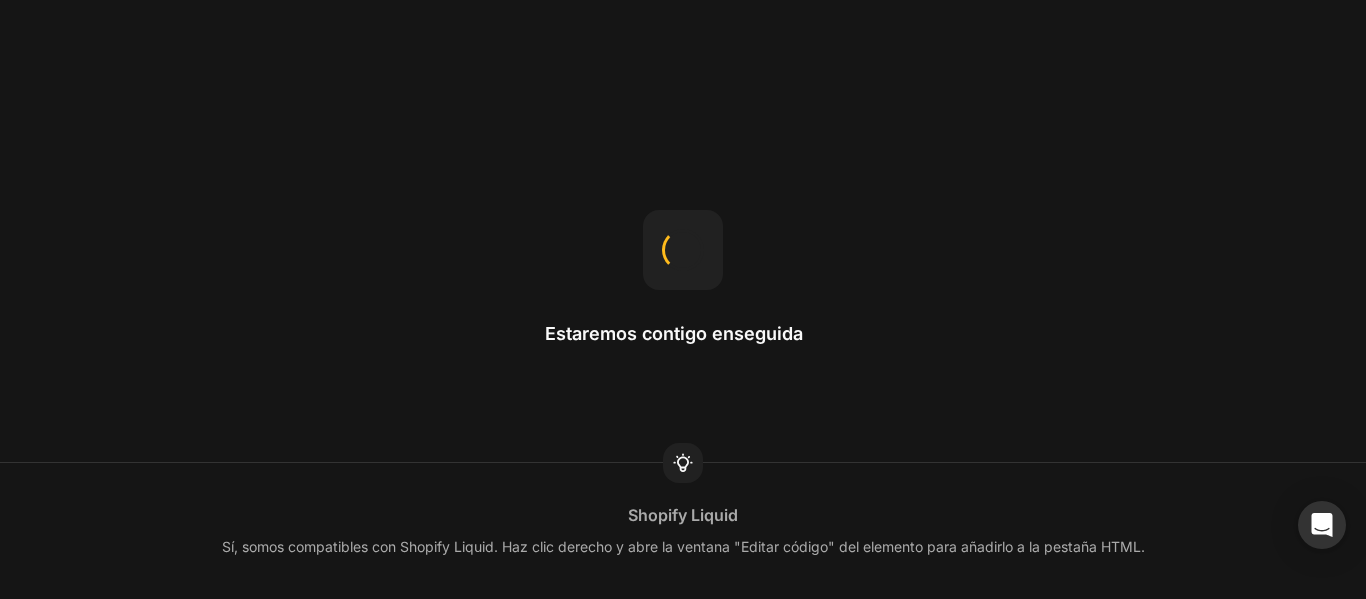 scroll, scrollTop: 0, scrollLeft: 0, axis: both 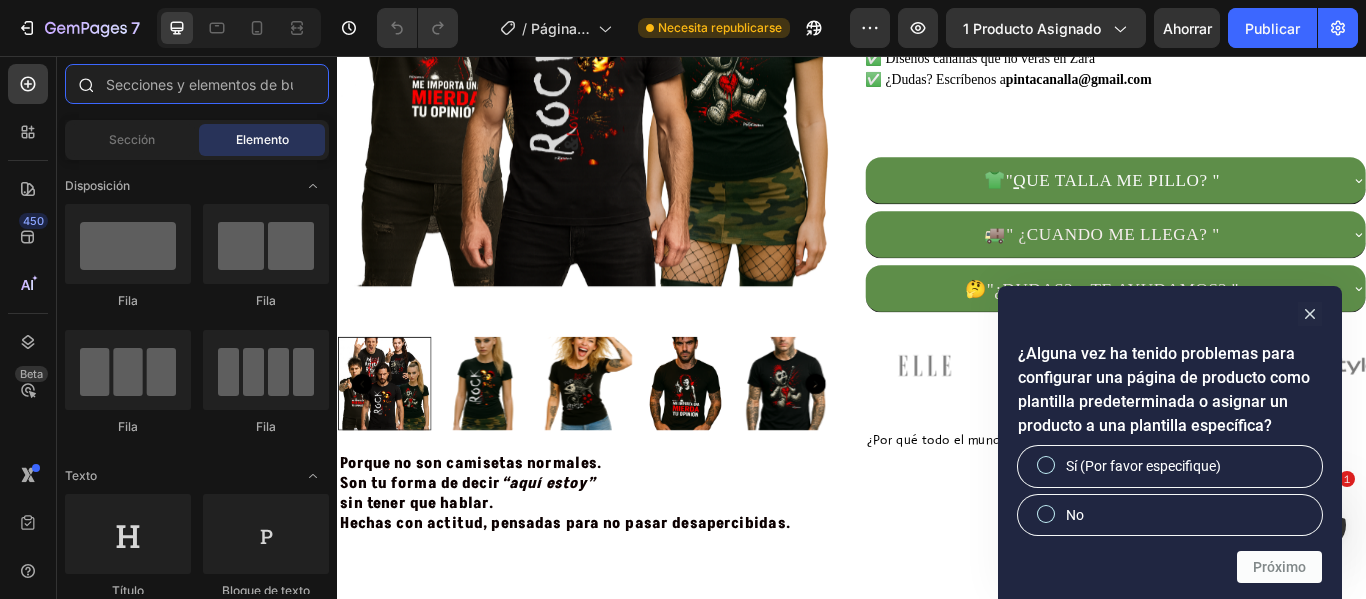 click at bounding box center [197, 84] 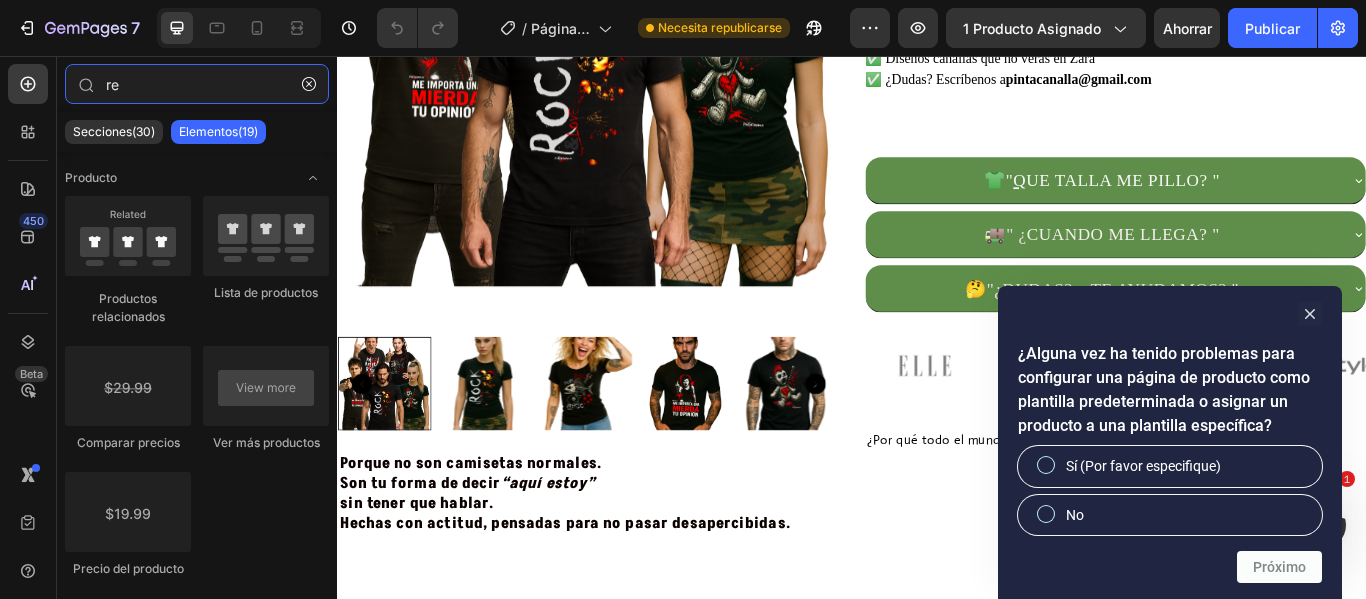 type on "r" 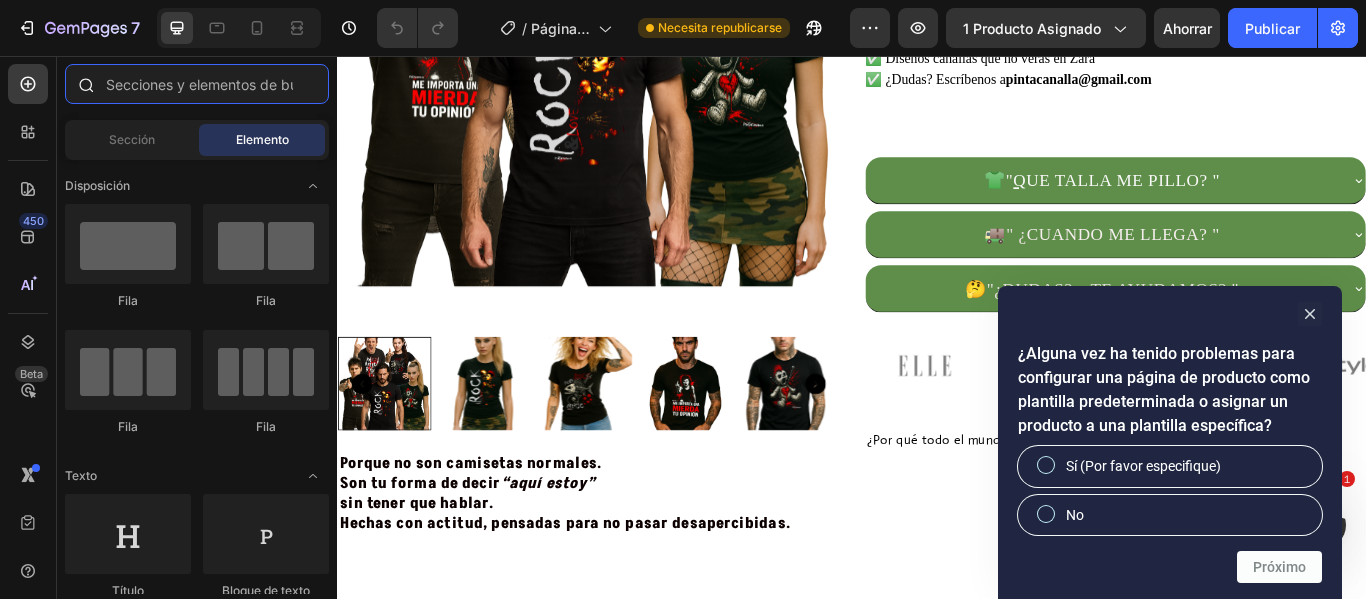 click at bounding box center [197, 84] 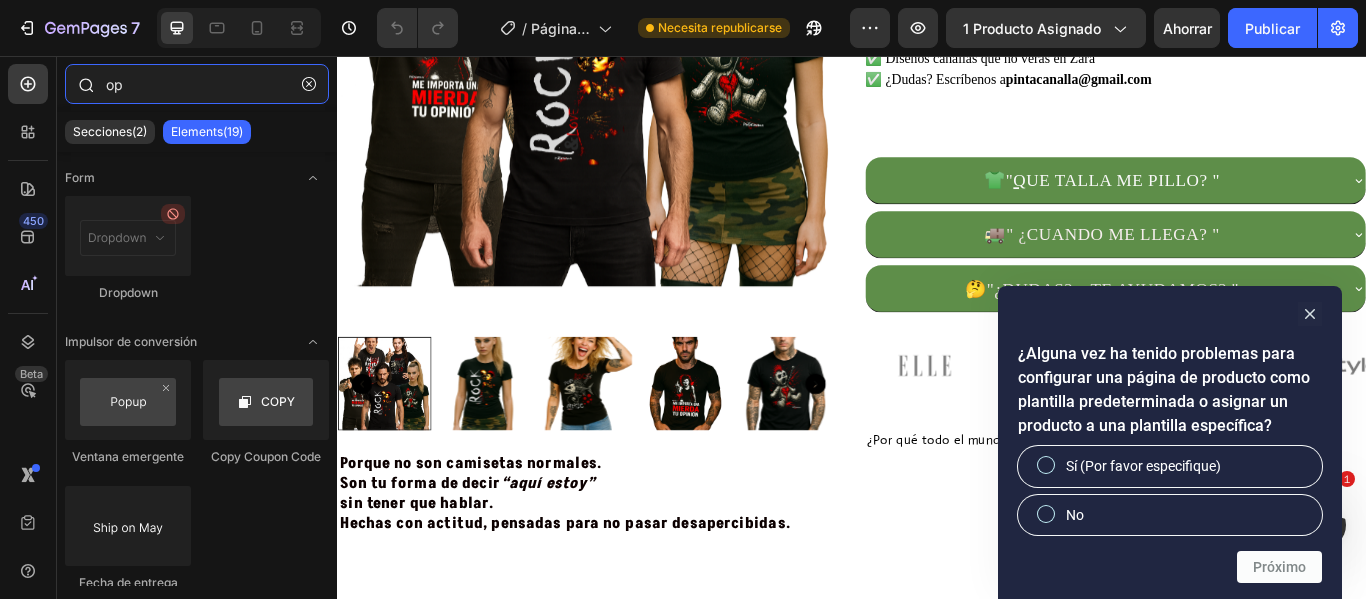 type on "o" 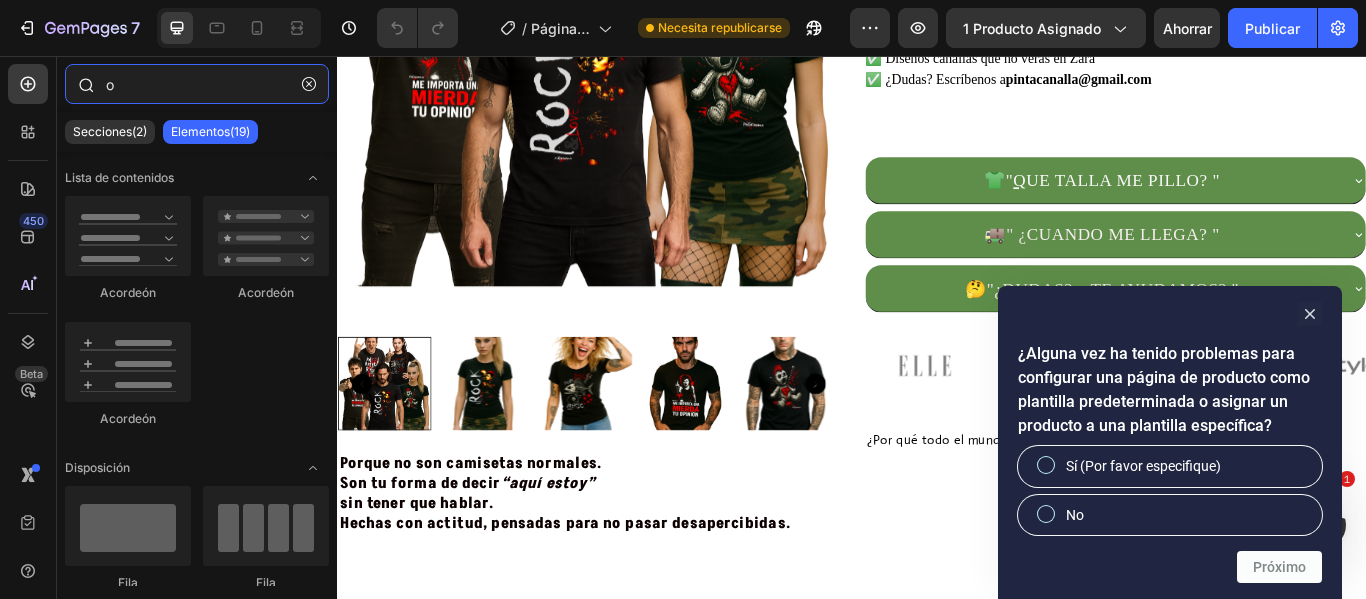 type 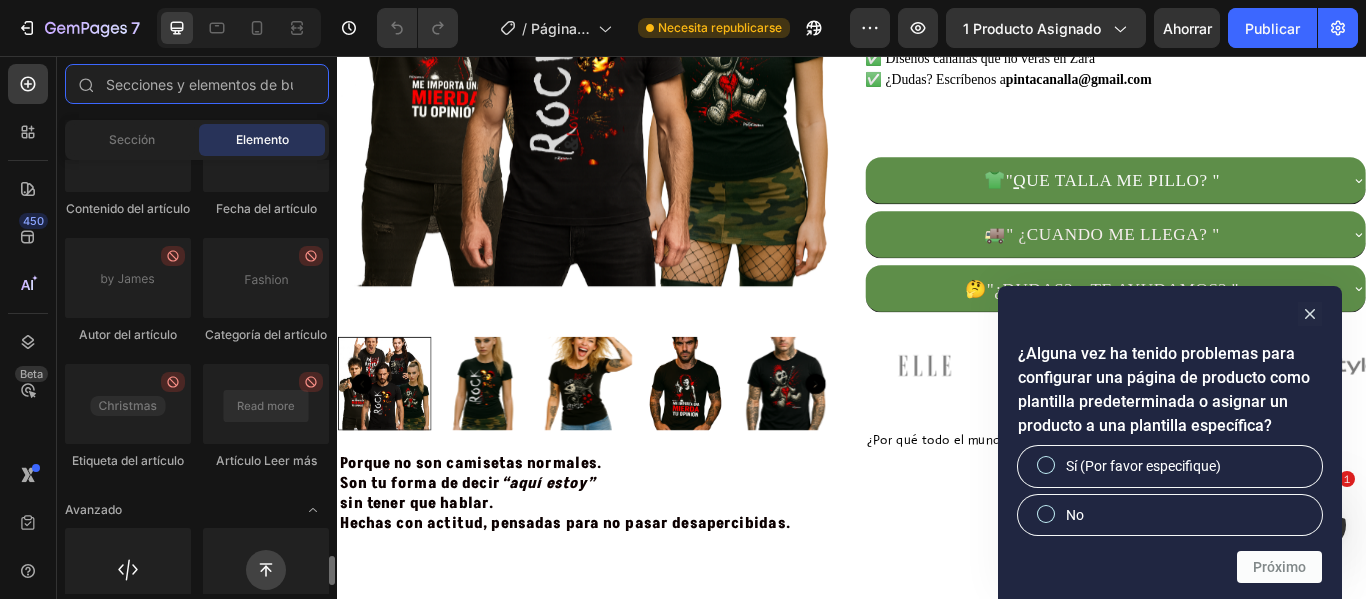 scroll, scrollTop: 5930, scrollLeft: 0, axis: vertical 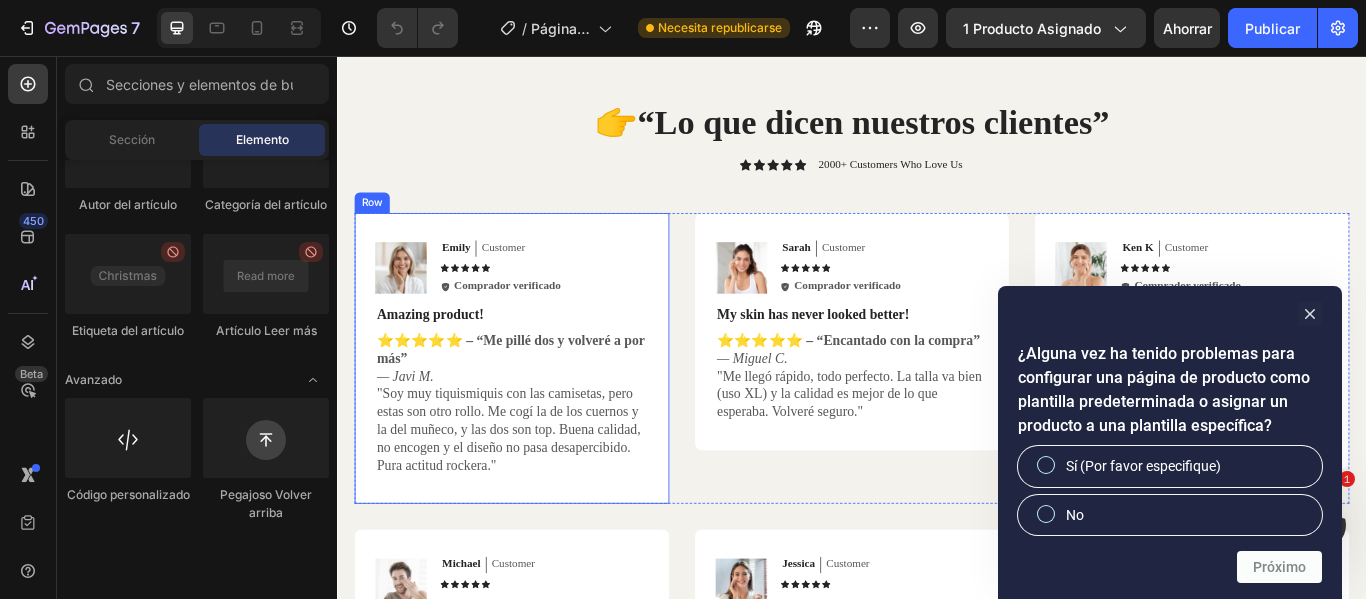 click on "Image Emily Text Block Customer  Text Block Row Icon Icon Icon Icon Icon Icon List
Icon Comprador verificado Text Block Row Row Amazing product! Text Block ⭐️⭐️⭐️⭐️⭐️ – “Me pillé dos y volveré a por más” — [FIRST] [LAST]. "Soy muy tiquismiquis con las camisetas, pero estas son otro rollo. Me cogí la de los cuernos y la del muñeco, y las dos son top. Buena calidad, no encogen y el diseño no pasa desapercibido. Pura actitud rockera." Text Block Row" at bounding box center [540, 408] 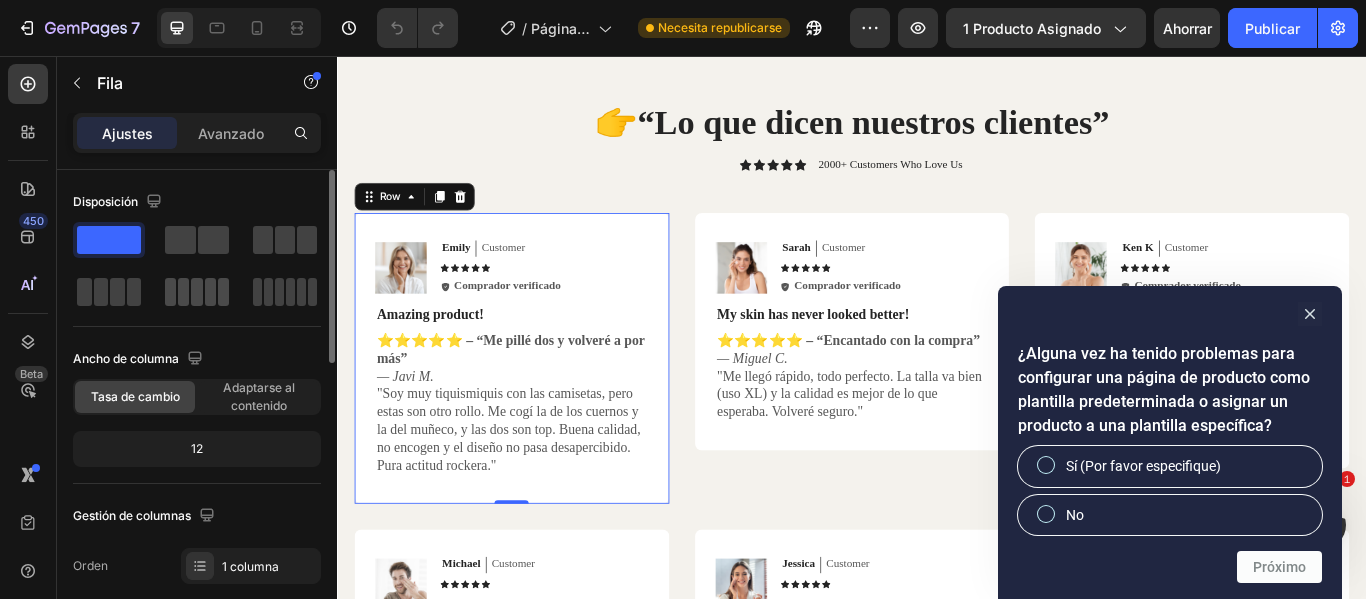 click 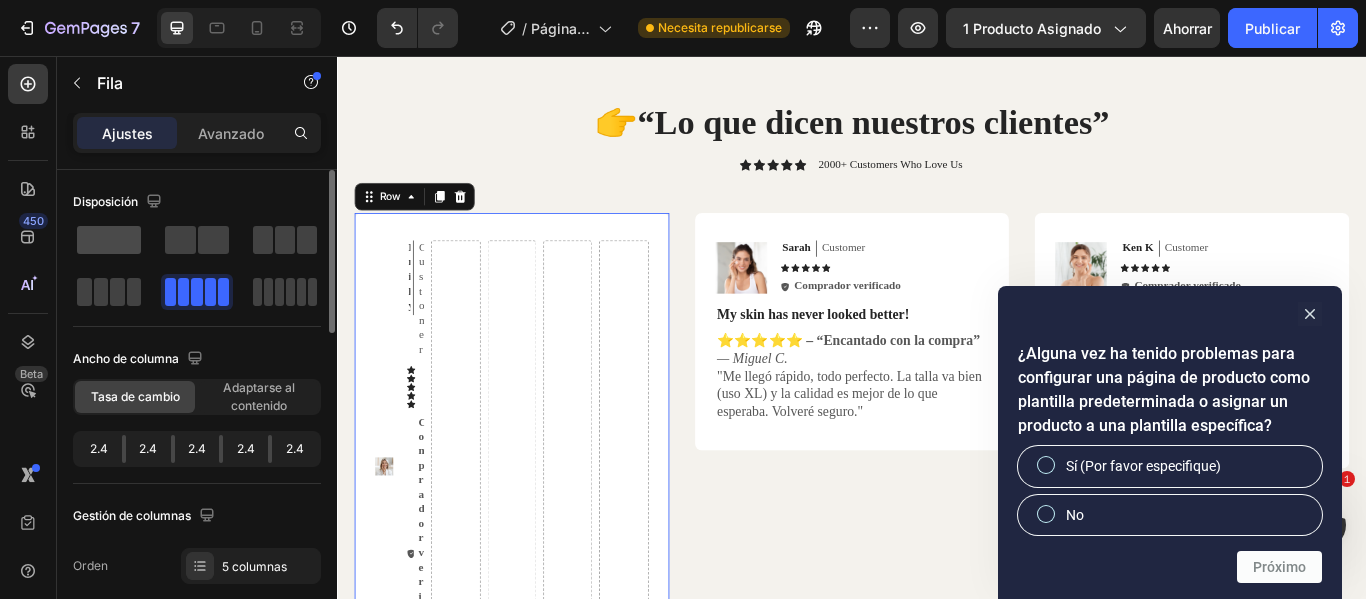 click 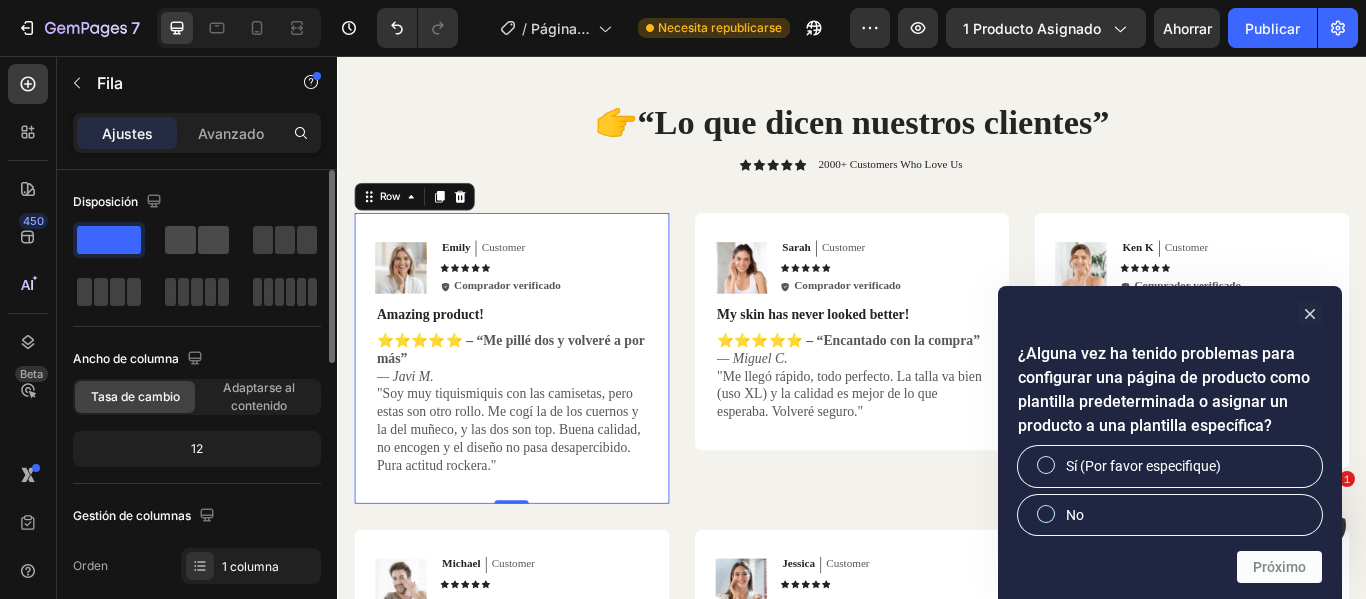 click 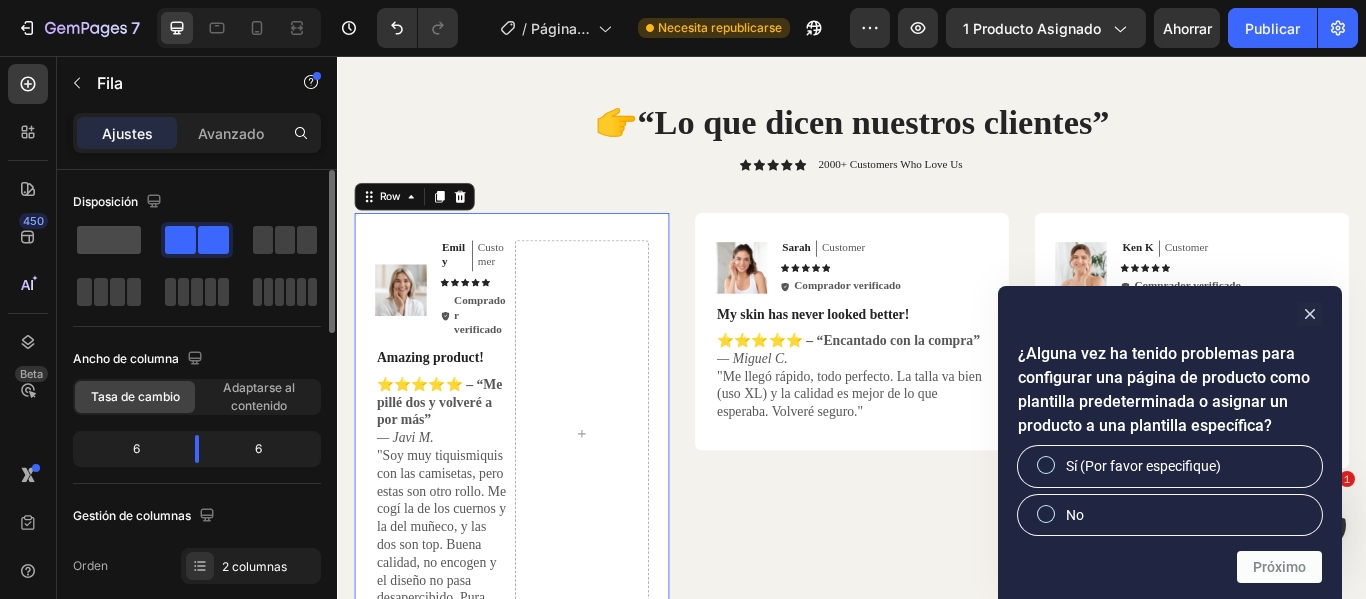 click 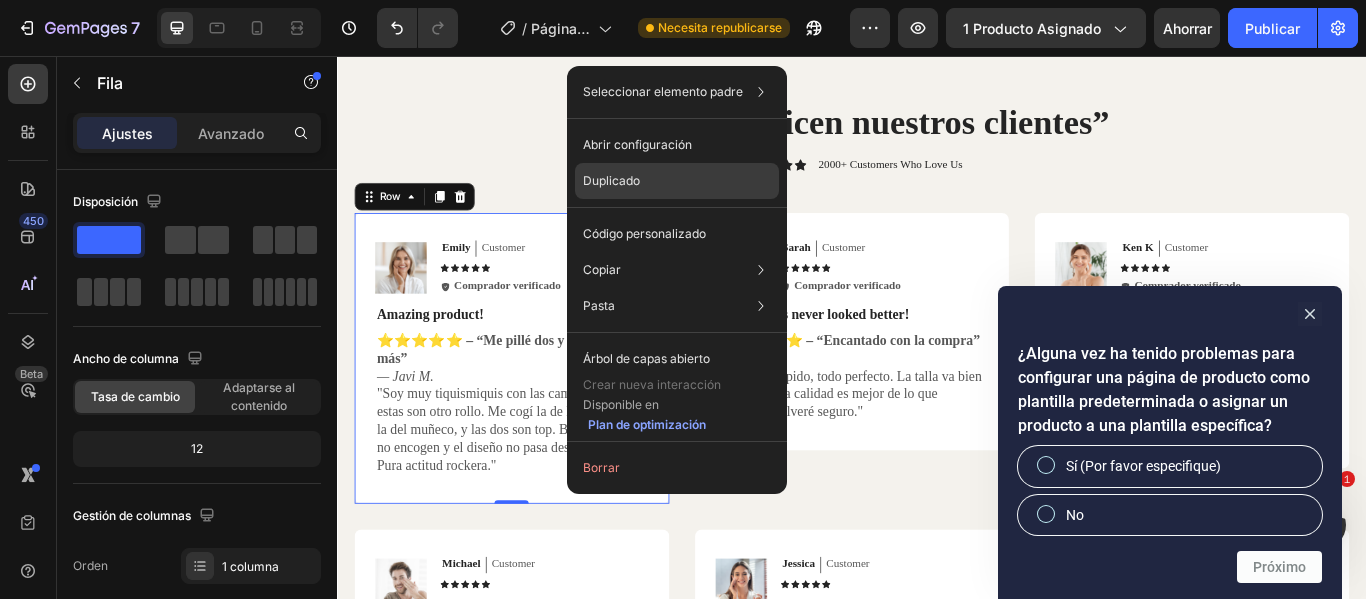 click on "Duplicado" at bounding box center (611, 180) 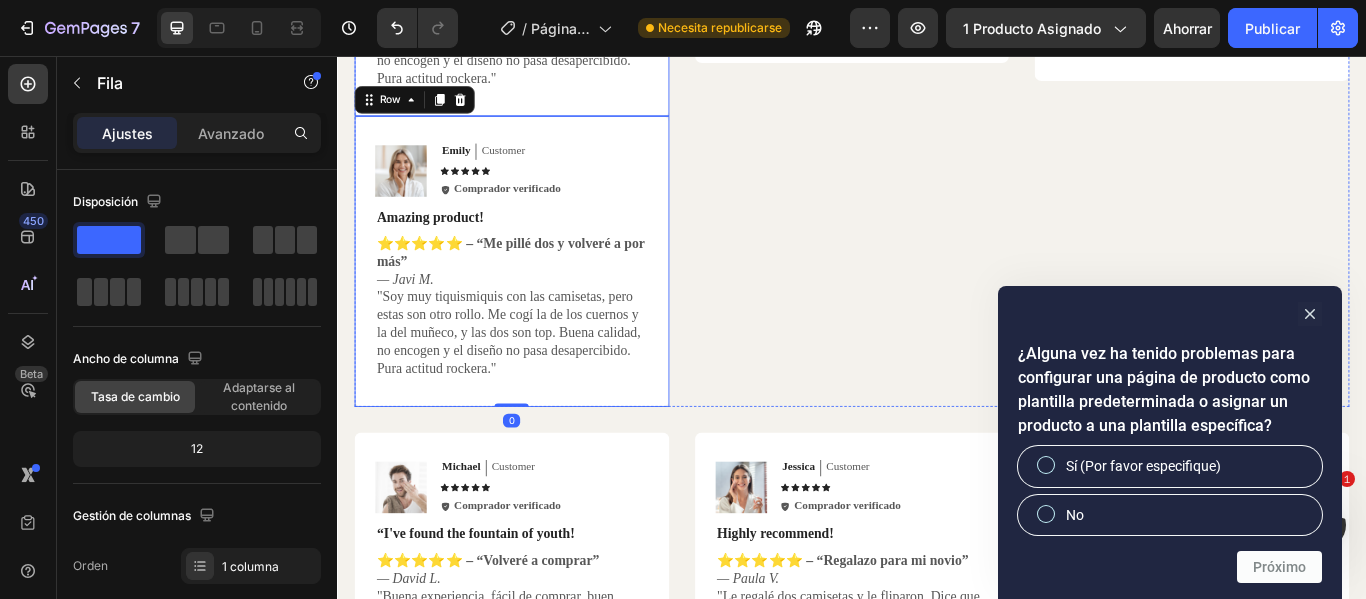 scroll, scrollTop: 5679, scrollLeft: 0, axis: vertical 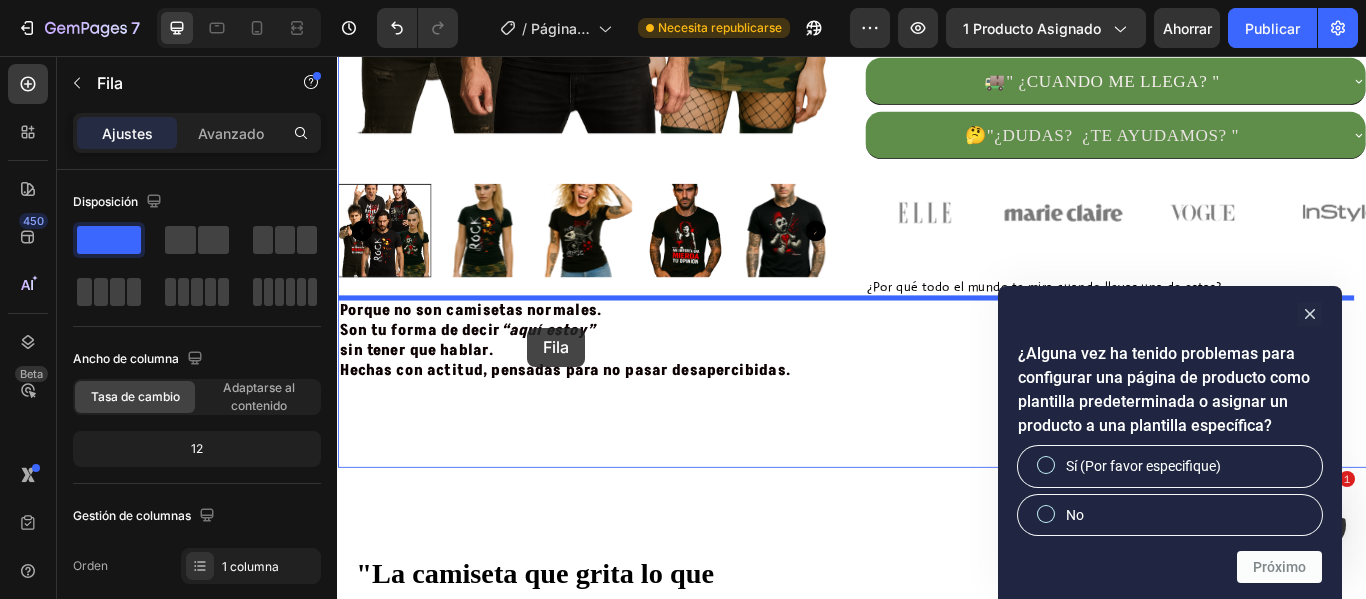 drag, startPoint x: 656, startPoint y: 445, endPoint x: 559, endPoint y: 373, distance: 120.80149 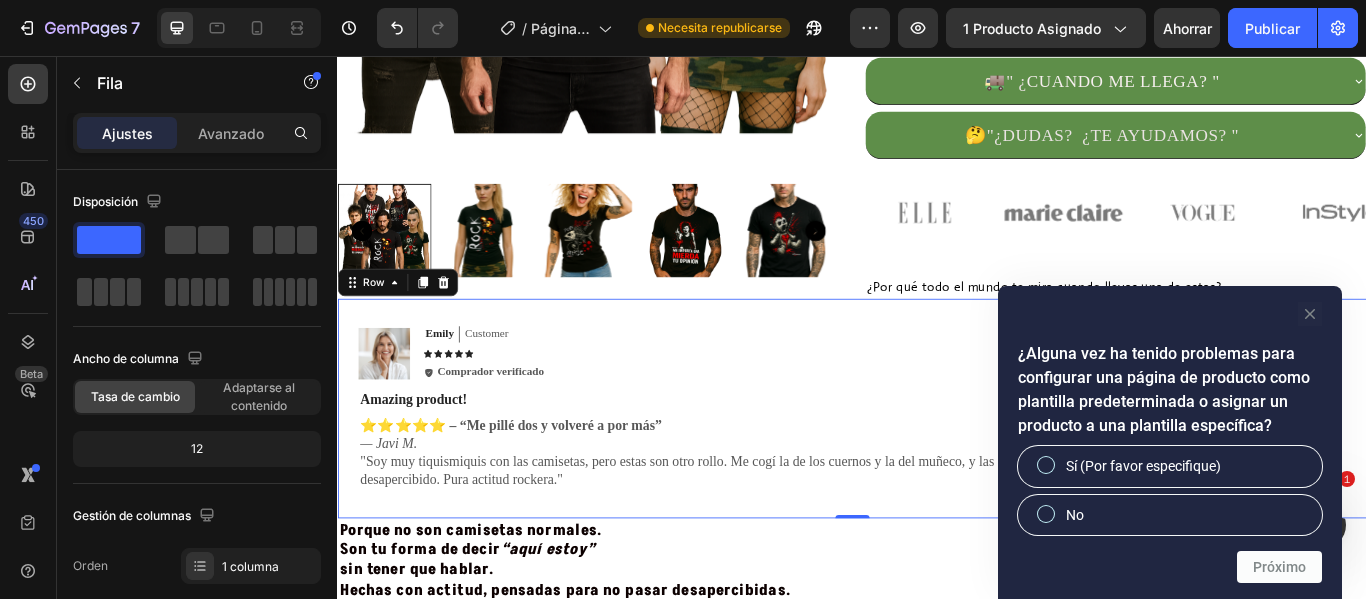 click 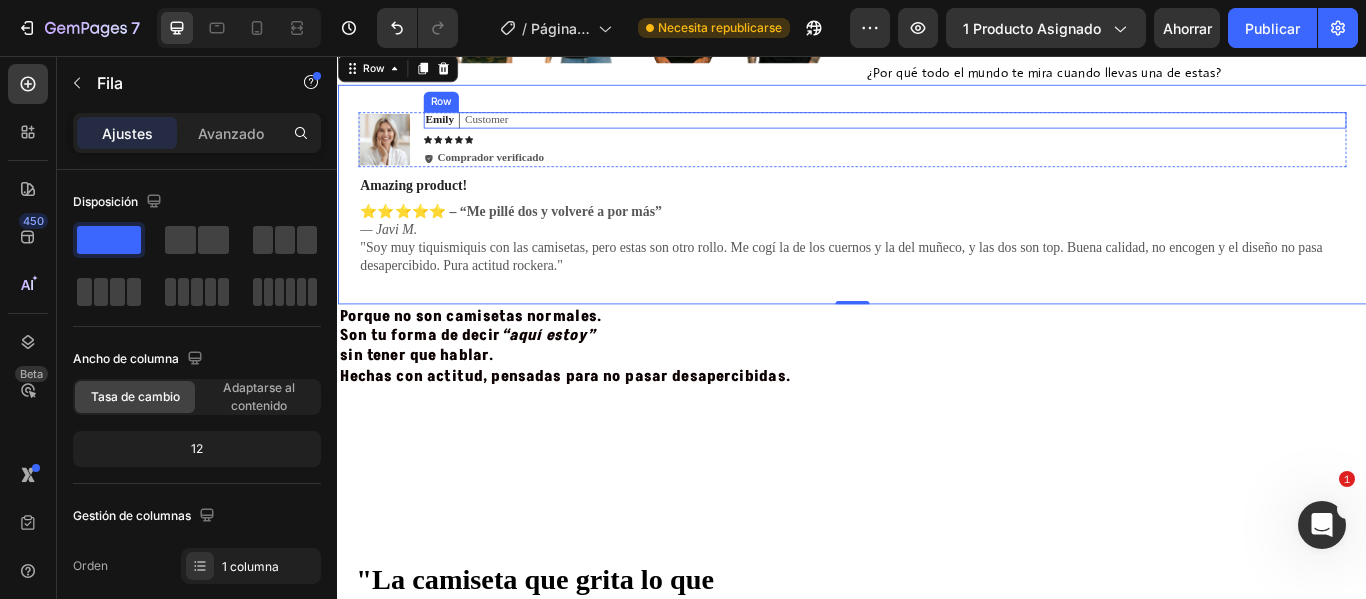 scroll, scrollTop: 1006, scrollLeft: 0, axis: vertical 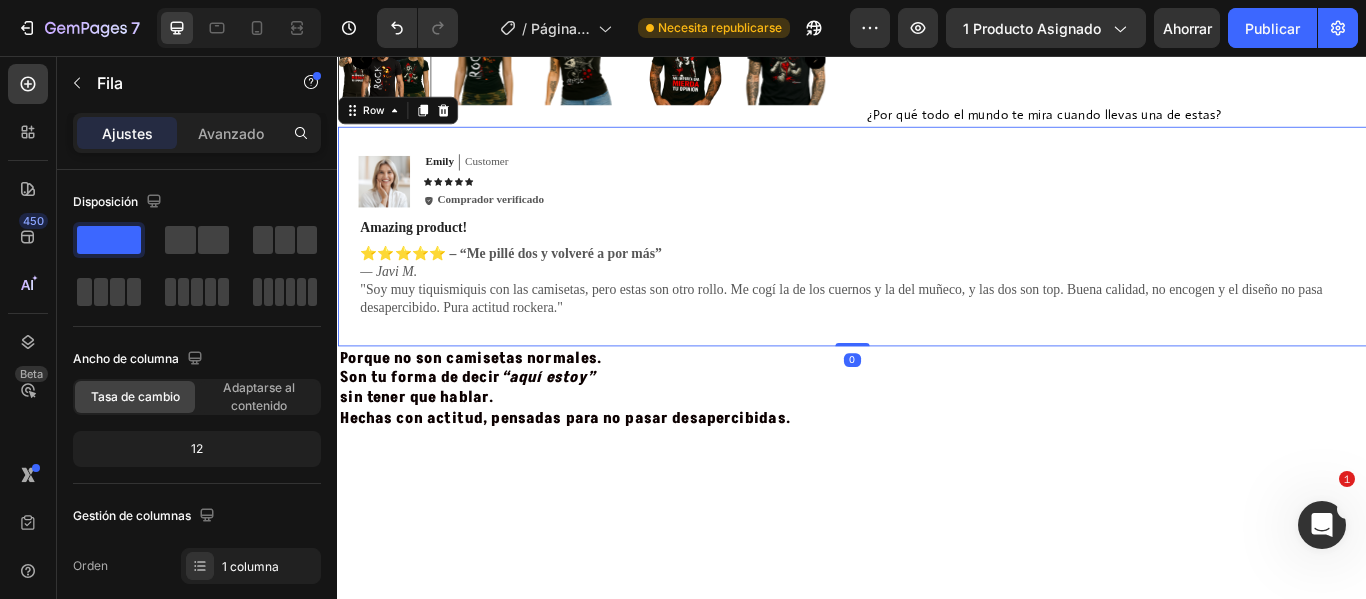 drag, startPoint x: 921, startPoint y: 389, endPoint x: 911, endPoint y: 309, distance: 80.622574 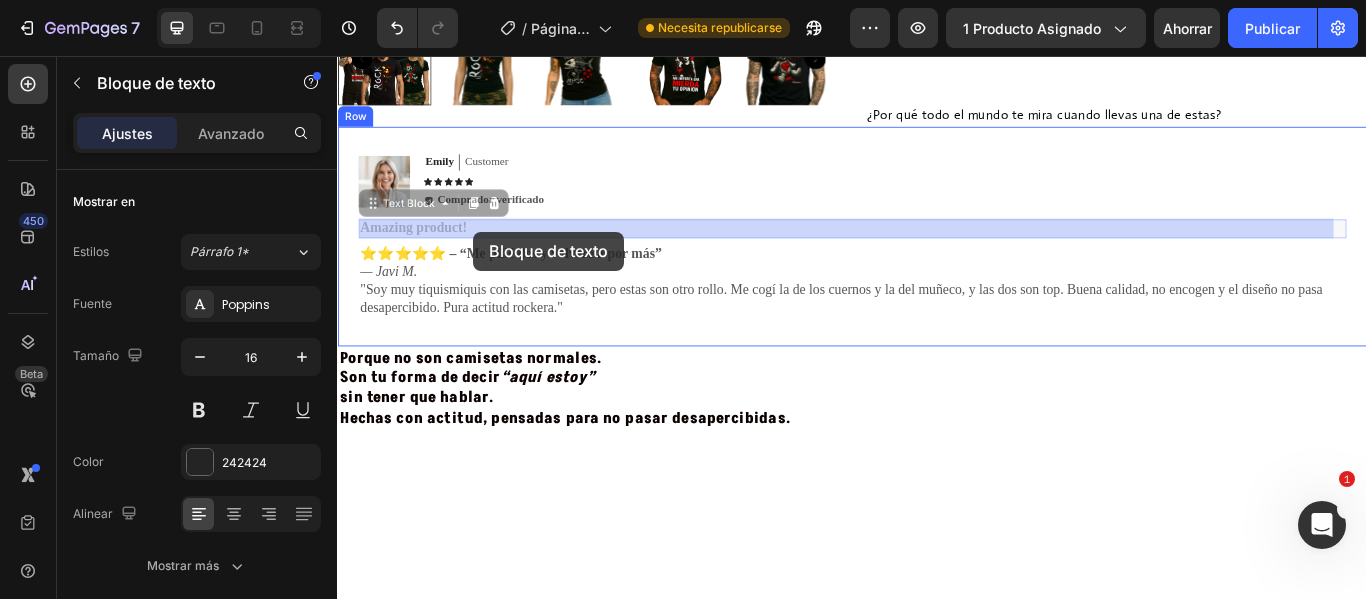 drag, startPoint x: 370, startPoint y: 256, endPoint x: 496, endPoint y: 261, distance: 126.09917 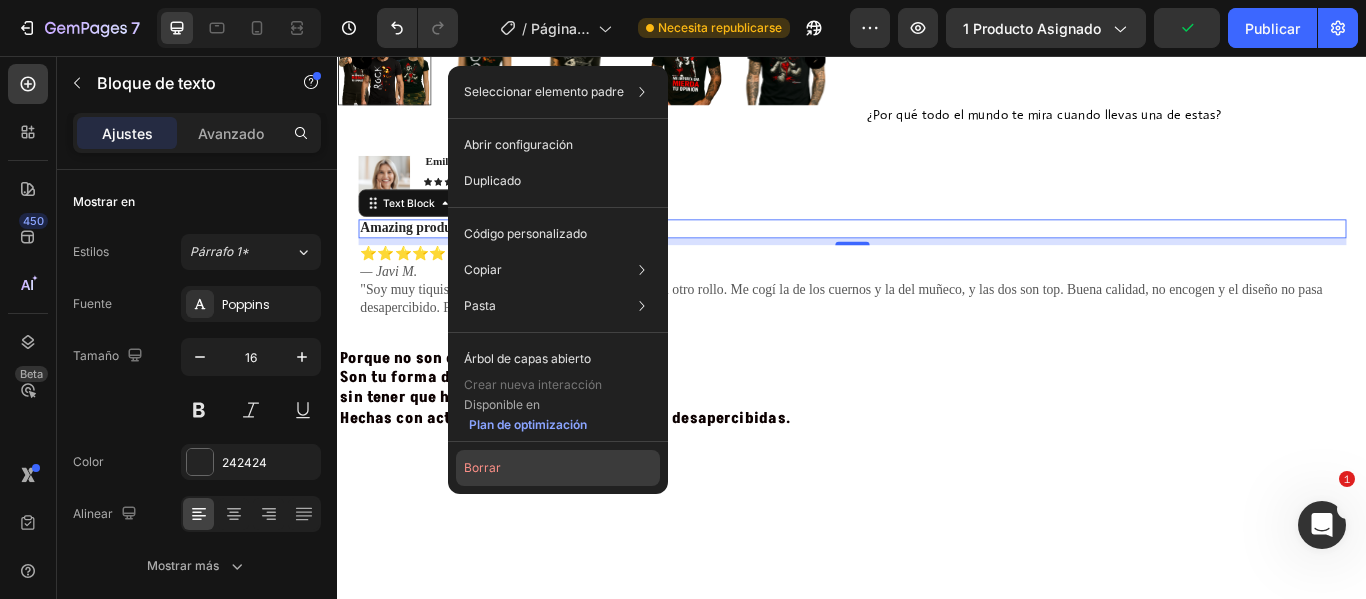click on "Borrar" at bounding box center [482, 467] 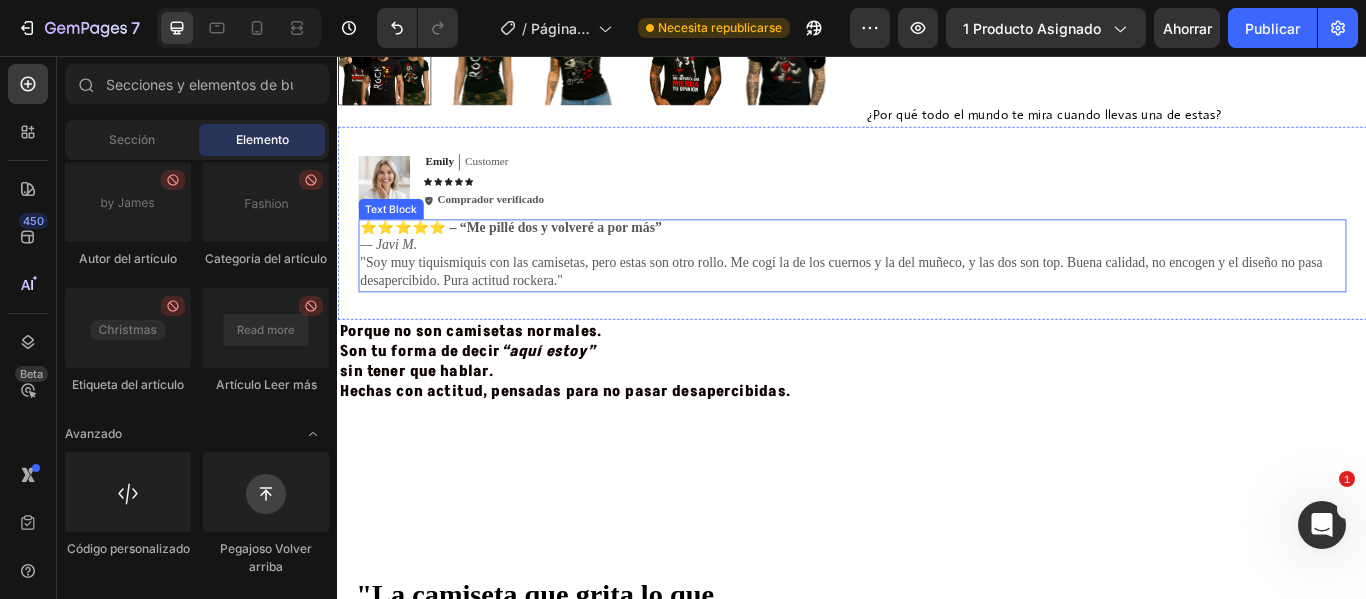 click on ""Soy muy tiquismiquis con las camisetas, pero estas son otro rollo. Me cogí la de los cuernos y la del muñeco, y las dos son top. Buena calidad, no encogen y el diseño no pasa desapercibido. Pura actitud rockera."" at bounding box center (937, 309) 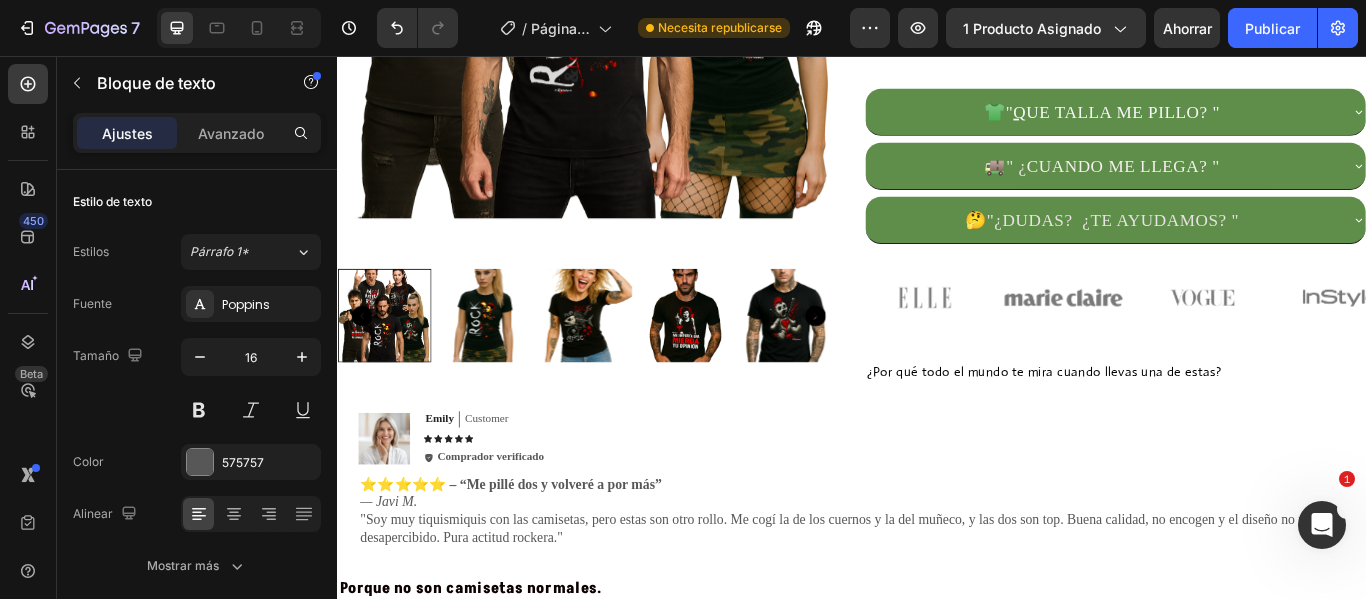 scroll, scrollTop: 806, scrollLeft: 0, axis: vertical 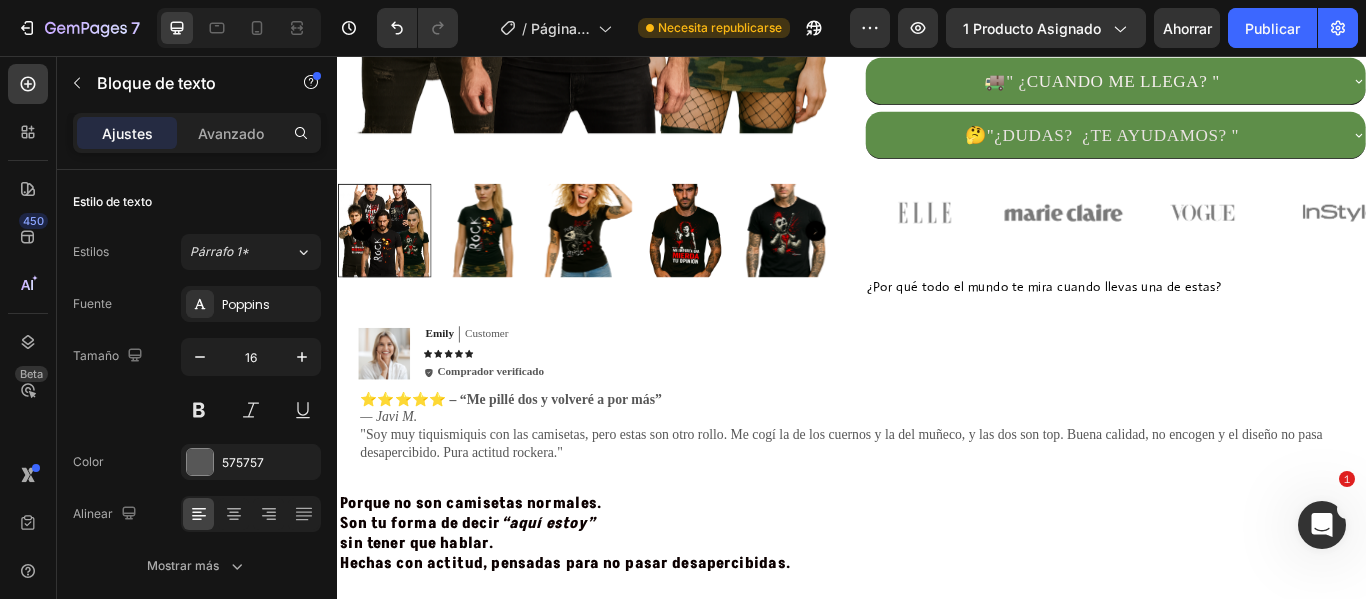 click on "⭐️⭐️⭐️⭐️⭐️ – “Me pillé dos y volveré a por más” — [FIRST] [LAST]." at bounding box center (937, 468) 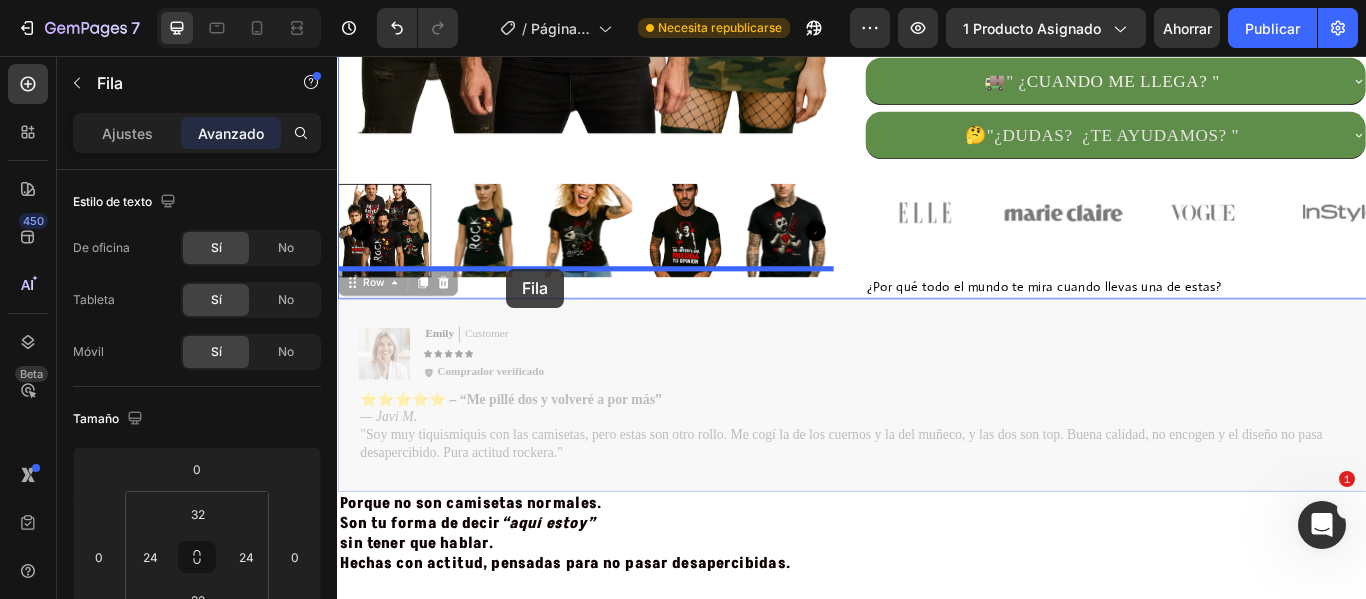 drag, startPoint x: 529, startPoint y: 349, endPoint x: 534, endPoint y: 304, distance: 45.276924 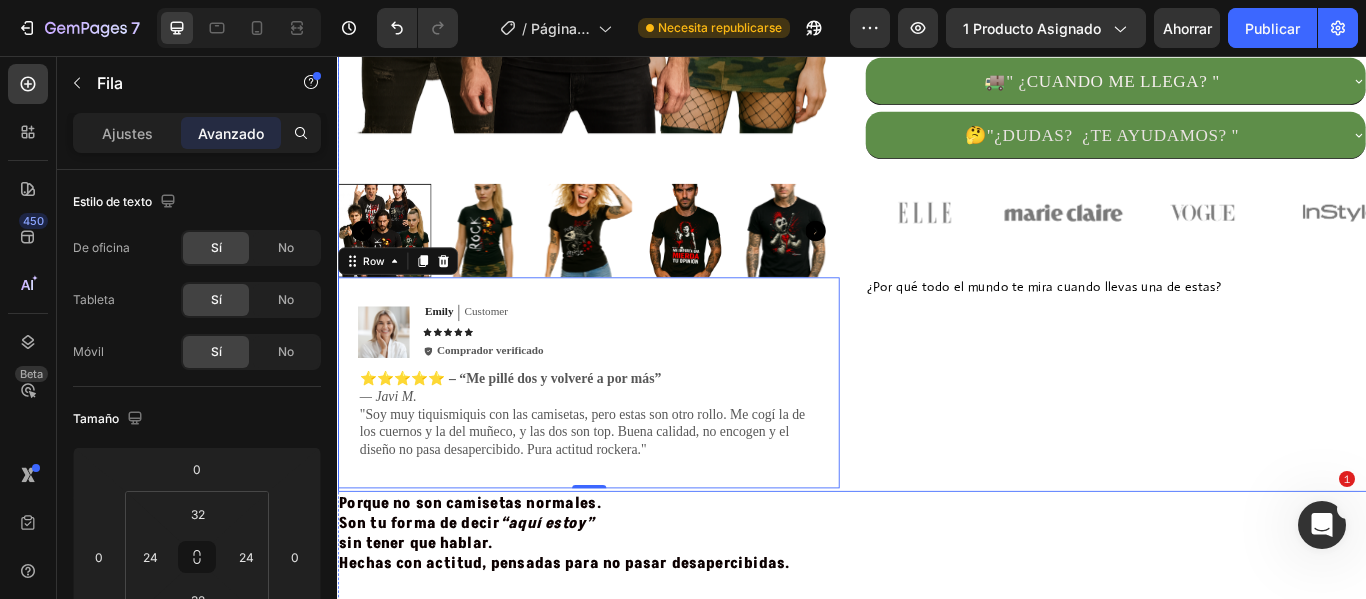 click on "MODELOS A ELEGIR CUERNOS ROCK CUERNOS ROCK CUERNOS ROCK RASPA ROCK RASPA ROCK RASPA ROCK TU OPINIÓN TU OPINIÓN TU OPINIÓN DESTINO CANALLA DESTINO CANALLA DESTINO CANALLA MUÑECO DE TRAPO MUÑECO DE TRAPO MUÑECO DE TRAPO TALLA S S S M M M L L L XL XL XL 2XL 2XL 2XL 3XL 3XL 3XL 4XL 4XL 4XL Product Variants & Swatches
AGREGAR AL CARRITO Add to Cart COMPRAR AHORA Dynamic Checkout Image
Recuerda: Llévate  2 camisetas por solo 45€
✅ Envío 48–72h desde España
✅ Pack 2x45€, sin trampa ni letra pequeña
✅ Diseños canallas que no verás en Zara
✅ ¿Dudas? Escríbenos a  [EMAIL] Custom Code Image   — [FIRST] [LAST]. ([CITY])  “No solo mola el diseño, la tela es comodísima, lo confirmo...jajaa   No es de esas gordacas que asfixian en verano, volvere  Text Block Icon Icon Icon Icon Icon Icon List Row
👕    " Q UE TALLA ME PILLO? "
🚚   " ¿ CUANDO ME LLEGA? "
🤔" at bounding box center [1244, -73] 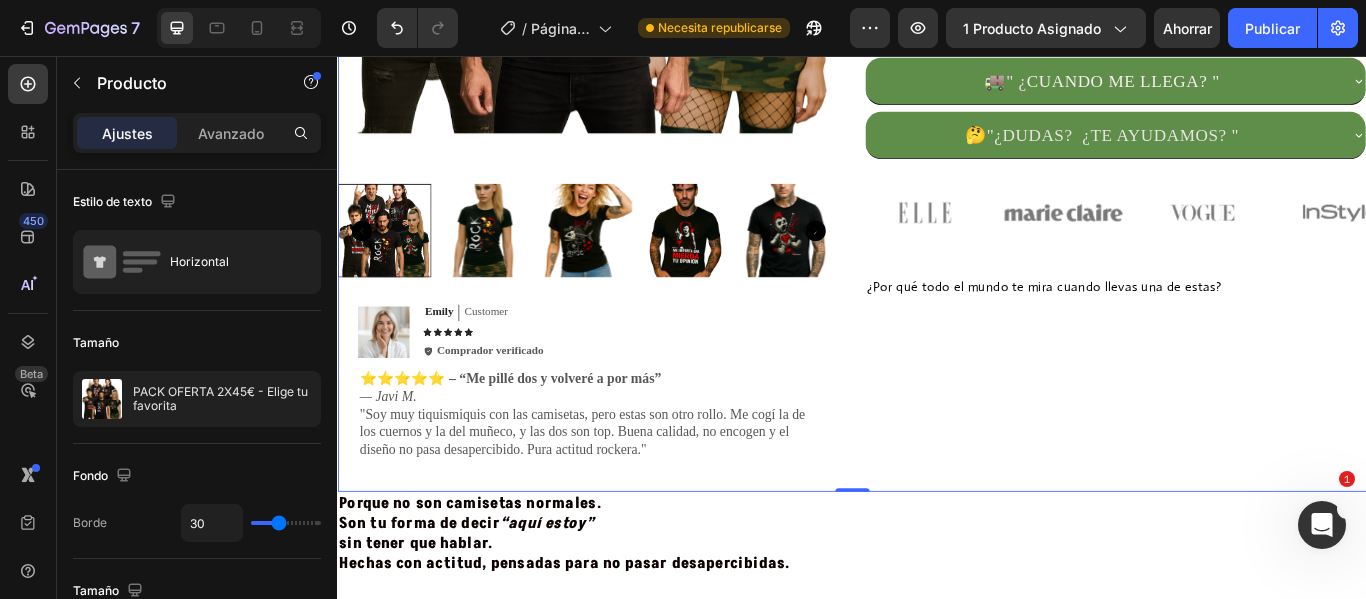 click on "MODELOS A ELEGIR CUERNOS ROCK CUERNOS ROCK CUERNOS ROCK RASPA ROCK RASPA ROCK RASPA ROCK TU OPINIÓN TU OPINIÓN TU OPINIÓN DESTINO CANALLA DESTINO CANALLA DESTINO CANALLA MUÑECO DE TRAPO MUÑECO DE TRAPO MUÑECO DE TRAPO TALLA S S S M M M L L L XL XL XL 2XL 2XL 2XL 3XL 3XL 3XL 4XL 4XL 4XL Product Variants & Swatches
AGREGAR AL CARRITO Add to Cart COMPRAR AHORA Dynamic Checkout Image
Recuerda: Llévate  2 camisetas por solo 45€
✅ Envío 48–72h desde España
✅ Pack 2x45€, sin trampa ni letra pequeña
✅ Diseños canallas que no verás en Zara
✅ ¿Dudas? Escríbenos a  [EMAIL] Custom Code Image   — [FIRST] [LAST]. ([CITY])  “No solo mola el diseño, la tela es comodísima, lo confirmo...jajaa   No es de esas gordacas que asfixian en verano, volvere  Text Block Icon Icon Icon Icon Icon Icon List Row
👕    " Q UE TALLA ME PILLO? "
🚚   " ¿ CUANDO ME LLEGA? "
🤔" at bounding box center [1244, -73] 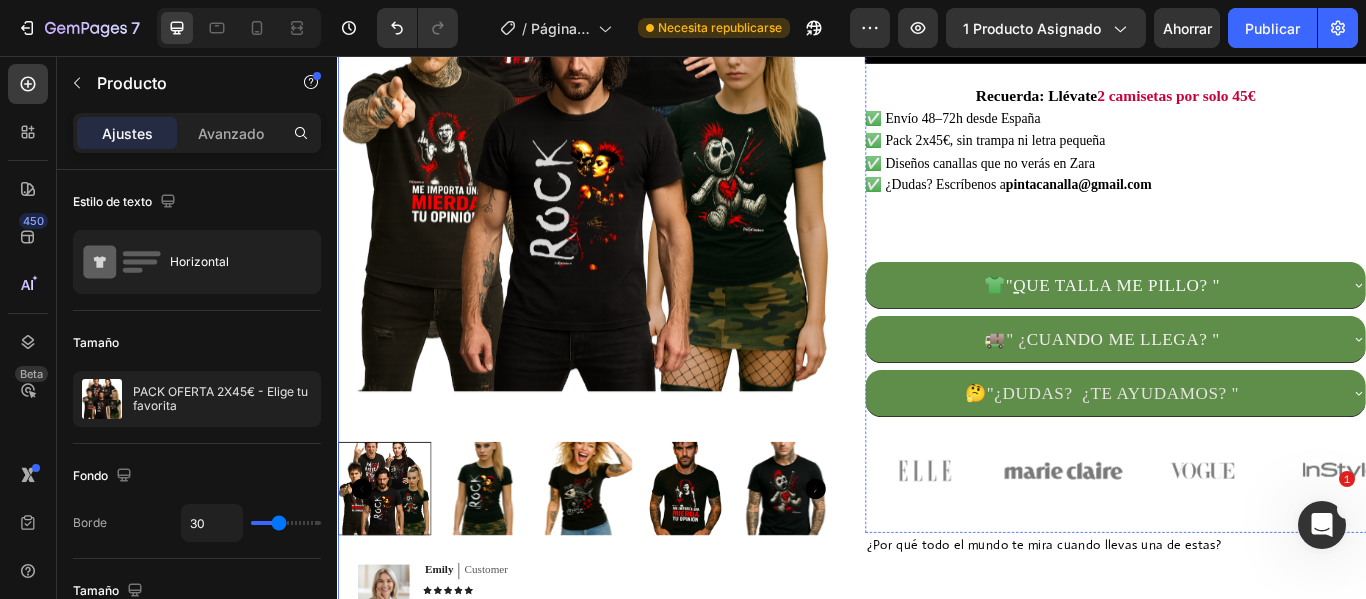 scroll, scrollTop: 506, scrollLeft: 0, axis: vertical 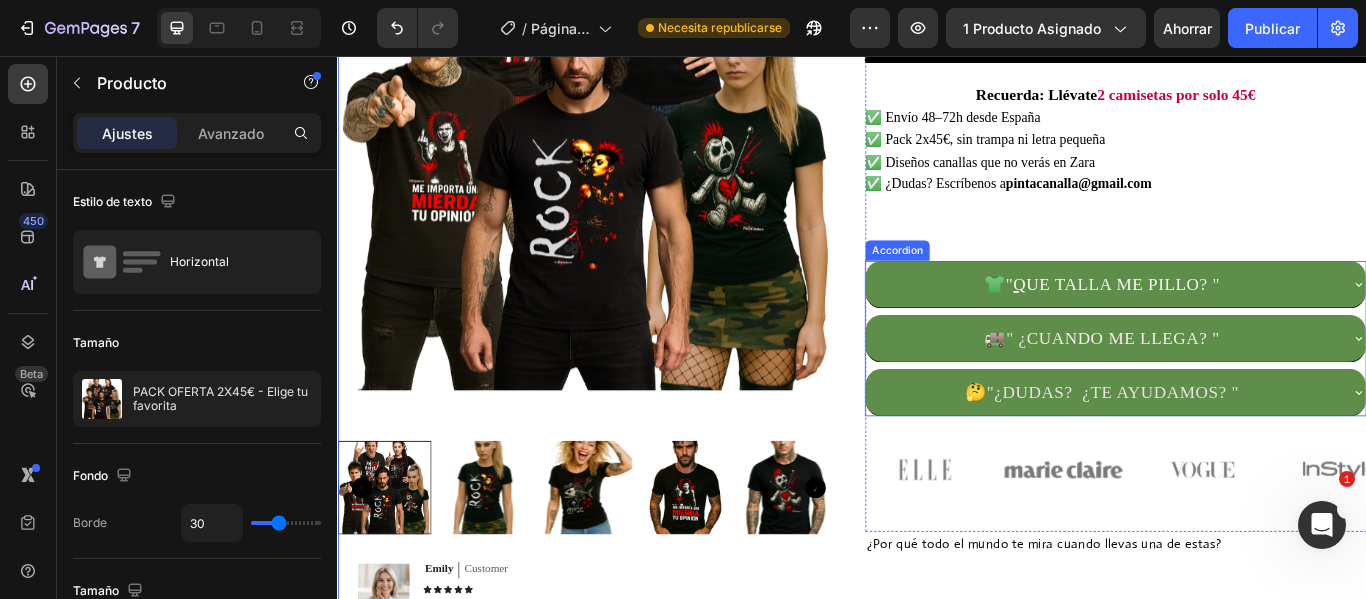 click on "👕    " Q UE TALLA ME PILLO? "" at bounding box center [1228, 322] 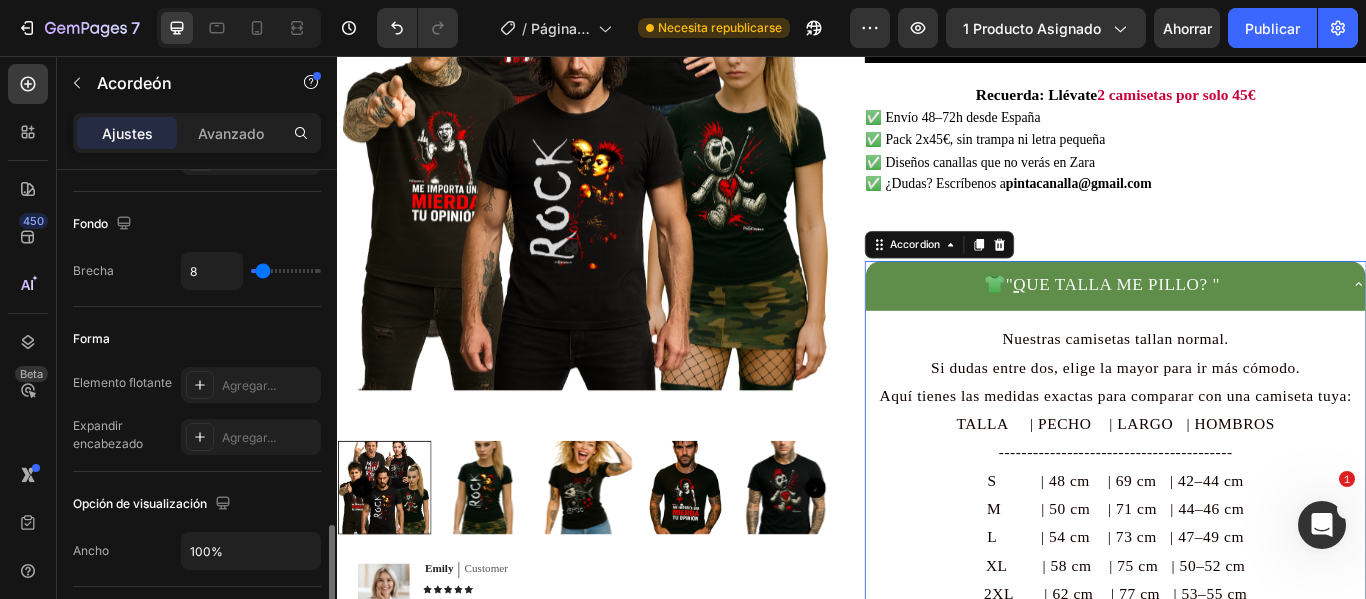 scroll, scrollTop: 1000, scrollLeft: 0, axis: vertical 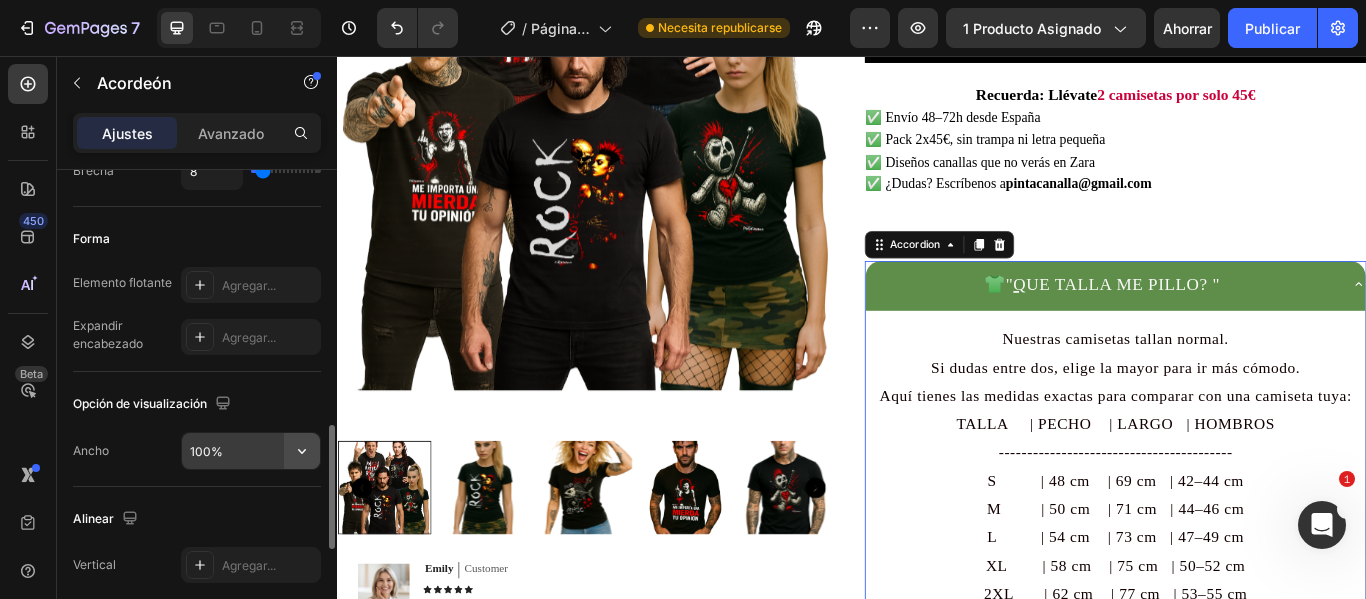 click 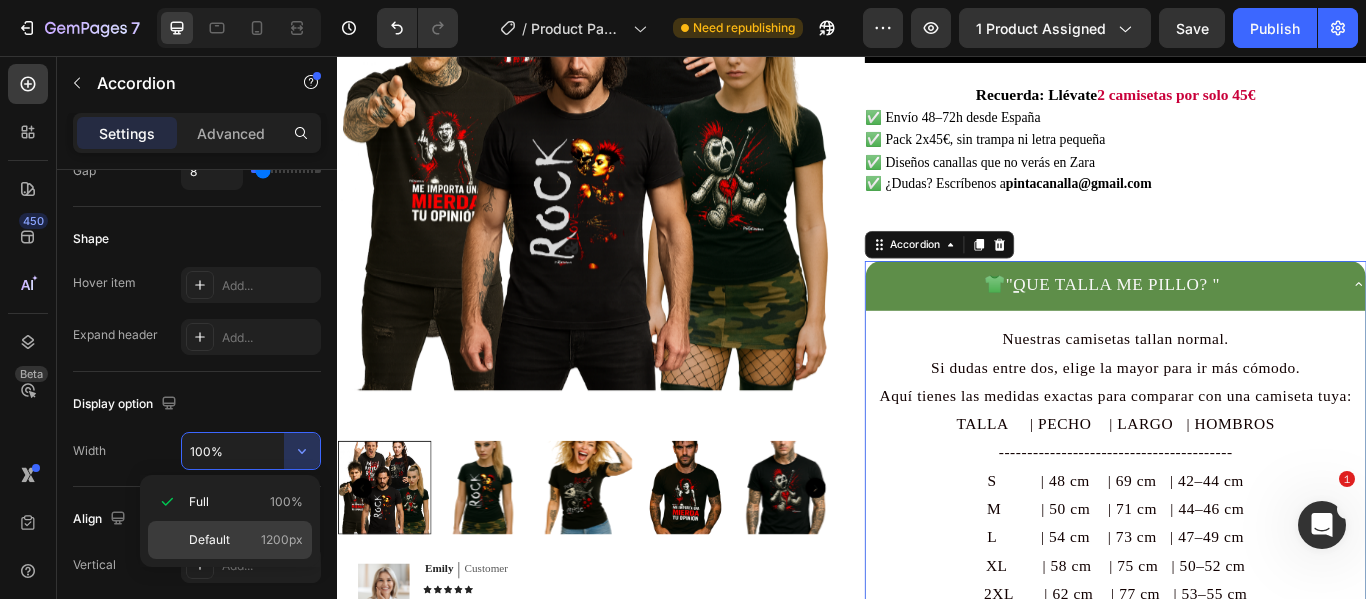 click on "Default 1200px" 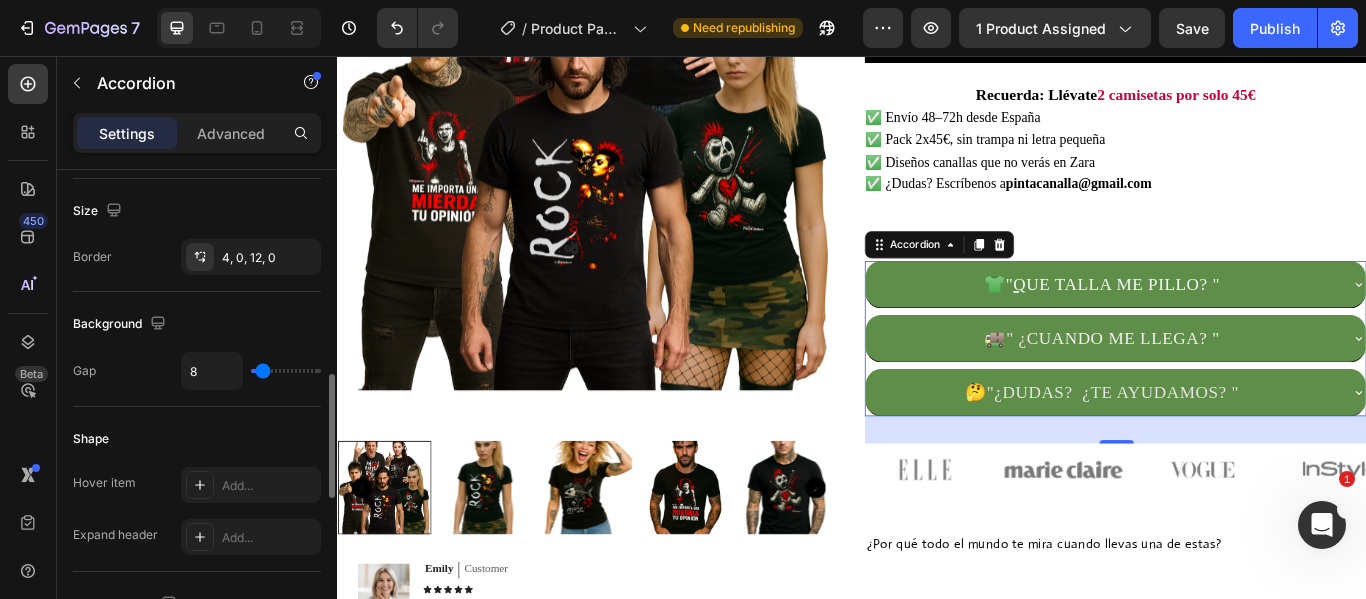 scroll, scrollTop: 900, scrollLeft: 0, axis: vertical 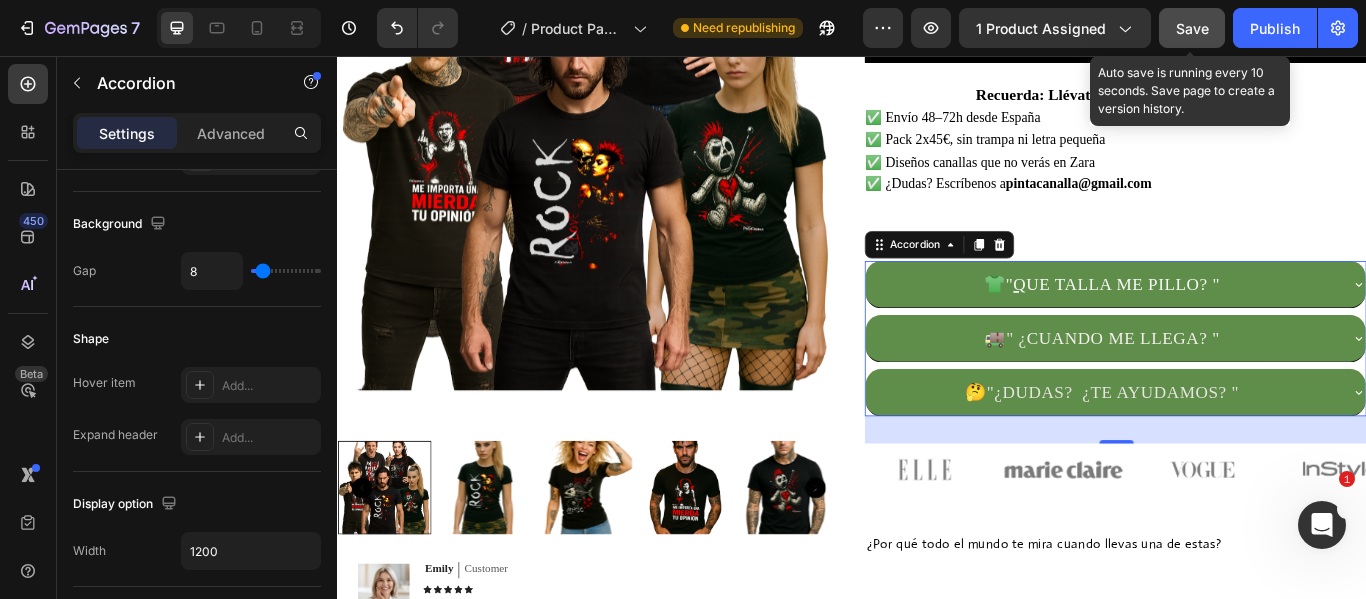 click on "Save" at bounding box center [1192, 28] 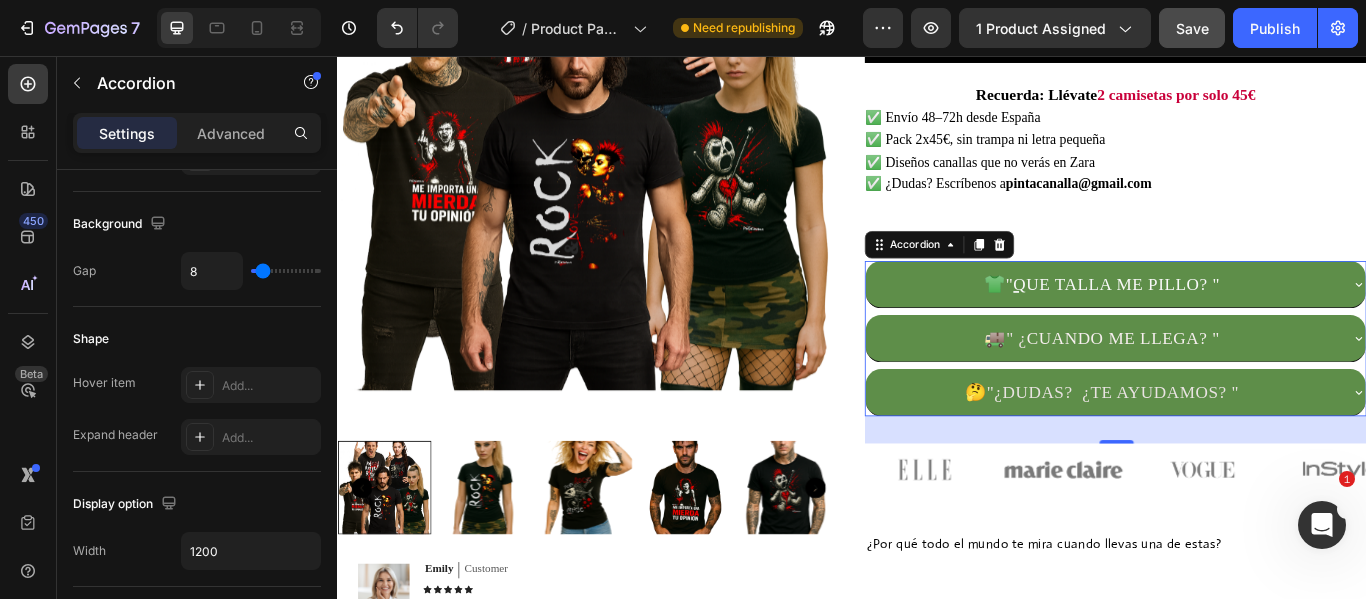 click on "CUANDO ME LLEGA? "" at bounding box center [1253, 385] 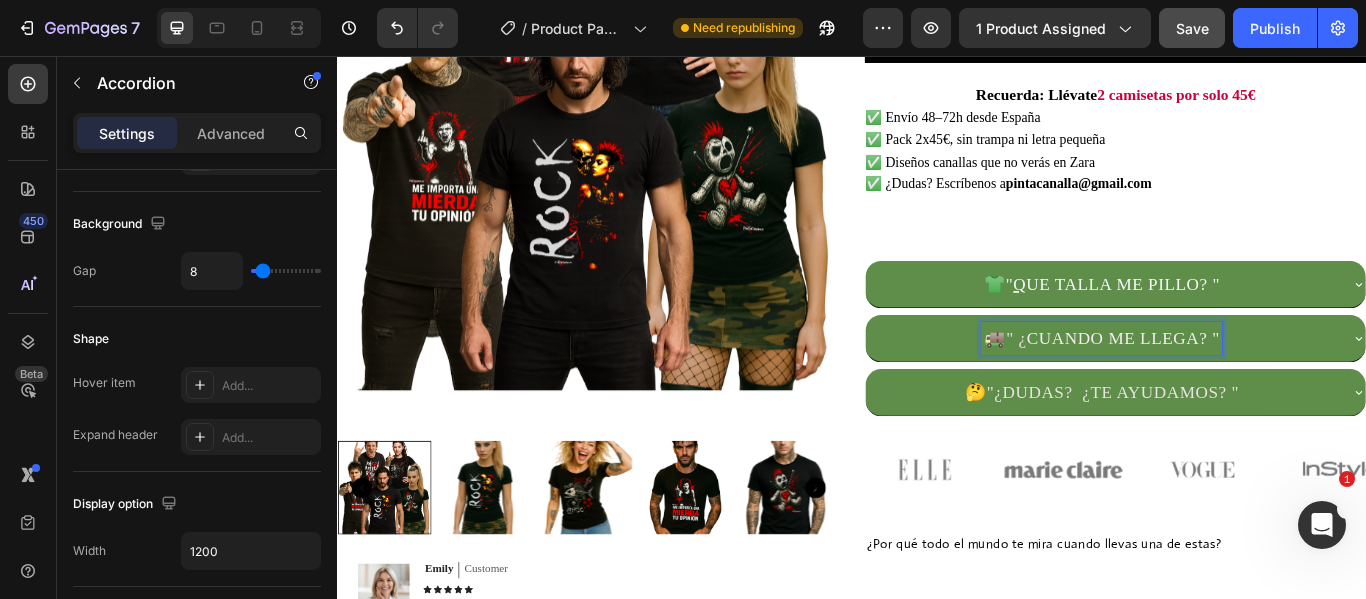 click on "🚚   " ¿ CUANDO ME LLEGA? "" at bounding box center [1228, 385] 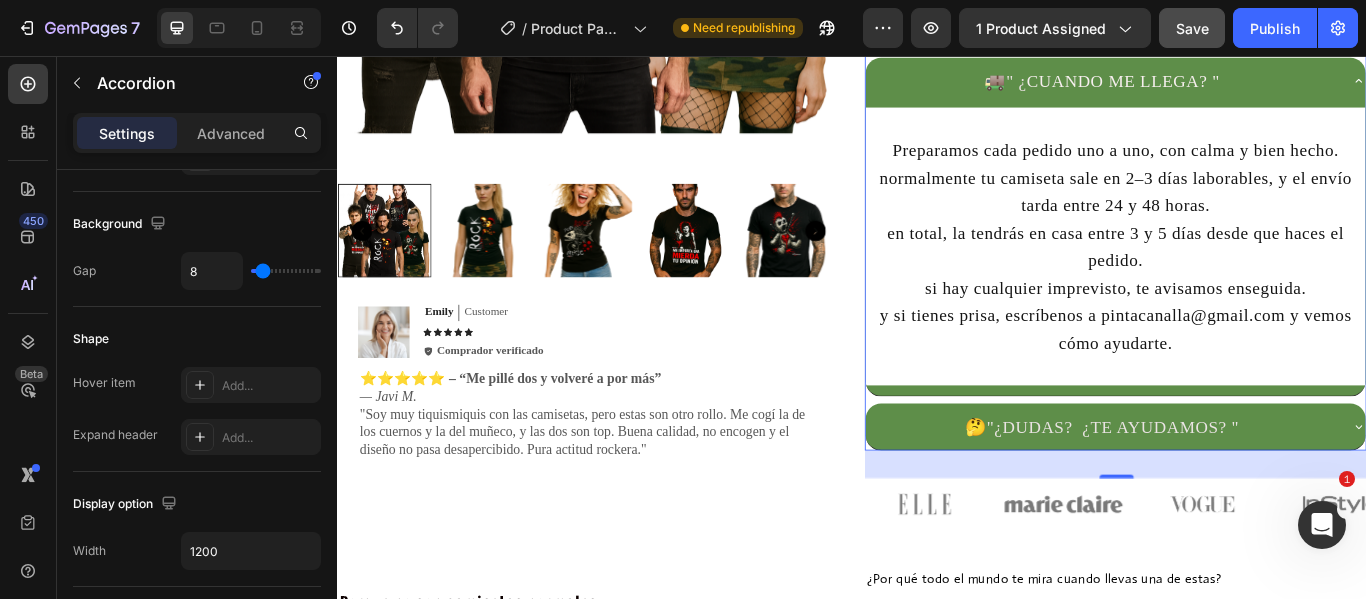 scroll, scrollTop: 506, scrollLeft: 0, axis: vertical 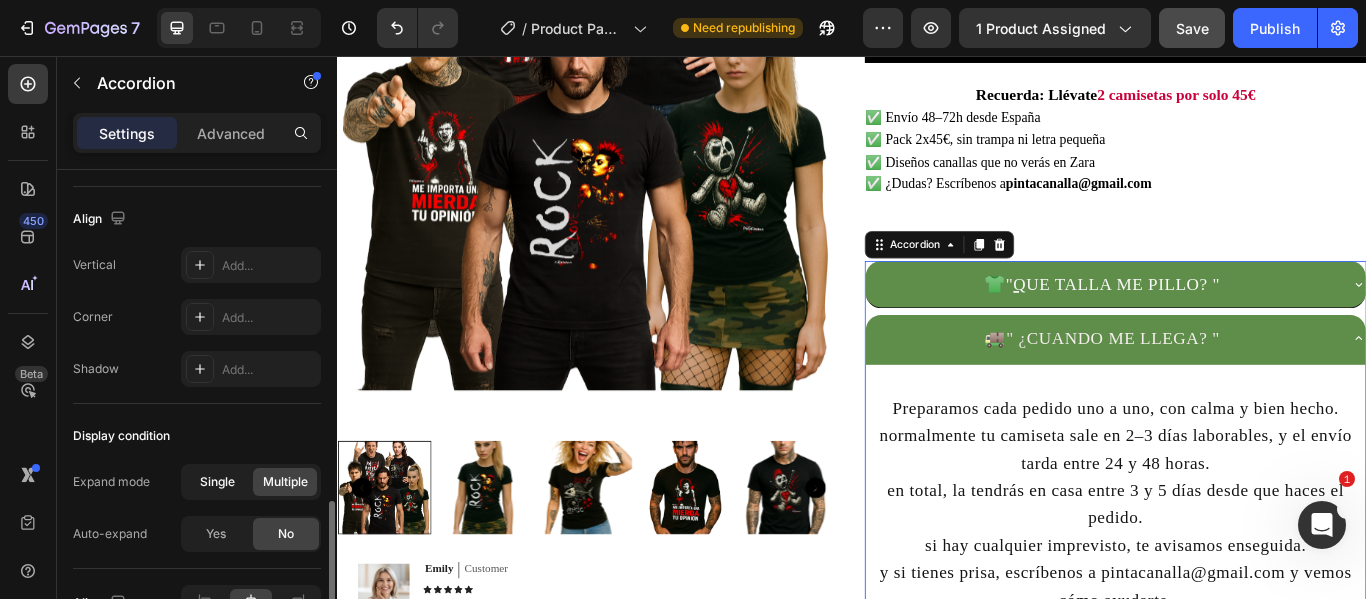 click on "Single" 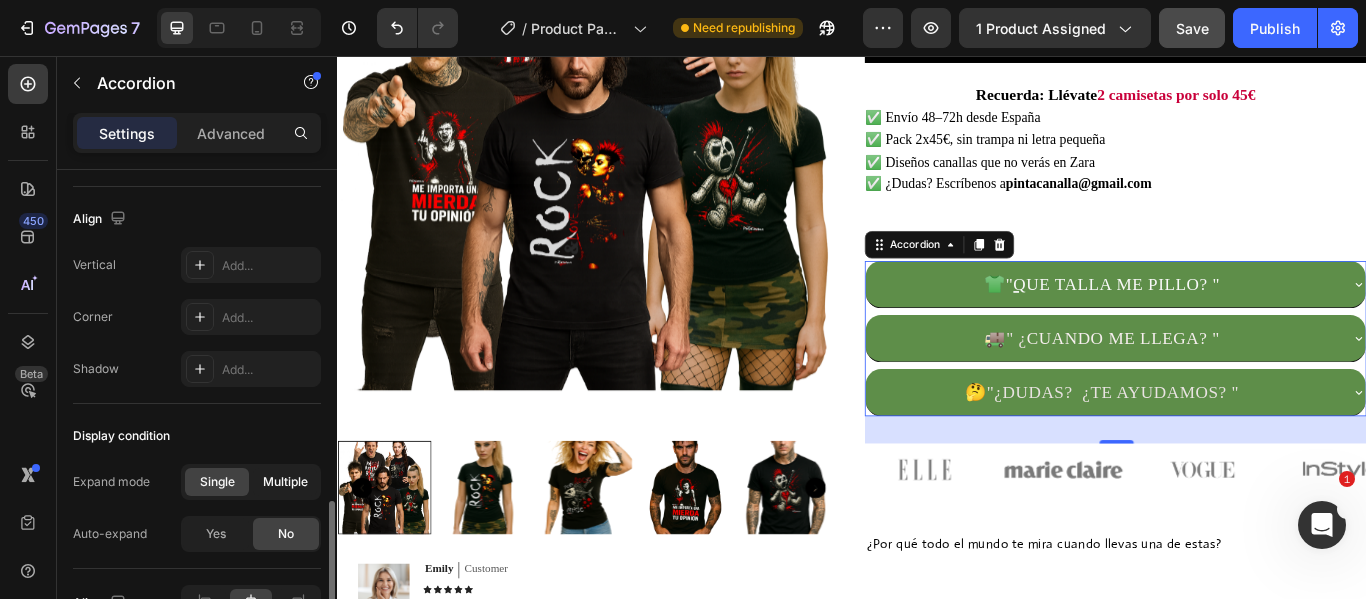 click on "Multiple" 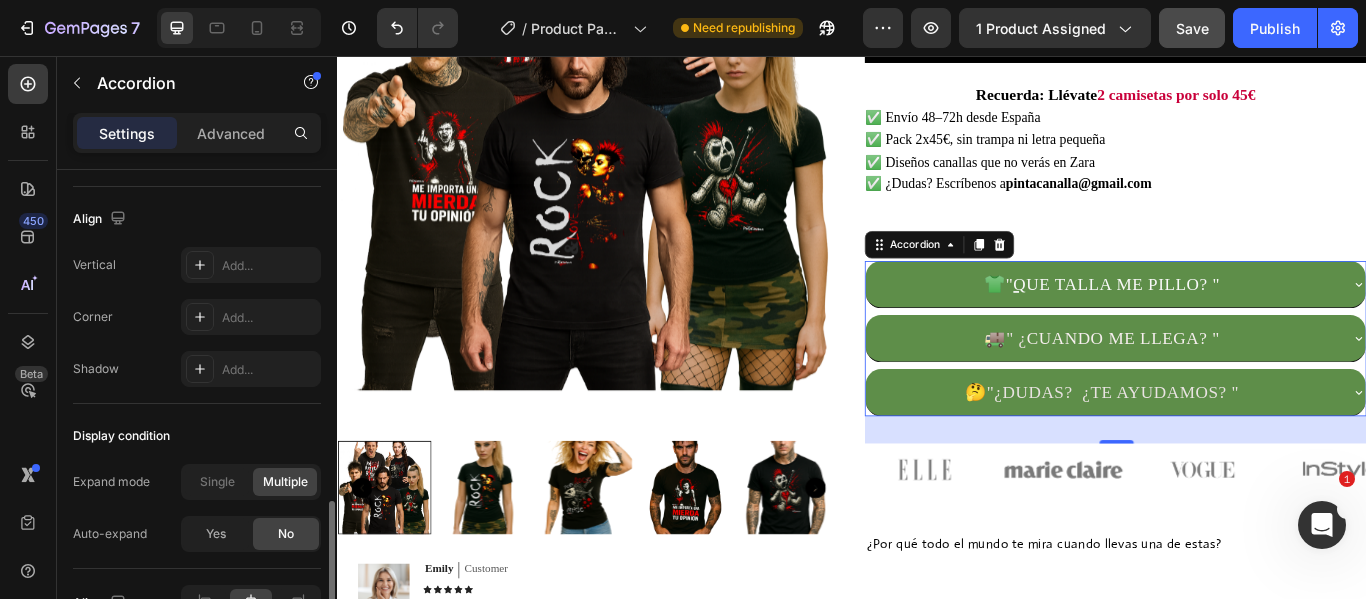 click on "No" 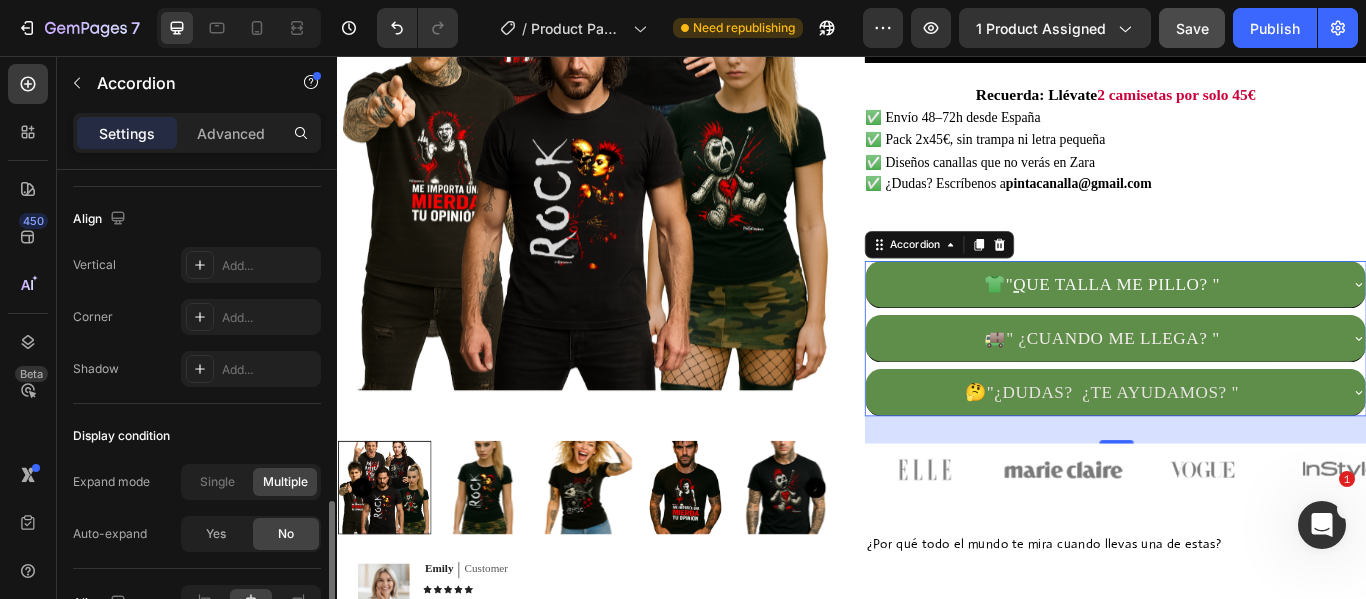 scroll, scrollTop: 1400, scrollLeft: 0, axis: vertical 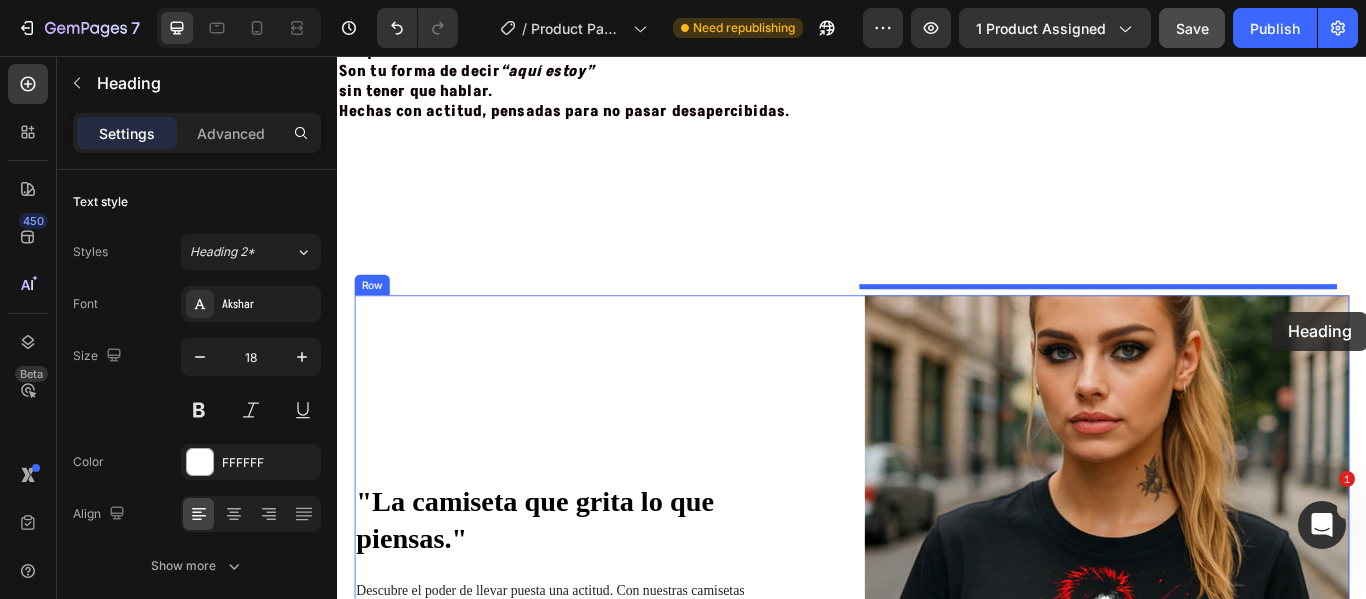 drag, startPoint x: 649, startPoint y: 295, endPoint x: 1427, endPoint y: 354, distance: 780.23395 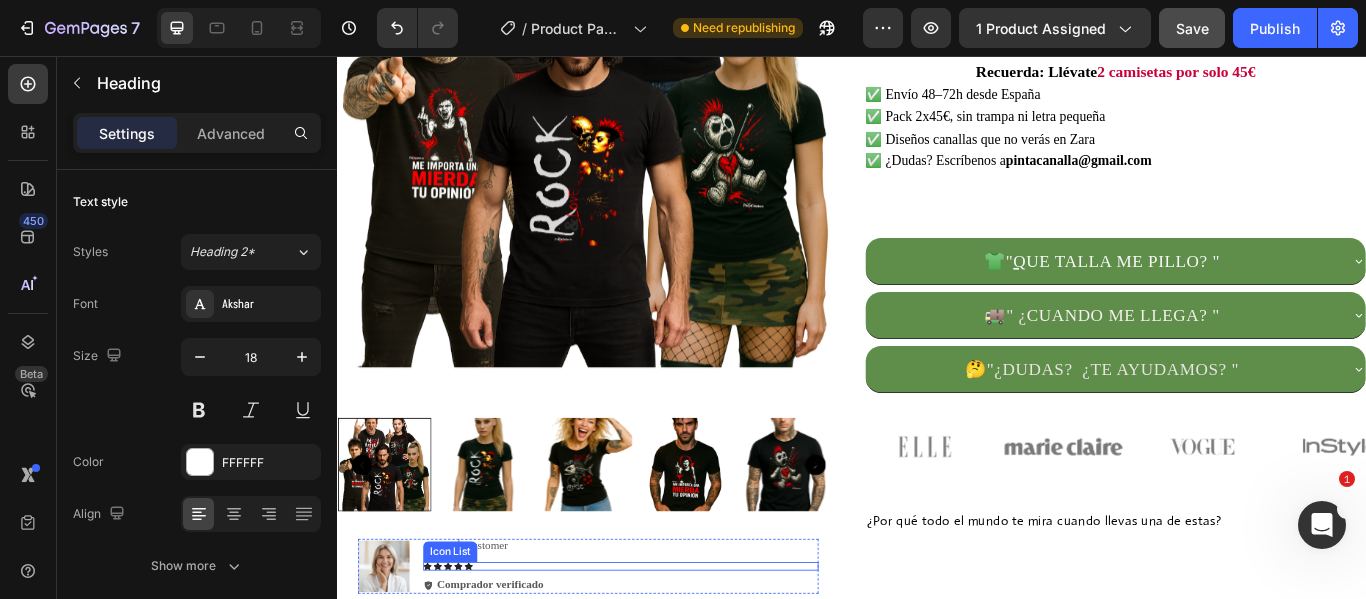 scroll, scrollTop: 633, scrollLeft: 0, axis: vertical 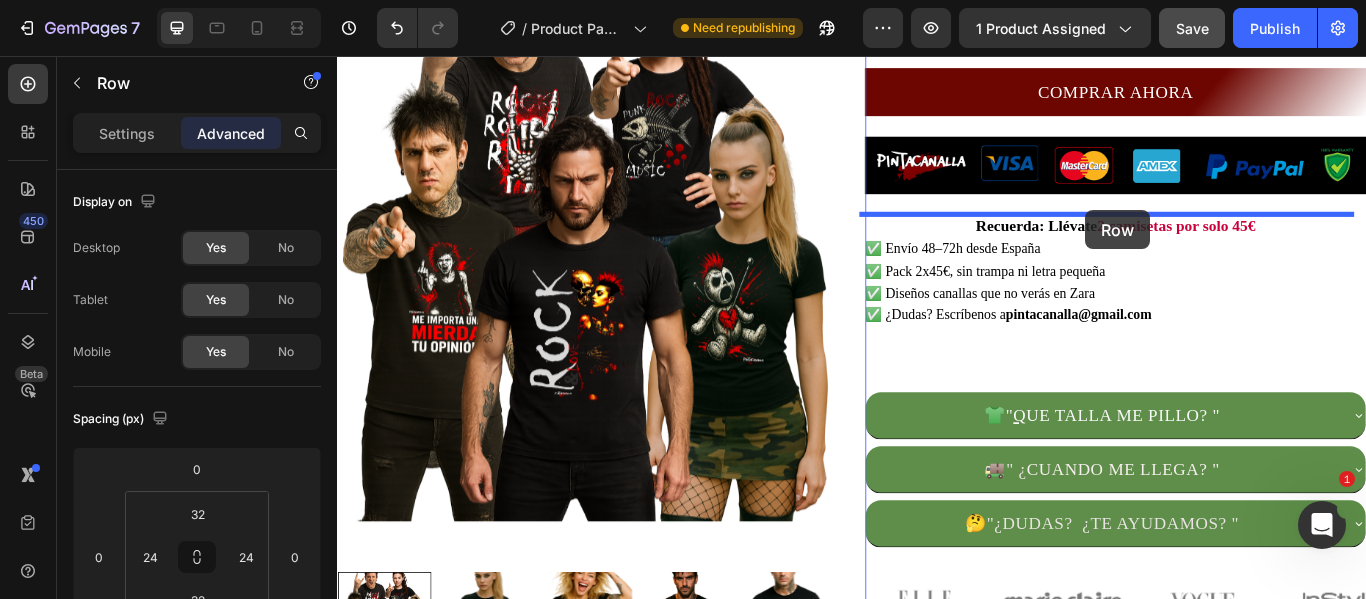 drag, startPoint x: 906, startPoint y: 520, endPoint x: 1209, endPoint y: 236, distance: 415.28906 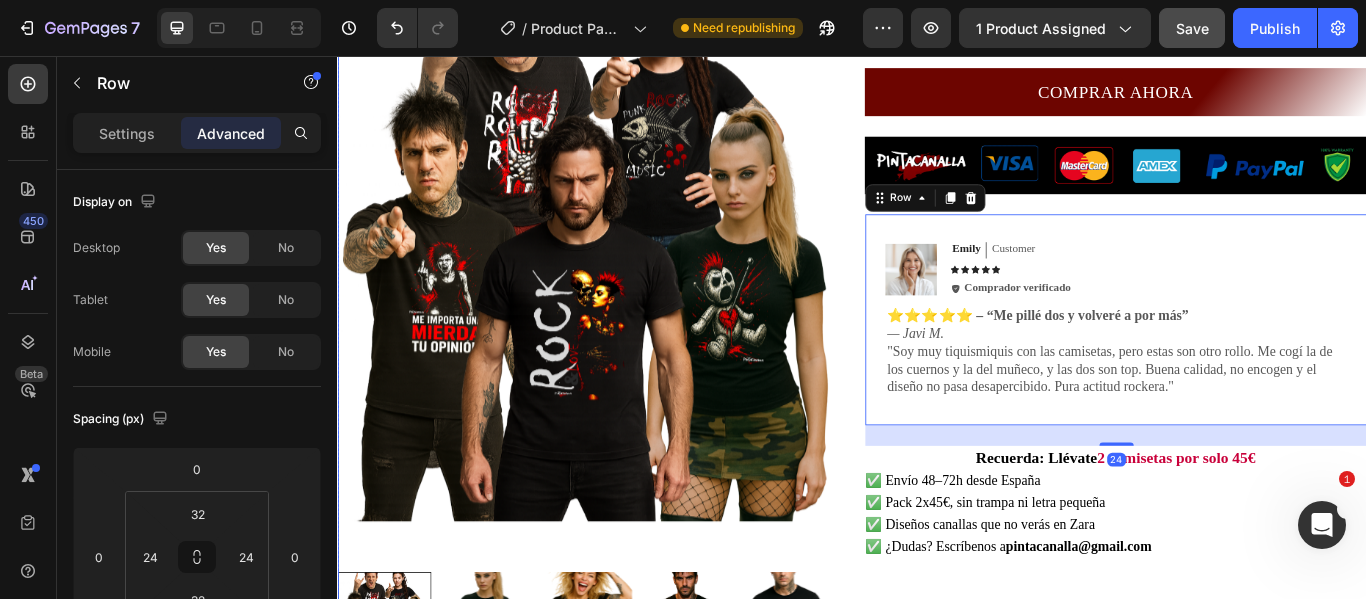 click on "1 camiseta por 29€ 🔥  Llévate  2  por solo  45€ 👕 Elige 2 entre 5 diseños exclusivos Camisetas que no pasan desapercibidas. Text Block
Product Images Text Block MODELOS A ELEGIR CUERNOS ROCK CUERNOS ROCK CUERNOS ROCK RASPA ROCK RASPA ROCK RASPA ROCK TU OPINIÓN TU OPINIÓN TU OPINIÓN DESTINO CANALLA DESTINO CANALLA DESTINO CANALLA MUÑECO DE TRAPO MUÑECO DE TRAPO MUÑECO DE TRAPO TALLA S S S M M M L L L XL XL XL 2XL 2XL 2XL 3XL 3XL 3XL 4XL 4XL 4XL Product Variants & Swatches
AGREGAR AL CARRITO Add to Cart COMPRAR AHORA Dynamic Checkout Image Image Emily Text Block Customer  Text Block Row Icon Icon Icon Icon Icon Icon List
Icon Comprador verificado Text Block Row Row ⭐️⭐️⭐️⭐️⭐️ – “Me pillé dos y volveré a por más” — [FIRST] [LAST]. Text Block Row   24
Recuerda: Llévate  2 camisetas por solo 45€
✅ Envío 48–72h desde España
✅ Pack 2x45€, sin trampa ni letra pequeña
Custom Code" at bounding box center (937, 403) 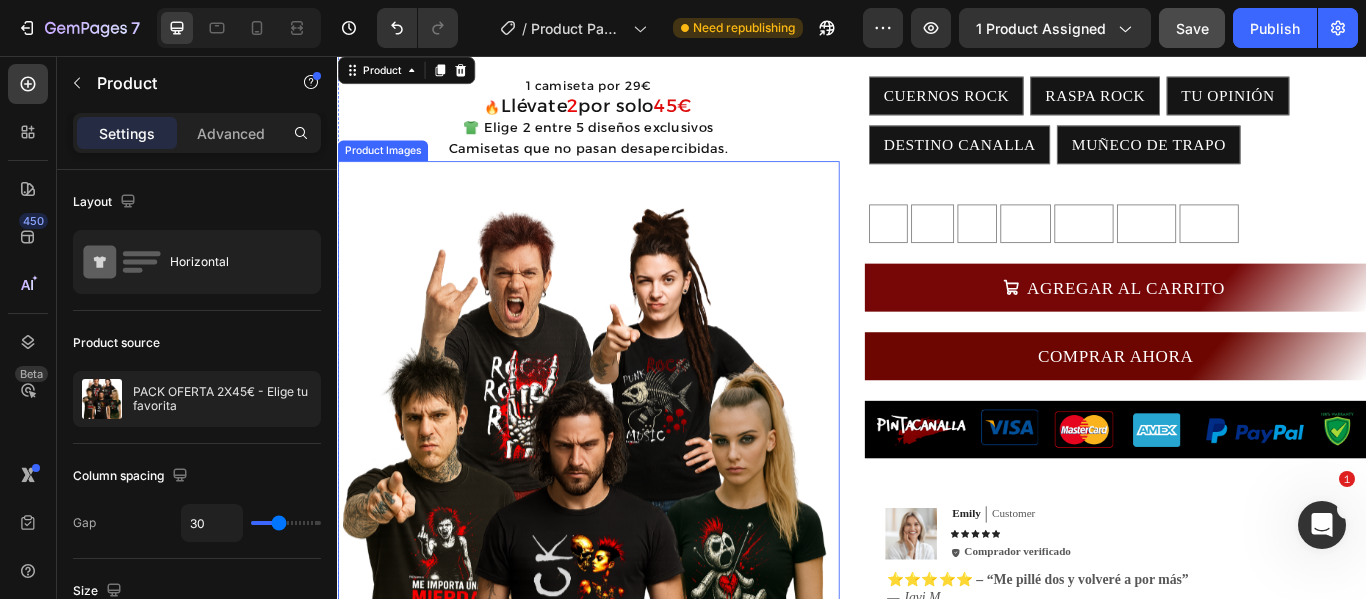 scroll, scrollTop: 200, scrollLeft: 0, axis: vertical 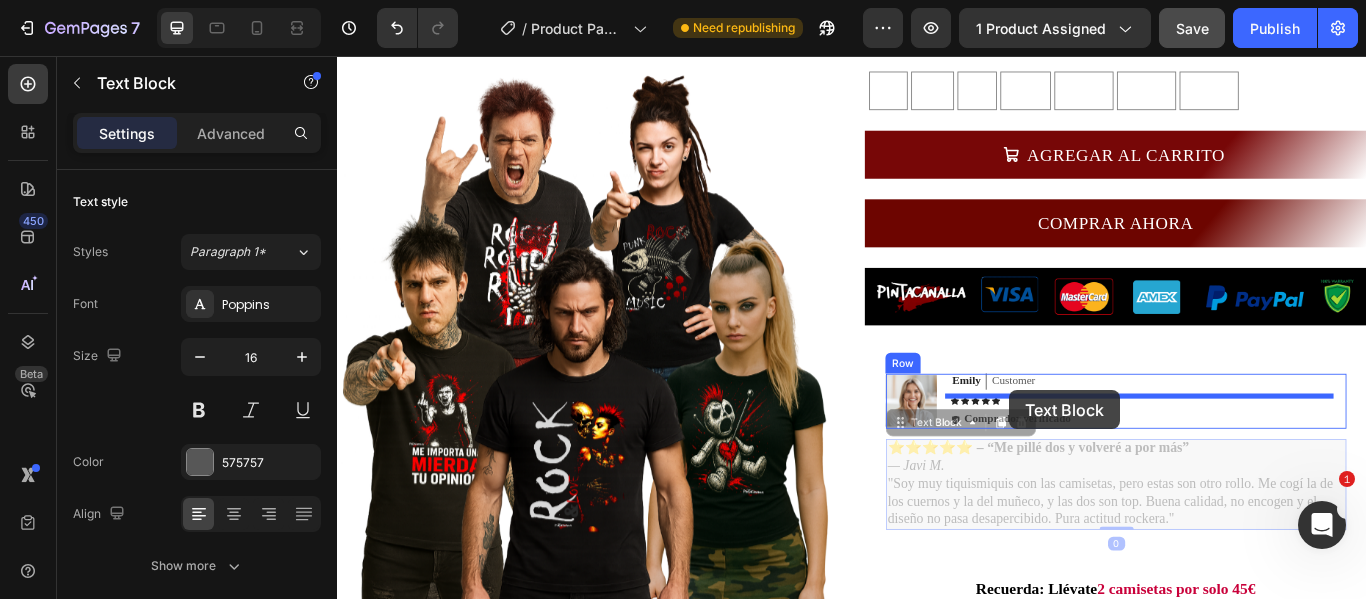 drag, startPoint x: 1039, startPoint y: 576, endPoint x: 1121, endPoint y: 446, distance: 153.701 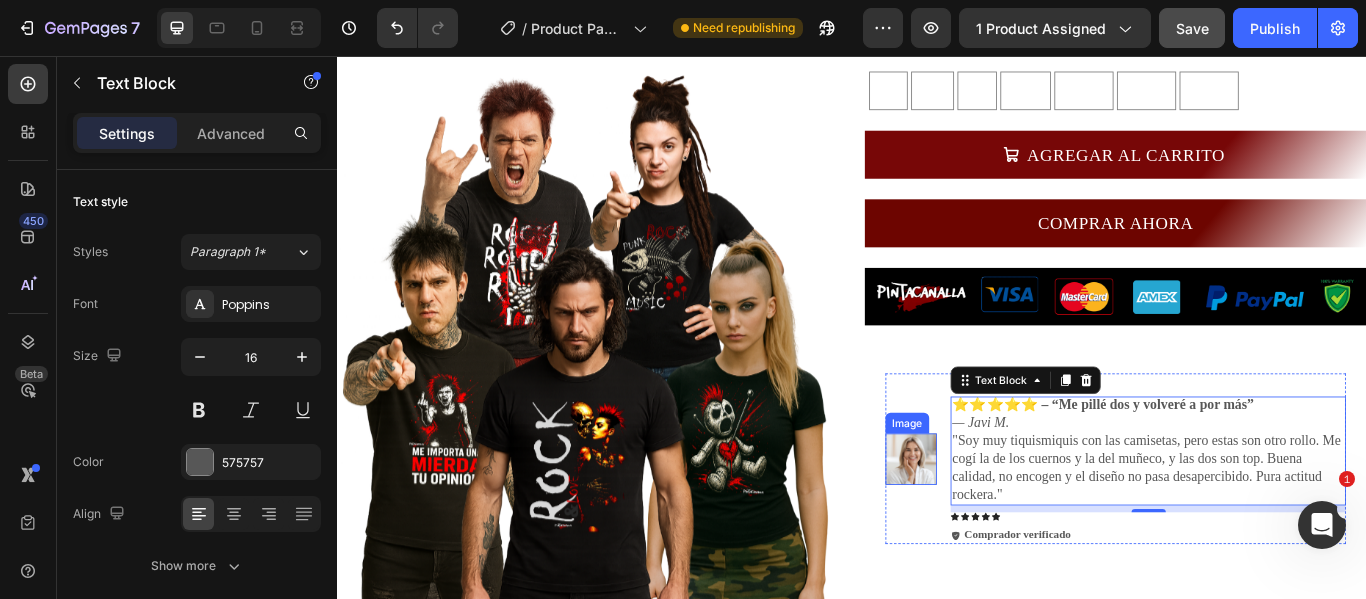 click at bounding box center (1006, 526) 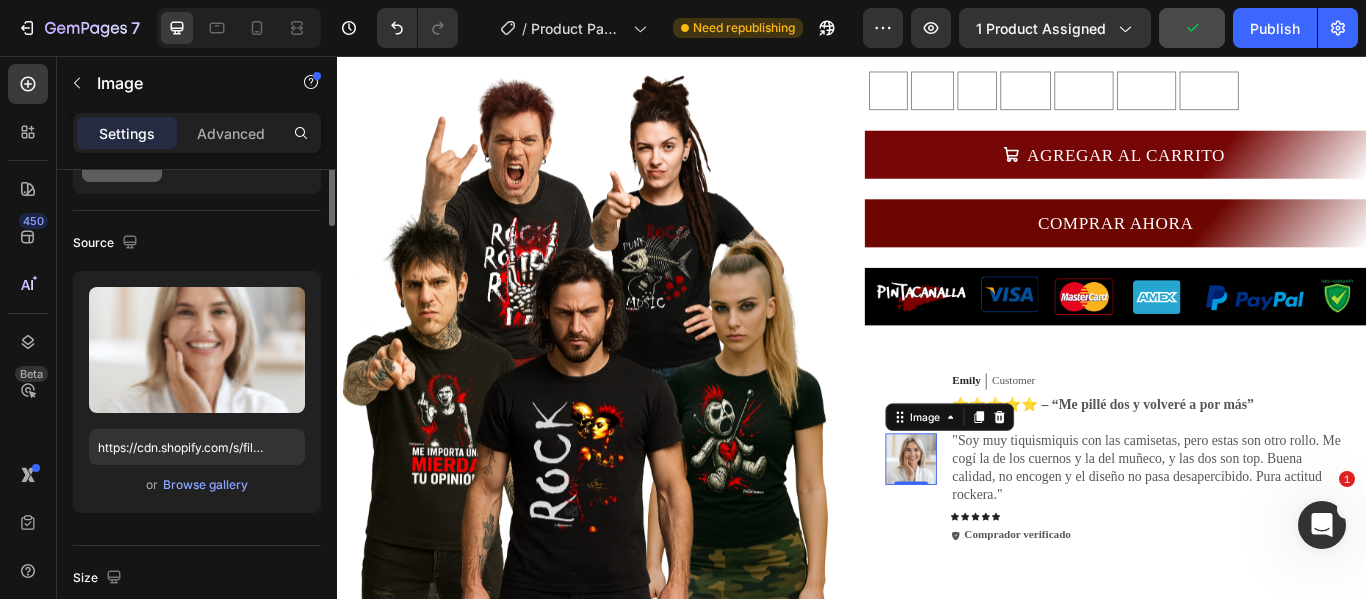 scroll, scrollTop: 0, scrollLeft: 0, axis: both 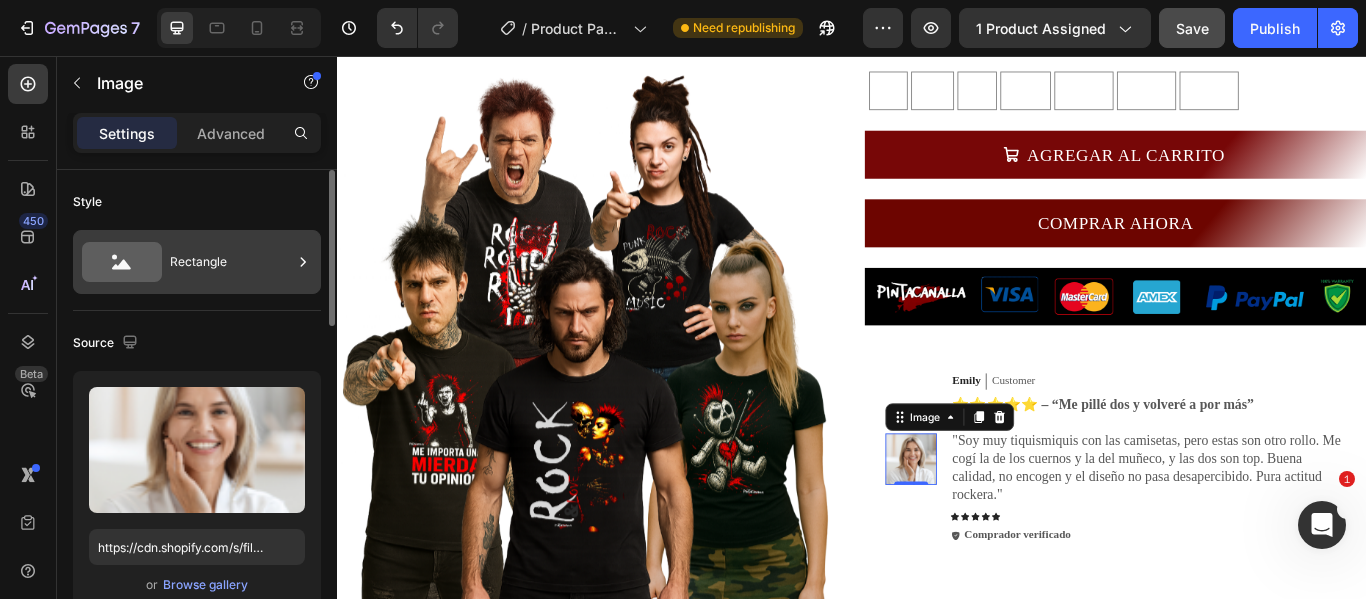 click on "Rectangle" at bounding box center [231, 262] 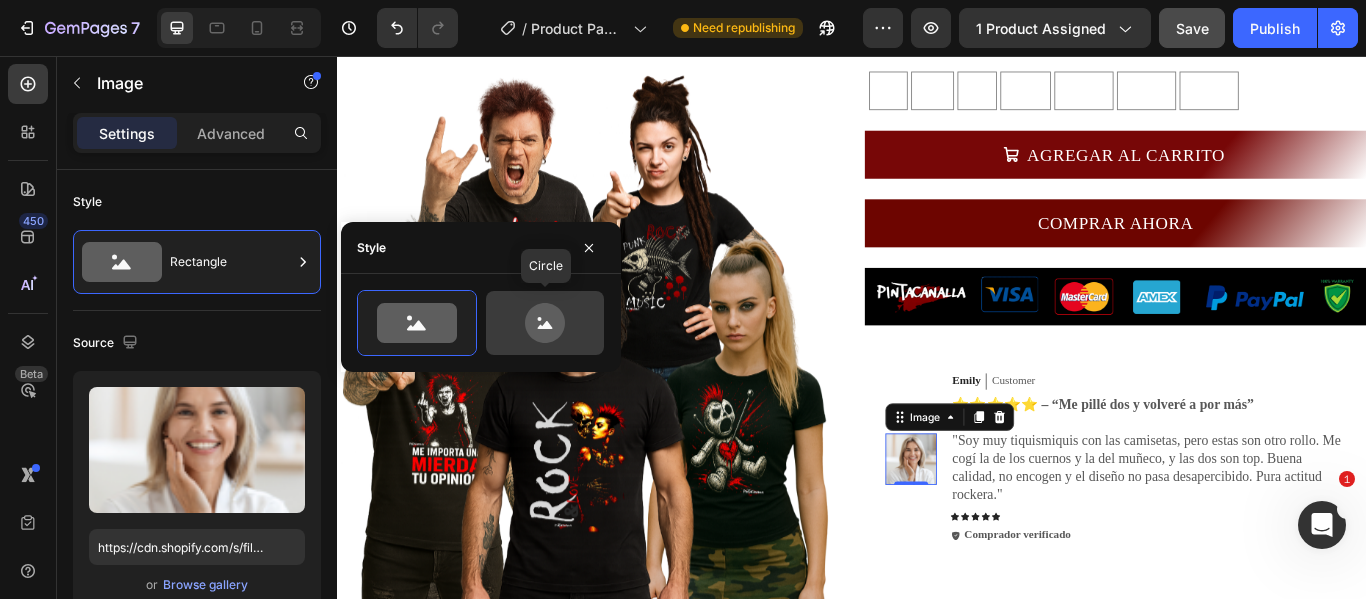 click 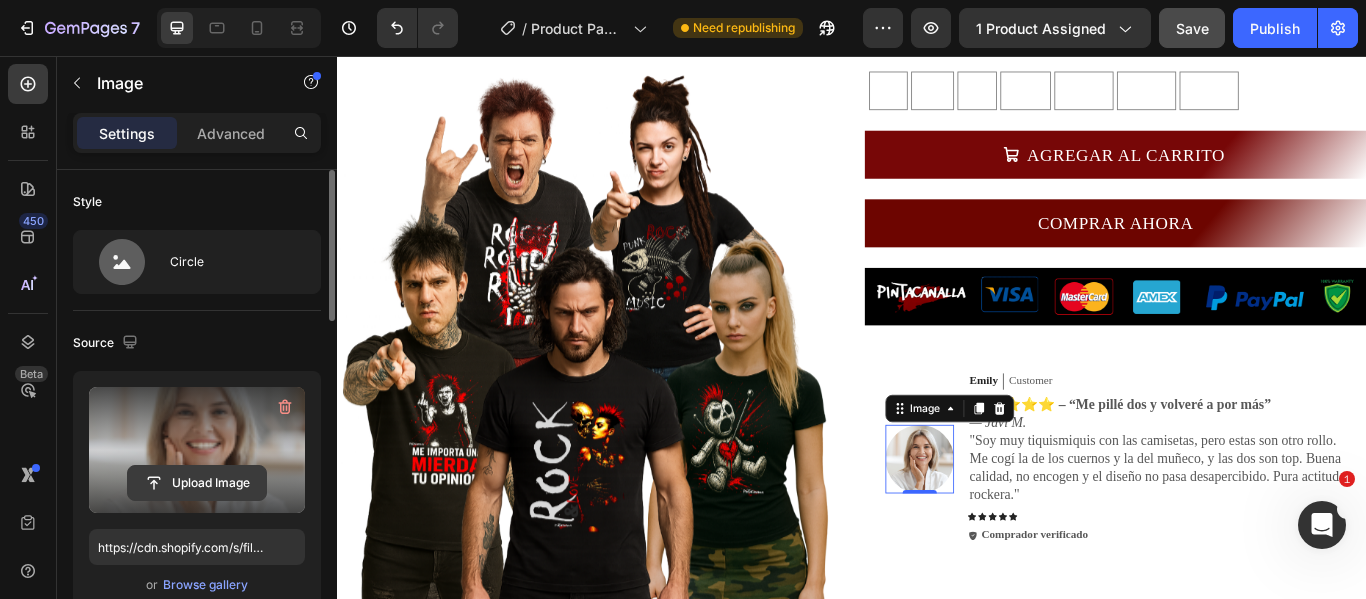 click 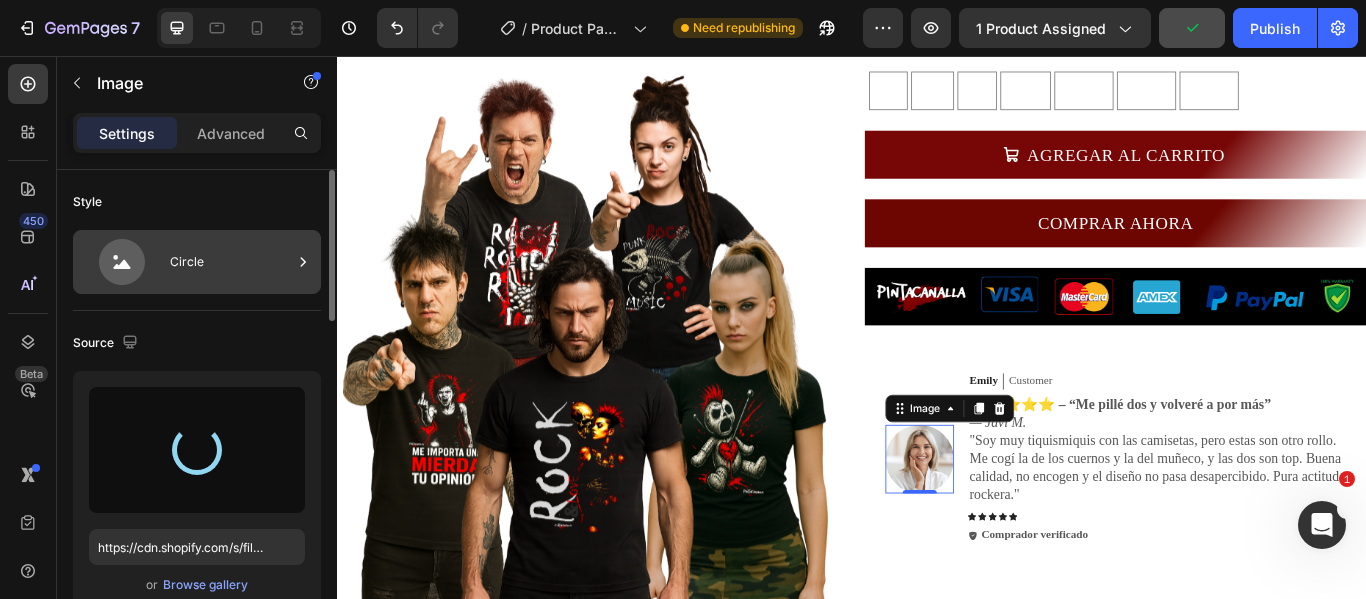 type on "https://cdn.shopify.com/s/files/1/0895/7424/4697/files/gempages_577607291776271301-d8bb5fb0-b98f-4286-804c-4f9a27c9e7bc.png" 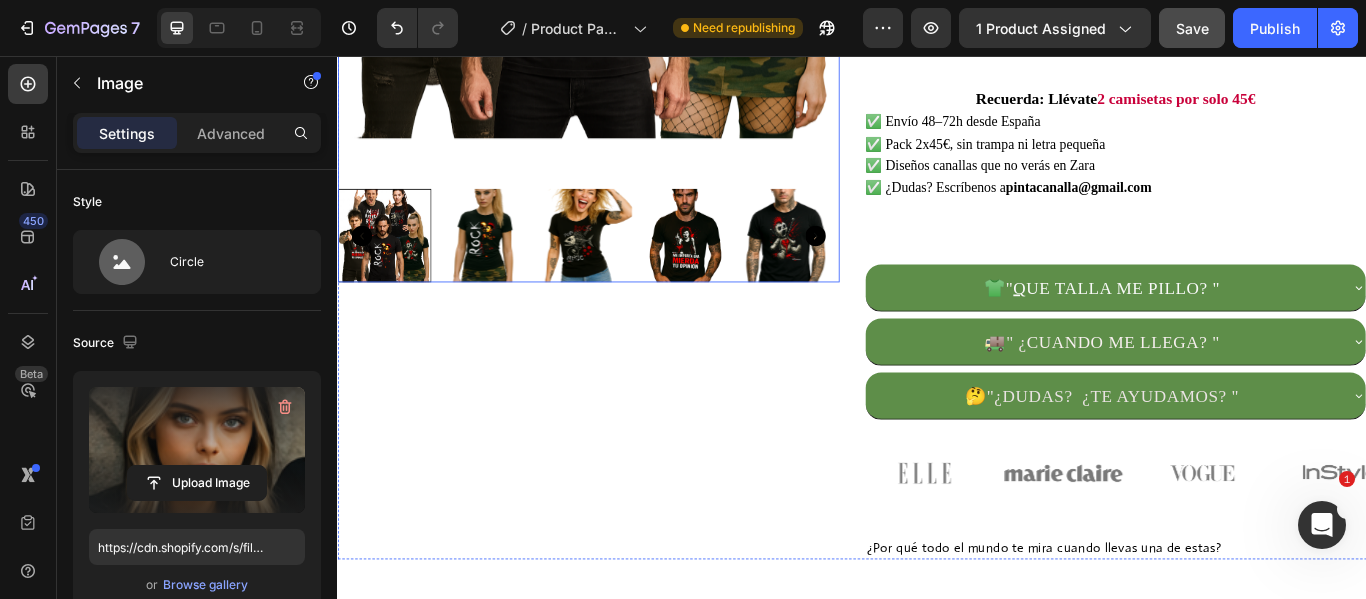 scroll, scrollTop: 900, scrollLeft: 0, axis: vertical 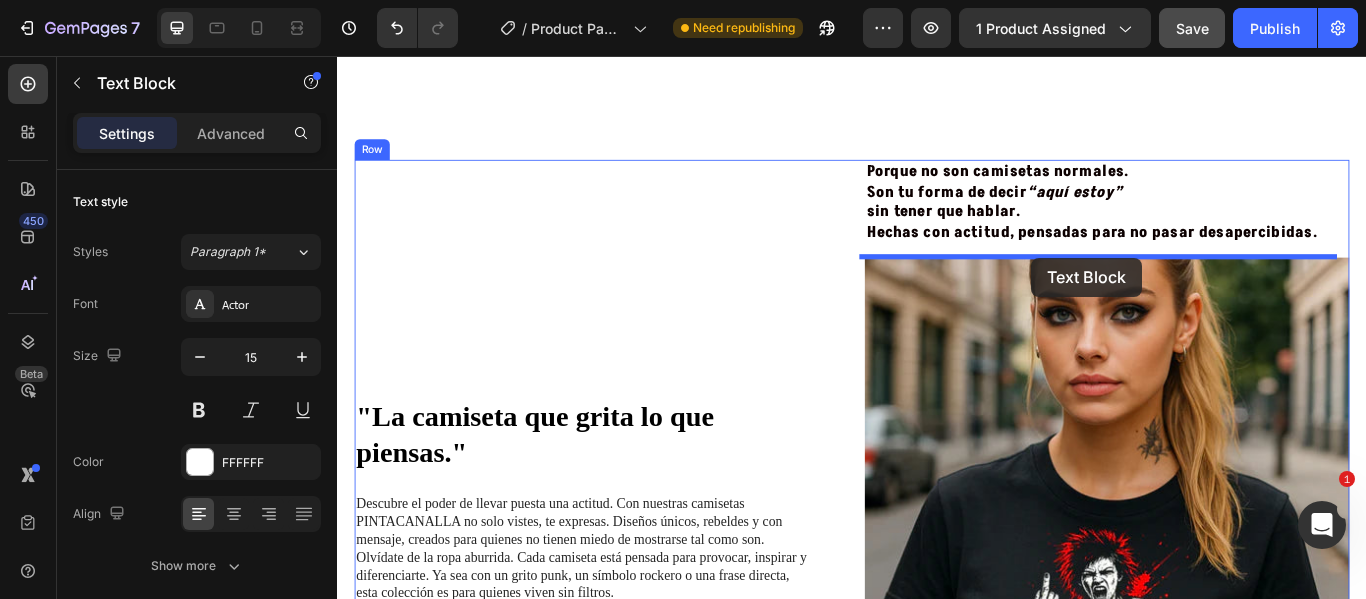 drag, startPoint x: 1071, startPoint y: 531, endPoint x: 1146, endPoint y: 291, distance: 251.44582 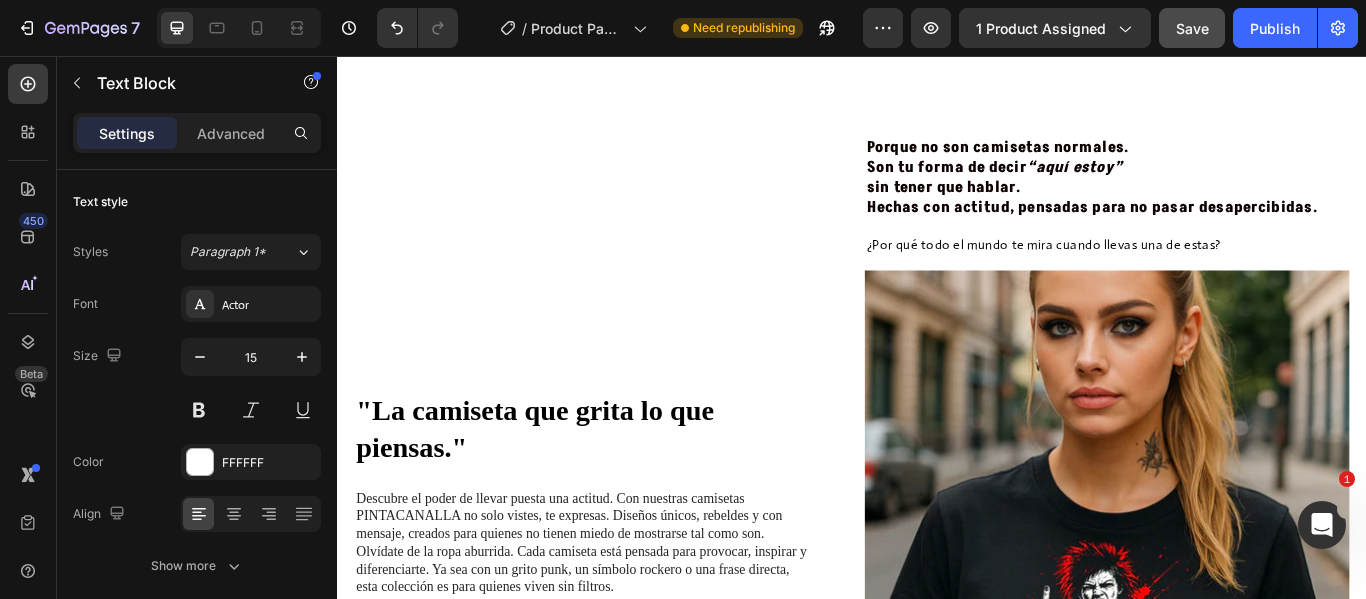 scroll, scrollTop: 1566, scrollLeft: 0, axis: vertical 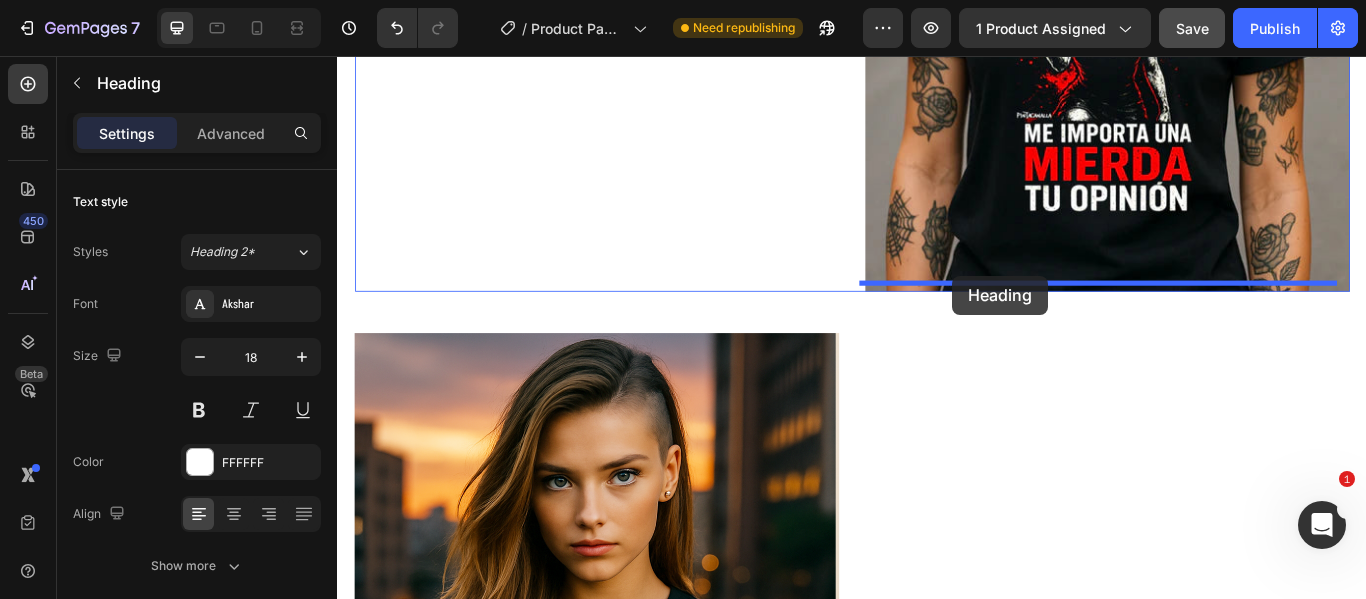 drag, startPoint x: 1020, startPoint y: 97, endPoint x: 1054, endPoint y: 312, distance: 217.67177 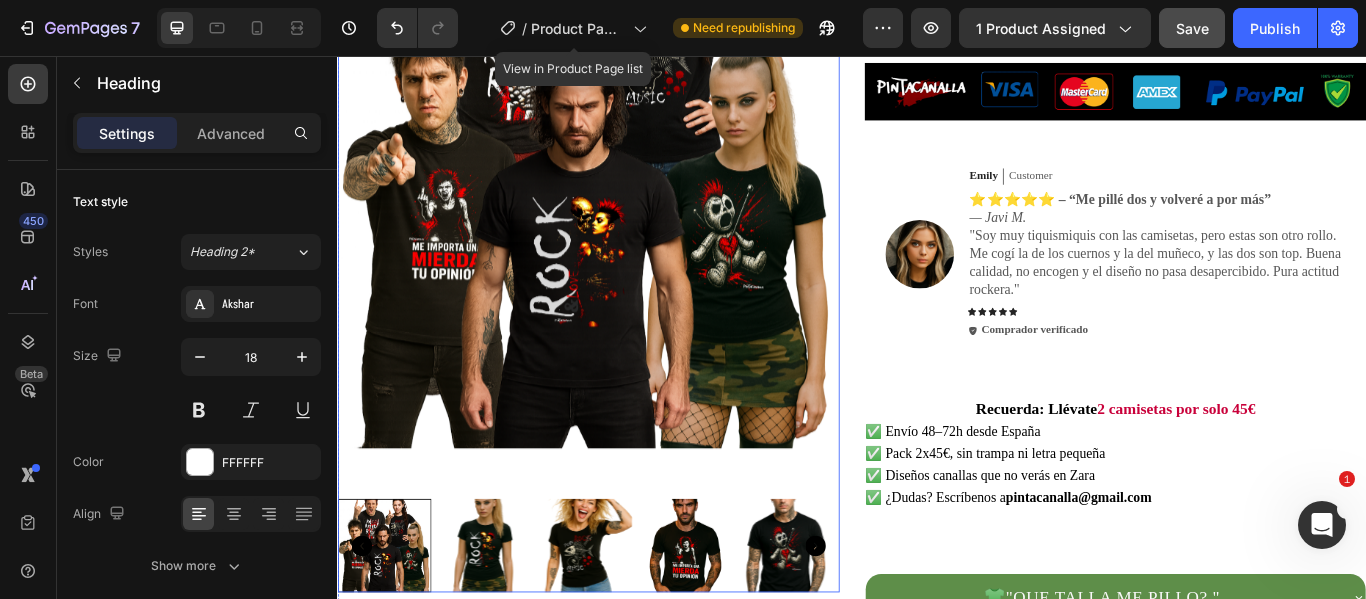 scroll, scrollTop: 362, scrollLeft: 0, axis: vertical 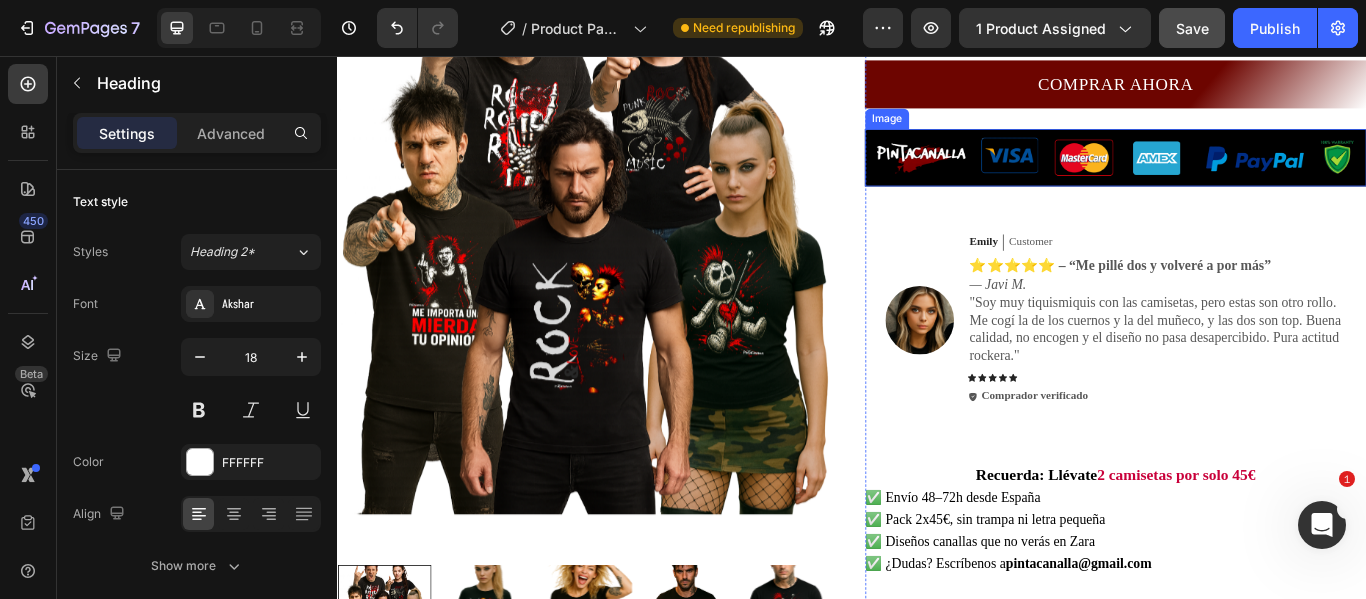 click at bounding box center (1244, 174) 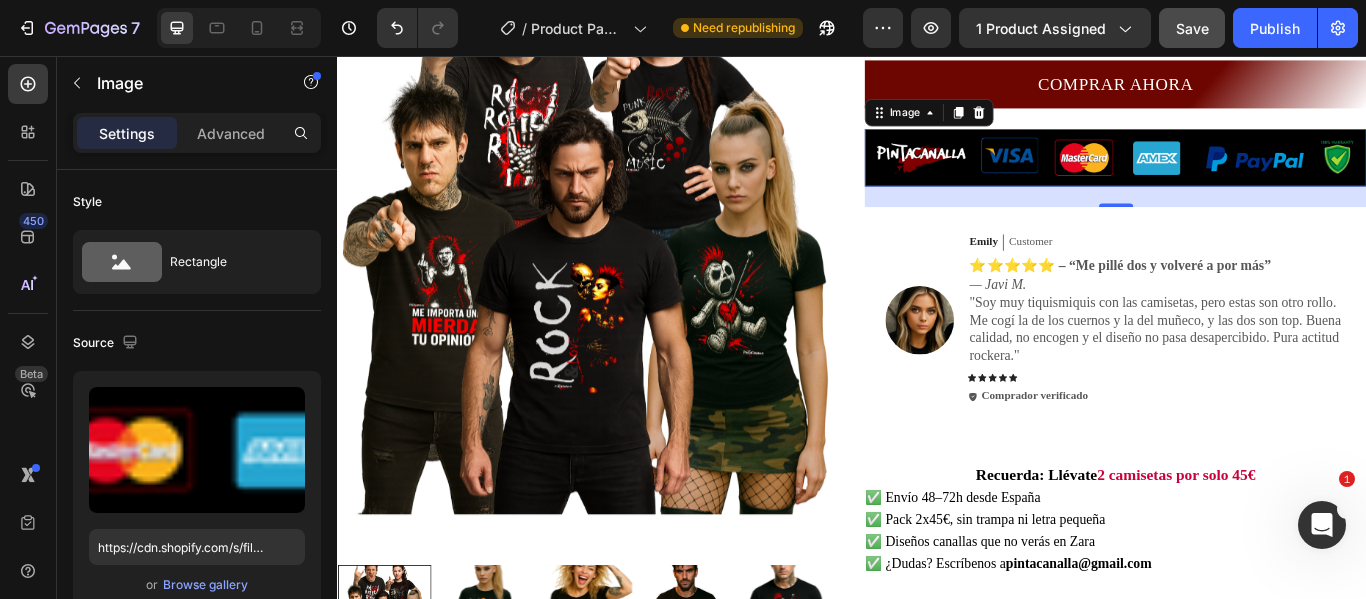 click at bounding box center [1244, 174] 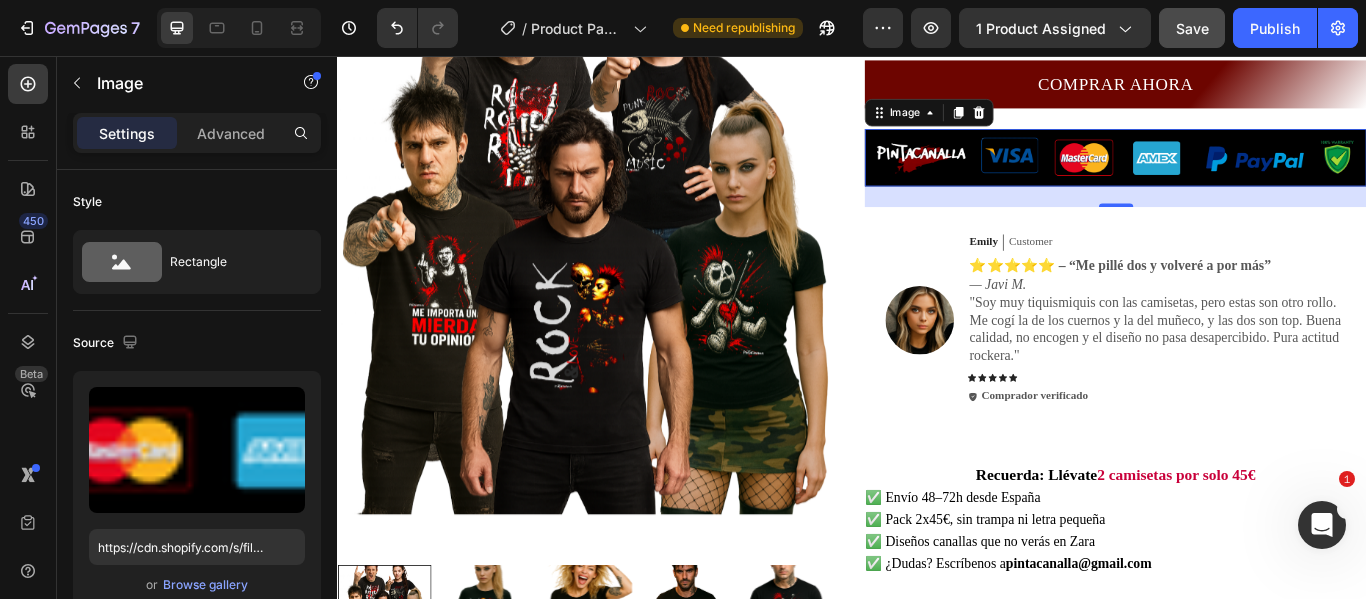 click at bounding box center [1244, 174] 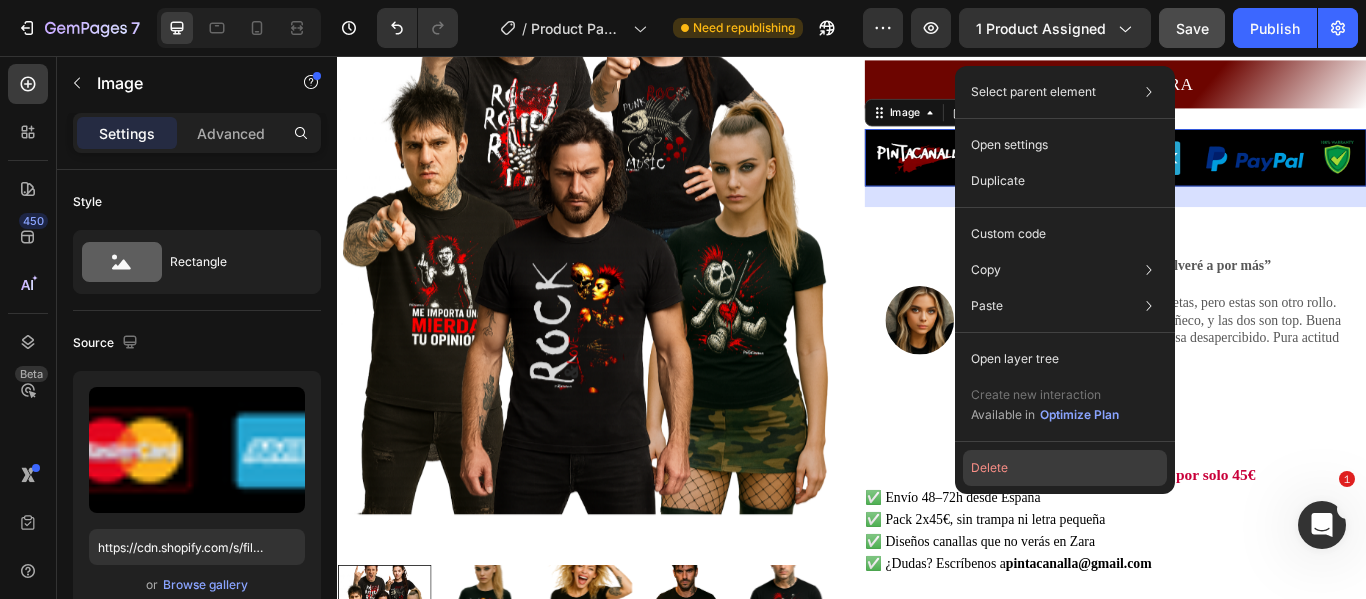 click on "Delete" 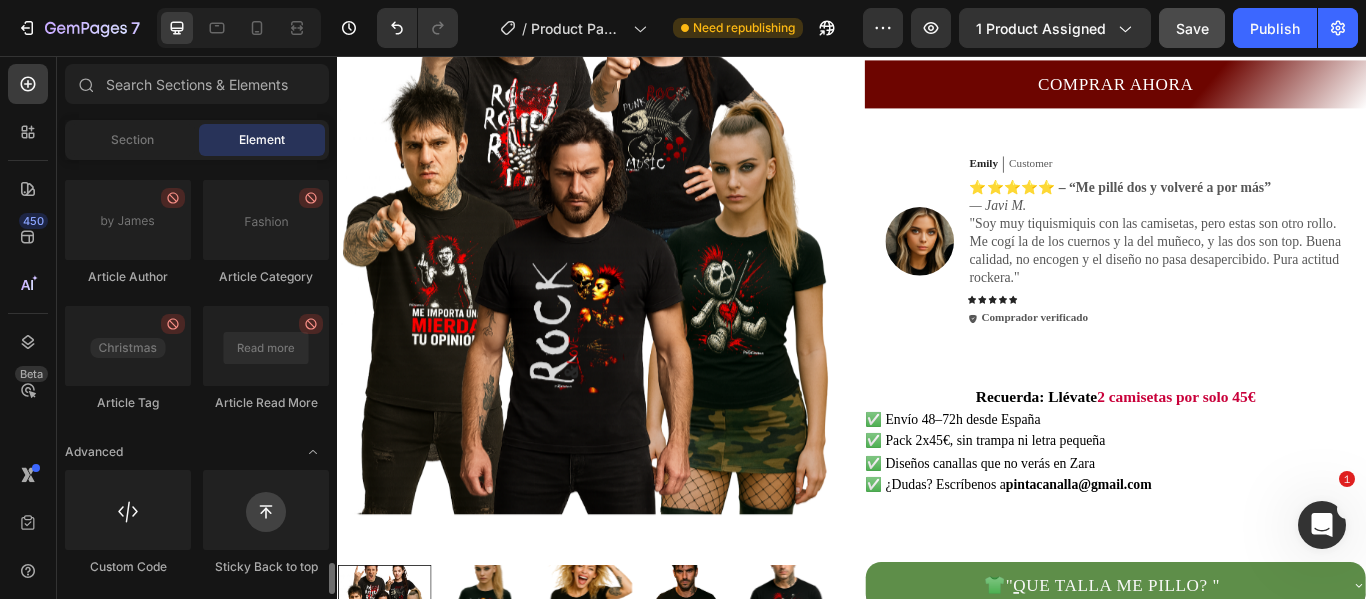 scroll, scrollTop: 5624, scrollLeft: 0, axis: vertical 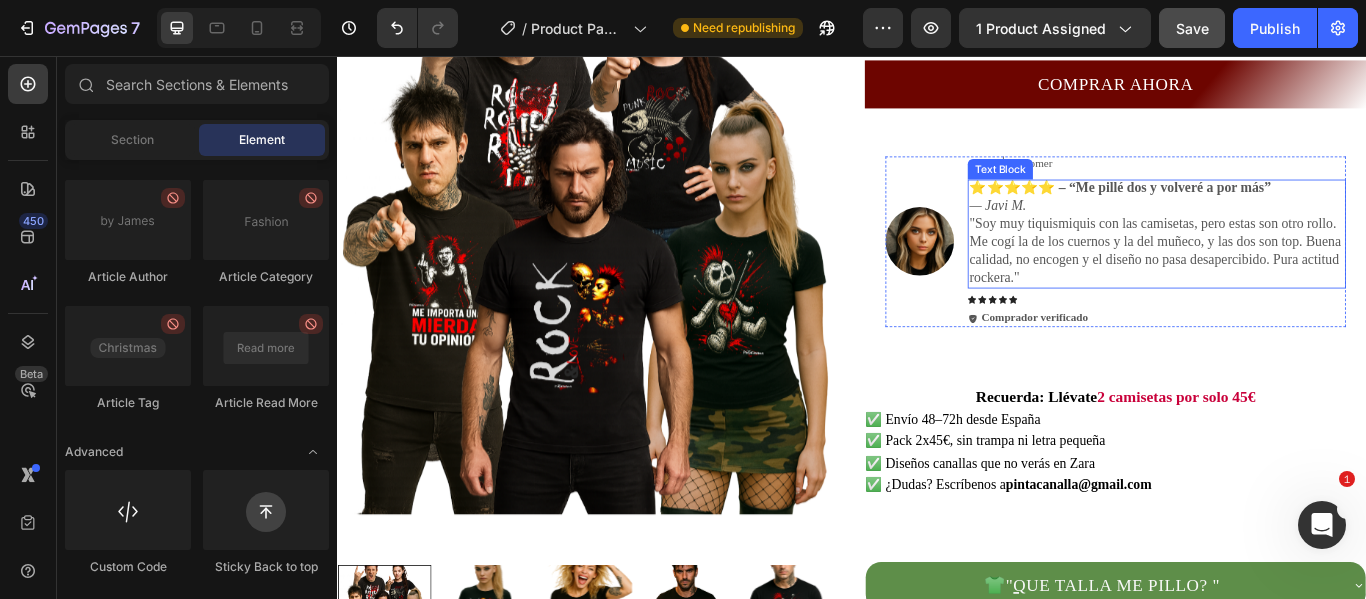 click on "— Javi M." at bounding box center (1107, 230) 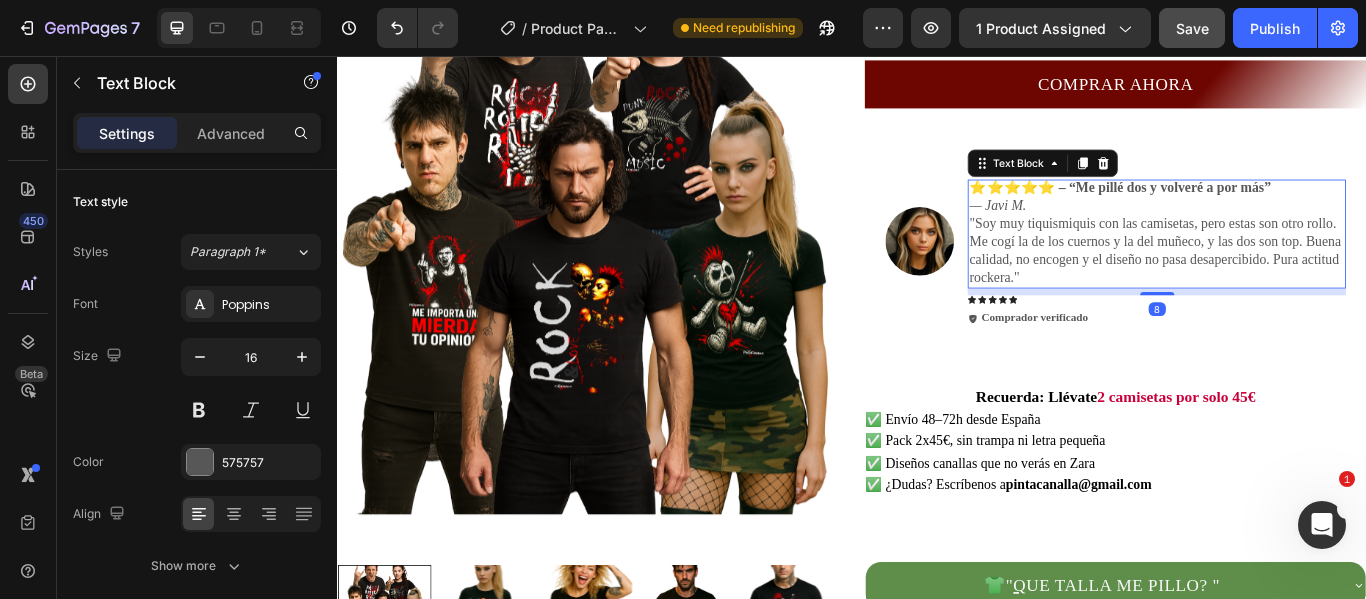 click on "— Javi M." at bounding box center (1107, 230) 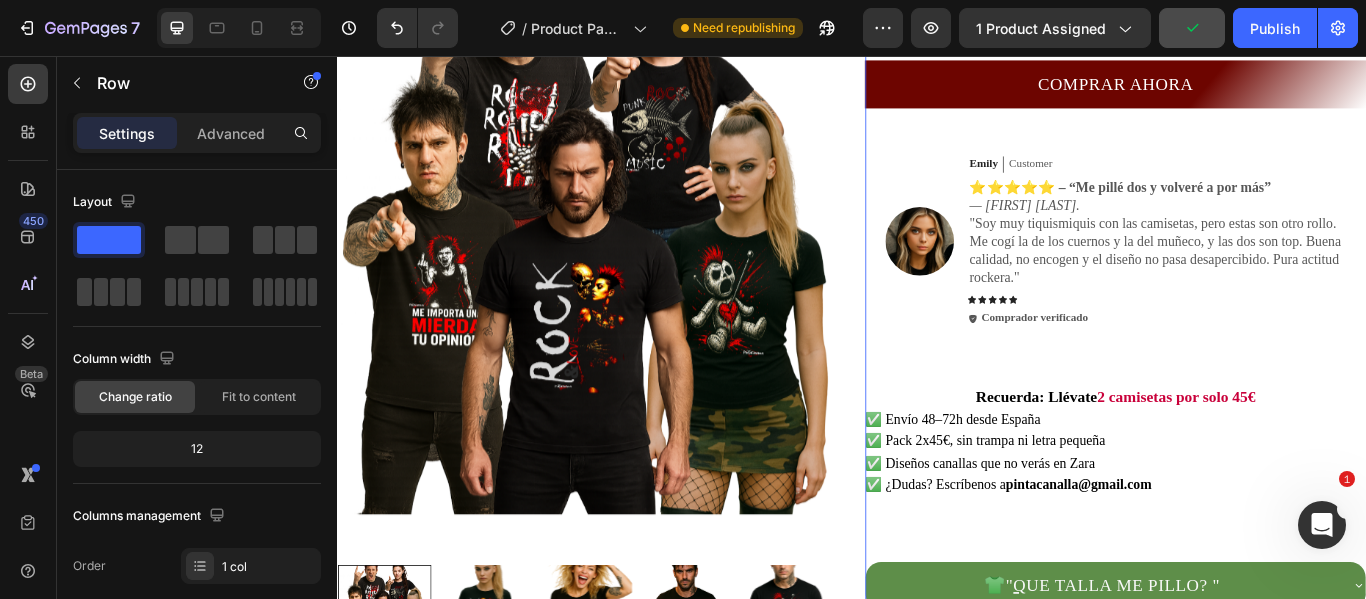 click on "MODELOS A ELEGIR CUERNOS ROCK CUERNOS ROCK CUERNOS ROCK RASPA ROCK RASPA ROCK RASPA ROCK TU OPINIÓN TU OPINIÓN TU OPINIÓN DESTINO CANALLA DESTINO CANALLA DESTINO CANALLA MUÑECO DE TRAPO MUÑECO DE TRAPO MUÑECO DE TRAPO TALLA S S S M M M L L L XL XL XL 2XL 2XL 2XL 3XL 3XL 3XL 4XL 4XL 4XL Product Variants & Swatches
AGREGAR AL CARRITO Add to Cart COMPRAR AHORA Dynamic Checkout Image Emily Text Block Customer  Text Block Row ⭐️⭐️⭐️⭐️⭐️ – “Me pillé dos y volveré a por más” — [FIRST] [LAST]. "Soy muy tiquismiquis con las camisetas, pero estas son otro rollo. Me cogí la de los cuernos y la del muñeco, y las dos son top. Buena calidad, no encogen y el diseño no pasa desapercibido. Pura actitud rockera." Text Block Icon Icon Icon Icon Icon Icon List
Icon Comprador verificado Text Block Row Row Row
Recuerda: Llévate  2 camisetas por solo 45€
✅ Envío 48–72h desde España
✅ Pack 2x45€, sin trampa ni letra pequeña
Image" at bounding box center (1244, 348) 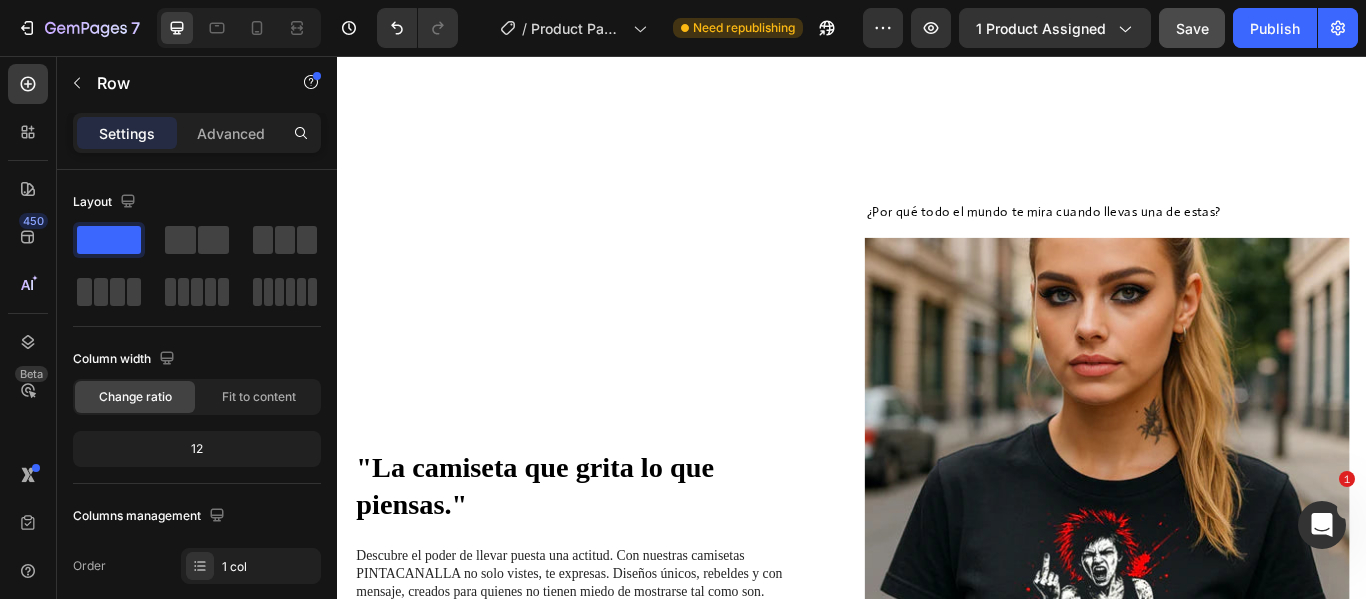 scroll, scrollTop: 1239, scrollLeft: 0, axis: vertical 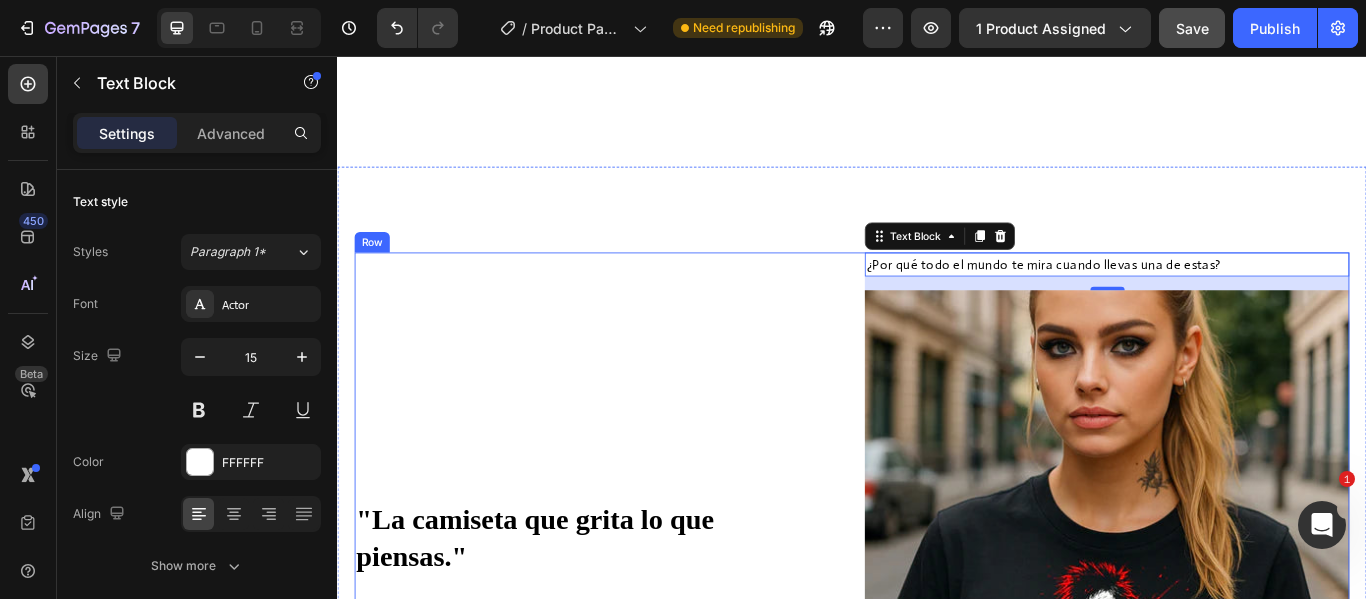 click on ""La camiseta que grita lo que piensas." Heading Descubre el poder de llevar puesta una actitud. Con nuestras camisetas PINTACANALLA no solo vistes, te expresas. Diseños únicos, rebeldes y con mensaje, creados para quienes no tienen miedo de mostrarse tal como son. Olvídate de la ropa aburrida. Cada camiseta está pensada para provocar, inspirar y diferenciarte. Ya sea con un grito punk, un símbolo rockero o una frase directa, esta colección es para quienes viven sin filtros. Póntela y siente cómo cambia tu energía. Tu estilo habla por ti. Hazte con la tuya y marca la diferencia desde que sales de casa. Text Block Row" at bounding box center [639, 716] 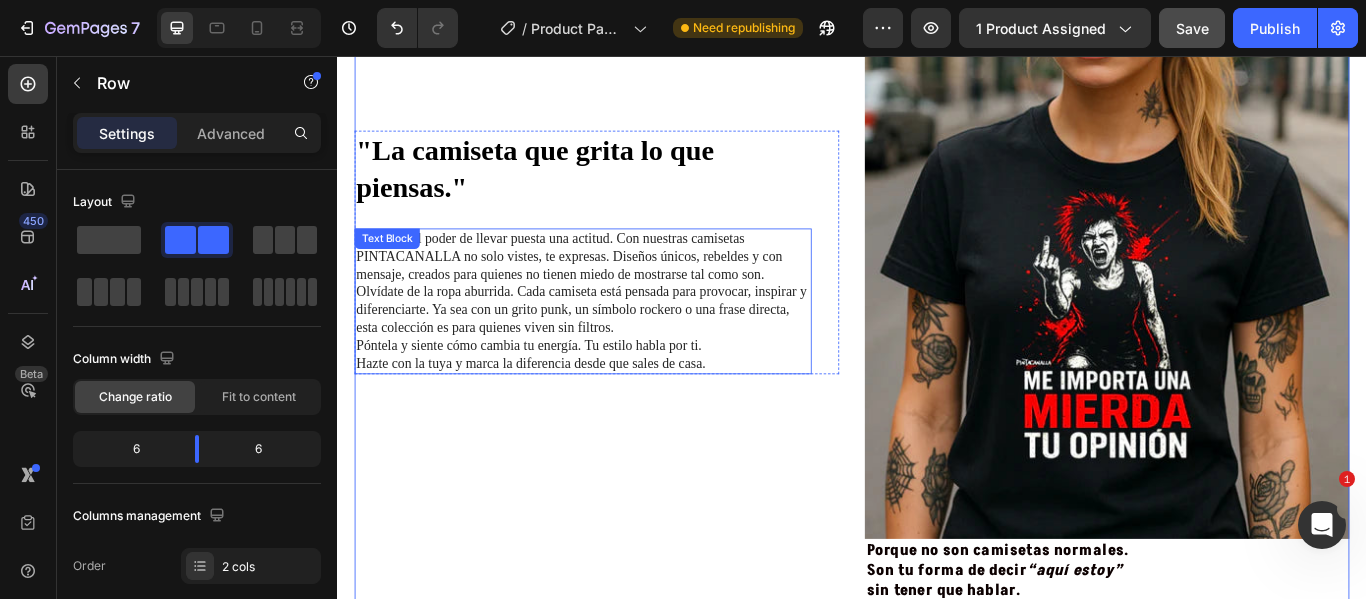 scroll, scrollTop: 1539, scrollLeft: 0, axis: vertical 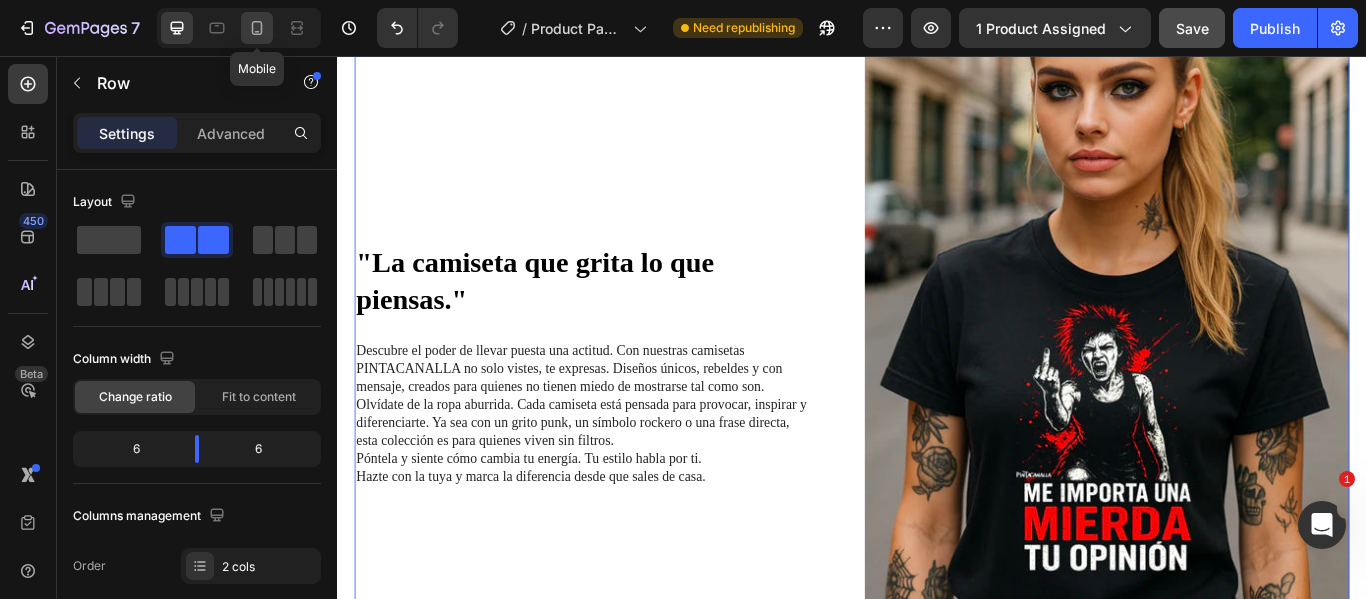 click 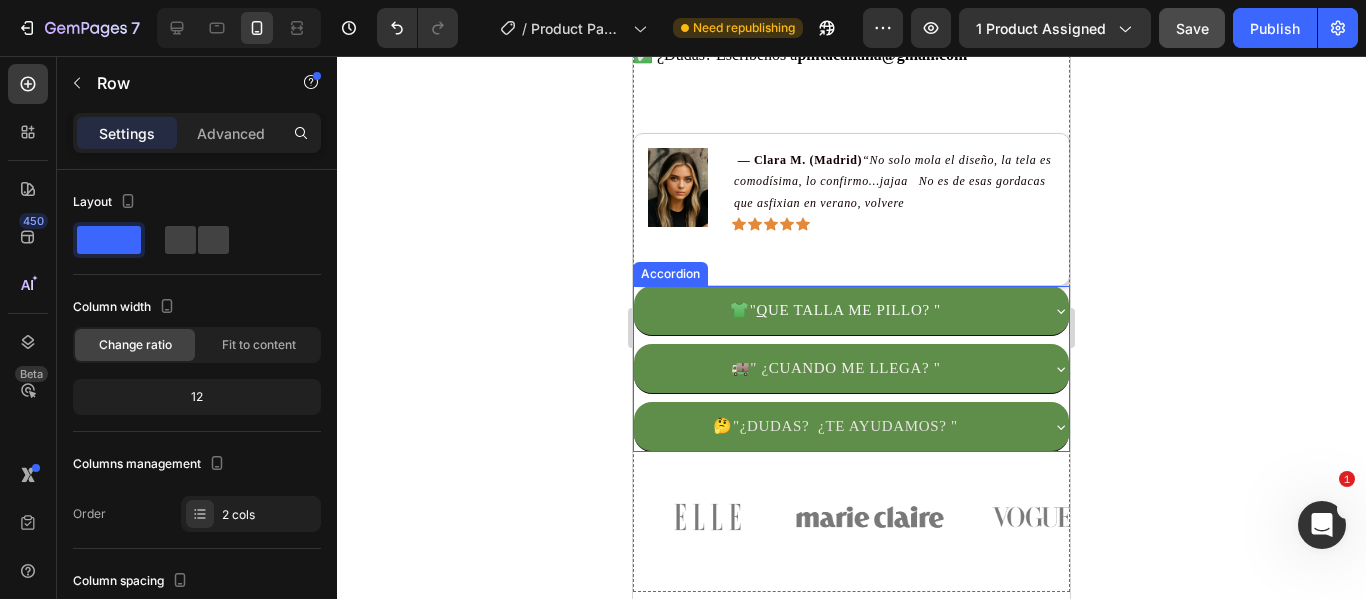 scroll, scrollTop: 1533, scrollLeft: 0, axis: vertical 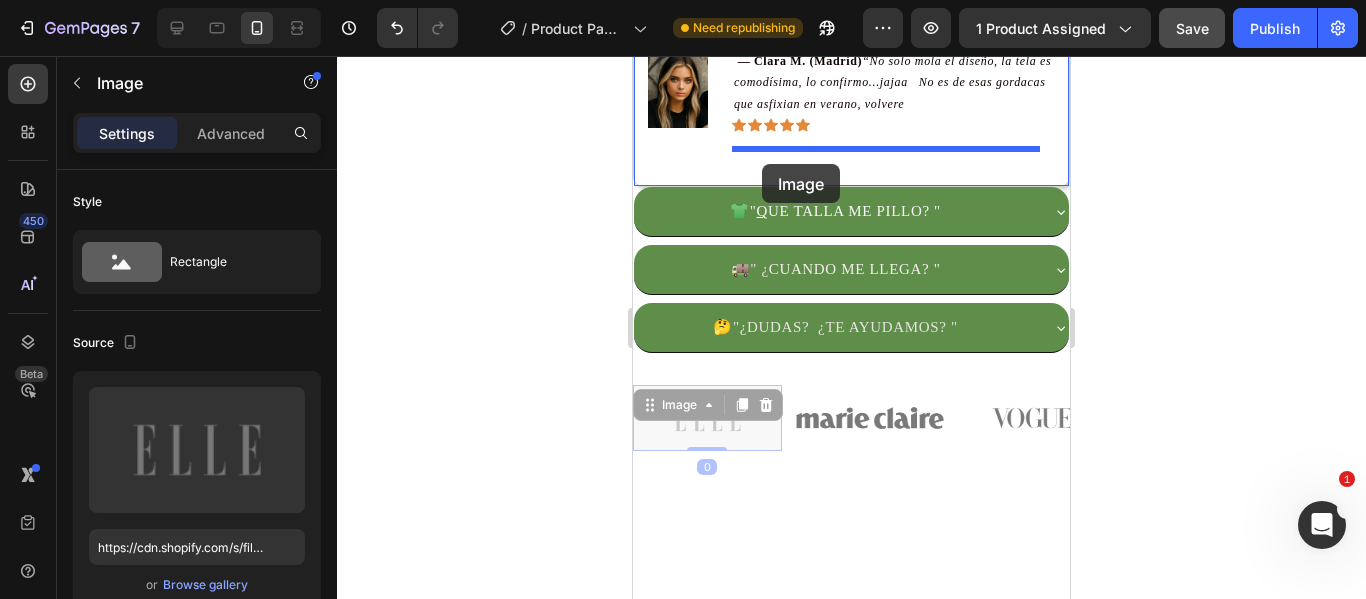 drag, startPoint x: 777, startPoint y: 437, endPoint x: 762, endPoint y: 164, distance: 273.41177 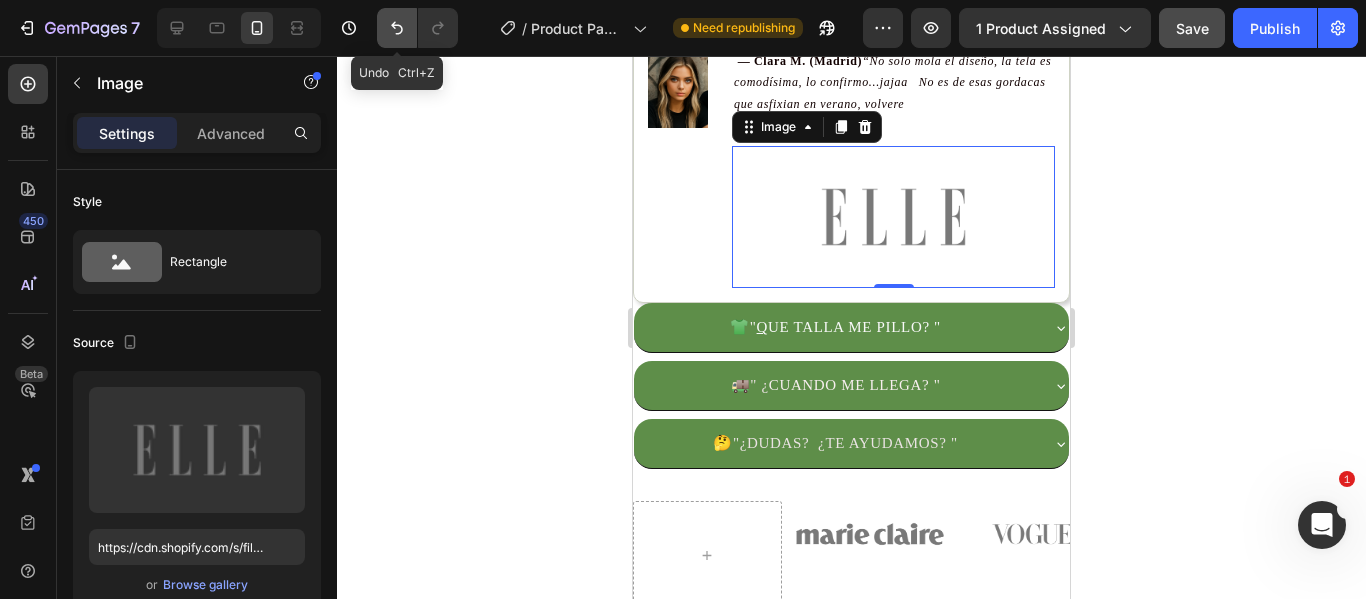 click 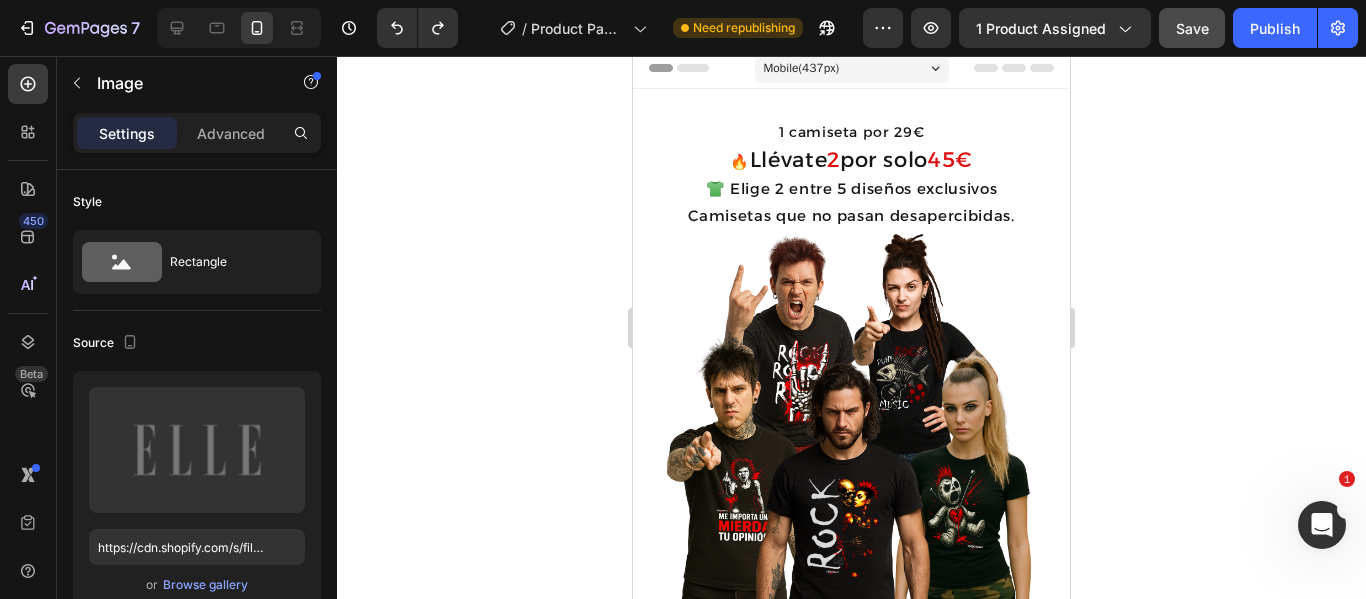 scroll, scrollTop: 0, scrollLeft: 0, axis: both 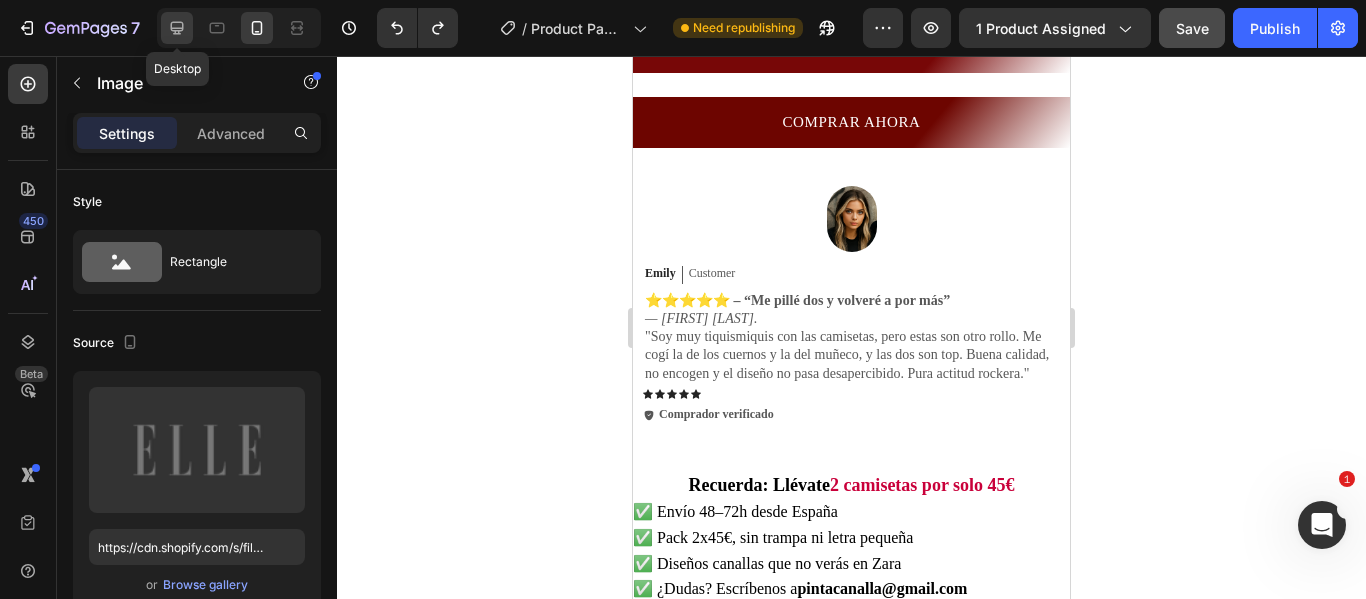 click 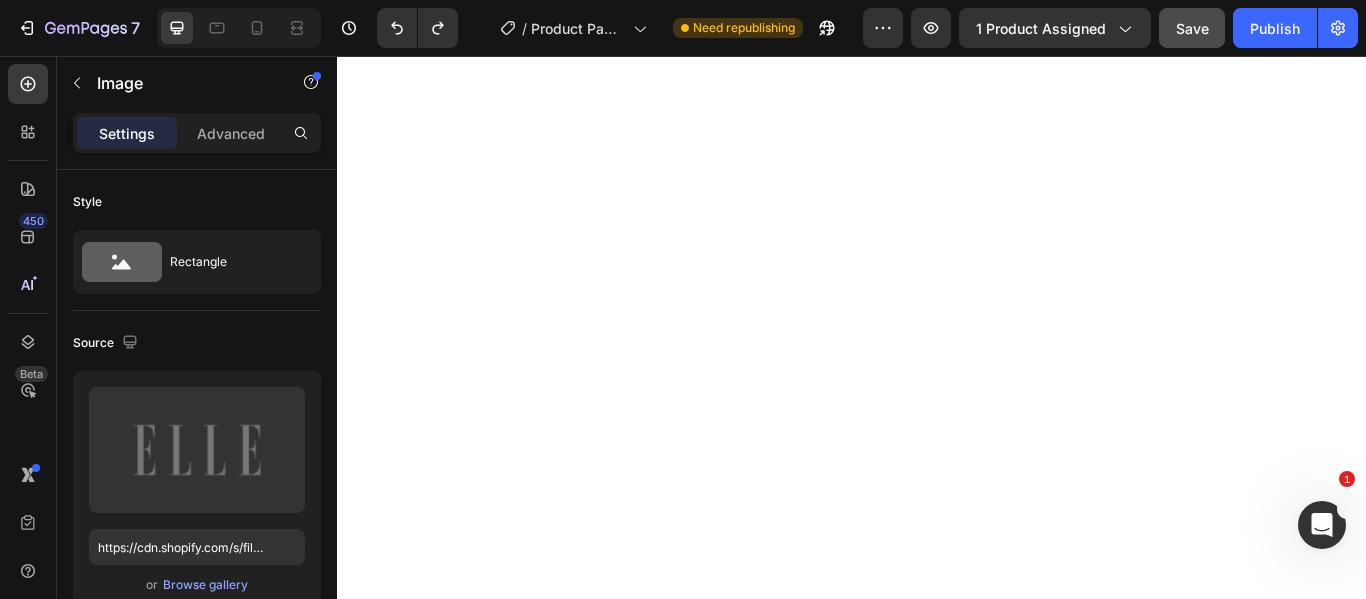 scroll, scrollTop: 500, scrollLeft: 0, axis: vertical 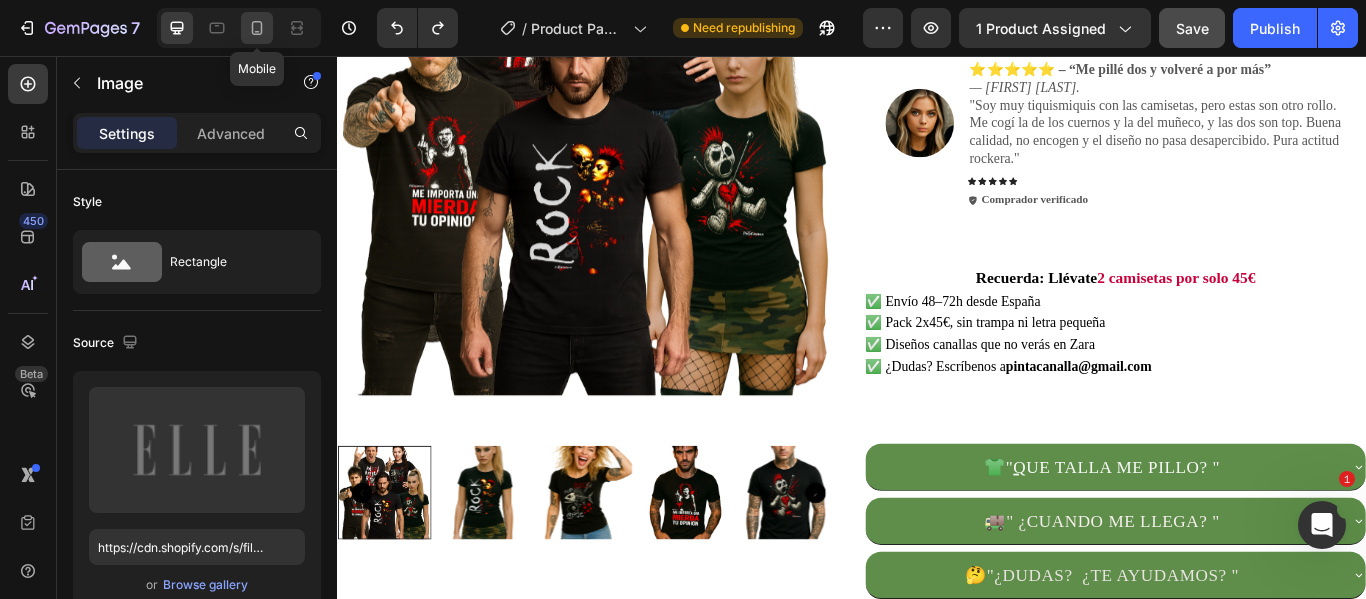 click 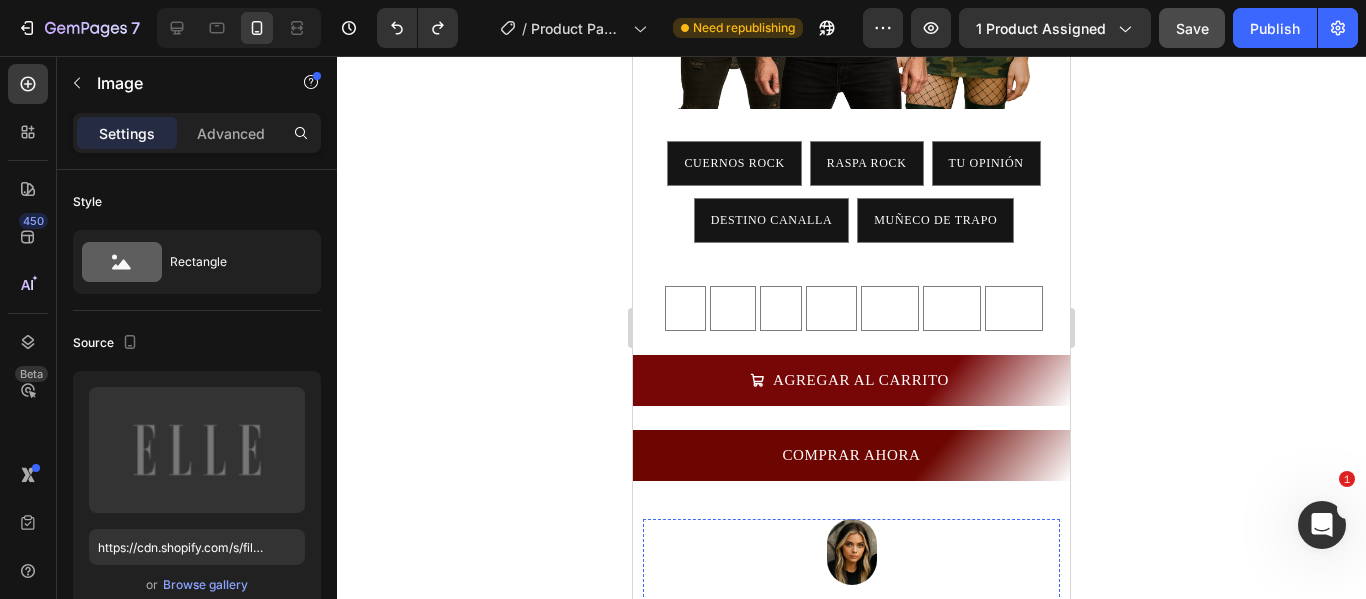 scroll, scrollTop: 600, scrollLeft: 0, axis: vertical 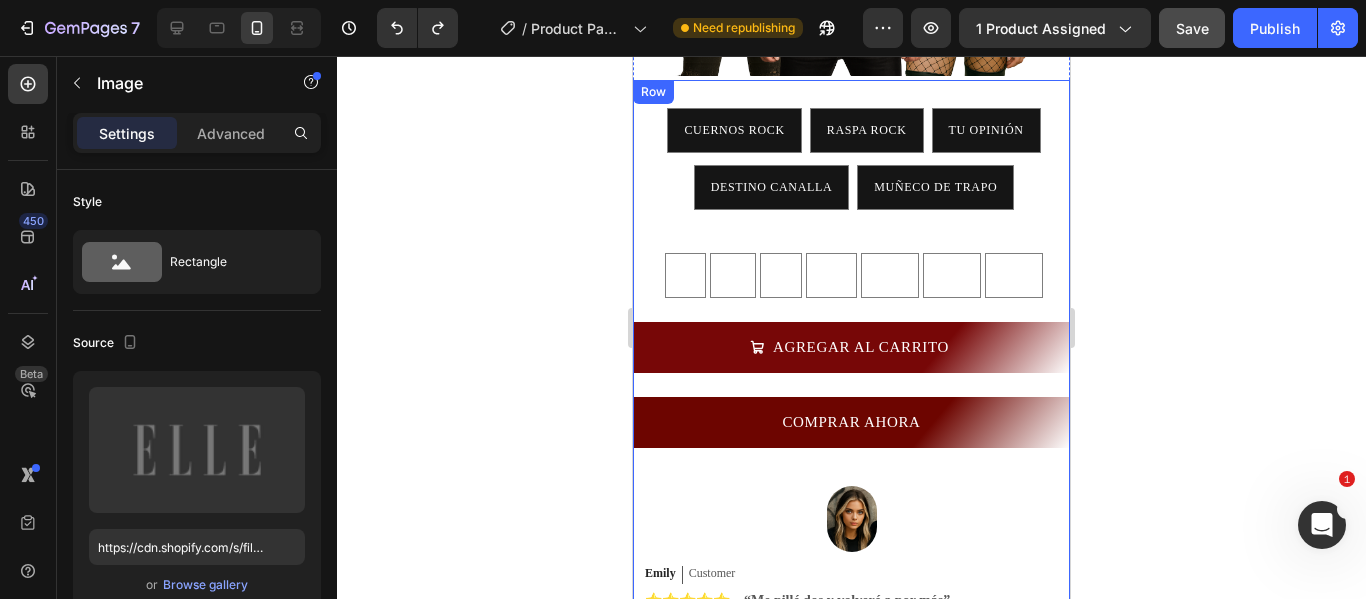 click on "AGREGAR AL CARRITO Add to Cart" at bounding box center [851, 359] 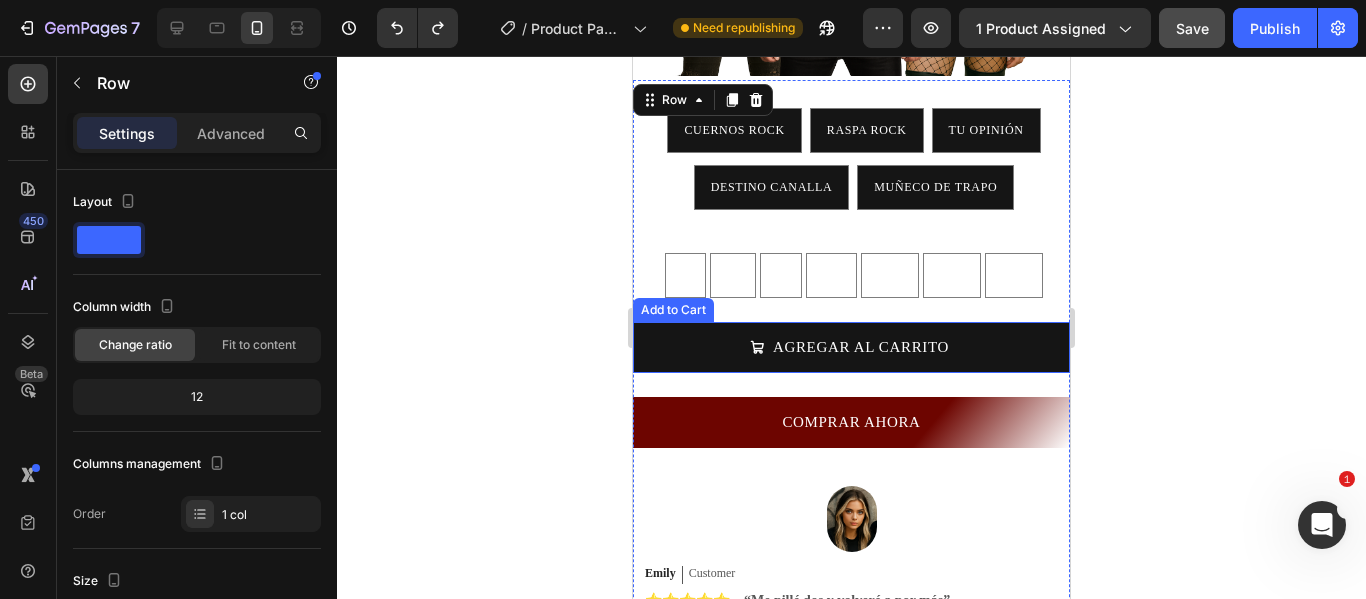 click on "AGREGAR AL CARRITO" at bounding box center [851, 347] 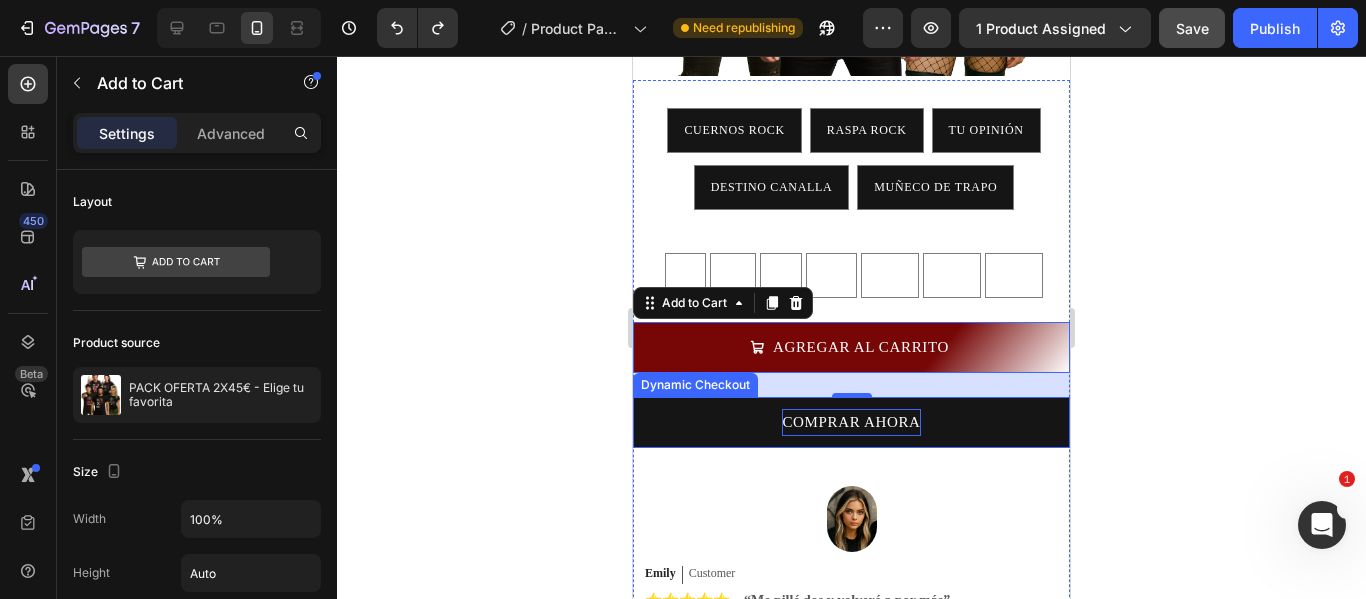 click on "COMPRAR AHORA" at bounding box center [851, 422] 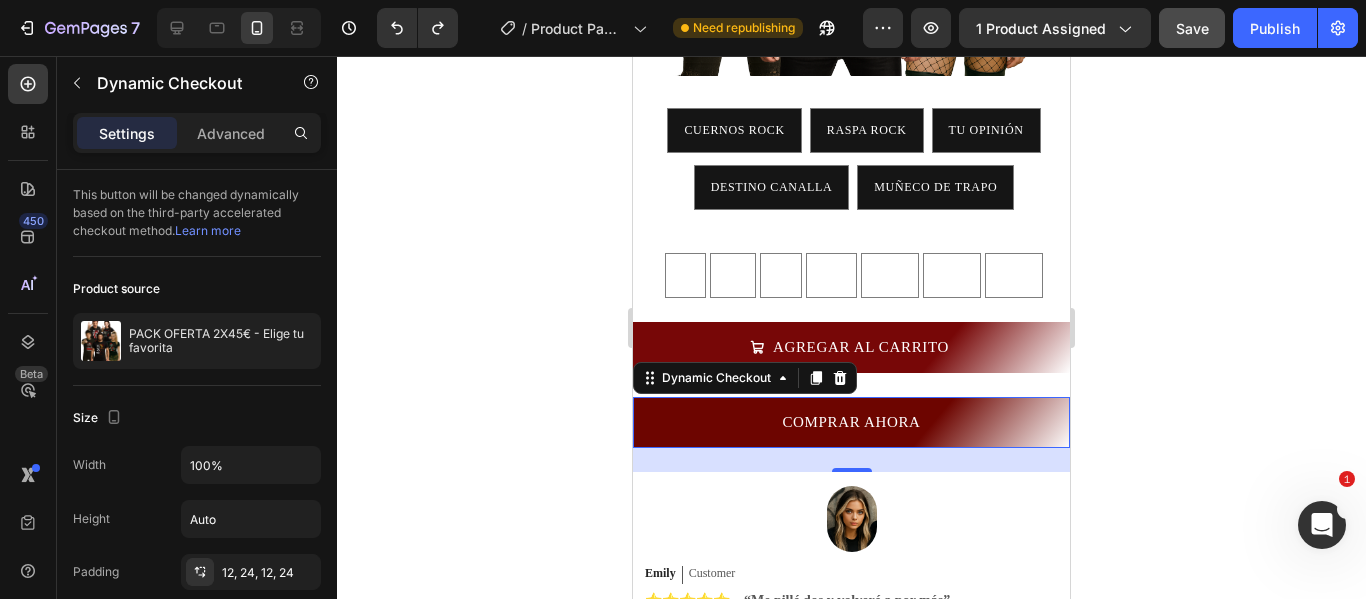click 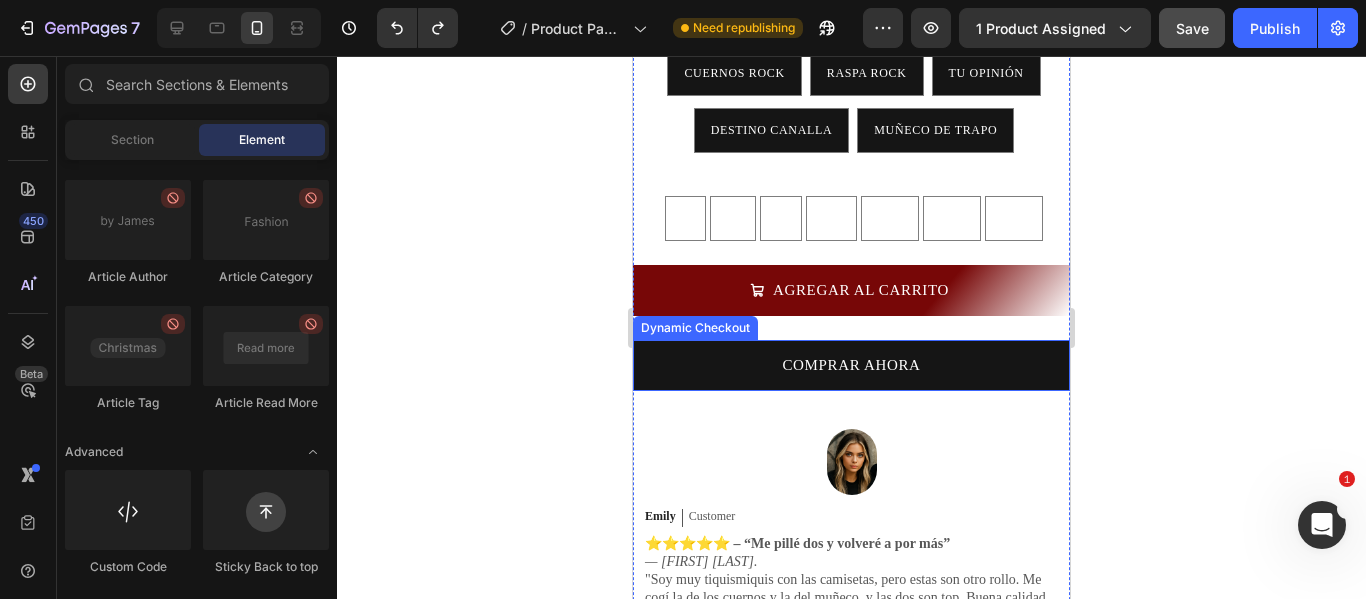 scroll, scrollTop: 800, scrollLeft: 0, axis: vertical 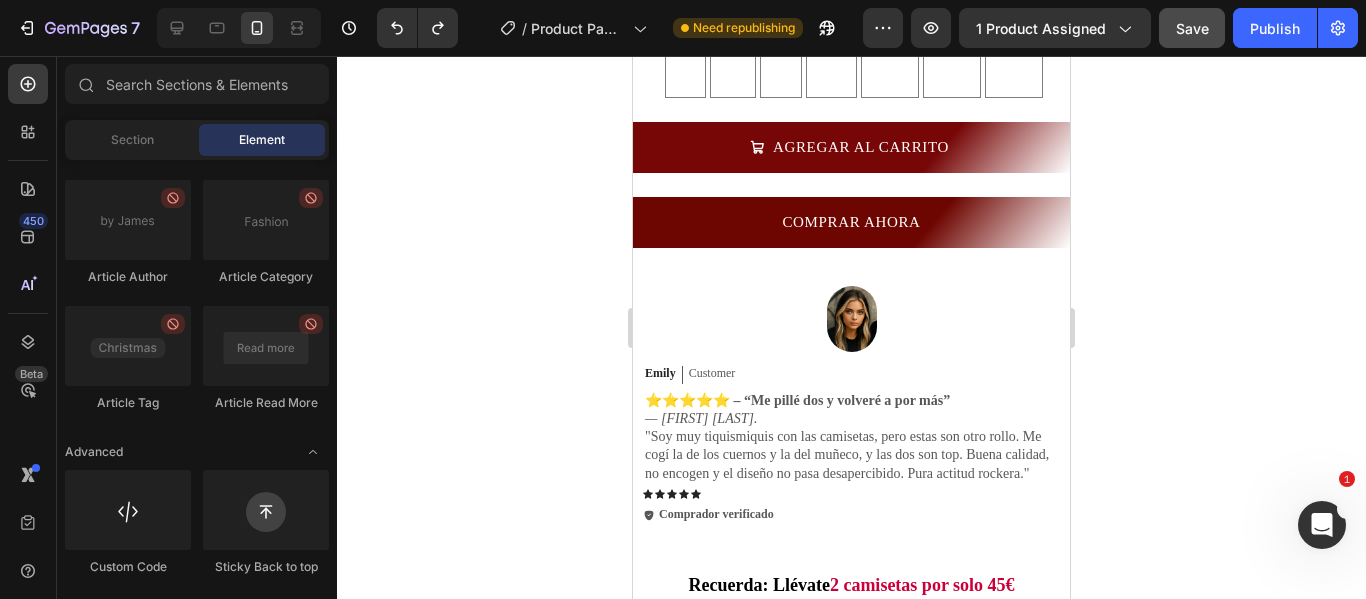 click 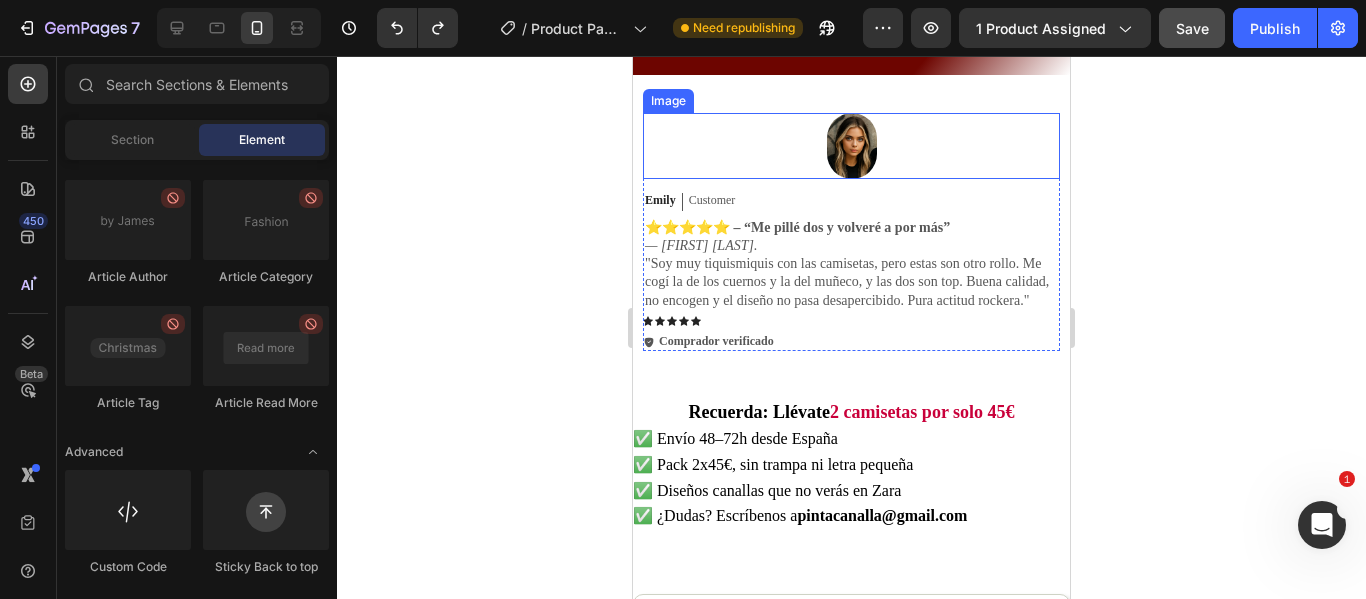 scroll, scrollTop: 1000, scrollLeft: 0, axis: vertical 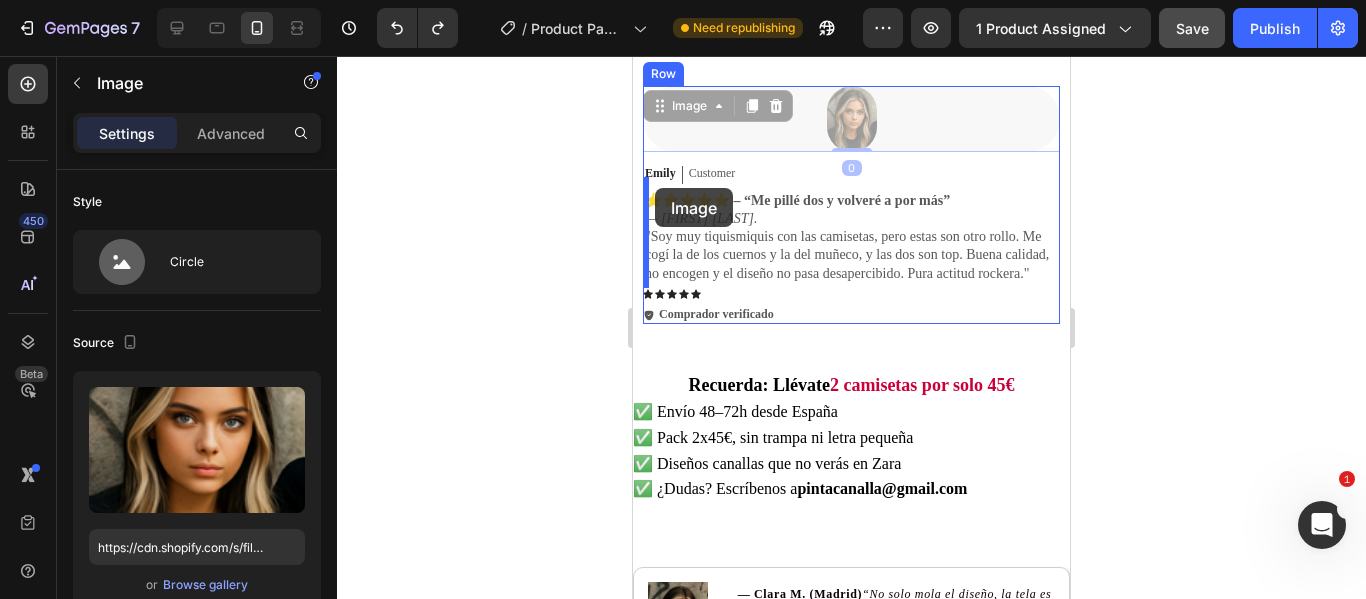 drag, startPoint x: 859, startPoint y: 103, endPoint x: 655, endPoint y: 188, distance: 221 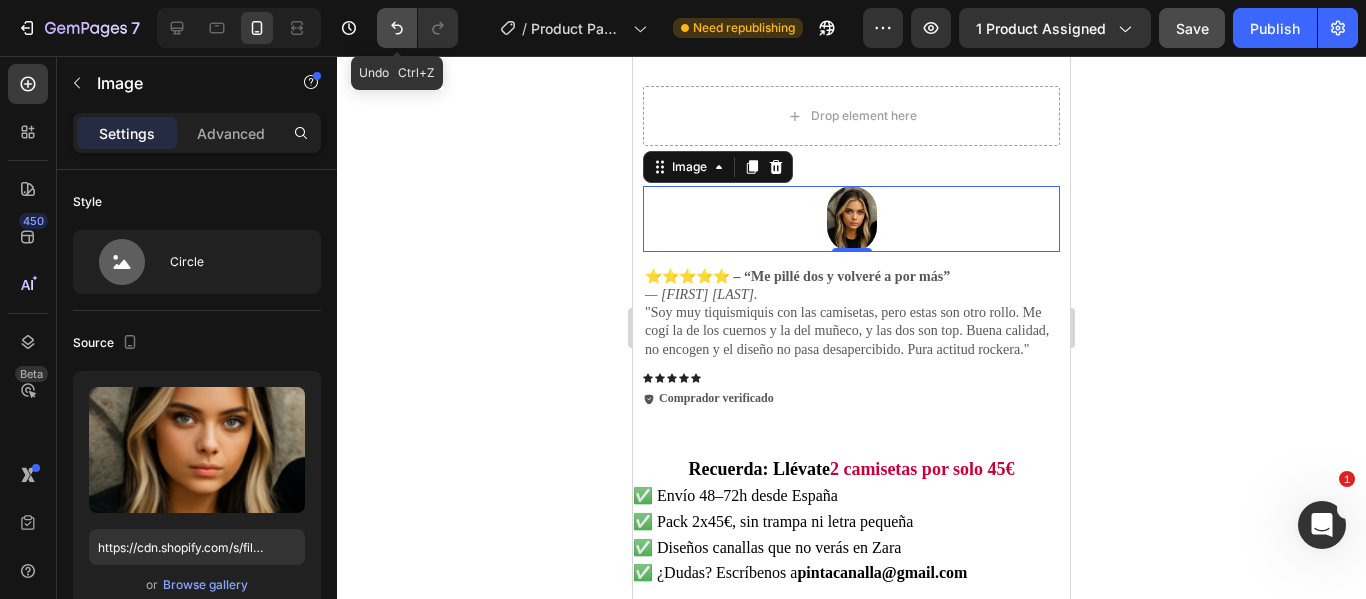 click 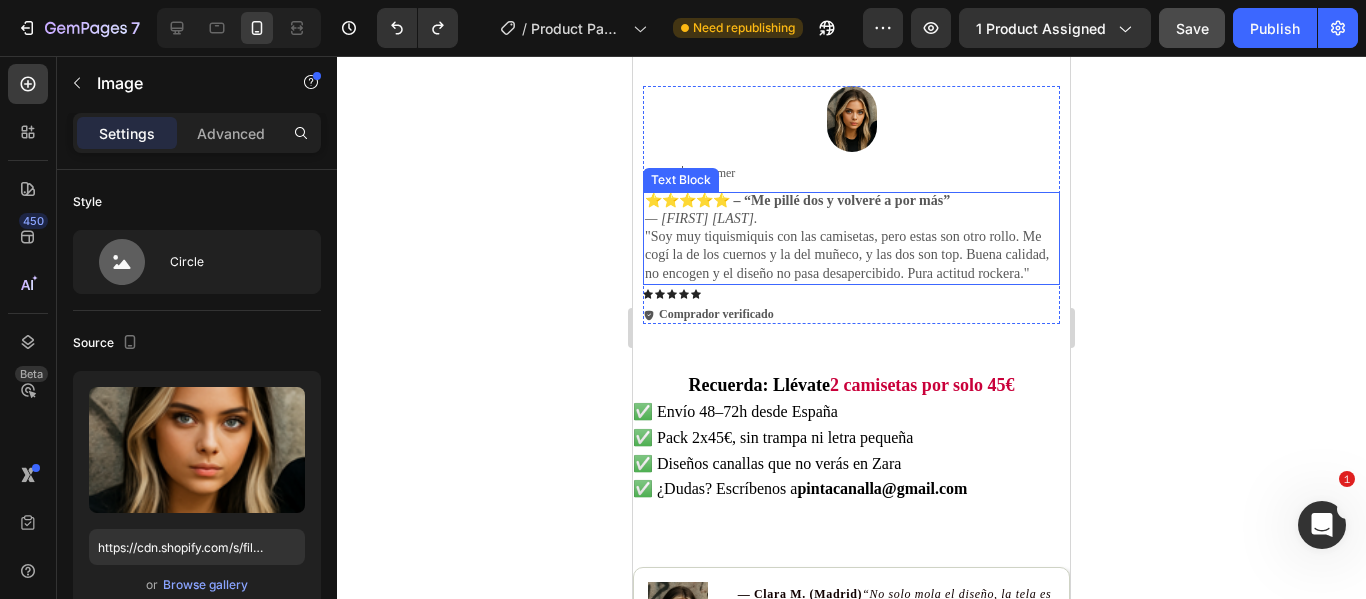 click on ""Soy muy tiquismiquis con las camisetas, pero estas son otro rollo. Me cogí la de los cuernos y la del muñeco, y las dos son top. Buena calidad, no encogen y el diseño no pasa desapercibido. Pura actitud rockera."" at bounding box center [851, 255] 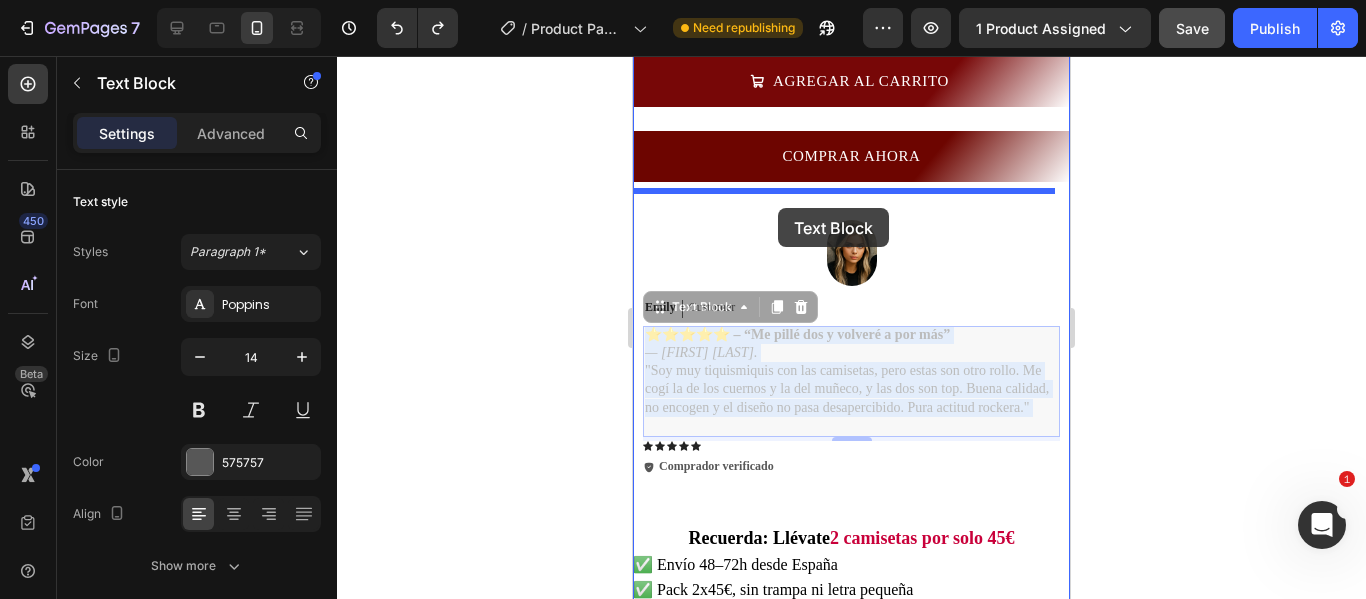 scroll, scrollTop: 817, scrollLeft: 0, axis: vertical 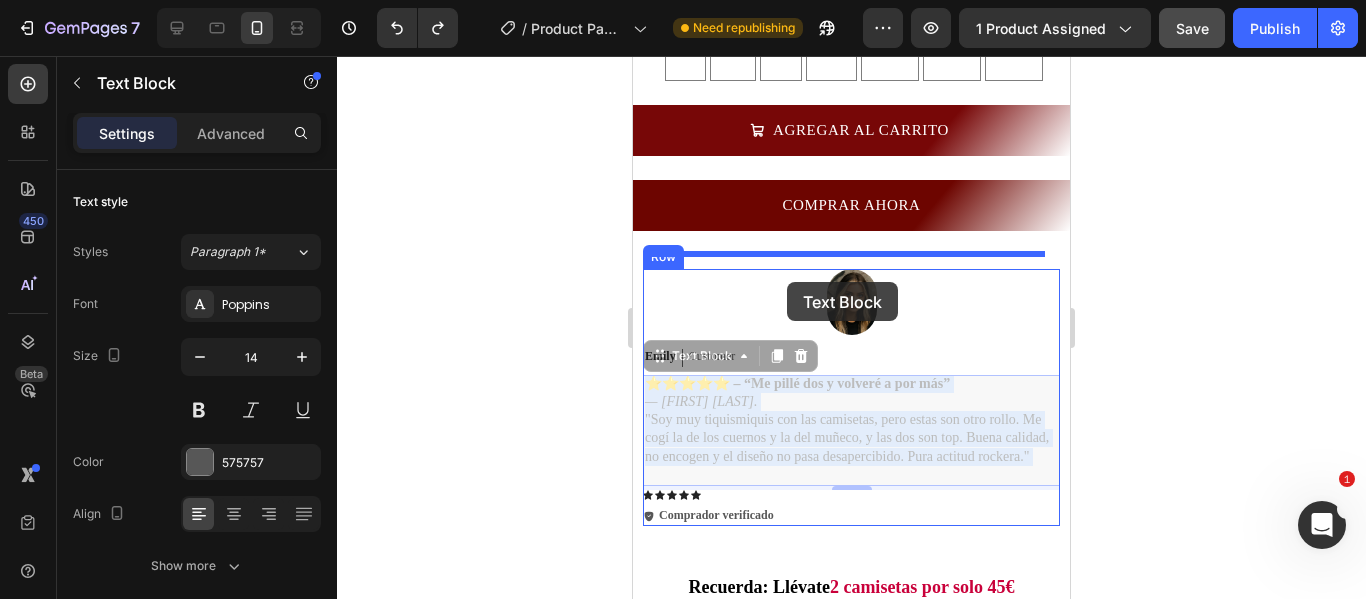 drag, startPoint x: 760, startPoint y: 244, endPoint x: 787, endPoint y: 282, distance: 46.615448 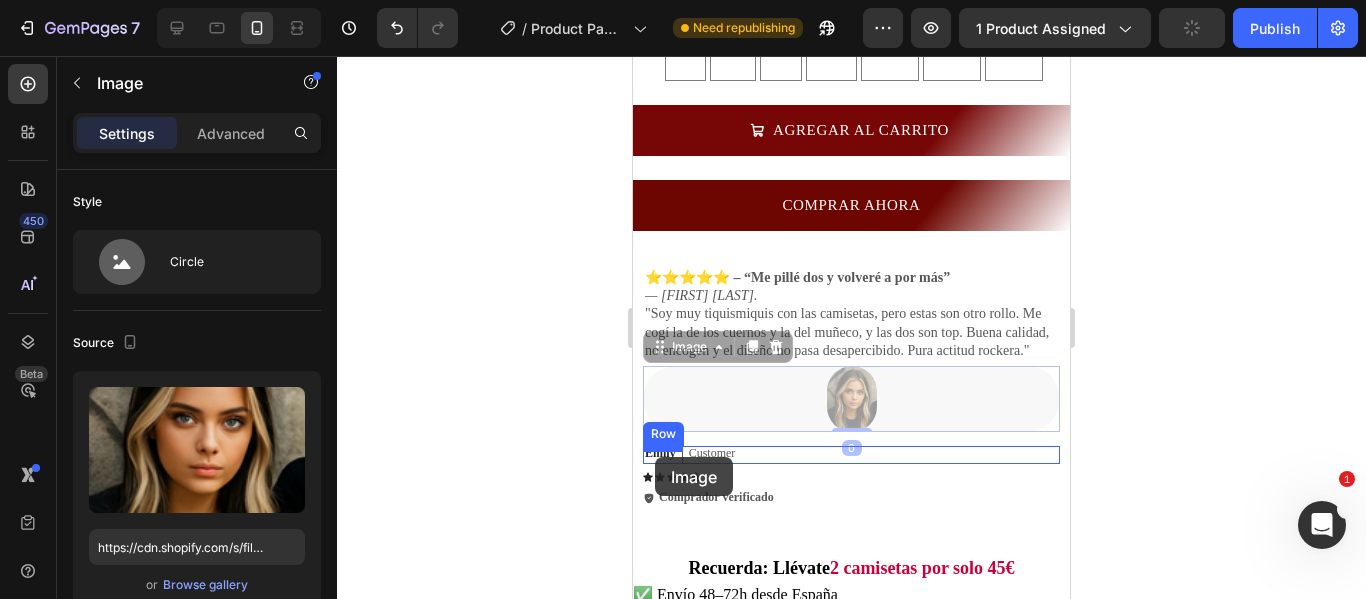 drag, startPoint x: 862, startPoint y: 413, endPoint x: 655, endPoint y: 457, distance: 211.62466 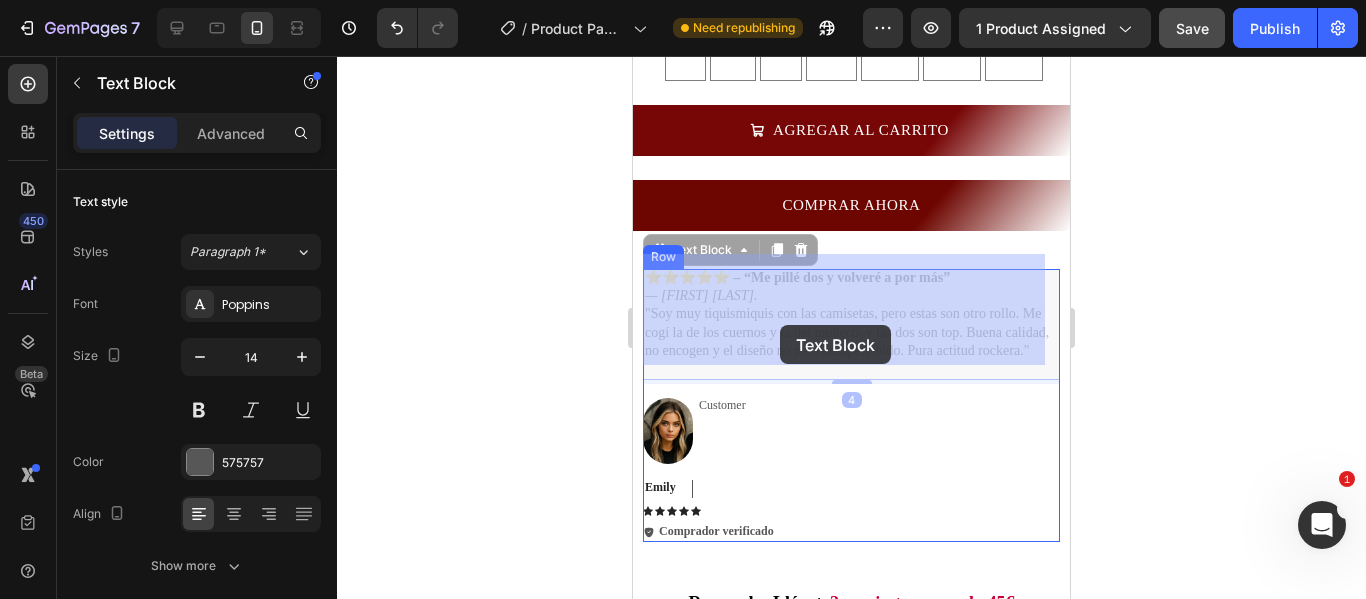 drag, startPoint x: 804, startPoint y: 304, endPoint x: 780, endPoint y: 325, distance: 31.890438 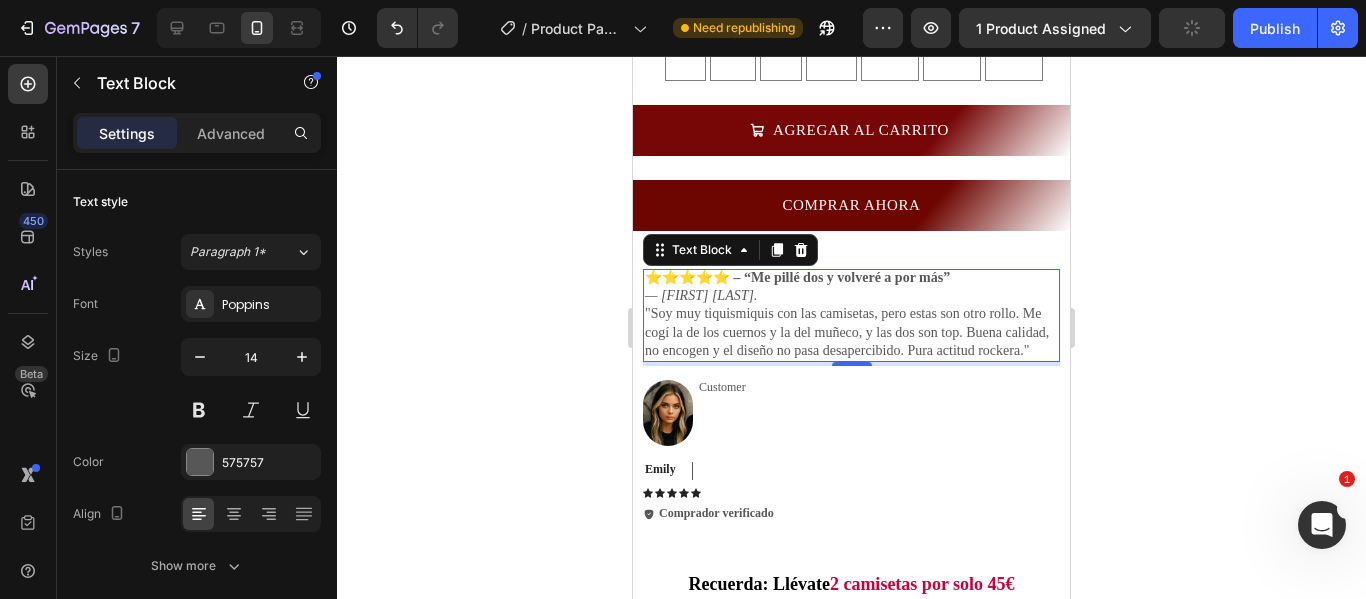 click on ""Soy muy tiquismiquis con las camisetas, pero estas son otro rollo. Me cogí la de los cuernos y la del muñeco, y las dos son top. Buena calidad, no encogen y el diseño no pasa desapercibido. Pura actitud rockera."" at bounding box center (851, 332) 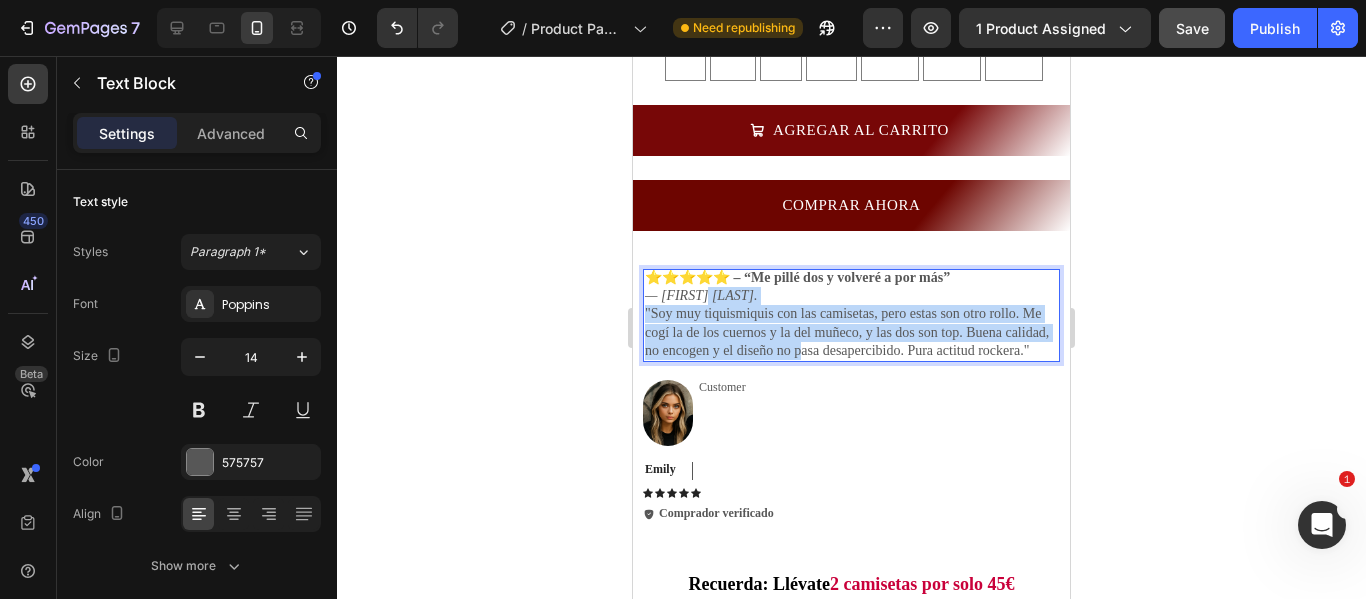 drag, startPoint x: 817, startPoint y: 279, endPoint x: 845, endPoint y: 327, distance: 55.569775 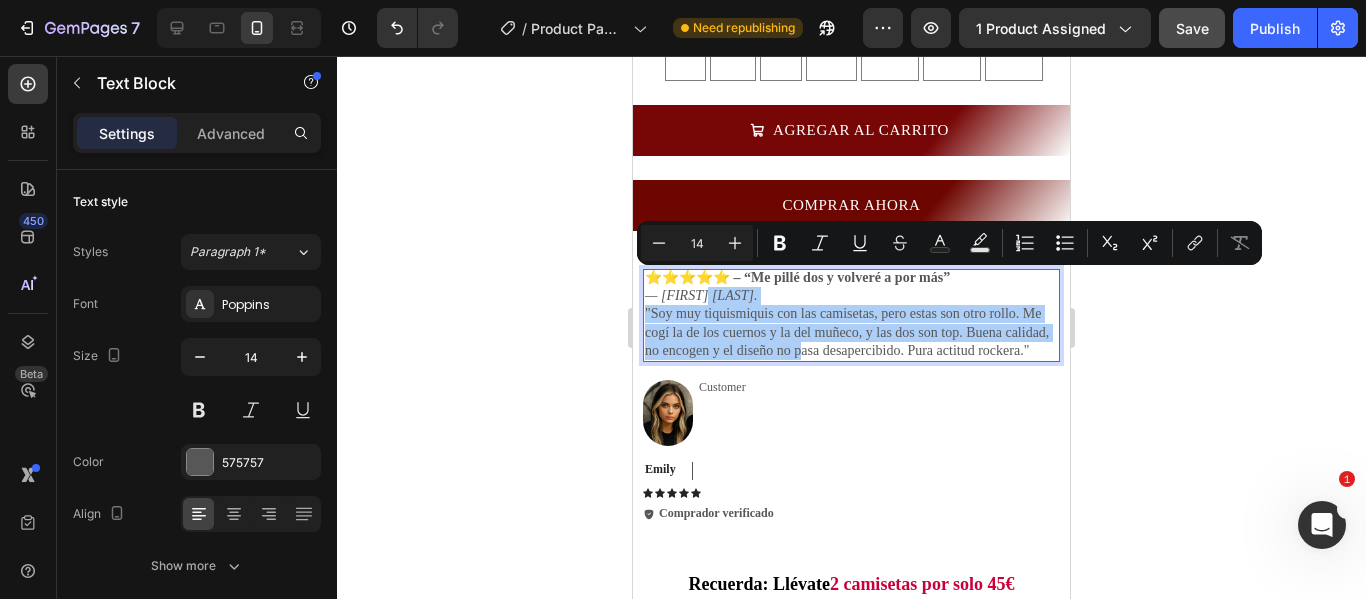 click 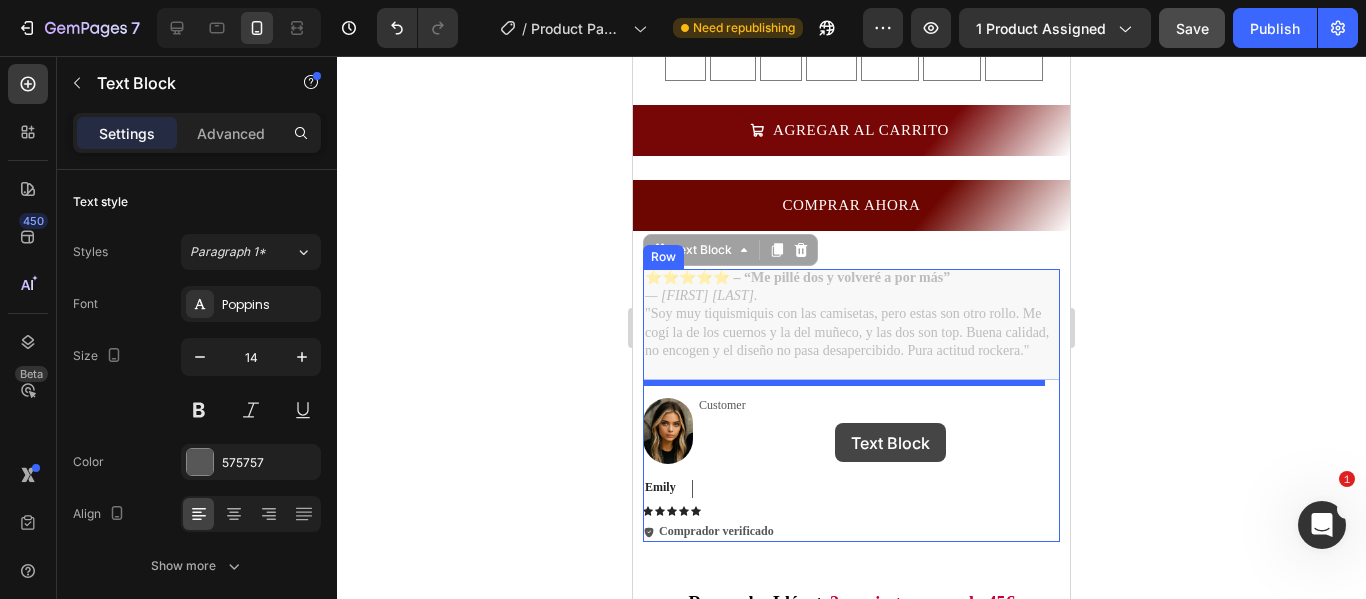 drag, startPoint x: 1024, startPoint y: 270, endPoint x: 835, endPoint y: 423, distance: 243.16661 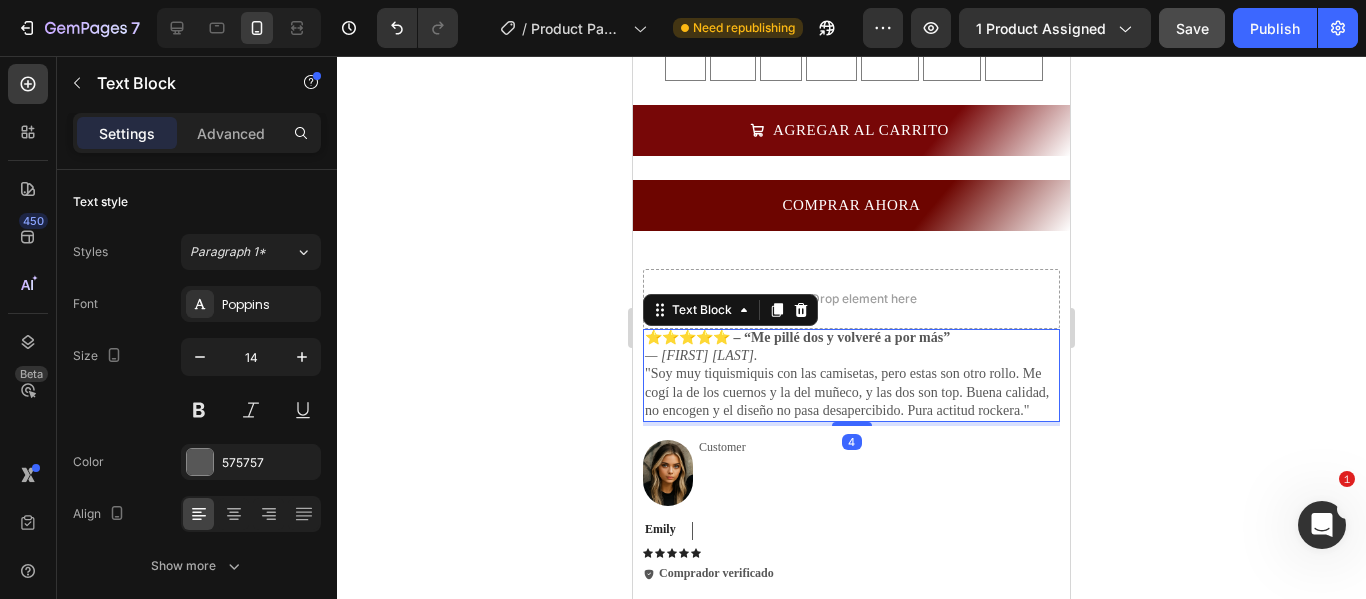 click 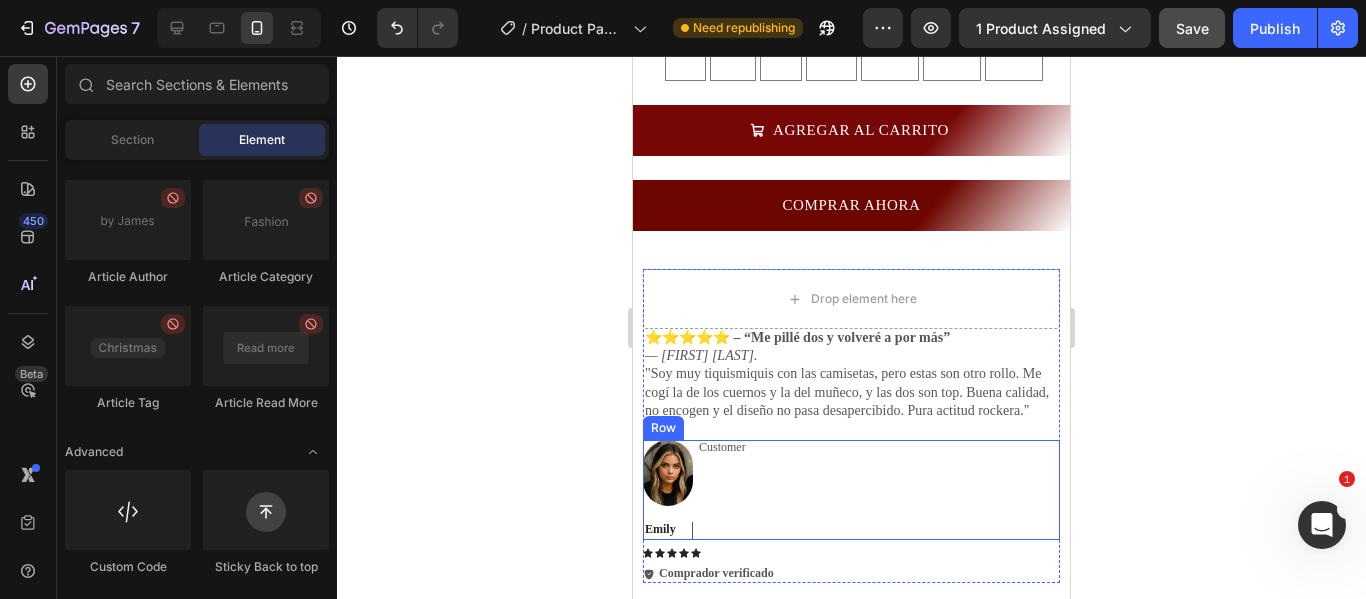 scroll, scrollTop: 917, scrollLeft: 0, axis: vertical 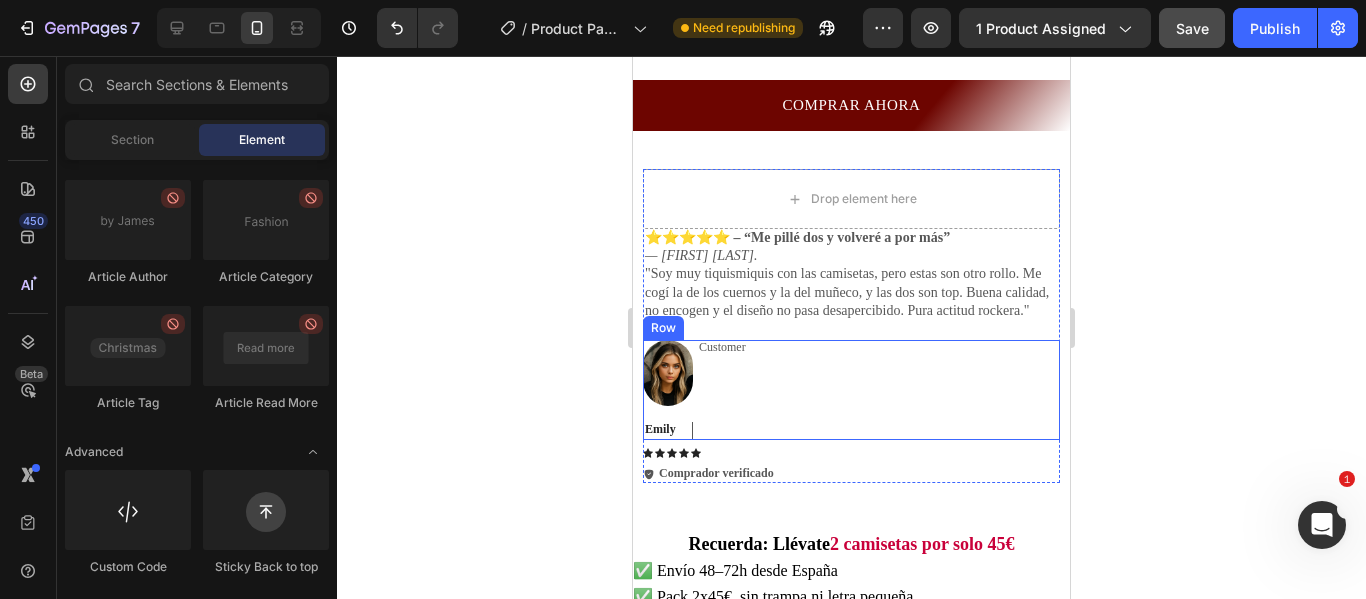 click on "Customer  Text Block" at bounding box center (722, 390) 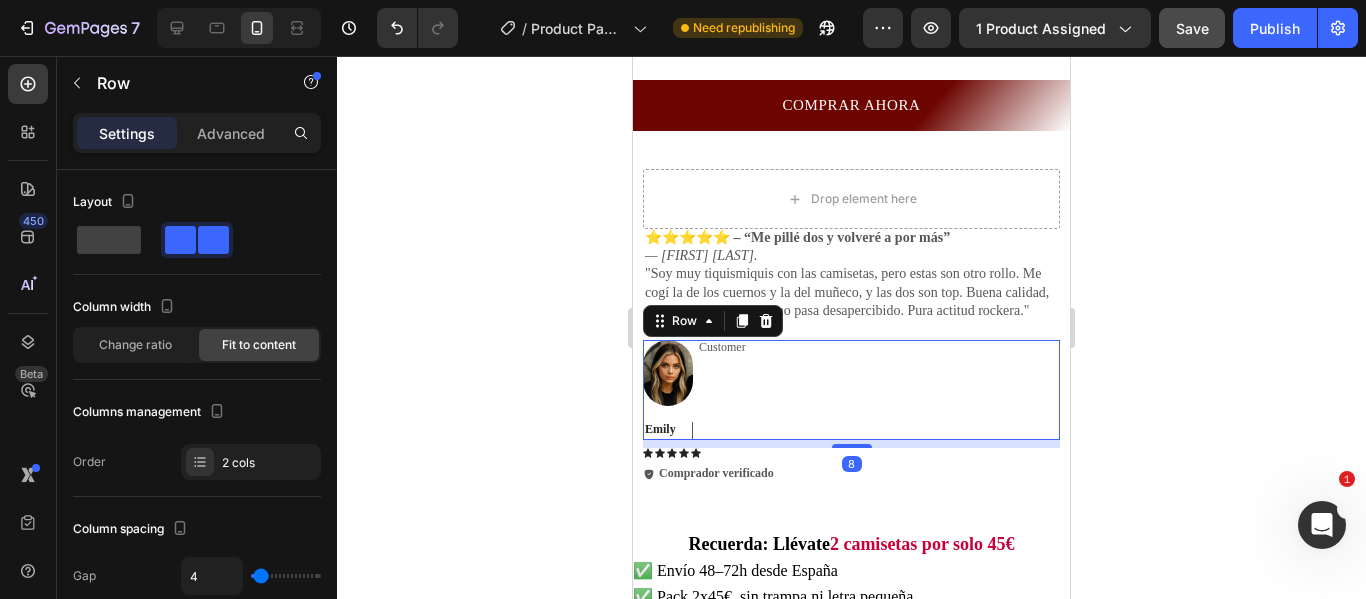 click on "Customer  Text Block" at bounding box center [722, 390] 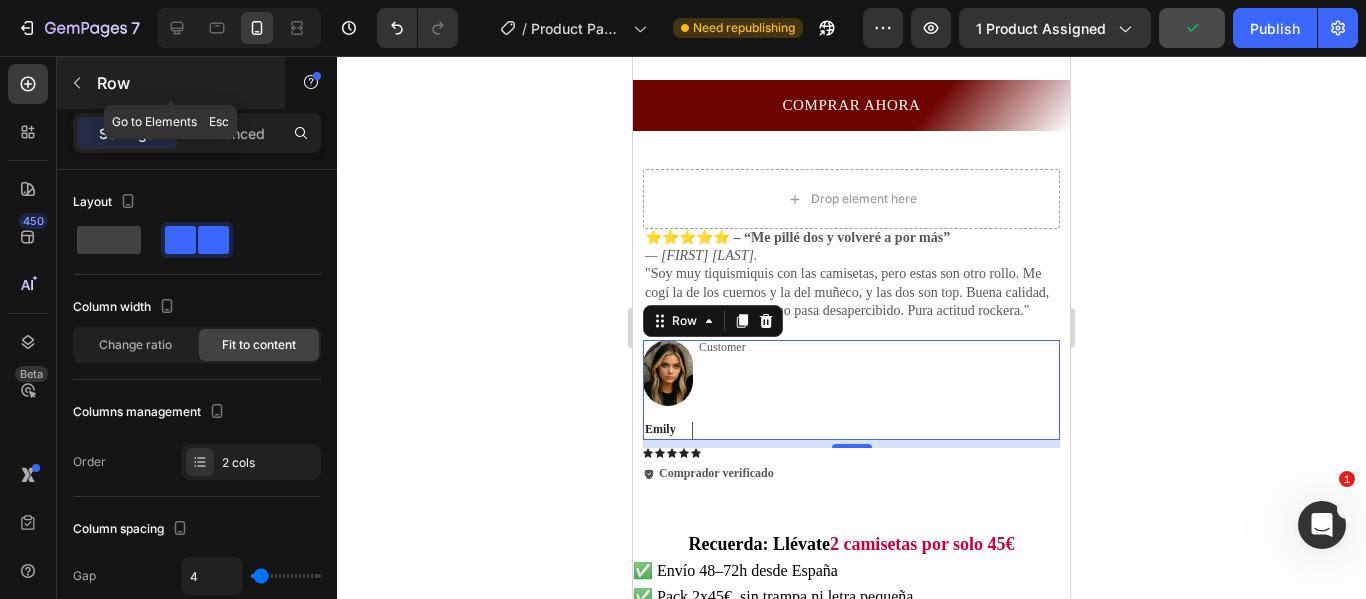 click 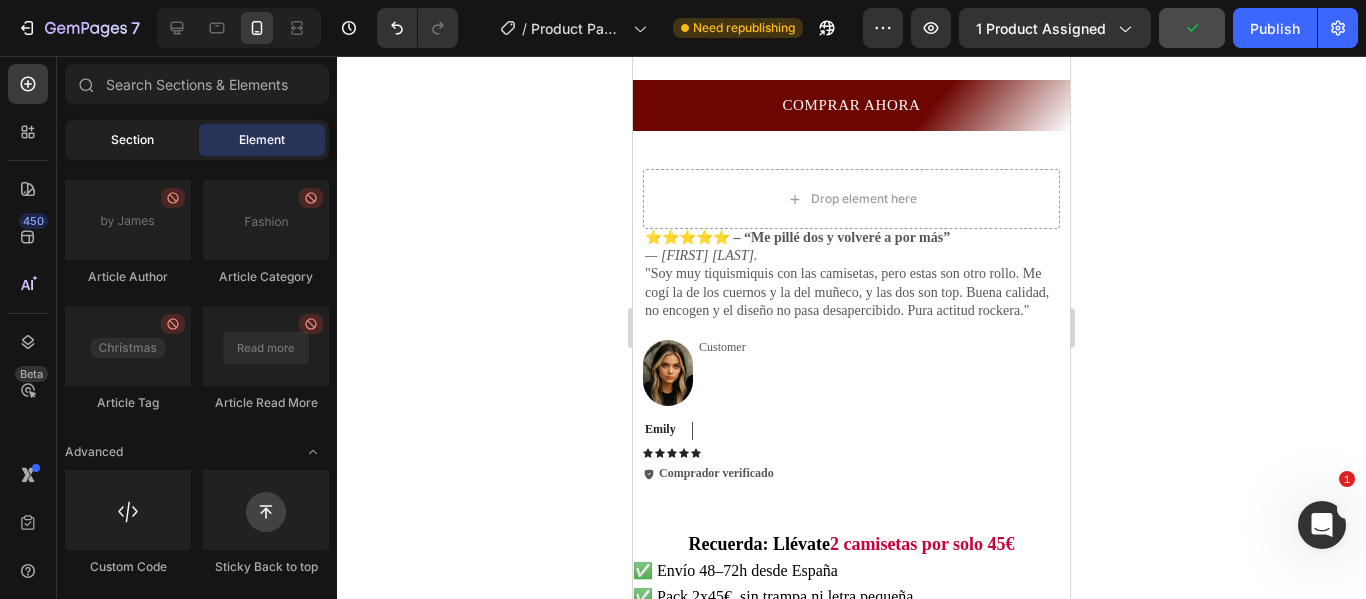 click on "Section" 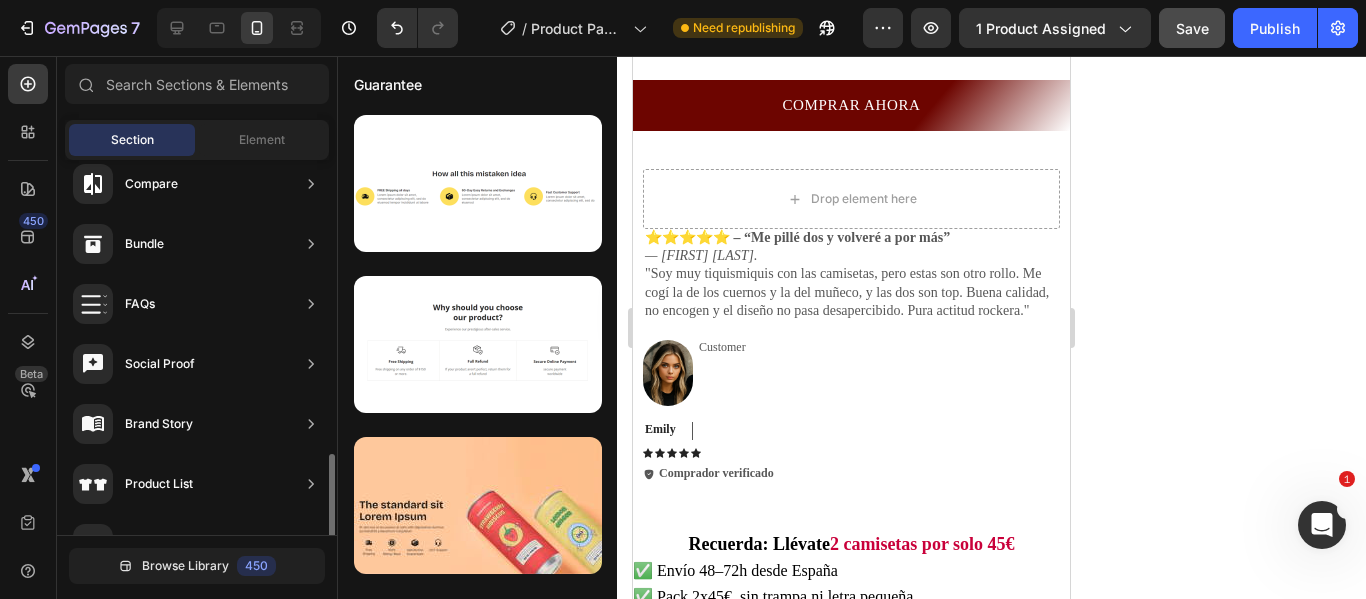 scroll, scrollTop: 785, scrollLeft: 0, axis: vertical 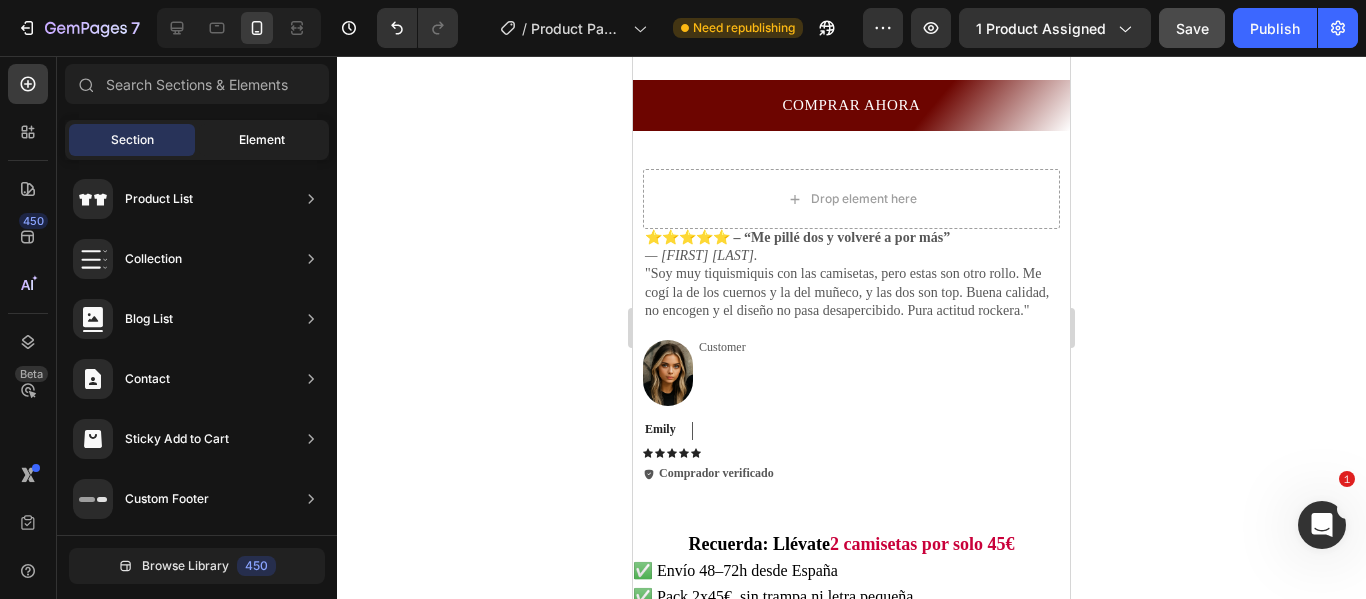 click on "Element" at bounding box center (262, 140) 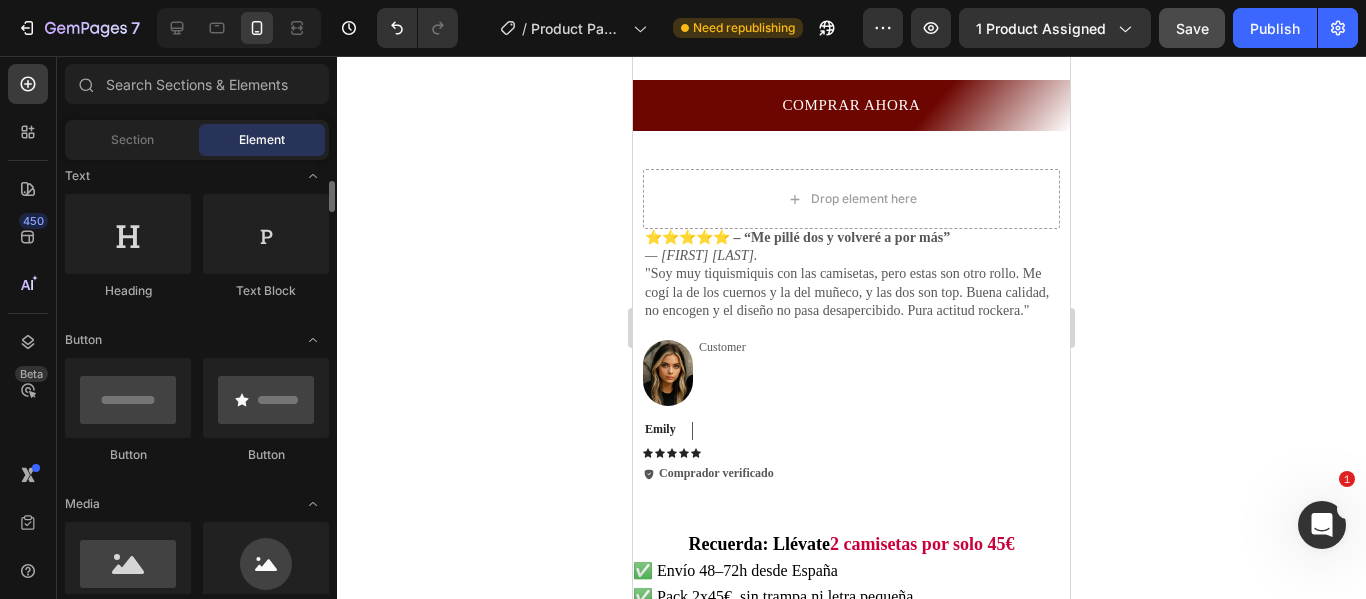 scroll, scrollTop: 100, scrollLeft: 0, axis: vertical 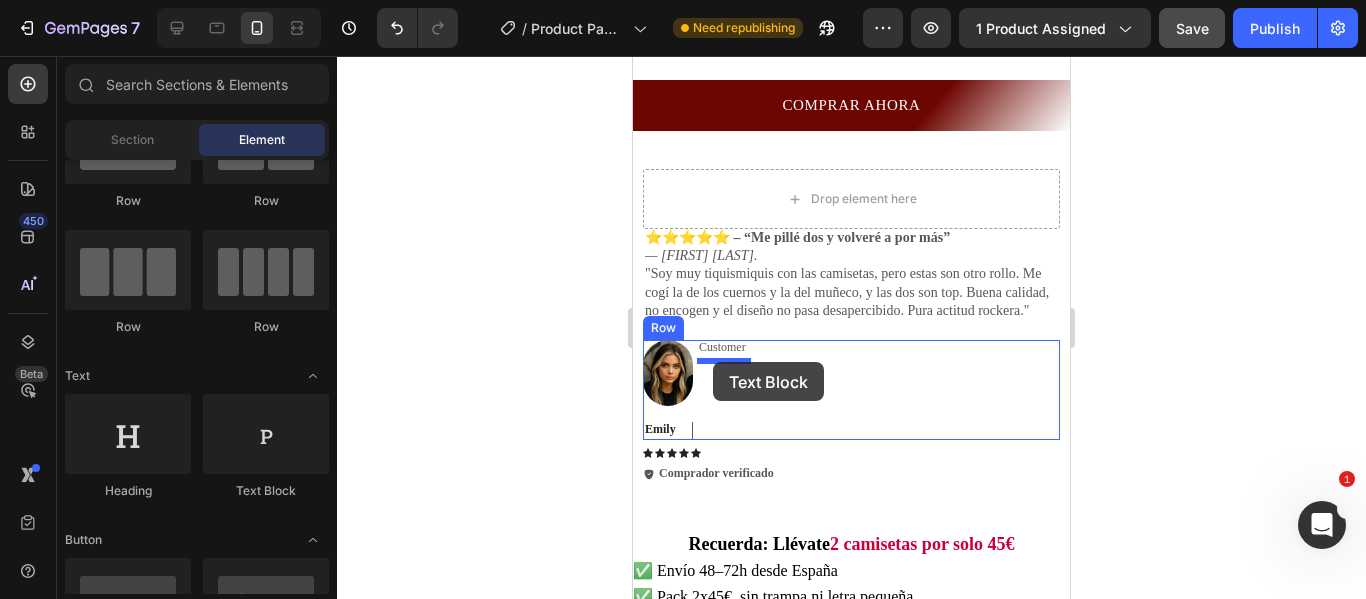 drag, startPoint x: 903, startPoint y: 501, endPoint x: 713, endPoint y: 363, distance: 234.82759 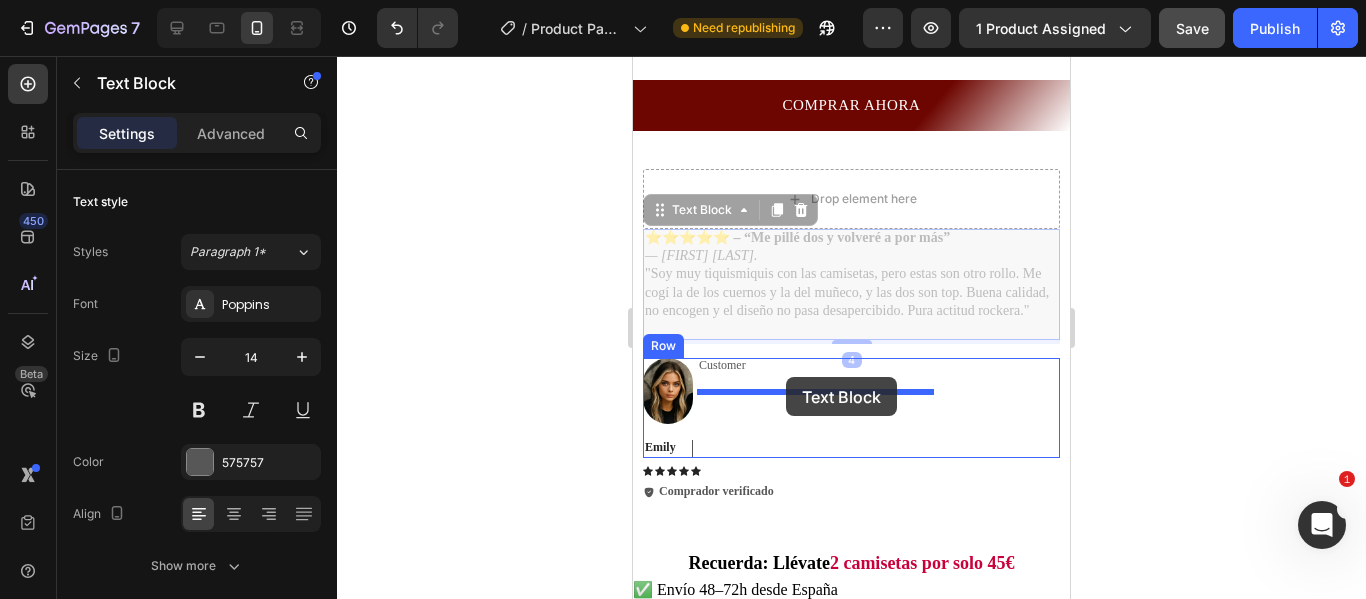 drag, startPoint x: 782, startPoint y: 278, endPoint x: 786, endPoint y: 377, distance: 99.08077 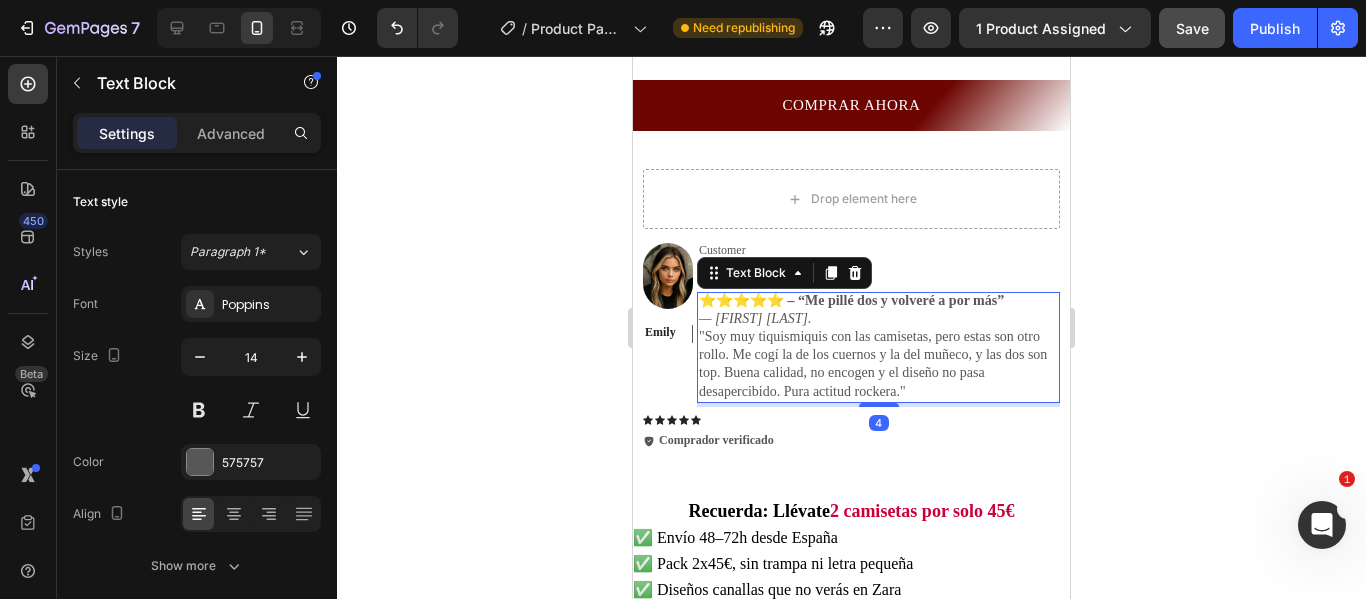 click 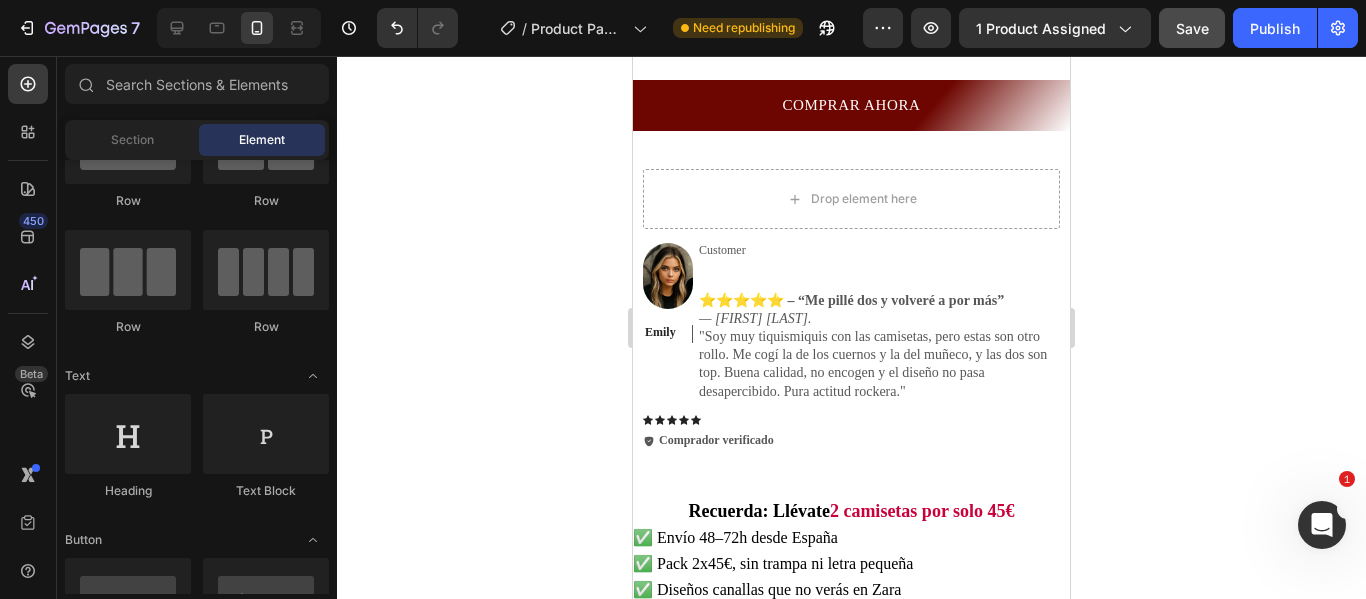 click 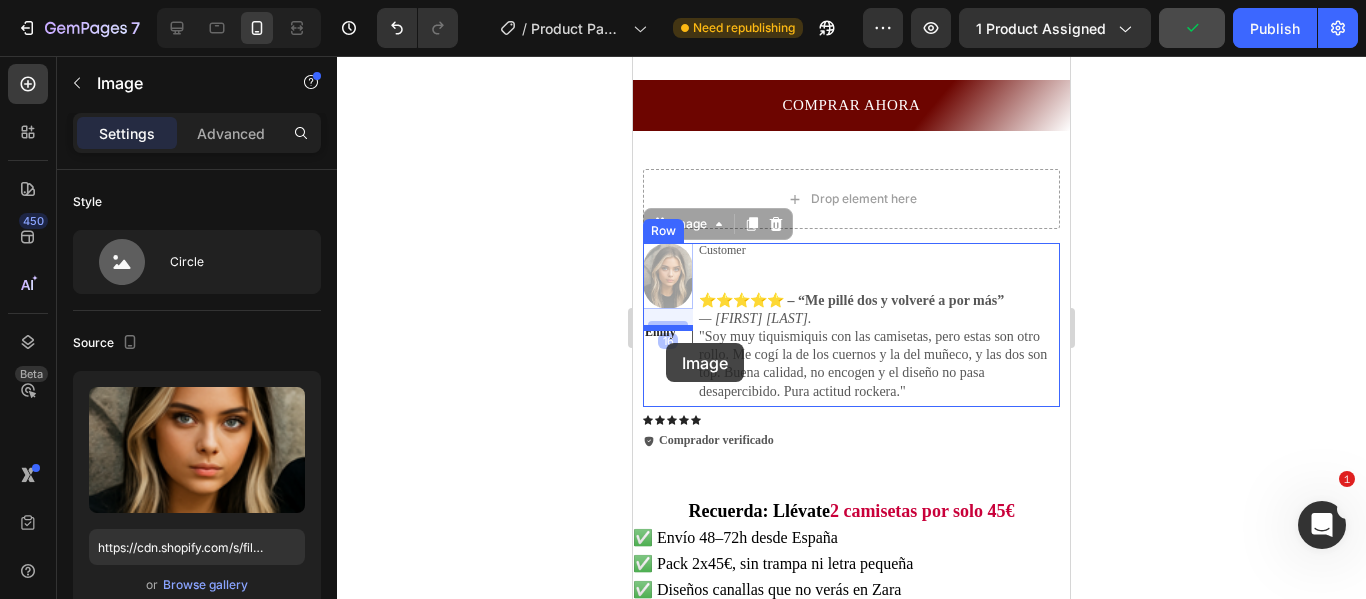 drag, startPoint x: 660, startPoint y: 260, endPoint x: 666, endPoint y: 343, distance: 83.21658 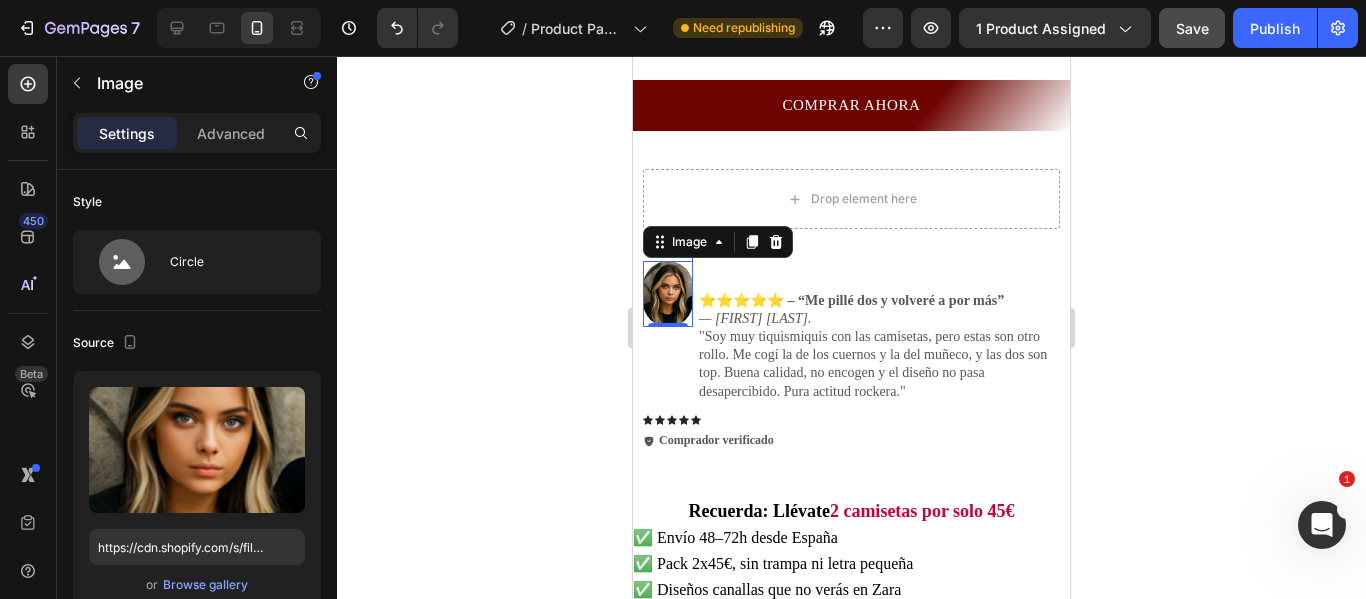 drag, startPoint x: 1142, startPoint y: 305, endPoint x: 1123, endPoint y: 300, distance: 19.646883 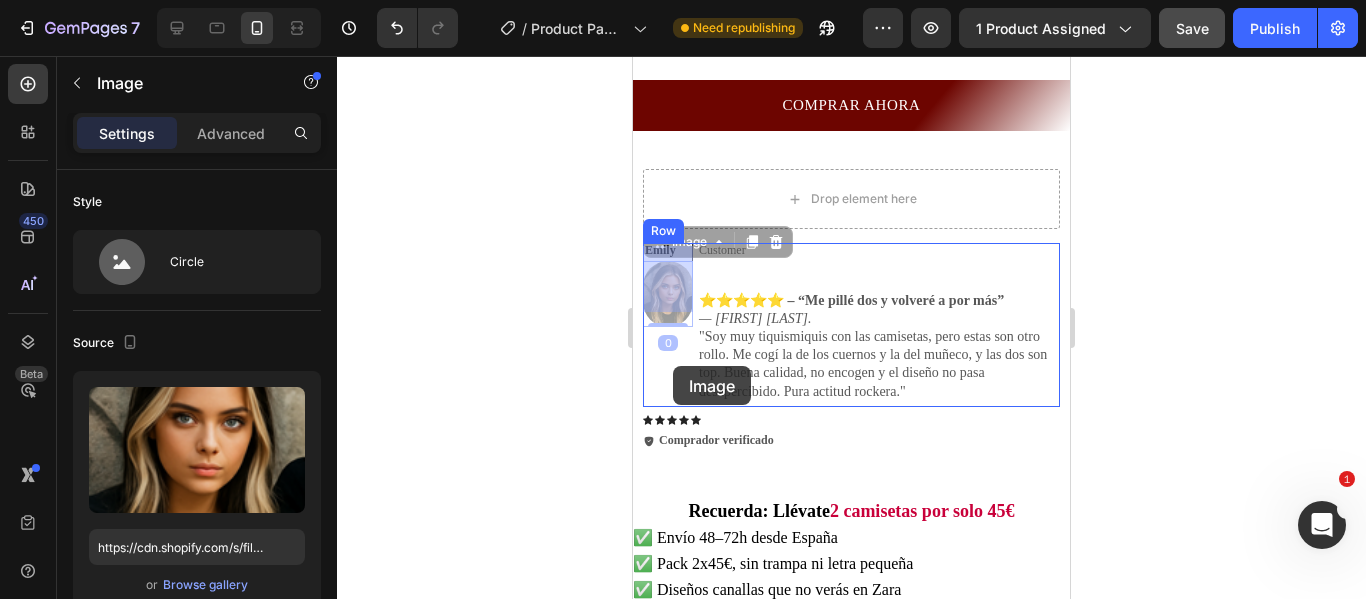 drag, startPoint x: 672, startPoint y: 286, endPoint x: 673, endPoint y: 366, distance: 80.00625 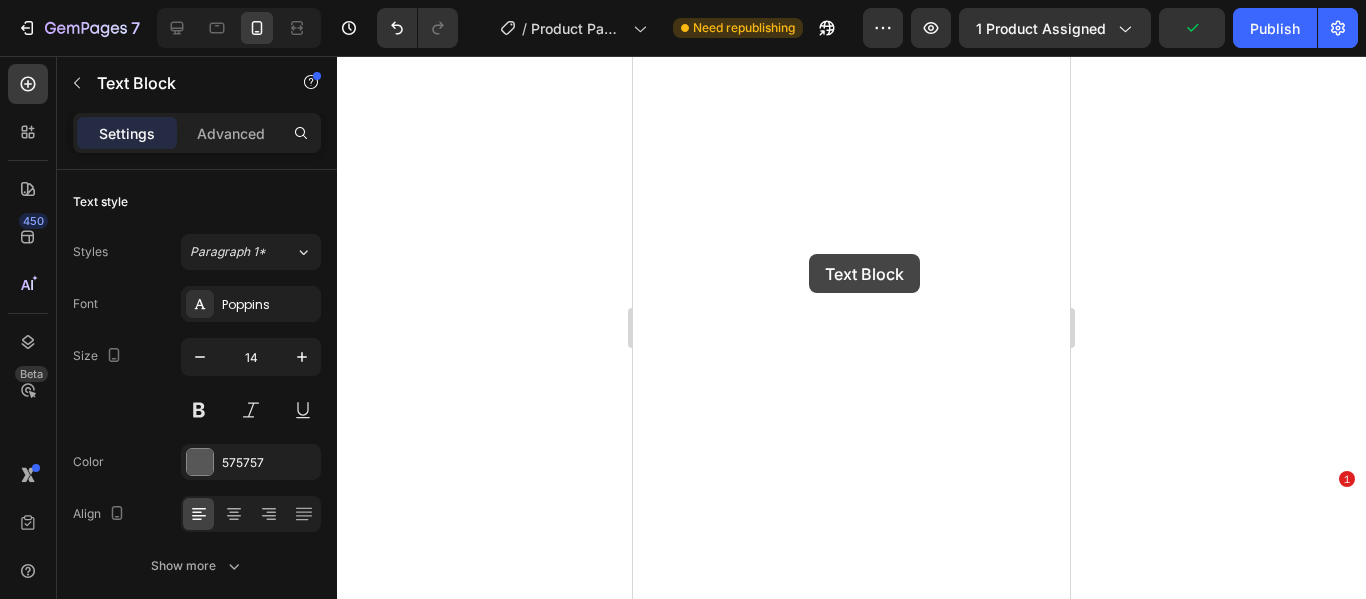 scroll, scrollTop: 0, scrollLeft: 0, axis: both 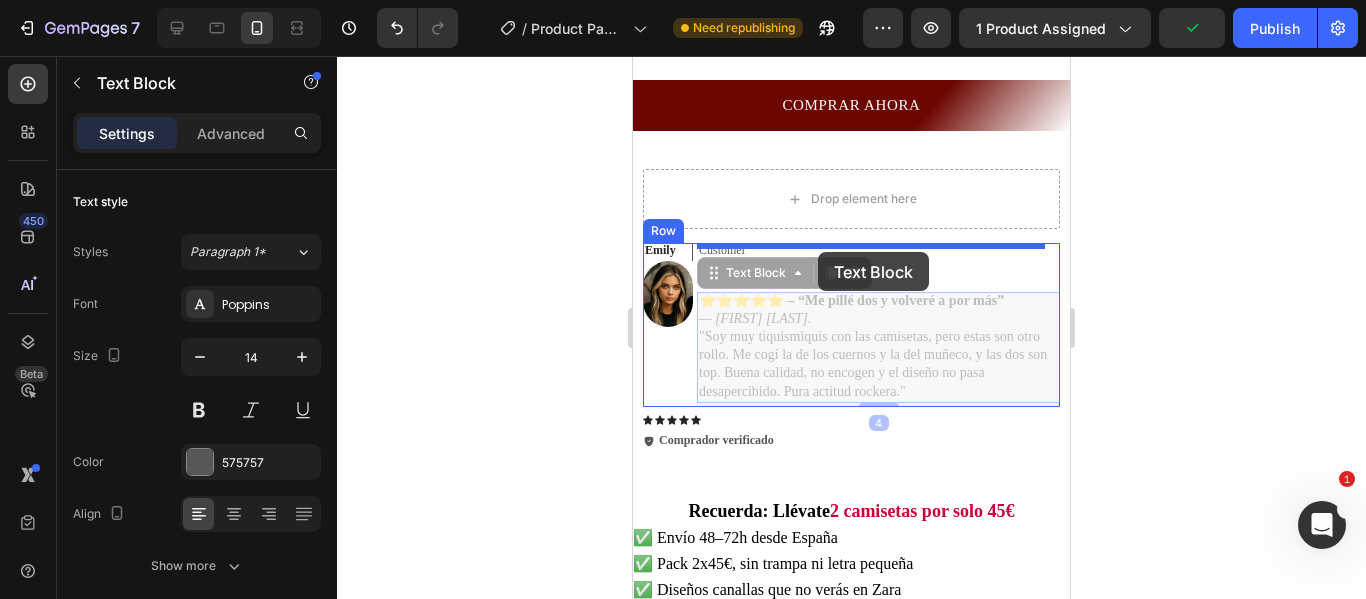 click on "Mobile  ( 437 px) iPhone 13 Mini iPhone 13 Pro iPhone 11 Pro Max iPhone 15 Pro Max Pixel 7 Galaxy S8+ Galaxy S20 Ultra iPad Mini iPad Air iPad Pro Header   1 camiseta por 29€ 🔥  Llévate  2  por solo  45€ 👕 Elige 2 entre 5 diseños exclusivos Camisetas que no pasan desapercibidas. Text Block Product Images Text Block MODELOS A ELEGIR CUERNOS ROCK CUERNOS ROCK CUERNOS ROCK RASPA ROCK RASPA ROCK RASPA ROCK TU OPINIÓN TU OPINIÓN TU OPINIÓN DESTINO CANALLA DESTINO CANALLA DESTINO CANALLA MUÑECO DE TRAPO MUÑECO DE TRAPO MUÑECO DE TRAPO TALLA S S S M M M L L L XL XL XL 2XL 2XL 2XL 3XL 3XL 3XL 4XL 4XL 4XL Product Variants & Swatches
AGREGAR AL CARRITO Add to Cart COMPRAR AHORA Dynamic Checkout
Drop element here Emily Text Block Image Customer  Text Block Replace this text with your content Text Block ⭐️⭐️⭐️⭐️⭐️ – “Me pillé dos y volveré a por más” — Mari M. Text Block   4 — Mari M. Text Block   4 Row Icon Icon Icon Icon Icon Icon List" at bounding box center [851, 3118] 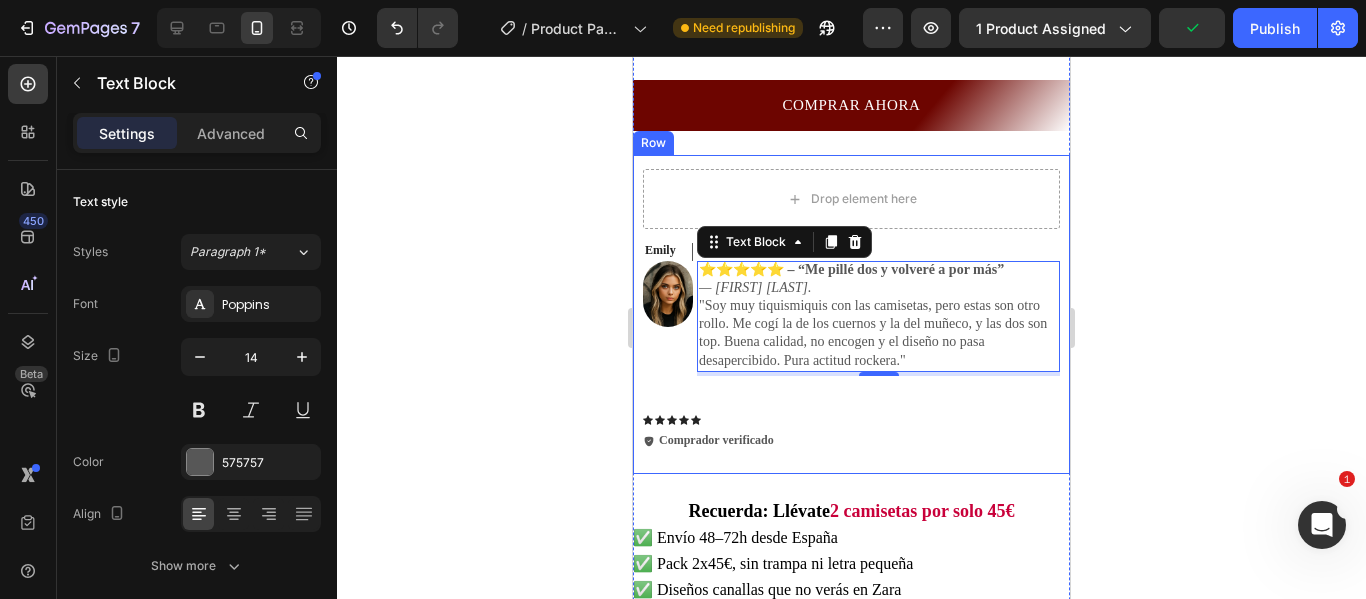 click 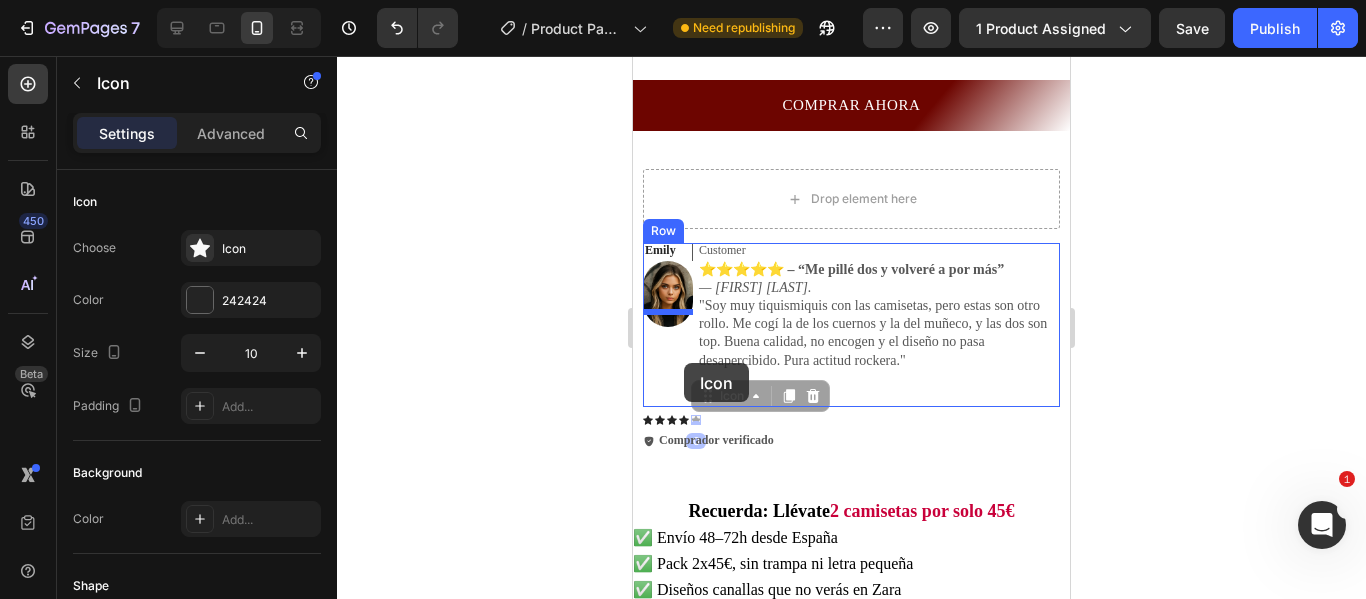 drag, startPoint x: 695, startPoint y: 403, endPoint x: 684, endPoint y: 363, distance: 41.484936 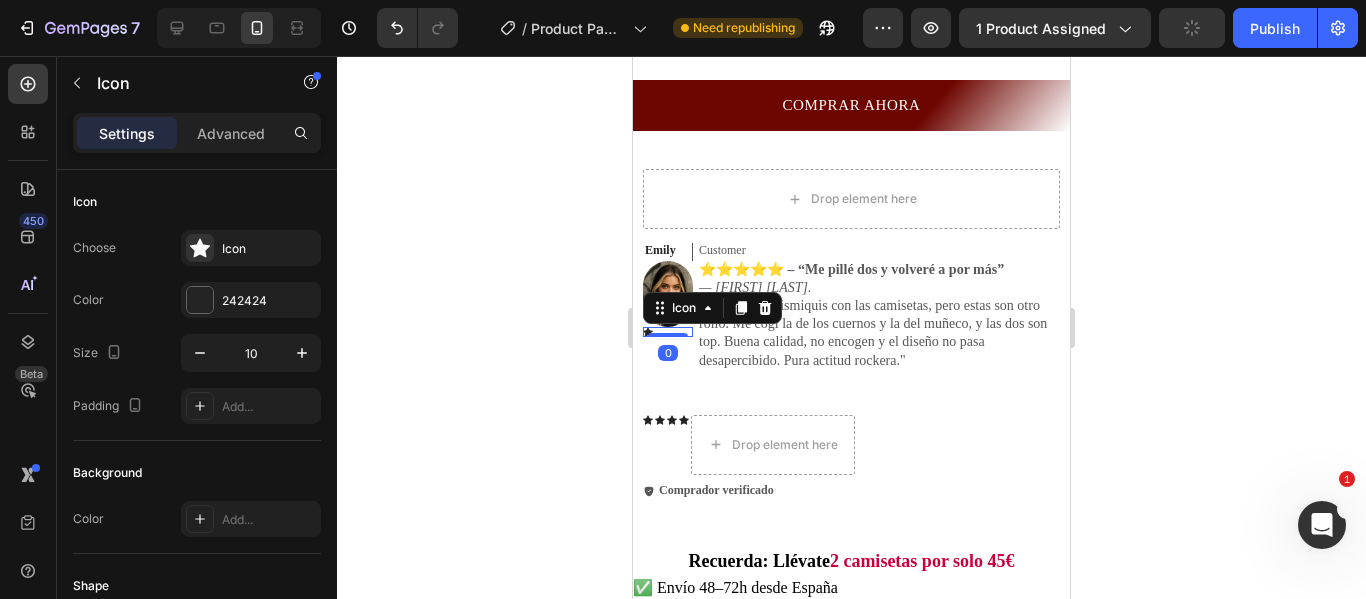 click 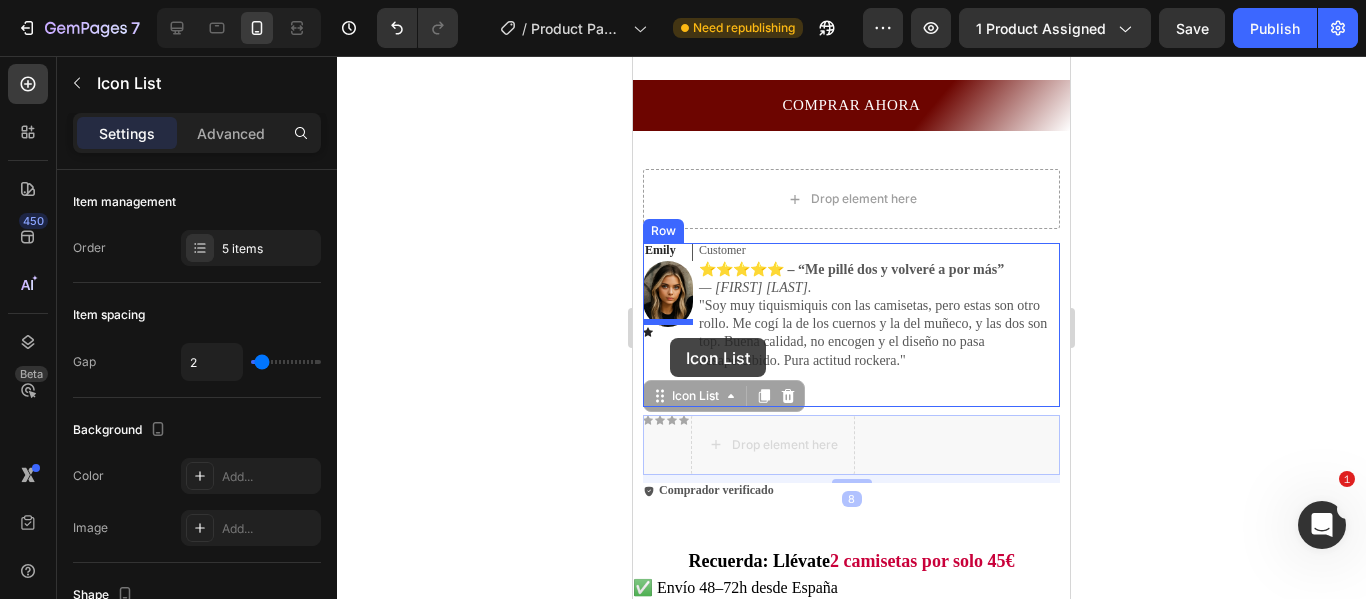 drag, startPoint x: 682, startPoint y: 419, endPoint x: 670, endPoint y: 338, distance: 81.88406 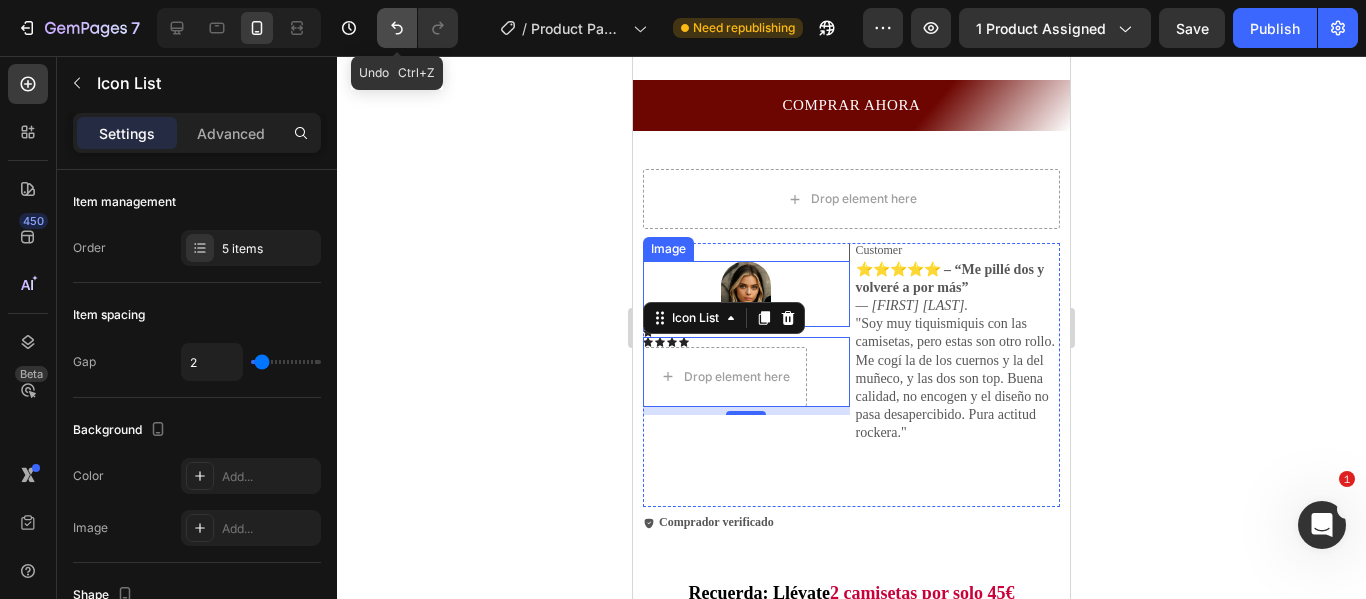 click 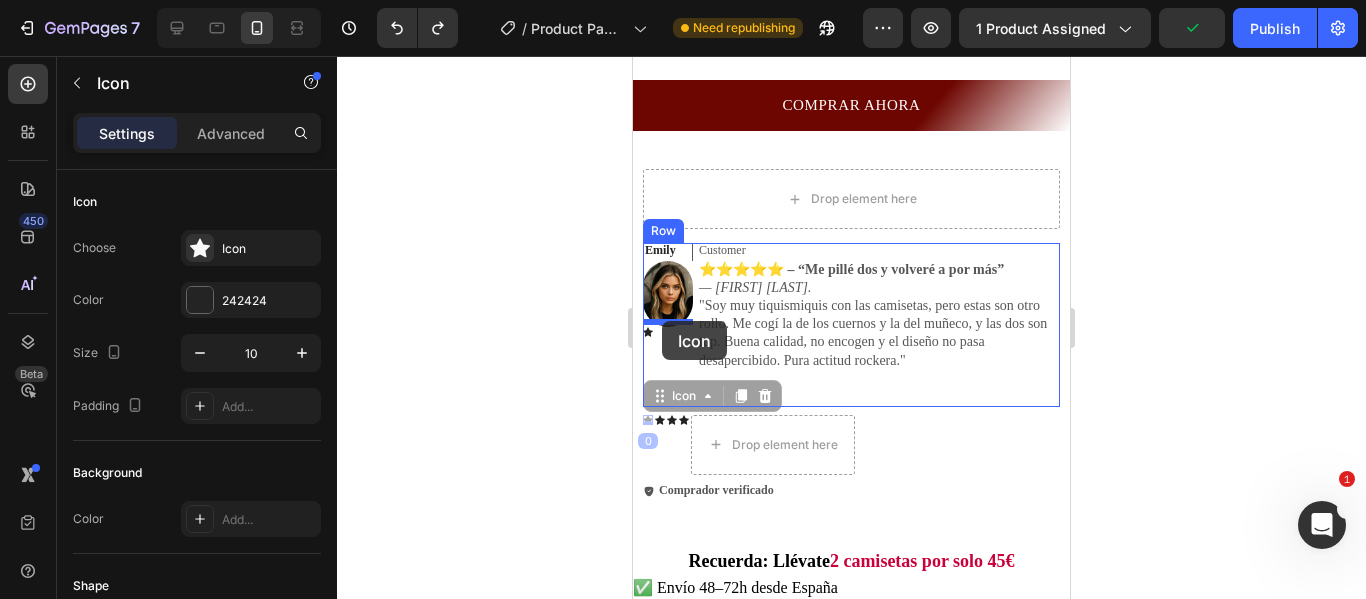 drag, startPoint x: 647, startPoint y: 406, endPoint x: 662, endPoint y: 321, distance: 86.313385 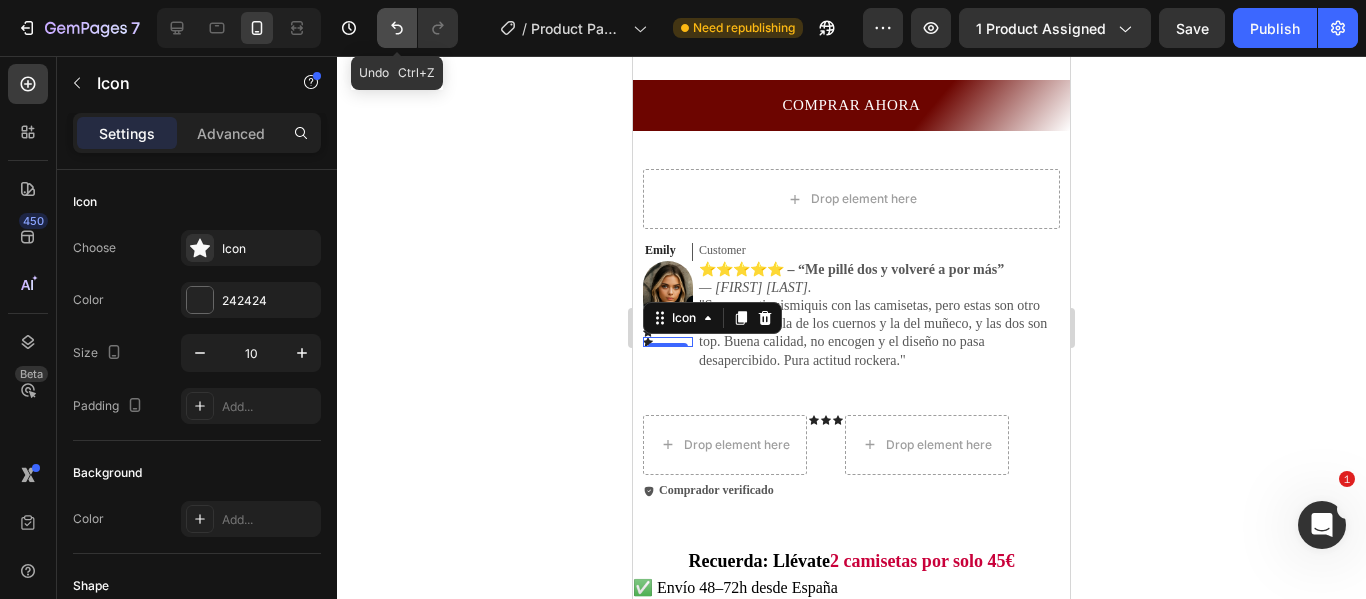 click 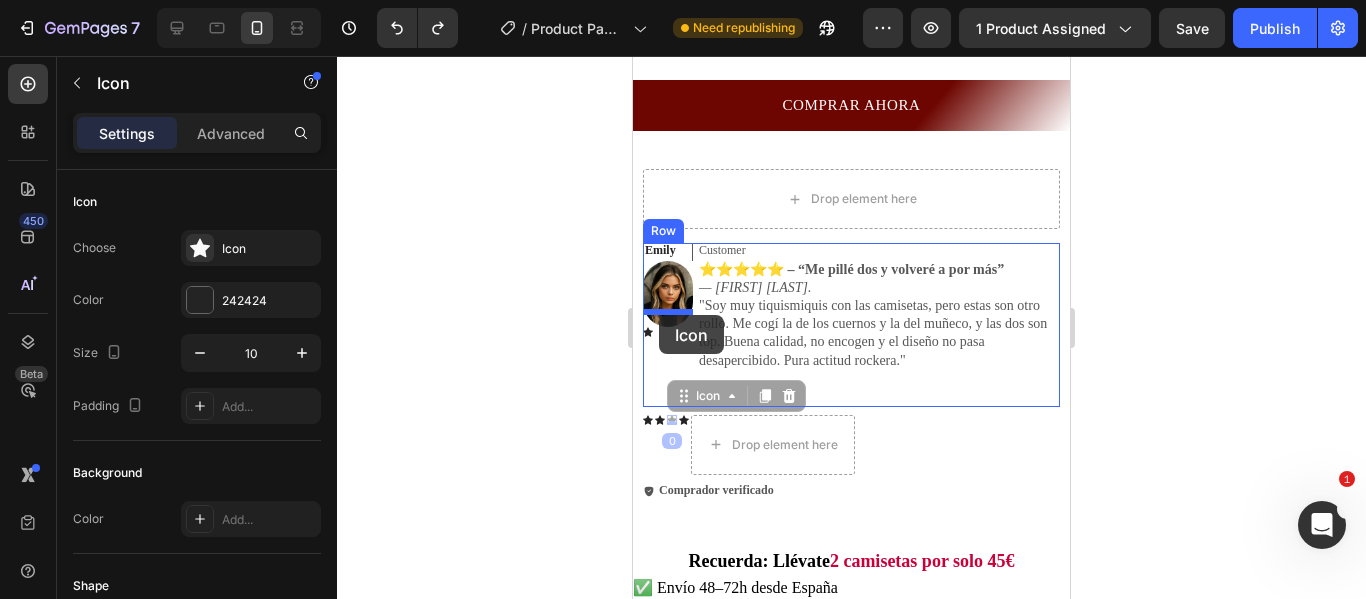 drag, startPoint x: 673, startPoint y: 405, endPoint x: 659, endPoint y: 315, distance: 91.08238 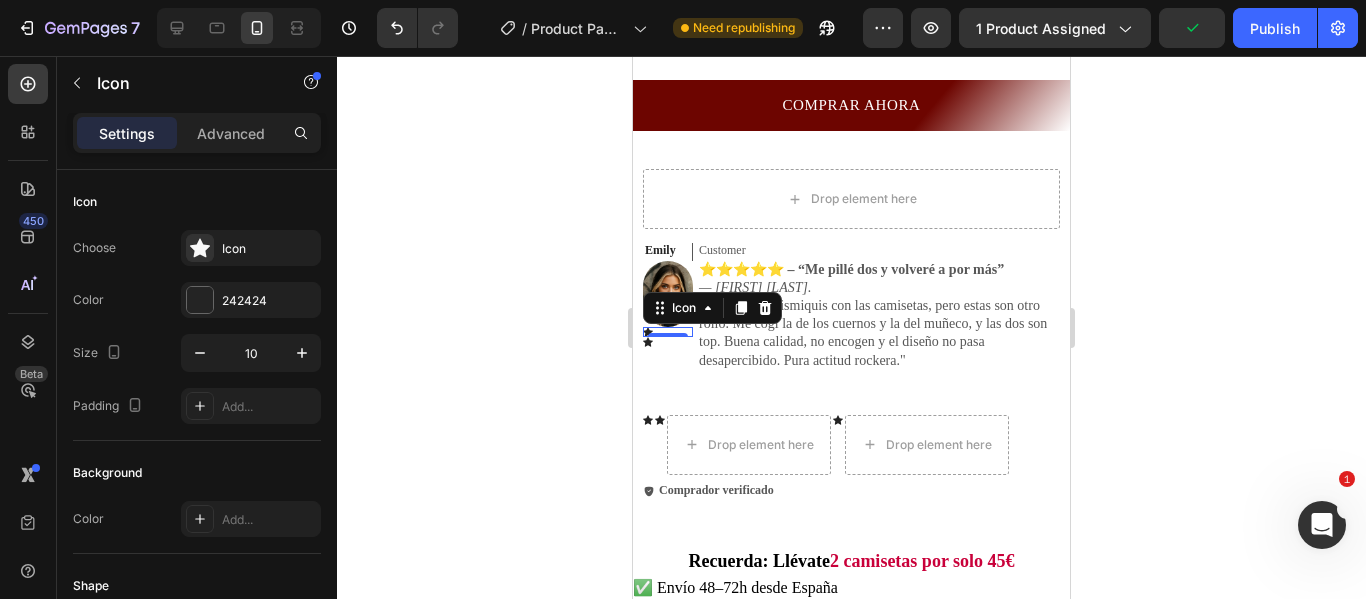 click 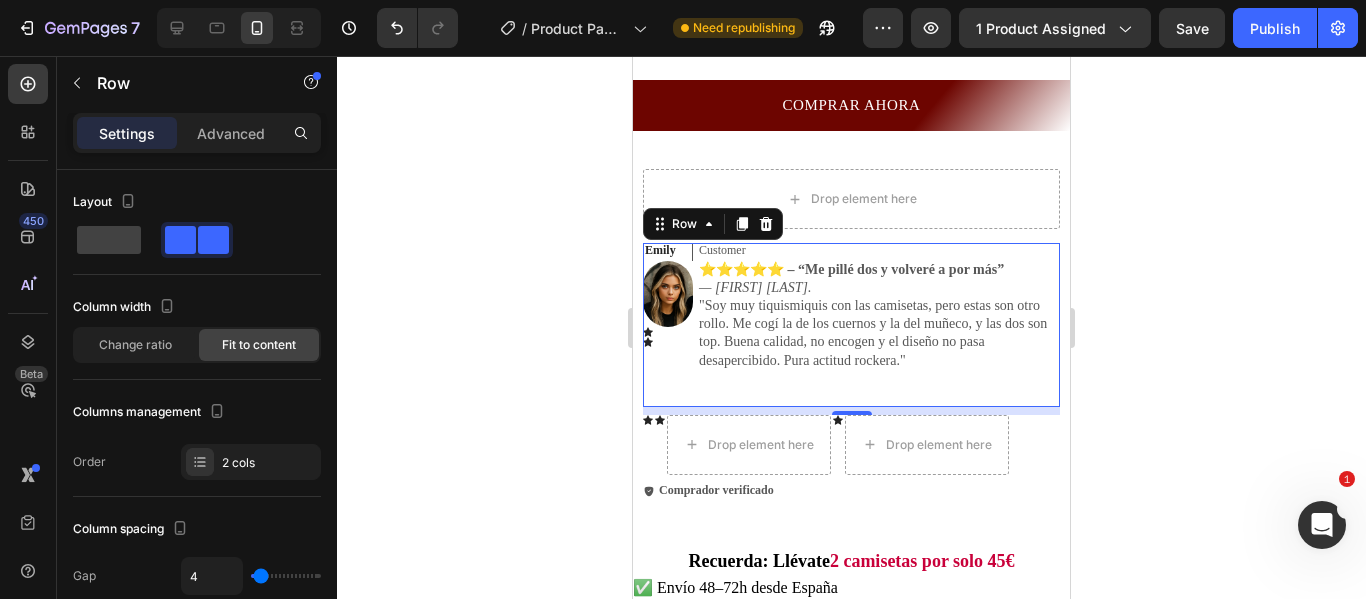 click 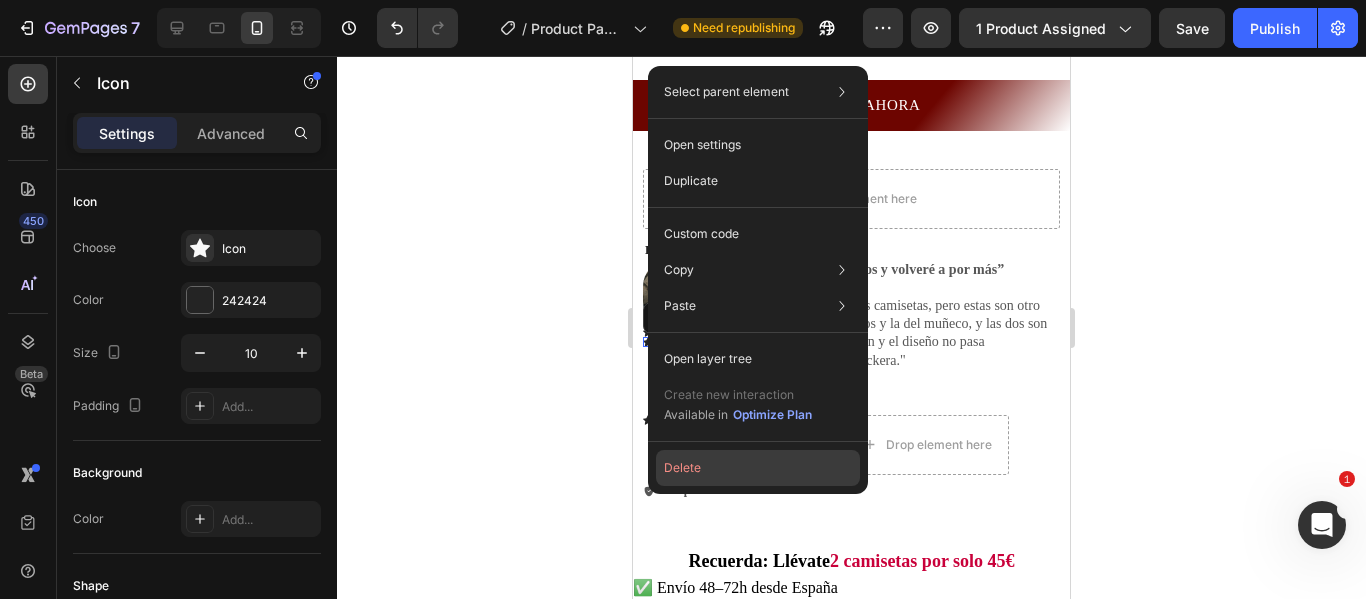 drag, startPoint x: 684, startPoint y: 474, endPoint x: 38, endPoint y: 326, distance: 662.73676 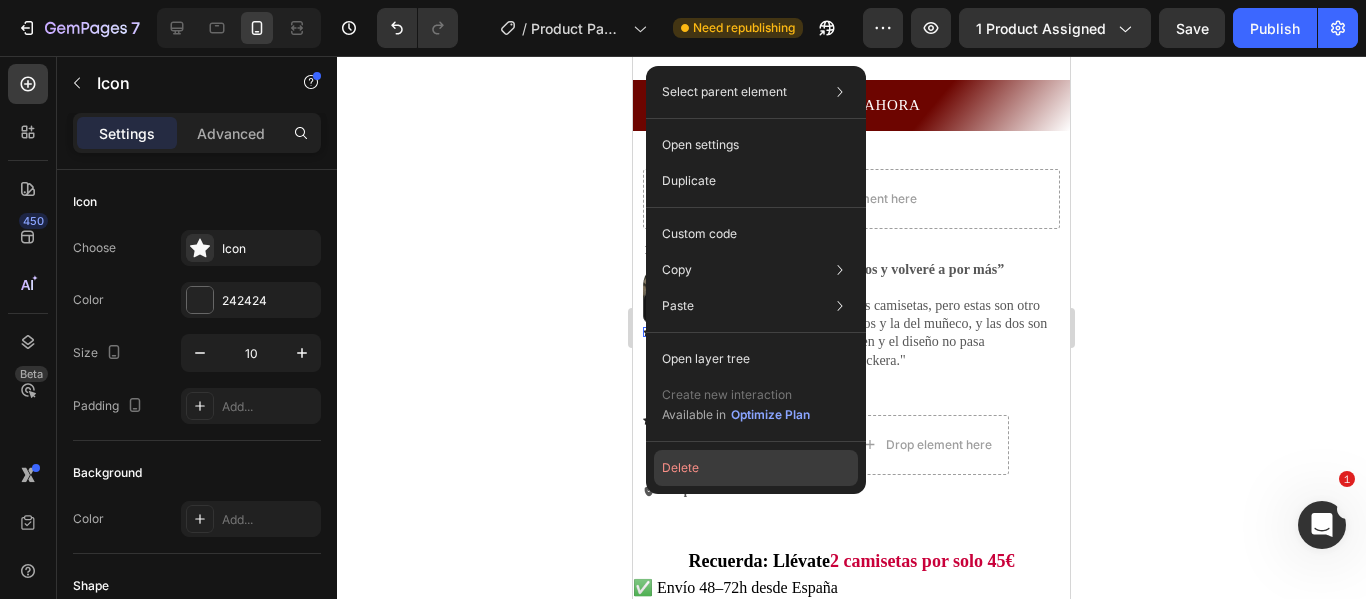 click on "Delete" 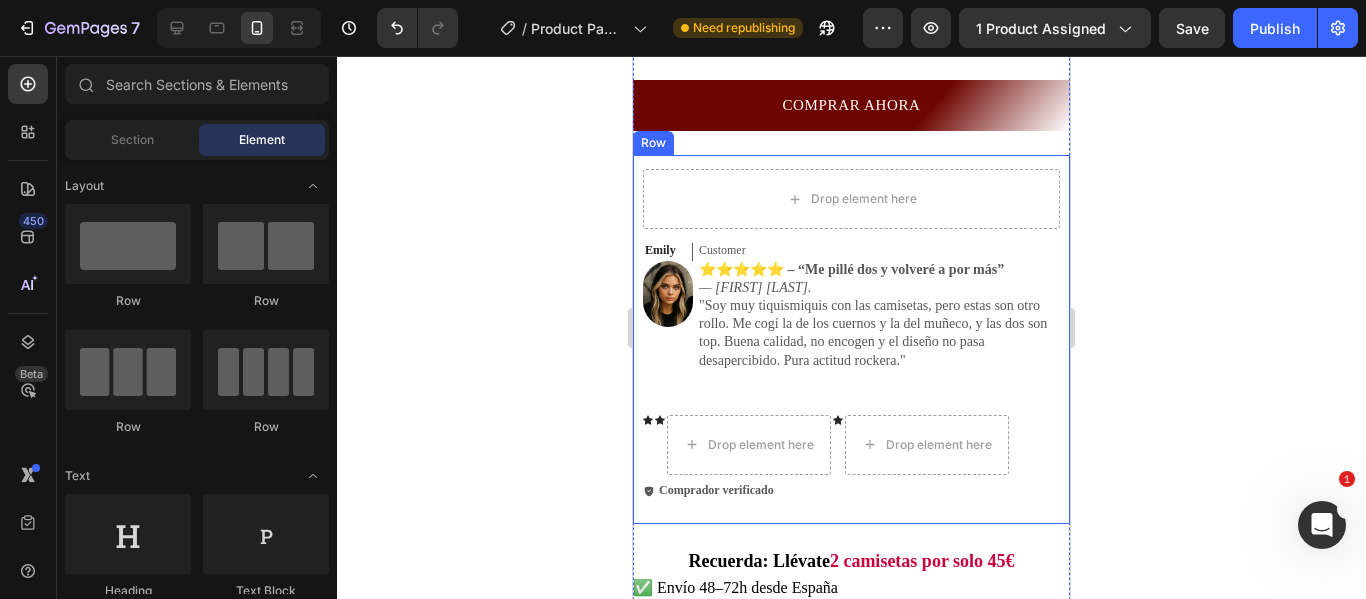 click on "Drop element here Emily Text Block Image Customer  Text Block ⭐️⭐️⭐️⭐️⭐️ – “Me pillé dos y volveré a por más” — Mari M. "Soy muy tiquismiquis con las camisetas, pero estas son otro rollo. Me cogí la de los cuernos y la del muñeco, y las dos son top. Buena calidad, no encogen y el diseño no pasa desapercibido. Pura actitud rockera." Text Block Replace this text with your content Text Block Row Icon Icon
Drop element here Icon
Drop element here Icon List
Icon Comprador verificado Text Block Row Row" at bounding box center [851, 339] 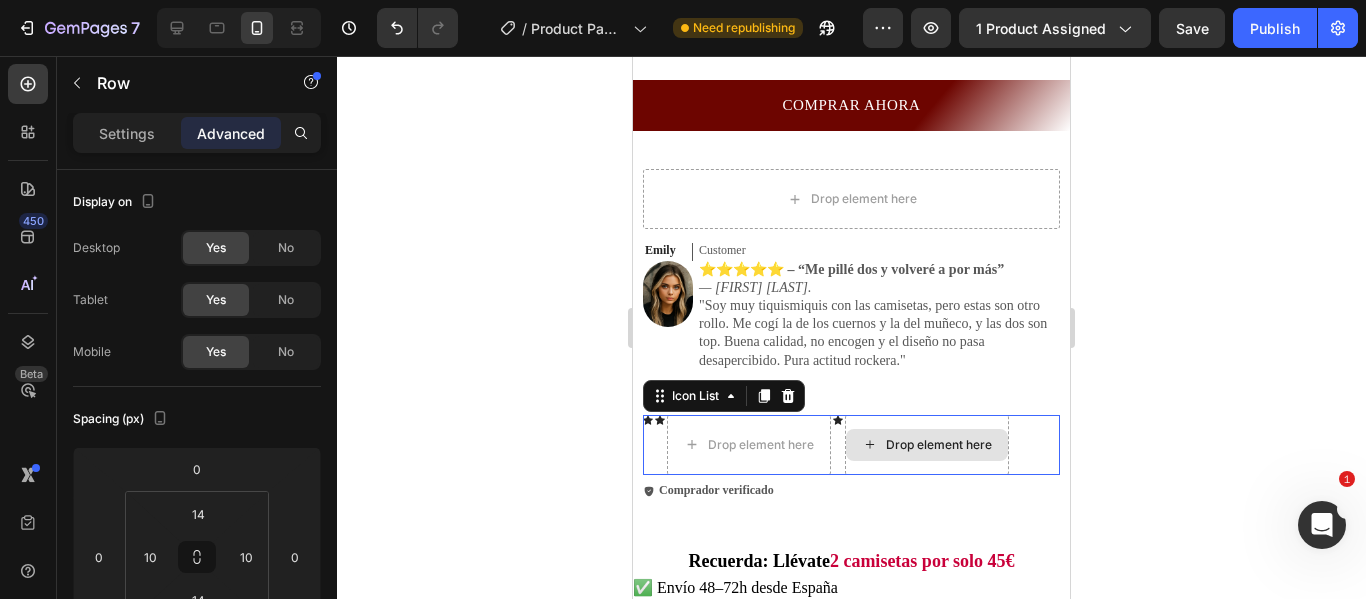 click on "Drop element here" at bounding box center [927, 445] 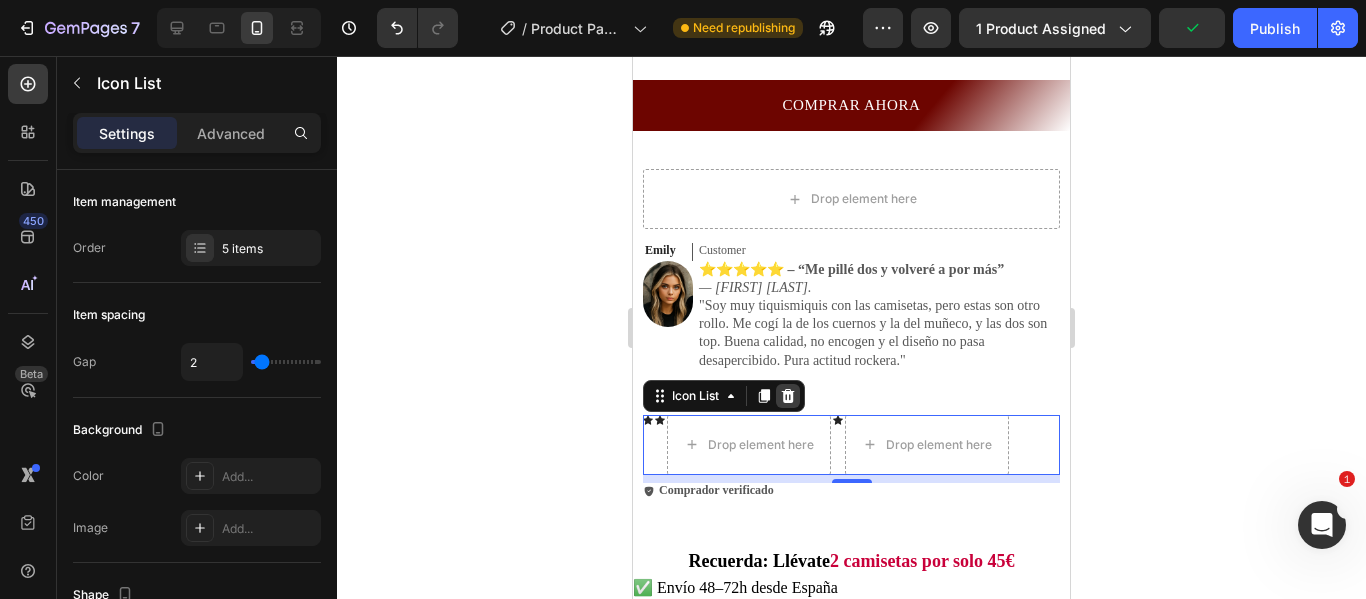 click 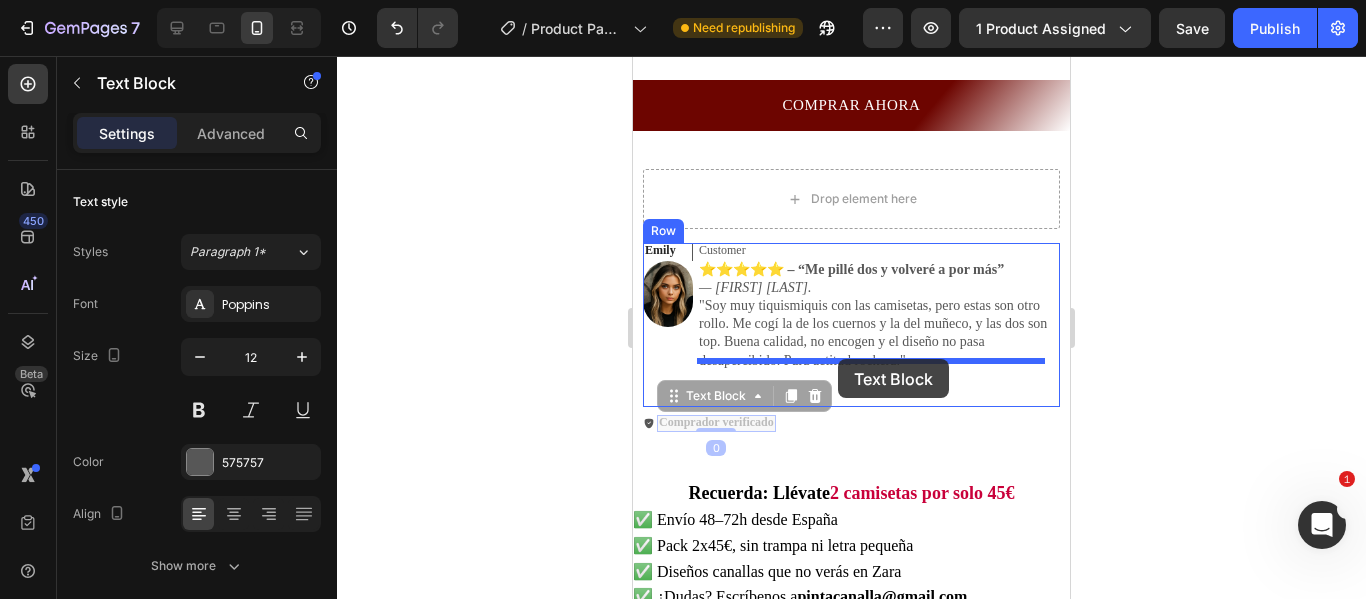drag, startPoint x: 740, startPoint y: 404, endPoint x: 838, endPoint y: 359, distance: 107.837845 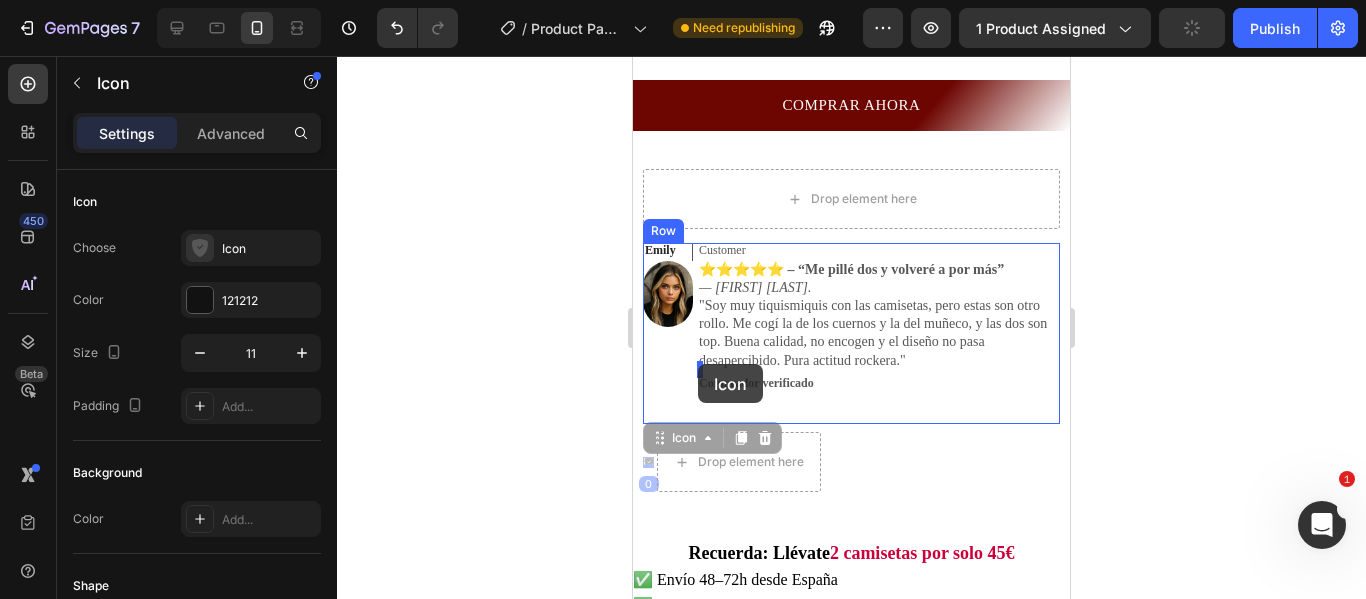 drag, startPoint x: 645, startPoint y: 445, endPoint x: 698, endPoint y: 364, distance: 96.79876 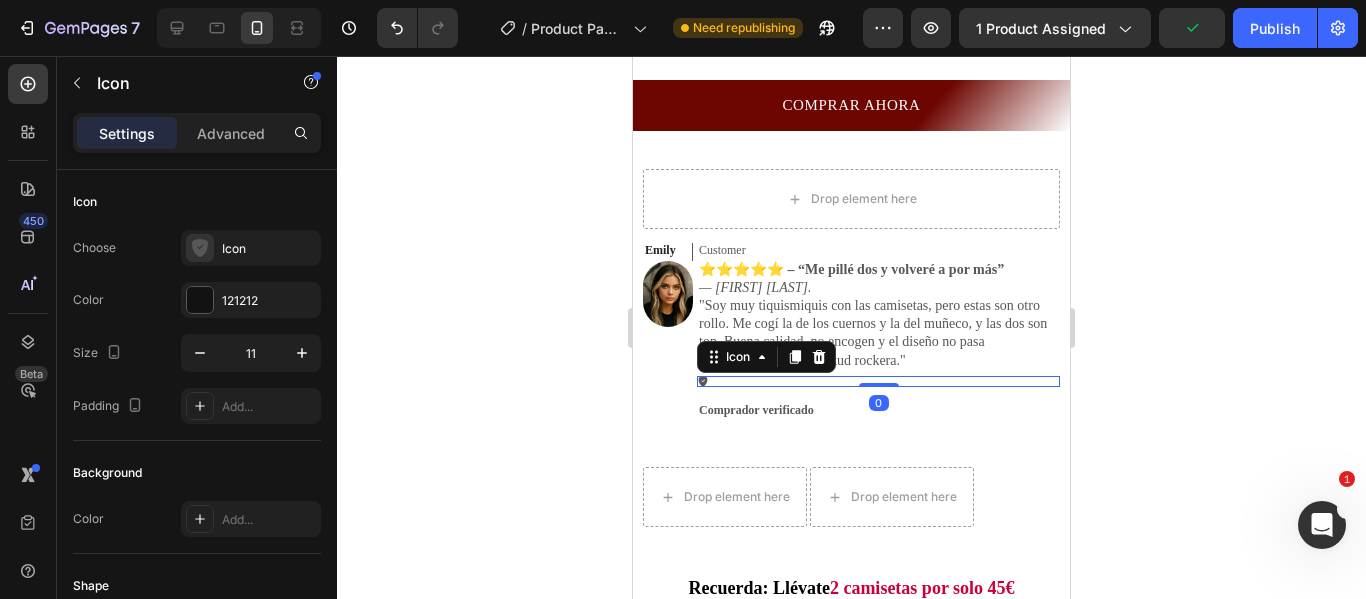 click 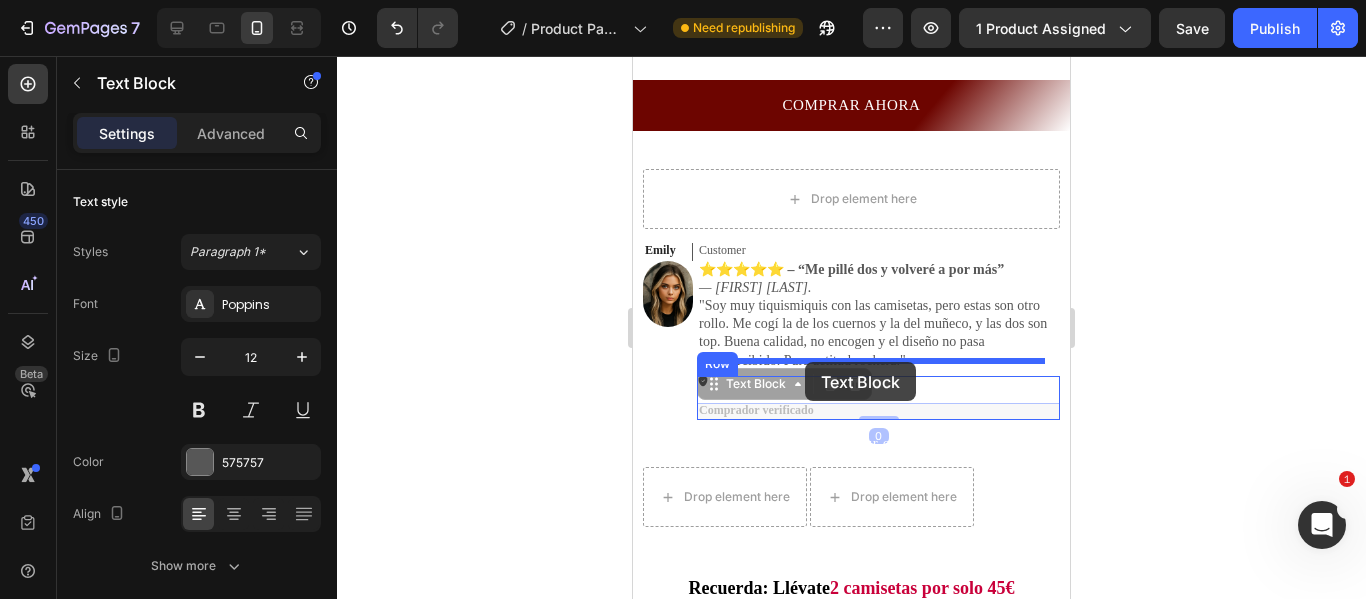 drag, startPoint x: 791, startPoint y: 393, endPoint x: 805, endPoint y: 363, distance: 33.105892 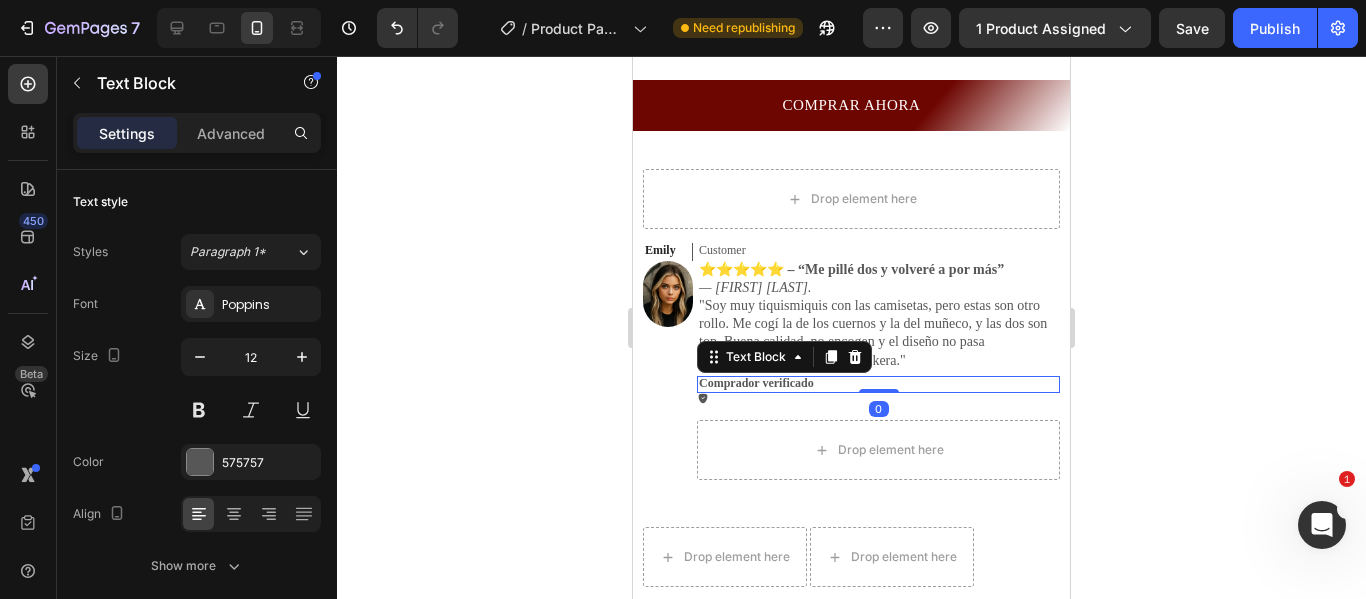 click 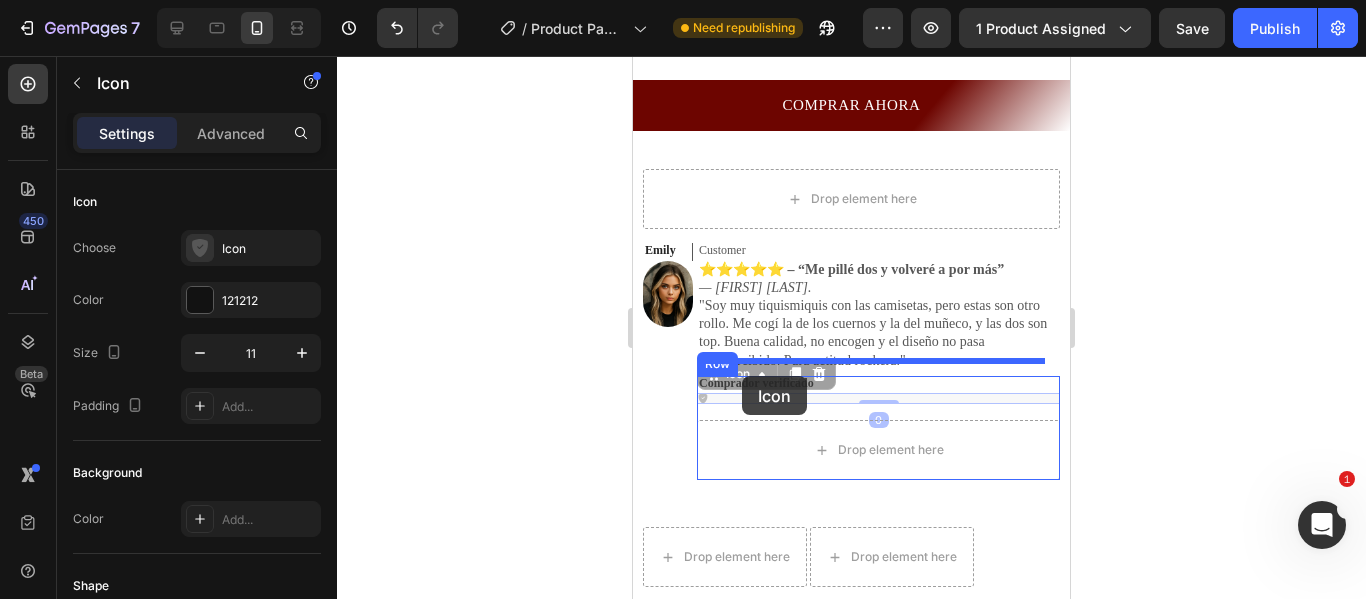 drag, startPoint x: 703, startPoint y: 382, endPoint x: 742, endPoint y: 376, distance: 39.45884 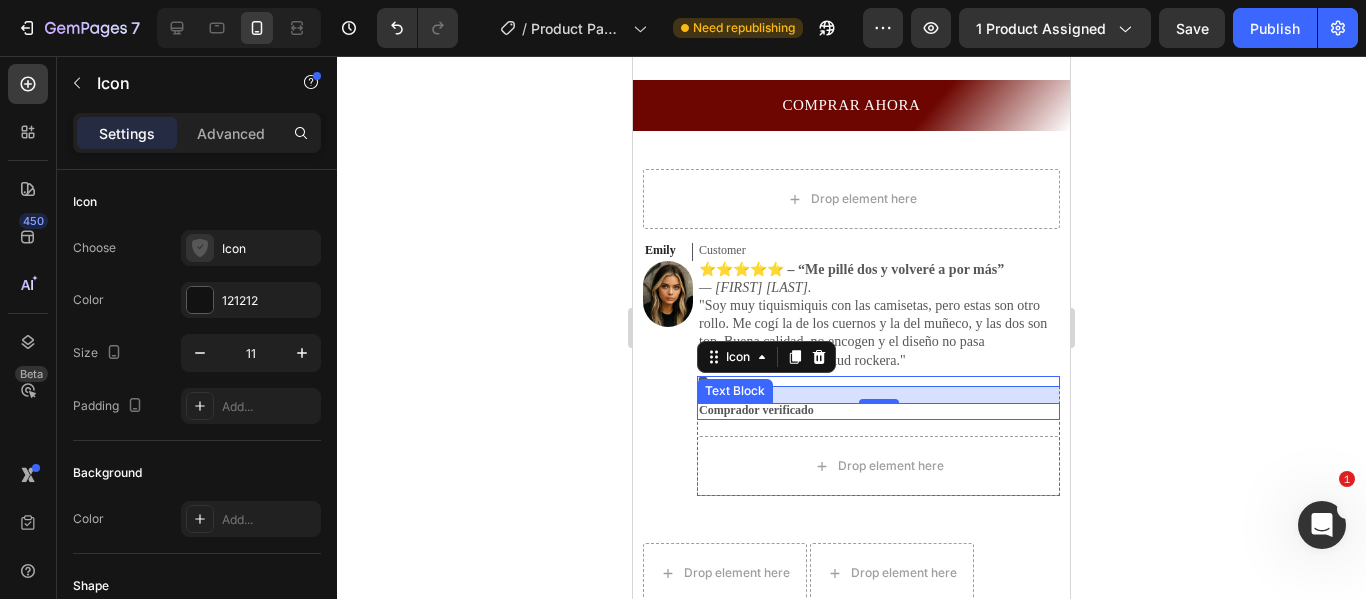 click on "Comprador verificado" at bounding box center [756, 410] 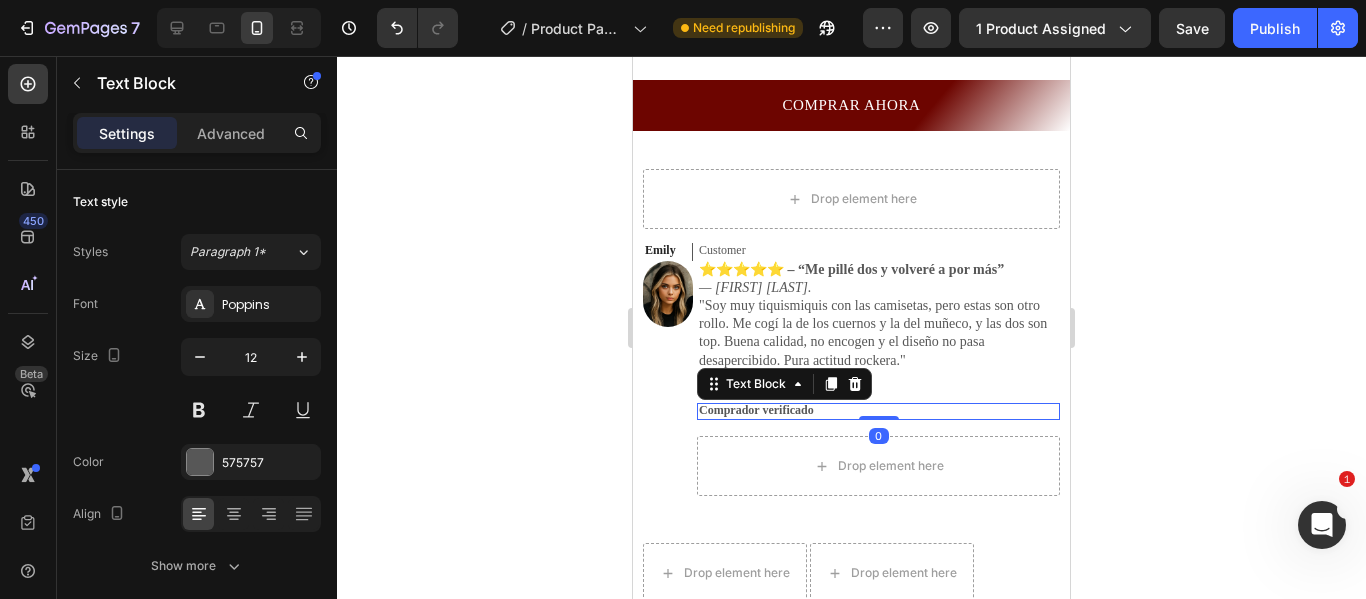 click on "Comprador verificado" at bounding box center (878, 411) 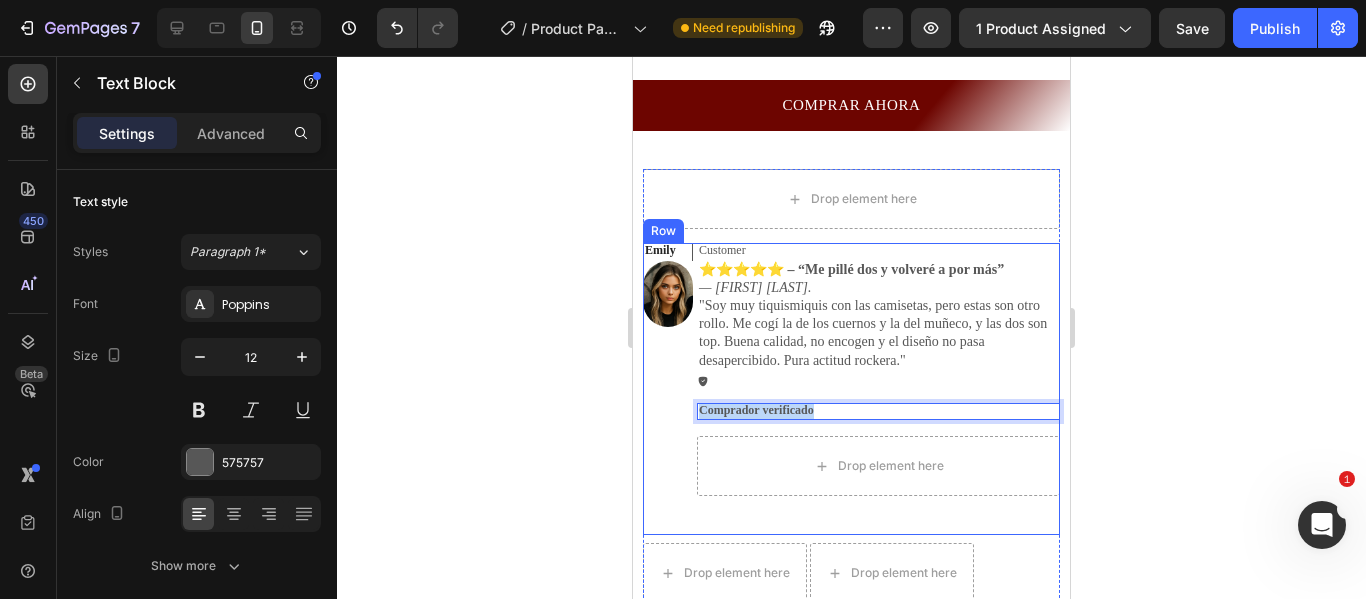 drag, startPoint x: 818, startPoint y: 394, endPoint x: 696, endPoint y: 388, distance: 122.14745 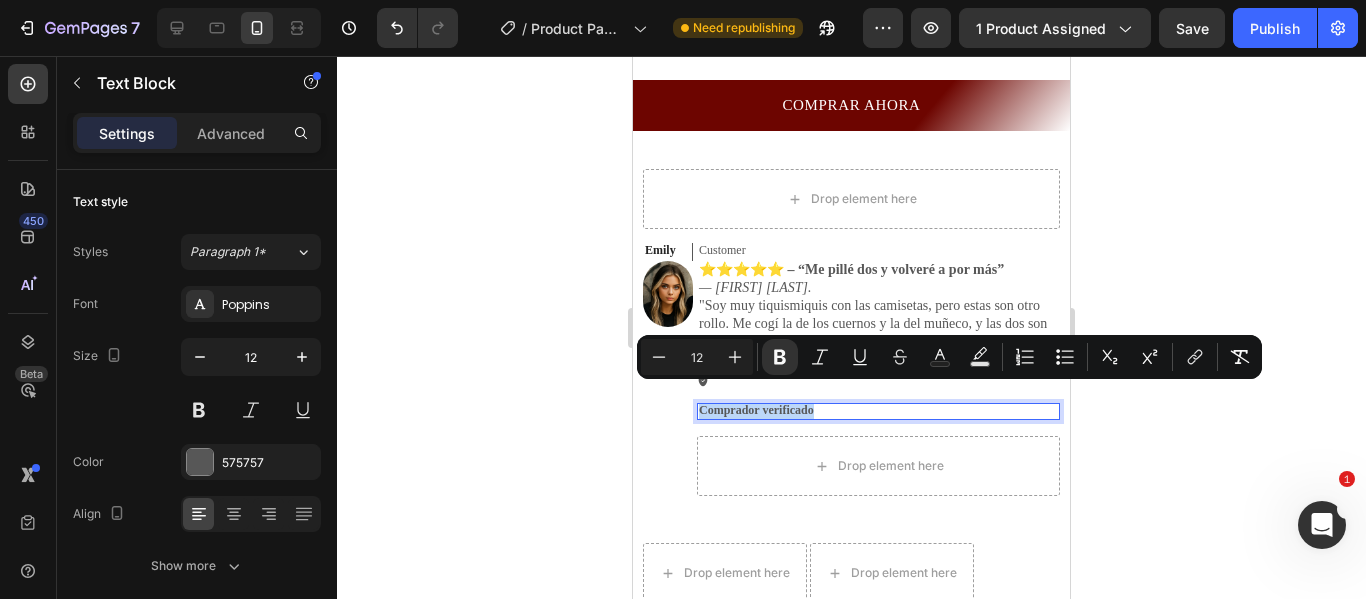 copy on "Comprador verificado" 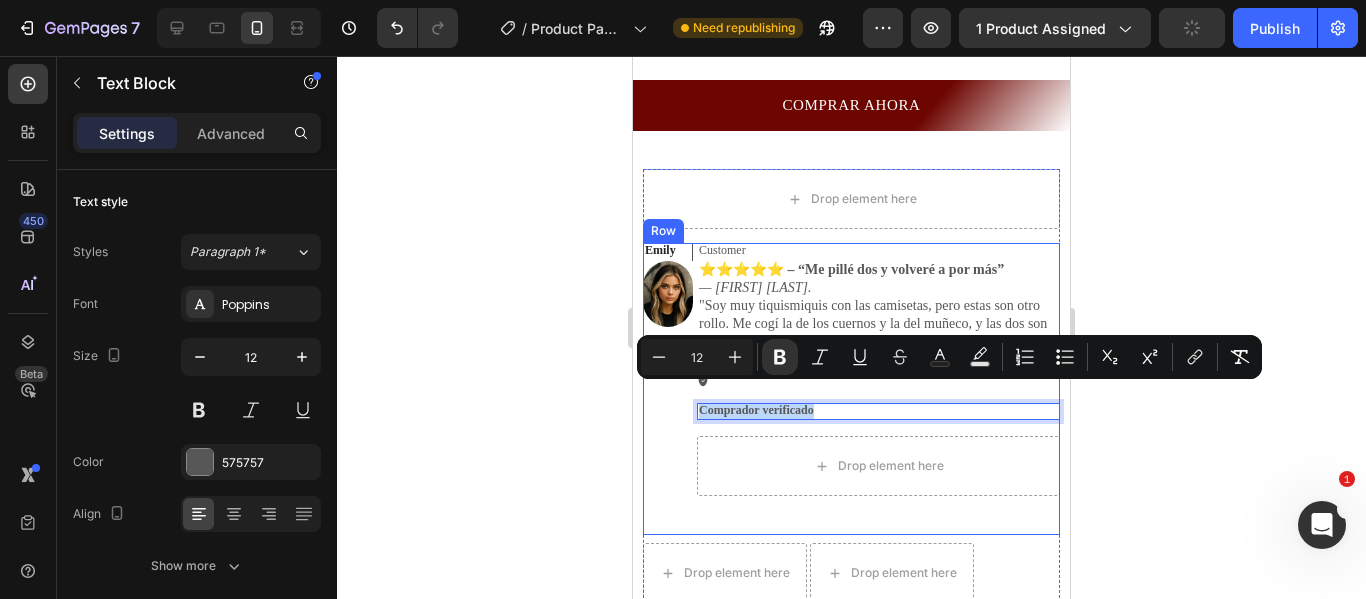 click on "Emily Text Block Image" at bounding box center (668, 389) 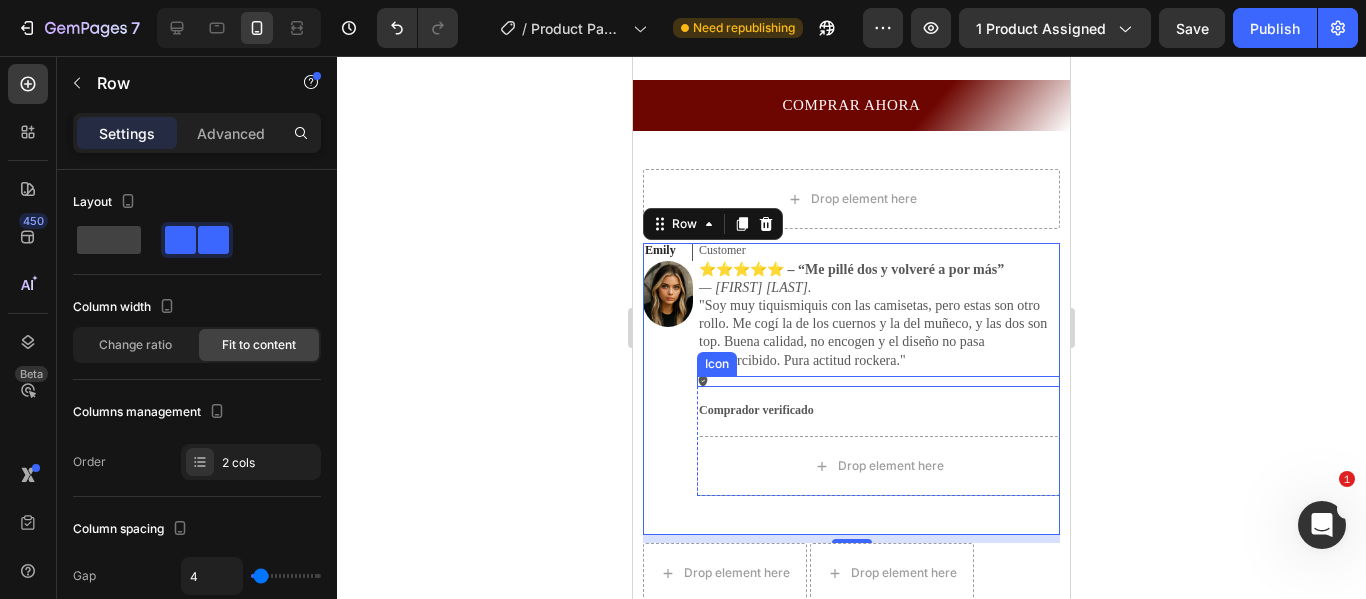 click 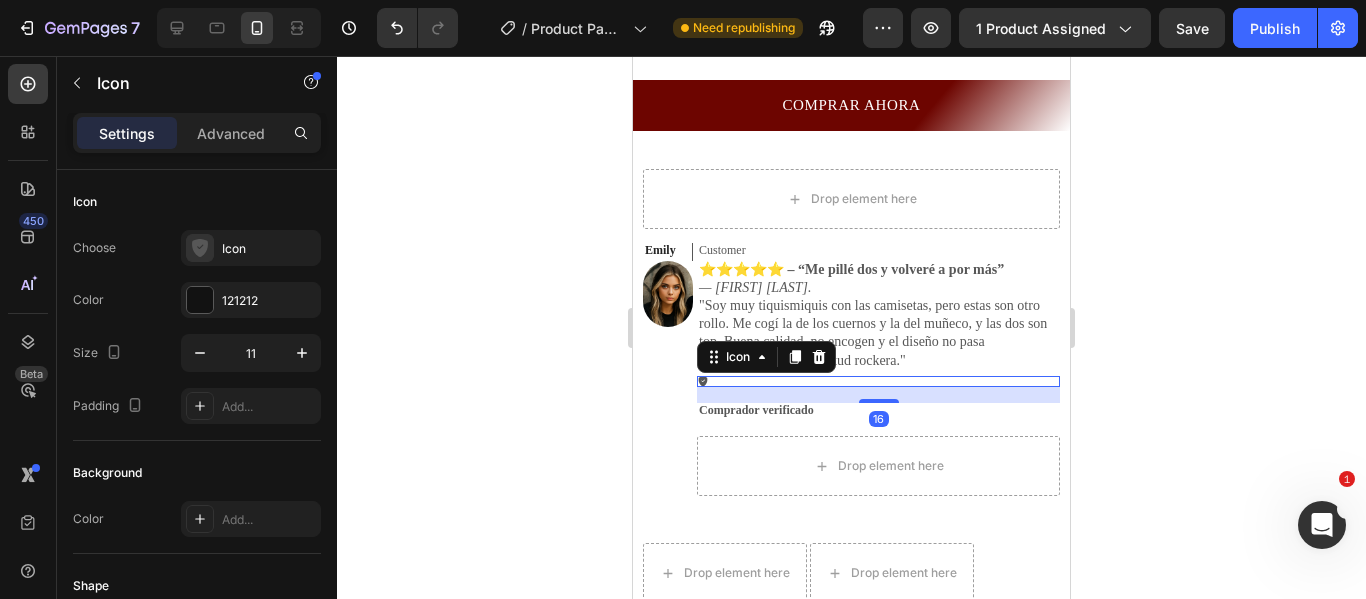 click on "Icon   16" at bounding box center [878, 381] 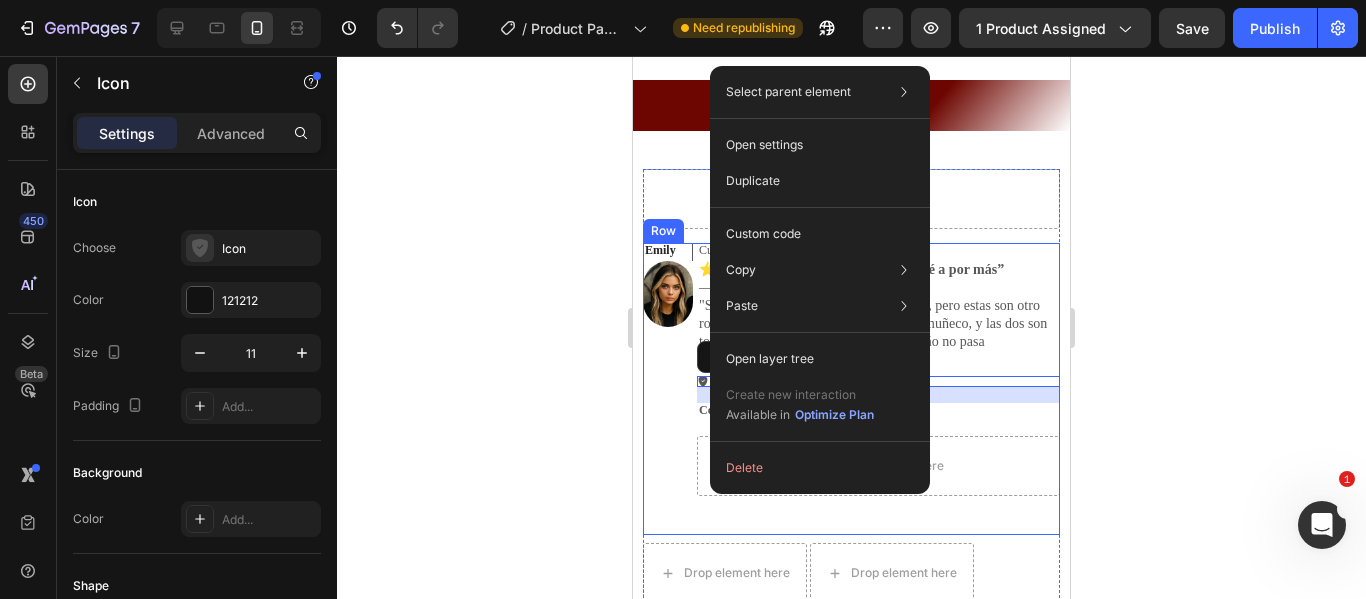 click on "Emily Text Block Image" at bounding box center [668, 389] 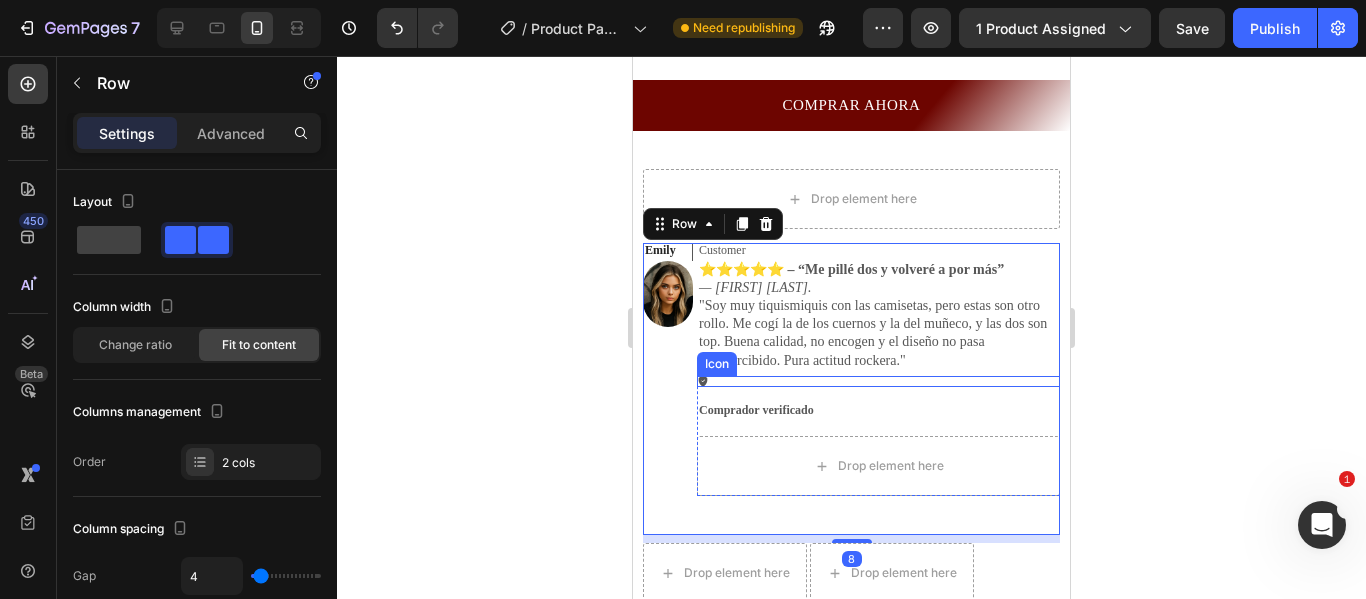 click on "Icon" at bounding box center [878, 381] 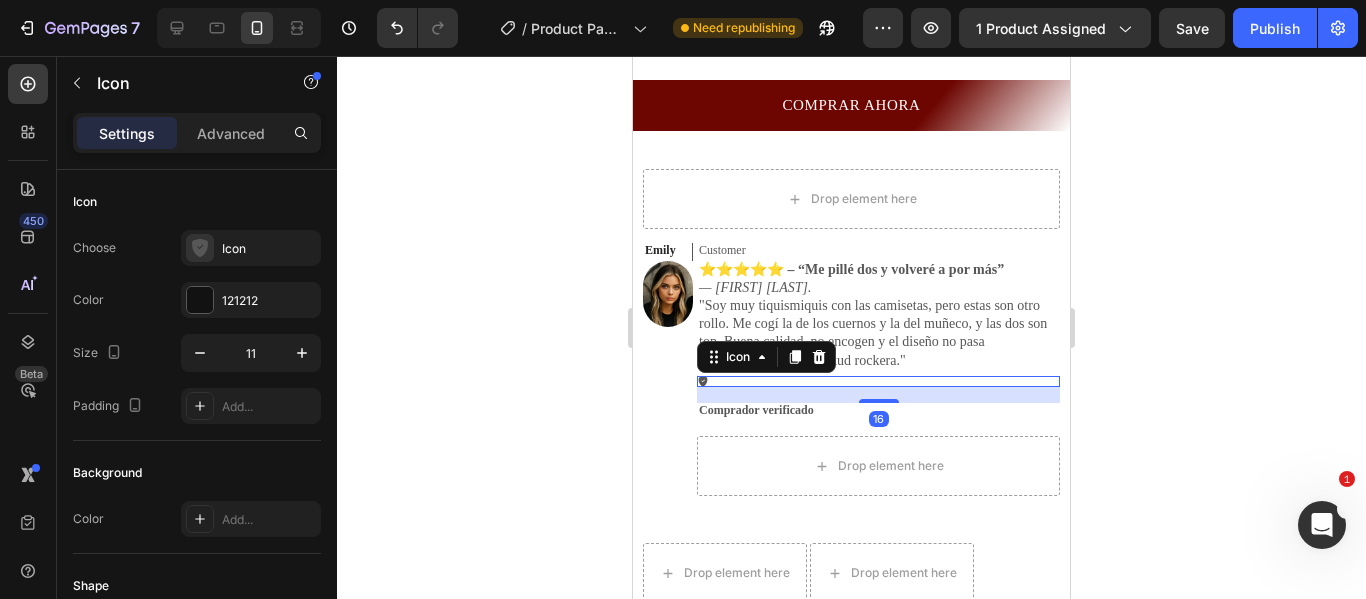 click on "Icon   16" at bounding box center (878, 381) 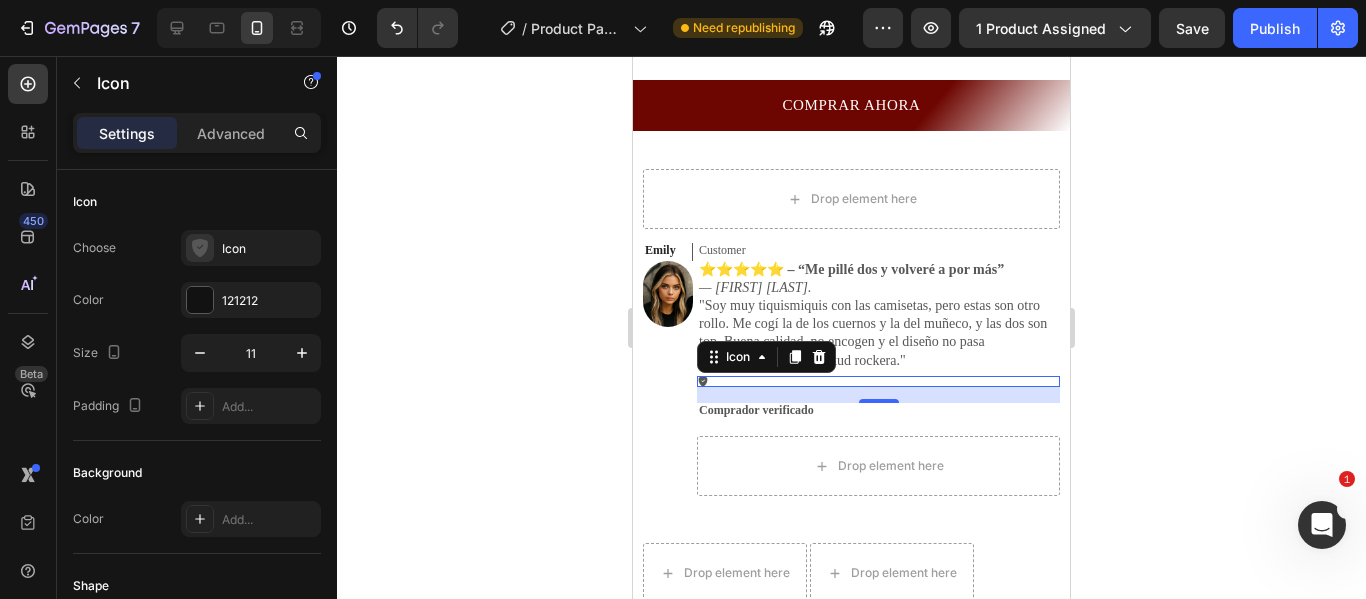click 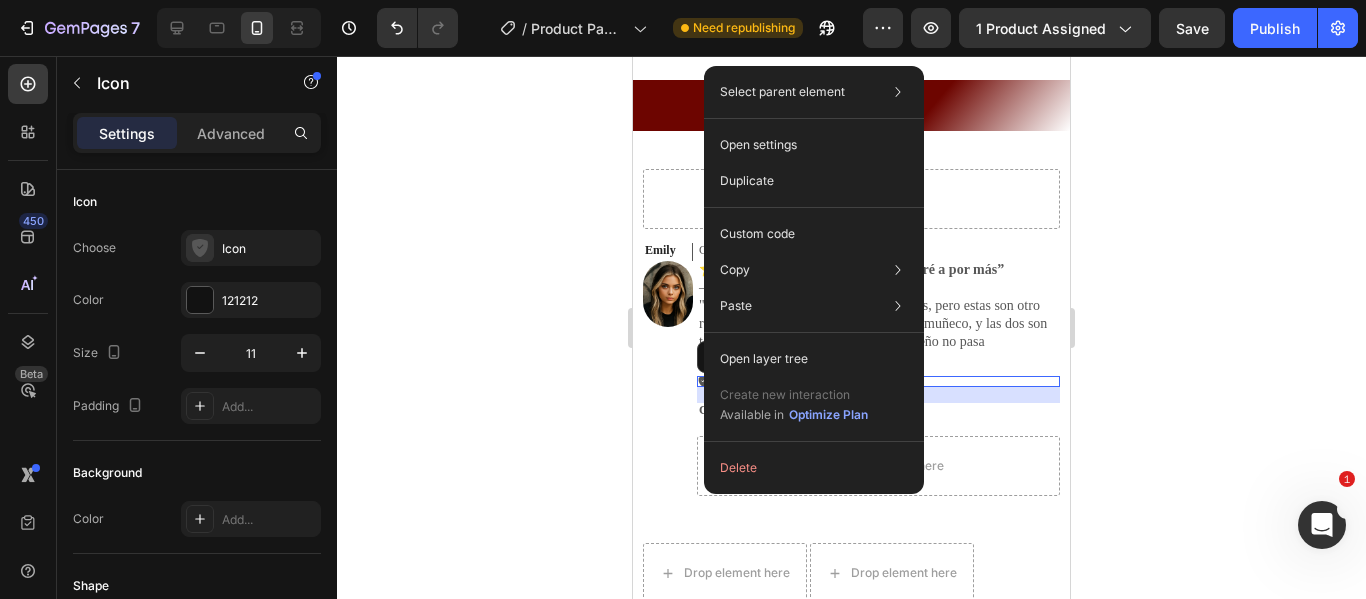 click 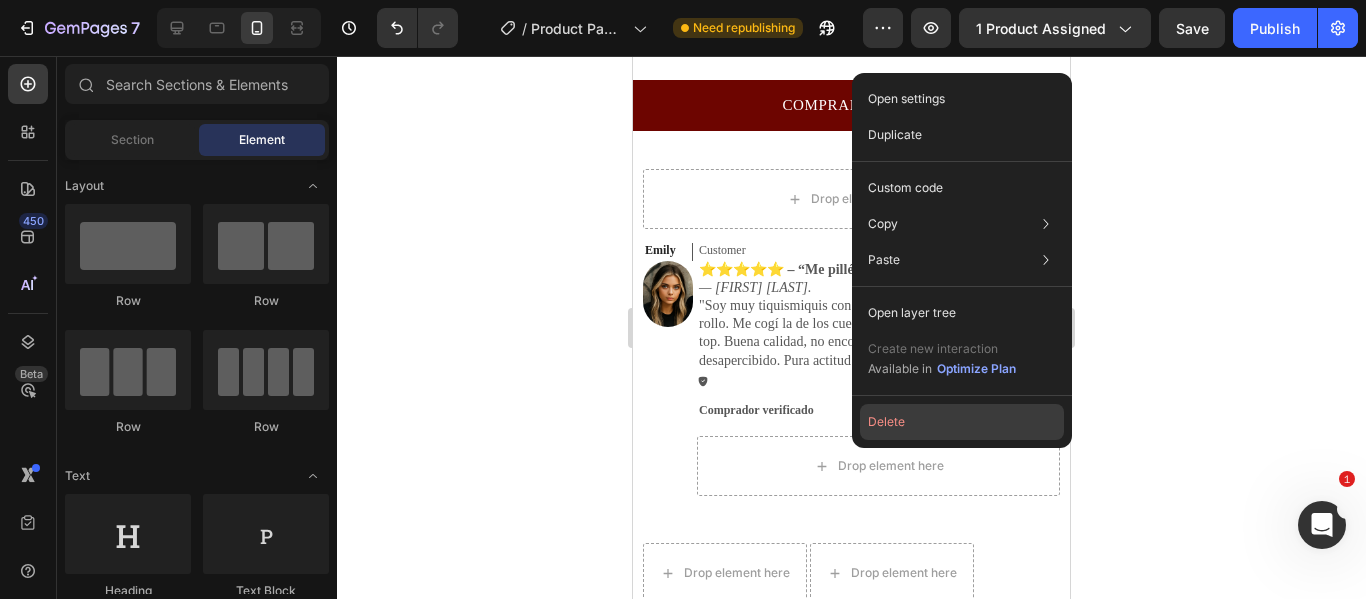 click on "Delete" 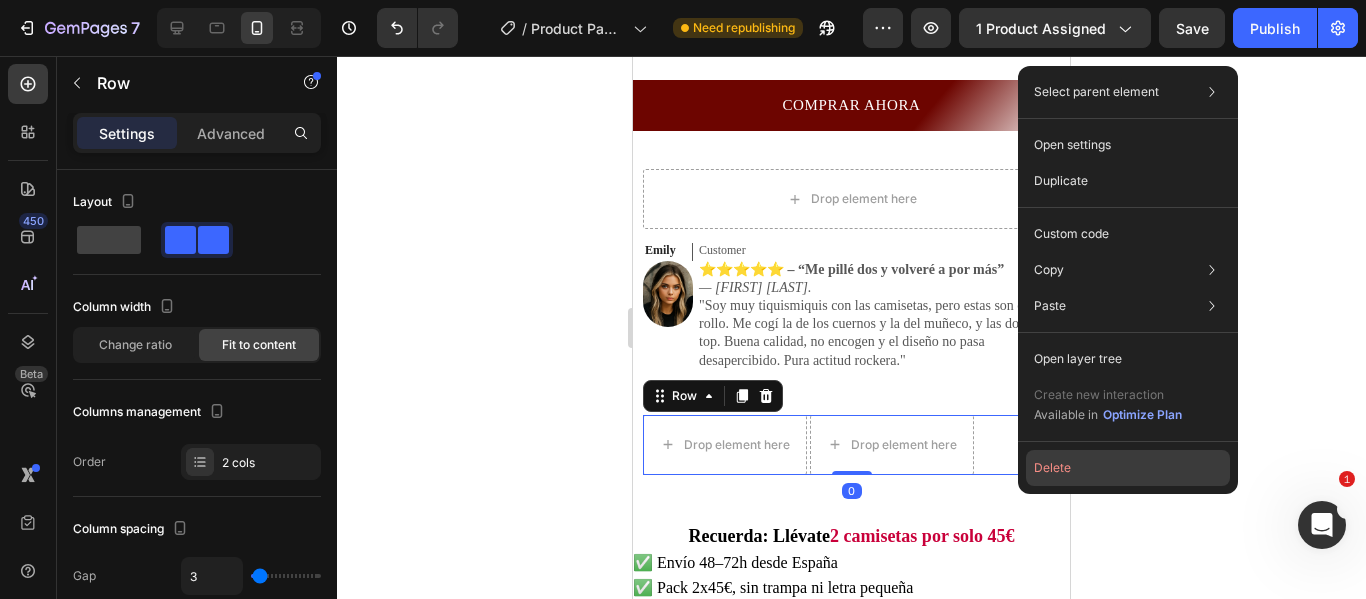 click on "Delete" 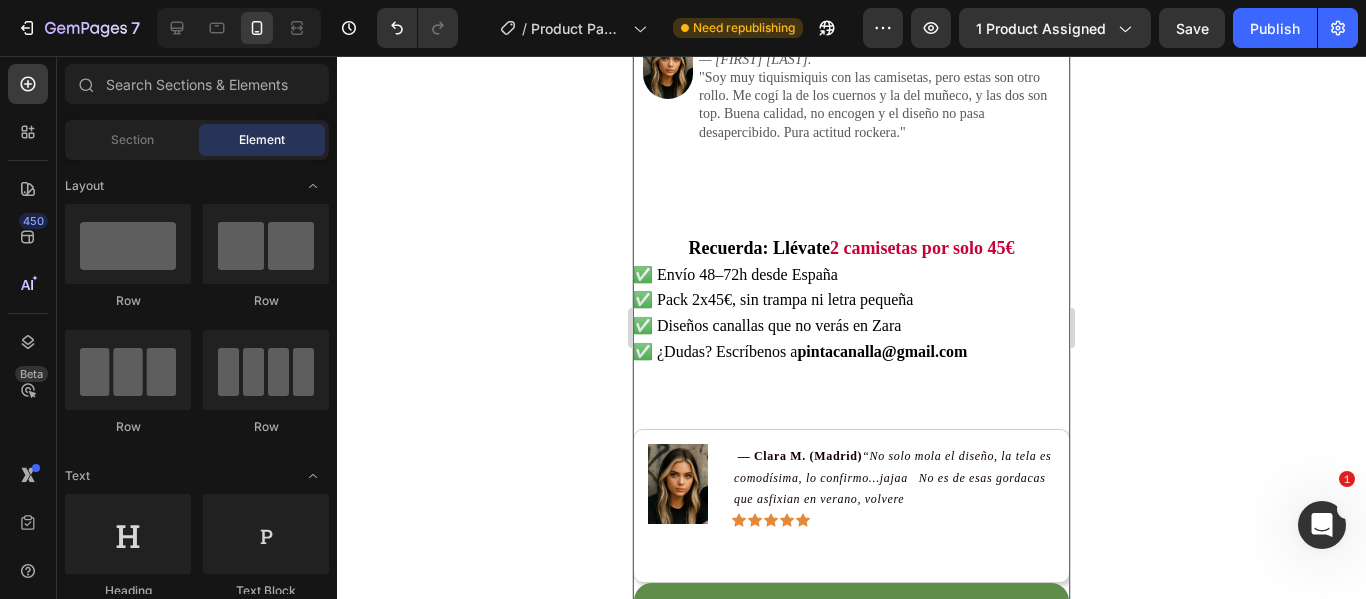 scroll, scrollTop: 1300, scrollLeft: 0, axis: vertical 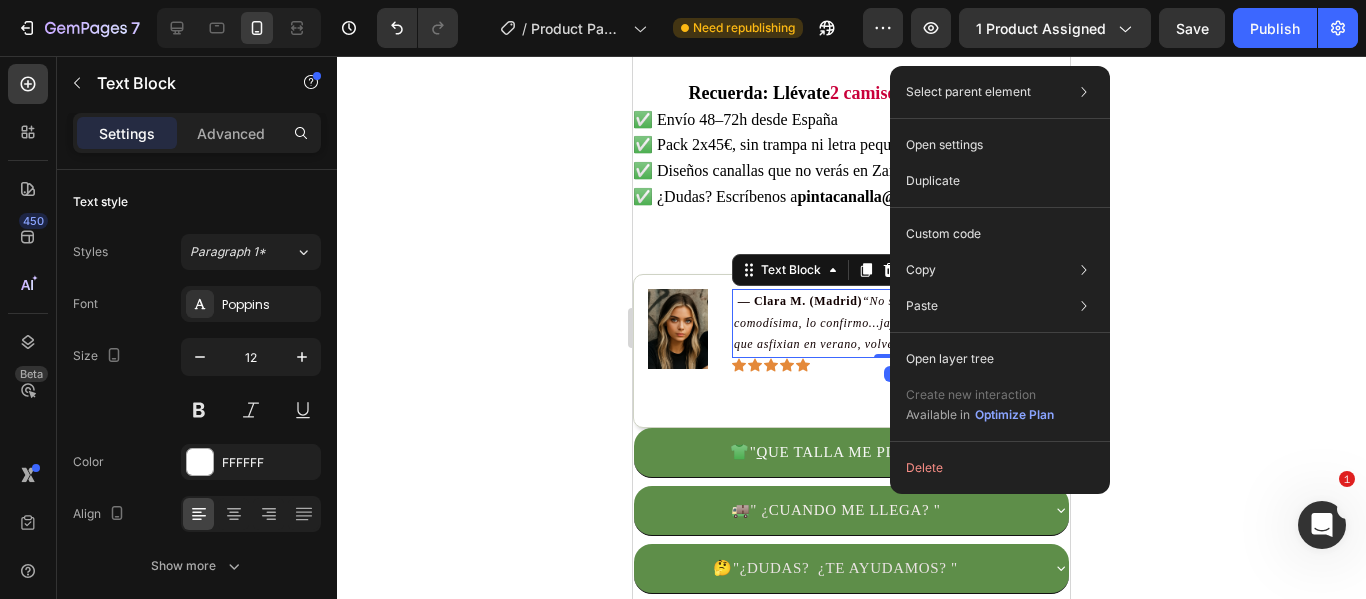 click on "“No solo mola el diseño, la tela es comodísima, lo confirmo...jajaa   No es de esas gordacas que asfixian en verano, volvere" at bounding box center [892, 322] 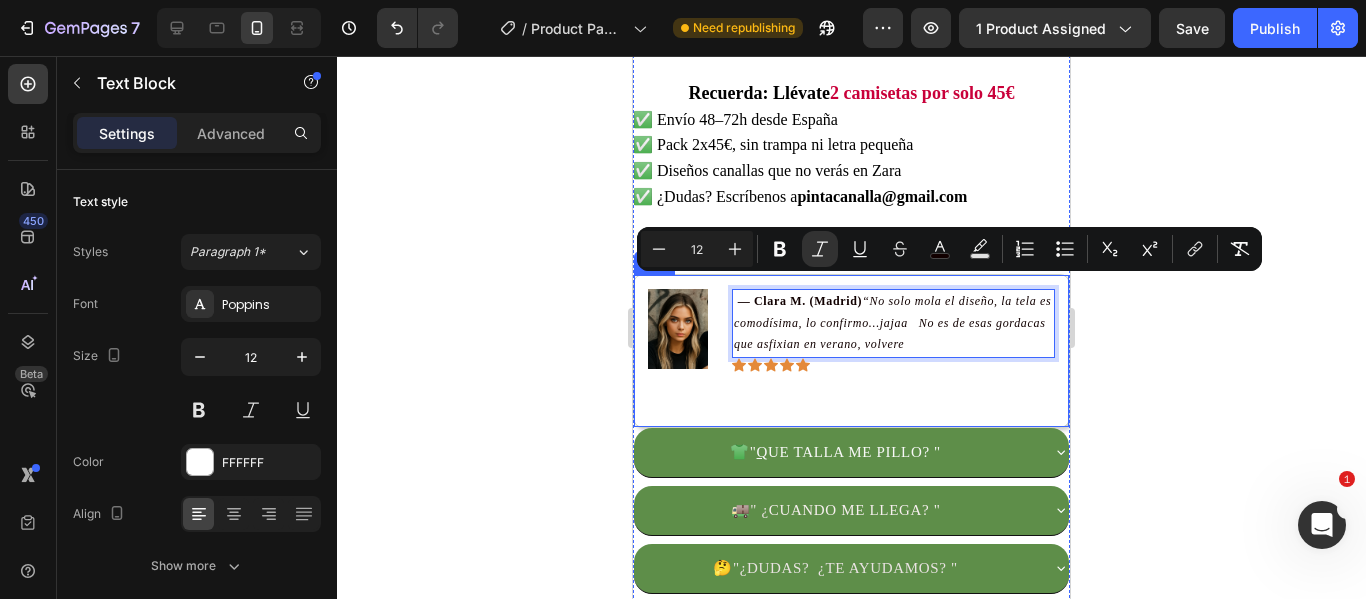 drag, startPoint x: 1031, startPoint y: 325, endPoint x: 729, endPoint y: 289, distance: 304.13812 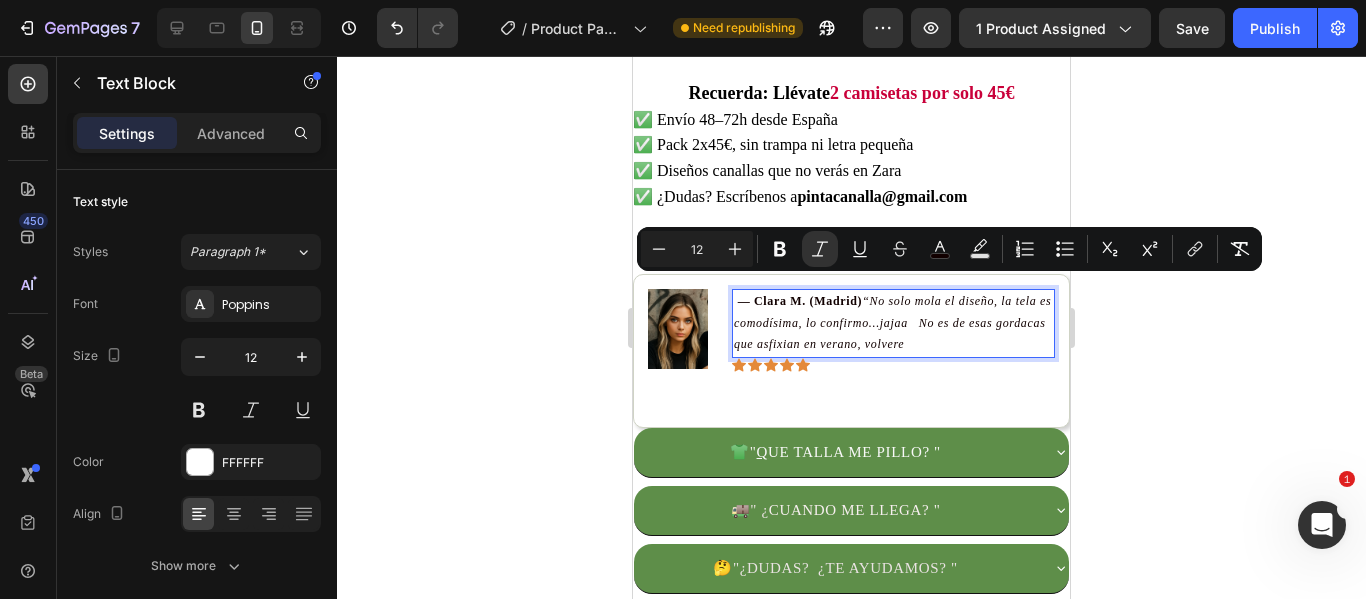 copy on "— Clara M. (Madrid)  “No solo mola el diseño, la tela es comodísima, lo confirmo...jajaa   No es de esas gordacas que asfixian en verano, volvere" 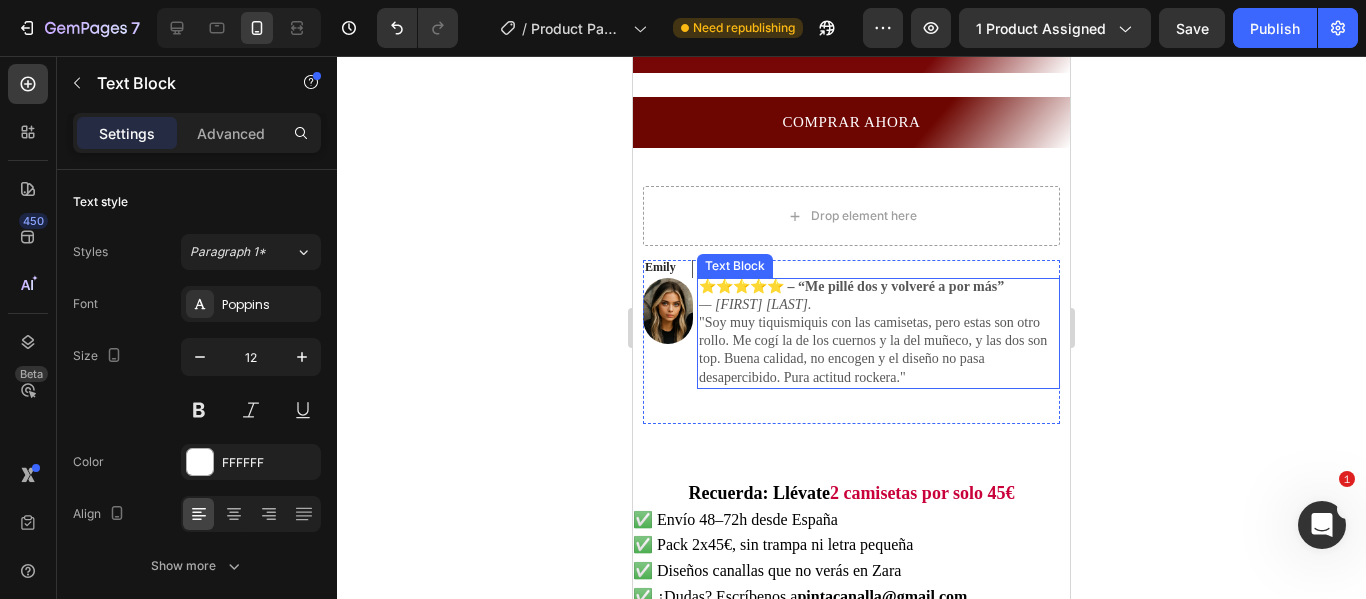 scroll, scrollTop: 800, scrollLeft: 0, axis: vertical 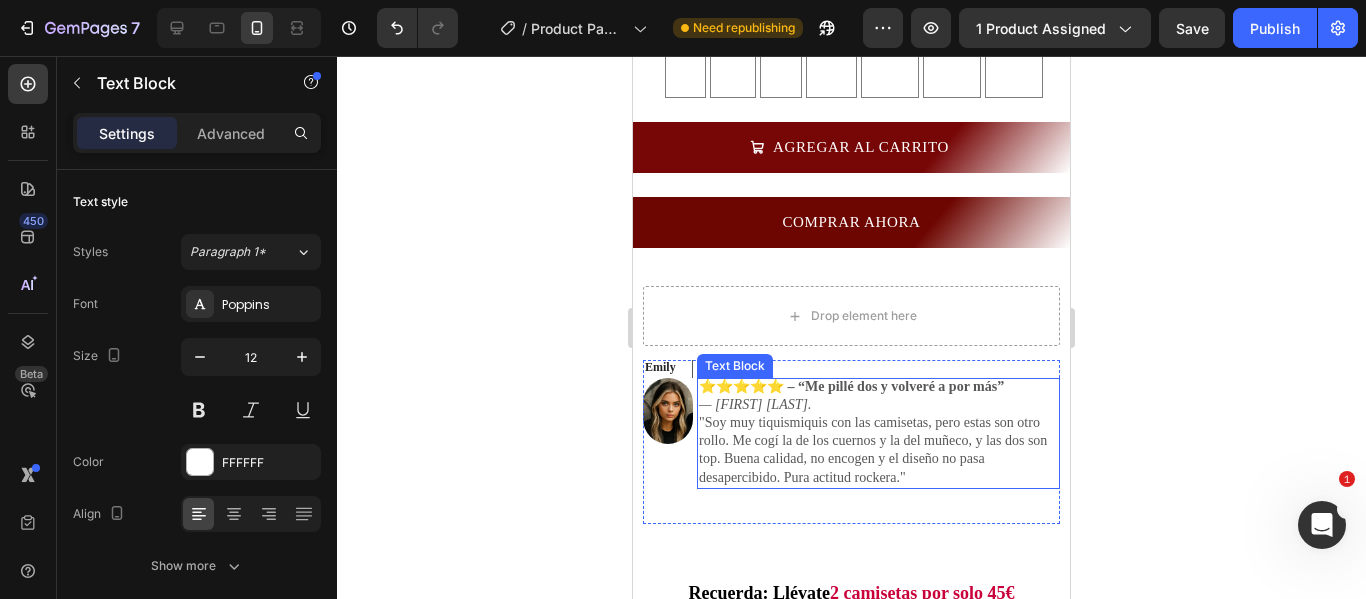 click on ""Soy muy tiquismiquis con las camisetas, pero estas son otro rollo. Me cogí la de los cuernos y la del muñeco, y las dos son top. Buena calidad, no encogen y el diseño no pasa desapercibido. Pura actitud rockera."" at bounding box center (878, 450) 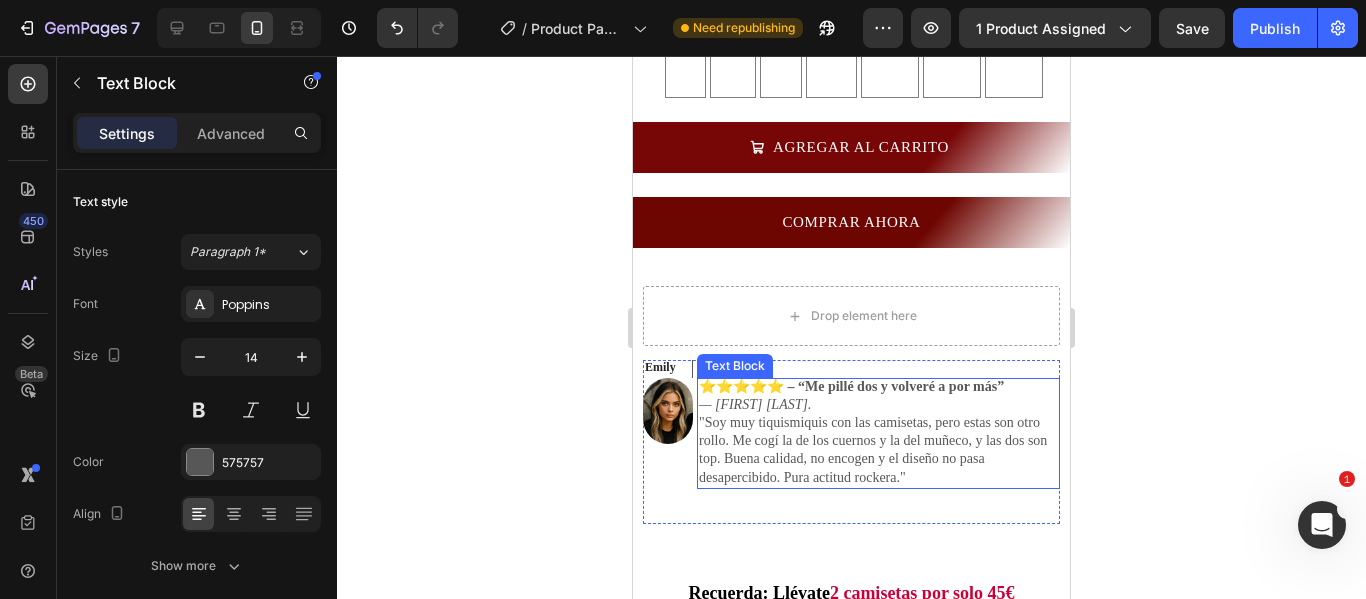 click on ""Soy muy tiquismiquis con las camisetas, pero estas son otro rollo. Me cogí la de los cuernos y la del muñeco, y las dos son top. Buena calidad, no encogen y el diseño no pasa desapercibido. Pura actitud rockera."" at bounding box center (878, 450) 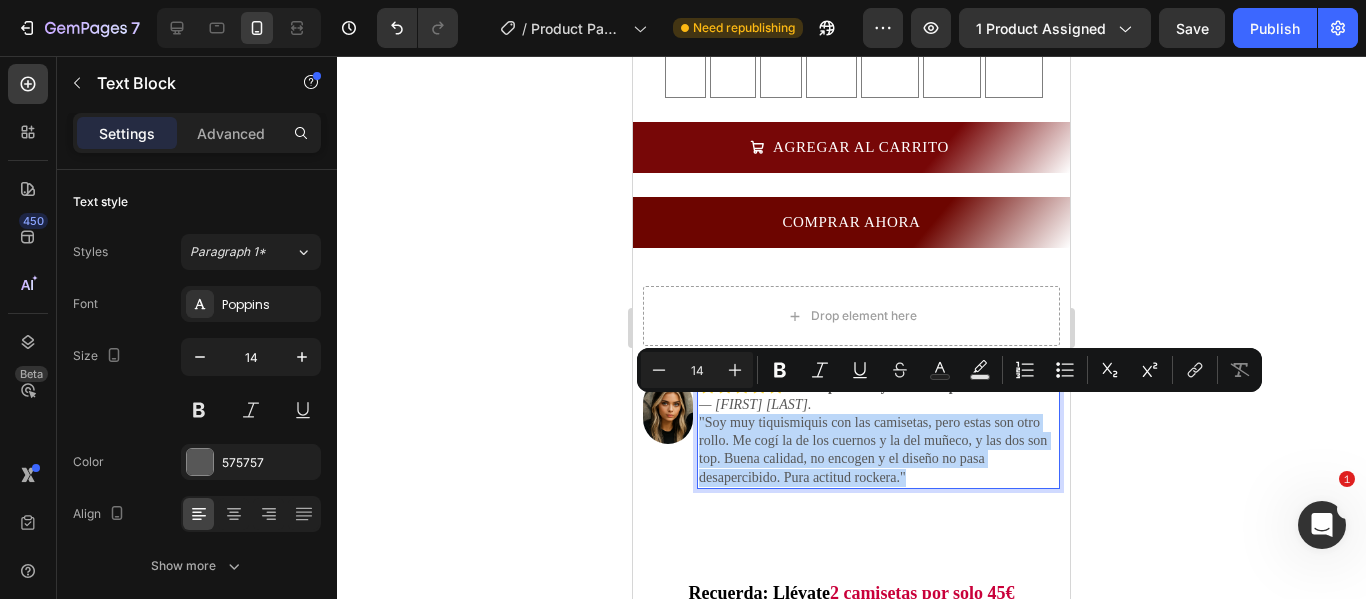 drag, startPoint x: 904, startPoint y: 465, endPoint x: 698, endPoint y: 410, distance: 213.21585 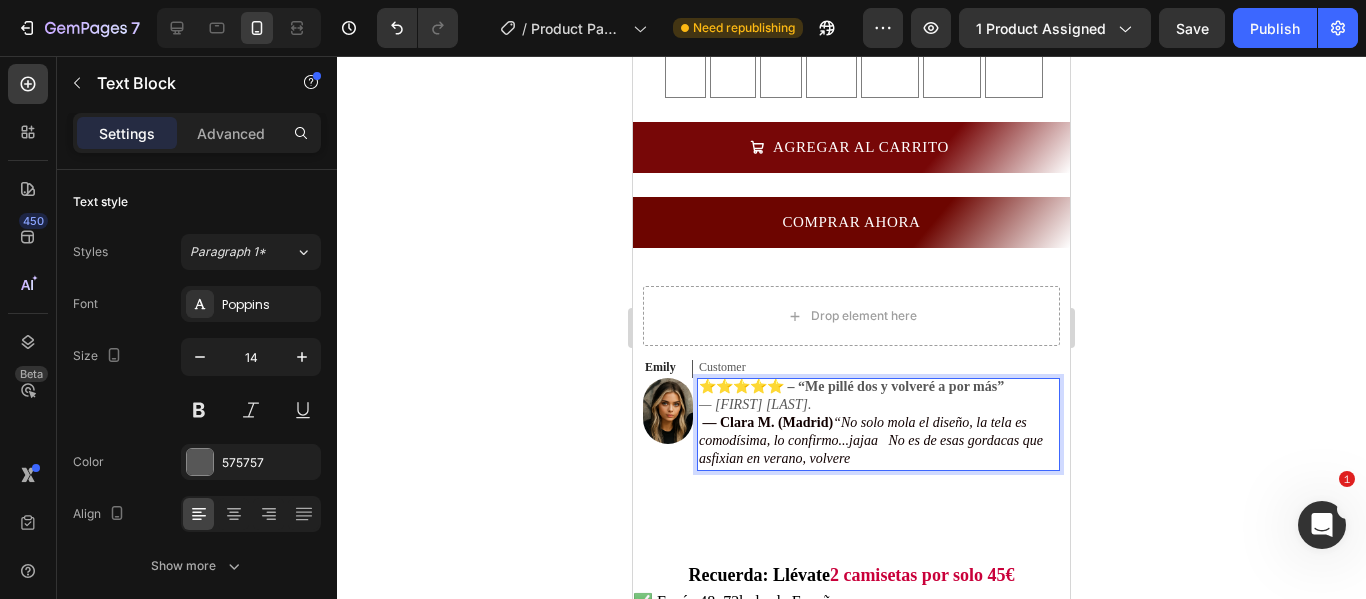 click on "— [FIRST] [LAST]." at bounding box center [755, 404] 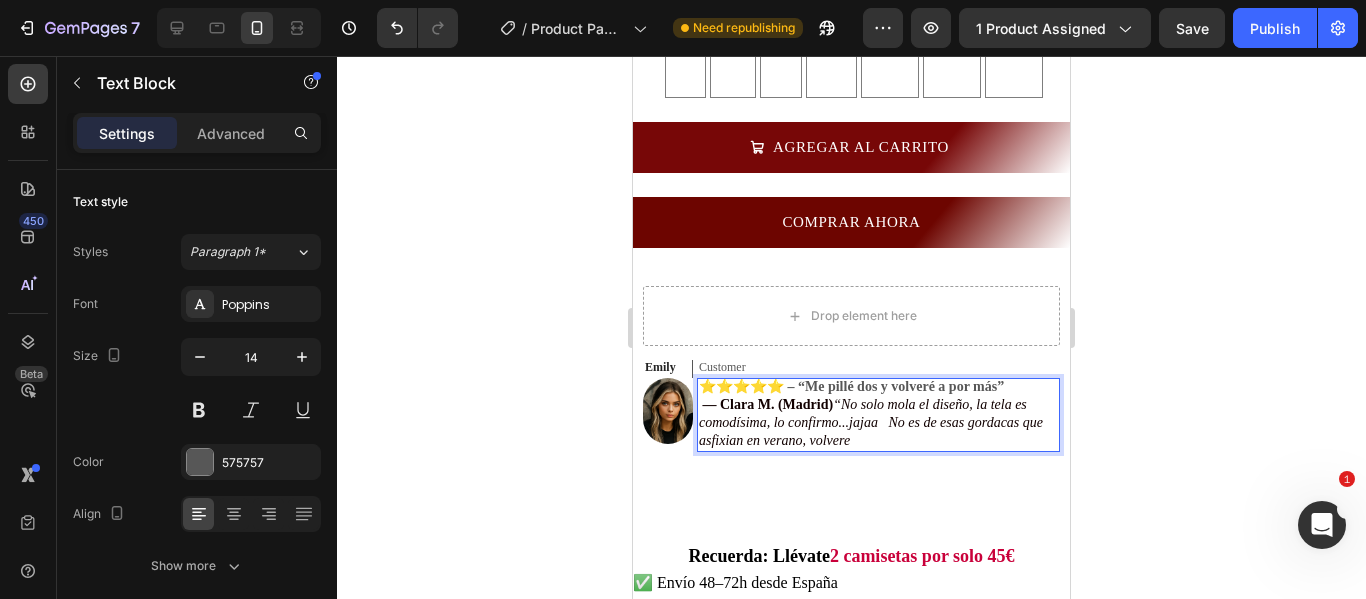 click 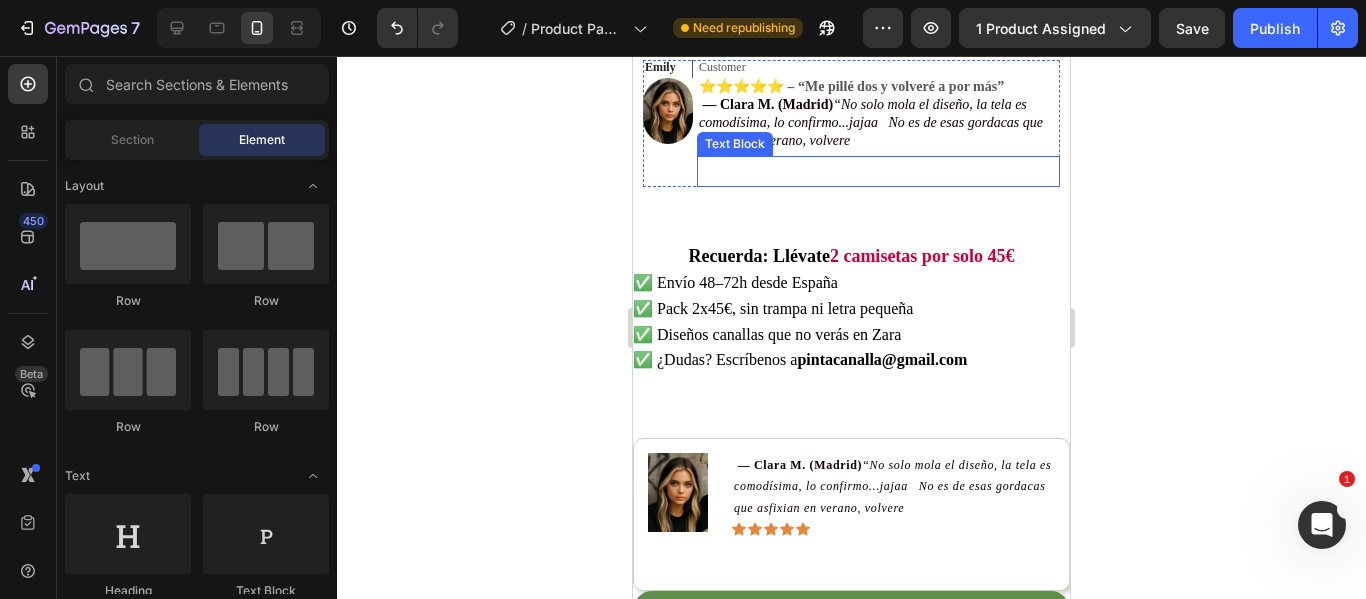 scroll, scrollTop: 1000, scrollLeft: 0, axis: vertical 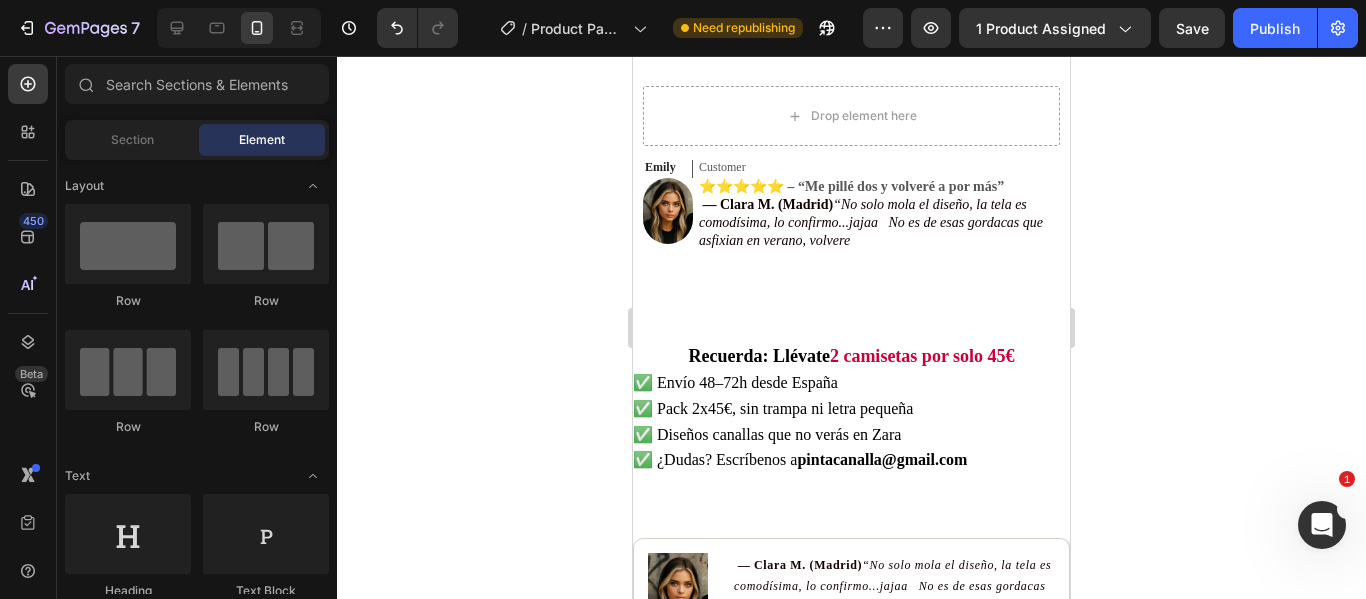 click 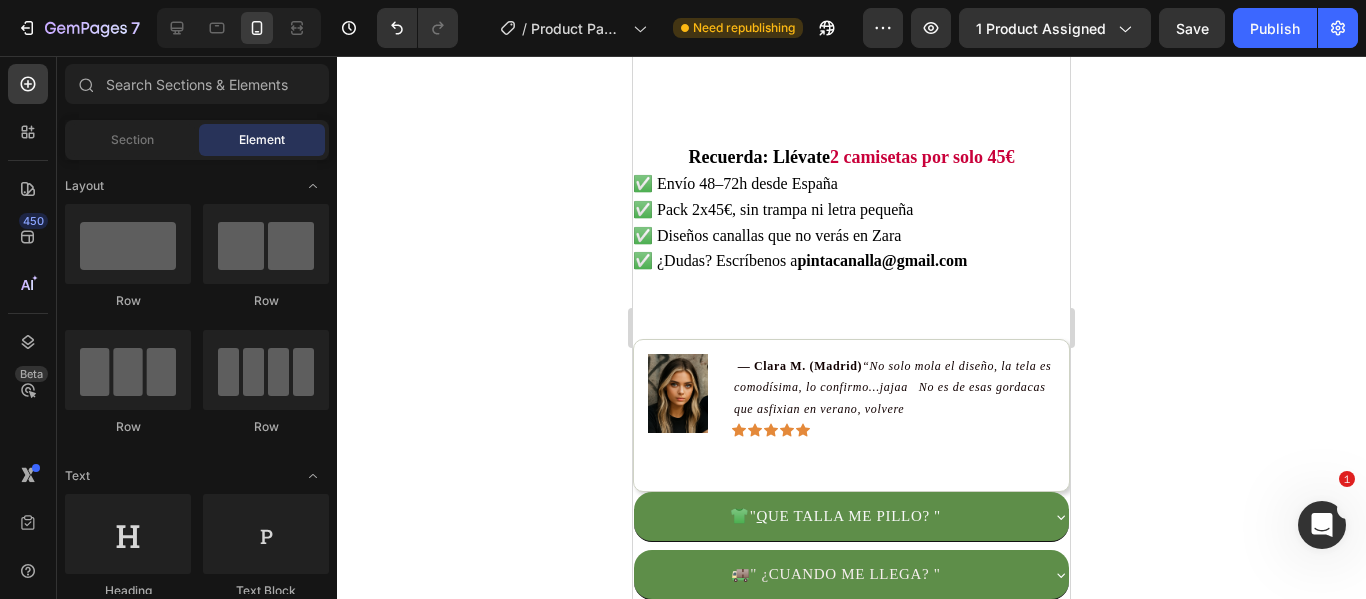 scroll, scrollTop: 1200, scrollLeft: 0, axis: vertical 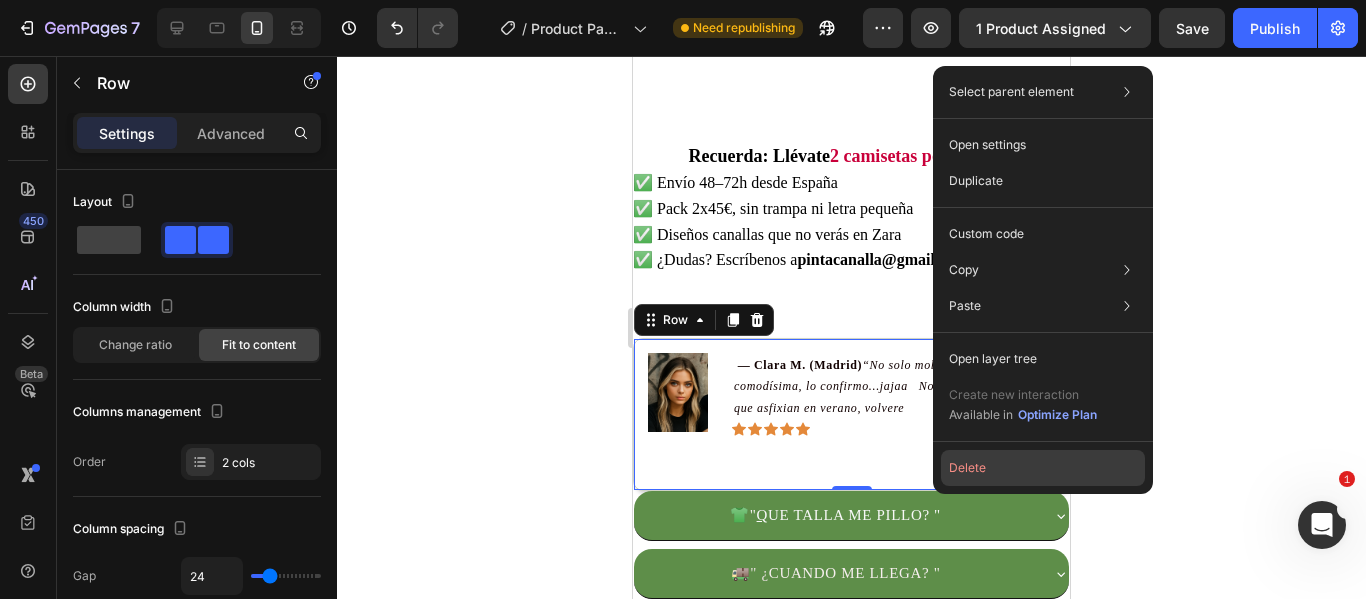 click on "Delete" 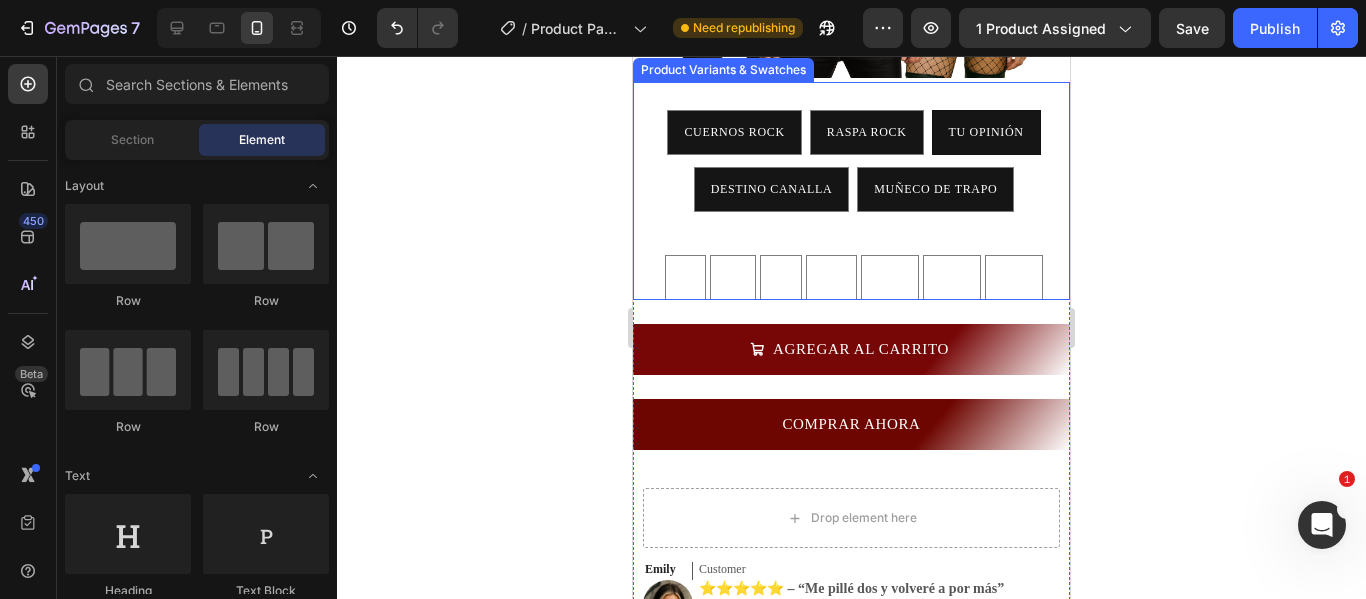 scroll, scrollTop: 600, scrollLeft: 0, axis: vertical 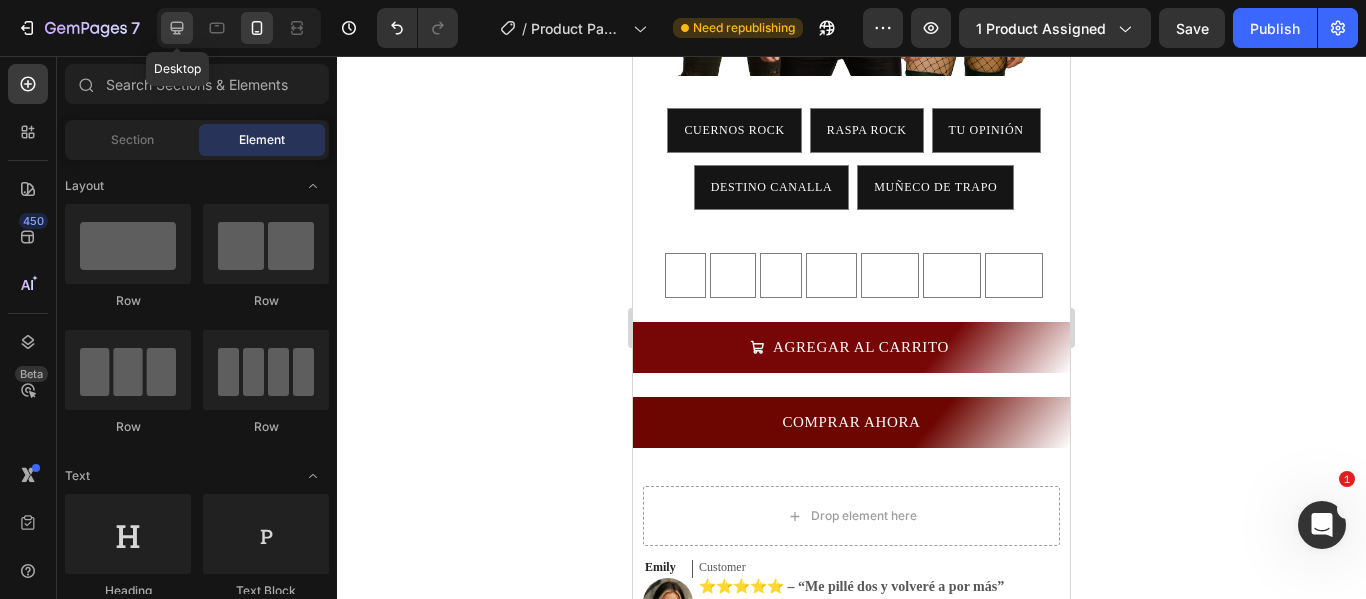 click 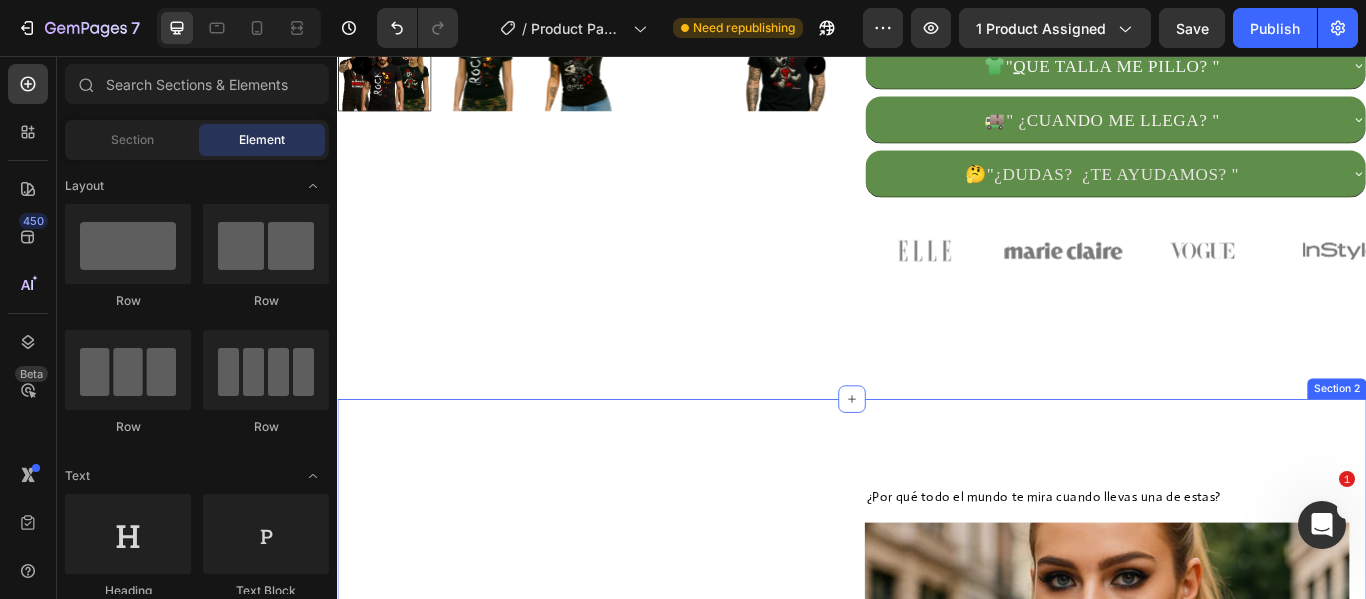 scroll, scrollTop: 1000, scrollLeft: 0, axis: vertical 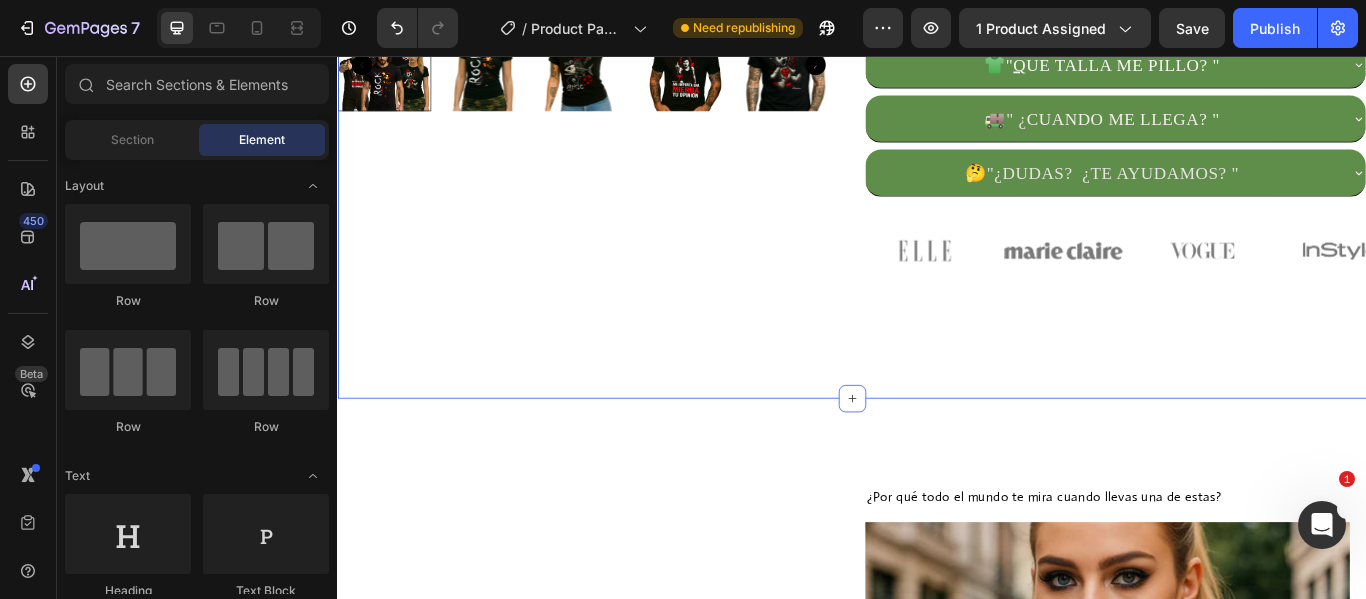 click on "1 camiseta por 29€ 🔥  Llévate  2  por solo  45€ 👕 Elige 2 entre 5 diseños exclusivos Camisetas que no pasan desapercibidas. Text Block
Product Images Text Block MODELOS A ELEGIR CUERNOS ROCK CUERNOS ROCK CUERNOS ROCK RASPA ROCK RASPA ROCK RASPA ROCK TU OPINIÓN TU OPINIÓN TU OPINIÓN DESTINO CANALLA DESTINO CANALLA DESTINO CANALLA MUÑECO DE TRAPO MUÑECO DE TRAPO MUÑECO DE TRAPO TALLA S S S M M M L L L XL XL XL 2XL 2XL 2XL 3XL 3XL 3XL 4XL 4XL 4XL Product Variants & Swatches
AGREGAR AL CARRITO Add to Cart COMPRAR AHORA Dynamic Checkout
Drop element here Emily Text Block Image Customer  Text Block ⭐️⭐️⭐️⭐️⭐️ – “Me pillé dos y volveré a por más”   — Clara M. (Madrid)  “No solo mola el diseño, la tela es comodísima, lo confirmo...jajaa   No es de esas gordacas que asfixian en verano, volvere  Text Block Replace this text with your content Text Block Row Row Row
Recuerda: Llévate" at bounding box center [937, -224] 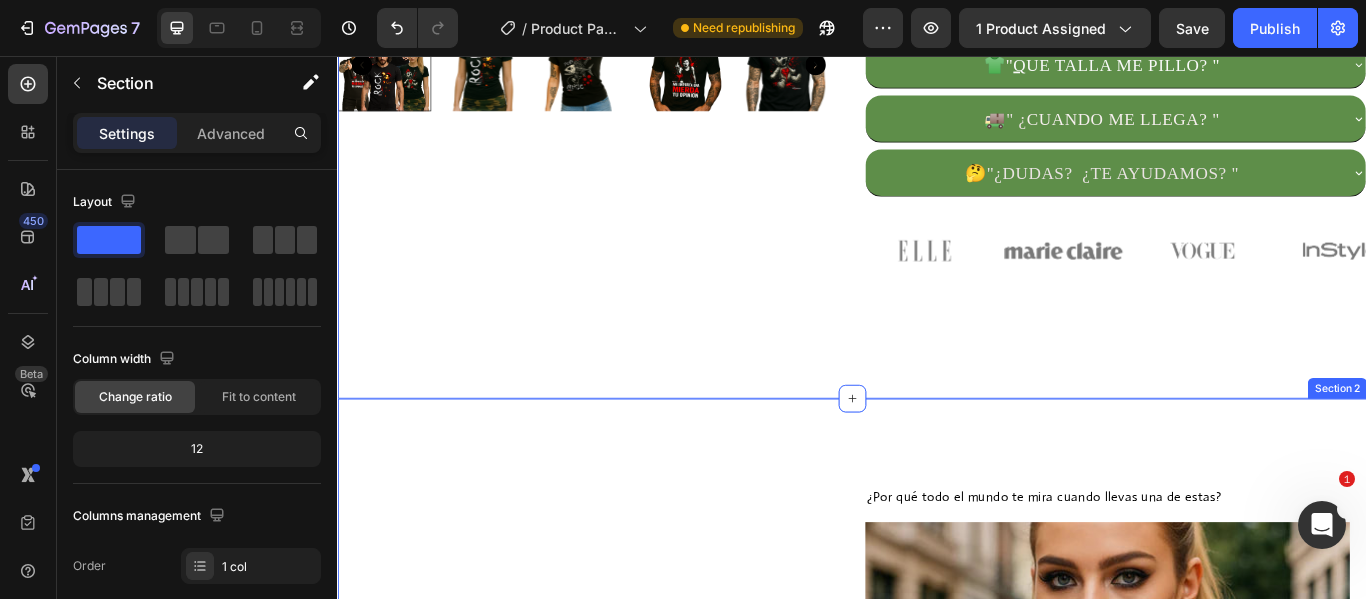 click on ""La camiseta que grita lo que piensas." Heading Descubre el poder de llevar puesta una actitud. Con nuestras camisetas PINTACANALLA no solo vistes, te expresas. Diseños únicos, rebeldes y con mensaje, creados para quienes no tienen miedo de mostrarse tal como son. Olvídate de la ropa aburrida. Cada camiseta está pensada para provocar, inspirar y diferenciarte. Ya sea con un grito punk, un símbolo rockero o una frase directa, esta colección es para quienes viven sin filtros. Póntela y siente cómo cambia tu energía. Tu estilo habla por ti. Hazte con la tuya y marca la diferencia desde que sales de casa. Text Block Row ¿Por qué todo el mundo te mira cuando llevas una de estas? Text Block Image Porque no son camisetas normales. Son tu forma de decir  “aquí estoy”   sin tener que hablar. Hechas con actitud, pensadas para no pasar desapercibidas. Heading Row Y lo mejor de todo… es cómo te vas a sentir. Heading Cuando te la pongas, no será solo por estilo. Será por todo lo que transmite. Row" at bounding box center [937, 1124] 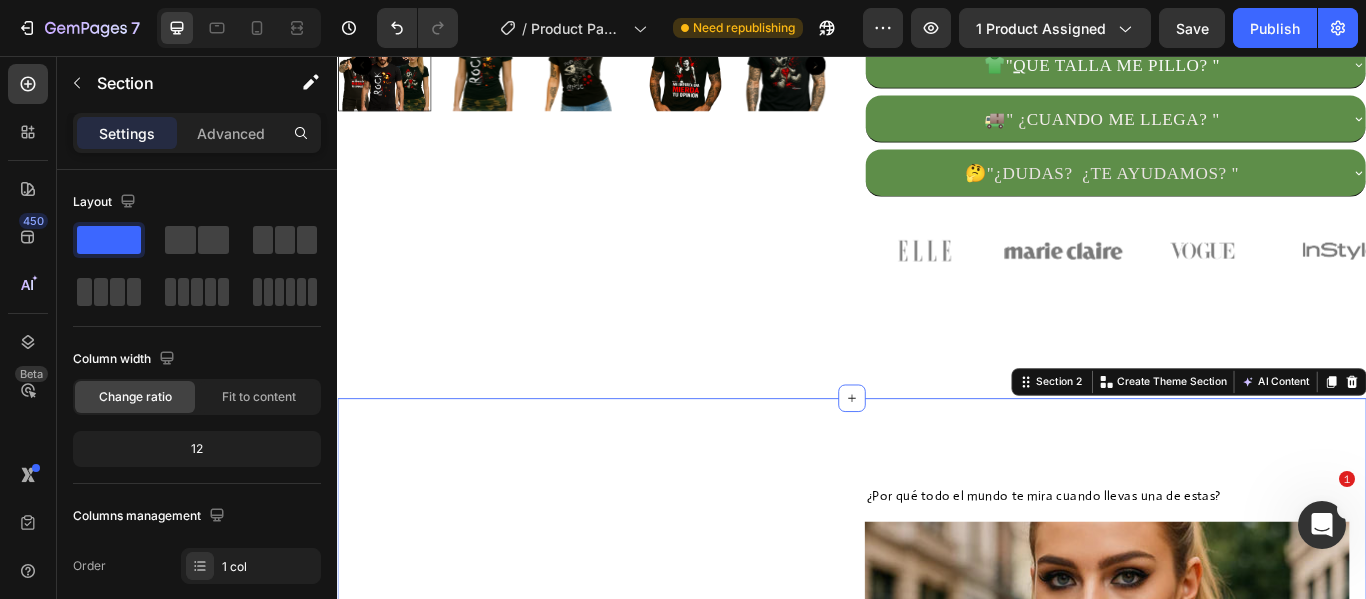 scroll, scrollTop: 1100, scrollLeft: 0, axis: vertical 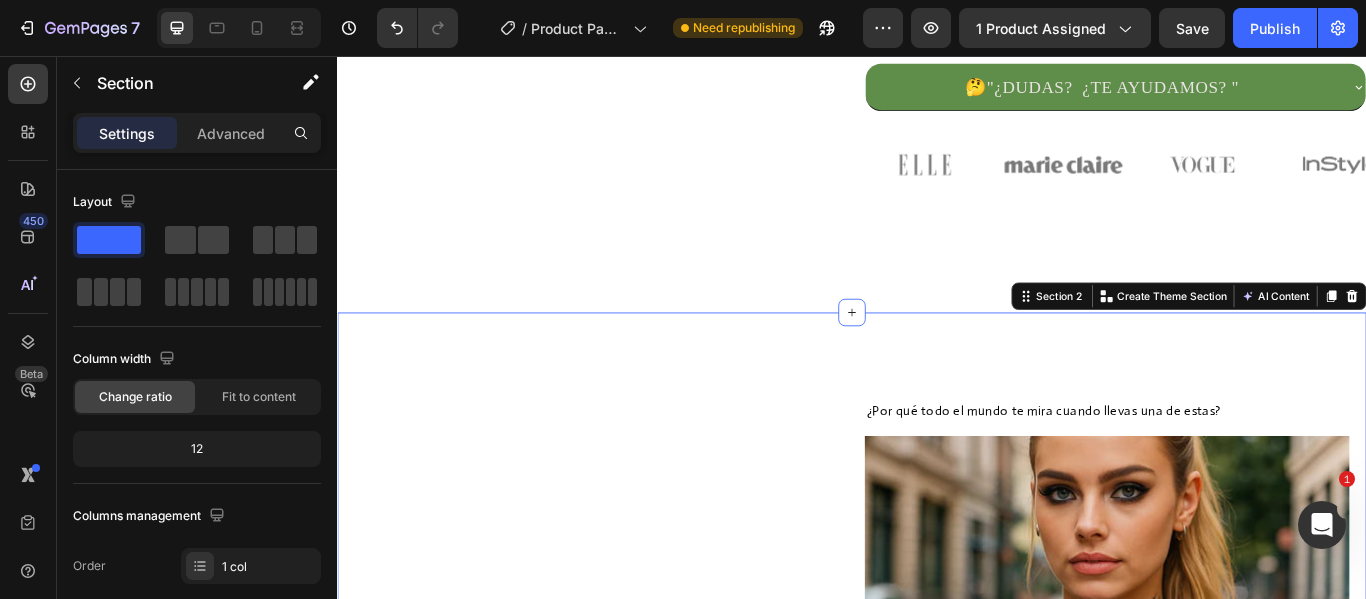 click on ""La camiseta que grita lo que piensas." Heading Descubre el poder de llevar puesta una actitud. Con nuestras camisetas PINTACANALLA no solo vistes, te expresas. Diseños únicos, rebeldes y con mensaje, creados para quienes no tienen miedo de mostrarse tal como son. Olvídate de la ropa aburrida. Cada camiseta está pensada para provocar, inspirar y diferenciarte. Ya sea con un grito punk, un símbolo rockero o una frase directa, esta colección es para quienes viven sin filtros. Póntela y siente cómo cambia tu energía. Tu estilo habla por ti. Hazte con la tuya y marca la diferencia desde que sales de casa. Text Block Row ¿Por qué todo el mundo te mira cuando llevas una de estas? Text Block Image Porque no son camisetas normales. Son tu forma de decir  “aquí estoy”   sin tener que hablar. Hechas con actitud, pensadas para no pasar desapercibidas. Heading Row Y lo mejor de todo… es cómo te vas a sentir. Heading Cuando te la pongas, no será solo por estilo. Será por todo lo que transmite. Row" at bounding box center (937, 1024) 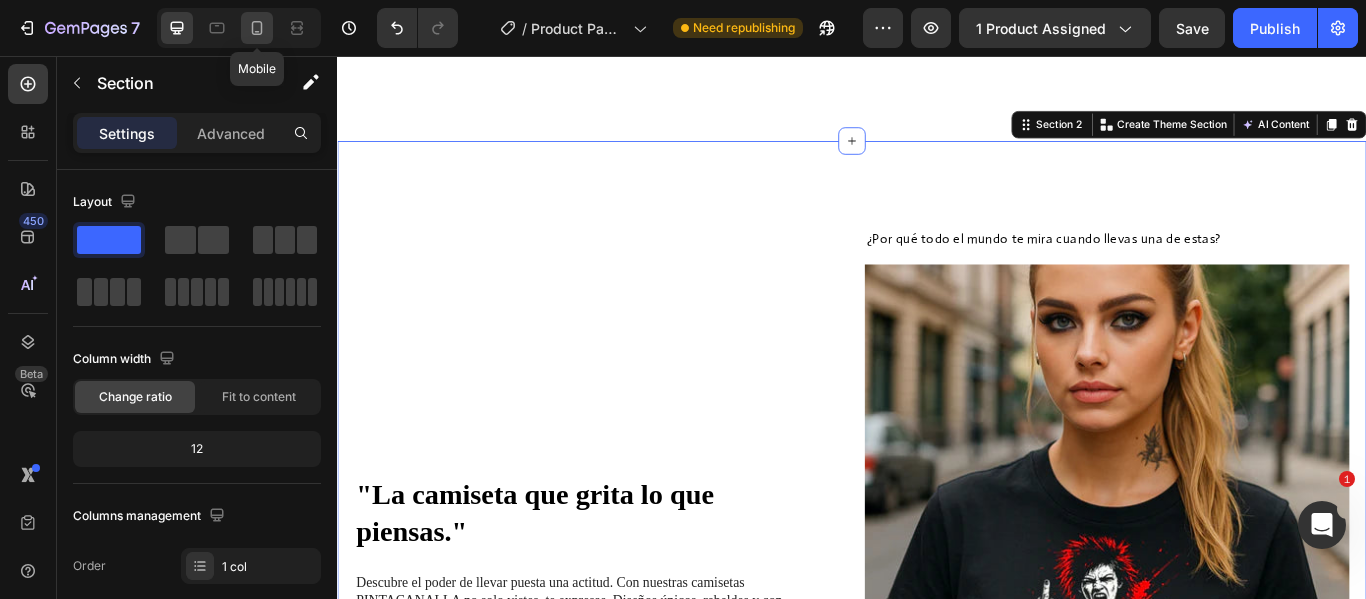 click 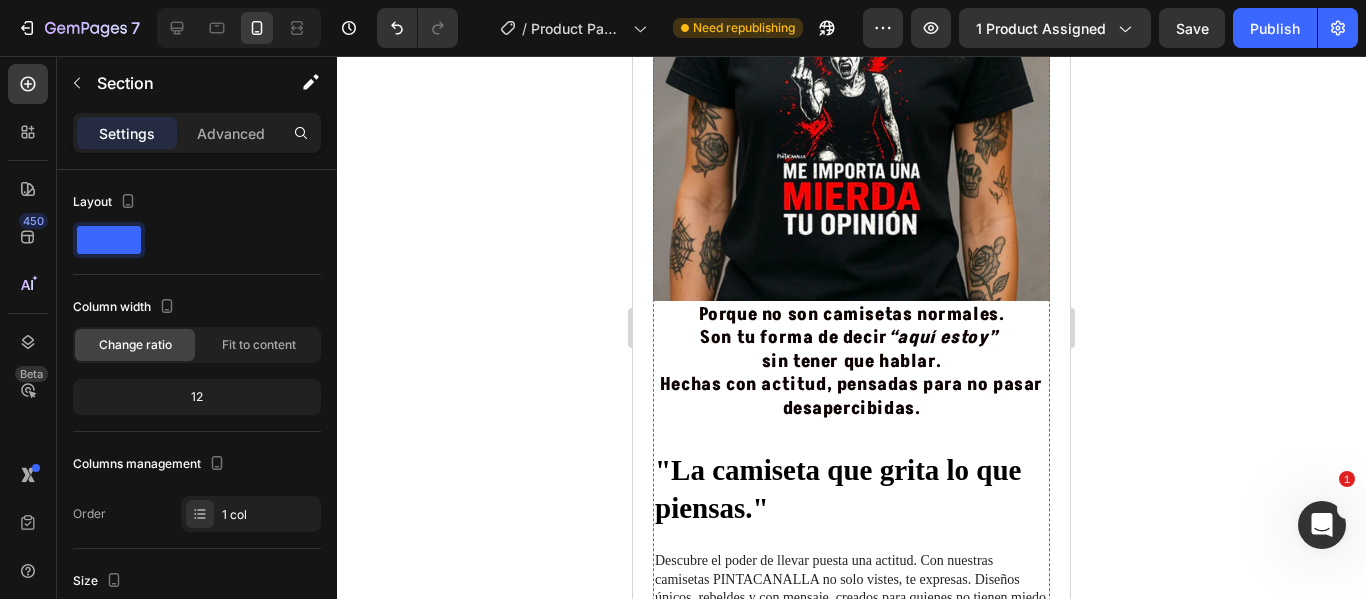 scroll, scrollTop: 2048, scrollLeft: 0, axis: vertical 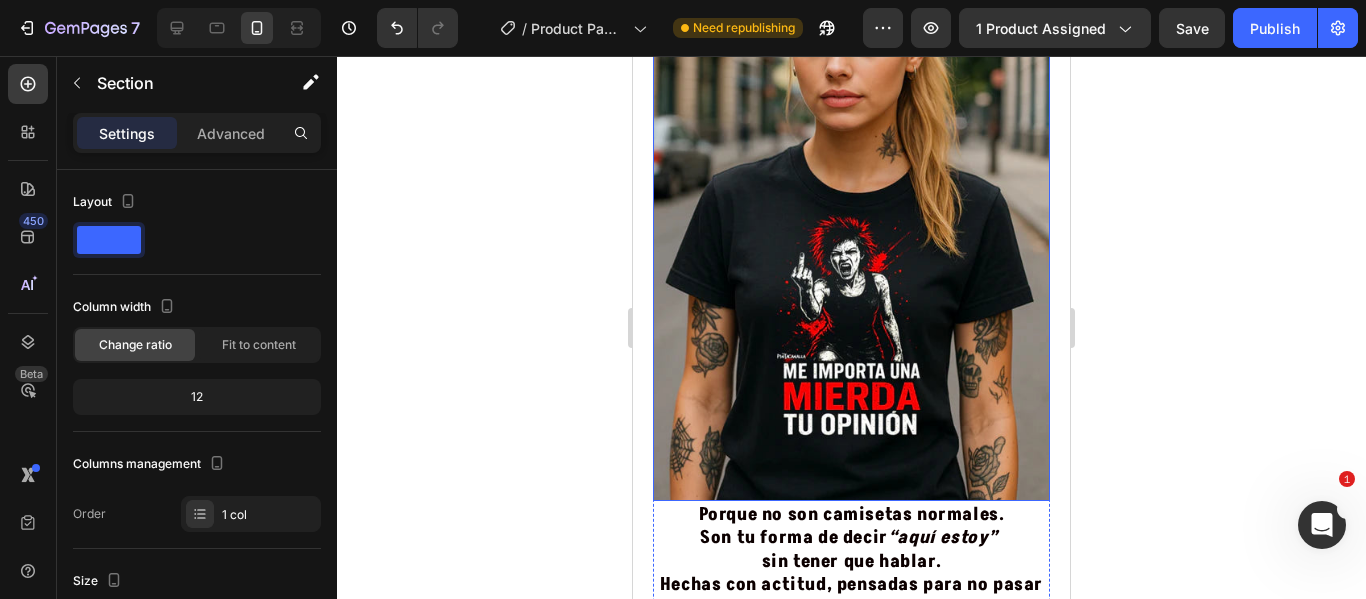 click at bounding box center (851, 247) 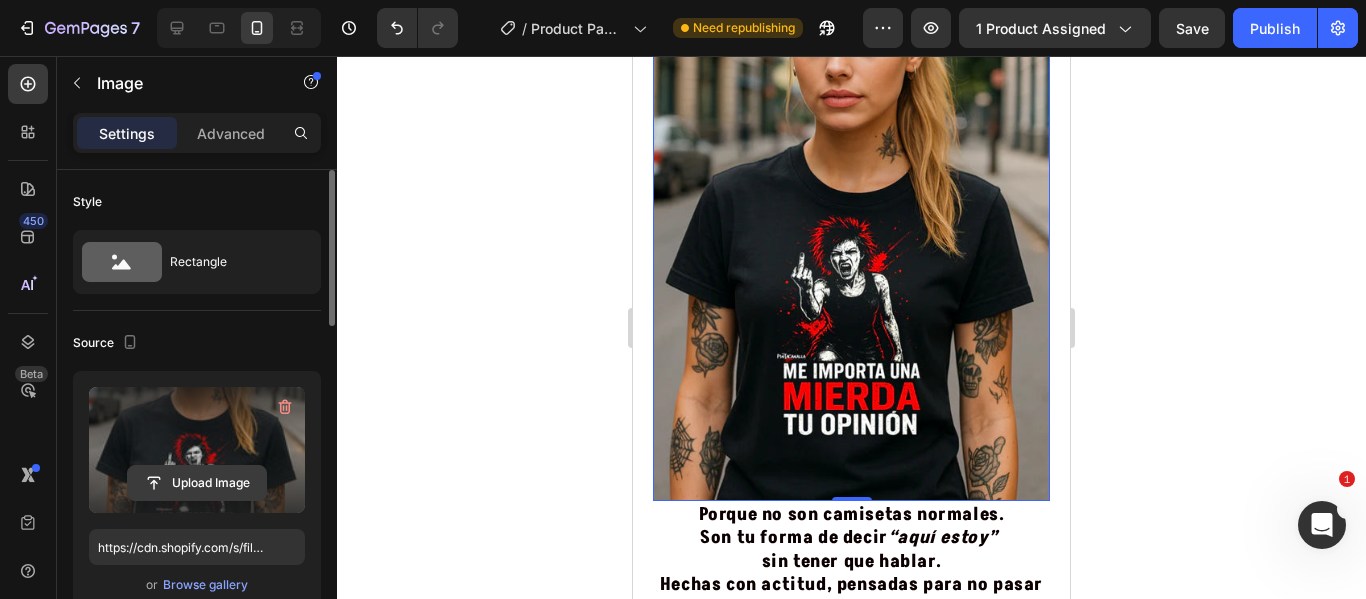click 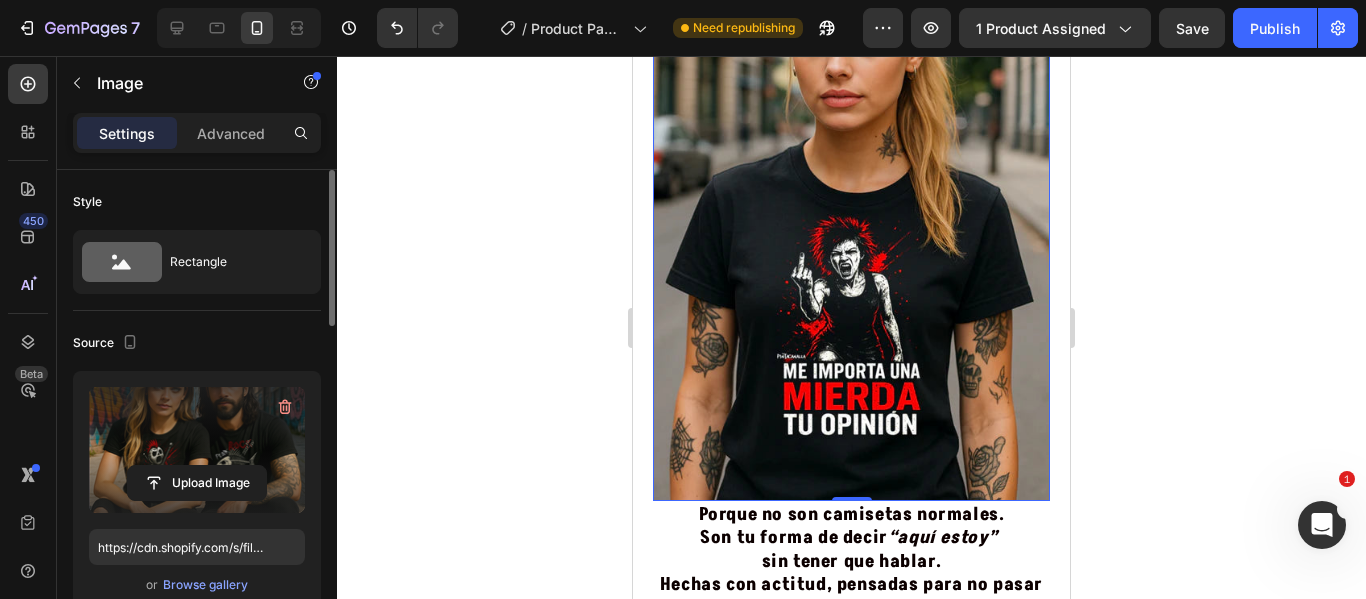 type on "https://cdn.shopify.com/s/files/1/0895/7424/4697/files/gempages_577607291776271301-0e0637bc-6850-4066-adb6-3ad9e603fc56.png" 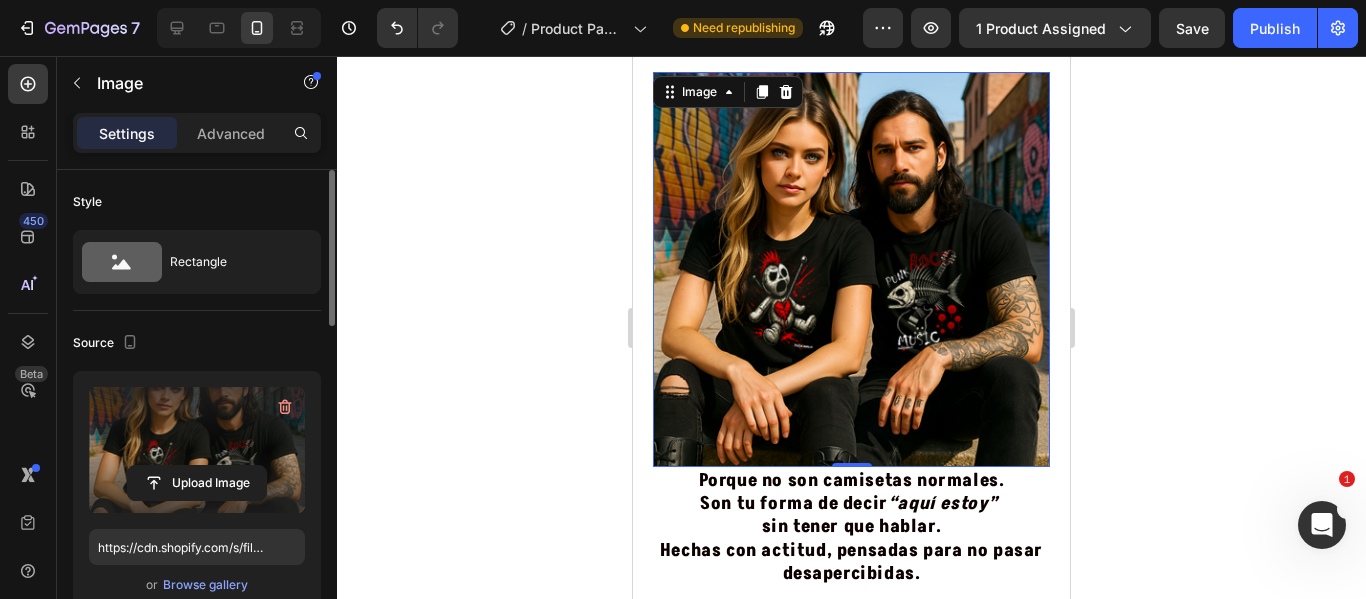 scroll, scrollTop: 1848, scrollLeft: 0, axis: vertical 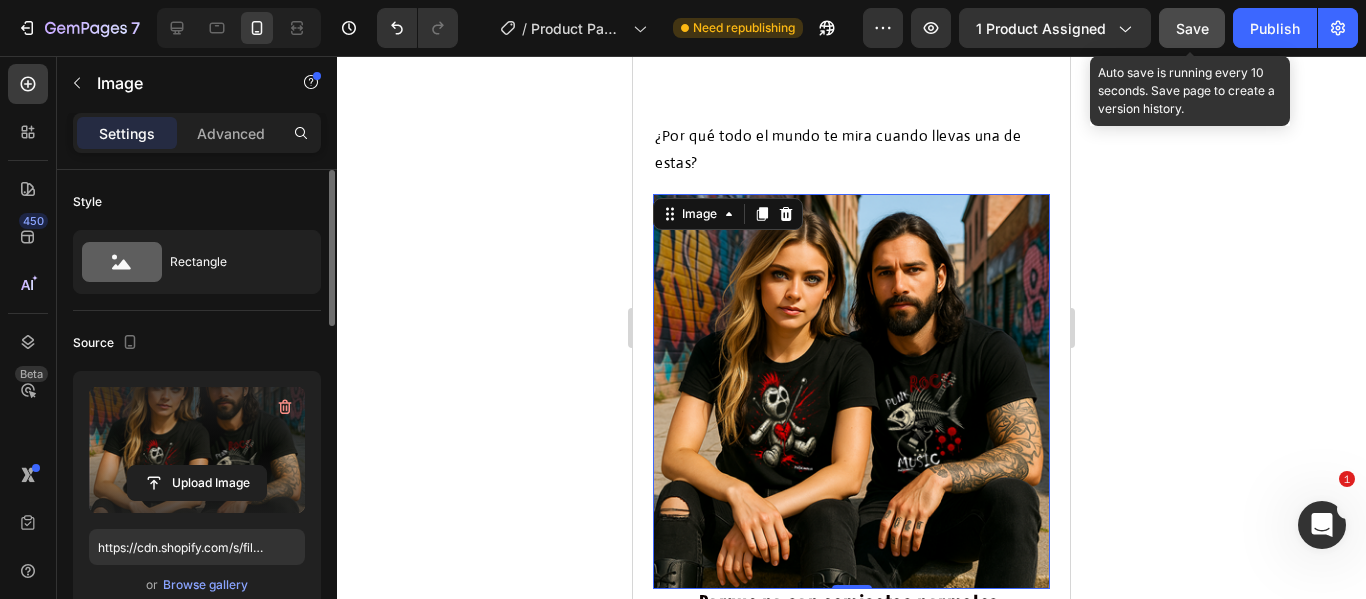 click on "Save" at bounding box center [1192, 28] 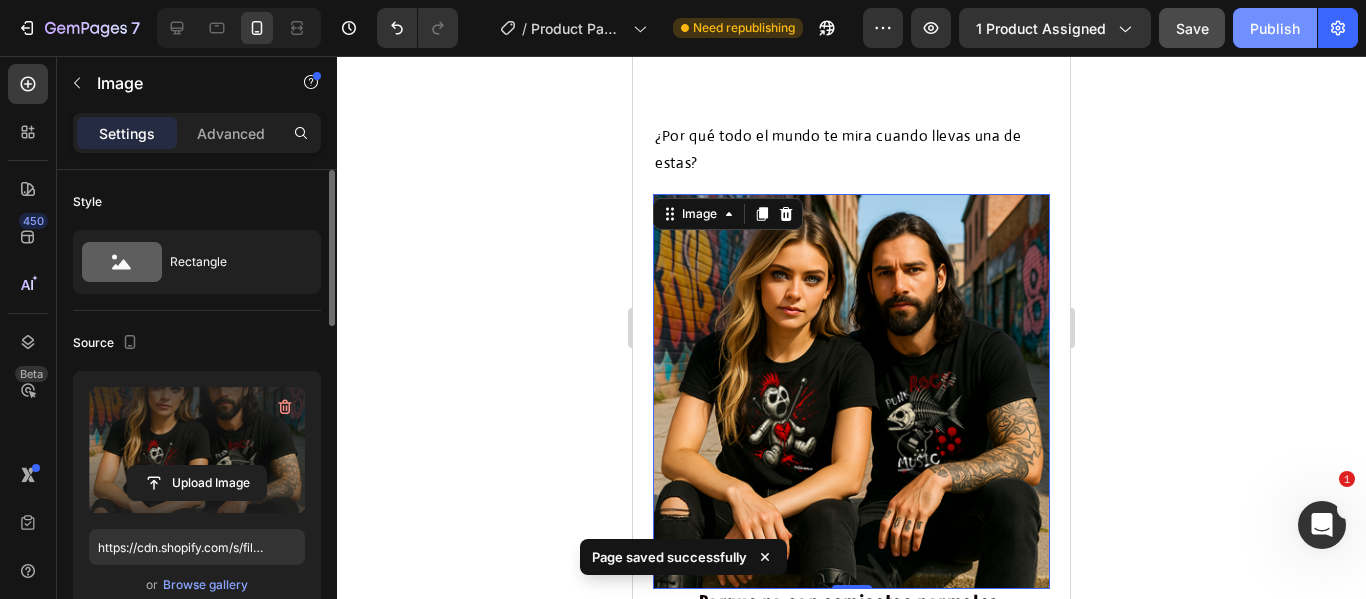 click on "Publish" at bounding box center (1275, 28) 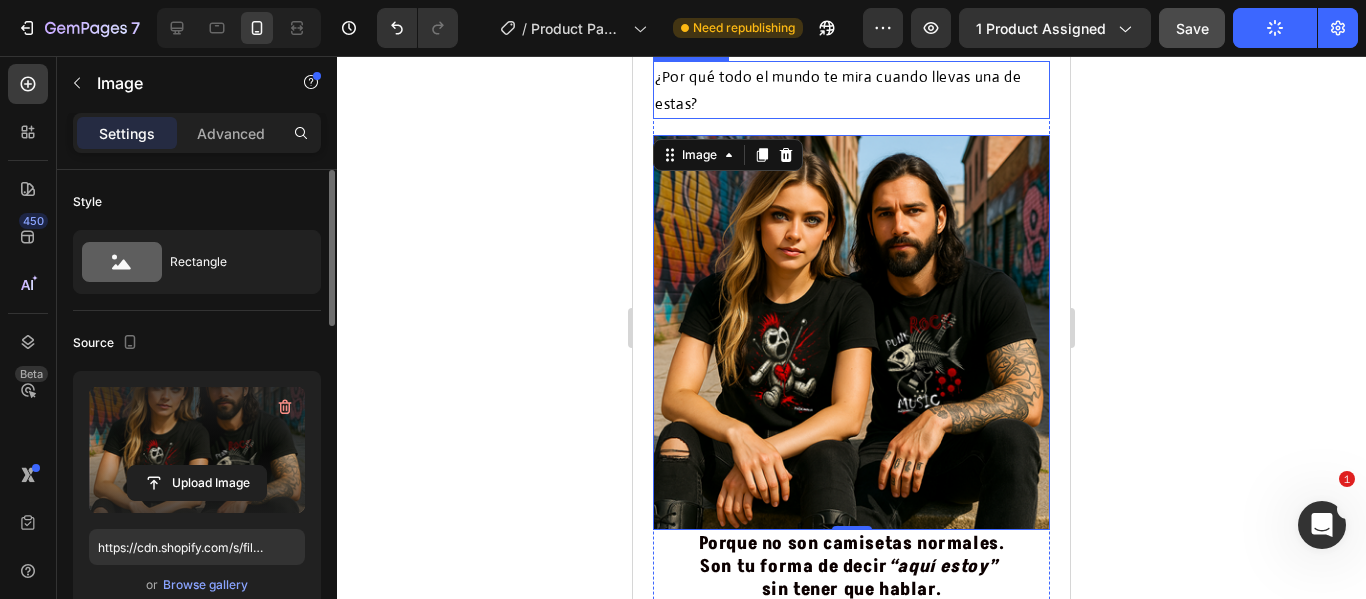 scroll, scrollTop: 1748, scrollLeft: 0, axis: vertical 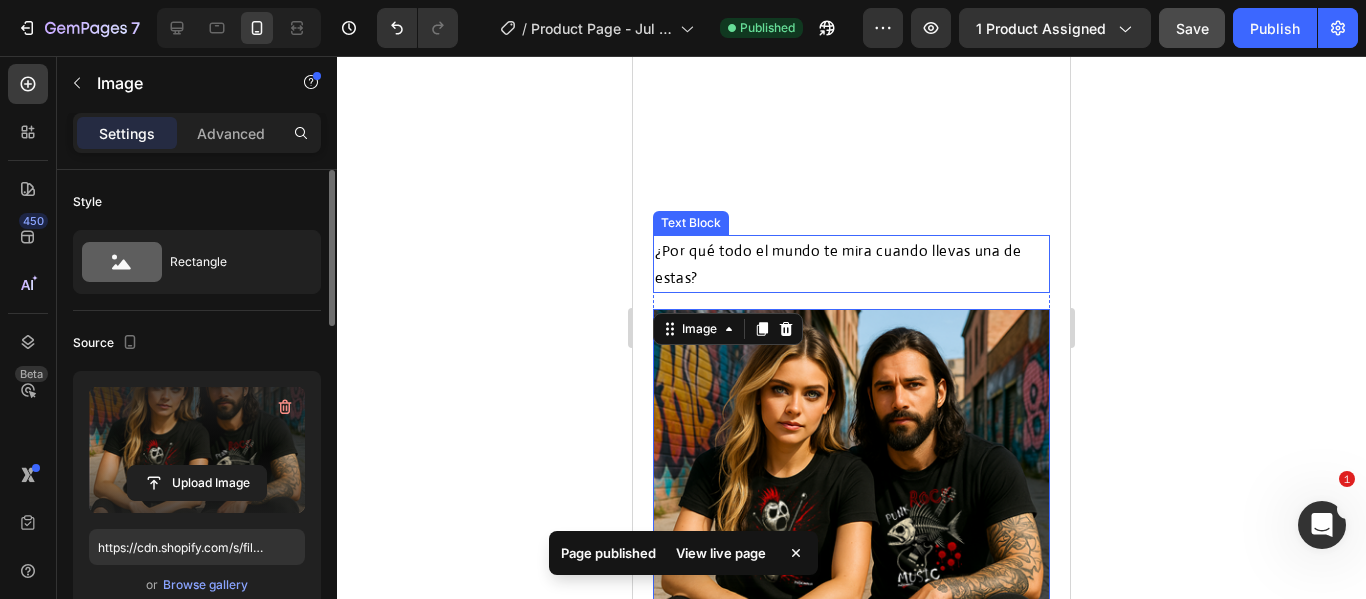 click on "¿Por qué todo el mundo te mira cuando llevas una de estas?" at bounding box center [838, 264] 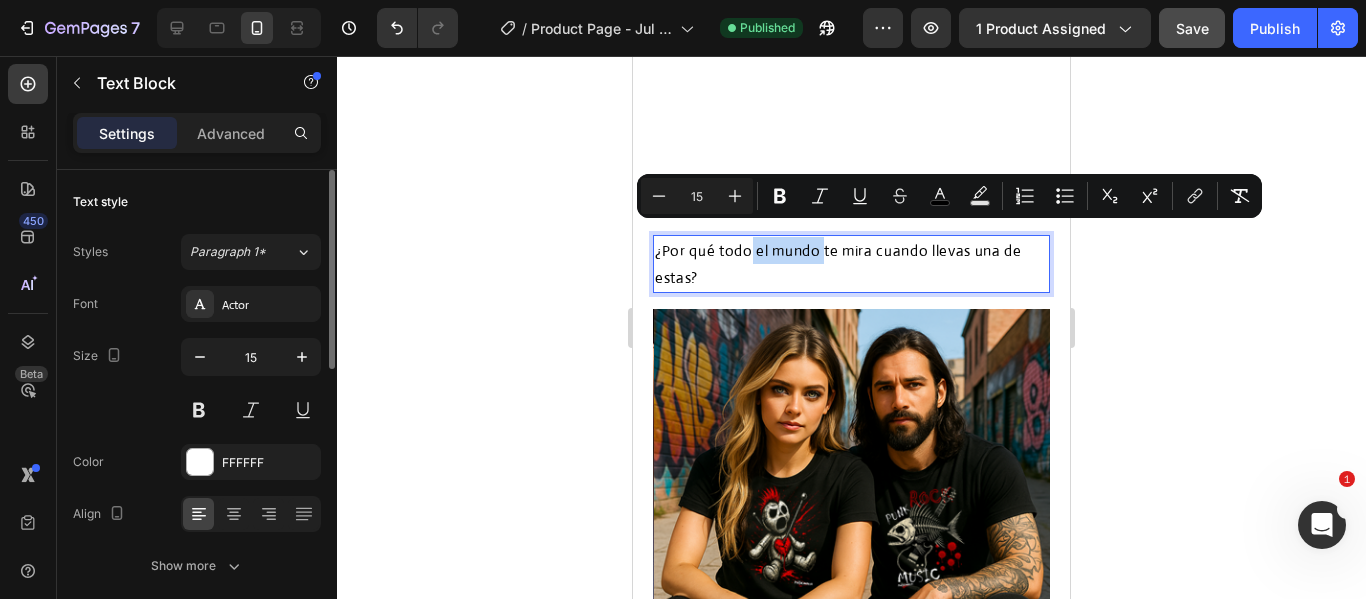 drag, startPoint x: 825, startPoint y: 236, endPoint x: 751, endPoint y: 234, distance: 74.02702 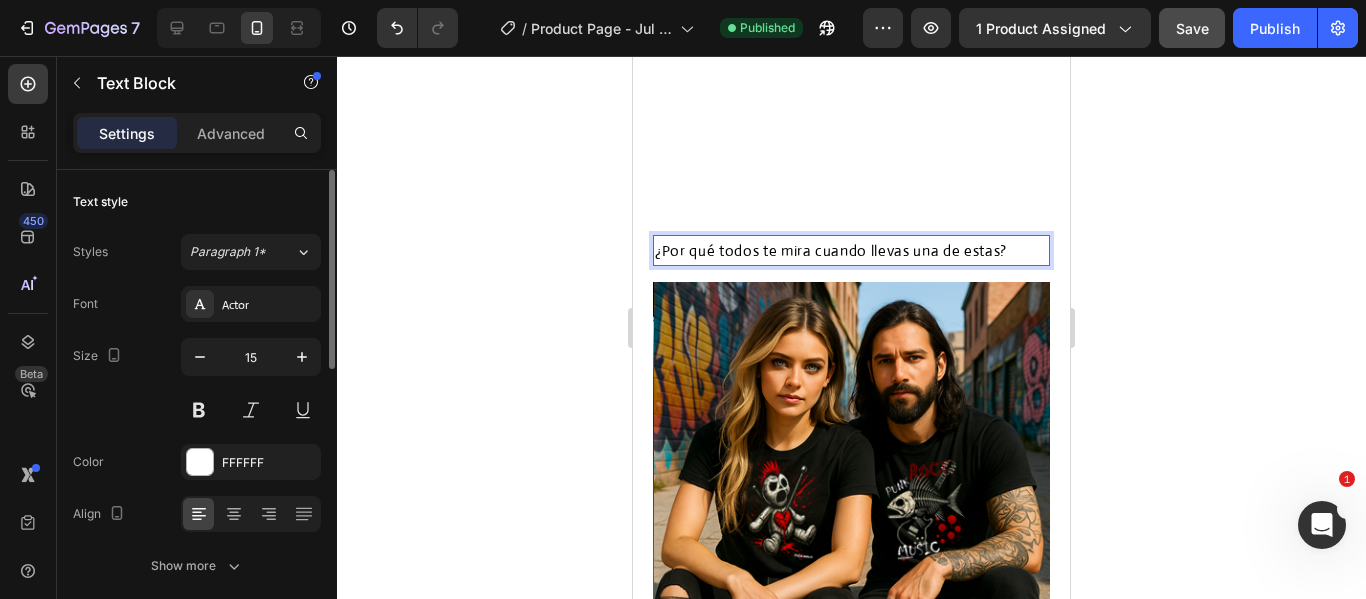 click on "¿Por qué todos te mira cuando llevas una de estas?" at bounding box center [831, 250] 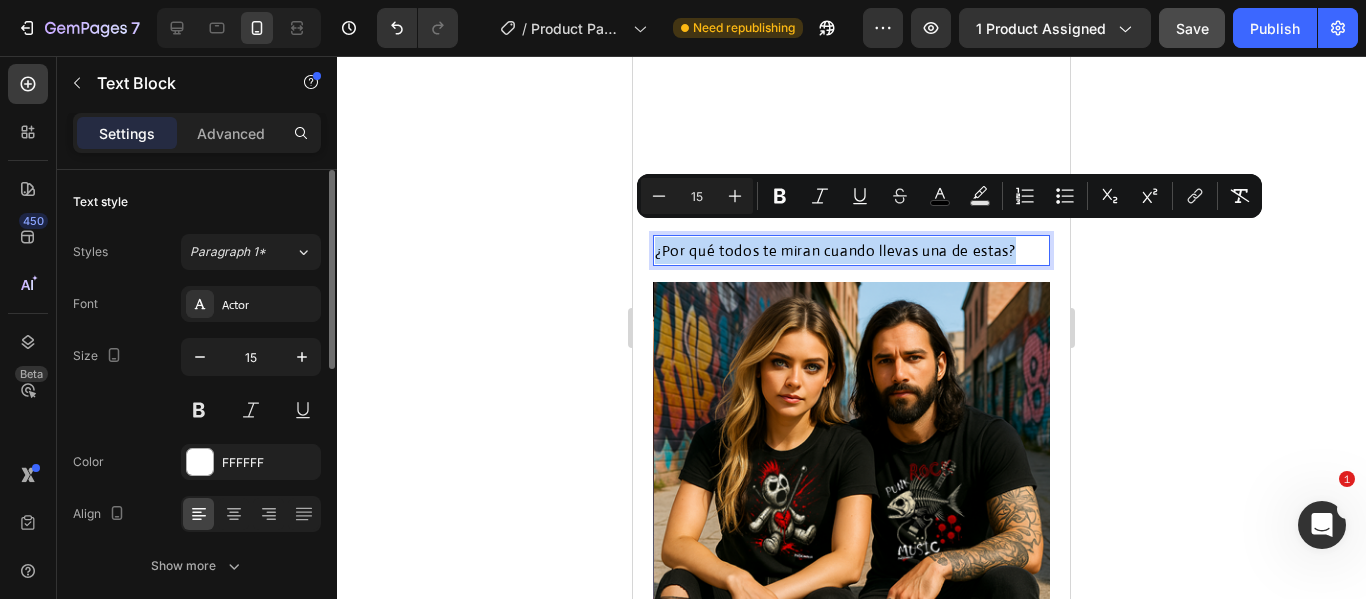 drag, startPoint x: 1022, startPoint y: 240, endPoint x: 654, endPoint y: 242, distance: 368.00543 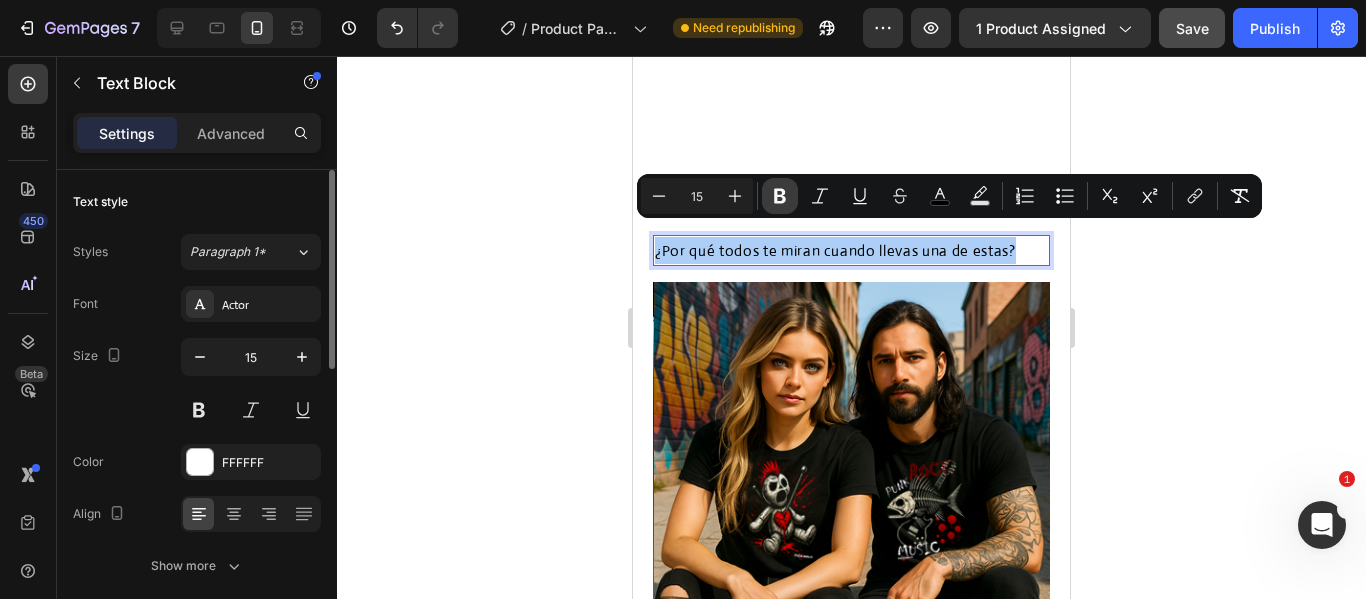 click 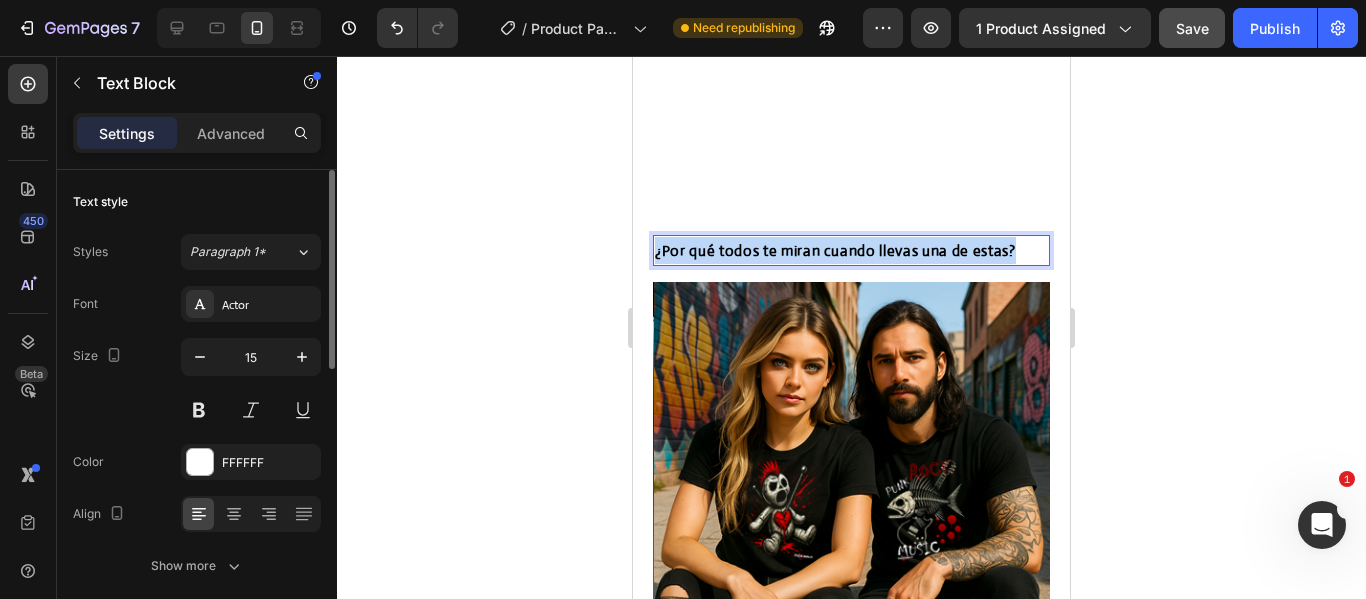 drag, startPoint x: 1020, startPoint y: 243, endPoint x: 655, endPoint y: 236, distance: 365.0671 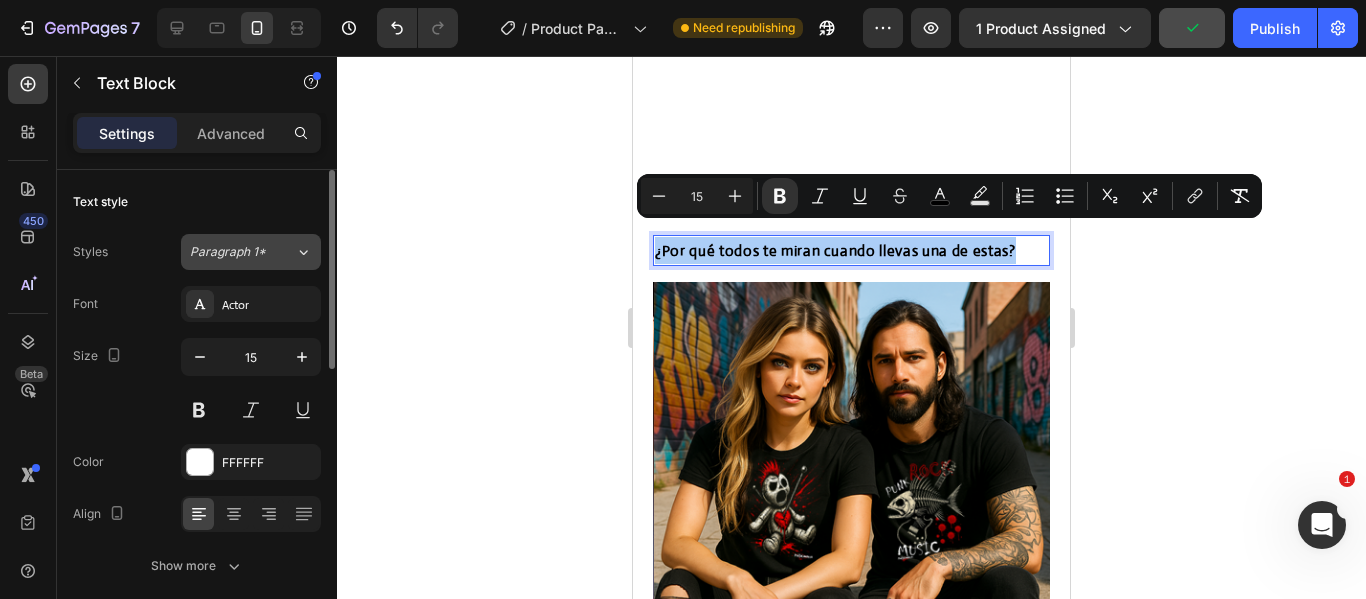 click on "Paragraph 1*" 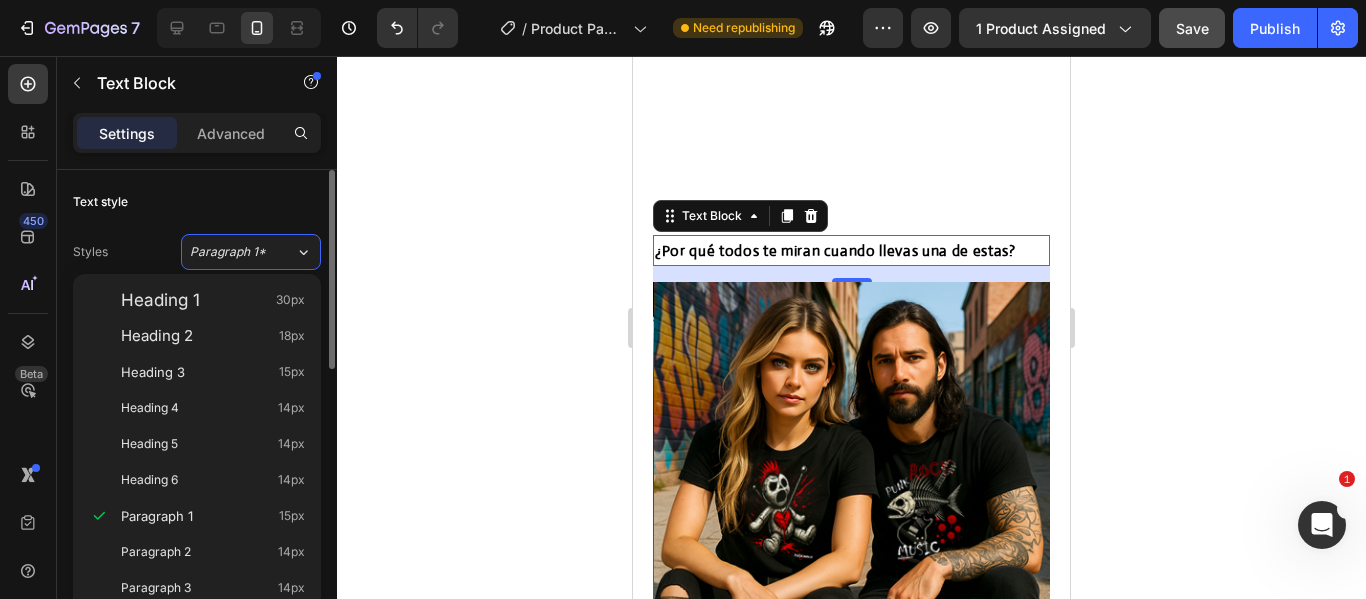 click on "Text style" at bounding box center [197, 202] 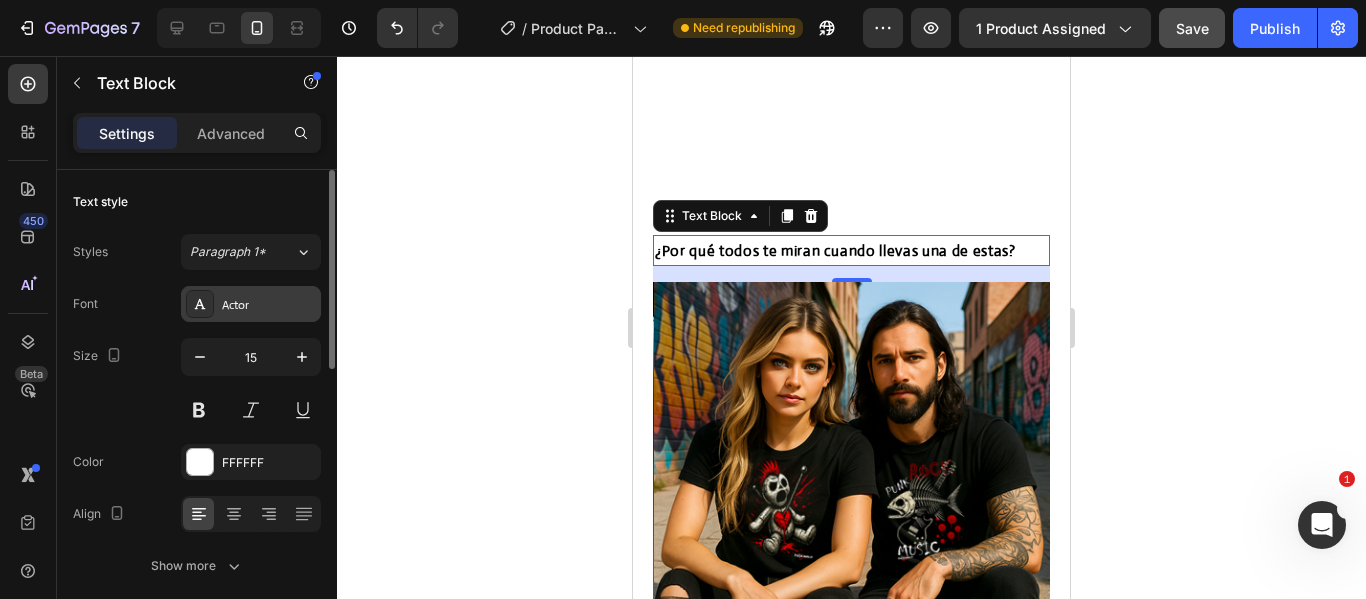 click on "Actor" at bounding box center (269, 305) 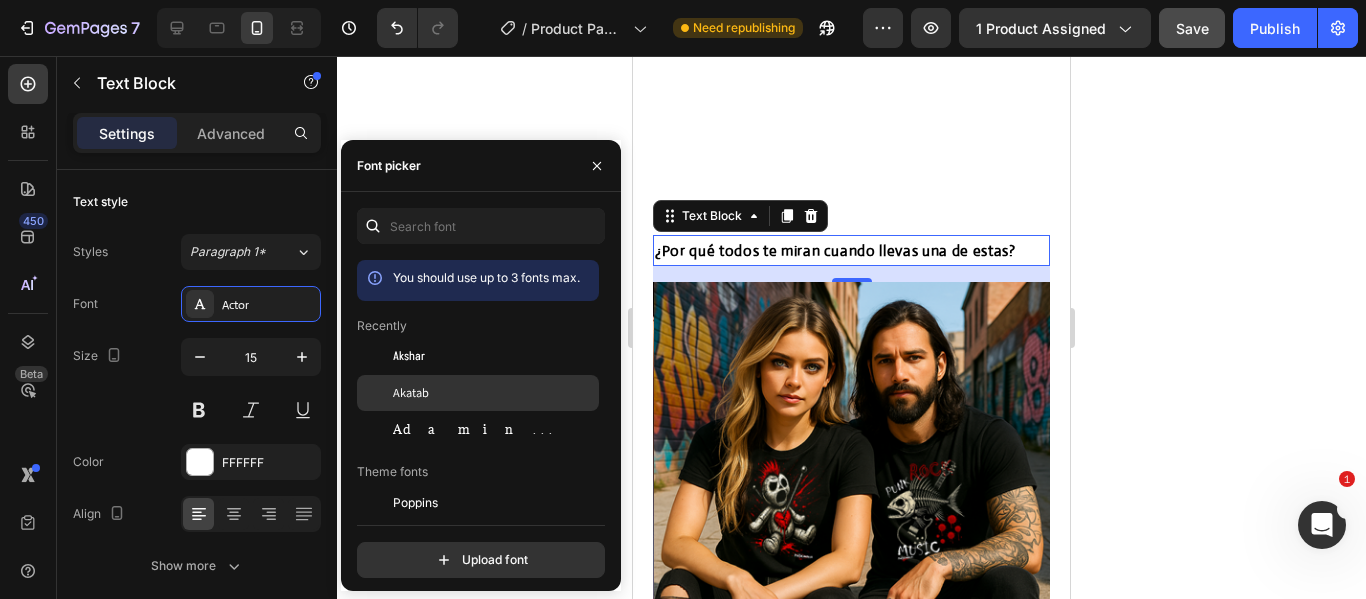 click on "Akatab" at bounding box center [411, 393] 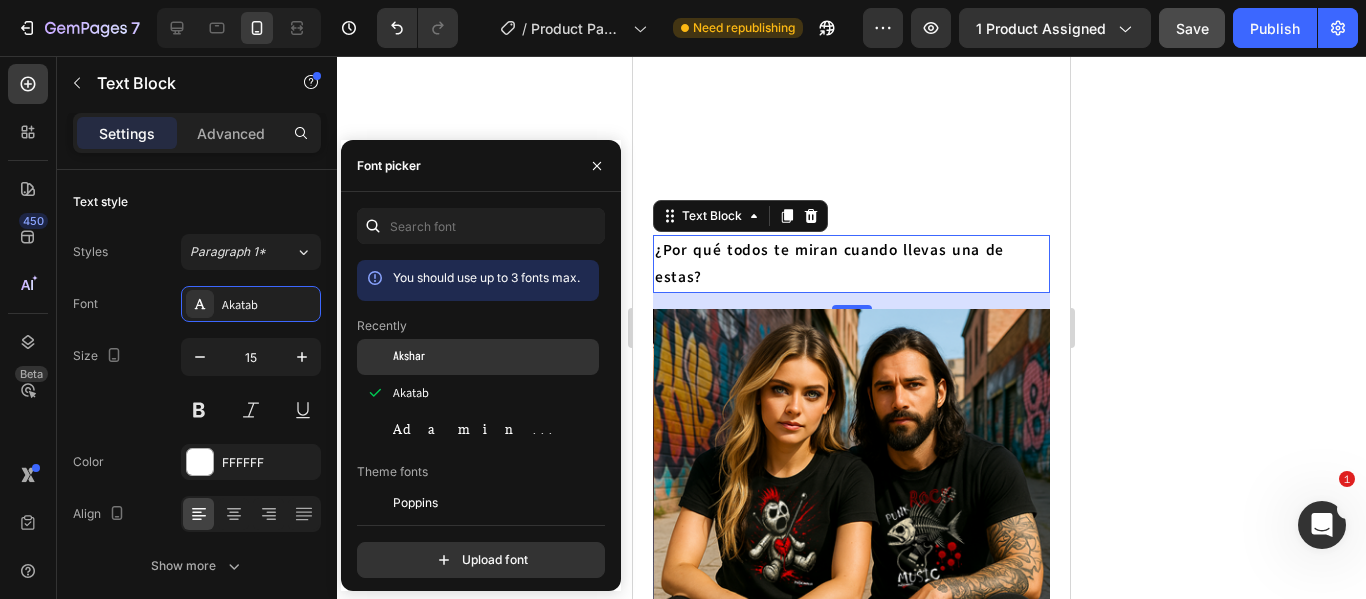 click on "Akshar" at bounding box center [409, 357] 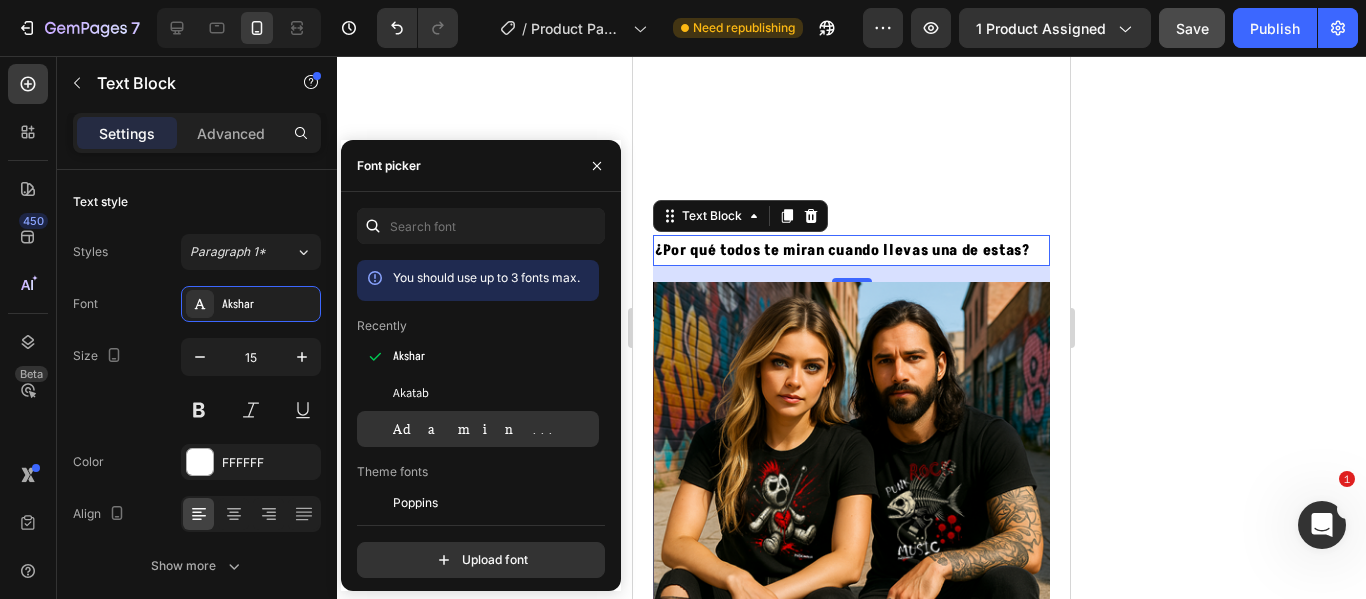 click on "Adamina" at bounding box center (476, 429) 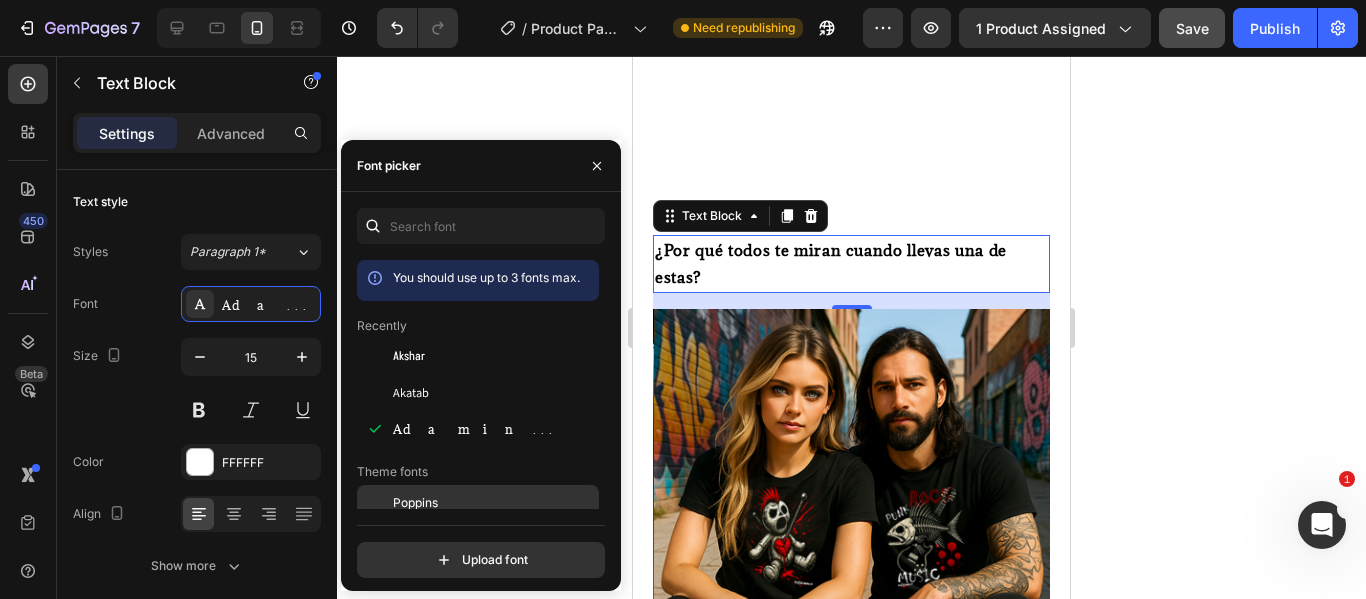 click on "Poppins" at bounding box center [415, 503] 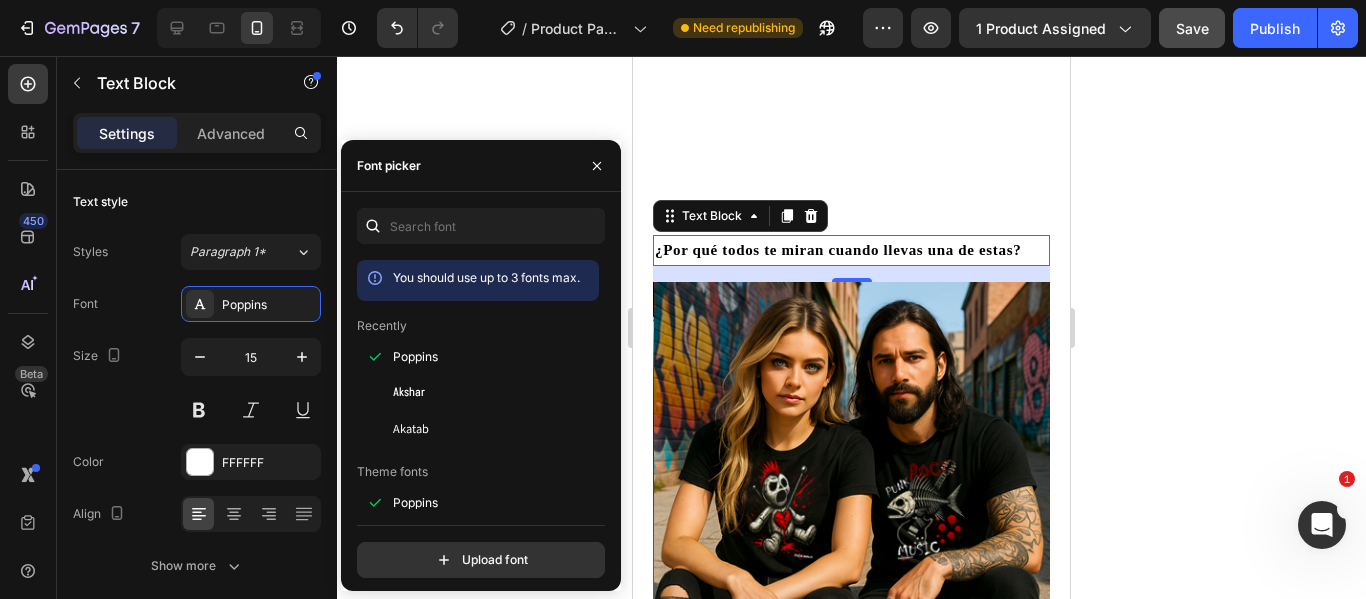 click 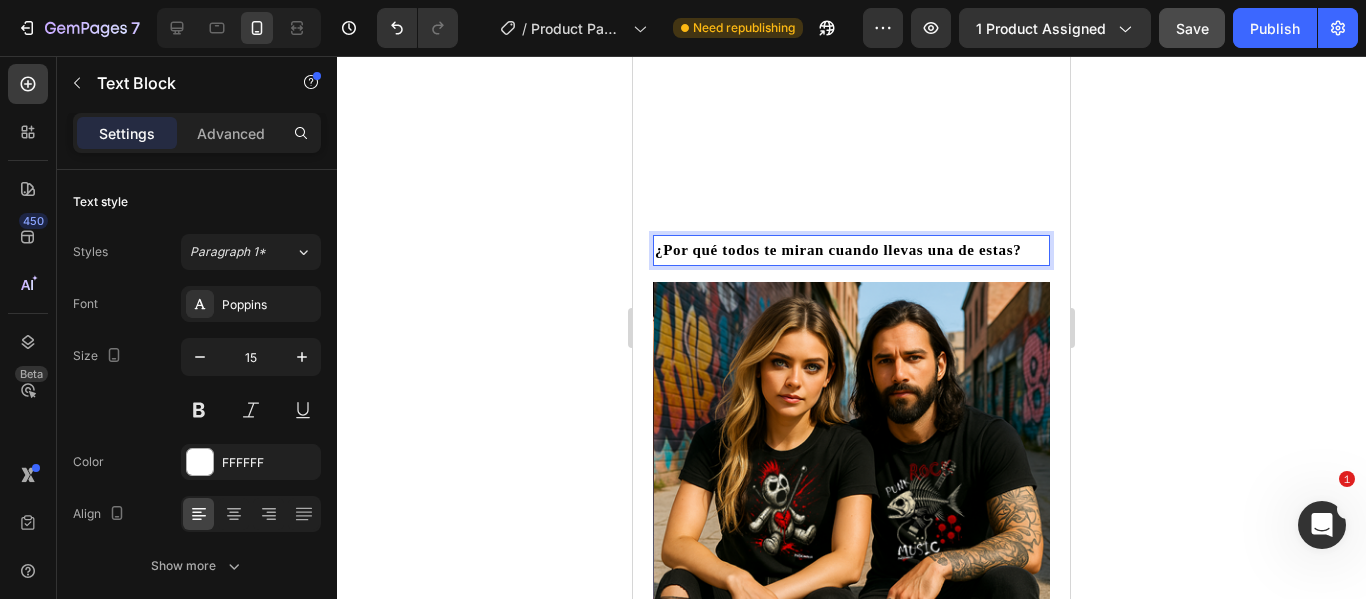 click on "¿Por qué todos te miran cuando llevas una de estas?" at bounding box center [838, 250] 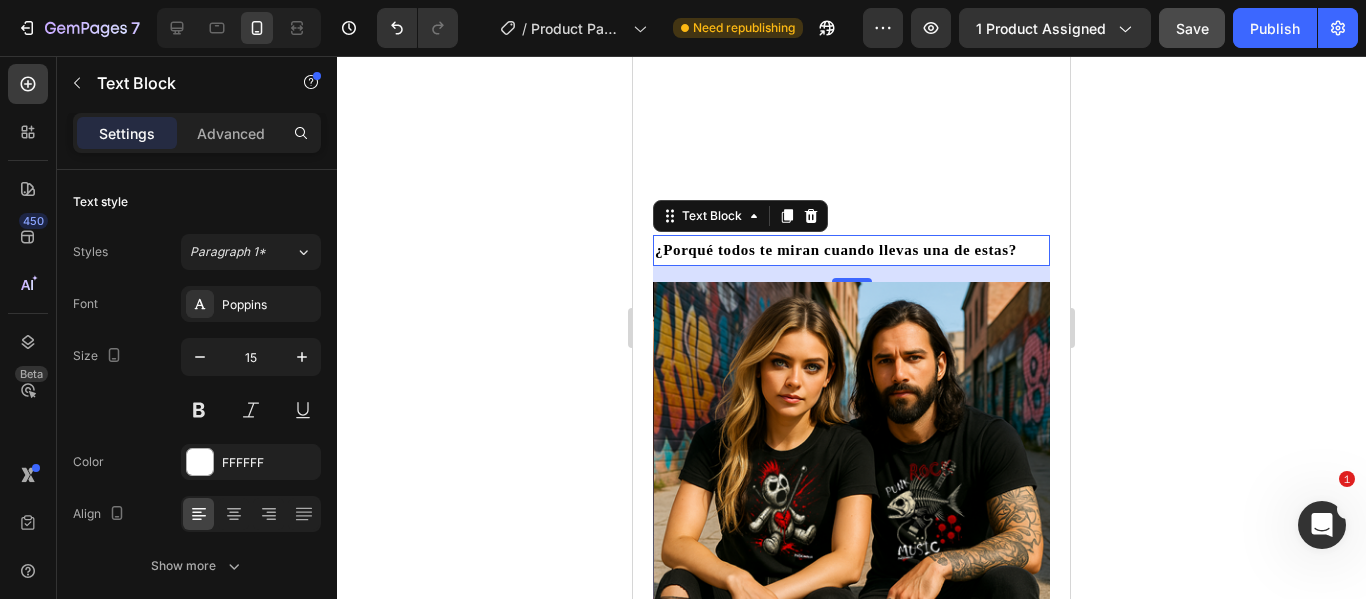 click 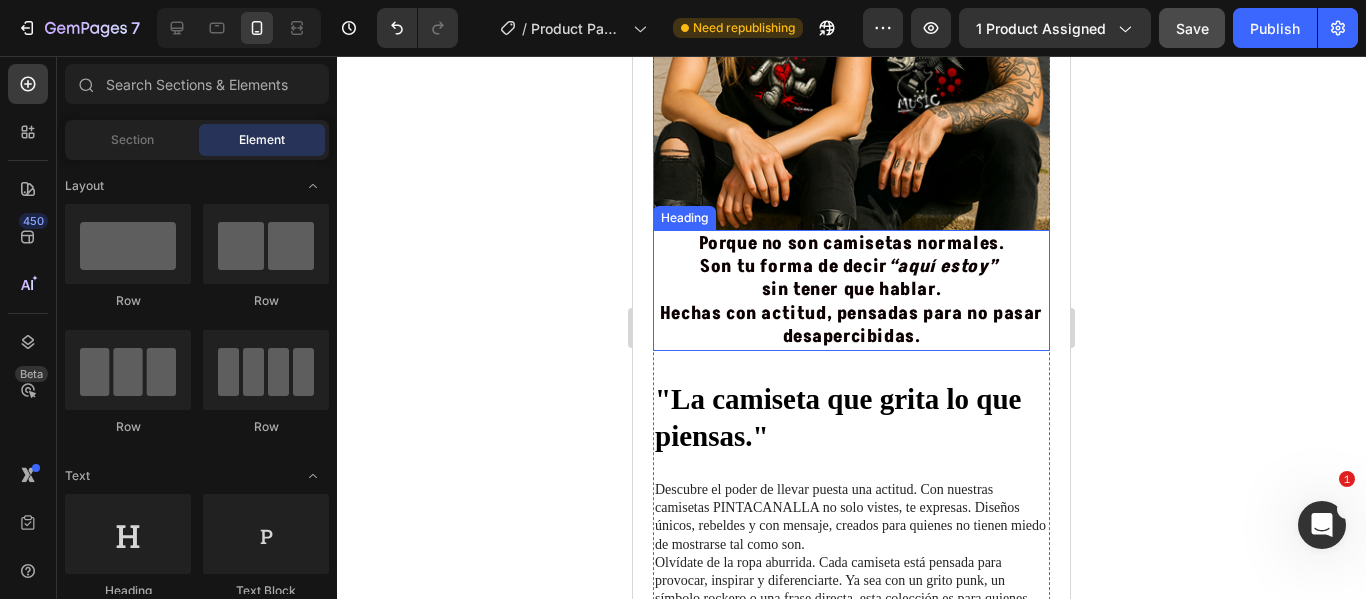 scroll, scrollTop: 2300, scrollLeft: 0, axis: vertical 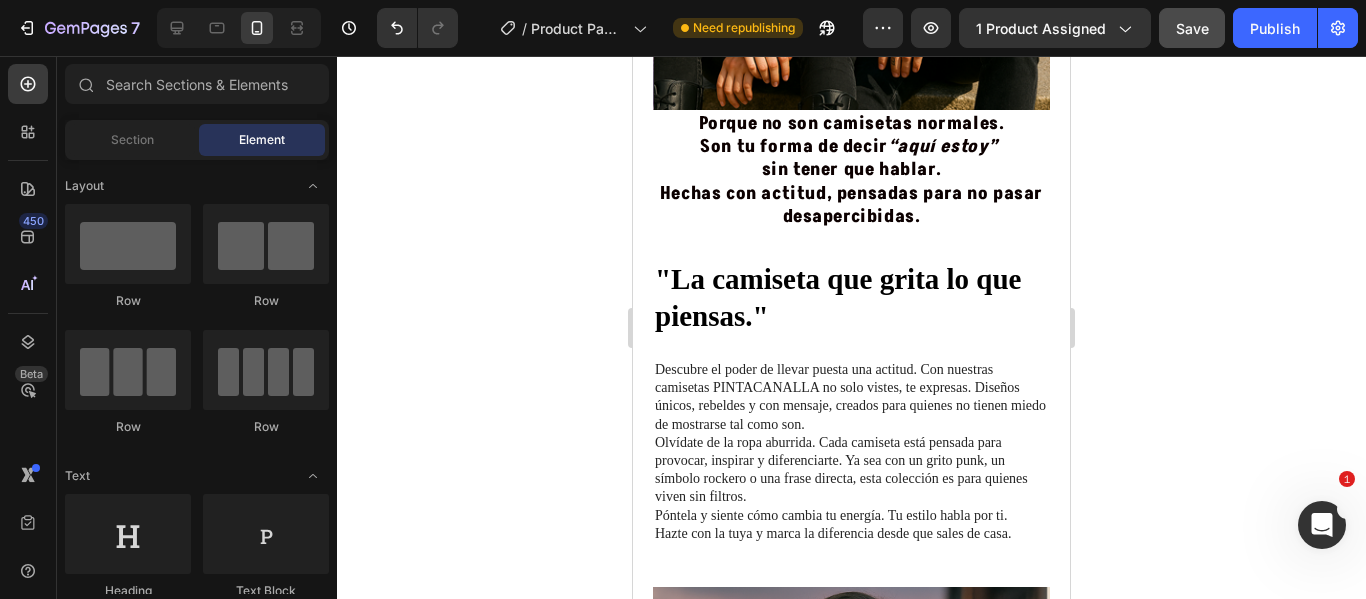 click 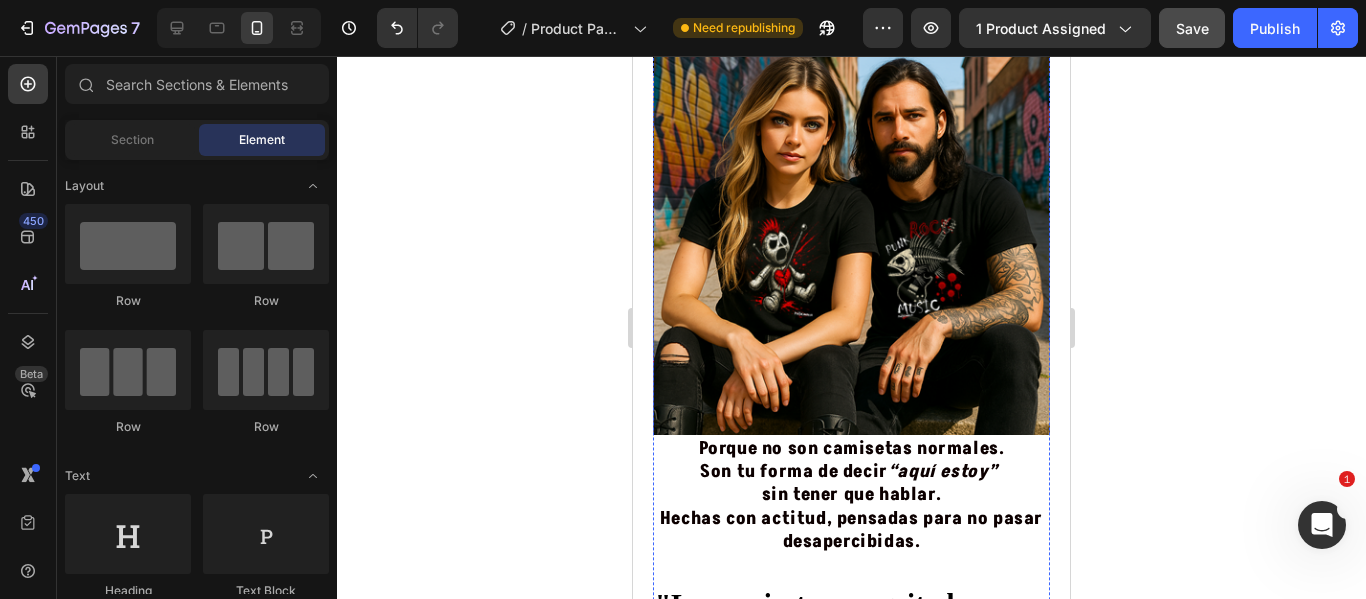 scroll, scrollTop: 2200, scrollLeft: 0, axis: vertical 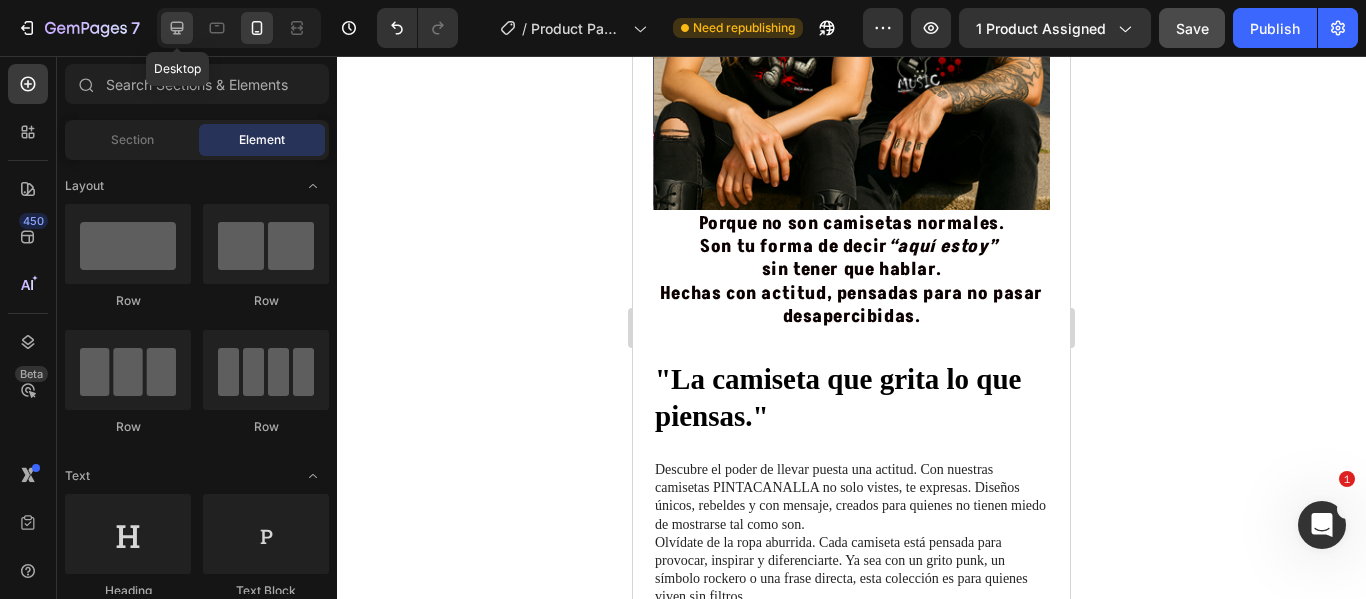 click 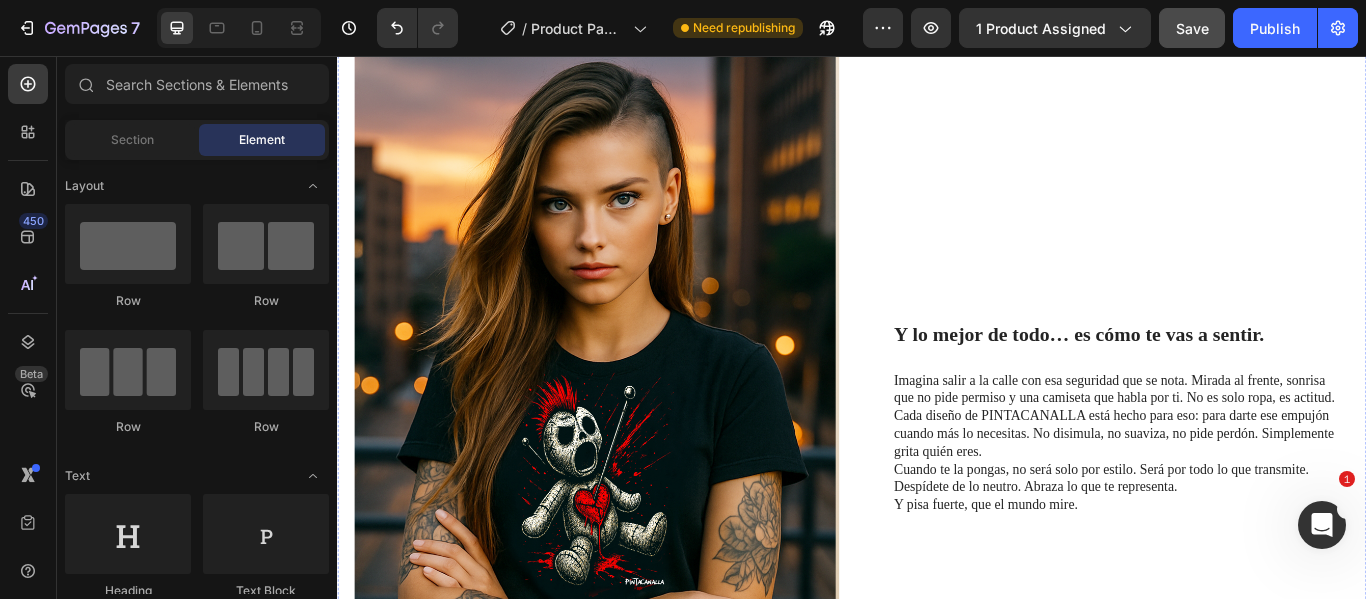 scroll, scrollTop: 2230, scrollLeft: 0, axis: vertical 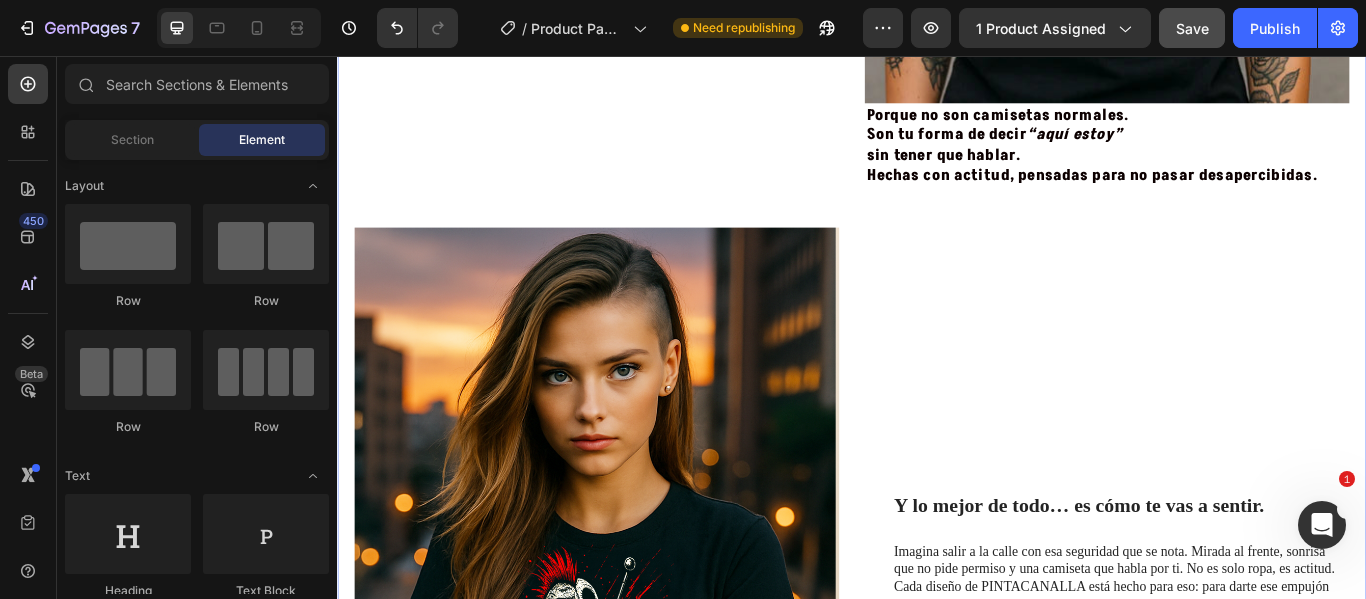 click on ""La camiseta que grita lo que piensas." Heading Descubre el poder de llevar puesta una actitud. Con nuestras camisetas PINTACANALLA no solo vistes, te expresas. Diseños únicos, rebeldes y con mensaje, creados para quienes no tienen miedo de mostrarse tal como son. Olvídate de la ropa aburrida. Cada camiseta está pensada para provocar, inspirar y diferenciarte. Ya sea con un grito punk, un símbolo rockero o una frase directa, esta colección es para quienes viven sin filtros. Póntela y siente cómo cambia tu energía. Tu estilo habla por ti. Hazte con la tuya y marca la diferencia desde que sales de casa. Text Block Row ¿Porqué todos te miran cuando llevas una de estas? Text Block Image Porque no son camisetas normales. Son tu forma de decir  “aquí estoy”   sin tener que hablar. Hechas con actitud, pensadas para no pasar desapercibidas. Heading Row Y lo mejor de todo… es cómo te vas a sentir. Heading Cuando te la pongas, no será solo por estilo. Será por todo lo que transmite. Text Block Row" at bounding box center [937, 223] 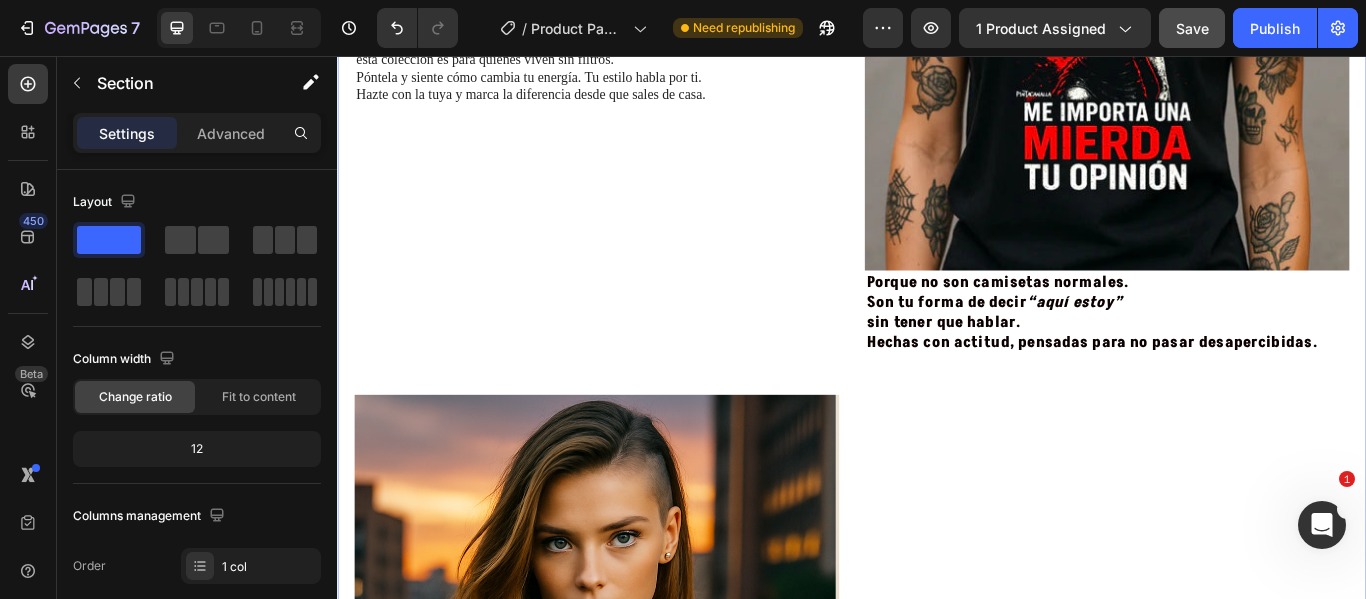 scroll, scrollTop: 1930, scrollLeft: 0, axis: vertical 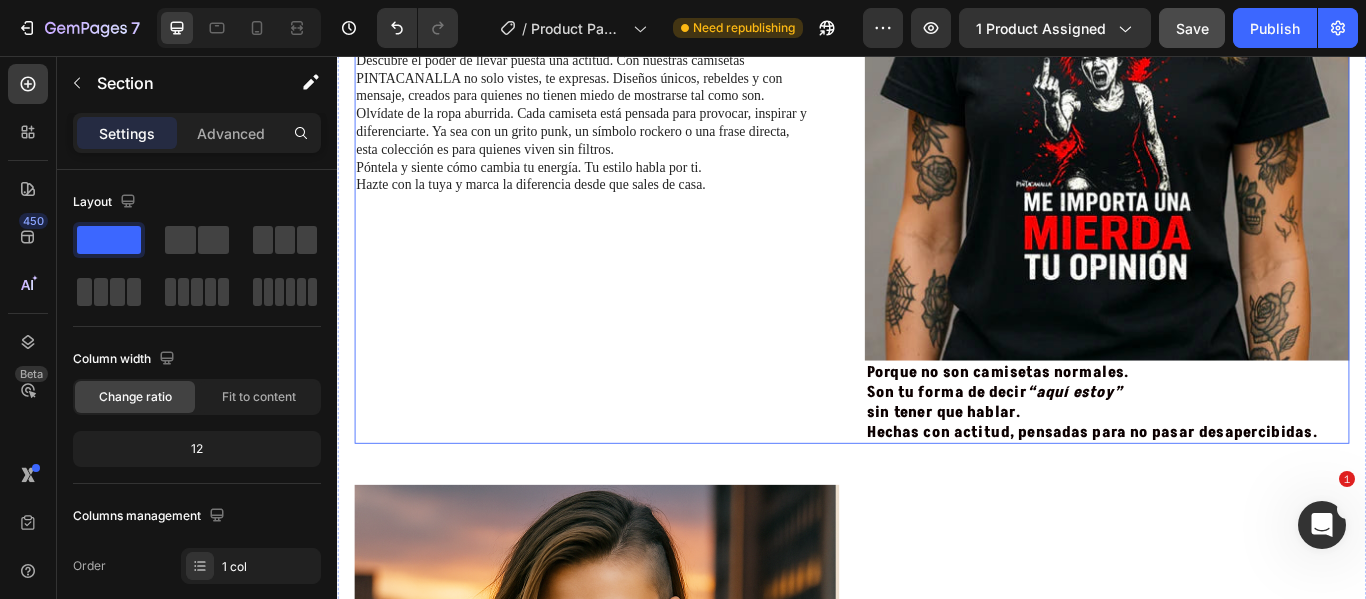 click on ""La camiseta que grita lo que piensas." Heading Descubre el poder de llevar puesta una actitud. Con nuestras camisetas PINTACANALLA no solo vistes, te expresas. Diseños únicos, rebeldes y con mensaje, creados para quienes no tienen miedo de mostrarse tal como son. Olvídate de la ropa aburrida. Cada camiseta está pensada para provocar, inspirar y diferenciarte. Ya sea con un grito punk, un símbolo rockero o una frase directa, esta colección es para quienes viven sin filtros. Póntela y siente cómo cambia tu energía. Tu estilo habla por ti. Hazte con la tuya y marca la diferencia desde que sales de casa. Text Block Row" at bounding box center [639, 77] 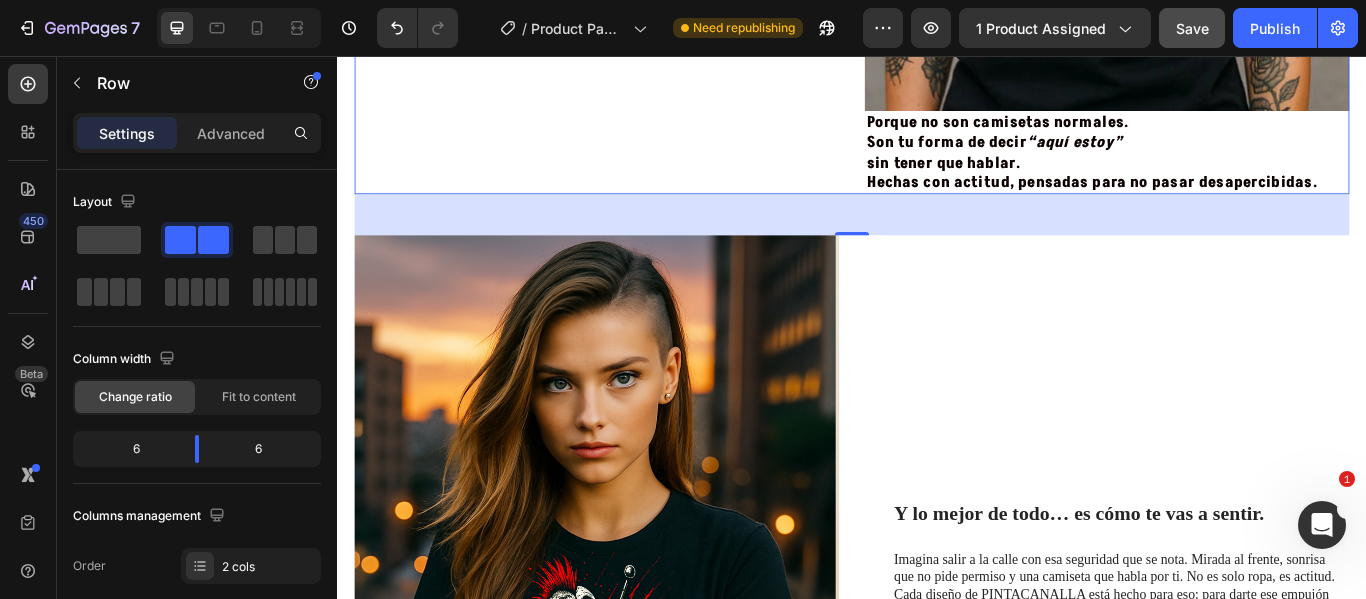 scroll, scrollTop: 2330, scrollLeft: 0, axis: vertical 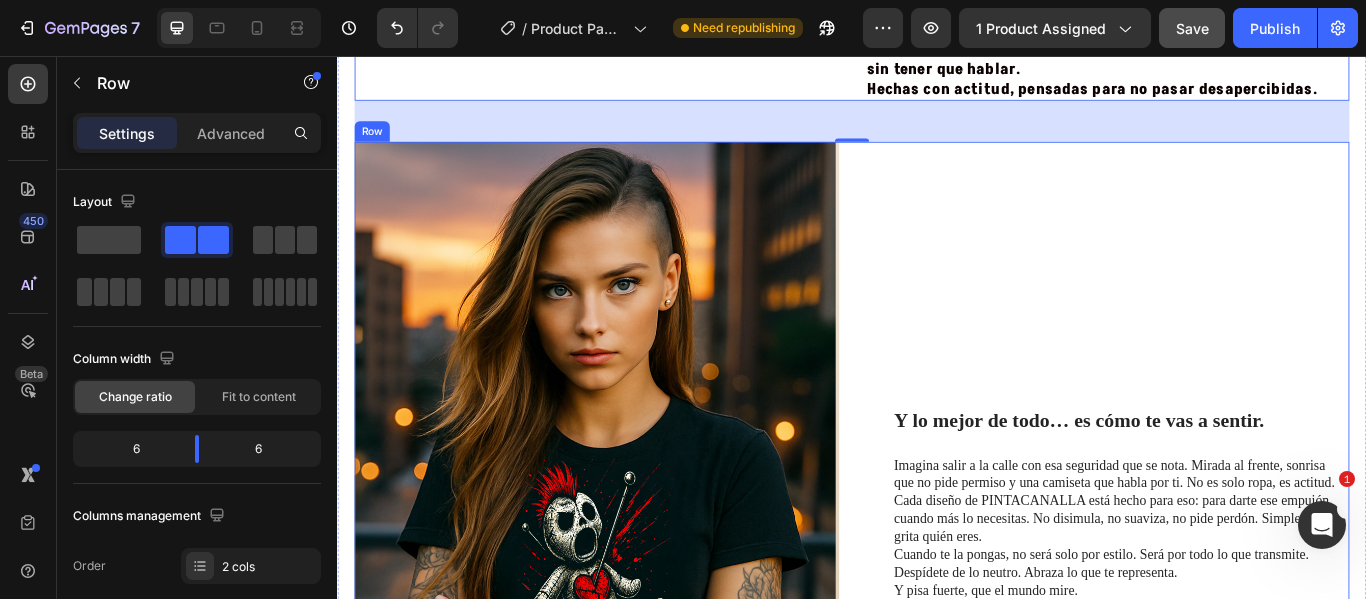 click on "Y lo mejor de todo… es cómo te vas a sentir. Heading Imagina salir a la calle con esa seguridad que se nota. Mirada al frente, sonrisa que no pide permiso y una camiseta que habla por ti. No es solo ropa, es actitud. Cada diseño de PINTACANALLA está hecho para eso: para darte ese empujón cuando más lo necesitas. No disimula, no suaviza, no pide perdón. Simplemente grita quién eres. Cuando te la pongas, no será solo por estilo. Será por todo lo que transmite. Despídete de lo neutro. Abraza lo que te representa. Y pisa fuerte, que el mundo mire. Text Block Row" at bounding box center [1234, 577] 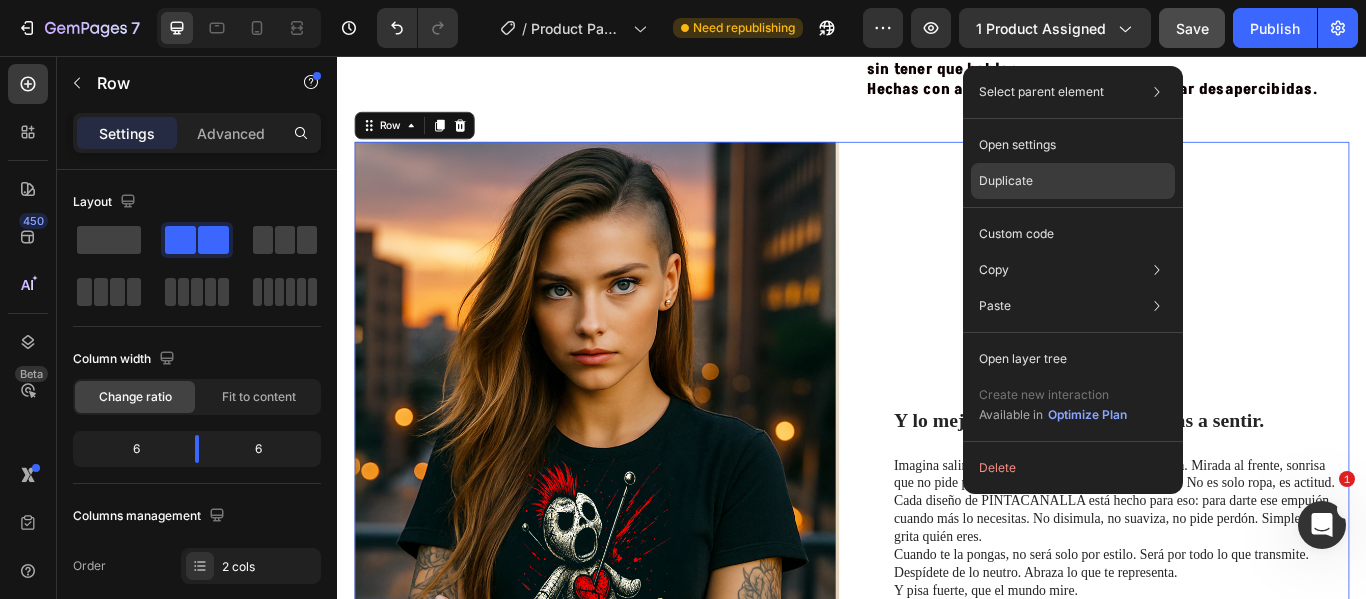 click on "Duplicate" at bounding box center [1006, 181] 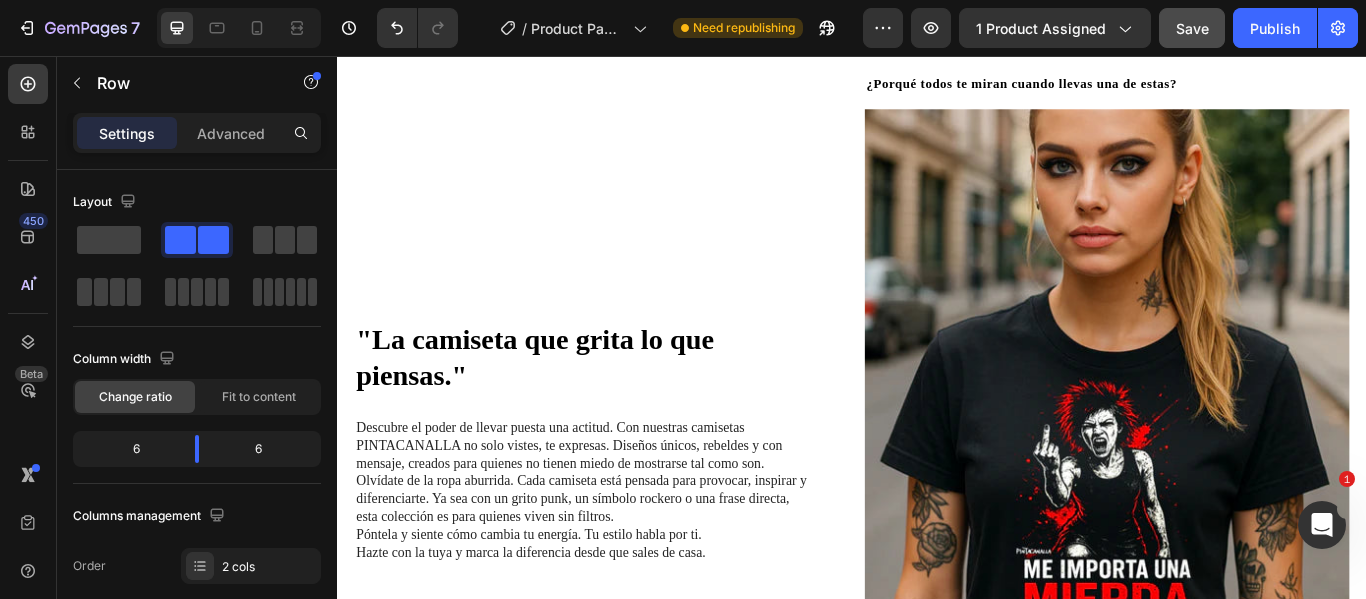 scroll, scrollTop: 1383, scrollLeft: 0, axis: vertical 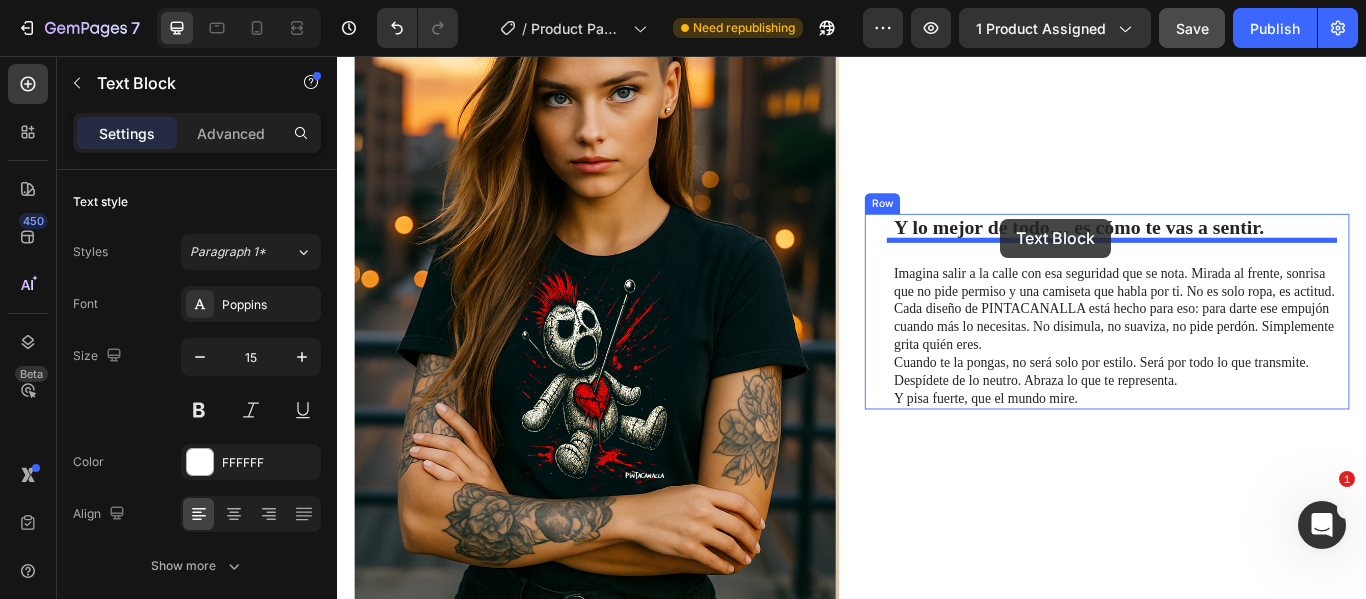 drag, startPoint x: 1196, startPoint y: 211, endPoint x: 1110, endPoint y: 246, distance: 92.84934 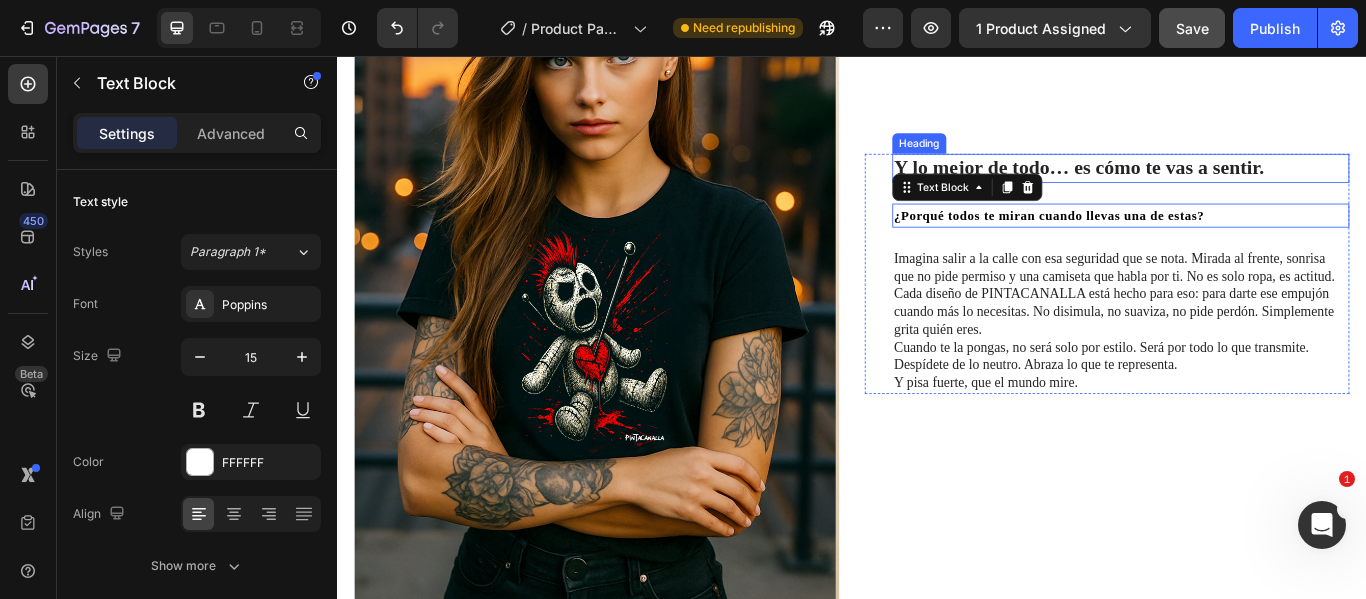 scroll, scrollTop: 3327, scrollLeft: 0, axis: vertical 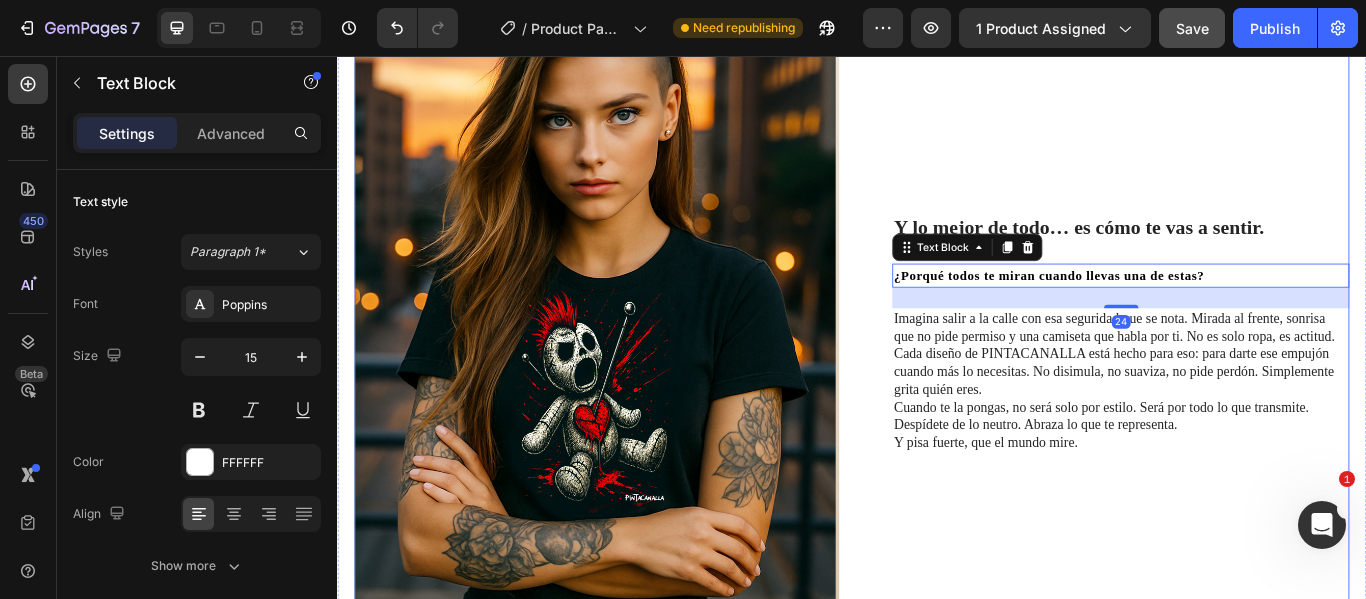 click on "Y lo mejor de todo… es cómo te vas a sentir. Heading ¿Porqué todos te miran cuando llevas una de estas? Text Block   24 Imagina salir a la calle con esa seguridad que se nota. Mirada al frente, sonrisa que no pide permiso y una camiseta que habla por ti. No es solo ropa, es actitud. Cada diseño de PINTACANALLA está hecho para eso: para darte ese empujón cuando más lo necesitas. No disimula, no suaviza, no pide perdón. Simplemente grita quién eres. Cuando te la pongas, no será solo por estilo. Será por todo lo que transmite. Despídete de lo neutro. Abraza lo que te representa. Y pisa fuerte, que el mundo mire. Text Block Row" at bounding box center (1234, 379) 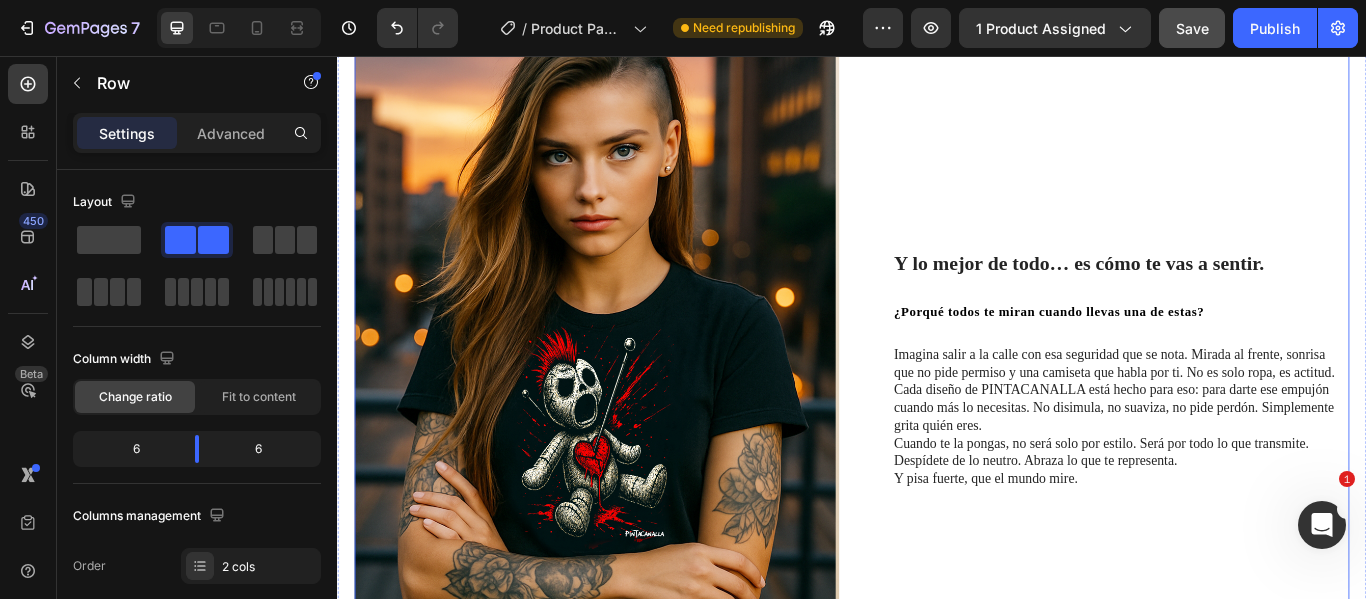 scroll, scrollTop: 3327, scrollLeft: 0, axis: vertical 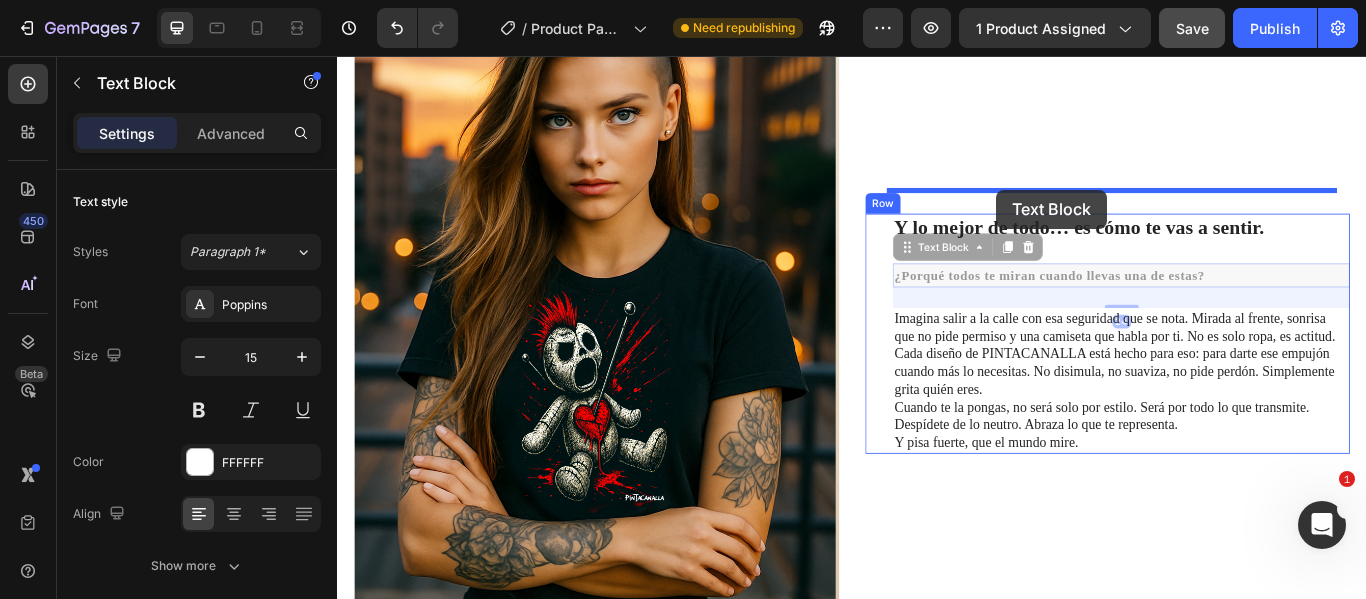 drag, startPoint x: 1097, startPoint y: 284, endPoint x: 1105, endPoint y: 212, distance: 72.443085 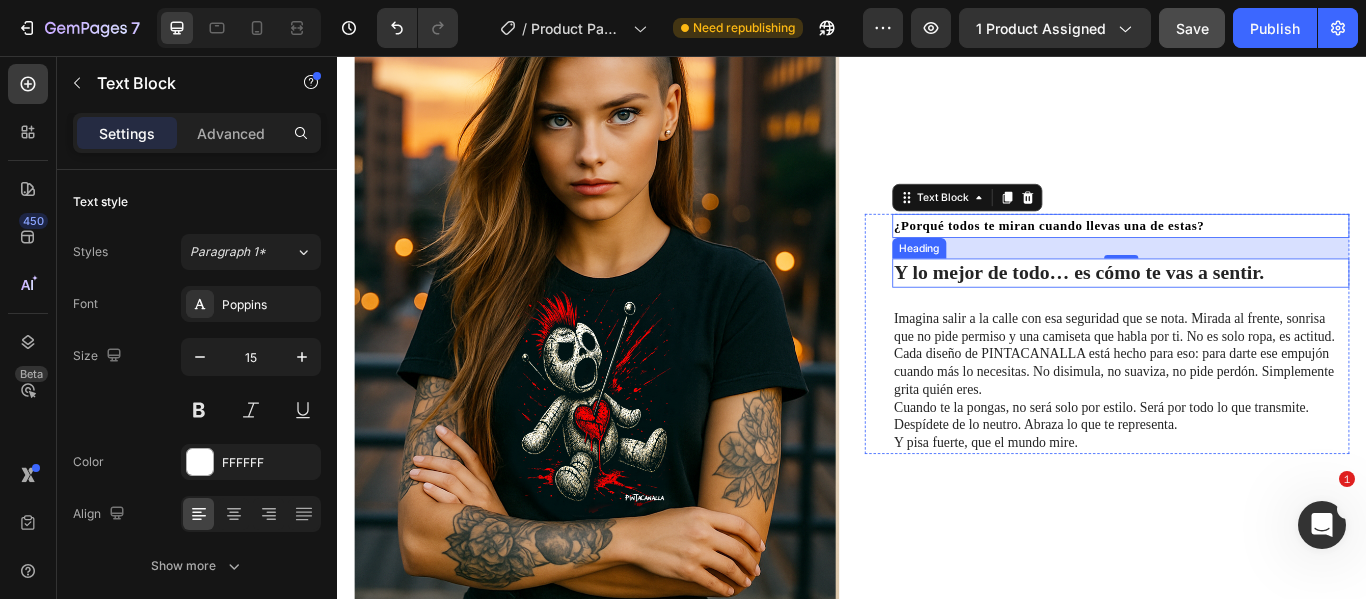 click on "Y lo mejor de todo… es cómo te vas a sentir." at bounding box center [1202, 308] 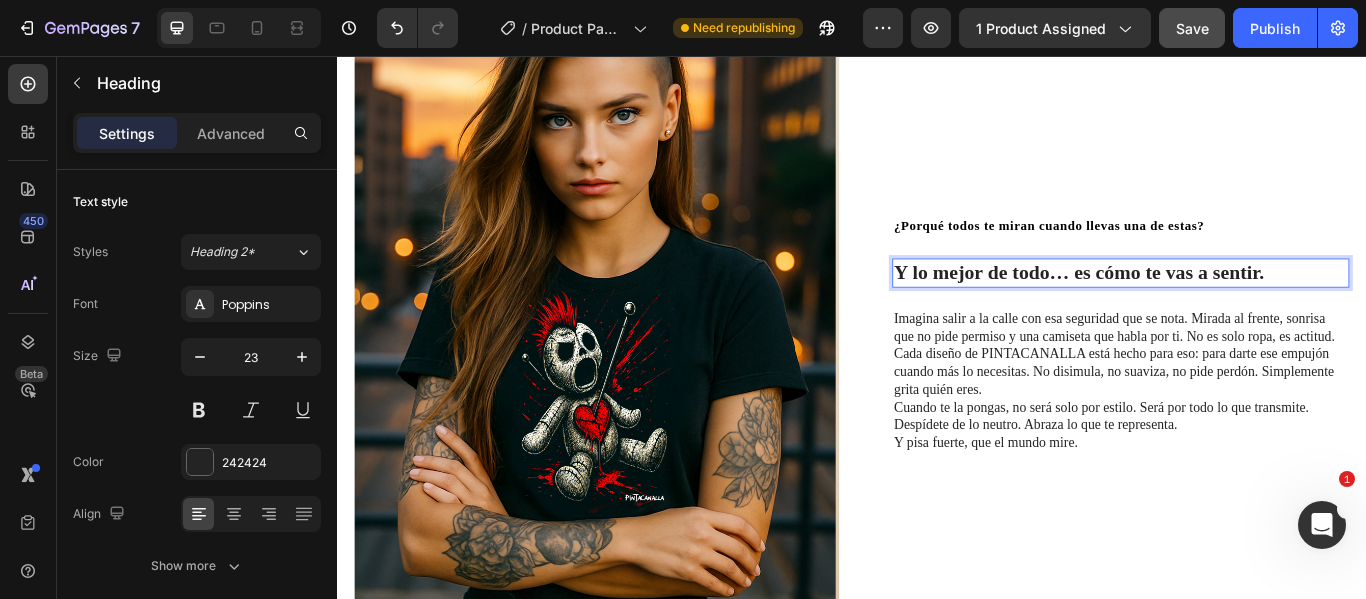 click on "Y lo mejor de todo… es cómo te vas a sentir." at bounding box center [1250, 309] 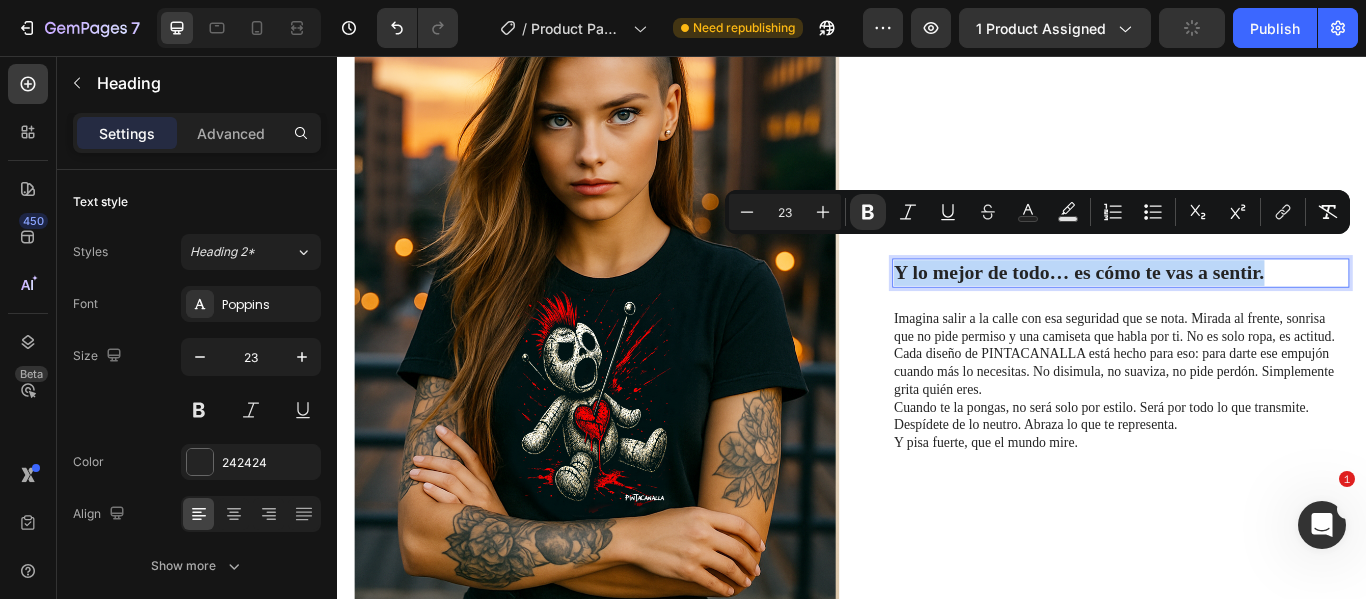 drag, startPoint x: 1413, startPoint y: 290, endPoint x: 980, endPoint y: 278, distance: 433.16626 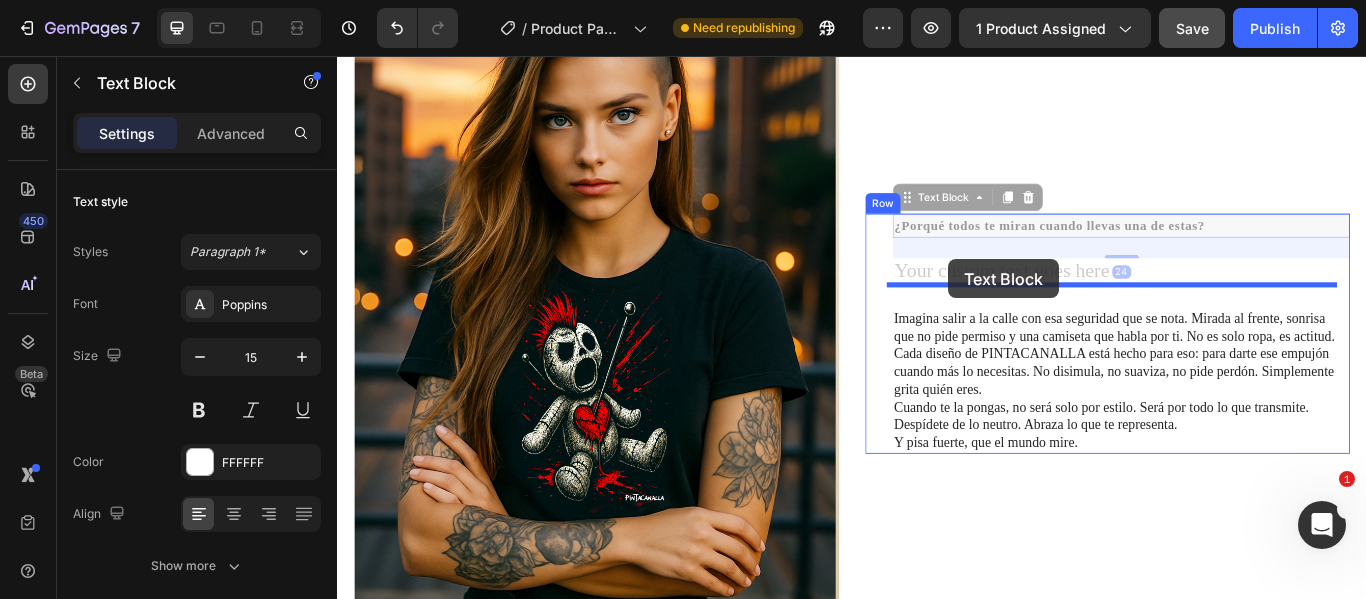 drag, startPoint x: 1041, startPoint y: 232, endPoint x: 1050, endPoint y: 293, distance: 61.66036 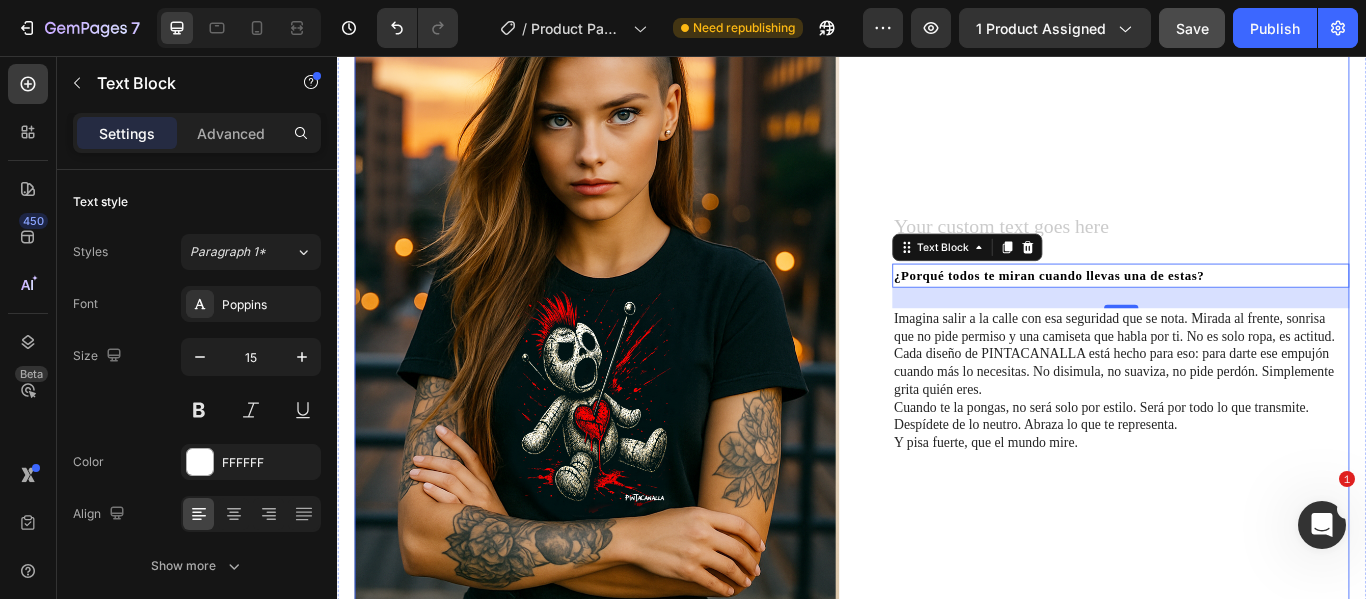 click on "Heading ¿Porqué todos te miran cuando llevas una de estas? Text Block   24 Imagina salir a la calle con esa seguridad que se nota. Mirada al frente, sonrisa que no pide permiso y una camiseta que habla por ti. No es solo ropa, es actitud. Cada diseño de PINTACANALLA está hecho para eso: para darte ese empujón cuando más lo necesitas. No disimula, no suaviza, no pide perdón. Simplemente grita quién eres. Cuando te la pongas, no será solo por estilo. Será por todo lo que transmite. Despídete de lo neutro. Abraza lo que te representa. Y pisa fuerte, que el mundo mire. Text Block Row" at bounding box center [1234, 379] 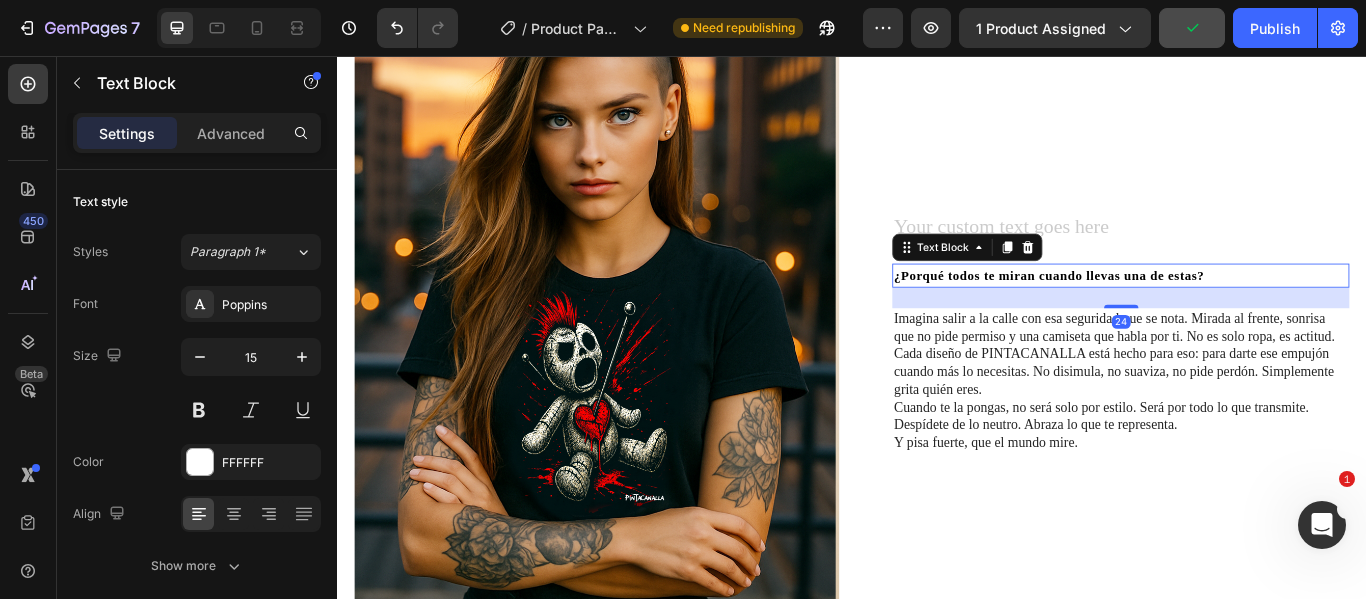 click on "¿Porqué todos te miran cuando llevas una de estas?" at bounding box center (1167, 312) 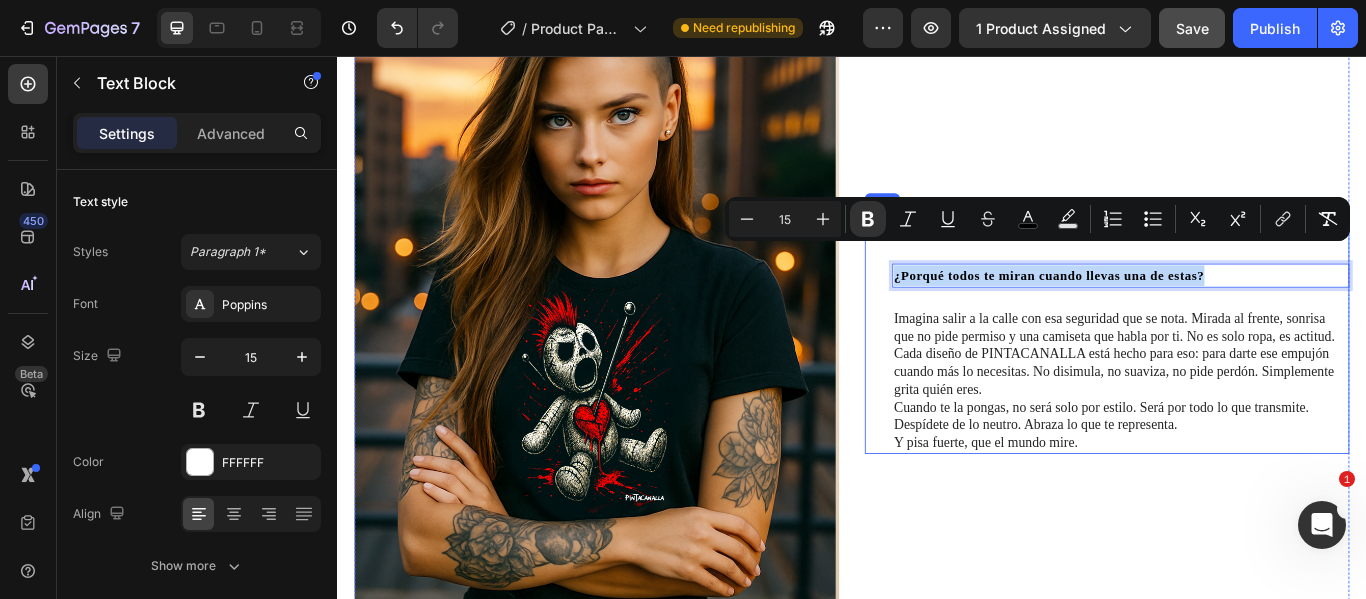 drag, startPoint x: 1345, startPoint y: 285, endPoint x: 971, endPoint y: 295, distance: 374.13367 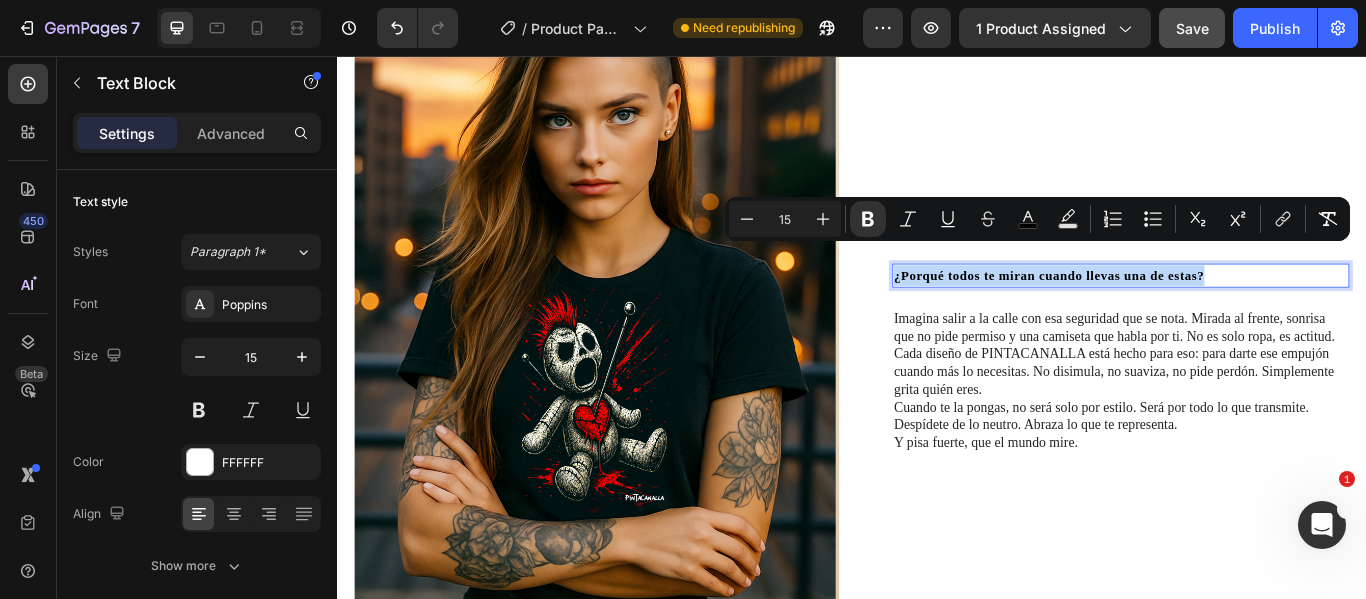 copy on "¿Porqué todos te miran cuando llevas una de estas?" 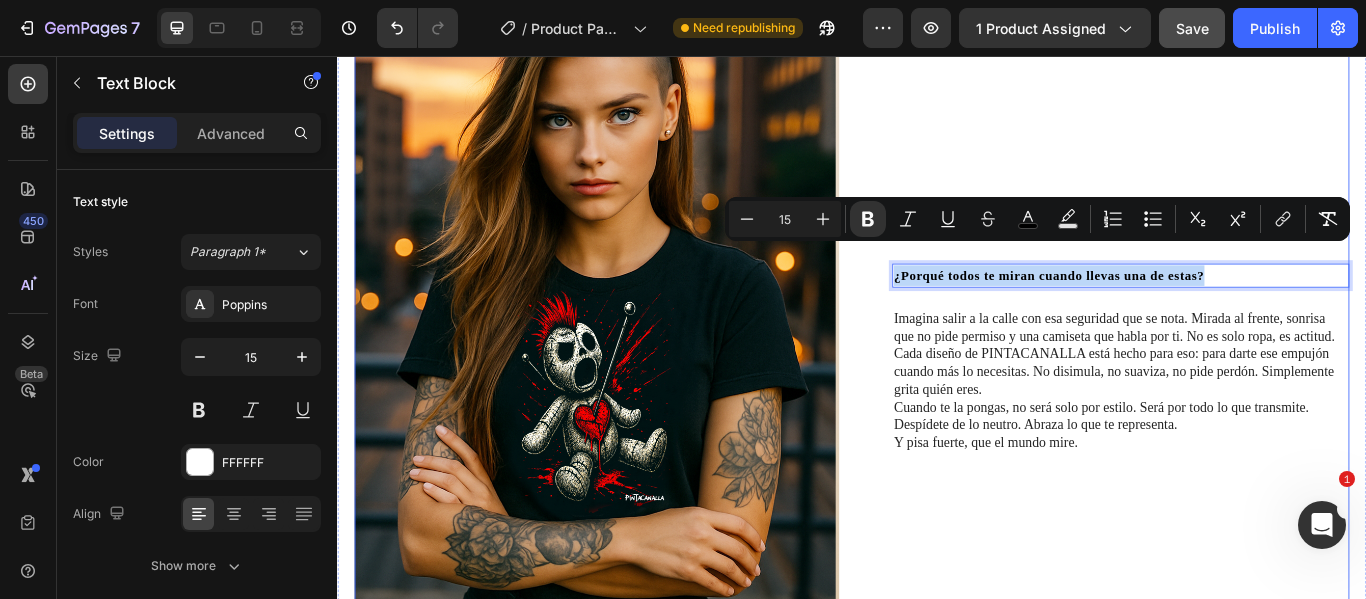 click on "Heading ¿Porqué todos te miran cuando llevas una de estas? Text Block   24 Imagina salir a la calle con esa seguridad que se nota. Mirada al frente, sonrisa que no pide permiso y una camiseta que habla por ti. No es solo ropa, es actitud. Cada diseño de PINTACANALLA está hecho para eso: para darte ese empujón cuando más lo necesitas. No disimula, no suaviza, no pide perdón. Simplemente grita quién eres. Cuando te la pongas, no será solo por estilo. Será por todo lo que transmite. Despídete de lo neutro. Abraza lo que te representa. Y pisa fuerte, que el mundo mire. Text Block Row" at bounding box center (1234, 379) 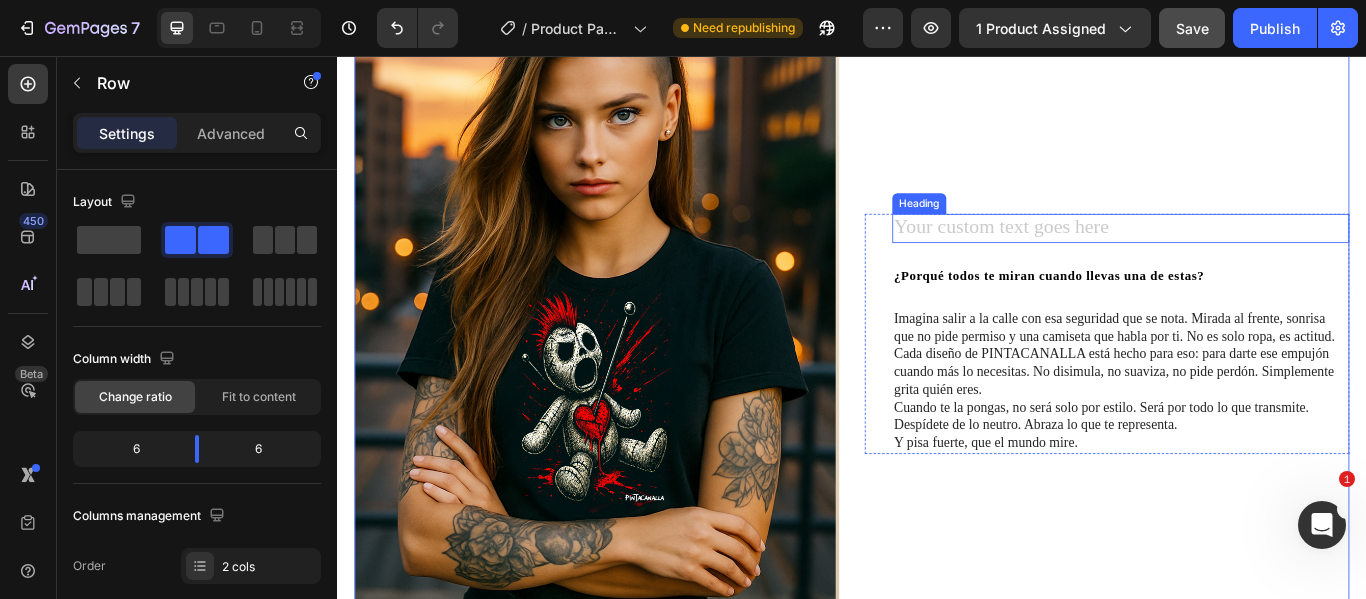 click at bounding box center (1250, 257) 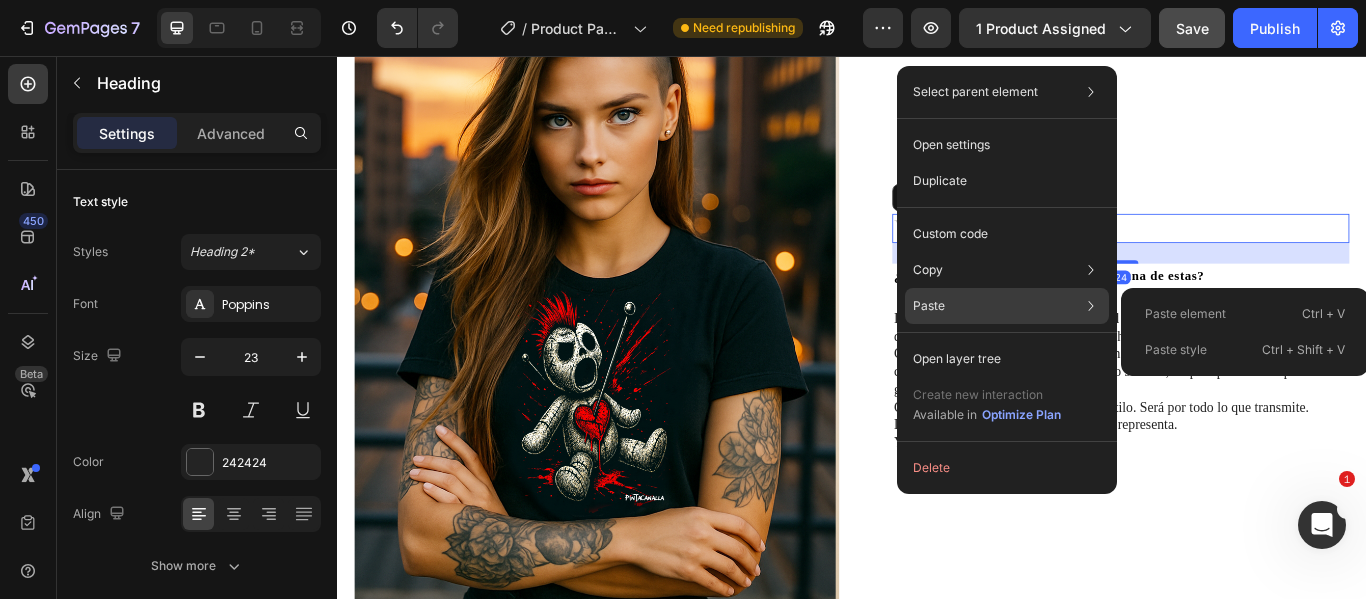 click on "Paste" at bounding box center (929, 306) 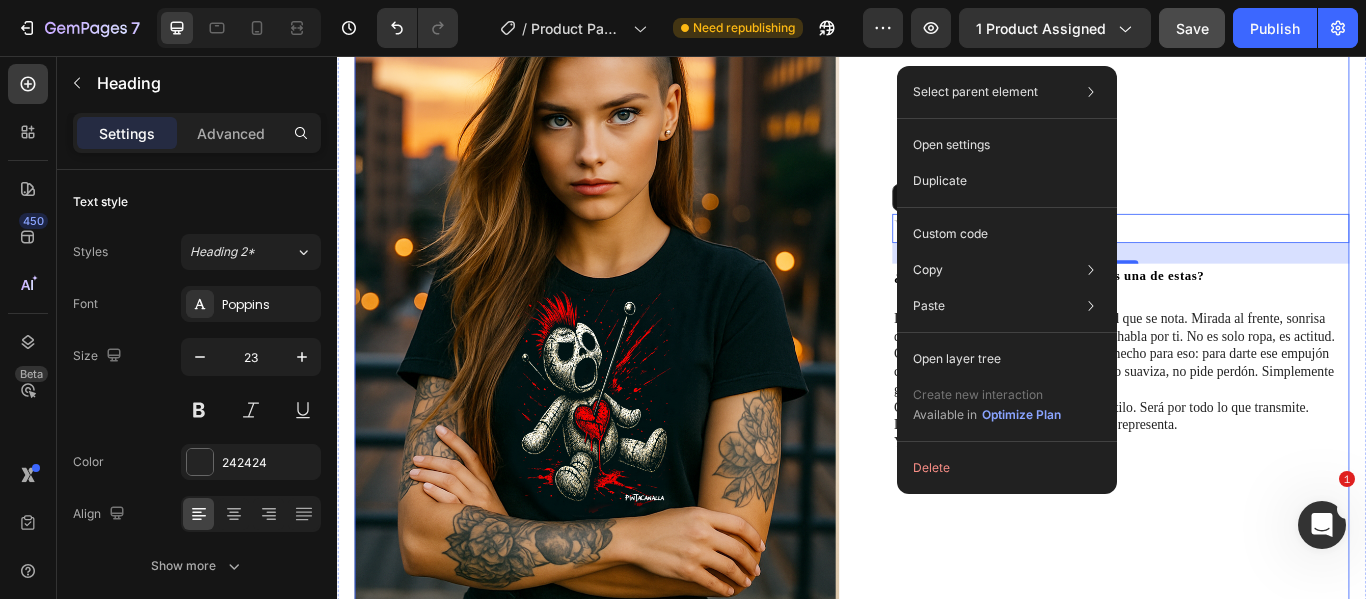 click on "Heading   24 ¿Porqué todos te miran cuando llevas una de estas? Text Block Imagina salir a la calle con esa seguridad que se nota. Mirada al frente, sonrisa que no pide permiso y una camiseta que habla por ti. No es solo ropa, es actitud. Cada diseño de PINTACANALLA está hecho para eso: para darte ese empujón cuando más lo necesitas. No disimula, no suaviza, no pide perdón. Simplemente grita quién eres. Cuando te la pongas, no será solo por estilo. Será por todo lo que transmite. Despídete de lo neutro. Abraza lo que te representa. Y pisa fuerte, que el mundo mire. Text Block Row" at bounding box center (1234, 379) 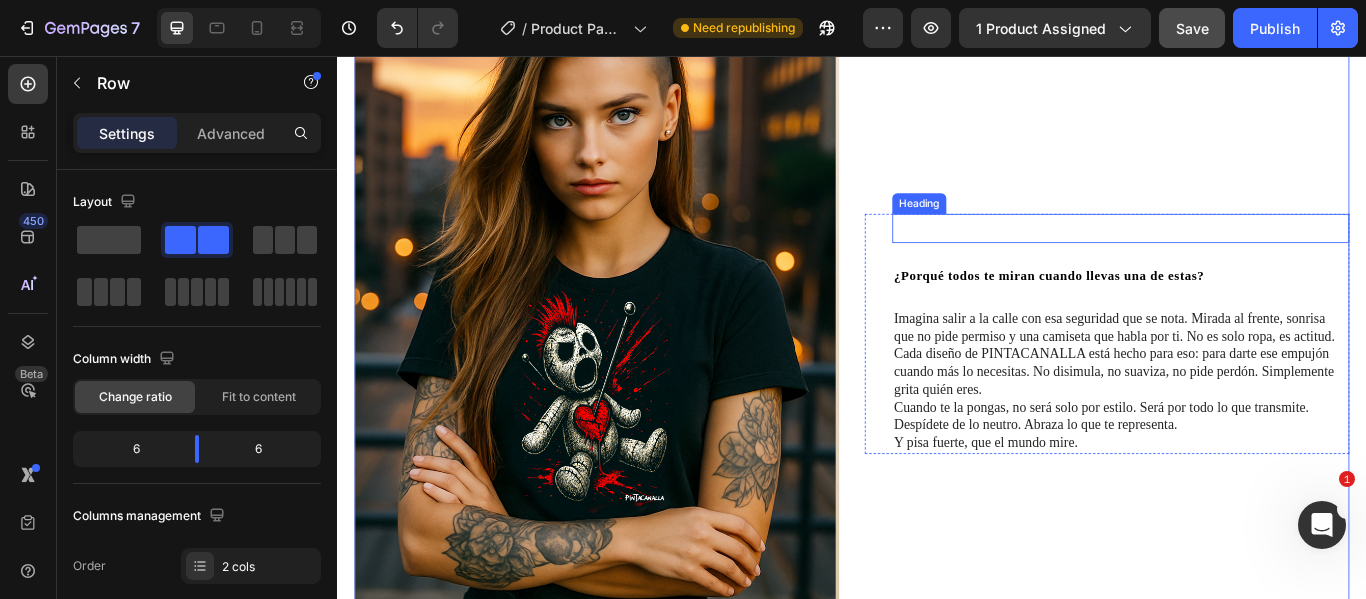 click at bounding box center (1250, 257) 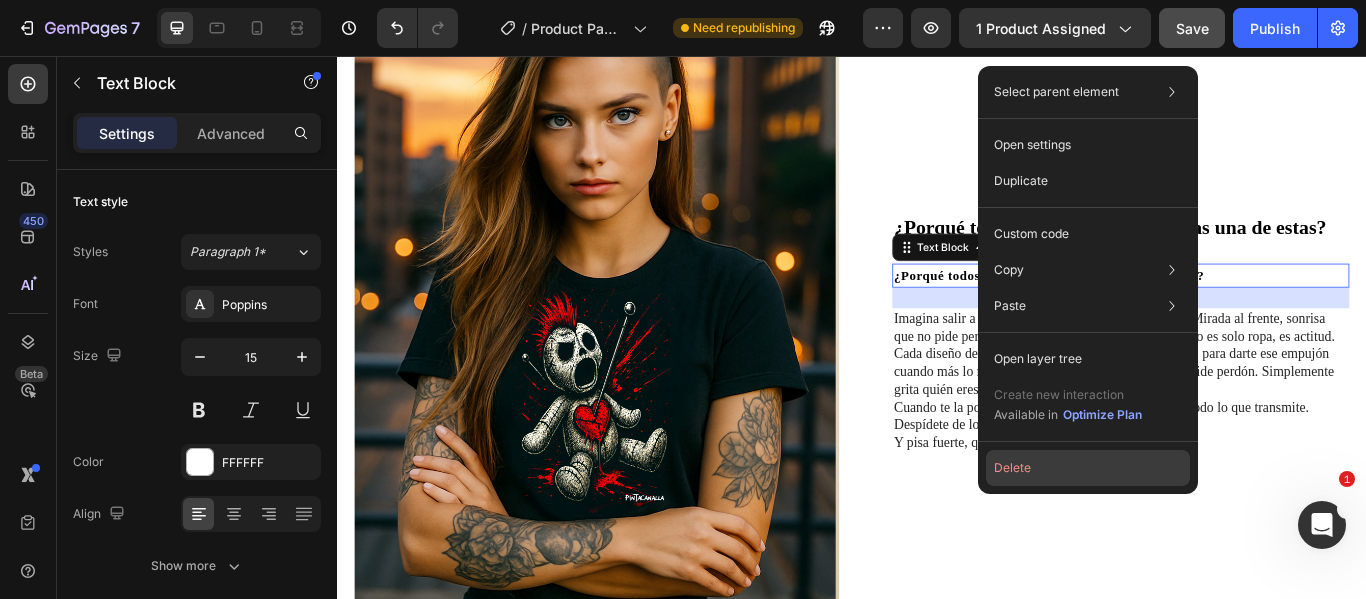click on "Delete" 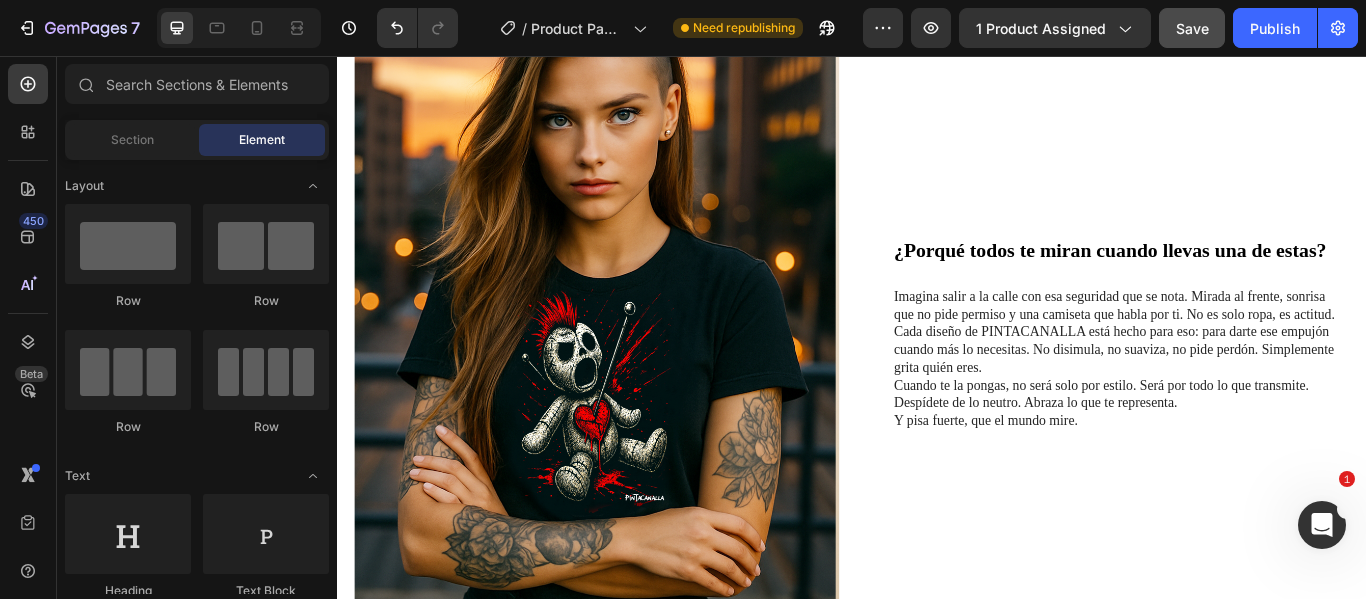scroll, scrollTop: 3353, scrollLeft: 0, axis: vertical 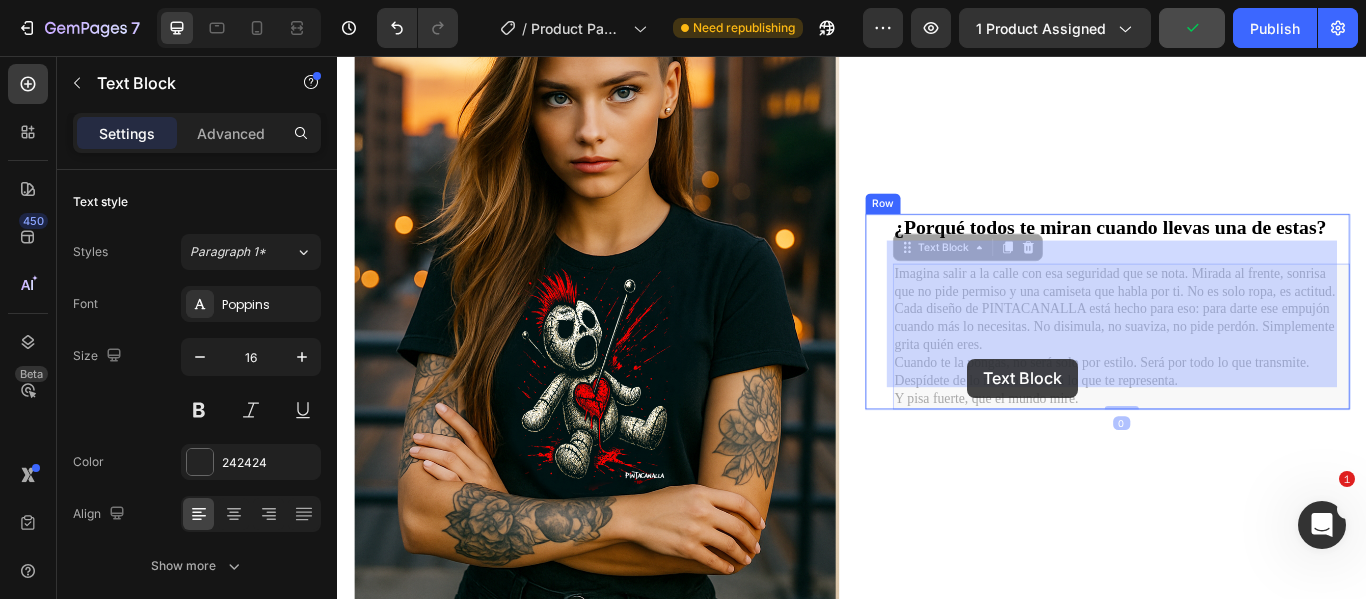 drag, startPoint x: 1192, startPoint y: 431, endPoint x: 1070, endPoint y: 409, distance: 123.967735 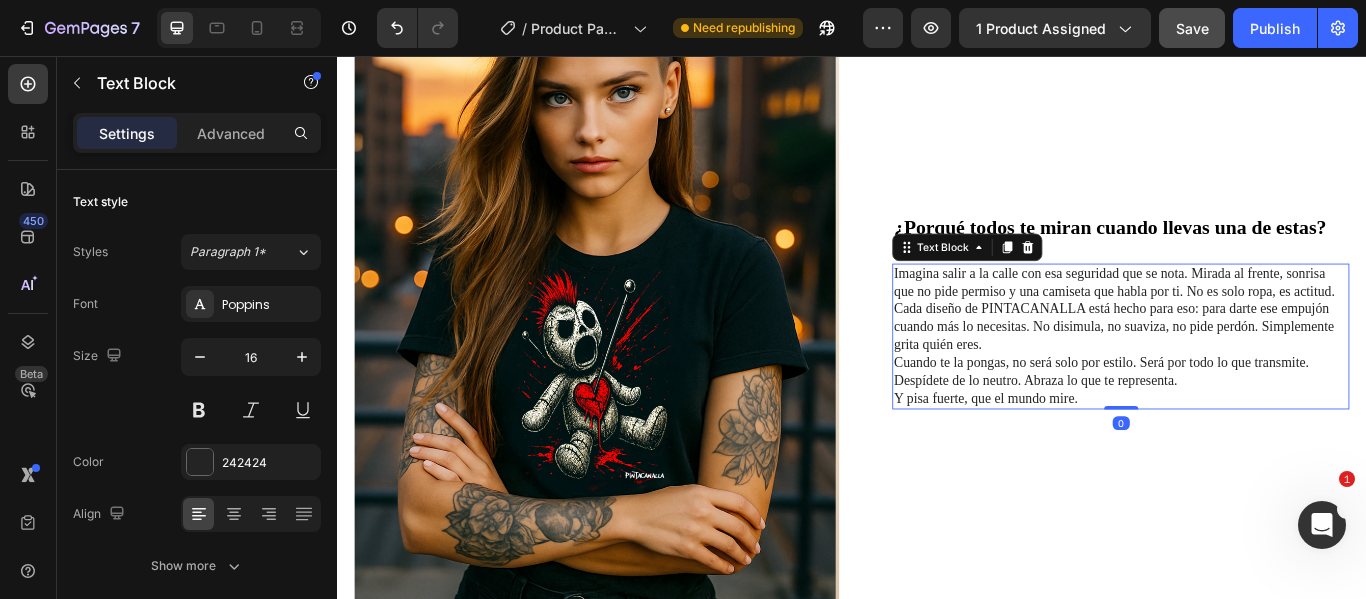 click on "Cada diseño de PINTACANALLA está hecho para eso: para darte ese empujón cuando más lo necesitas. No disimula, no suaviza, no pide perdón. Simplemente grita quién eres." at bounding box center (1250, 372) 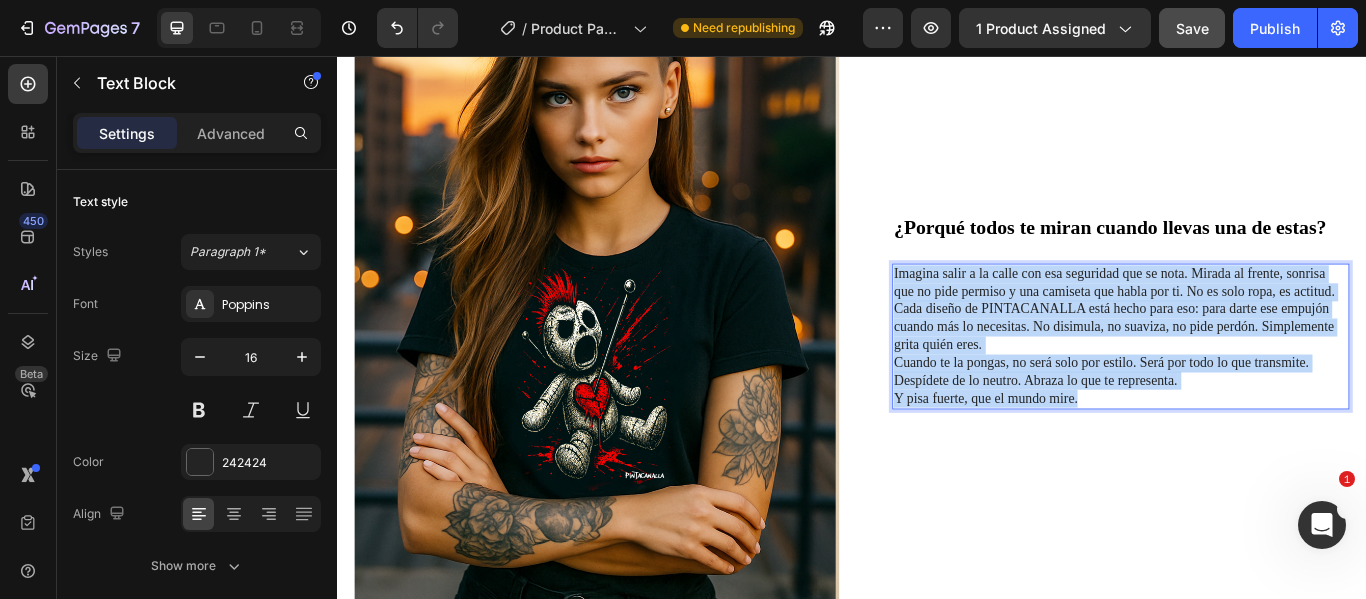 drag, startPoint x: 1188, startPoint y: 429, endPoint x: 978, endPoint y: 285, distance: 254.62914 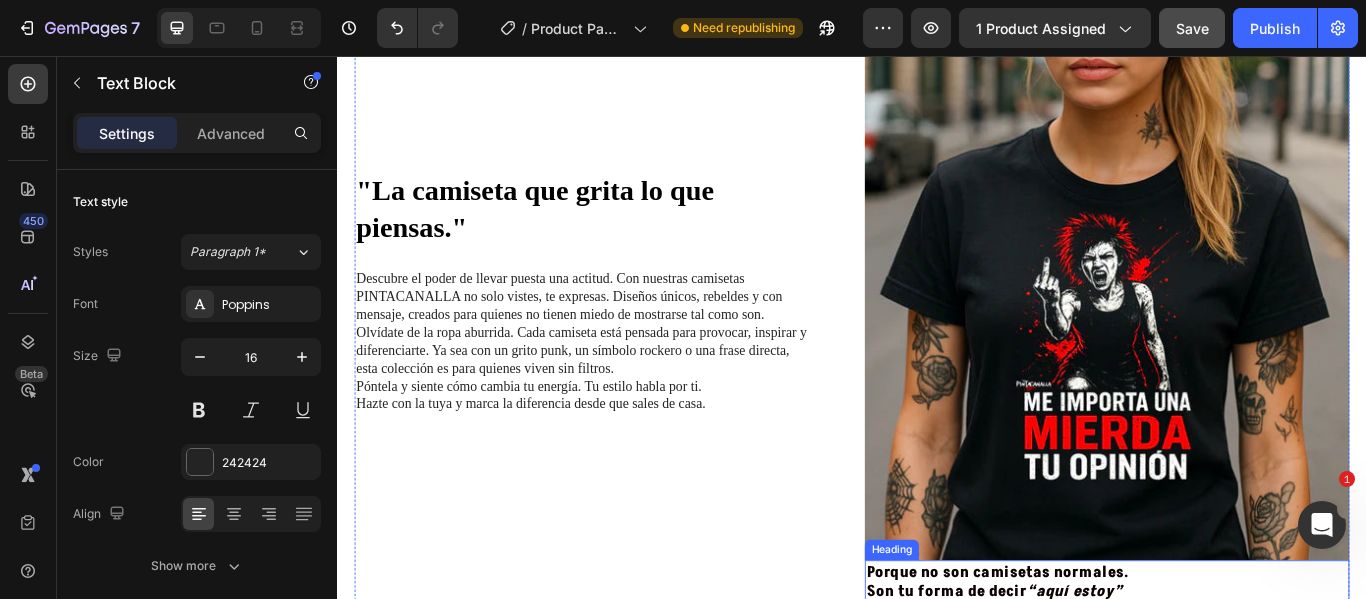 scroll, scrollTop: 1853, scrollLeft: 0, axis: vertical 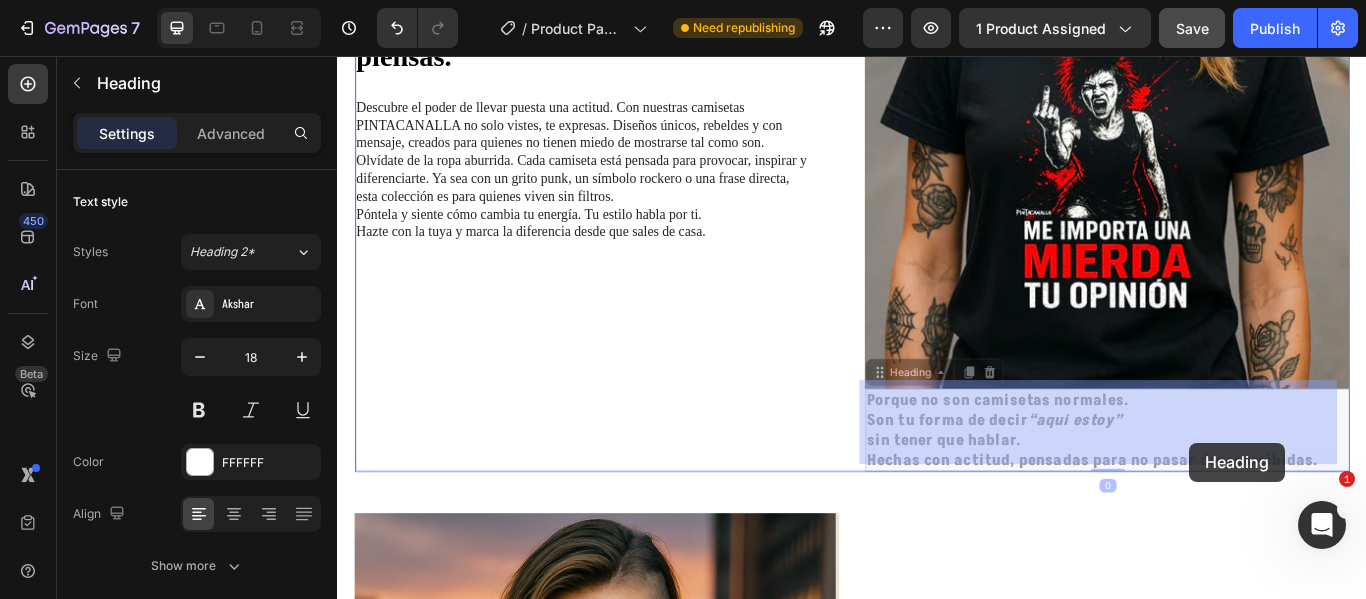 drag, startPoint x: 1460, startPoint y: 517, endPoint x: 1422, endPoint y: 503, distance: 40.496914 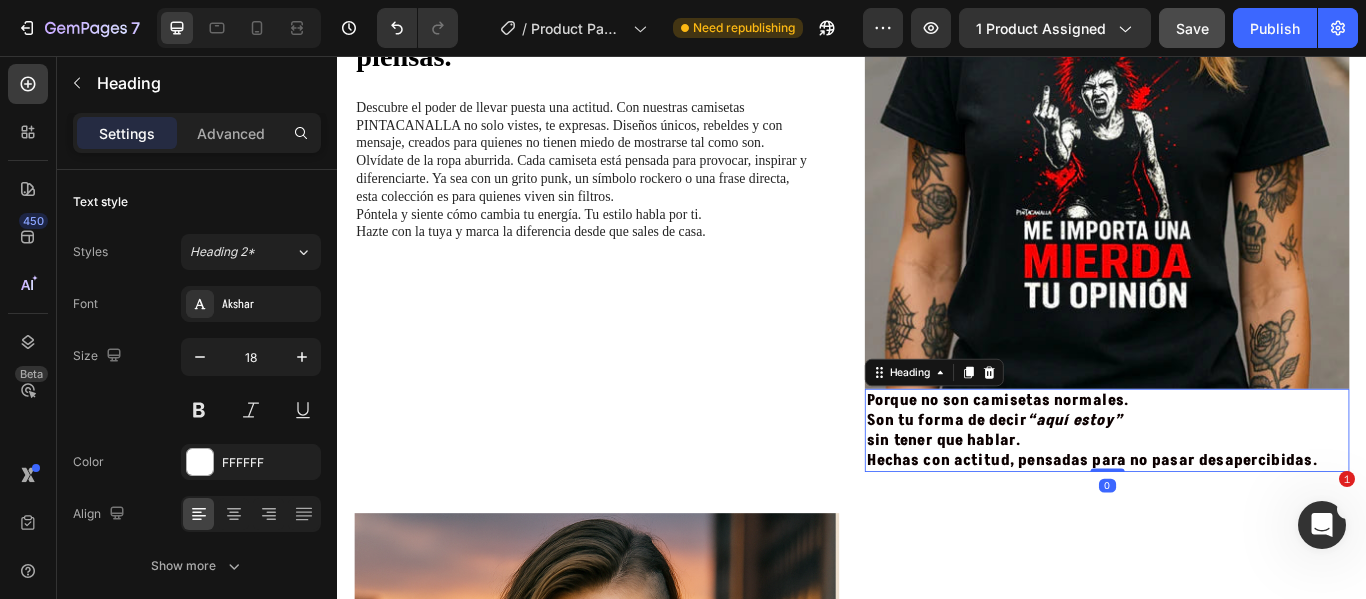 click on "Porque no son camisetas normales. Son tu forma de decir  “aquí estoy”   sin tener que hablar. Hechas con actitud, pensadas para no pasar desapercibidas." at bounding box center [1234, 493] 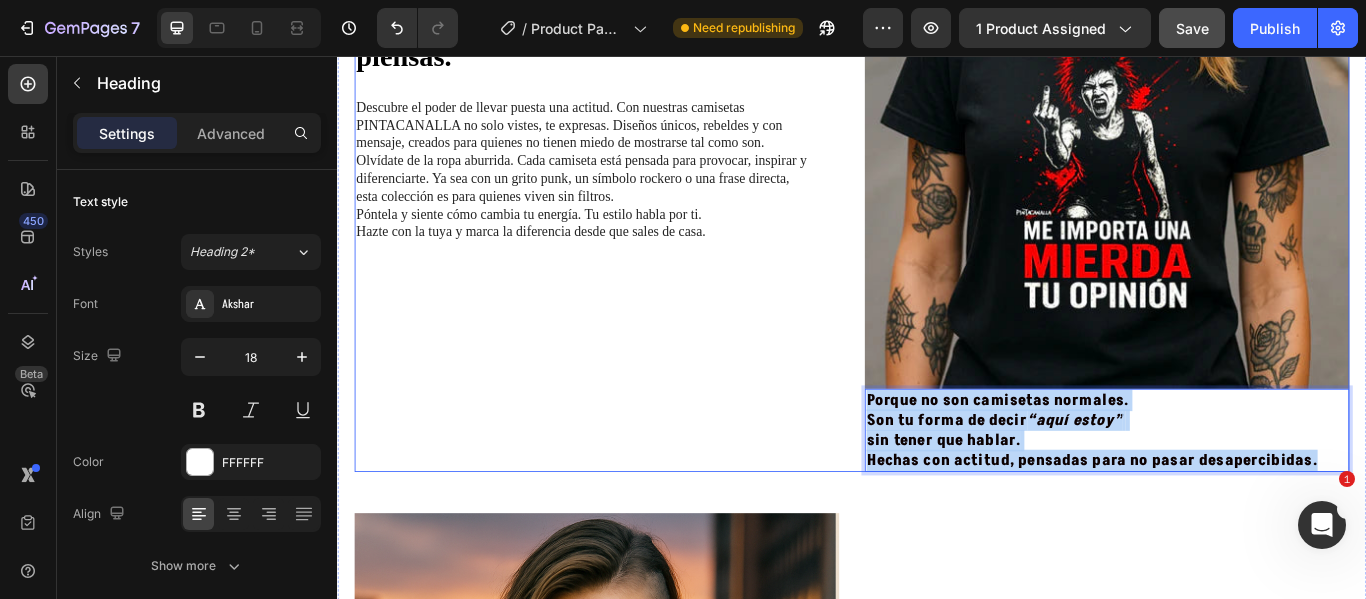 drag, startPoint x: 1464, startPoint y: 513, endPoint x: 943, endPoint y: 446, distance: 525.2904 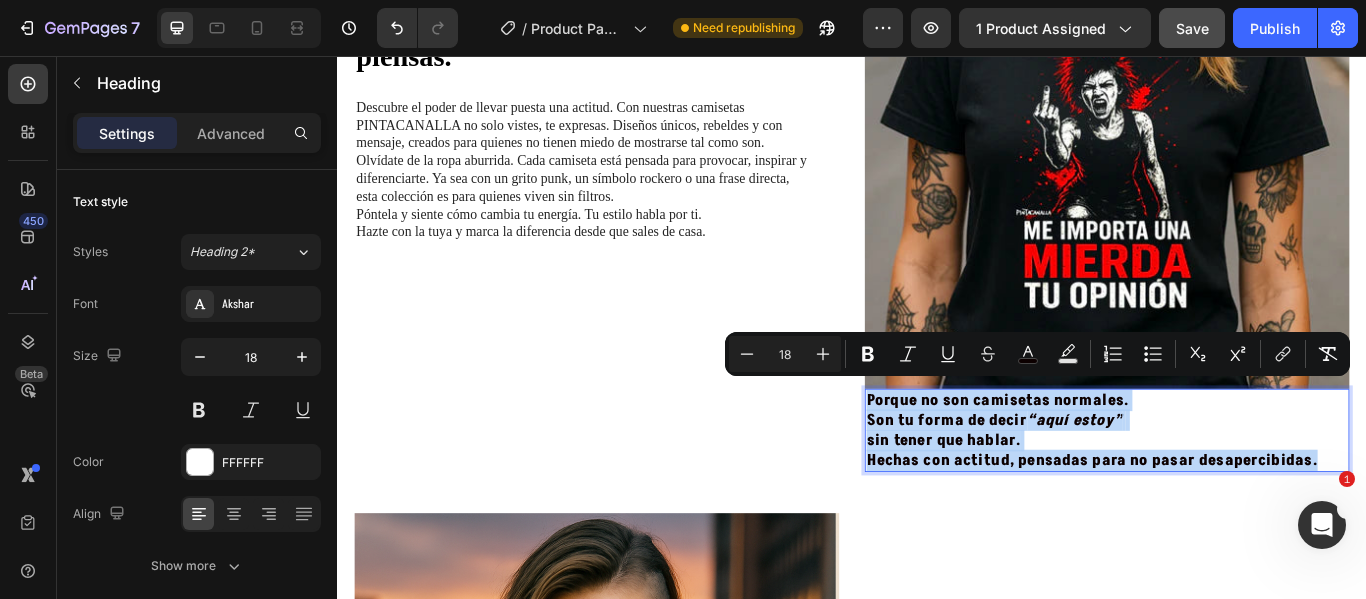 copy on "Porque no son camisetas normales. Son tu forma de decir  “aquí estoy”   sin tener que hablar. Hechas con actitud, pensadas para no pasar desapercibidas." 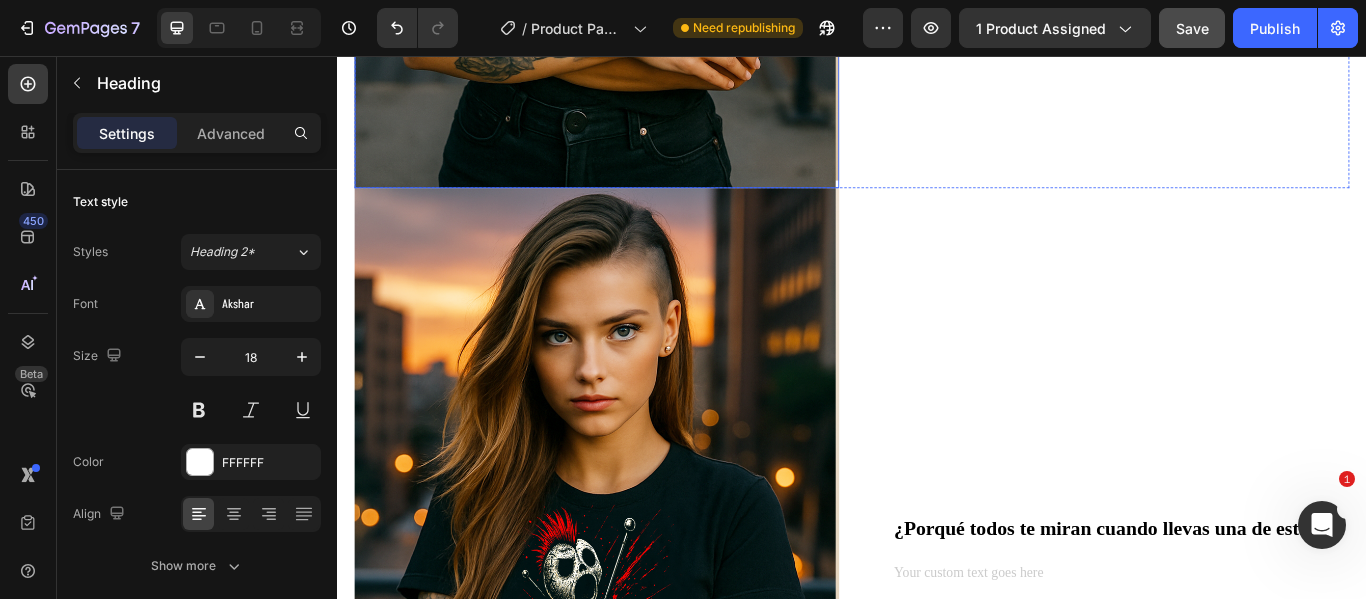 scroll, scrollTop: 3153, scrollLeft: 0, axis: vertical 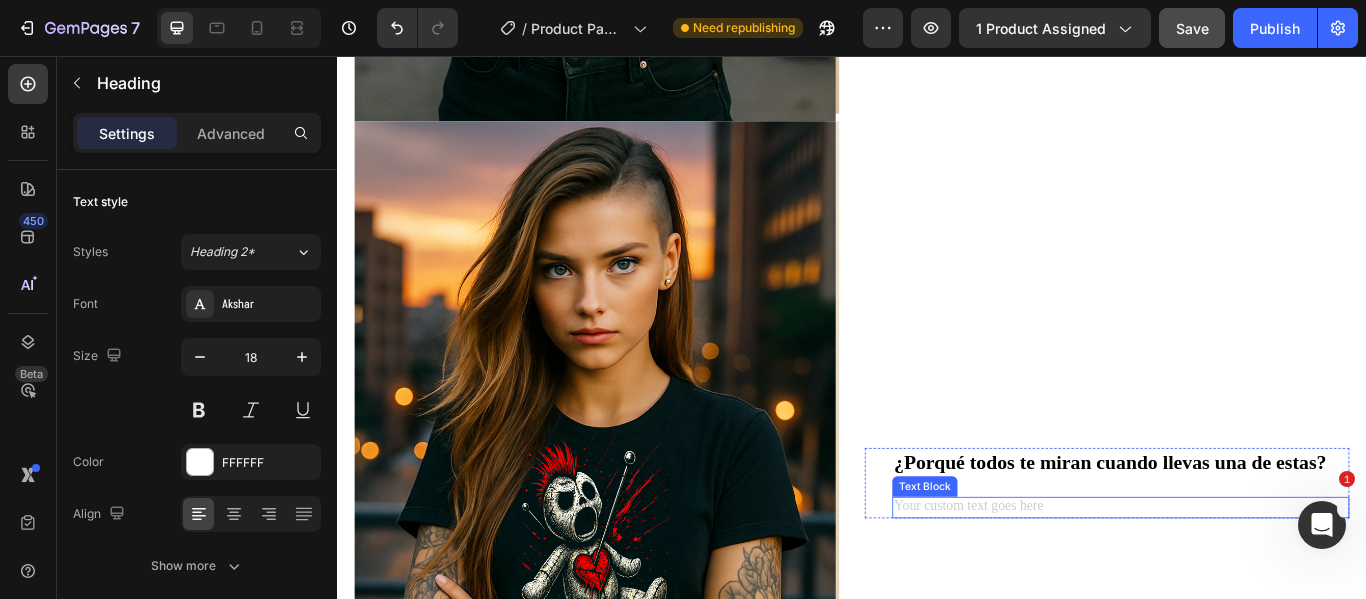 click at bounding box center (1250, 582) 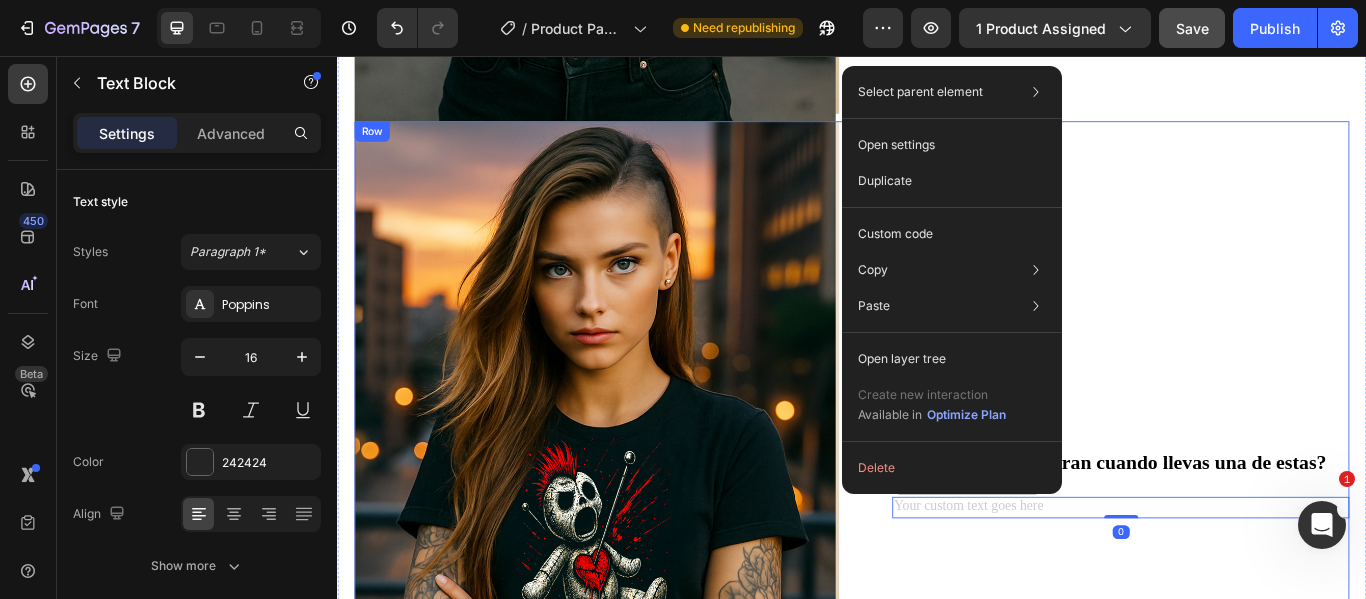 click on "⁠⁠⁠⁠⁠⁠⁠ ¿Porqué todos te miran cuando llevas una de estas? Heading Text Block   0 Row" at bounding box center [1234, 553] 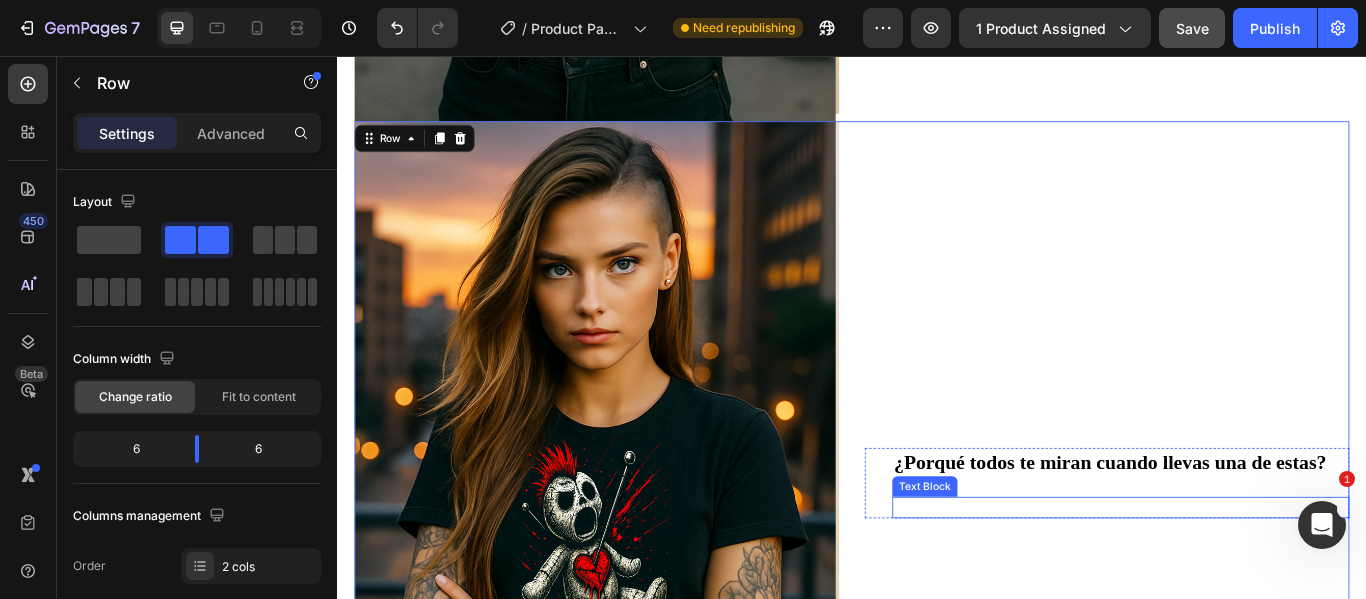 click at bounding box center (1250, 582) 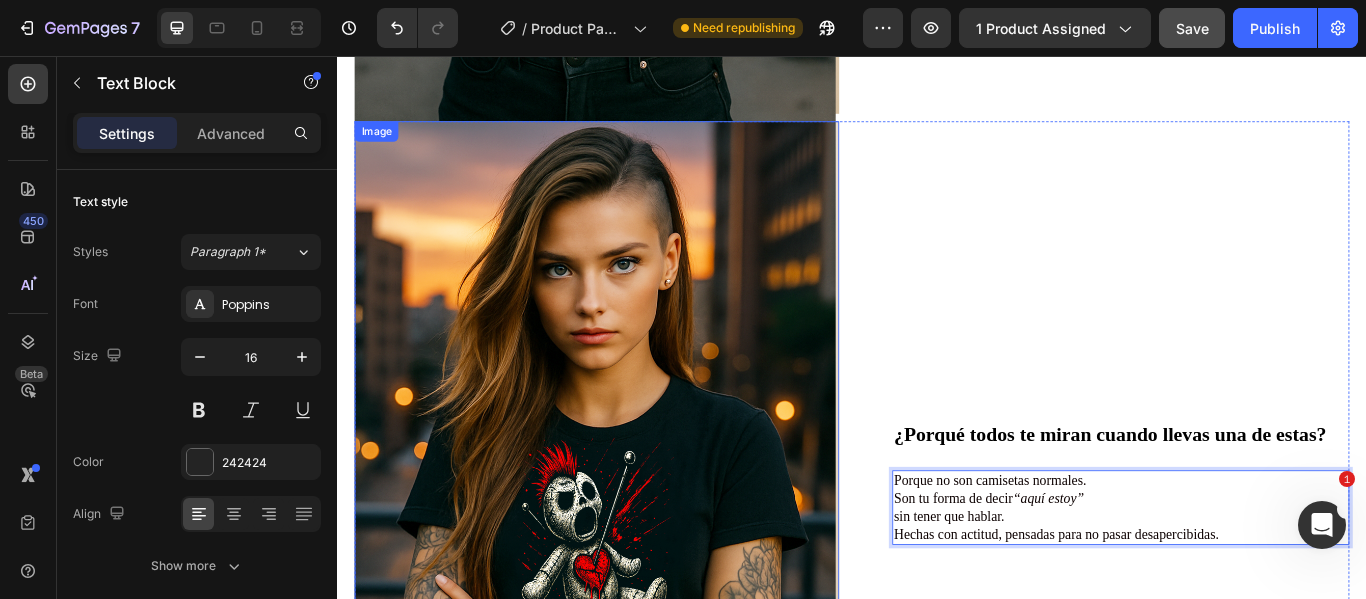 click at bounding box center (639, 553) 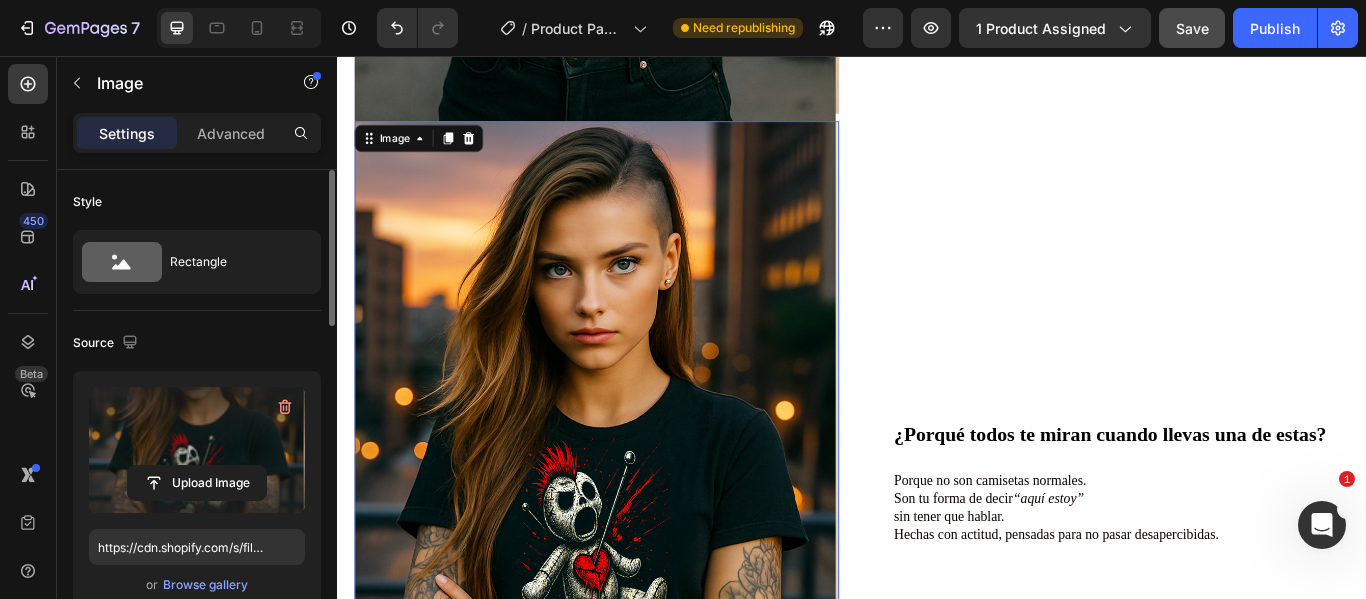 click at bounding box center [197, 450] 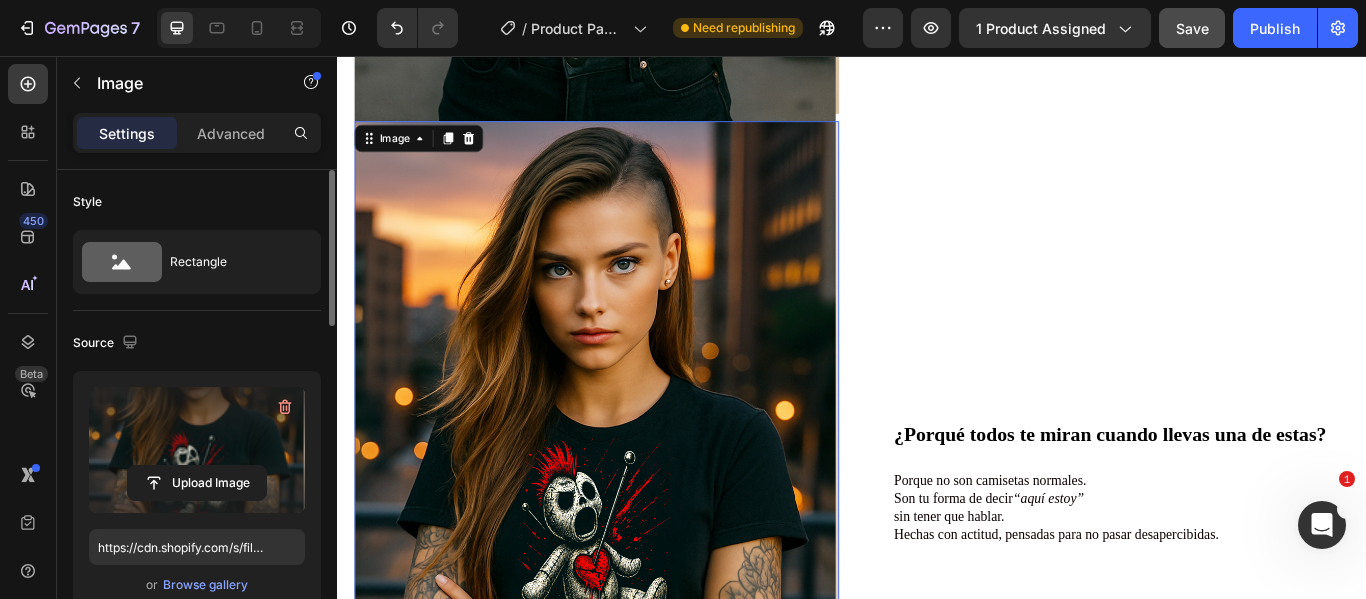 click 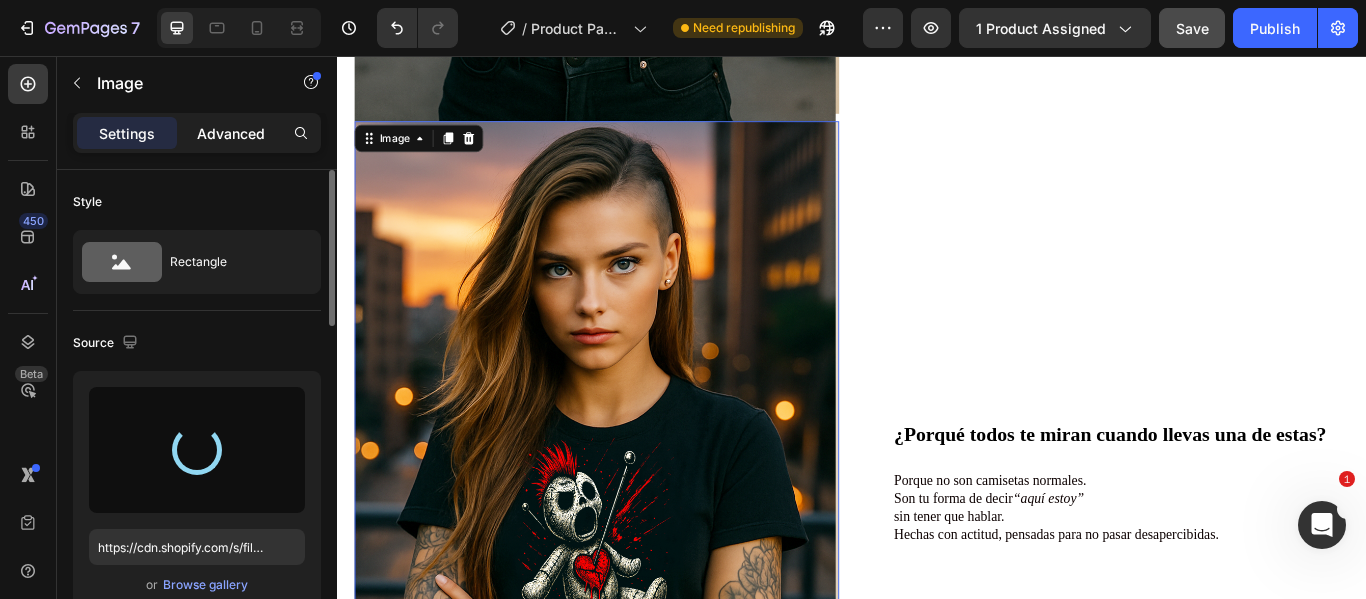 type on "https://cdn.shopify.com/s/files/1/0895/7424/4697/files/gempages_577607291776271301-10c823e3-c5ba-4582-85de-b78c177fcc6e.png" 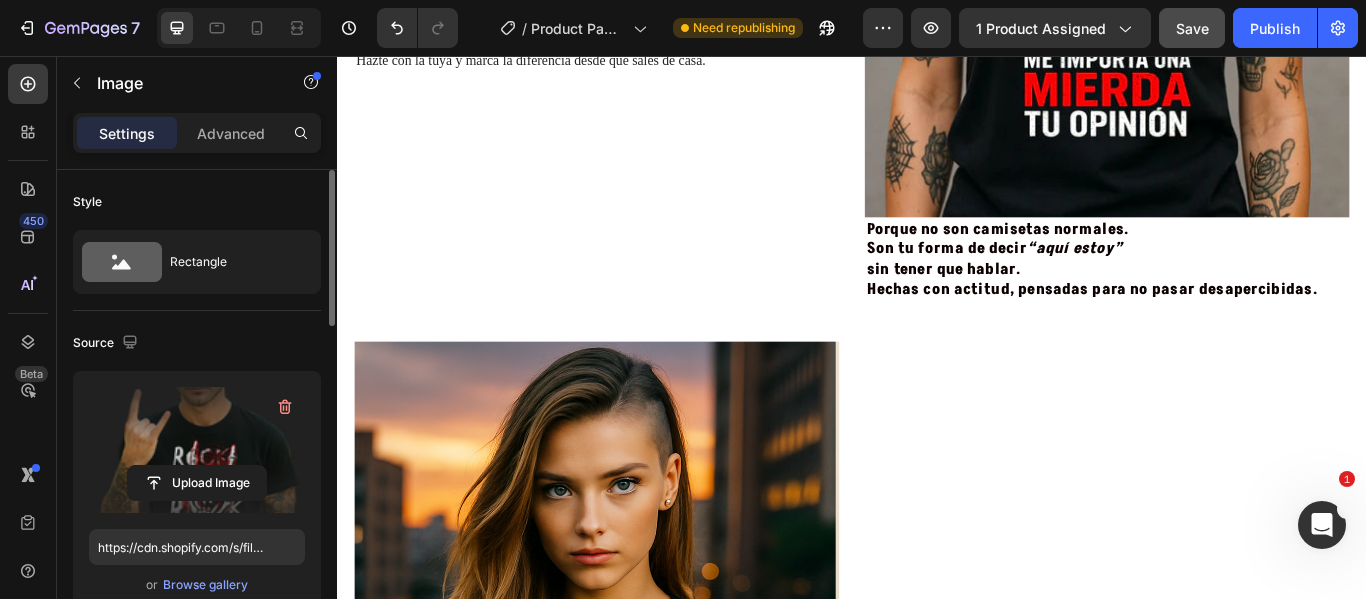 scroll, scrollTop: 1753, scrollLeft: 0, axis: vertical 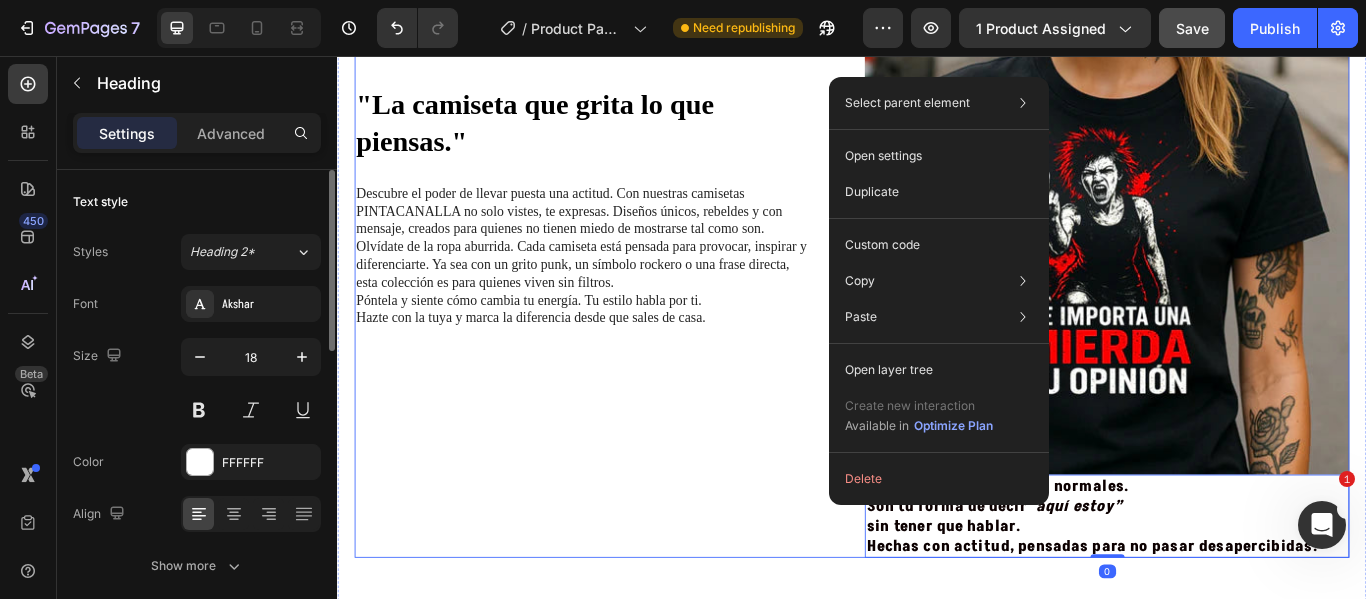 click on ""La camiseta que grita lo que piensas." Heading Descubre el poder de llevar puesta una actitud. Con nuestras camisetas PINTACANALLA no solo vistes, te expresas. Diseños únicos, rebeldes y con mensaje, creados para quienes no tienen miedo de mostrarse tal como son. Olvídate de la ropa aburrida. Cada camiseta está pensada para provocar, inspirar y diferenciarte. Ya sea con un grito punk, un símbolo rockero o una frase directa, esta colección es para quienes viven sin filtros. Póntela y siente cómo cambia tu energía. Tu estilo habla por ti. Hazte con la tuya y marca la diferencia desde que sales de casa. Text Block Row" at bounding box center [639, 232] 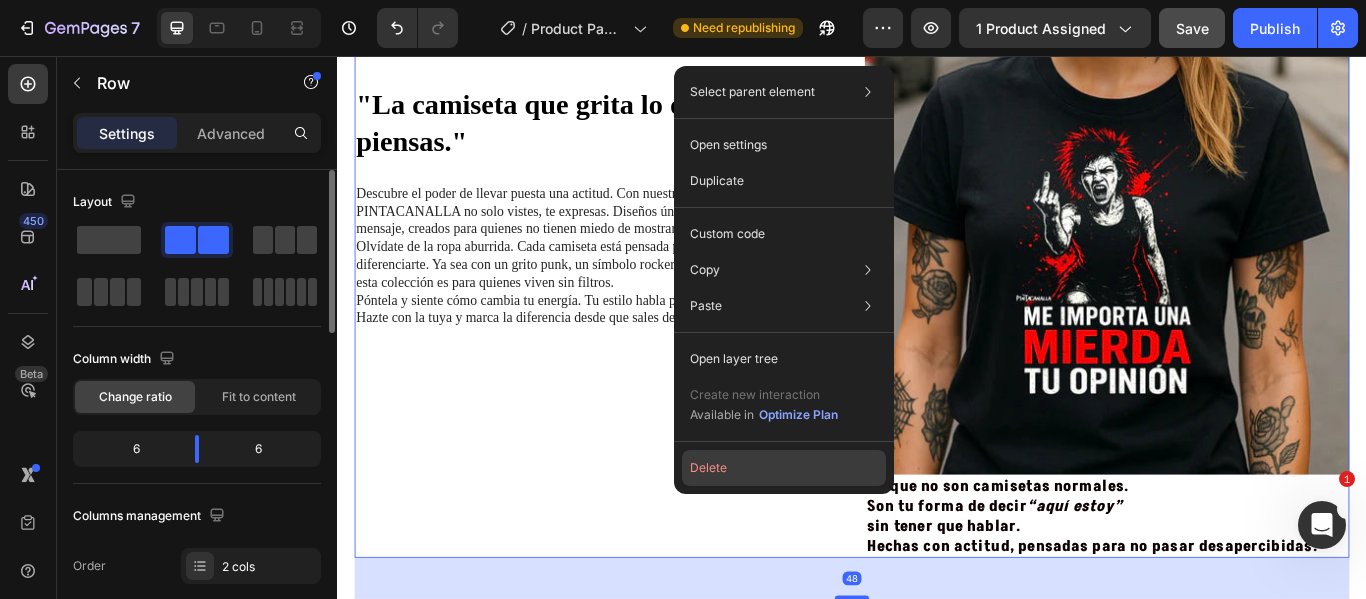 click on "Delete" 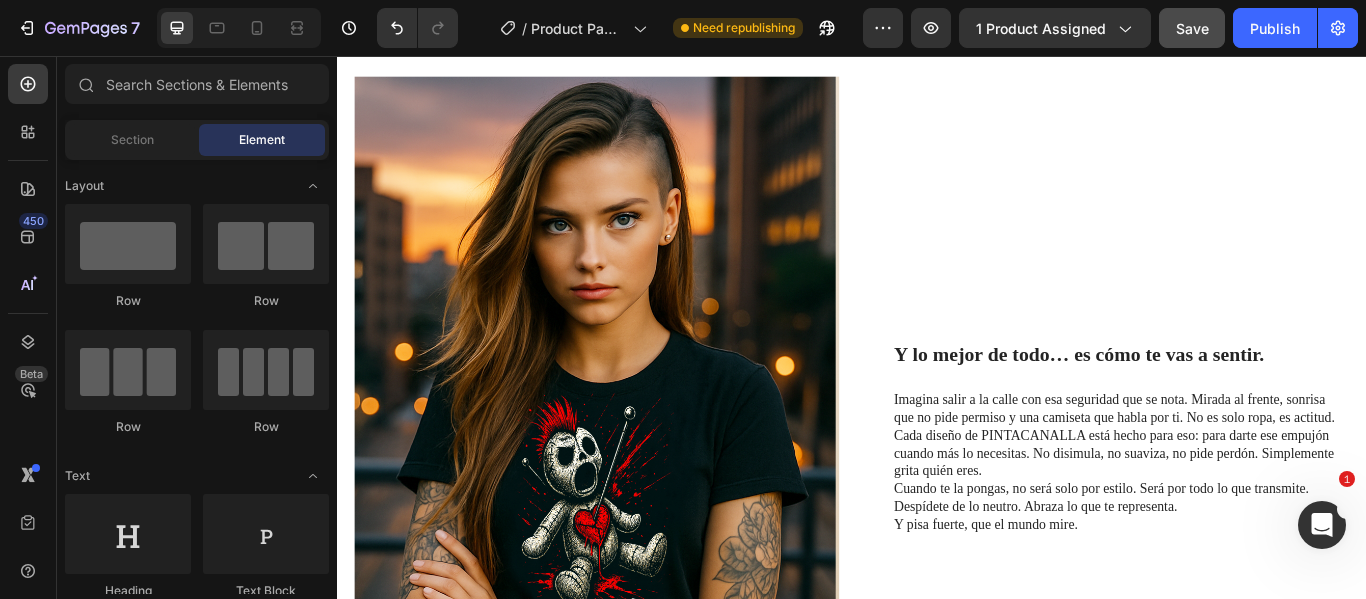 scroll, scrollTop: 1596, scrollLeft: 0, axis: vertical 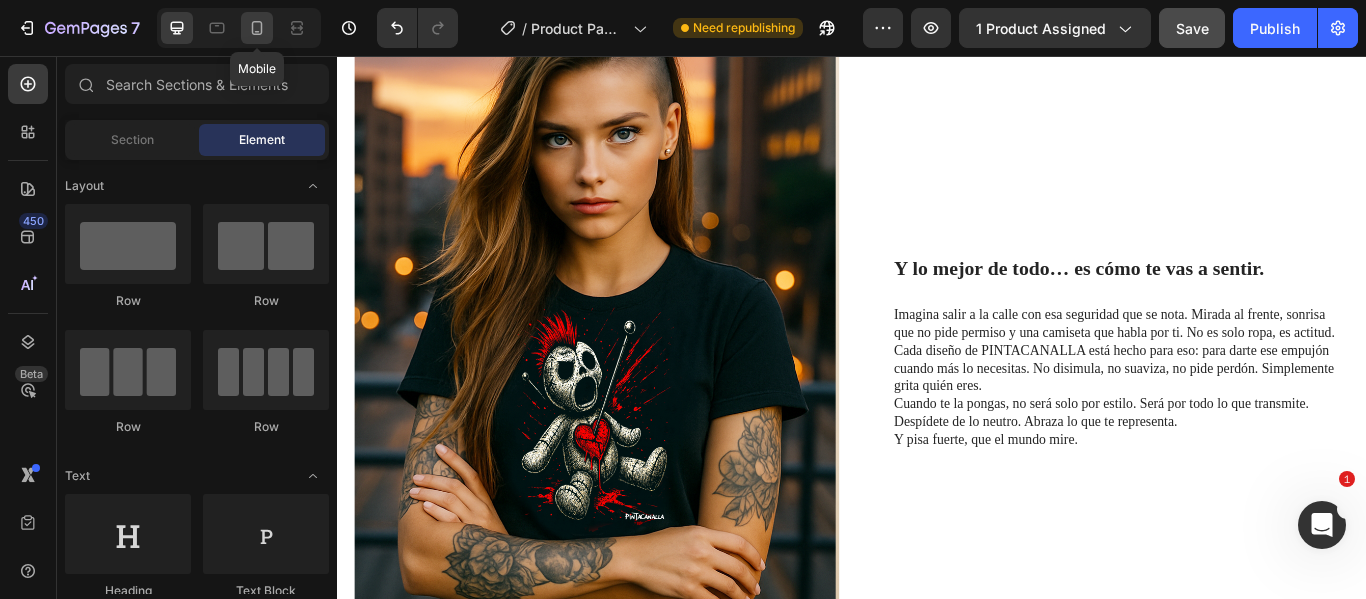 click 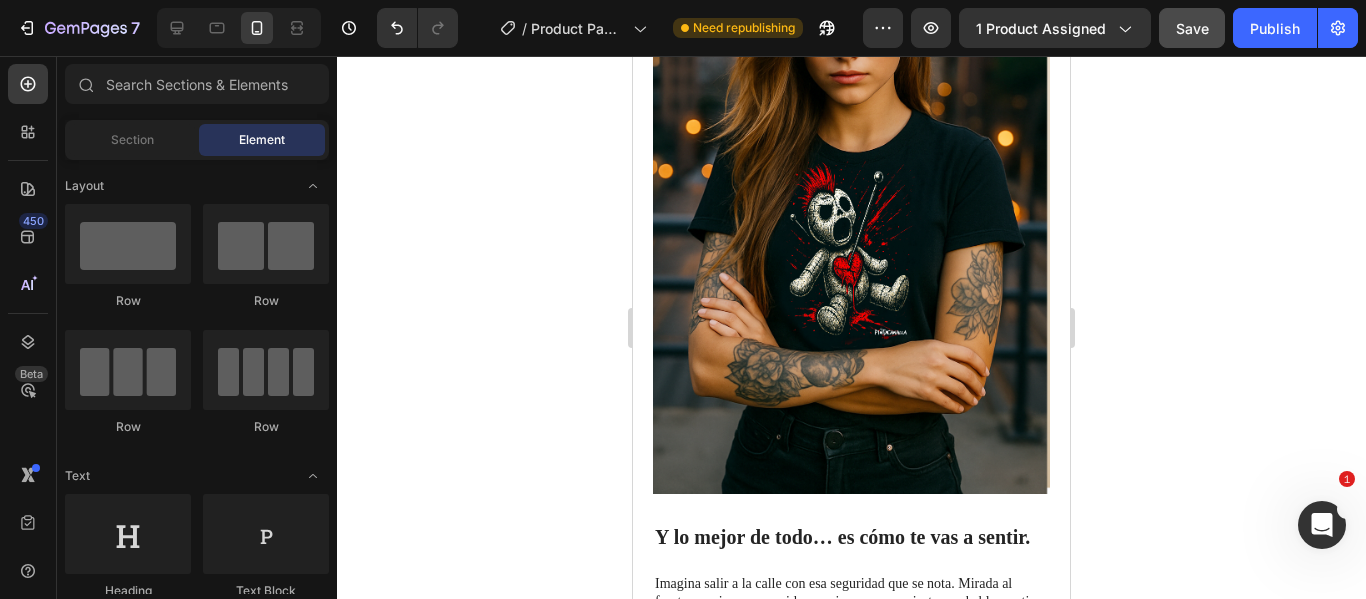 scroll, scrollTop: 2367, scrollLeft: 0, axis: vertical 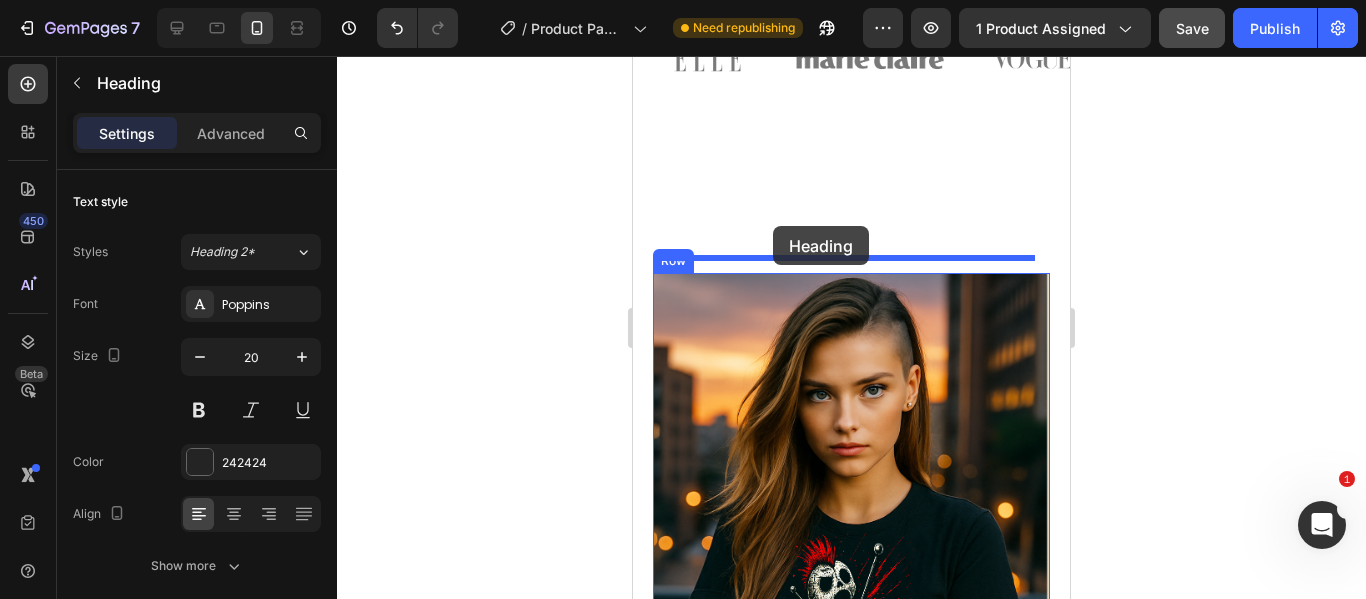 drag, startPoint x: 769, startPoint y: 216, endPoint x: 773, endPoint y: 226, distance: 10.770329 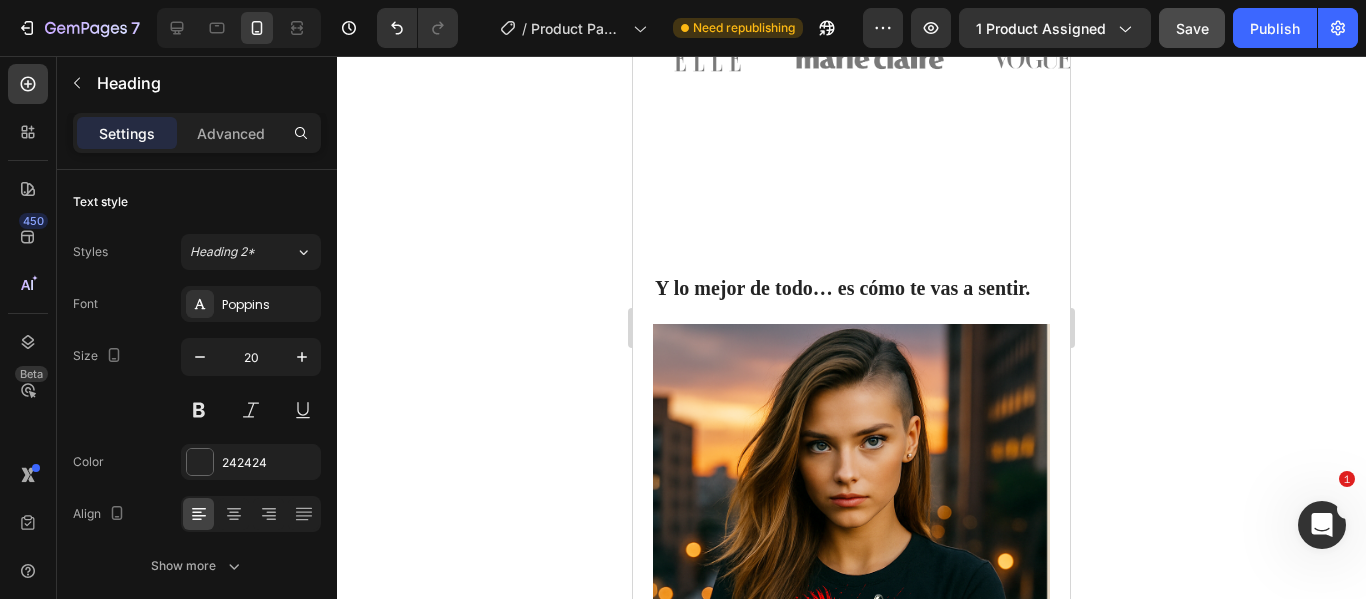 click 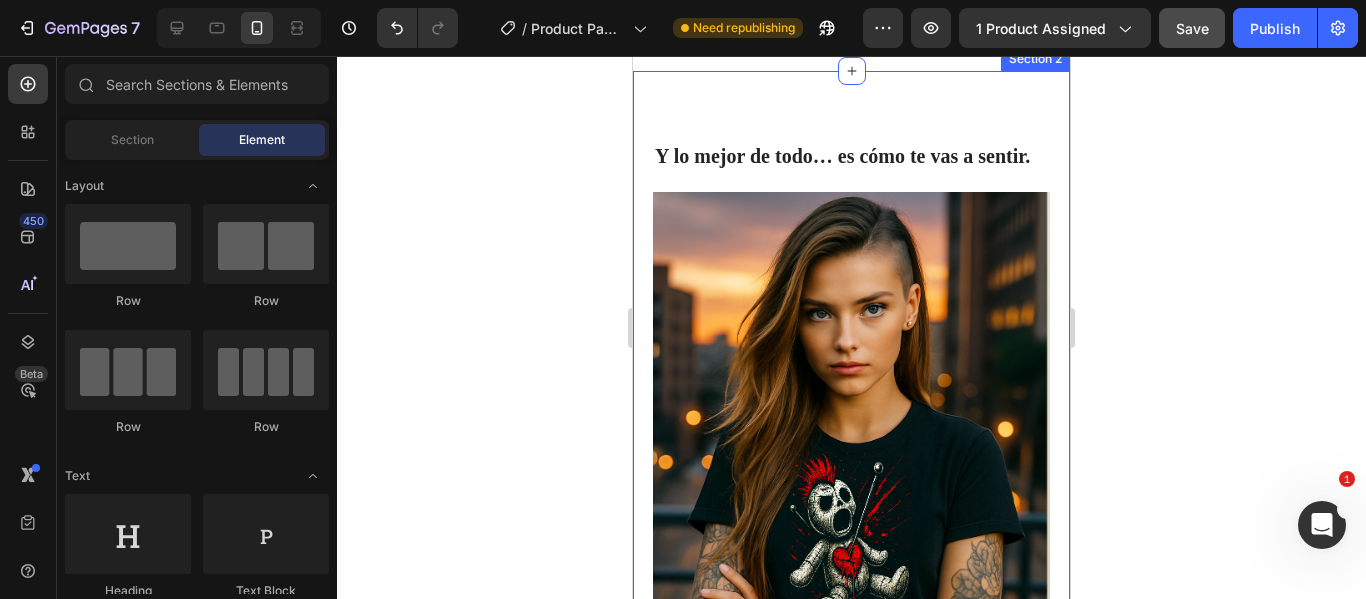 scroll, scrollTop: 1210, scrollLeft: 0, axis: vertical 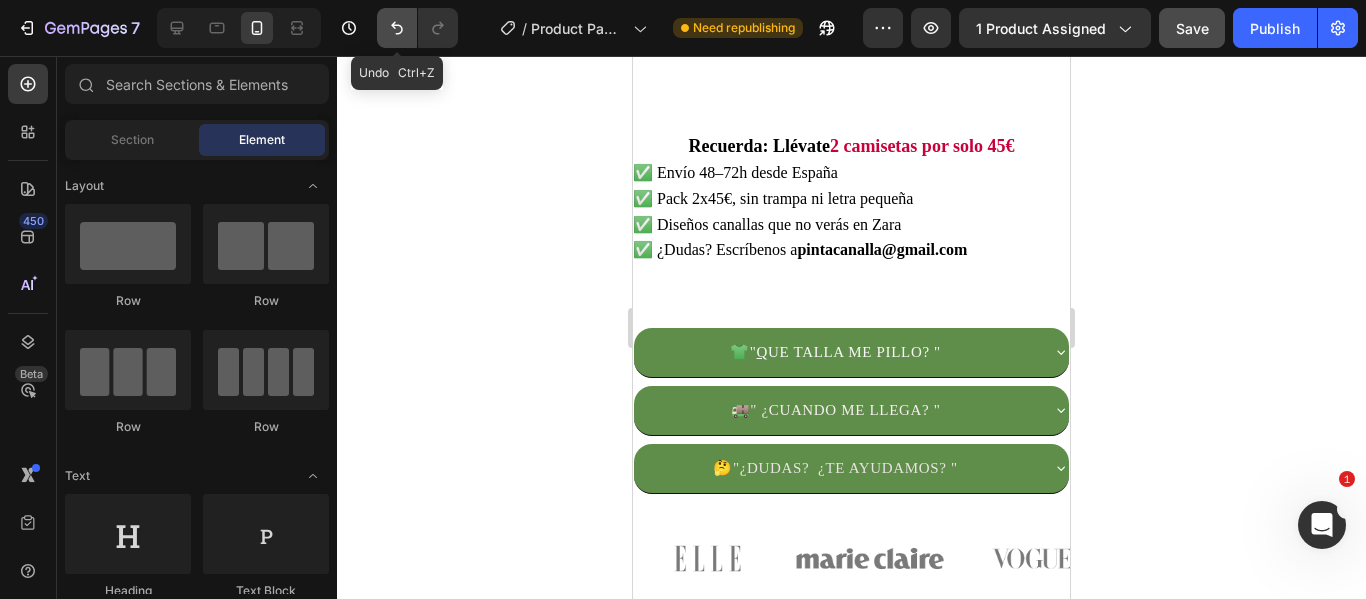 click 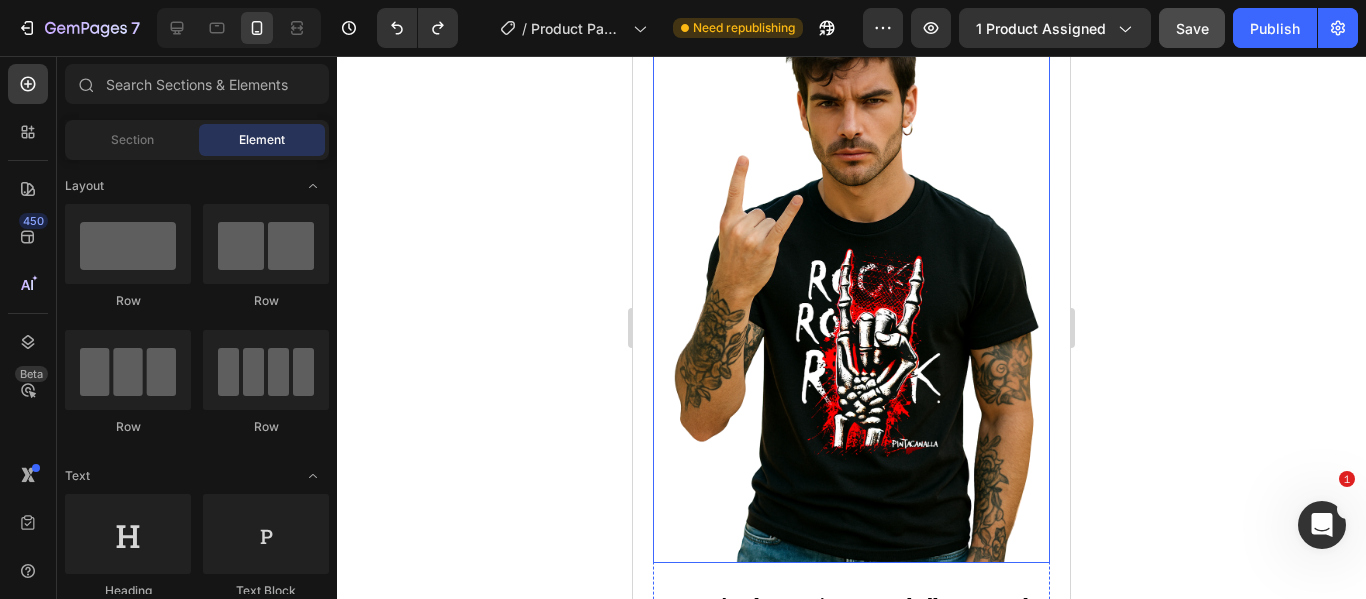 scroll, scrollTop: 3110, scrollLeft: 0, axis: vertical 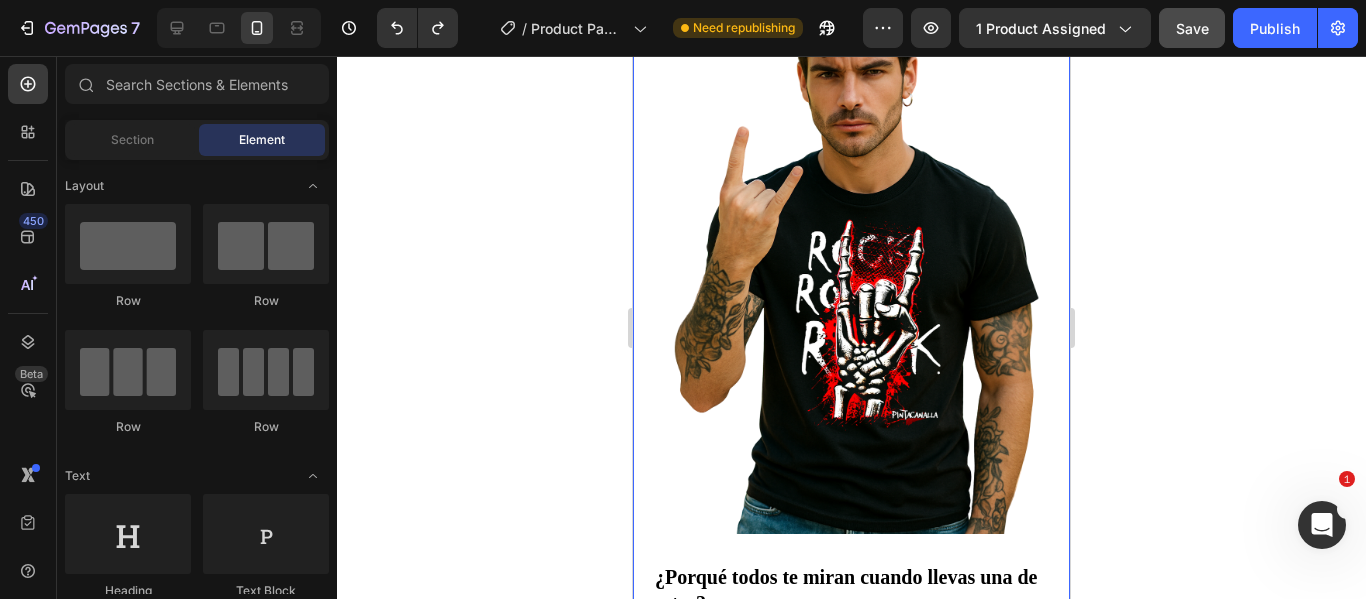 click on "Y lo mejor de todo… es cómo te vas a sentir. Heading Imagina salir a la calle con esa seguridad que se nota. Mirada al frente, sonrisa que no pide permiso y una camiseta que habla por ti. No es solo ropa, es actitud. Cada diseño de PINTACANALLA está hecho para eso: para darte ese empujón cuando más lo necesitas. No disimula, no suaviza, no pide perdón. Simplemente grita quién eres. Cuando te la pongas, no será solo por estilo. Será por todo lo que transmite. Despídete de lo neutro. Abraza lo que te representa. Y pisa fuerte, que el mundo mire. Text Block Row Image Row ¿Porqué todos te miran cuando llevas una de estas? Heading Porque no son camisetas normales. Son tu forma de decir  “aquí estoy”   sin tener que hablar. Hechas con actitud, pensadas para no pasar desapercibidas. Text Block Row Image Row Section 2" at bounding box center [851, -101] 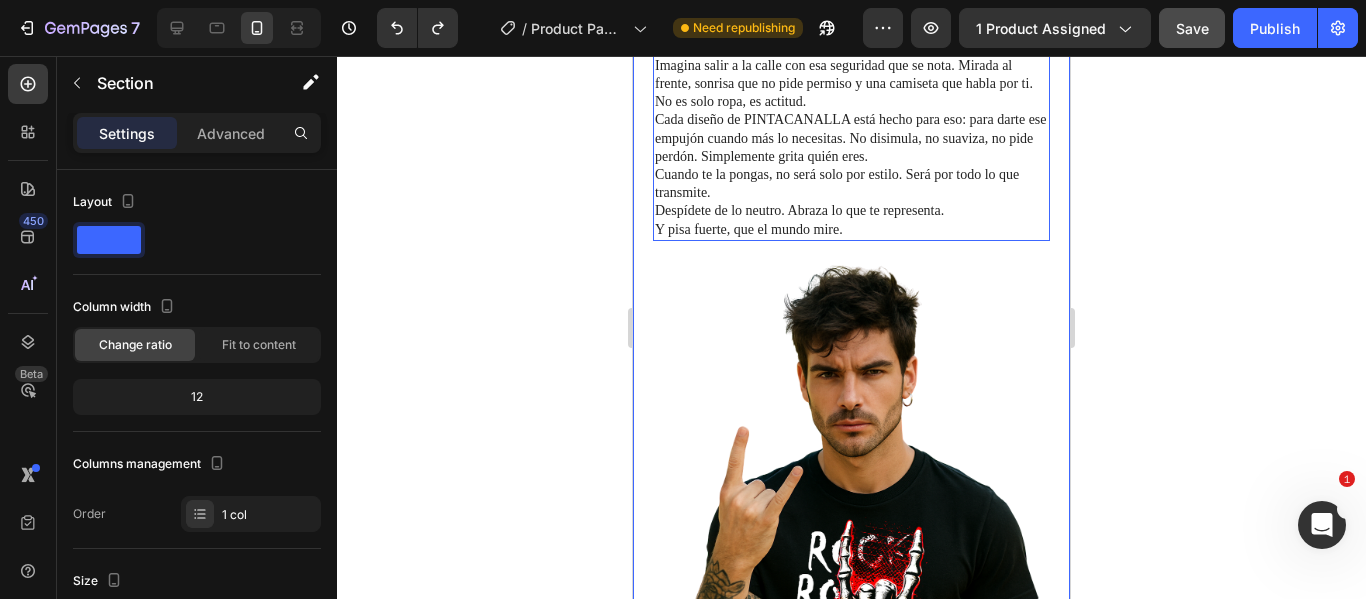 scroll, scrollTop: 2985, scrollLeft: 0, axis: vertical 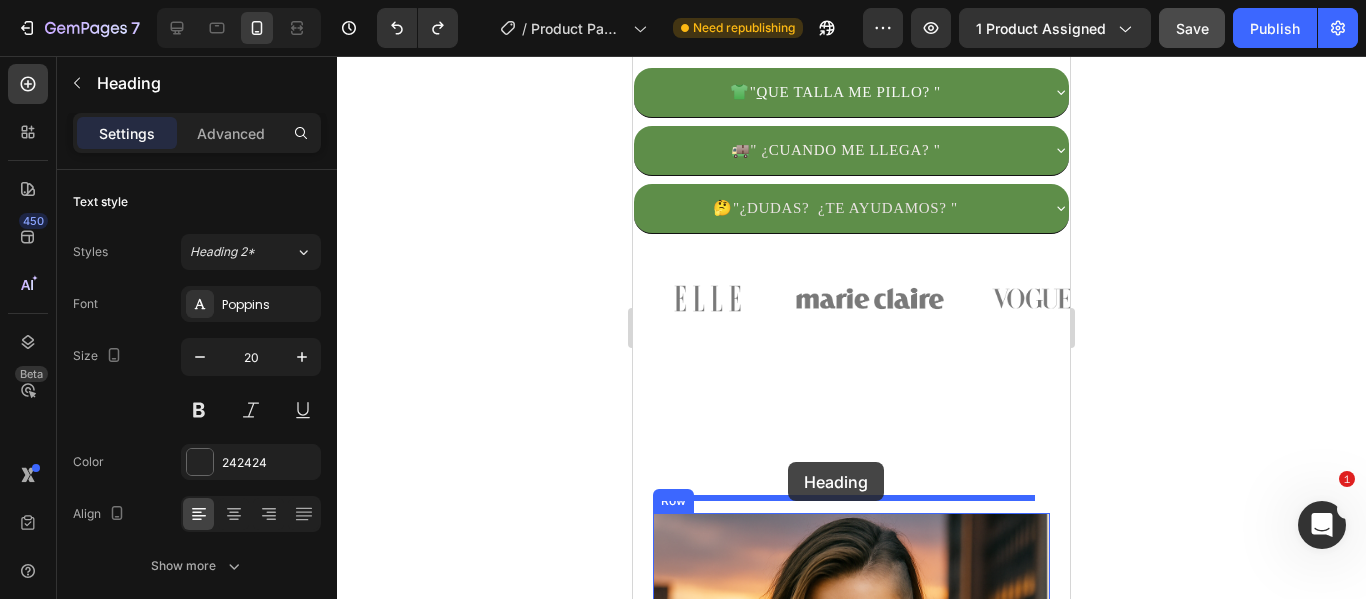 drag, startPoint x: 725, startPoint y: 432, endPoint x: 788, endPoint y: 462, distance: 69.77822 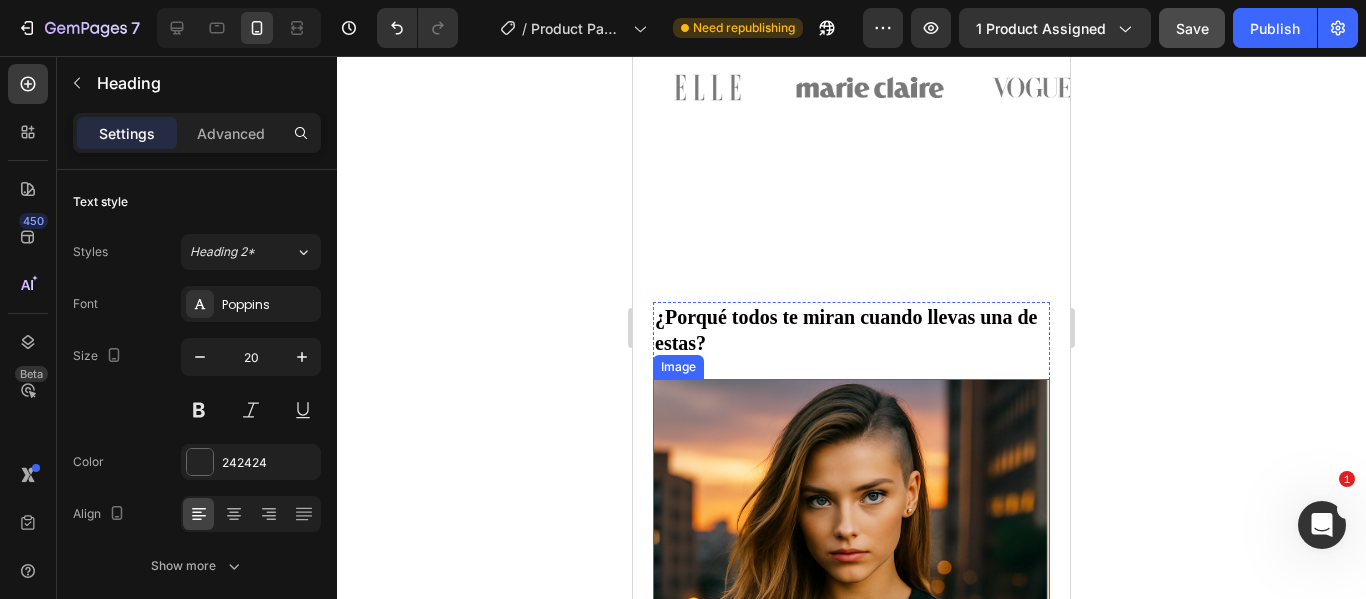scroll, scrollTop: 1770, scrollLeft: 0, axis: vertical 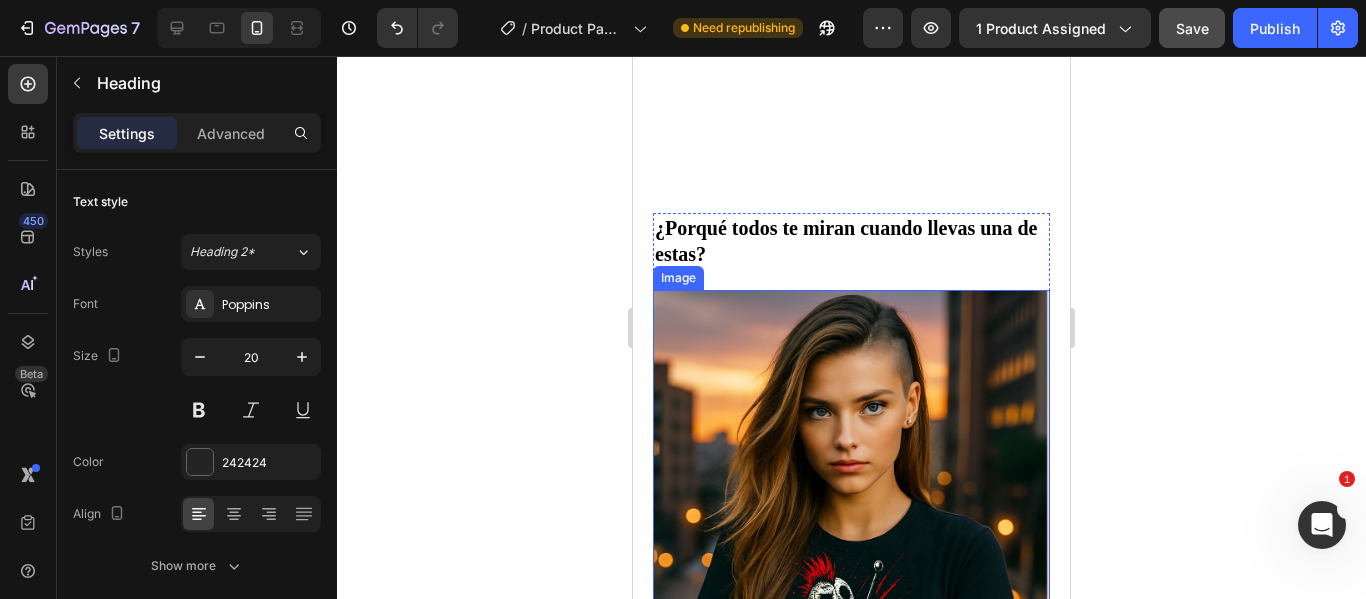 click at bounding box center [851, 586] 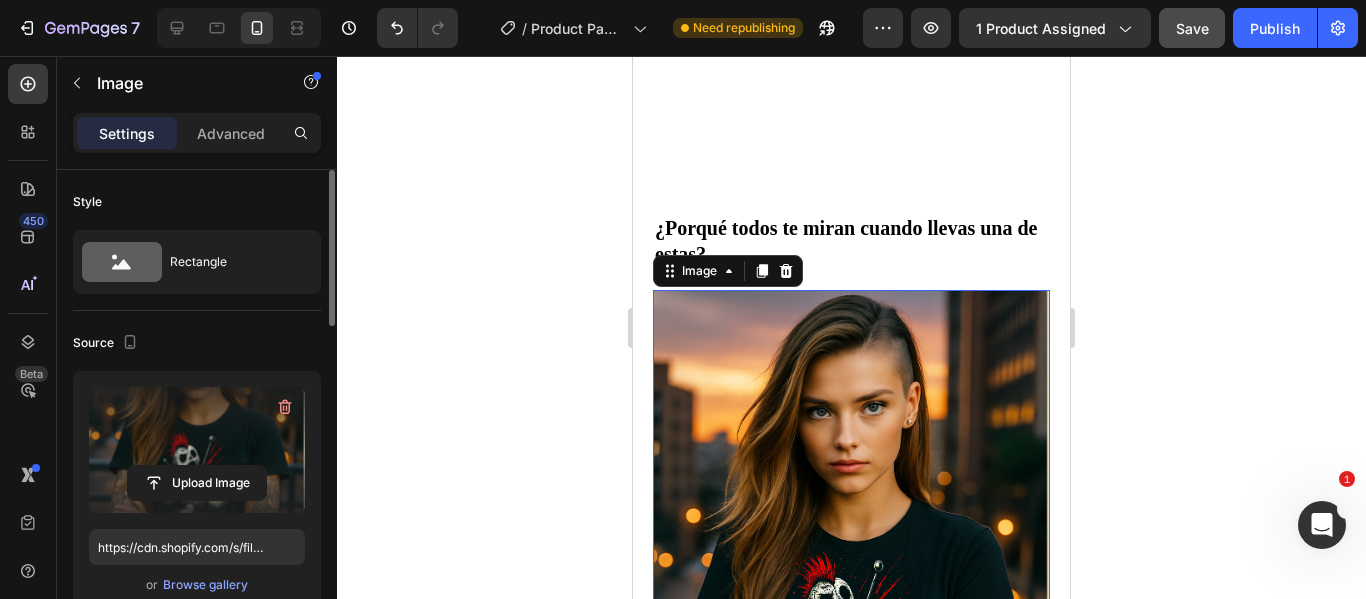 click at bounding box center (197, 450) 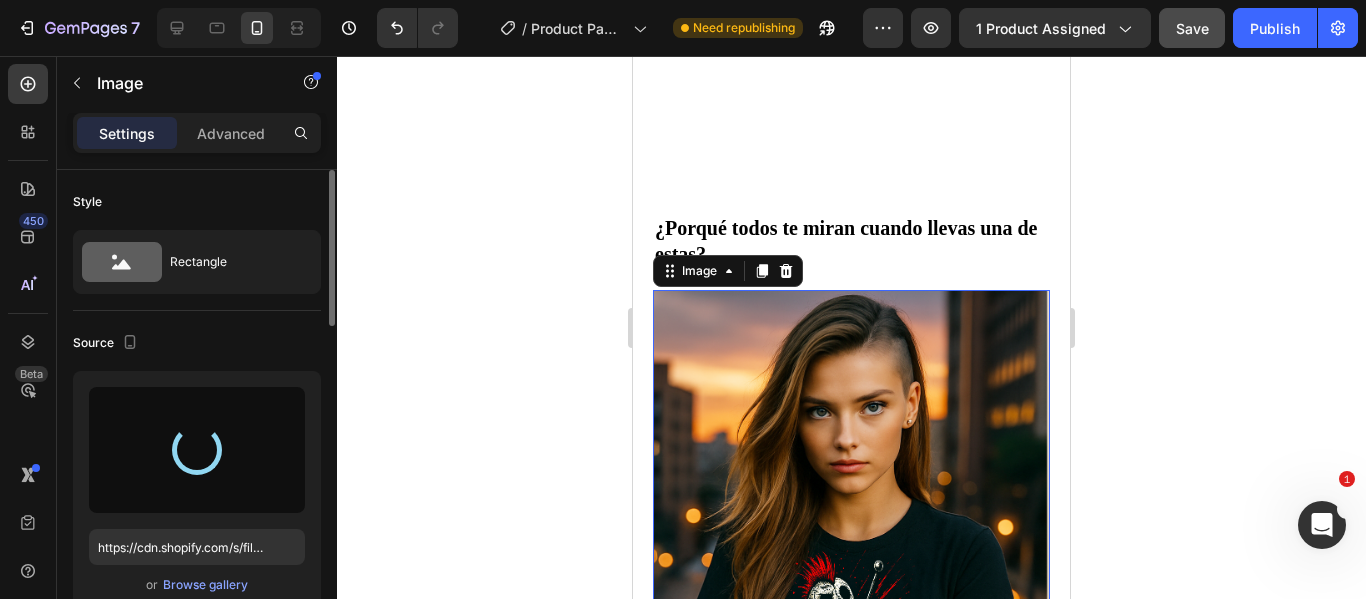 type on "https://cdn.shopify.com/s/files/1/0895/7424/4697/files/gempages_577607291776271301-06d560e9-4291-4642-b120-198afdc74744.png" 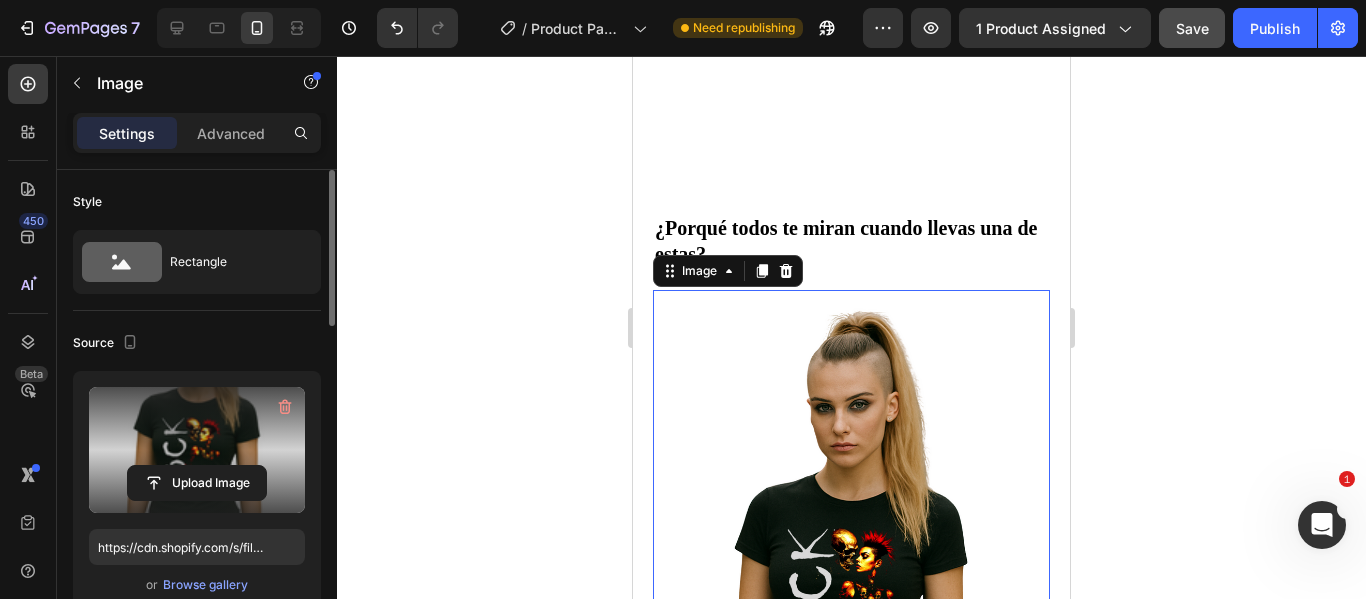 click 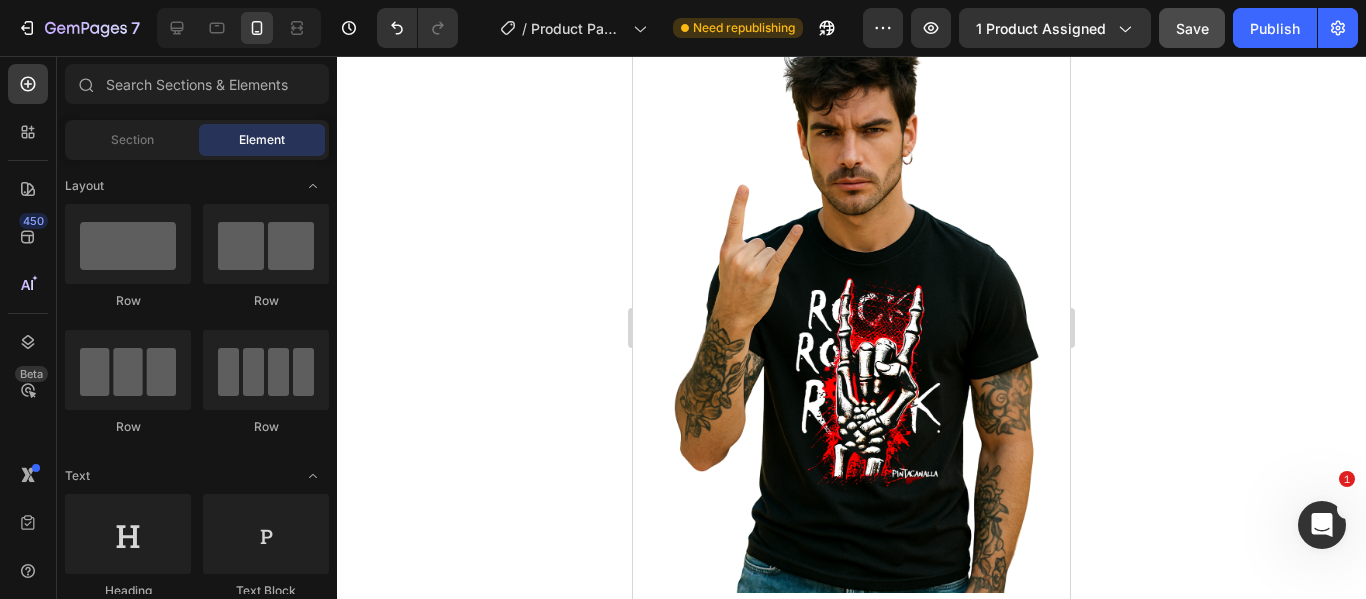 scroll, scrollTop: 3070, scrollLeft: 0, axis: vertical 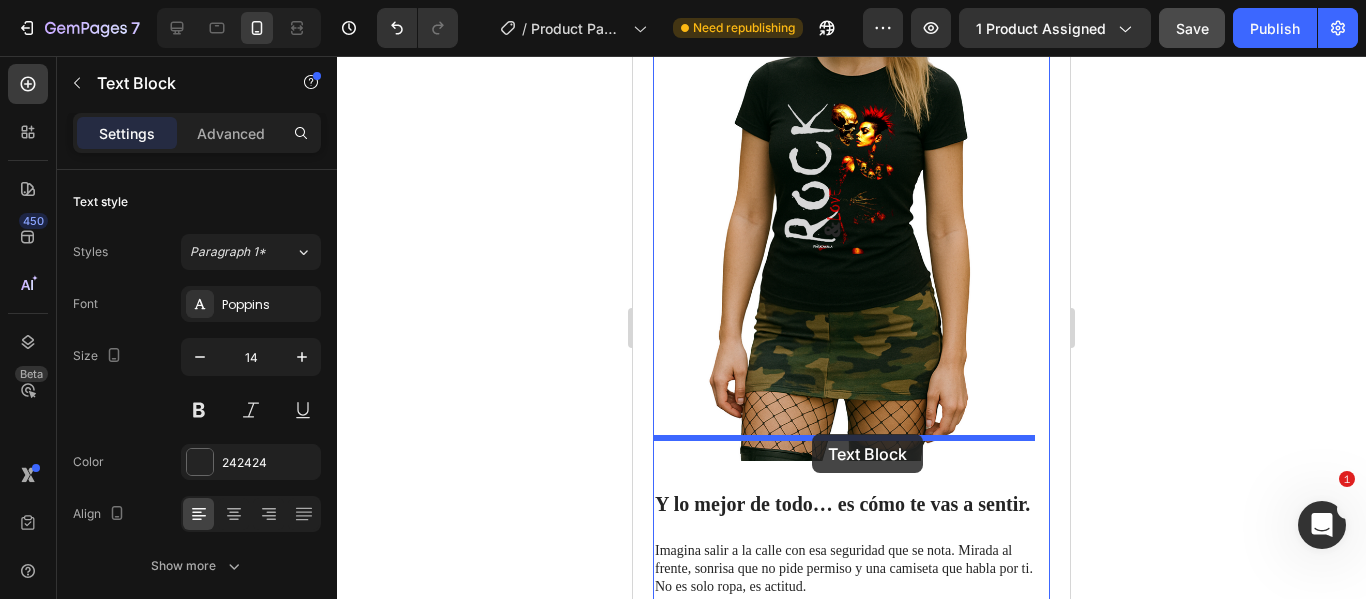 drag, startPoint x: 771, startPoint y: 433, endPoint x: 812, endPoint y: 434, distance: 41.01219 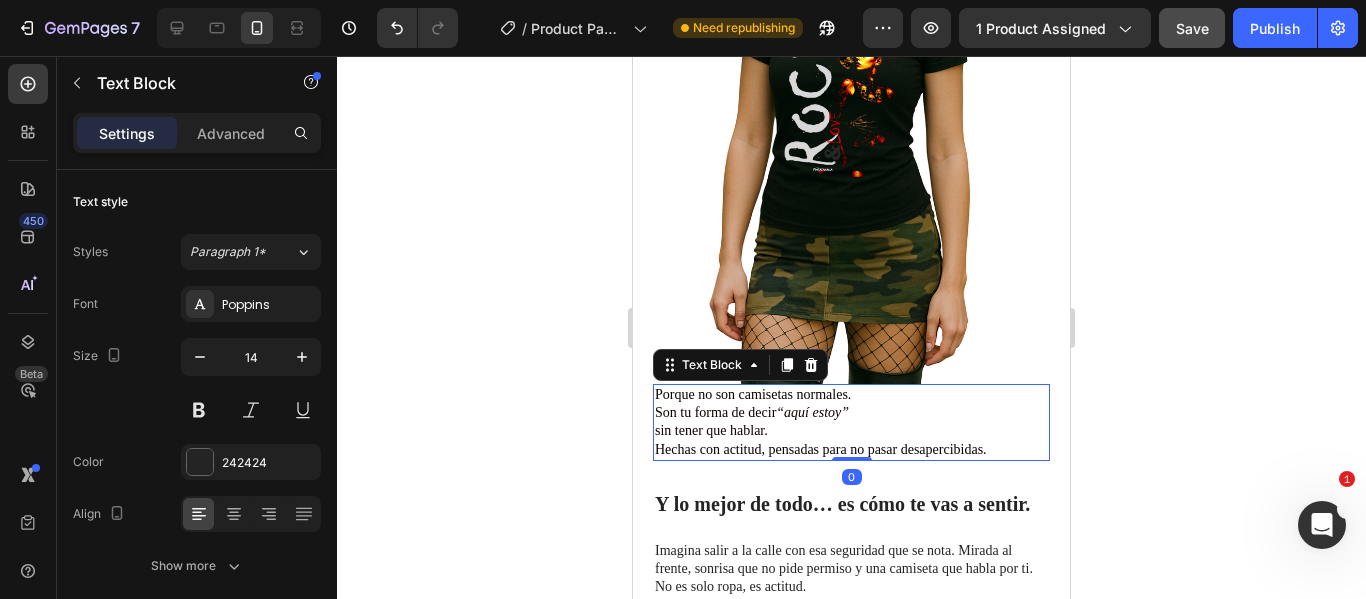 click 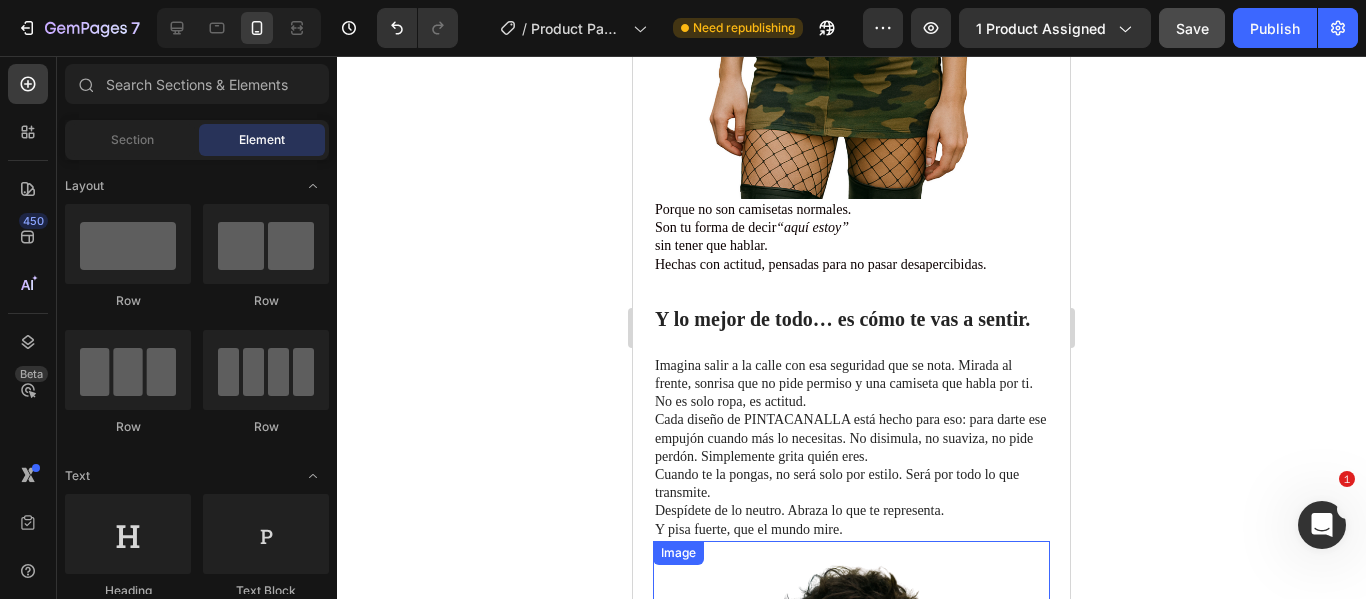 scroll, scrollTop: 2357, scrollLeft: 0, axis: vertical 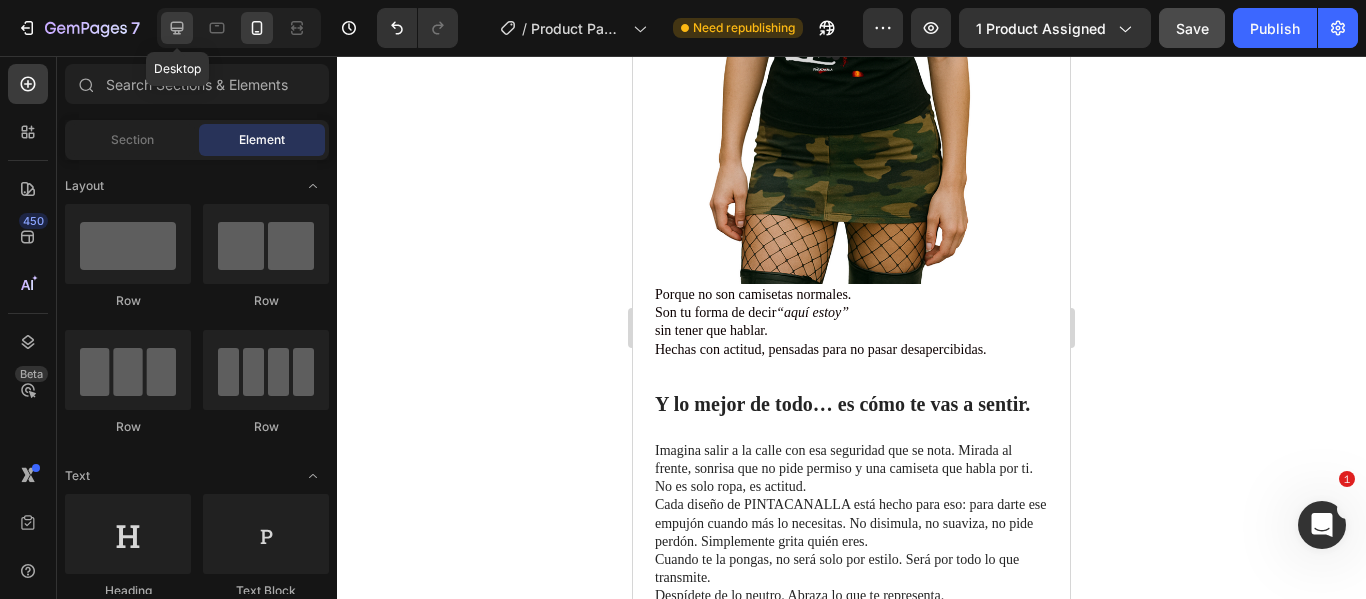 click 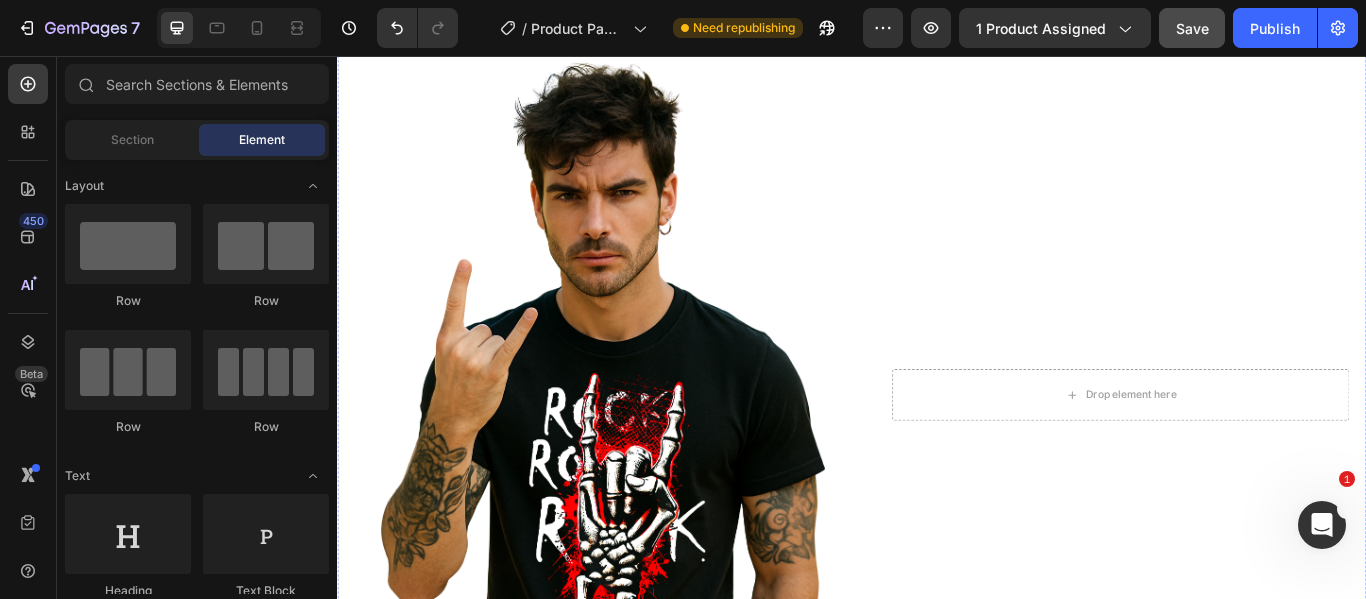 scroll, scrollTop: 2572, scrollLeft: 0, axis: vertical 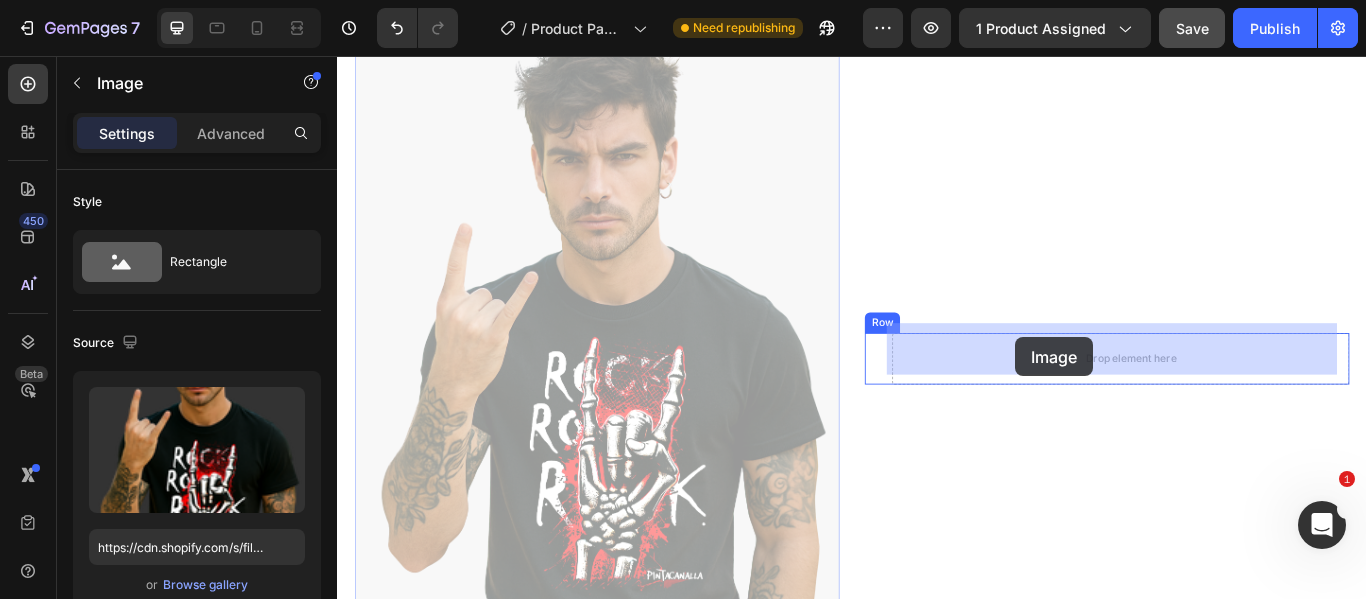 drag, startPoint x: 739, startPoint y: 367, endPoint x: 1128, endPoint y: 384, distance: 389.37128 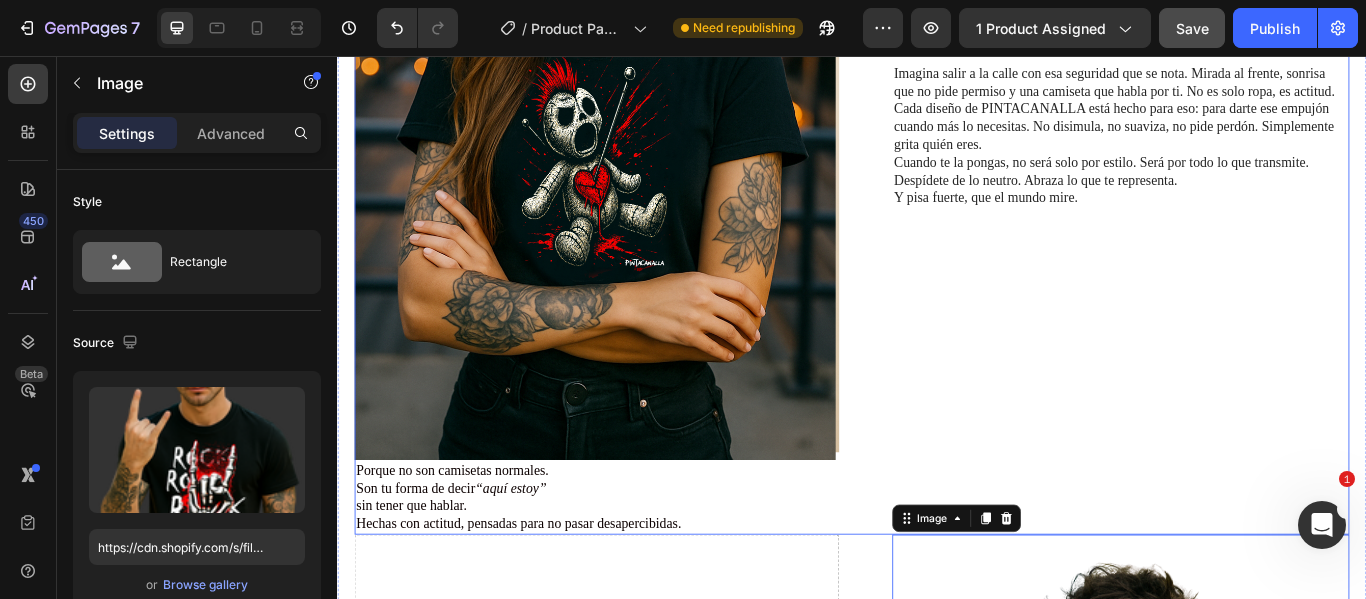 scroll, scrollTop: 1986, scrollLeft: 0, axis: vertical 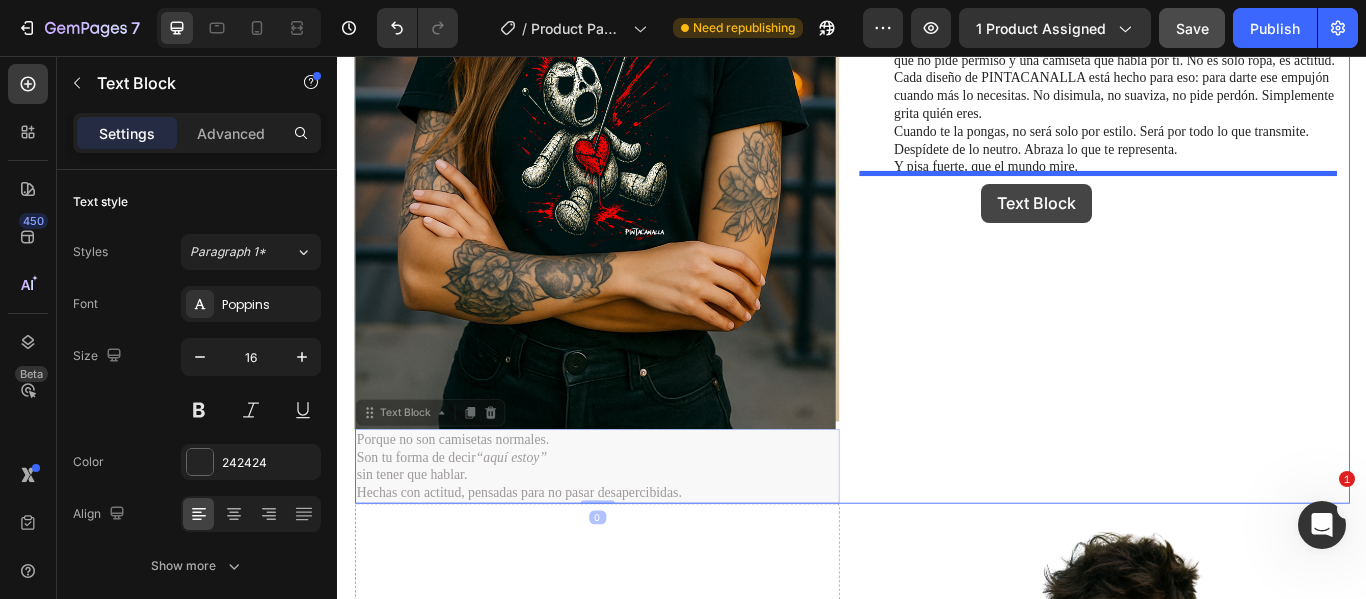 drag, startPoint x: 504, startPoint y: 506, endPoint x: 1088, endPoint y: 205, distance: 657.0061 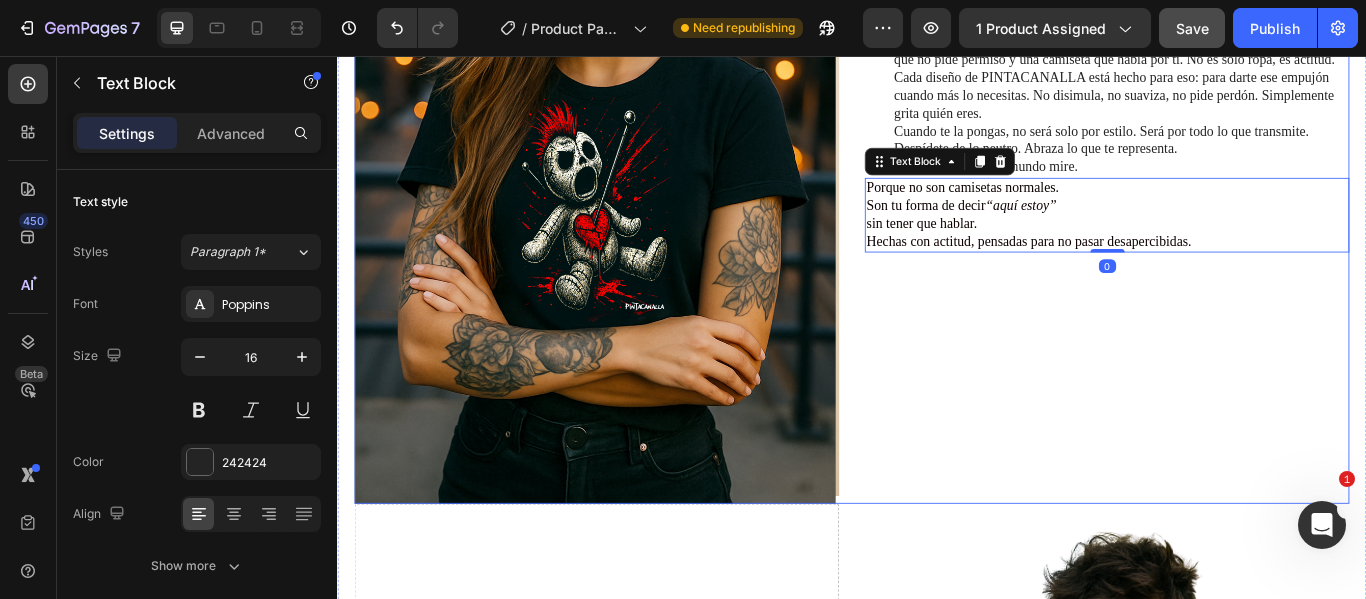 scroll, scrollTop: 1799, scrollLeft: 0, axis: vertical 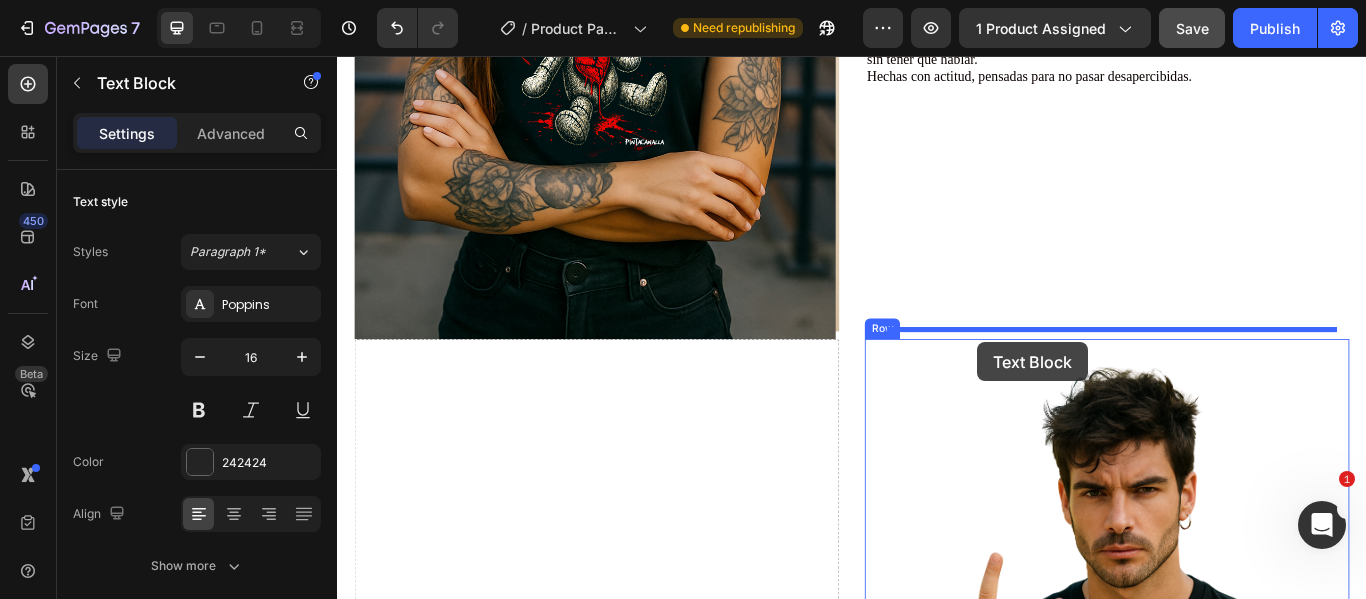 drag, startPoint x: 1090, startPoint y: 193, endPoint x: 1083, endPoint y: 391, distance: 198.1237 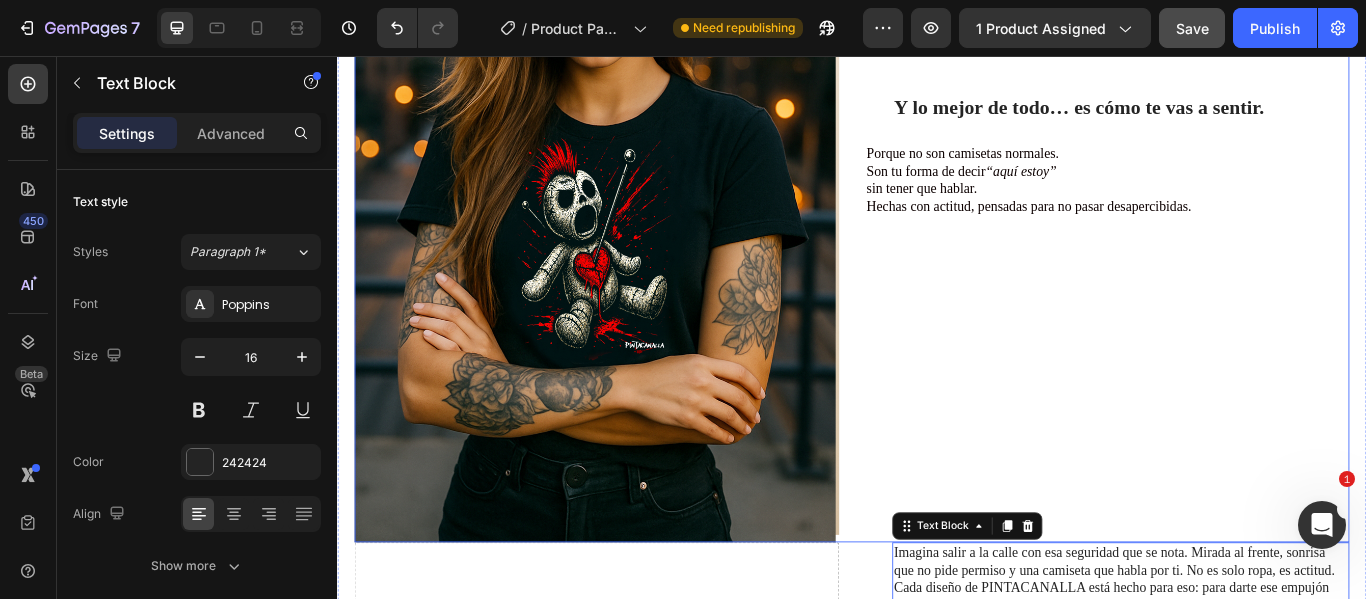 scroll, scrollTop: 1806, scrollLeft: 0, axis: vertical 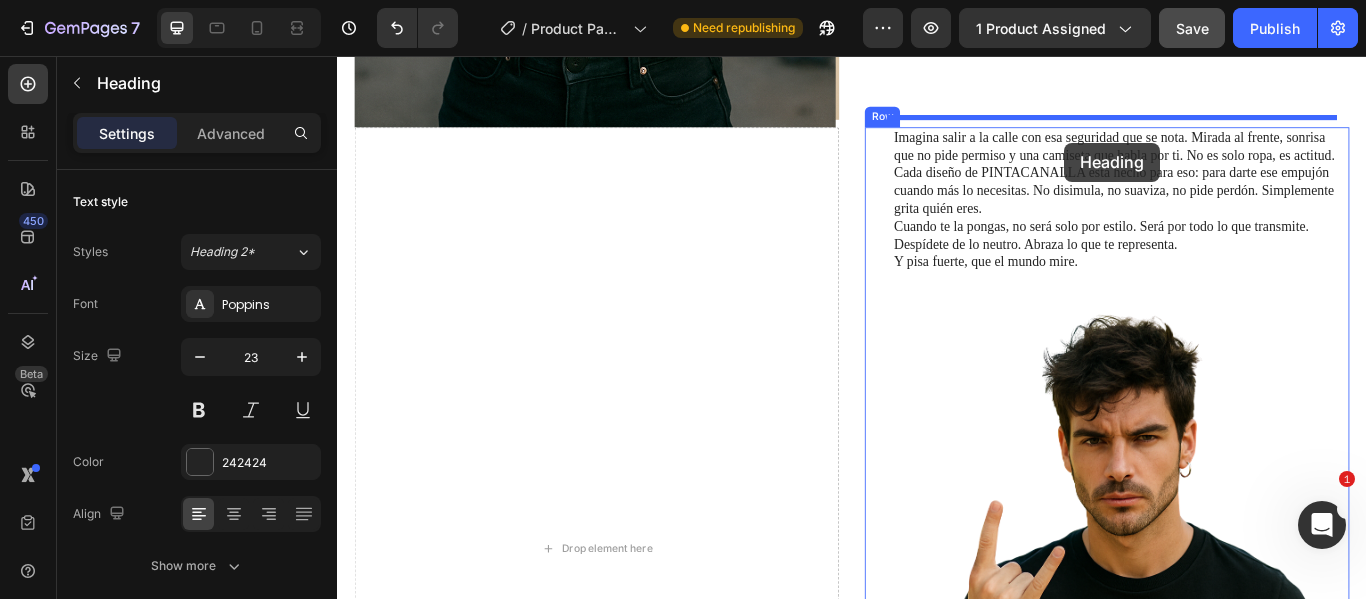 drag, startPoint x: 1104, startPoint y: 171, endPoint x: 1185, endPoint y: 157, distance: 82.20097 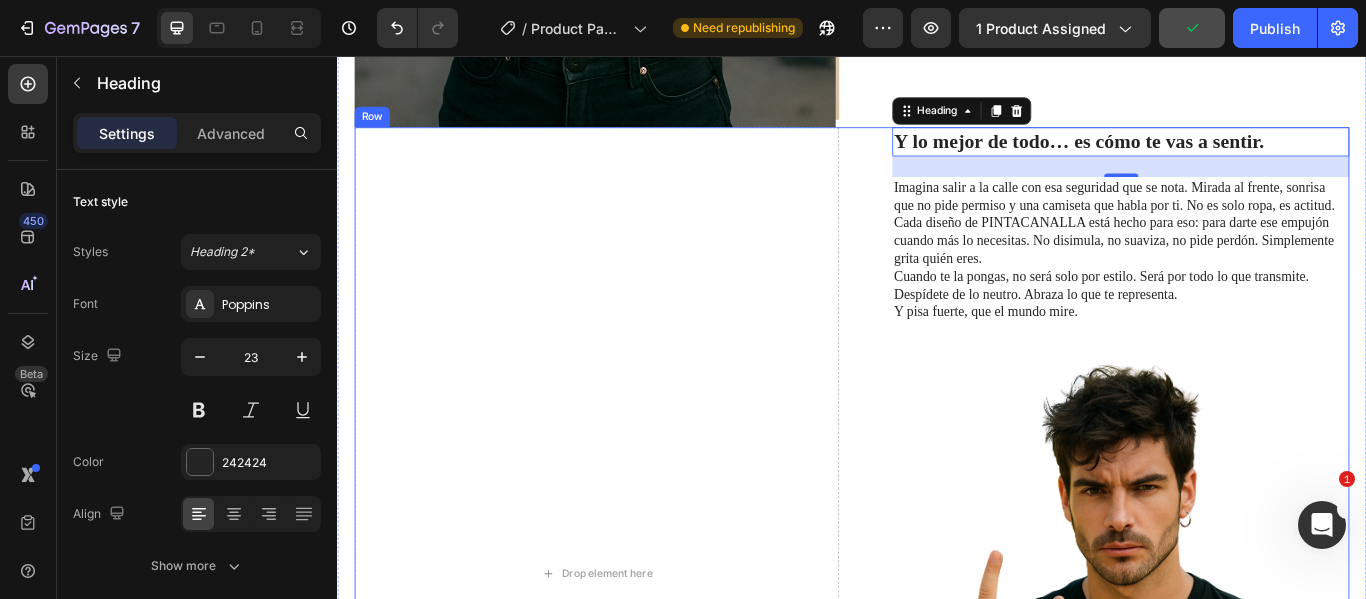 click on "Y lo mejor de todo… es cómo te vas a sentir. Heading   24 Imagina salir a la calle con esa seguridad que se nota. Mirada al frente, sonrisa que no pide permiso y una camiseta que habla por ti. No es solo ropa, es actitud. Cada diseño de PINTACANALLA está hecho para eso: para darte ese empujón cuando más lo necesitas. No disimula, no suaviza, no pide perdón. Simplemente grita quién eres. Cuando te la pongas, no será solo por estilo. Será por todo lo que transmite. Despídete de lo neutro. Abraza lo que te representa. Y pisa fuerte, que el mundo mire. Text Block Image Row
Drop element here Row" at bounding box center (937, 659) 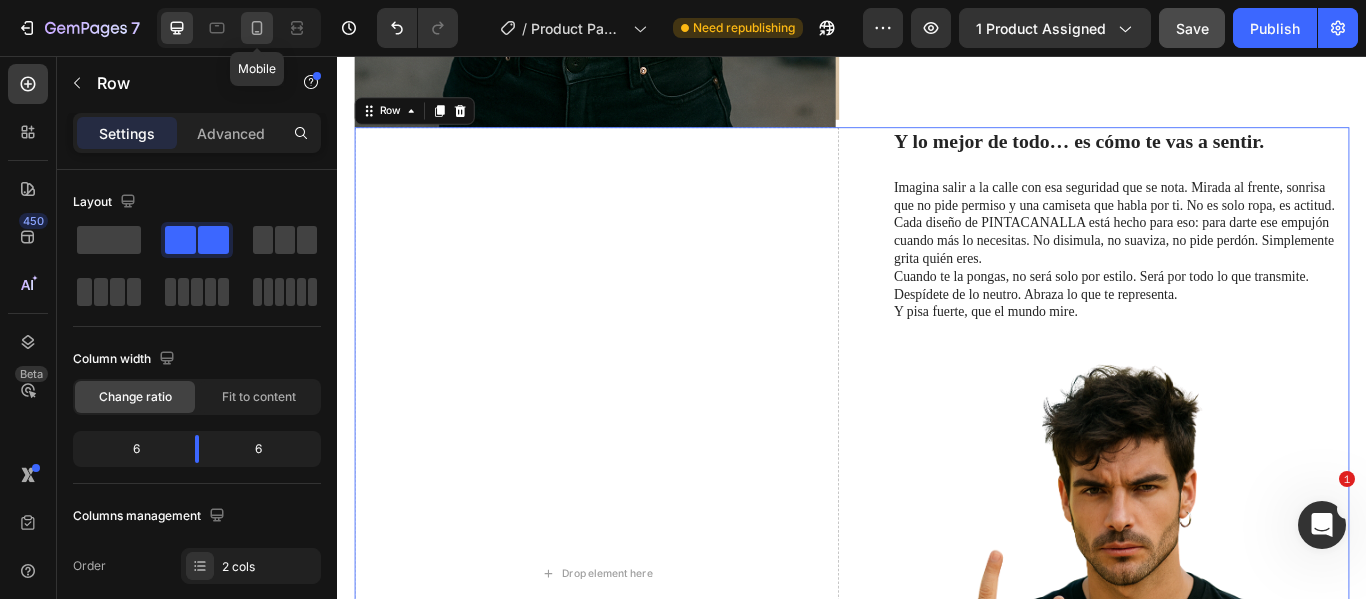 click 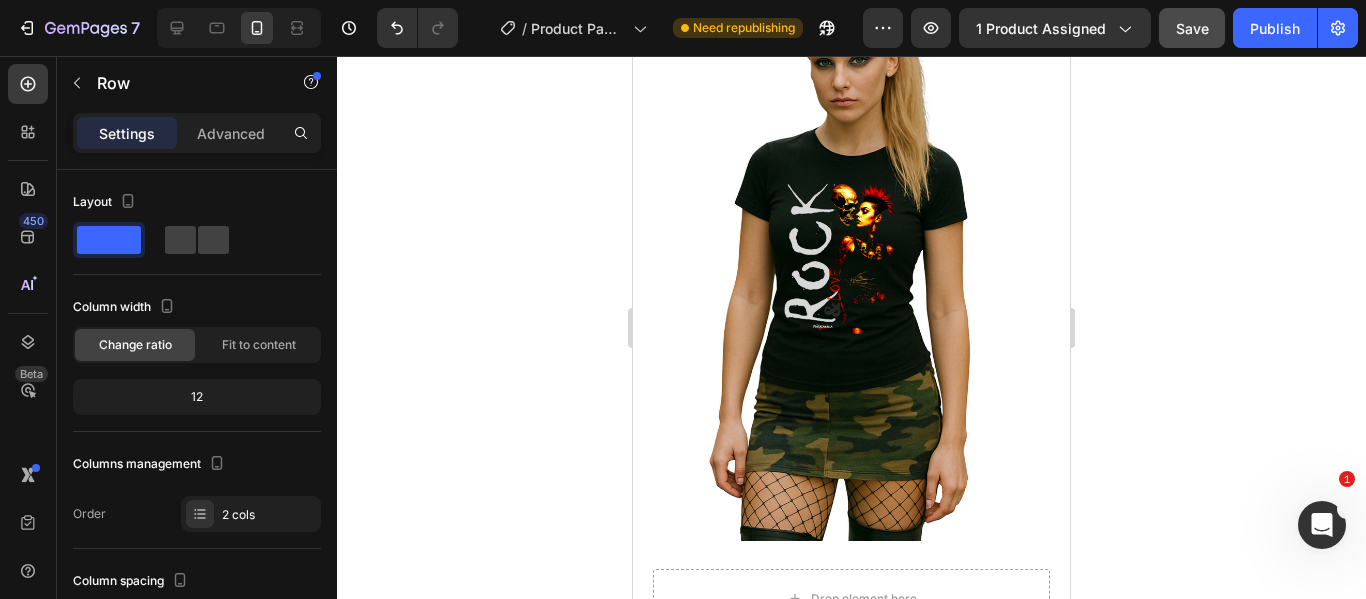 scroll, scrollTop: 2200, scrollLeft: 0, axis: vertical 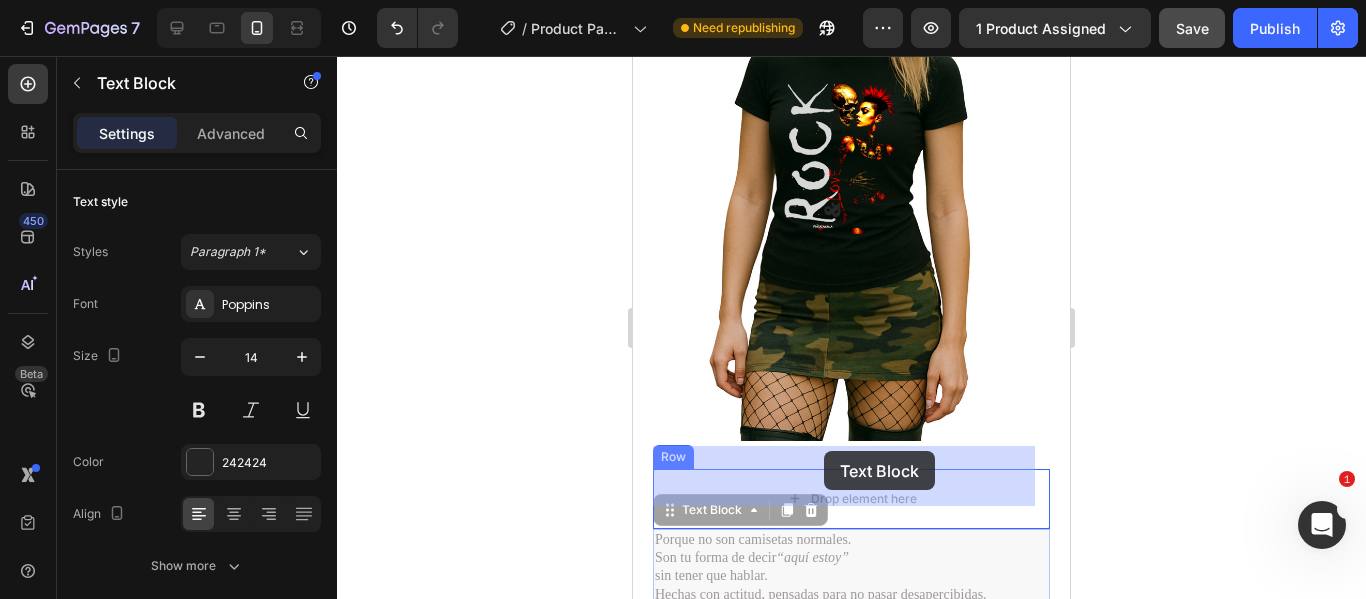 drag, startPoint x: 807, startPoint y: 529, endPoint x: 824, endPoint y: 451, distance: 79.83107 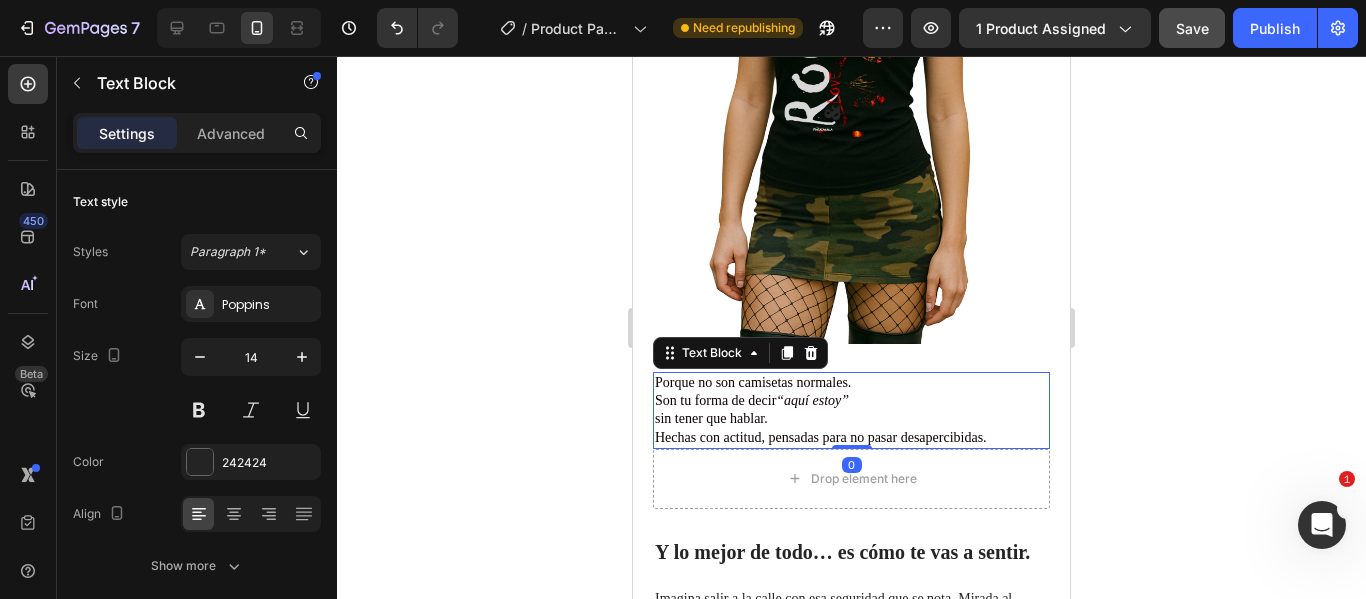 scroll, scrollTop: 2400, scrollLeft: 0, axis: vertical 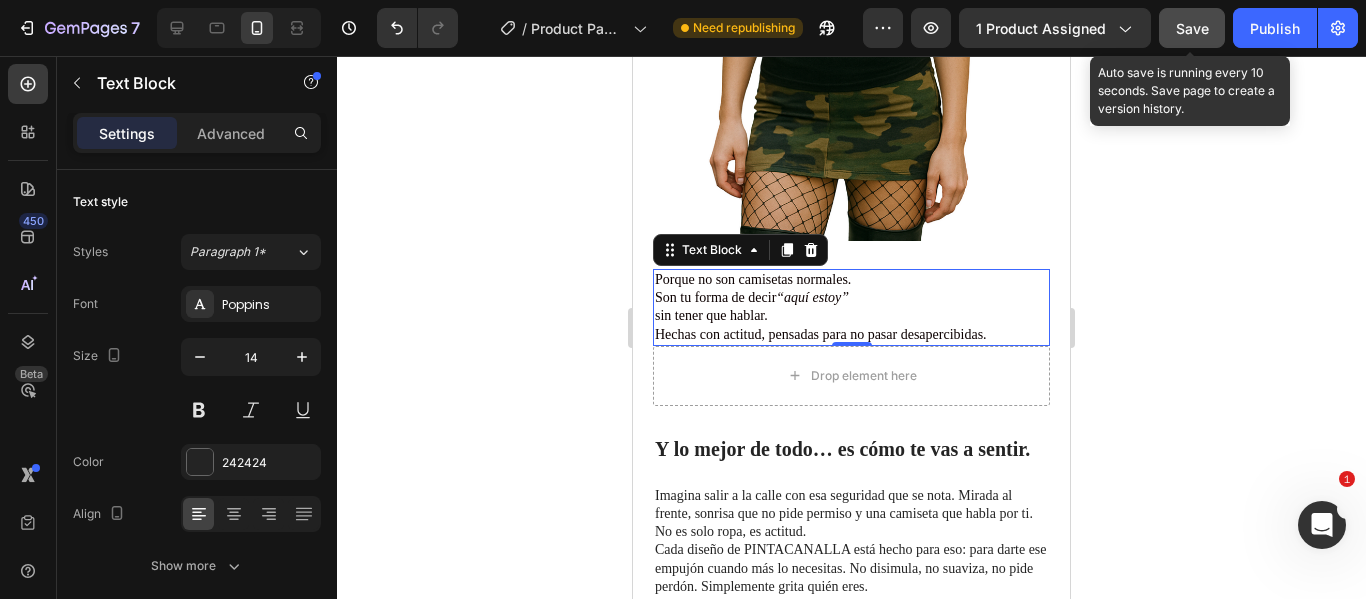 click on "Save" at bounding box center (1192, 28) 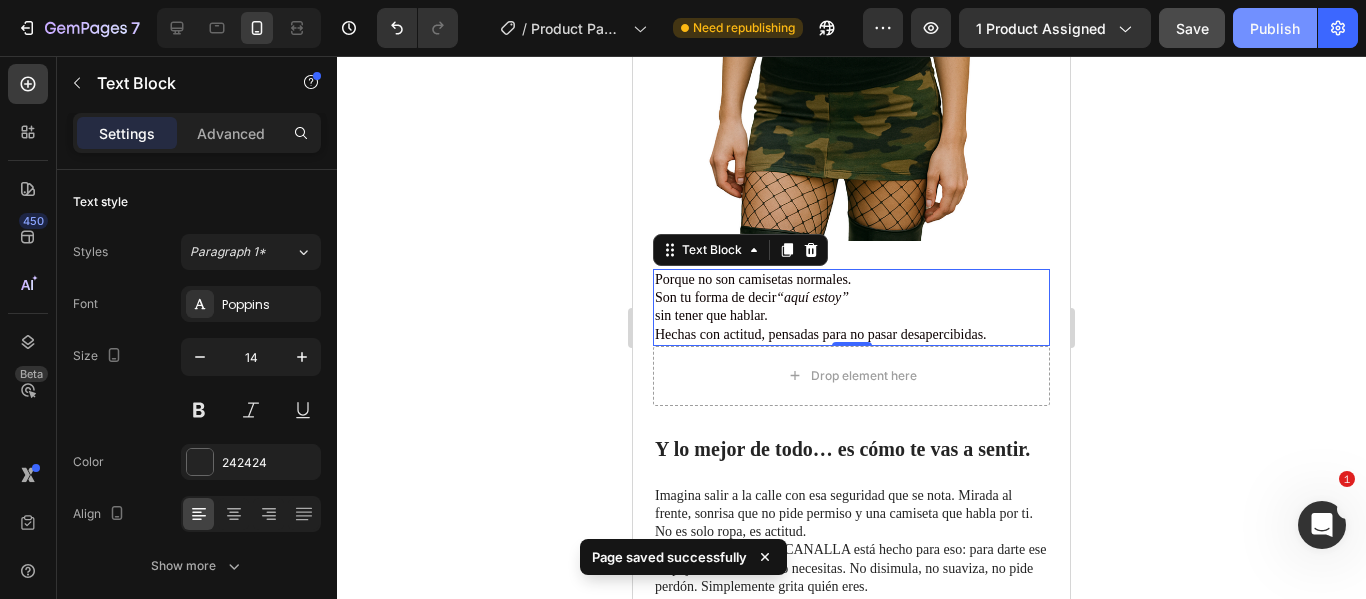 click on "Publish" at bounding box center [1275, 28] 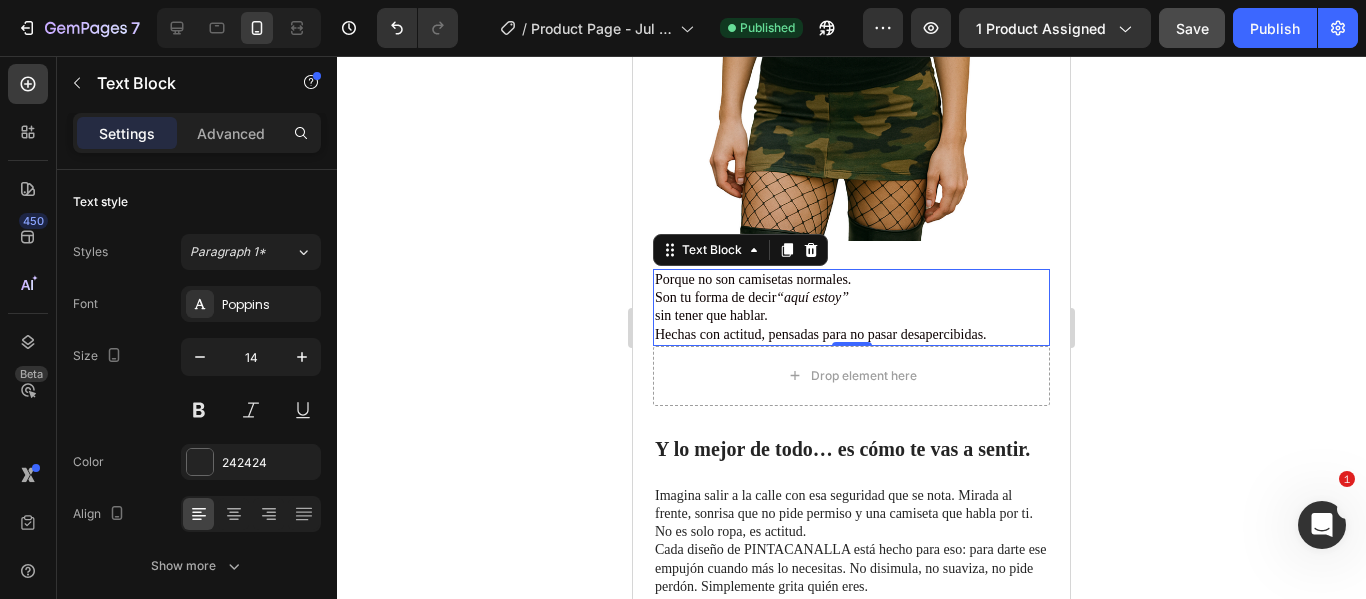click 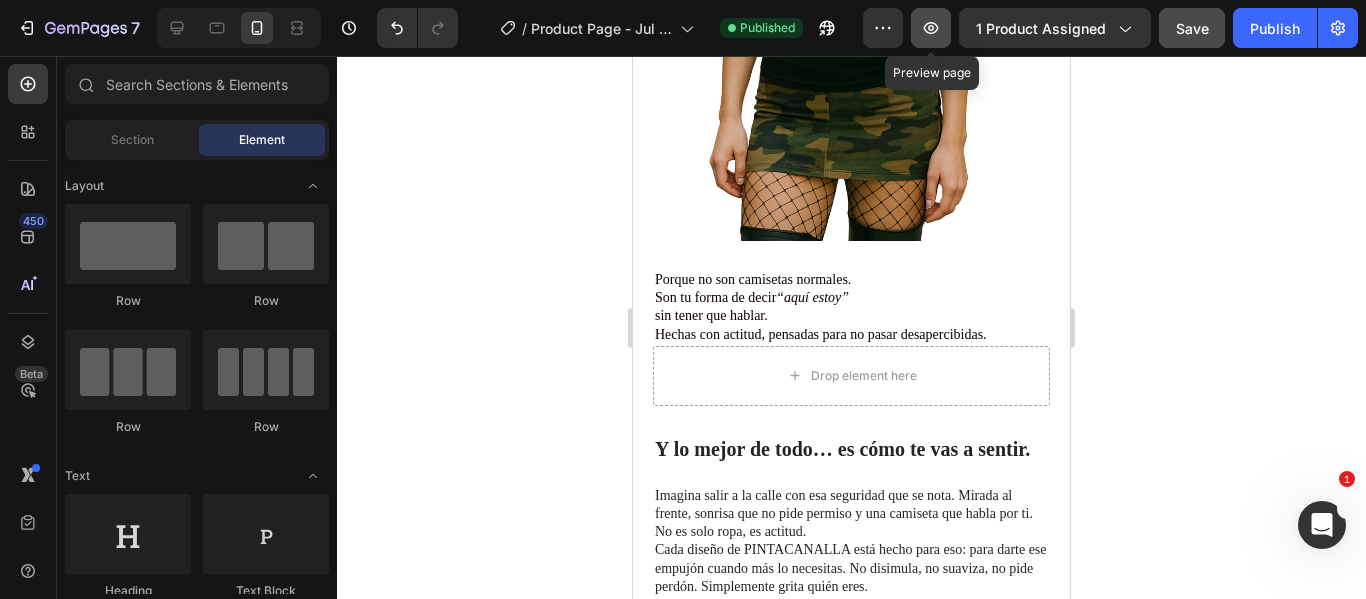 click 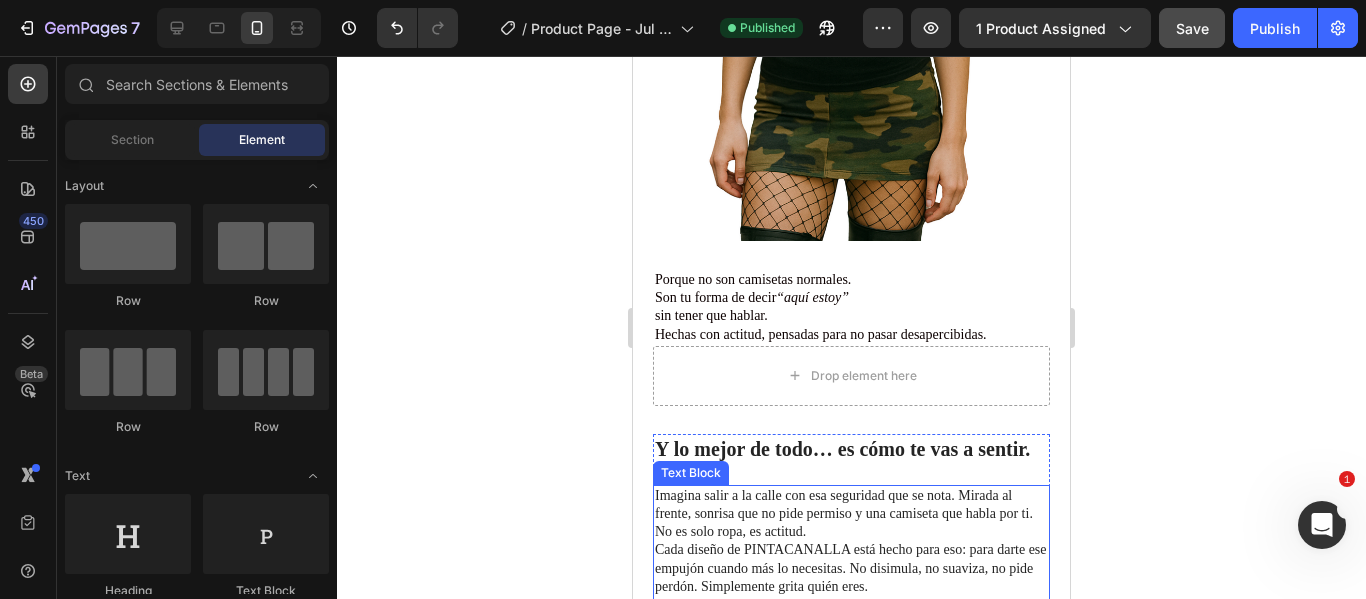click 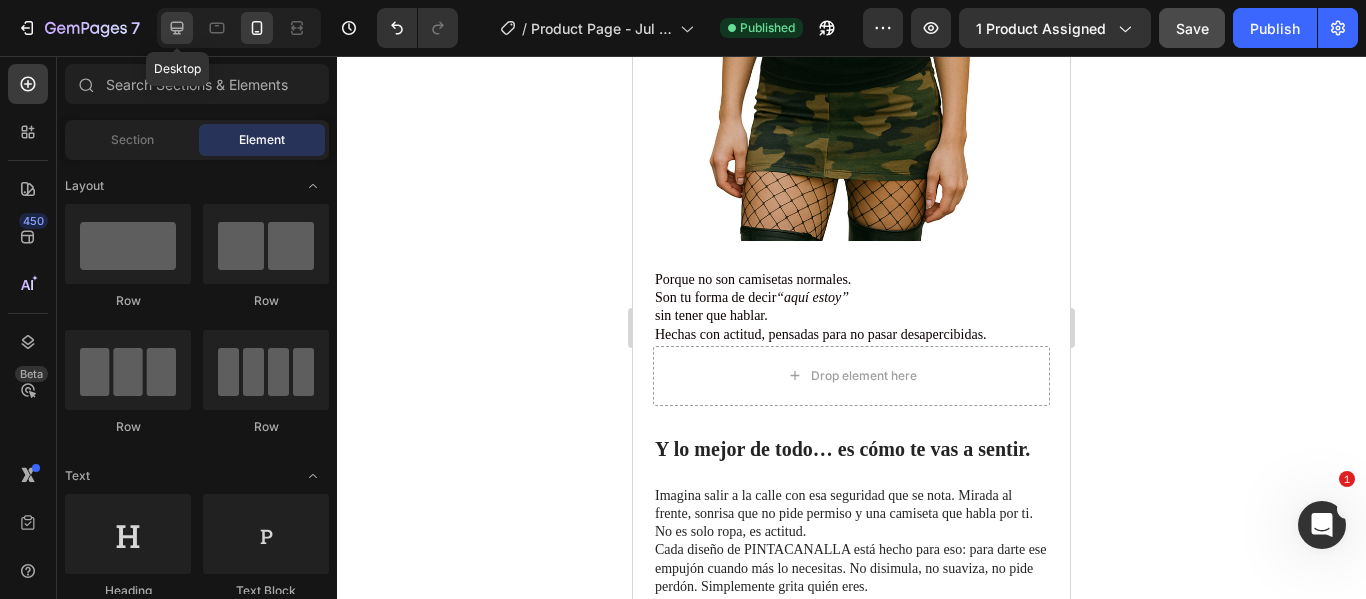 click 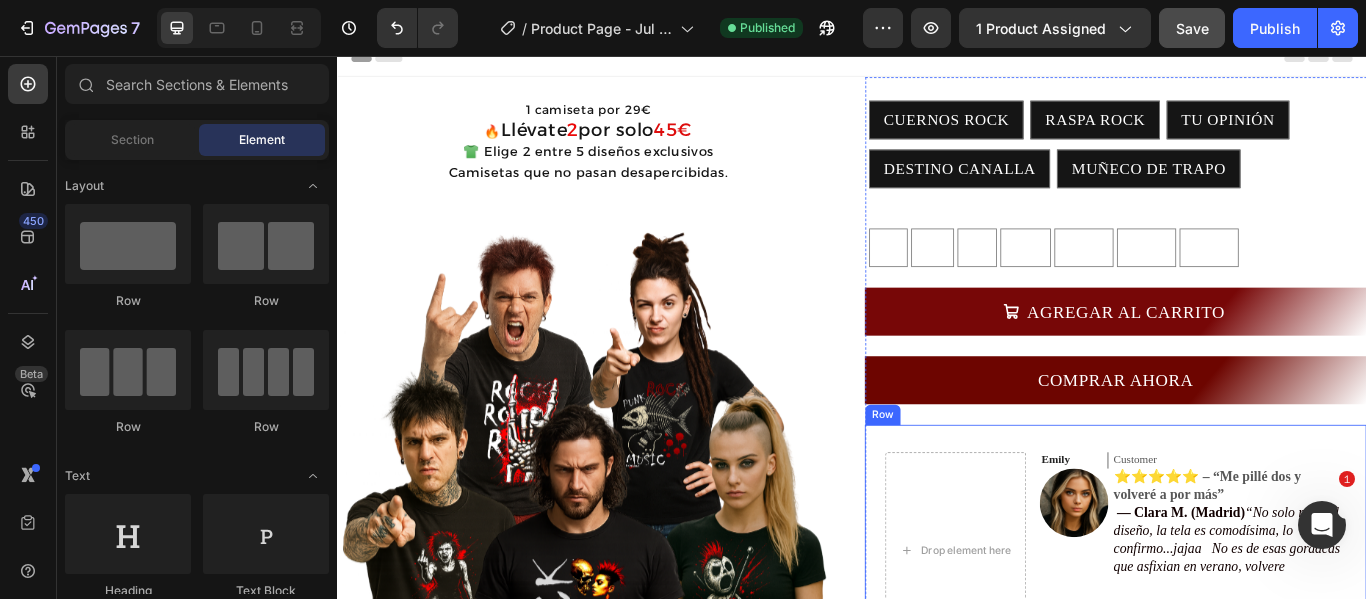 scroll, scrollTop: 0, scrollLeft: 0, axis: both 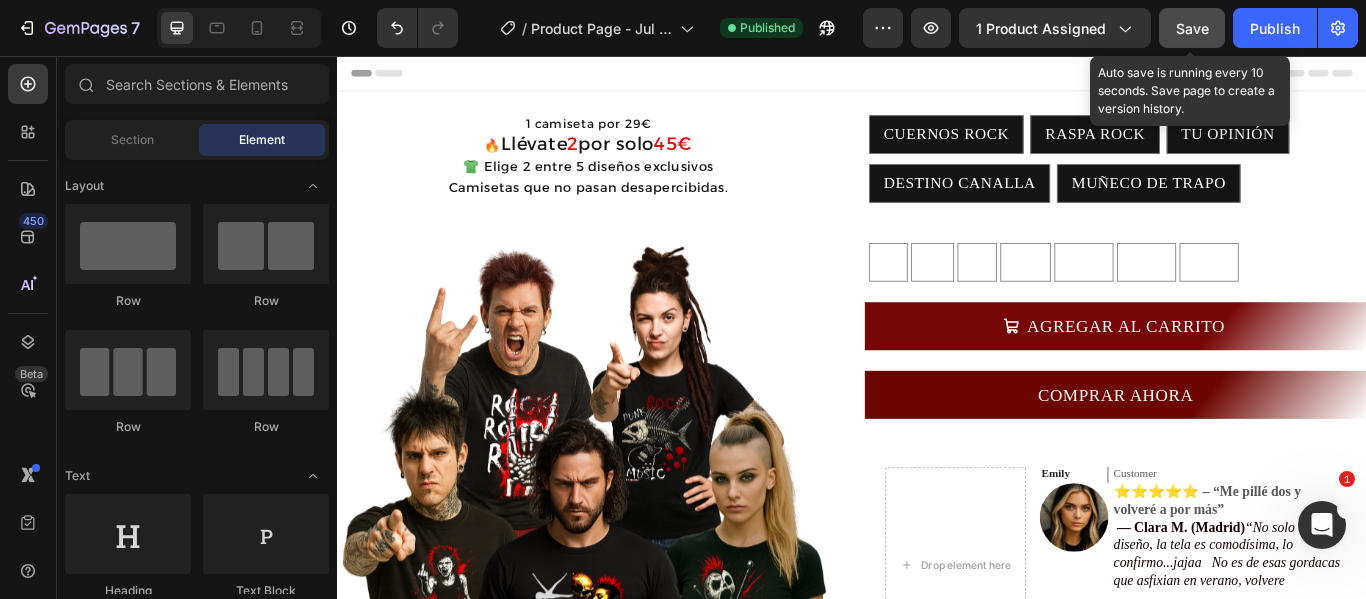 click on "Save" at bounding box center (1192, 28) 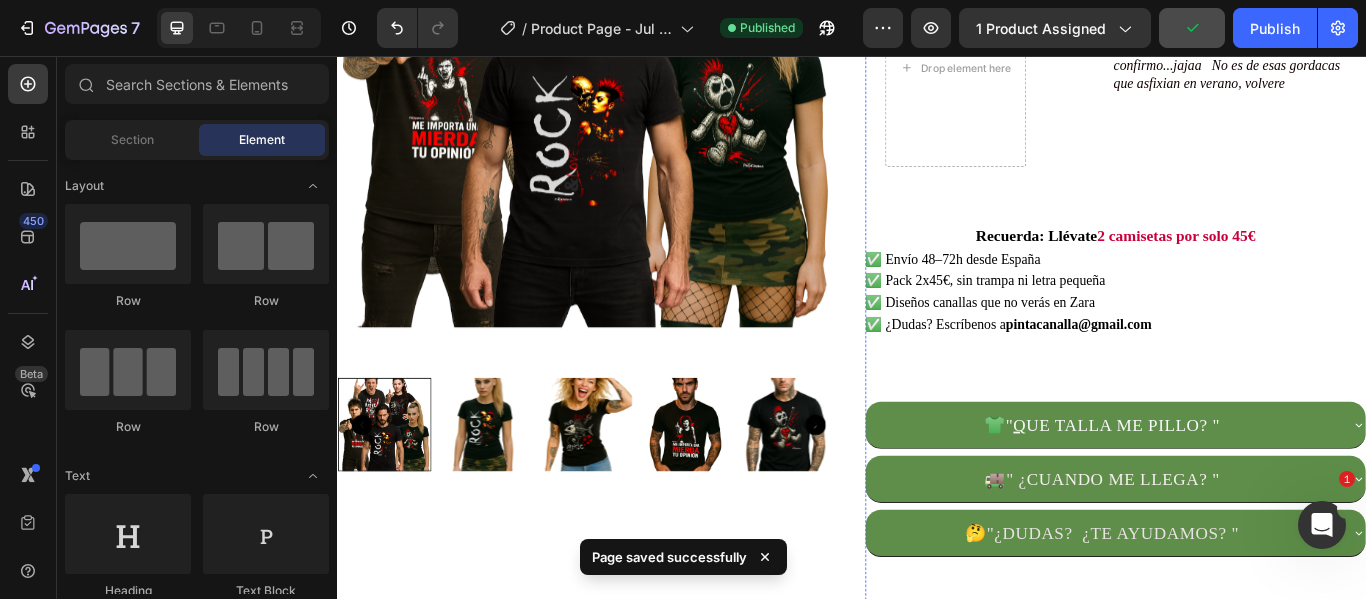 scroll, scrollTop: 600, scrollLeft: 0, axis: vertical 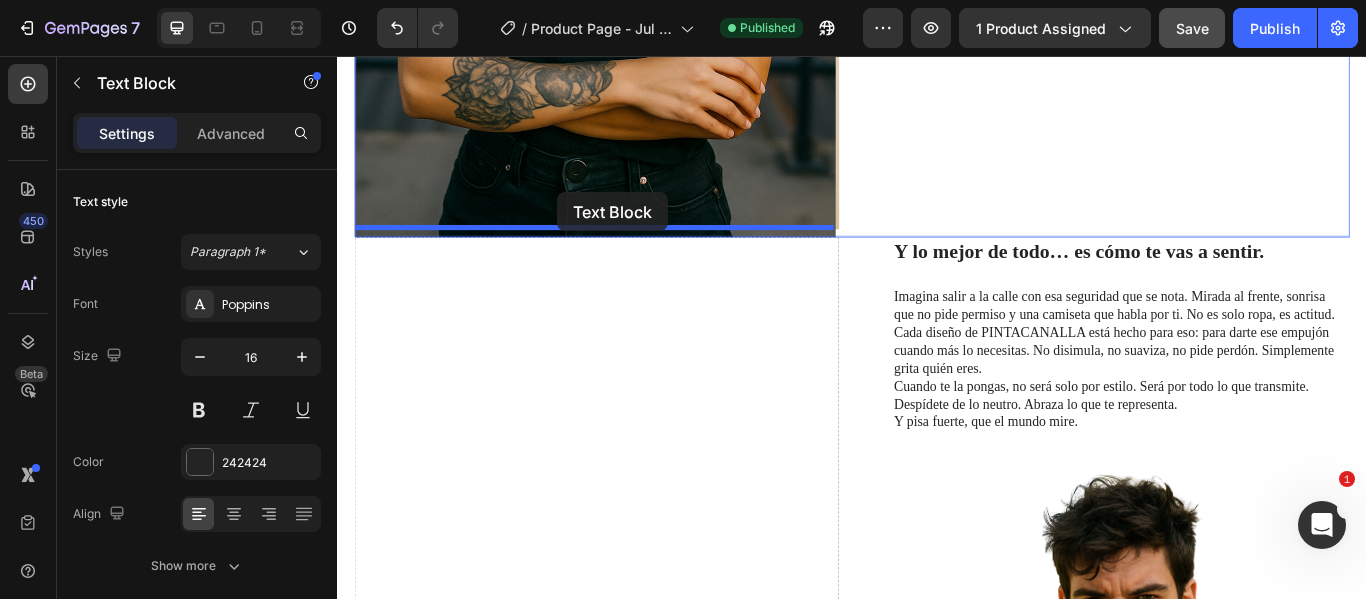 drag, startPoint x: 1036, startPoint y: 132, endPoint x: 594, endPoint y: 215, distance: 449.72546 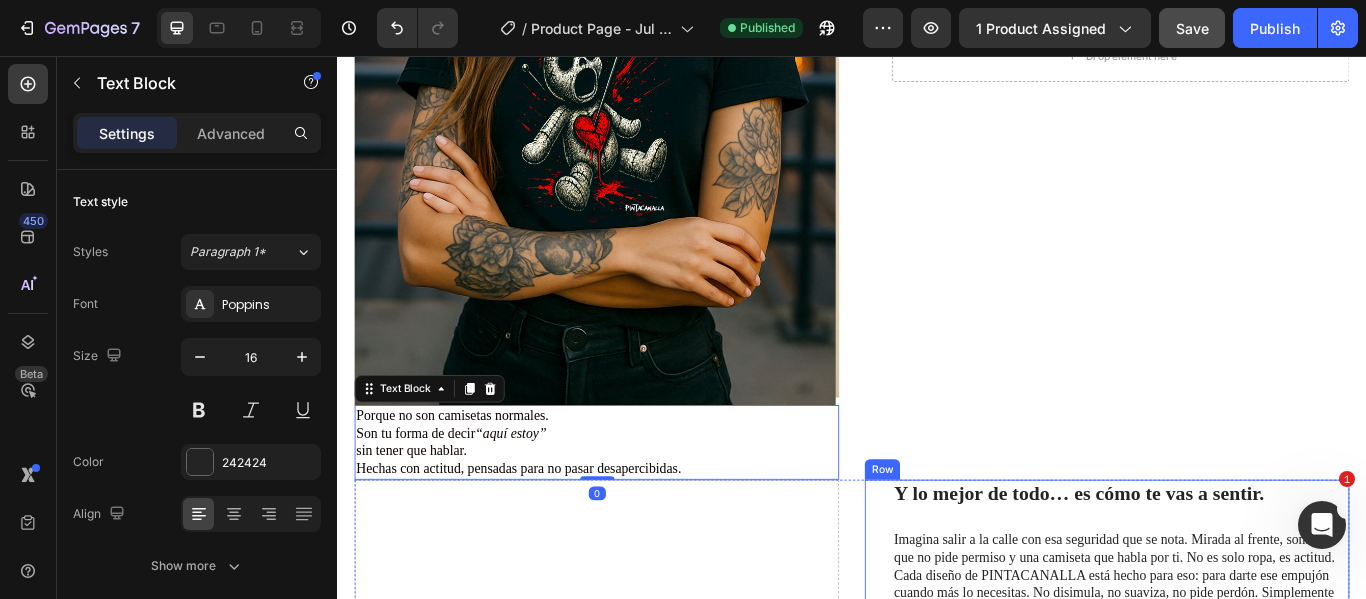 scroll, scrollTop: 2010, scrollLeft: 0, axis: vertical 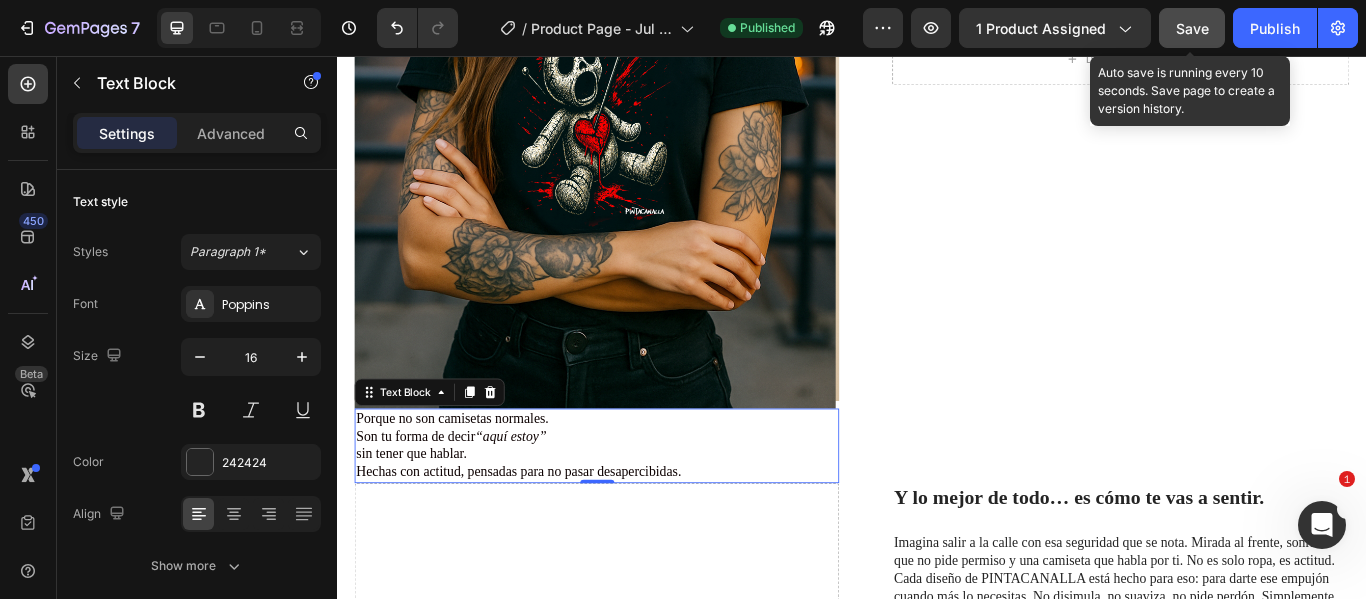click on "Save" at bounding box center [1192, 28] 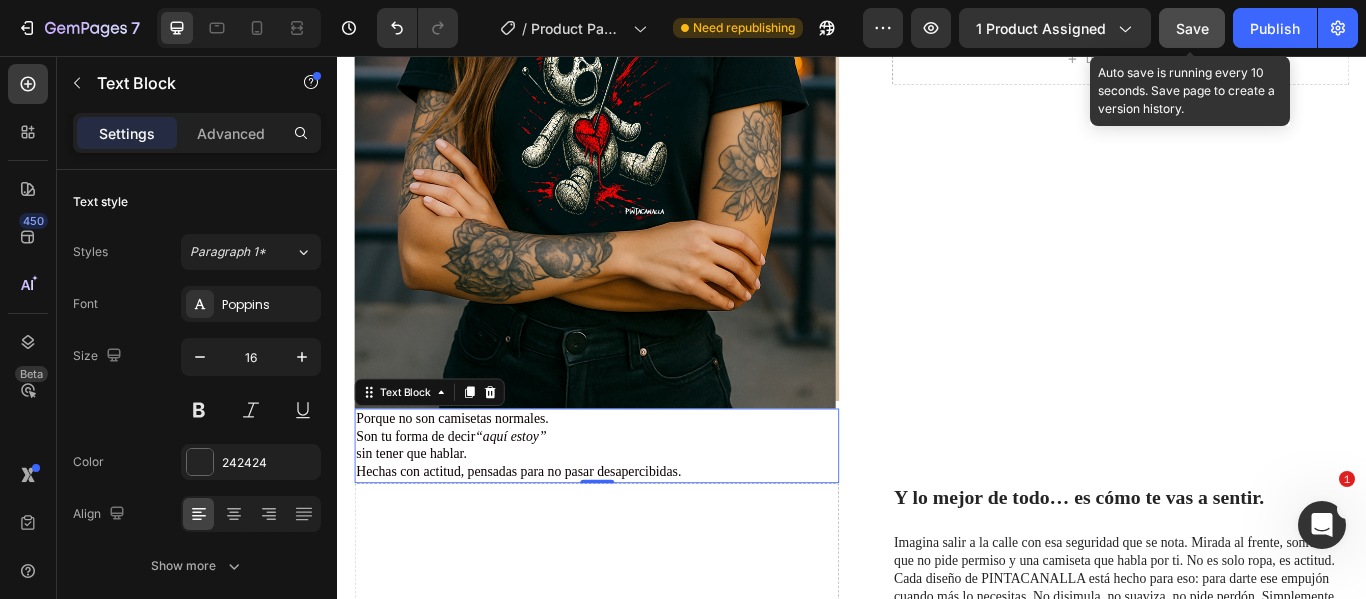 click on "Save" at bounding box center [1192, 28] 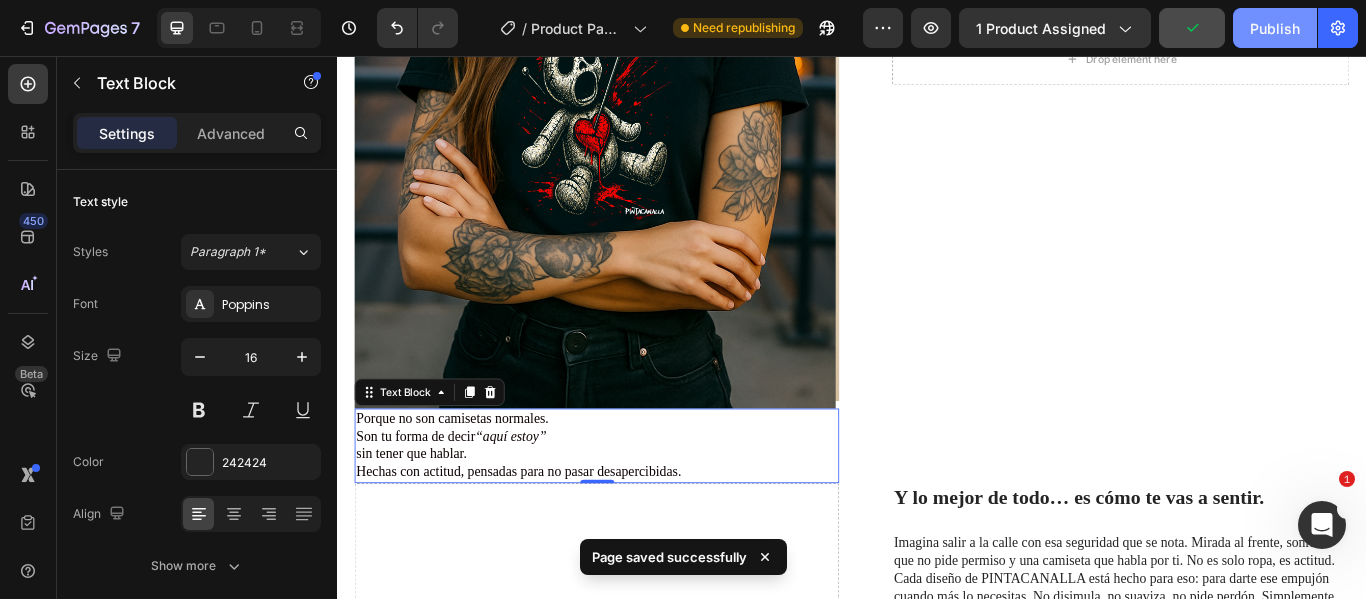 click on "Publish" at bounding box center (1275, 28) 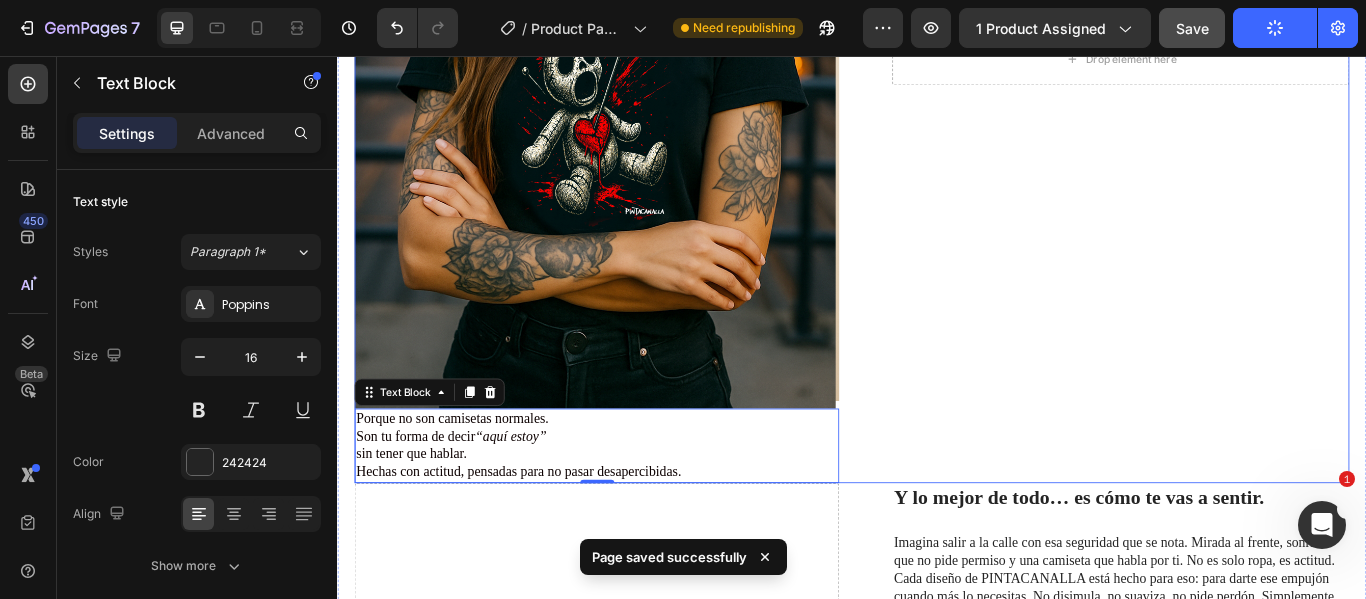 scroll, scrollTop: 2110, scrollLeft: 0, axis: vertical 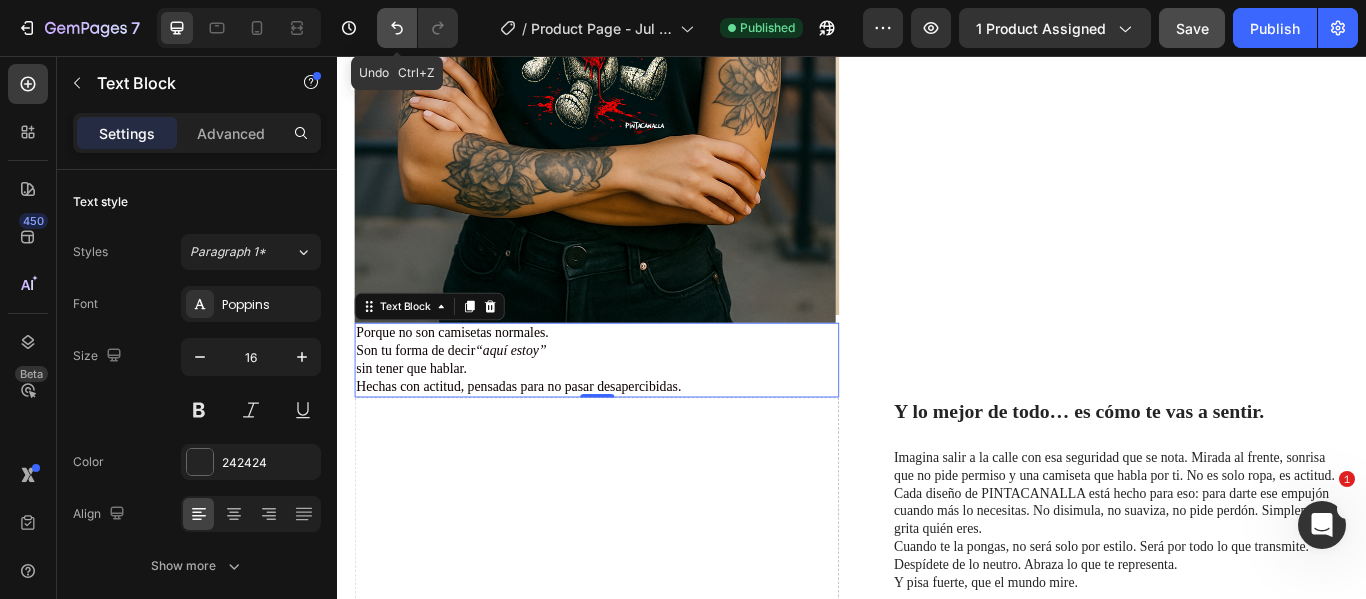 click 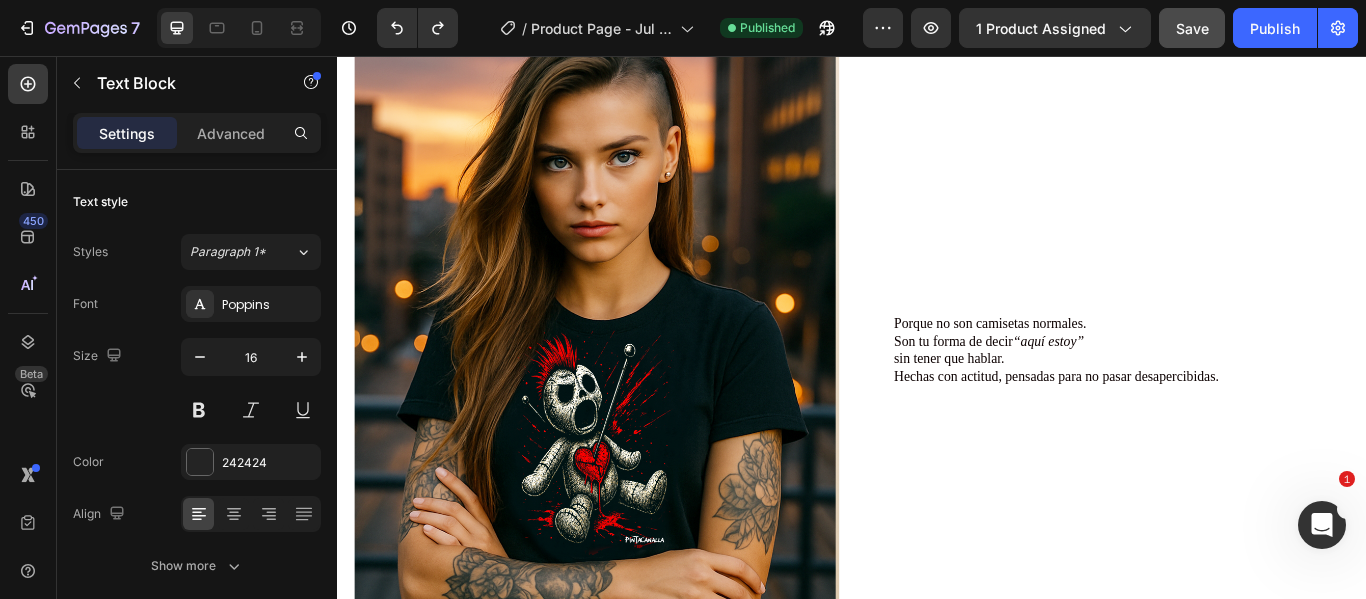 scroll, scrollTop: 1610, scrollLeft: 0, axis: vertical 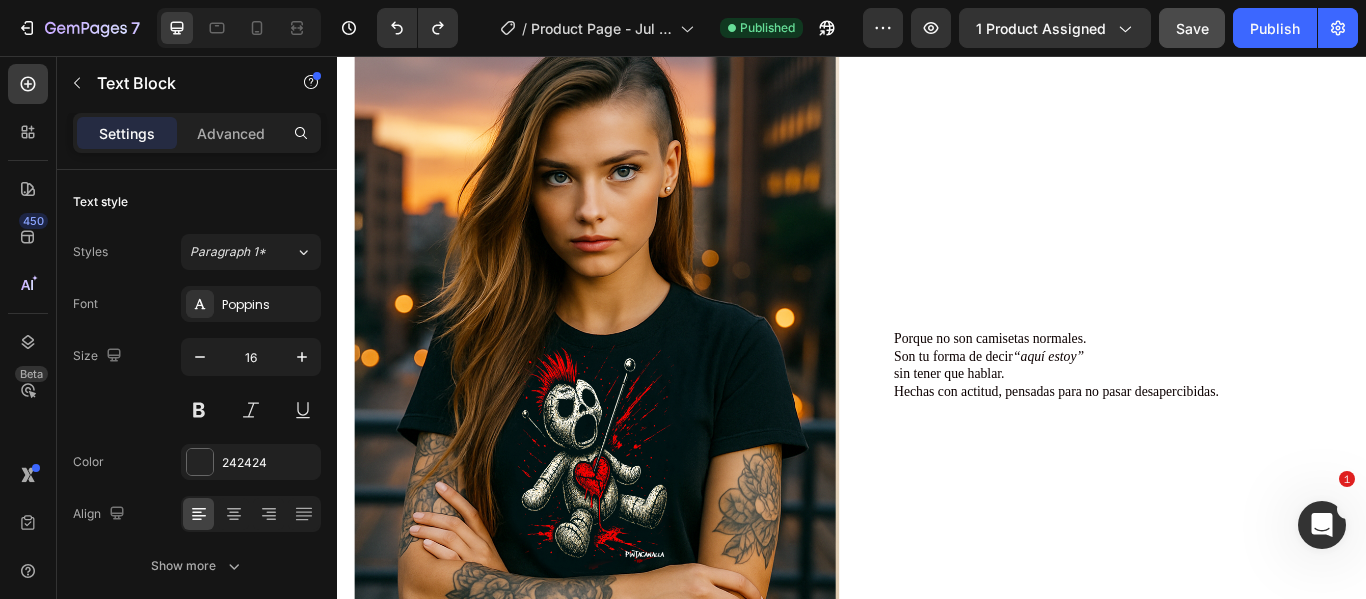 click on "sin tener que hablar." at bounding box center [1050, 425] 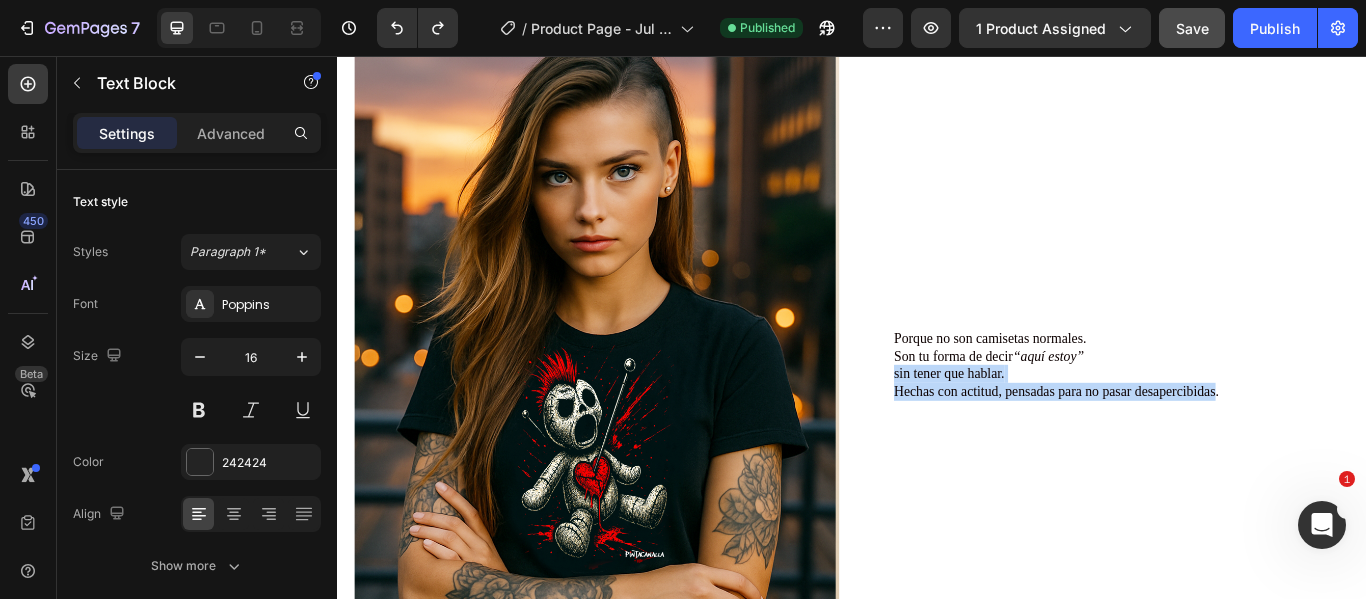 drag, startPoint x: 1288, startPoint y: 444, endPoint x: 1176, endPoint y: 422, distance: 114.14027 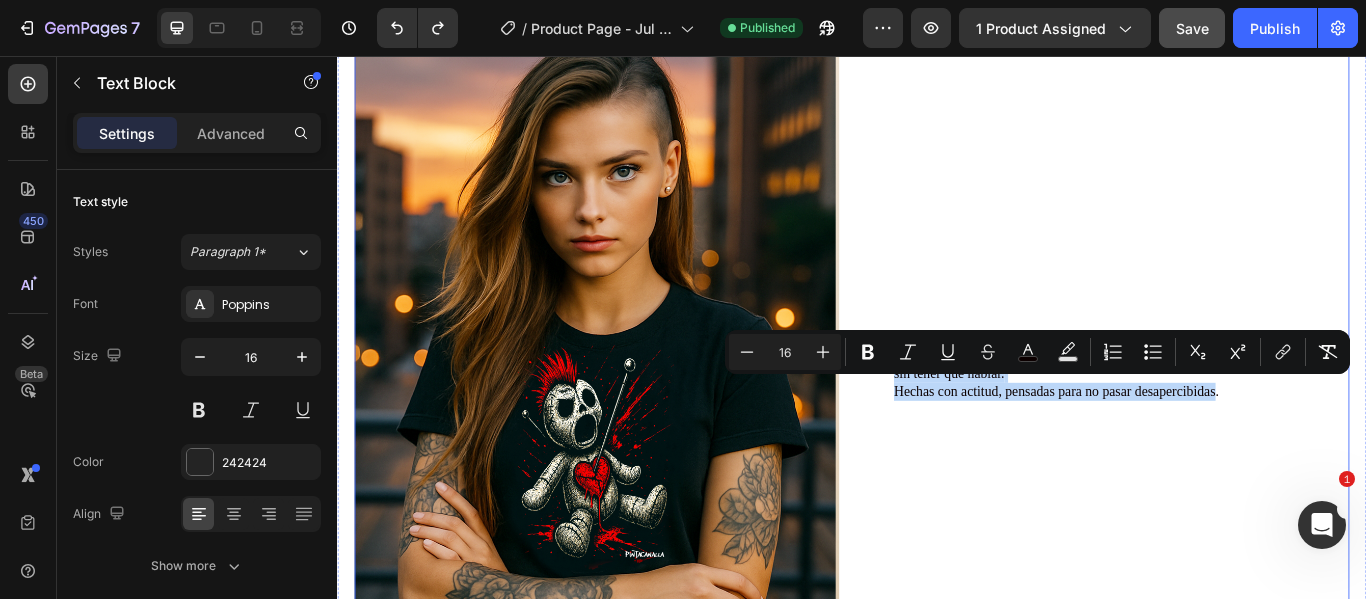 click on "Porque no son camisetas normales. Son tu forma de decir  “aquí estoy”   sin tener que hablar. Hechas con actitud, pensadas para no pasar desapercibidas. Text Block Row" at bounding box center [1234, 416] 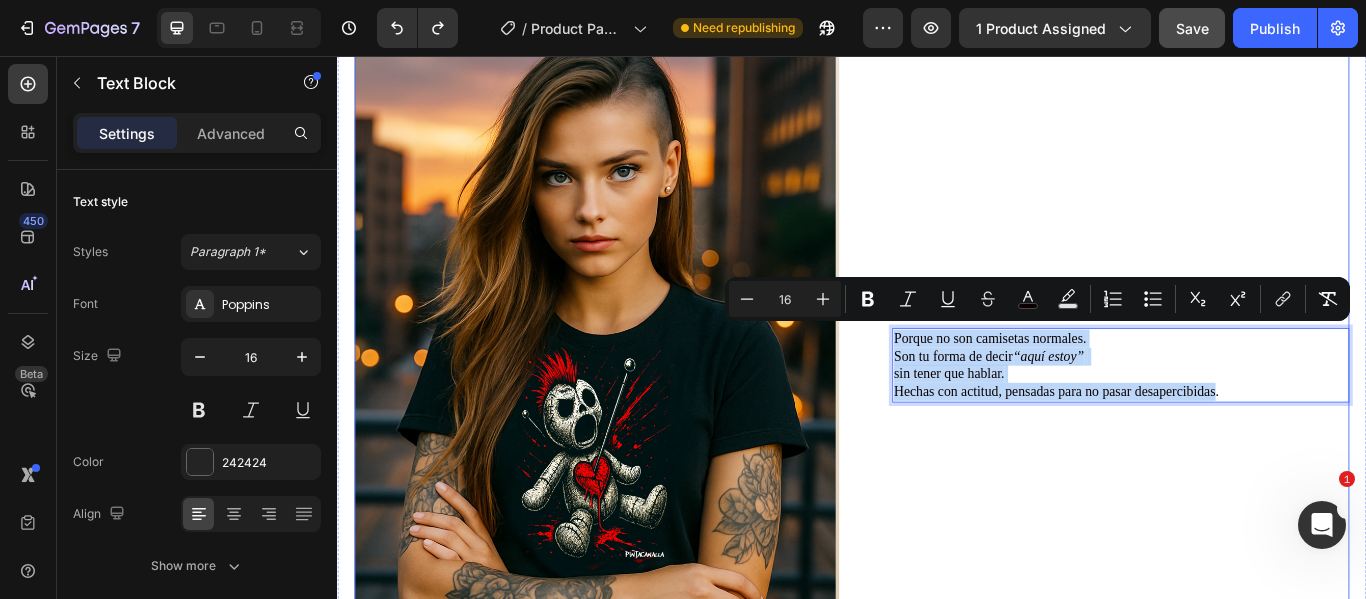 drag, startPoint x: 1355, startPoint y: 441, endPoint x: 952, endPoint y: 365, distance: 410.10364 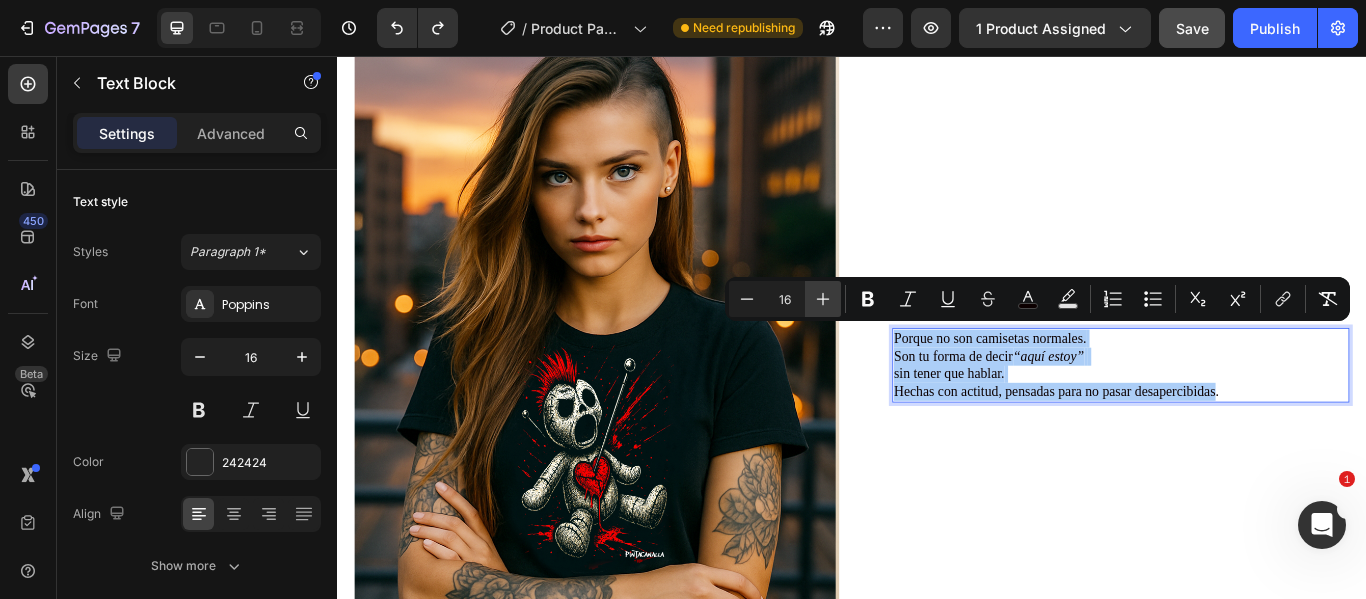 click 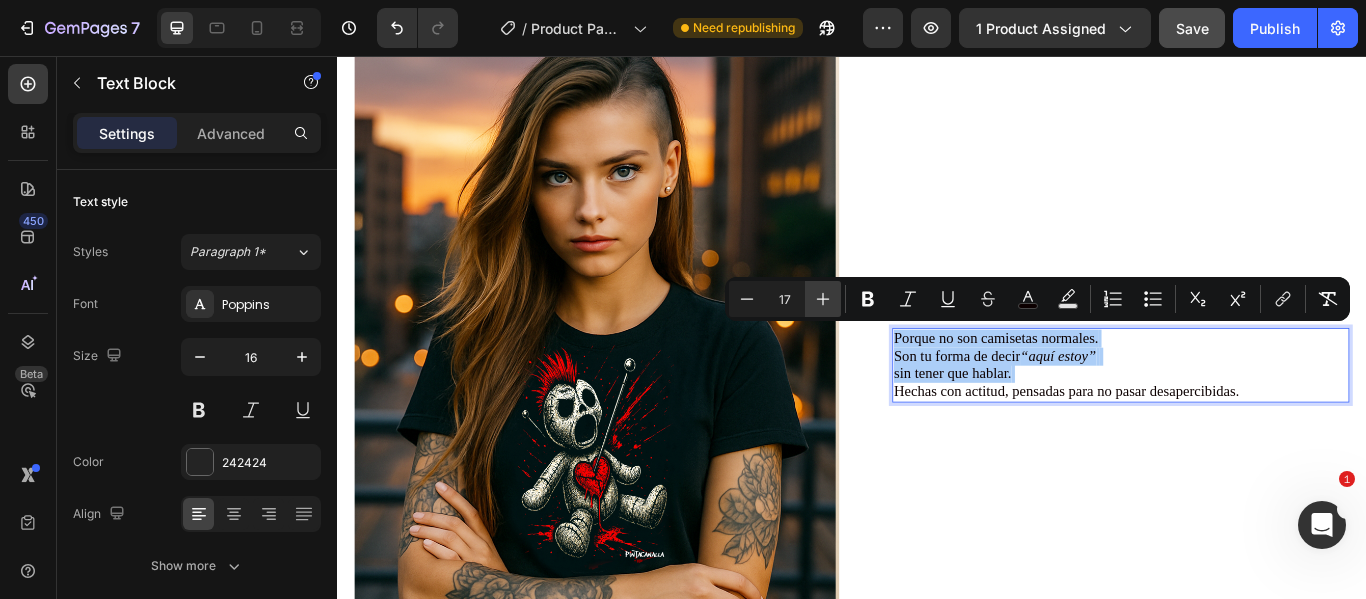 click 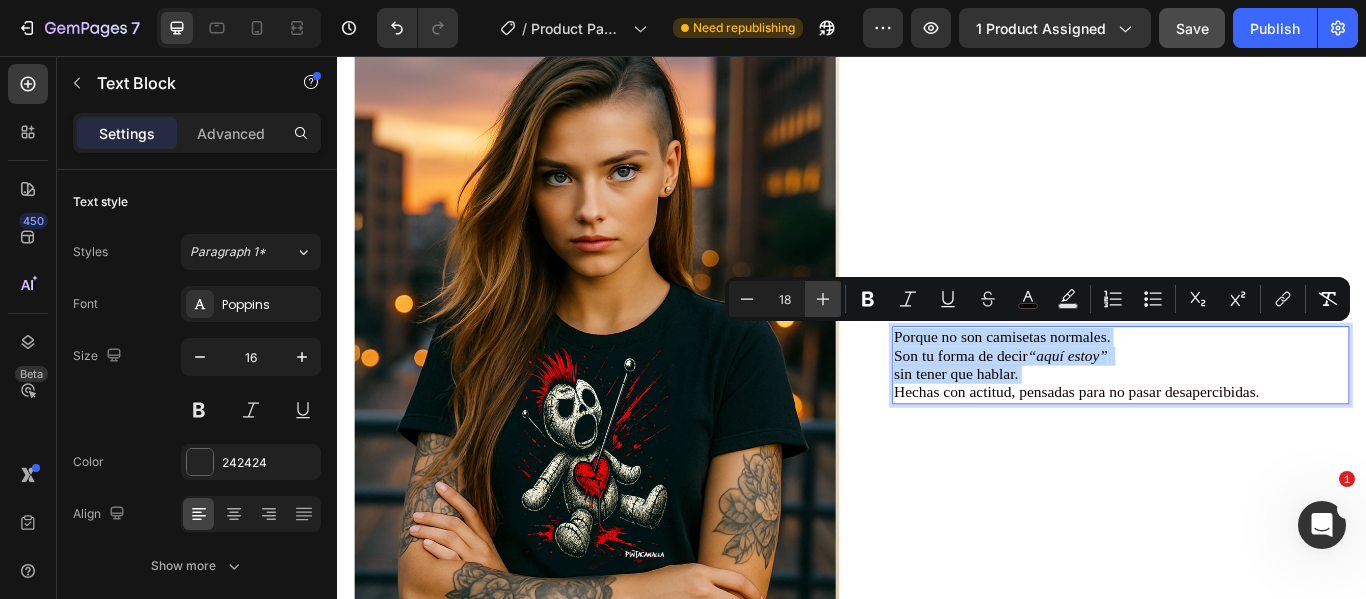 scroll, scrollTop: 1608, scrollLeft: 0, axis: vertical 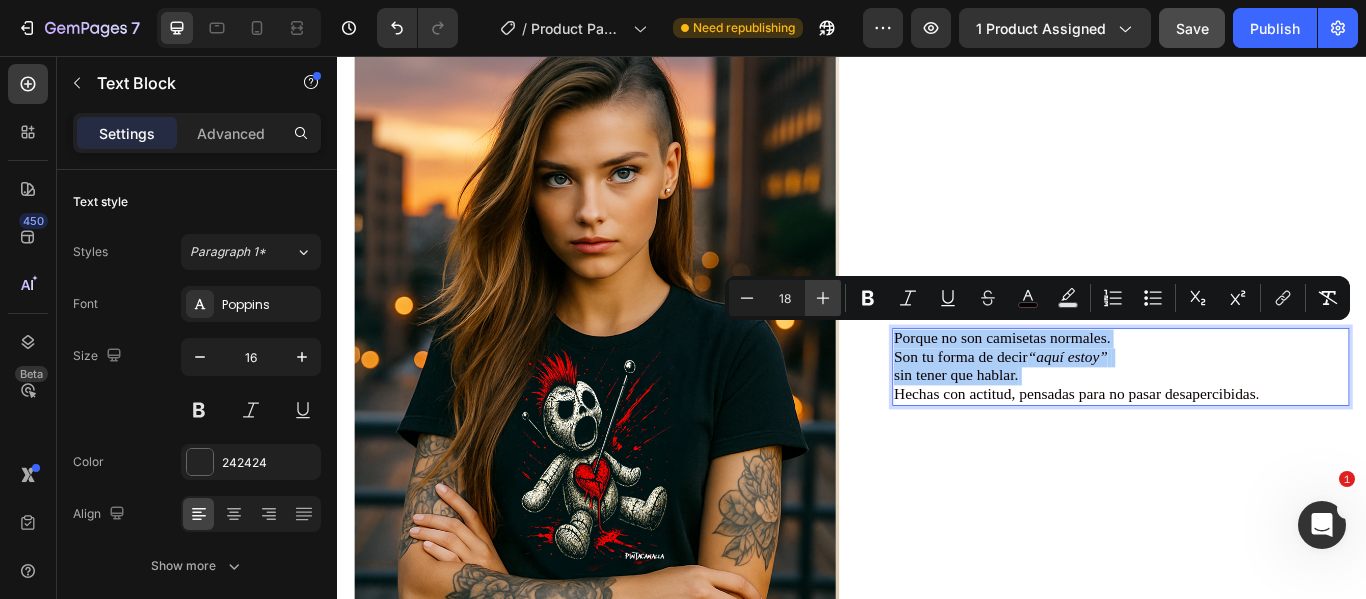 click 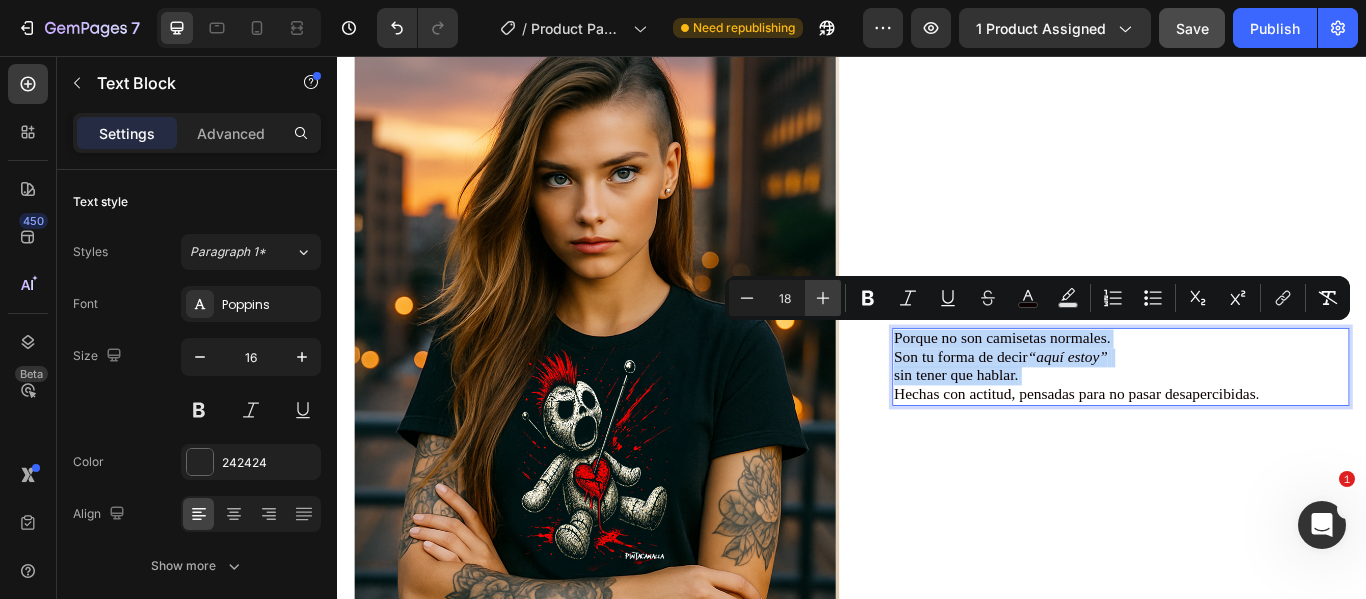 type on "19" 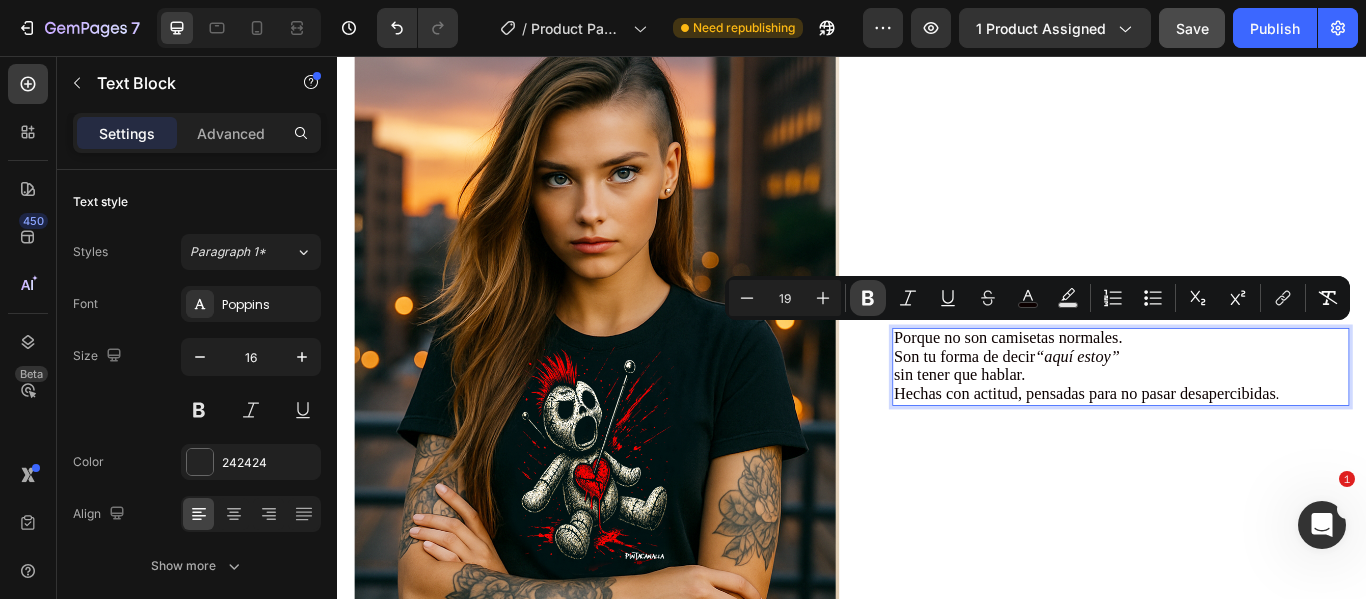 click on "Bold" at bounding box center (868, 298) 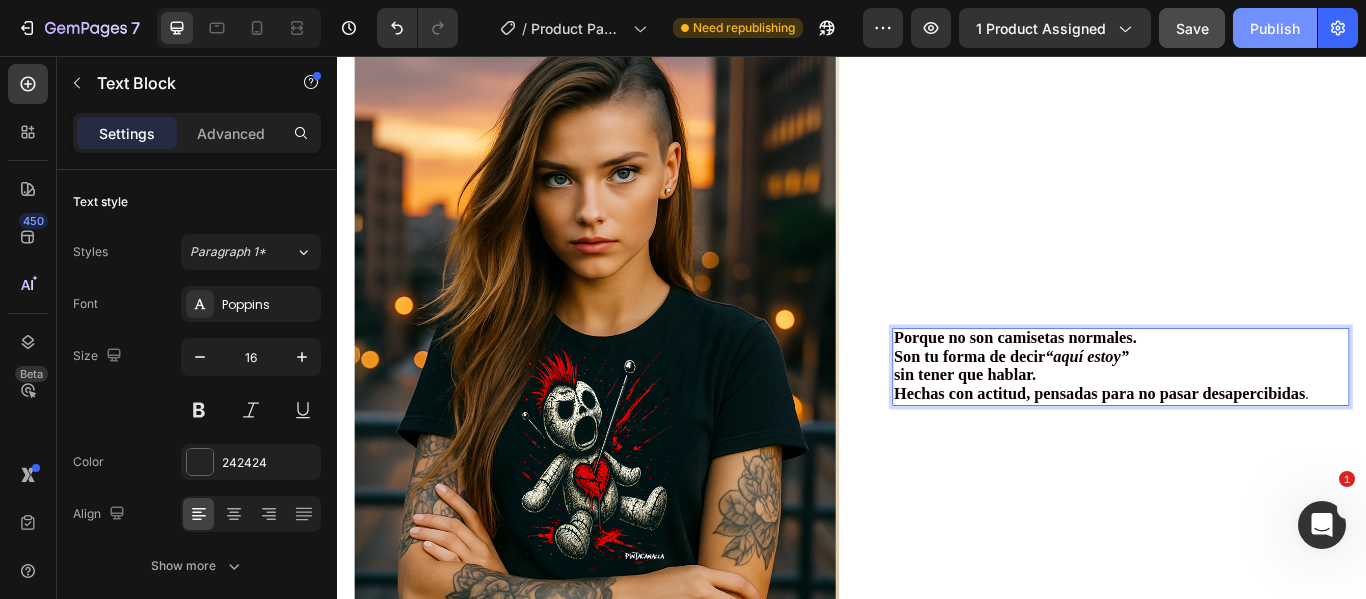 click on "Publish" at bounding box center (1275, 28) 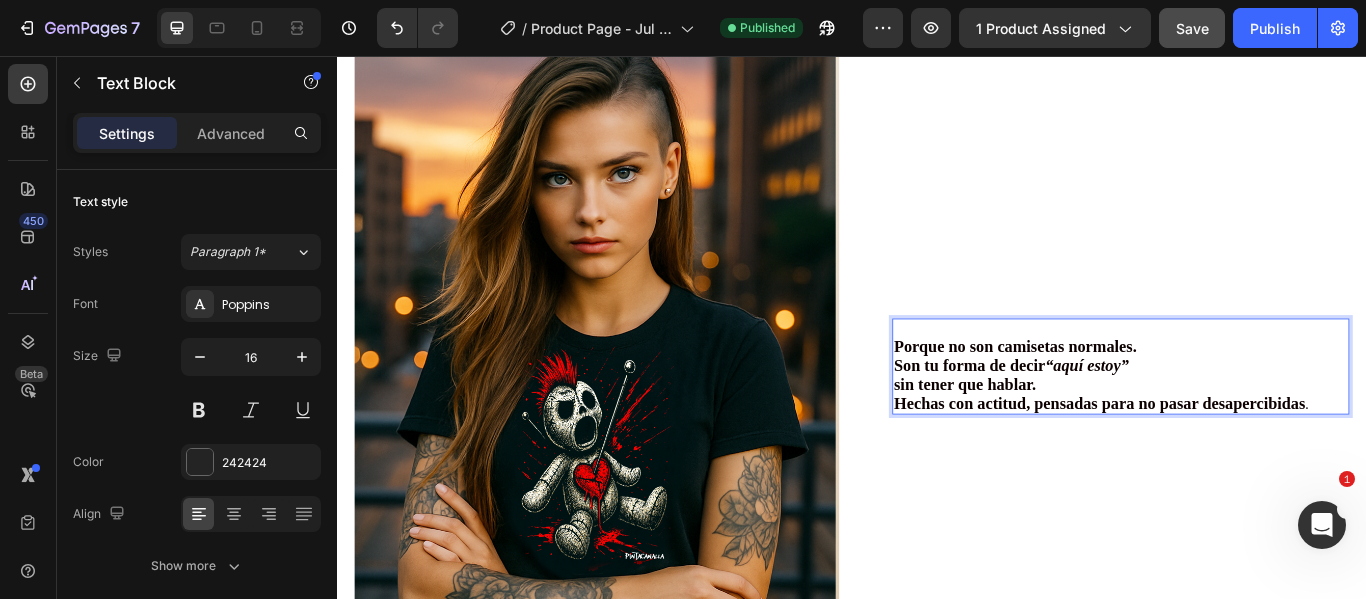 scroll, scrollTop: 1598, scrollLeft: 0, axis: vertical 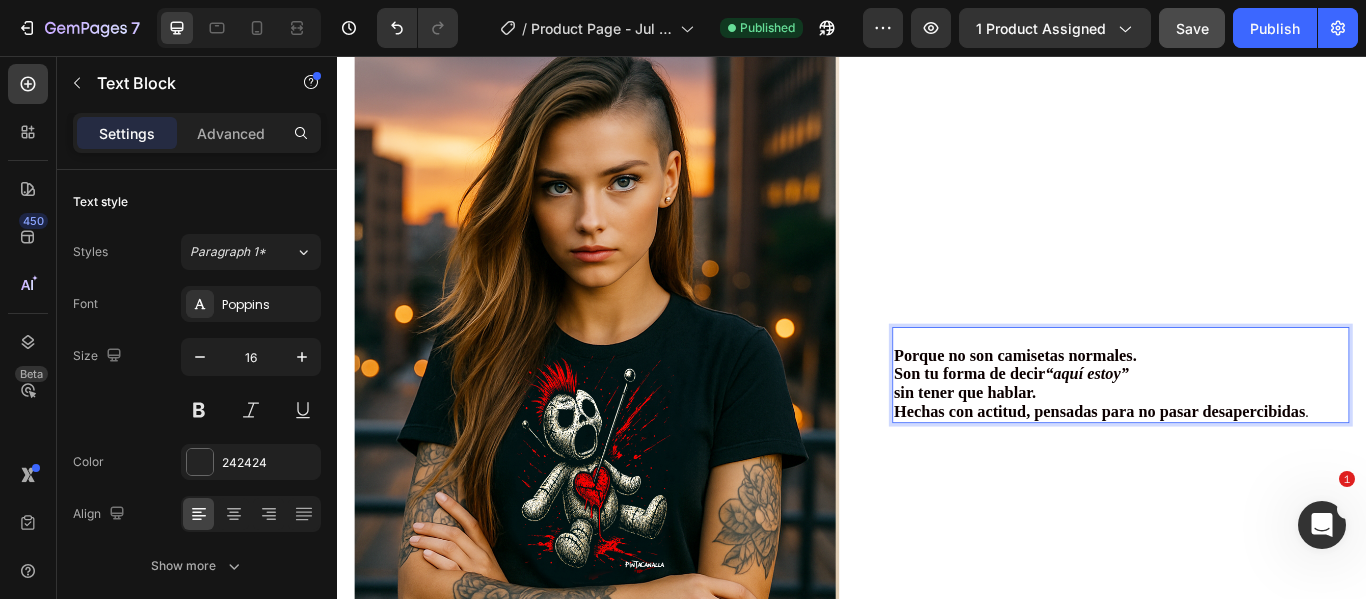 click at bounding box center (1250, 384) 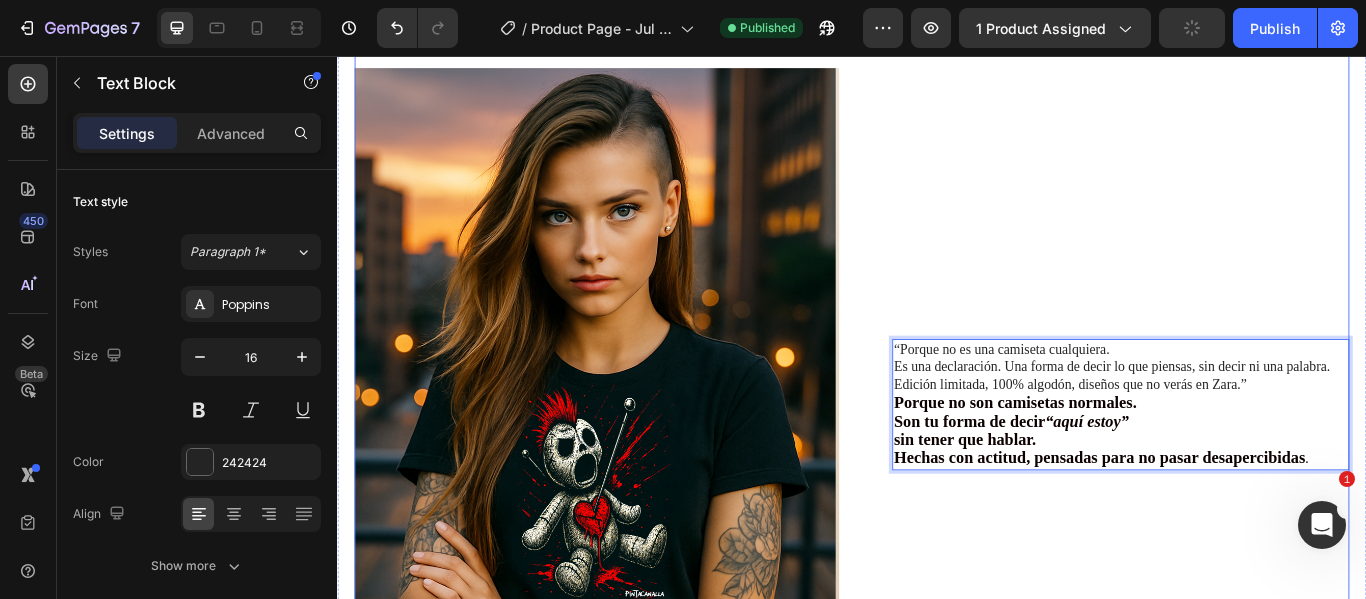 scroll, scrollTop: 1577, scrollLeft: 0, axis: vertical 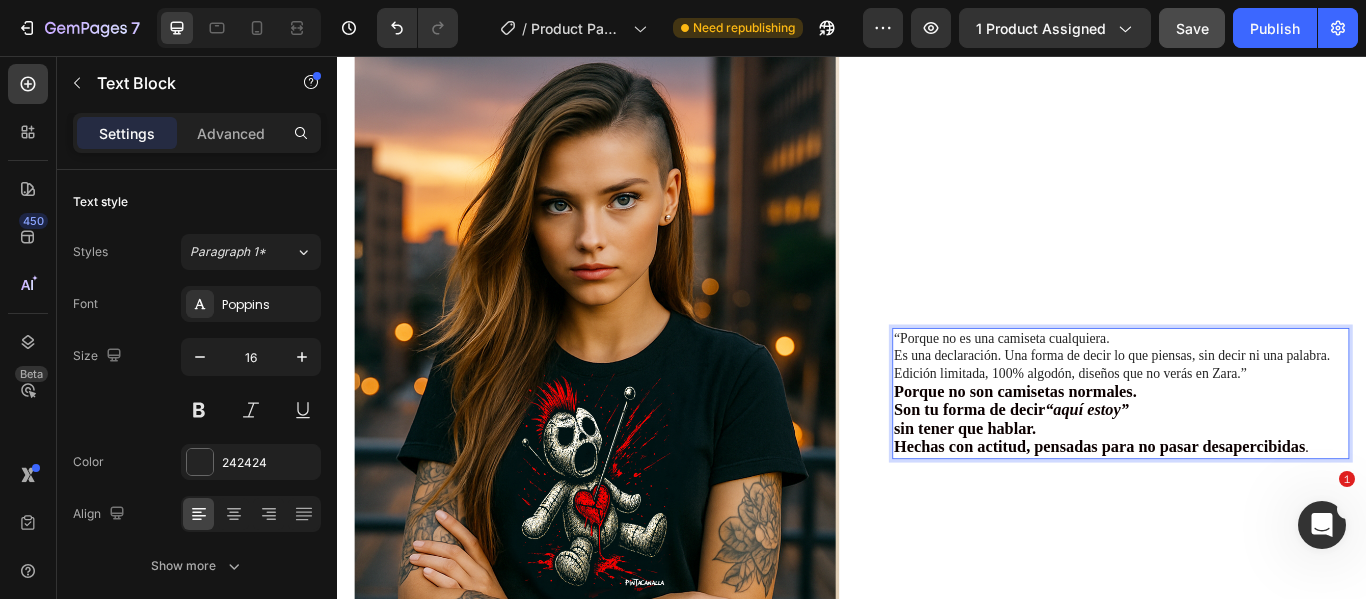 click on "sin tener que hablar." at bounding box center (1069, 490) 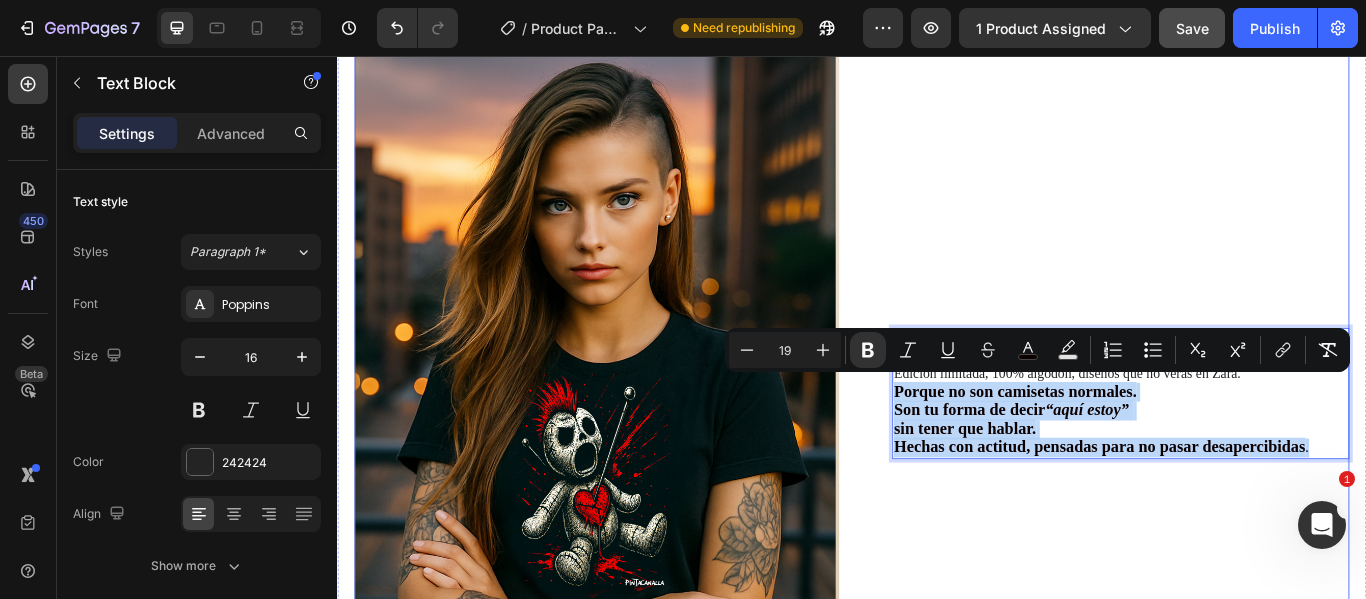 drag, startPoint x: 981, startPoint y: 438, endPoint x: 1469, endPoint y: 522, distance: 495.17673 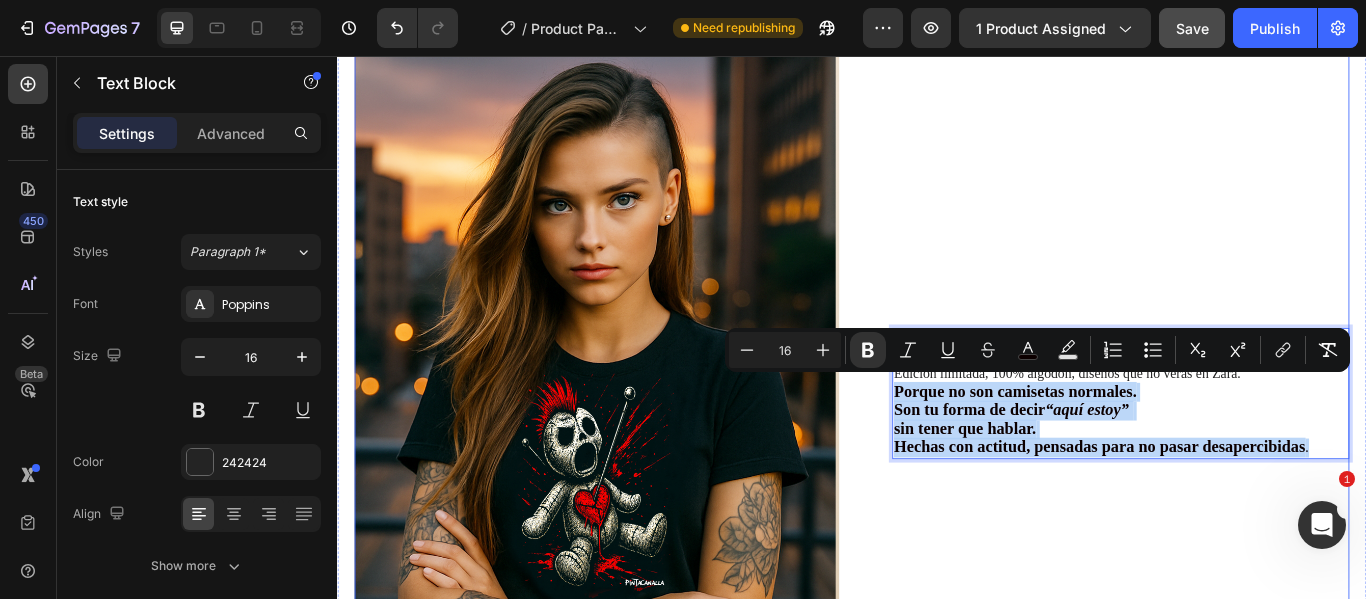 scroll, scrollTop: 1610, scrollLeft: 0, axis: vertical 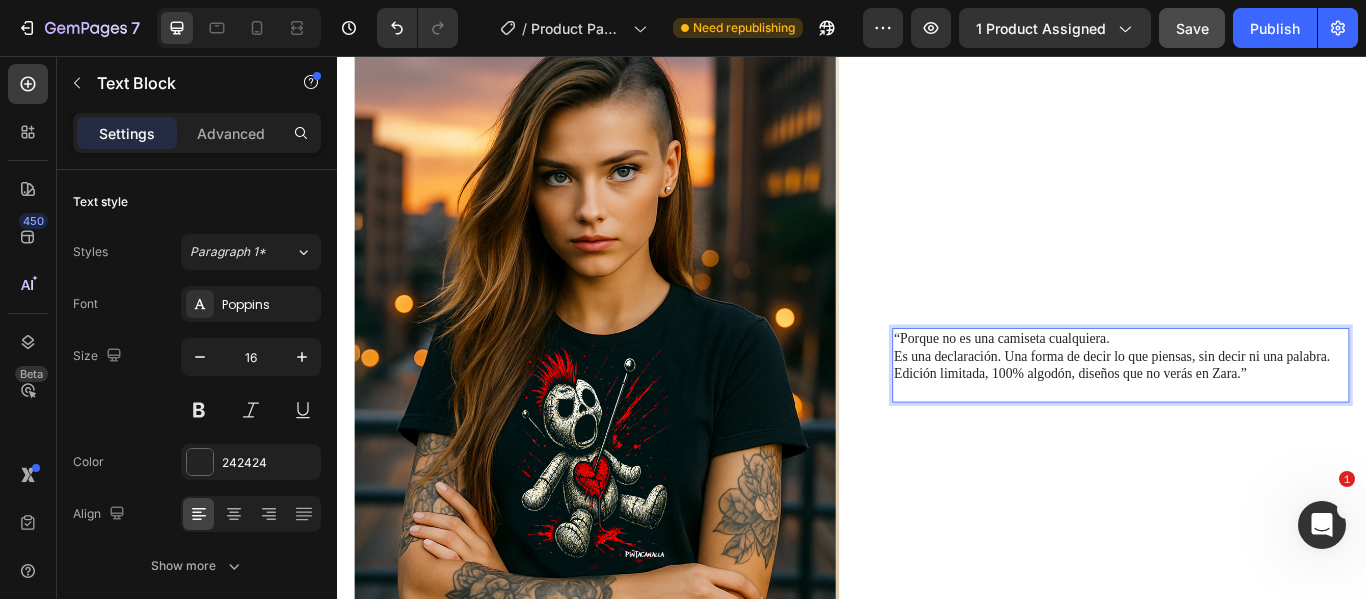 click on "“Porque no es una camiseta cualquiera. Es una declaración. Una forma de decir lo que piensas, sin decir ni una palabra. Edición limitada, 100% algodón, diseños que no verás en Zara.”" at bounding box center [1250, 406] 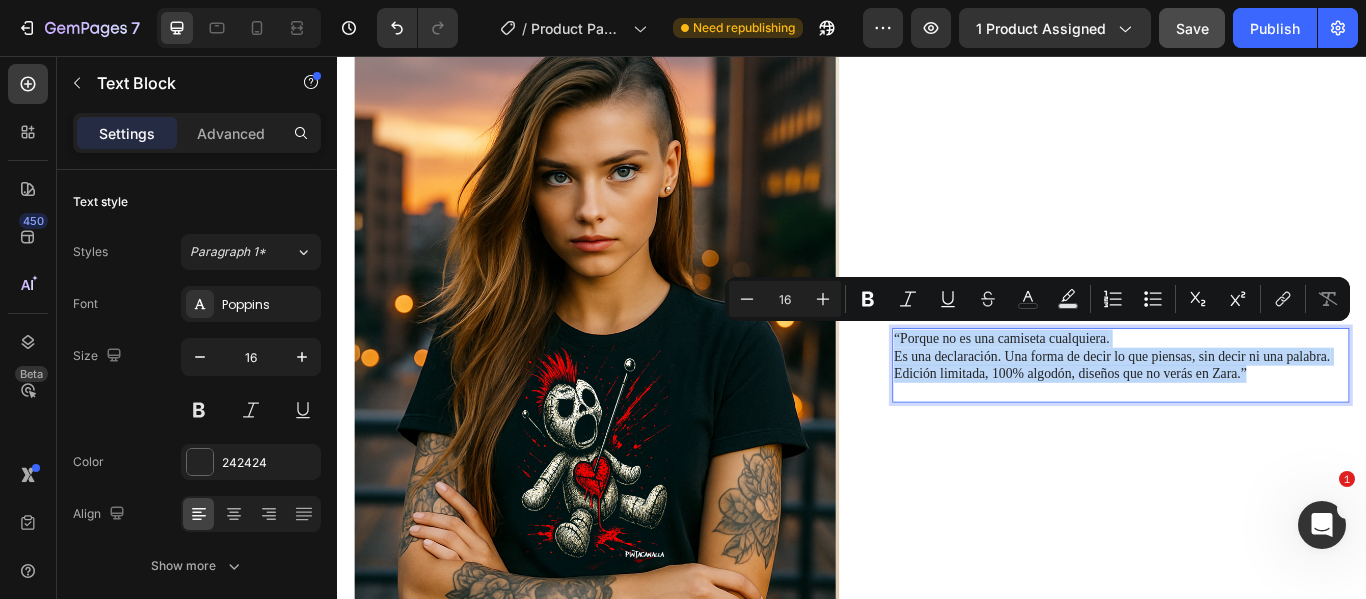 drag, startPoint x: 1408, startPoint y: 425, endPoint x: 977, endPoint y: 375, distance: 433.89053 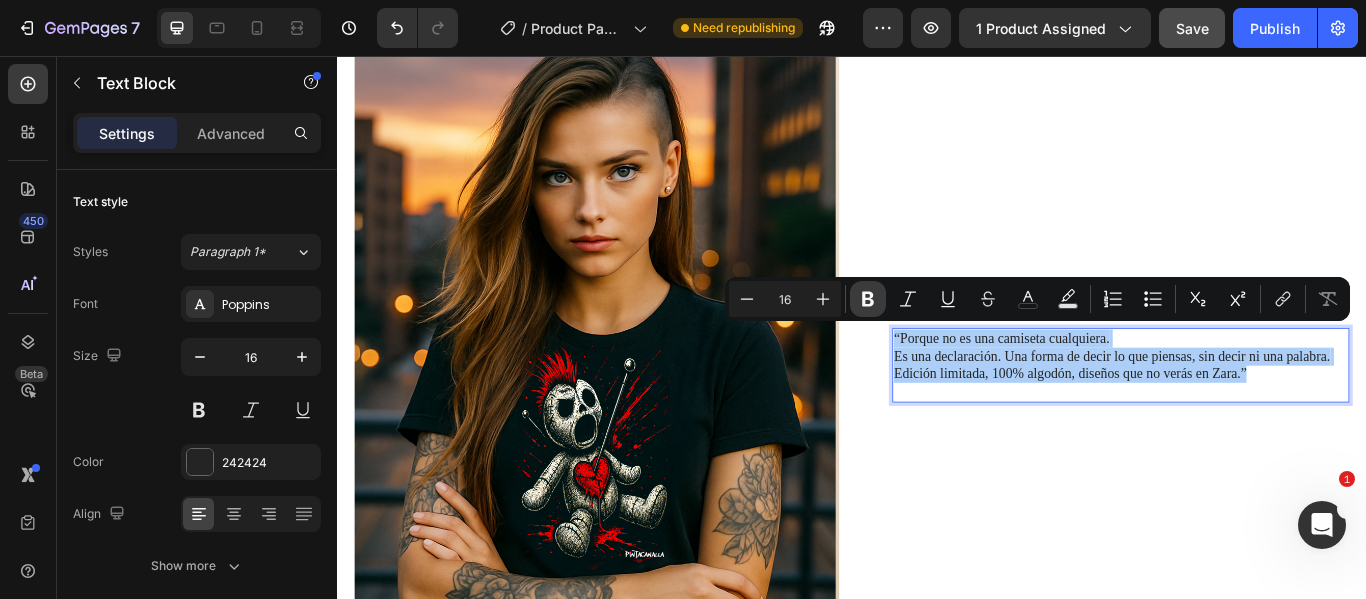 click 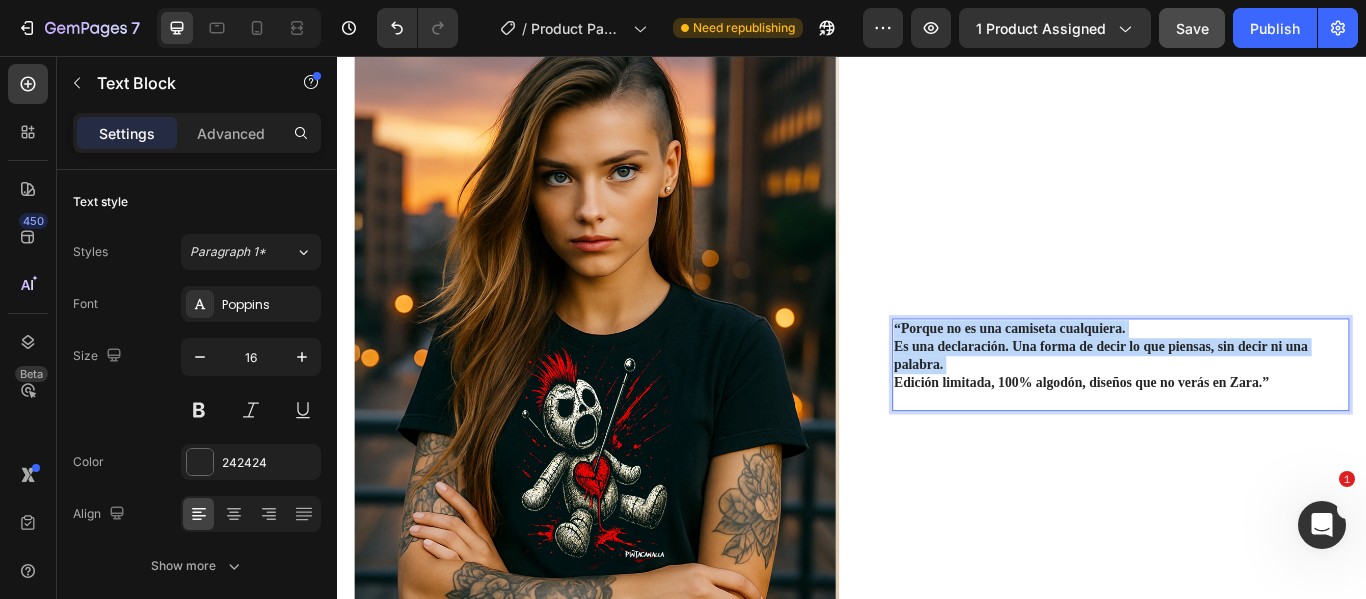 scroll, scrollTop: 1600, scrollLeft: 0, axis: vertical 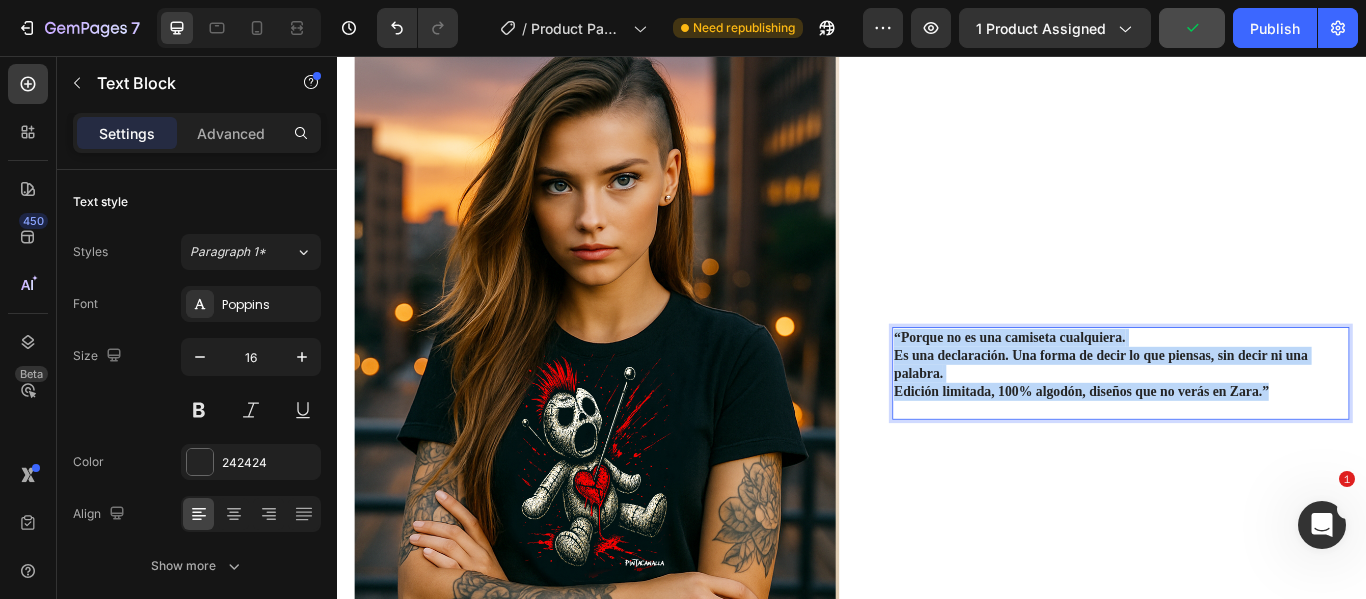 drag, startPoint x: 1427, startPoint y: 444, endPoint x: 977, endPoint y: 375, distance: 455.25928 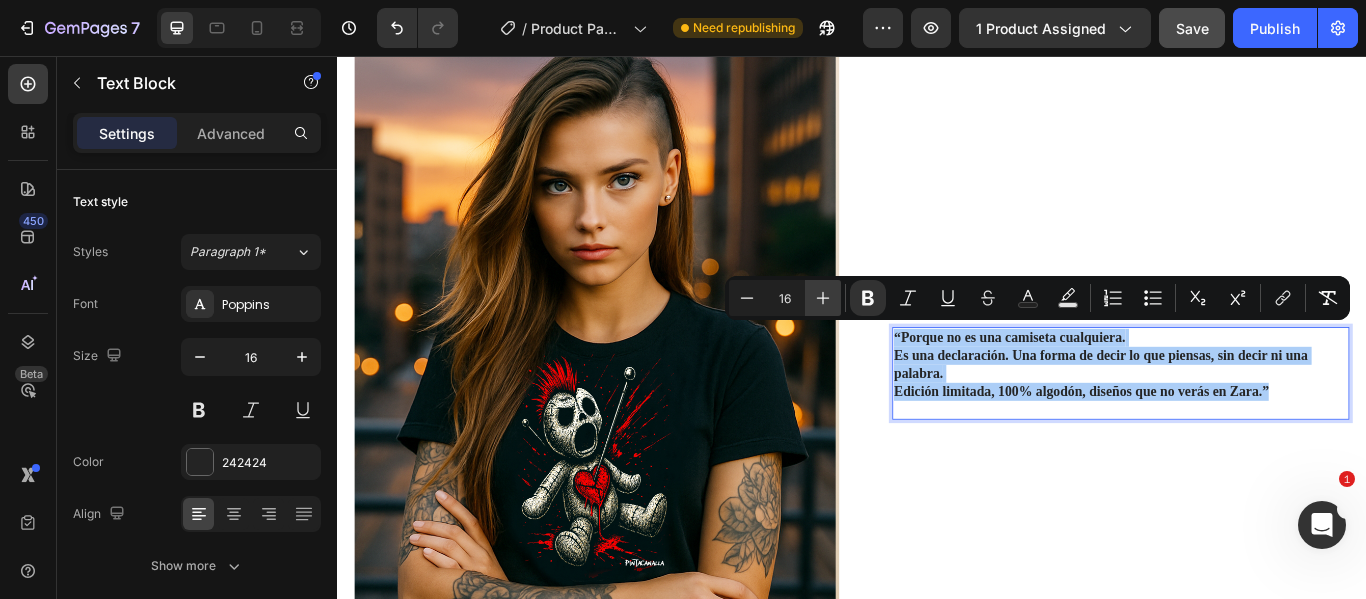click 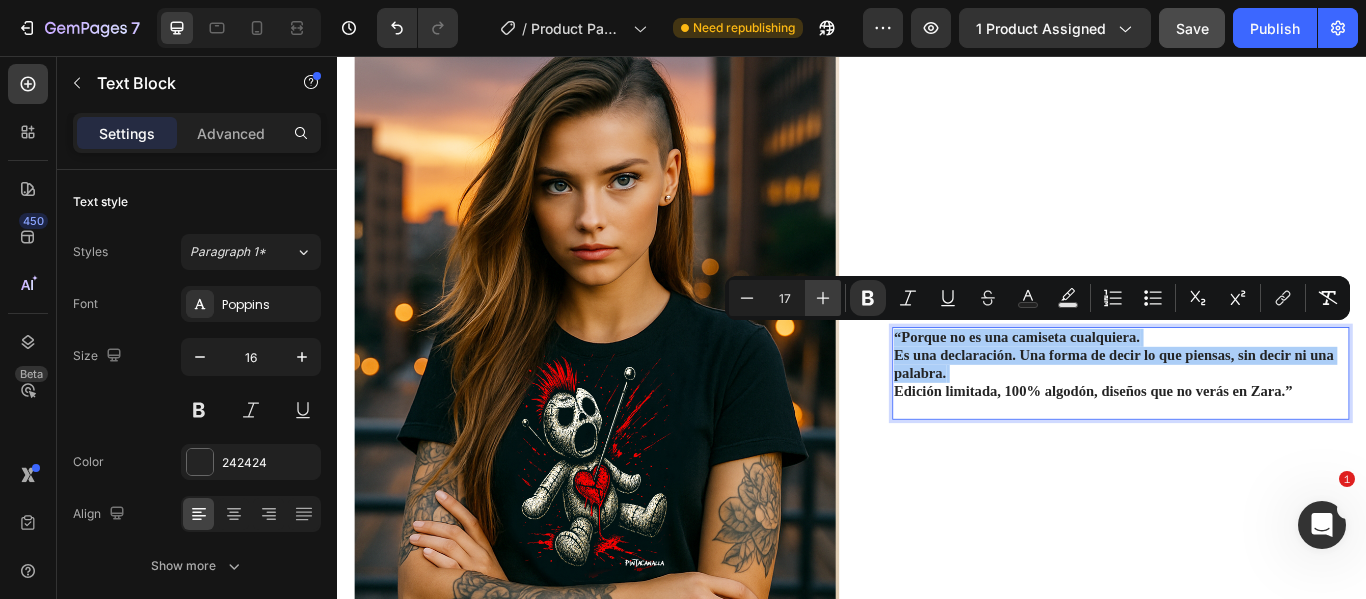 click 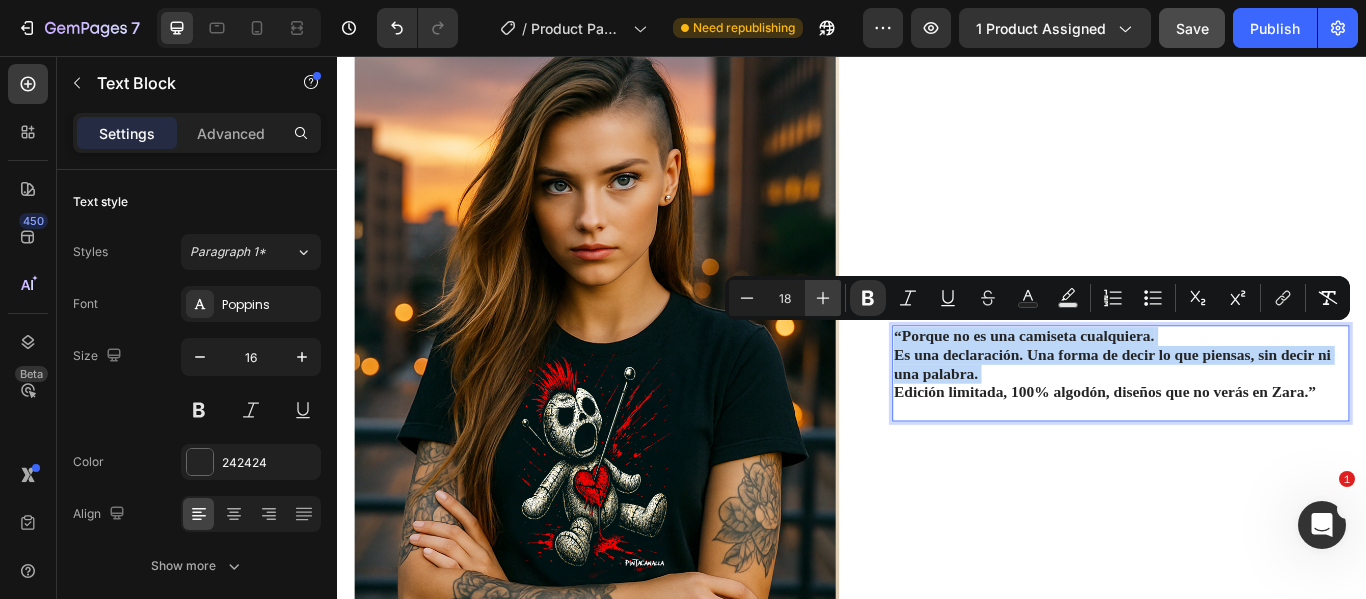 scroll, scrollTop: 1598, scrollLeft: 0, axis: vertical 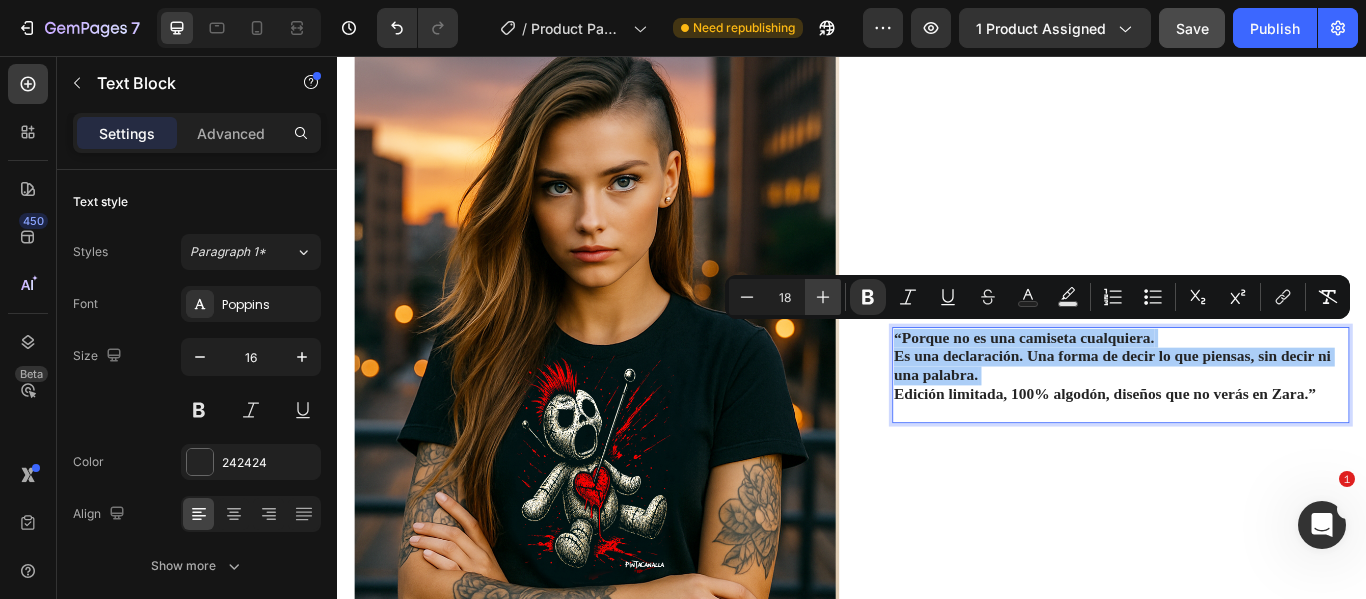 click 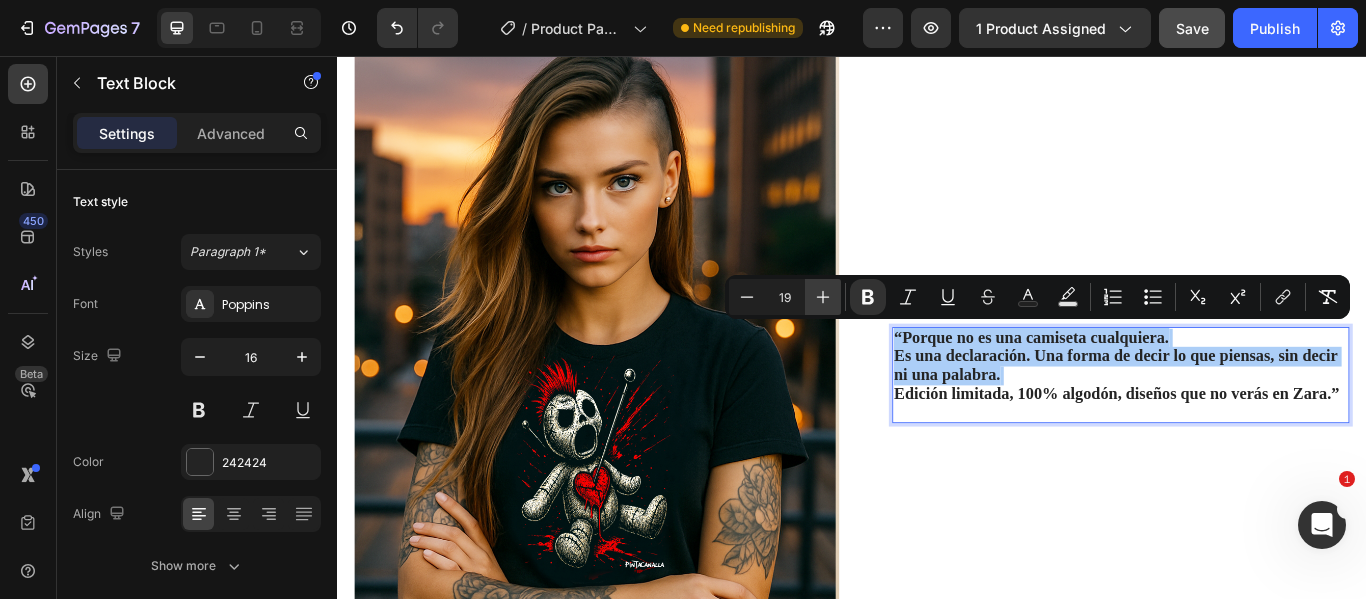 click 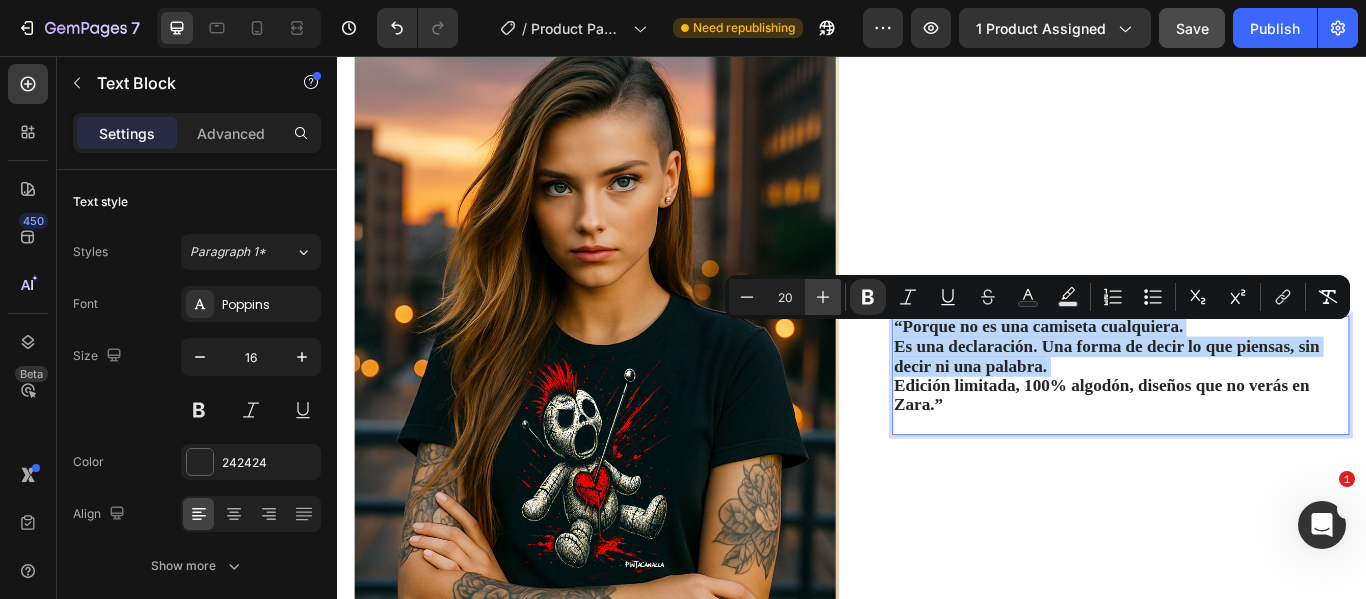 scroll, scrollTop: 1584, scrollLeft: 0, axis: vertical 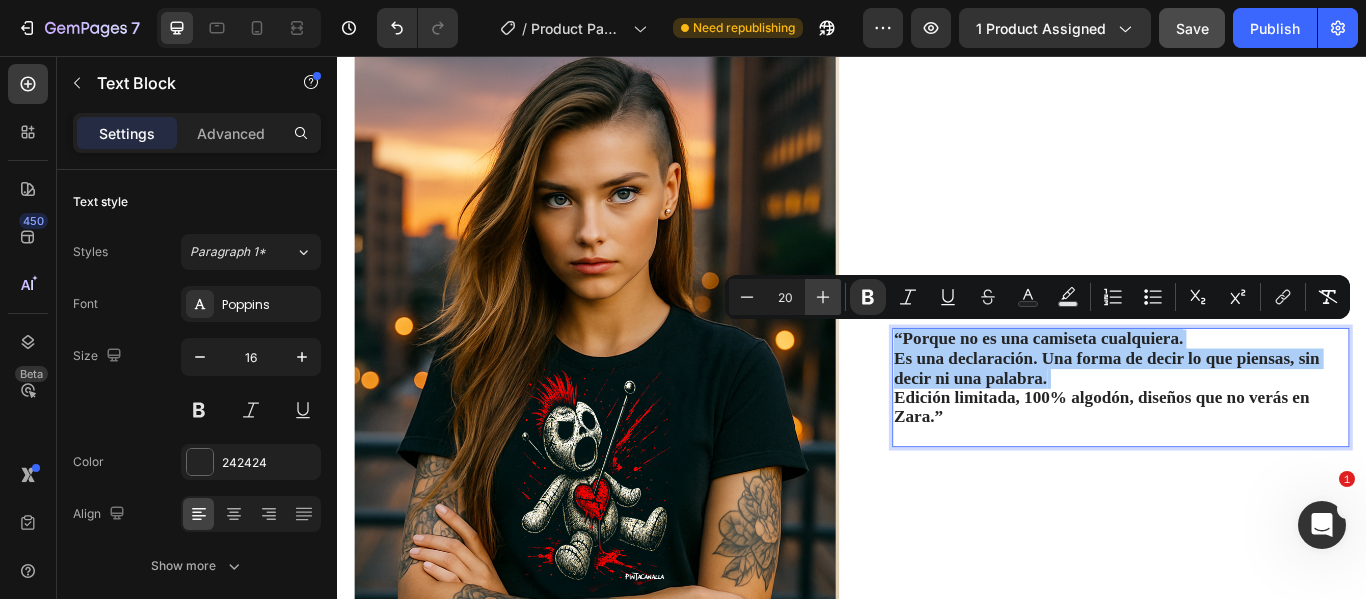 click 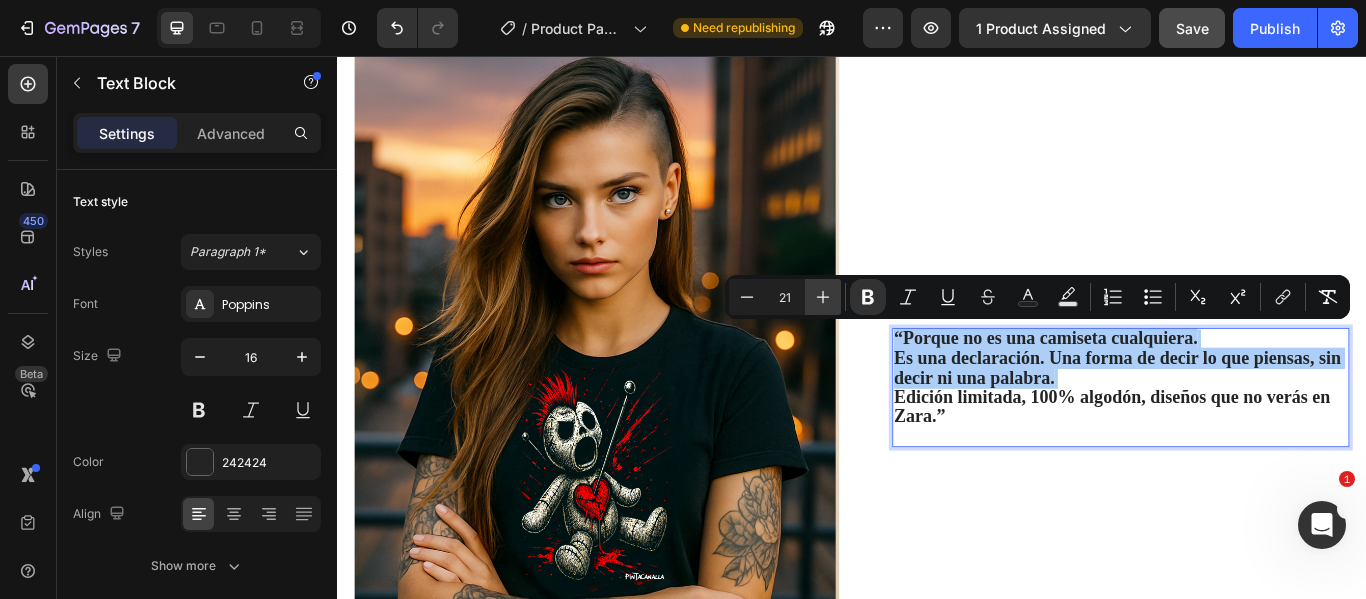 click 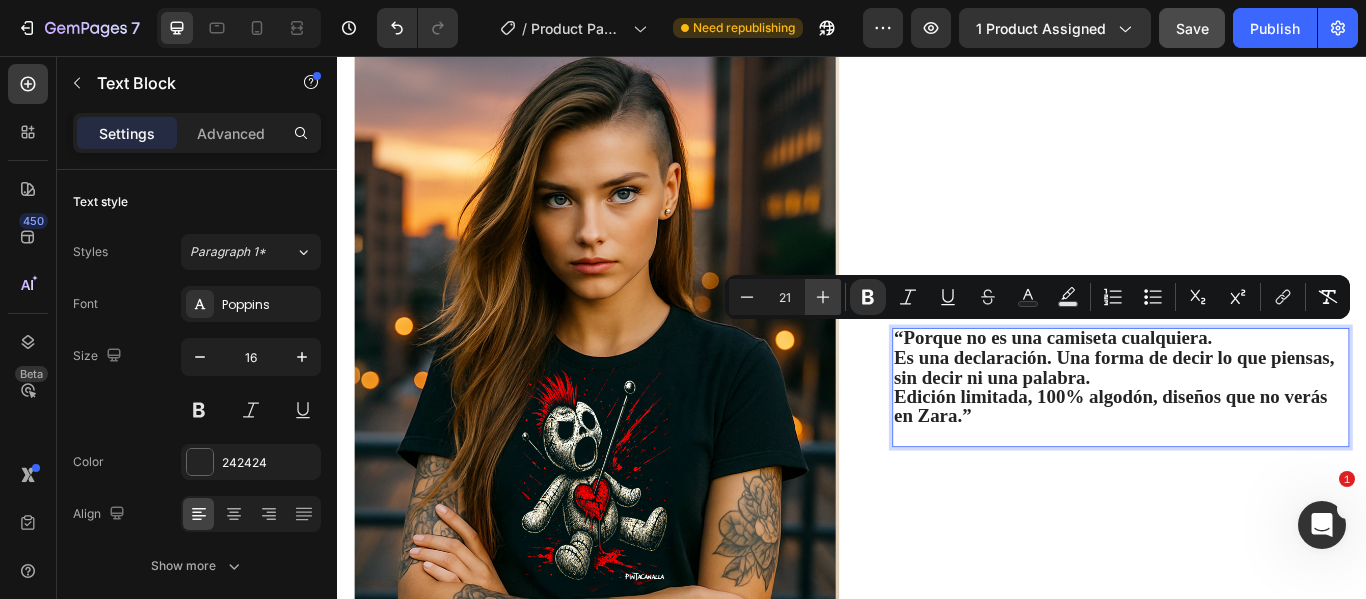 type on "22" 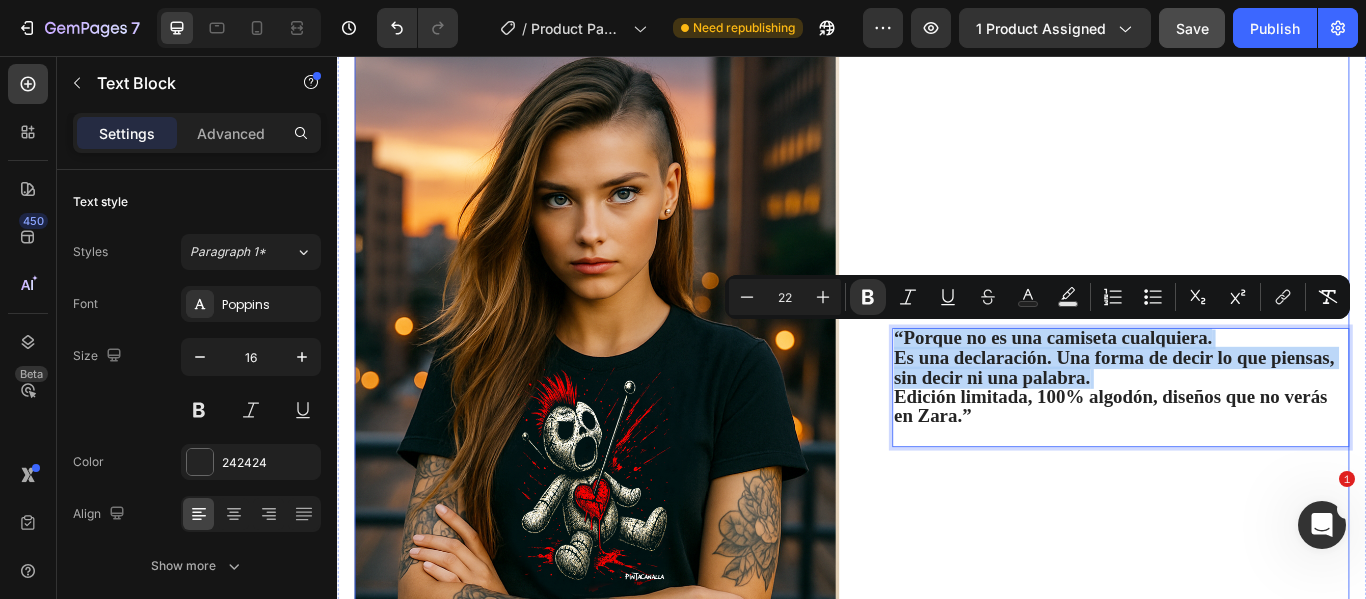 click on "“Porque no es una camiseta cualquiera. Es una declaración. Una forma de decir lo que piensas, sin decir ni una palabra. Edición limitada, 100% algodón, diseños que no verás en Zara.” Text Block   0 Row" at bounding box center (1234, 442) 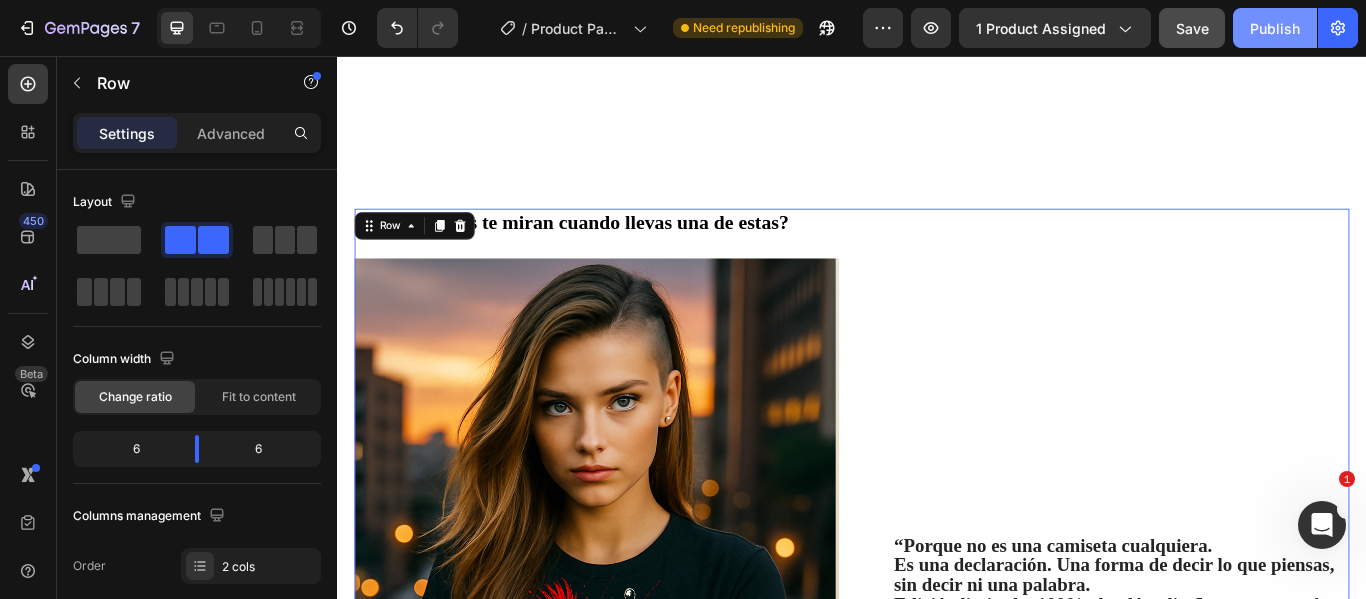 scroll, scrollTop: 1284, scrollLeft: 0, axis: vertical 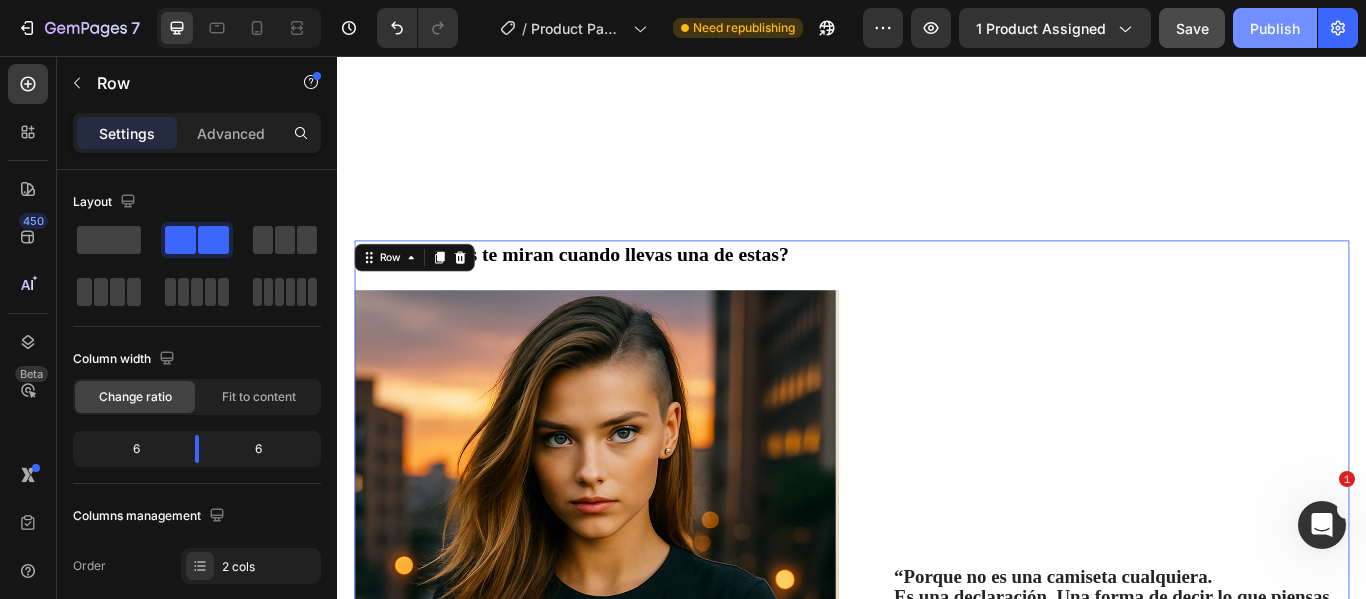 click on "Publish" at bounding box center (1275, 28) 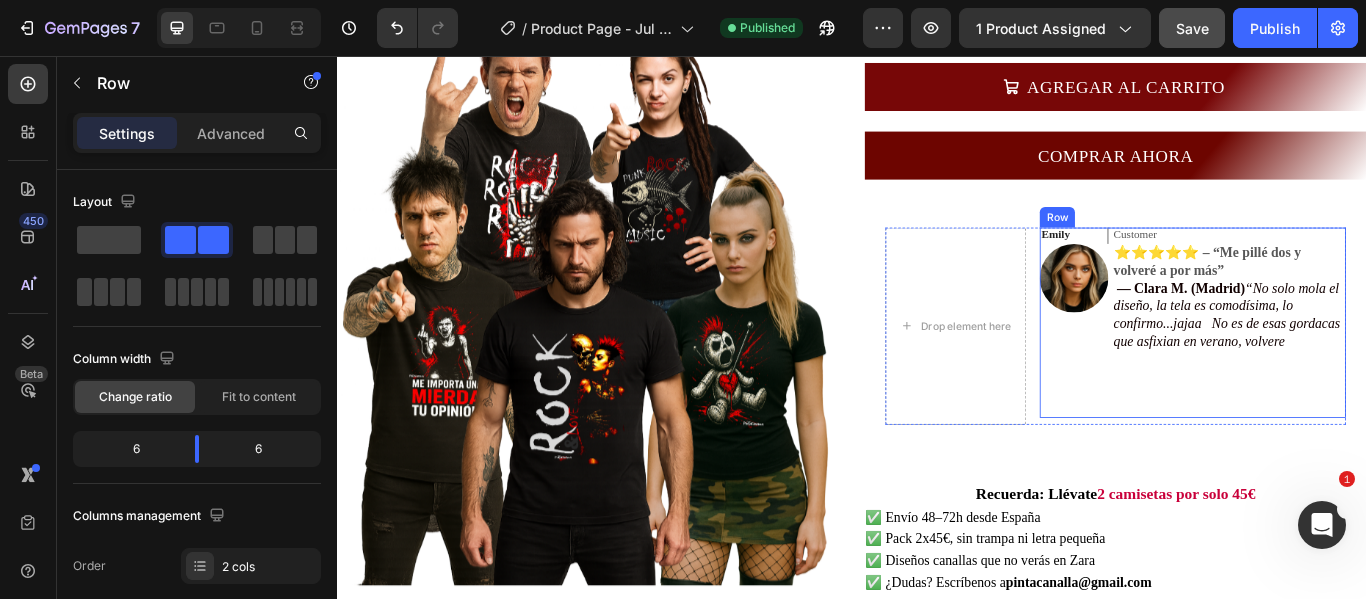scroll, scrollTop: 300, scrollLeft: 0, axis: vertical 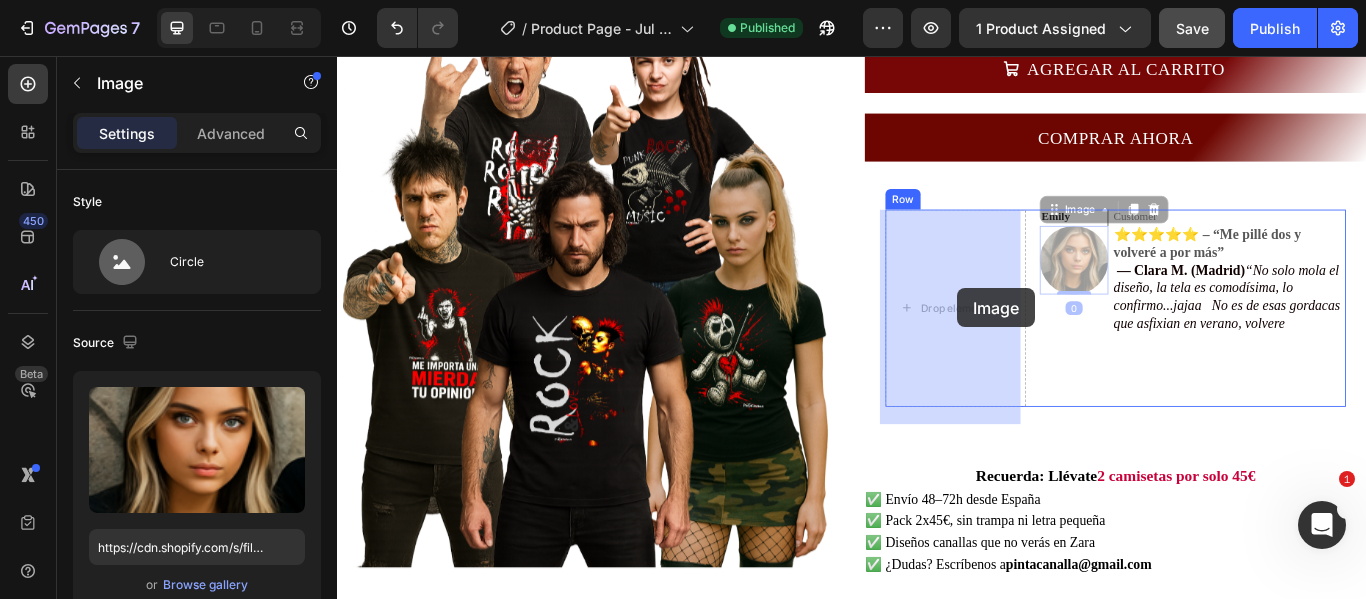 drag, startPoint x: 1191, startPoint y: 299, endPoint x: 1060, endPoint y: 327, distance: 133.95895 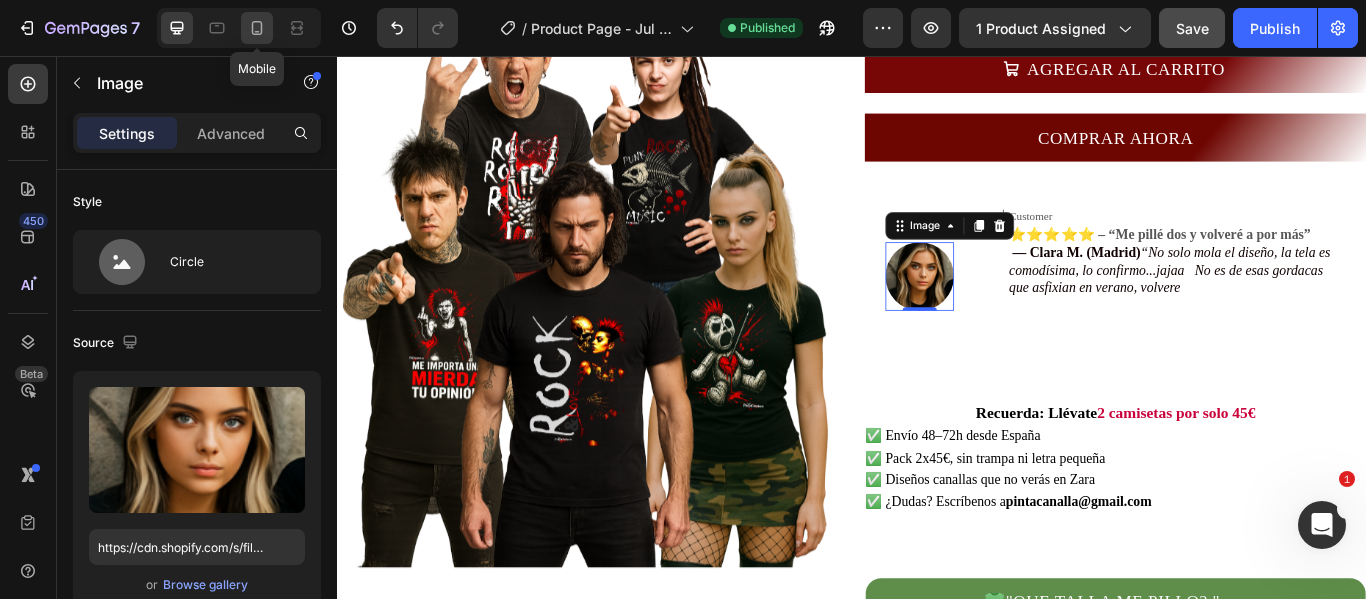 click 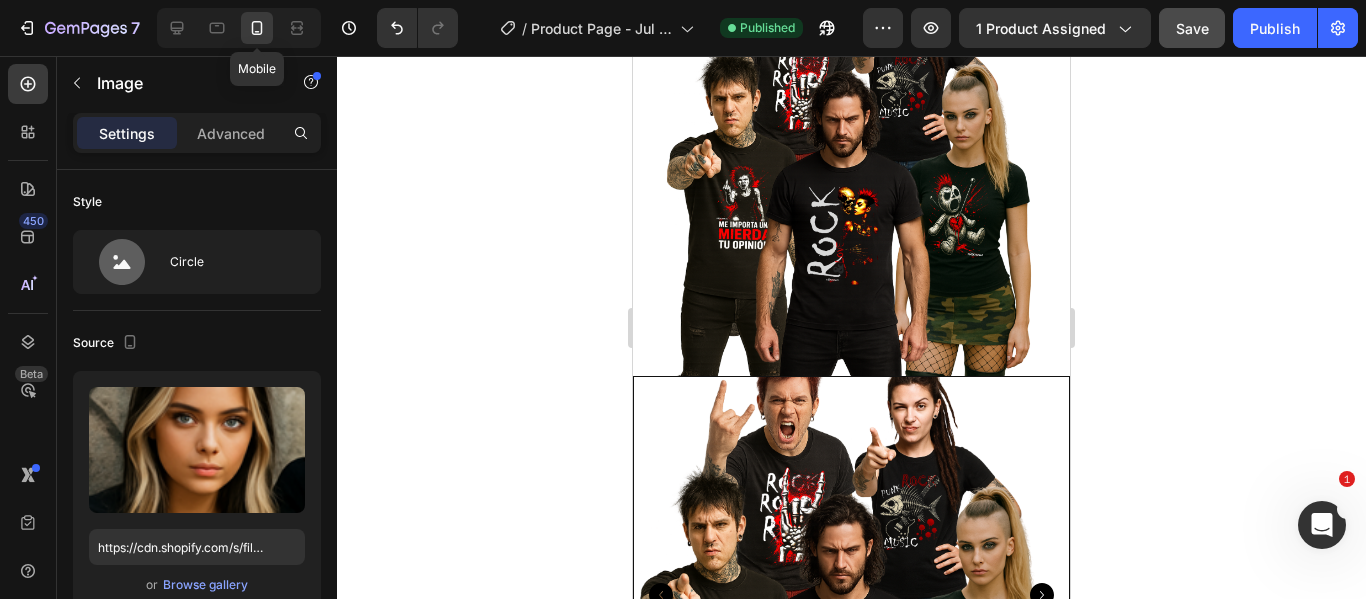 click 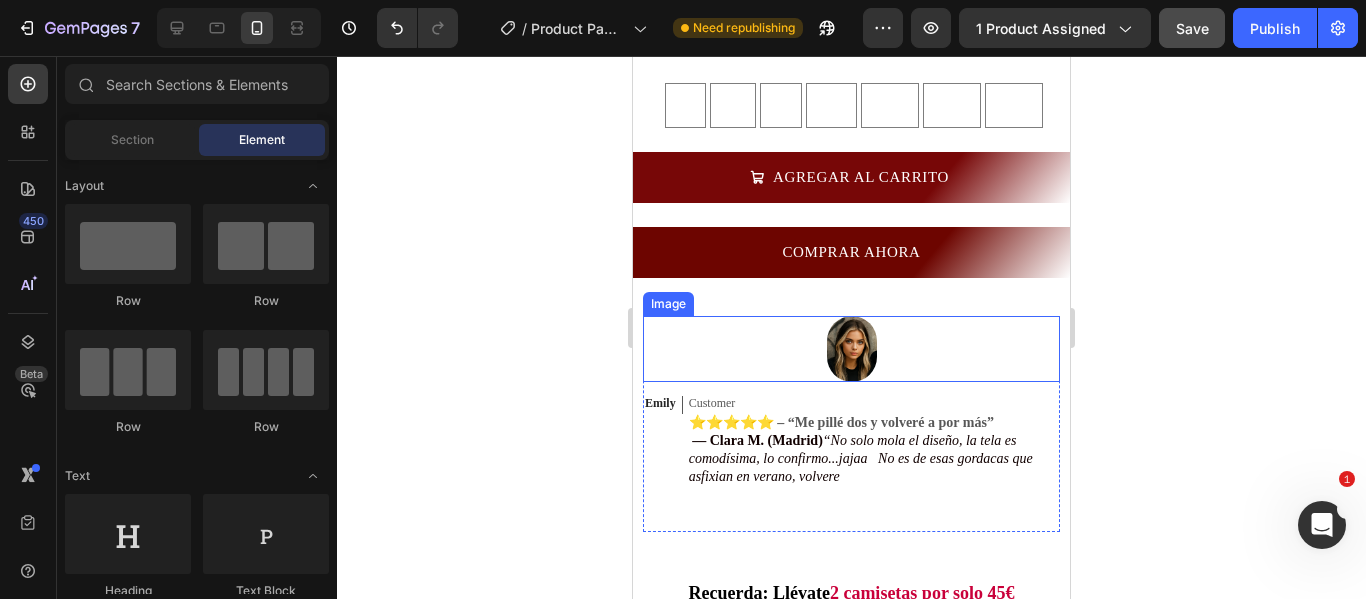 scroll, scrollTop: 800, scrollLeft: 0, axis: vertical 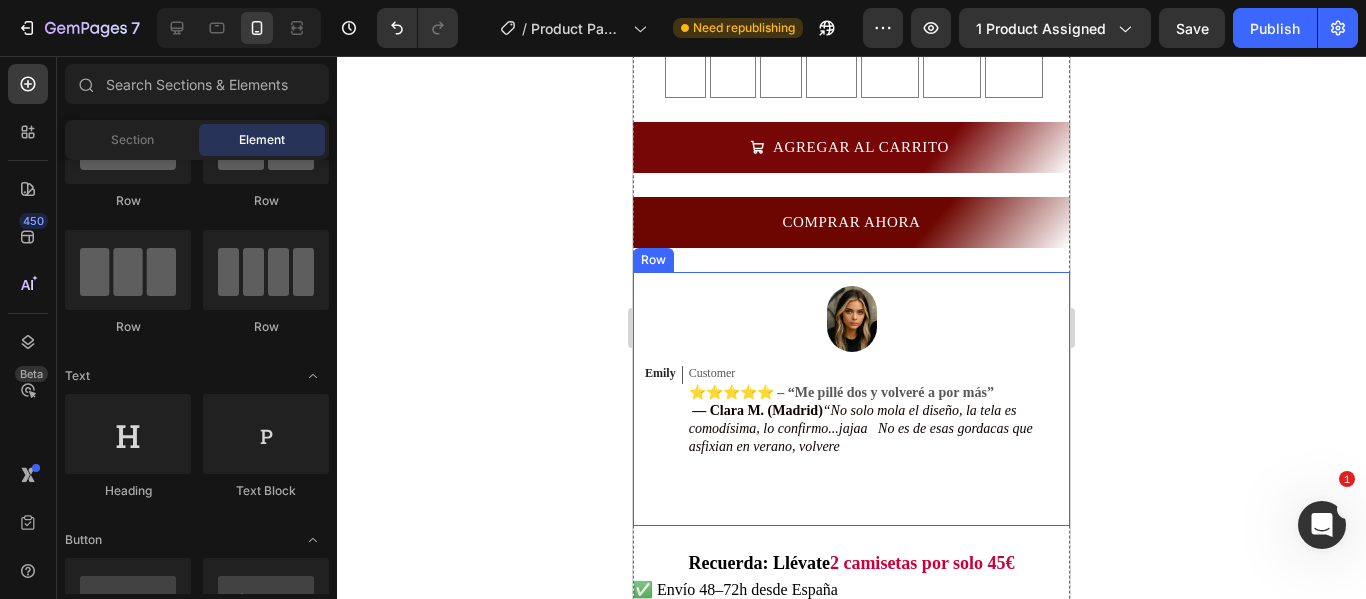click 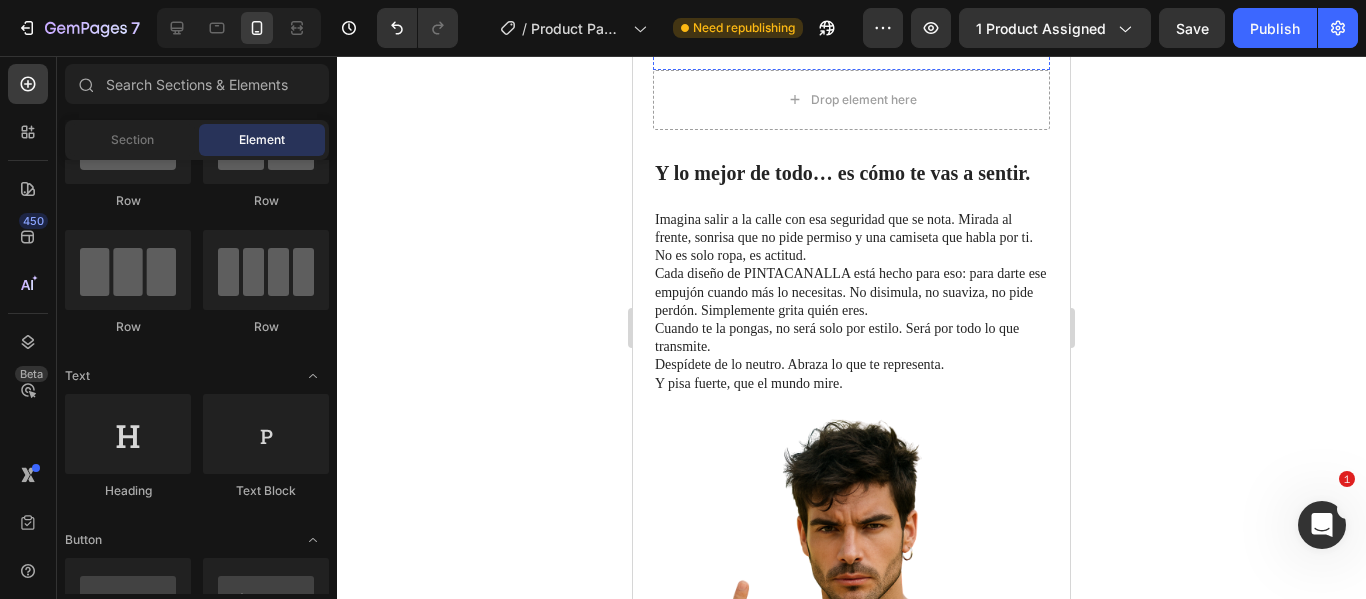 scroll, scrollTop: 2100, scrollLeft: 0, axis: vertical 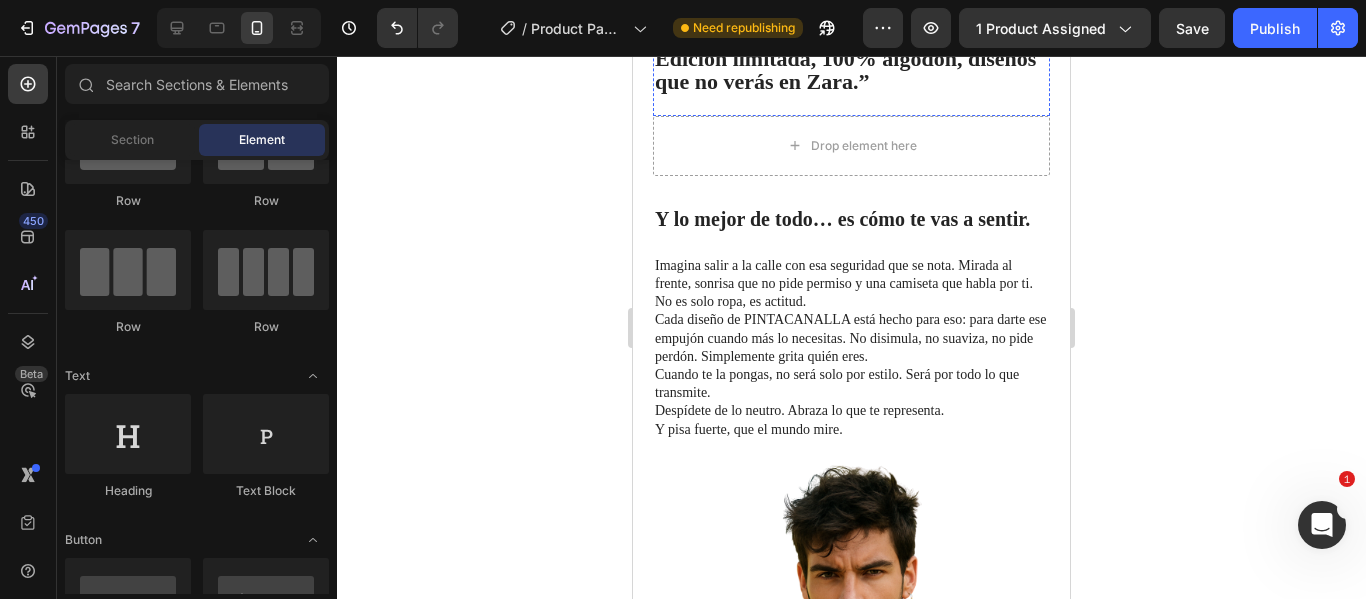 click at bounding box center (851, -48) 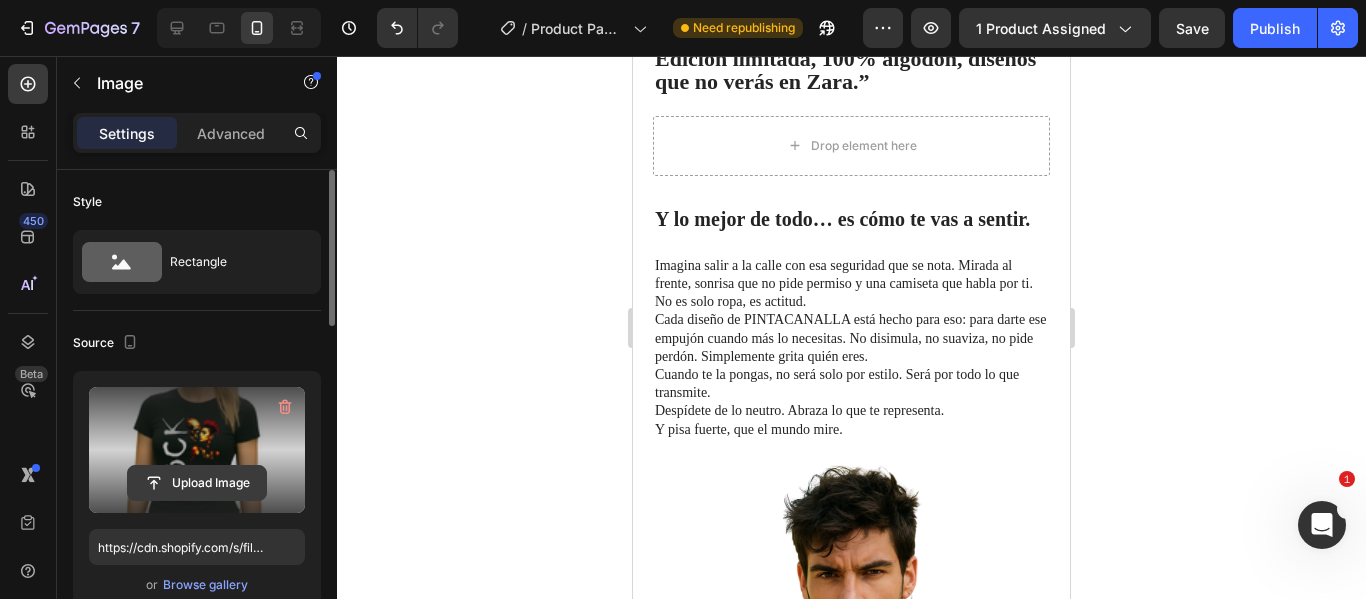 click 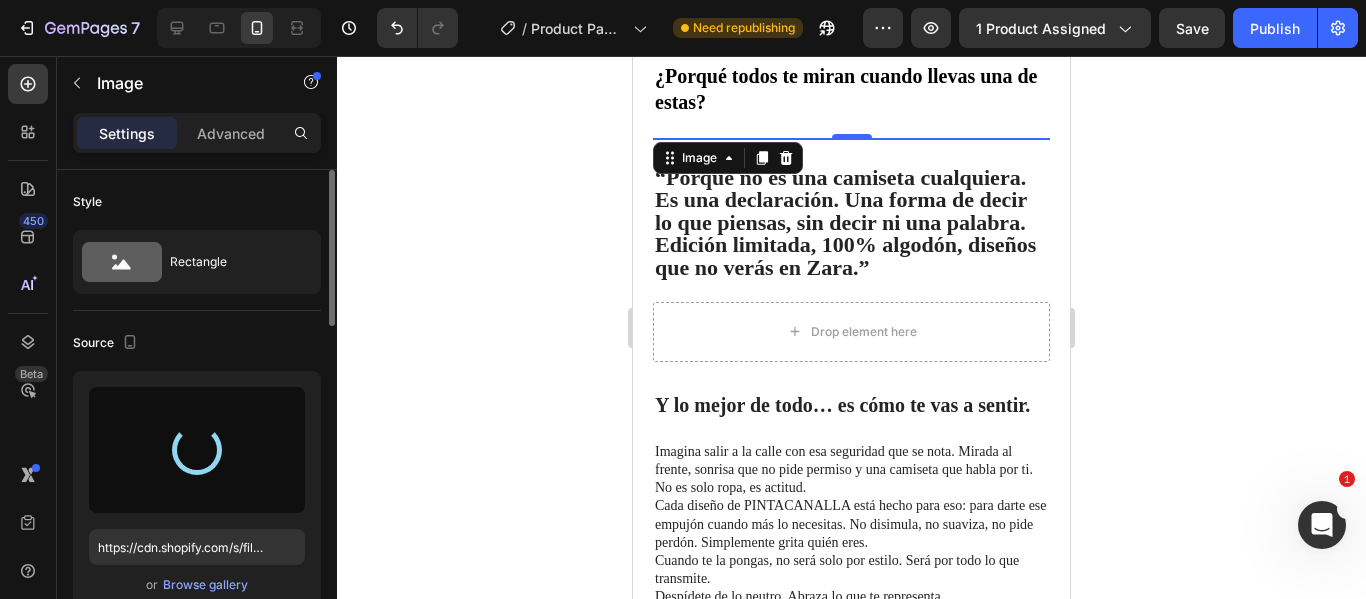 scroll, scrollTop: 1900, scrollLeft: 0, axis: vertical 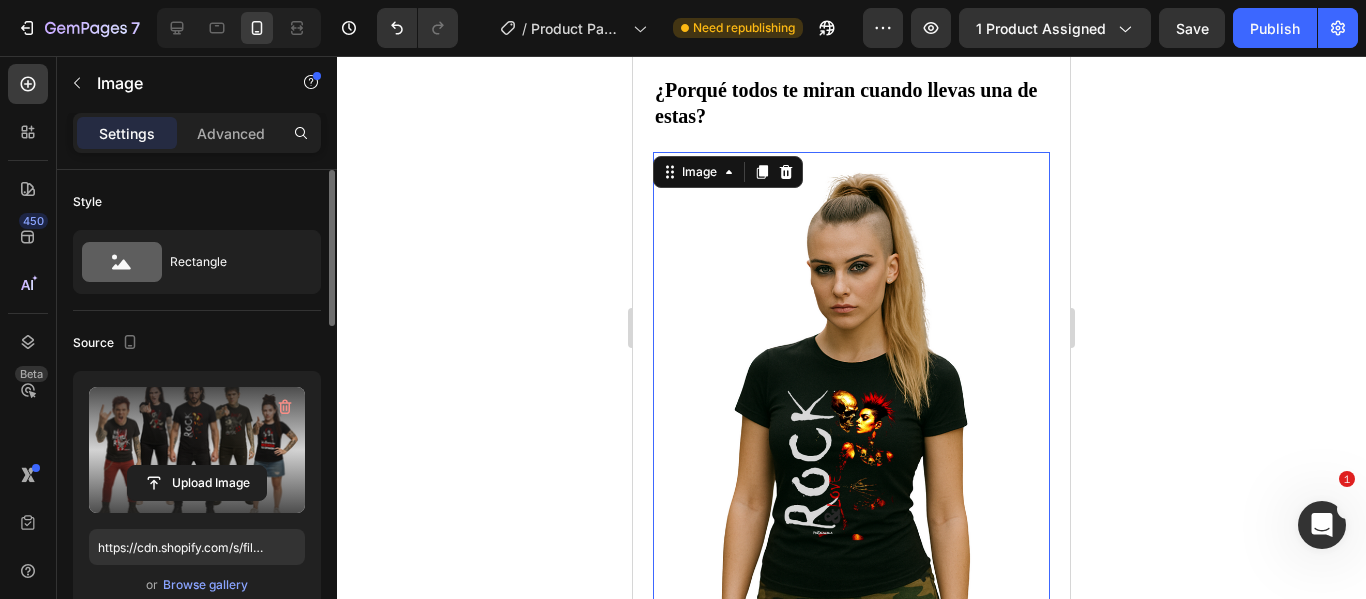 type on "https://cdn.shopify.com/s/files/1/0895/7424/4697/files/gempages_577607291776271301-addee773-45e2-447f-85a8-6ac6e889f424.png" 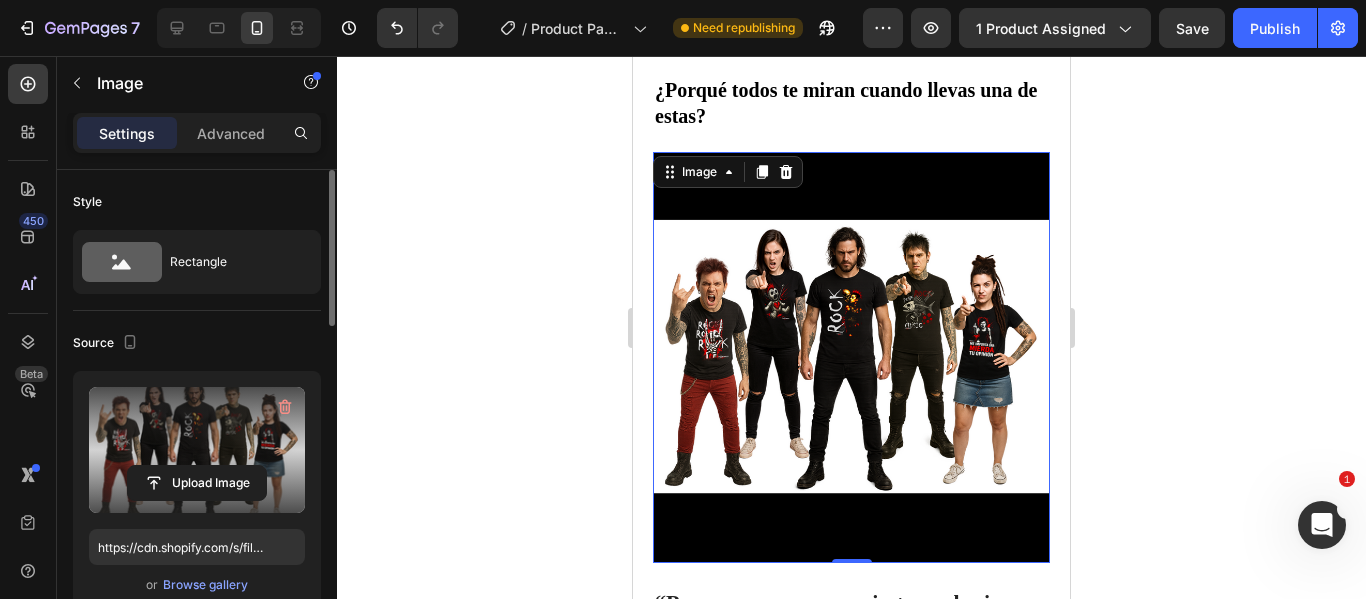 click 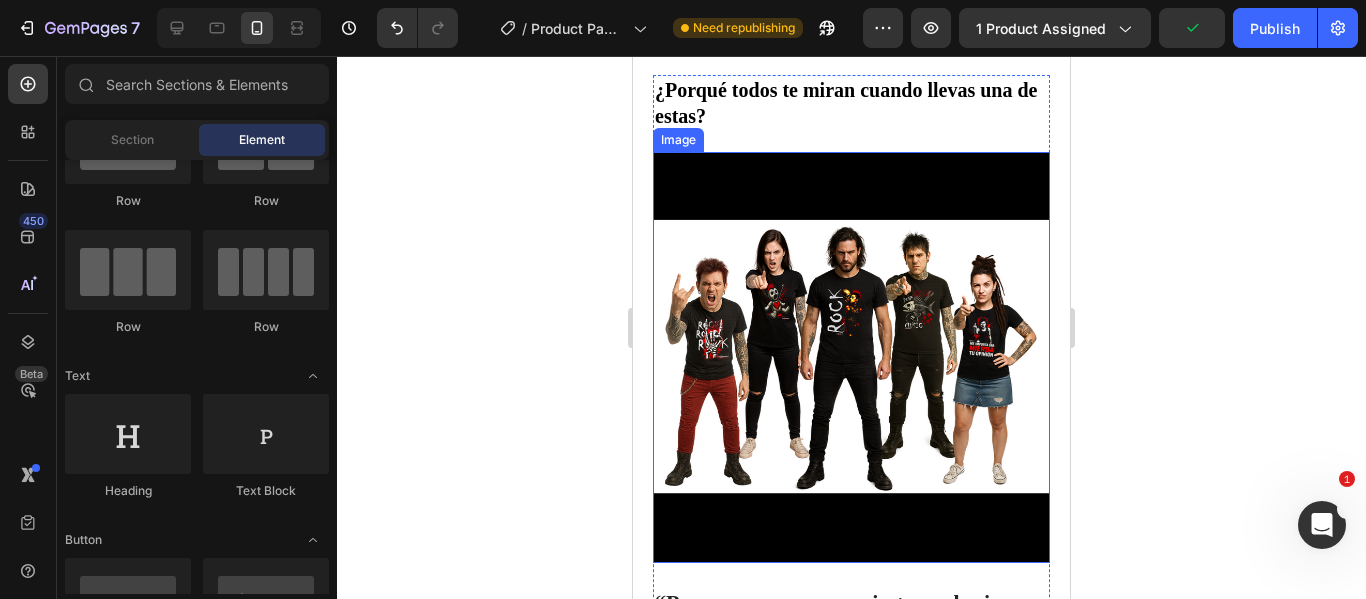 scroll, scrollTop: 2100, scrollLeft: 0, axis: vertical 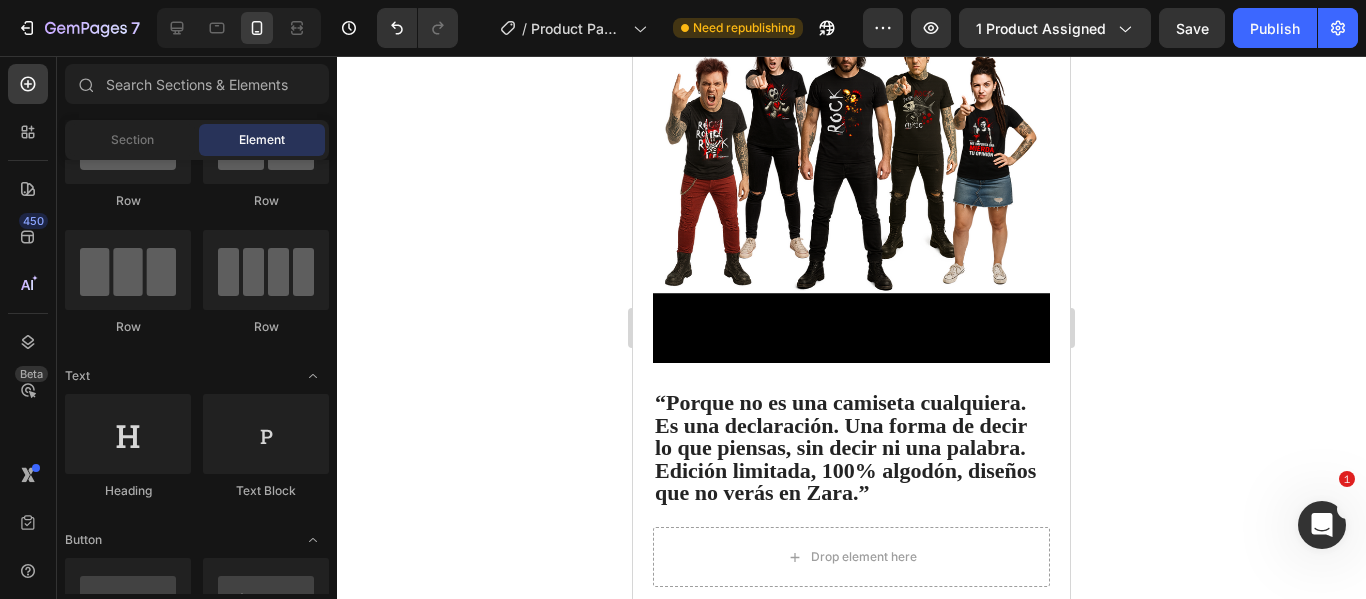 click 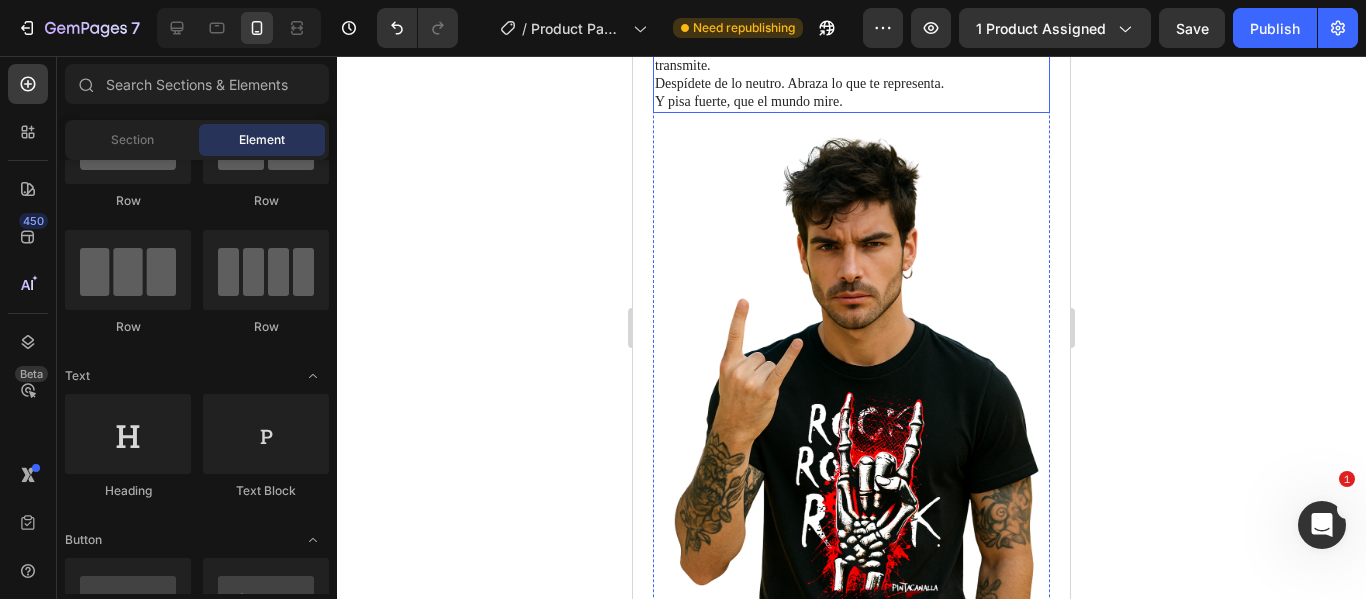 scroll, scrollTop: 2900, scrollLeft: 0, axis: vertical 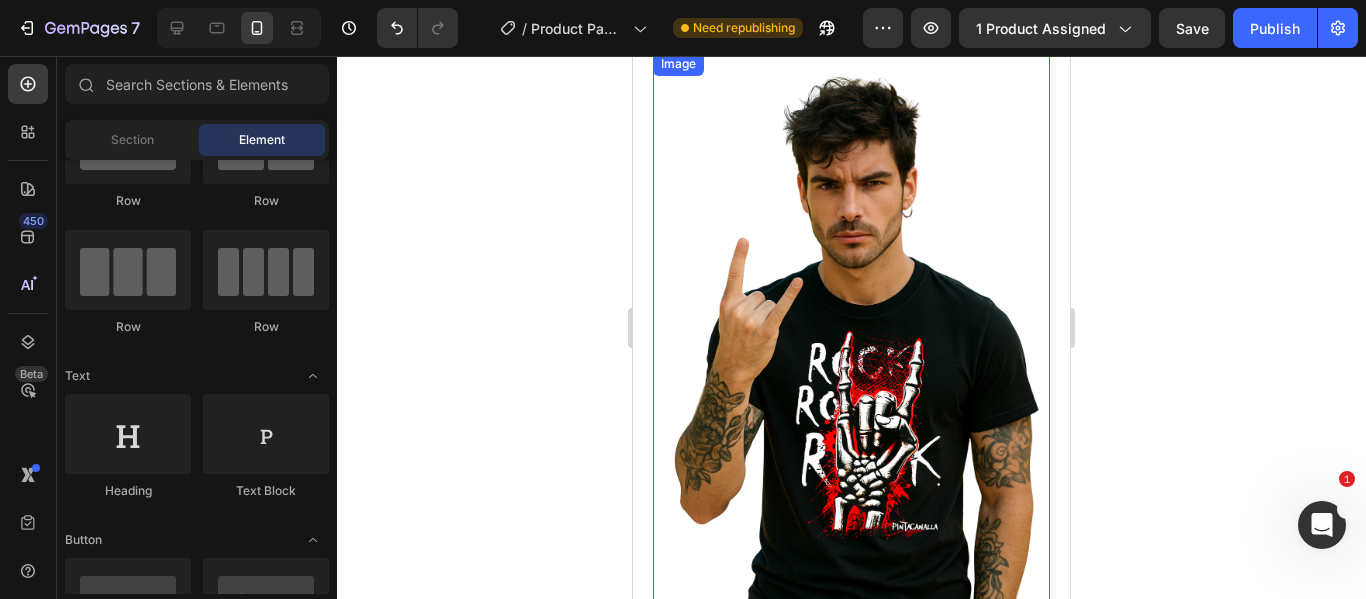 click at bounding box center (851, 349) 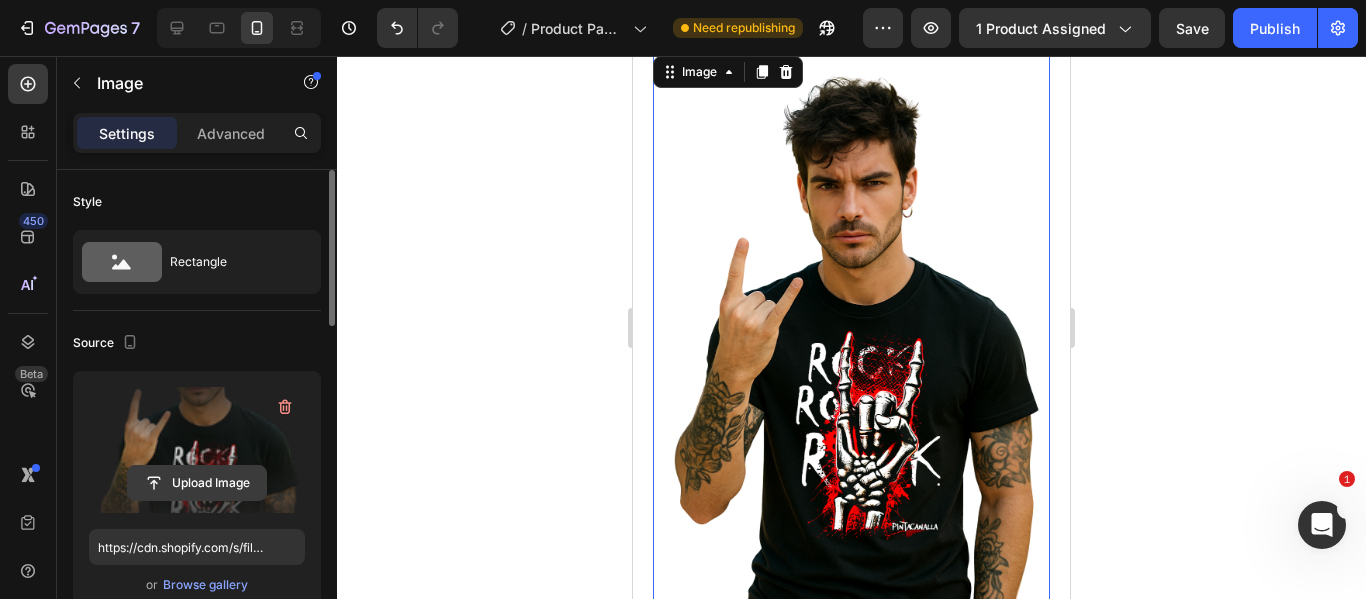 click 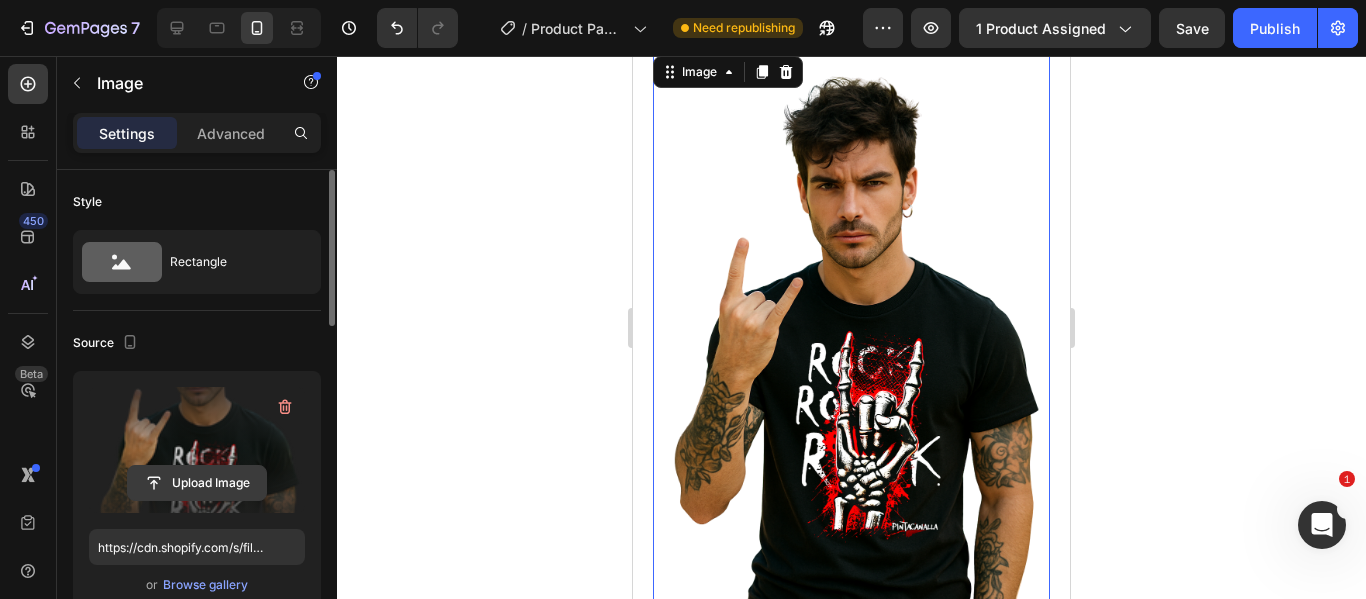 click 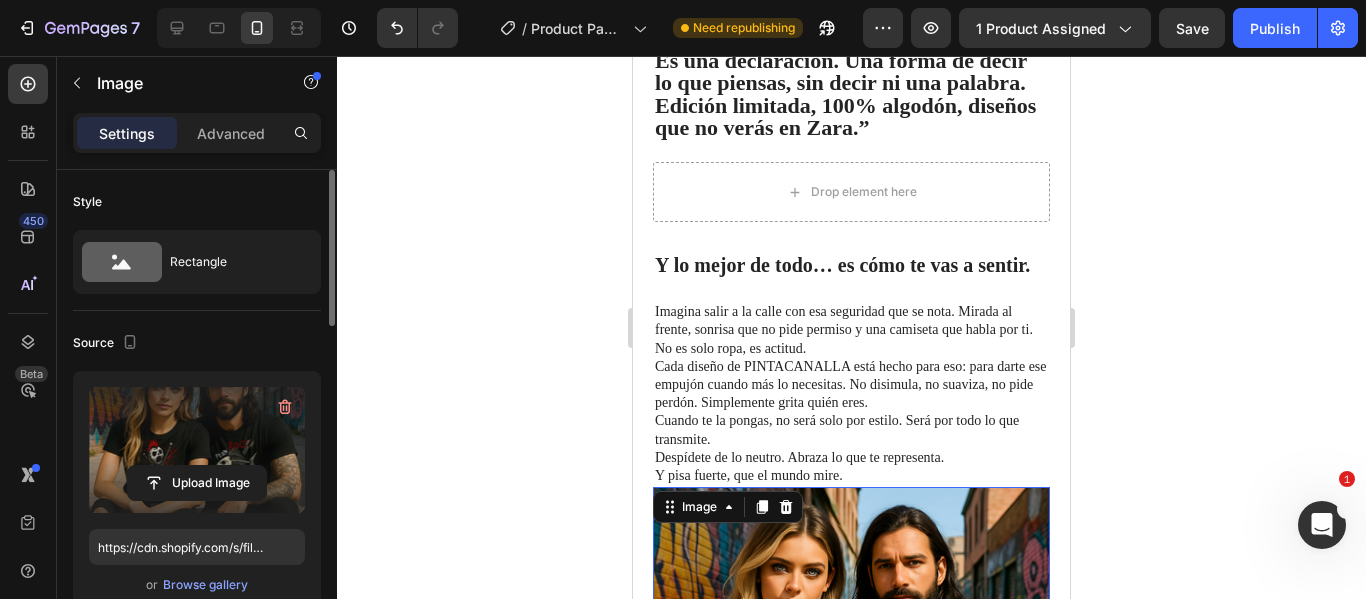 scroll, scrollTop: 2500, scrollLeft: 0, axis: vertical 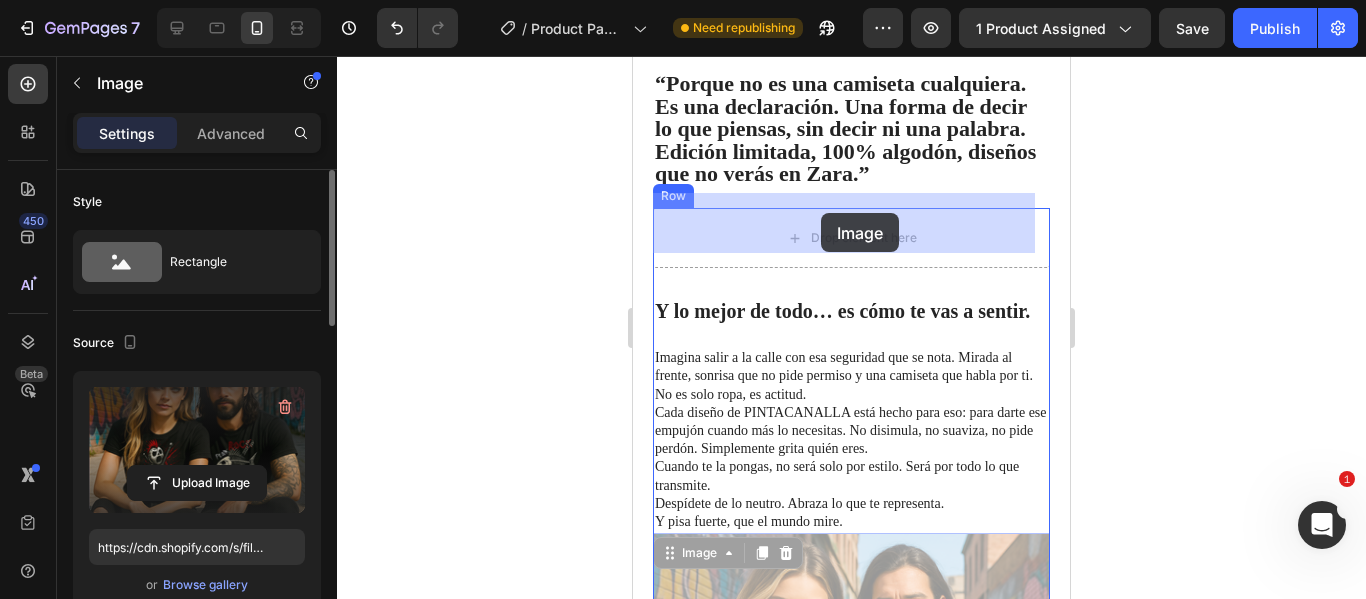 drag, startPoint x: 866, startPoint y: 477, endPoint x: 821, endPoint y: 213, distance: 267.80777 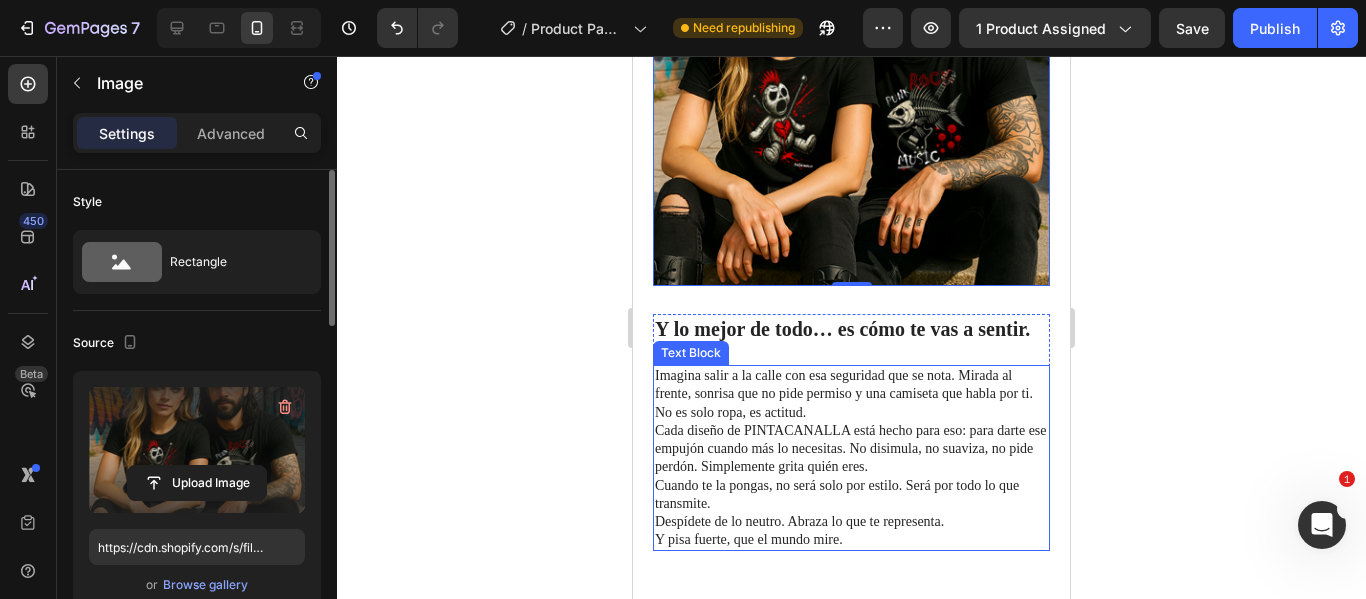scroll, scrollTop: 2819, scrollLeft: 0, axis: vertical 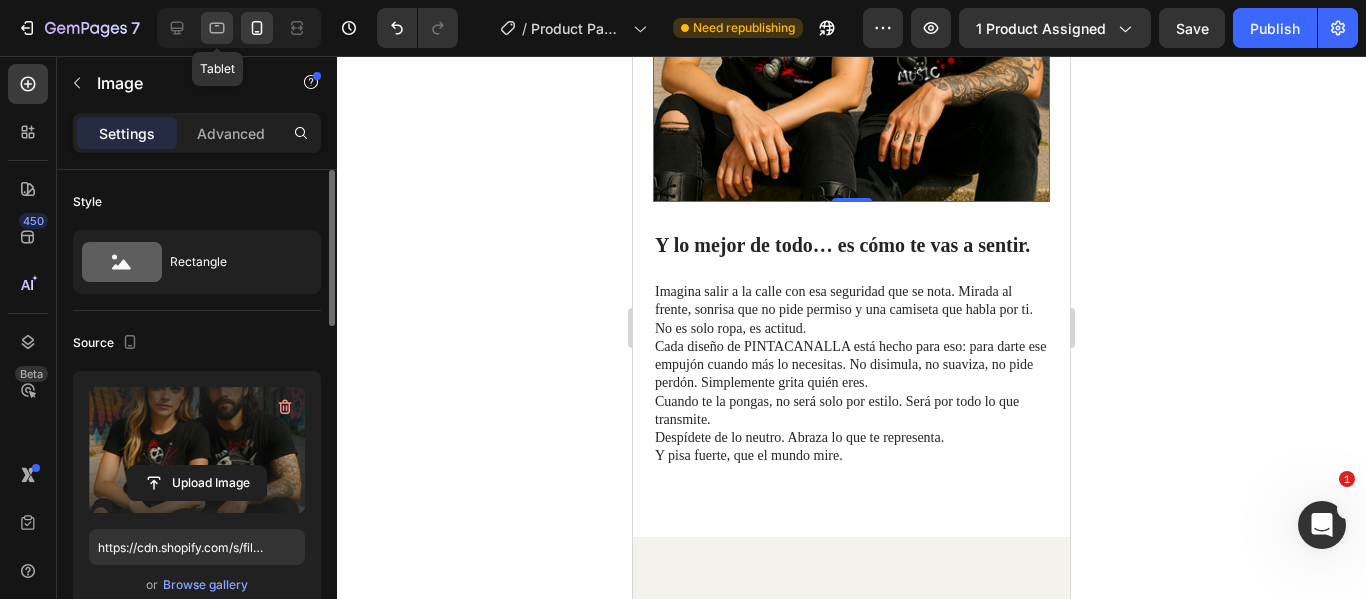 click 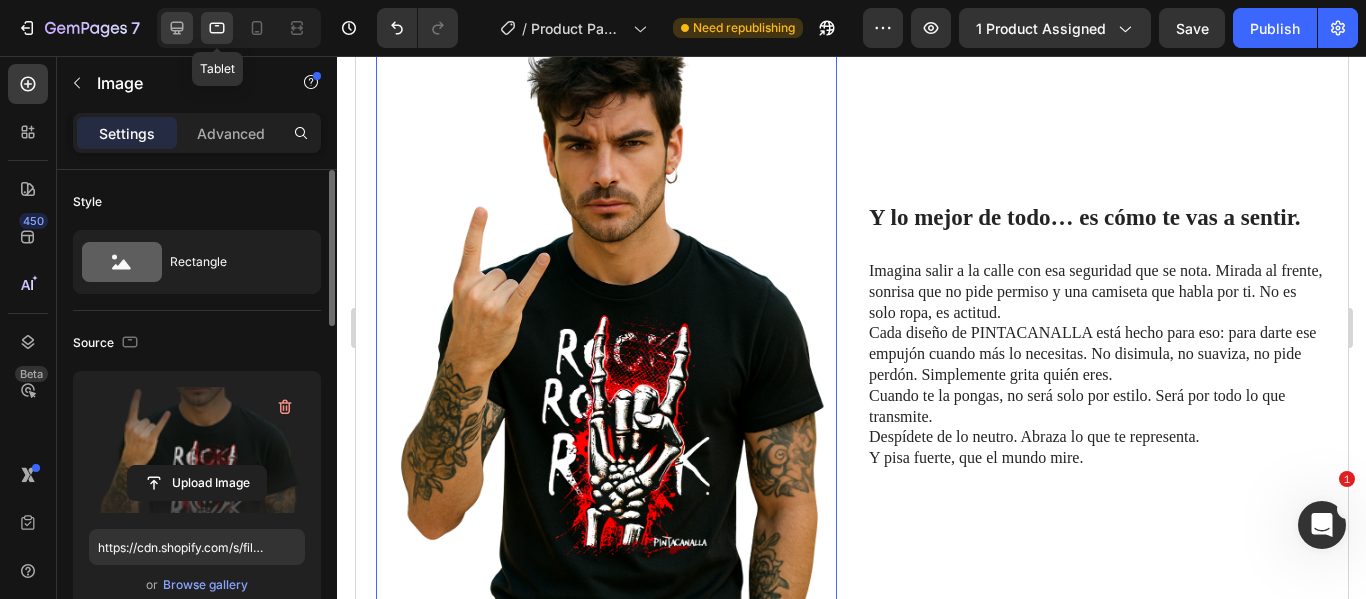 click 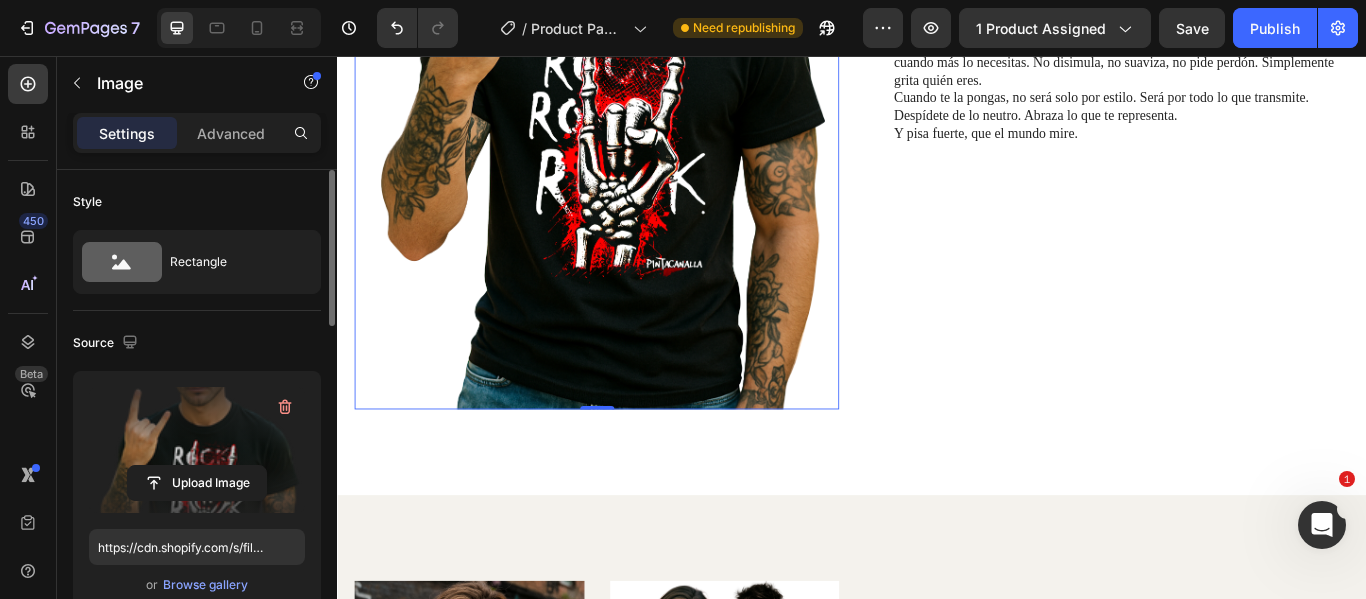 scroll, scrollTop: 2498, scrollLeft: 0, axis: vertical 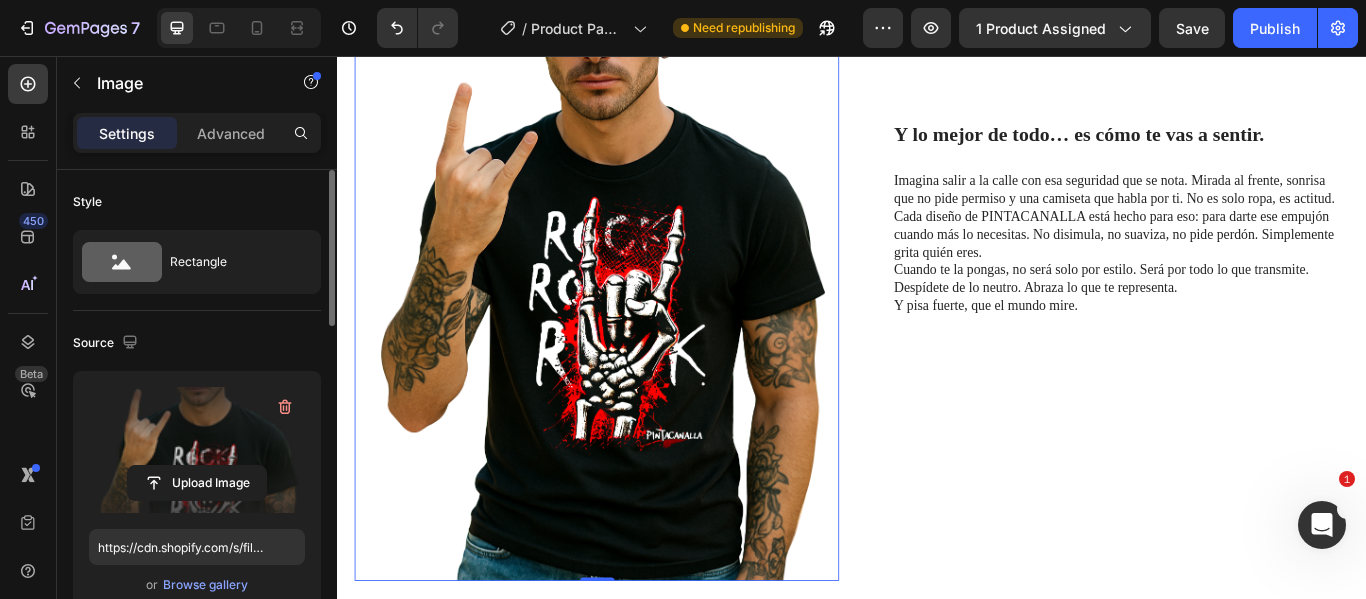 click at bounding box center [639, 245] 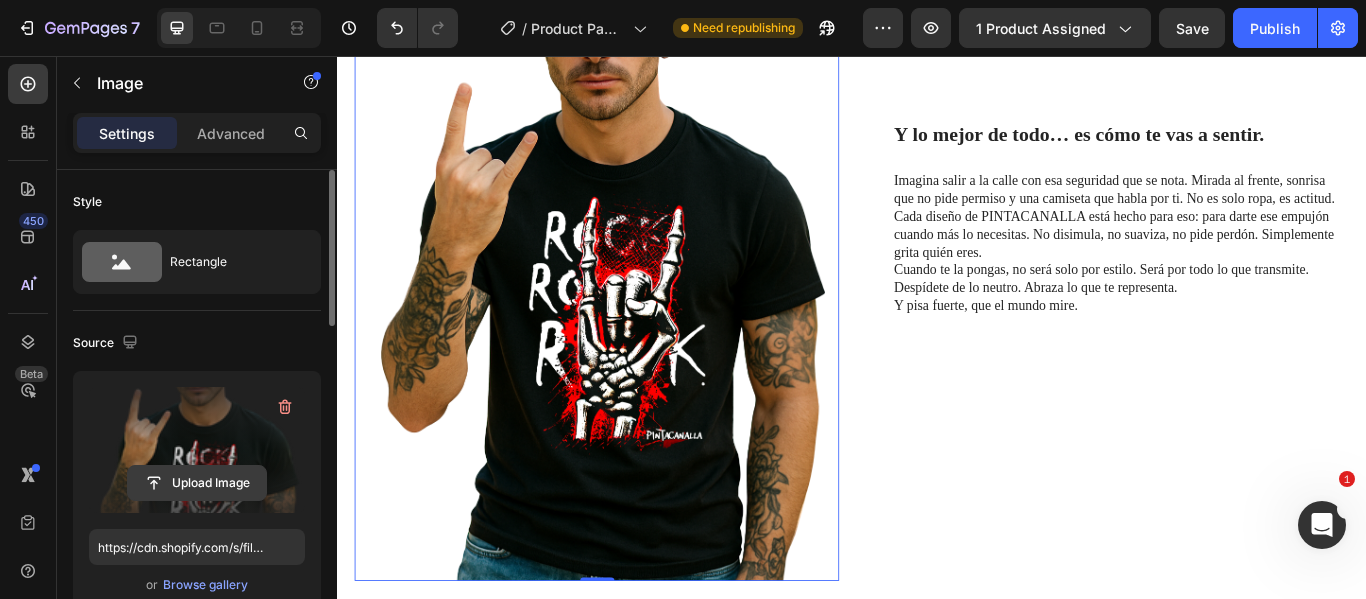 click 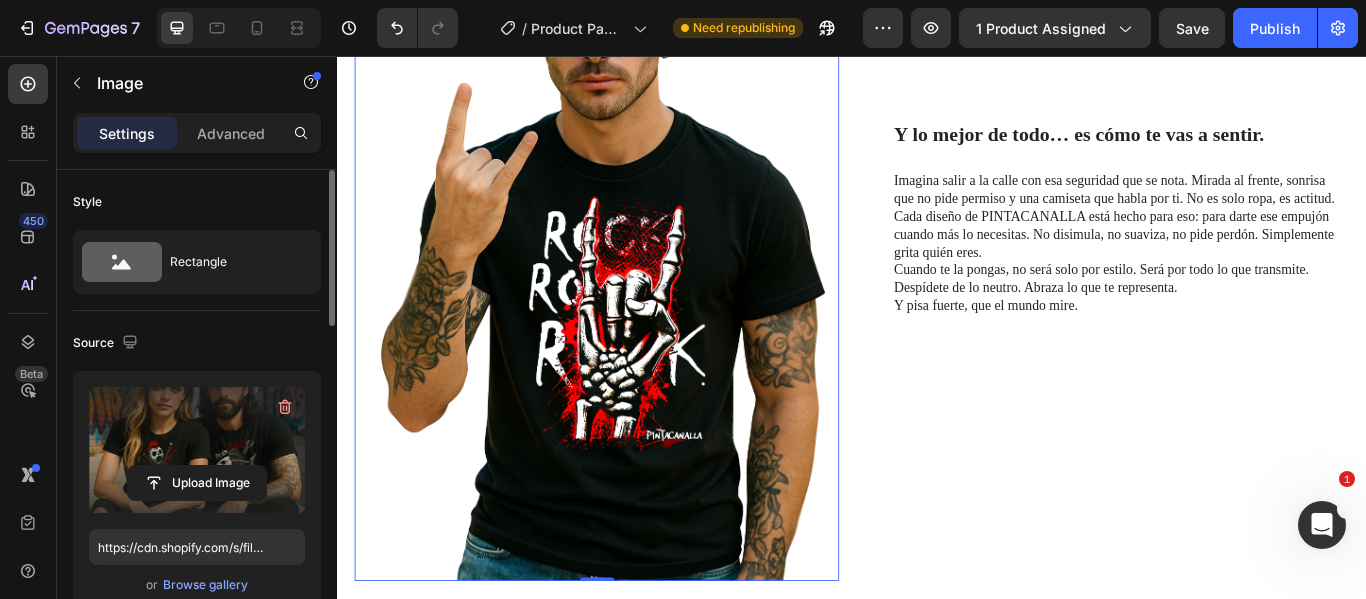 type on "https://cdn.shopify.com/s/files/1/0895/7424/4697/files/gempages_577607291776271301-0e0637bc-6850-4066-adb6-3ad9e603fc56.png" 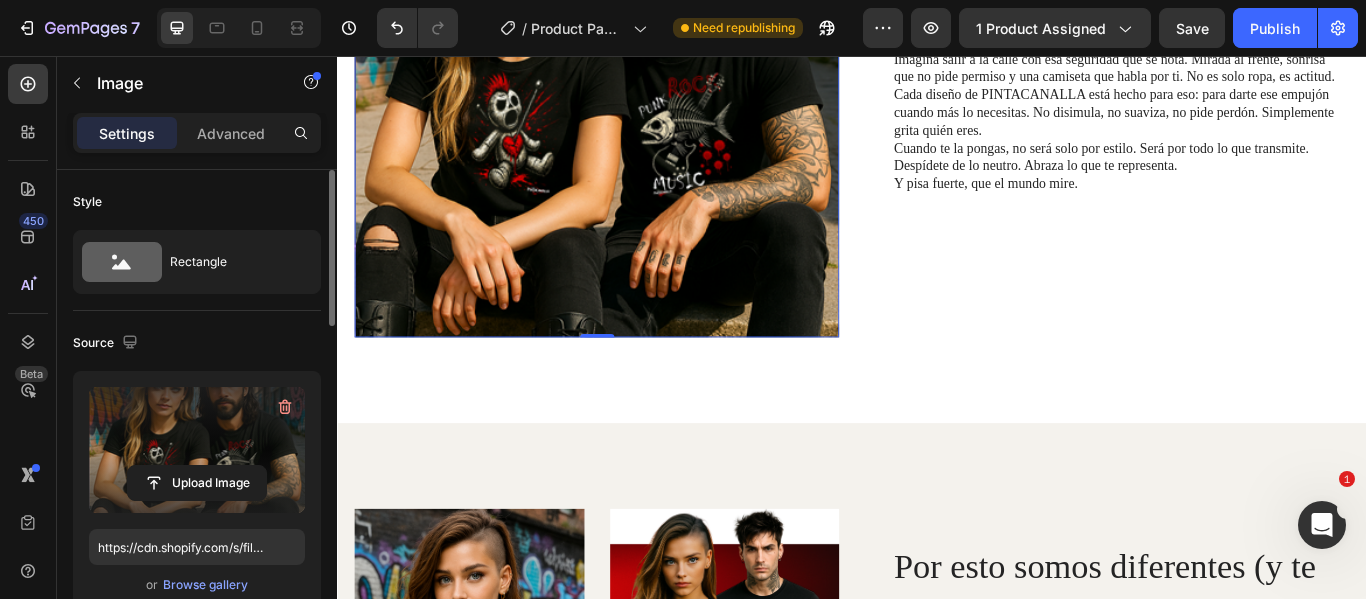 scroll, scrollTop: 2358, scrollLeft: 0, axis: vertical 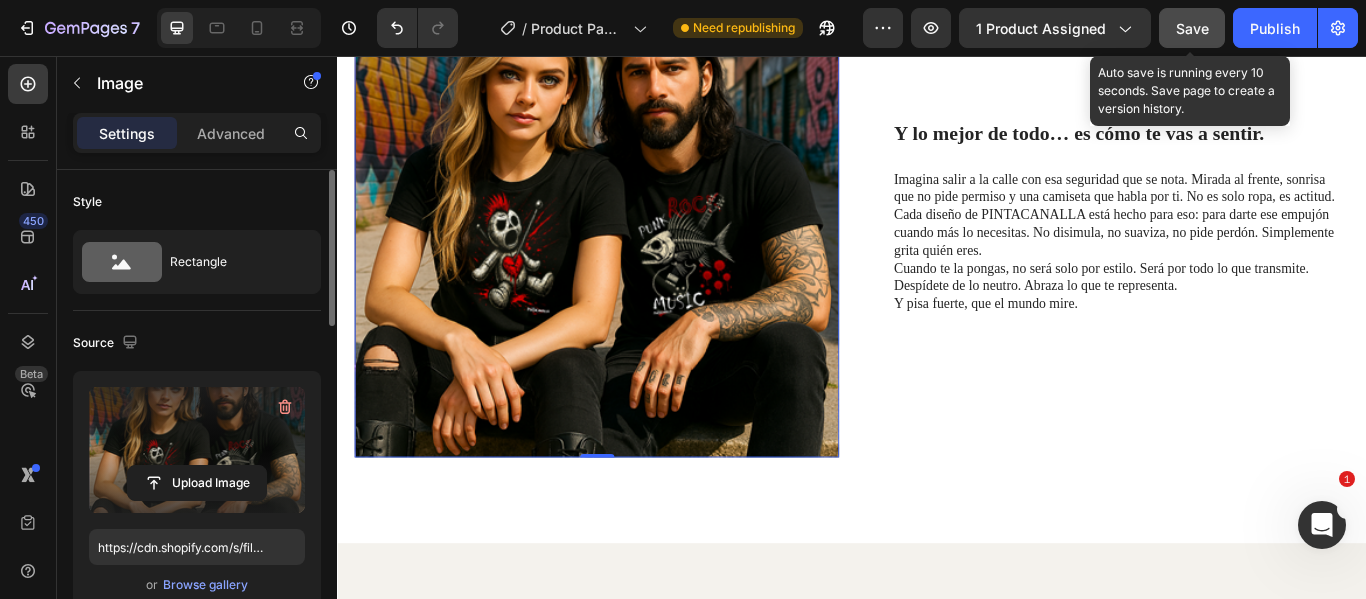 click on "Save" at bounding box center [1192, 28] 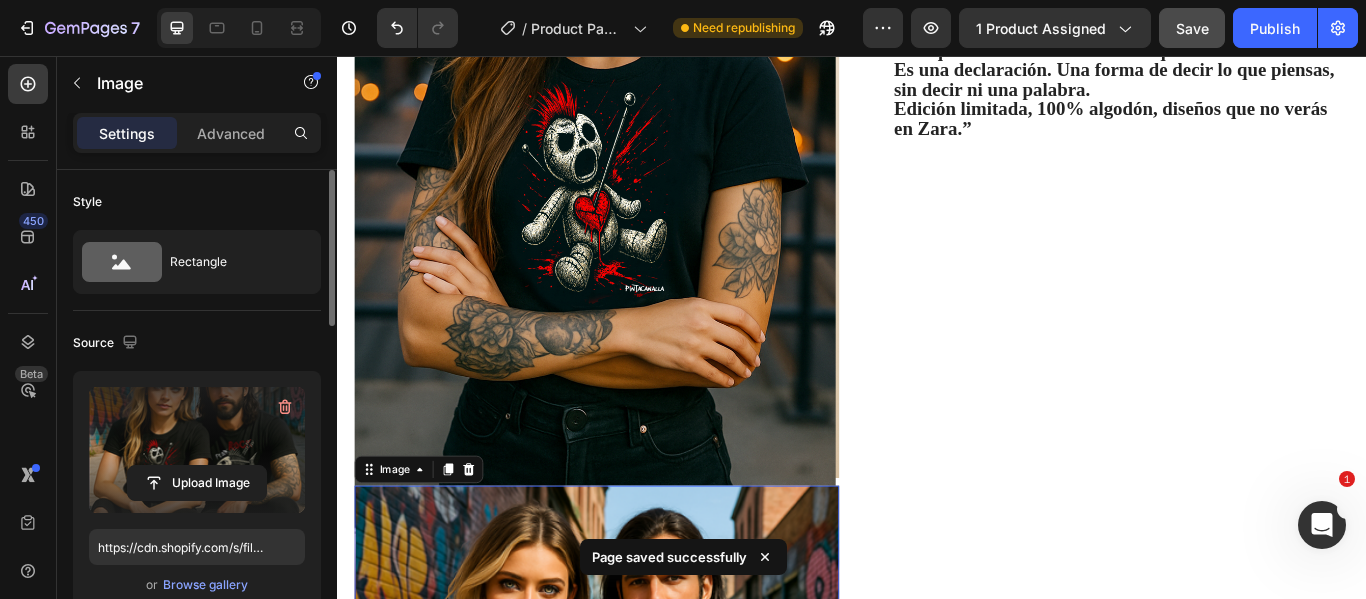 scroll, scrollTop: 1758, scrollLeft: 0, axis: vertical 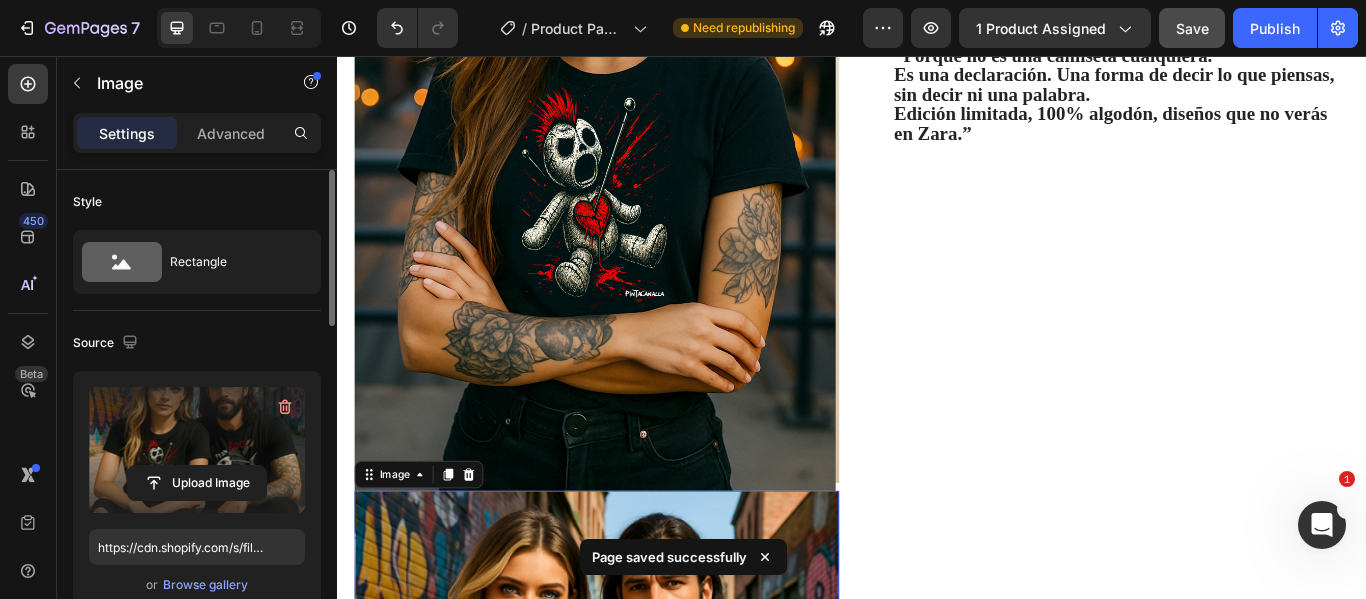 click at bounding box center [639, 141] 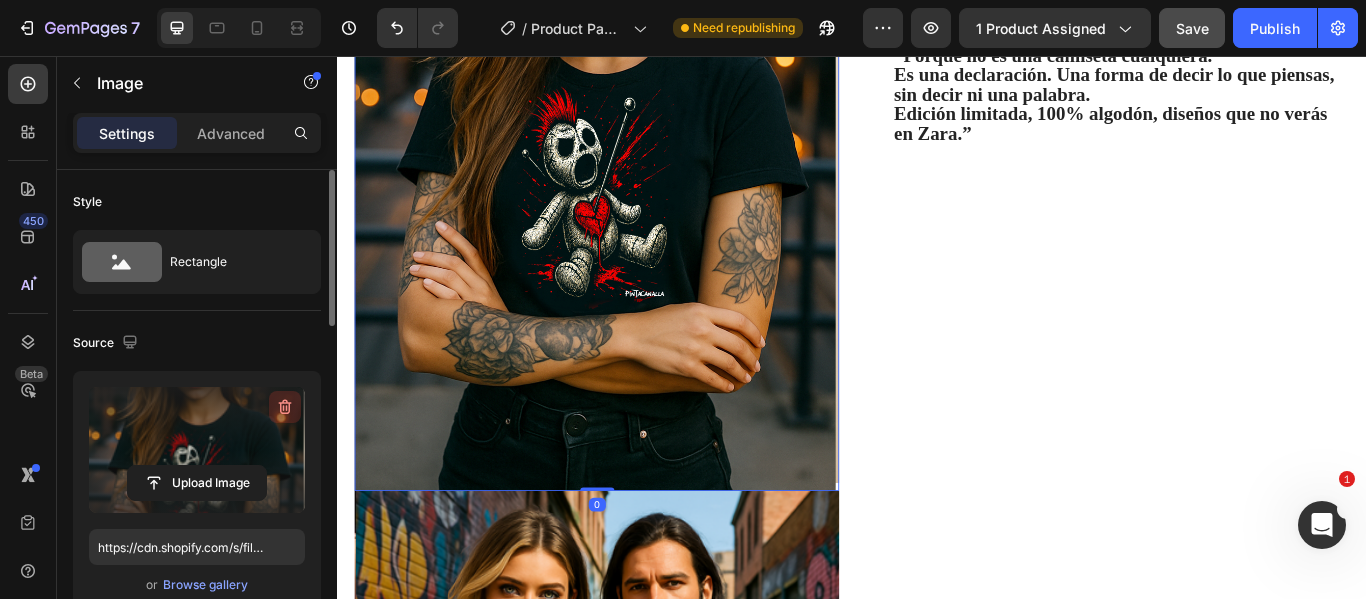 click 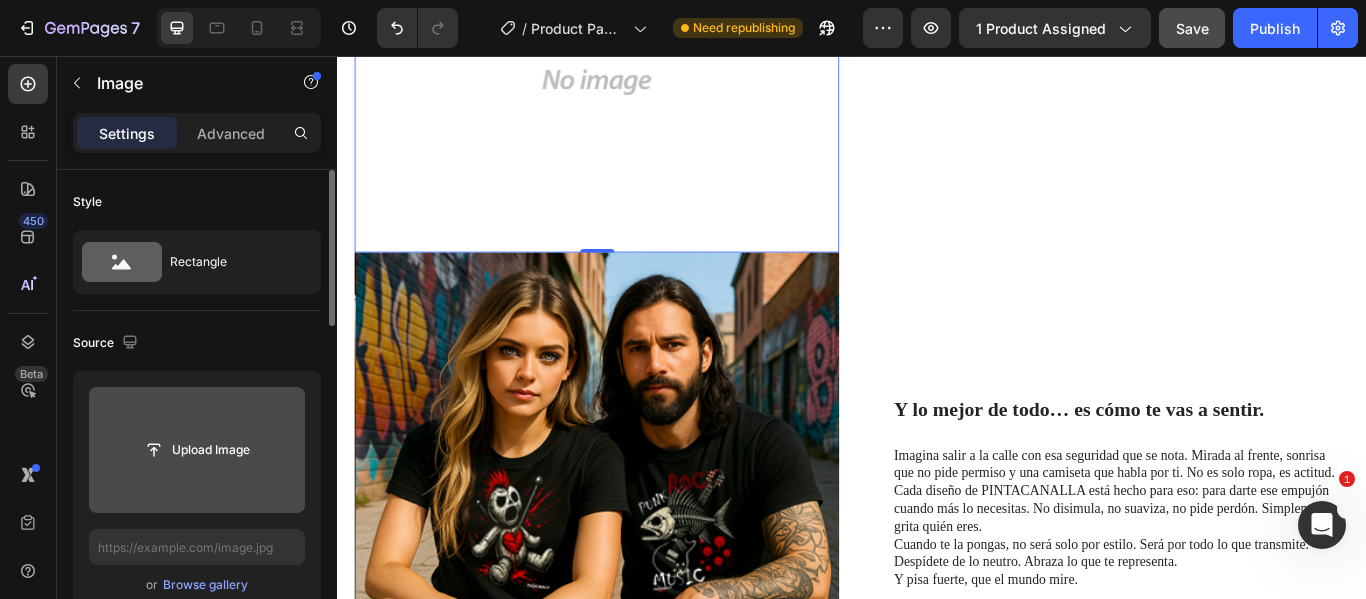 scroll, scrollTop: 1621, scrollLeft: 0, axis: vertical 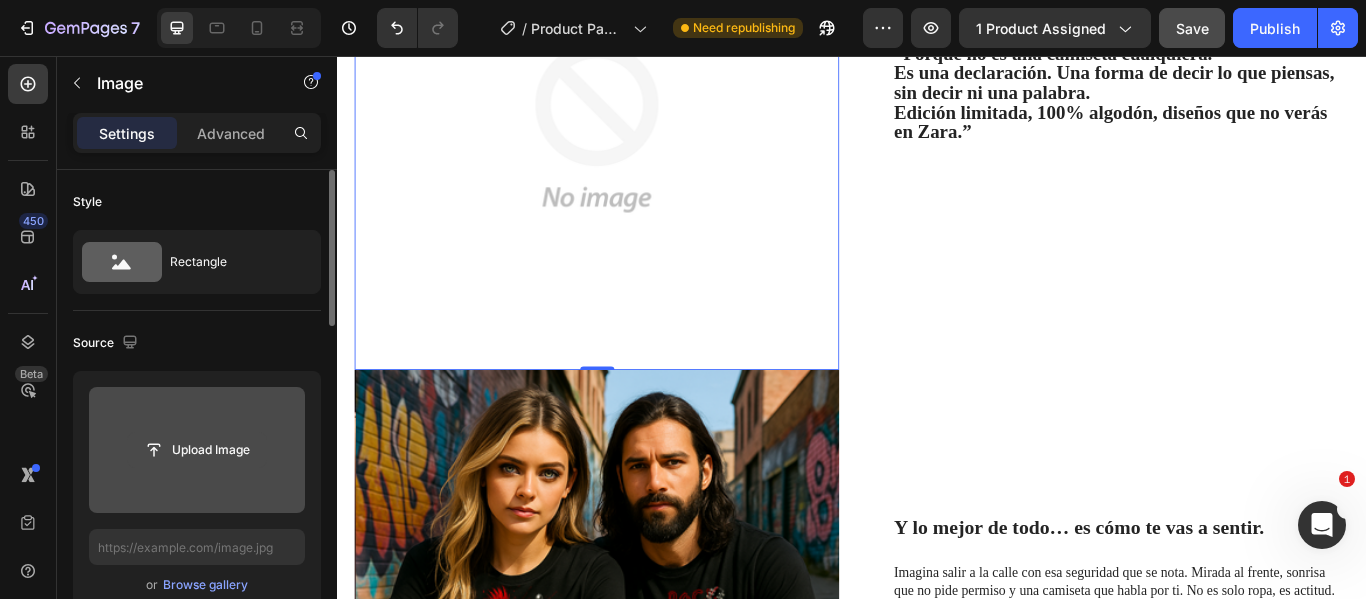 click 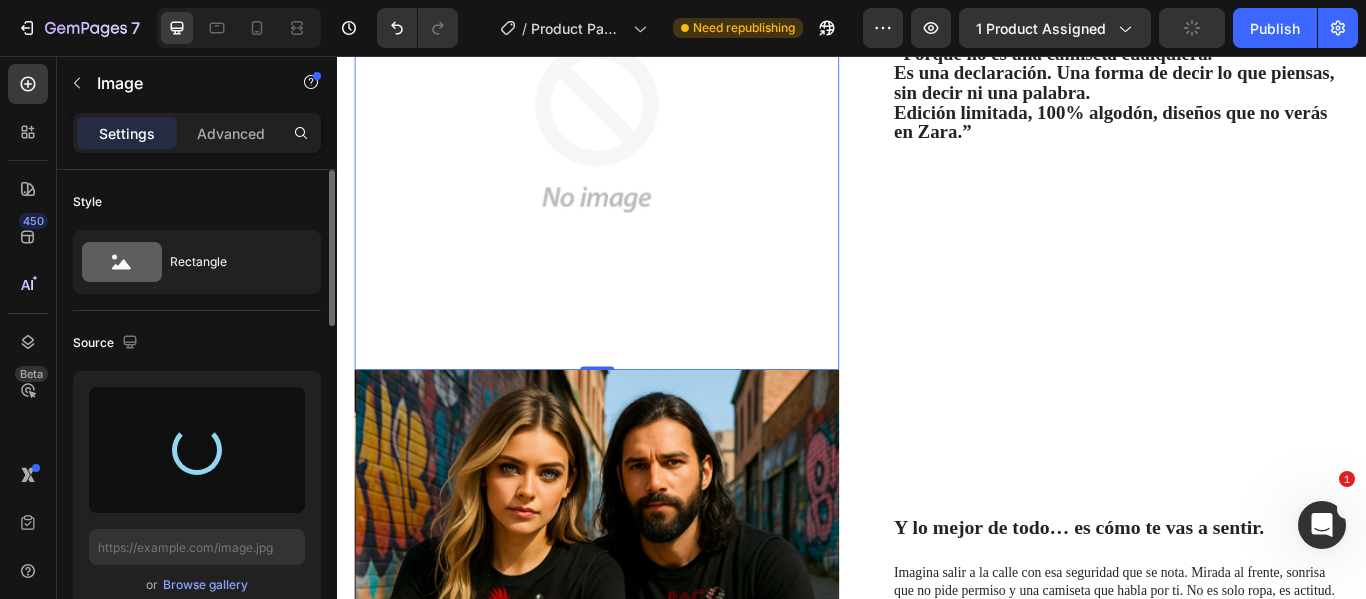 type on "https://cdn.shopify.com/s/files/1/0895/7424/4697/files/gempages_577607291776271301-0e0637bc-6850-4066-adb6-3ad9e603fc56.png" 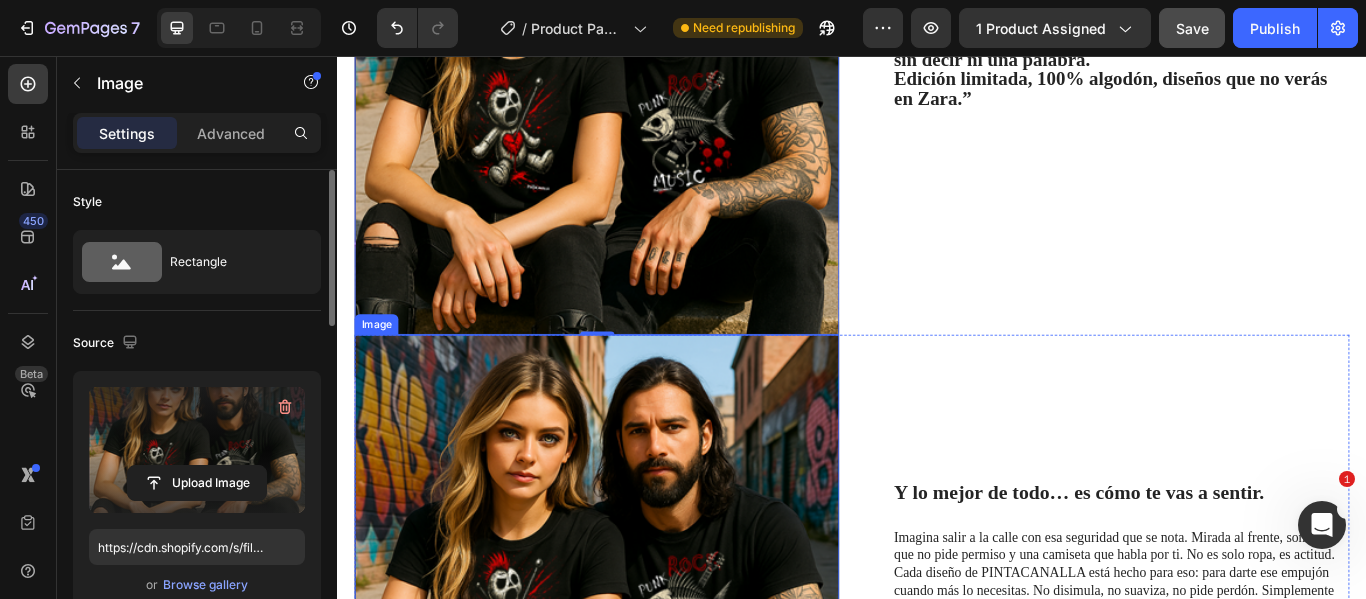 scroll, scrollTop: 1919, scrollLeft: 0, axis: vertical 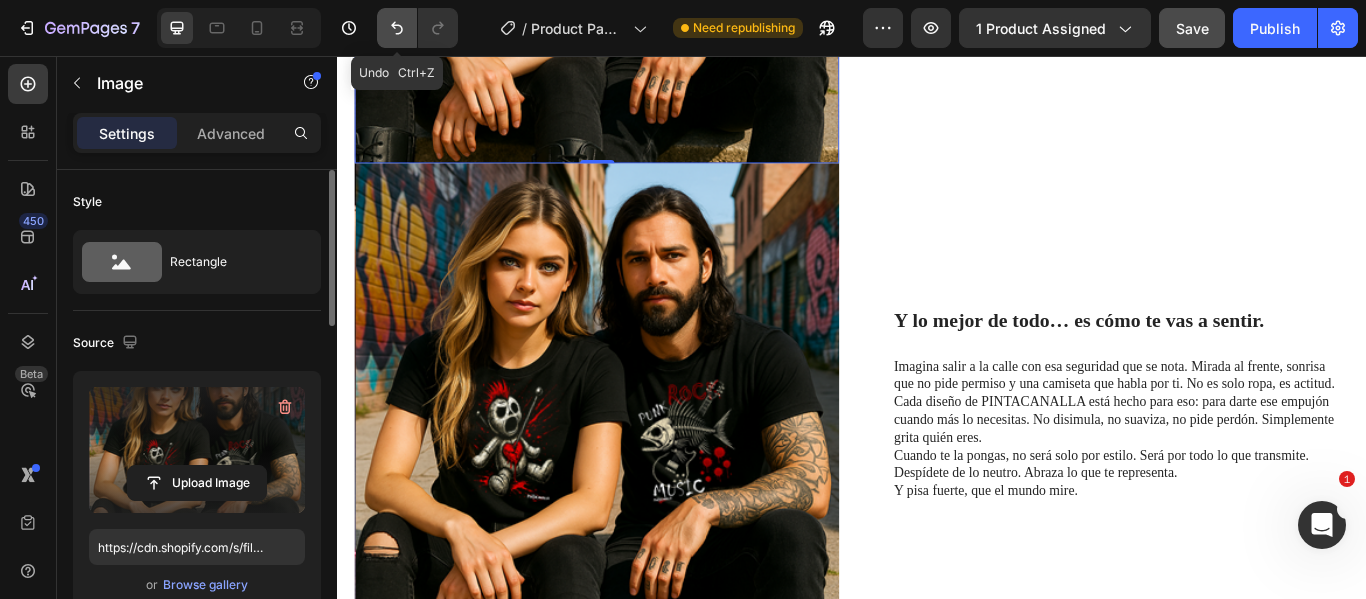 click 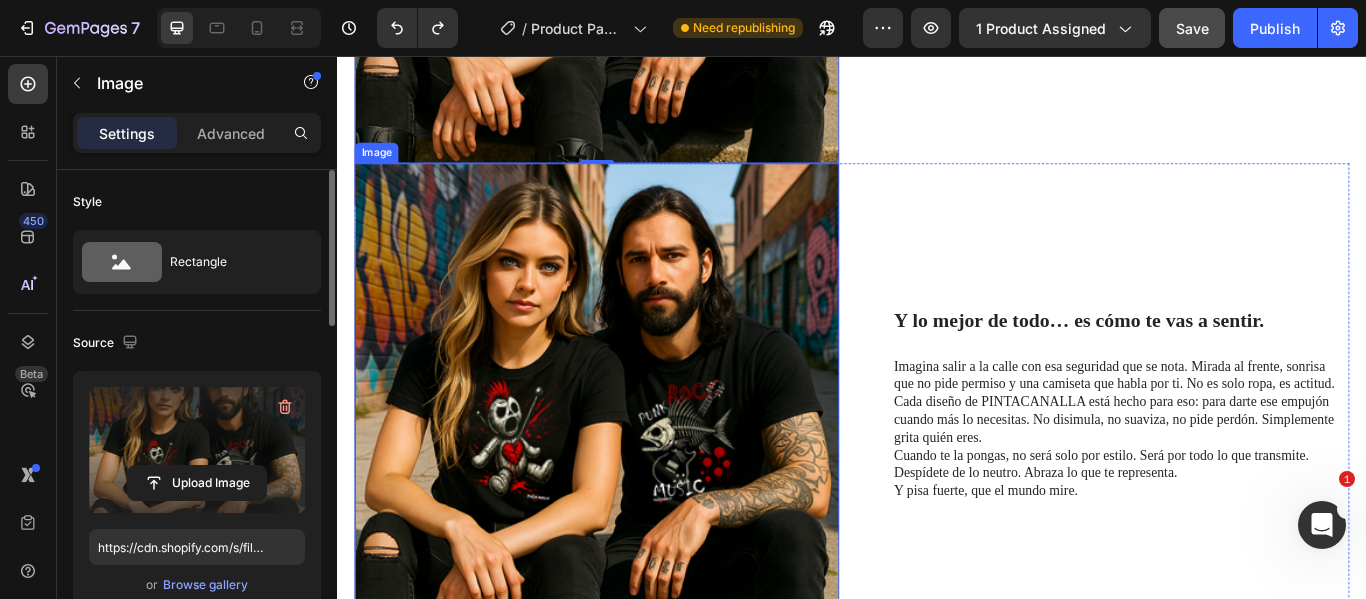 scroll, scrollTop: 1719, scrollLeft: 0, axis: vertical 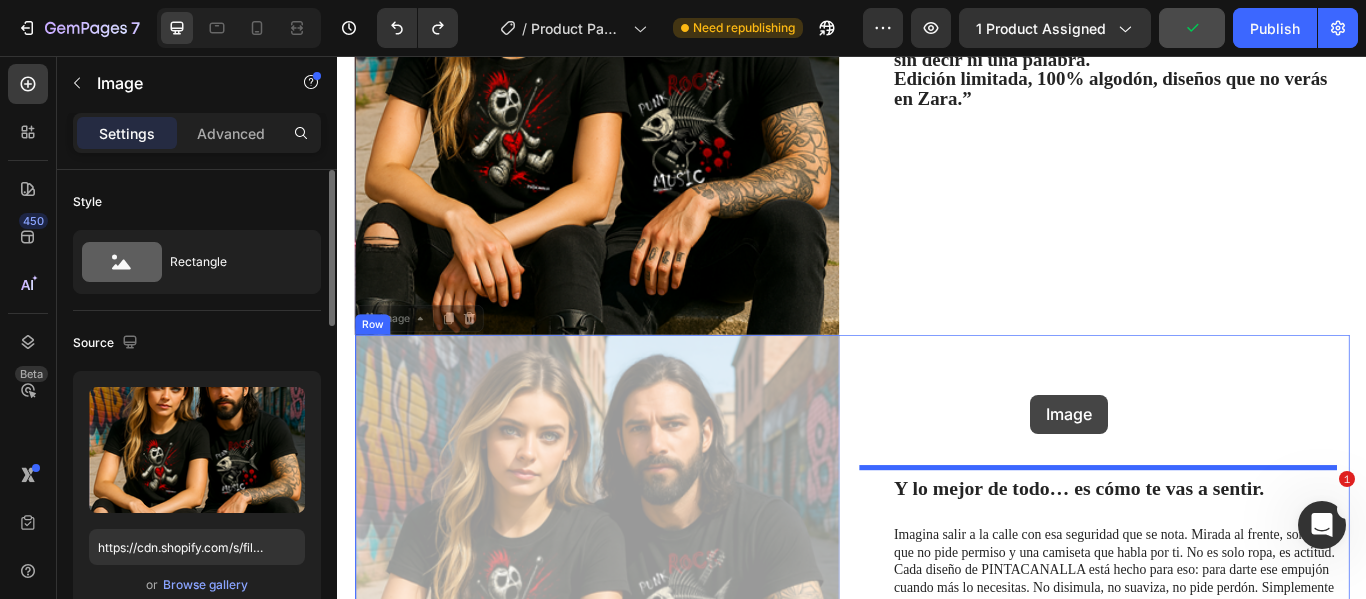 drag, startPoint x: 633, startPoint y: 482, endPoint x: 1145, endPoint y: 451, distance: 512.9376 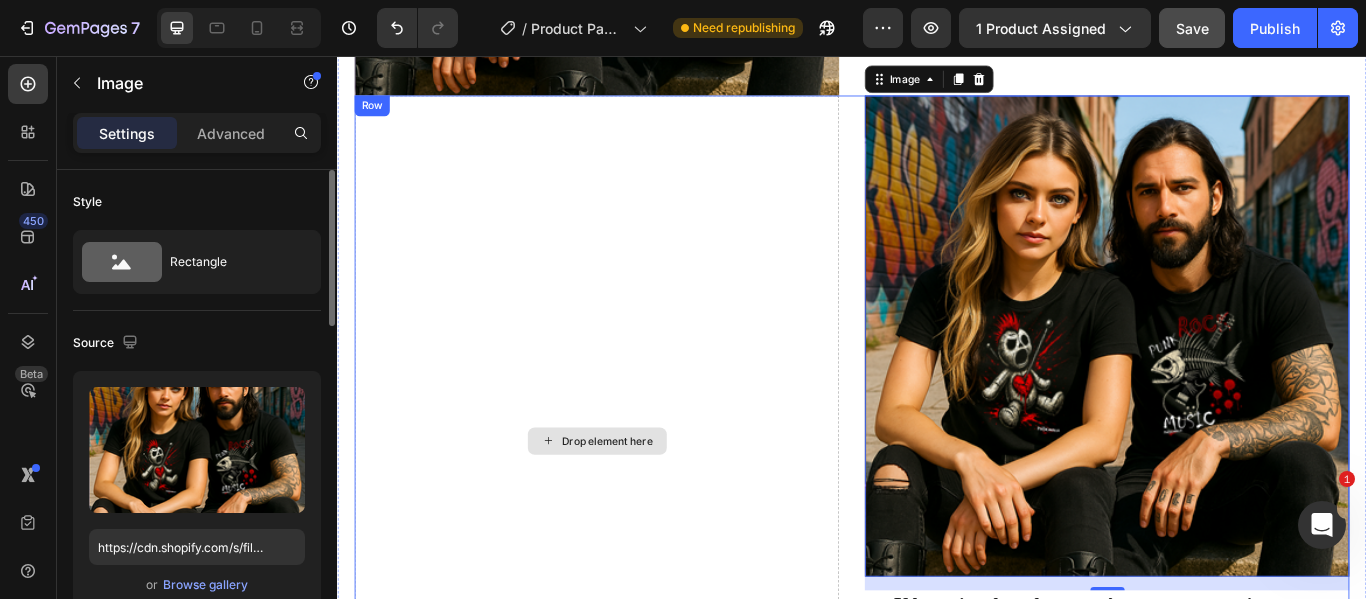 scroll, scrollTop: 2019, scrollLeft: 0, axis: vertical 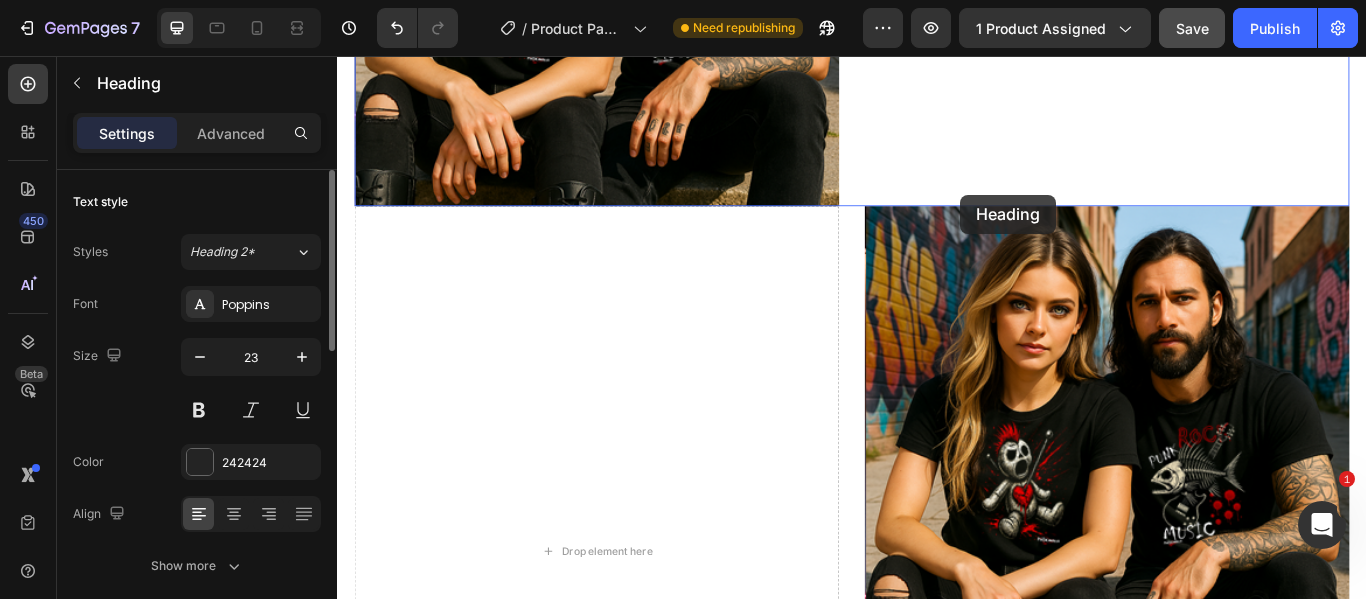 drag, startPoint x: 1061, startPoint y: 663, endPoint x: 1063, endPoint y: 218, distance: 445.0045 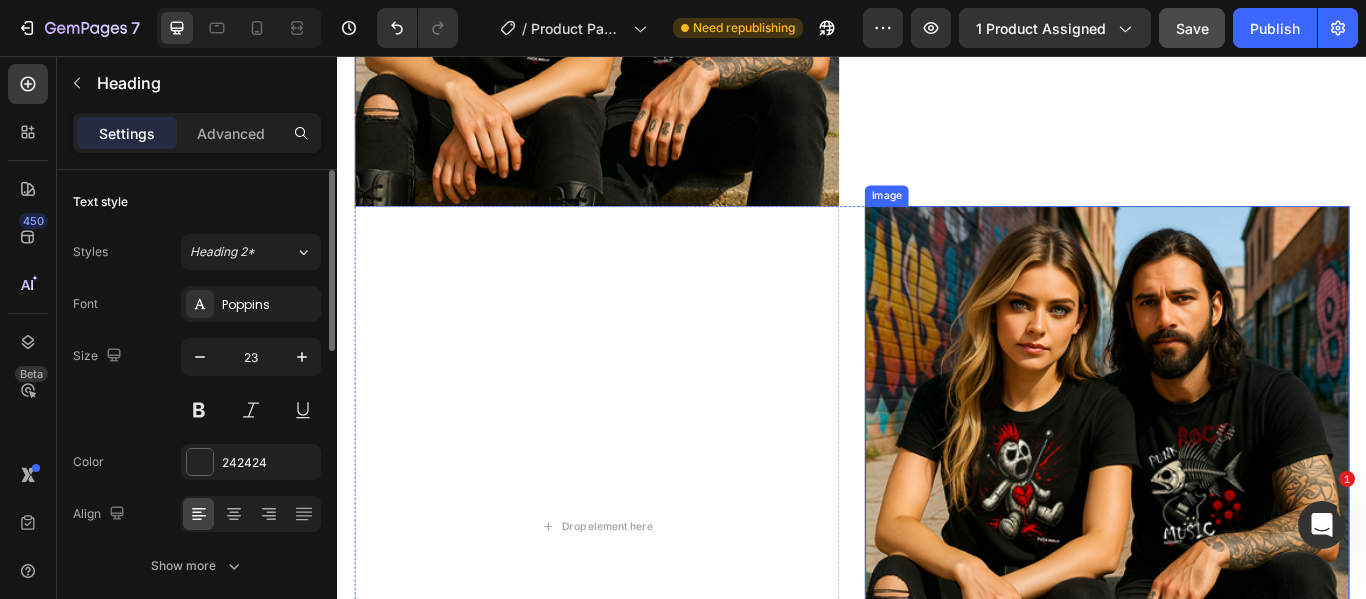 scroll, scrollTop: 2169, scrollLeft: 0, axis: vertical 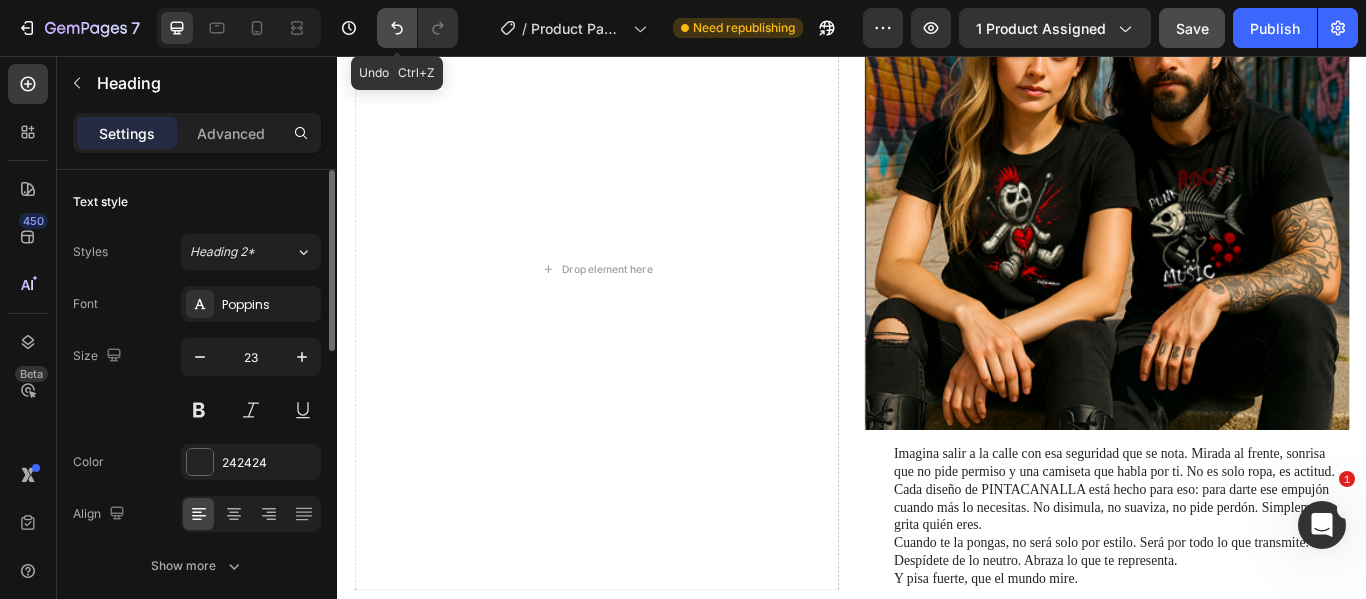 click 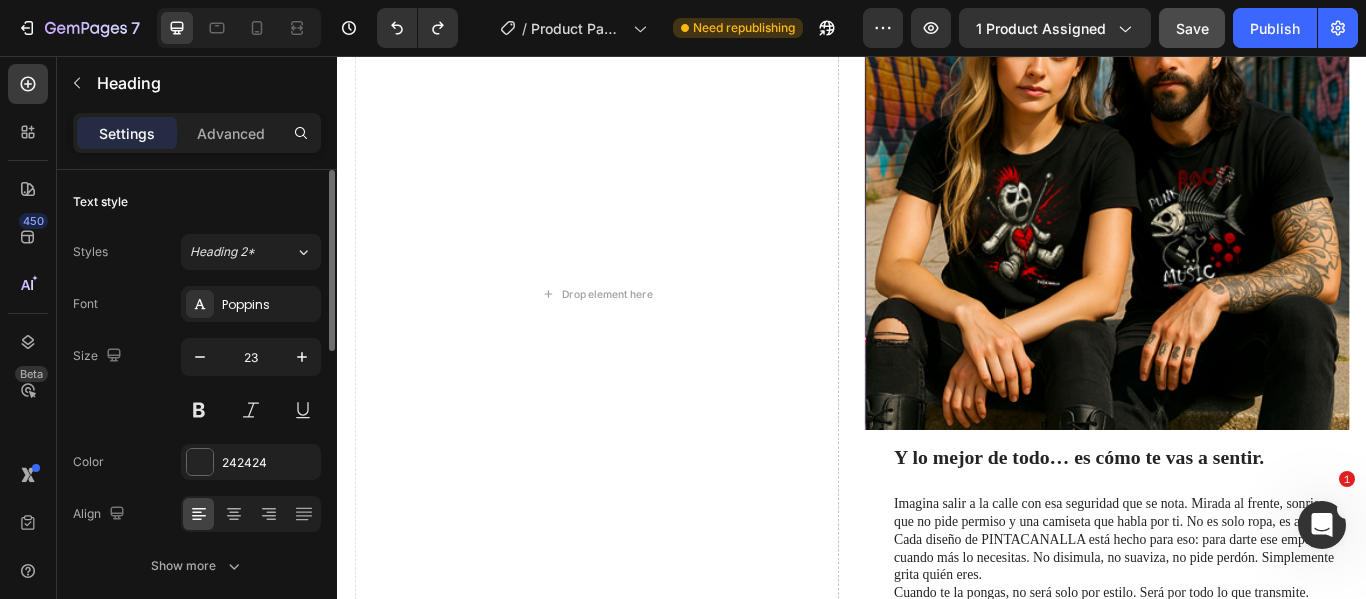 click on "Y lo mejor de todo… es cómo te vas a sentir." at bounding box center (1202, 524) 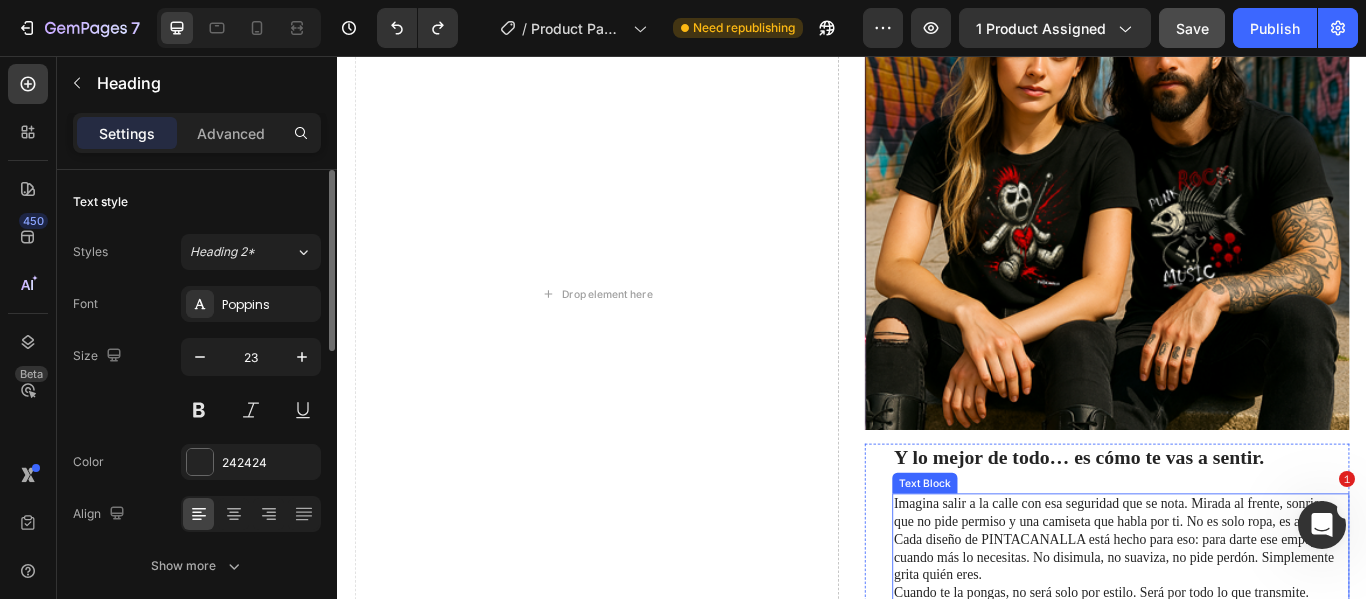 click on "Imagina salir a la calle con esa seguridad que se nota. Mirada al frente, sonrisa que no pide permiso y una camiseta que habla por ti. No es solo ropa, es actitud." at bounding box center (1250, 589) 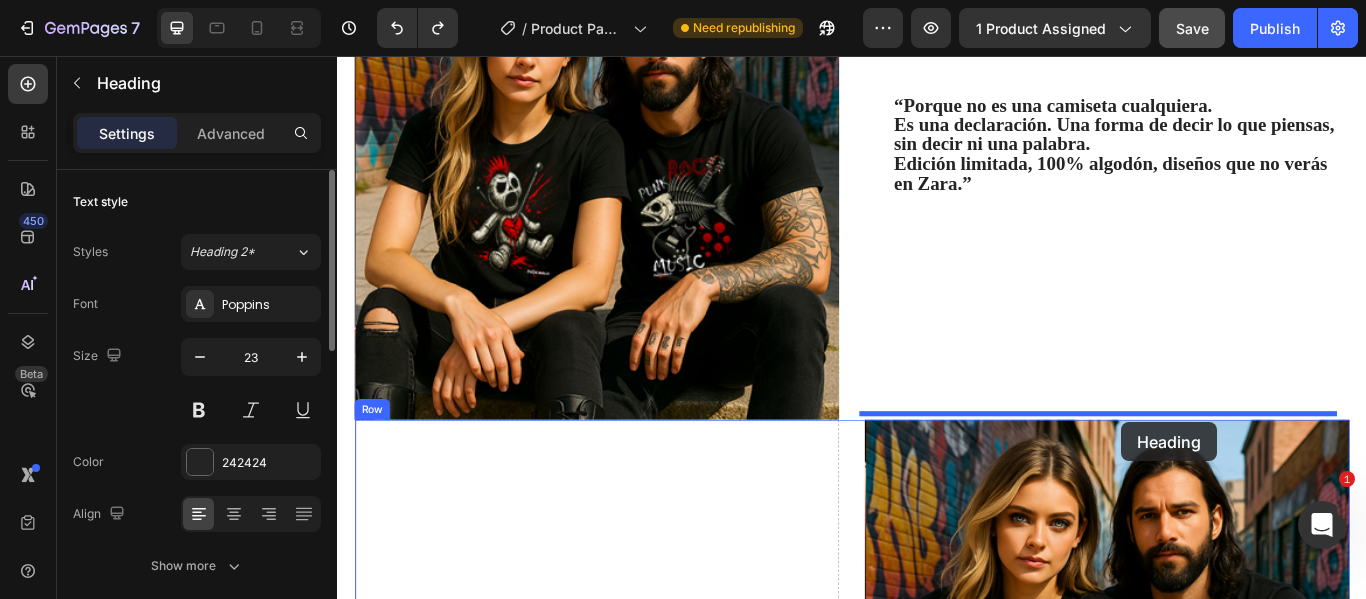 scroll, scrollTop: 1644, scrollLeft: 0, axis: vertical 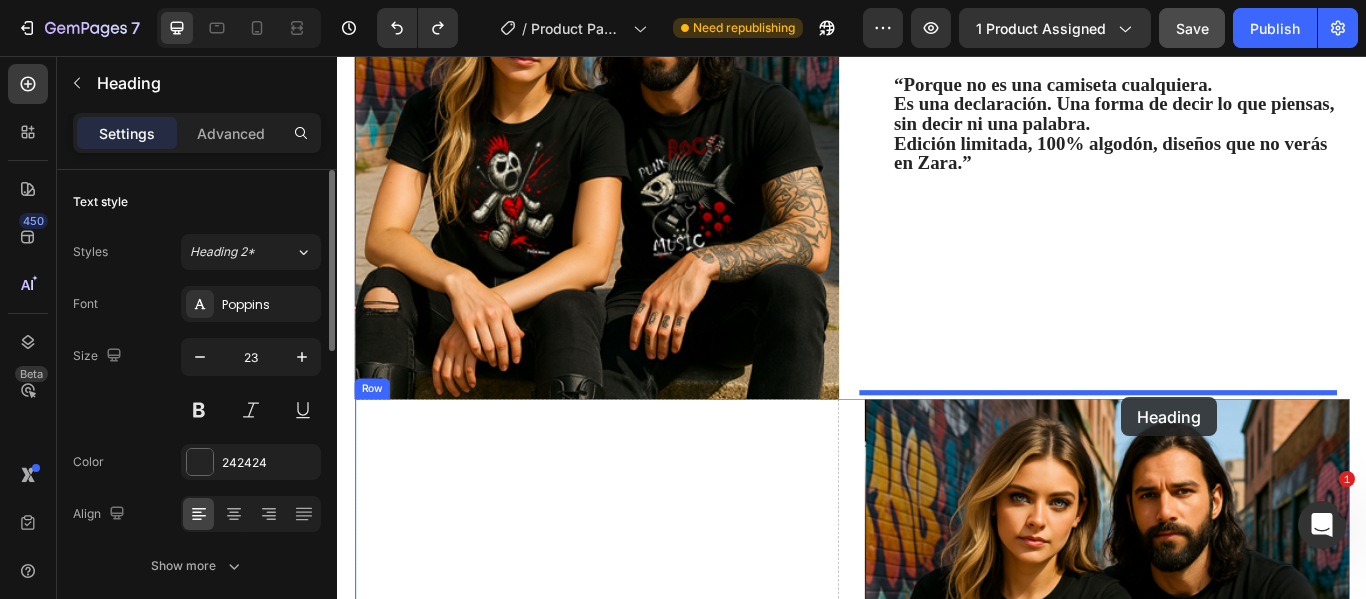 drag, startPoint x: 1432, startPoint y: 510, endPoint x: 1251, endPoint y: 454, distance: 189.46504 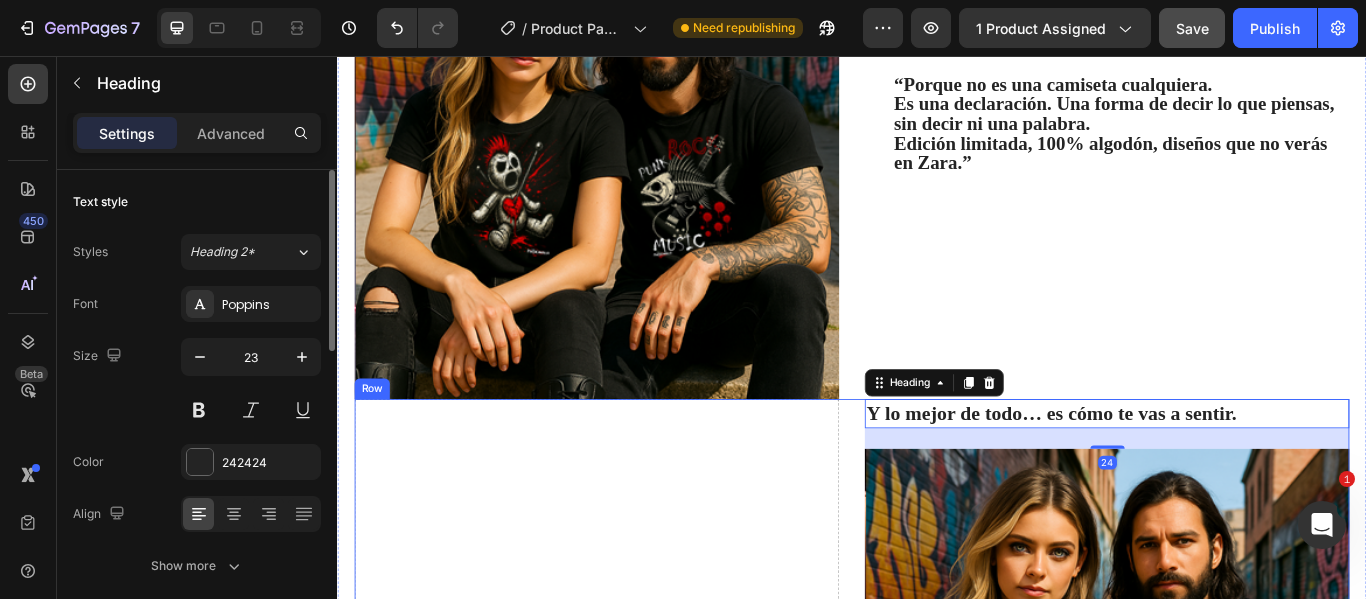 click on "Drop element here" at bounding box center [639, 858] 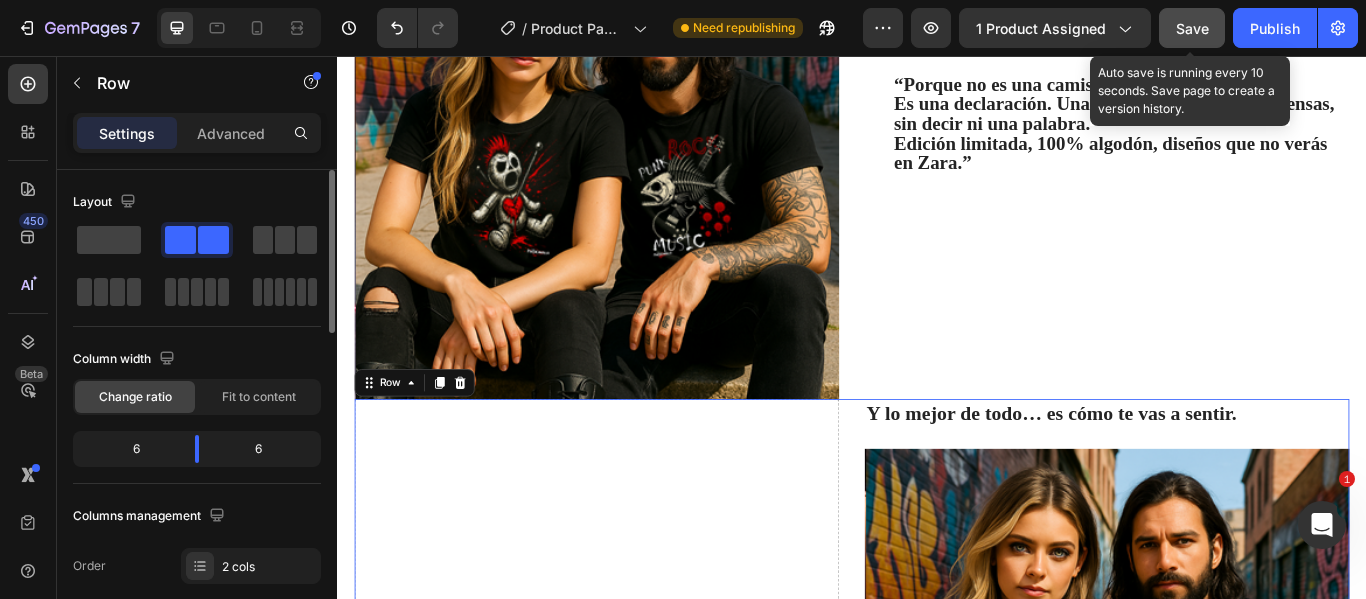 click on "Save" 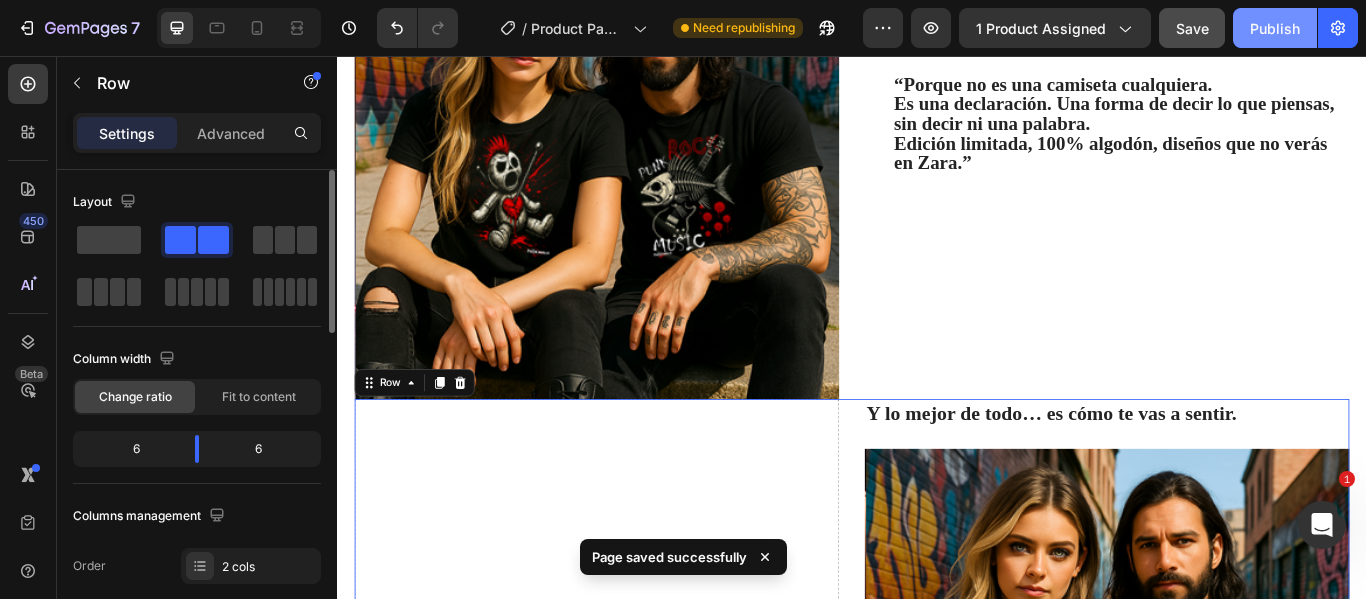 click on "Publish" at bounding box center [1275, 28] 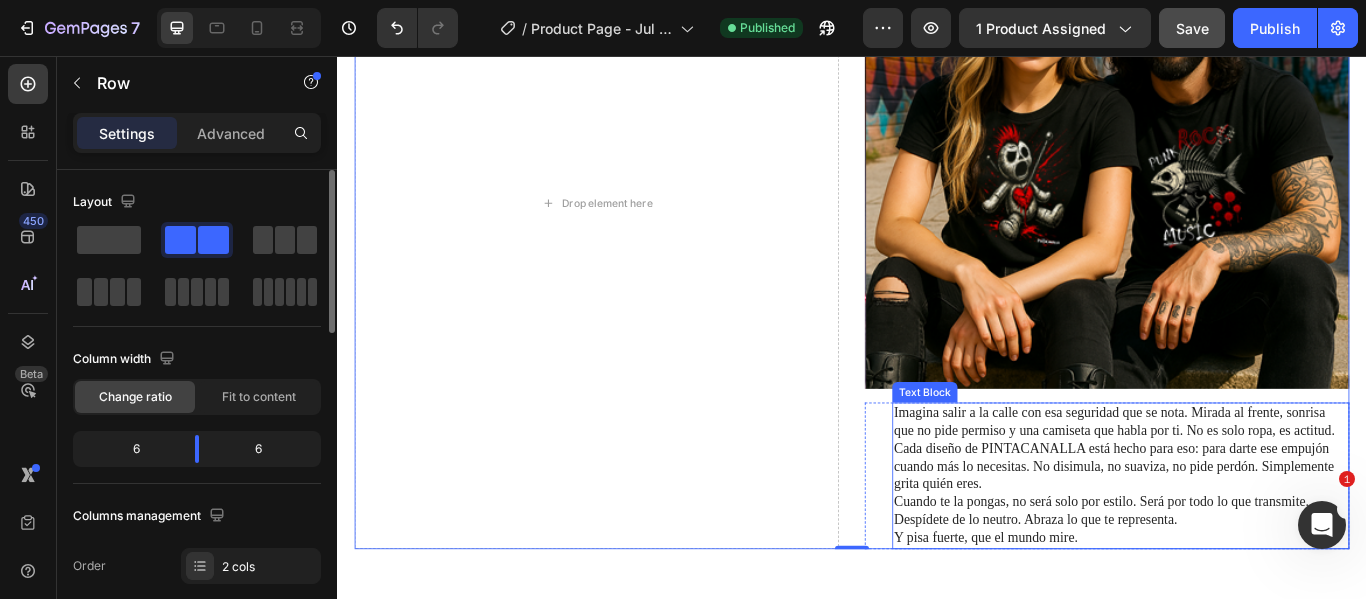 scroll, scrollTop: 2344, scrollLeft: 0, axis: vertical 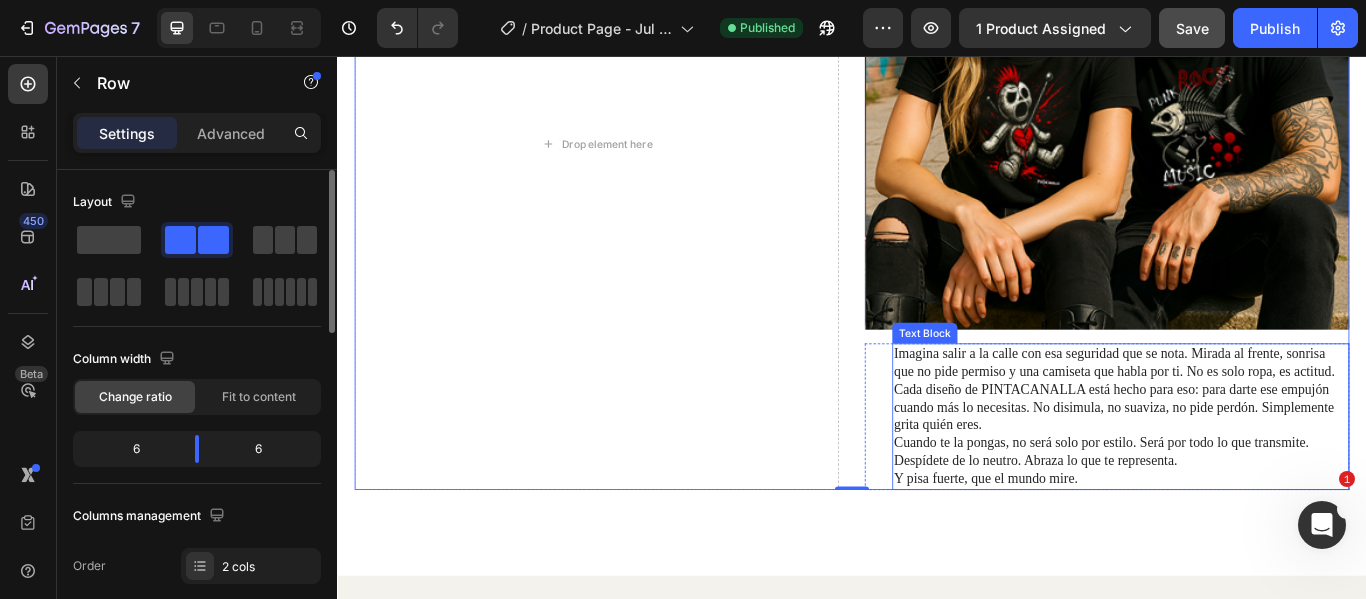 click on "Cada diseño de PINTACANALLA está hecho para eso: para darte ese empujón cuando más lo necesitas. No disimula, no suaviza, no pide perdón. Simplemente grita quién eres." at bounding box center (1250, 466) 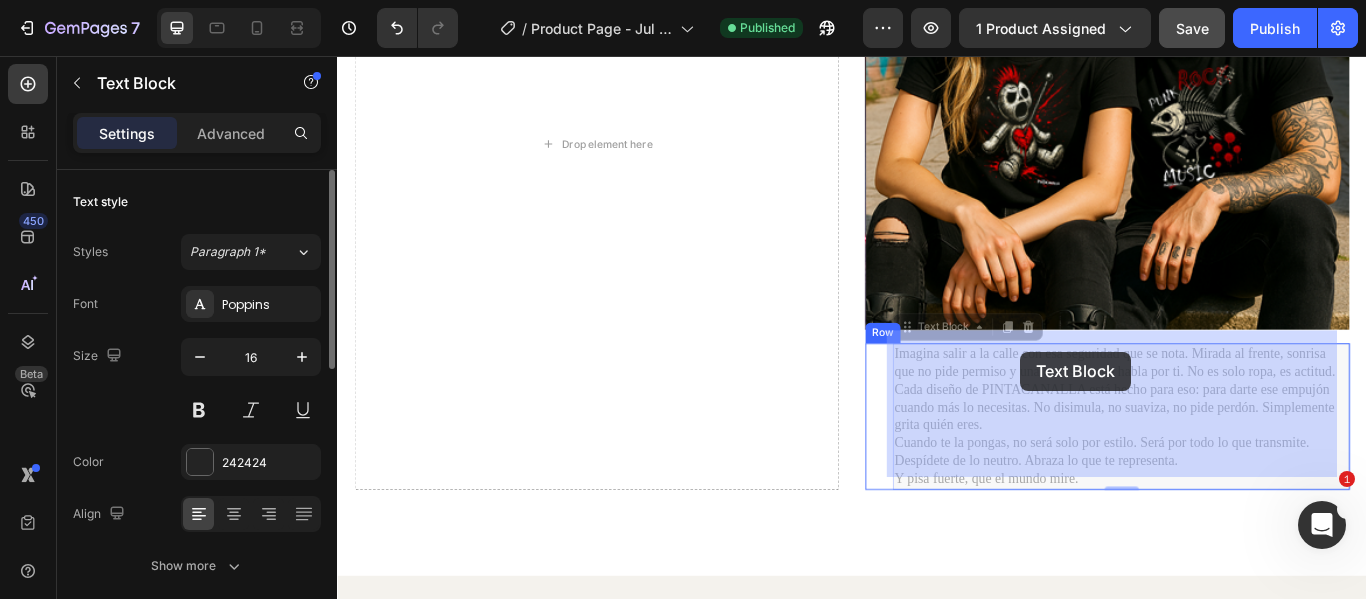 drag, startPoint x: 978, startPoint y: 387, endPoint x: 1134, endPoint y: 401, distance: 156.62694 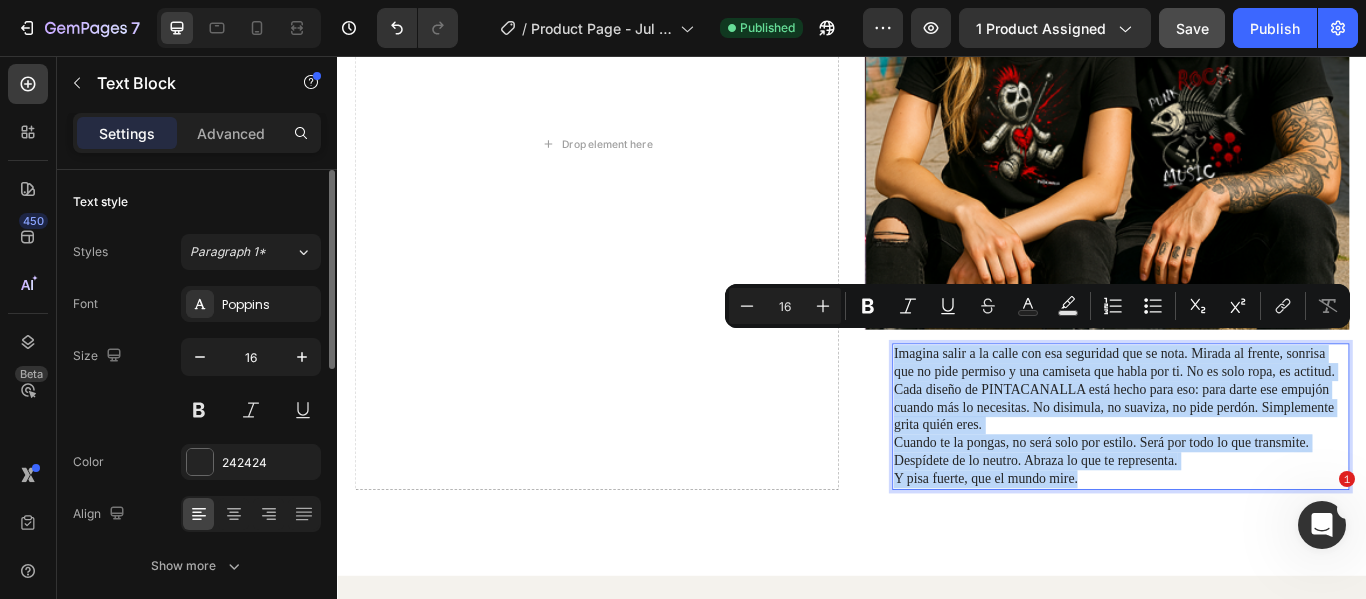 drag, startPoint x: 1206, startPoint y: 528, endPoint x: 977, endPoint y: 384, distance: 270.51248 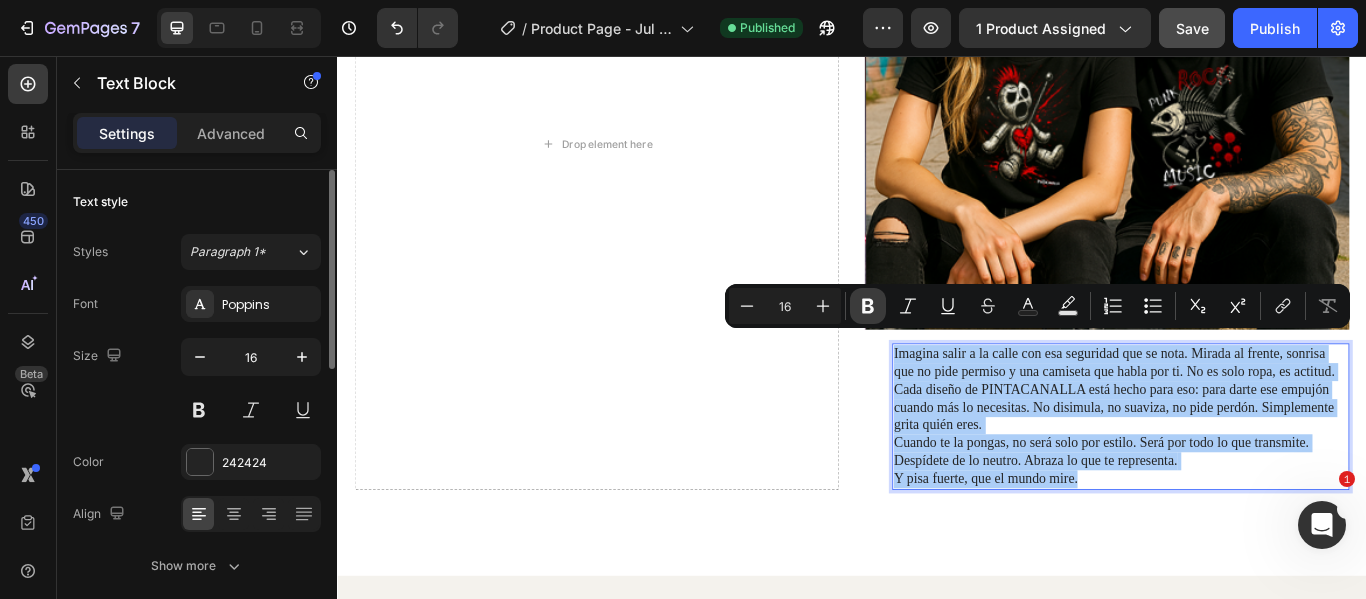 click 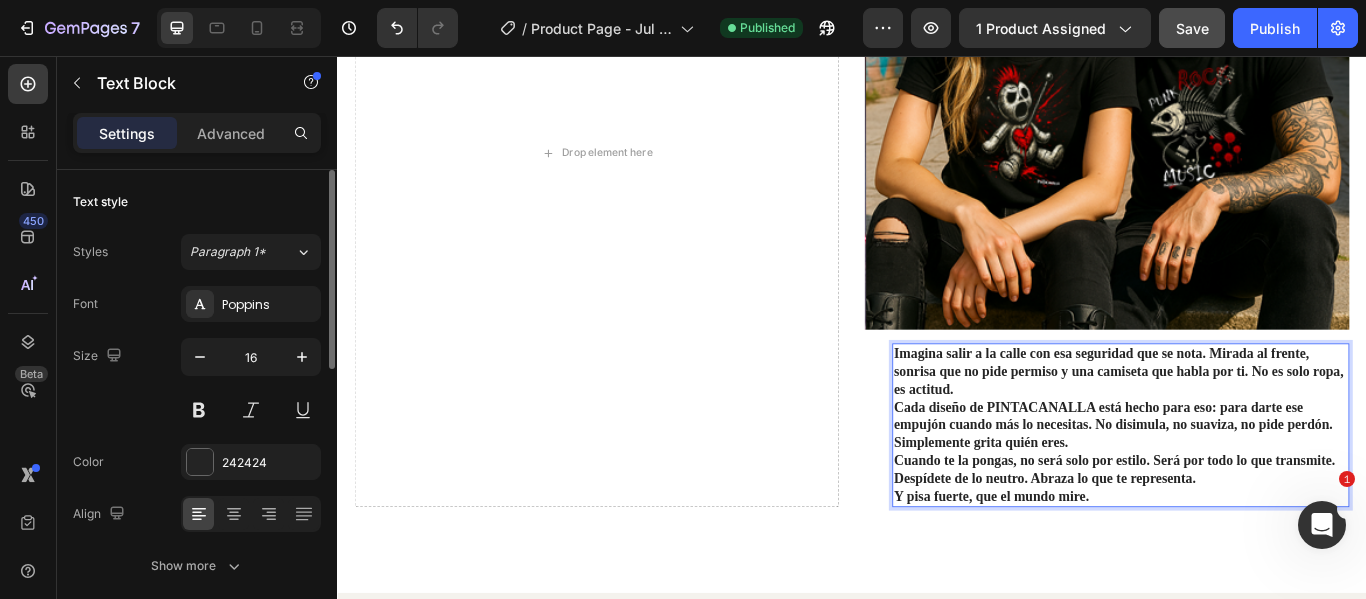 click on "Cada diseño de PINTACANALLA está hecho para eso: para darte ese empujón cuando más lo necesitas. No disimula, no suaviza, no pide perdón. Simplemente grita quién eres." at bounding box center (1242, 486) 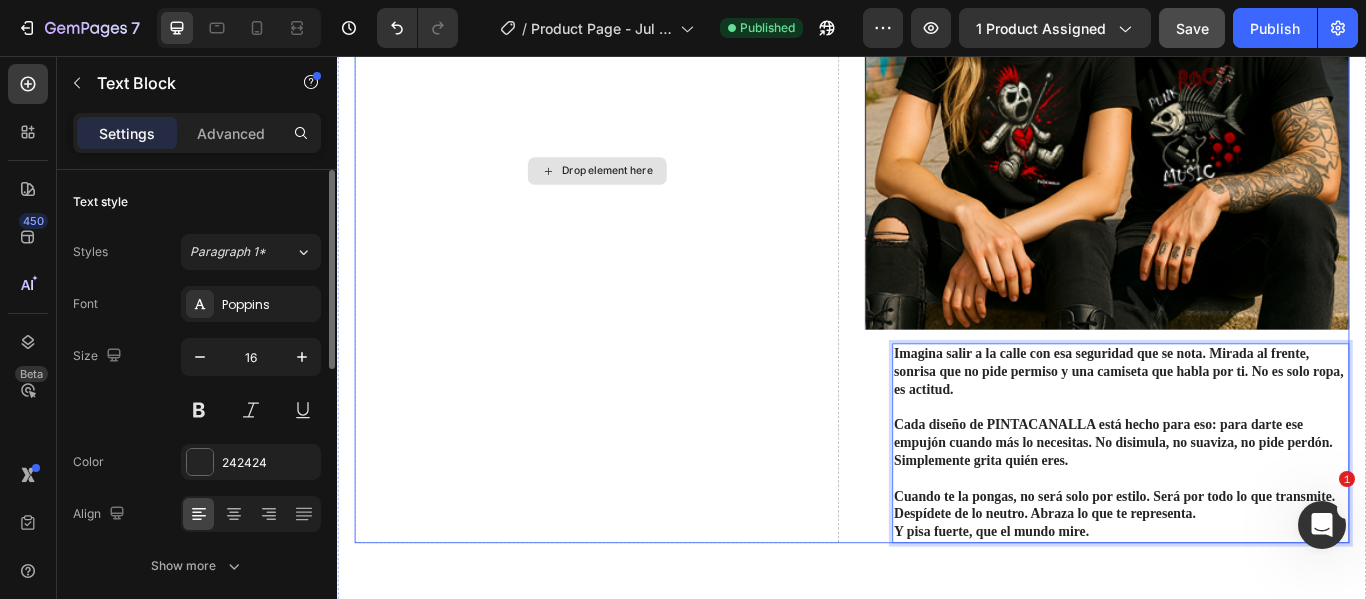 click on "Drop element here" at bounding box center (639, 190) 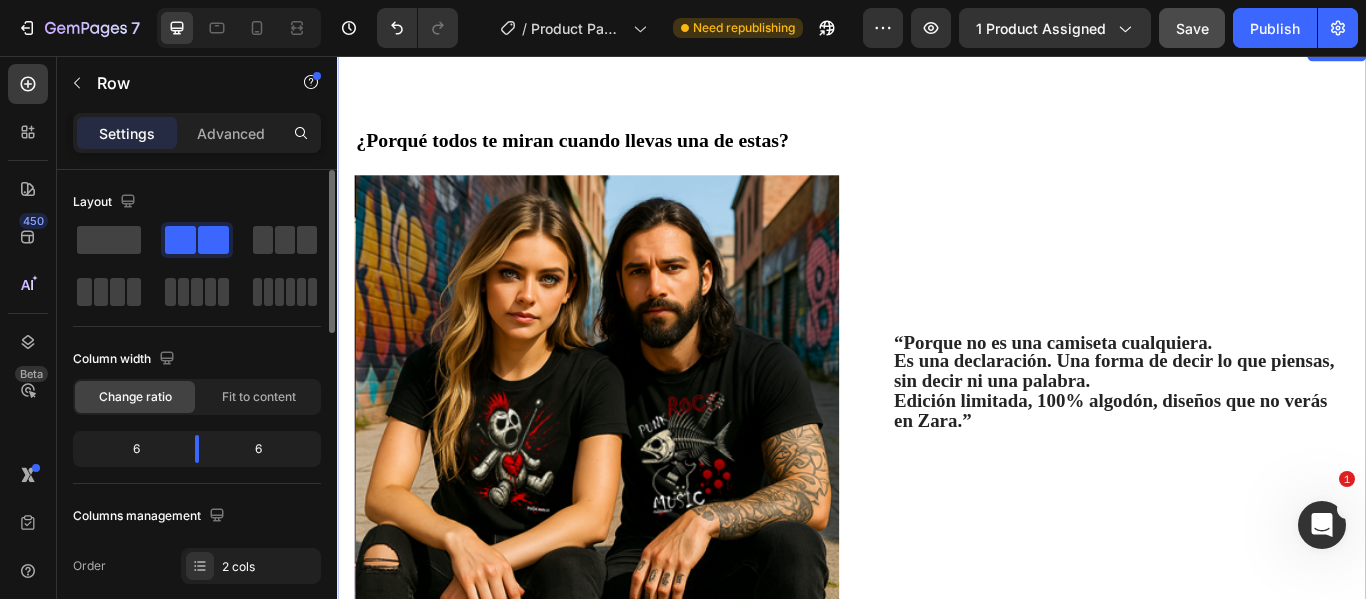 scroll, scrollTop: 1343, scrollLeft: 0, axis: vertical 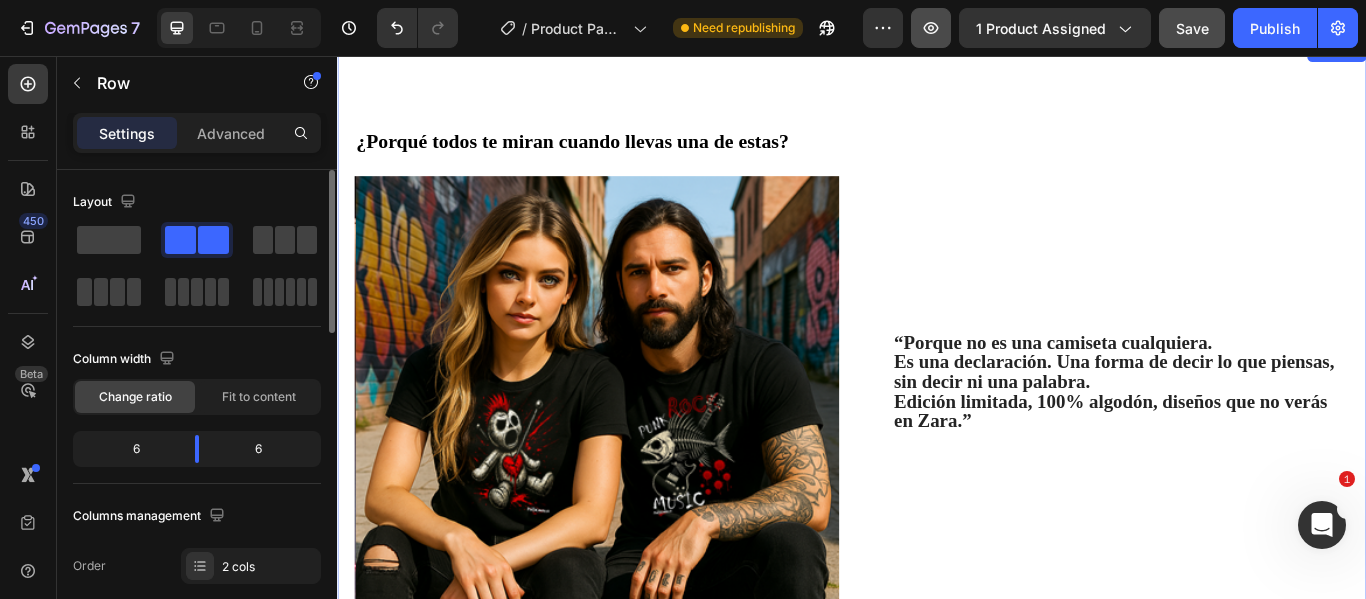 click 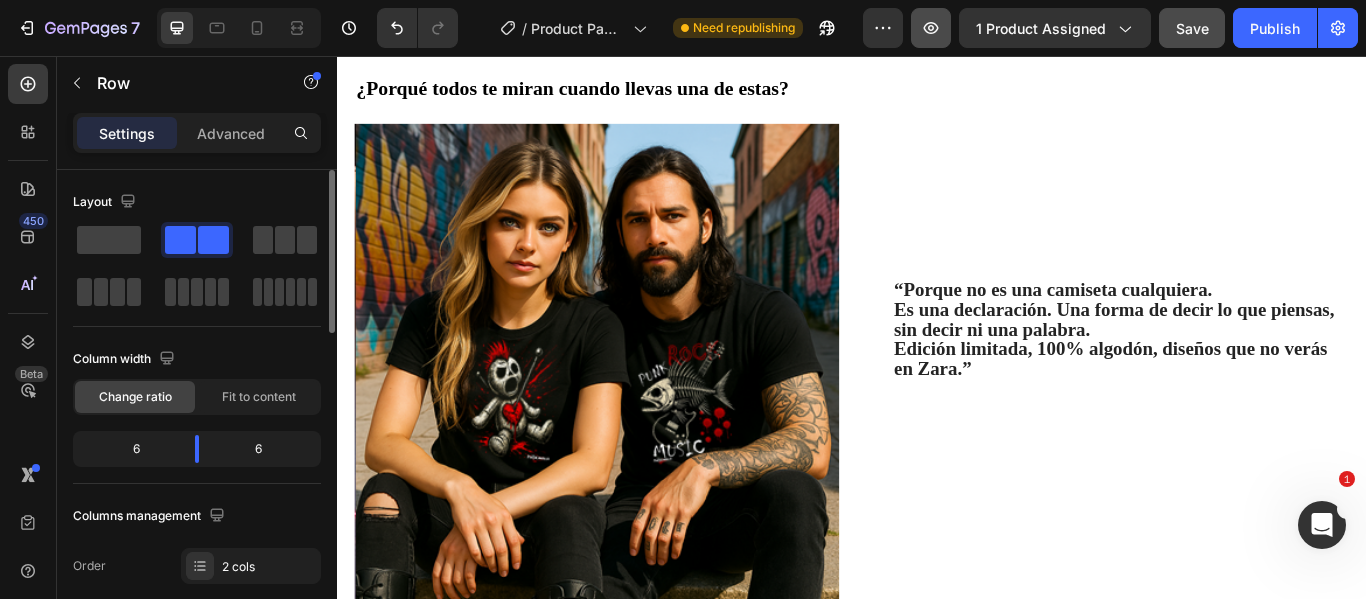 scroll, scrollTop: 1044, scrollLeft: 0, axis: vertical 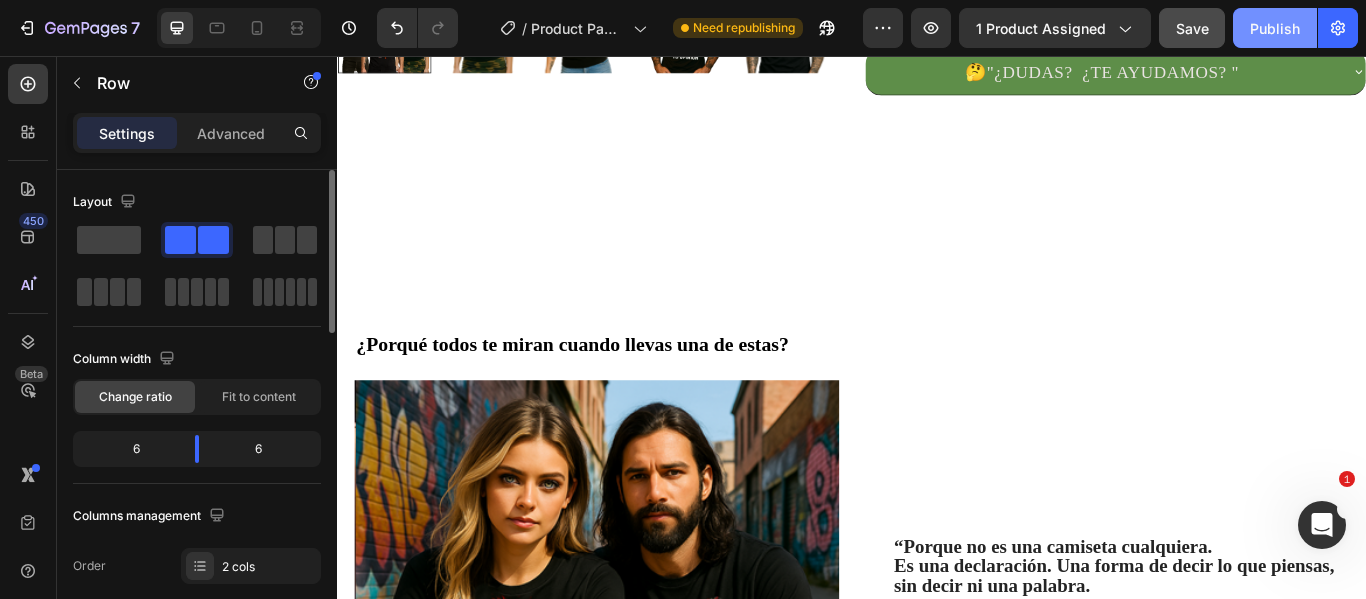 click on "Publish" at bounding box center (1275, 28) 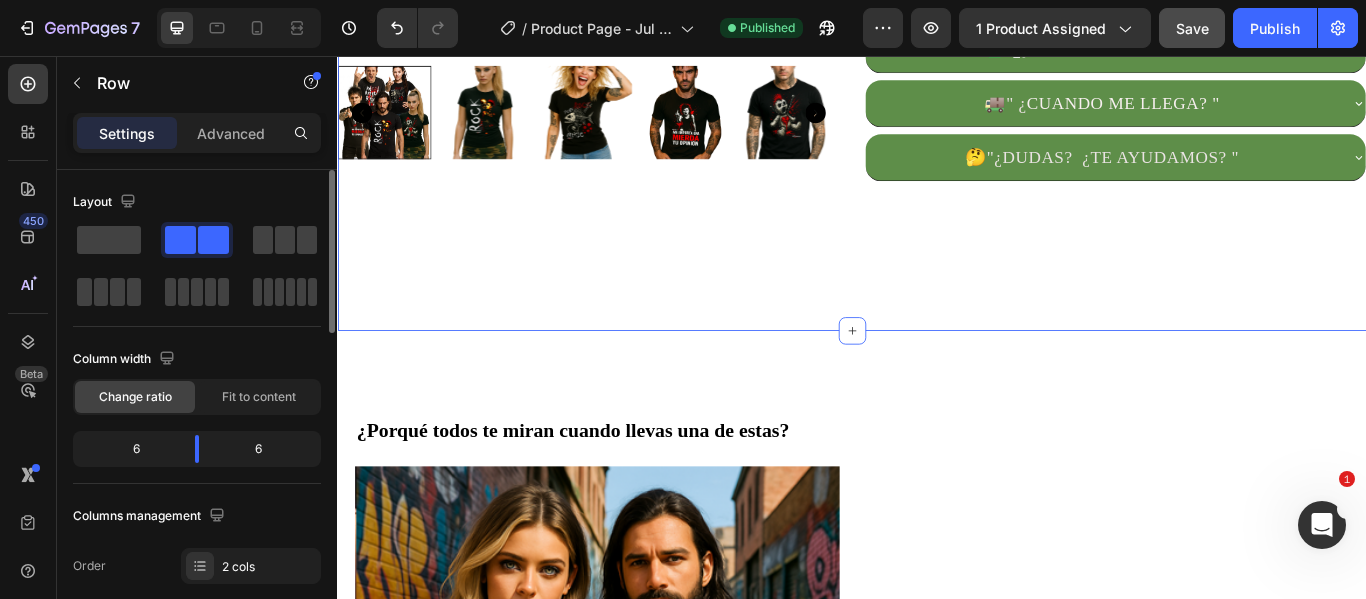 scroll, scrollTop: 844, scrollLeft: 0, axis: vertical 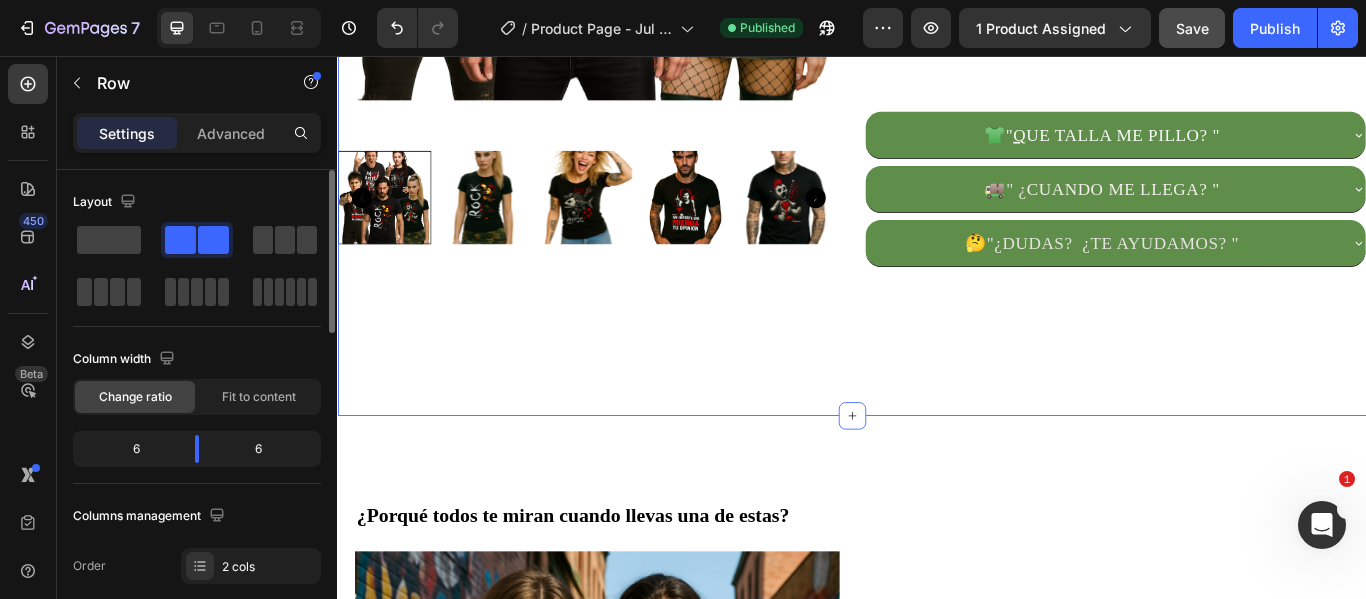 click on "1 camiseta por 29€ 🔥  Llévate  2  por solo  45€ 👕 Elige 2 entre 5 diseños exclusivos Camisetas que no pasan desapercibidas. Text Block
Product Images Text Block MODELOS A ELEGIR CUERNOS ROCK CUERNOS ROCK CUERNOS ROCK RASPA ROCK RASPA ROCK RASPA ROCK TU OPINIÓN TU OPINIÓN TU OPINIÓN DESTINO CANALLA DESTINO CANALLA DESTINO CANALLA MUÑECO DE TRAPO MUÑECO DE TRAPO MUÑECO DE TRAPO TALLA S S S M M M L L L XL XL XL 2XL 2XL 2XL 3XL 3XL 3XL 4XL 4XL 4XL Product Variants & Swatches
AGREGAR AL CARRITO Add to Cart COMPRAR AHORA Dynamic Checkout Image Emily Text Block Customer  Text Block ⭐️⭐️⭐️⭐️⭐️ – “Me pillé dos y volveré a por más”   — Clara M. (Madrid)  “No solo mola el diseño, la tela es comodísima, lo confirmo...jajaa   No es de esas gordacas que asfixian en verano, volvere  Text Block Replace this text with your content Text Block Row Row Row
Recuerda: Llévate  2 camisetas por solo 45€" at bounding box center [937, -136] 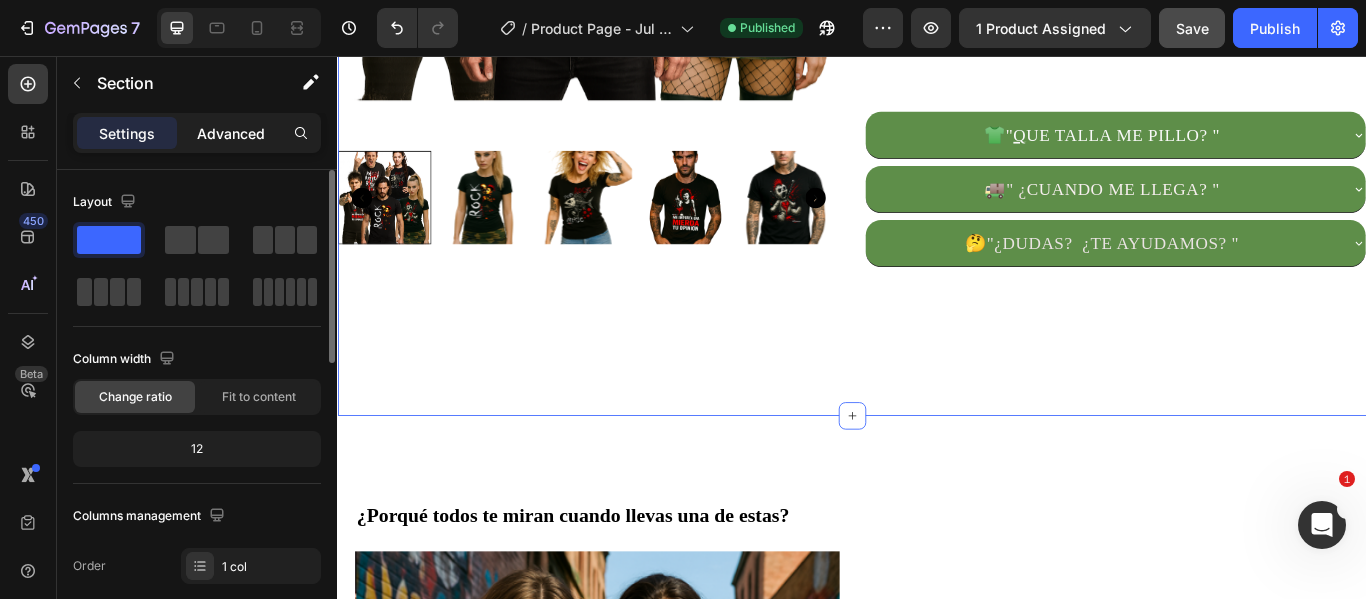 click on "Advanced" 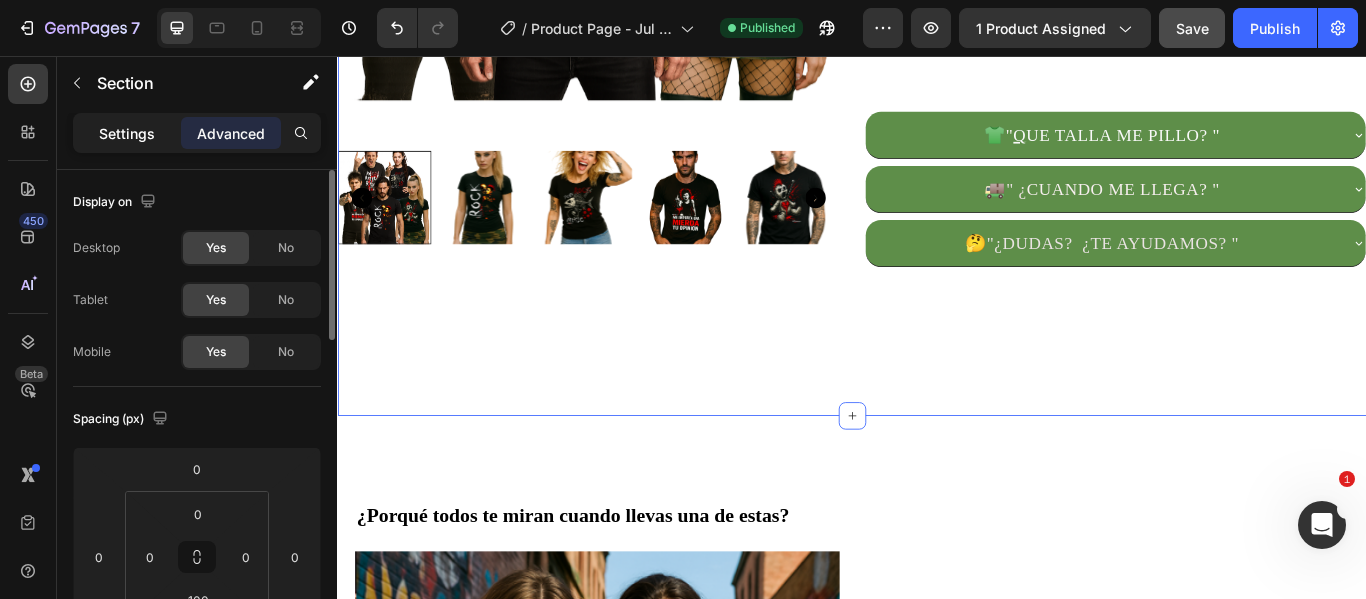 click on "Settings" at bounding box center [127, 133] 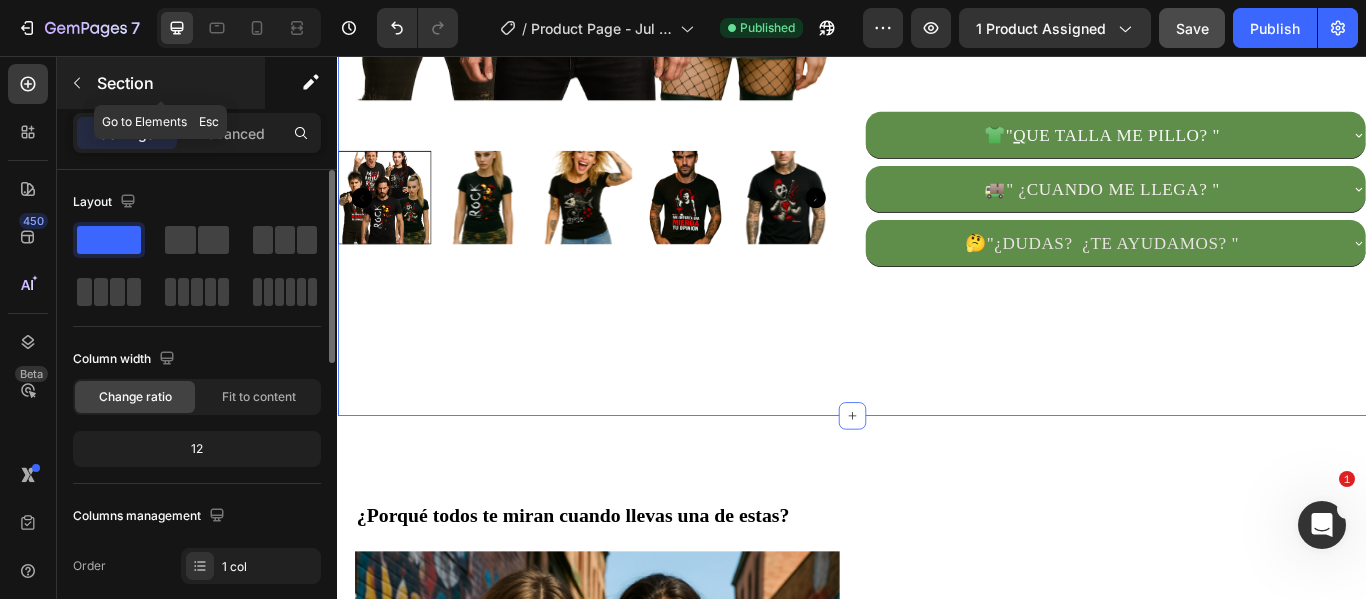 click 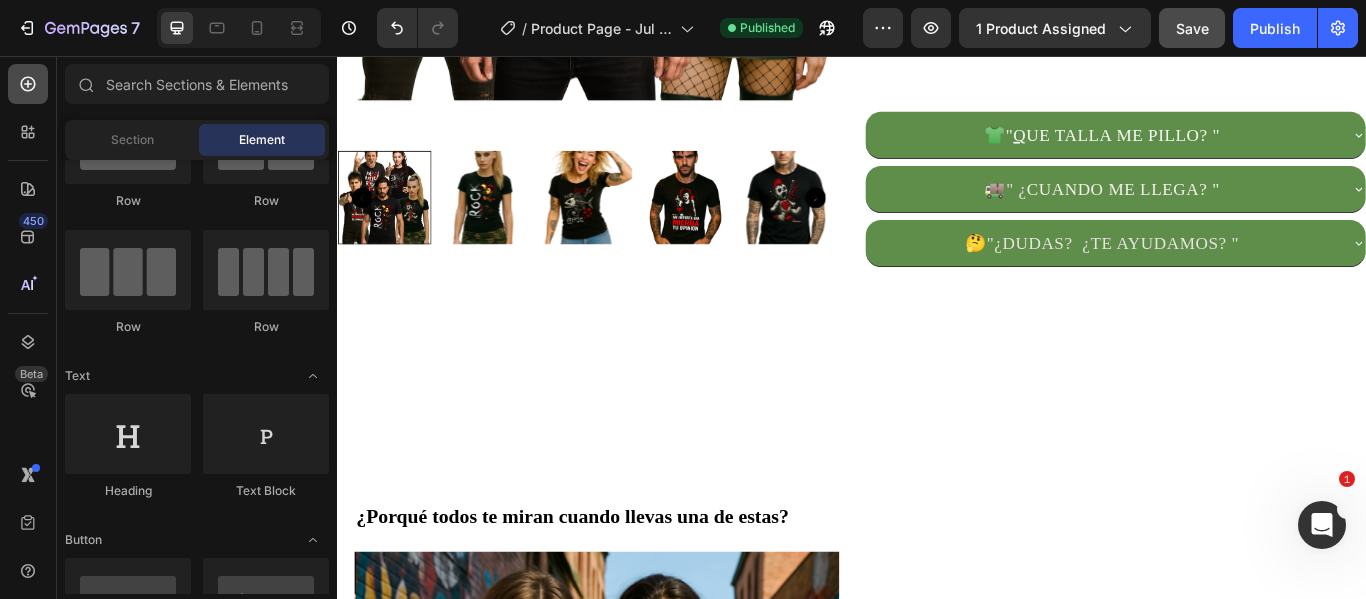 click 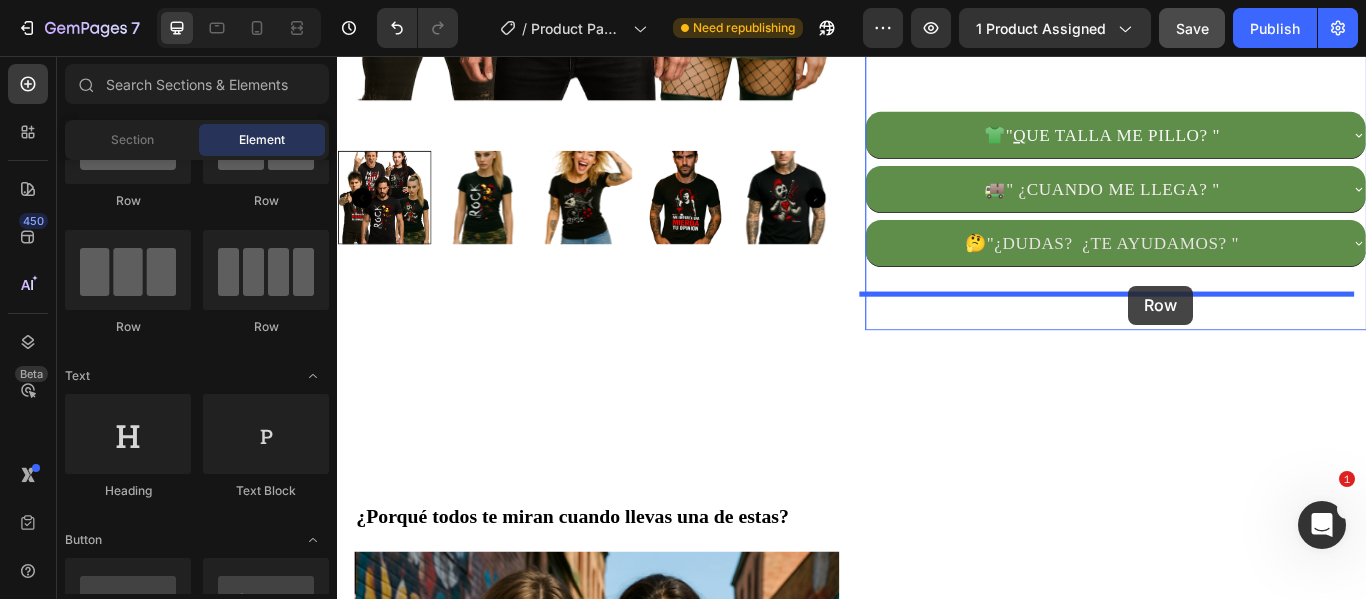 drag, startPoint x: 478, startPoint y: 334, endPoint x: 1259, endPoint y: 324, distance: 781.064 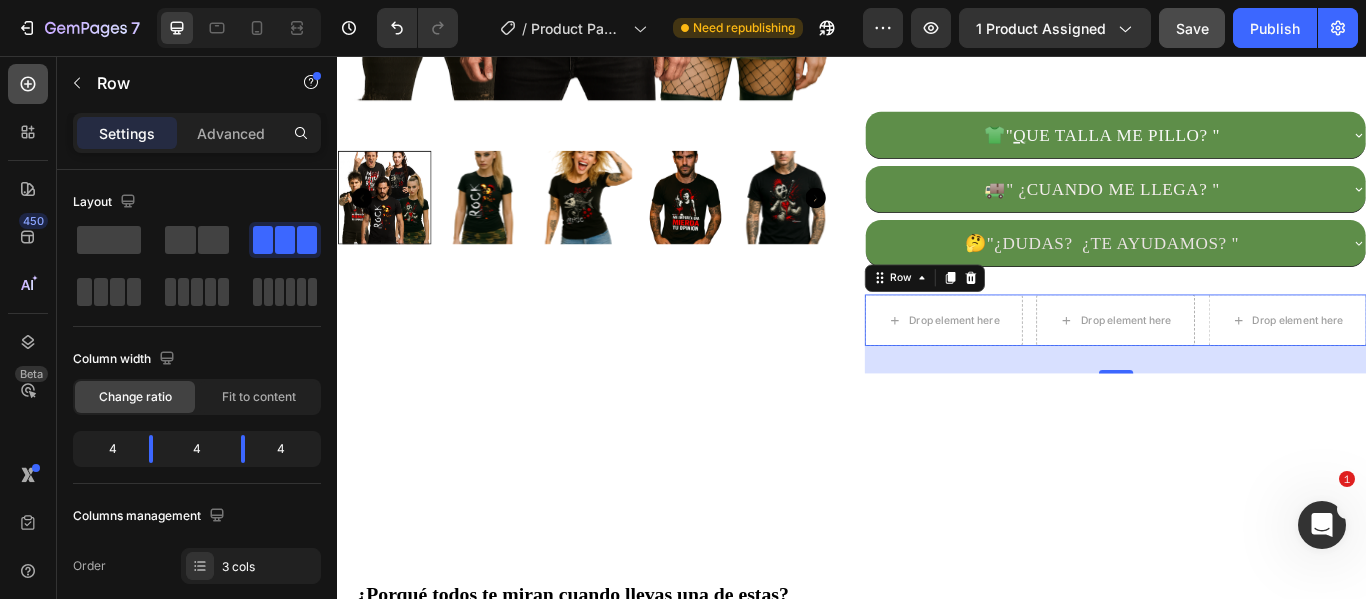 click 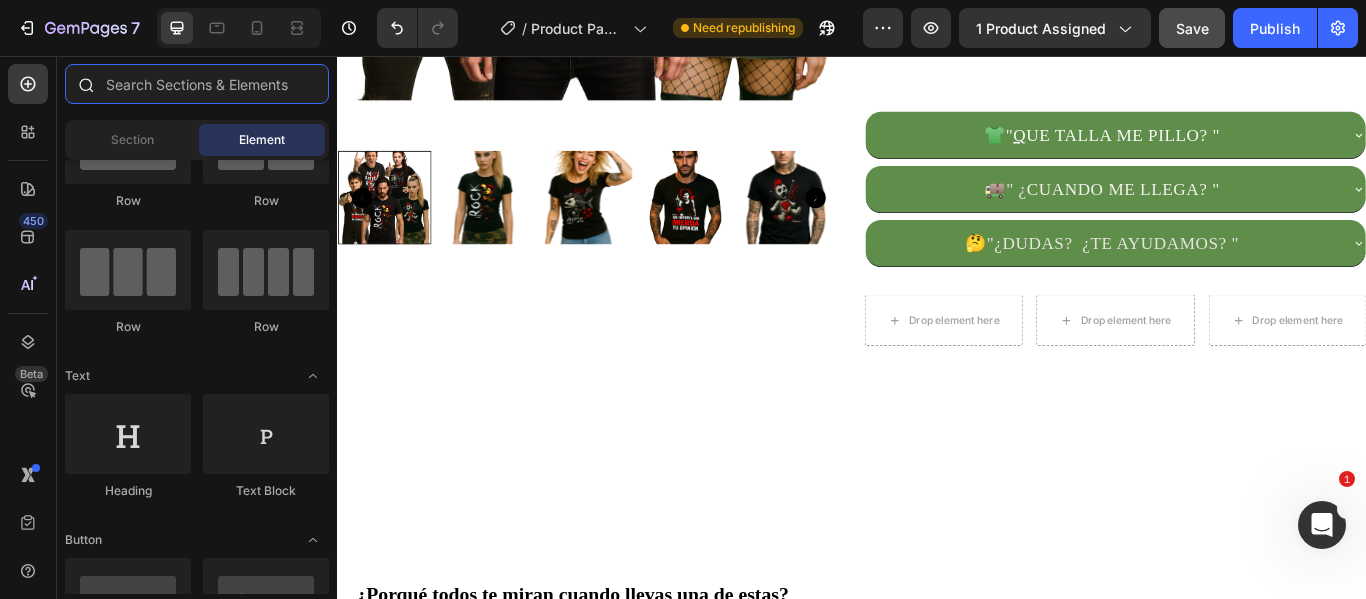 click at bounding box center [197, 84] 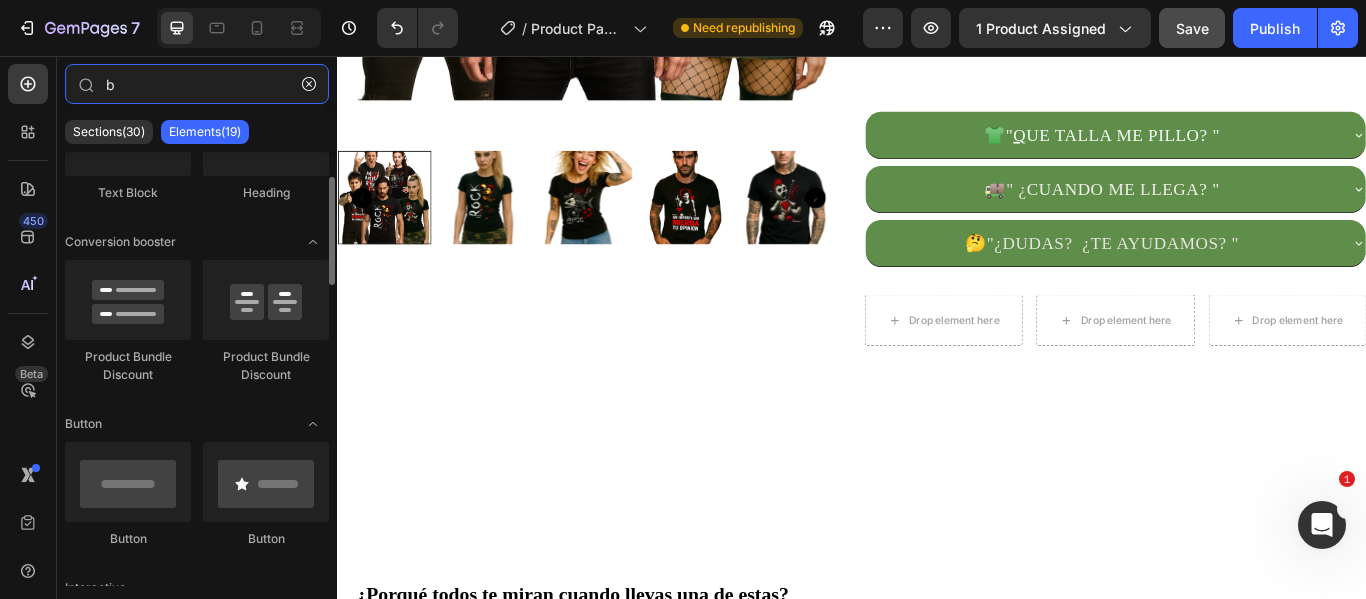 scroll, scrollTop: 200, scrollLeft: 0, axis: vertical 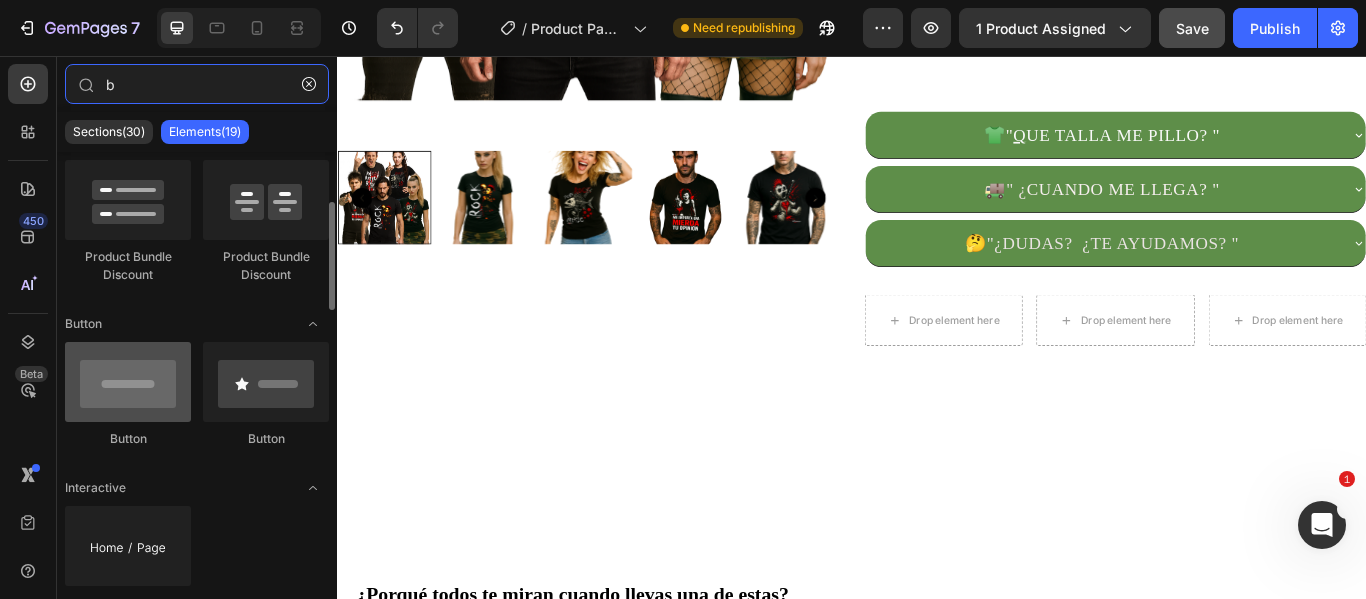 type on "b" 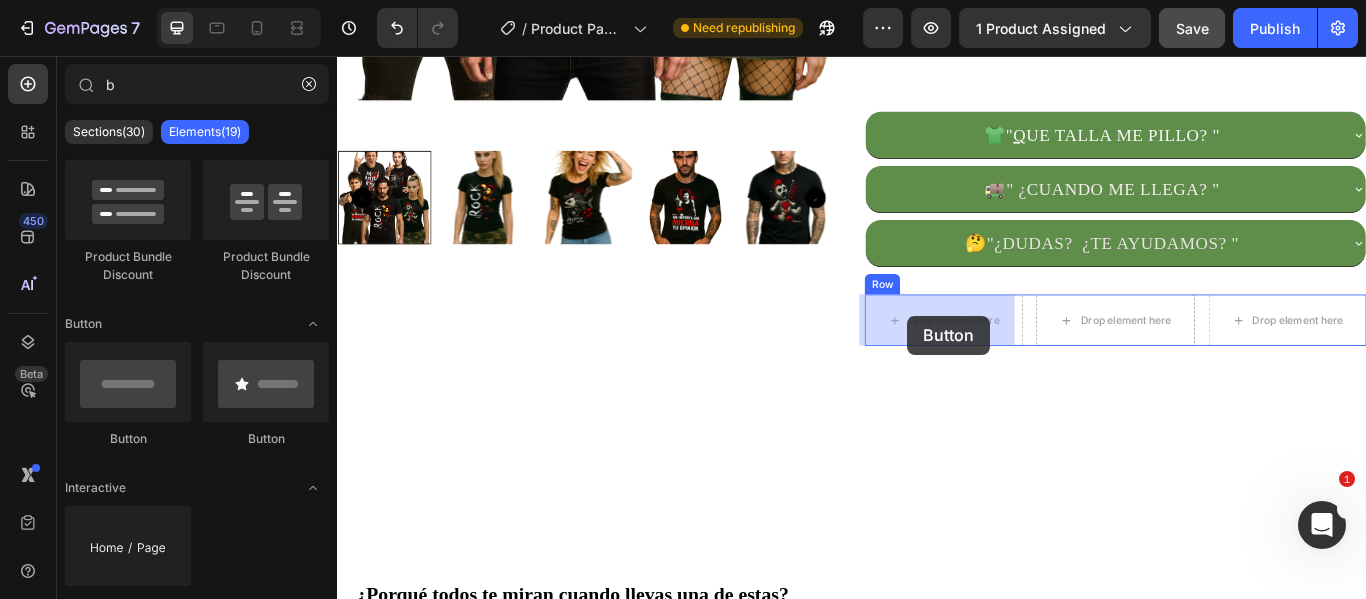 drag, startPoint x: 478, startPoint y: 448, endPoint x: 1002, endPoint y: 359, distance: 531.50446 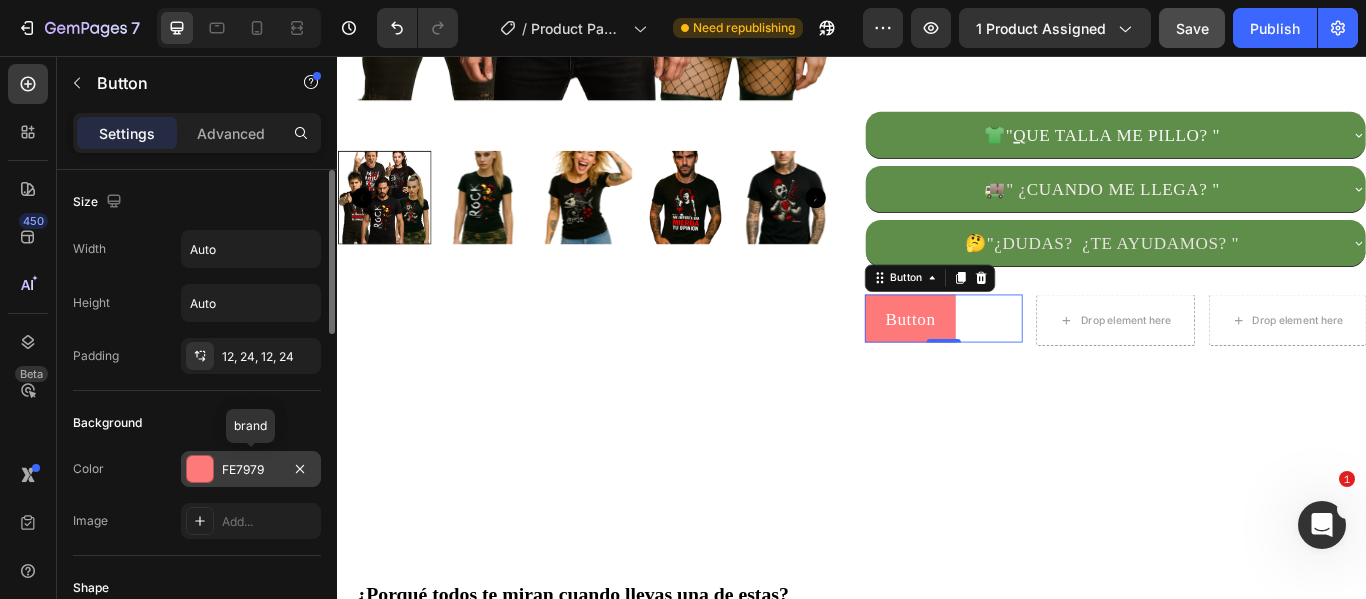 drag, startPoint x: 238, startPoint y: 473, endPoint x: 256, endPoint y: 458, distance: 23.43075 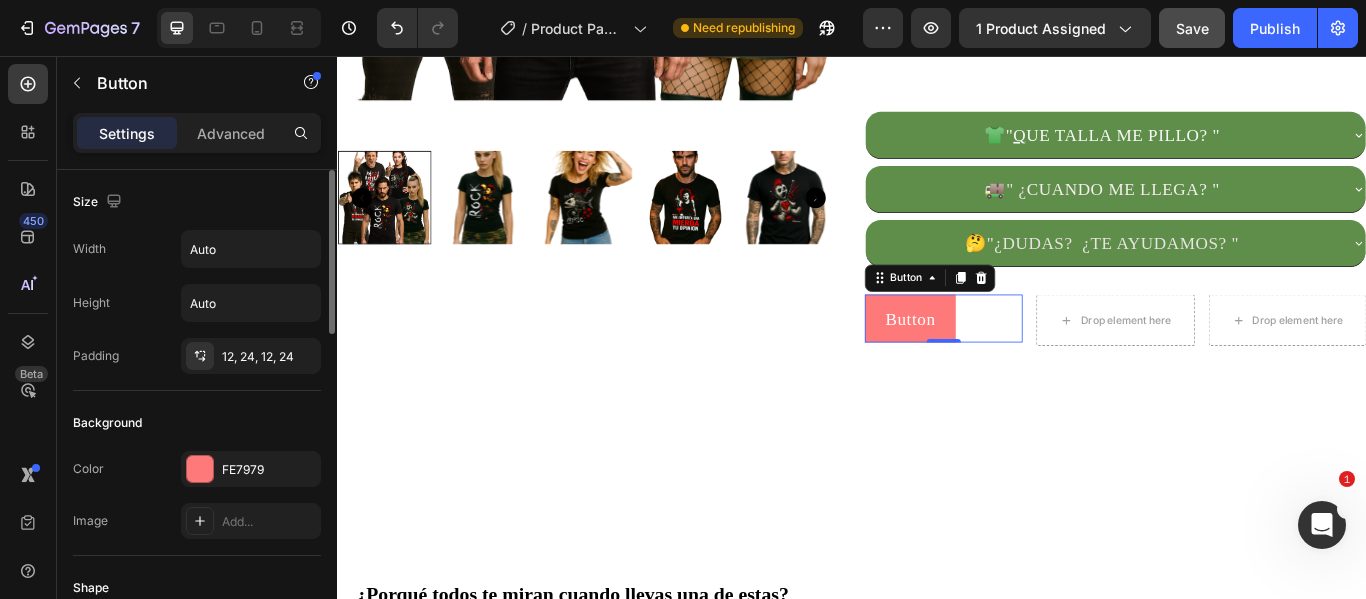 click on "Background" at bounding box center (197, 423) 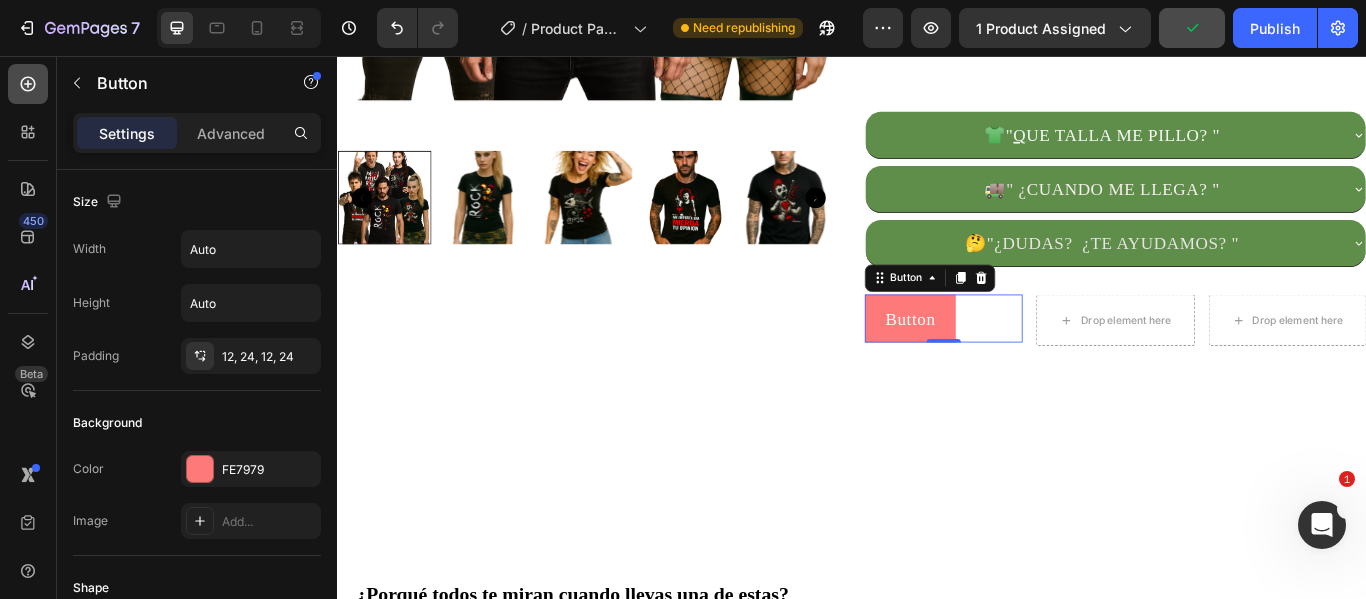 click 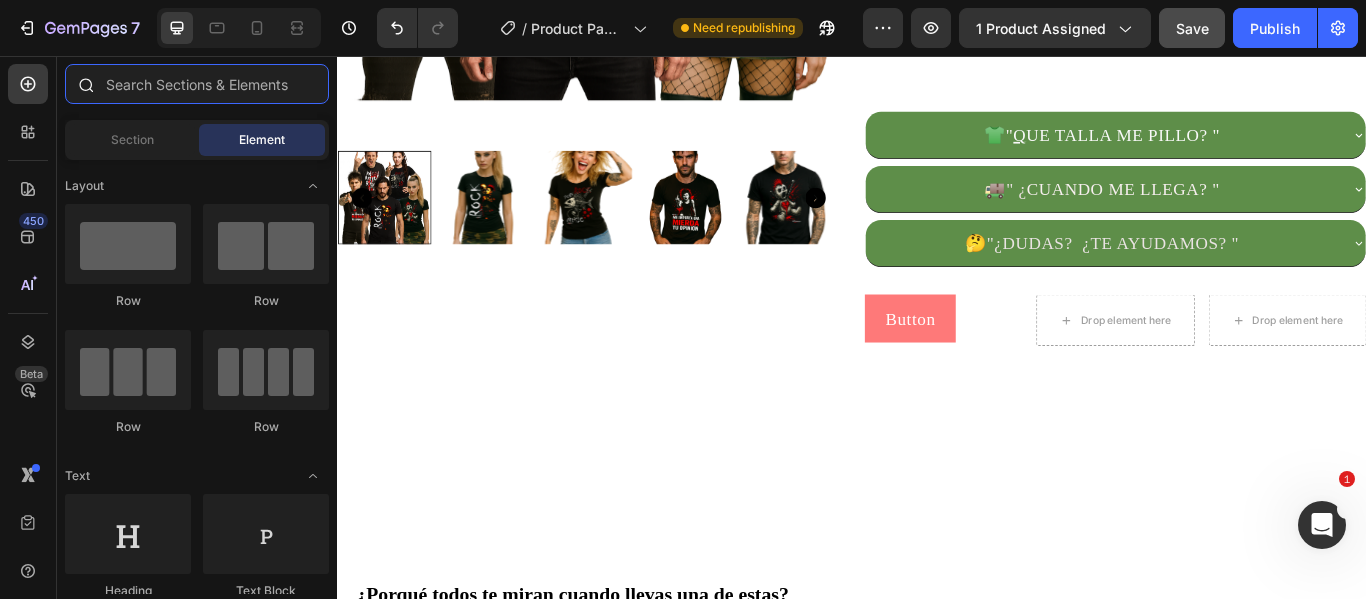 click at bounding box center (197, 84) 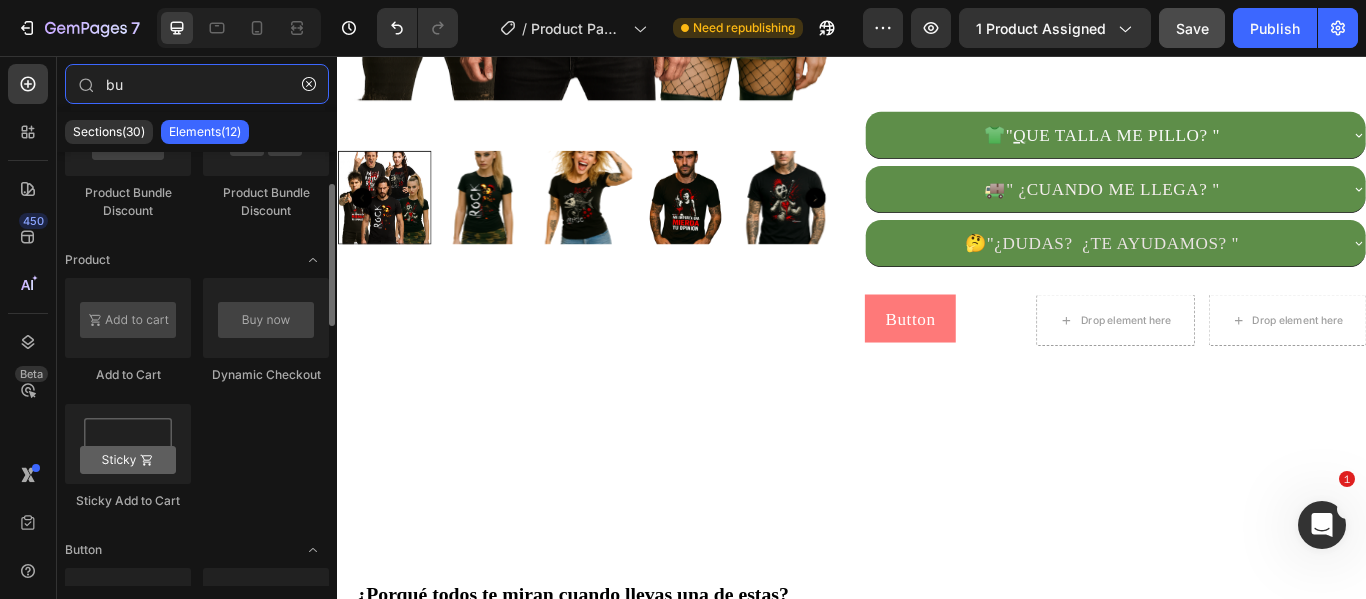scroll, scrollTop: 0, scrollLeft: 0, axis: both 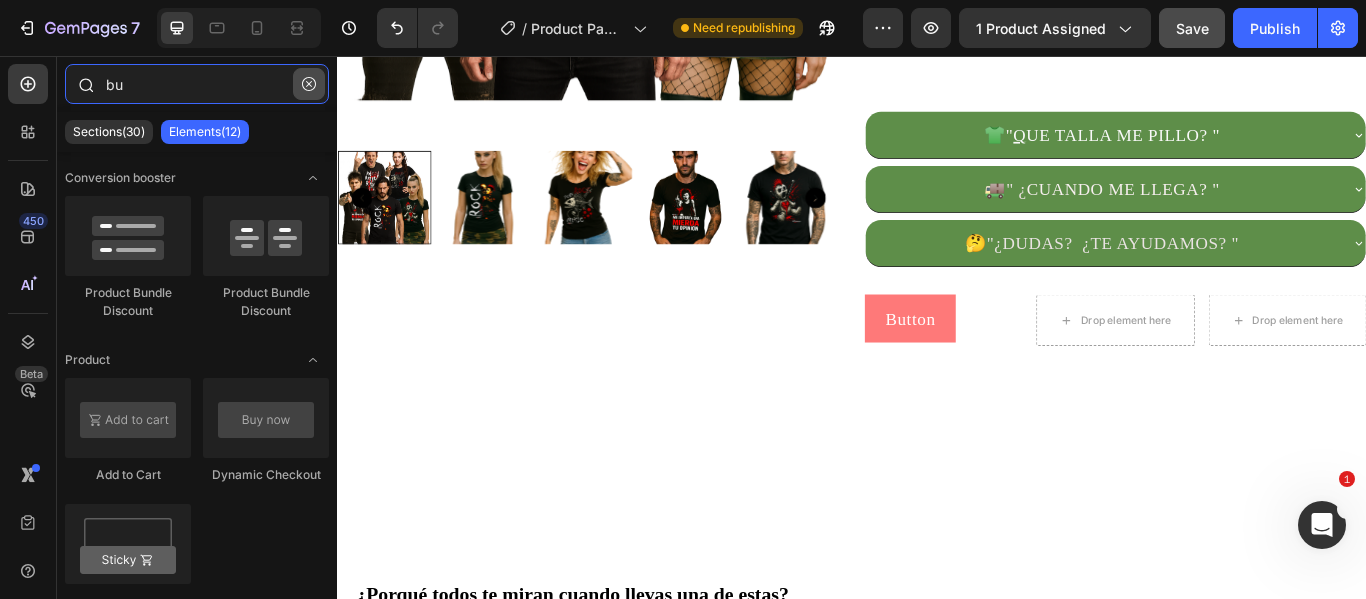 type on "bu" 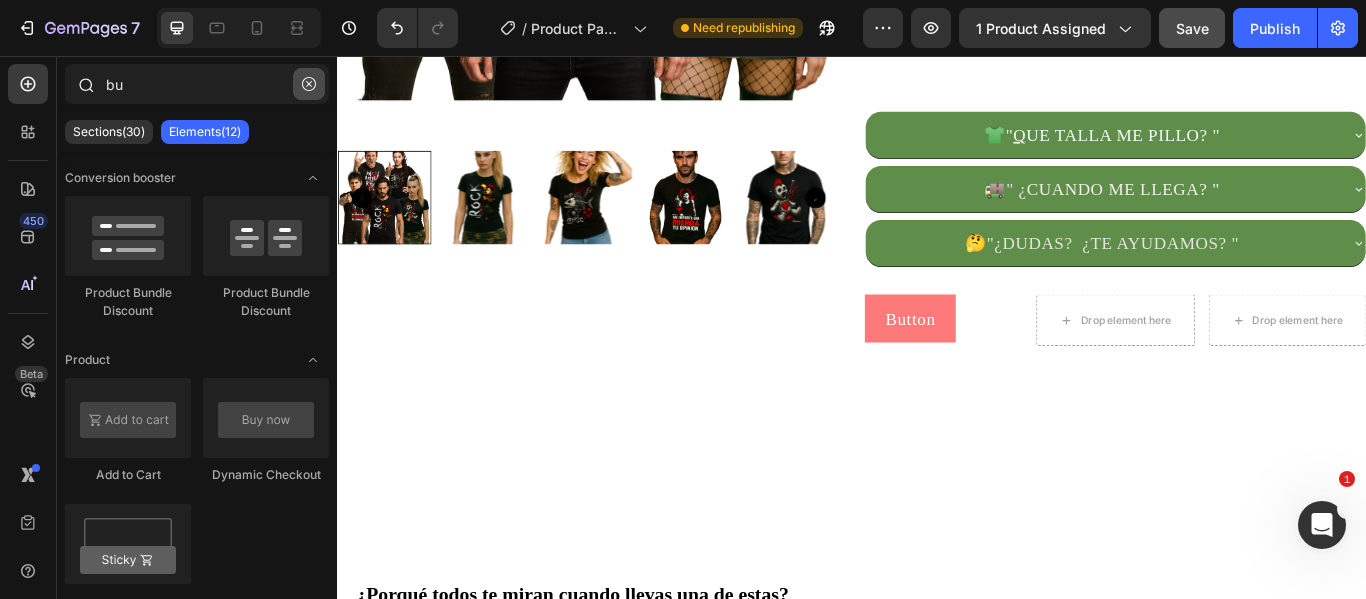 click 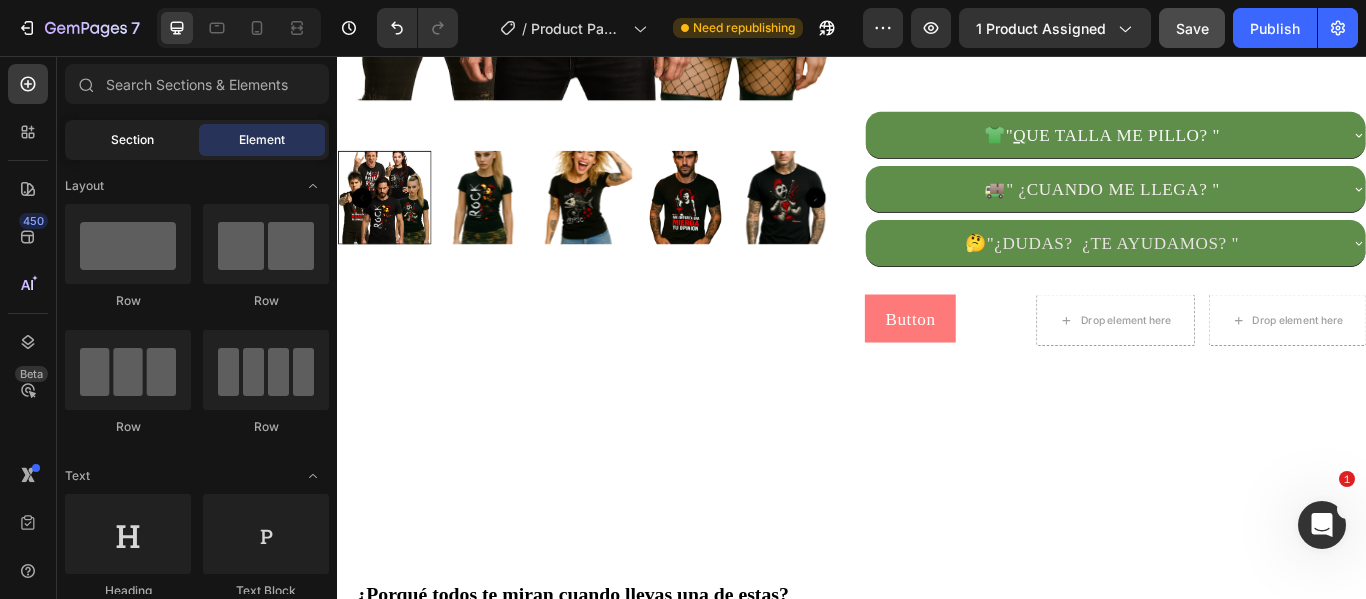 click on "Section" at bounding box center (132, 140) 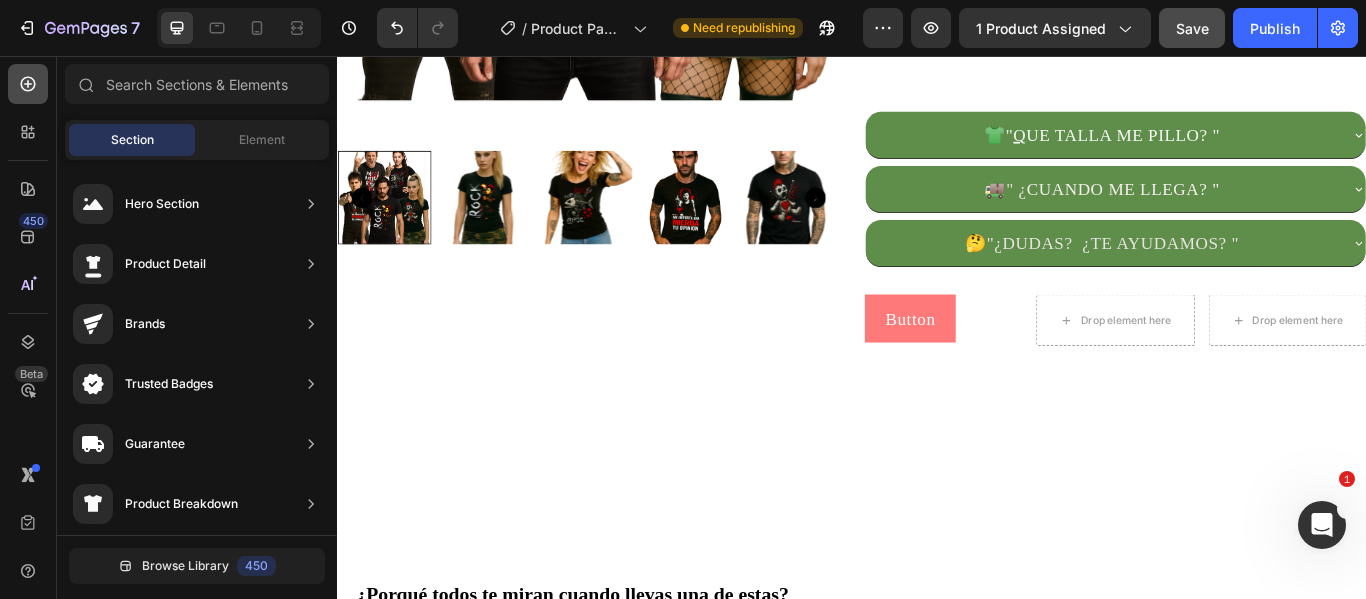 click 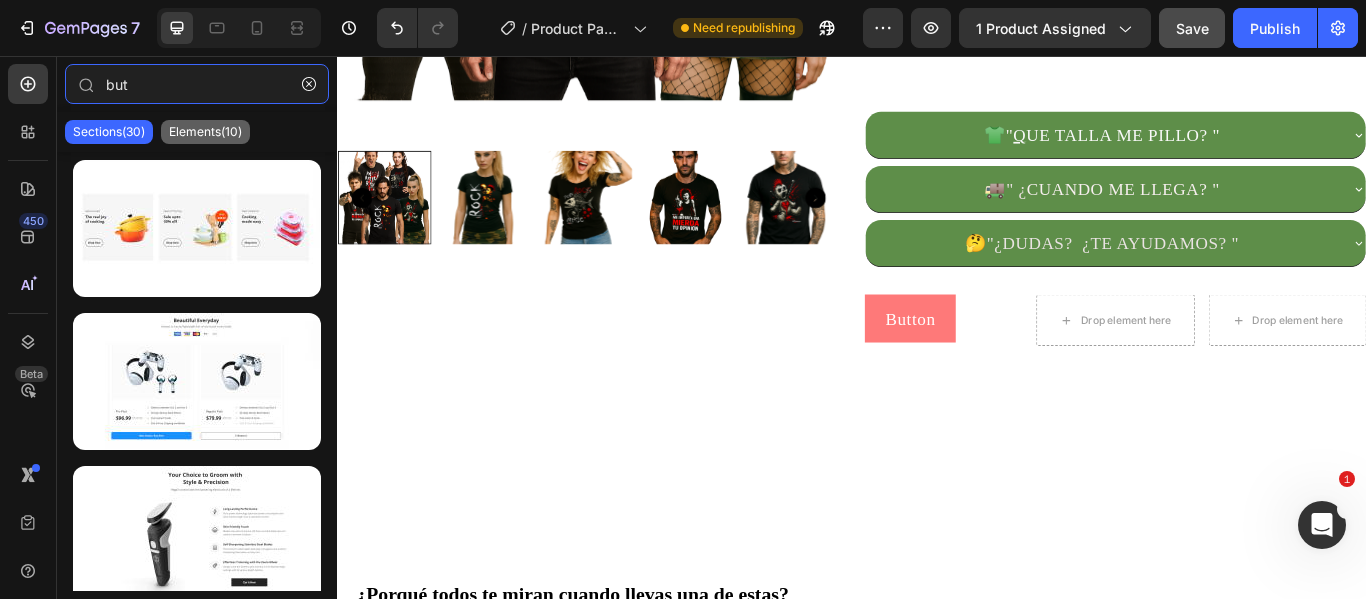 type on "but" 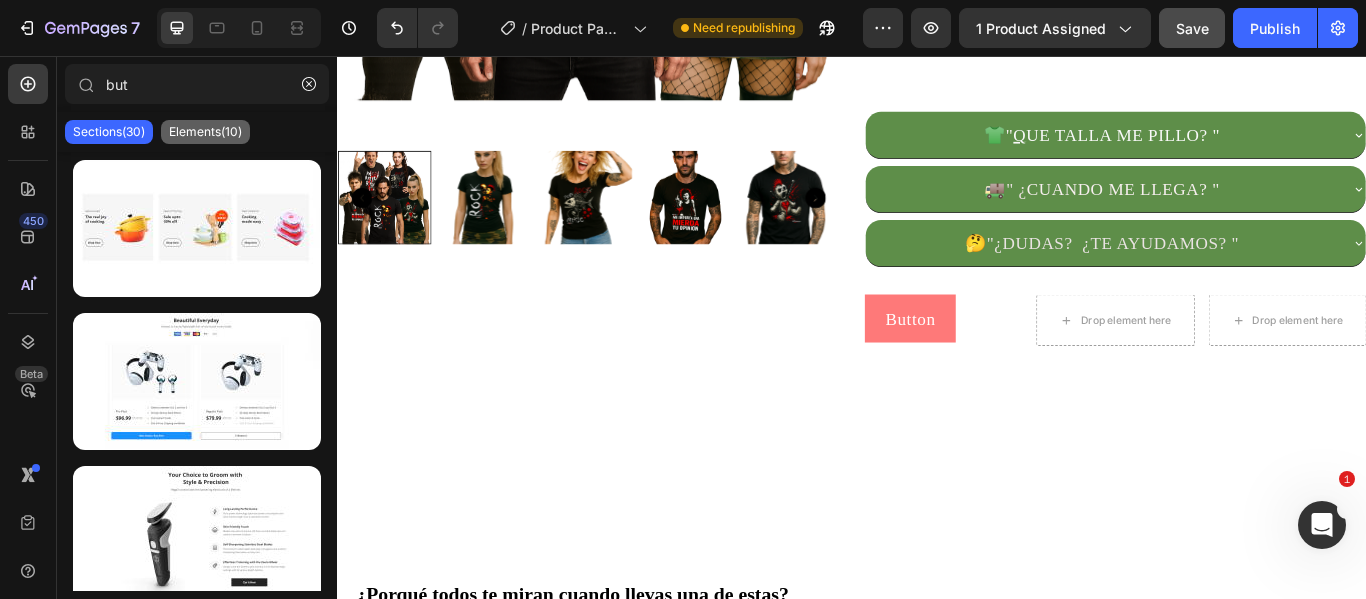 click on "Elements(10)" 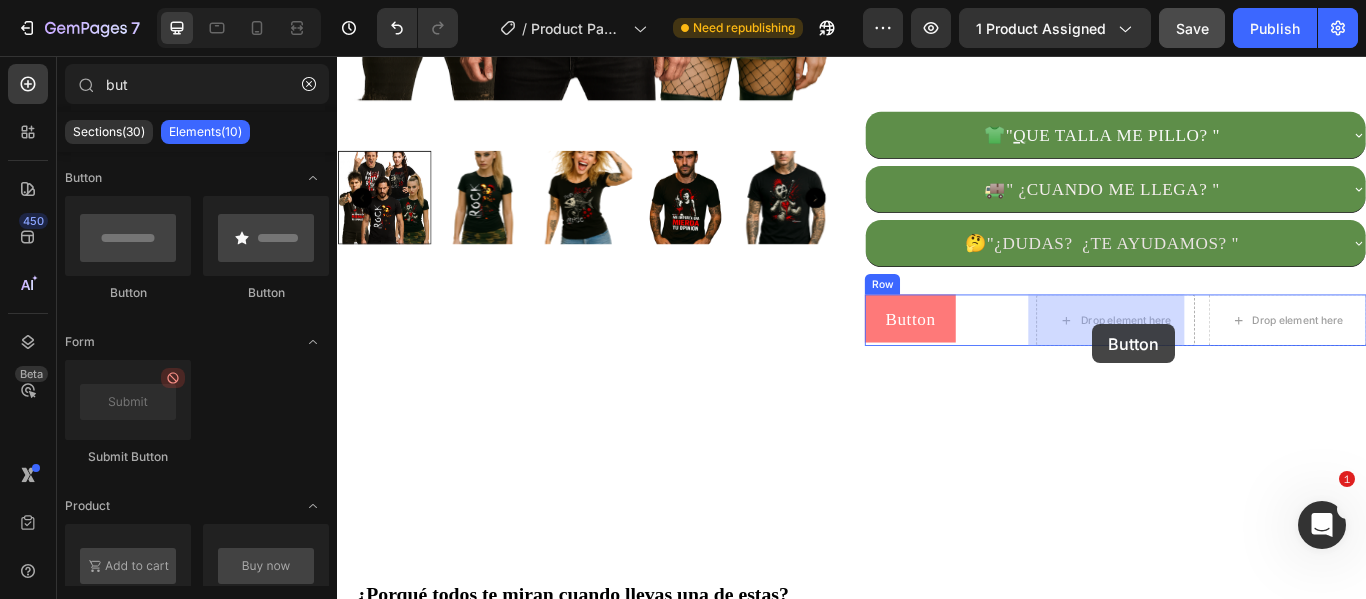 drag, startPoint x: 462, startPoint y: 307, endPoint x: 1217, endPoint y: 369, distance: 757.54144 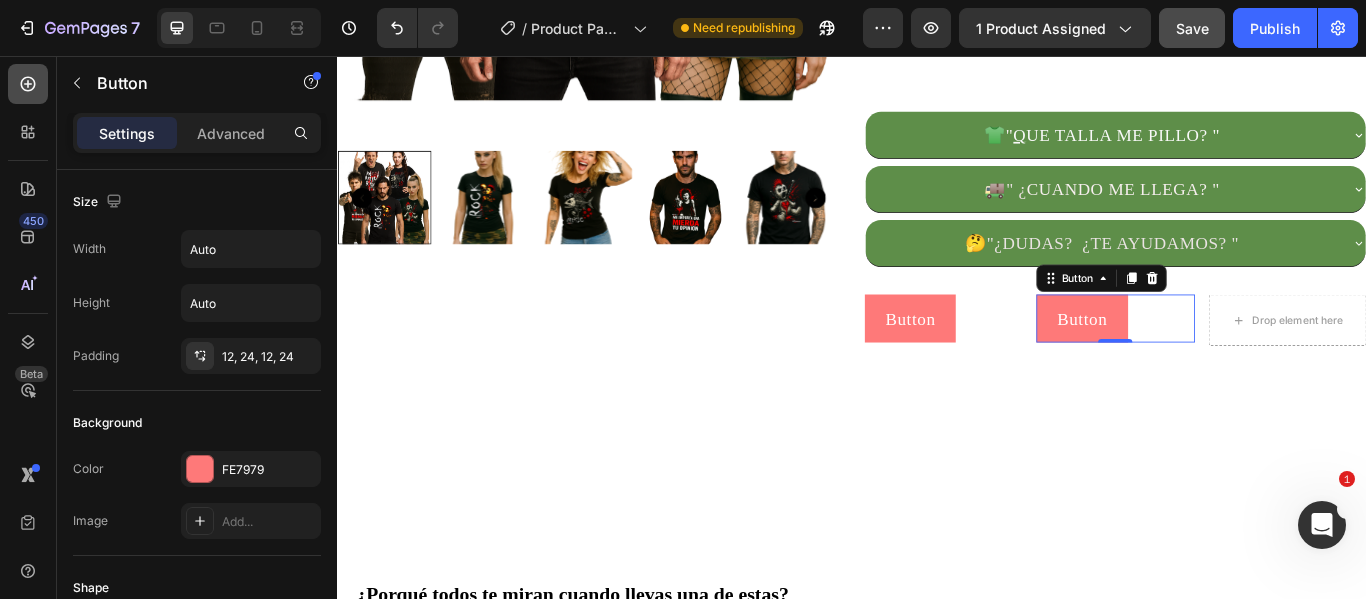 click 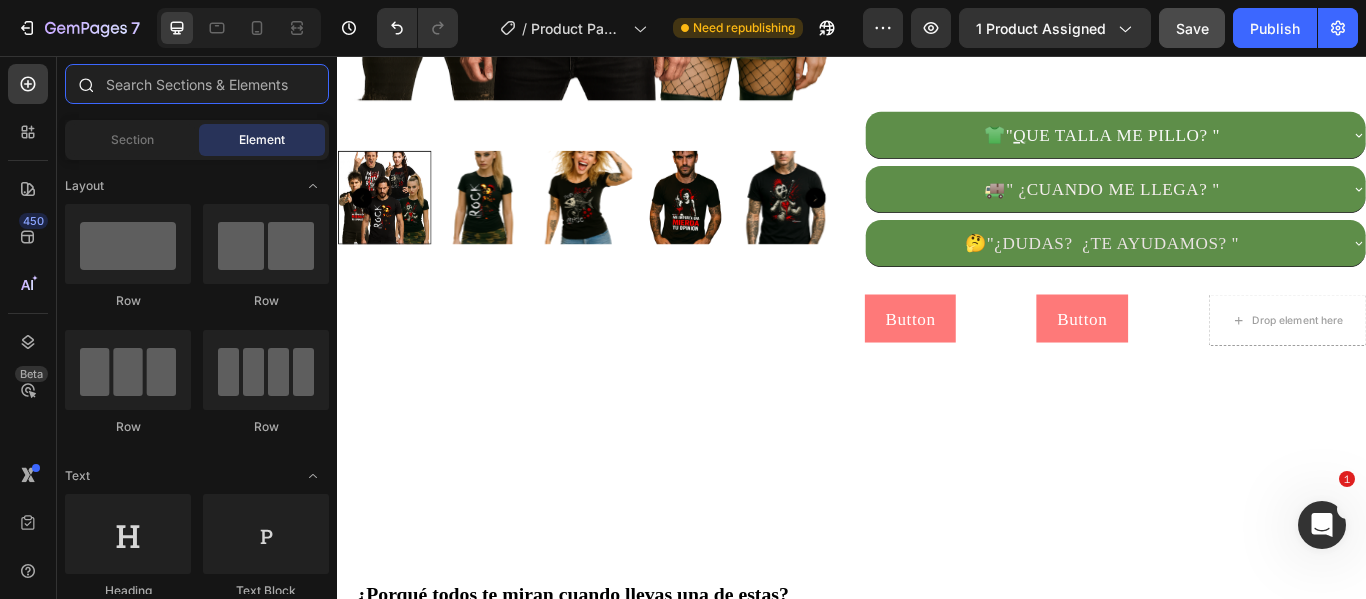click at bounding box center (197, 84) 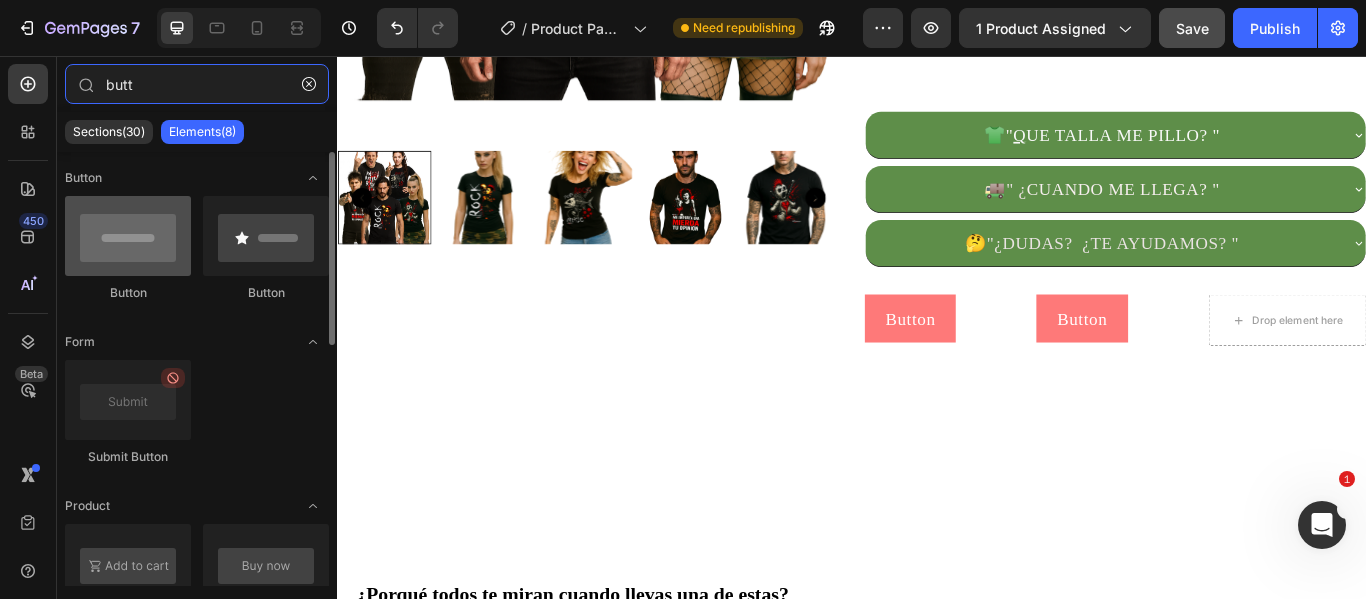 type on "butt" 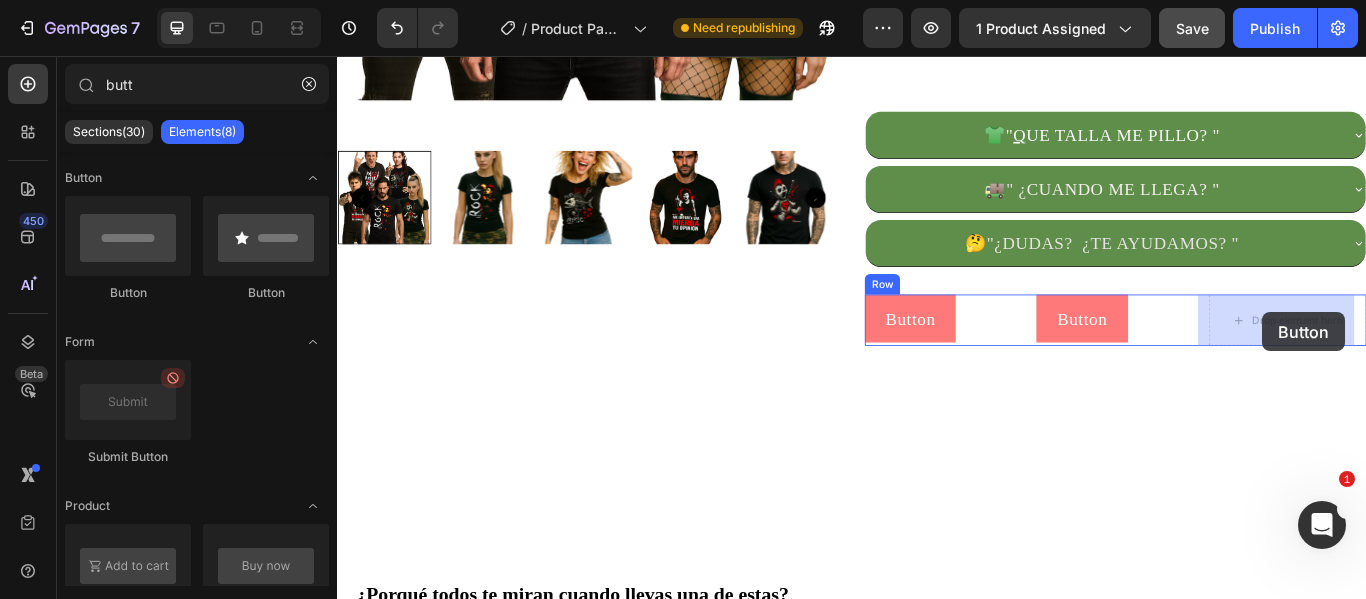 drag, startPoint x: 466, startPoint y: 311, endPoint x: 1416, endPoint y: 355, distance: 951.0184 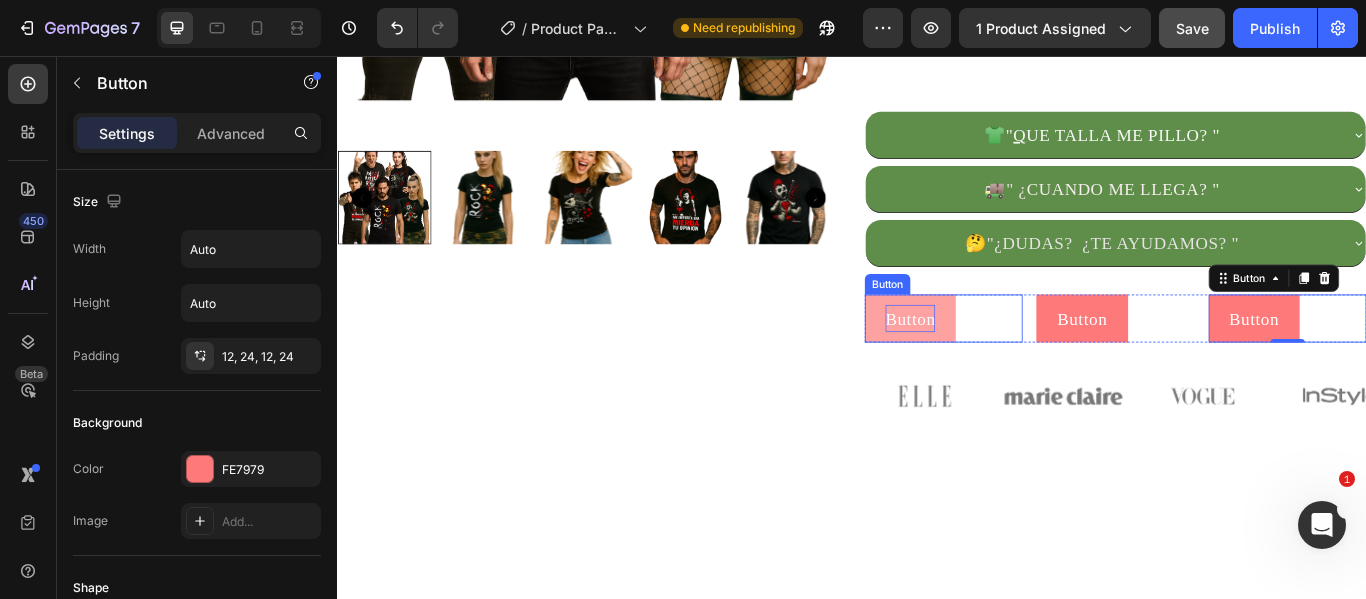 click on "Button" at bounding box center [1005, 362] 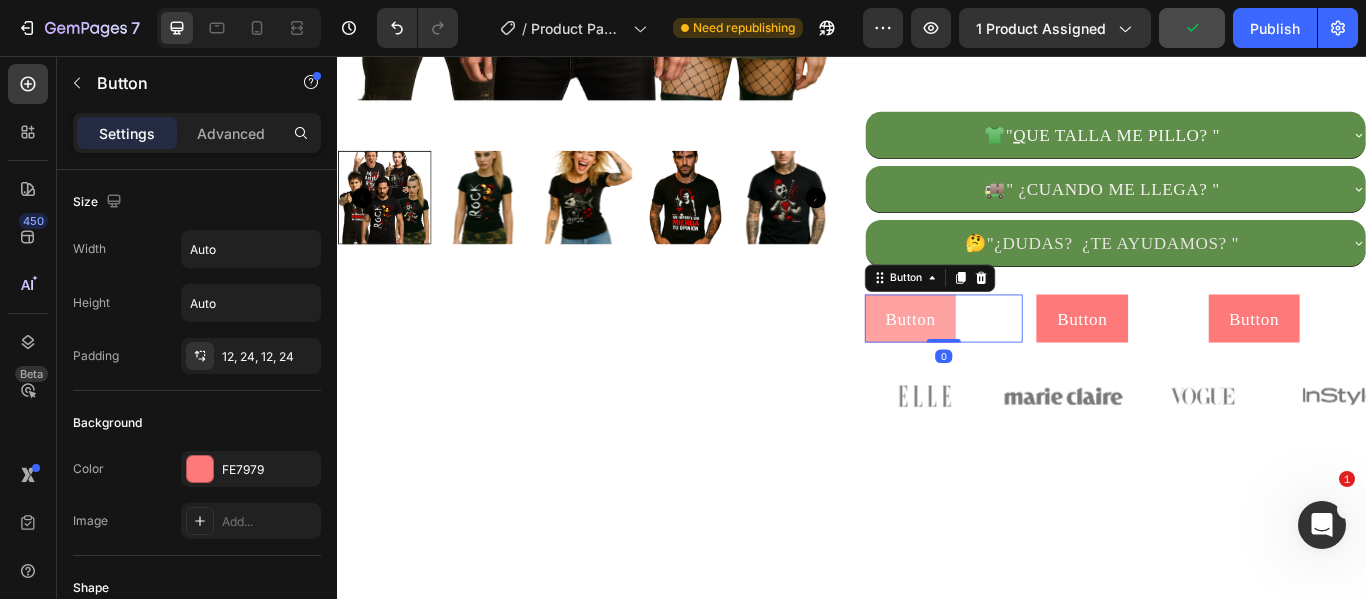 click on "Button" at bounding box center [1005, 362] 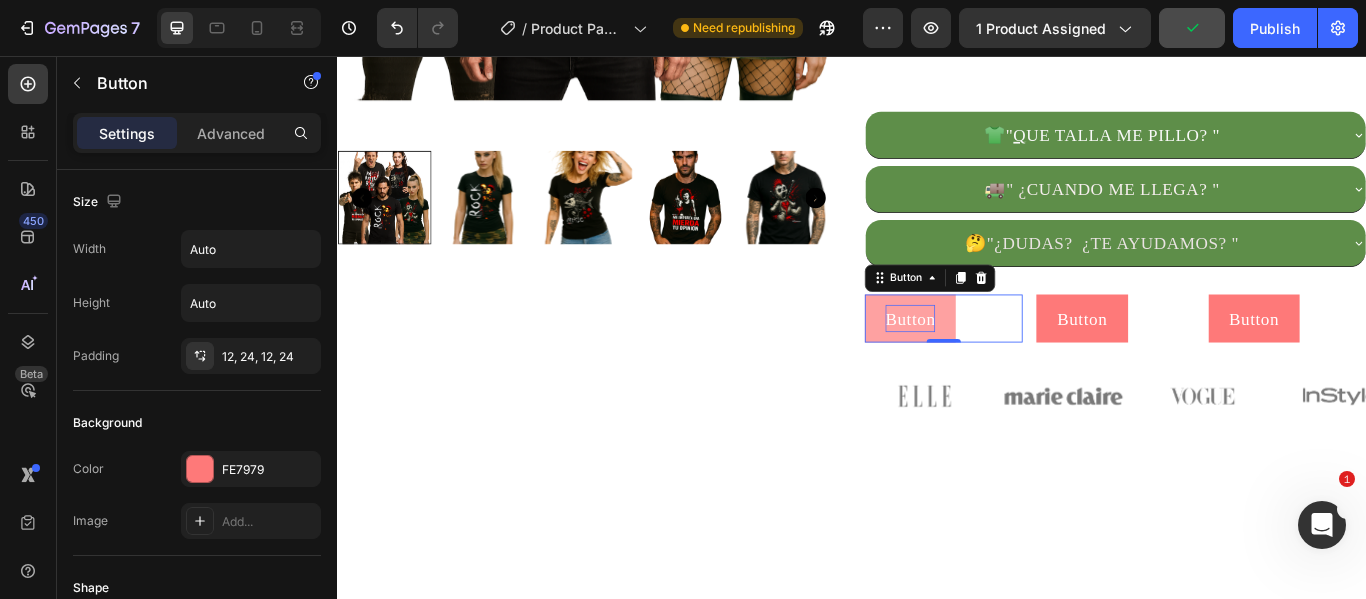 click on "Button" at bounding box center (1005, 362) 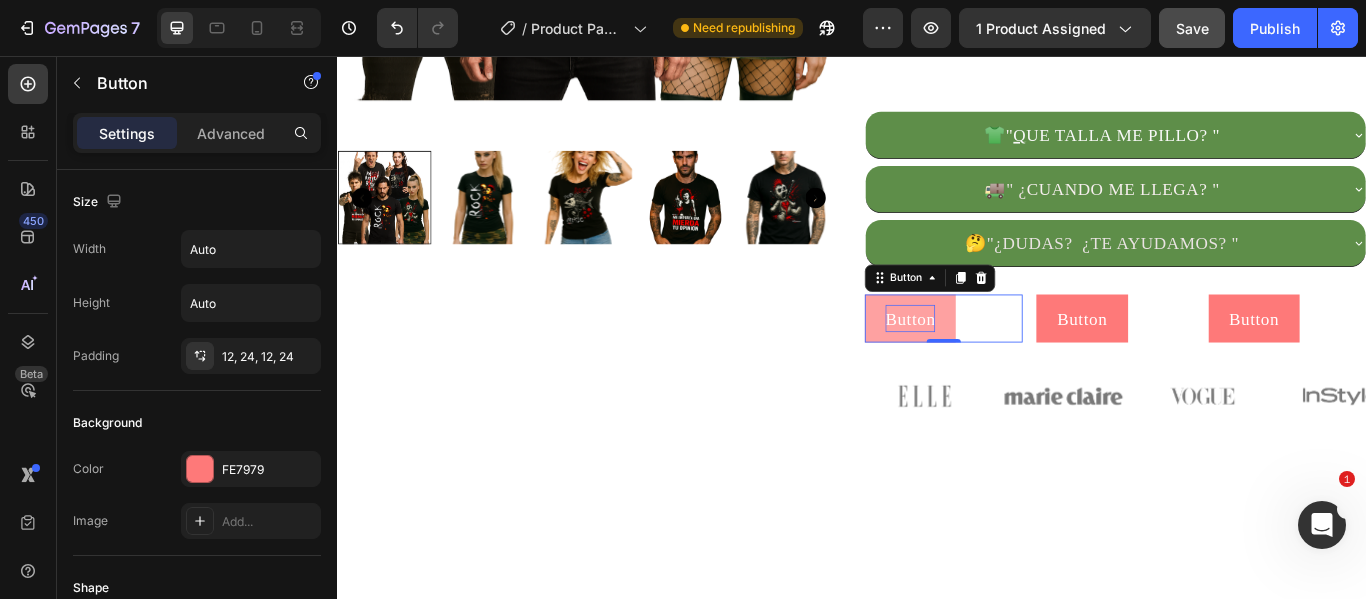 drag, startPoint x: 1027, startPoint y: 363, endPoint x: 997, endPoint y: 360, distance: 30.149628 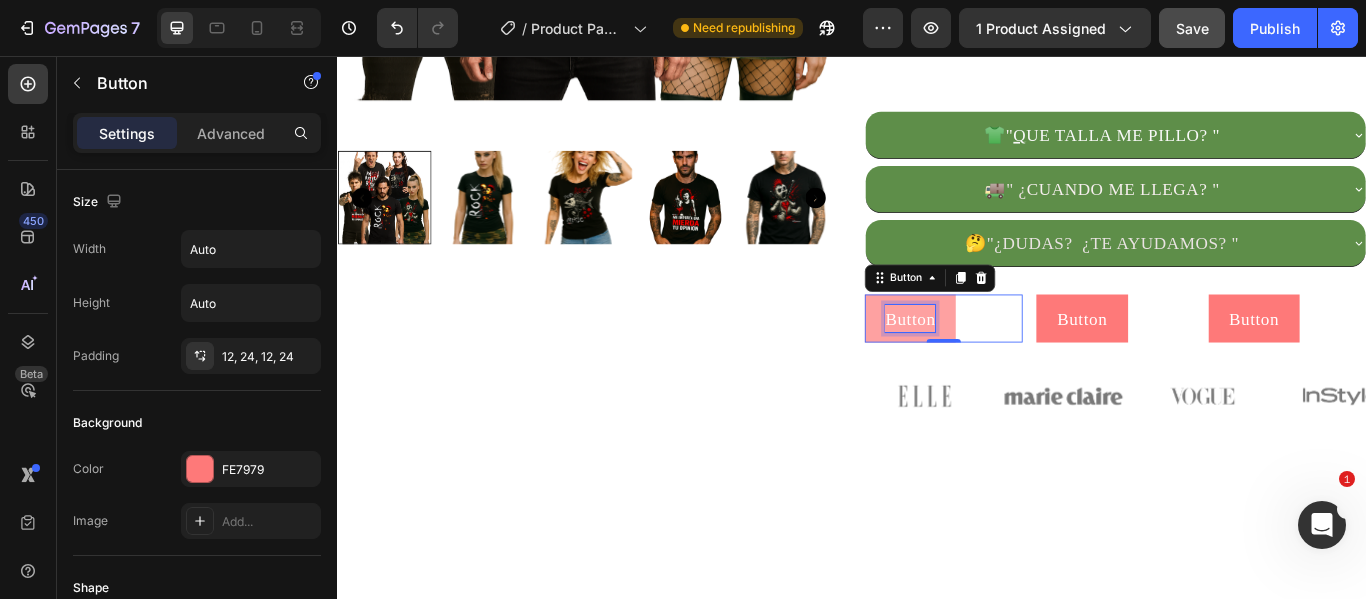click on "Button" at bounding box center (1005, 362) 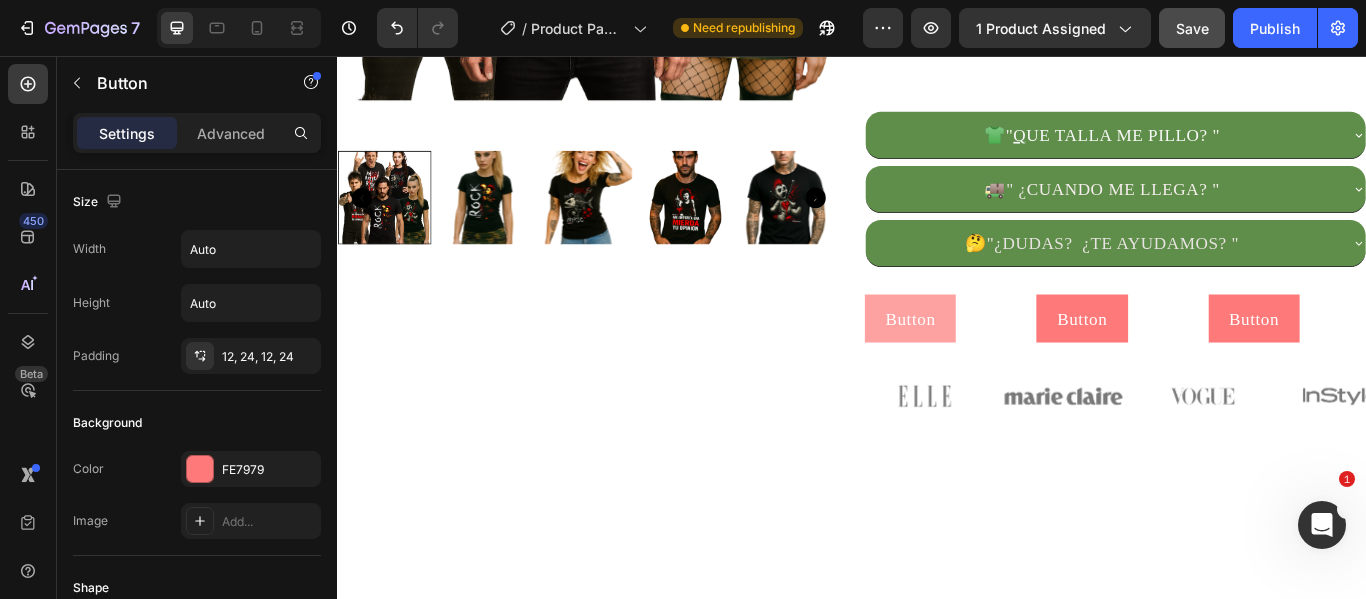 click on "Button" at bounding box center (1005, 362) 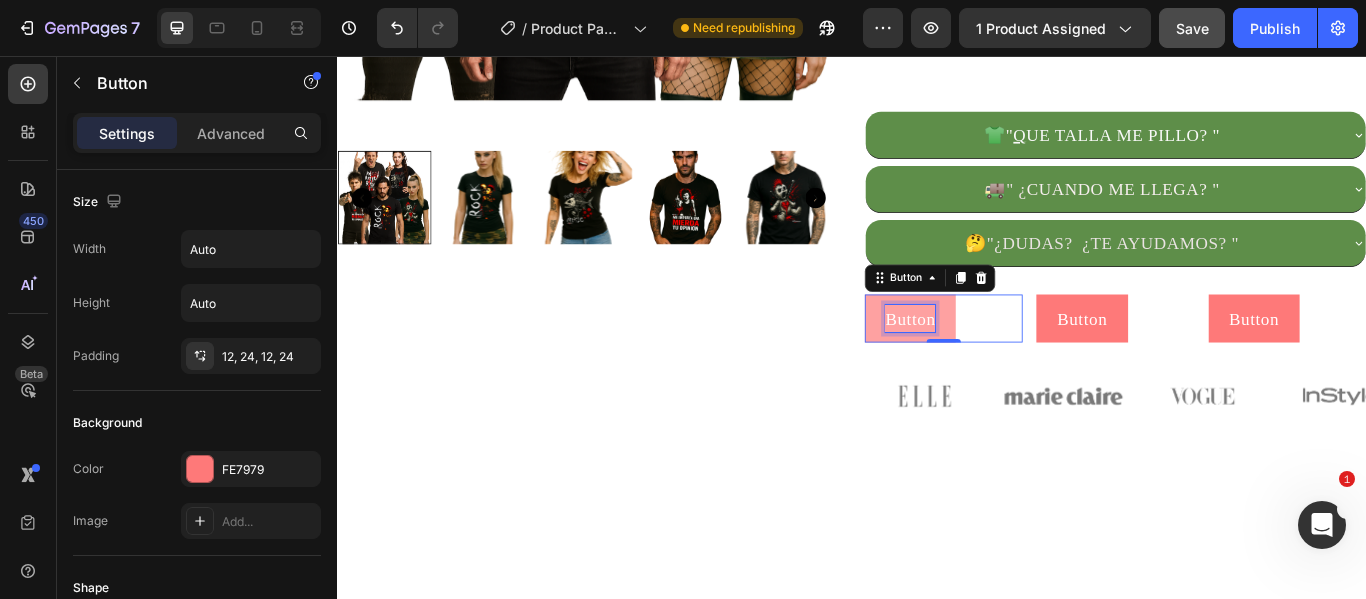 click on "Button" at bounding box center [1005, 362] 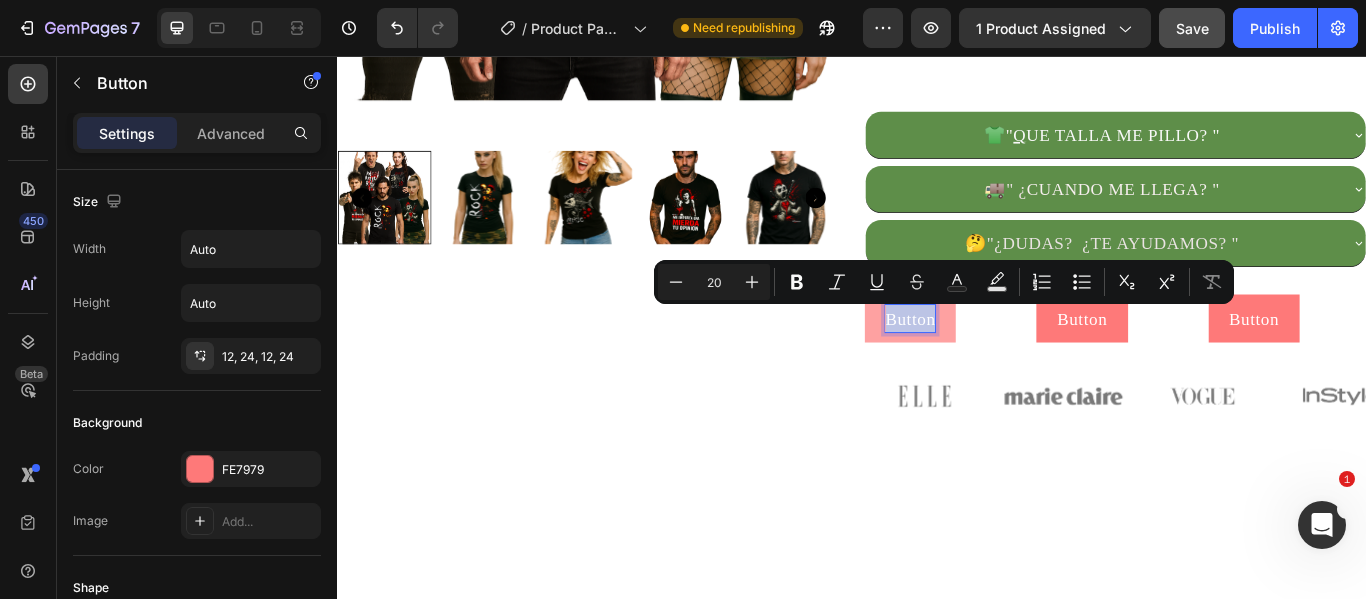 drag, startPoint x: 1022, startPoint y: 363, endPoint x: 959, endPoint y: 359, distance: 63.126858 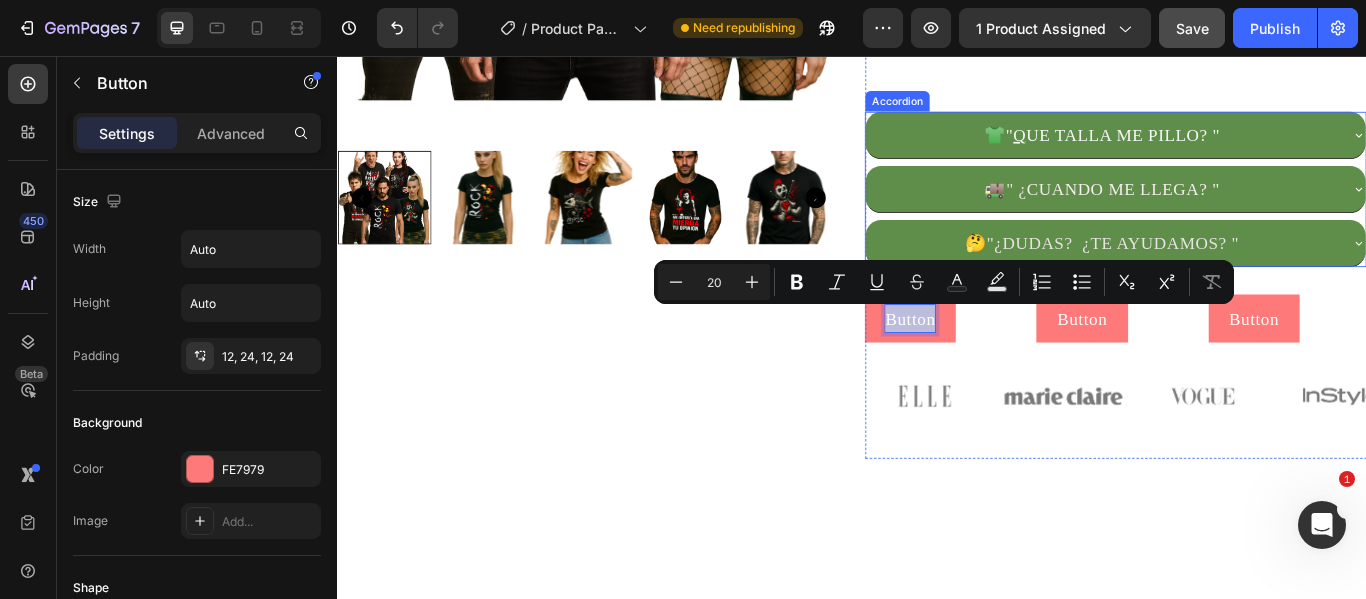 click on "Q UE TALLA ME PILLO? "" at bounding box center [1245, 148] 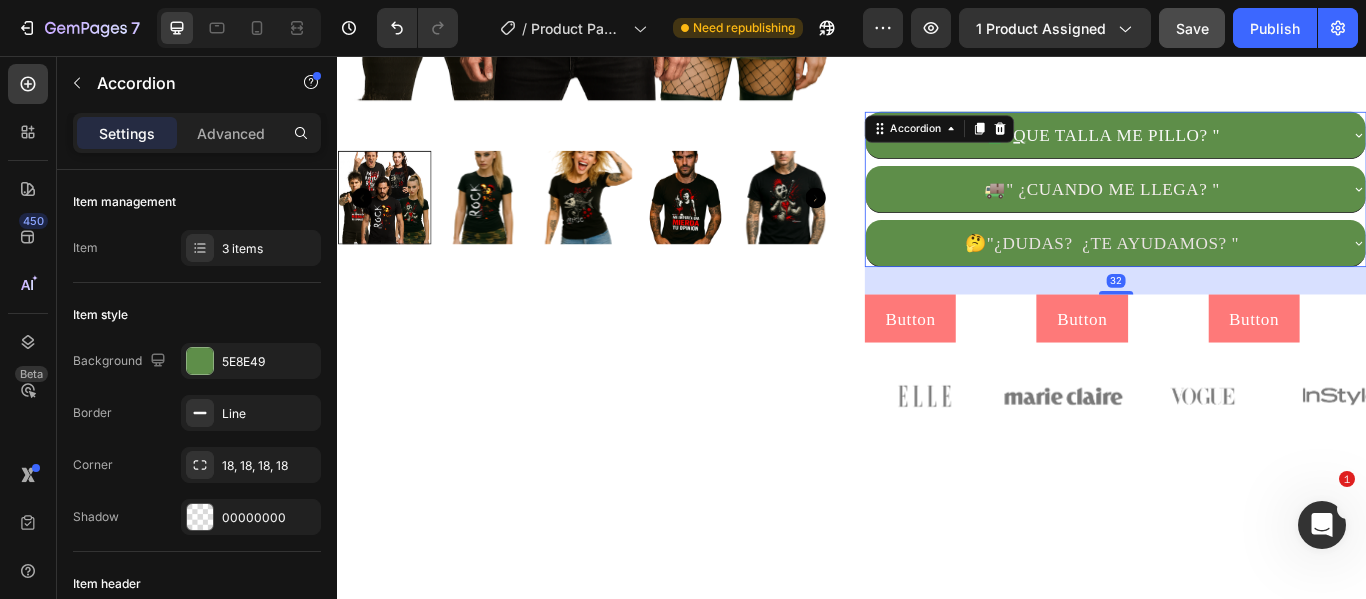 click on "Q UE TALLA ME PILLO? "" at bounding box center [1245, 148] 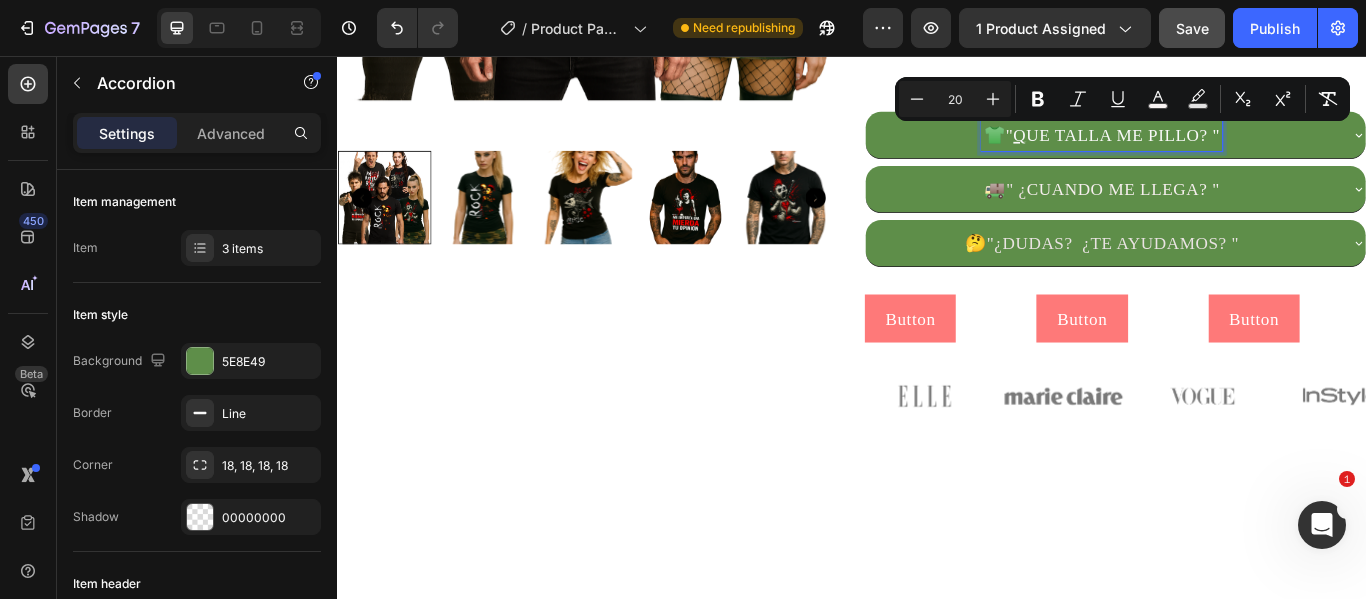drag, startPoint x: 1362, startPoint y: 150, endPoint x: 1112, endPoint y: 164, distance: 250.3917 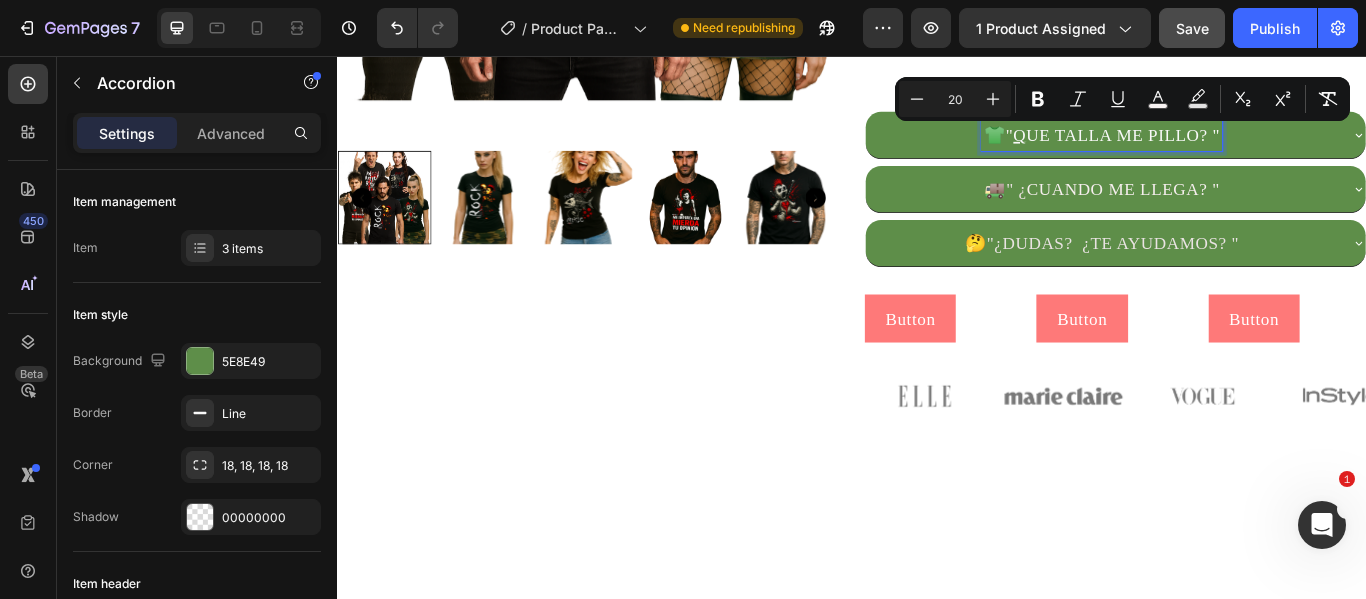 copy on "" Q UE TALLA ME PILLO? "" 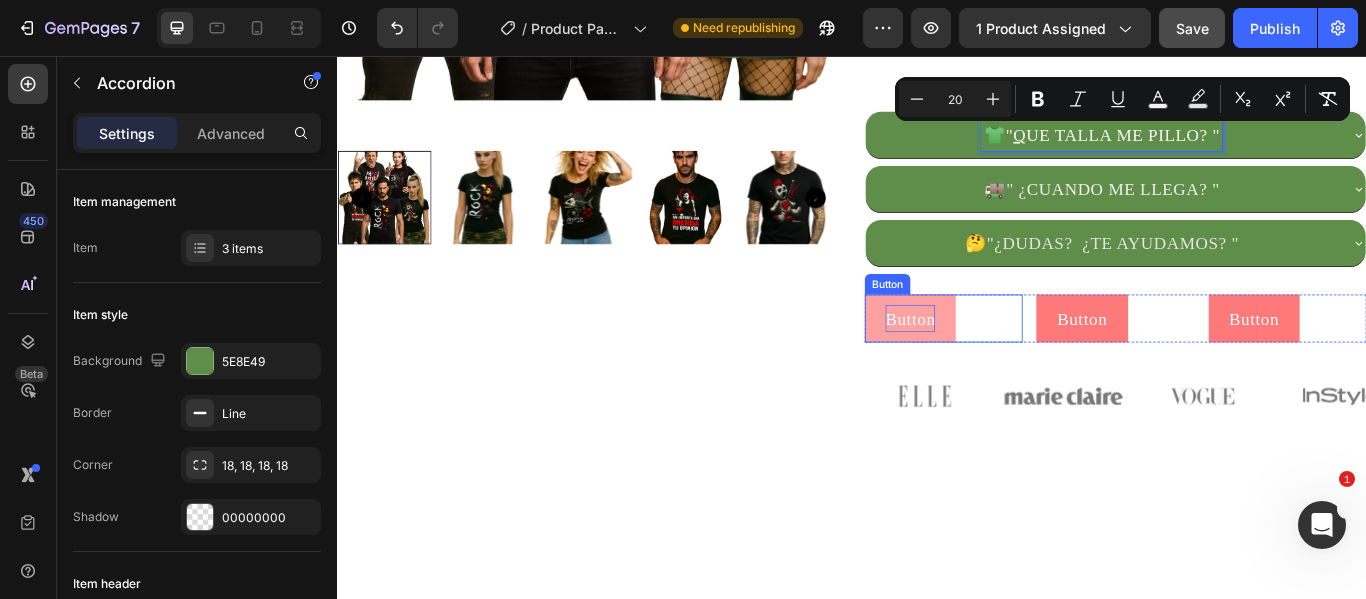 click on "Button" at bounding box center (1005, 362) 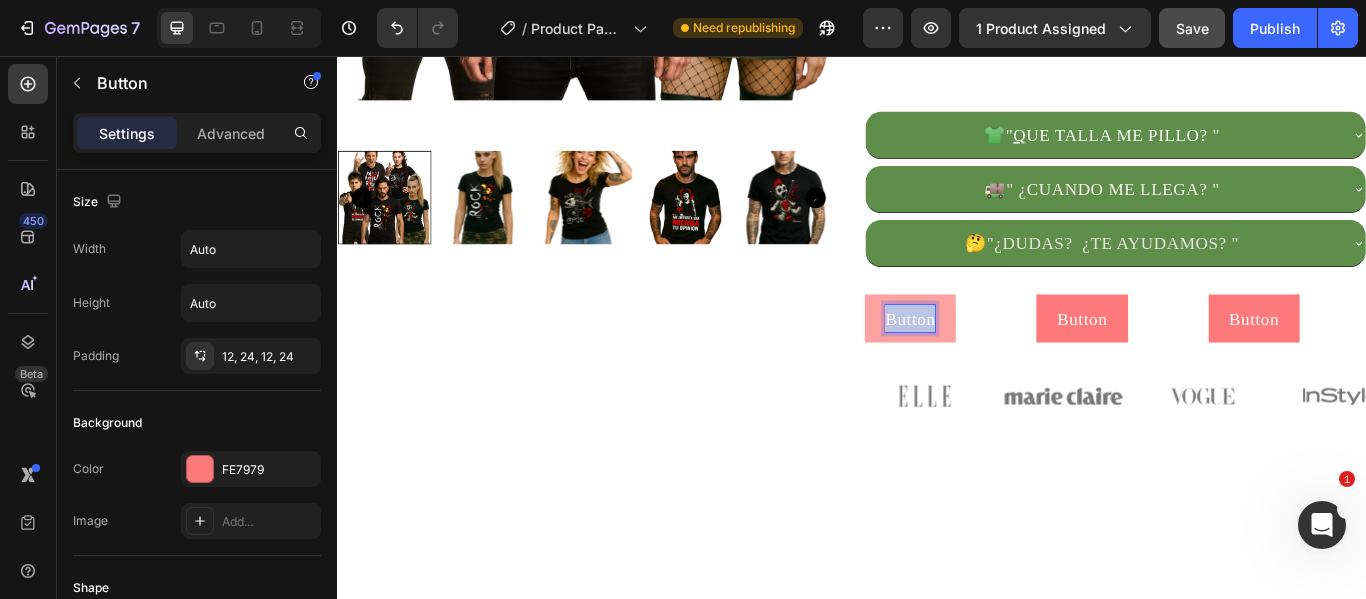 drag, startPoint x: 1026, startPoint y: 362, endPoint x: 965, endPoint y: 353, distance: 61.66036 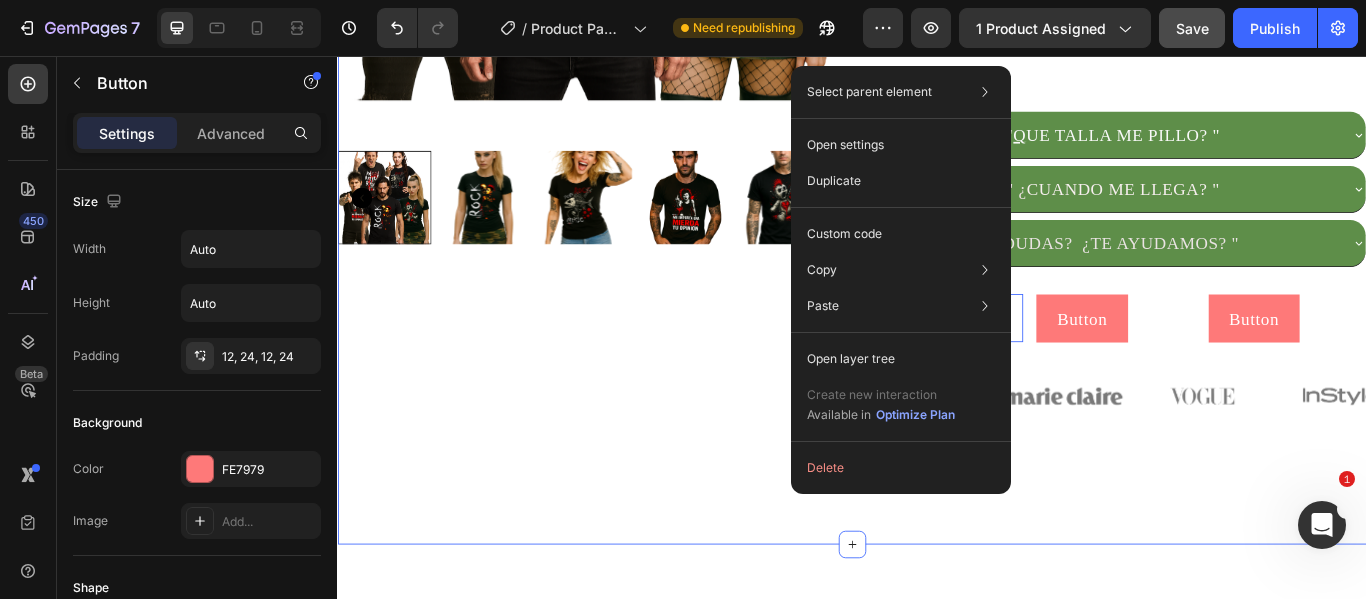 click on "1 camiseta por 29€ 🔥  Llévate  2  por solo  45€ 👕 Elige 2 entre 5 diseños exclusivos Camisetas que no pasan desapercibidas. Text Block
Product Images Text Block MODELOS A ELEGIR CUERNOS ROCK CUERNOS ROCK CUERNOS ROCK RASPA ROCK RASPA ROCK RASPA ROCK TU OPINIÓN TU OPINIÓN TU OPINIÓN DESTINO CANALLA DESTINO CANALLA DESTINO CANALLA MUÑECO DE TRAPO MUÑECO DE TRAPO MUÑECO DE TRAPO TALLA S S S M M M L L L XL XL XL 2XL 2XL 2XL 3XL 3XL 3XL 4XL 4XL 4XL Product Variants & Swatches
AGREGAR AL CARRITO Add to Cart COMPRAR AHORA Dynamic Checkout Image Emily Text Block Customer  Text Block ⭐️⭐️⭐️⭐️⭐️ – “Me pillé dos y volveré a por más”   — Clara M. (Madrid)  “No solo mola el diseño, la tela es comodísima, lo confirmo...jajaa   No es de esas gordacas que asfixian en verano, volvere  Text Block Replace this text with your content Text Block Row Row Row
Recuerda: Llévate  2 camisetas por solo 45€" at bounding box center [937, -61] 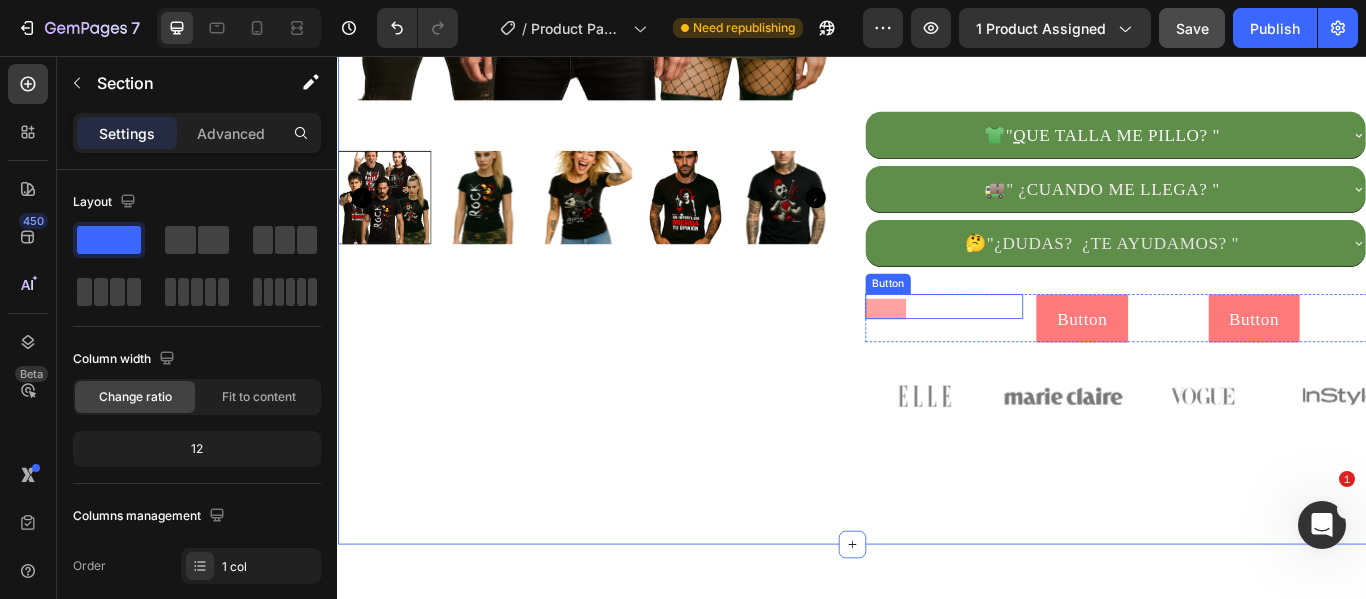 click at bounding box center [976, 351] 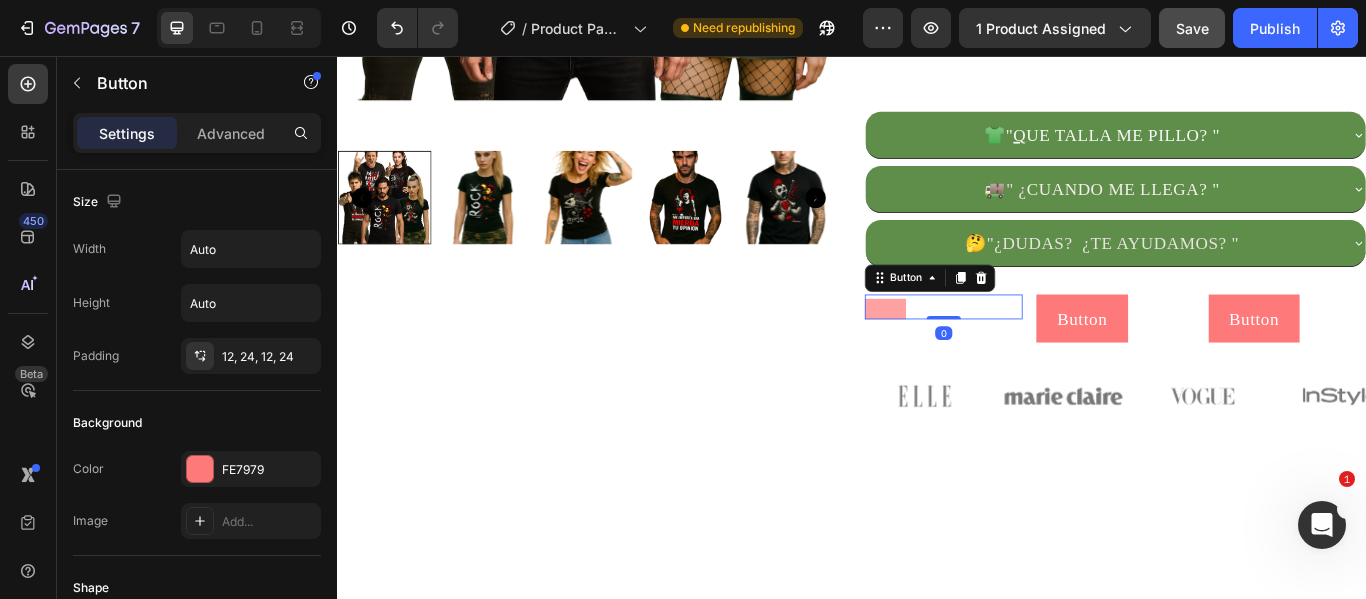click at bounding box center (976, 351) 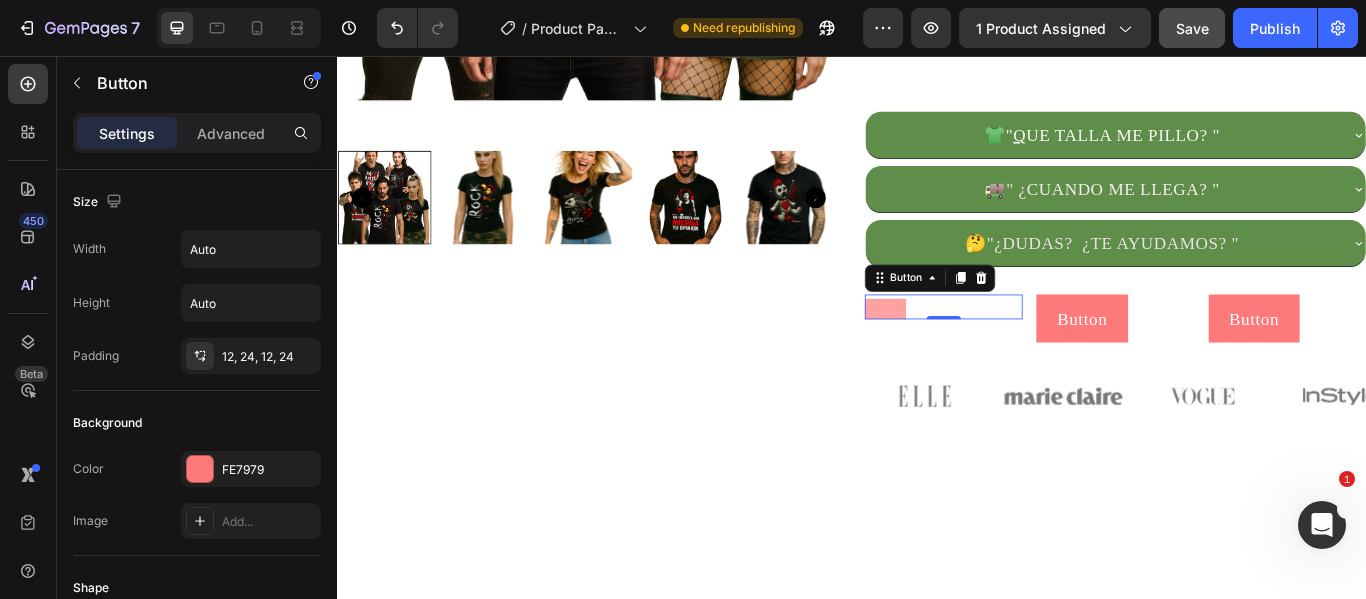 click at bounding box center (976, 351) 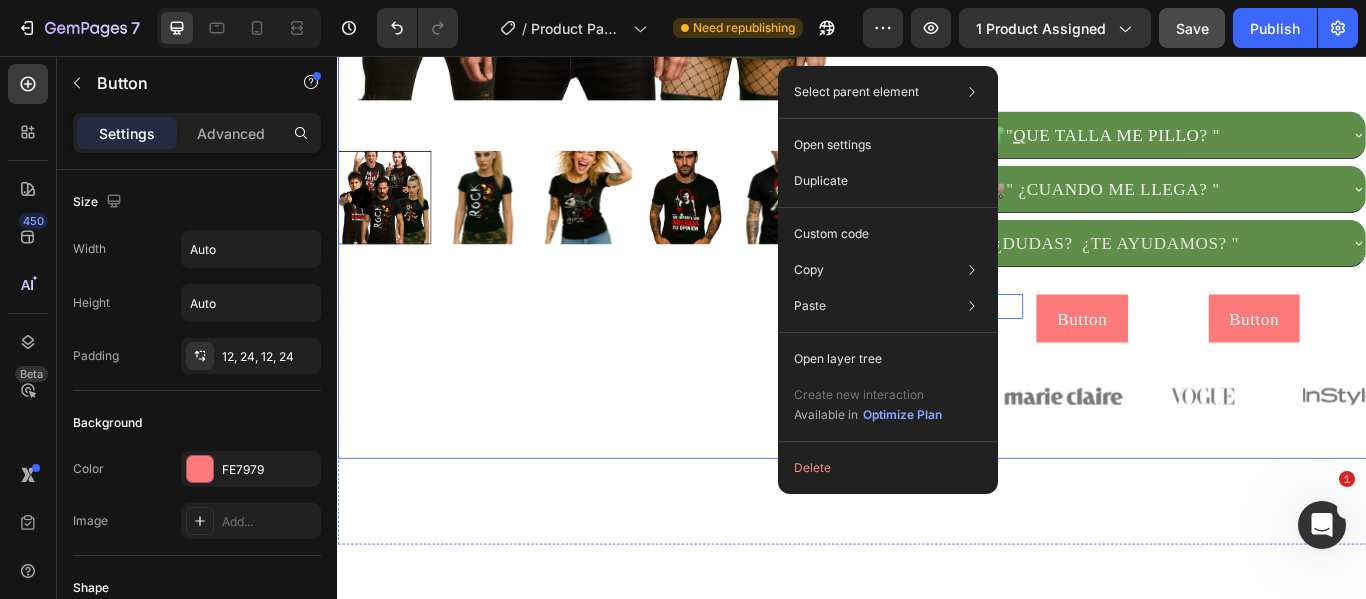 click on "1 camiseta por 29€ 🔥  Llévate  2  por solo  45€ 👕 Elige 2 entre 5 diseños exclusivos Camisetas que no pasan desapercibidas. Text Block
Product Images Text Block" at bounding box center [629, -111] 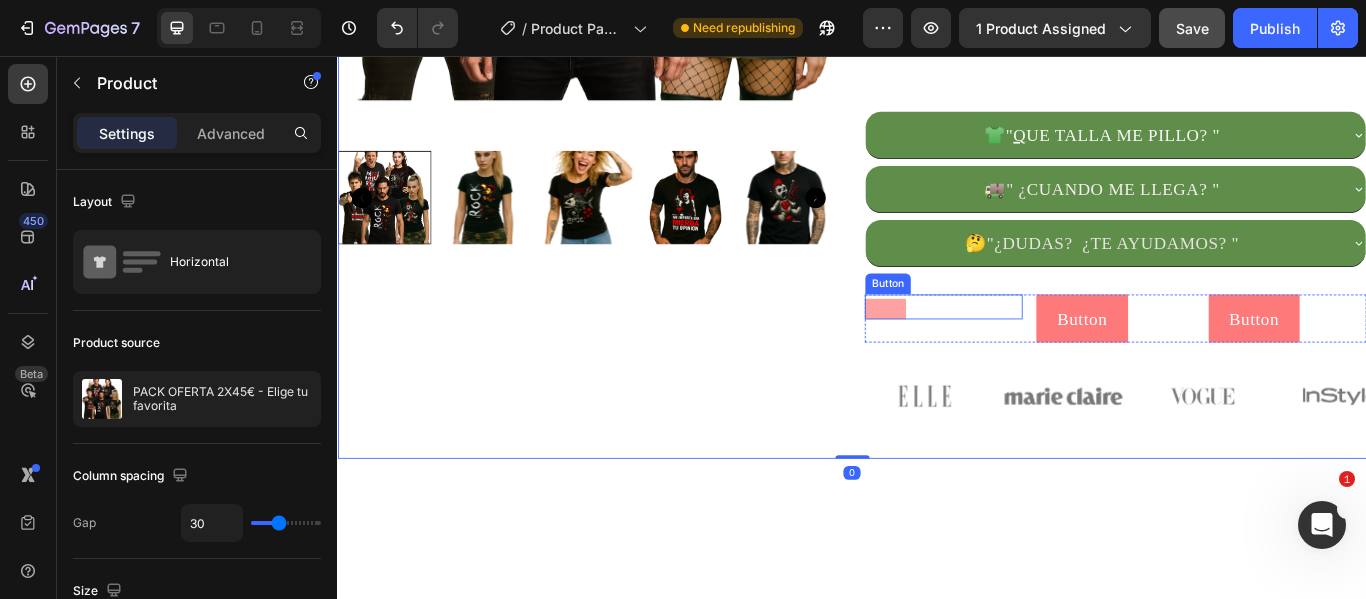 click at bounding box center (976, 351) 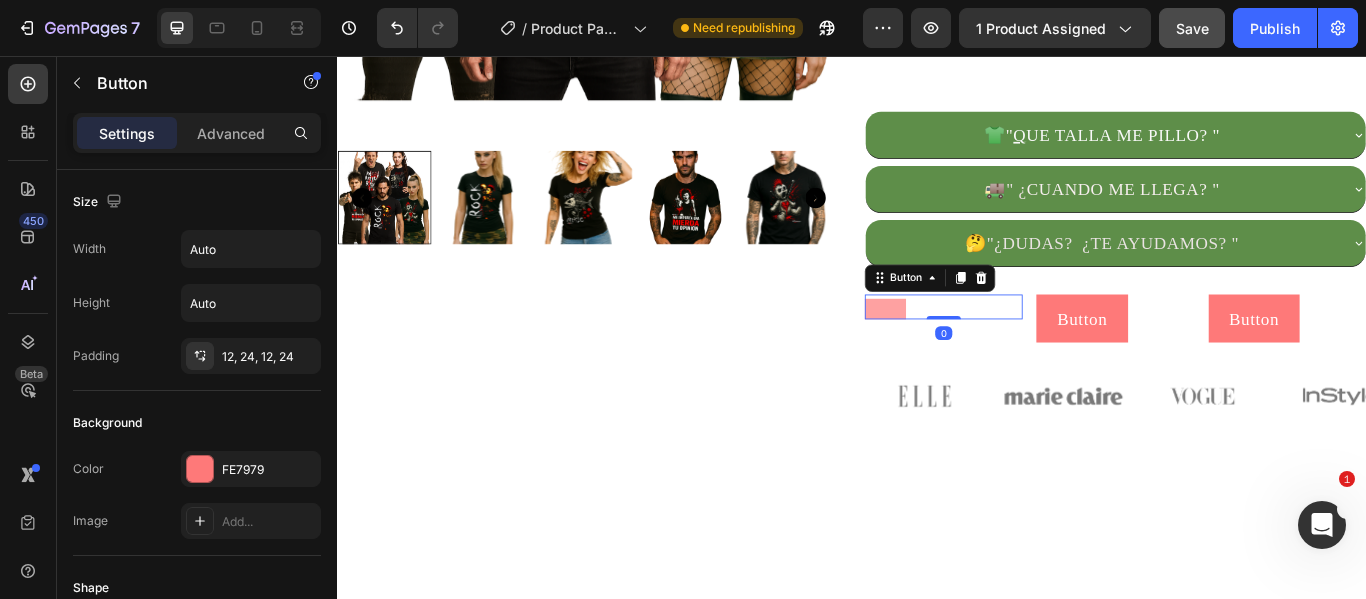click at bounding box center [976, 351] 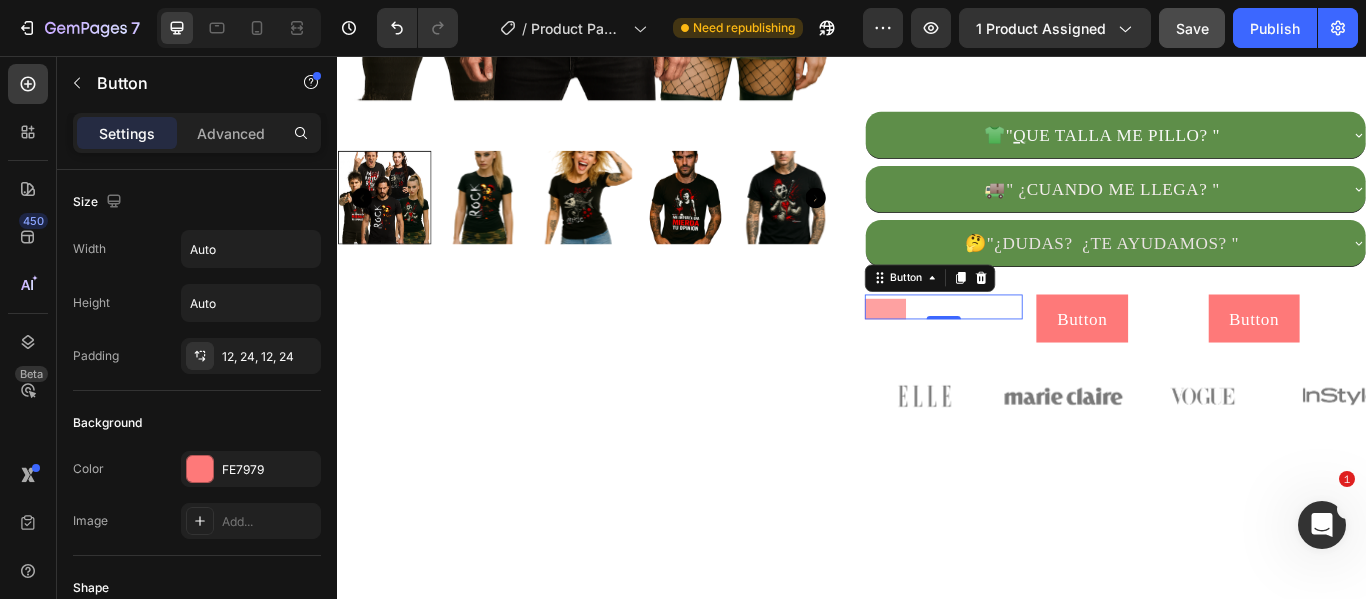 click at bounding box center (976, 351) 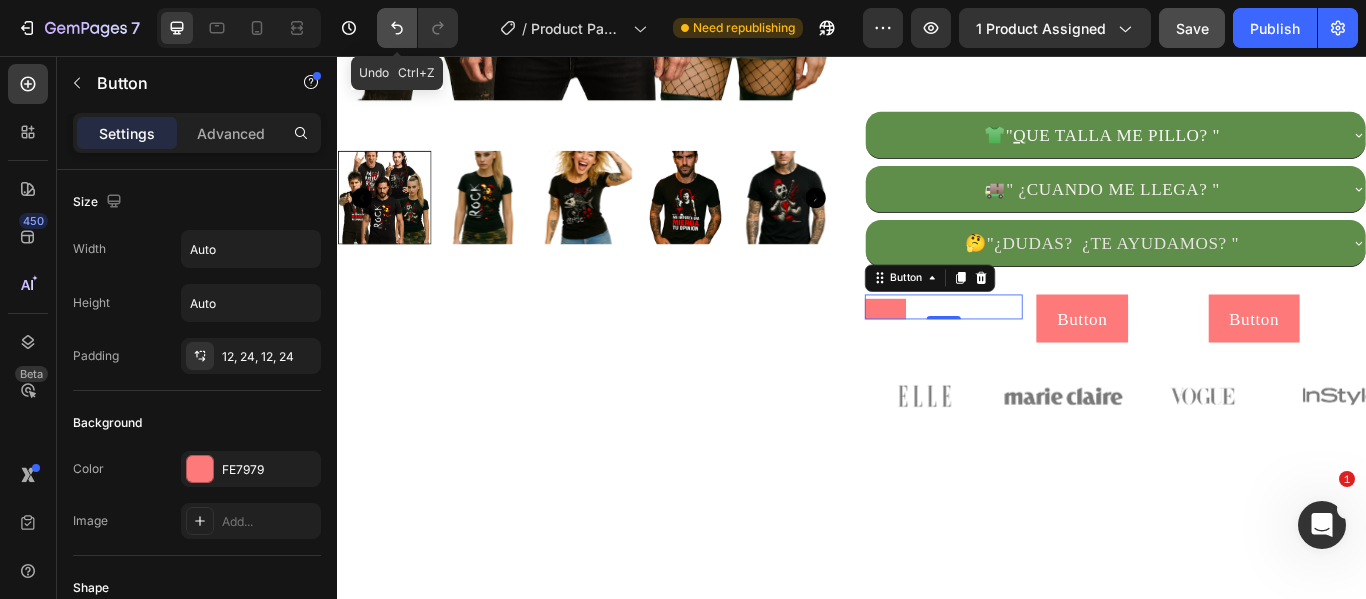click 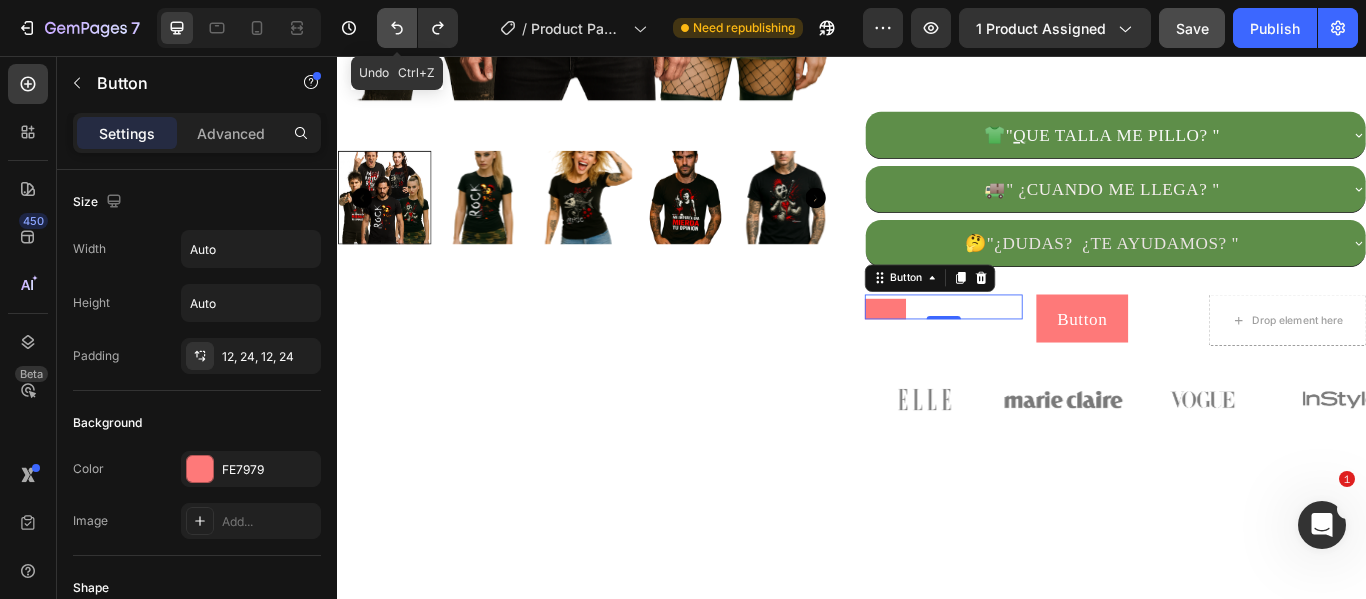 click 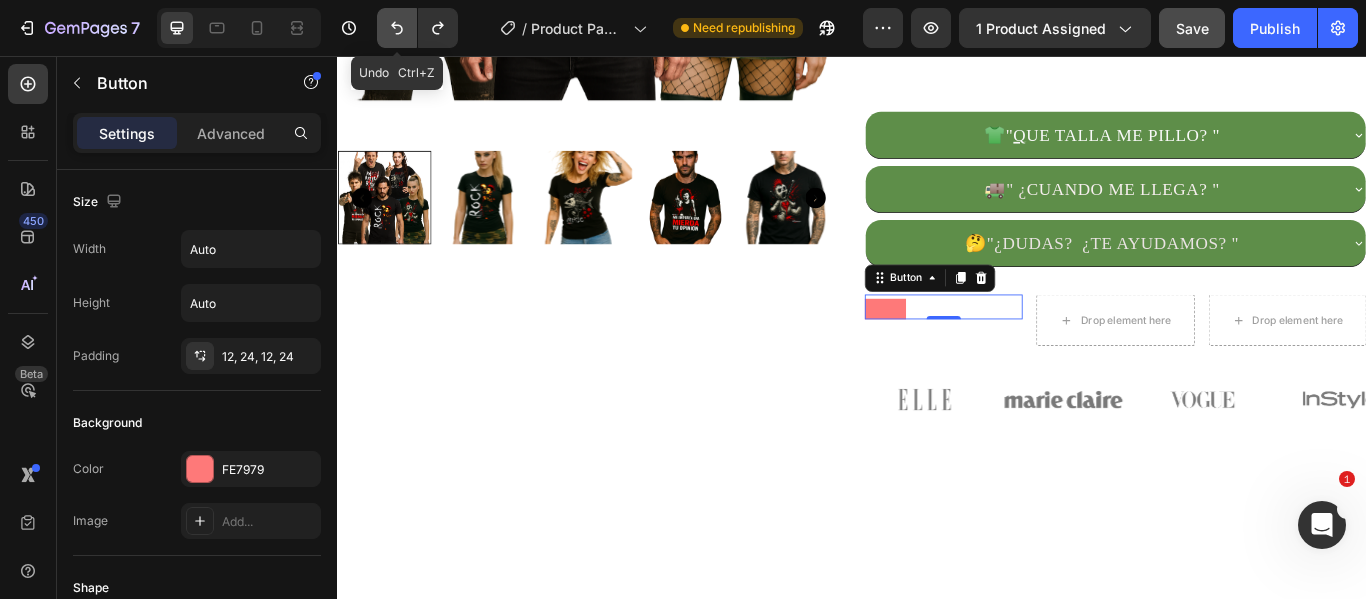 click 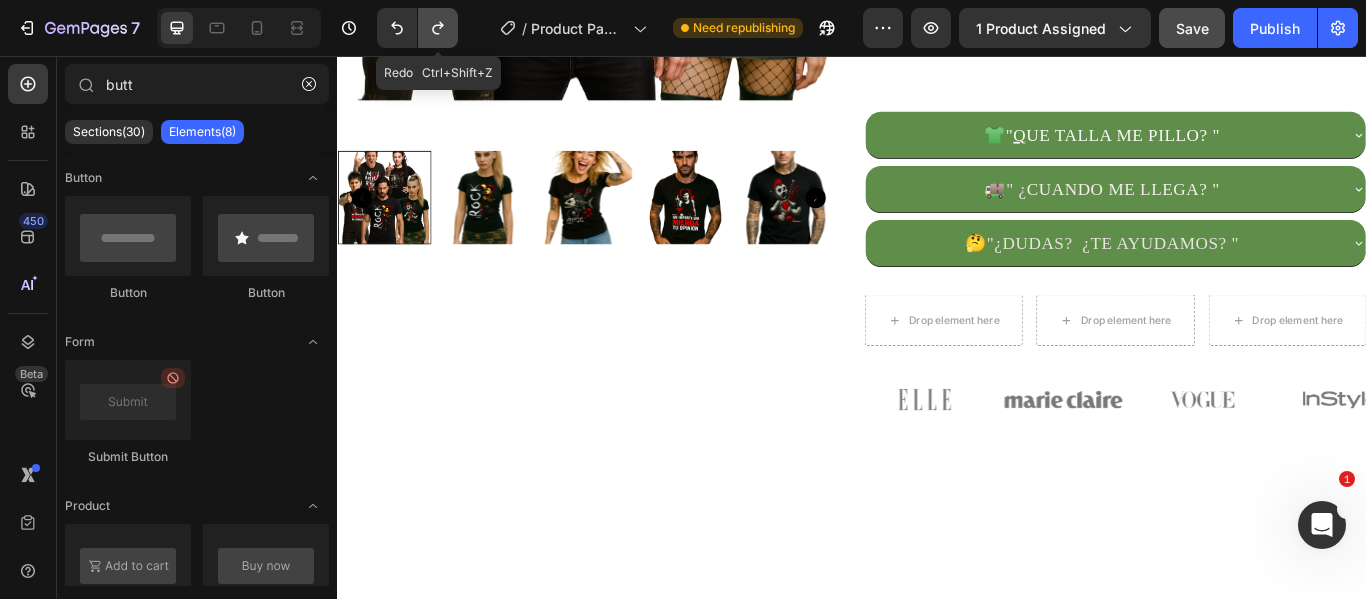click 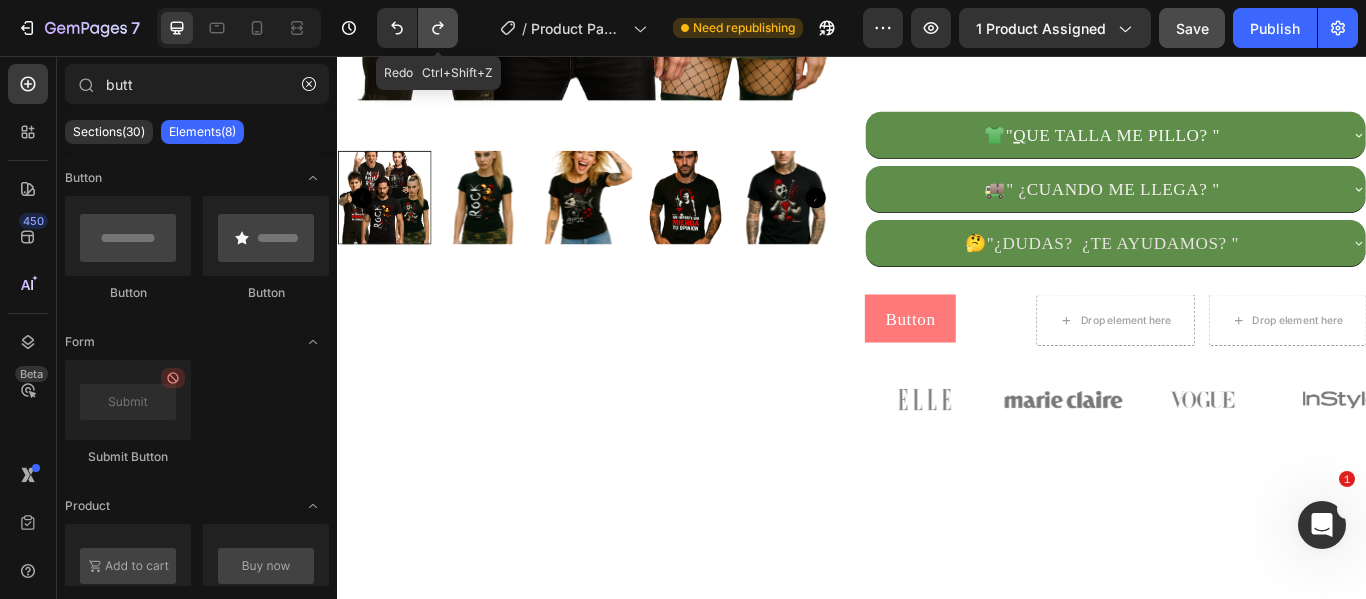 click 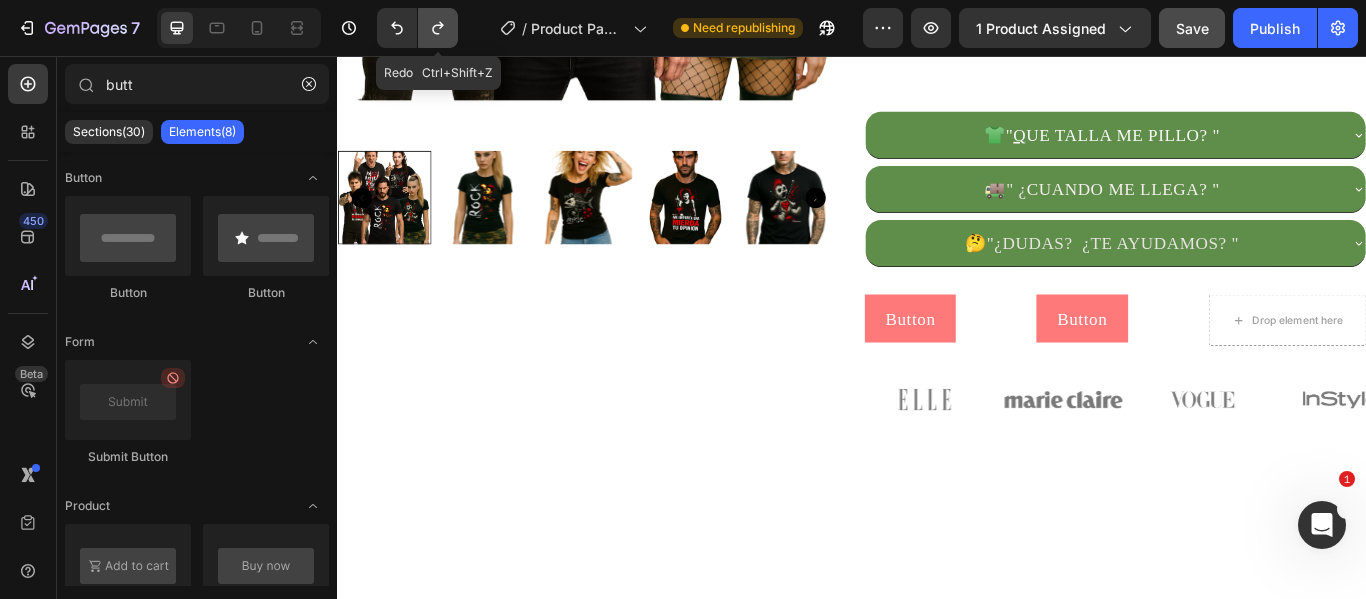 click 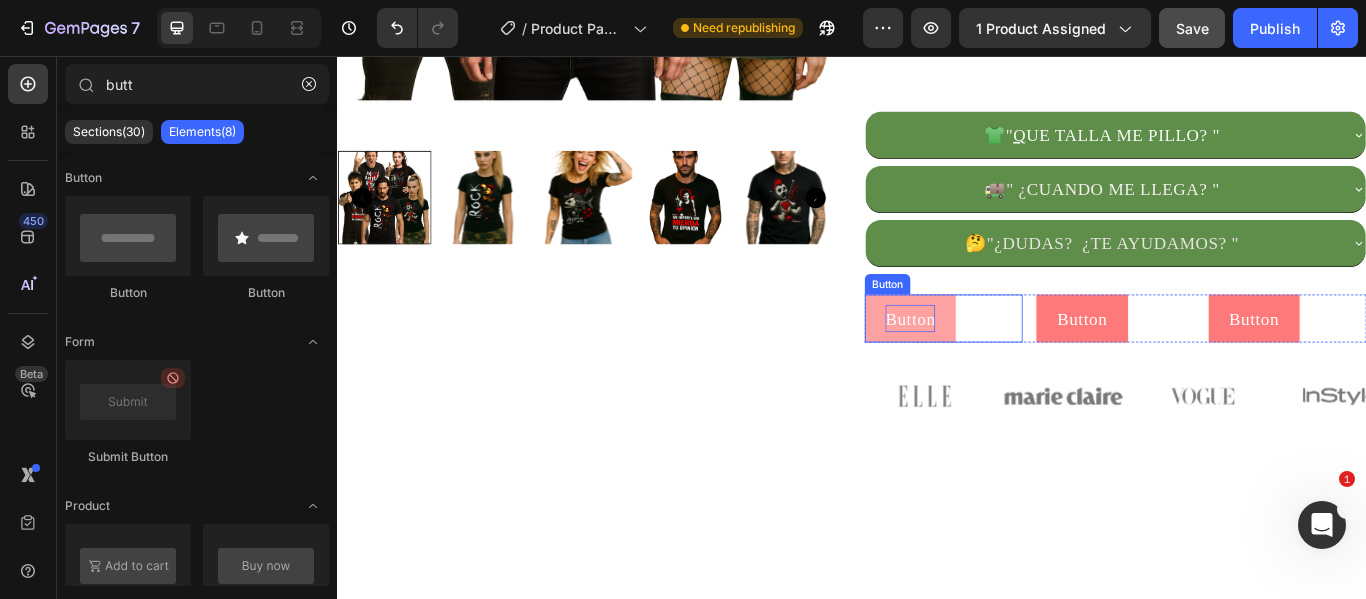 click on "Button" at bounding box center (1005, 362) 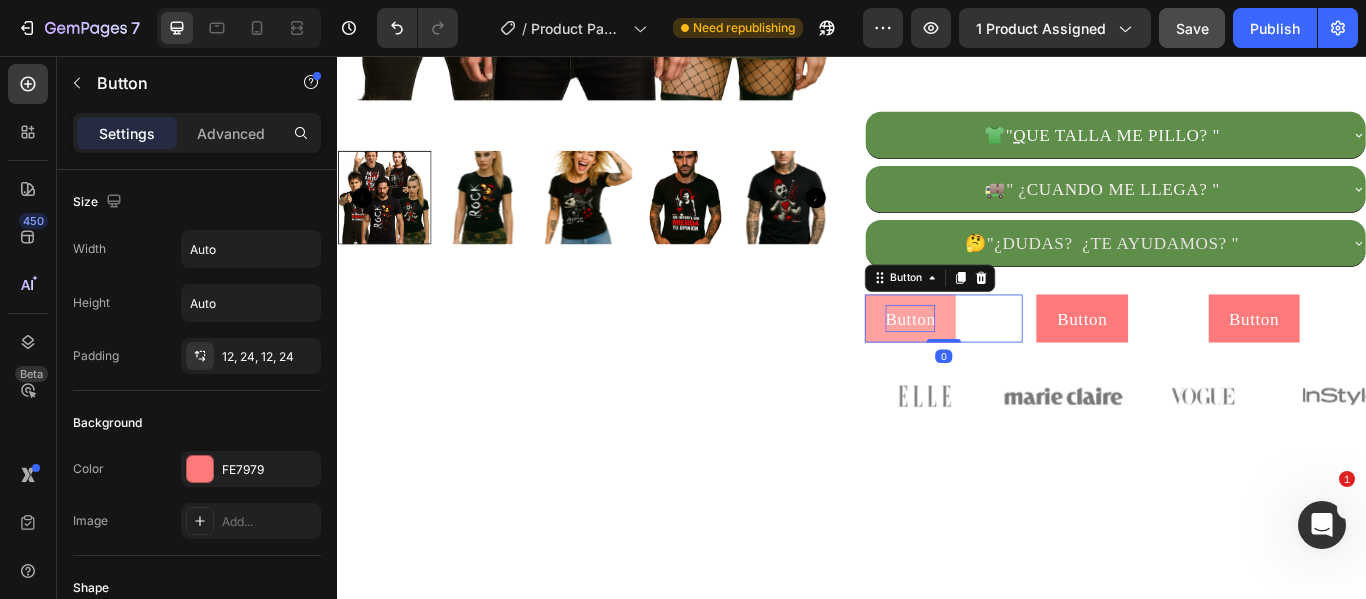 click on "Button" at bounding box center (1005, 362) 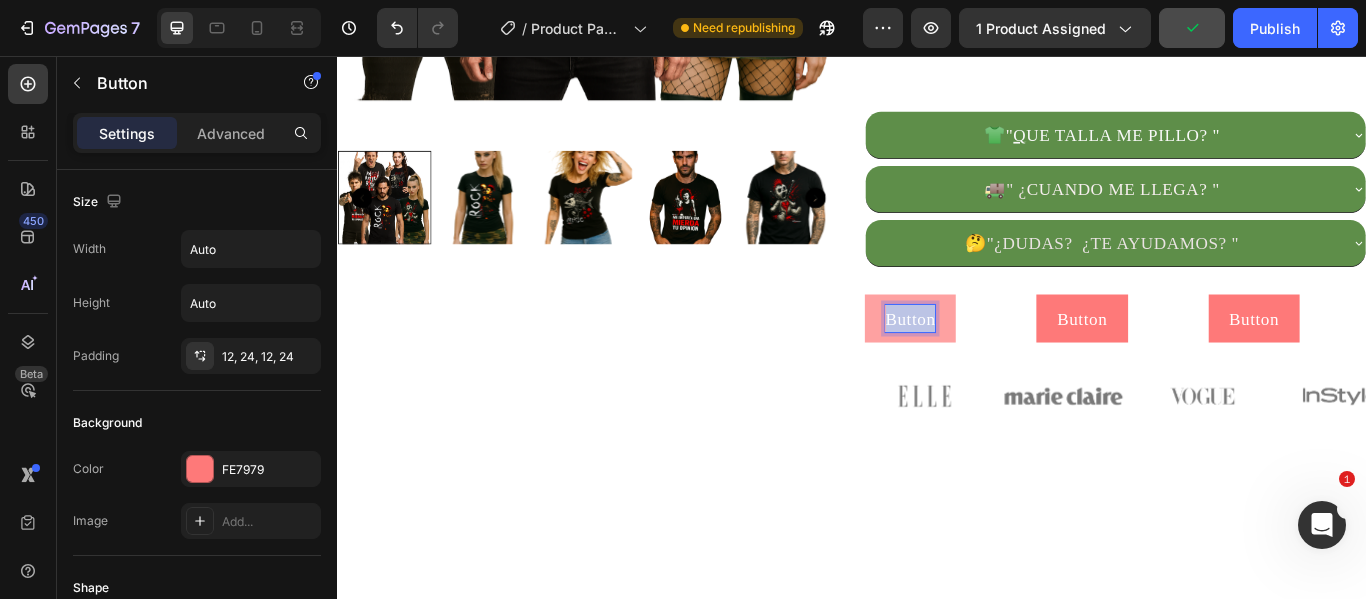 drag, startPoint x: 1022, startPoint y: 361, endPoint x: 956, endPoint y: 359, distance: 66.0303 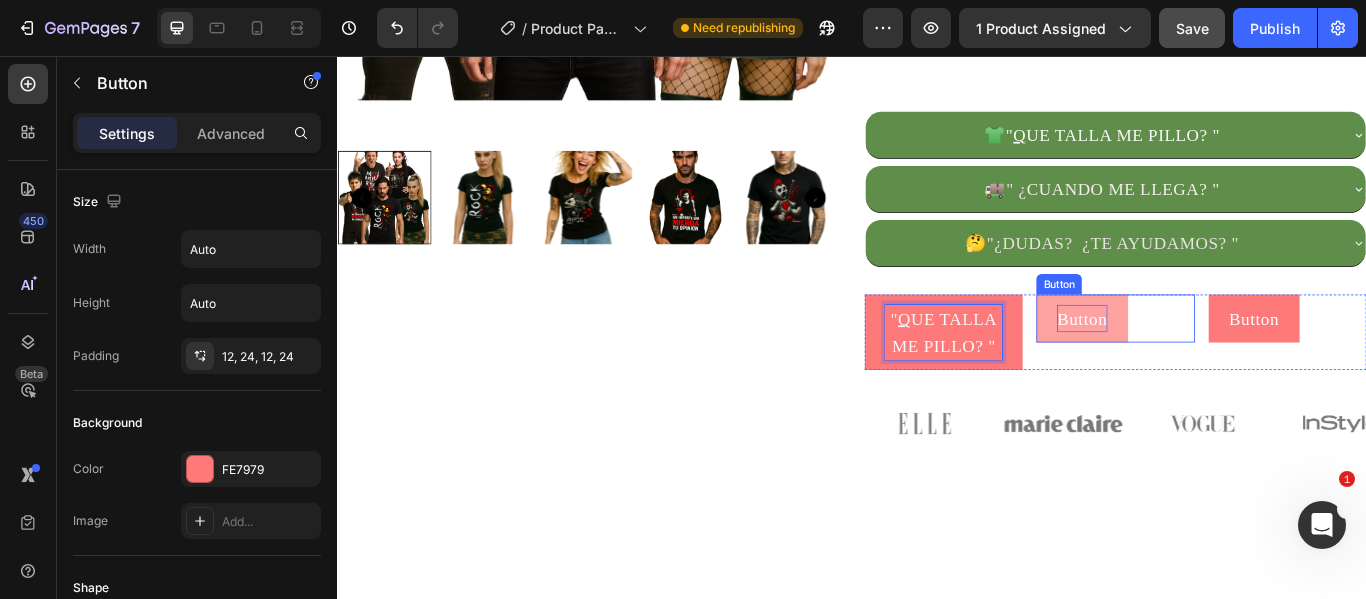 click on "Button" at bounding box center [1205, 362] 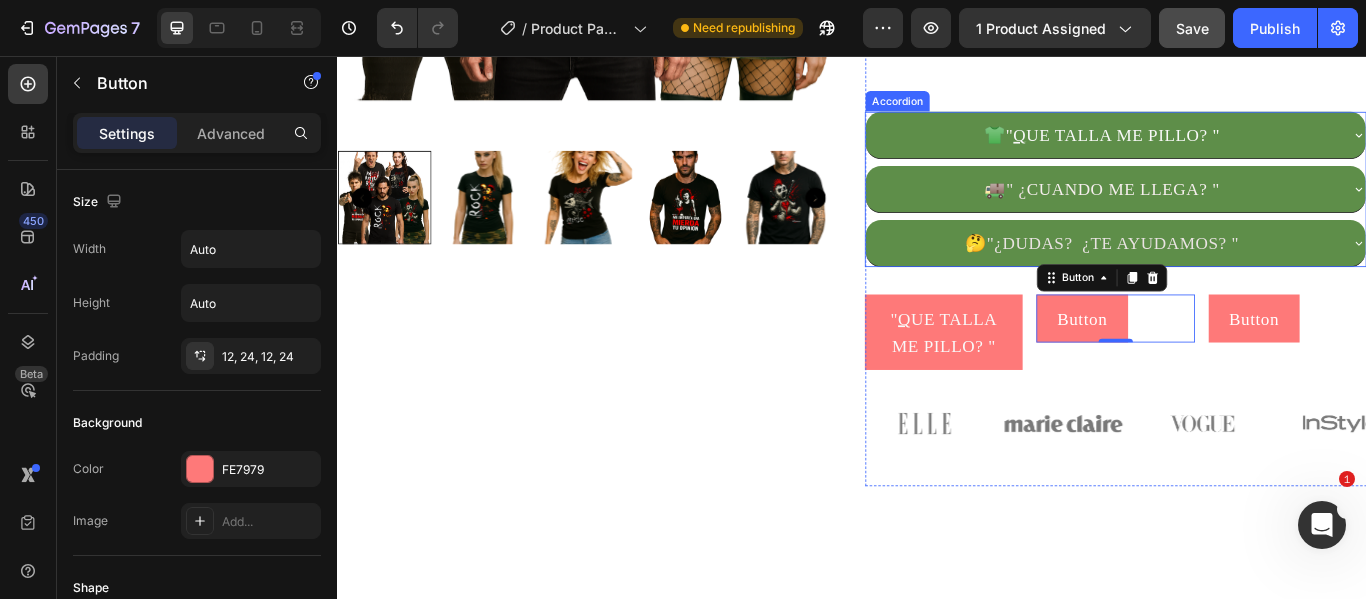 click on "CUANDO ME LLEGA? "" at bounding box center (1253, 211) 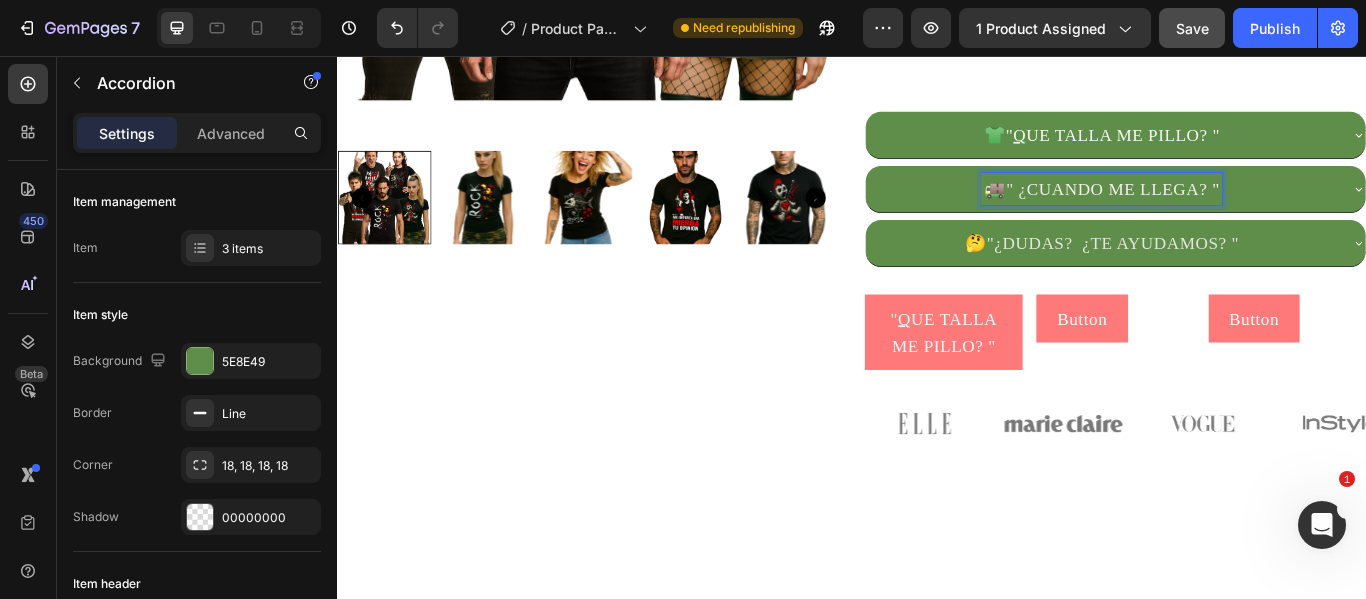 drag, startPoint x: 1359, startPoint y: 212, endPoint x: 1297, endPoint y: 216, distance: 62.1289 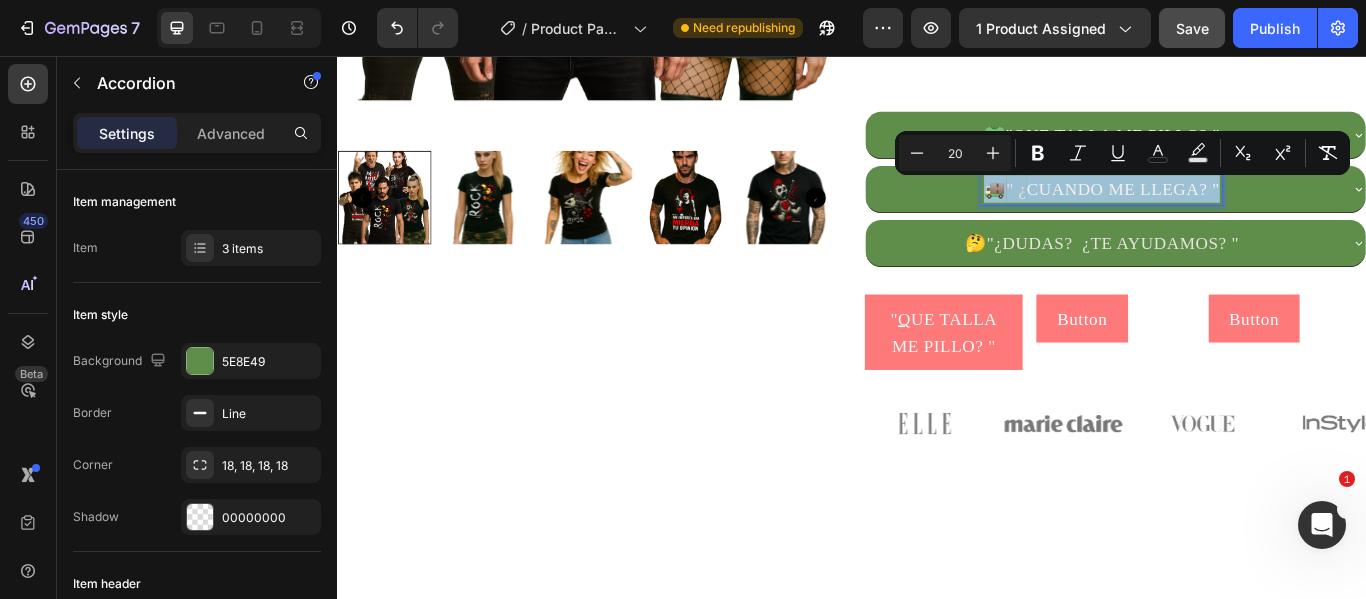 drag, startPoint x: 1363, startPoint y: 211, endPoint x: 1075, endPoint y: 228, distance: 288.5013 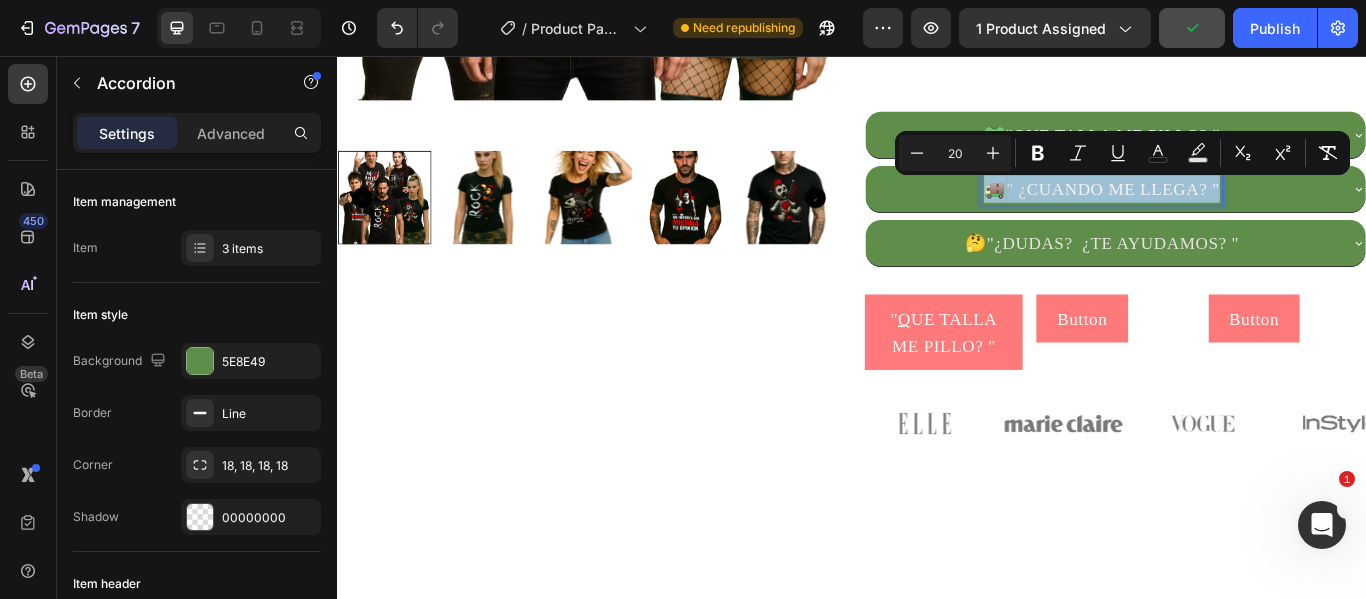 copy on "🚚   " ¿ CUANDO ME LLEGA? "" 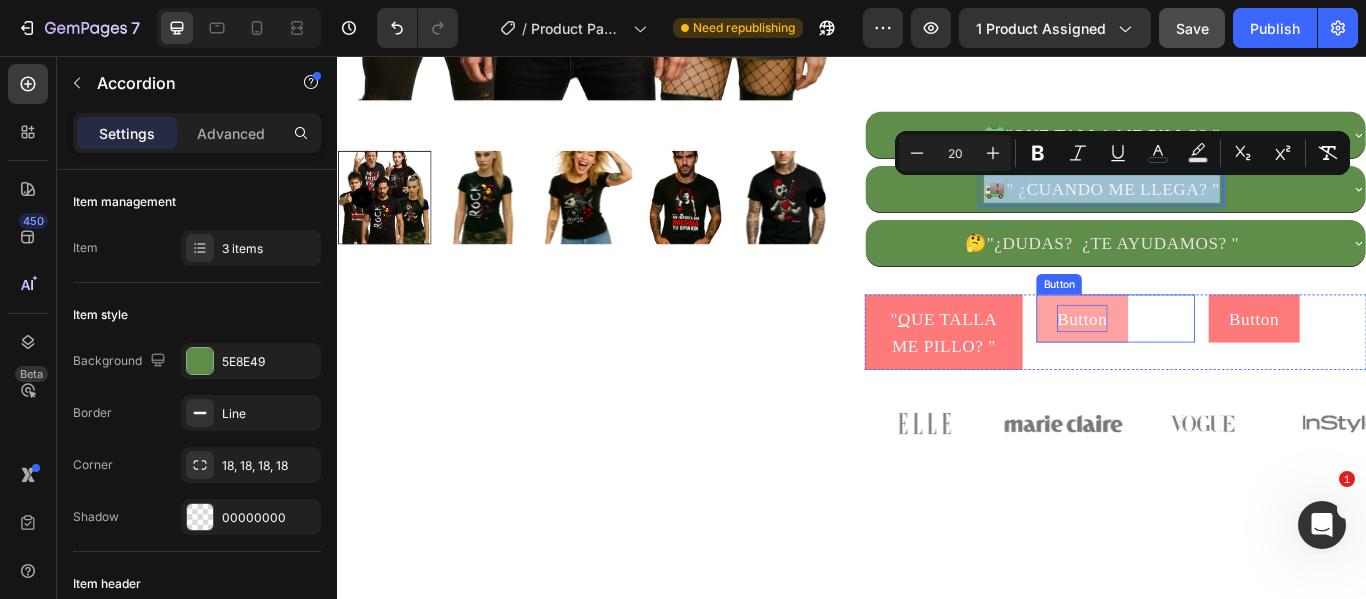 click on "Button" at bounding box center (1205, 362) 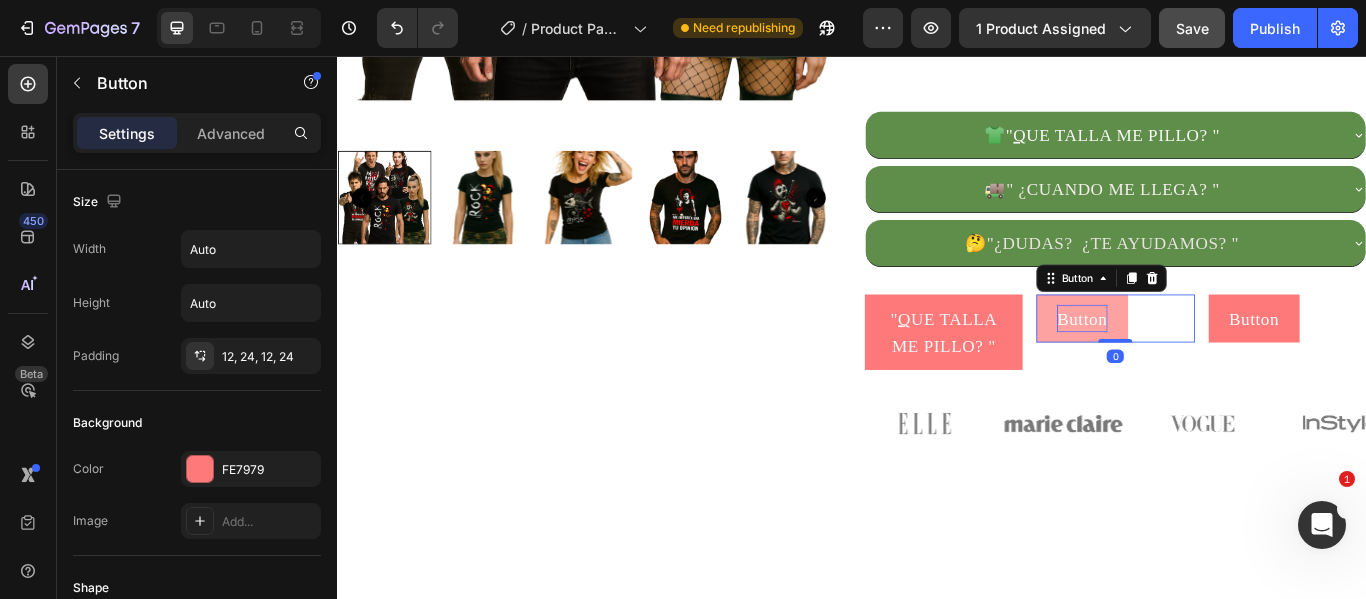 click on "Button" at bounding box center [1205, 362] 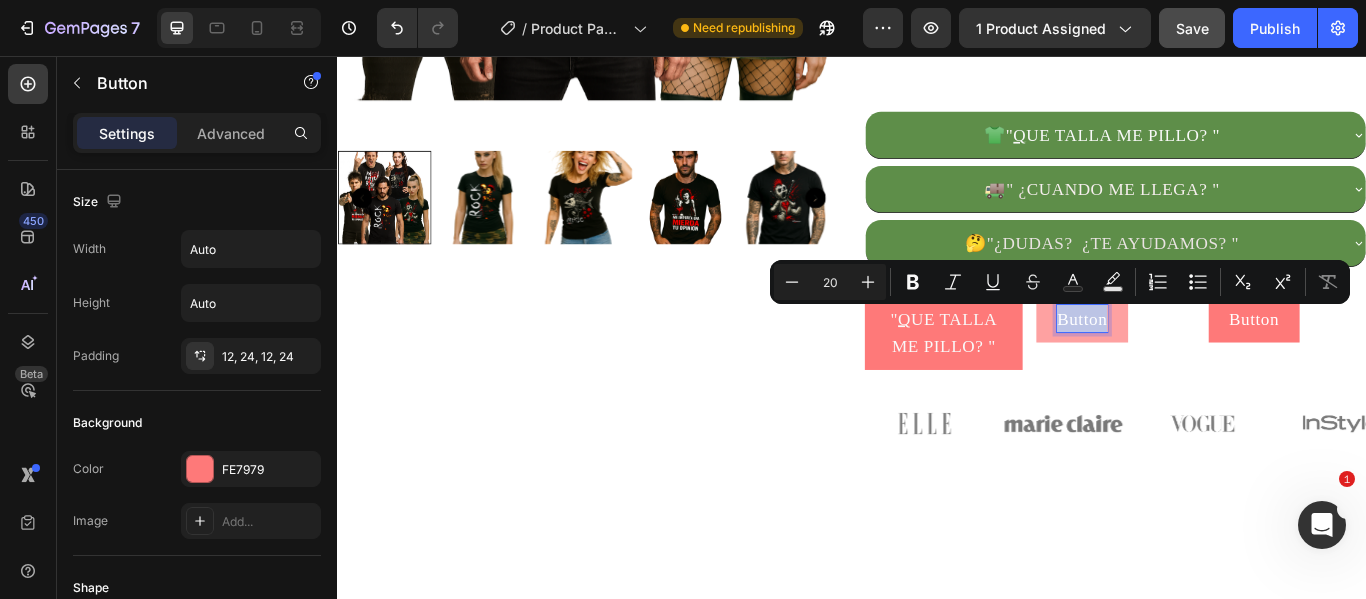 drag, startPoint x: 1168, startPoint y: 365, endPoint x: 1224, endPoint y: 359, distance: 56.32051 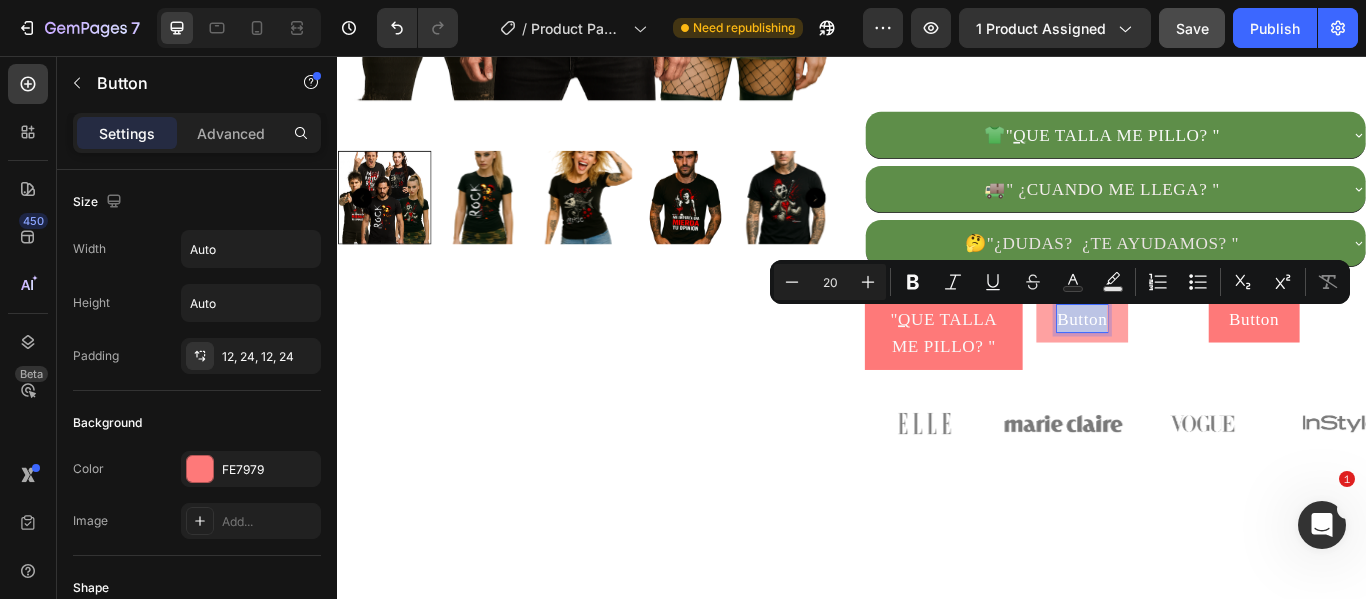 click on "Button" at bounding box center [1205, 362] 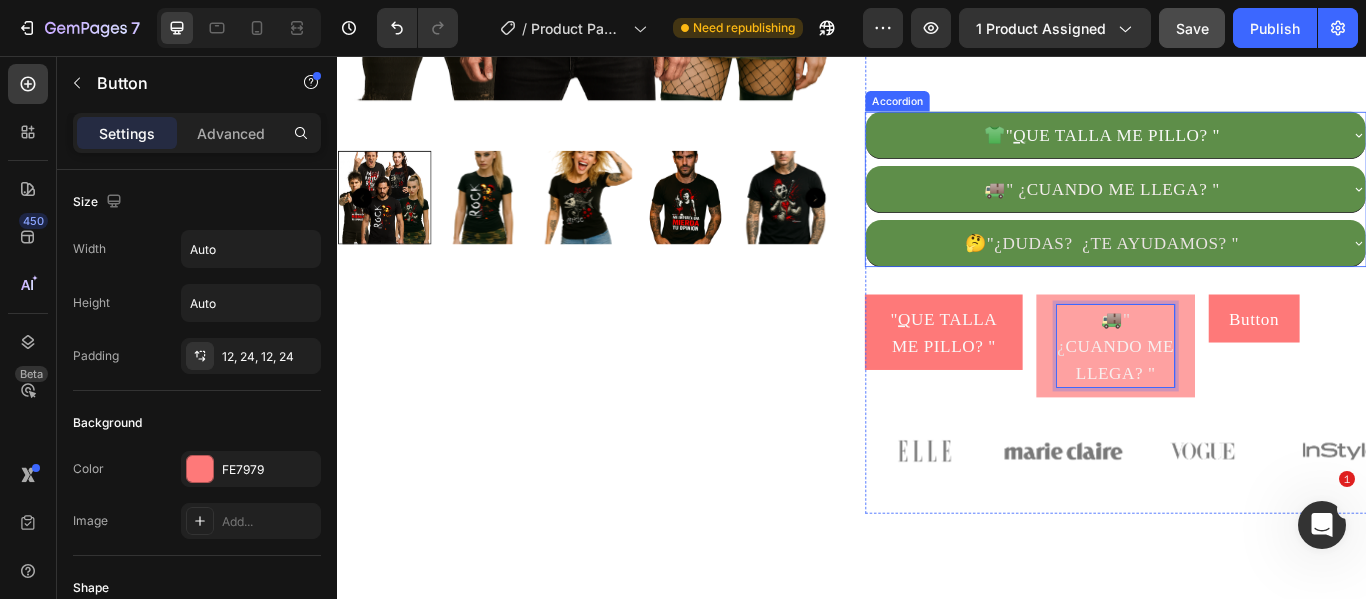 click on ""¿DUDAS?  ¿TE AYUDAMOS? "" at bounding box center [1241, 274] 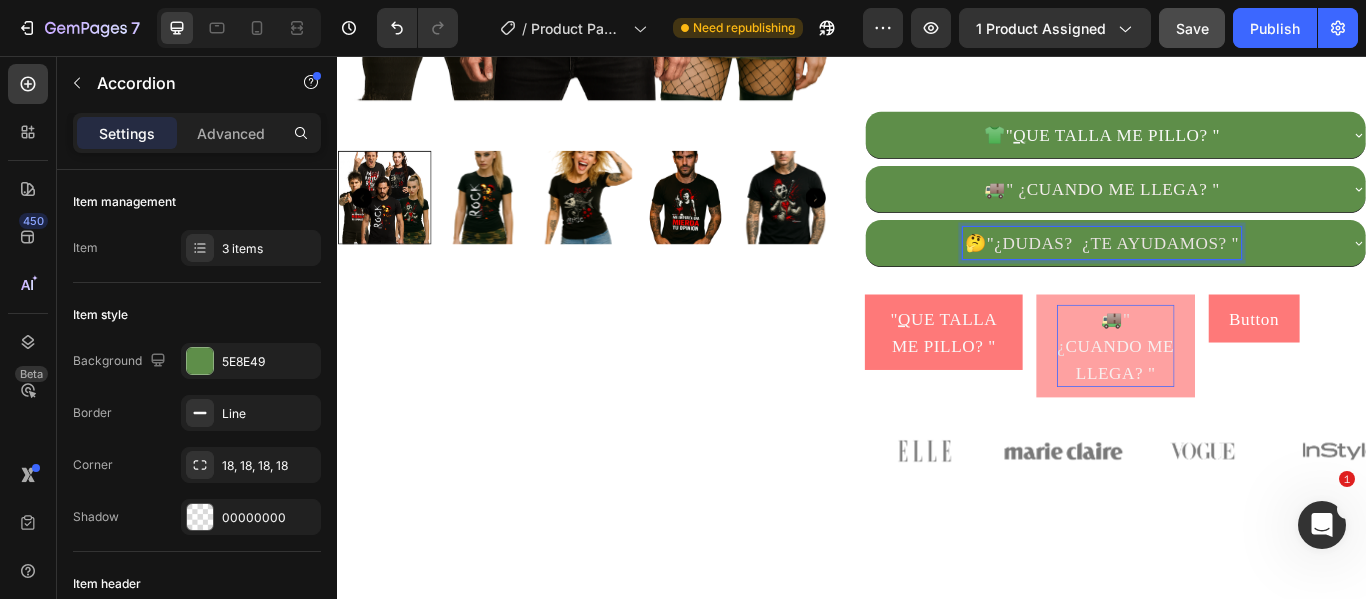 click on ""¿DUDAS?  ¿TE AYUDAMOS? "" at bounding box center [1241, 274] 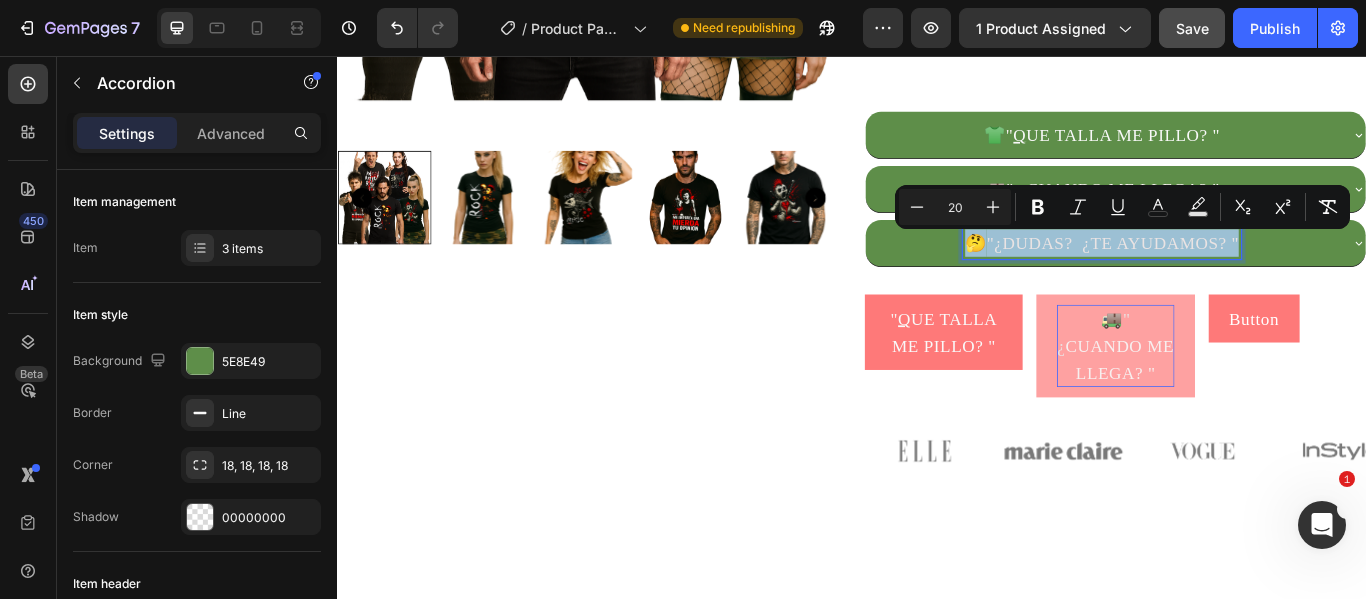 drag, startPoint x: 1380, startPoint y: 271, endPoint x: 1049, endPoint y: 291, distance: 331.60367 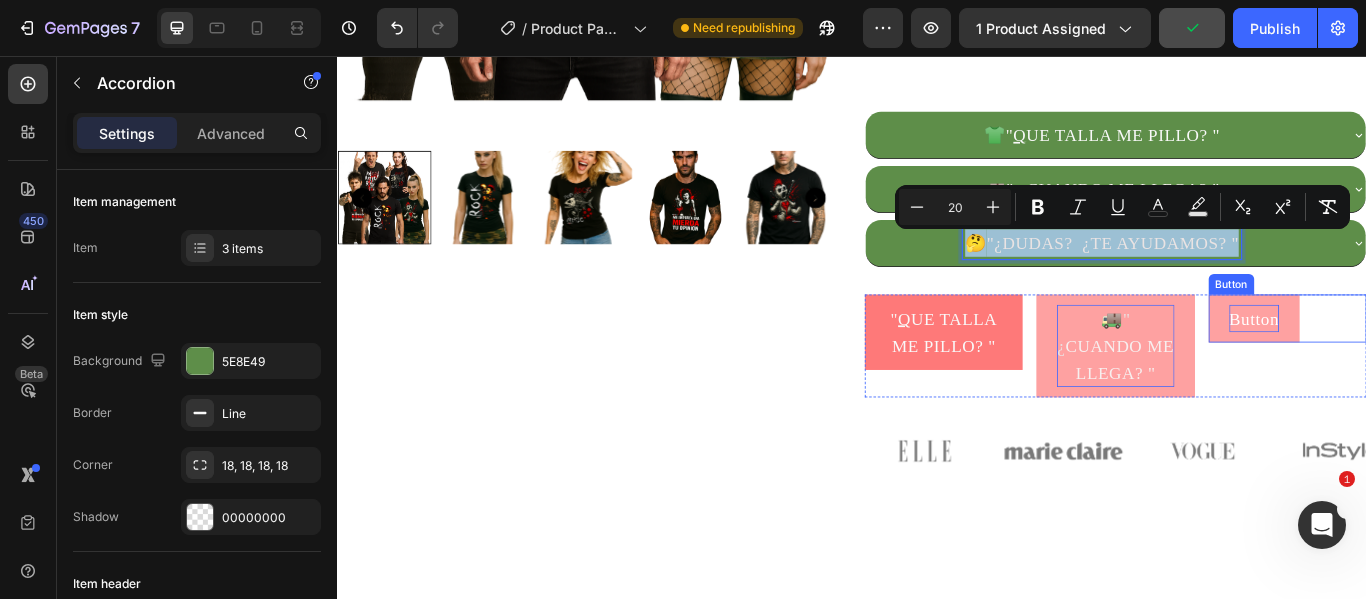 click on "Button" at bounding box center [1406, 362] 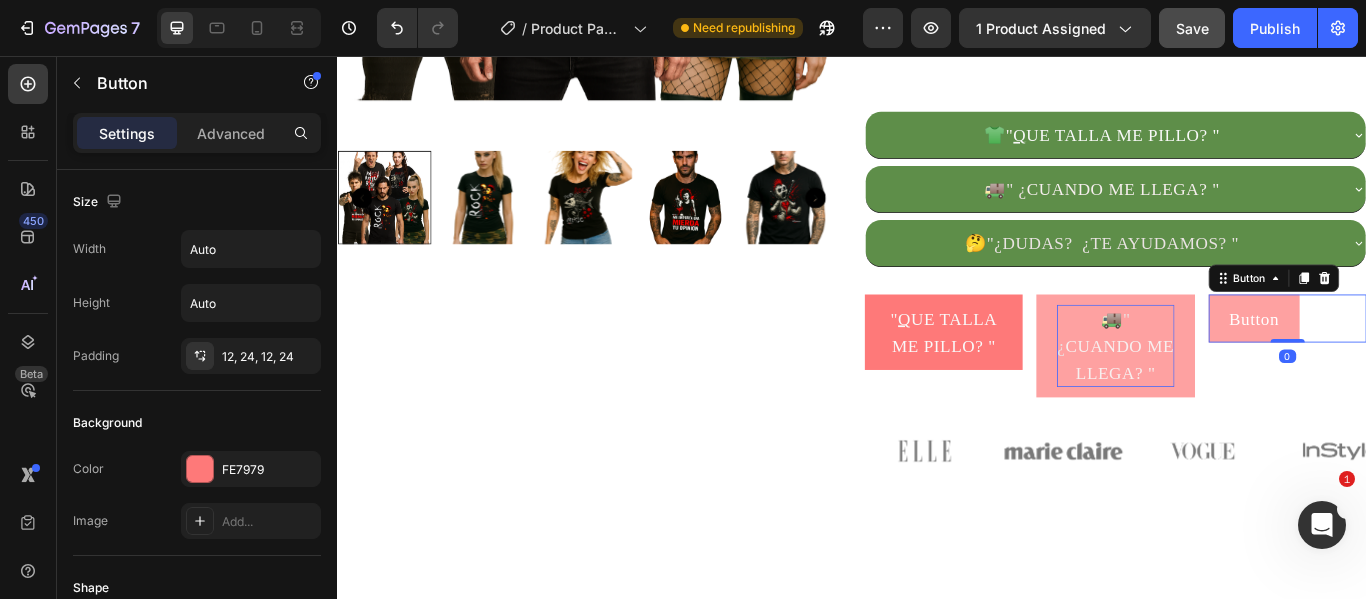 click on "Button" at bounding box center (1406, 362) 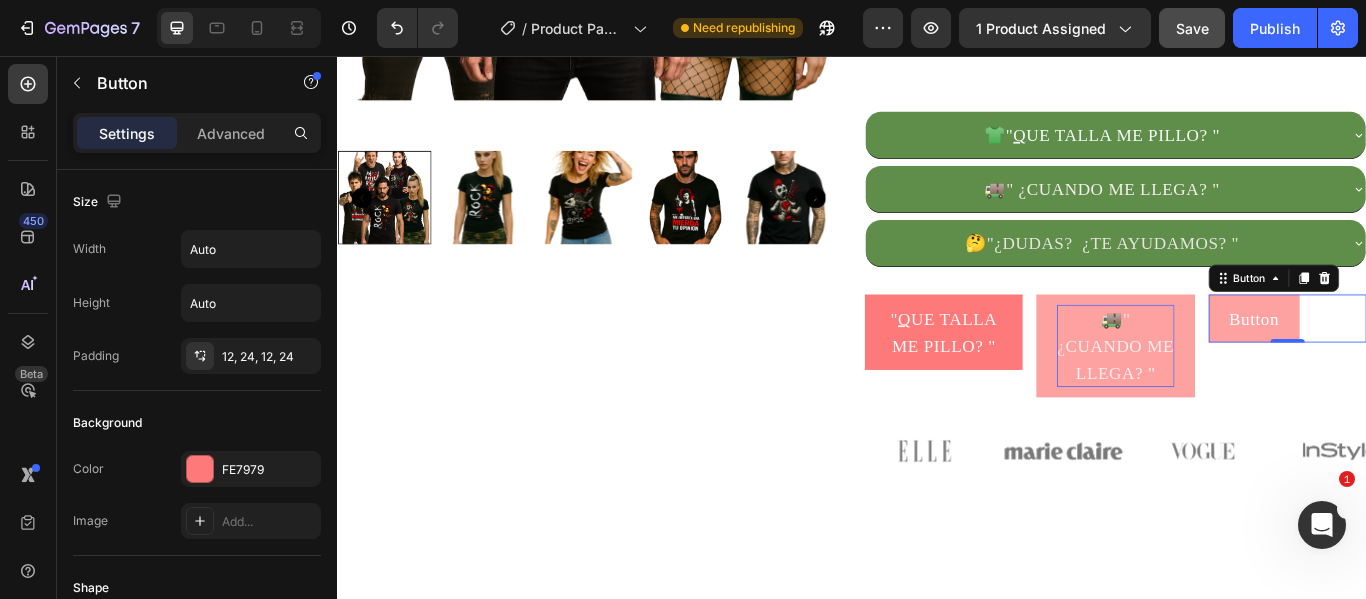 click on "Button" at bounding box center [1406, 362] 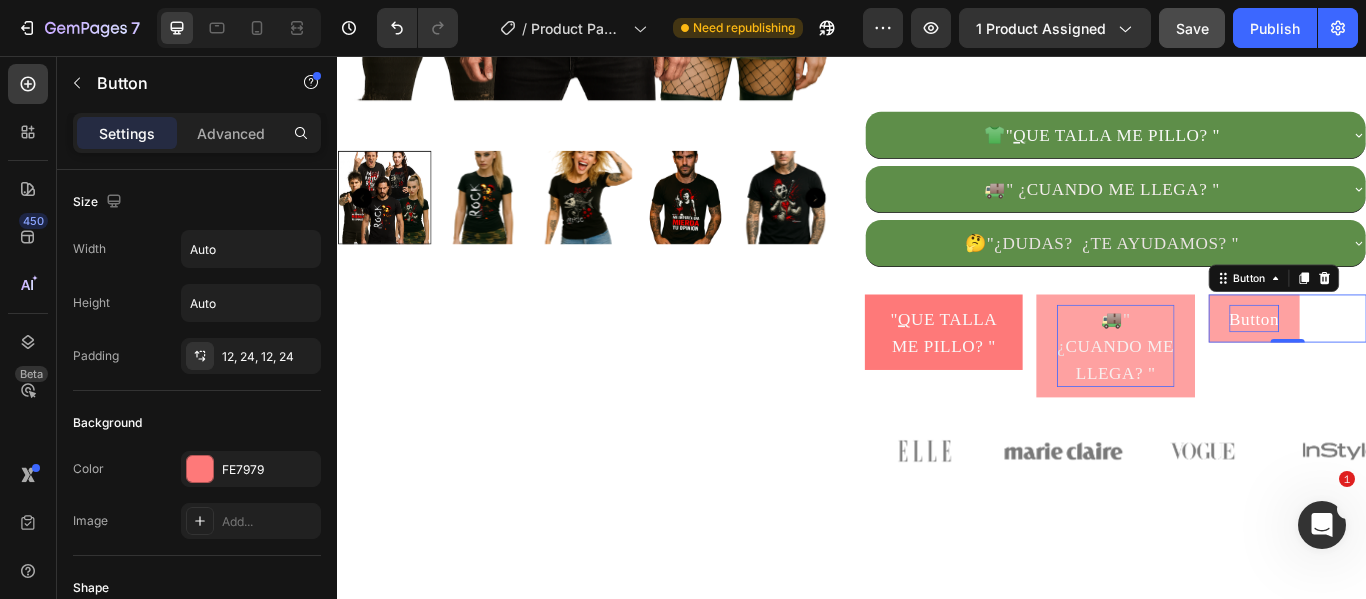click on "Button" at bounding box center (1406, 362) 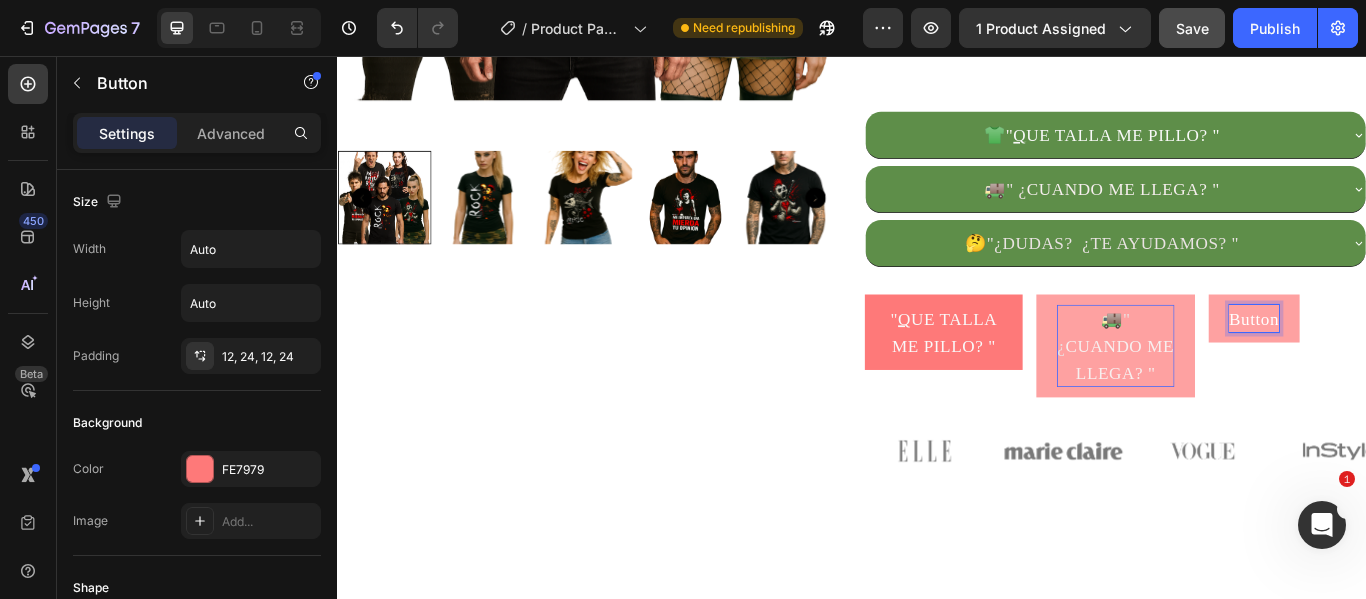 click on "Button" at bounding box center (1406, 362) 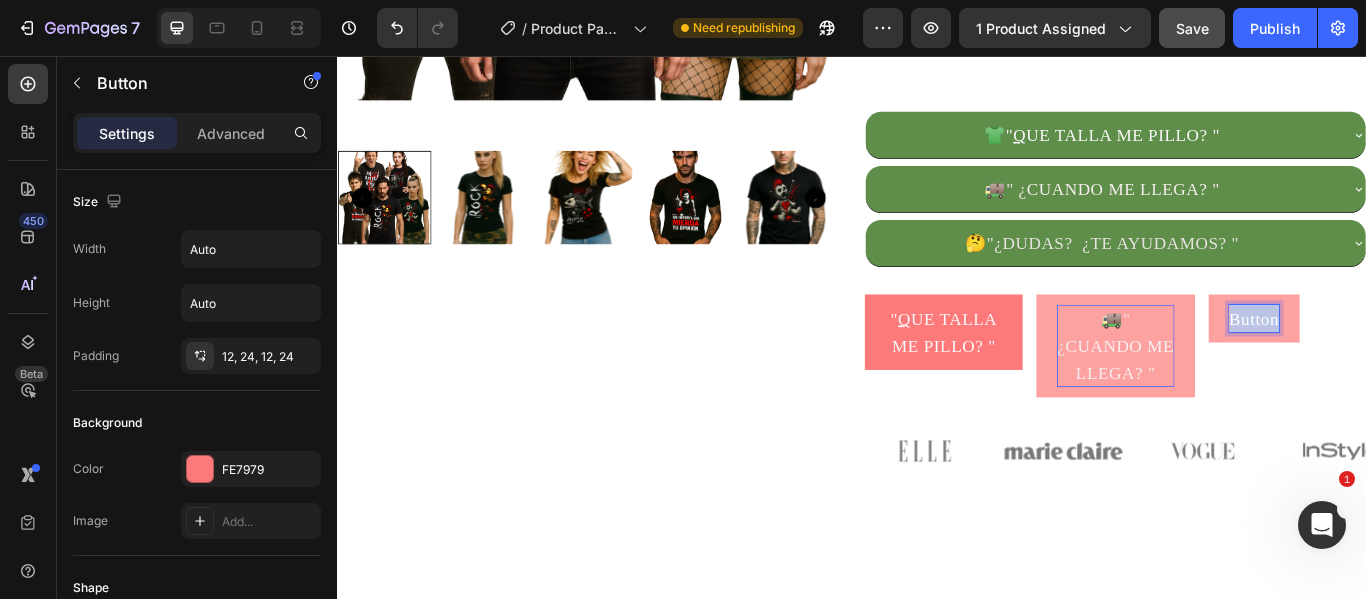 drag, startPoint x: 1419, startPoint y: 367, endPoint x: 1353, endPoint y: 365, distance: 66.0303 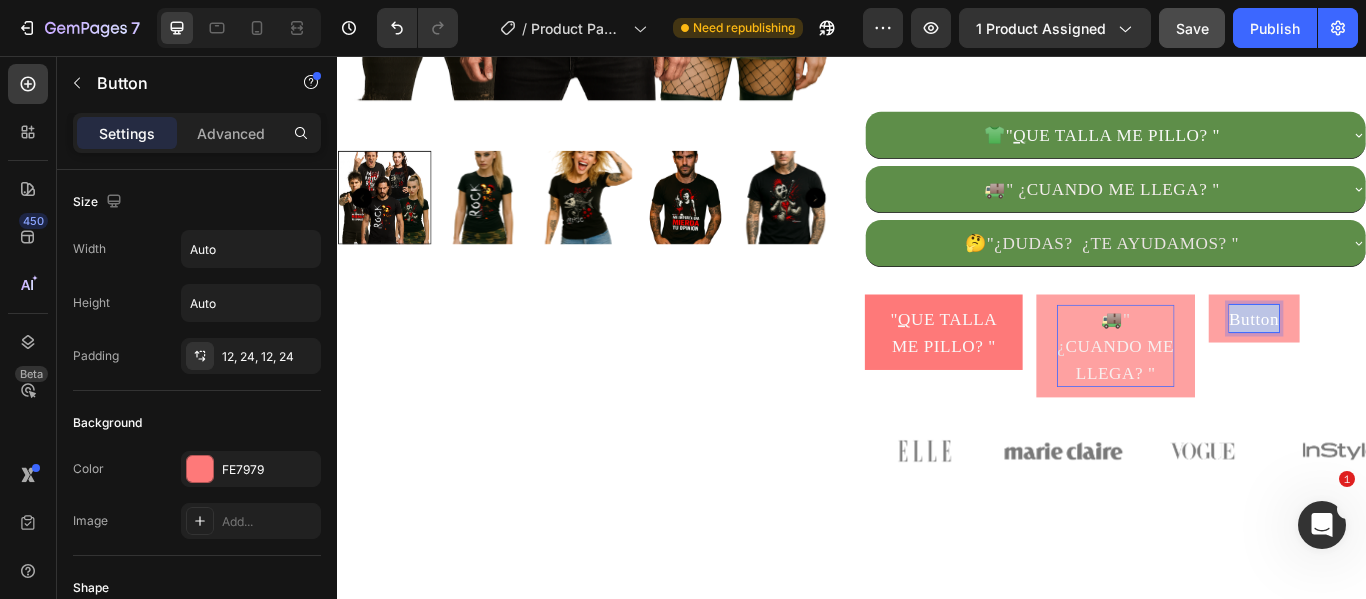 click on "Button" at bounding box center (1406, 362) 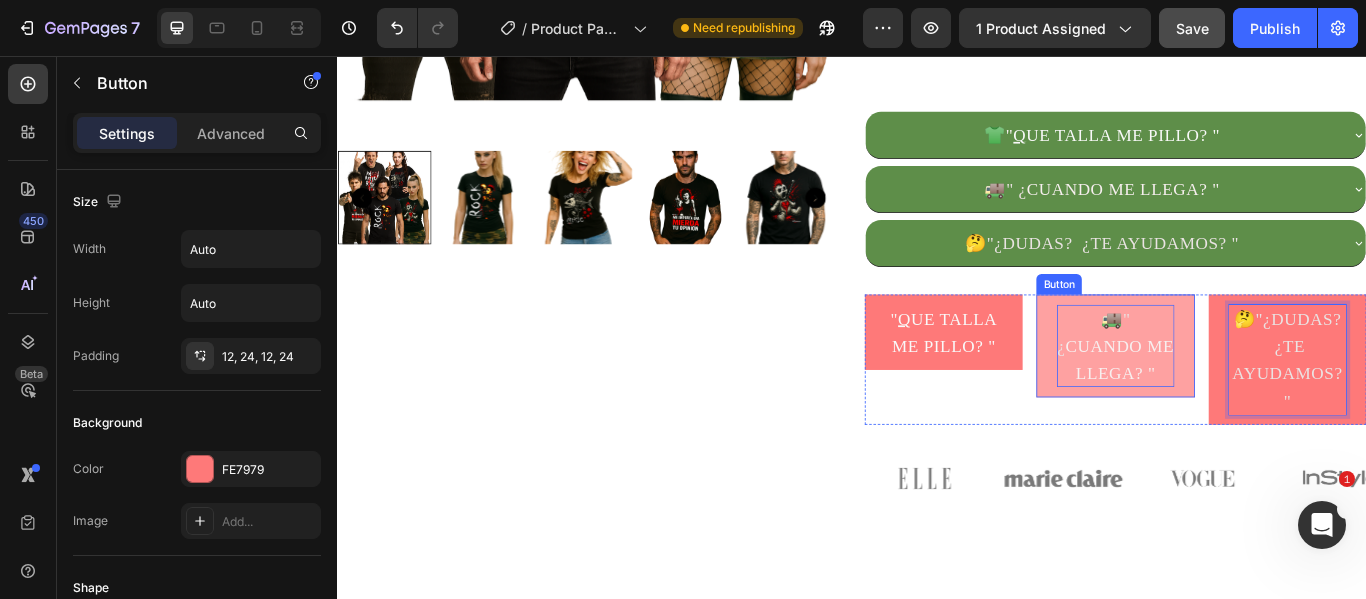 click on "🚚   " ¿ CUANDO ME LLEGA? "" at bounding box center (1244, 394) 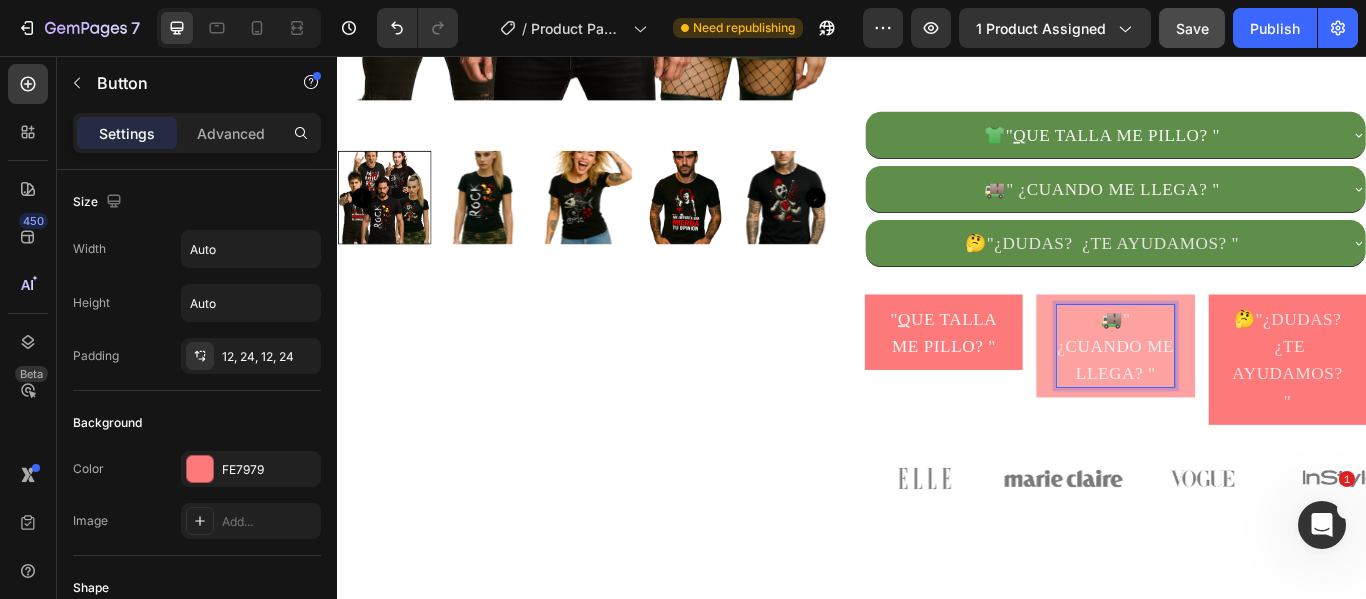 click on "" ¿" at bounding box center (1218, 378) 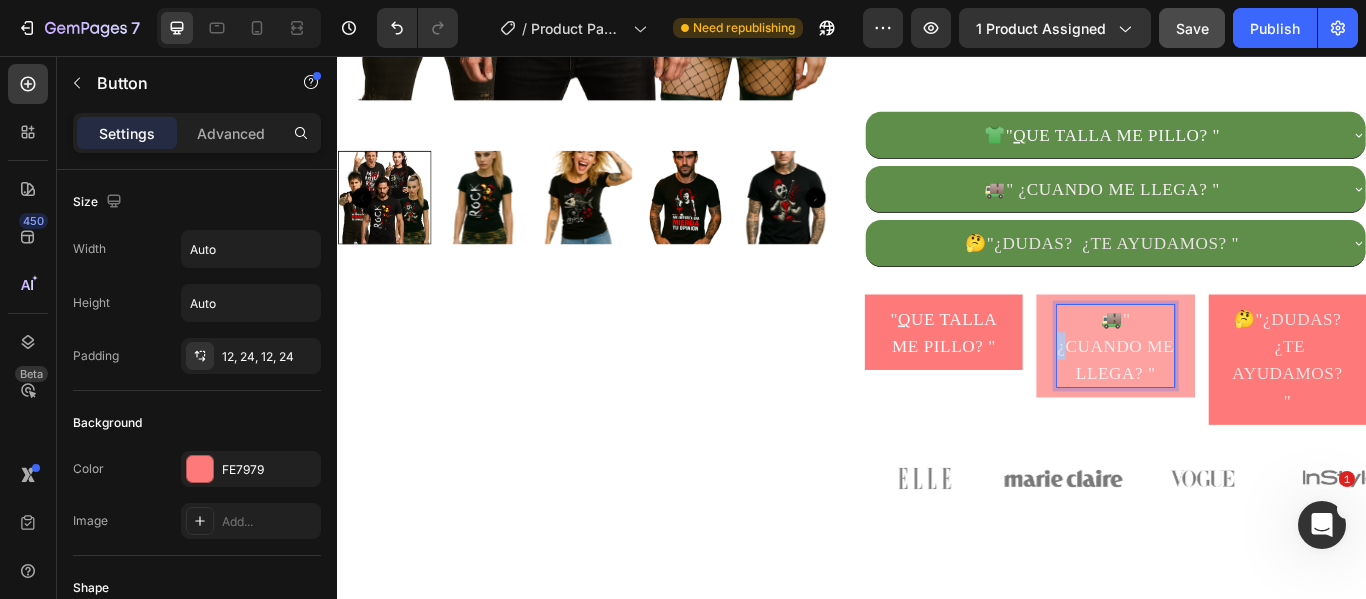 click on "" ¿" at bounding box center [1218, 378] 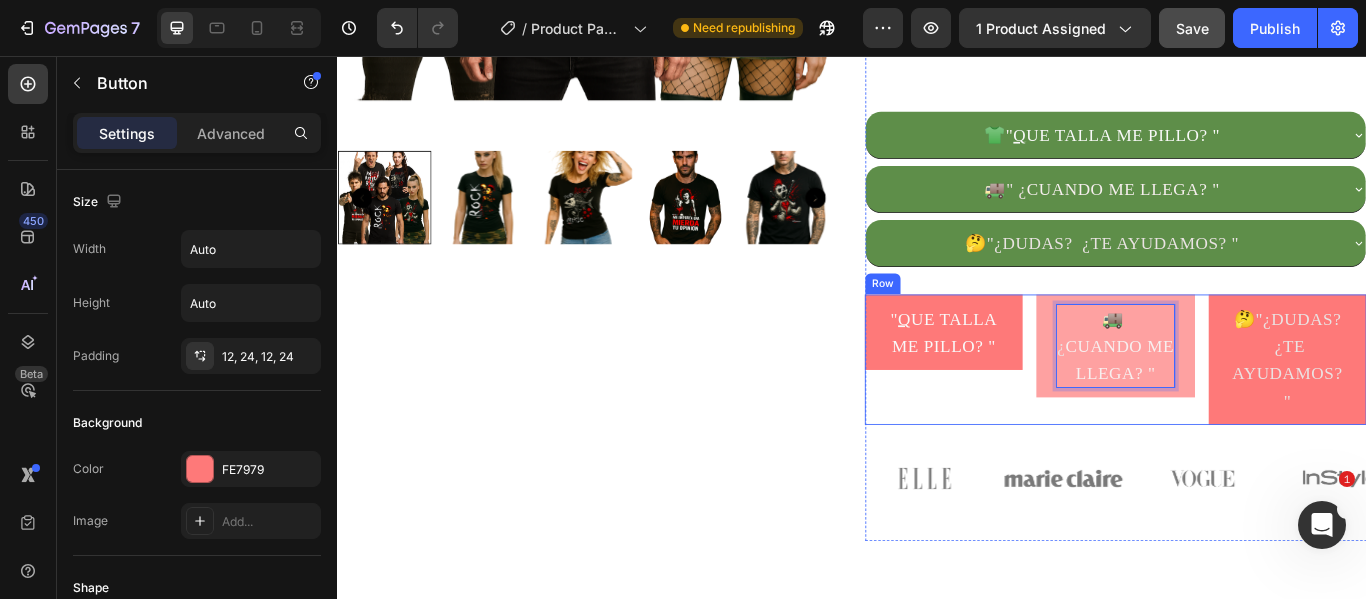 click on "" Q UE TALLA ME PILLO? " Button" at bounding box center [1044, 410] 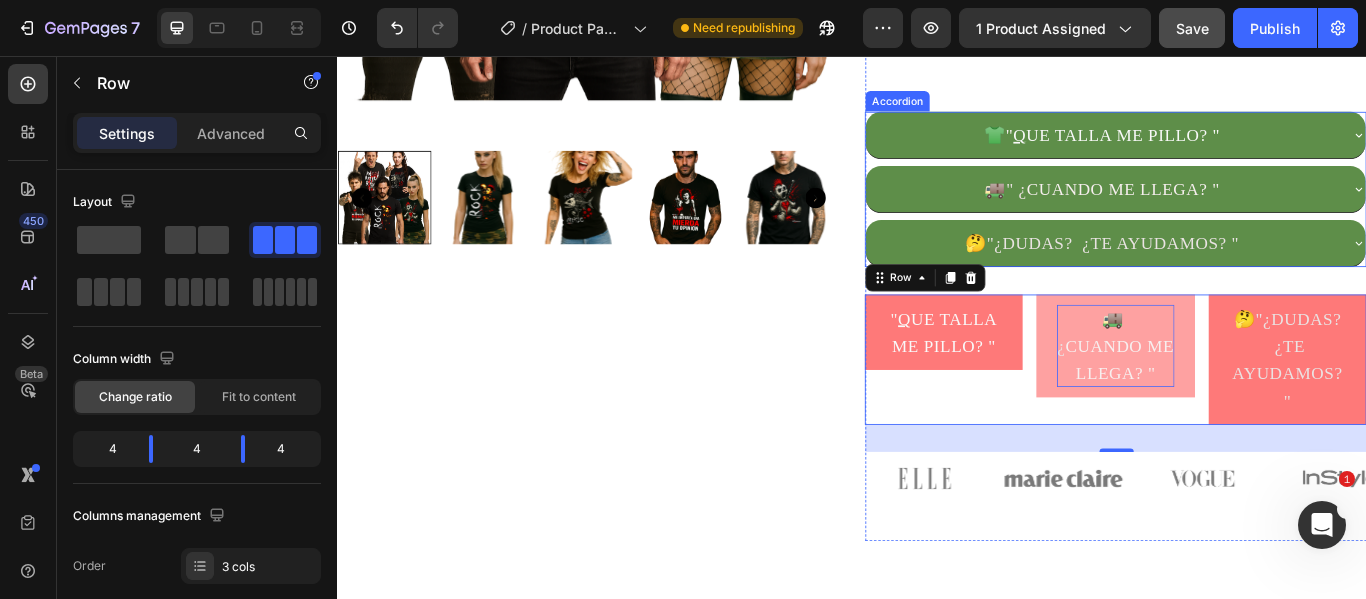 click on "Q UE TALLA ME PILLO? "" at bounding box center [1245, 148] 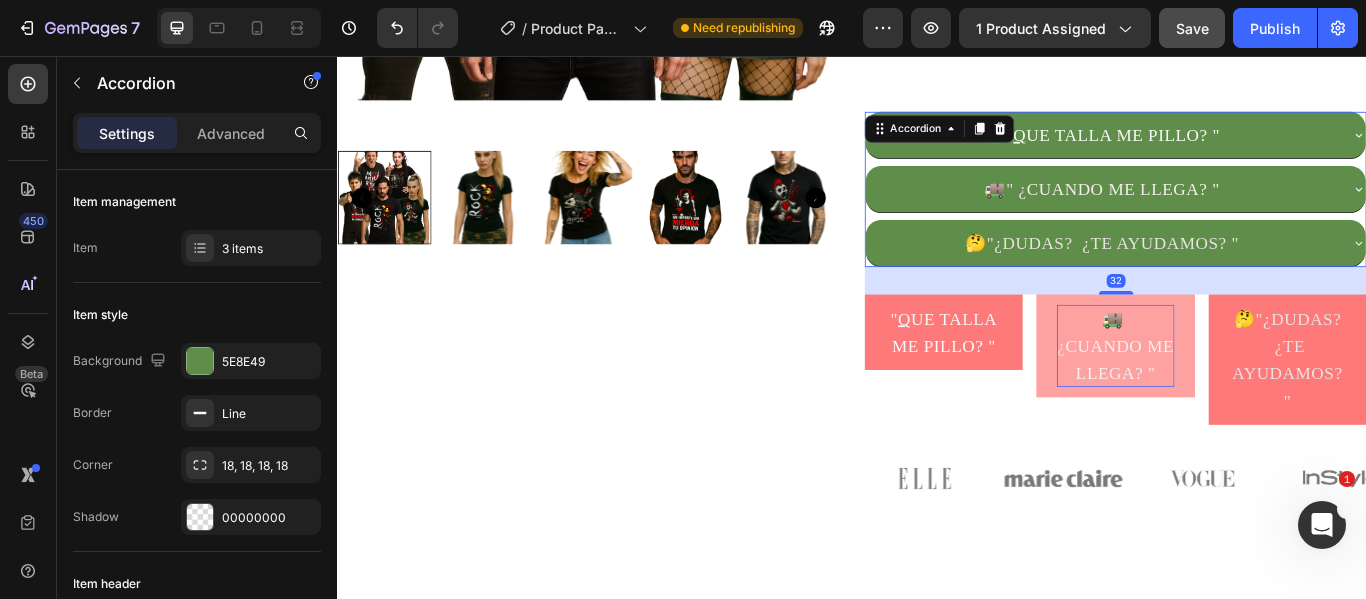 click on "👕    " Q UE TALLA ME PILLO? "" at bounding box center [1229, 148] 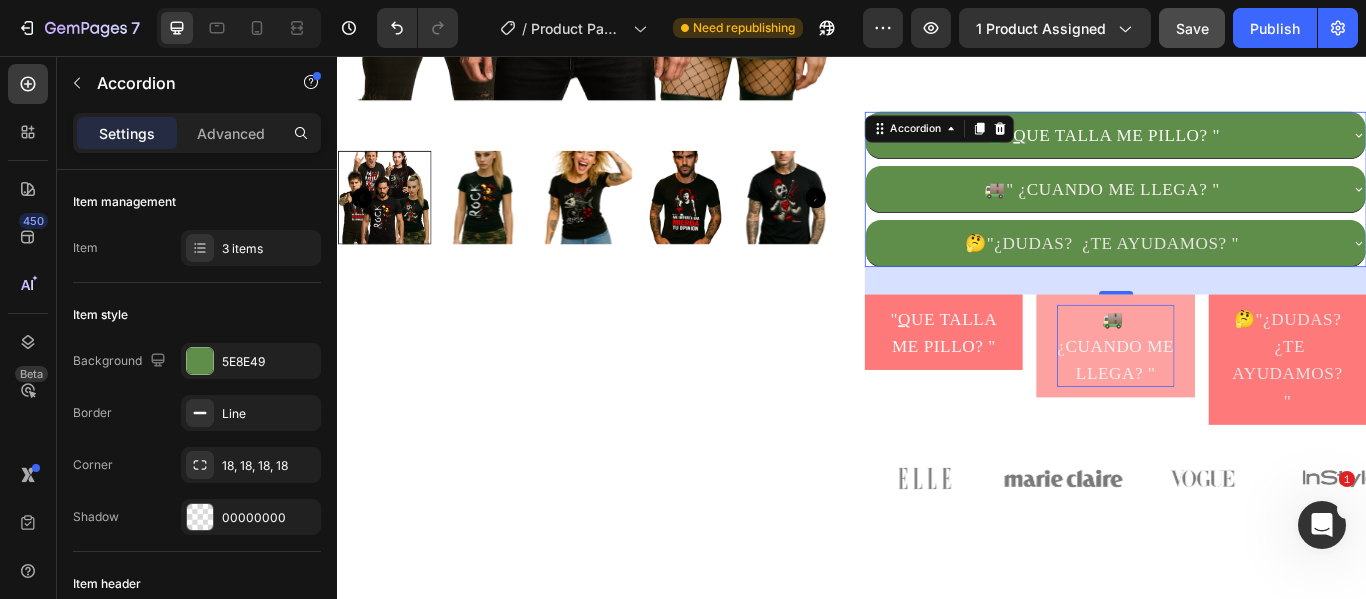 drag, startPoint x: 1367, startPoint y: 144, endPoint x: 1304, endPoint y: 139, distance: 63.1981 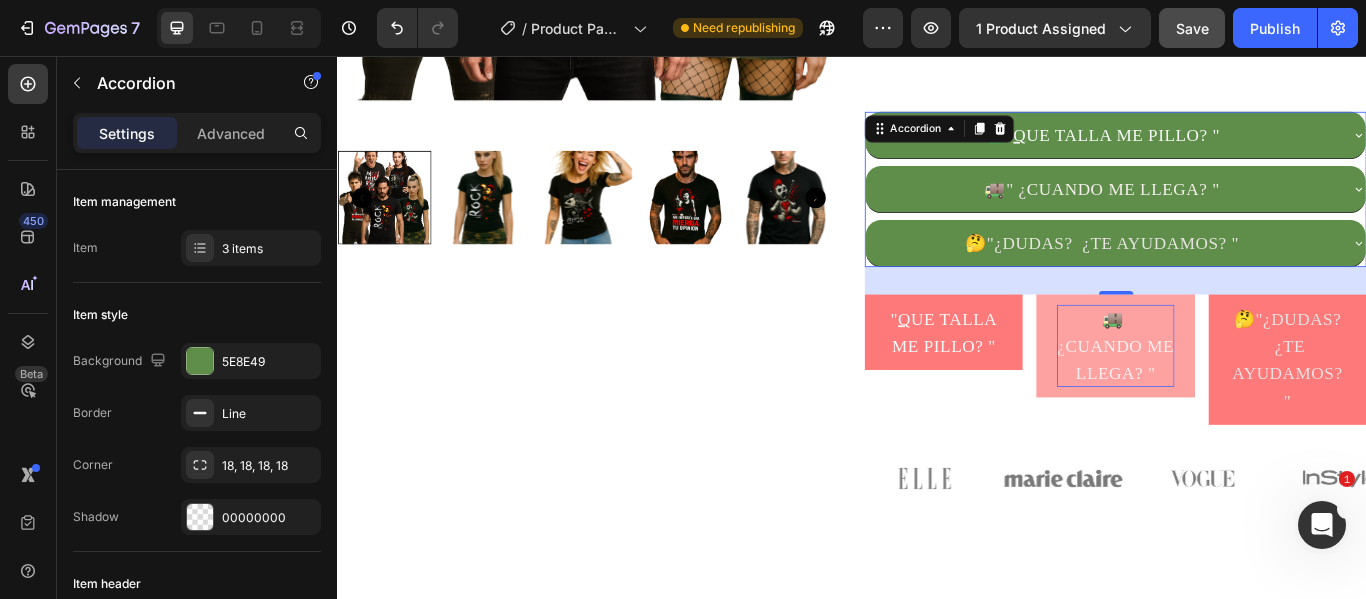 click on "👕    " Q UE TALLA ME PILLO? "" at bounding box center (1228, 148) 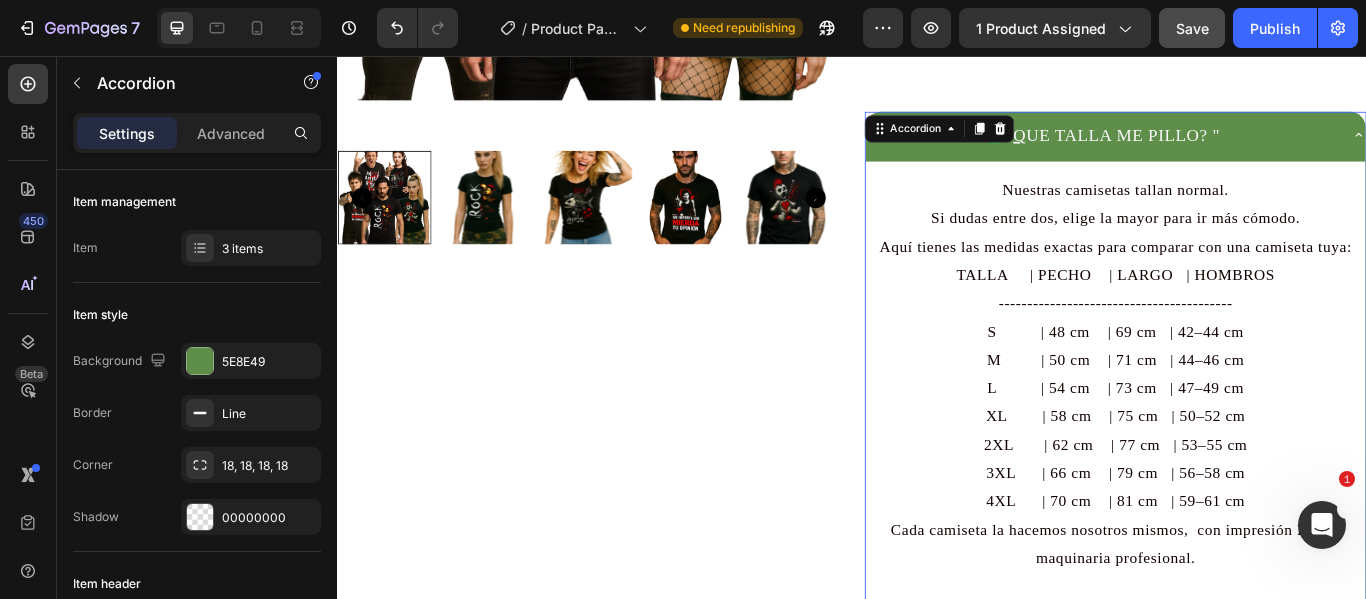 click on "Q UE TALLA ME PILLO? "" at bounding box center [1245, 148] 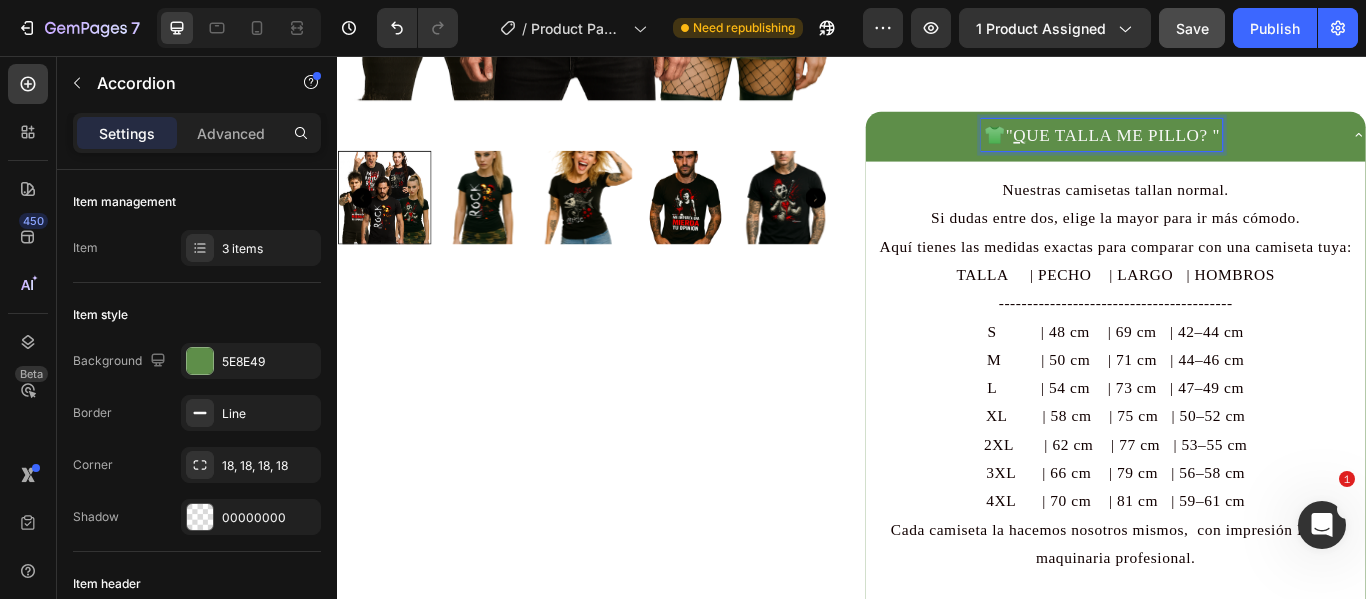 click on "Q UE TALLA ME PILLO? "" at bounding box center [1245, 148] 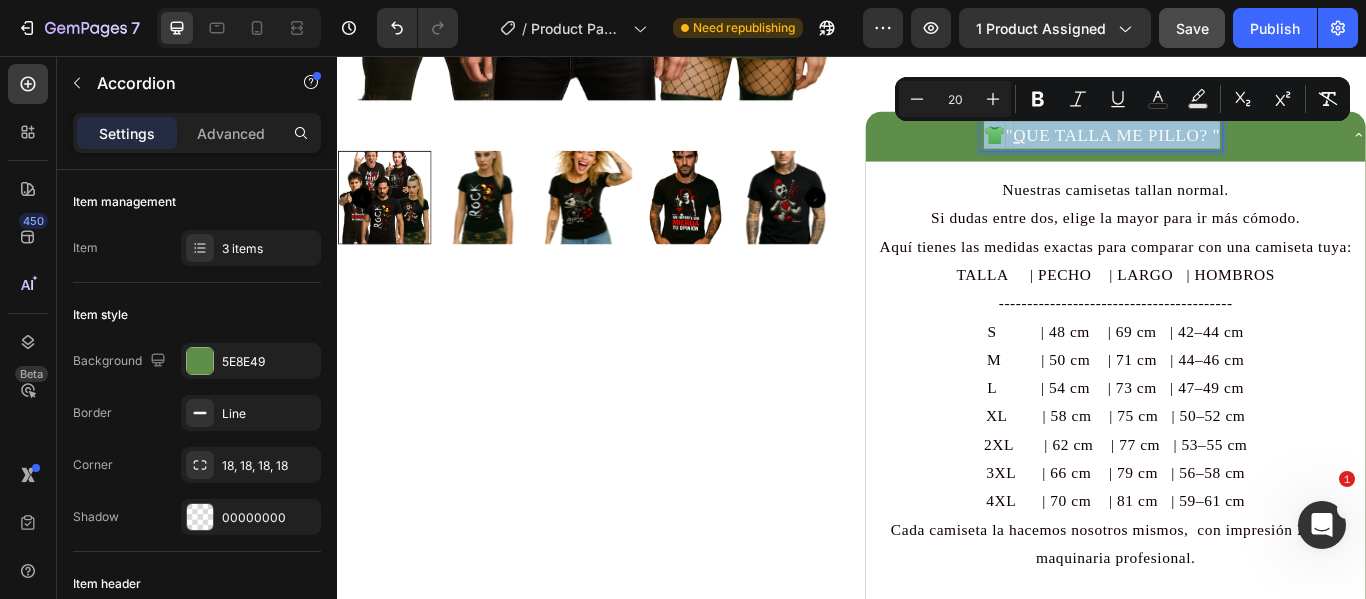 drag, startPoint x: 1365, startPoint y: 144, endPoint x: 1065, endPoint y: 145, distance: 300.00168 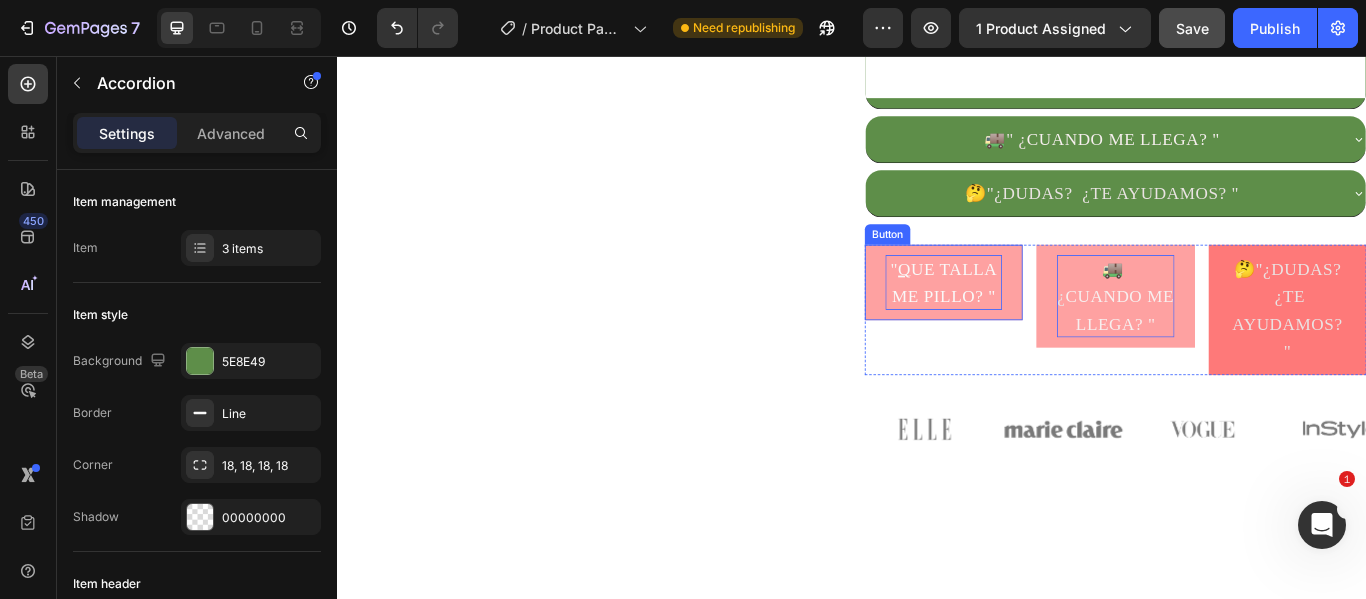 scroll, scrollTop: 1544, scrollLeft: 0, axis: vertical 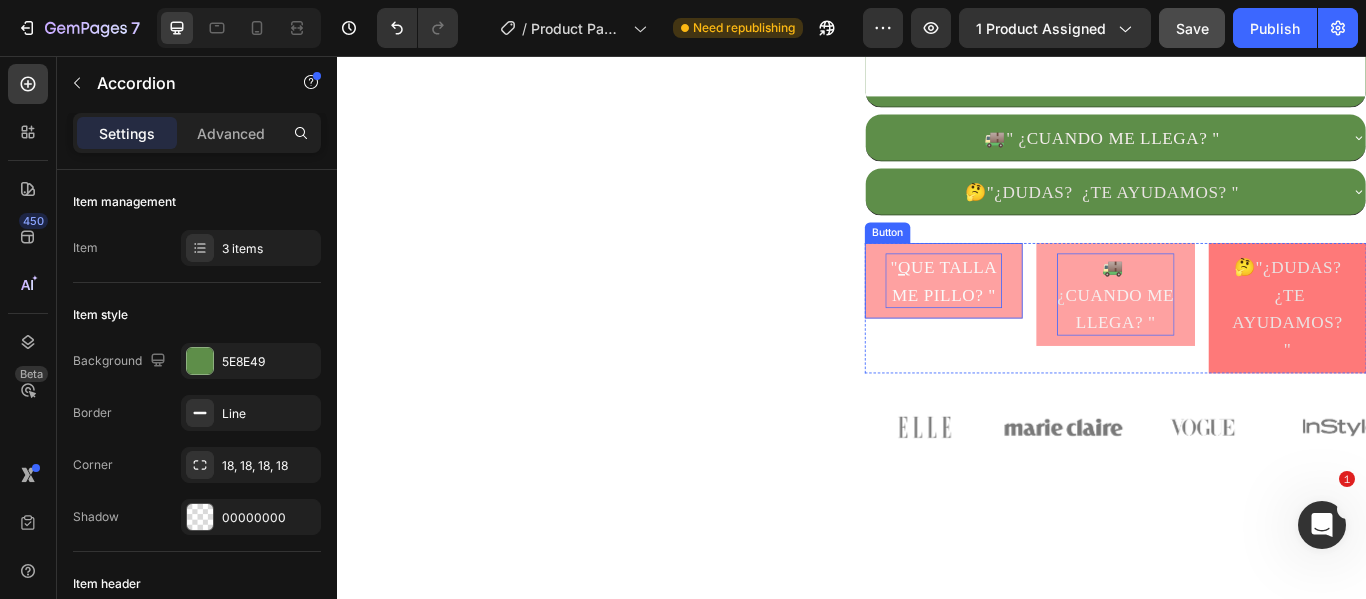 click on "" Q UE TALLA ME PILLO? "" at bounding box center (1044, 318) 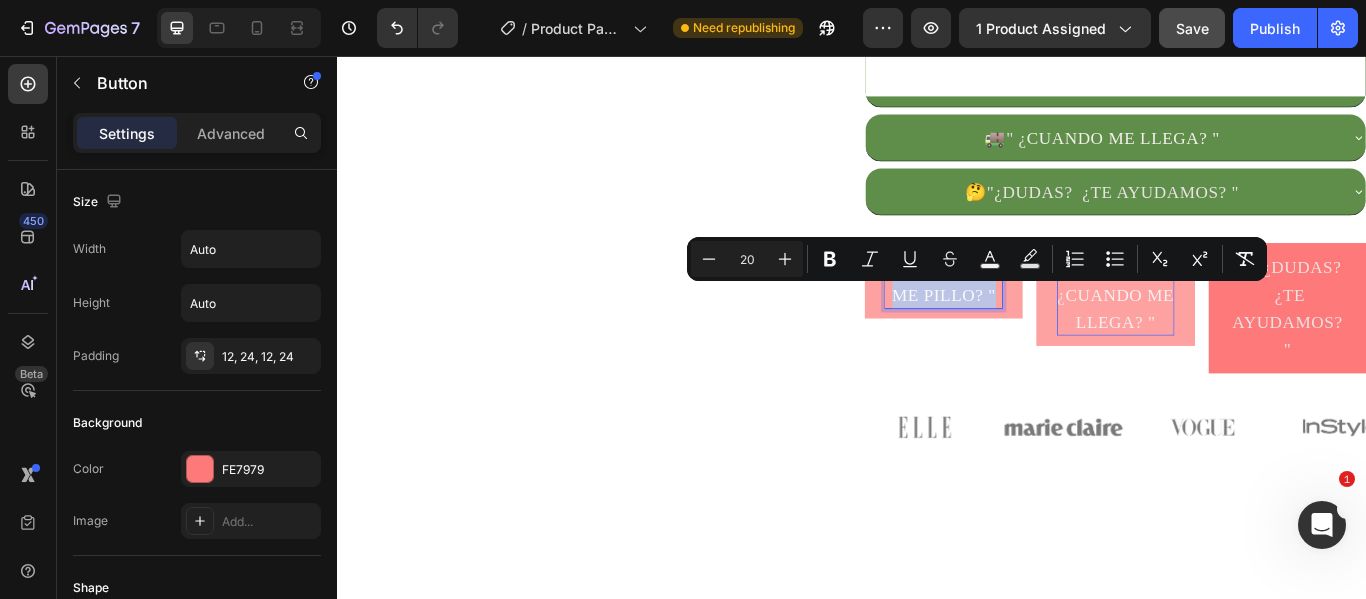 drag, startPoint x: 1098, startPoint y: 365, endPoint x: 964, endPoint y: 337, distance: 136.89412 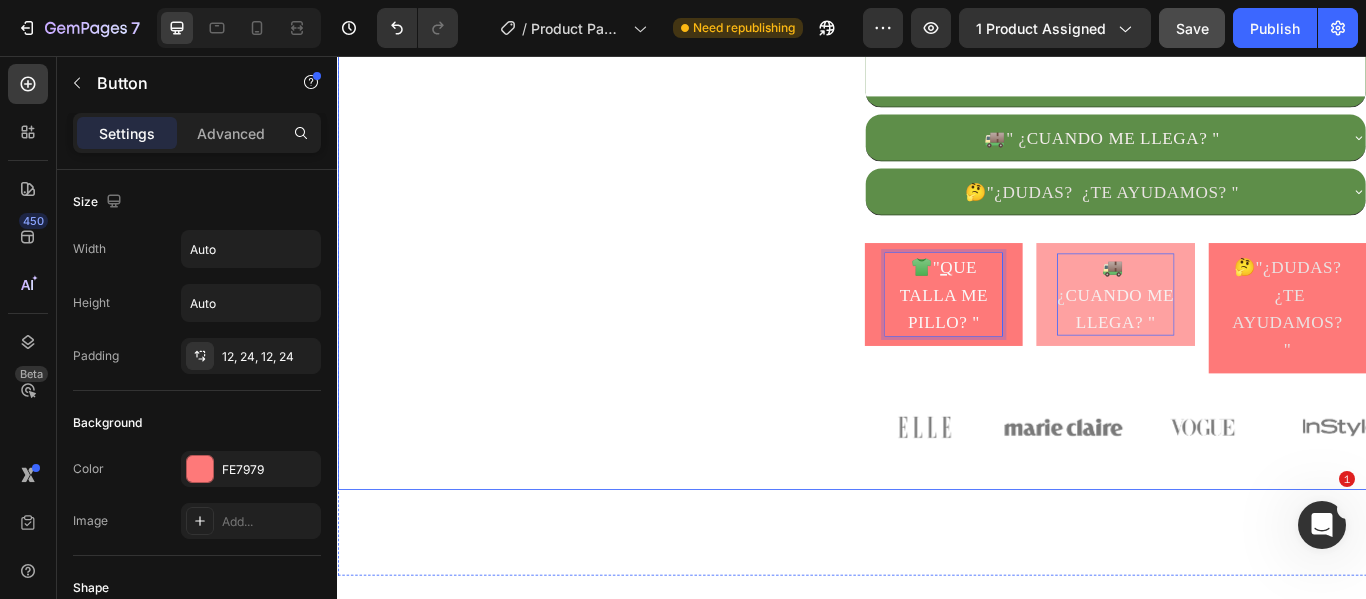 click on "1 camiseta por 29€ 🔥  Llévate  2  por solo  45€ 👕 Elige 2 entre 5 diseños exclusivos Camisetas que no pasan desapercibidas. Text Block
Product Images Text Block" at bounding box center [629, -443] 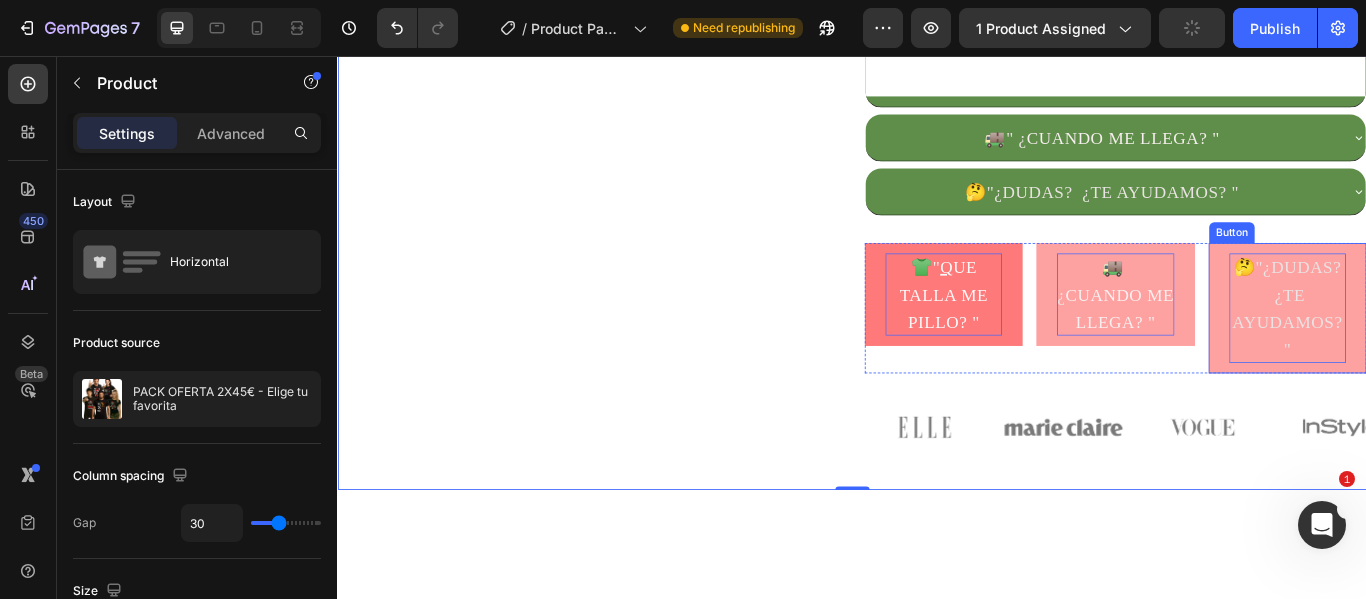 click on "🤔  "¿DUDAS?  ¿TE AYUDAMOS? "" at bounding box center (1445, 350) 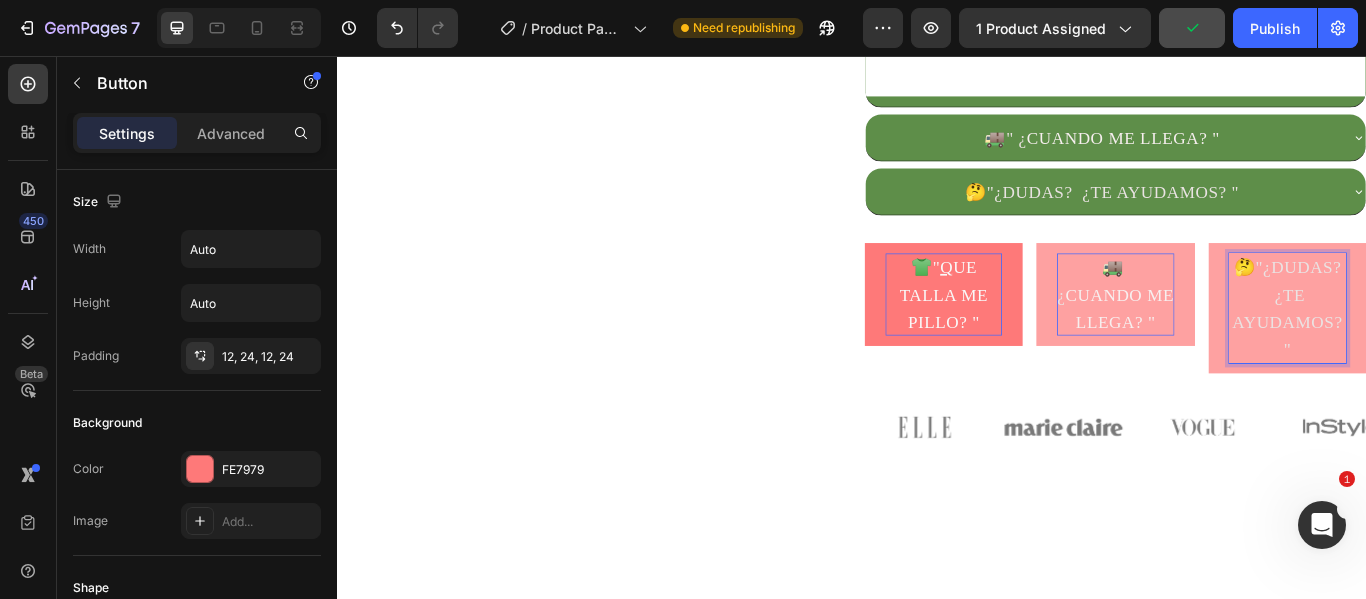 click on ""¿DUDAS?  ¿TE AYUDAMOS? "" at bounding box center (1445, 350) 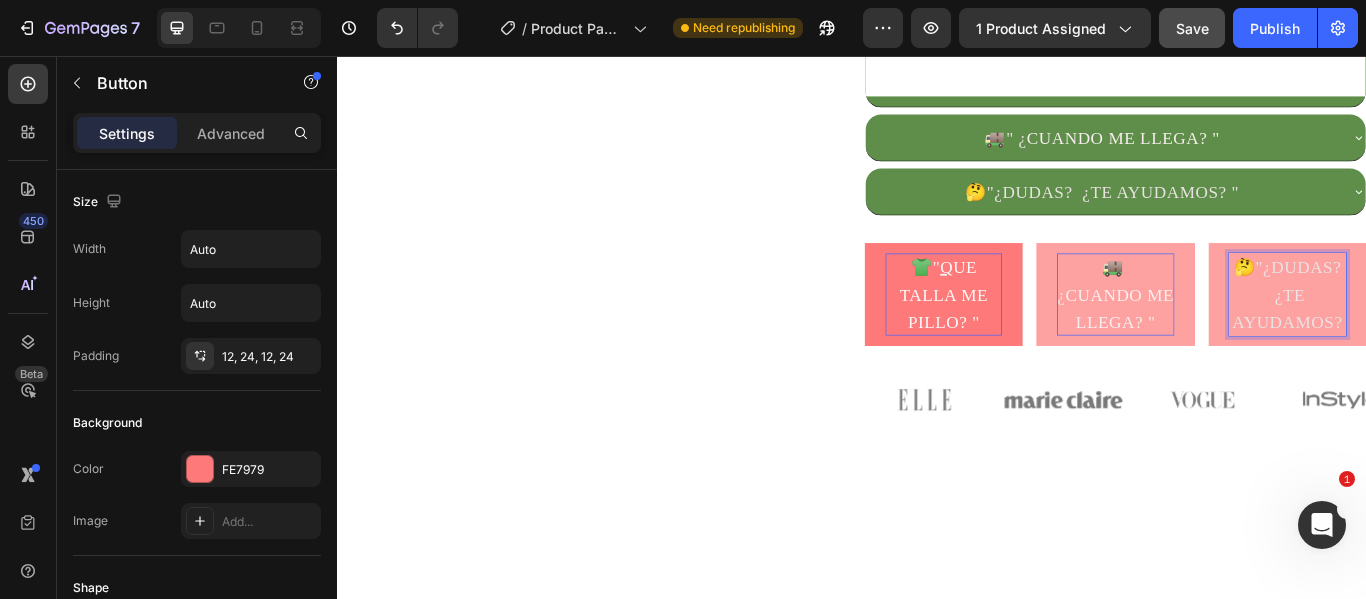 click on ""¿DUDAS?  ¿TE AYUDAMOS?" at bounding box center [1445, 334] 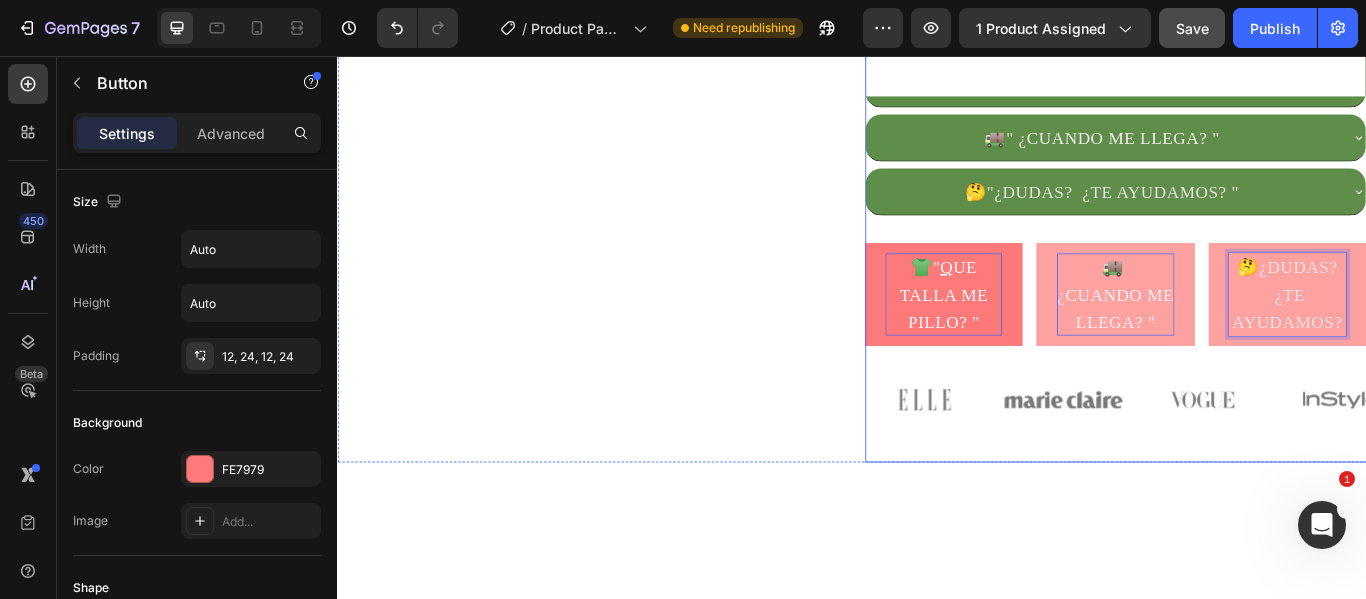 click on "MODELOS A ELEGIR CUERNOS ROCK CUERNOS ROCK CUERNOS ROCK RASPA ROCK RASPA ROCK RASPA ROCK TU OPINIÓN TU OPINIÓN TU OPINIÓN DESTINO CANALLA DESTINO CANALLA DESTINO CANALLA MUÑECO DE TRAPO MUÑECO DE TRAPO MUÑECO DE TRAPO TALLA S S S M M M L L L XL XL XL 2XL 2XL 2XL 3XL 3XL 3XL 4XL 4XL 4XL Product Variants & Swatches
AGREGAR AL CARRITO Add to Cart COMPRAR AHORA Dynamic Checkout Image Emily Text Block Customer  Text Block ⭐️⭐️⭐️⭐️⭐️ – “Me pillé dos y volveré a por más”   — Clara M. (Madrid)  “No solo mola el diseño, la tela es comodísima, lo confirmo...jajaa   No es de esas gordacas que asfixian en verano, volvere  Text Block Replace this text with your content Text Block Row Row Row
Recuerda: Llévate  2 camisetas por solo 45€
✅ Envío 48–72h desde España
✅ Pack 2x45€, sin trampa ni letra pequeña
✅ Diseños canallas que no verás en Zara
✅ ¿Dudas? Escríbenos a  pintacanalla@gmail.com
Custom Code
Q" at bounding box center (1244, -459) 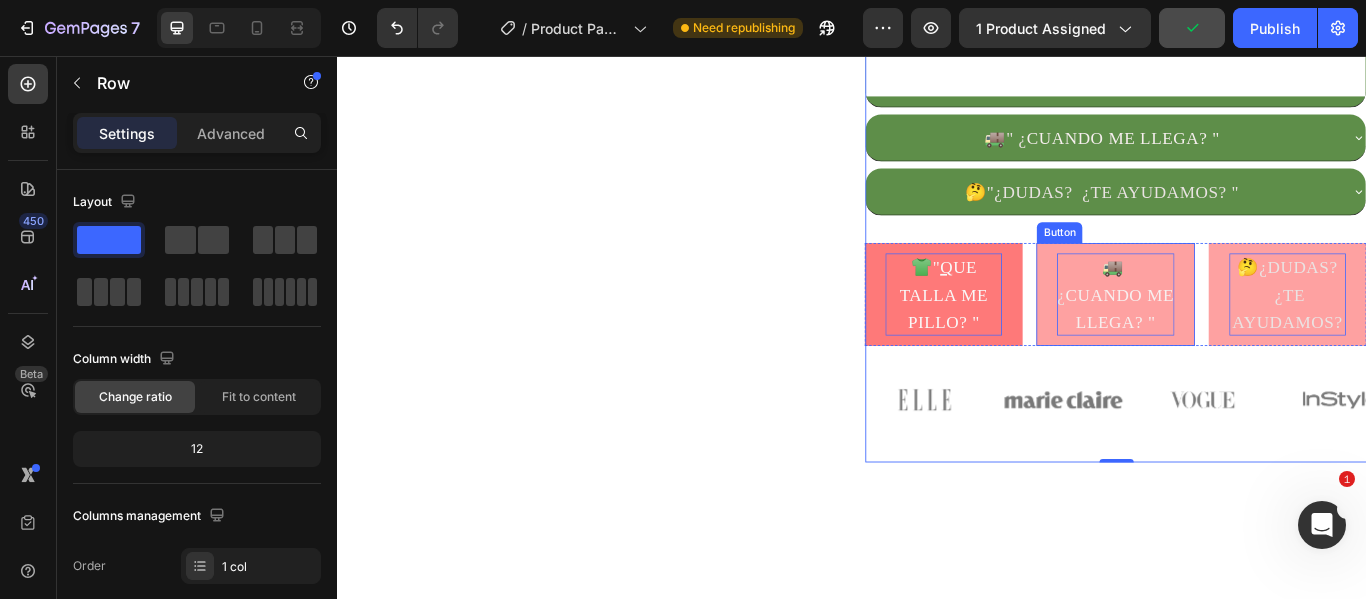 click on "CUANDO ME LLEGA? "" at bounding box center [1249, 350] 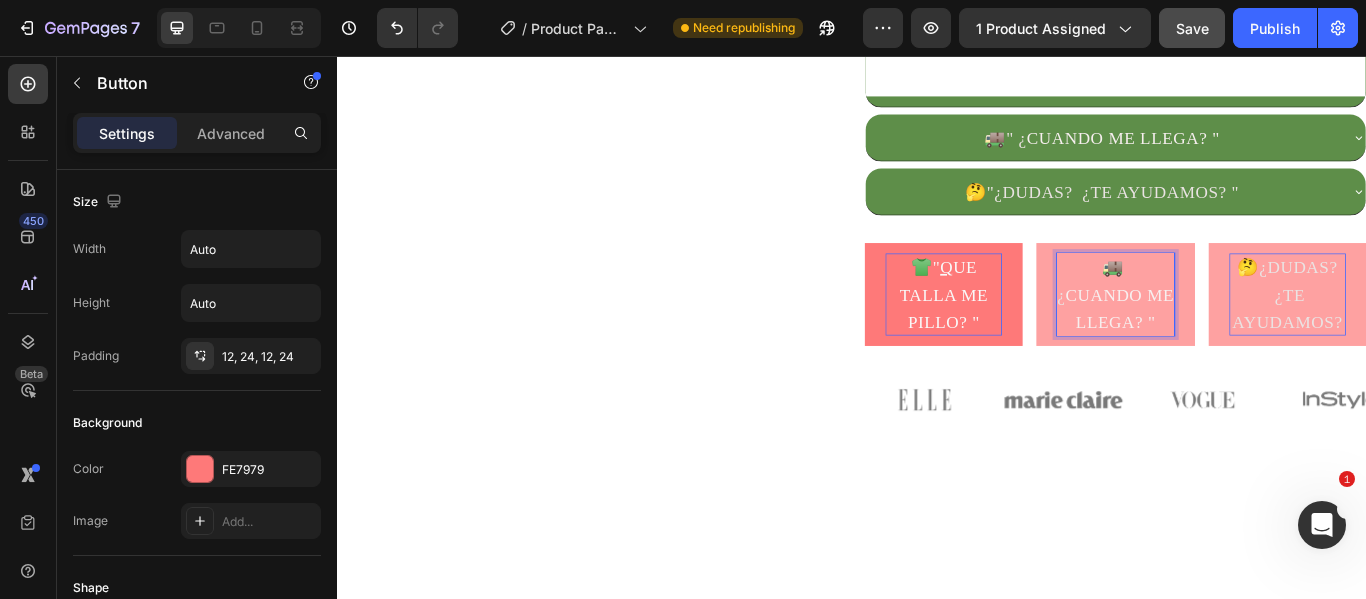 click on "CUANDO ME LLEGA? "" at bounding box center (1249, 350) 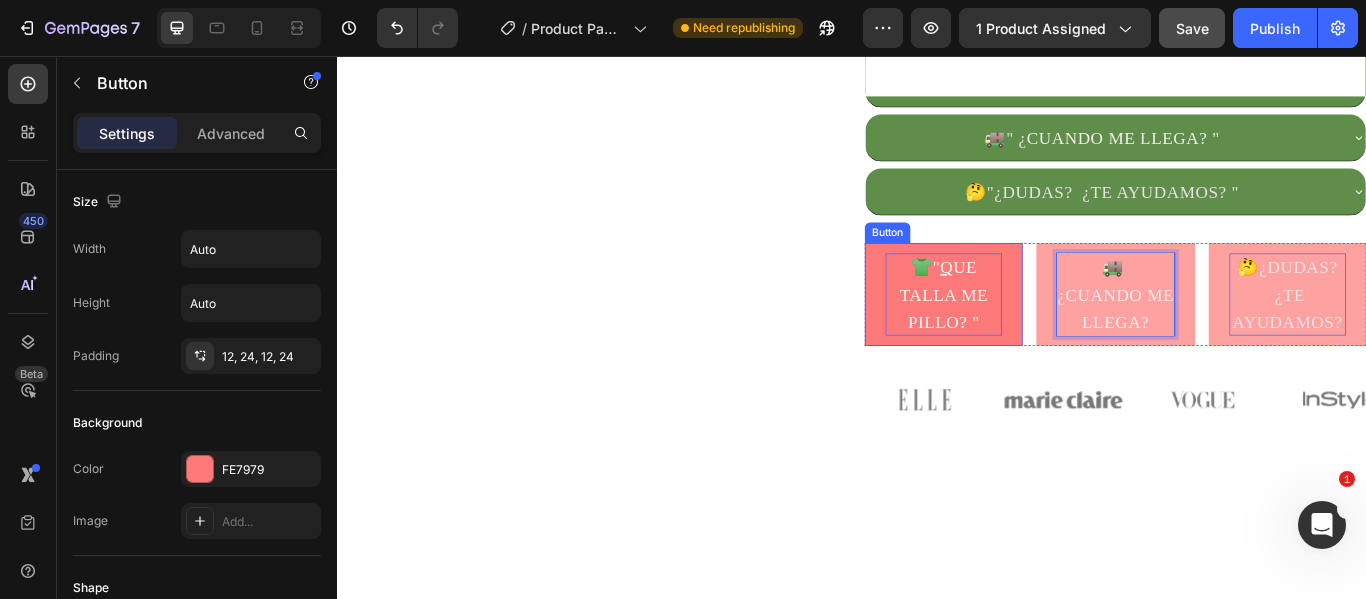 click on "👕    " Q UE TALLA ME PILLO? "" at bounding box center [1044, 334] 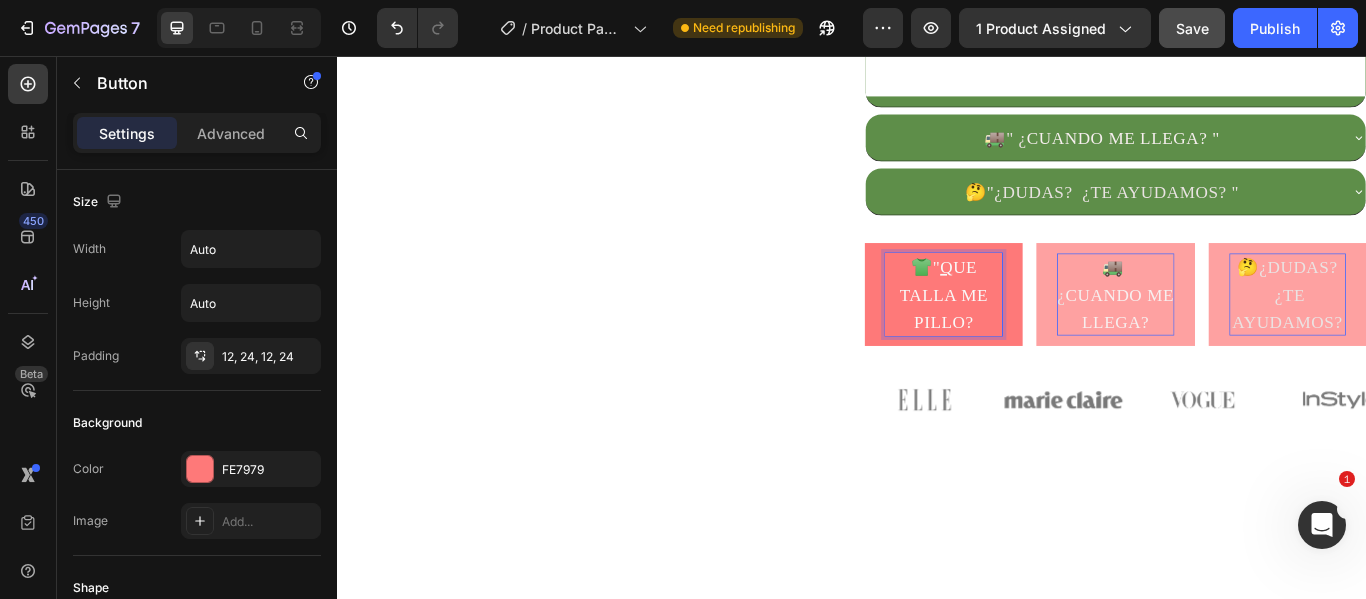 click on """ at bounding box center [1035, 302] 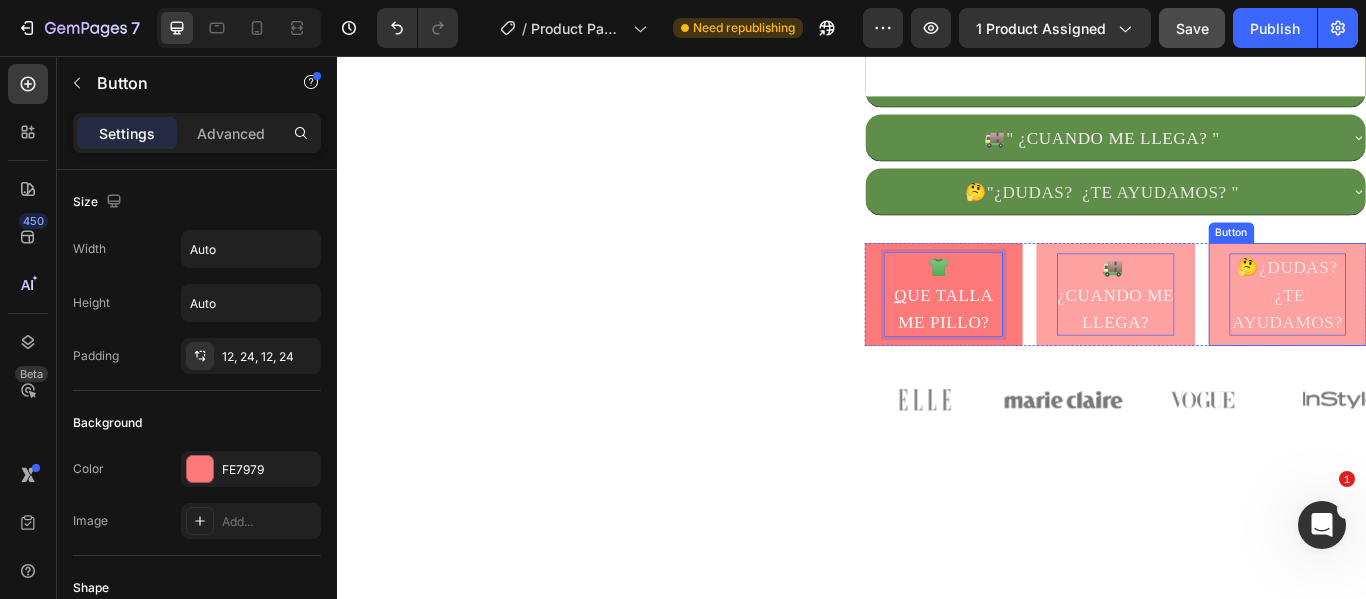 click on "¿DUDAS?  ¿TE AYUDAMOS?" at bounding box center [1445, 334] 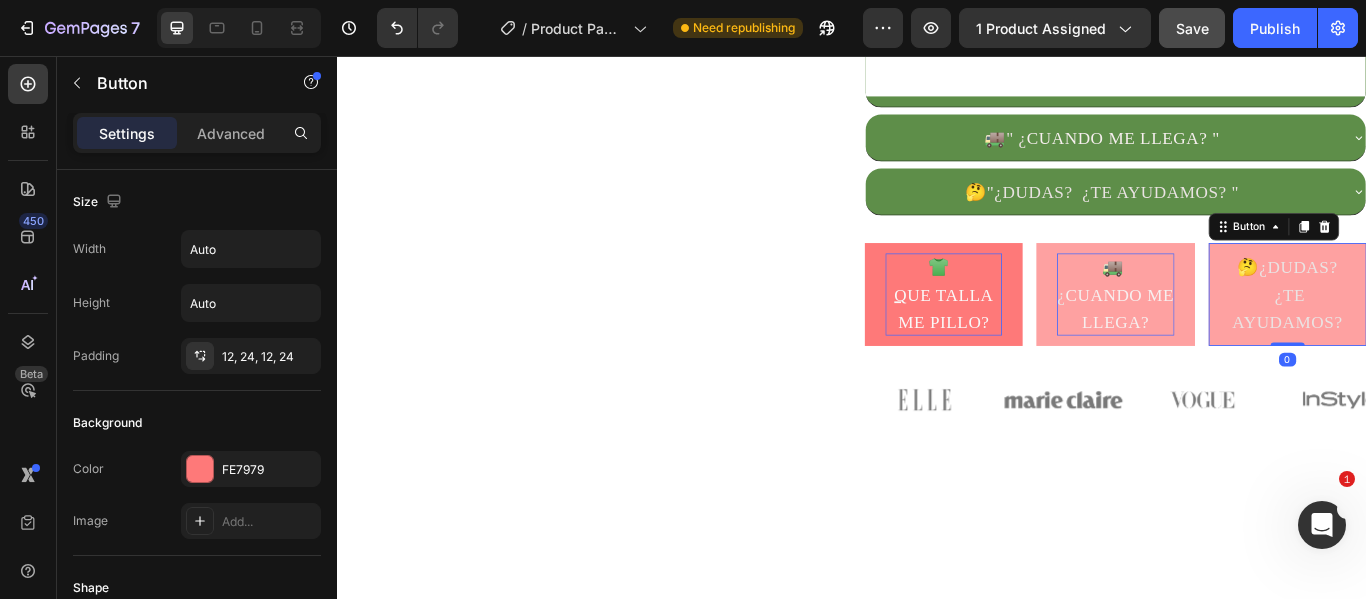 click on "🤔  ¿DUDAS?  ¿TE AYUDAMOS?" at bounding box center (1445, 334) 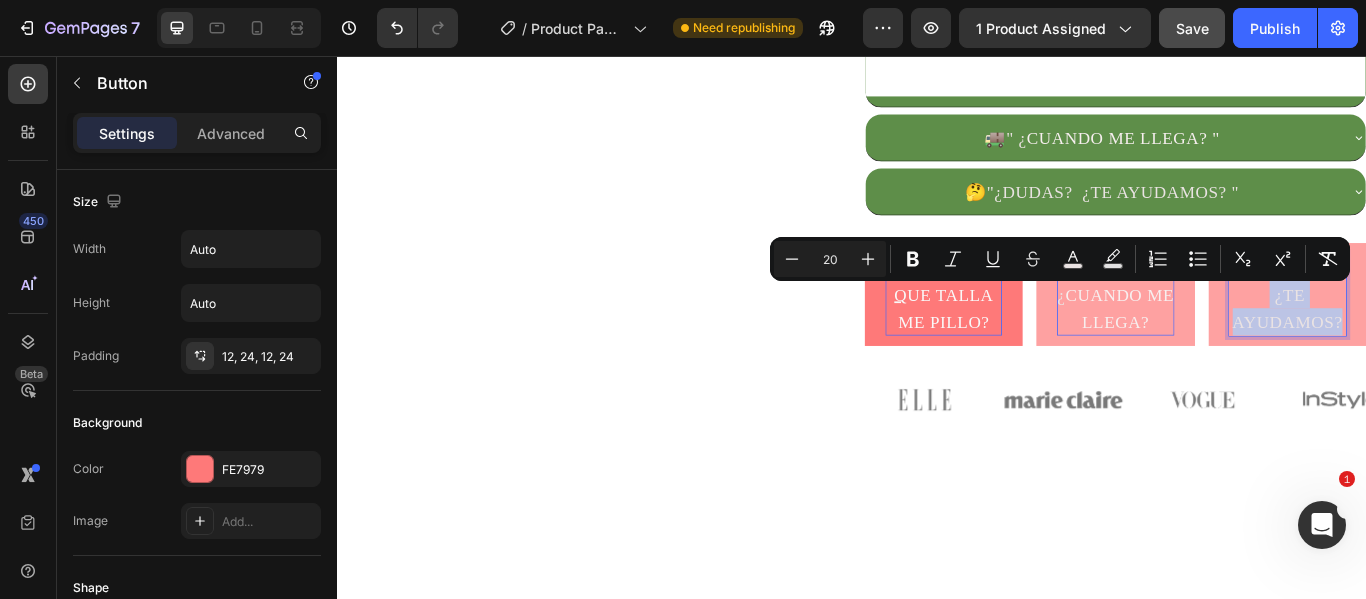 drag, startPoint x: 1493, startPoint y: 398, endPoint x: 1400, endPoint y: 338, distance: 110.6752 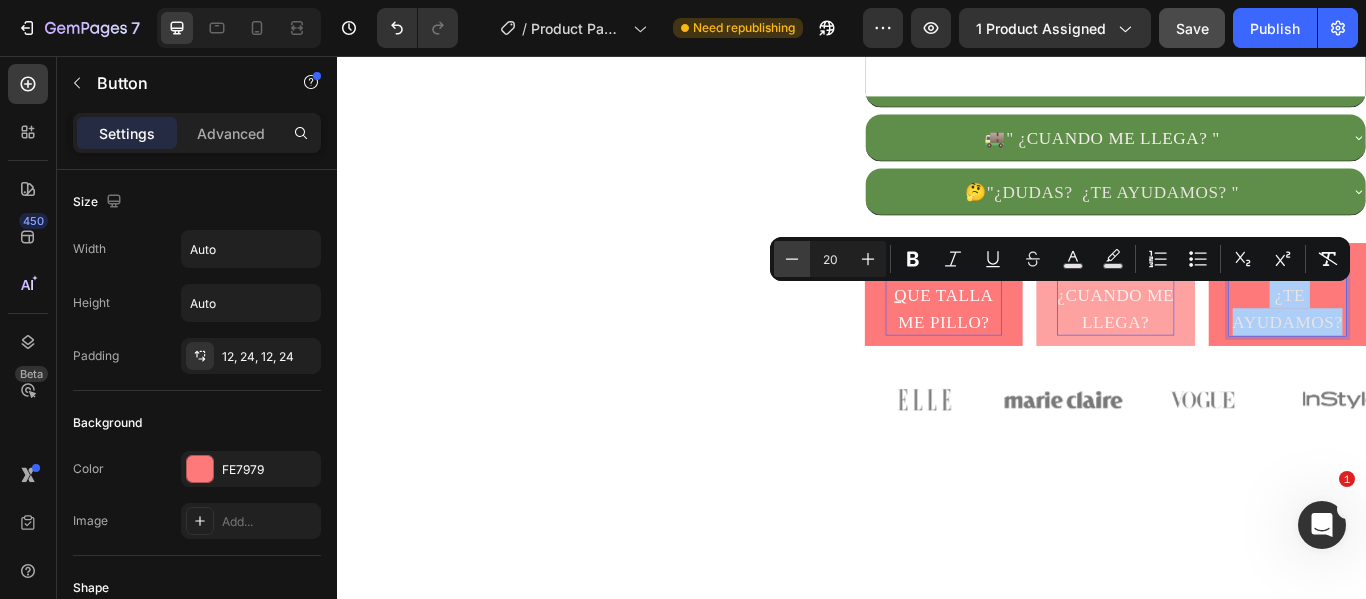 click 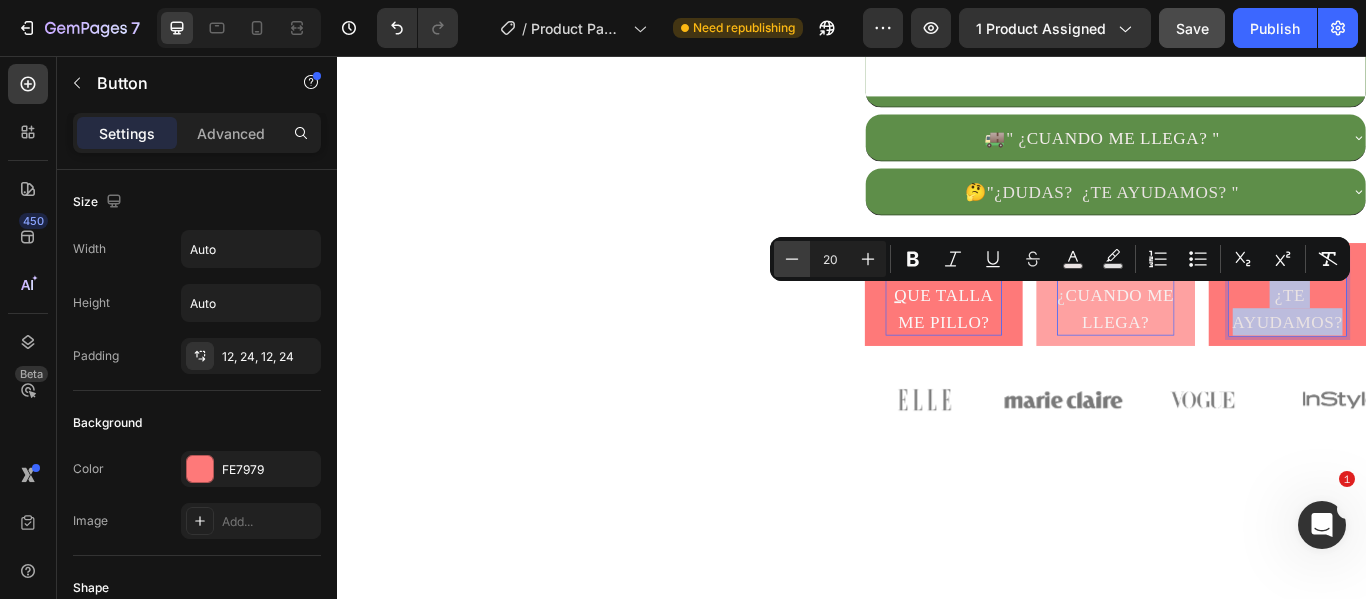 type on "19" 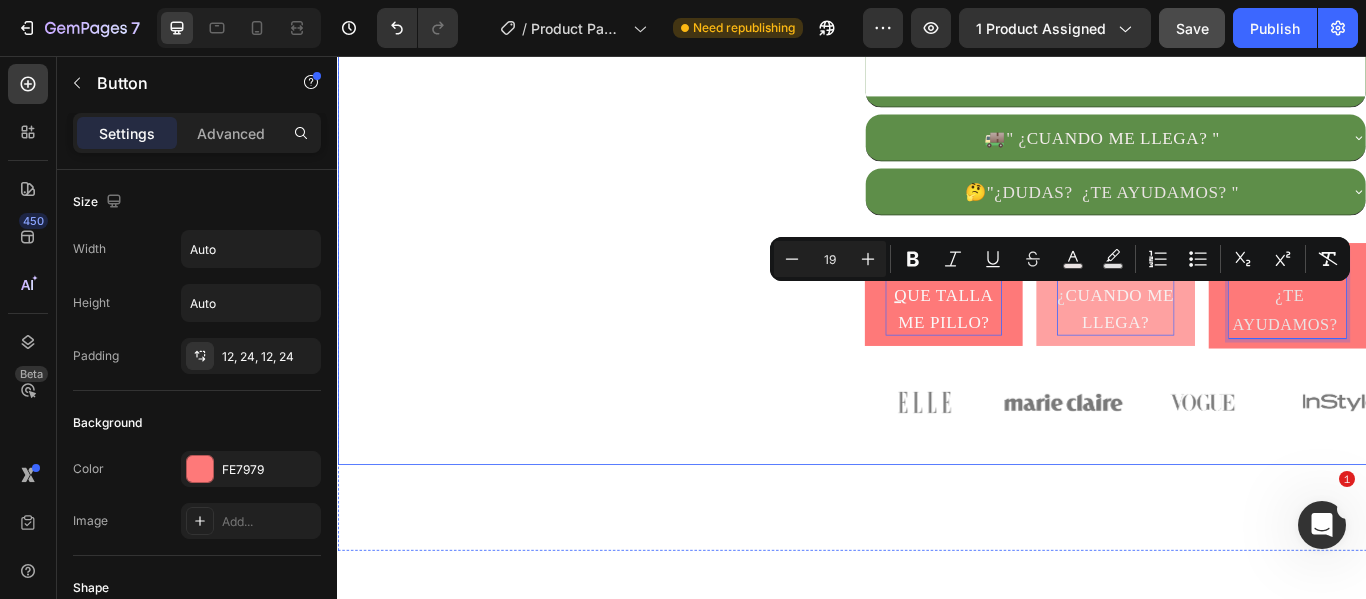 click on "1 camiseta por 29€ 🔥  Llévate  2  por solo  45€ 👕 Elige 2 entre 5 diseños exclusivos Camisetas que no pasan desapercibidas. Text Block
Product Images Text Block" at bounding box center (629, -457) 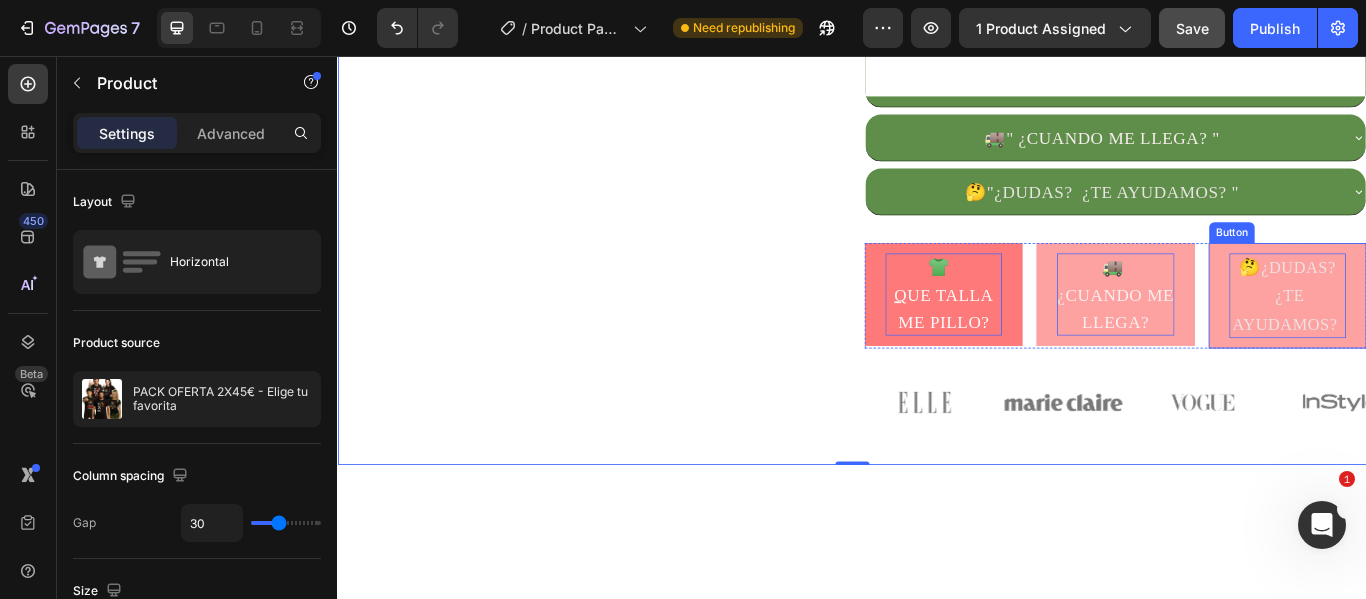 click on "¿DUDAS?  ¿TE AYUDAMOS?" at bounding box center (1442, 335) 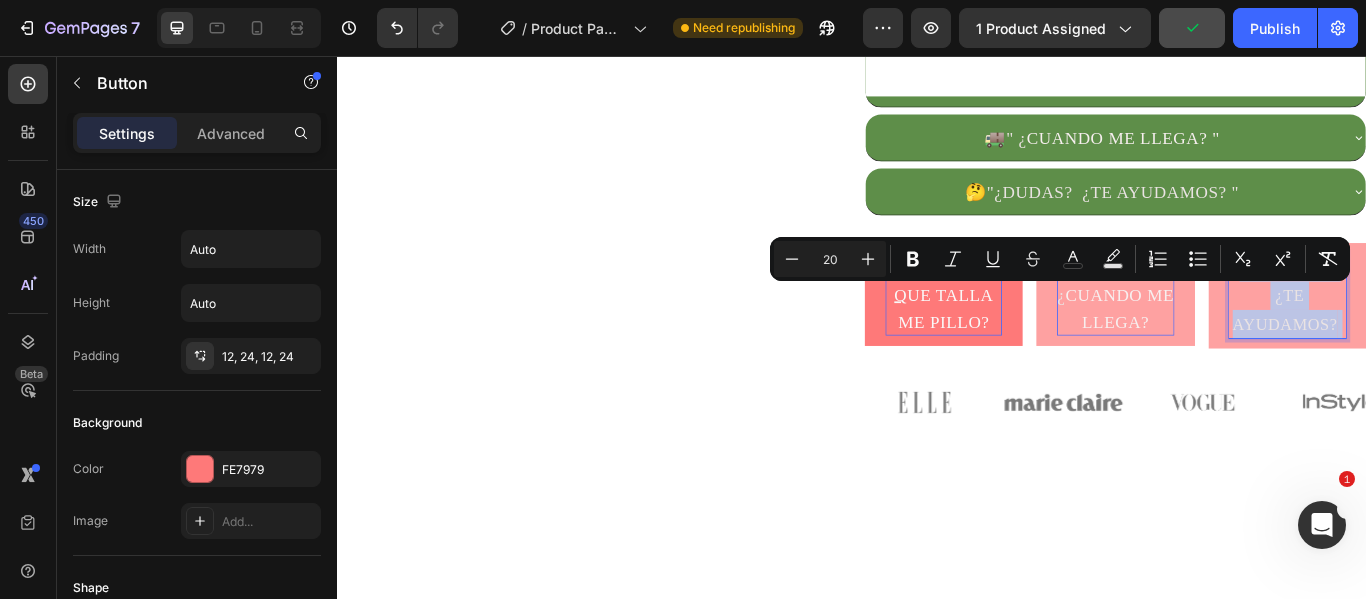 drag, startPoint x: 1493, startPoint y: 402, endPoint x: 1381, endPoint y: 338, distance: 128.99612 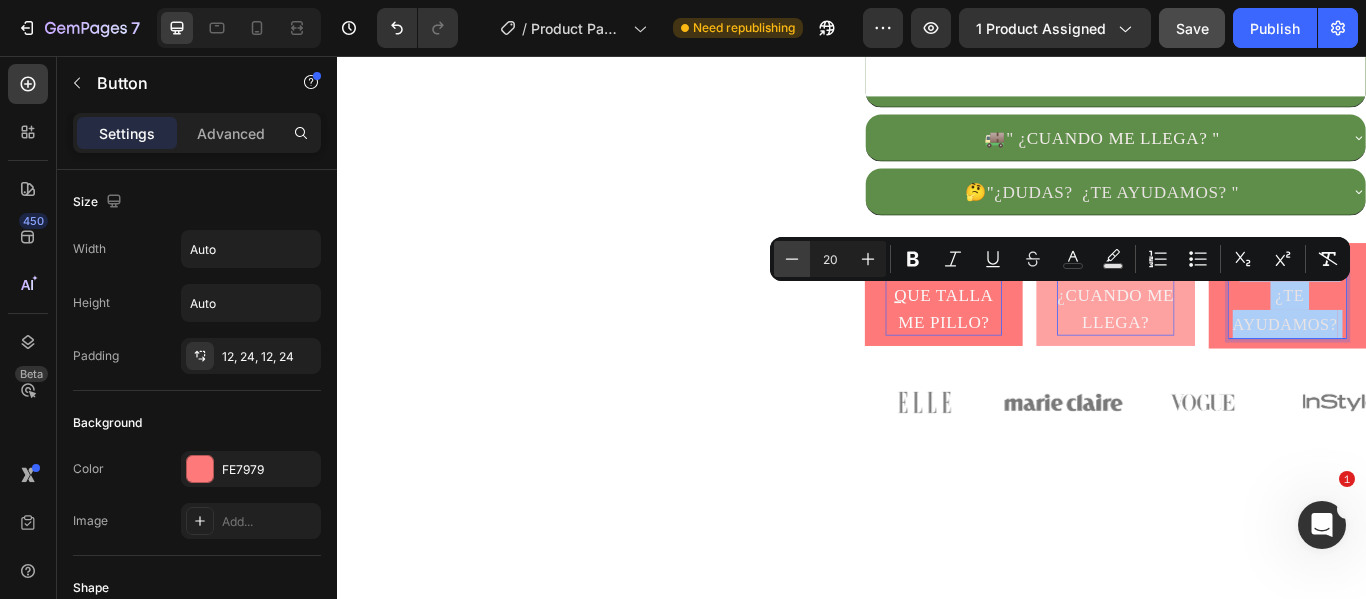 click 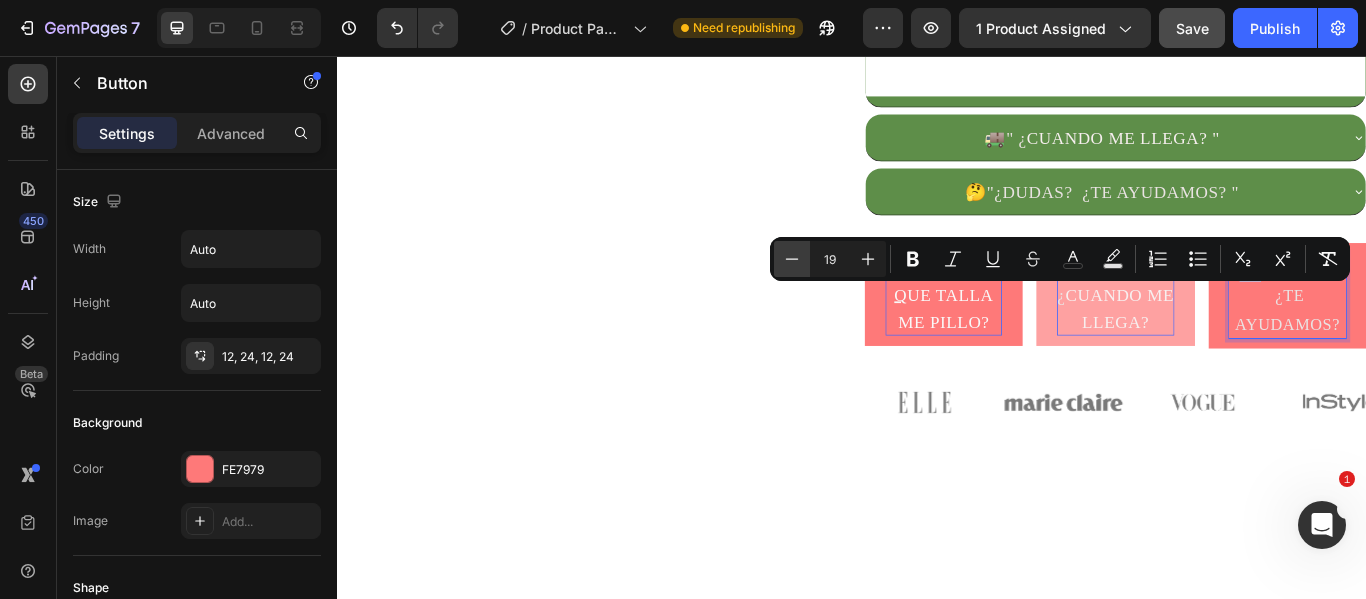 click 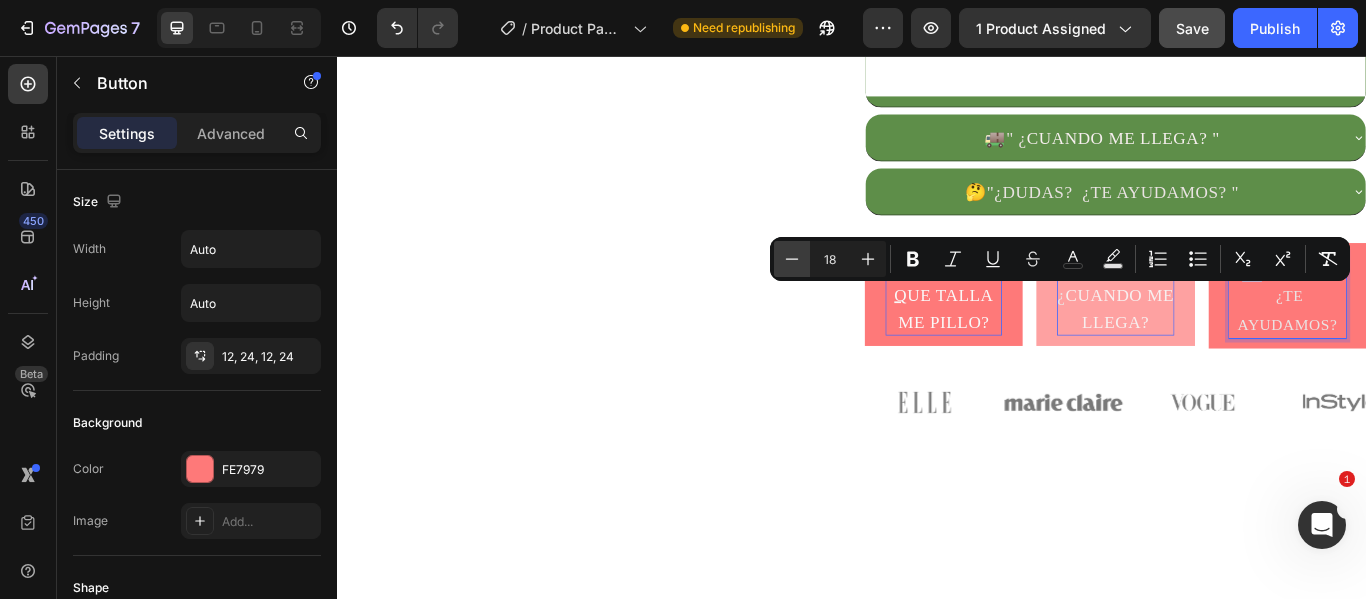 click 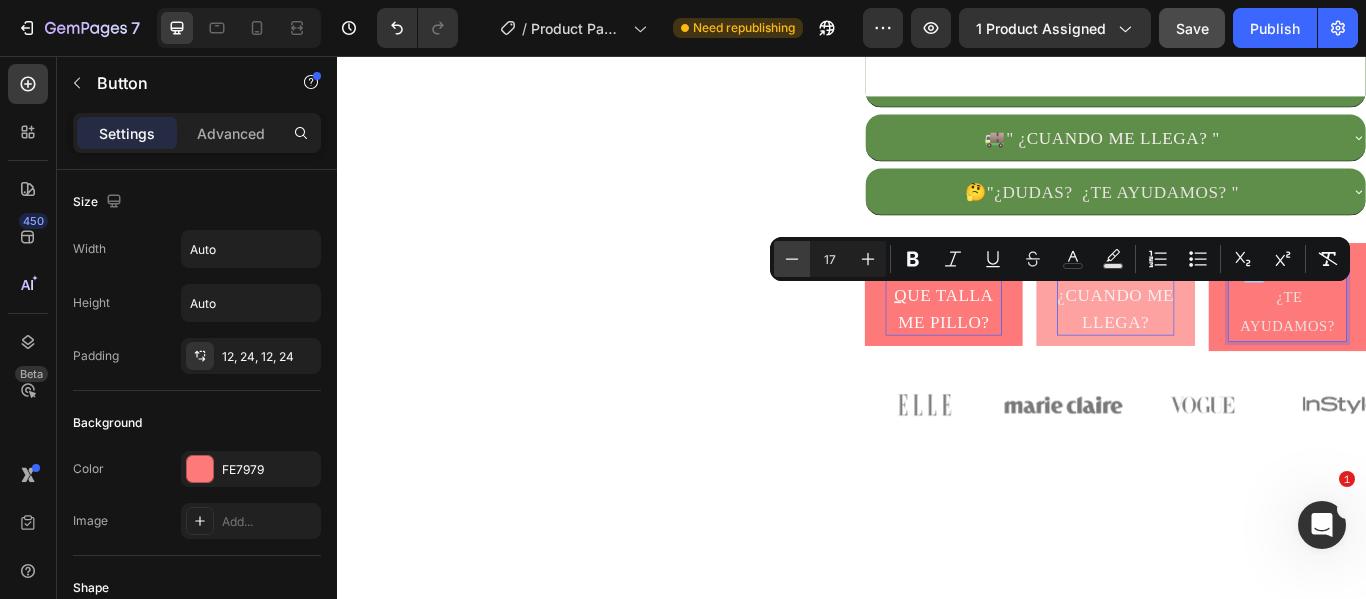 click 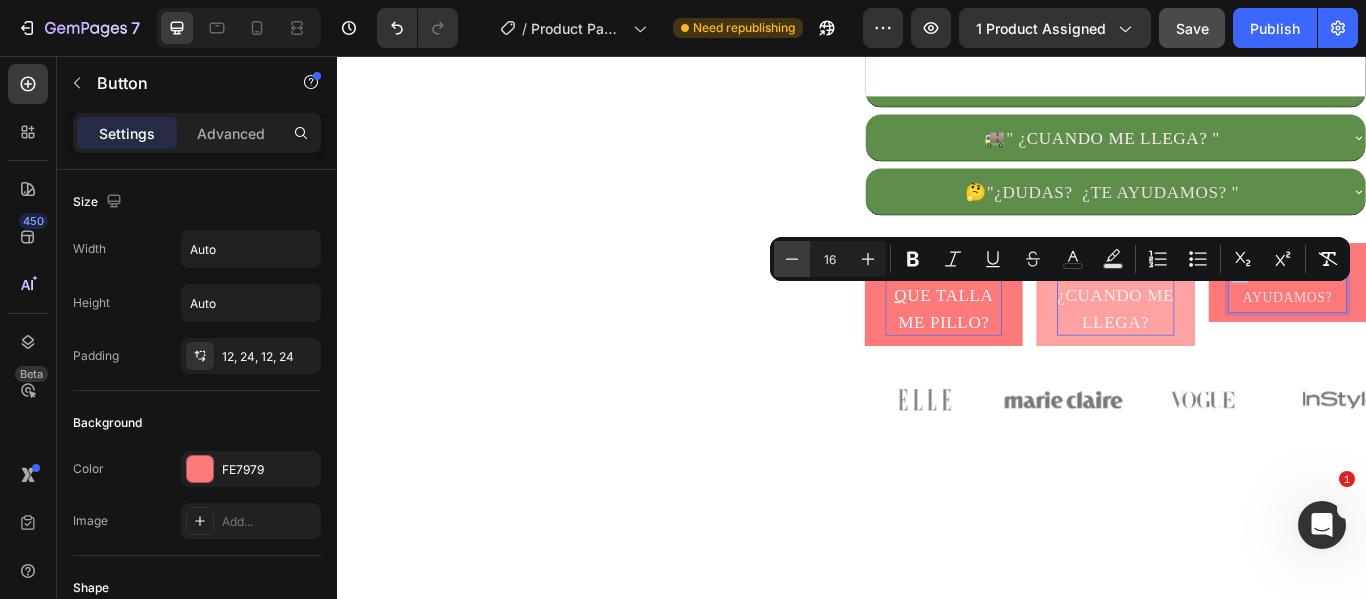 click 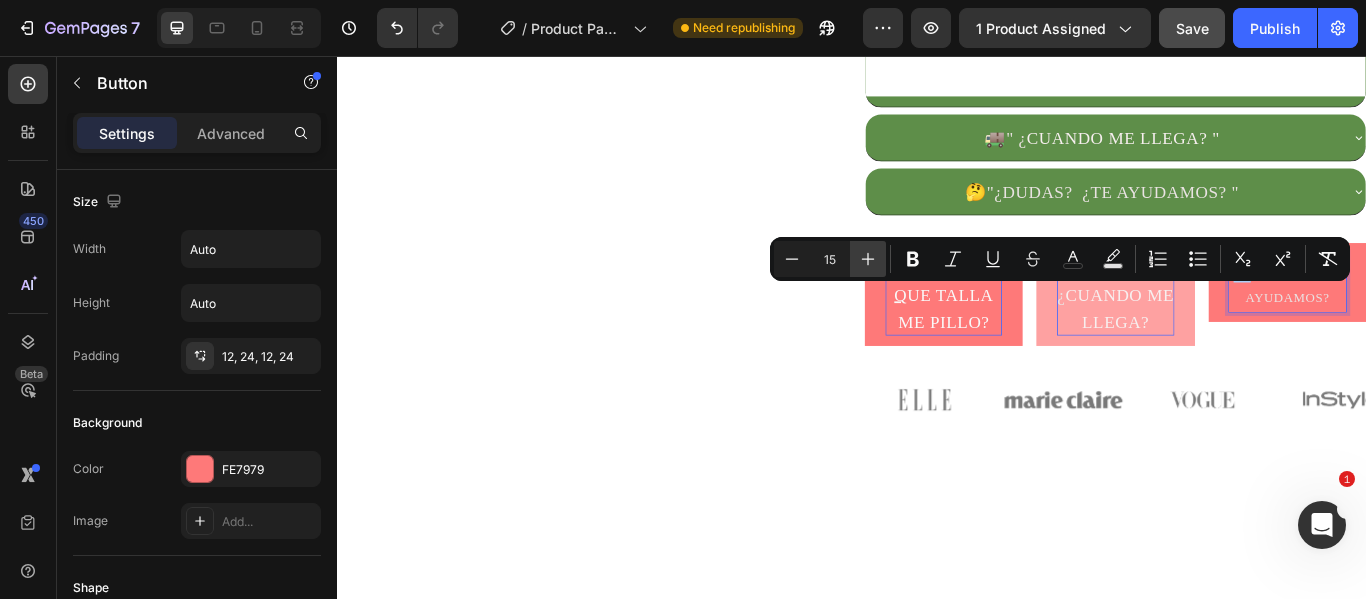 click 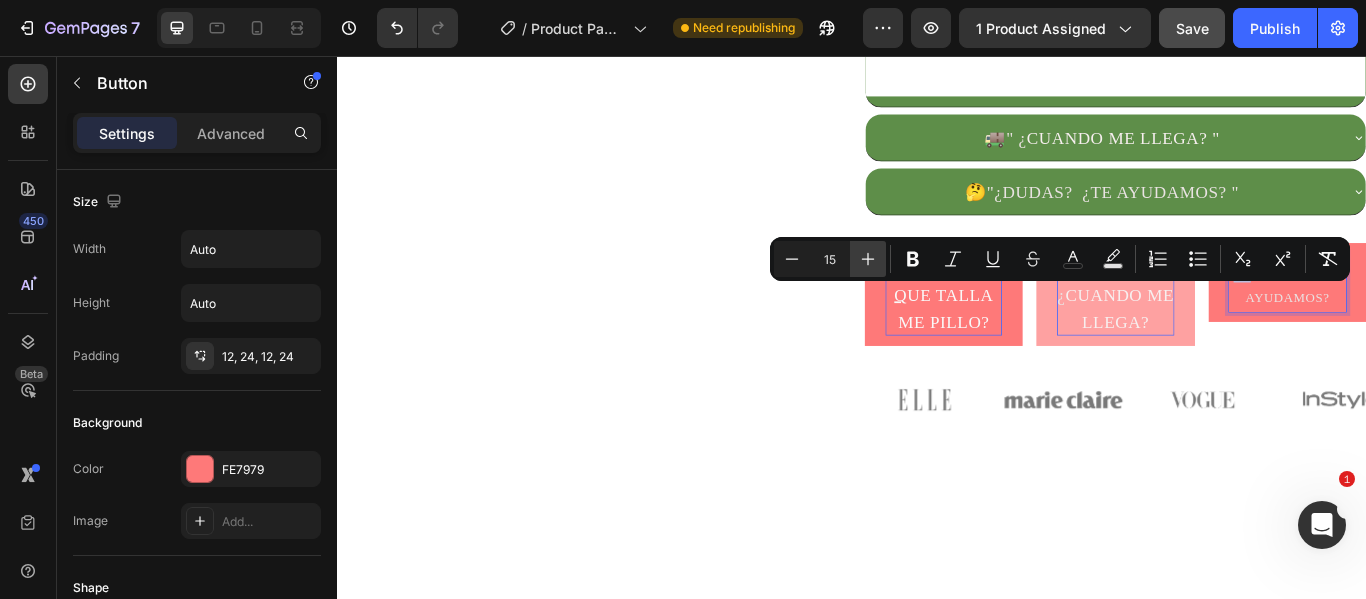 type on "16" 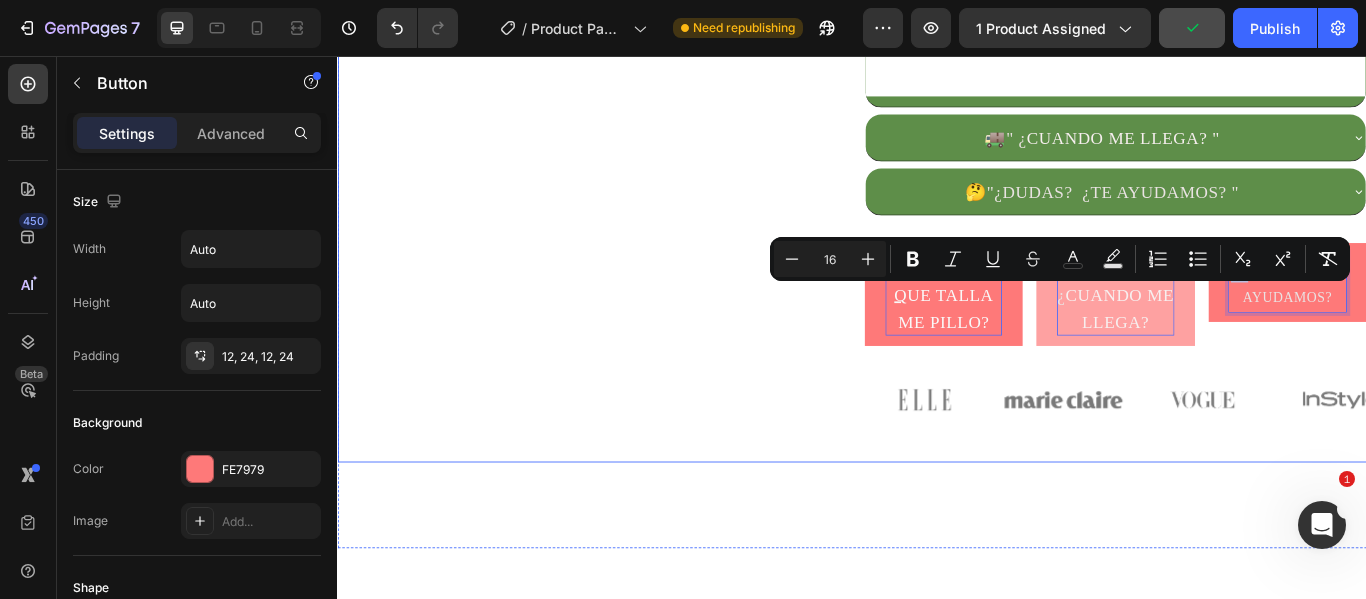 click on "1 camiseta por 29€ 🔥  Llévate  2  por solo  45€ 👕 Elige 2 entre 5 diseños exclusivos Camisetas que no pasan desapercibidas. Text Block
Product Images Text Block" at bounding box center [629, -459] 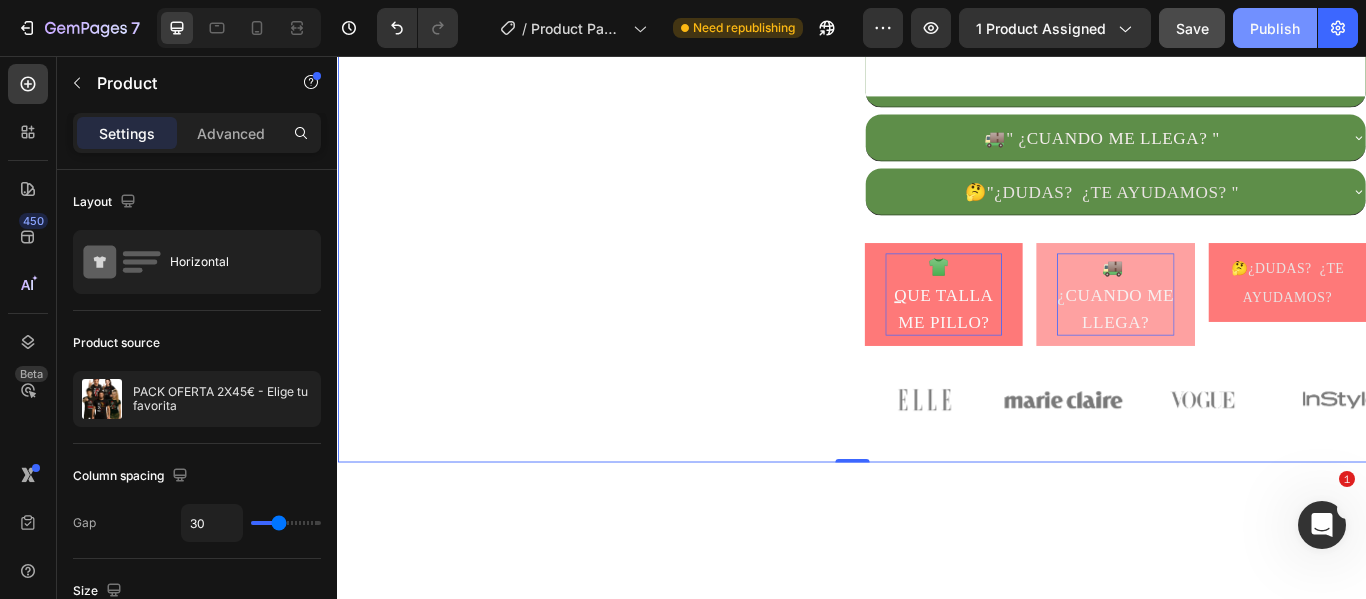 click on "Publish" at bounding box center [1275, 28] 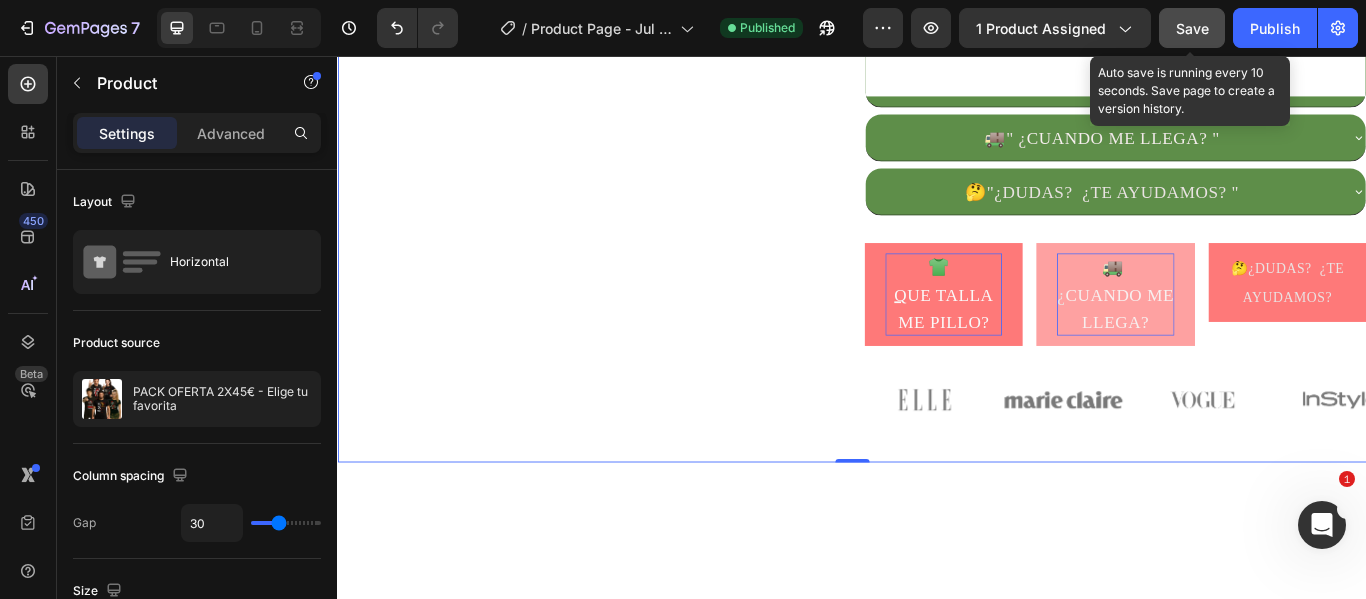 click on "Save" at bounding box center (1192, 28) 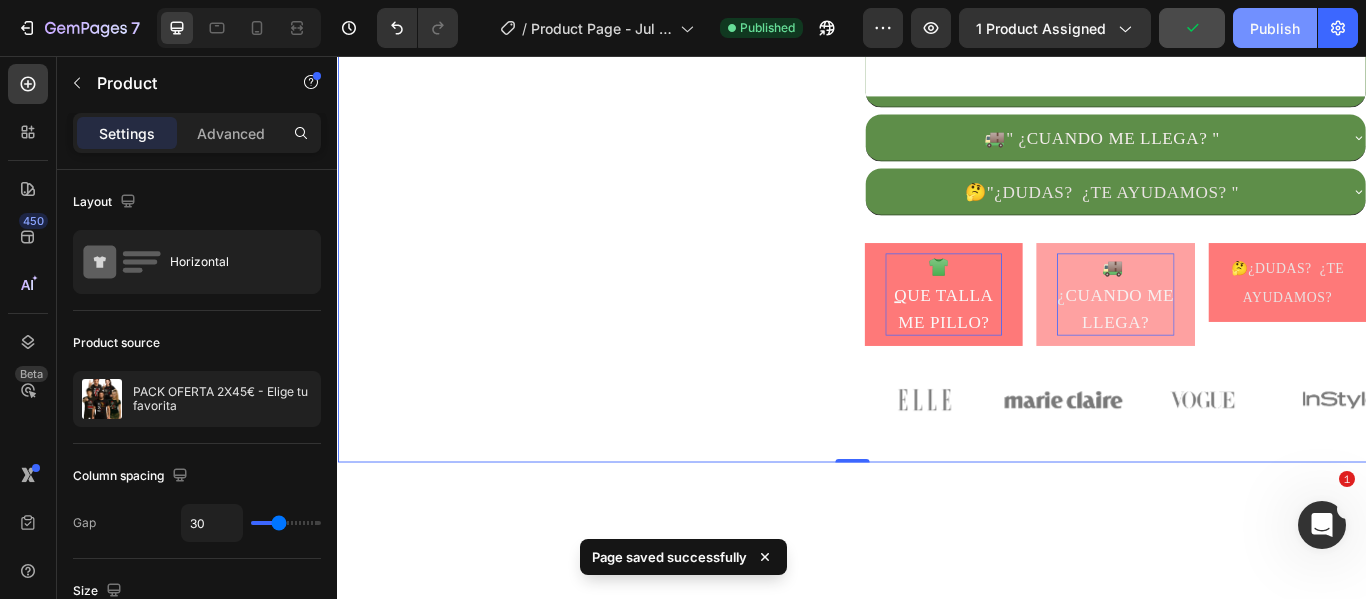 click on "Publish" at bounding box center (1275, 28) 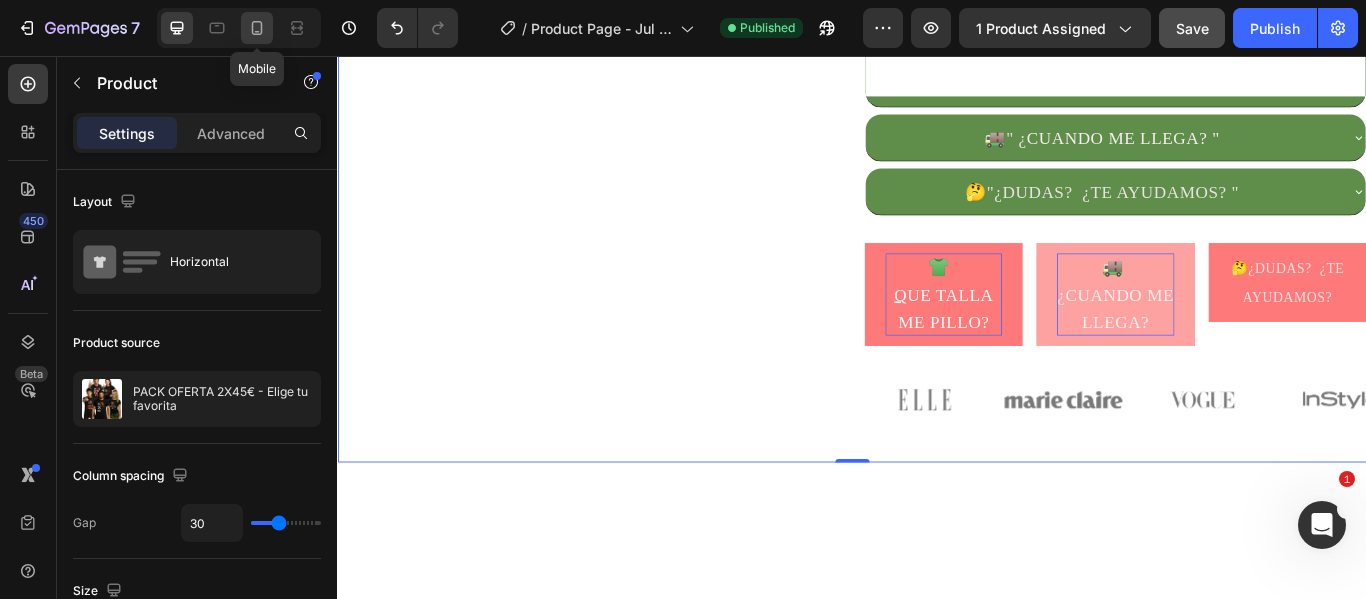 click 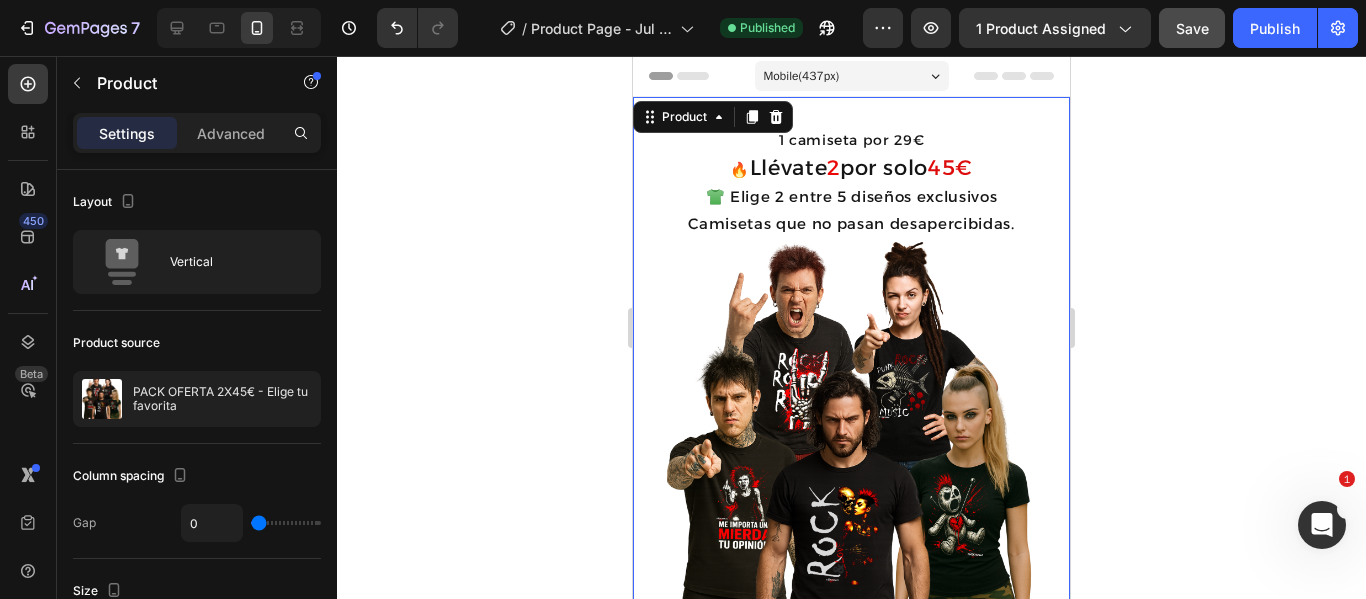 scroll, scrollTop: 2319, scrollLeft: 0, axis: vertical 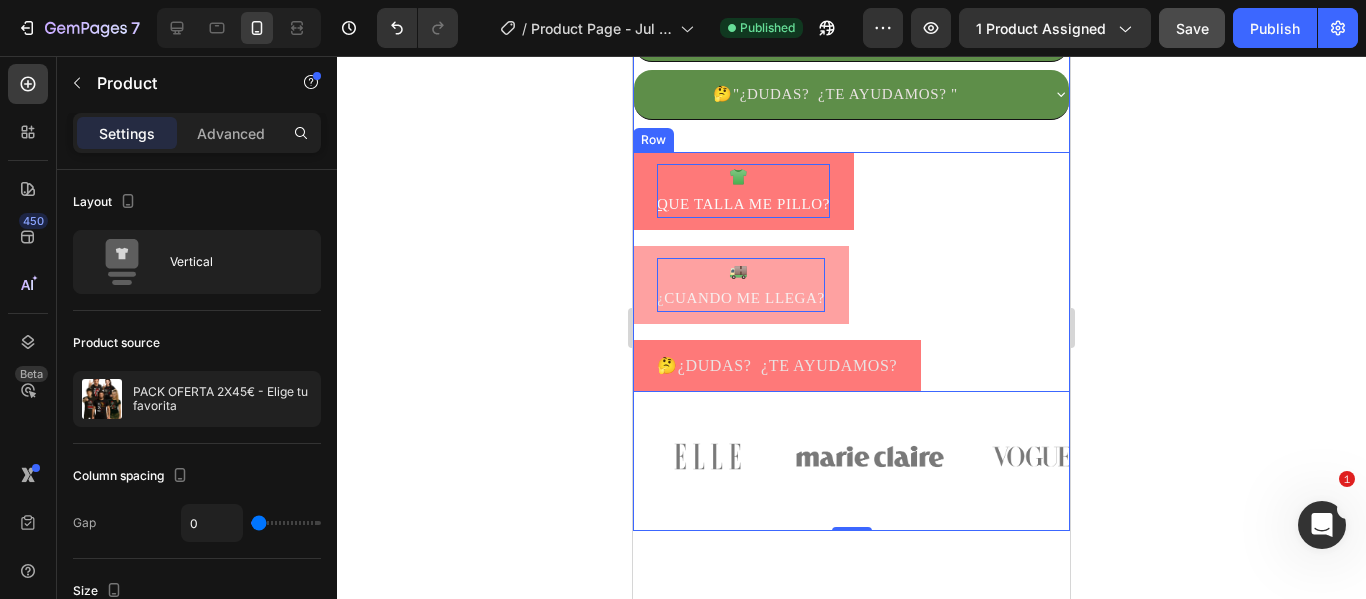click on "👕     ⁠⁠⁠⁠⁠⁠⁠ Q UE TALLA ME PILLO?  Button 🚚    ¿ CUANDO ME LLEGA?  Button 🤔  ¿DUDAS?  ¿TE AYUDAMOS?  Button Row" at bounding box center (851, 272) 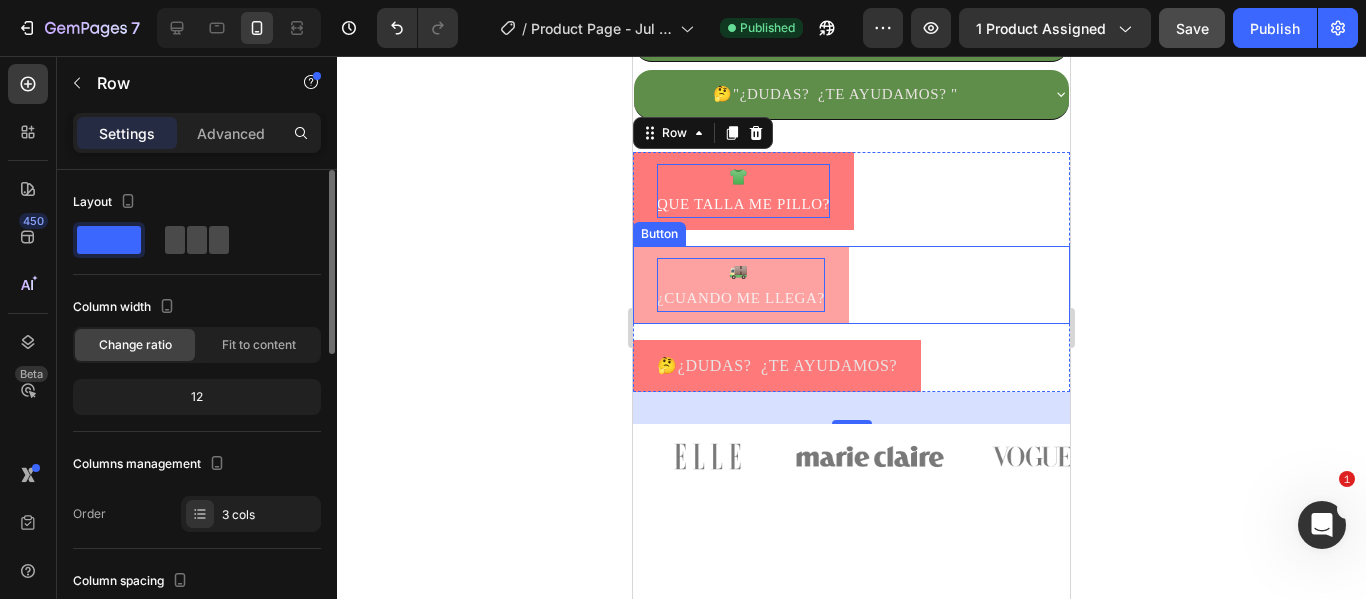 click 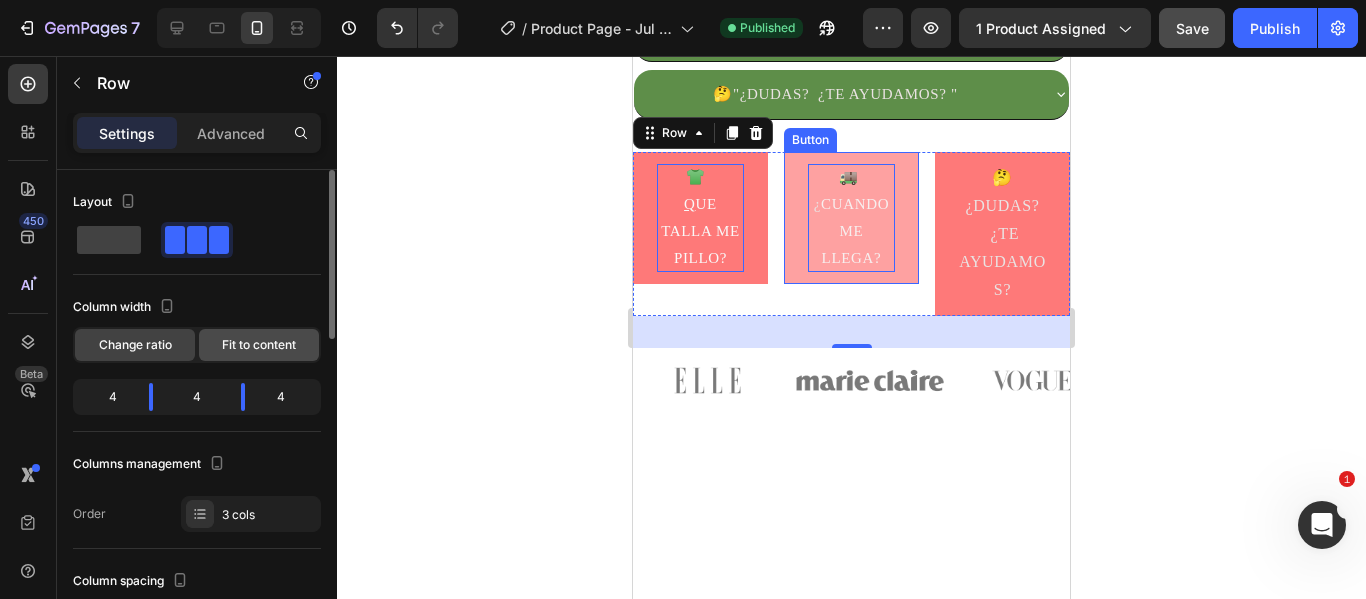 click on "Fit to content" 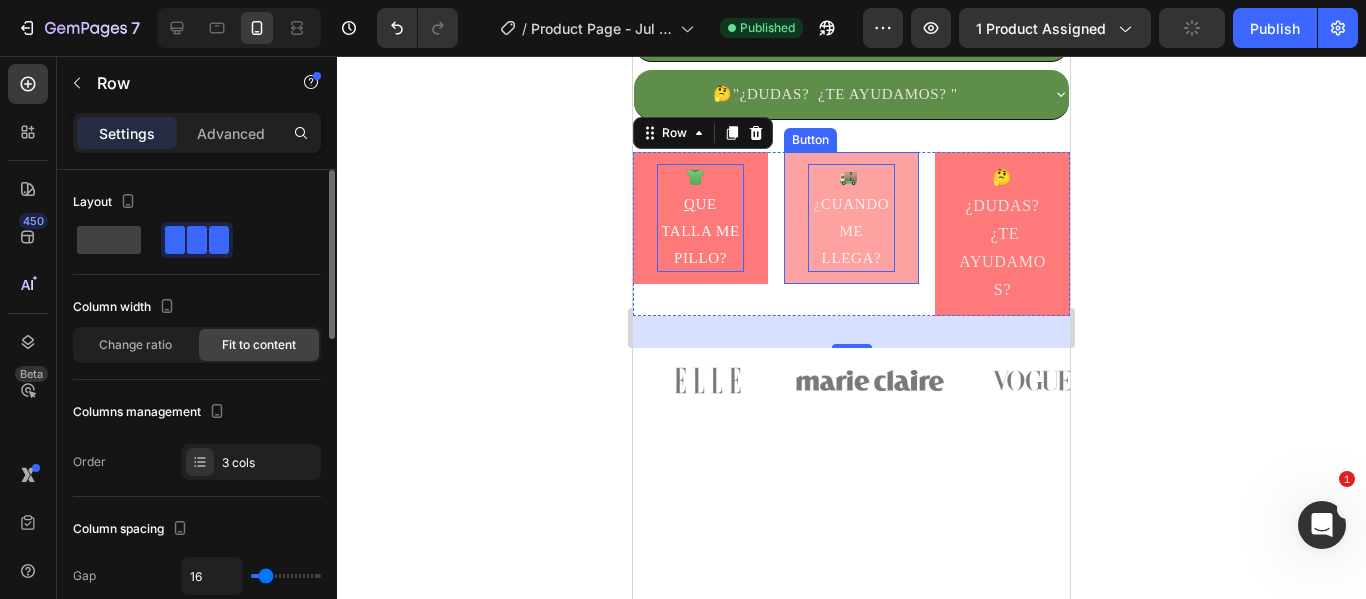 click on "Fit to content" 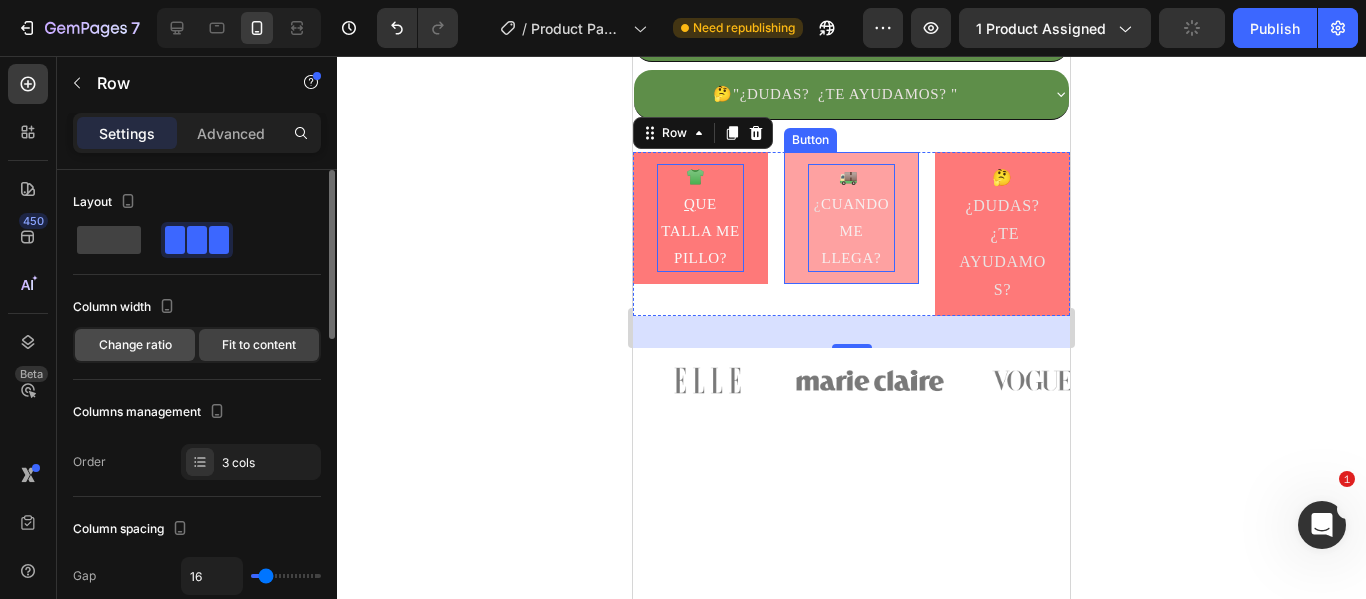 click on "Change ratio" 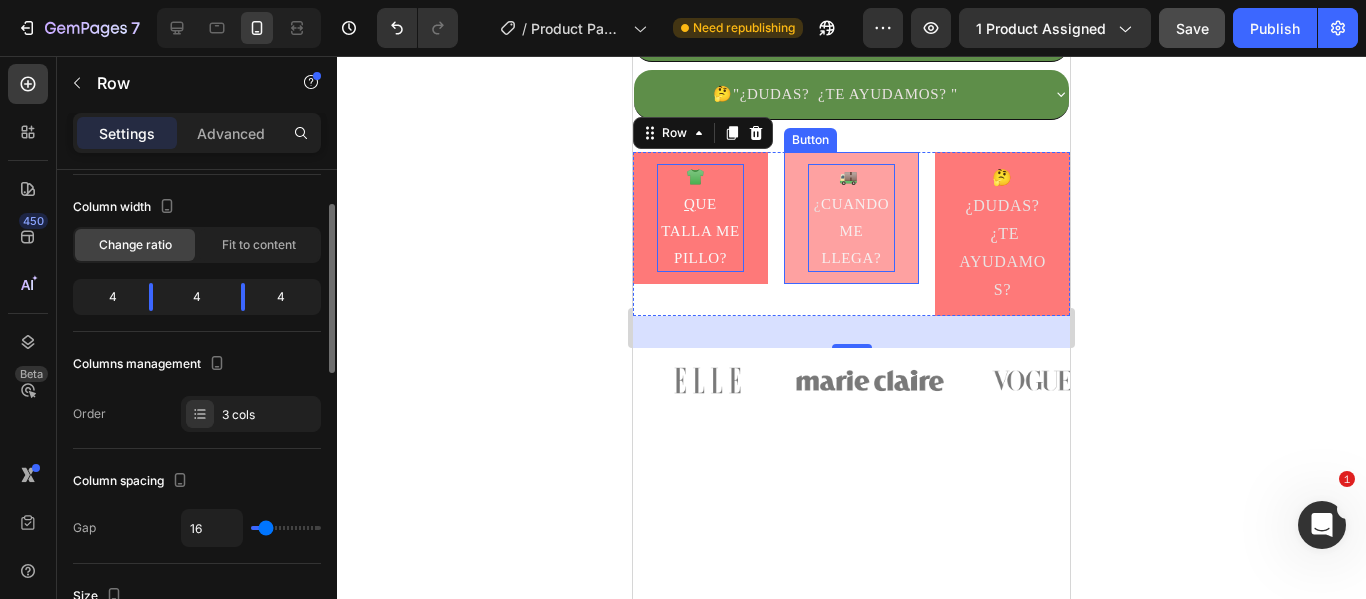 scroll, scrollTop: 200, scrollLeft: 0, axis: vertical 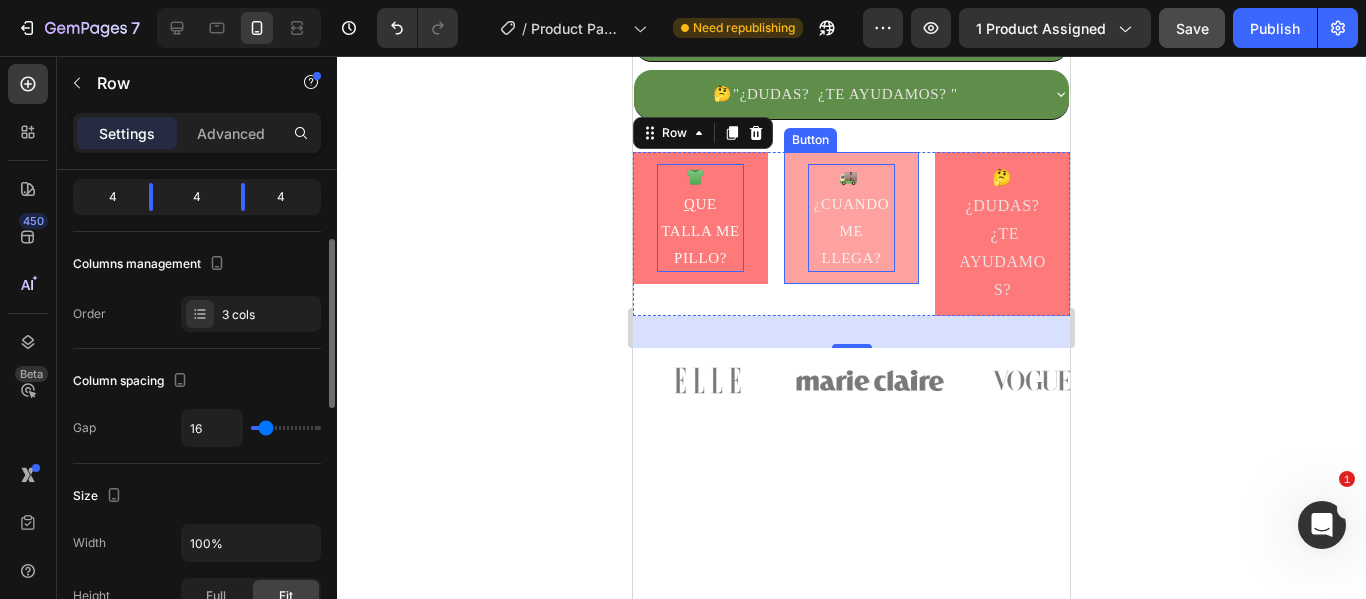 type on "0" 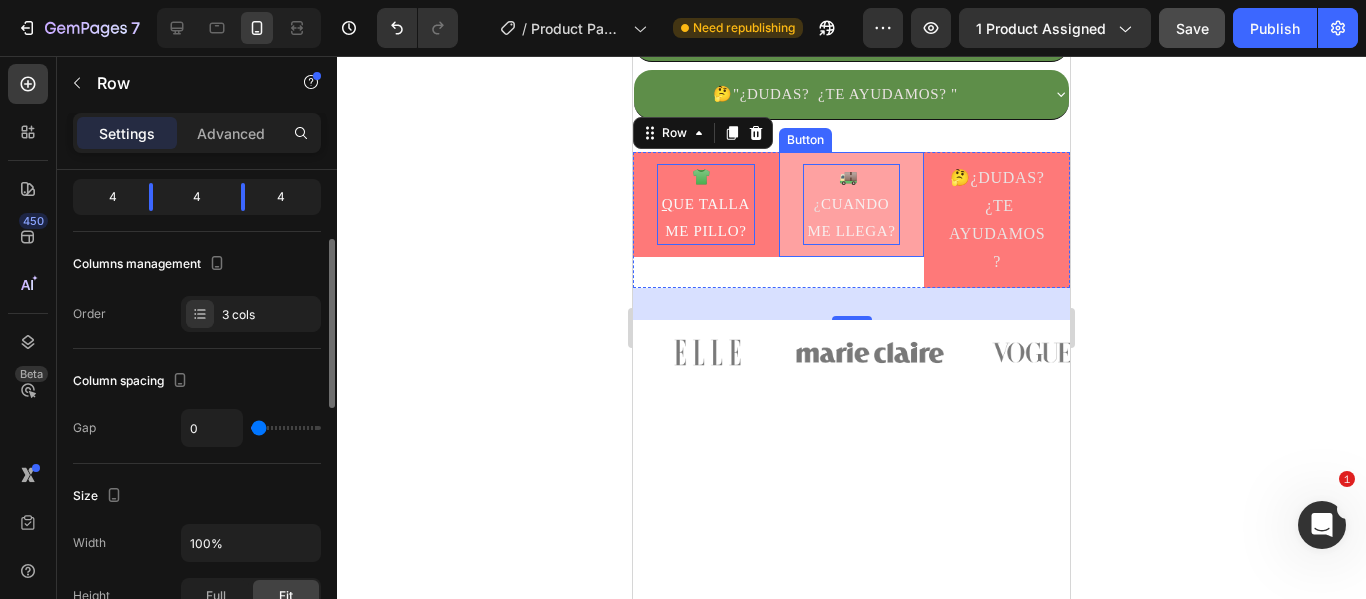 type on "4" 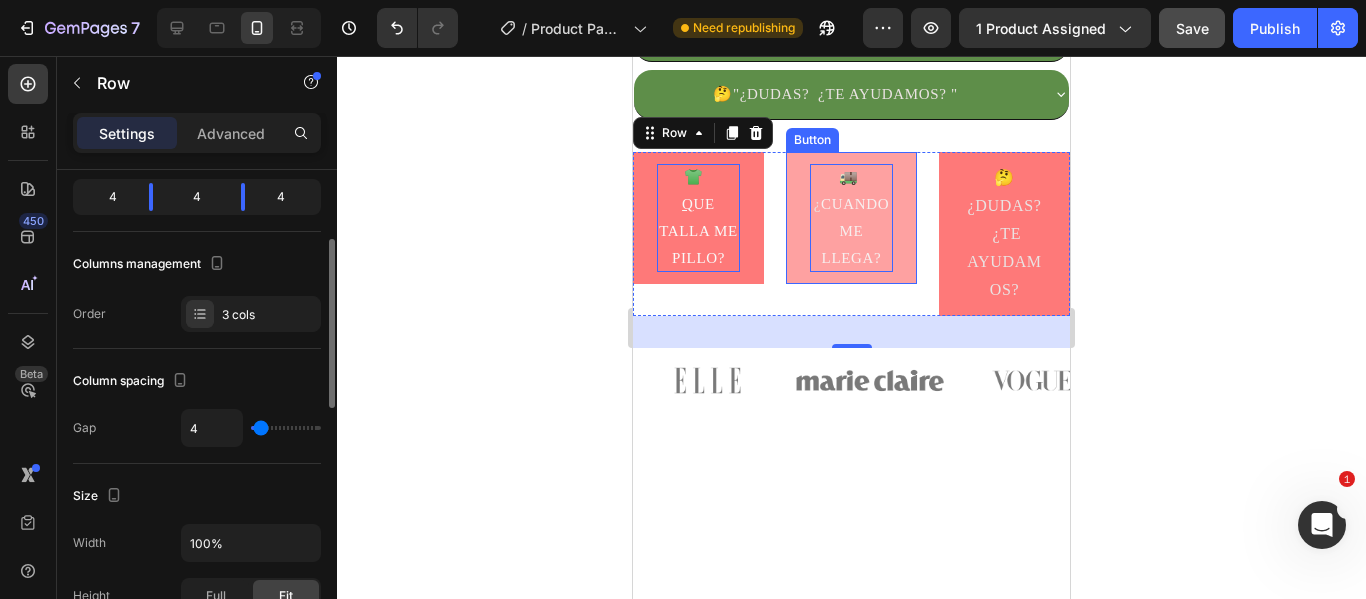 type on "22" 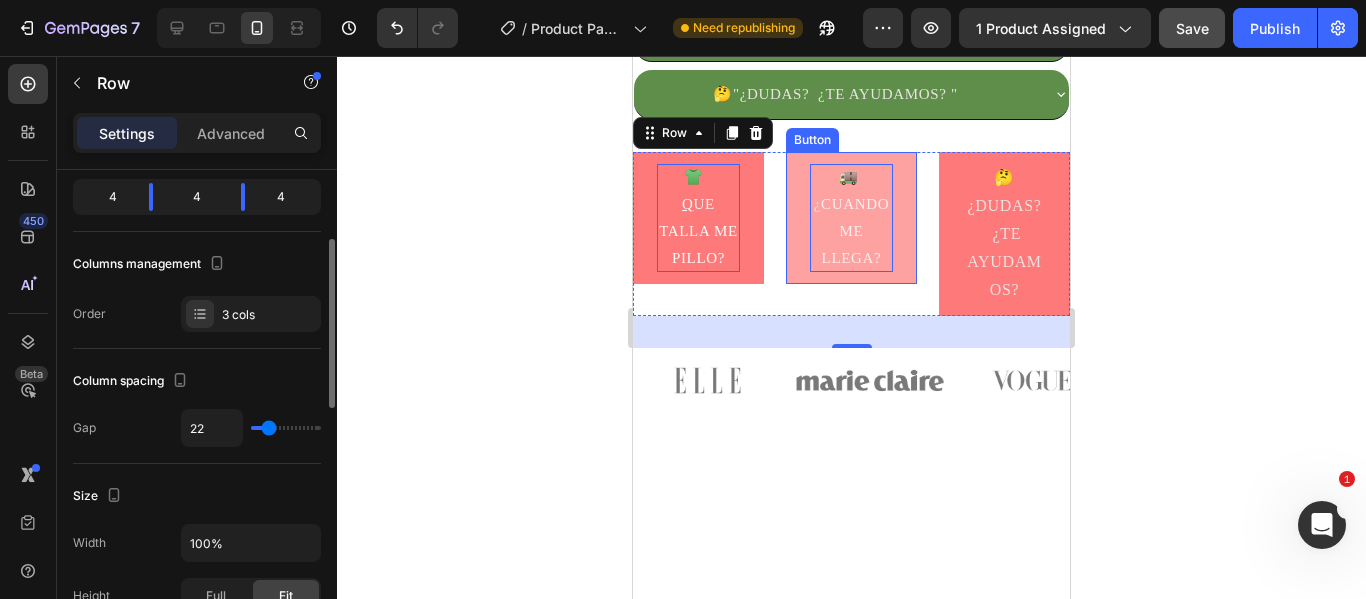 type on "27" 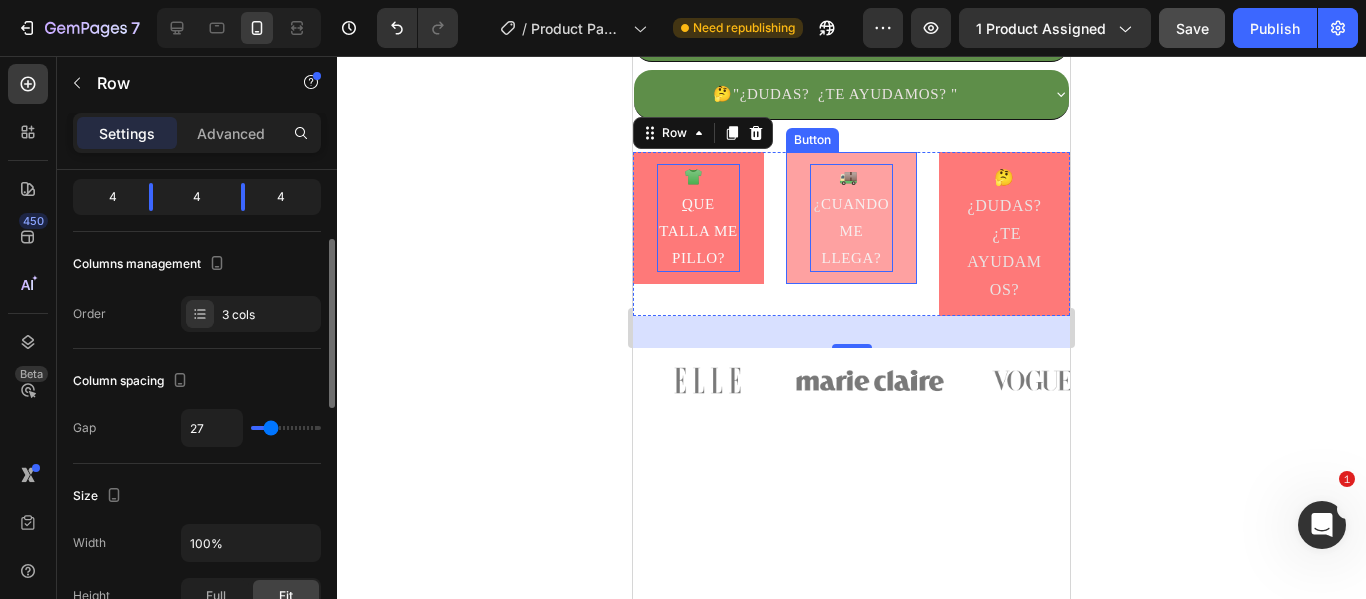 type on "29" 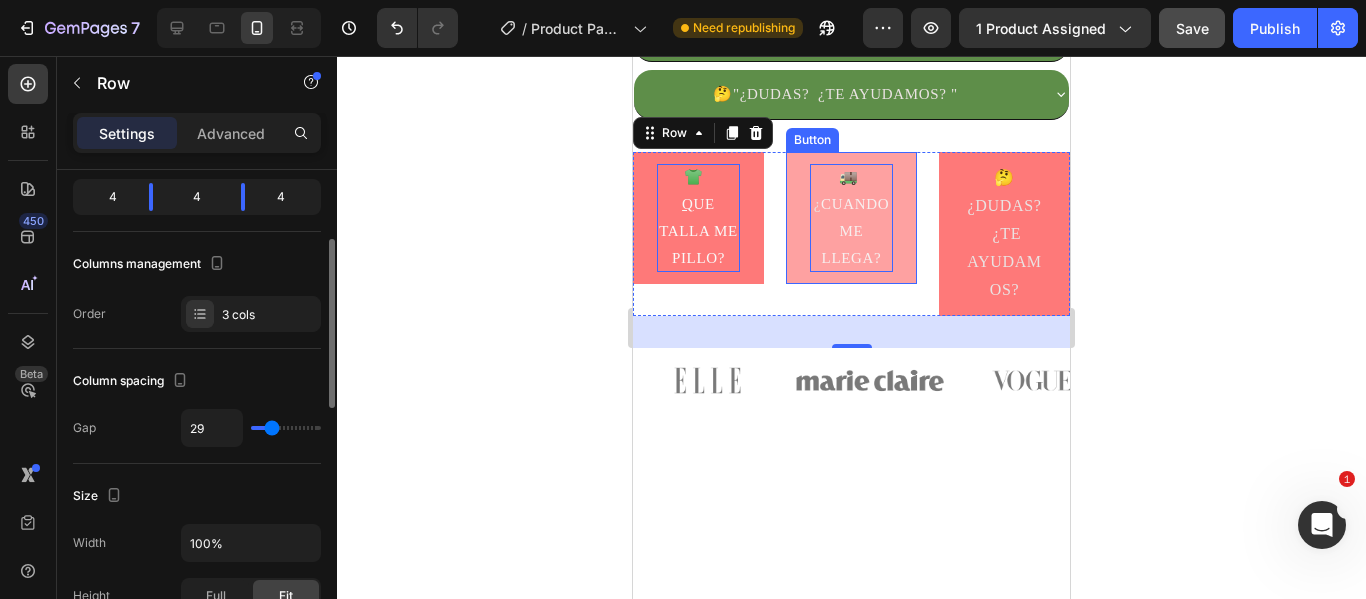 type on "38" 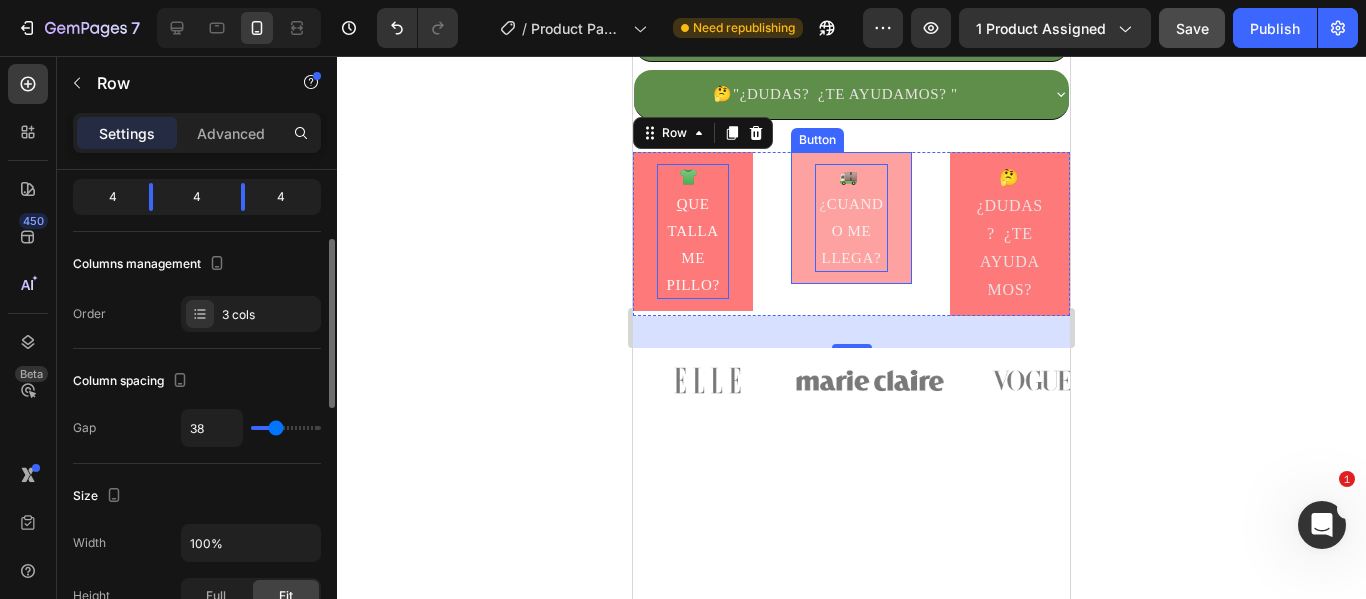 type on "36" 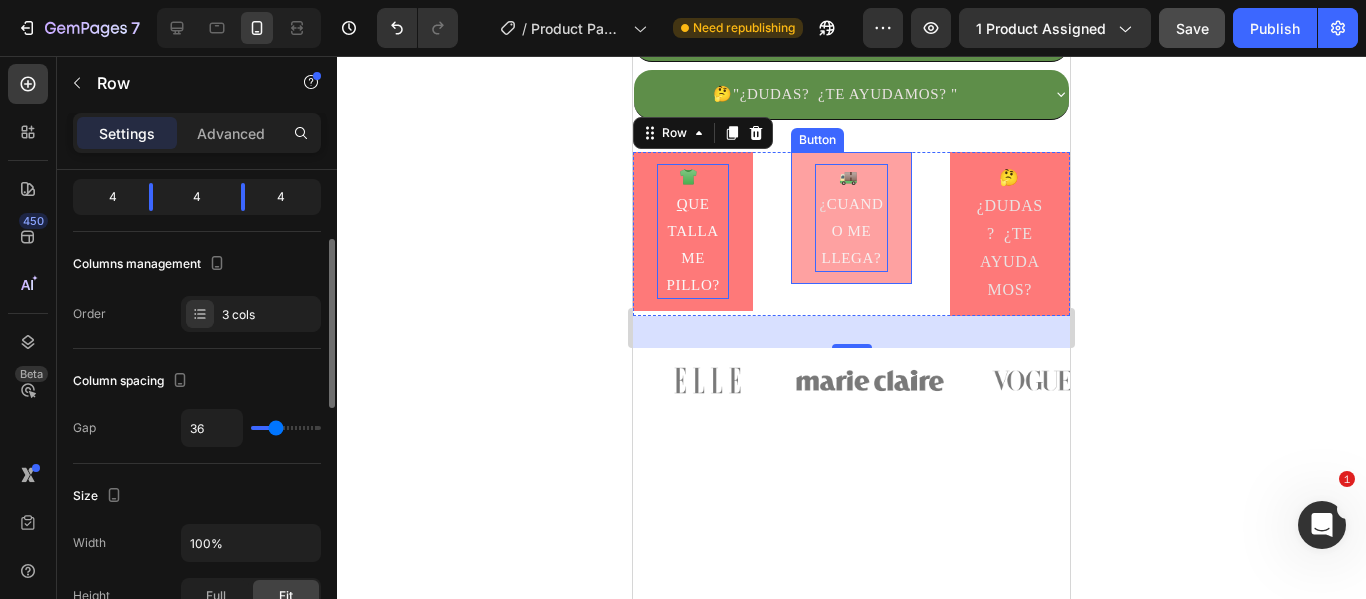 type on "36" 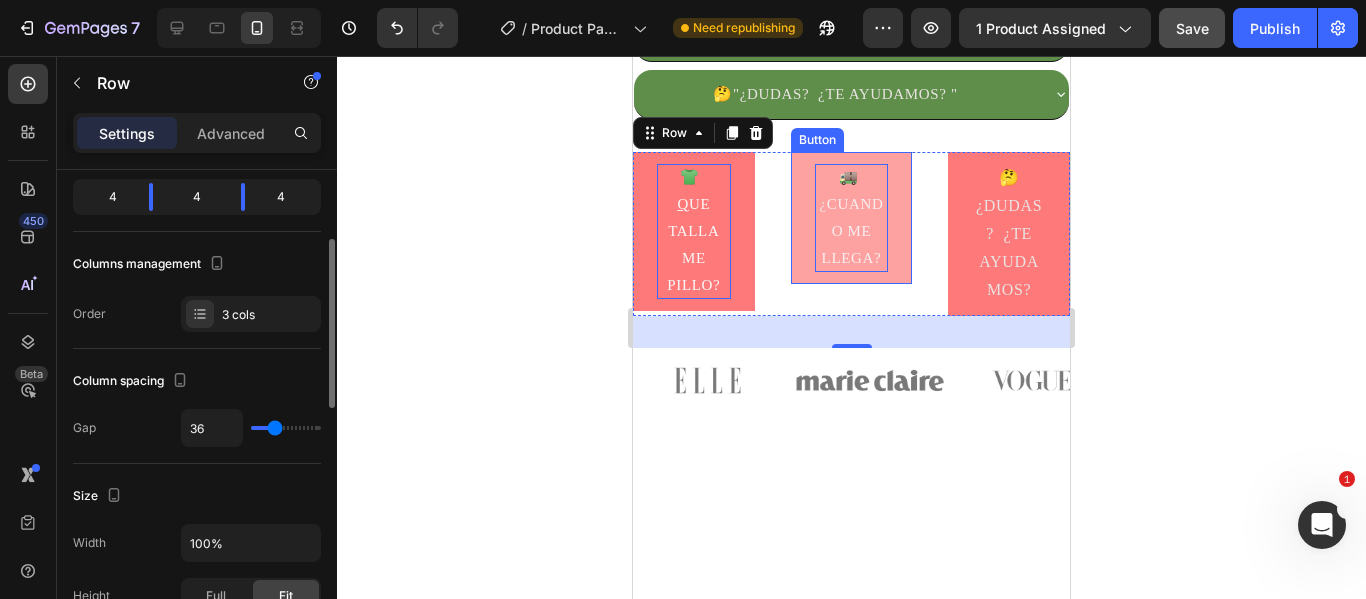 type on "31" 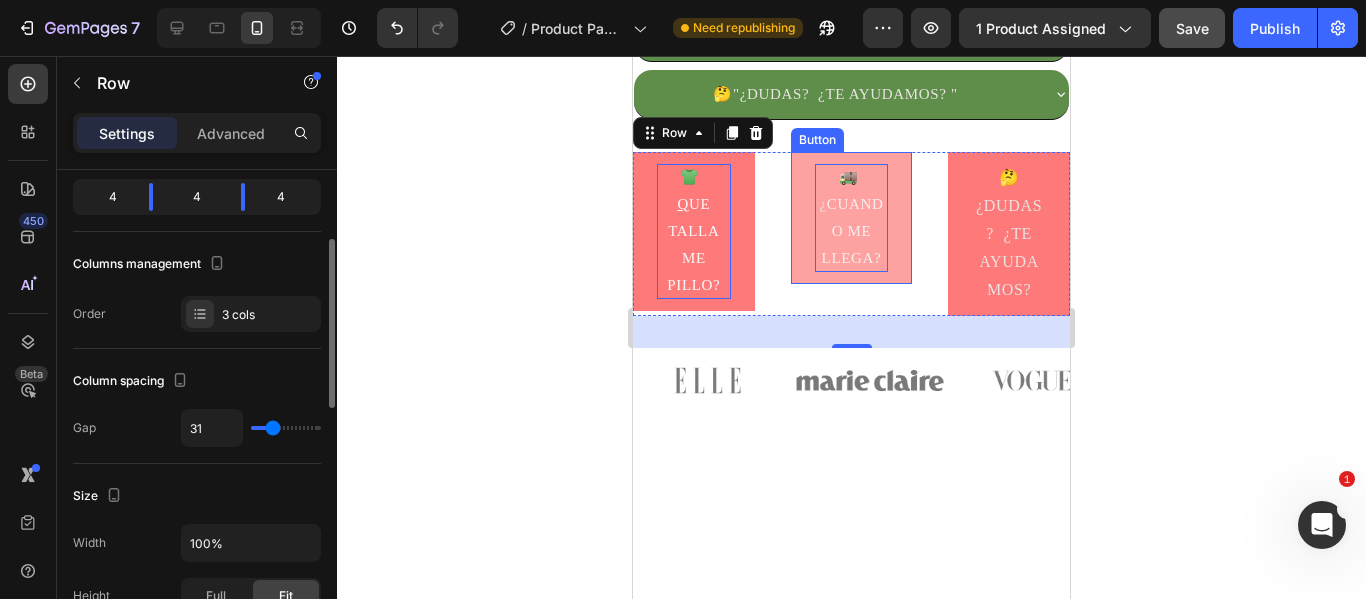 type on "29" 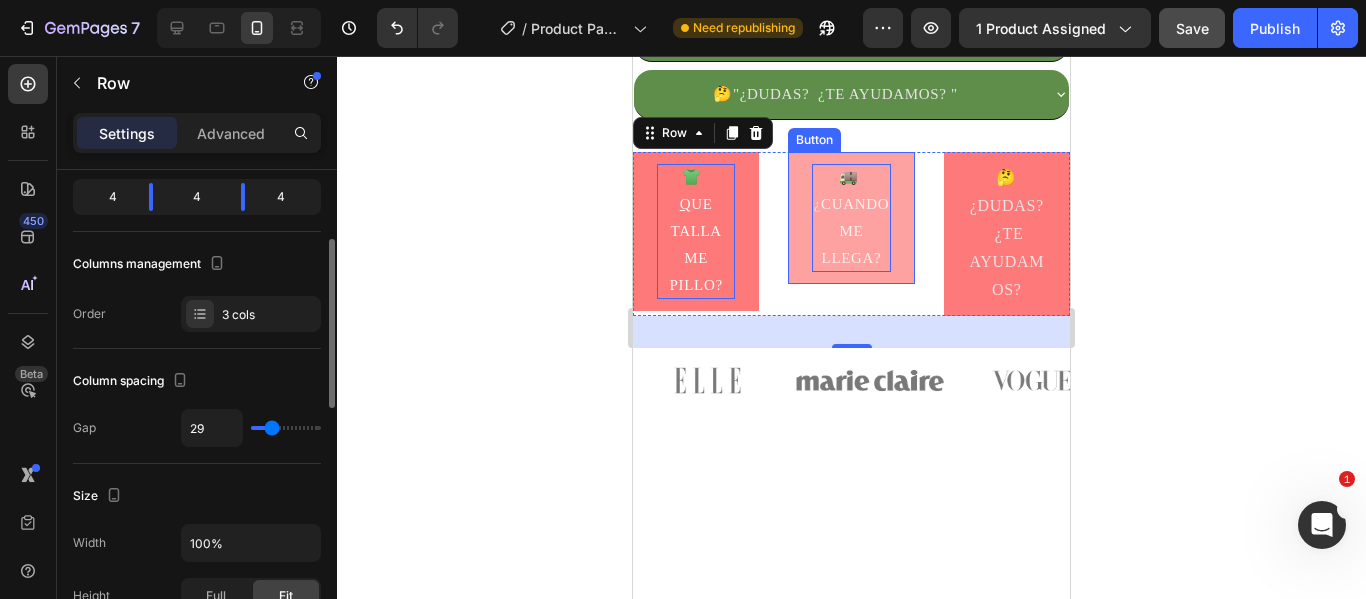 type on "24" 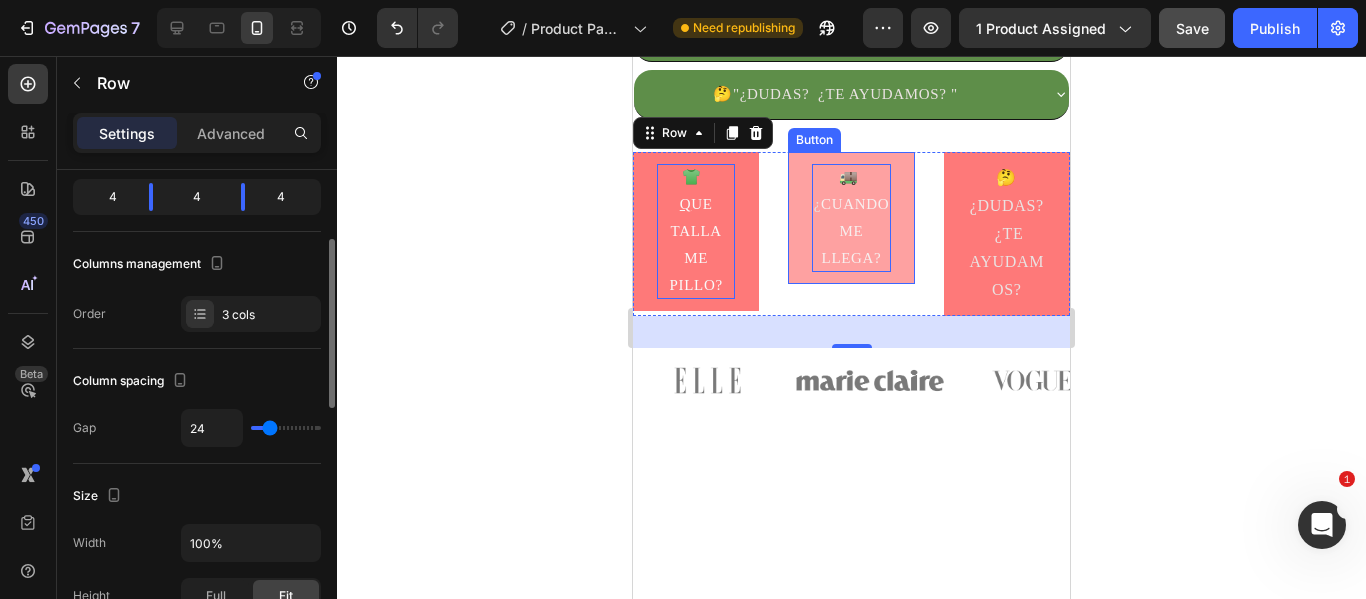 type on "22" 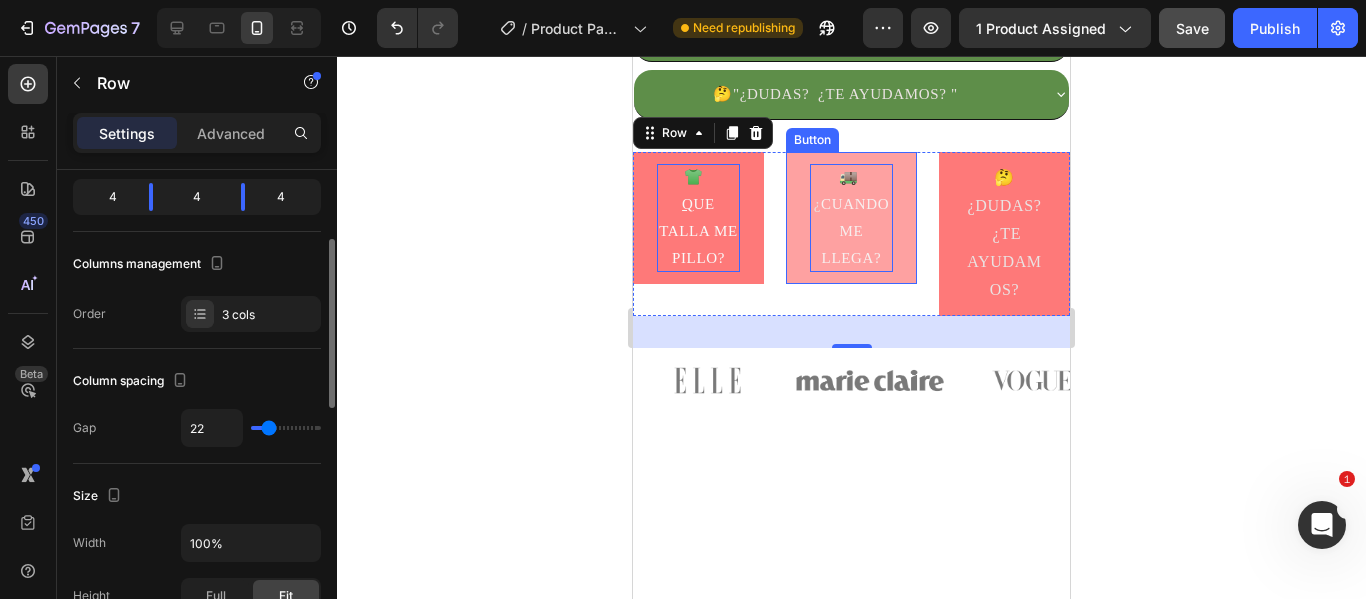 type on "18" 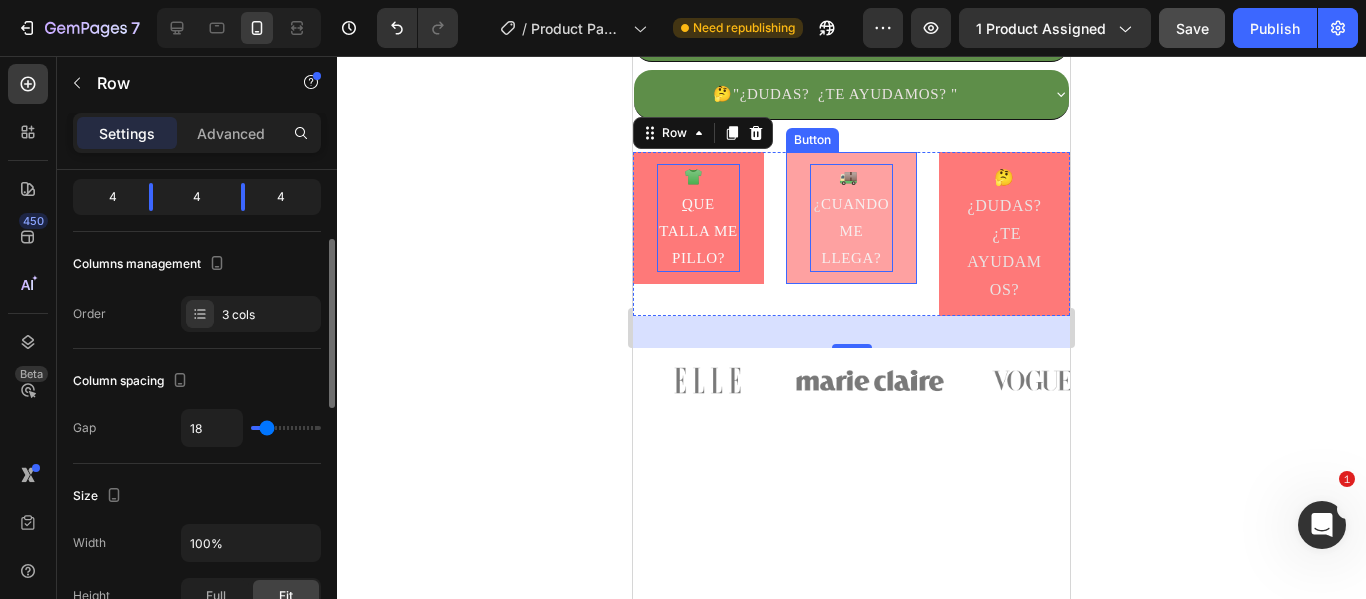 type on "16" 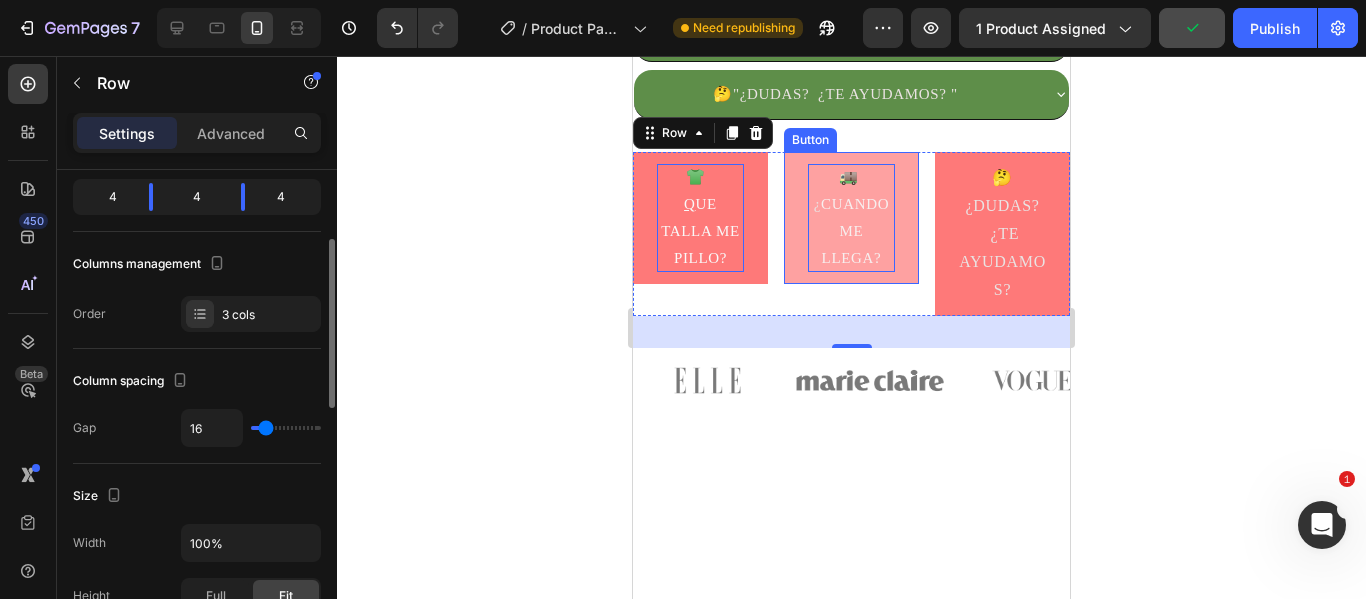 click at bounding box center [286, 428] 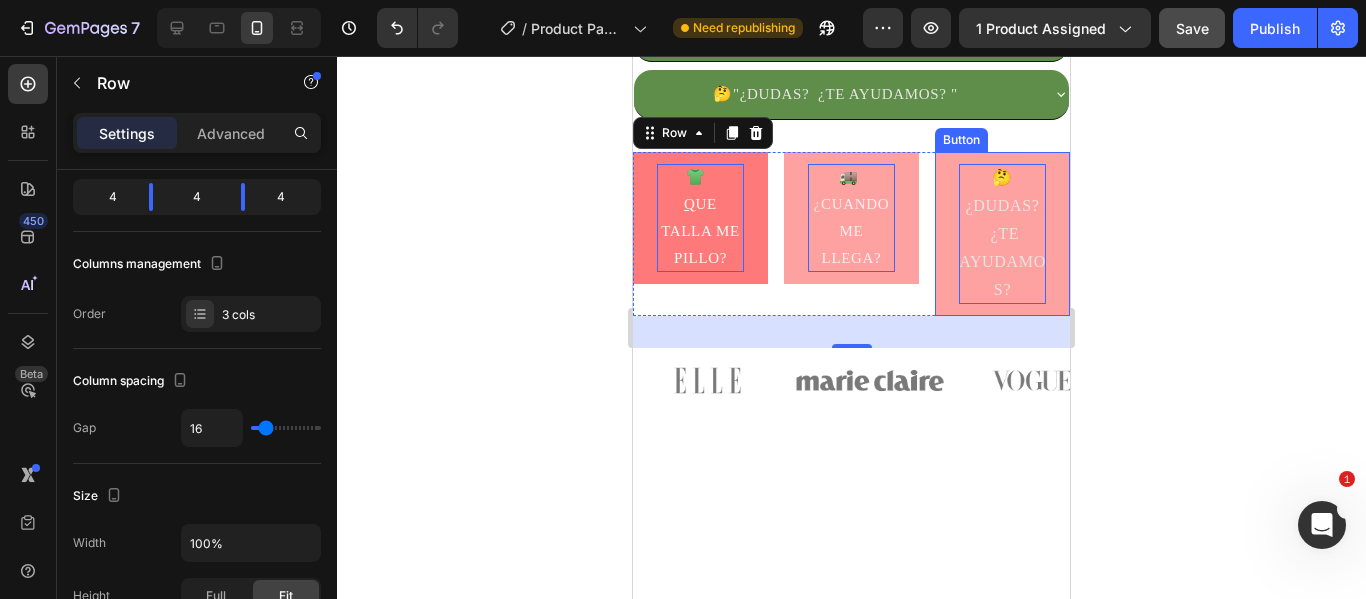 click on "🤔  ¿DUDAS?  ¿TE AYUDAMOS?" at bounding box center (1002, 234) 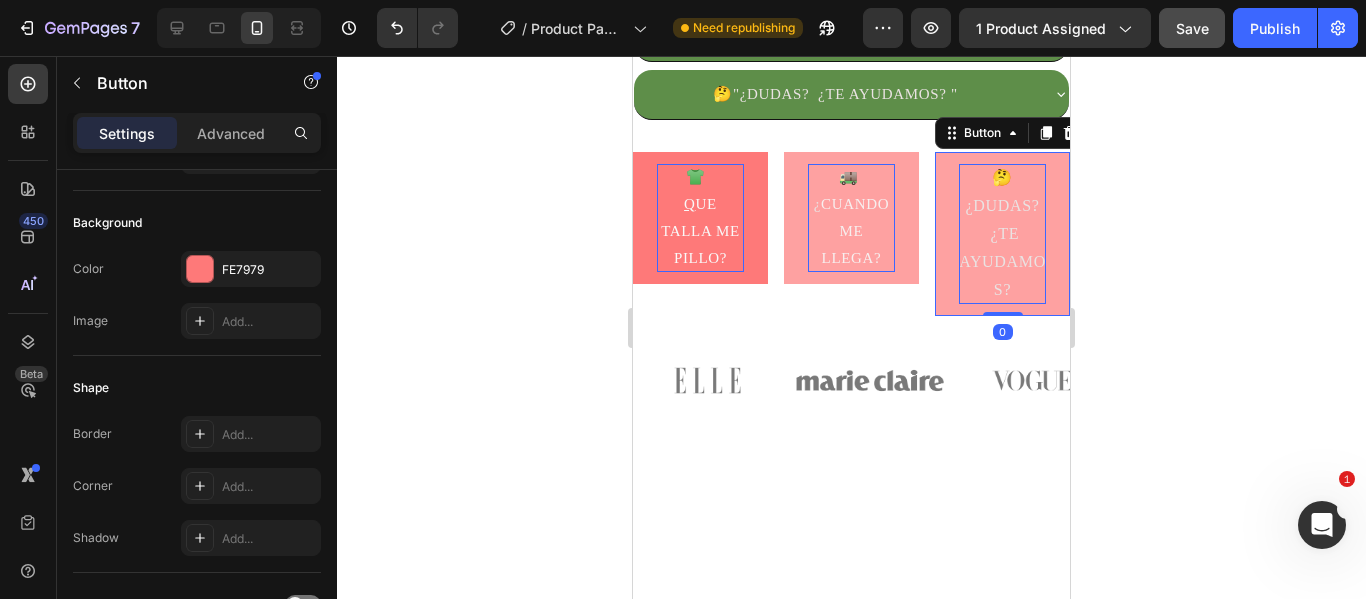 scroll, scrollTop: 0, scrollLeft: 0, axis: both 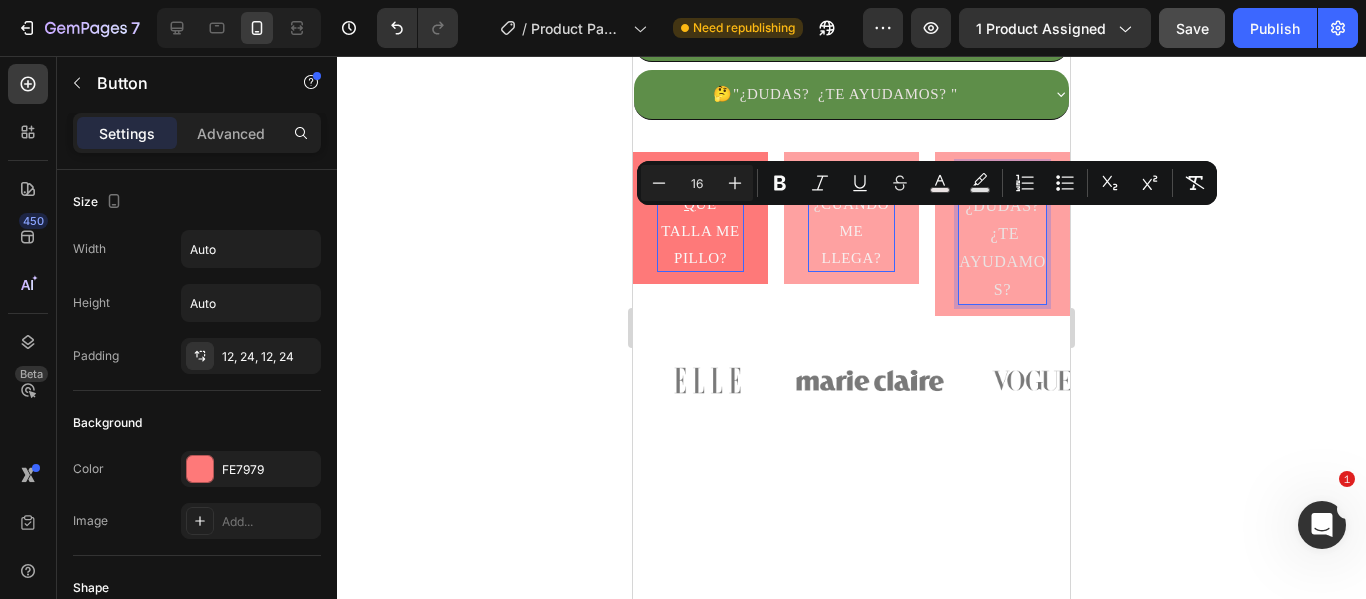 drag, startPoint x: 1007, startPoint y: 307, endPoint x: 956, endPoint y: 226, distance: 95.71834 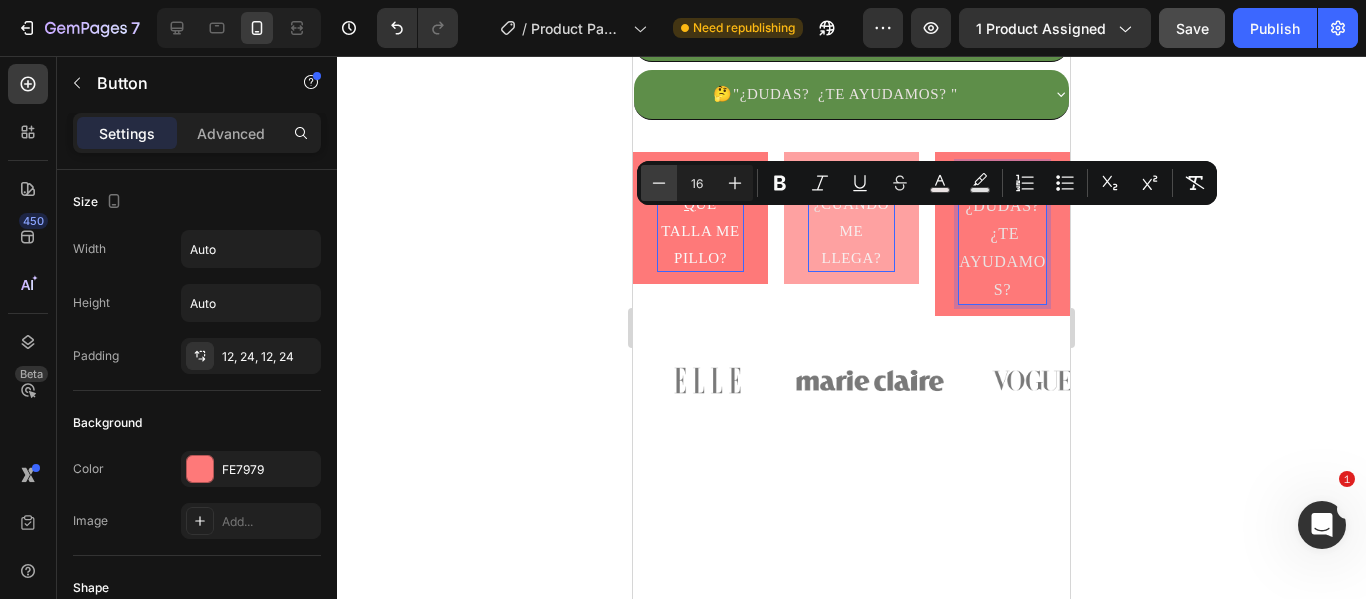 click 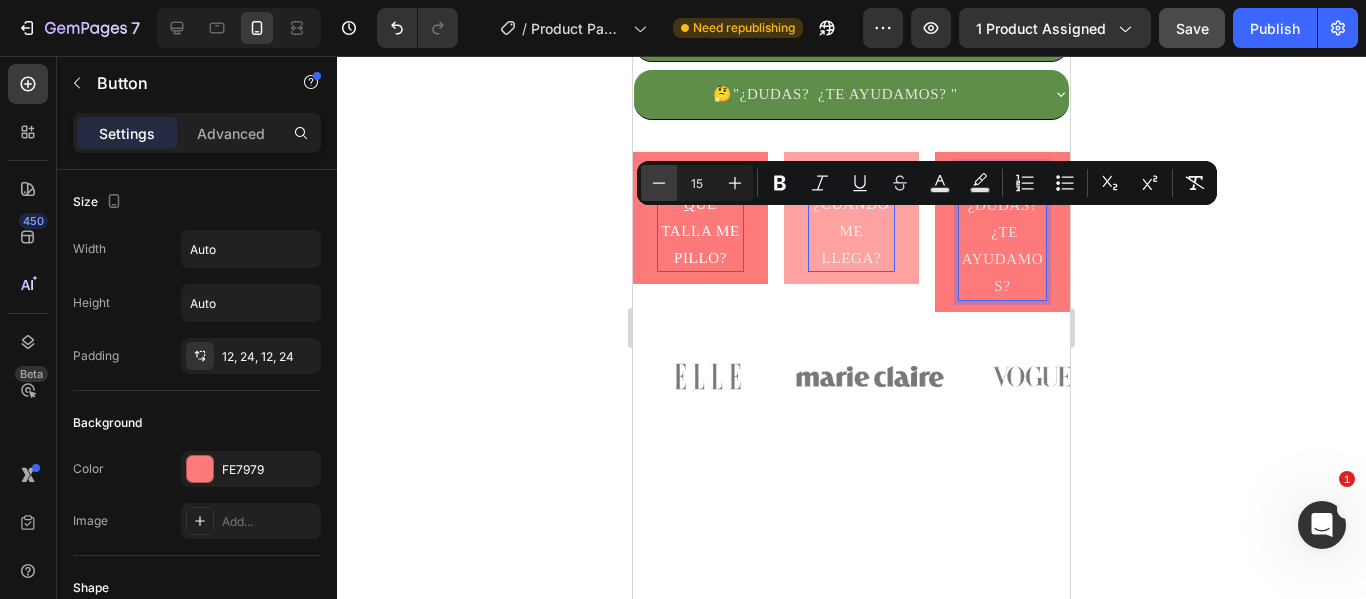 click 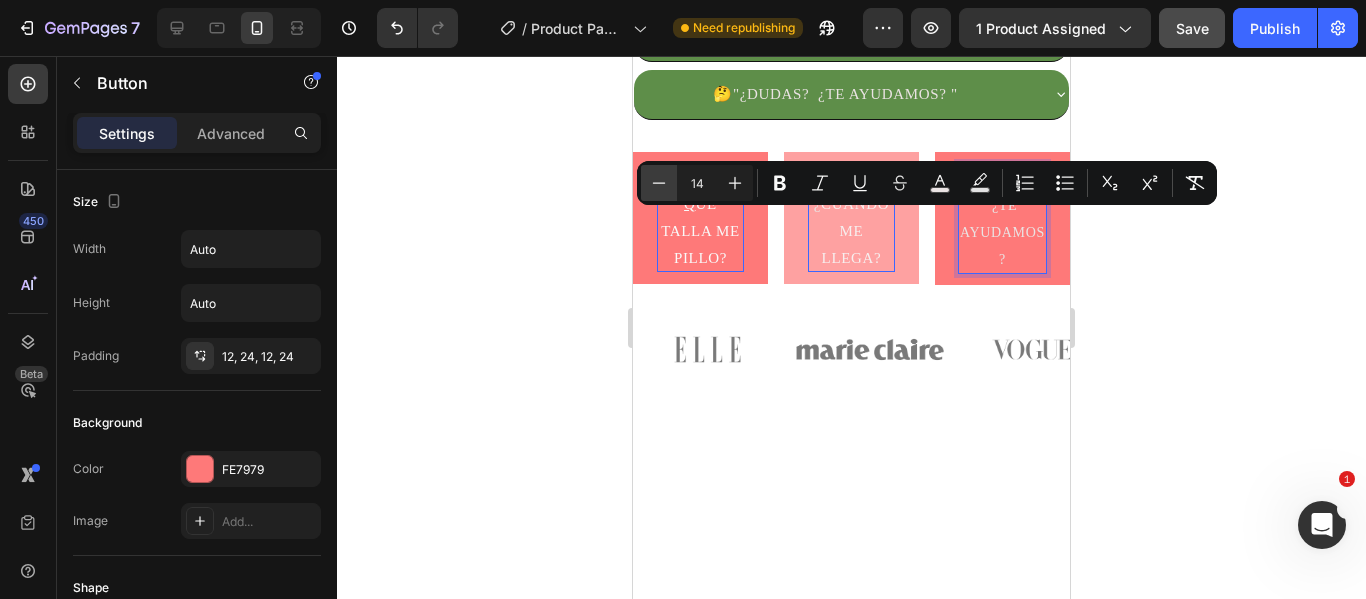 click 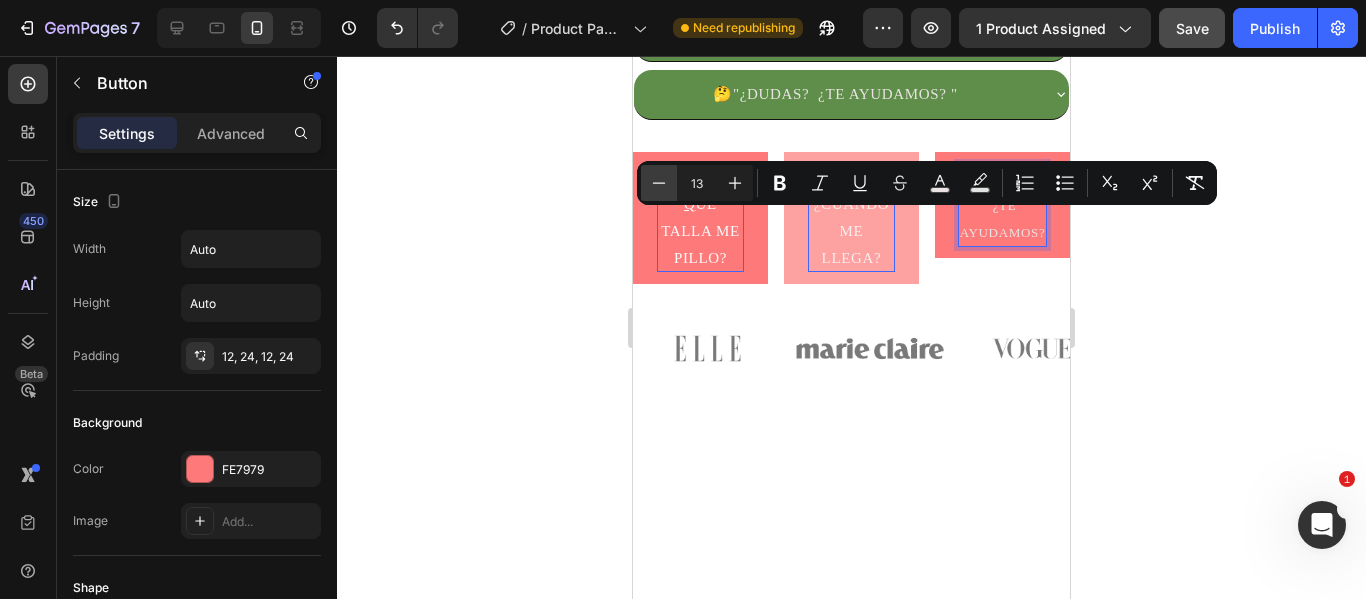 click 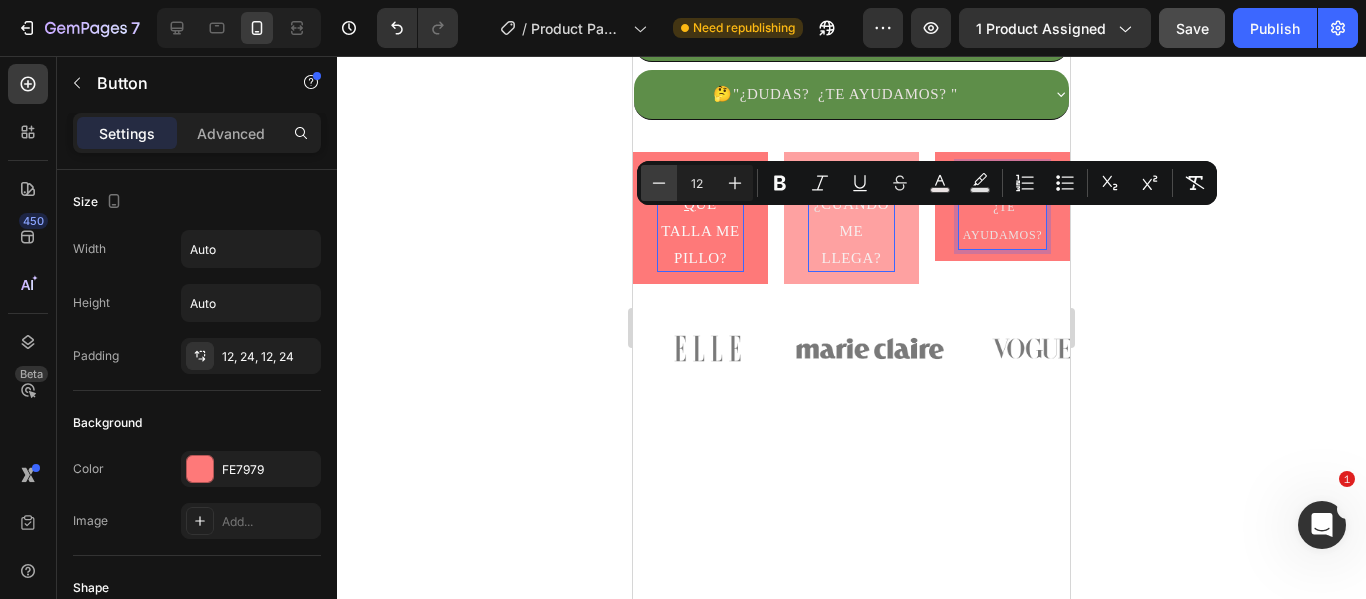 click 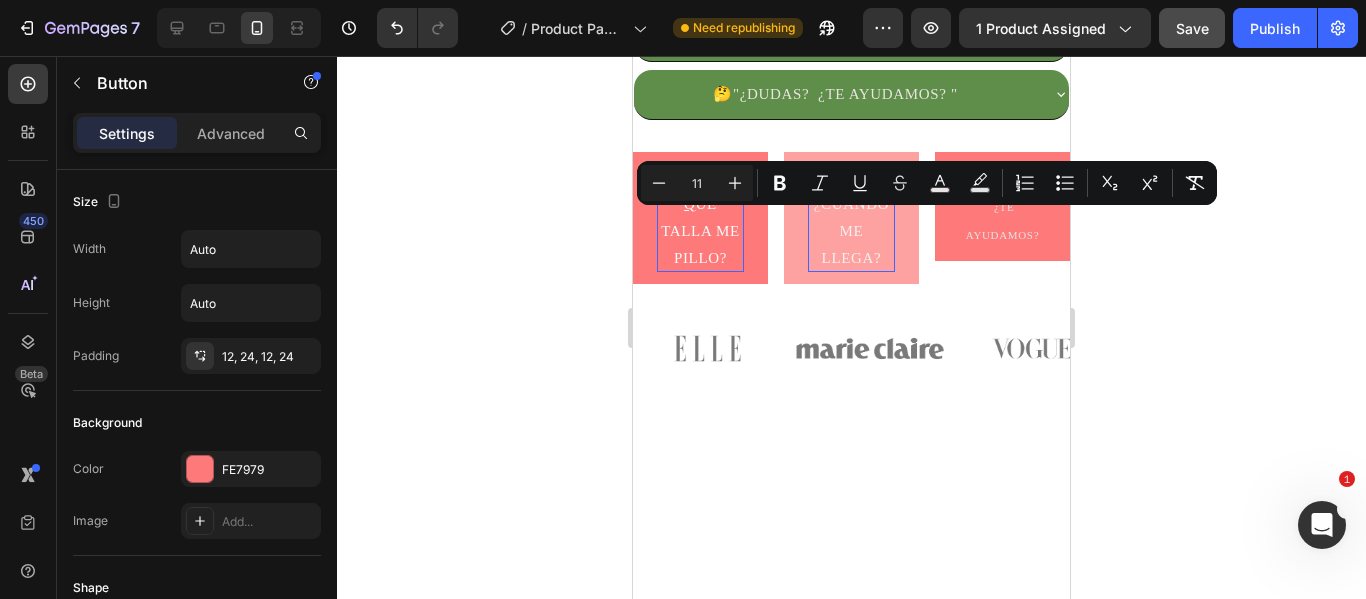 click 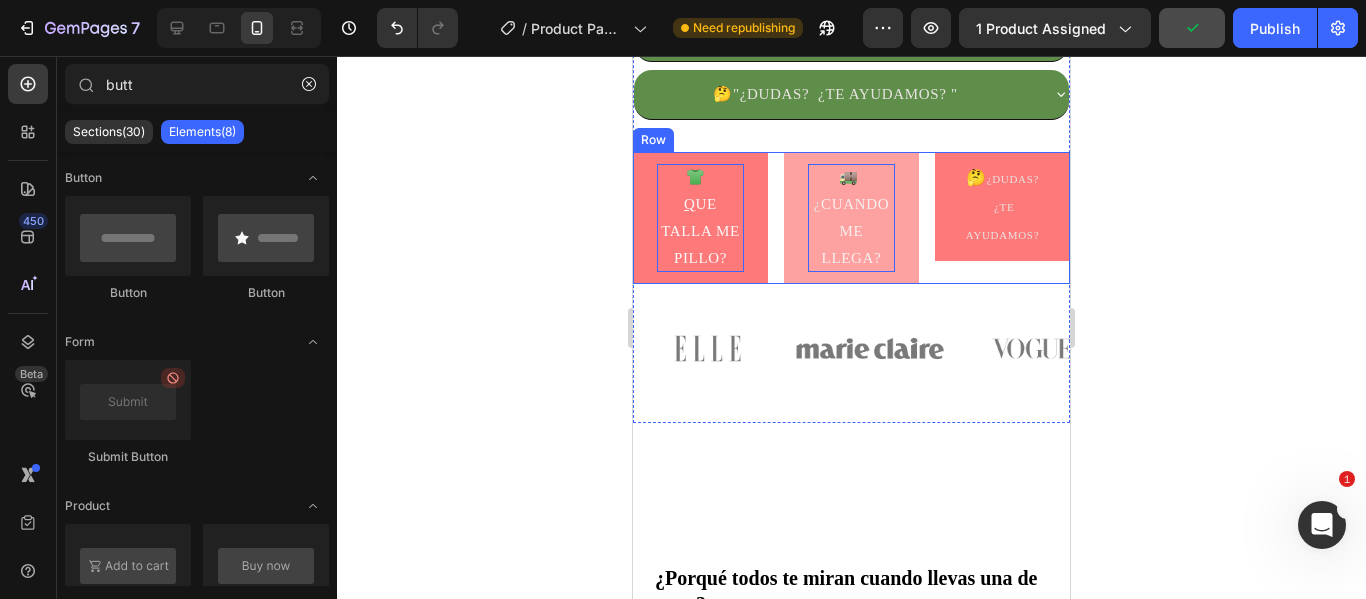 scroll, scrollTop: 2219, scrollLeft: 0, axis: vertical 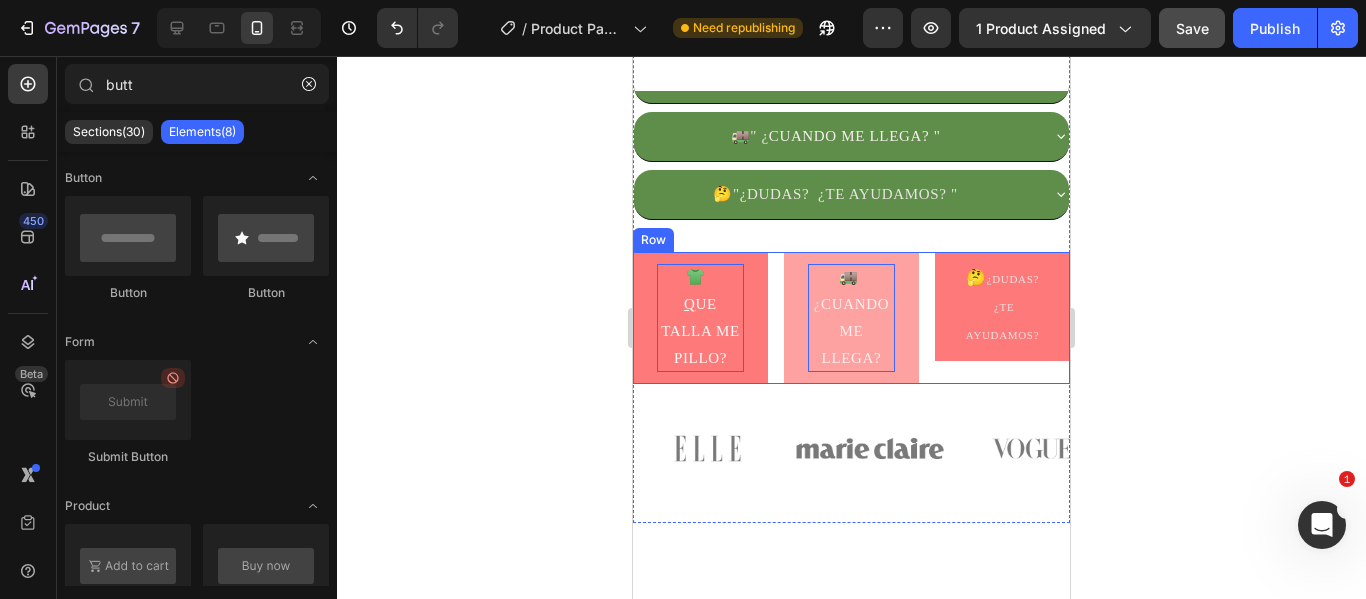 click on "🤔  ¿DUDAS?  ¿TE AYUDAMOS?  Button" at bounding box center (1002, 318) 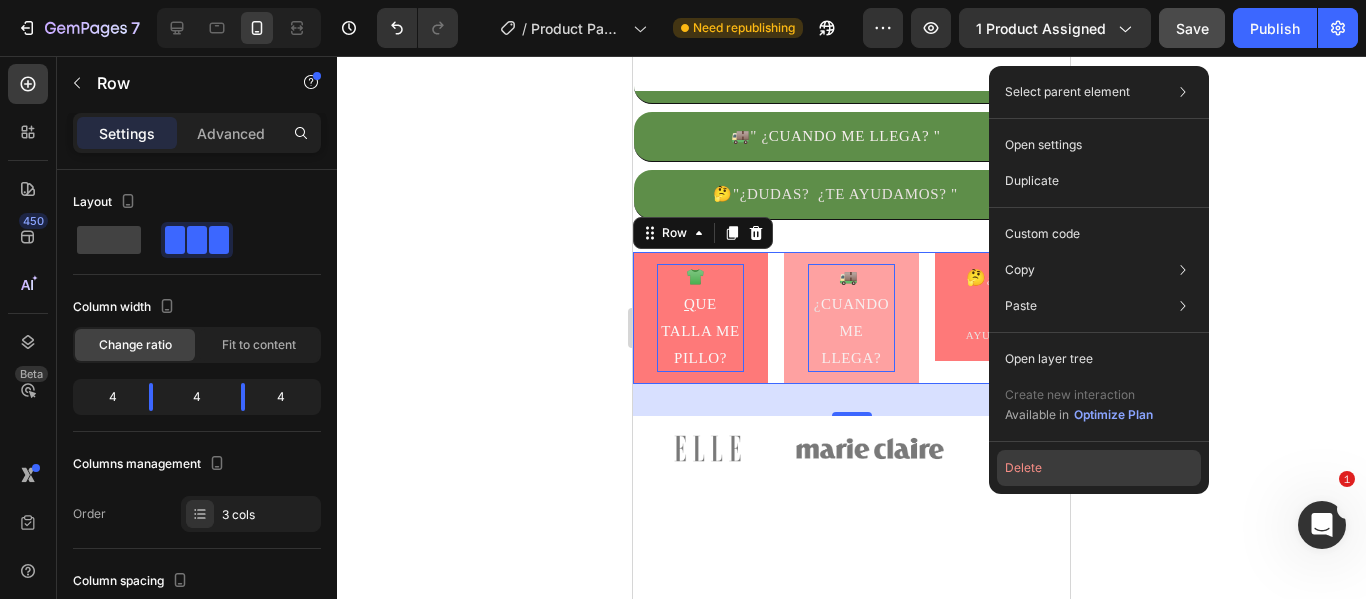 click on "Delete" 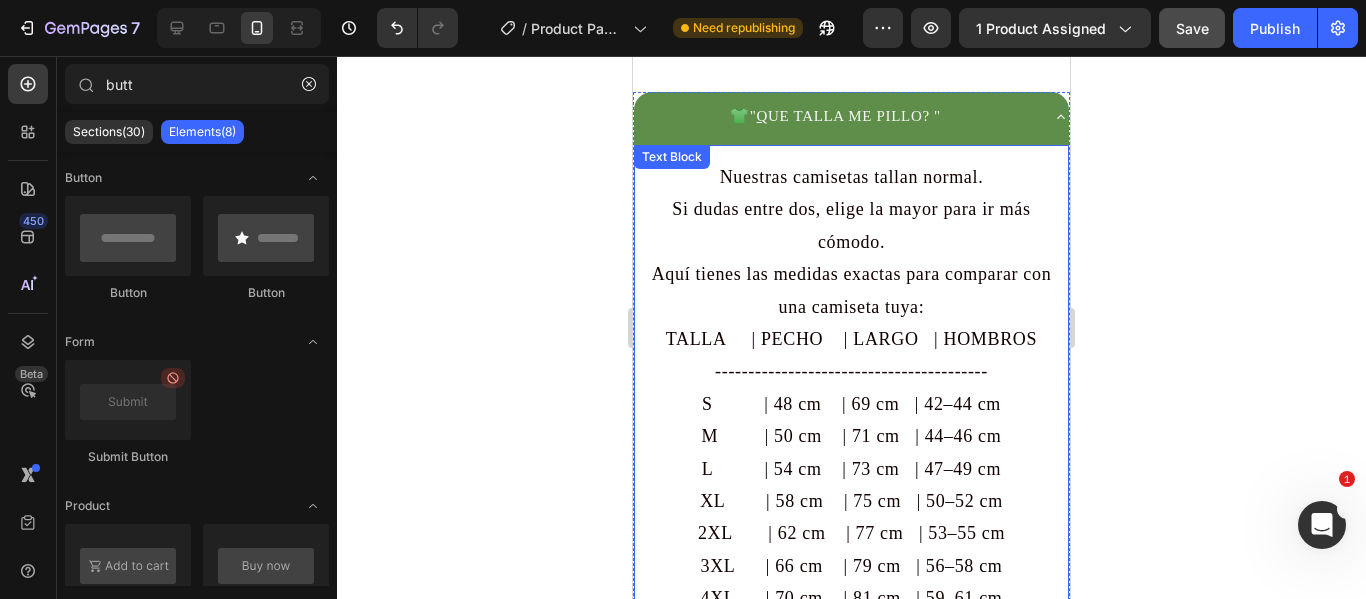 scroll, scrollTop: 1419, scrollLeft: 0, axis: vertical 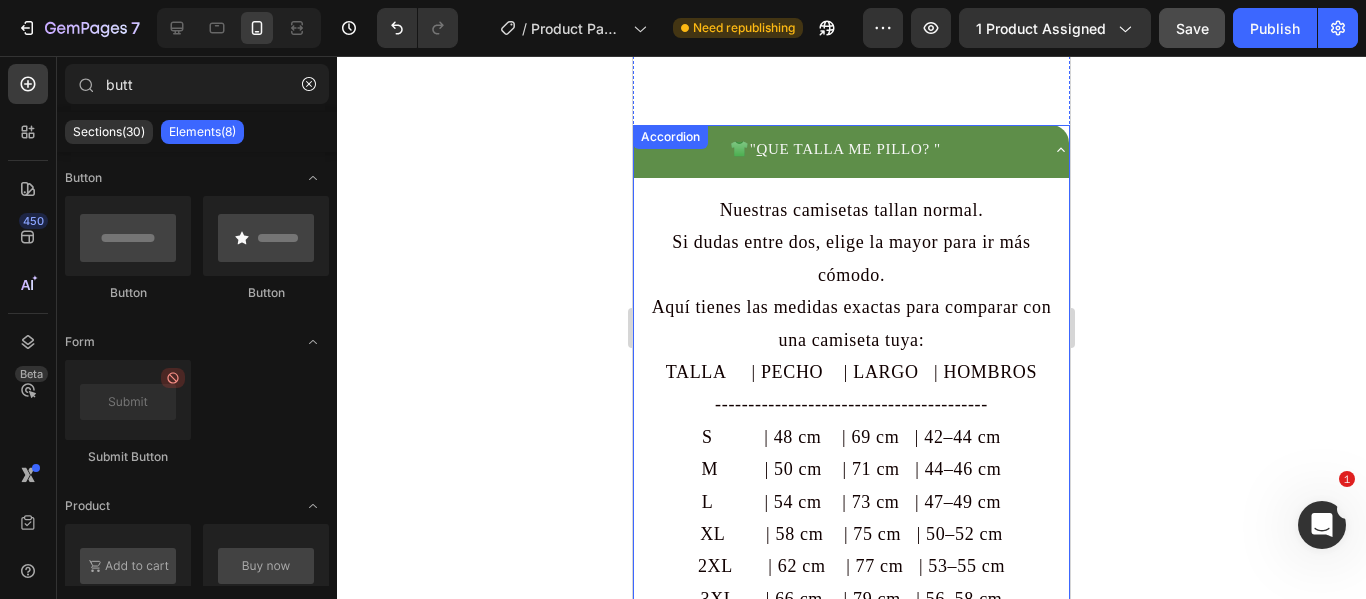click 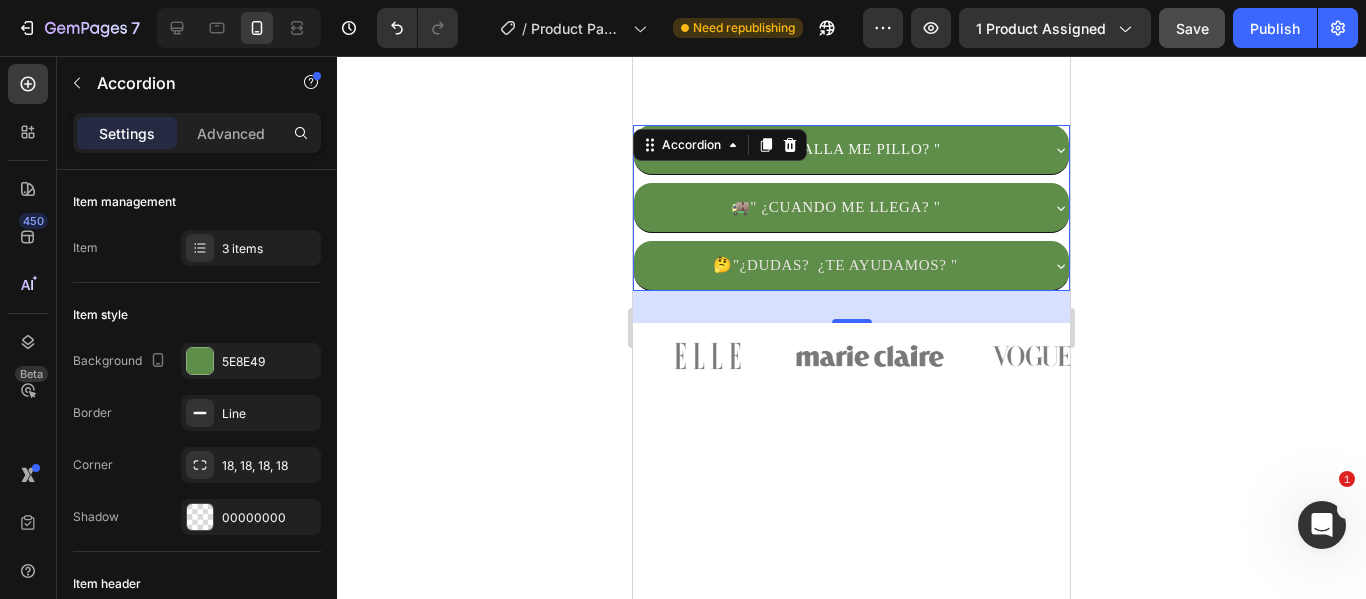 click 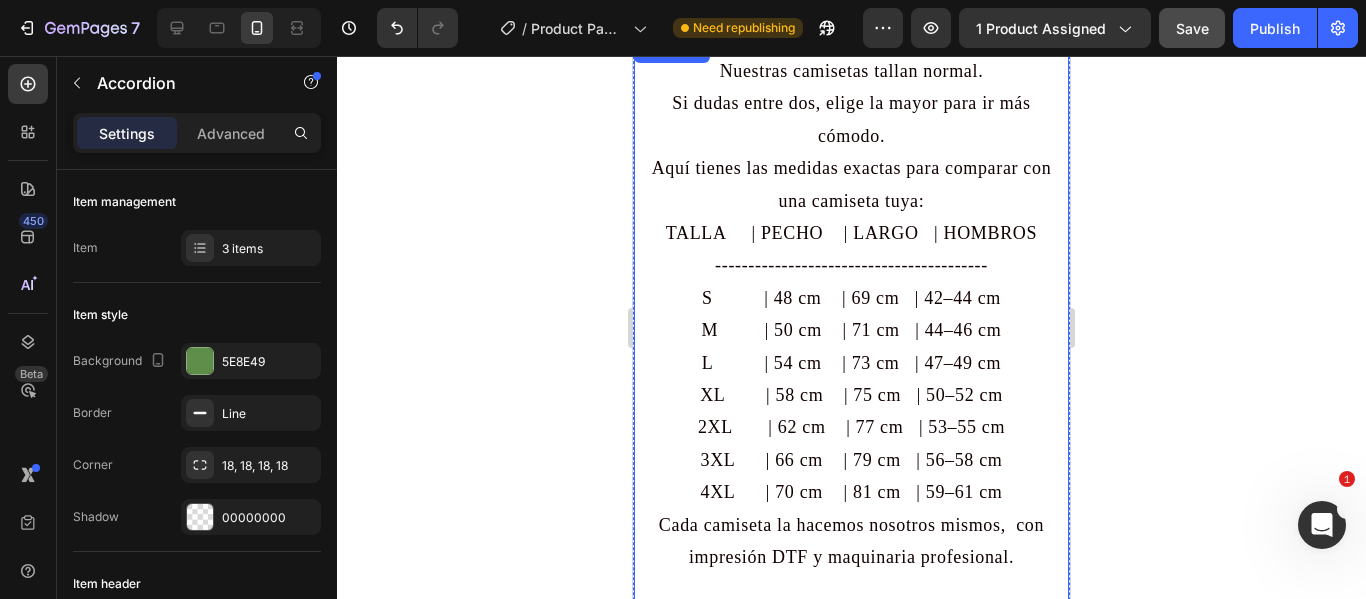 scroll, scrollTop: 1619, scrollLeft: 0, axis: vertical 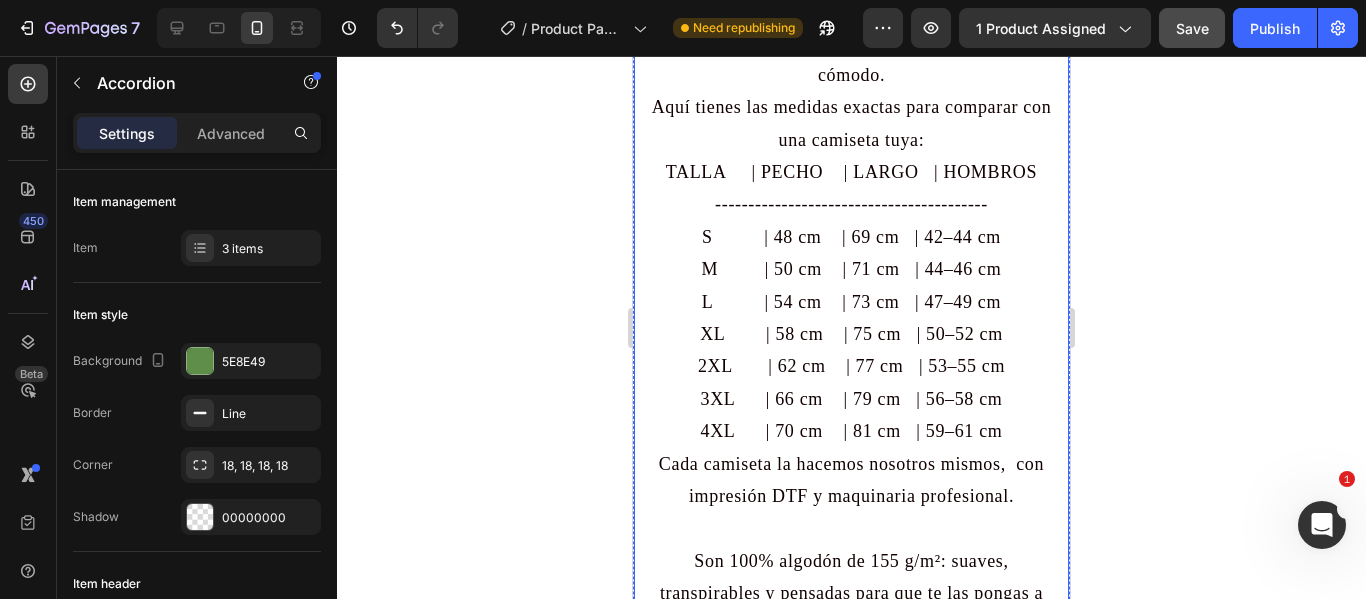 click on "Aquí tienes las medidas exactas para comparar con una camiseta tuya:" at bounding box center (852, 123) 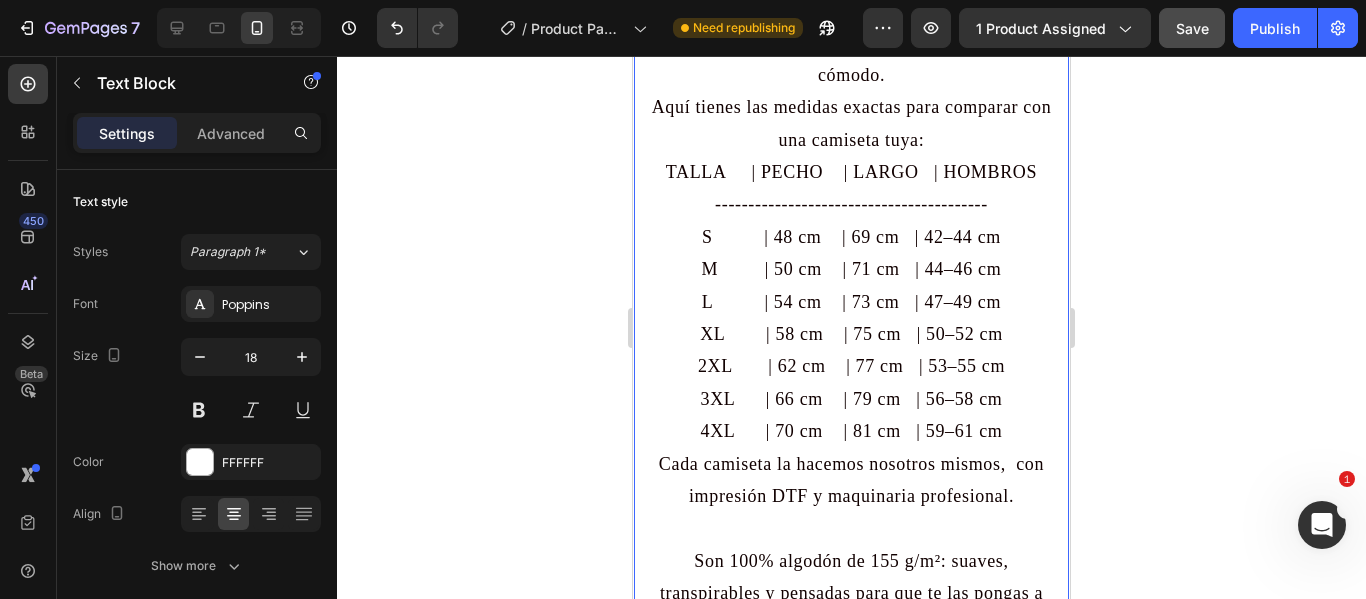 click on "Aquí tienes las medidas exactas para comparar con una camiseta tuya:" at bounding box center [852, 123] 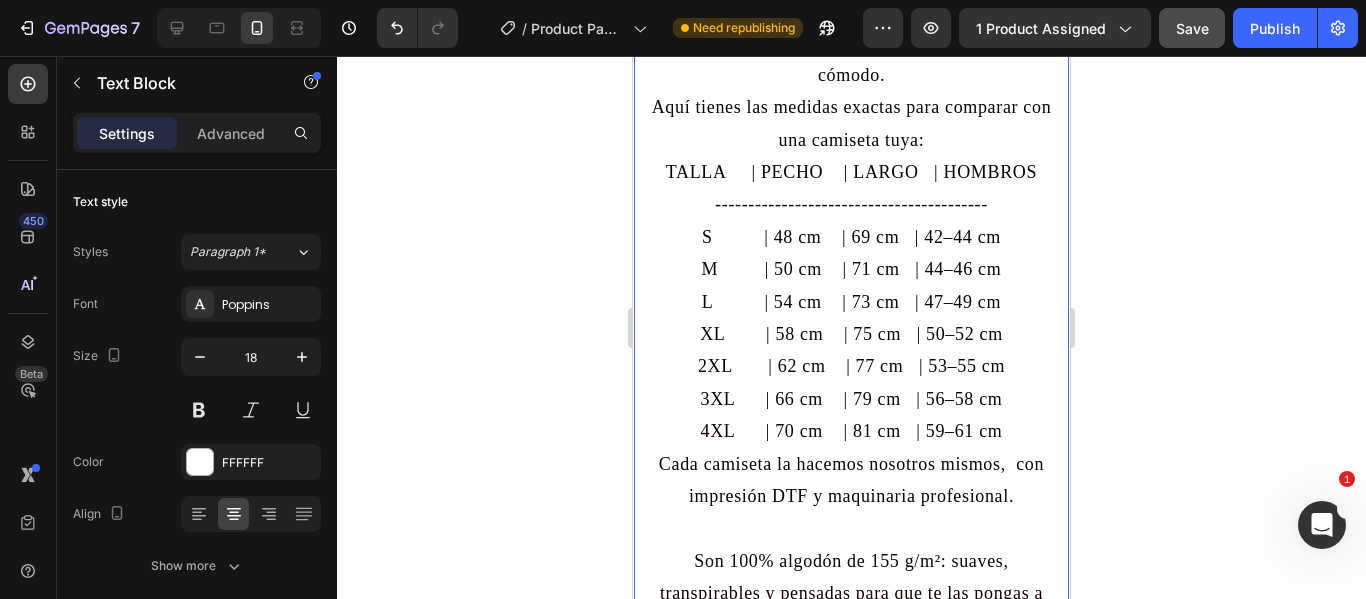 click on "Aquí tienes las medidas exactas para comparar con una camiseta tuya:" at bounding box center (851, 123) 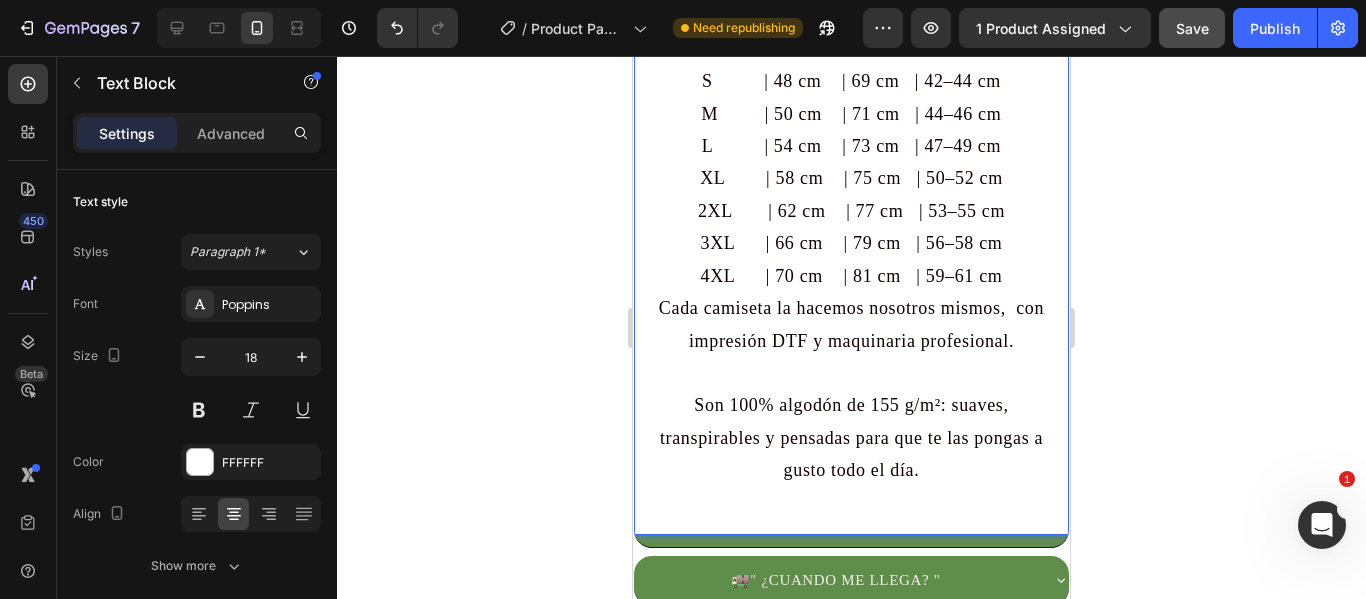 scroll, scrollTop: 1819, scrollLeft: 0, axis: vertical 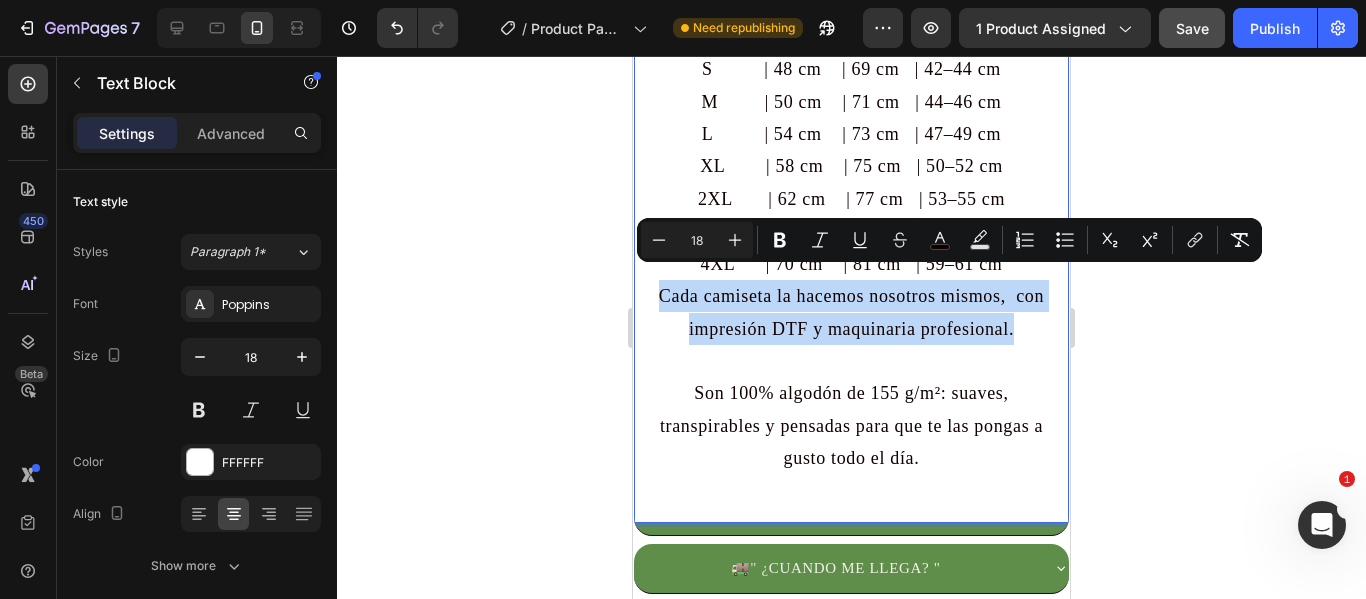 drag, startPoint x: 896, startPoint y: 348, endPoint x: 651, endPoint y: 285, distance: 252.97035 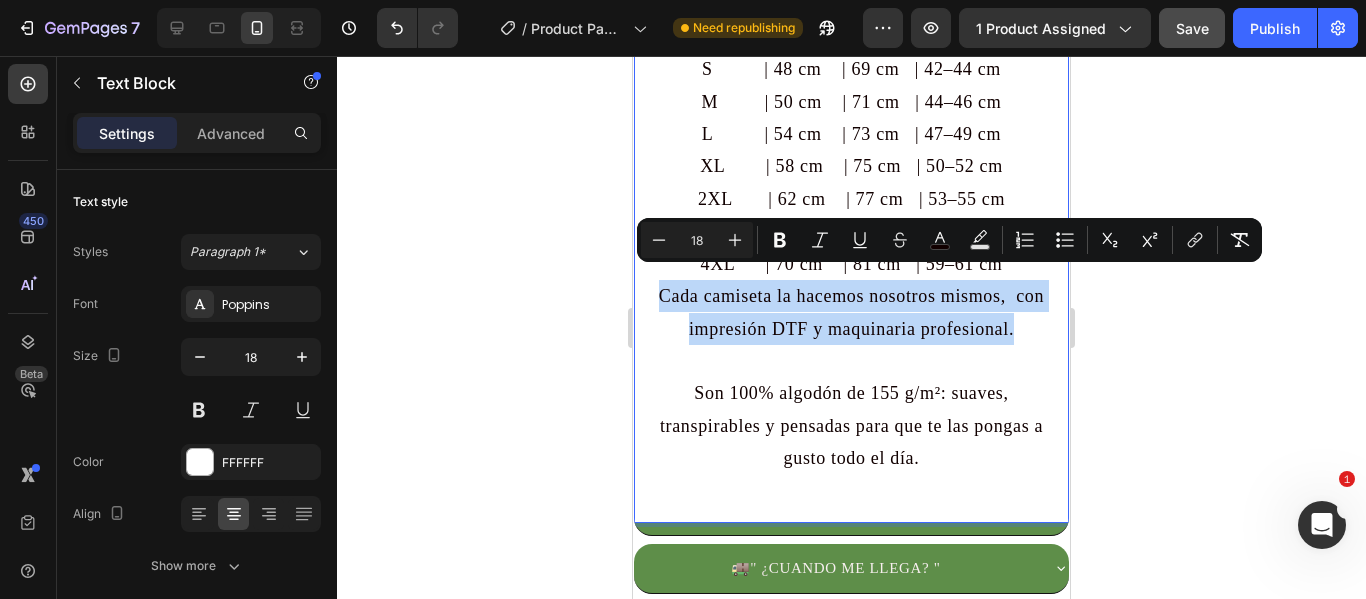 click on "3XL      | 66 cm    | 79 cm   | 56–58 cm 4XL      | 70 cm    | 81 cm   | 59–61 cm Cada camiseta la hacemos nosotros mismos,  con impresión DTF y maquinaria profesional." at bounding box center [851, 296] 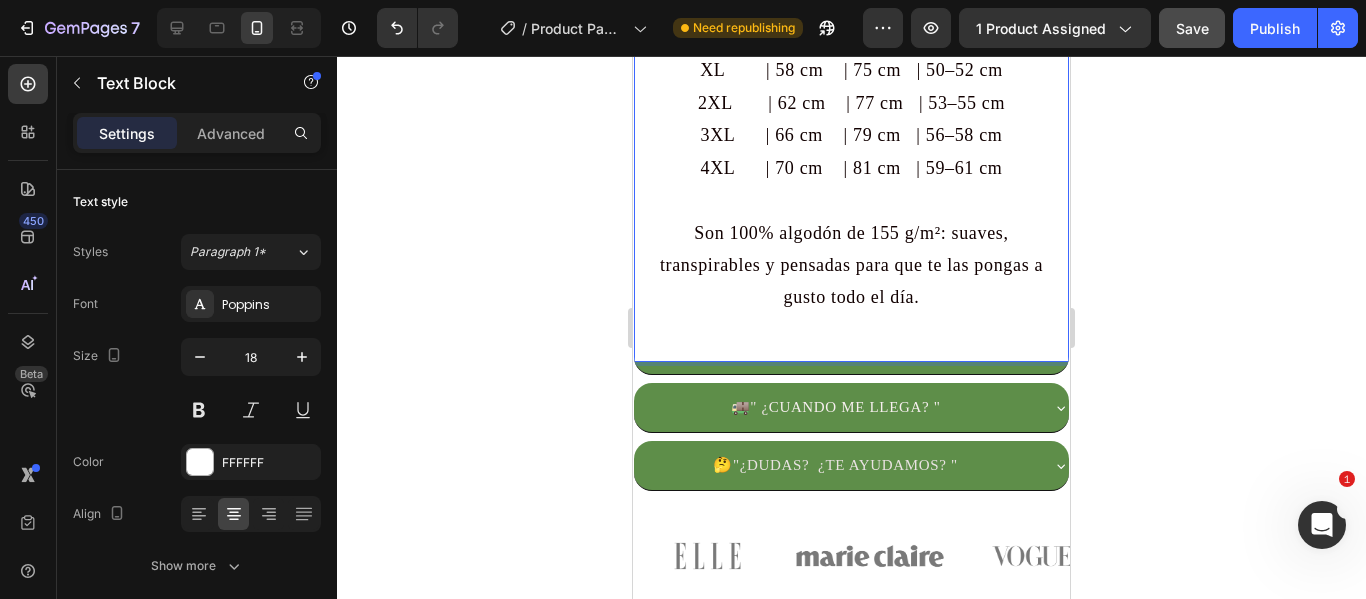 scroll, scrollTop: 1919, scrollLeft: 0, axis: vertical 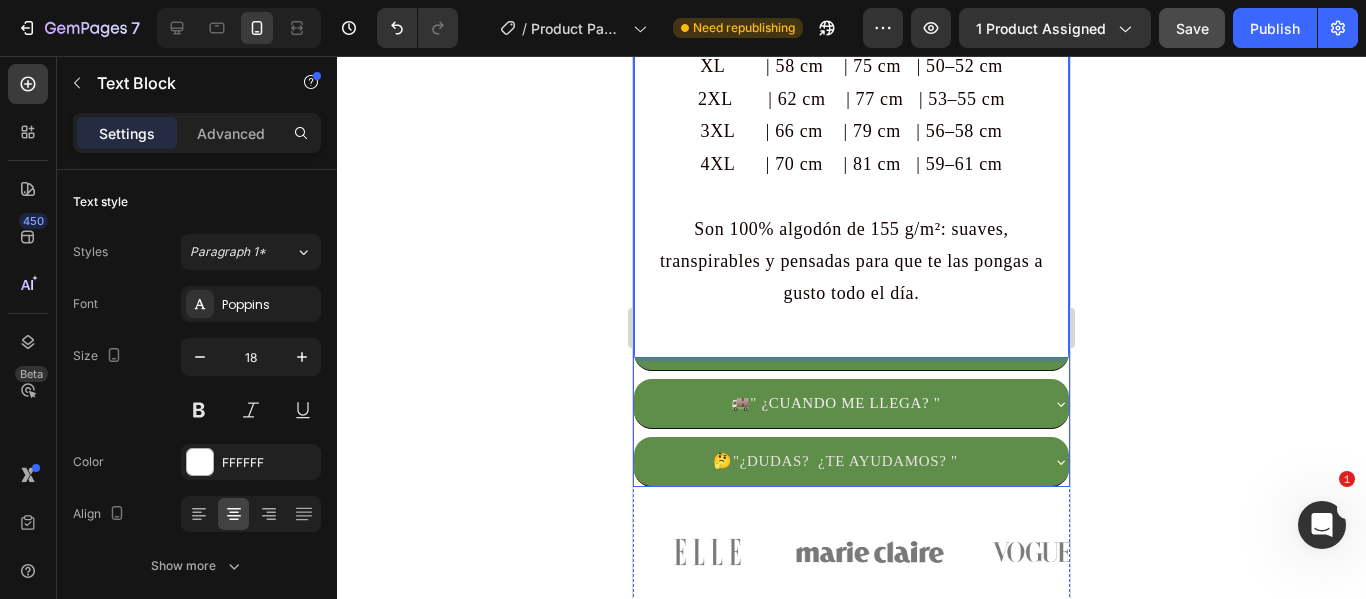 click on "🚚   " ¿ CUANDO ME LLEGA? "" at bounding box center [835, 403] 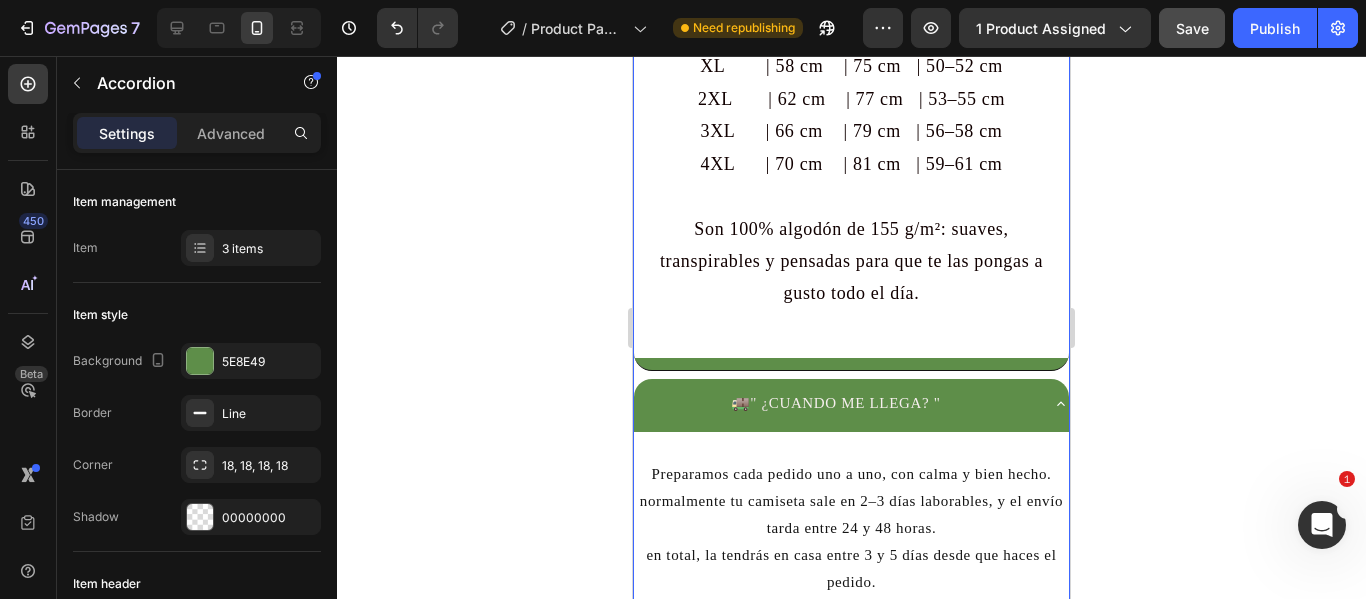 click on "Nuestras camisetas tallan normal.  Si dudas entre dos, elige la mayor para ir más cómodo. Aquí tienes las medidas exactas para comparar con una camiseta tuya: TALLA     | PECHO    | LARGO   | HOMBROS ----------------------------------------- S          | 48 cm    | 69 cm   | 42–44 cm M         | 50 cm    | 71 cm   | 44–46 cm L          | 54 cm    | 73 cm   | 47–49 cm XL        | 58 cm    | 75 cm   | 50–52 cm 2XL       | 62 cm    | 77 cm   | 53–55 cm  3XL      | 66 cm    | 79 cm   | 56–58 cm 4XL      | 70 cm    | 81 cm   | 59–61 cm   Son 100% algodón de 155 g/m²: suaves, transpirables y pensadas para que te las pongas a gusto todo el día. Text Block" at bounding box center [851, 22] 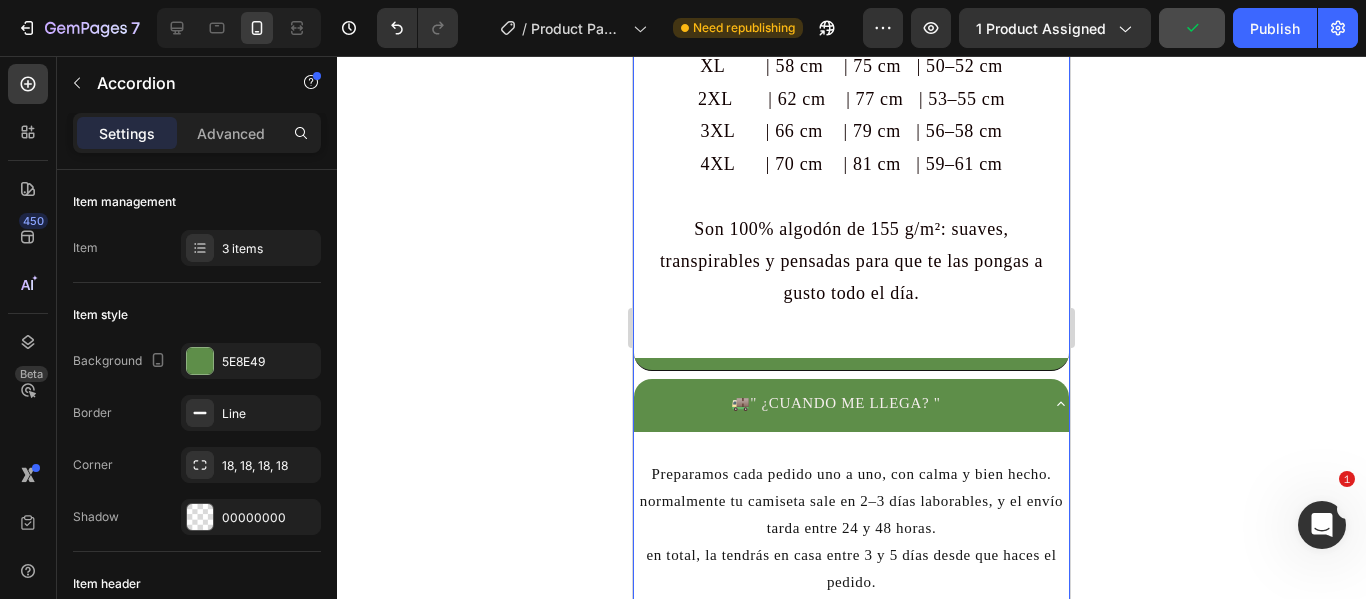 click on "Nuestras camisetas tallan normal.  Si dudas entre dos, elige la mayor para ir más cómodo. Aquí tienes las medidas exactas para comparar con una camiseta tuya: TALLA     | PECHO    | LARGO   | HOMBROS ----------------------------------------- S          | 48 cm    | 69 cm   | 42–44 cm M         | 50 cm    | 71 cm   | 44–46 cm L          | 54 cm    | 73 cm   | 47–49 cm XL        | 58 cm    | 75 cm   | 50–52 cm 2XL       | 62 cm    | 77 cm   | 53–55 cm  3XL      | 66 cm    | 79 cm   | 56–58 cm 4XL      | 70 cm    | 81 cm   | 59–61 cm   Son 100% algodón de 155 g/m²: suaves, transpirables y pensadas para que te las pongas a gusto todo el día. Text Block" at bounding box center (851, 22) 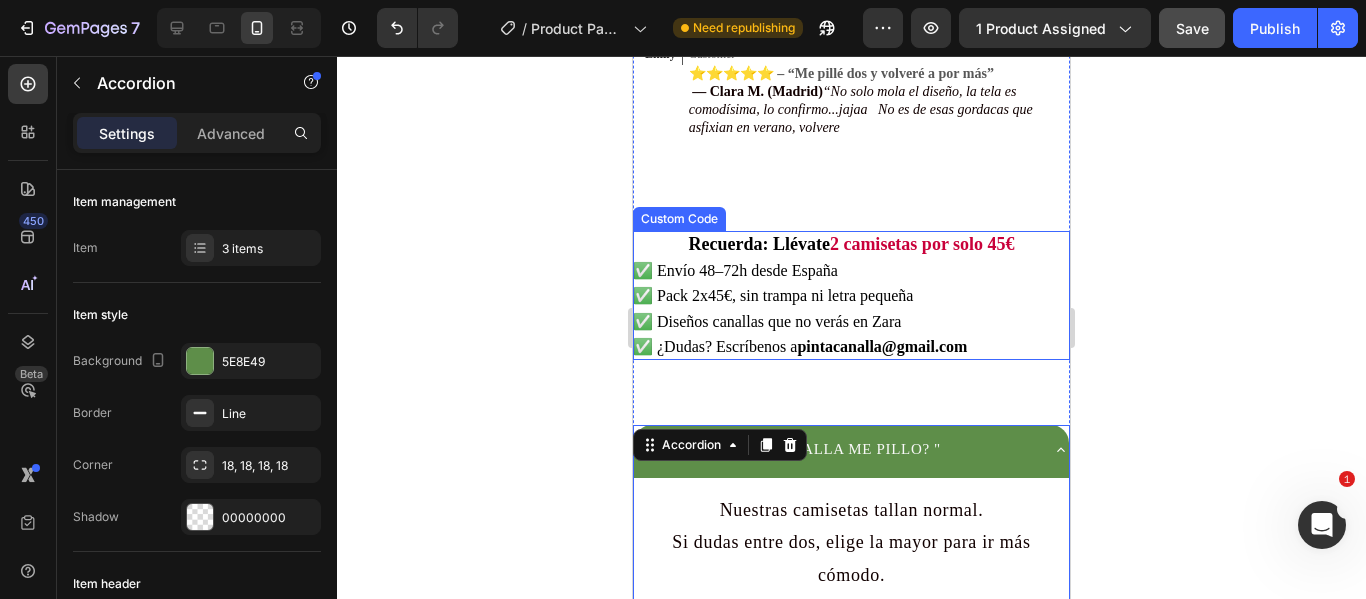 scroll, scrollTop: 1219, scrollLeft: 0, axis: vertical 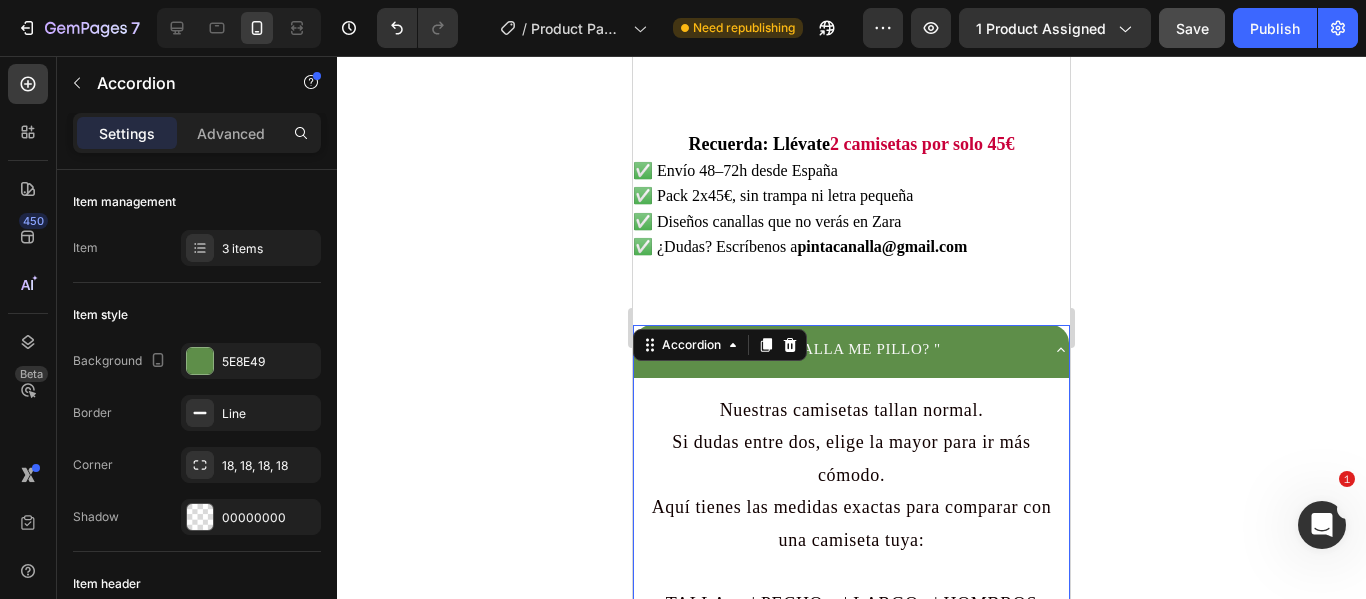click on "👕    " Q UE TALLA ME PILLO? "" at bounding box center [835, 349] 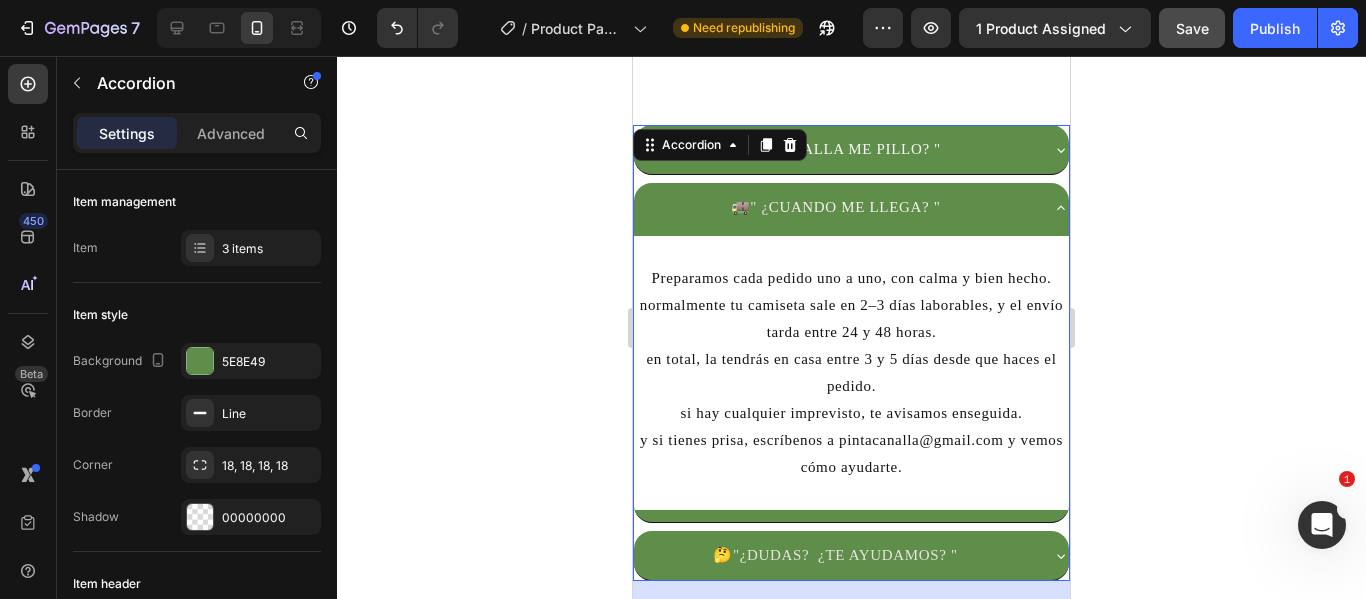 scroll, scrollTop: 1519, scrollLeft: 0, axis: vertical 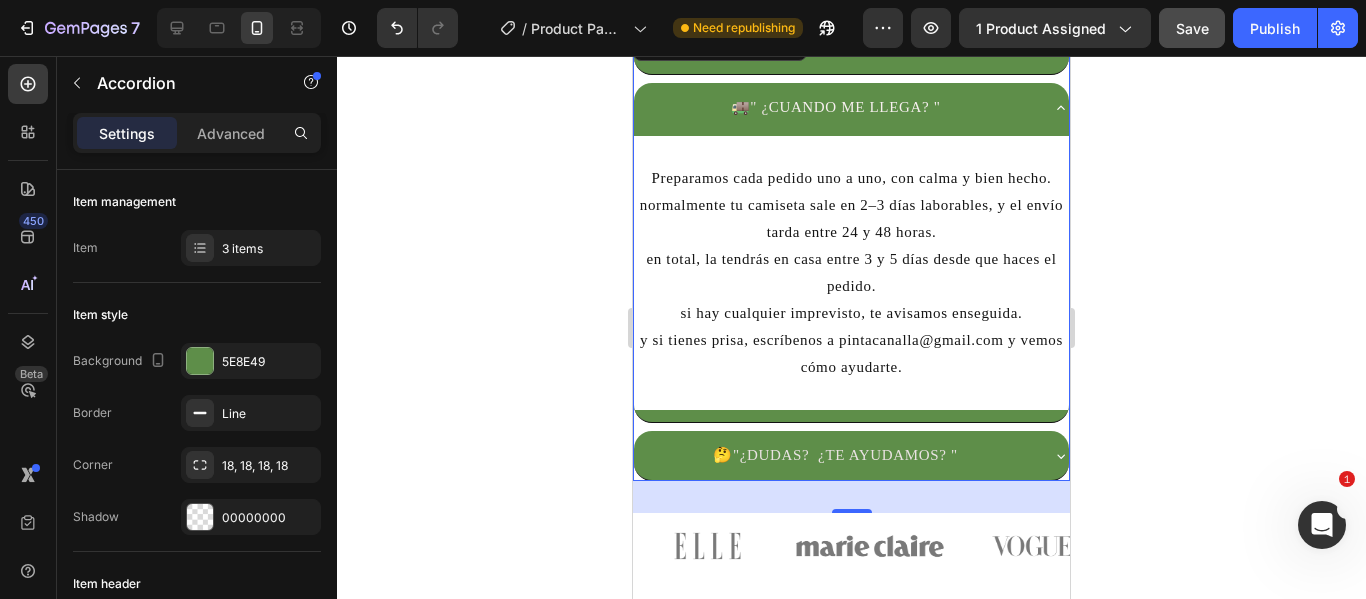 click on "🚚   " ¿ CUANDO ME LLEGA? "" at bounding box center (835, 107) 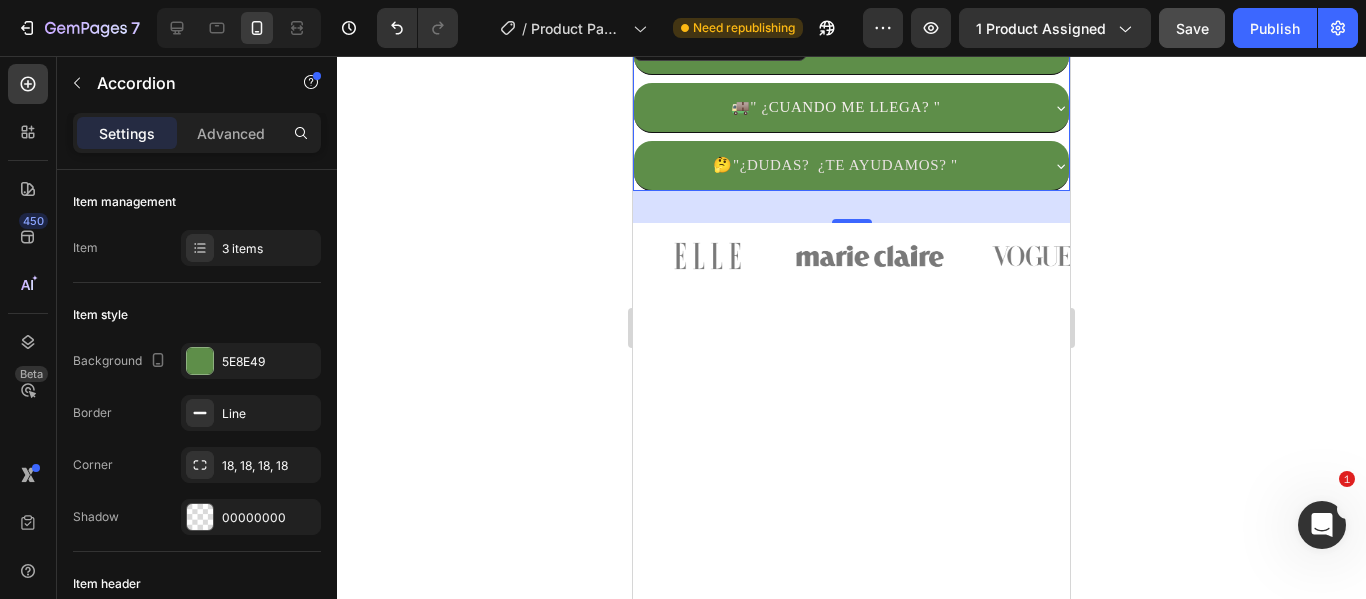 click on "🤔  "¿DUDAS?  ¿TE AYUDAMOS? "" at bounding box center [835, 165] 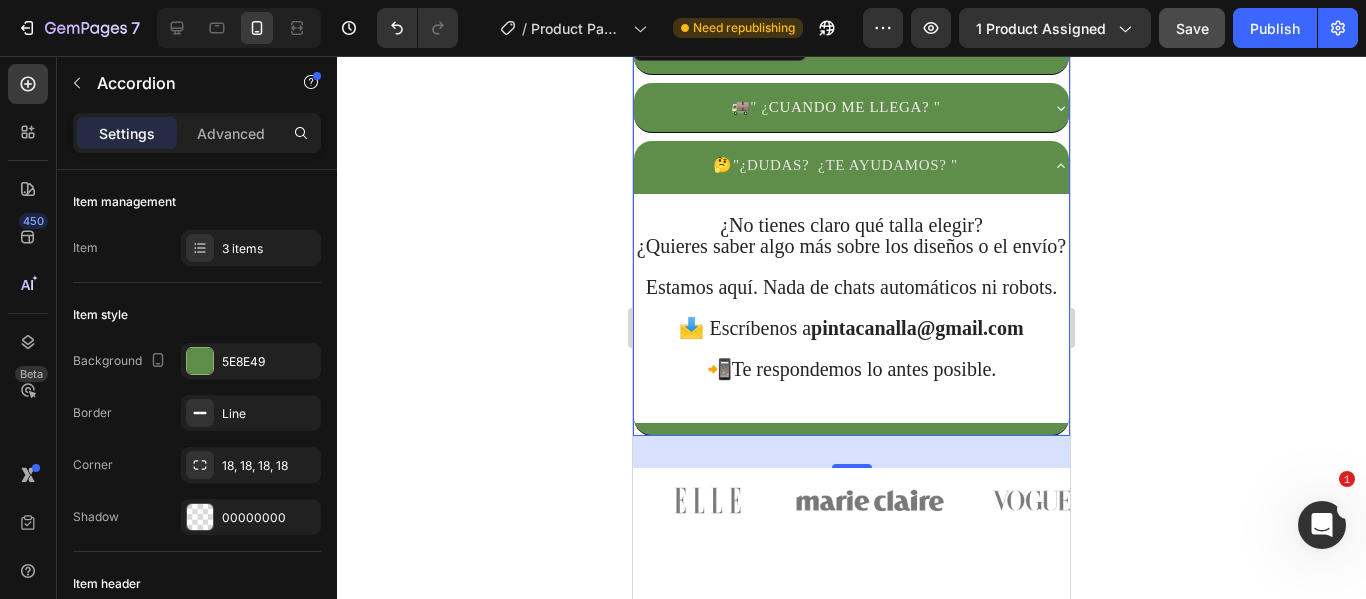 click on "🤔  "¿DUDAS?  ¿TE AYUDAMOS? "" at bounding box center (835, 165) 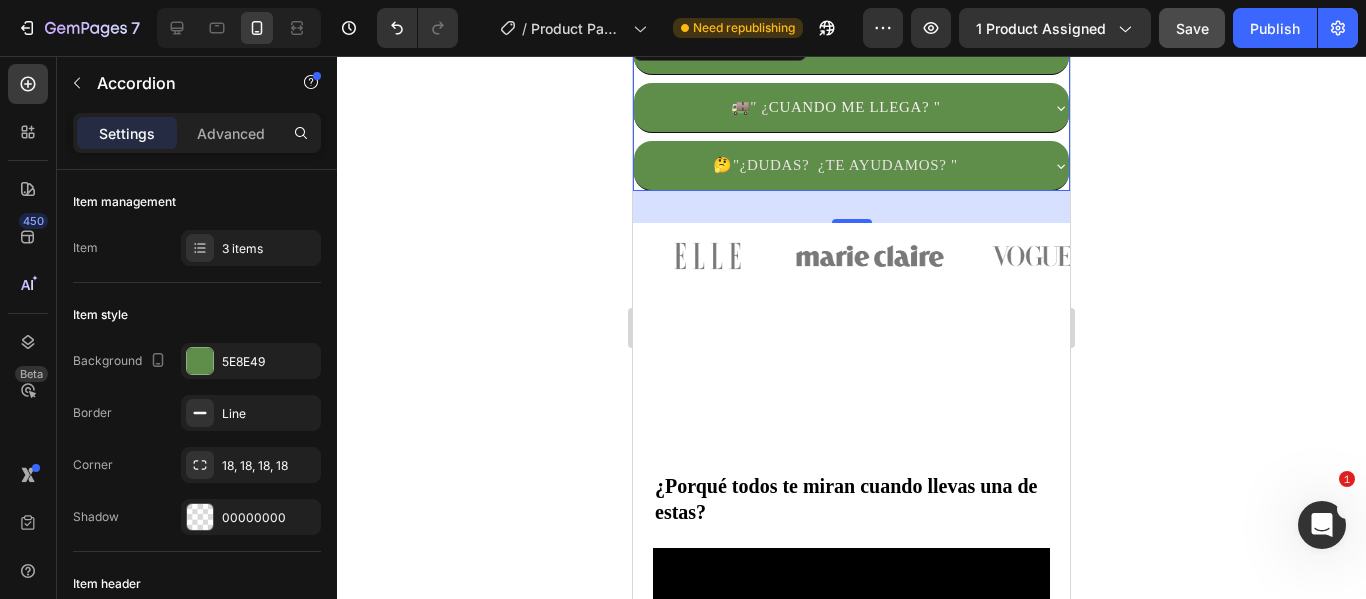 scroll, scrollTop: 1319, scrollLeft: 0, axis: vertical 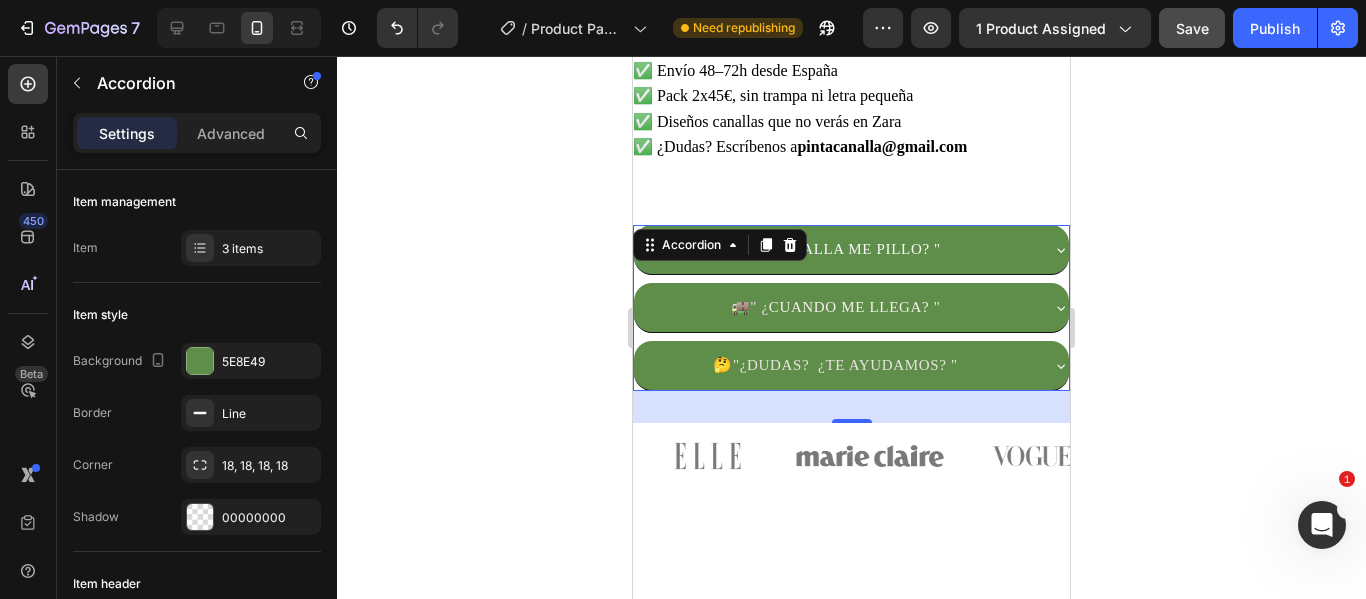 click 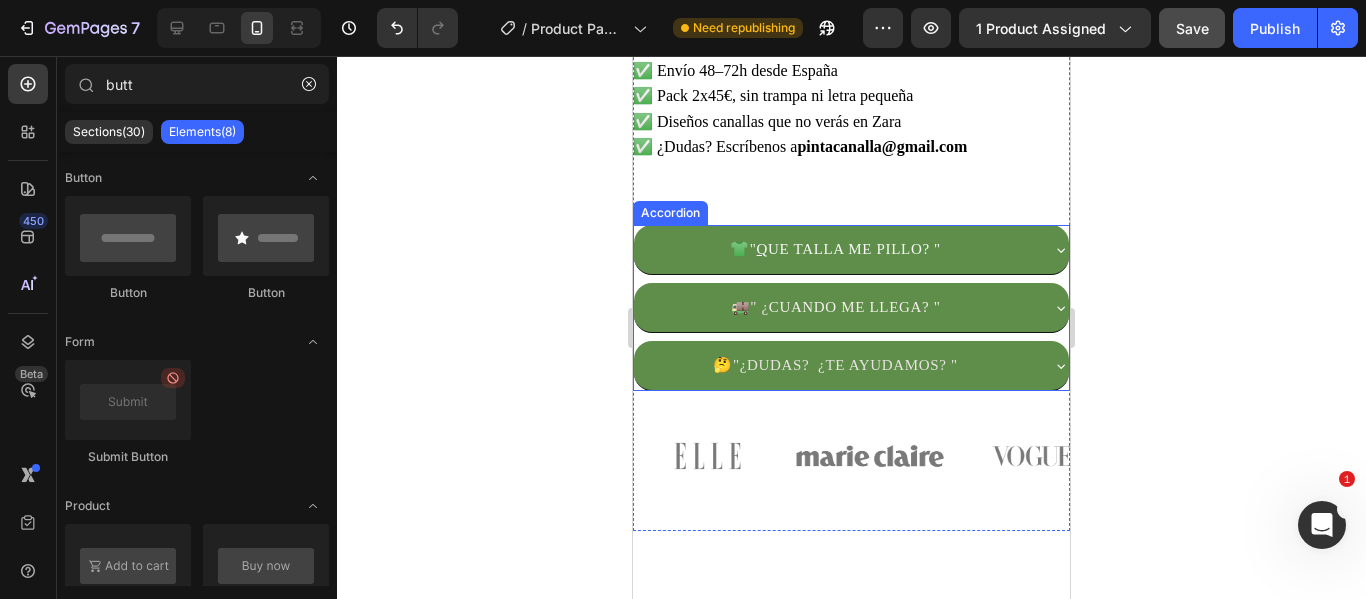 scroll, scrollTop: 1419, scrollLeft: 0, axis: vertical 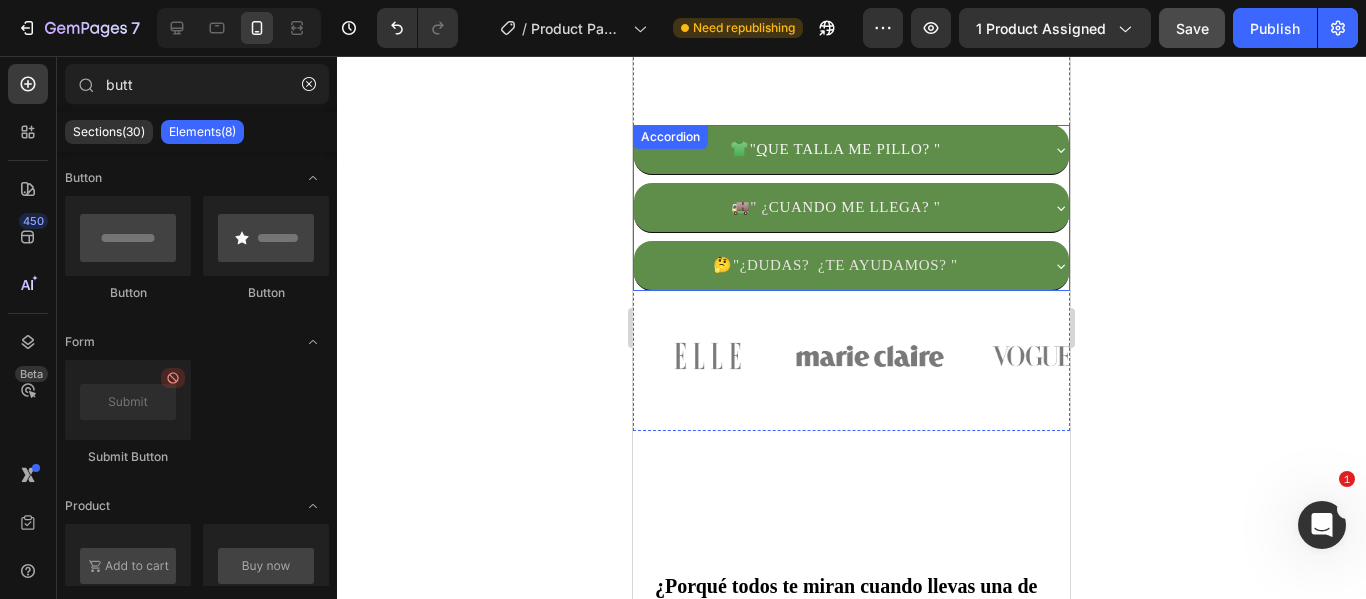 click on "🤔  "¿DUDAS?  ¿TE AYUDAMOS? "" at bounding box center (835, 265) 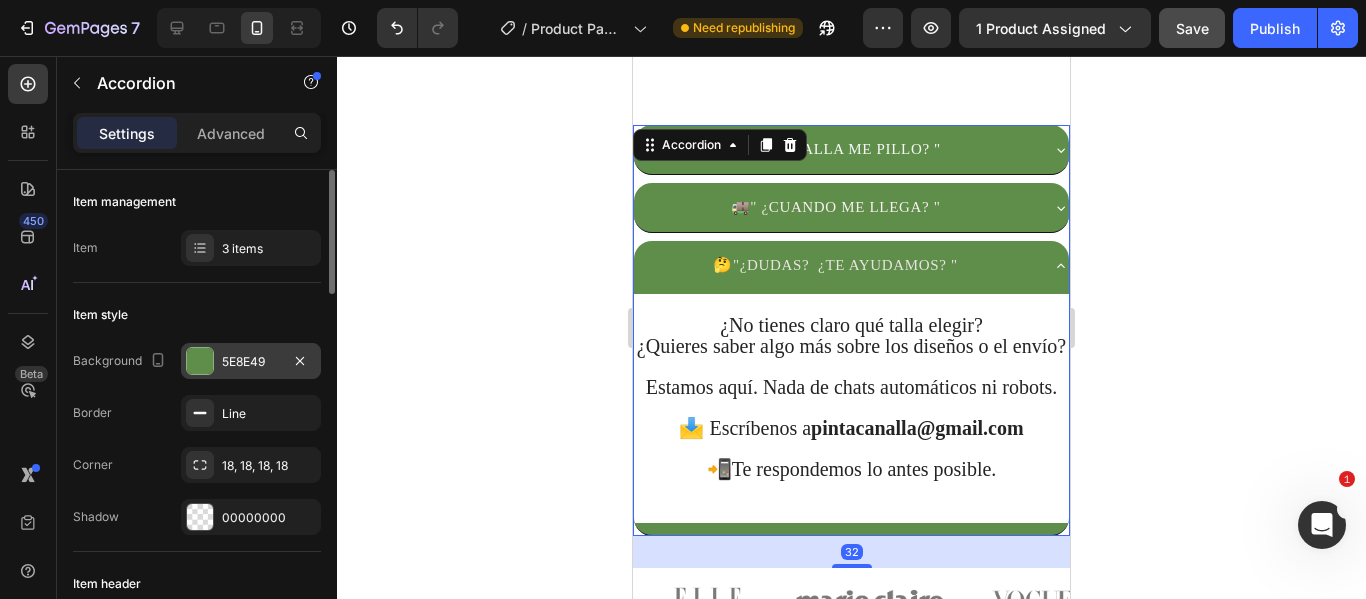 click at bounding box center (200, 361) 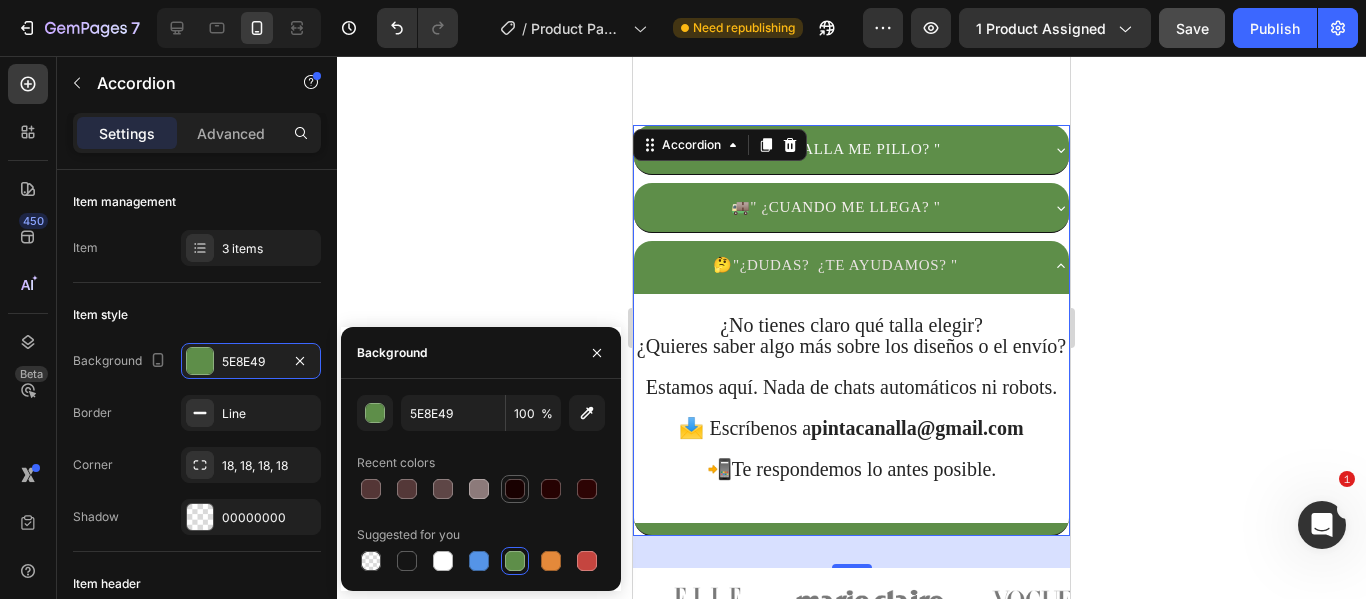 click at bounding box center (515, 489) 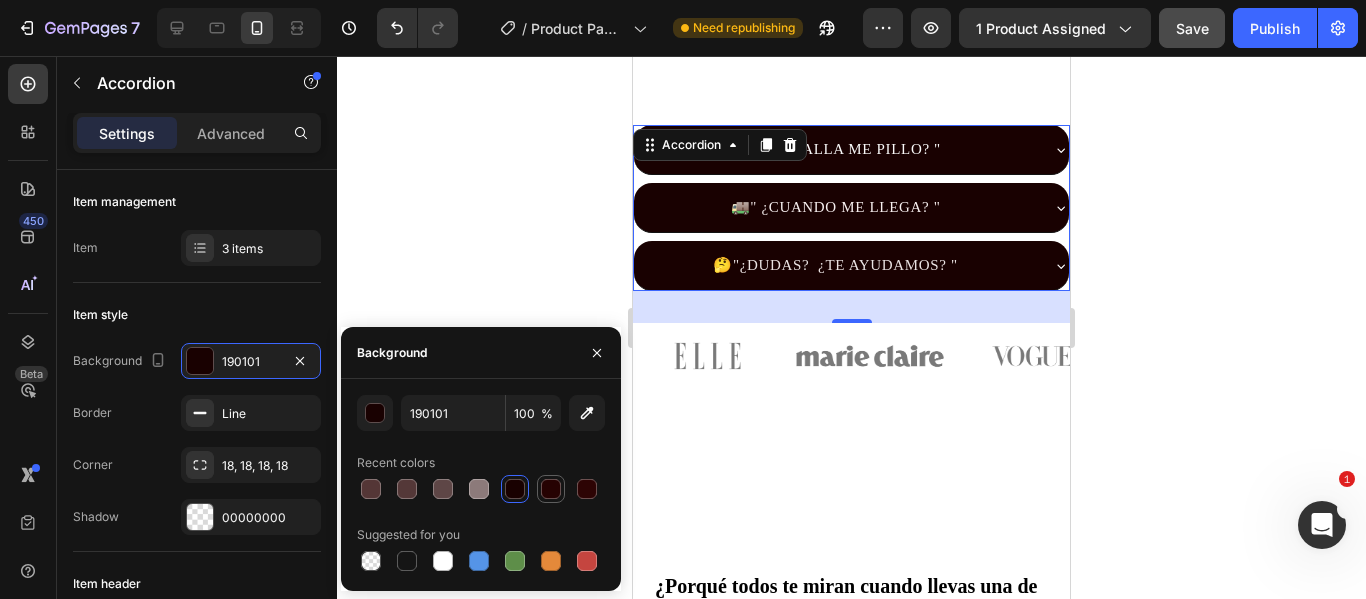 click at bounding box center (551, 489) 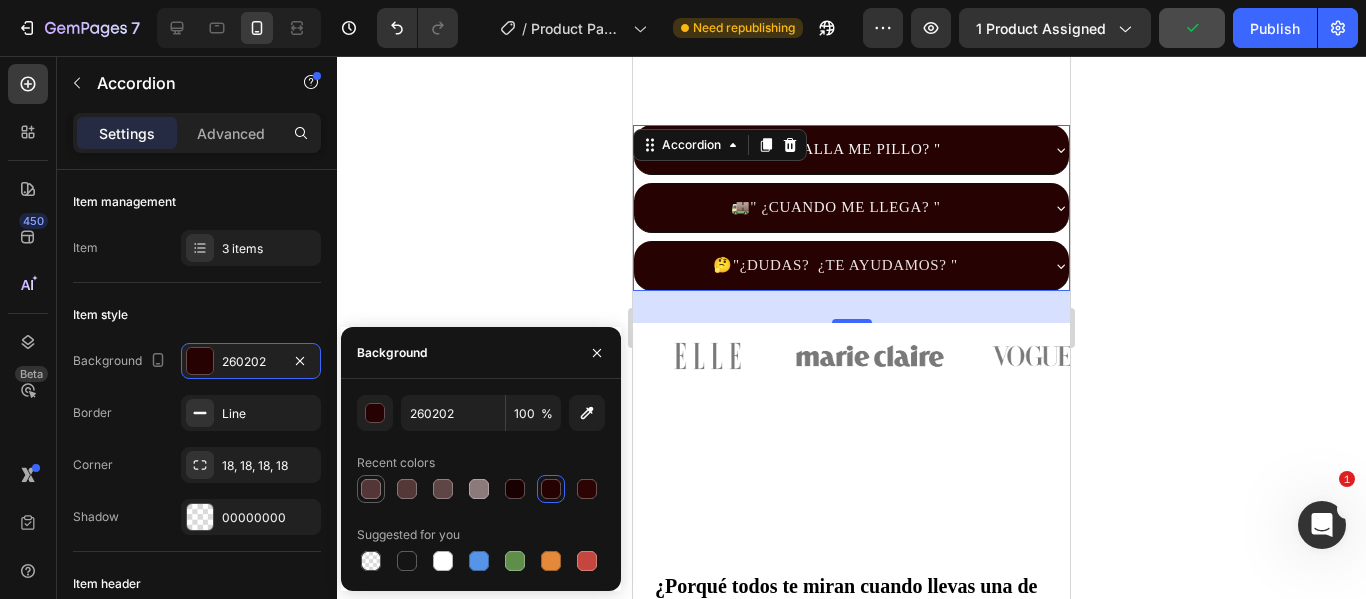 click at bounding box center (371, 489) 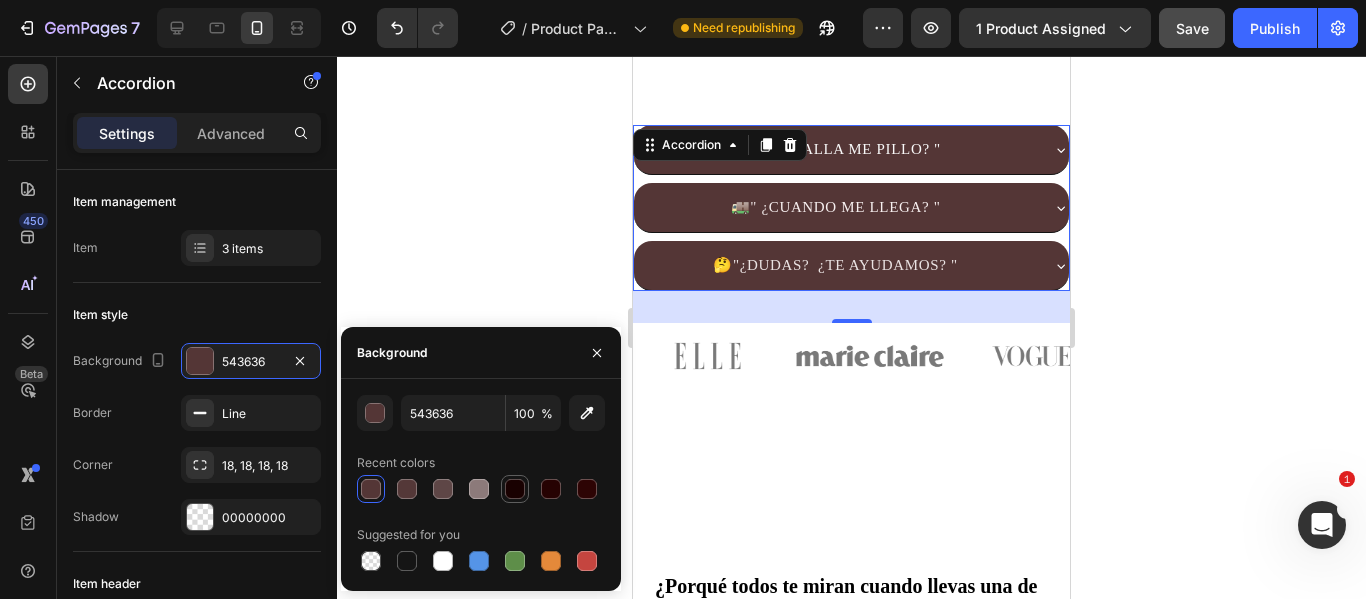 click at bounding box center (515, 489) 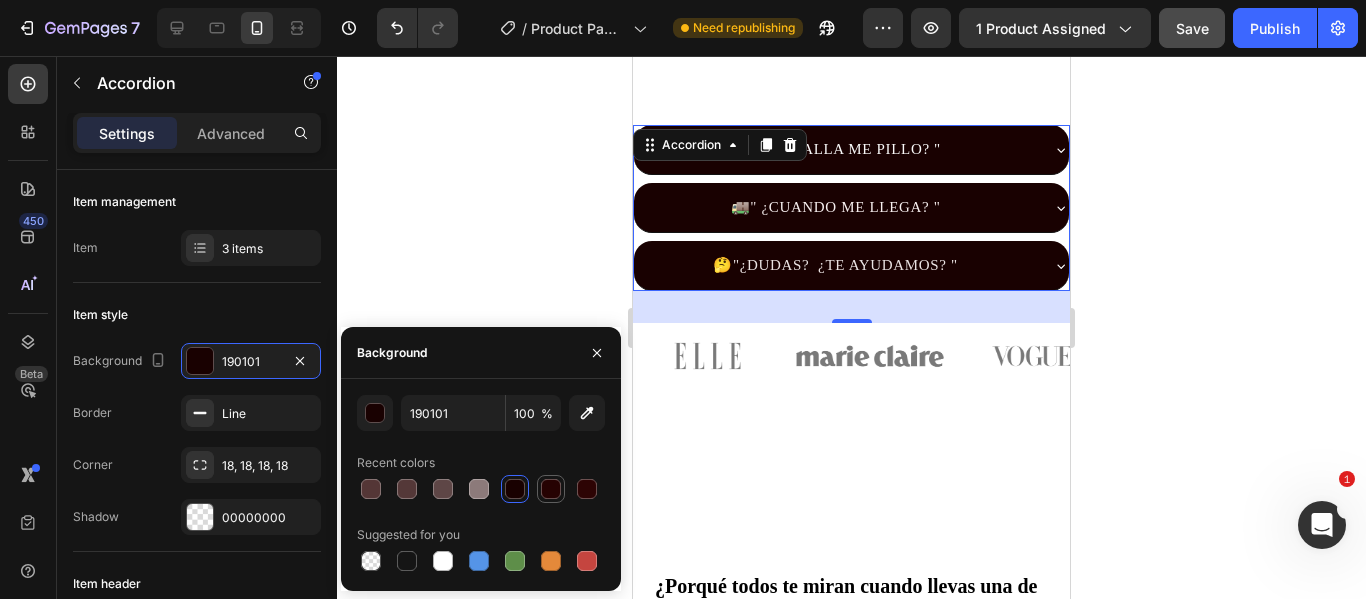 click at bounding box center (551, 489) 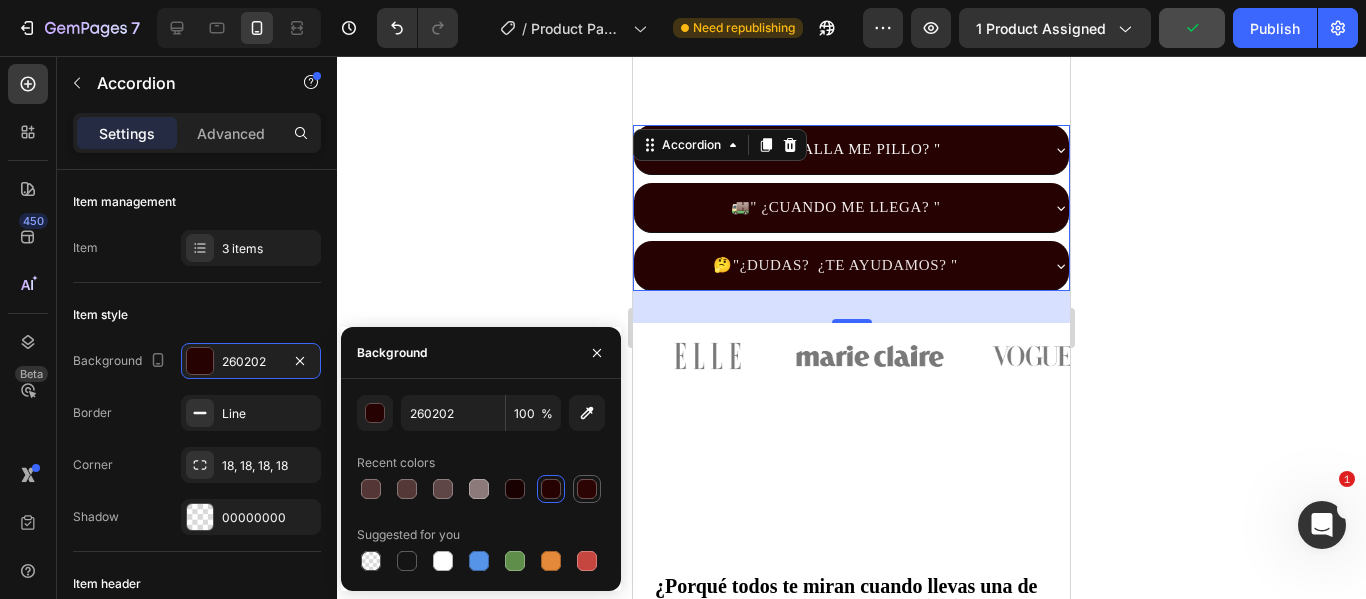 click at bounding box center (587, 489) 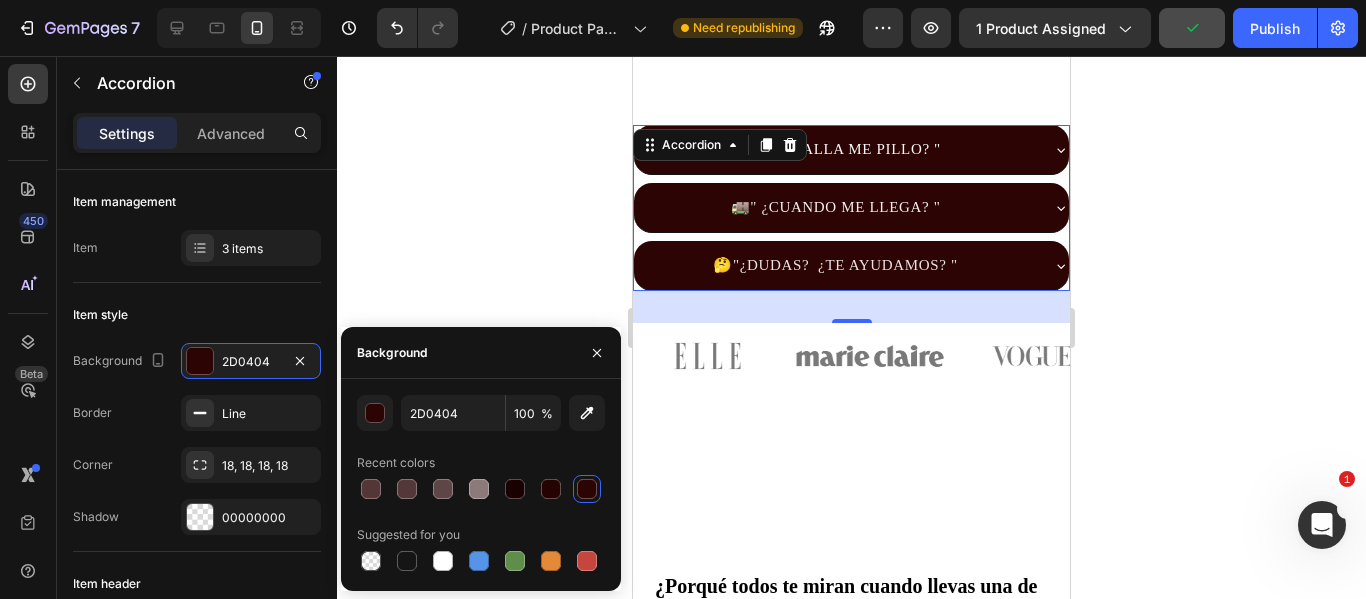 click 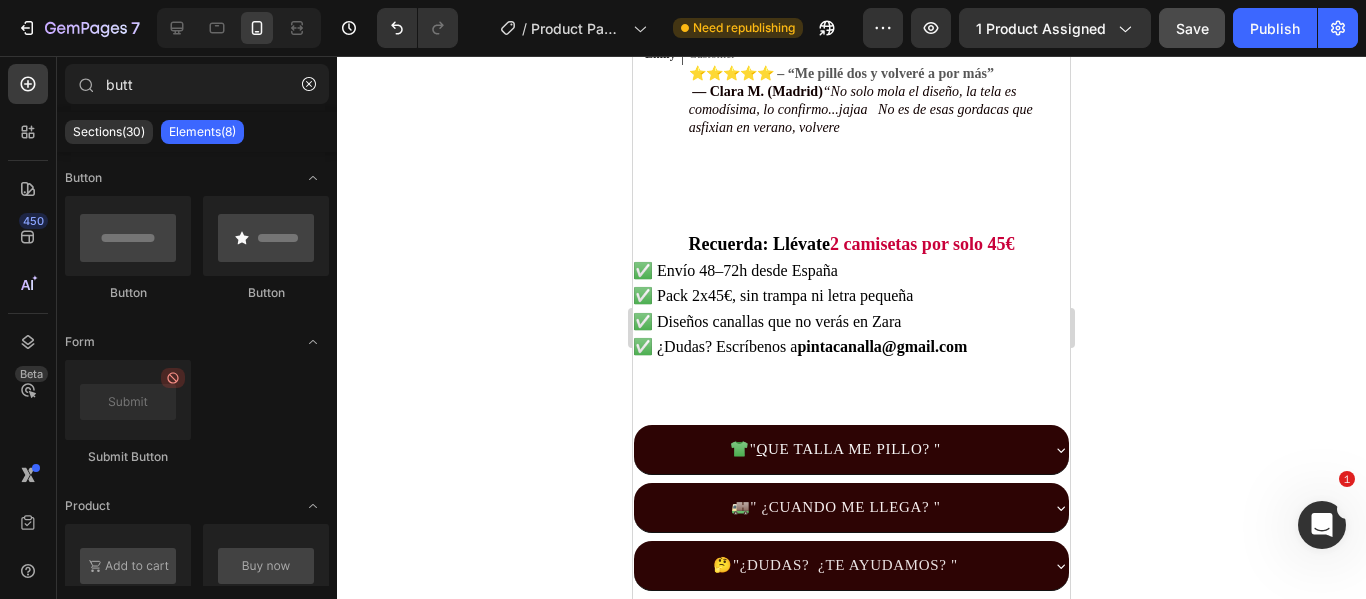 scroll, scrollTop: 1219, scrollLeft: 0, axis: vertical 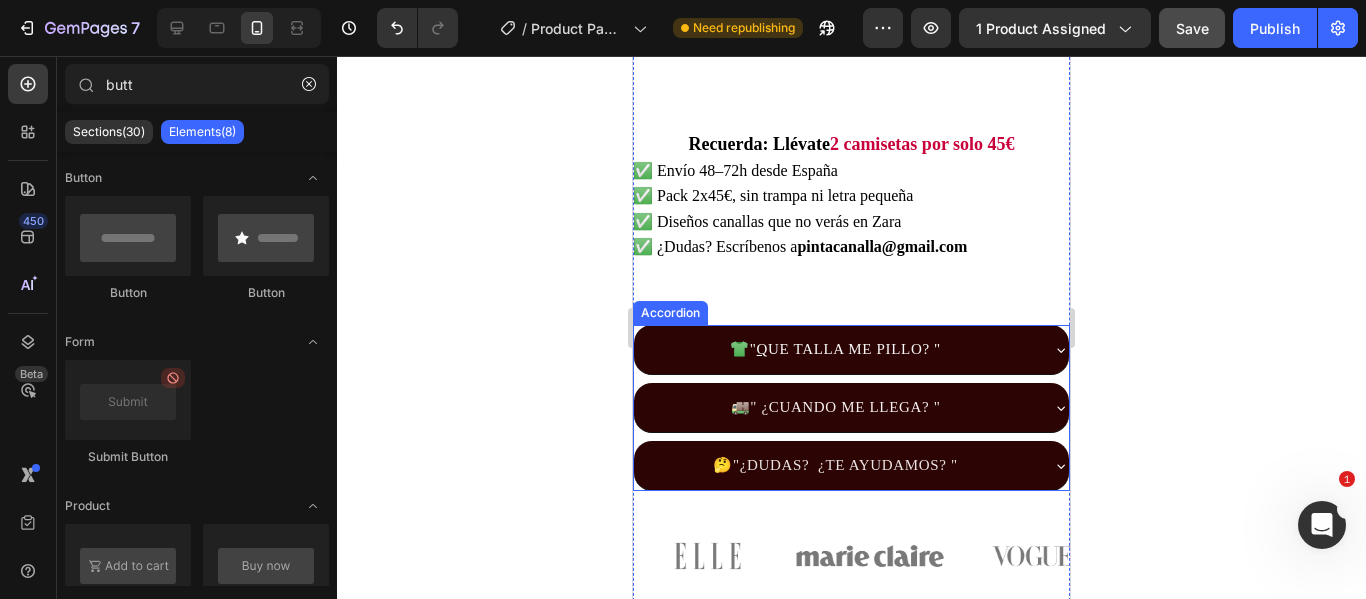 click on "👕    " Q UE TALLA ME PILLO? "" at bounding box center [835, 349] 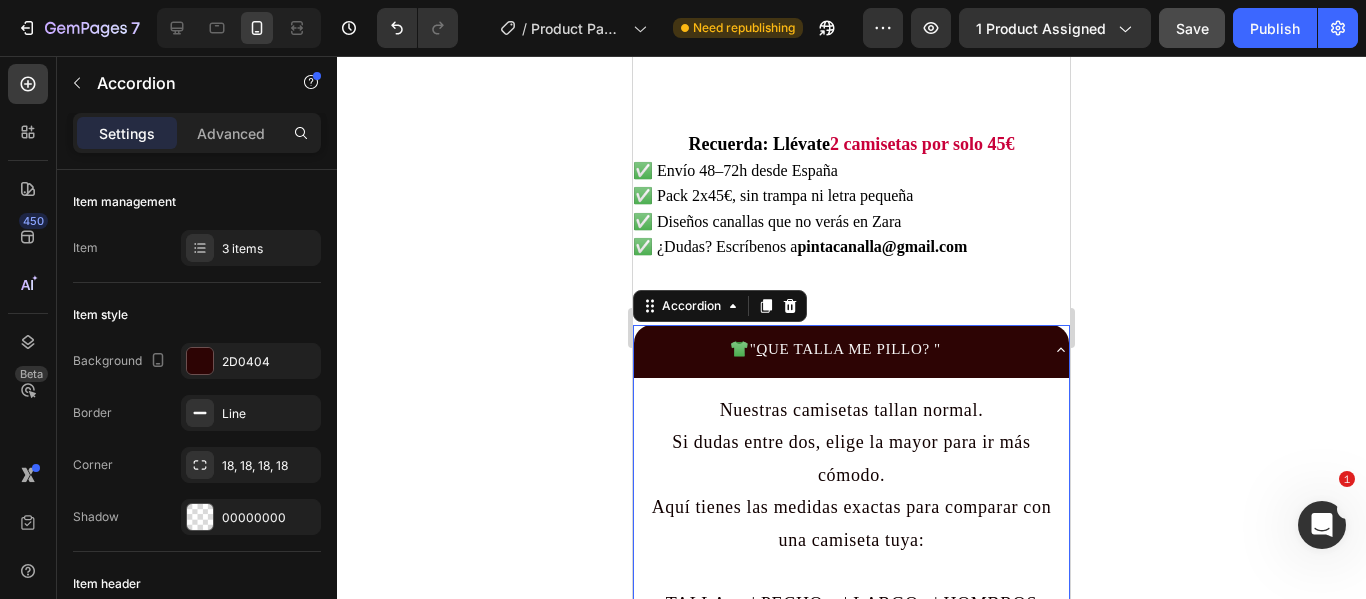 click on "👕    " Q UE TALLA ME PILLO? "" at bounding box center [835, 349] 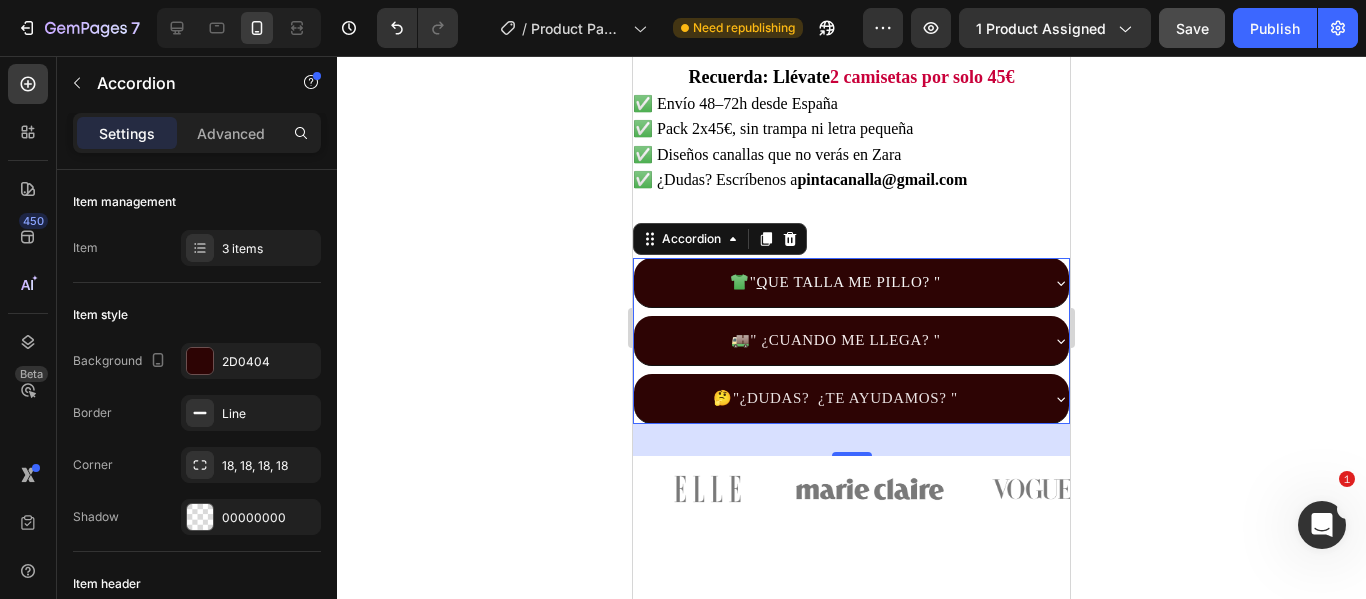 scroll, scrollTop: 1319, scrollLeft: 0, axis: vertical 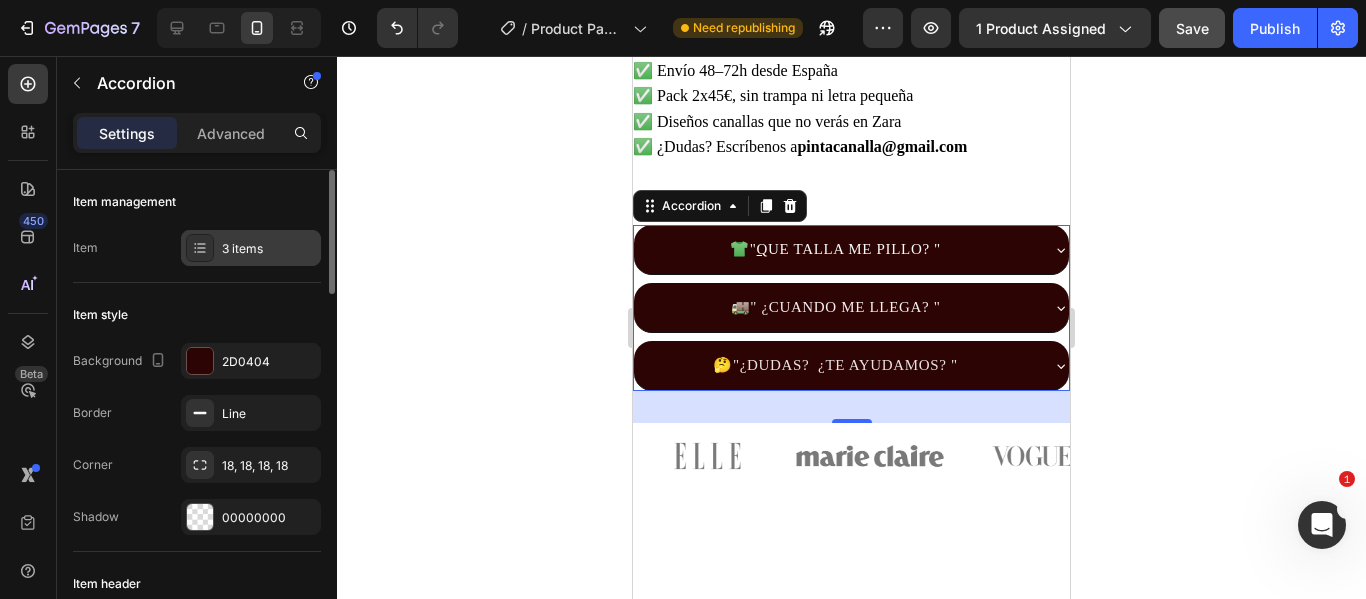 click on "3 items" at bounding box center [269, 249] 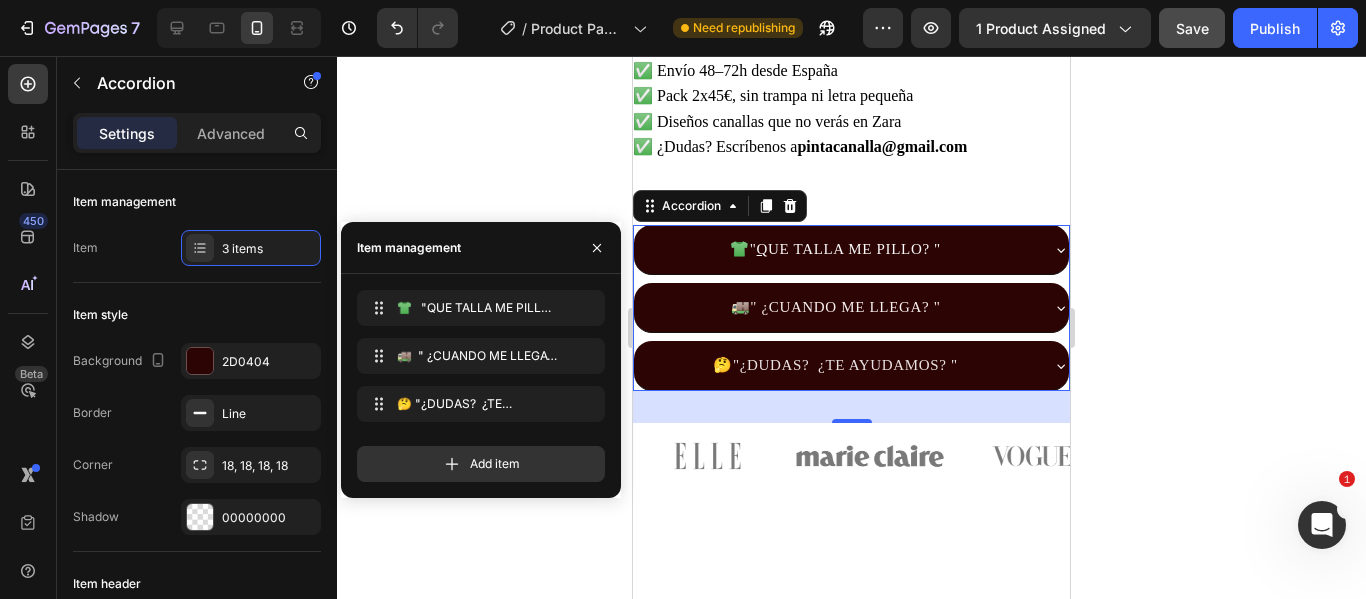 click 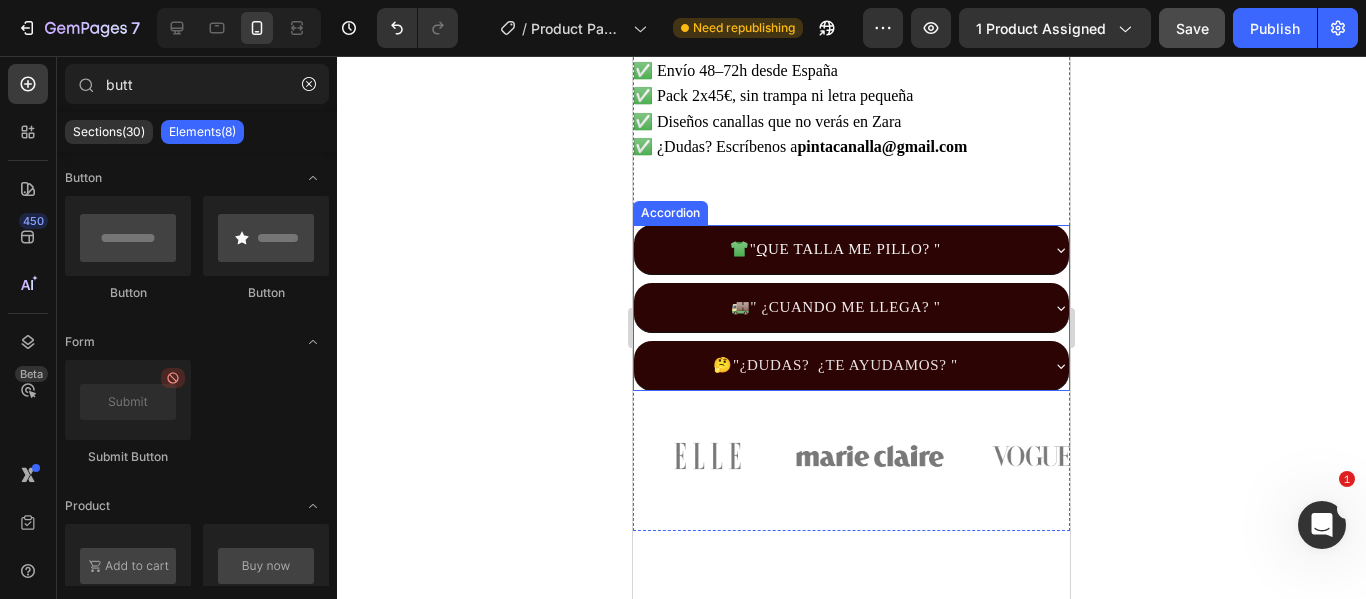 click on "👕    " Q UE TALLA ME PILLO? "" at bounding box center (851, 250) 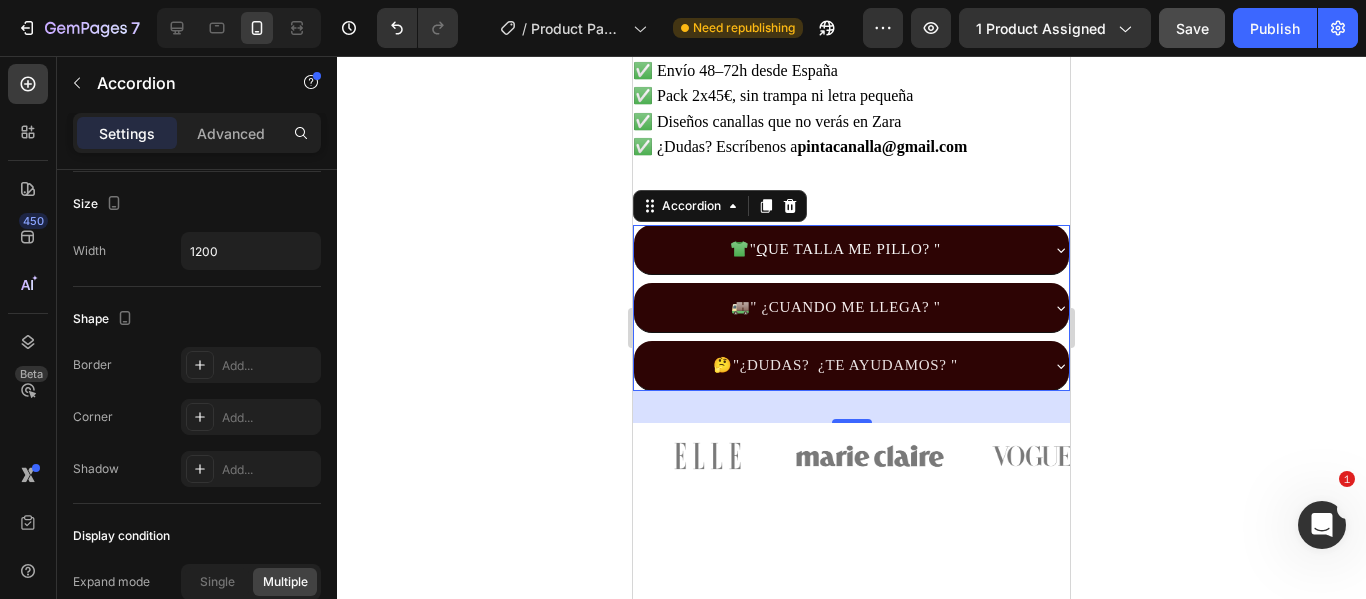 scroll, scrollTop: 1300, scrollLeft: 0, axis: vertical 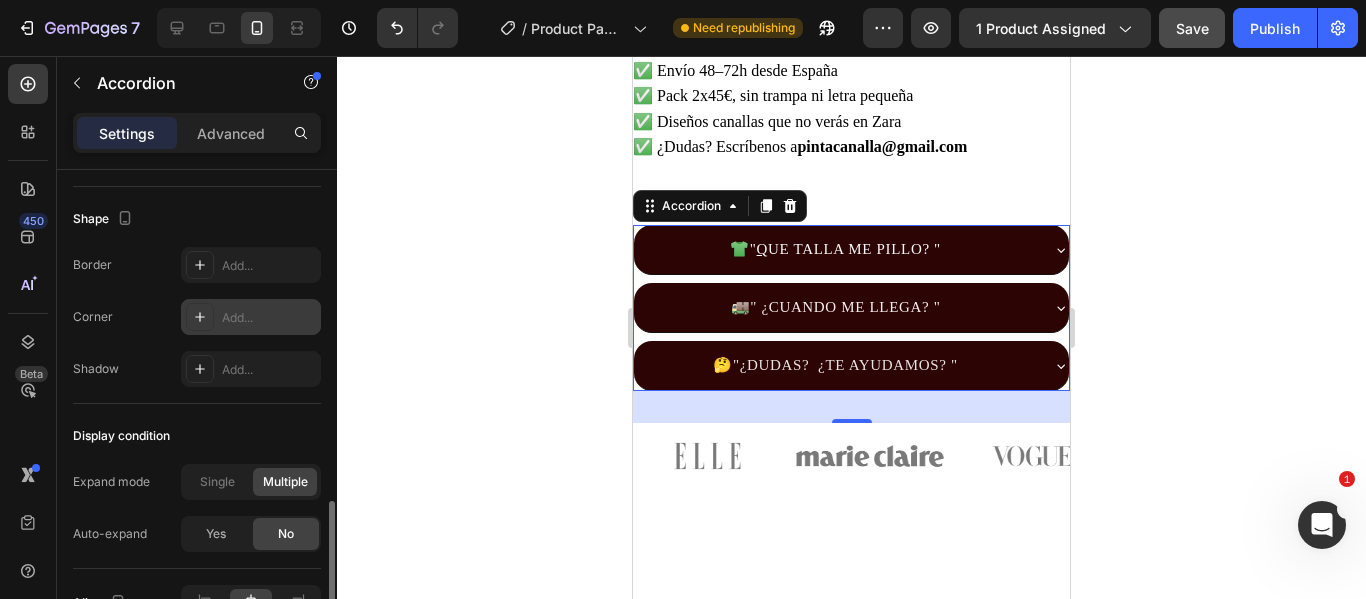 click on "Add..." at bounding box center (251, 317) 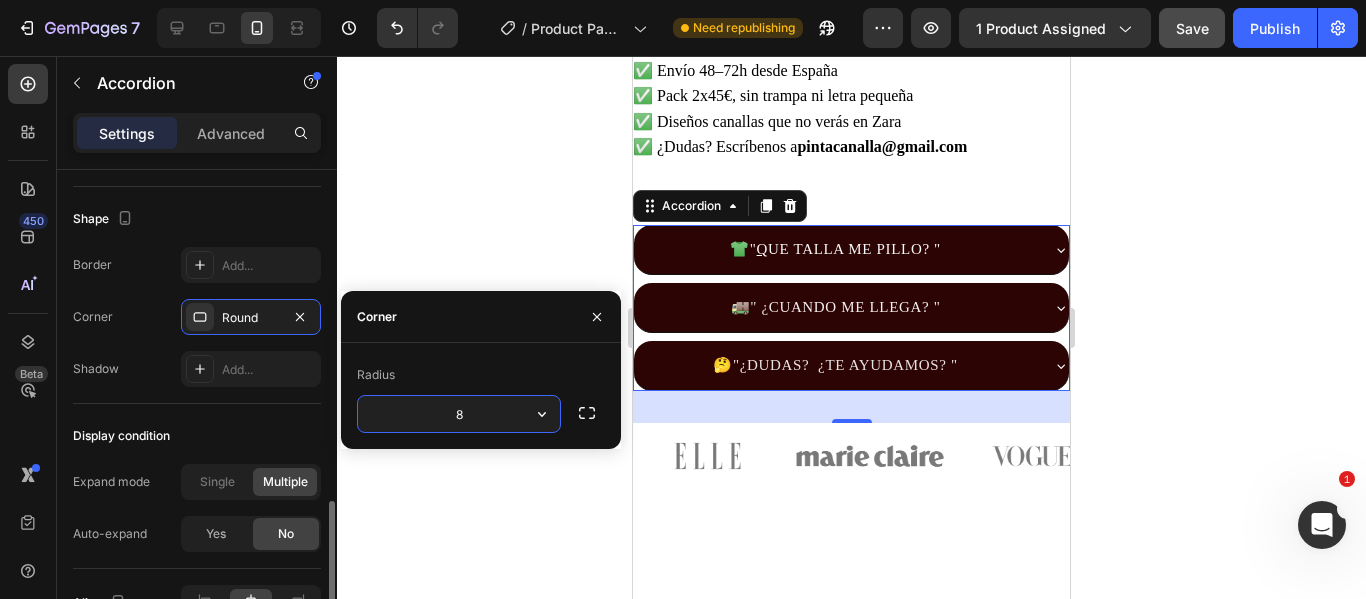 scroll, scrollTop: 1418, scrollLeft: 0, axis: vertical 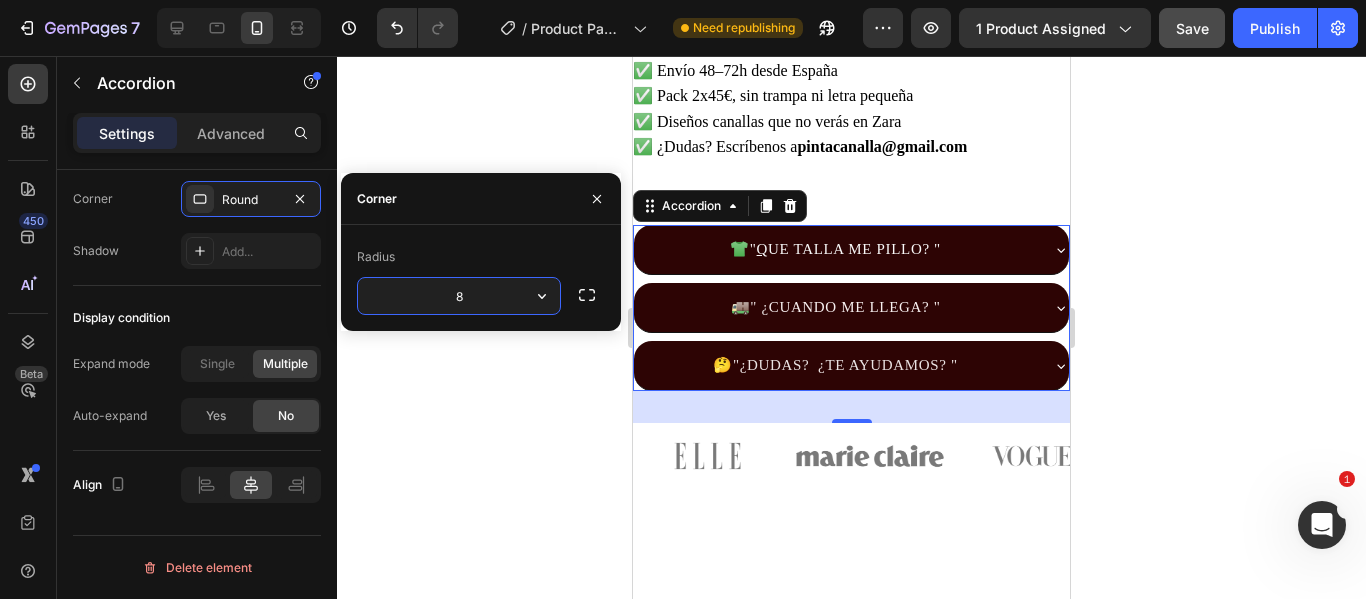 click 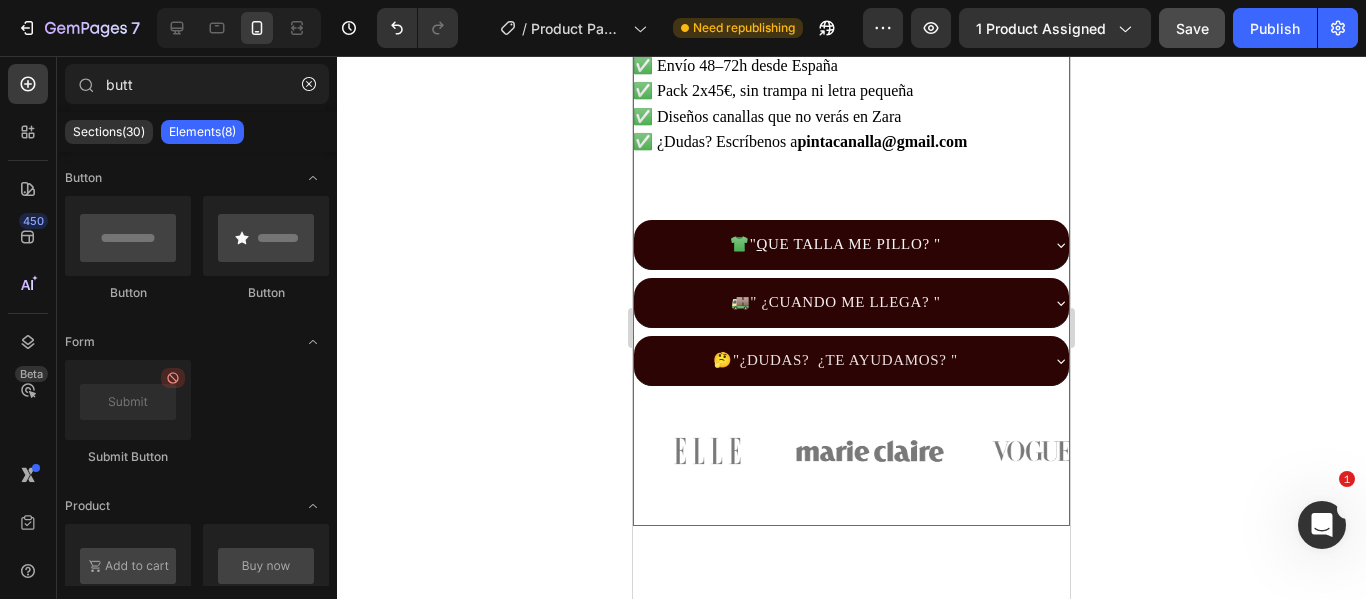 scroll, scrollTop: 1400, scrollLeft: 0, axis: vertical 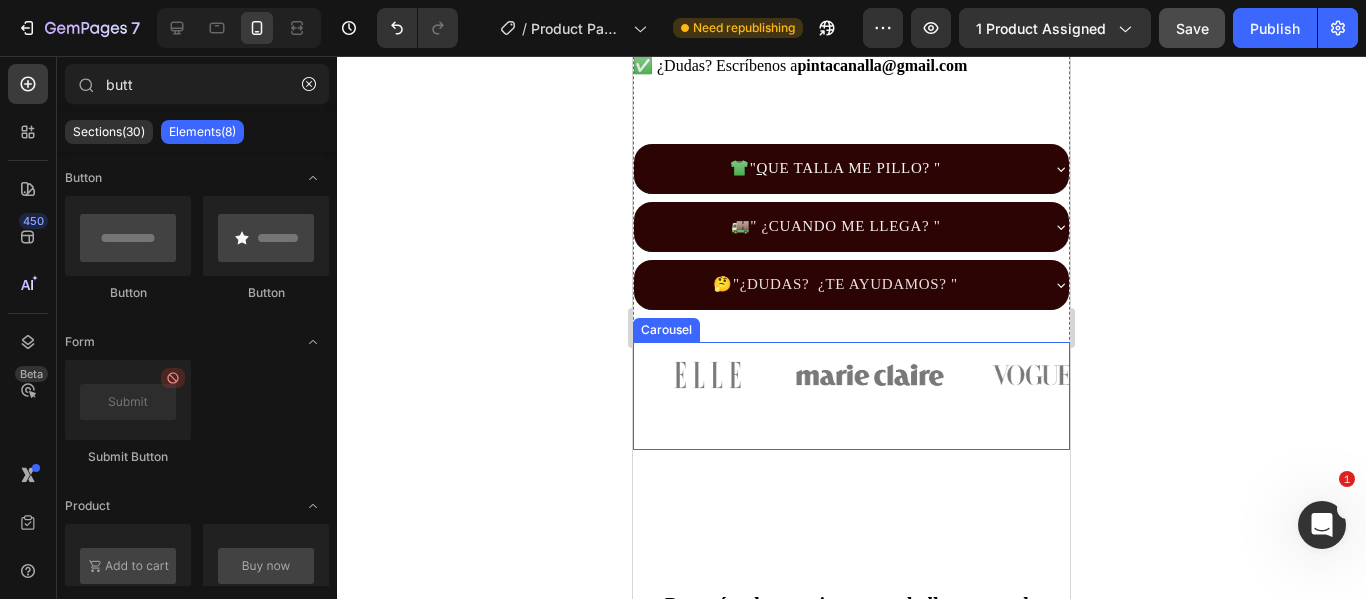click on "Image" at bounding box center [1032, 396] 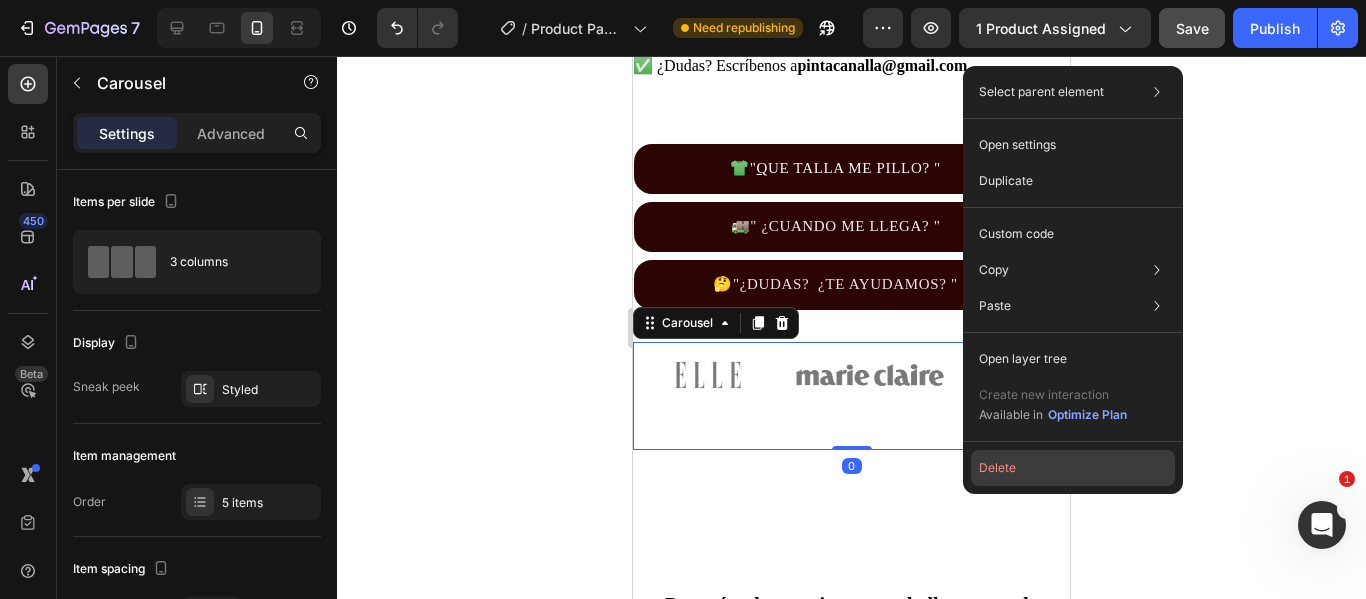 click on "Delete" 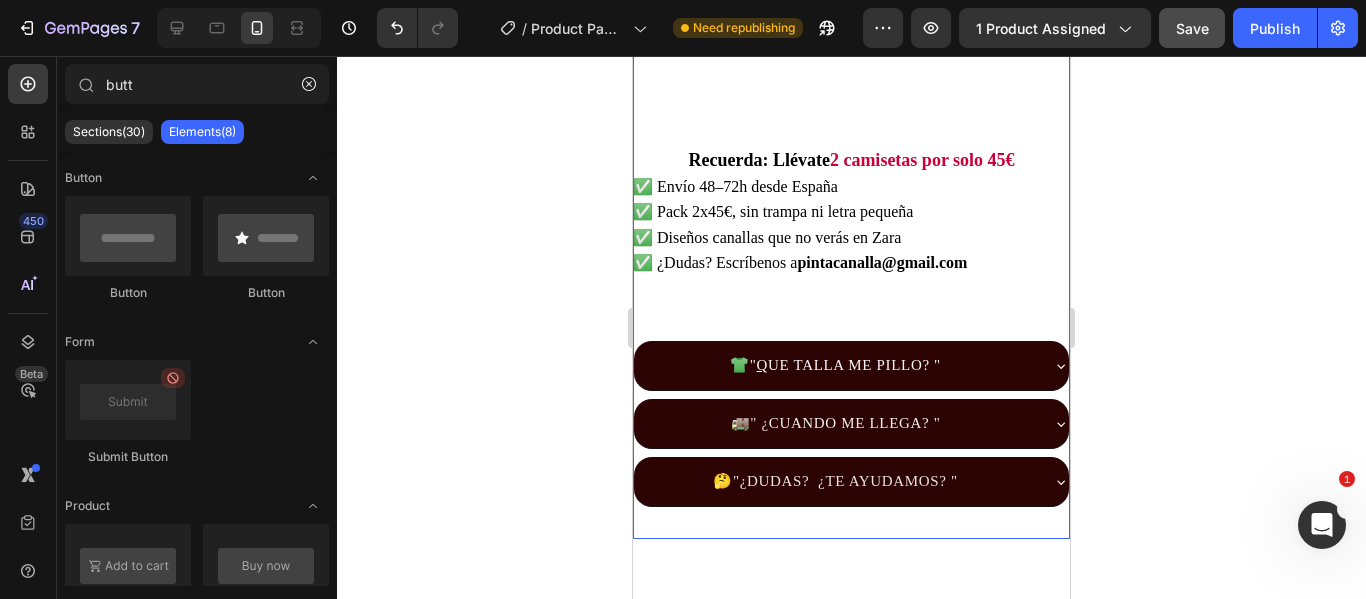 scroll, scrollTop: 1200, scrollLeft: 0, axis: vertical 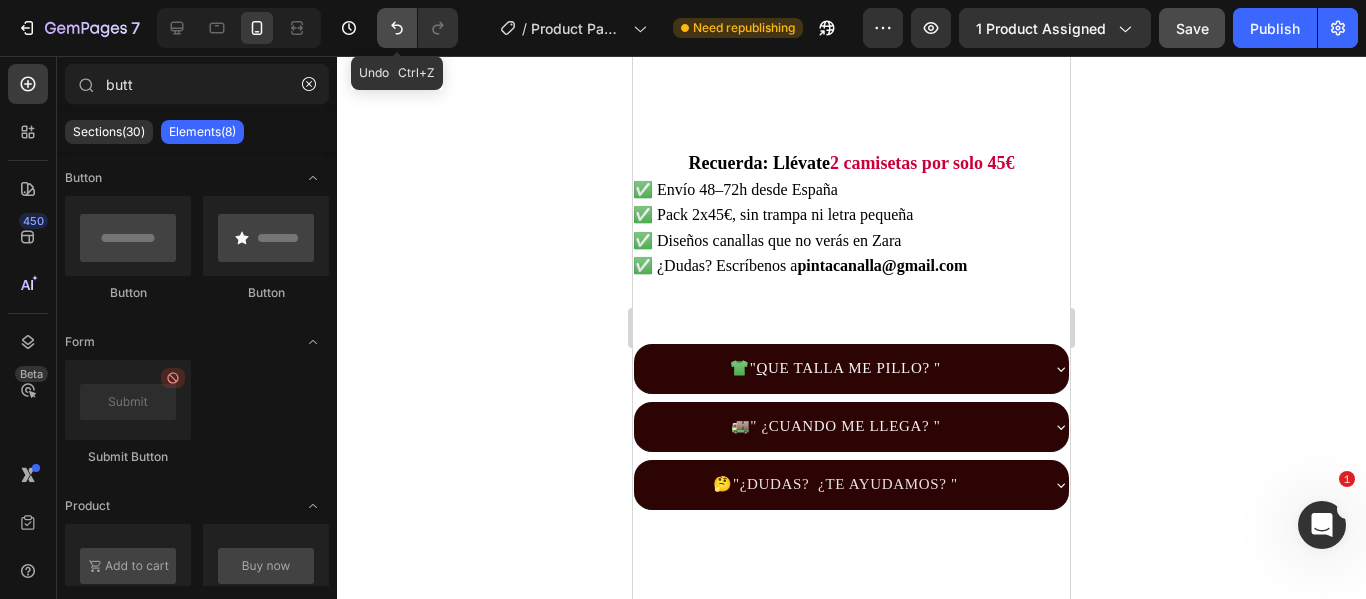 drag, startPoint x: 388, startPoint y: 23, endPoint x: 99, endPoint y: 161, distance: 320.25772 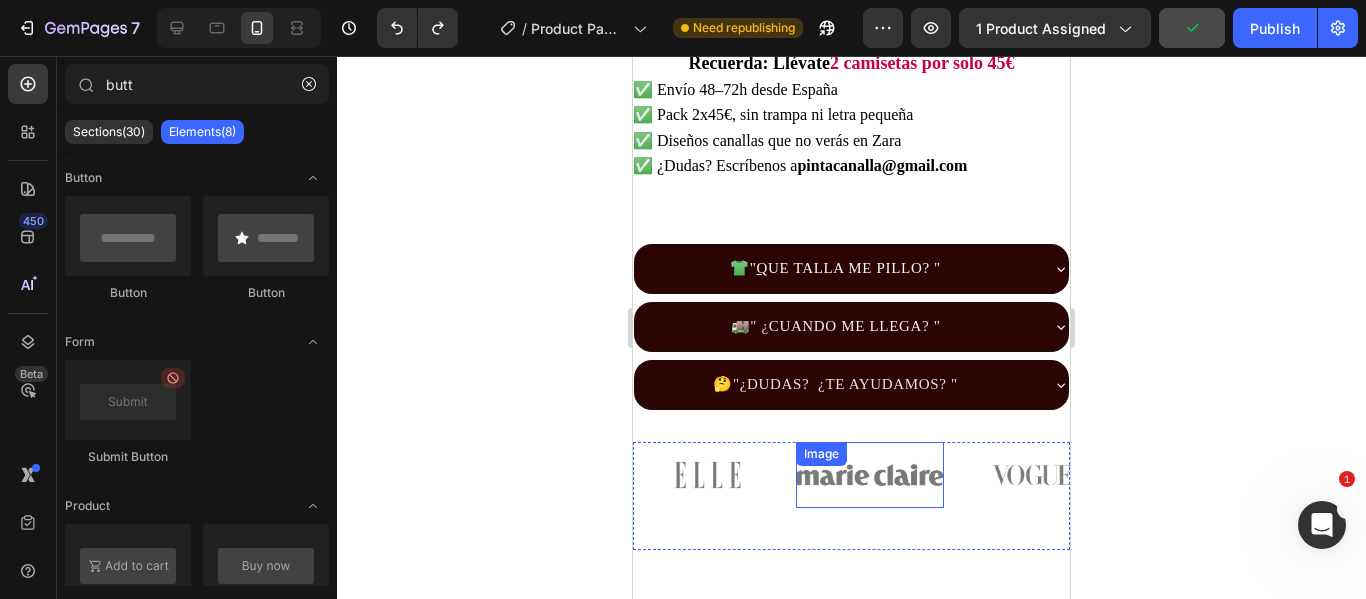 scroll, scrollTop: 1400, scrollLeft: 0, axis: vertical 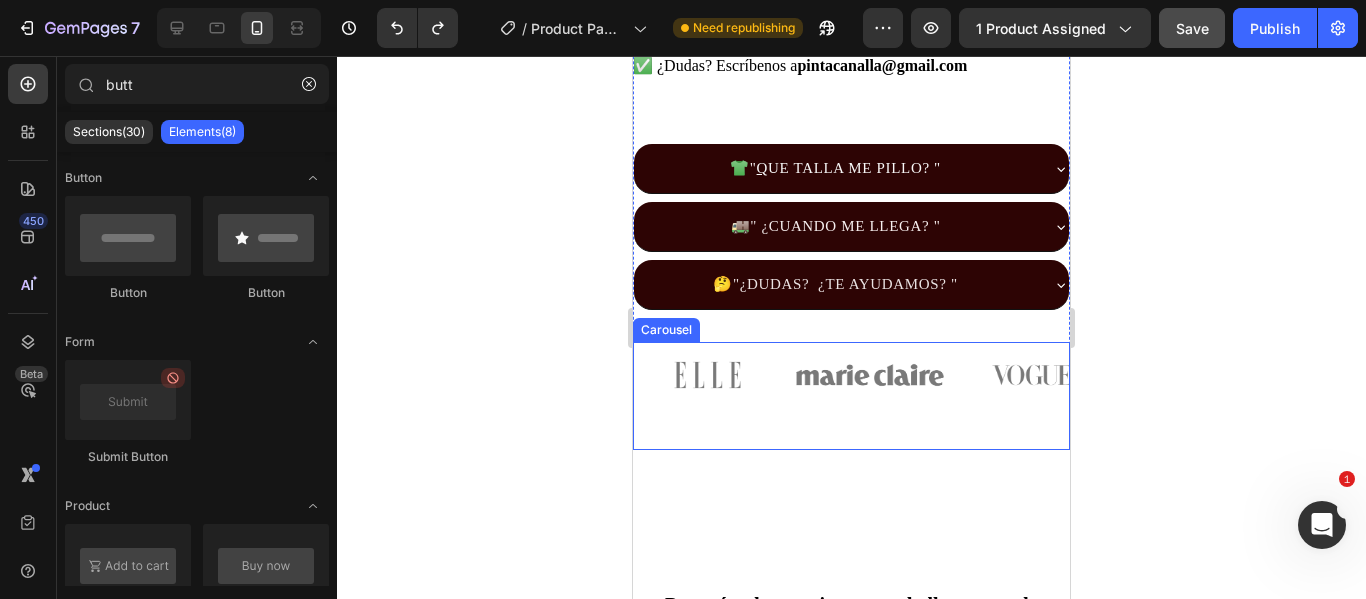 click on "Image" at bounding box center [870, 396] 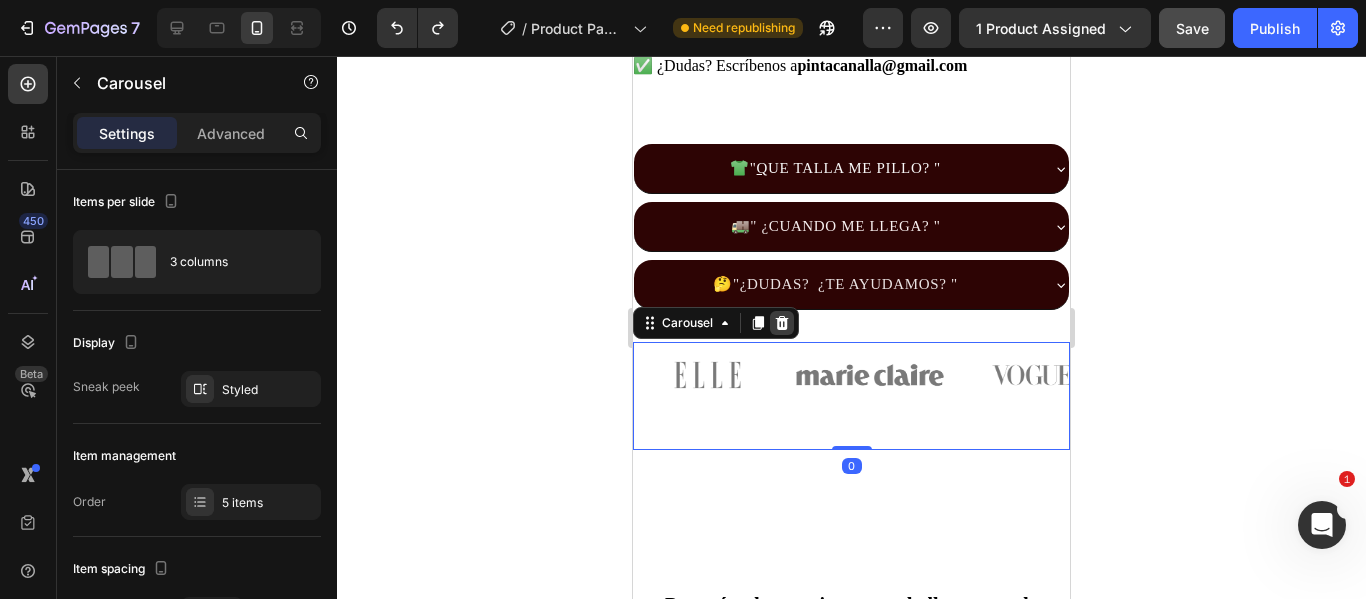 click 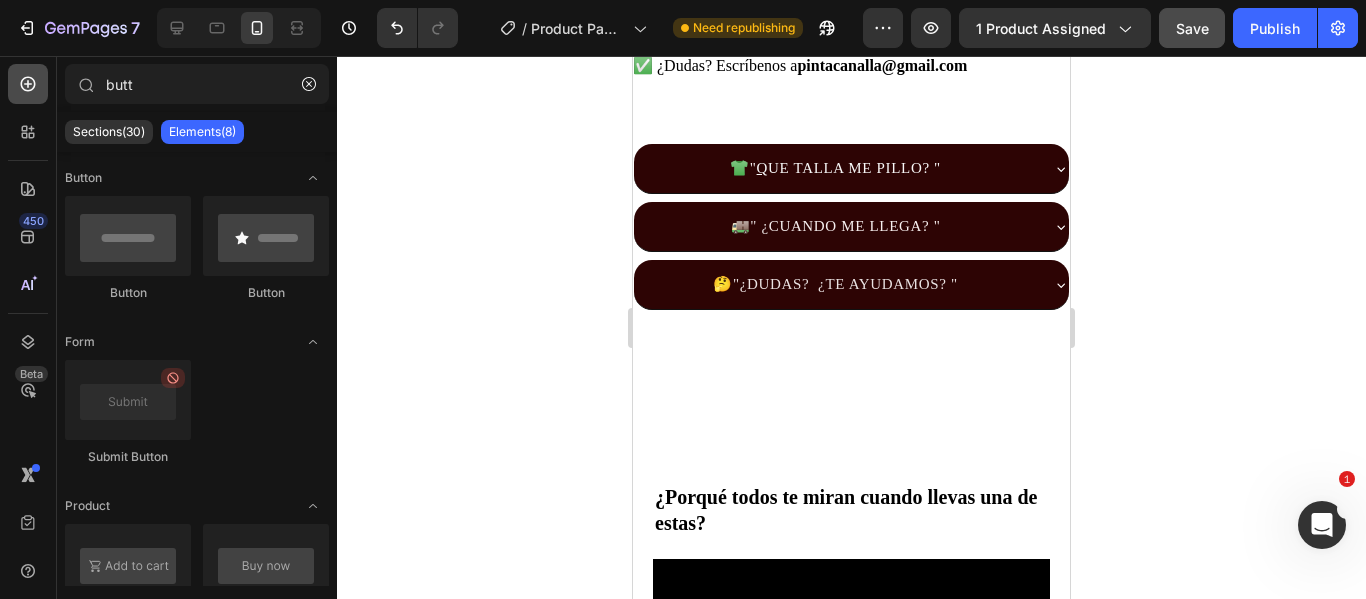 click 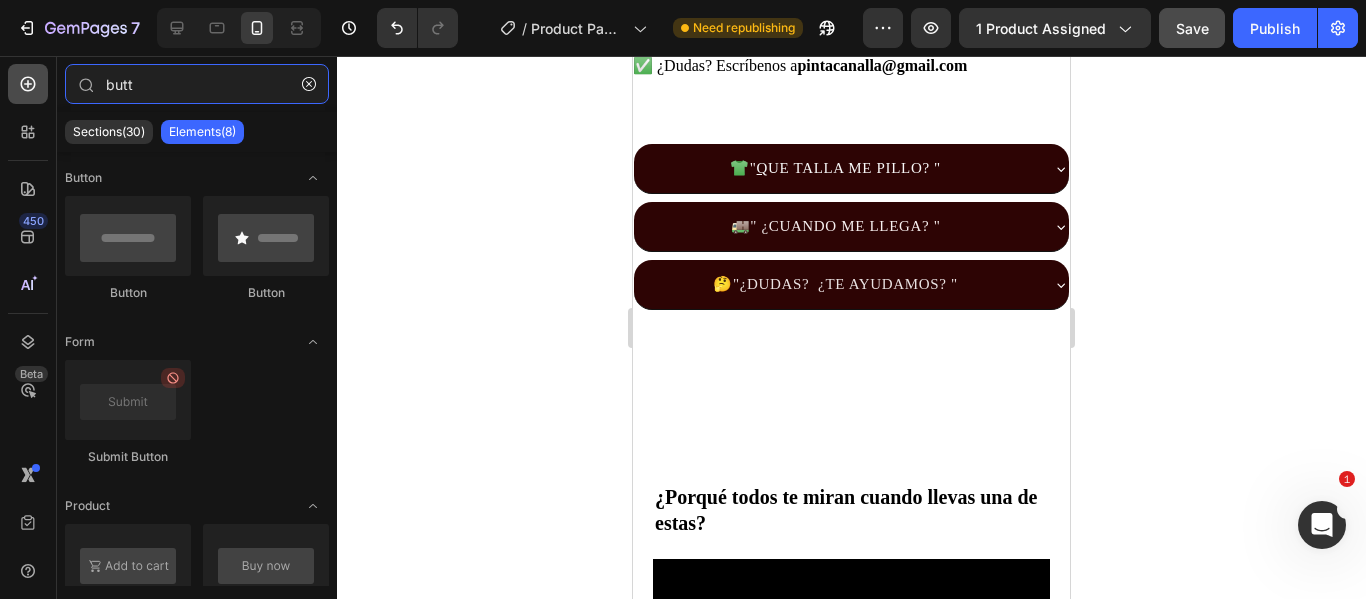 type 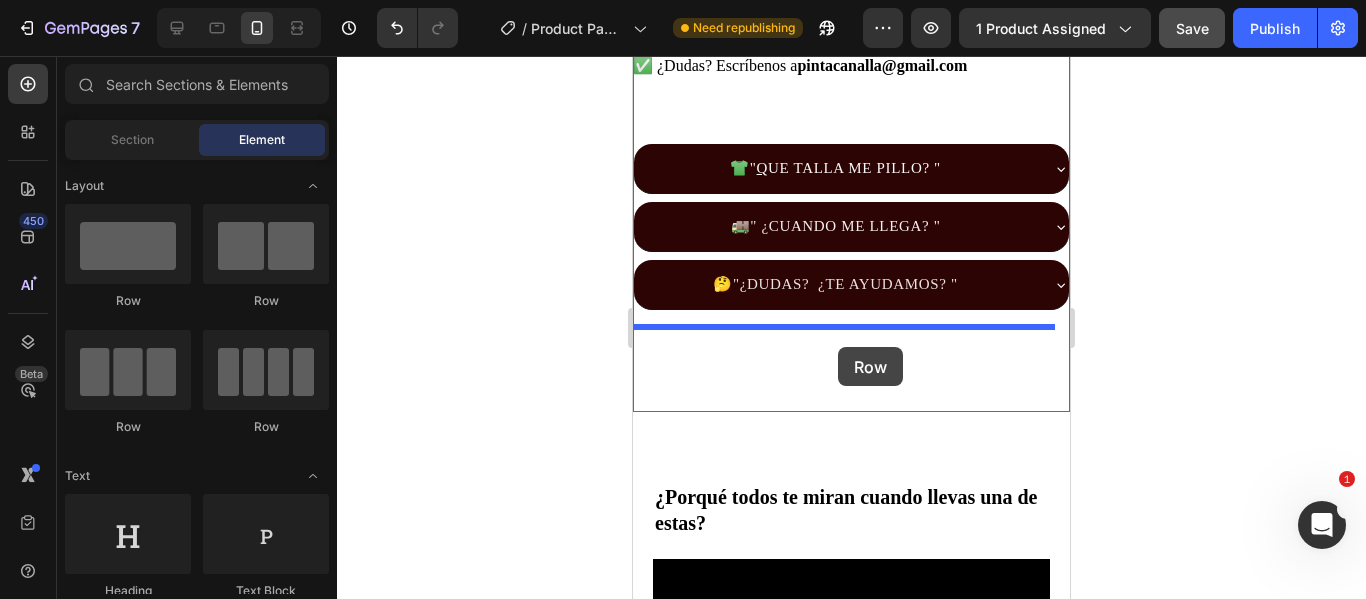 drag, startPoint x: 755, startPoint y: 295, endPoint x: 838, endPoint y: 347, distance: 97.94386 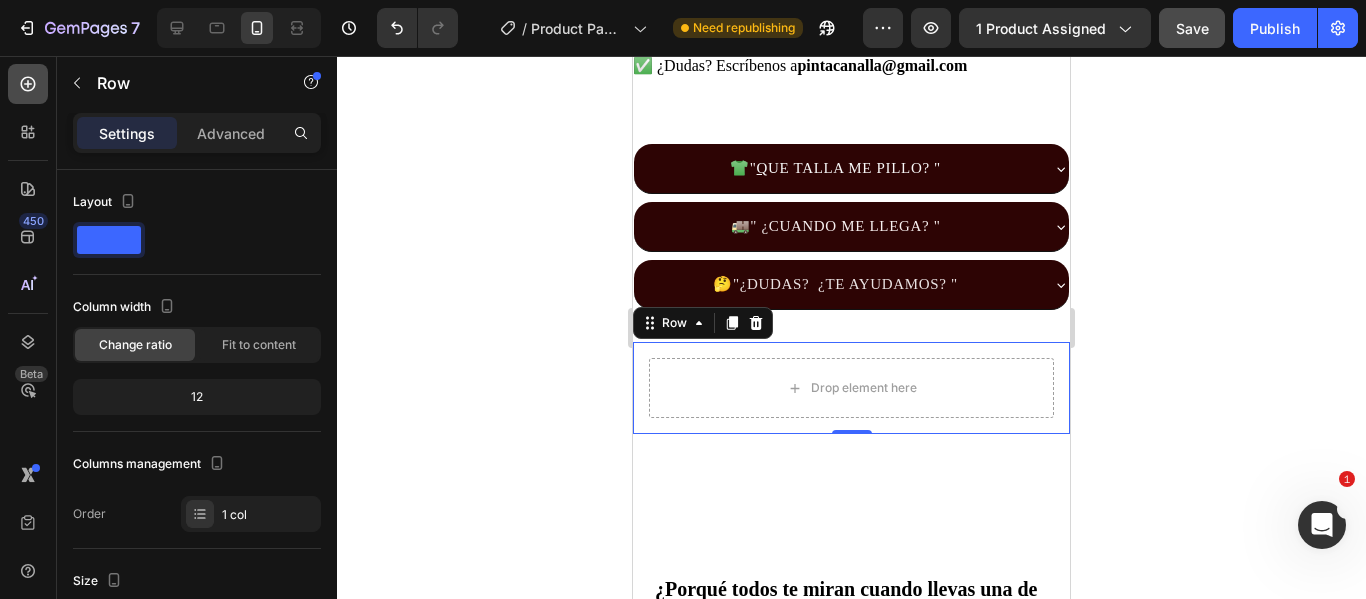 click 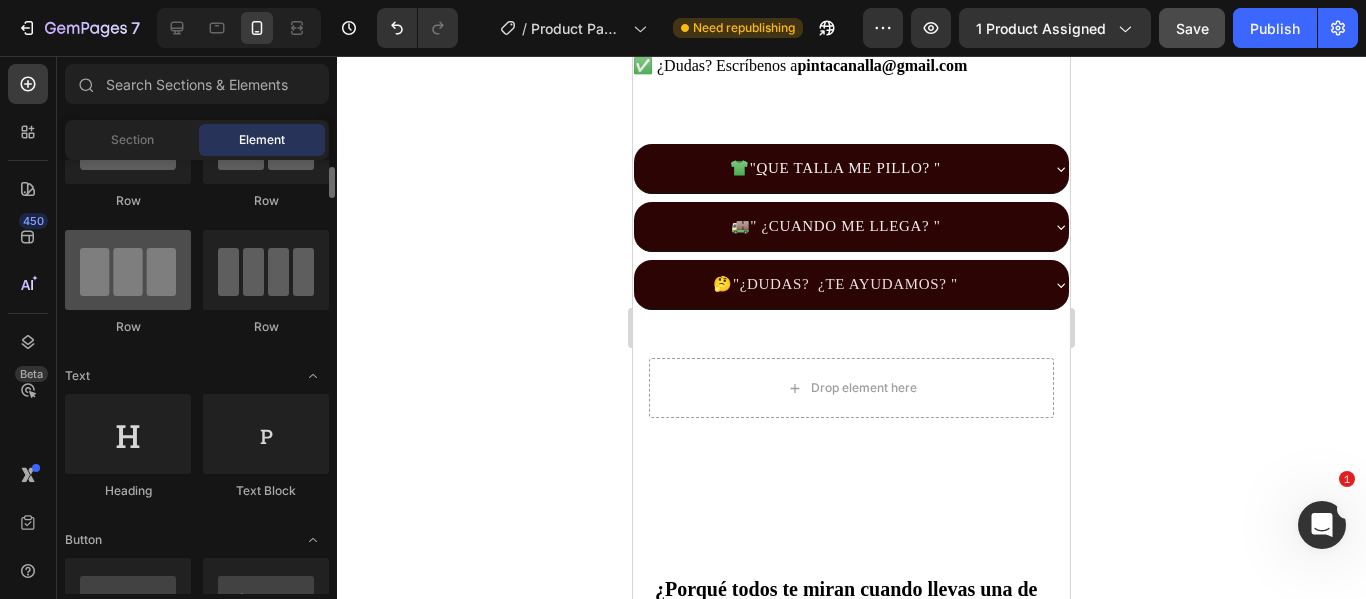 scroll, scrollTop: 500, scrollLeft: 0, axis: vertical 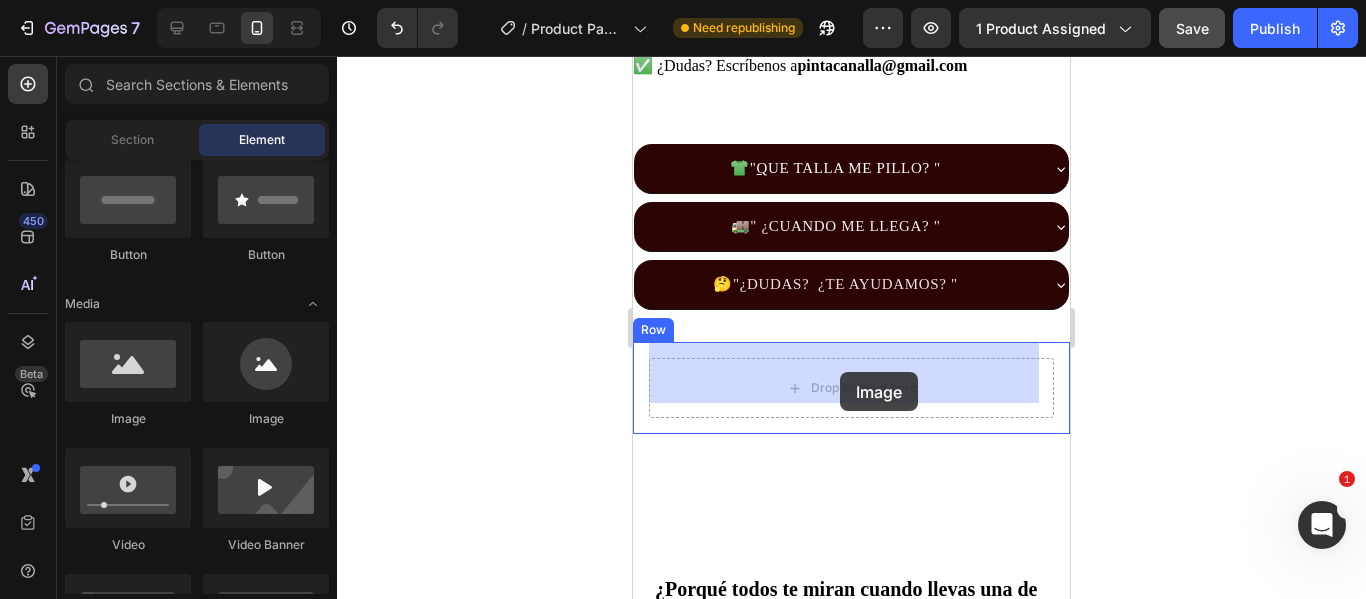 drag, startPoint x: 779, startPoint y: 424, endPoint x: 840, endPoint y: 372, distance: 80.1561 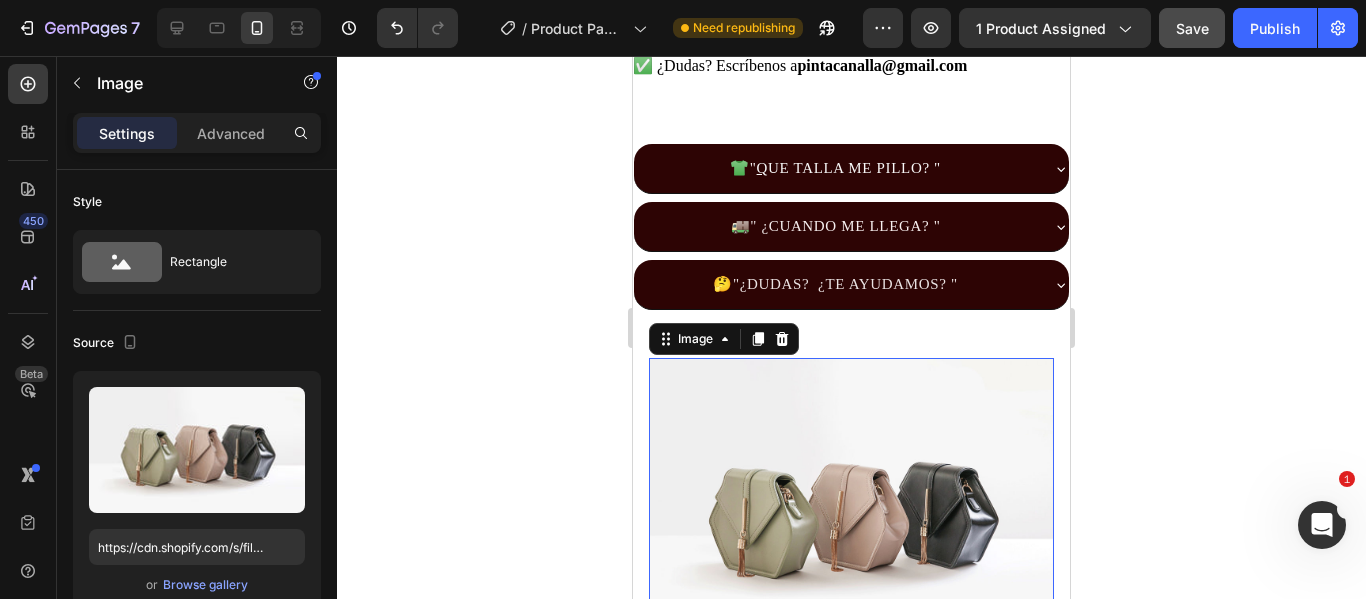 scroll, scrollTop: 1700, scrollLeft: 0, axis: vertical 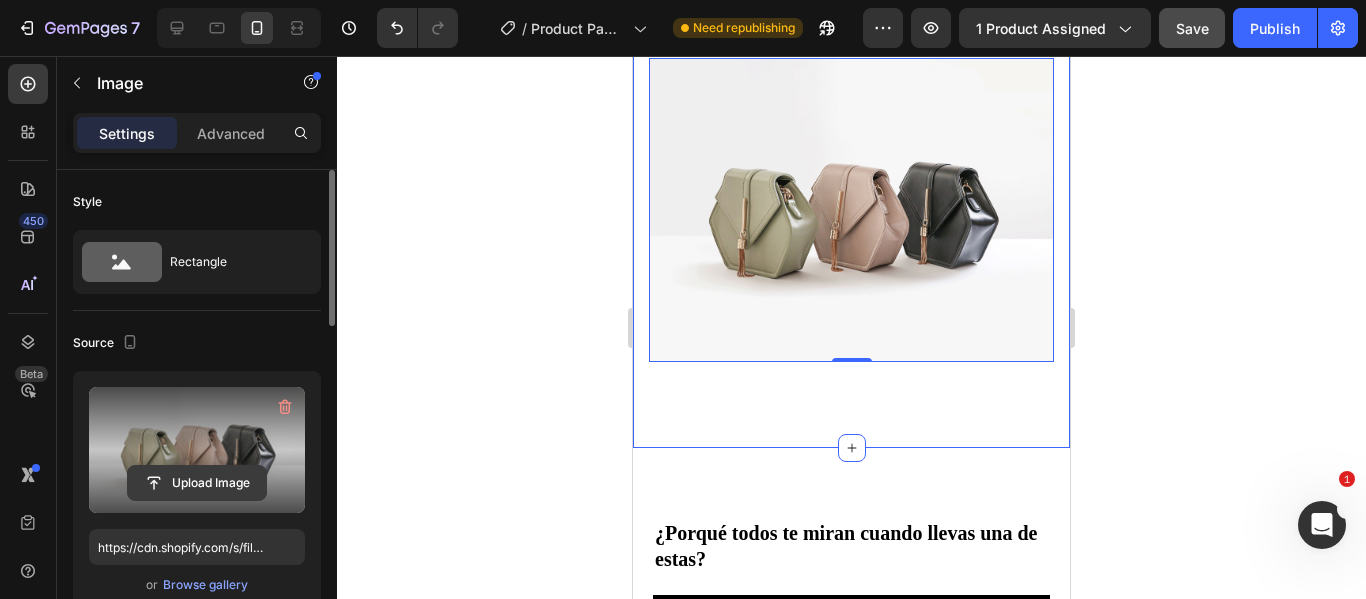 click on "Upload Image" at bounding box center [197, 483] 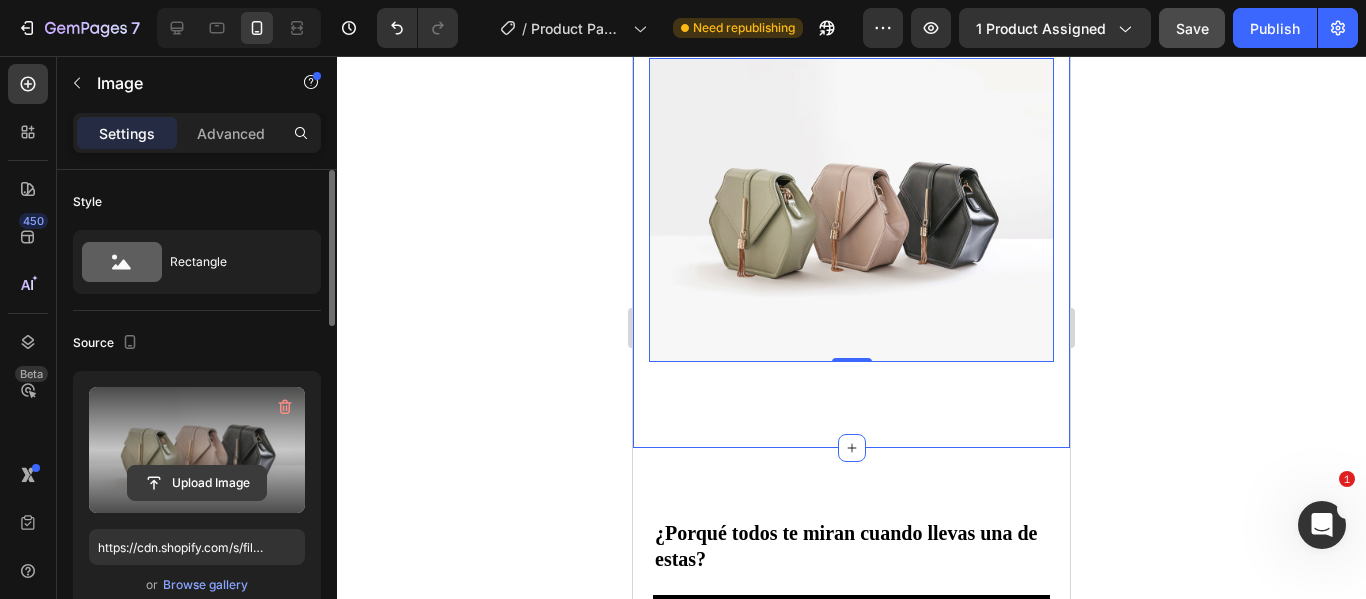 click 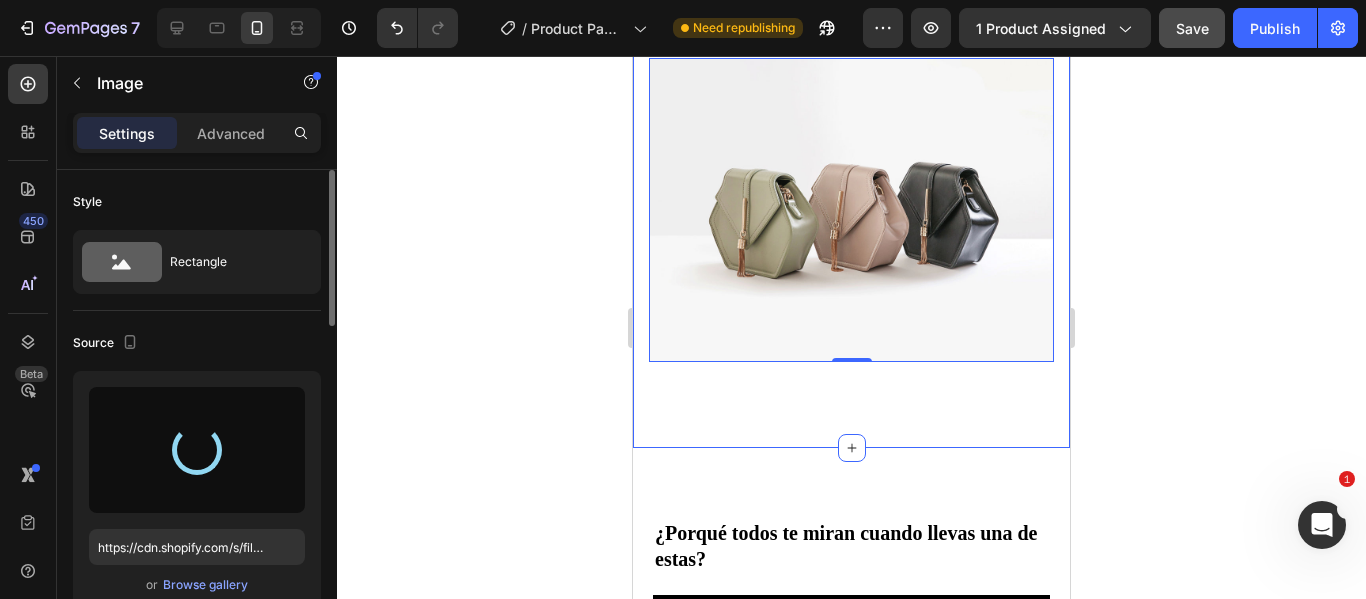 type on "https://cdn.shopify.com/s/files/1/0895/7424/4697/files/gempages_577607291776271301-020f307b-1dc5-4b6c-bb0e-b83ebc6c6b0c.png" 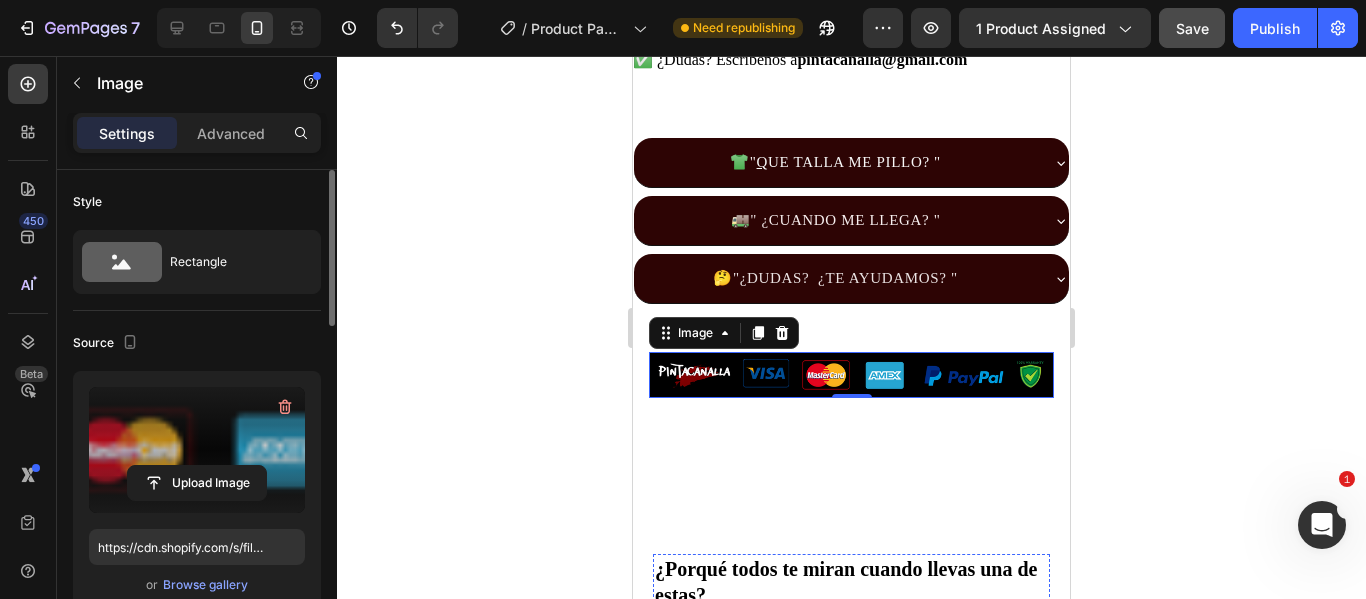 scroll, scrollTop: 1400, scrollLeft: 0, axis: vertical 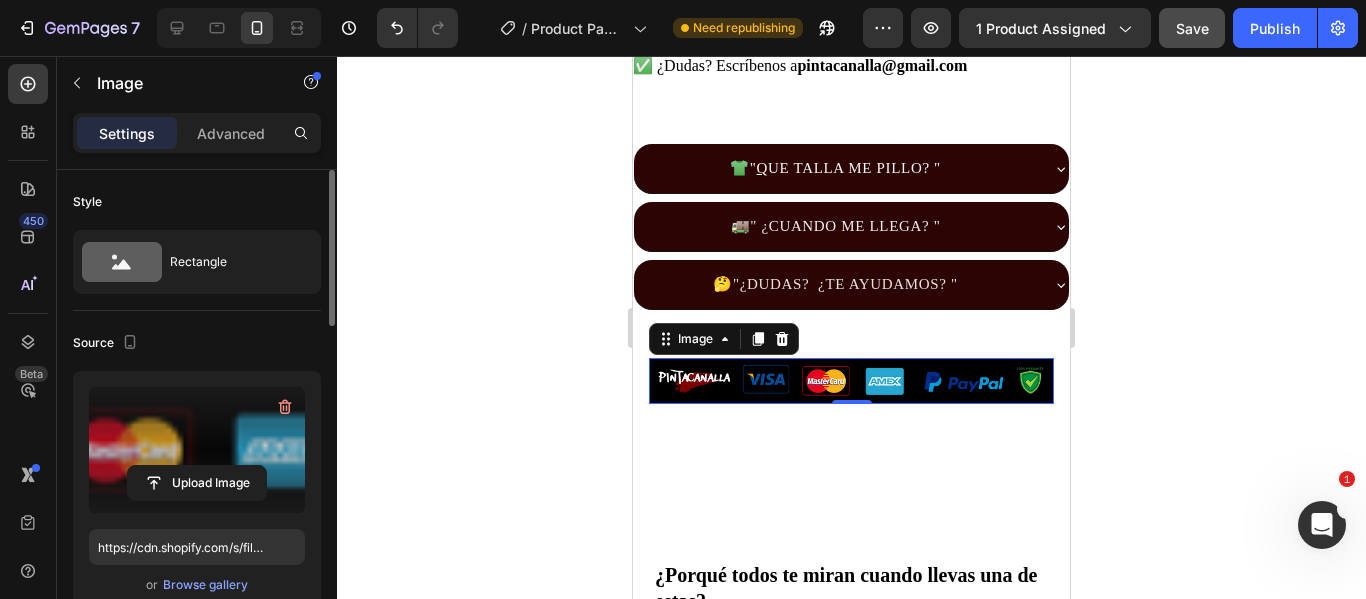 click 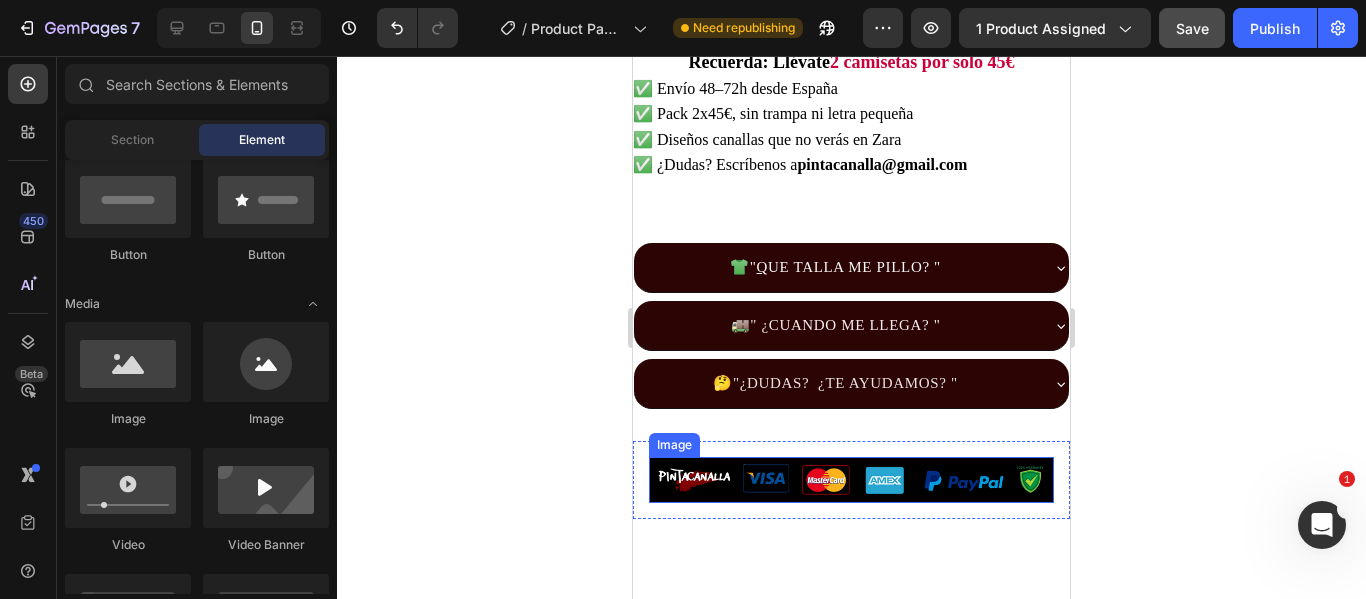scroll, scrollTop: 1300, scrollLeft: 0, axis: vertical 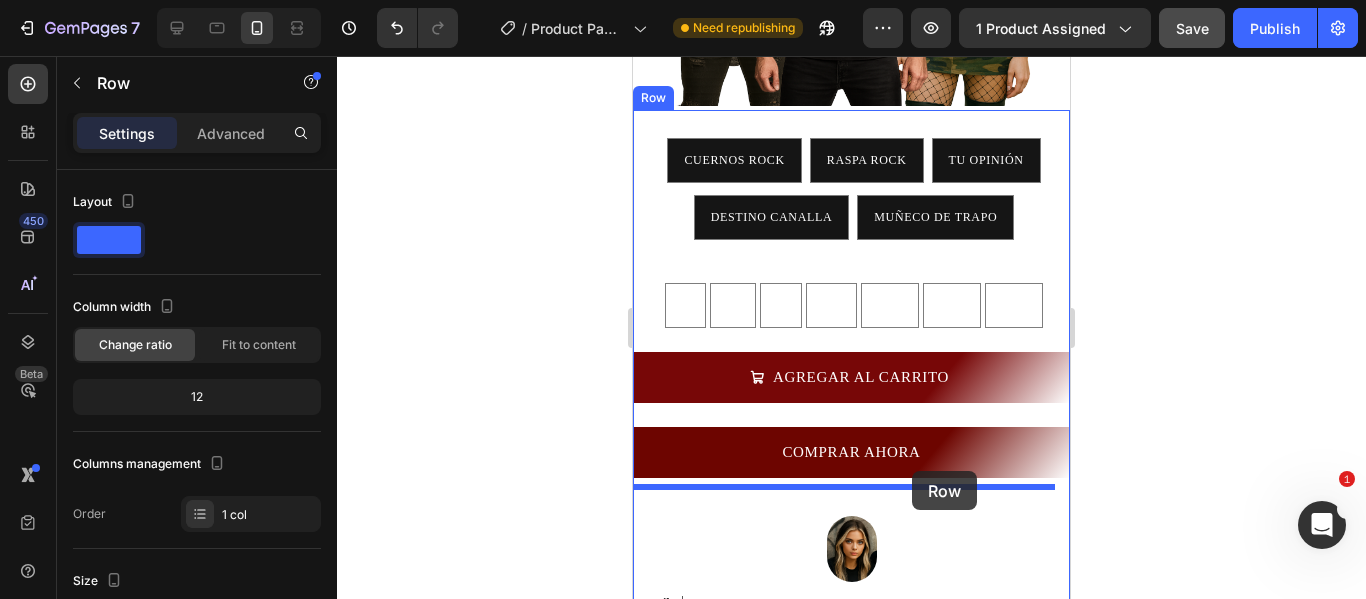 drag, startPoint x: 999, startPoint y: 438, endPoint x: 912, endPoint y: 471, distance: 93.04838 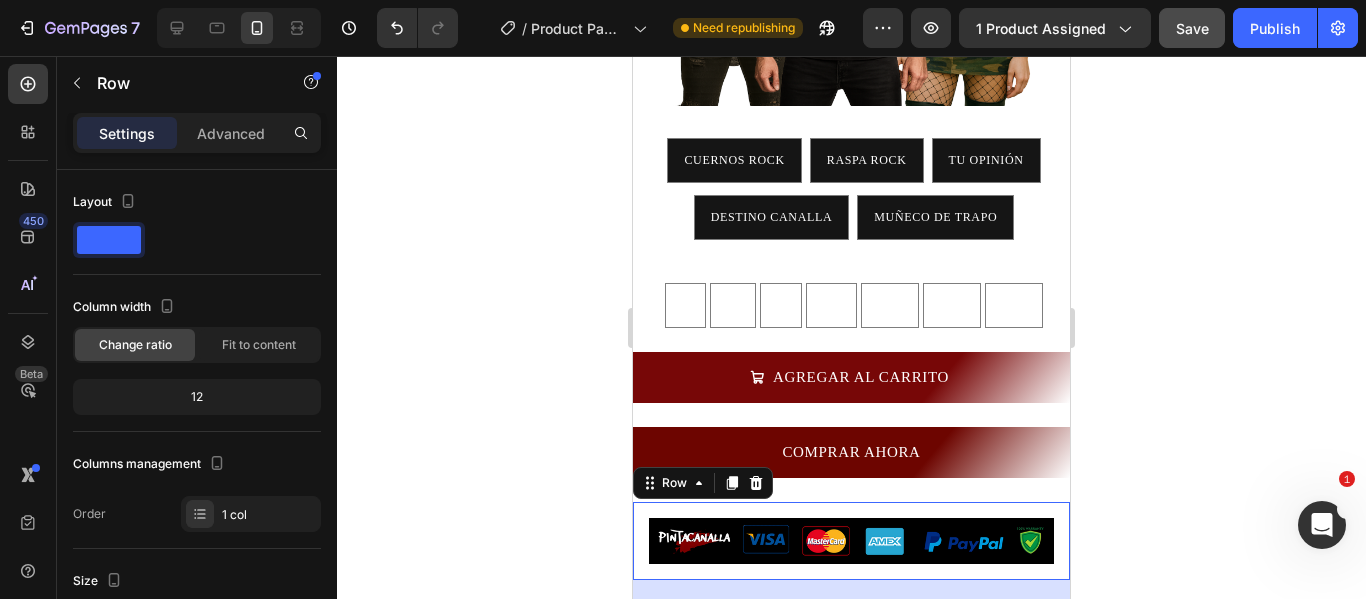 click 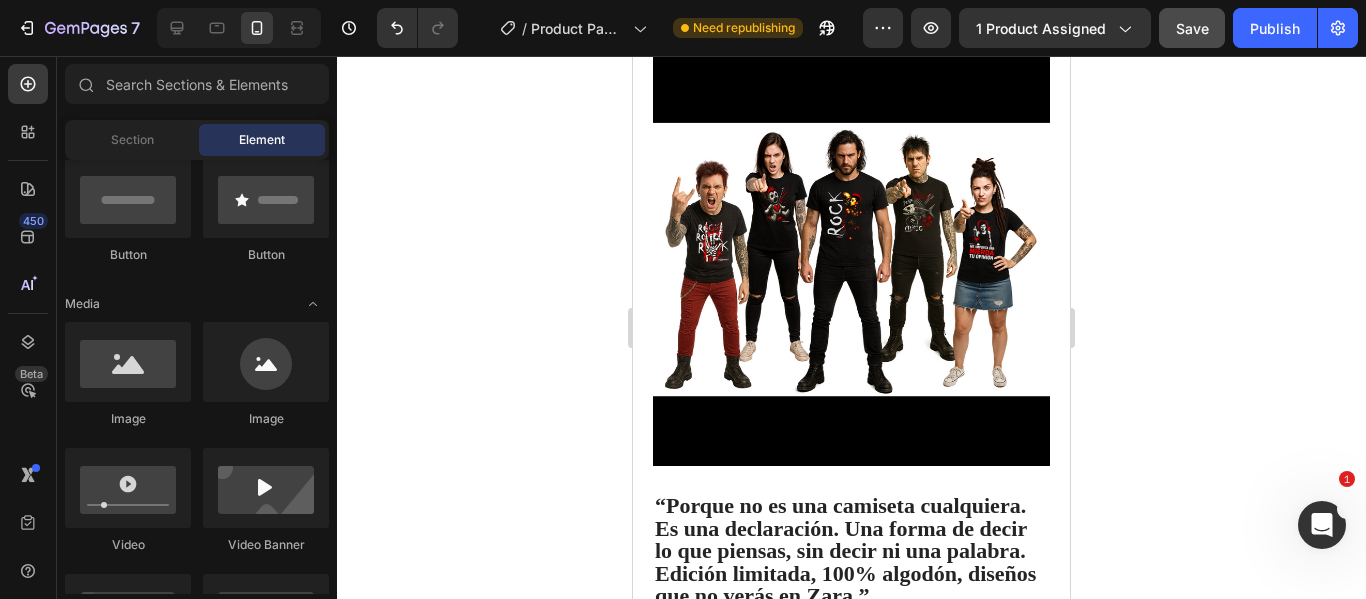scroll, scrollTop: 1970, scrollLeft: 0, axis: vertical 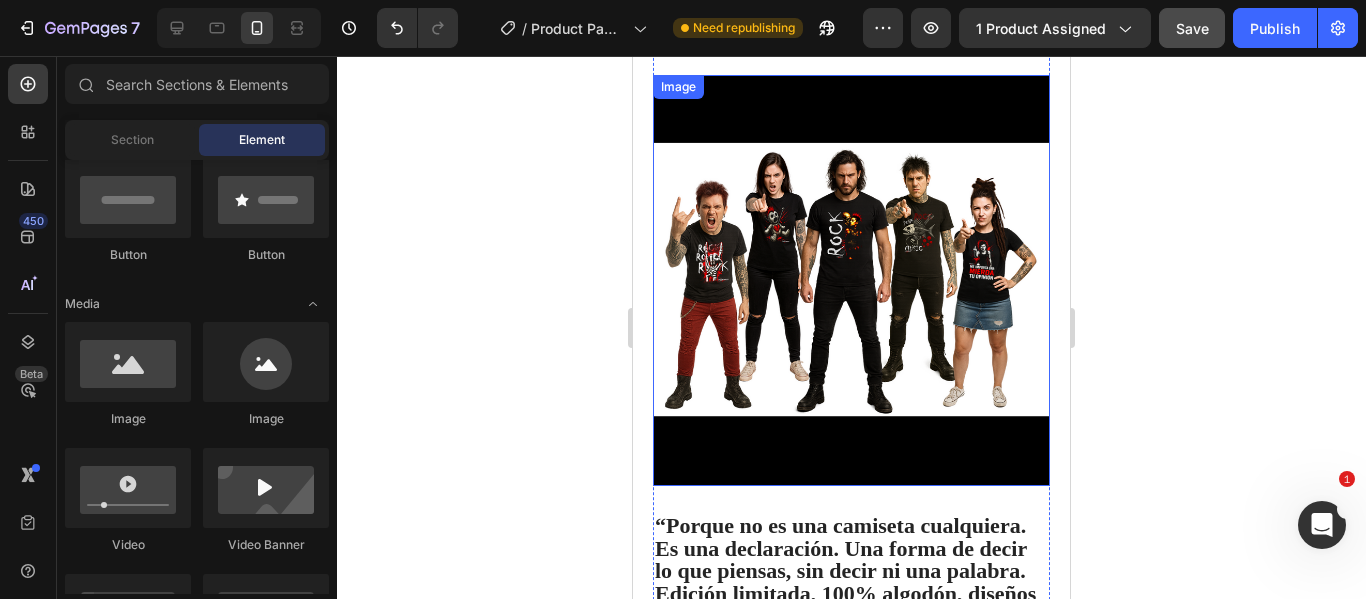click at bounding box center (851, 280) 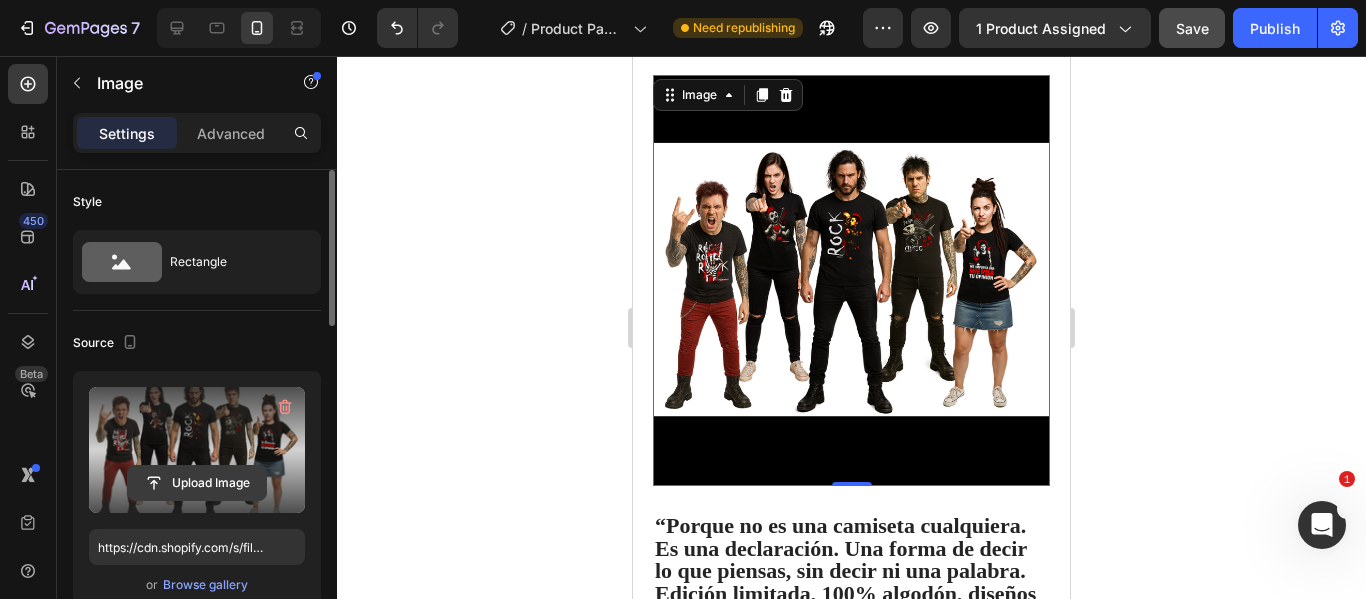 click 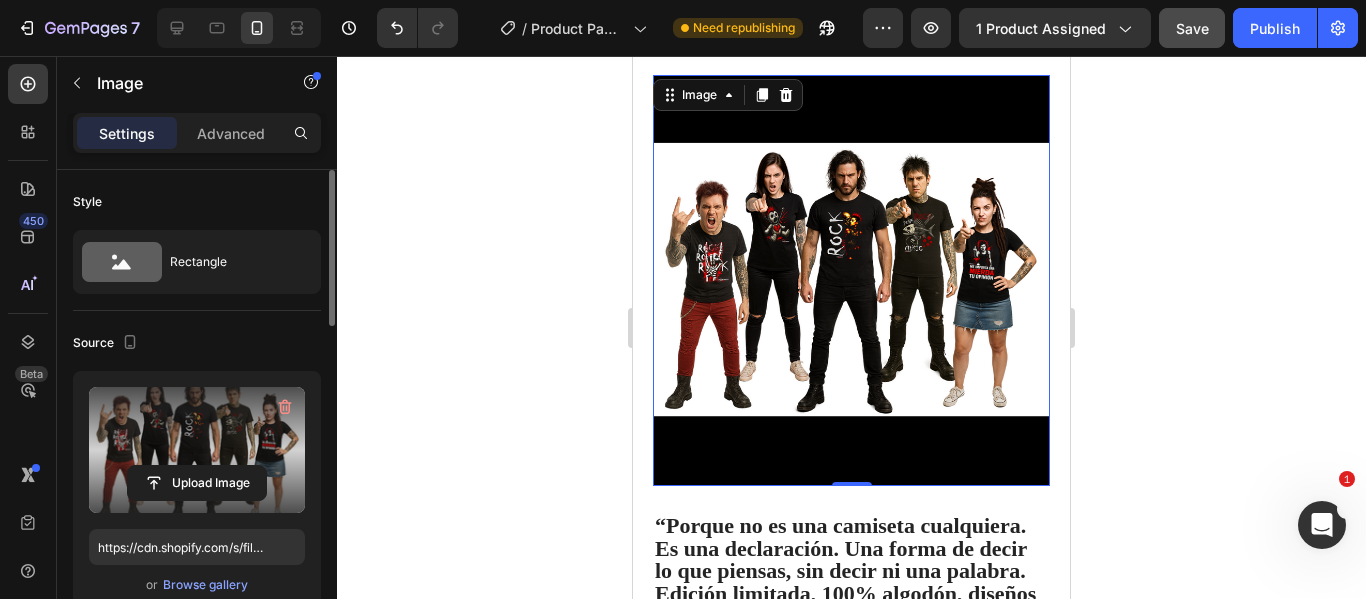 click 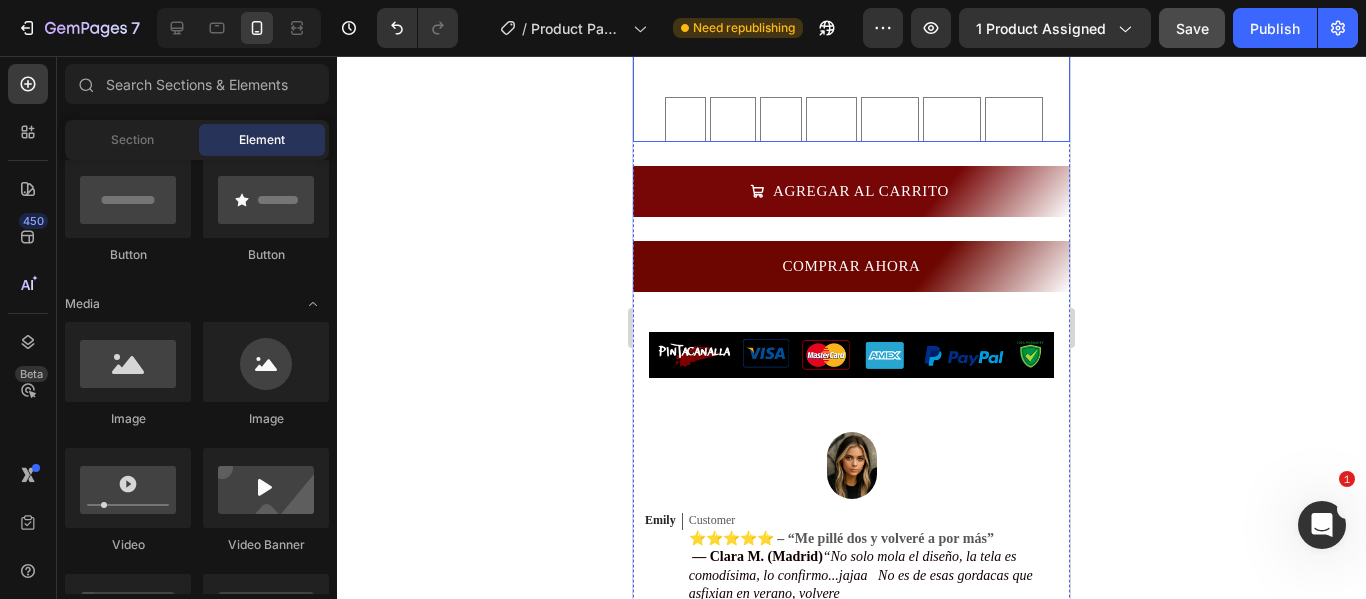 scroll, scrollTop: 735, scrollLeft: 0, axis: vertical 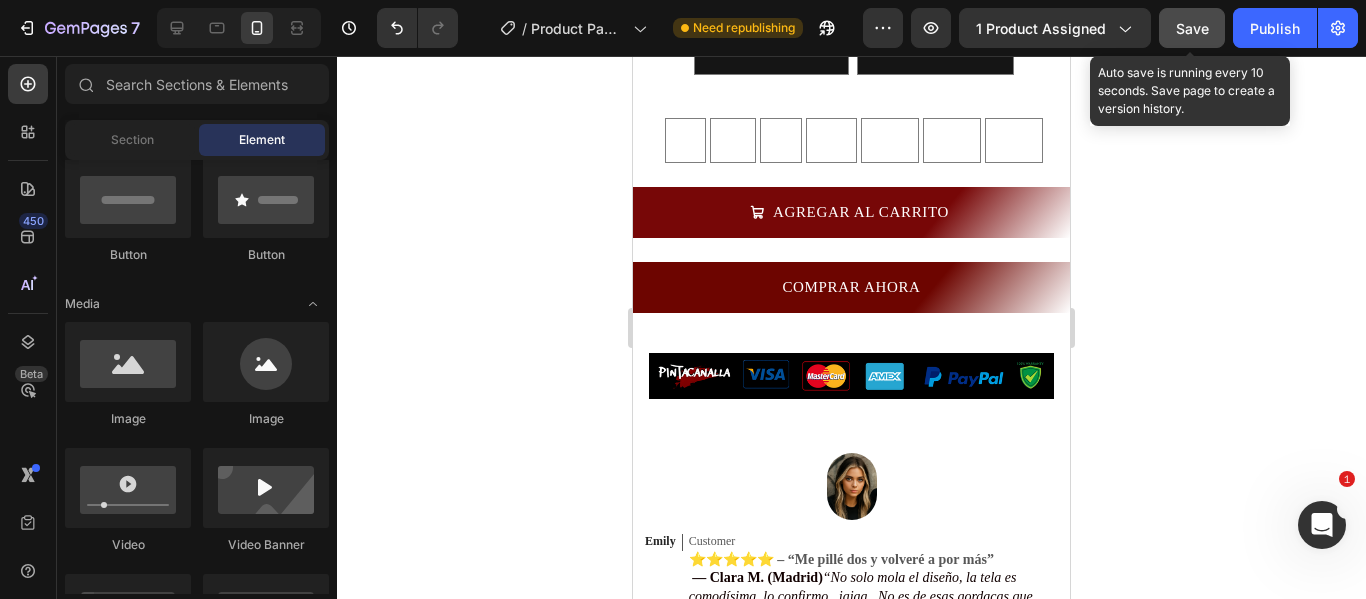 click on "Save" 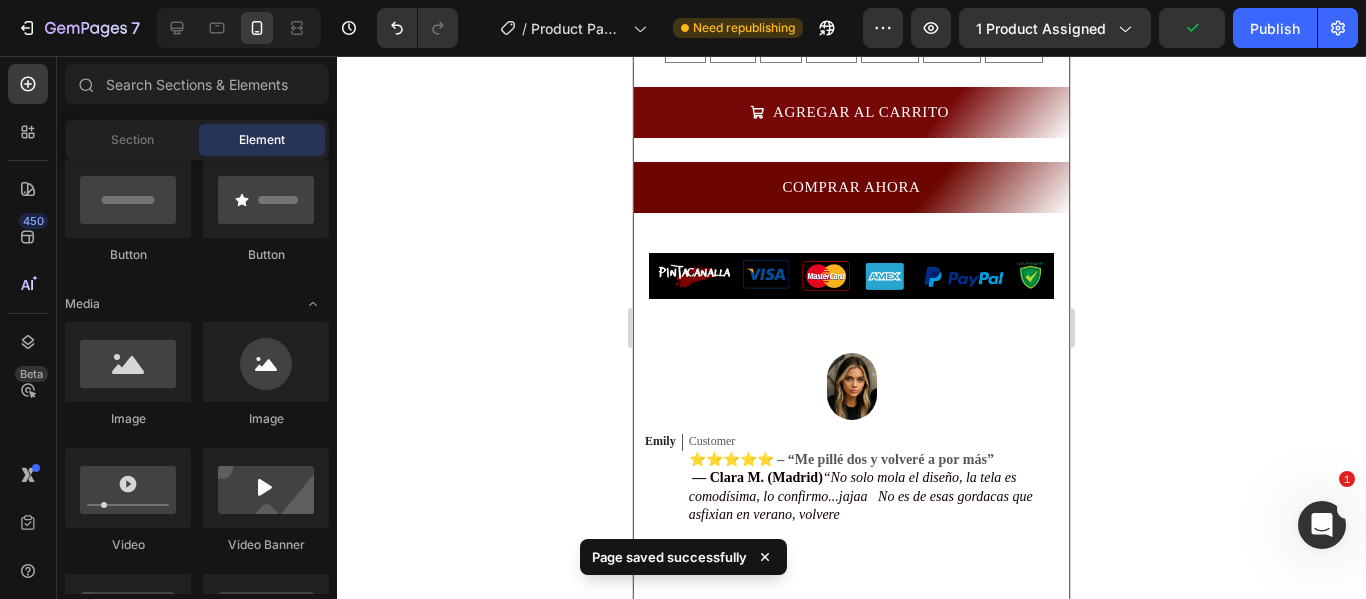 scroll, scrollTop: 935, scrollLeft: 0, axis: vertical 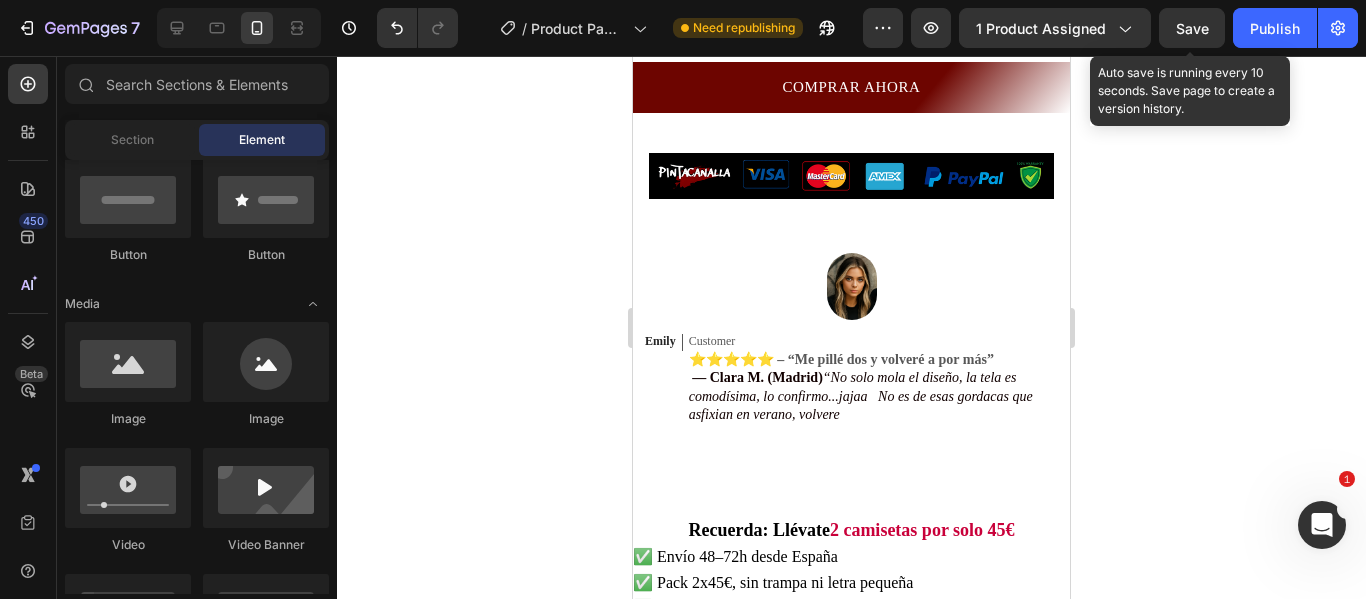 click on "Save" at bounding box center [1192, 28] 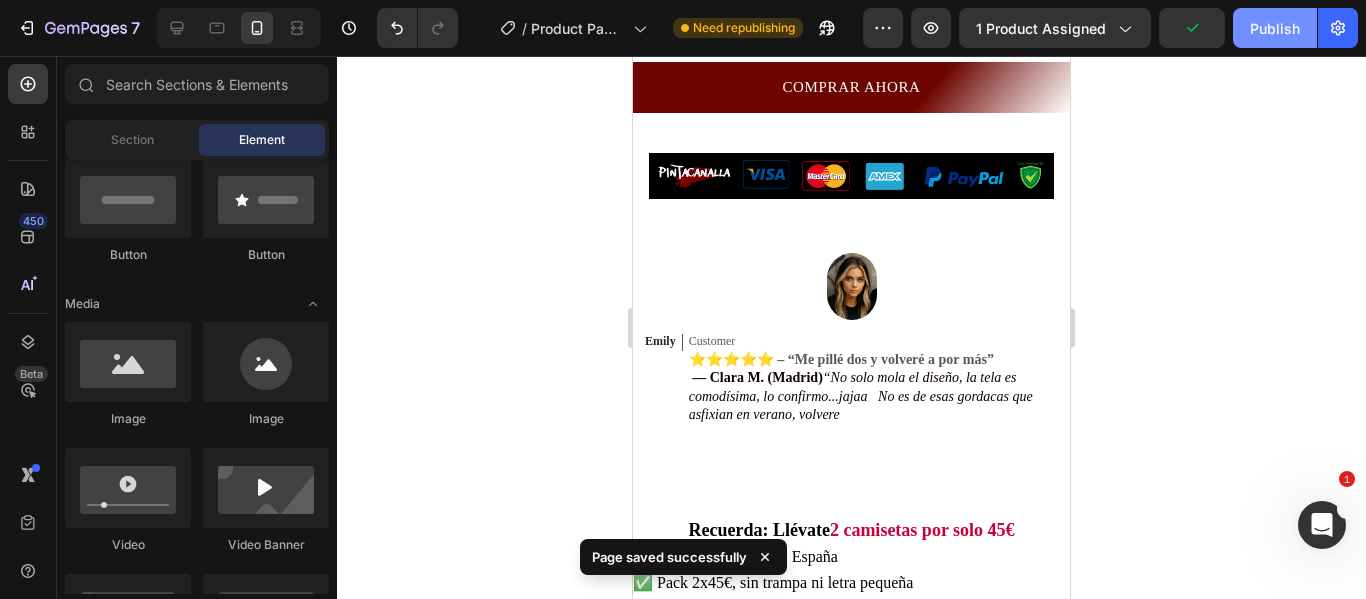 click on "Publish" at bounding box center [1275, 28] 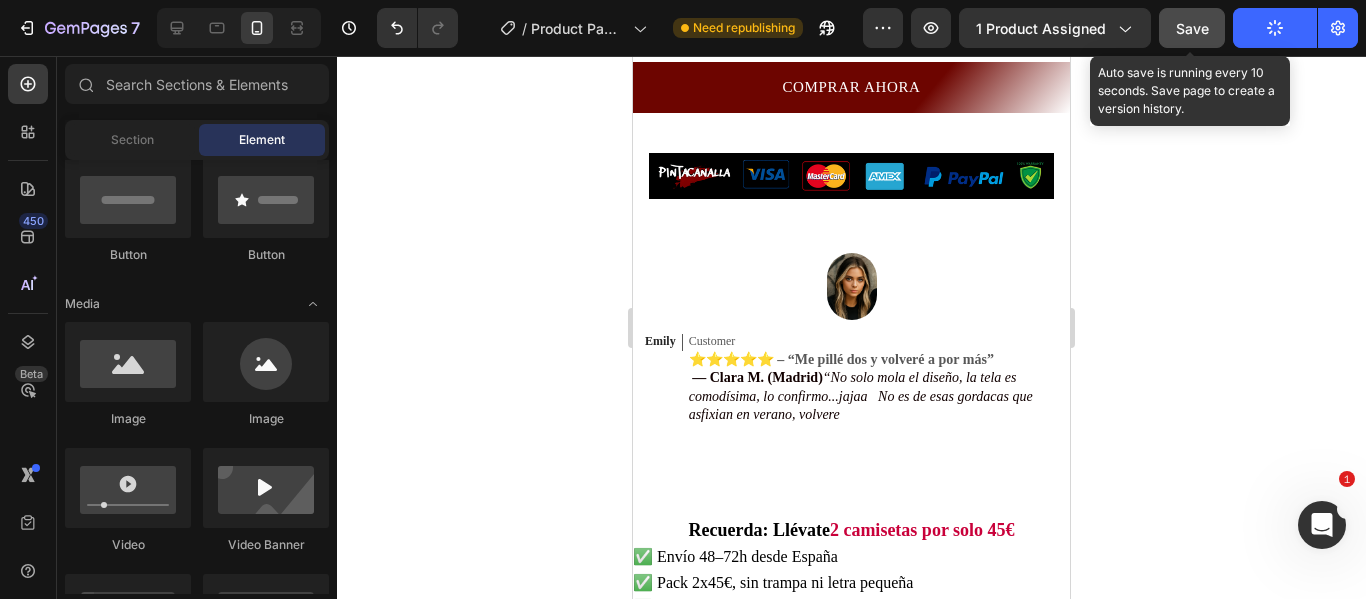 click on "Save" 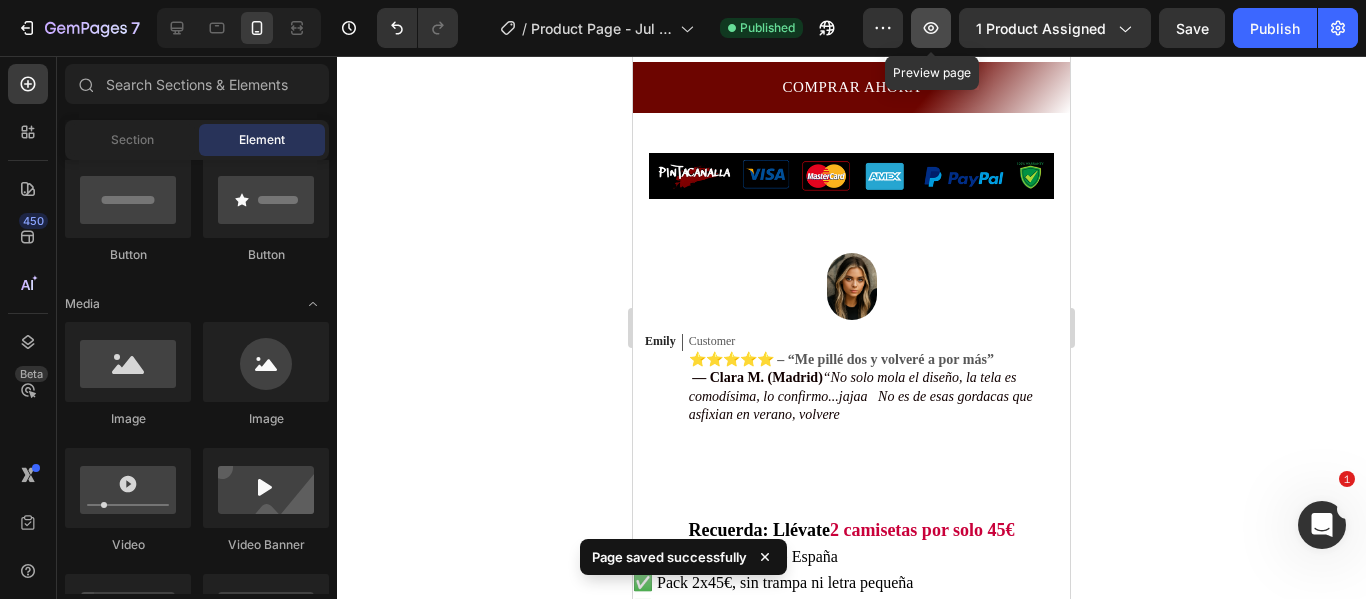 click 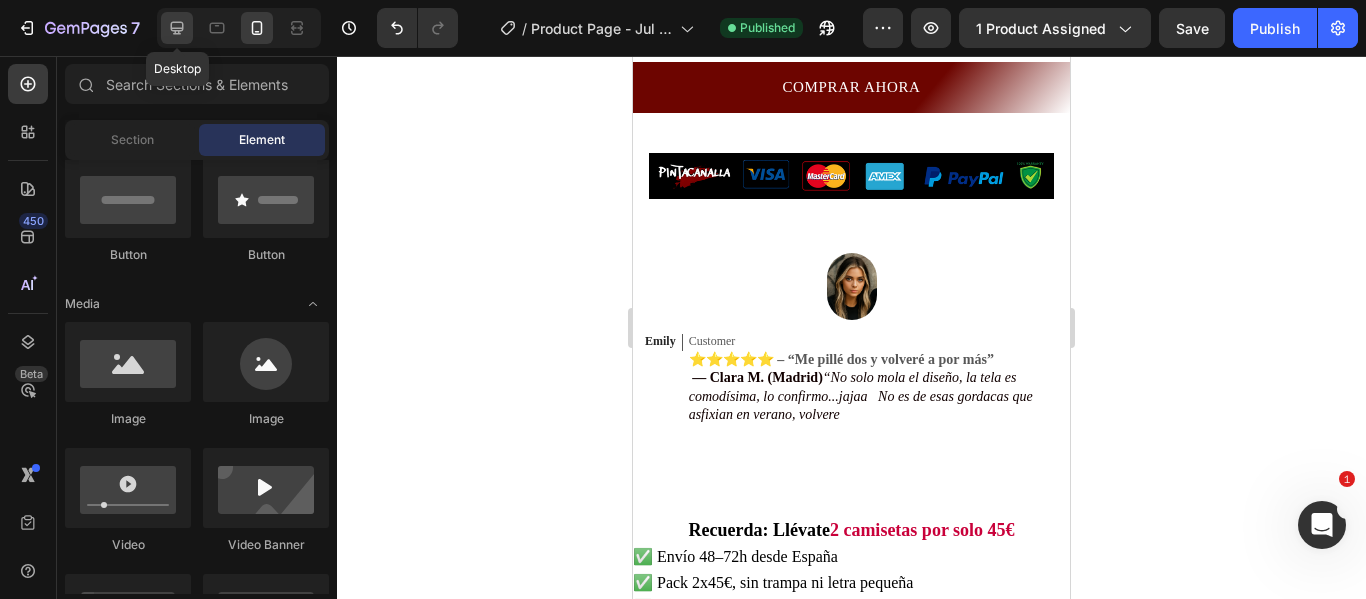 click 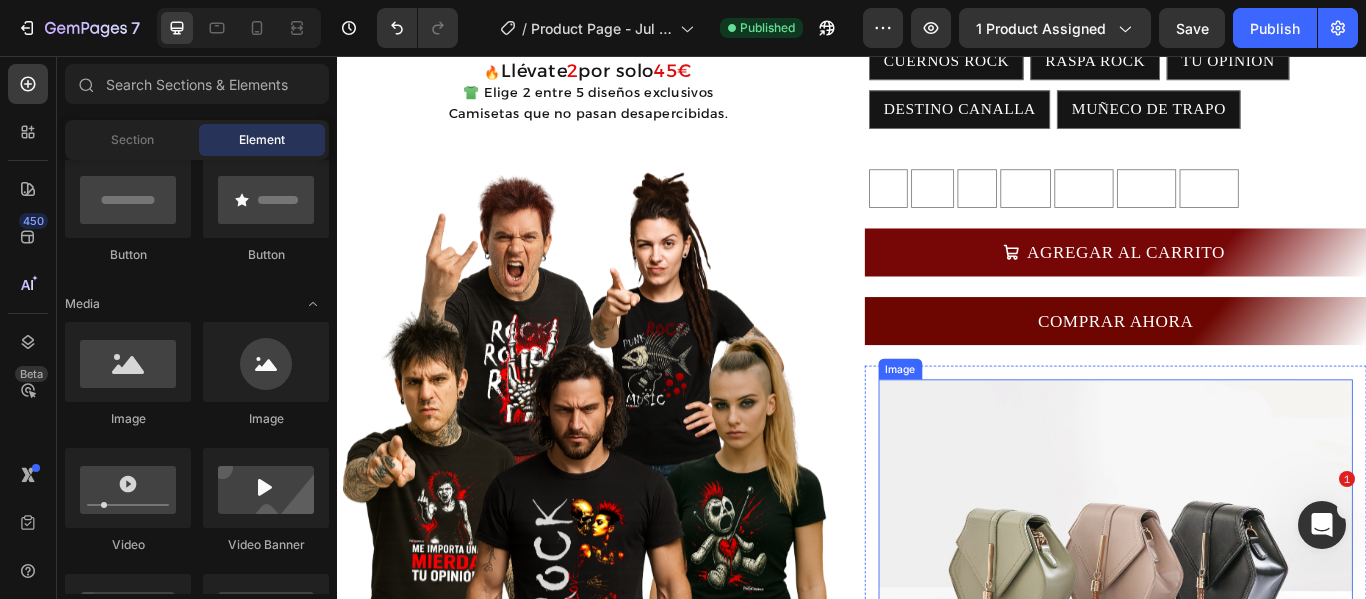 scroll, scrollTop: 286, scrollLeft: 0, axis: vertical 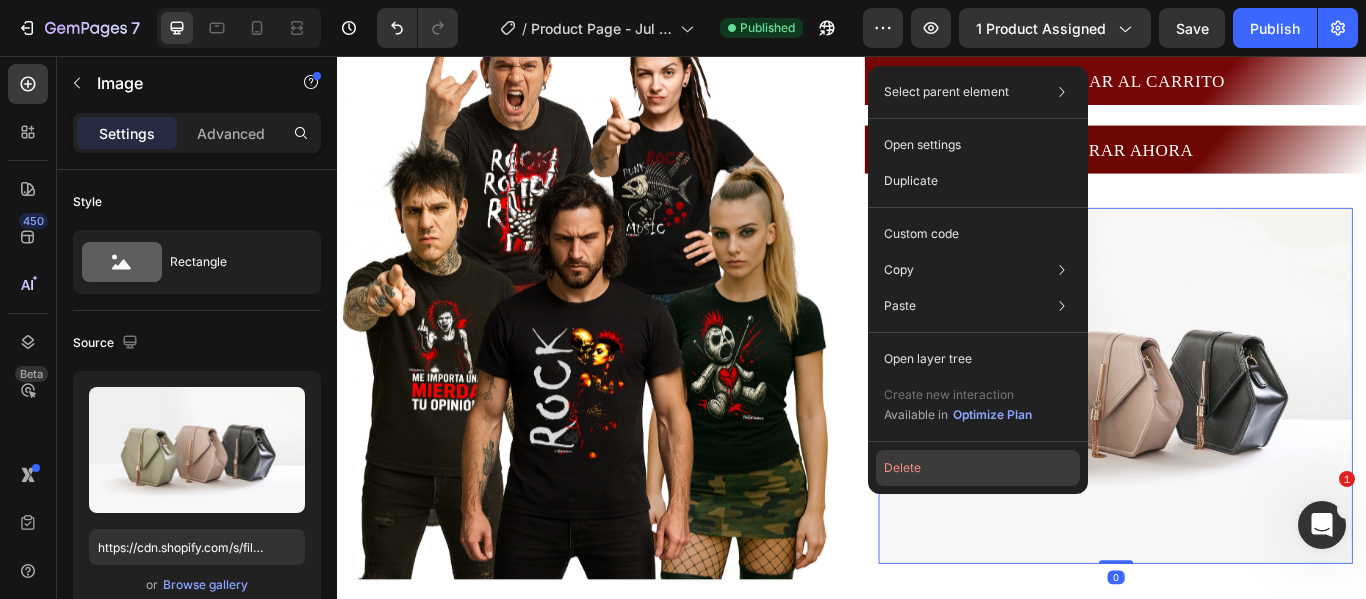 click on "Delete" 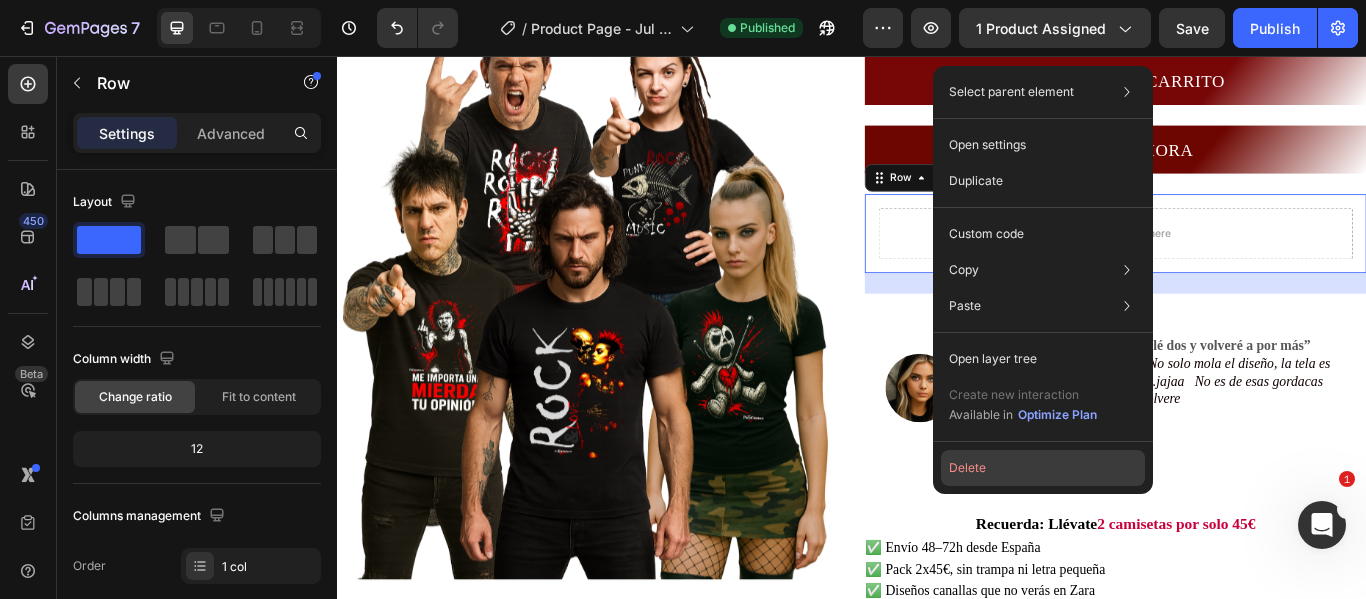 click on "Delete" 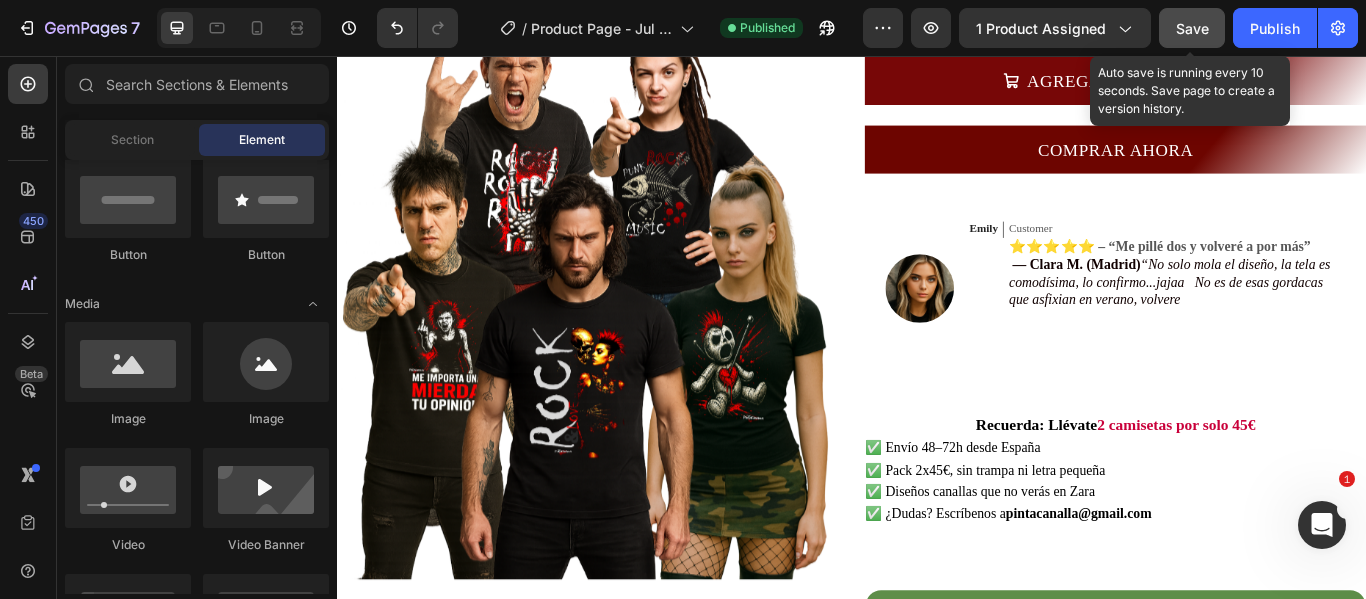 click on "Save" at bounding box center (1192, 28) 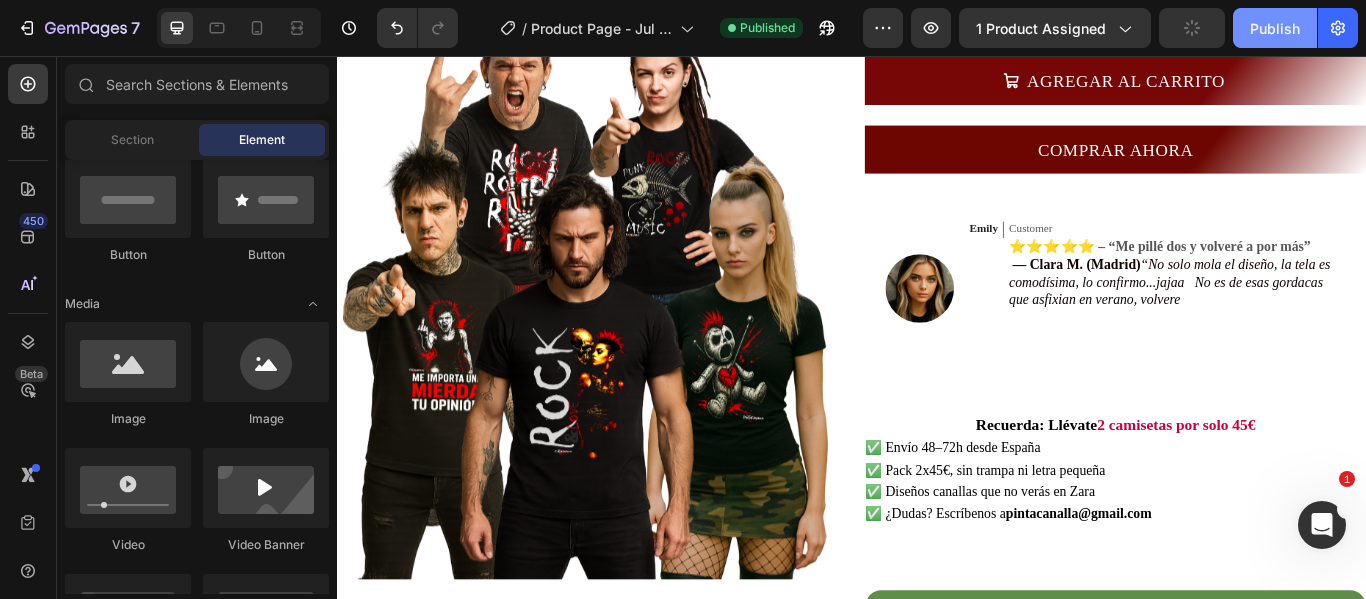 click on "Publish" at bounding box center (1275, 28) 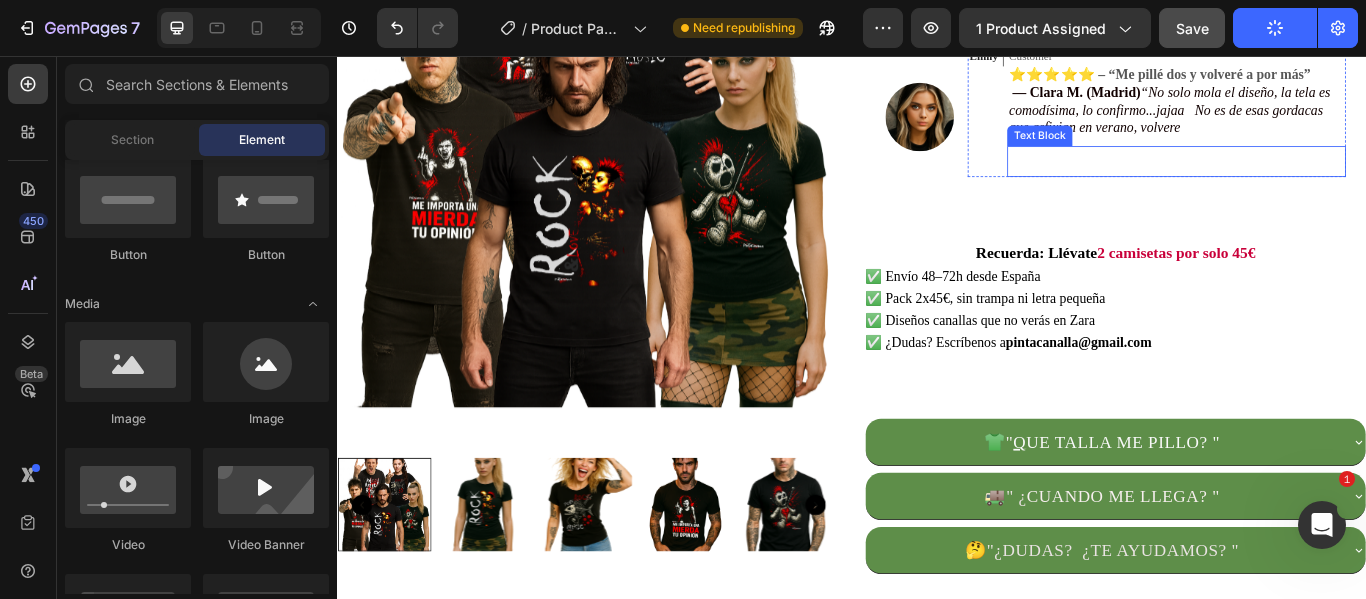 scroll, scrollTop: 586, scrollLeft: 0, axis: vertical 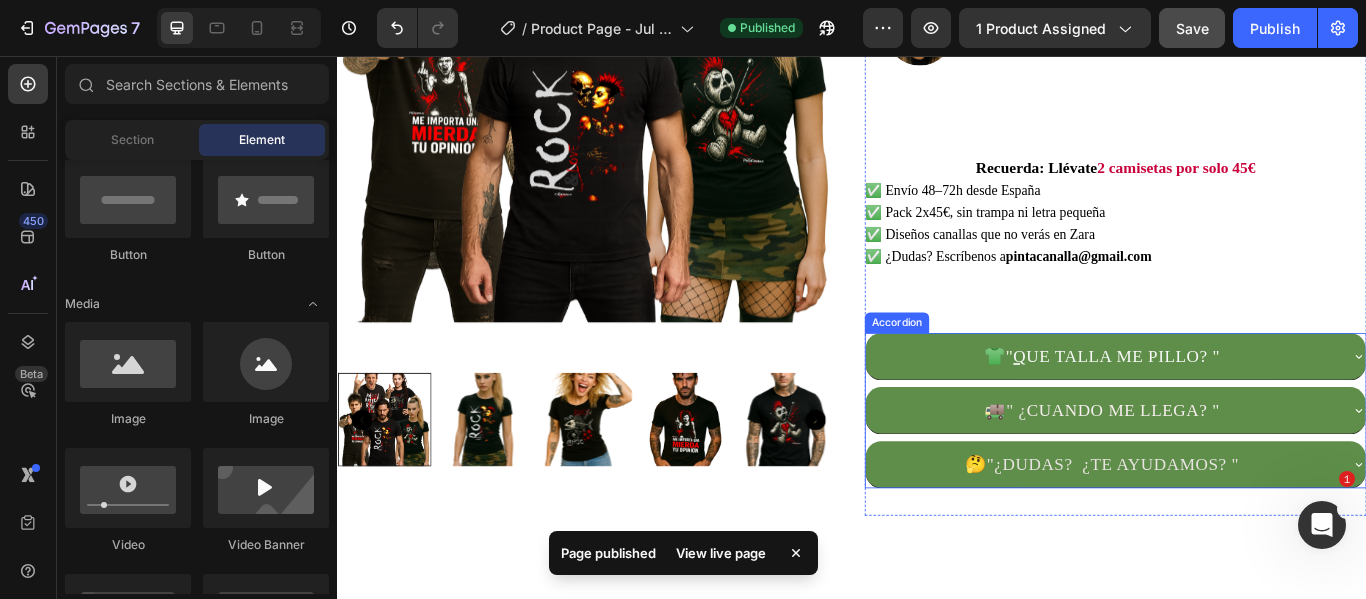 click on "👕    " Q UE TALLA ME PILLO? "" at bounding box center [1228, 406] 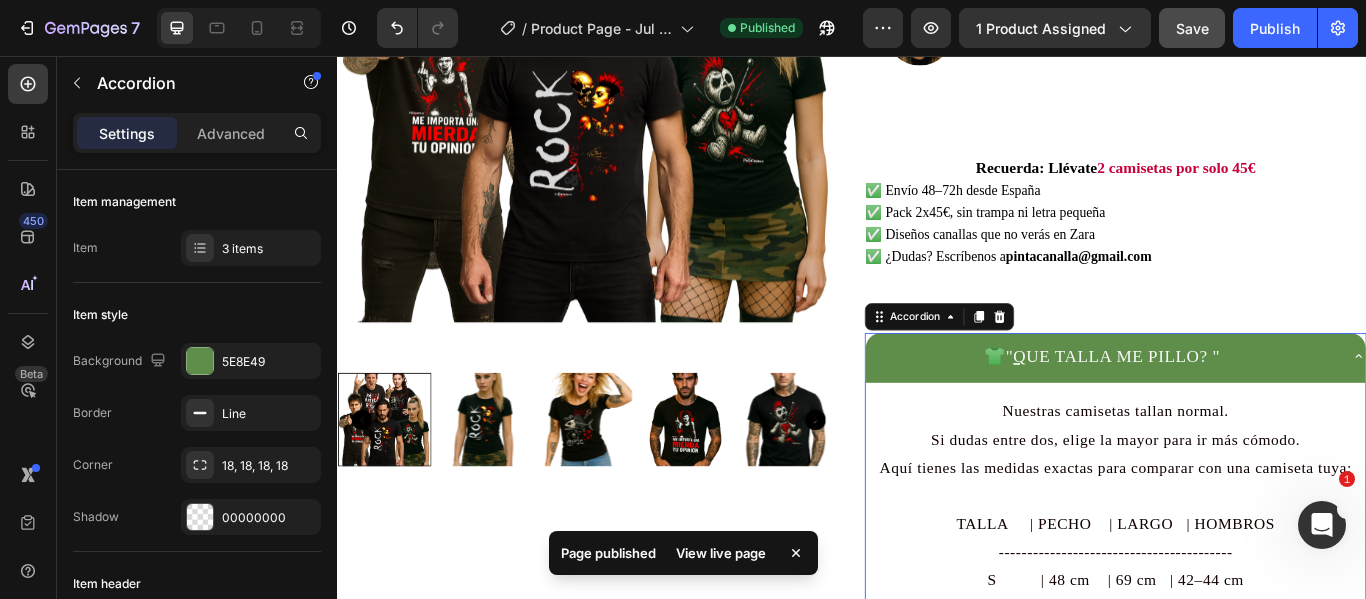 click on "👕    " Q UE TALLA ME PILLO? "" at bounding box center [1228, 406] 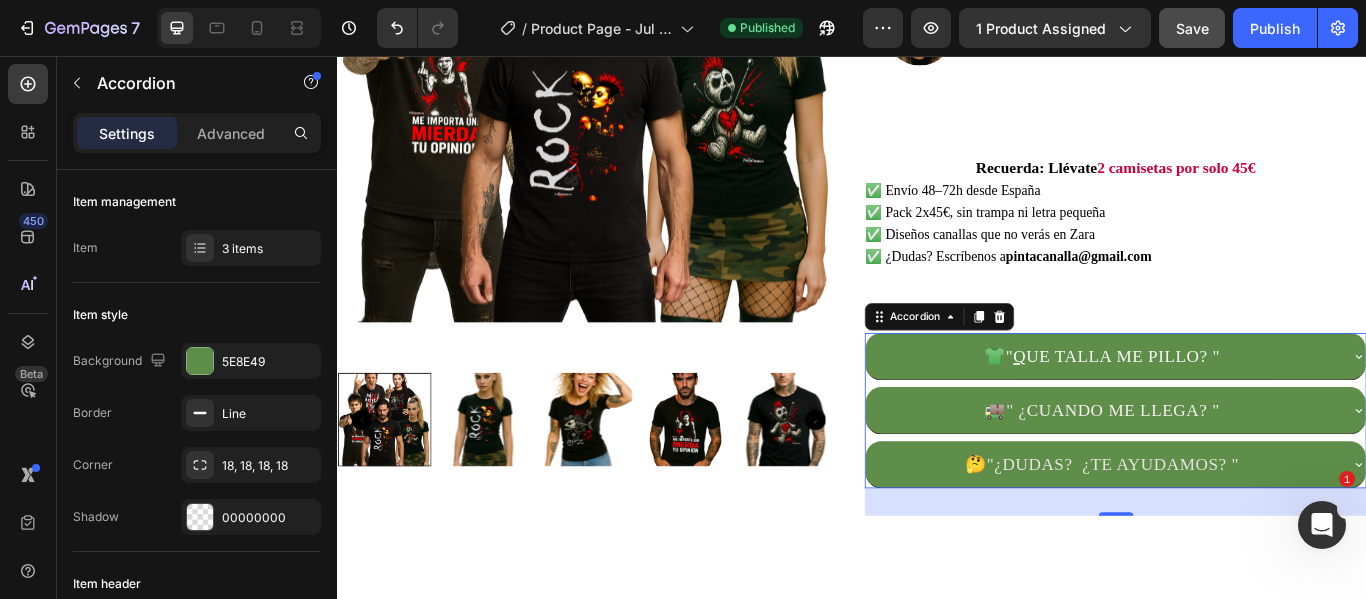 scroll, scrollTop: 786, scrollLeft: 0, axis: vertical 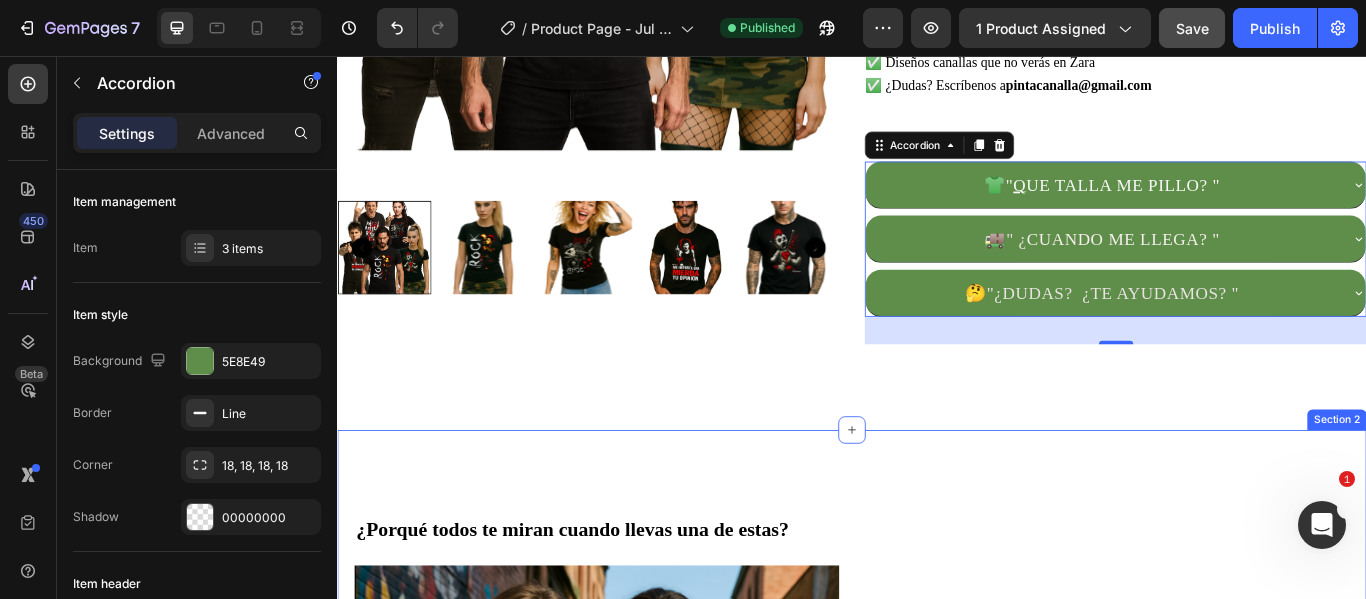 click on "“Porque no es una camiseta cualquiera. Es una declaración. Una forma de decir lo que piensas, sin decir ni una palabra. Edición limitada, 100% algodón, diseños que no verás en Zara.”   Text Block Row ¿Porqué todos te miran cuando llevas una de estas? Heading Image Row Y lo mejor de todo… es cómo te vas a sentir. Heading Image Imagina salir a la calle con esa seguridad que se nota. Mirada al frente, sonrisa que no pide permiso y una camiseta que habla por ti. No es solo ropa, es actitud.   Cada diseño de PINTACANALLA está hecho para eso: para darte ese empujón cuando más lo necesitas. No disimula, no suaviza, no pide perdón. Simplemente grita quién eres.   Cuando te la pongas, no será solo por estilo. Será por todo lo que transmite. Despídete de lo neutro. Abraza lo que te representa. Y pisa fuerte, que el mundo mire. Text Block Row
Drop element here Row Section 2" at bounding box center (937, 1335) 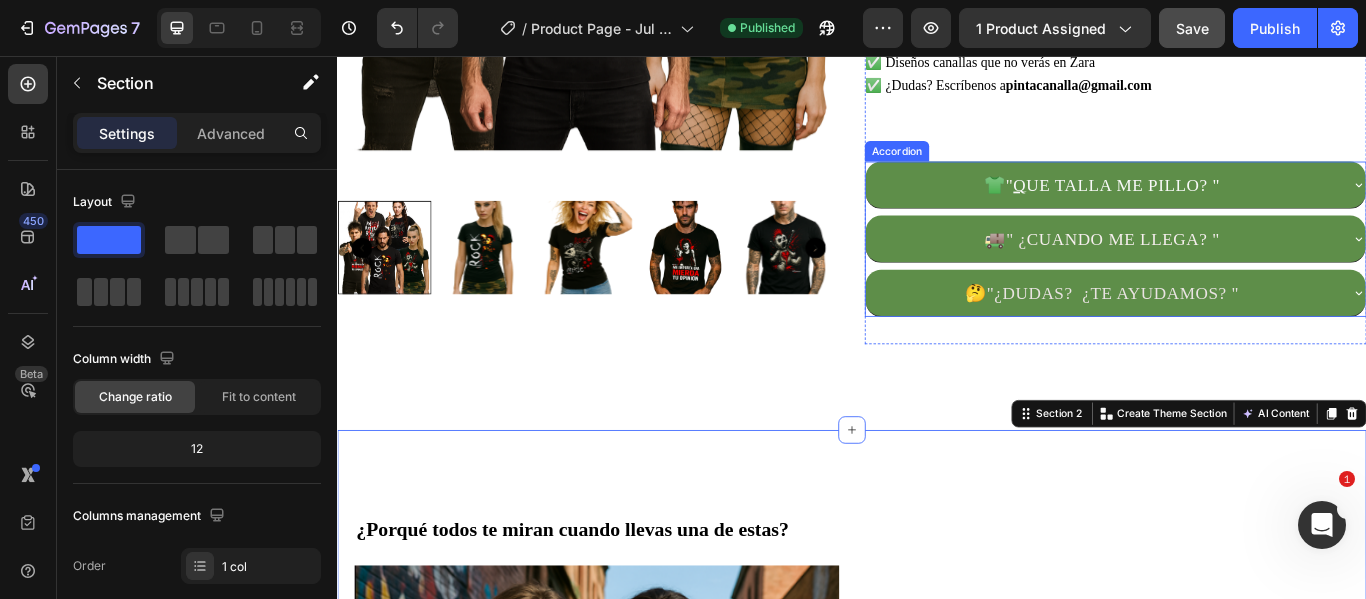 click on "🤔  "¿DUDAS?  ¿TE AYUDAMOS? "" at bounding box center (1228, 332) 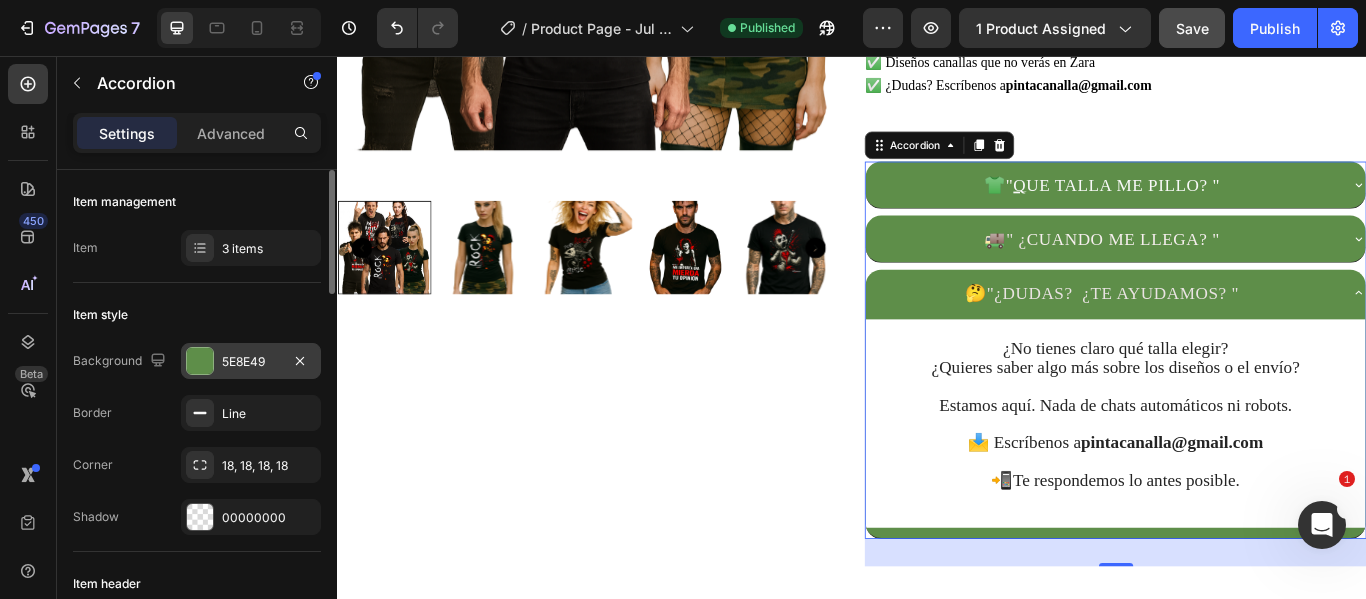 click at bounding box center [200, 361] 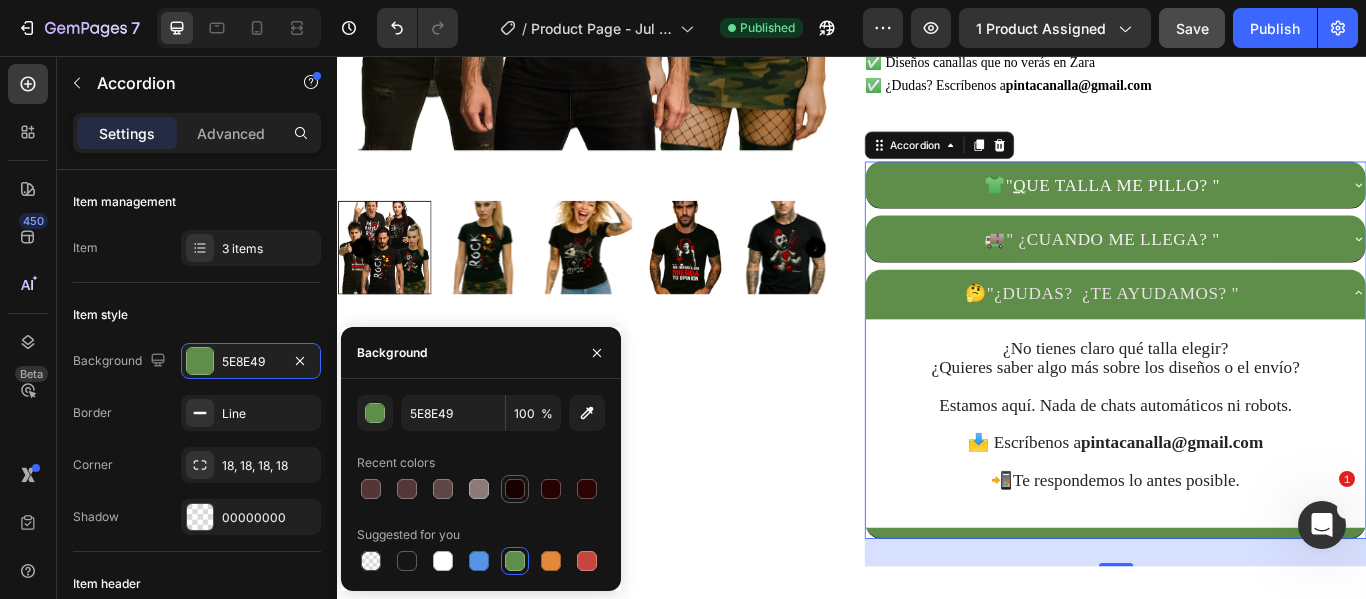 click at bounding box center (515, 489) 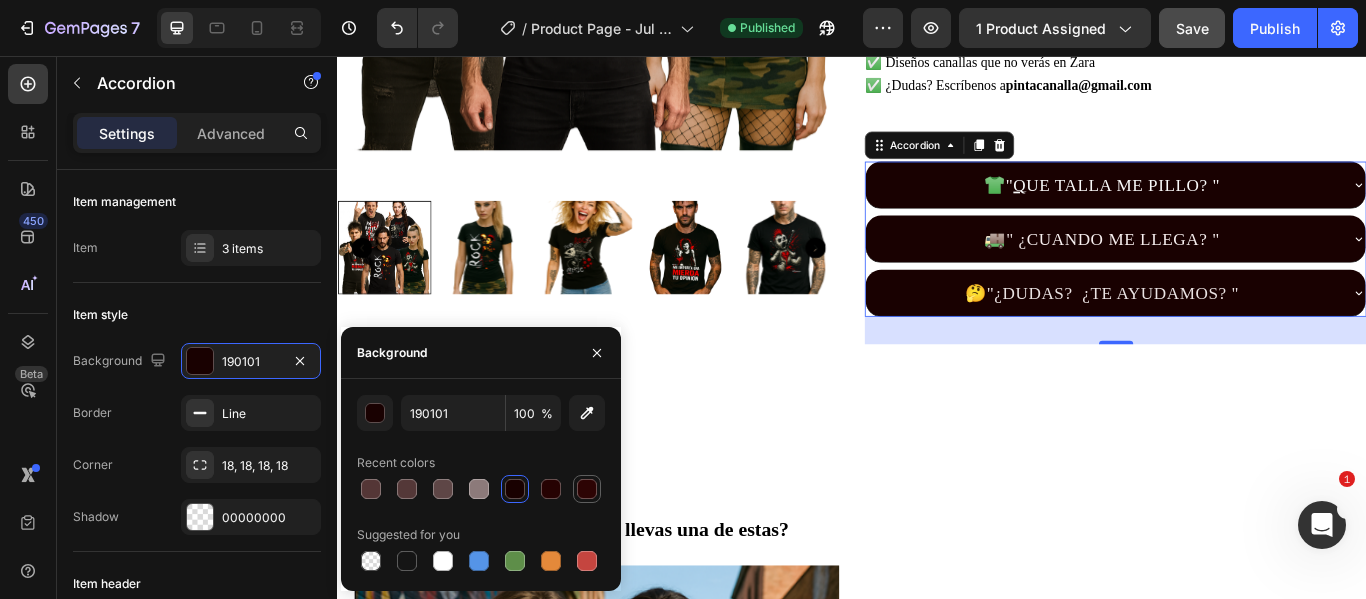 click at bounding box center (587, 489) 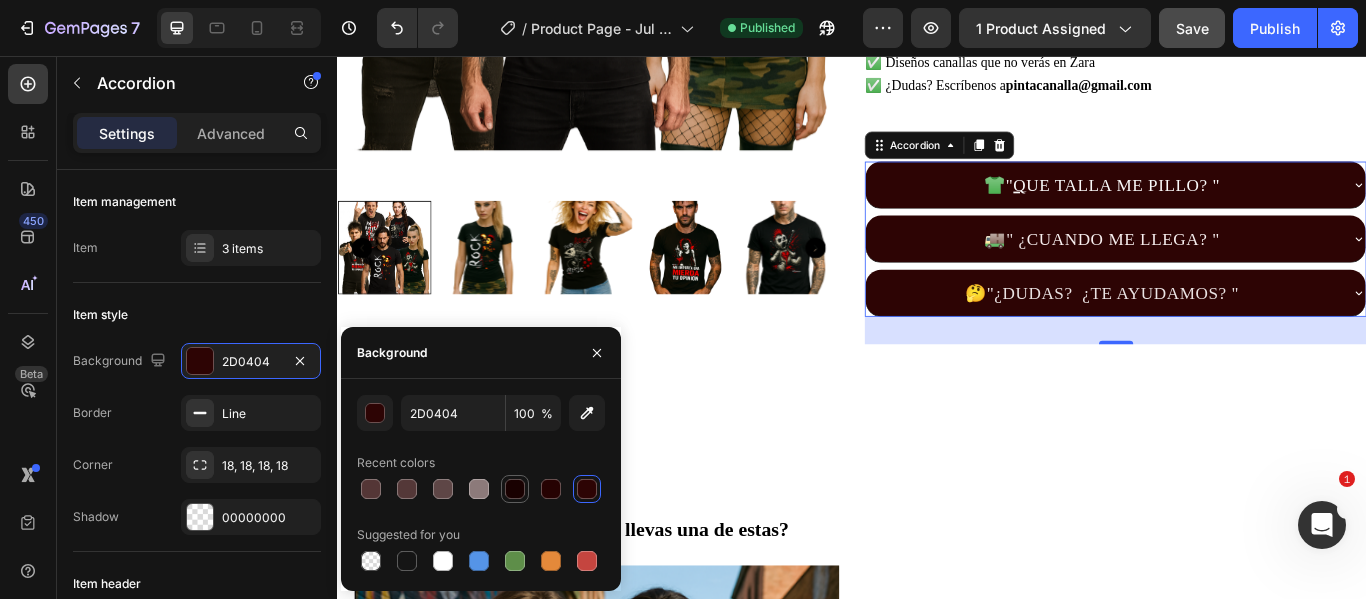 click at bounding box center [515, 489] 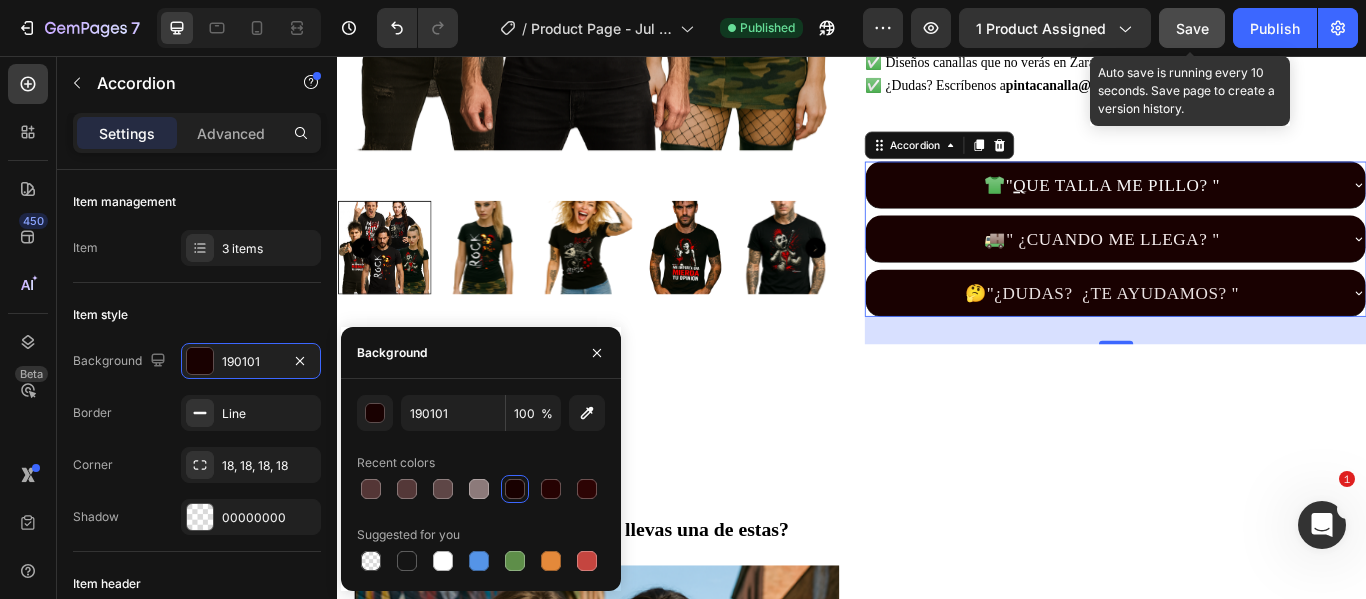 click on "Save" at bounding box center [1192, 28] 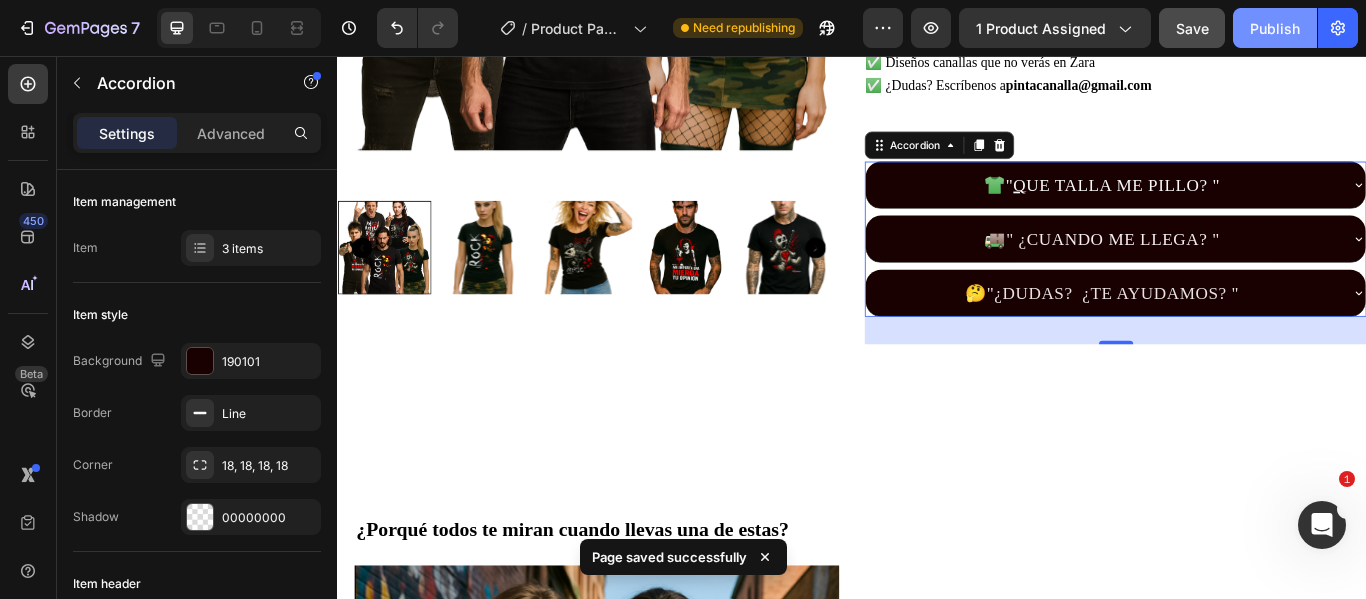 click on "Publish" at bounding box center [1275, 28] 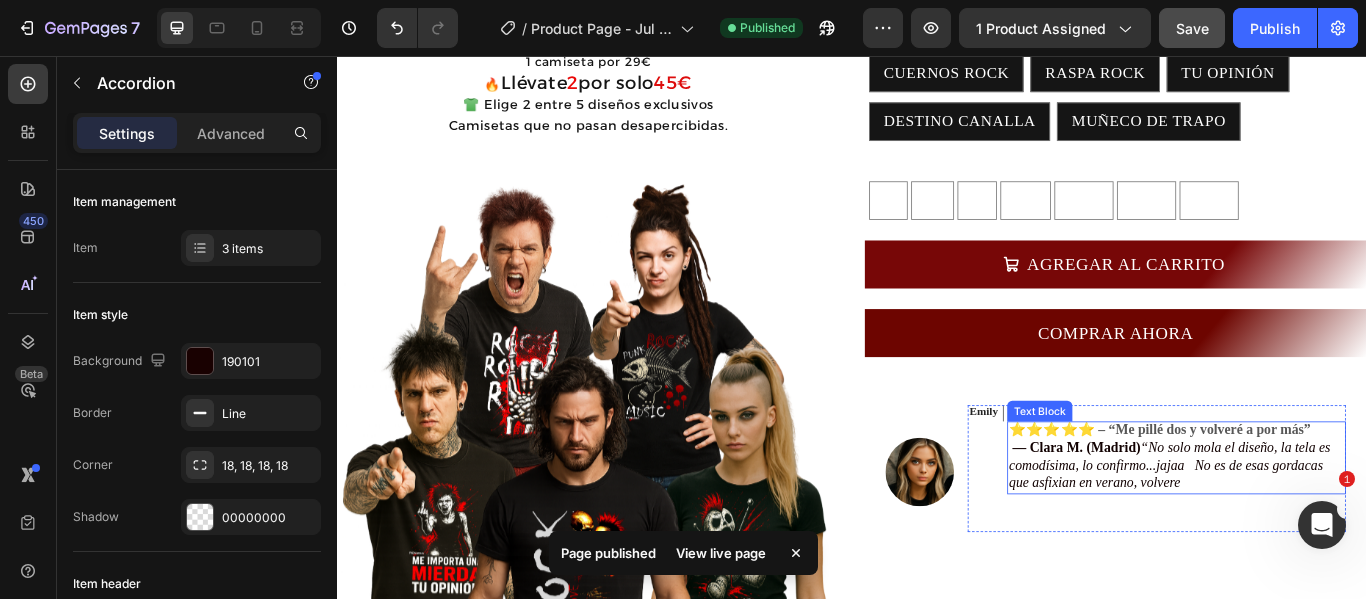 scroll, scrollTop: 0, scrollLeft: 0, axis: both 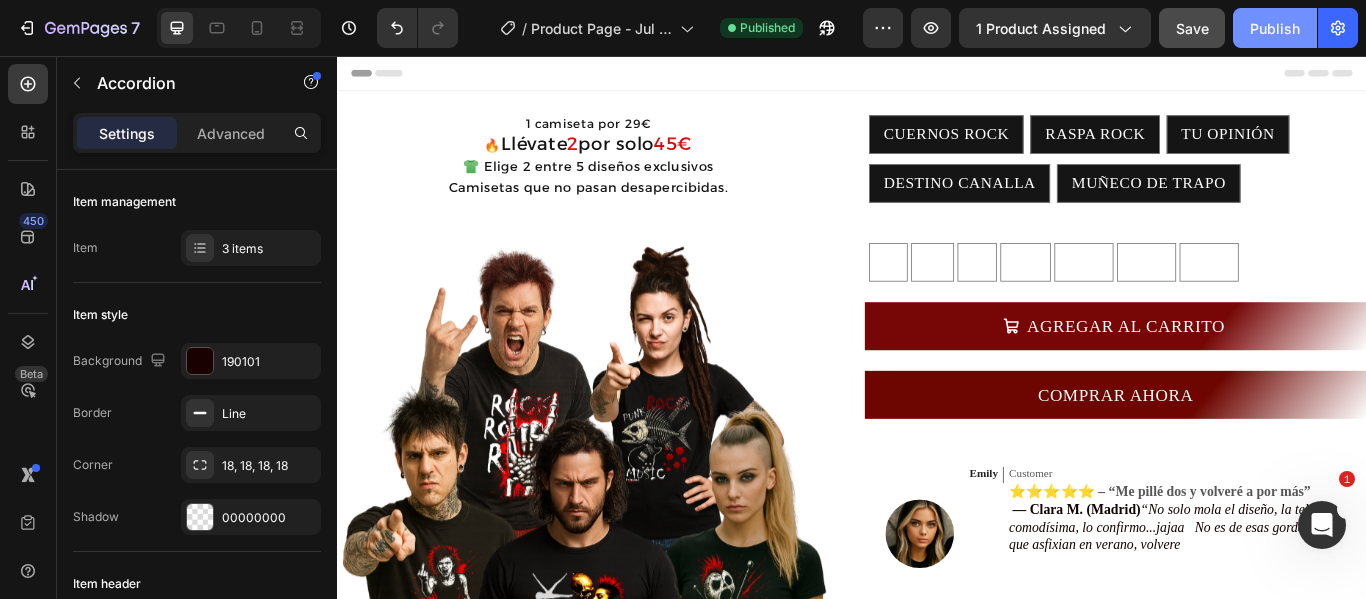 click on "Publish" at bounding box center [1275, 28] 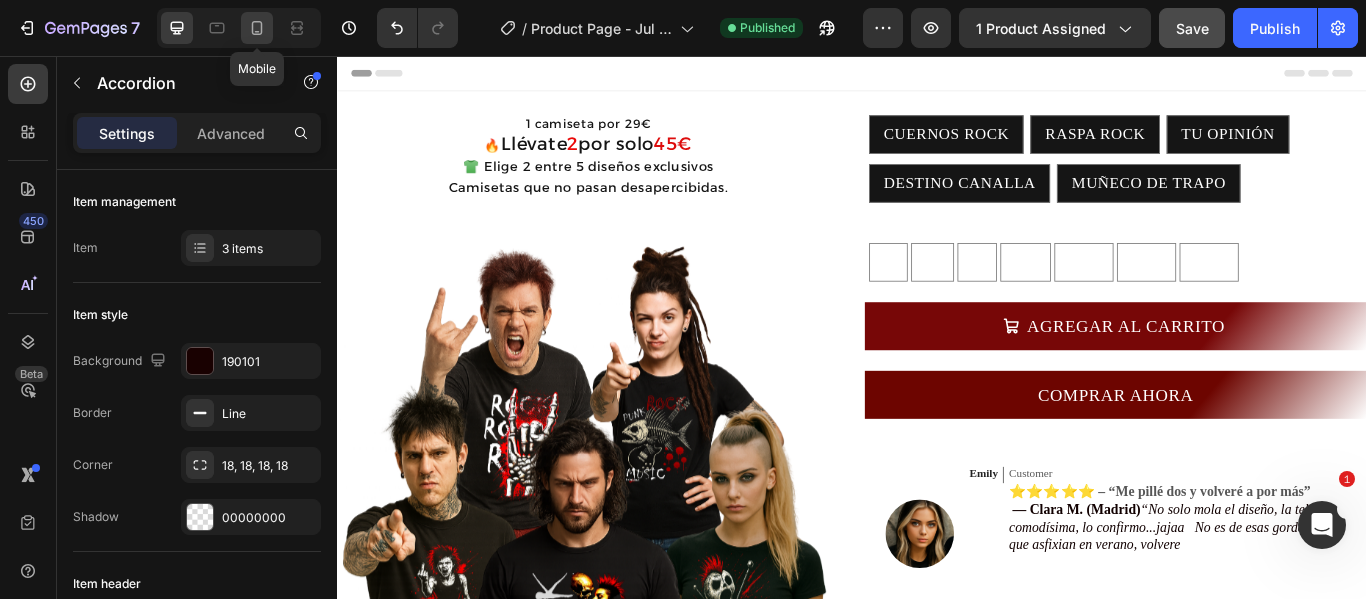 click 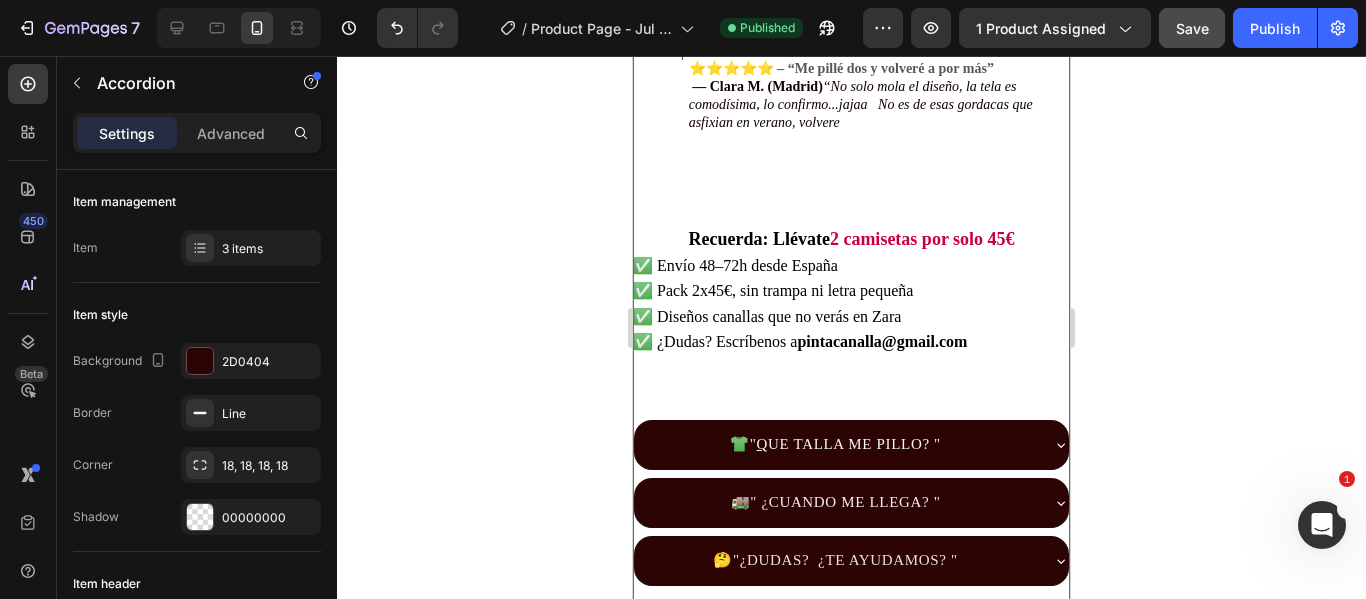 scroll, scrollTop: 1125, scrollLeft: 0, axis: vertical 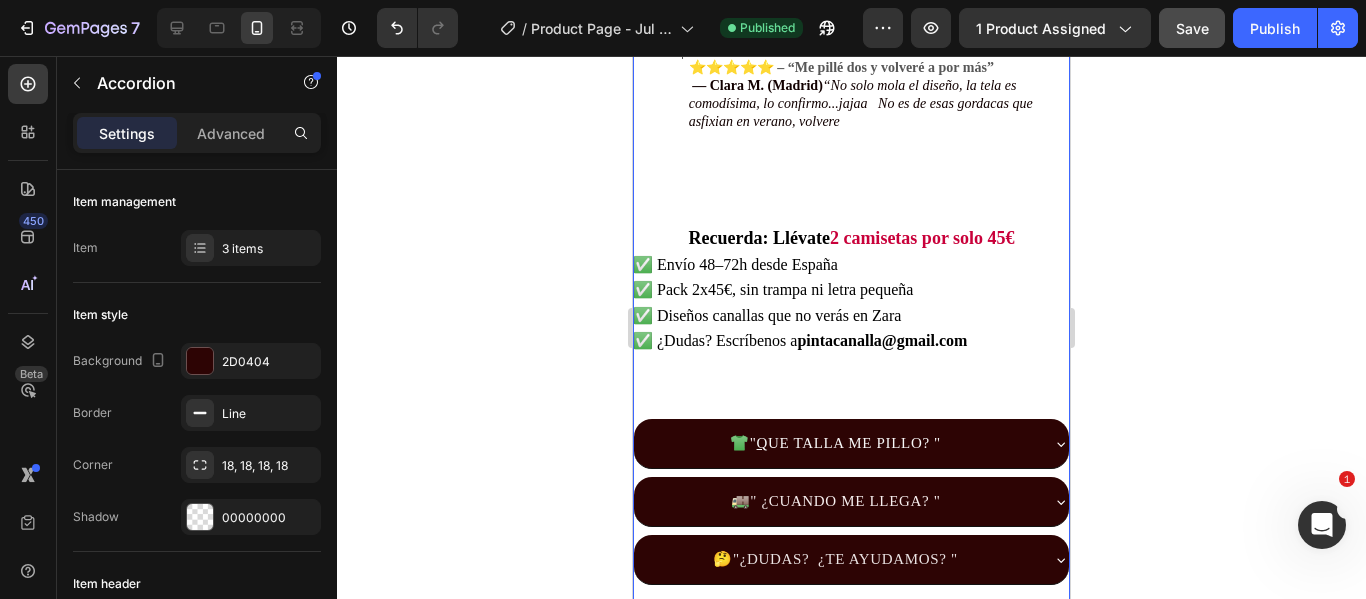 click on "MODELOS A ELEGIR CUERNOS ROCK CUERNOS ROCK CUERNOS ROCK RASPA ROCK RASPA ROCK RASPA ROCK TU OPINIÓN TU OPINIÓN TU OPINIÓN DESTINO CANALLA DESTINO CANALLA DESTINO CANALLA MUÑECO DE TRAPO MUÑECO DE TRAPO MUÑECO DE TRAPO TALLA S S S M M M L L L XL XL XL 2XL 2XL 2XL 3XL 3XL 3XL 4XL 4XL 4XL Product Variants & Swatches
AGREGAR AL CARRITO Add to Cart COMPRAR AHORA Dynamic Checkout Image Emily Text Block Customer  Text Block ⭐️⭐️⭐️⭐️⭐️ – “Me pillé dos y volveré a por más”   — Clara M. (Madrid)  “No solo mola el diseño, la tela es comodísima, lo confirmo...jajaa   No es de esas gordacas que asfixian en verano, volvere  Text Block Replace this text with your content Text Block Row Row Row
Recuerda: Llévate  2 camisetas por solo 45€
✅ Envío 48–72h desde España
✅ Pack 2x45€, sin trampa ni letra pequeña
✅ Diseños canallas que no verás en Zara
✅ ¿Dudas? Escríbenos a  pintacanalla@gmail.com
Custom Code" at bounding box center (851, 86) 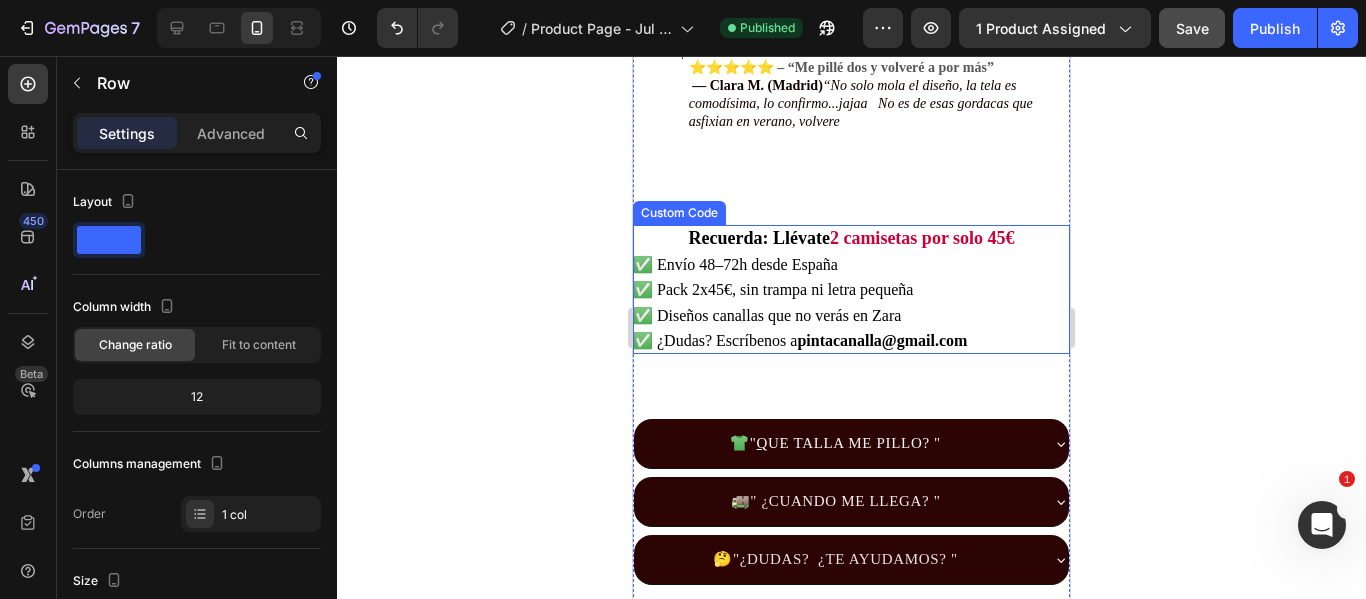 click on "✅ ¿Dudas? Escríbenos a  pintacanalla@gmail.com" at bounding box center [851, 341] 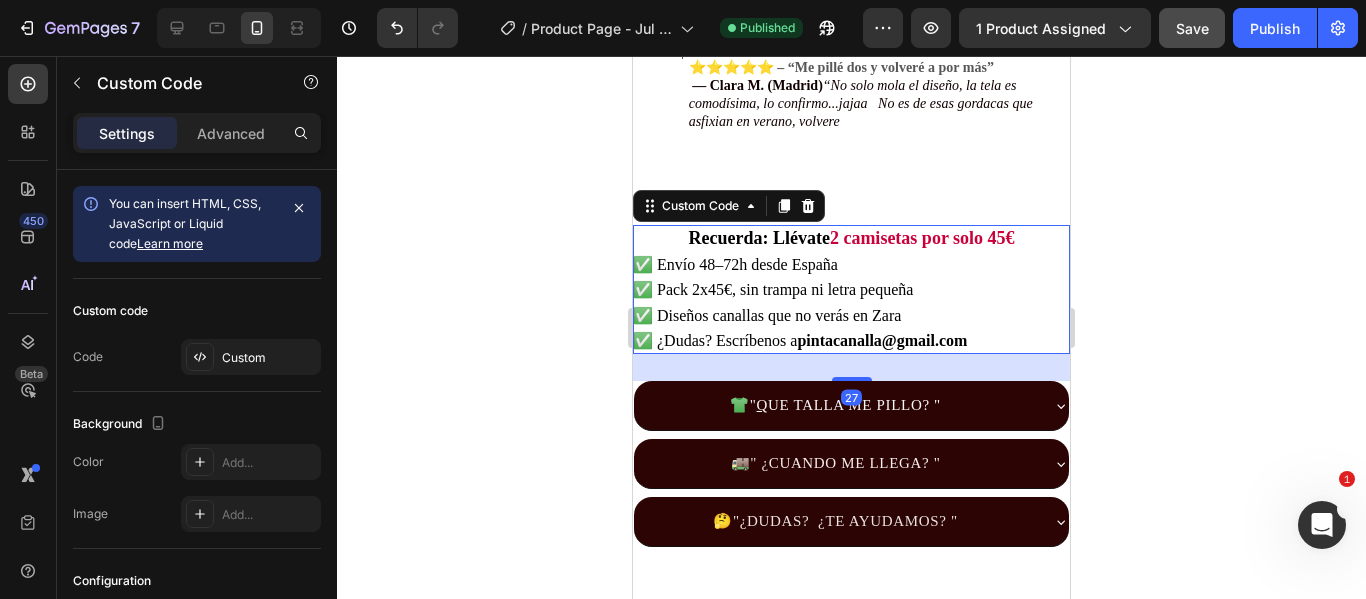 click at bounding box center [852, 379] 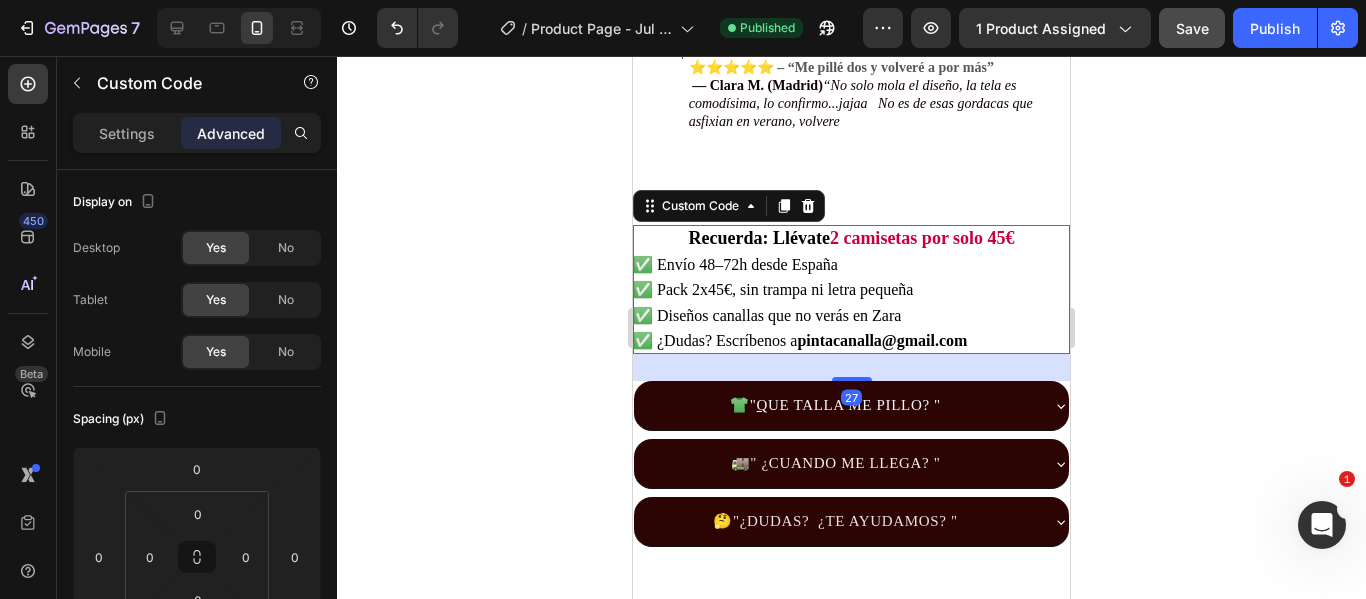 click 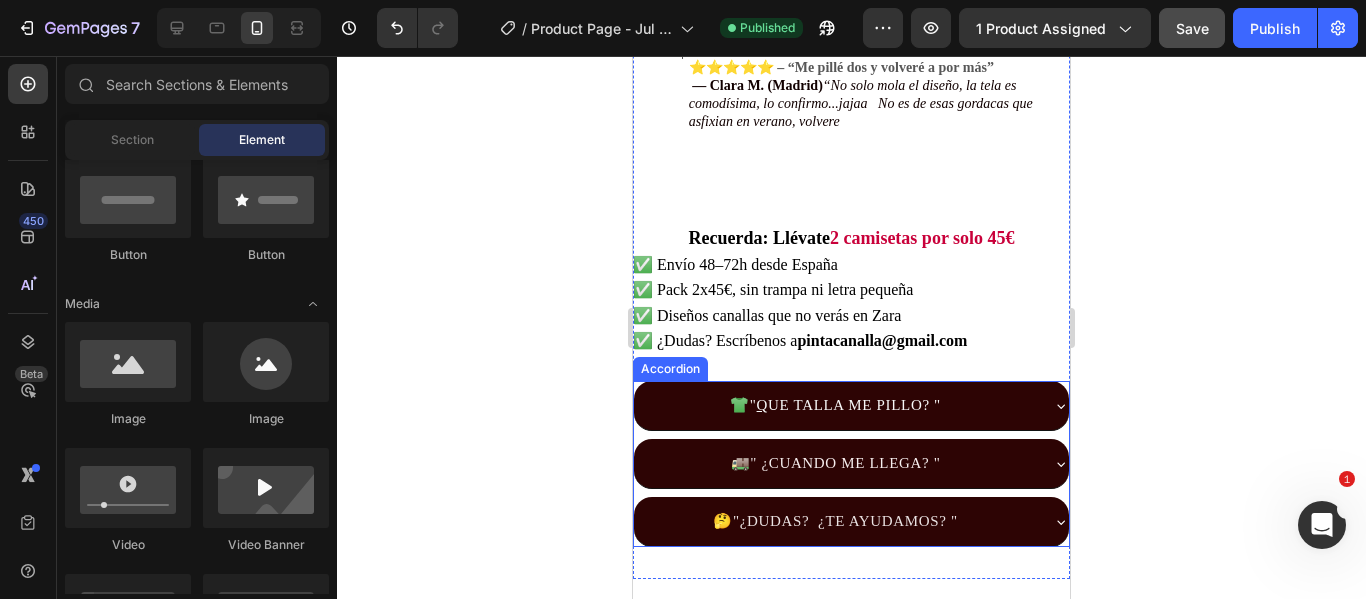 click on "👕    " Q UE TALLA ME PILLO? "" at bounding box center (835, 405) 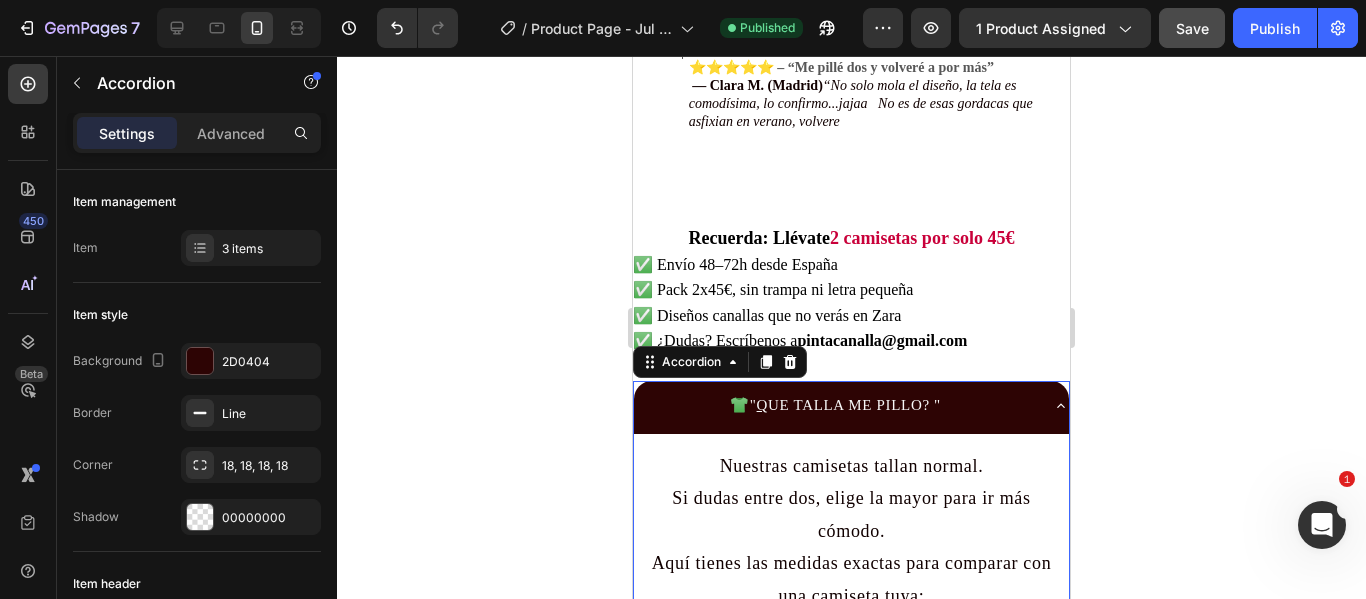 click on "👕    " Q UE TALLA ME PILLO? "" at bounding box center [835, 405] 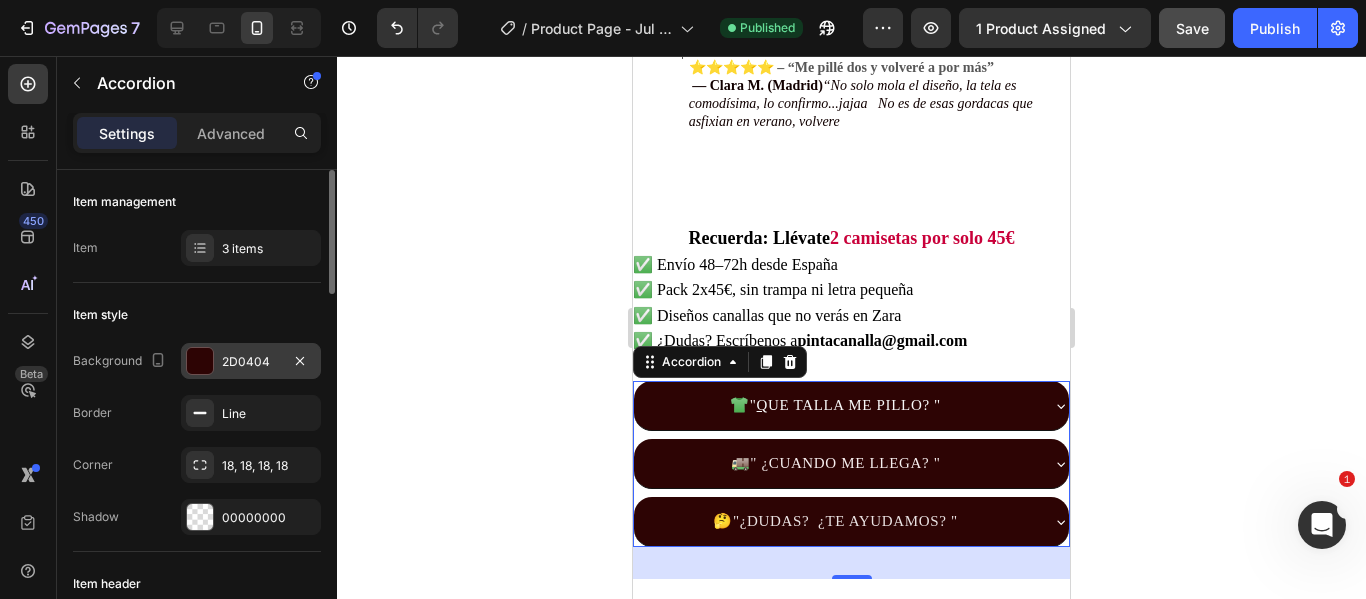 click on "2D0404" at bounding box center [251, 362] 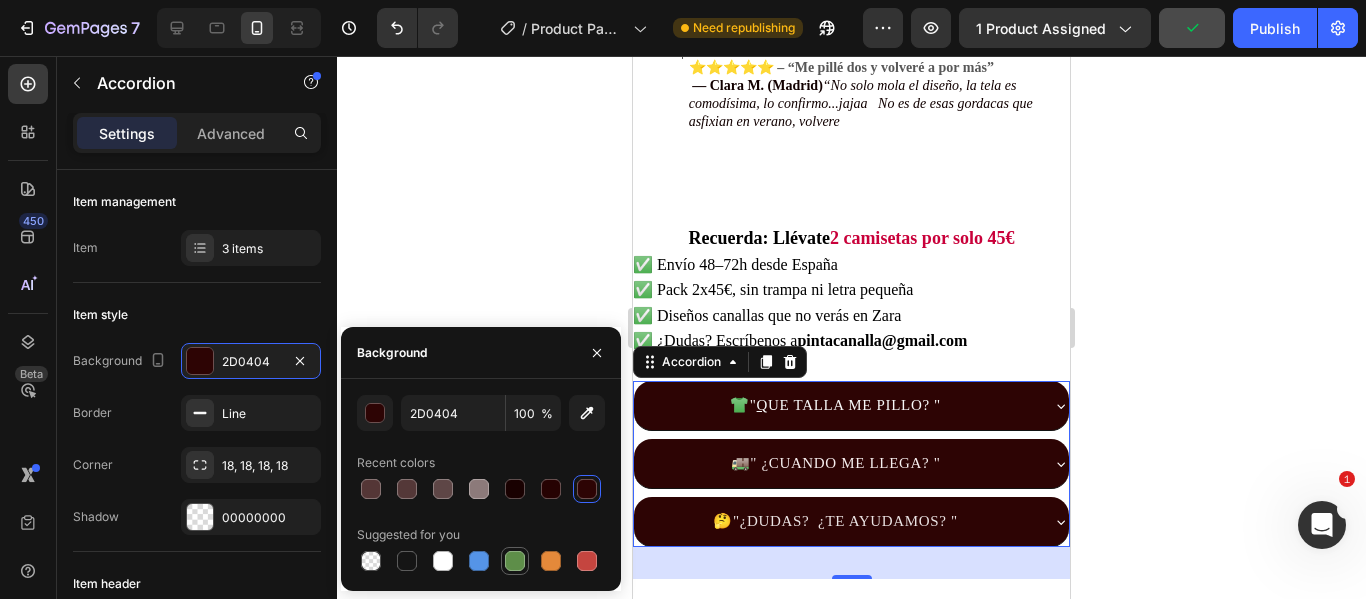 click at bounding box center (515, 561) 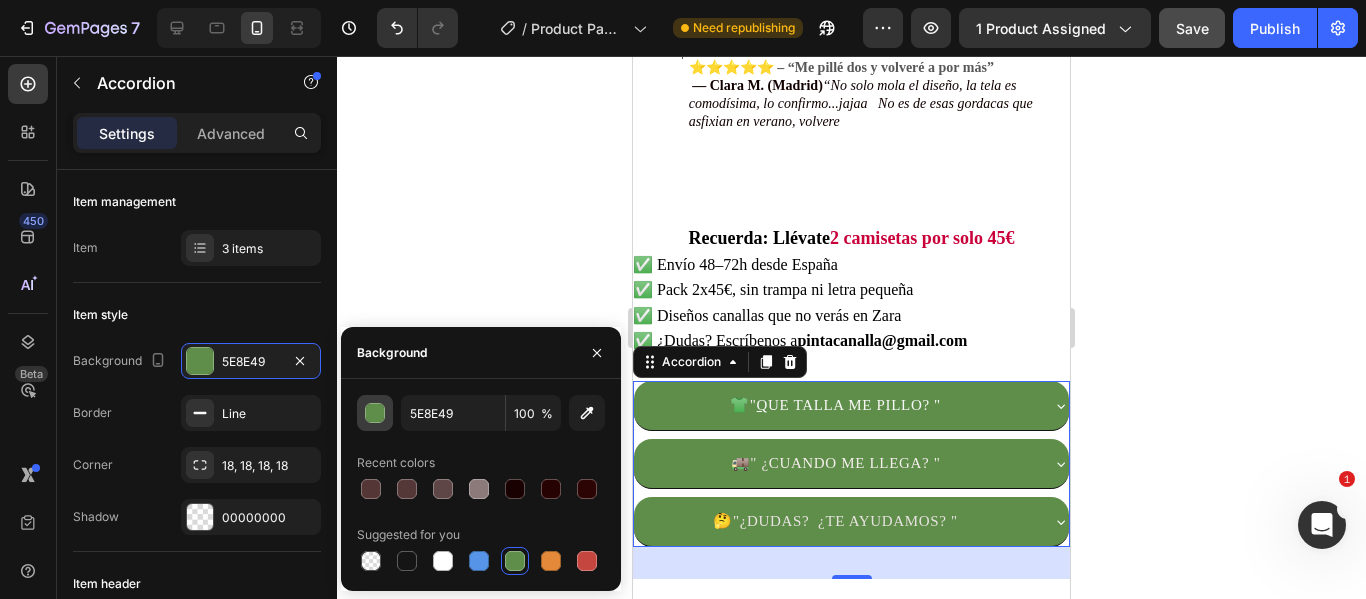 click at bounding box center [376, 414] 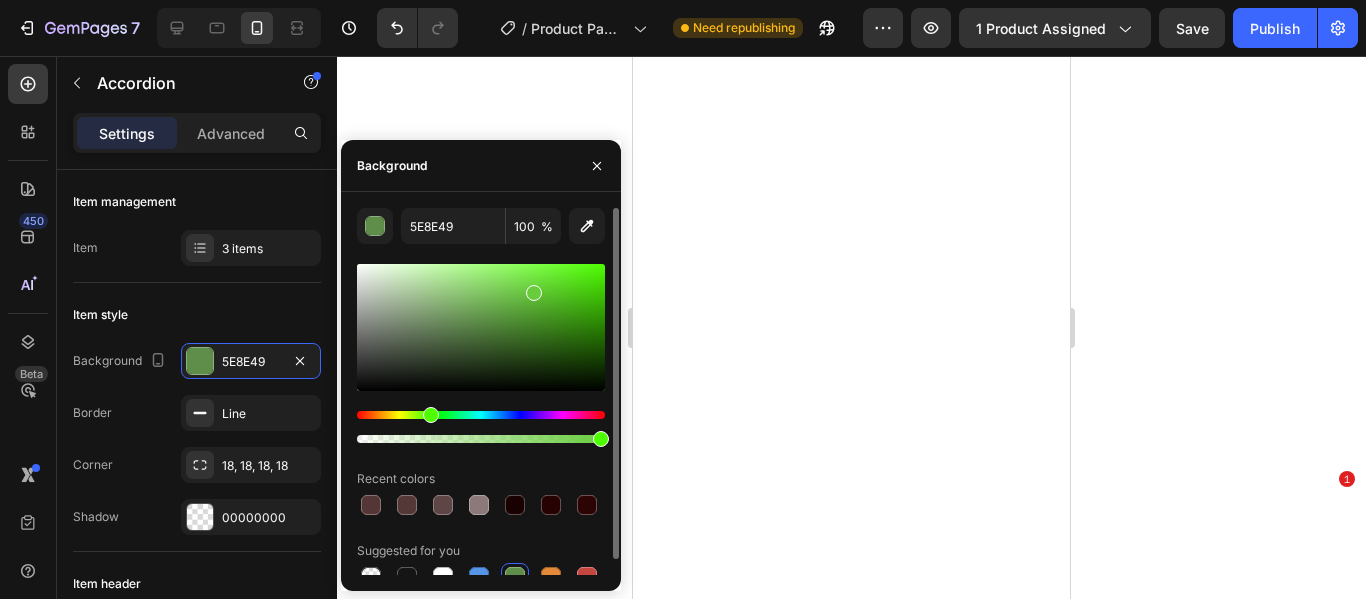 scroll, scrollTop: 0, scrollLeft: 0, axis: both 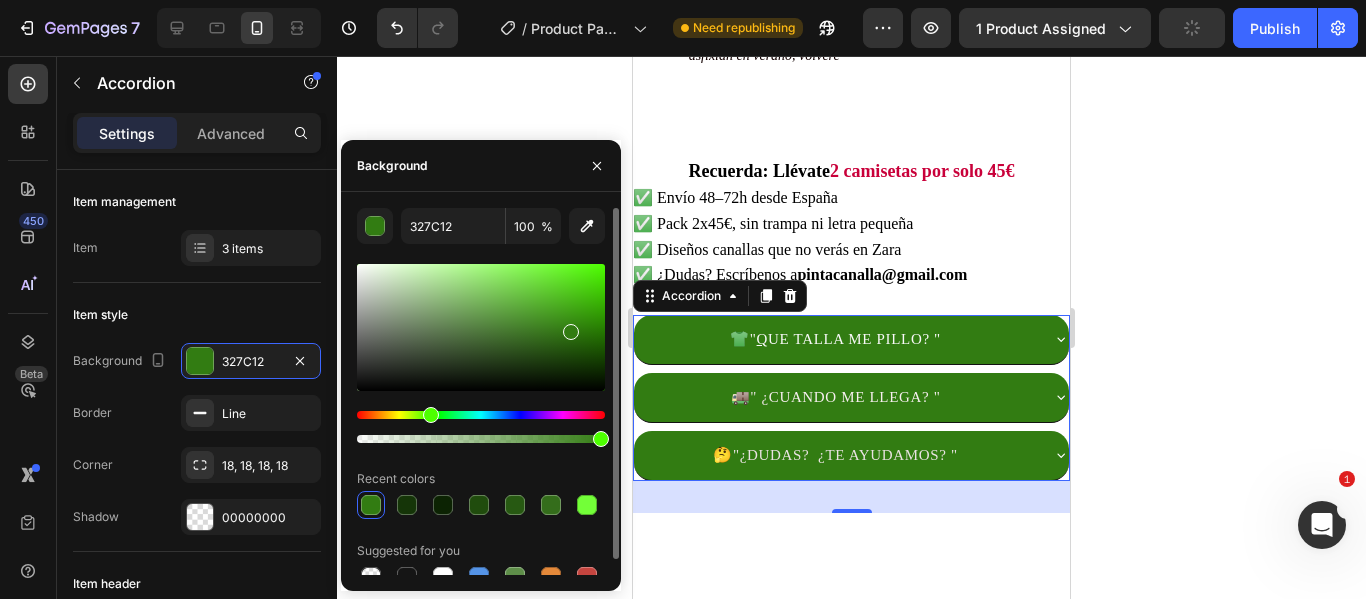 click at bounding box center (571, 332) 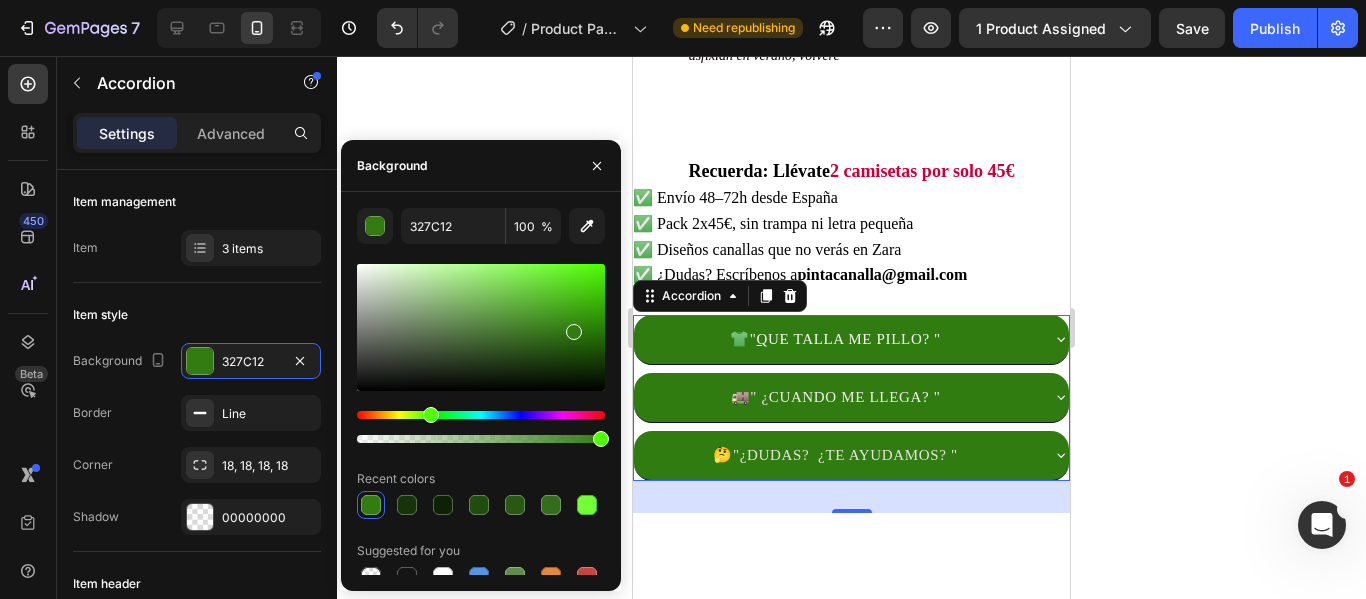 type on "317C11" 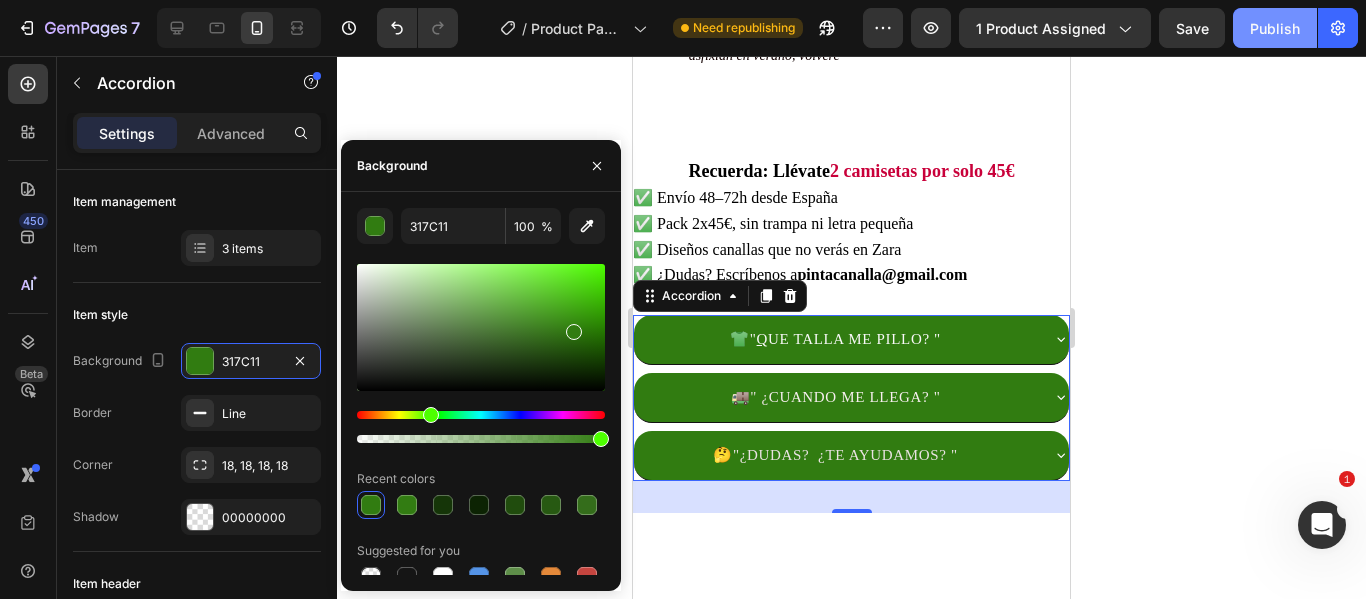click on "Publish" at bounding box center [1275, 28] 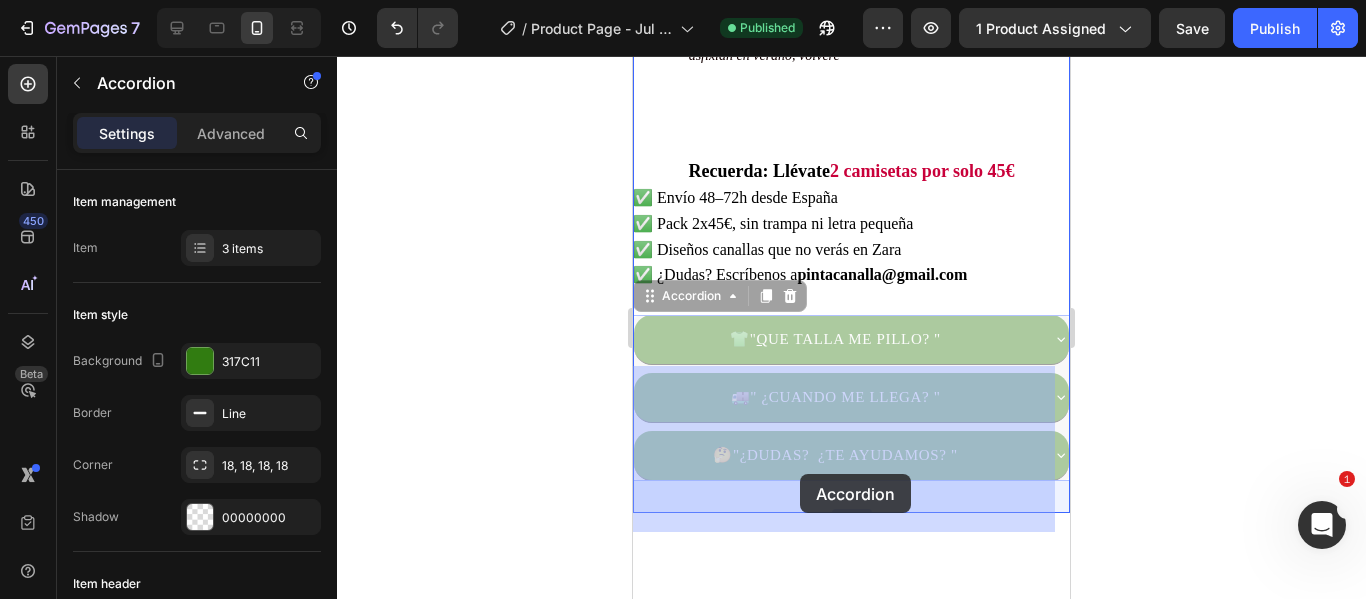 drag, startPoint x: 652, startPoint y: 518, endPoint x: 781, endPoint y: 534, distance: 129.98846 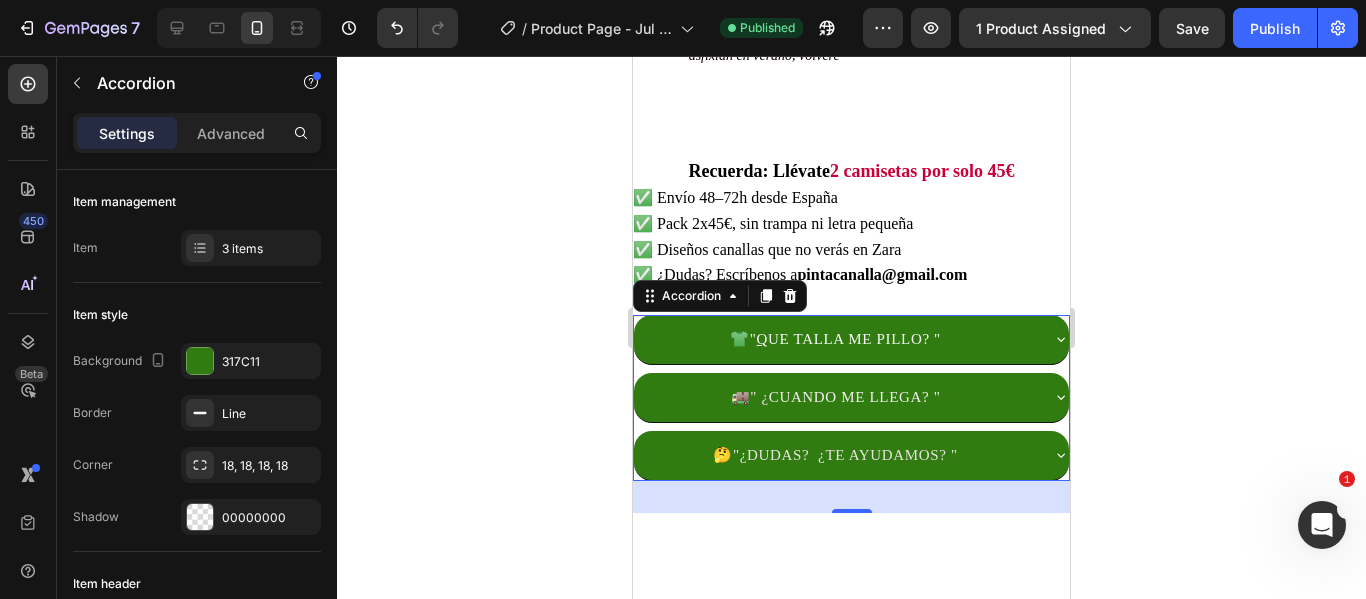 click on "🤔  "¿DUDAS?  ¿TE AYUDAMOS? "" at bounding box center [835, 455] 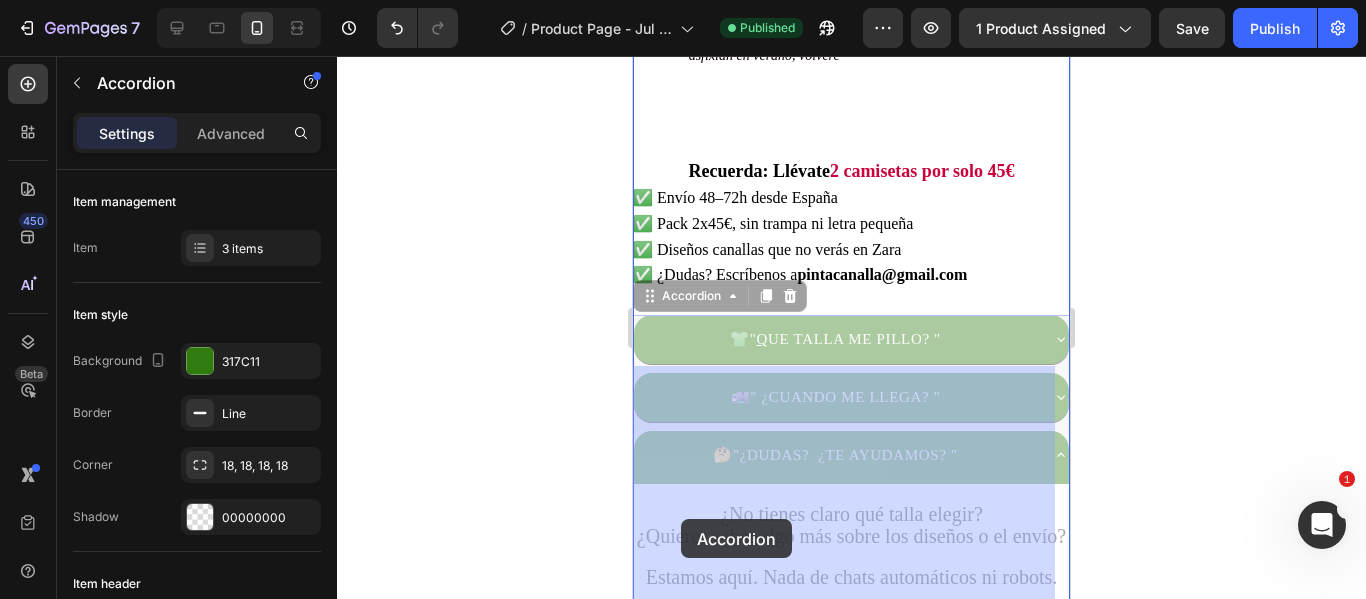 drag, startPoint x: 667, startPoint y: 508, endPoint x: 681, endPoint y: 519, distance: 17.804493 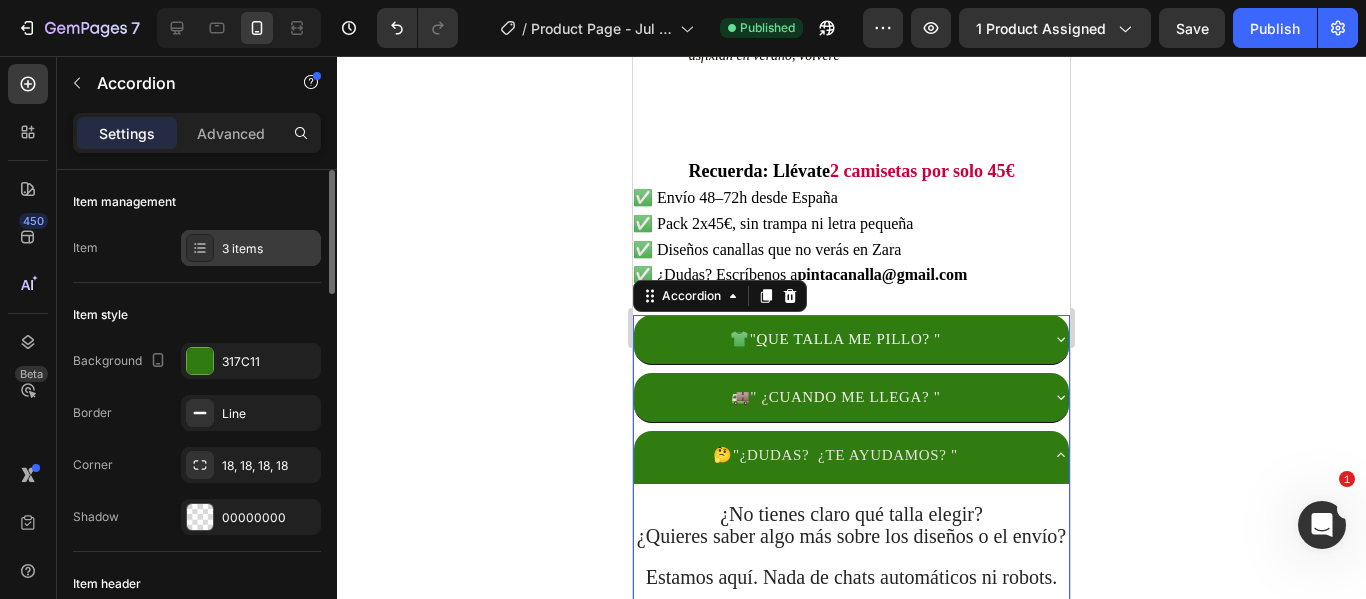 click 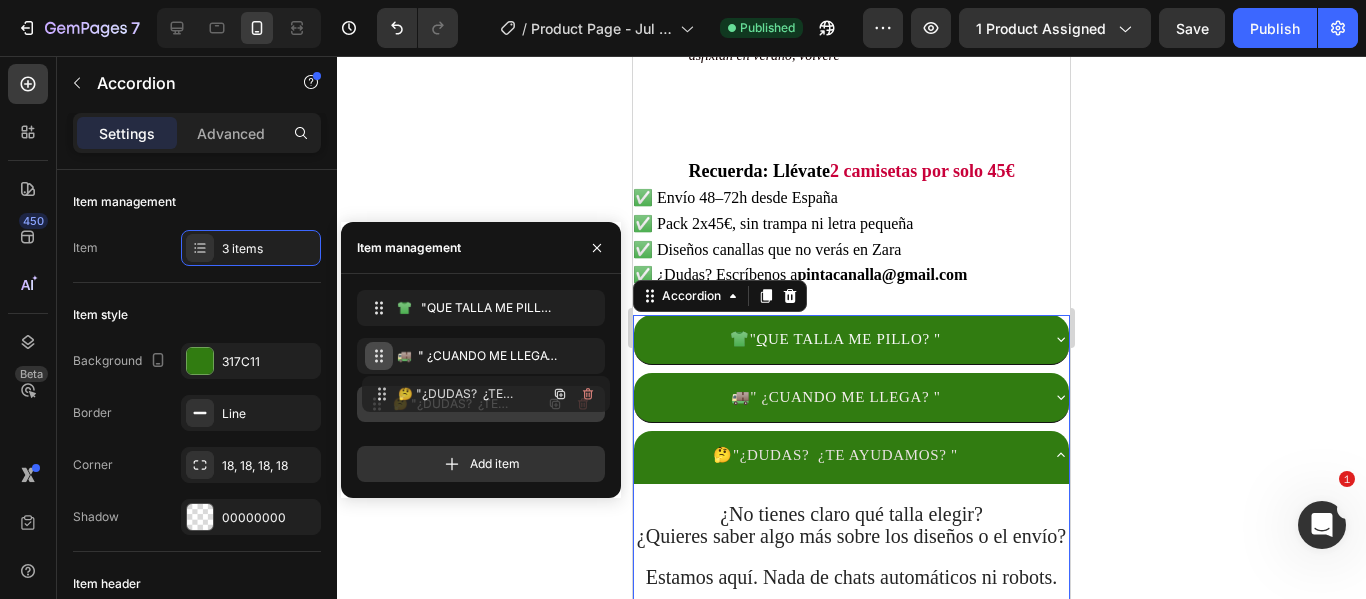 type 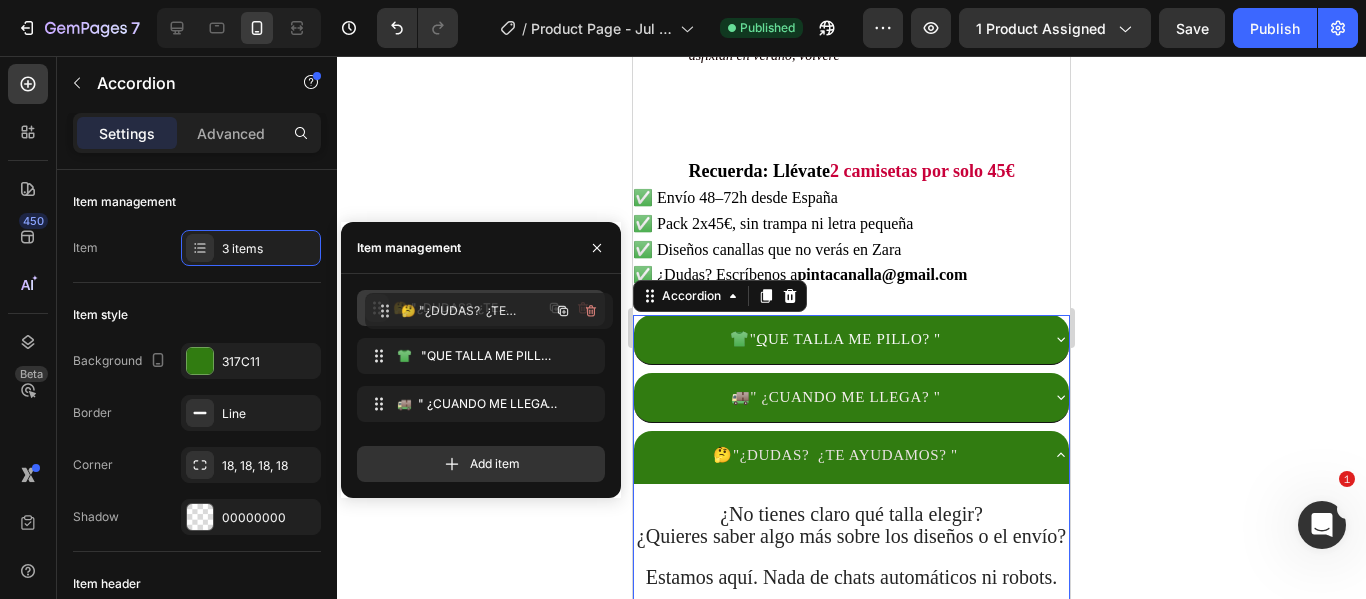 drag, startPoint x: 373, startPoint y: 404, endPoint x: 381, endPoint y: 311, distance: 93.34345 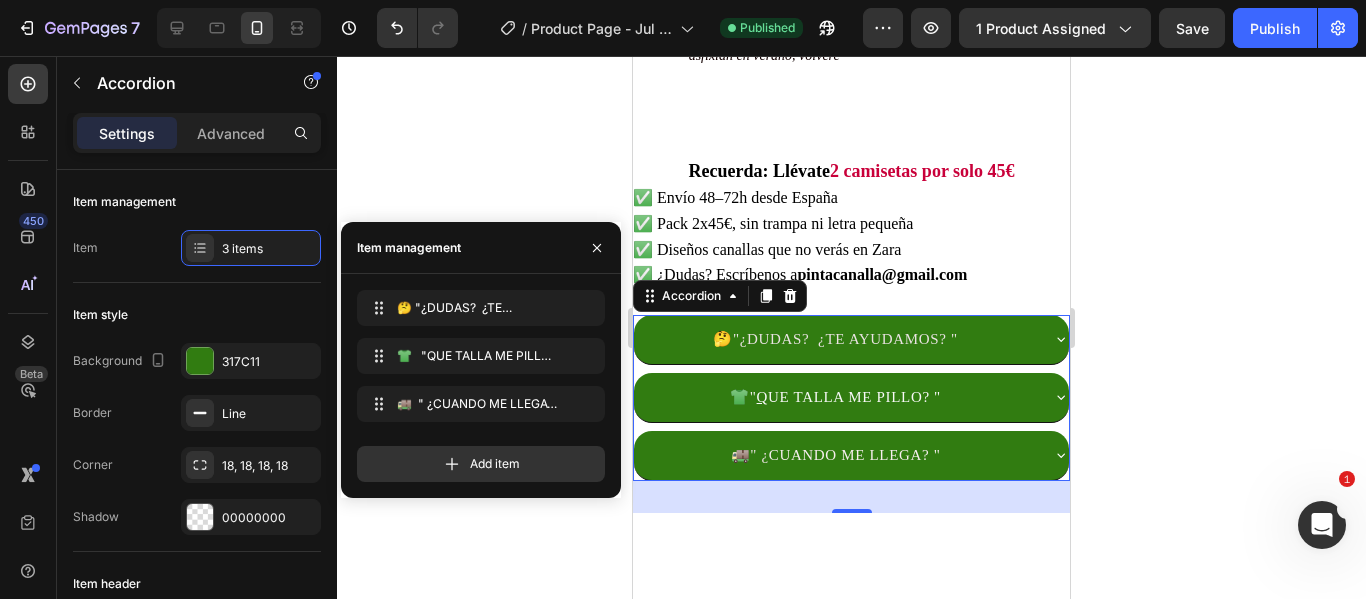 click on "🤔  "¿DUDAS?  ¿TE AYUDAMOS? "" at bounding box center (851, 339) 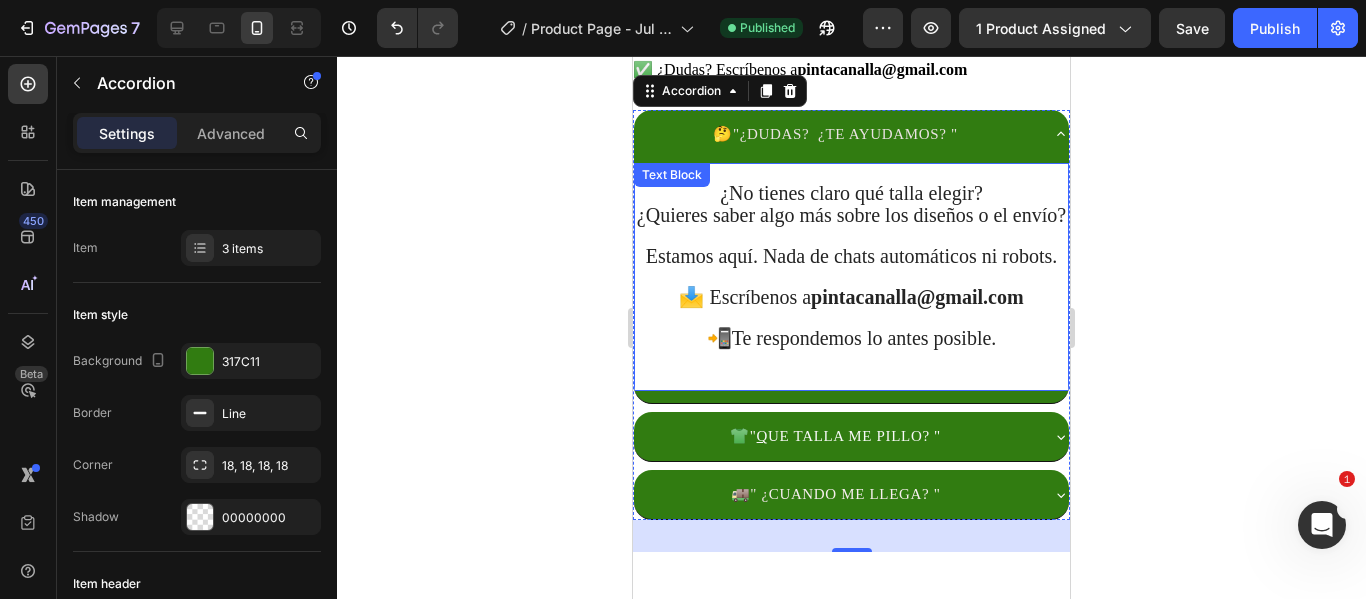 scroll, scrollTop: 1425, scrollLeft: 0, axis: vertical 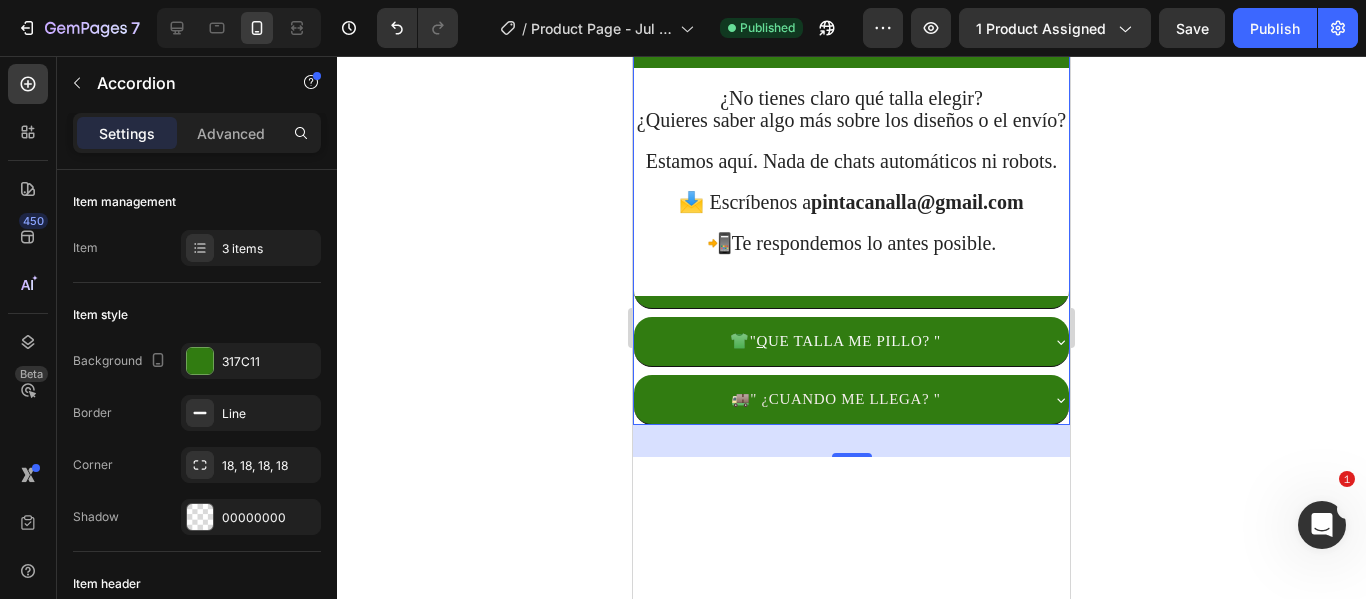 click on "👕    " Q UE TALLA ME PILLO? "" at bounding box center (835, 341) 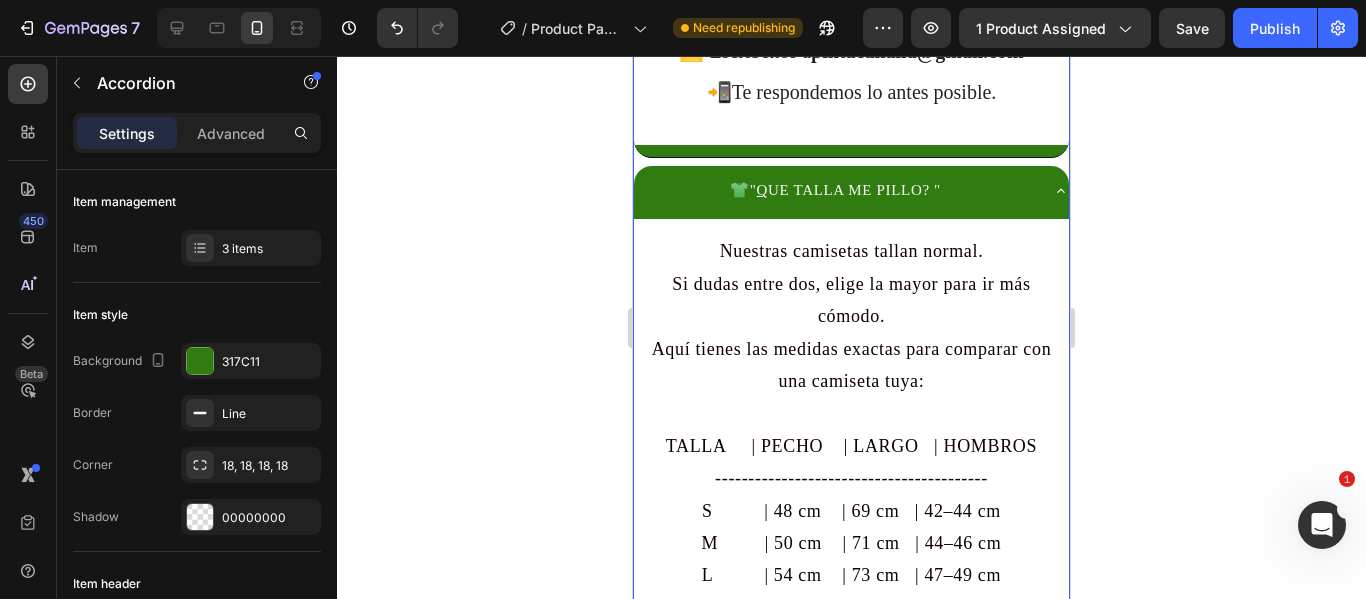 scroll, scrollTop: 1525, scrollLeft: 0, axis: vertical 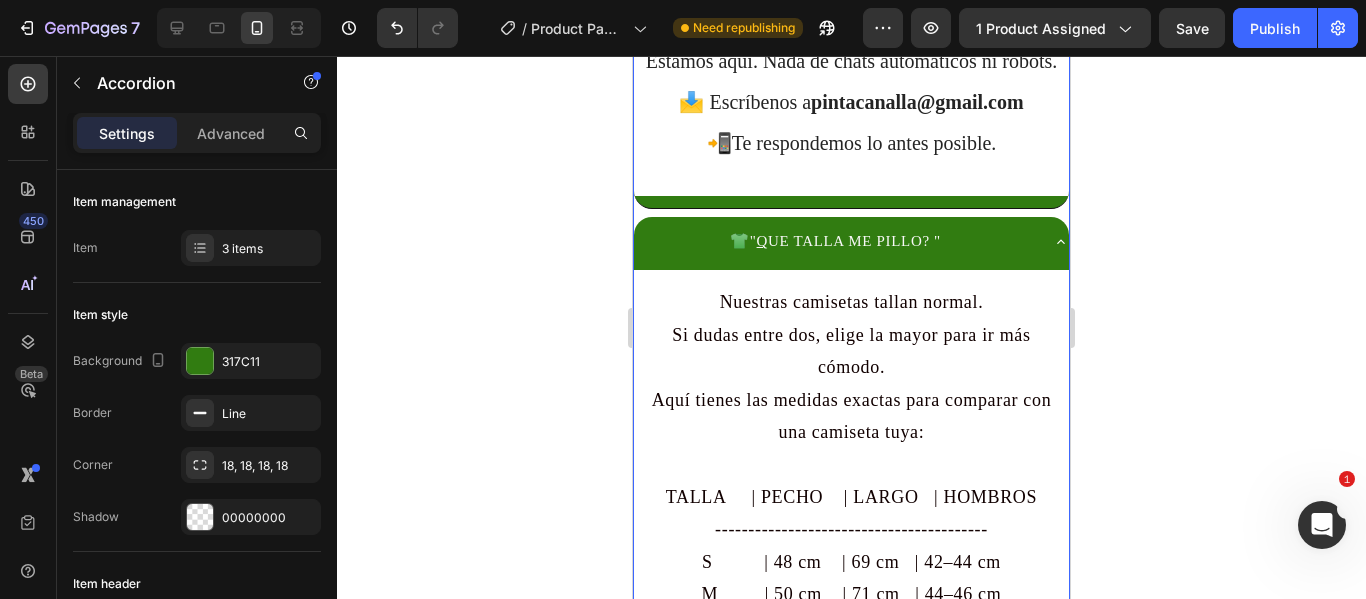 click 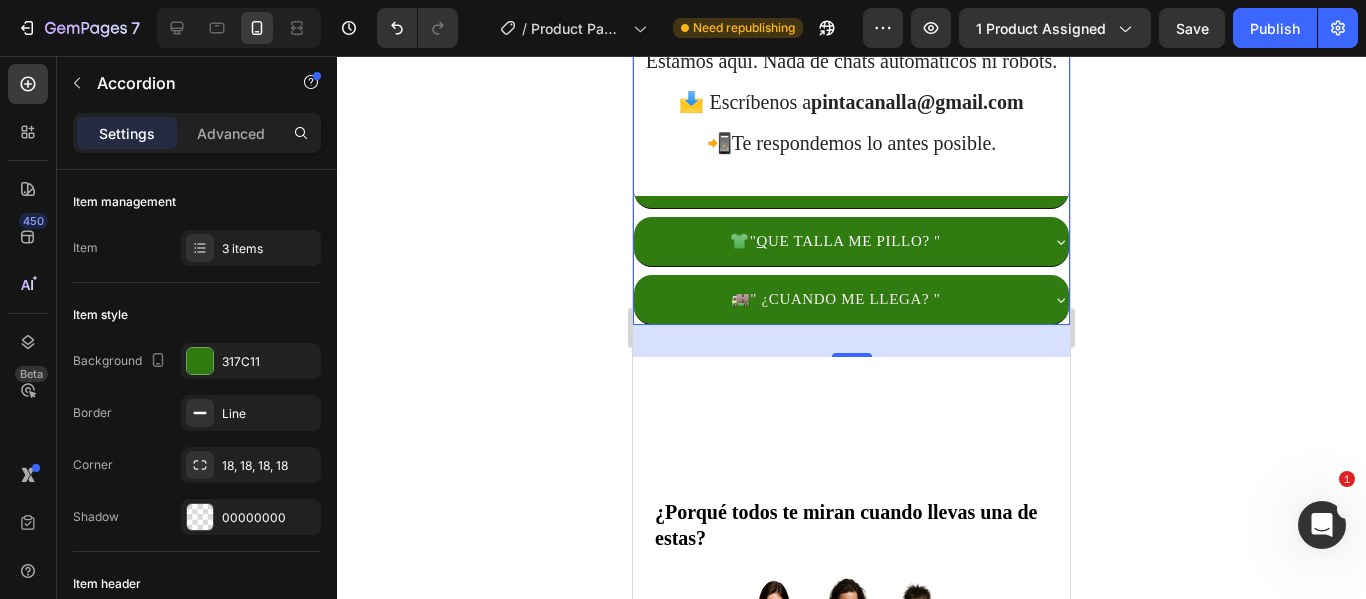 scroll, scrollTop: 1125, scrollLeft: 0, axis: vertical 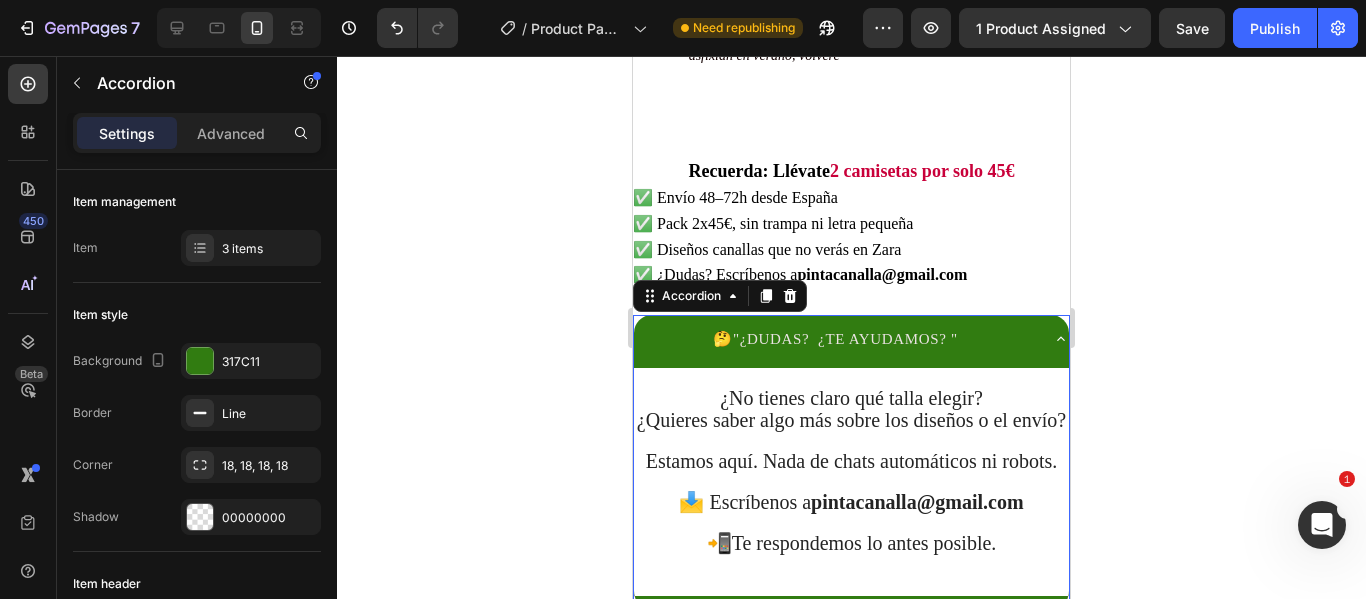 click 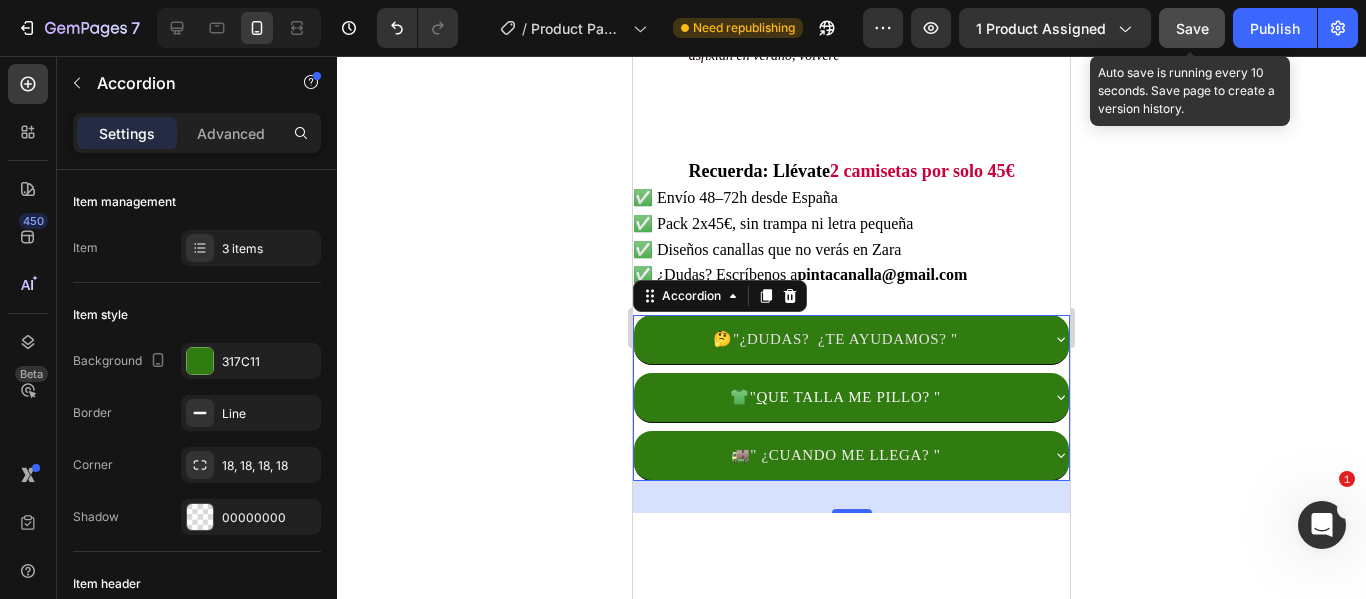 click on "Save" at bounding box center (1192, 28) 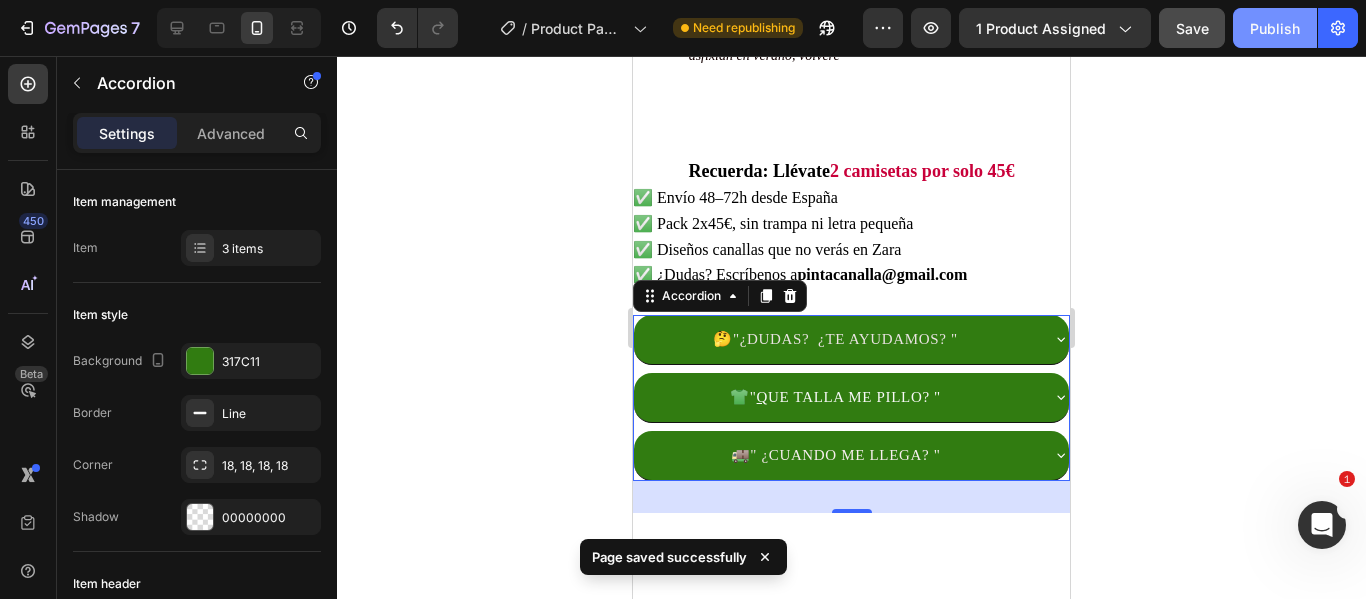 click on "Publish" at bounding box center [1275, 28] 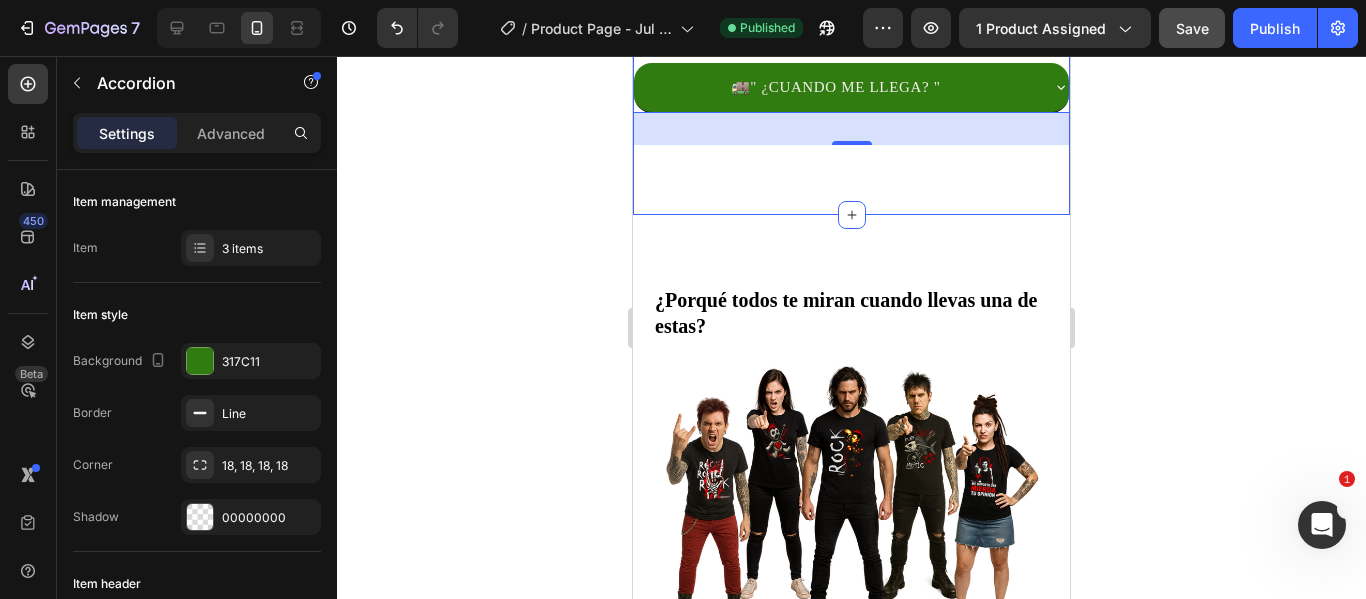scroll, scrollTop: 1525, scrollLeft: 0, axis: vertical 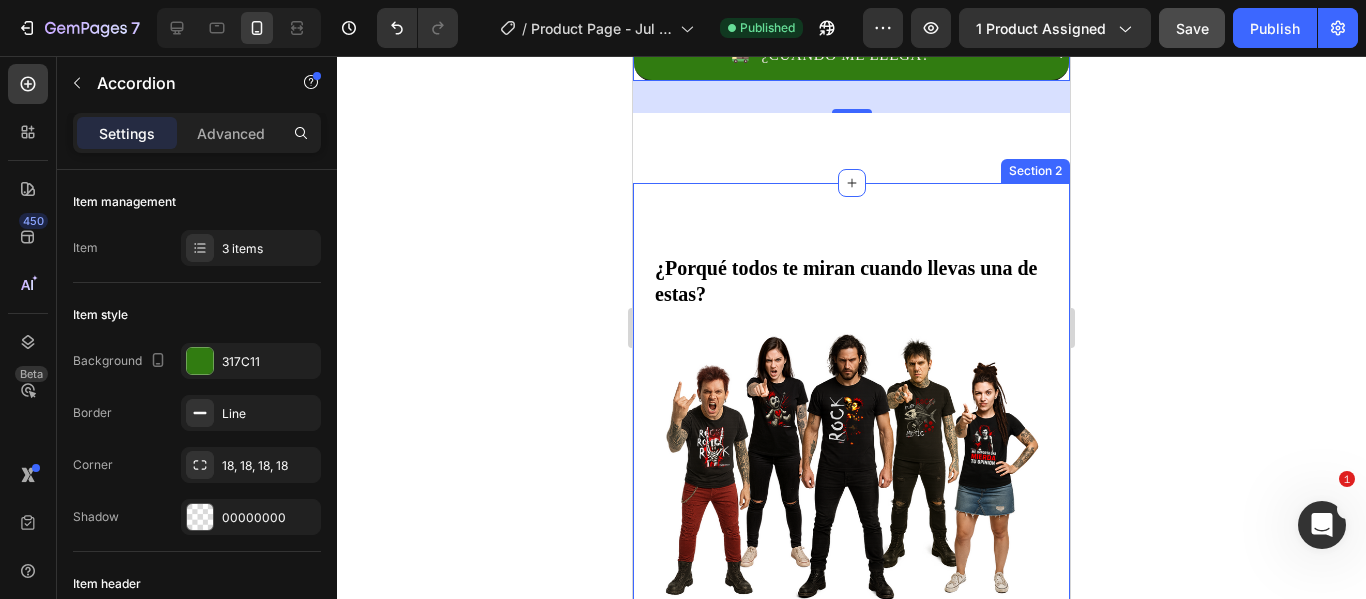 click on "“Porque no es una camiseta cualquiera. Es una declaración. Una forma de decir lo que piensas, sin decir ni una palabra. Edición limitada, 100% algodón, diseños que no verás en Zara.”   Text Block Row ¿Porqué todos te miran cuando llevas una de estas? Heading Image Row Y lo mejor de todo… es cómo te vas a sentir. Heading Image Imagina salir a la calle con esa seguridad que se nota. Mirada al frente, sonrisa que no pide permiso y una camiseta que habla por ti. No es solo ropa, es actitud.   Cada diseño de PINTACANALLA está hecho para eso: para darte ese empujón cuando más lo necesitas. No disimula, no suaviza, no pide perdón. Simplemente grita quién eres.   Cuando te la pongas, no será solo por estilo. Será por todo lo que transmite. Despídete de lo neutro. Abraza lo que te representa. Y pisa fuerte, que el mundo mire. Text Block Row
Drop element here Row Section 2" at bounding box center [851, 903] 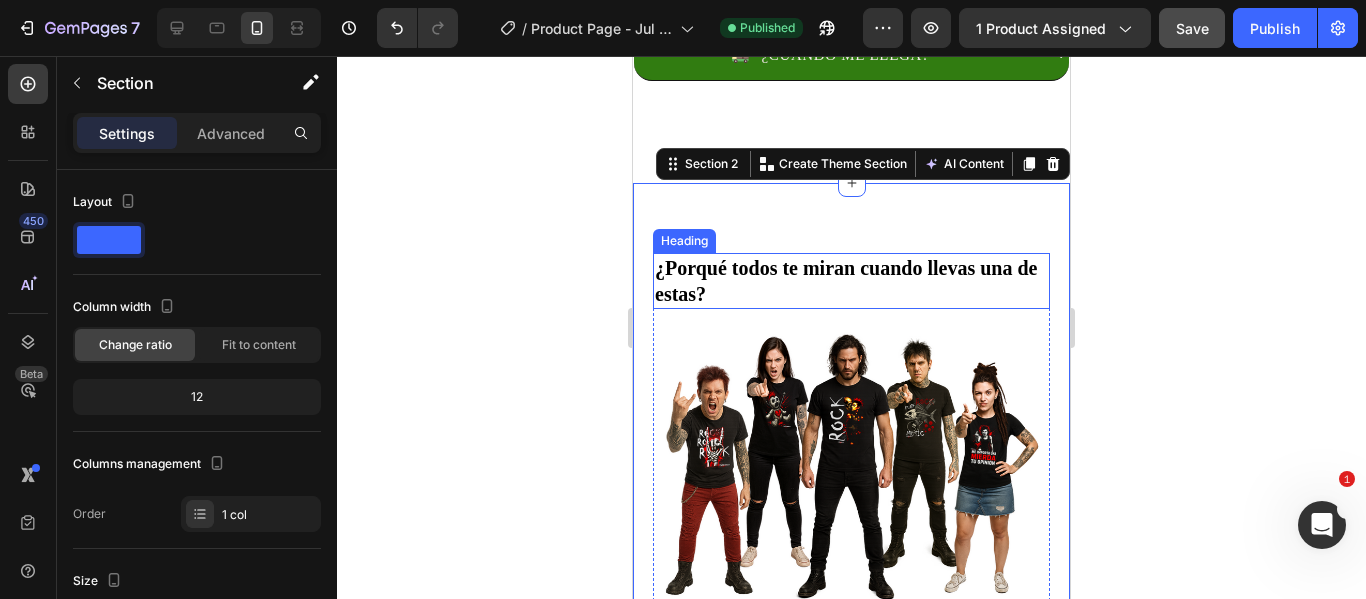click on "¿Porqué todos te miran cuando llevas una de estas?" at bounding box center [846, 281] 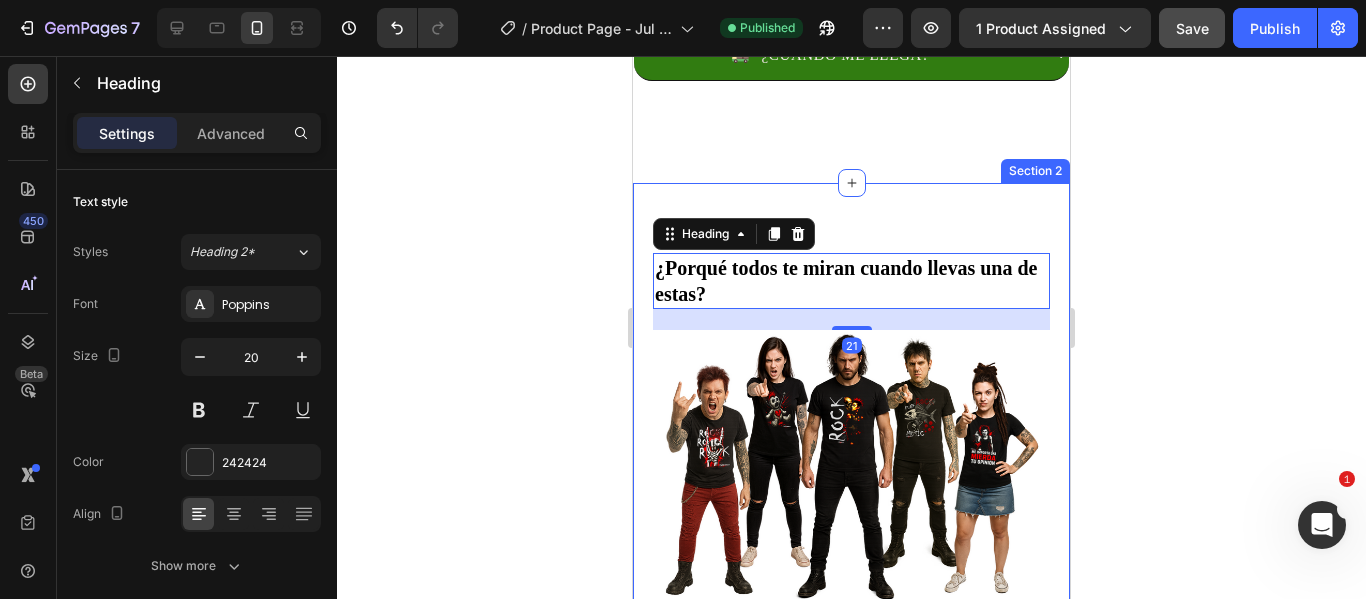 click on "“Porque no es una camiseta cualquiera. Es una declaración. Una forma de decir lo que piensas, sin decir ni una palabra. Edición limitada, 100% algodón, diseños que no verás en Zara.”   Text Block Row ¿Porqué todos te miran cuando llevas una de estas? Heading   21 Image Row Y lo mejor de todo… es cómo te vas a sentir. Heading Image Imagina salir a la calle con esa seguridad que se nota. Mirada al frente, sonrisa que no pide permiso y una camiseta que habla por ti. No es solo ropa, es actitud.   Cada diseño de PINTACANALLA está hecho para eso: para darte ese empujón cuando más lo necesitas. No disimula, no suaviza, no pide perdón. Simplemente grita quién eres.   Cuando te la pongas, no será solo por estilo. Será por todo lo que transmite. Despídete de lo neutro. Abraza lo que te representa. Y pisa fuerte, que el mundo mire. Text Block Row
Drop element here Row Section 2" at bounding box center [851, 903] 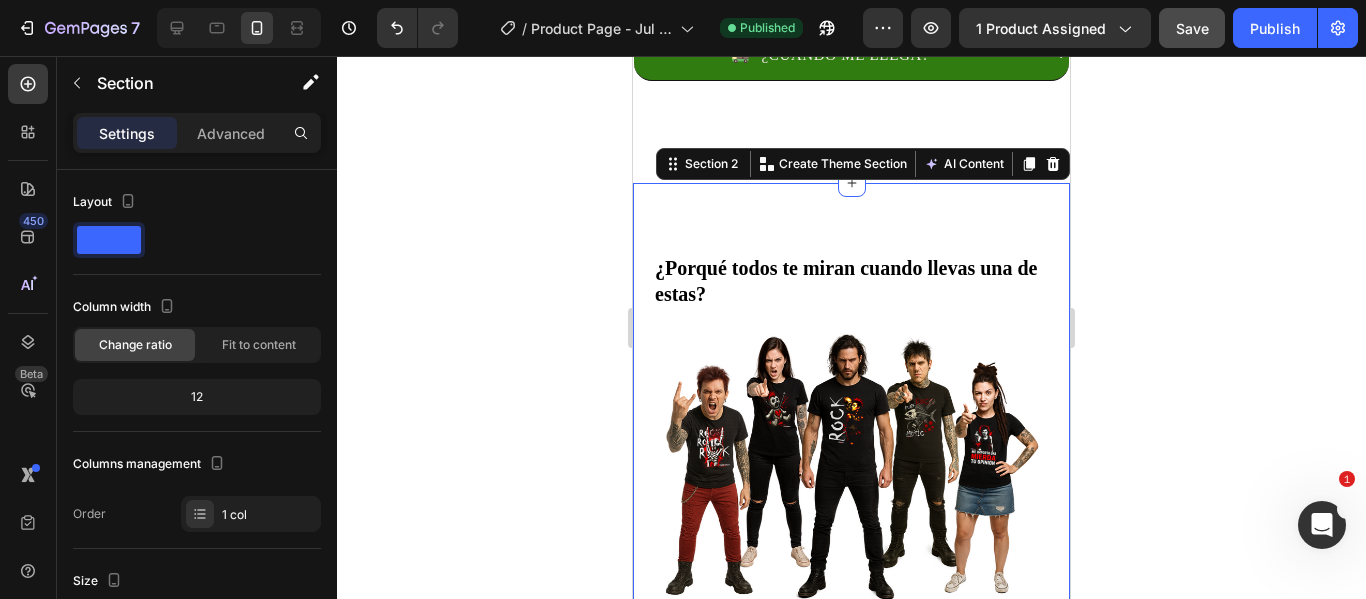 click on "Section 2   You can create reusable sections Create Theme Section AI Content Write with GemAI What would you like to describe here? Tone and Voice Persuasive Product PACK OFERTA 2X45€ - Elige tu favorita Show more Generate" at bounding box center (863, 164) 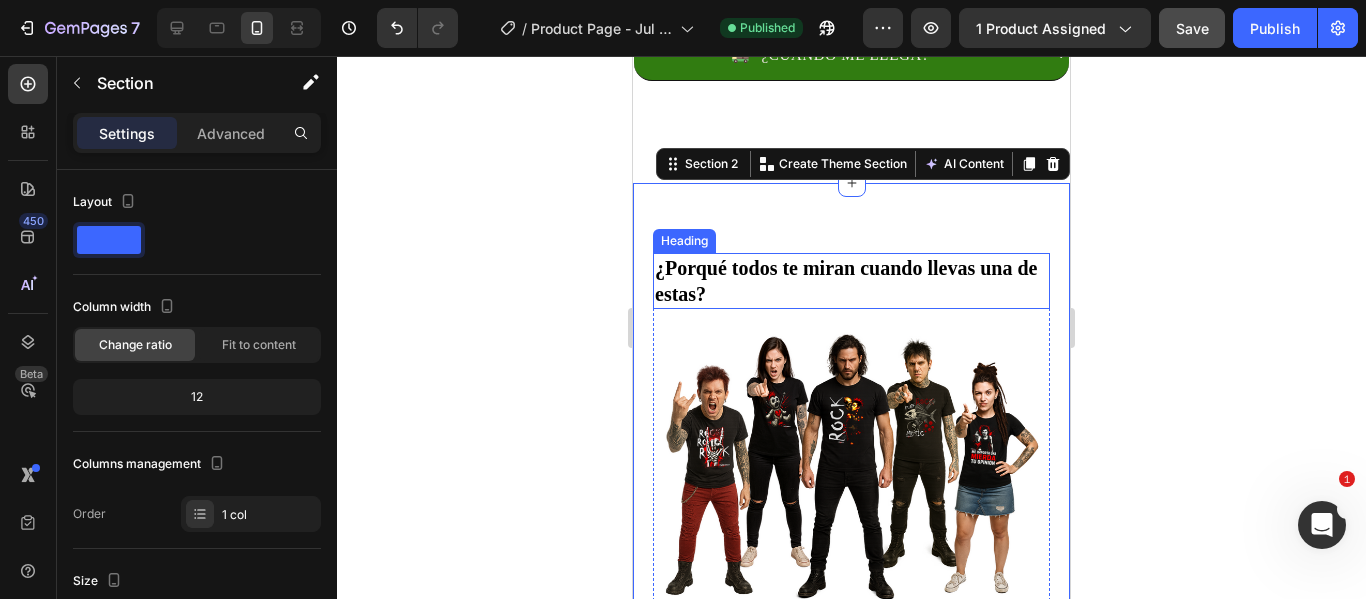 click on "¿Porqué todos te miran cuando llevas una de estas?" at bounding box center (846, 281) 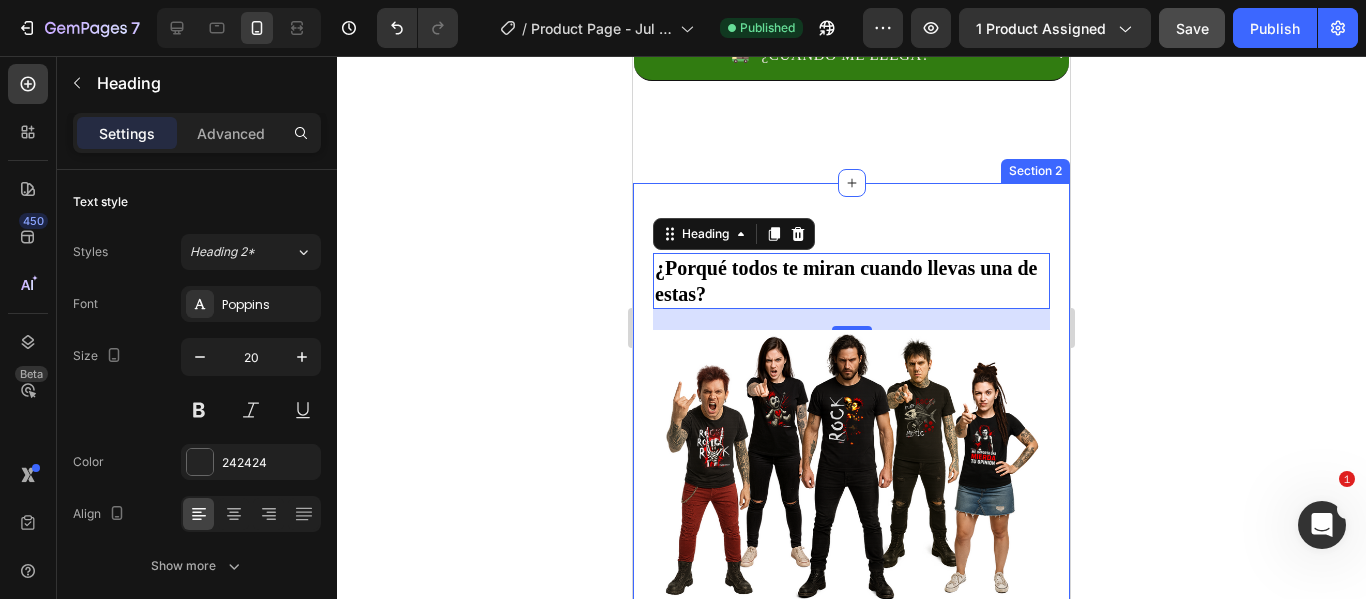 click on "“Porque no es una camiseta cualquiera. Es una declaración. Una forma de decir lo que piensas, sin decir ni una palabra. Edición limitada, 100% algodón, diseños que no verás en Zara.”   Text Block Row ¿Porqué todos te miran cuando llevas una de estas? Heading   21 Image Row Y lo mejor de todo… es cómo te vas a sentir. Heading Image Imagina salir a la calle con esa seguridad que se nota. Mirada al frente, sonrisa que no pide permiso y una camiseta que habla por ti. No es solo ropa, es actitud.   Cada diseño de PINTACANALLA está hecho para eso: para darte ese empujón cuando más lo necesitas. No disimula, no suaviza, no pide perdón. Simplemente grita quién eres.   Cuando te la pongas, no será solo por estilo. Será por todo lo que transmite. Despídete de lo neutro. Abraza lo que te representa. Y pisa fuerte, que el mundo mire. Text Block Row
Drop element here Row Section 2" at bounding box center (851, 903) 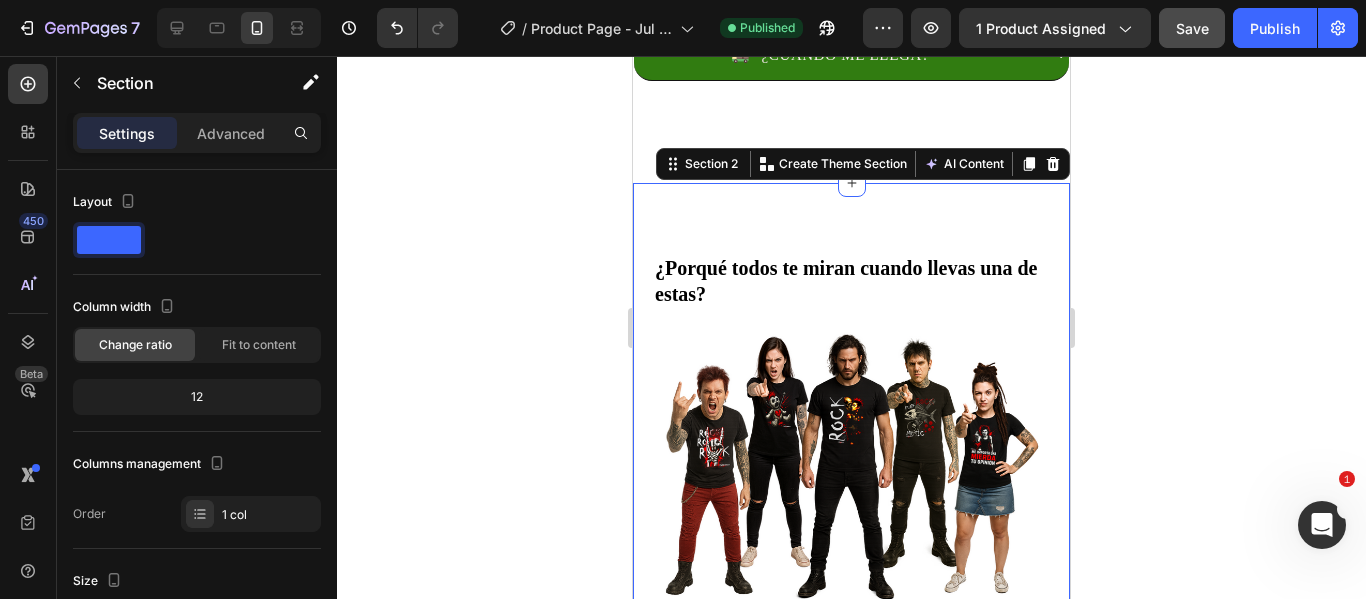 click on "“Porque no es una camiseta cualquiera. Es una declaración. Una forma de decir lo que piensas, sin decir ni una palabra. Edición limitada, 100% algodón, diseños que no verás en Zara.”   Text Block Row ¿Porqué todos te miran cuando llevas una de estas? Heading Image Row Y lo mejor de todo… es cómo te vas a sentir. Heading Image Imagina salir a la calle con esa seguridad que se nota. Mirada al frente, sonrisa que no pide permiso y una camiseta que habla por ti. No es solo ropa, es actitud.   Cada diseño de PINTACANALLA está hecho para eso: para darte ese empujón cuando más lo necesitas. No disimula, no suaviza, no pide perdón. Simplemente grita quién eres.   Cuando te la pongas, no será solo por estilo. Será por todo lo que transmite. Despídete de lo neutro. Abraza lo que te representa. Y pisa fuerte, que el mundo mire. Text Block Row
Drop element here Row Section 2   You can create reusable sections Create Theme Section AI Content Write with GemAI Tone and Voice" at bounding box center (851, 903) 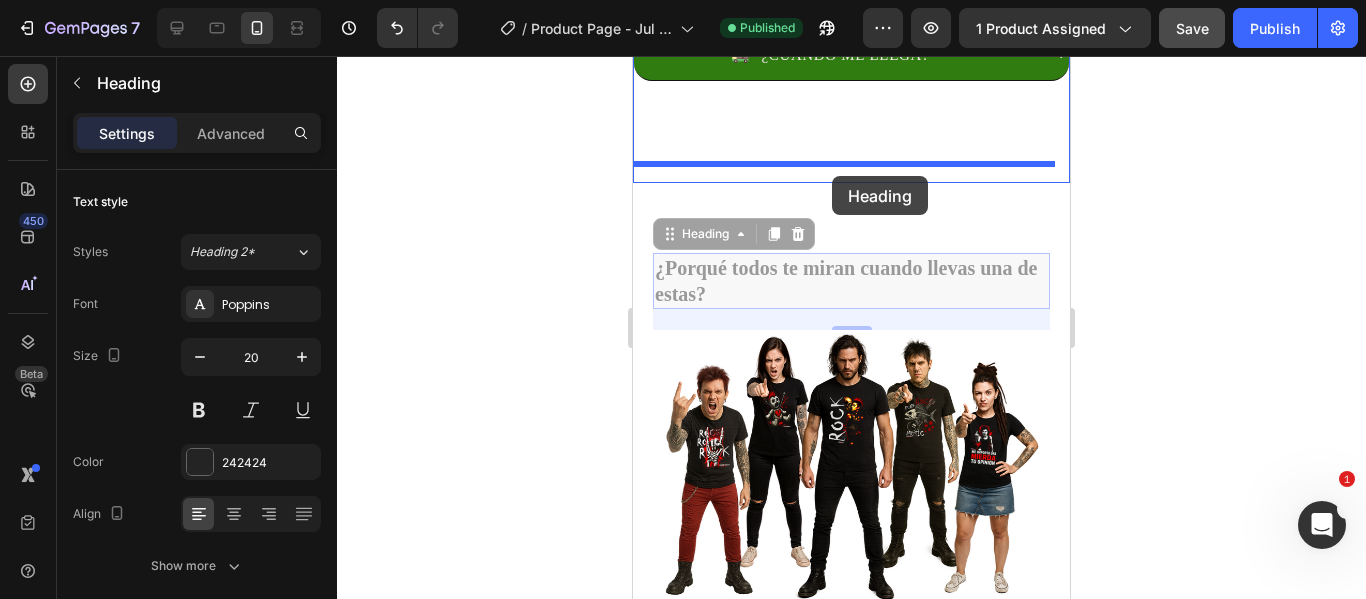 drag, startPoint x: 823, startPoint y: 324, endPoint x: 832, endPoint y: 176, distance: 148.27339 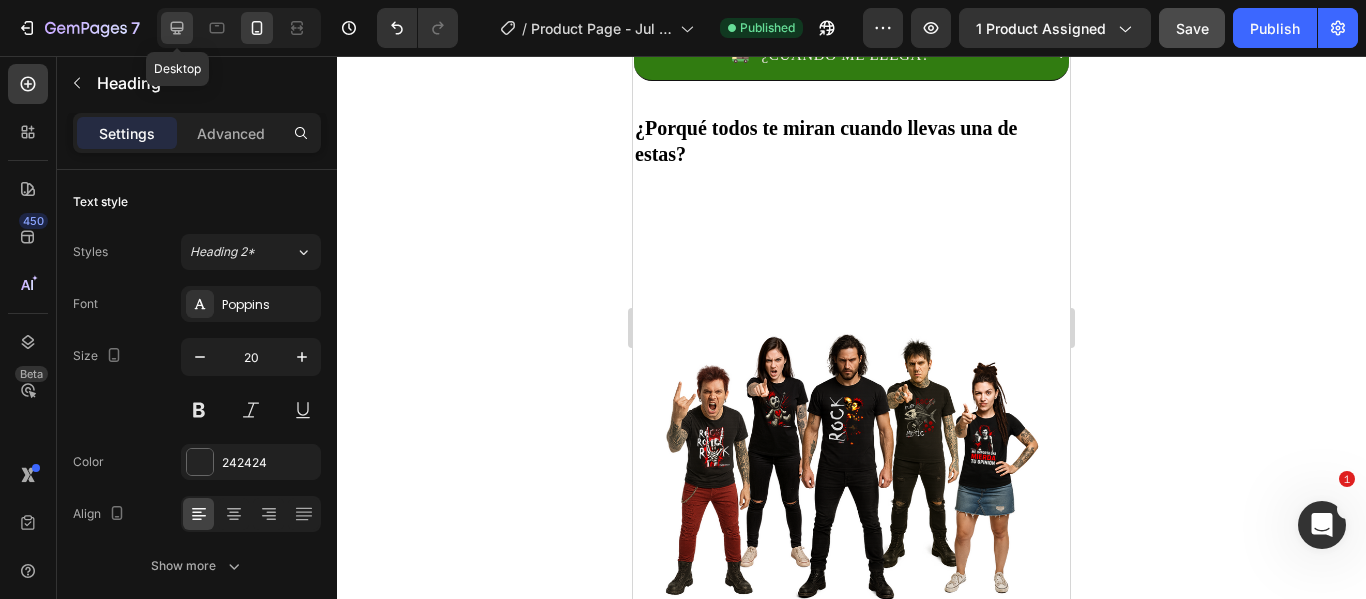 click 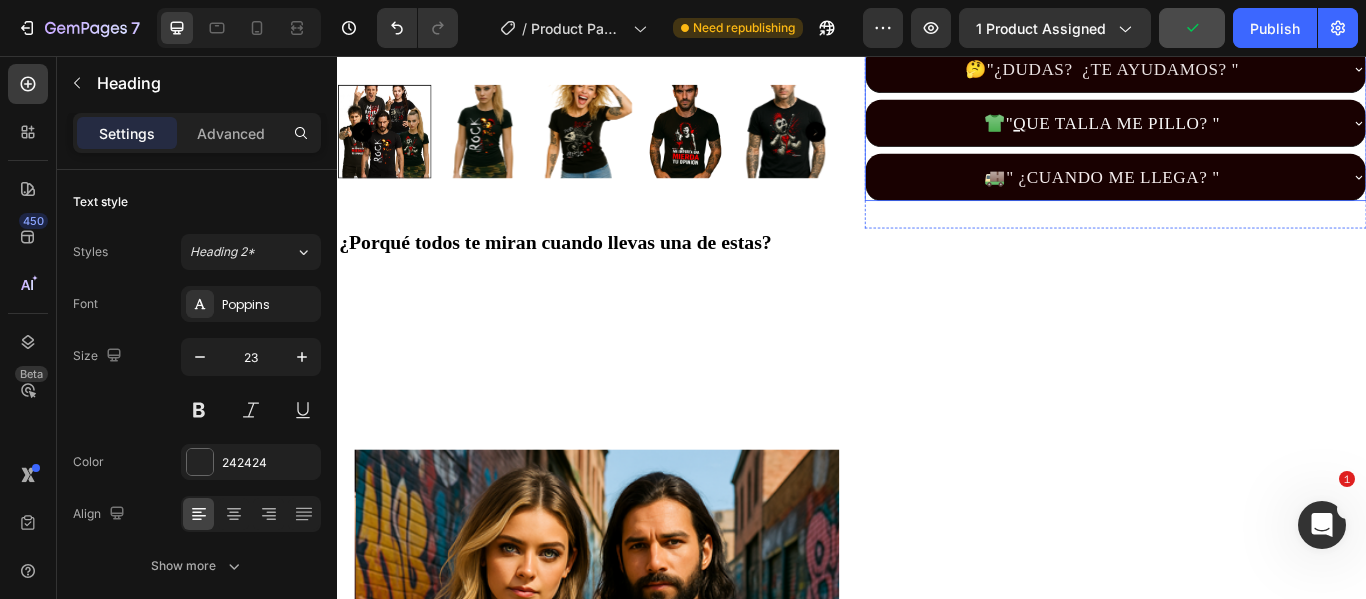scroll, scrollTop: 964, scrollLeft: 0, axis: vertical 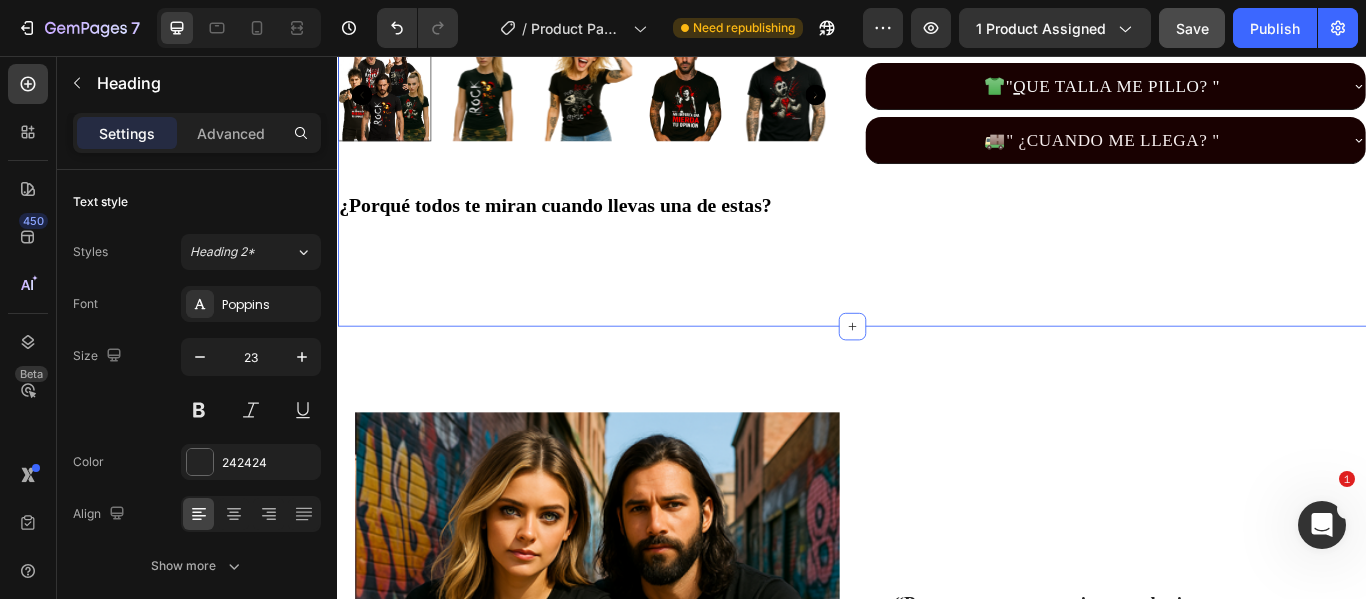 click on "1 camiseta por 29€ 🔥  Llévate  2  por solo  45€ 👕 Elige 2 entre 5 diseños exclusivos Camisetas que no pasan desapercibidas. Text Block
Product Images Text Block MODELOS A ELEGIR CUERNOS ROCK CUERNOS ROCK CUERNOS ROCK RASPA ROCK RASPA ROCK RASPA ROCK TU OPINIÓN TU OPINIÓN TU OPINIÓN DESTINO CANALLA DESTINO CANALLA DESTINO CANALLA MUÑECO DE TRAPO MUÑECO DE TRAPO MUÑECO DE TRAPO TALLA S S S M M M L L L XL XL XL 2XL 2XL 2XL 3XL 3XL 3XL 4XL 4XL 4XL Product Variants & Swatches
AGREGAR AL CARRITO Add to Cart COMPRAR AHORA Dynamic Checkout Image Emily Text Block Customer  Text Block ⭐️⭐️⭐️⭐️⭐️ – “Me pillé dos y volveré a por más”   — Clara M. (Madrid)  “No solo mola el diseño, la tela es comodísima, lo confirmo...jajaa   No es de esas gordacas que asfixian en verano, volvere  Text Block Replace this text with your content Text Block Row Row Row
Recuerda: Llévate  2 camisetas por solo 45€" at bounding box center [937, -248] 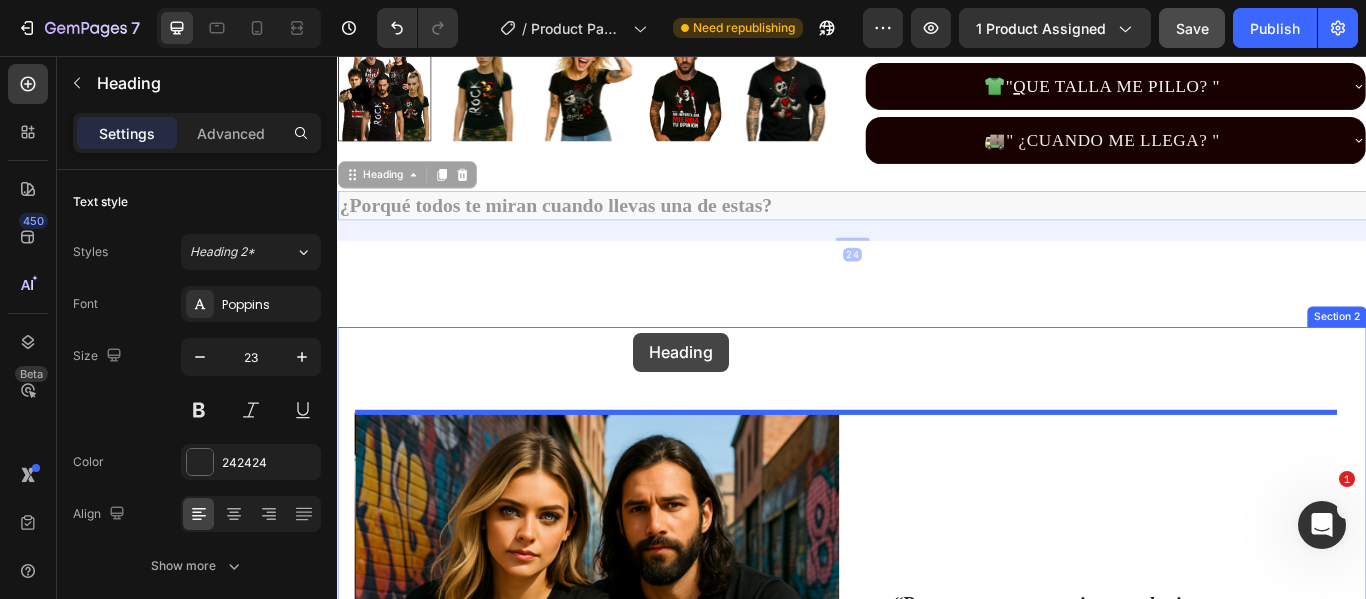 drag, startPoint x: 623, startPoint y: 236, endPoint x: 682, endPoint y: 379, distance: 154.69324 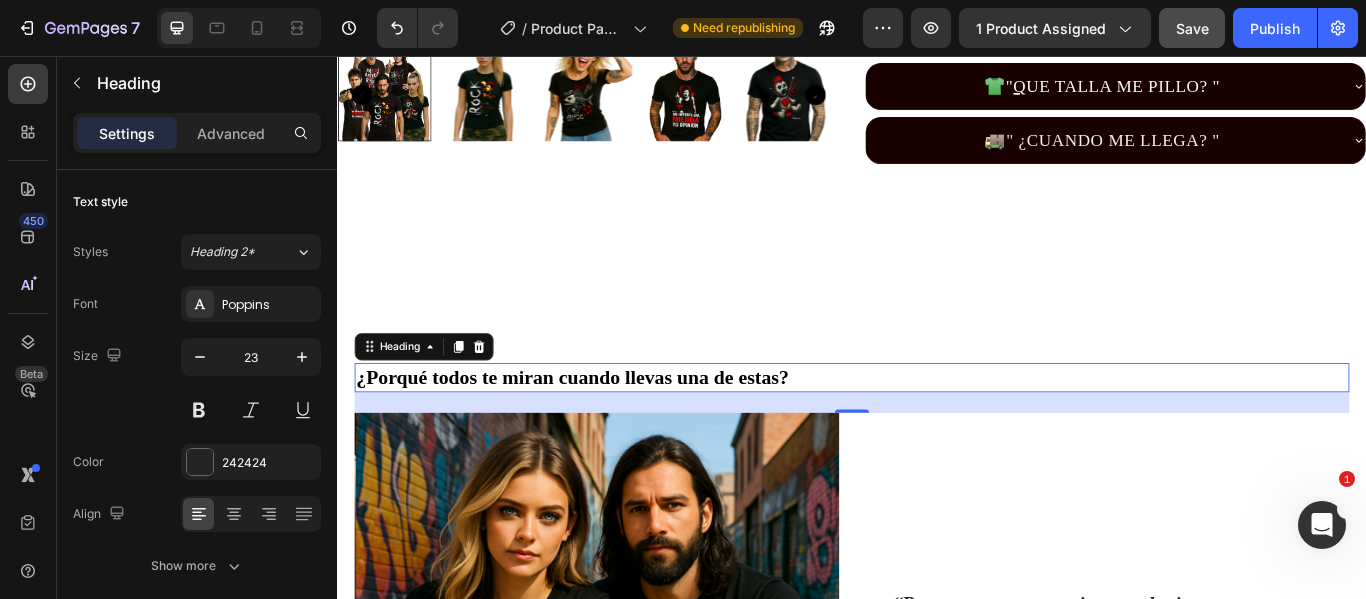 click on "¿Porqué todos te miran cuando llevas una de estas?" at bounding box center (937, 431) 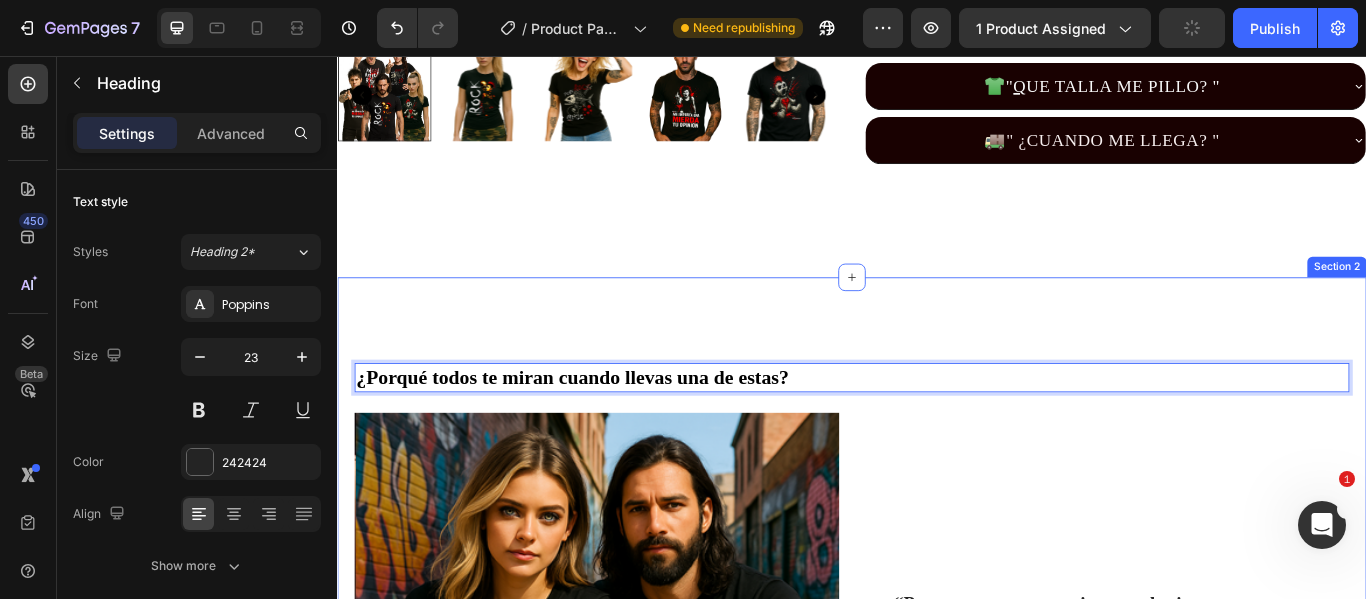 click on "¿Porqué todos te miran cuando llevas una de estas? Heading   24 “Porque no es una camiseta cualquiera. Es una declaración. Una forma de decir lo que piensas, sin decir ni una palabra. Edición limitada, 100% algodón, diseños que no verás en Zara.”   Text Block Row Image Row Y lo mejor de todo… es cómo te vas a sentir. Heading Image Imagina salir a la calle con esa seguridad que se nota. Mirada al frente, sonrisa que no pide permiso y una camiseta que habla por ti. No es solo ropa, es actitud.   Cada diseño de PINTACANALLA está hecho para eso: para darte ese empujón cuando más lo necesitas. No disimula, no suaviza, no pide perdón. Simplemente grita quién eres.   Cuando te la pongas, no será solo por estilo. Será por todo lo que transmite. Despídete de lo neutro. Abraza lo que te representa. Y pisa fuerte, que el mundo mire. Text Block Row
Drop element here Row Section 2" at bounding box center (937, 1157) 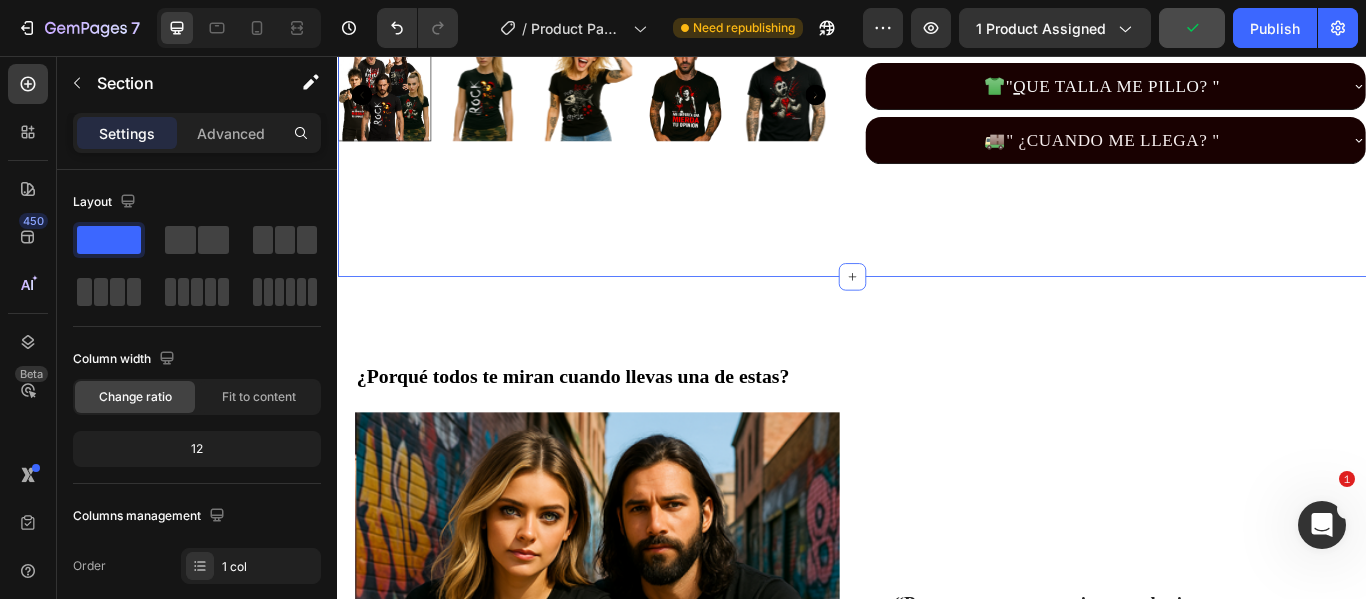 drag, startPoint x: 958, startPoint y: 219, endPoint x: 927, endPoint y: 237, distance: 35.846897 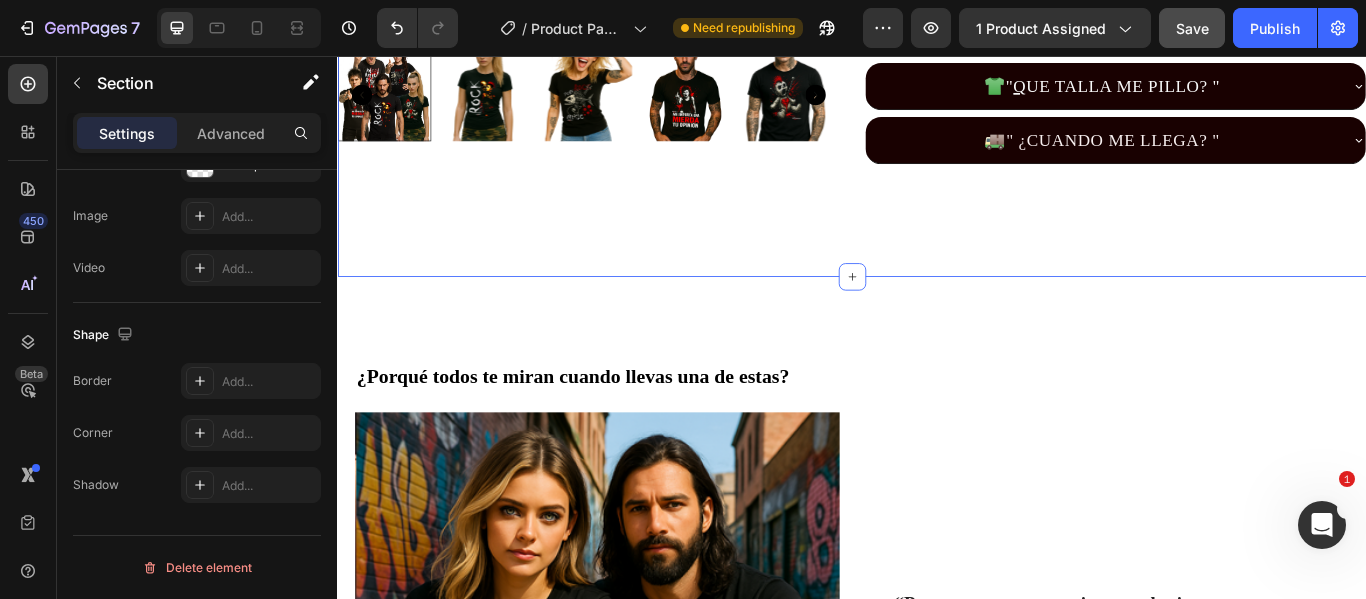 click on "MODELOS A ELEGIR CUERNOS ROCK CUERNOS ROCK CUERNOS ROCK RASPA ROCK RASPA ROCK RASPA ROCK TU OPINIÓN TU OPINIÓN TU OPINIÓN DESTINO CANALLA DESTINO CANALLA DESTINO CANALLA MUÑECO DE TRAPO MUÑECO DE TRAPO MUÑECO DE TRAPO TALLA S S S M M M L L L XL XL XL 2XL 2XL 2XL 3XL 3XL 3XL 4XL 4XL 4XL Product Variants & Swatches
AGREGAR AL CARRITO Add to Cart COMPRAR AHORA Dynamic Checkout Image Emily Text Block Customer  Text Block ⭐️⭐️⭐️⭐️⭐️ – “Me pillé dos y volveré a por más”   — Clara M. (Madrid)  “No solo mola el diseño, la tela es comodísima, lo confirmo...jajaa   No es de esas gordacas que asfixian en verano, volvere  Text Block Replace this text with your content Text Block Row Row Row
Recuerda: Llévate  2 camisetas por solo 45€
✅ Envío 48–72h desde España
✅ Pack 2x45€, sin trampa ni letra pequeña
✅ Diseños canallas que no verás en Zara
✅ ¿Dudas? Escríbenos a  pintacanalla@gmail.com
Custom Code" at bounding box center (1244, -327) 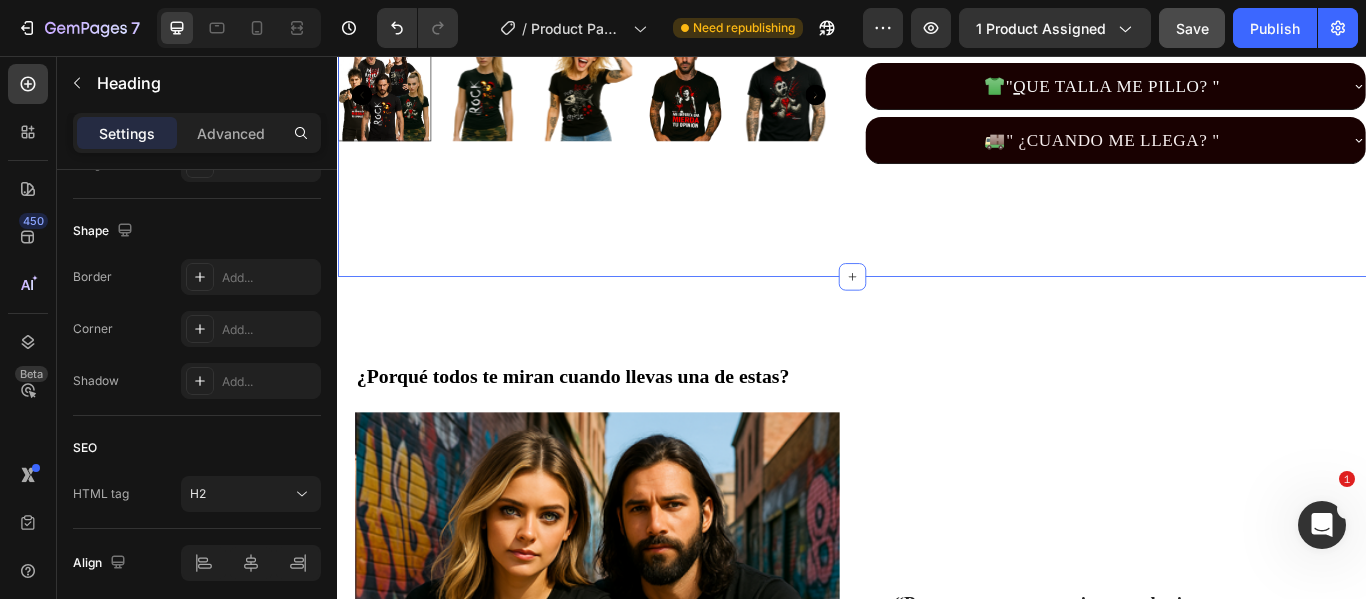 click at bounding box center [639, 752] 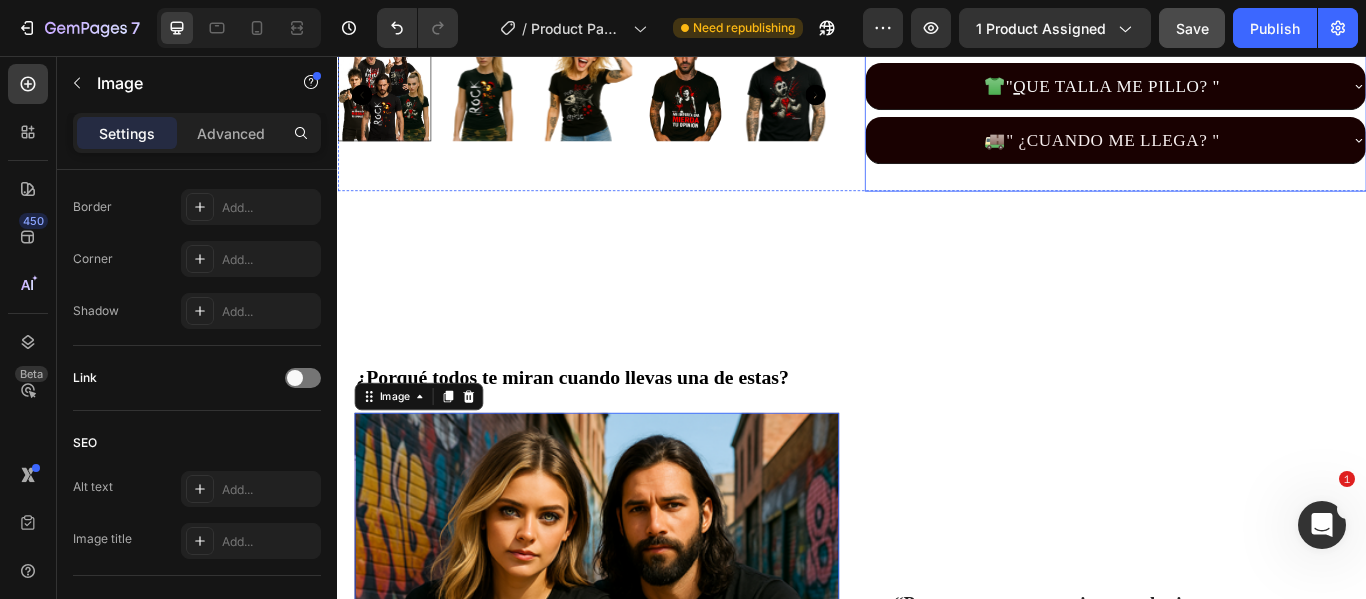 scroll, scrollTop: 664, scrollLeft: 0, axis: vertical 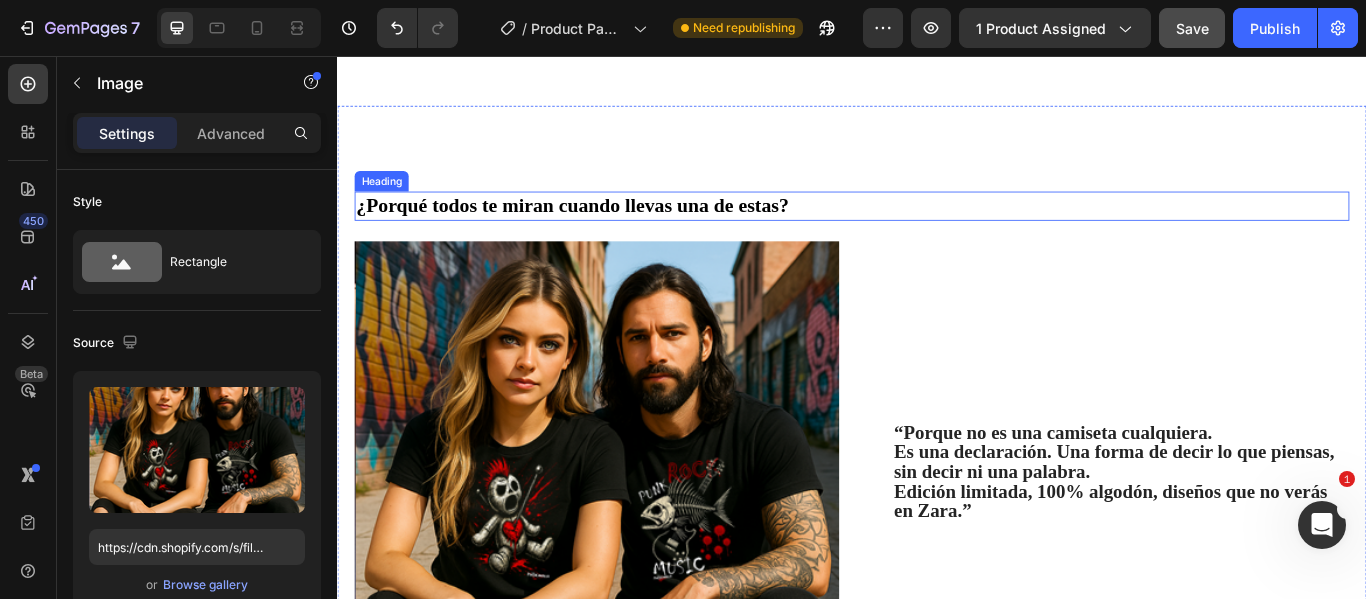 click on "¿Porqué todos te miran cuando llevas una de estas?" at bounding box center [611, 230] 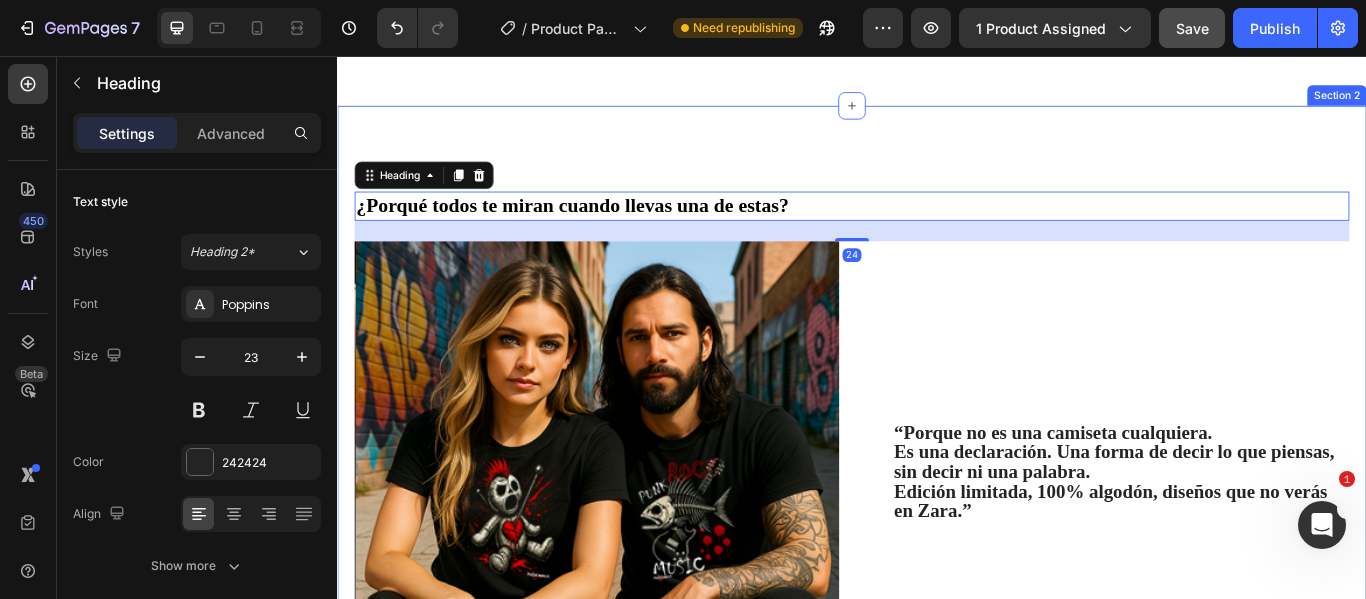 click on "¿Porqué todos te miran cuando llevas una de estas? Heading   24 “Porque no es una camiseta cualquiera. Es una declaración. Una forma de decir lo que piensas, sin decir ni una palabra. Edición limitada, 100% algodón, diseños que no verás en Zara.”   Text Block Row Image Row Y lo mejor de todo… es cómo te vas a sentir. Heading Image Imagina salir a la calle con esa seguridad que se nota. Mirada al frente, sonrisa que no pide permiso y una camiseta que habla por ti. No es solo ropa, es actitud.   Cada diseño de PINTACANALLA está hecho para eso: para darte ese empujón cuando más lo necesitas. No disimula, no suaviza, no pide perdón. Simplemente grita quién eres.   Cuando te la pongas, no será solo por estilo. Será por todo lo que transmite. Despídete de lo neutro. Abraza lo que te representa. Y pisa fuerte, que el mundo mire. Text Block Row
Drop element here Row Section 2" at bounding box center [937, 957] 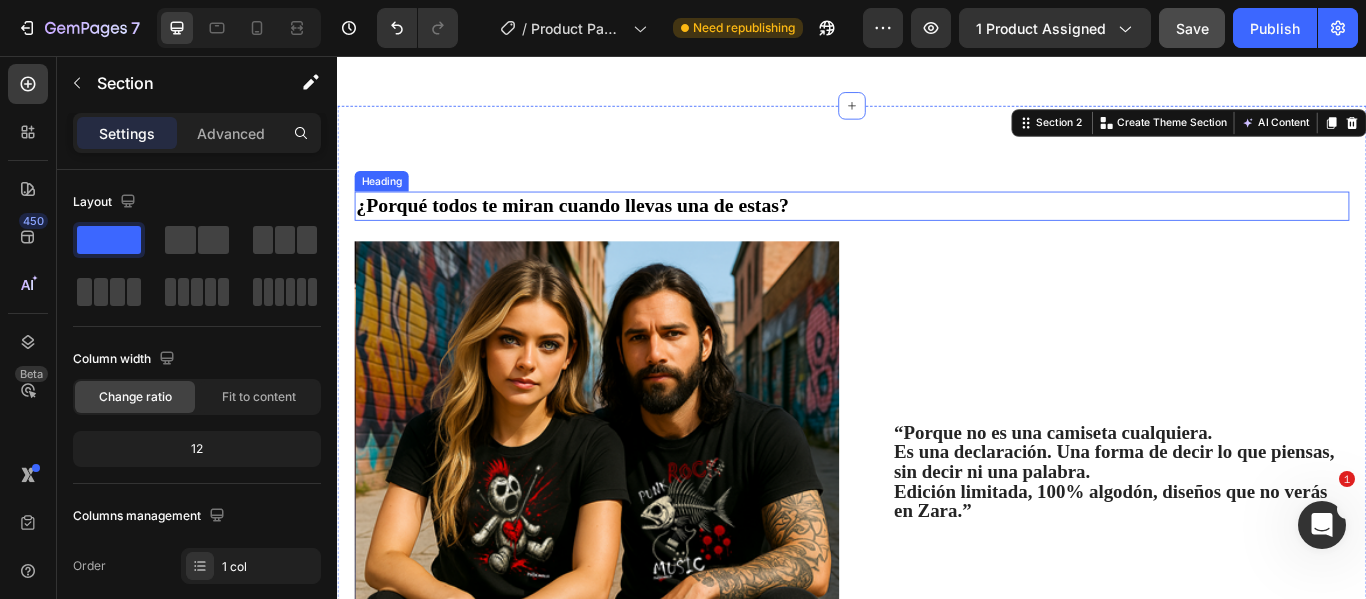 click on "¿Porqué todos te miran cuando llevas una de estas?" at bounding box center [611, 230] 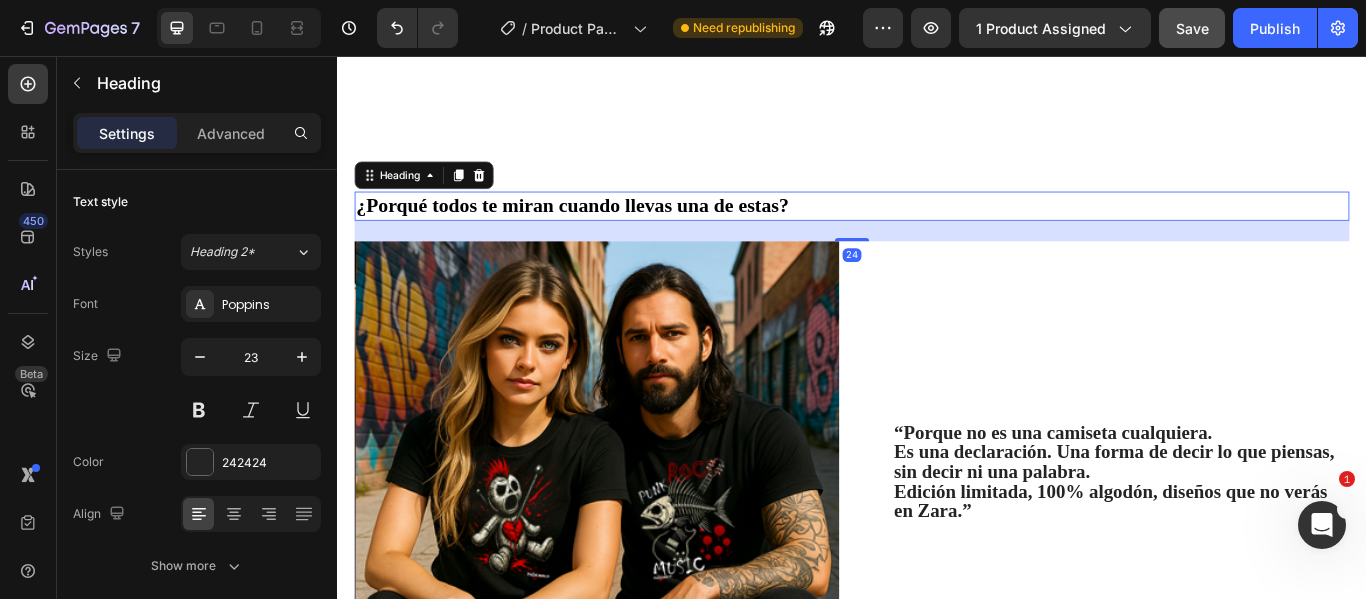 click on "24" at bounding box center [937, 260] 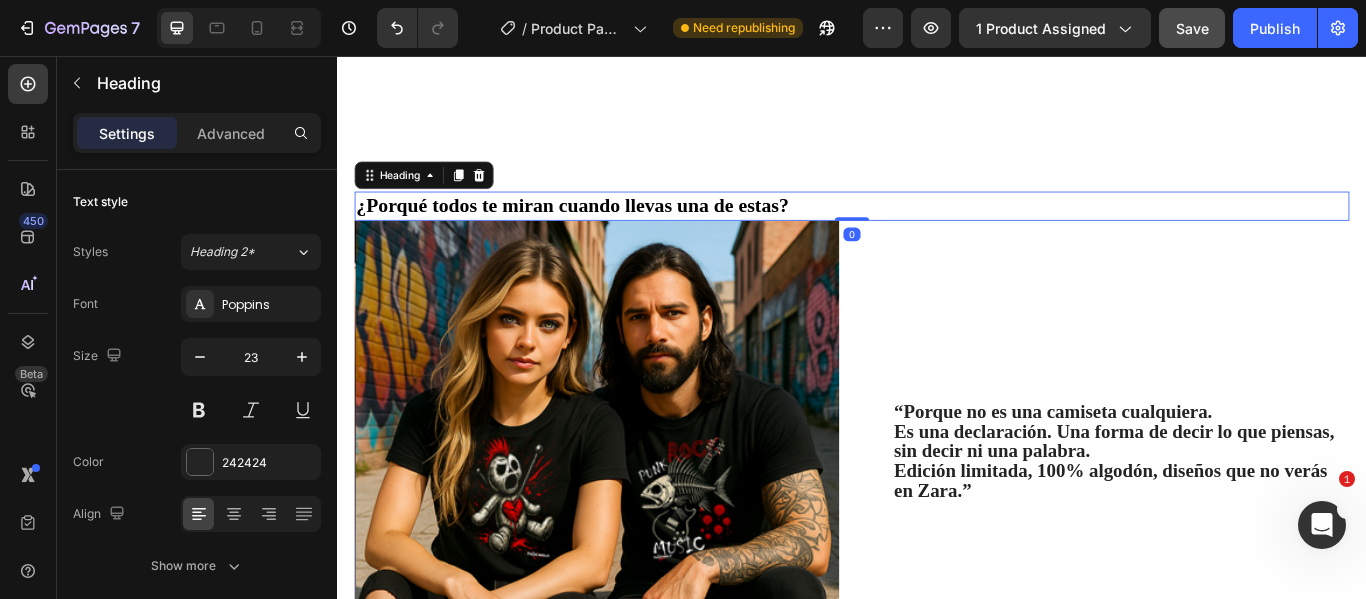 drag, startPoint x: 932, startPoint y: 267, endPoint x: 923, endPoint y: 236, distance: 32.280025 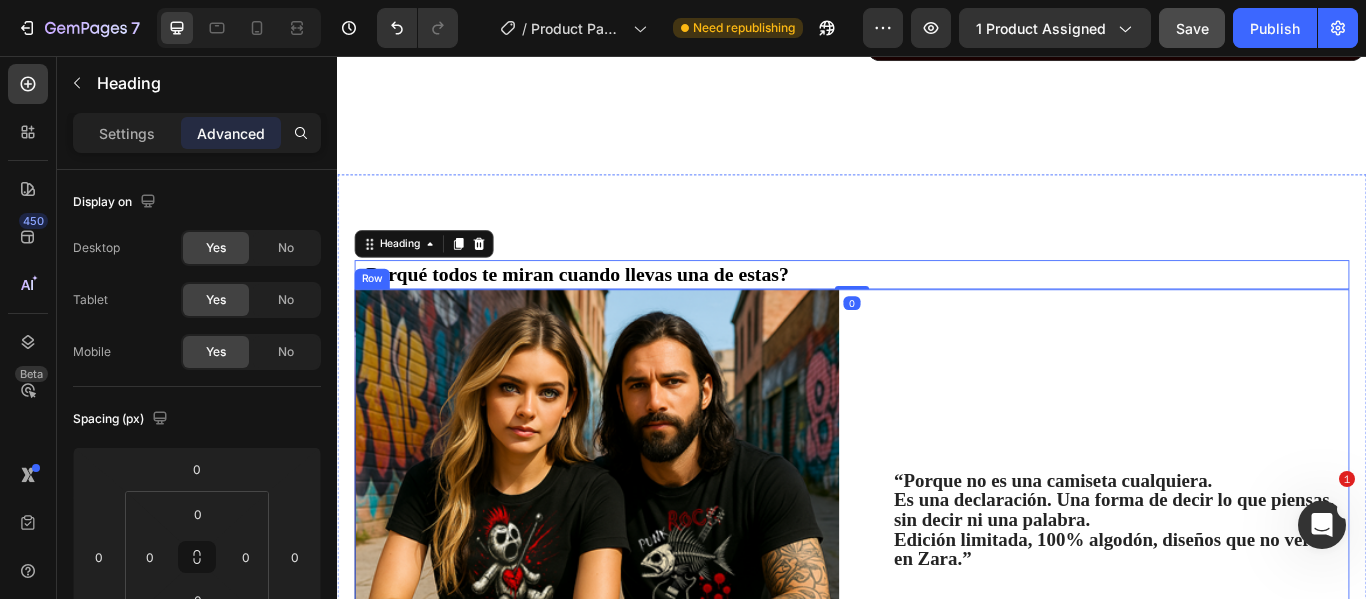 scroll, scrollTop: 1064, scrollLeft: 0, axis: vertical 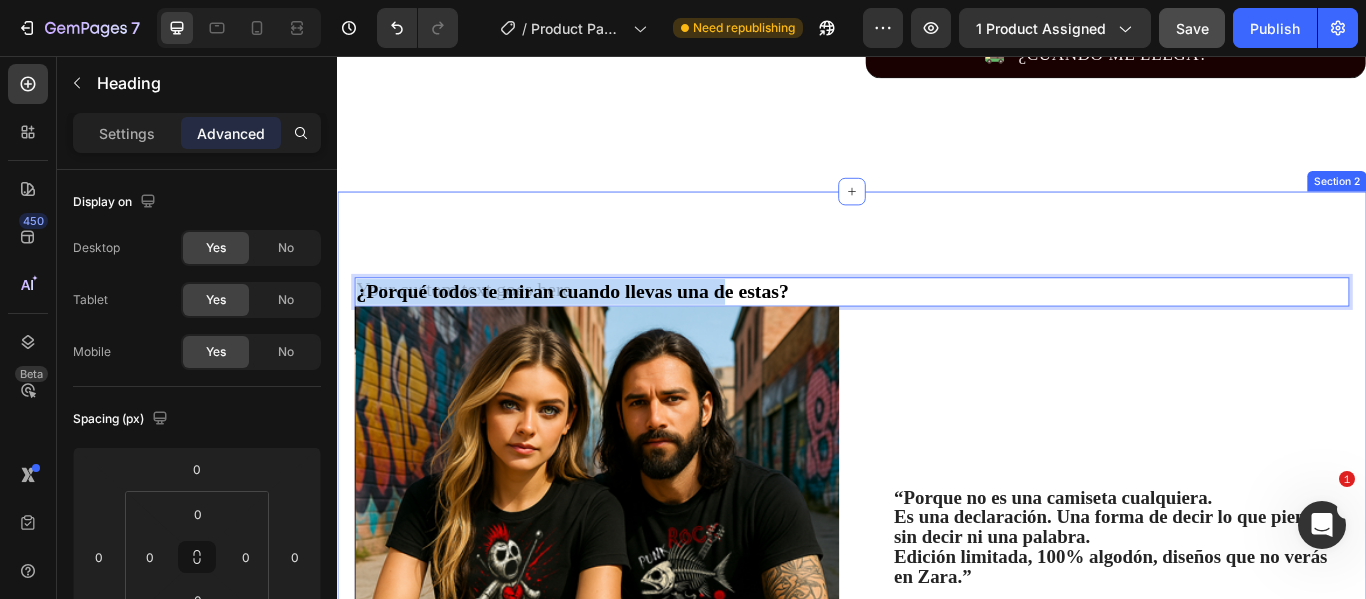 drag, startPoint x: 784, startPoint y: 326, endPoint x: 790, endPoint y: 262, distance: 64.28063 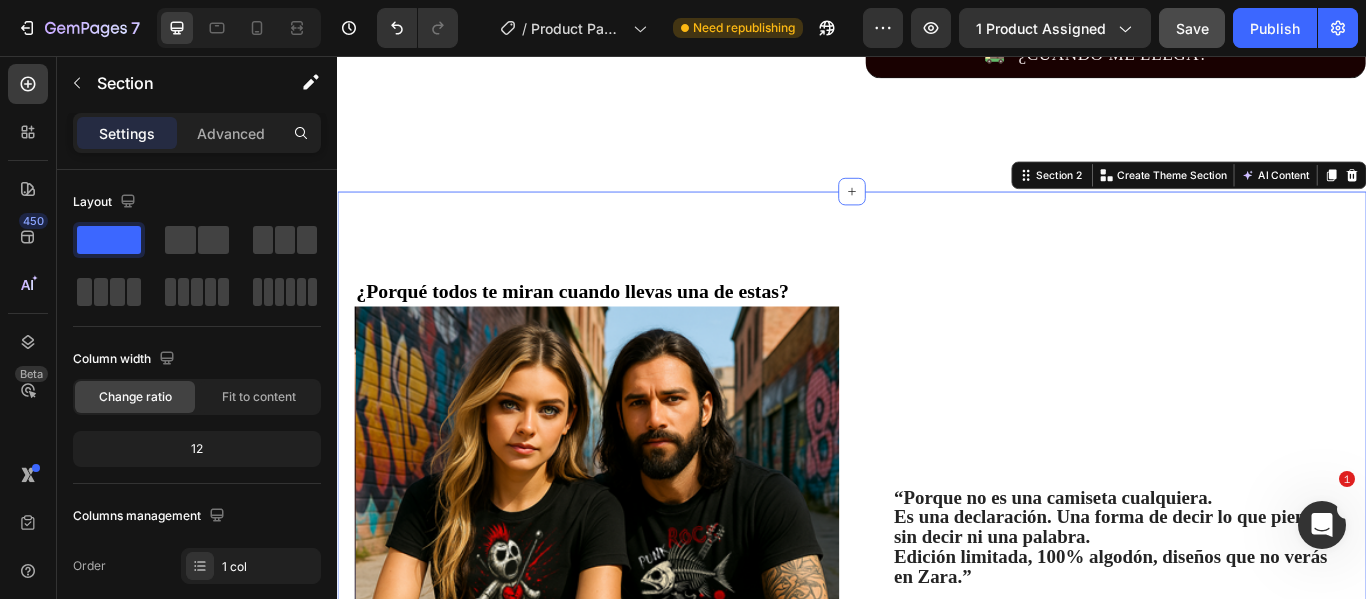 click on "⁠⁠⁠⁠⁠⁠⁠ ¿Porqué todos te miran cuando llevas una de estas? Heading “Porque no es una camiseta cualquiera. Es una declaración. Una forma de decir lo que piensas, sin decir ni una palabra. Edición limitada, 100% algodón, diseños que no verás en Zara.”   Text Block Row Image Row Y lo mejor de todo… es cómo te vas a sentir. Heading Image Imagina salir a la calle con esa seguridad que se nota. Mirada al frente, sonrisa que no pide permiso y una camiseta que habla por ti. No es solo ropa, es actitud.   Cada diseño de PINTACANALLA está hecho para eso: para darte ese empujón cuando más lo necesitas. No disimula, no suaviza, no pide perdón. Simplemente grita quién eres.   Cuando te la pongas, no será solo por estilo. Será por todo lo que transmite. Despídete de lo neutro. Abraza lo que te representa. Y pisa fuerte, que el mundo mire. Text Block Row
Drop element here Row Section 2   You can create reusable sections Create Theme Section AI Content Tone and Voice" at bounding box center (937, 1045) 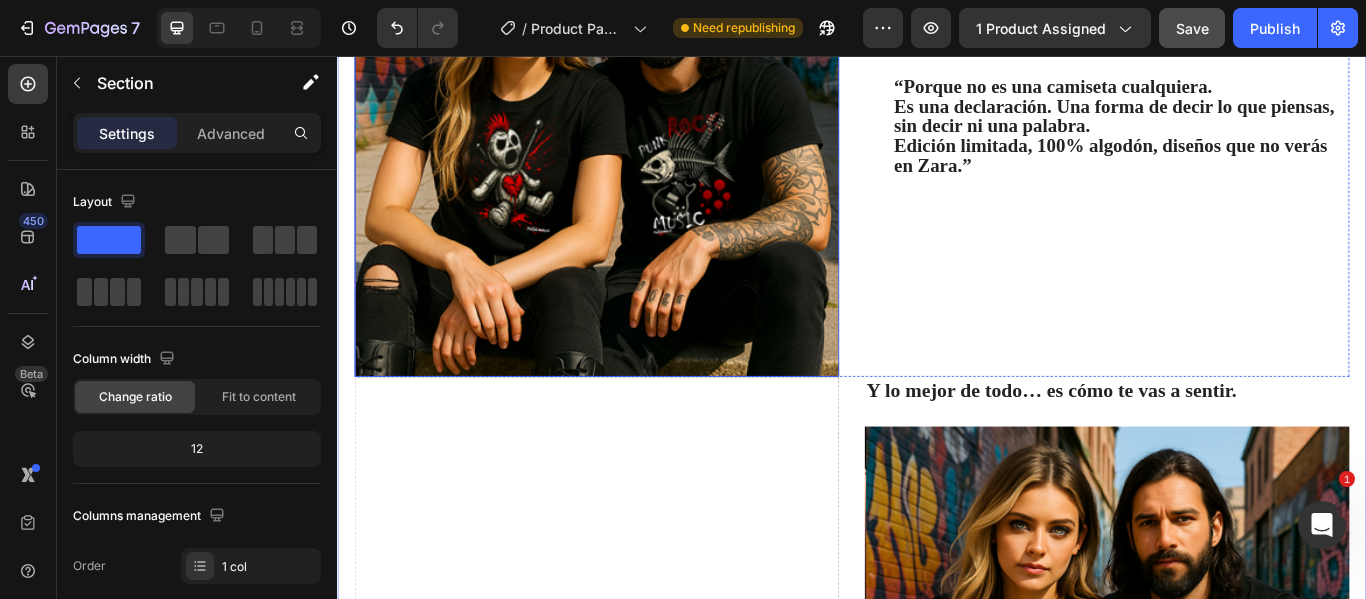 scroll, scrollTop: 1664, scrollLeft: 0, axis: vertical 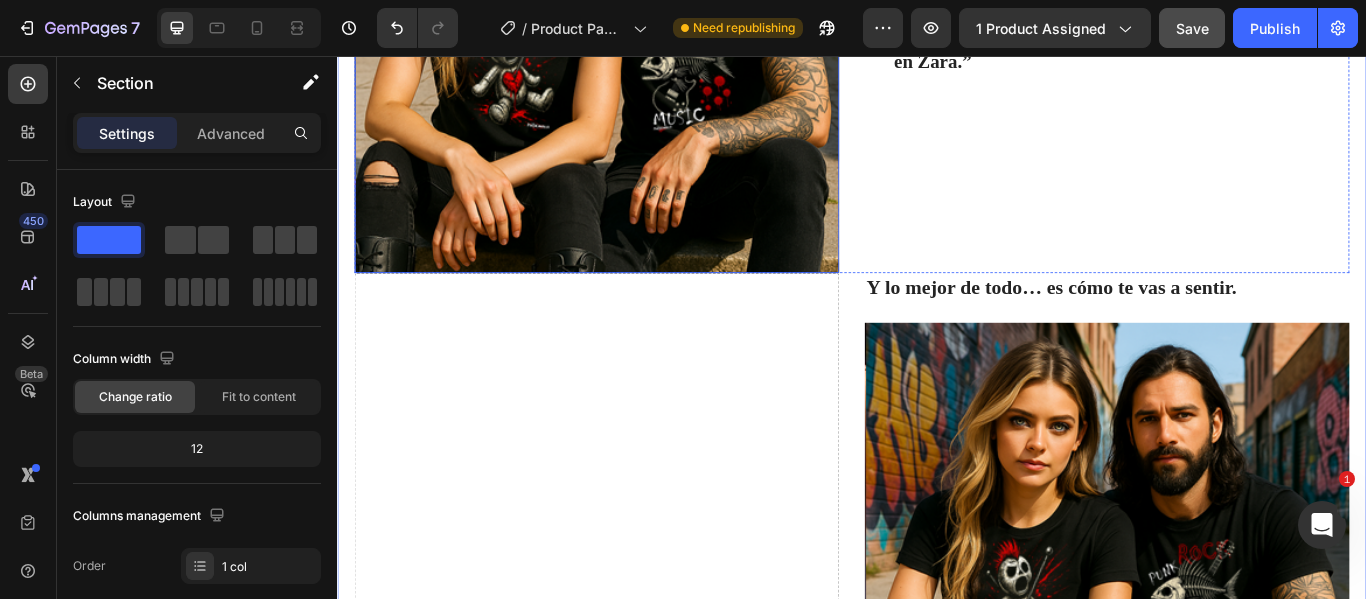 click on "Drop element here" at bounding box center [639, 743] 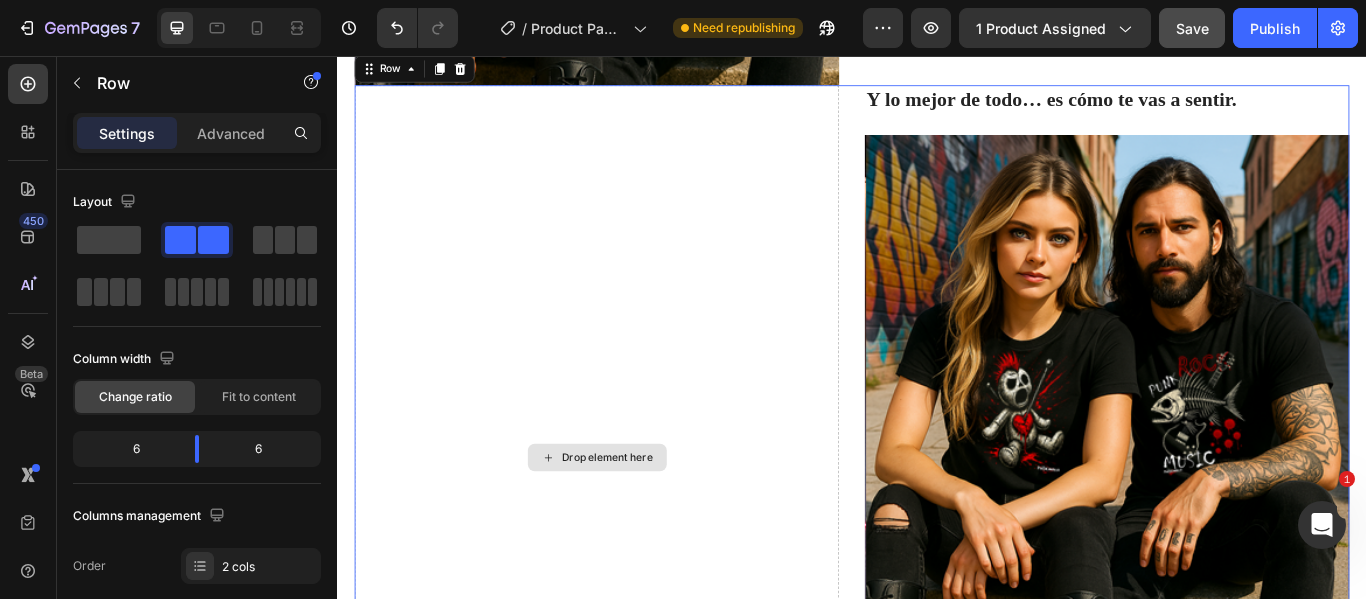 scroll, scrollTop: 1964, scrollLeft: 0, axis: vertical 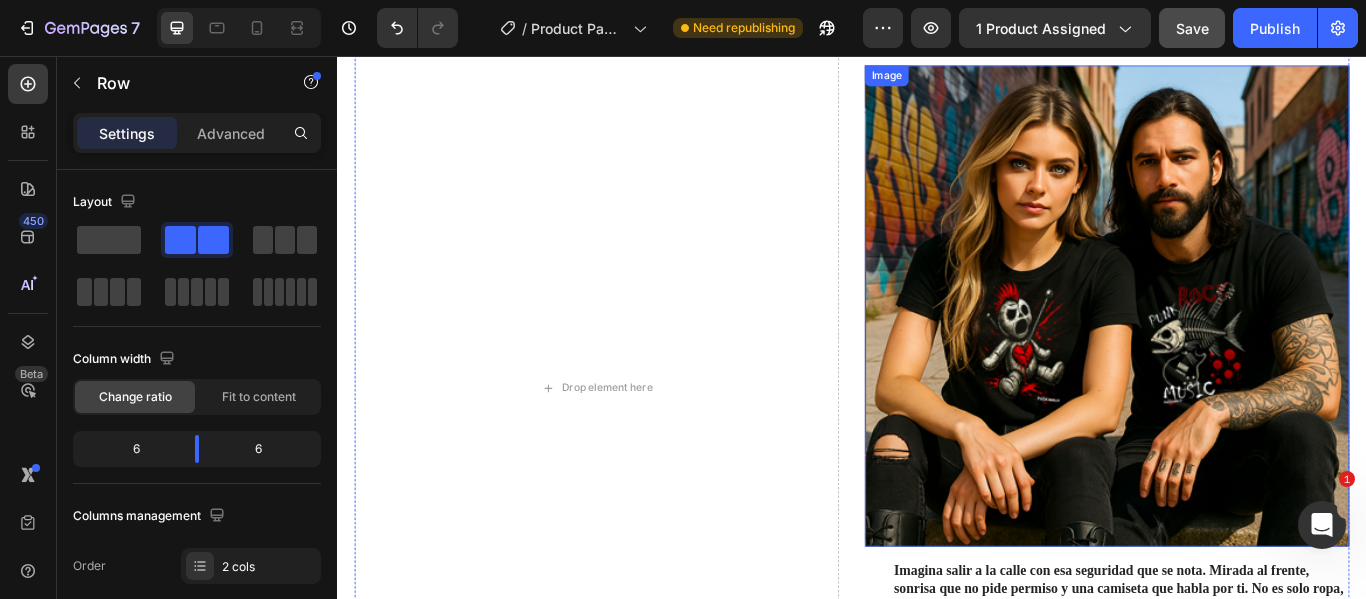 click at bounding box center (1234, 347) 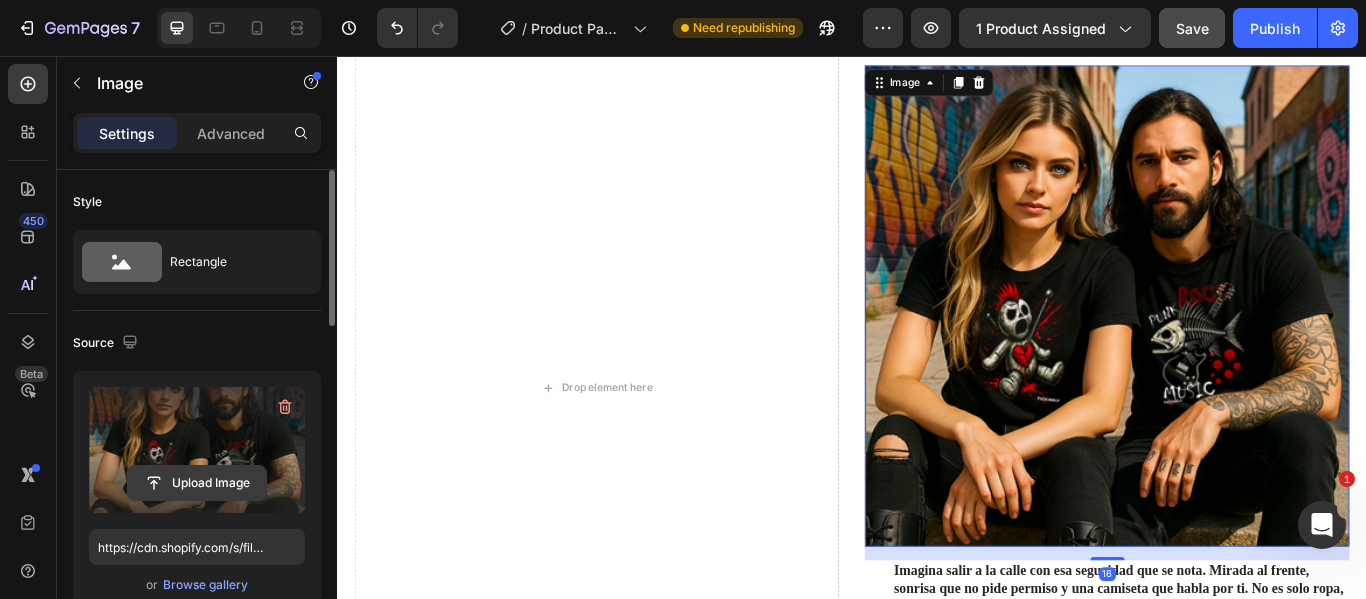 click 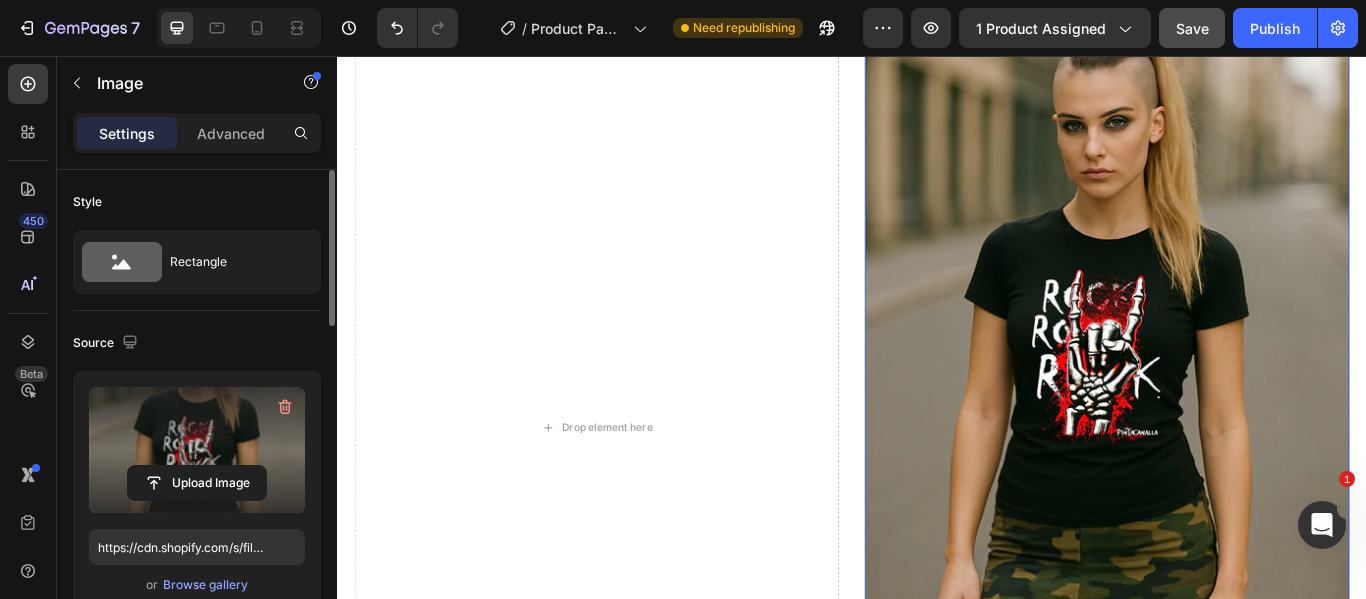scroll, scrollTop: 1964, scrollLeft: 0, axis: vertical 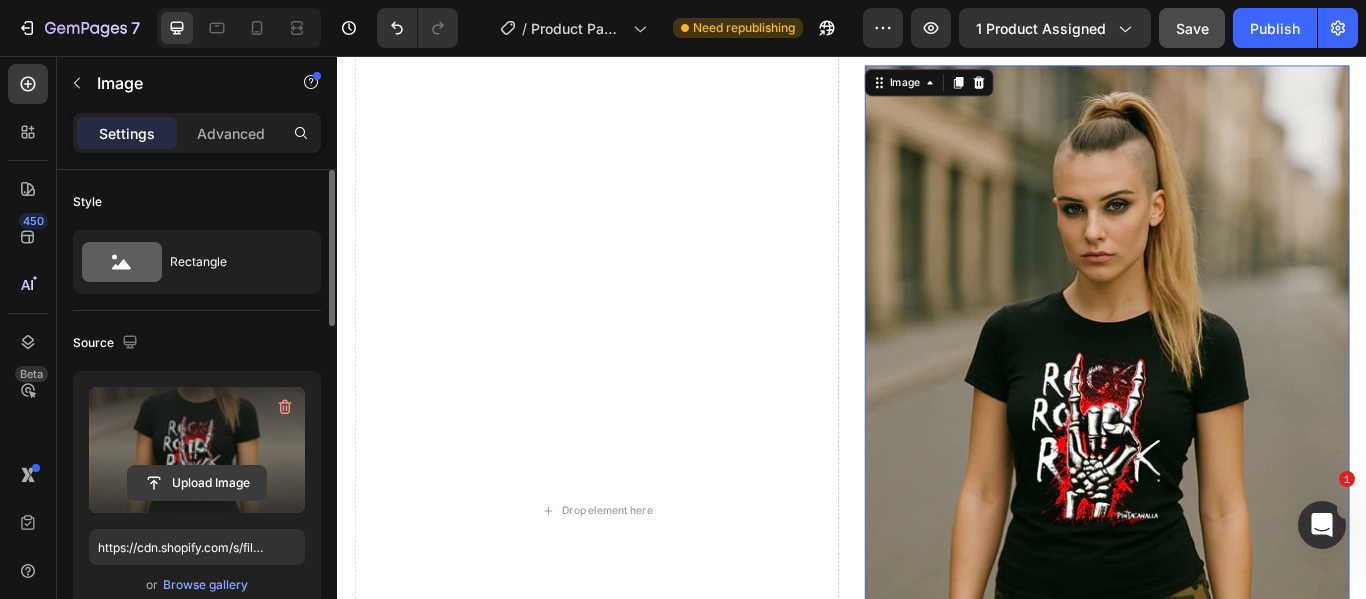 click 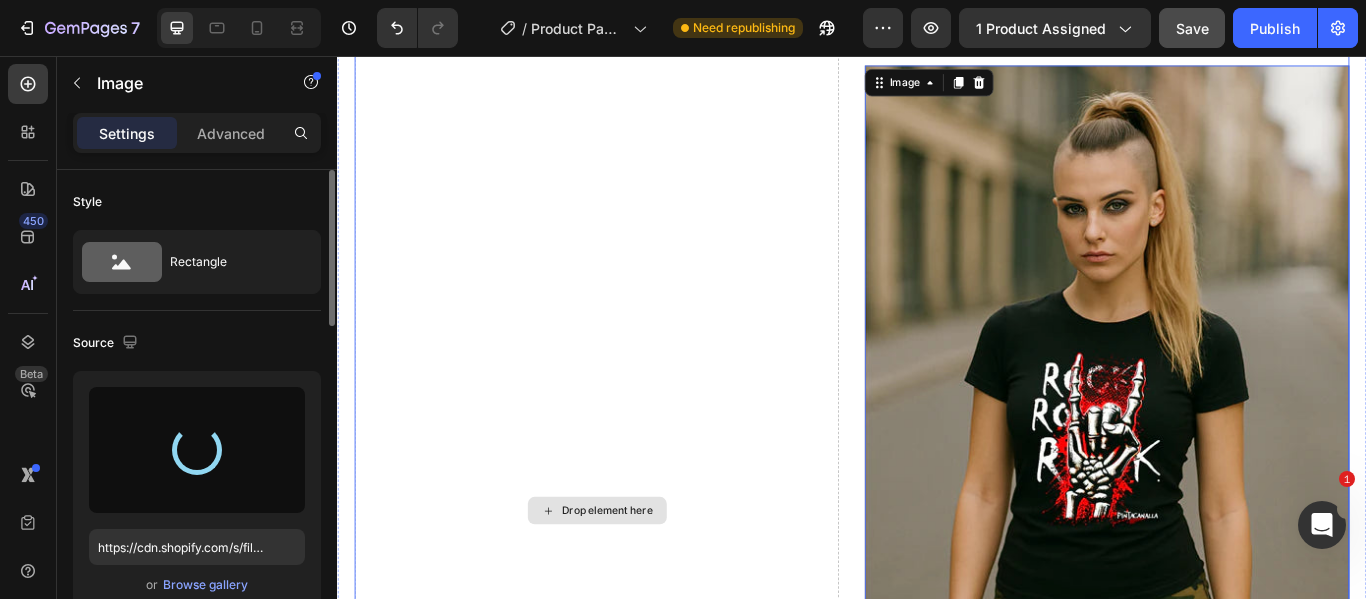 type on "https://cdn.shopify.com/s/files/1/0895/7424/4697/files/gempages_577607291776271301-4931de4a-61d1-46a9-8aa8-8bf01f5f4158.webp" 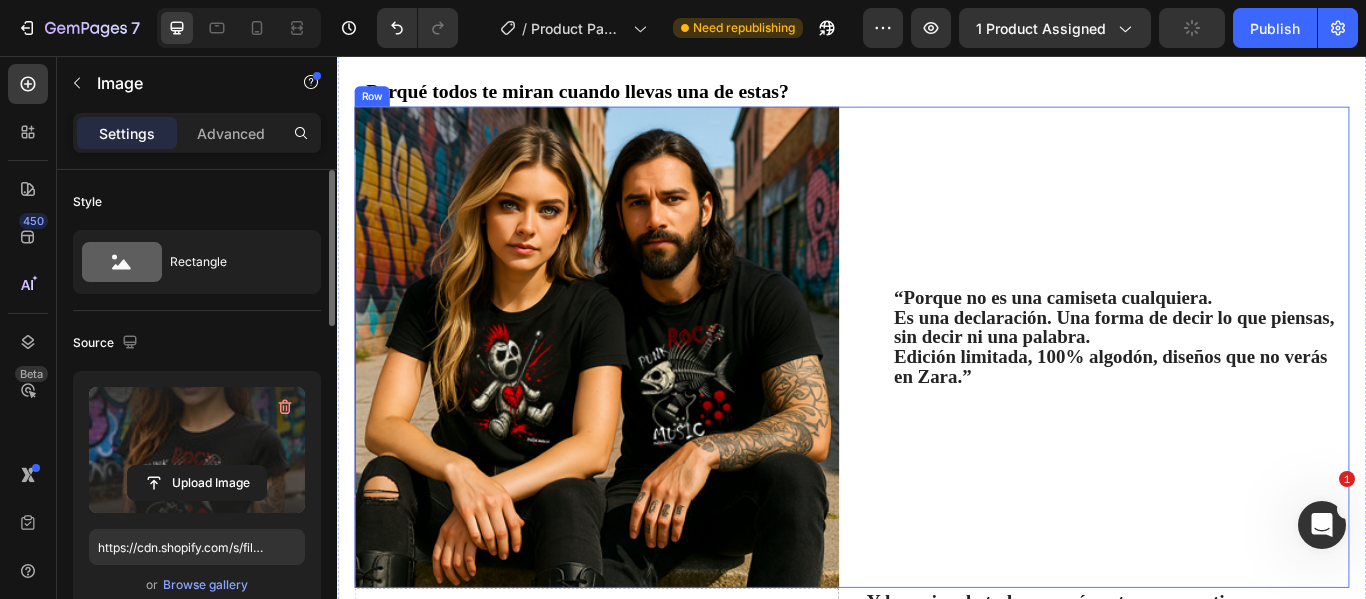 scroll, scrollTop: 1264, scrollLeft: 0, axis: vertical 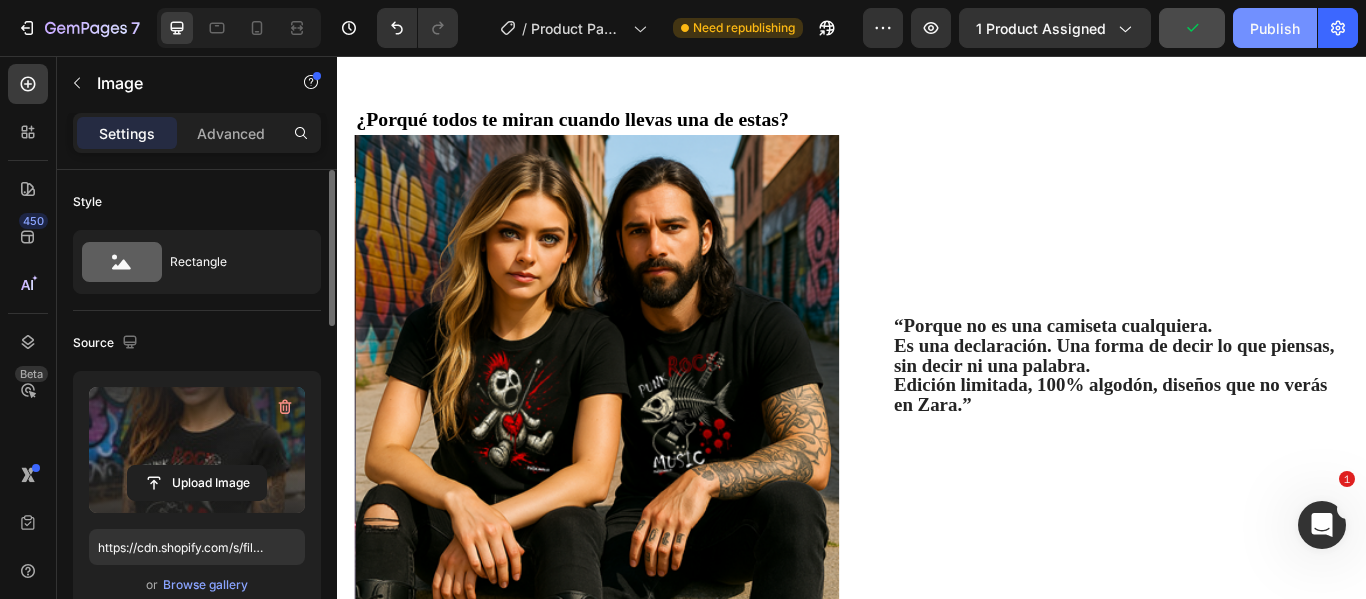 click on "Publish" at bounding box center (1275, 28) 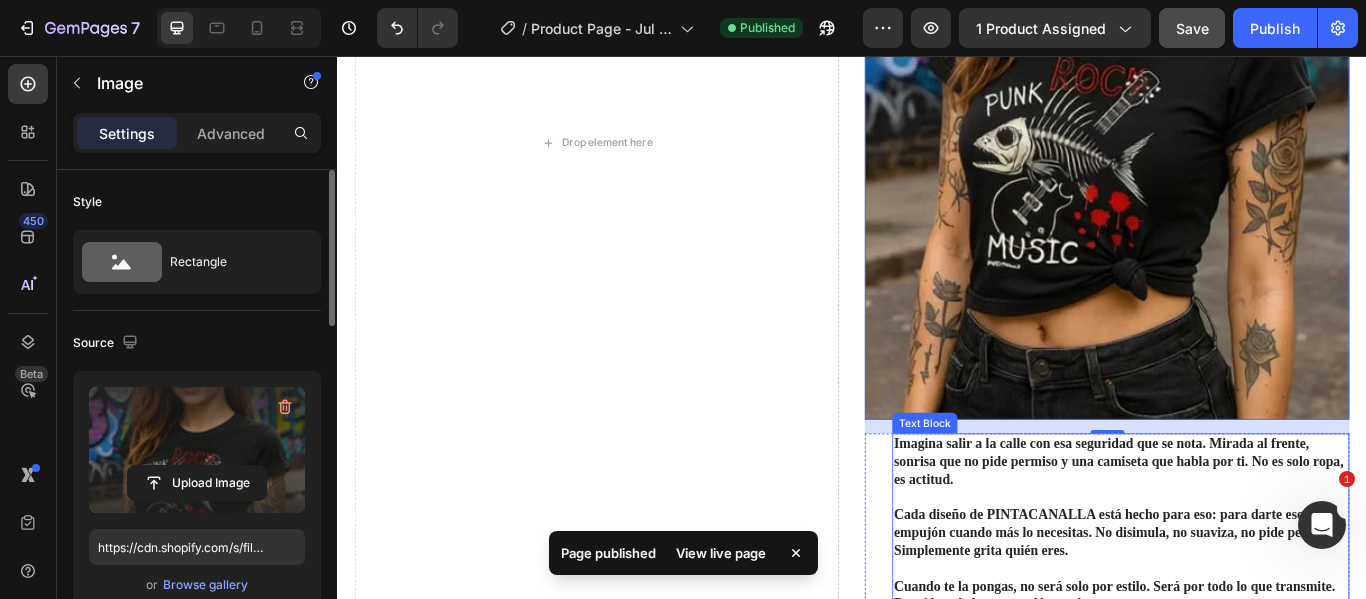 scroll, scrollTop: 2564, scrollLeft: 0, axis: vertical 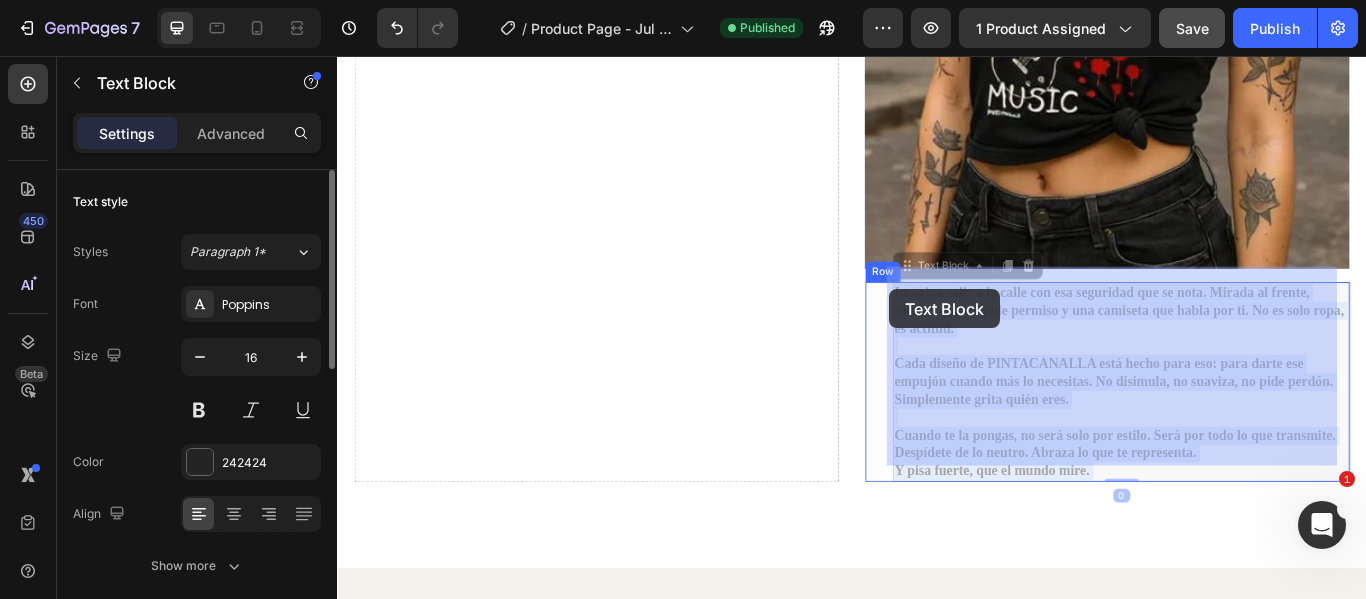 drag, startPoint x: 1206, startPoint y: 521, endPoint x: 981, endPoint y: 328, distance: 296.4355 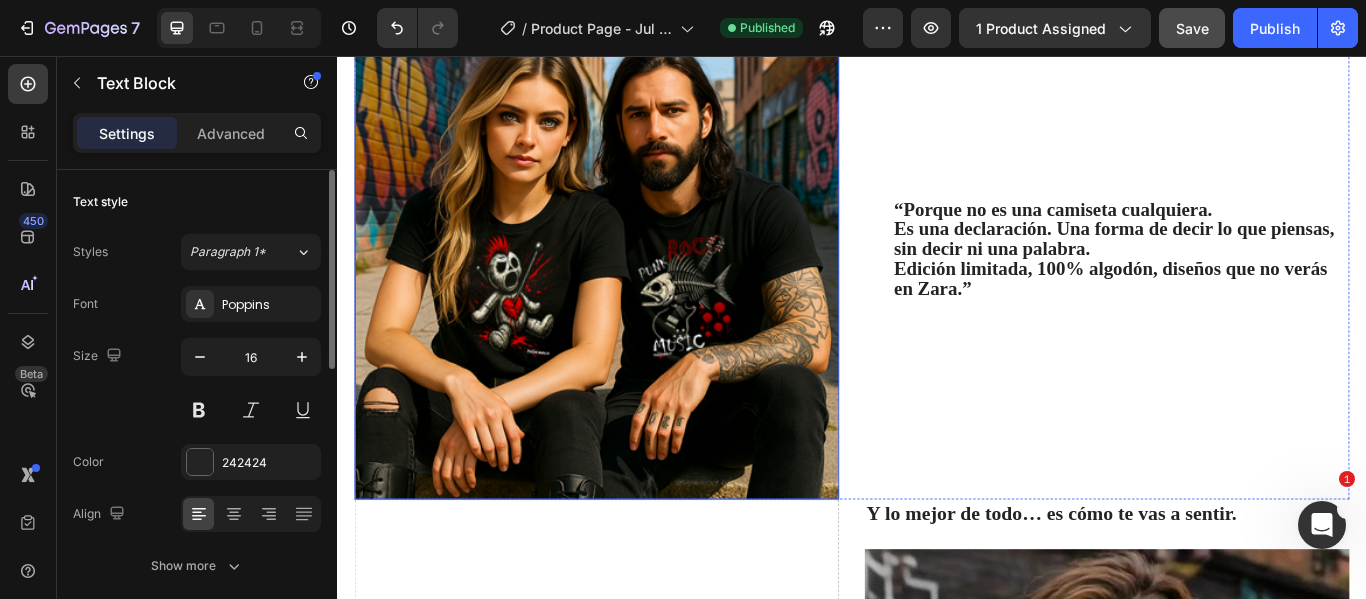 scroll, scrollTop: 1300, scrollLeft: 0, axis: vertical 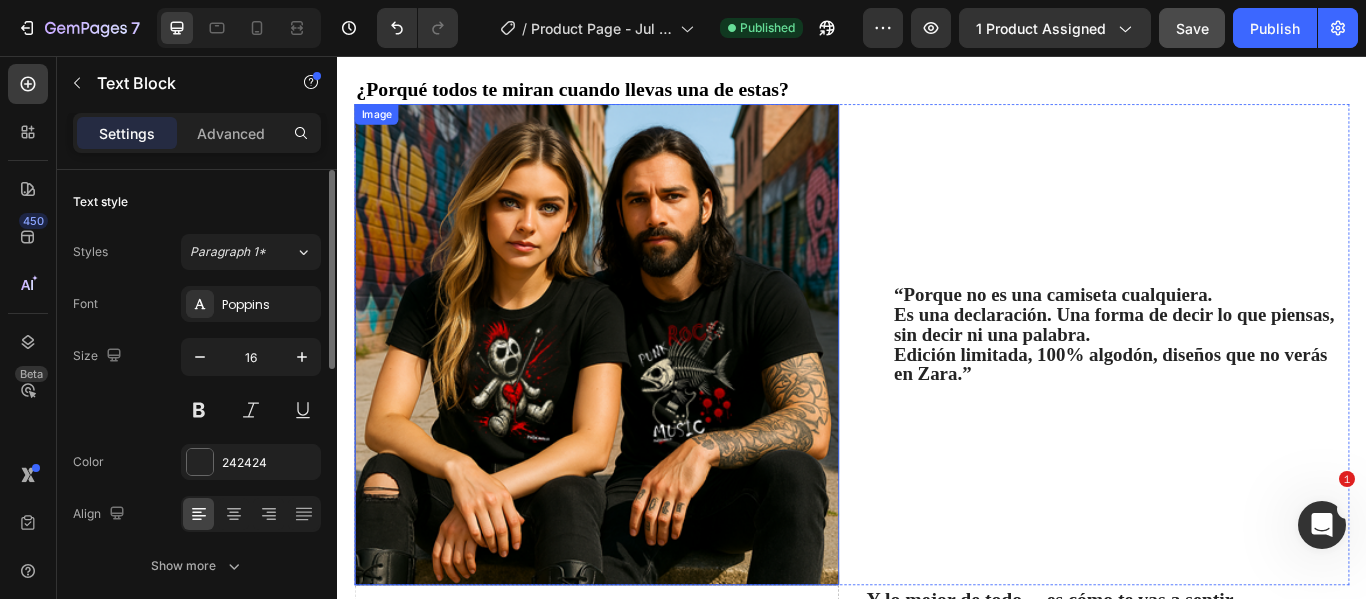 click at bounding box center (639, 392) 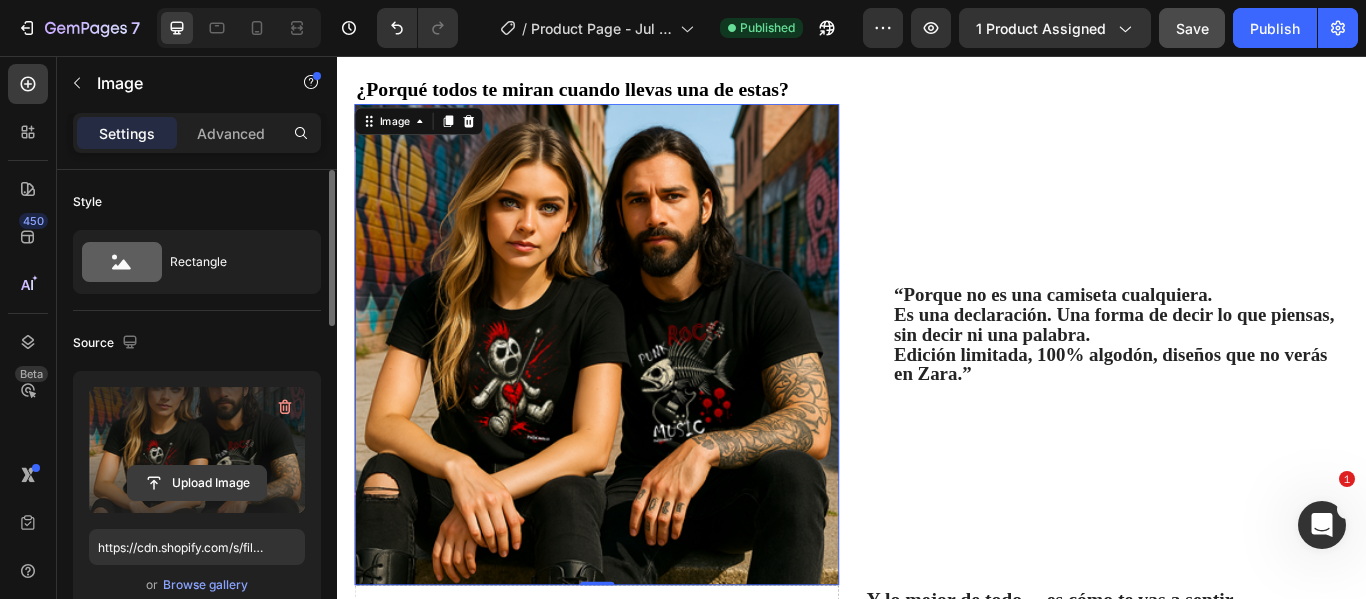 click 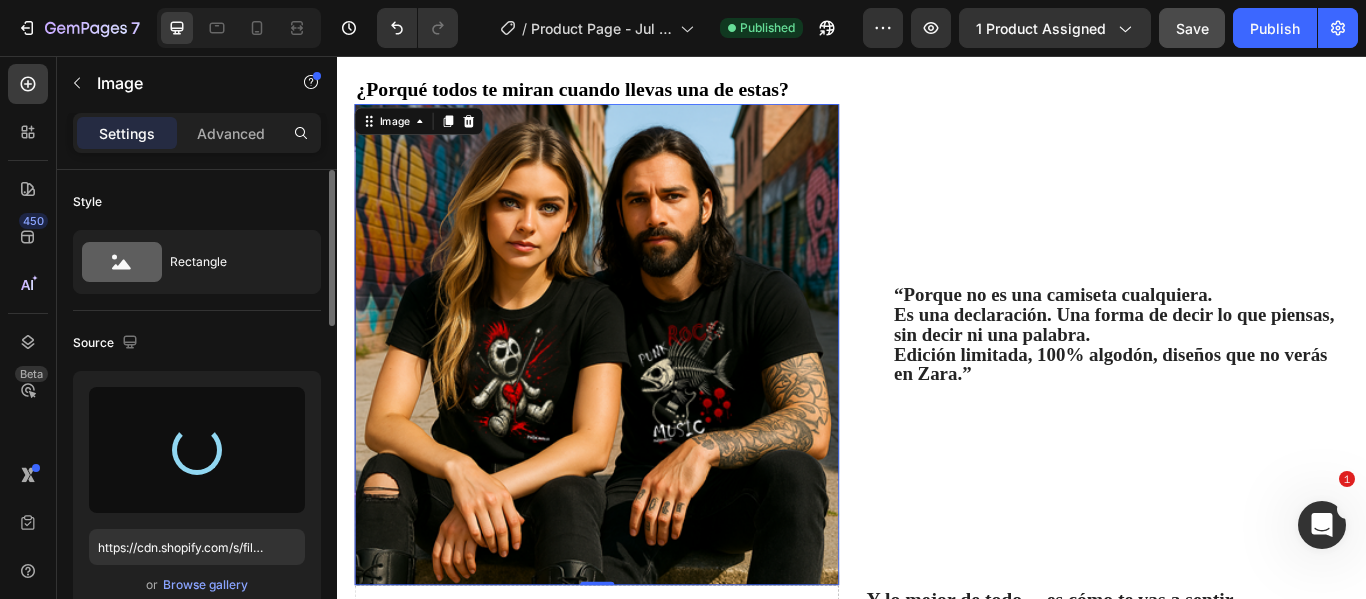 type on "https://cdn.shopify.com/s/files/1/0895/7424/4697/files/gempages_577607291776271301-691a4b69-cc2a-4aa4-a9d1-bf35050b66b6.png" 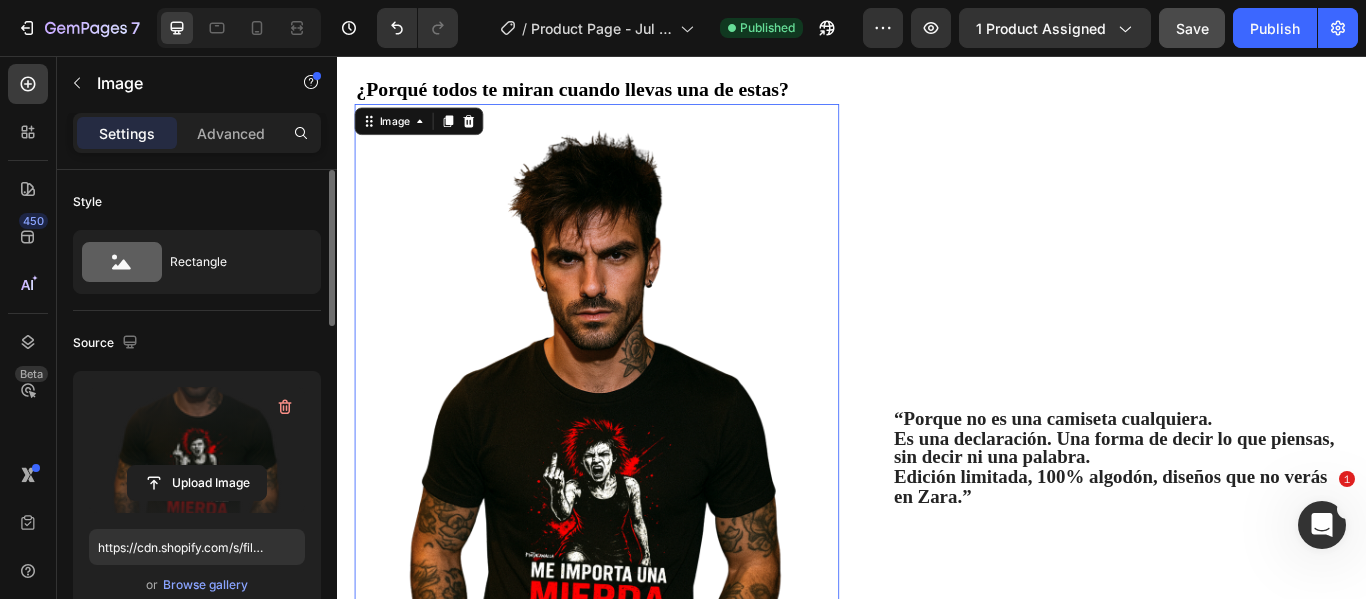 scroll, scrollTop: 1500, scrollLeft: 0, axis: vertical 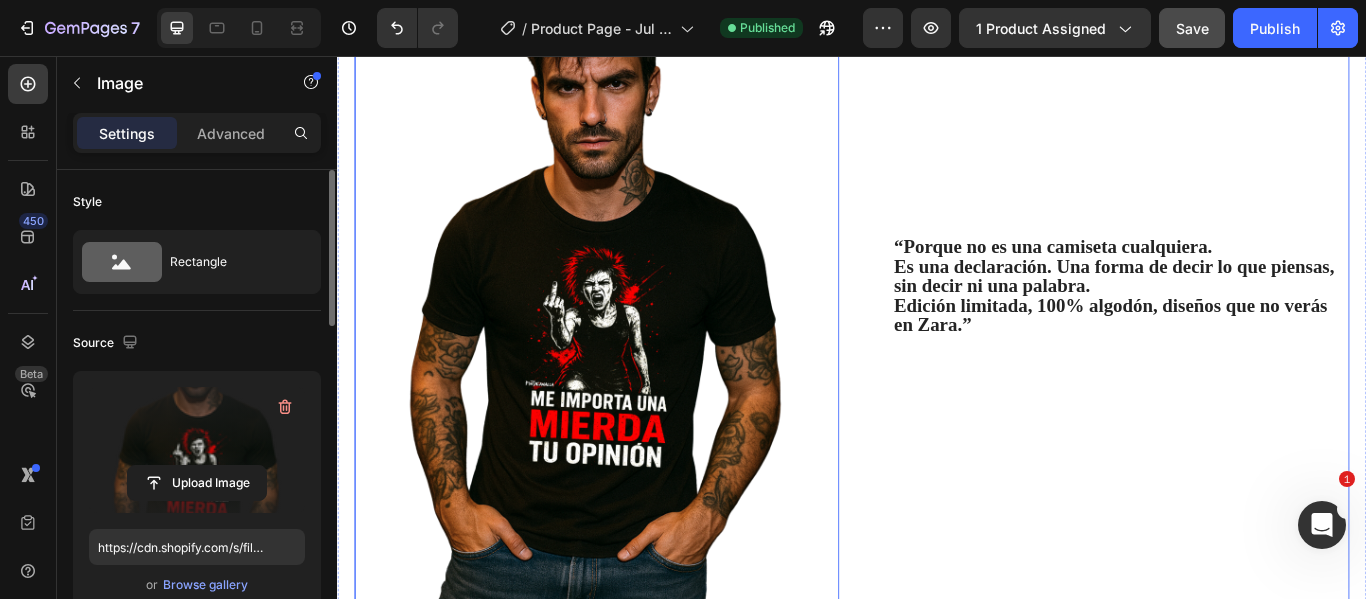 click on "“Porque no es una camiseta cualquiera. Es una declaración. Una forma de decir lo que piensas, sin decir ni una palabra. Edición limitada, 100% algodón, diseños que no verás en Zara.”   Text Block Row" at bounding box center (1234, 336) 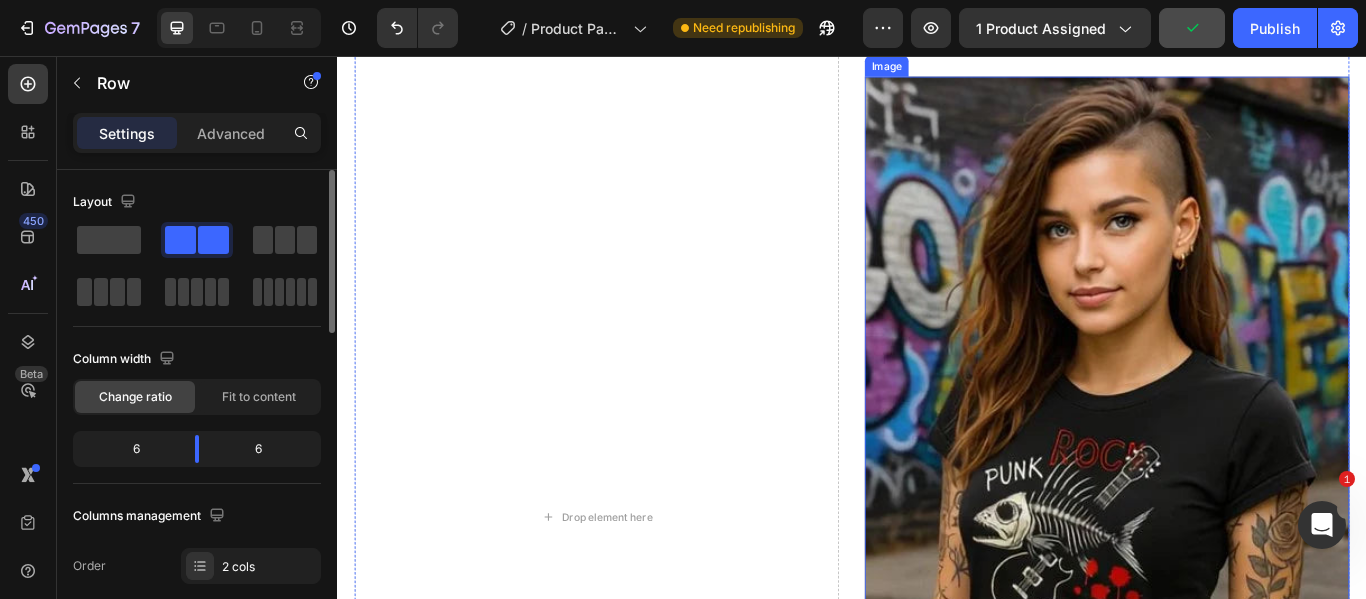 scroll, scrollTop: 2300, scrollLeft: 0, axis: vertical 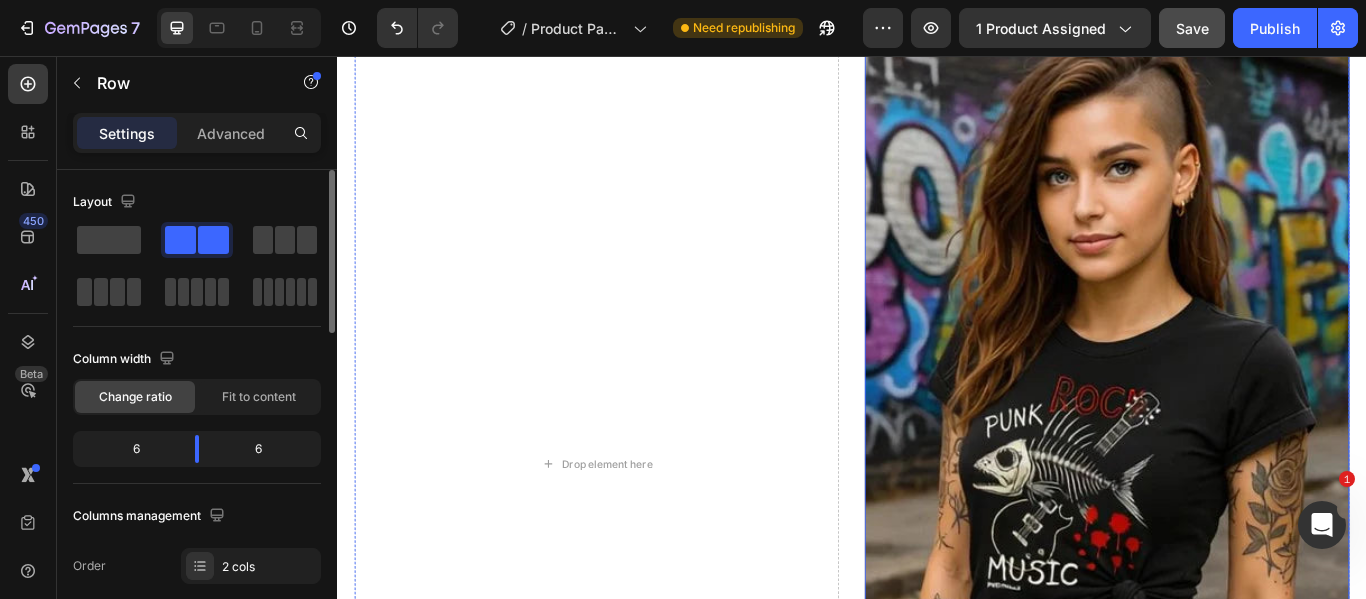 click at bounding box center [1234, 436] 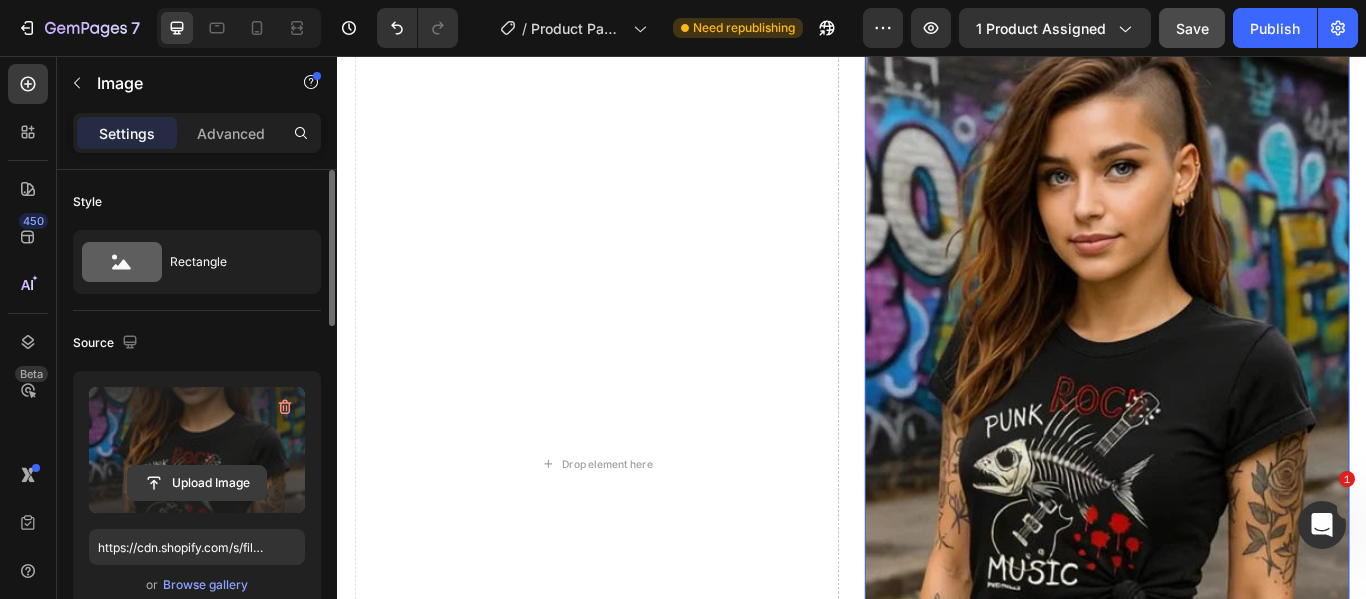 click 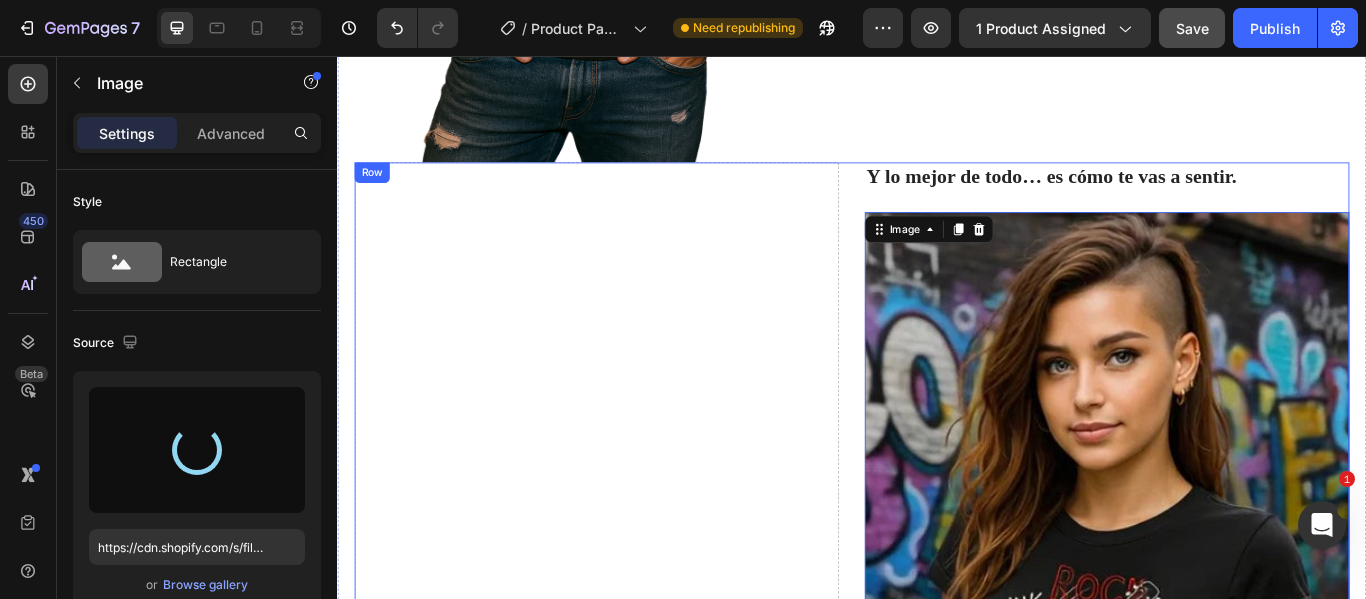 scroll, scrollTop: 2000, scrollLeft: 0, axis: vertical 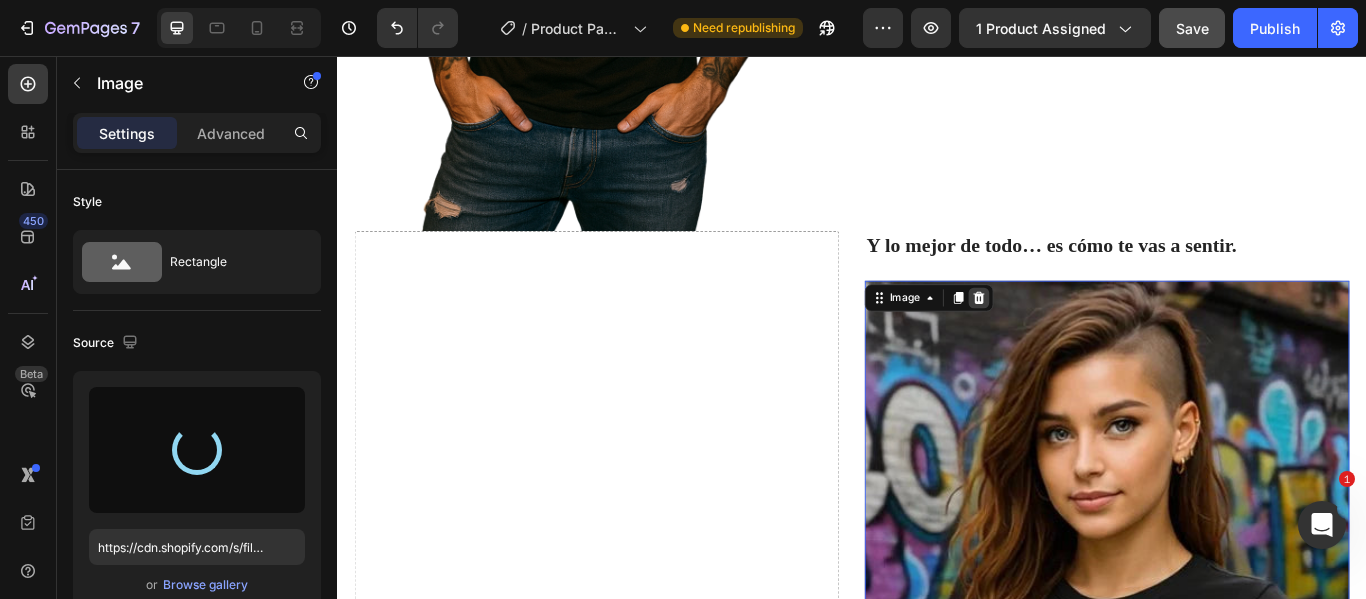 type on "https://cdn.shopify.com/s/files/1/0895/7424/4697/files/gempages_577607291776271301-2f08e558-c28e-4ce2-89f3-8240312f2041.png" 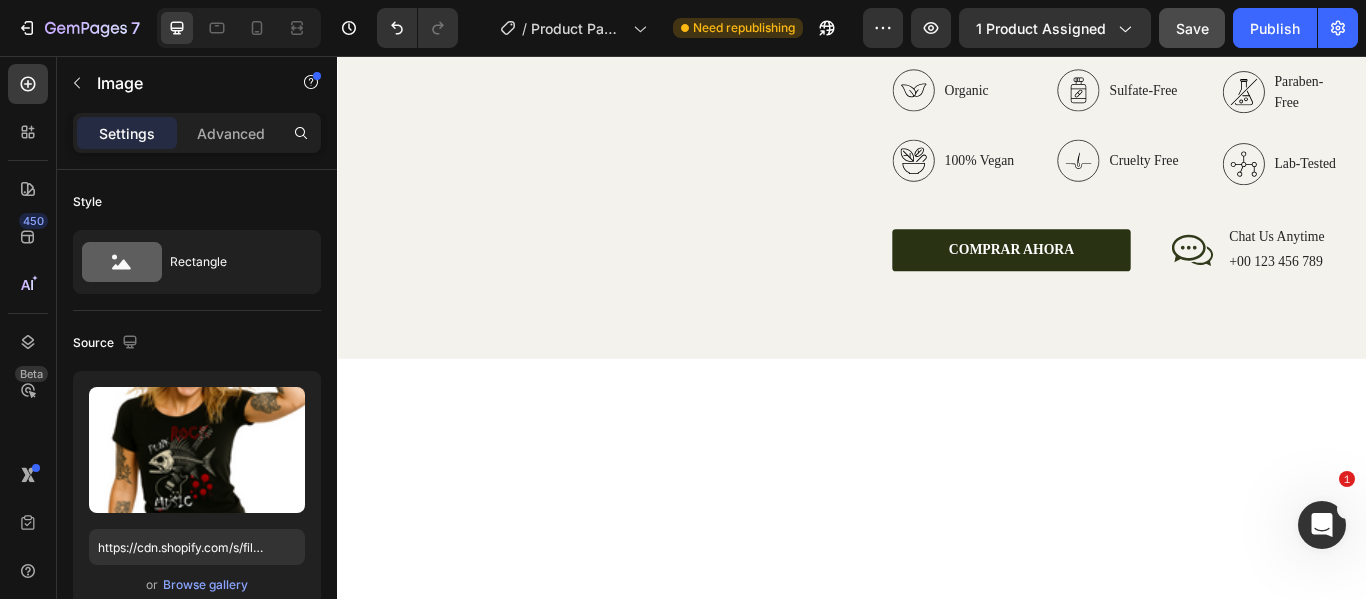 scroll, scrollTop: 3300, scrollLeft: 0, axis: vertical 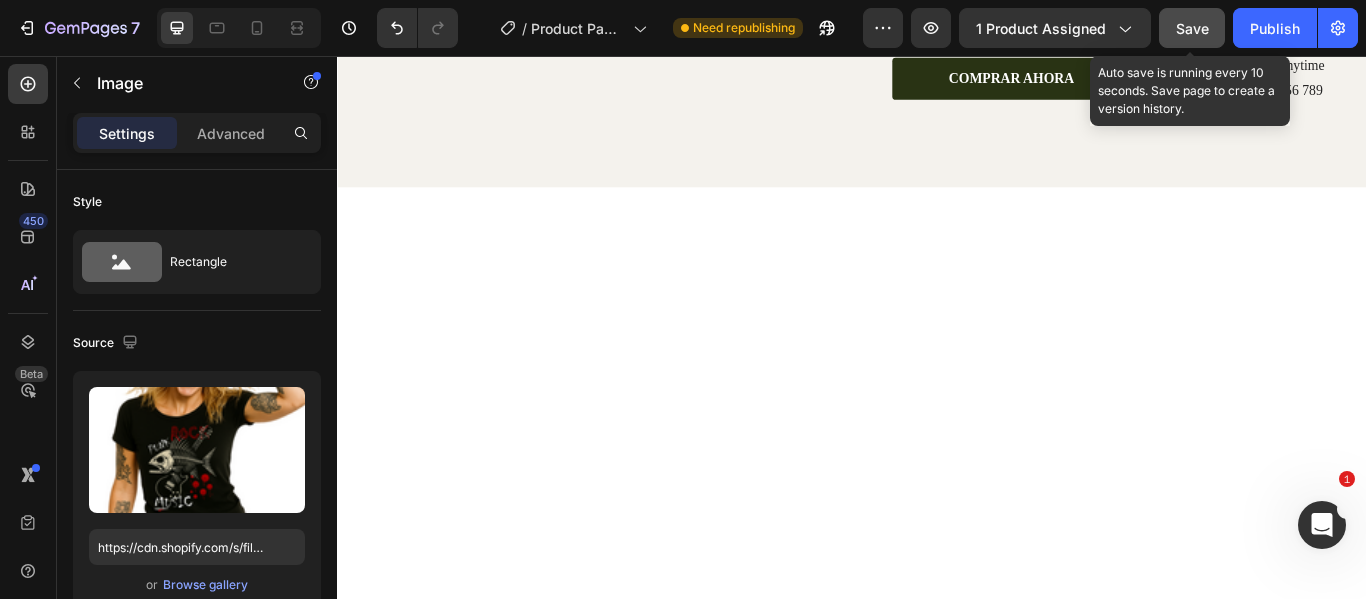 click on "Save" at bounding box center [1192, 28] 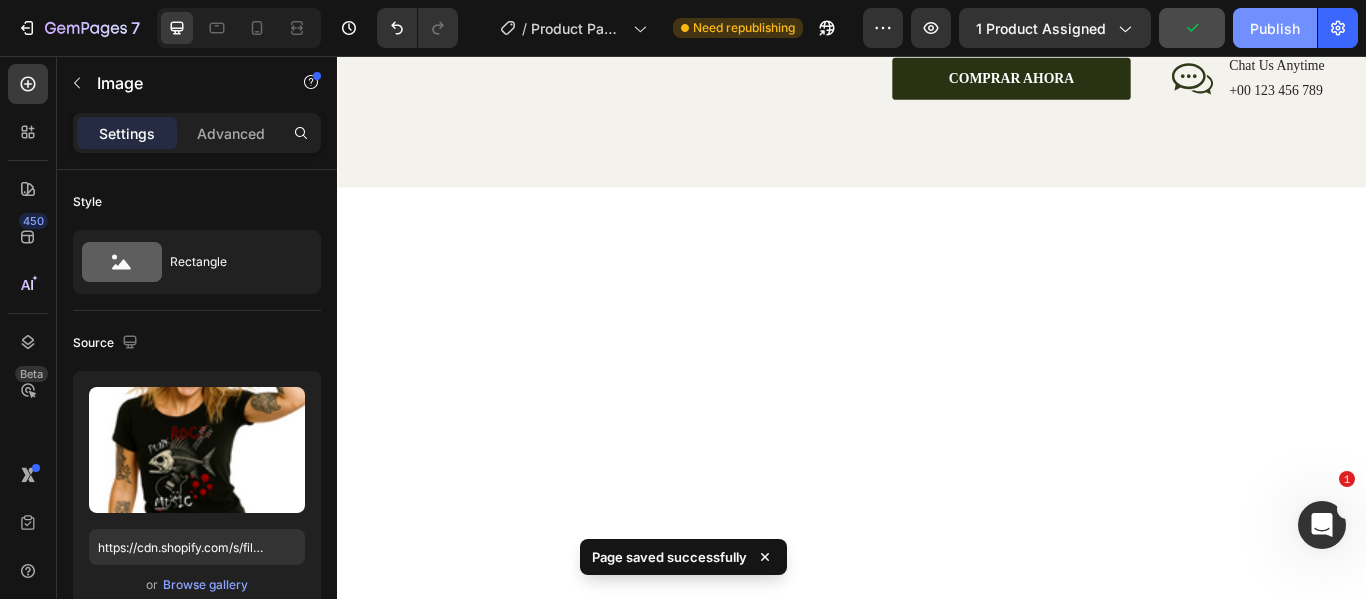 click on "Publish" at bounding box center (1275, 28) 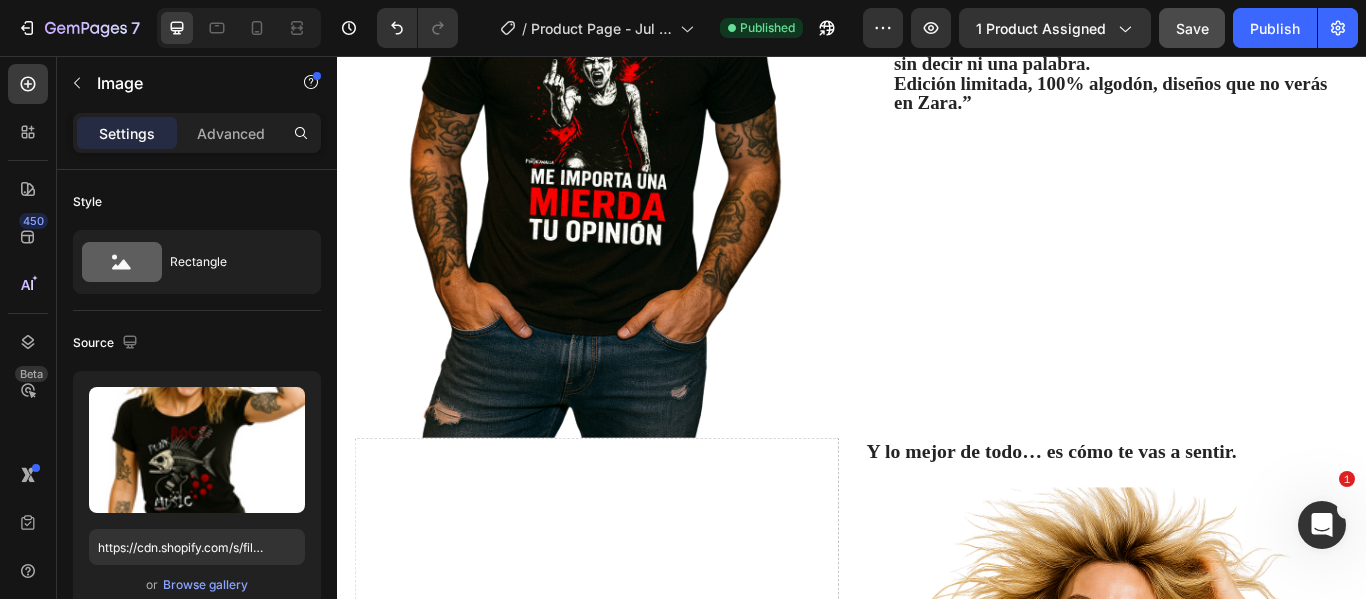 scroll, scrollTop: 1800, scrollLeft: 0, axis: vertical 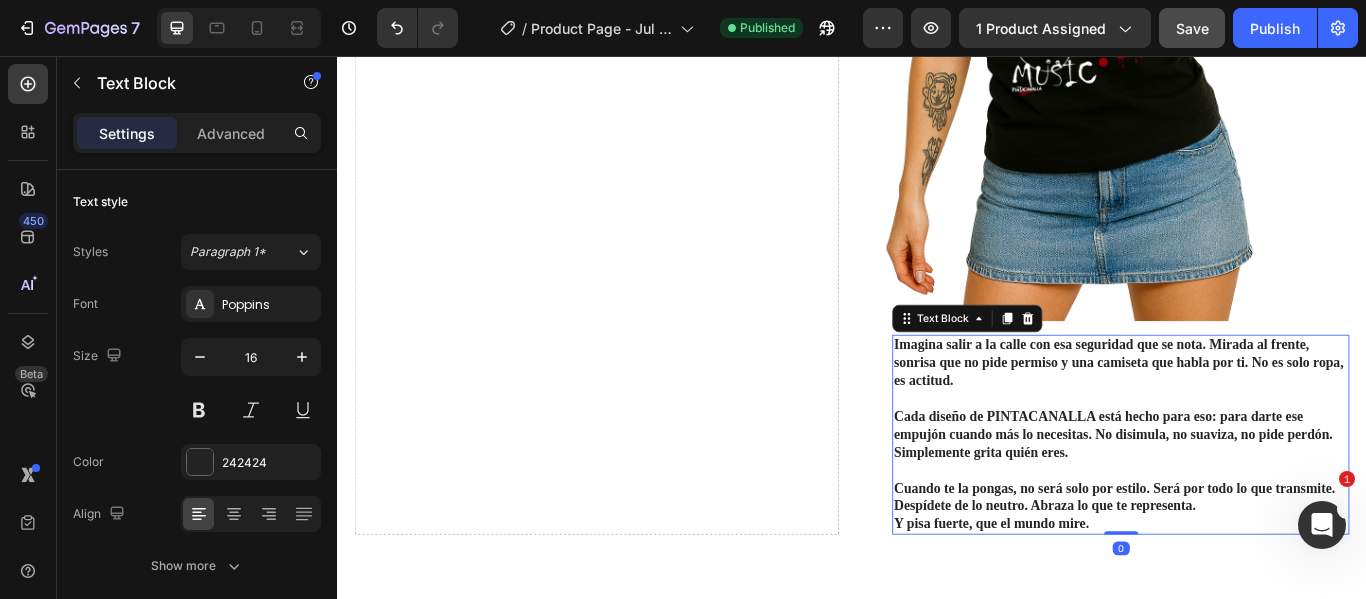 click on "Despídete de lo neutro. Abraza lo que te representa. Y pisa fuerte, que el mundo mire." at bounding box center (1250, 591) 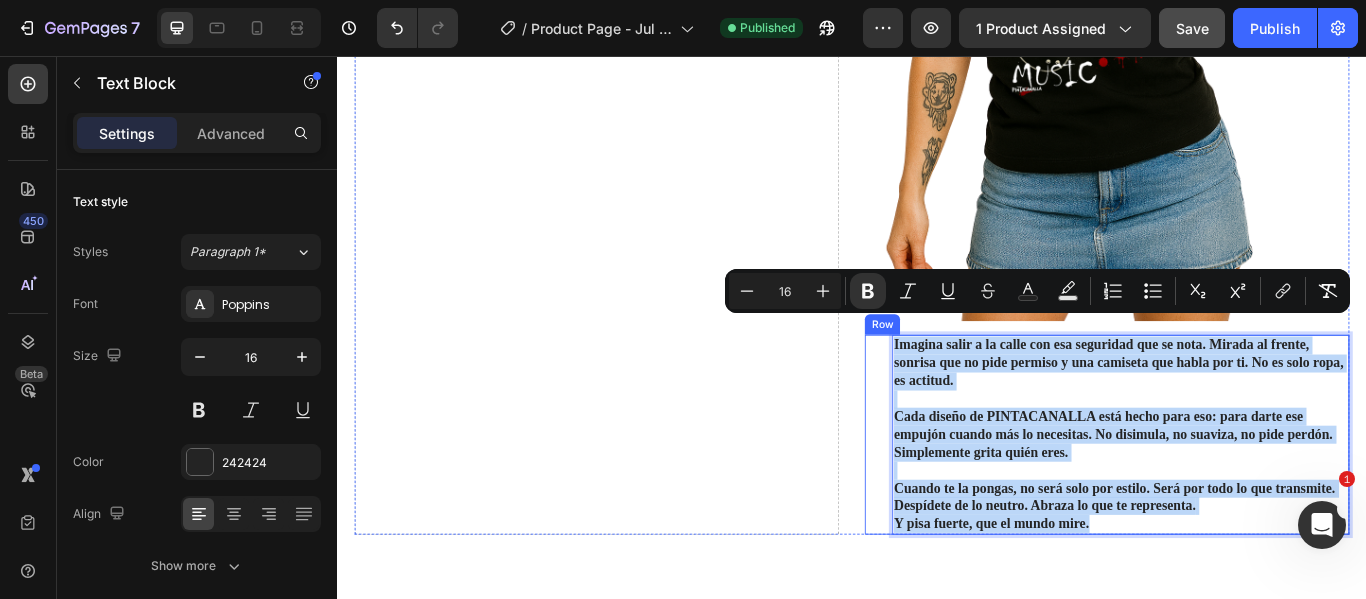 drag, startPoint x: 1210, startPoint y: 577, endPoint x: 972, endPoint y: 372, distance: 314.1162 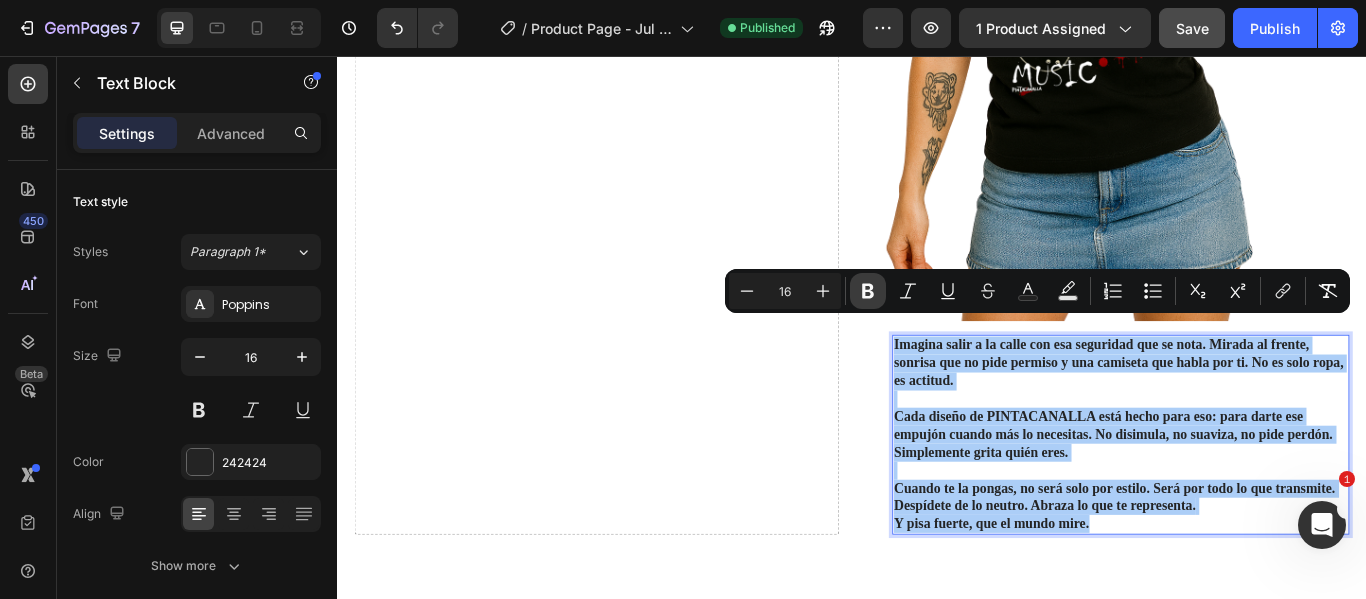 click 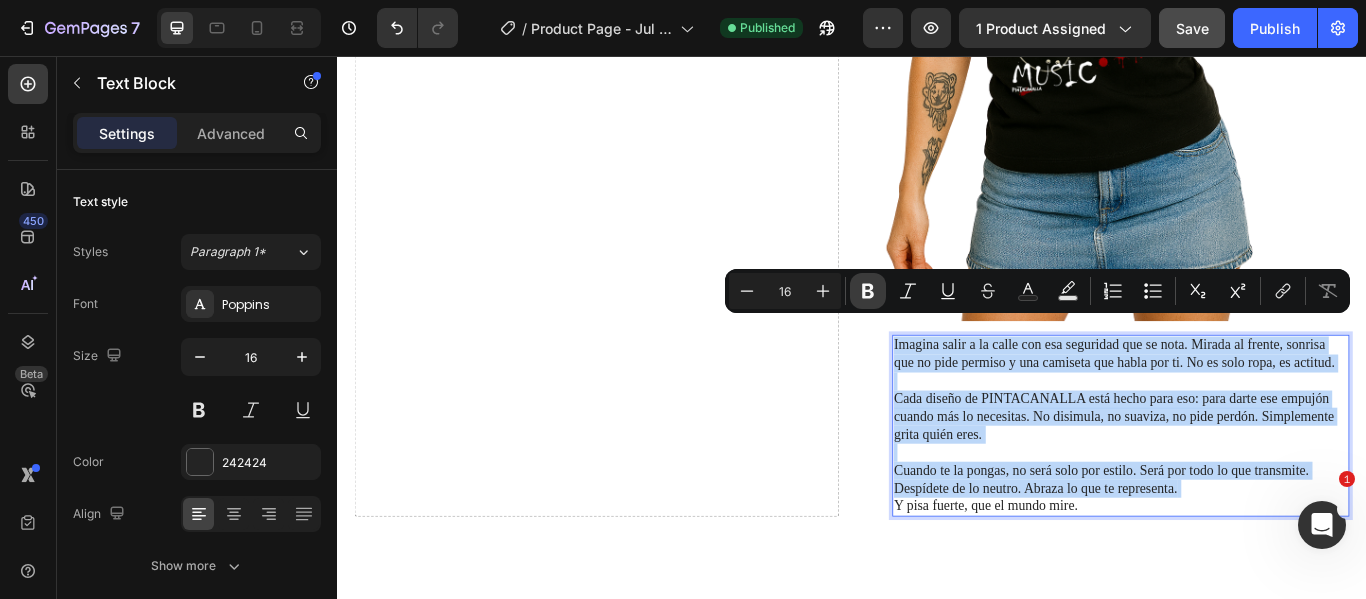 click at bounding box center (1234, -58) 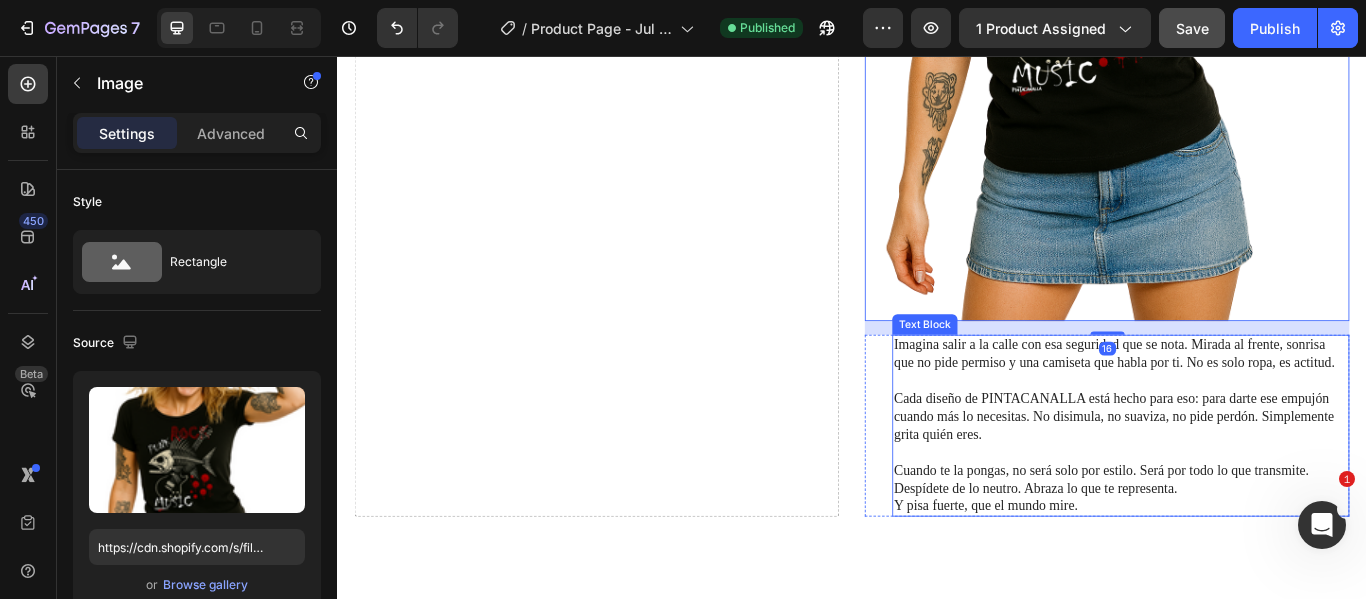 click at bounding box center (1250, 435) 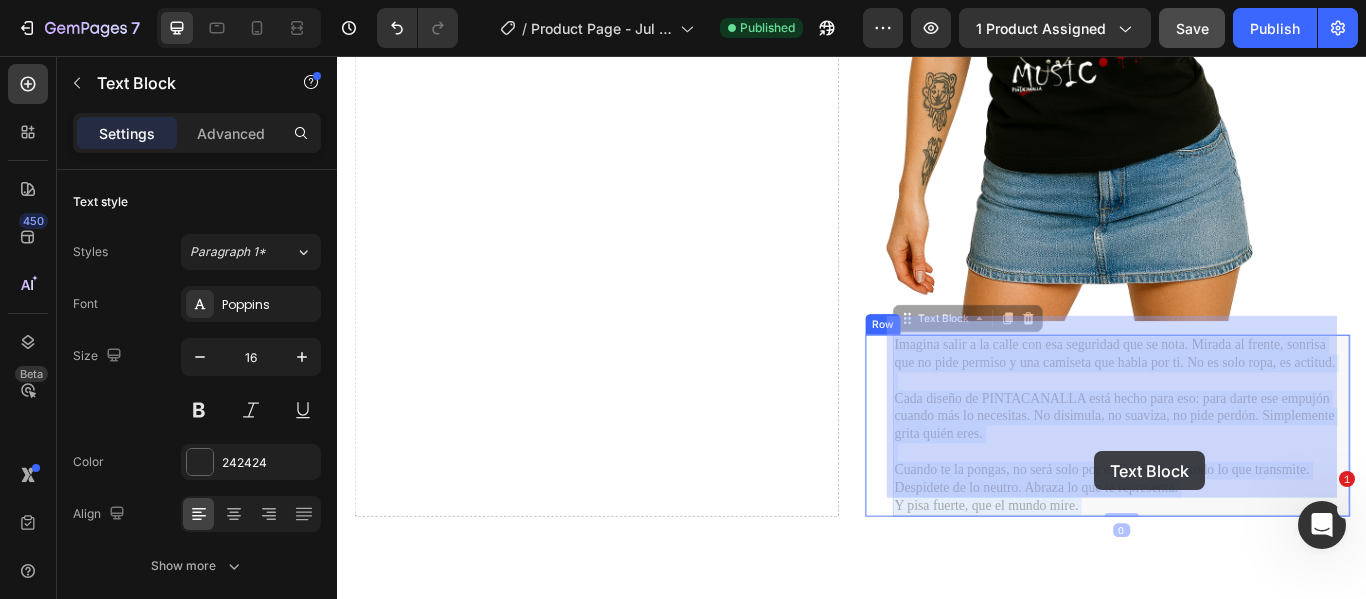 drag, startPoint x: 977, startPoint y: 366, endPoint x: 1220, endPoint y: 517, distance: 286.0944 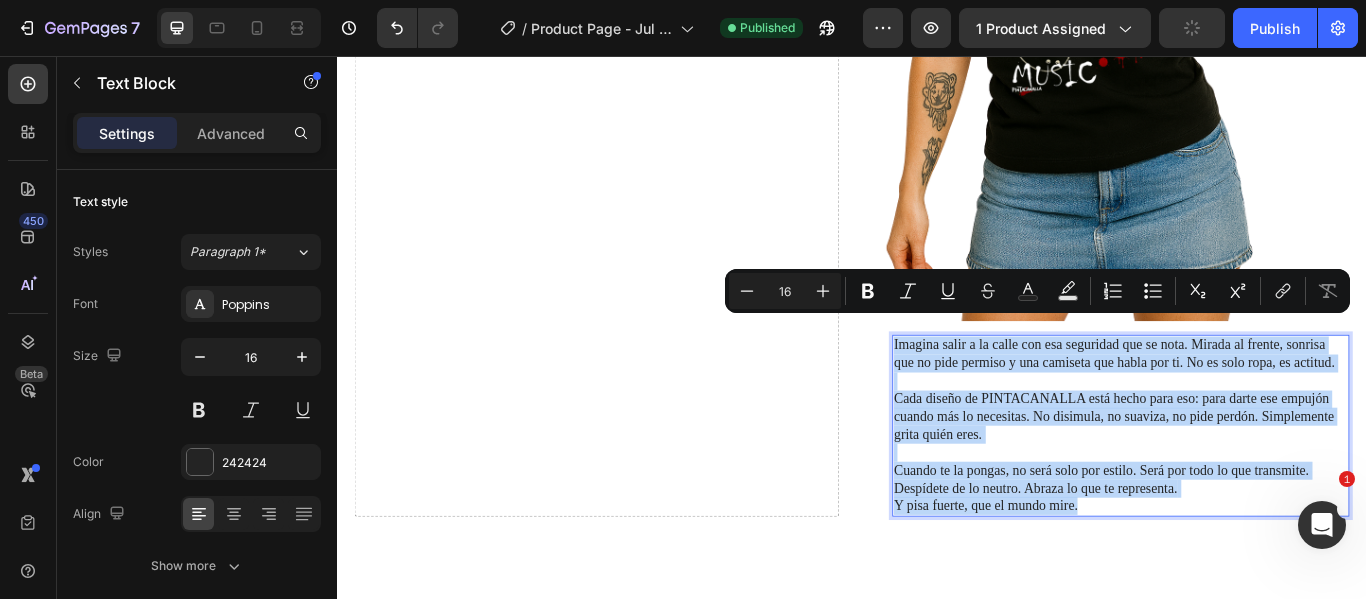 drag, startPoint x: 1192, startPoint y: 556, endPoint x: 976, endPoint y: 373, distance: 283.0989 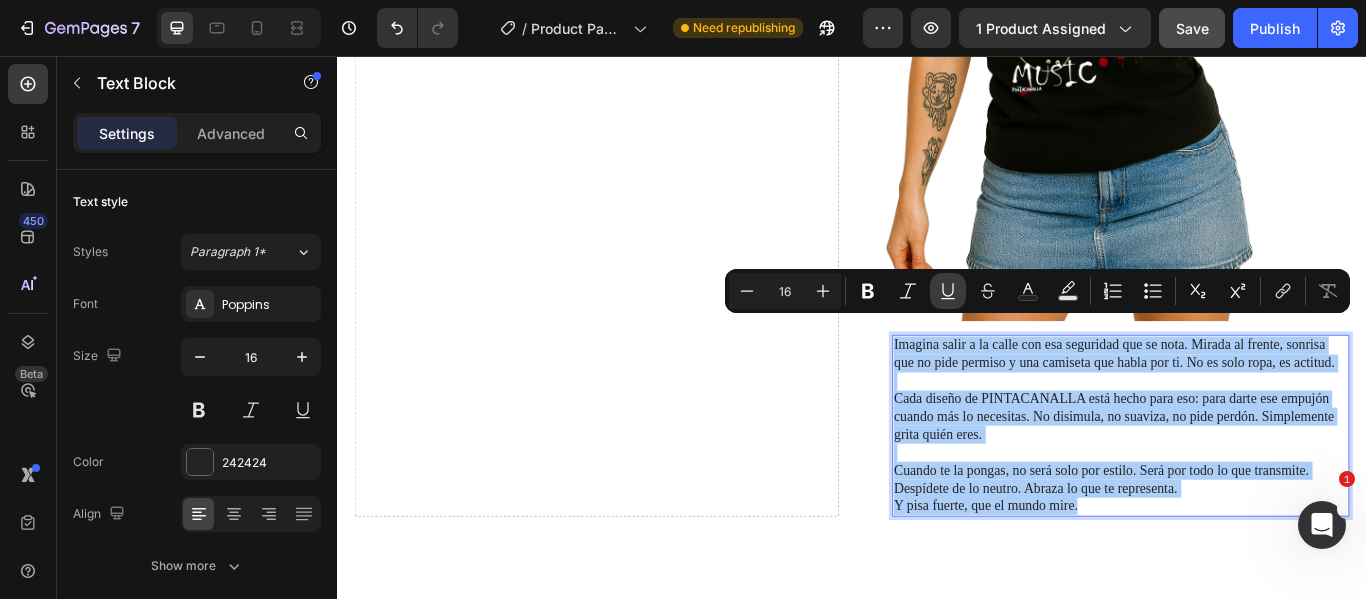 drag, startPoint x: 713, startPoint y: 321, endPoint x: 965, endPoint y: 297, distance: 253.14027 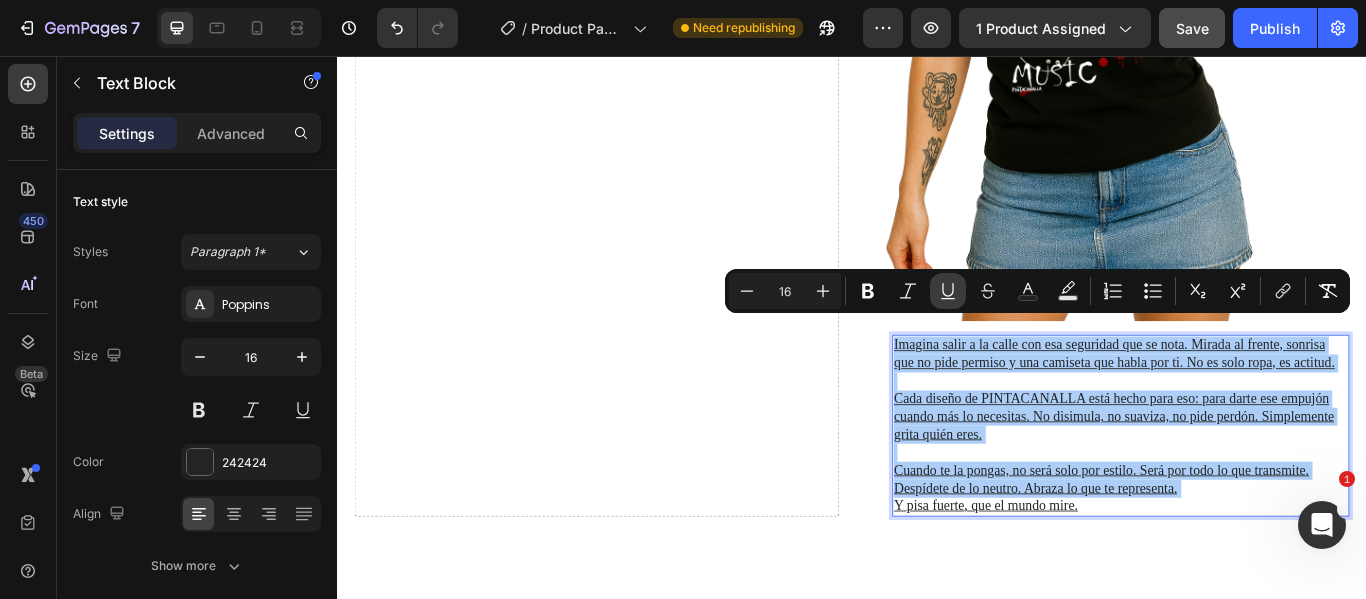click 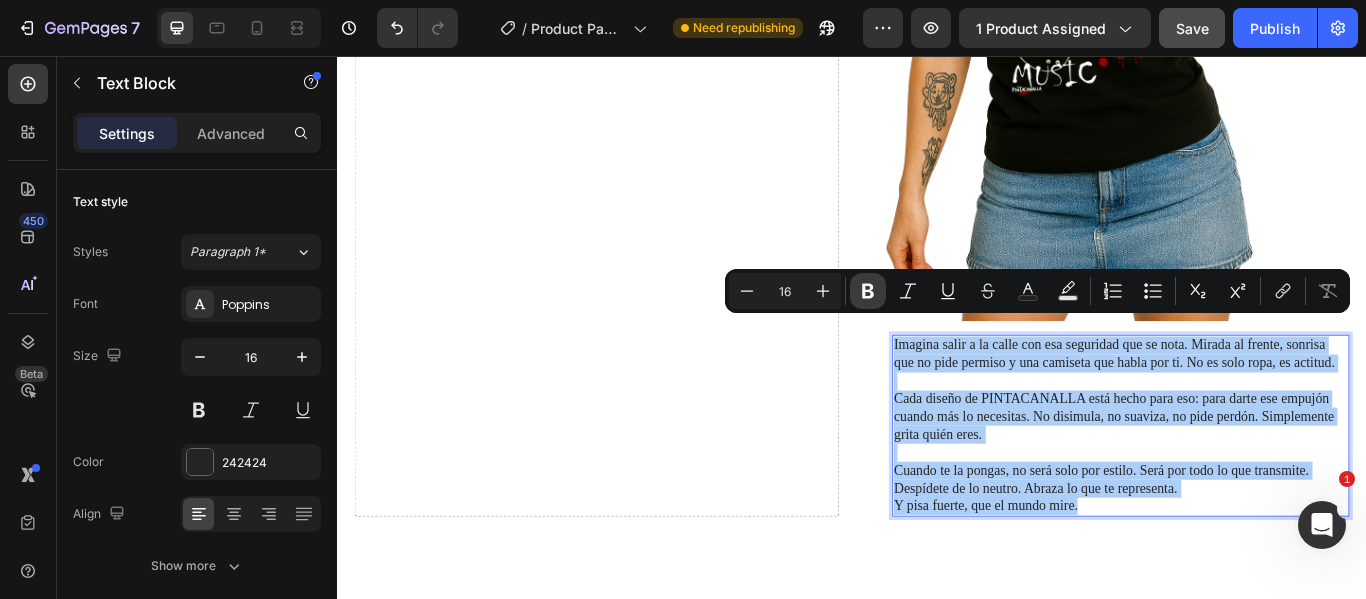 click 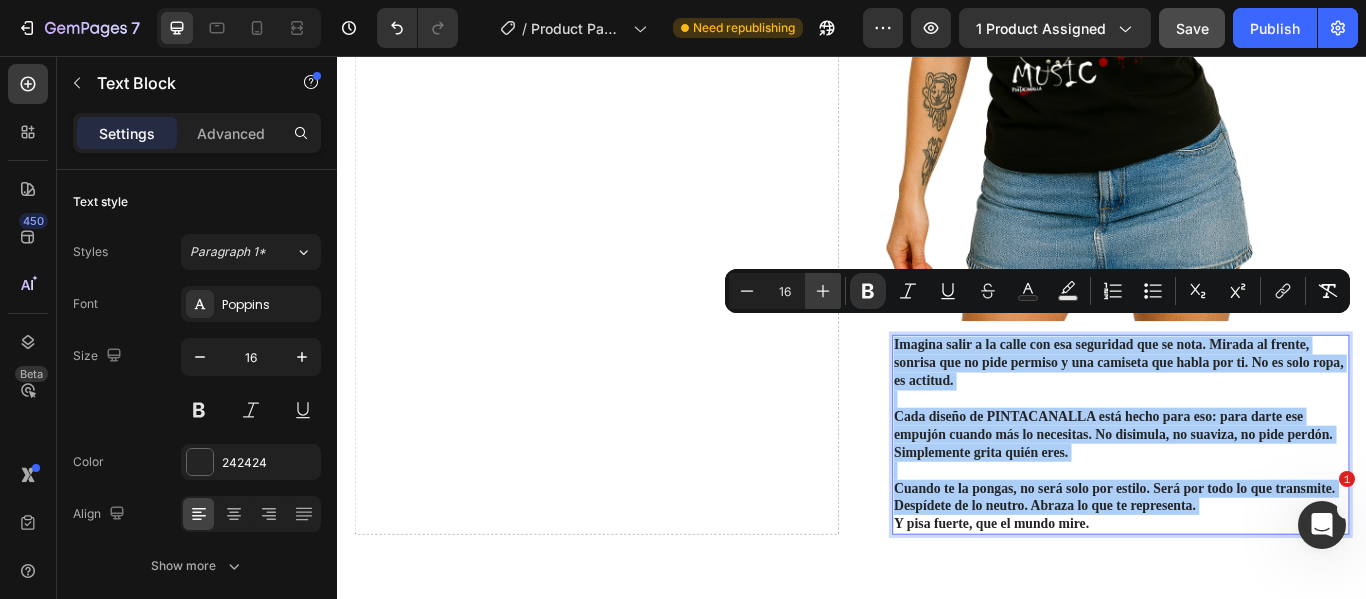 click 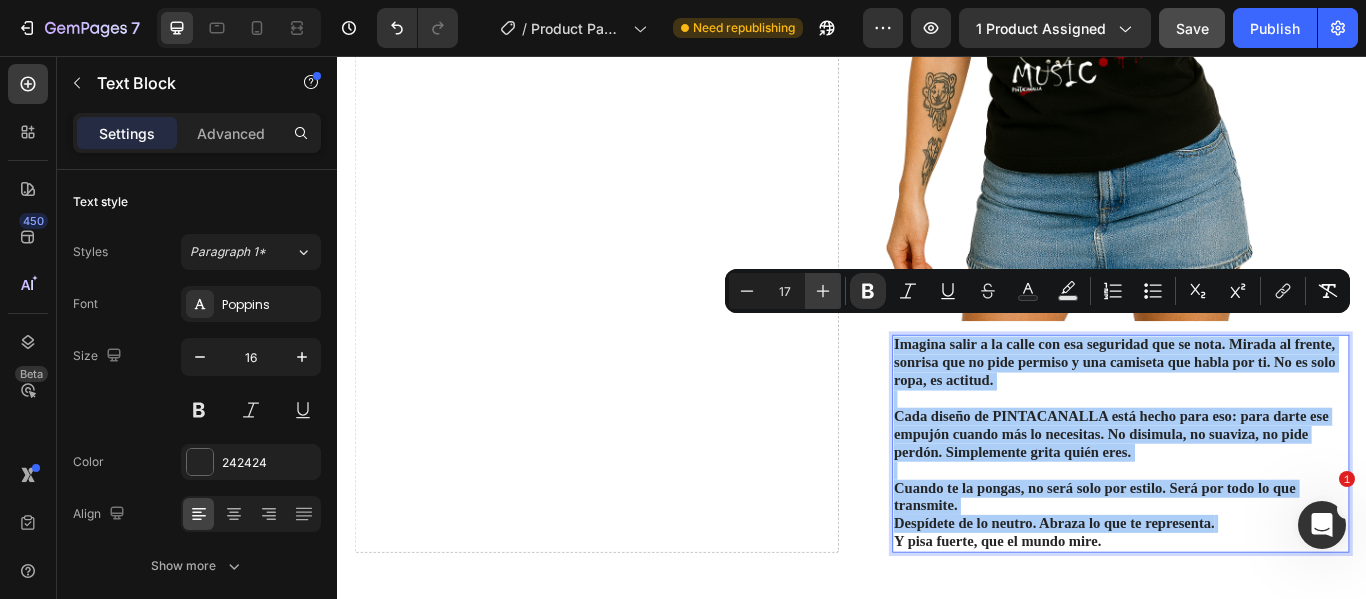 click 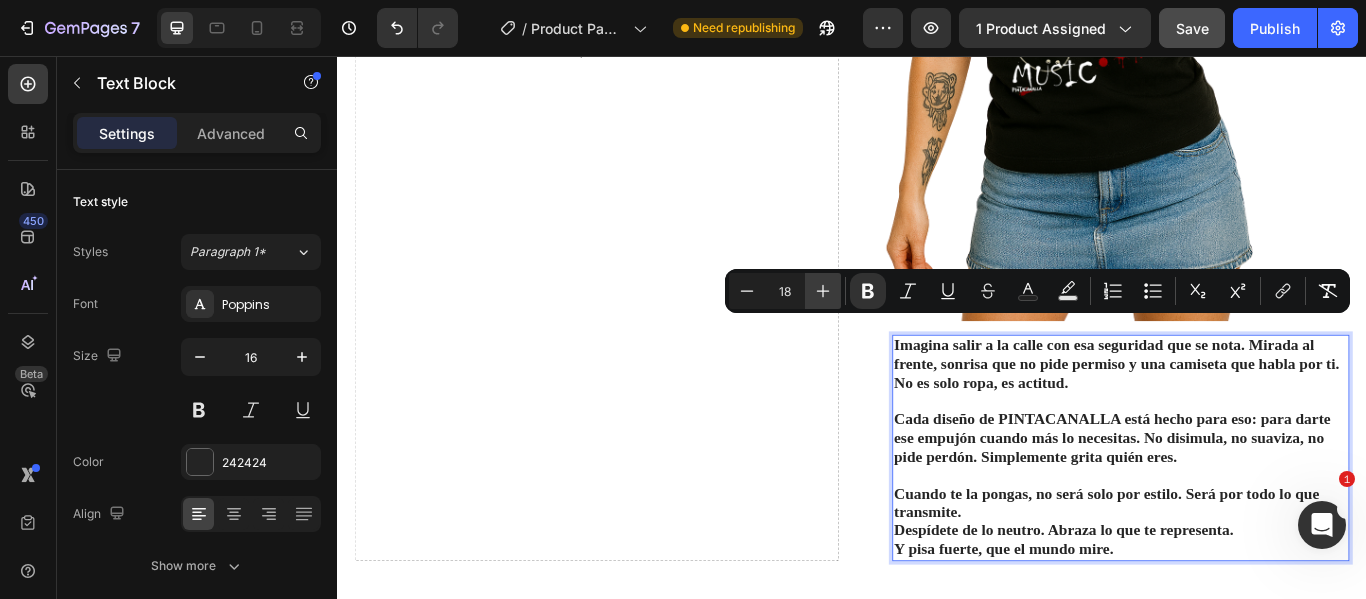 click 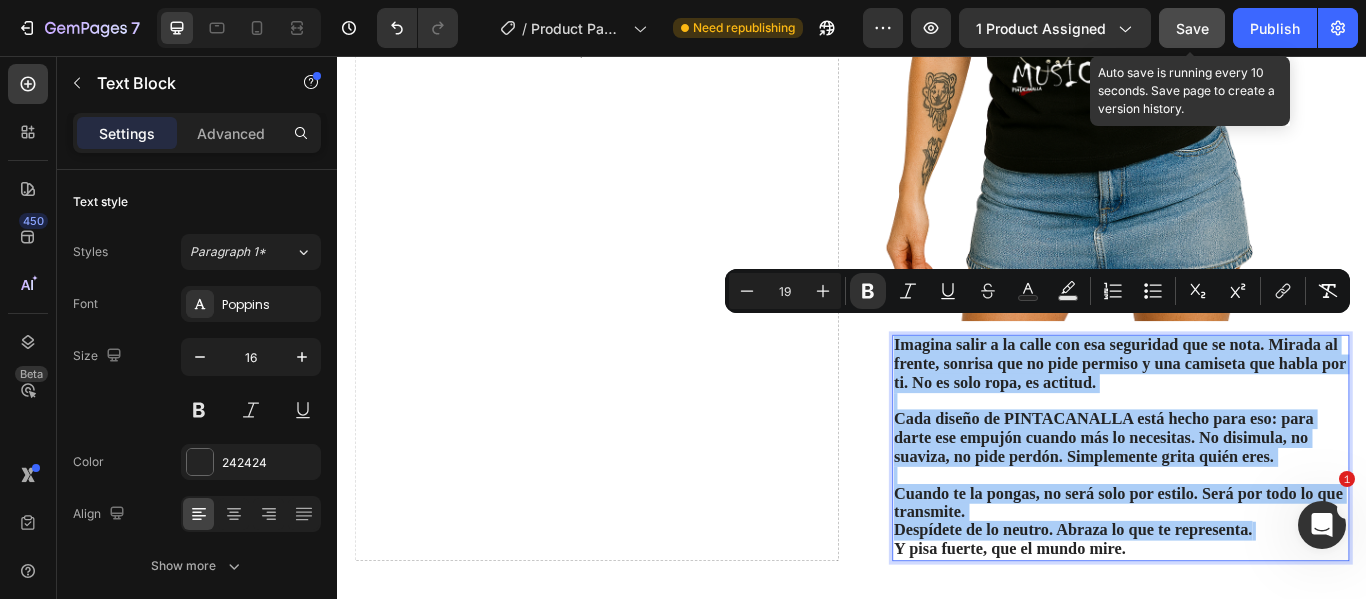 click on "Save" at bounding box center (1192, 28) 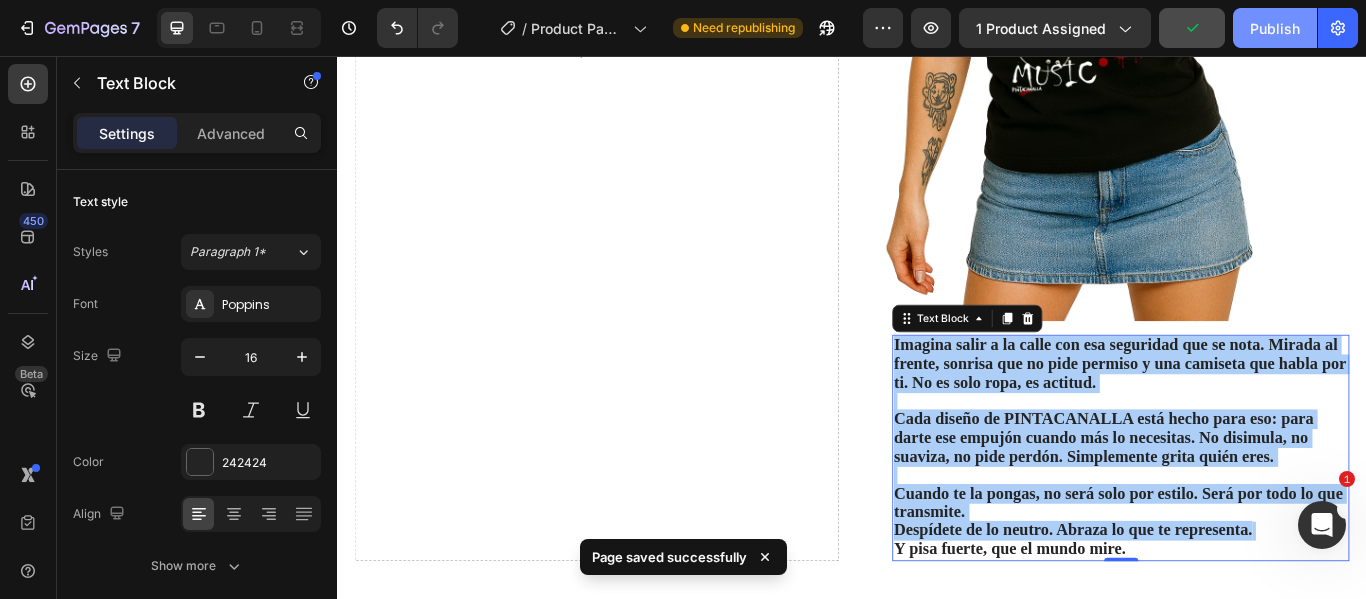 click on "Publish" at bounding box center [1275, 28] 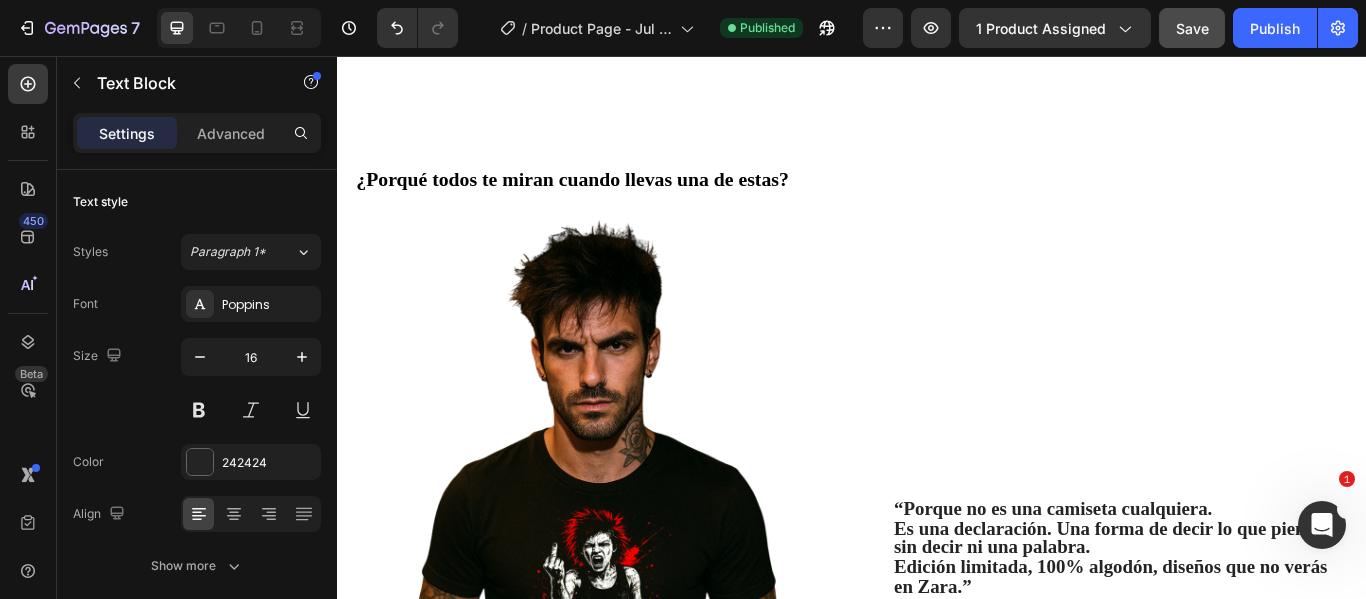 scroll, scrollTop: 1100, scrollLeft: 0, axis: vertical 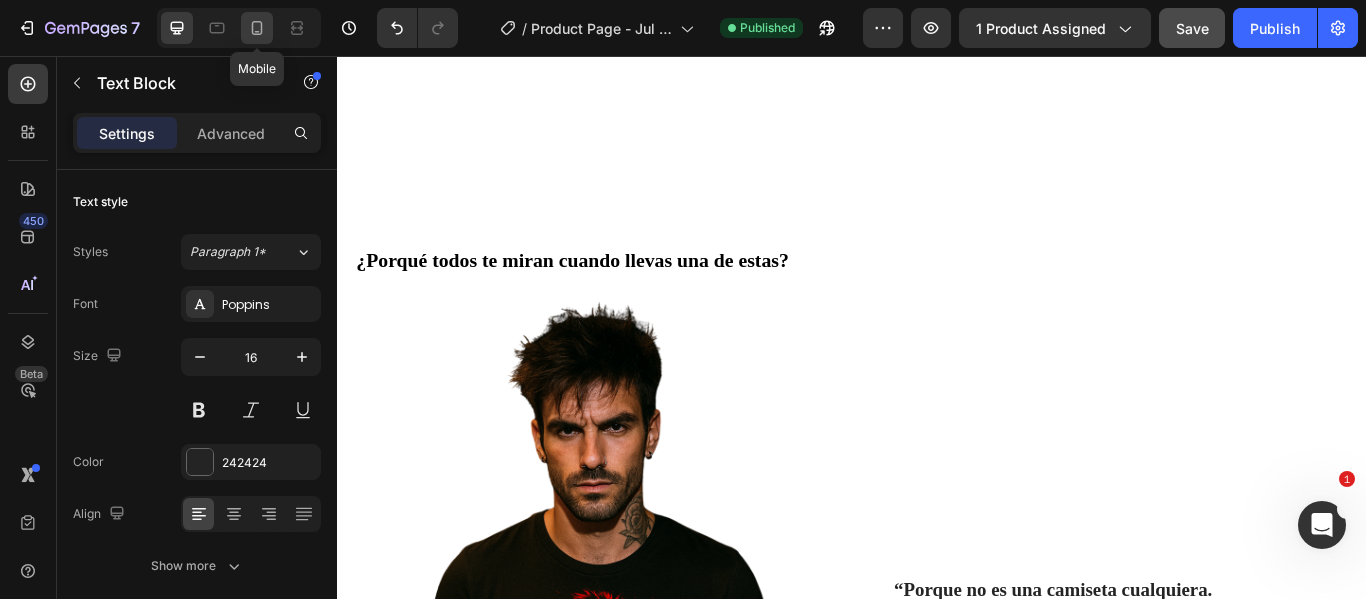 click 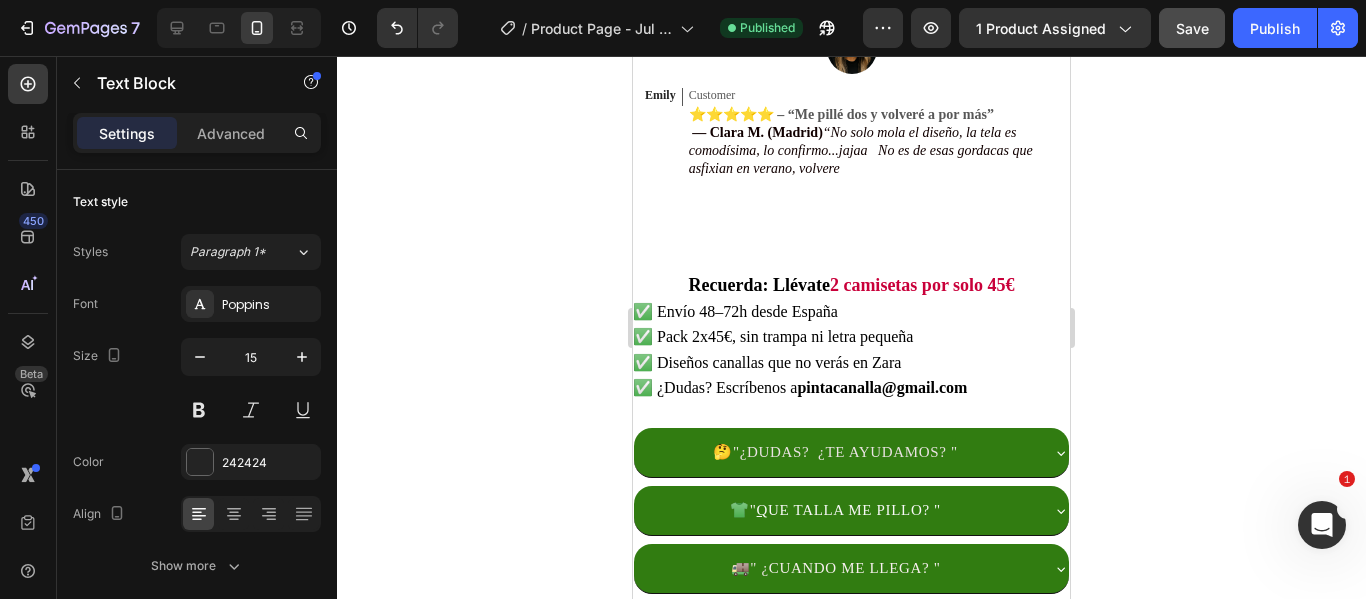 scroll, scrollTop: 1178, scrollLeft: 0, axis: vertical 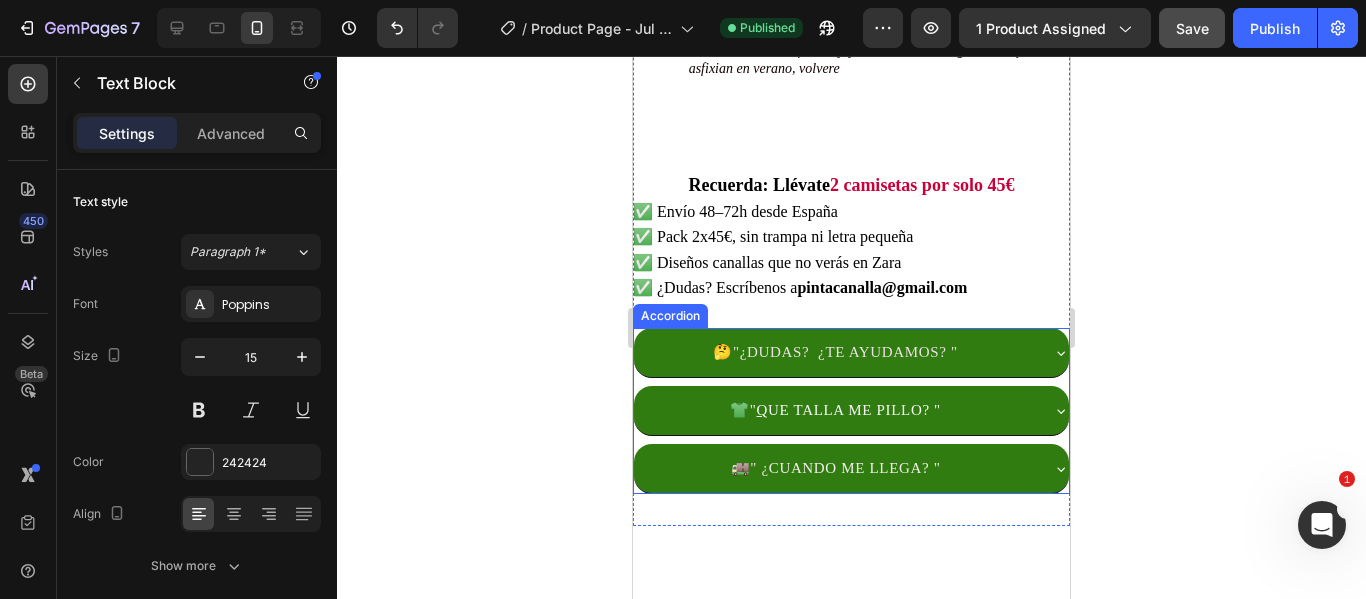 click on "🤔  "¿DUDAS?  ¿TE AYUDAMOS? "" at bounding box center [835, 352] 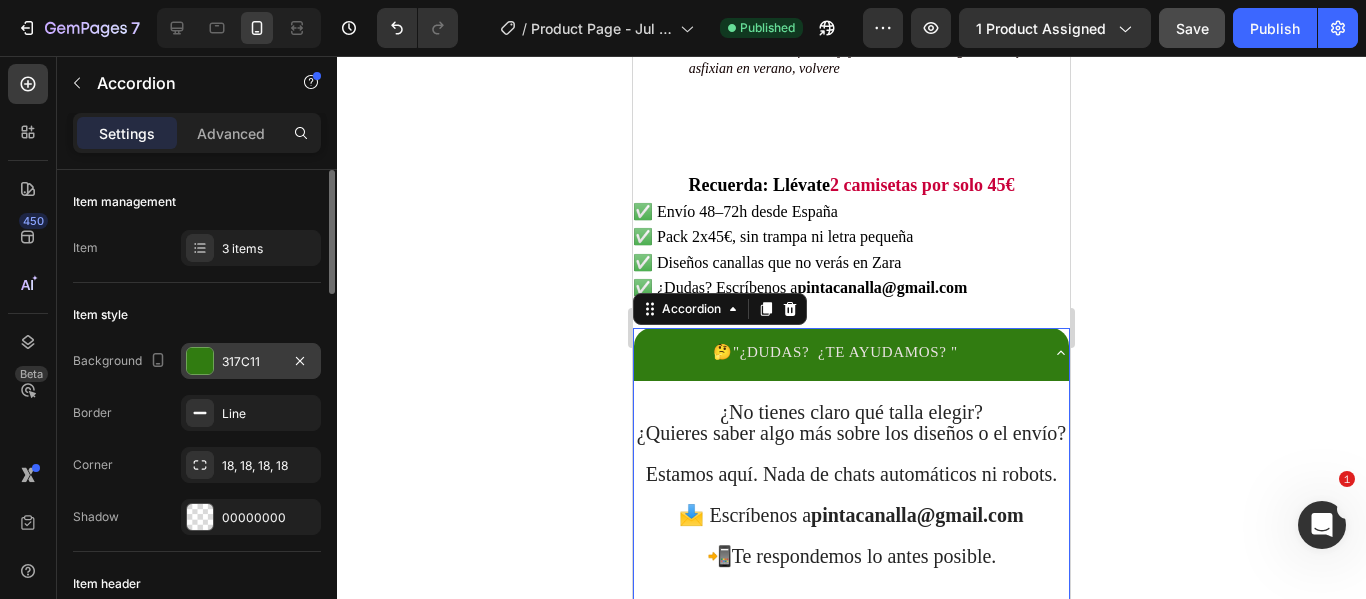 click at bounding box center (200, 361) 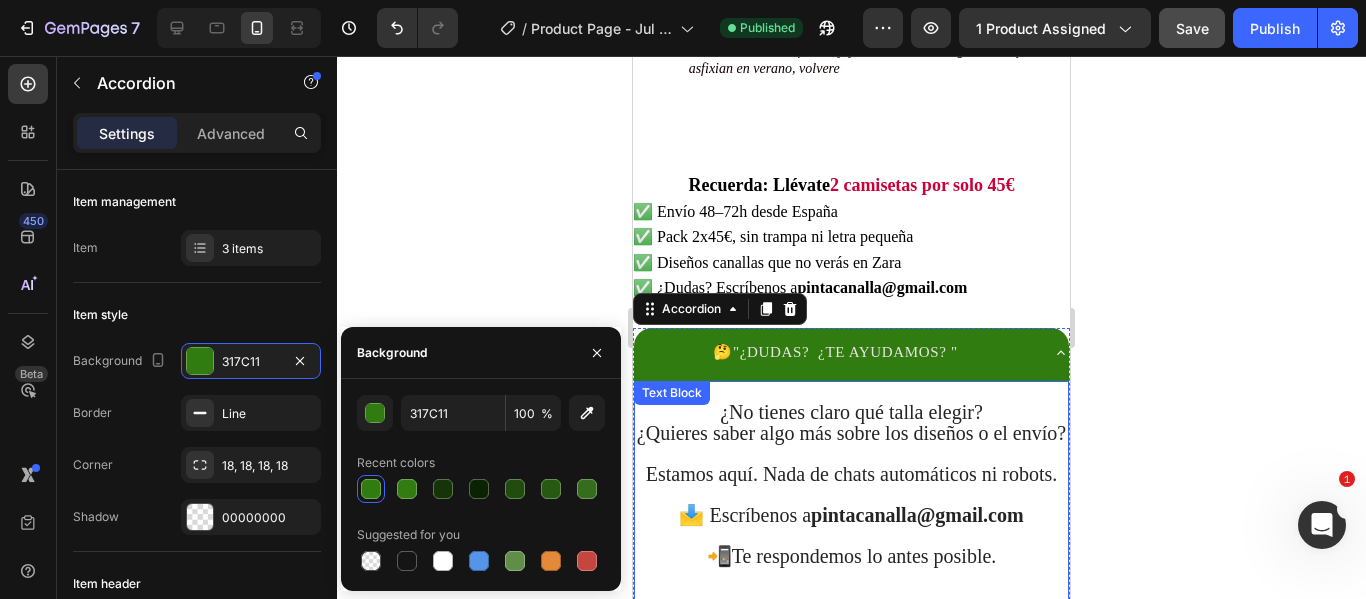 scroll, scrollTop: 1278, scrollLeft: 0, axis: vertical 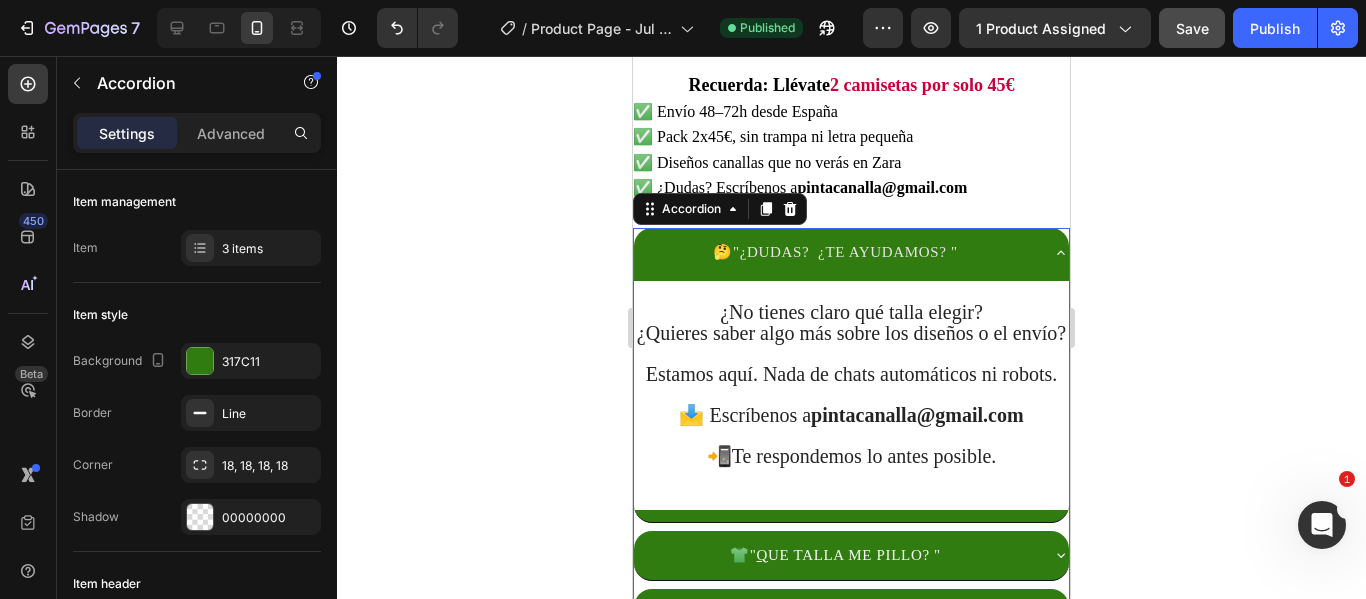 click 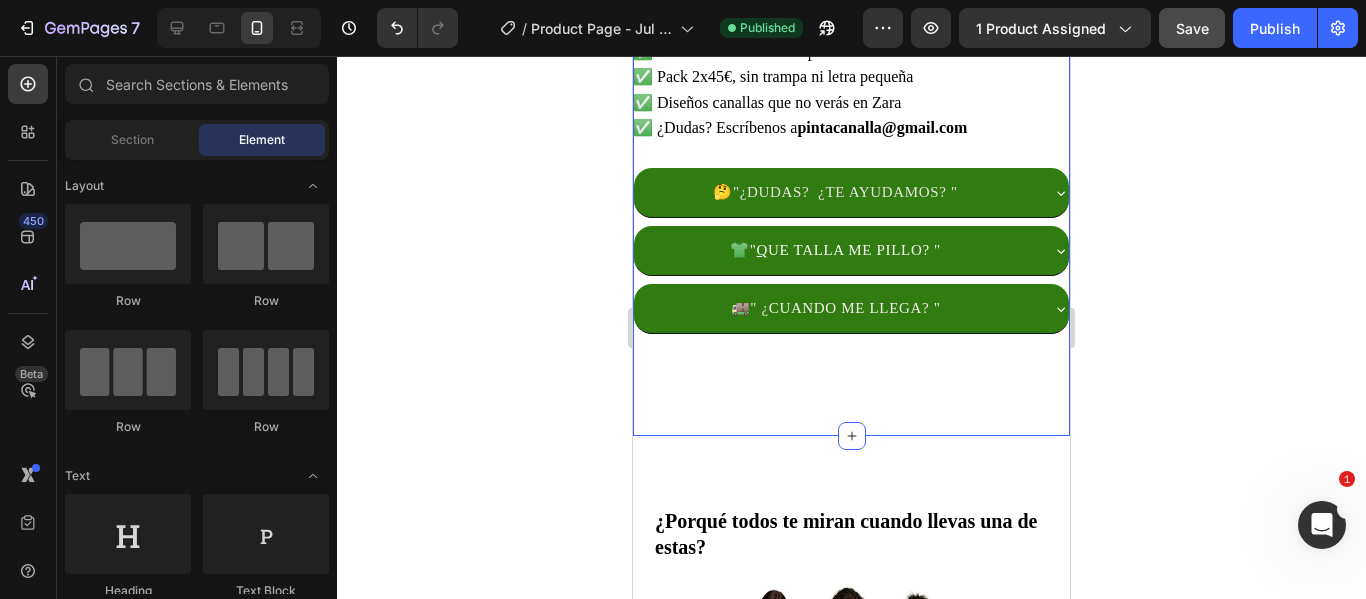 scroll, scrollTop: 1478, scrollLeft: 0, axis: vertical 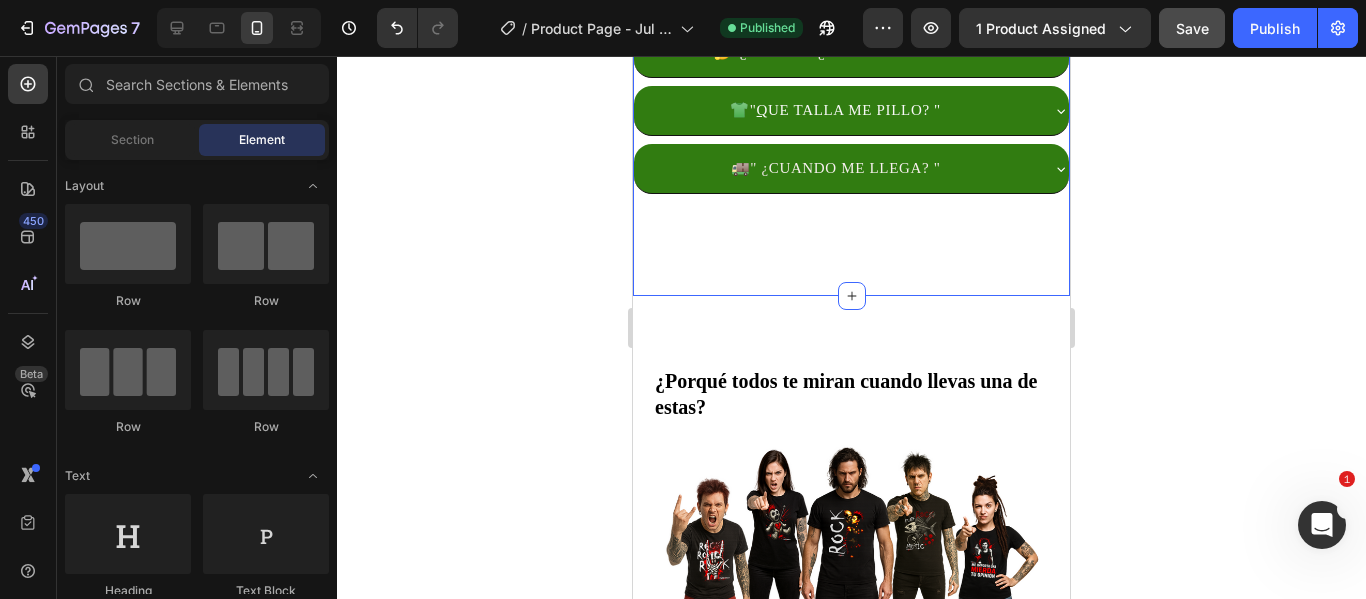 click on "1 camiseta por 29€ 🔥  Llévate  2  por solo  45€ 👕 Elige 2 entre 5 diseños exclusivos Camisetas que no pasan desapercibidas. Text Block Product Images Text Block MODELOS A ELEGIR CUERNOS ROCK CUERNOS ROCK CUERNOS ROCK RASPA ROCK RASPA ROCK RASPA ROCK TU OPINIÓN TU OPINIÓN TU OPINIÓN DESTINO CANALLA DESTINO CANALLA DESTINO CANALLA MUÑECO DE TRAPO MUÑECO DE TRAPO MUÑECO DE TRAPO TALLA S S S M M M L L L XL XL XL 2XL 2XL 2XL 3XL 3XL 3XL 4XL 4XL 4XL Product Variants & Swatches
AGREGAR AL CARRITO Add to Cart COMPRAR AHORA Dynamic Checkout Image Emily Text Block Customer  Text Block ⭐️⭐️⭐️⭐️⭐️ – “Me pillé dos y volveré a por más”   — Clara M. (Madrid)  “No solo mola el diseño, la tela es comodísima, lo confirmo...jajaa   No es de esas gordacas que asfixian en verano, volvere  Text Block Replace this text with your content Text Block Row Row Row
Recuerda: Llévate  2 camisetas por solo 45€
✅ Envío 48–72h desde España" at bounding box center [851, -543] 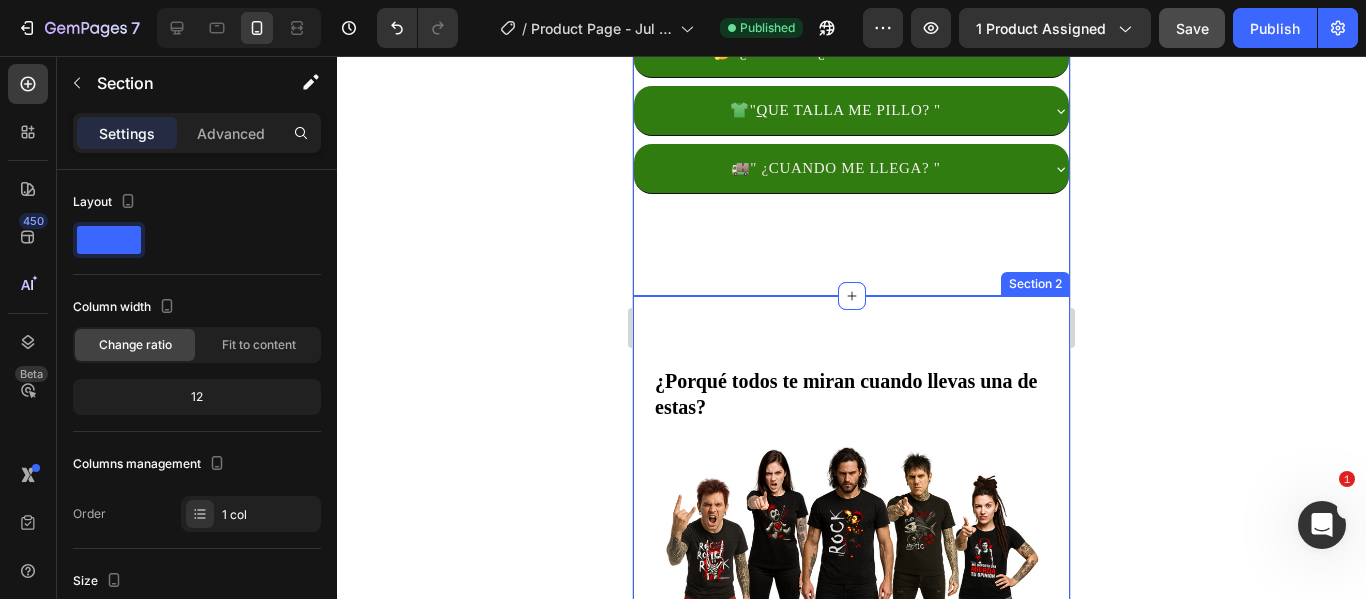 click on "¿Porqué todos te miran cuando llevas una de estas? Heading “Porque no es una camiseta cualquiera. Es una declaración. Una forma de decir lo que piensas, sin decir ni una palabra. Edición limitada, 100% algodón, diseños que no verás en Zara.”   Text Block Row Image Row Y lo mejor de todo… es cómo te vas a sentir. Heading Image Imagina salir a la calle con esa seguridad que se nota. Mirada al frente, sonrisa que no pide permiso y una camiseta que habla por ti. No es solo ropa, es actitud.   Cada diseño de PINTACANALLA está hecho para eso: para darte ese empujón cuando más lo necesitas. No disimula, no suaviza, no pide perdón. Simplemente grita quién eres.   Cuando te la pongas, no será solo por estilo. Será por todo lo que transmite. Despídete de lo neutro. Abraza lo que te representa. Y pisa fuerte, que el mundo mire. Text Block Row
Drop element here Row Section 2" at bounding box center [851, 1058] 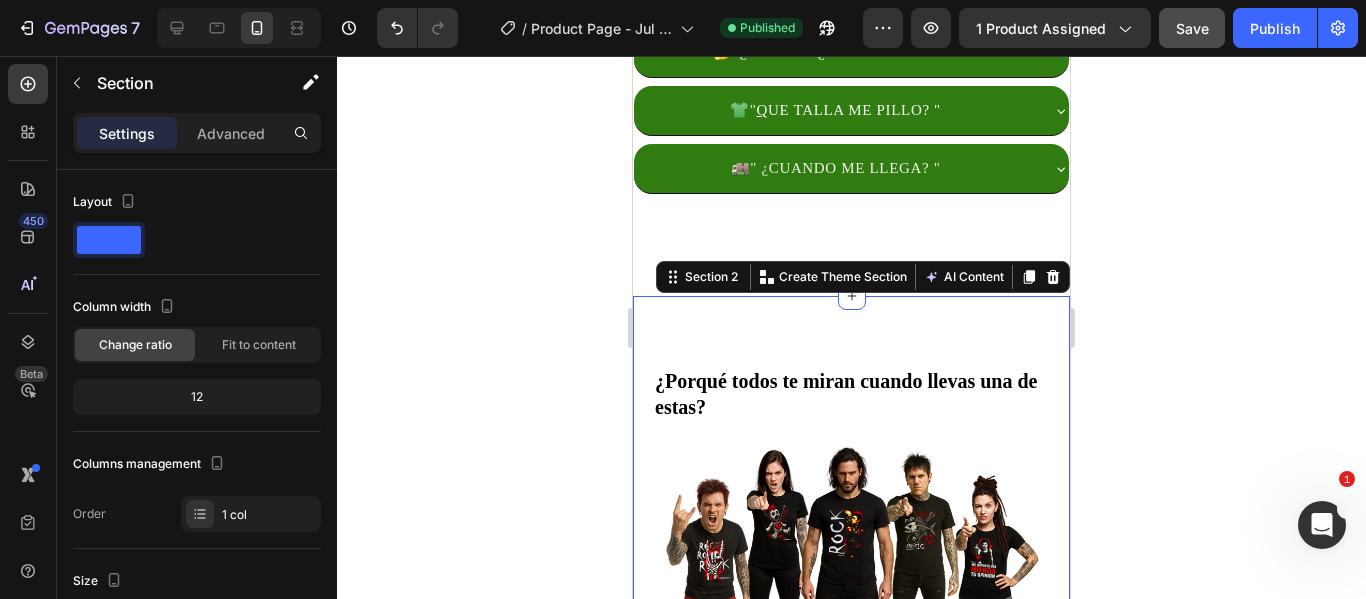 click on "¿Porqué todos te miran cuando llevas una de estas? Heading “Porque no es una camiseta cualquiera. Es una declaración. Una forma de decir lo que piensas, sin decir ni una palabra. Edición limitada, 100% algodón, diseños que no verás en Zara.”   Text Block Row Image Row Y lo mejor de todo… es cómo te vas a sentir. Heading Image Imagina salir a la calle con esa seguridad que se nota. Mirada al frente, sonrisa que no pide permiso y una camiseta que habla por ti. No es solo ropa, es actitud.   Cada diseño de PINTACANALLA está hecho para eso: para darte ese empujón cuando más lo necesitas. No disimula, no suaviza, no pide perdón. Simplemente grita quién eres.   Cuando te la pongas, no será solo por estilo. Será por todo lo que transmite. Despídete de lo neutro. Abraza lo que te representa. Y pisa fuerte, que el mundo mire. Text Block Row
Drop element here Row Section 2   You can create reusable sections Create Theme Section AI Content Write with GemAI Tone and Voice" at bounding box center [851, 1058] 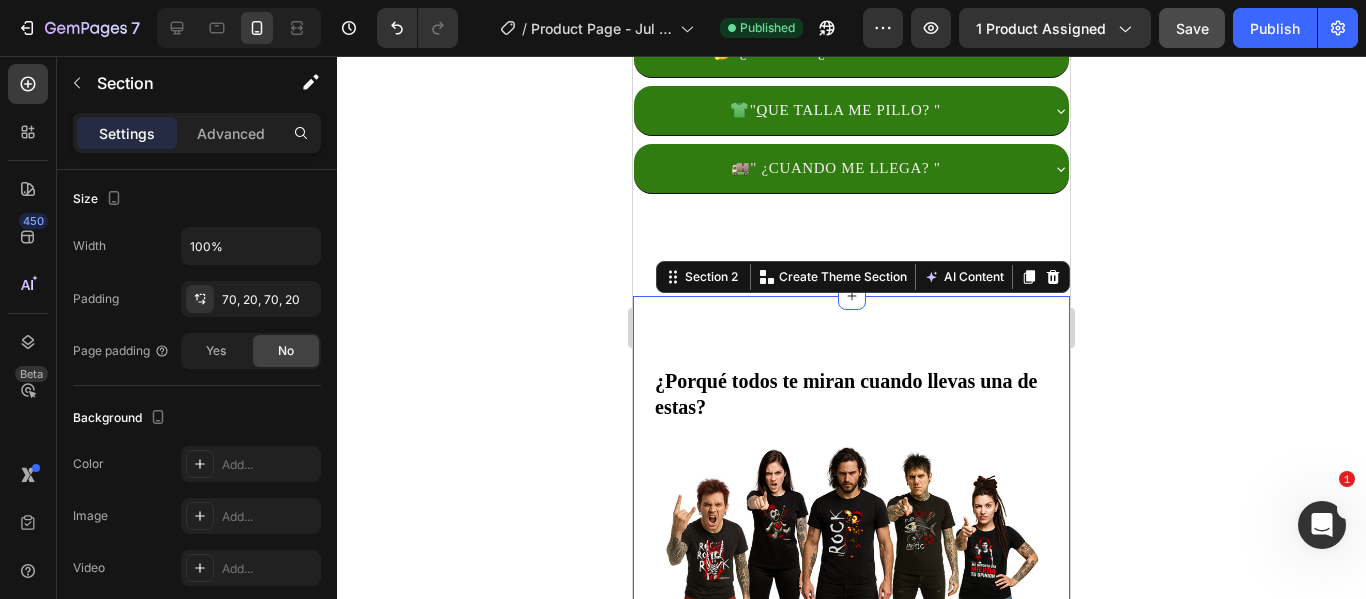 scroll, scrollTop: 0, scrollLeft: 0, axis: both 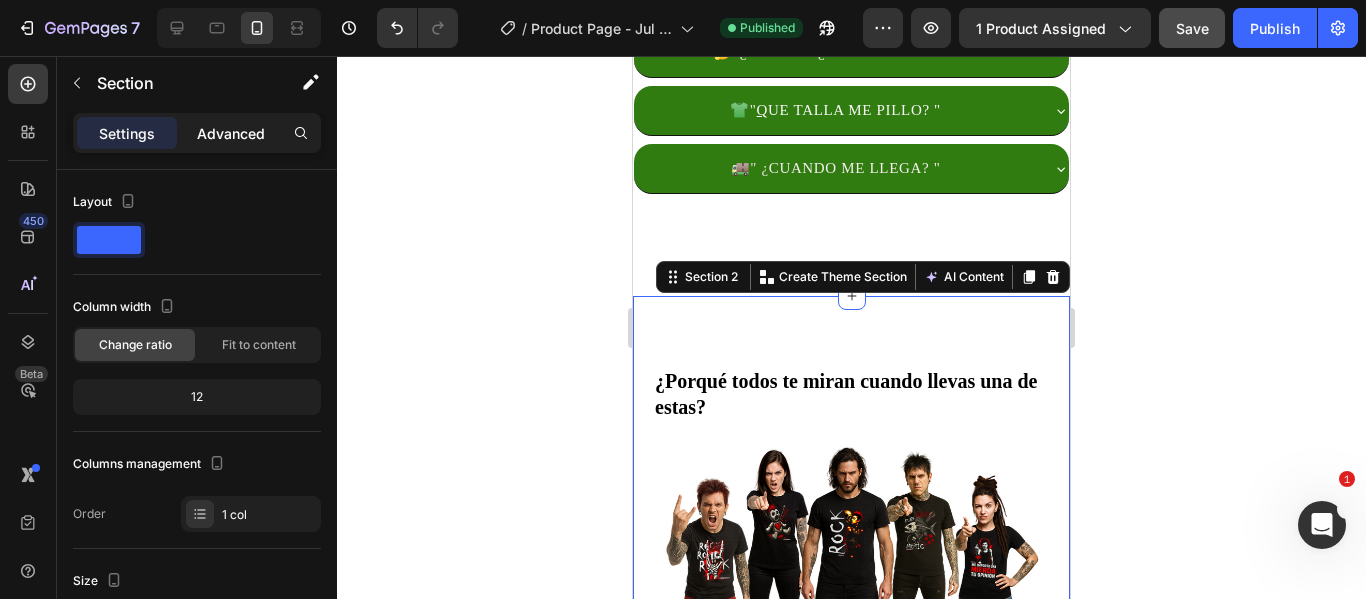 click on "Advanced" at bounding box center [231, 133] 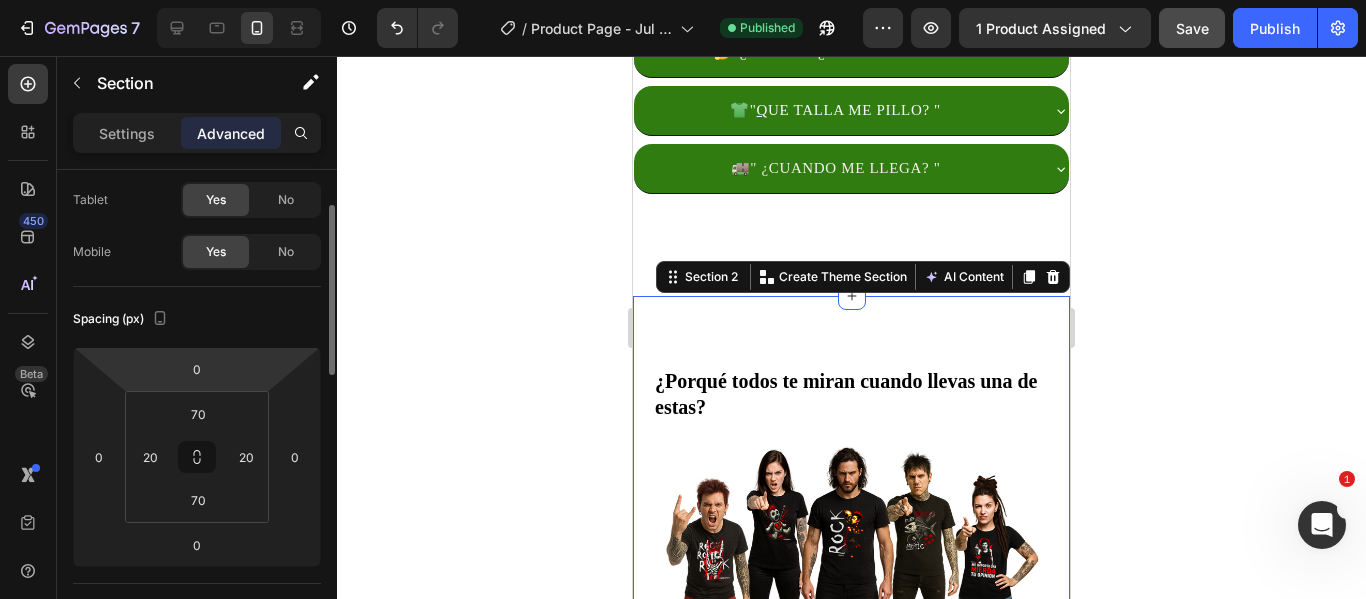scroll, scrollTop: 0, scrollLeft: 0, axis: both 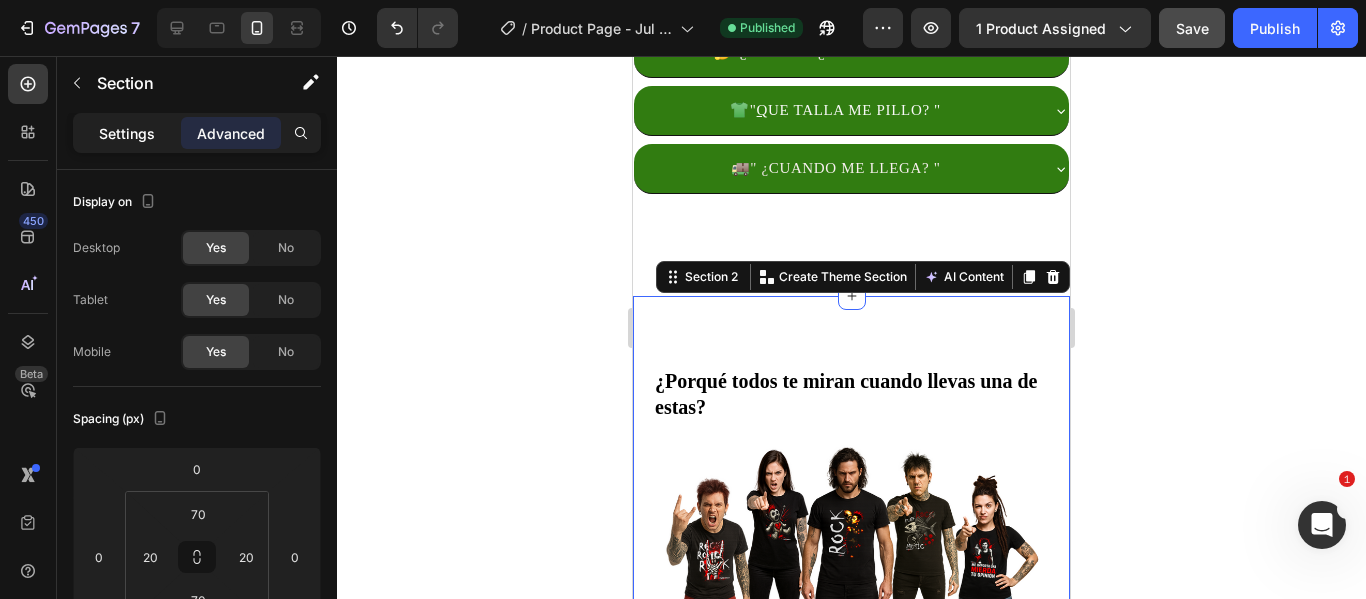 click on "Settings" at bounding box center (127, 133) 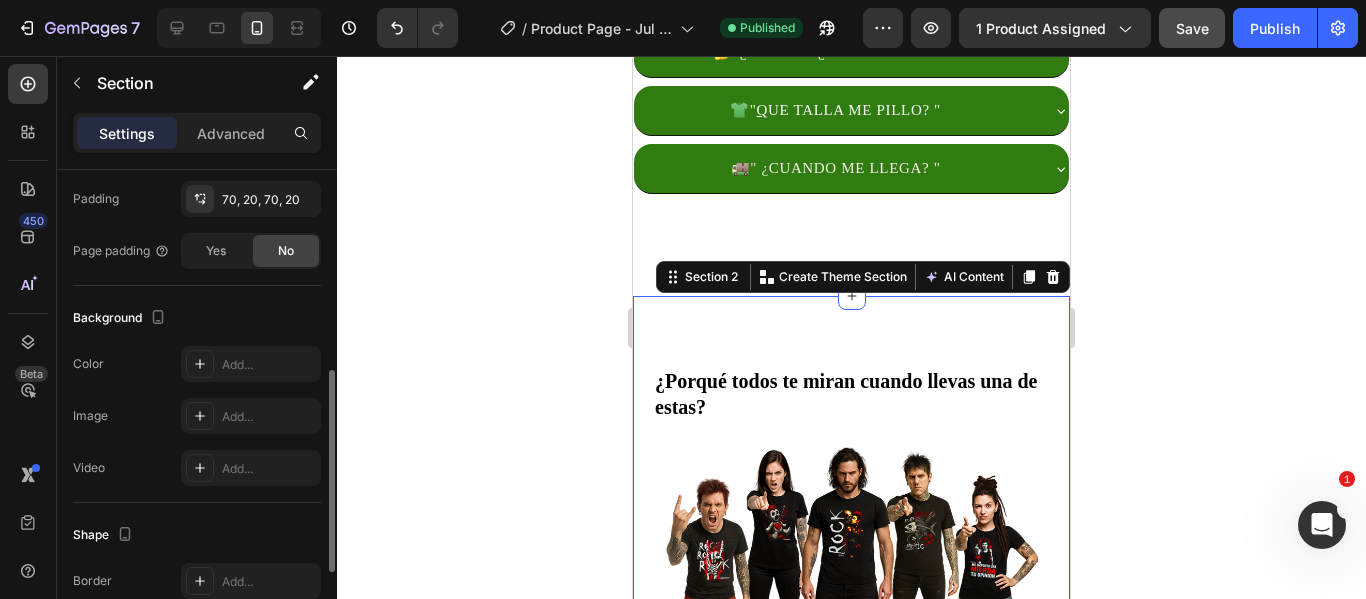 scroll, scrollTop: 382, scrollLeft: 0, axis: vertical 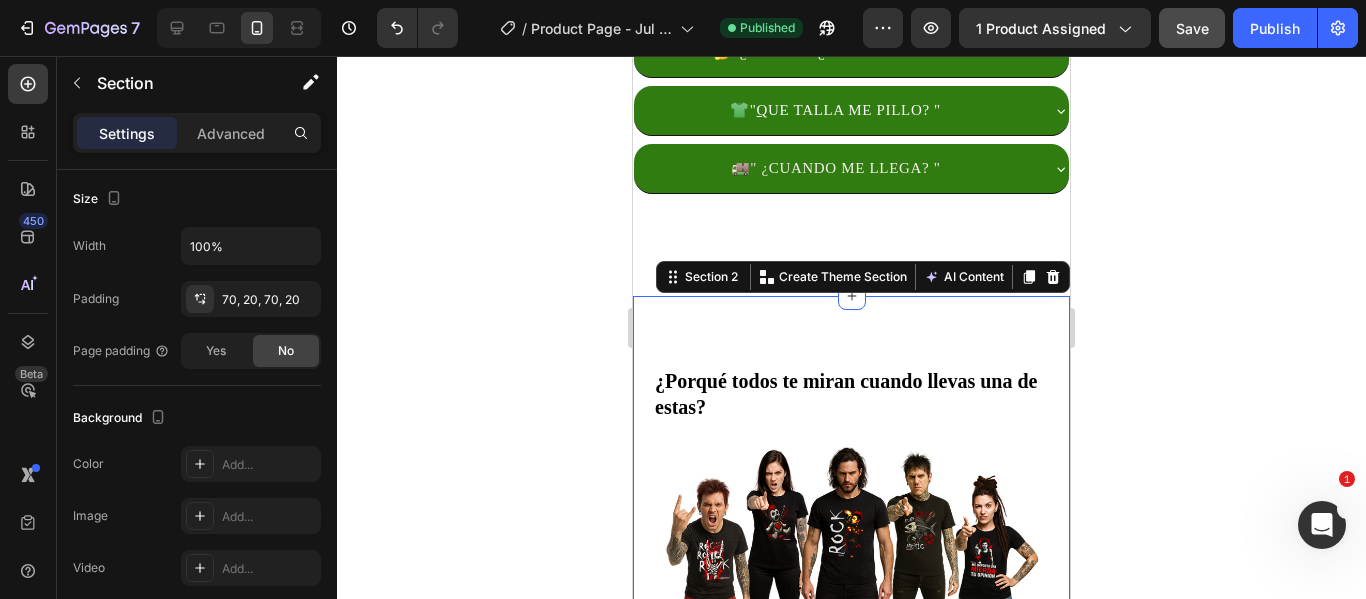 click 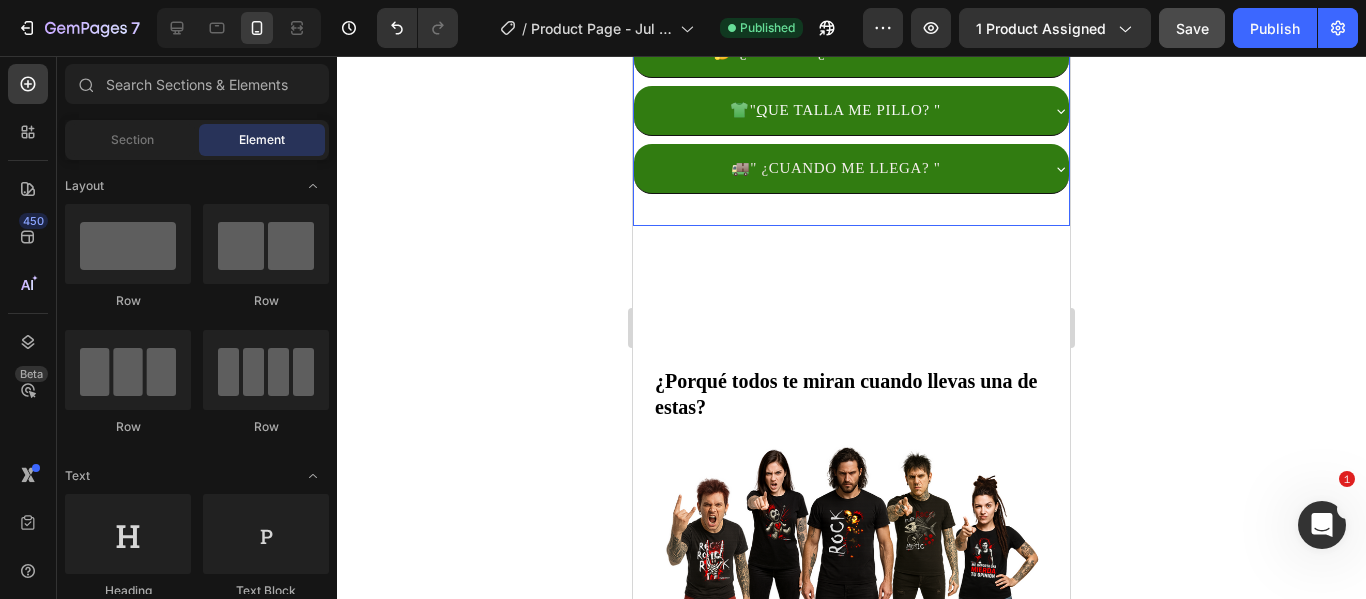 click on "MODELOS A ELEGIR CUERNOS ROCK CUERNOS ROCK CUERNOS ROCK RASPA ROCK RASPA ROCK RASPA ROCK TU OPINIÓN TU OPINIÓN TU OPINIÓN DESTINO CANALLA DESTINO CANALLA DESTINO CANALLA MUÑECO DE TRAPO MUÑECO DE TRAPO MUÑECO DE TRAPO TALLA S S S M M M L L L XL XL XL 2XL 2XL 2XL 3XL 3XL 3XL 4XL 4XL 4XL Product Variants & Swatches
AGREGAR AL CARRITO Add to Cart COMPRAR AHORA Dynamic Checkout Image Emily Text Block Customer  Text Block ⭐️⭐️⭐️⭐️⭐️ – “Me pillé dos y volveré a por más”   — Clara M. (Madrid)  “No solo mola el diseño, la tela es comodísima, lo confirmo...jajaa   No es de esas gordacas que asfixian en verano, volvere  Text Block Replace this text with your content Text Block Row Row Row
Recuerda: Llévate  2 camisetas por solo 45€
✅ Envío 48–72h desde España
✅ Pack 2x45€, sin trampa ni letra pequeña
✅ Diseños canallas que no verás en Zara
✅ ¿Dudas? Escríbenos a  pintacanalla@gmail.com
Custom Code" at bounding box center (851, -286) 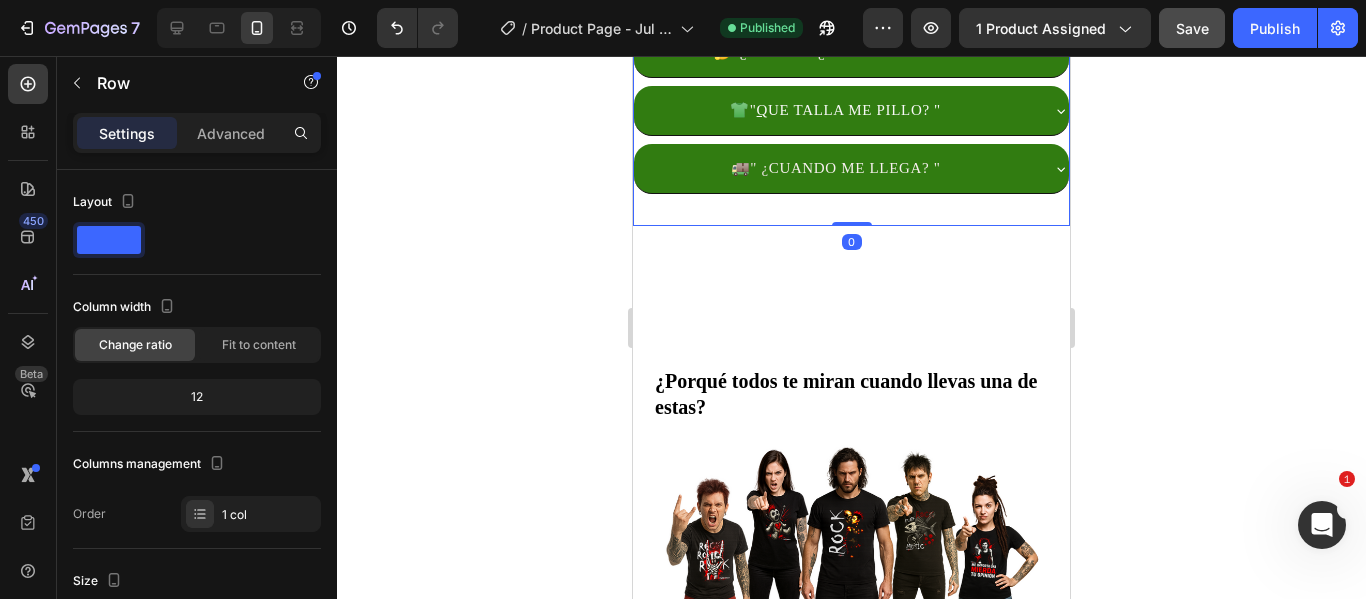 drag, startPoint x: 840, startPoint y: 209, endPoint x: 834, endPoint y: 198, distance: 12.529964 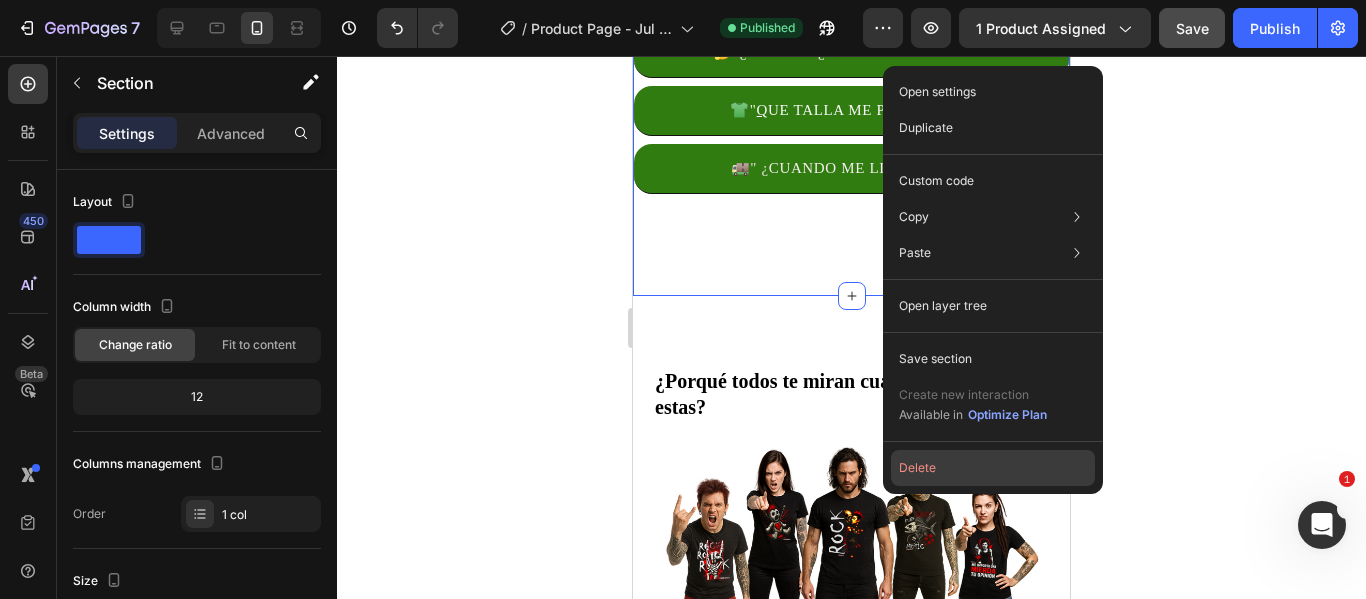 click on "Delete" 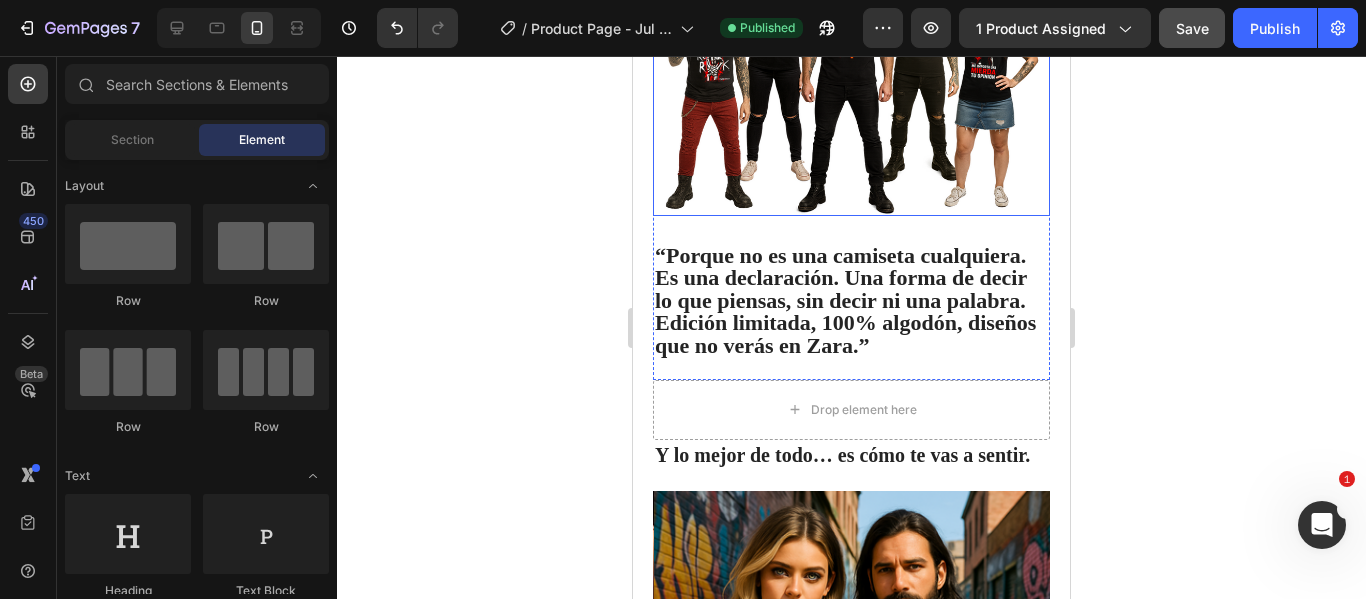 scroll, scrollTop: 0, scrollLeft: 0, axis: both 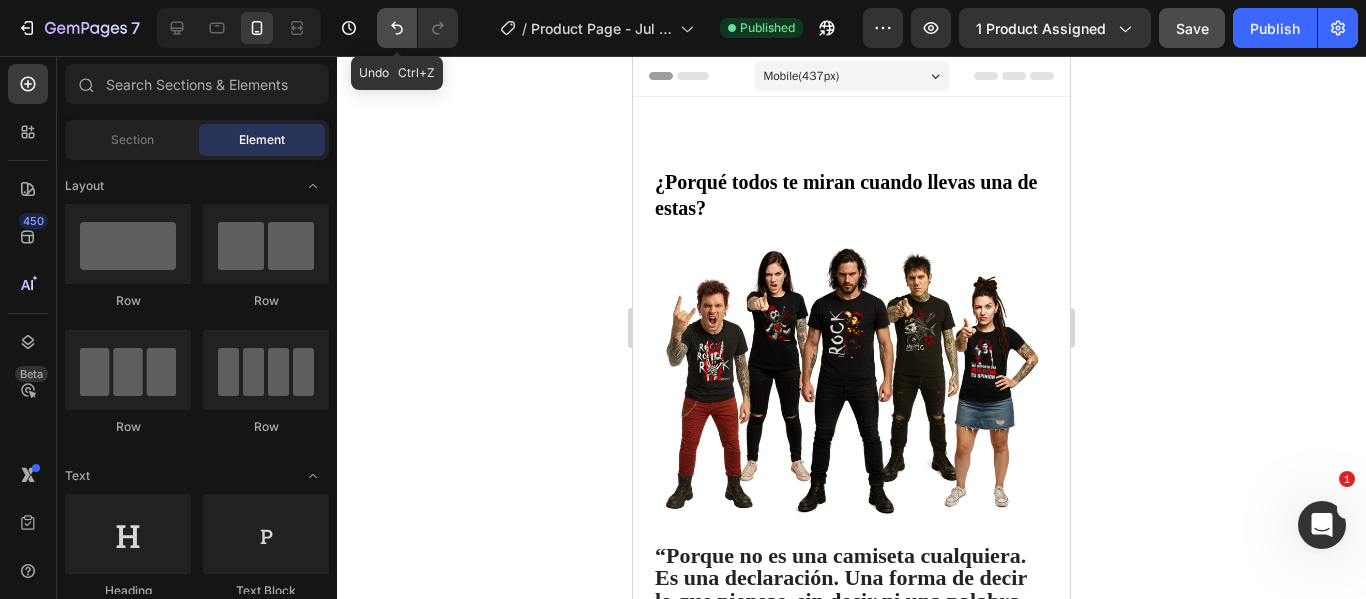 click 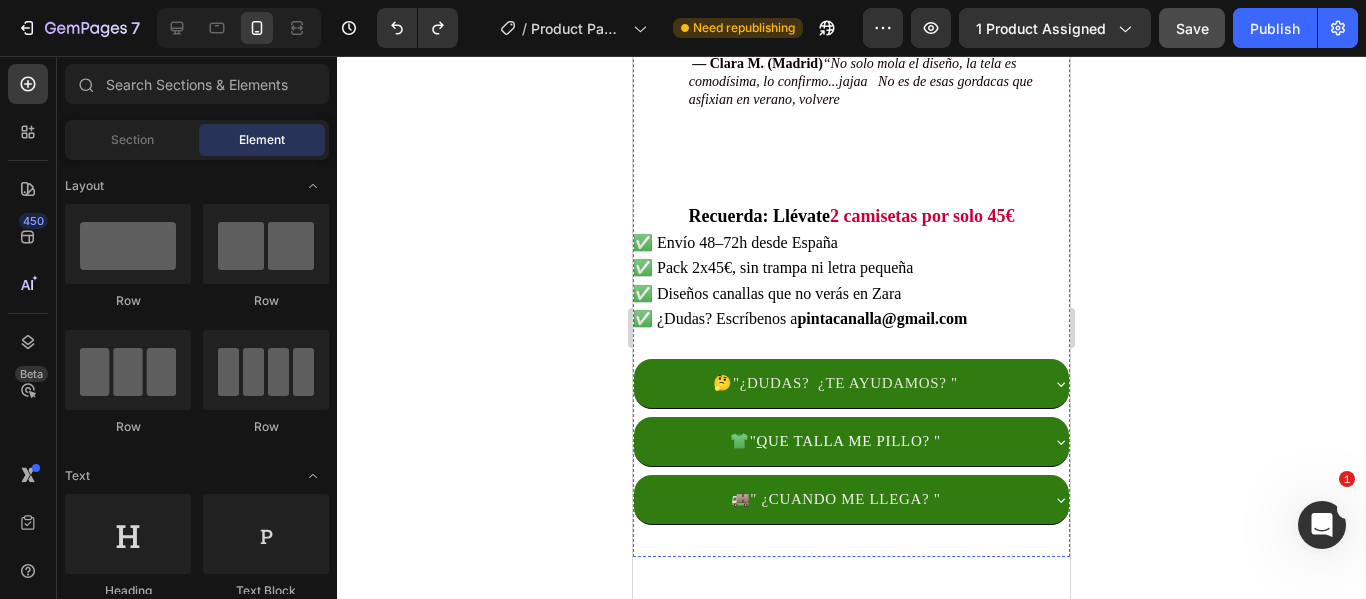 scroll, scrollTop: 1500, scrollLeft: 0, axis: vertical 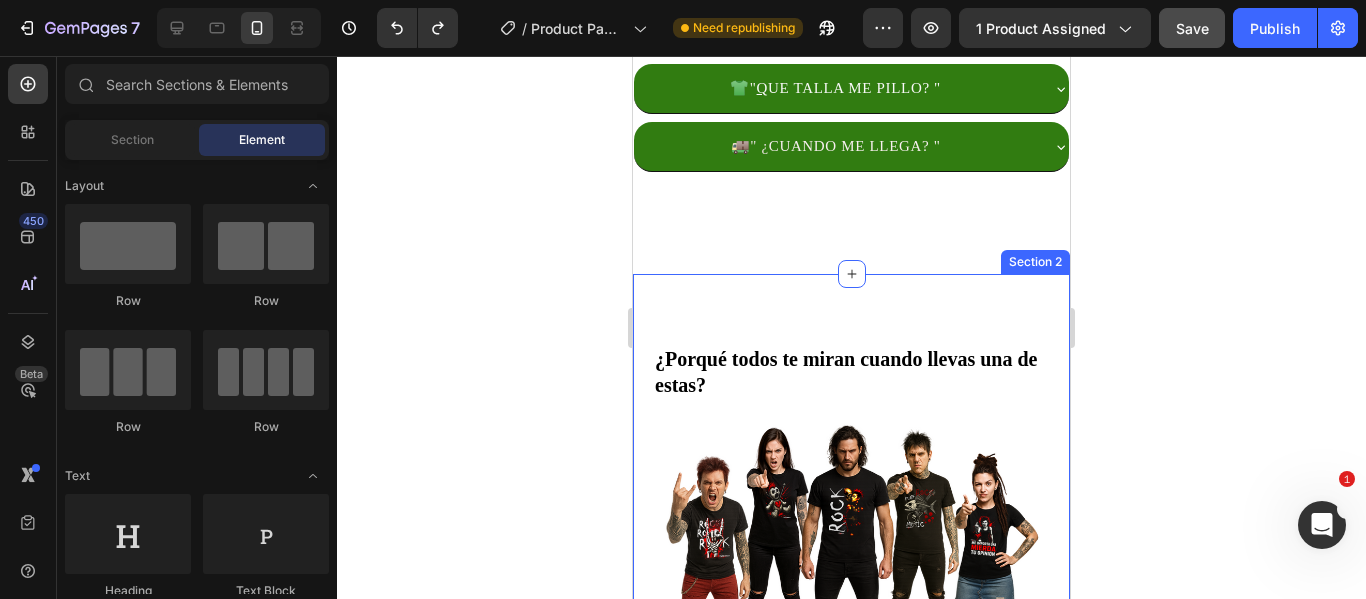 click on "¿Porqué todos te miran cuando llevas una de estas? Heading “Porque no es una camiseta cualquiera. Es una declaración. Una forma de decir lo que piensas, sin decir ni una palabra. Edición limitada, 100% algodón, diseños que no verás en Zara.”   Text Block Row Image Row Y lo mejor de todo… es cómo te vas a sentir. Heading Image Imagina salir a la calle con esa seguridad que se nota. Mirada al frente, sonrisa que no pide permiso y una camiseta que habla por ti. No es solo ropa, es actitud.   Cada diseño de PINTACANALLA está hecho para eso: para darte ese empujón cuando más lo necesitas. No disimula, no suaviza, no pide perdón. Simplemente grita quién eres.   Cuando te la pongas, no será solo por estilo. Será por todo lo que transmite. Despídete de lo neutro. Abraza lo que te representa. Y pisa fuerte, que el mundo mire. Text Block Row
Drop element here Row Section 2" at bounding box center [851, 1036] 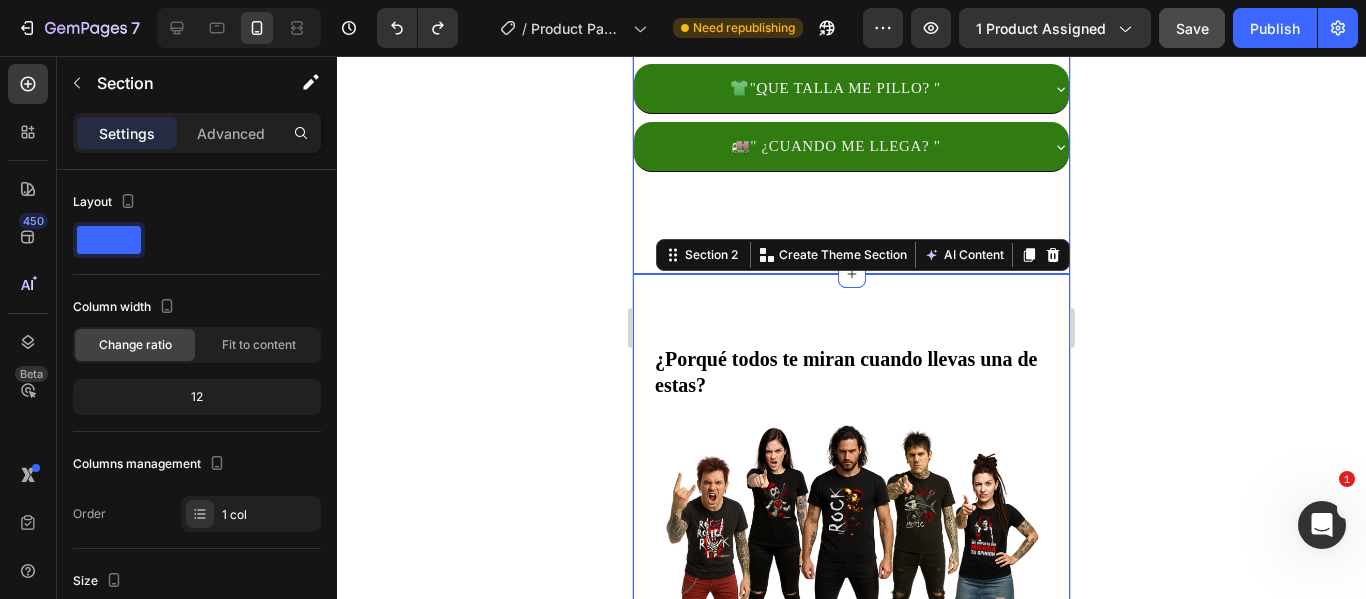 click on "1 camiseta por 29€ 🔥  Llévate  2  por solo  45€ 👕 Elige 2 entre 5 diseños exclusivos Camisetas que no pasan desapercibidas. Text Block Product Images Text Block MODELOS A ELEGIR CUERNOS ROCK CUERNOS ROCK CUERNOS ROCK RASPA ROCK RASPA ROCK RASPA ROCK TU OPINIÓN TU OPINIÓN TU OPINIÓN DESTINO CANALLA DESTINO CANALLA DESTINO CANALLA MUÑECO DE TRAPO MUÑECO DE TRAPO MUÑECO DE TRAPO TALLA S S S M M M L L L XL XL XL 2XL 2XL 2XL 3XL 3XL 3XL 4XL 4XL 4XL Product Variants & Swatches
AGREGAR AL CARRITO Add to Cart COMPRAR AHORA Dynamic Checkout Image Emily Text Block Customer  Text Block ⭐️⭐️⭐️⭐️⭐️ – “Me pillé dos y volveré a por más”   — Clara M. (Madrid)  “No solo mola el diseño, la tela es comodísima, lo confirmo...jajaa   No es de esas gordacas que asfixian en verano, volvere  Text Block Replace this text with your content Text Block Row Row Row
Recuerda: Llévate  2 camisetas por solo 45€
✅ Envío 48–72h desde España" at bounding box center (851, -565) 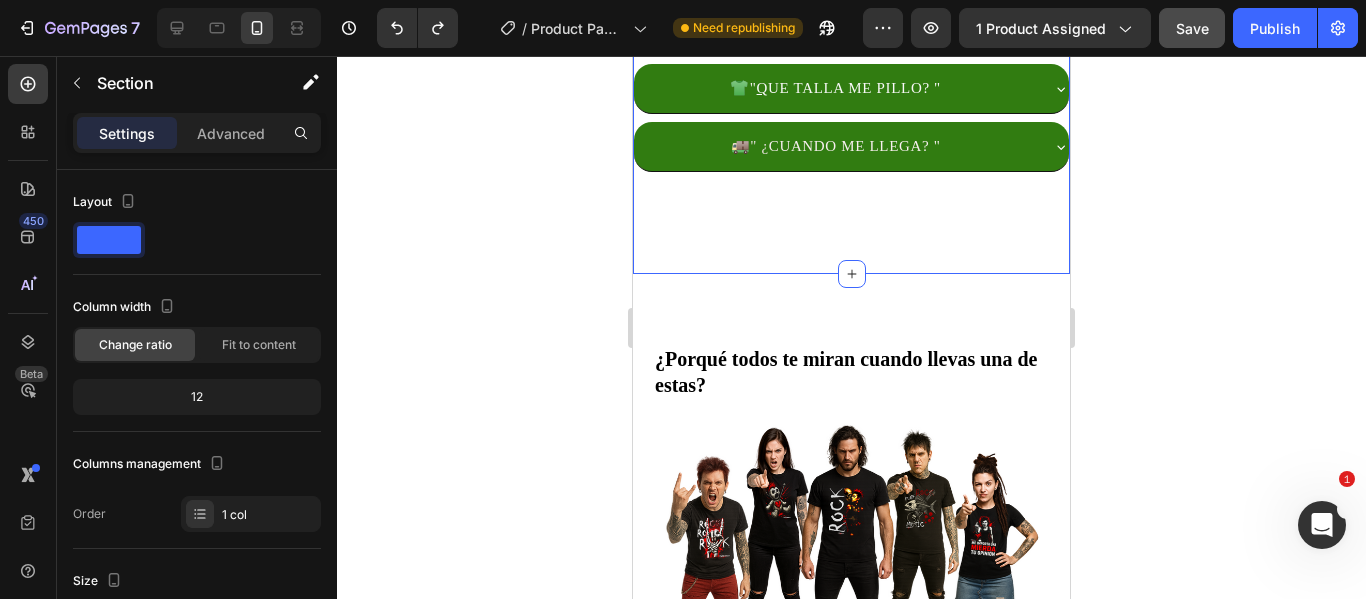 scroll, scrollTop: 382, scrollLeft: 0, axis: vertical 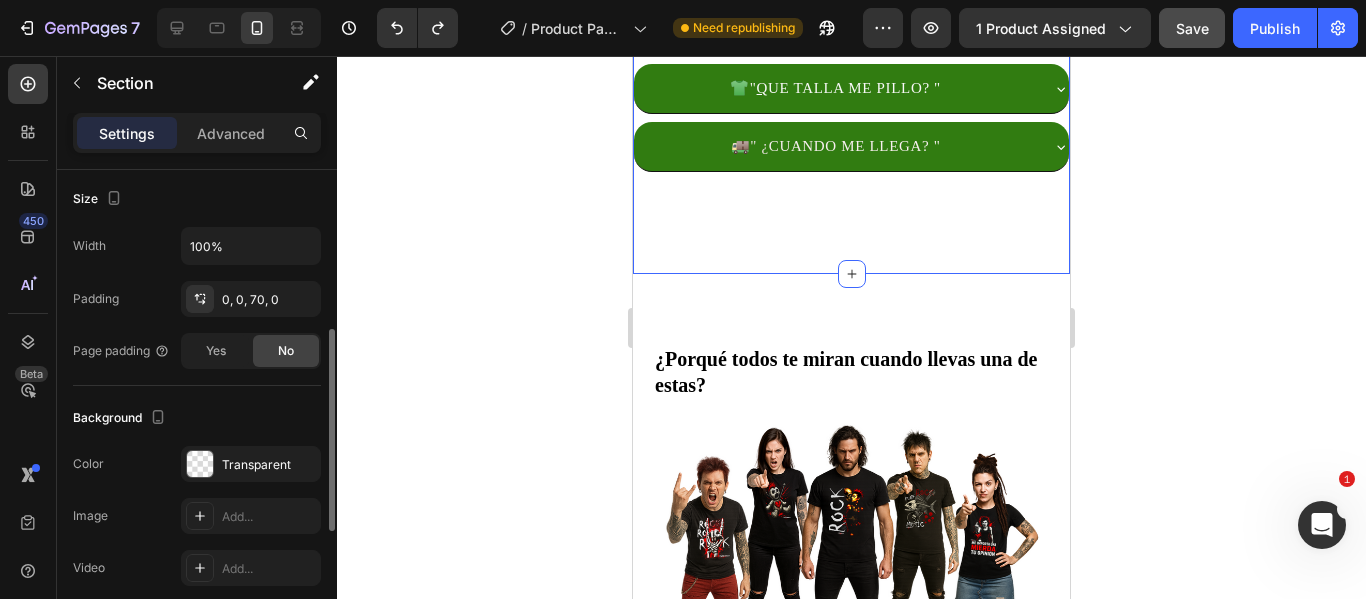 click on "1 camiseta por 29€ 🔥  Llévate  2  por solo  45€ 👕 Elige 2 entre 5 diseños exclusivos Camisetas que no pasan desapercibidas. Text Block Product Images Text Block MODELOS A ELEGIR CUERNOS ROCK CUERNOS ROCK CUERNOS ROCK RASPA ROCK RASPA ROCK RASPA ROCK TU OPINIÓN TU OPINIÓN TU OPINIÓN DESTINO CANALLA DESTINO CANALLA DESTINO CANALLA MUÑECO DE TRAPO MUÑECO DE TRAPO MUÑECO DE TRAPO TALLA S S S M M M L L L XL XL XL 2XL 2XL 2XL 3XL 3XL 3XL 4XL 4XL 4XL Product Variants & Swatches
AGREGAR AL CARRITO Add to Cart COMPRAR AHORA Dynamic Checkout Image Emily Text Block Customer  Text Block ⭐️⭐️⭐️⭐️⭐️ – “Me pillé dos y volveré a por más”   — Clara M. (Madrid)  “No solo mola el diseño, la tela es comodísima, lo confirmo...jajaa   No es de esas gordacas que asfixian en verano, volvere  Text Block Replace this text with your content Text Block Row Row Row
Recuerda: Llévate  2 camisetas por solo 45€
✅ Envío 48–72h desde España" at bounding box center (851, -565) 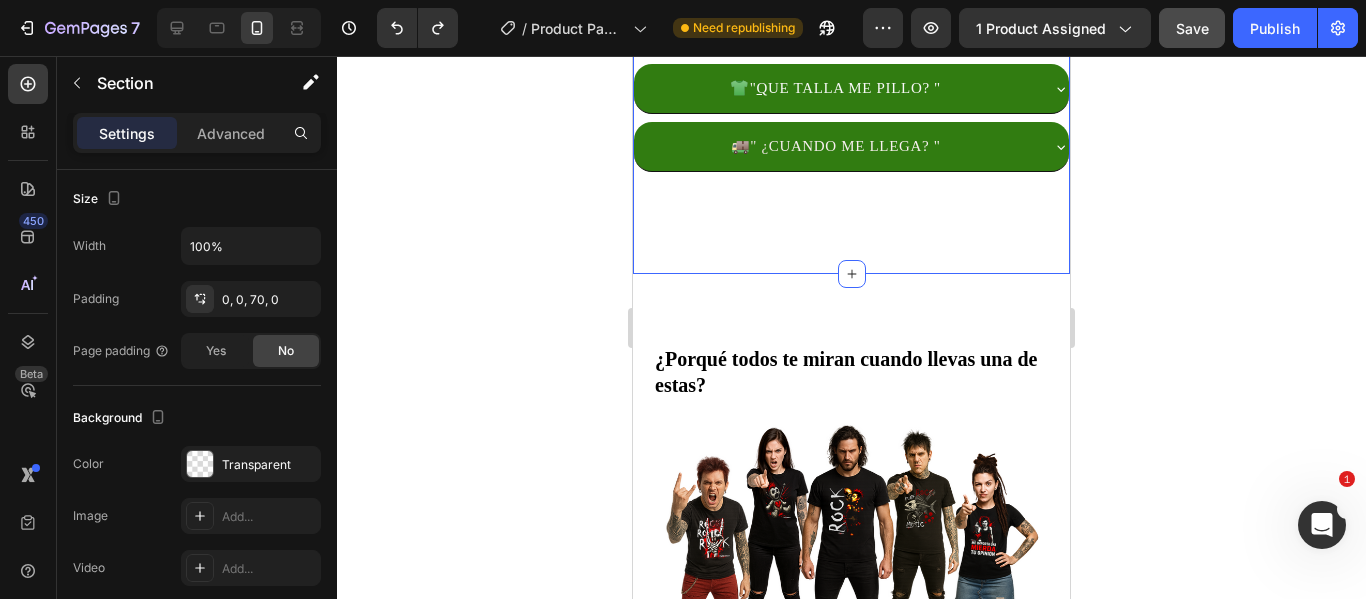 click on "1 camiseta por 29€ 🔥  Llévate  2  por solo  45€ 👕 Elige 2 entre 5 diseños exclusivos Camisetas que no pasan desapercibidas. Text Block Product Images Text Block MODELOS A ELEGIR CUERNOS ROCK CUERNOS ROCK CUERNOS ROCK RASPA ROCK RASPA ROCK RASPA ROCK TU OPINIÓN TU OPINIÓN TU OPINIÓN DESTINO CANALLA DESTINO CANALLA DESTINO CANALLA MUÑECO DE TRAPO MUÑECO DE TRAPO MUÑECO DE TRAPO TALLA S S S M M M L L L XL XL XL 2XL 2XL 2XL 3XL 3XL 3XL 4XL 4XL 4XL Product Variants & Swatches
AGREGAR AL CARRITO Add to Cart COMPRAR AHORA Dynamic Checkout Image Emily Text Block Customer  Text Block ⭐️⭐️⭐️⭐️⭐️ – “Me pillé dos y volveré a por más”   — Clara M. (Madrid)  “No solo mola el diseño, la tela es comodísima, lo confirmo...jajaa   No es de esas gordacas que asfixian en verano, volvere  Text Block Replace this text with your content Text Block Row Row Row
Recuerda: Llévate  2 camisetas por solo 45€
✅ Envío 48–72h desde España" at bounding box center [851, -565] 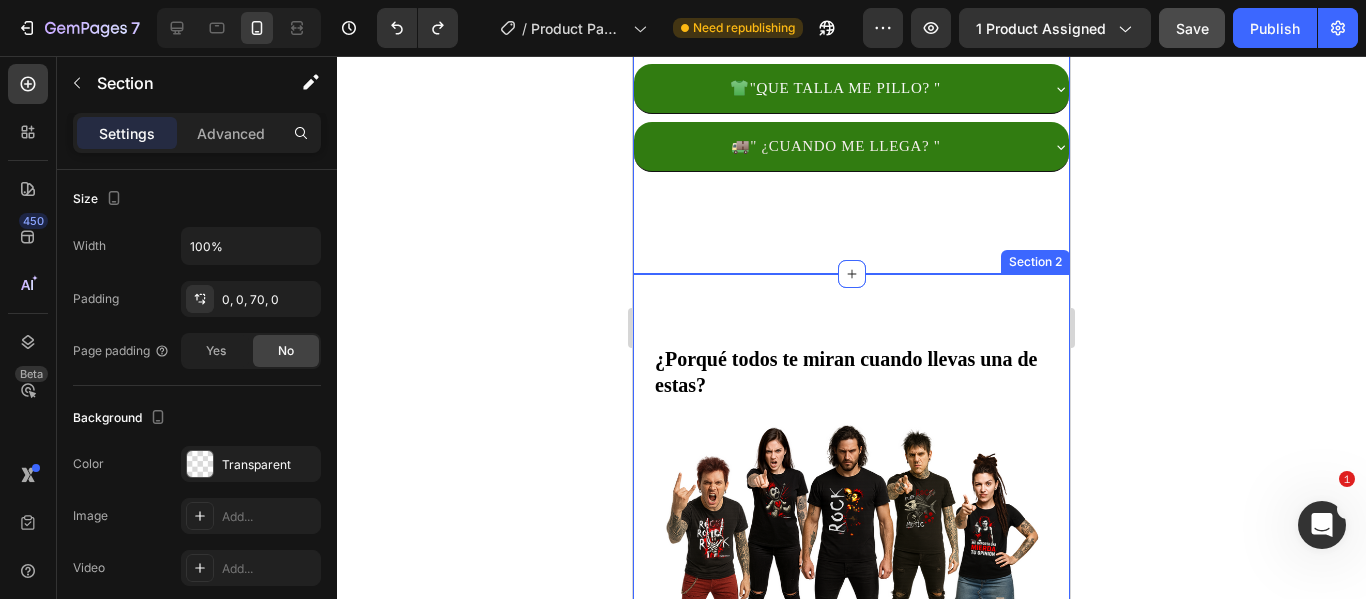 click on "¿Porqué todos te miran cuando llevas una de estas? Heading “Porque no es una camiseta cualquiera. Es una declaración. Una forma de decir lo que piensas, sin decir ni una palabra. Edición limitada, 100% algodón, diseños que no verás en Zara.”   Text Block Row Image Row Y lo mejor de todo… es cómo te vas a sentir. Heading Image Imagina salir a la calle con esa seguridad que se nota. Mirada al frente, sonrisa que no pide permiso y una camiseta que habla por ti. No es solo ropa, es actitud.   Cada diseño de PINTACANALLA está hecho para eso: para darte ese empujón cuando más lo necesitas. No disimula, no suaviza, no pide perdón. Simplemente grita quién eres.   Cuando te la pongas, no será solo por estilo. Será por todo lo que transmite. Despídete de lo neutro. Abraza lo que te representa. Y pisa fuerte, que el mundo mire. Text Block Row
Drop element here Row Section 2" at bounding box center (851, 1036) 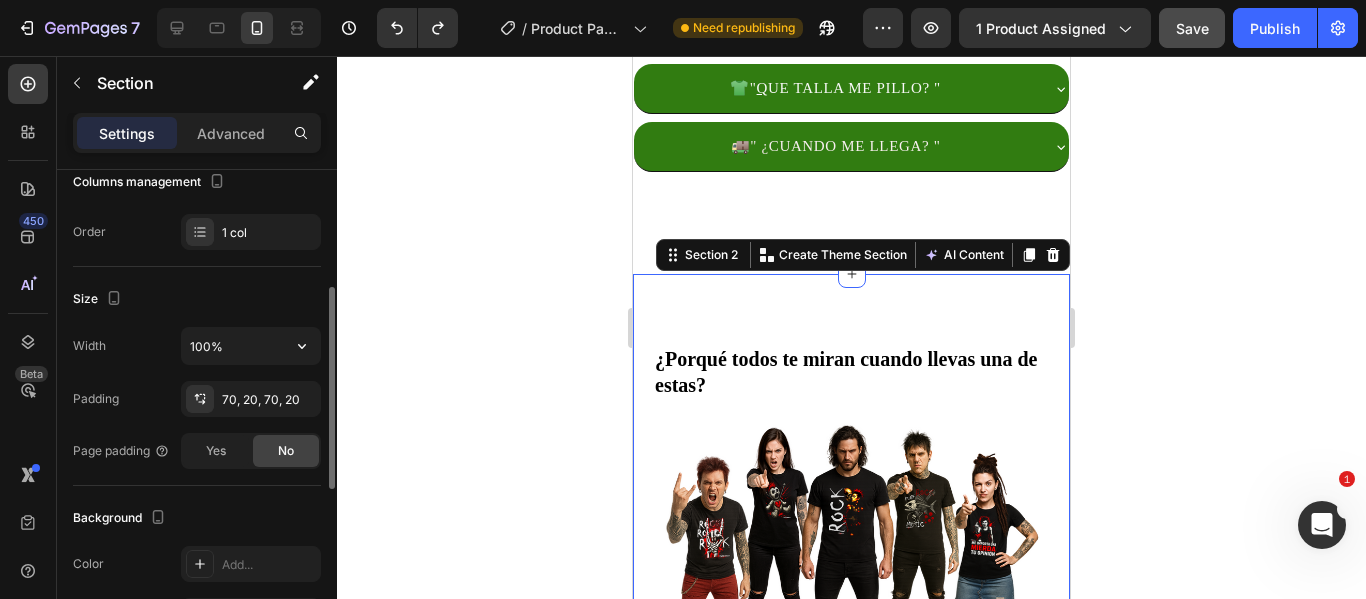 scroll, scrollTop: 0, scrollLeft: 0, axis: both 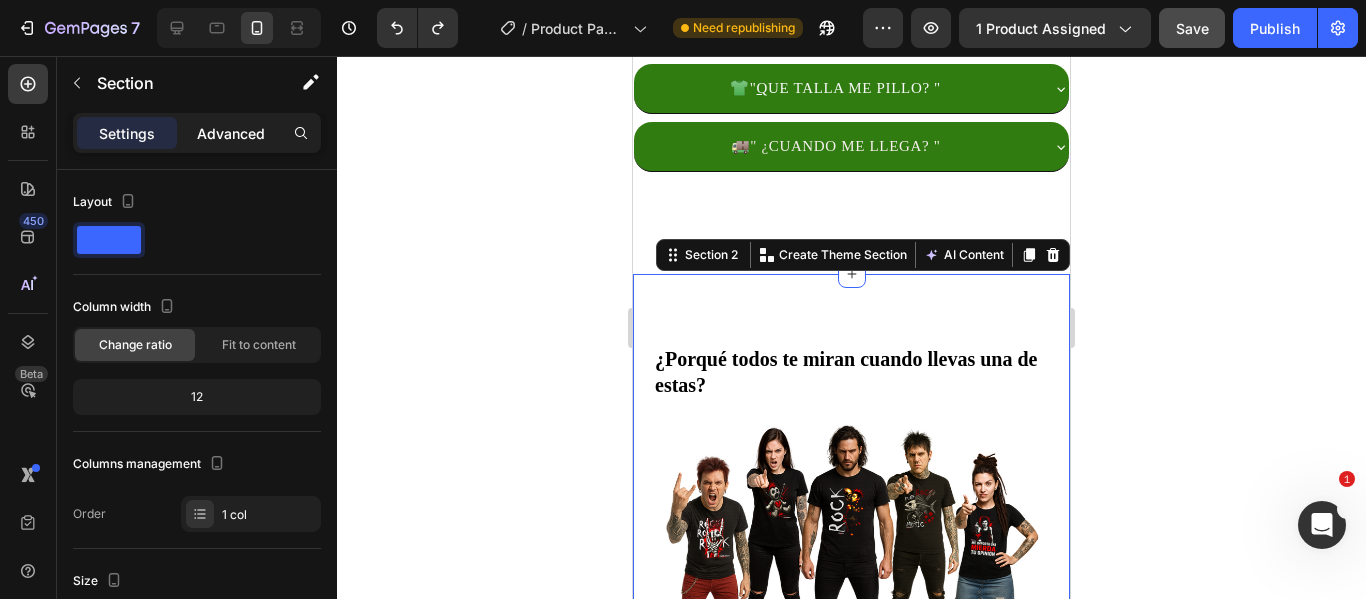 click on "Advanced" at bounding box center (231, 133) 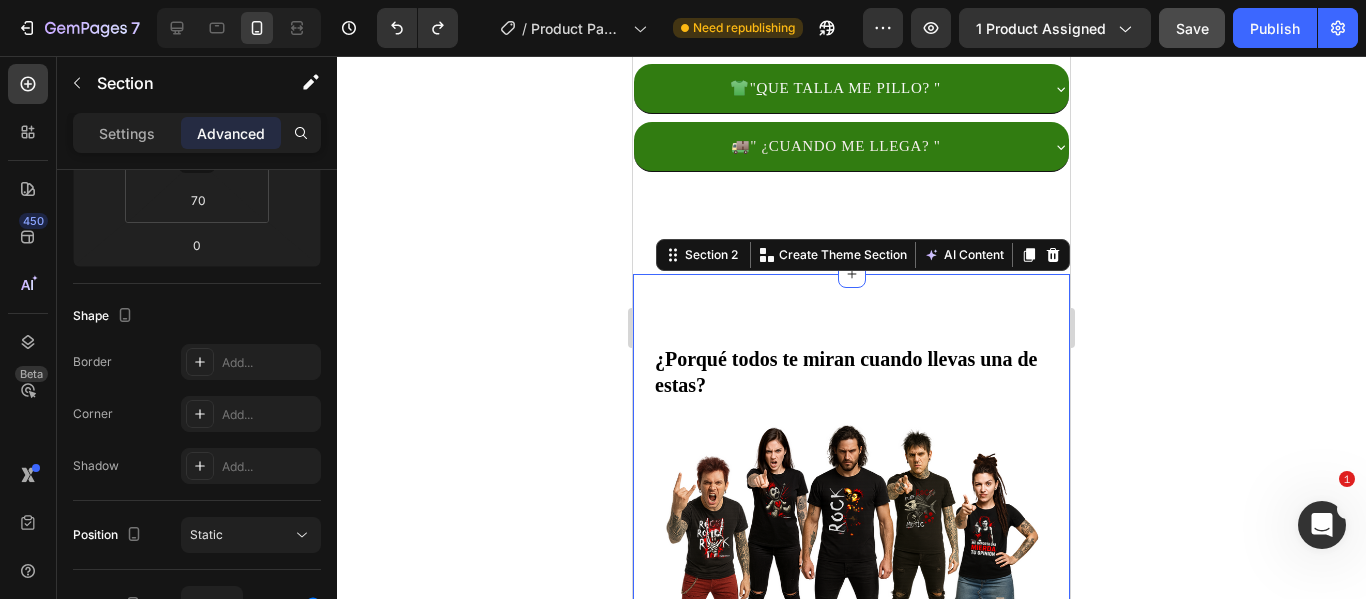 scroll, scrollTop: 800, scrollLeft: 0, axis: vertical 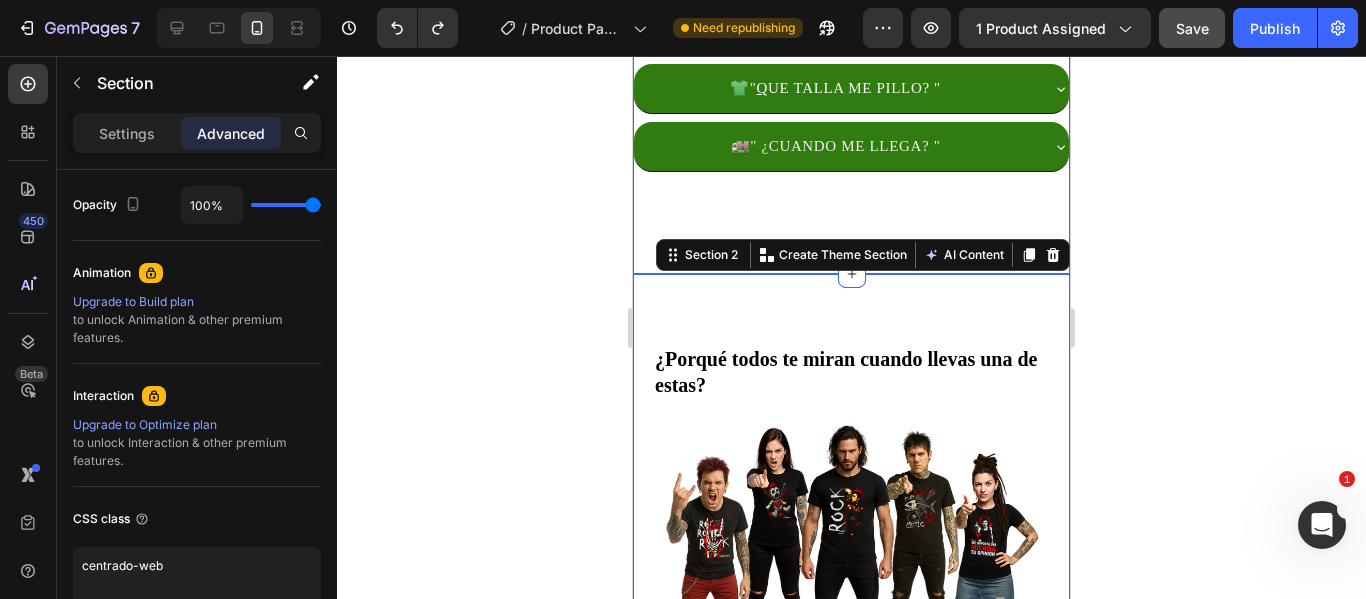 click on "1 camiseta por 29€ 🔥  Llévate  2  por solo  45€ 👕 Elige 2 entre 5 diseños exclusivos Camisetas que no pasan desapercibidas. Text Block Product Images Text Block MODELOS A ELEGIR CUERNOS ROCK CUERNOS ROCK CUERNOS ROCK RASPA ROCK RASPA ROCK RASPA ROCK TU OPINIÓN TU OPINIÓN TU OPINIÓN DESTINO CANALLA DESTINO CANALLA DESTINO CANALLA MUÑECO DE TRAPO MUÑECO DE TRAPO MUÑECO DE TRAPO TALLA S S S M M M L L L XL XL XL 2XL 2XL 2XL 3XL 3XL 3XL 4XL 4XL 4XL Product Variants & Swatches
AGREGAR AL CARRITO Add to Cart COMPRAR AHORA Dynamic Checkout Image Emily Text Block Customer  Text Block ⭐️⭐️⭐️⭐️⭐️ – “Me pillé dos y volveré a por más”   — Clara M. (Madrid)  “No solo mola el diseño, la tela es comodísima, lo confirmo...jajaa   No es de esas gordacas que asfixian en verano, volvere  Text Block Replace this text with your content Text Block Row Row Row
Recuerda: Llévate  2 camisetas por solo 45€
✅ Envío 48–72h desde España" at bounding box center (851, -565) 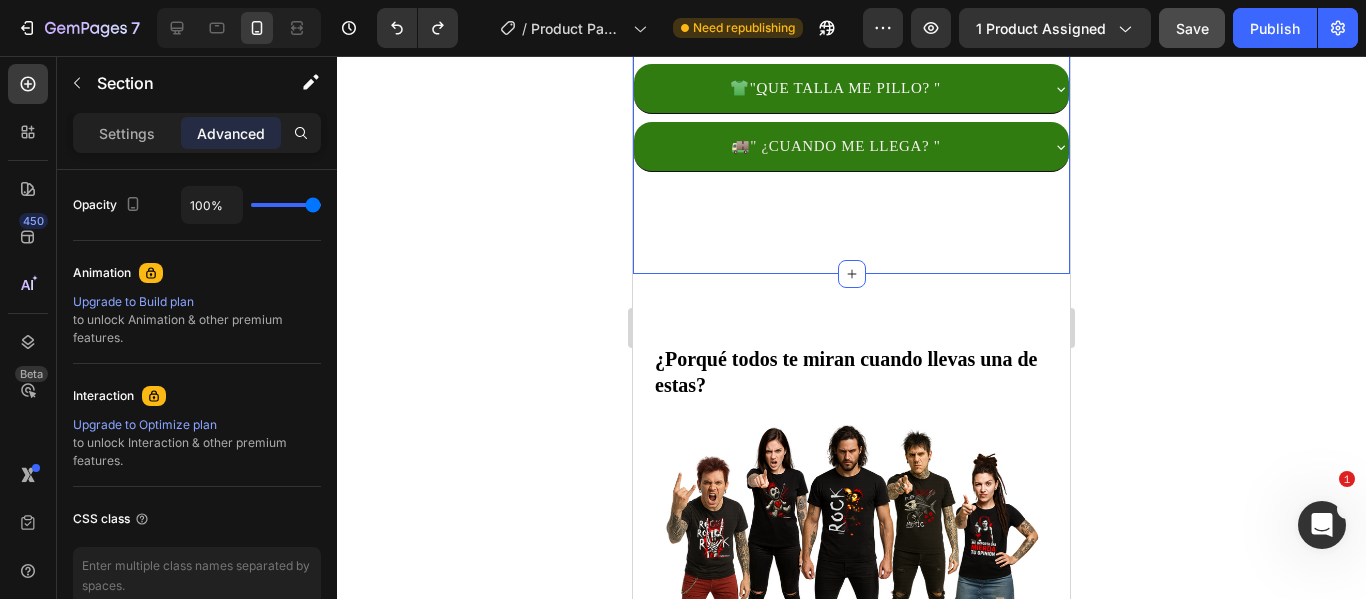 click on "1 camiseta por 29€ 🔥  Llévate  2  por solo  45€ 👕 Elige 2 entre 5 diseños exclusivos Camisetas que no pasan desapercibidas. Text Block Product Images Text Block MODELOS A ELEGIR CUERNOS ROCK CUERNOS ROCK CUERNOS ROCK RASPA ROCK RASPA ROCK RASPA ROCK TU OPINIÓN TU OPINIÓN TU OPINIÓN DESTINO CANALLA DESTINO CANALLA DESTINO CANALLA MUÑECO DE TRAPO MUÑECO DE TRAPO MUÑECO DE TRAPO TALLA S S S M M M L L L XL XL XL 2XL 2XL 2XL 3XL 3XL 3XL 4XL 4XL 4XL Product Variants & Swatches
AGREGAR AL CARRITO Add to Cart COMPRAR AHORA Dynamic Checkout Image Emily Text Block Customer  Text Block ⭐️⭐️⭐️⭐️⭐️ – “Me pillé dos y volveré a por más”   — Clara M. (Madrid)  “No solo mola el diseño, la tela es comodísima, lo confirmo...jajaa   No es de esas gordacas que asfixian en verano, volvere  Text Block Replace this text with your content Text Block Row Row Row
Recuerda: Llévate  2 camisetas por solo 45€
✅ Envío 48–72h desde España" at bounding box center [851, -565] 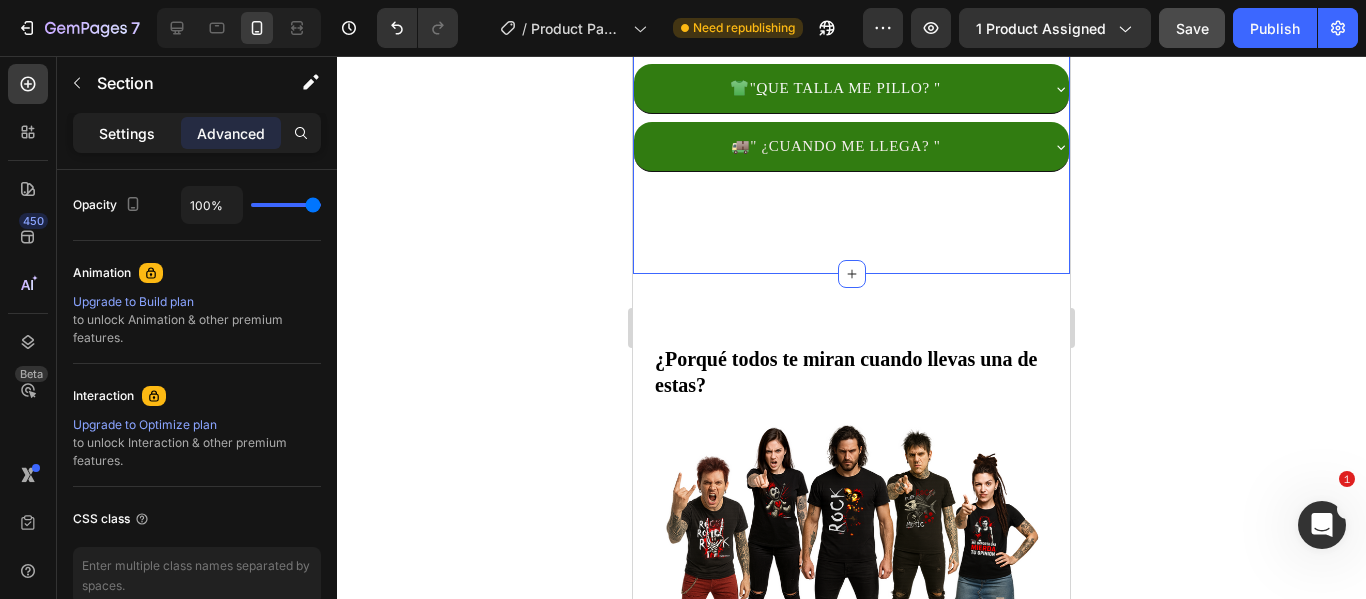 click on "Settings" at bounding box center (127, 133) 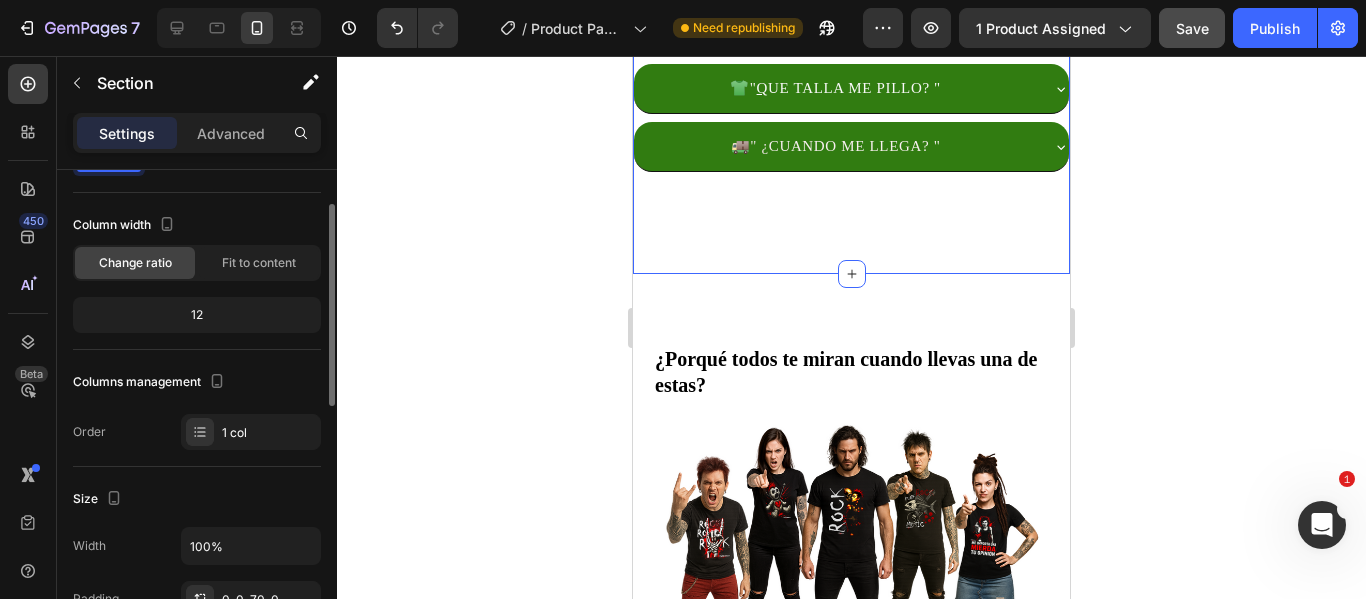 scroll, scrollTop: 0, scrollLeft: 0, axis: both 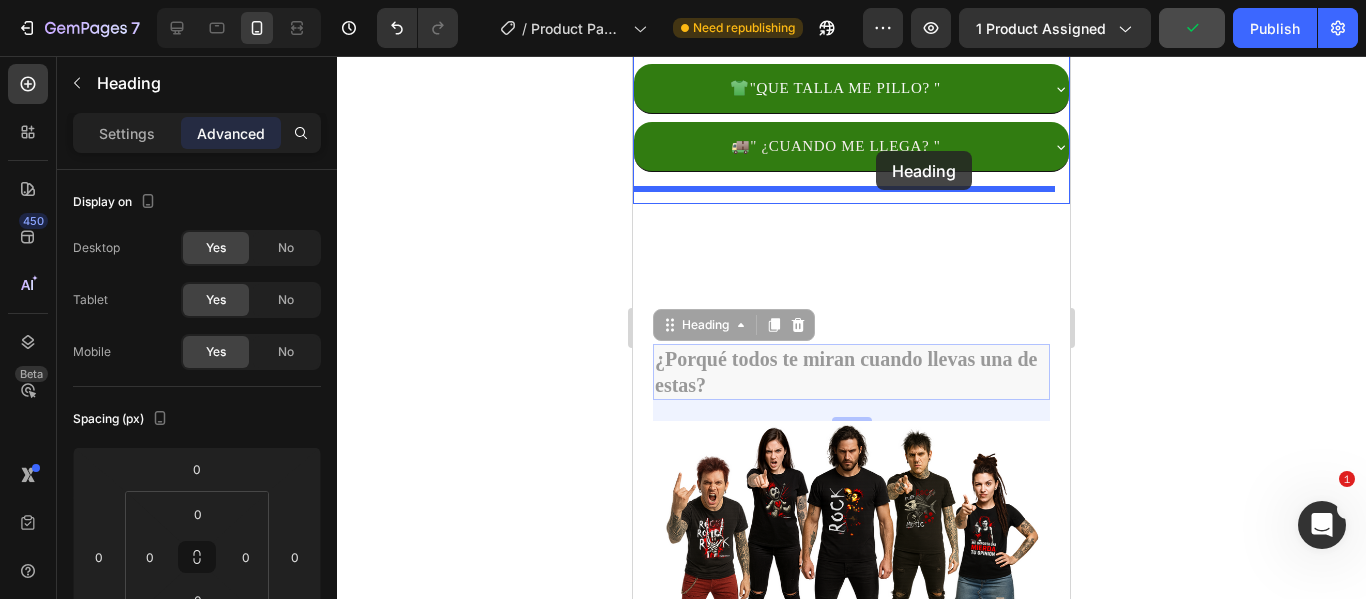 drag, startPoint x: 953, startPoint y: 359, endPoint x: 875, endPoint y: 152, distance: 221.20805 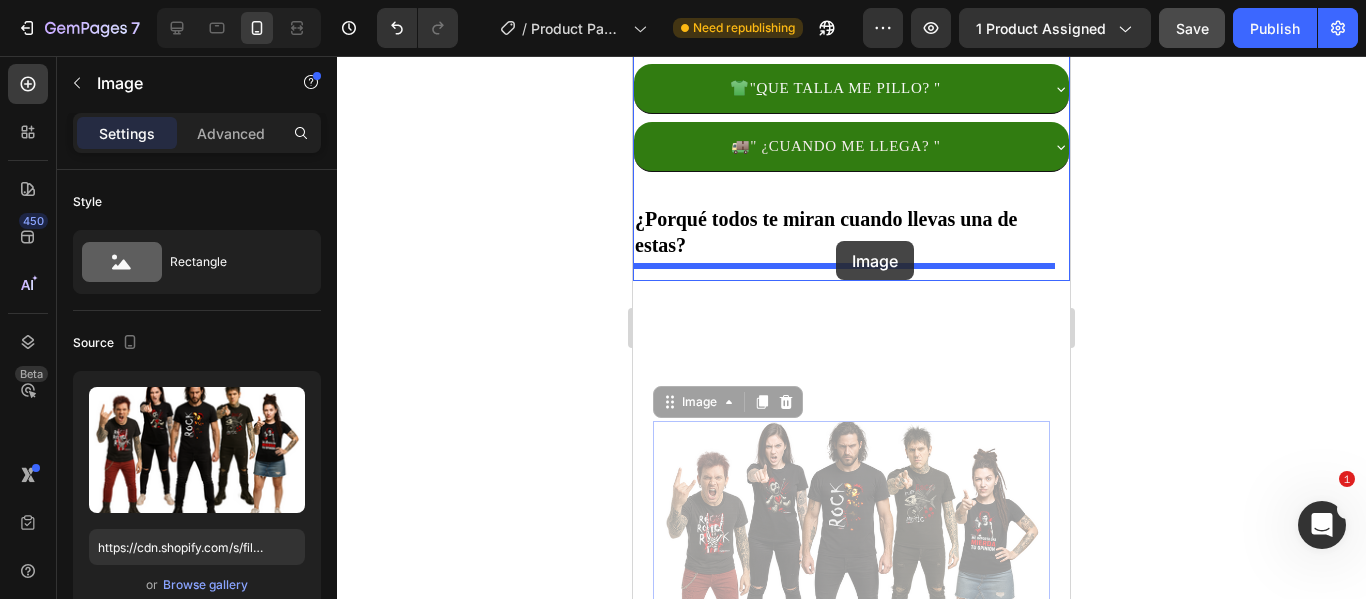 drag, startPoint x: 881, startPoint y: 485, endPoint x: 836, endPoint y: 241, distance: 248.1149 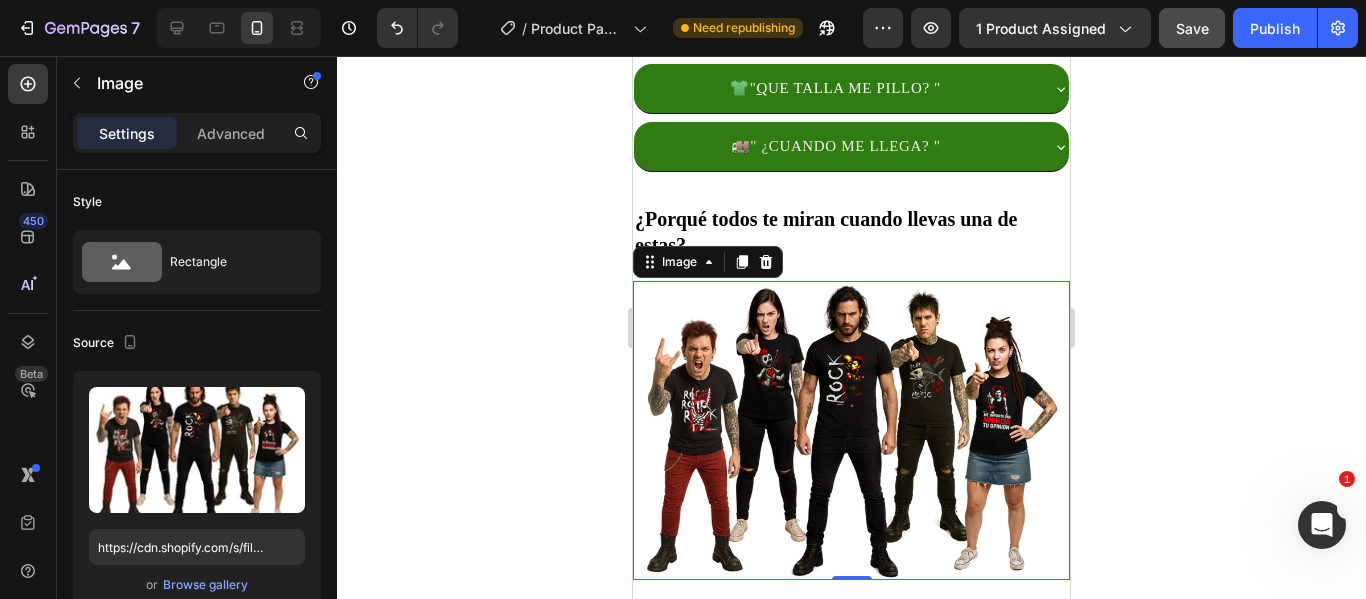 click 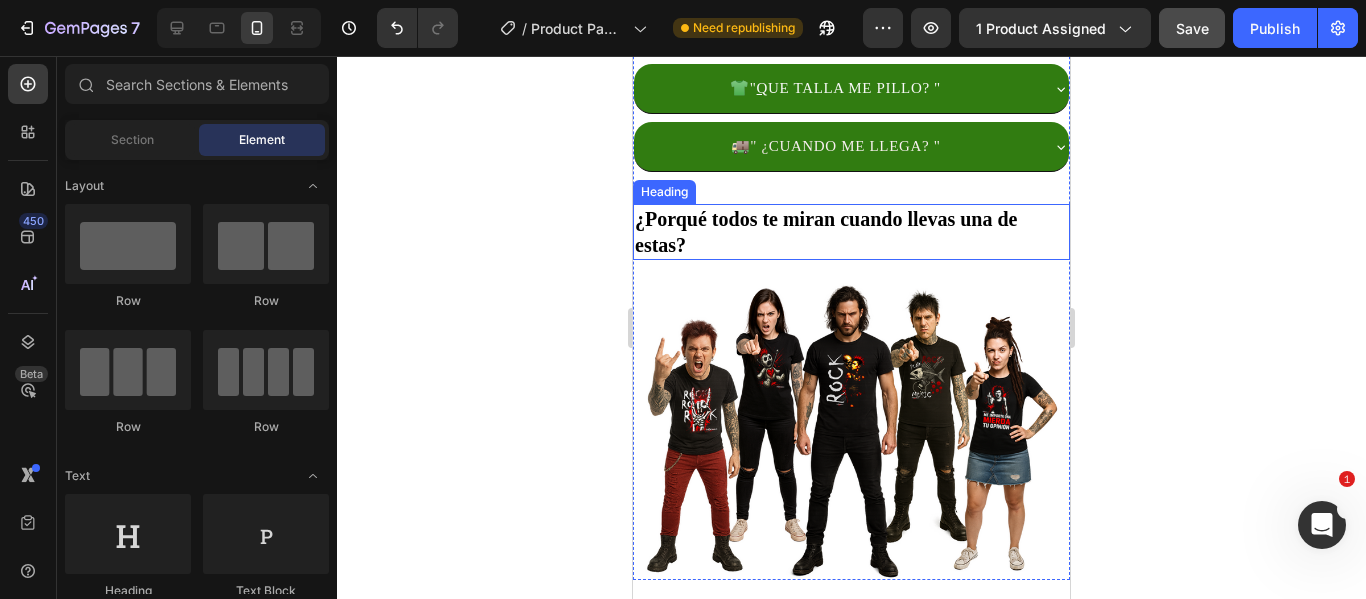 click on "¿Porqué todos te miran cuando llevas una de estas?" at bounding box center [851, 232] 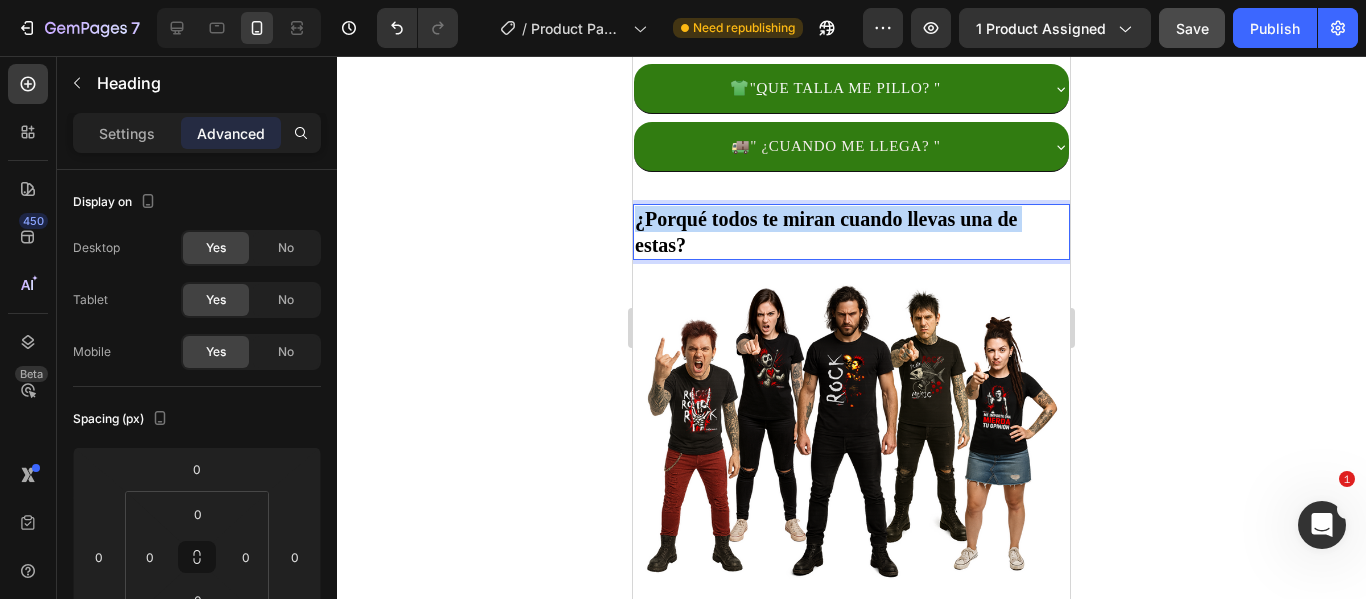 drag, startPoint x: 682, startPoint y: 232, endPoint x: 633, endPoint y: 220, distance: 50.447994 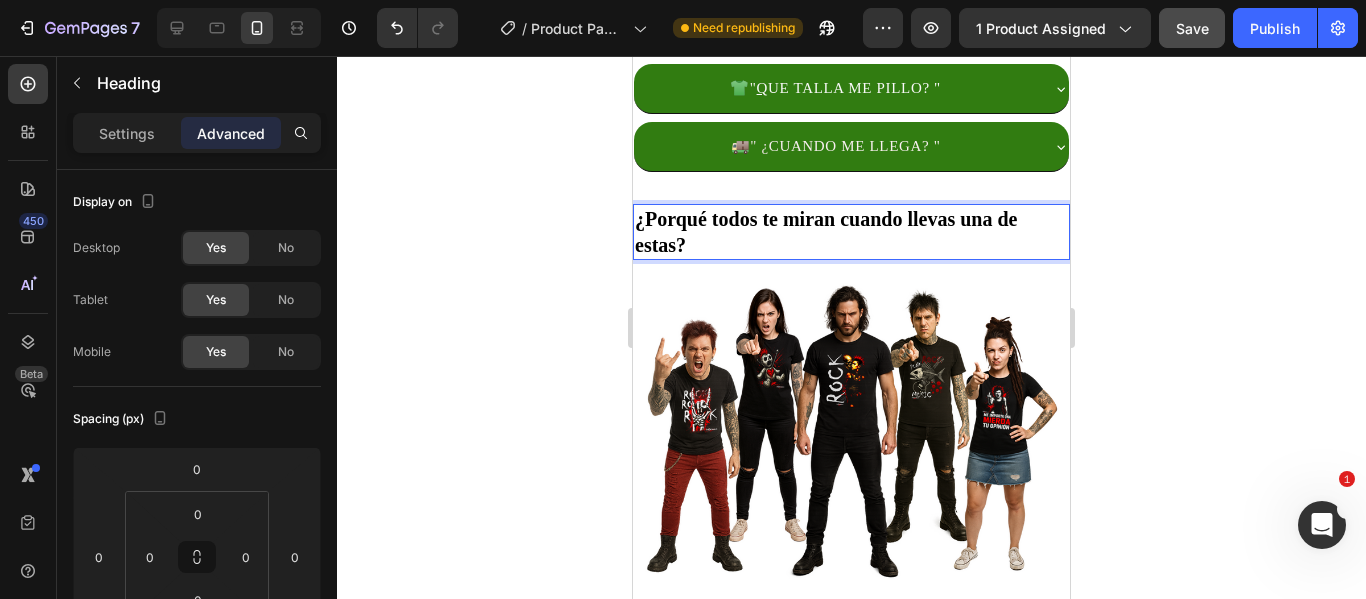 click on "¿Porqué todos te miran cuando llevas una de estas?" at bounding box center (851, 232) 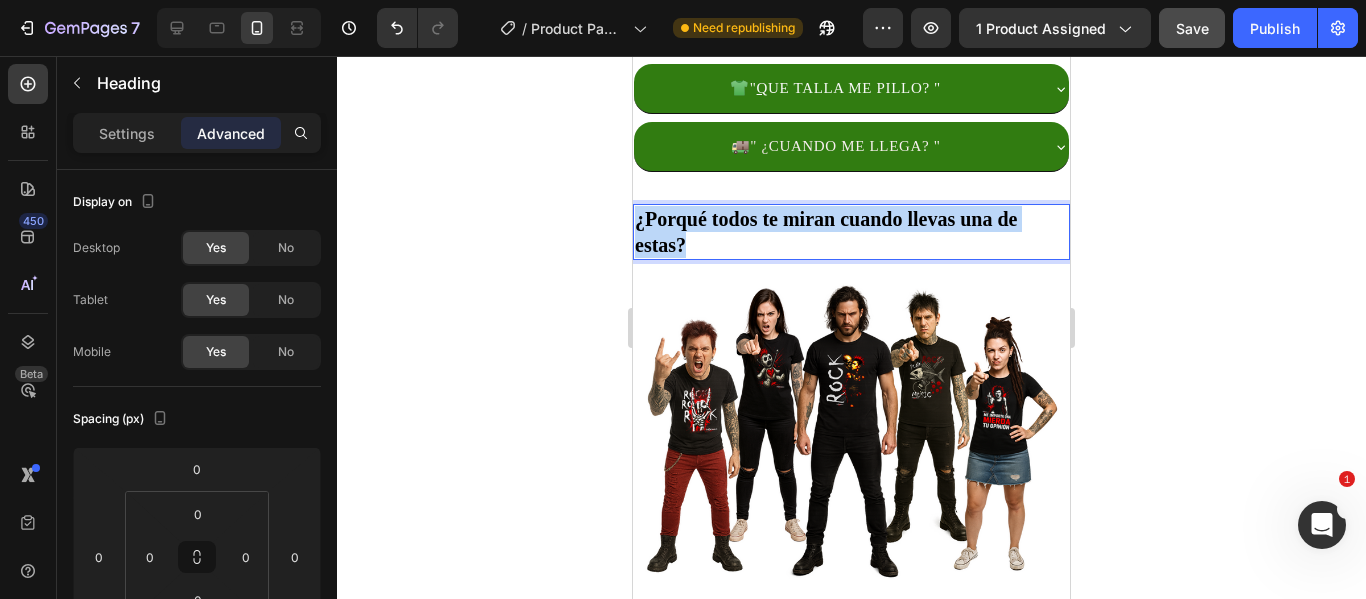 drag, startPoint x: 684, startPoint y: 237, endPoint x: 636, endPoint y: 208, distance: 56.0803 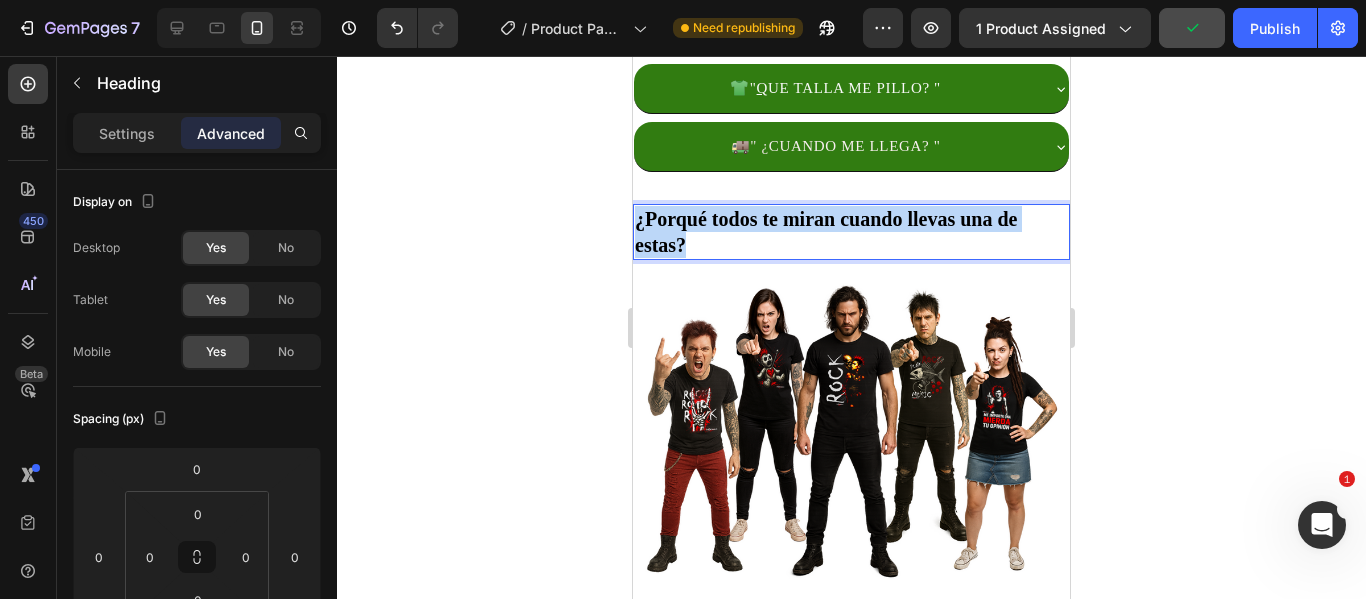 drag, startPoint x: 638, startPoint y: 210, endPoint x: 998, endPoint y: 239, distance: 361.16617 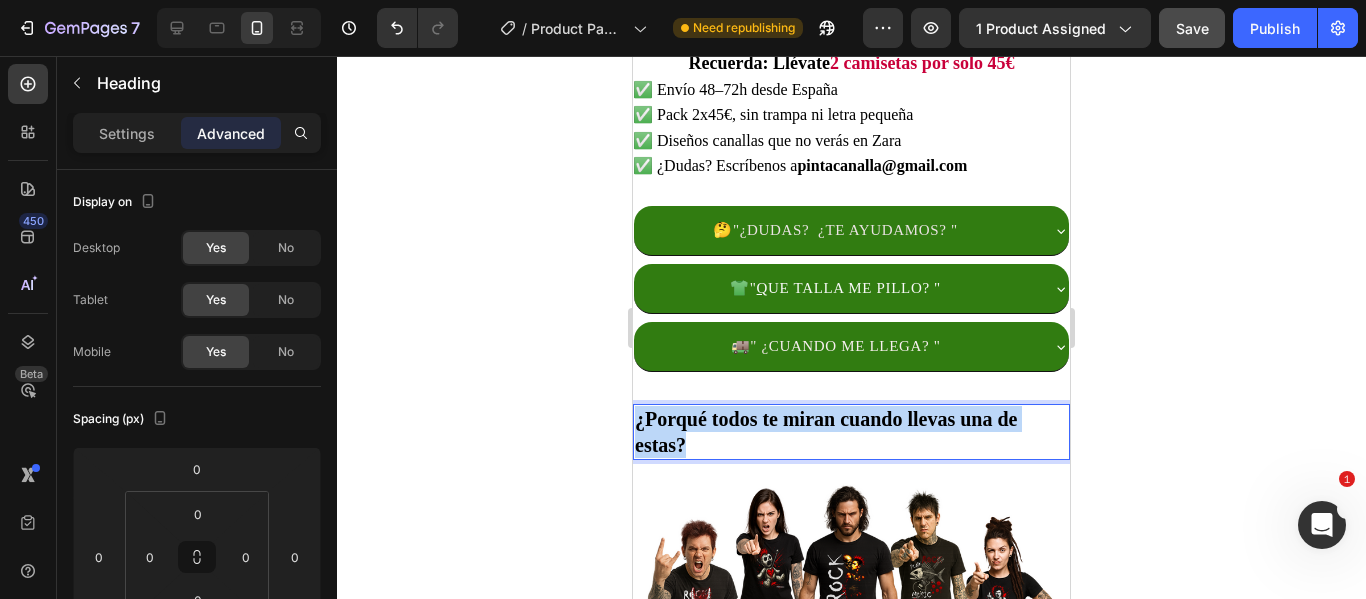 scroll, scrollTop: 1400, scrollLeft: 0, axis: vertical 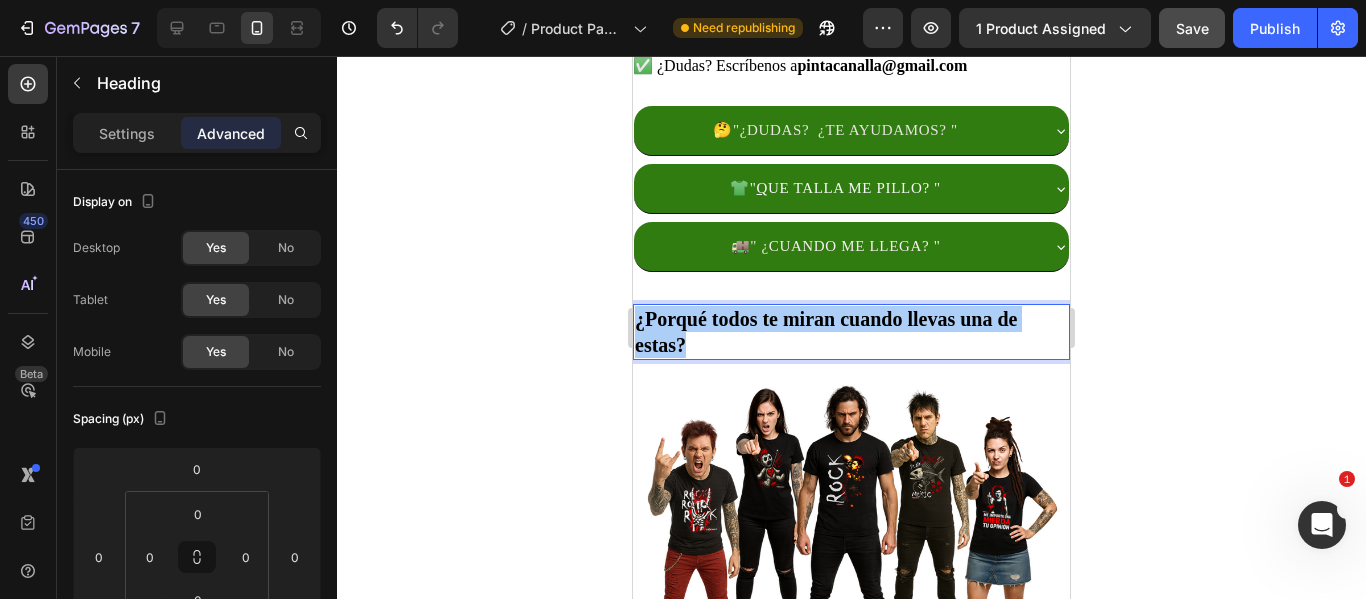 click 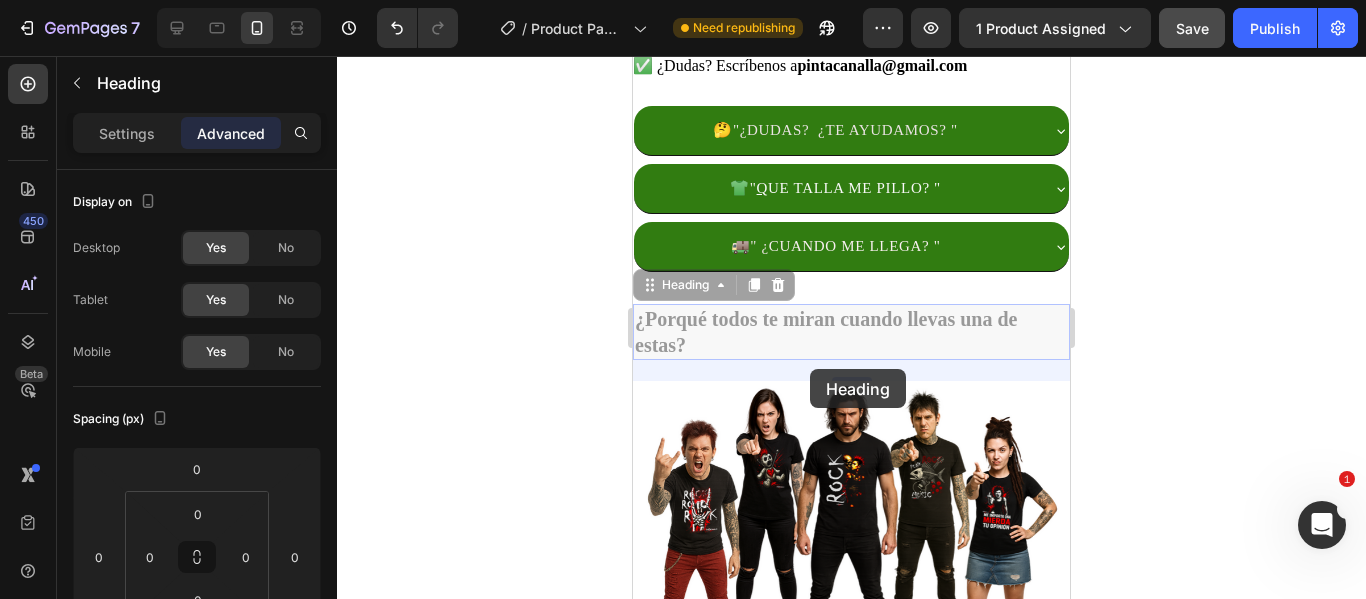 drag, startPoint x: 806, startPoint y: 305, endPoint x: 810, endPoint y: 369, distance: 64.12488 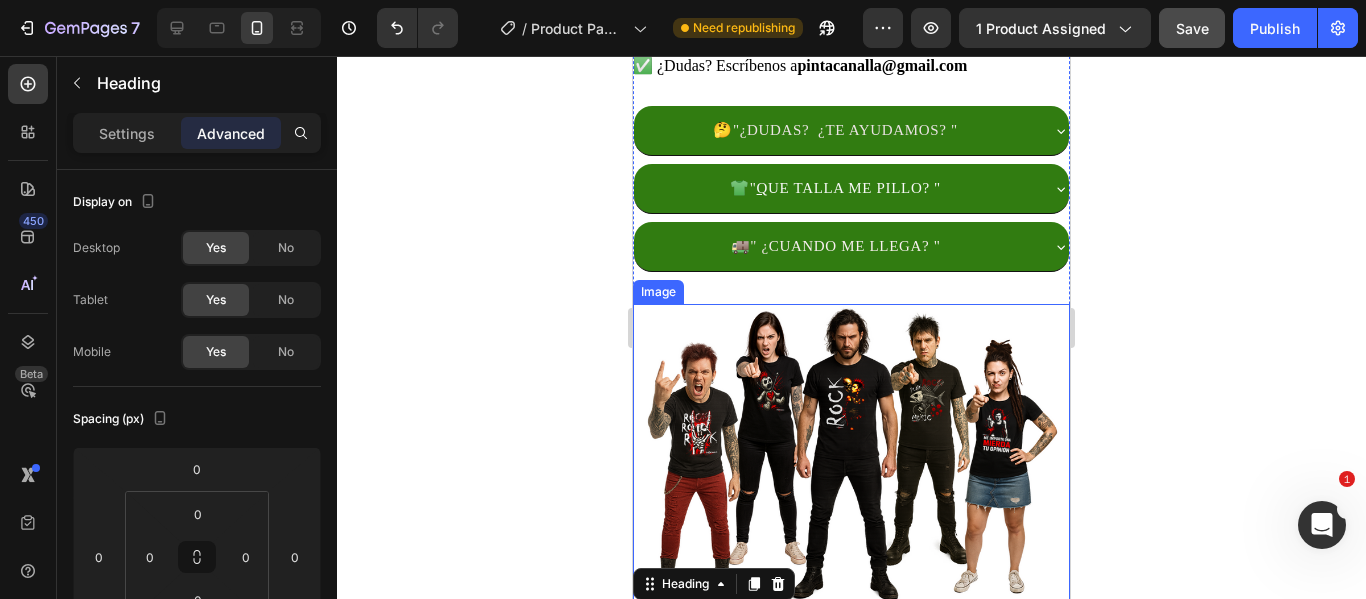 scroll, scrollTop: 1500, scrollLeft: 0, axis: vertical 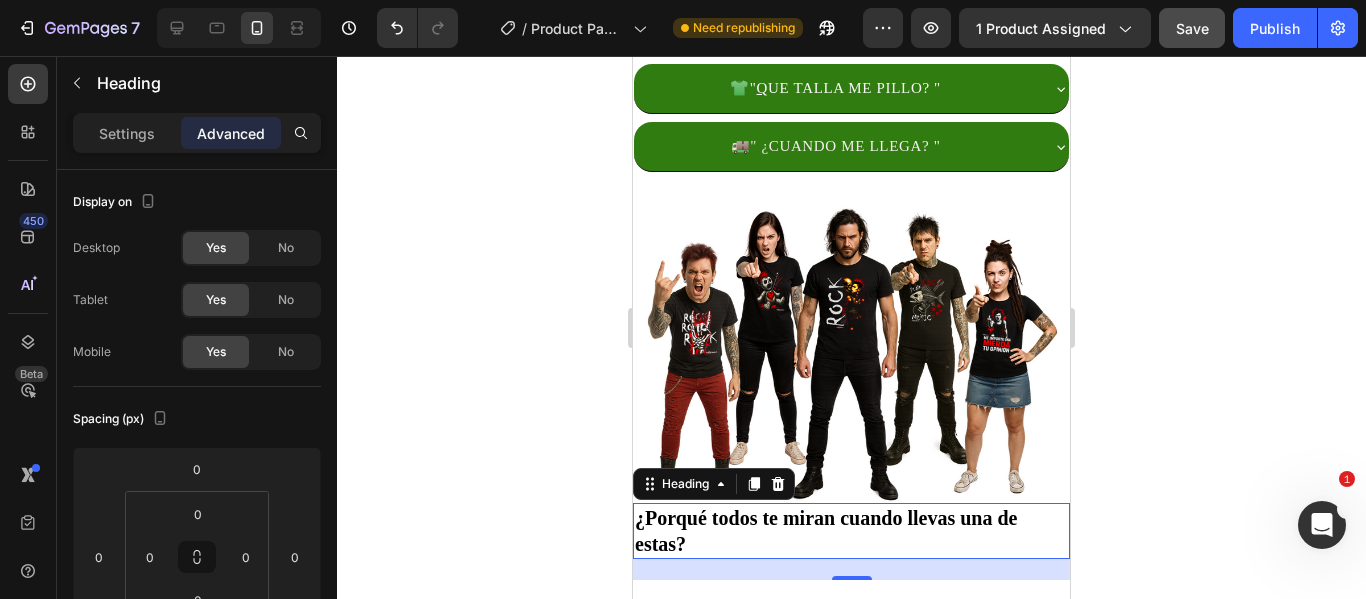 click 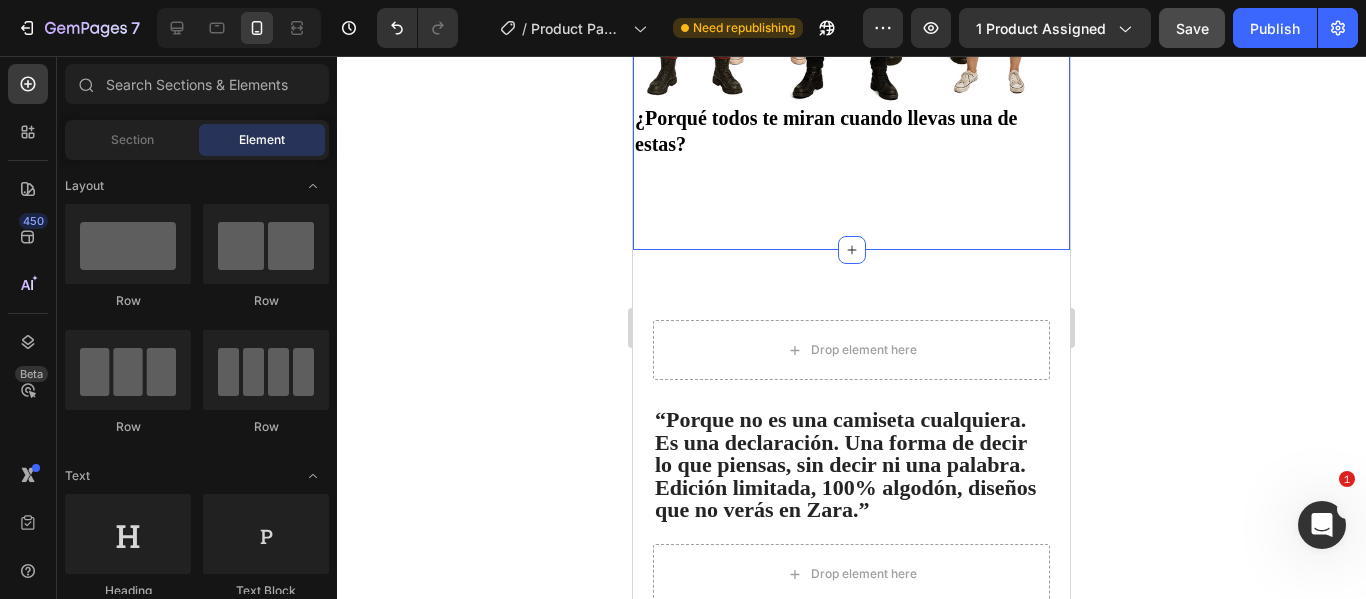 scroll, scrollTop: 1800, scrollLeft: 0, axis: vertical 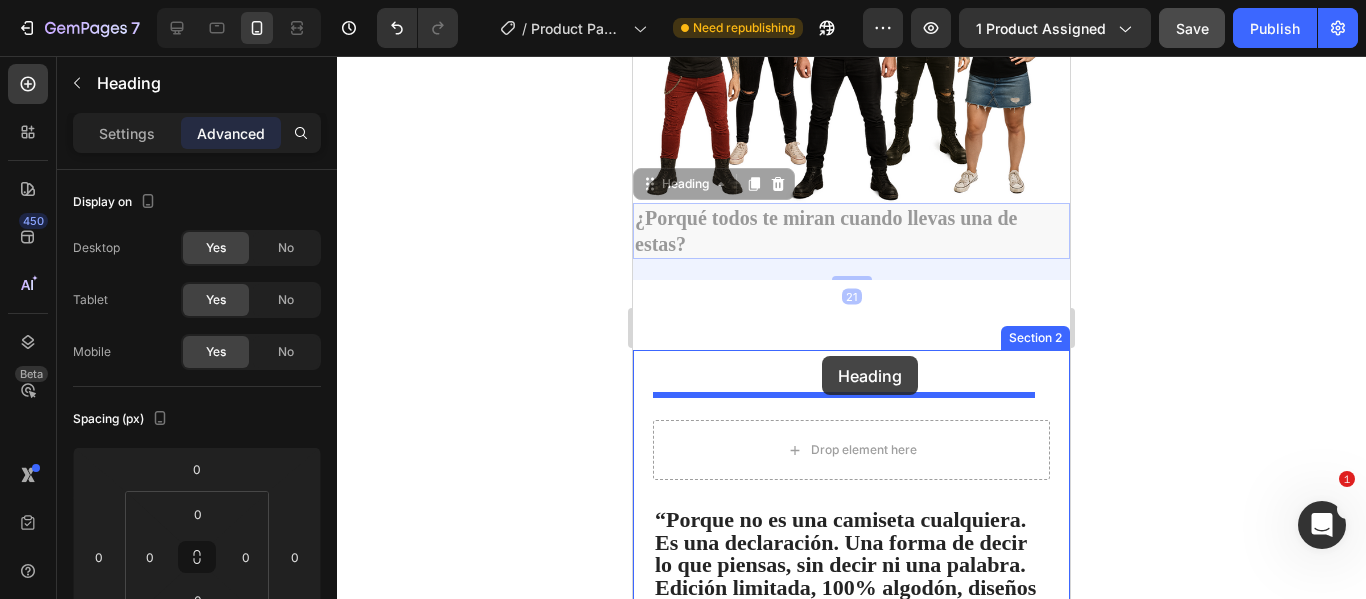 drag, startPoint x: 790, startPoint y: 207, endPoint x: 822, endPoint y: 356, distance: 152.3975 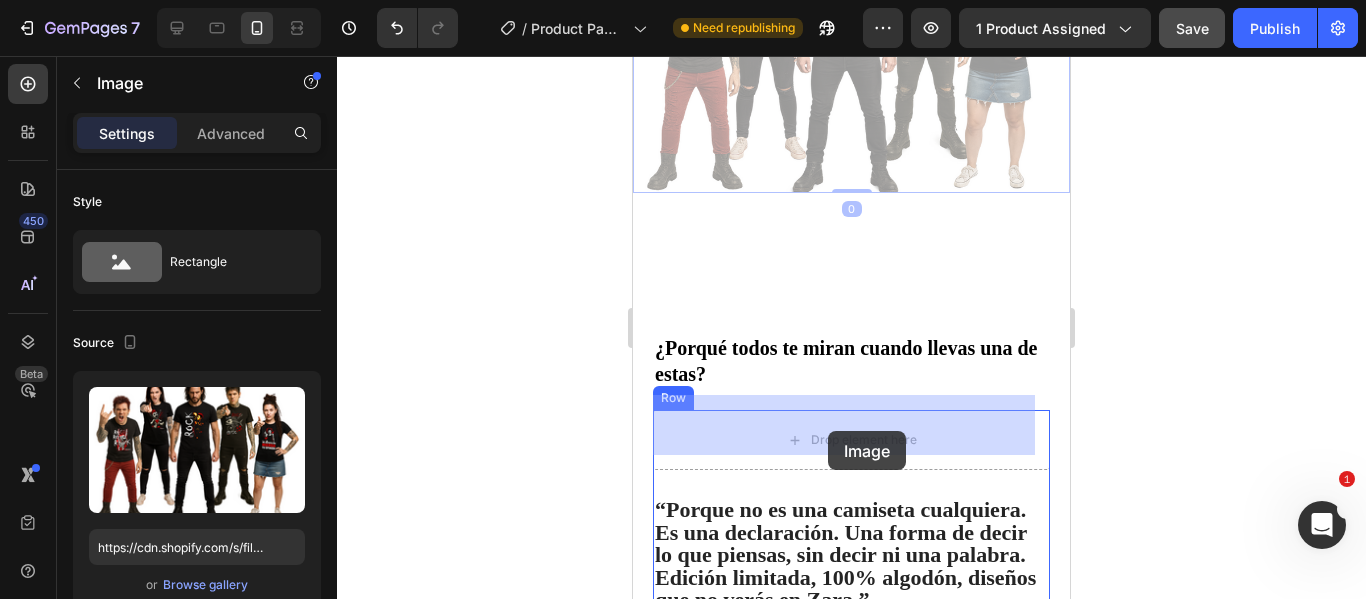 drag, startPoint x: 835, startPoint y: 115, endPoint x: 828, endPoint y: 431, distance: 316.0775 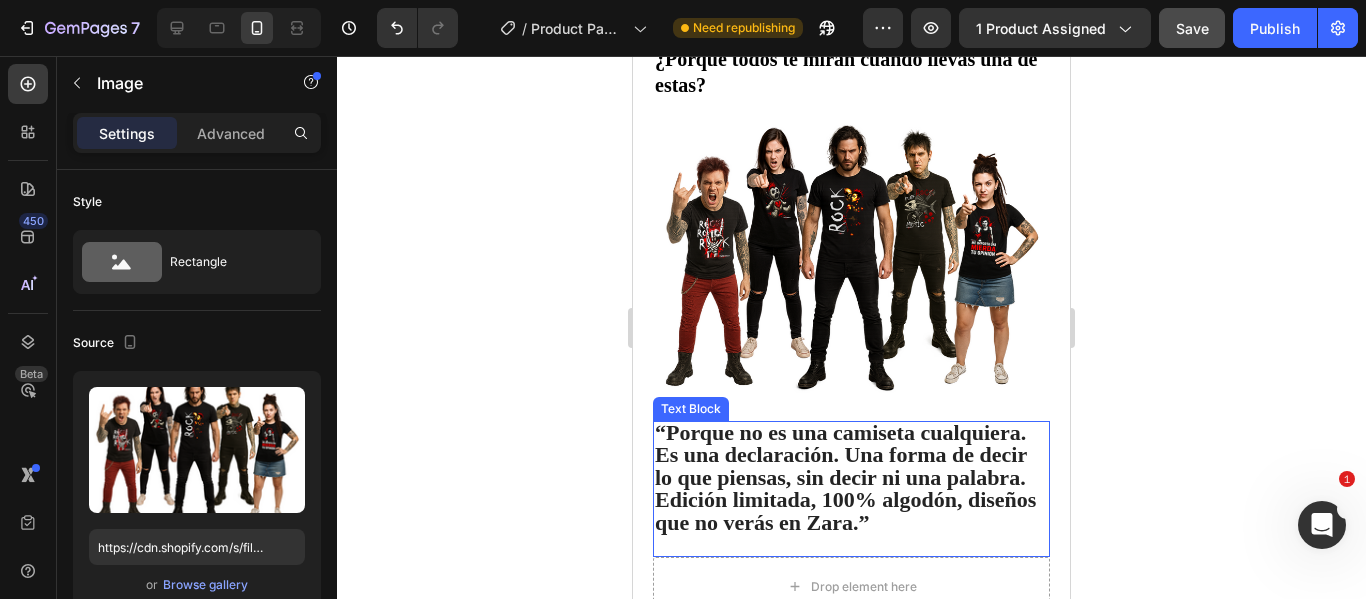 scroll, scrollTop: 1798, scrollLeft: 0, axis: vertical 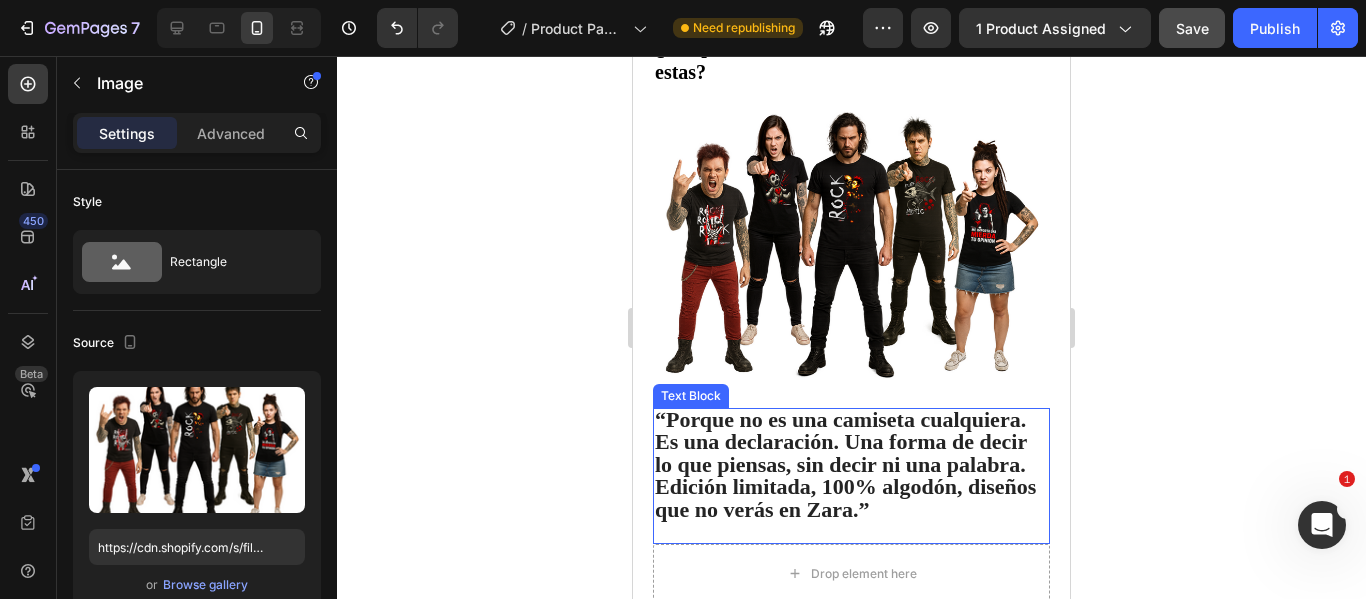 click on "¿Porqué todos te miran cuando llevas una de estas?" at bounding box center [846, 59] 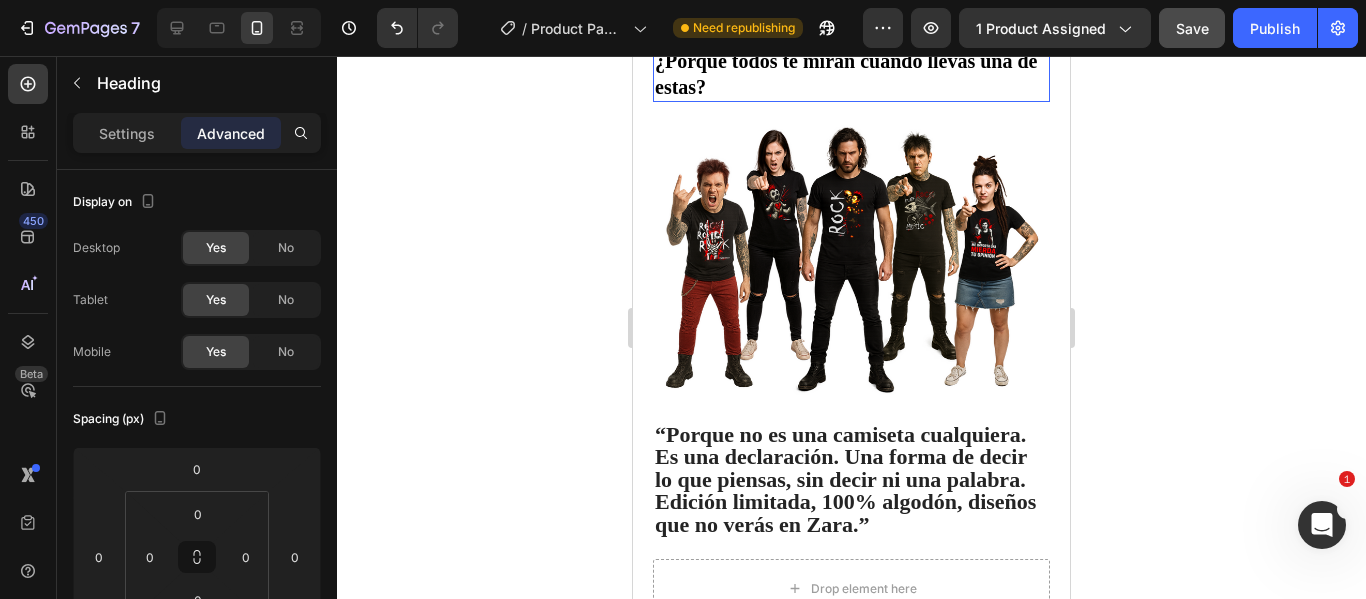 scroll, scrollTop: 1600, scrollLeft: 0, axis: vertical 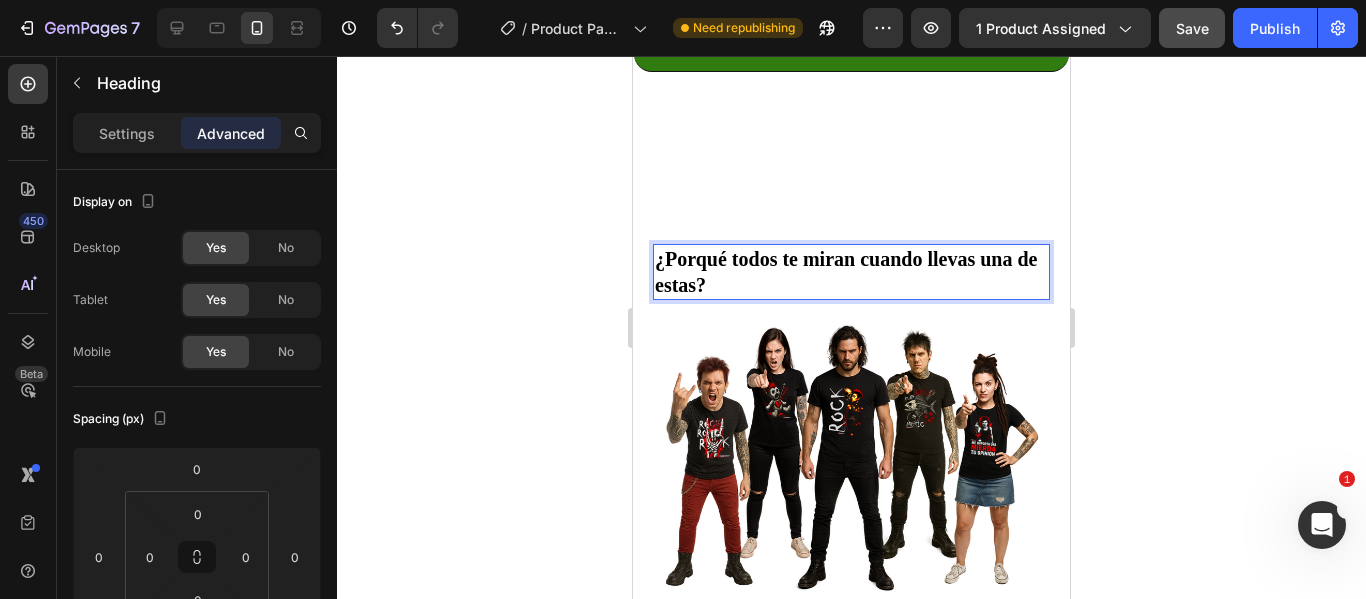 click on "¿Porqué todos te miran cuando llevas una de estas?" at bounding box center [851, 272] 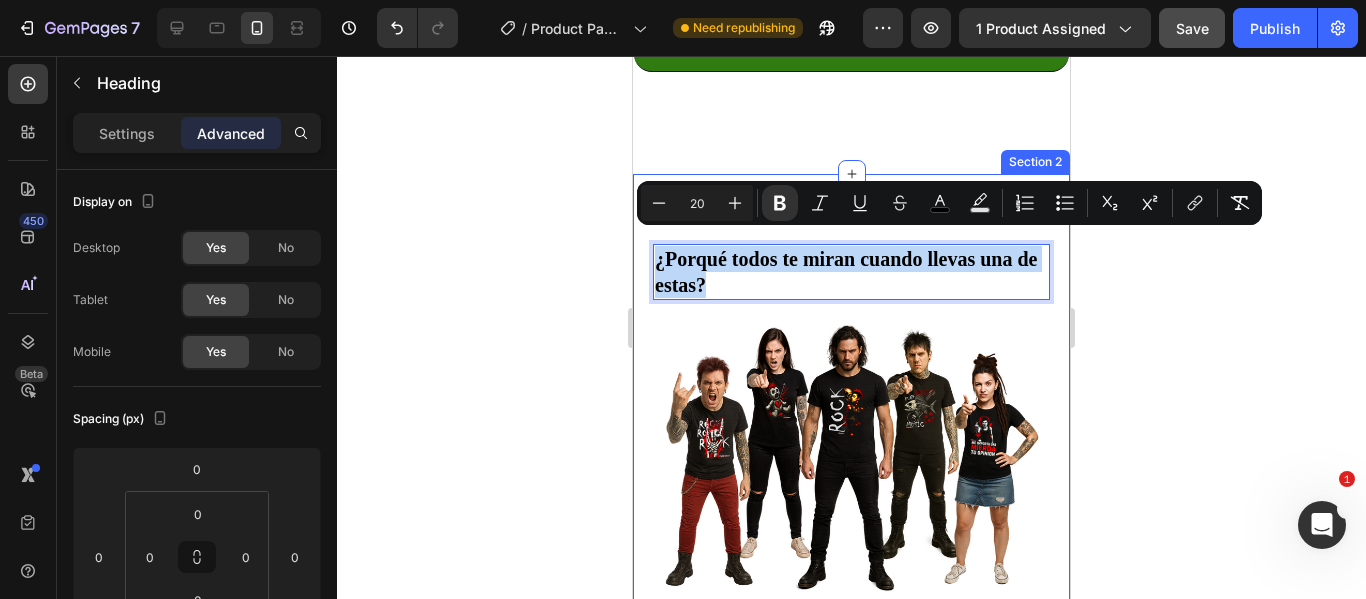 drag, startPoint x: 732, startPoint y: 273, endPoint x: 649, endPoint y: 254, distance: 85.146935 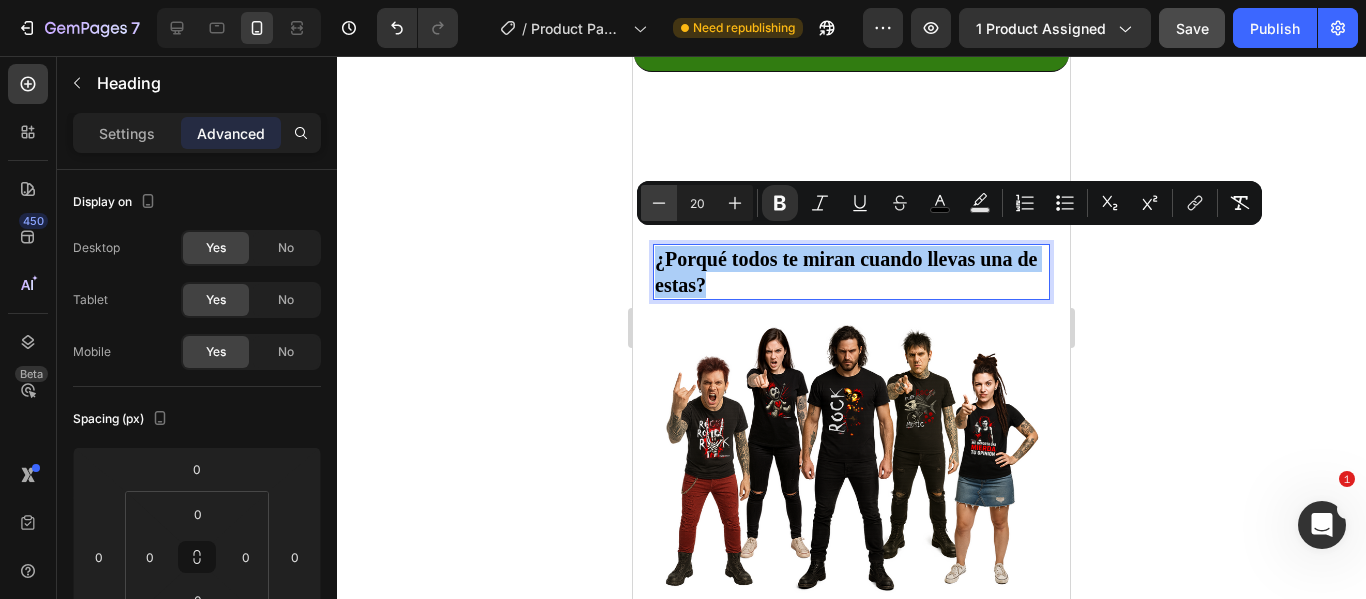 click 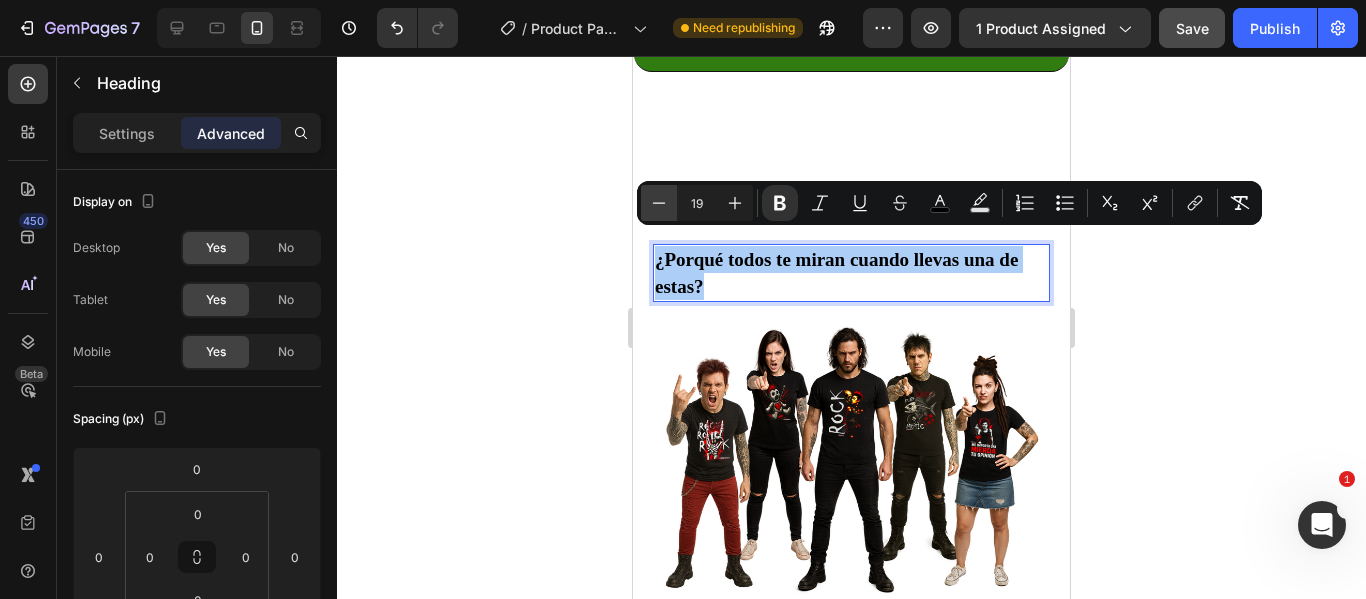 click 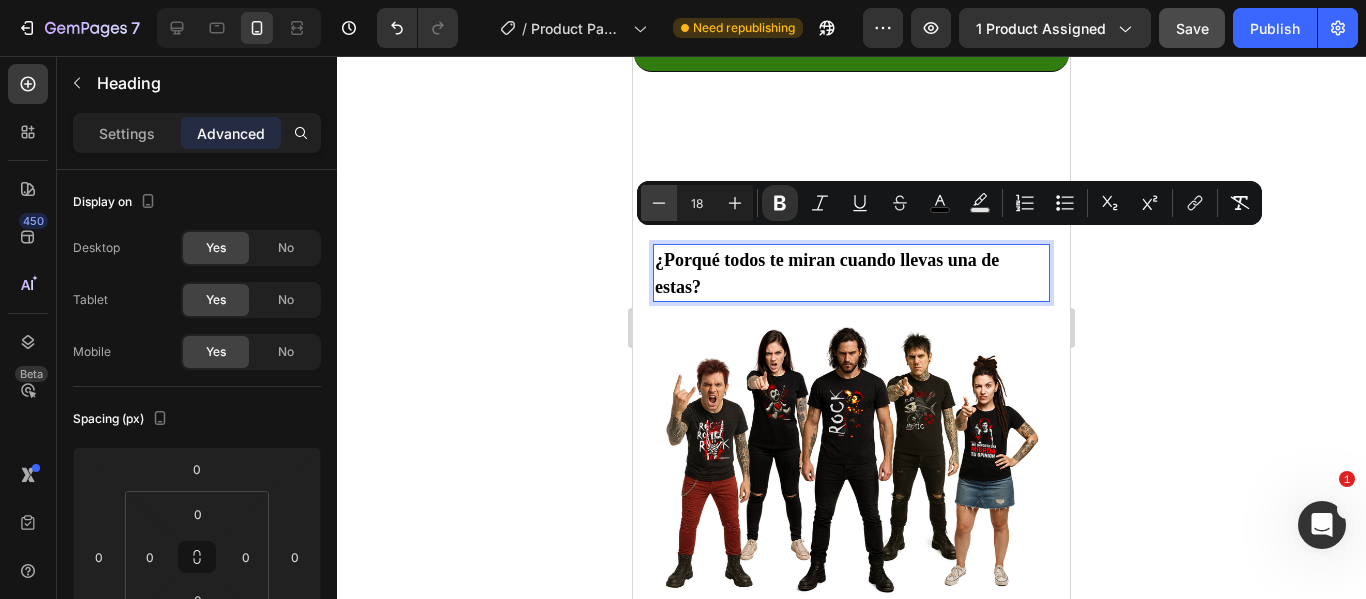 click 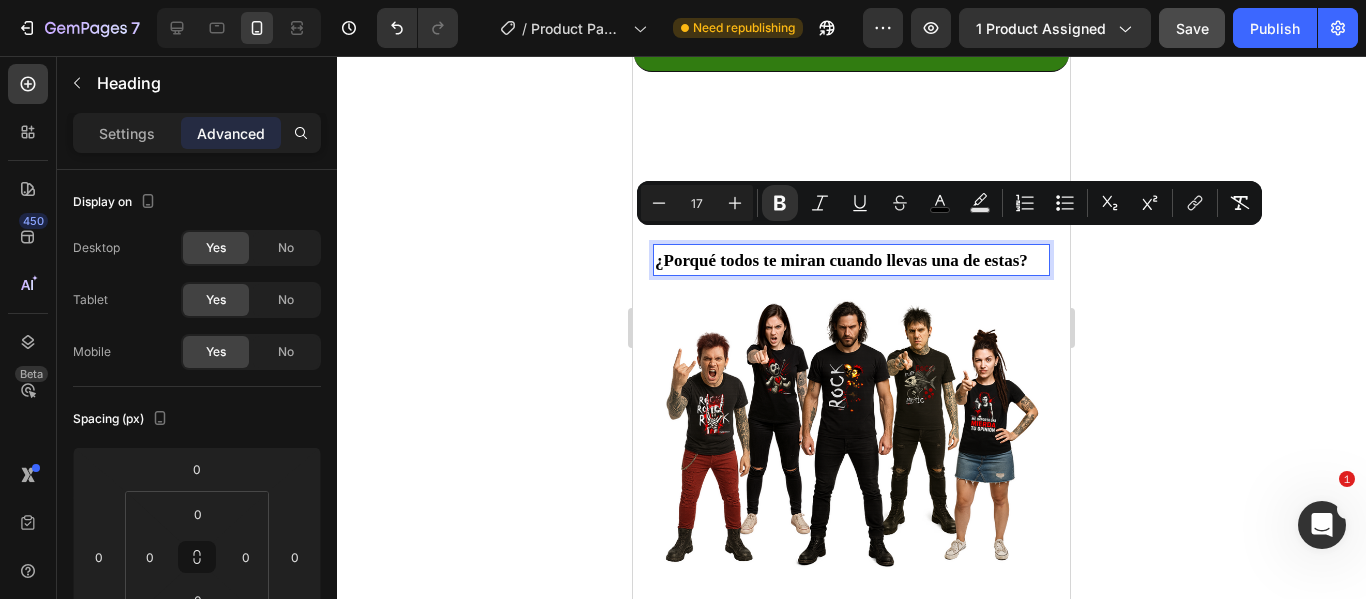 click 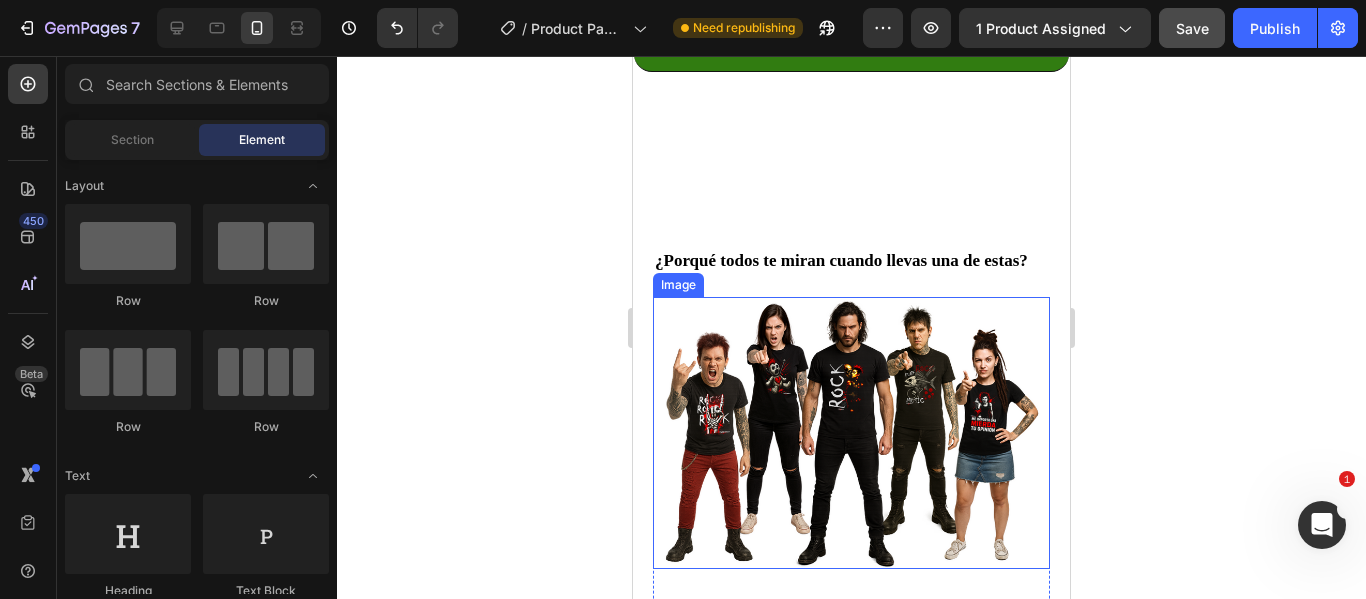 click at bounding box center (851, 433) 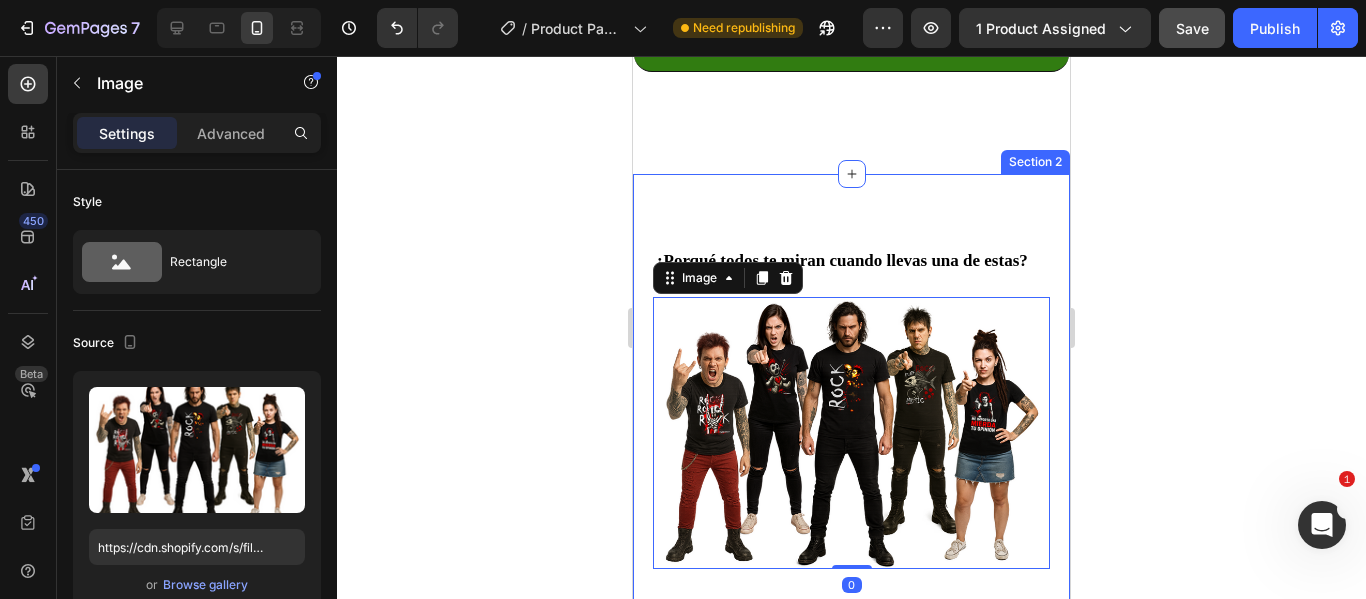 click on "⁠⁠⁠⁠⁠⁠⁠ ¿Porqué todos te miran cuando llevas una de estas? Heading “Porque no es una camiseta cualquiera. Es una declaración. Una forma de decir lo que piensas, sin decir ni una palabra. Edición limitada, 100% algodón, diseños que no verás en Zara.”   Text Block Row Image   0 Row Y lo mejor de todo… es cómo te vas a sentir. Heading Image Imagina salir a la calle con esa seguridad que se nota. Mirada al frente, sonrisa que no pide permiso y una camiseta que habla por ti. No es solo ropa, es actitud.   Cada diseño de PINTACANALLA está hecho para eso: para darte ese empujón cuando más lo necesitas. No disimula, no suaviza, no pide perdón. Simplemente grita quién eres.   Cuando te la pongas, no será solo por estilo. Será por todo lo que transmite. Despídete de lo neutro. Abraza lo que te representa. Y pisa fuerte, que el mundo mire. Text Block Row
Drop element here Row" at bounding box center [851, 924] 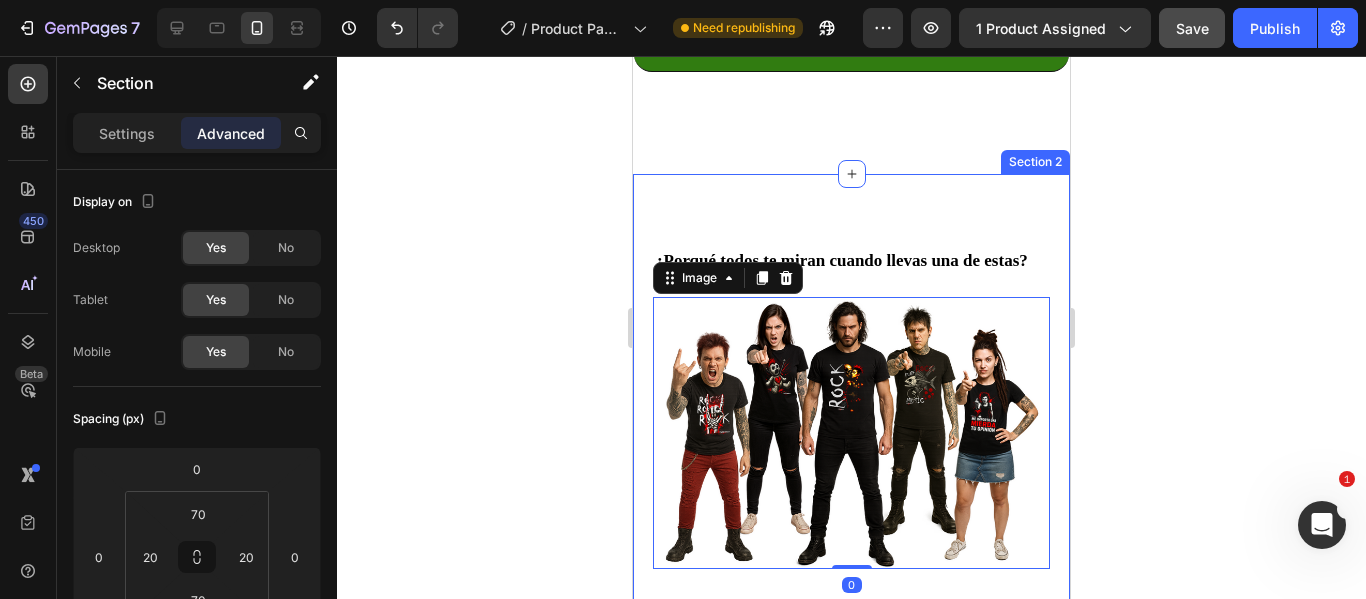 click on "⁠⁠⁠⁠⁠⁠⁠ ¿Porqué todos te miran cuando llevas una de estas? Heading “Porque no es una camiseta cualquiera. Es una declaración. Una forma de decir lo que piensas, sin decir ni una palabra. Edición limitada, 100% algodón, diseños que no verás en Zara.”   Text Block Row Image   0 Row Y lo mejor de todo… es cómo te vas a sentir. Heading Image Imagina salir a la calle con esa seguridad que se nota. Mirada al frente, sonrisa que no pide permiso y una camiseta que habla por ti. No es solo ropa, es actitud.   Cada diseño de PINTACANALLA está hecho para eso: para darte ese empujón cuando más lo necesitas. No disimula, no suaviza, no pide perdón. Simplemente grita quién eres.   Cuando te la pongas, no será solo por estilo. Será por todo lo que transmite. Despídete de lo neutro. Abraza lo que te representa. Y pisa fuerte, que el mundo mire. Text Block Row
Drop element here Row" at bounding box center [851, 924] 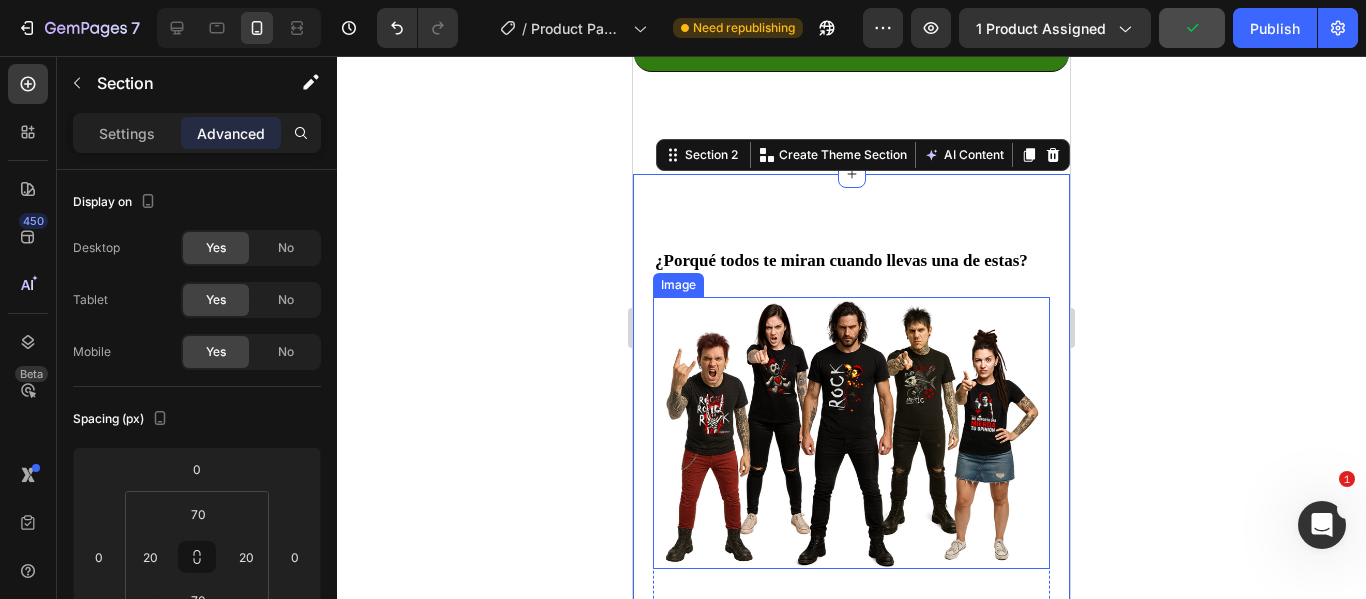 click at bounding box center [851, 433] 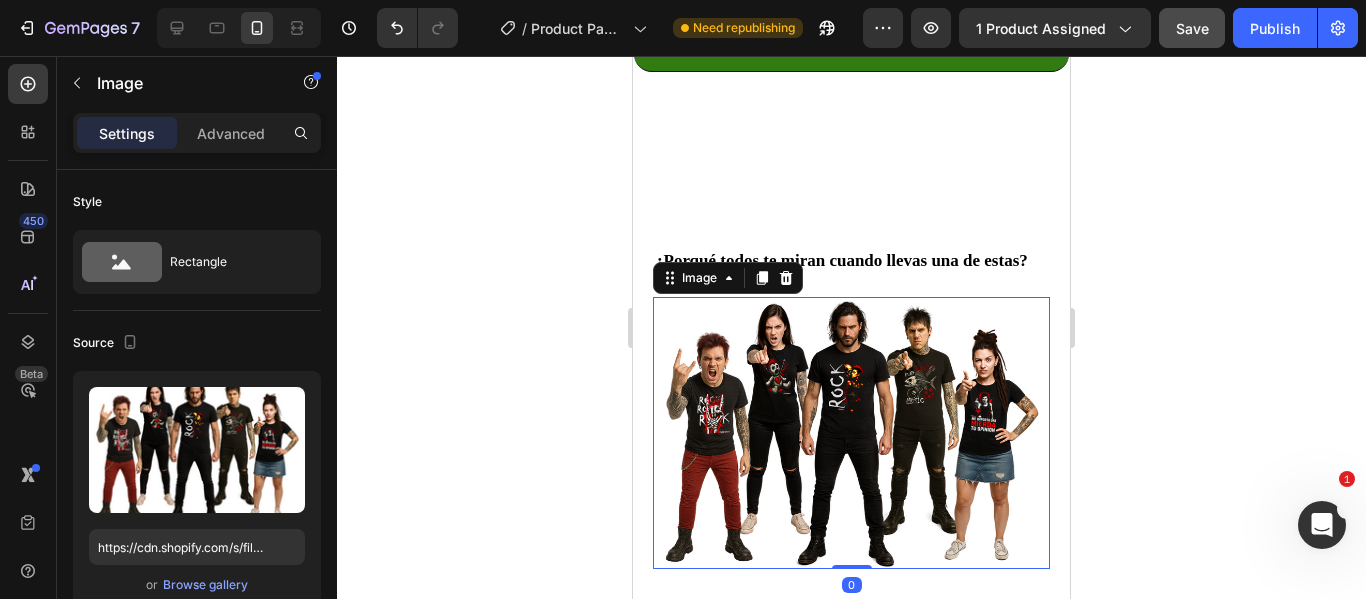 drag, startPoint x: 851, startPoint y: 538, endPoint x: 857, endPoint y: 515, distance: 23.769728 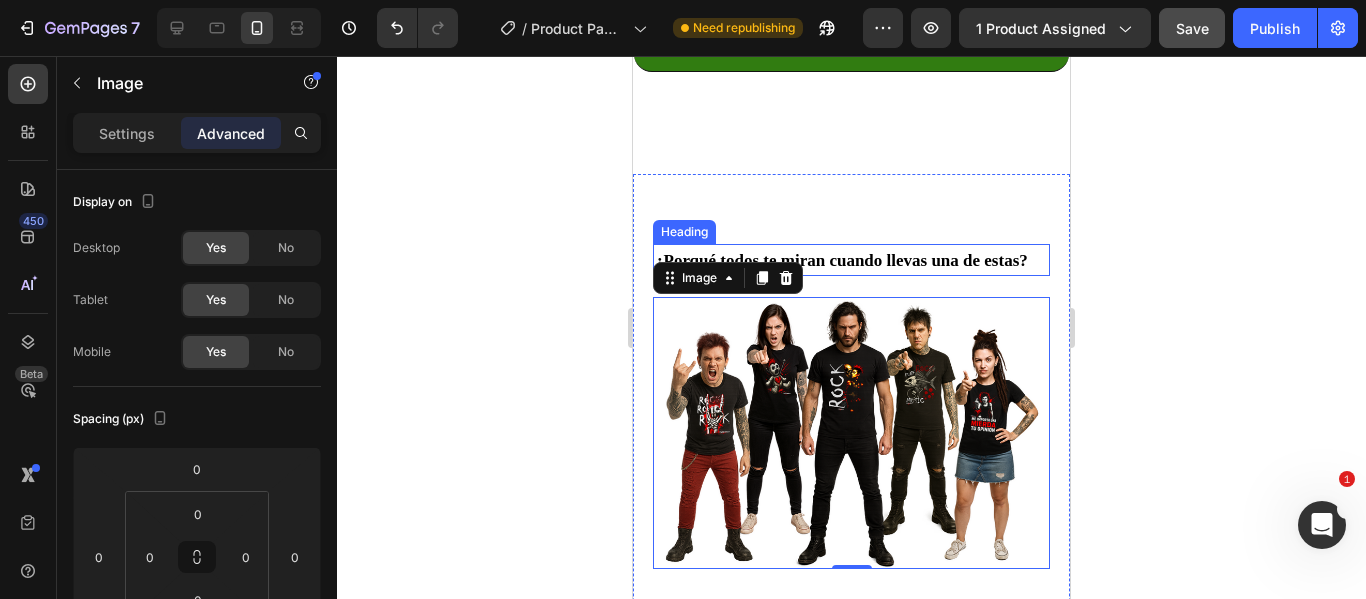 click on "⁠⁠⁠⁠⁠⁠⁠ ¿Porqué todos te miran cuando llevas una de estas?" at bounding box center [851, 260] 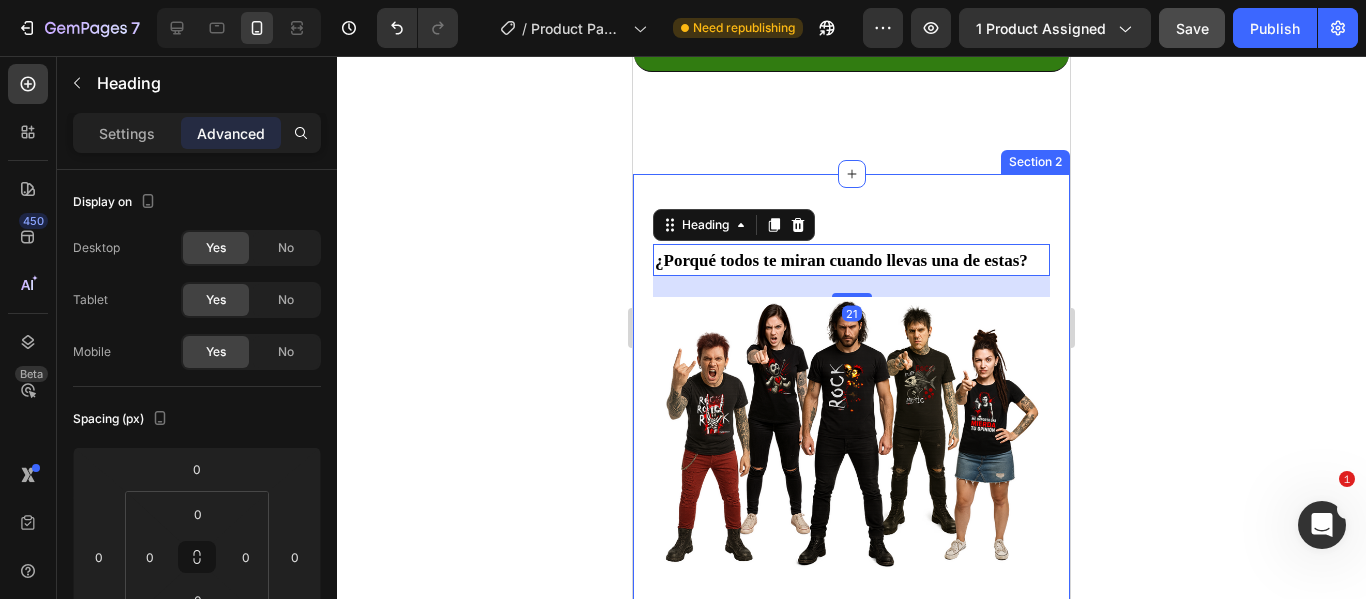 click on "⁠⁠⁠⁠⁠⁠⁠ ¿Porqué todos te miran cuando llevas una de estas? Heading   21 “Porque no es una camiseta cualquiera. Es una declaración. Una forma de decir lo que piensas, sin decir ni una palabra. Edición limitada, 100% algodón, diseños que no verás en Zara.”   Text Block Row Image Row Y lo mejor de todo… es cómo te vas a sentir. Heading Image Imagina salir a la calle con esa seguridad que se nota. Mirada al frente, sonrisa que no pide permiso y una camiseta que habla por ti. No es solo ropa, es actitud.   Cada diseño de PINTACANALLA está hecho para eso: para darte ese empujón cuando más lo necesitas. No disimula, no suaviza, no pide perdón. Simplemente grita quién eres.   Cuando te la pongas, no será solo por estilo. Será por todo lo que transmite. Despídete de lo neutro. Abraza lo que te representa. Y pisa fuerte, que el mundo mire. Text Block Row
Drop element here Row Section 2" at bounding box center [851, 924] 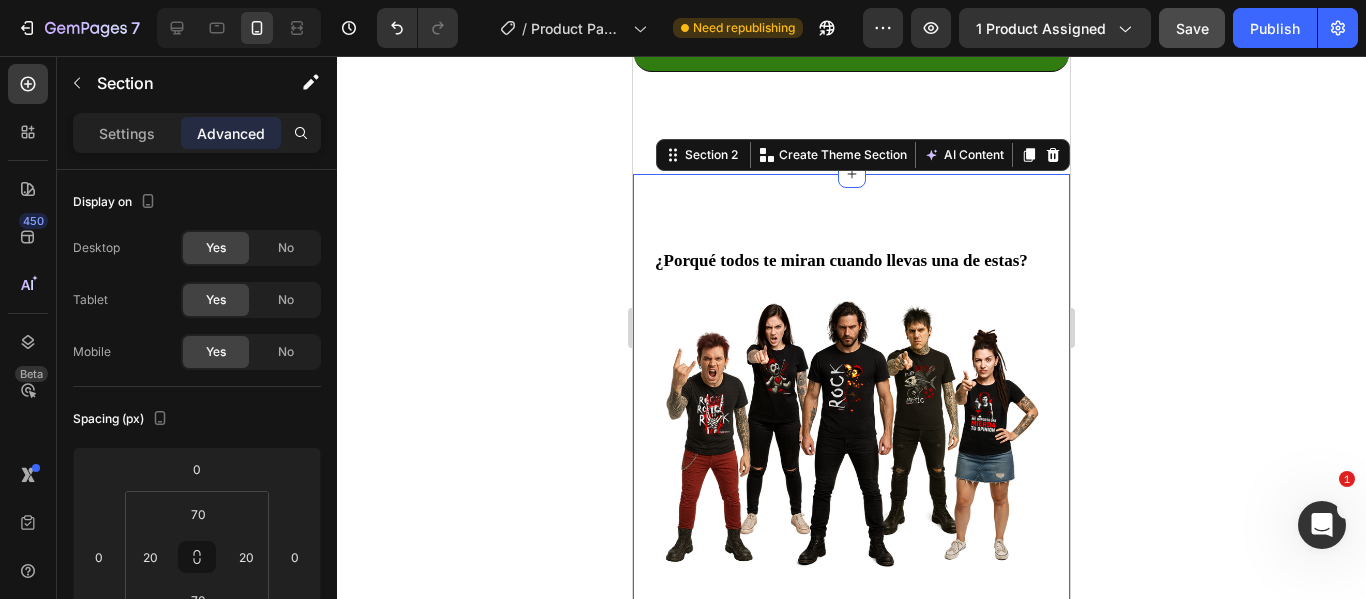 click on "⁠⁠⁠⁠⁠⁠⁠ ¿Porqué todos te miran cuando llevas una de estas? Heading “Porque no es una camiseta cualquiera. Es una declaración. Una forma de decir lo que piensas, sin decir ni una palabra. Edición limitada, 100% algodón, diseños que no verás en Zara.”   Text Block Row Image Row Y lo mejor de todo… es cómo te vas a sentir. Heading Image Imagina salir a la calle con esa seguridad que se nota. Mirada al frente, sonrisa que no pide permiso y una camiseta que habla por ti. No es solo ropa, es actitud.   Cada diseño de PINTACANALLA está hecho para eso: para darte ese empujón cuando más lo necesitas. No disimula, no suaviza, no pide perdón. Simplemente grita quién eres.   Cuando te la pongas, no será solo por estilo. Será por todo lo que transmite. Despídete de lo neutro. Abraza lo que te representa. Y pisa fuerte, que el mundo mire. Text Block Row
Drop element here Row Section 2   You can create reusable sections Create Theme Section AI Content Tone and Voice" at bounding box center (851, 924) 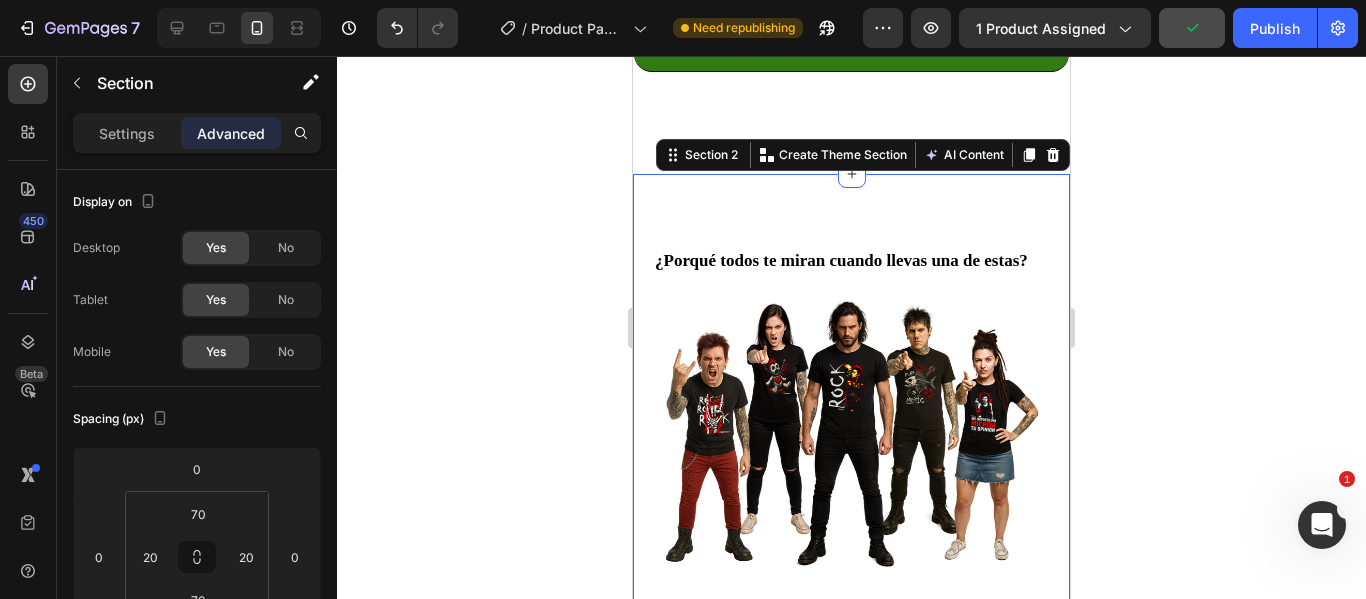 click 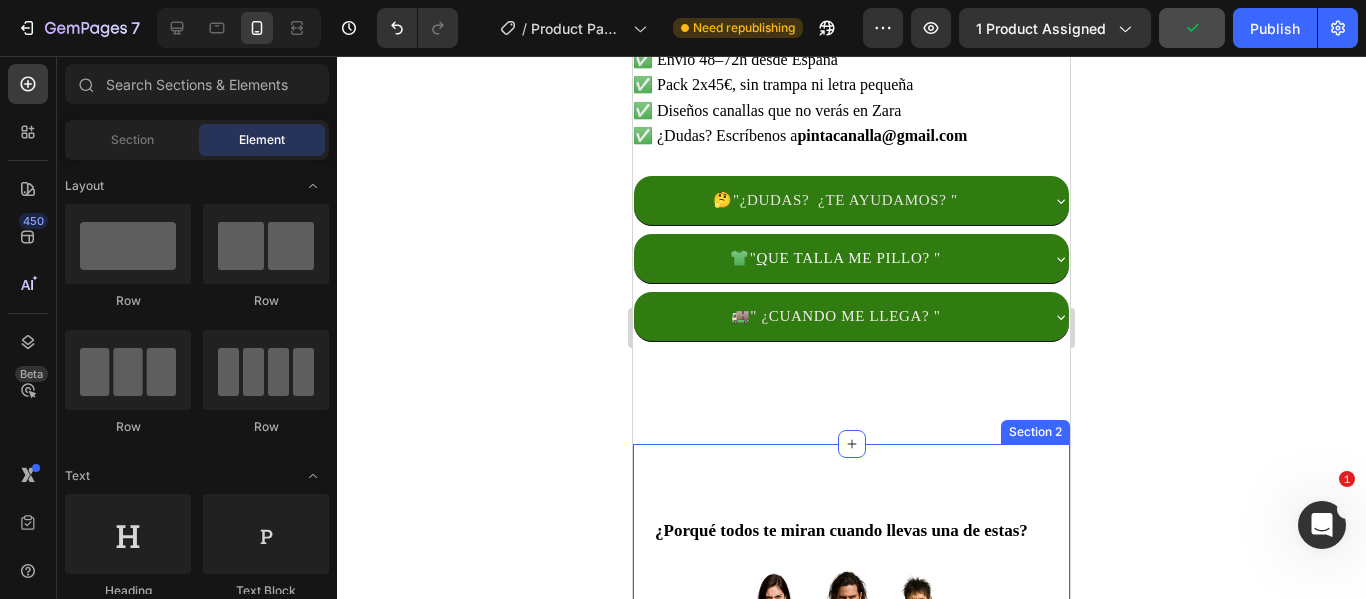 scroll, scrollTop: 1300, scrollLeft: 0, axis: vertical 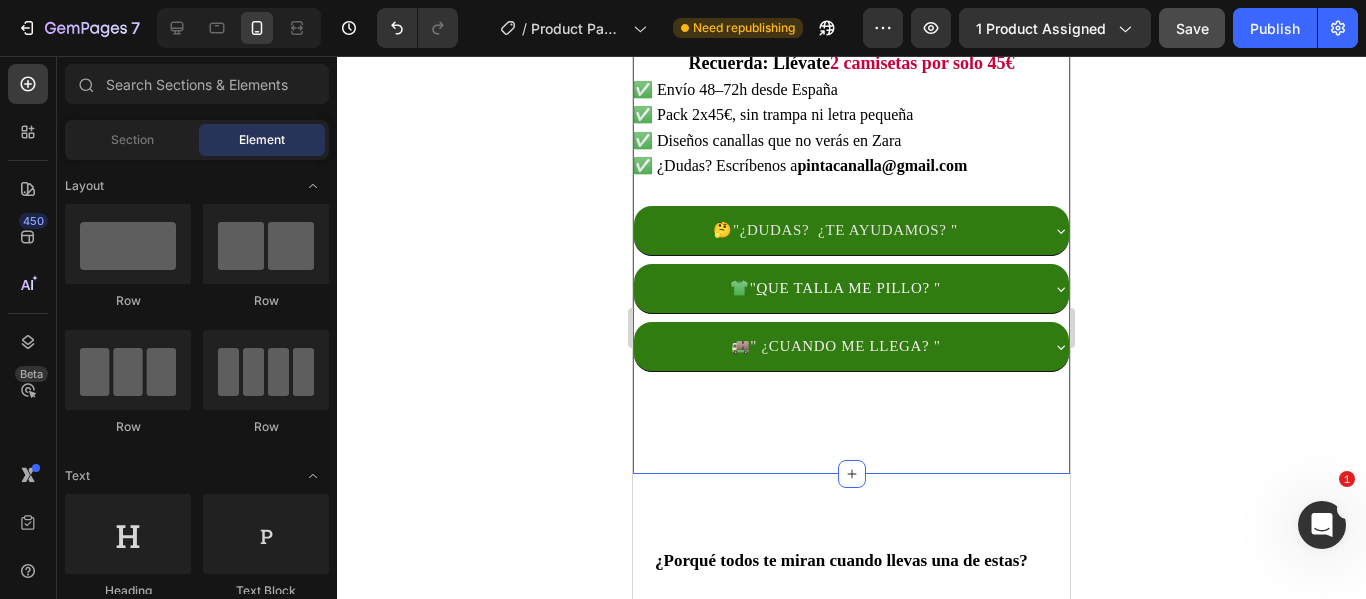 click on "1 camiseta por 29€ 🔥  Llévate  2  por solo  45€ 👕 Elige 2 entre 5 diseños exclusivos Camisetas que no pasan desapercibidas. Text Block Product Images Text Block MODELOS A ELEGIR CUERNOS ROCK CUERNOS ROCK CUERNOS ROCK RASPA ROCK RASPA ROCK RASPA ROCK TU OPINIÓN TU OPINIÓN TU OPINIÓN DESTINO CANALLA DESTINO CANALLA DESTINO CANALLA MUÑECO DE TRAPO MUÑECO DE TRAPO MUÑECO DE TRAPO TALLA S S S M M M L L L XL XL XL 2XL 2XL 2XL 3XL 3XL 3XL 4XL 4XL 4XL Product Variants & Swatches
AGREGAR AL CARRITO Add to Cart COMPRAR AHORA Dynamic Checkout Image Emily Text Block Customer  Text Block ⭐️⭐️⭐️⭐️⭐️ – “Me pillé dos y volveré a por más”   — Clara M. (Madrid)  “No solo mola el diseño, la tela es comodísima, lo confirmo...jajaa   No es de esas gordacas que asfixian en verano, volvere  Text Block Replace this text with your content Text Block Row Row Row
Recuerda: Llévate  2 camisetas por solo 45€
✅ Envío 48–72h desde España" at bounding box center (851, -365) 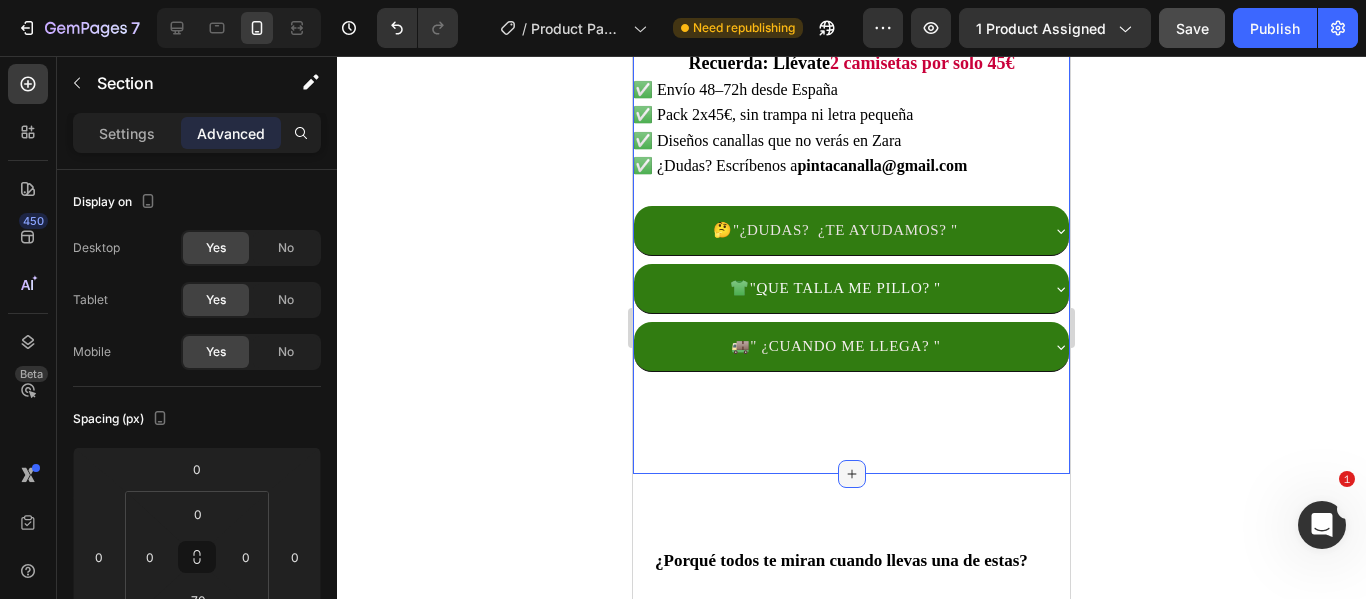click 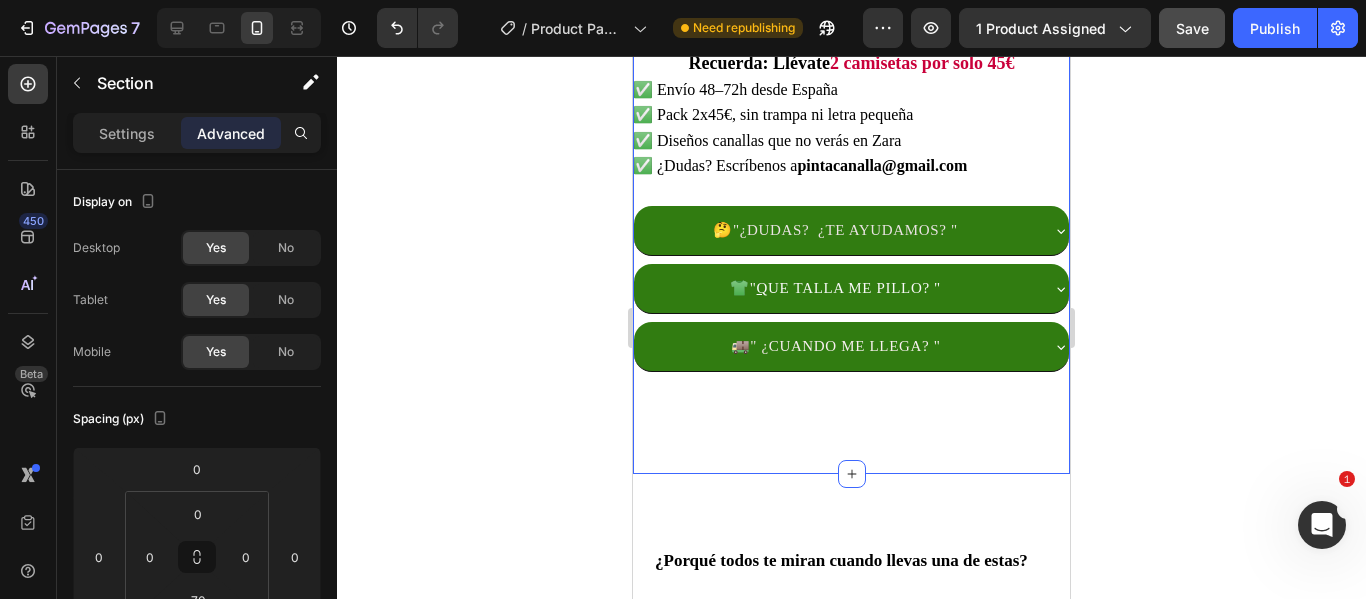 drag, startPoint x: 1229, startPoint y: 415, endPoint x: 410, endPoint y: 377, distance: 819.8811 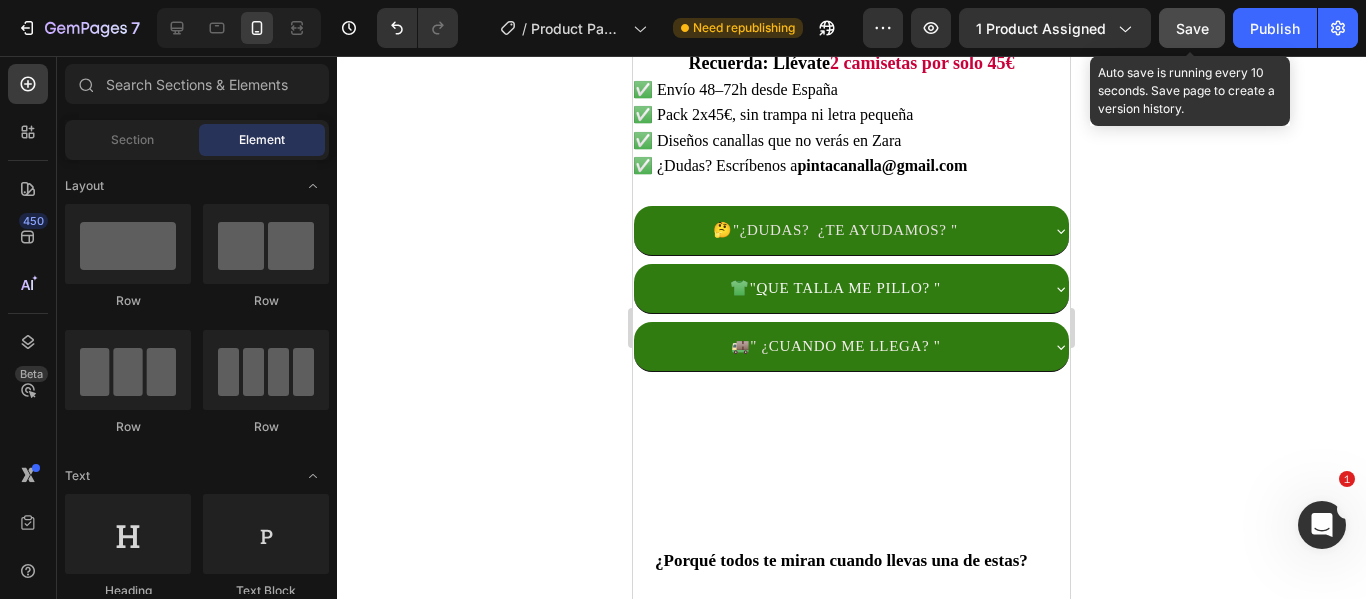 click on "Save" at bounding box center (1192, 28) 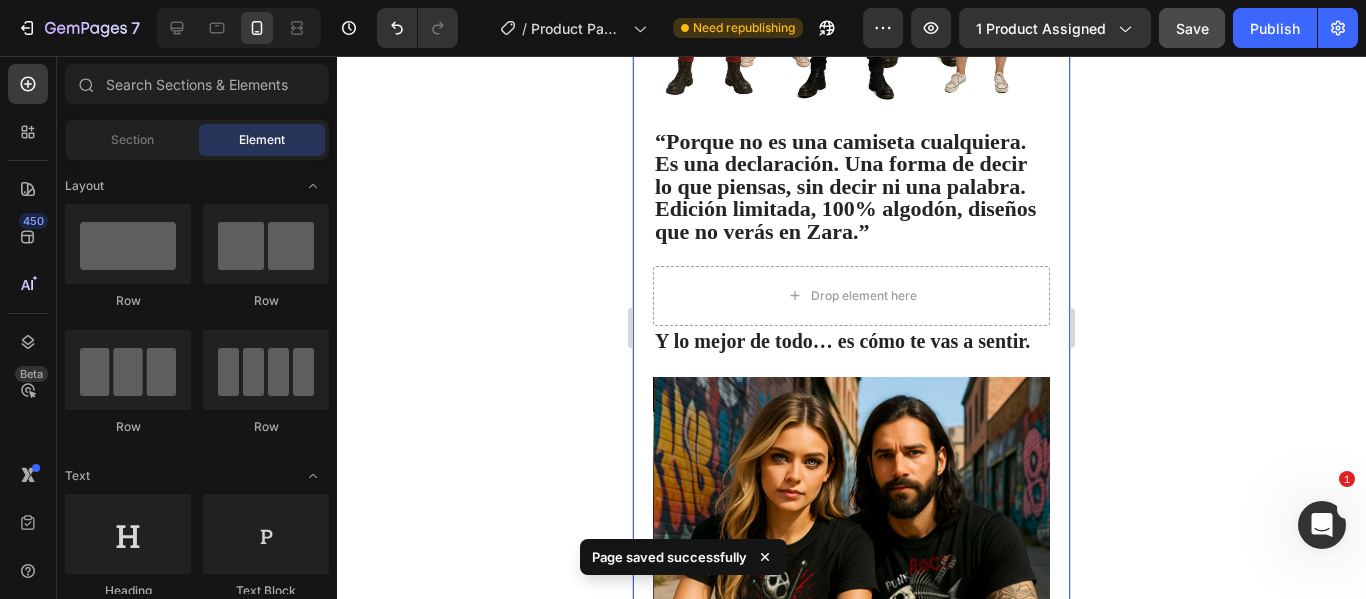 scroll, scrollTop: 2100, scrollLeft: 0, axis: vertical 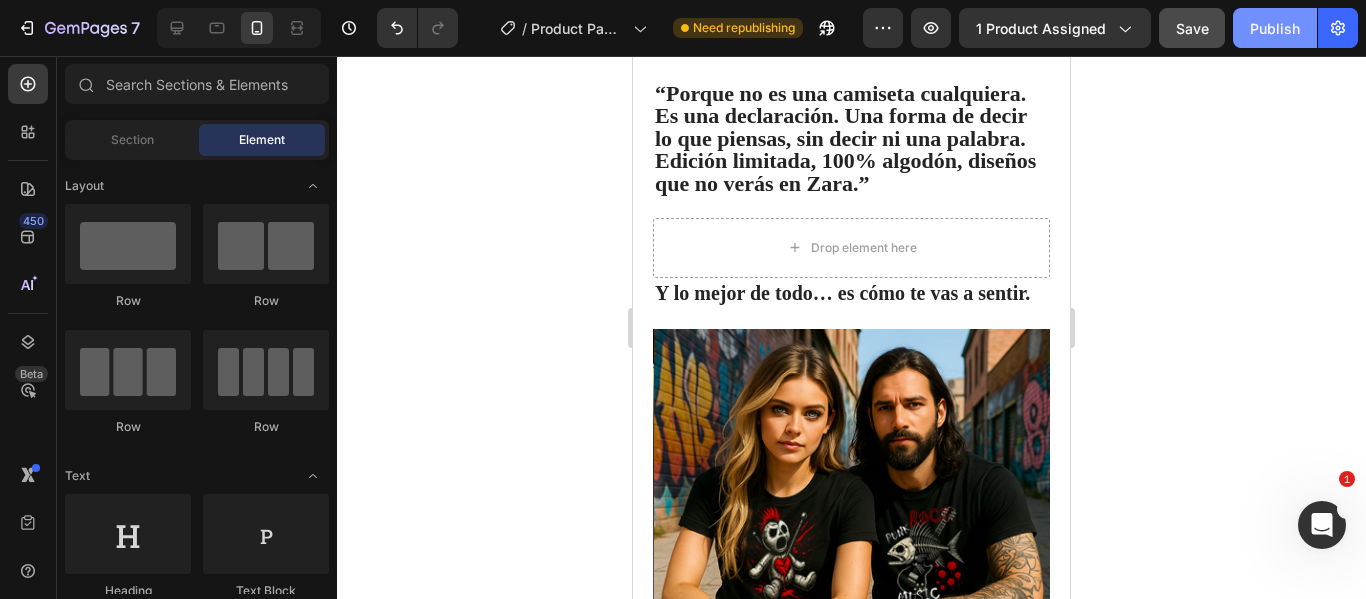 click on "Publish" at bounding box center [1275, 28] 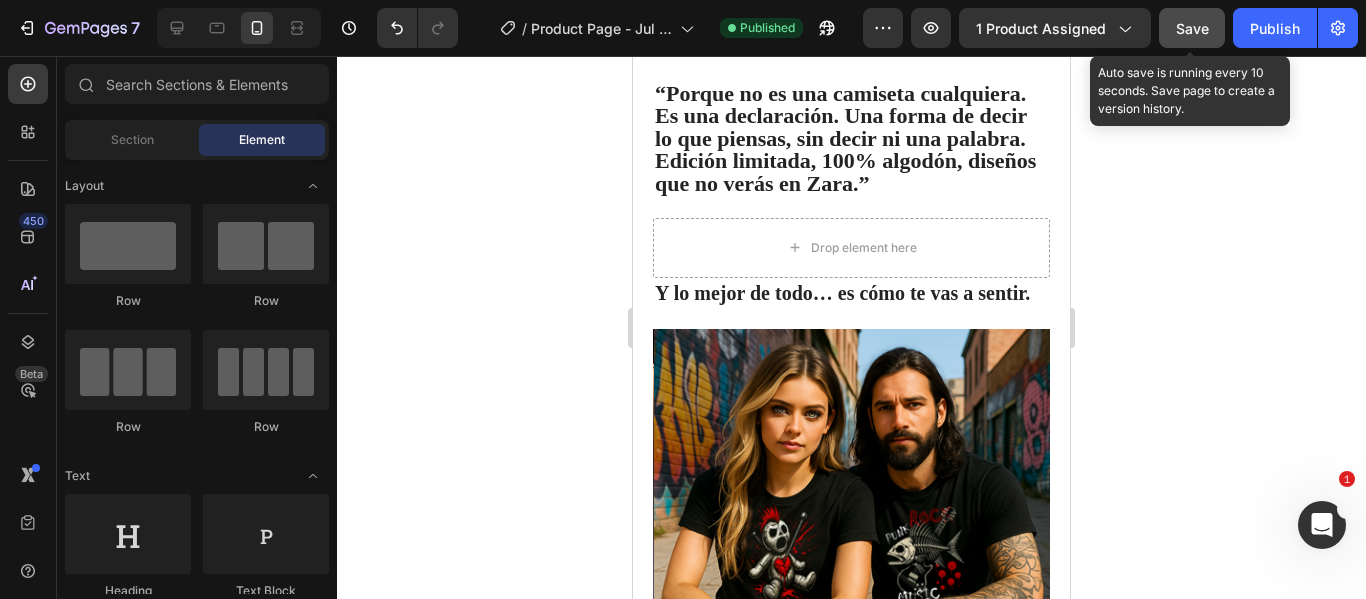 click on "Save" at bounding box center (1192, 28) 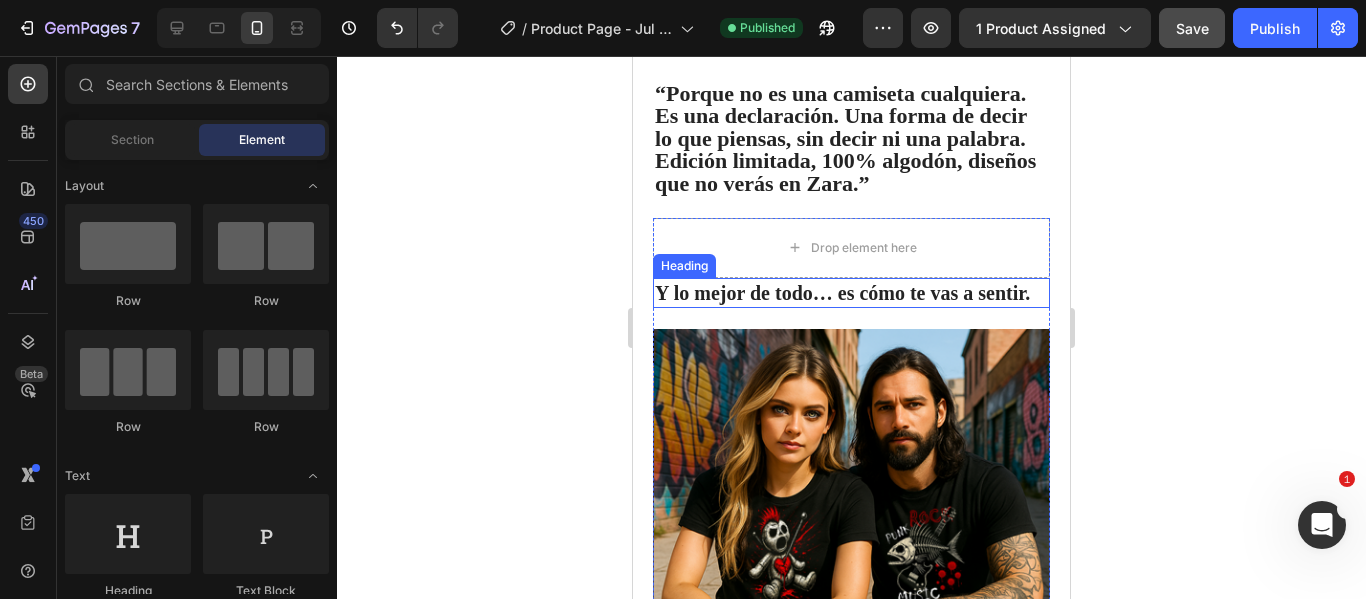 scroll, scrollTop: 1869, scrollLeft: 0, axis: vertical 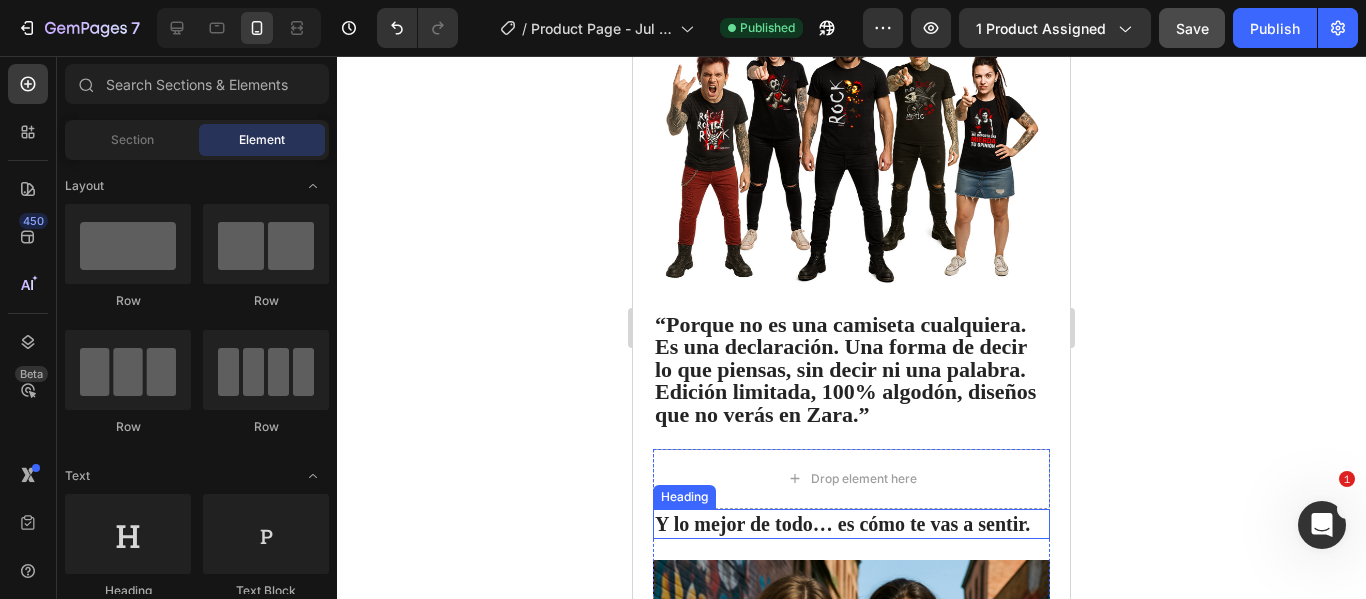 click on "¿Porqué todos te miran cuando llevas una de estas?" at bounding box center [841, -24] 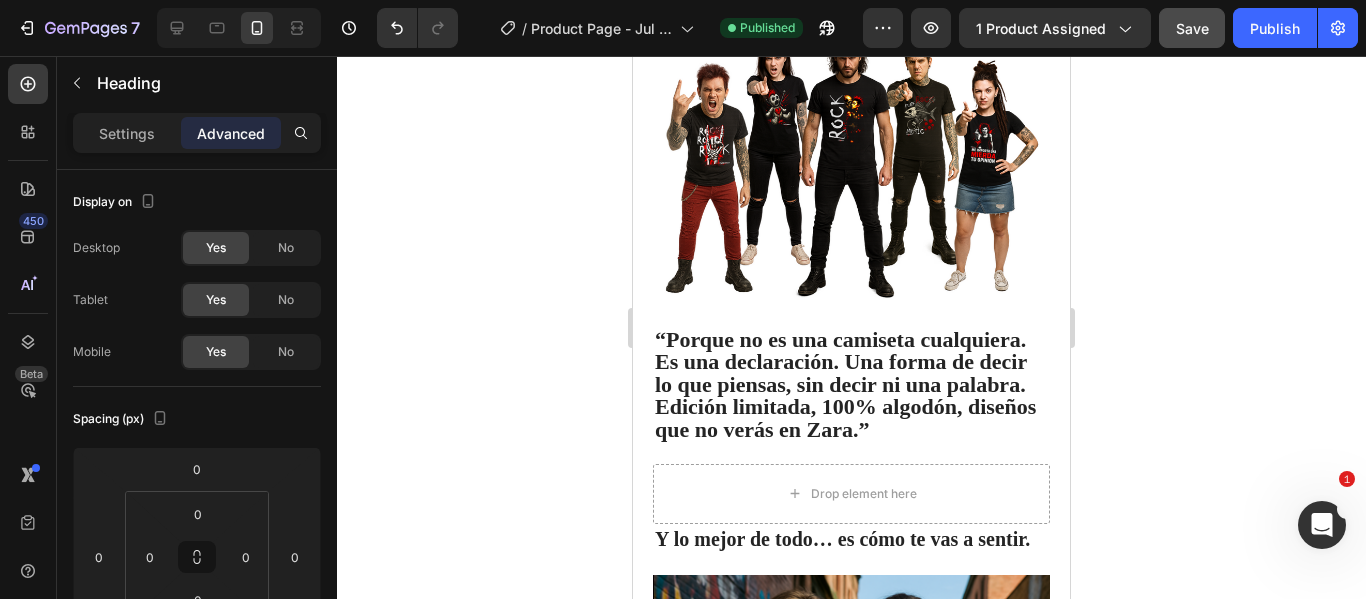 click 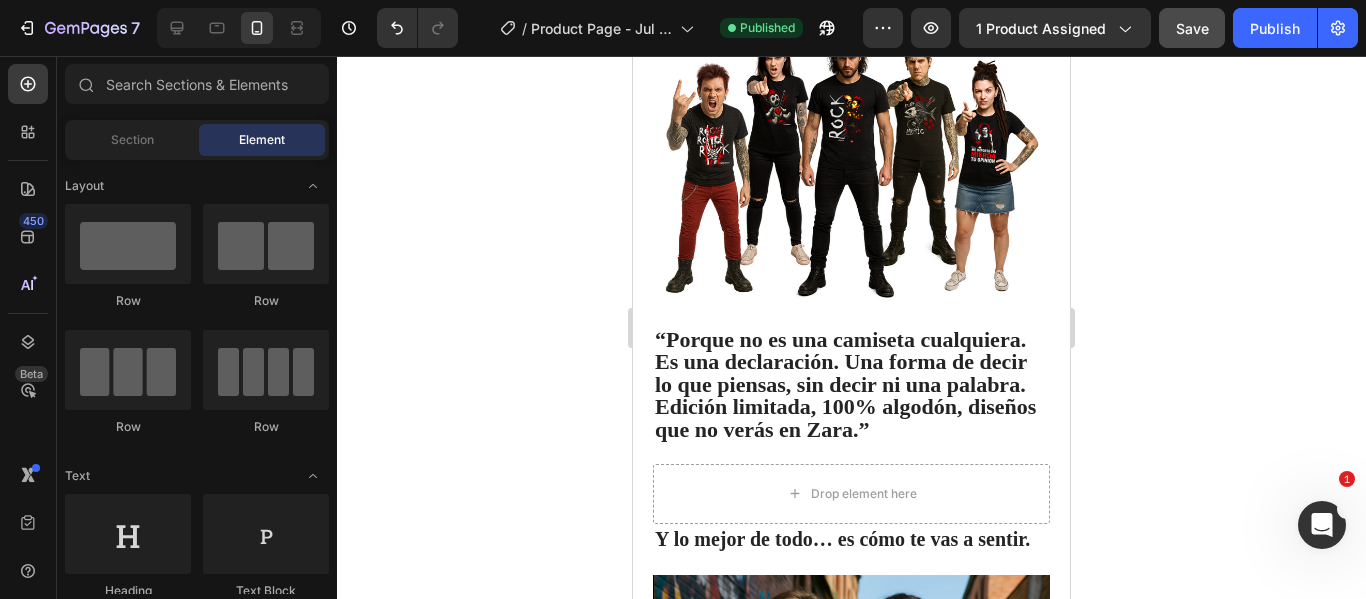 scroll, scrollTop: 1700, scrollLeft: 0, axis: vertical 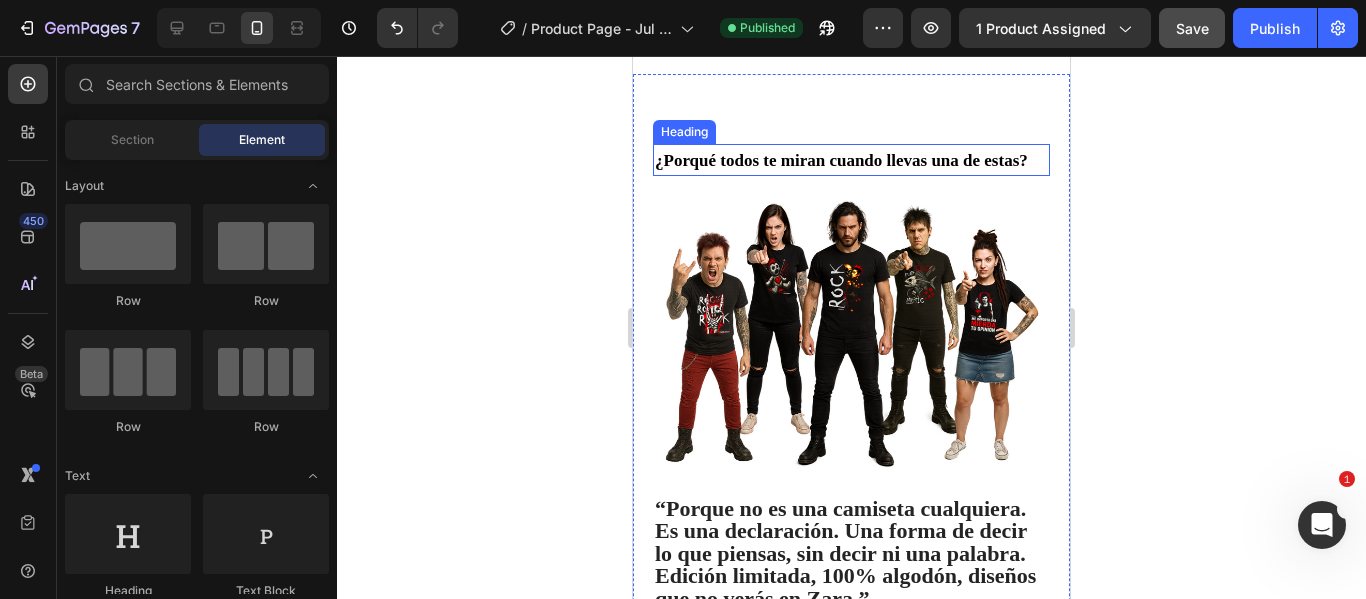 click on "¿Porqué todos te miran cuando llevas una de estas?" at bounding box center [841, 160] 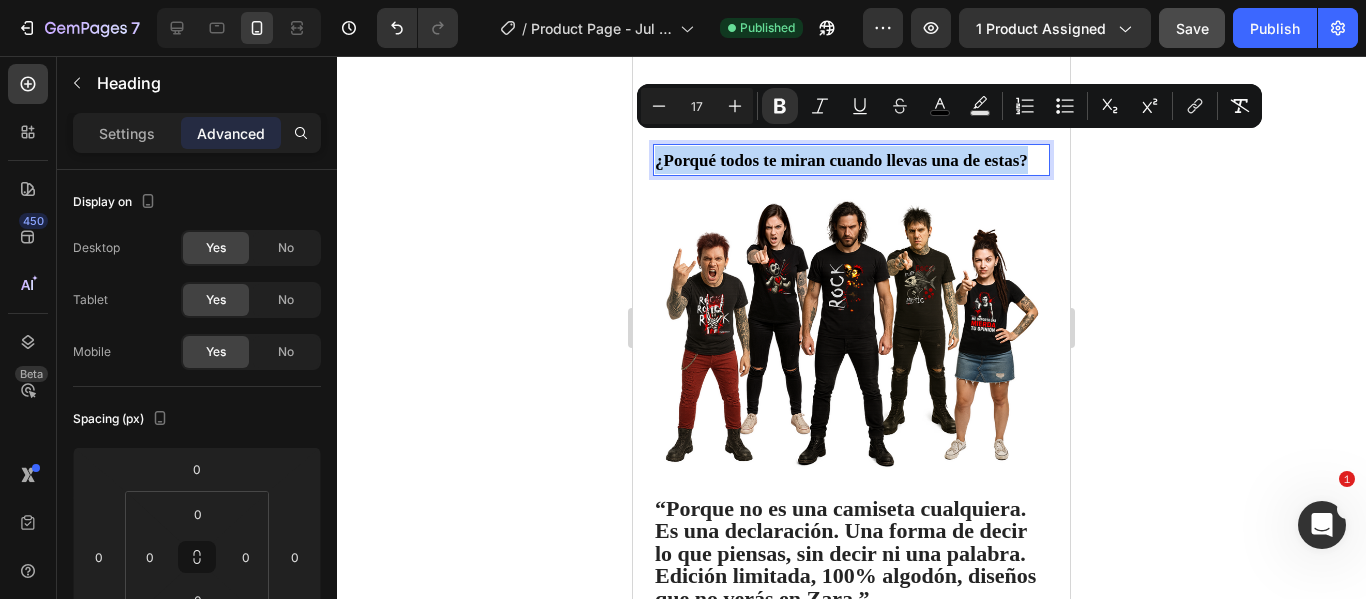 drag, startPoint x: 1028, startPoint y: 145, endPoint x: 657, endPoint y: 140, distance: 371.0337 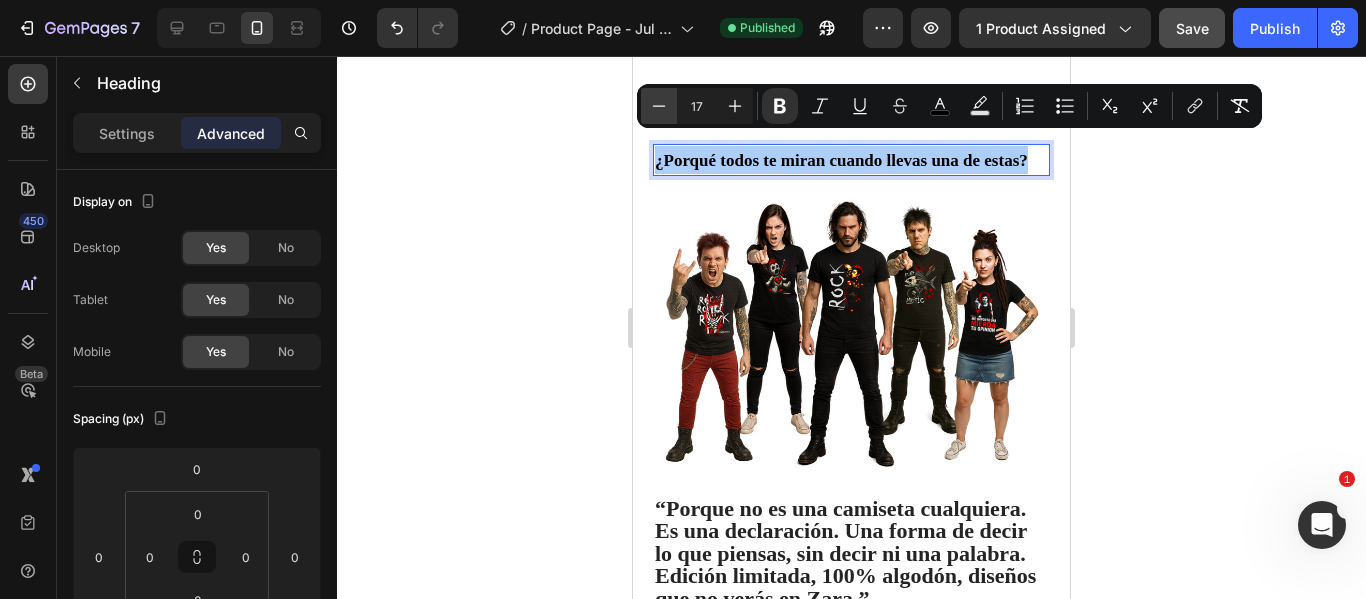 click 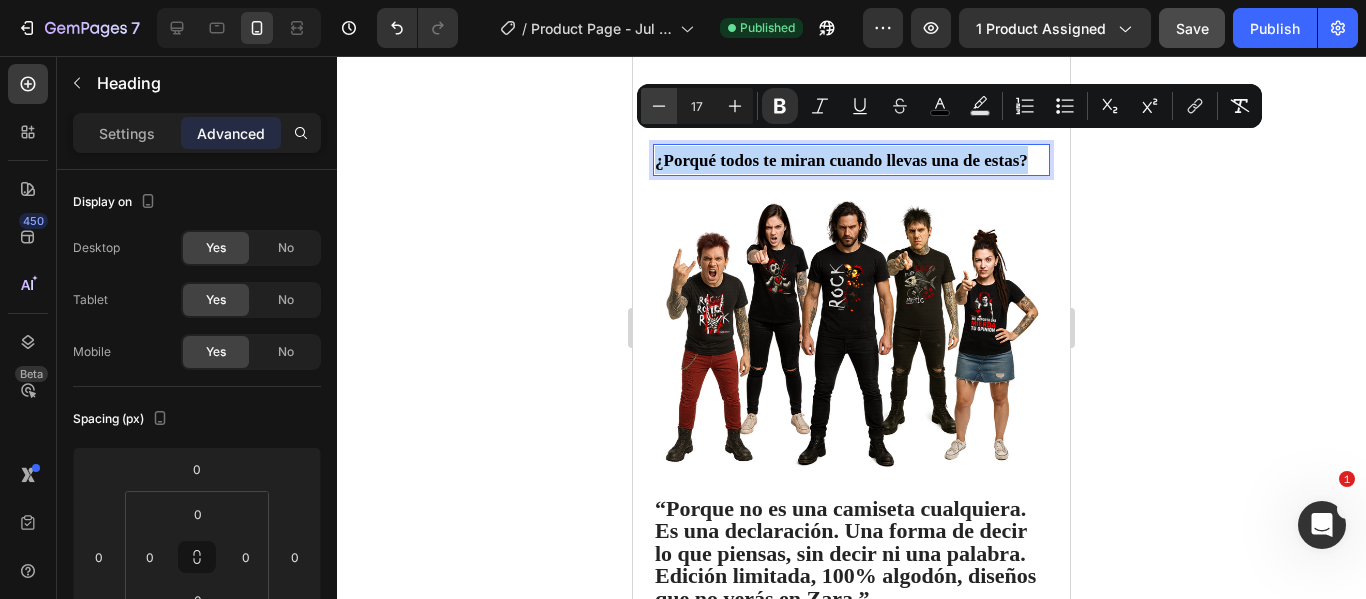 type on "16" 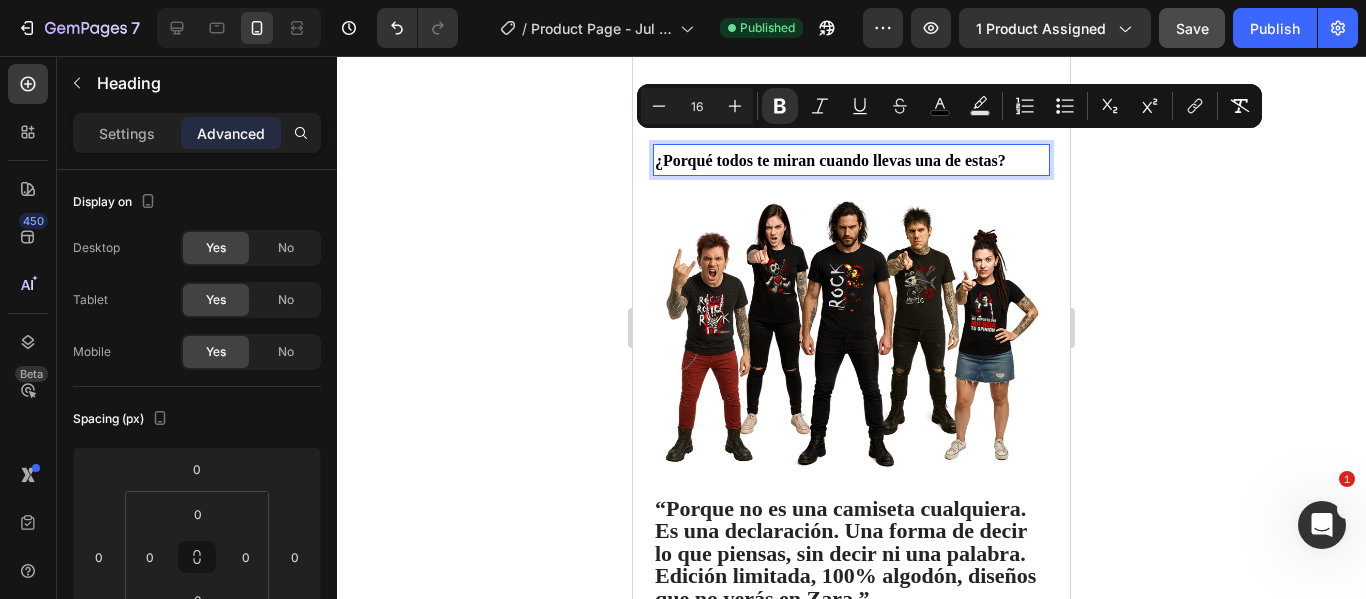 click on "¿Porqué todos te miran cuando llevas una de estas?" at bounding box center [830, 160] 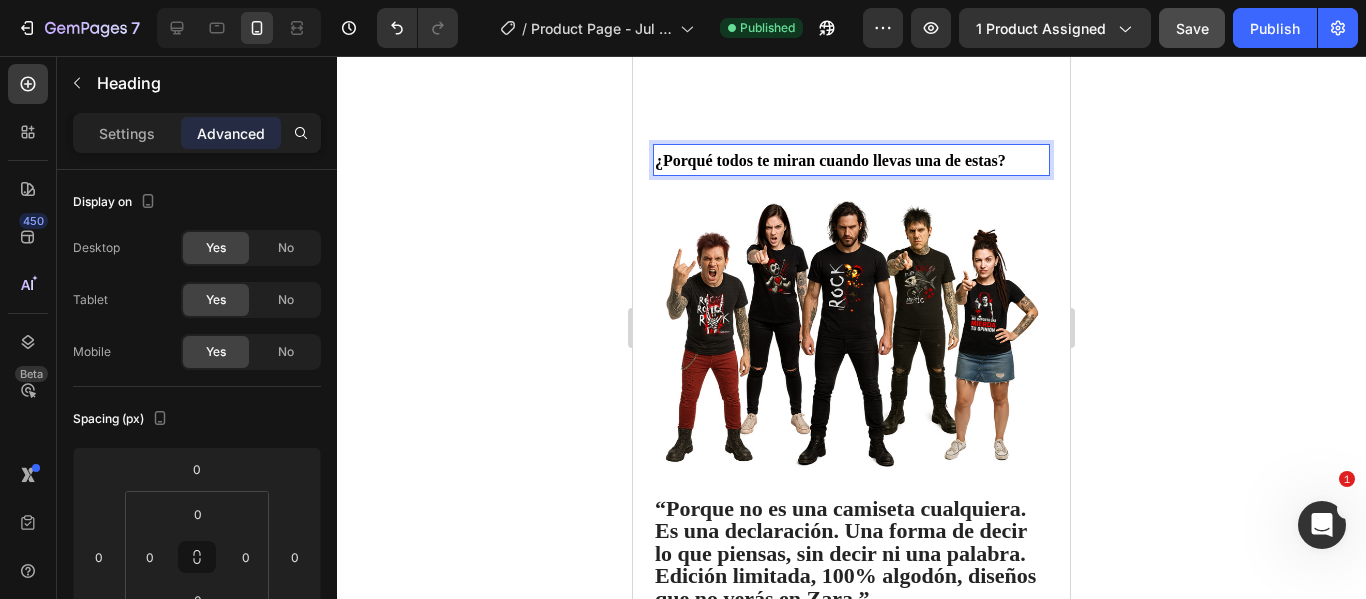 click on "¿Porqué todos te miran cuando llevas una de estas?" at bounding box center [830, 160] 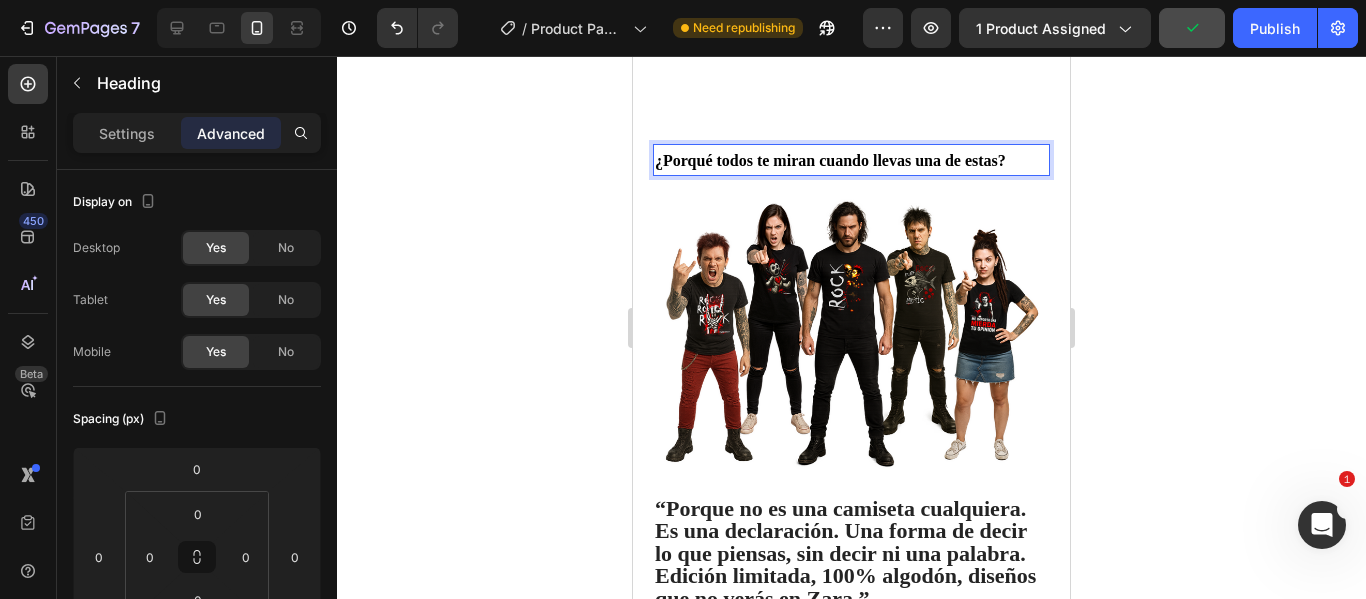click on "¿Porqué todos te miran cuando llevas una de estas?" at bounding box center [830, 160] 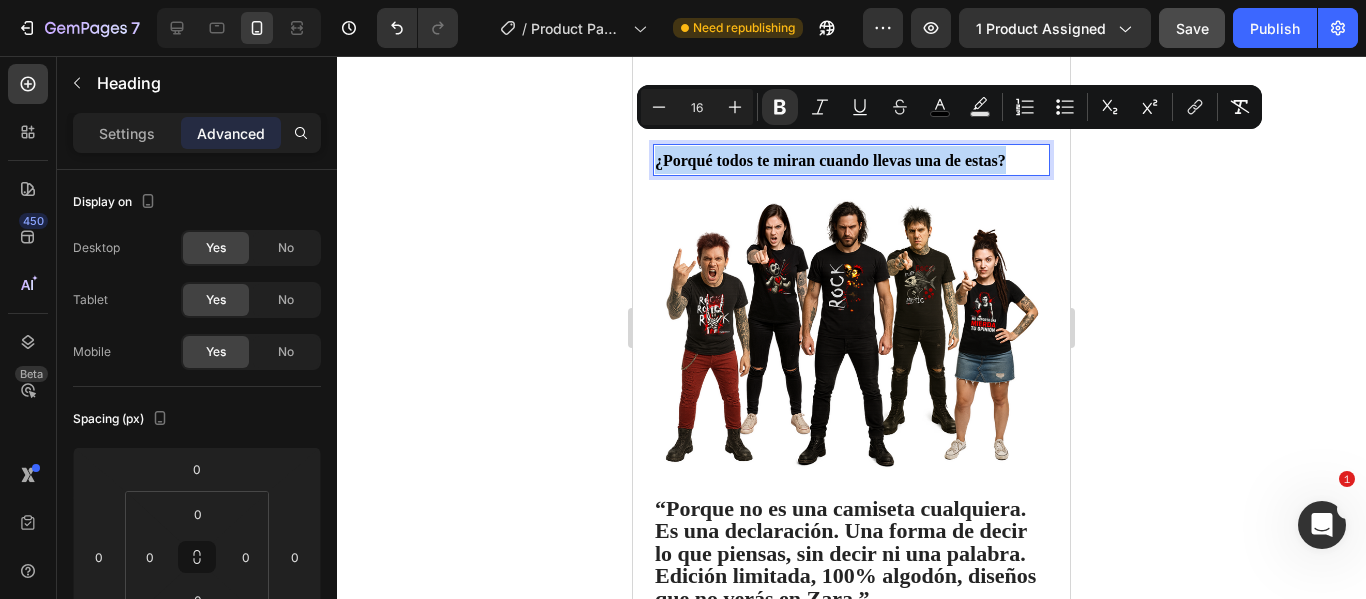 drag, startPoint x: 655, startPoint y: 144, endPoint x: 1016, endPoint y: 156, distance: 361.1994 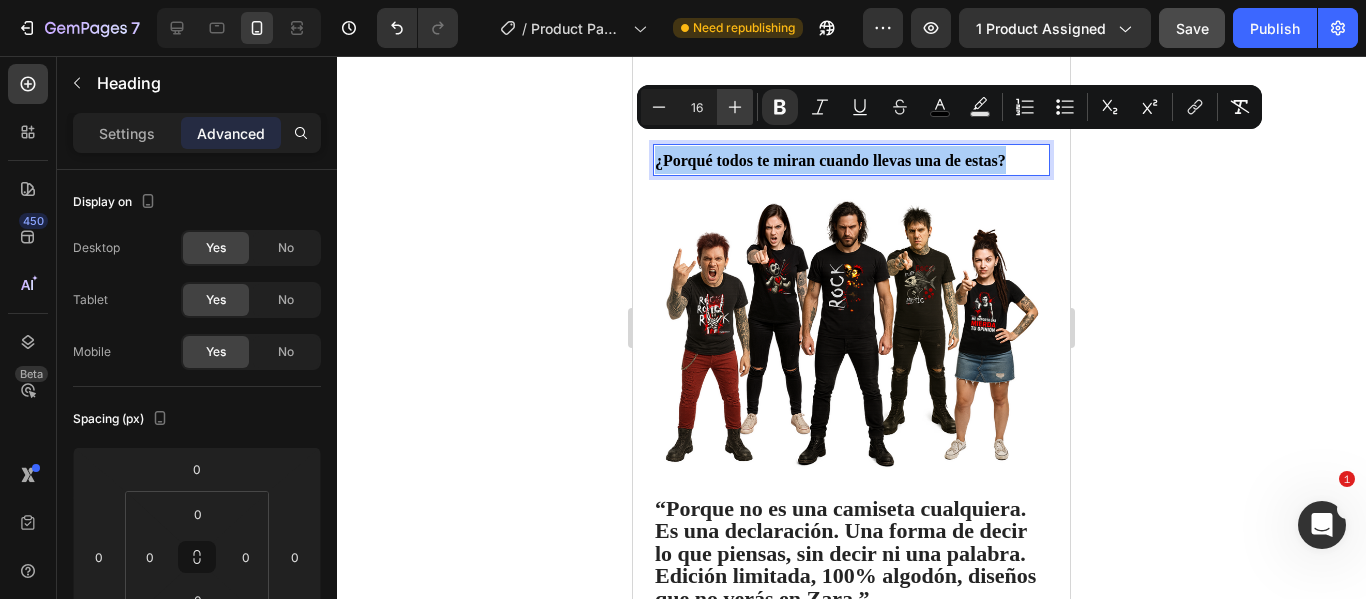 click on "Plus" at bounding box center [735, 107] 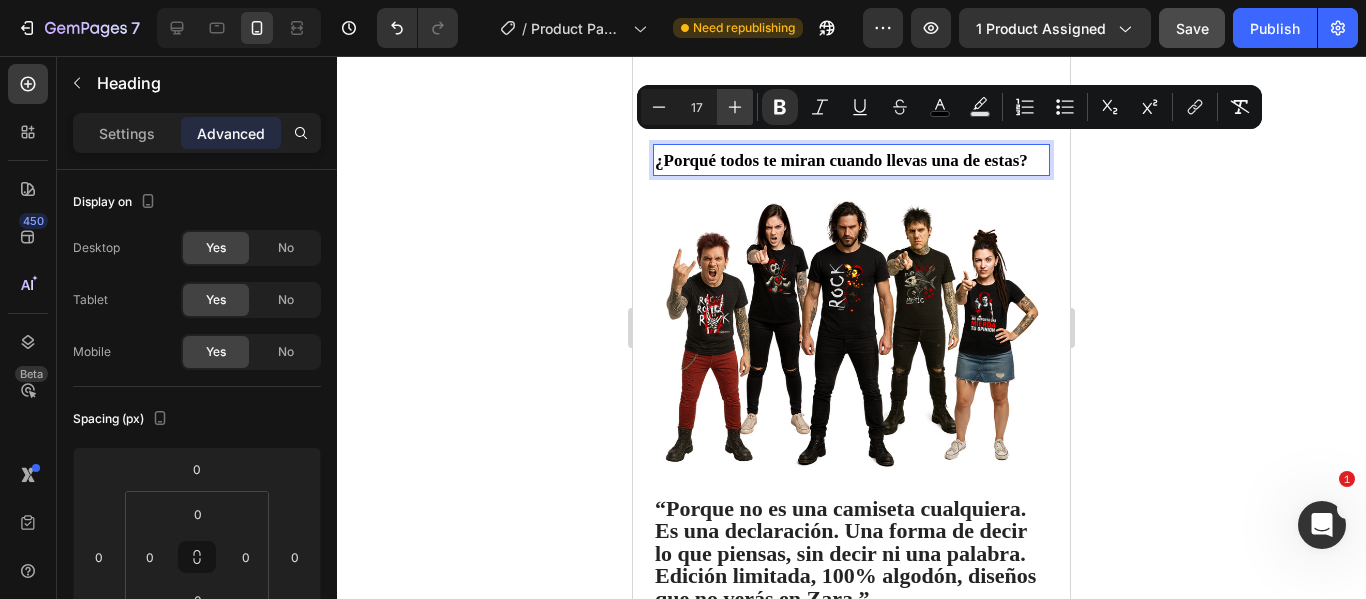 click on "Plus" at bounding box center [735, 107] 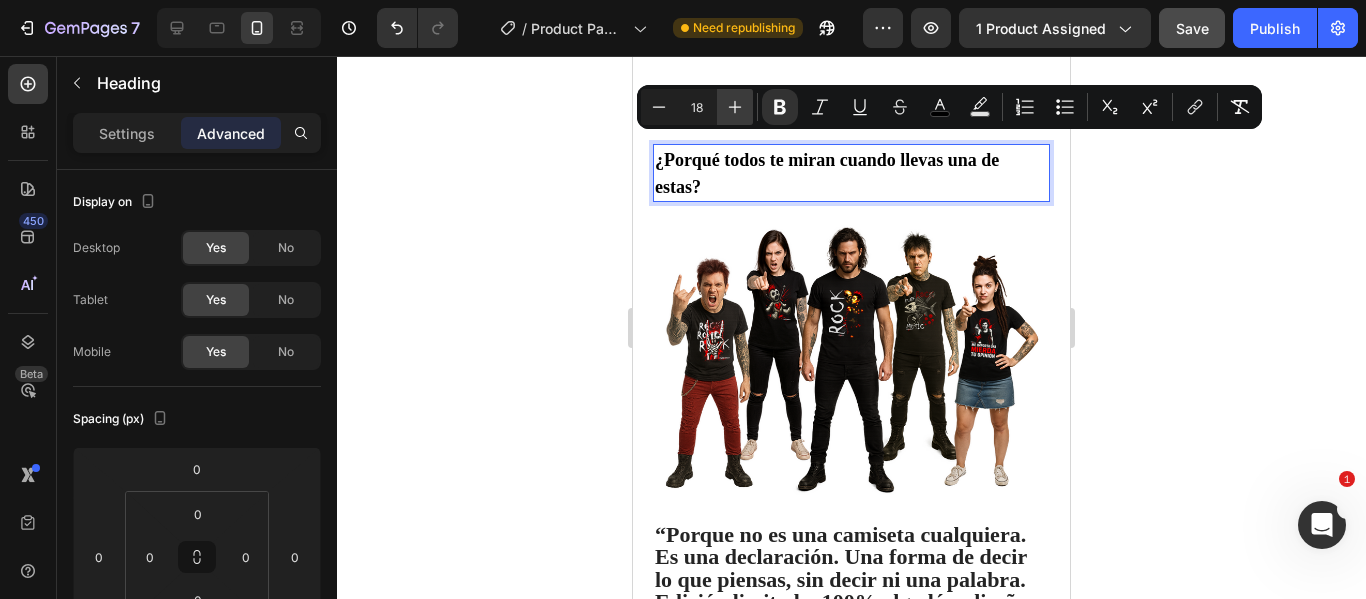 click on "Plus" at bounding box center [735, 107] 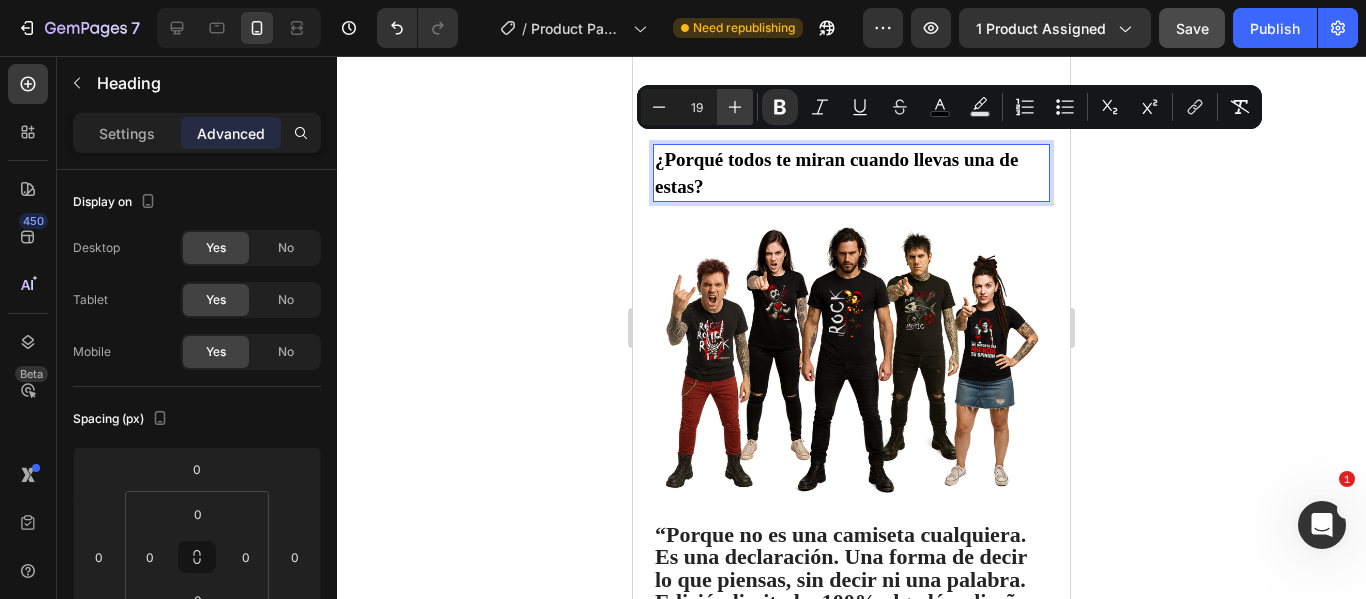 click on "Plus" at bounding box center [735, 107] 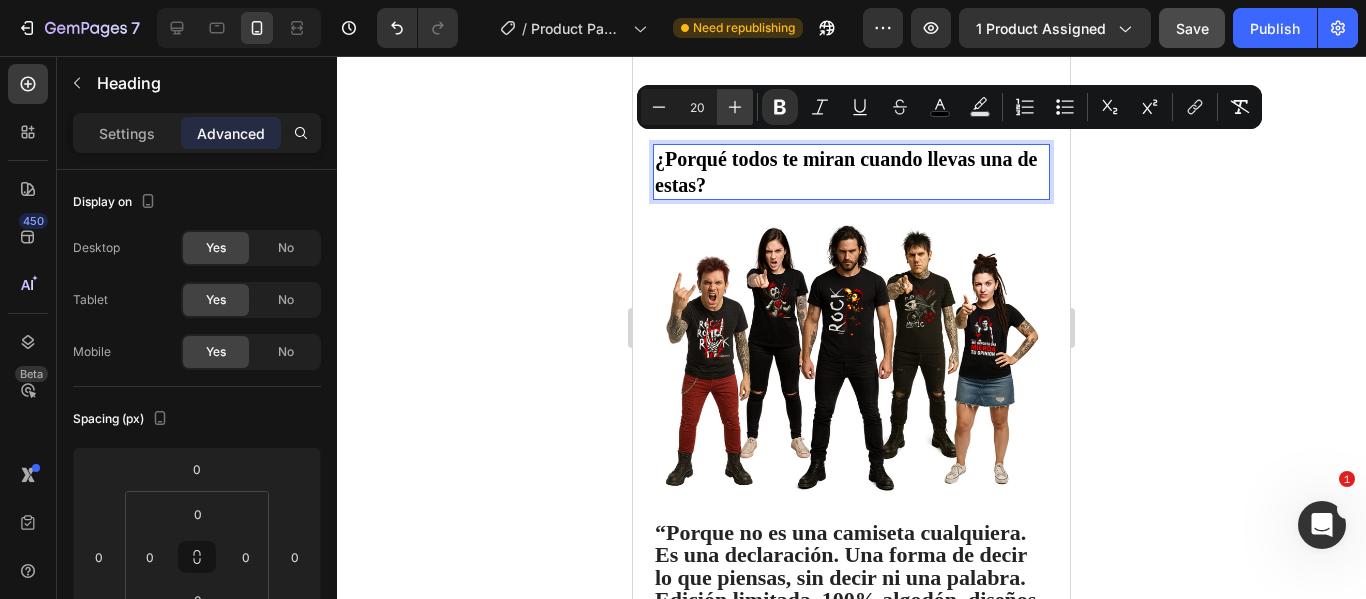 click on "Plus" at bounding box center [735, 107] 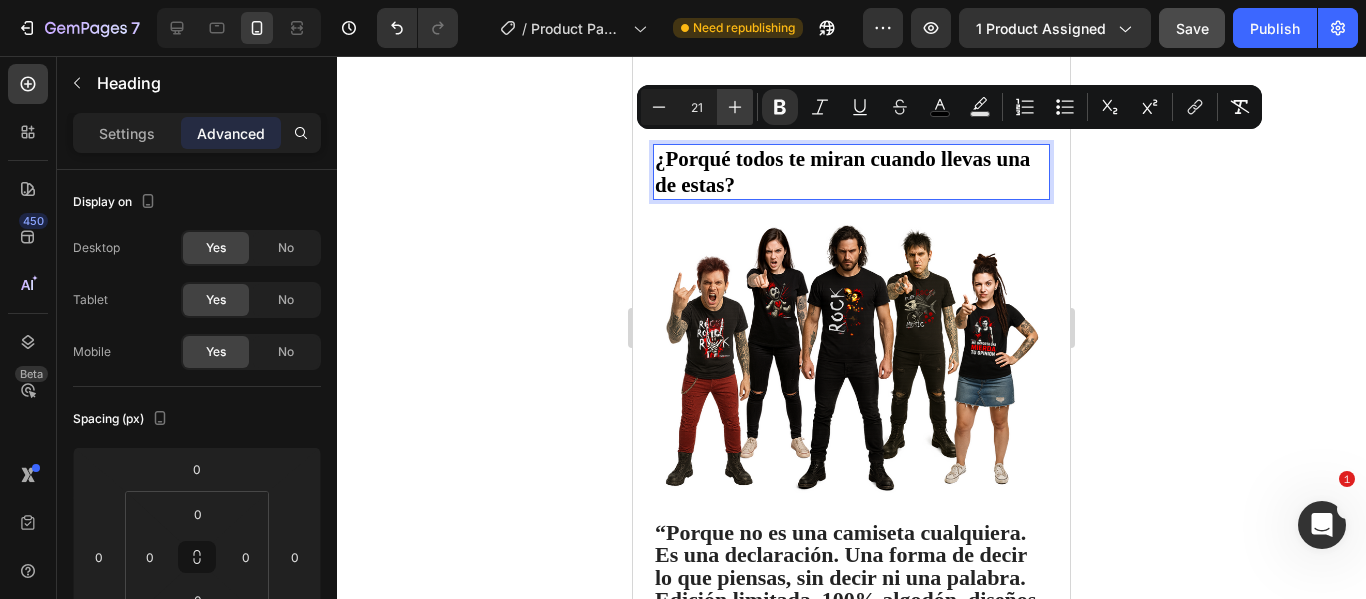 click on "Plus" at bounding box center (735, 107) 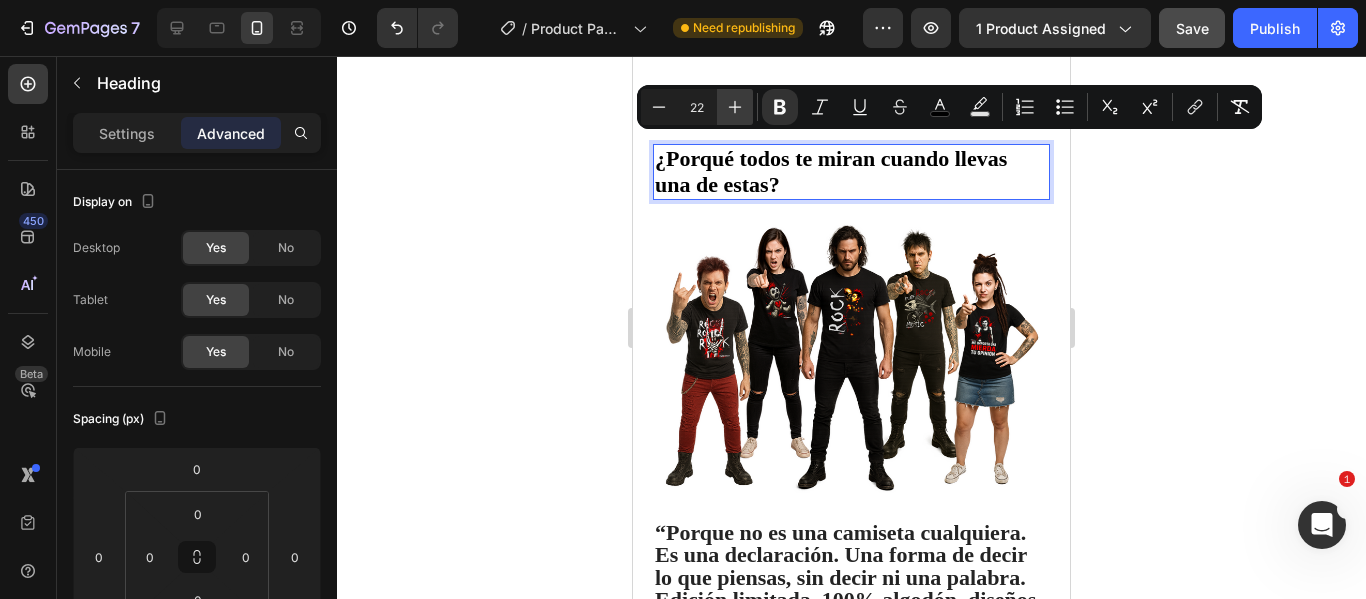 click on "Plus" at bounding box center [735, 107] 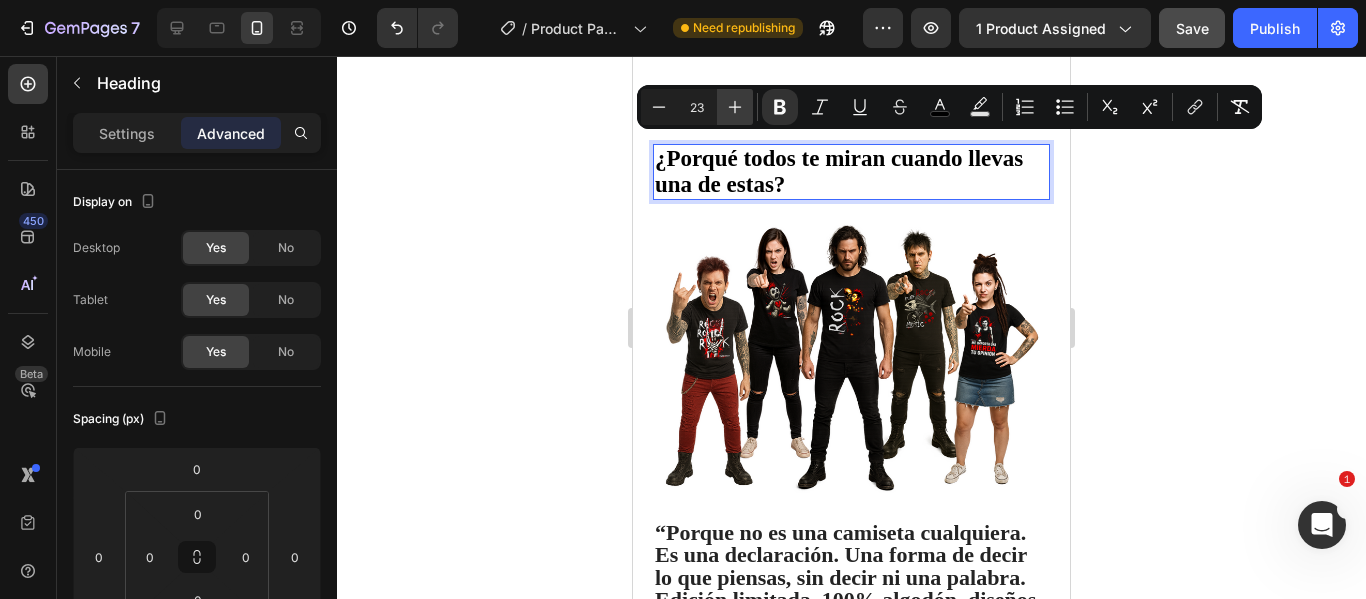 click on "Plus" at bounding box center [735, 107] 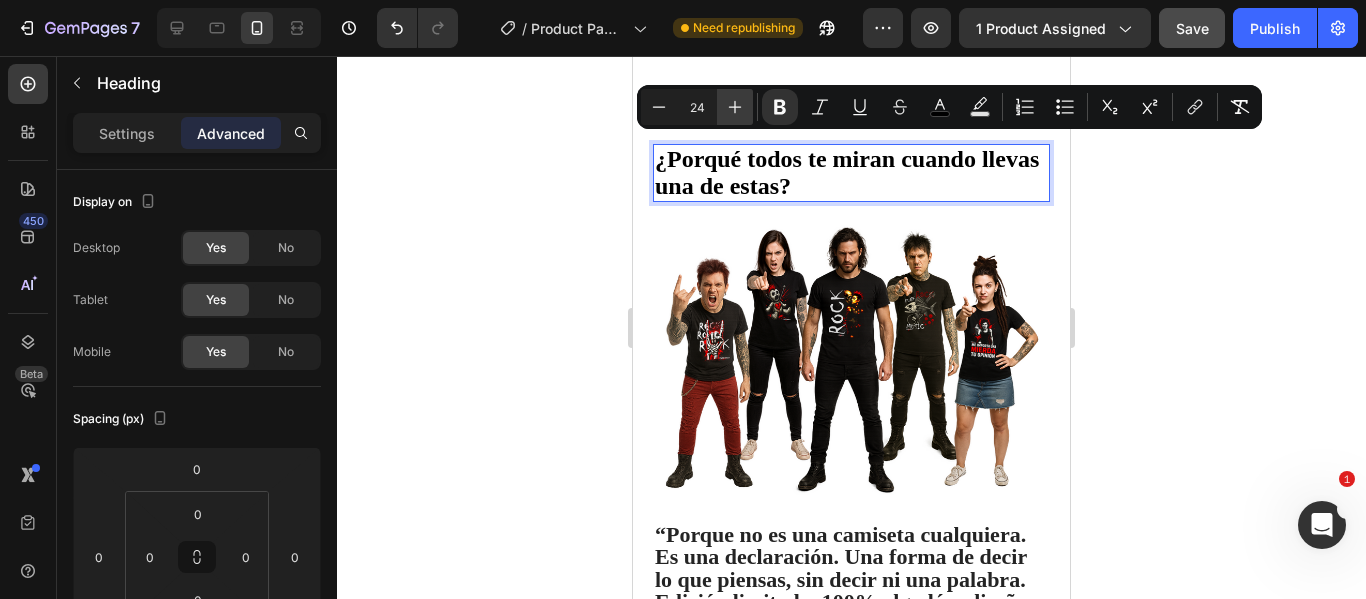 click on "Plus" at bounding box center [735, 107] 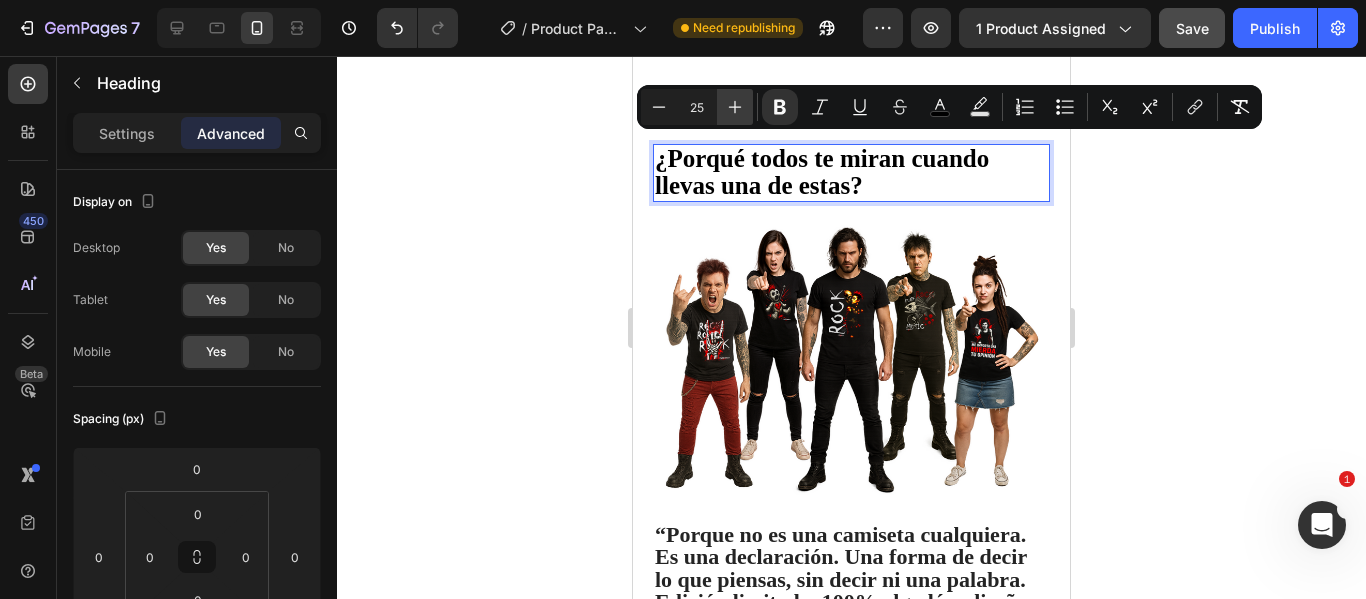 click on "Plus" at bounding box center [735, 107] 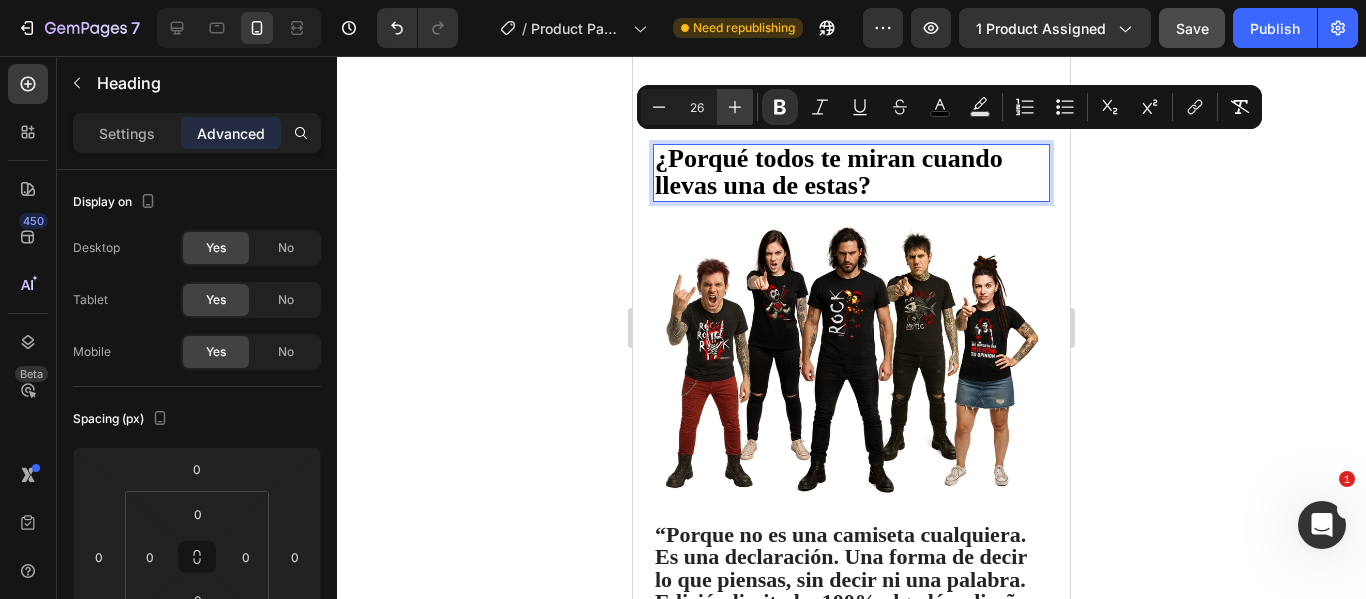 click on "Plus" at bounding box center [735, 107] 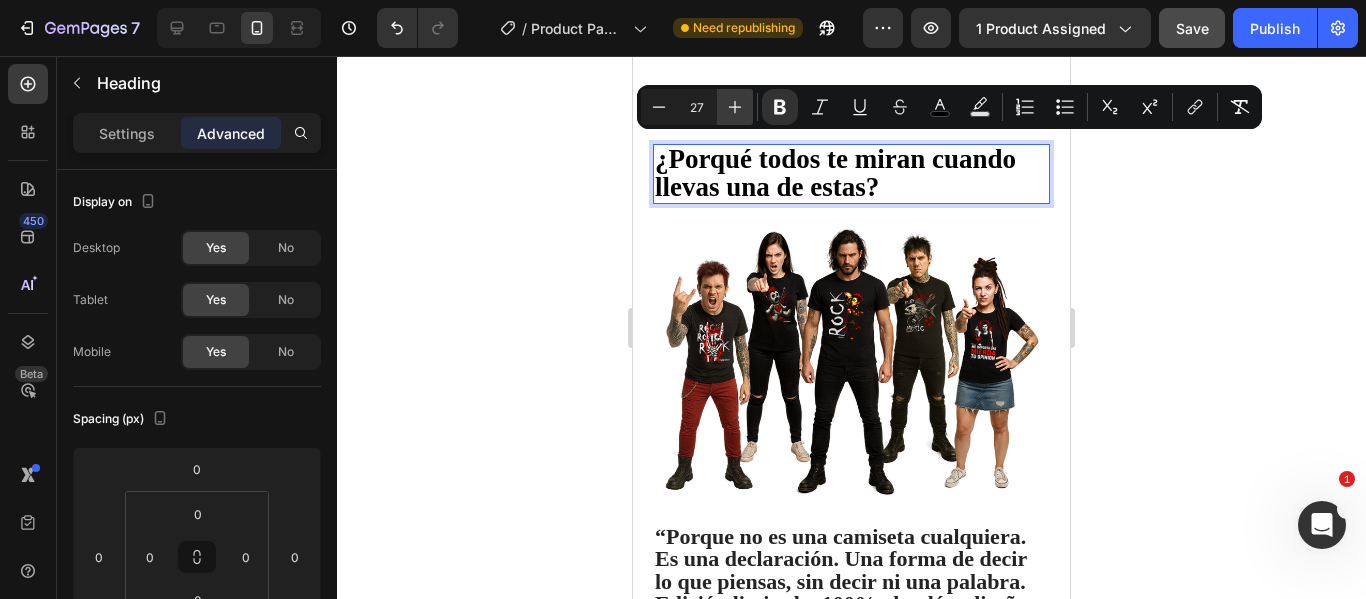 click on "Plus" at bounding box center [735, 107] 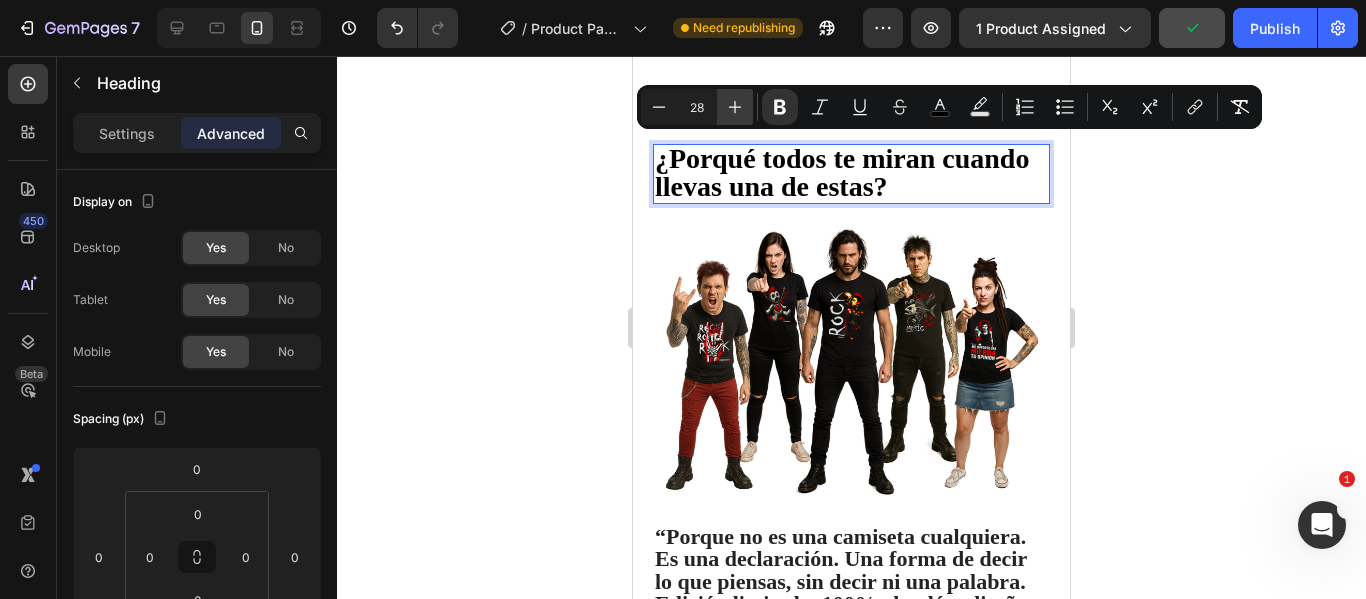 click on "Plus" at bounding box center (735, 107) 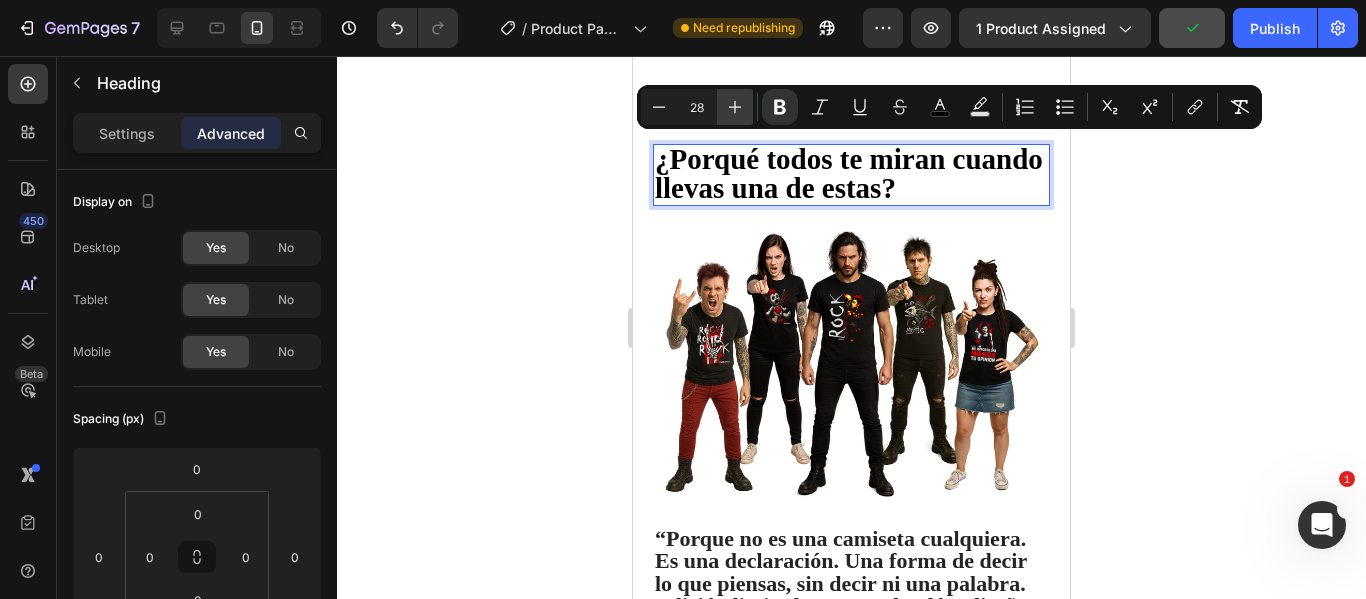 type on "29" 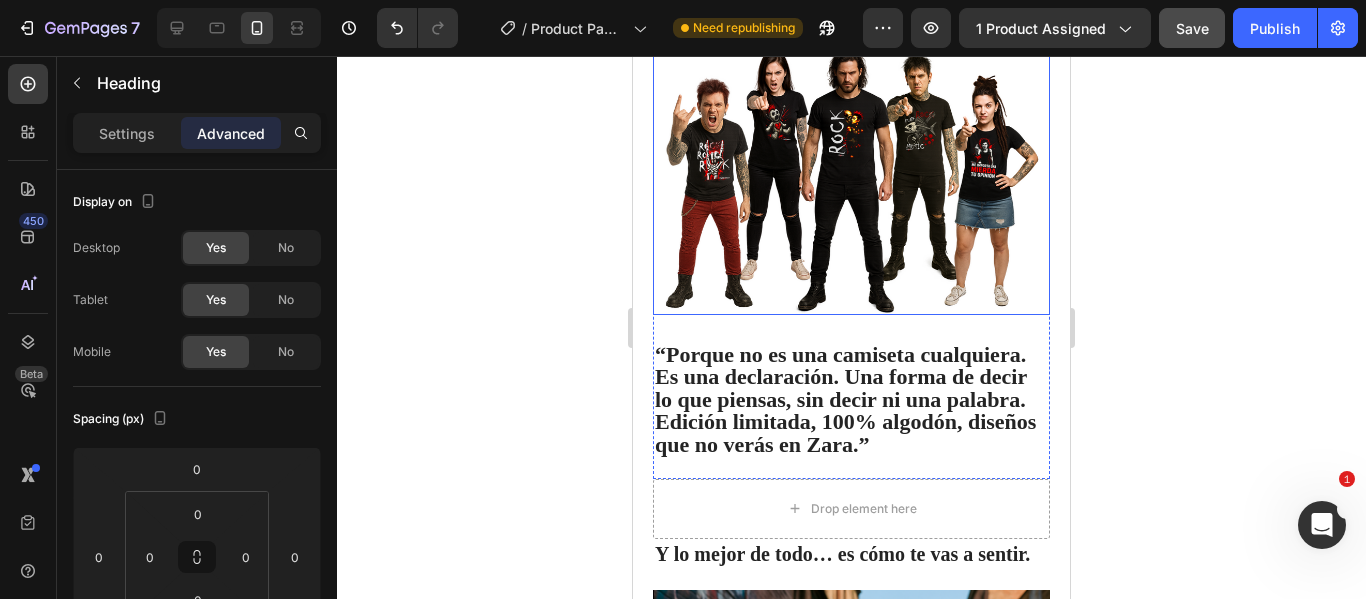 scroll, scrollTop: 1720, scrollLeft: 0, axis: vertical 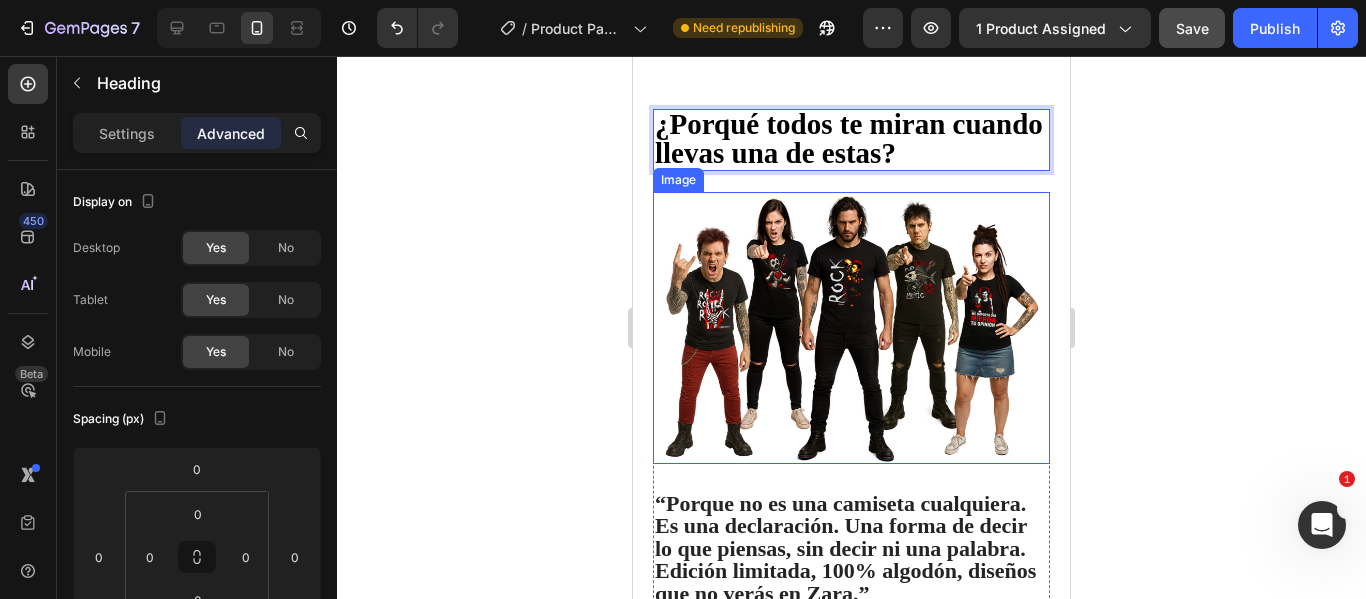 click on "¿Porqué todos te miran cuando llevas una de estas?" at bounding box center [851, 140] 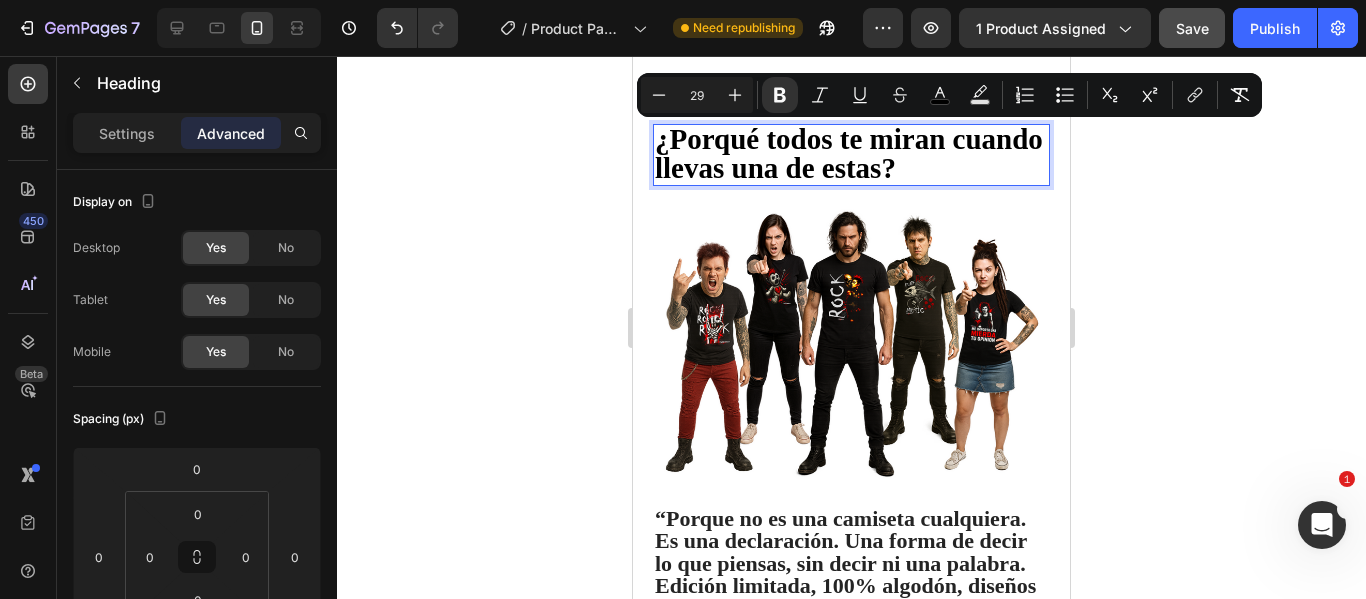 scroll, scrollTop: 1700, scrollLeft: 0, axis: vertical 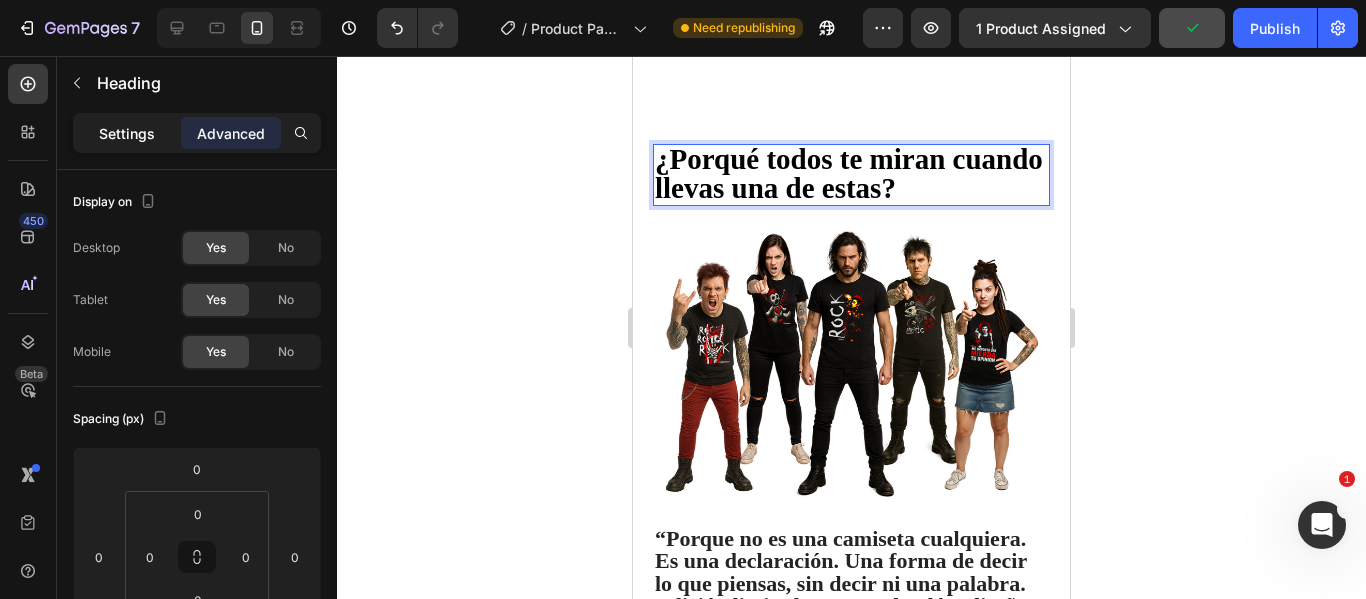 click on "Settings" at bounding box center (127, 133) 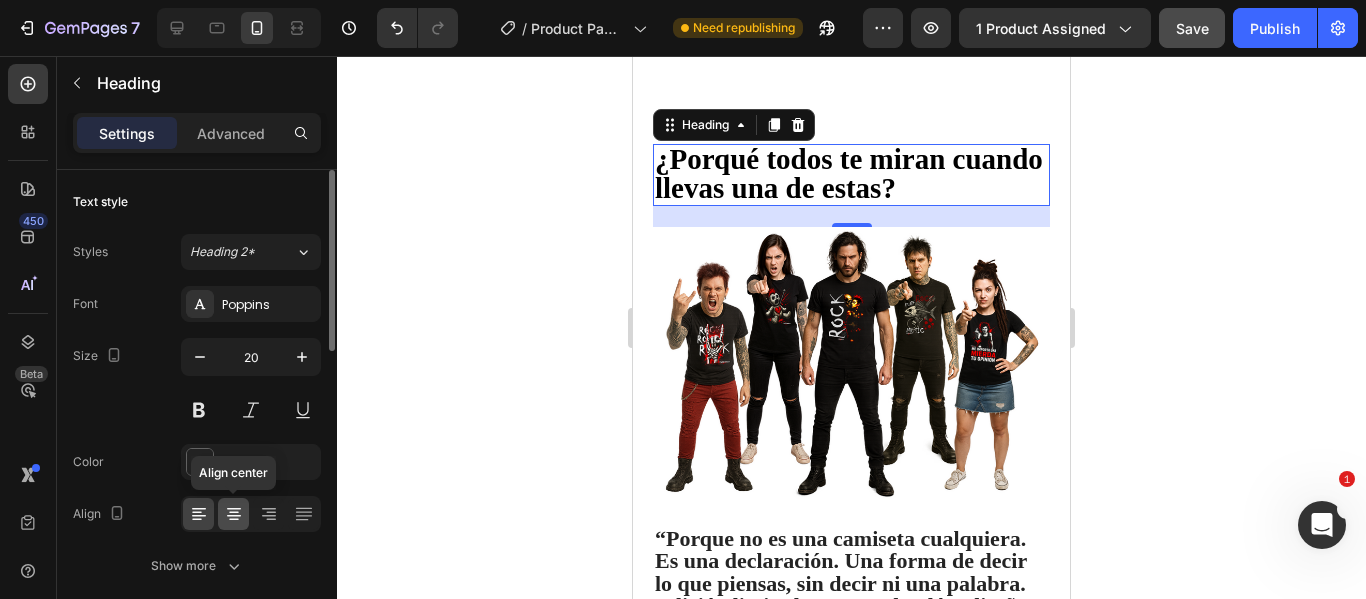 click 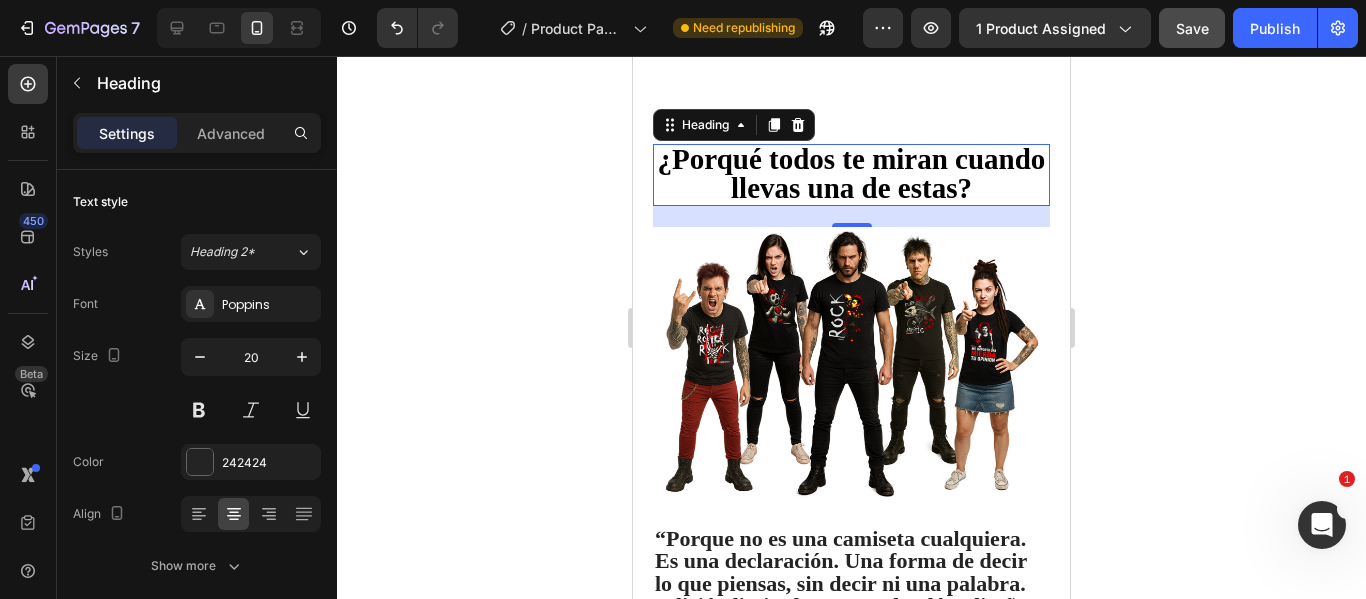 click 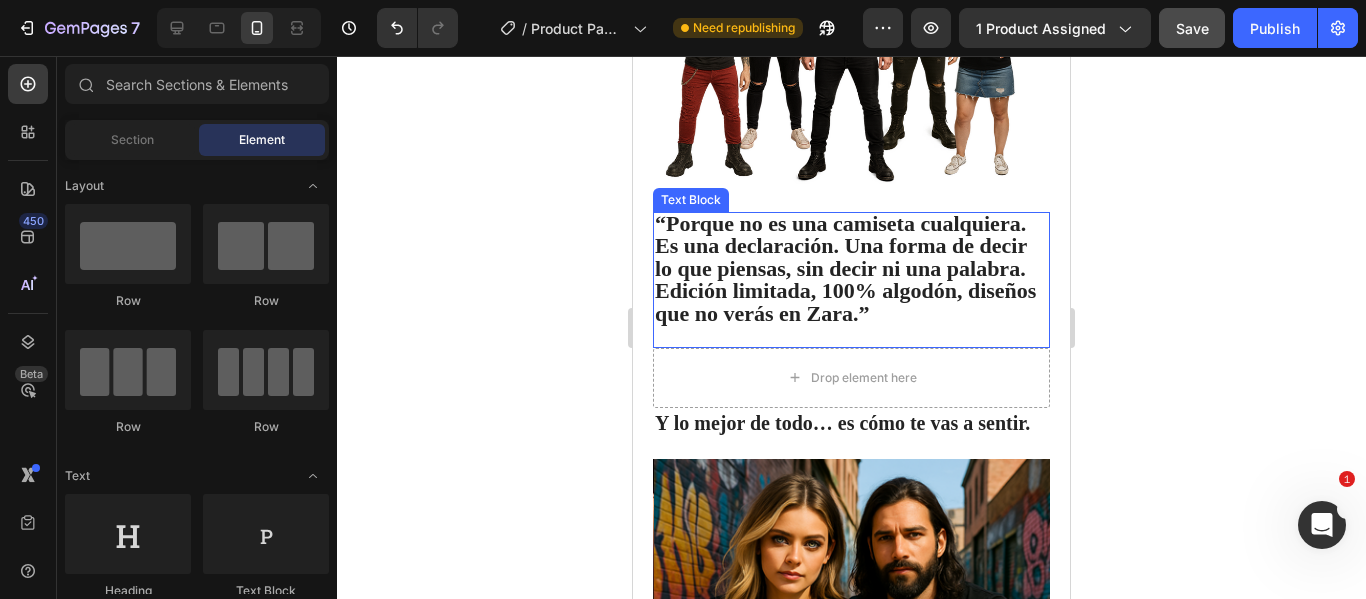 scroll, scrollTop: 2100, scrollLeft: 0, axis: vertical 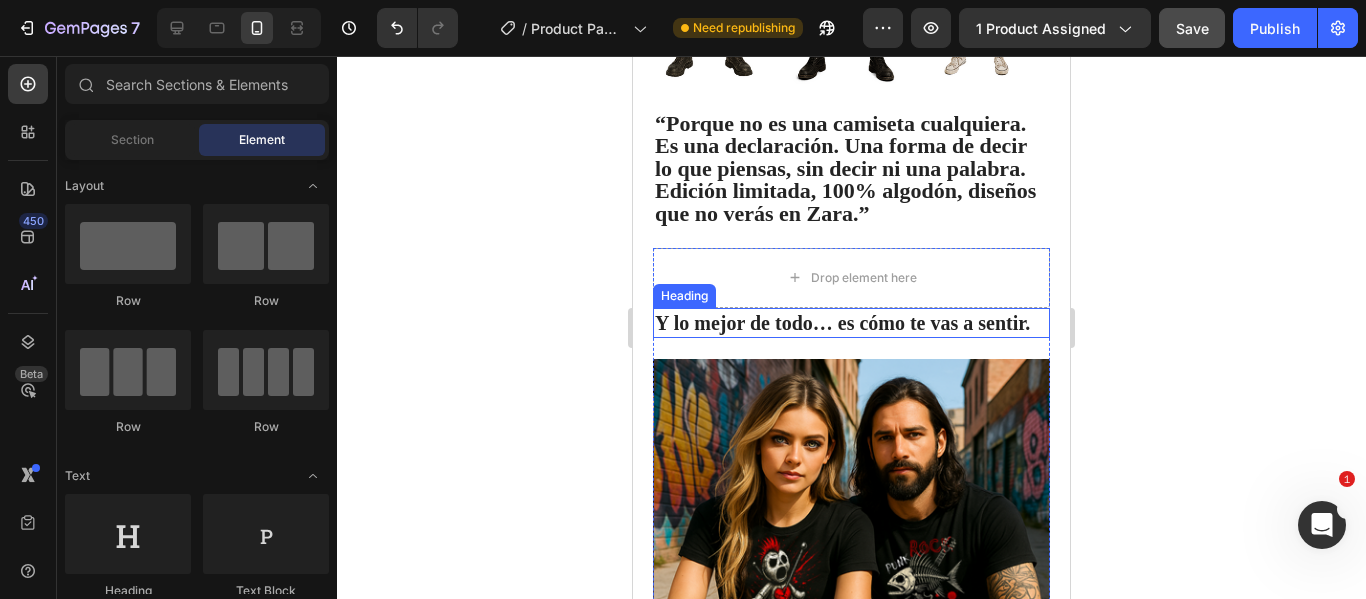 click on "Y lo mejor de todo… es cómo te vas a sentir." at bounding box center (842, 323) 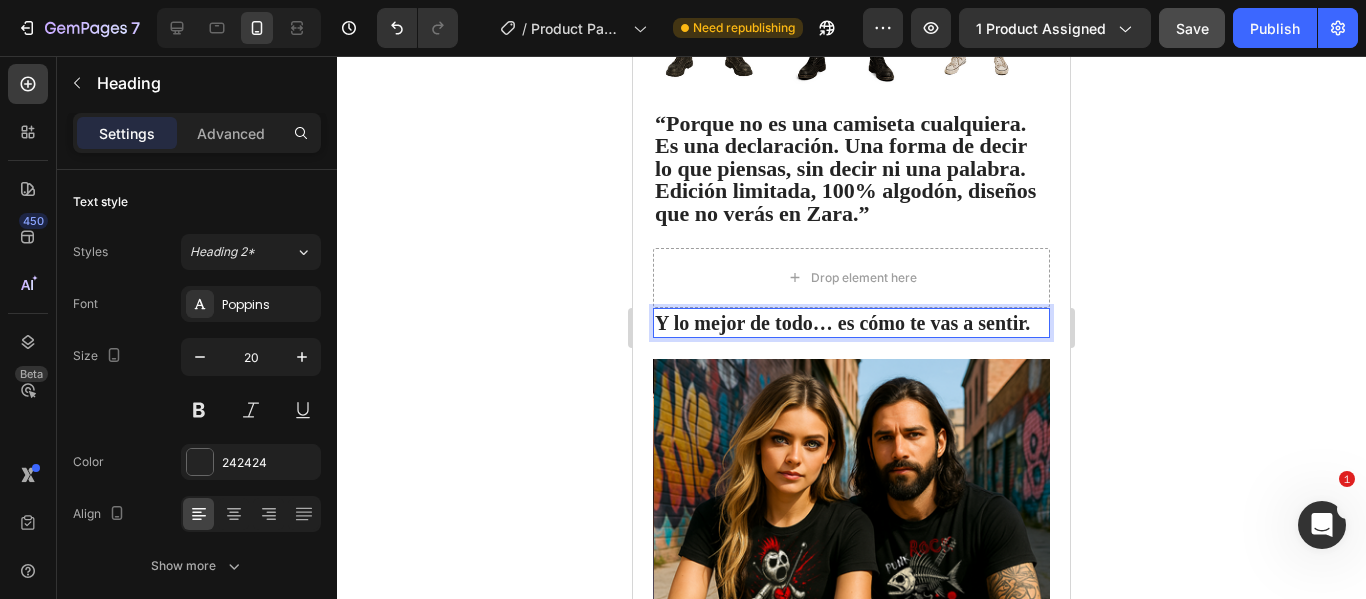 drag, startPoint x: 1029, startPoint y: 315, endPoint x: 990, endPoint y: 317, distance: 39.051247 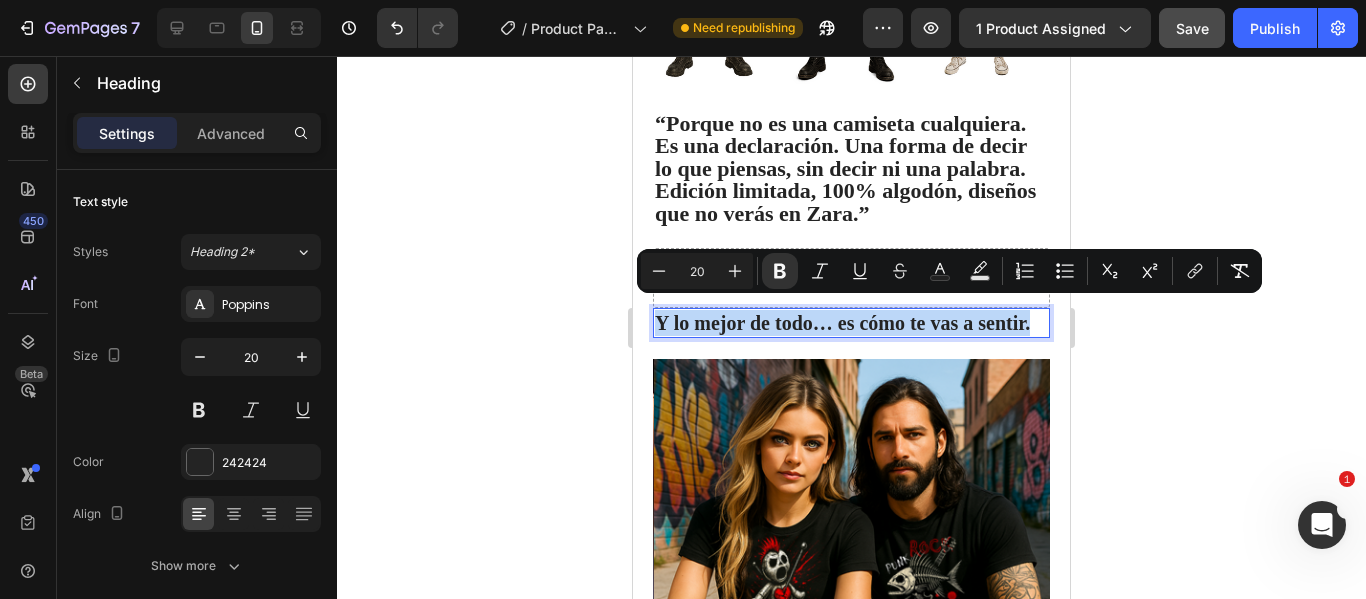 drag, startPoint x: 1028, startPoint y: 311, endPoint x: 659, endPoint y: 305, distance: 369.04877 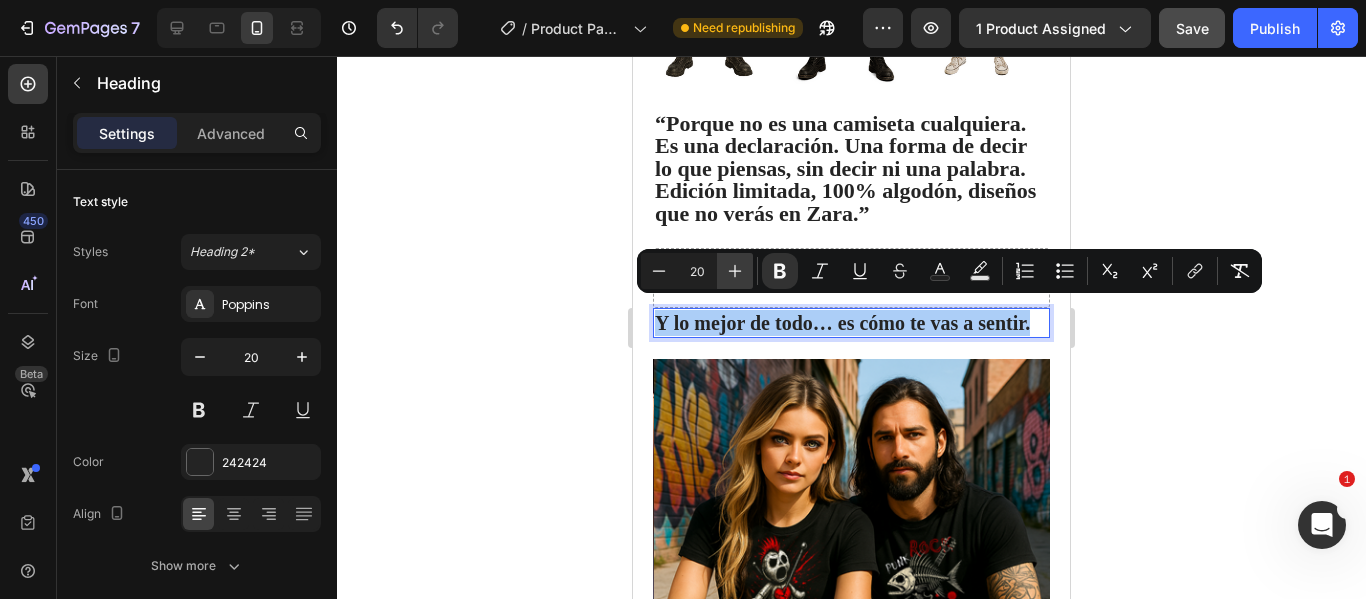 click 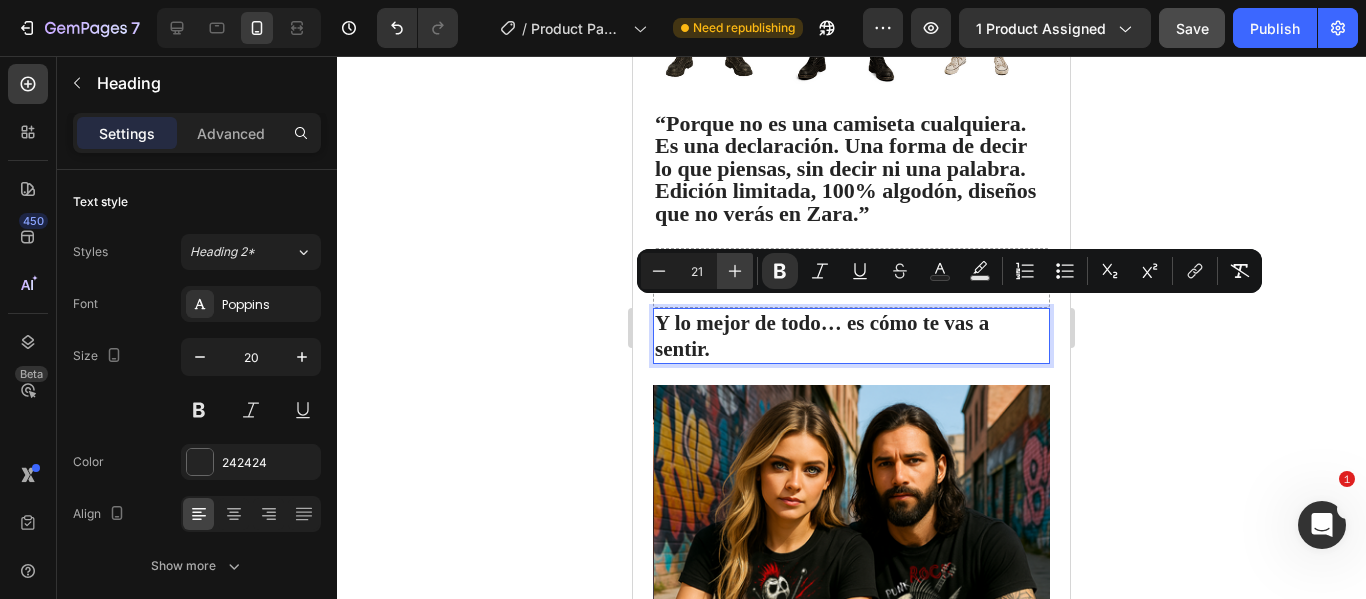 click 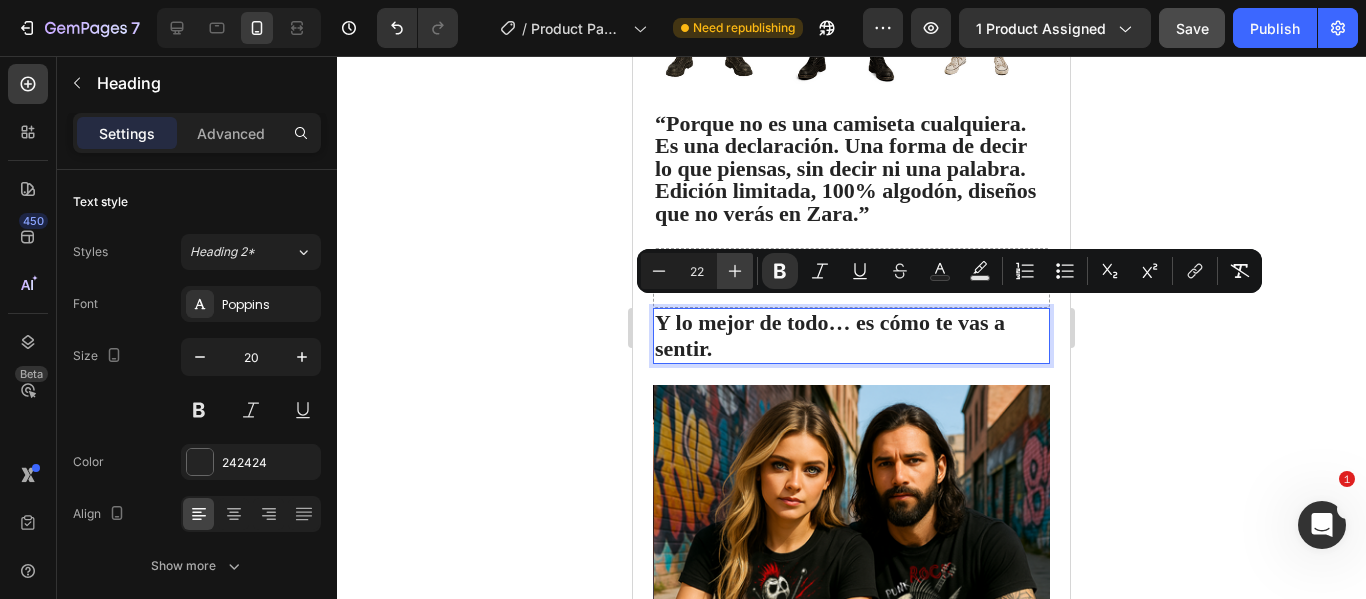 click 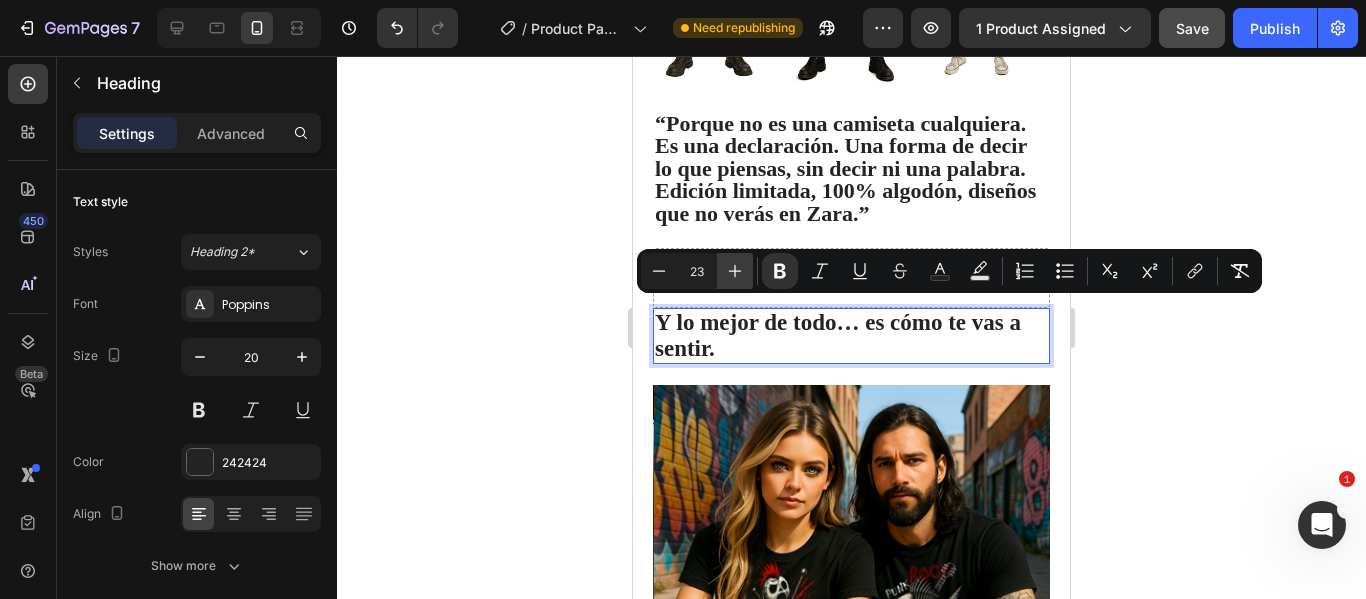 click 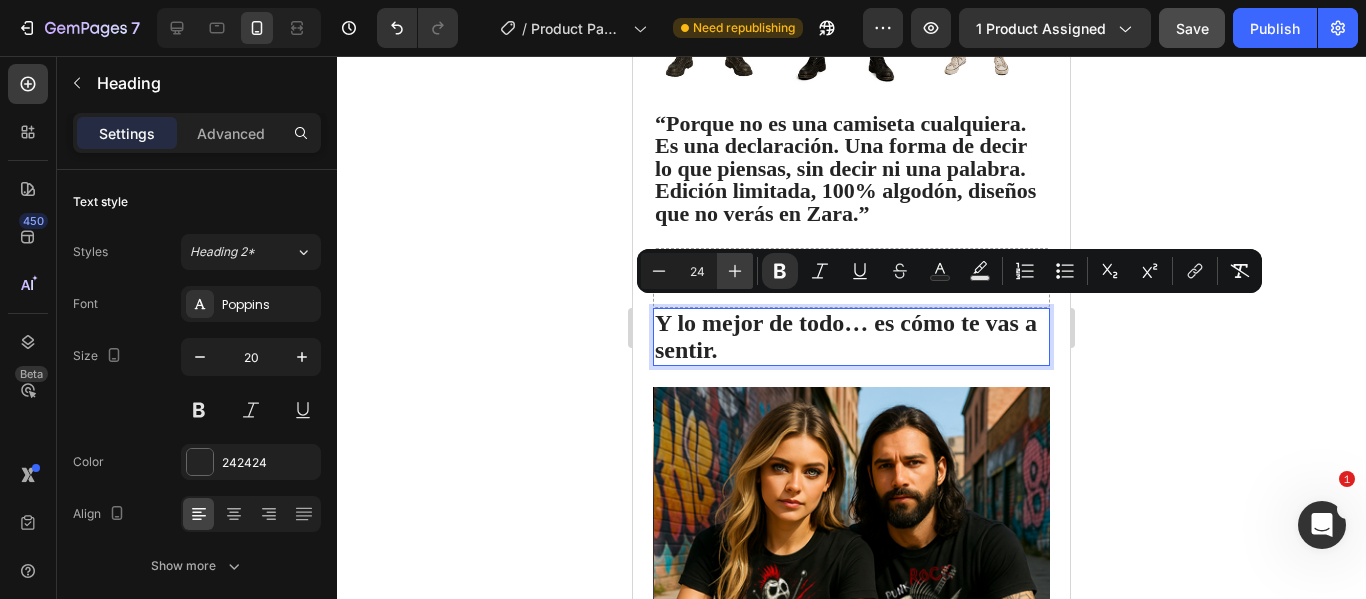 click 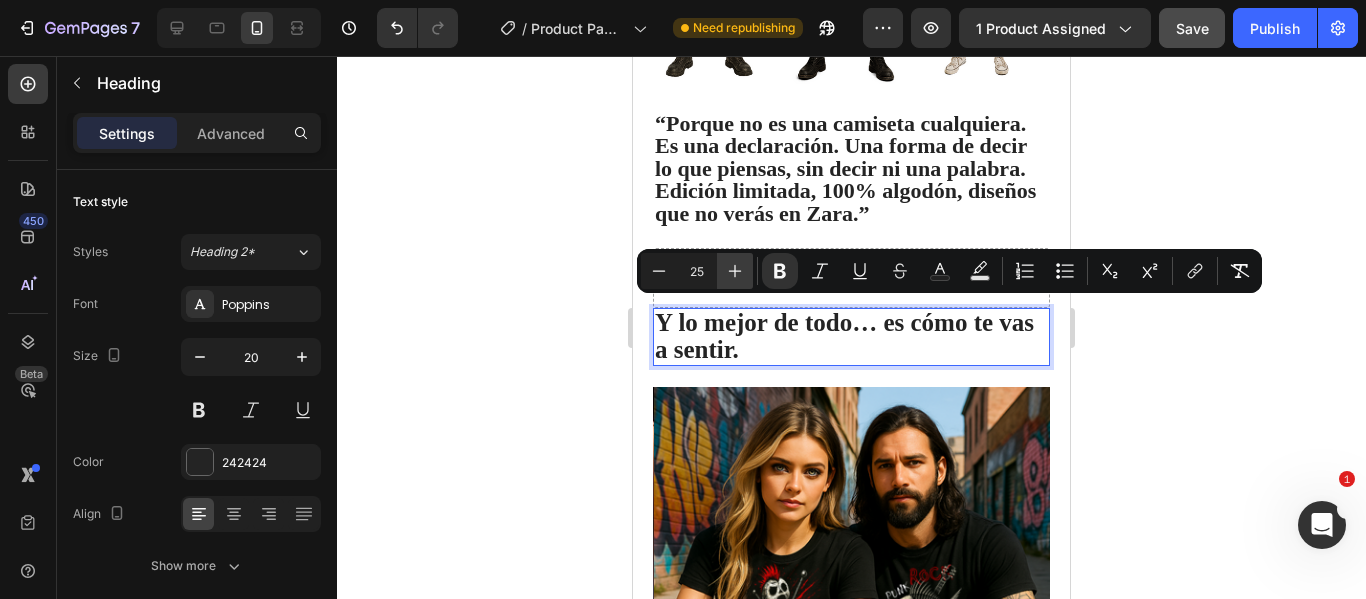 click 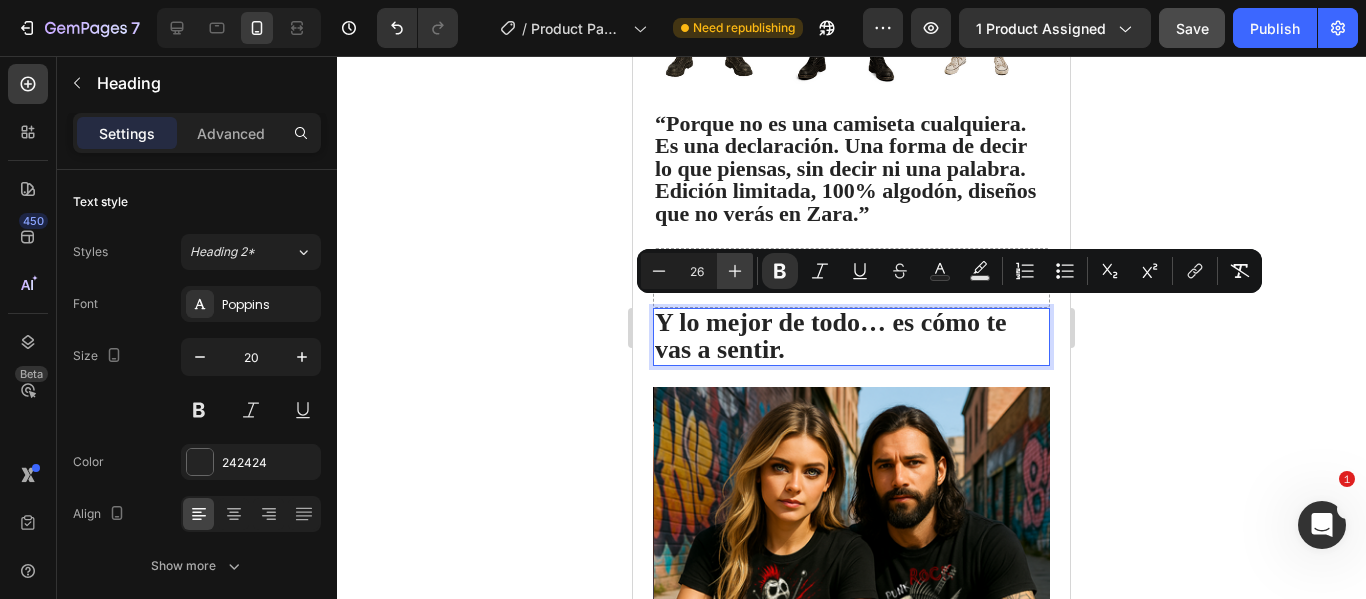 click 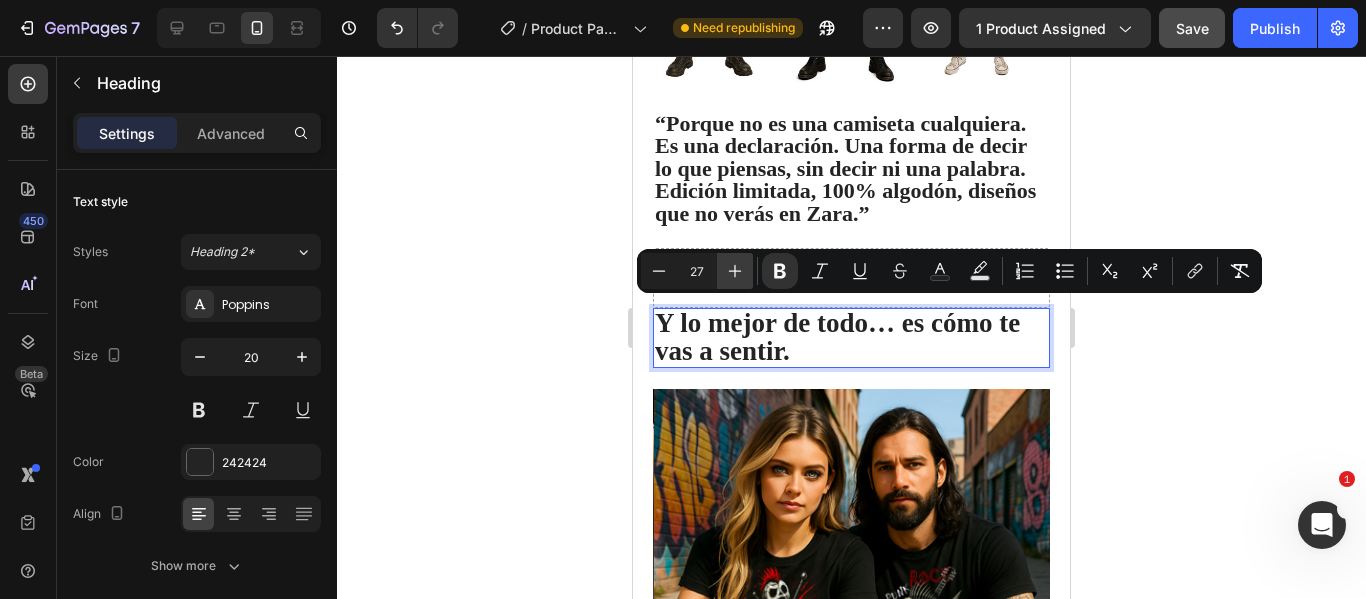 click 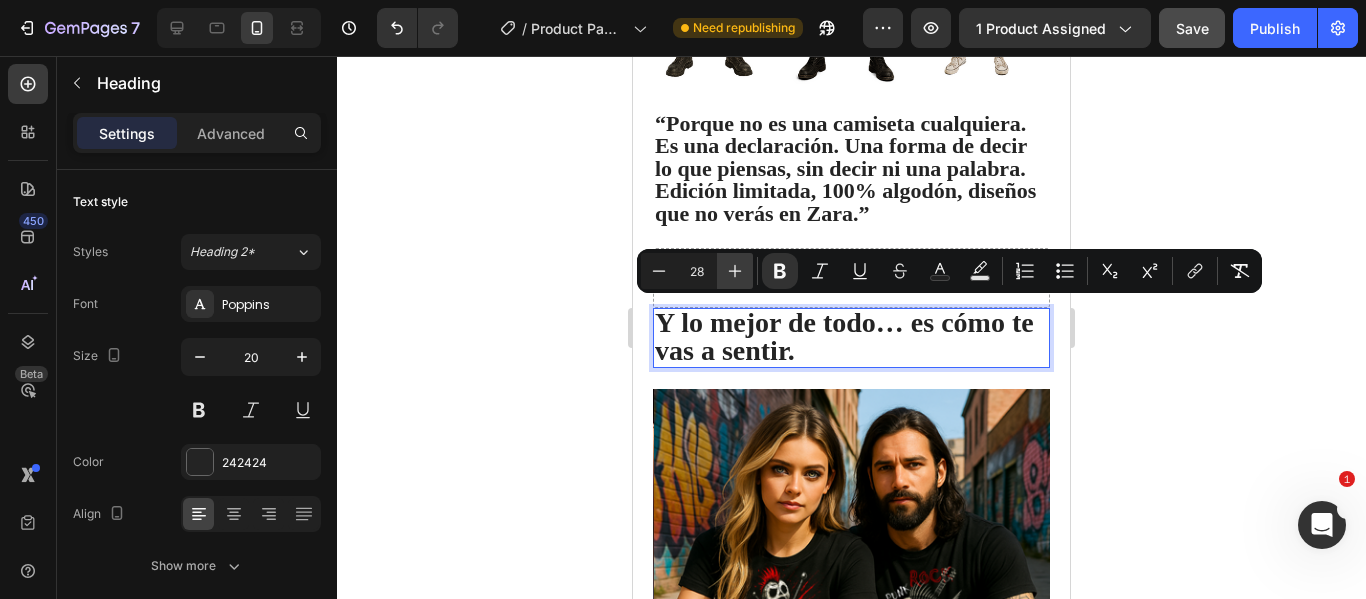click 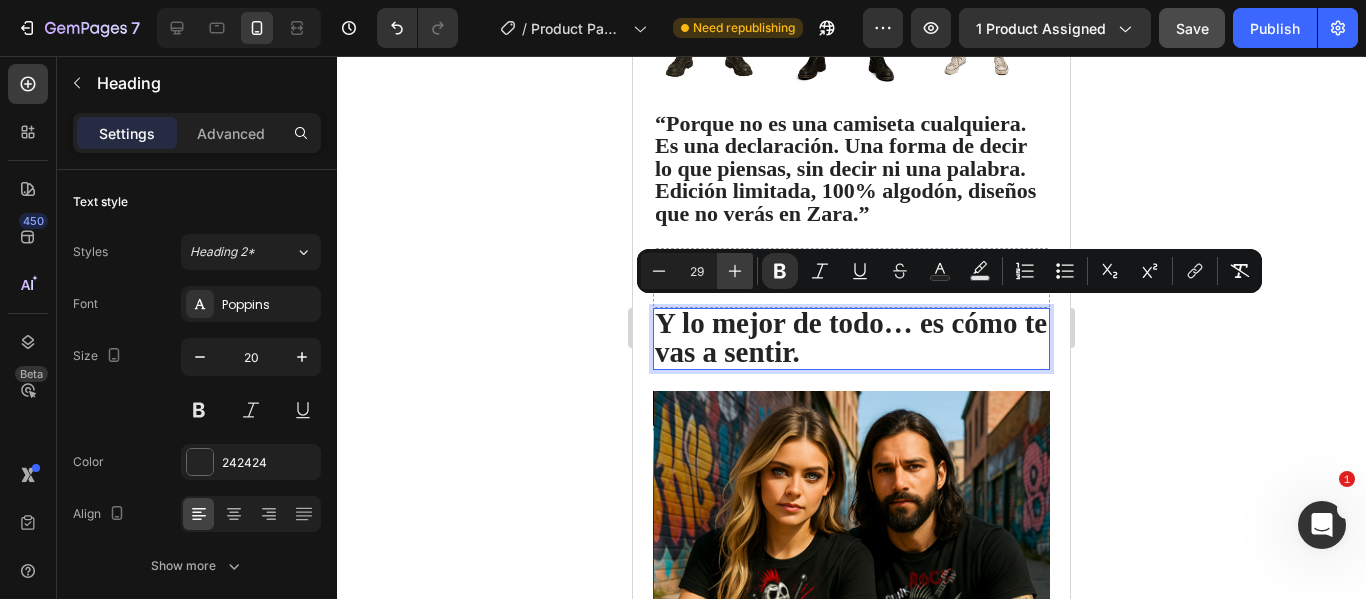 click 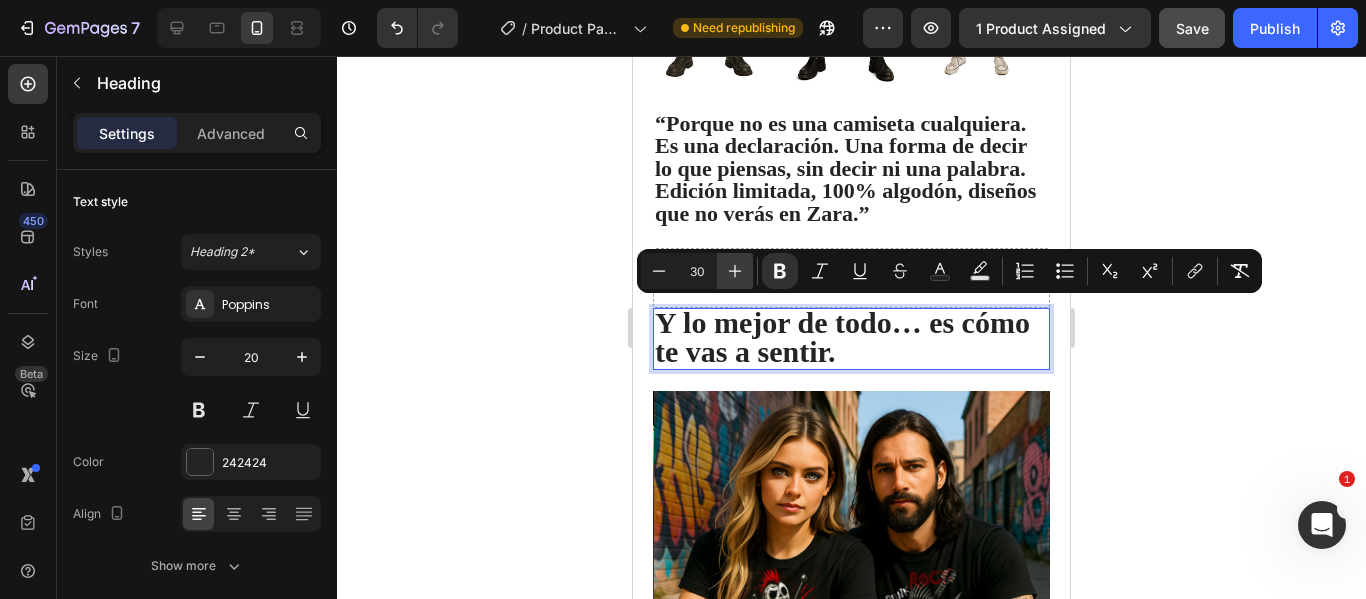 click 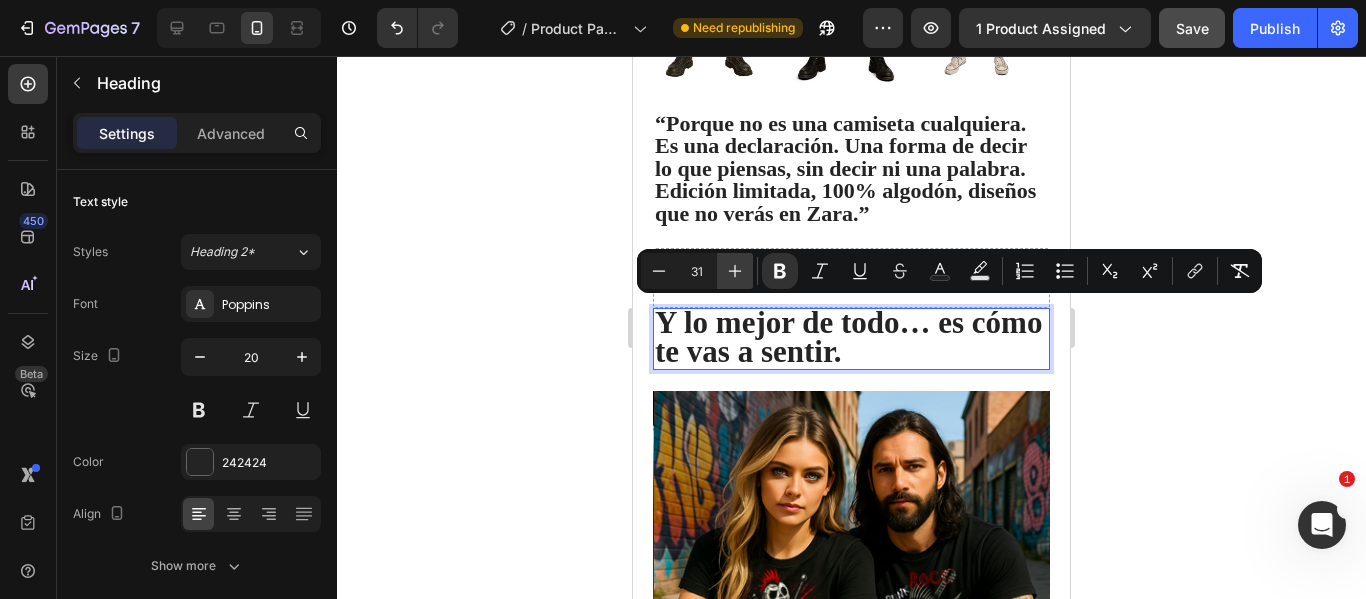 click 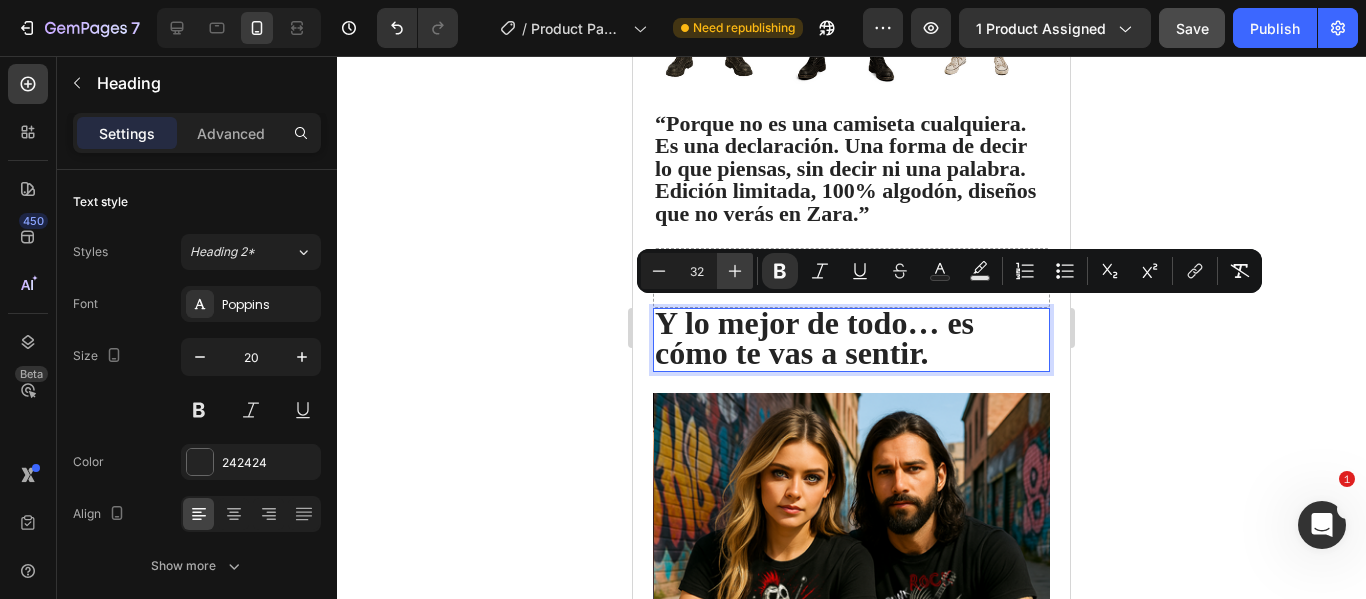 click 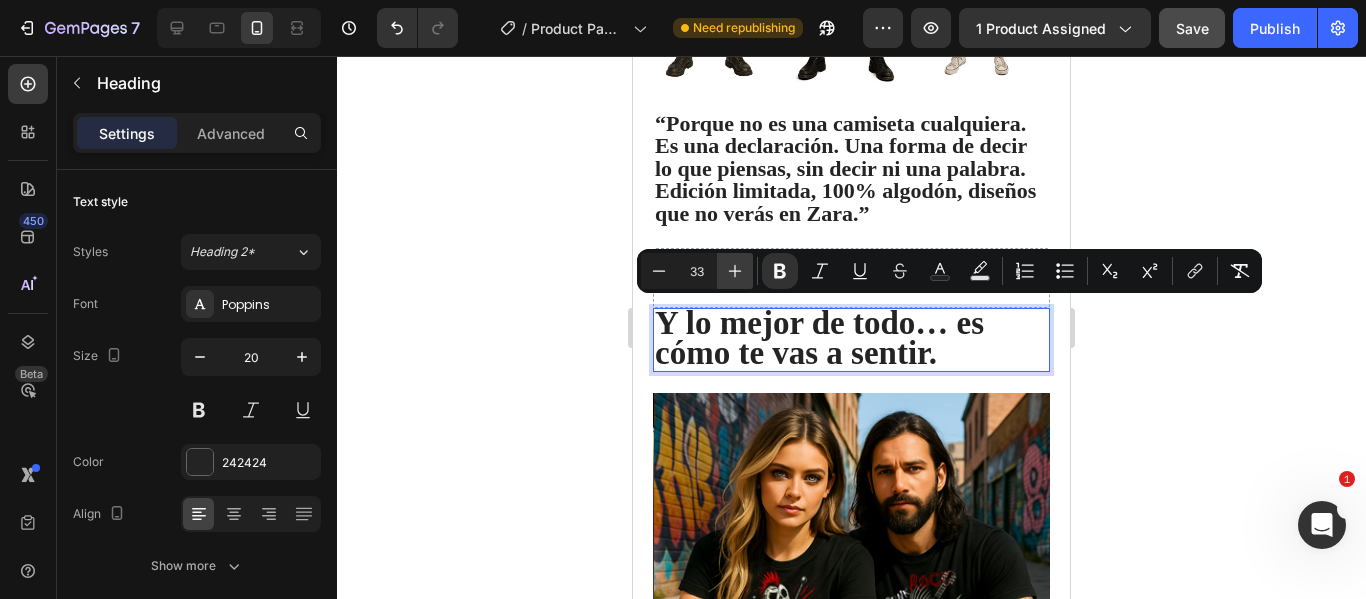 click 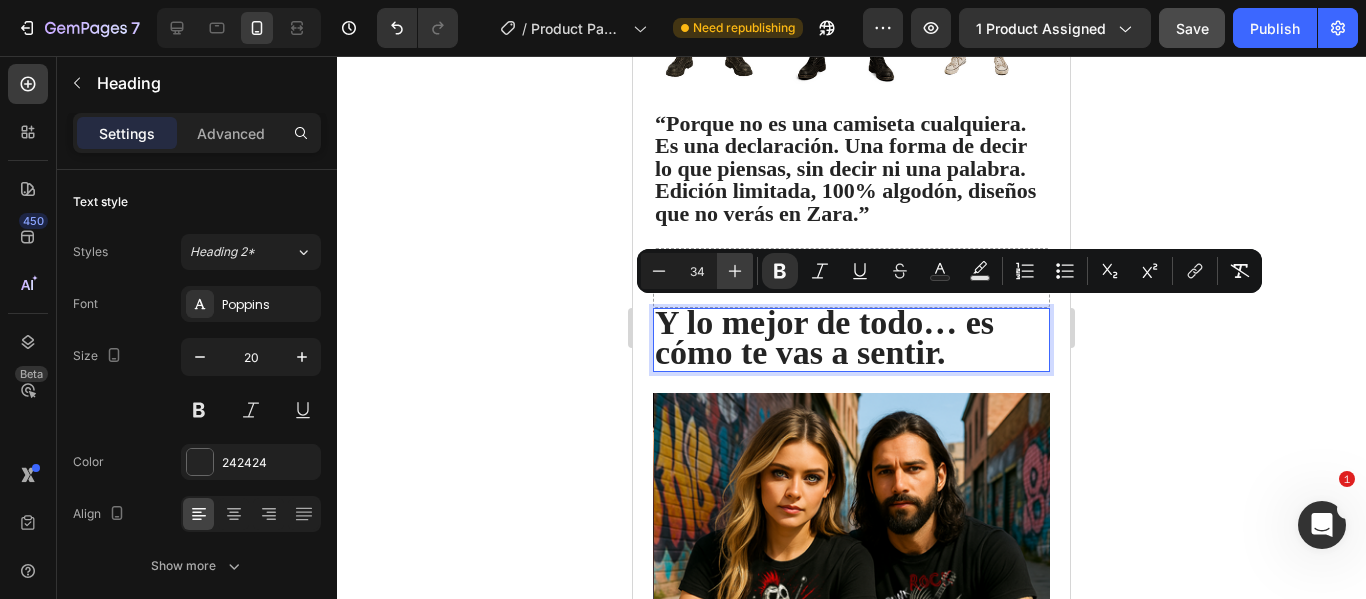 click 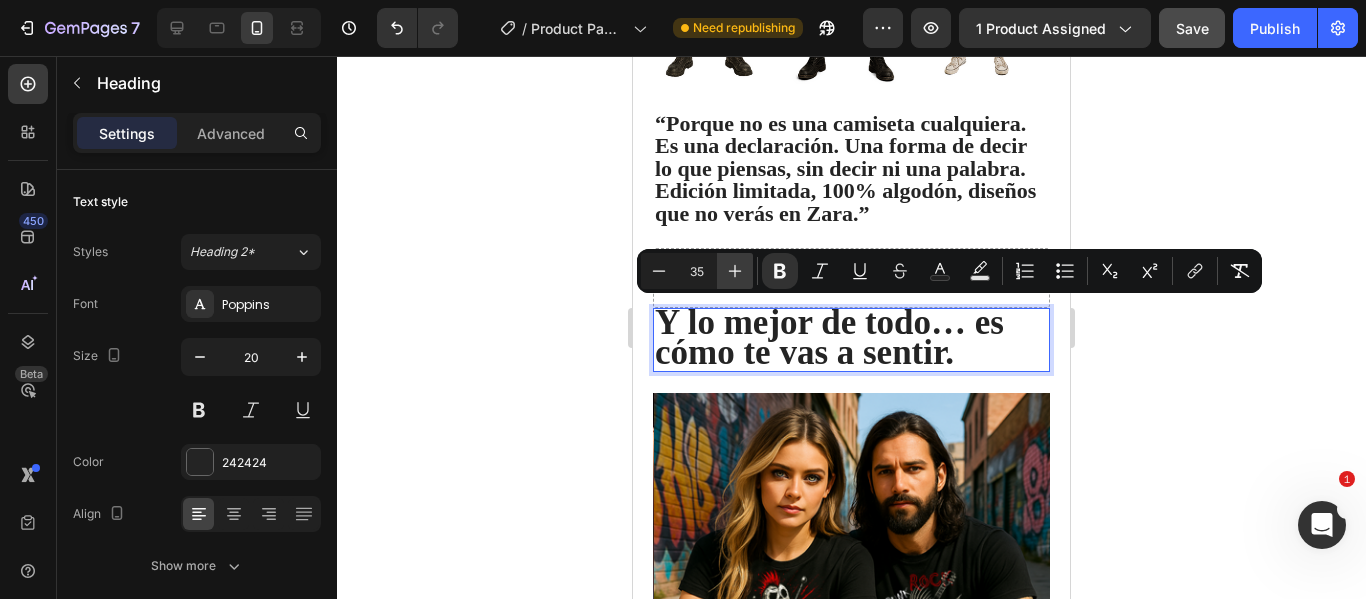 click 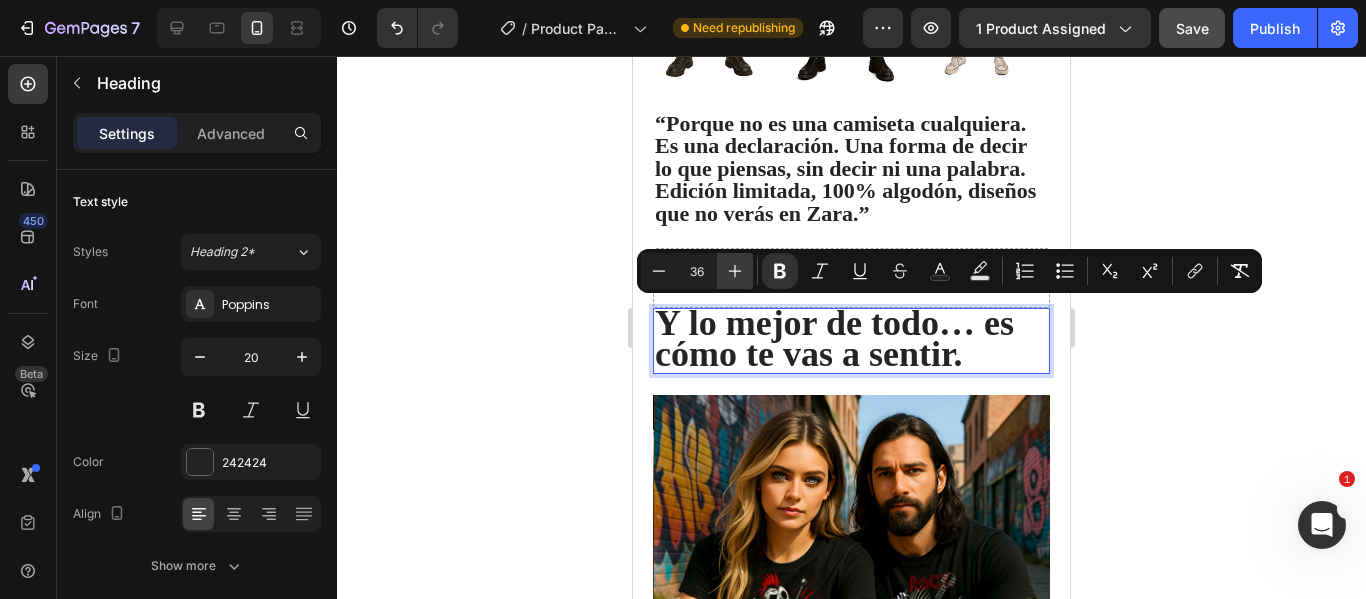 click 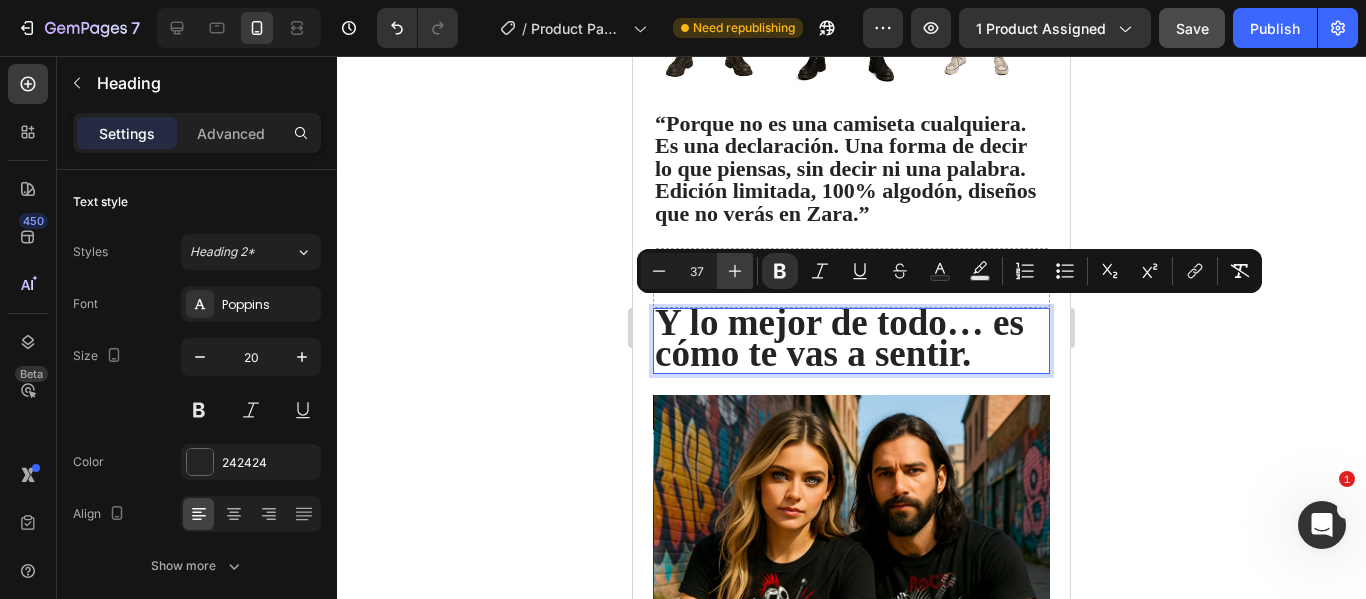 click 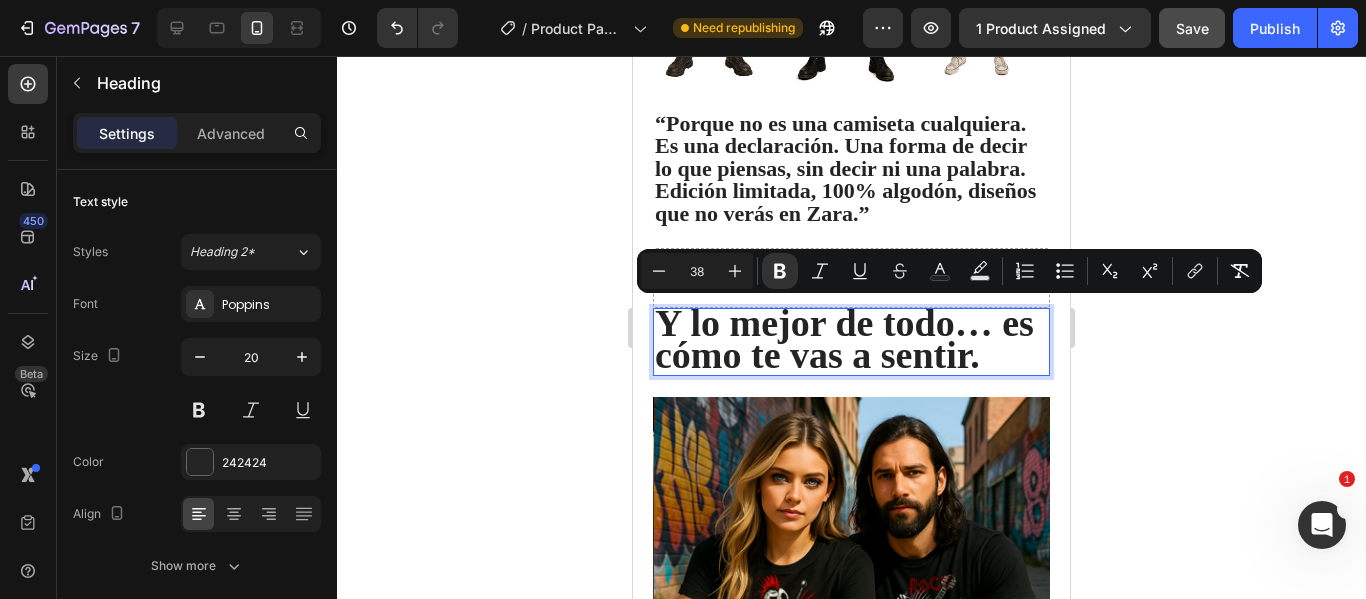 click 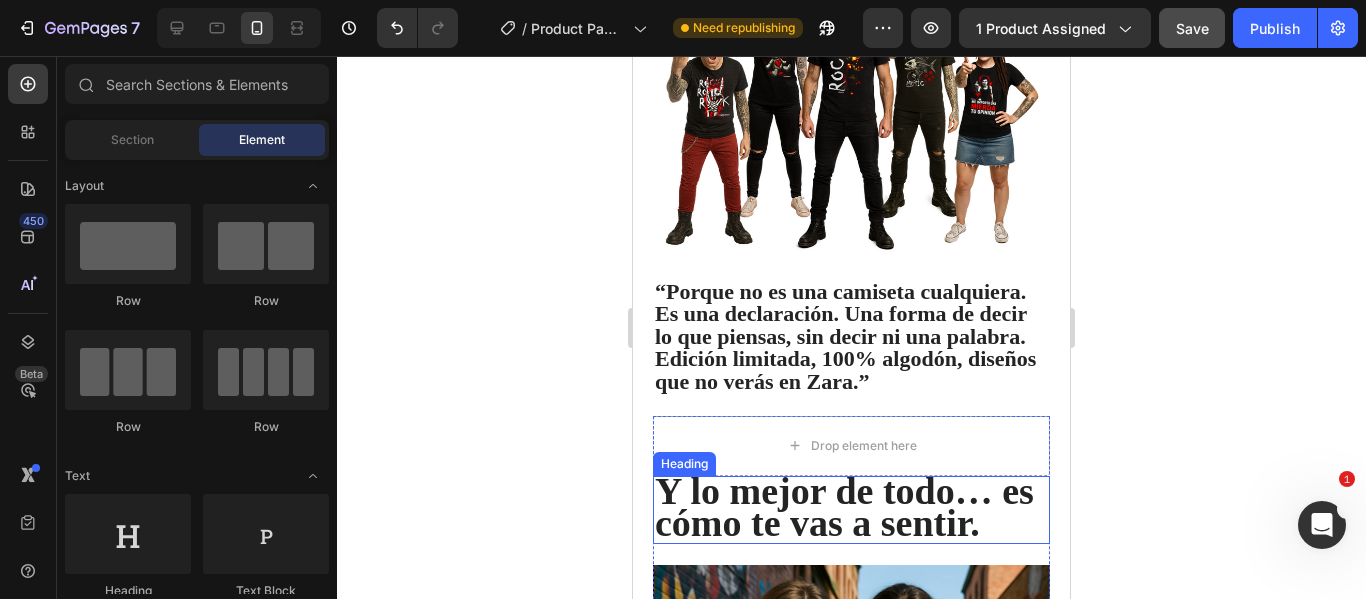scroll, scrollTop: 1900, scrollLeft: 0, axis: vertical 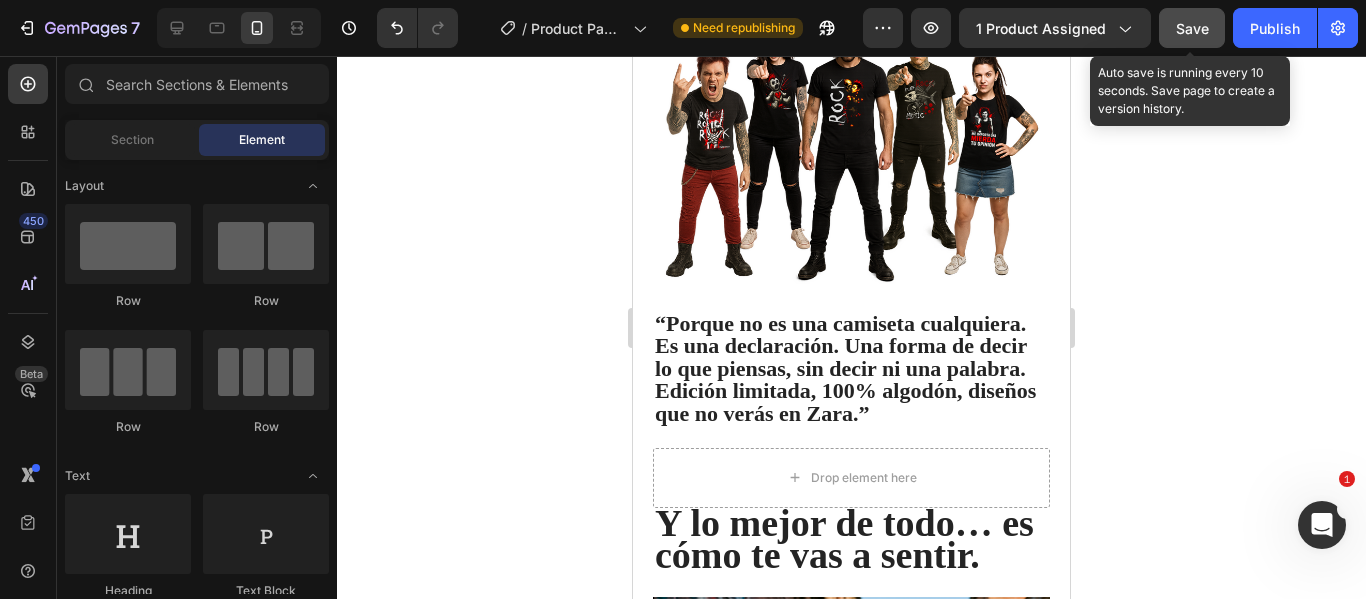 click on "Save" at bounding box center (1192, 28) 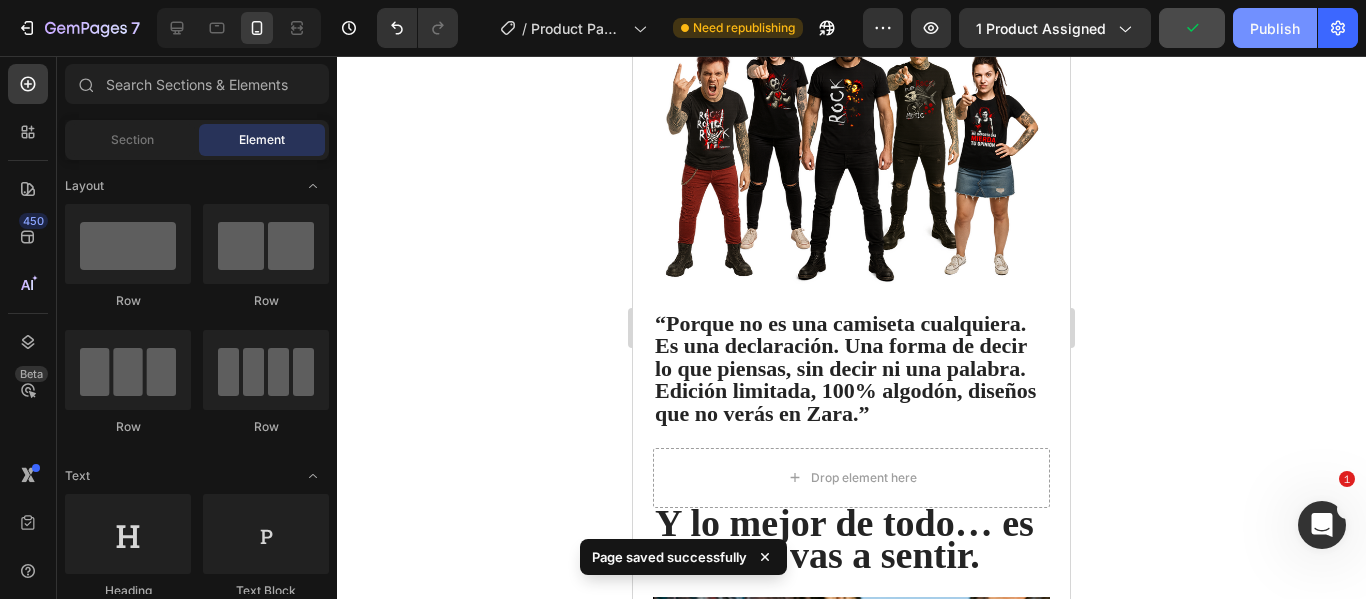 click on "Publish" at bounding box center (1275, 28) 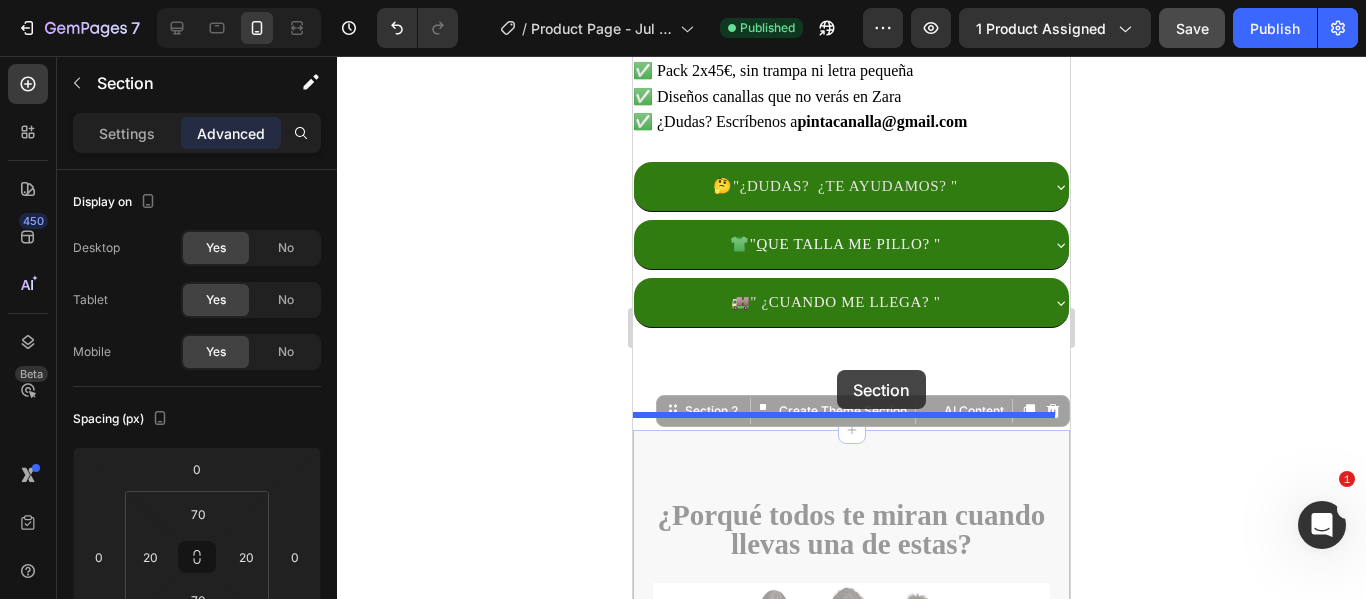 scroll, scrollTop: 1299, scrollLeft: 0, axis: vertical 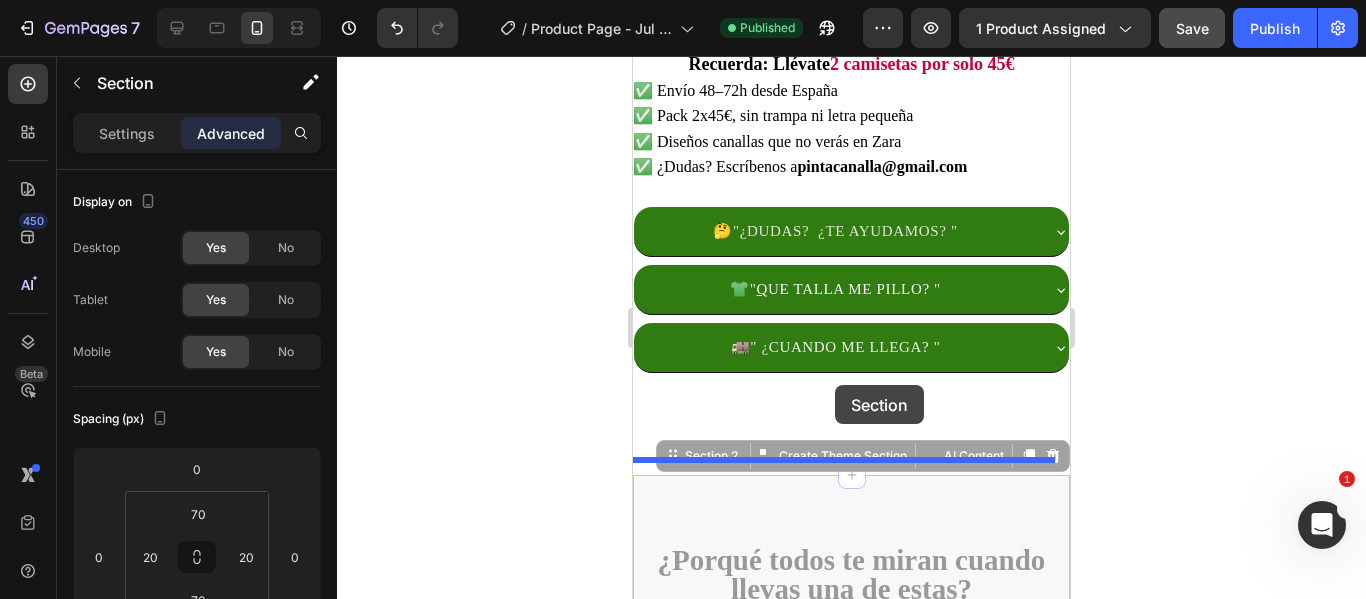 drag, startPoint x: 747, startPoint y: 294, endPoint x: 835, endPoint y: 385, distance: 126.58989 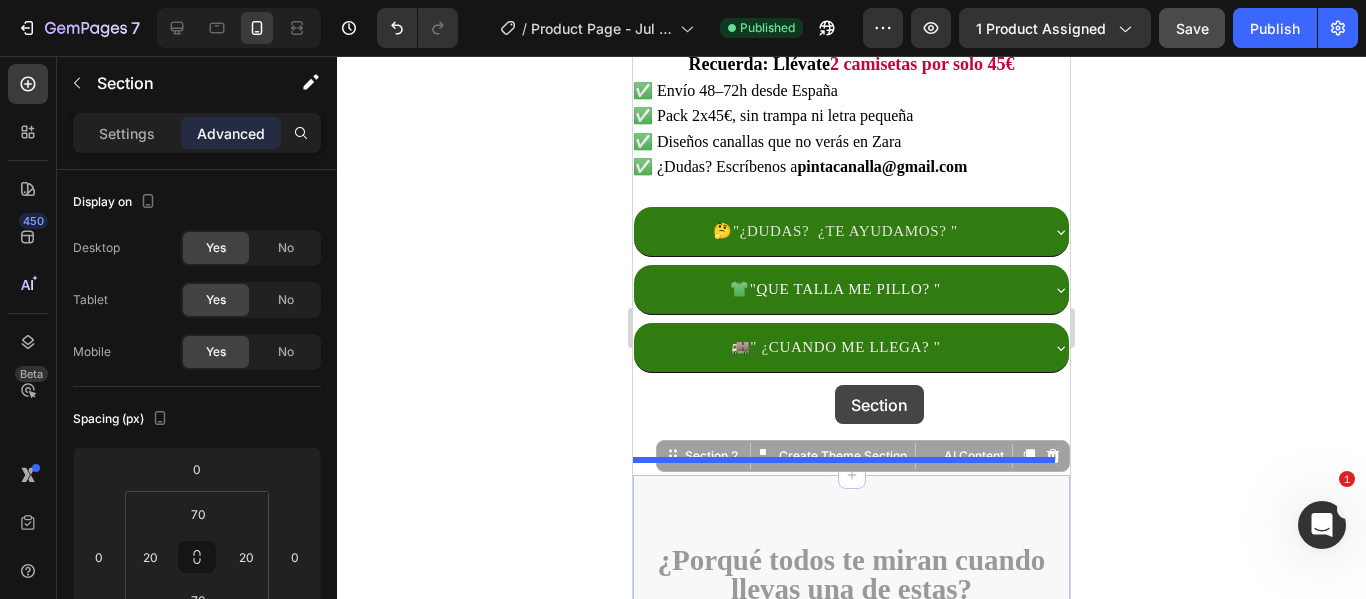 click on "Mobile  ( 437 px) iPhone 13 Mini iPhone 13 Pro iPhone 11 Pro Max iPhone 15 Pro Max Pixel 7 Galaxy S8+ Galaxy S20 Ultra iPad Mini iPad Air iPad Pro Header   1 camiseta por 29€ 🔥  Llévate  2  por solo  45€ 👕 Elige 2 entre 5 diseños exclusivos Camisetas que no pasan desapercibidas. Text Block Product Images Text Block MODELOS A ELEGIR CUERNOS ROCK CUERNOS ROCK CUERNOS ROCK RASPA ROCK RASPA ROCK RASPA ROCK TU OPINIÓN TU OPINIÓN TU OPINIÓN DESTINO CANALLA DESTINO CANALLA DESTINO CANALLA MUÑECO DE TRAPO MUÑECO DE TRAPO MUÑECO DE TRAPO TALLA S S S M M M L L L XL XL XL 2XL 2XL 2XL 3XL 3XL 3XL 4XL 4XL 4XL Product Variants & Swatches
AGREGAR AL CARRITO Add to Cart COMPRAR AHORA Dynamic Checkout Image Emily Text Block Customer  Text Block ⭐️⭐️⭐️⭐️⭐️ – “Me pillé dos y volveré a por más”   — Clara M. (Madrid)  “No solo mola el diseño, la tela es comodísima, lo confirmo...jajaa   No es de esas gordacas que asfixian en verano, volvere  Text Block Row" at bounding box center (851, 2365) 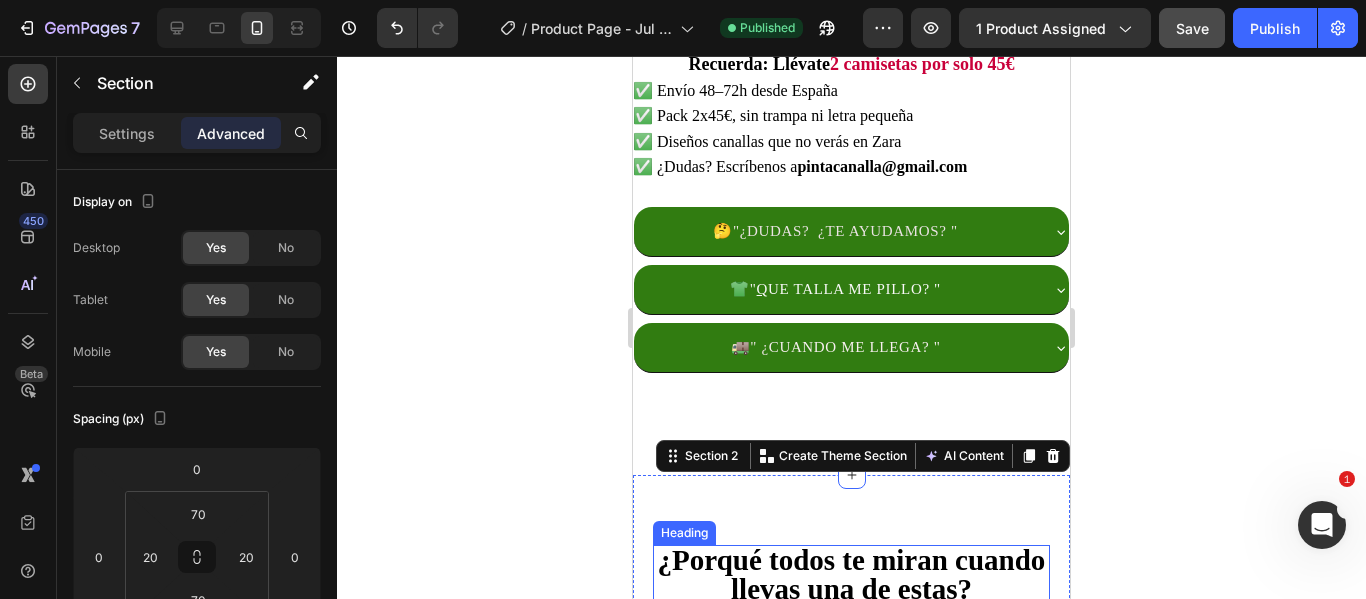 scroll, scrollTop: 1399, scrollLeft: 0, axis: vertical 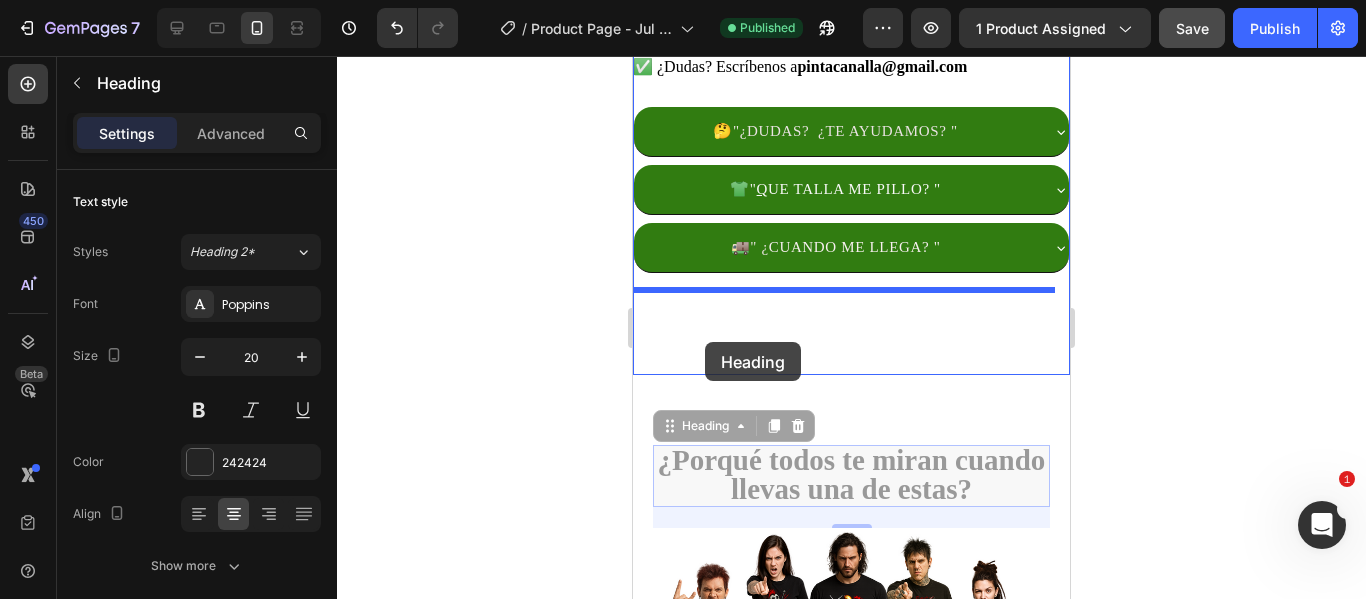 drag, startPoint x: 677, startPoint y: 450, endPoint x: 705, endPoint y: 342, distance: 111.5706 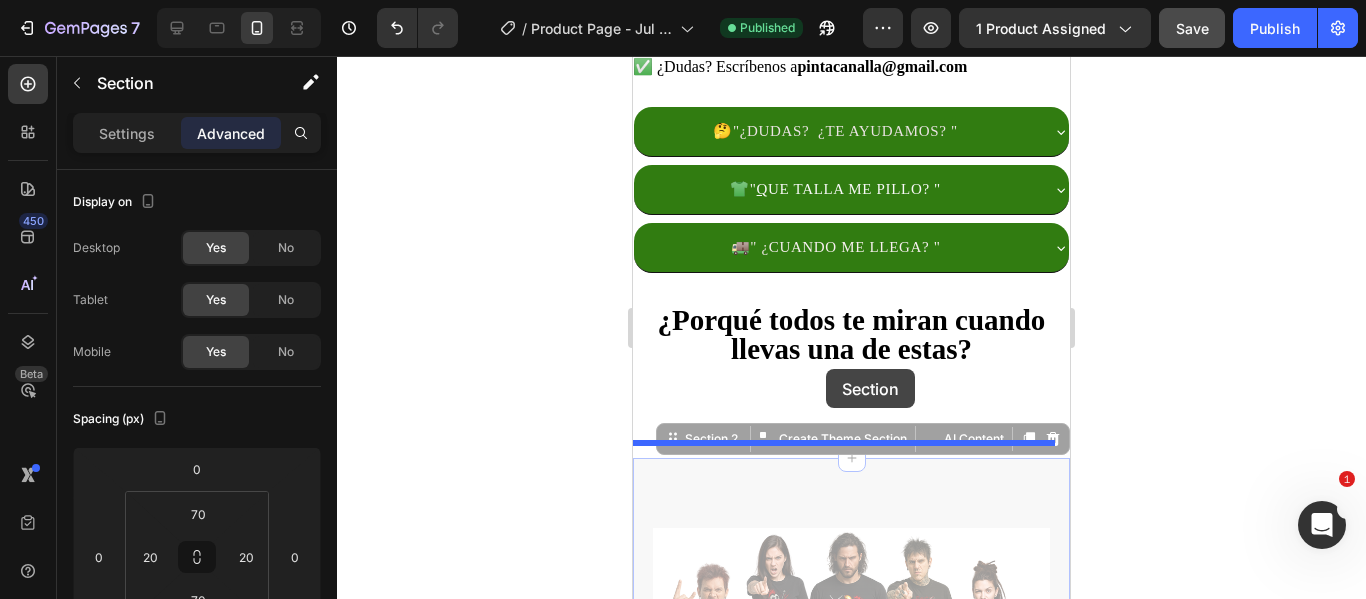 drag, startPoint x: 703, startPoint y: 505, endPoint x: 826, endPoint y: 369, distance: 183.37122 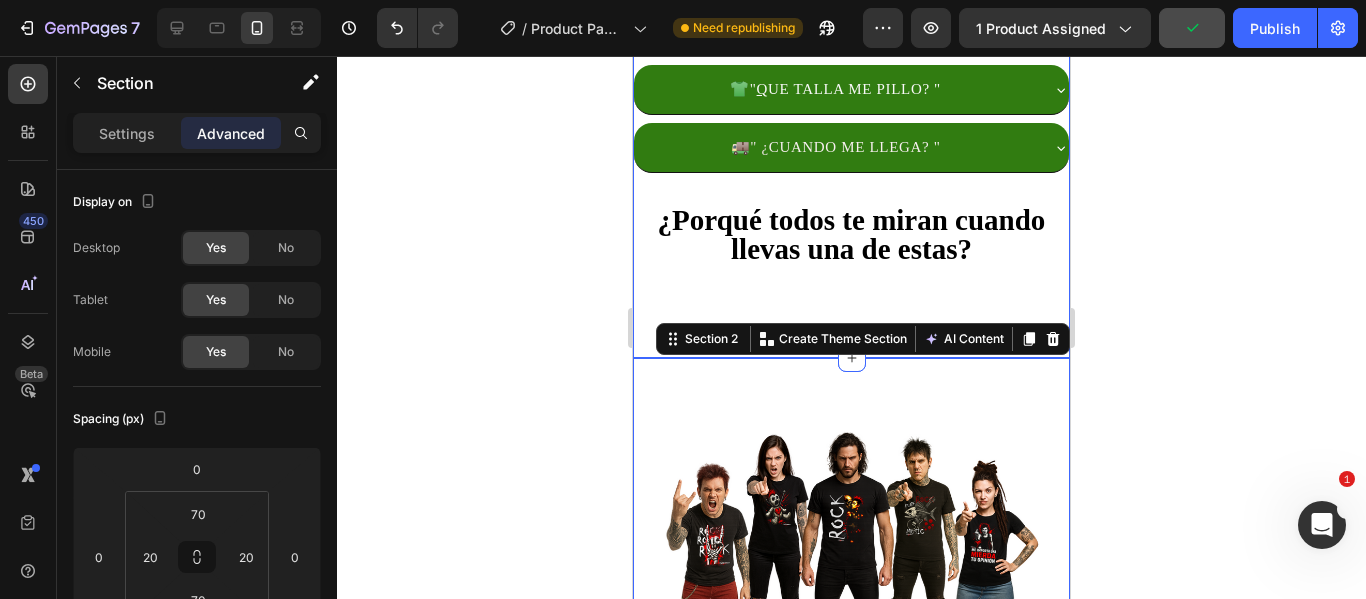 scroll, scrollTop: 1599, scrollLeft: 0, axis: vertical 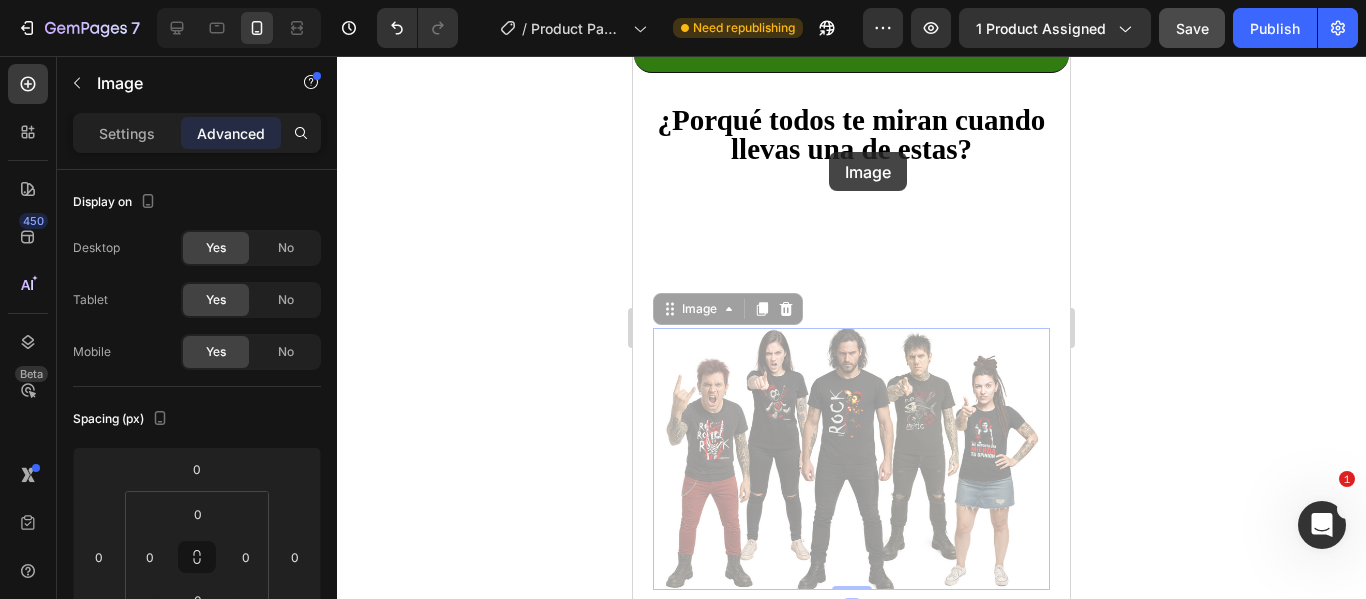 drag, startPoint x: 826, startPoint y: 389, endPoint x: 829, endPoint y: 152, distance: 237.01898 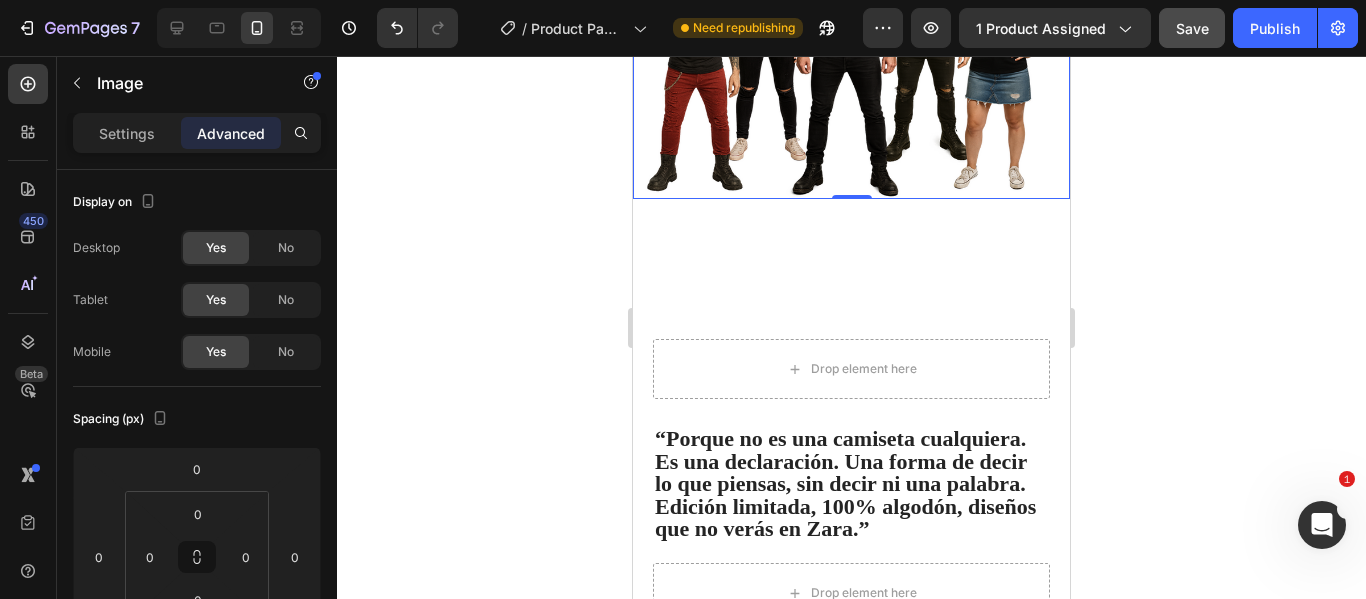 scroll, scrollTop: 1899, scrollLeft: 0, axis: vertical 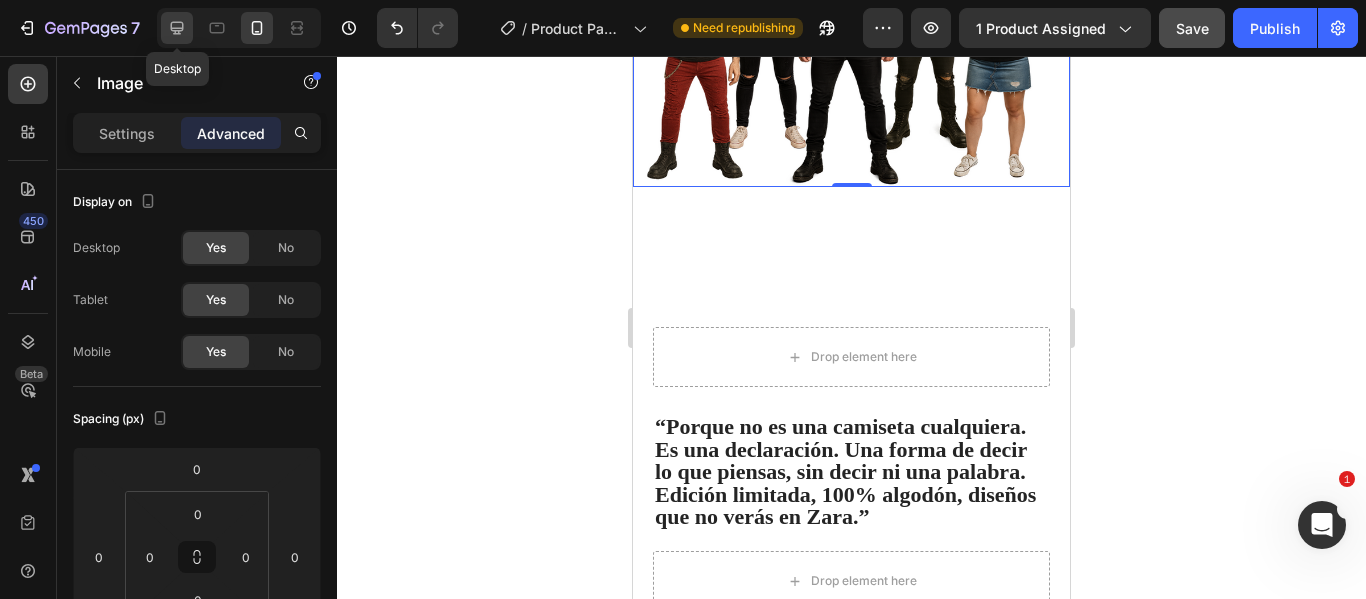 click 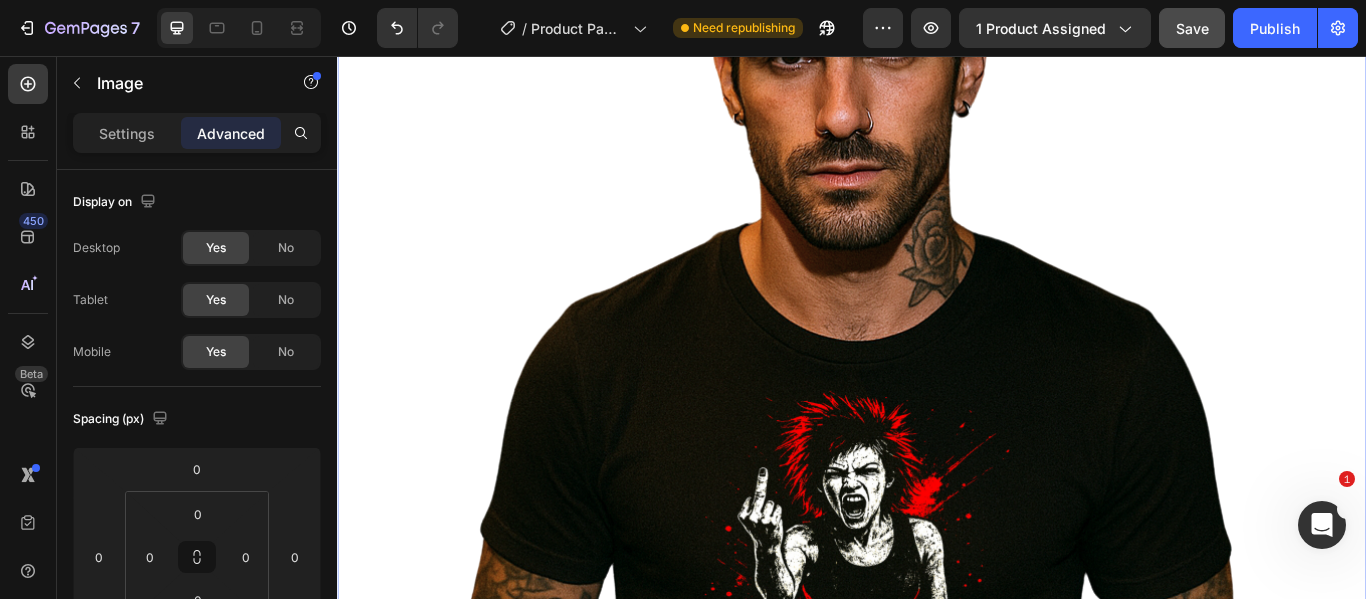 scroll, scrollTop: 1485, scrollLeft: 0, axis: vertical 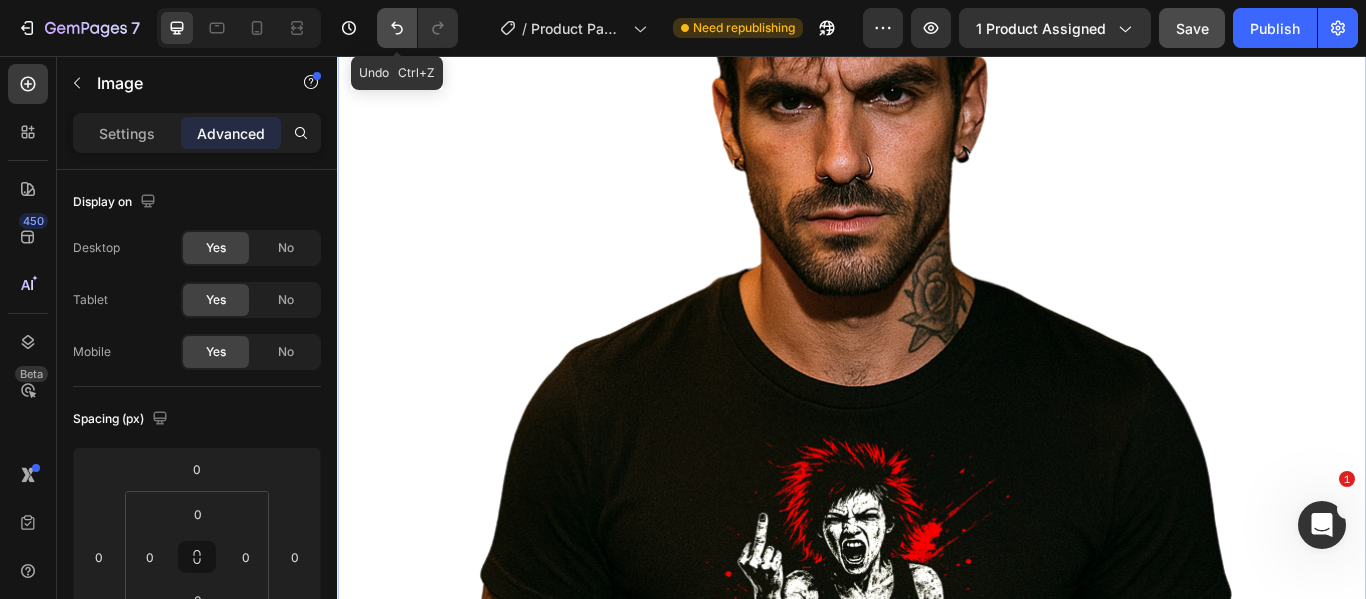click 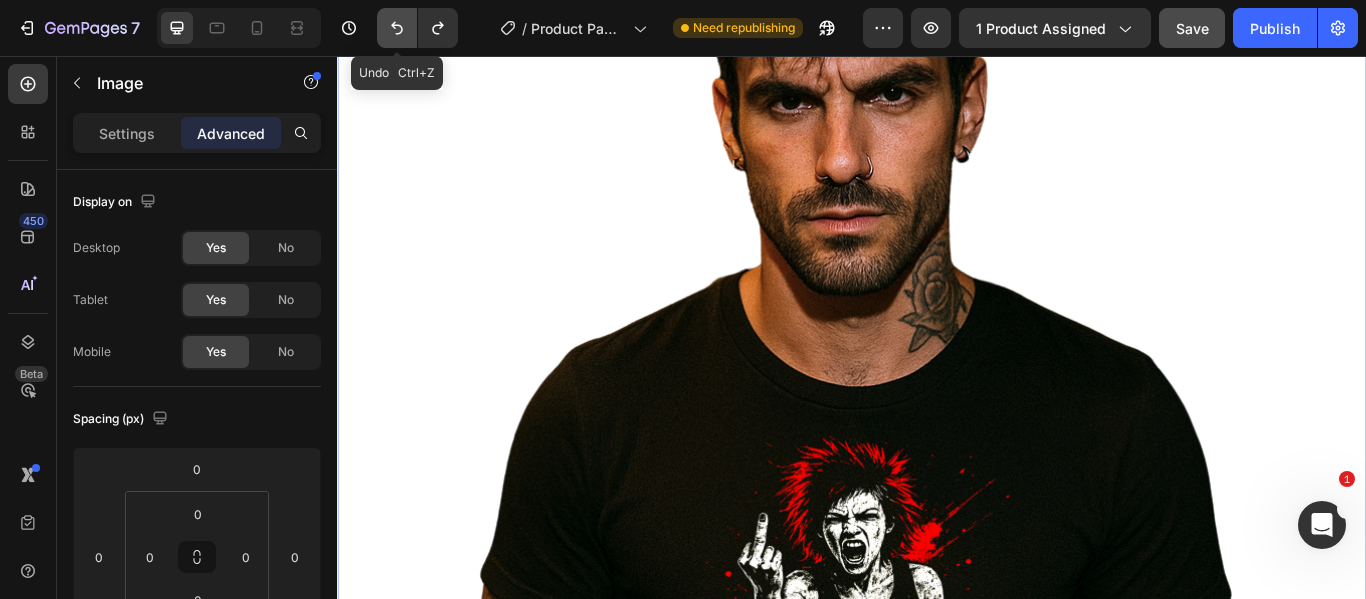 click 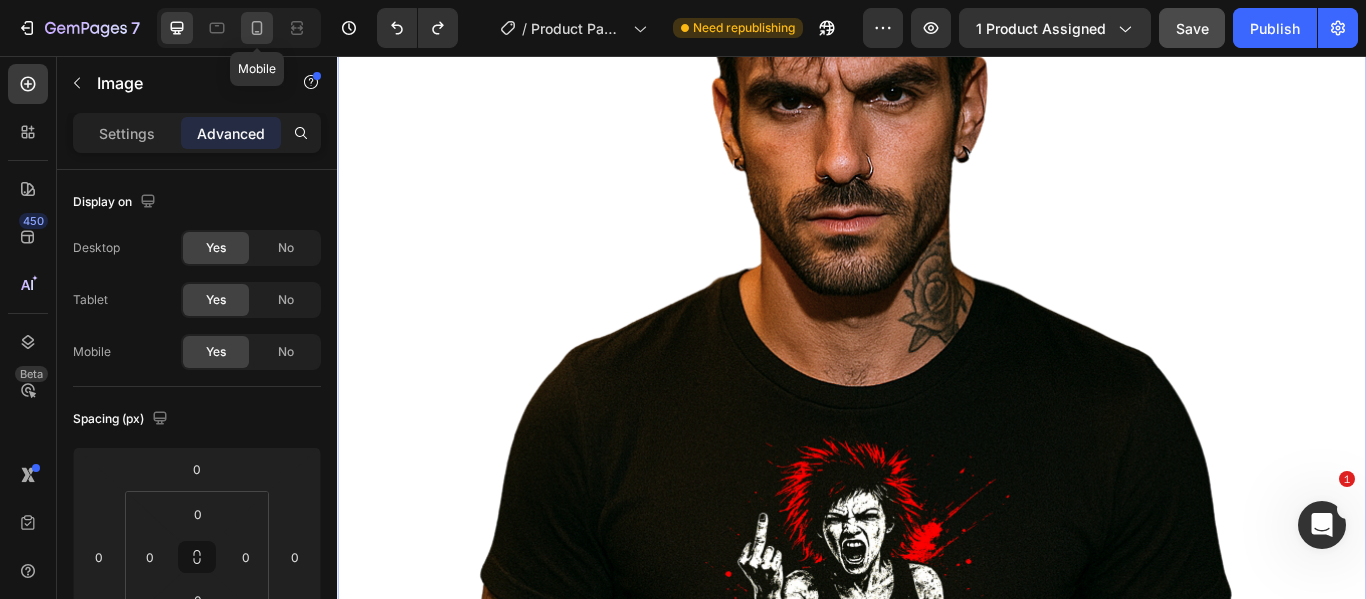 click 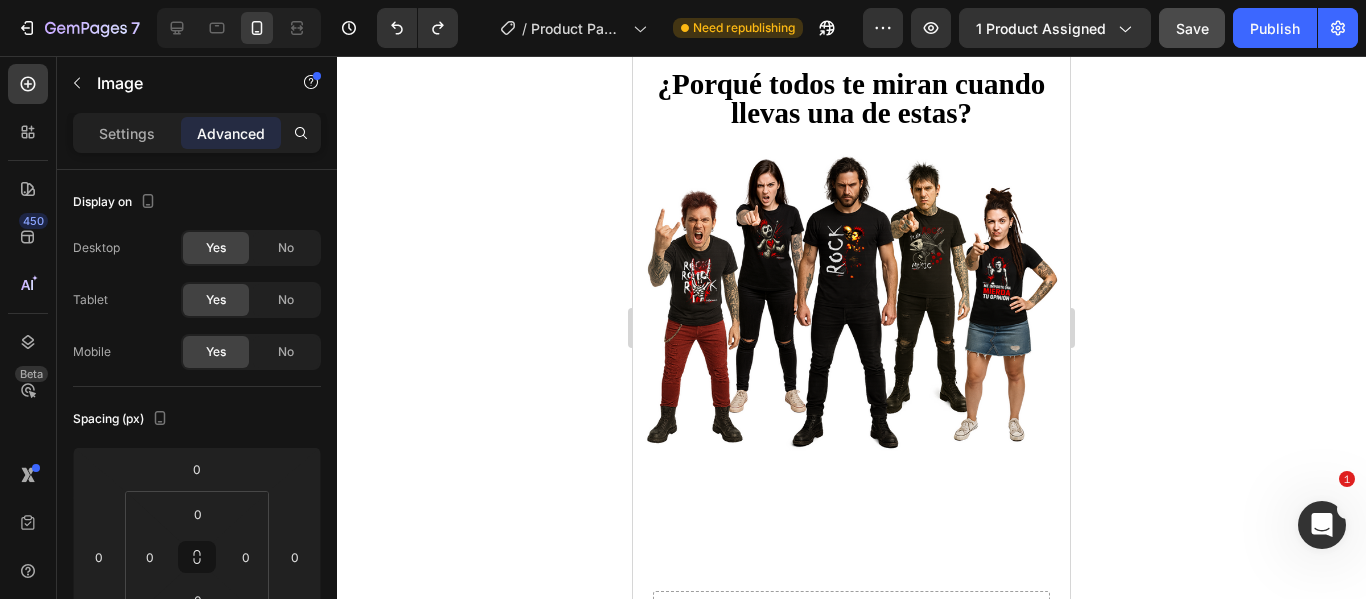 scroll, scrollTop: 1568, scrollLeft: 0, axis: vertical 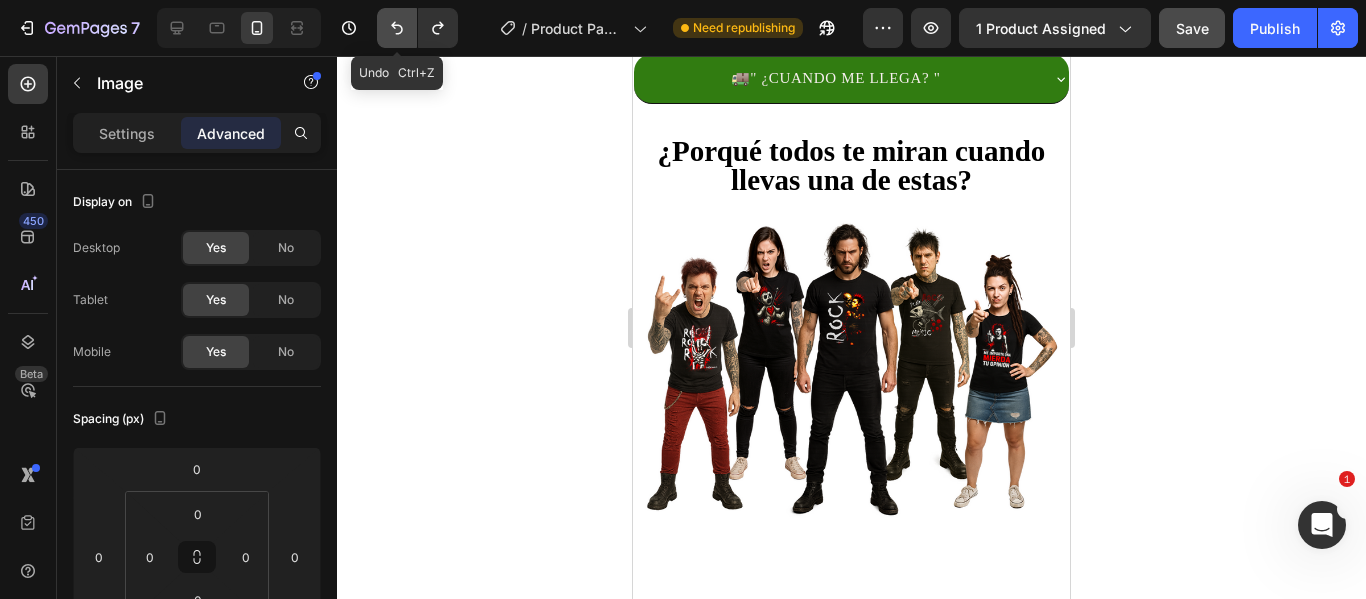 click 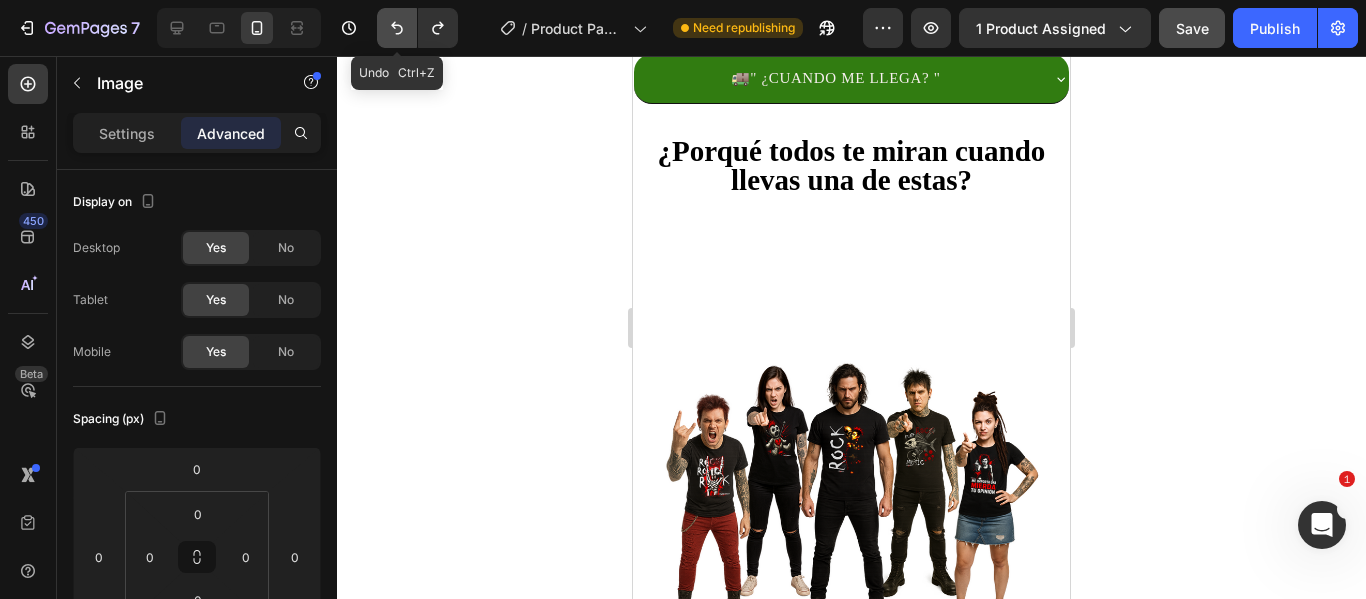 click 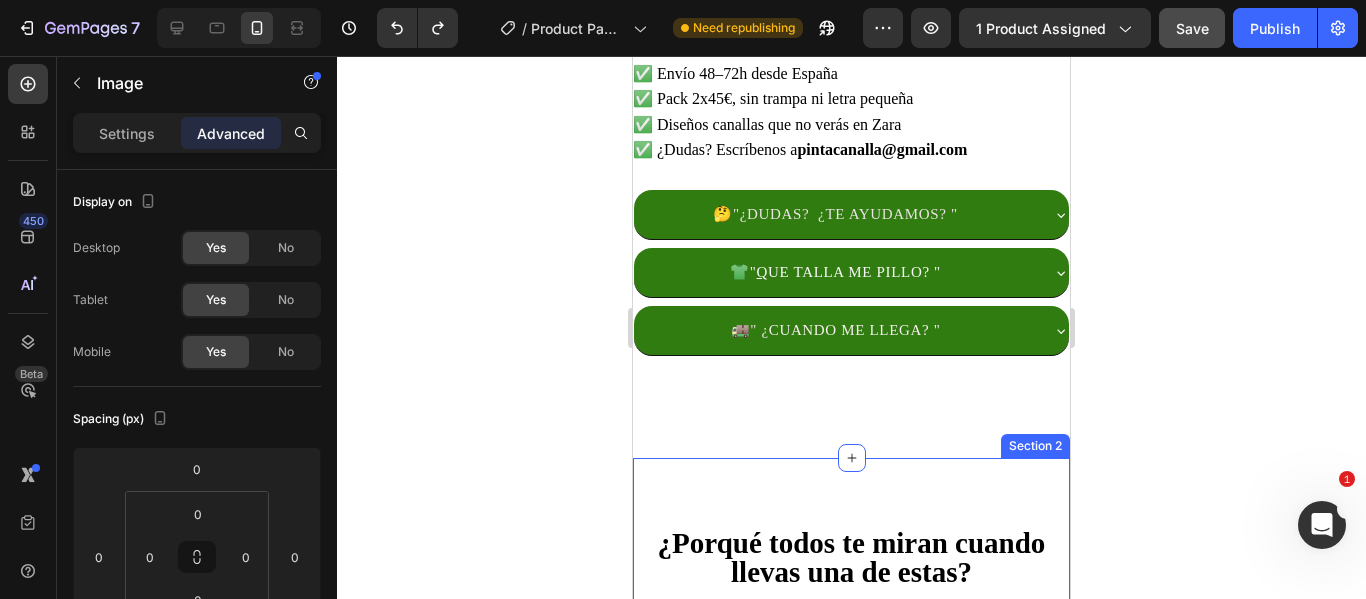 scroll, scrollTop: 1268, scrollLeft: 0, axis: vertical 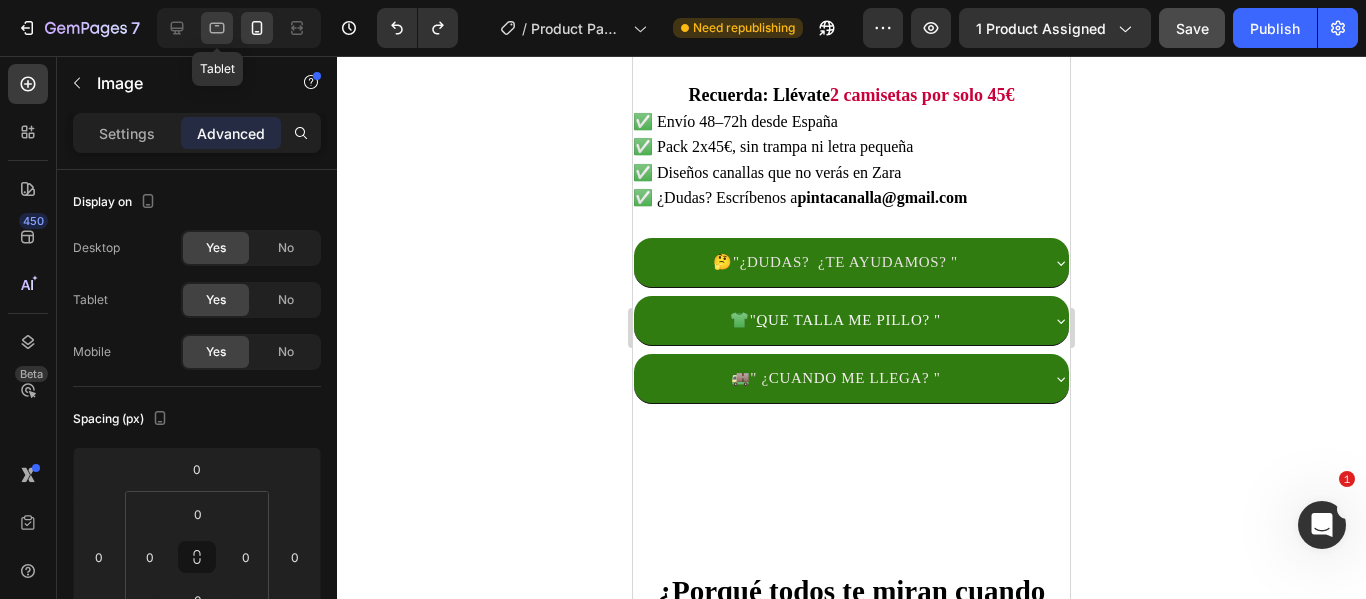 click 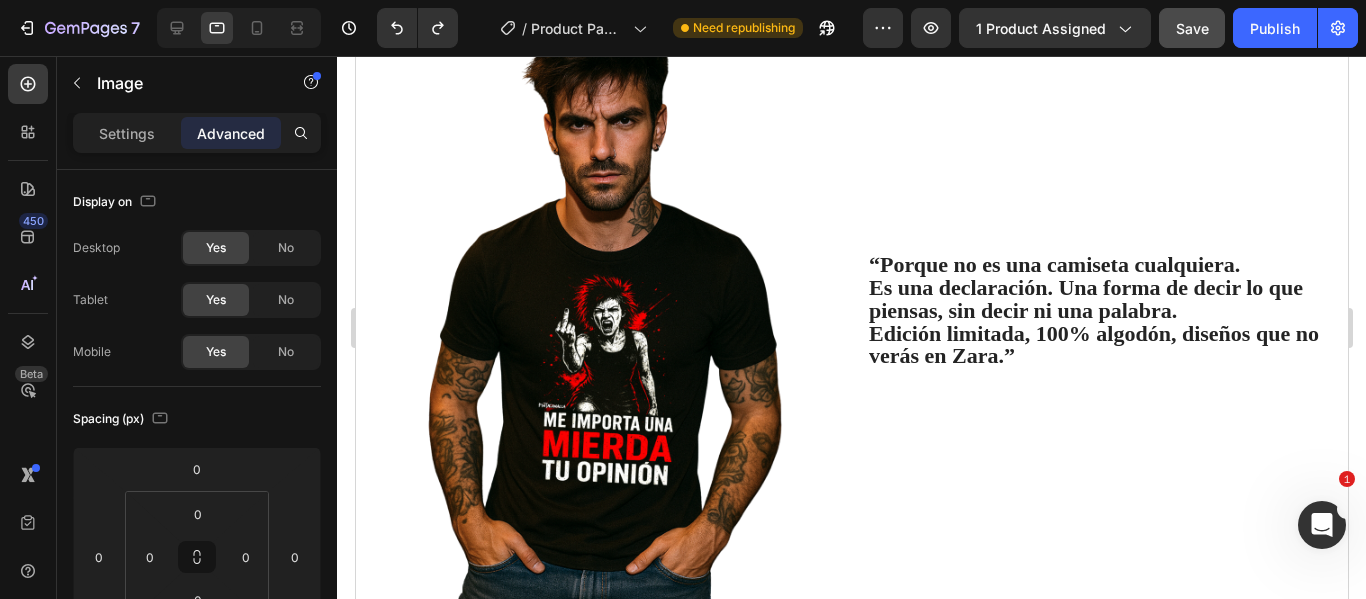 scroll, scrollTop: 1456, scrollLeft: 0, axis: vertical 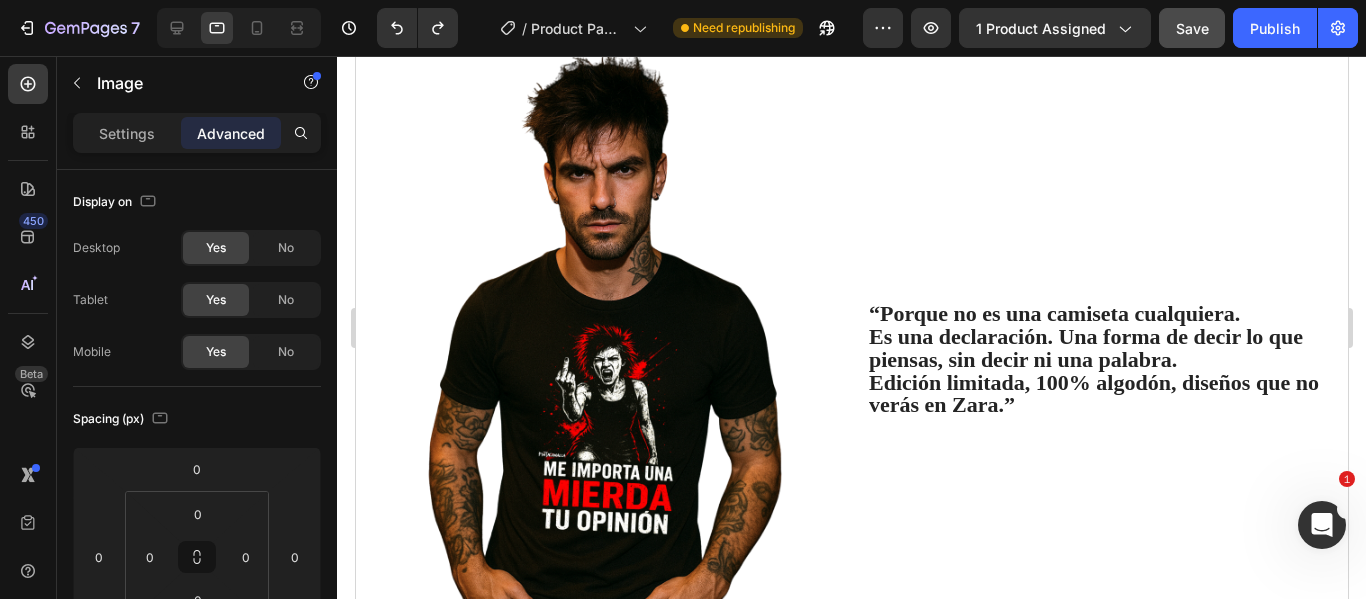 click at bounding box center (605, 372) 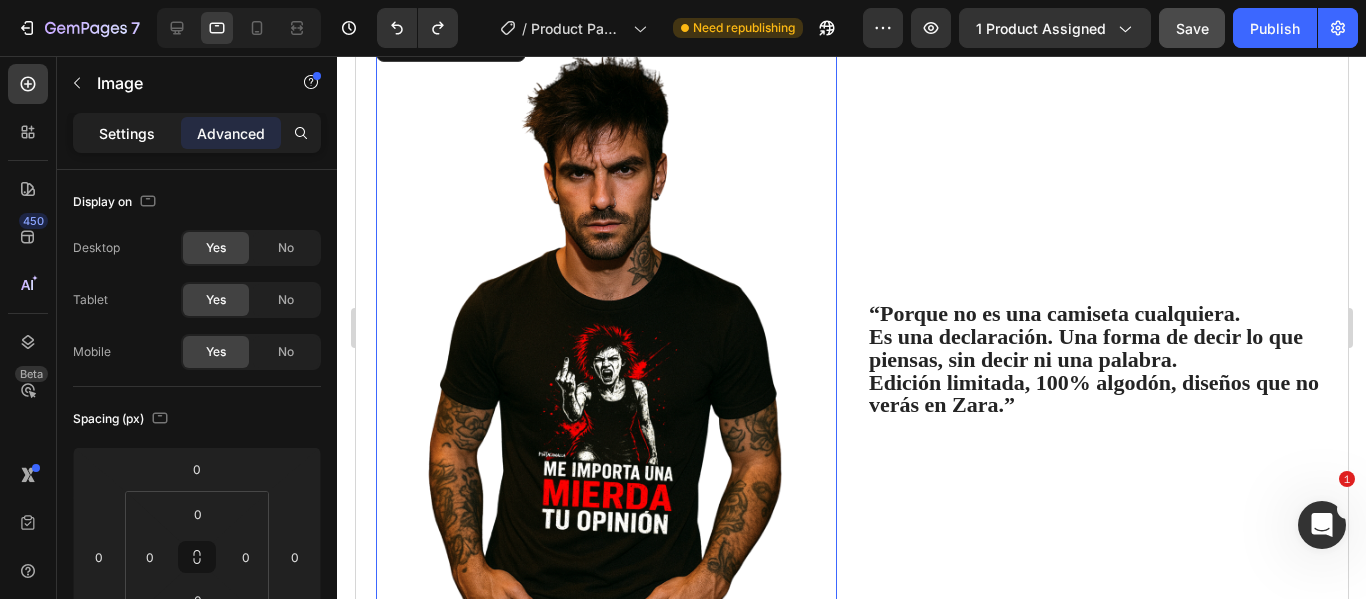 click on "Settings" 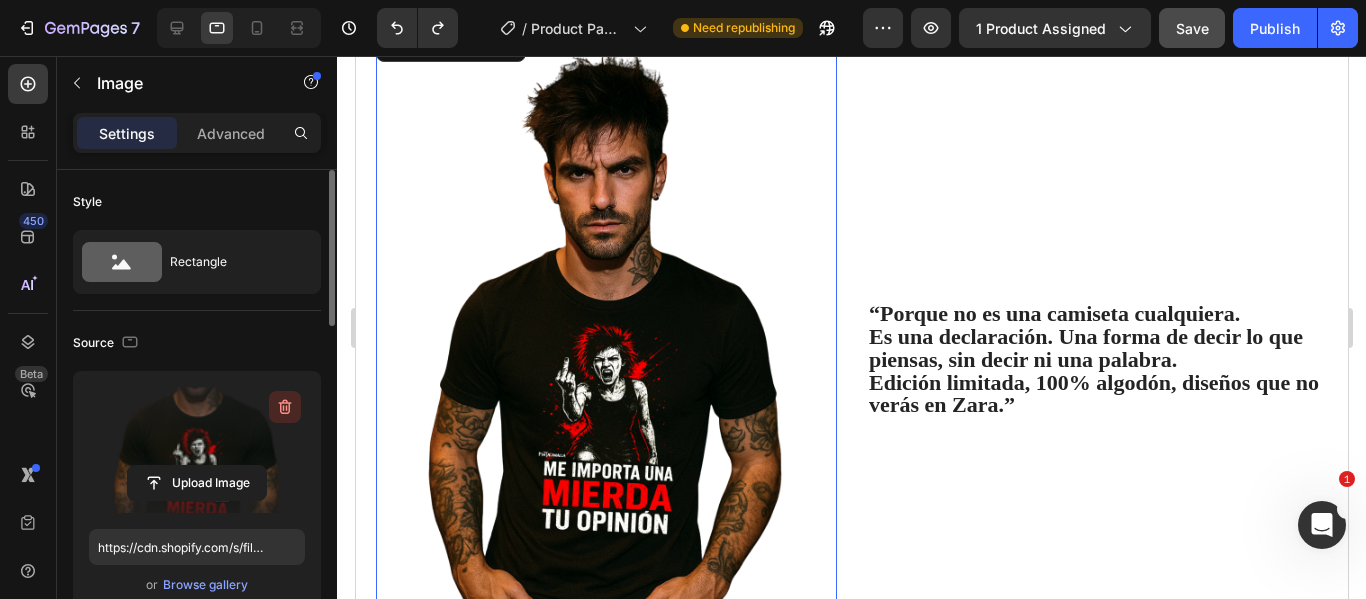 click 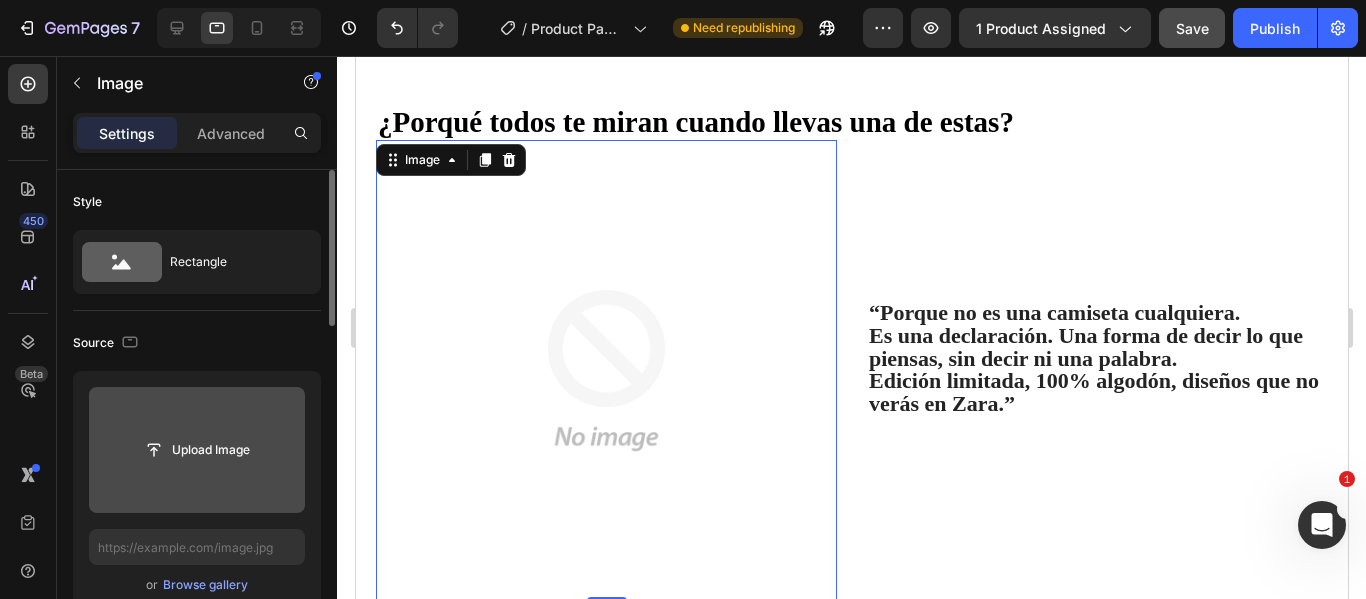 click 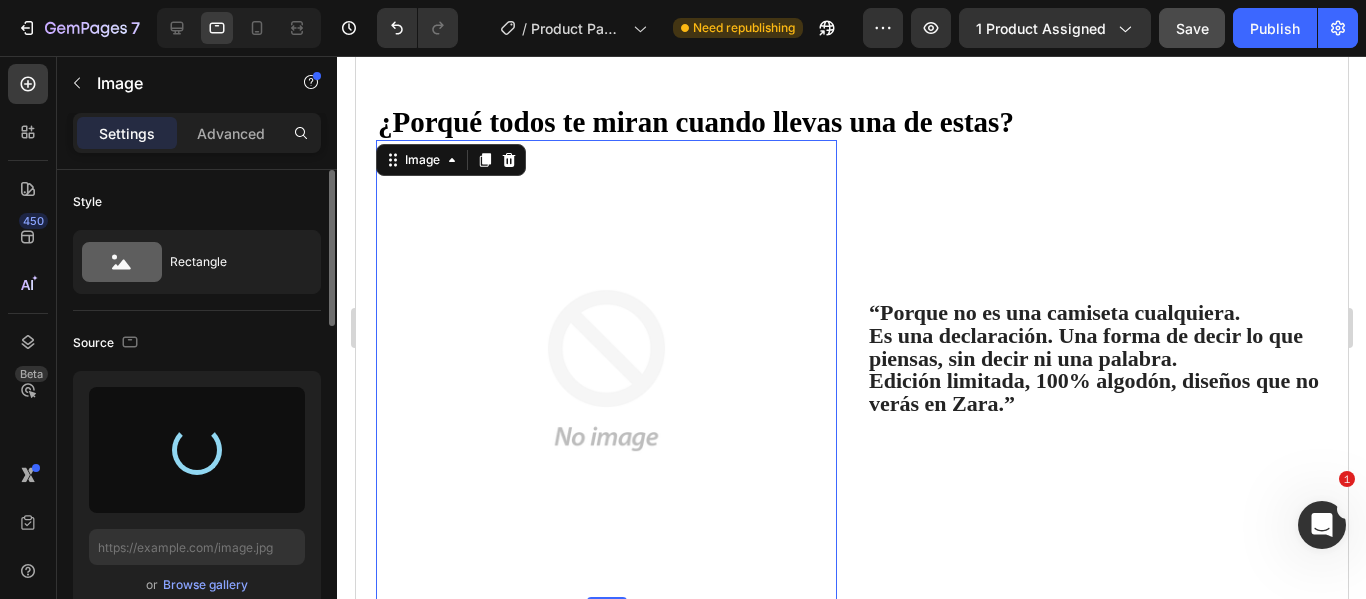 type on "https://cdn.shopify.com/s/files/1/0895/7424/4697/files/gempages_577607291776271301-5758c992-0d45-4fe6-b74c-c3006af235ea.png" 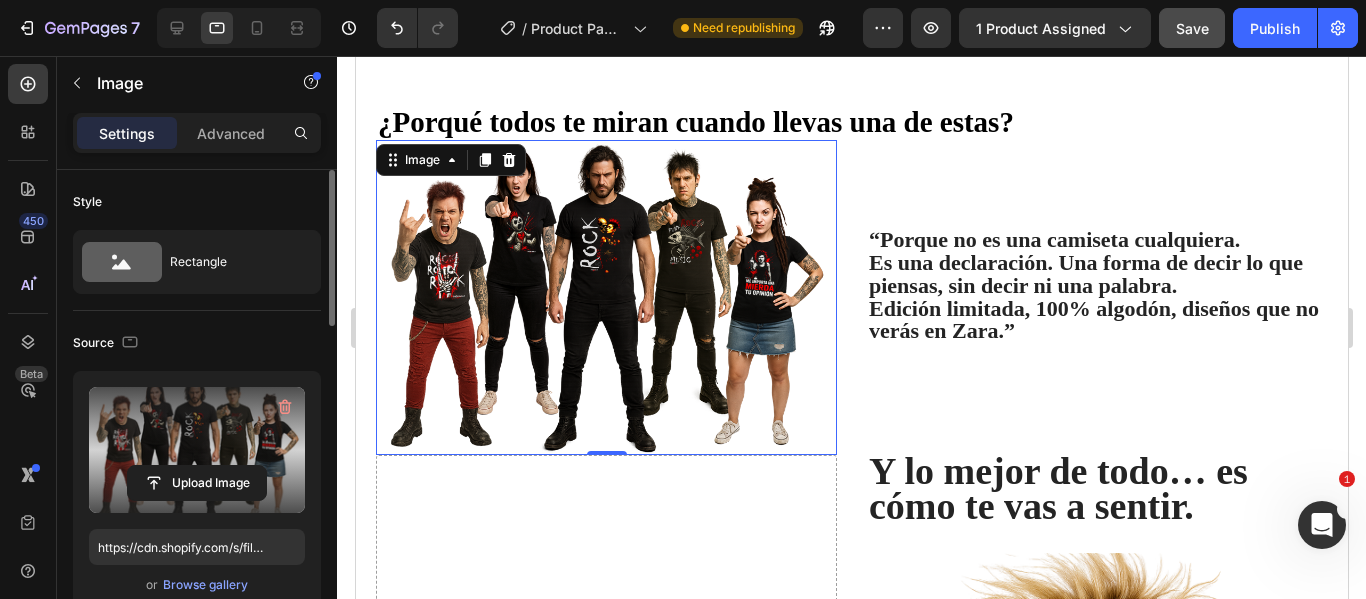 click on "¿Porqué todos te miran cuando llevas una de estas?" at bounding box center (851, 123) 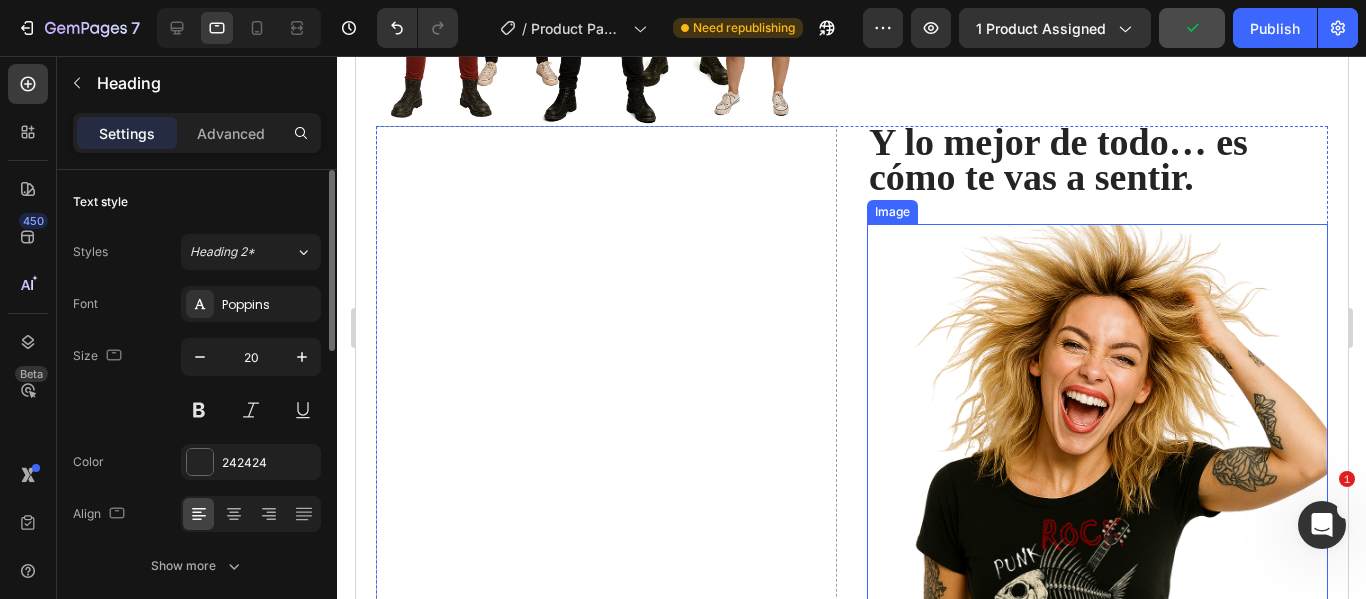 scroll, scrollTop: 1771, scrollLeft: 0, axis: vertical 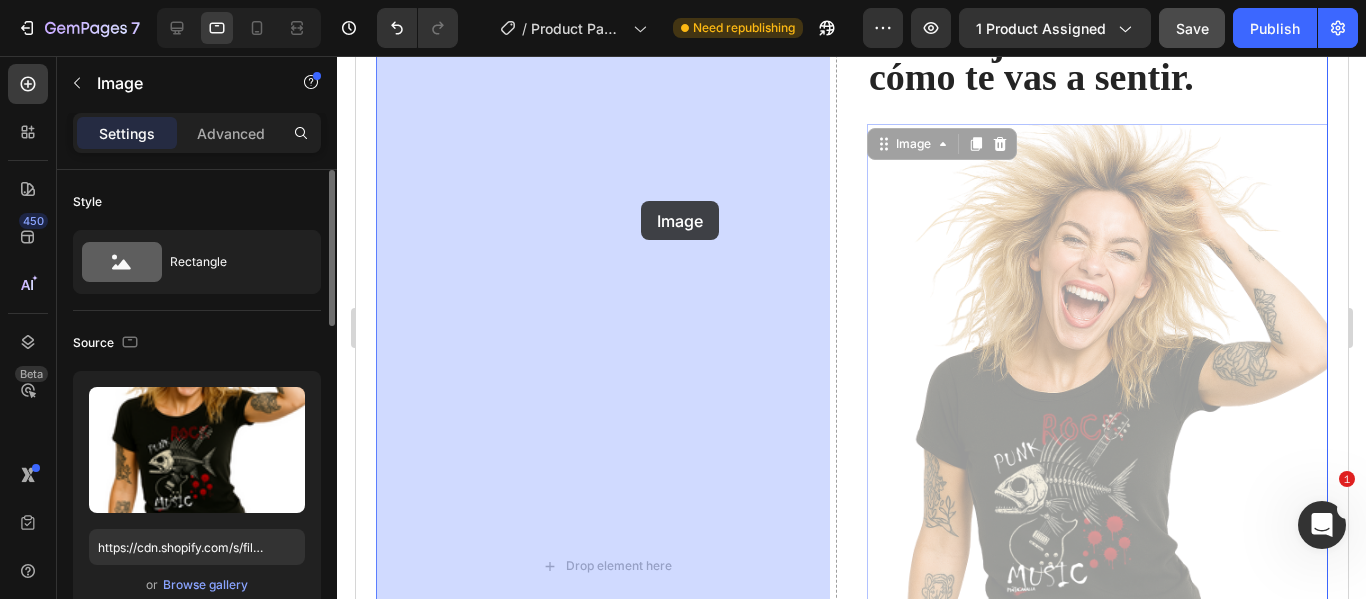 drag, startPoint x: 1025, startPoint y: 352, endPoint x: 640, endPoint y: 201, distance: 413.5529 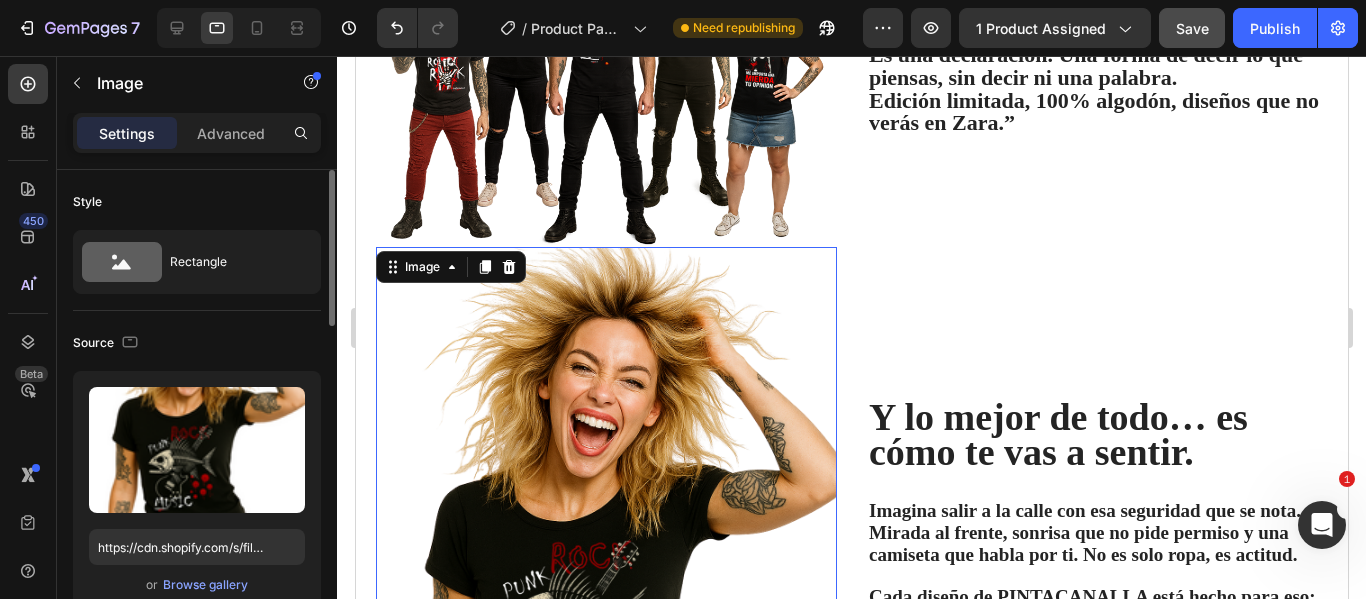 scroll, scrollTop: 1520, scrollLeft: 0, axis: vertical 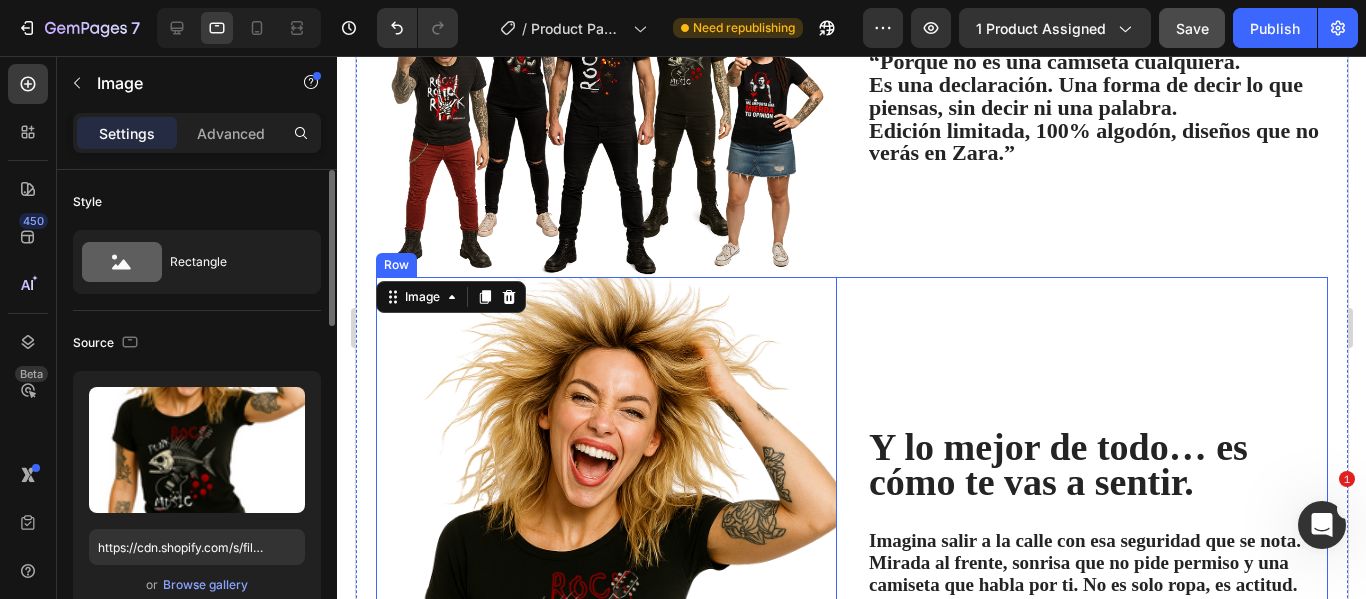 click on "Y lo mejor de todo… es cómo te vas a sentir. Heading Imagina salir a la calle con esa seguridad que se nota. Mirada al frente, sonrisa que no pide permiso y una camiseta que habla por ti. No es solo ropa, es actitud.   Cada diseño de PINTACANALLA está hecho para eso: para darte ese empujón cuando más lo necesitas. No disimula, no suaviza, no pide perdón. Simplemente grita quién eres.   Cuando te la pongas, no será solo por estilo. Será por todo lo que transmite. Despídete de lo neutro. Abraza lo que te representa. Y pisa fuerte, que el mundo mire. Text Block Row" at bounding box center [1096, 623] 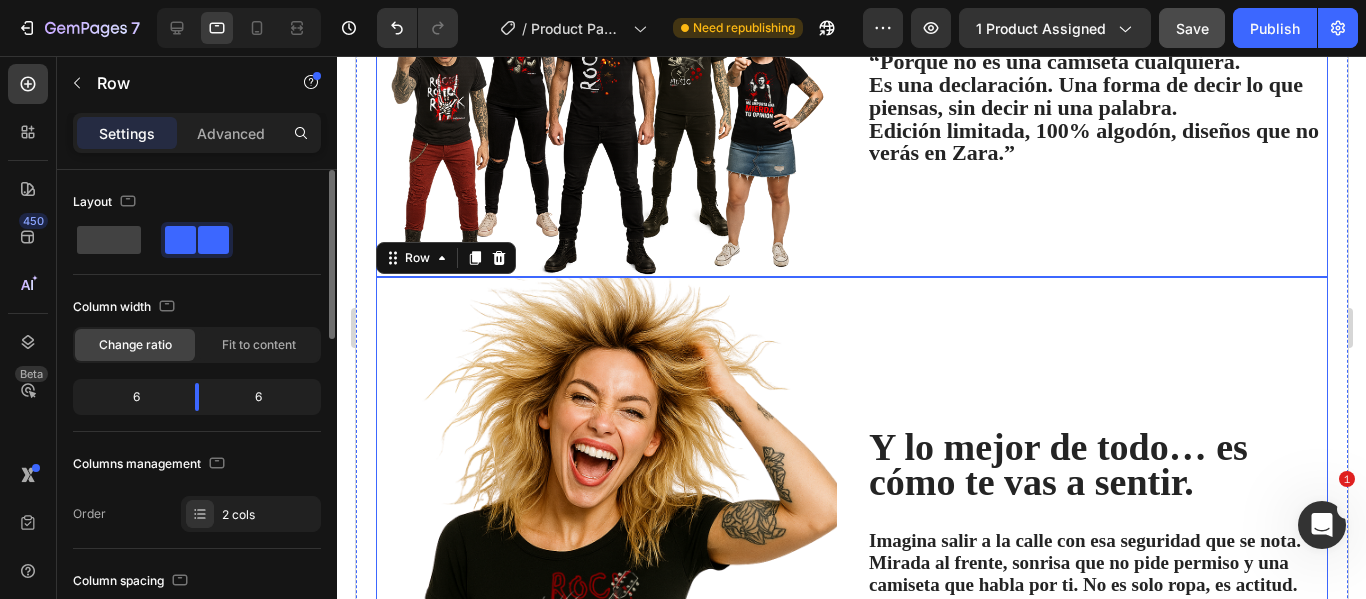 click on "“Porque no es una camiseta cualquiera. Es una declaración. Una forma de decir lo que piensas, sin decir ni una palabra. Edición limitada, 100% algodón, diseños que no verás en Zara.”   Text Block Row" at bounding box center (1096, 120) 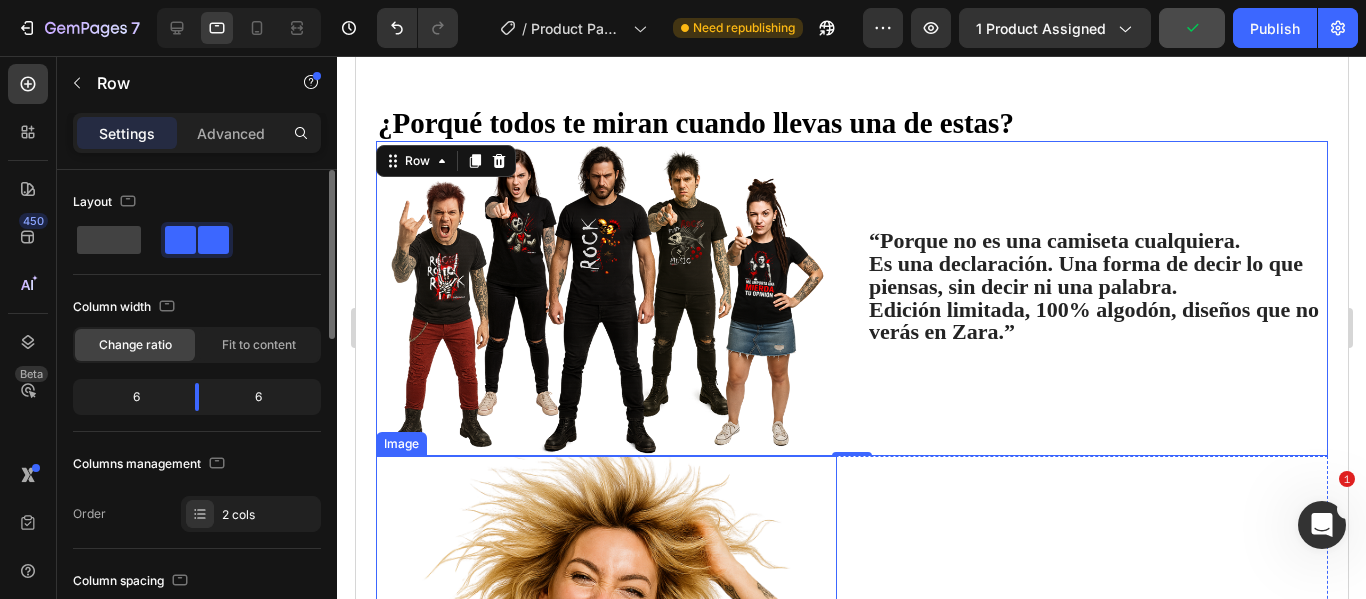 scroll, scrollTop: 1320, scrollLeft: 0, axis: vertical 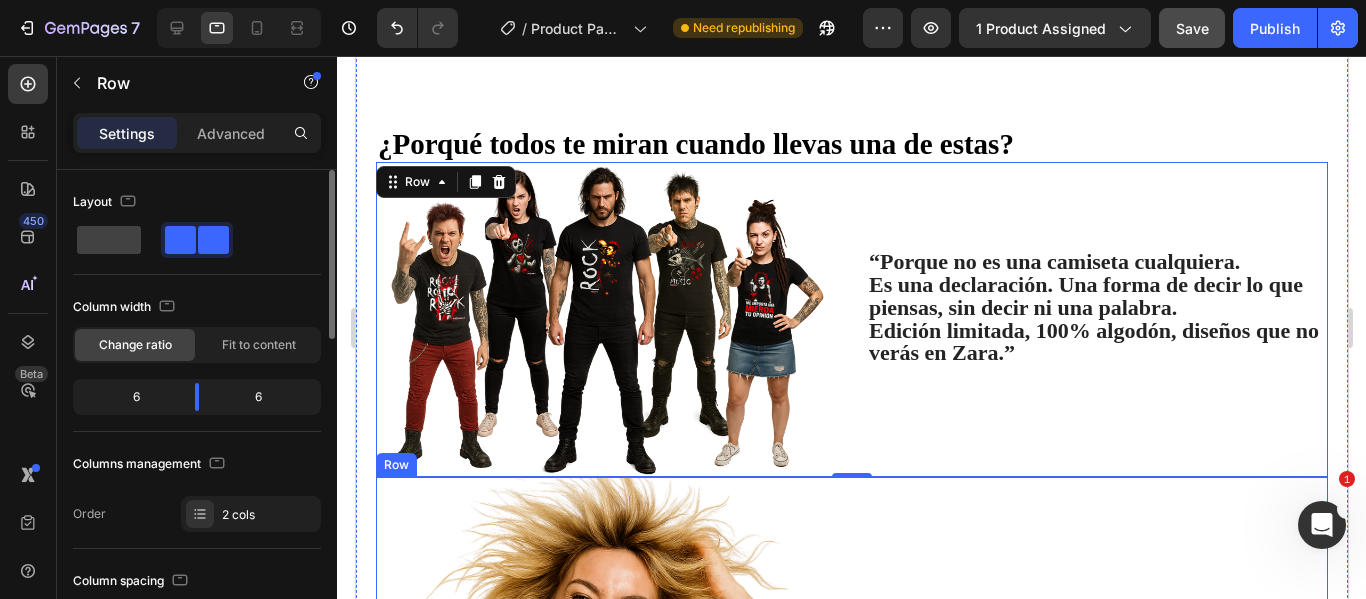 click on "Y lo mejor de todo… es cómo te vas a sentir. Heading Imagina salir a la calle con esa seguridad que se nota. Mirada al frente, sonrisa que no pide permiso y una camiseta que habla por ti. No es solo ropa, es actitud.   Cada diseño de PINTACANALLA está hecho para eso: para darte ese empujón cuando más lo necesitas. No disimula, no suaviza, no pide perdón. Simplemente grita quién eres.   Cuando te la pongas, no será solo por estilo. Será por todo lo que transmite. Despídete de lo neutro. Abraza lo que te representa. Y pisa fuerte, que el mundo mire. Text Block Row" at bounding box center [1096, 823] 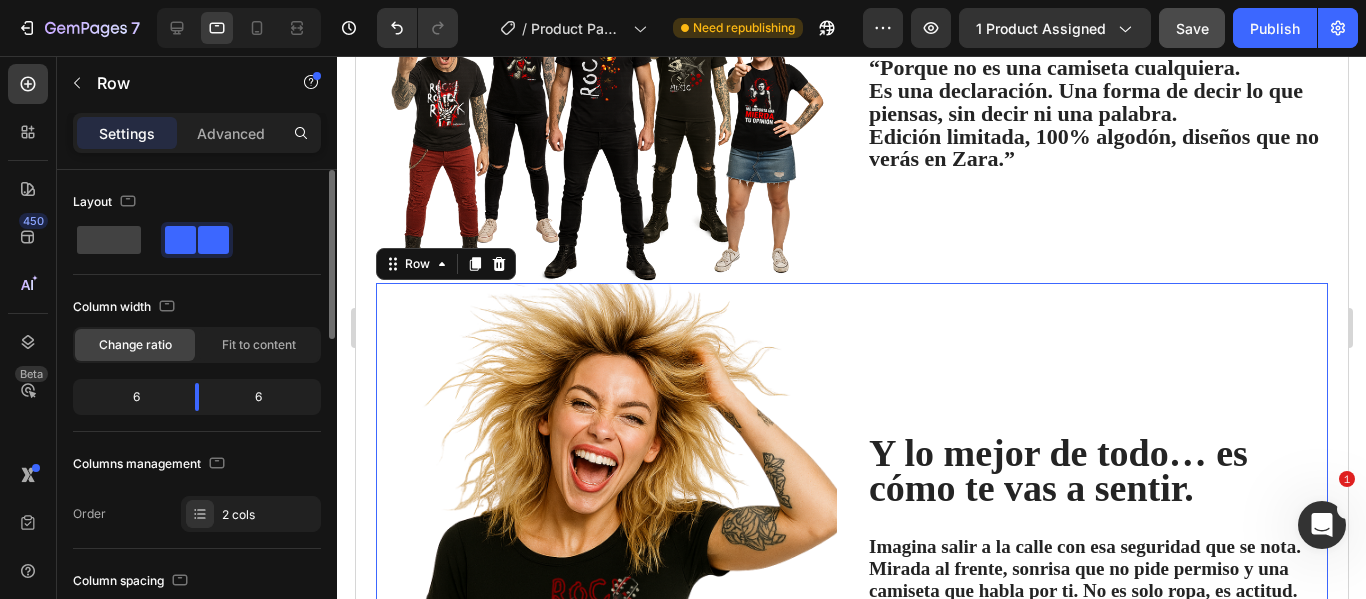 scroll, scrollTop: 1520, scrollLeft: 0, axis: vertical 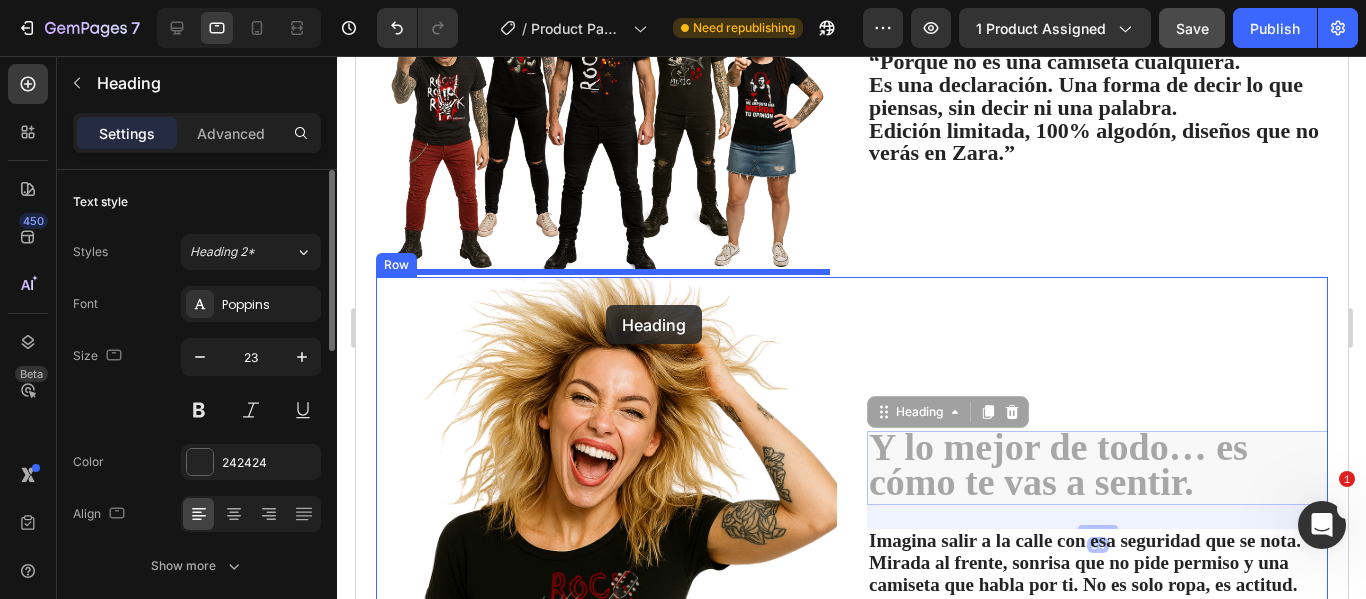 drag, startPoint x: 1041, startPoint y: 468, endPoint x: 605, endPoint y: 305, distance: 465.47287 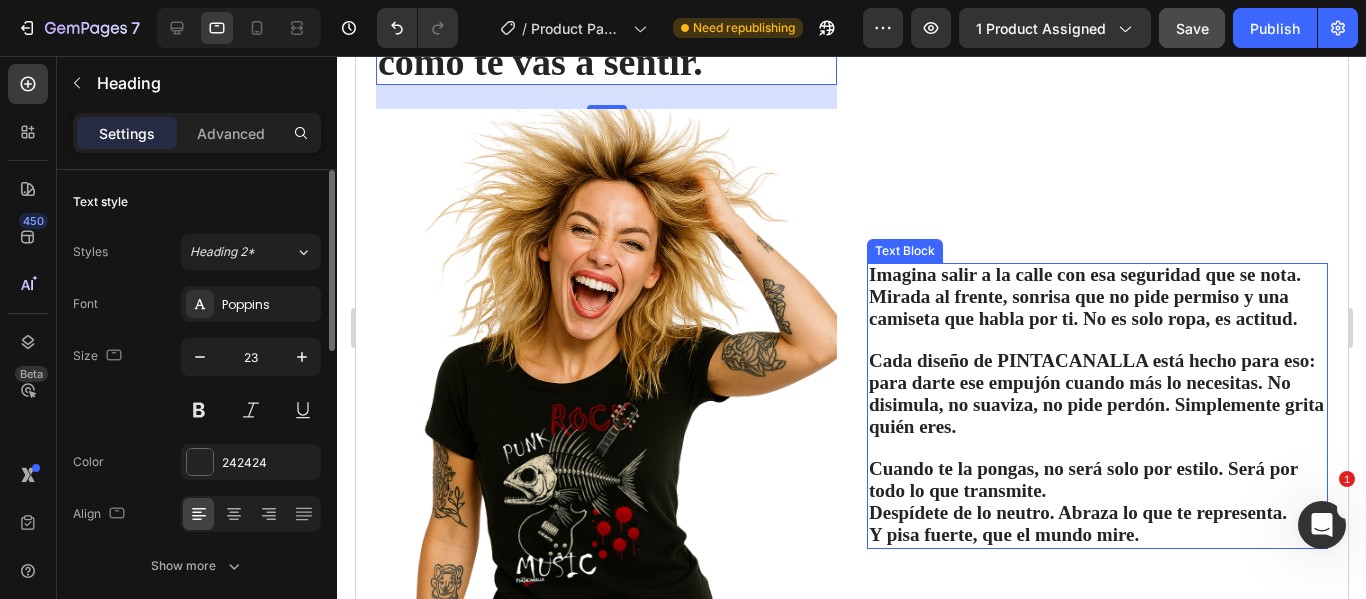 scroll, scrollTop: 1820, scrollLeft: 0, axis: vertical 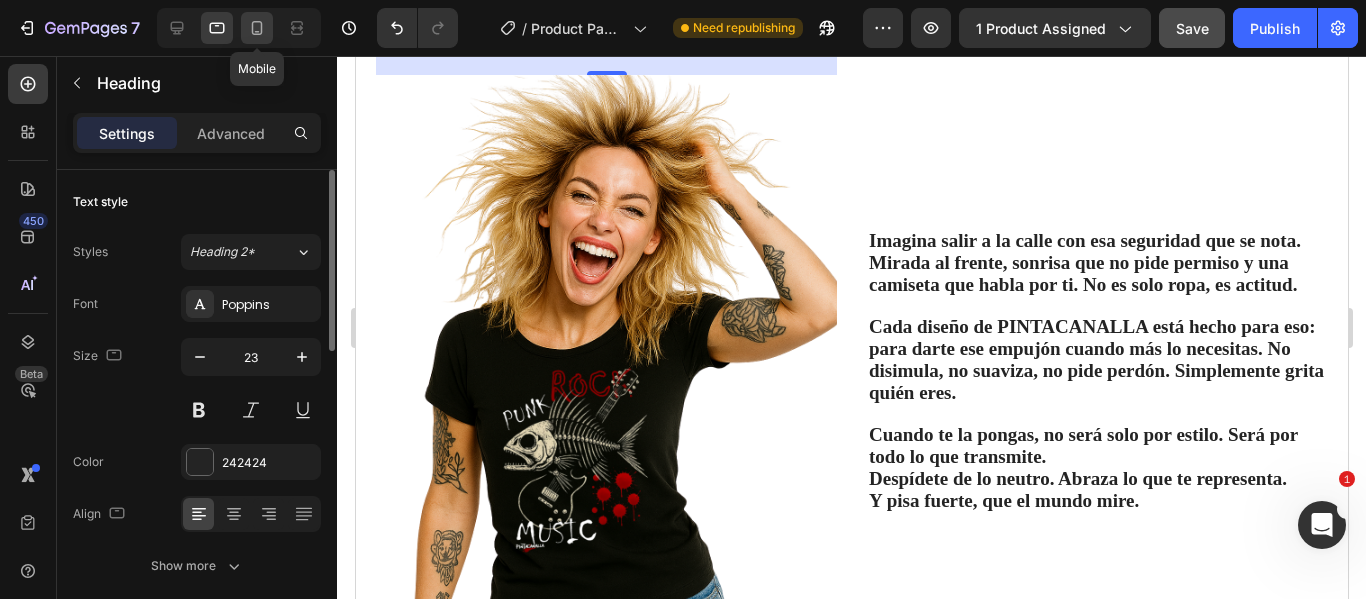 click 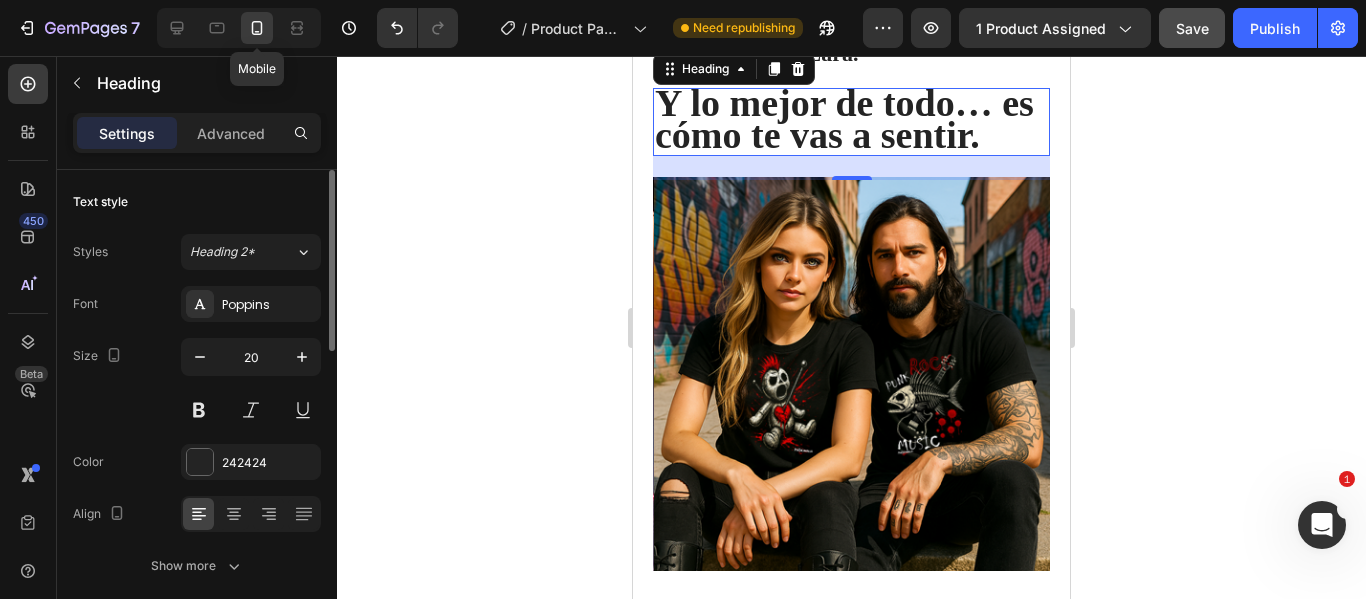 click 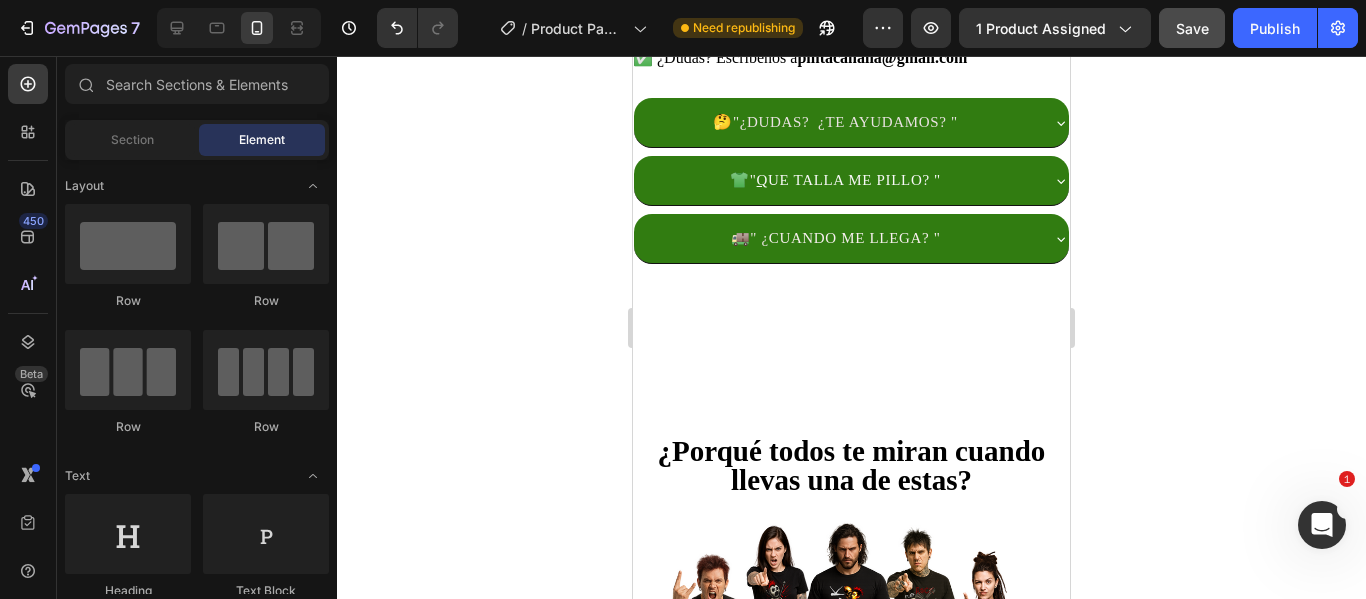 scroll, scrollTop: 1508, scrollLeft: 0, axis: vertical 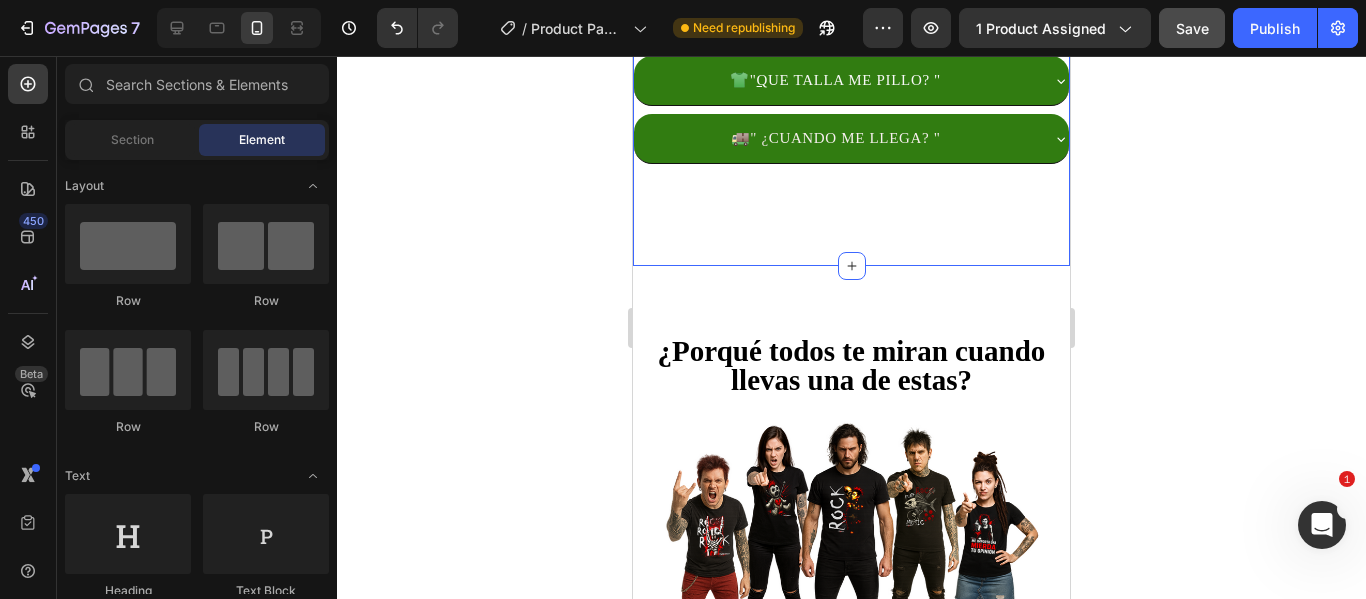 click on "1 camiseta por 29€ 🔥  Llévate  2  por solo  45€ 👕 Elige 2 entre 5 diseños exclusivos Camisetas que no pasan desapercibidas. Text Block Product Images Text Block MODELOS A ELEGIR CUERNOS ROCK CUERNOS ROCK CUERNOS ROCK RASPA ROCK RASPA ROCK RASPA ROCK TU OPINIÓN TU OPINIÓN TU OPINIÓN DESTINO CANALLA DESTINO CANALLA DESTINO CANALLA MUÑECO DE TRAPO MUÑECO DE TRAPO MUÑECO DE TRAPO TALLA S S S M M M L L L XL XL XL 2XL 2XL 2XL 3XL 3XL 3XL 4XL 4XL 4XL Product Variants & Swatches
AGREGAR AL CARRITO Add to Cart COMPRAR AHORA Dynamic Checkout Image Emily Text Block Customer  Text Block ⭐️⭐️⭐️⭐️⭐️ – “Me pillé dos y volveré a por más”   — Clara M. (Madrid)  “No solo mola el diseño, la tela es comodísima, lo confirmo...jajaa   No es de esas gordacas que asfixian en verano, volvere  Text Block Replace this text with your content Text Block Row Row Row
Recuerda: Llévate  2 camisetas por solo 45€
✅ Envío 48–72h desde España" at bounding box center (851, -573) 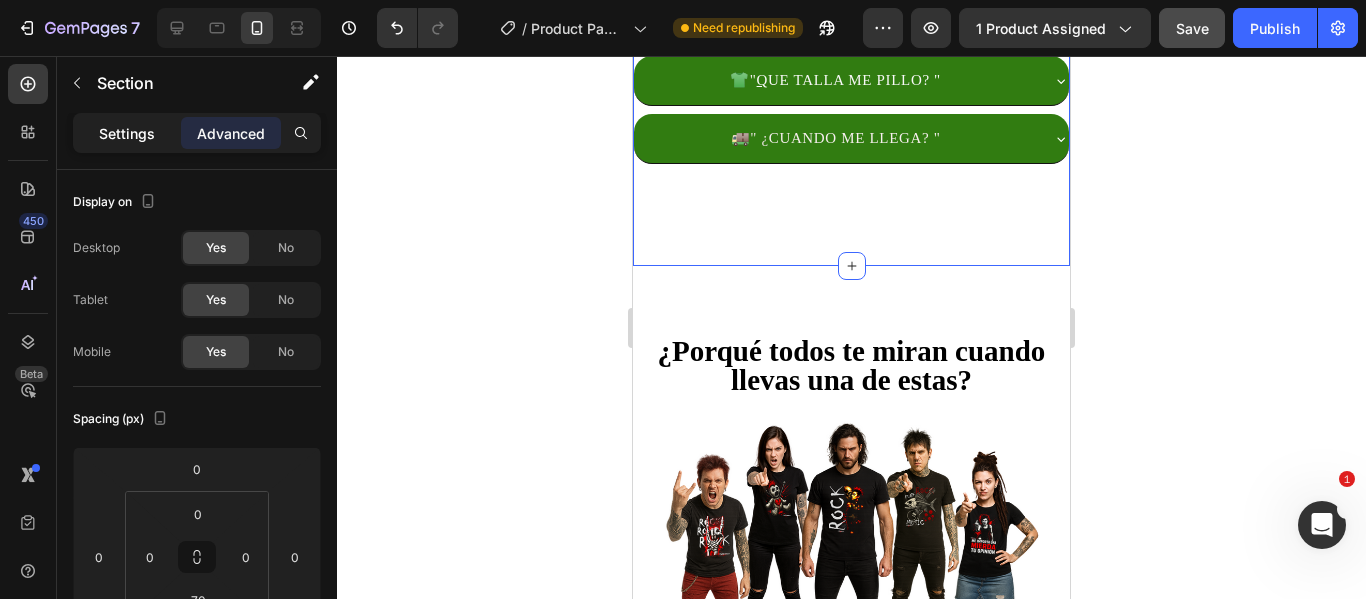 click on "Settings" at bounding box center [127, 133] 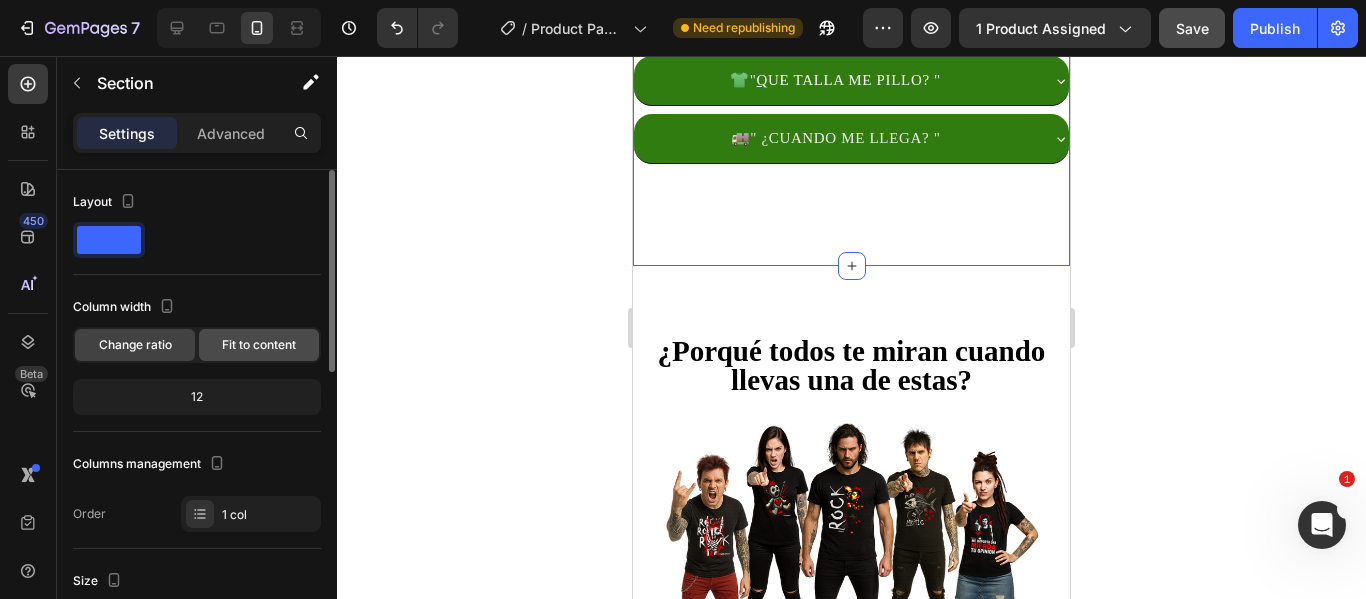 click on "Fit to content" 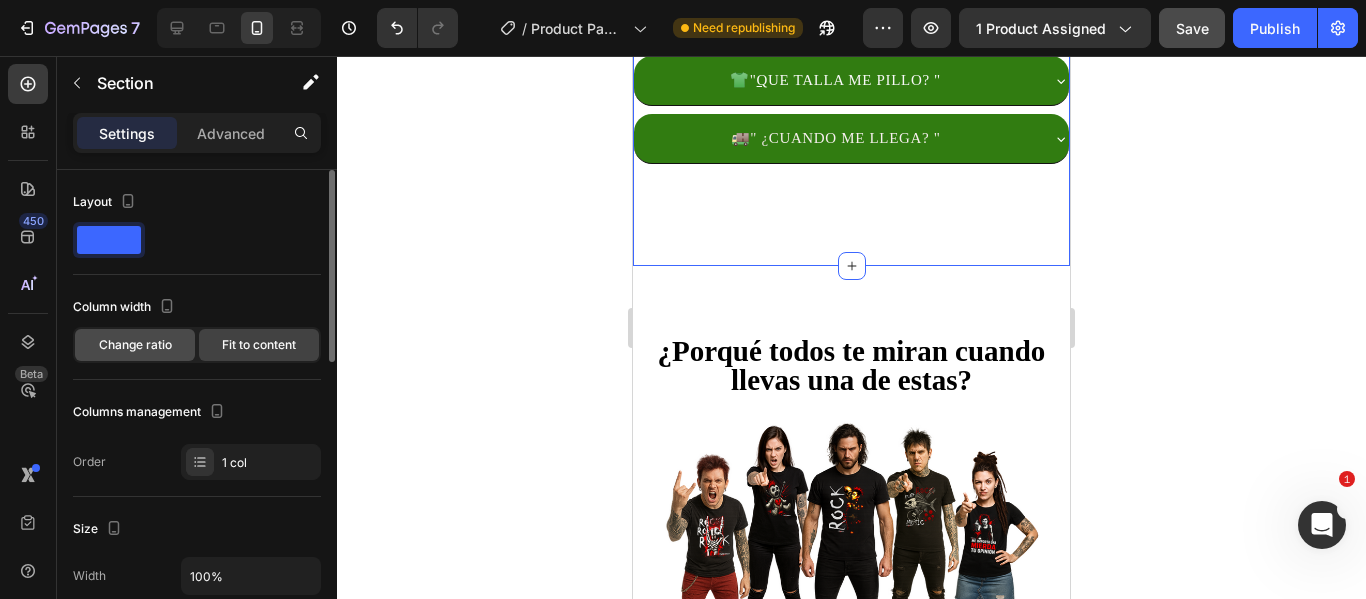 click on "Change ratio" 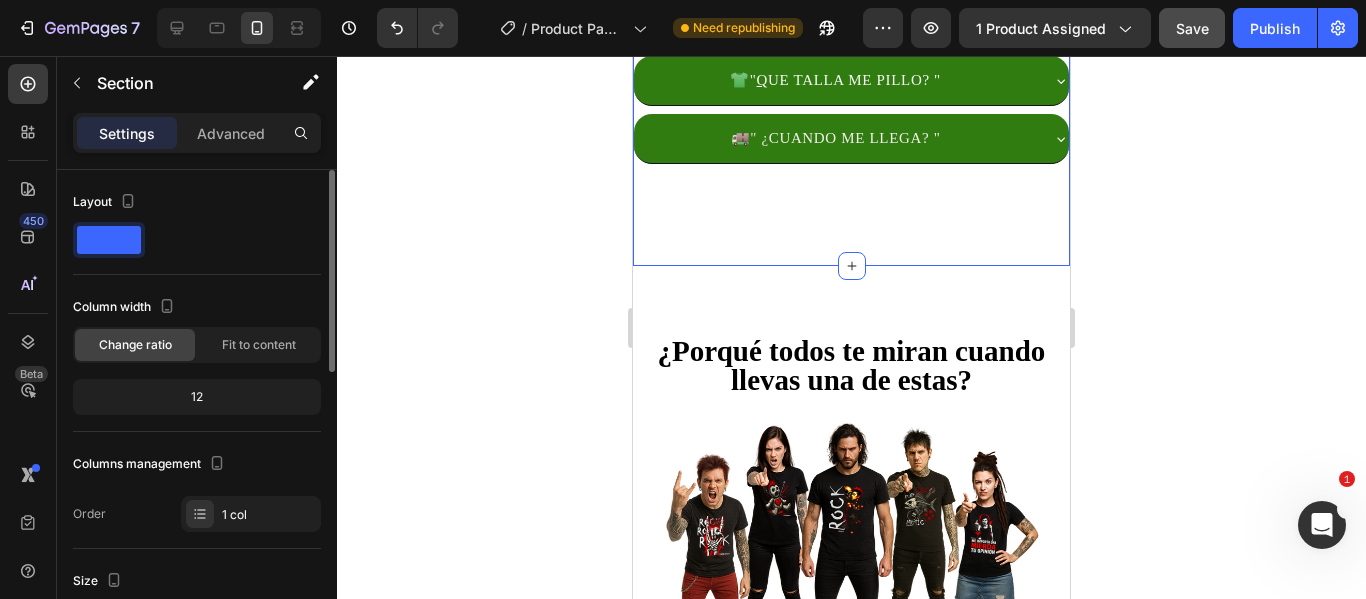 click on "12" 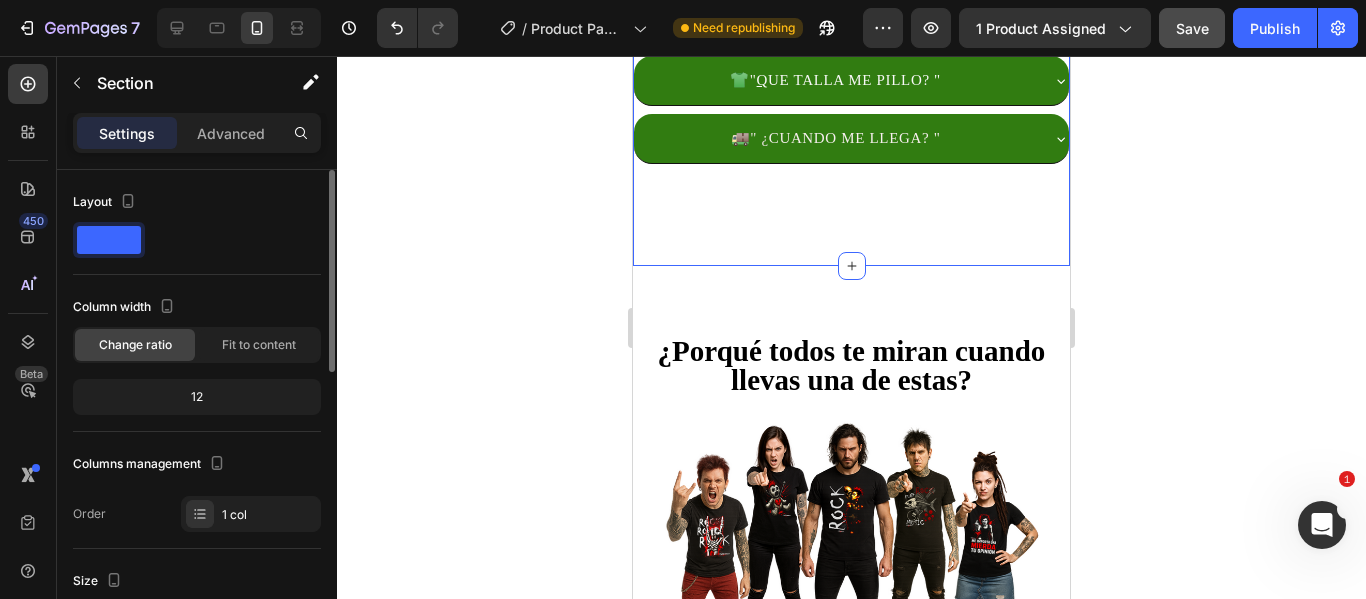 click 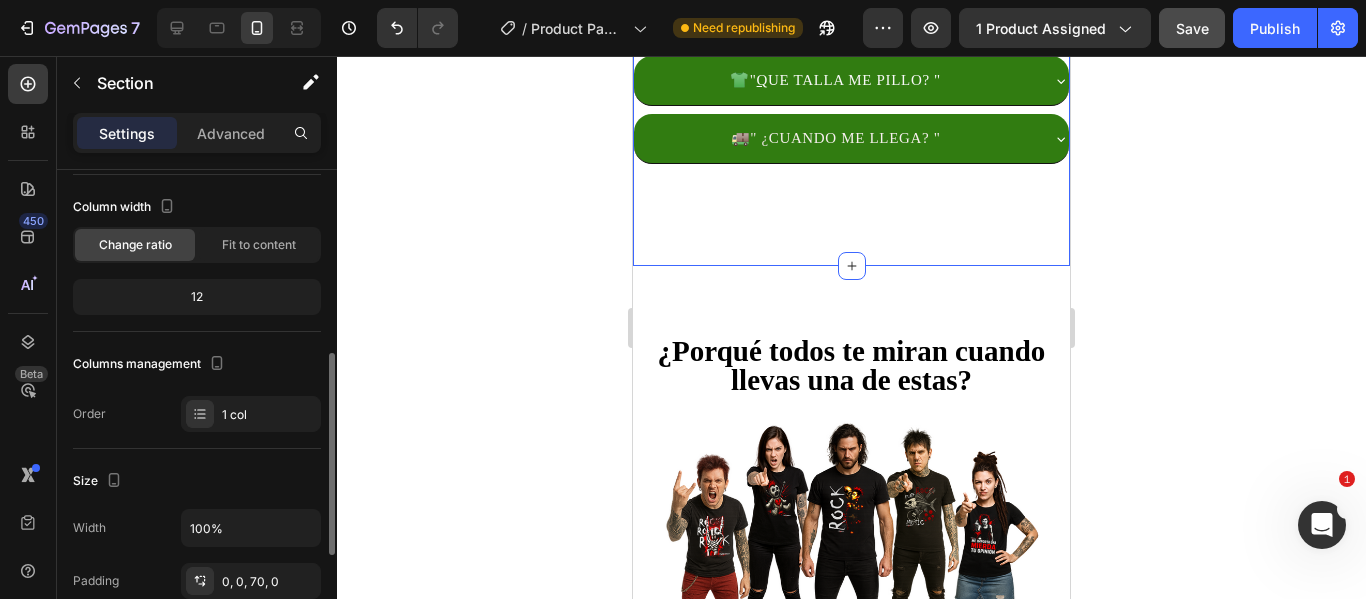 scroll, scrollTop: 200, scrollLeft: 0, axis: vertical 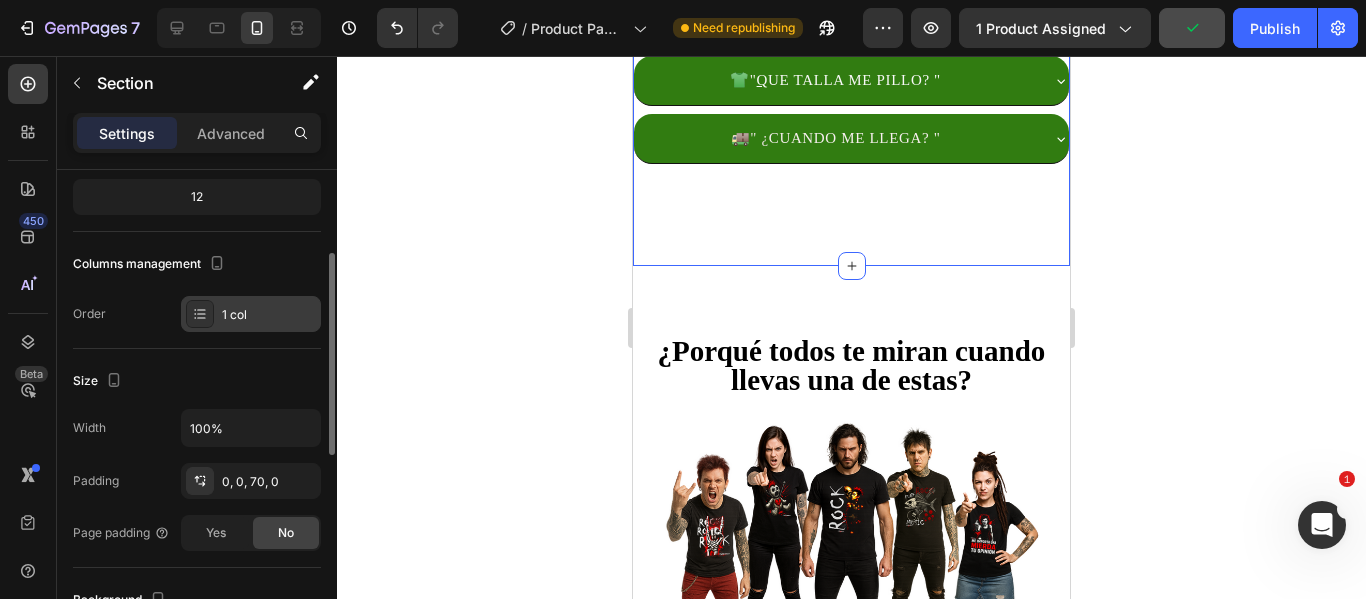 click 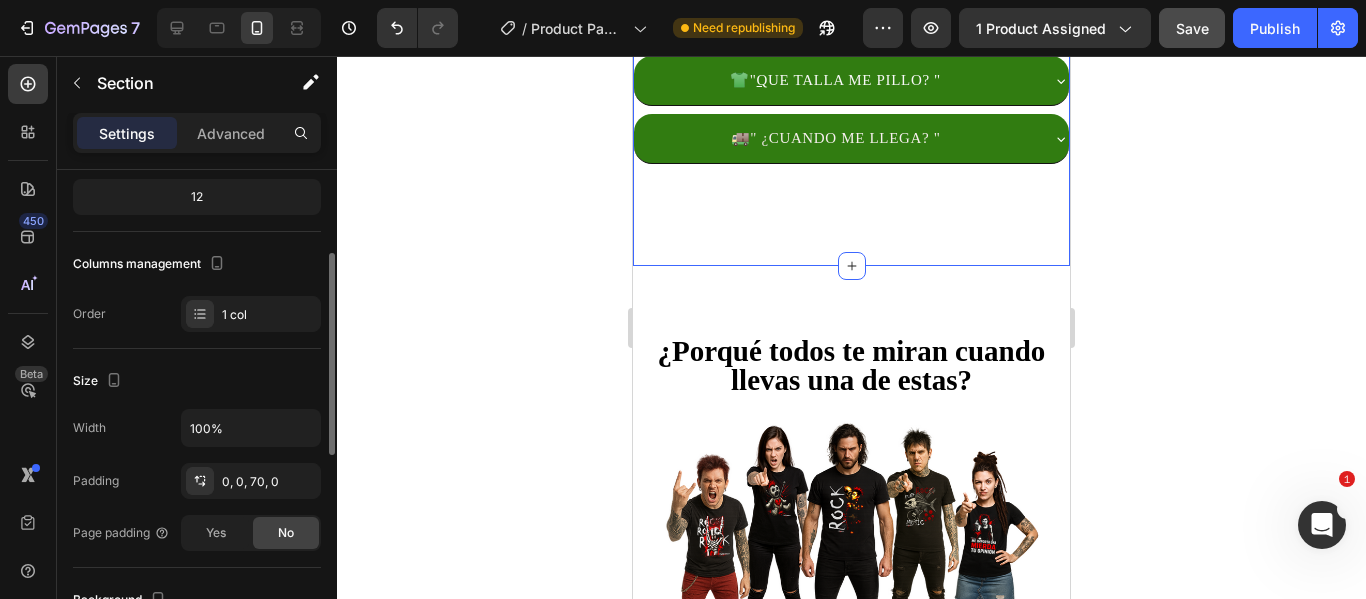 click on "Size" at bounding box center [197, 381] 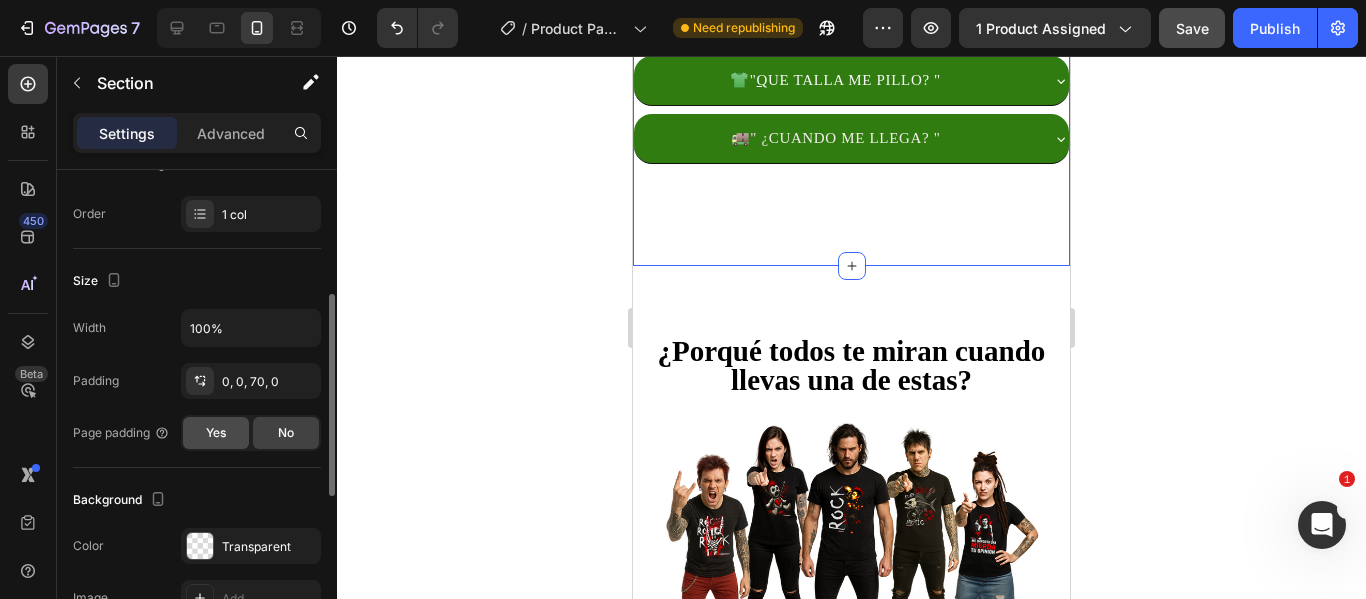 click on "Yes" 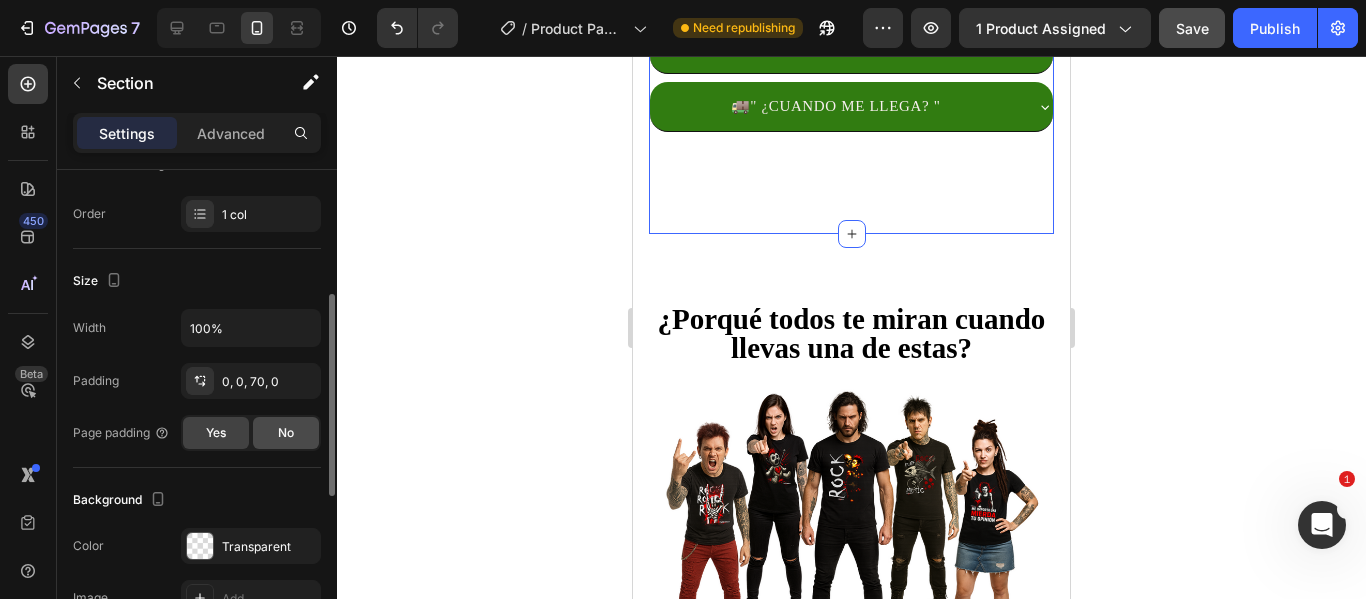 click on "No" 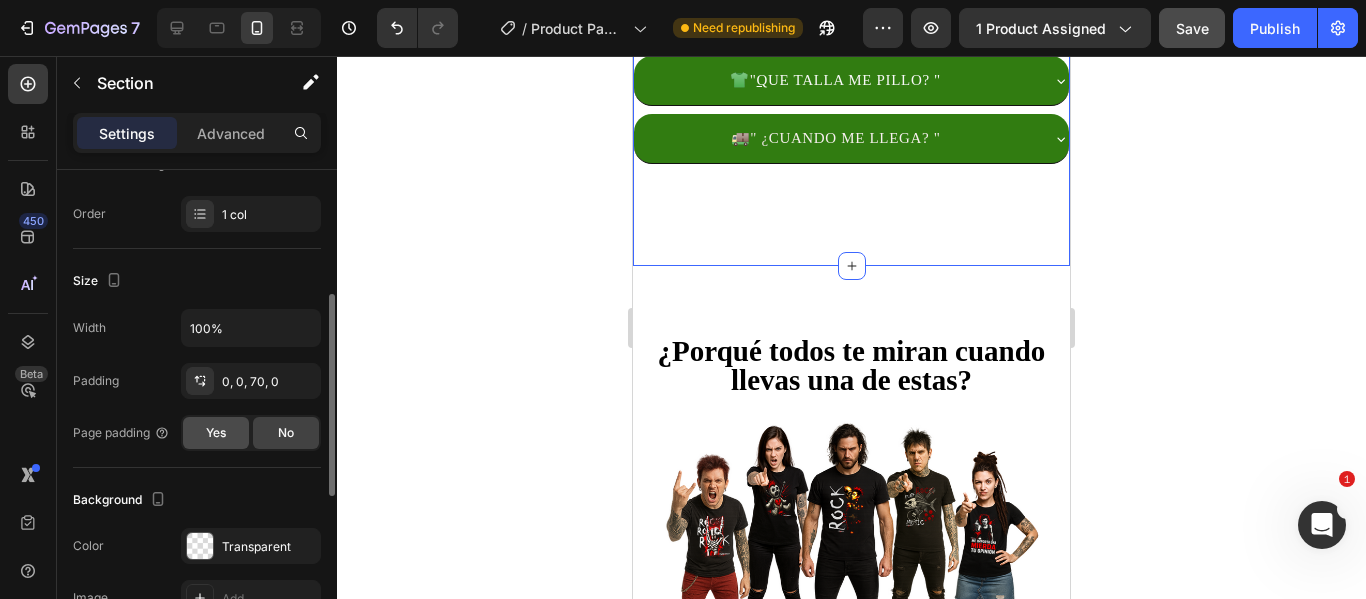 click on "Yes" 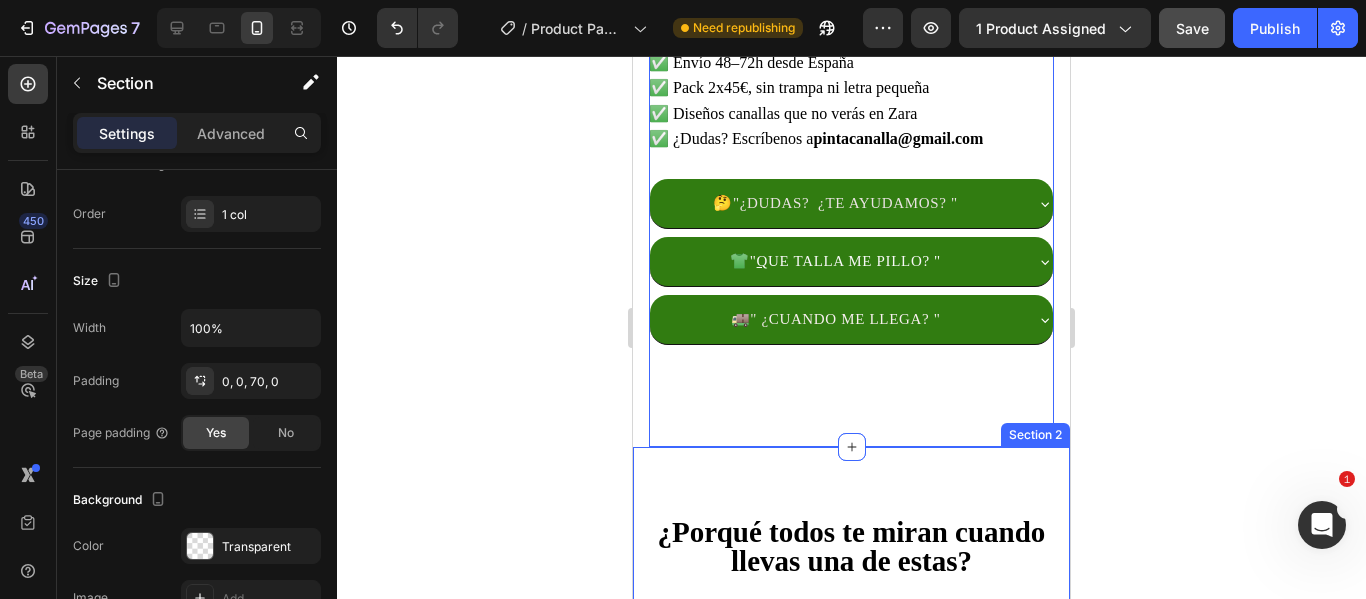 scroll, scrollTop: 1208, scrollLeft: 0, axis: vertical 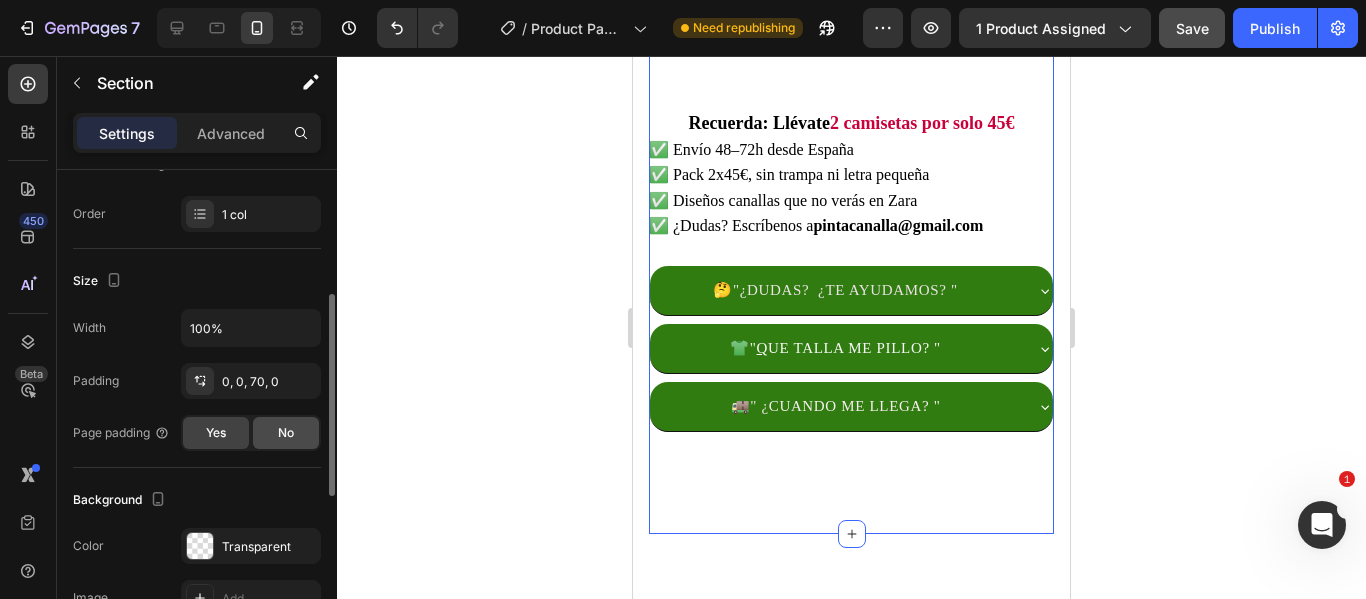 click on "No" 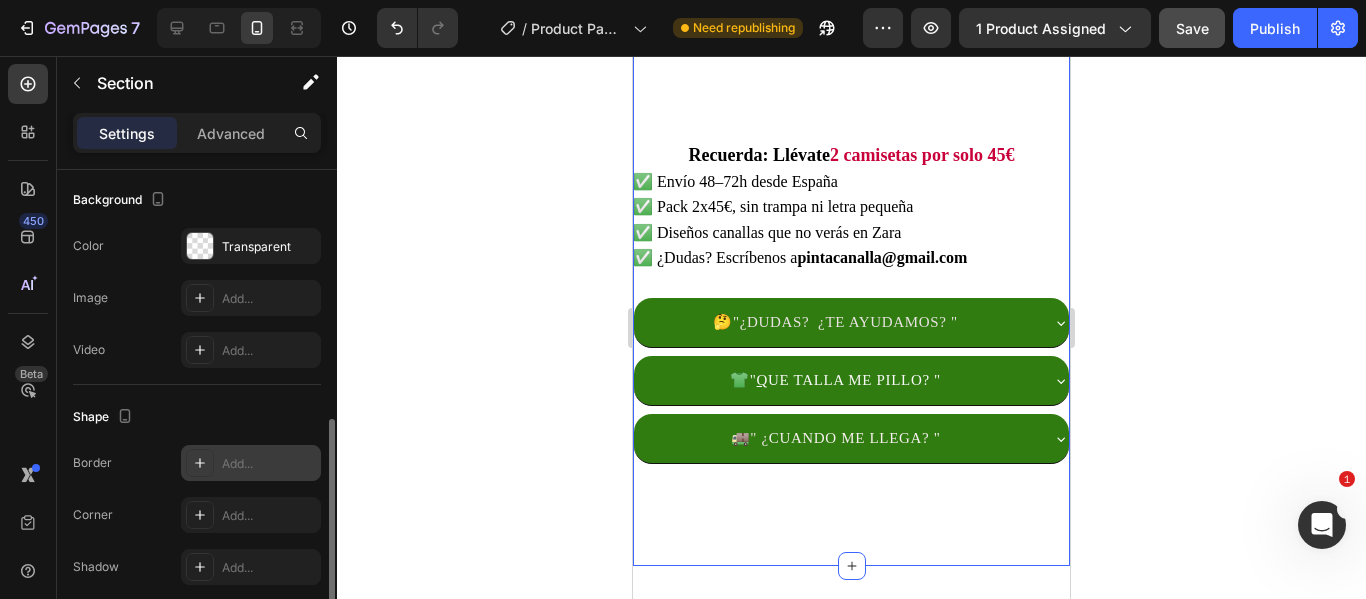 scroll, scrollTop: 682, scrollLeft: 0, axis: vertical 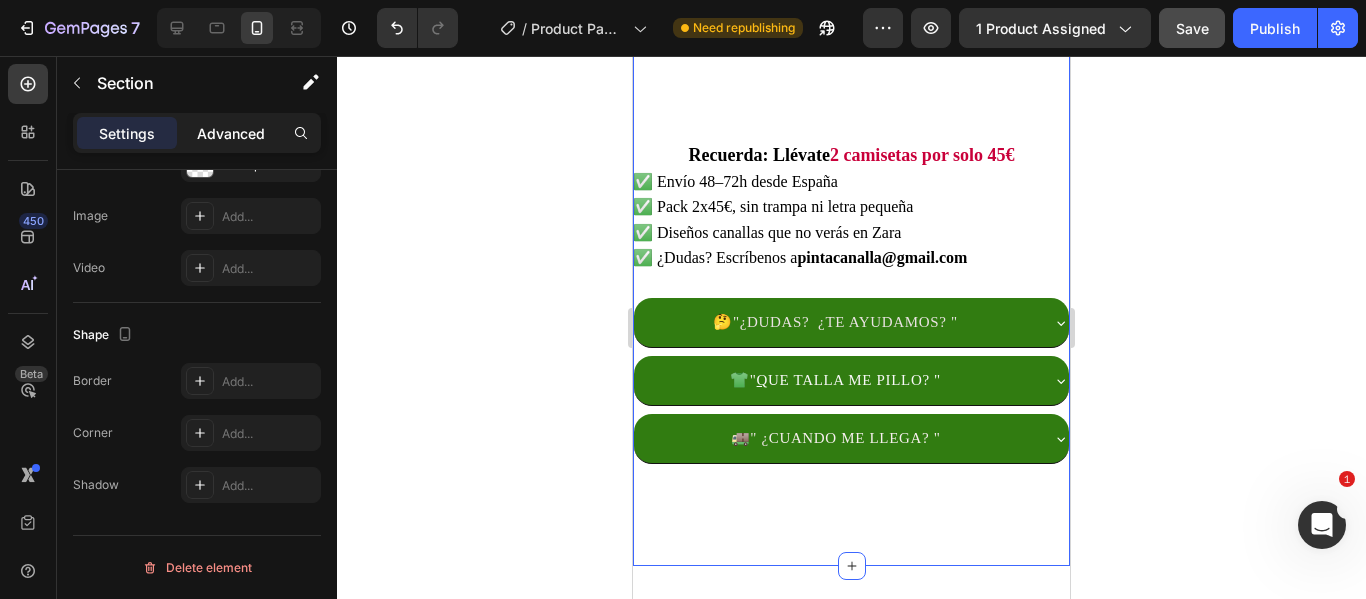 click on "Advanced" at bounding box center [231, 133] 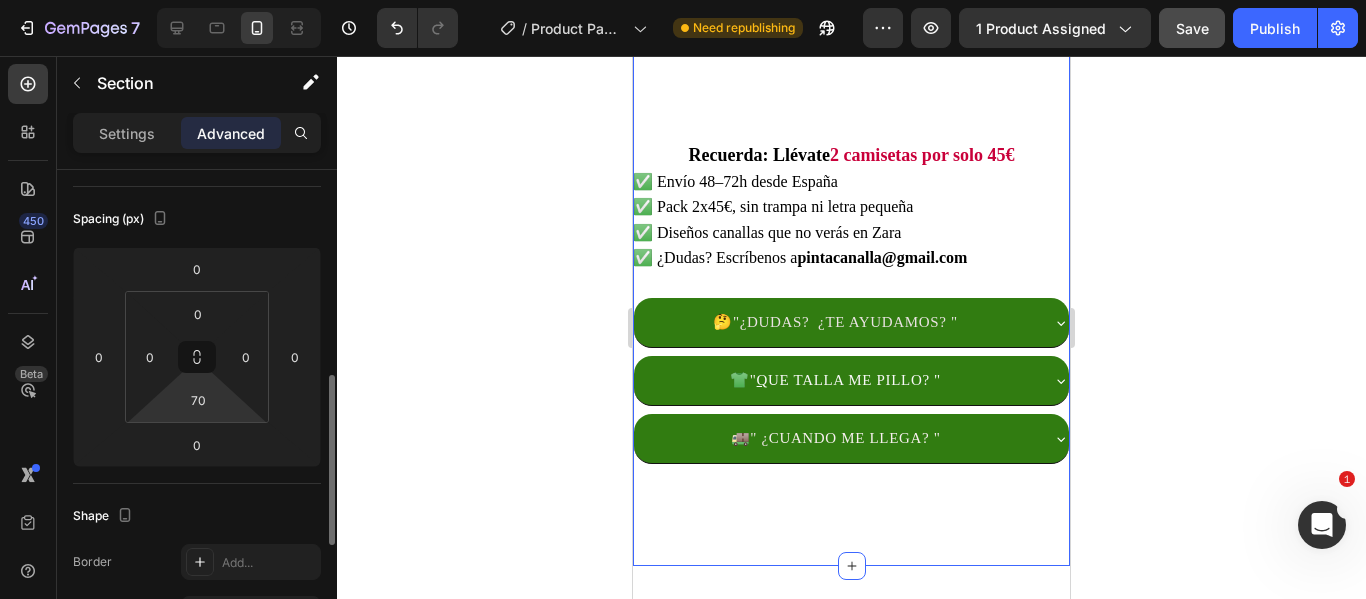 scroll, scrollTop: 300, scrollLeft: 0, axis: vertical 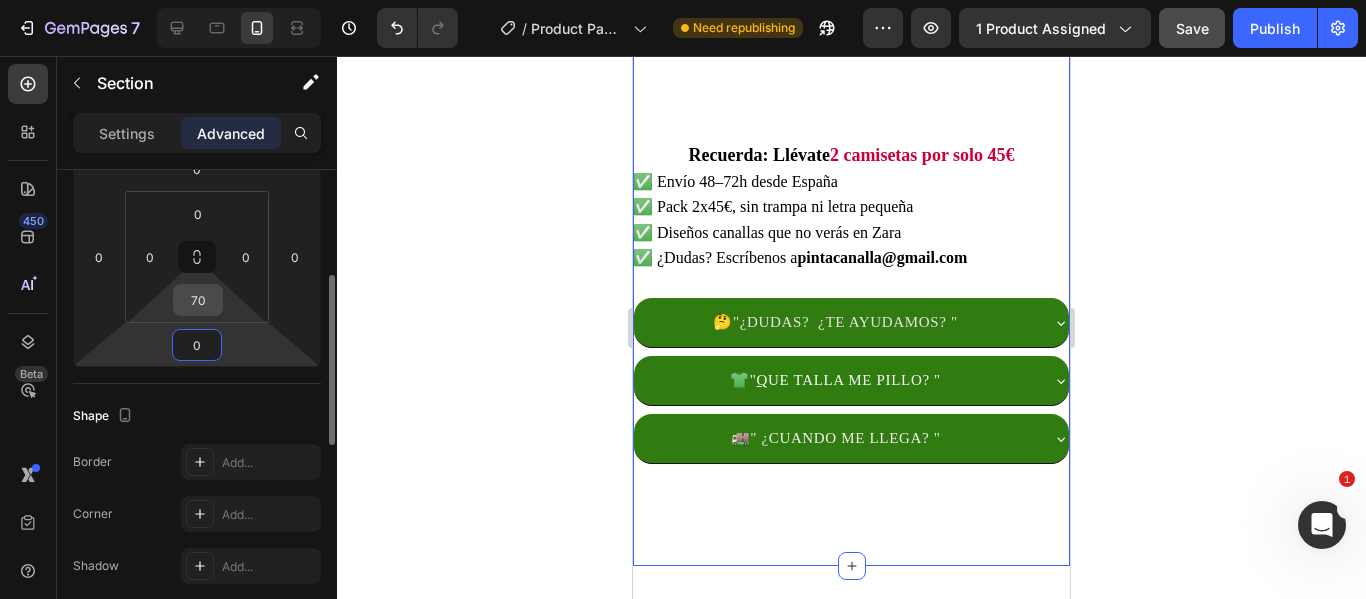 drag, startPoint x: 203, startPoint y: 341, endPoint x: 222, endPoint y: 310, distance: 36.359318 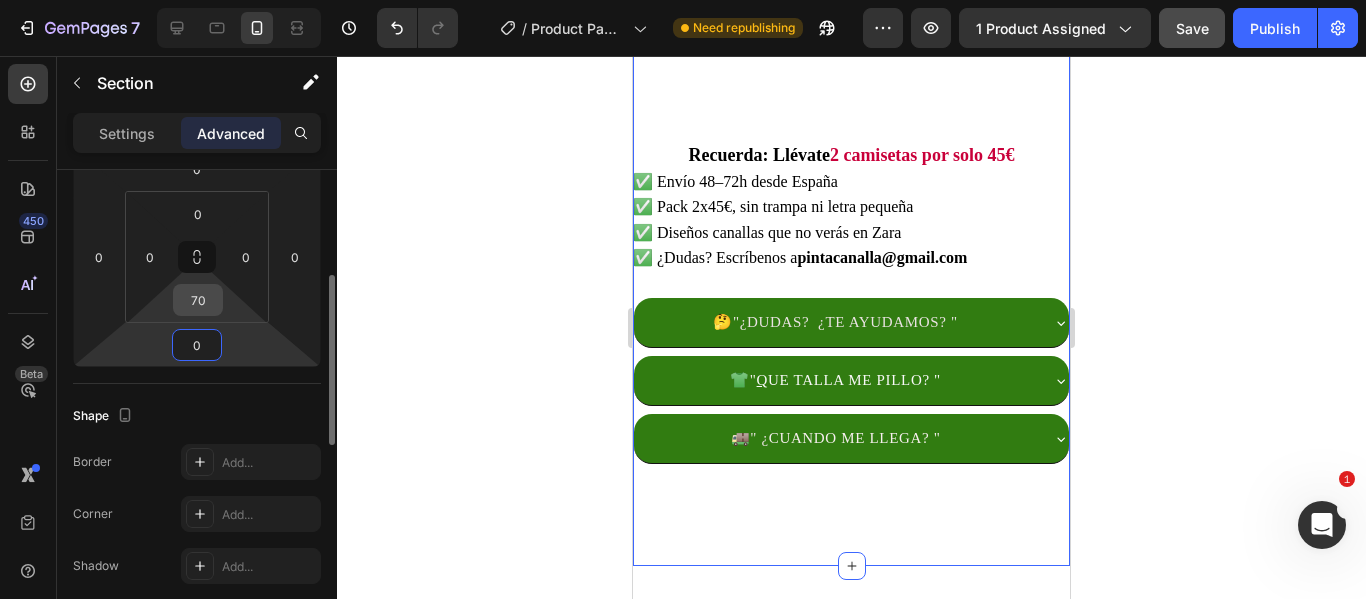 click on "0 0 0 0 0 0 70 0" 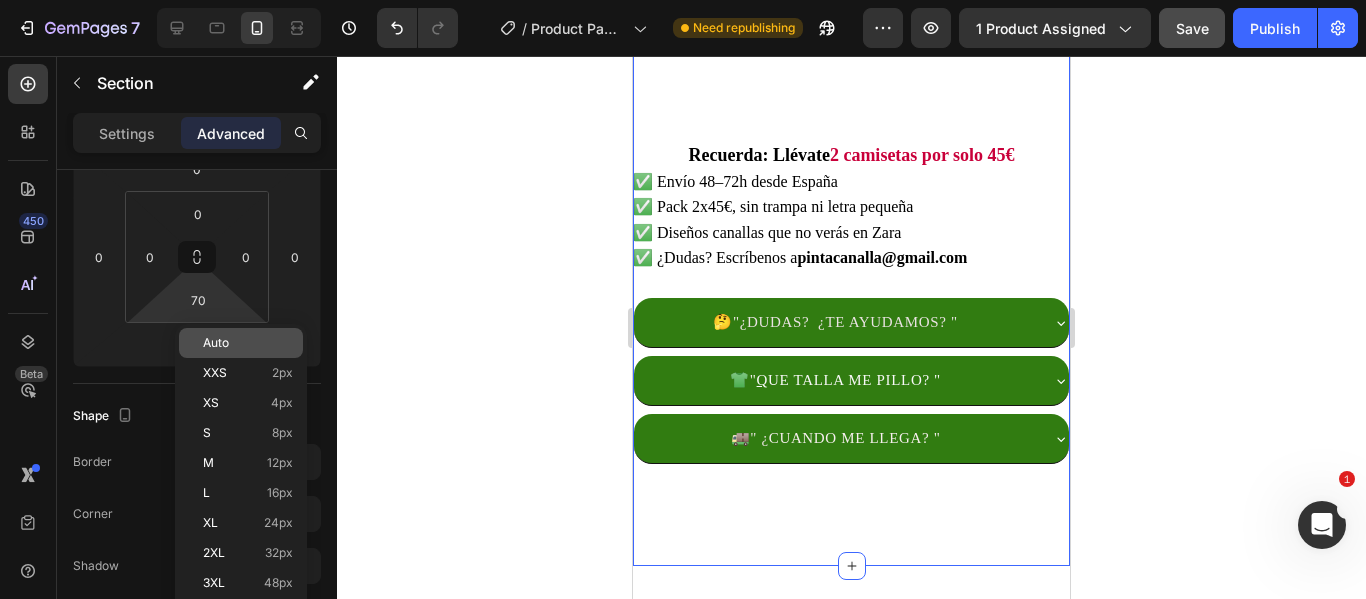 click on "Auto" at bounding box center (216, 343) 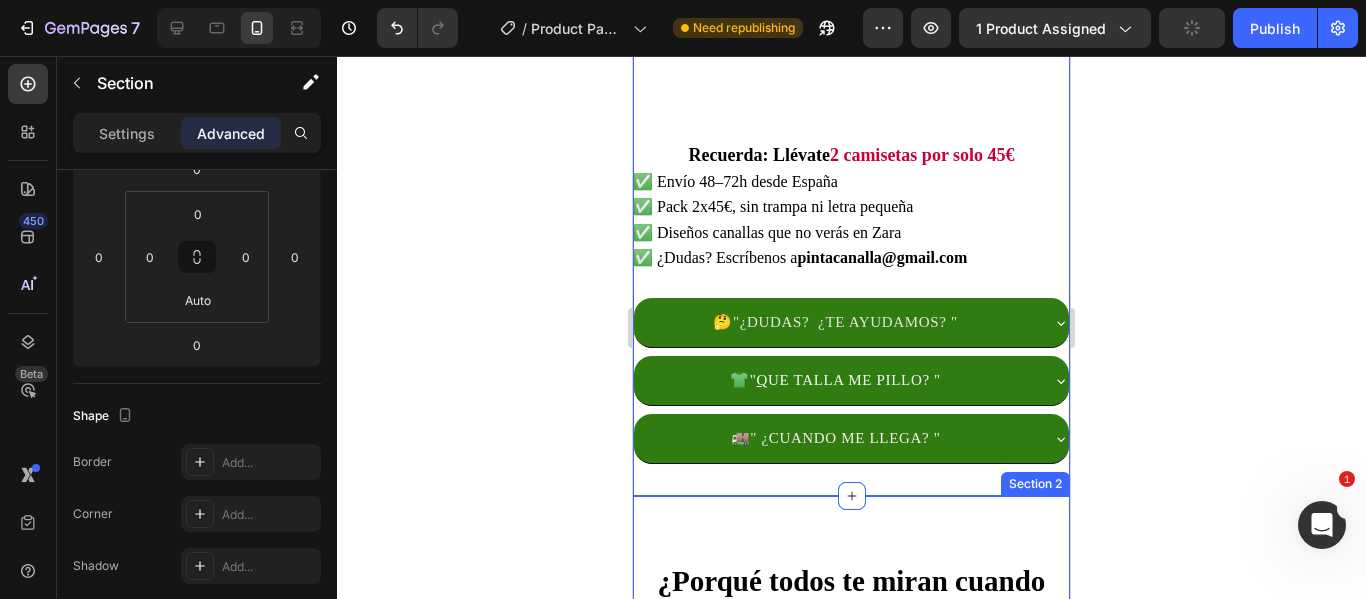 click on "¿Porqué todos te miran cuando llevas una de estas? Heading “Porque no es una camiseta cualquiera. Es una declaración. Una forma de decir lo que piensas, sin decir ni una palabra. Edición limitada, 100% algodón, diseños que no verás en Zara.”   Text Block Row Image Row Imagina salir a la calle con esa seguridad que se nota. Mirada al frente, sonrisa que no pide permiso y una camiseta que habla por ti. No es solo ropa, es actitud.   Cada diseño de PINTACANALLA está hecho para eso: para darte ese empujón cuando más lo necesitas. No disimula, no suaviza, no pide perdón. Simplemente grita quién eres.   Cuando te la pongas, no será solo por estilo. Será por todo lo que transmite. Despídete de lo neutro. Abraza lo que te representa. Y pisa fuerte, que el mundo mire. Text Block Row Y lo mejor de todo… es cómo te vas a sentir. Heading Image Row Section 2" at bounding box center (851, 1242) 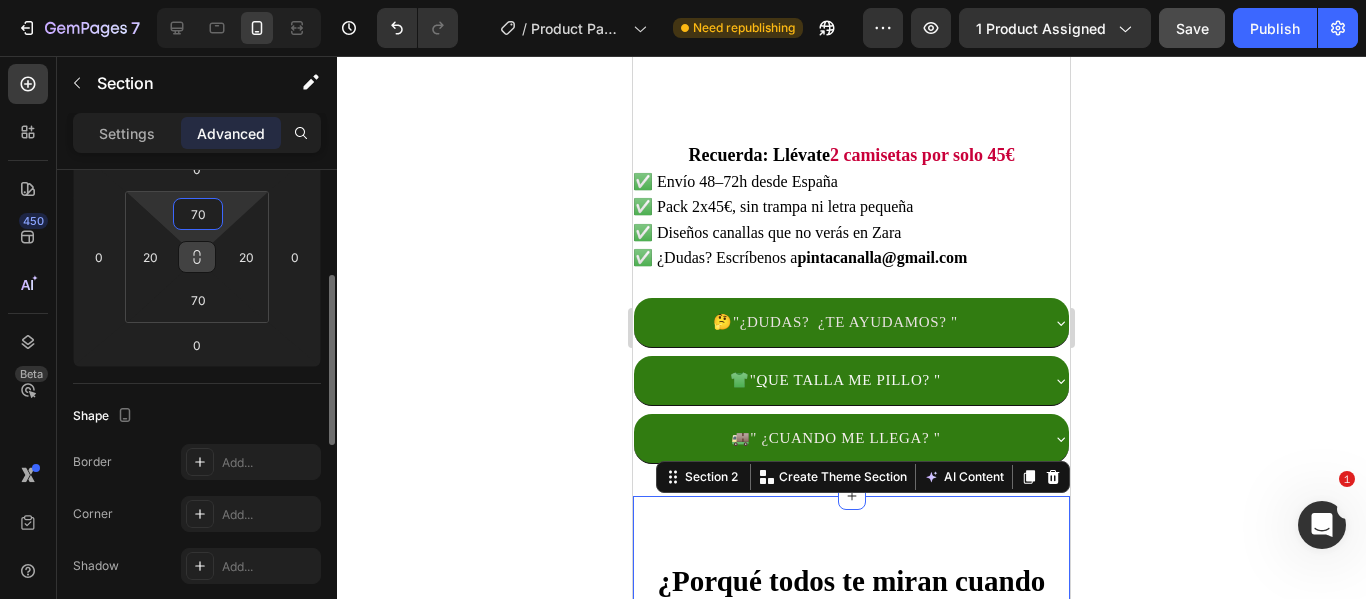 drag, startPoint x: 200, startPoint y: 211, endPoint x: 196, endPoint y: 261, distance: 50.159744 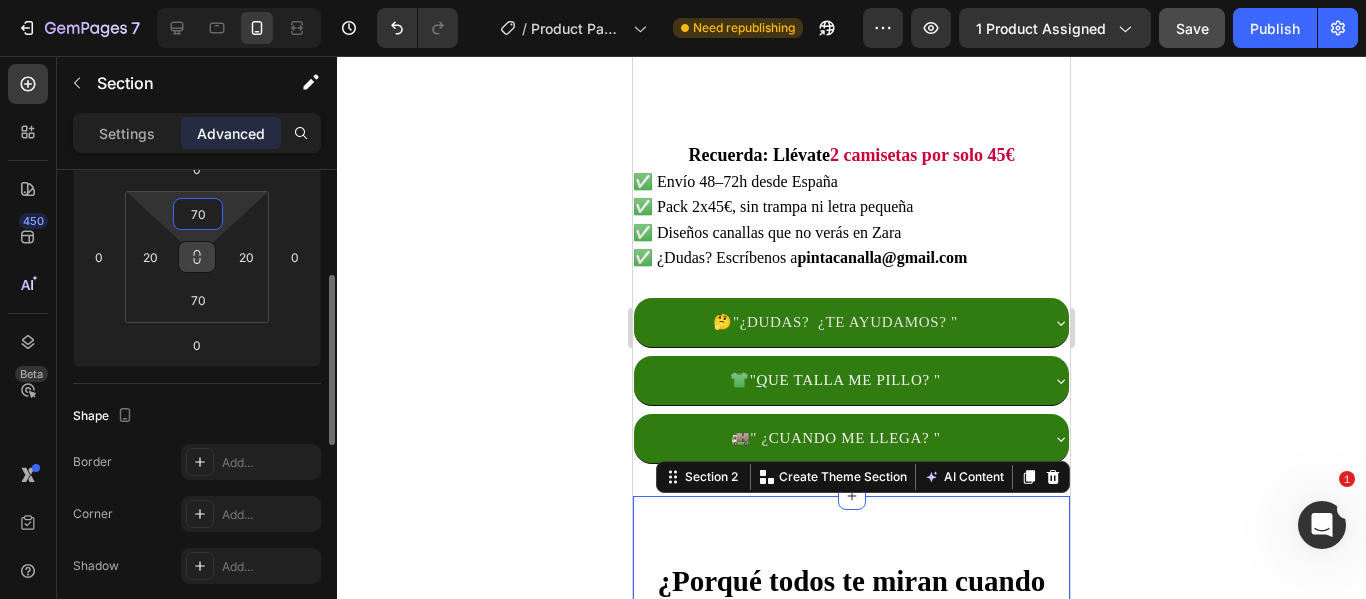 click on "70 20 70 20" at bounding box center (197, 257) 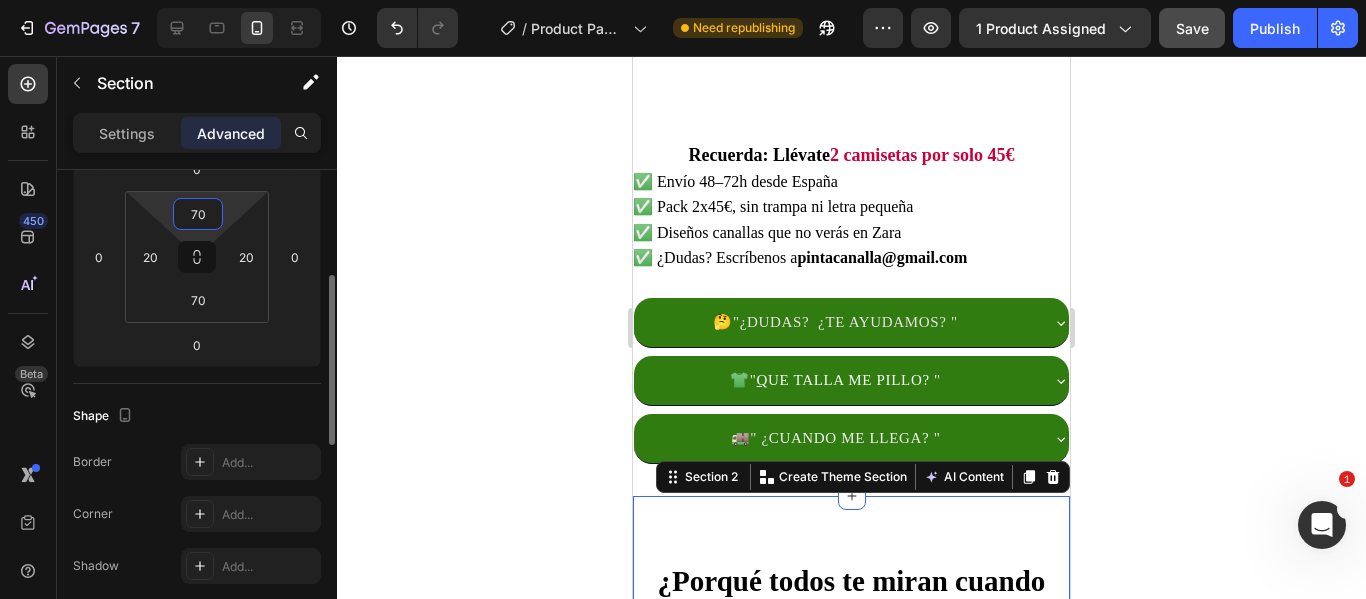 click on "70" at bounding box center (198, 214) 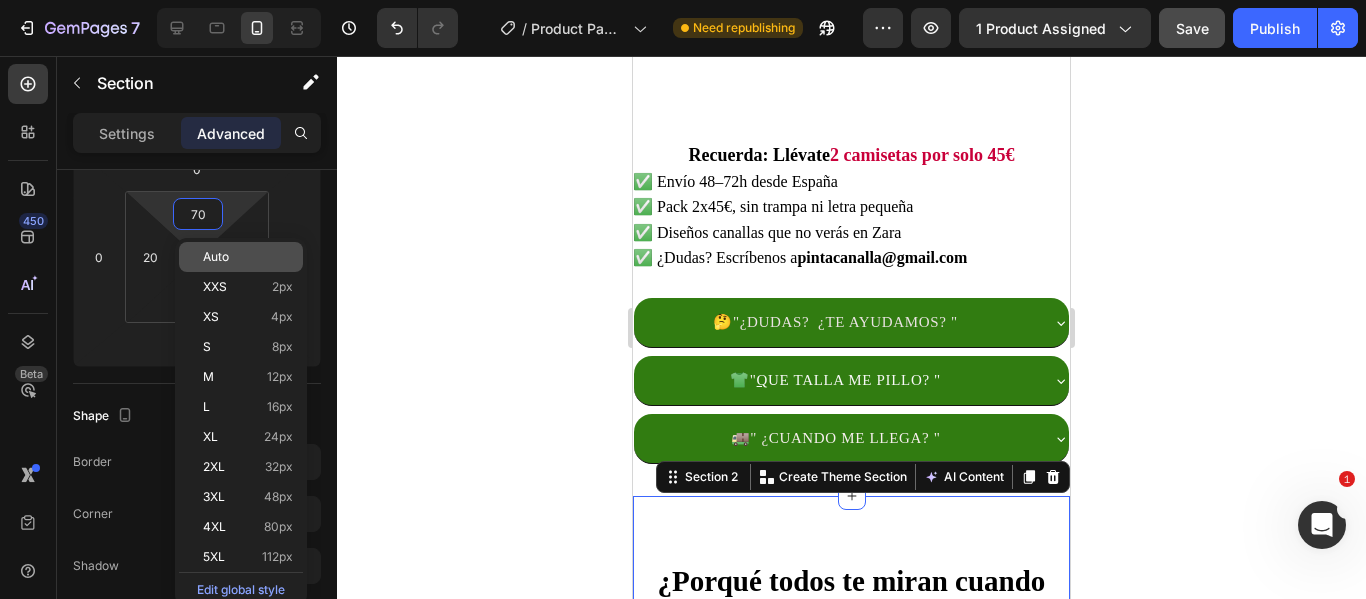 click on "Auto" at bounding box center (216, 257) 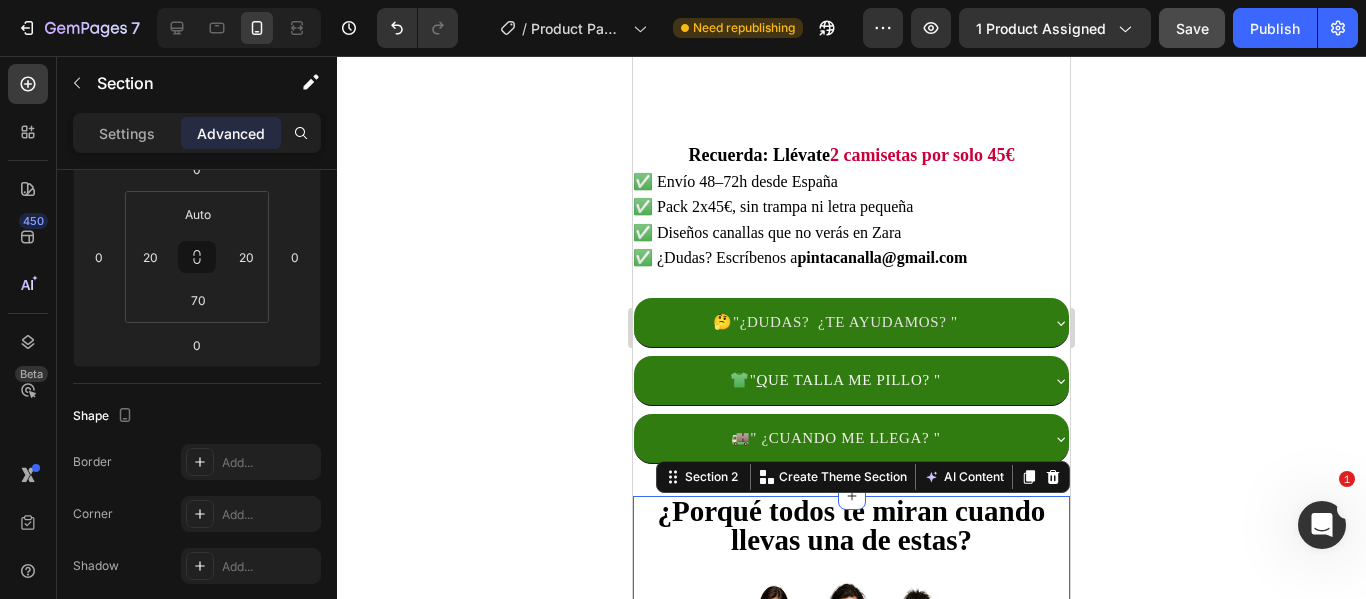 click 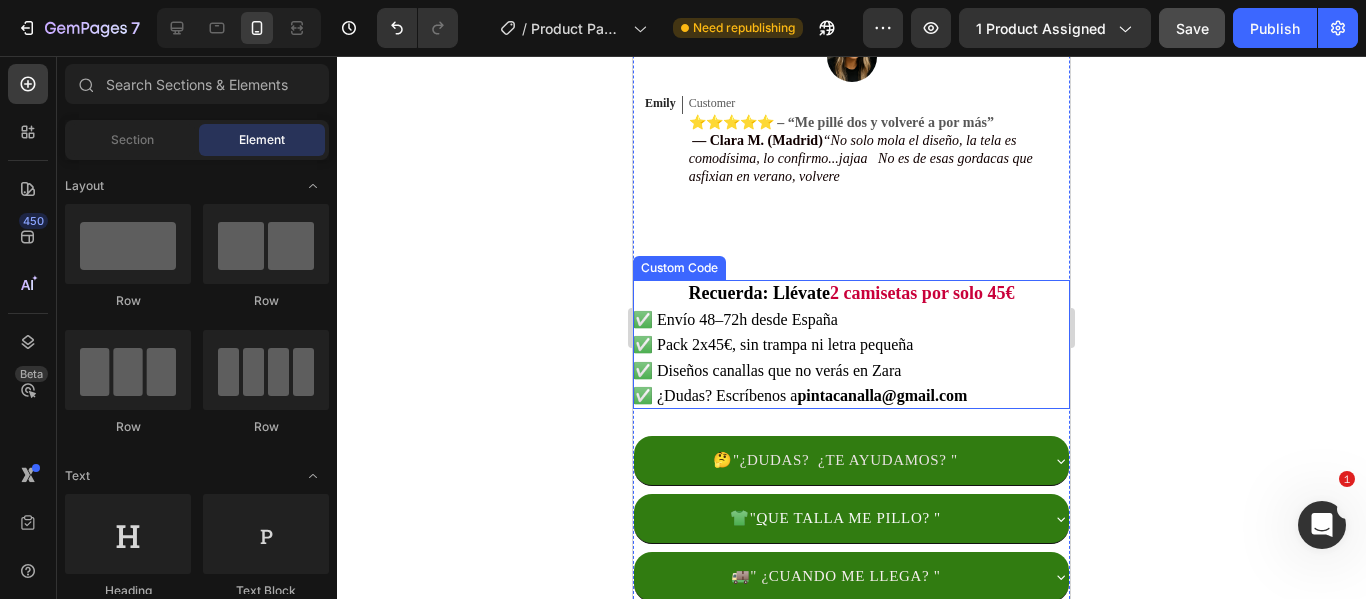 scroll, scrollTop: 1408, scrollLeft: 0, axis: vertical 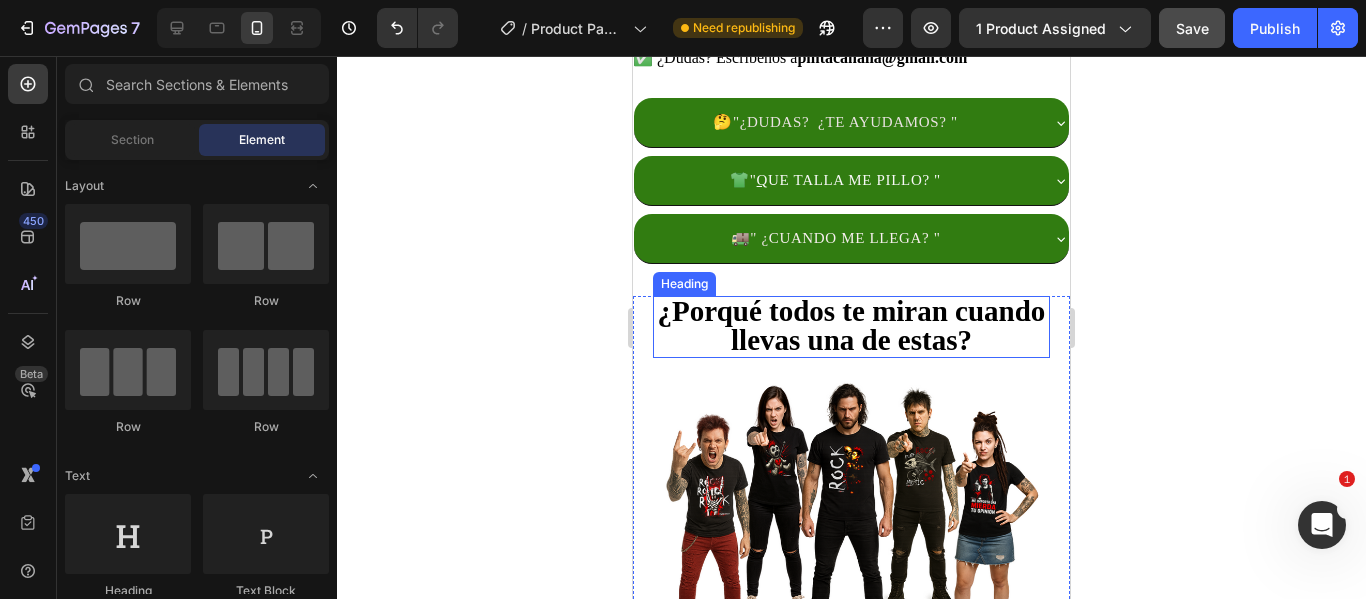 click on "¿Porqué todos te miran cuando llevas una de estas?" at bounding box center [852, 325] 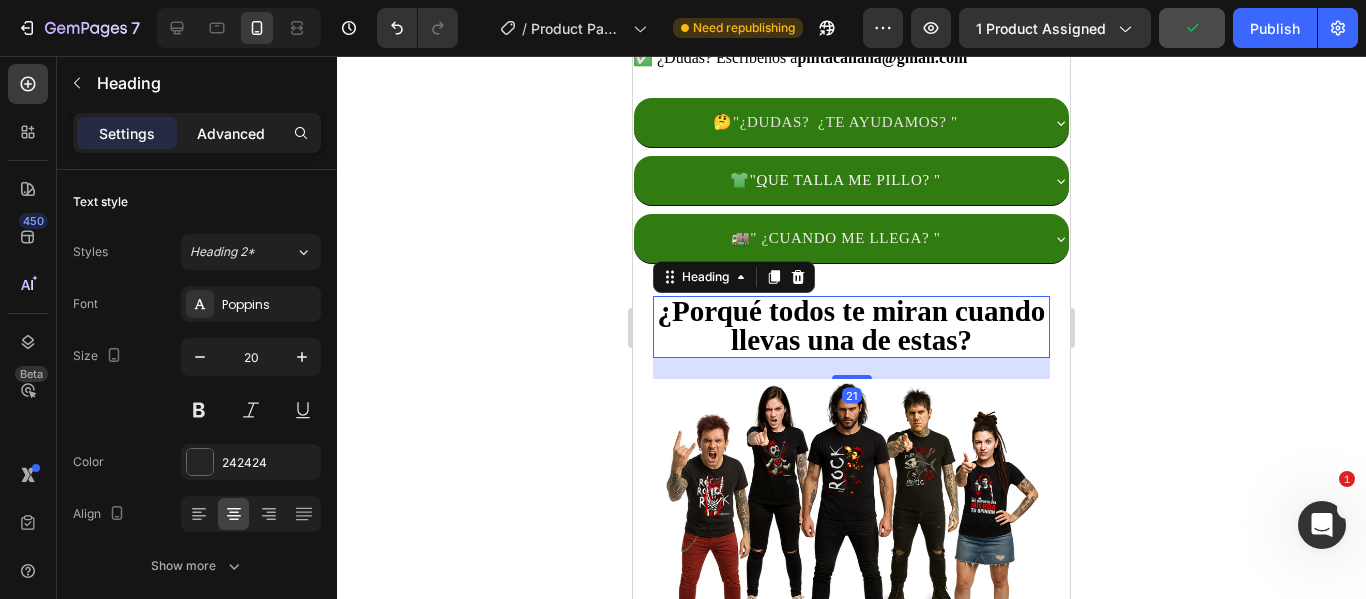 click on "Advanced" at bounding box center (231, 133) 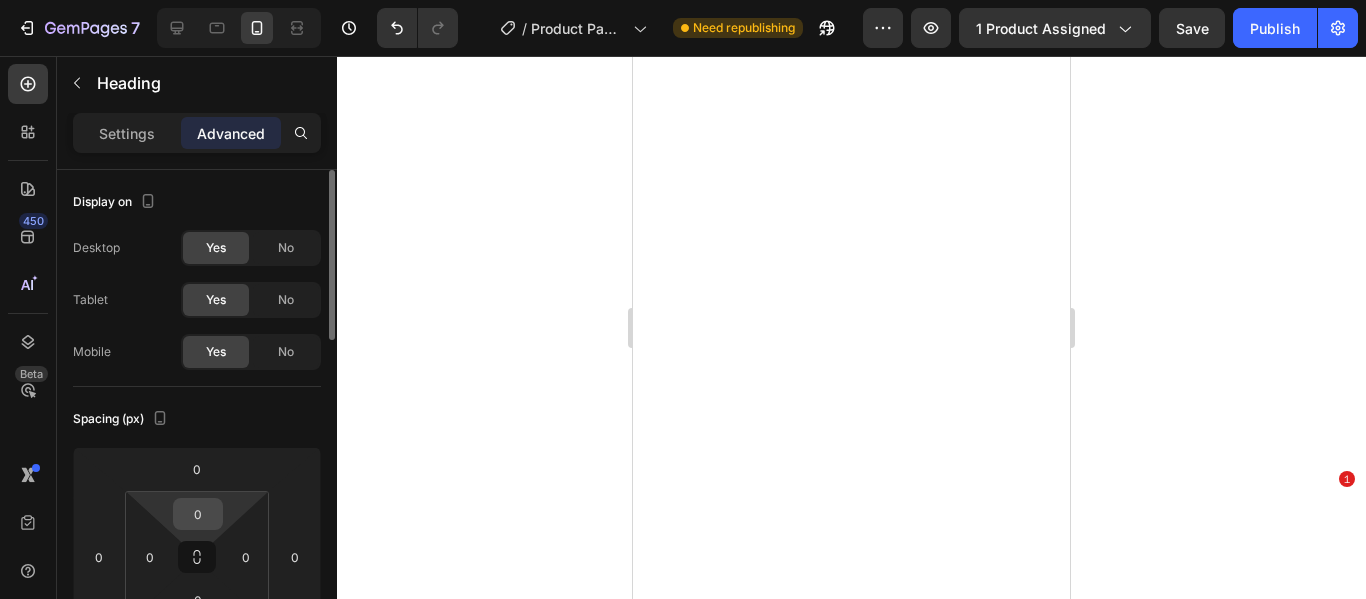 scroll, scrollTop: 0, scrollLeft: 0, axis: both 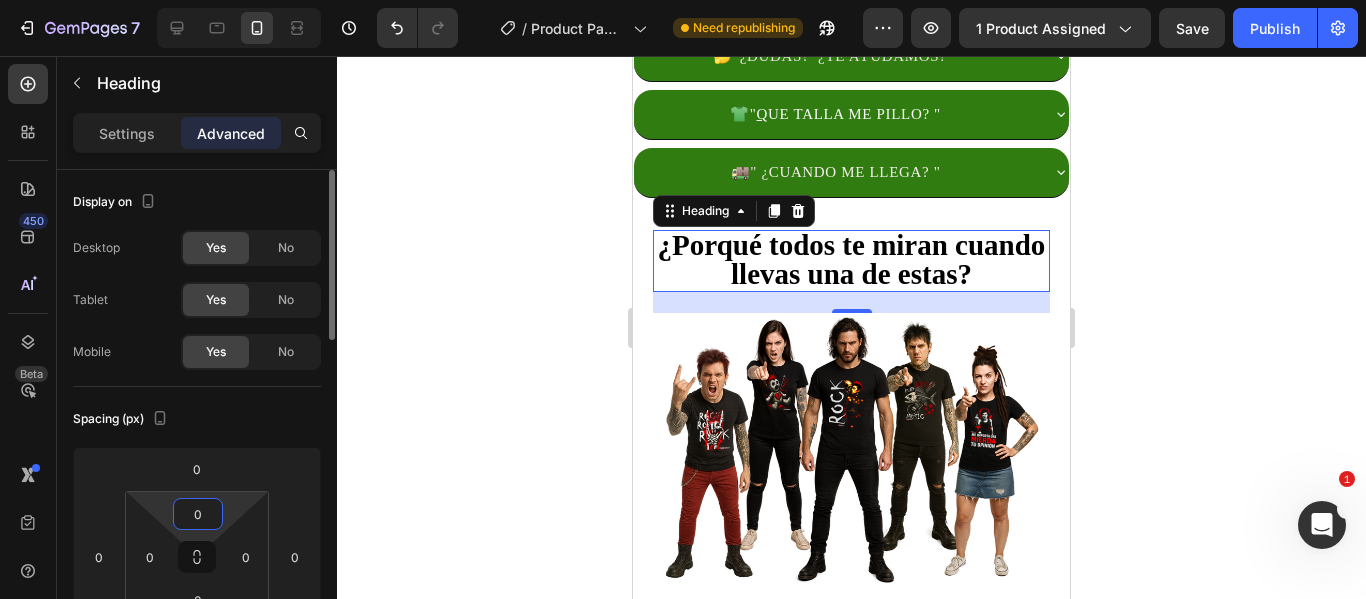 click on "0" at bounding box center [198, 514] 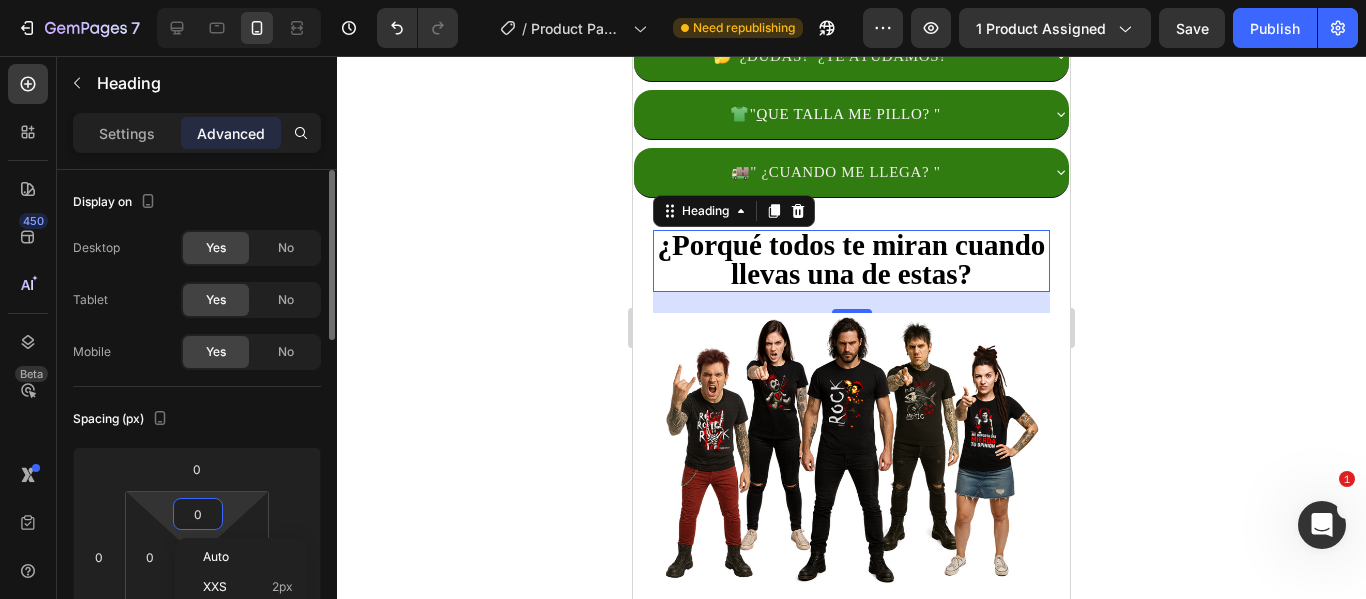 type on "5" 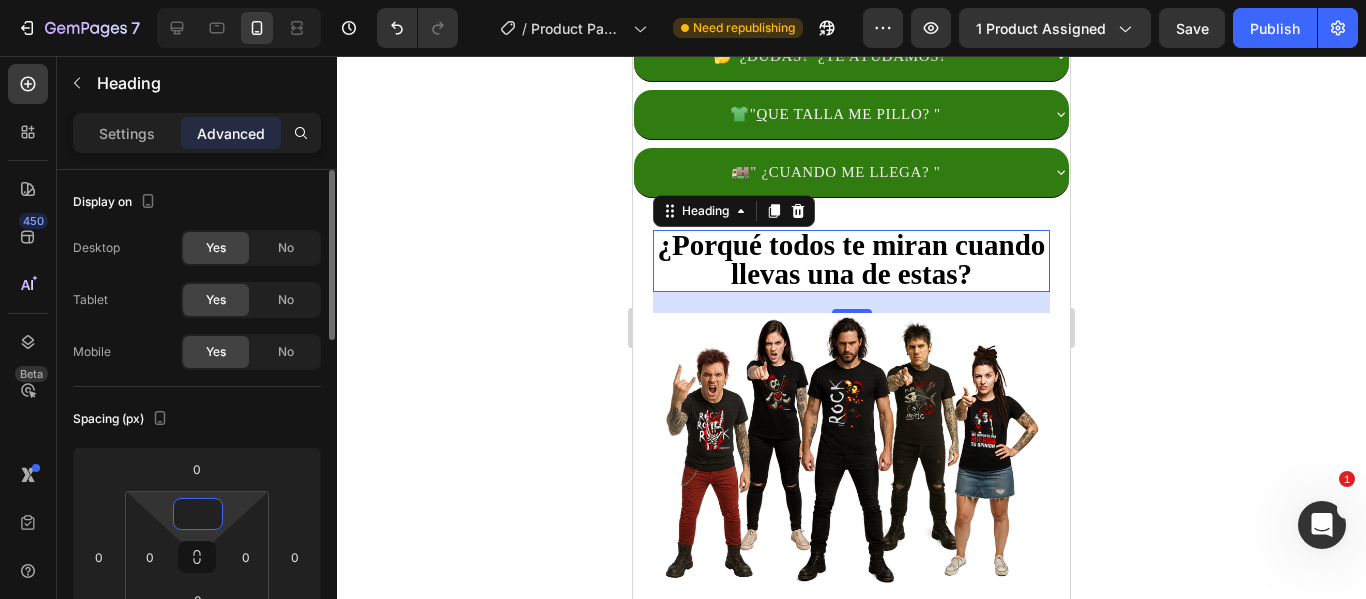 type on "8" 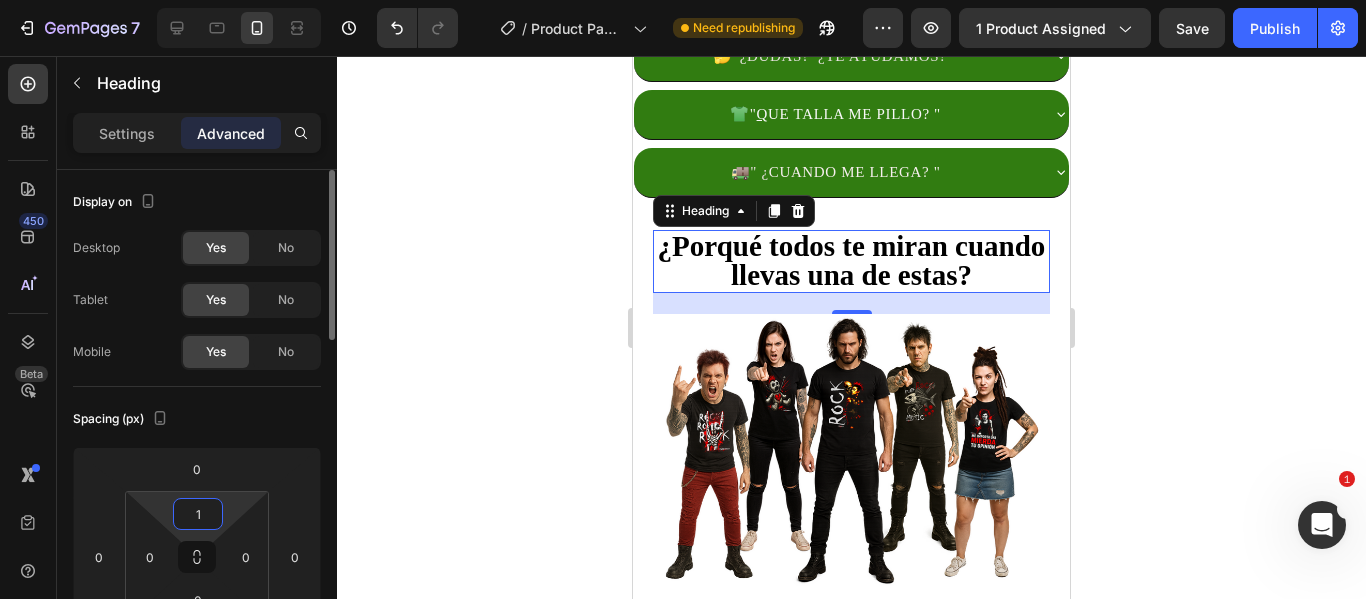 type on "10" 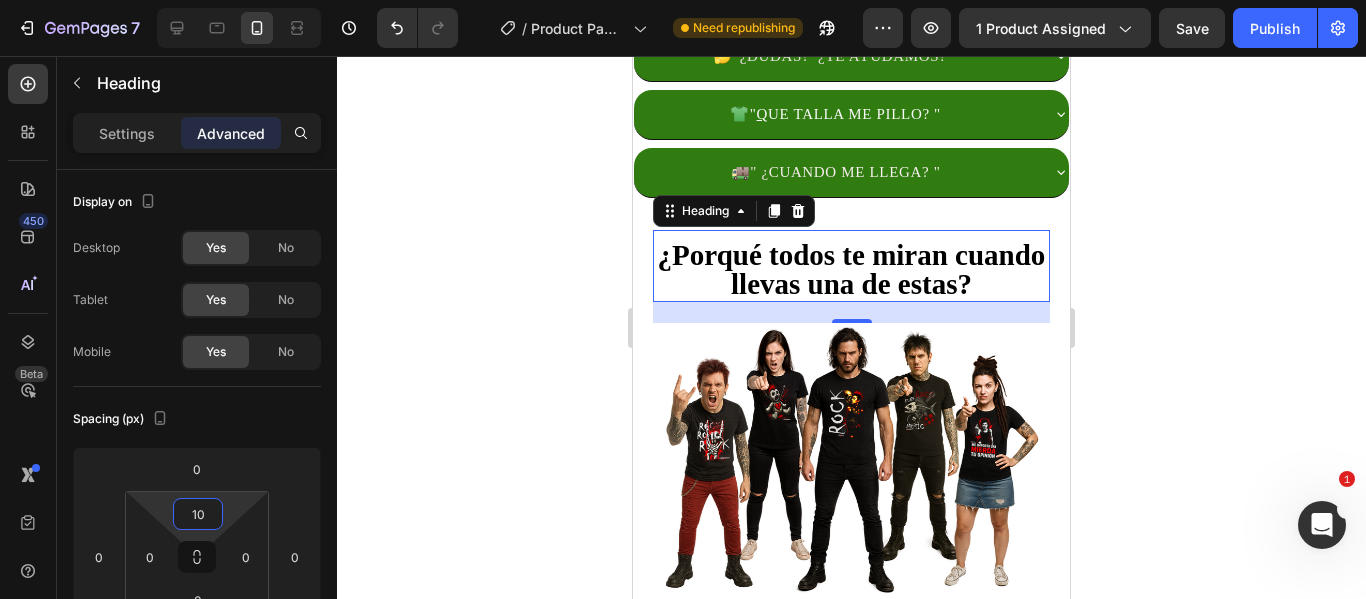 click 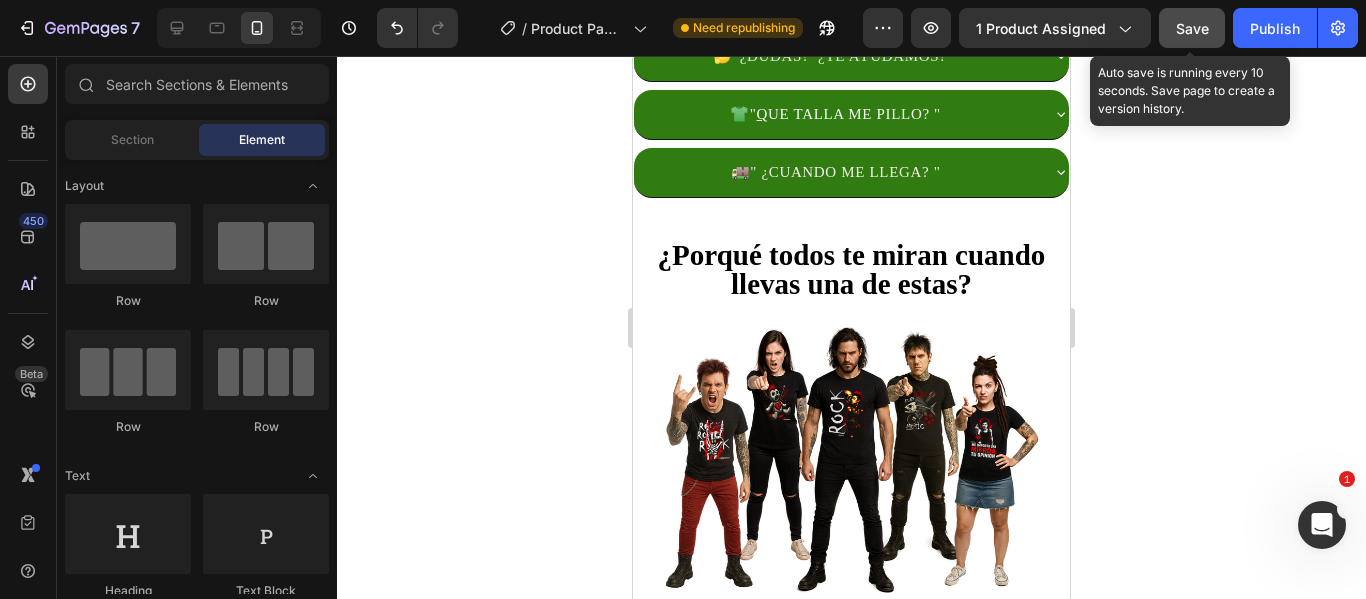 click on "Save" at bounding box center [1192, 28] 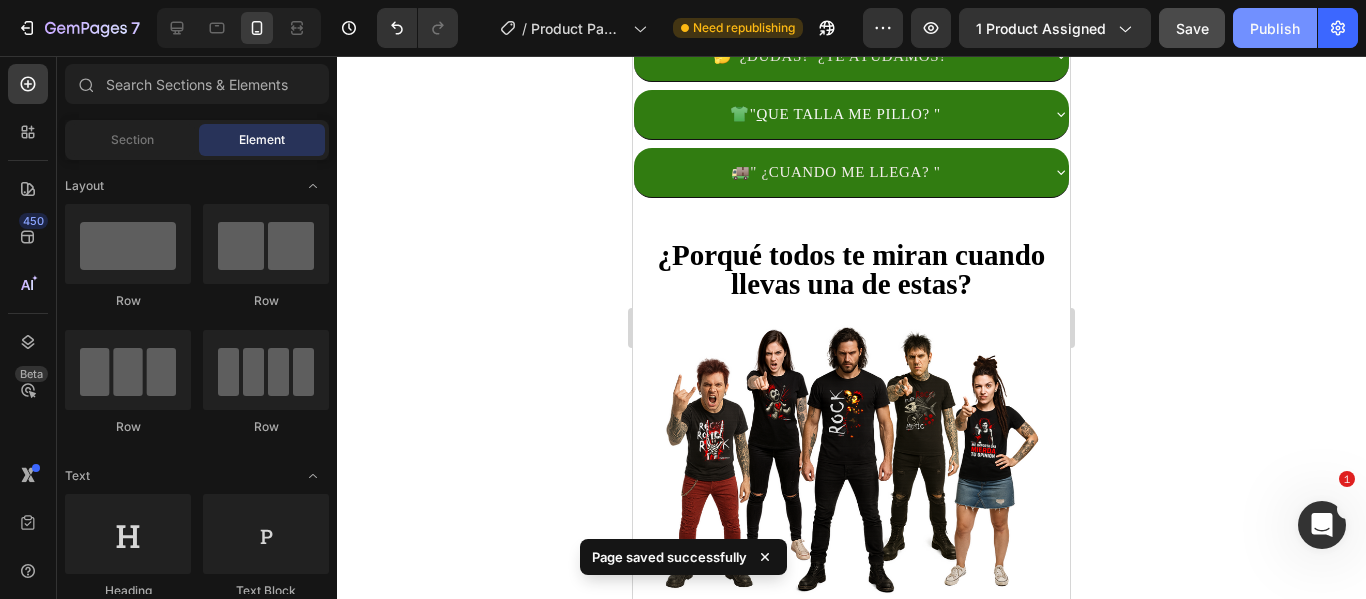 click on "Publish" at bounding box center (1275, 28) 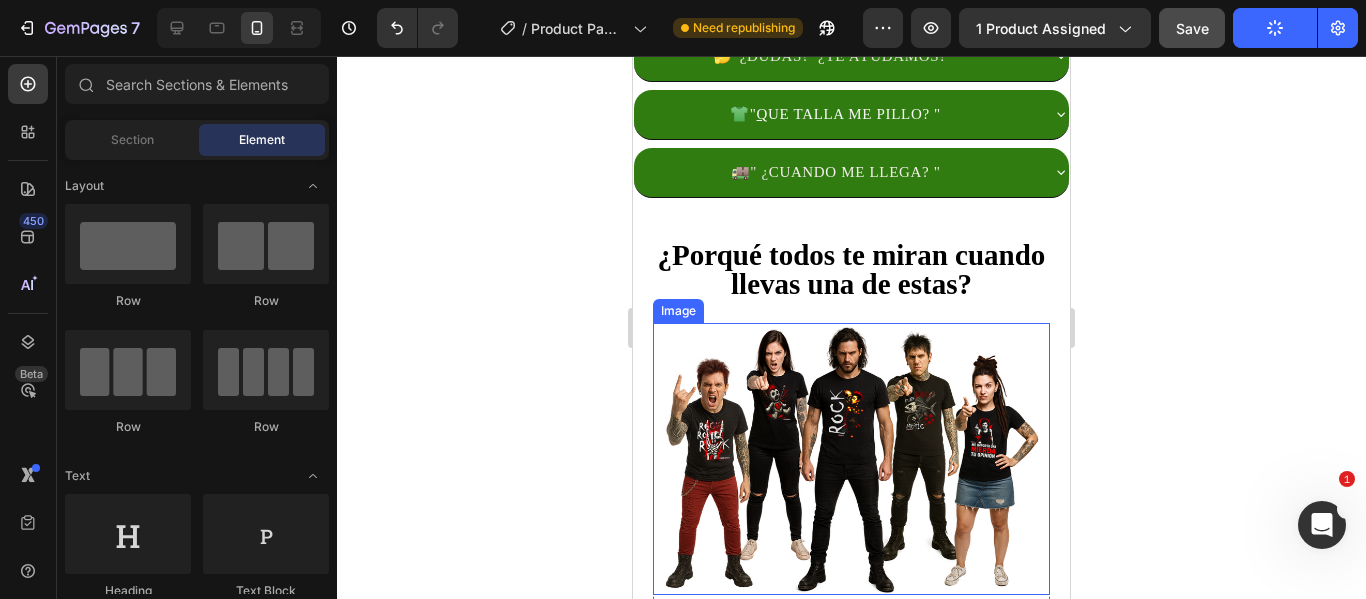 scroll, scrollTop: 1708, scrollLeft: 0, axis: vertical 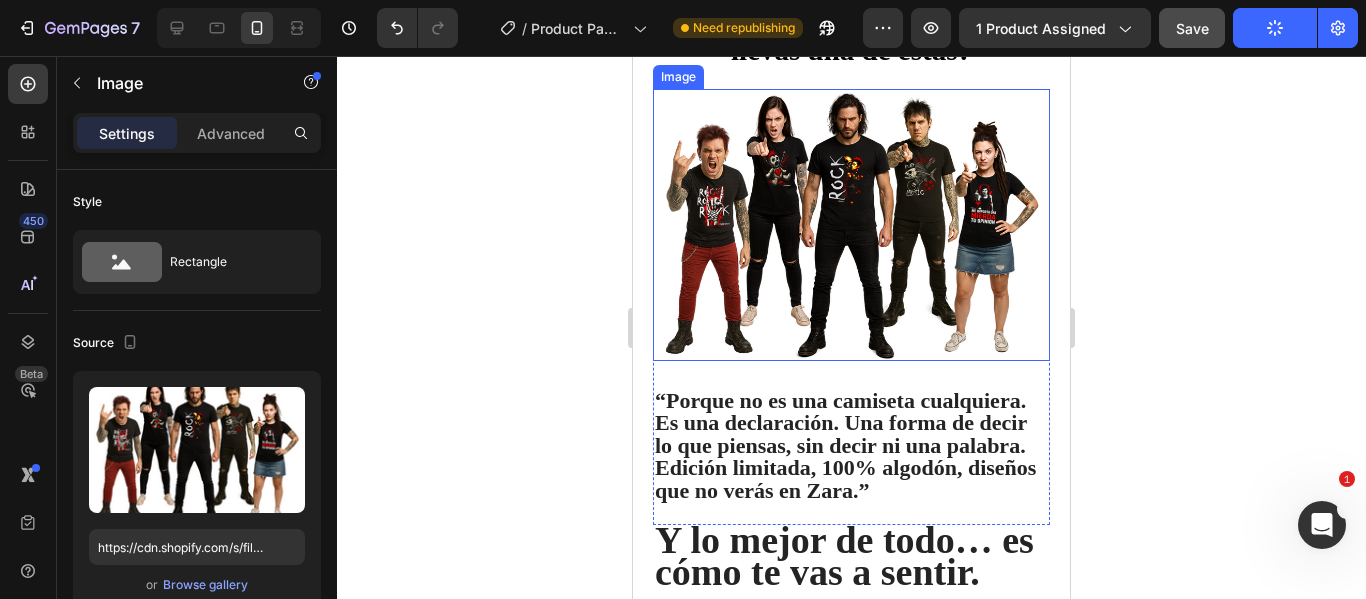 click at bounding box center [851, 225] 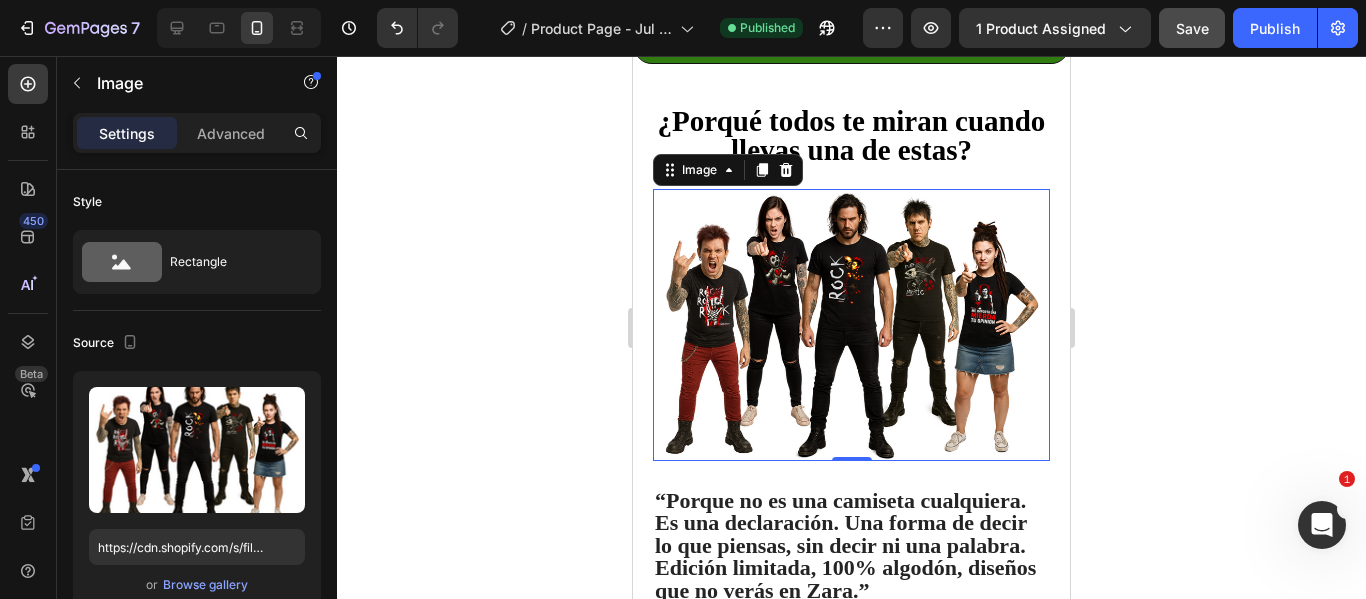 click 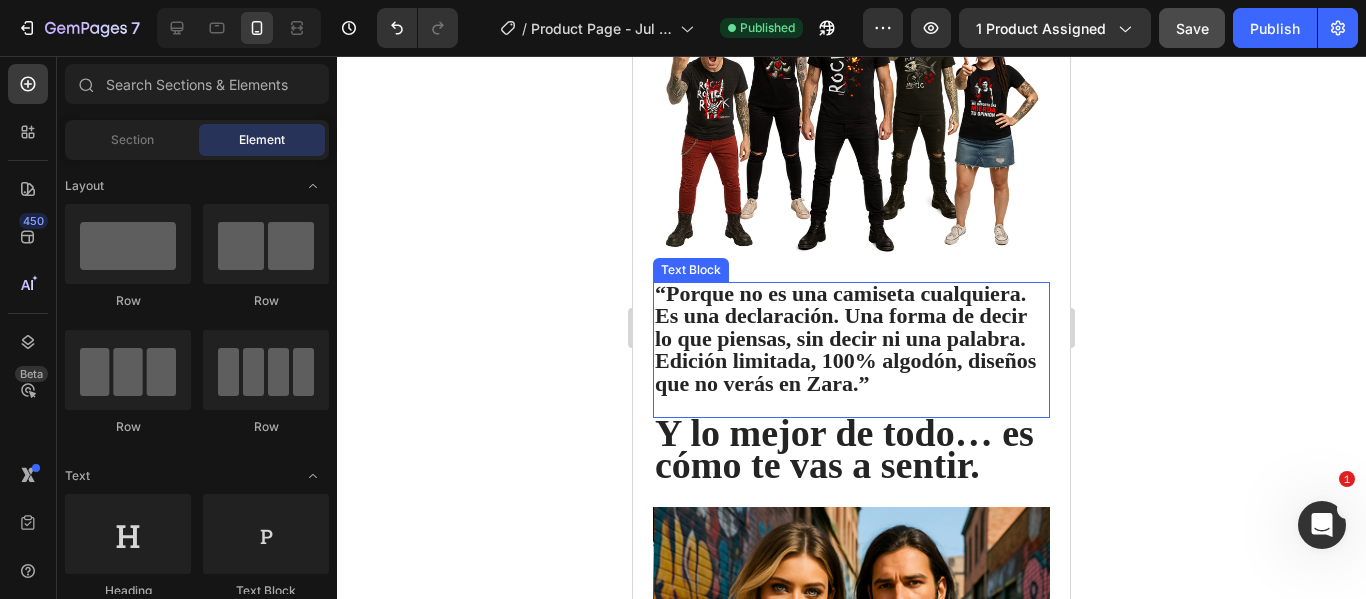 scroll, scrollTop: 1900, scrollLeft: 0, axis: vertical 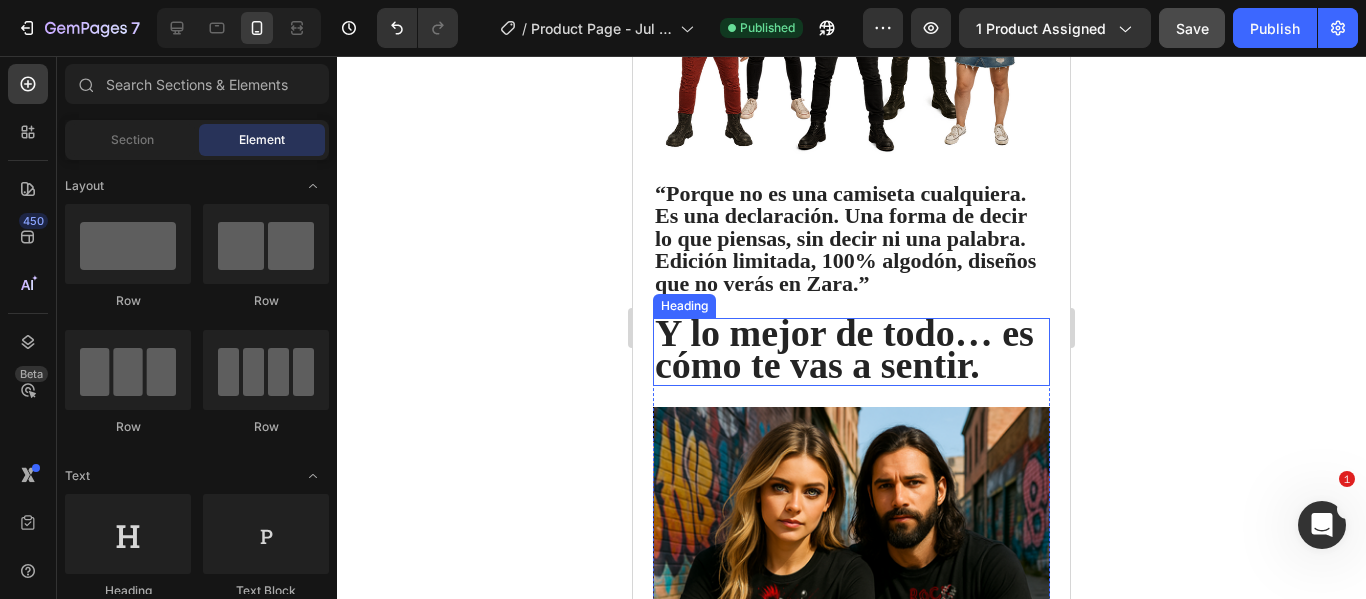 click on "Y lo mejor de todo… es cómo te vas a sentir." at bounding box center (844, 349) 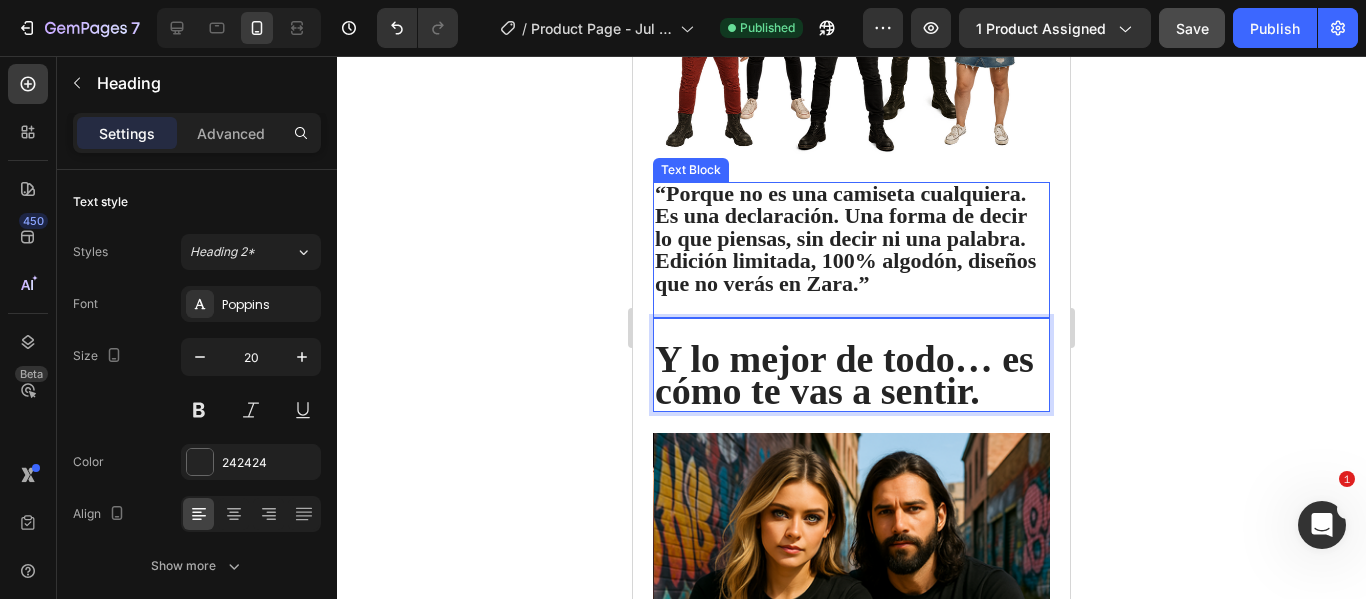 click 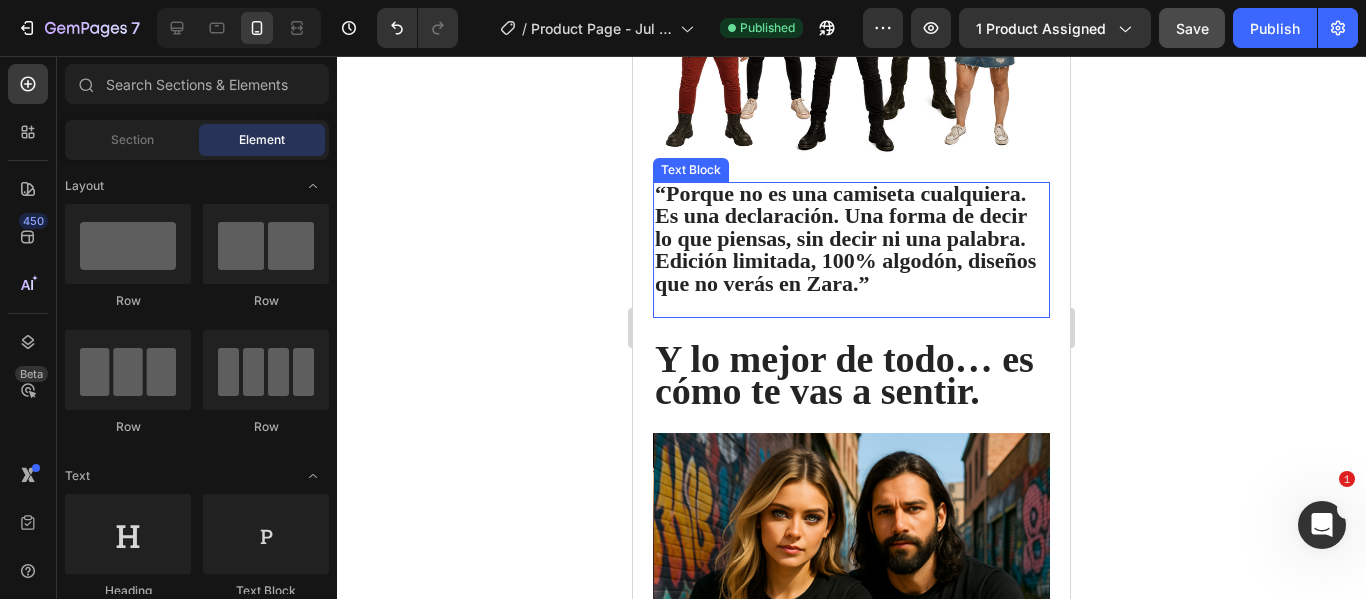 click 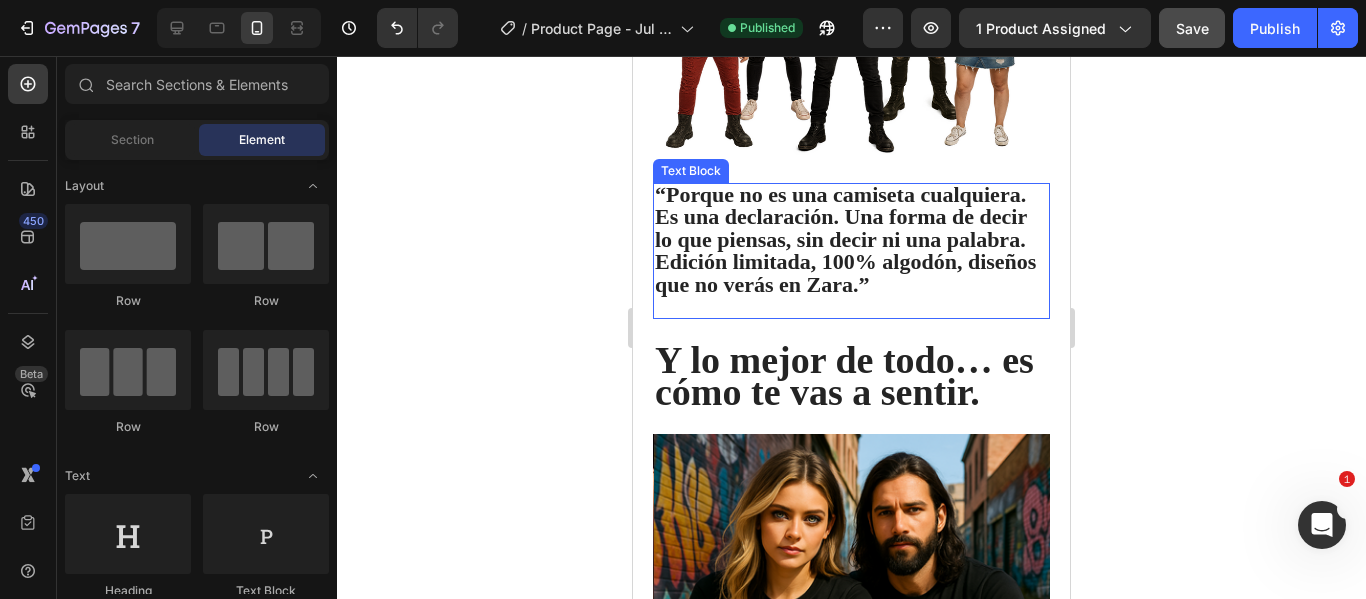 scroll, scrollTop: 1700, scrollLeft: 0, axis: vertical 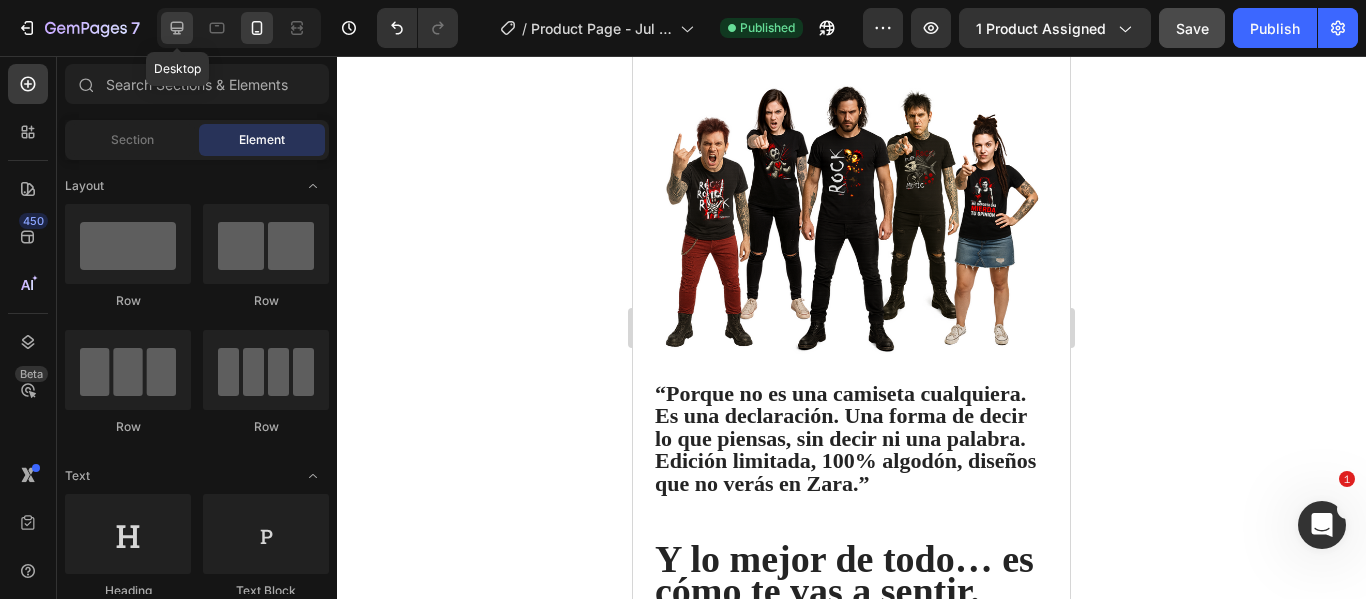 click 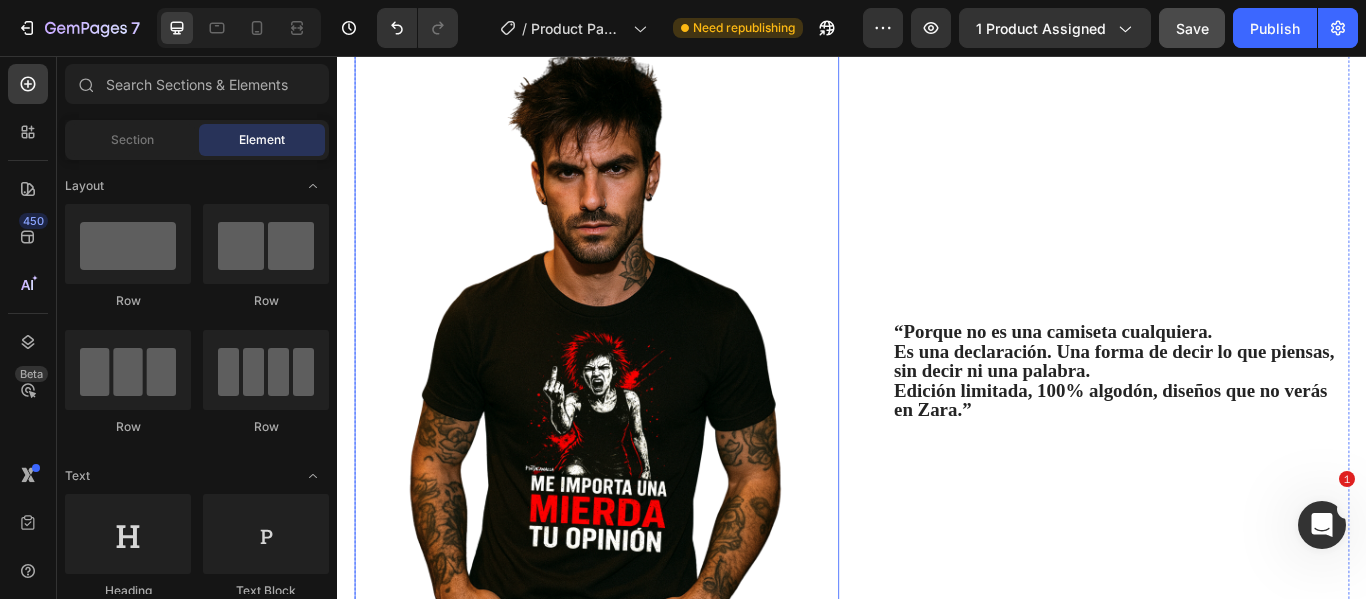 scroll, scrollTop: 1100, scrollLeft: 0, axis: vertical 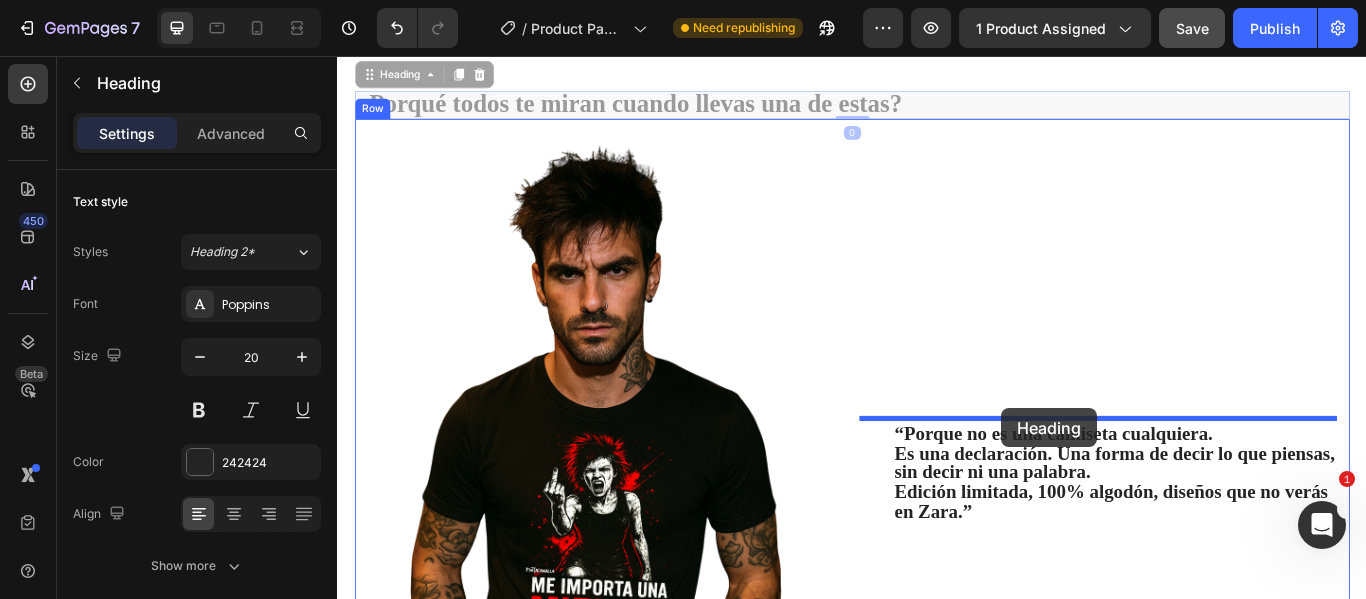 drag, startPoint x: 688, startPoint y: 194, endPoint x: 1111, endPoint y: 467, distance: 503.44614 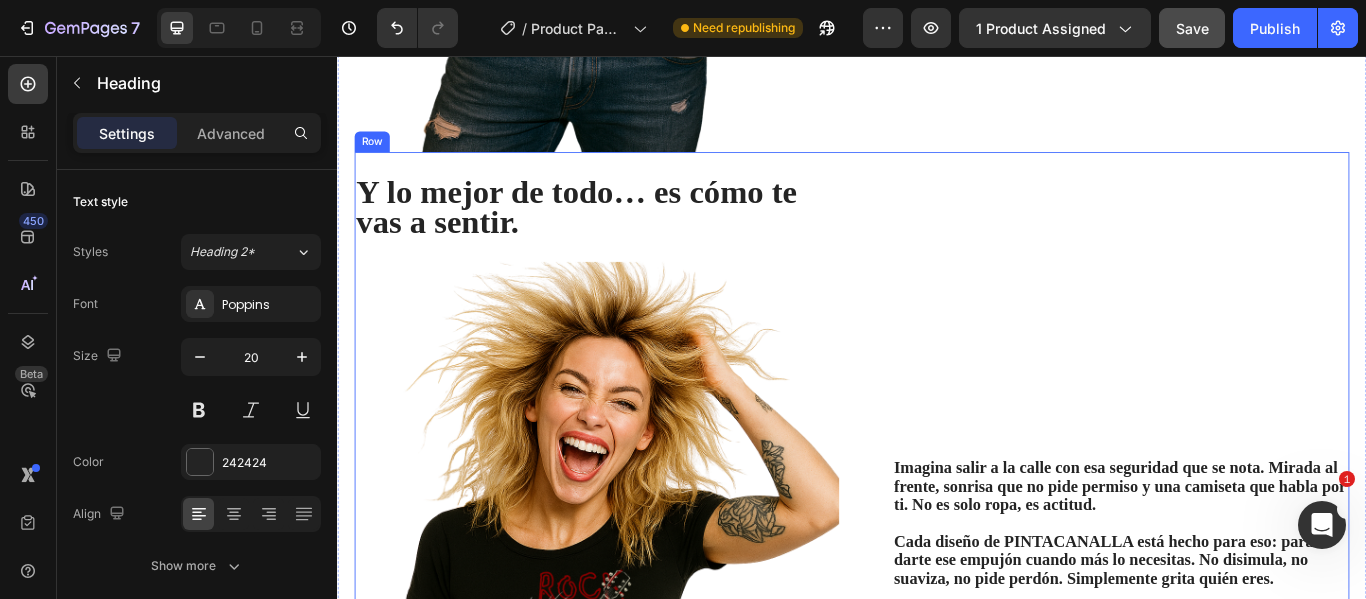scroll, scrollTop: 1981, scrollLeft: 0, axis: vertical 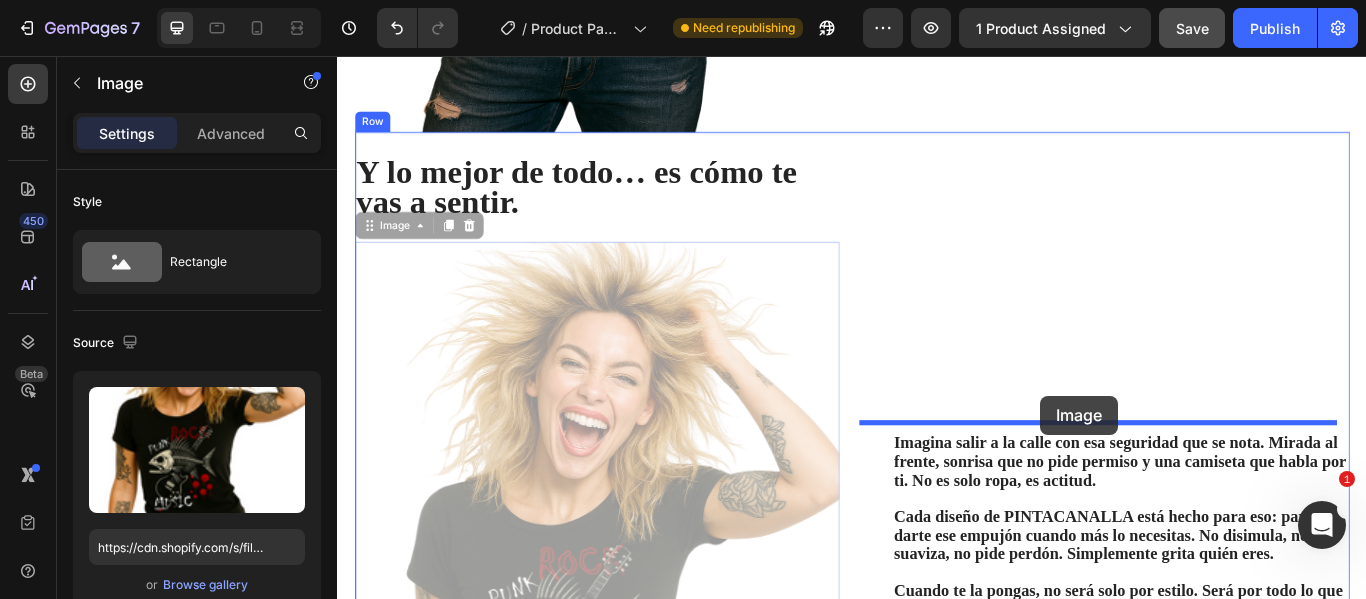 drag, startPoint x: 604, startPoint y: 412, endPoint x: 1157, endPoint y: 452, distance: 554.44476 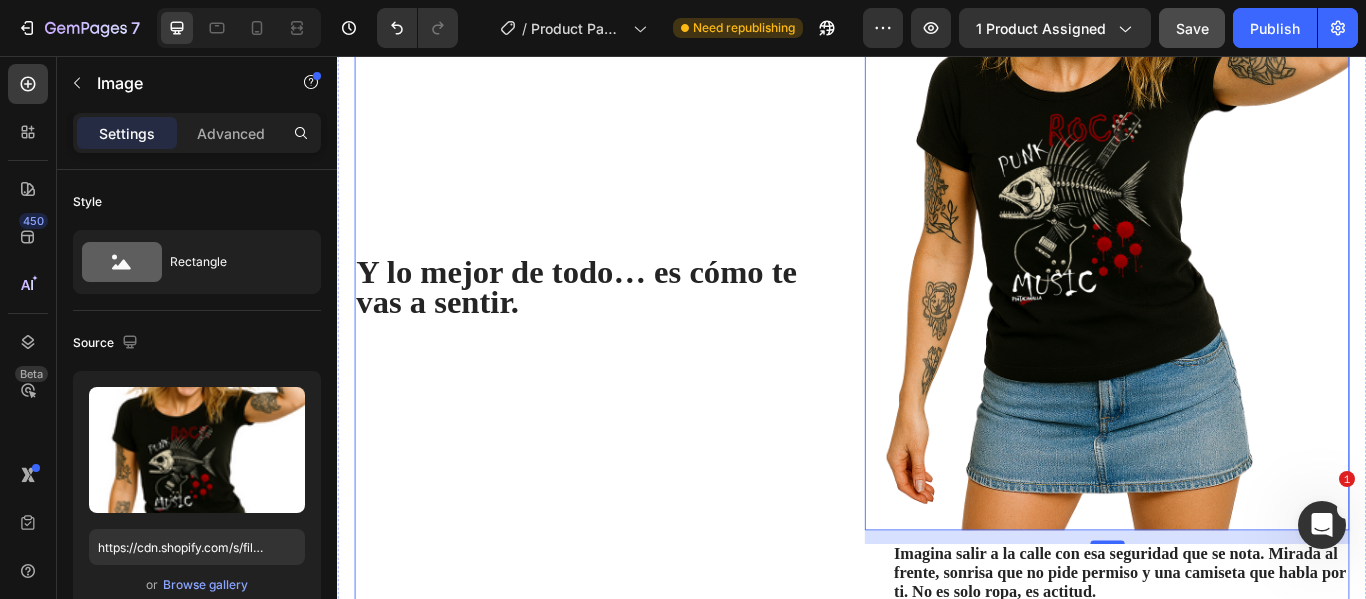 scroll, scrollTop: 2481, scrollLeft: 0, axis: vertical 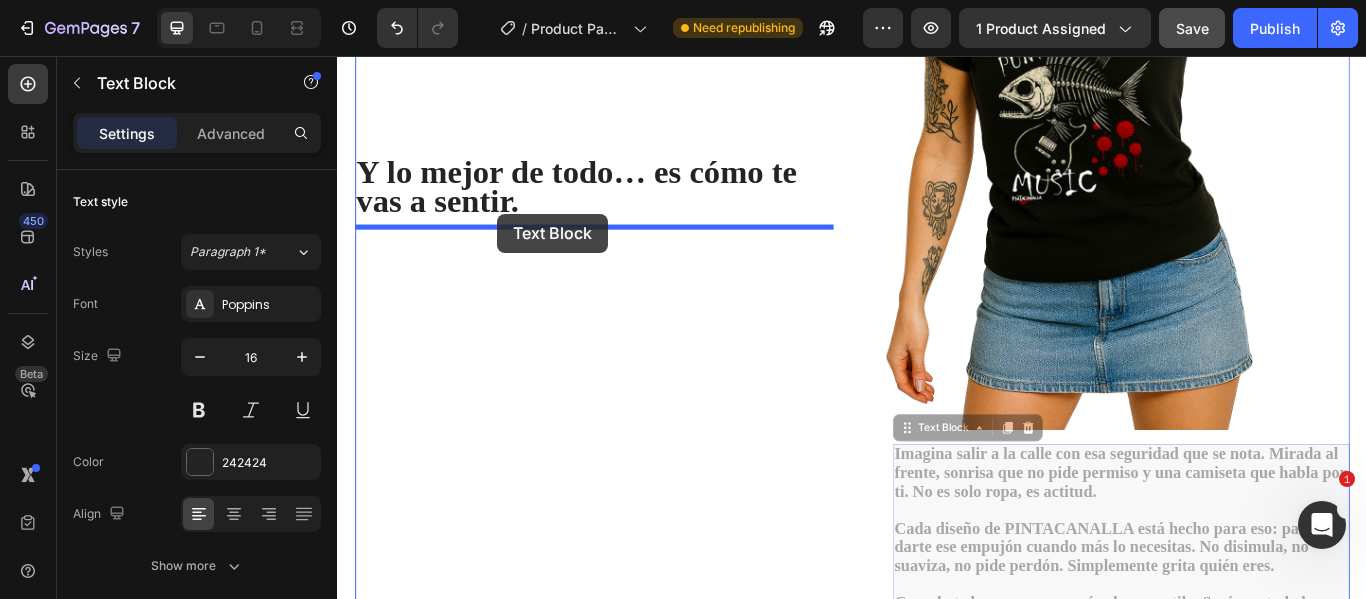 drag, startPoint x: 1084, startPoint y: 546, endPoint x: 524, endPoint y: 242, distance: 637.19385 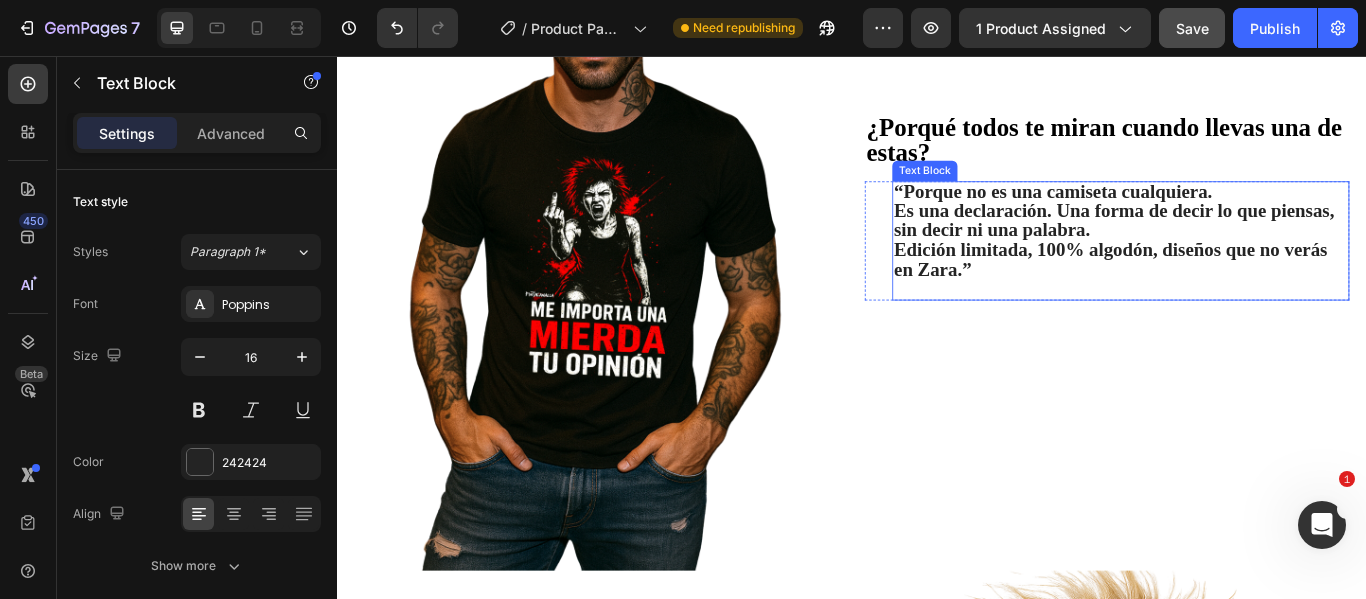 scroll, scrollTop: 1581, scrollLeft: 0, axis: vertical 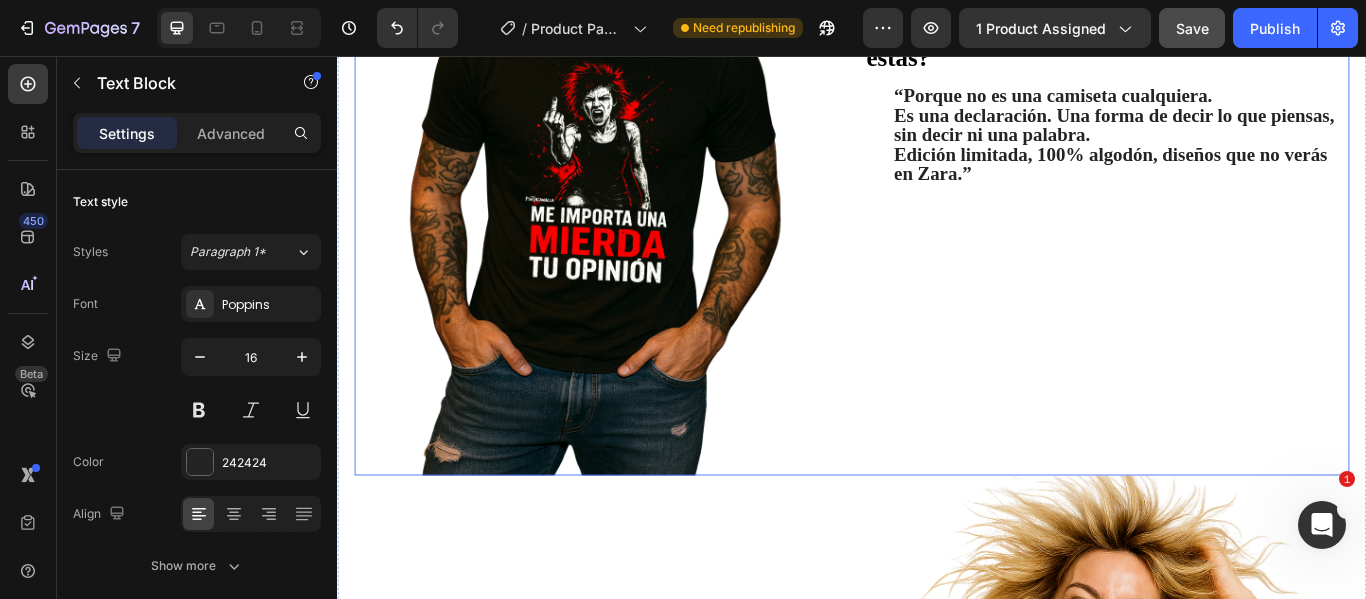 click on "¿Porqué todos te miran cuando llevas una de estas? Heading “Porque no es una camiseta cualquiera. Es una declaración. Una forma de decir lo que piensas, sin decir ni una palabra. Edición limitada, 100% algodón, diseños que no verás en Zara.”   Text Block Row" at bounding box center (1234, 121) 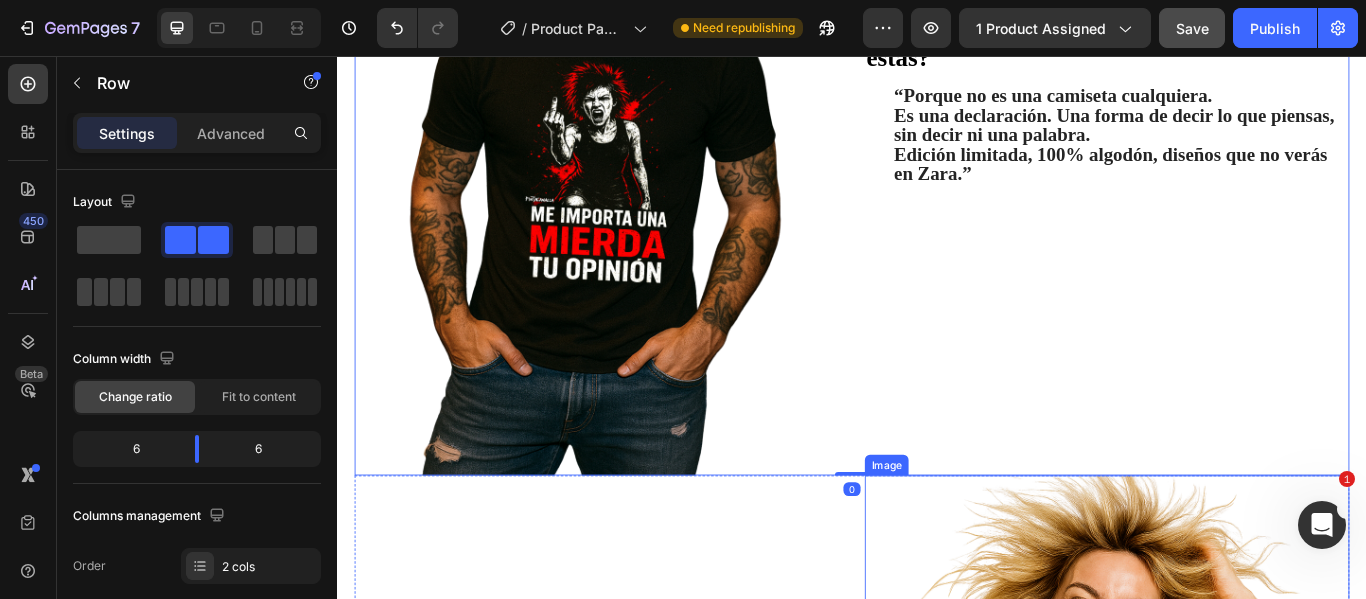 click at bounding box center [1234, 969] 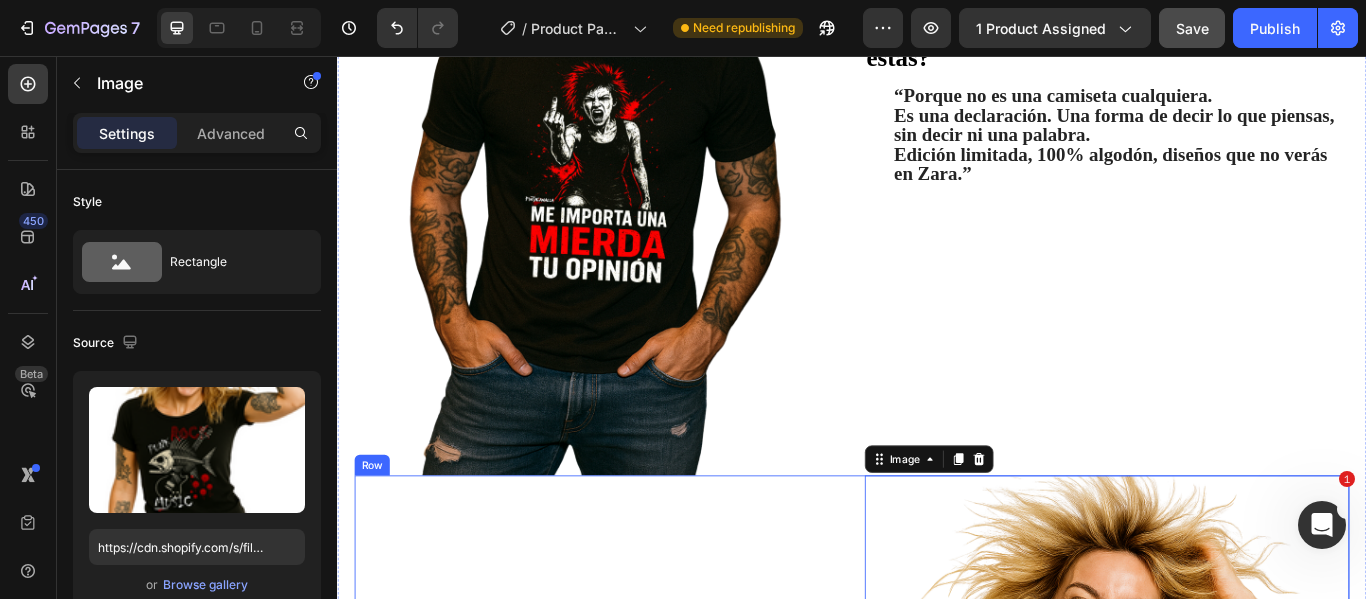 click on "⁠⁠⁠⁠⁠⁠⁠ Y lo mejor de todo… es cómo te vas a sentir. Heading Imagina salir a la calle con esa seguridad que se nota. Mirada al frente, sonrisa que no pide permiso y una camiseta que habla por ti. No es solo ropa, es actitud.   Cada diseño de PINTACANALLA está hecho para eso: para darte ese empujón cuando más lo necesitas. No disimula, no suaviza, no pide perdón. Simplemente grita quién eres.   Cuando te la pongas, no será solo por estilo. Será por todo lo que transmite. Despídete de lo neutro. Abraza lo que te representa. Y pisa fuerte, que el mundo mire. Text Block" at bounding box center (639, 1007) 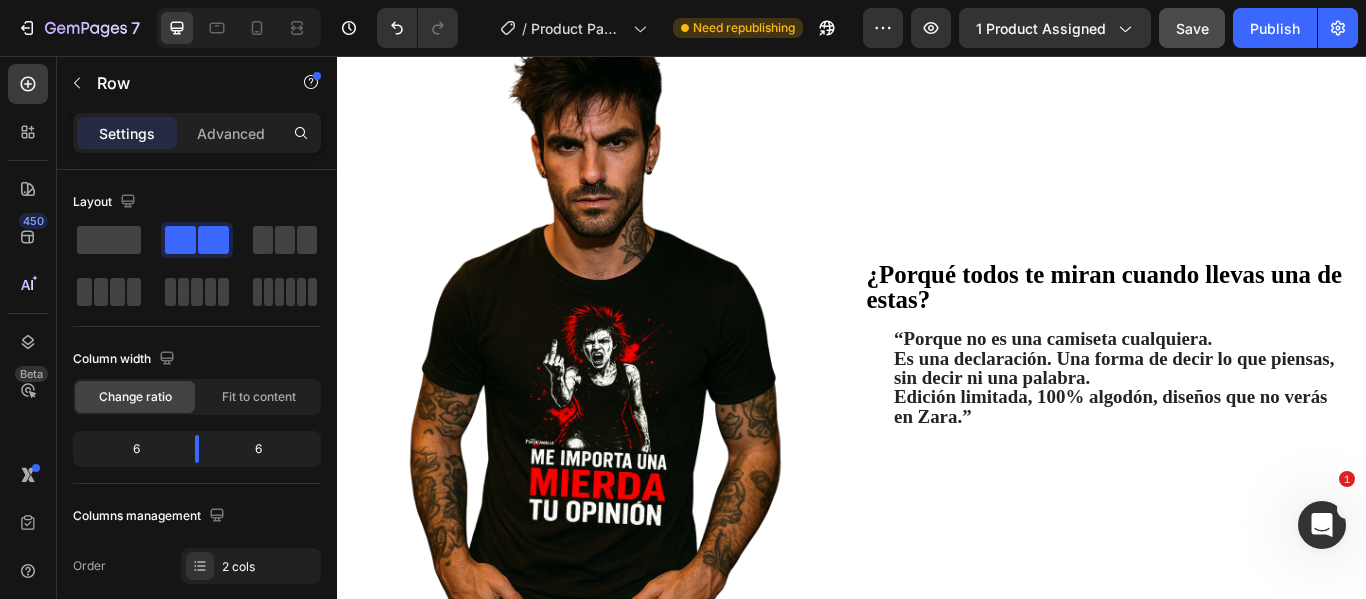 scroll, scrollTop: 1281, scrollLeft: 0, axis: vertical 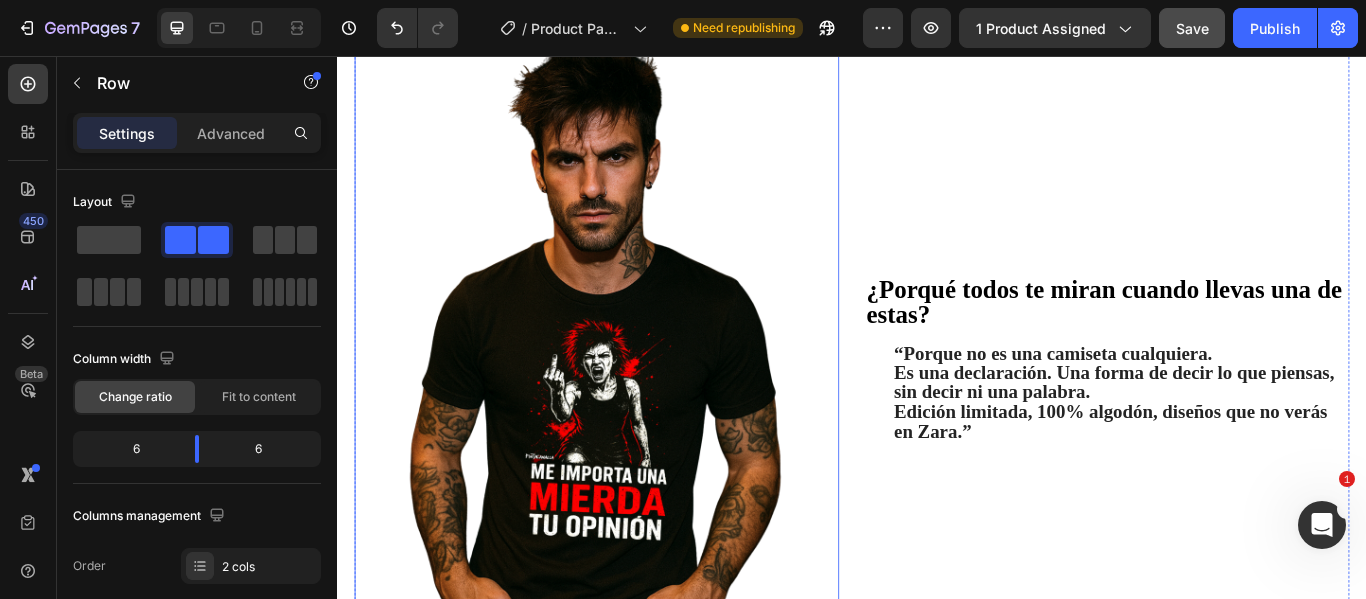 click at bounding box center (639, 421) 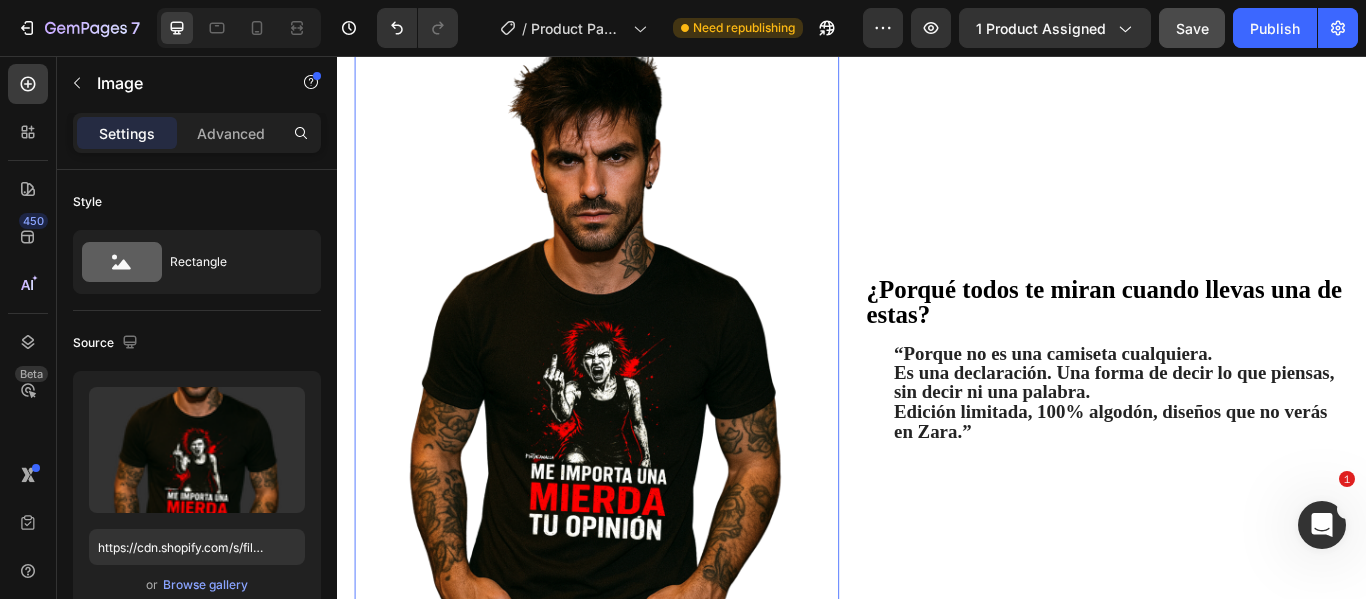 click at bounding box center (639, 421) 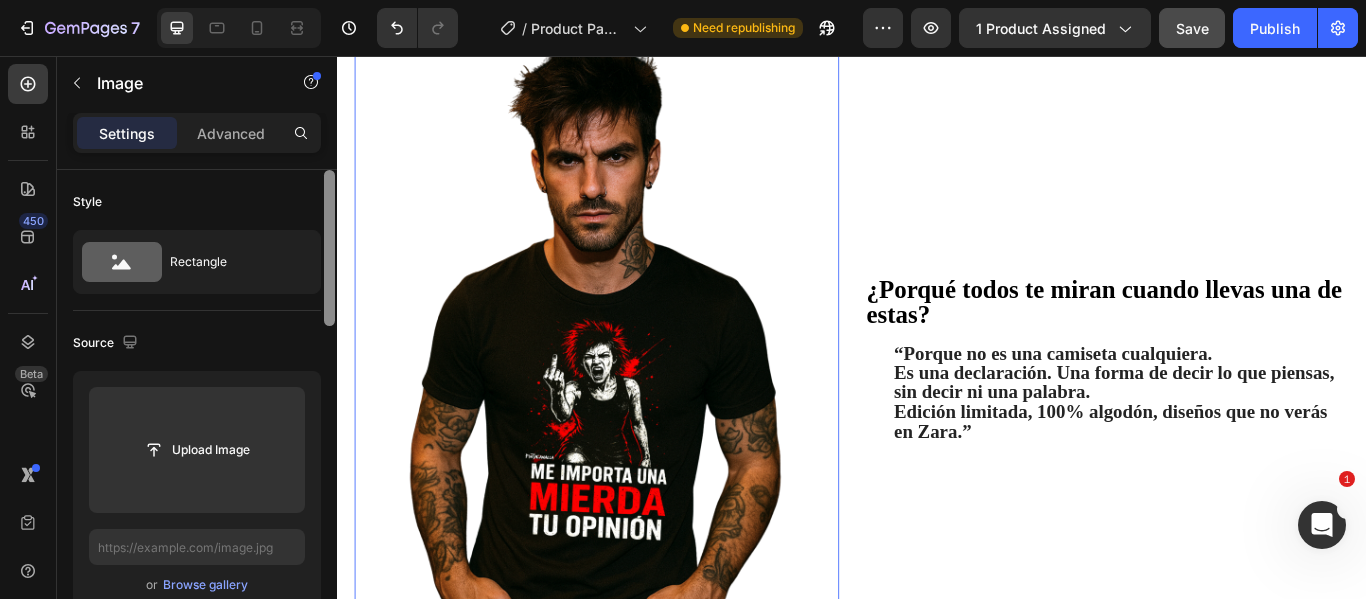 click 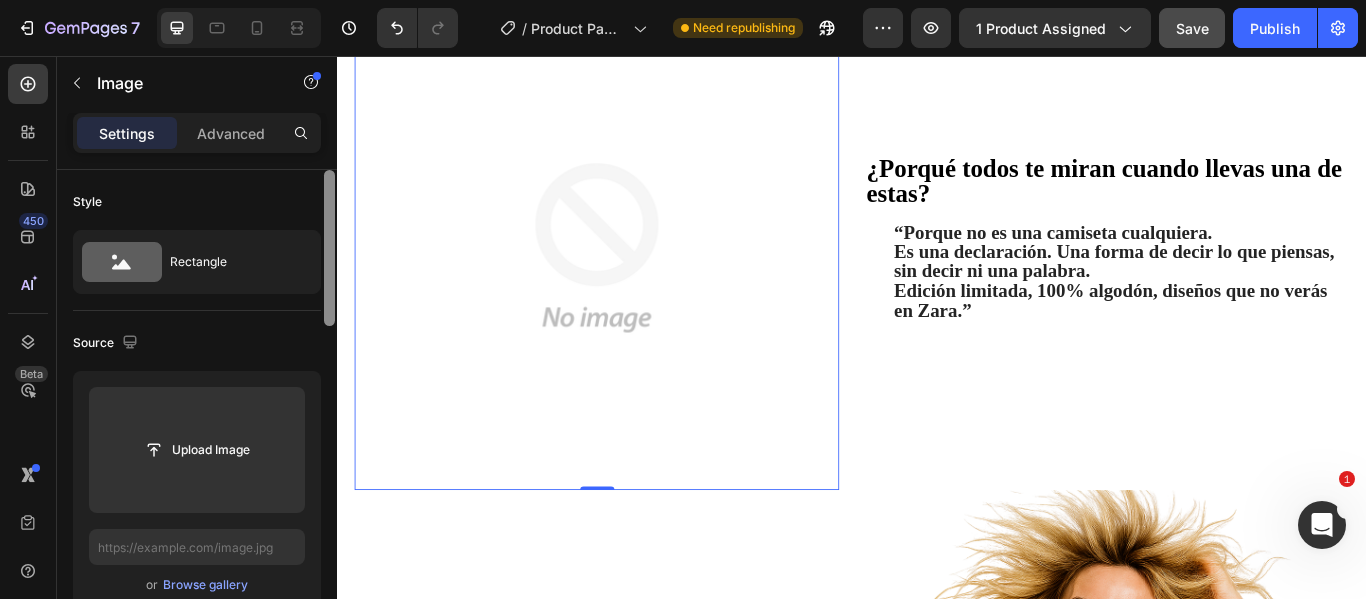 scroll, scrollTop: 0, scrollLeft: 0, axis: both 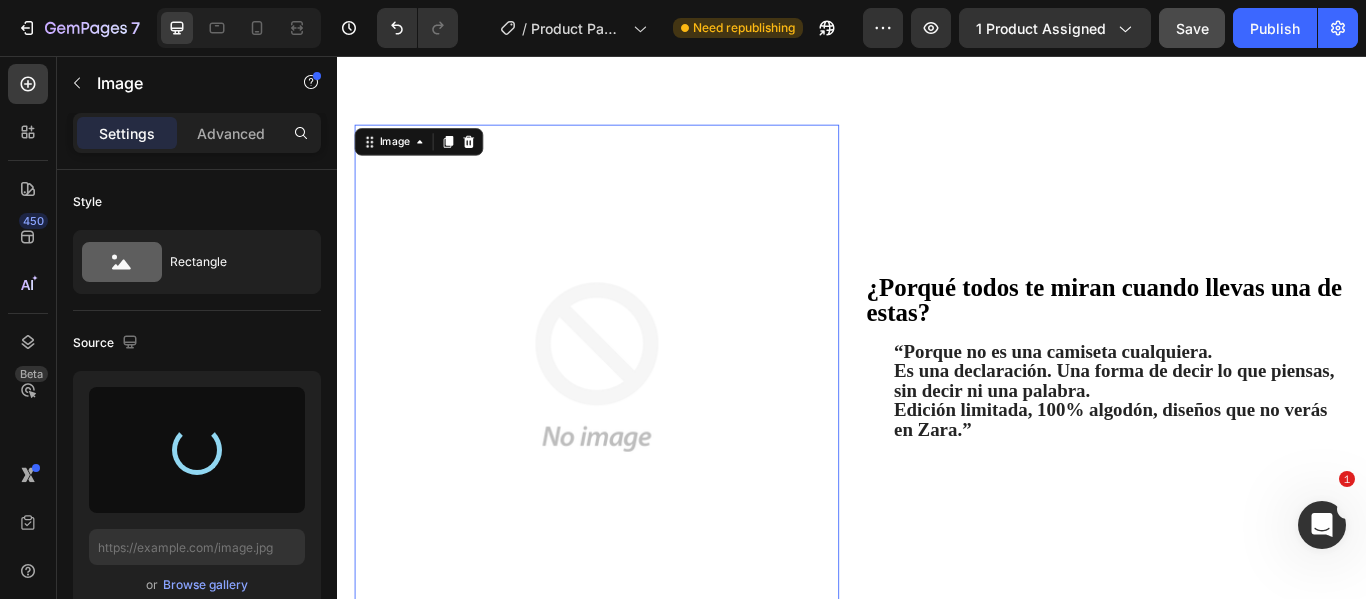 type on "https://cdn.shopify.com/s/files/1/0895/7424/4697/files/gempages_577607291776271301-5758c992-0d45-4fe6-b74c-c3006af235ea.png" 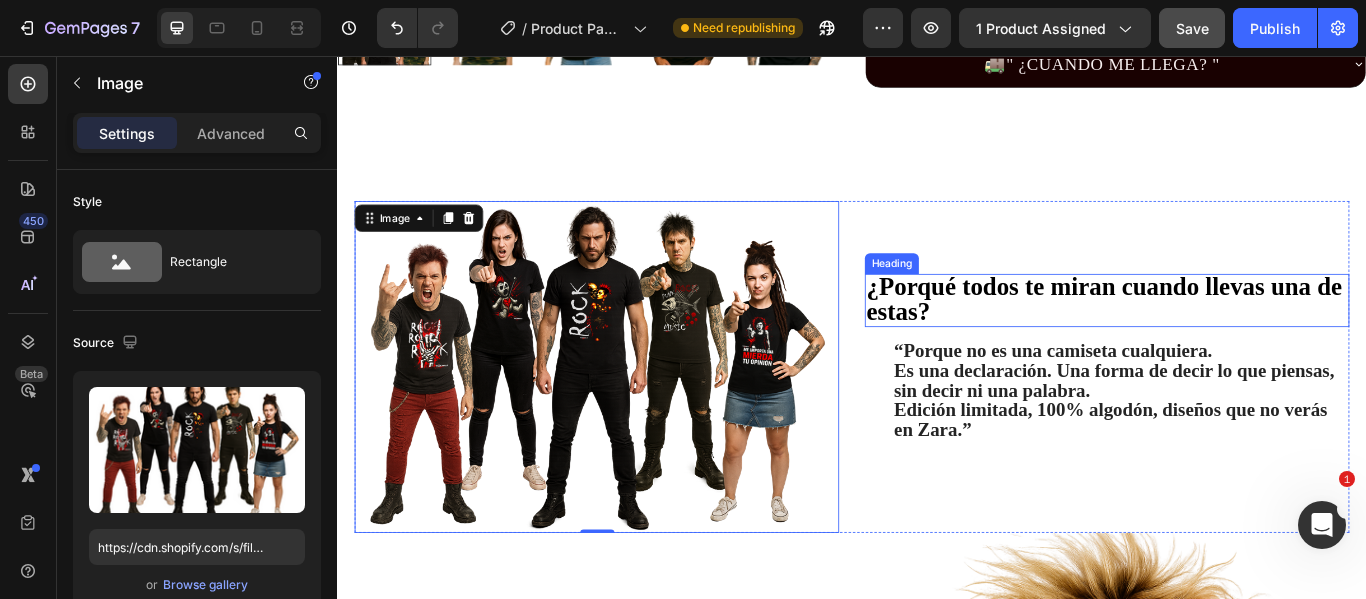 scroll, scrollTop: 754, scrollLeft: 0, axis: vertical 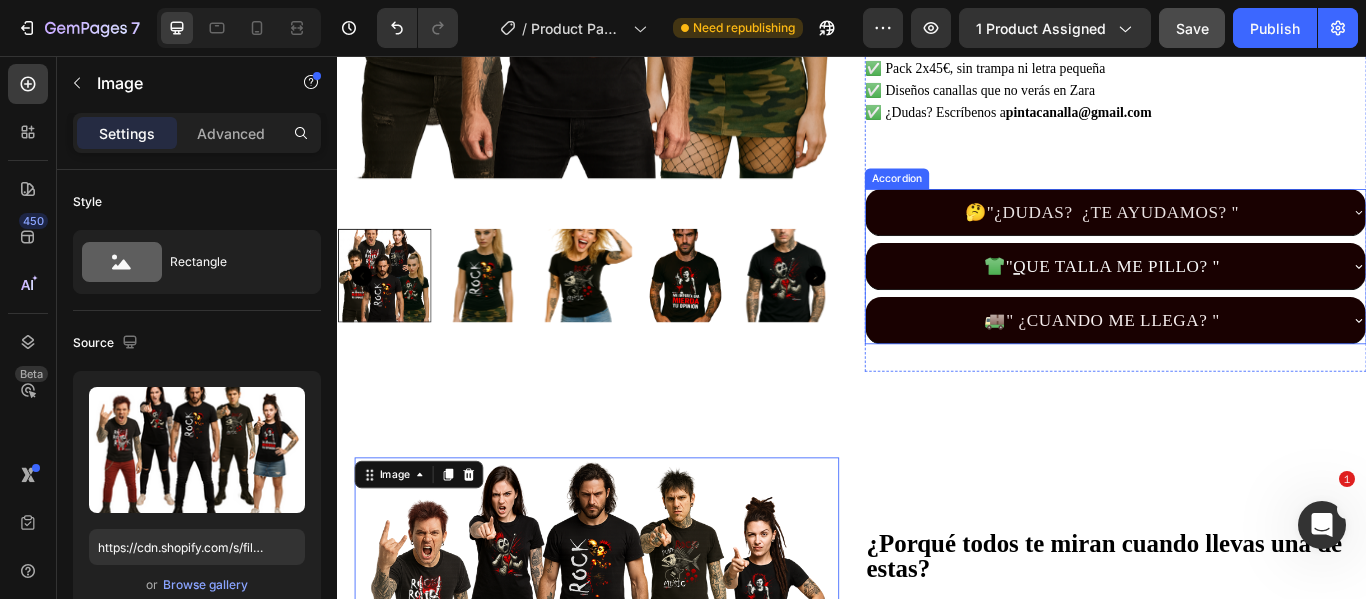 click on "🤔  "¿DUDAS?  ¿TE AYUDAMOS? "" at bounding box center (1228, 238) 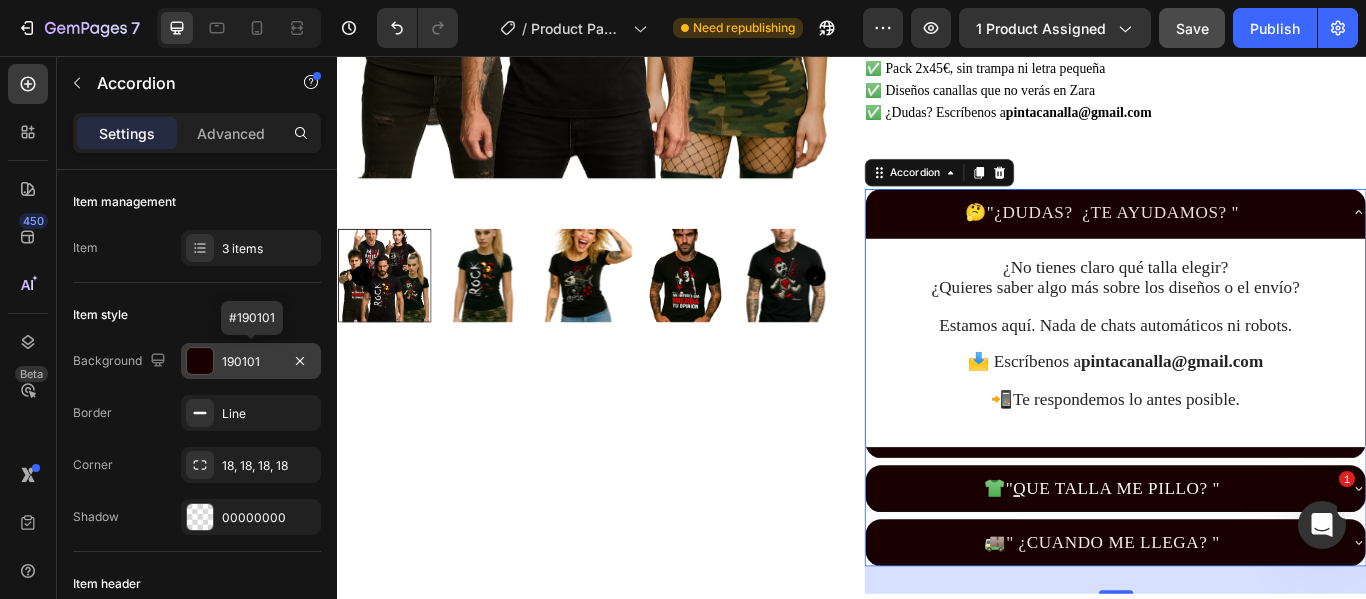 click at bounding box center (200, 361) 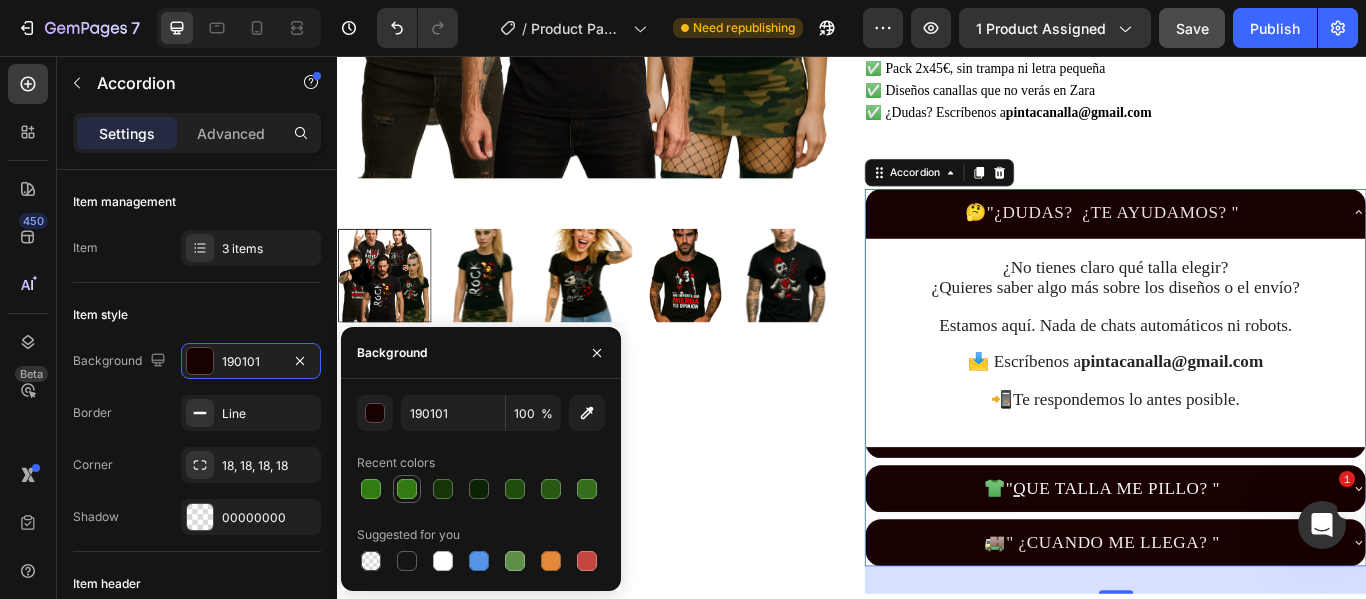 click at bounding box center (407, 489) 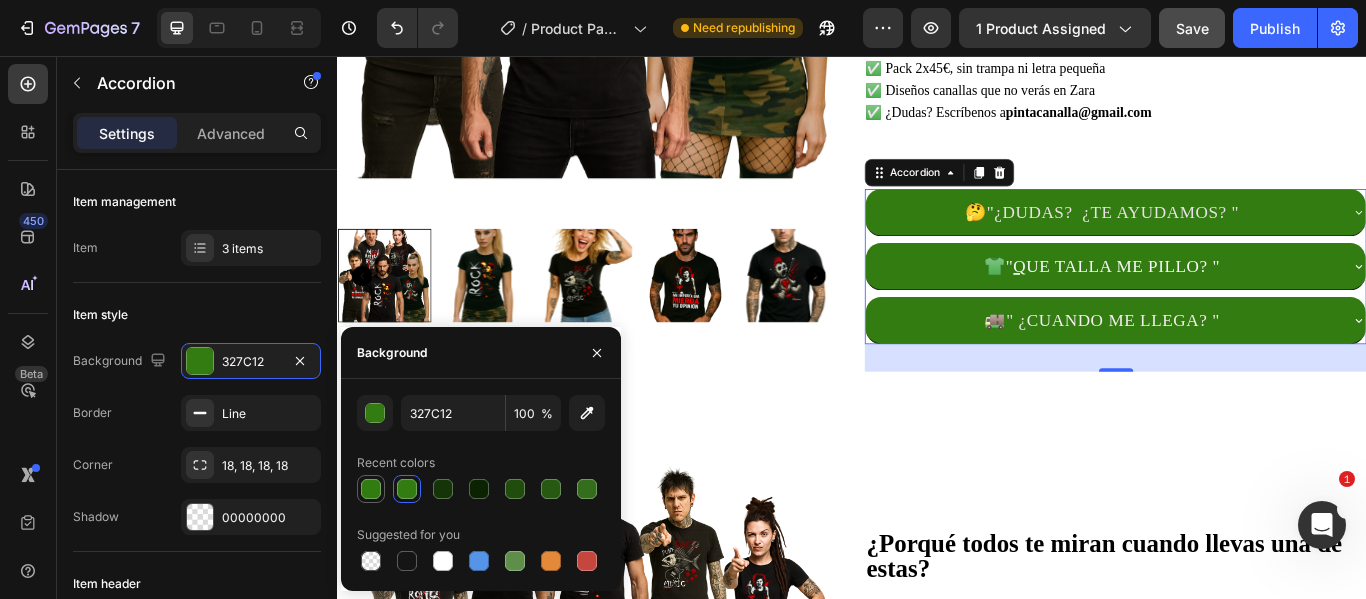 click at bounding box center (371, 489) 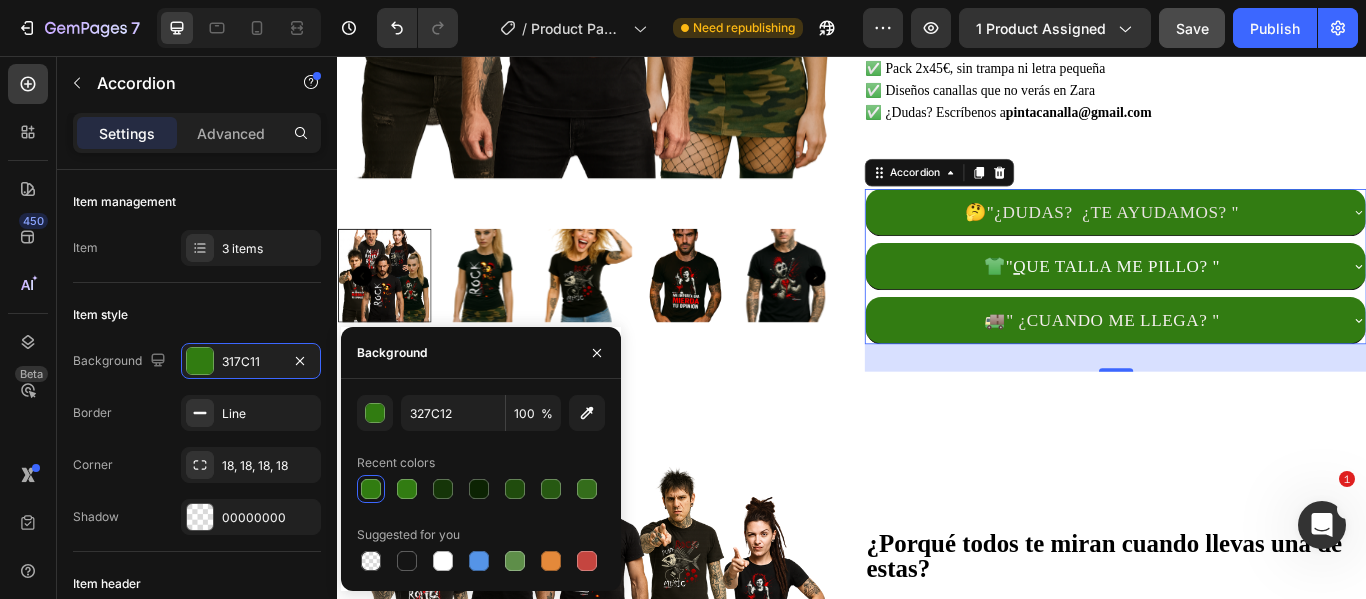 type on "317C11" 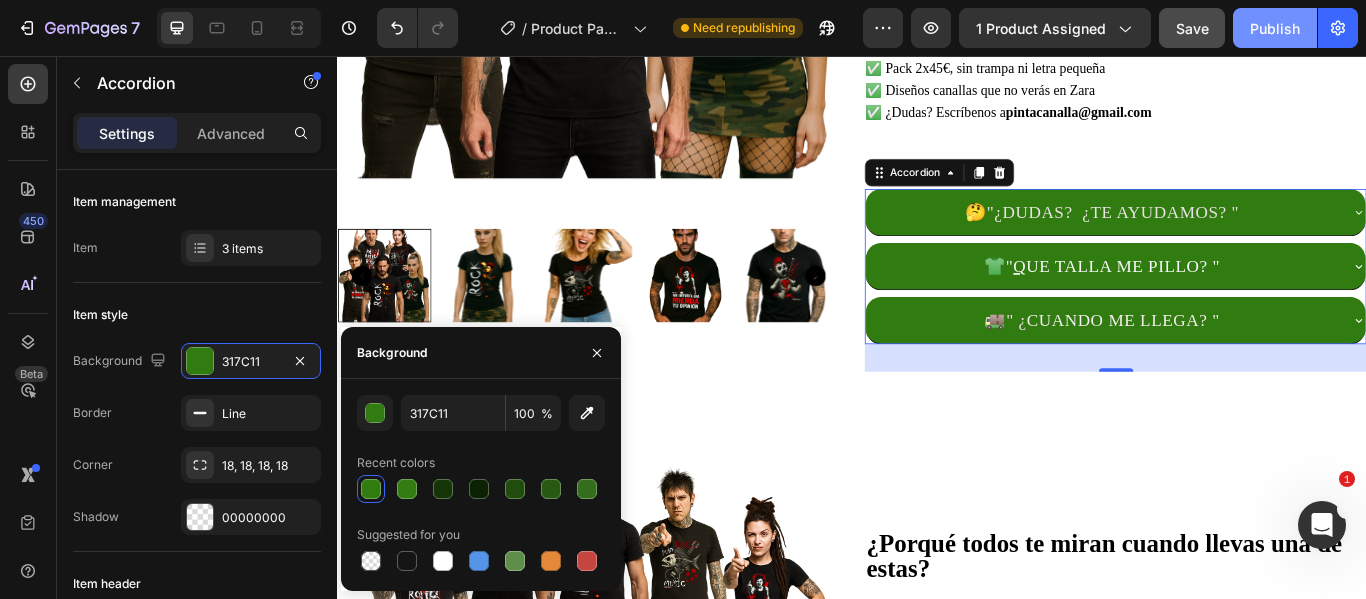 click on "Publish" at bounding box center [1275, 28] 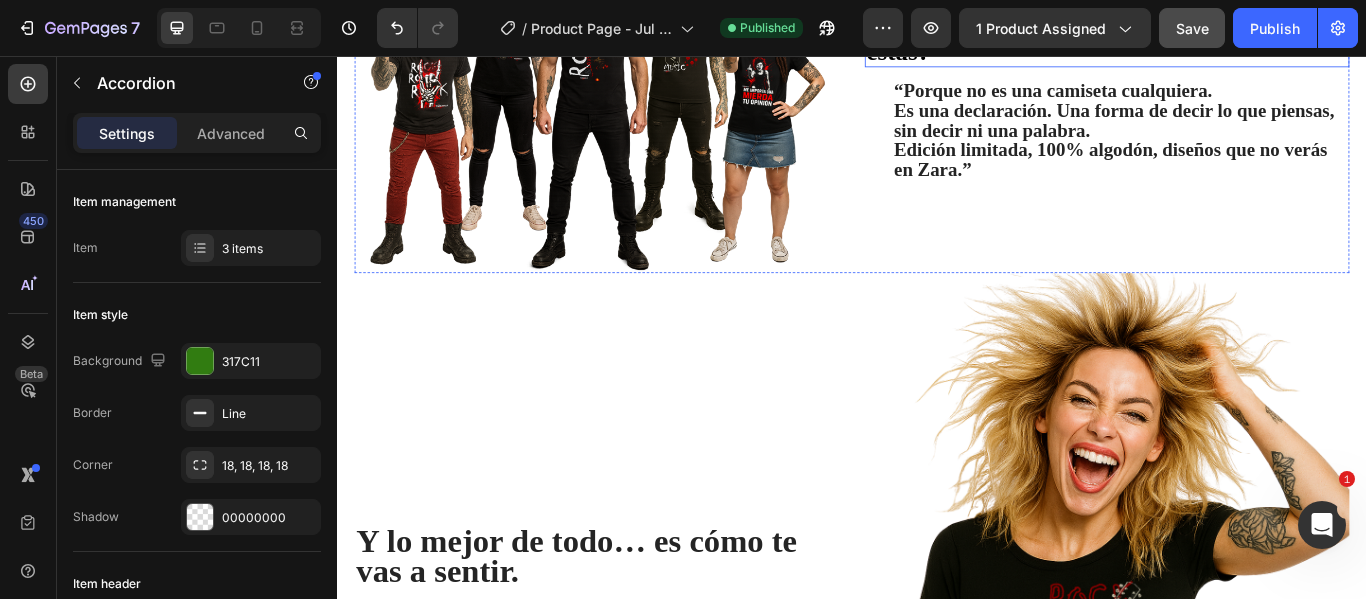scroll, scrollTop: 0, scrollLeft: 0, axis: both 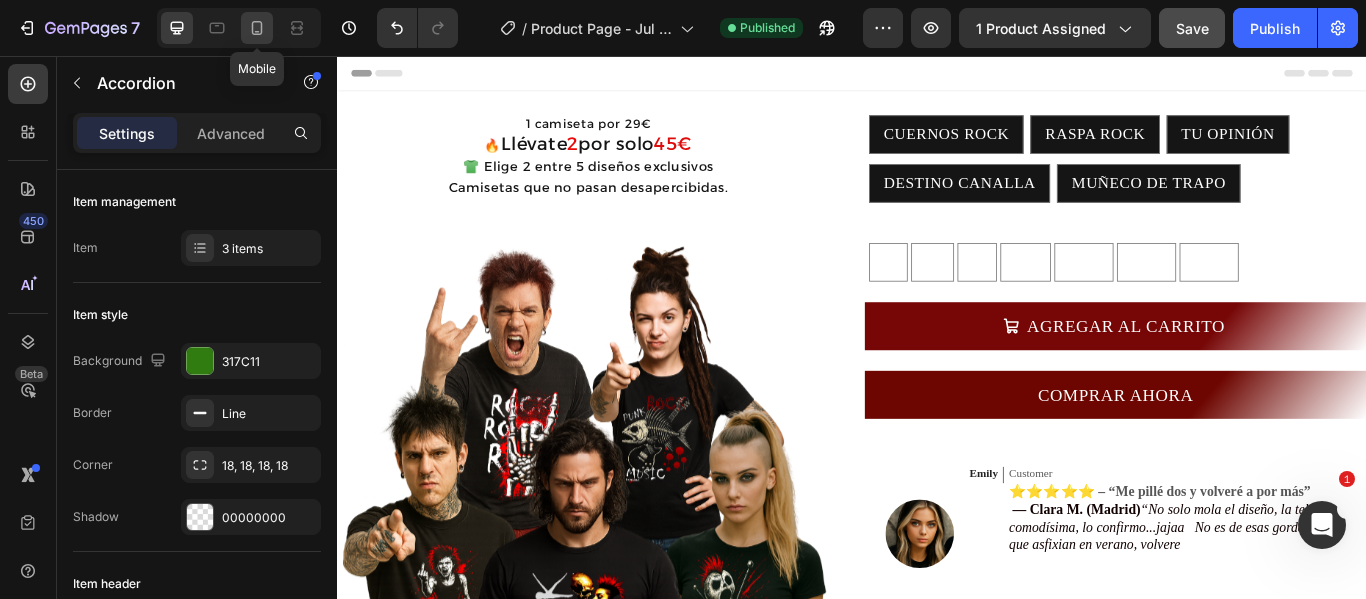 click 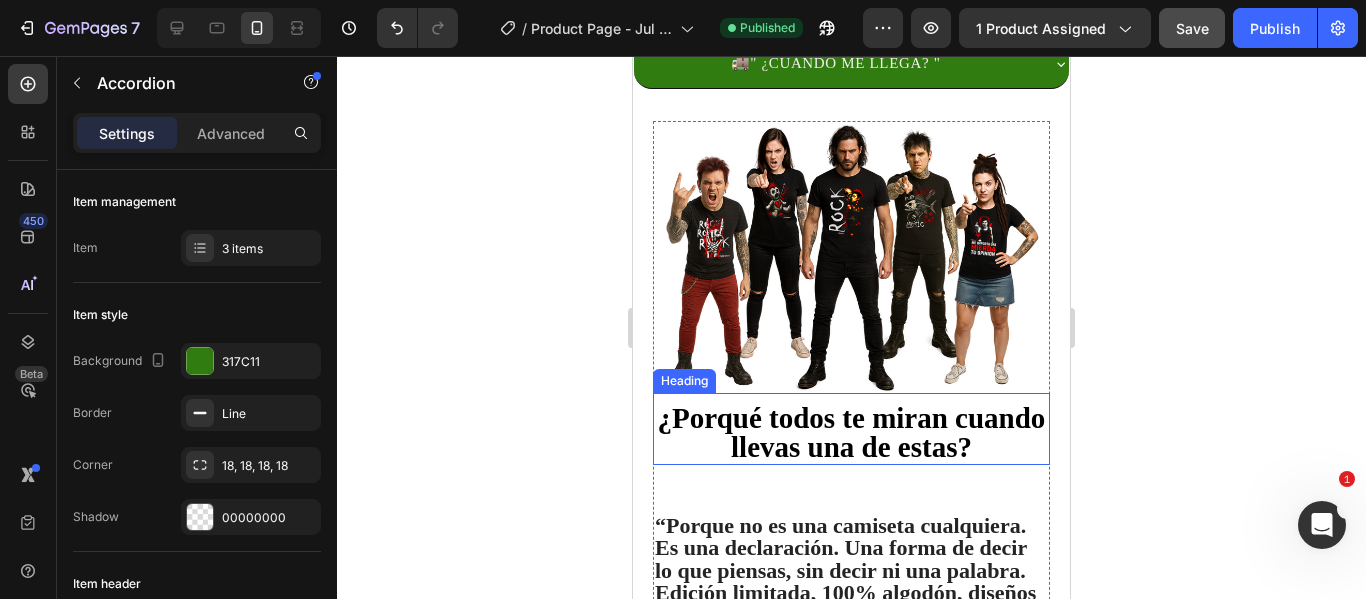 scroll, scrollTop: 1587, scrollLeft: 0, axis: vertical 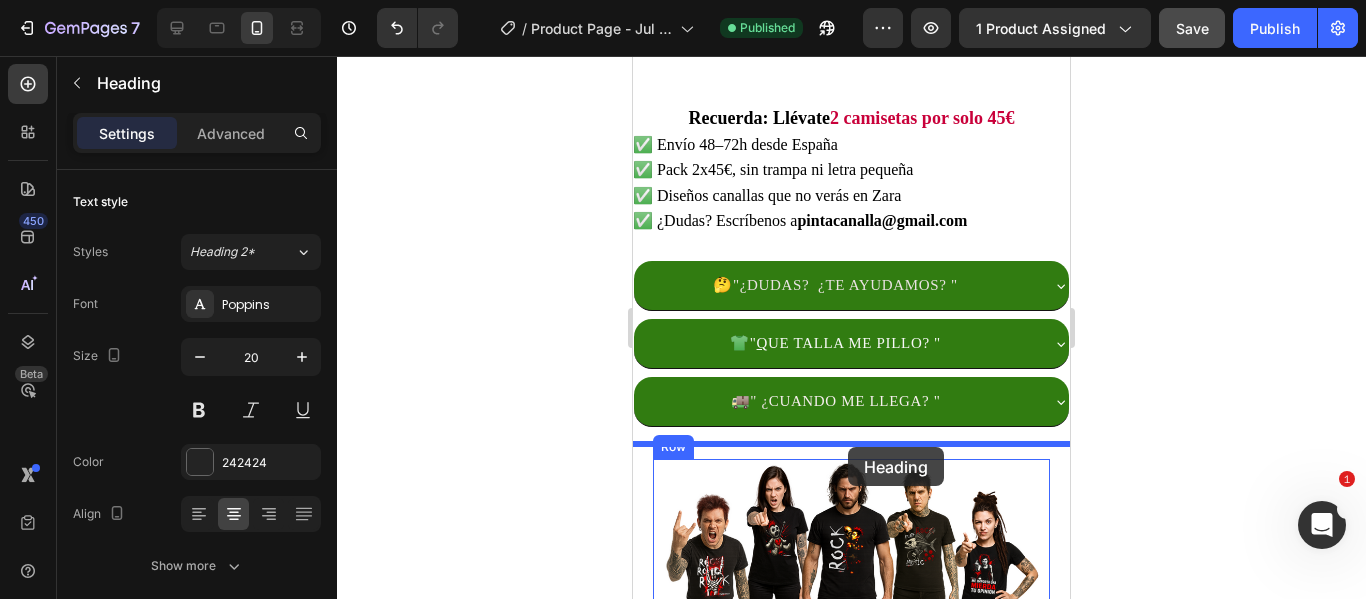 drag, startPoint x: 841, startPoint y: 410, endPoint x: 848, endPoint y: 447, distance: 37.65634 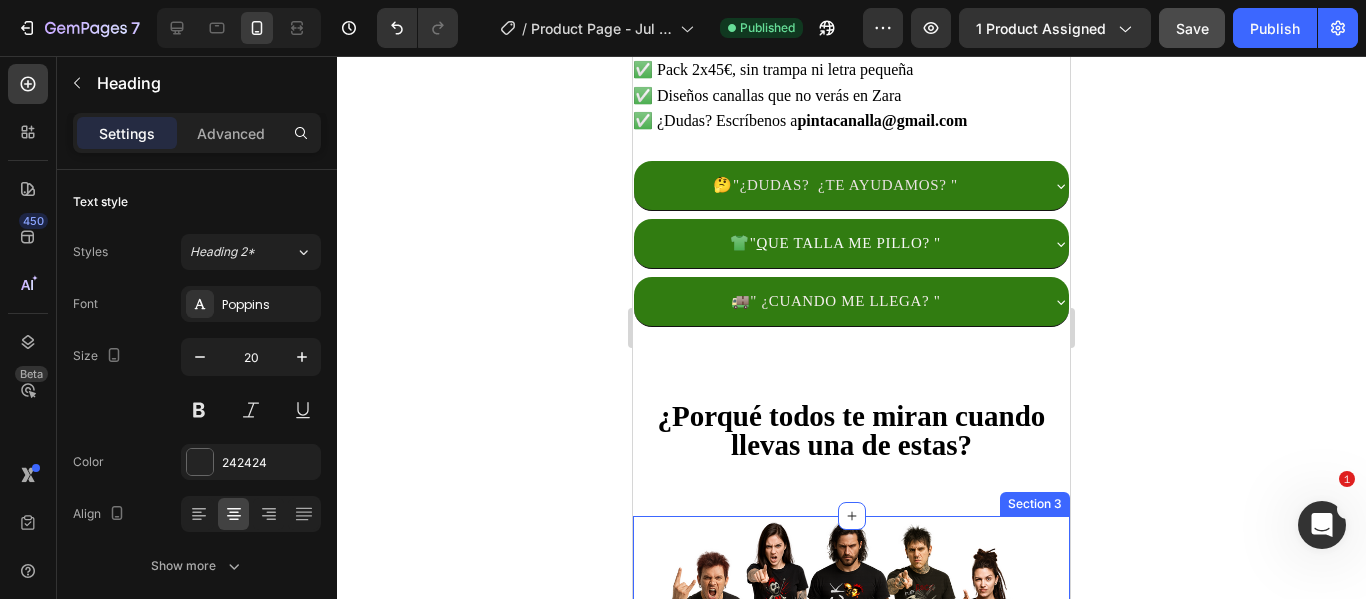 scroll, scrollTop: 1445, scrollLeft: 0, axis: vertical 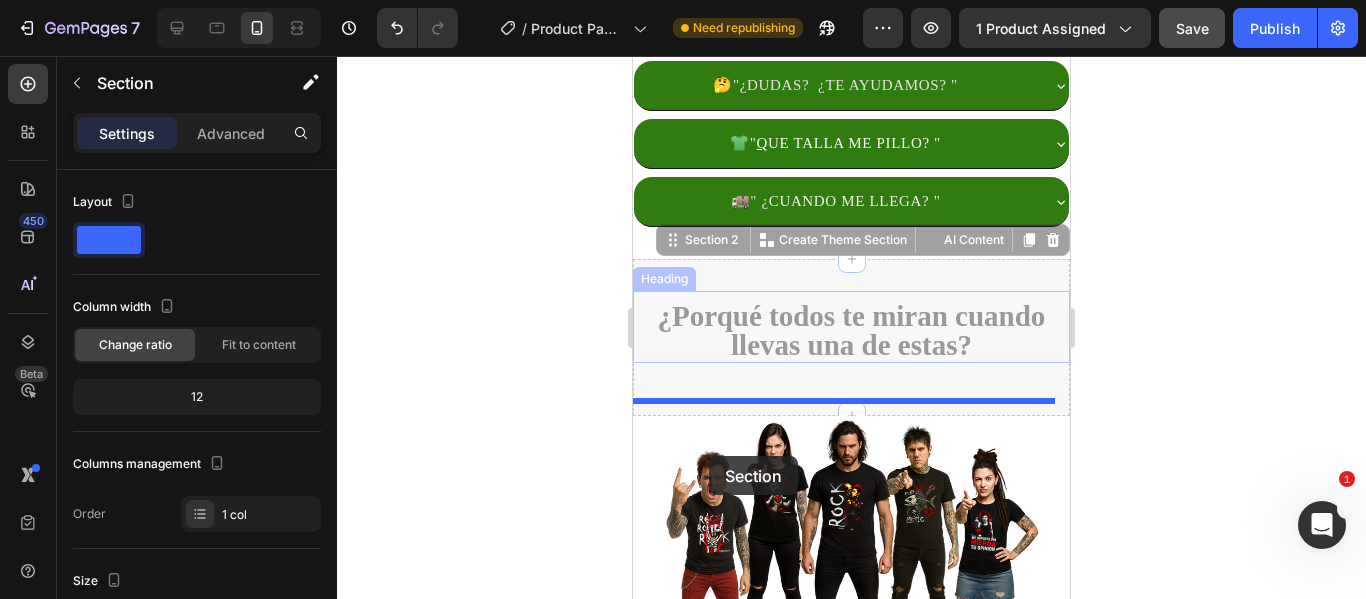 drag, startPoint x: 753, startPoint y: 272, endPoint x: 709, endPoint y: 456, distance: 189.18774 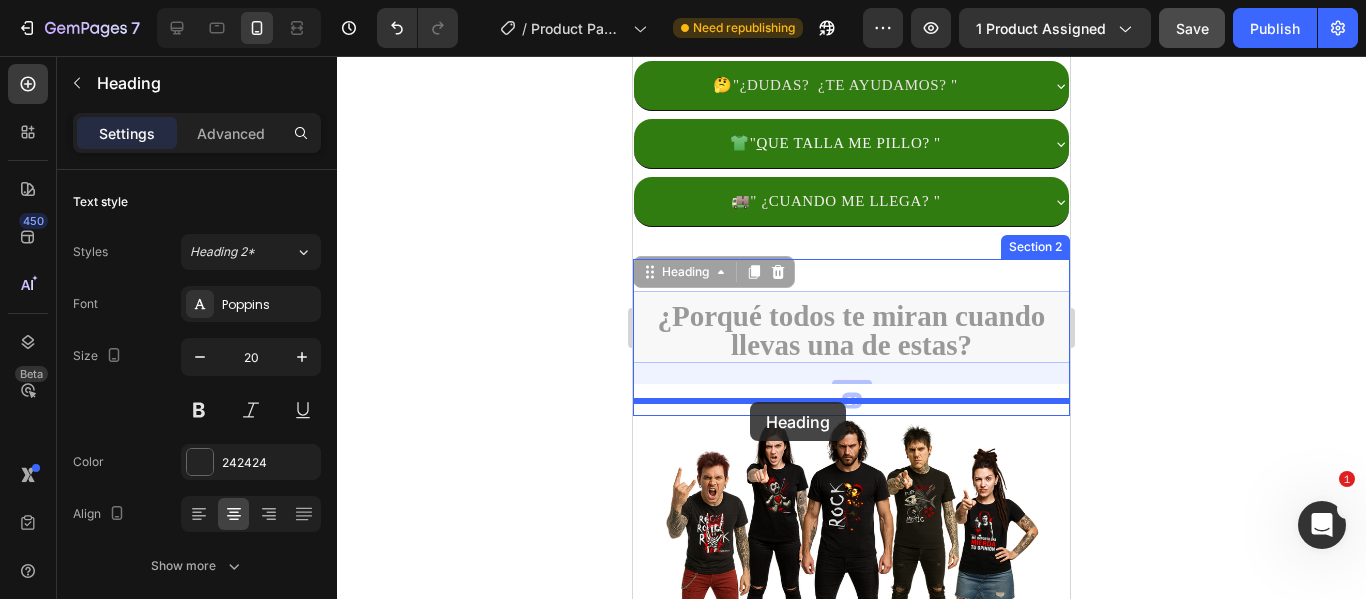 drag, startPoint x: 742, startPoint y: 306, endPoint x: 750, endPoint y: 402, distance: 96.332756 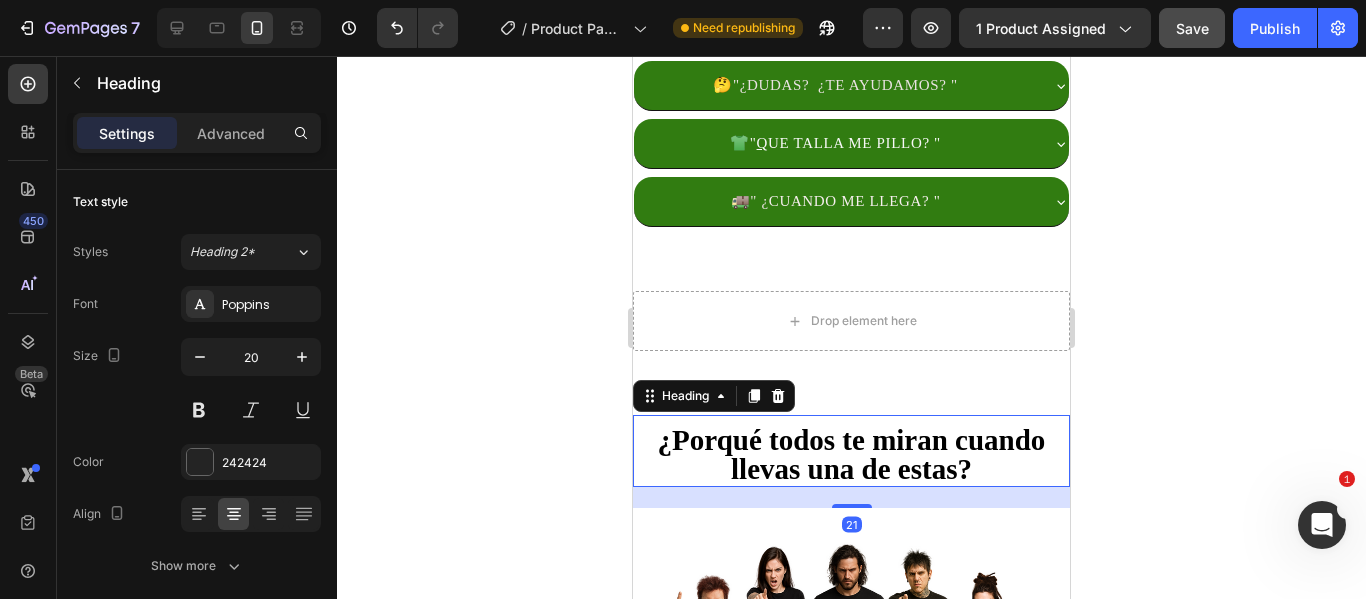 click 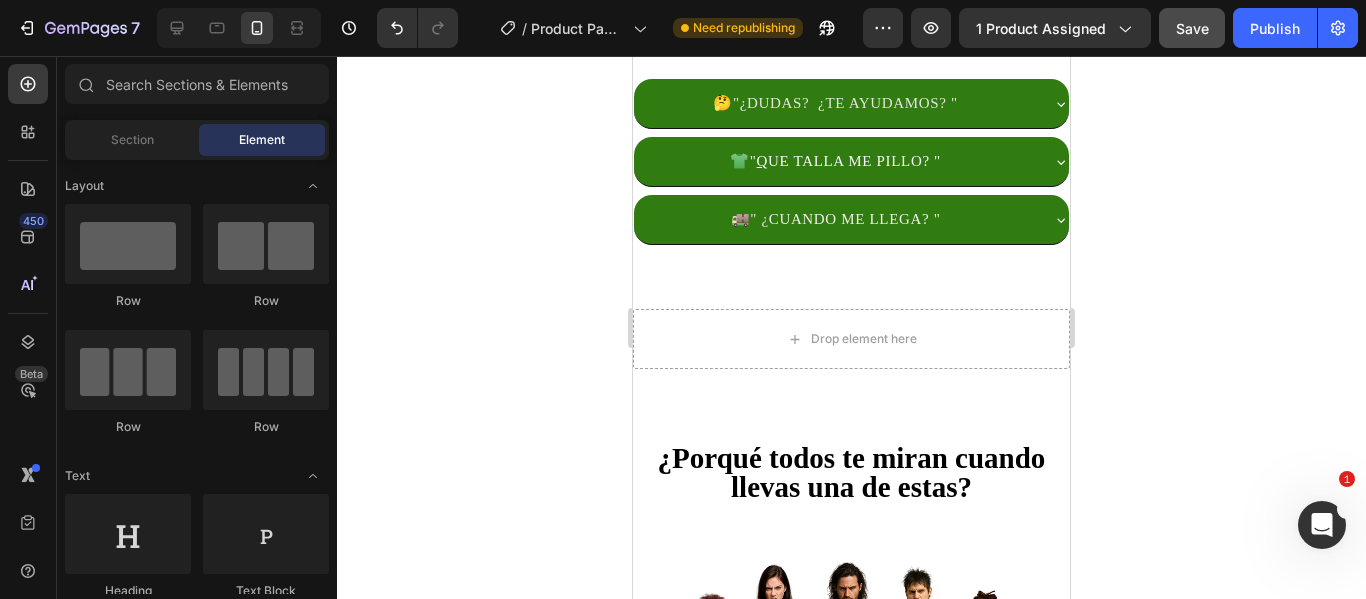 scroll, scrollTop: 1545, scrollLeft: 0, axis: vertical 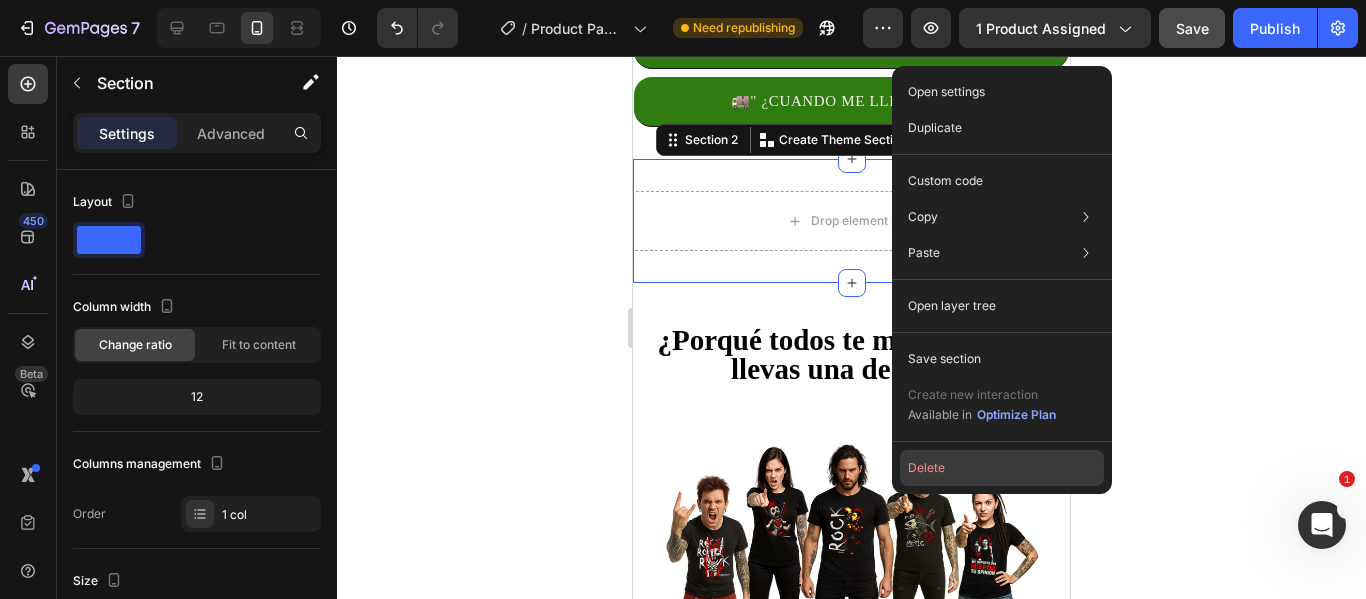 click on "Delete" 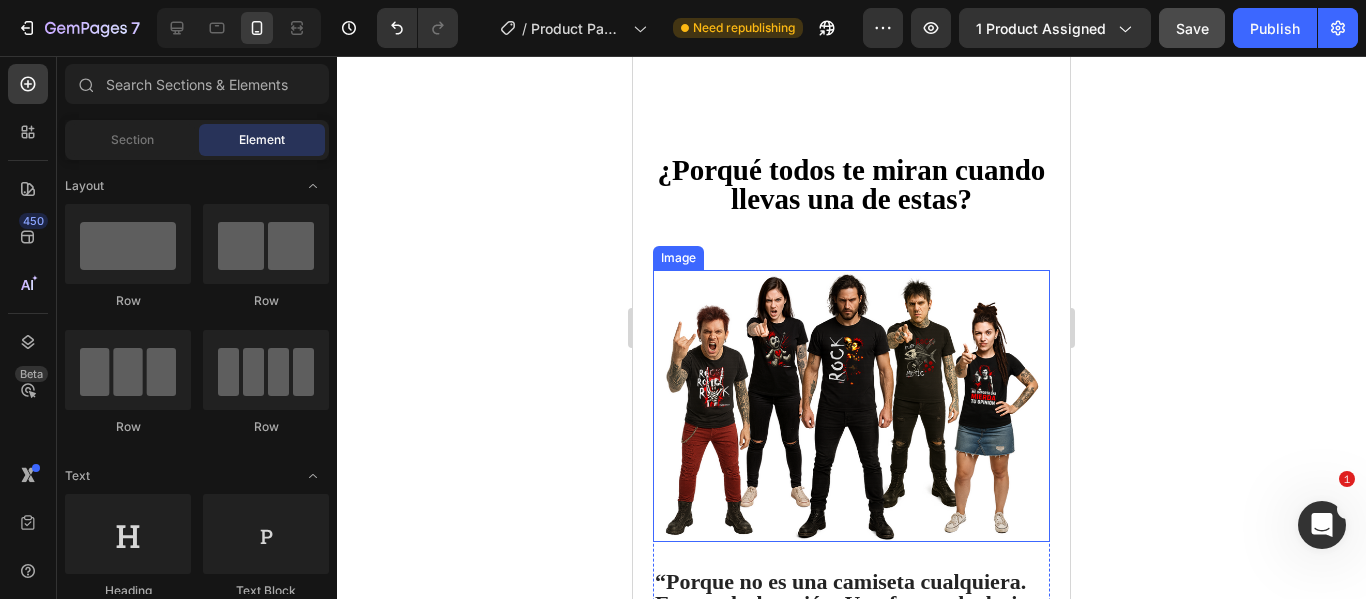 scroll, scrollTop: 1645, scrollLeft: 0, axis: vertical 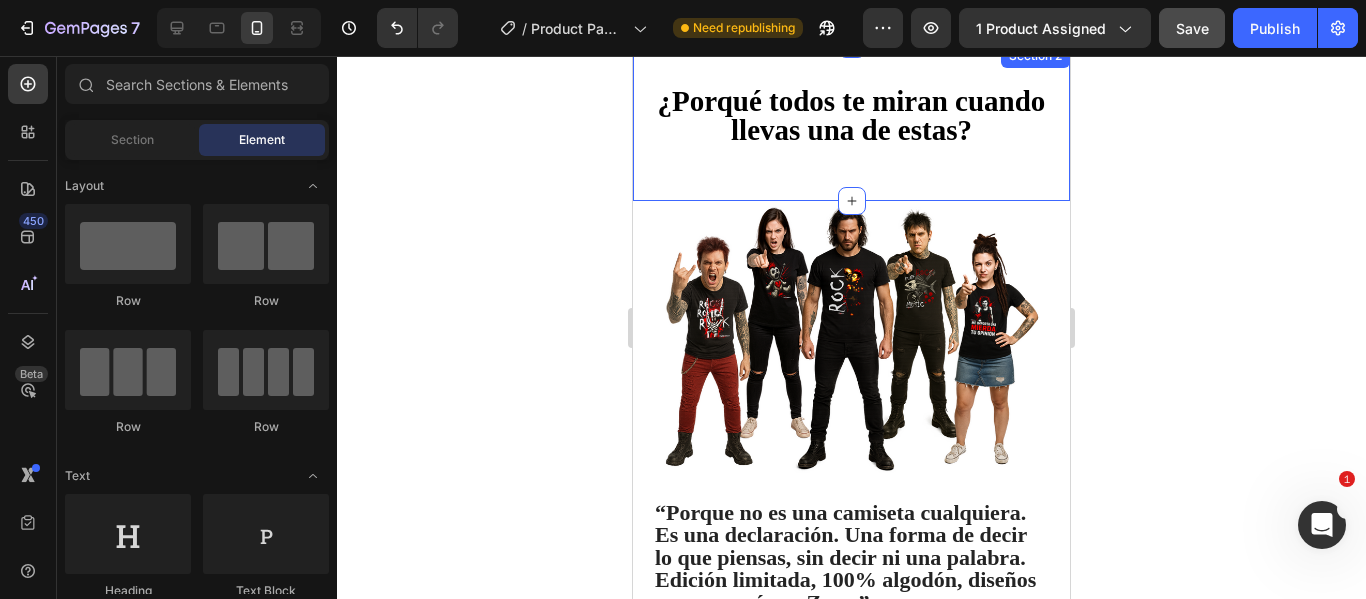 click on "¿Porqué todos te miran cuando llevas una de estas? Heading Section 2" at bounding box center (851, 122) 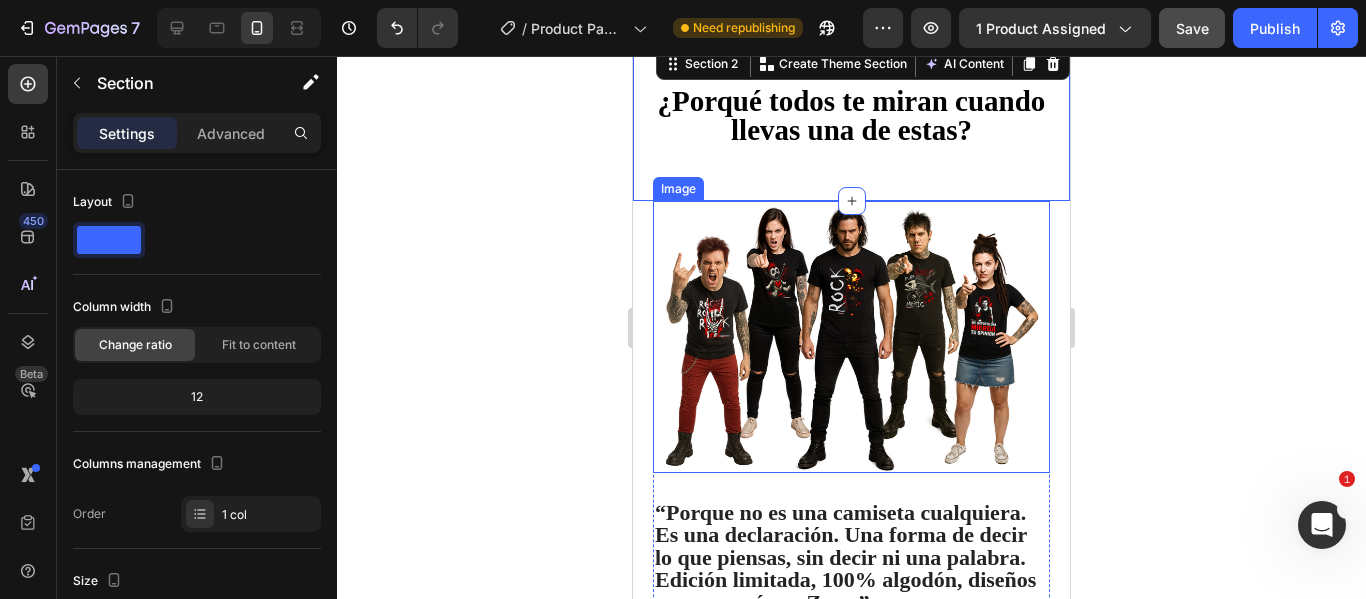click at bounding box center (851, 337) 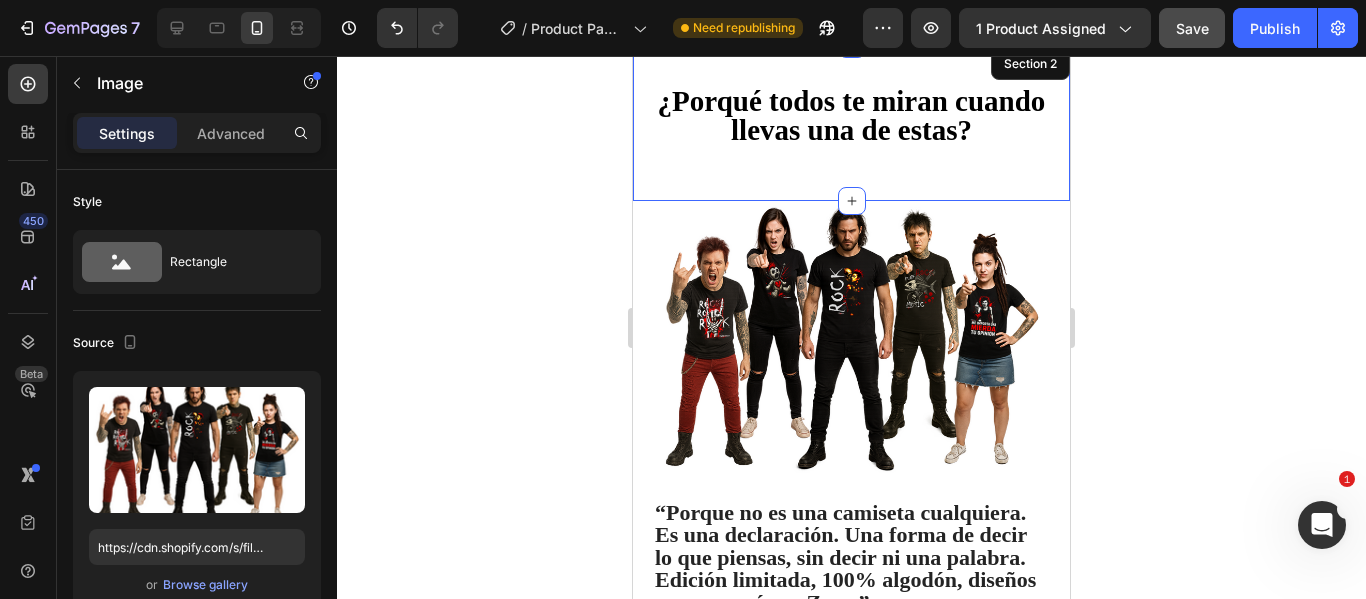 click on "¿Porqué todos te miran cuando llevas una de estas? Heading Section 2" at bounding box center [851, 122] 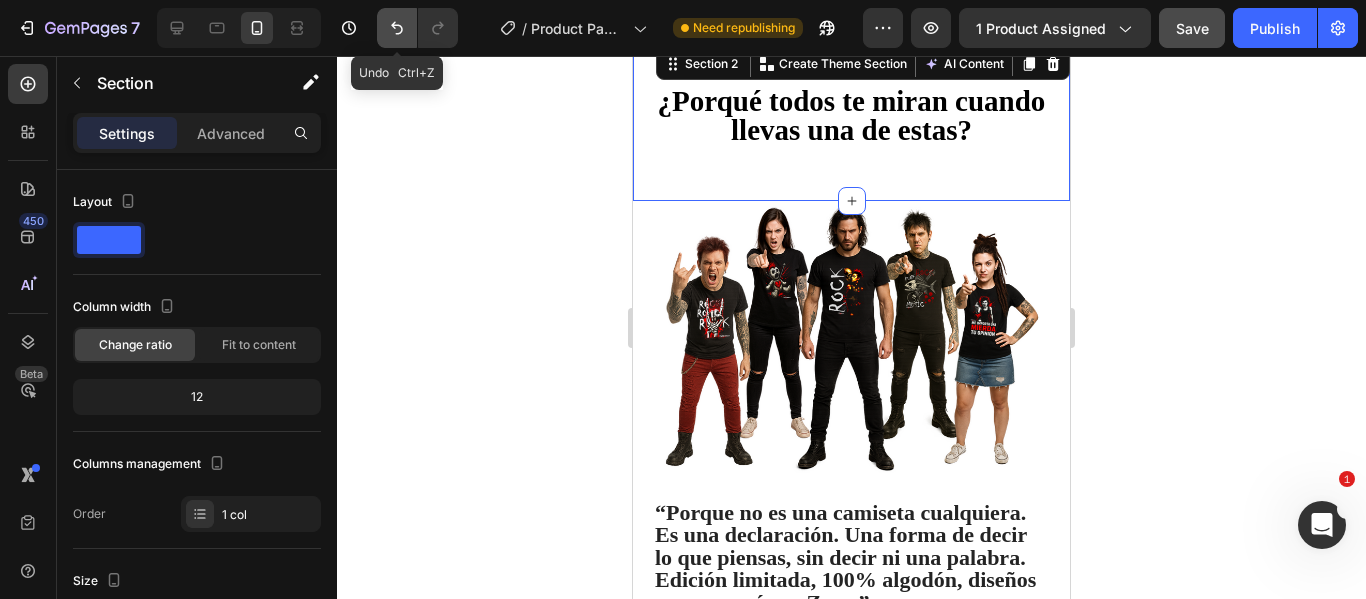 click 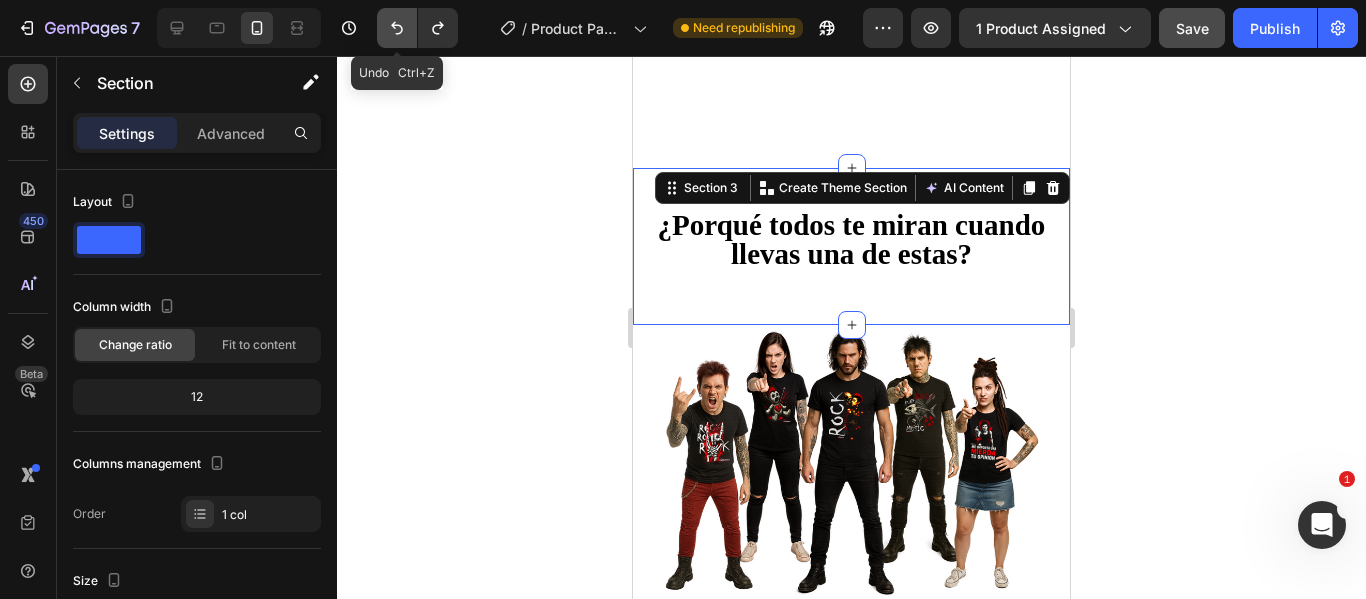 scroll, scrollTop: 1769, scrollLeft: 0, axis: vertical 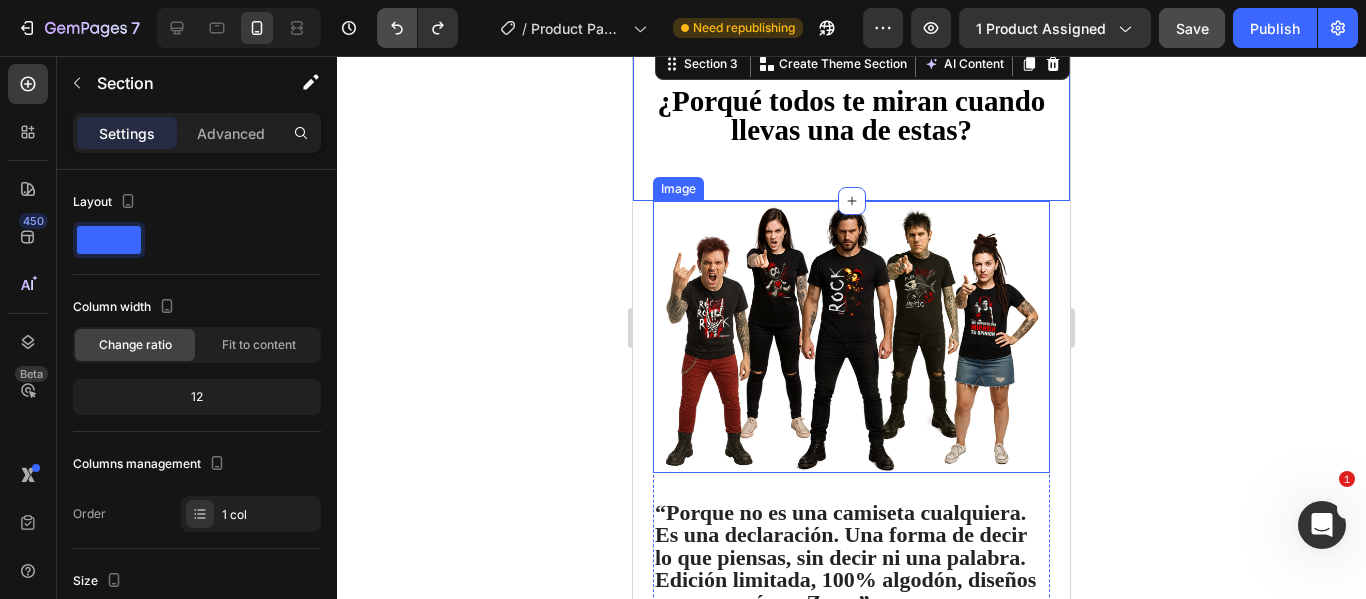 click 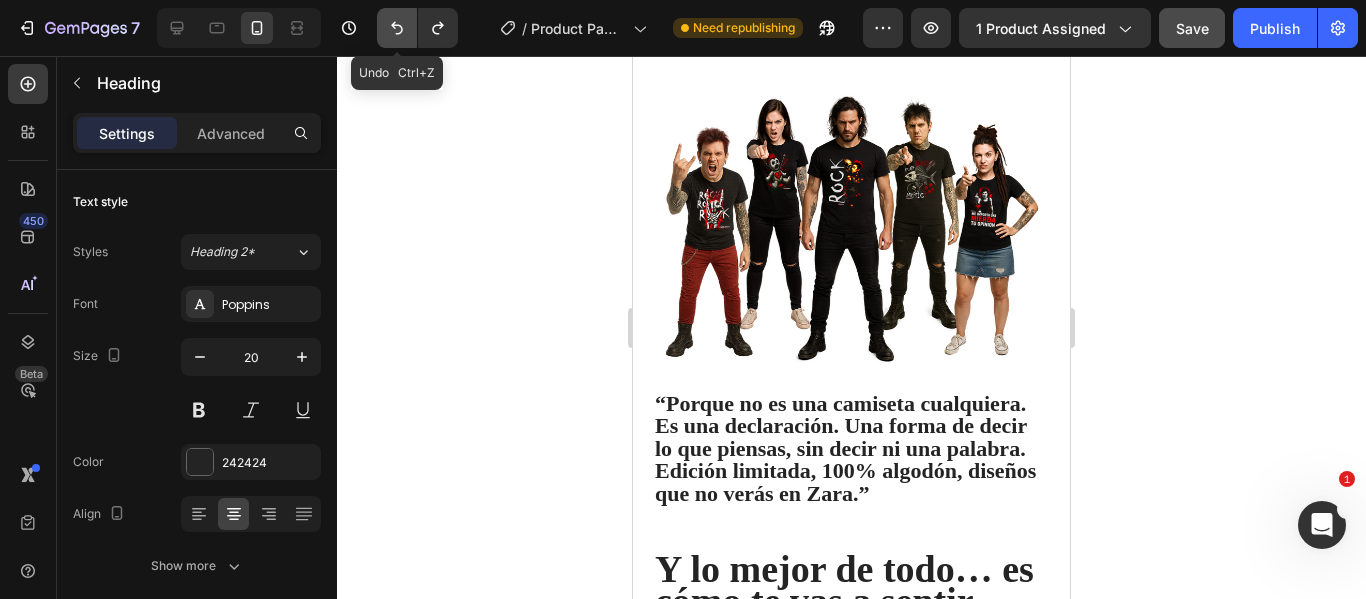 click 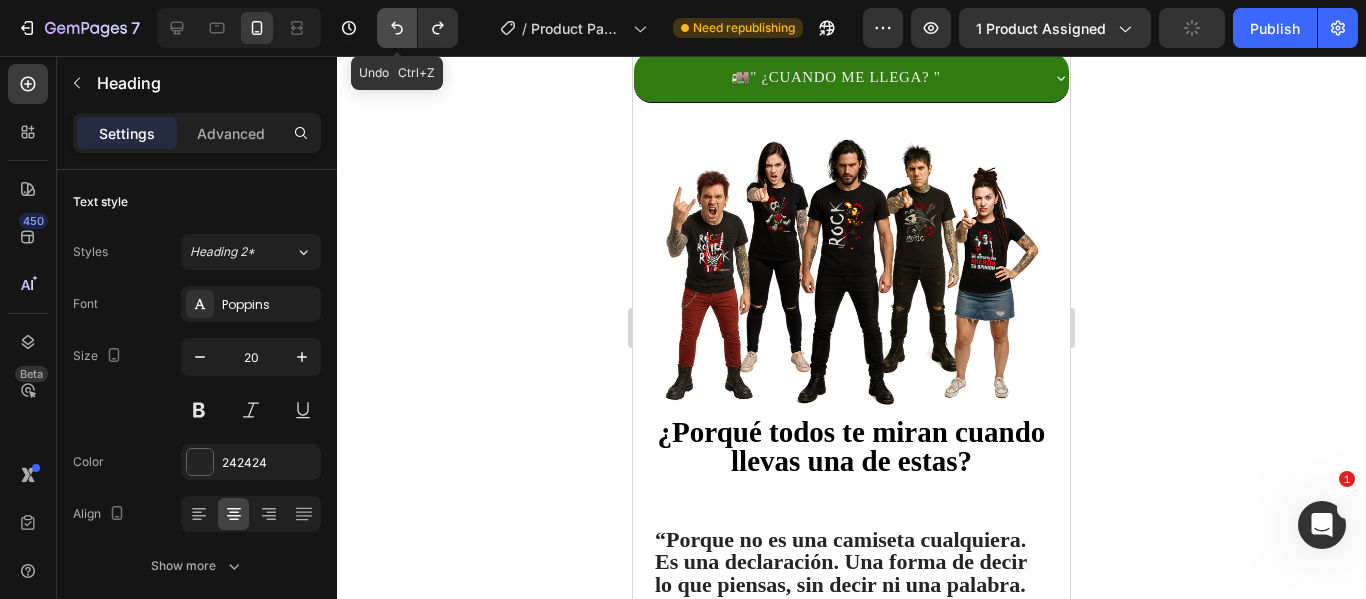click 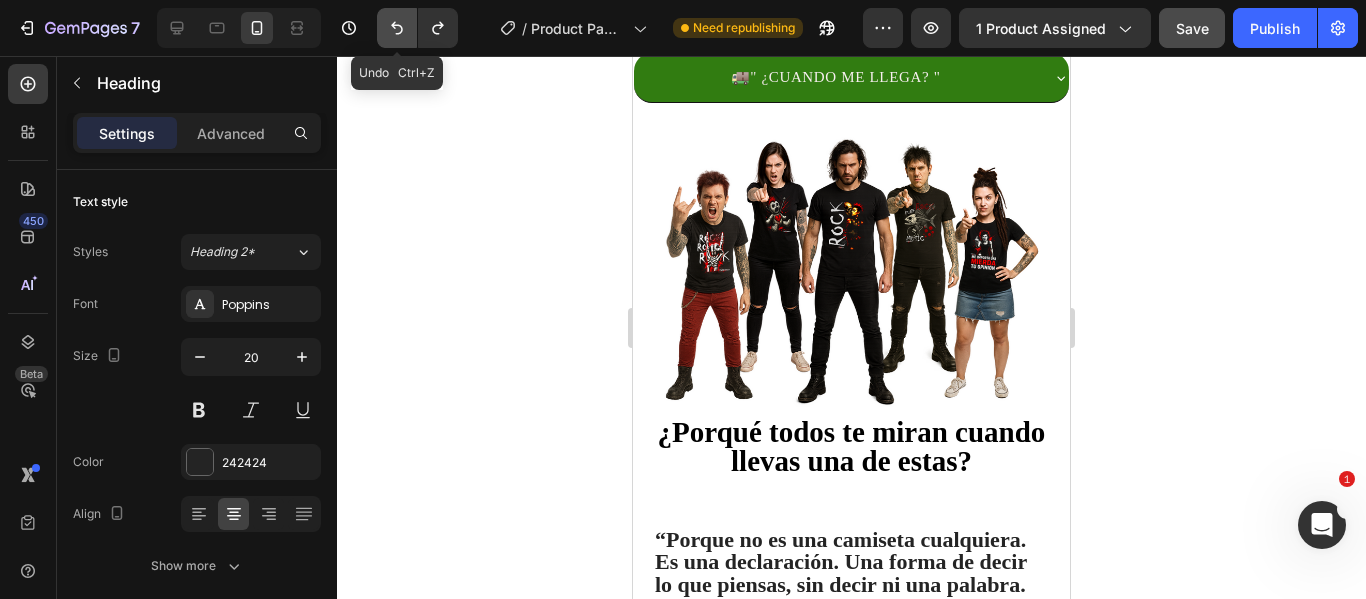 click 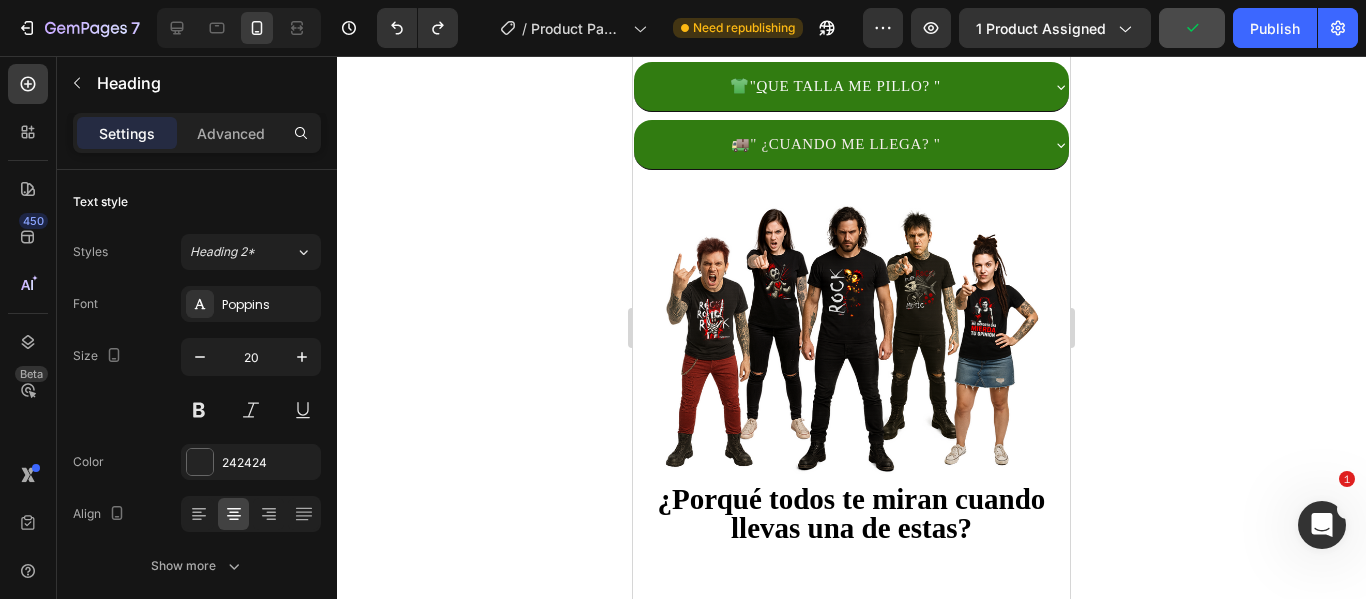 scroll, scrollTop: 1569, scrollLeft: 0, axis: vertical 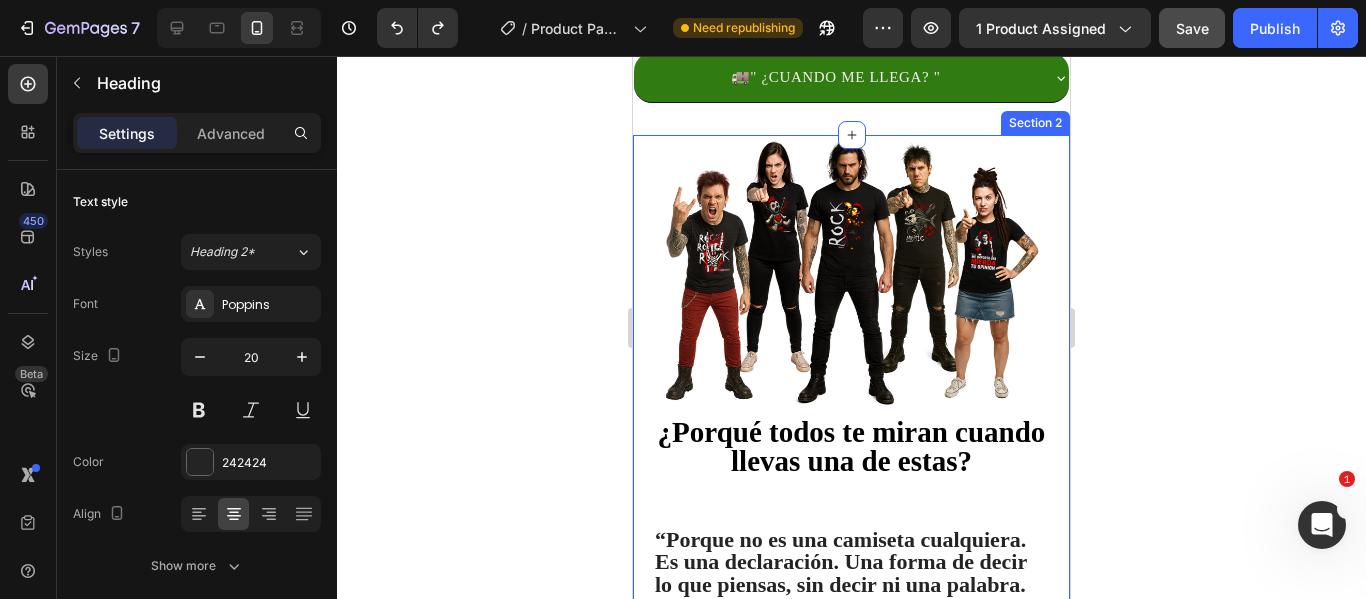 click on "¿Porqué todos te miran cuando llevas una de estas? Heading “Porque no es una camiseta cualquiera. Es una declaración. Una forma de decir lo que piensas, sin decir ni una palabra. Edición limitada, 100% algodón, diseños que no verás en Zara.”   Text Block Row Image Row Image
Drop element here Row Y lo mejor de todo… es cómo te vas a sentir. Heading Imagina salir a la calle con esa seguridad que se nota. Mirada al frente, sonrisa que no pide permiso y una camiseta que habla por ti. No es solo ropa, es actitud.   Cada diseño de PINTACANALLA está hecho para eso: para darte ese empujón cuando más lo necesitas. No disimula, no suaviza, no pide perdón. Simplemente grita quién eres.   Cuando te la pongas, no será solo por estilo. Será por todo lo que transmite. Despídete de lo neutro. Abraza lo que te representa. Y pisa fuerte, que el mundo mire. Text Block Row Section 2" at bounding box center (851, 902) 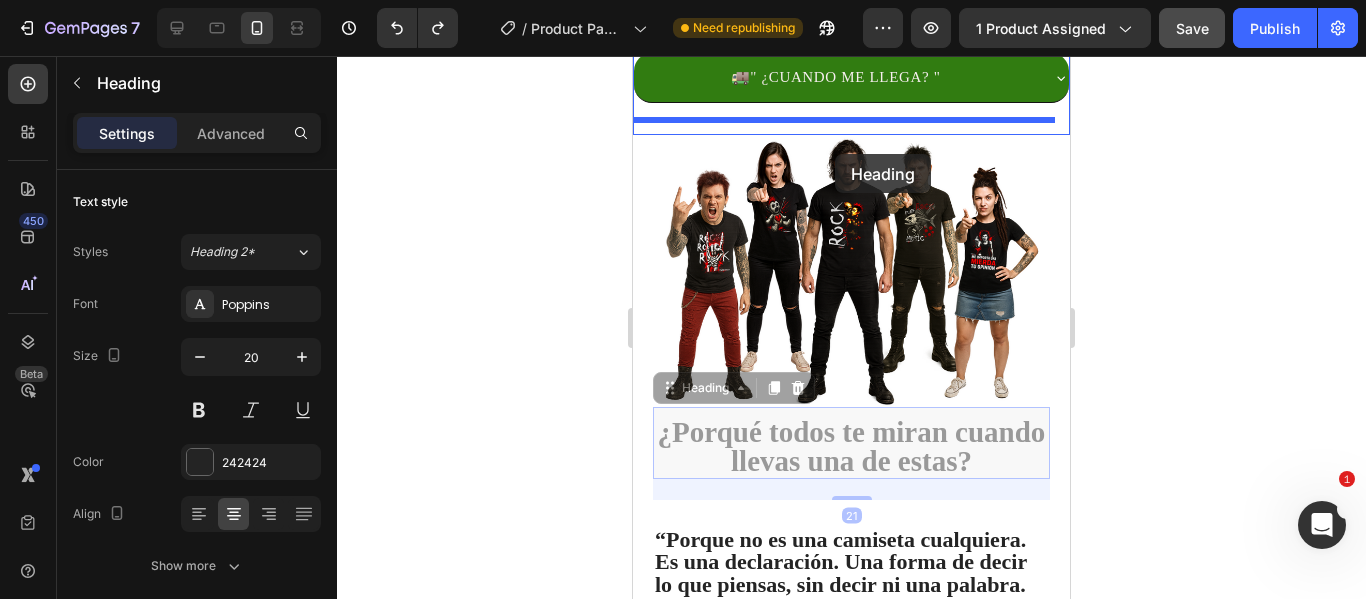 scroll, scrollTop: 1539, scrollLeft: 0, axis: vertical 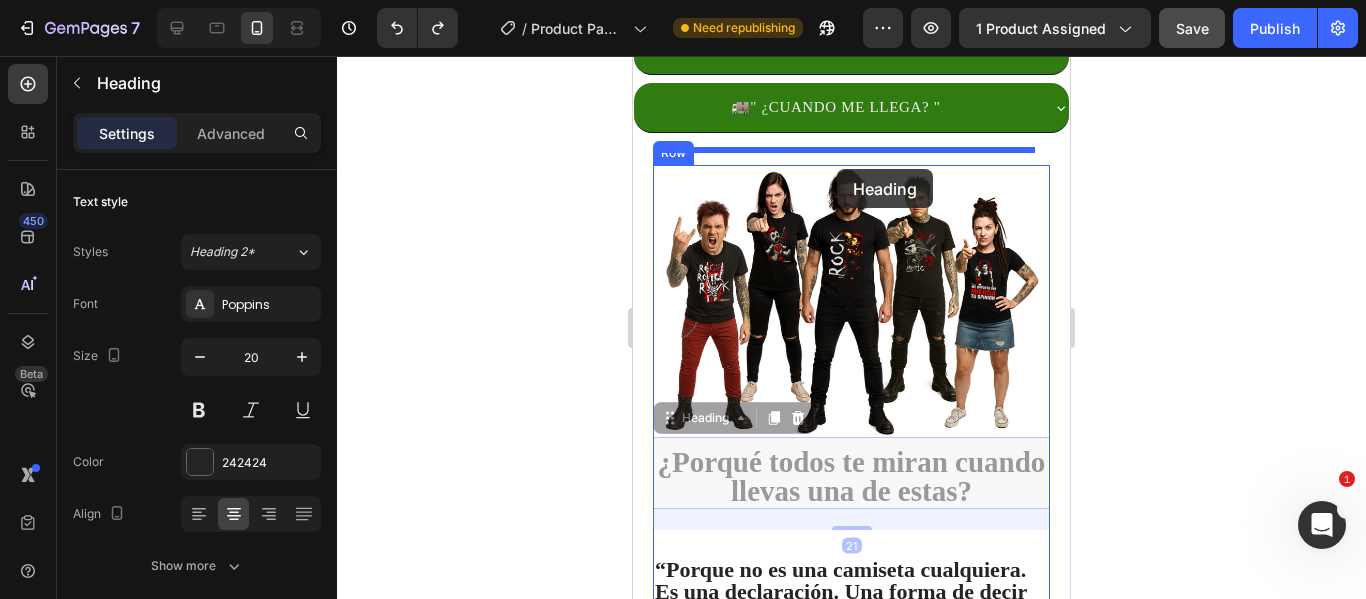 drag, startPoint x: 864, startPoint y: 417, endPoint x: 837, endPoint y: 169, distance: 249.46542 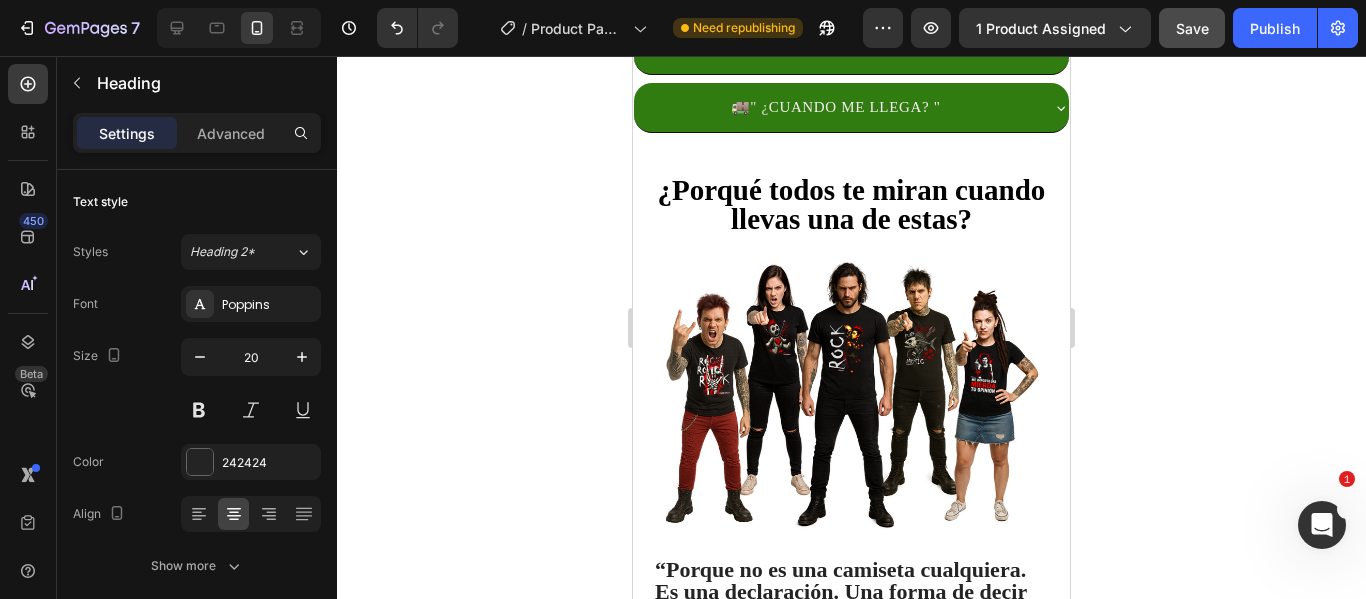 click 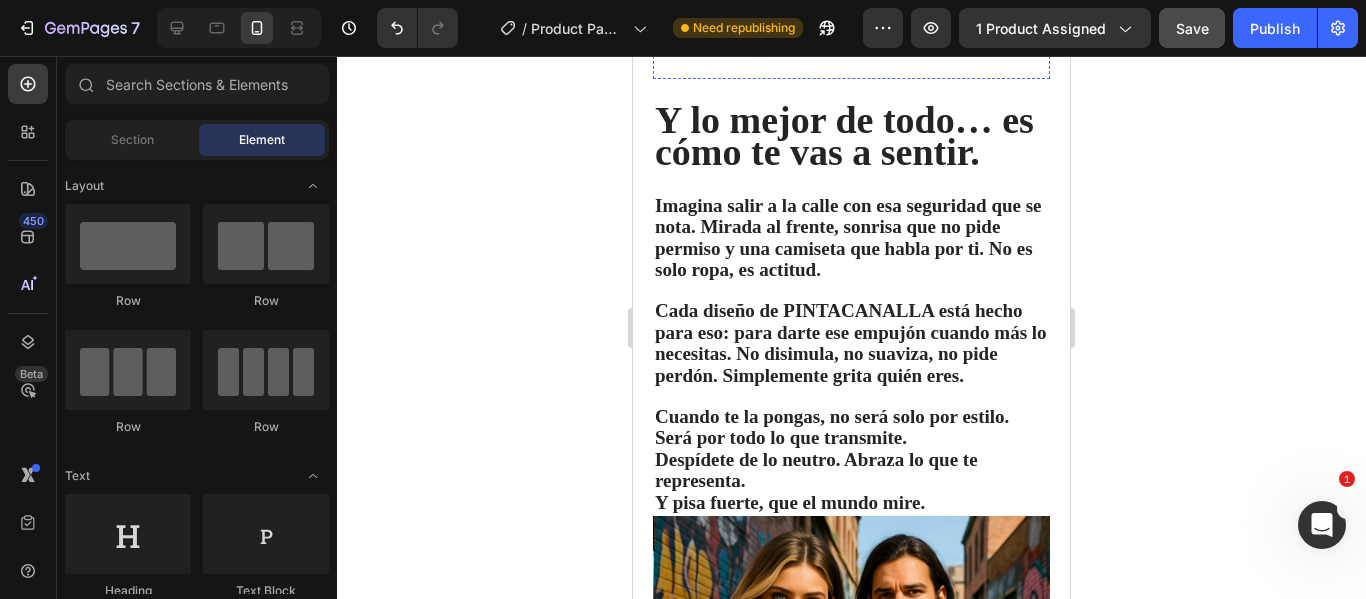 scroll, scrollTop: 2239, scrollLeft: 0, axis: vertical 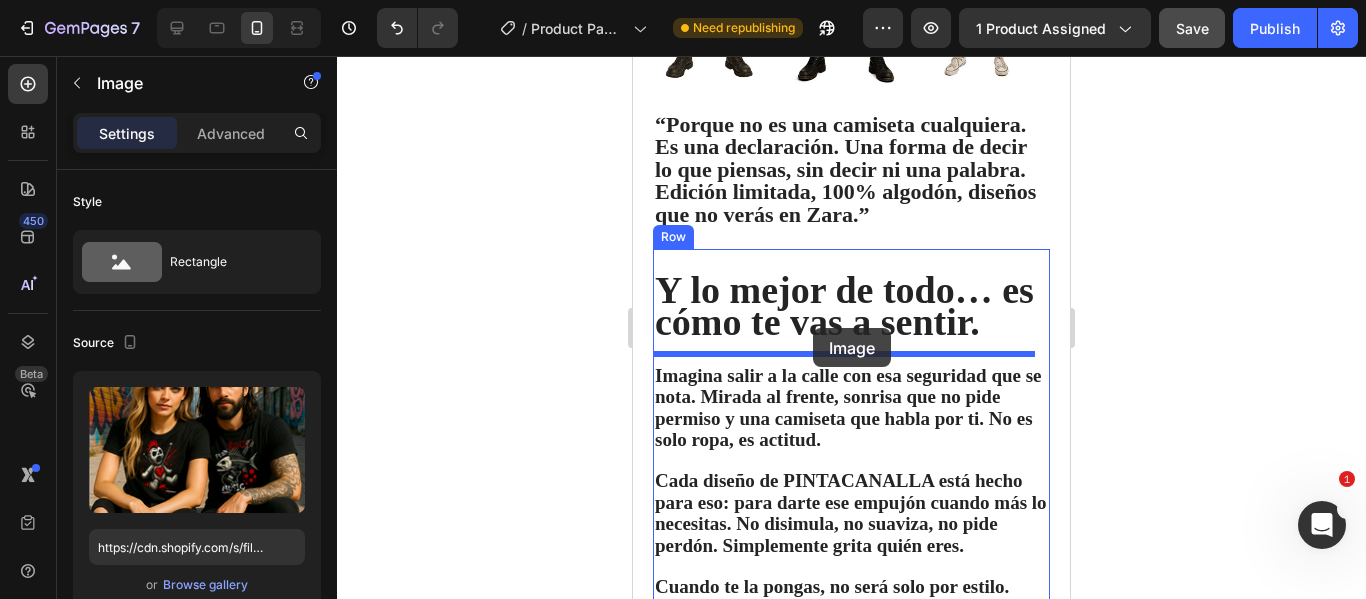 drag, startPoint x: 861, startPoint y: 444, endPoint x: 813, endPoint y: 328, distance: 125.53884 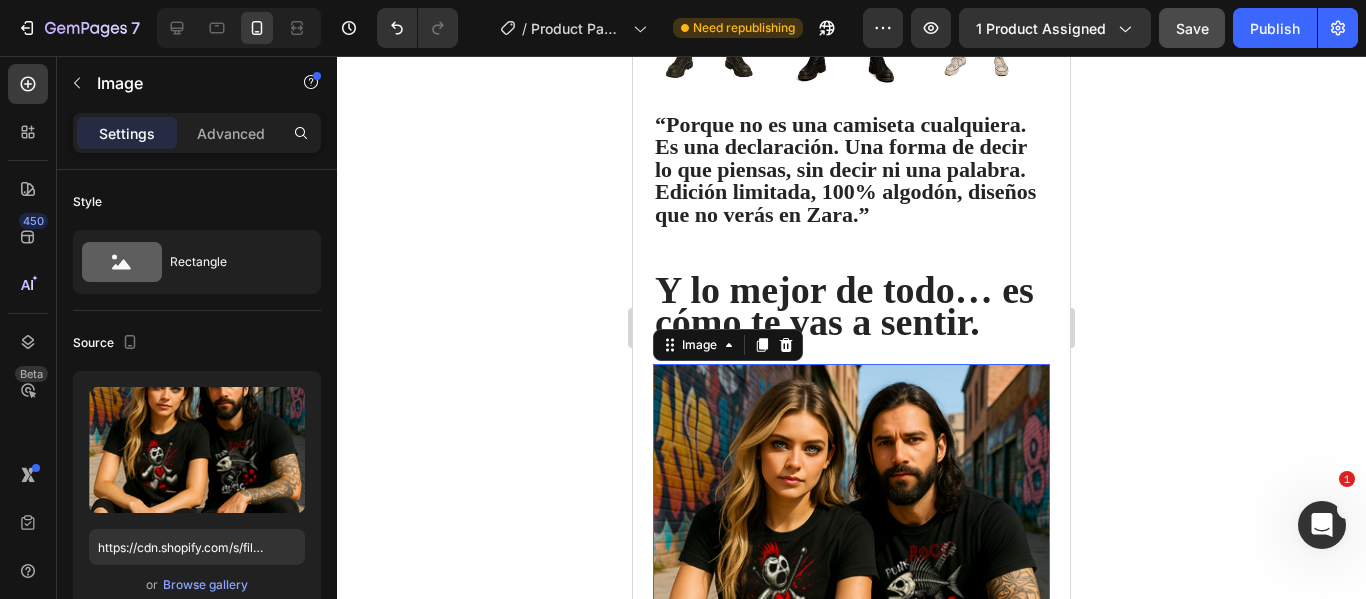 click 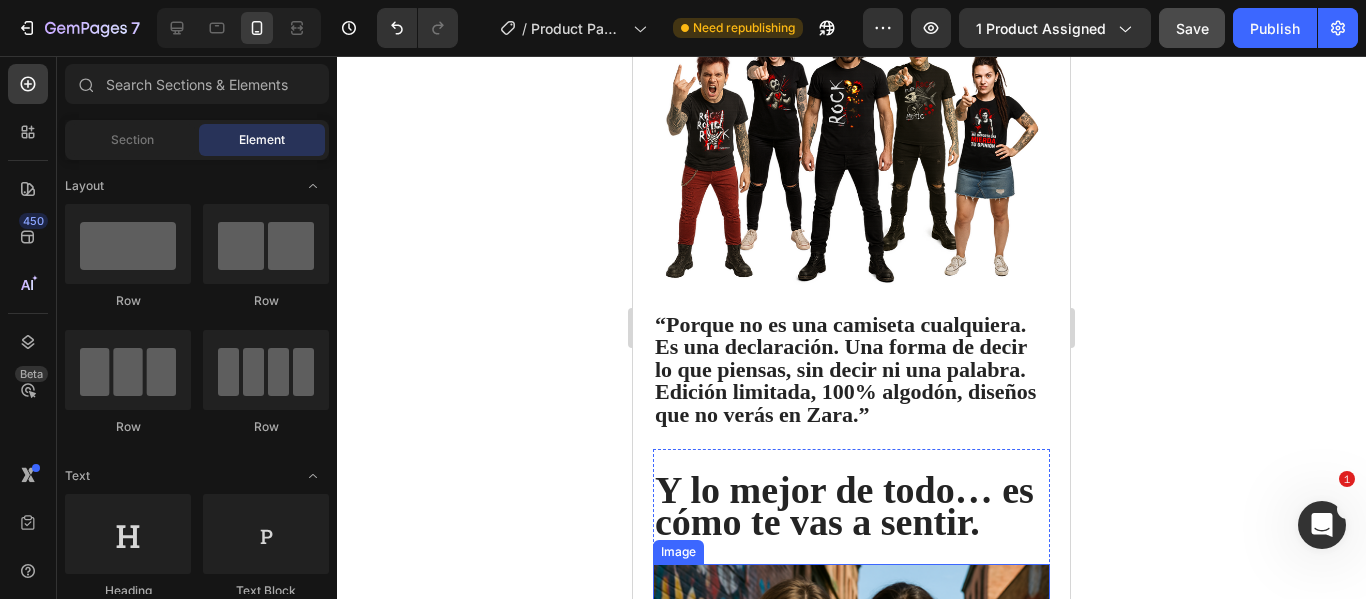 scroll, scrollTop: 1869, scrollLeft: 0, axis: vertical 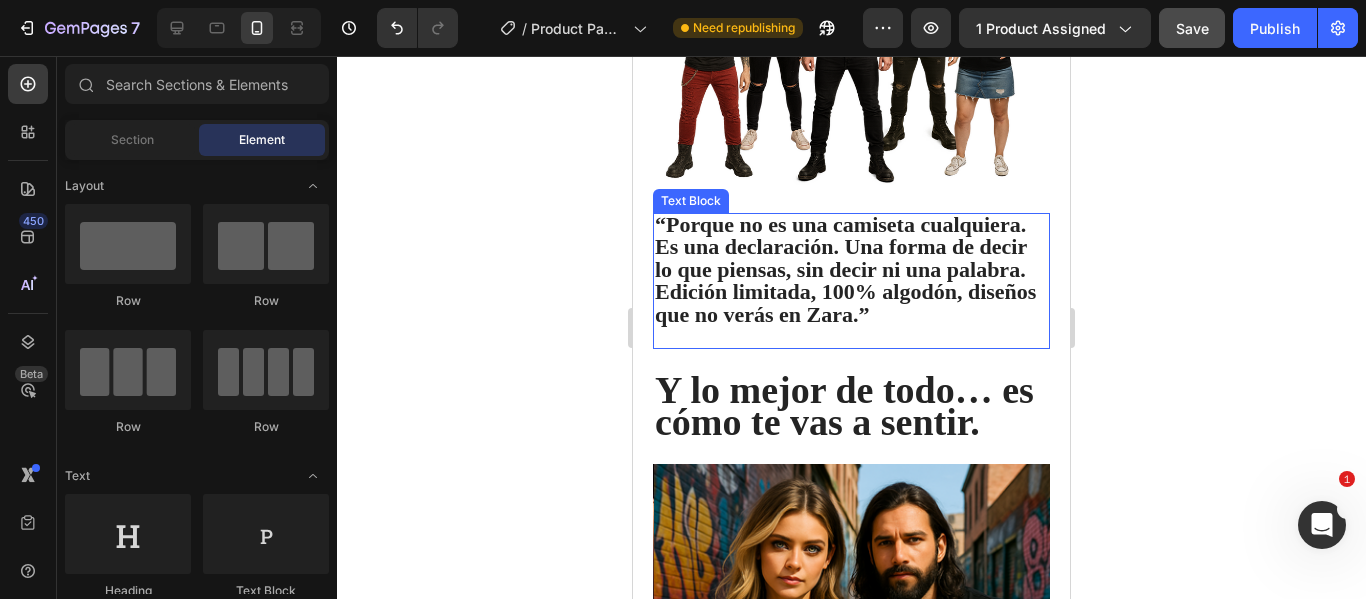 click on "Edición limitada, 100% algodón, diseños que no verás en Zara.”" at bounding box center (845, 303) 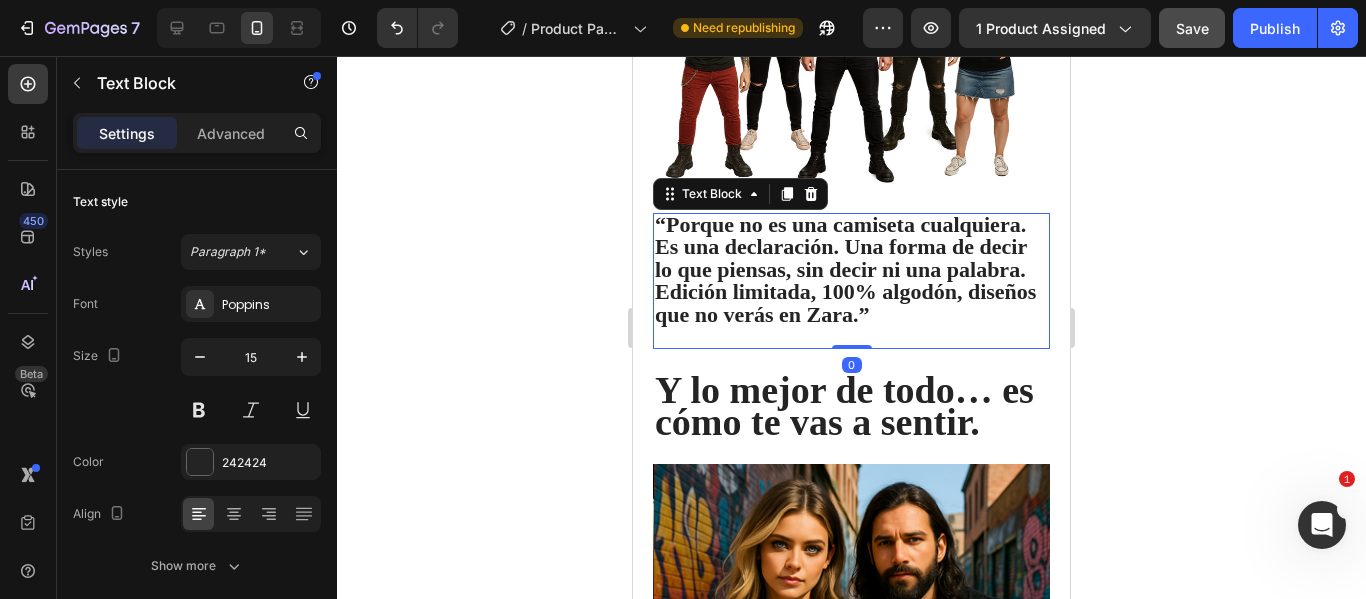 click on "Edición limitada, 100% algodón, diseños que no verás en Zara.”" at bounding box center [845, 303] 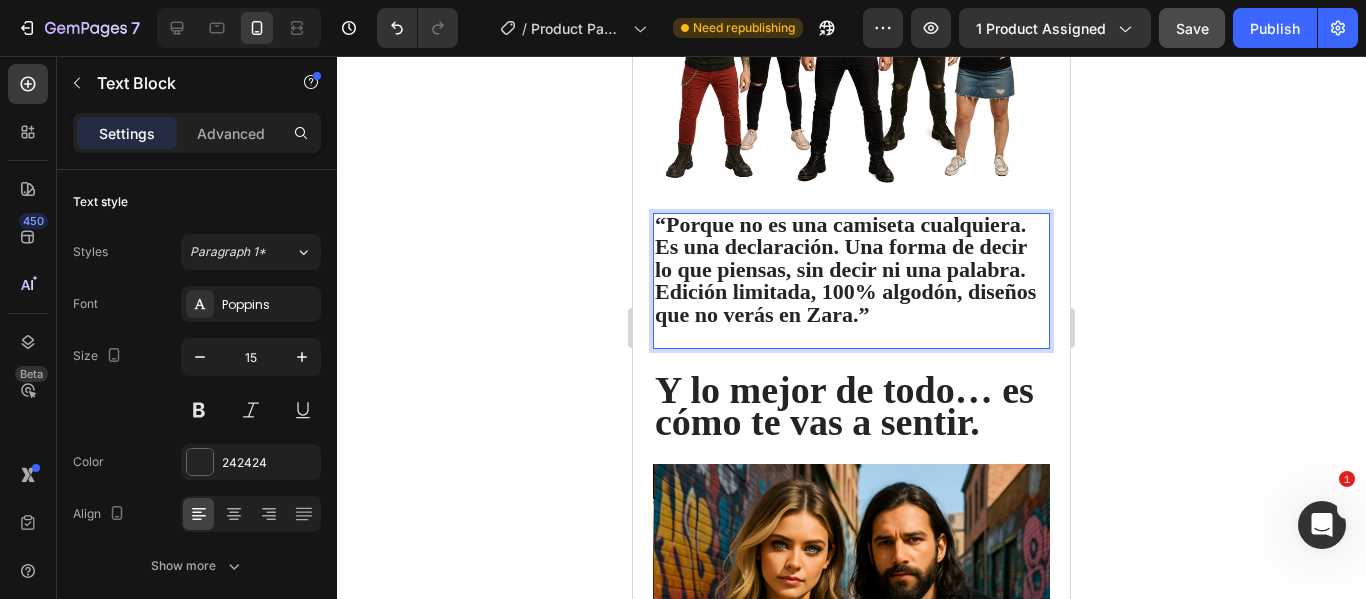 click on "Edición limitada, 100% algodón, diseños que no verás en Zara.”" at bounding box center (845, 303) 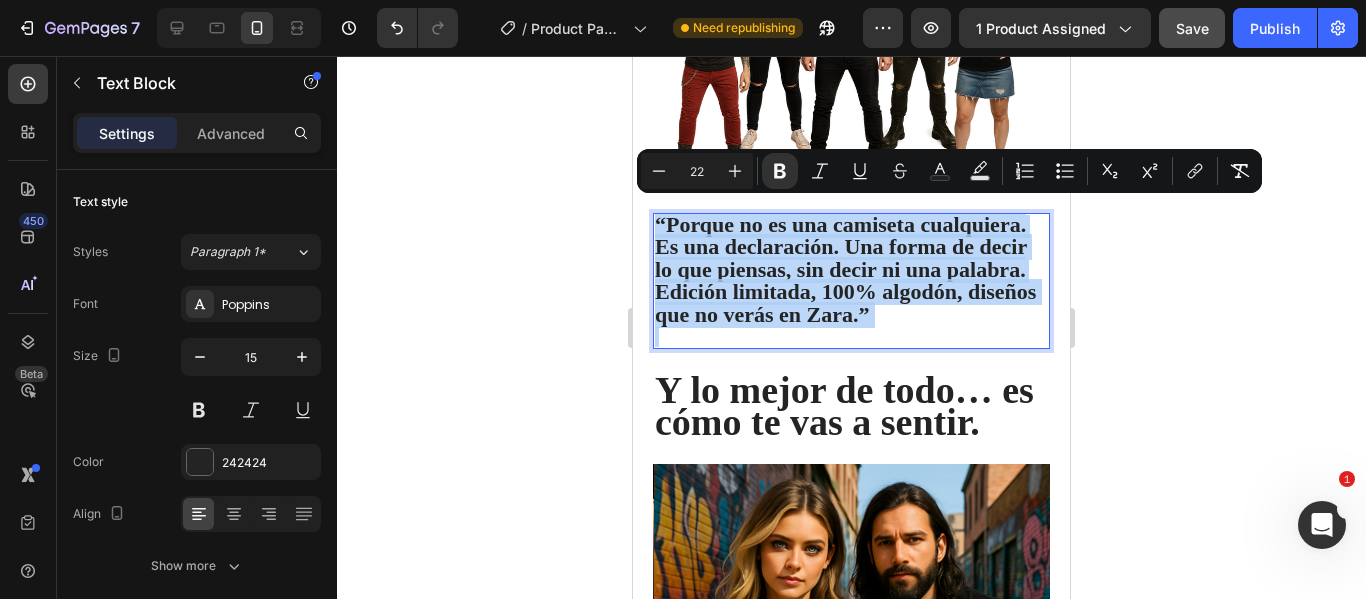 drag, startPoint x: 917, startPoint y: 290, endPoint x: 659, endPoint y: 216, distance: 268.40268 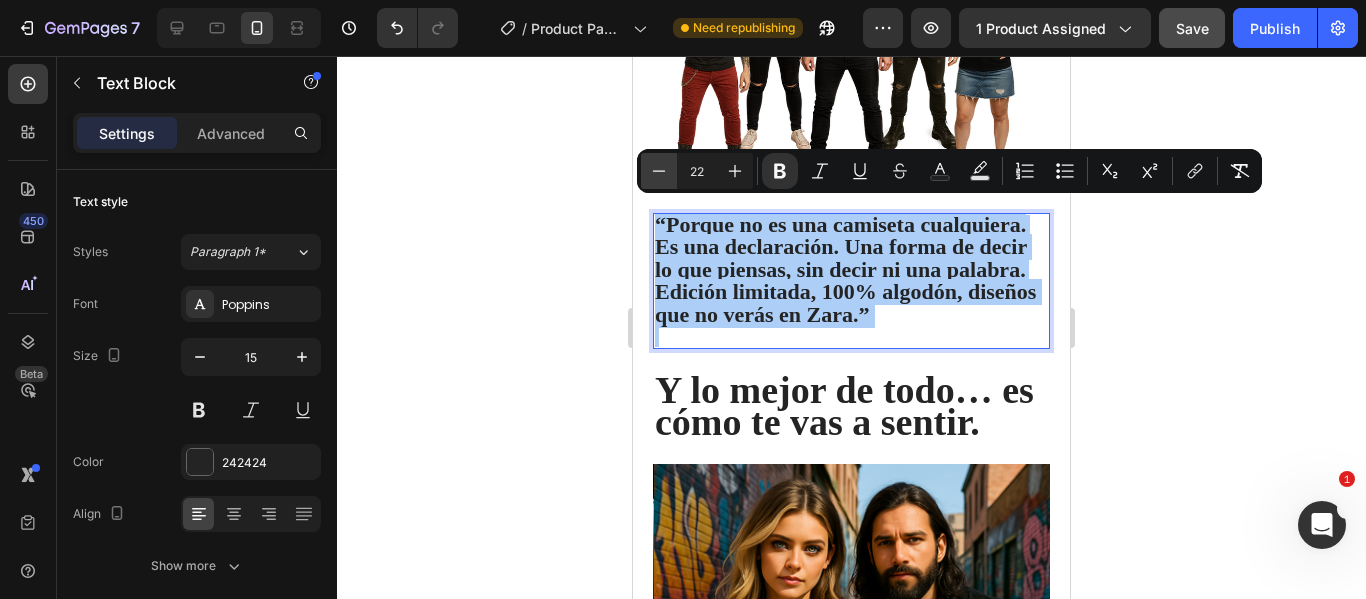 click 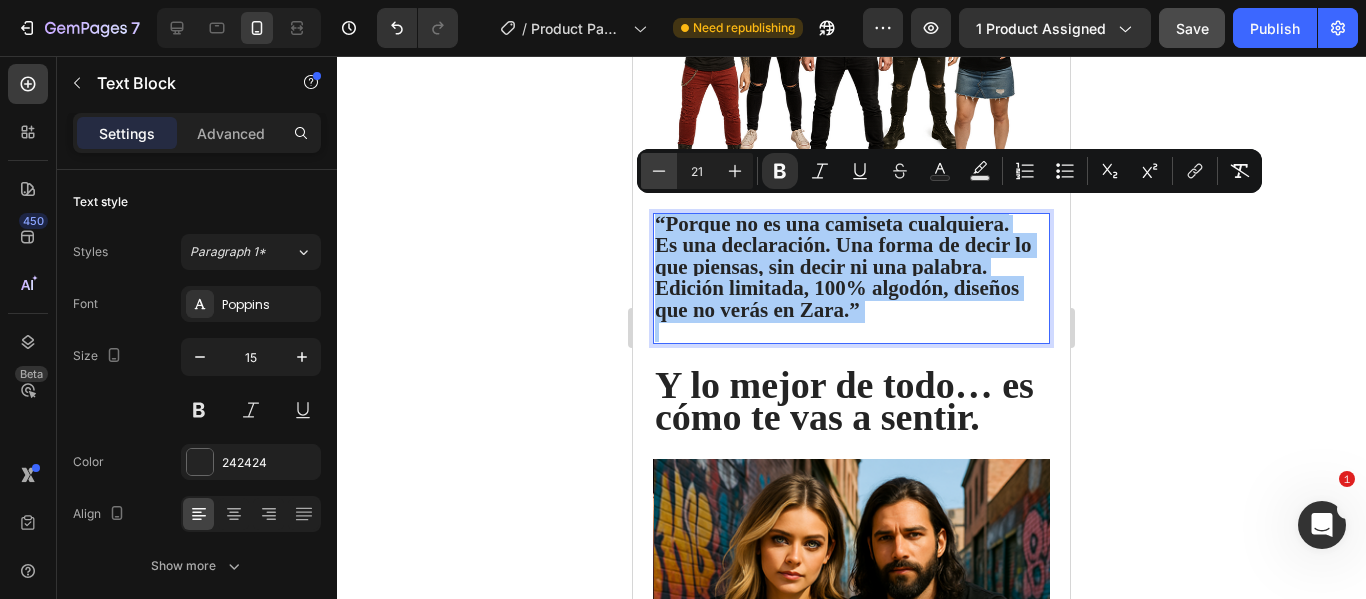 click 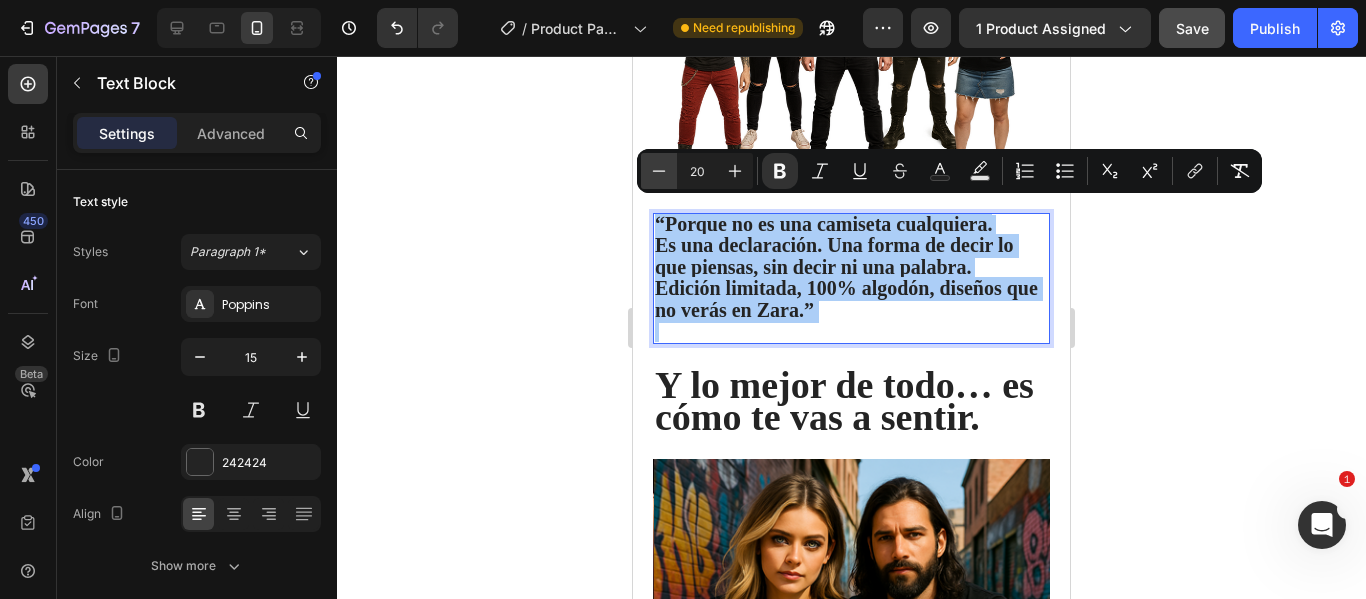 click 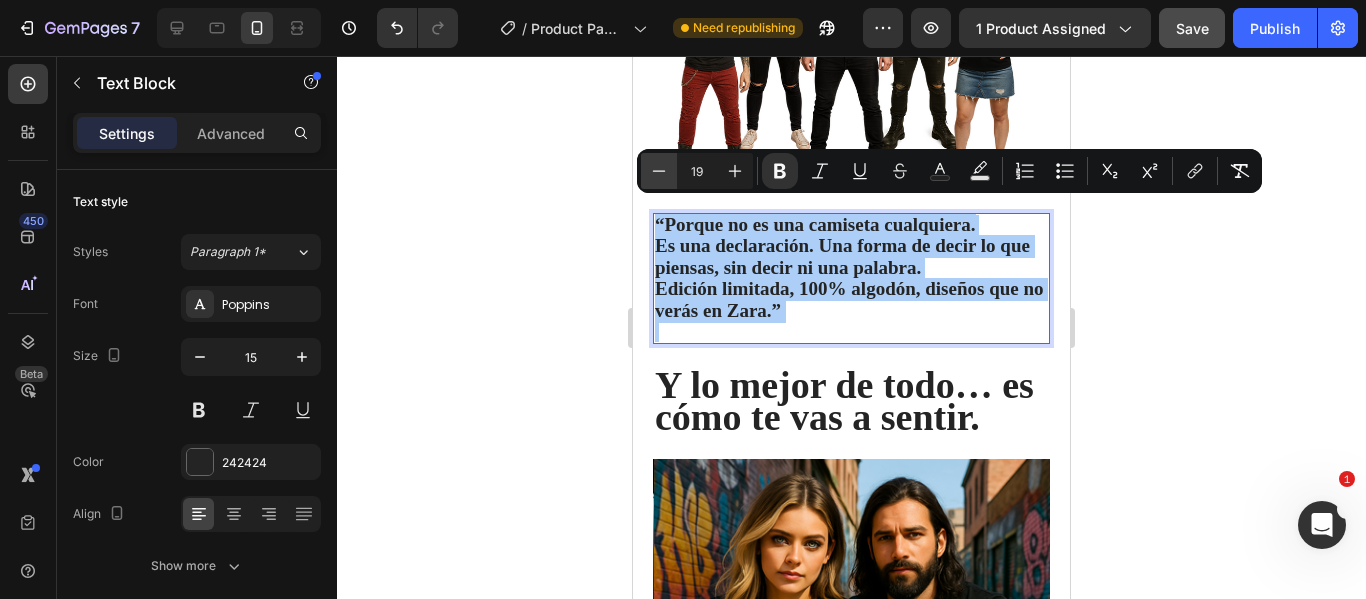 click 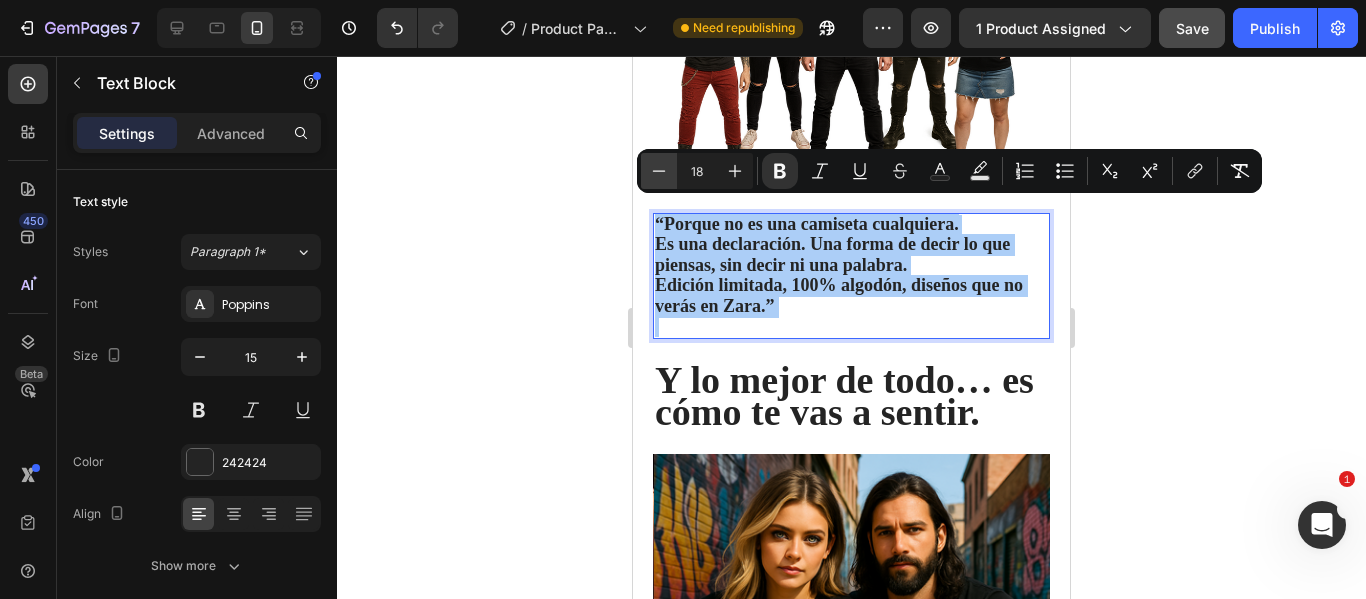 click 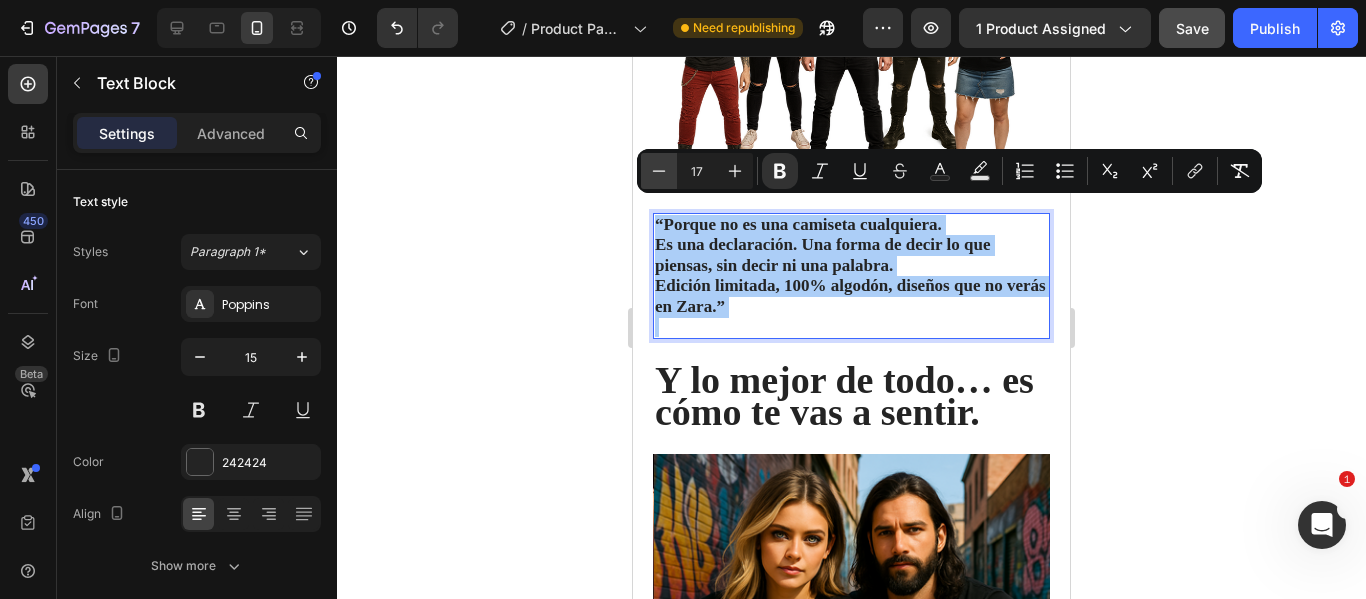 click 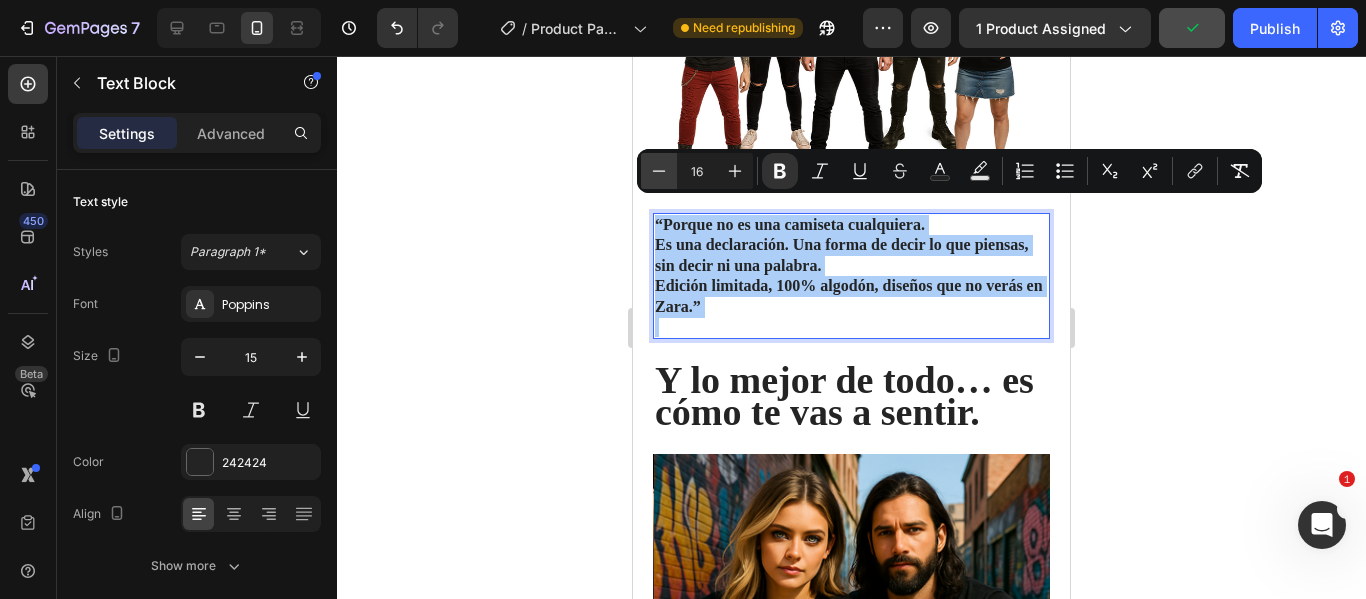 click 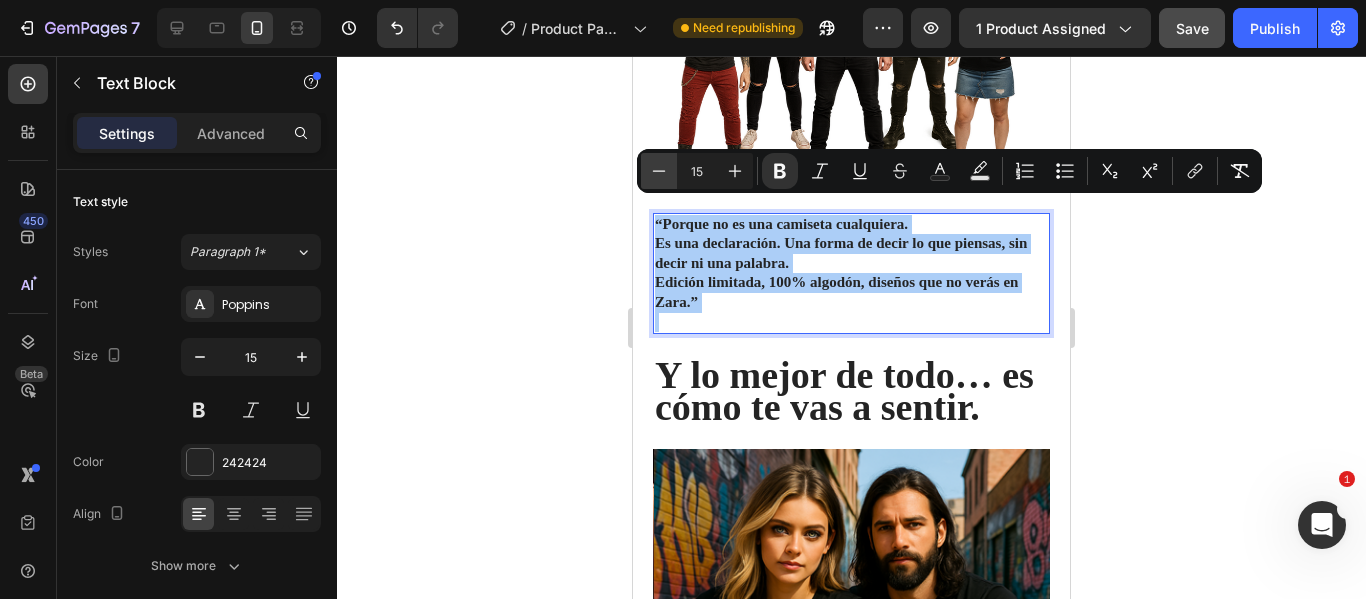 click 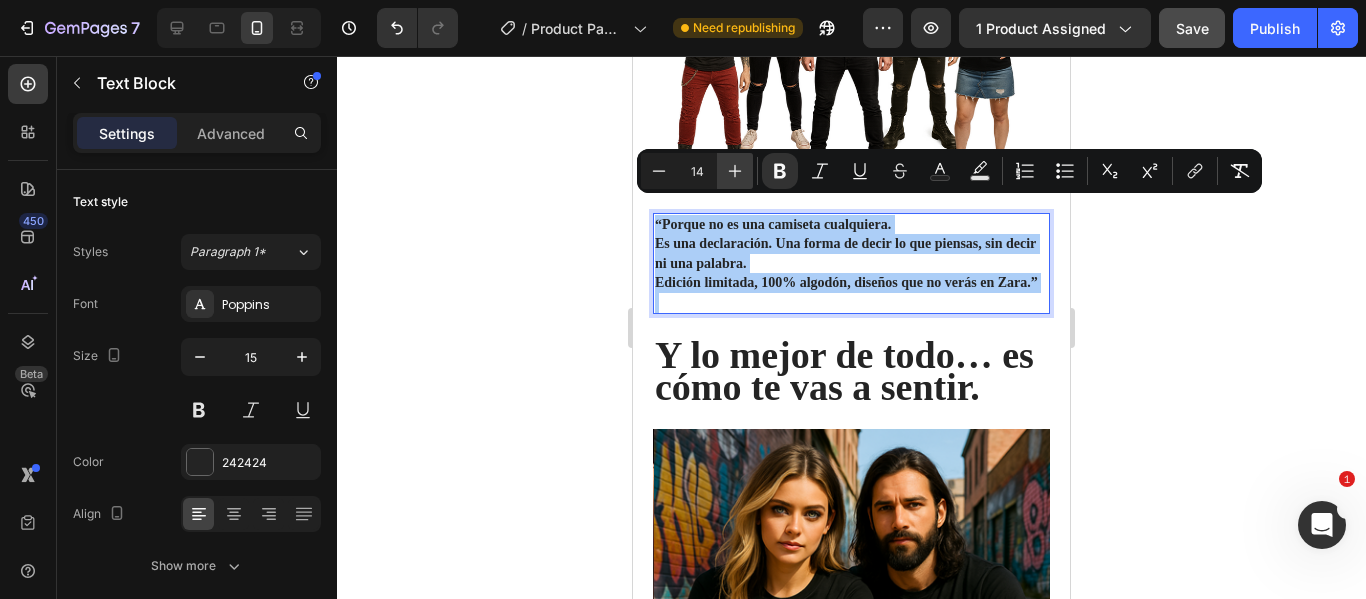 click 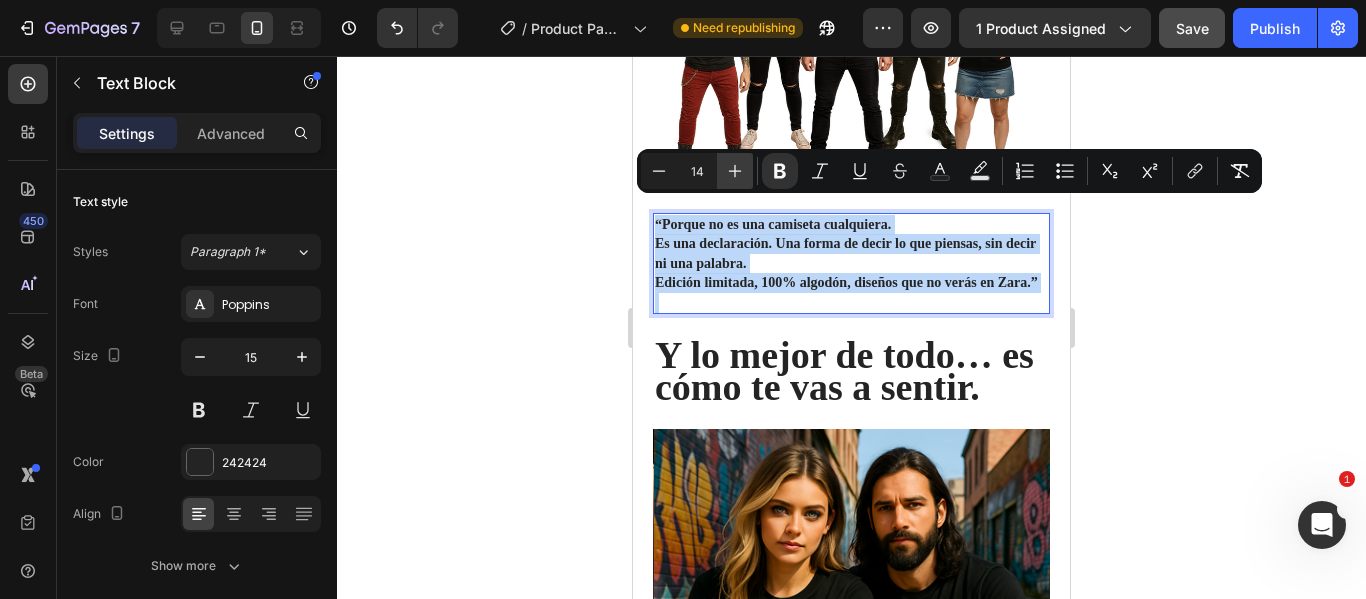 type on "15" 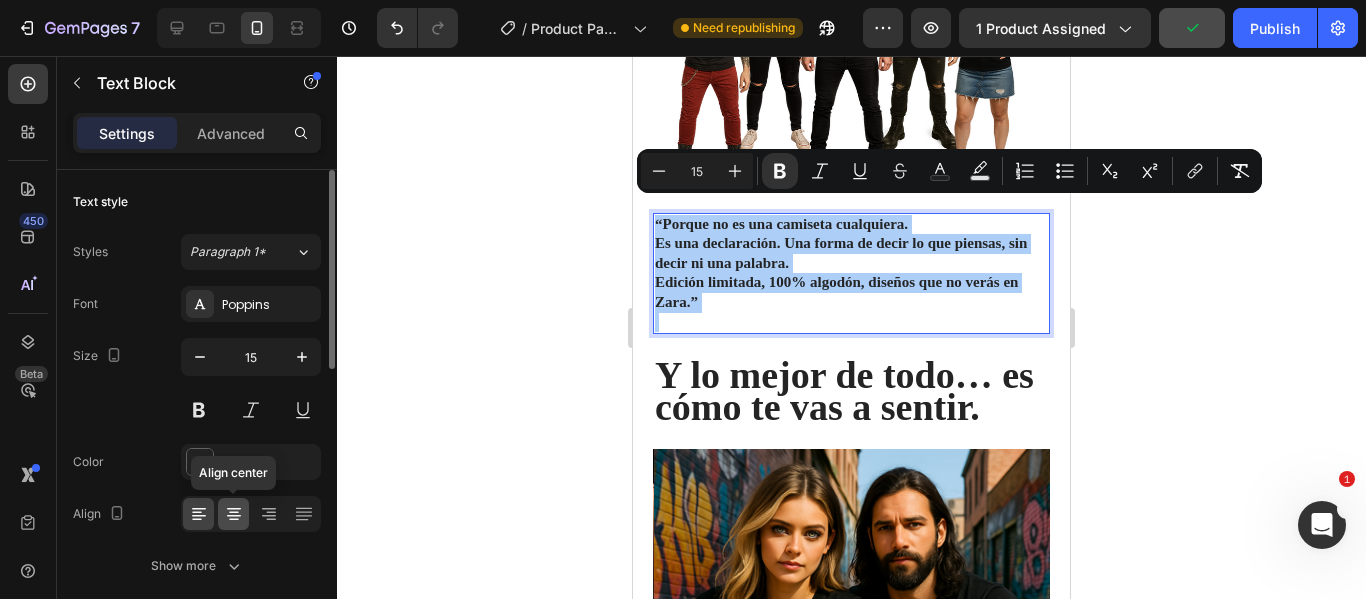 click 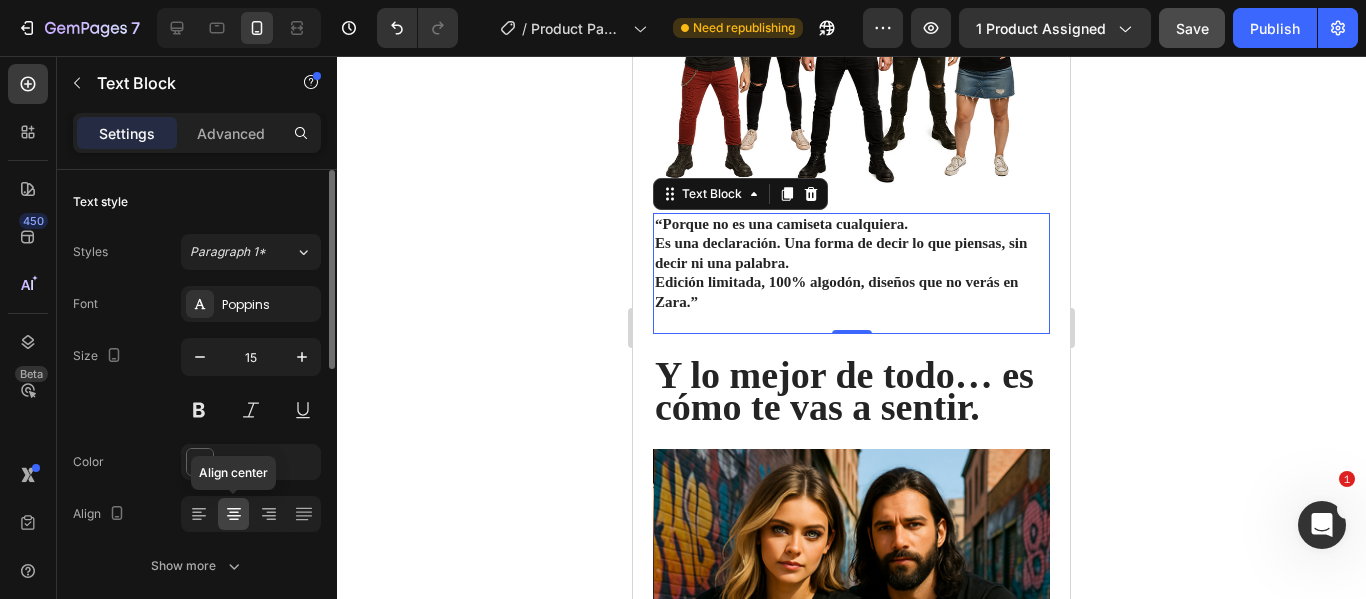 click 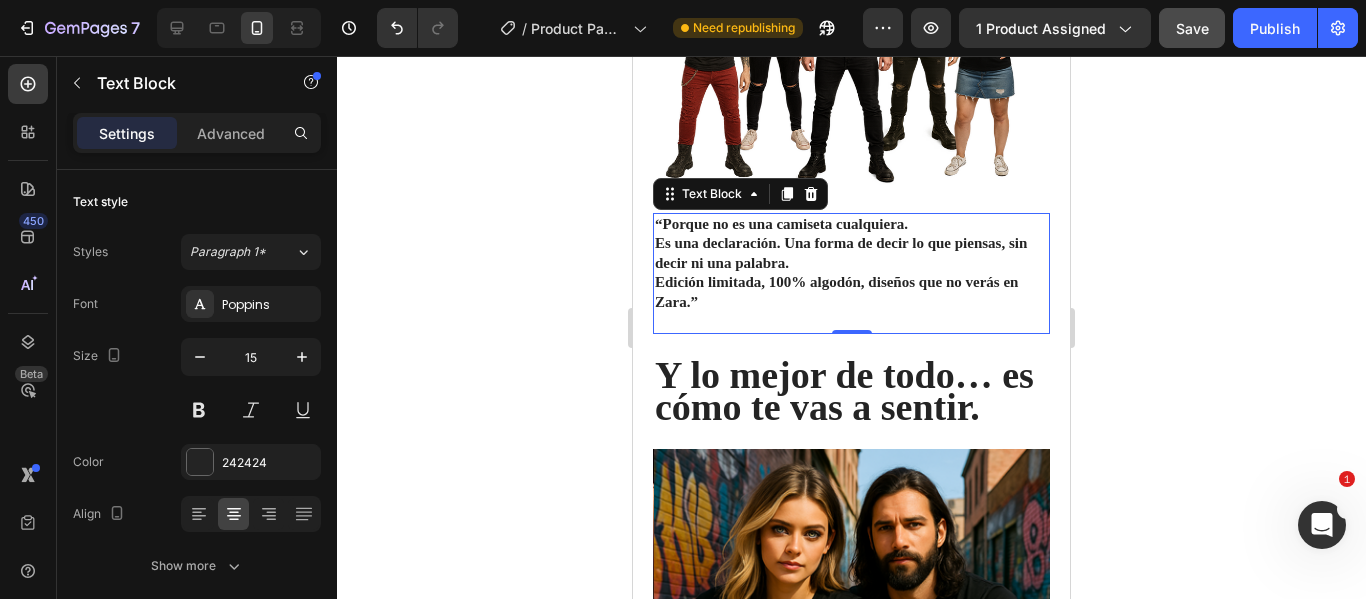 click on "“Porque no es una camiseta cualquiera. Es una declaración. Una forma de decir lo que piensas, sin decir ni una palabra. Edición limitada, 100% algodón, diseños que no verás en Zara.”" at bounding box center [851, 264] 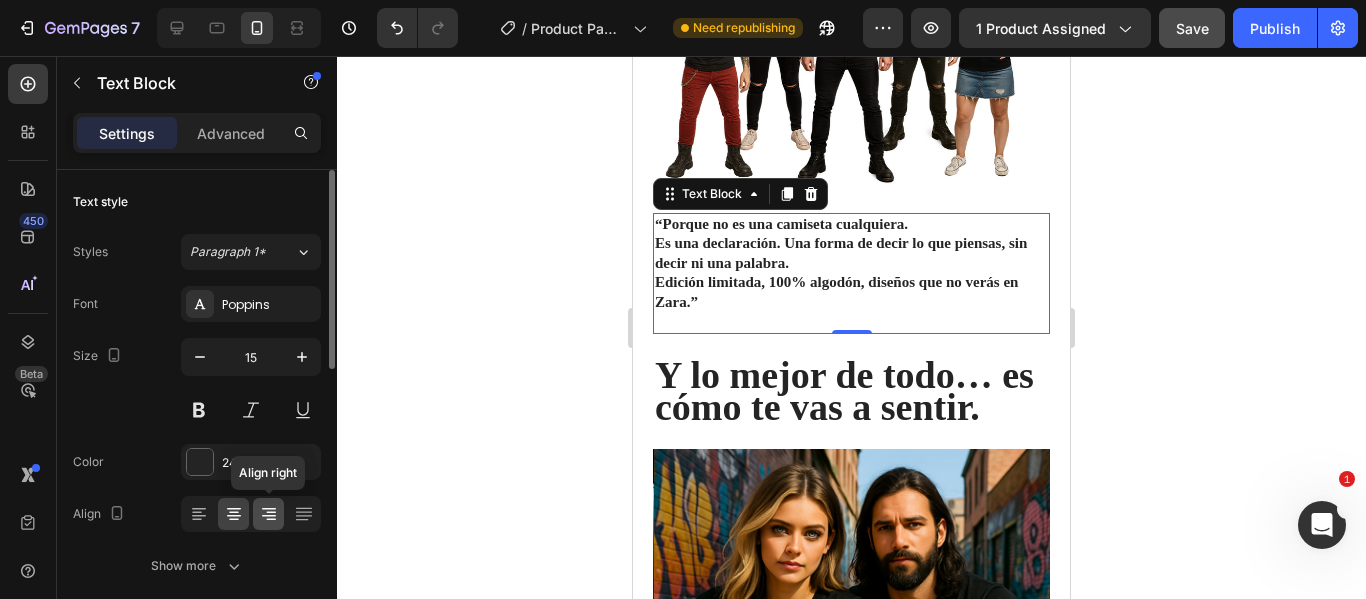 click 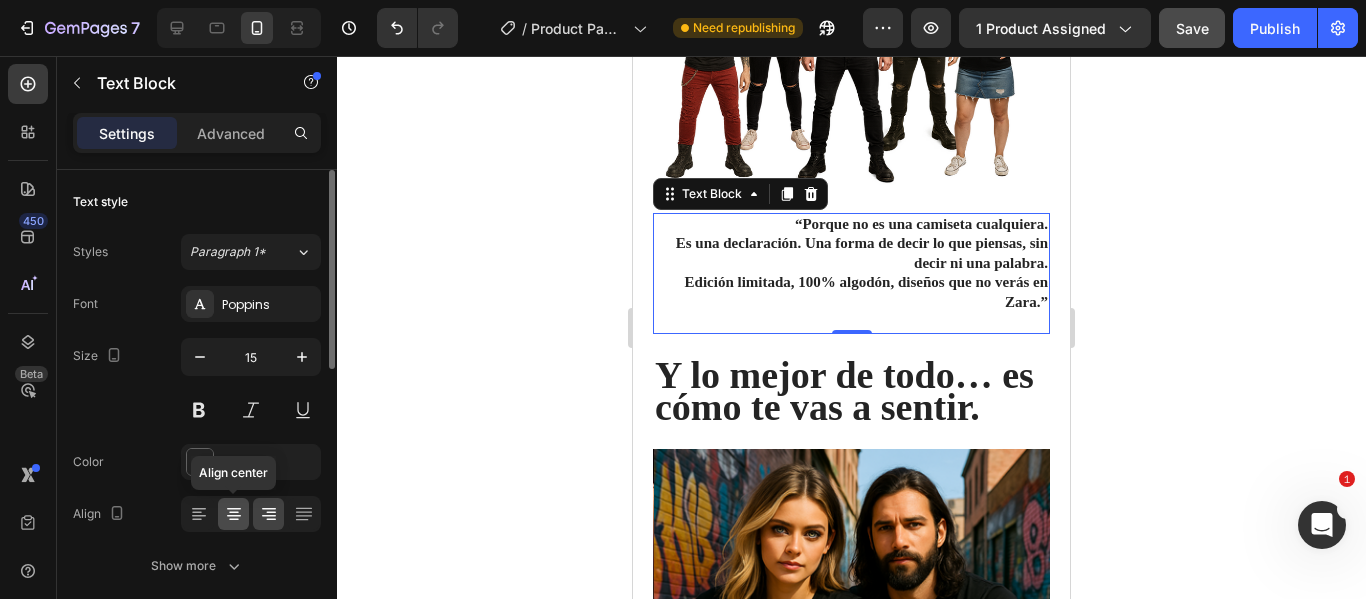 click 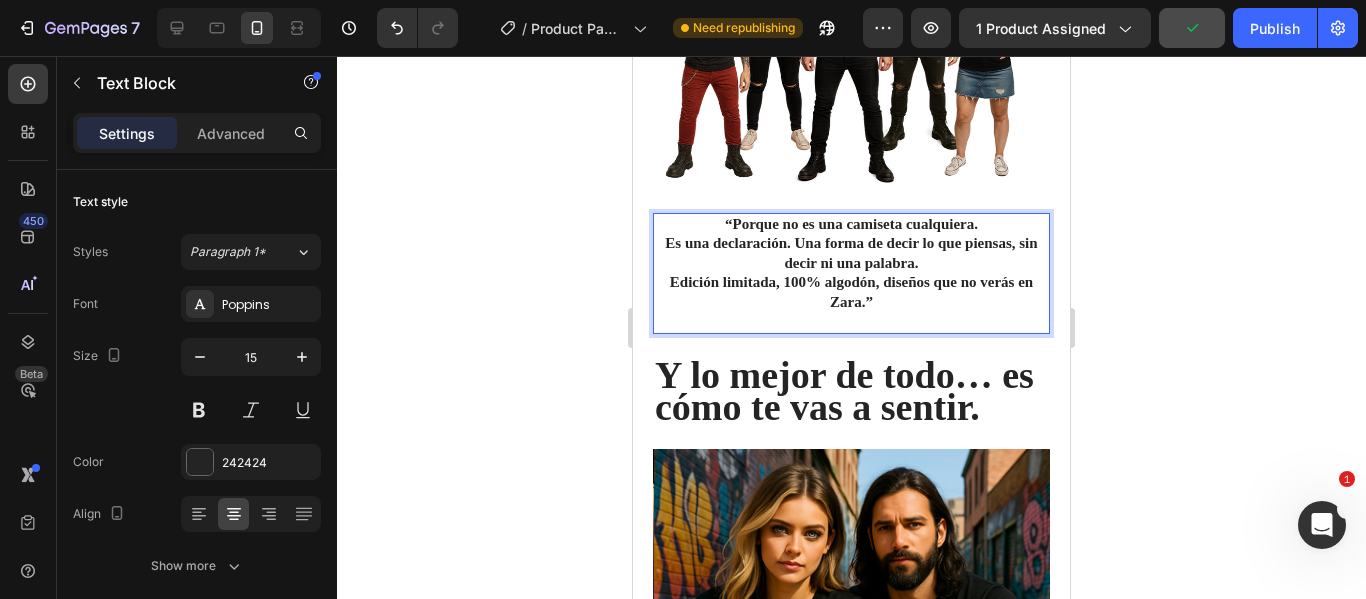 click on "Es una declaración. Una forma de decir lo que piensas, sin decir ni una palabra." at bounding box center (851, 253) 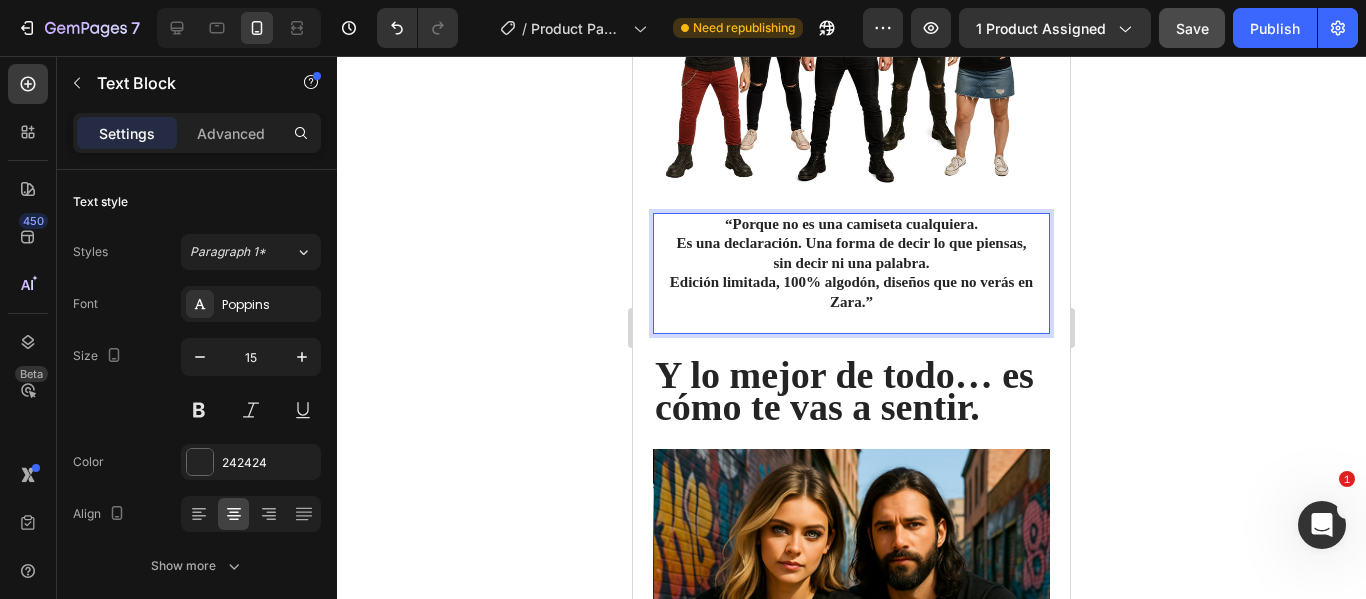 click 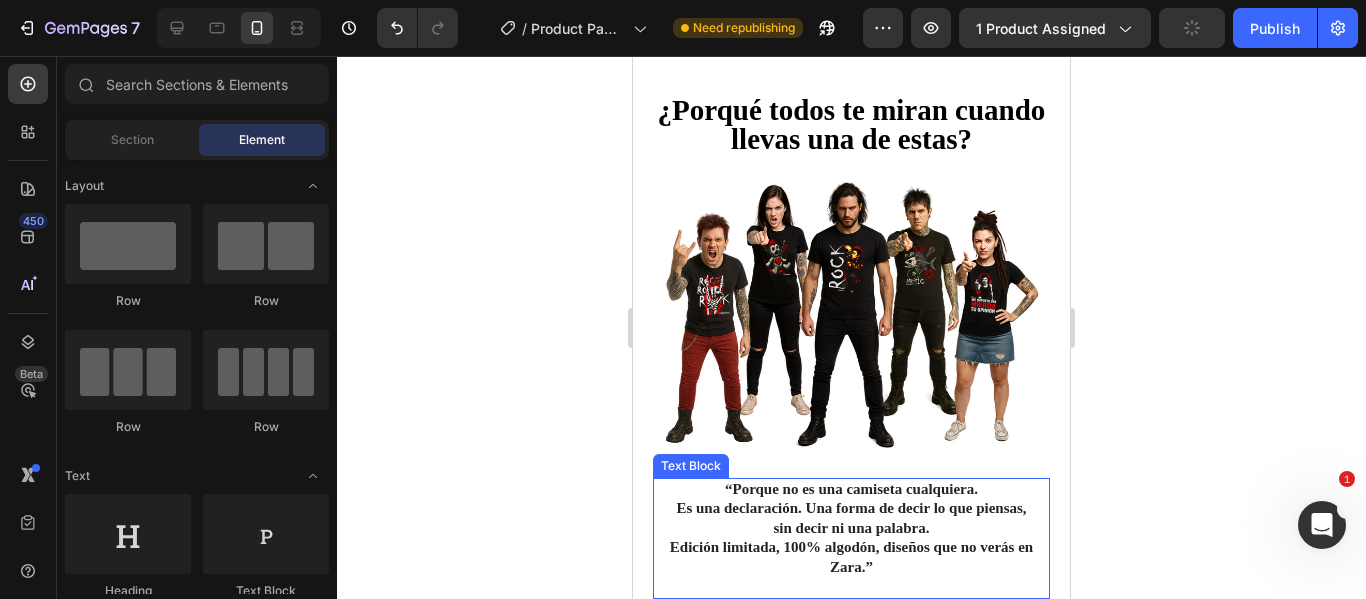 scroll, scrollTop: 1669, scrollLeft: 0, axis: vertical 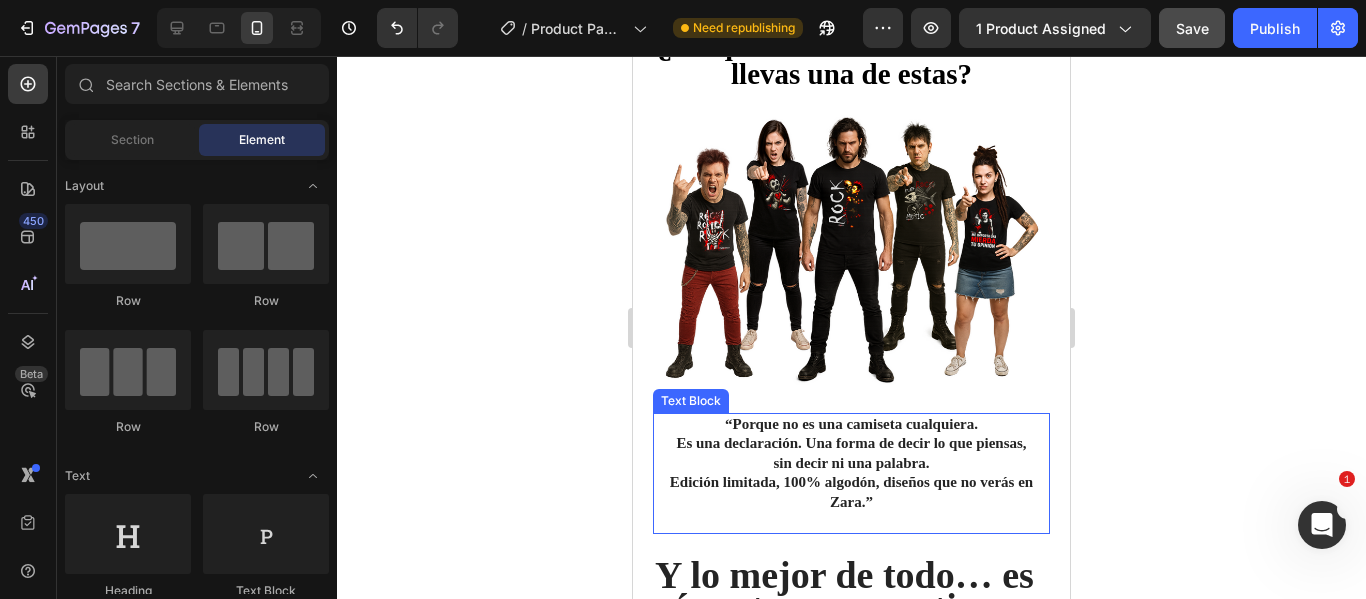 click on "Es una declaración. Una forma de decir lo que piensas," at bounding box center [851, 443] 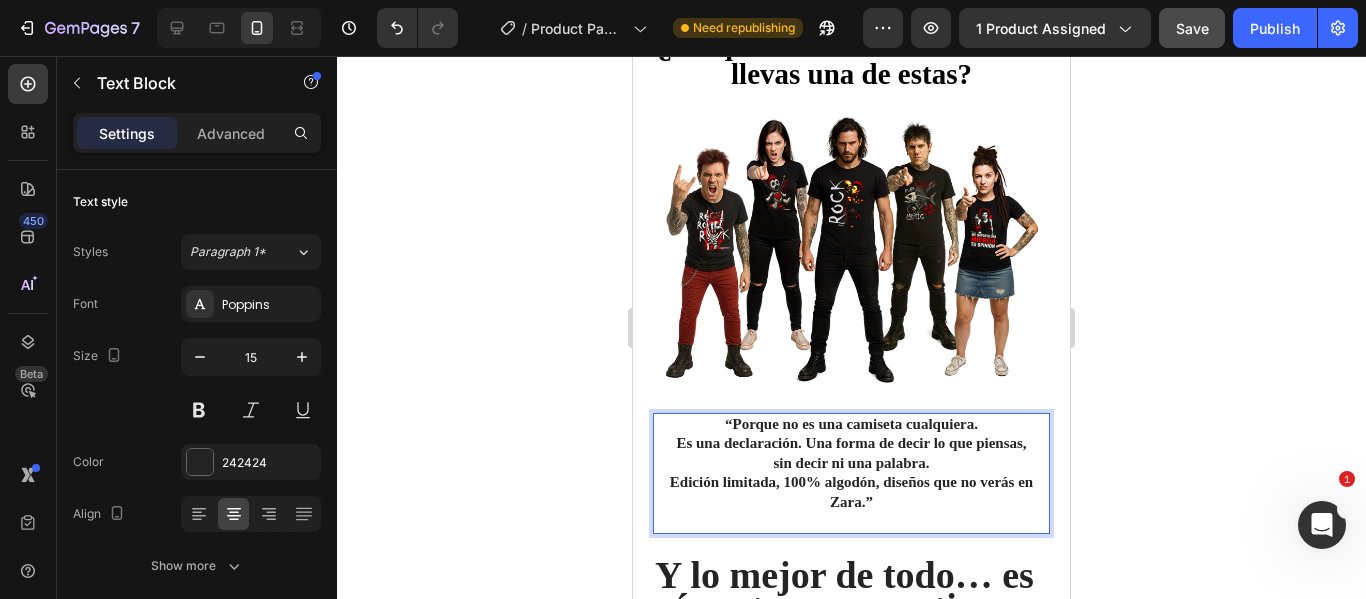 click on "Es una declaración. Una forma de decir lo que piensas," at bounding box center [851, 443] 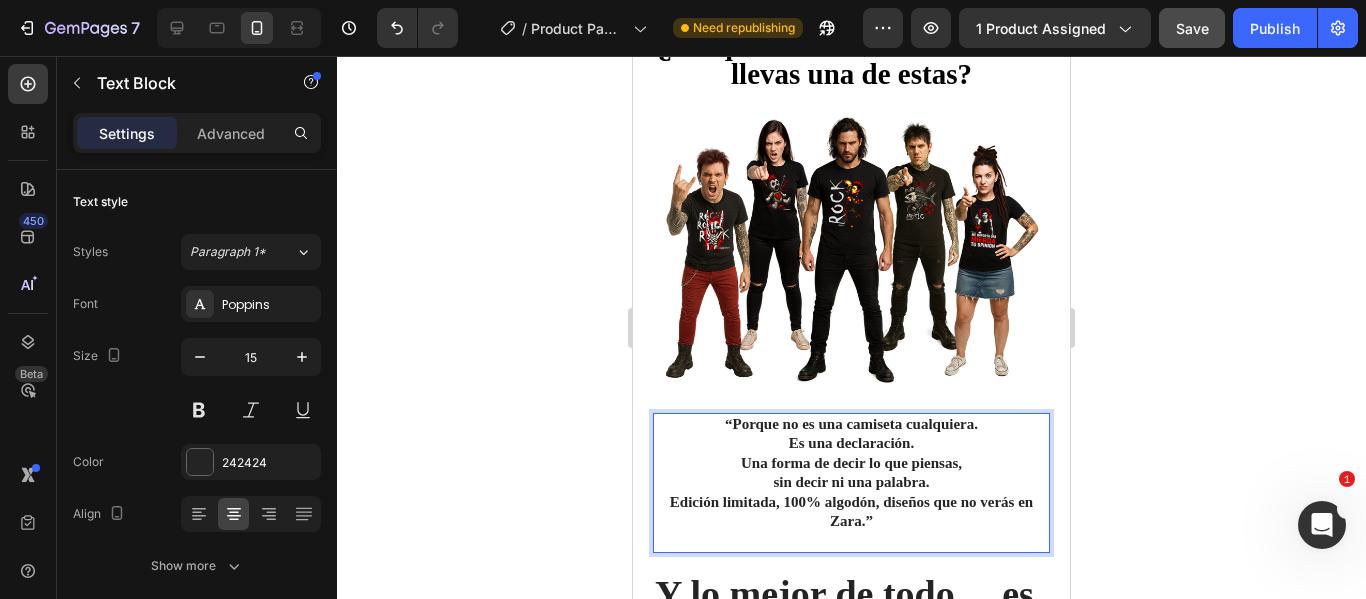 click 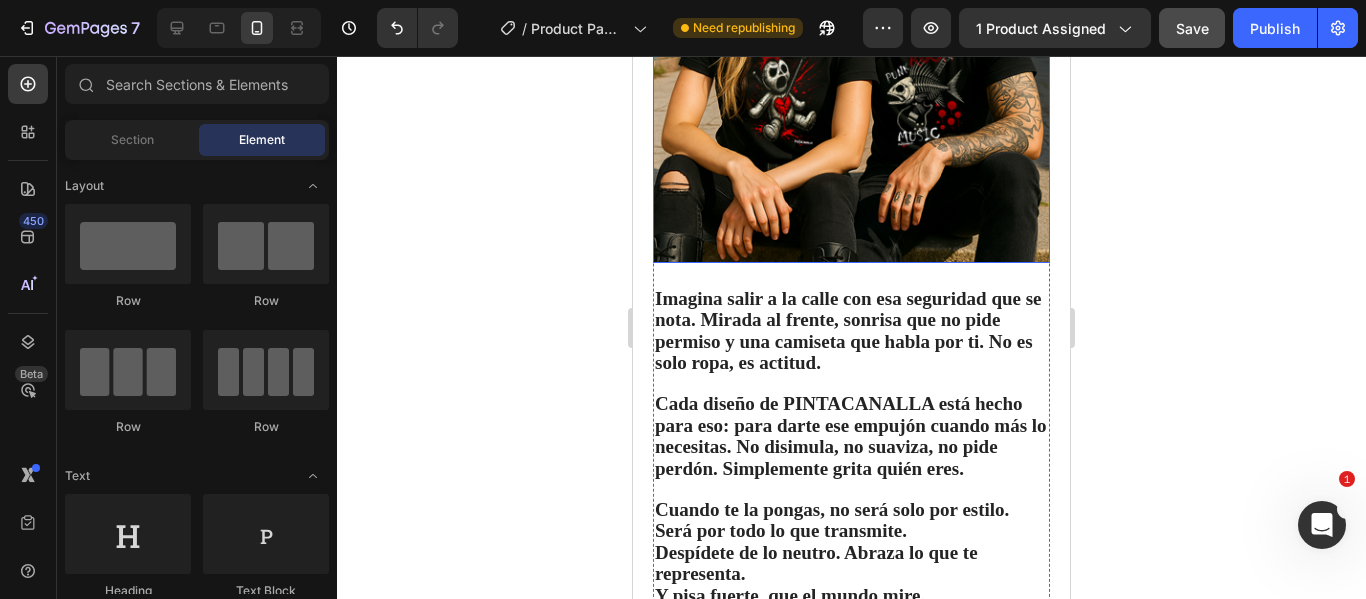 scroll, scrollTop: 2569, scrollLeft: 0, axis: vertical 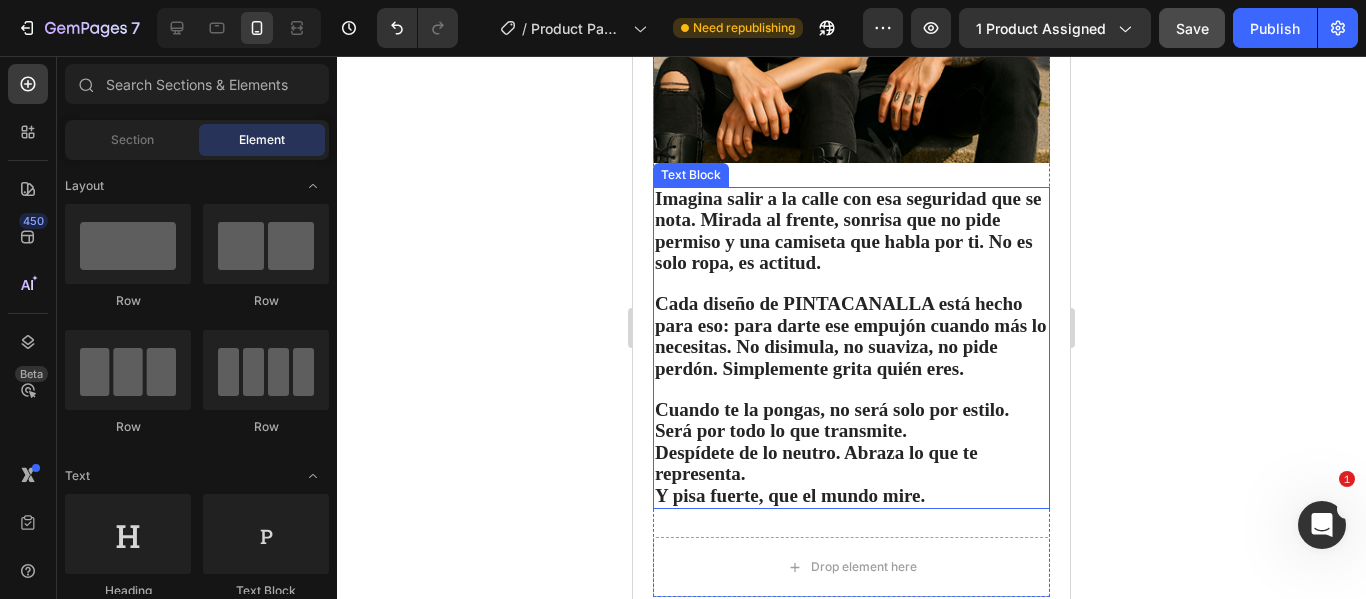 click on "Cuando te la pongas, no será solo por estilo. Será por todo lo que transmite." at bounding box center (832, 420) 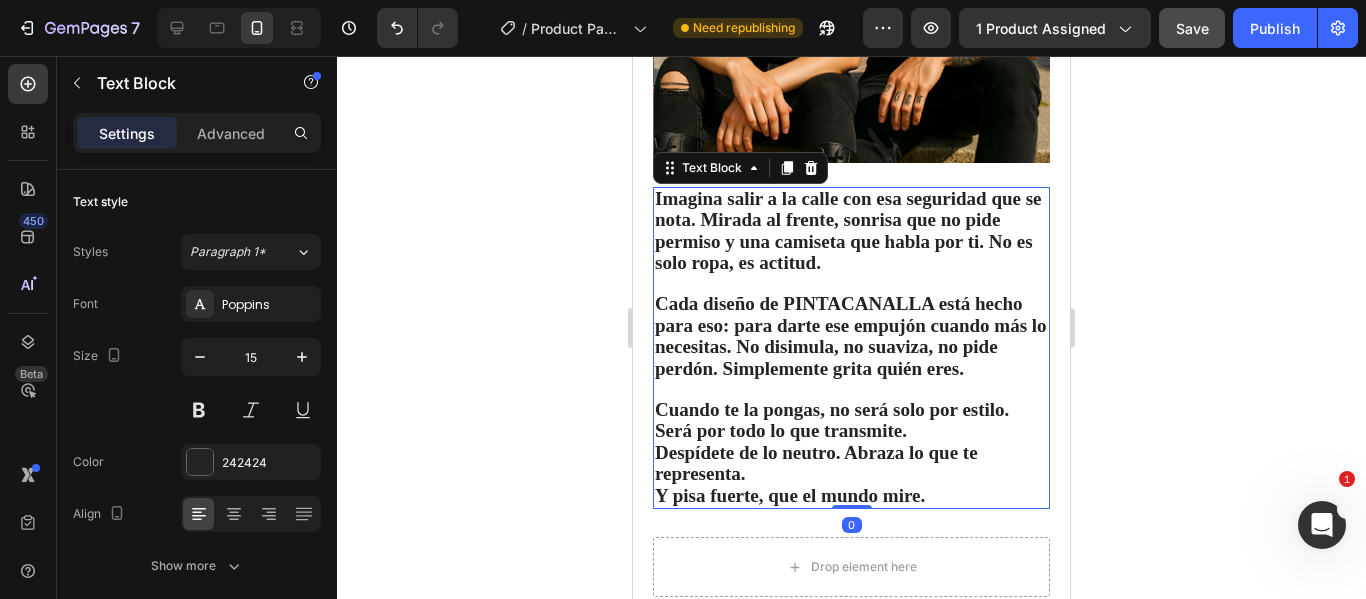 click on "Despídete de lo neutro. Abraza lo que te representa. Y pisa fuerte, que el mundo mire." at bounding box center (851, 475) 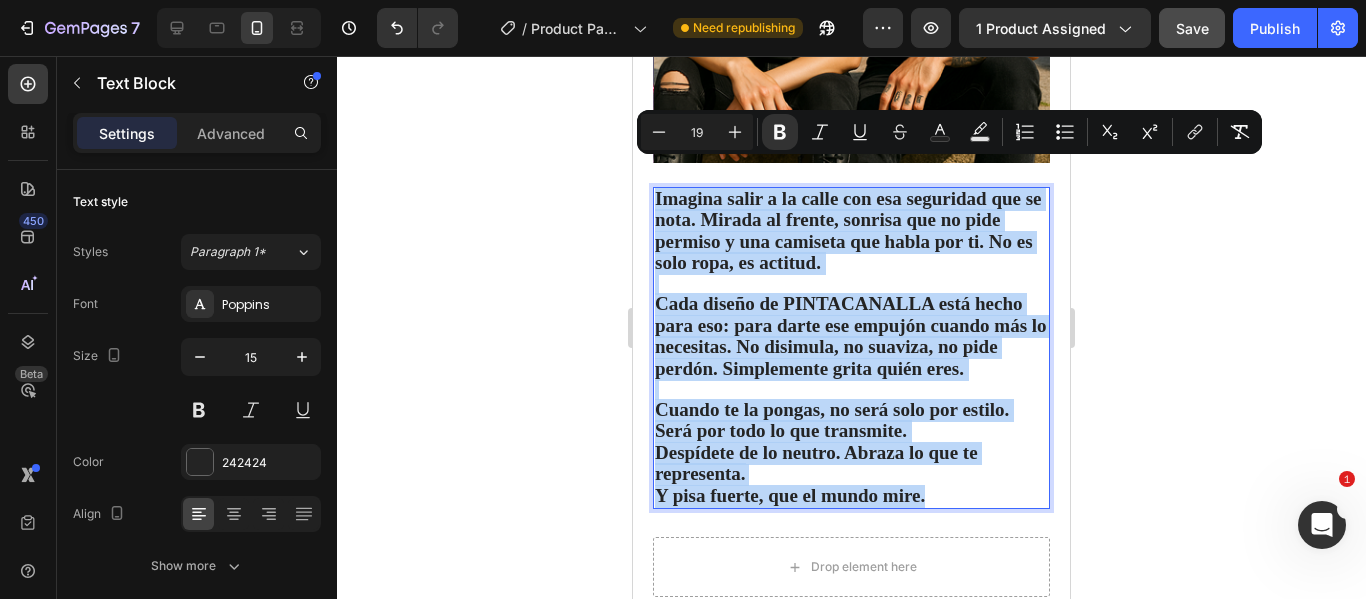 drag, startPoint x: 926, startPoint y: 470, endPoint x: 653, endPoint y: 169, distance: 406.3619 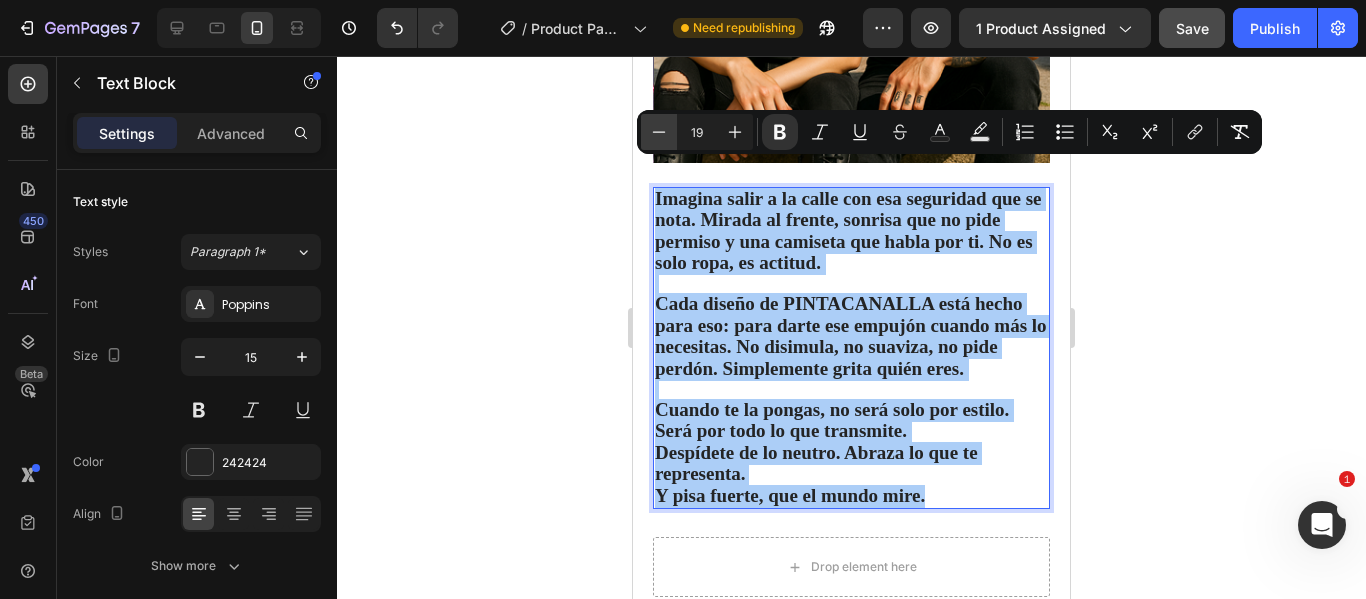 click 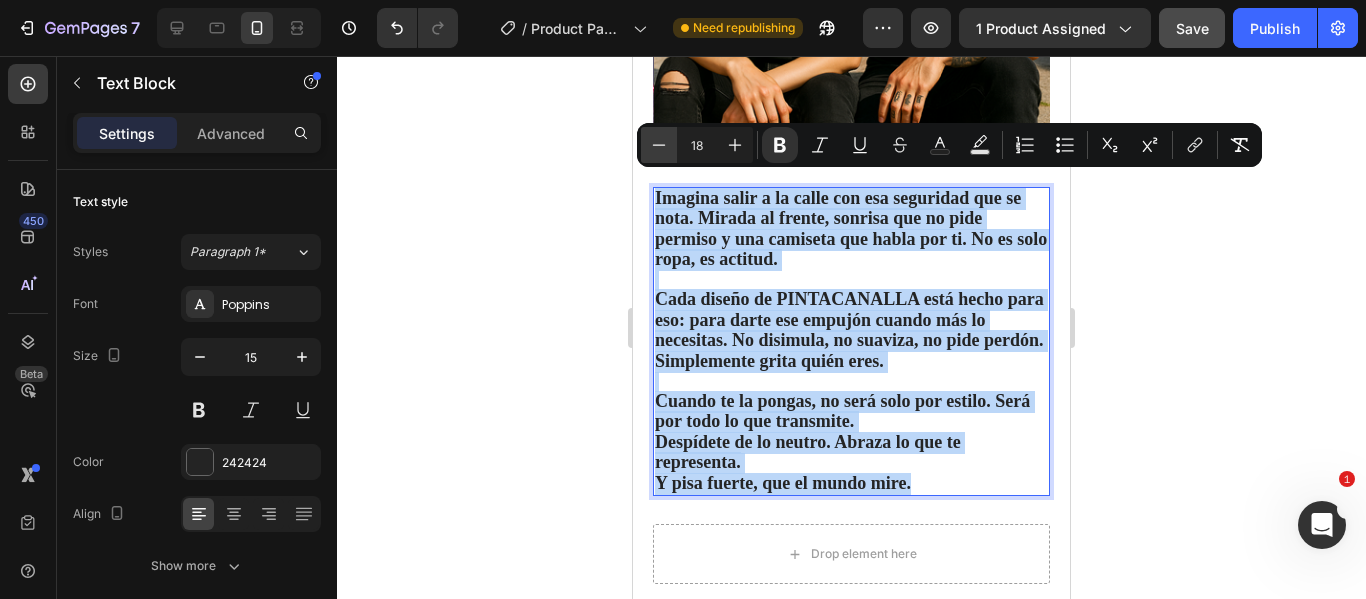scroll, scrollTop: 2556, scrollLeft: 0, axis: vertical 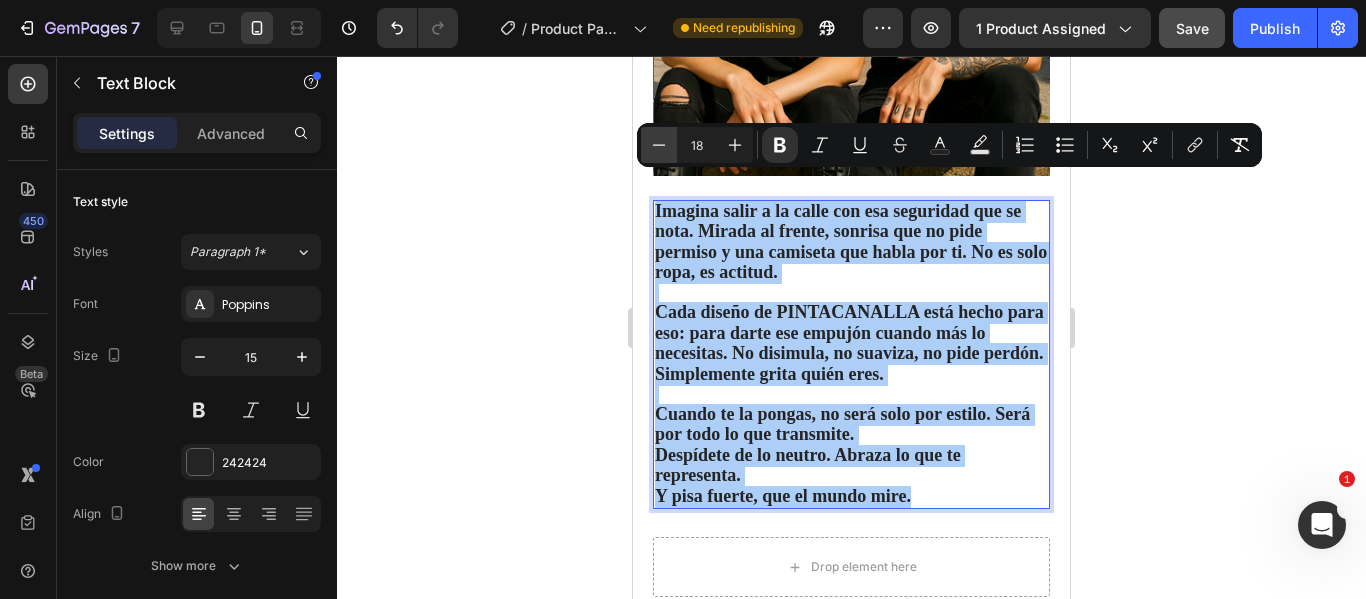 click on "Minus" at bounding box center (659, 145) 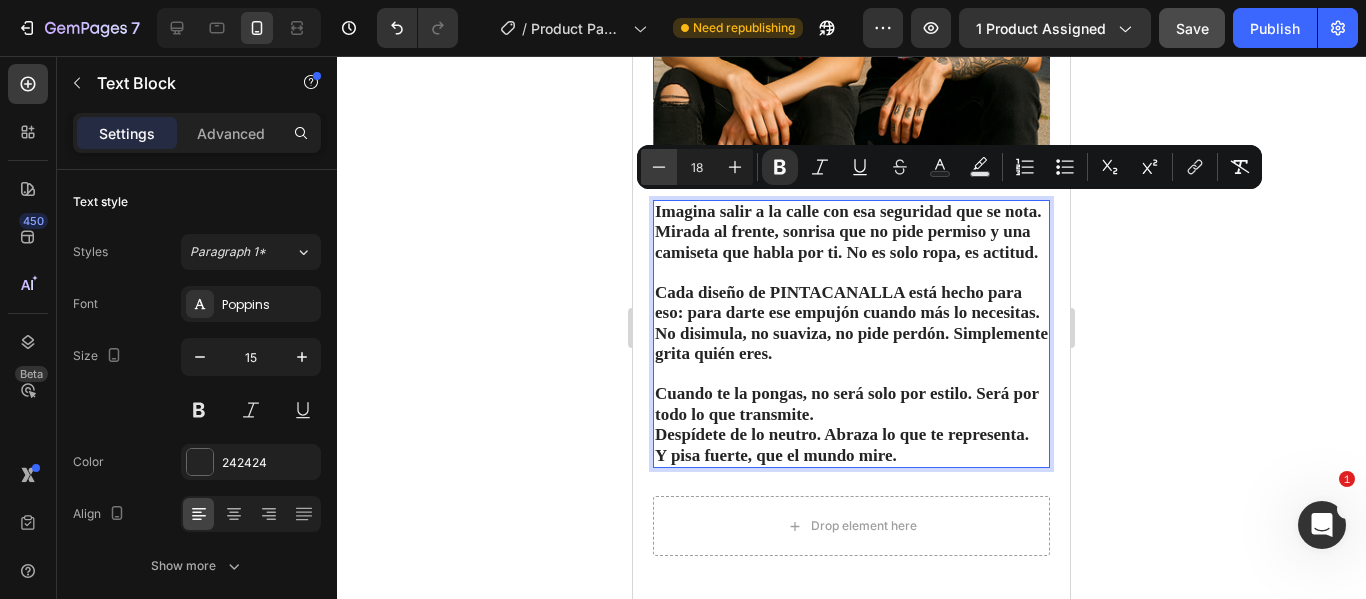 type on "17" 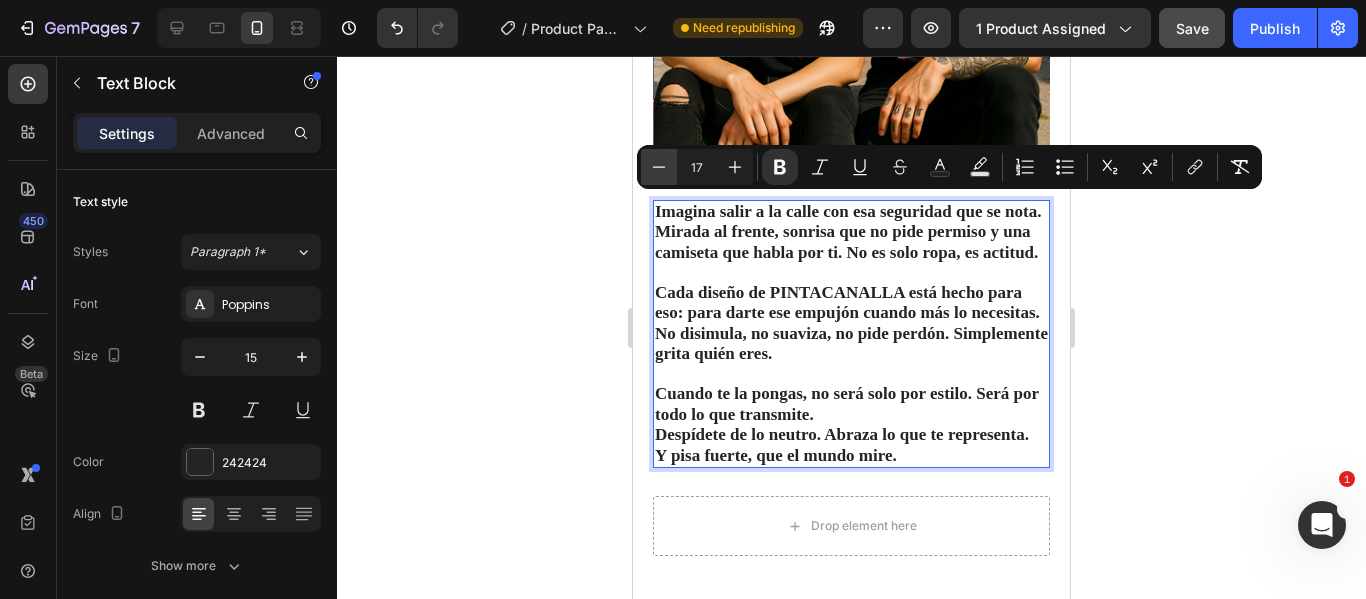 scroll, scrollTop: 2535, scrollLeft: 0, axis: vertical 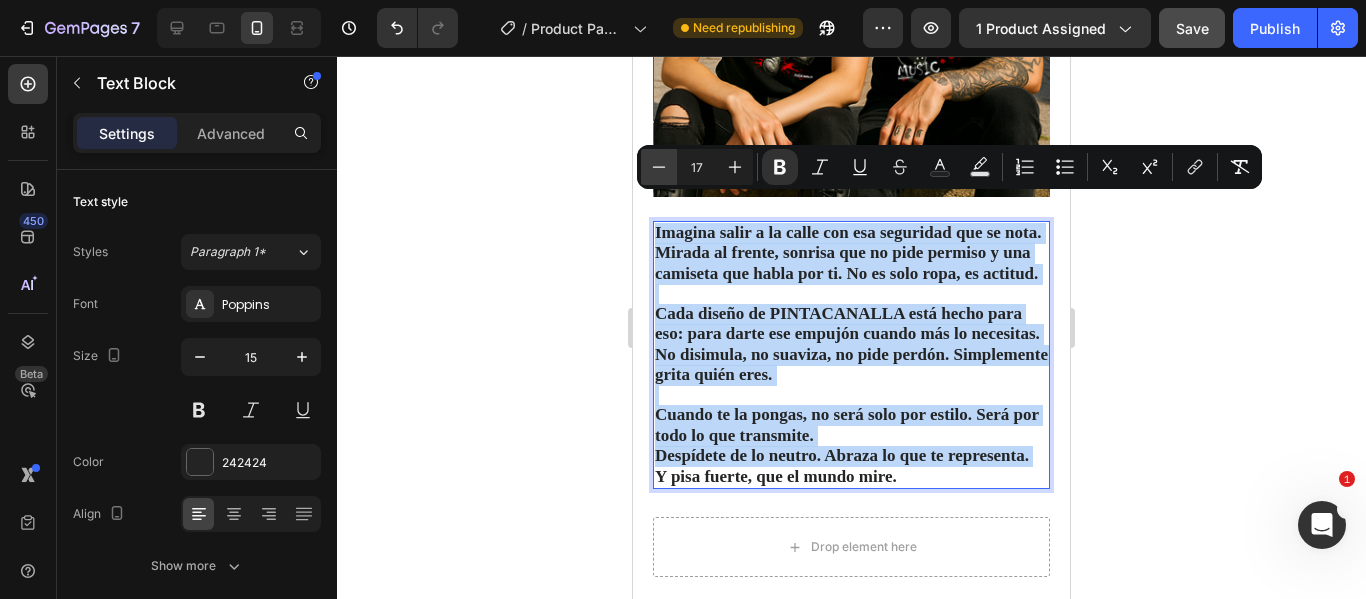 click at bounding box center (851, -1) 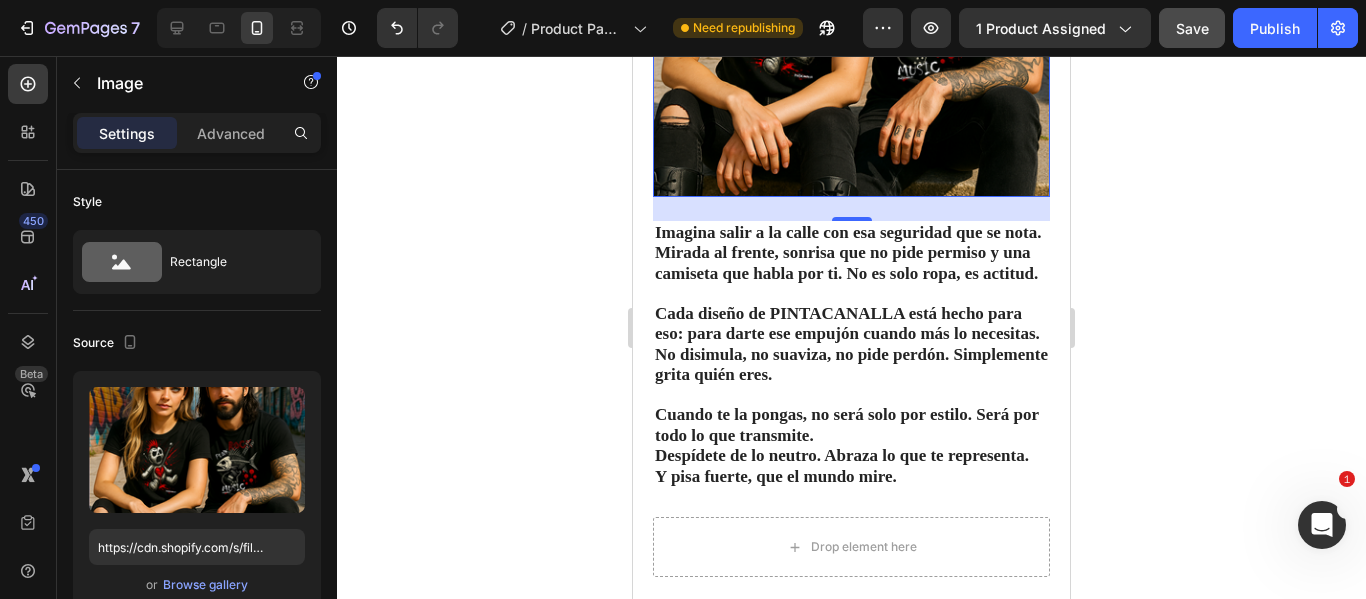 click 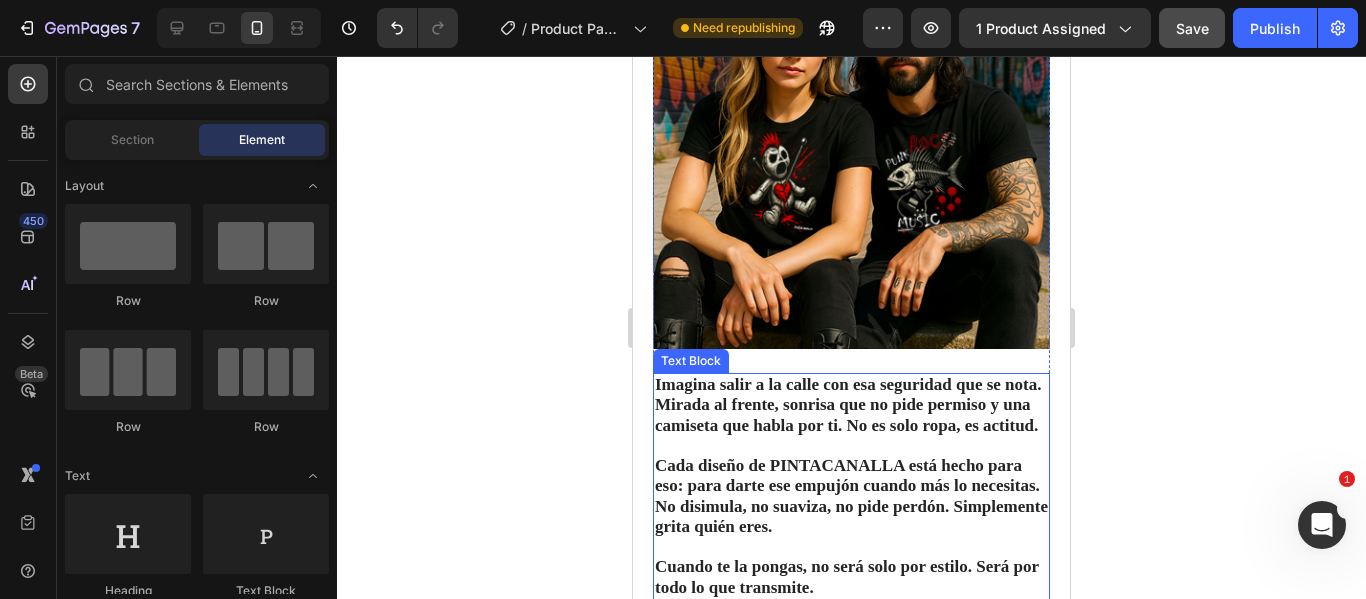 scroll, scrollTop: 2535, scrollLeft: 0, axis: vertical 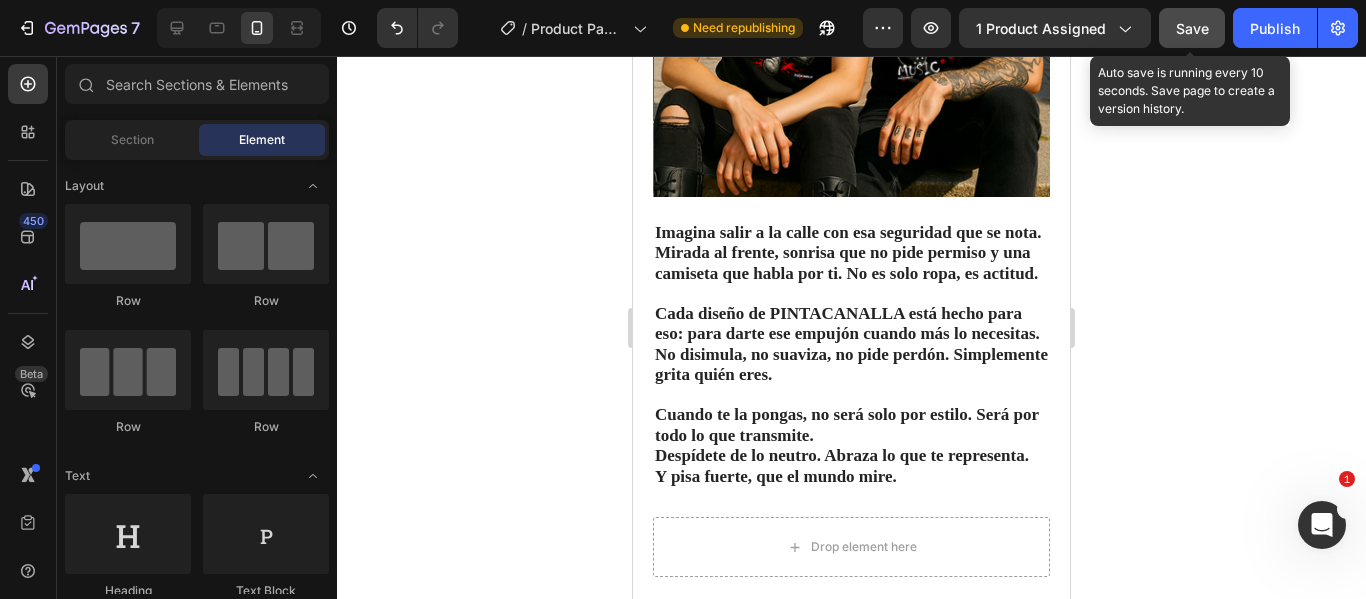click on "Save" at bounding box center [1192, 28] 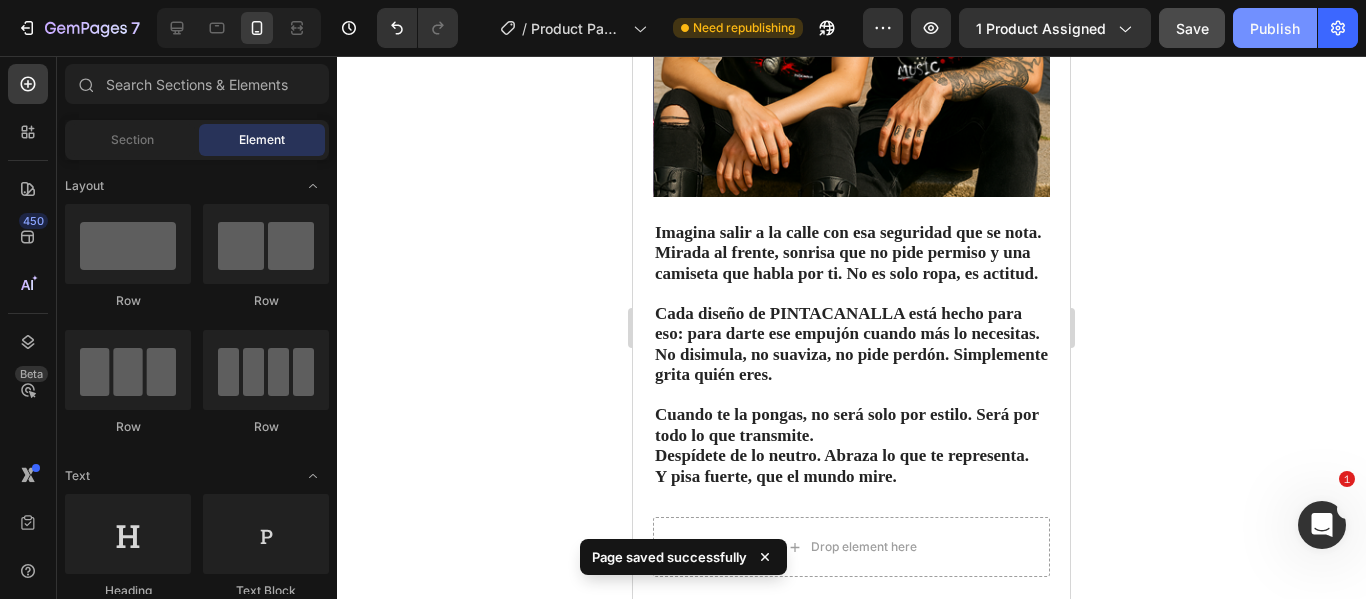 click on "Publish" at bounding box center [1275, 28] 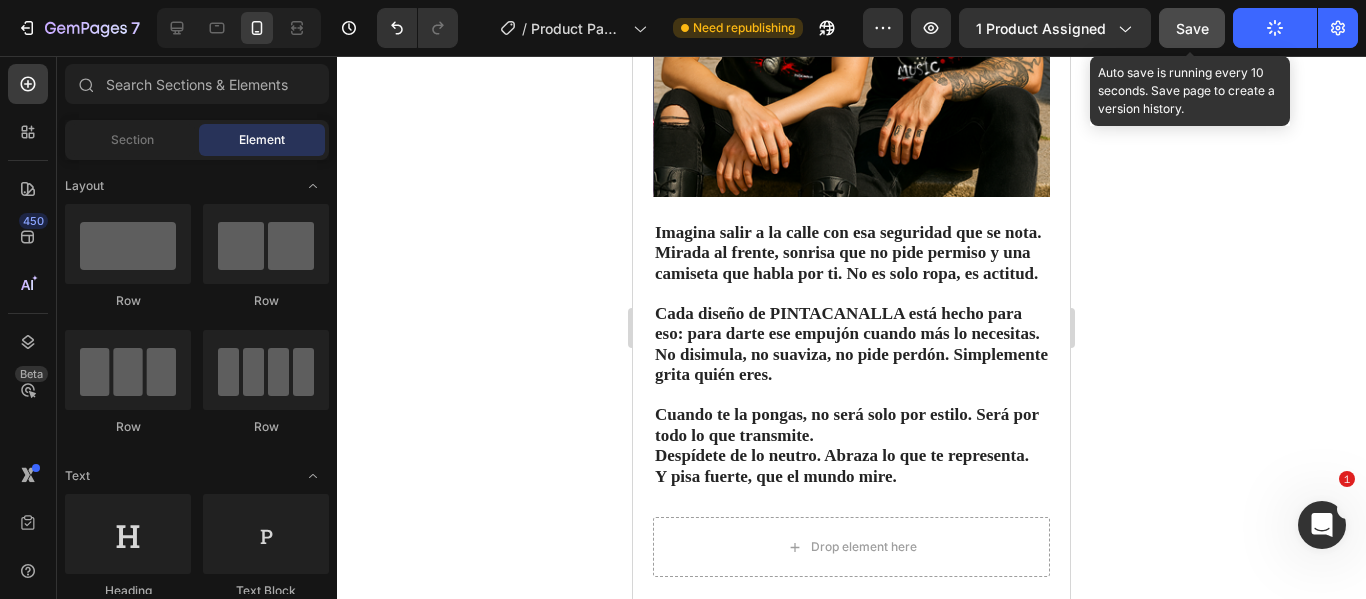 click on "Save" at bounding box center (1192, 28) 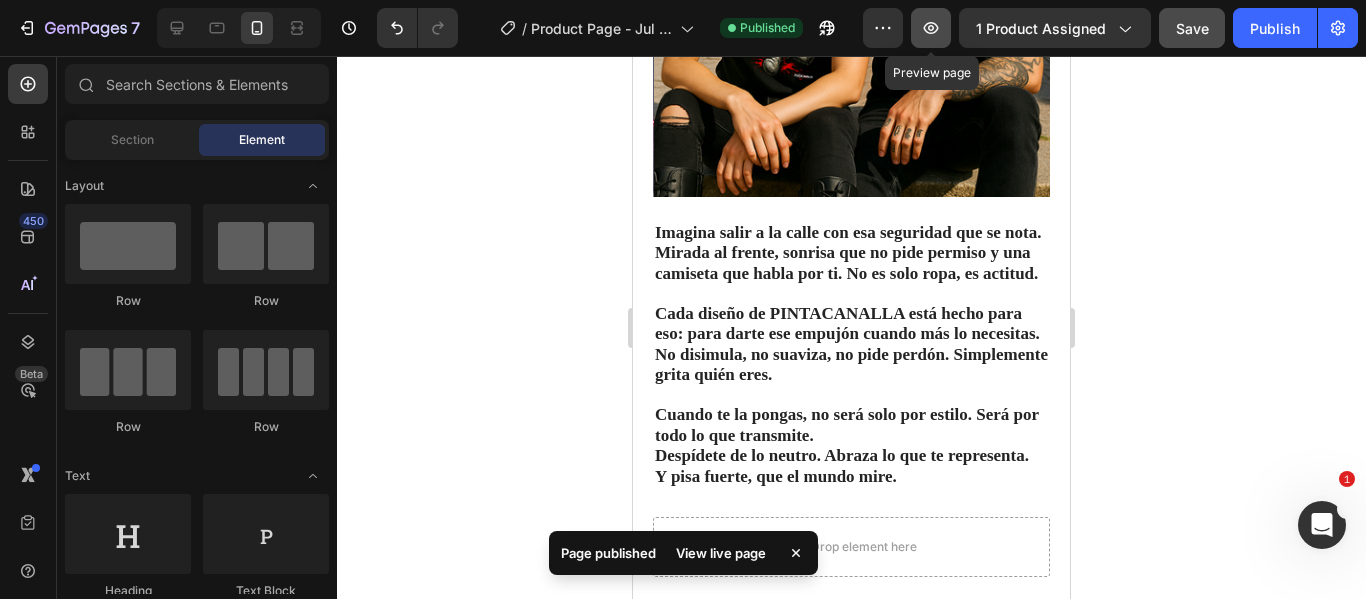 click 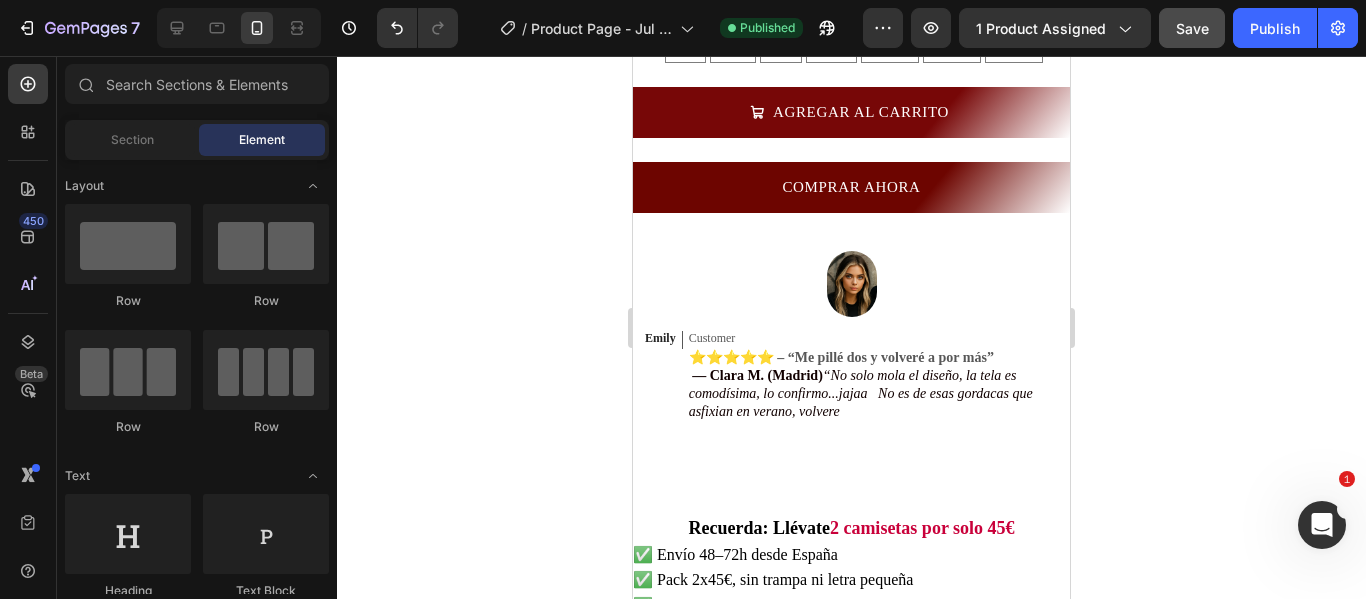 scroll, scrollTop: 1035, scrollLeft: 0, axis: vertical 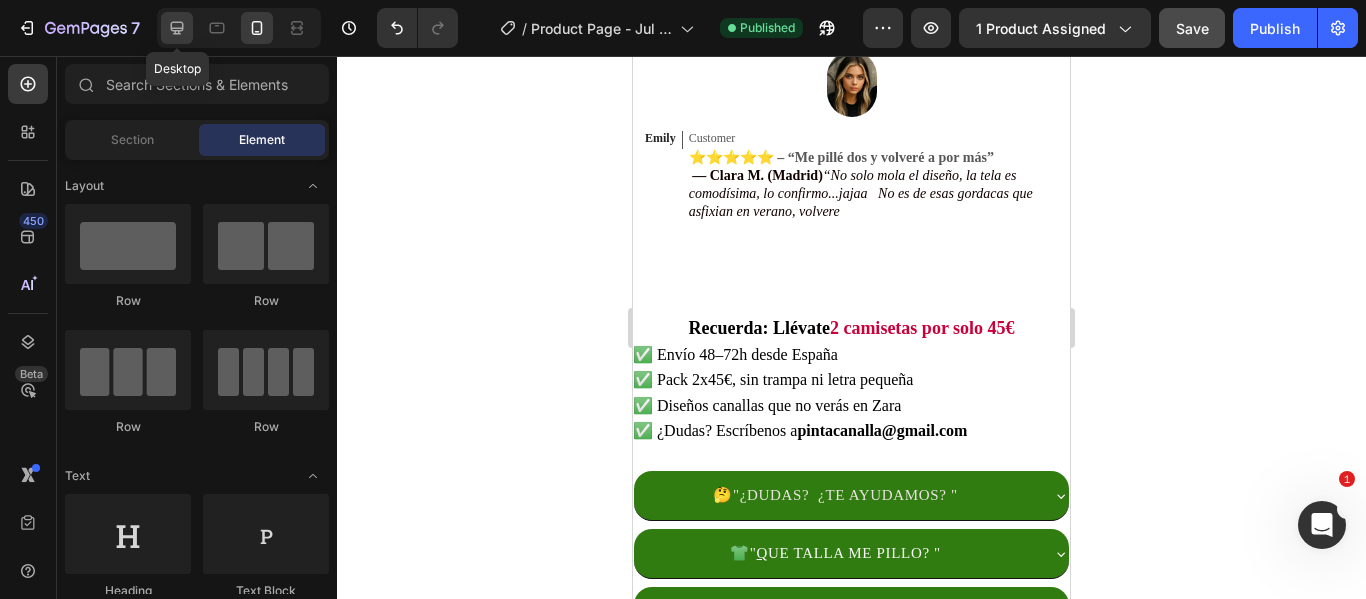 click 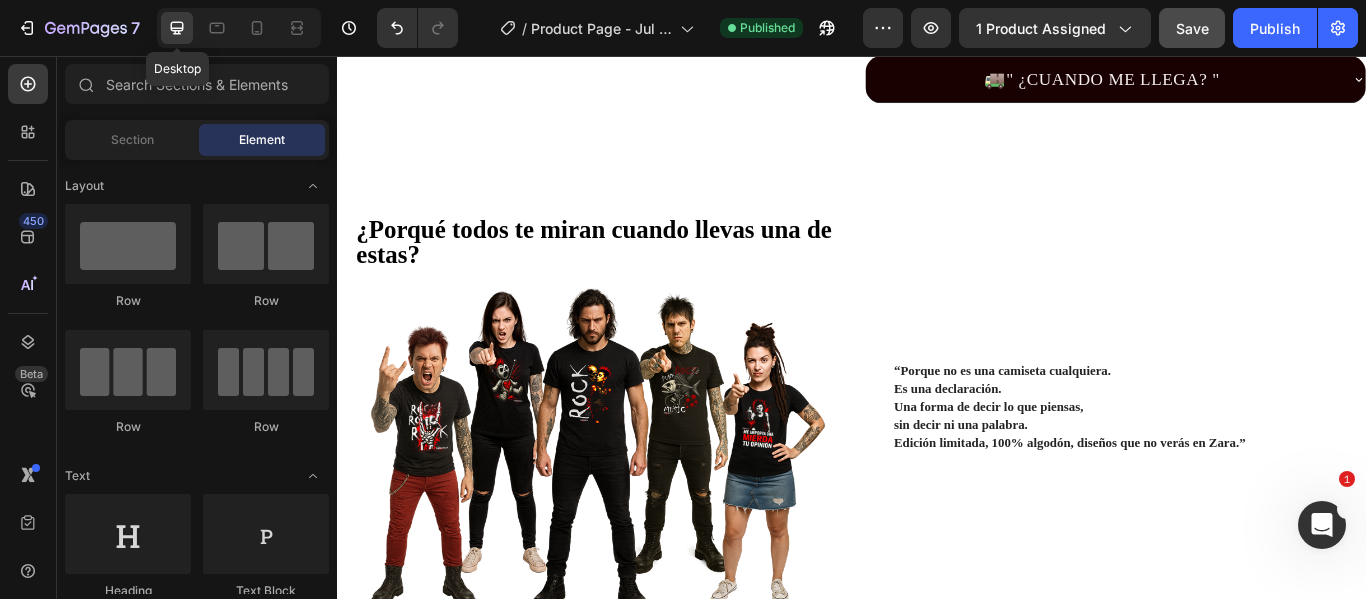 click on "🚚   " ¿ CUANDO ME LLEGA? "" at bounding box center (1228, 83) 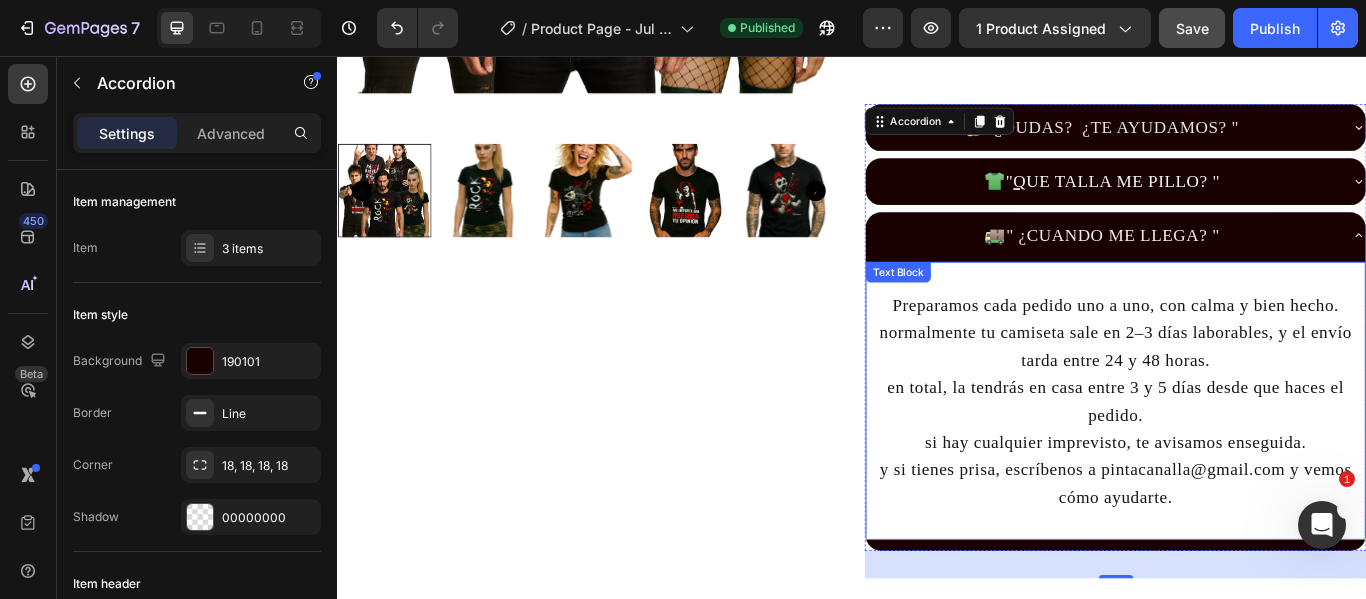 scroll, scrollTop: 1039, scrollLeft: 0, axis: vertical 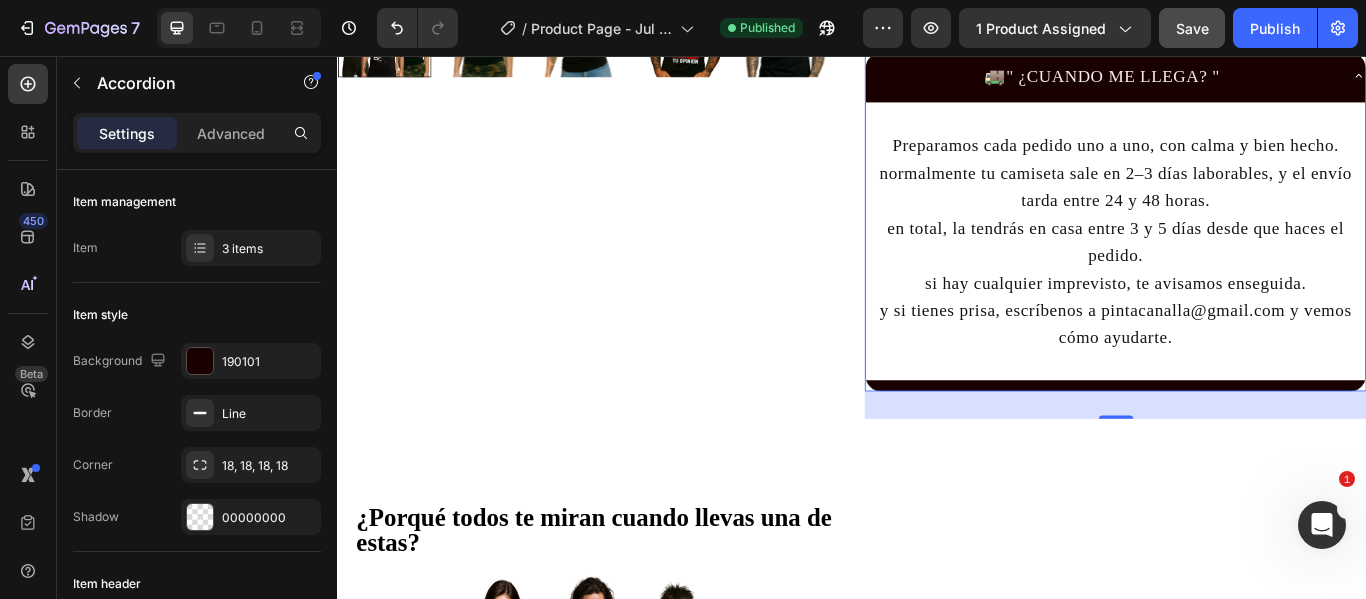 click on "🚚   " ¿ CUANDO ME LLEGA? "" at bounding box center [1228, 79] 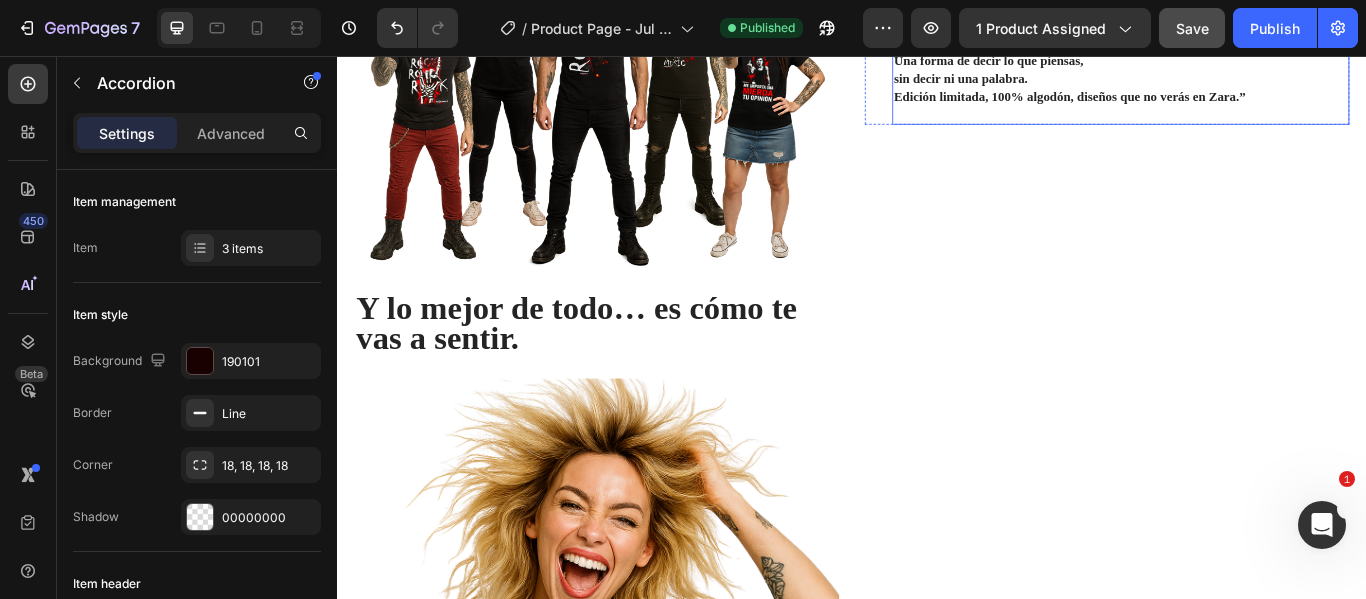 scroll, scrollTop: 1339, scrollLeft: 0, axis: vertical 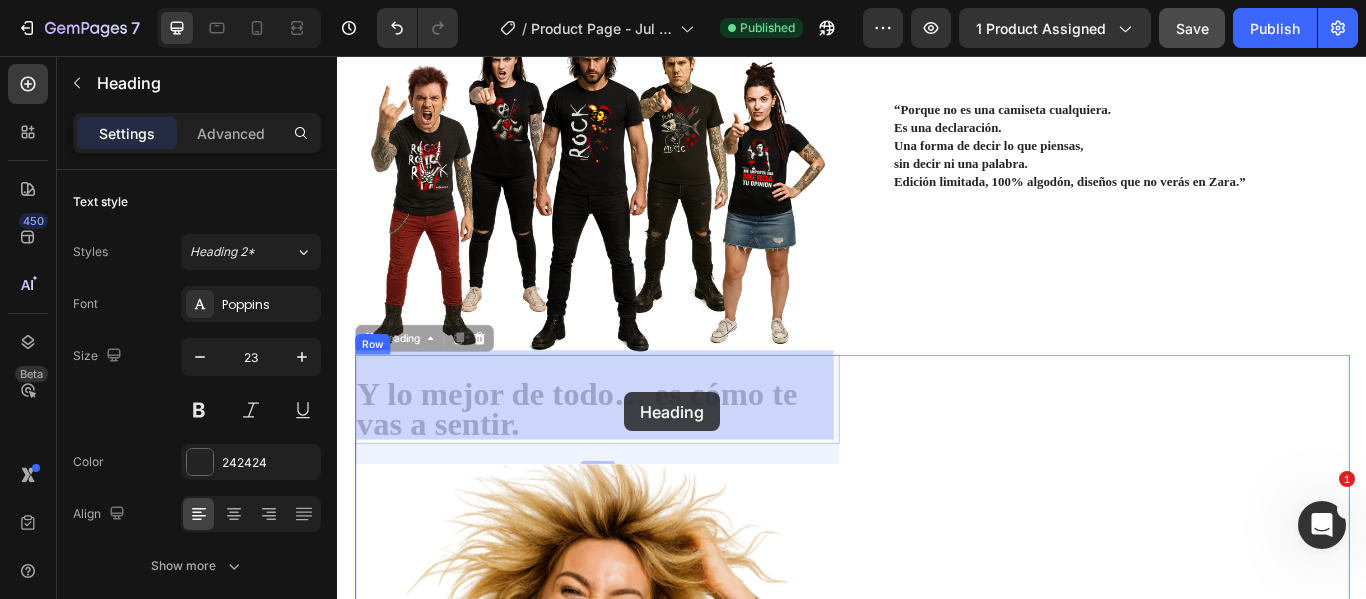 drag, startPoint x: 633, startPoint y: 450, endPoint x: 672, endPoint y: 448, distance: 39.051247 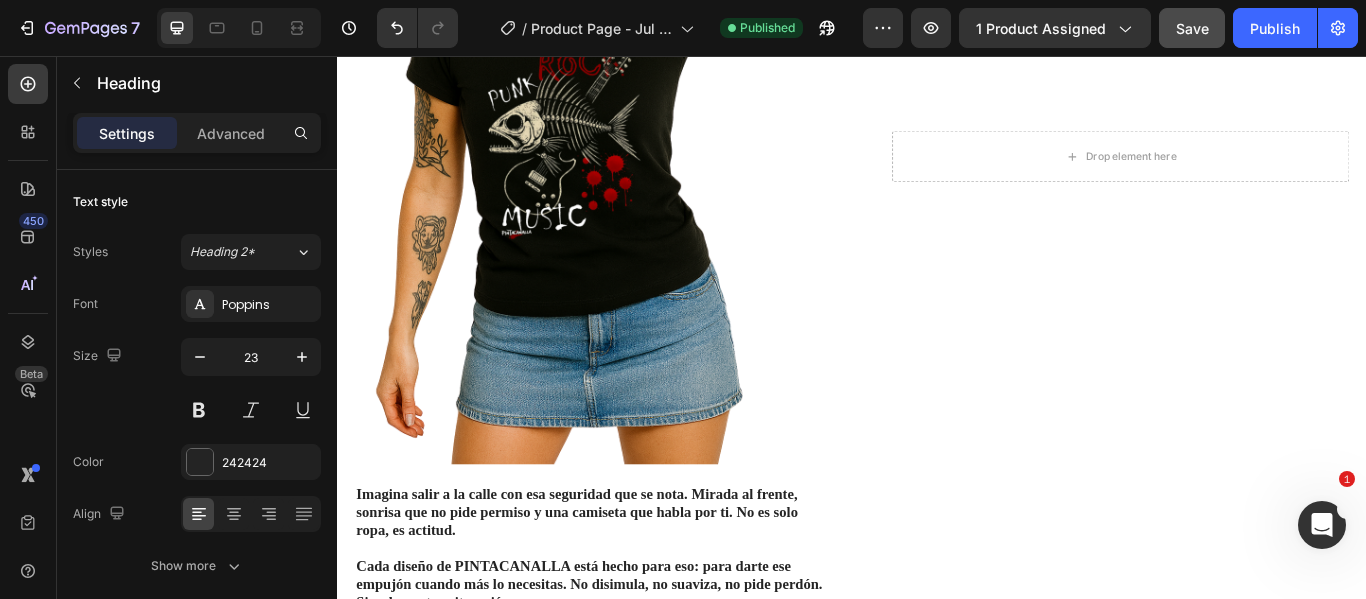 scroll, scrollTop: 2239, scrollLeft: 0, axis: vertical 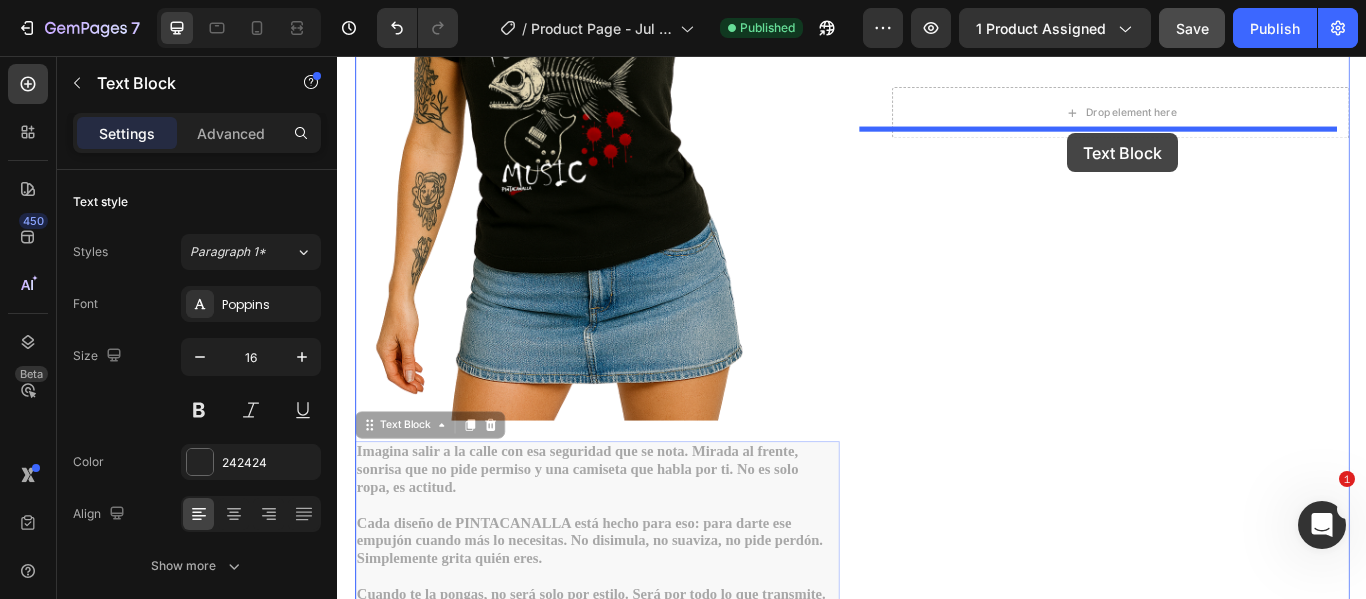 drag, startPoint x: 672, startPoint y: 542, endPoint x: 1189, endPoint y: 145, distance: 651.842 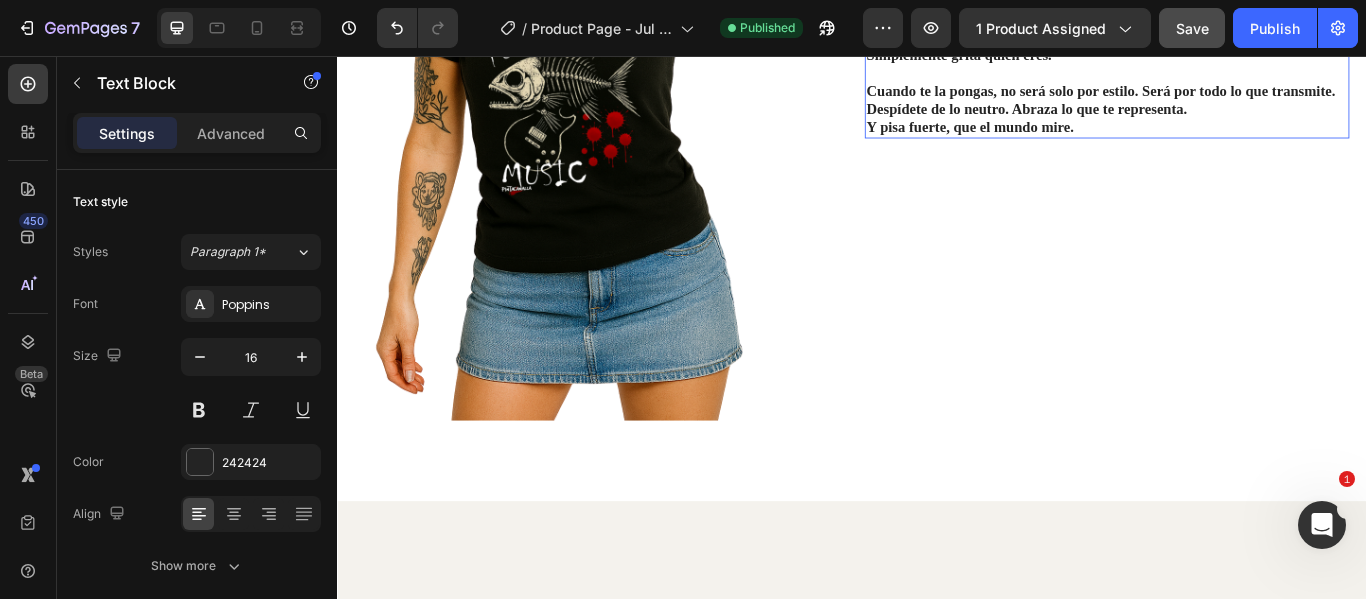 scroll, scrollTop: 2005, scrollLeft: 0, axis: vertical 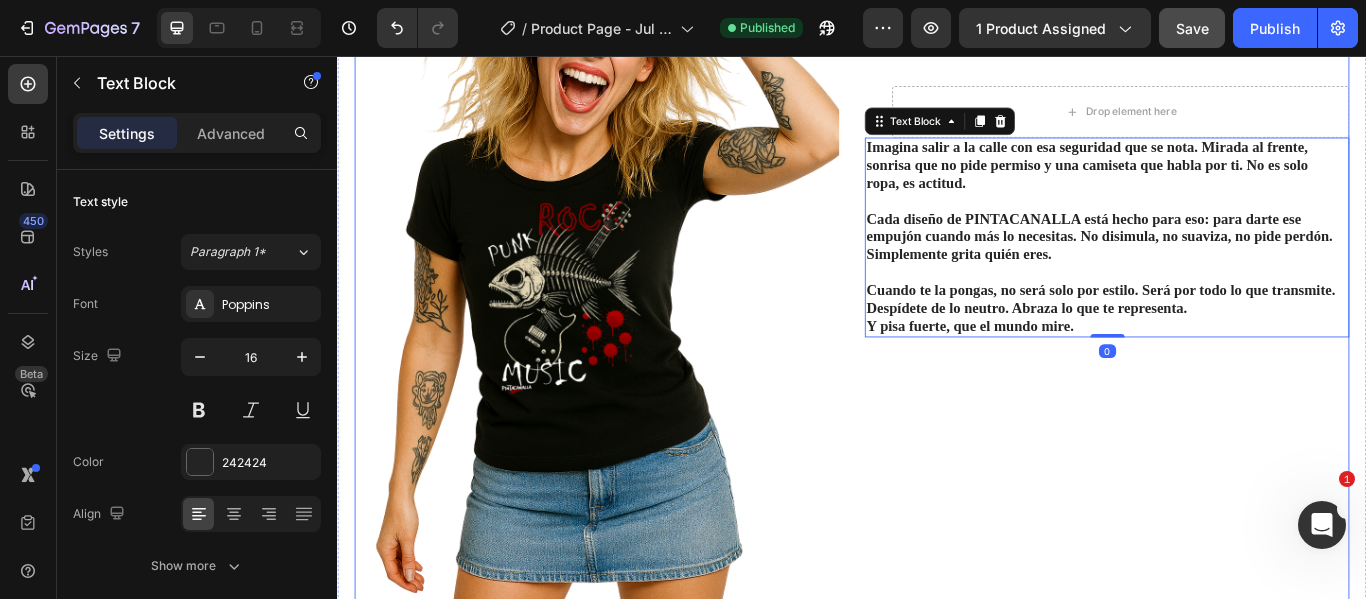 click on "Drop element here Row Imagina salir a la calle con esa seguridad que se nota. Mirada al frente, sonrisa que no pide permiso y una camiseta que habla por ti. No es solo ropa, es actitud.   Cada diseño de PINTACANALLA está hecho para eso: para darte ese empujón cuando más lo necesitas. No disimula, no suaviza, no pide perdón. Simplemente grita quién eres.   Cuando te la pongas, no será solo por estilo. Será por todo lo que transmite. Despídete de lo neutro. Abraza lo que te representa. Y pisa fuerte, que el mundo mire. Text Block   0" at bounding box center [1234, 237] 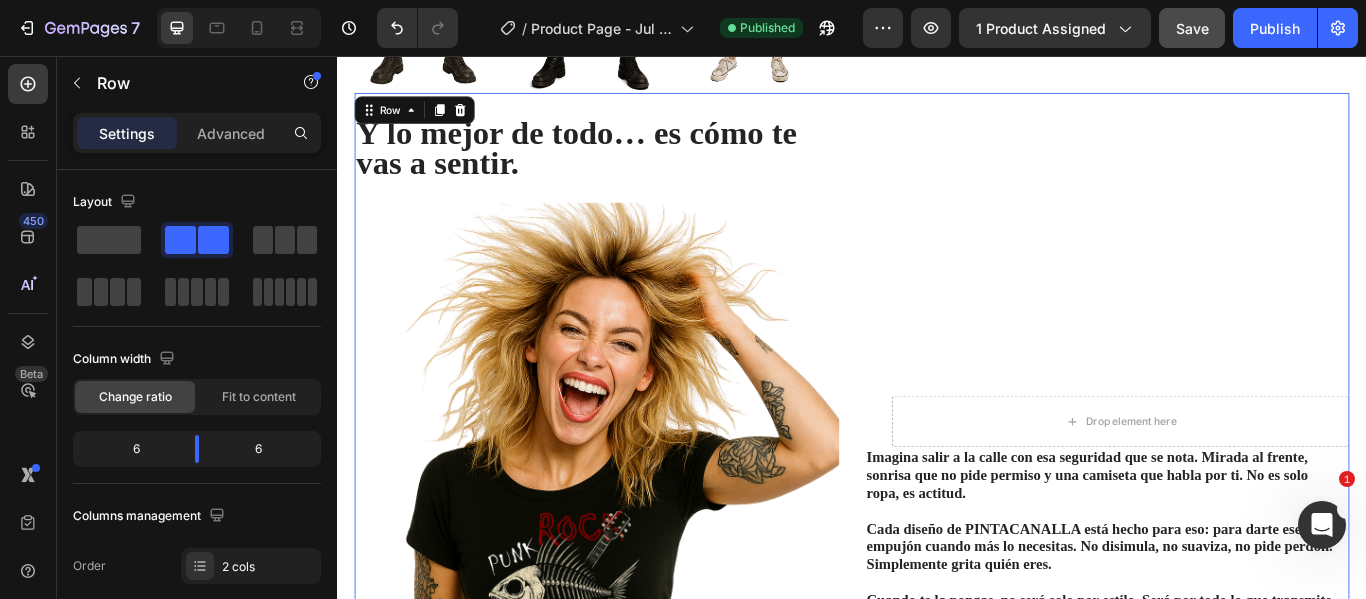 scroll, scrollTop: 1605, scrollLeft: 0, axis: vertical 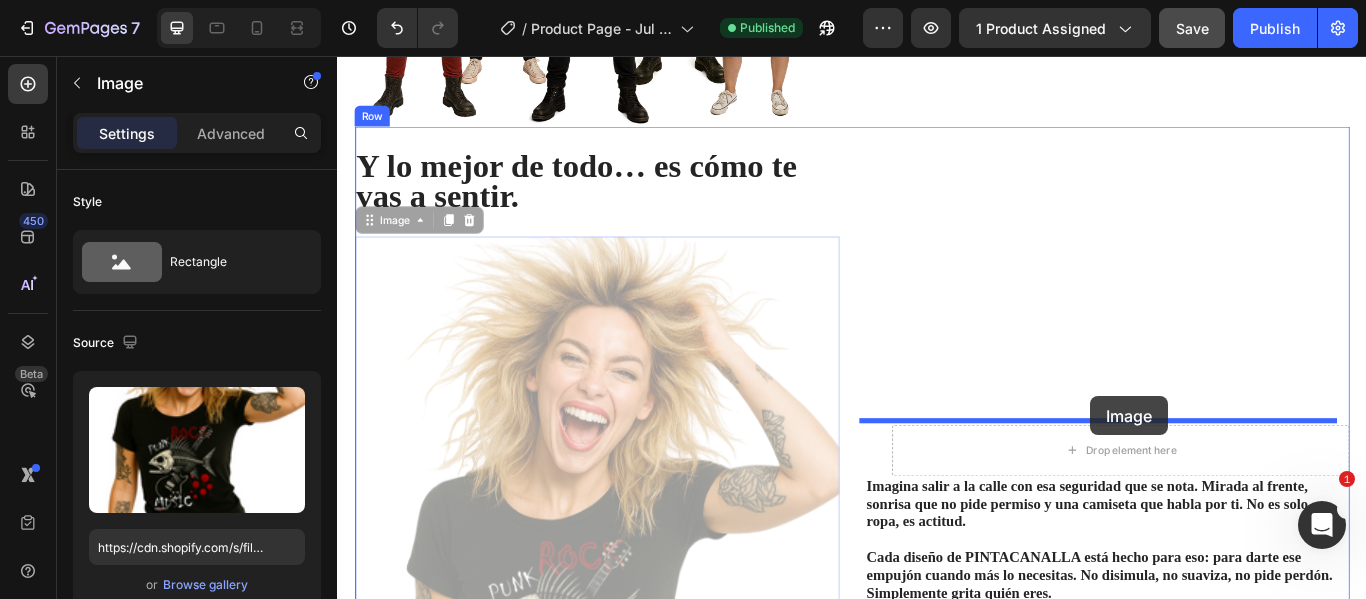 drag, startPoint x: 724, startPoint y: 436, endPoint x: 1215, endPoint y: 454, distance: 491.32983 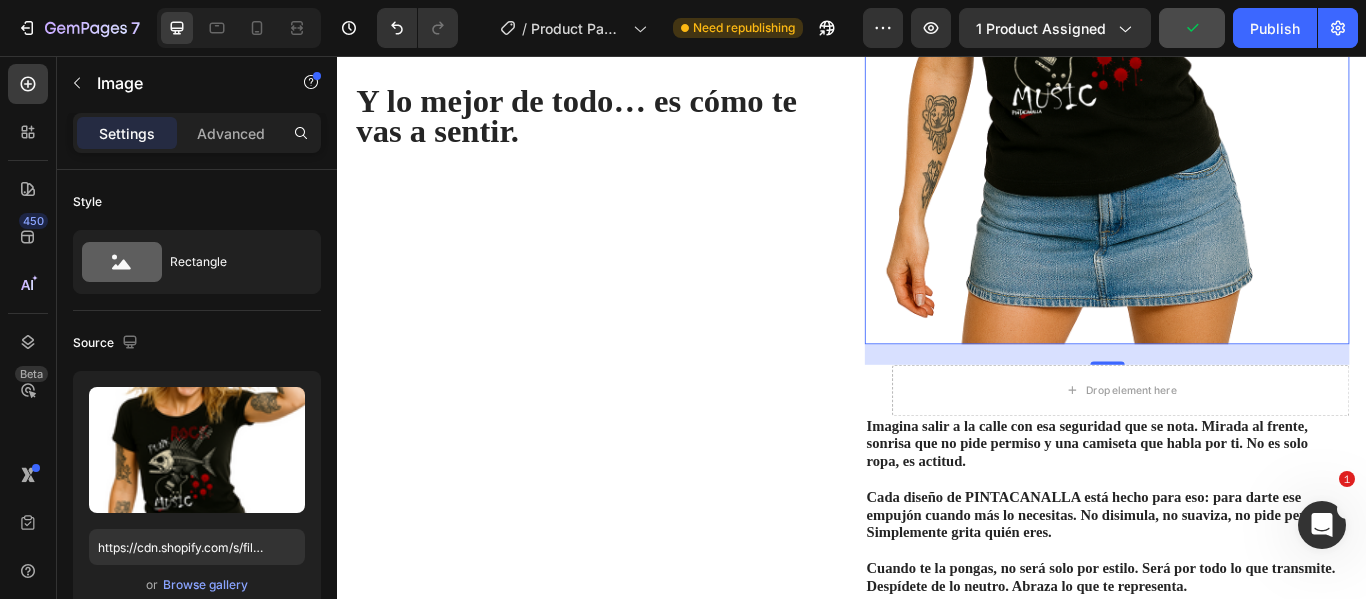 scroll, scrollTop: 2205, scrollLeft: 0, axis: vertical 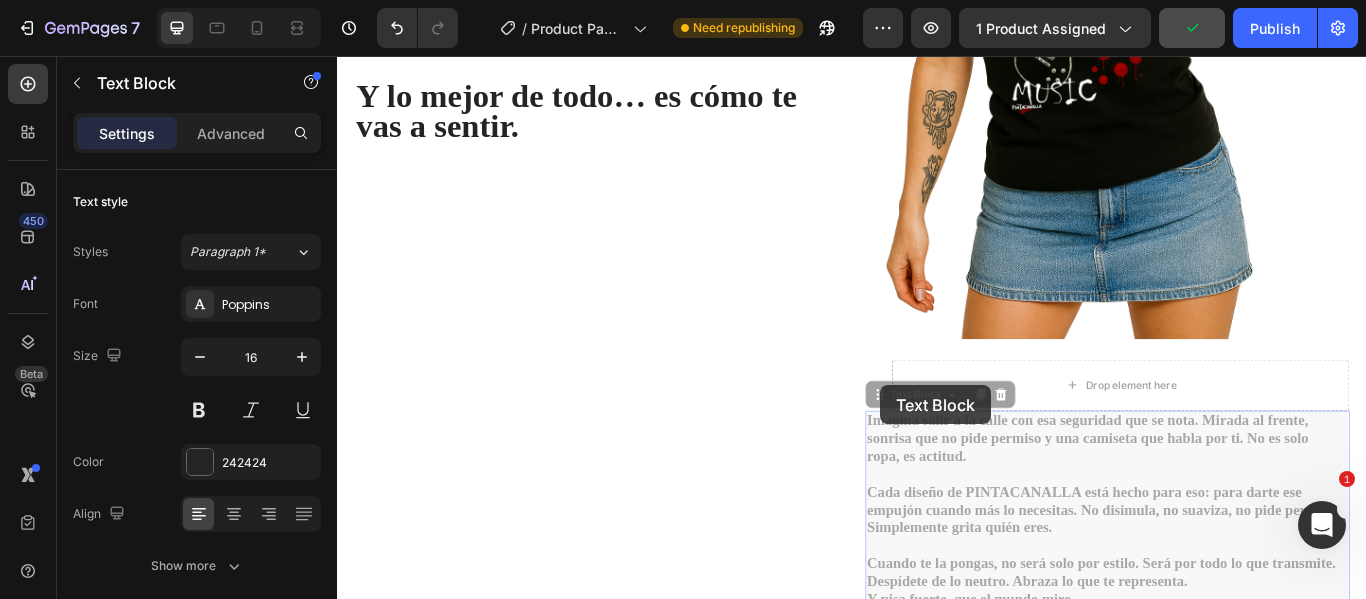 drag, startPoint x: 991, startPoint y: 454, endPoint x: 978, endPoint y: 447, distance: 14.764823 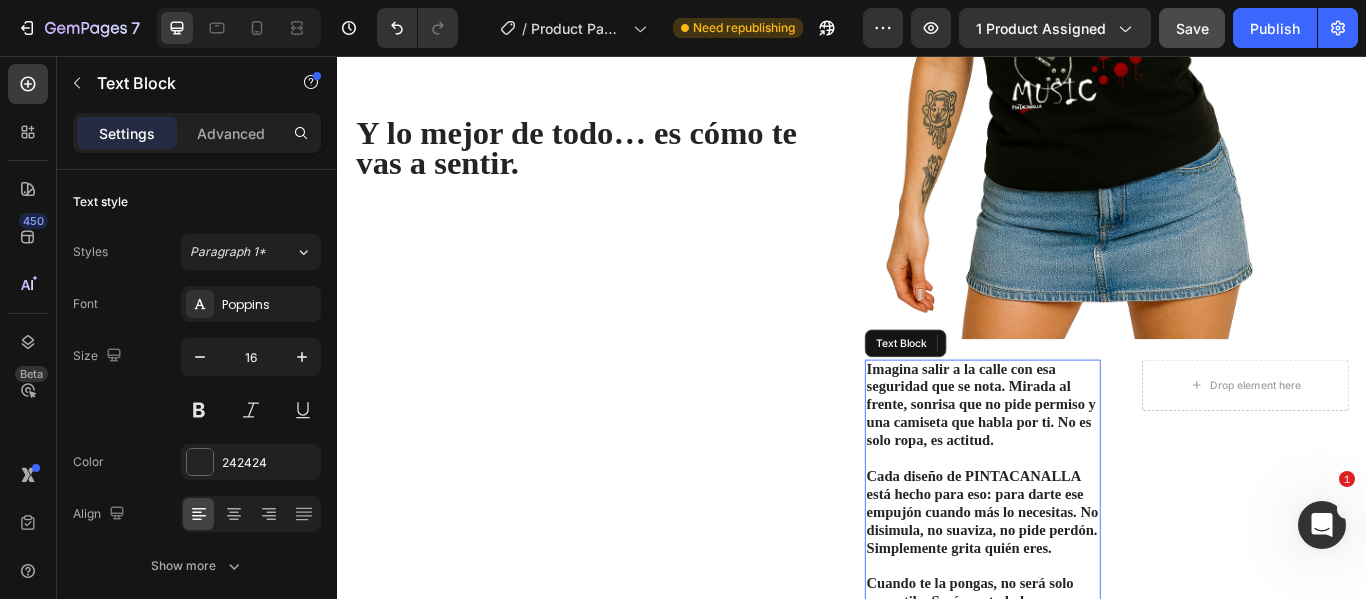 click on "Imagina salir a la calle con esa seguridad que se nota. Mirada al frente, sonrisa que no pide permiso y una camiseta que habla por ti. No es solo ropa, es actitud." at bounding box center [1089, 464] 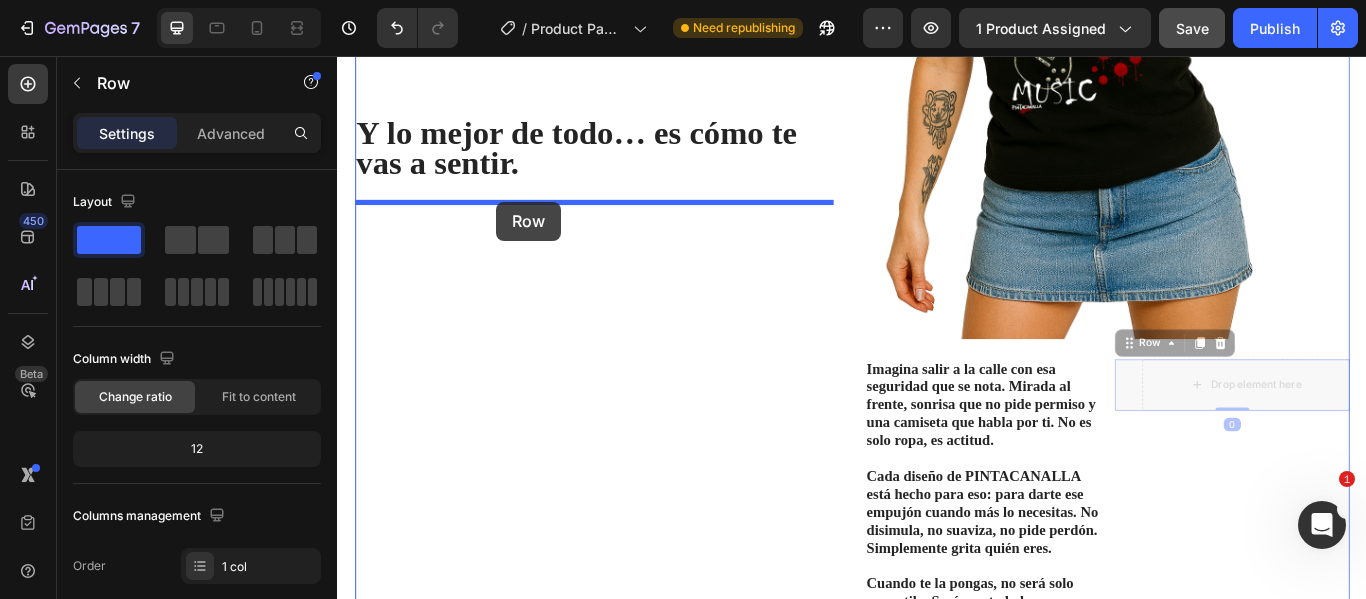 drag, startPoint x: 1142, startPoint y: 418, endPoint x: 522, endPoint y: 226, distance: 649.0485 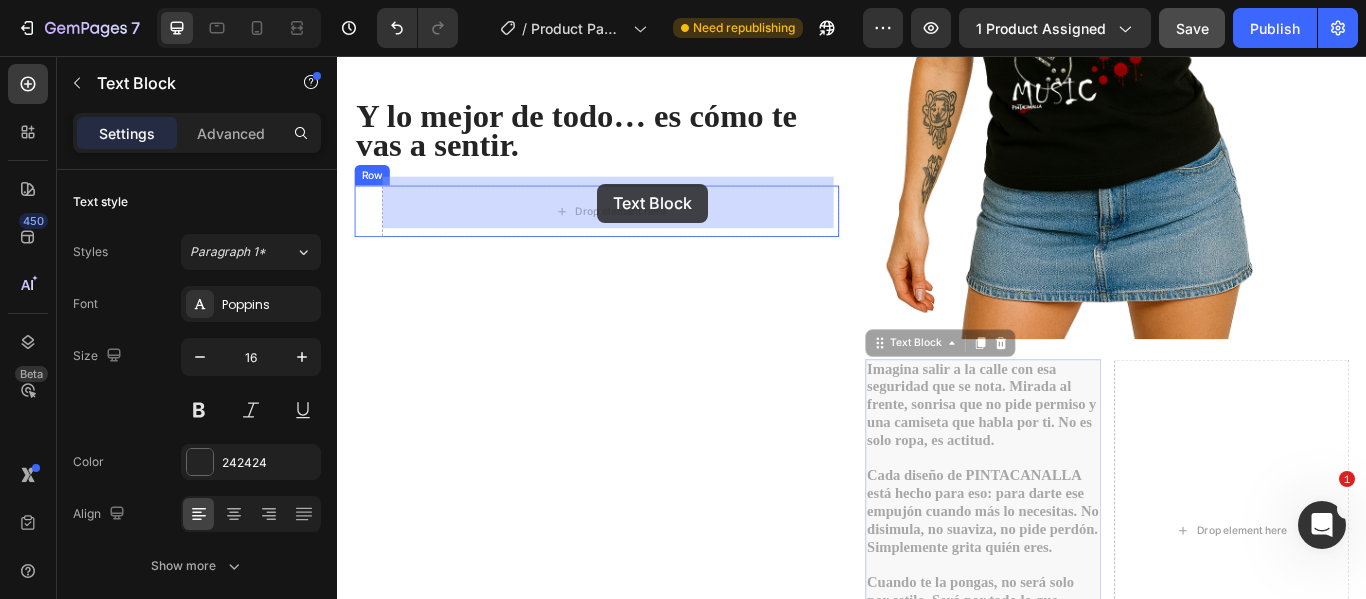 drag, startPoint x: 1008, startPoint y: 487, endPoint x: 640, endPoint y: 206, distance: 463.01727 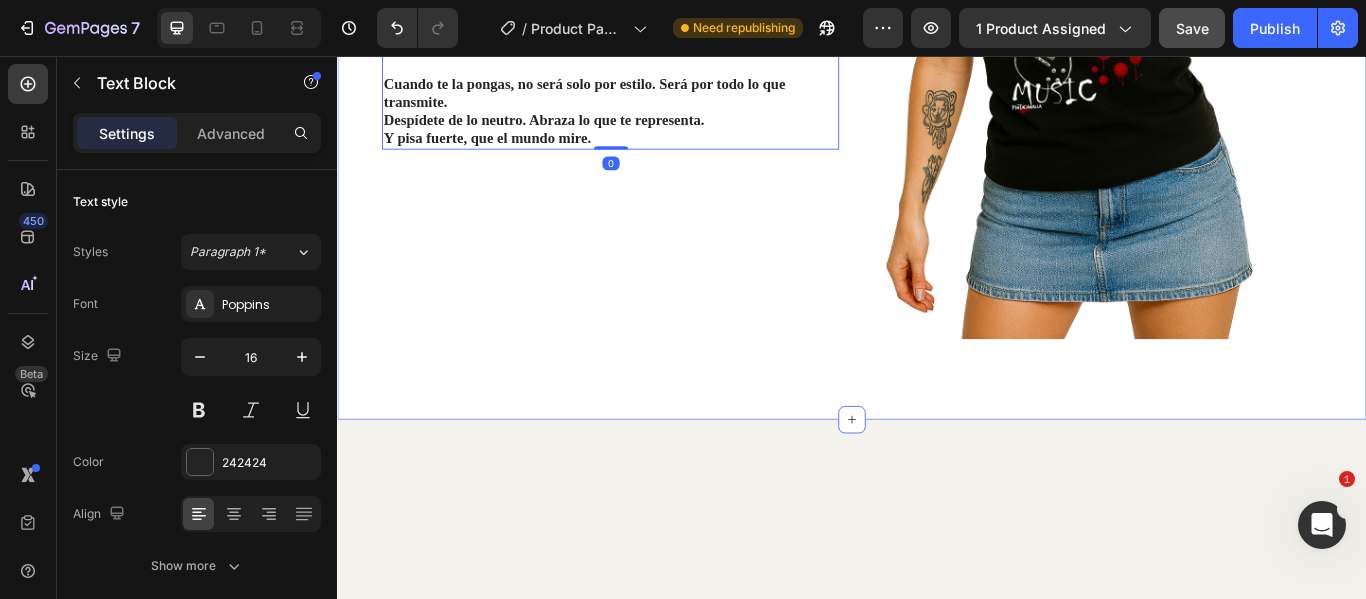 click on "“Porque no es una camiseta cualquiera. Es una declaración.  Una forma de decir lo que piensas,  sin decir ni una palabra. Edición limitada, 100% algodón, diseños que no verás en Zara.”   Text Block Row ¿Porqué todos te miran cuando llevas una de estas? Heading Image Row Image Y lo mejor de todo… es cómo te vas a sentir. Heading Imagina salir a la calle con esa seguridad que se nota. Mirada al frente, sonrisa que no pide permiso y una camiseta que habla por ti. No es solo ropa, es actitud.   Cada diseño de PINTACANALLA está hecho para eso: para darte ese empujón cuando más lo necesitas. No disimula, no suaviza, no pide perdón. Simplemente grita quién eres.   Cuando te la pongas, no será solo por estilo. Será por todo lo que transmite. Despídete de lo neutro. Abraza lo que te representa. Y pisa fuerte, que el mundo mire. Text Block   0 Row Row Section 2" at bounding box center (937, -224) 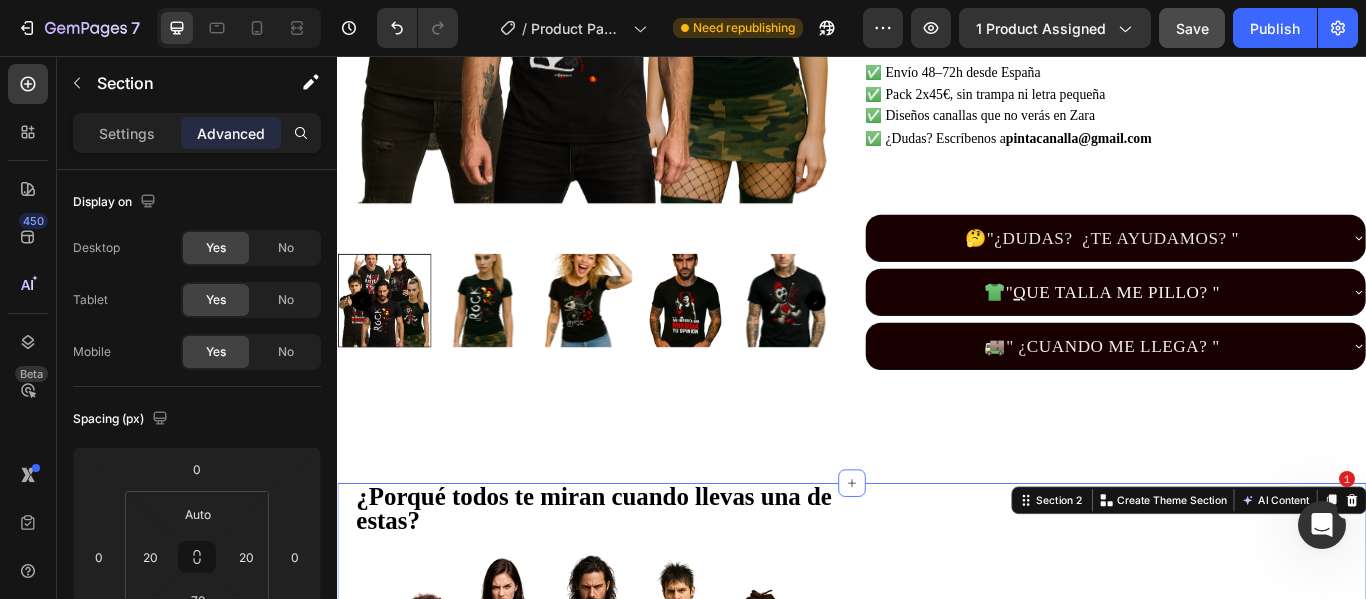 scroll, scrollTop: 705, scrollLeft: 0, axis: vertical 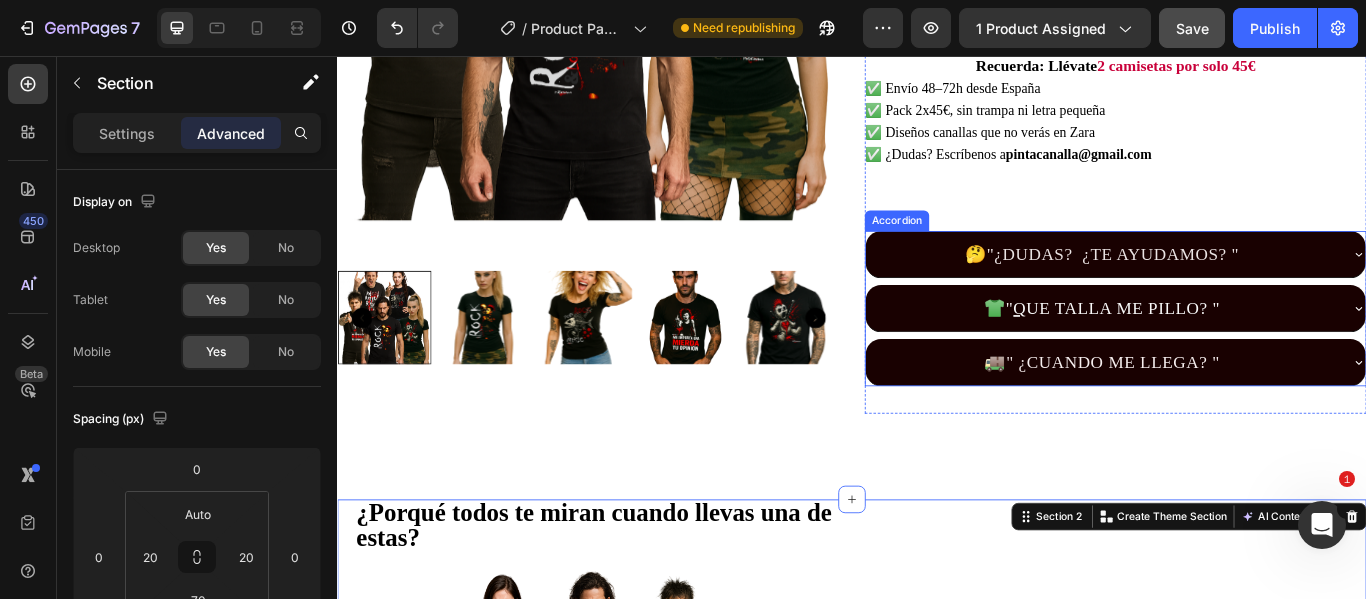 click on "🤔  "¿DUDAS?  ¿TE AYUDAMOS? "" at bounding box center [1228, 287] 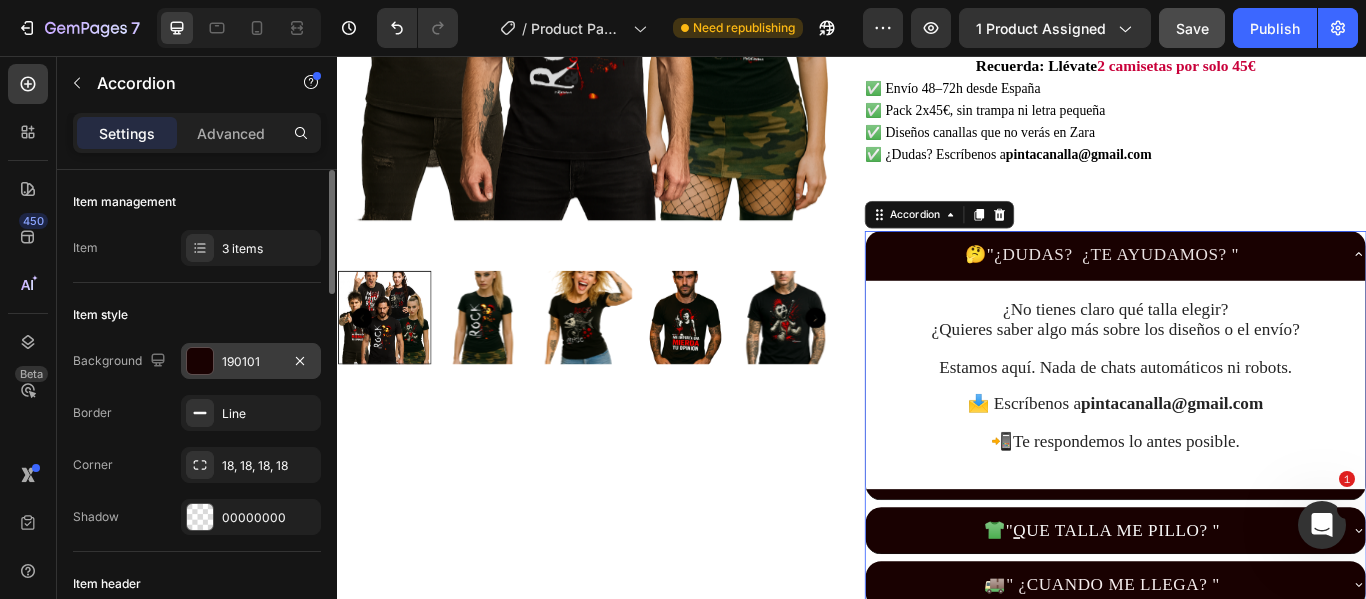 click at bounding box center [200, 361] 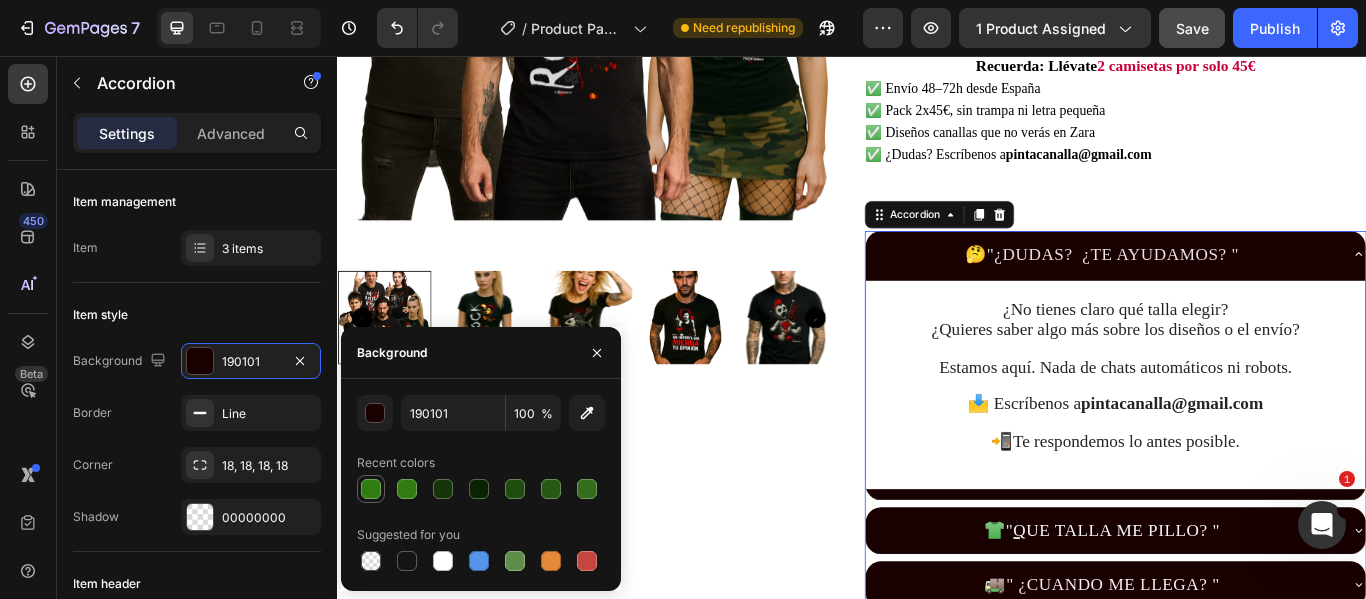 click at bounding box center [371, 489] 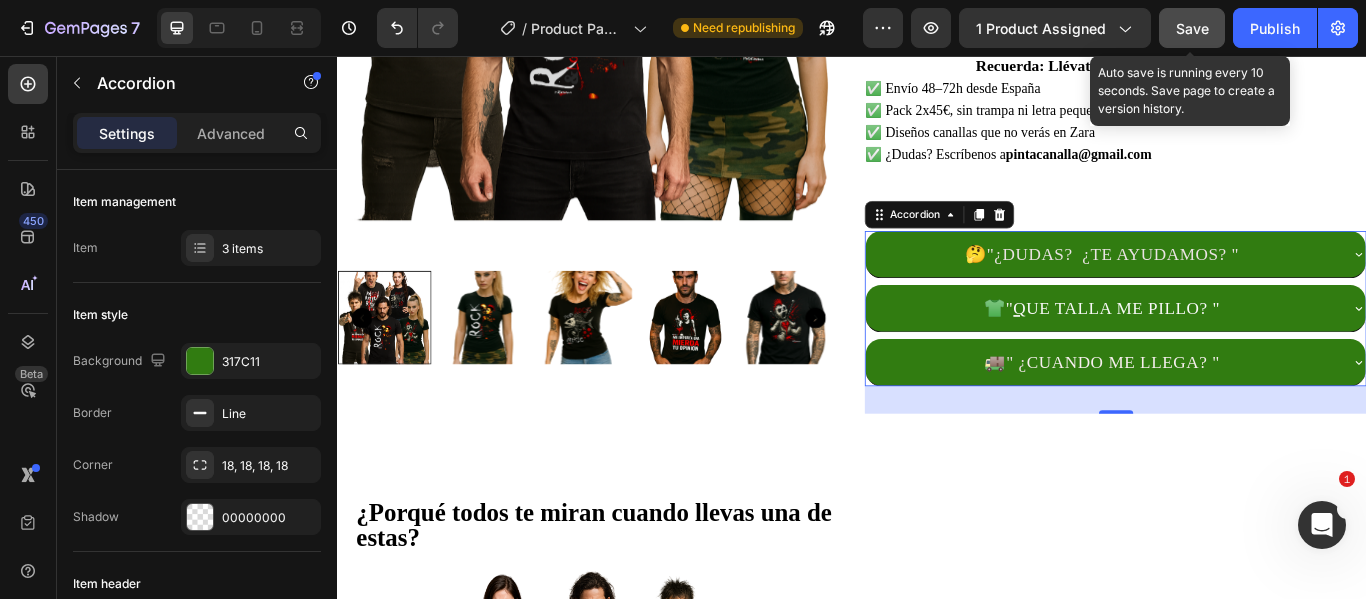 click on "Save" 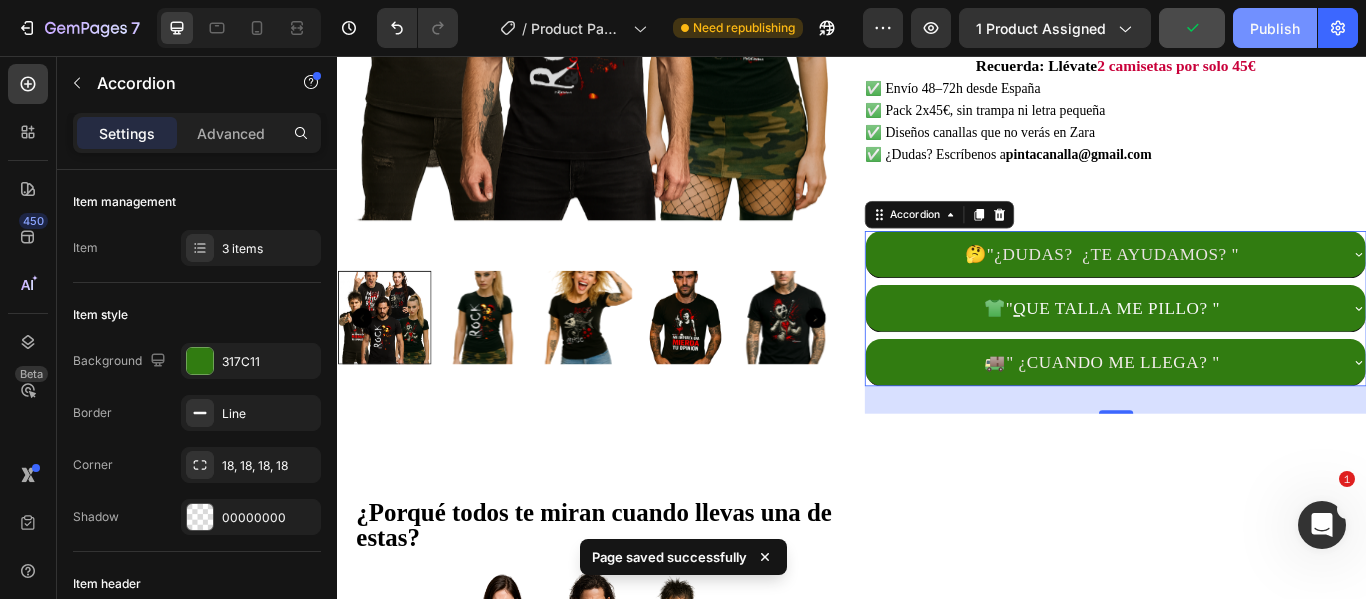 click on "Publish" at bounding box center [1275, 28] 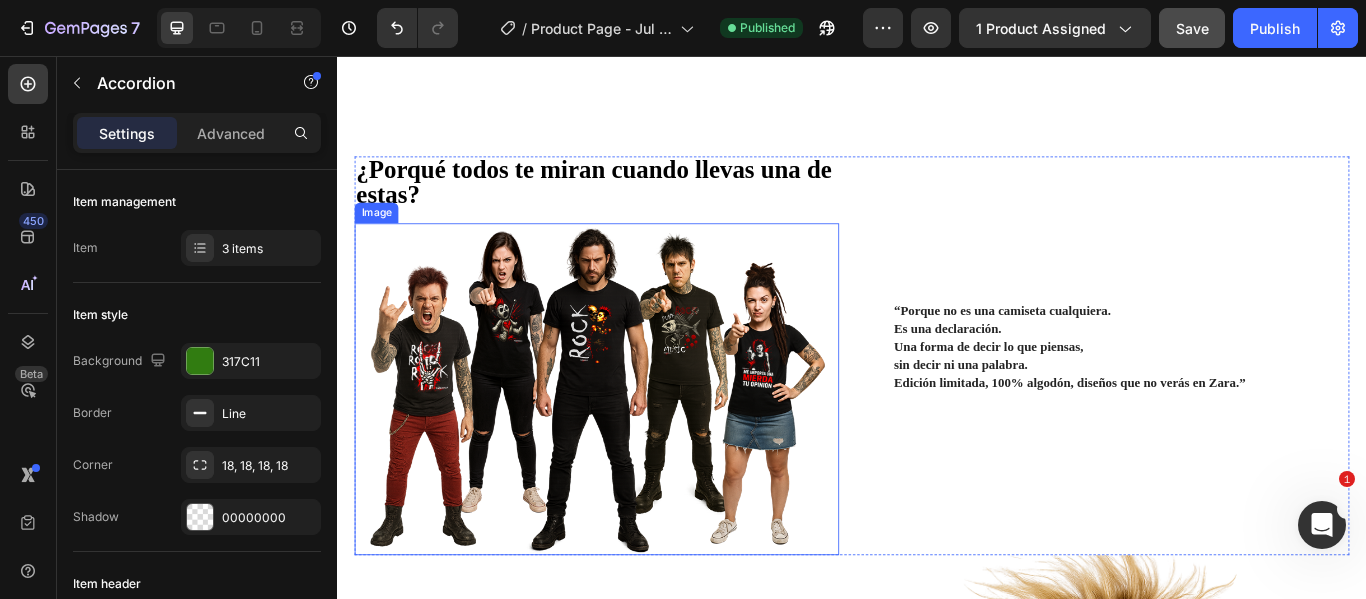 scroll, scrollTop: 1405, scrollLeft: 0, axis: vertical 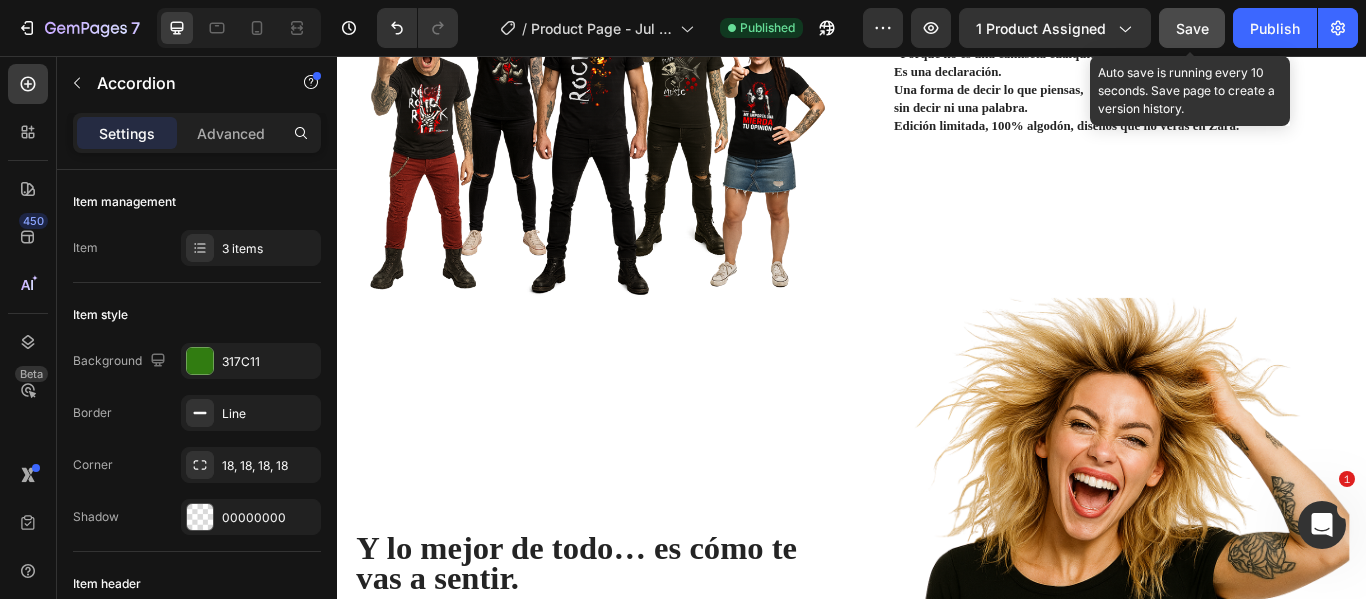 click on "Save" at bounding box center (1192, 28) 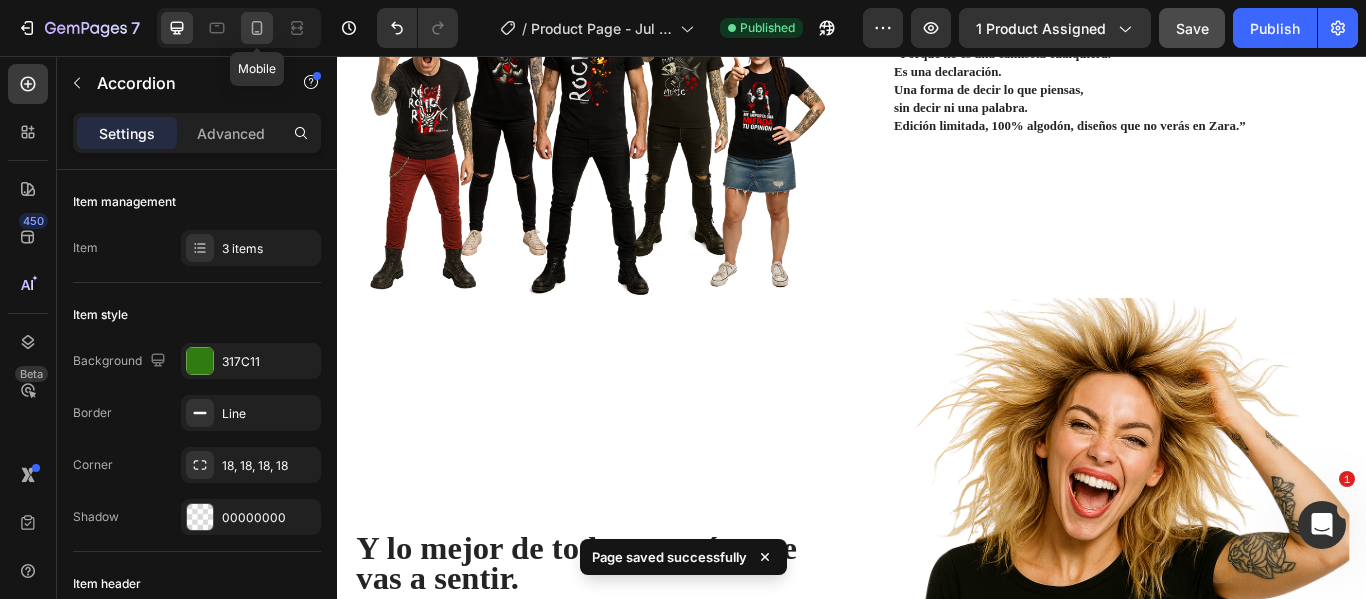 click 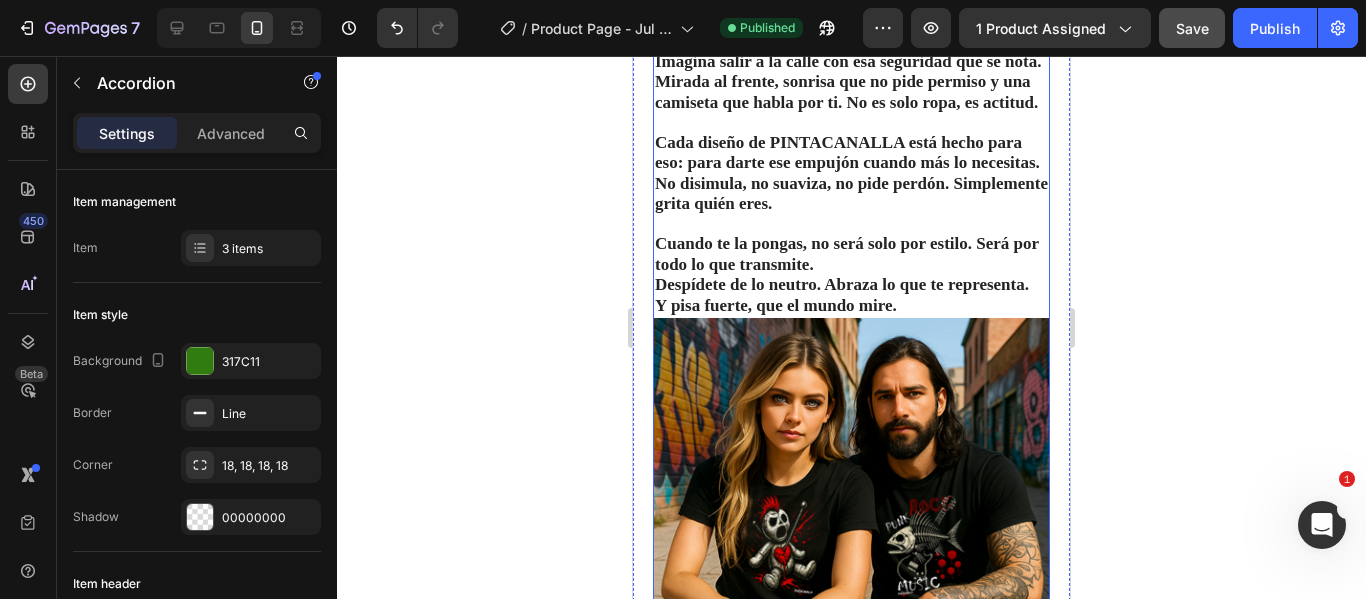scroll, scrollTop: 1605, scrollLeft: 0, axis: vertical 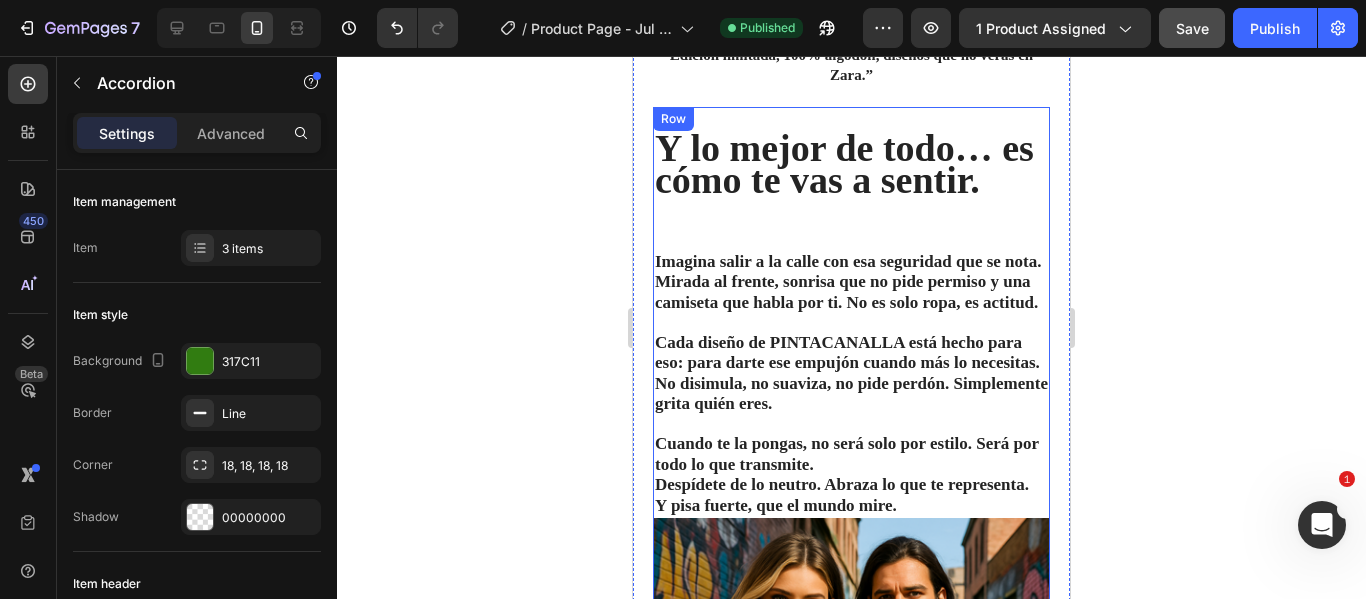 click on "Y lo mejor de todo… es cómo te vas a sentir. Heading Imagina salir a la calle con esa seguridad que se nota. Mirada al frente, sonrisa que no pide permiso y una camiseta que habla por ti. No es solo ropa, es actitud.   Cada diseño de PINTACANALLA está hecho para eso: para darte ese empujón cuando más lo necesitas. No disimula, no suaviza, no pide perdón. Simplemente grita quién eres.   Cuando te la pongas, no será solo por estilo. Será por todo lo que transmite. Despídete de lo neutro. Abraza lo que te representa. Y pisa fuerte, que el mundo mire. Text Block Row" at bounding box center (851, 313) 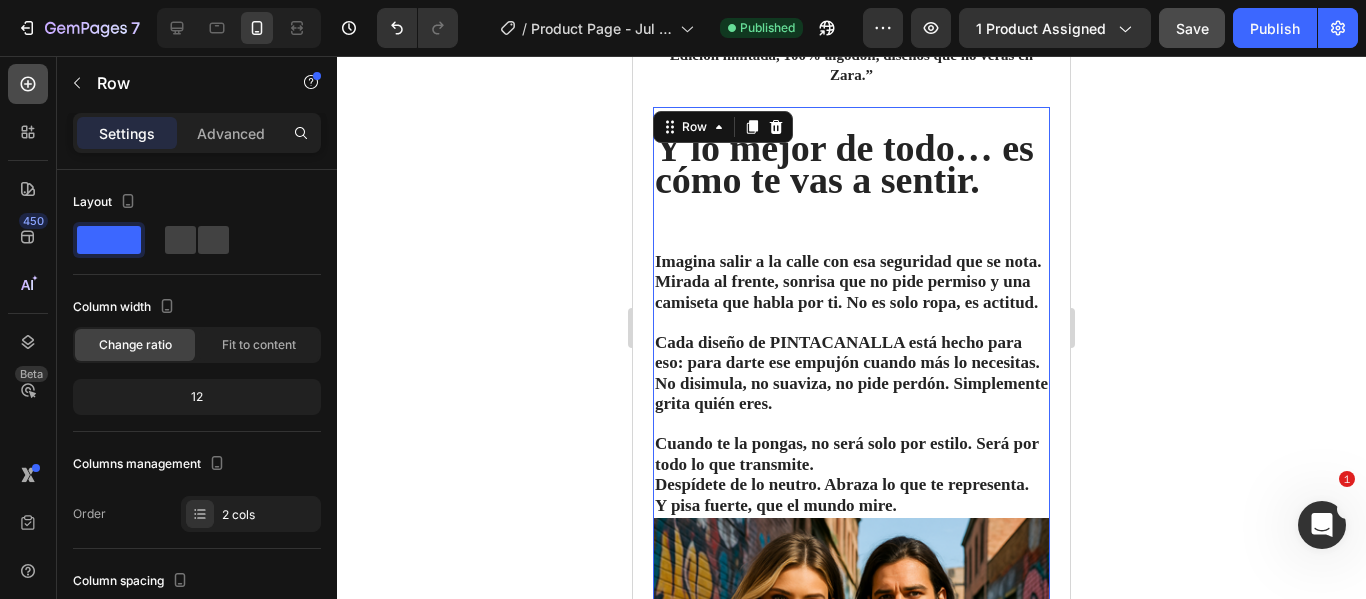 click 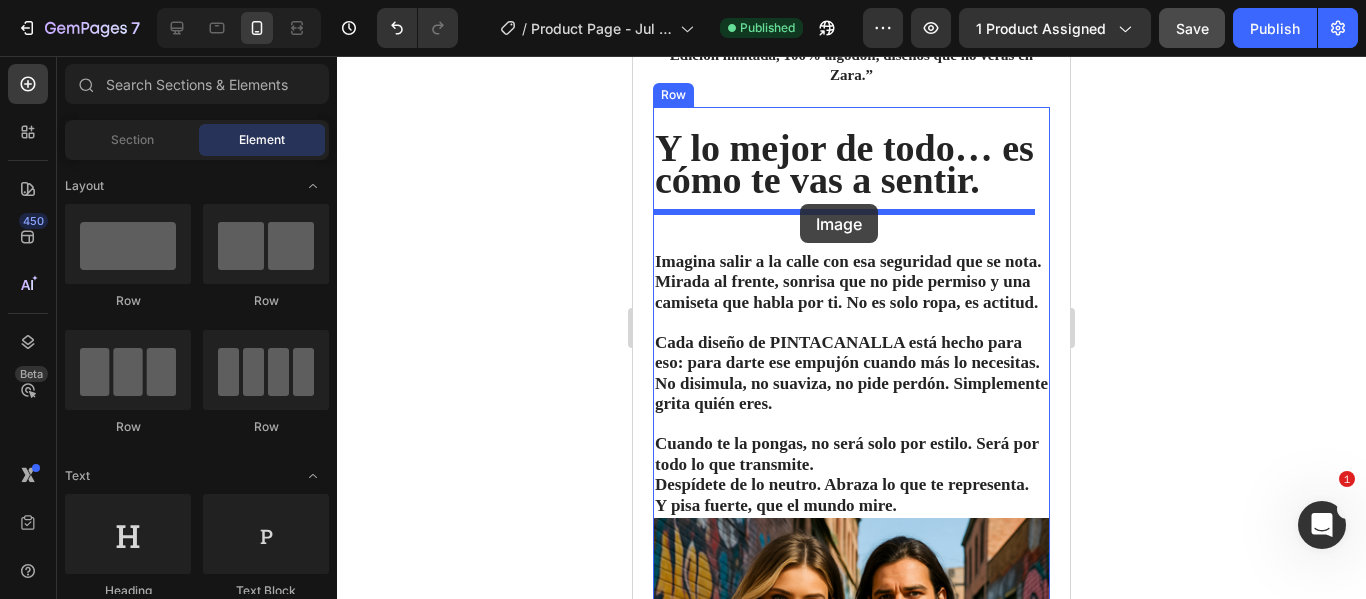 drag, startPoint x: 747, startPoint y: 430, endPoint x: 800, endPoint y: 204, distance: 232.13142 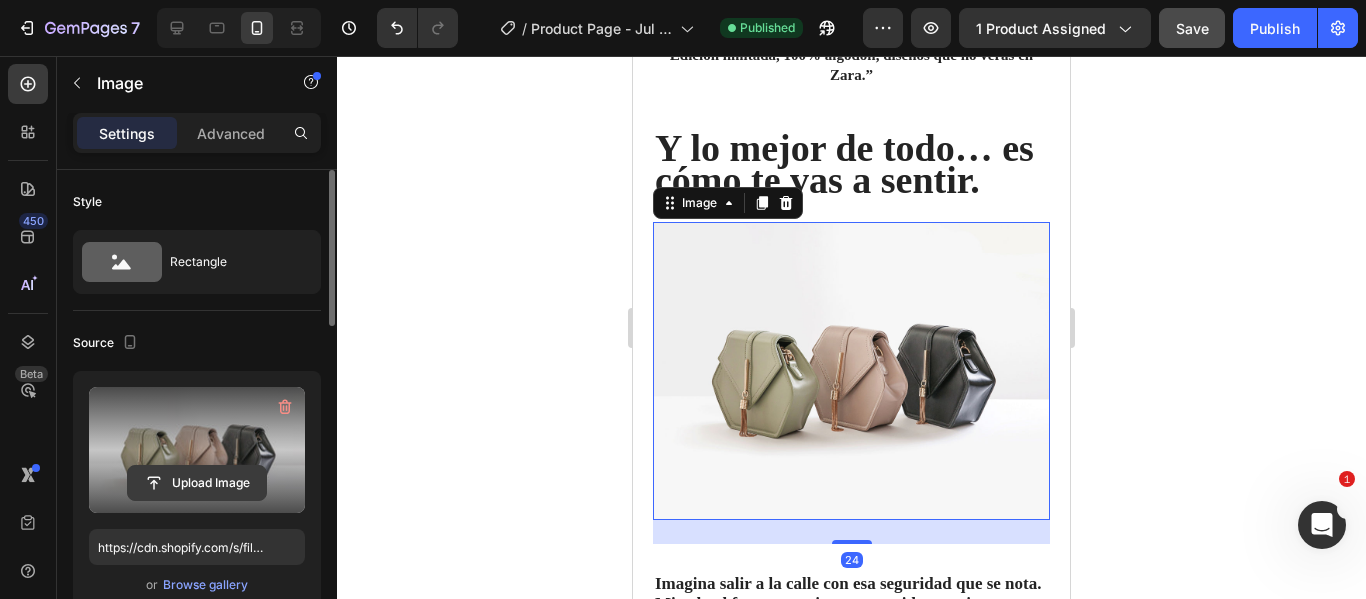 click 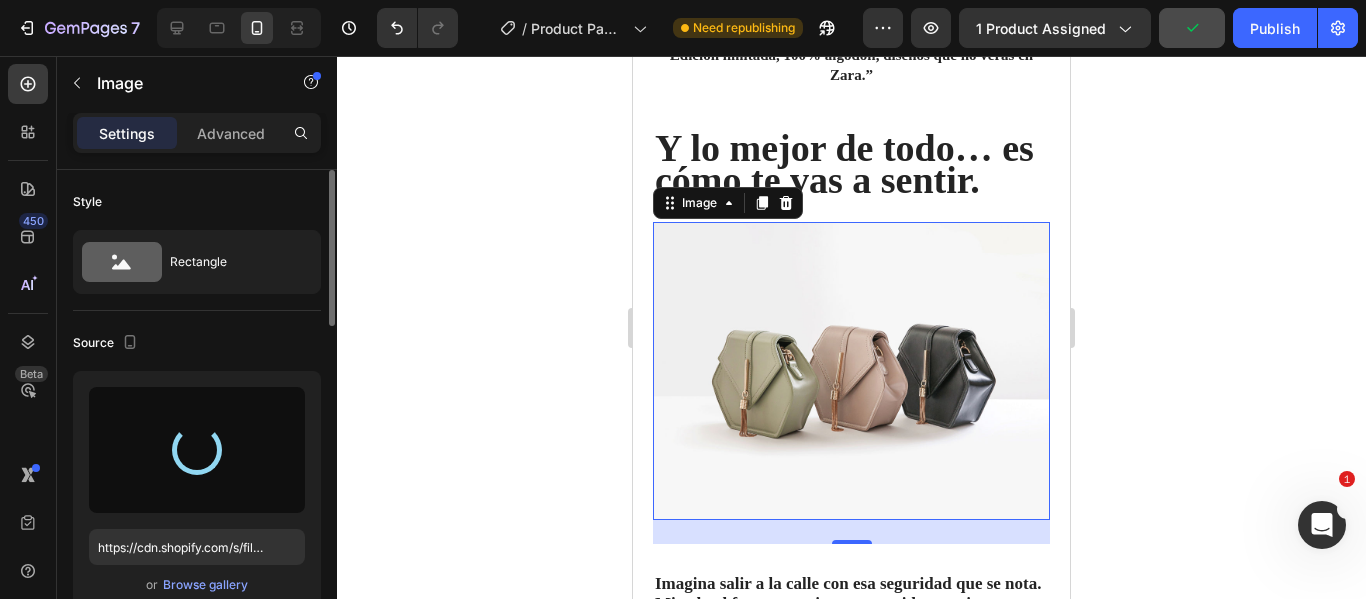 type on "https://cdn.shopify.com/s/files/1/0895/7424/4697/files/gempages_577607291776271301-2f08e558-c28e-4ce2-89f3-8240312f2041.png" 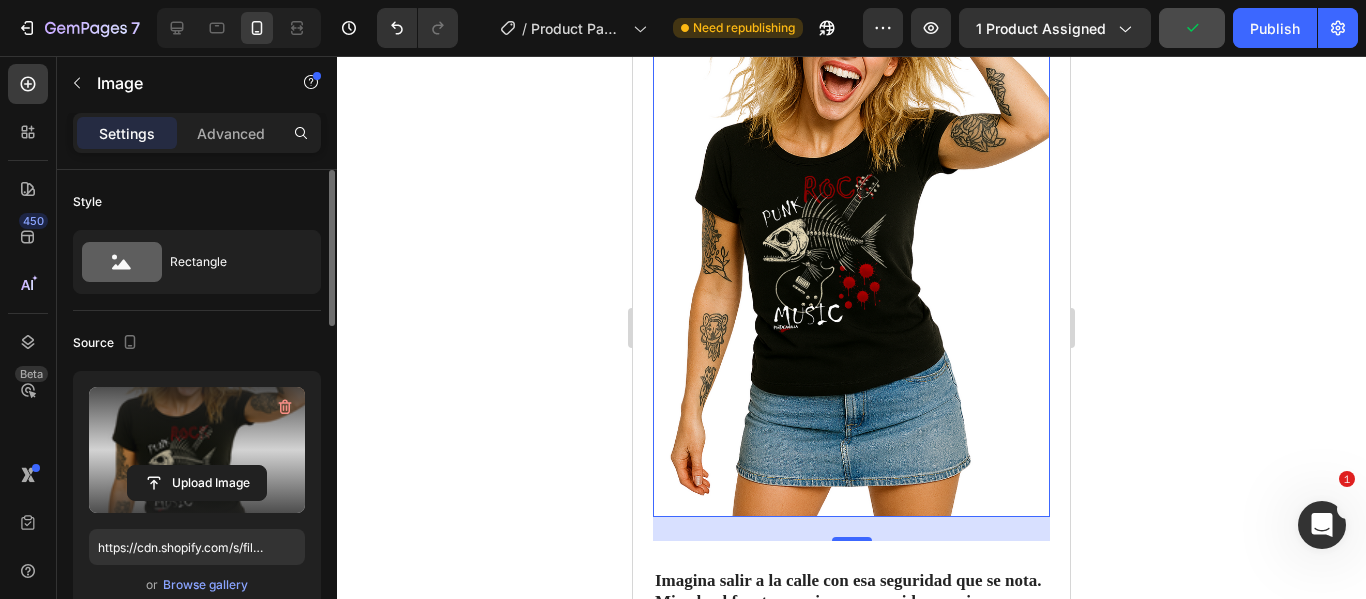 scroll, scrollTop: 1705, scrollLeft: 0, axis: vertical 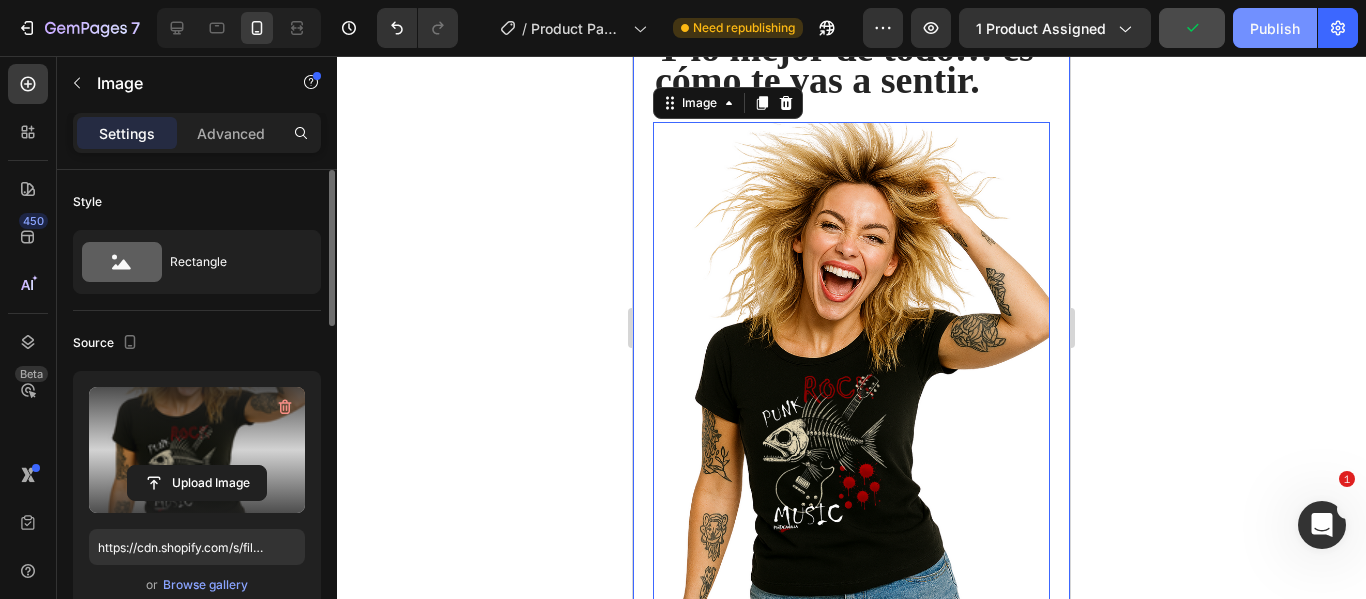 click on "Publish" at bounding box center [1275, 28] 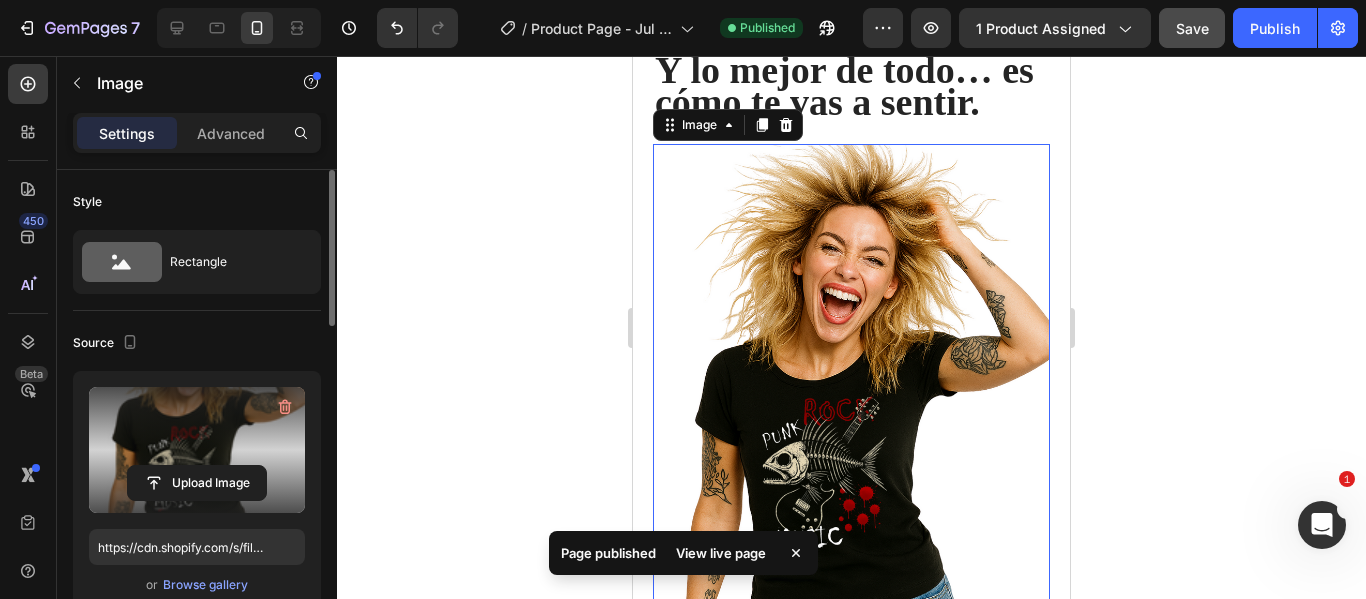 scroll, scrollTop: 2205, scrollLeft: 0, axis: vertical 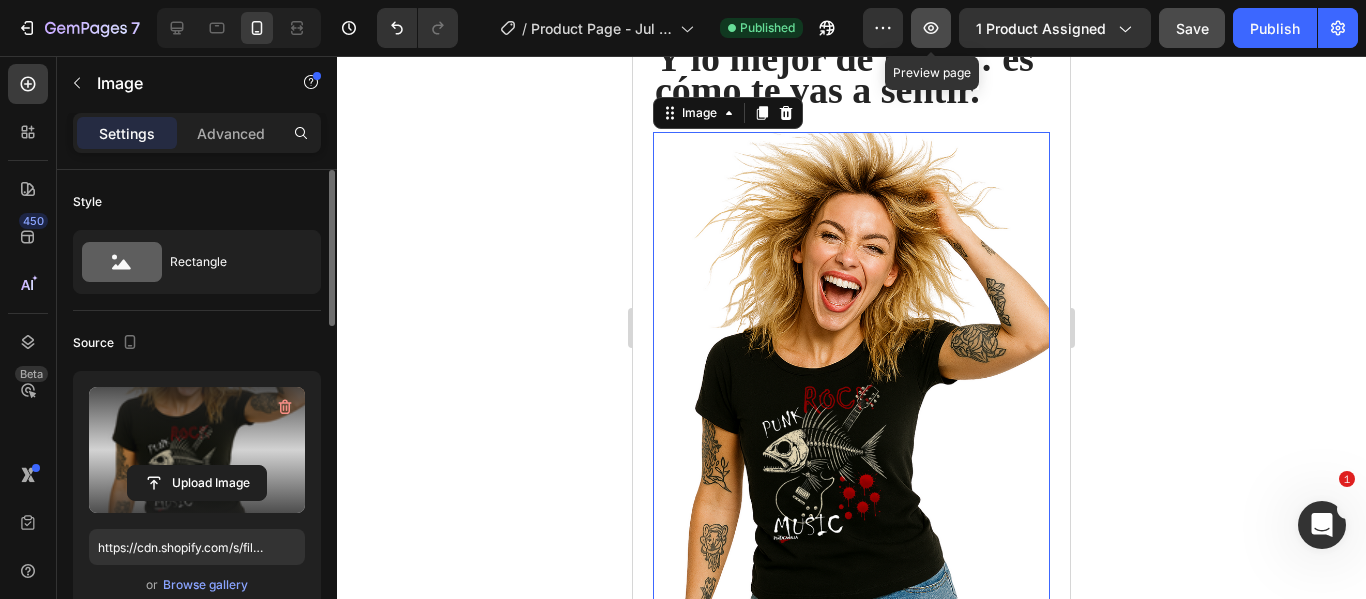 click 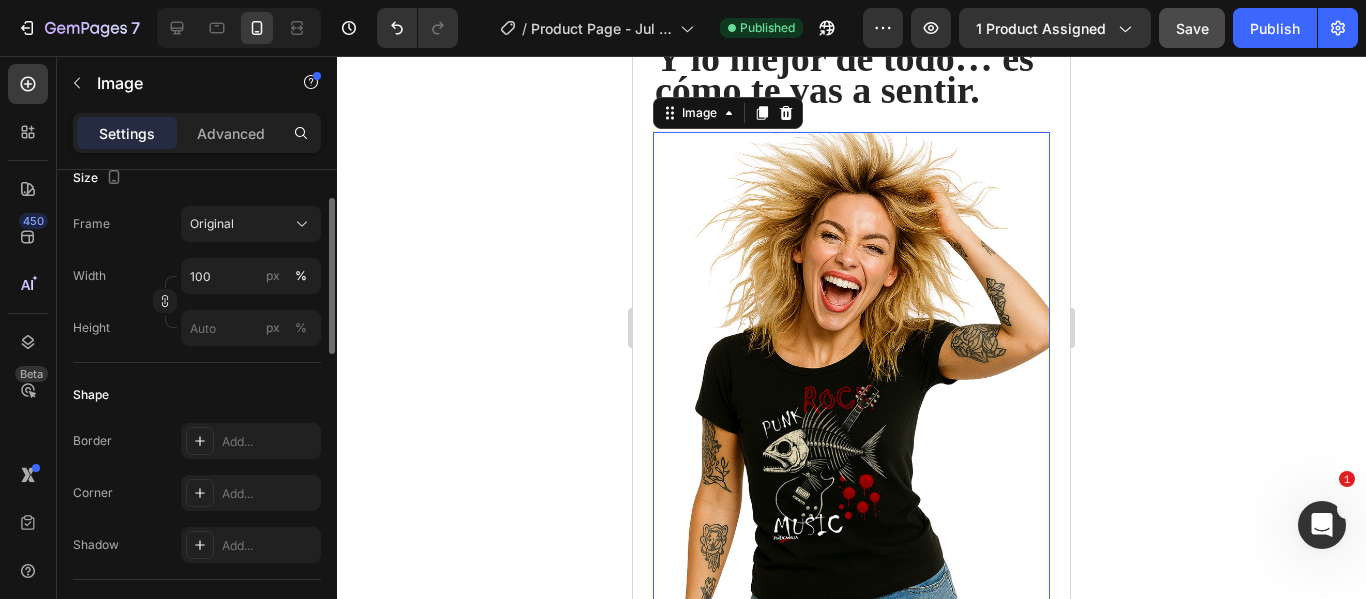 scroll, scrollTop: 100, scrollLeft: 0, axis: vertical 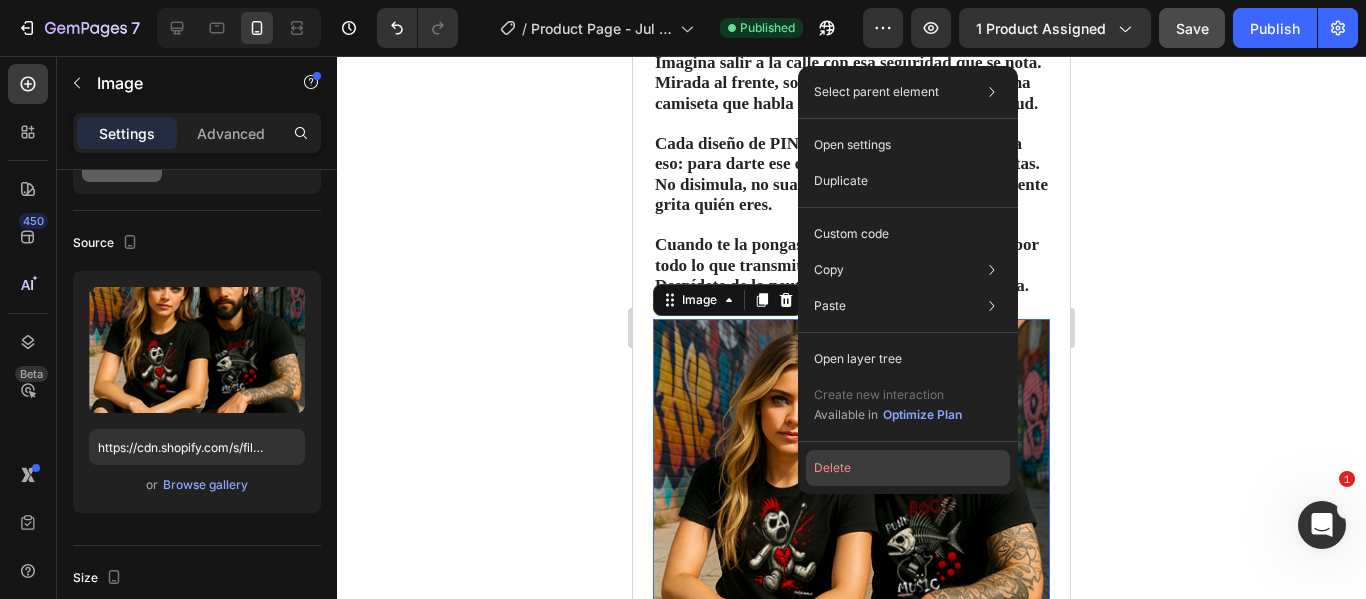 click on "Delete" 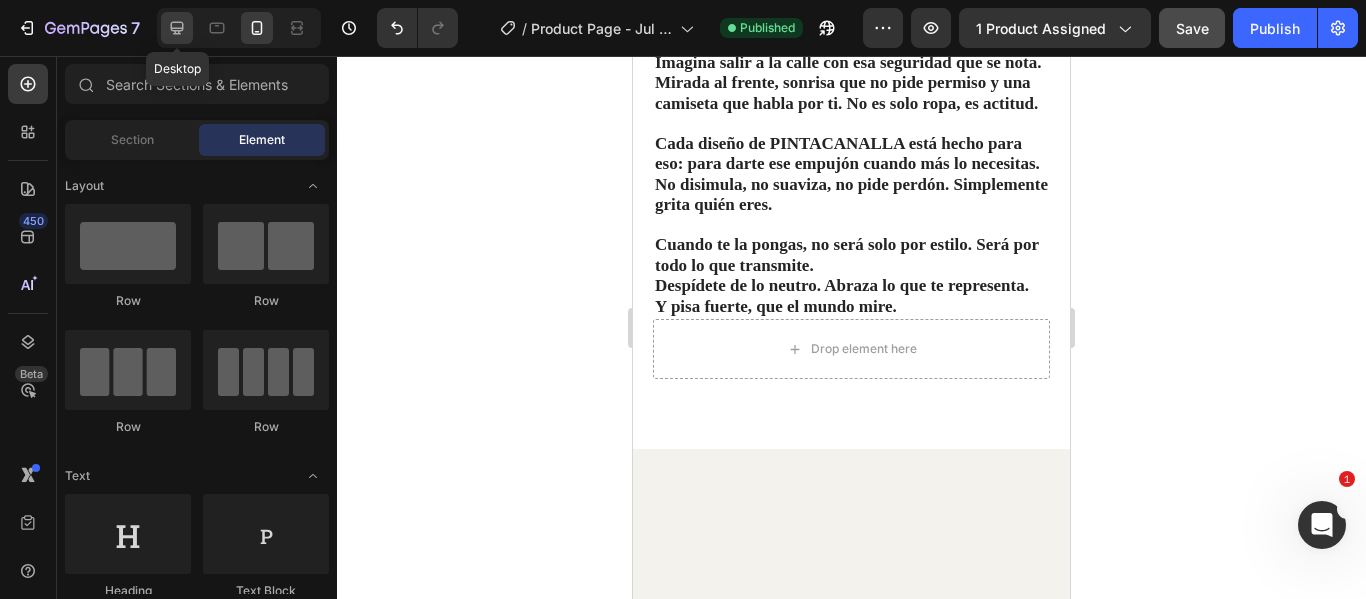 click 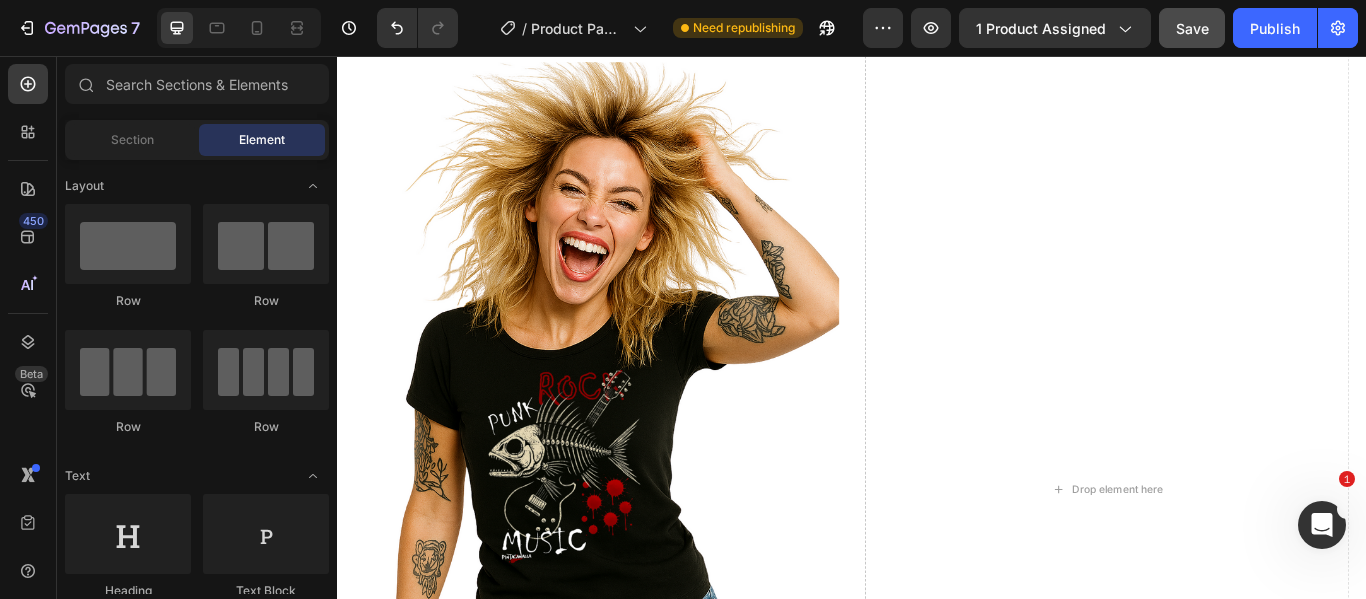 scroll, scrollTop: 1708, scrollLeft: 0, axis: vertical 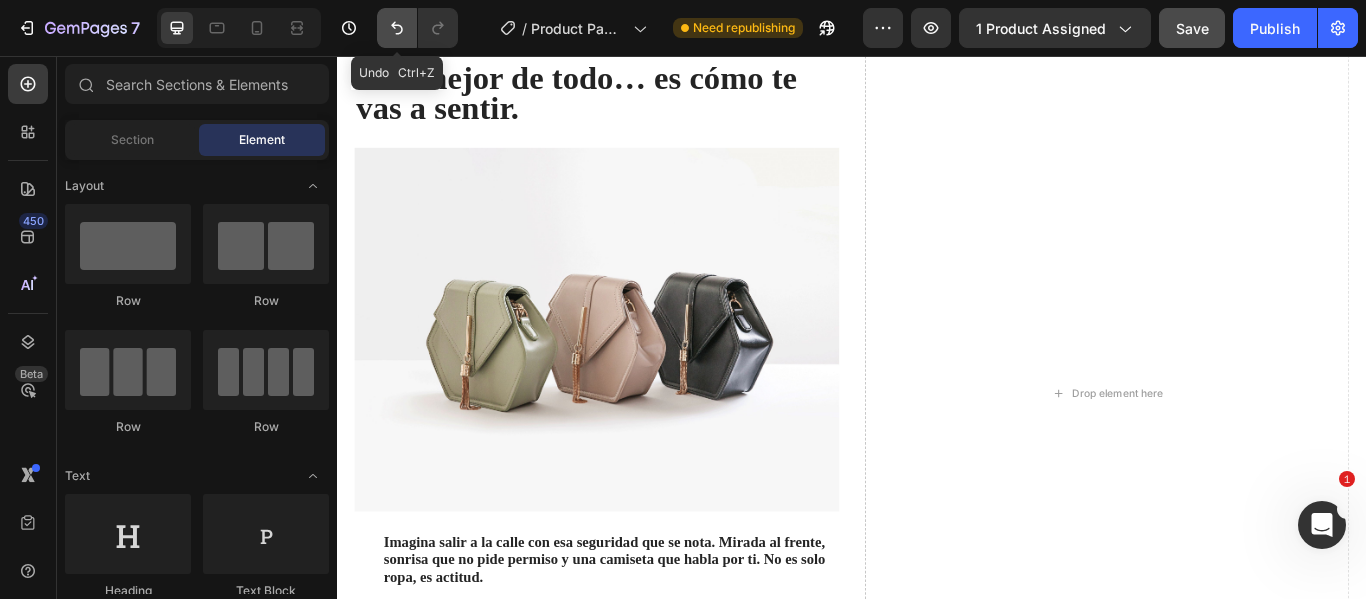 click 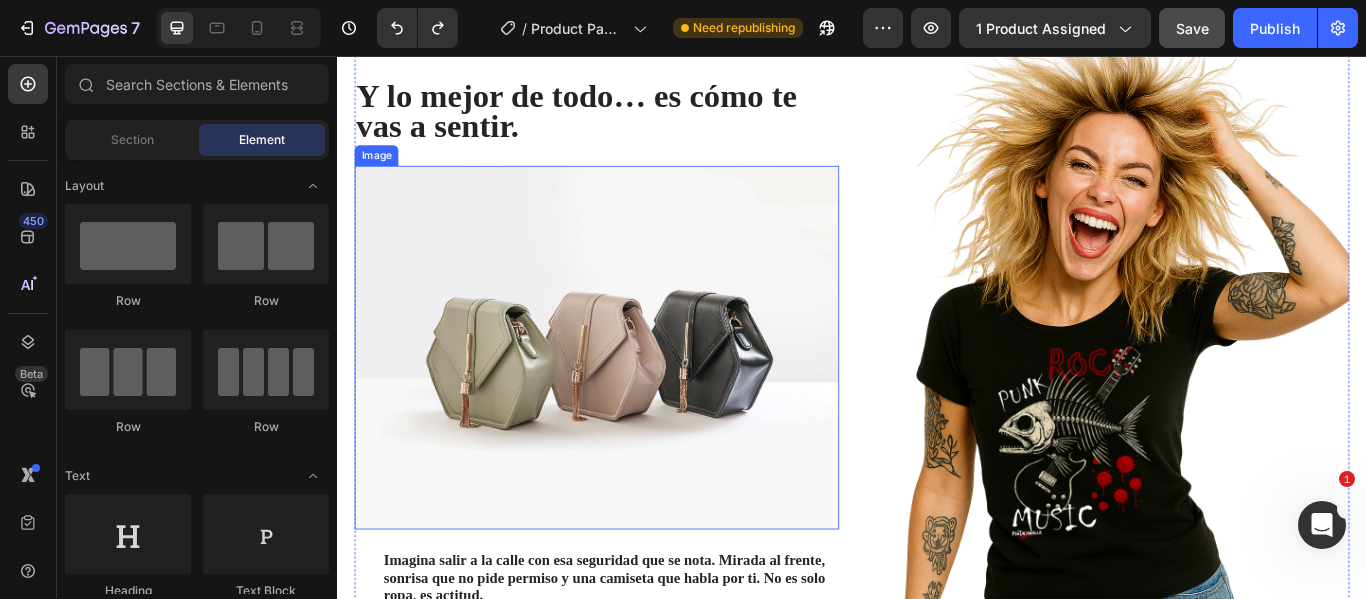click at bounding box center (639, 396) 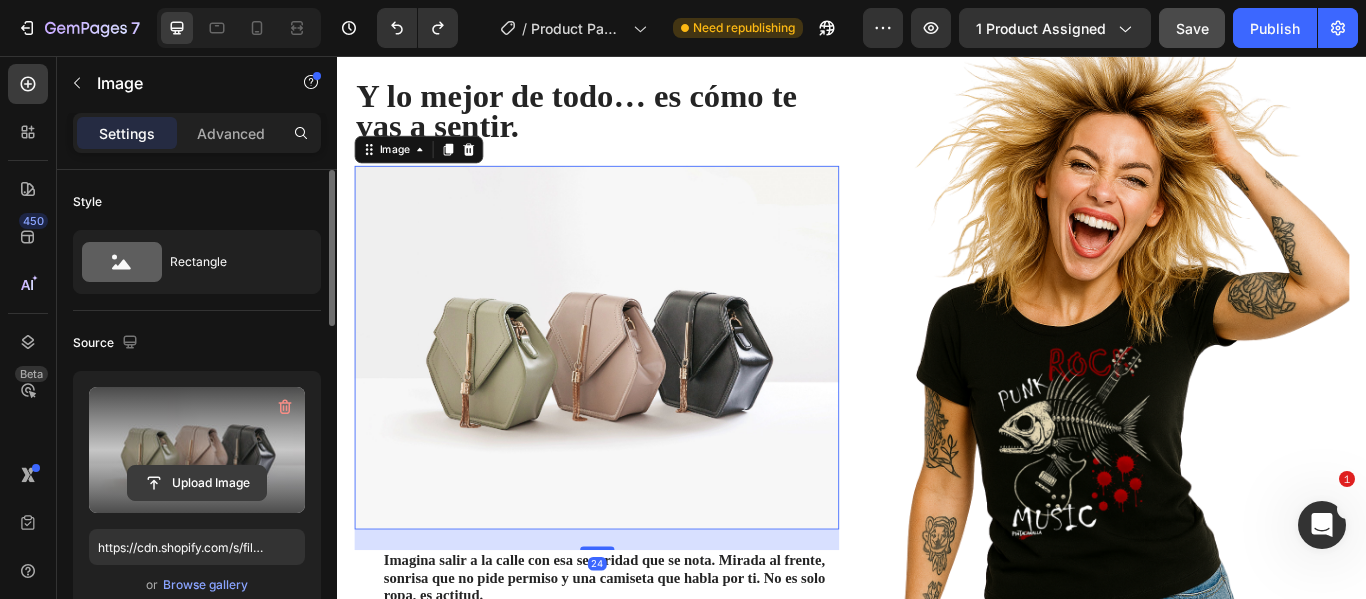 click 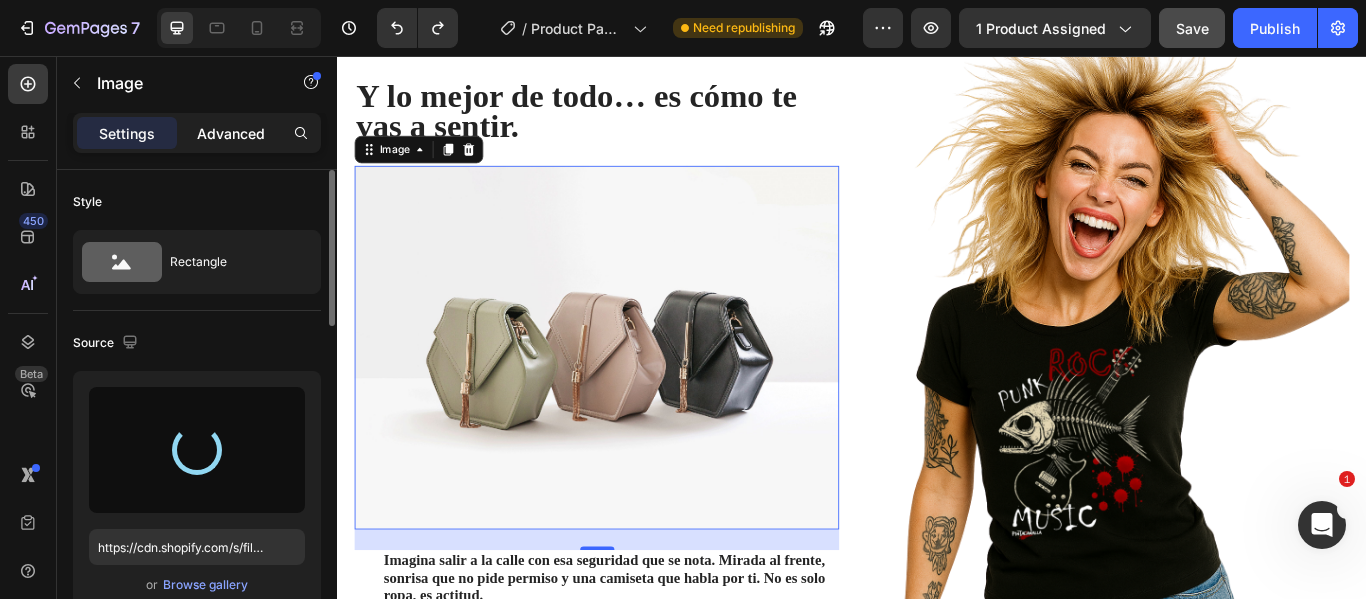 type on "https://cdn.shopify.com/s/files/1/0895/7424/4697/files/gempages_577607291776271301-d7386314-725f-405b-94fe-7dc60d68416c.png" 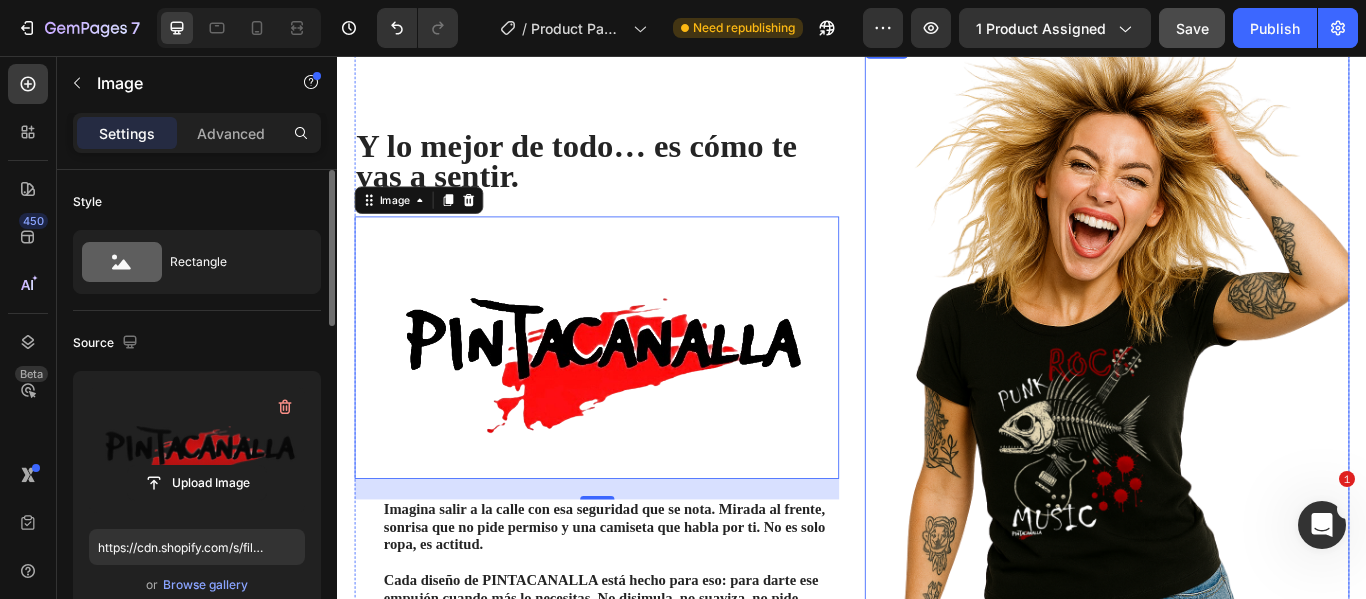 click at bounding box center [1234, 459] 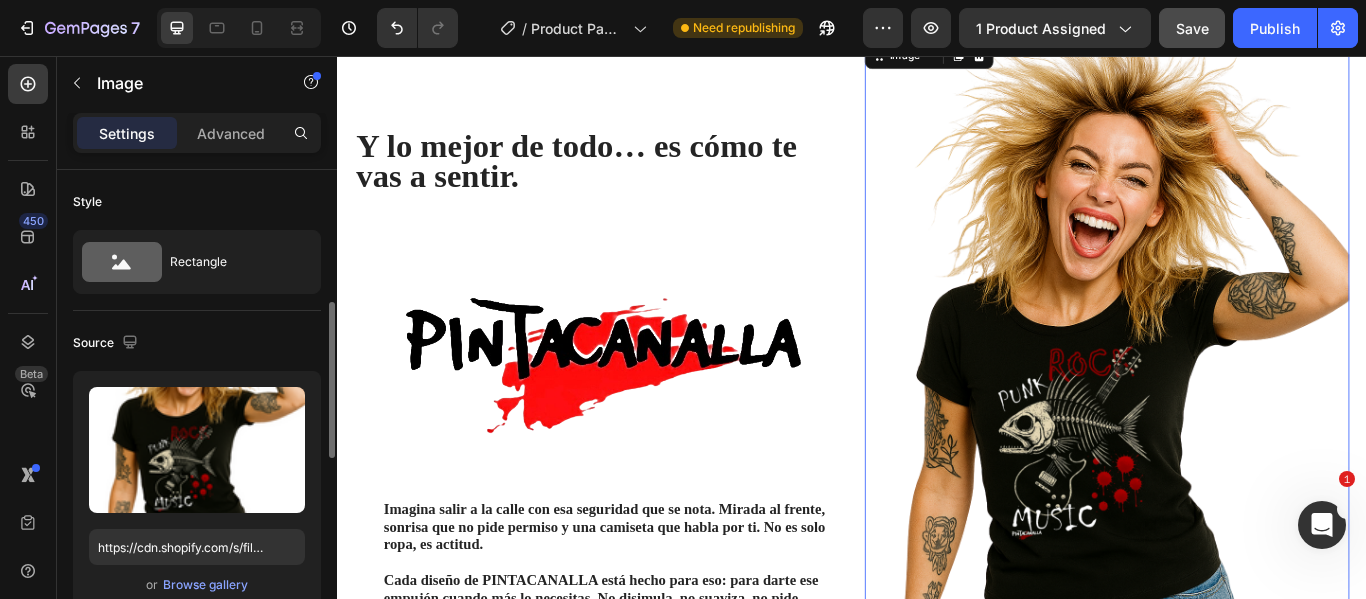 scroll, scrollTop: 100, scrollLeft: 0, axis: vertical 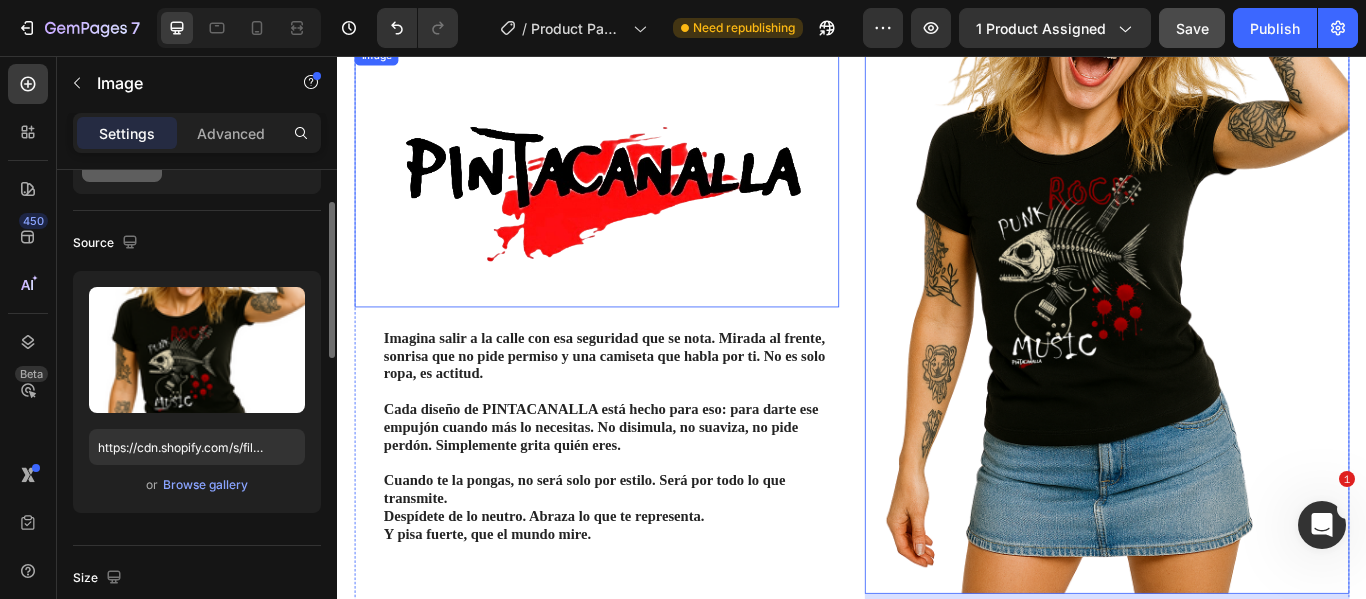 click at bounding box center (639, 196) 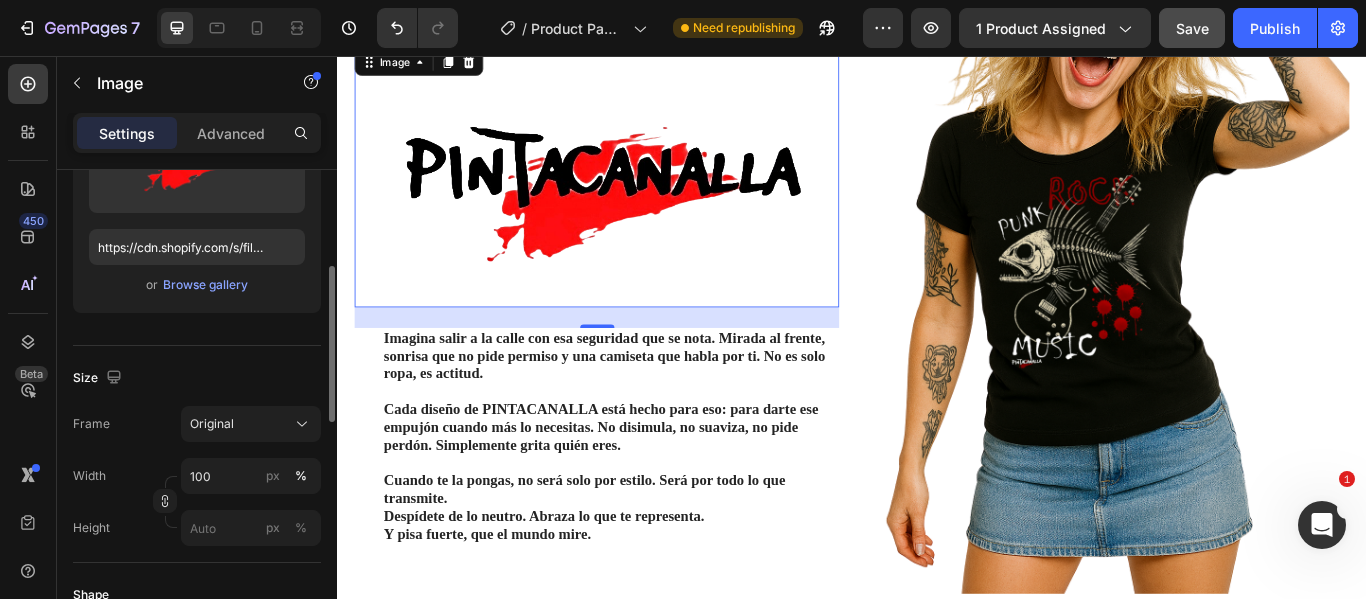 scroll, scrollTop: 400, scrollLeft: 0, axis: vertical 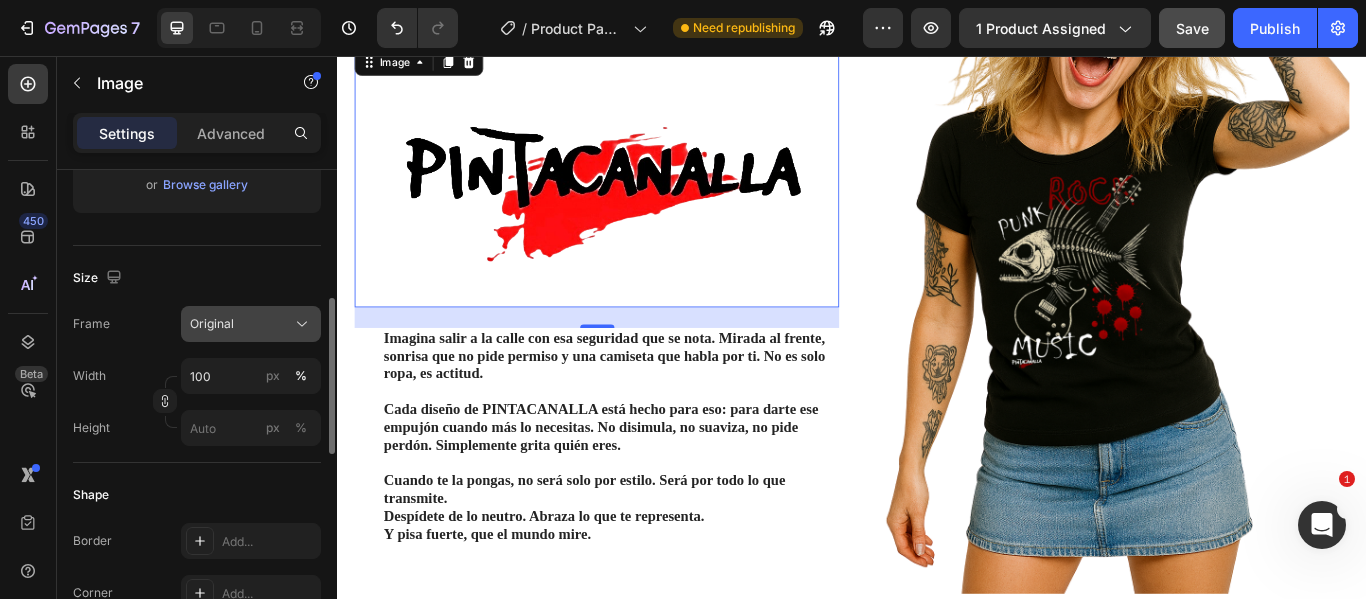 click on "Original" 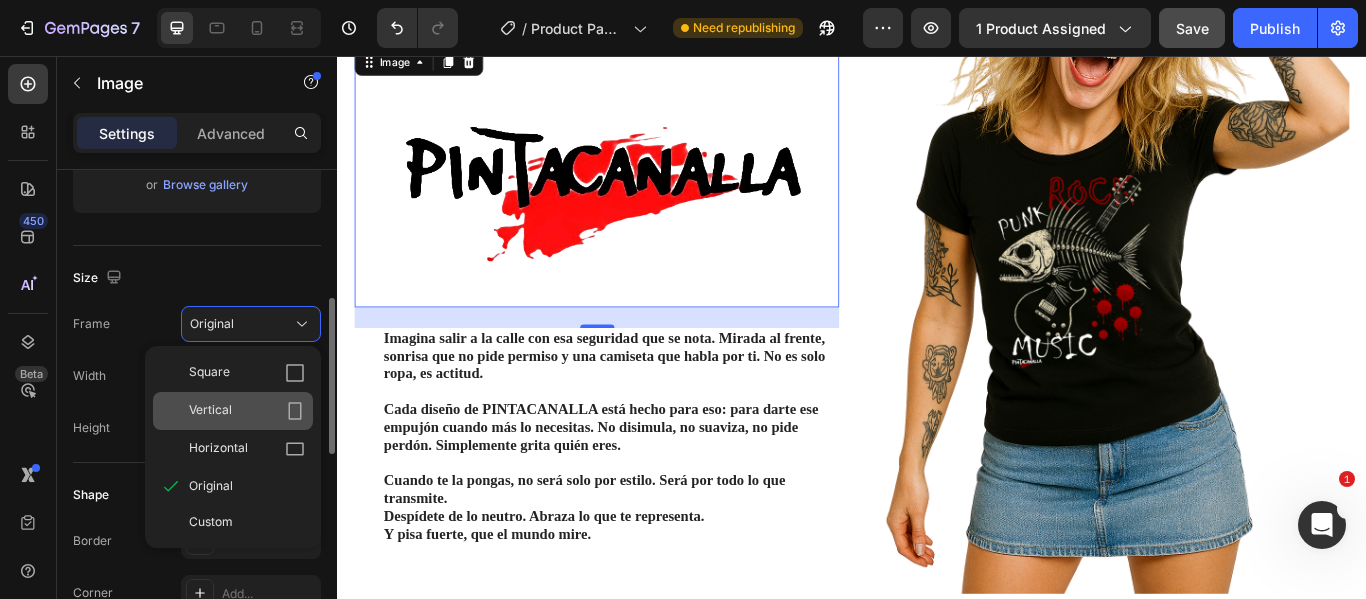 click on "Vertical" at bounding box center [247, 411] 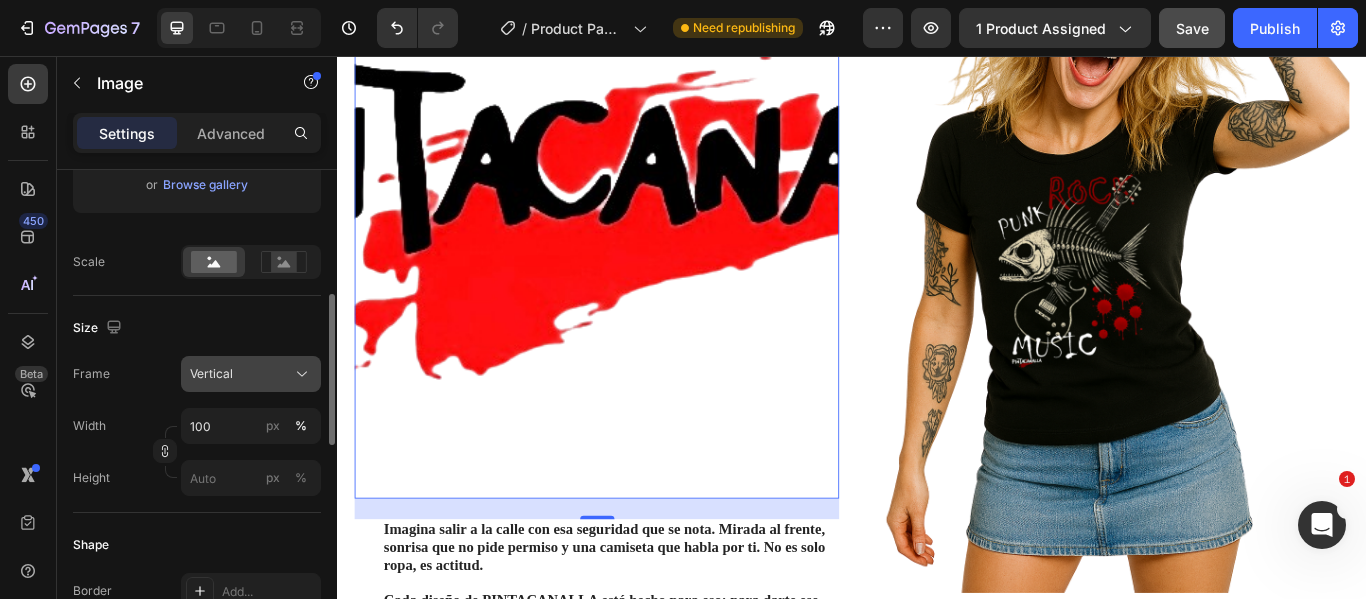 click on "Vertical" 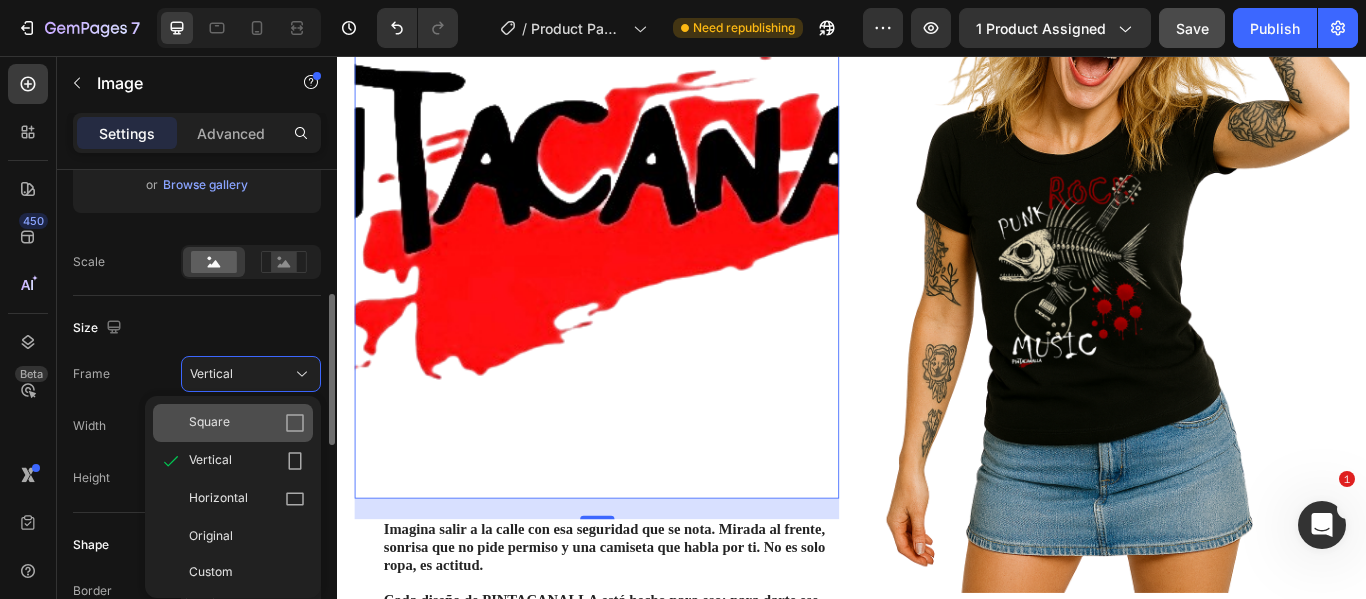 click on "Square" at bounding box center (247, 423) 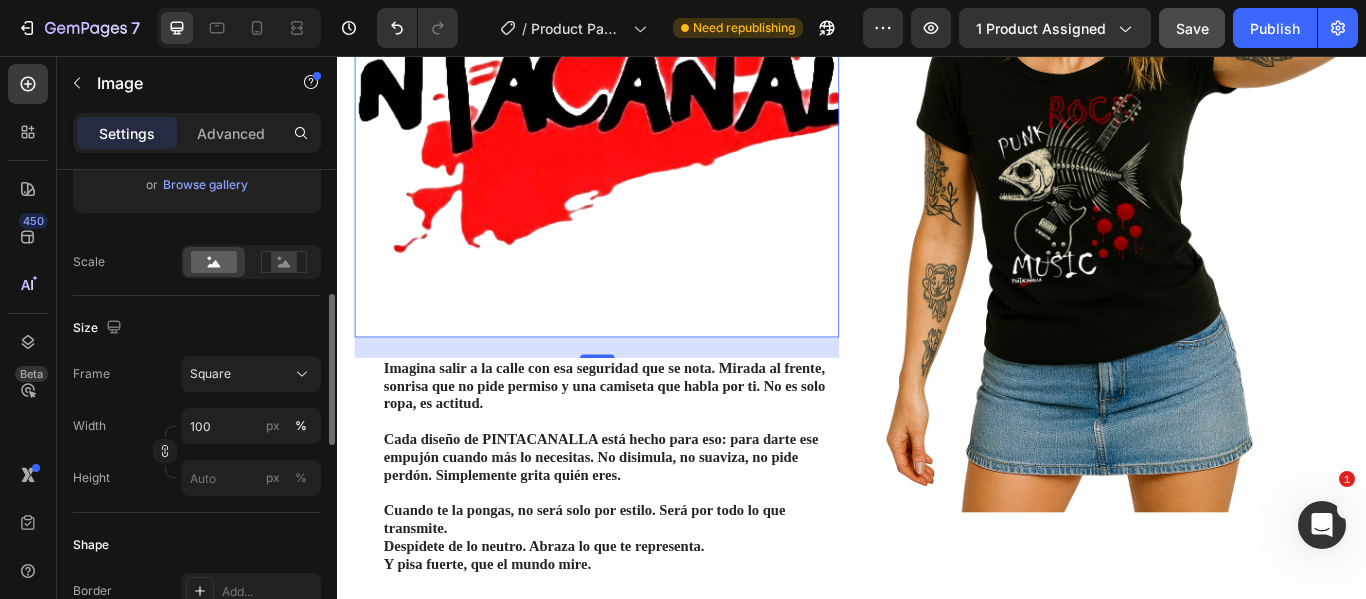 scroll, scrollTop: 1959, scrollLeft: 0, axis: vertical 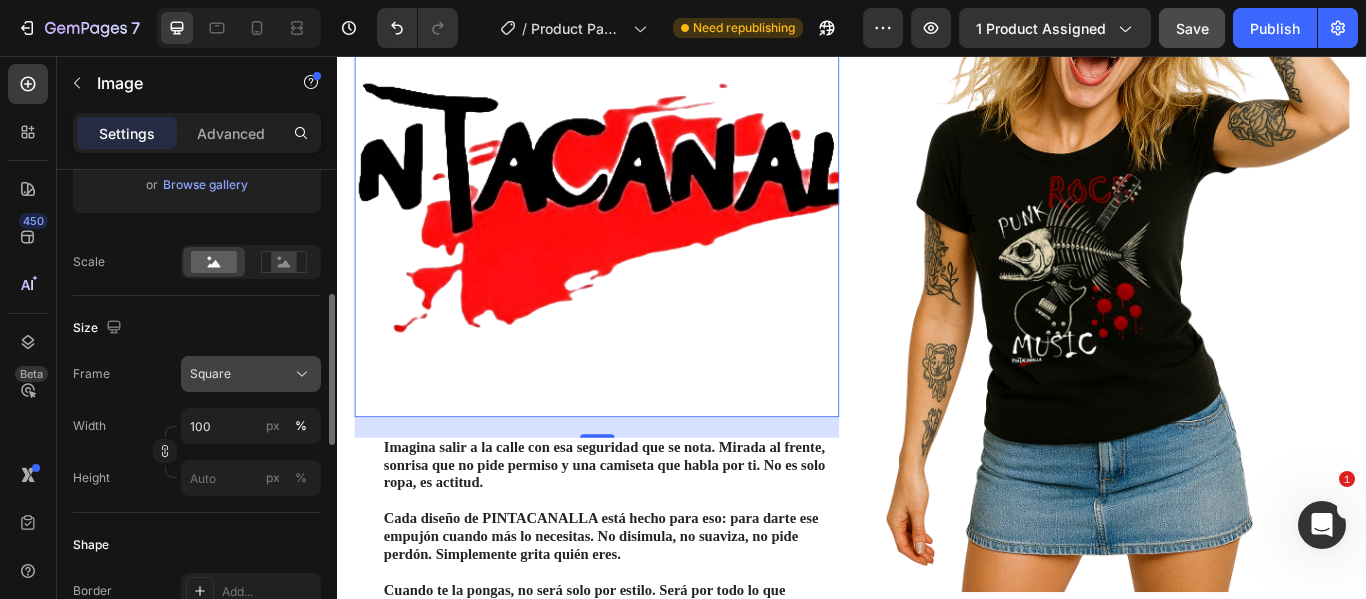 click on "Square" 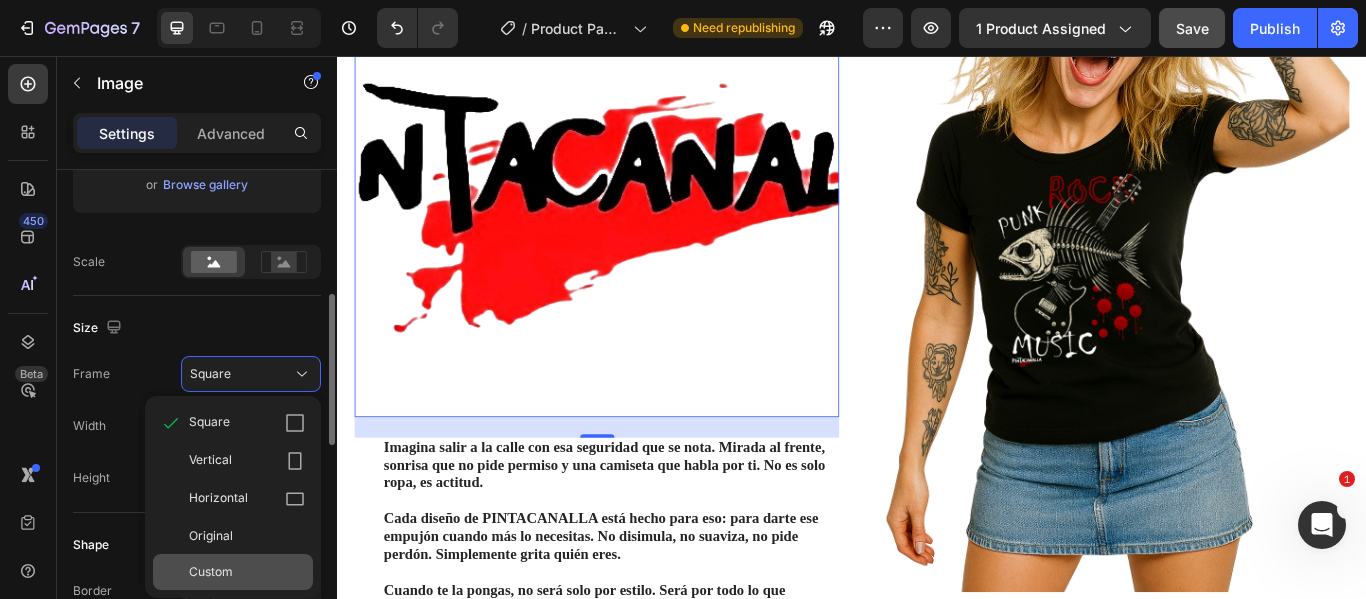 click on "Custom" at bounding box center (211, 572) 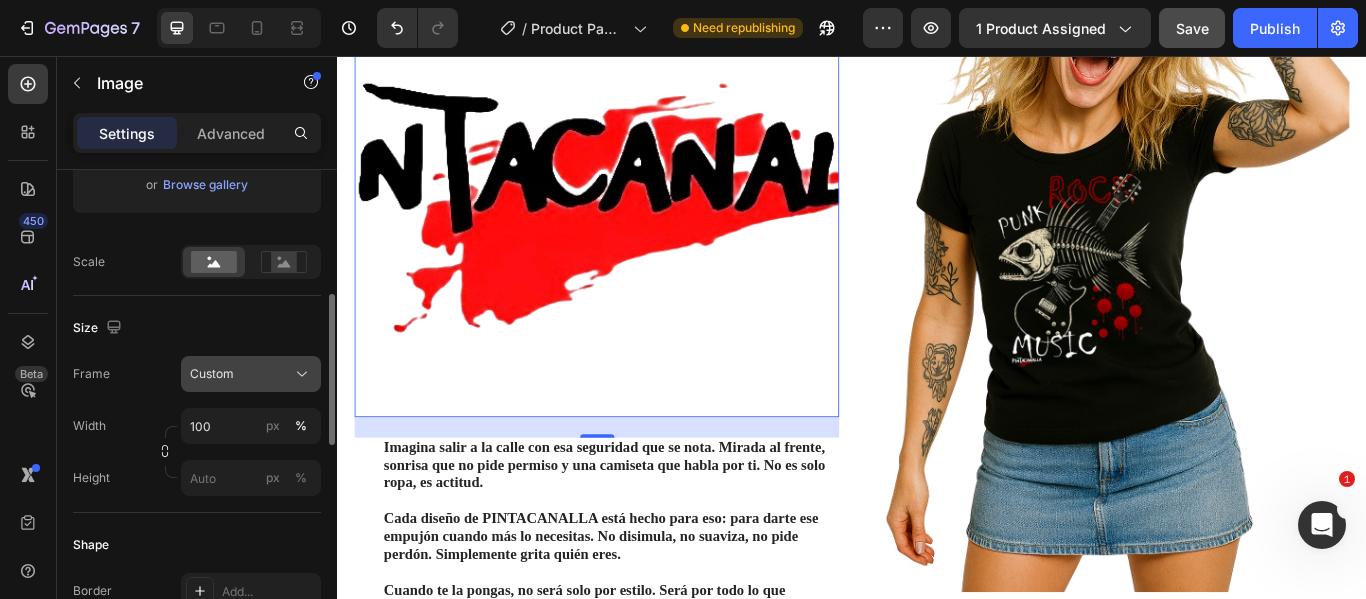 click on "Custom" at bounding box center (212, 374) 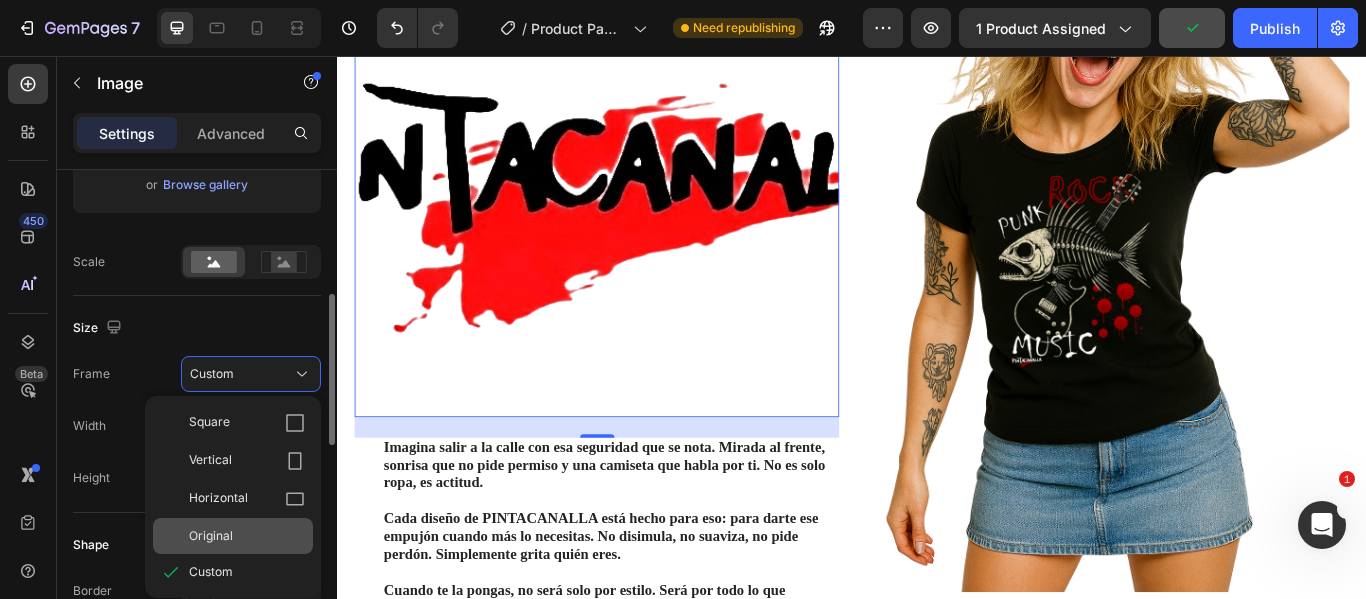 click on "Original" at bounding box center (211, 536) 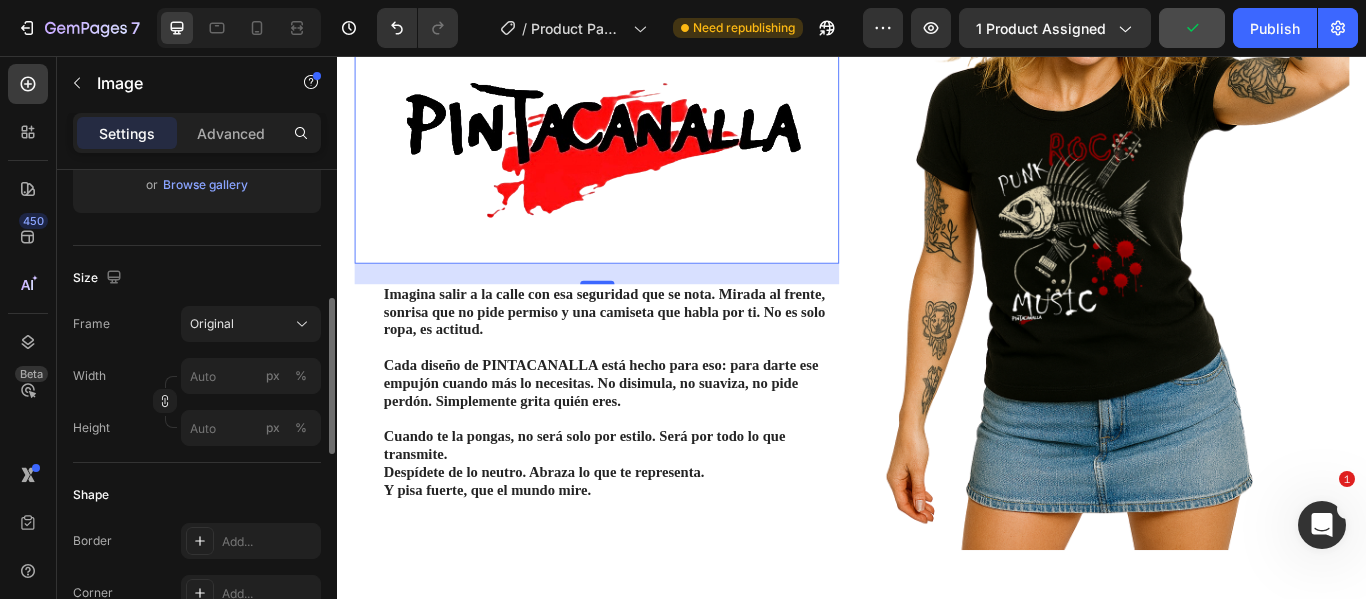 scroll, scrollTop: 1908, scrollLeft: 0, axis: vertical 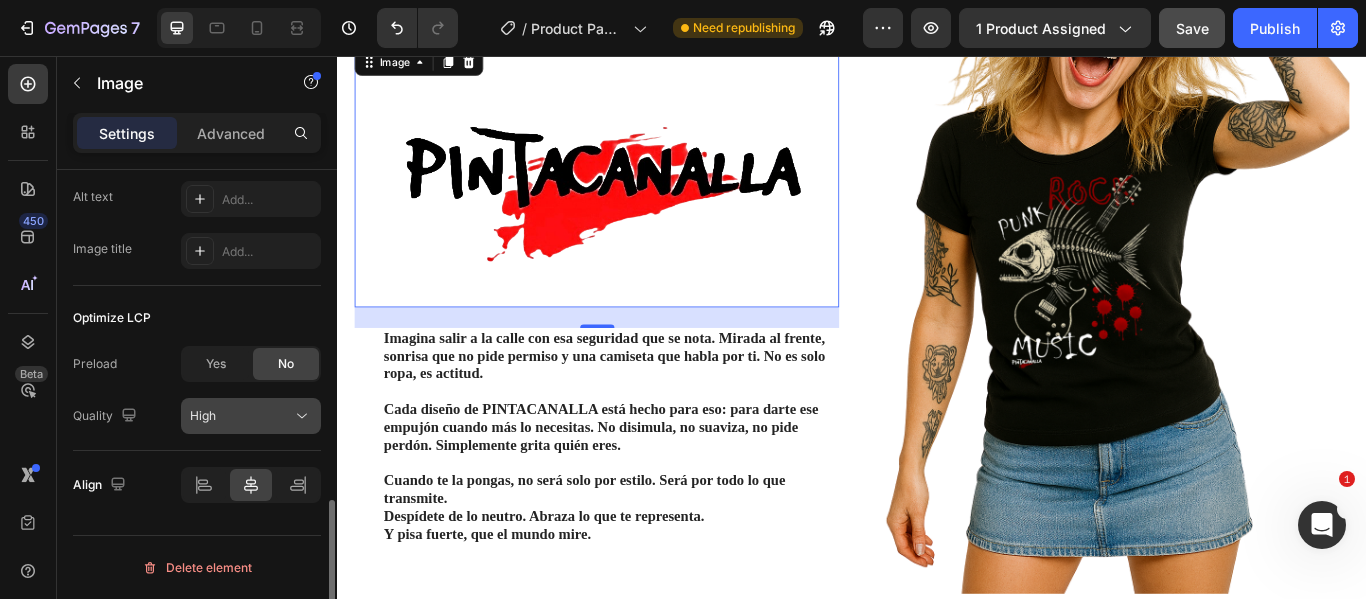 click on "High" at bounding box center [241, 416] 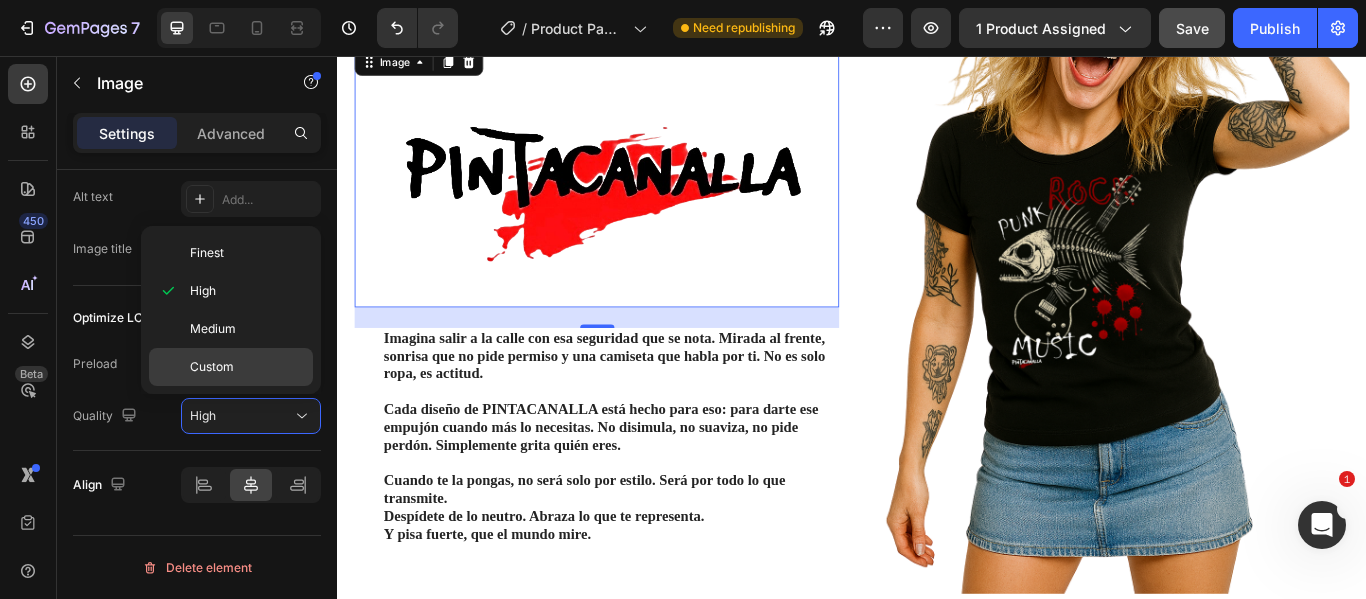 click on "Custom" at bounding box center [212, 367] 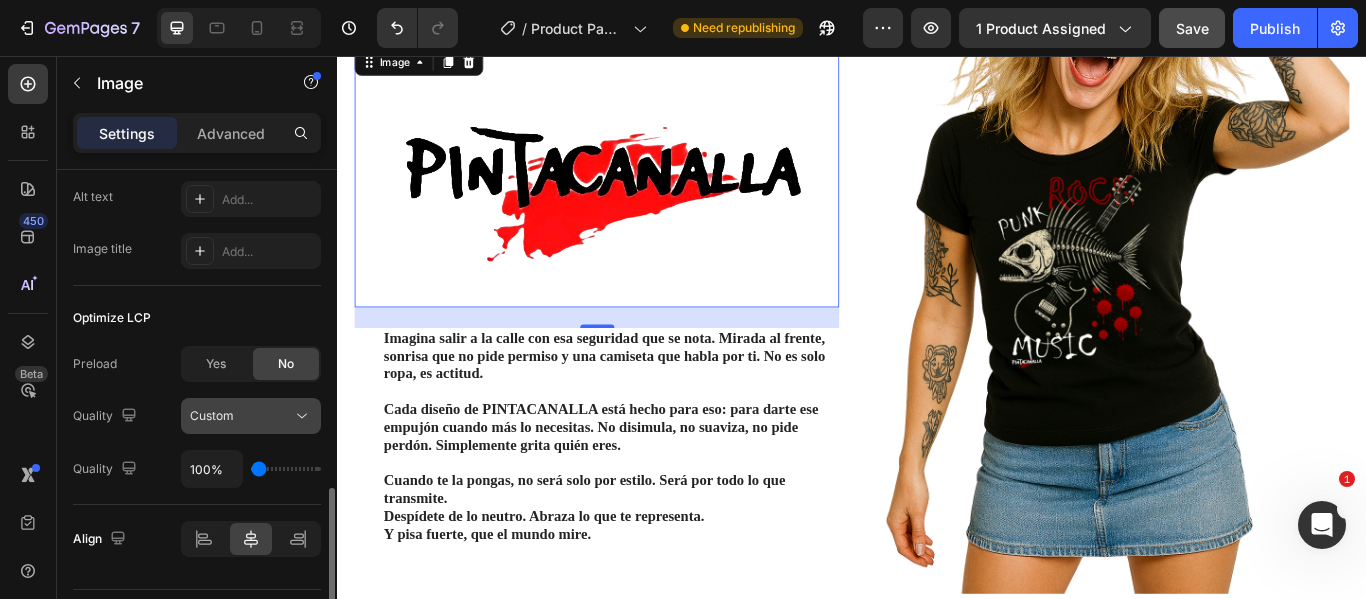 click on "Custom" at bounding box center (212, 415) 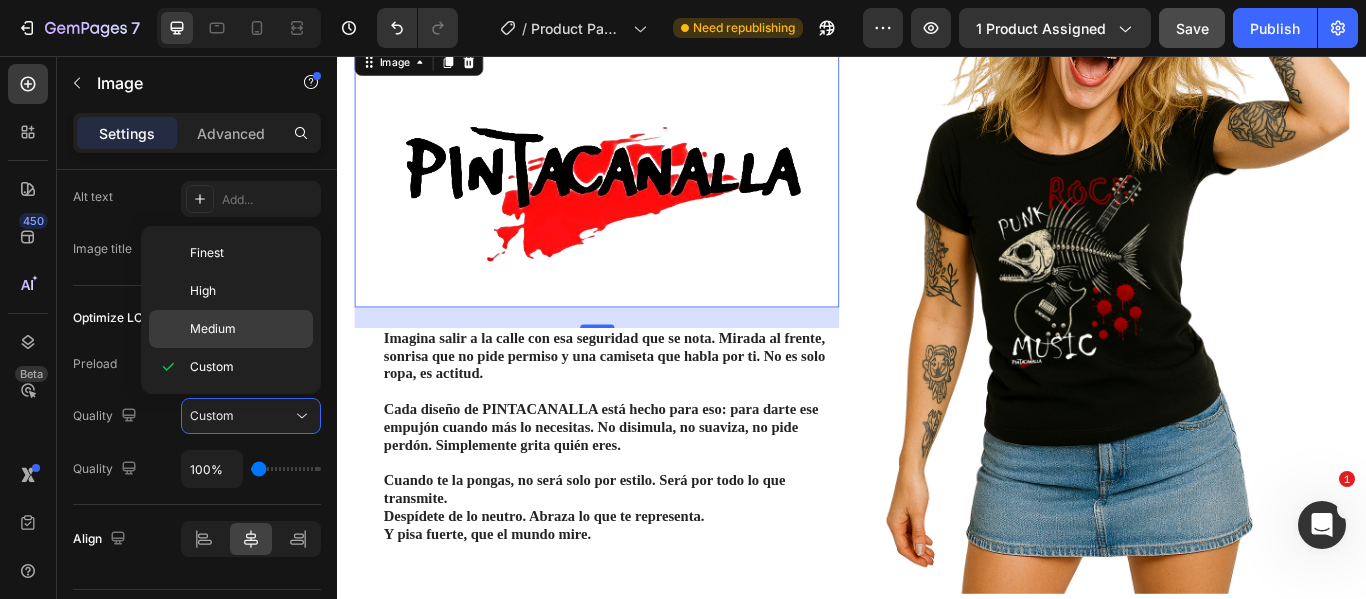 click on "Medium" 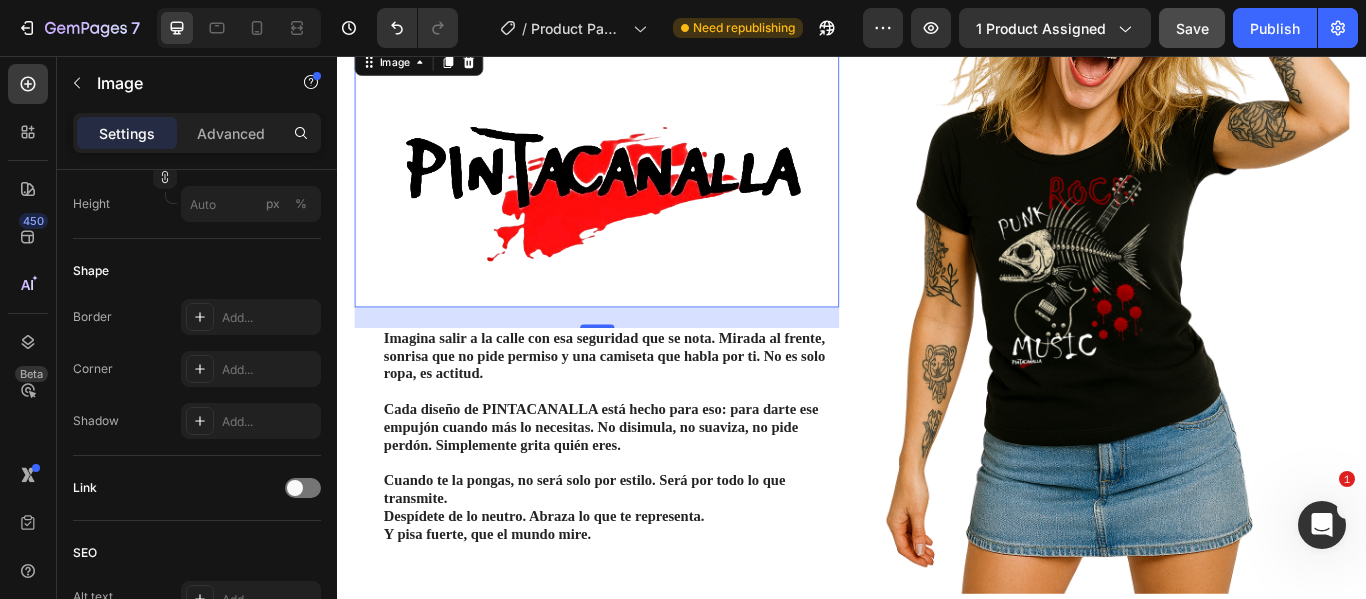 scroll, scrollTop: 224, scrollLeft: 0, axis: vertical 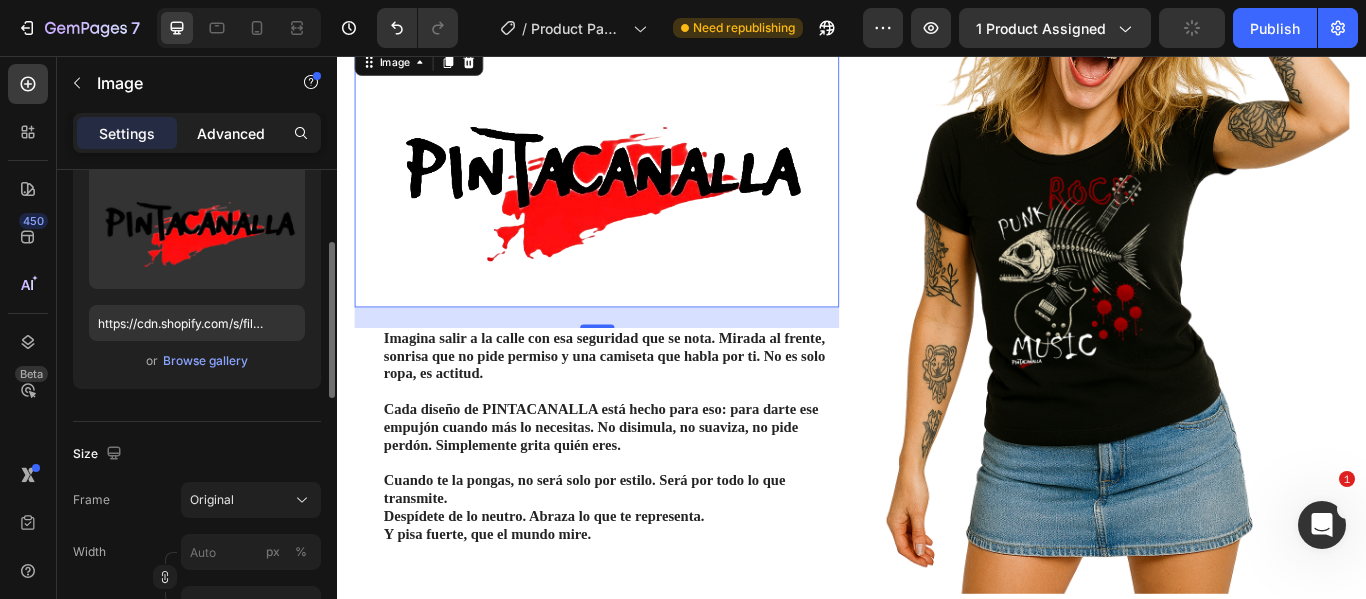 click on "Advanced" at bounding box center [231, 133] 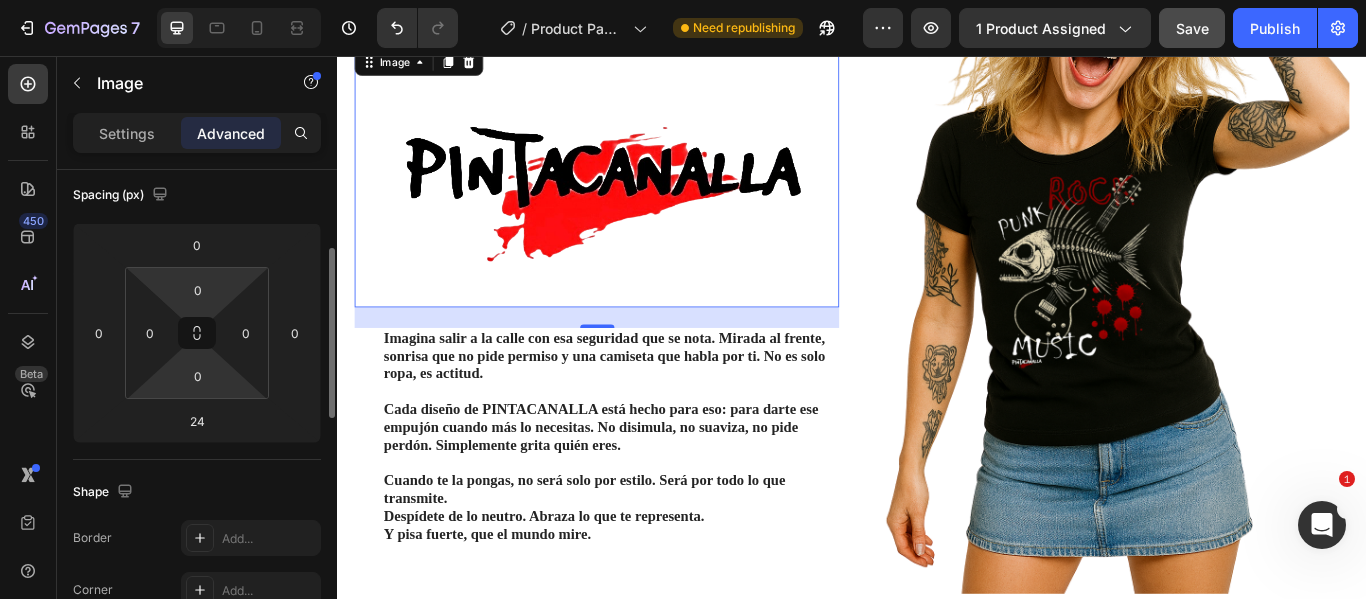 scroll, scrollTop: 424, scrollLeft: 0, axis: vertical 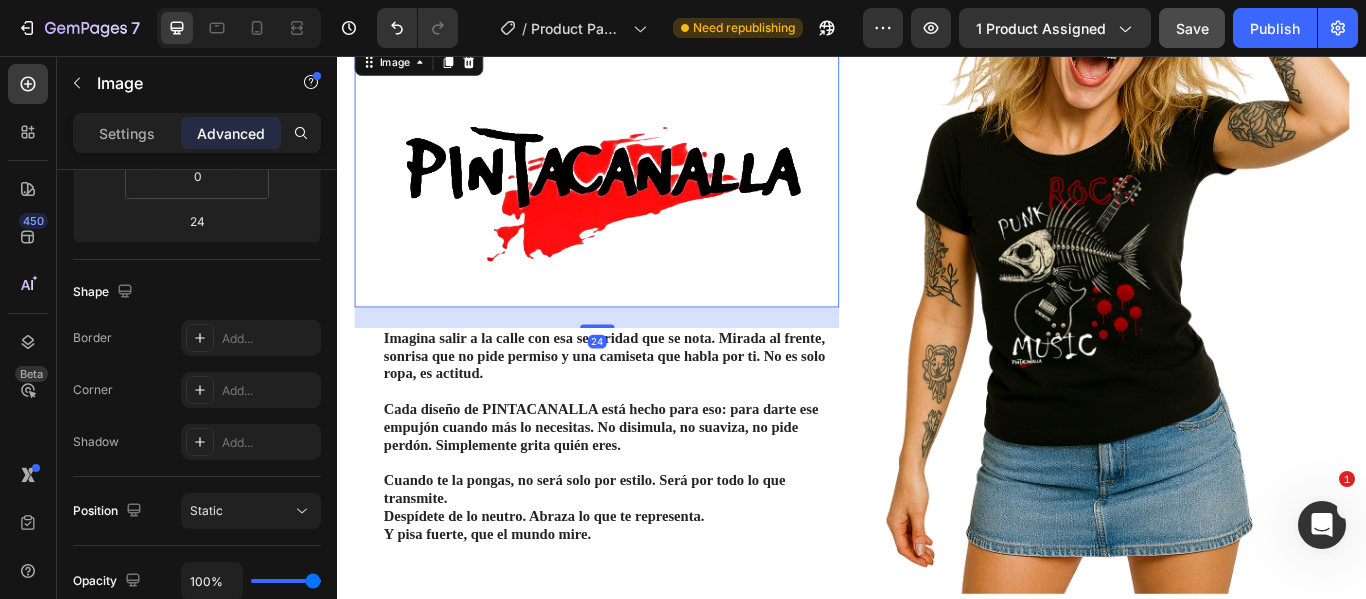 drag, startPoint x: 629, startPoint y: 353, endPoint x: 626, endPoint y: 327, distance: 26.172504 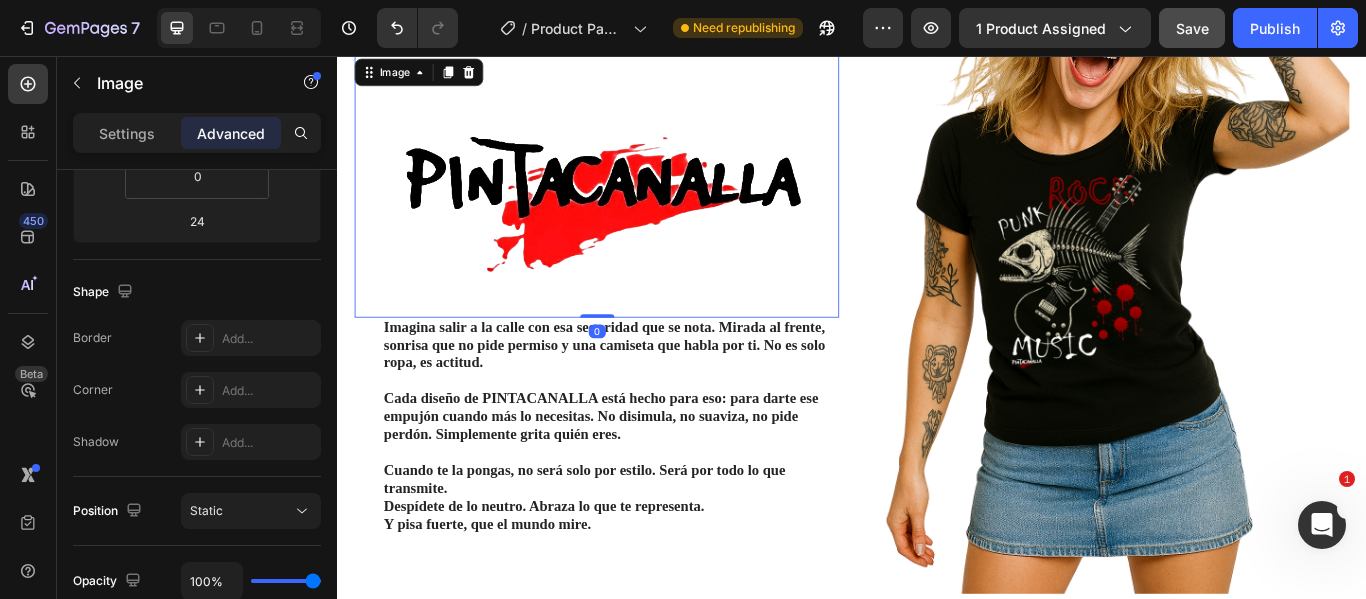 drag, startPoint x: 641, startPoint y: 355, endPoint x: 681, endPoint y: 284, distance: 81.49233 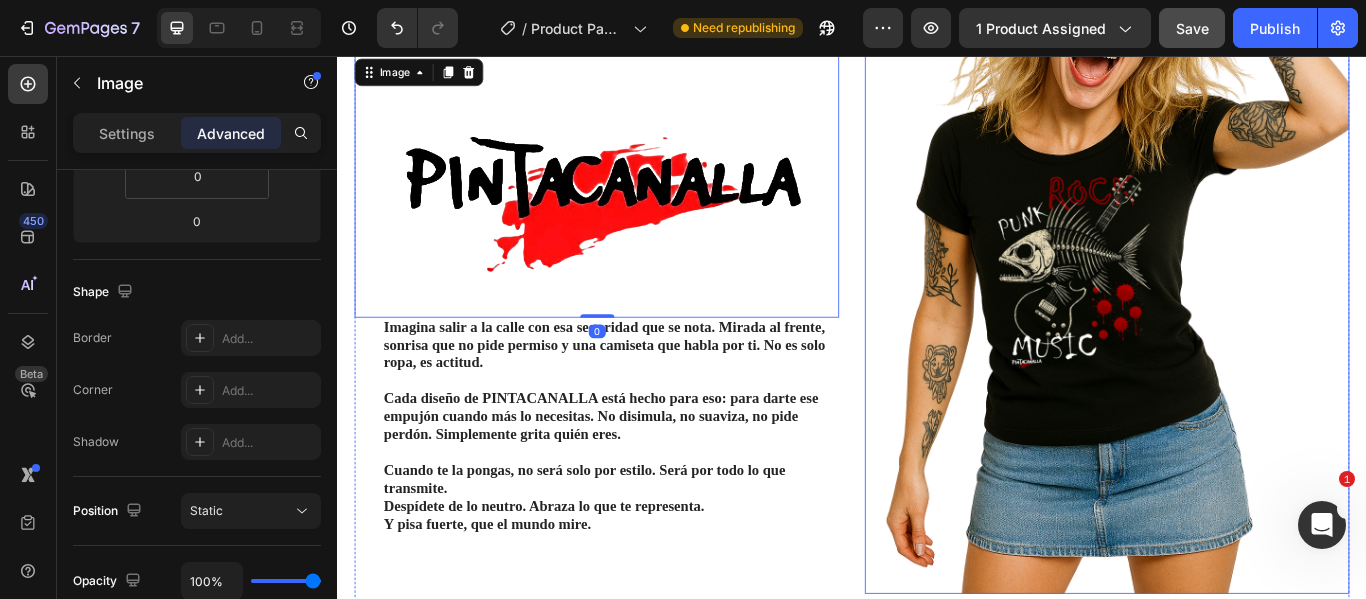 click at bounding box center [1234, 259] 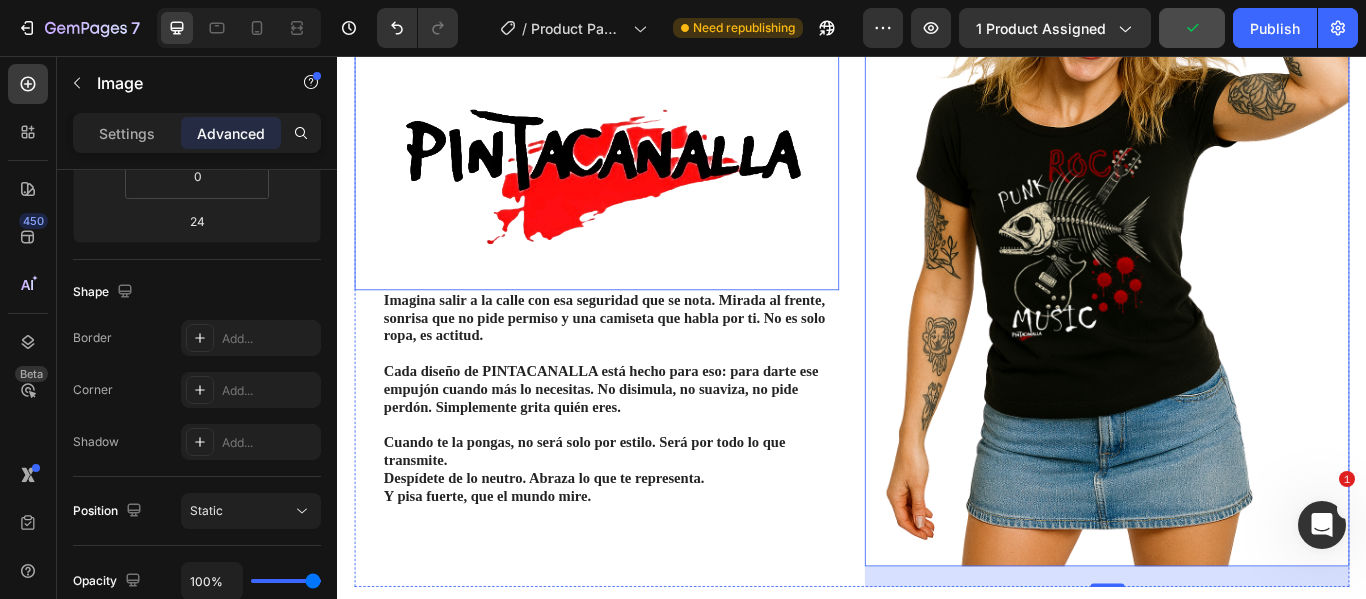 scroll, scrollTop: 2008, scrollLeft: 0, axis: vertical 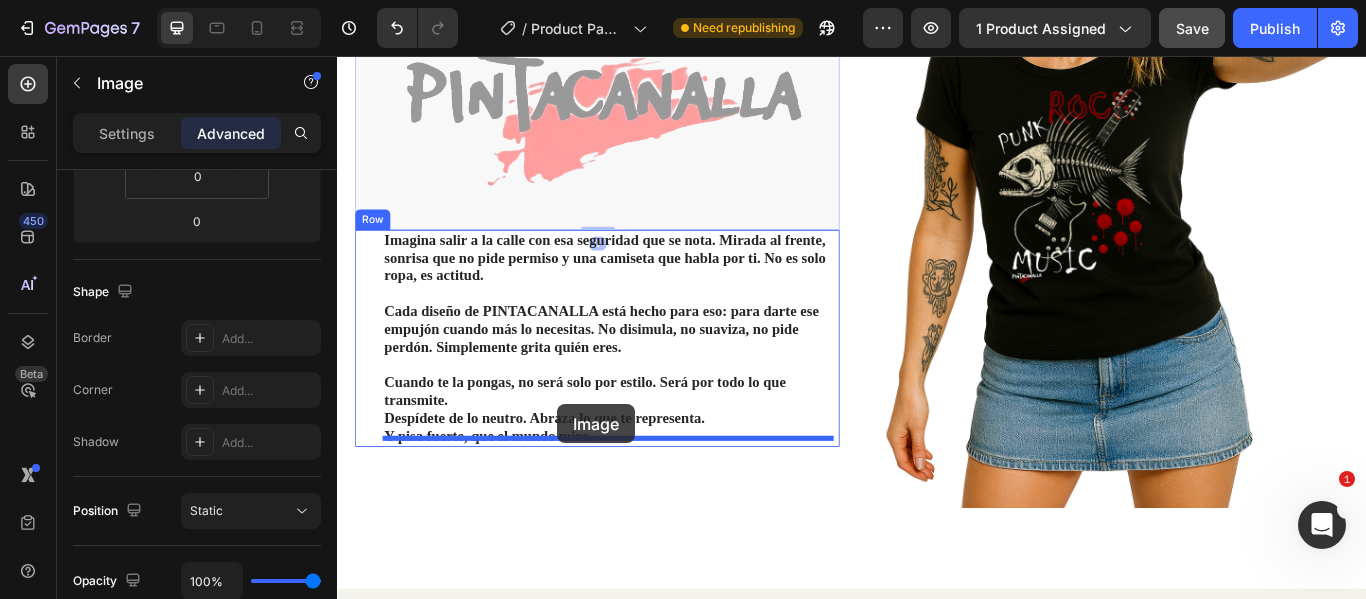 drag, startPoint x: 623, startPoint y: 101, endPoint x: 594, endPoint y: 462, distance: 362.16293 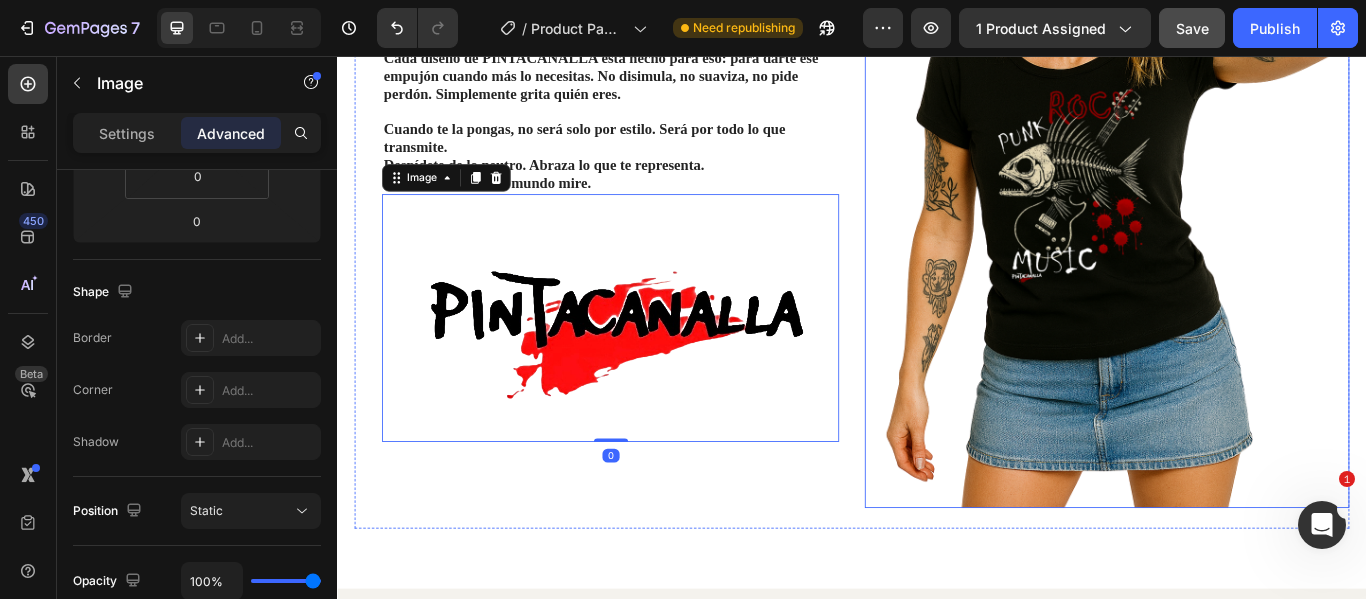 click at bounding box center (1234, 159) 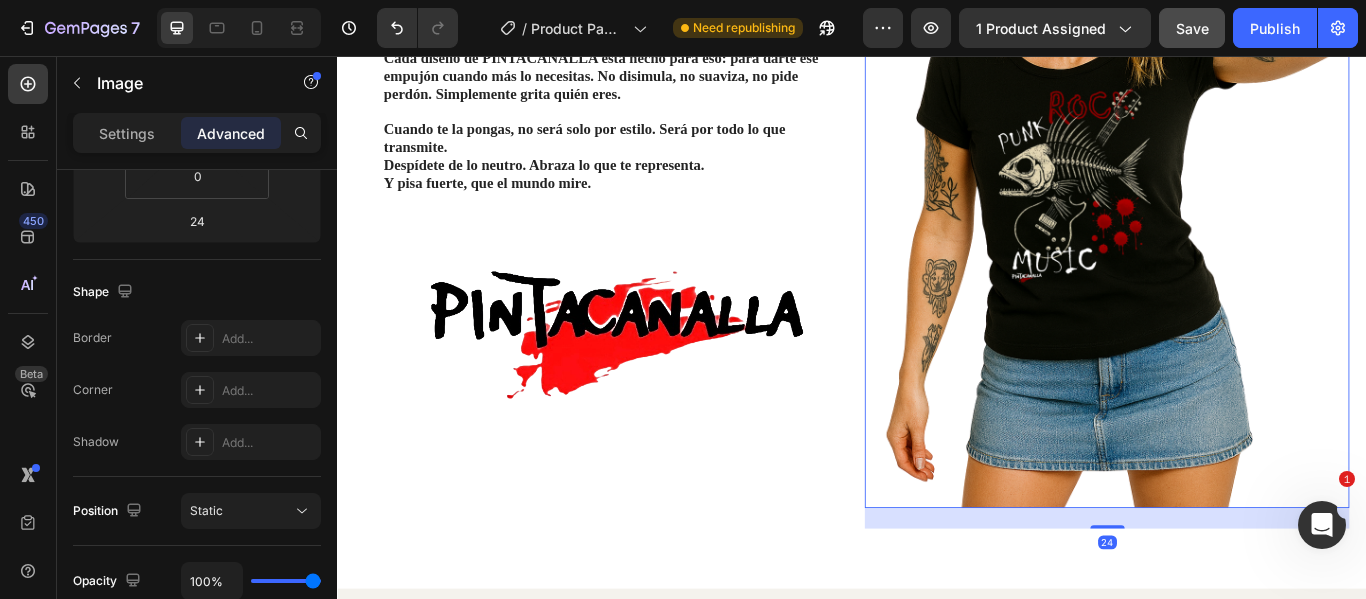 scroll, scrollTop: 1708, scrollLeft: 0, axis: vertical 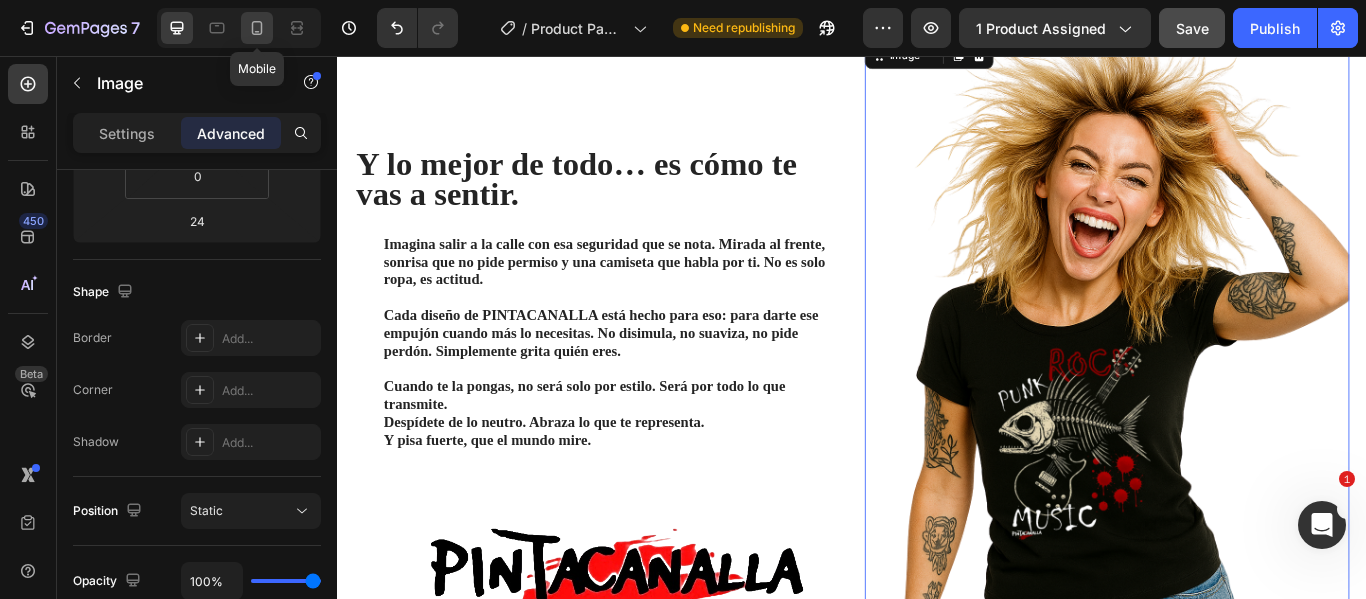 click 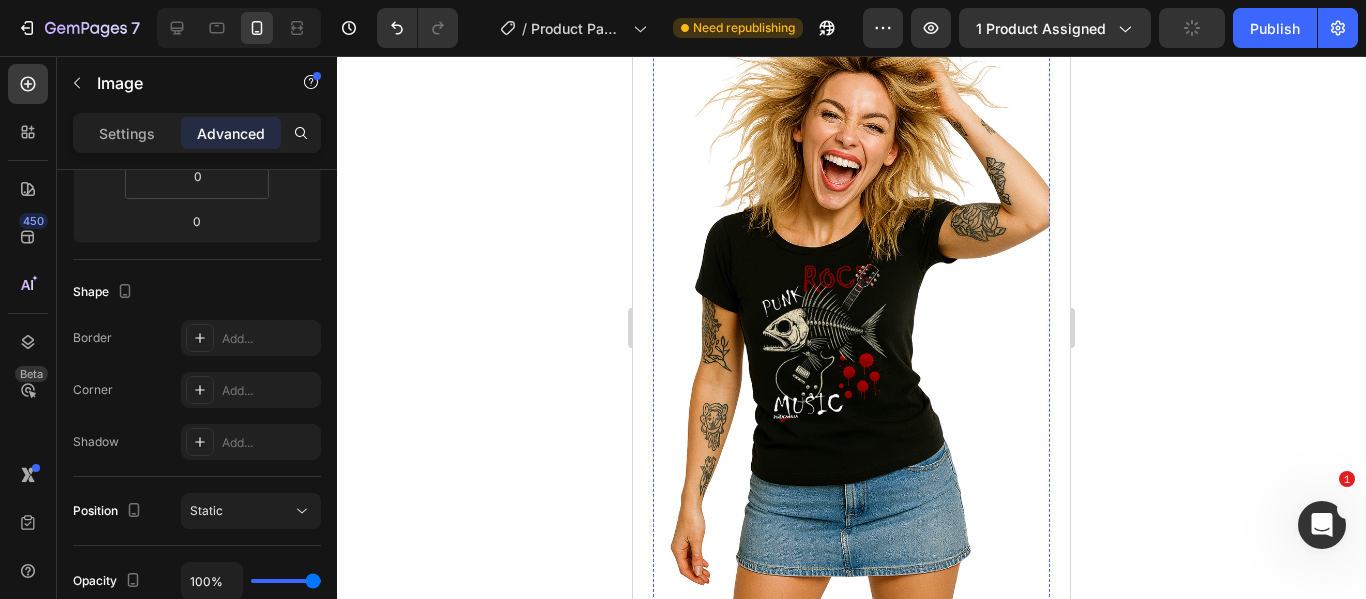 scroll, scrollTop: 2581, scrollLeft: 0, axis: vertical 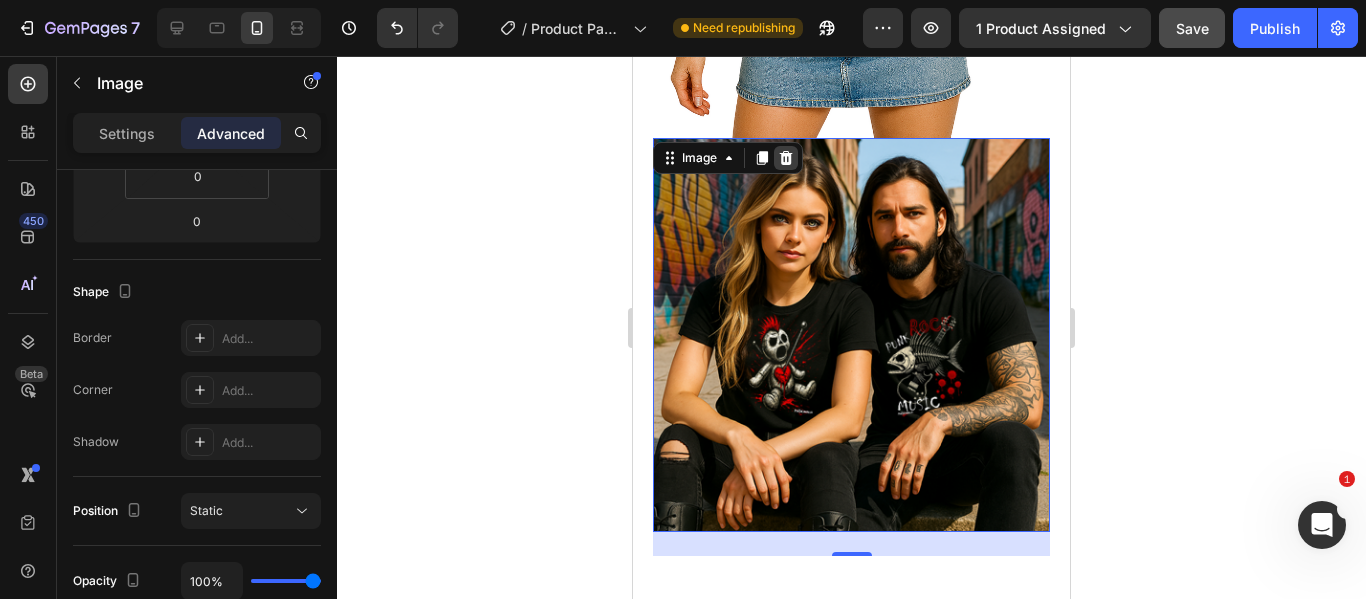 click at bounding box center [786, 158] 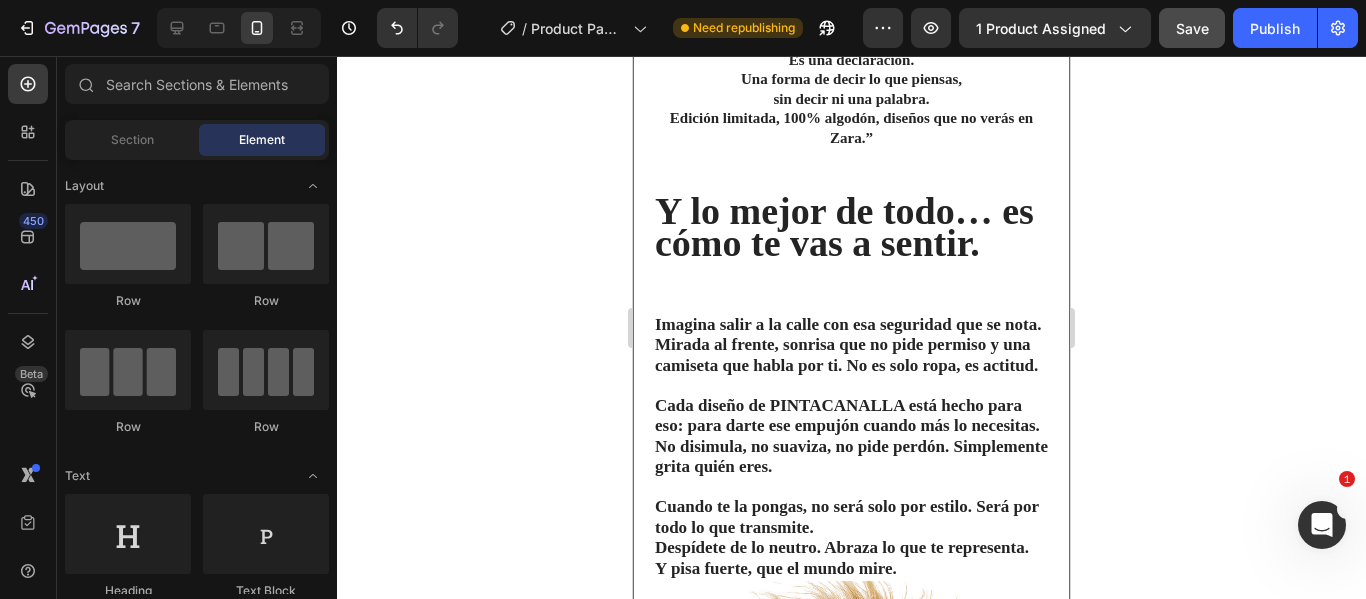 scroll, scrollTop: 1581, scrollLeft: 0, axis: vertical 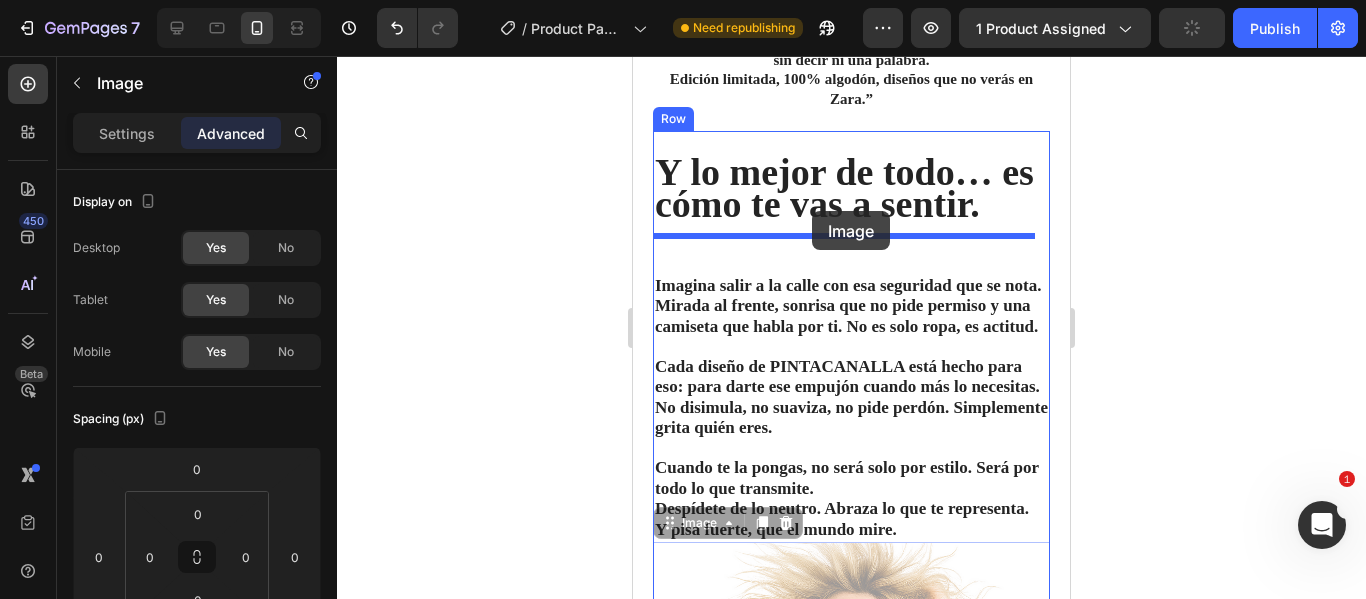drag, startPoint x: 792, startPoint y: 578, endPoint x: 812, endPoint y: 211, distance: 367.54456 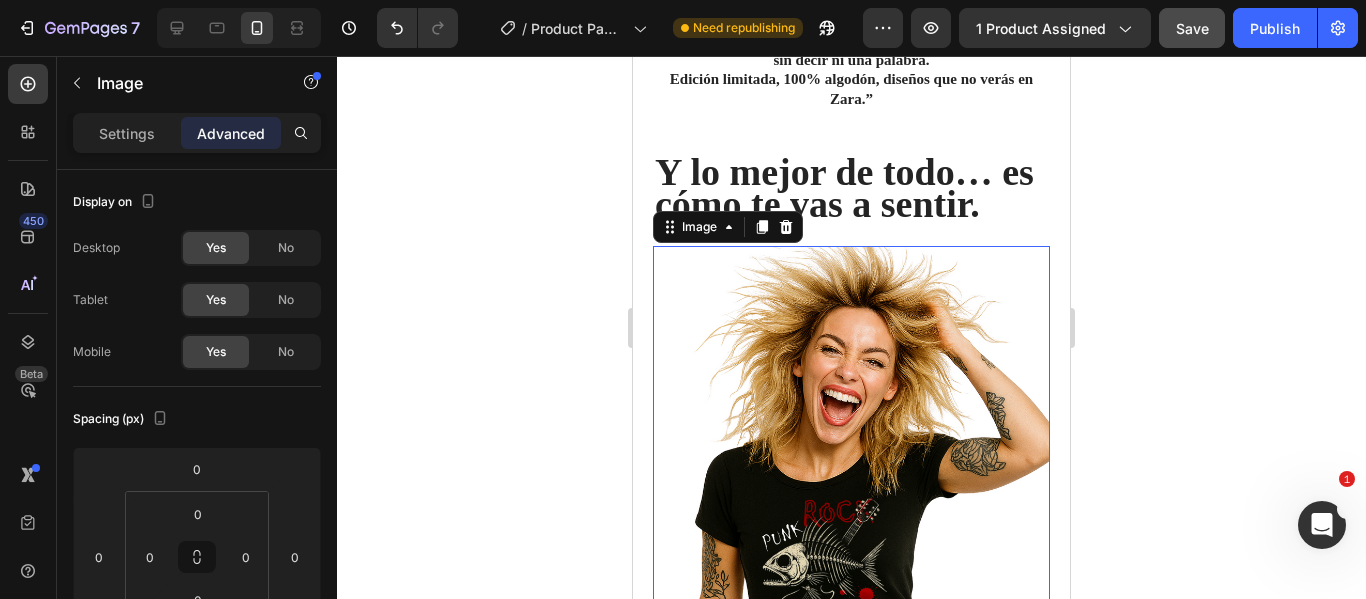 click 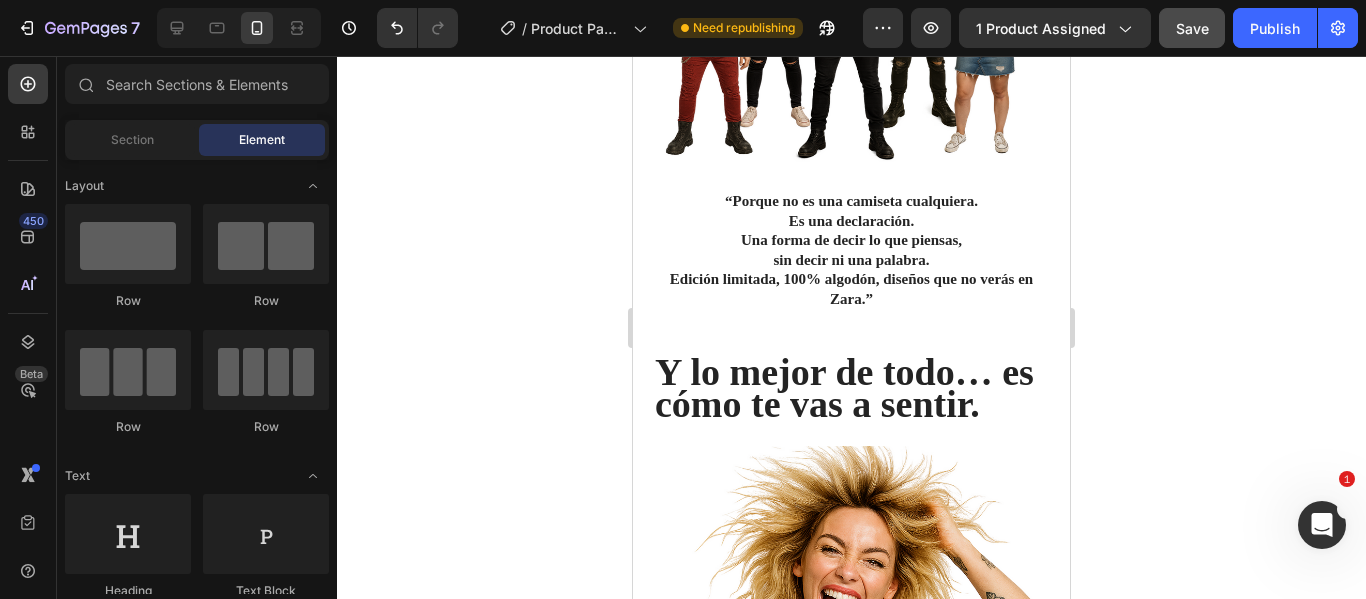 scroll, scrollTop: 1225, scrollLeft: 0, axis: vertical 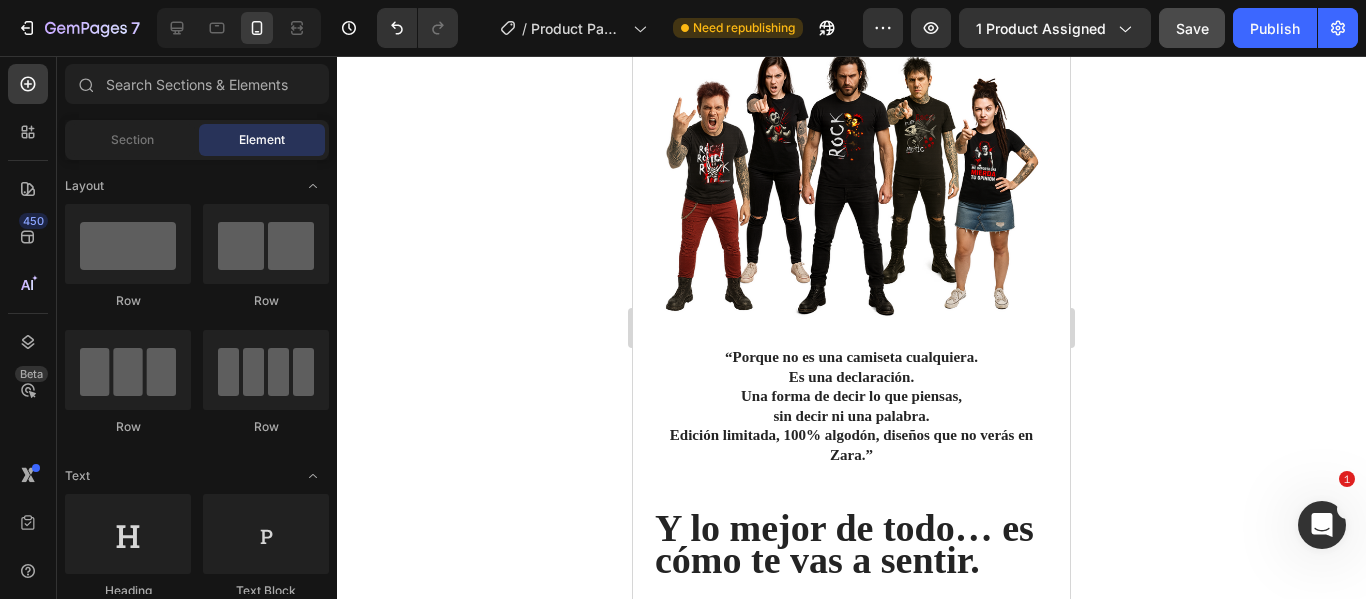 click on "Save" at bounding box center (1192, 28) 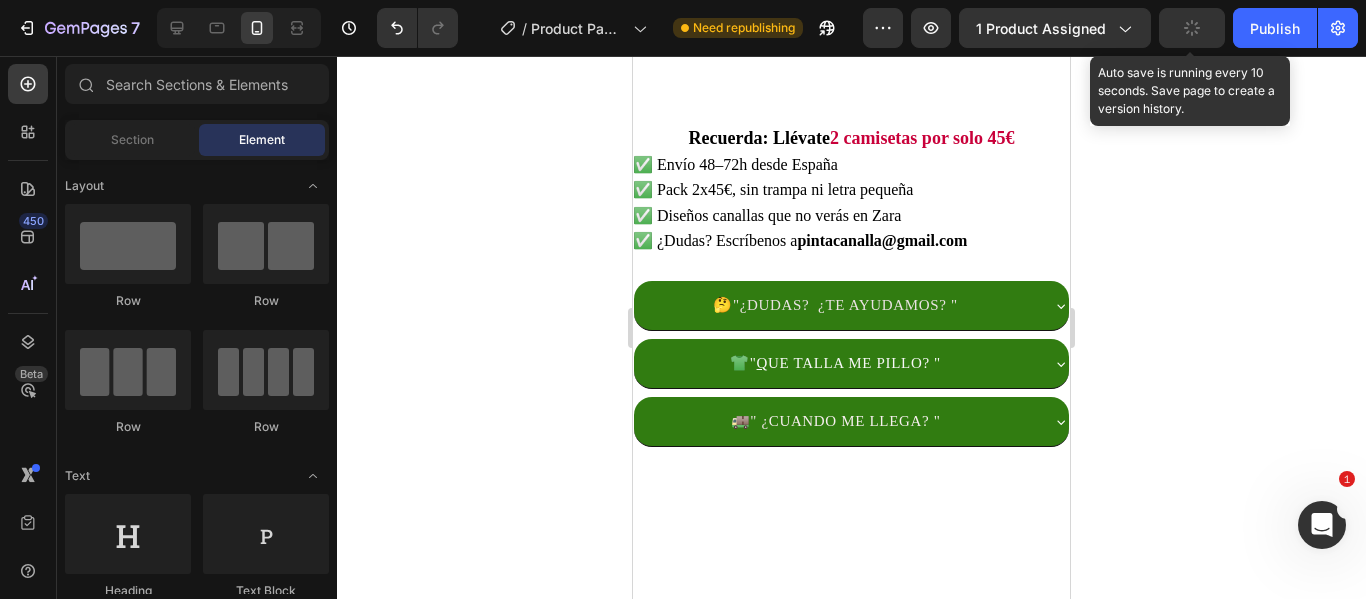scroll, scrollTop: 843, scrollLeft: 0, axis: vertical 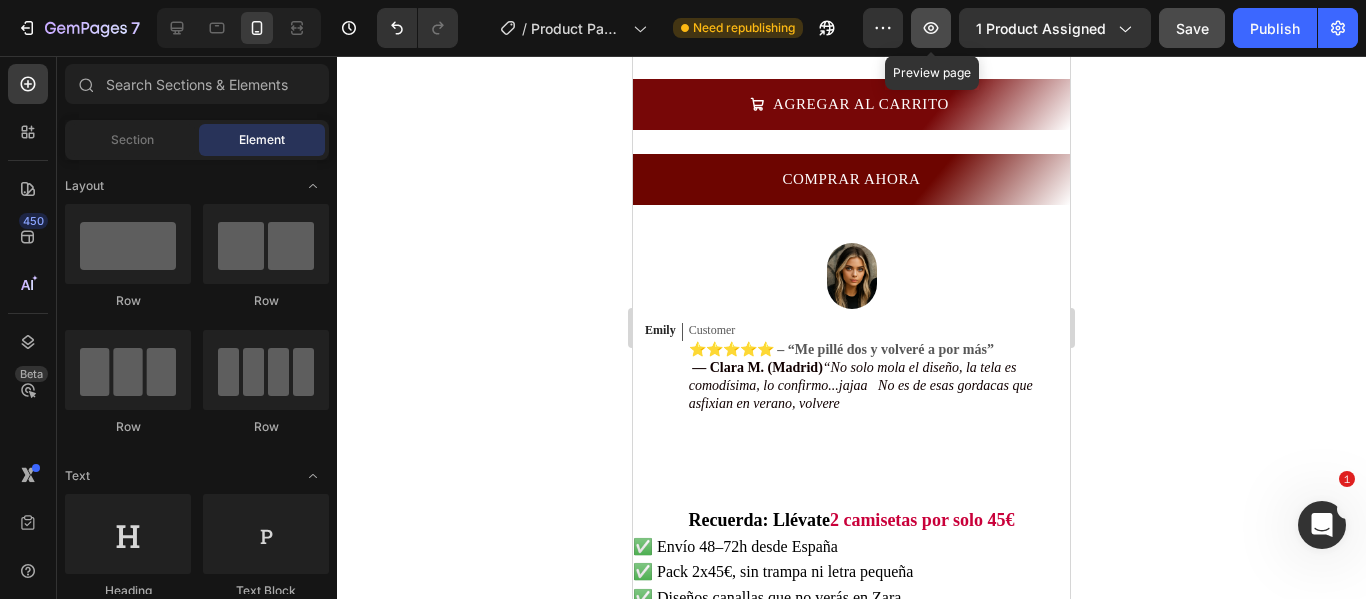 click 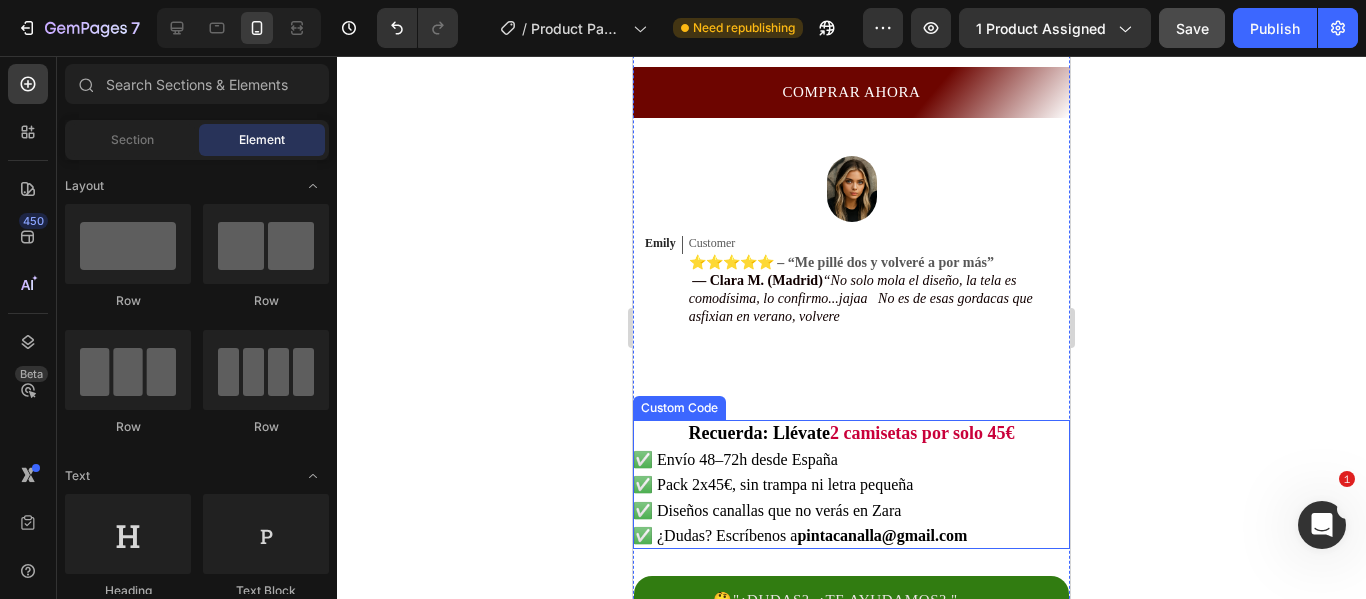 scroll, scrollTop: 943, scrollLeft: 0, axis: vertical 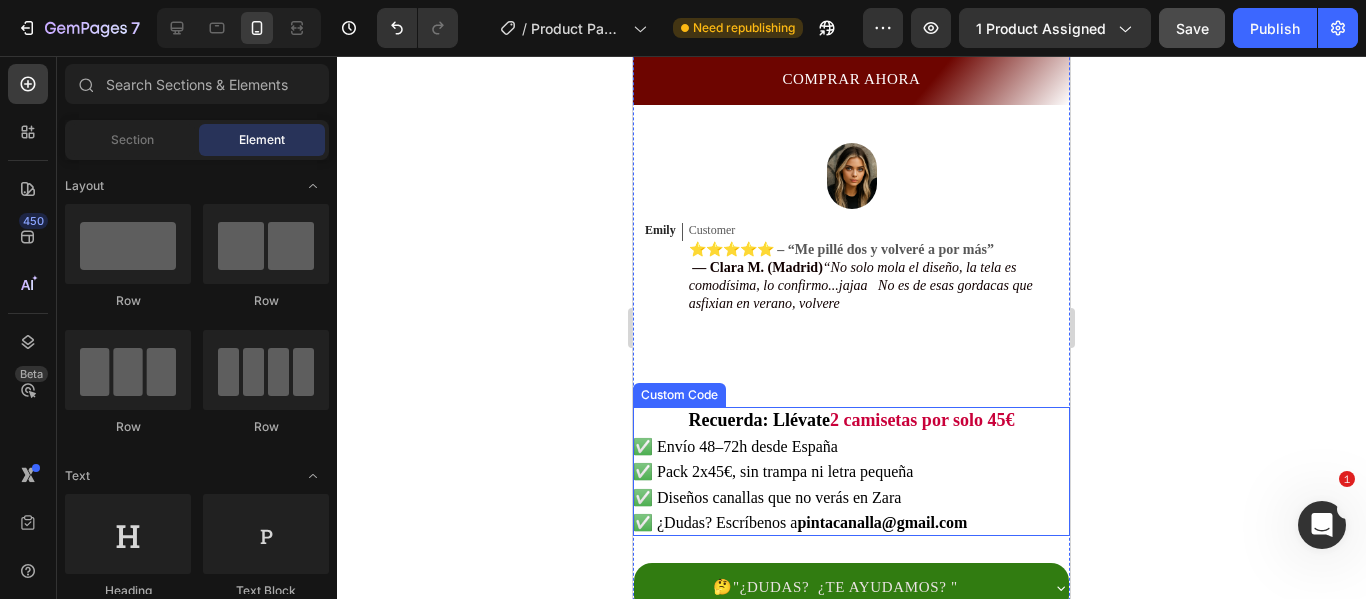 click on "✅ Envío 48–72h desde España" at bounding box center (851, 447) 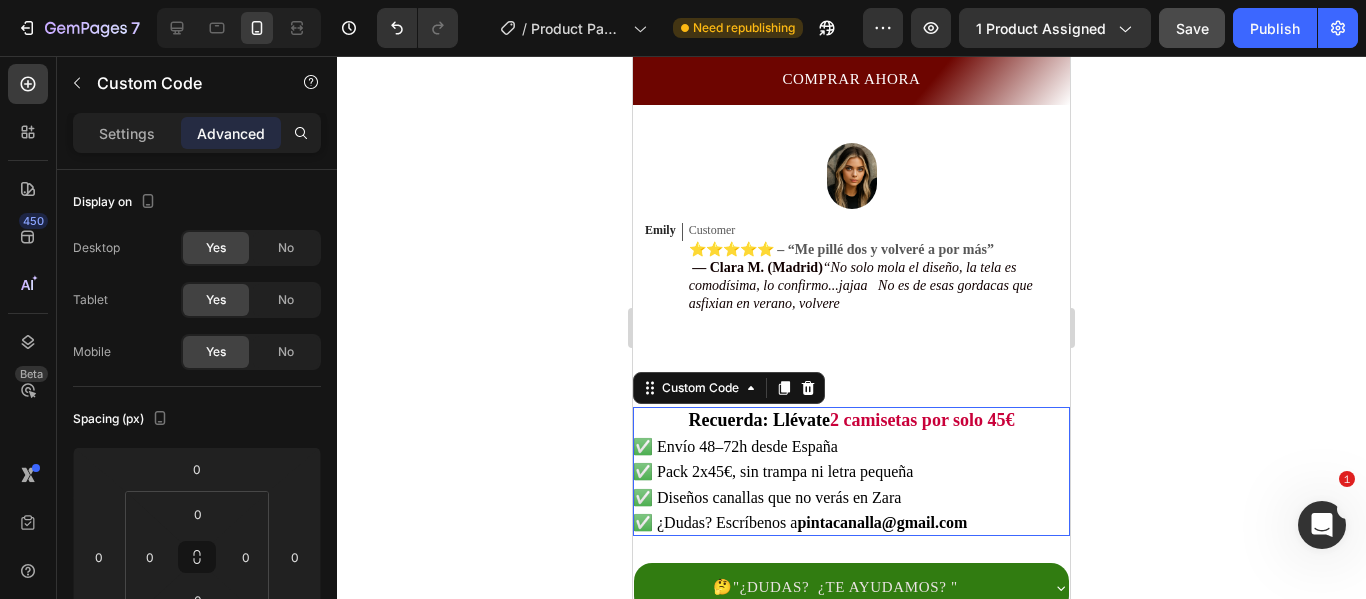 click on "✅ Envío 48–72h desde España" at bounding box center [851, 447] 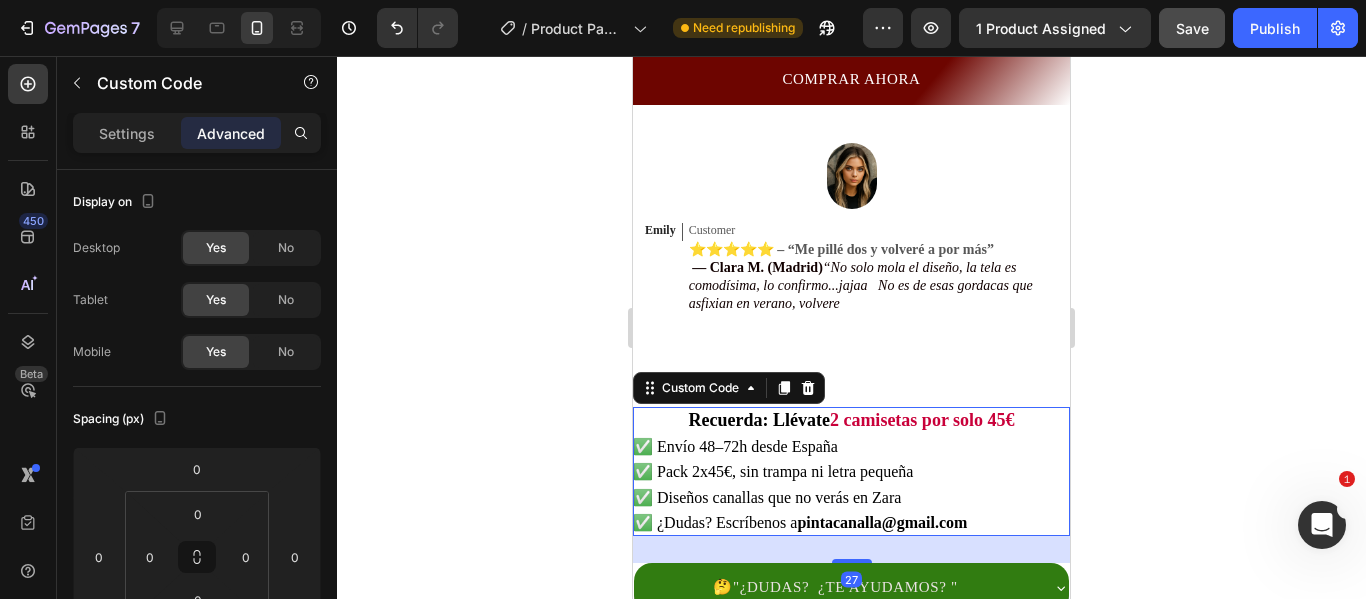 click on "✅ Envío 48–72h desde España" at bounding box center (851, 447) 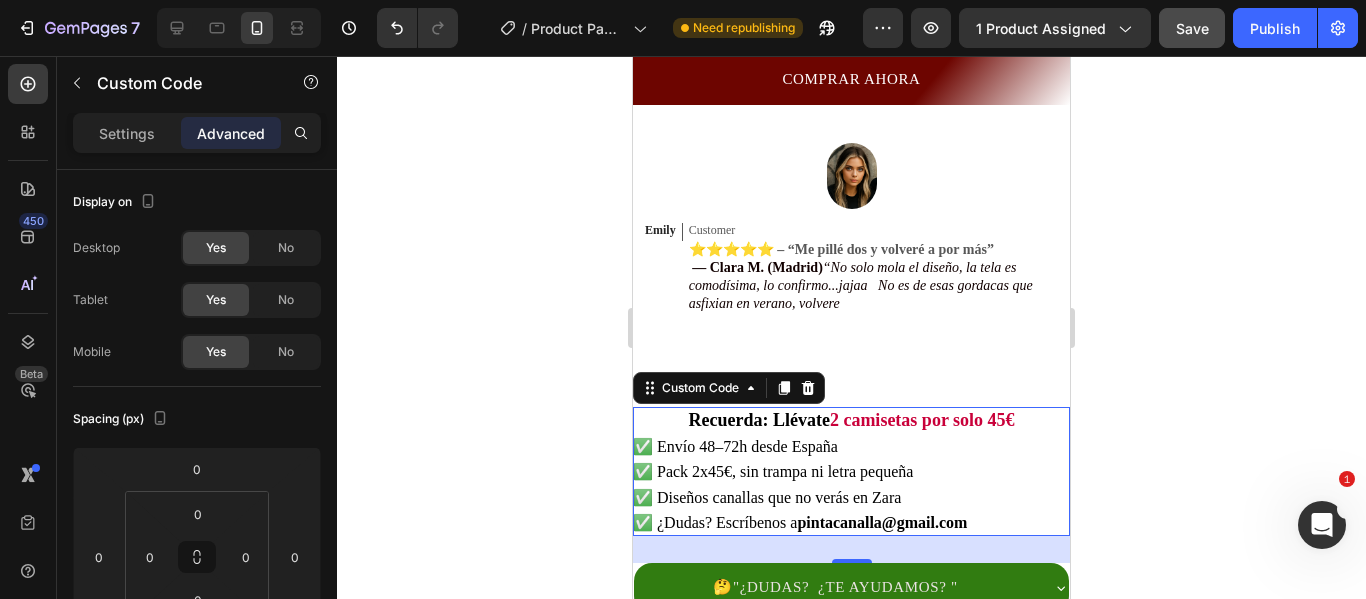 click on "✅ Envío 48–72h desde España" at bounding box center [851, 447] 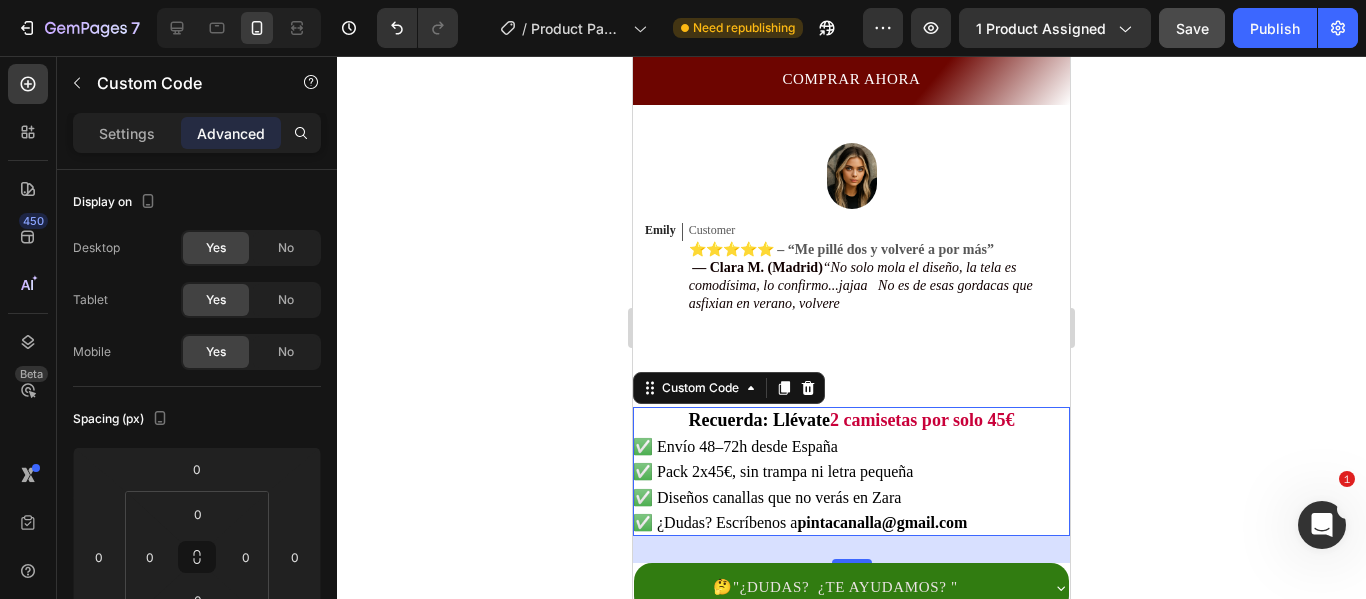 click on "✅ Envío 48–72h desde España" at bounding box center (851, 447) 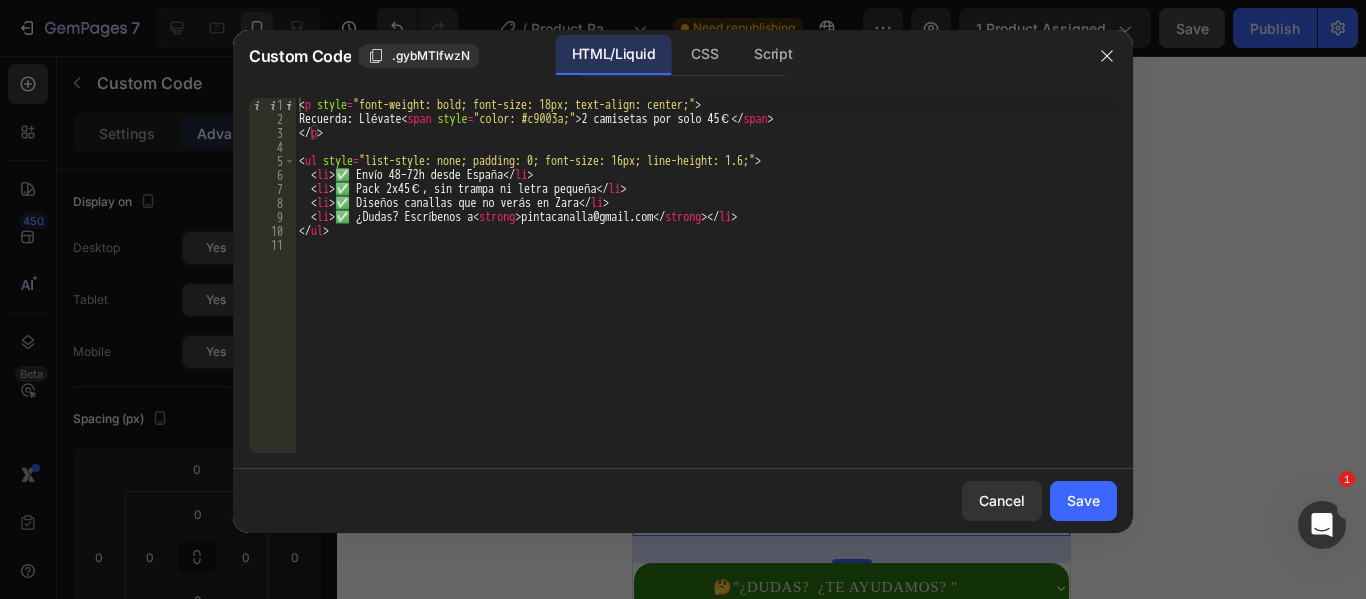 click on "< p   style = "font-weight: bold; font-size: 18px; text-align: center;" >   Recuerda: Llévate  < span   style = "color: #c9003a;" > 2 camisetas por solo 45€ </ span > </ p > < ul   style = "list-style: none; padding: 0; font-size: 16px; line-height: 1.6;" >    < li > ✅ Envío 48–72h desde España </ li >    < li > ✅ Pack 2x45€, sin trampa ni letra pequeña </ li >    < li > ✅ Diseños canallas que no verás en Zara </ li >    < li > ✅ ¿Dudas? Escríbenos a  < strong > pintacanalla@gmail.com </ strong > </ li > </ ul >" at bounding box center [706, 289] 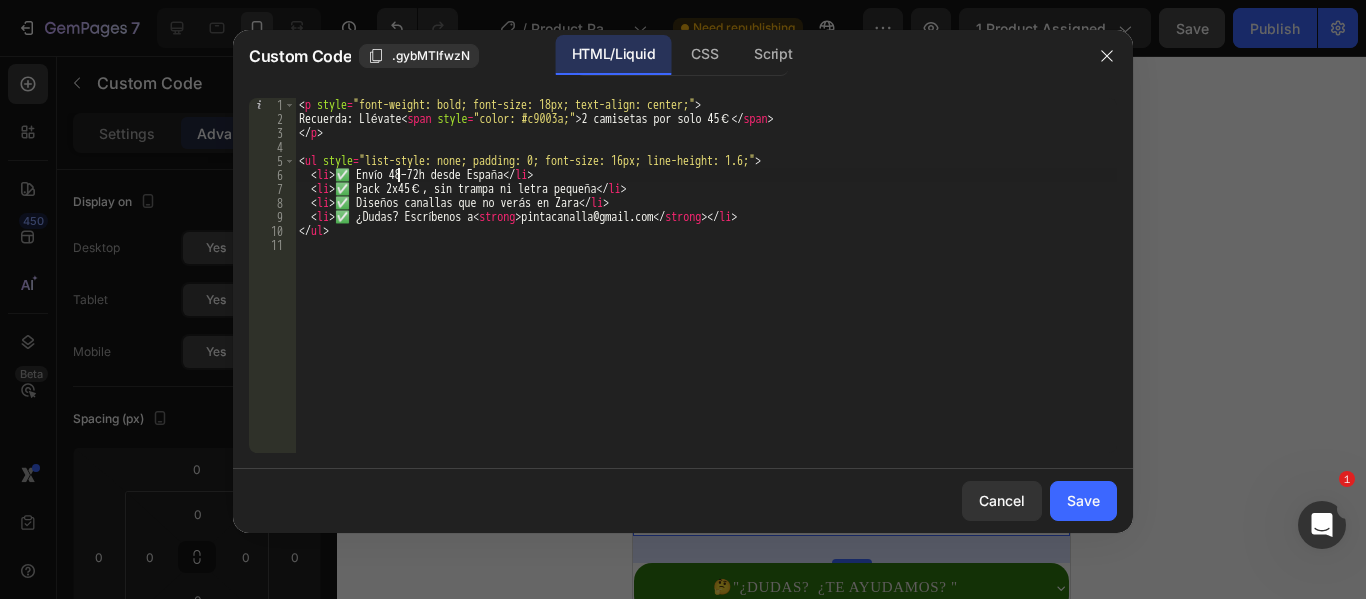 click on "< p   style = "font-weight: bold; font-size: 18px; text-align: center;" >   Recuerda: Llévate  < span   style = "color: #c9003a;" > 2 camisetas por solo 45€ </ span > </ p > < ul   style = "list-style: none; padding: 0; font-size: 16px; line-height: 1.6;" >    < li > ✅ Envío 48–72h desde España </ li >    < li > ✅ Pack 2x45€, sin trampa ni letra pequeña </ li >    < li > ✅ Diseños canallas que no verás en Zara </ li >    < li > ✅ ¿Dudas? Escríbenos a  < strong > pintacanalla@gmail.com </ strong > </ li > </ ul >" at bounding box center [706, 289] 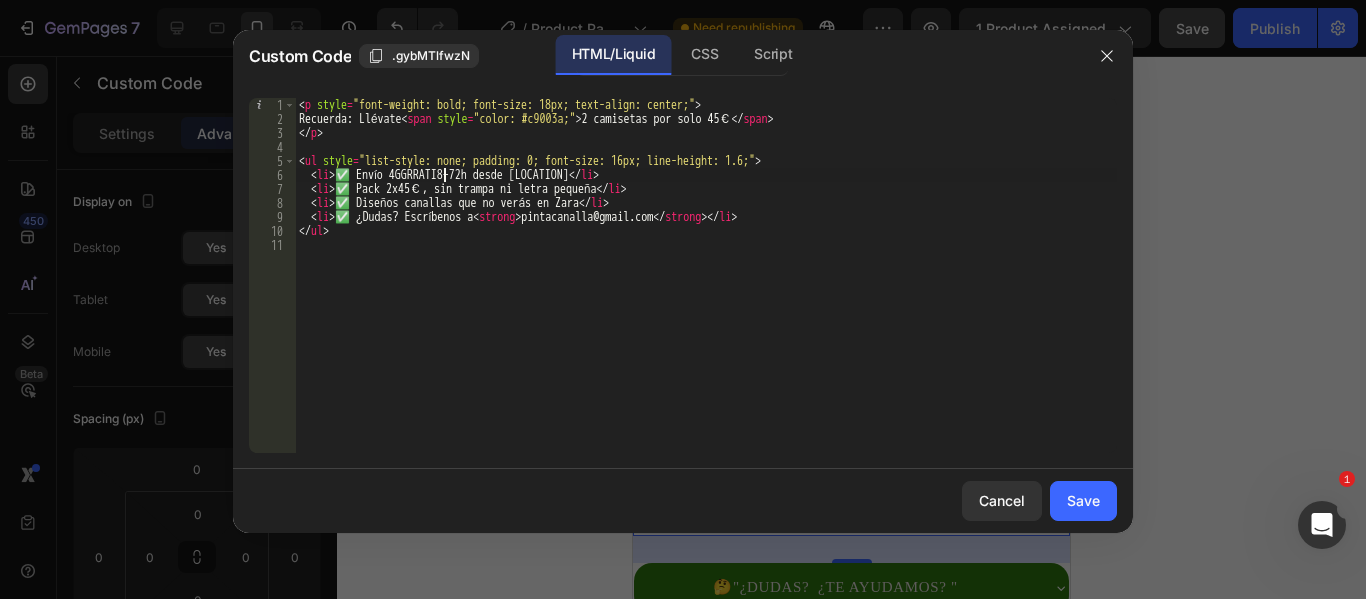 scroll, scrollTop: 0, scrollLeft: 13, axis: horizontal 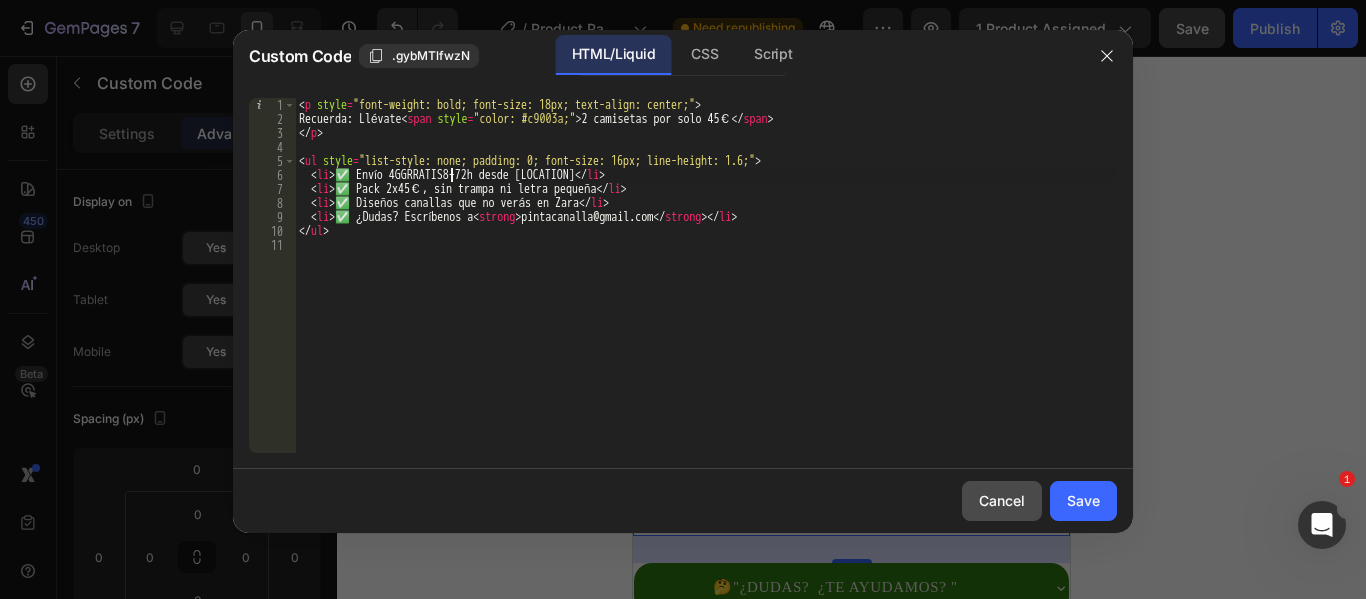 type on "<li>✅ Envío 4GGRRATIS8–72h desde España</li>" 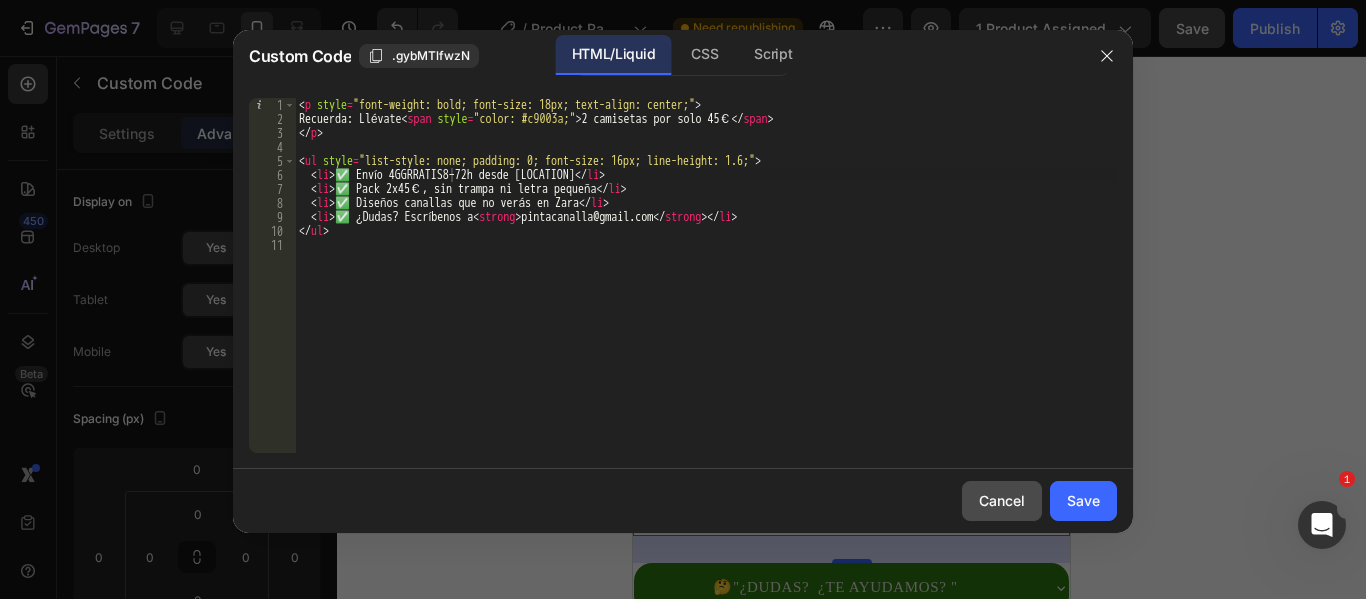 click on "Cancel" at bounding box center [1002, 500] 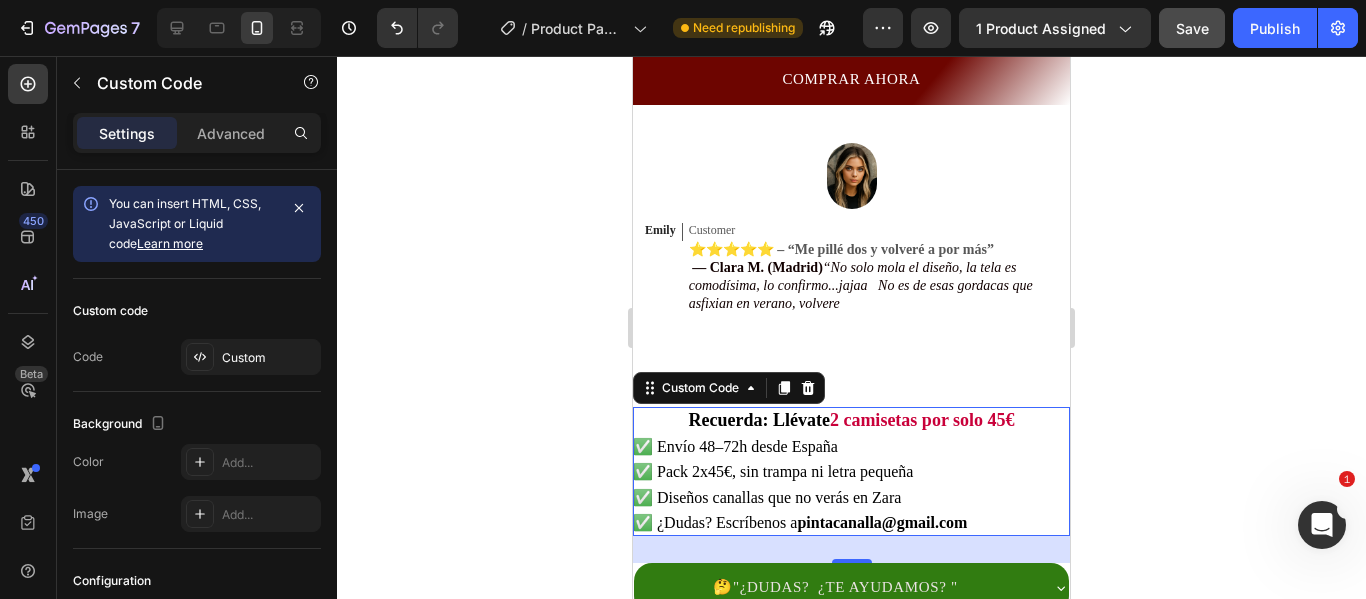 click on "✅ Envío 48–72h desde España" at bounding box center [851, 447] 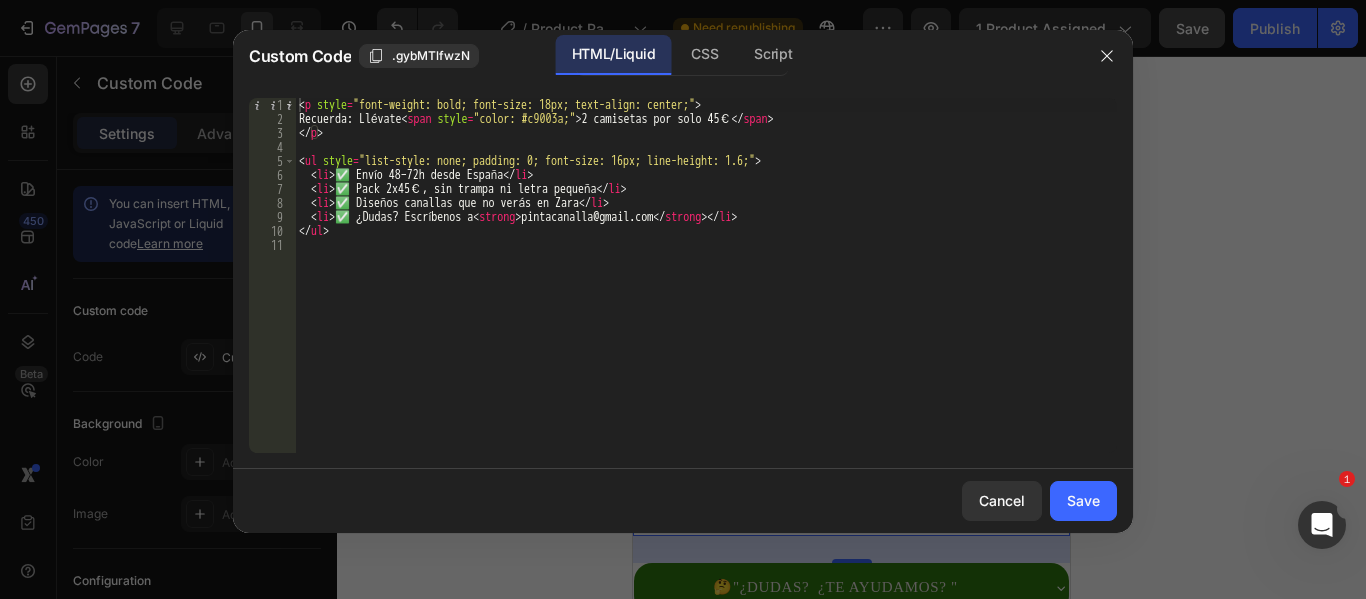 type on "<li>✅ Envío 48–72h desde España</li>" 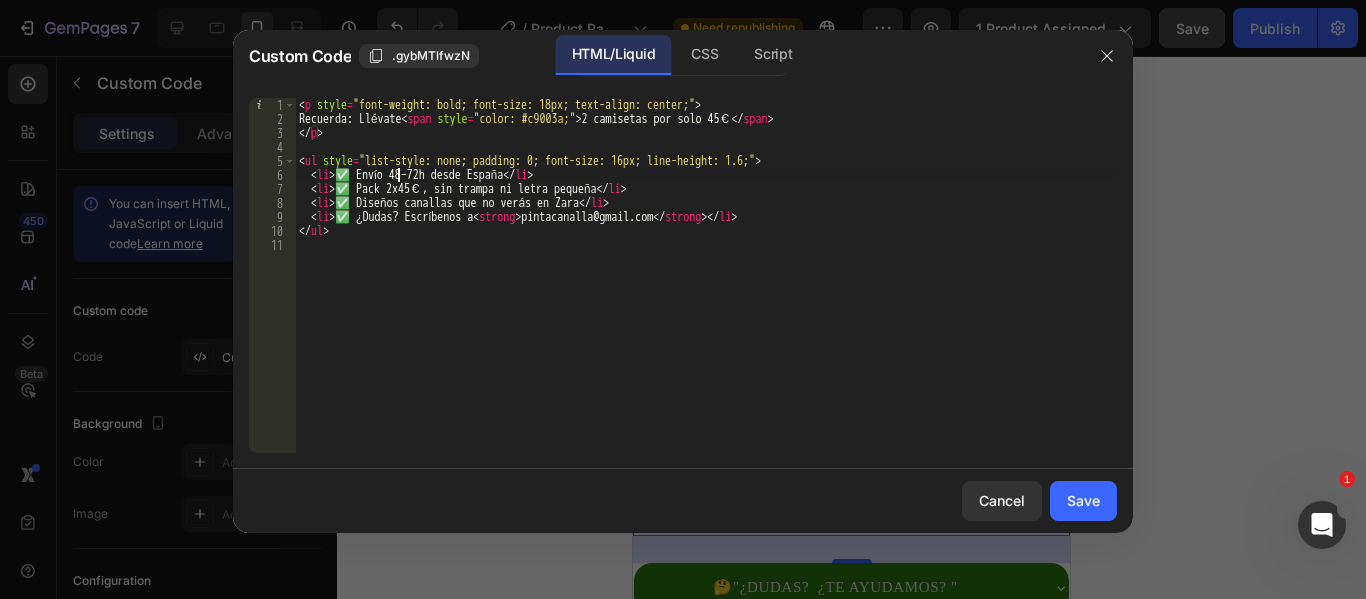 click on "< p   style = "font-weight: bold; font-size: 18px; text-align: center;" >   Recuerda: Llévate  < span   style = "color: #c9003a;" > 2 camisetas por solo 45€ </ span > </ p > < ul   style = "list-style: none; padding: 0; font-size: 16px; line-height: 1.6;" >    < li > ✅ Envío 48–72h desde España </ li >    < li > ✅ Pack 2x45€, sin trampa ni letra pequeña </ li >    < li > ✅ Diseños canallas que no verás en Zara </ li >    < li > ✅ ¿Dudas? Escríbenos a  < strong > pintacanalla@gmail.com </ strong > </ li > </ ul >" at bounding box center (706, 289) 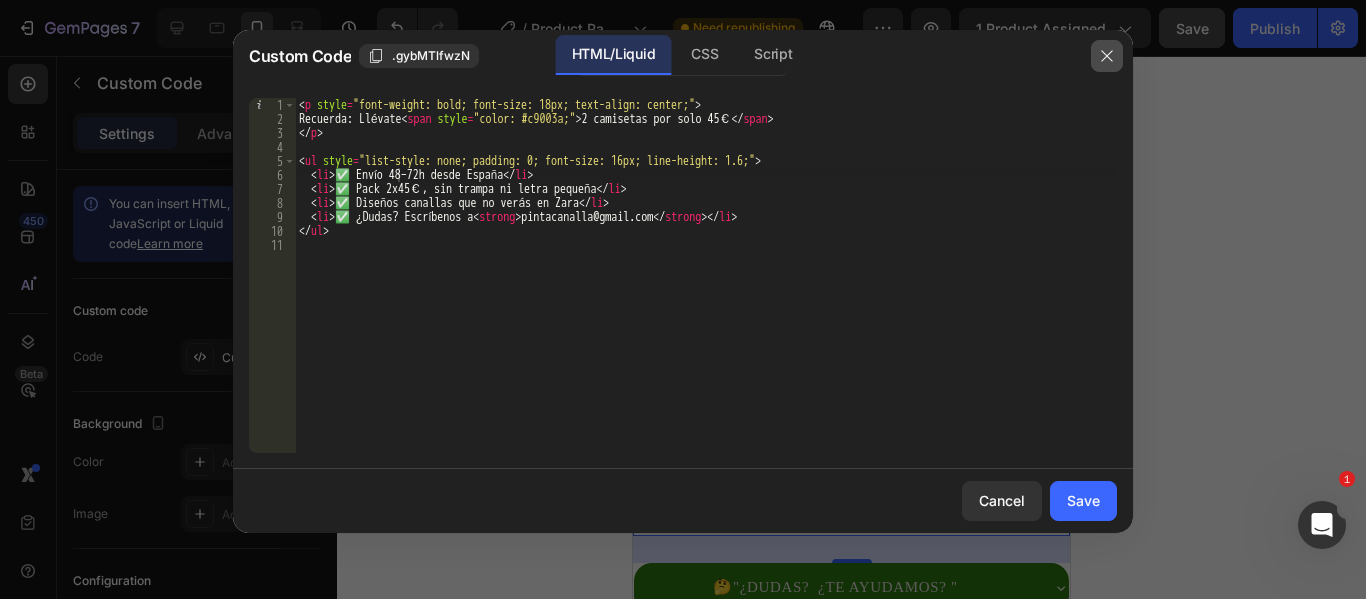 click 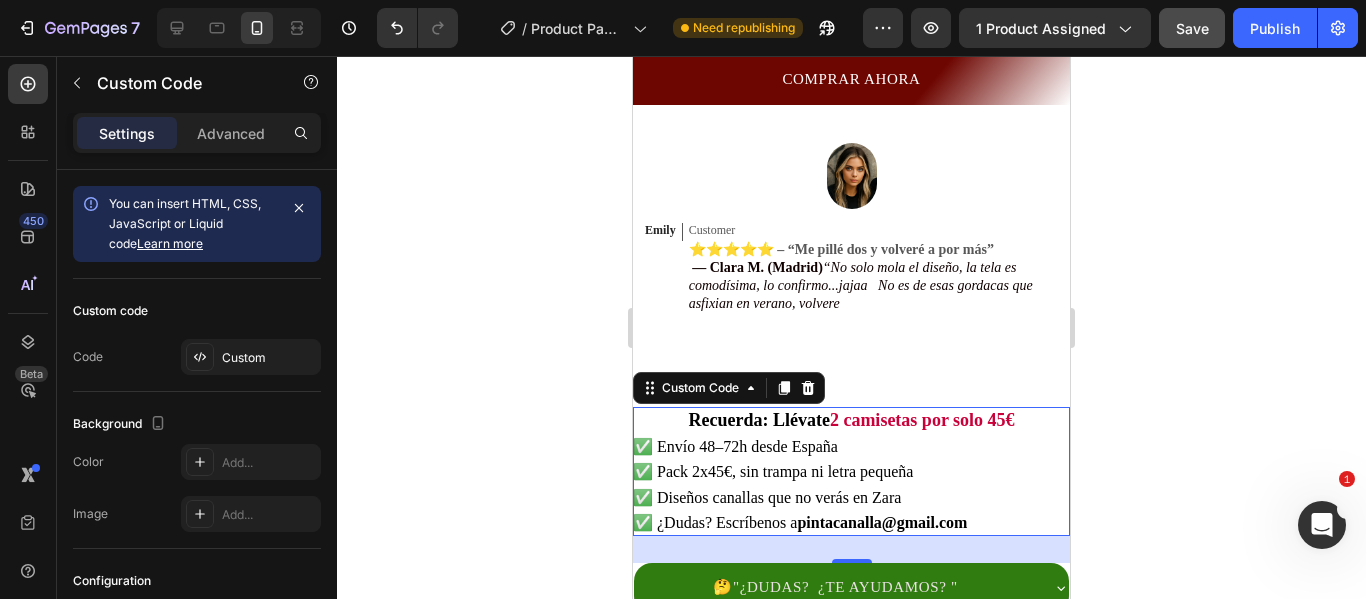 click on "✅ Diseños canallas que no verás en Zara" at bounding box center (851, 498) 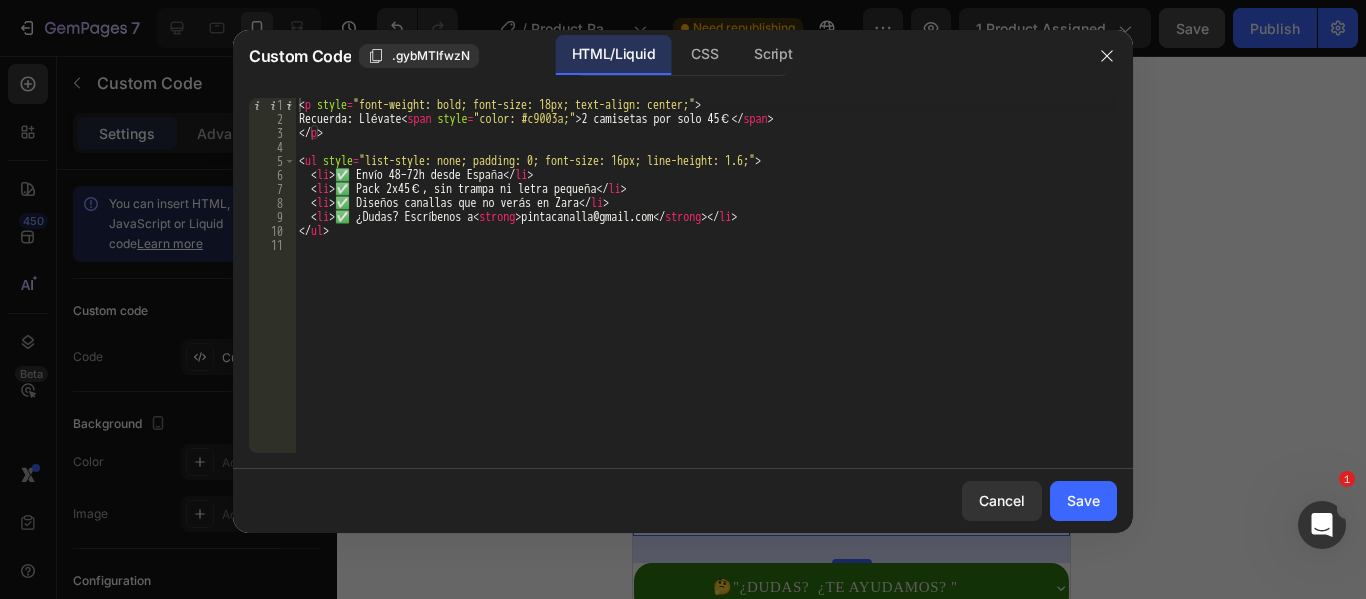 type on "<li>✅ Envío 48–72h desde España</li>" 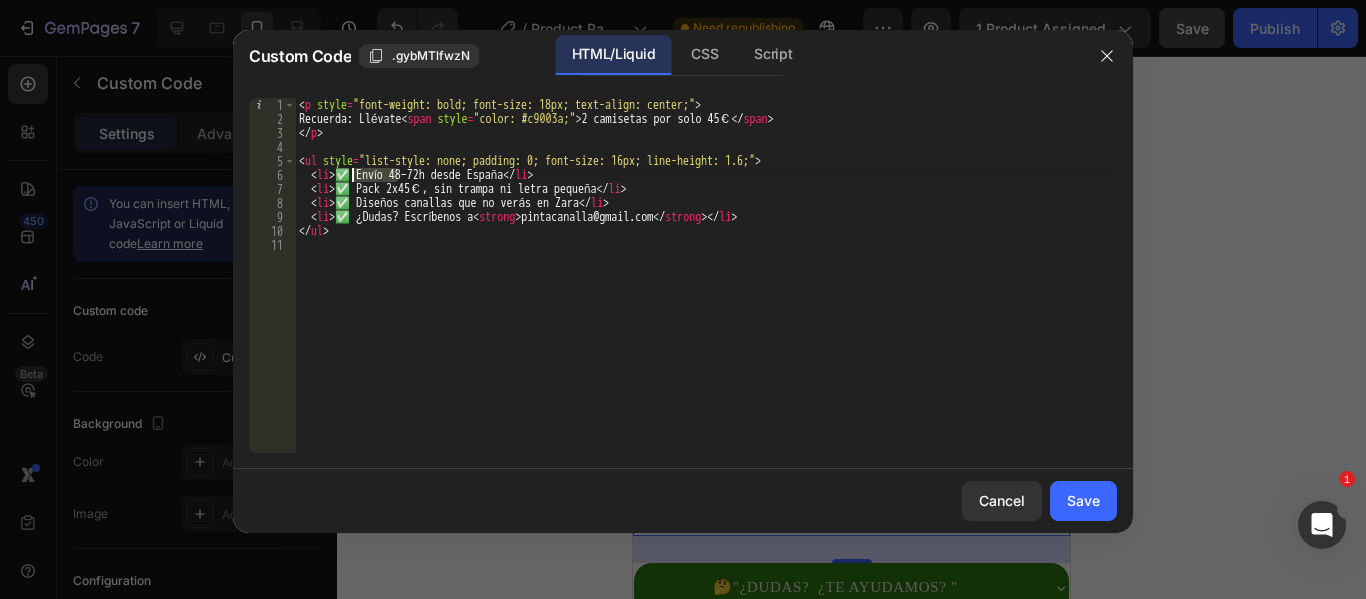 drag, startPoint x: 400, startPoint y: 175, endPoint x: 355, endPoint y: 173, distance: 45.044422 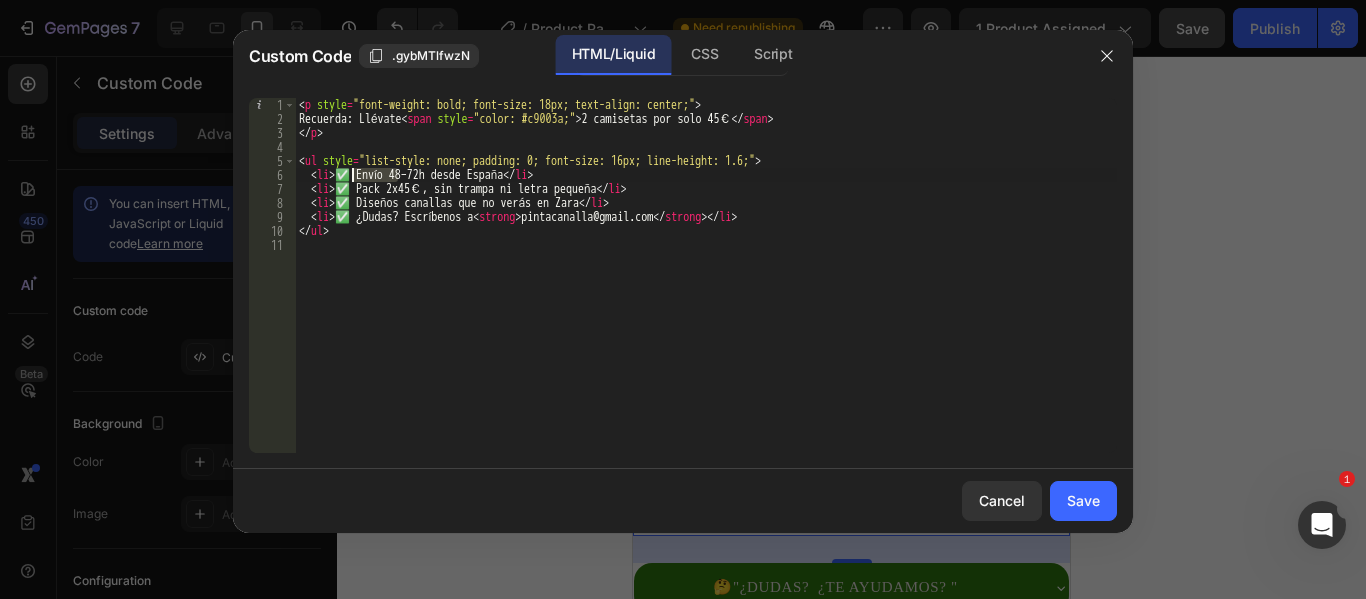 click on "< p   style = "font-weight: bold; font-size: 18px; text-align: center;" >   Recuerda: Llévate  < span   style = "color: #c9003a;" > 2 camisetas por solo 45€ </ span > </ p > < ul   style = "list-style: none; padding: 0; font-size: 16px; line-height: 1.6;" >    < li > ✅ Envío 48–72h desde España </ li >    < li > ✅ Pack 2x45€, sin trampa ni letra pequeña </ li >    < li > ✅ Diseños canallas que no verás en Zara </ li >    < li > ✅ ¿Dudas? Escríbenos a  < strong > pintacanalla@gmail.com </ strong > </ li > </ ul >" at bounding box center (706, 289) 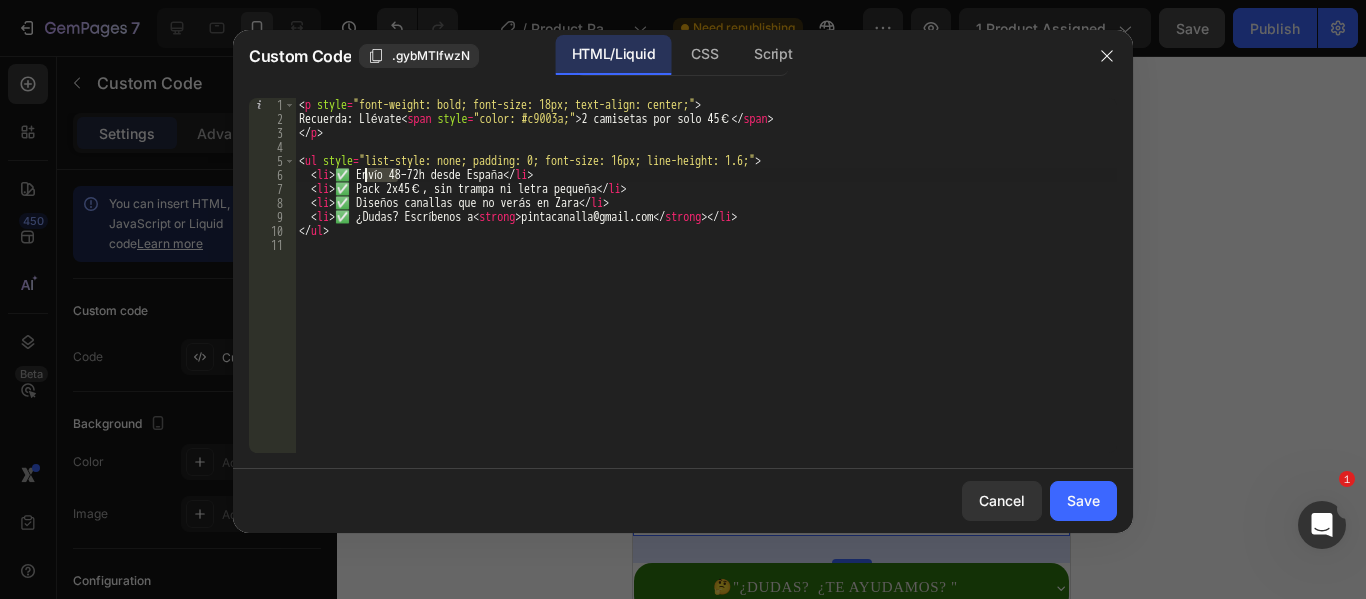 drag, startPoint x: 398, startPoint y: 175, endPoint x: 362, endPoint y: 170, distance: 36.345562 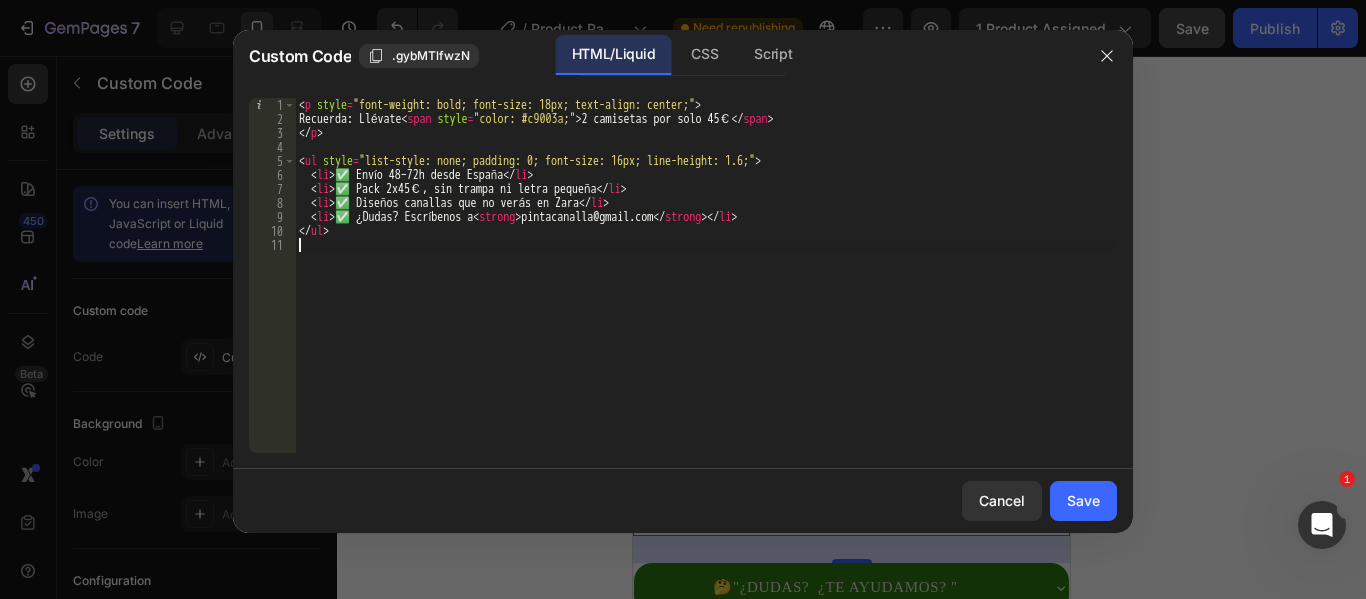 click on "< p   style = "font-weight: bold; font-size: 18px; text-align: center;" >   Recuerda: Llévate  < span   style = "color: #c9003a;" > 2 camisetas por solo 45€ </ span > </ p > < ul   style = "list-style: none; padding: 0; font-size: 16px; line-height: 1.6;" >    < li > ✅ Envío 48–72h desde España </ li >    < li > ✅ Pack 2x45€, sin trampa ni letra pequeña </ li >    < li > ✅ Diseños canallas que no verás en Zara </ li >    < li > ✅ ¿Dudas? Escríbenos a  < strong > pintacanalla@gmail.com </ strong > </ li > </ ul >" at bounding box center [706, 289] 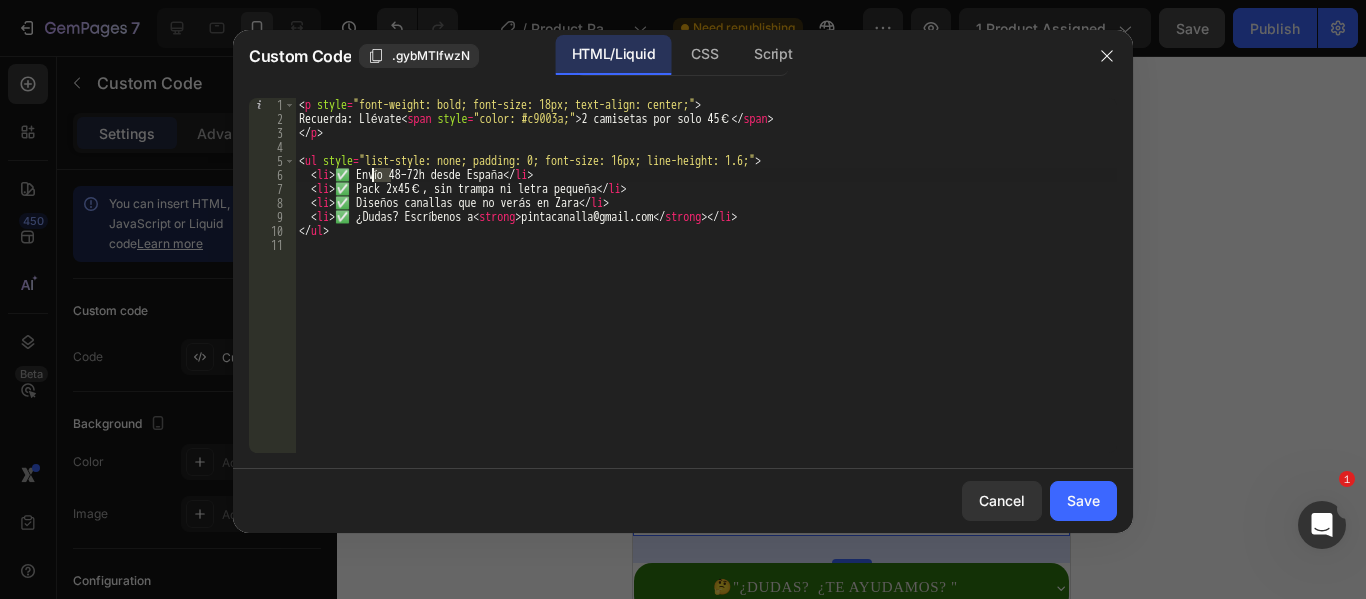 drag, startPoint x: 394, startPoint y: 175, endPoint x: 370, endPoint y: 173, distance: 24.083189 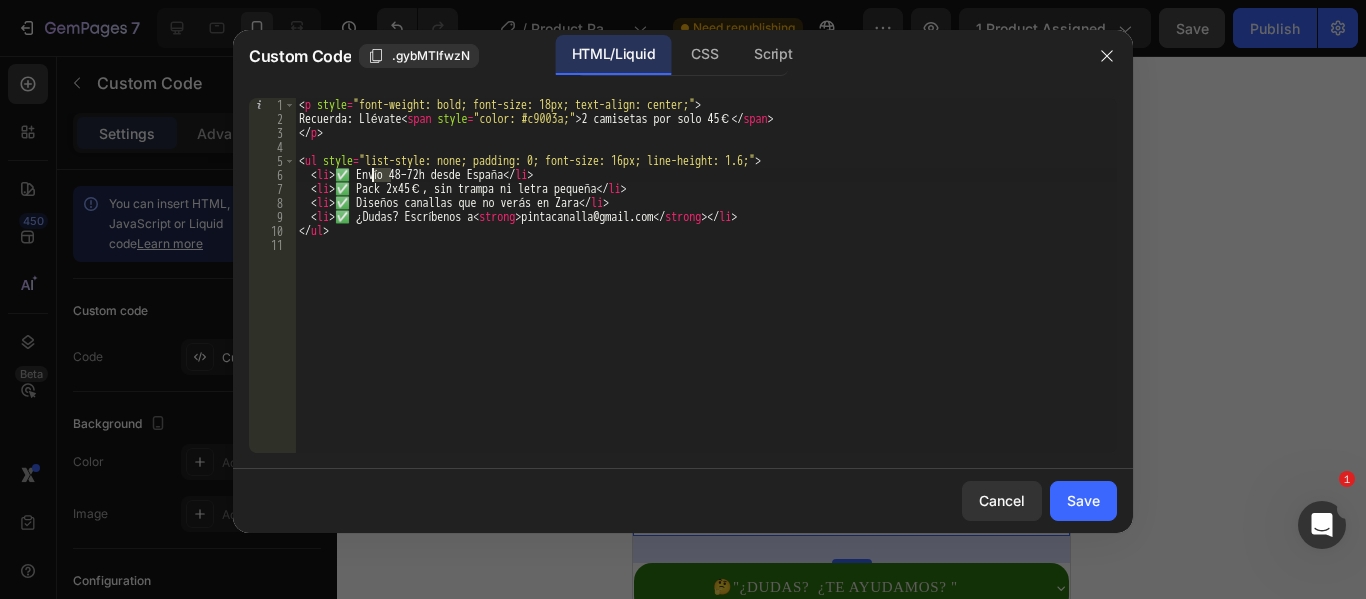 click on "< p   style = "font-weight: bold; font-size: 18px; text-align: center;" >   Recuerda: Llévate  < span   style = "color: #c9003a;" > 2 camisetas por solo 45€ </ span > </ p > < ul   style = "list-style: none; padding: 0; font-size: 16px; line-height: 1.6;" >    < li > ✅ Envío 48–72h desde España </ li >    < li > ✅ Pack 2x45€, sin trampa ni letra pequeña </ li >    < li > ✅ Diseños canallas que no verás en Zara </ li >    < li > ✅ ¿Dudas? Escríbenos a  < strong > pintacanalla@gmail.com </ strong > </ li > </ ul >" at bounding box center (706, 275) 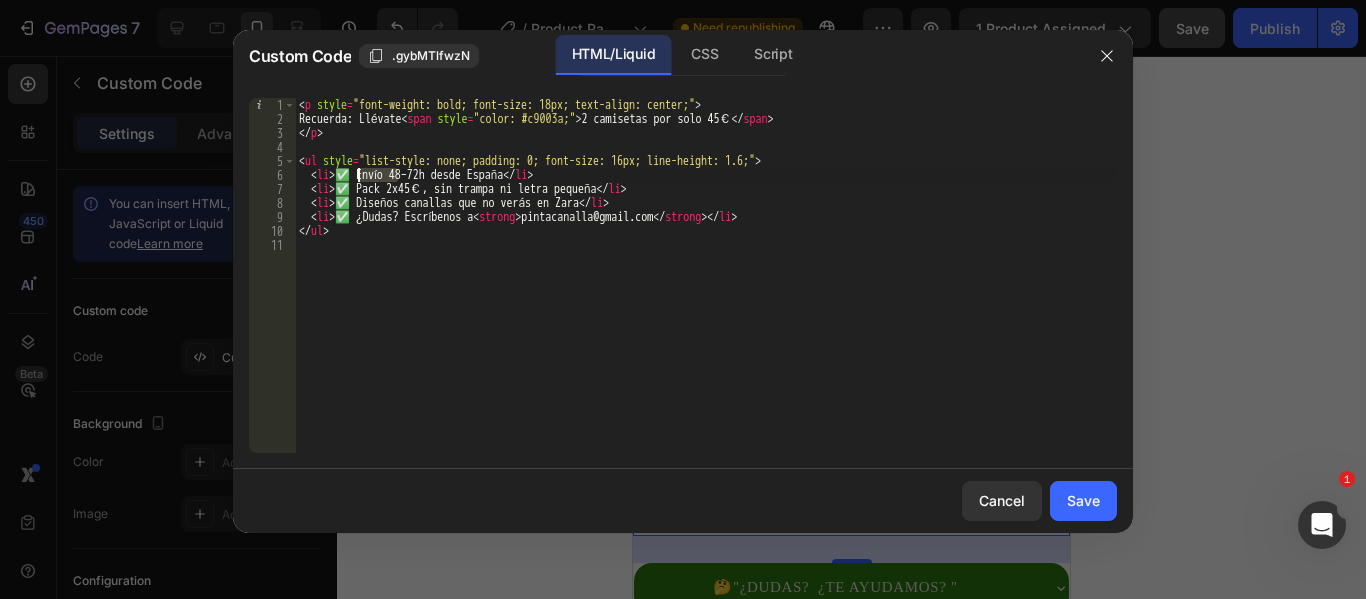 drag, startPoint x: 396, startPoint y: 175, endPoint x: 357, endPoint y: 172, distance: 39.115215 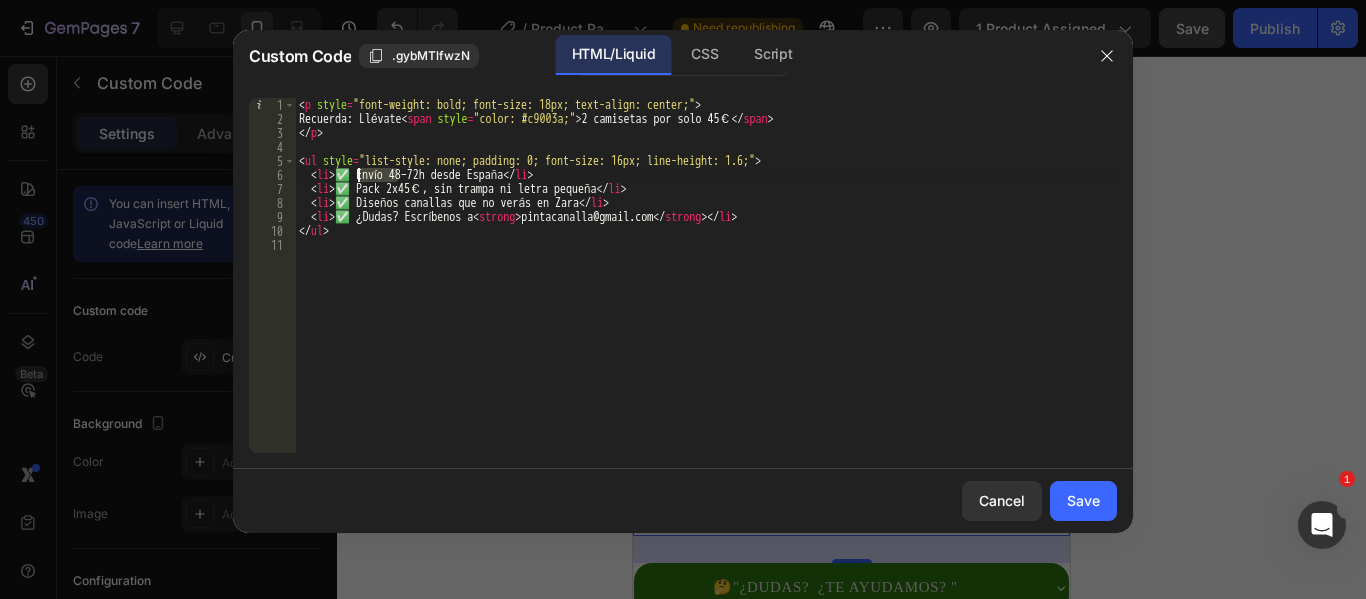 paste 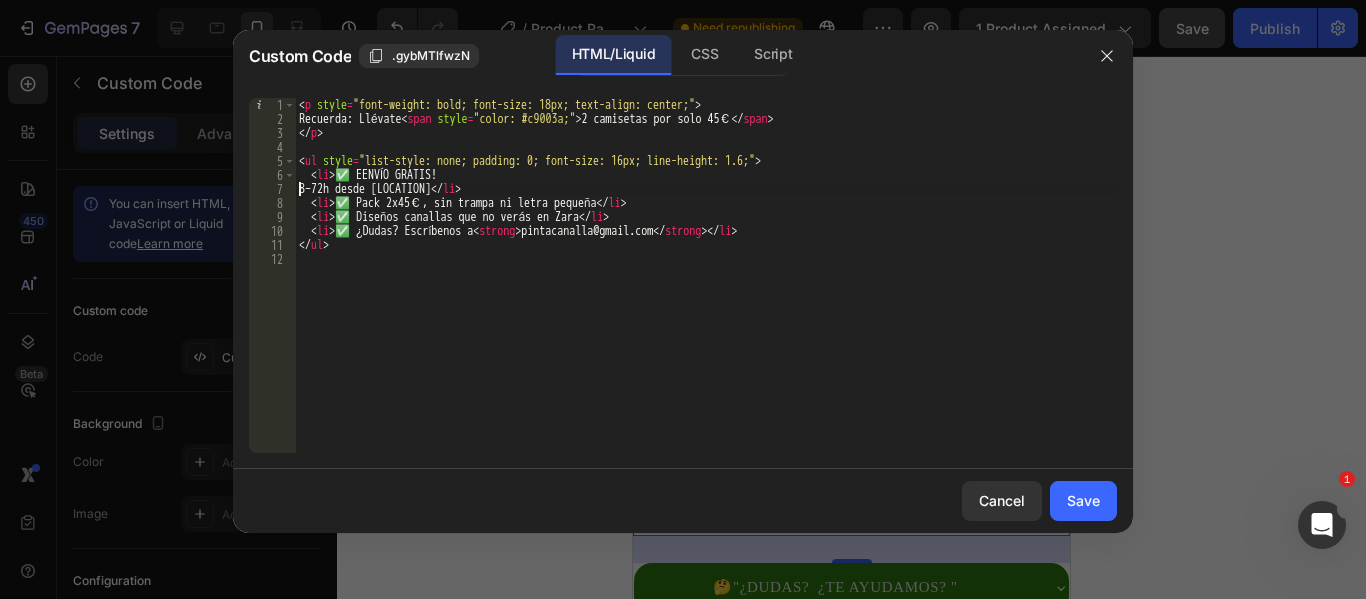 click on "< p   style = "font-weight: bold; font-size: 18px; text-align: center;" >   Recuerda: Llévate  < span   style = "color: #c9003a;" > 2 camisetas por solo 45€ </ span > </ p > < ul   style = "list-style: none; padding: 0; font-size: 16px; line-height: 1.6;" >    < li > ✅ EENVÍO GRATIS! 8–72h desde España </ li >    < li > ✅ Pack 2x45€, sin trampa ni letra pequeña </ li >    < li > ✅ Diseños canallas que no verás en Zara </ li >    < li > ✅ ¿Dudas? Escríbenos a  < strong > pintacanalla@gmail.com </ strong > </ li > </ ul >" at bounding box center (706, 289) 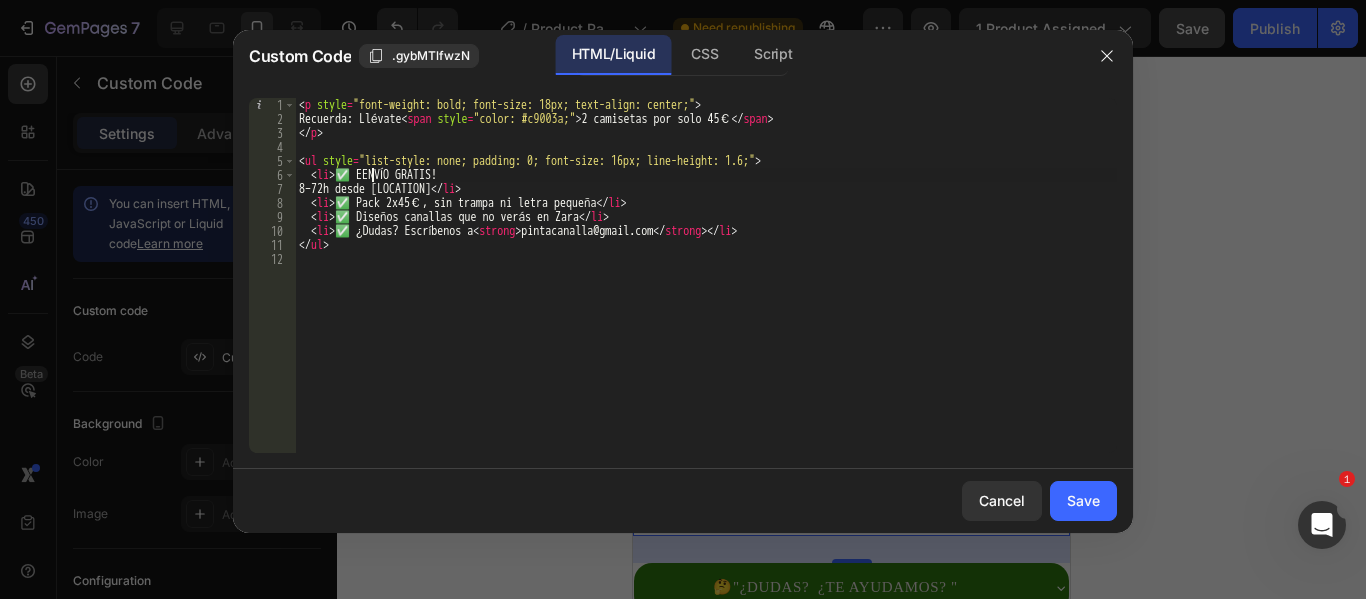 click on "< p   style = "font-weight: bold; font-size: 18px; text-align: center;" >   Recuerda: Llévate  < span   style = "color: #c9003a;" > 2 camisetas por solo 45€ </ span > </ p > < ul   style = "list-style: none; padding: 0; font-size: 16px; line-height: 1.6;" >    < li > ✅ EENVÍO GRATIS! 8–72h desde España </ li >    < li > ✅ Pack 2x45€, sin trampa ni letra pequeña </ li >    < li > ✅ Diseños canallas que no verás en Zara </ li >    < li > ✅ ¿Dudas? Escríbenos a  < strong > pintacanalla@gmail.com </ strong > </ li > </ ul >" at bounding box center (706, 289) 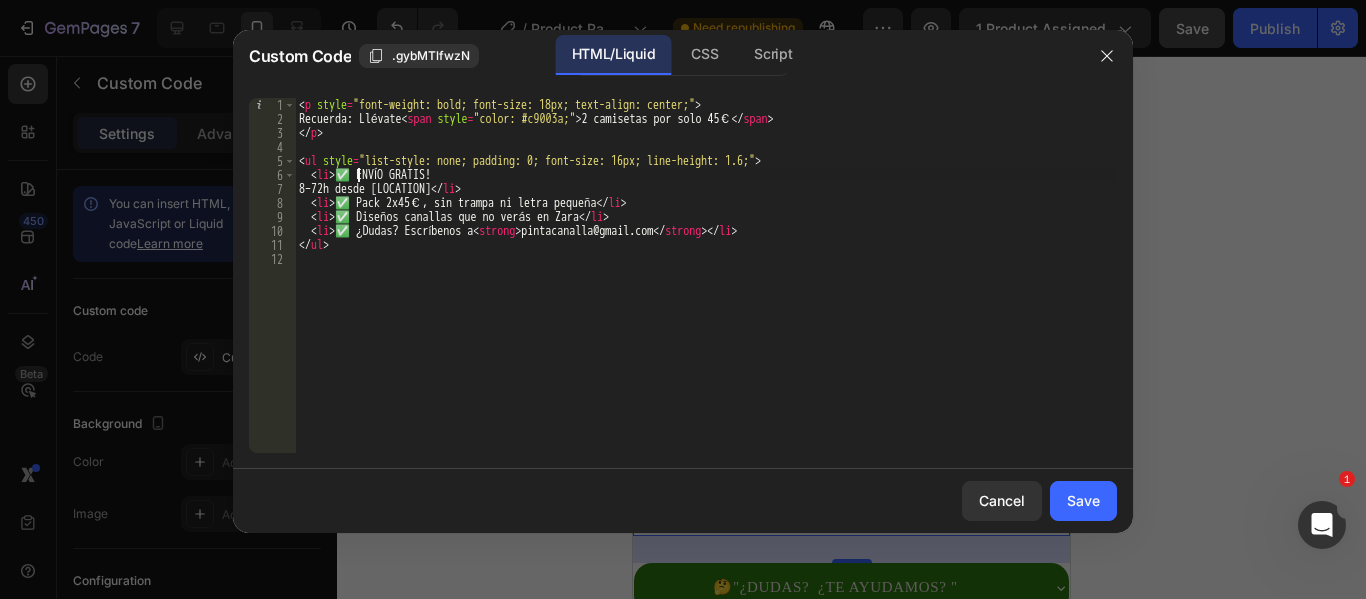 type on "<li>✅ NVÍO GRATIS!" 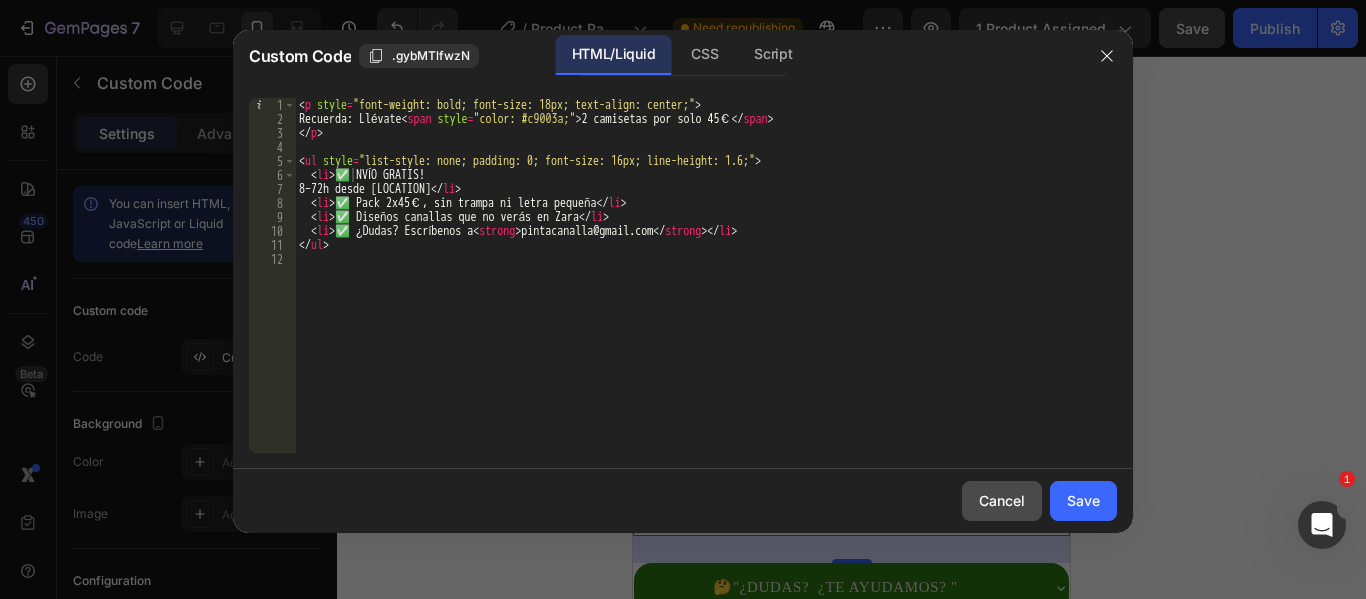 click on "Cancel" at bounding box center [1002, 500] 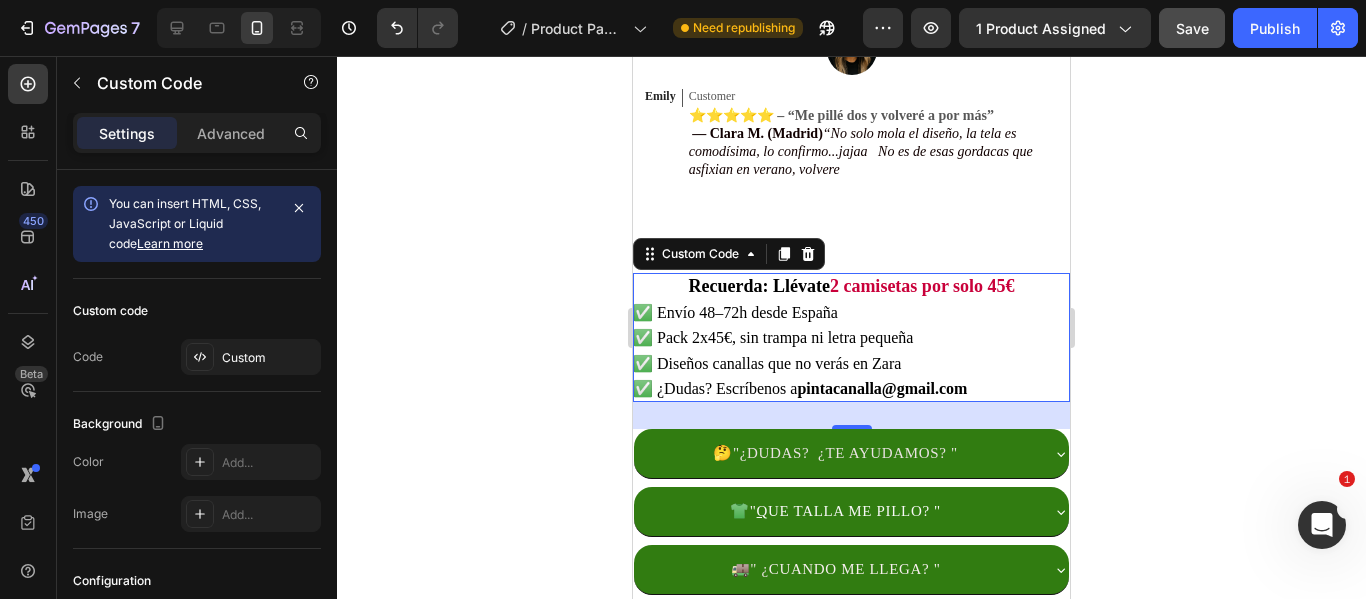 scroll, scrollTop: 1043, scrollLeft: 0, axis: vertical 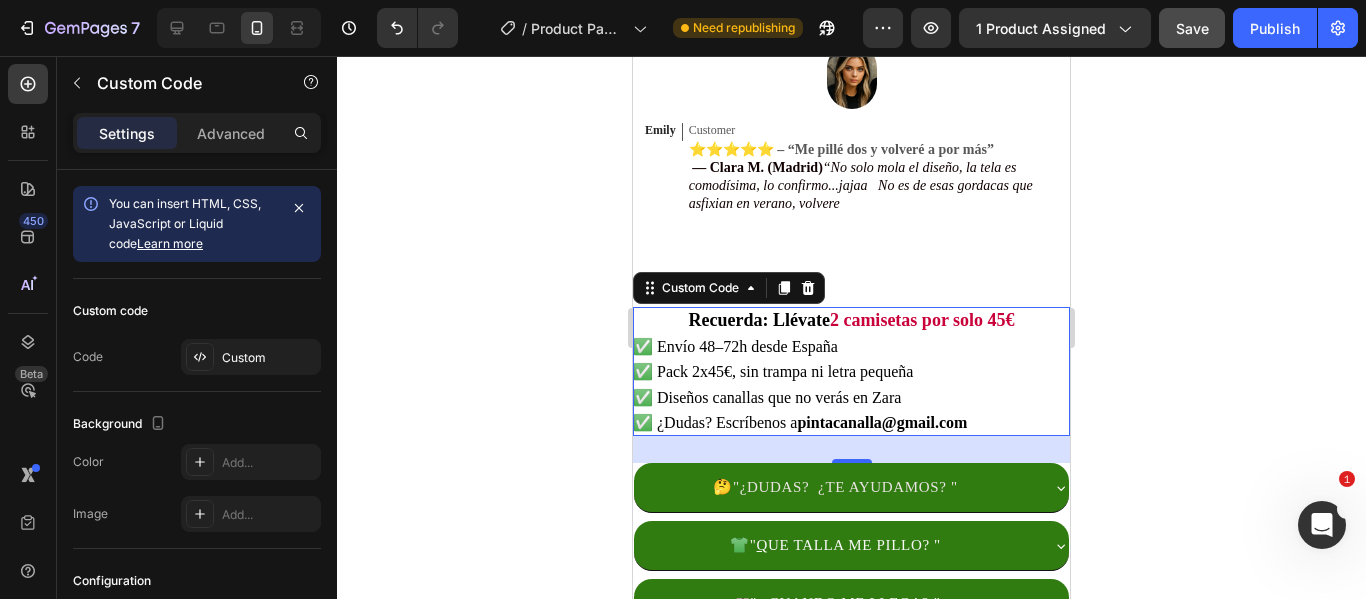 click on "✅ Envío 48–72h desde España" at bounding box center [851, 347] 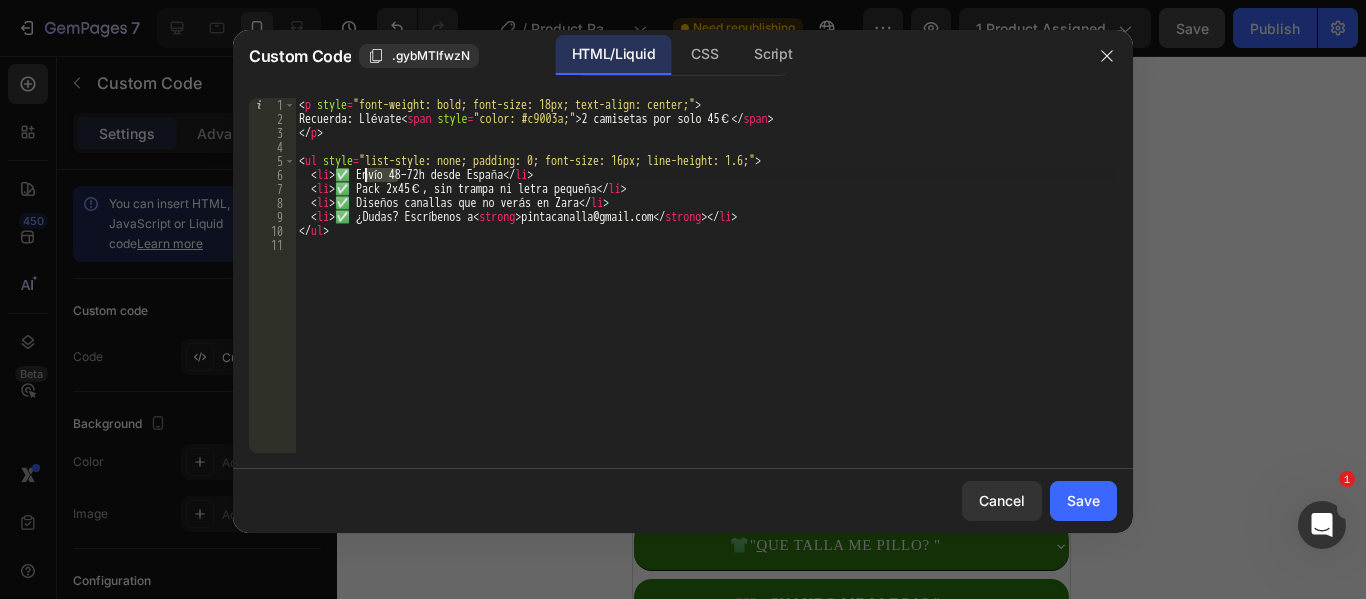 drag, startPoint x: 400, startPoint y: 176, endPoint x: 362, endPoint y: 170, distance: 38.470768 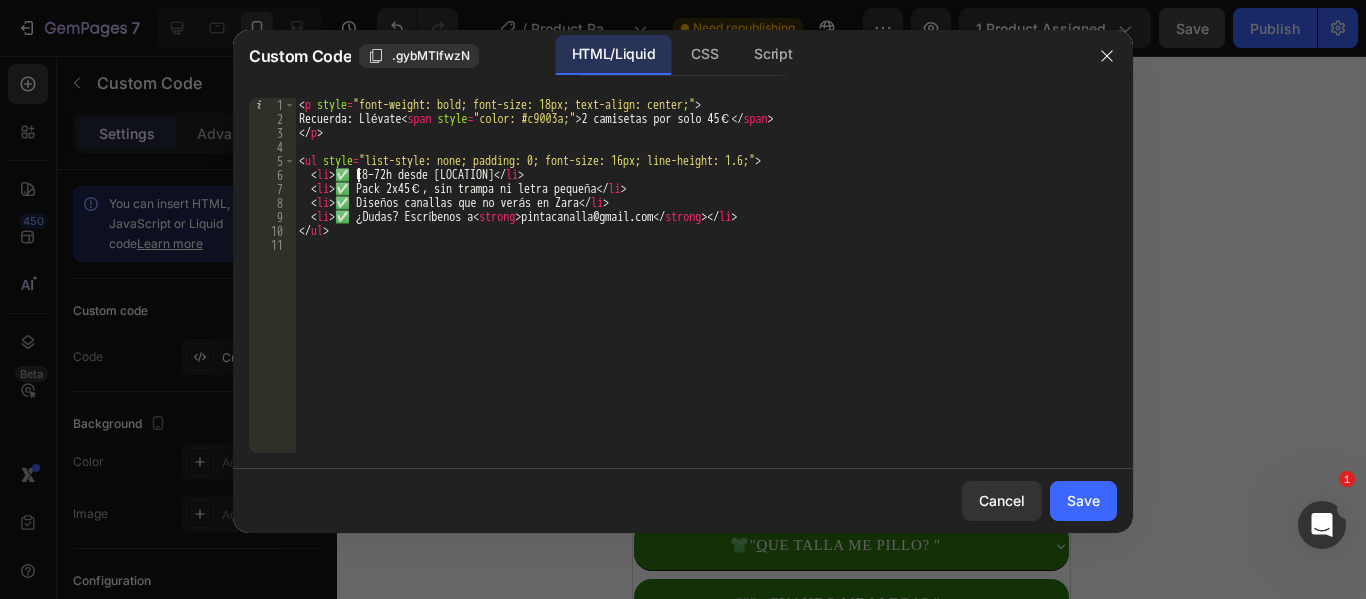 paste 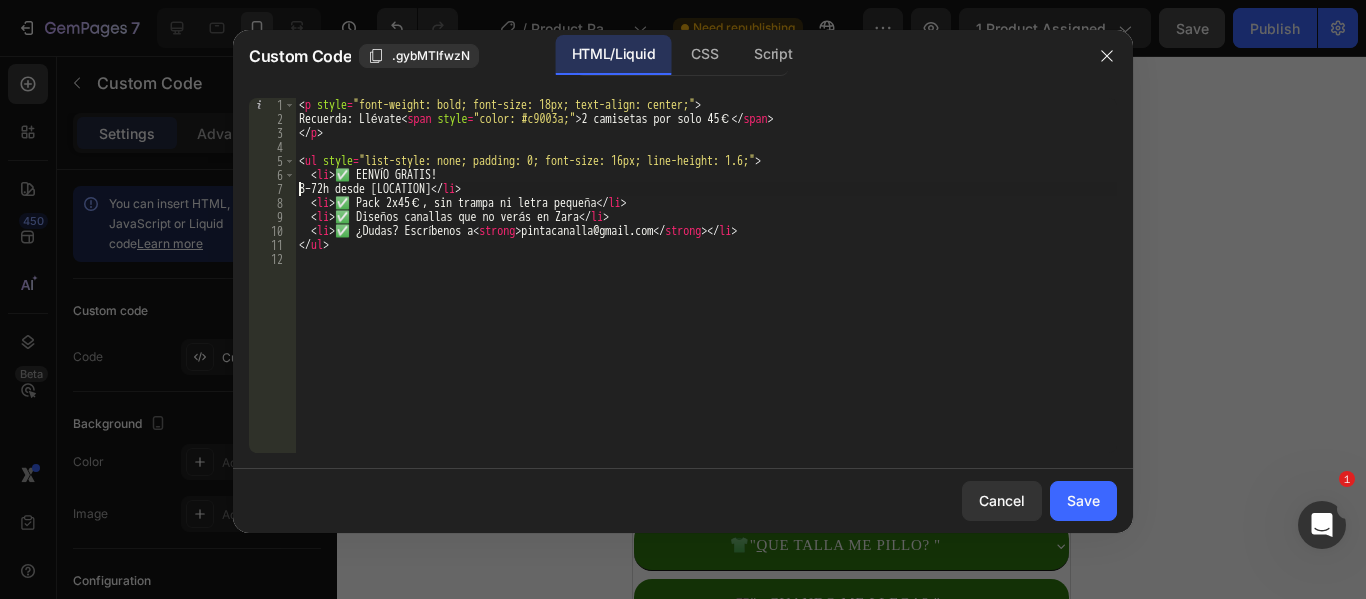 click on "< p   style = "font-weight: bold; font-size: 18px; text-align: center;" >   Recuerda: Llévate  < span   style = "color: #c9003a;" > 2 camisetas por solo 45€ </ span > </ p > < ul   style = "list-style: none; padding: 0; font-size: 16px; line-height: 1.6;" >    < li > ✅ EENVÍO GRATIS! 8–72h desde España </ li >    < li > ✅ Pack 2x45€, sin trampa ni letra pequeña </ li >    < li > ✅ Diseños canallas que no verás en Zara </ li >    < li > ✅ ¿Dudas? Escríbenos a  < strong > pintacanalla@gmail.com </ strong > </ li > </ ul >" at bounding box center [706, 289] 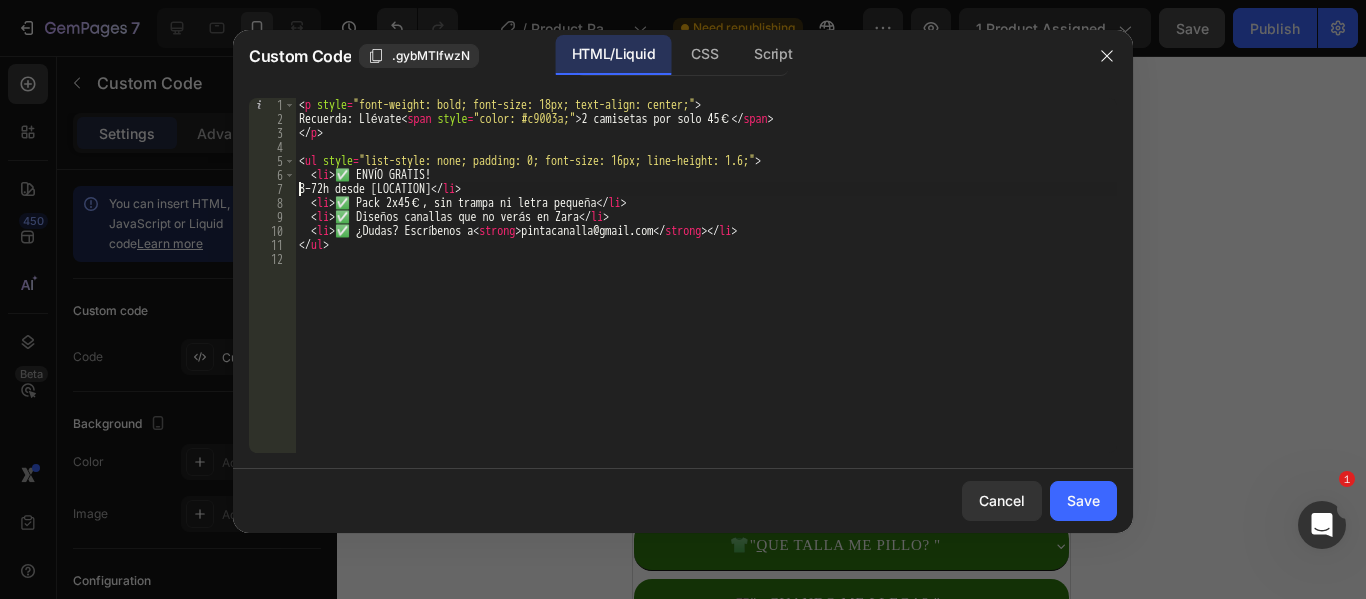 click on "< p   style = "font-weight: bold; font-size: 18px; text-align: center;" >   Recuerda: Llévate  < span   style = "color: #c9003a;" > 2 camisetas por solo 45€ </ span > </ p > < ul   style = "list-style: none; padding: 0; font-size: 16px; line-height: 1.6;" >    < li > ✅ ENVÍO GRATIS! 8–72h desde España </ li >    < li > ✅ Pack 2x45€, sin trampa ni letra pequeña </ li >    < li > ✅ Diseños canallas que no verás en Zara </ li >    < li > ✅ ¿Dudas? Escríbenos a  < strong > pintacanalla@gmail.com </ strong > </ li > </ ul >" at bounding box center [706, 289] 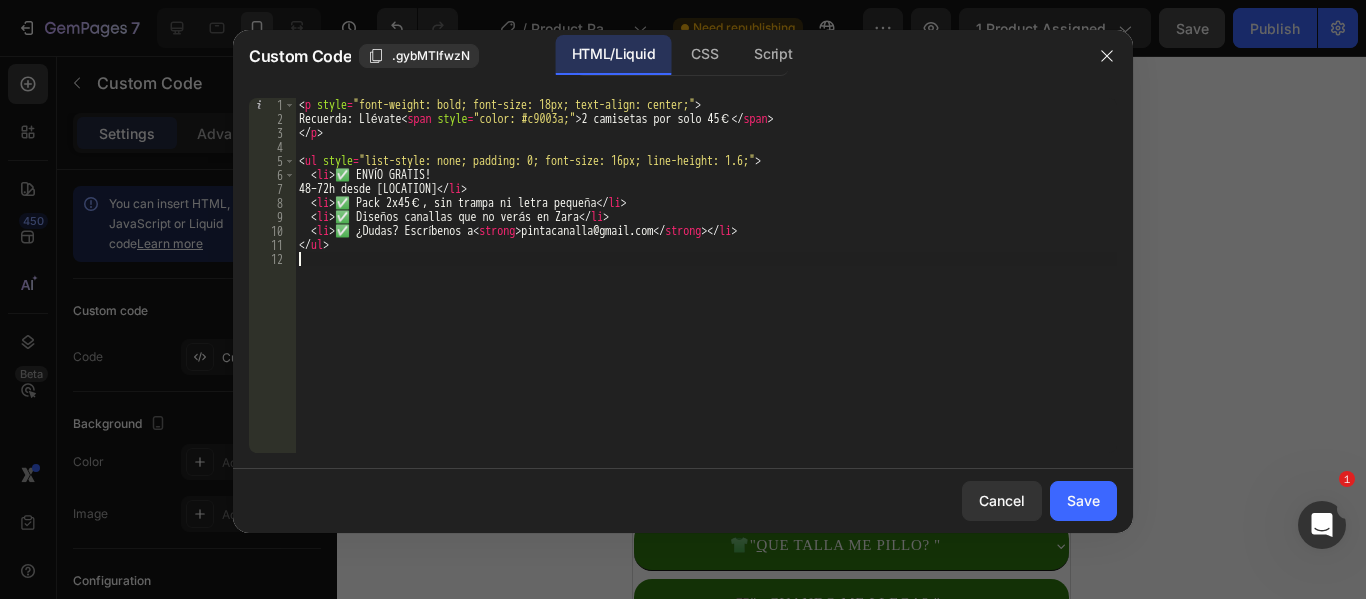 click on "< p   style = "font-weight: bold; font-size: 18px; text-align: center;" >   Recuerda: Llévate  < span   style = "color: #c9003a;" > 2 camisetas por solo 45€ </ span > </ p > < ul   style = "list-style: none; padding: 0; font-size: 16px; line-height: 1.6;" >    < li > ✅ ENVÍO GRATIS! 48–72h desde España </ li >    < li > ✅ Pack 2x45€, sin trampa ni letra pequeña </ li >    < li > ✅ Diseños canallas que no verás en Zara </ li >    < li > ✅ ¿Dudas? Escríbenos a  < strong > pintacanalla@gmail.com </ strong > </ li > </ ul >" at bounding box center (706, 289) 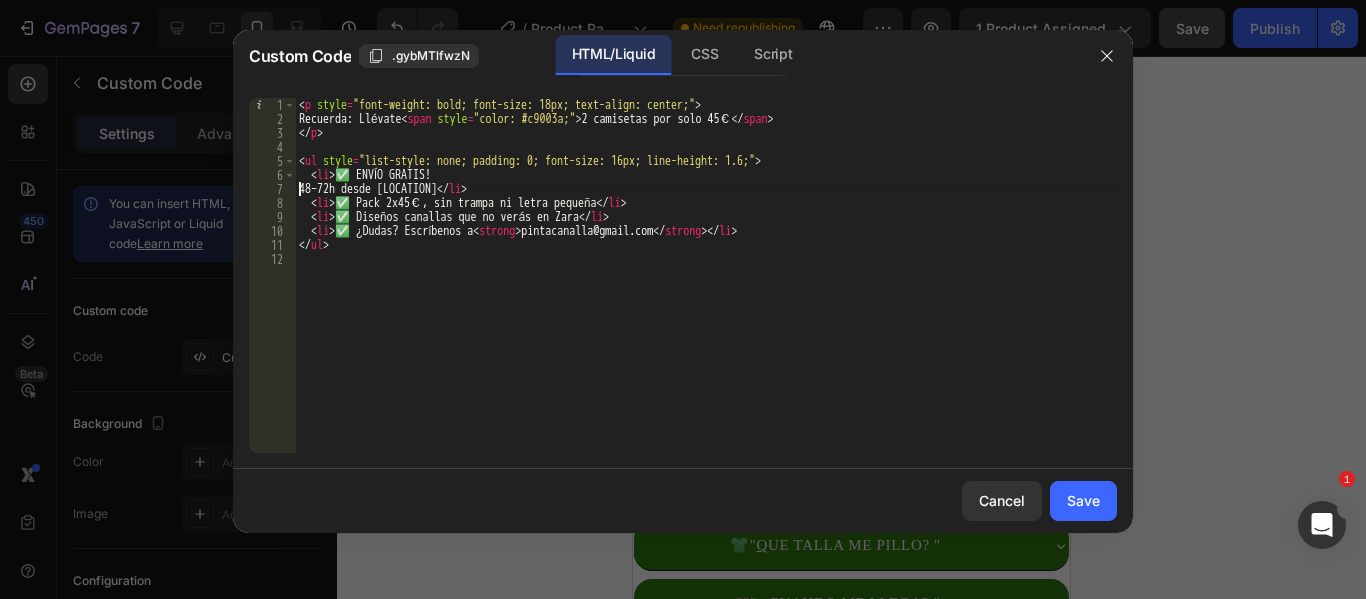 click on "< p   style = "font-weight: bold; font-size: 18px; text-align: center;" >   Recuerda: Llévate  < span   style = "color: #c9003a;" > 2 camisetas por solo 45€ </ span > </ p > < ul   style = "list-style: none; padding: 0; font-size: 16px; line-height: 1.6;" >    < li > ✅ ENVÍO GRATIS! 48–72h desde España </ li >    < li > ✅ Pack 2x45€, sin trampa ni letra pequeña </ li >    < li > ✅ Diseños canallas que no verás en Zara </ li >    < li > ✅ ¿Dudas? Escríbenos a  < strong > pintacanalla@gmail.com </ strong > </ li > </ ul >" at bounding box center (706, 289) 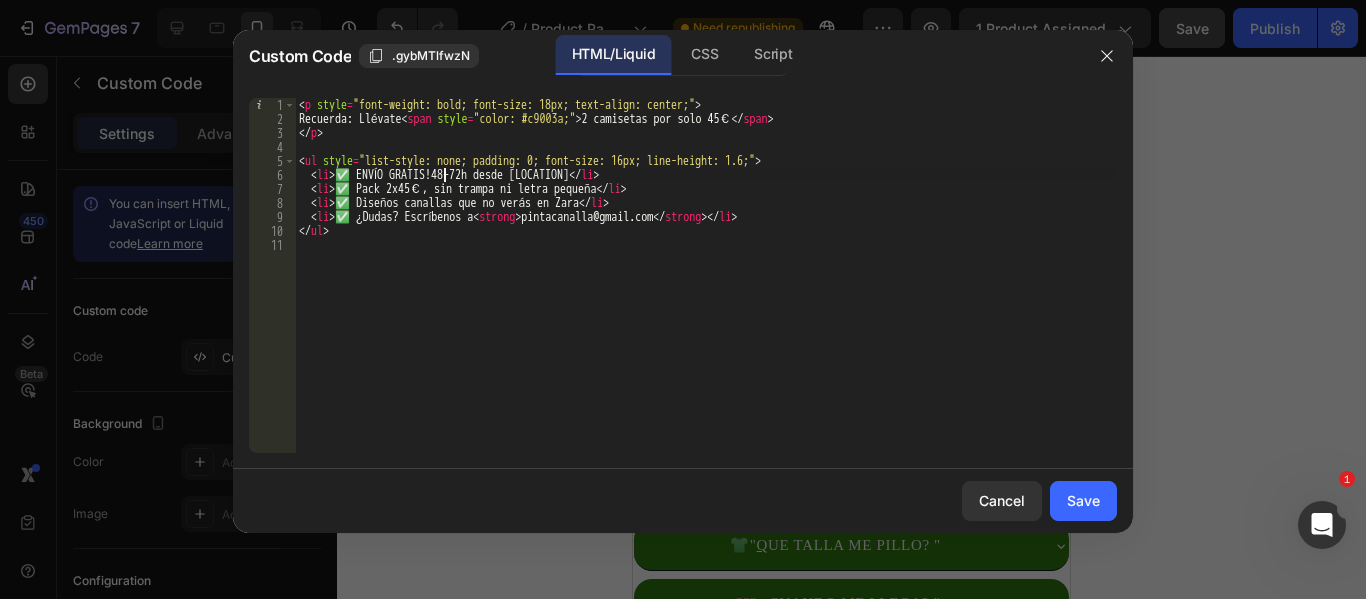 click on "< p   style = "font-weight: bold; font-size: 18px; text-align: center;" >   Recuerda: Llévate  < span   style = "color: #c9003a;" > 2 camisetas por solo 45€ </ span > </ p > < ul   style = "list-style: none; padding: 0; font-size: 16px; line-height: 1.6;" >    < li > ✅ ENVÍO GRATIS!48–72h desde España </ li >    < li > ✅ Pack 2x45€, sin trampa ni letra pequeña </ li >    < li > ✅ Diseños canallas que no verás en Zara </ li >    < li > ✅ ¿Dudas? Escríbenos a  < strong > pintacanalla@gmail.com </ strong > </ li > </ ul >" at bounding box center [706, 289] 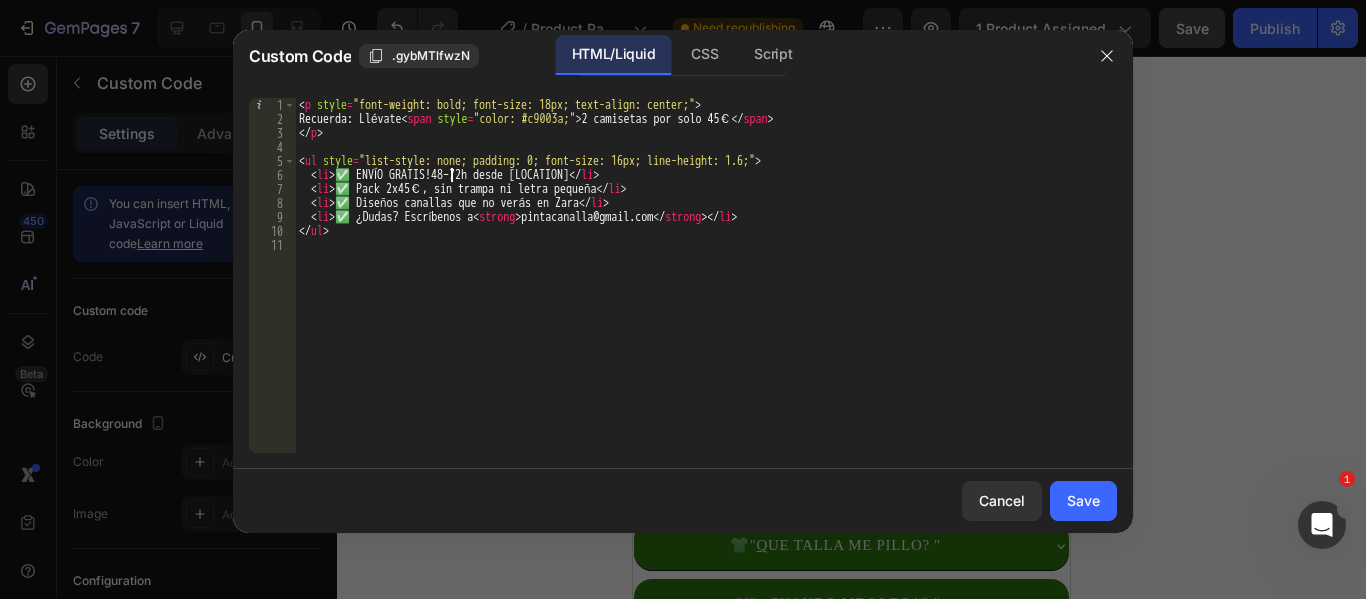 click on "< p   style = "font-weight: bold; font-size: 18px; text-align: center;" >   Recuerda: Llévate  < span   style = "color: #c9003a;" > 2 camisetas por solo 45€ </ span > </ p > < ul   style = "list-style: none; padding: 0; font-size: 16px; line-height: 1.6;" >    < li > ✅ ENVÍO GRATIS!48–72h desde España </ li >    < li > ✅ Pack 2x45€, sin trampa ni letra pequeña </ li >    < li > ✅ Diseños canallas que no verás en Zara </ li >    < li > ✅ ¿Dudas? Escríbenos a  < strong > pintacanalla@gmail.com </ strong > </ li > </ ul >" at bounding box center (706, 289) 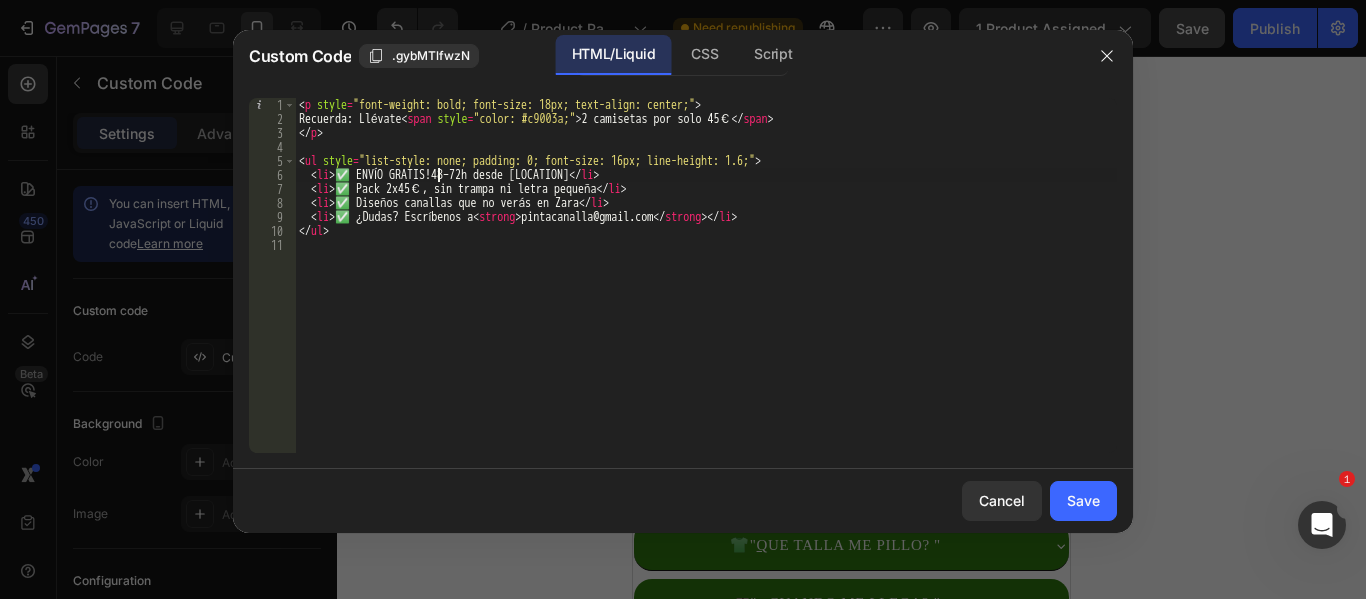 click on "< p   style = "font-weight: bold; font-size: 18px; text-align: center;" >   Recuerda: Llévate  < span   style = "color: #c9003a;" > 2 camisetas por solo 45€ </ span > </ p > < ul   style = "list-style: none; padding: 0; font-size: 16px; line-height: 1.6;" >    < li > ✅ ENVÍO GRATIS!48–72h desde España </ li >    < li > ✅ Pack 2x45€, sin trampa ni letra pequeña </ li >    < li > ✅ Diseños canallas que no verás en Zara </ li >    < li > ✅ ¿Dudas? Escríbenos a  < strong > pintacanalla@gmail.com </ strong > </ li > </ ul >" at bounding box center [706, 289] 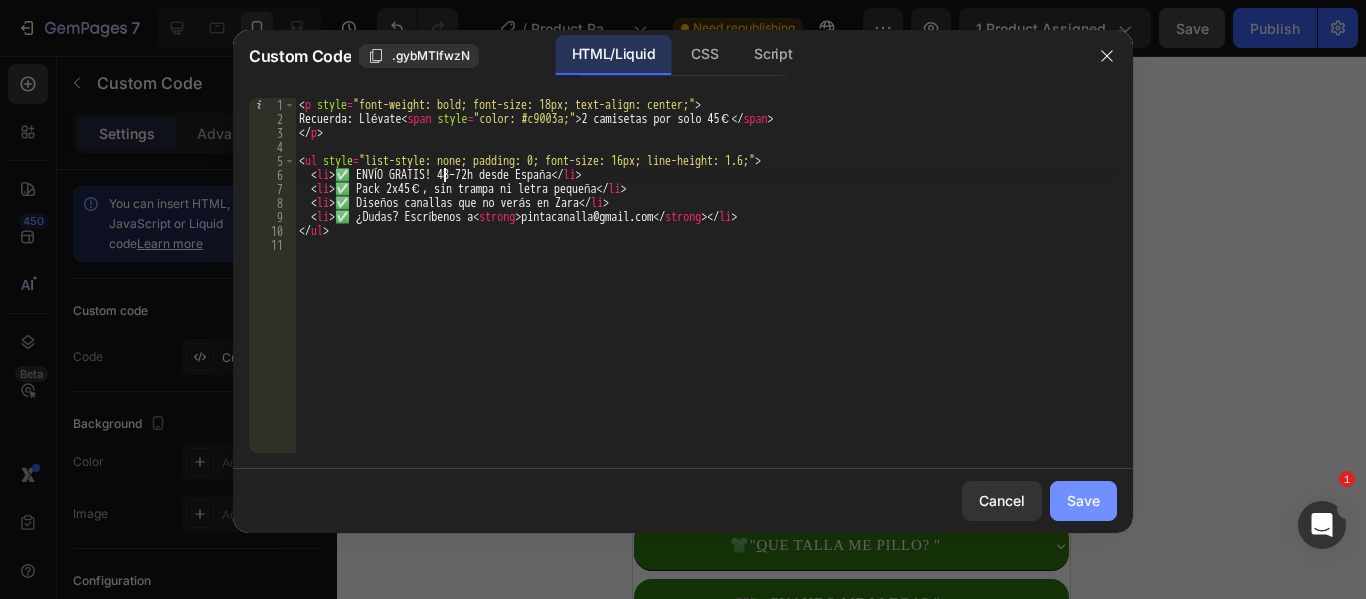 type on "<li>✅ ENVÍO GRATIS! 48–72h desde España</li>" 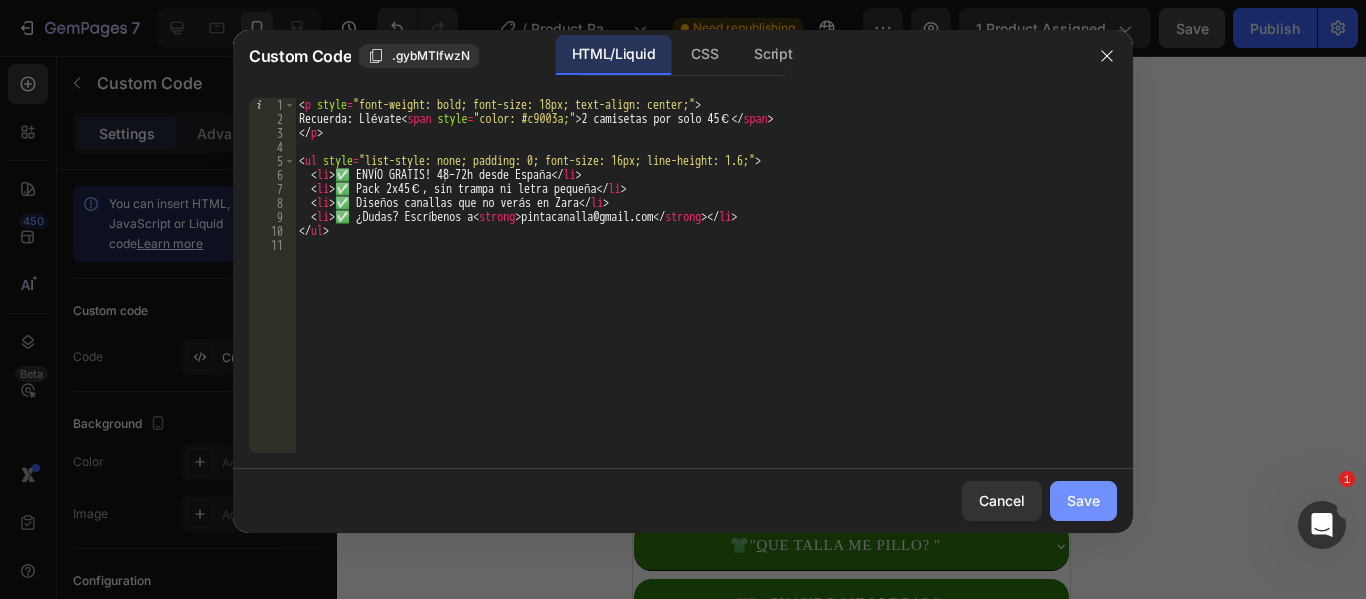click on "Save" at bounding box center [1083, 500] 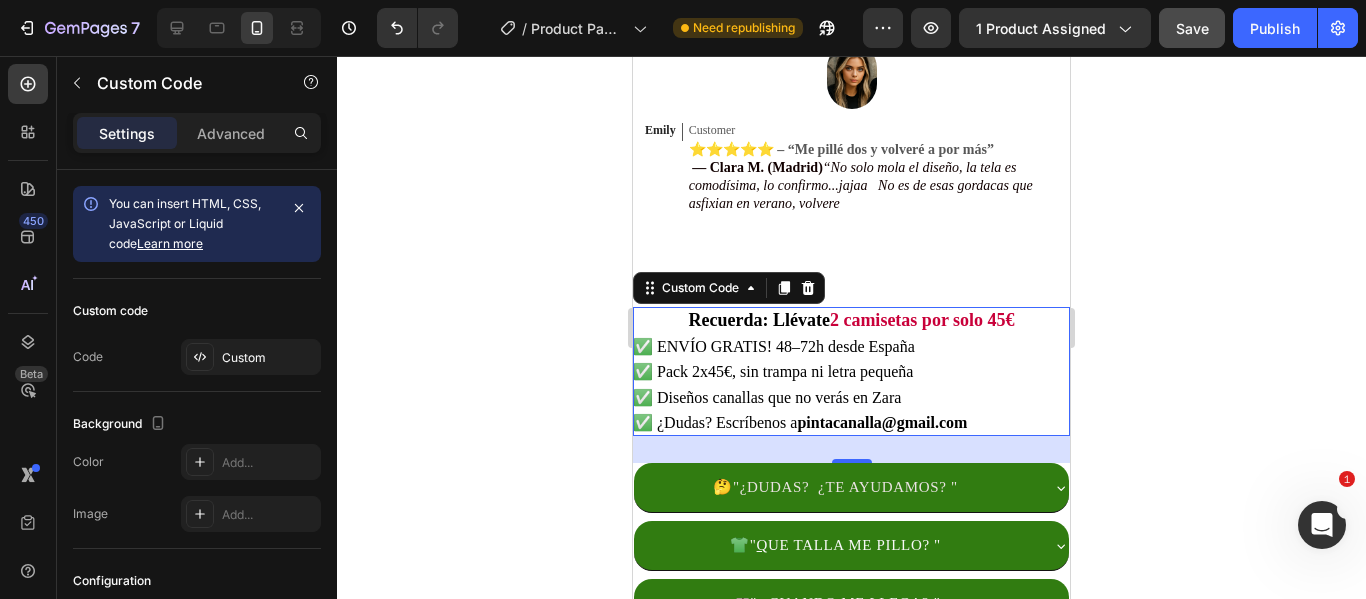 click on "✅ Diseños canallas que no verás en Zara" at bounding box center [851, 398] 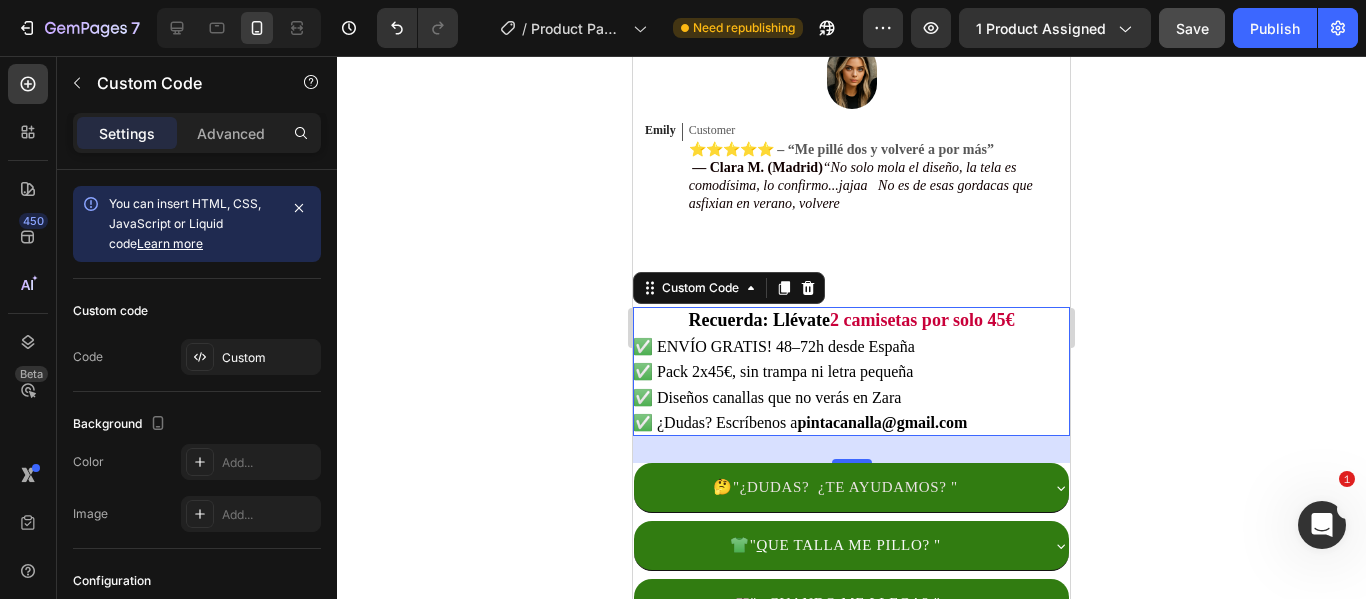 click on "✅ ENVÍO GRATIS! 48–72h desde España" at bounding box center (851, 347) 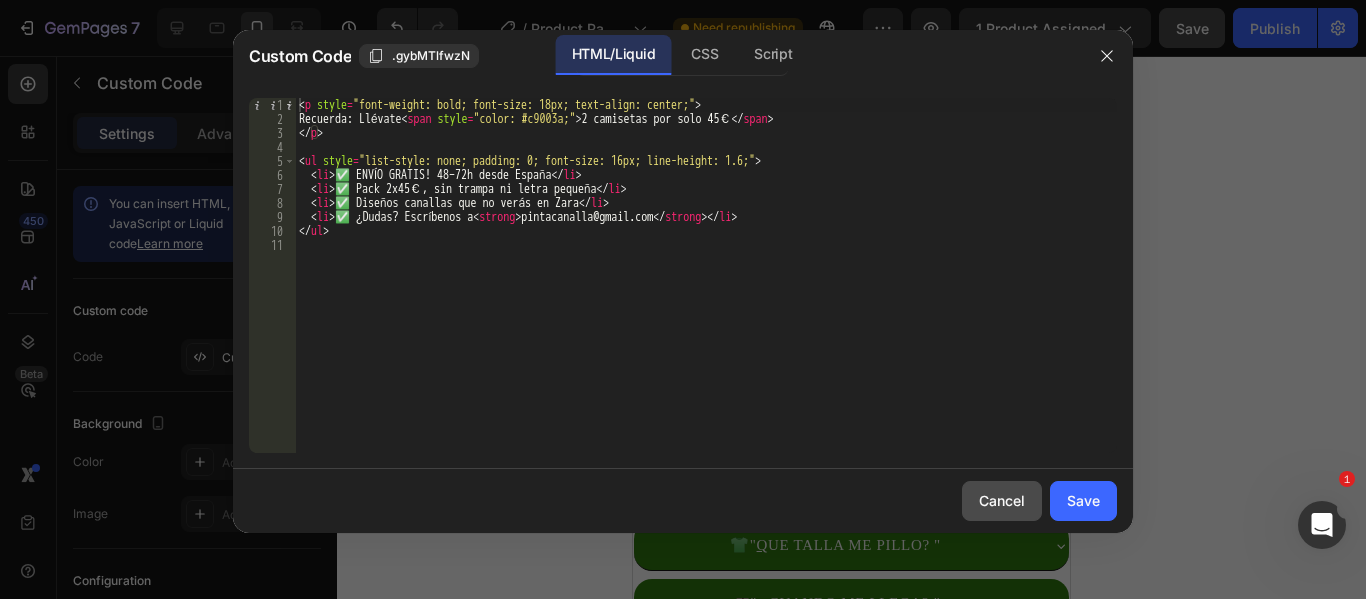 click on "Cancel" at bounding box center (1002, 500) 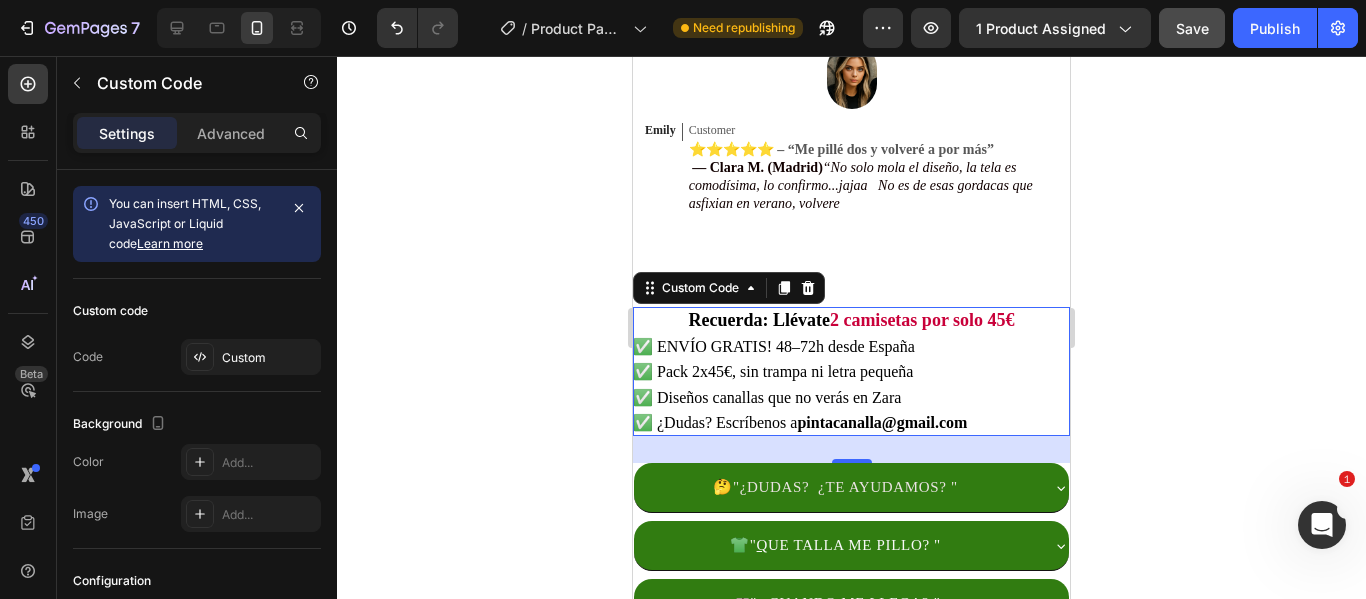 scroll, scrollTop: 1443, scrollLeft: 0, axis: vertical 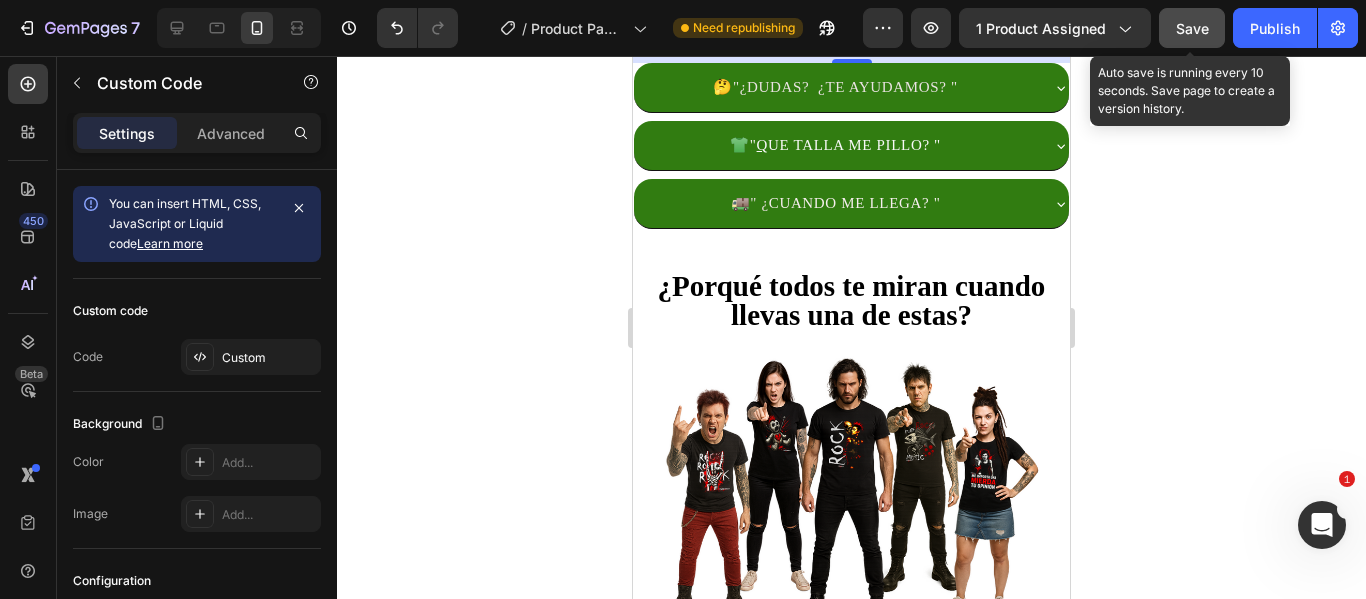 click on "Save" 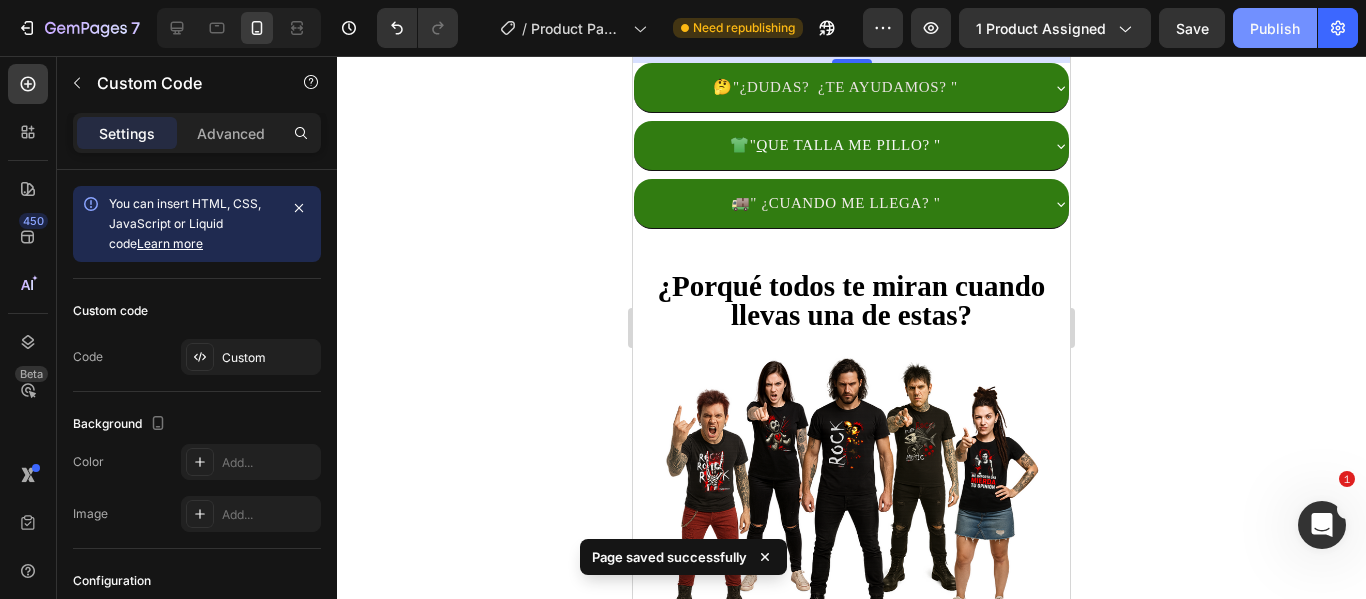 click on "Publish" at bounding box center [1275, 28] 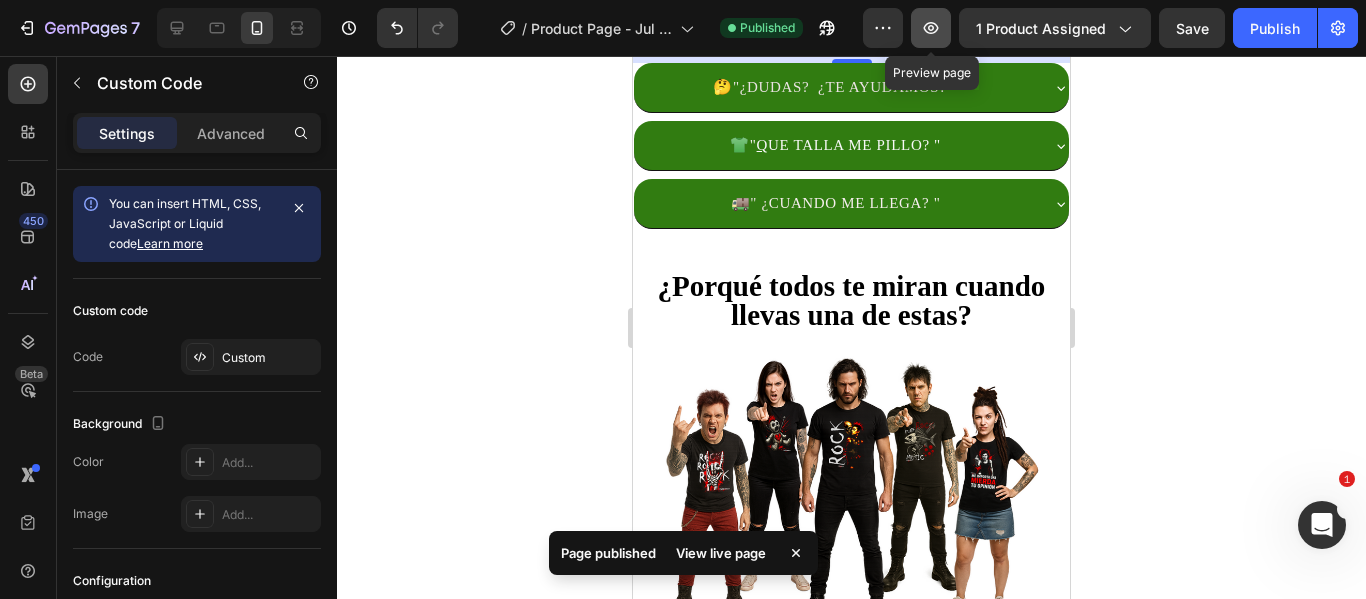 click 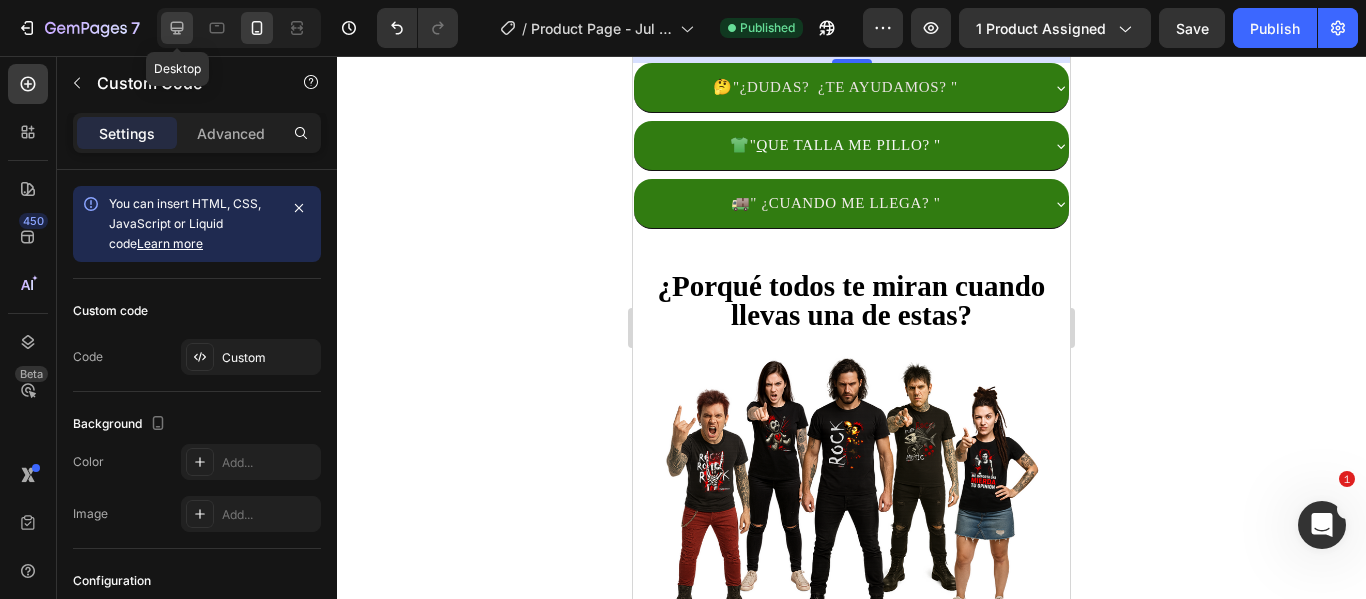 click 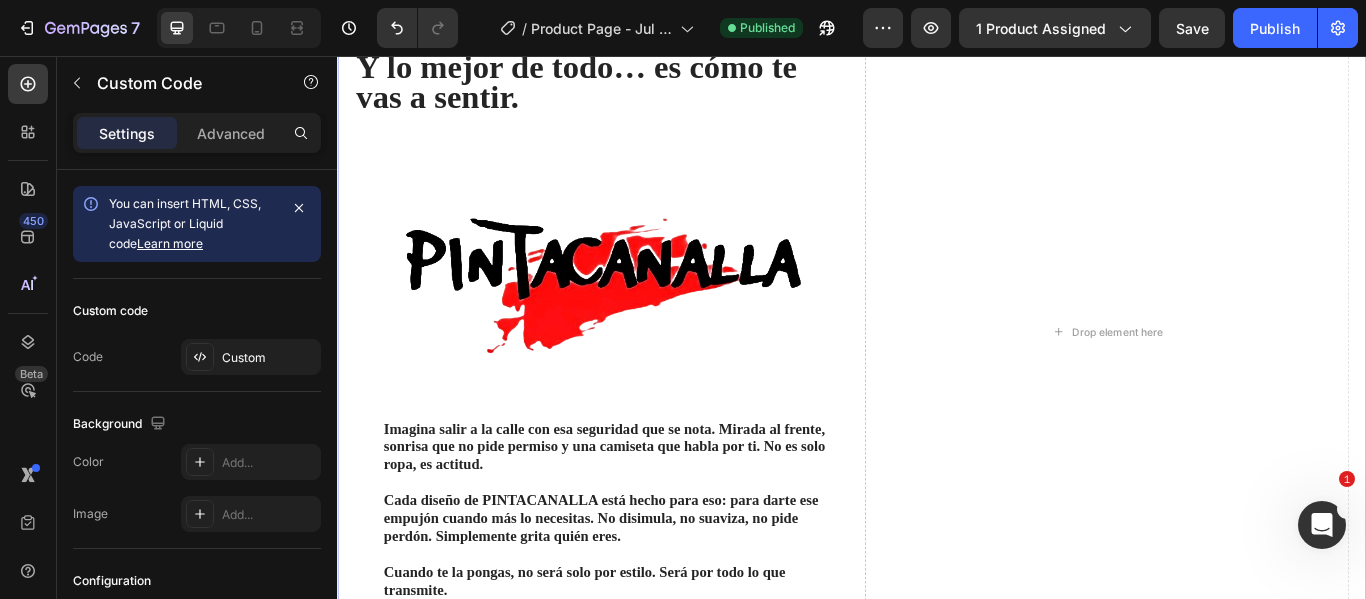 scroll, scrollTop: 1694, scrollLeft: 0, axis: vertical 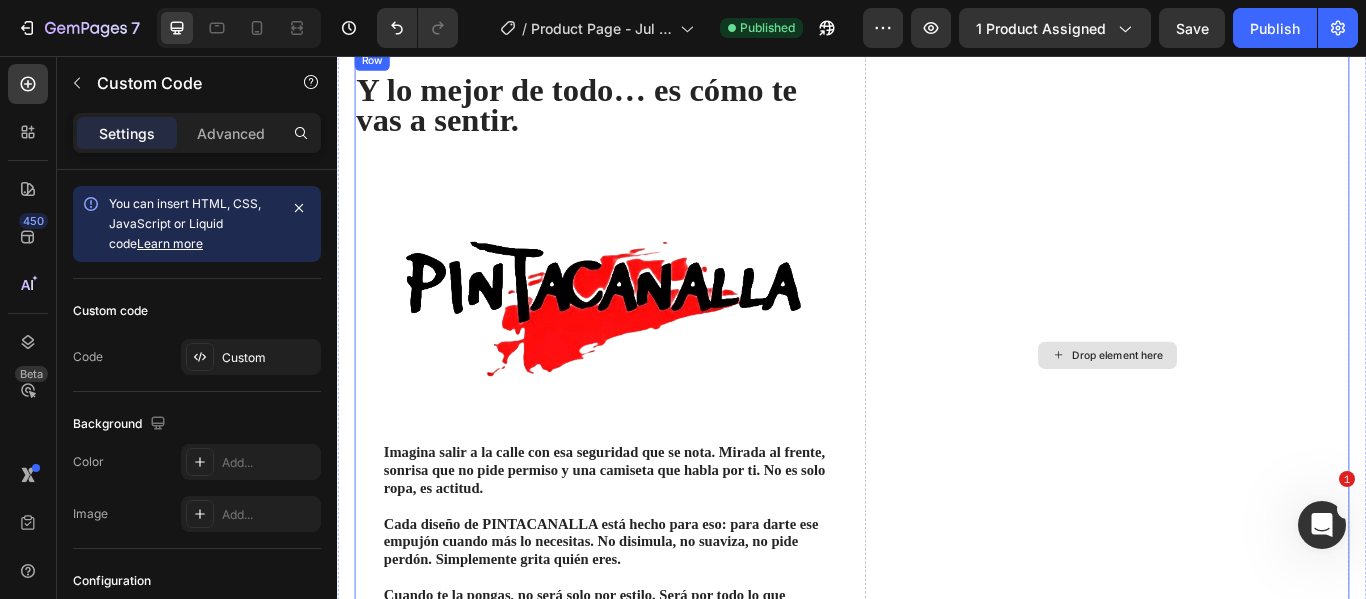 click on "Drop element here" at bounding box center [1247, 405] 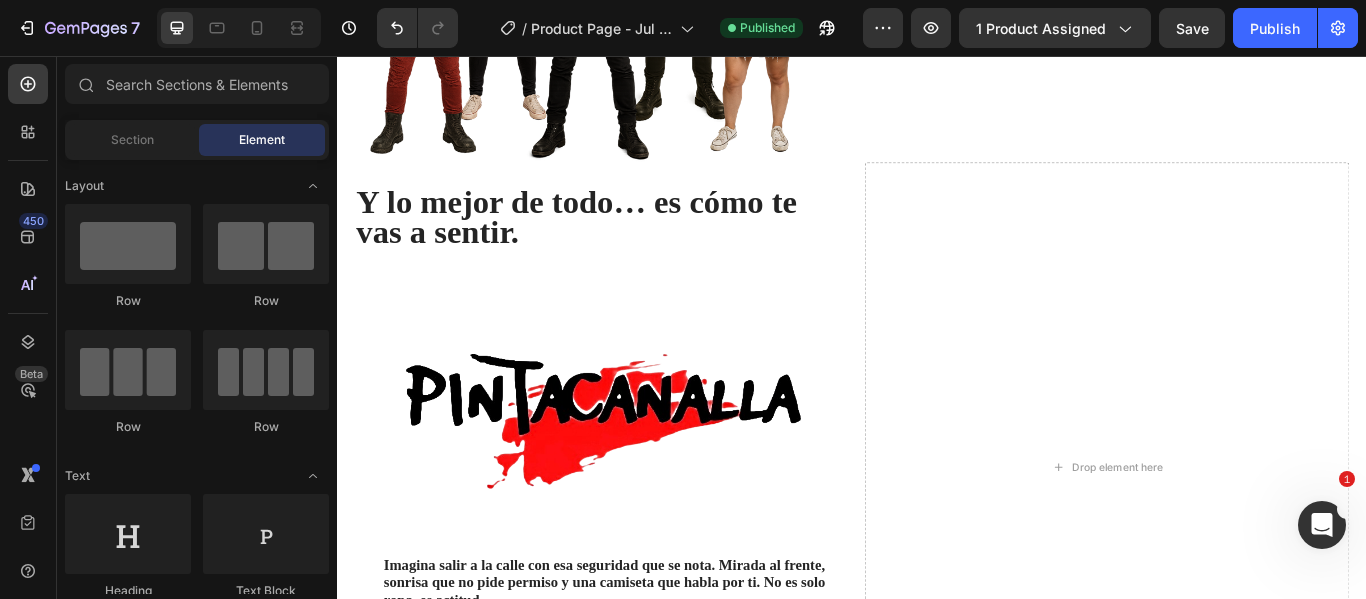 scroll, scrollTop: 1594, scrollLeft: 0, axis: vertical 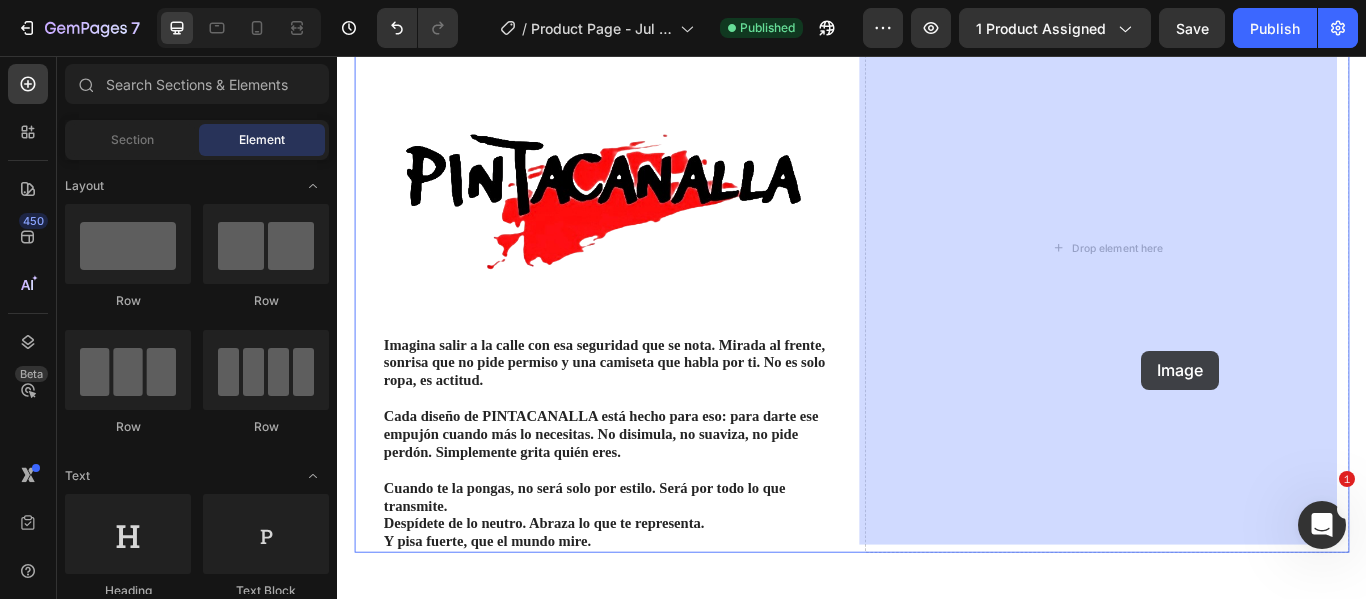 drag, startPoint x: 491, startPoint y: 435, endPoint x: 1243, endPoint y: 278, distance: 768.2142 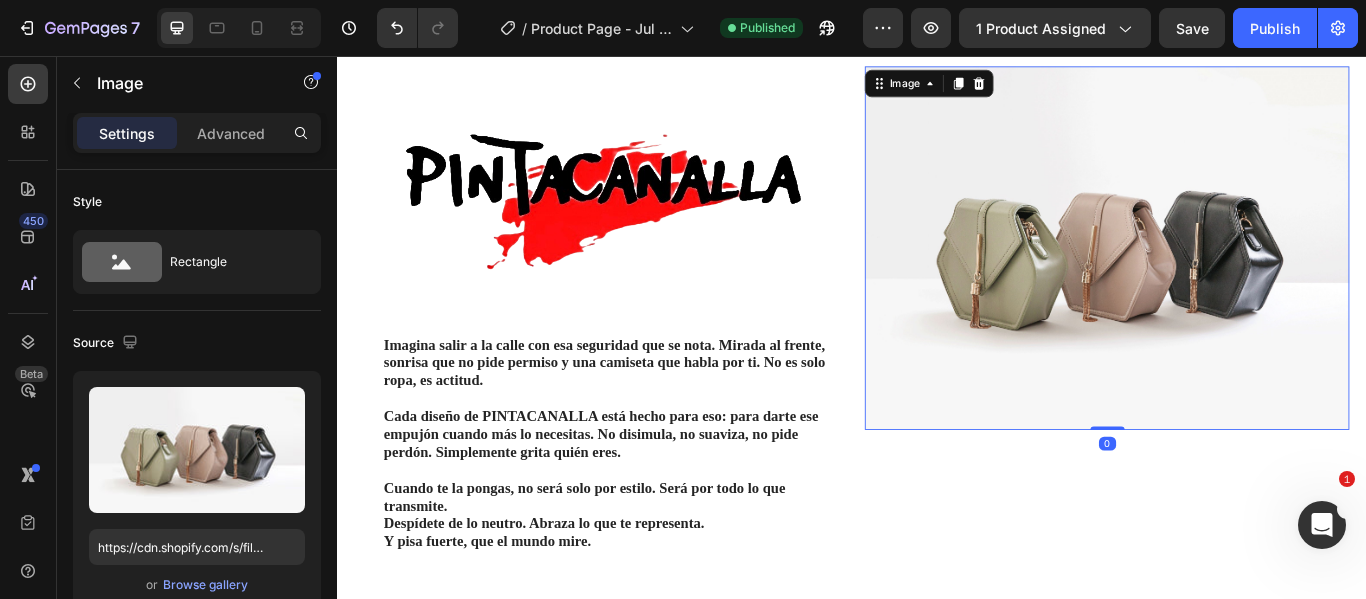scroll, scrollTop: 1828, scrollLeft: 0, axis: vertical 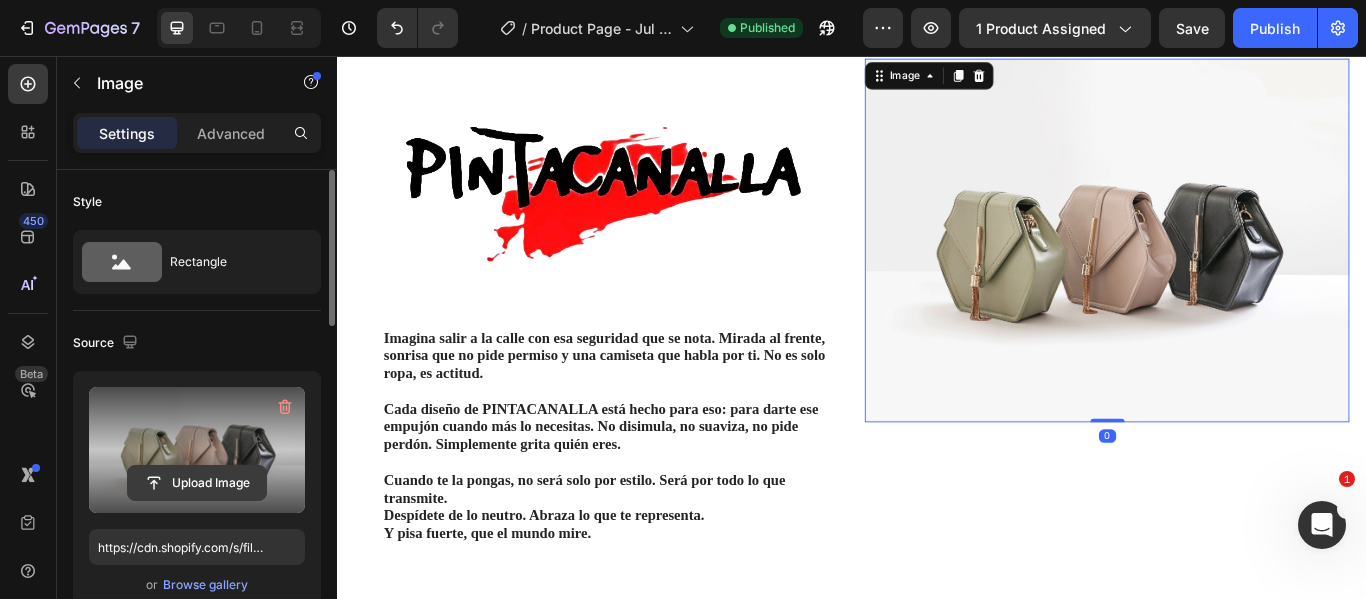 click 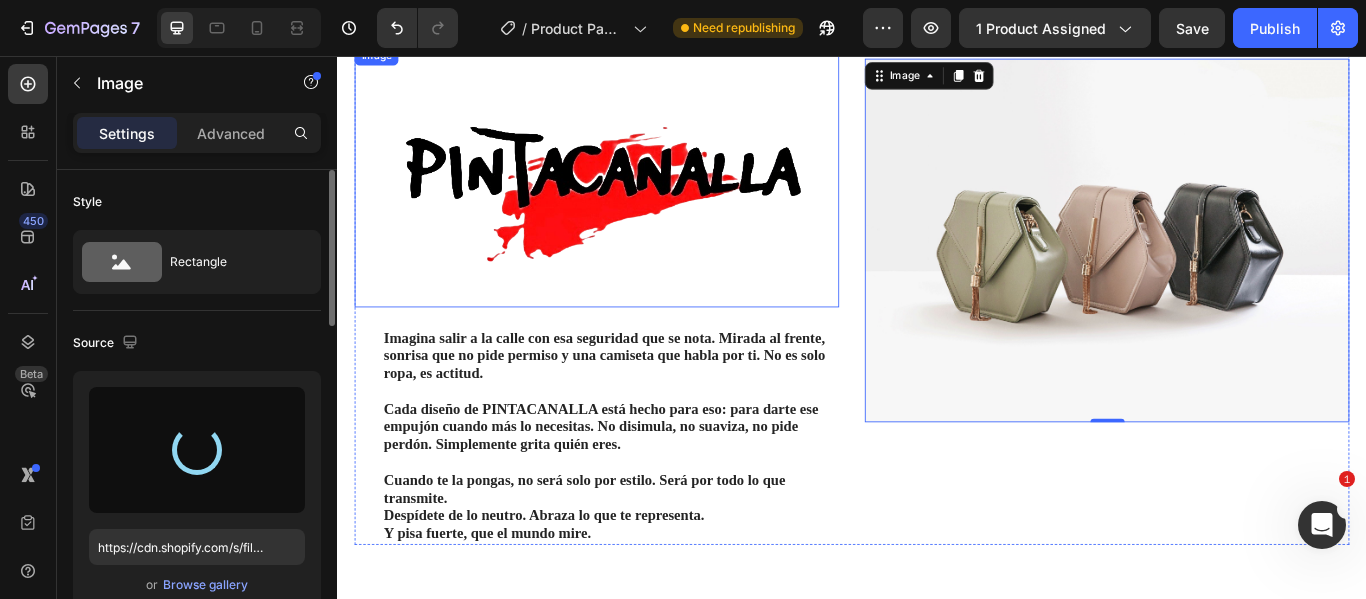 type on "https://cdn.shopify.com/s/files/1/0895/7424/4697/files/gempages_577607291776271301-2f08e558-c28e-4ce2-89f3-8240312f2041.png" 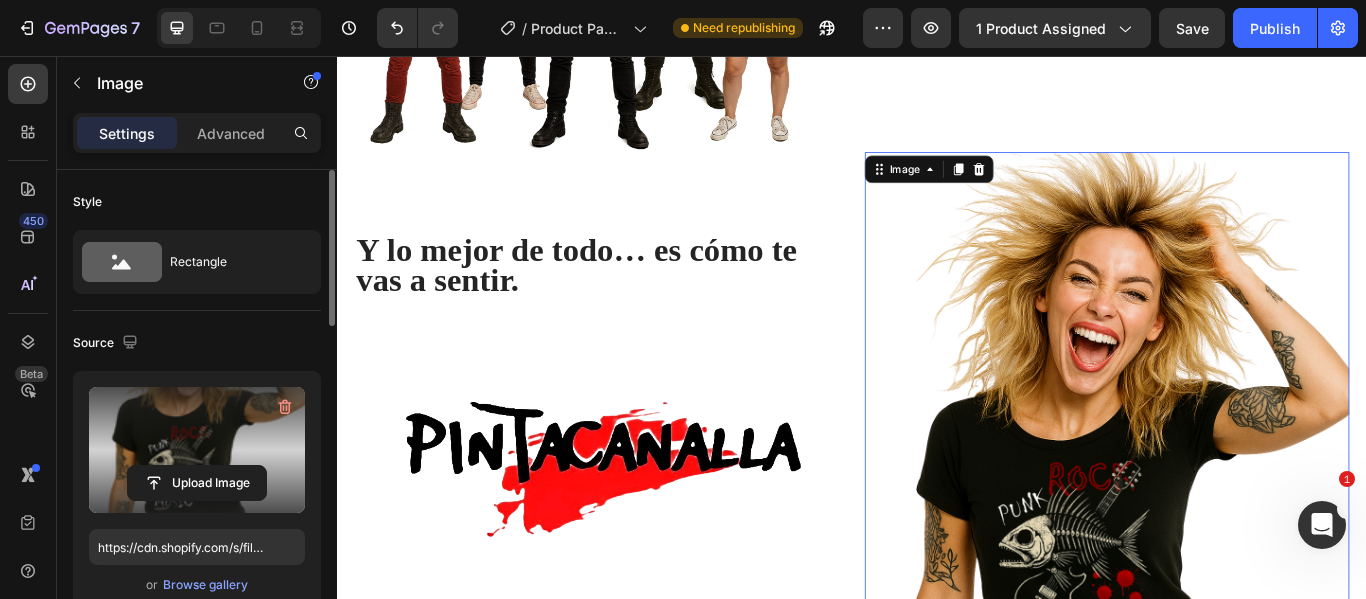 scroll, scrollTop: 1528, scrollLeft: 0, axis: vertical 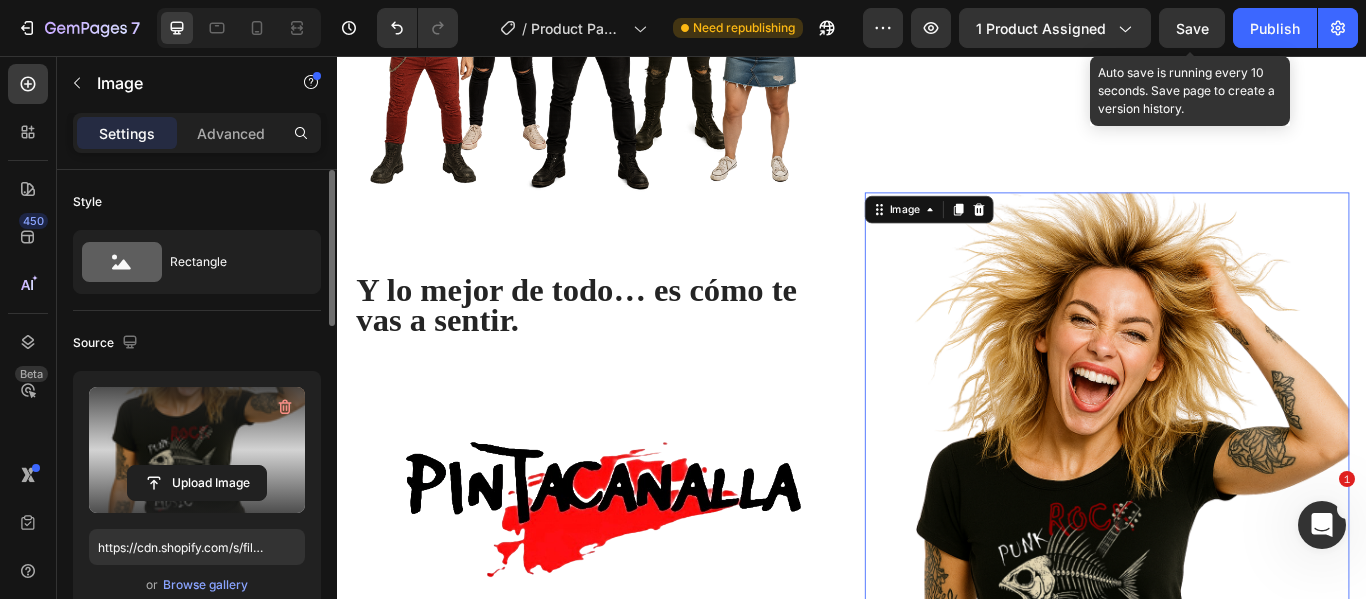 click on "Save" at bounding box center (1192, 28) 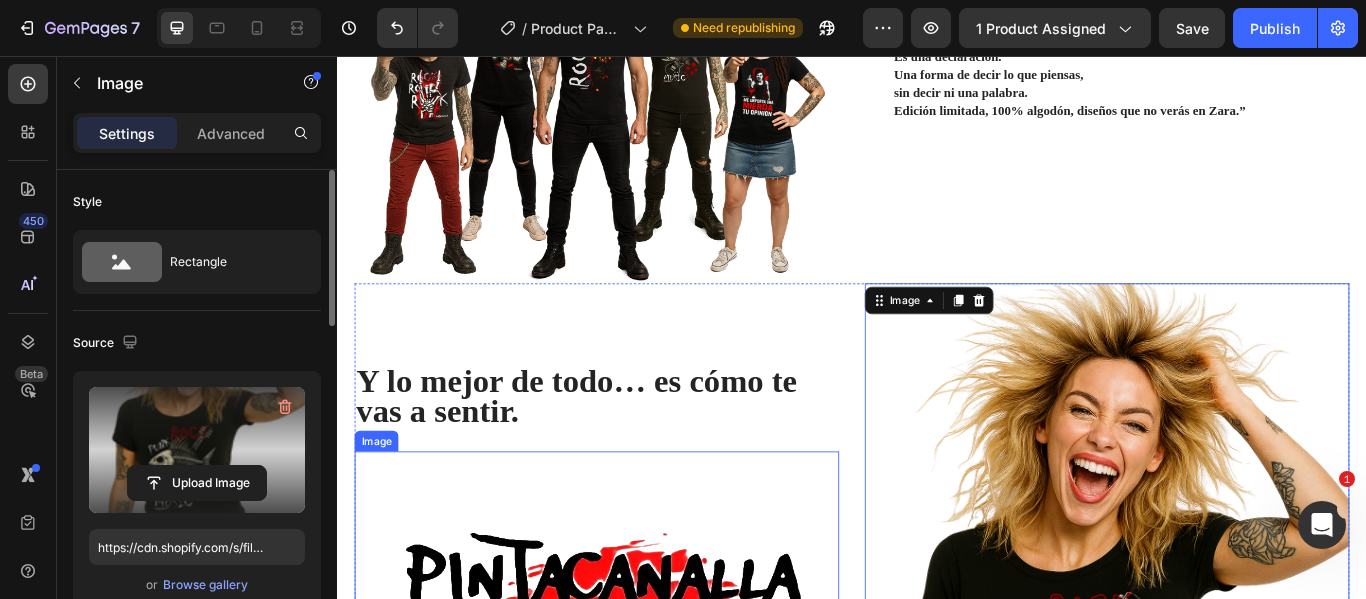 scroll, scrollTop: 1328, scrollLeft: 0, axis: vertical 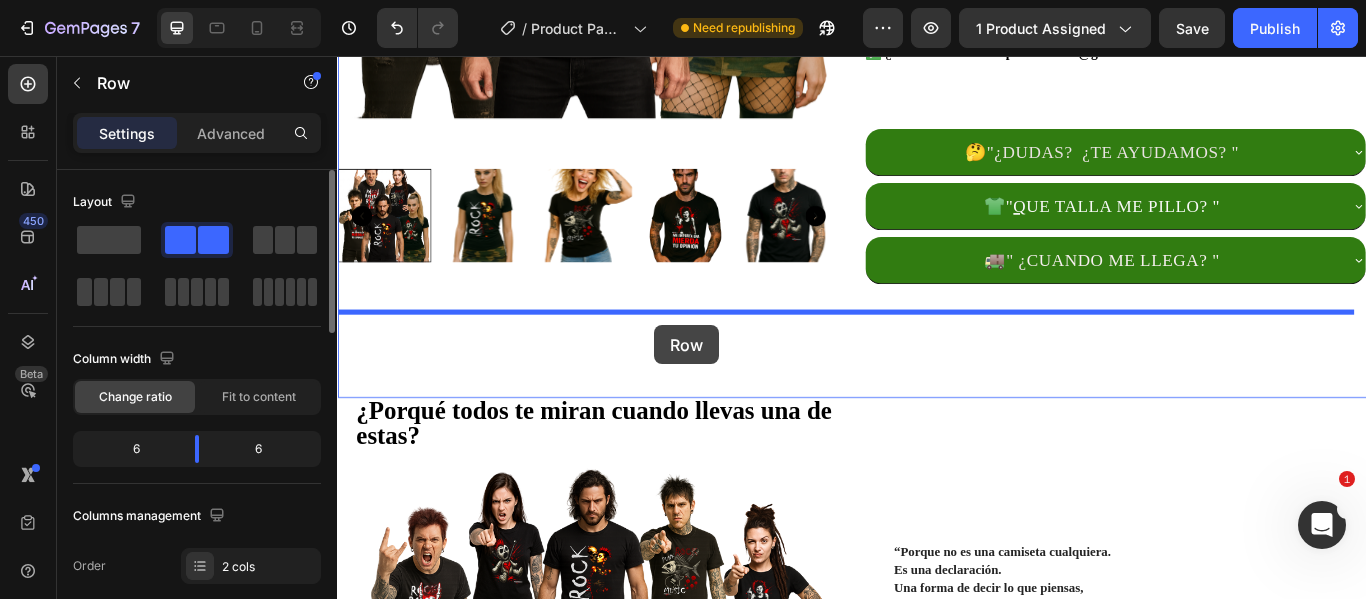 drag, startPoint x: 583, startPoint y: 436, endPoint x: 707, endPoint y: 370, distance: 140.47064 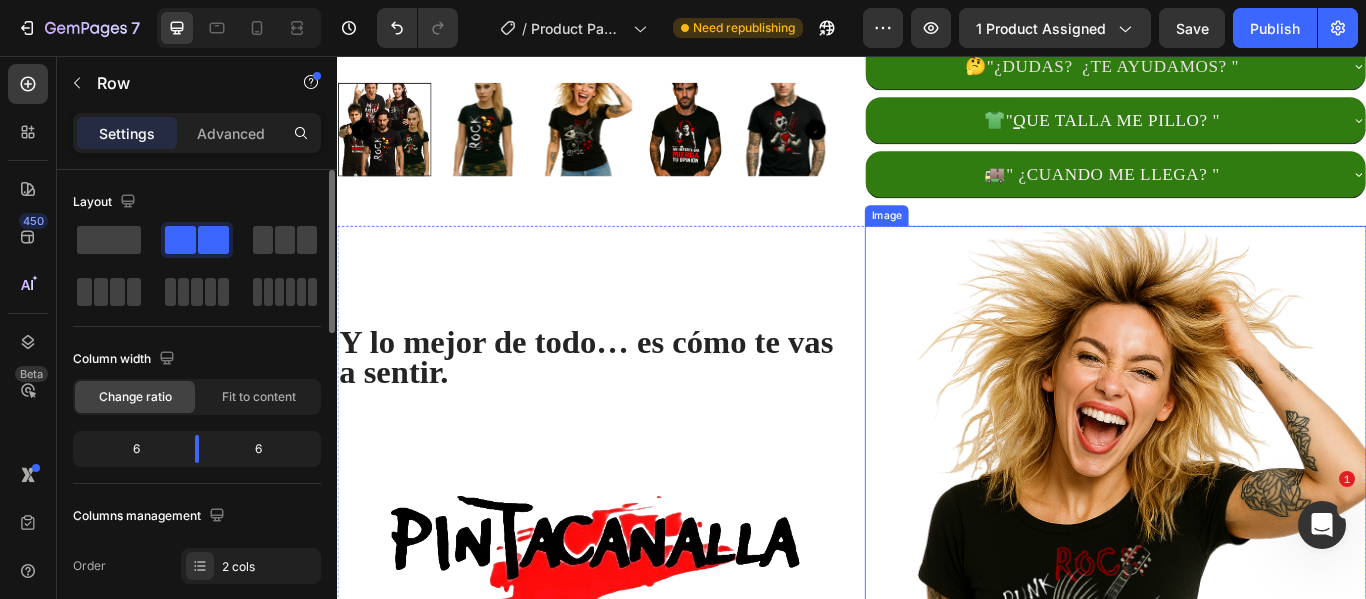 scroll, scrollTop: 824, scrollLeft: 0, axis: vertical 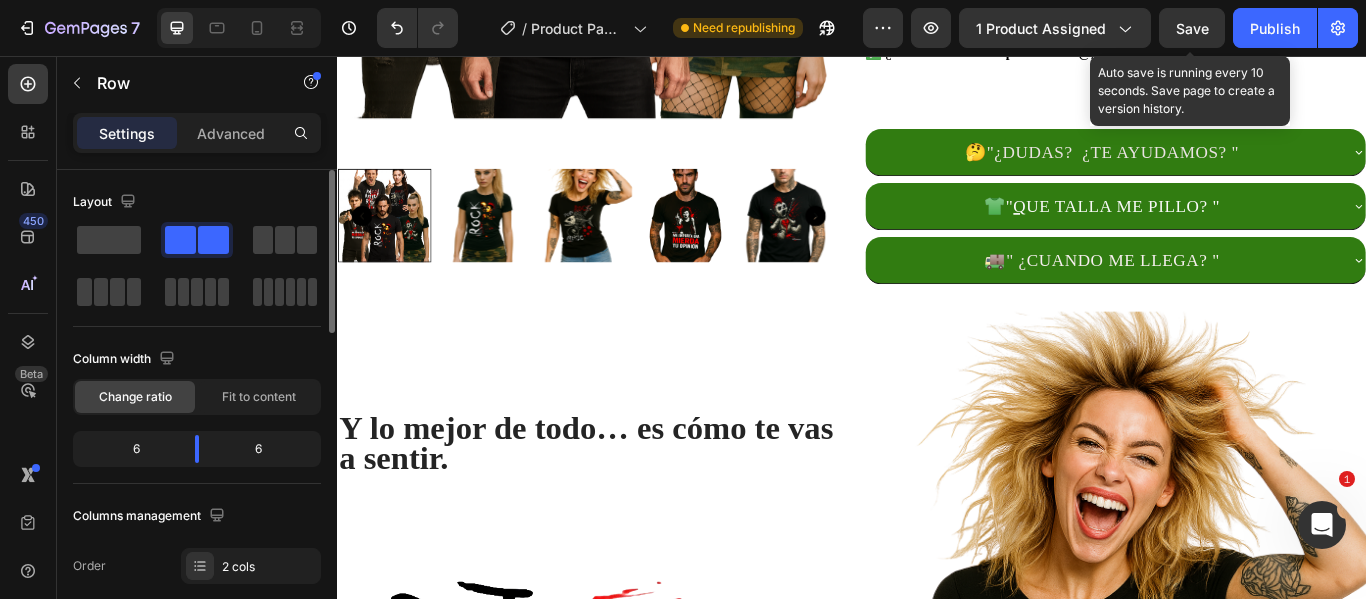 click on "Save" at bounding box center [1192, 28] 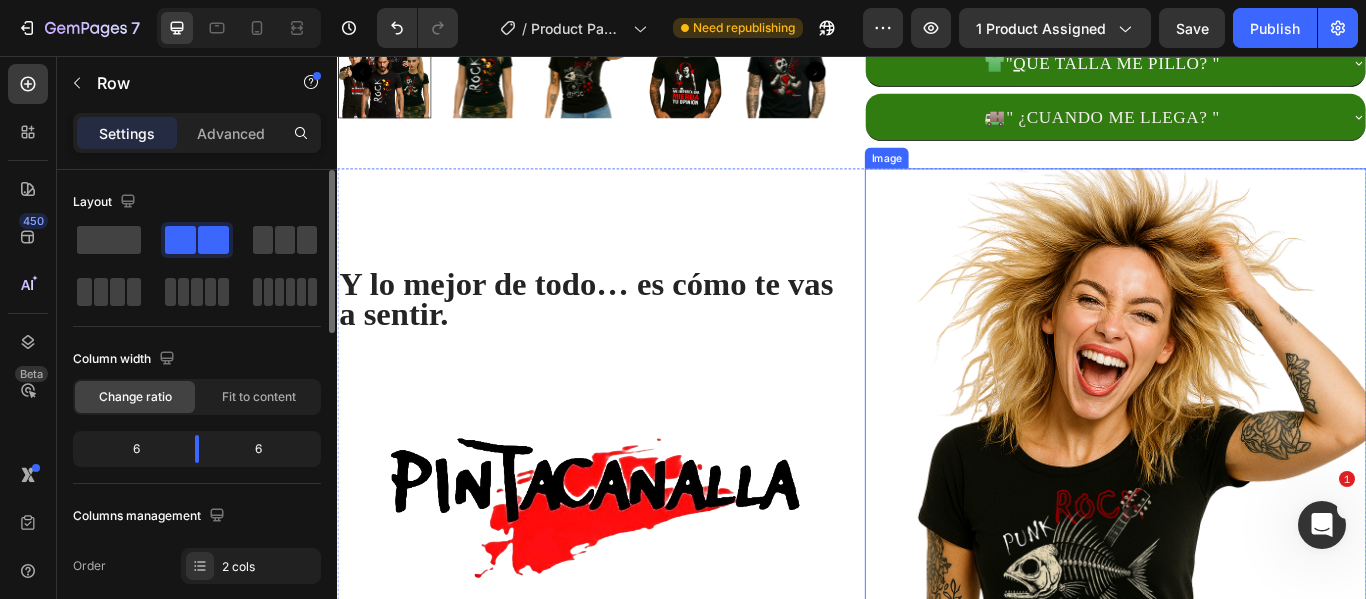 scroll, scrollTop: 1024, scrollLeft: 0, axis: vertical 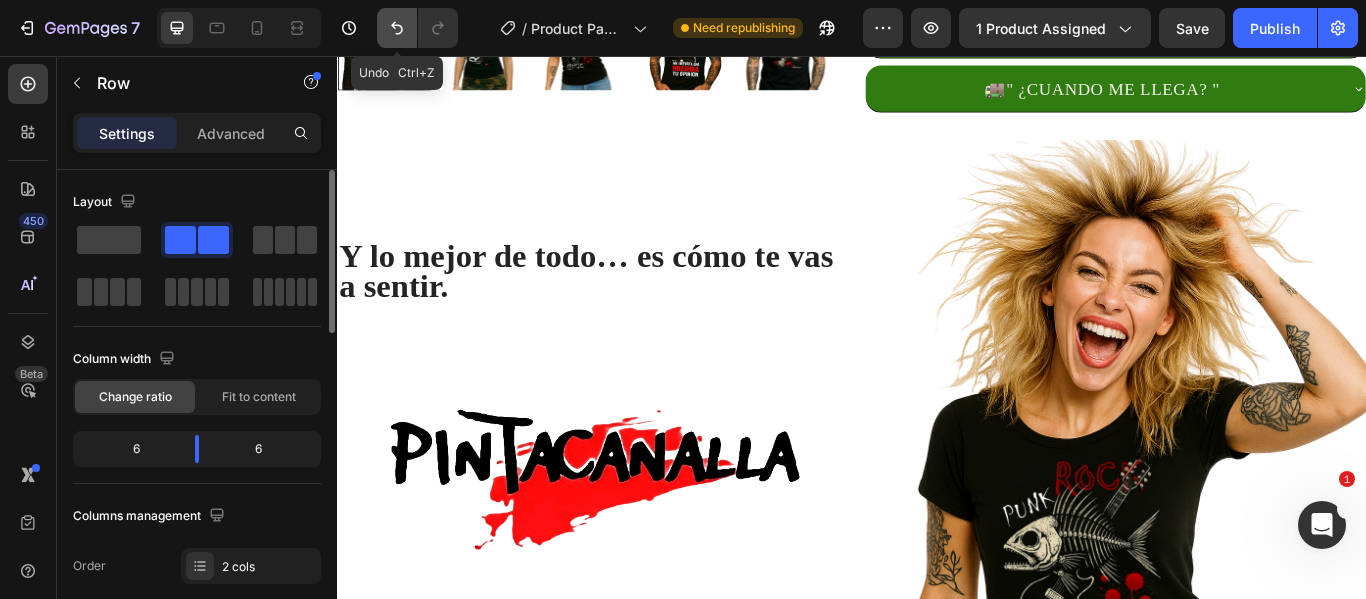 click 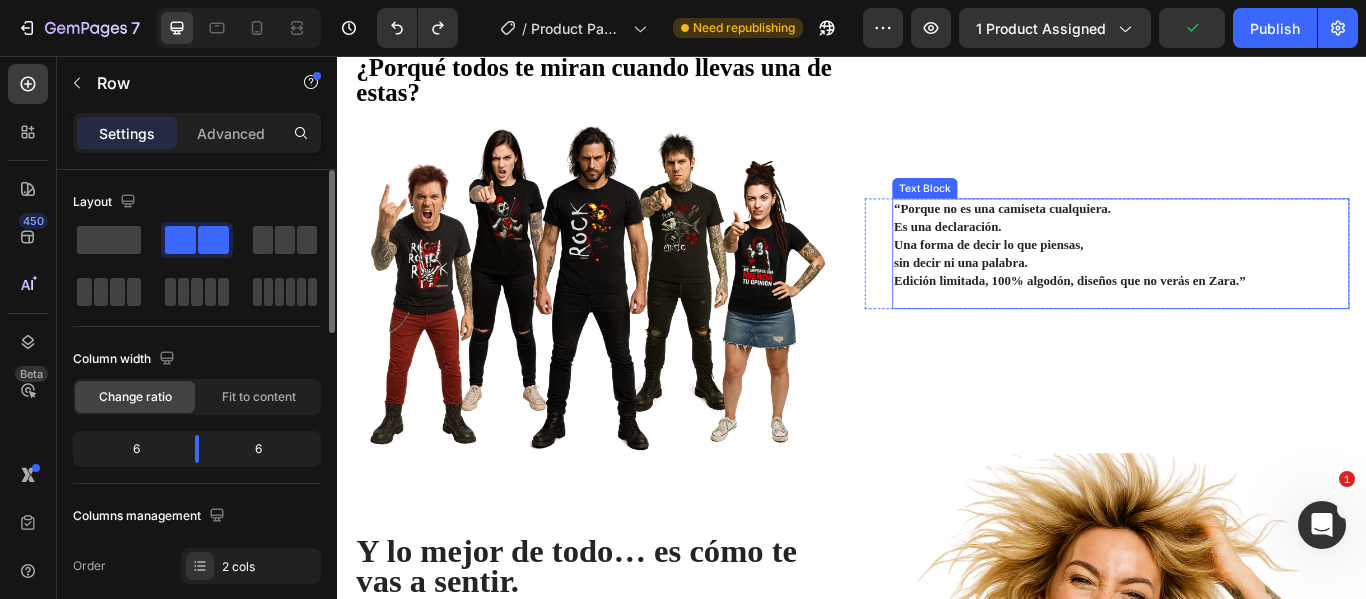 scroll, scrollTop: 1187, scrollLeft: 0, axis: vertical 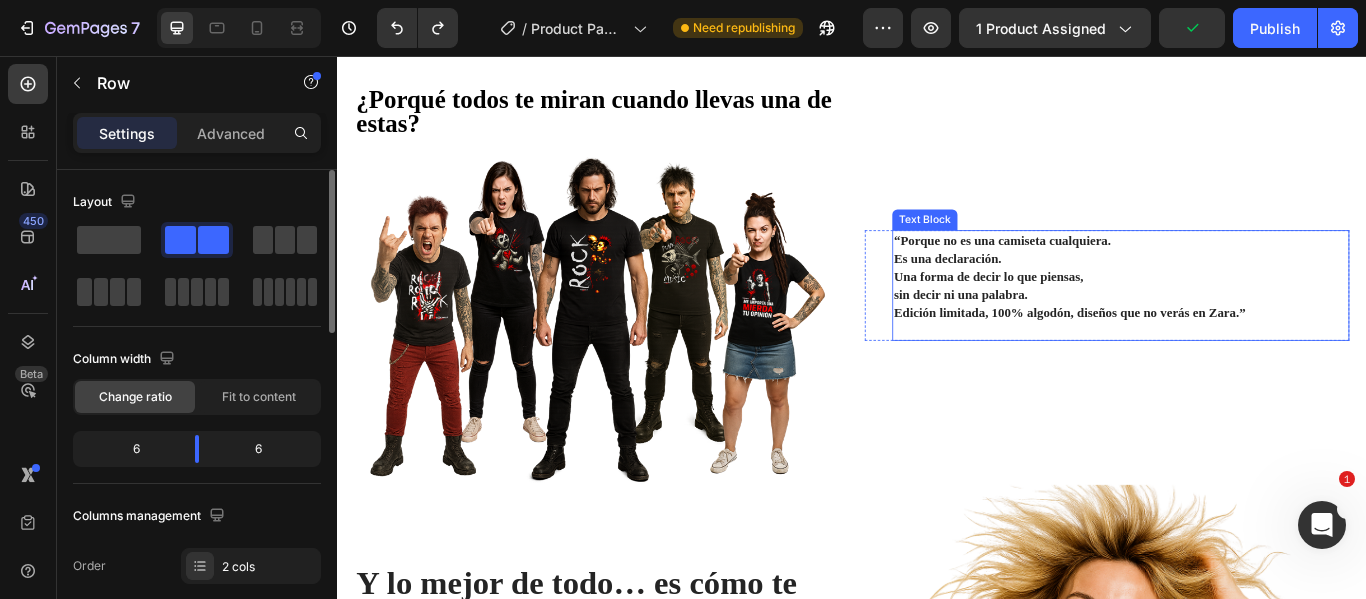 click on "¿Porqué todos te miran cuando llevas una de estas? Heading Image" at bounding box center [639, 323] 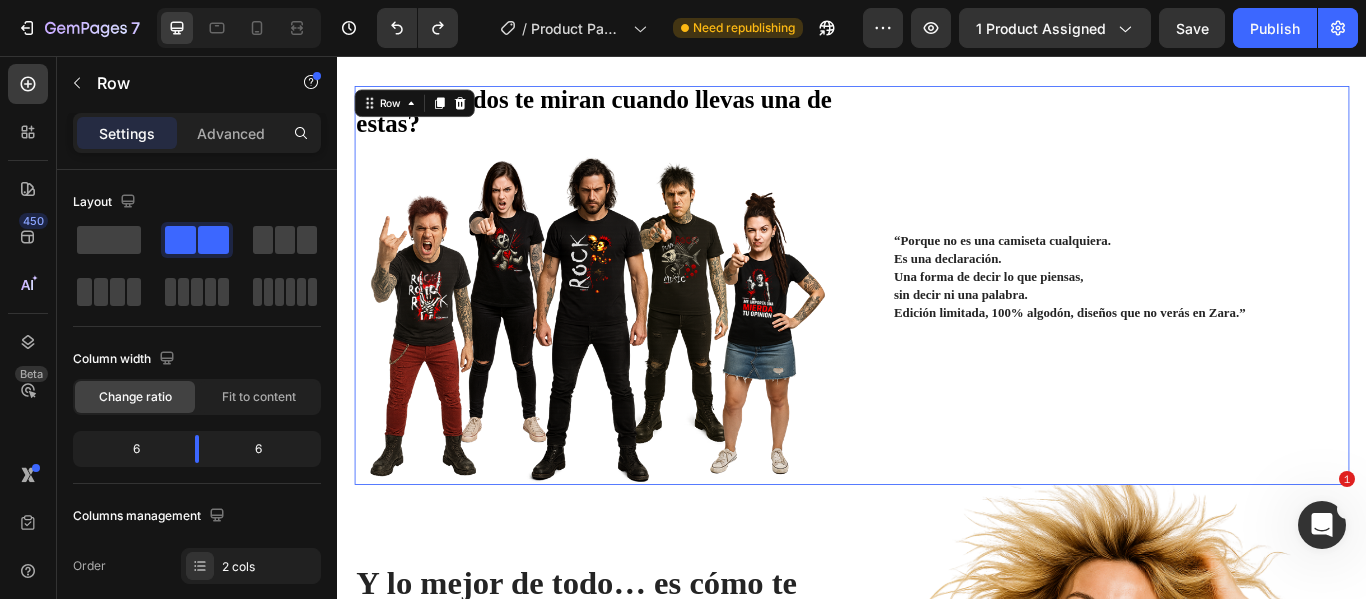 scroll, scrollTop: 1124, scrollLeft: 0, axis: vertical 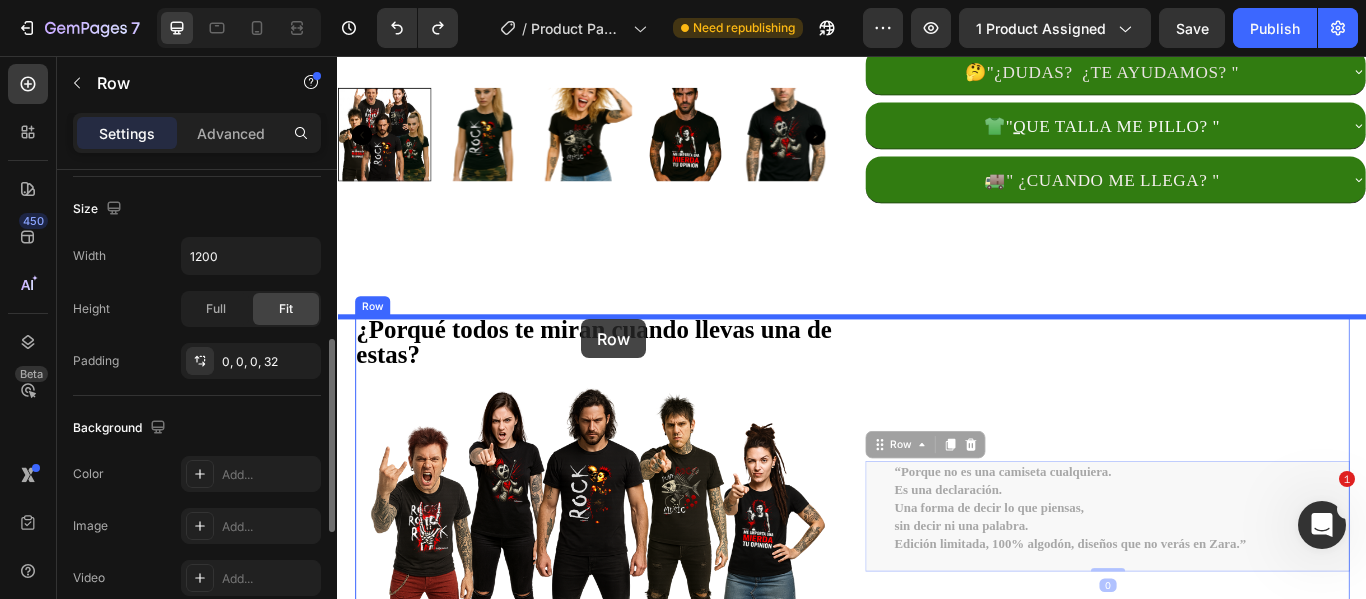 drag, startPoint x: 967, startPoint y: 398, endPoint x: 622, endPoint y: 363, distance: 346.7708 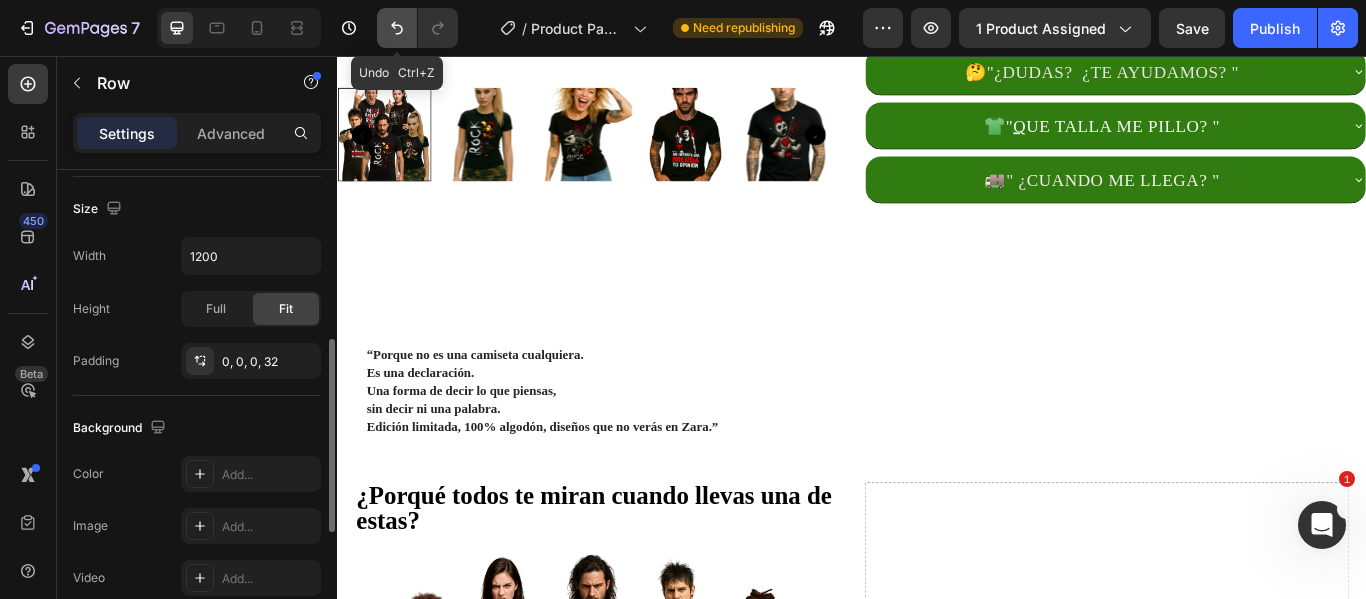 click 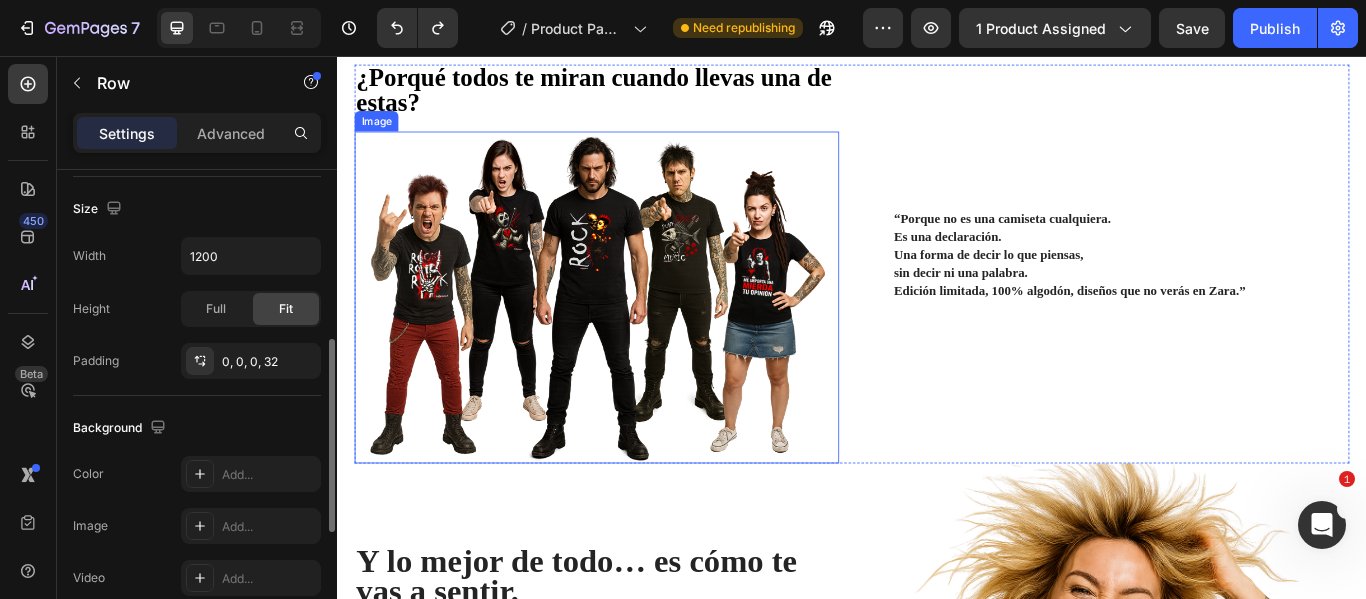 scroll, scrollTop: 1218, scrollLeft: 0, axis: vertical 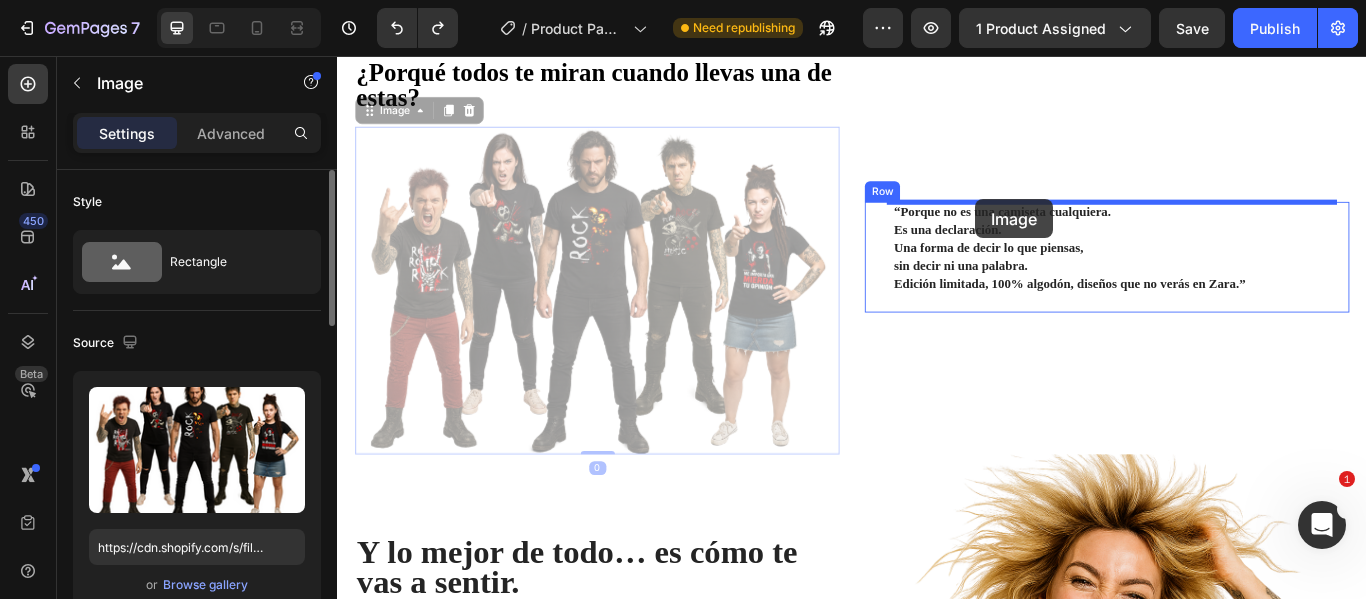 drag, startPoint x: 713, startPoint y: 394, endPoint x: 1081, endPoint y: 223, distance: 405.78937 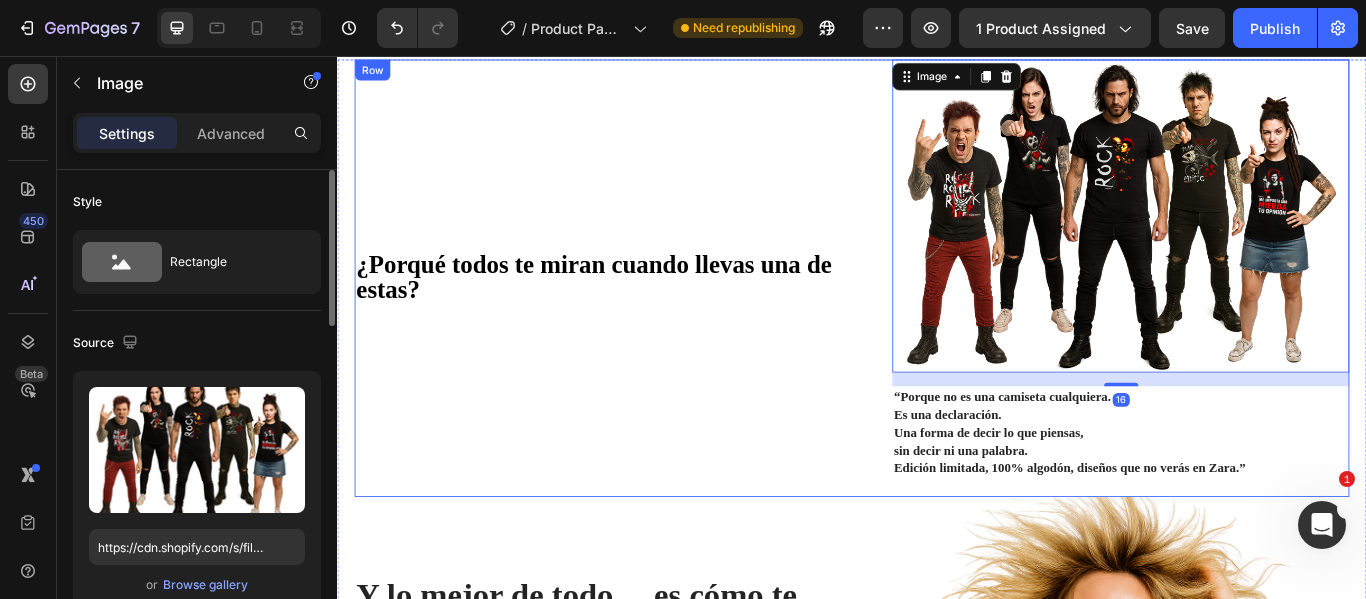 scroll, scrollTop: 1118, scrollLeft: 0, axis: vertical 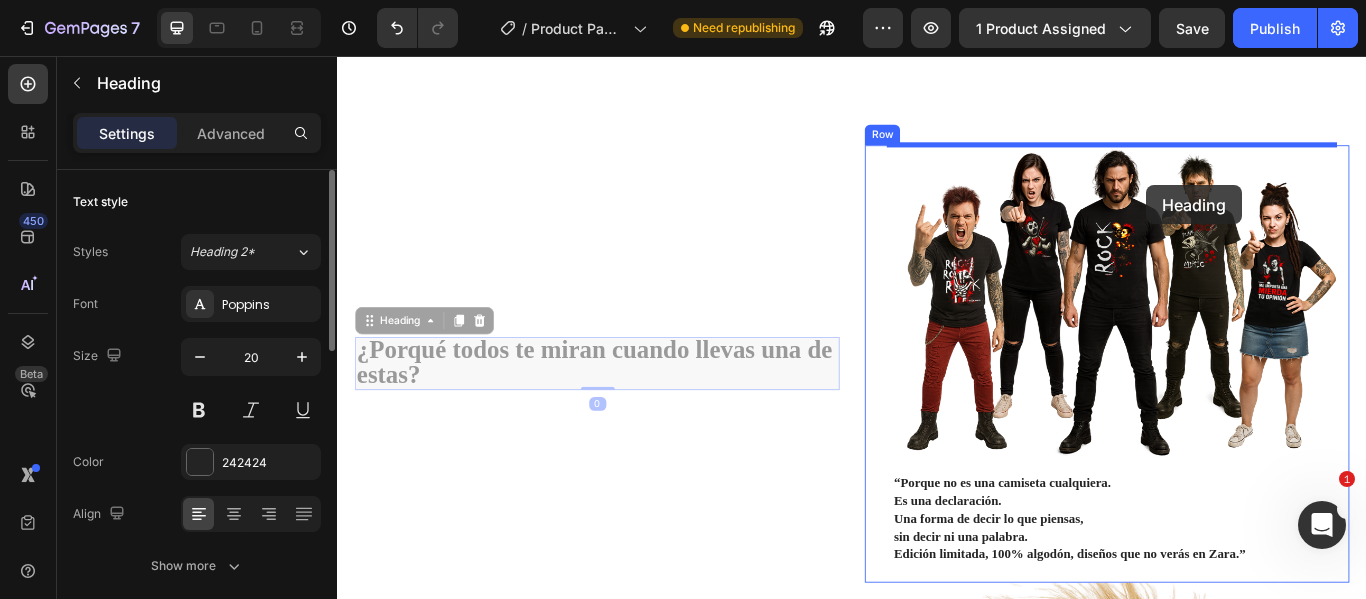 drag, startPoint x: 759, startPoint y: 407, endPoint x: 1281, endPoint y: 207, distance: 559.0027 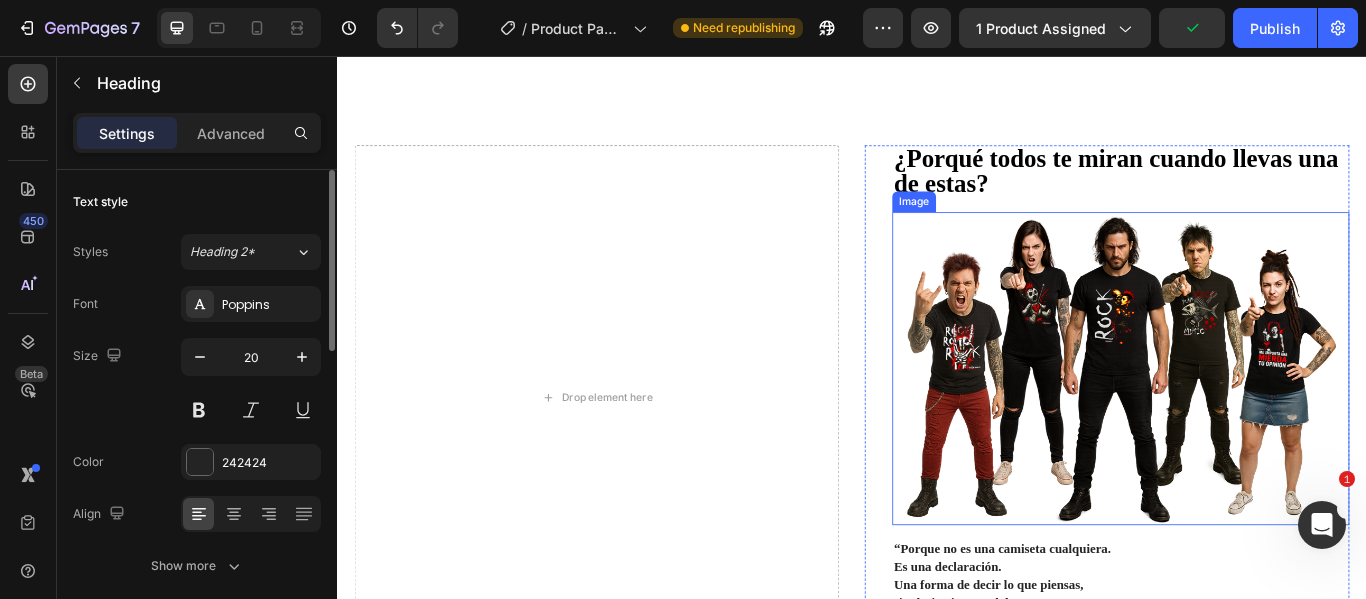 scroll, scrollTop: 1218, scrollLeft: 0, axis: vertical 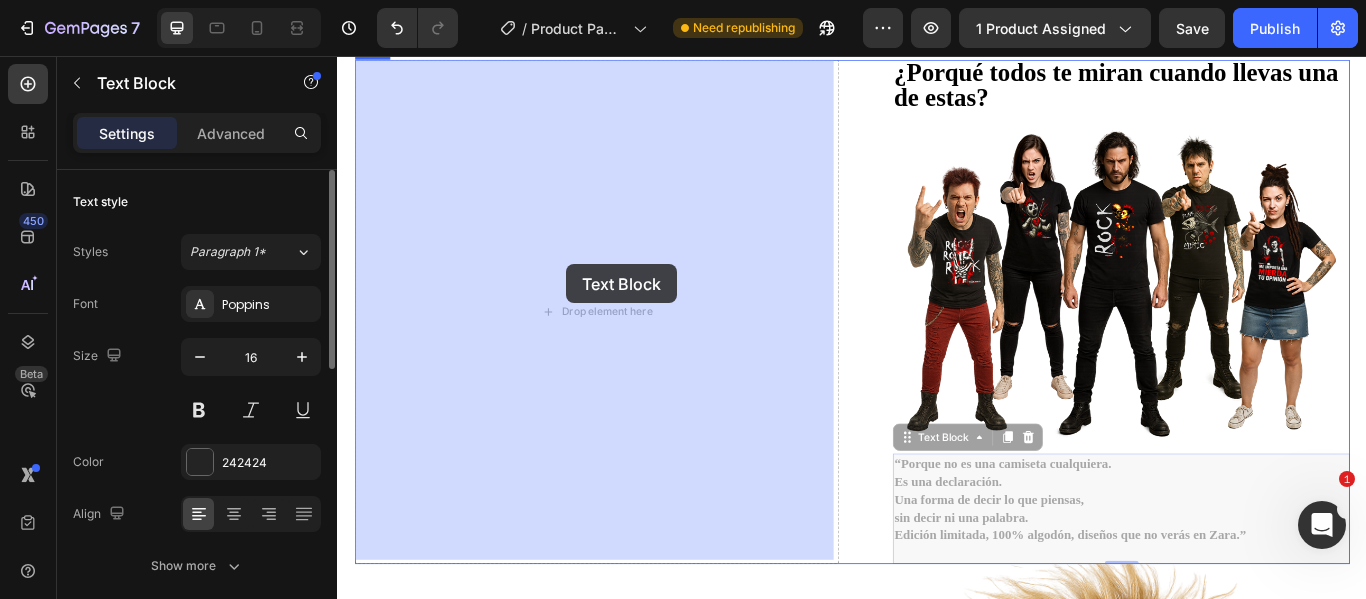 drag, startPoint x: 1053, startPoint y: 543, endPoint x: 604, endPoint y: 299, distance: 511.01566 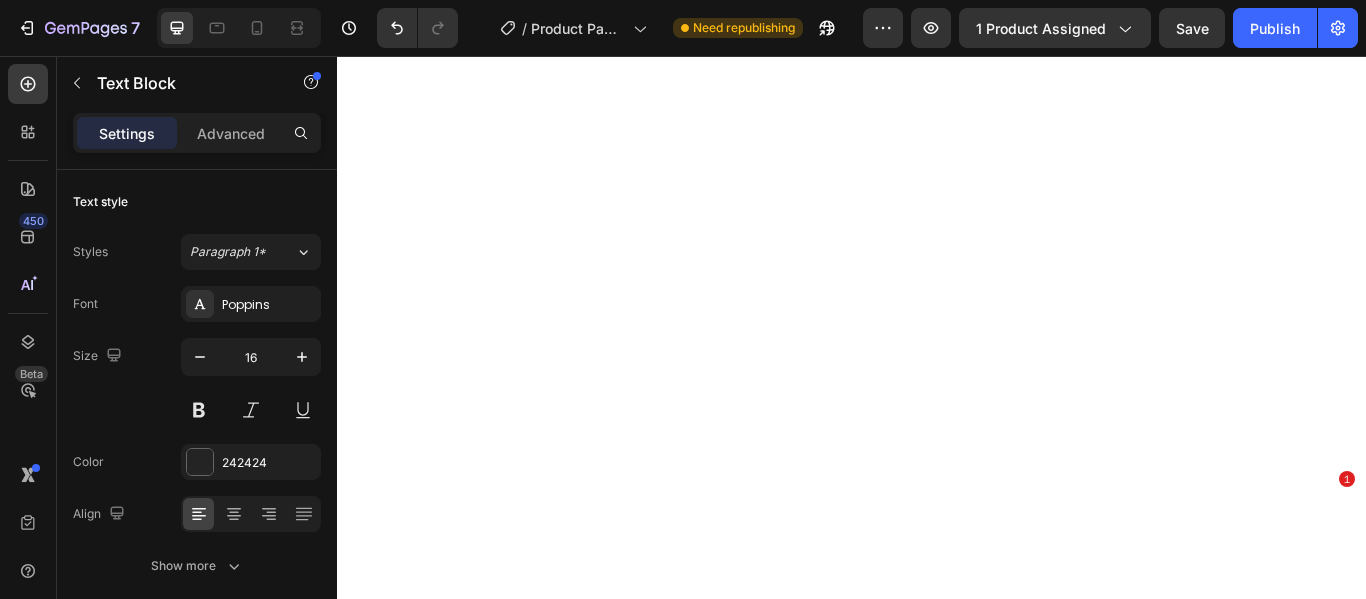 scroll, scrollTop: 0, scrollLeft: 0, axis: both 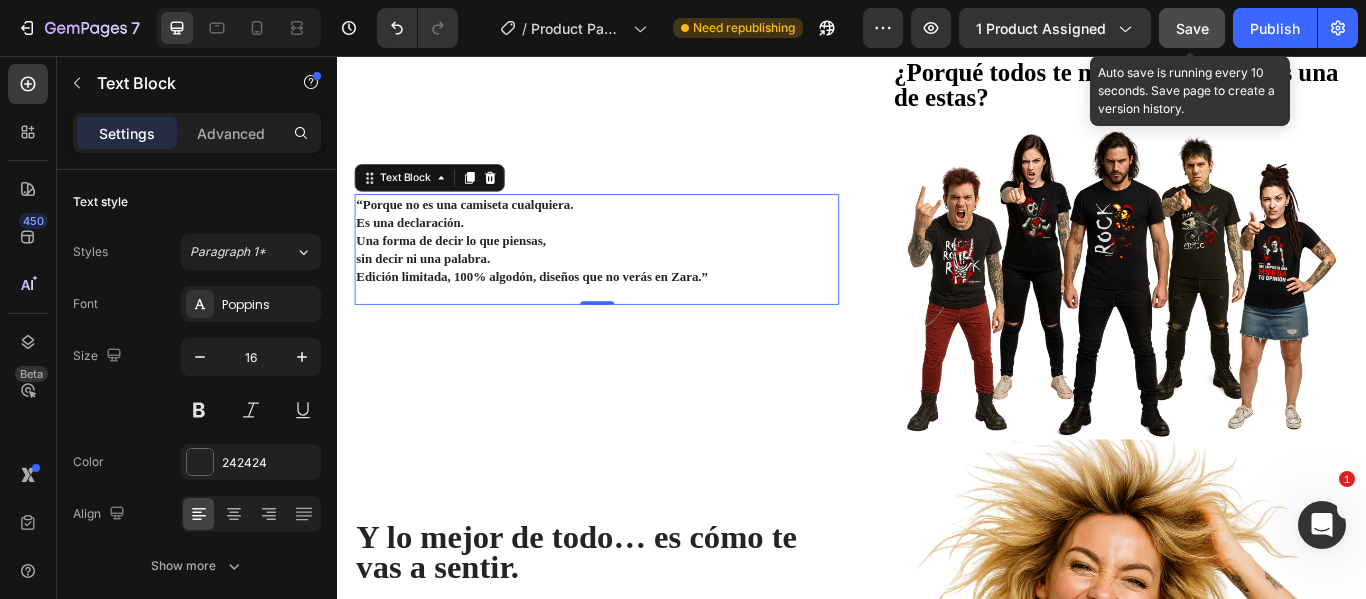 click on "Save" 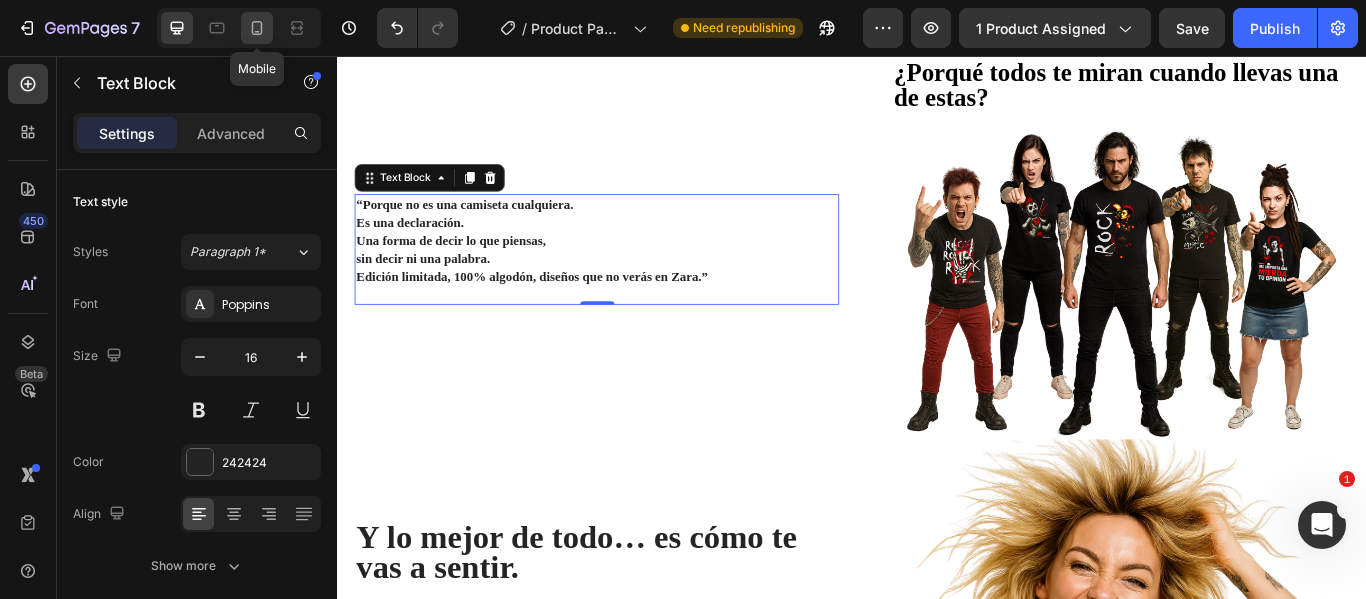 click 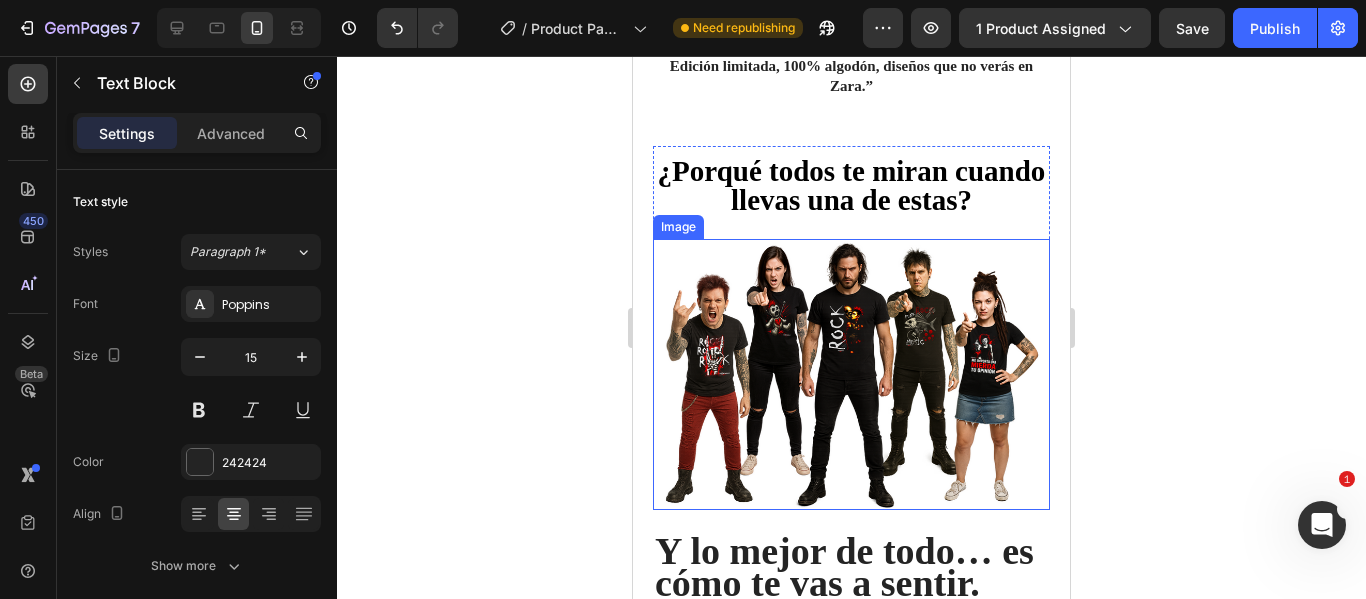 scroll, scrollTop: 1615, scrollLeft: 0, axis: vertical 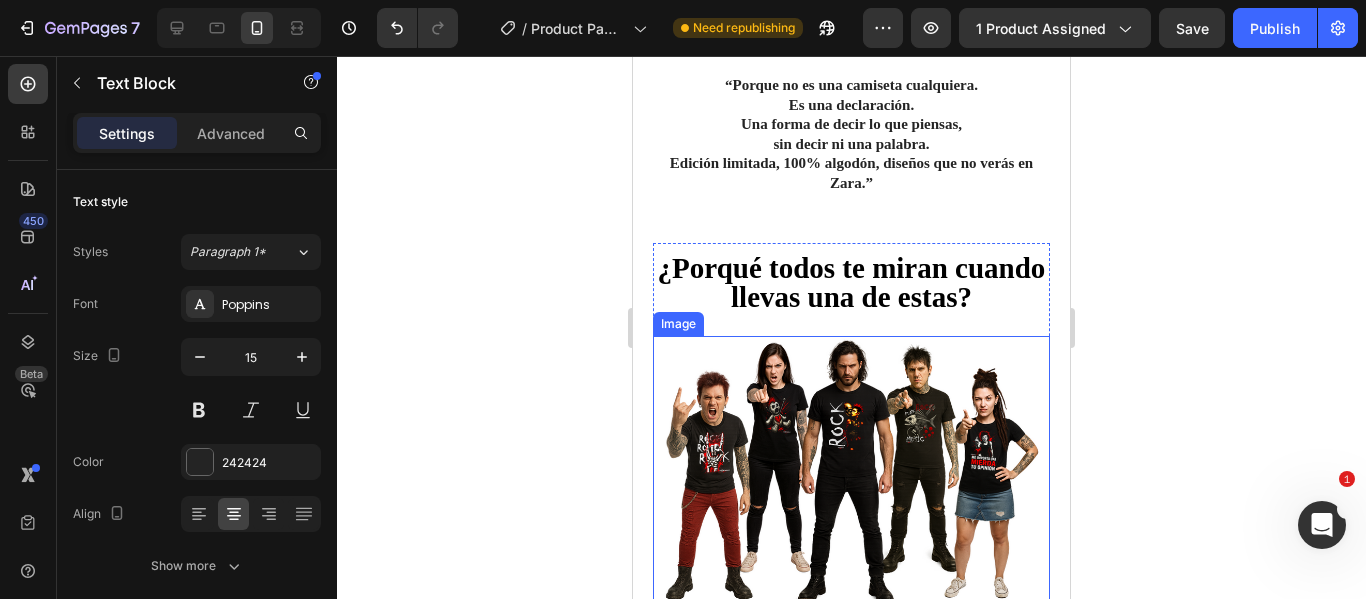 click at bounding box center [851, 472] 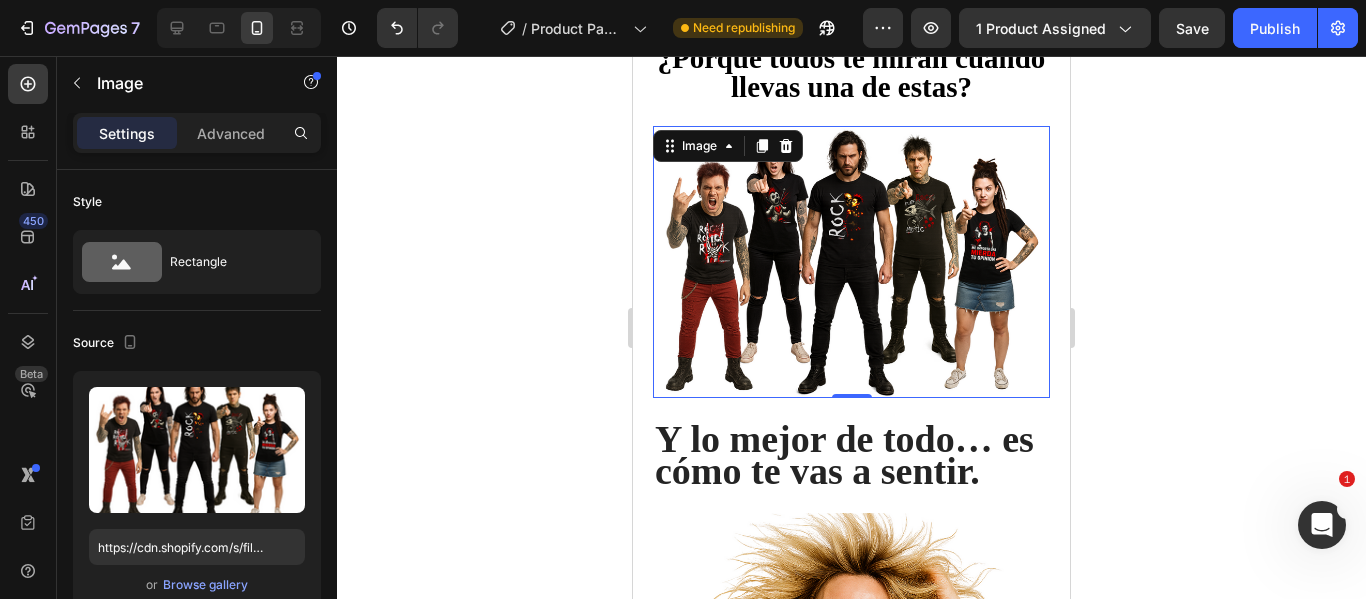 scroll, scrollTop: 1296, scrollLeft: 0, axis: vertical 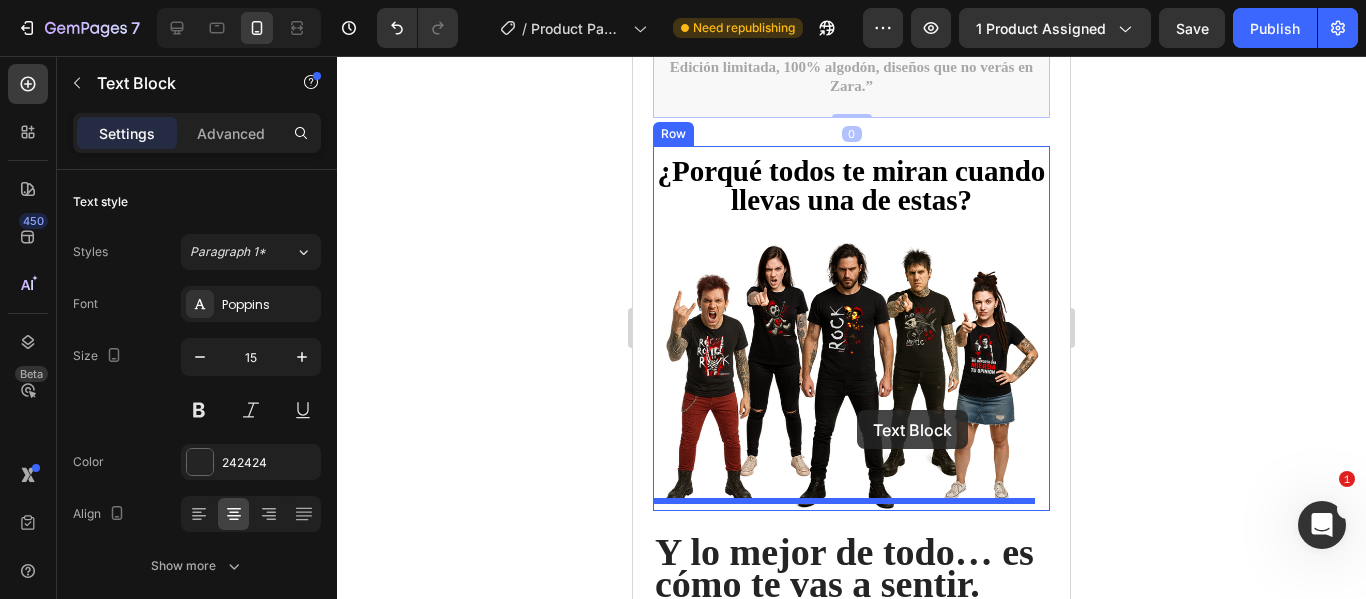 click 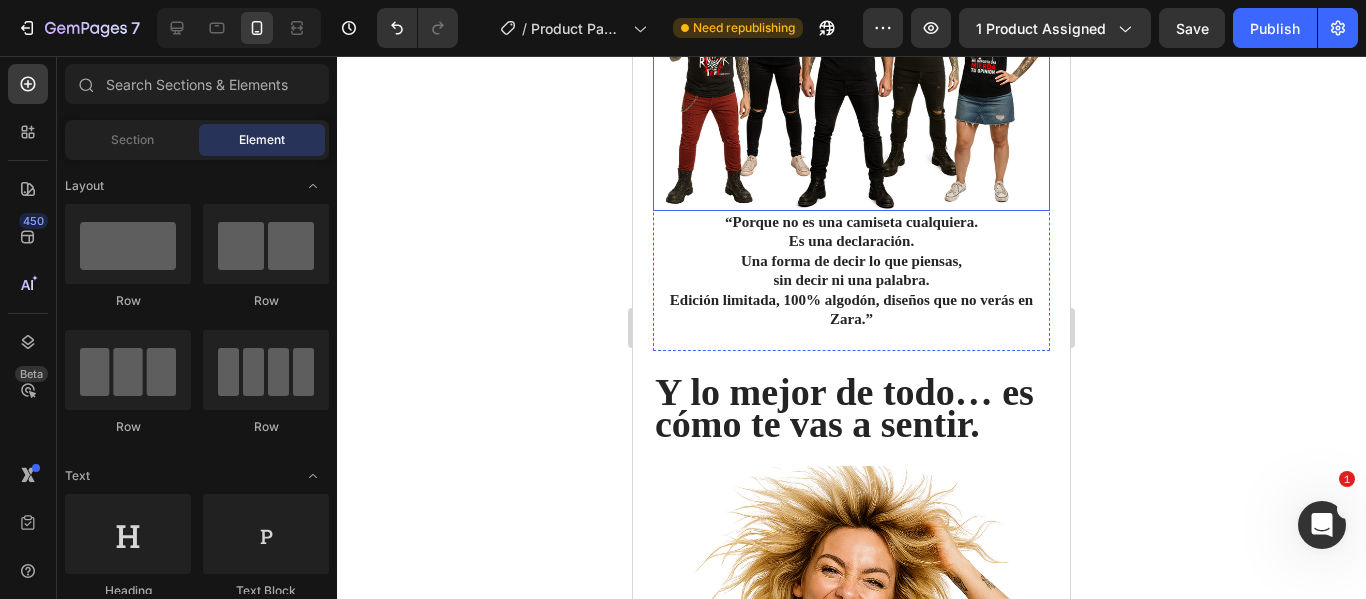 scroll, scrollTop: 2031, scrollLeft: 0, axis: vertical 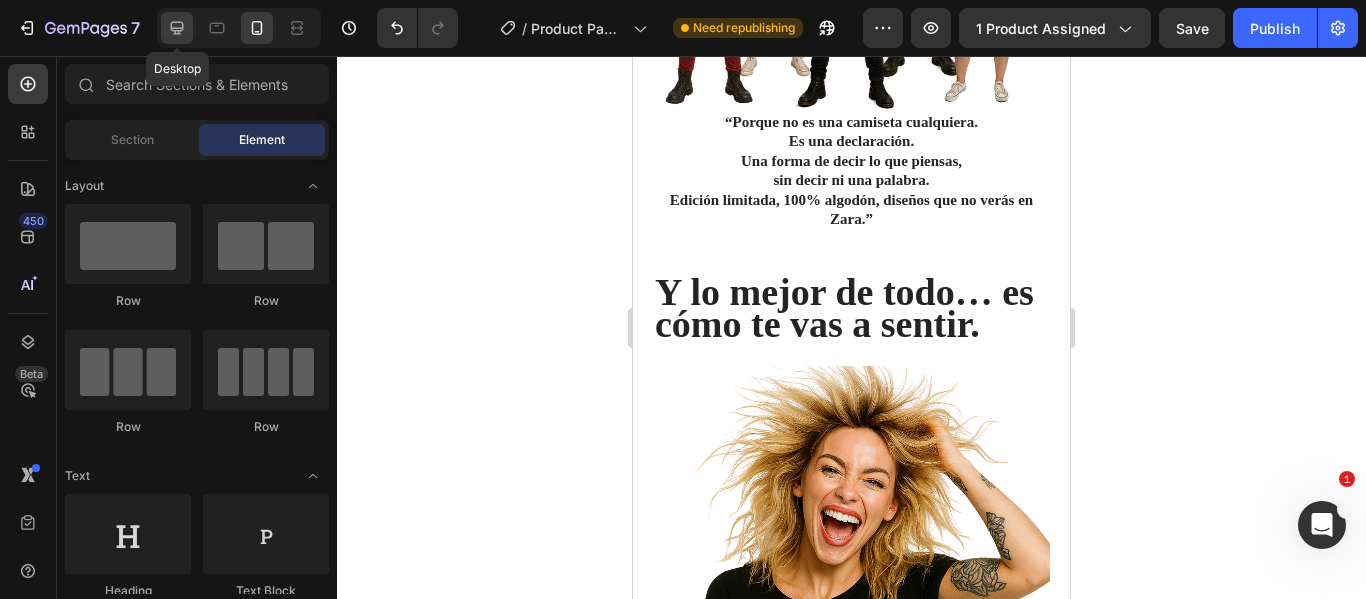 click 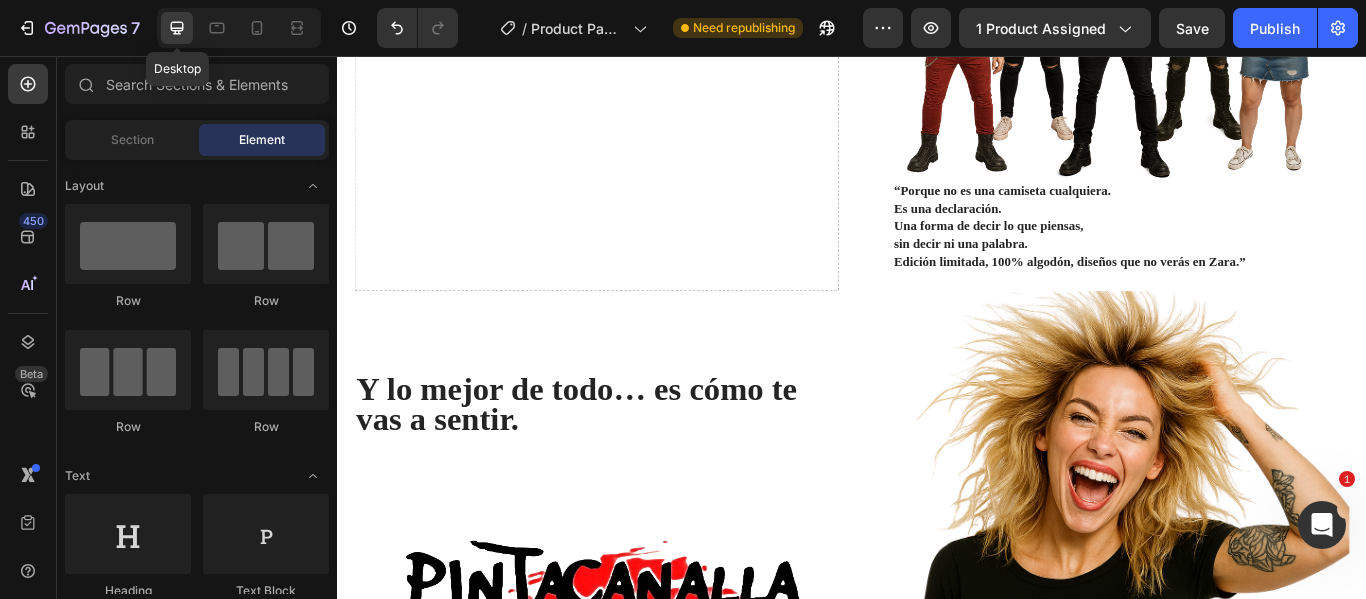 scroll, scrollTop: 1631, scrollLeft: 0, axis: vertical 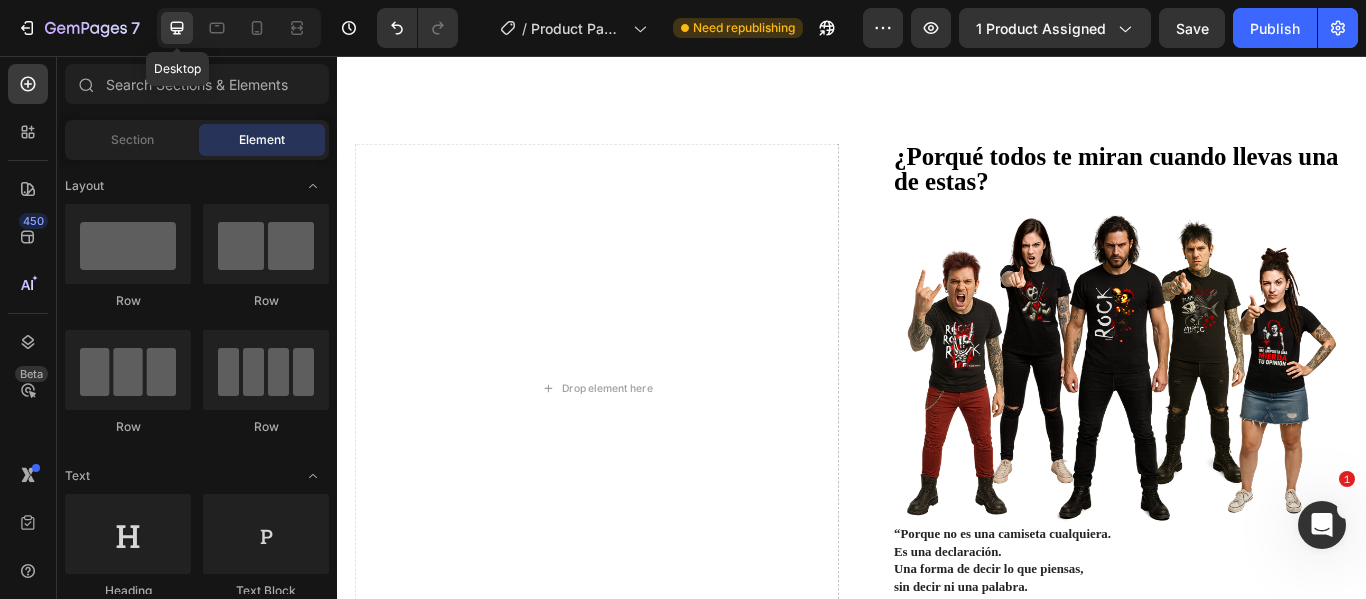 click on "Drop element here" at bounding box center (639, 444) 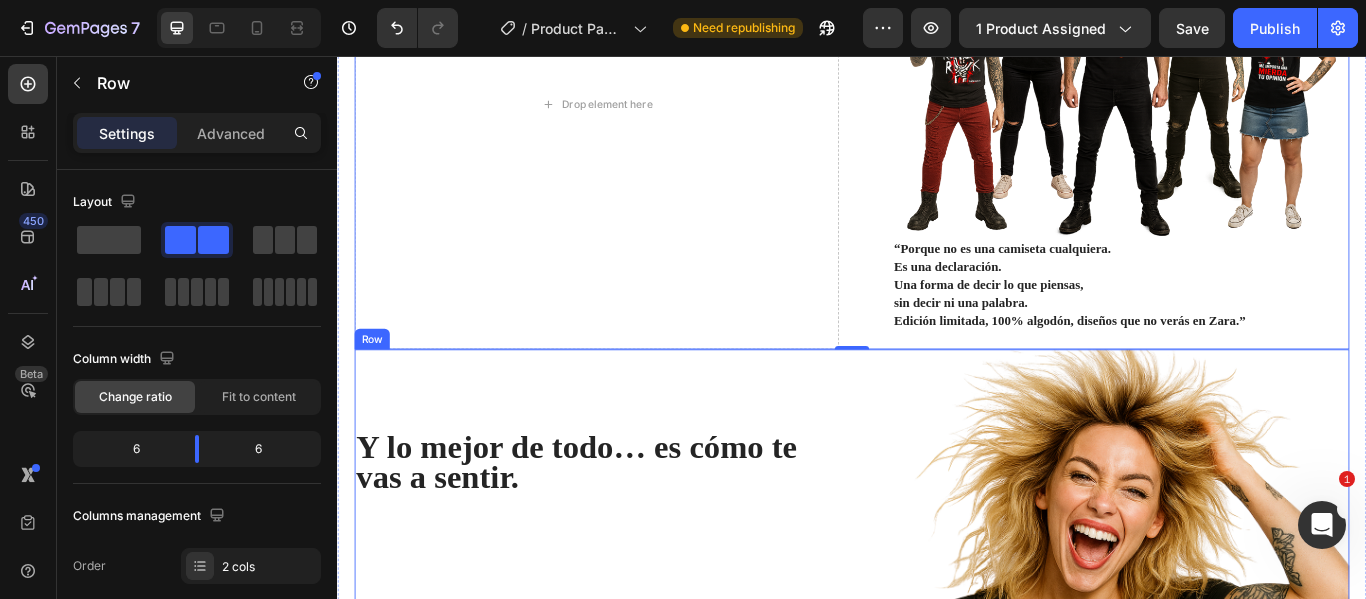 scroll, scrollTop: 1352, scrollLeft: 0, axis: vertical 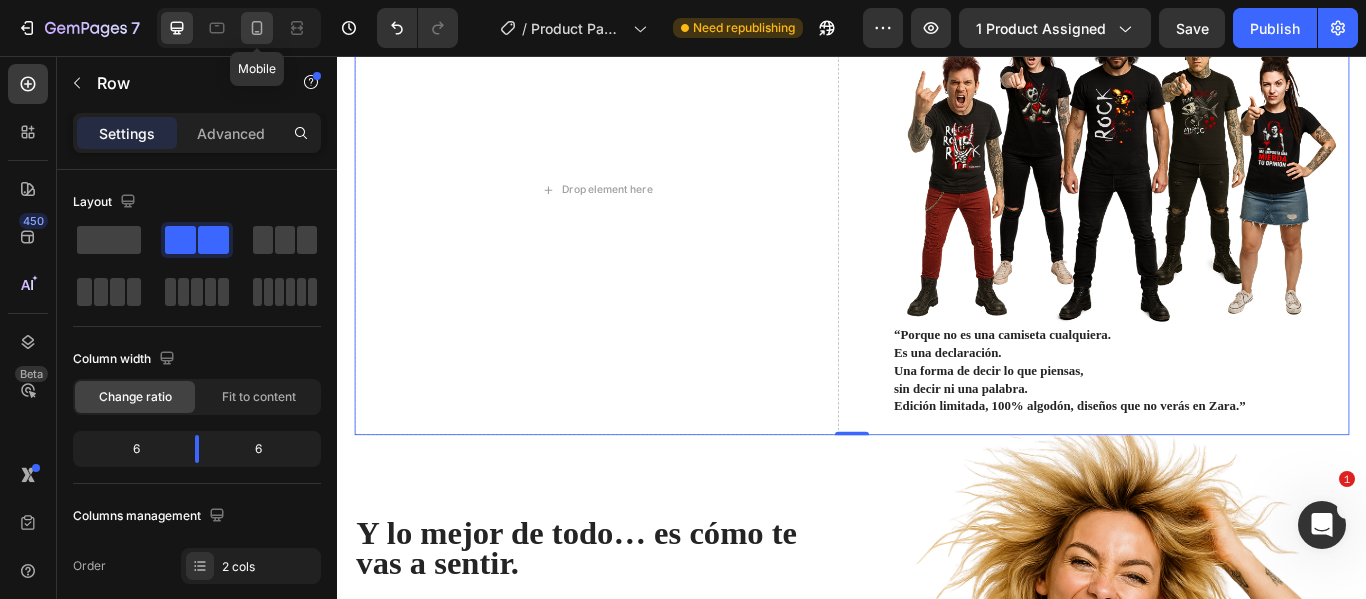 click 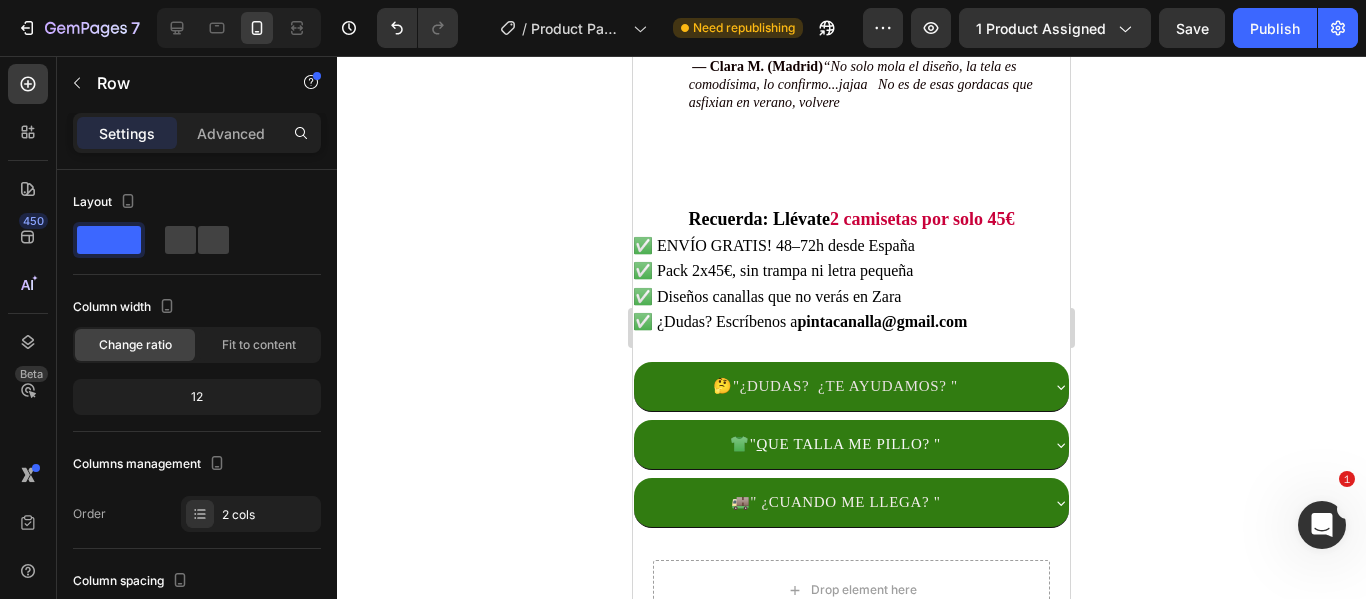 scroll, scrollTop: 1452, scrollLeft: 0, axis: vertical 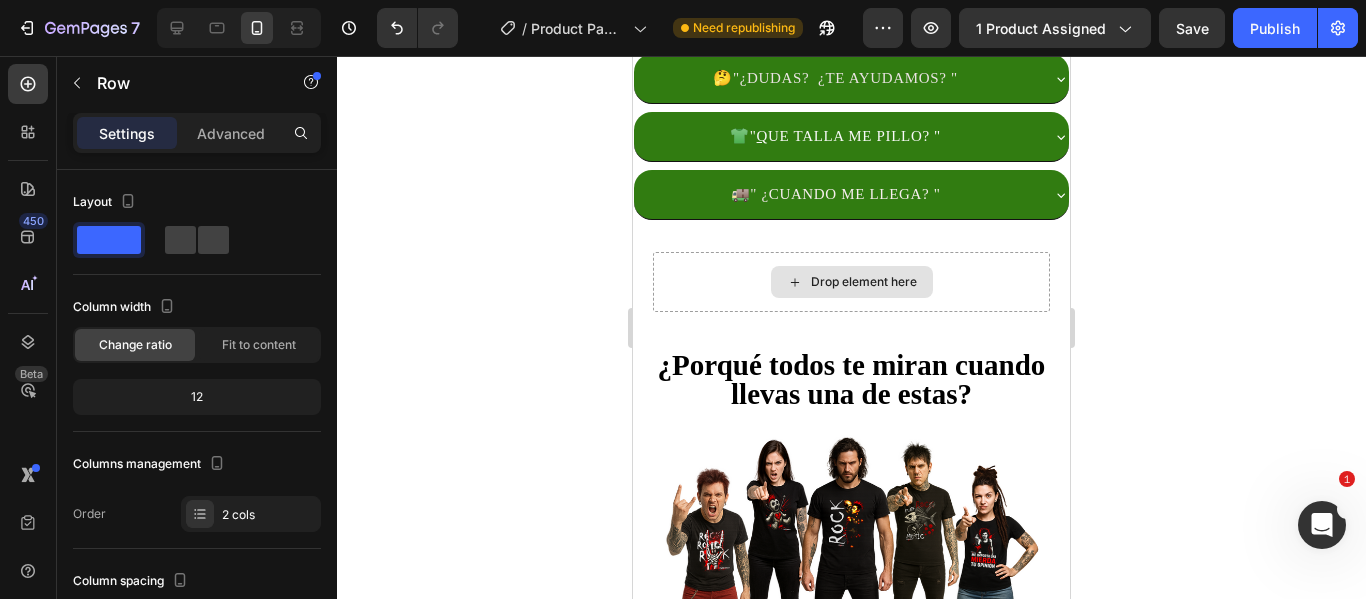 click on "Drop element here" at bounding box center (851, 282) 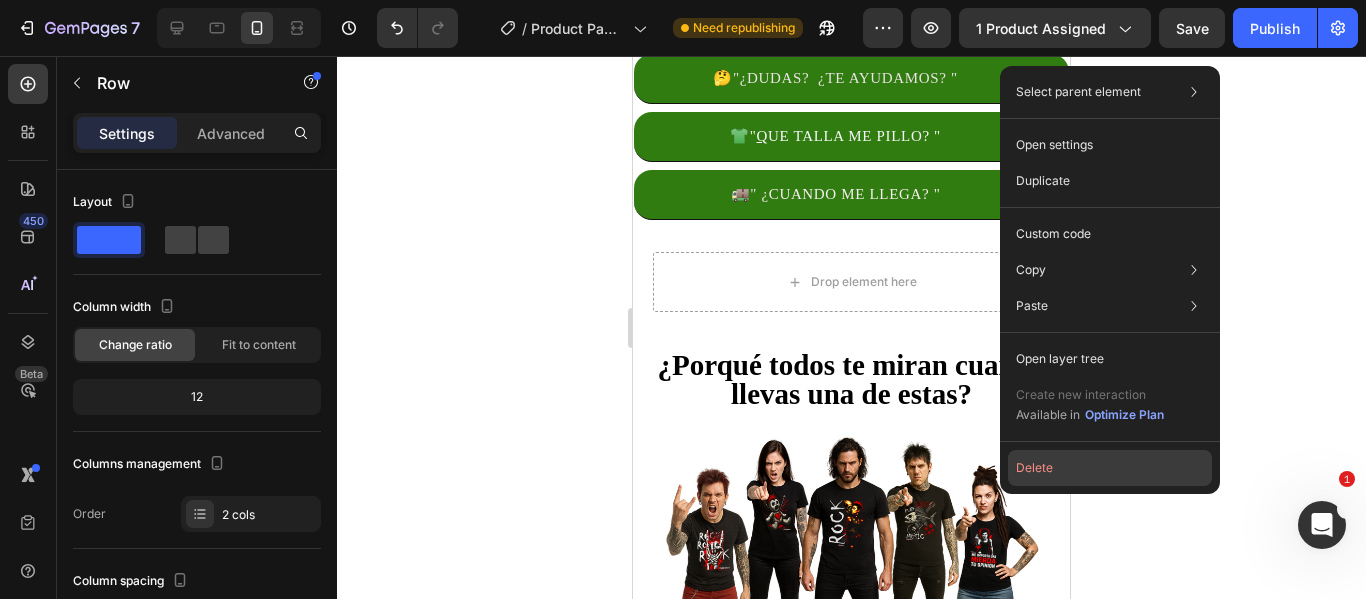 click on "Delete" 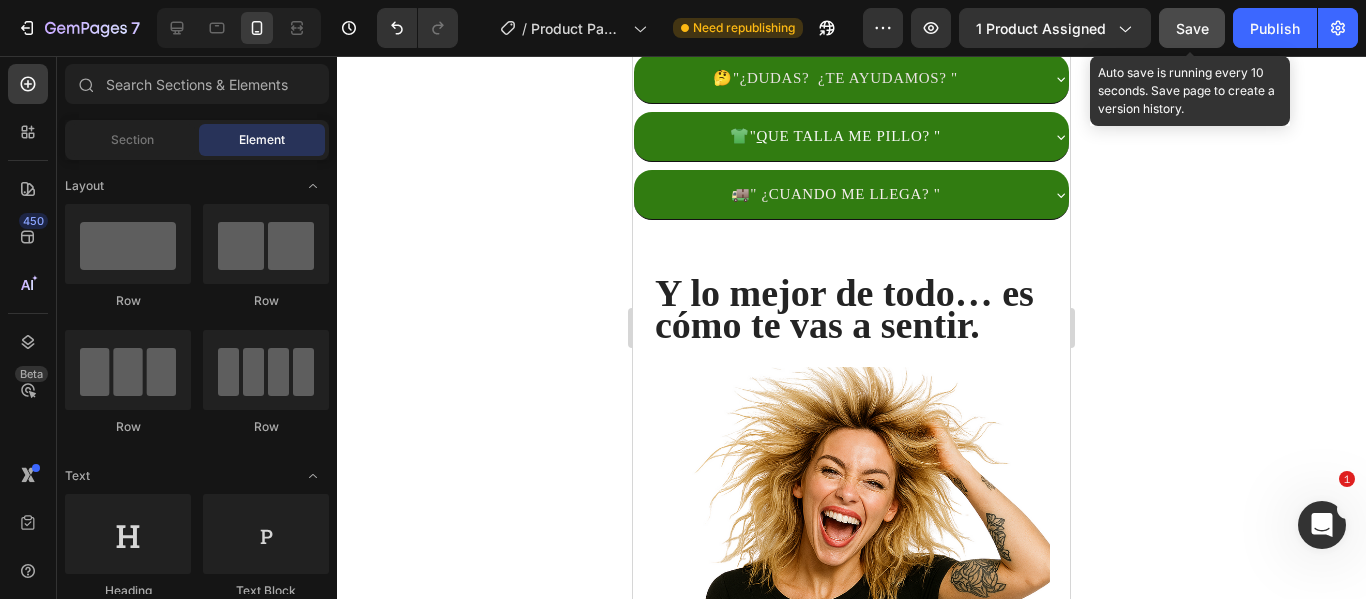 click on "Save" at bounding box center [1192, 28] 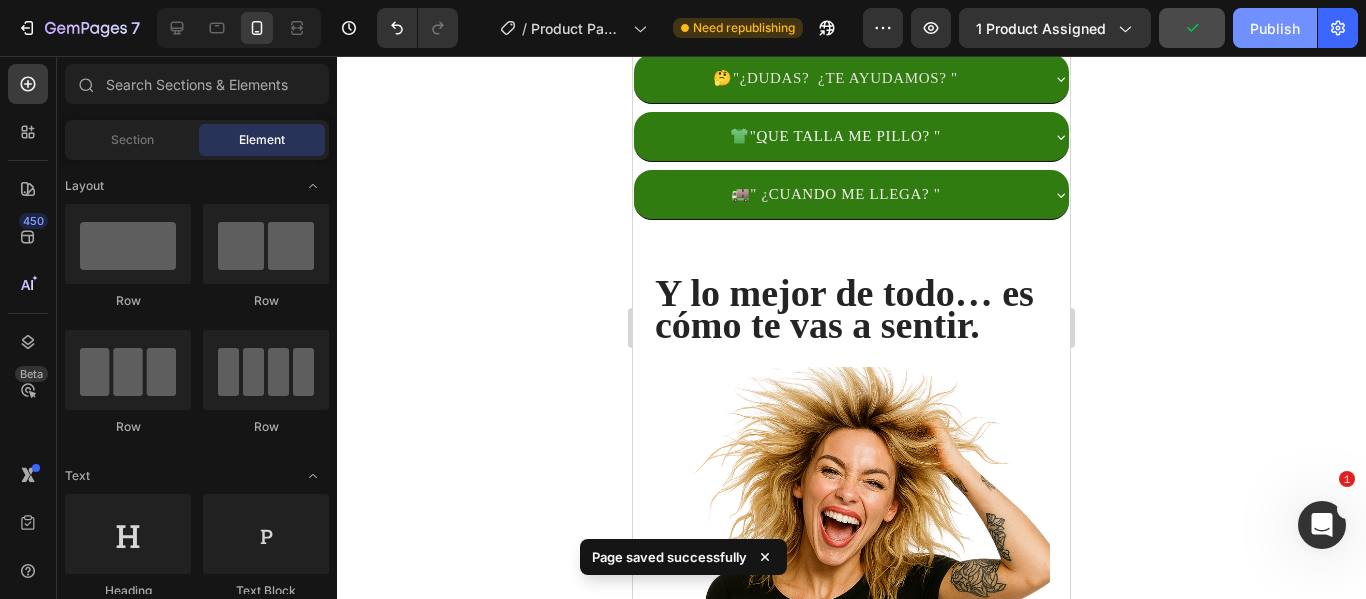 click on "Publish" at bounding box center (1275, 28) 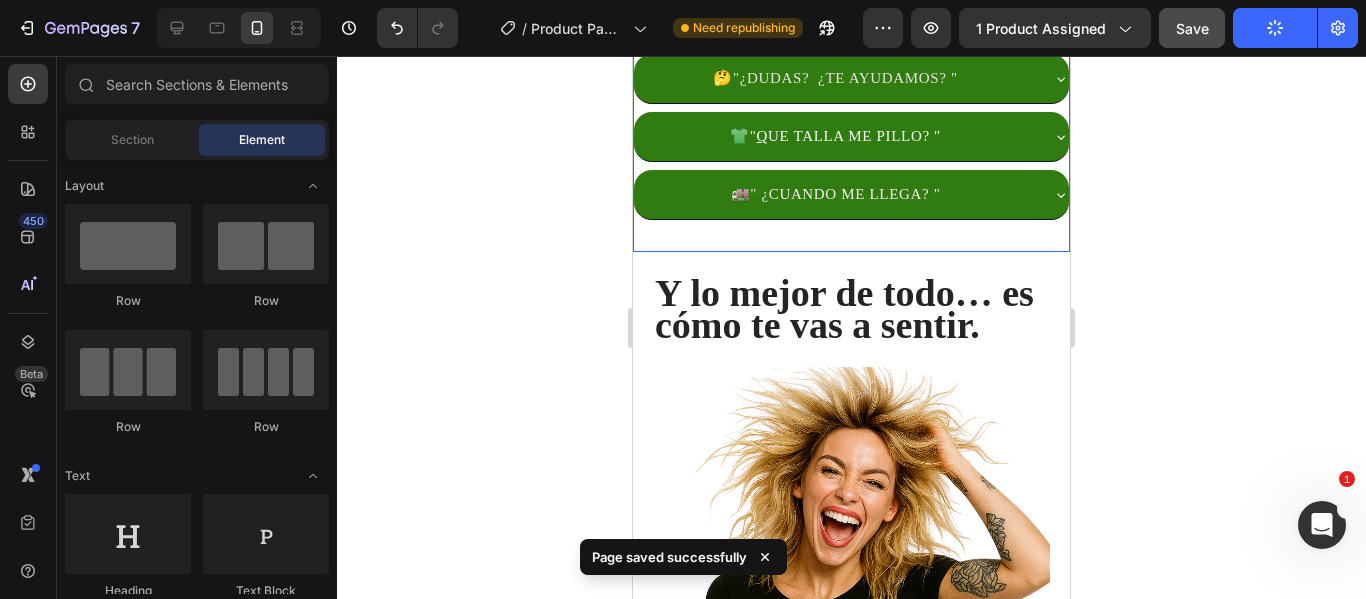 scroll, scrollTop: 1352, scrollLeft: 0, axis: vertical 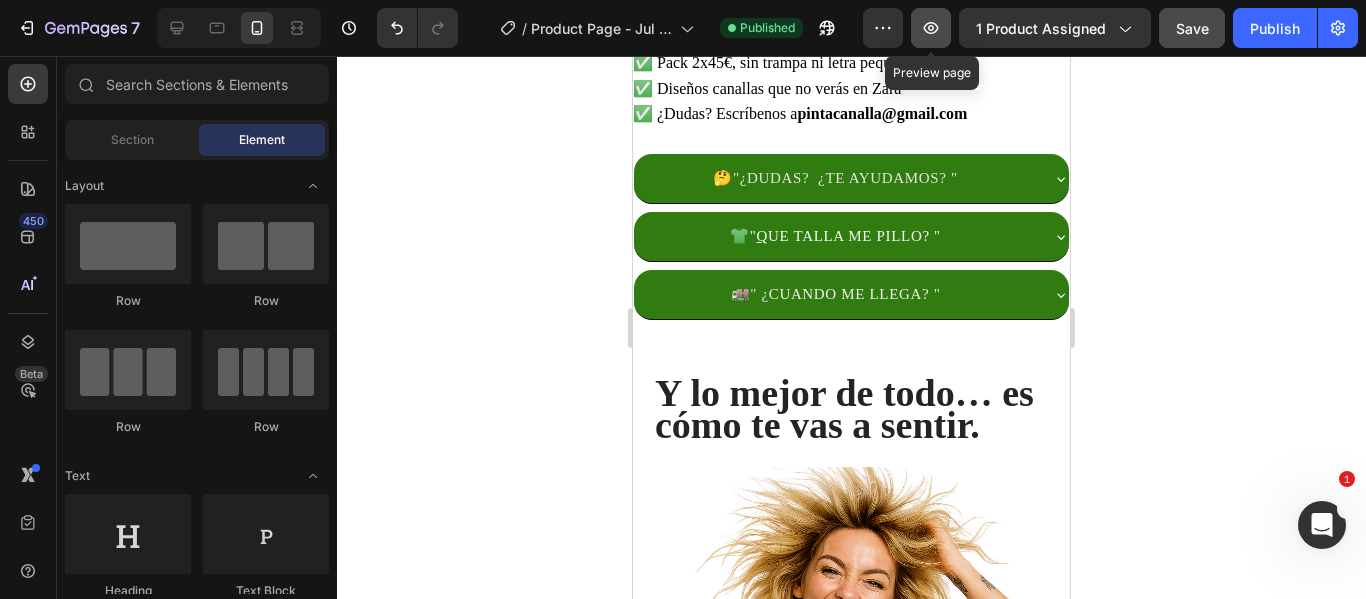 click 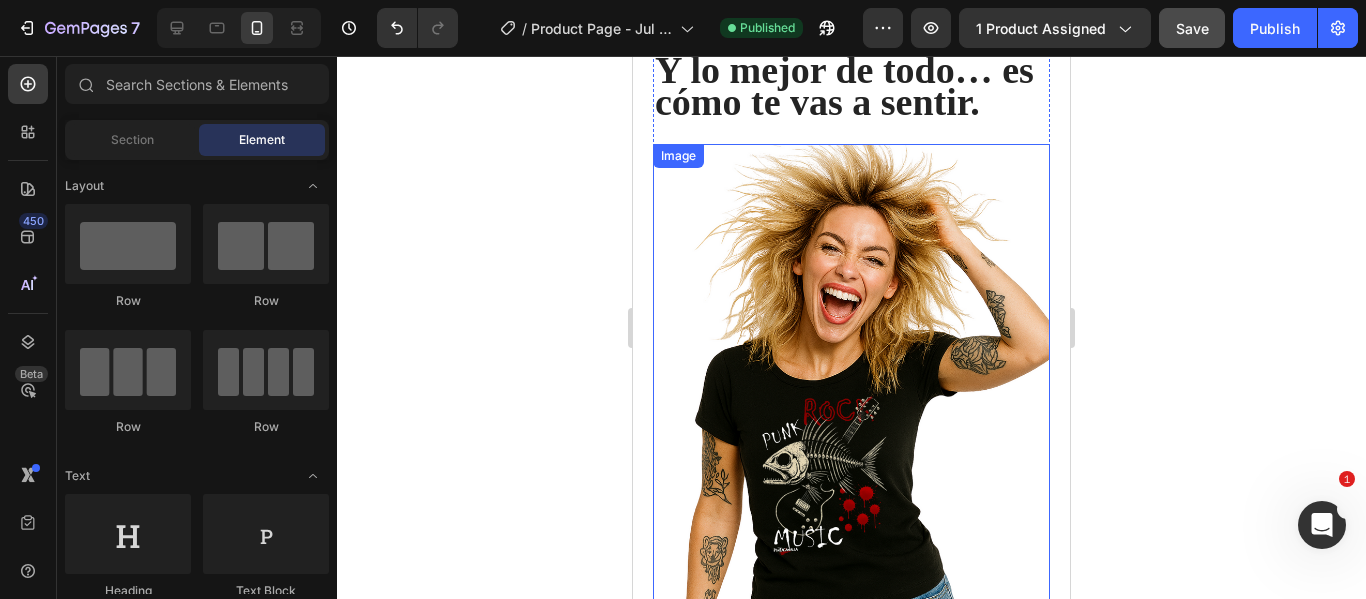 scroll, scrollTop: 1652, scrollLeft: 0, axis: vertical 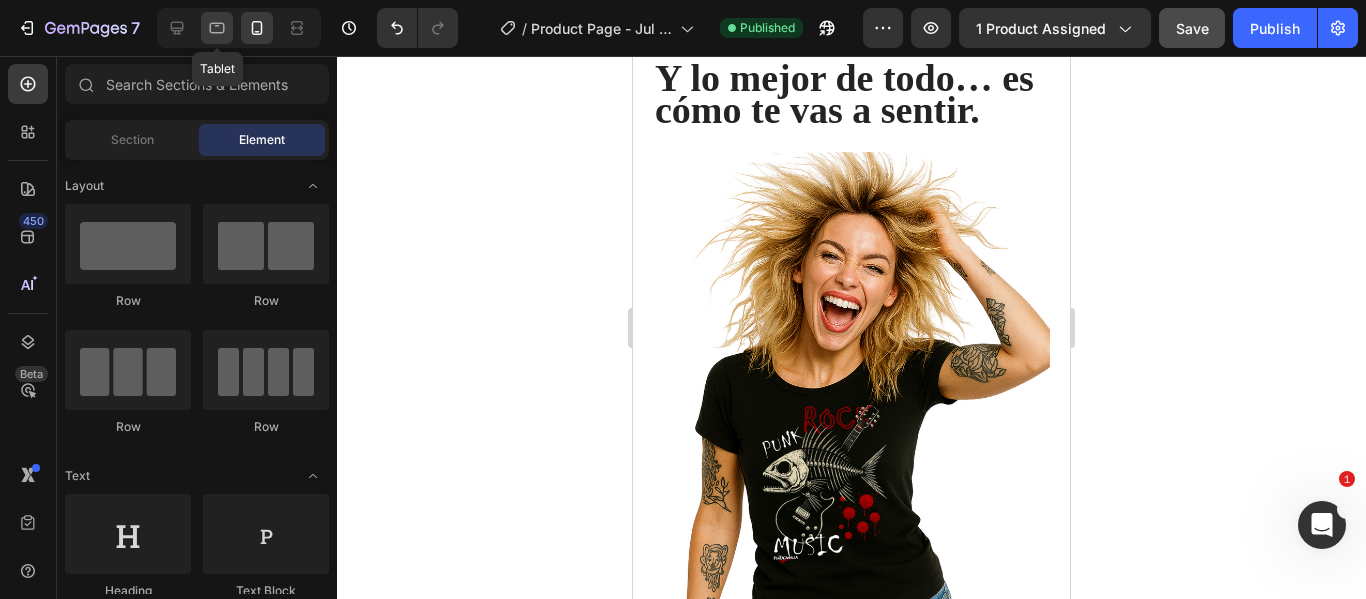 click 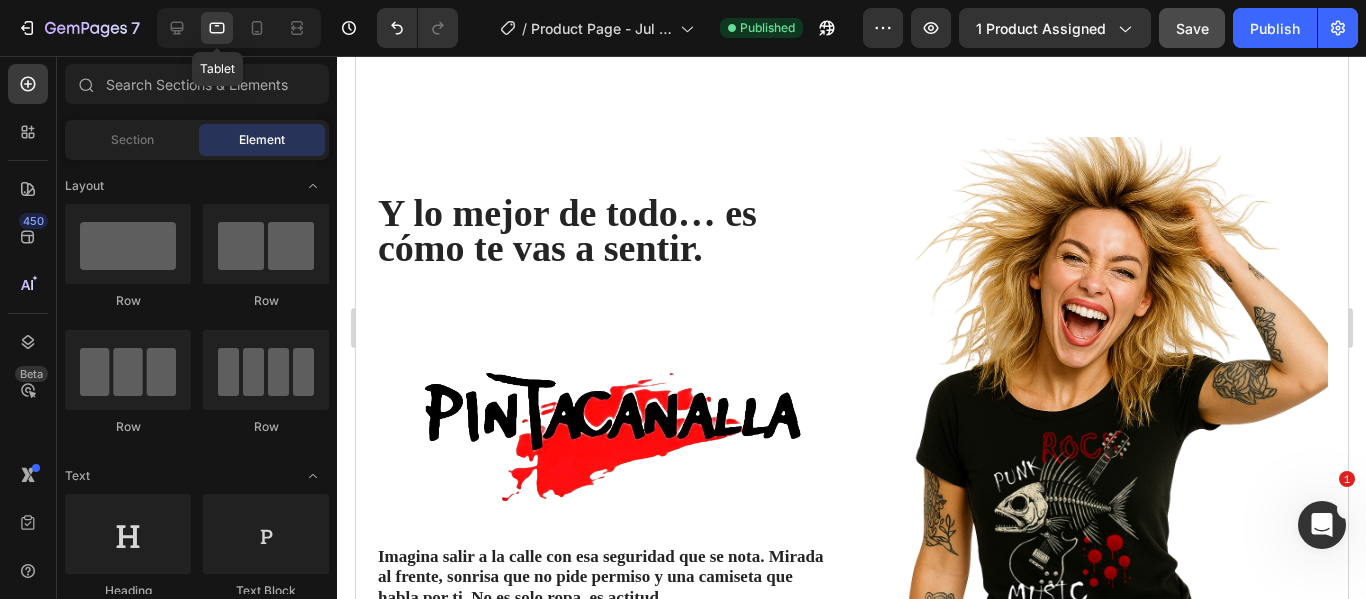 click 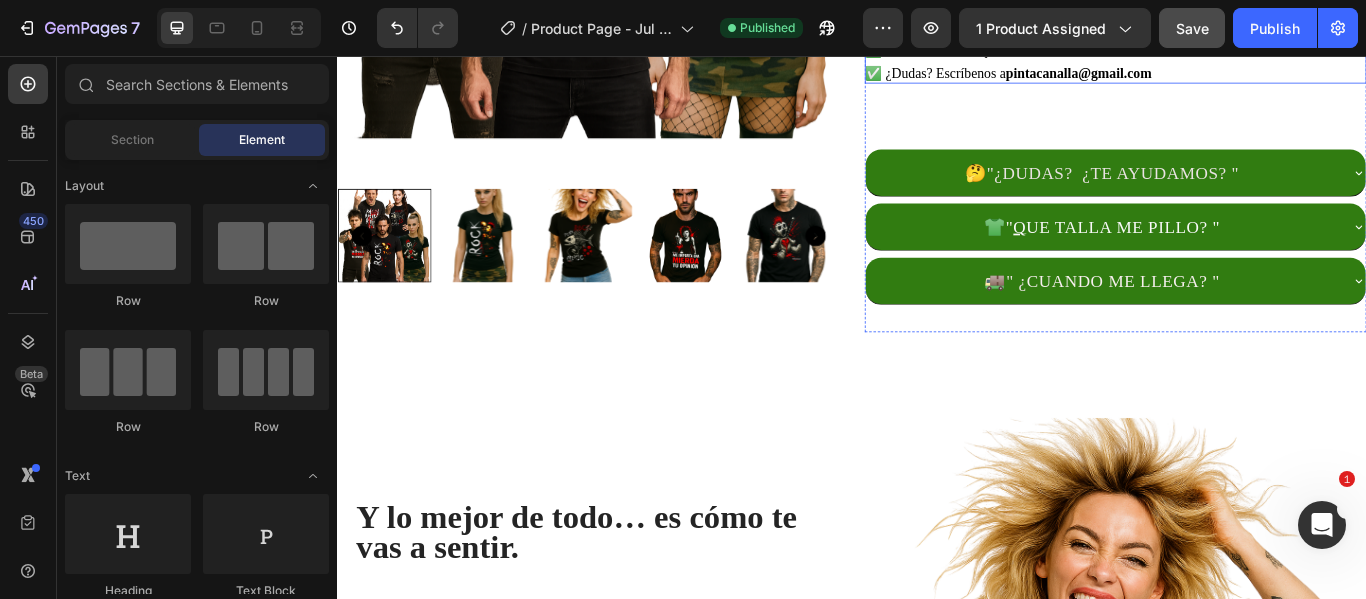 scroll, scrollTop: 1000, scrollLeft: 0, axis: vertical 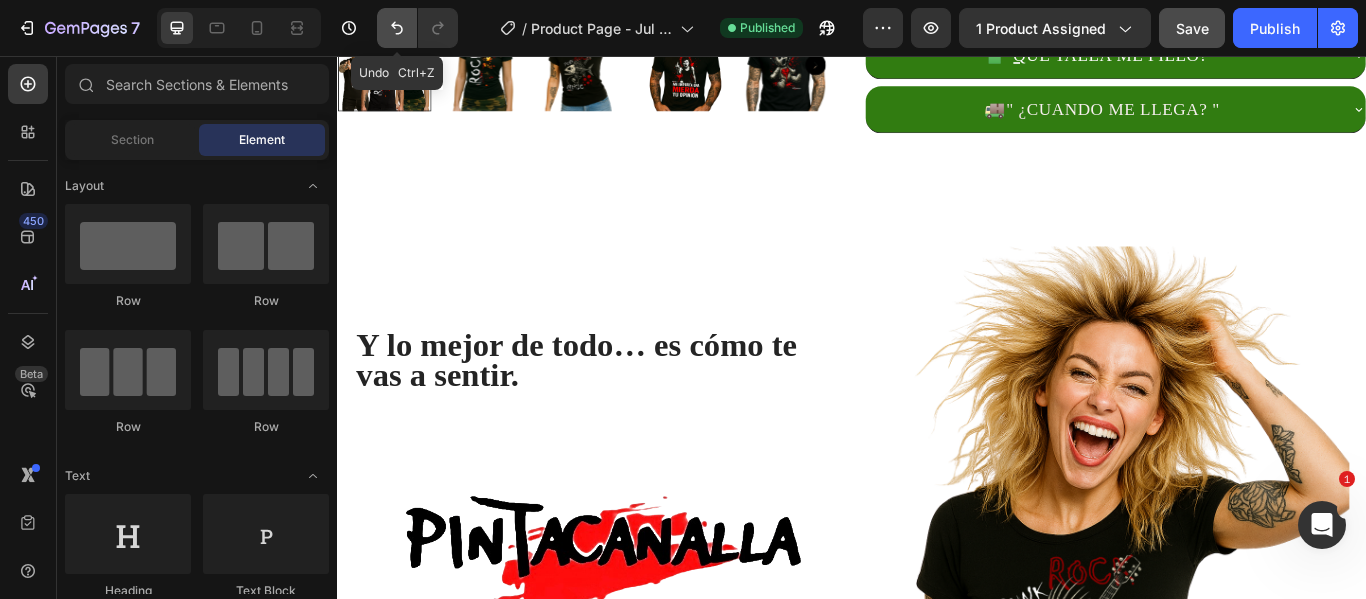 click 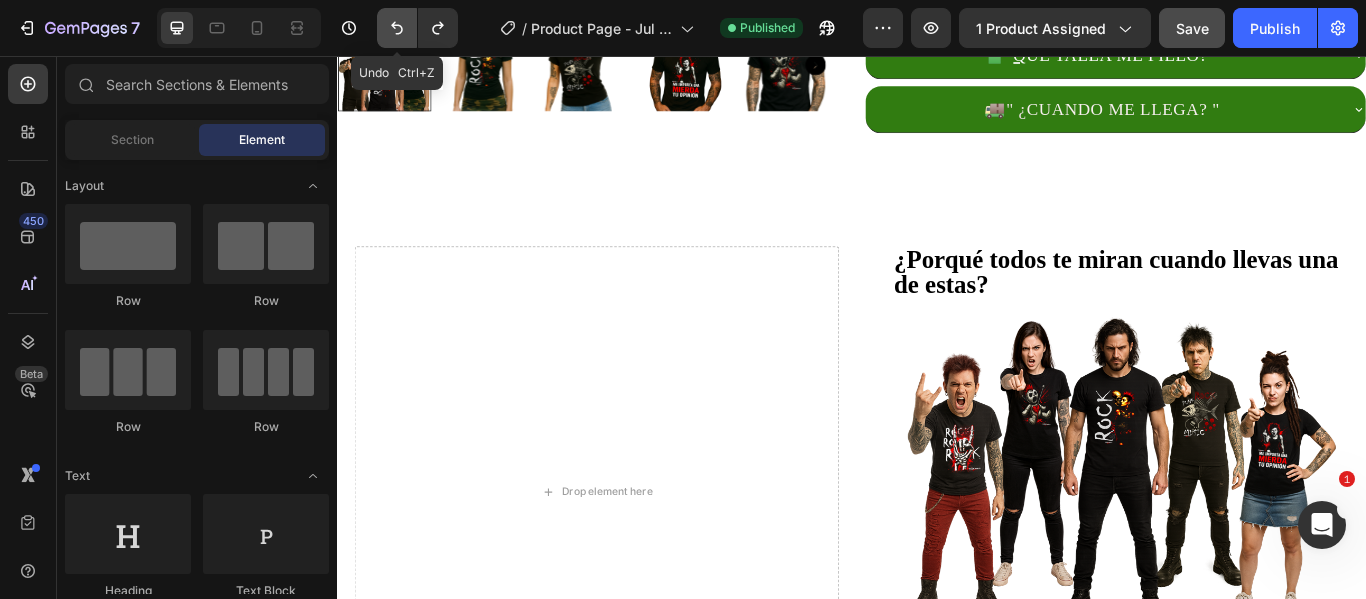 click 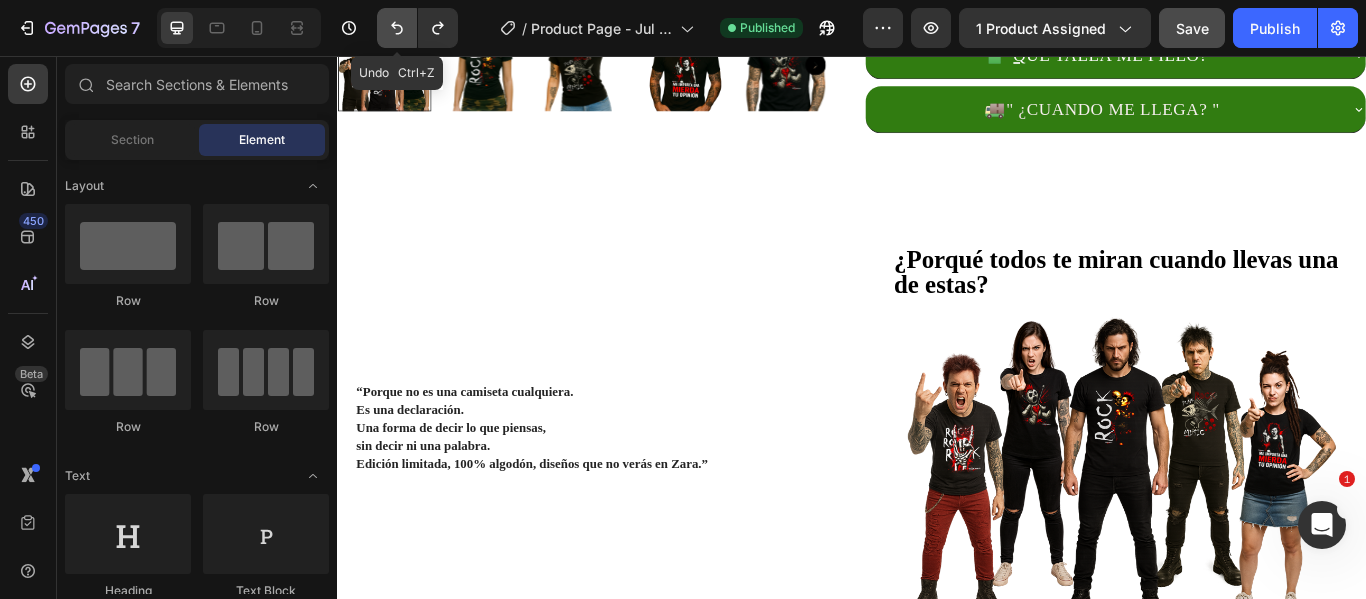 click 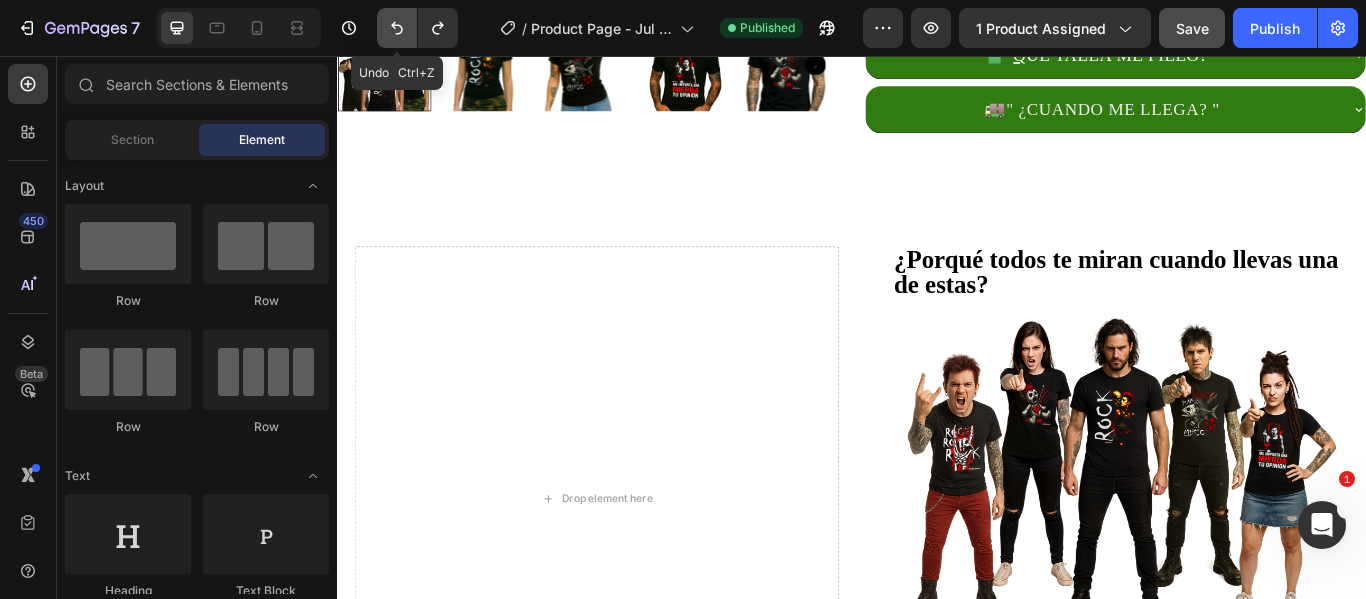 click 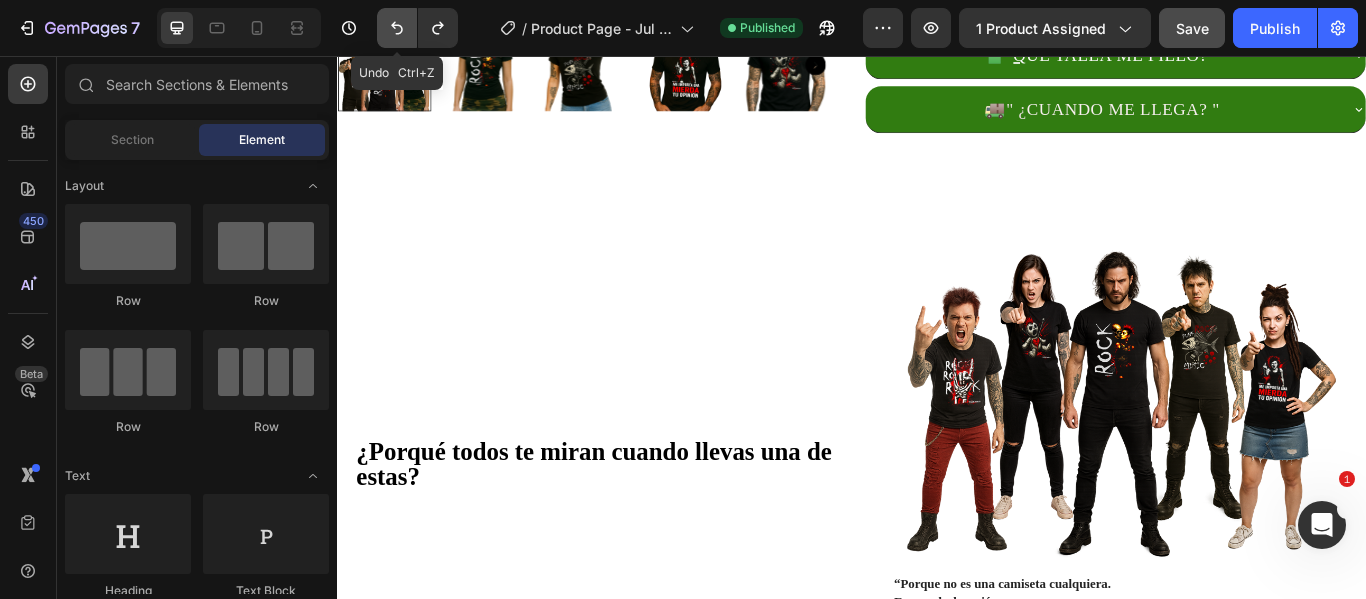 click 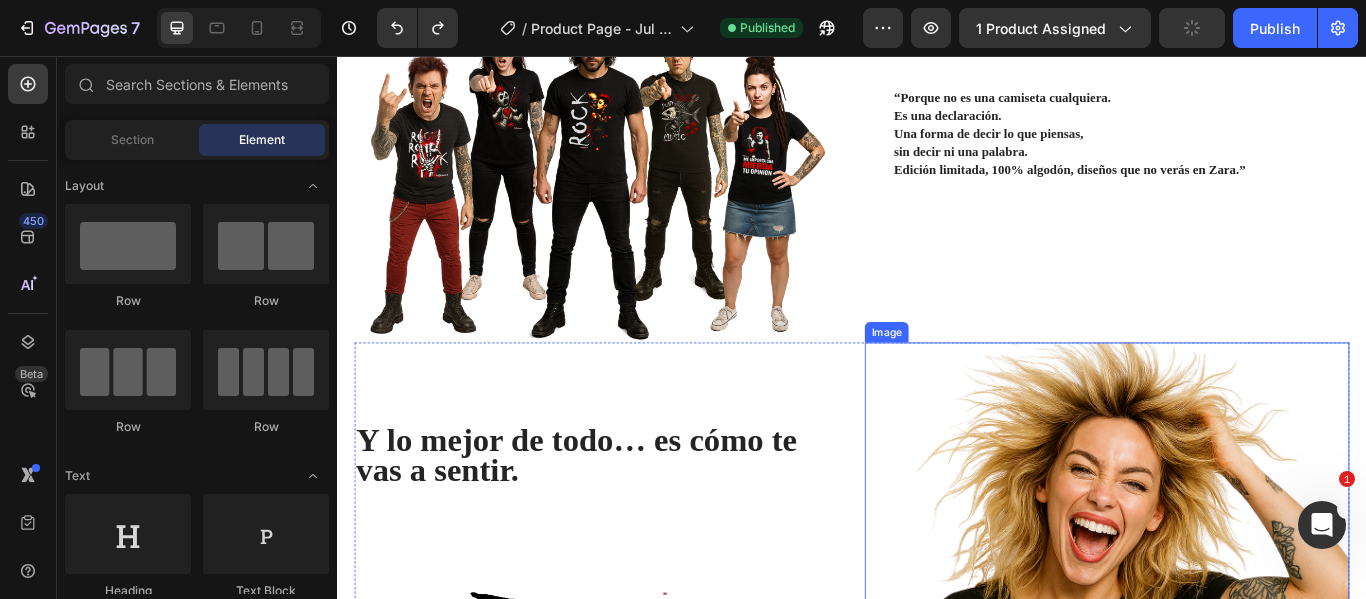 scroll, scrollTop: 1300, scrollLeft: 0, axis: vertical 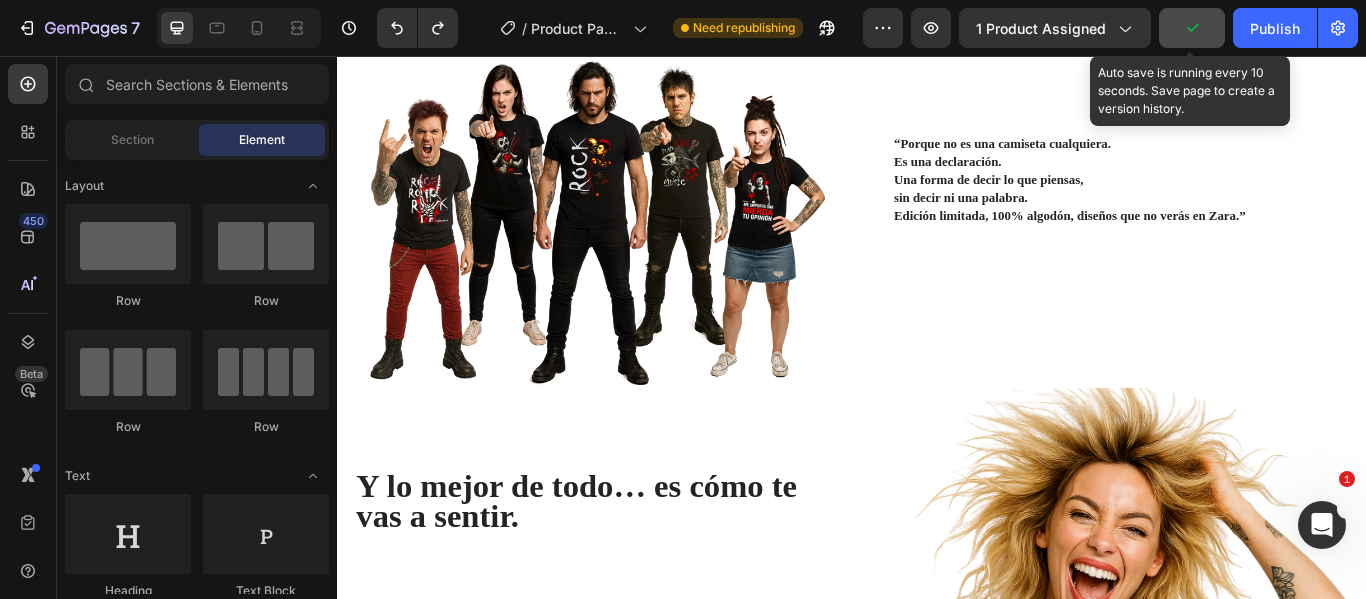 click 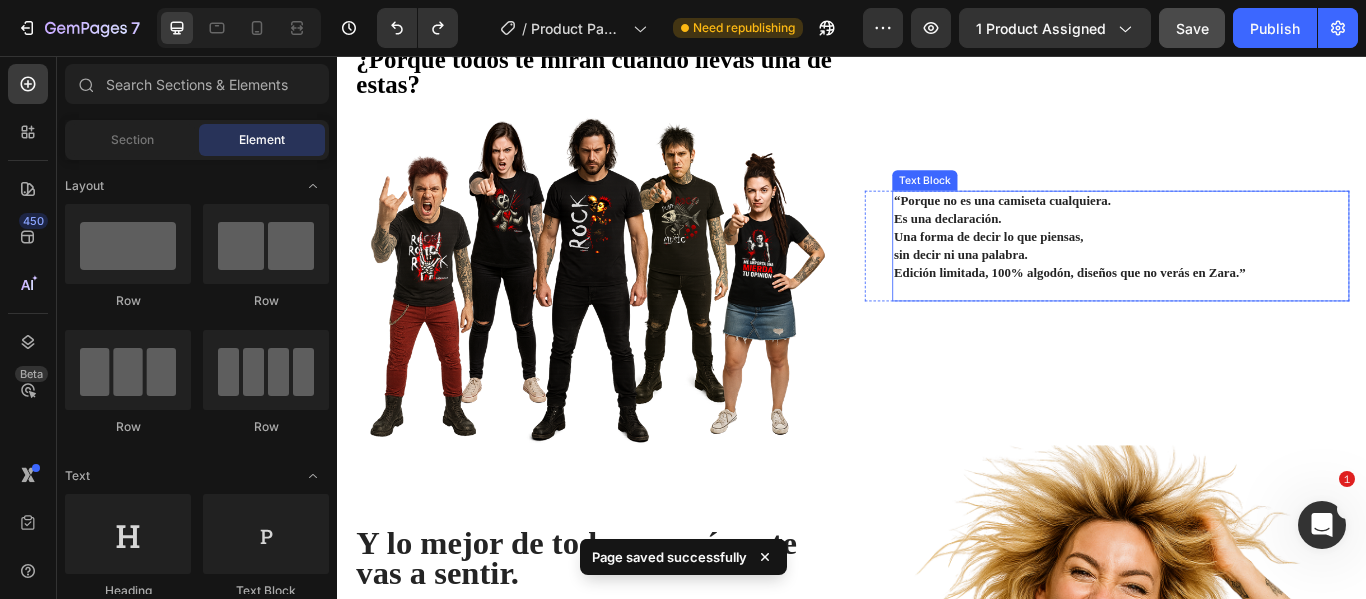 scroll, scrollTop: 1200, scrollLeft: 0, axis: vertical 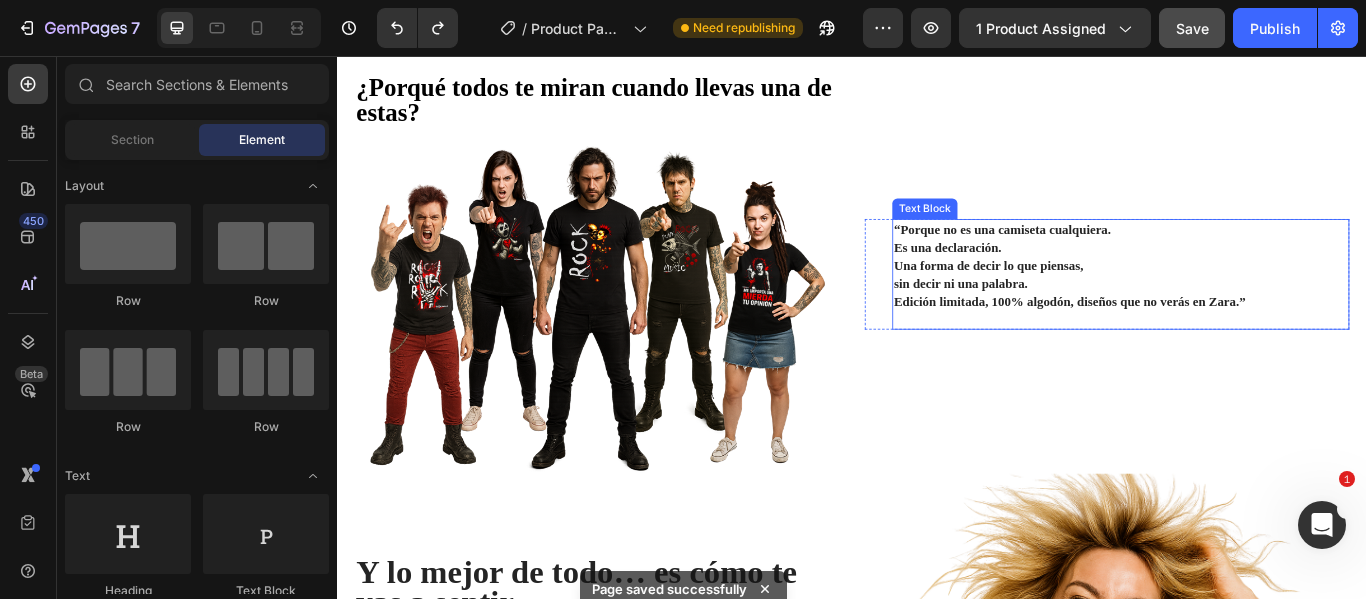 click on "“Porque no es una camiseta cualquiera. Es una declaración." at bounding box center (1250, 269) 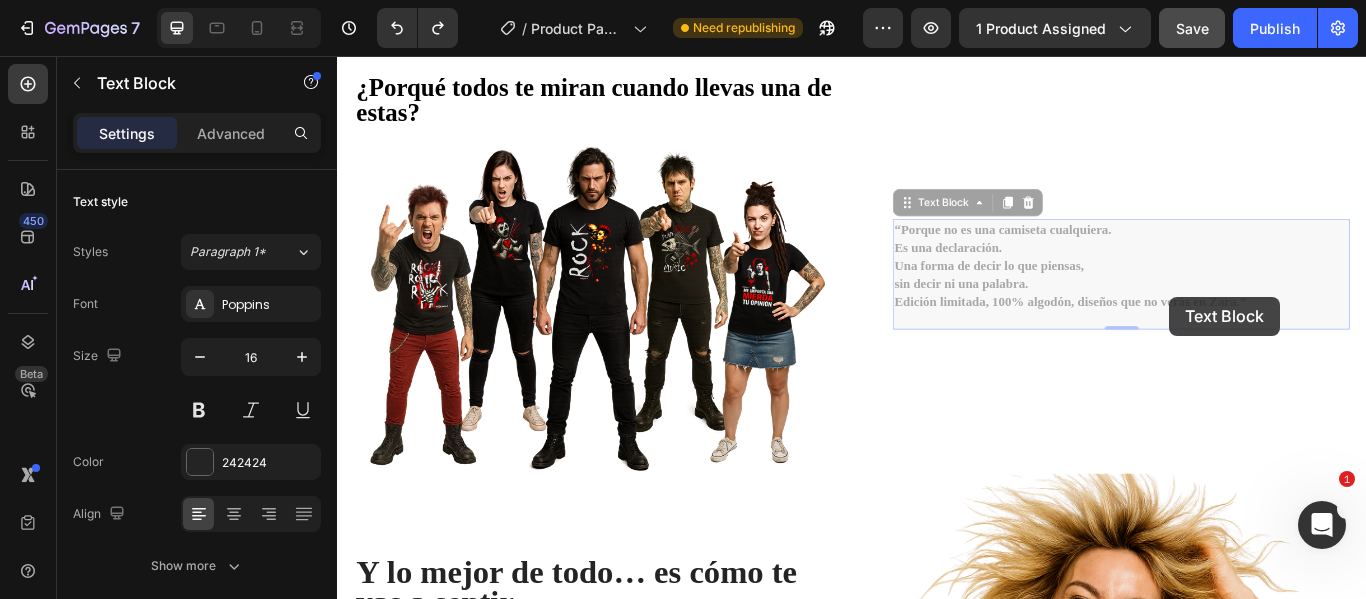 scroll, scrollTop: 1135, scrollLeft: 0, axis: vertical 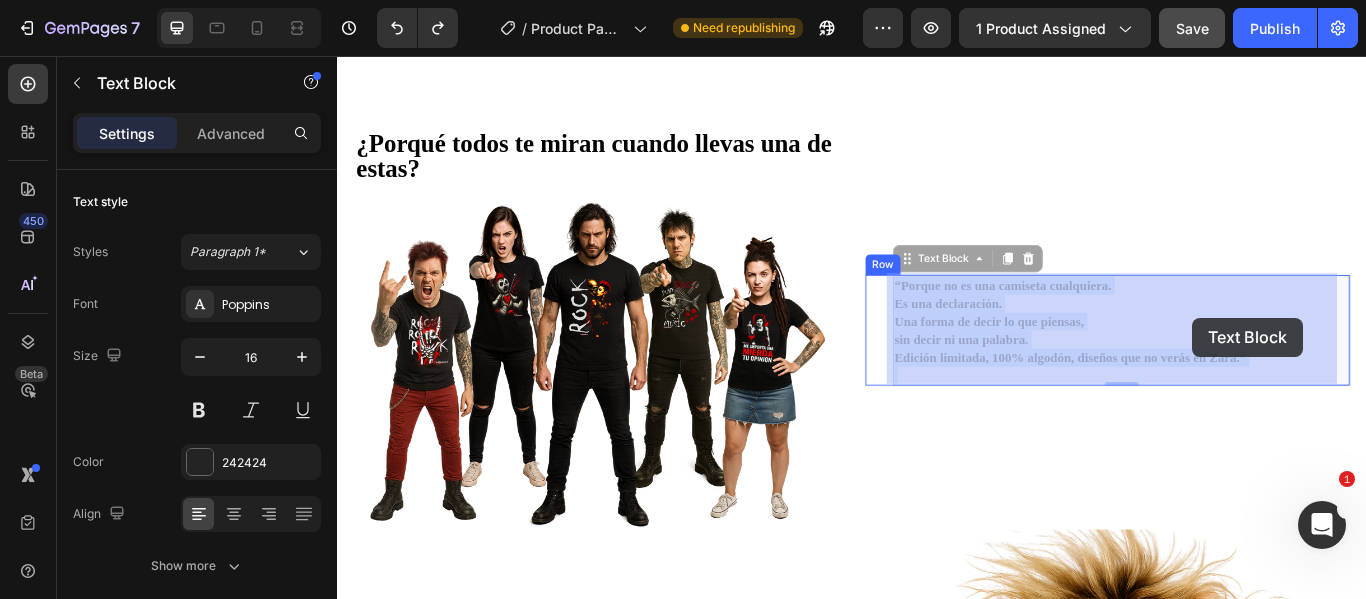 drag, startPoint x: 979, startPoint y: 250, endPoint x: 1334, endPoint y: 361, distance: 371.9489 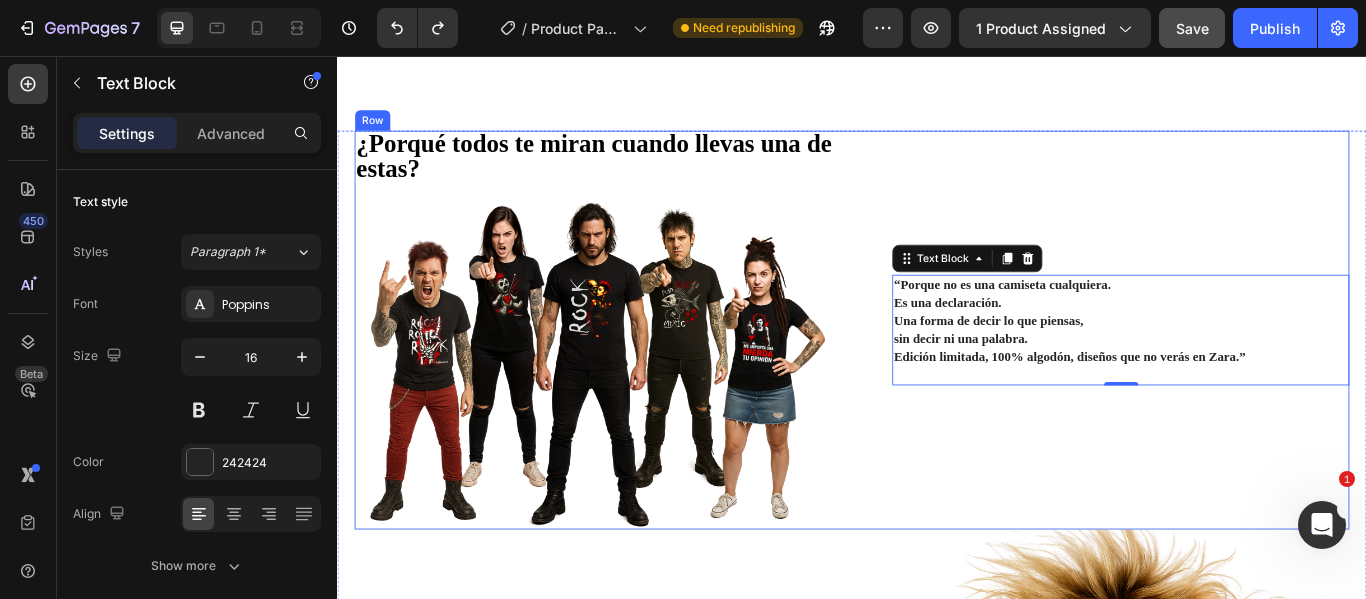 drag, startPoint x: 1219, startPoint y: 183, endPoint x: 1248, endPoint y: 254, distance: 76.6942 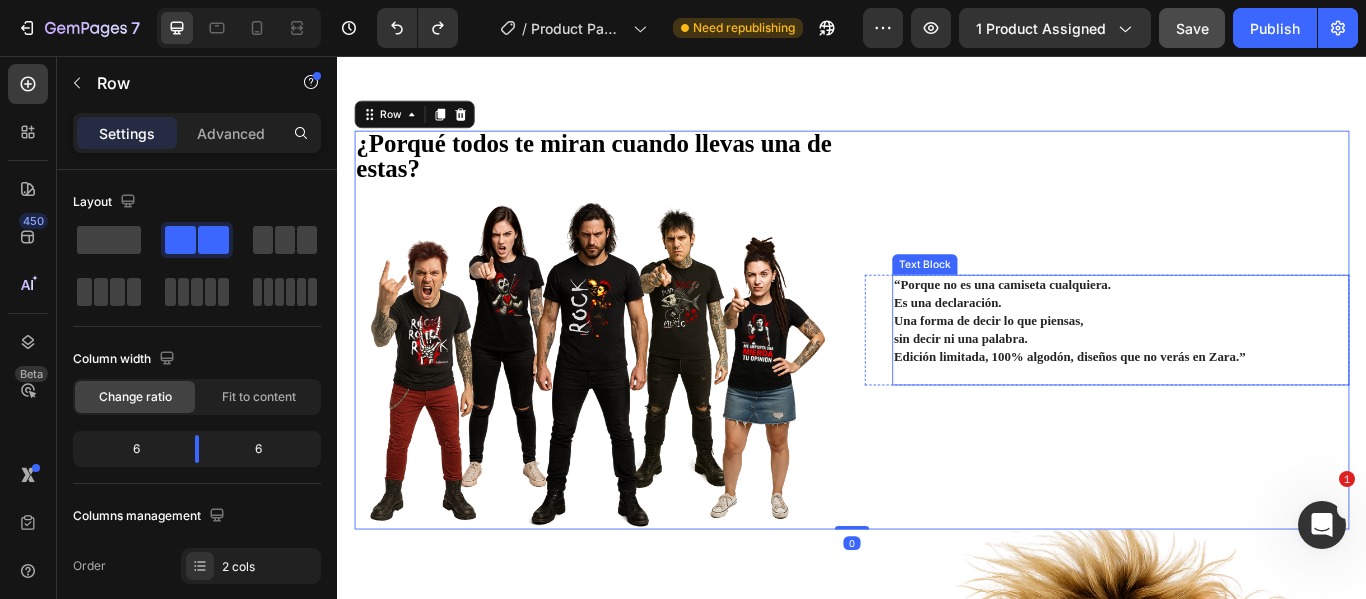click on "Edición limitada, 100% algodón, diseños que no verás en Zara.”" at bounding box center [1191, 407] 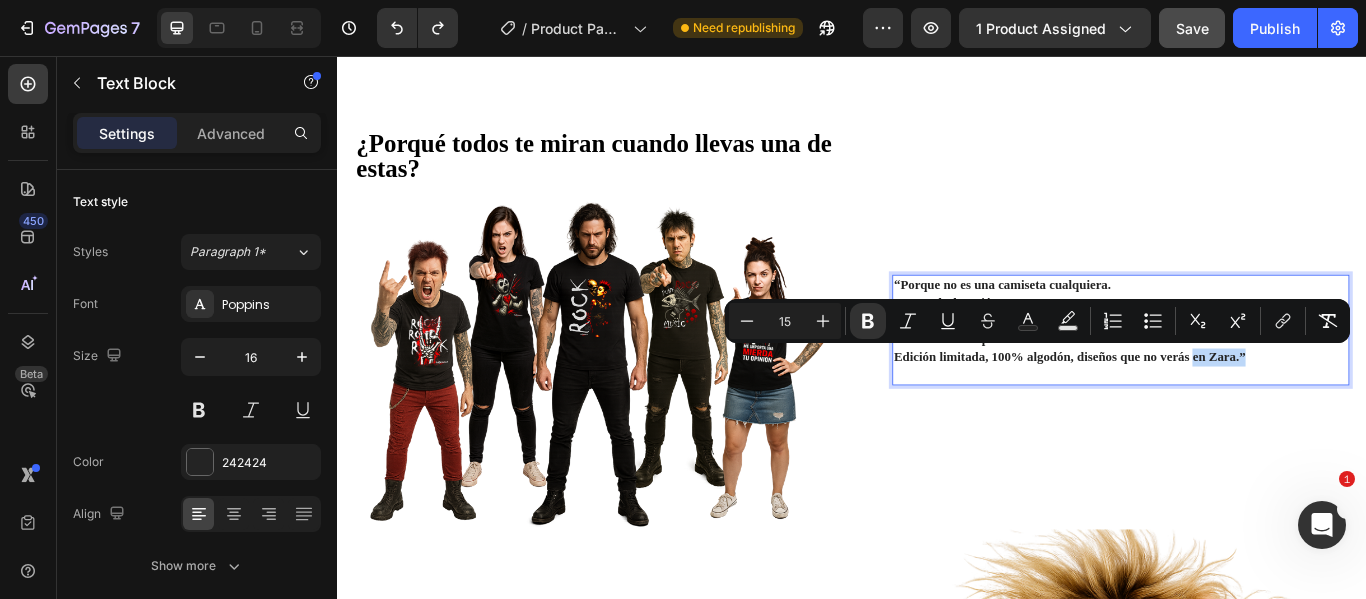 click on "sin decir ni una palabra. [EDITION] limitada, 100% algodón, diseños que no verás en Zara.”" at bounding box center [1250, 397] 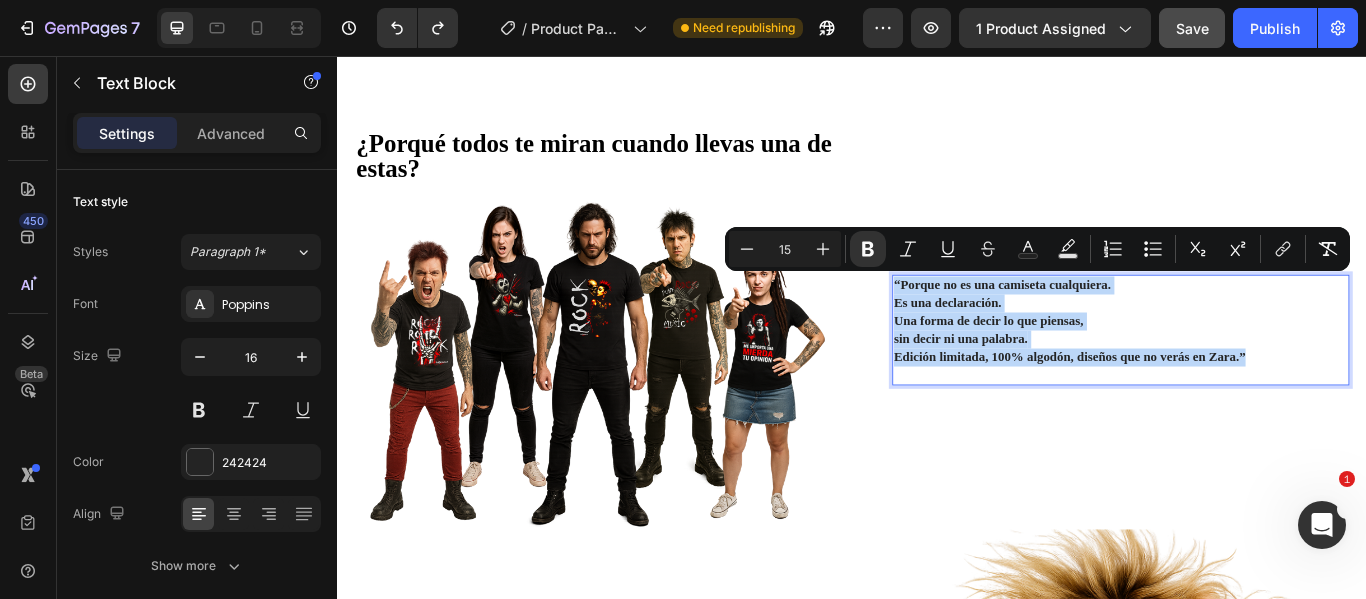 drag, startPoint x: 1391, startPoint y: 402, endPoint x: 981, endPoint y: 318, distance: 418.51642 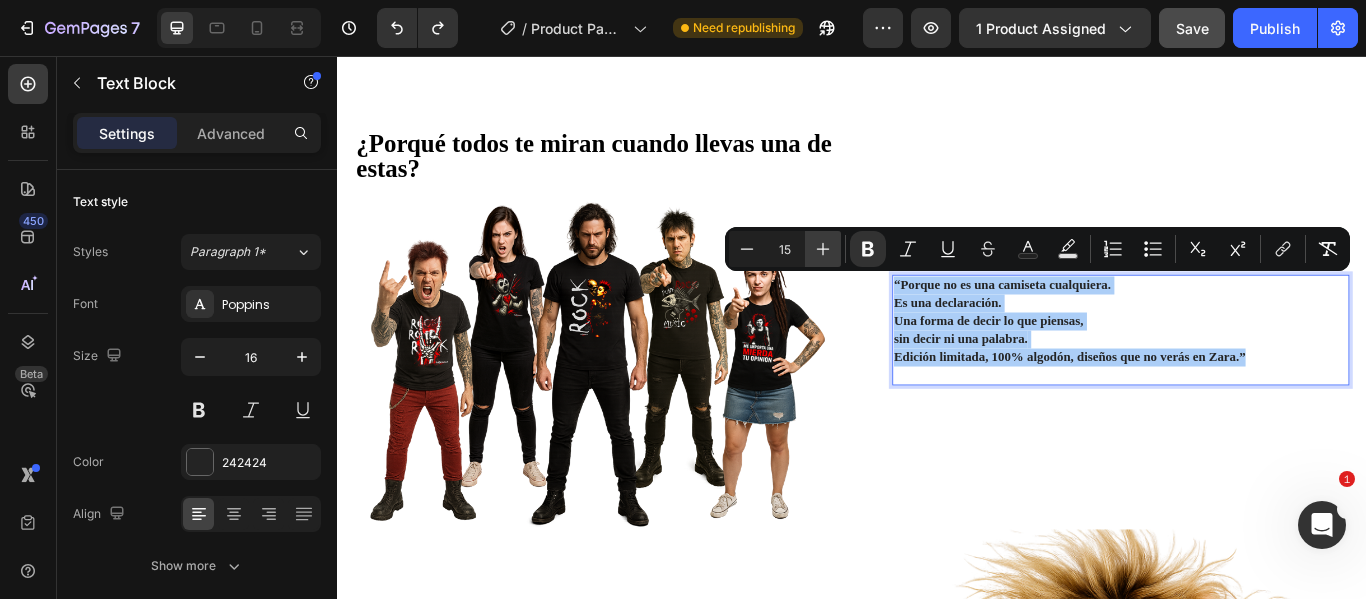 click 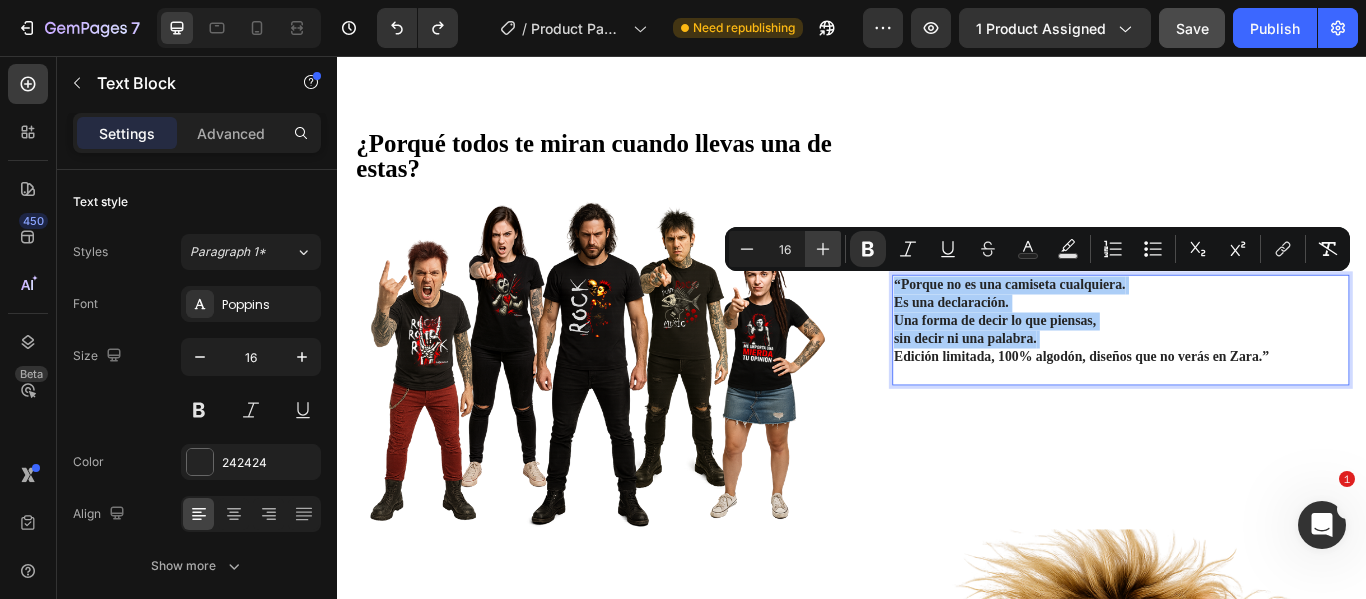 click 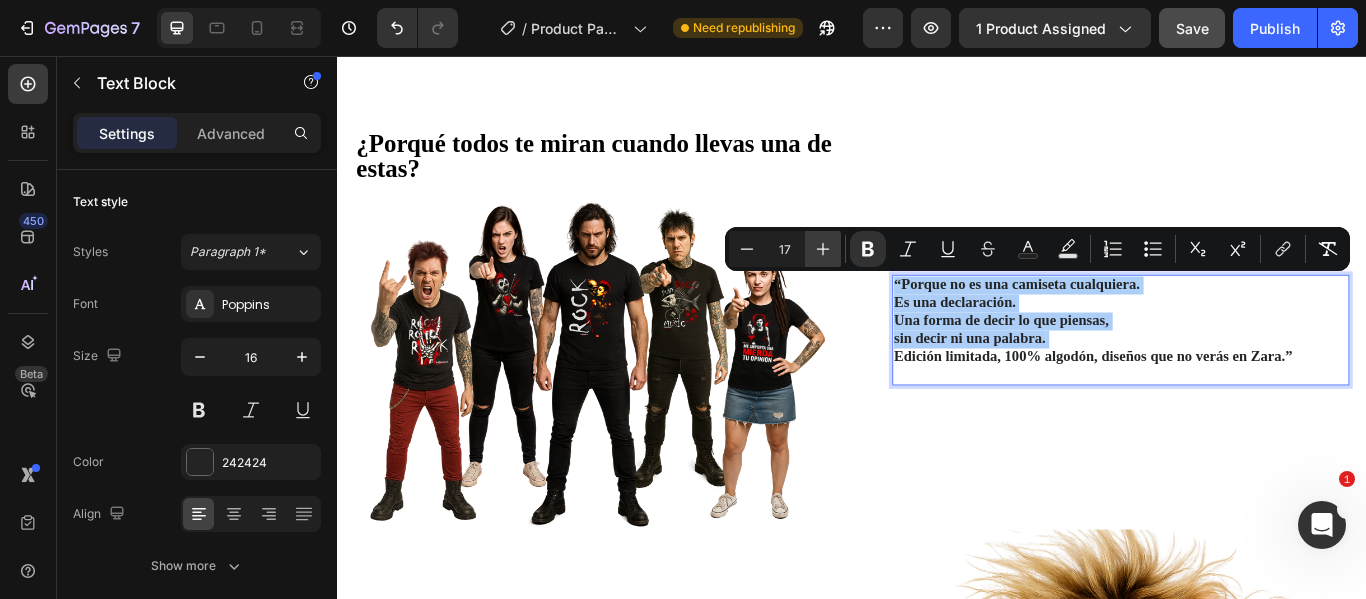 click 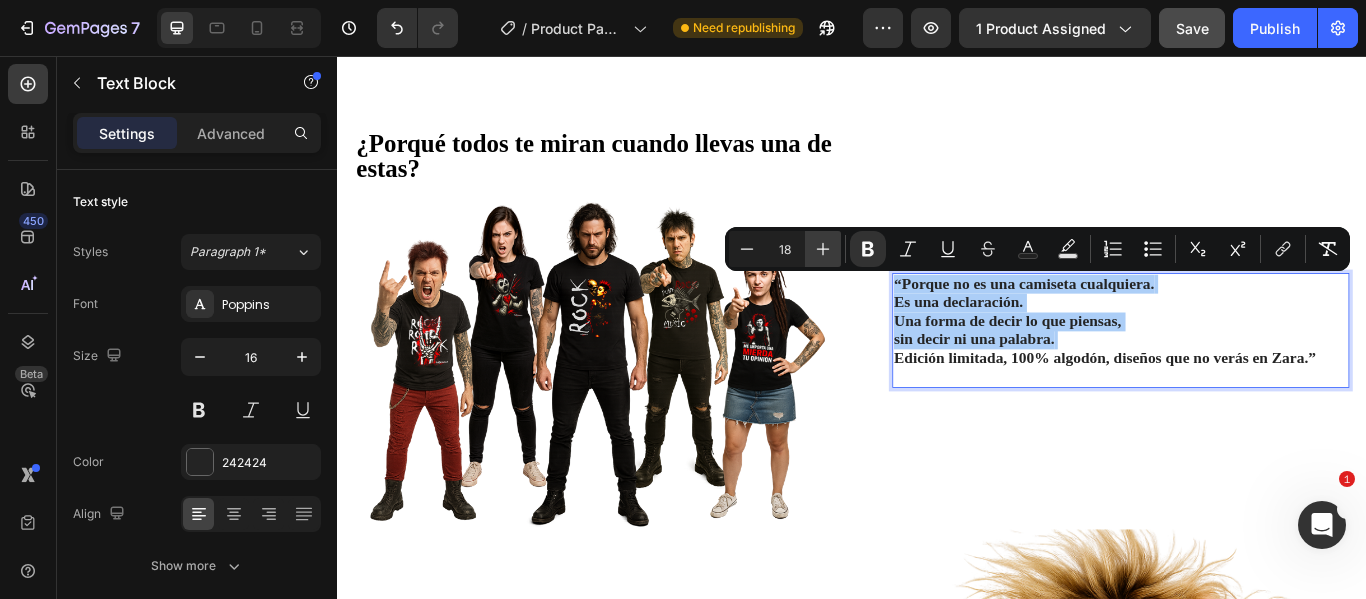 click 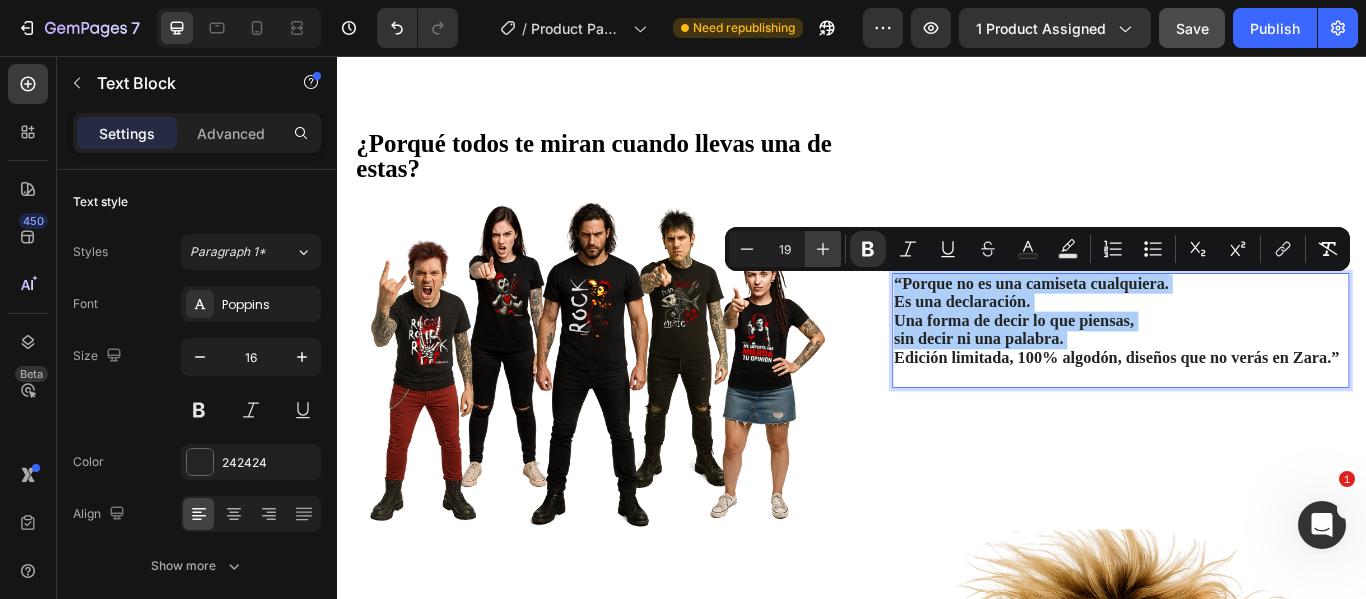 click 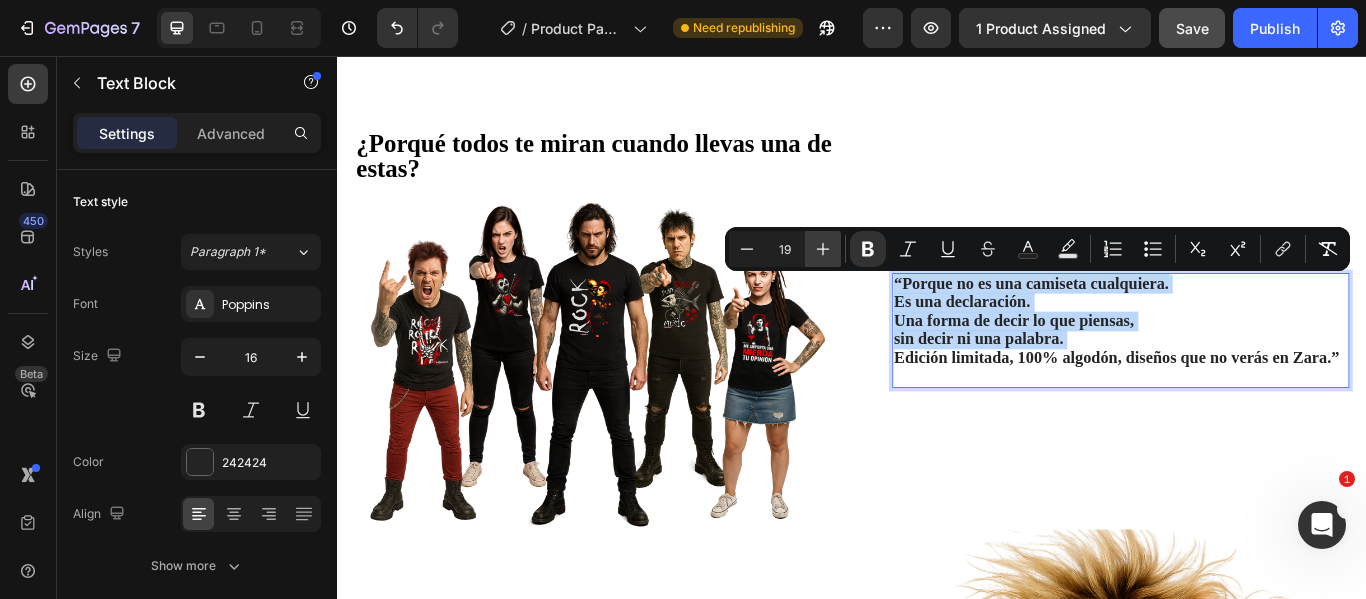 type on "20" 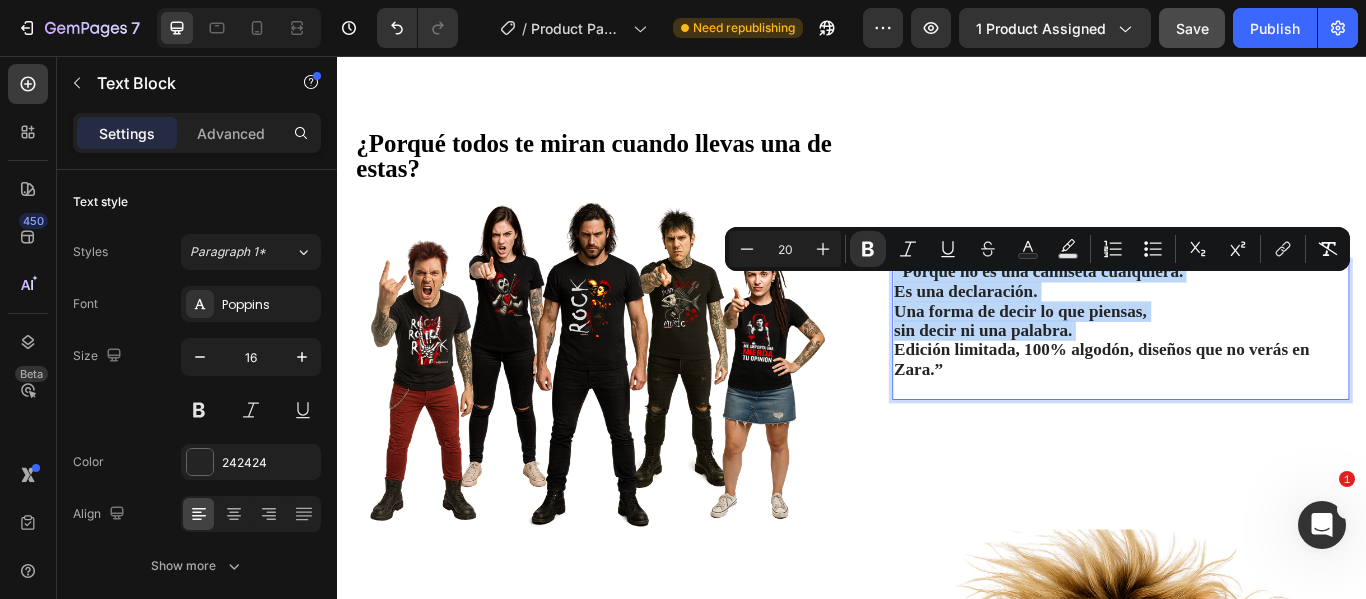 click on "Edición limitada, 100% algodón, diseños que no verás en Zara.”" at bounding box center [1228, 409] 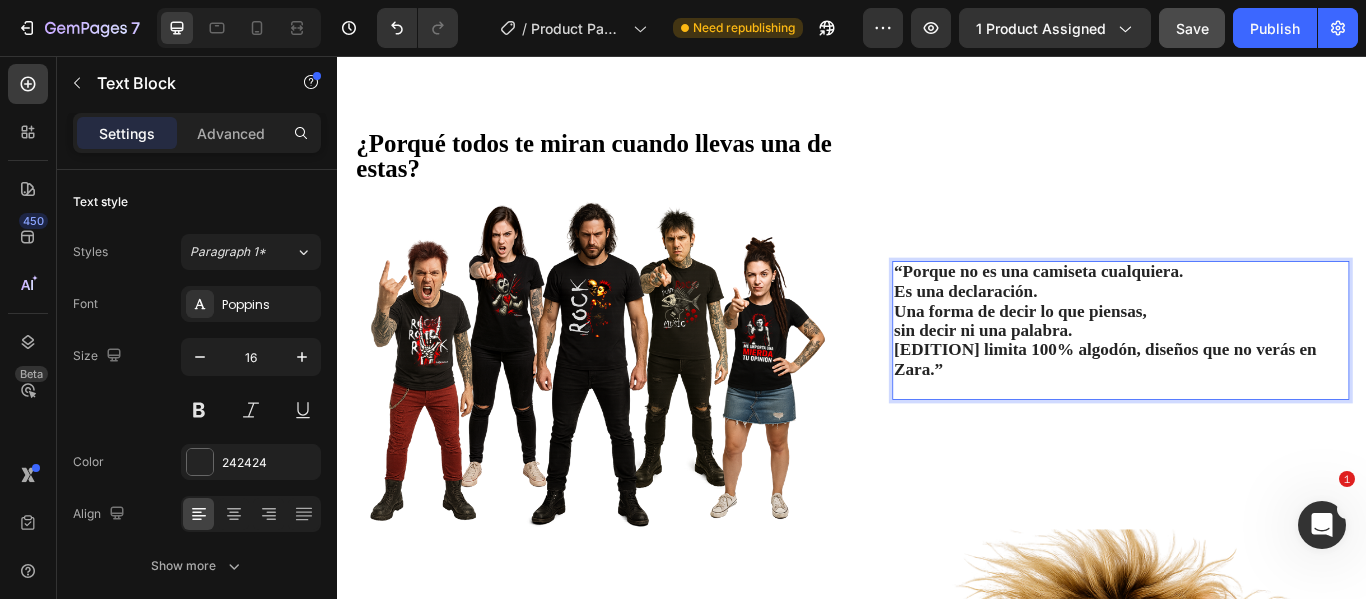 scroll, scrollTop: 1147, scrollLeft: 0, axis: vertical 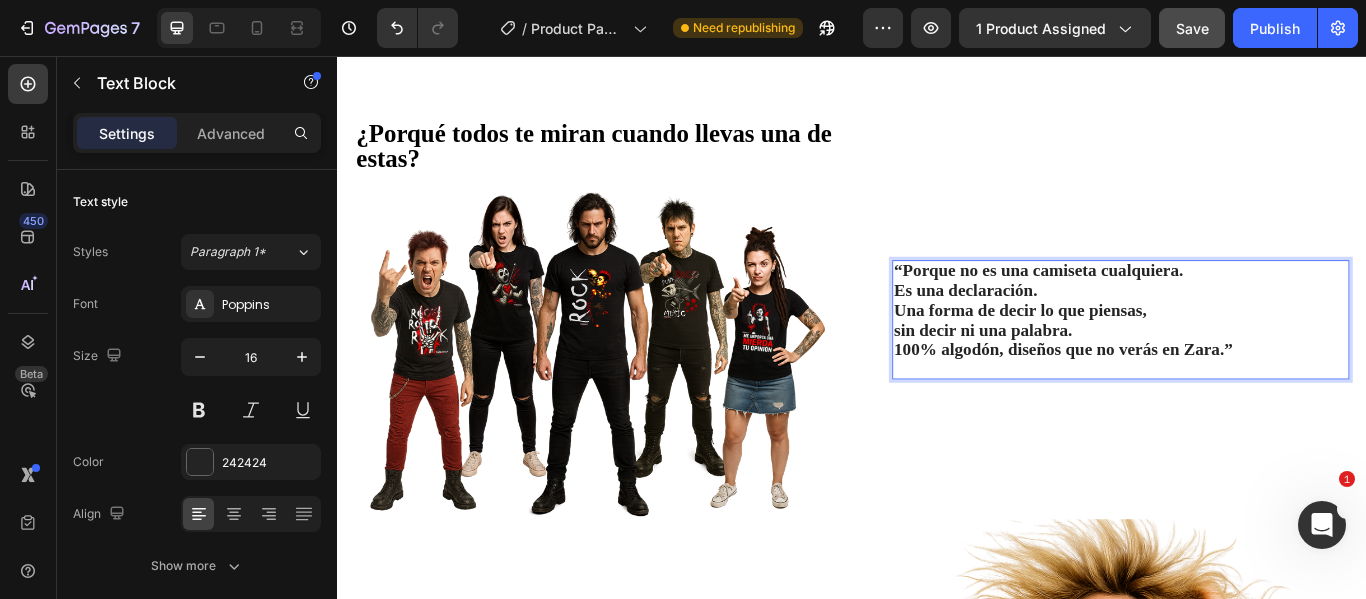 click on "100% algodón, diseños que no verás en Zara.”" at bounding box center (1183, 398) 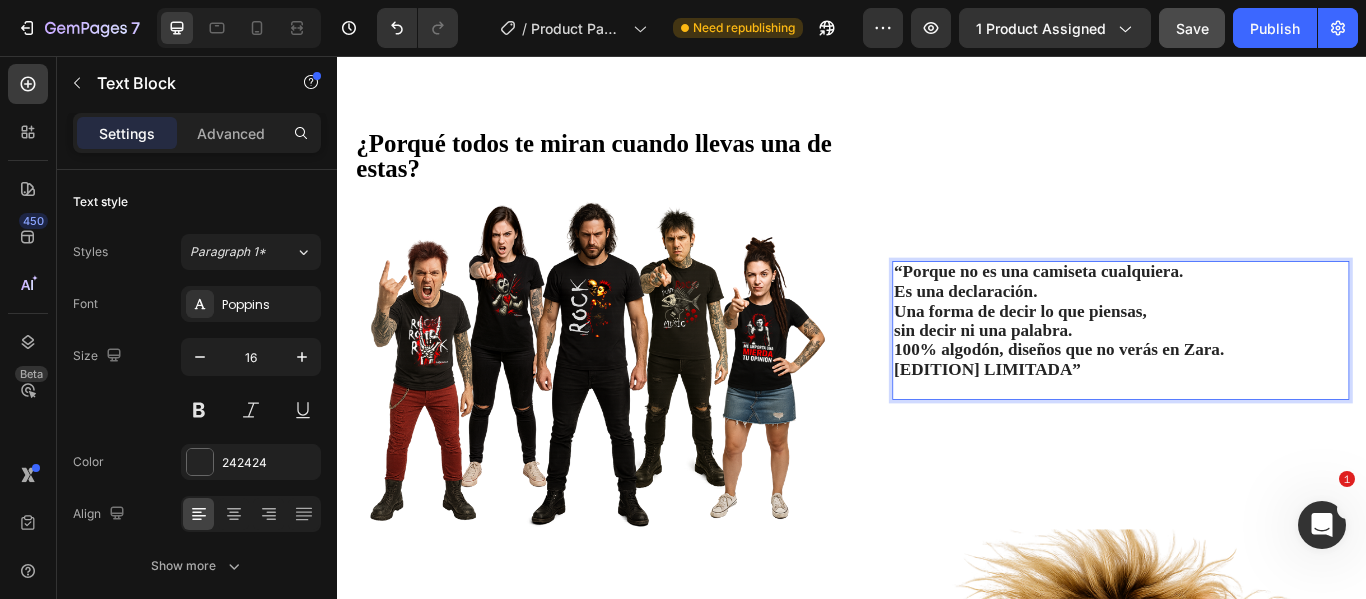 click on "sin decir ni una palabra." at bounding box center [1250, 376] 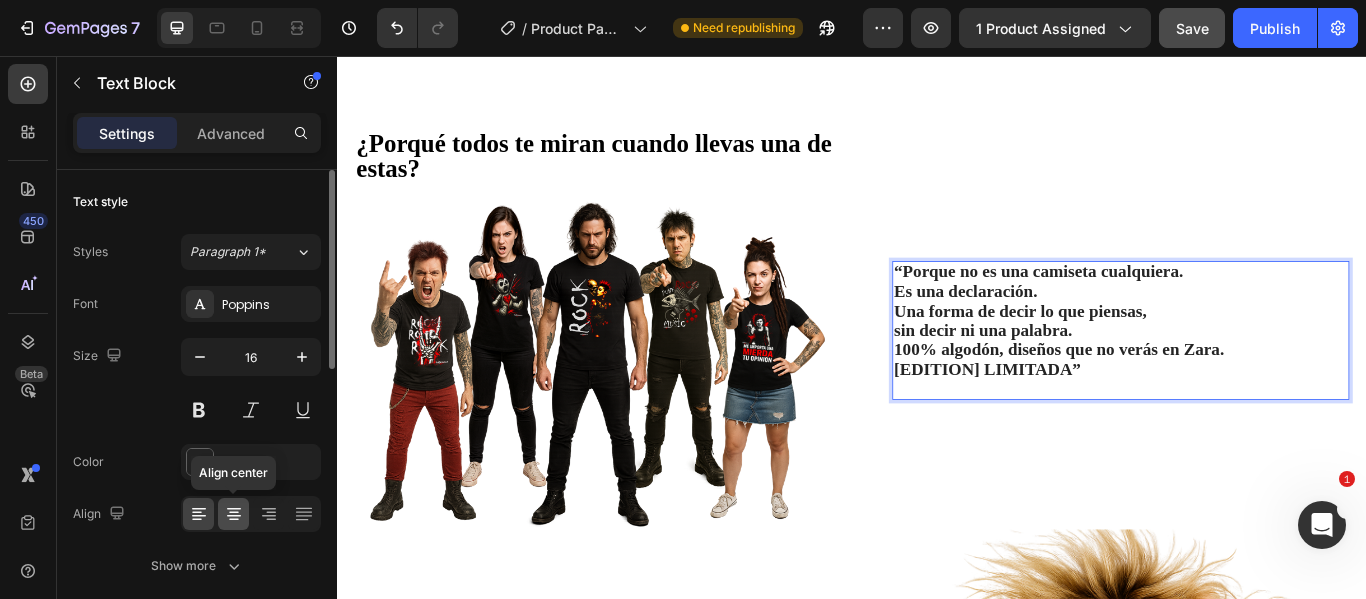 click 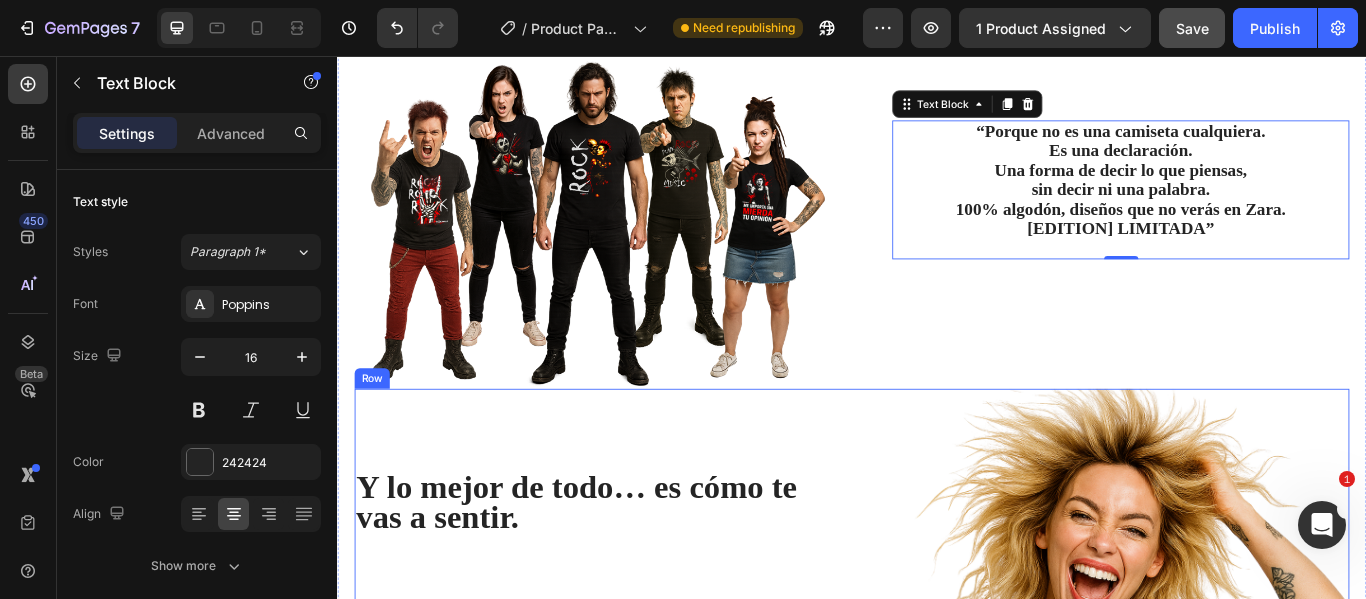 scroll, scrollTop: 1229, scrollLeft: 0, axis: vertical 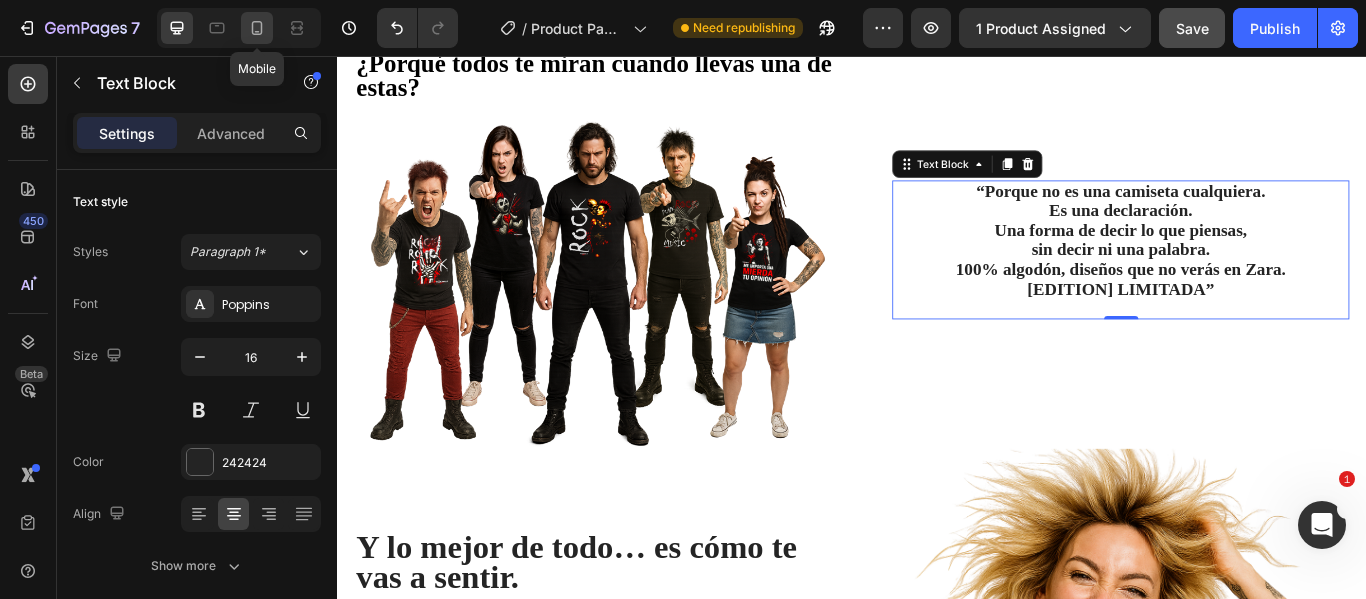 click 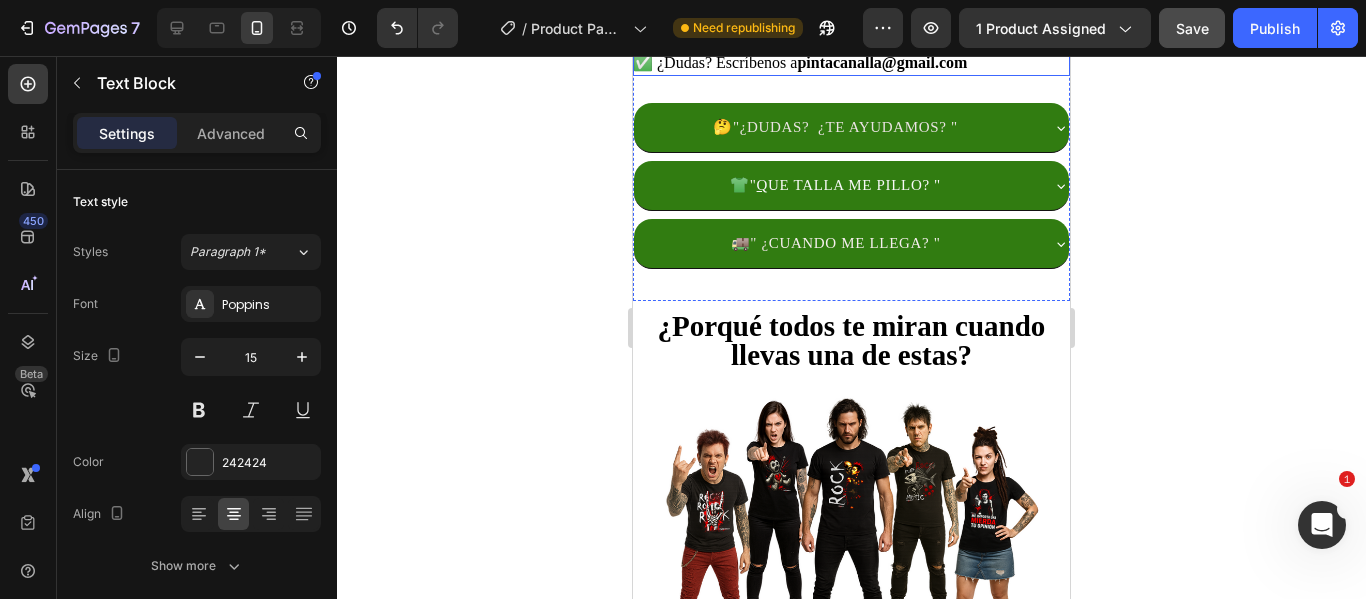 scroll, scrollTop: 1463, scrollLeft: 0, axis: vertical 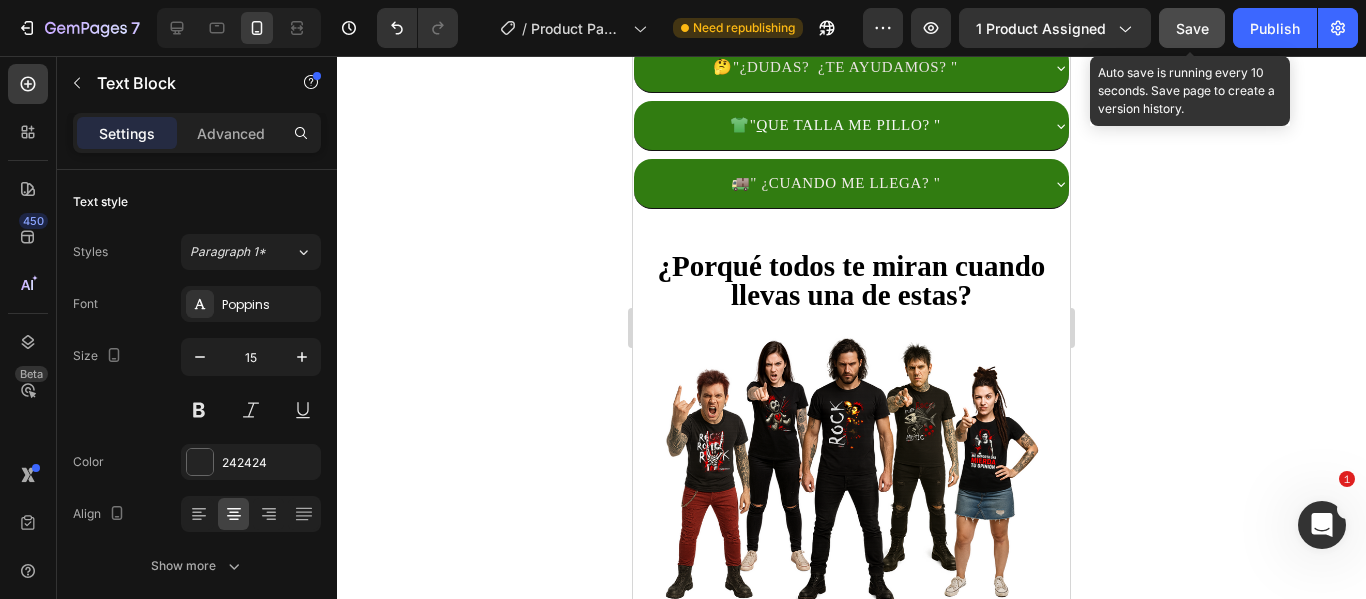 click on "Save" at bounding box center (1192, 28) 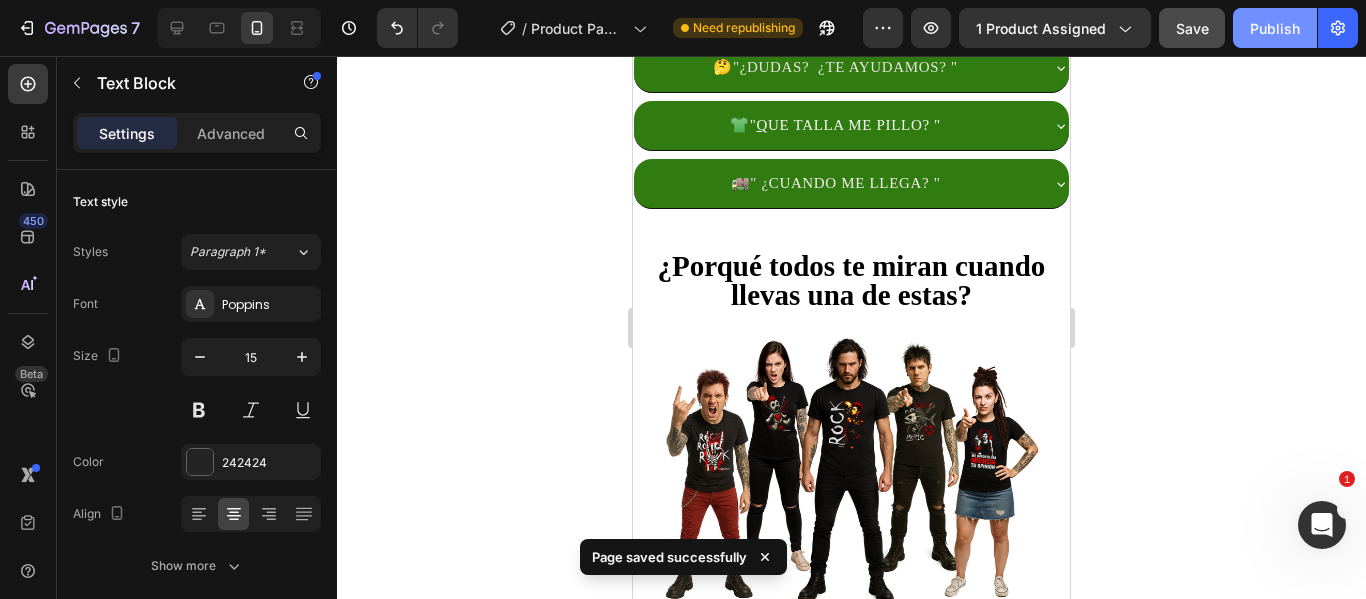click on "Publish" at bounding box center (1275, 28) 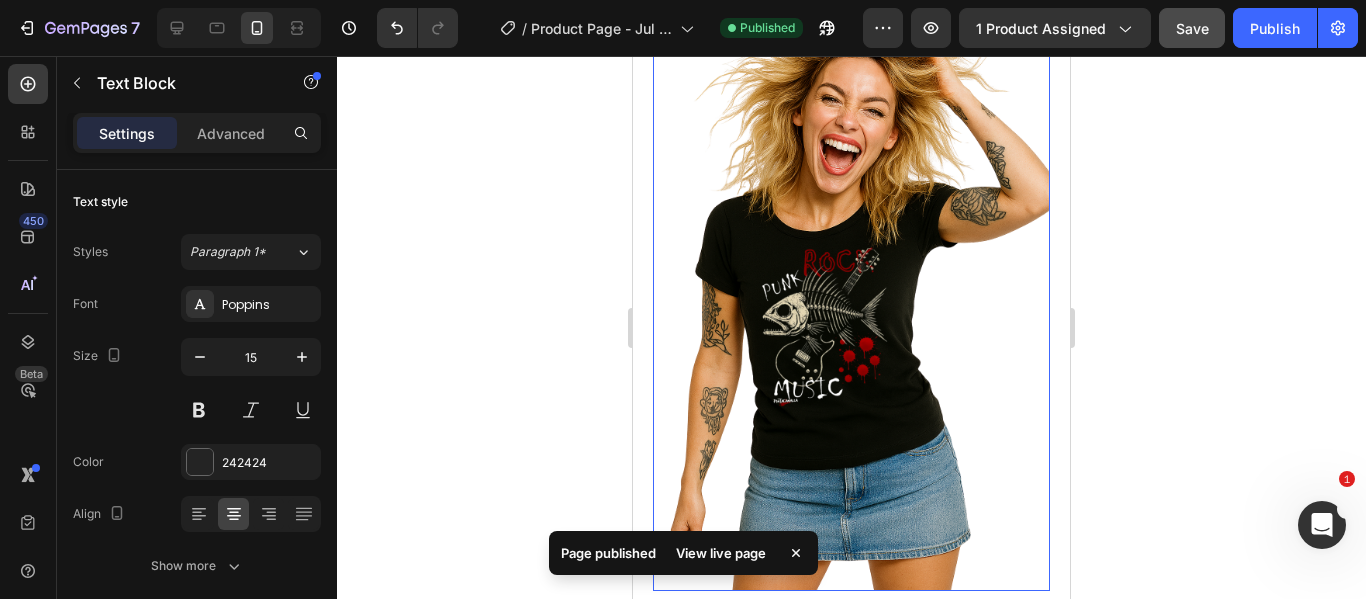 scroll, scrollTop: 3263, scrollLeft: 0, axis: vertical 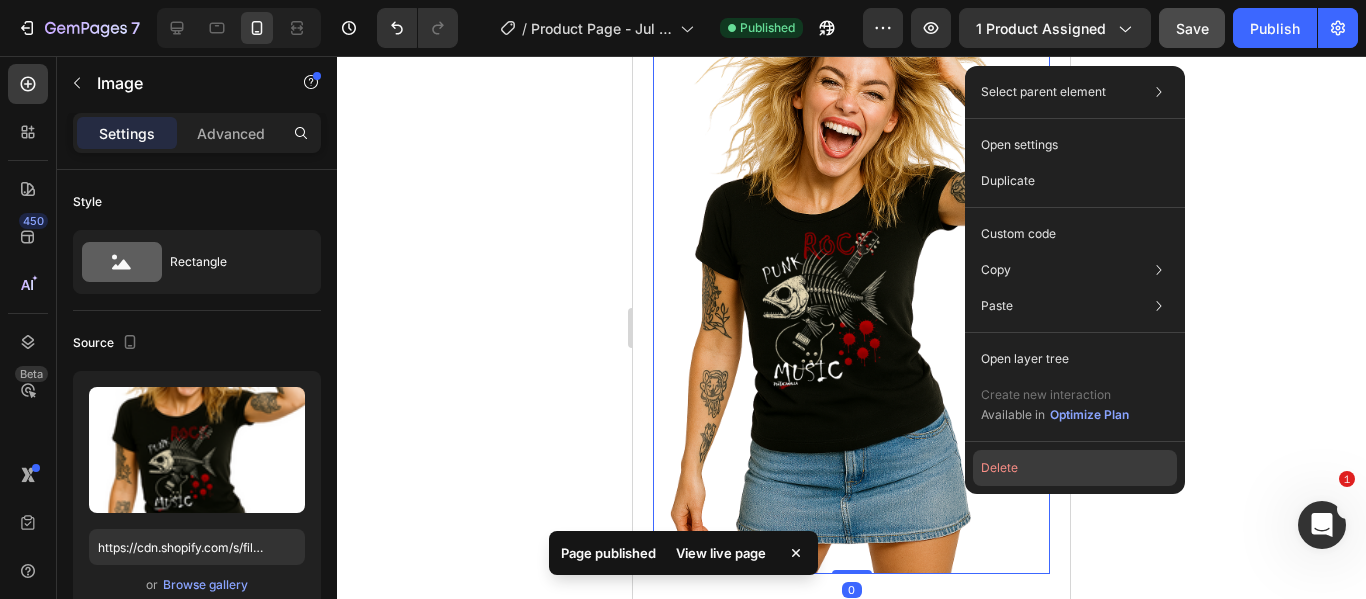 click on "Delete" 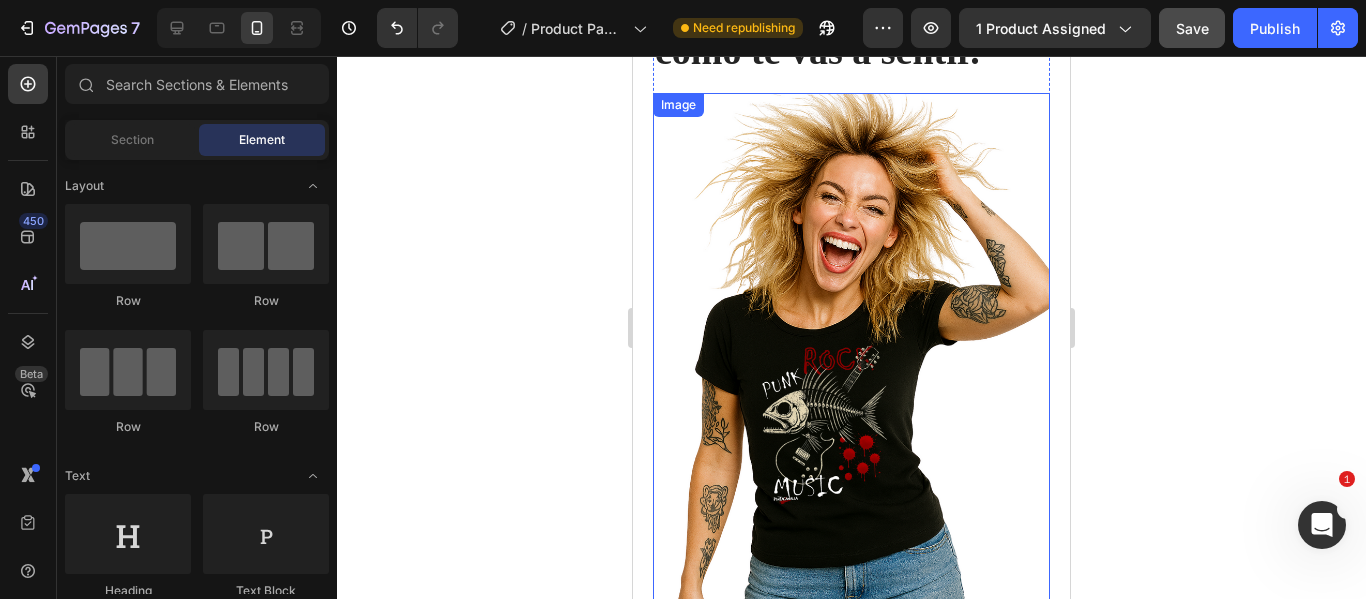 scroll, scrollTop: 2163, scrollLeft: 0, axis: vertical 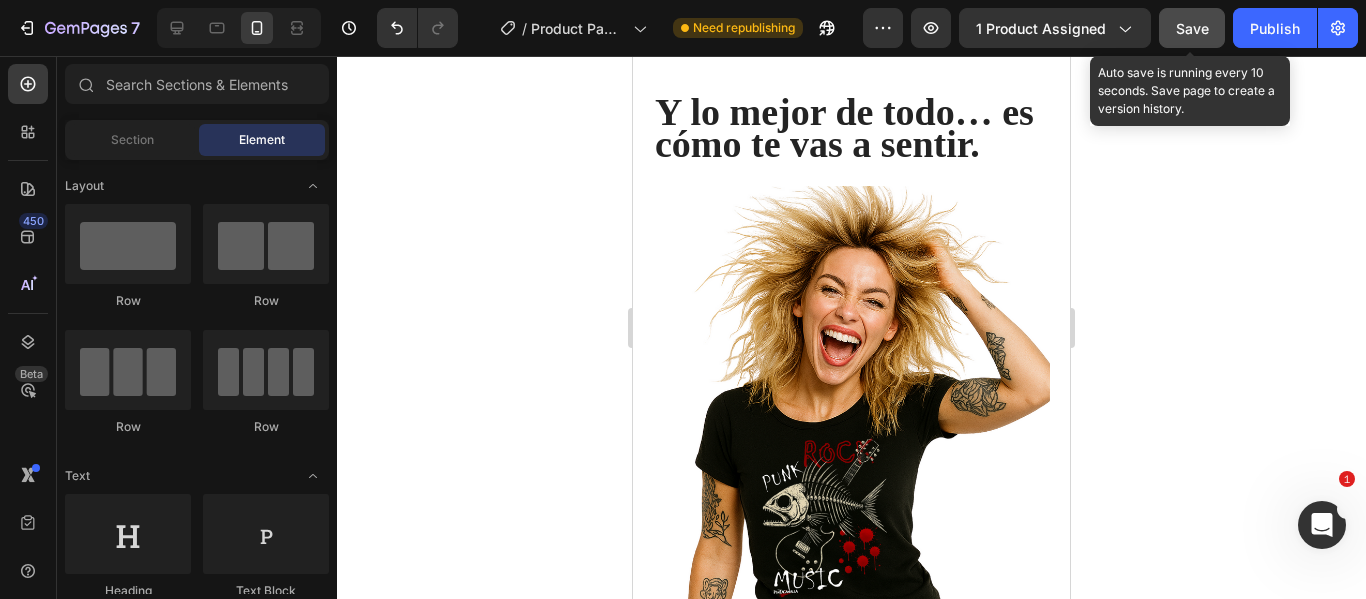 click on "Save" at bounding box center [1192, 28] 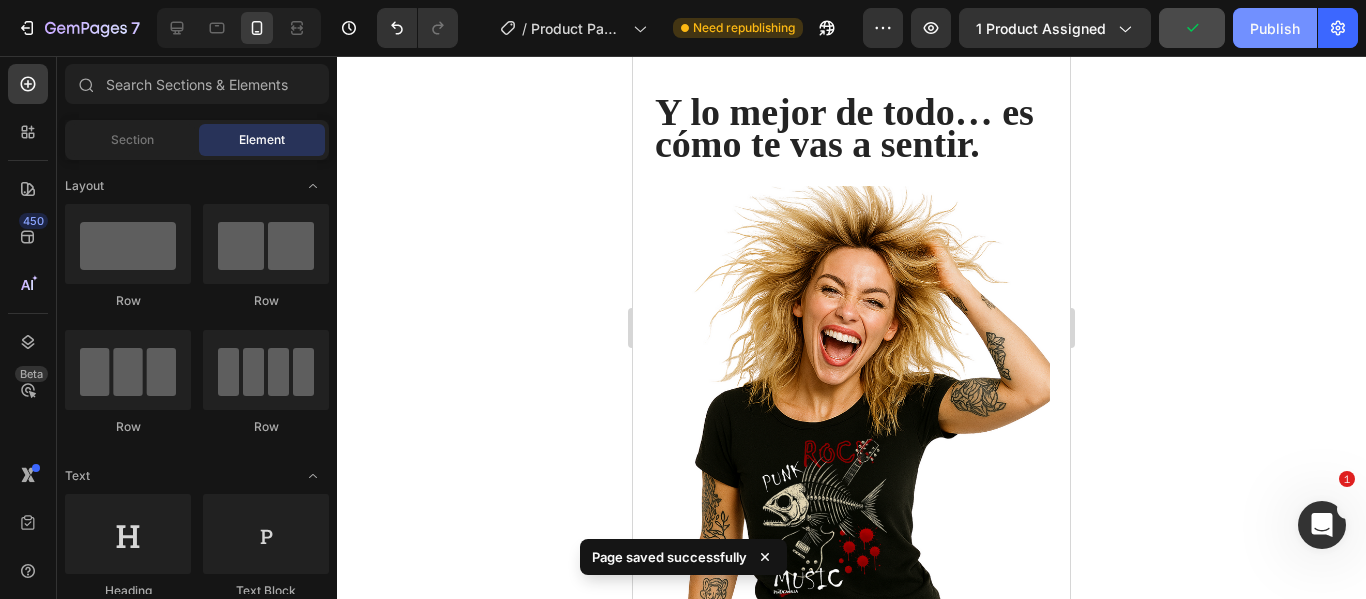 click on "Publish" at bounding box center [1275, 28] 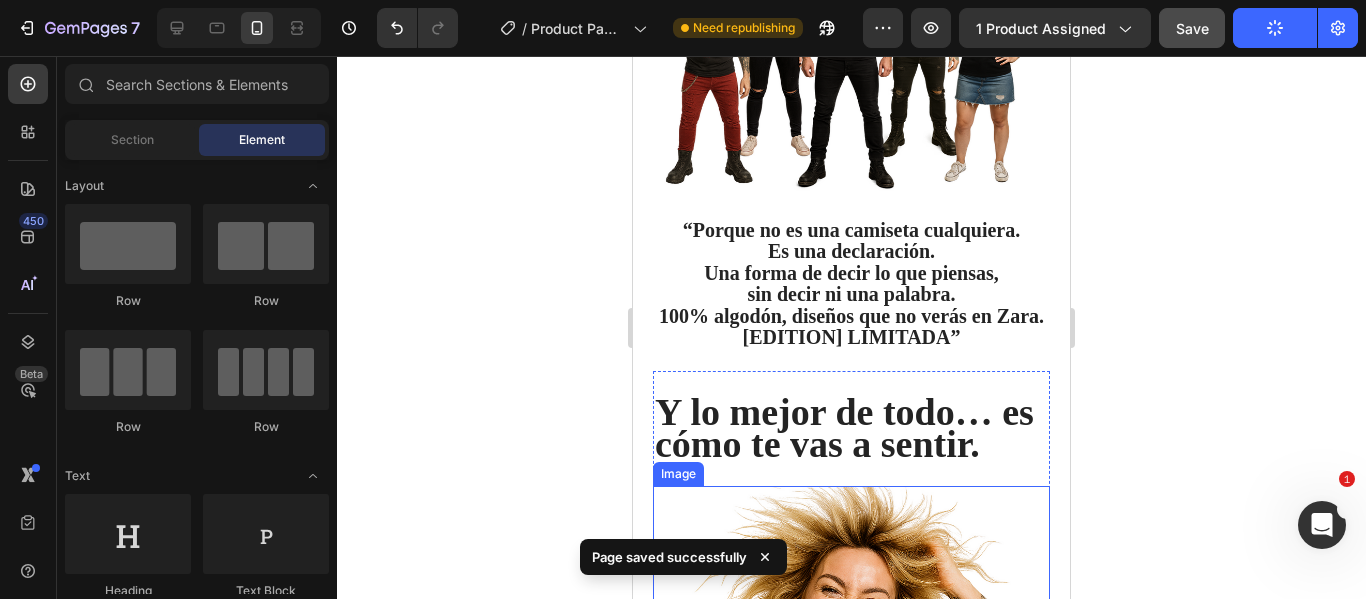 scroll, scrollTop: 1763, scrollLeft: 0, axis: vertical 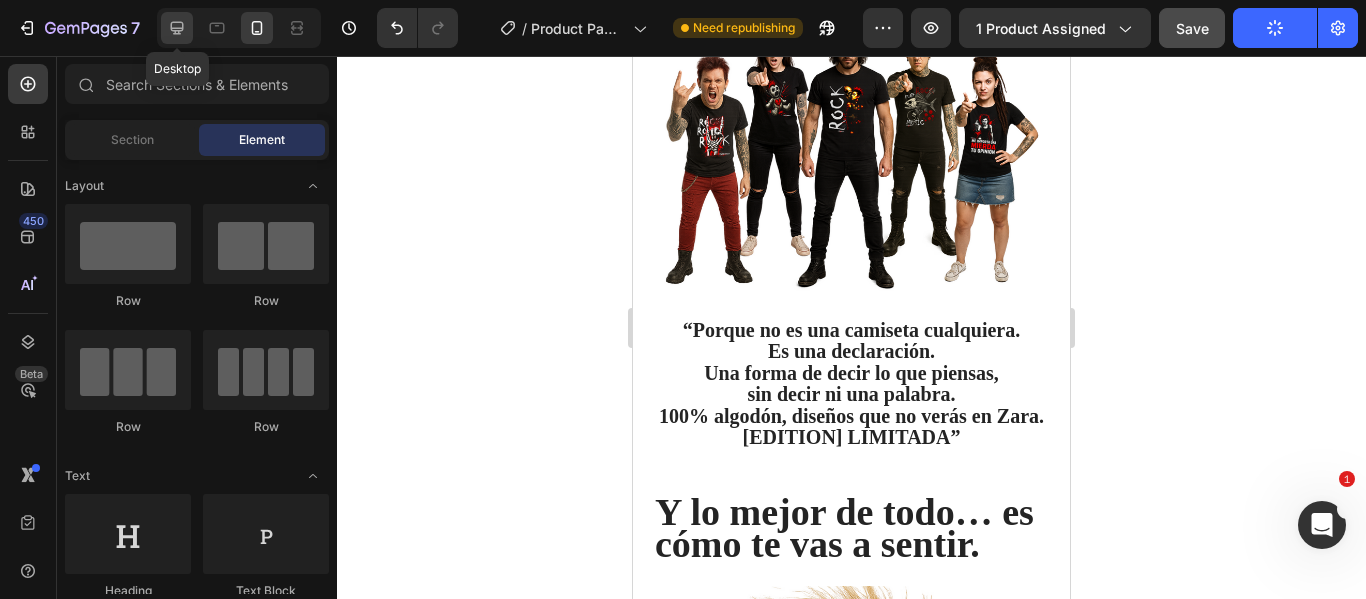 click 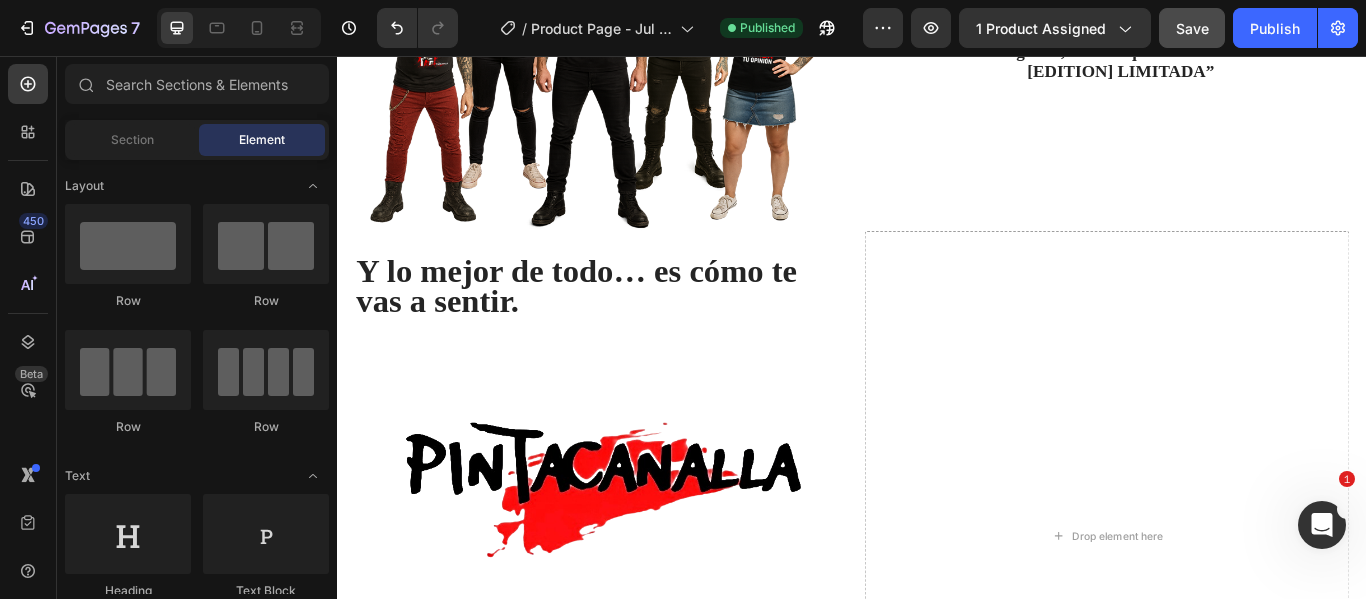 scroll, scrollTop: 1583, scrollLeft: 0, axis: vertical 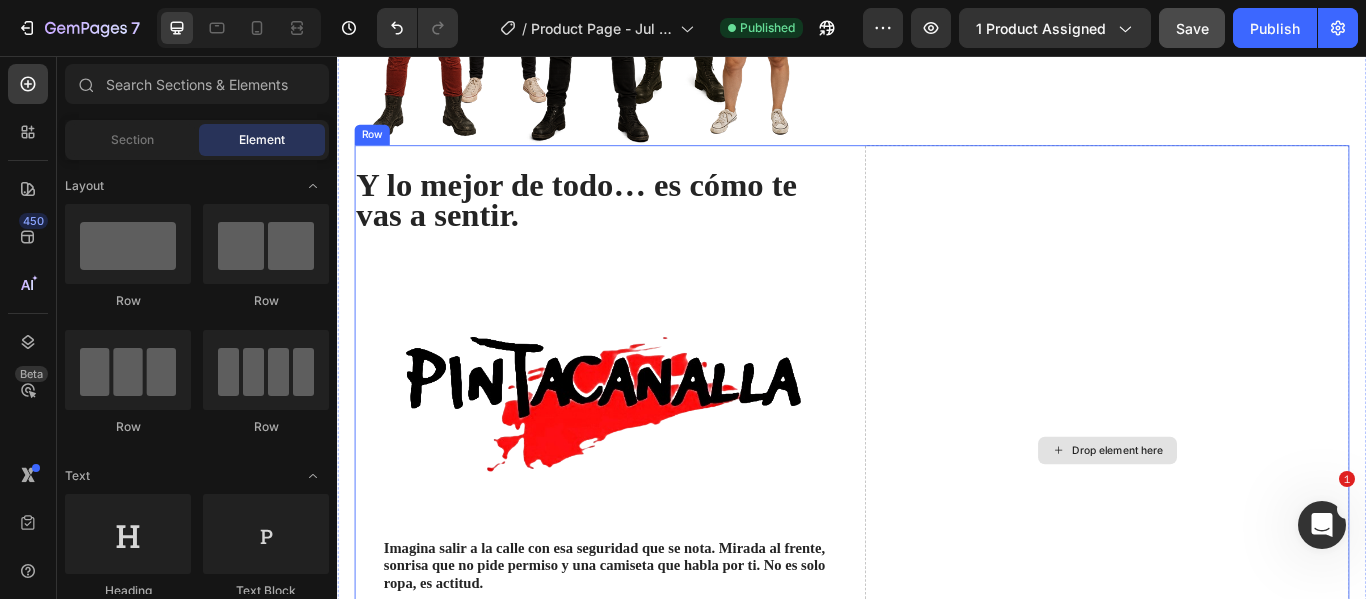 click on "Drop element here" at bounding box center (1247, 516) 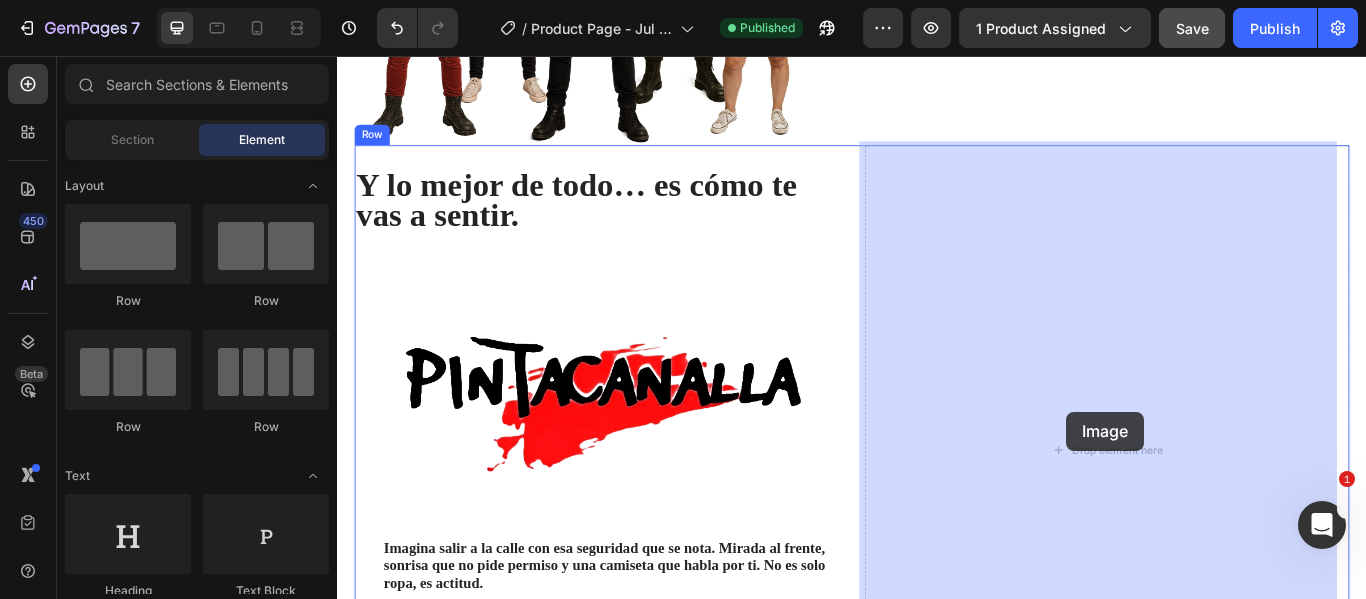 drag, startPoint x: 479, startPoint y: 429, endPoint x: 1187, endPoint y: 471, distance: 709.2447 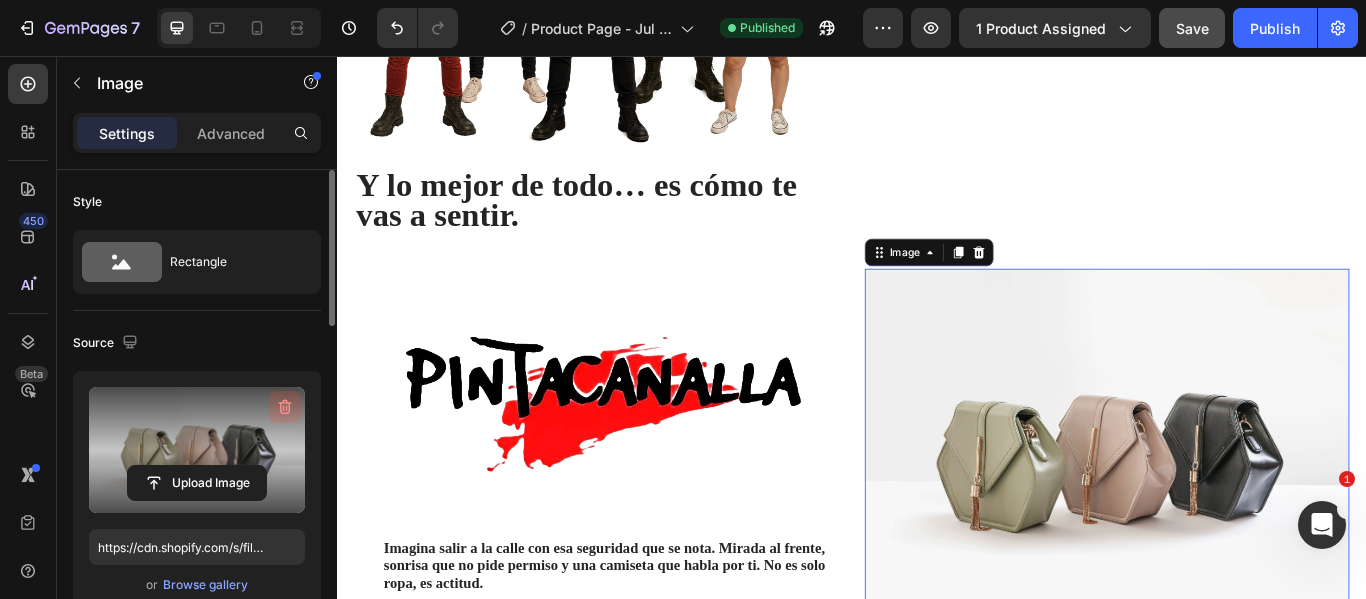 click 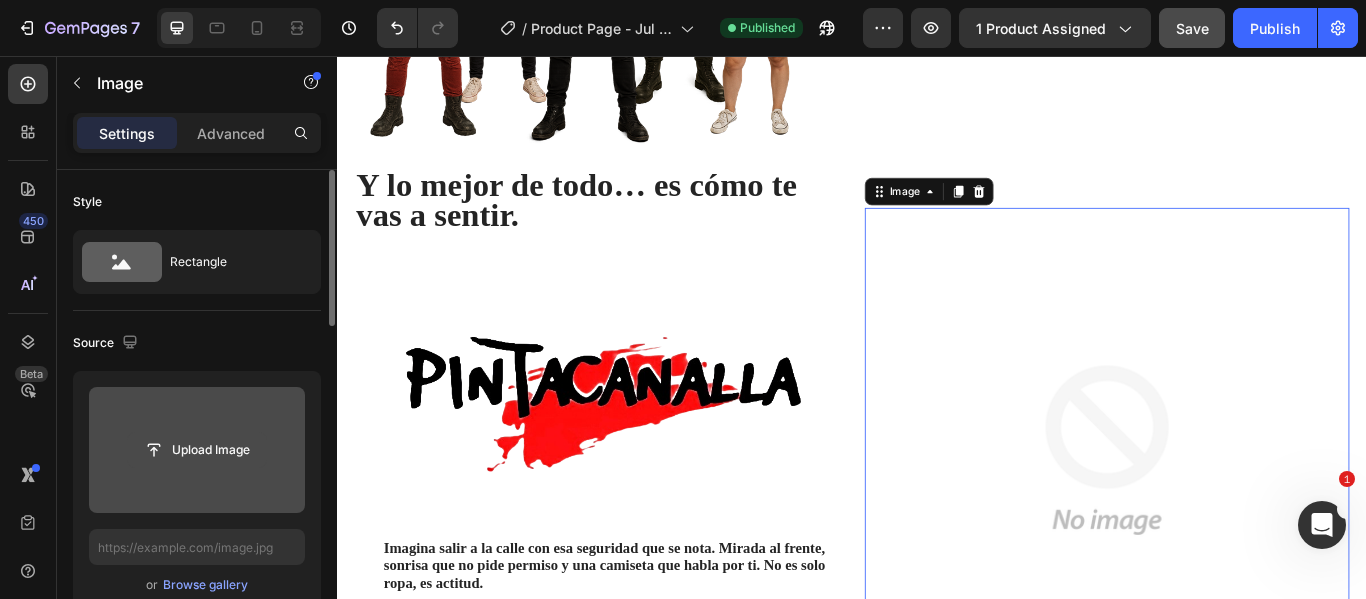 click 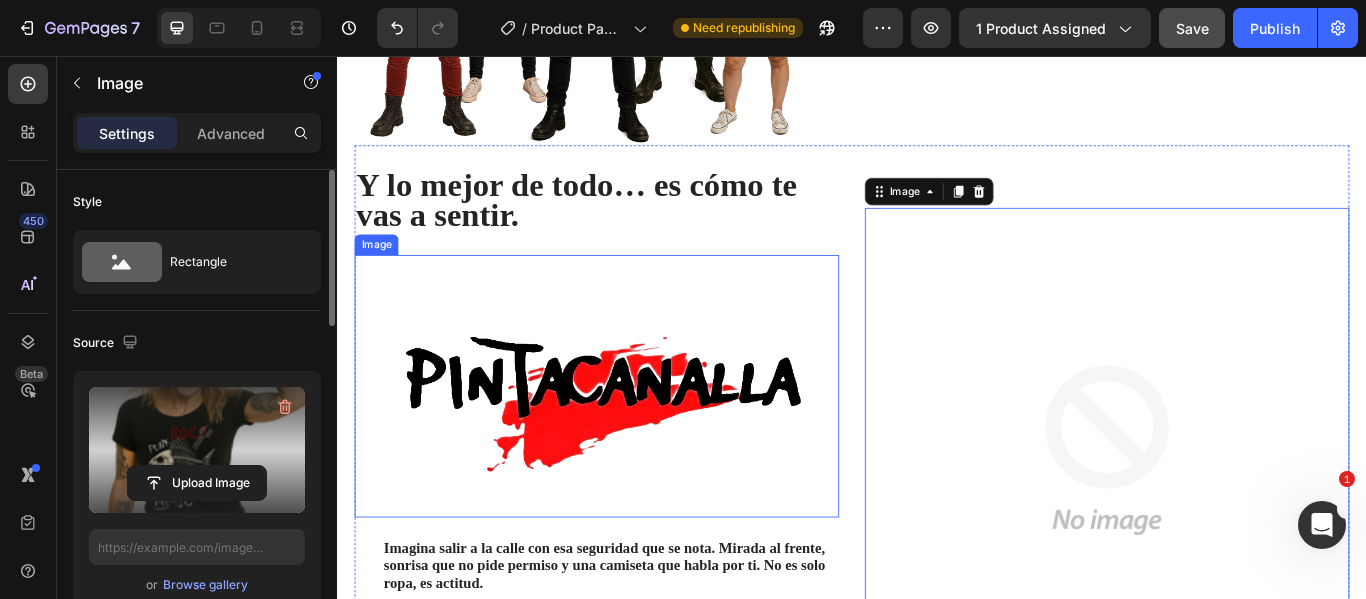 type on "https://cdn.shopify.com/s/files/1/0895/7424/4697/files/gempages_577607291776271301-2f08e558-c28e-4ce2-89f3-8240312f2041.png" 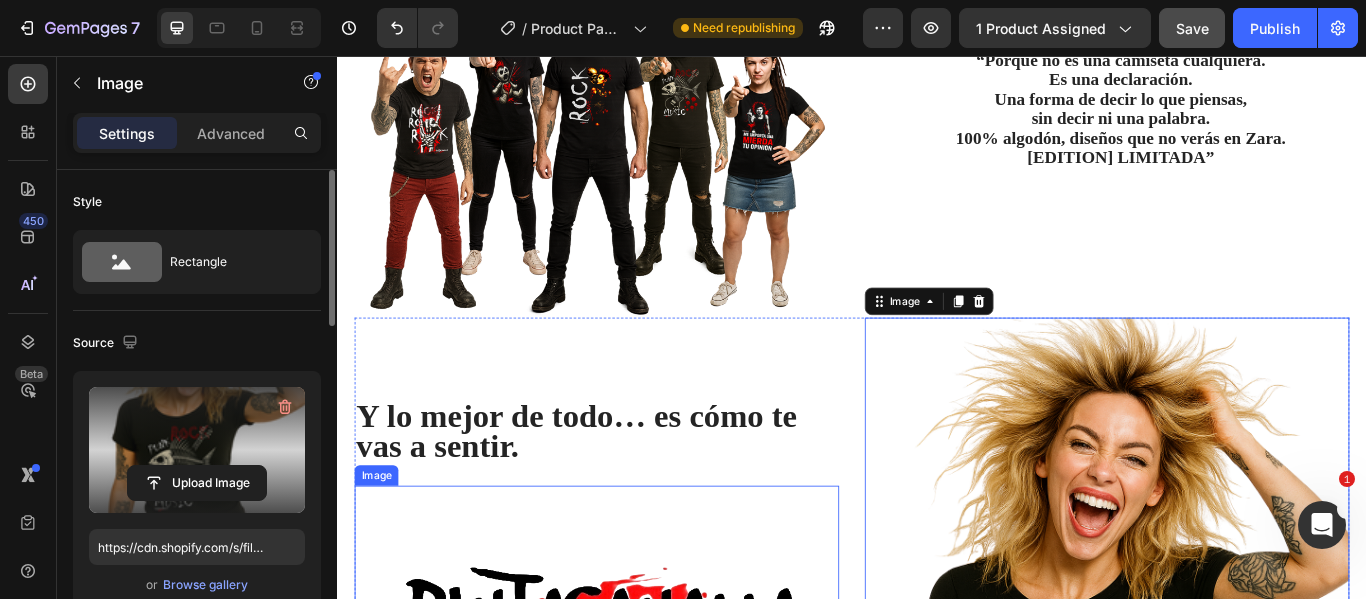 scroll, scrollTop: 1283, scrollLeft: 0, axis: vertical 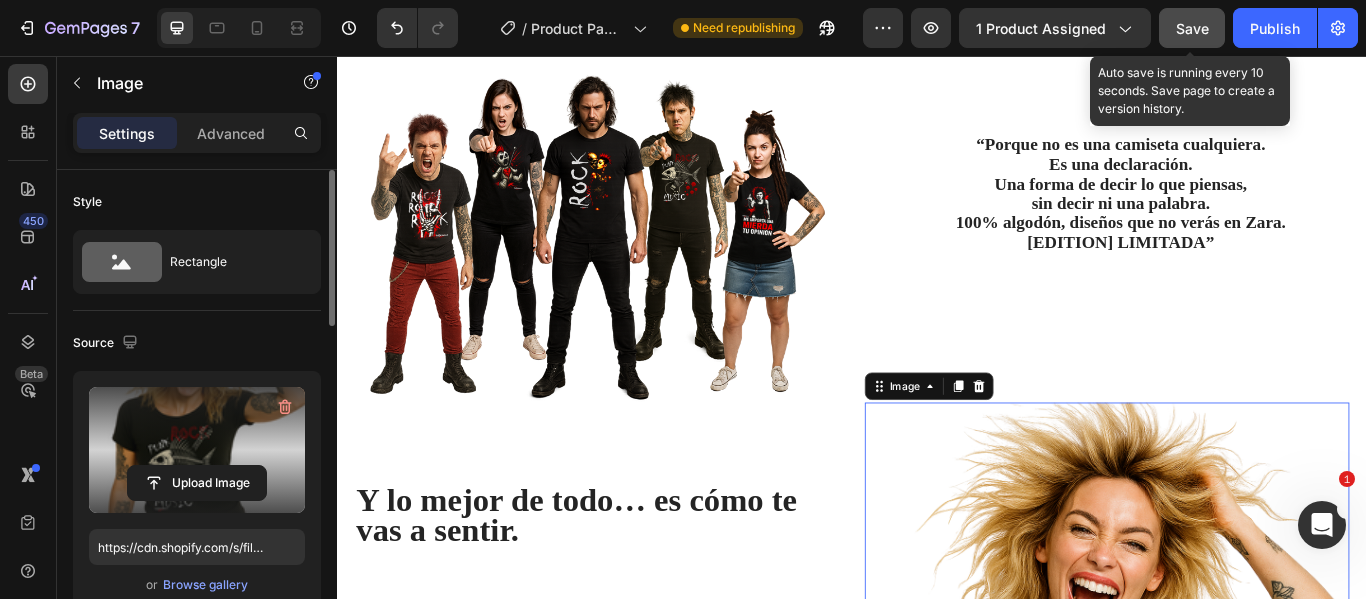 click on "Save" 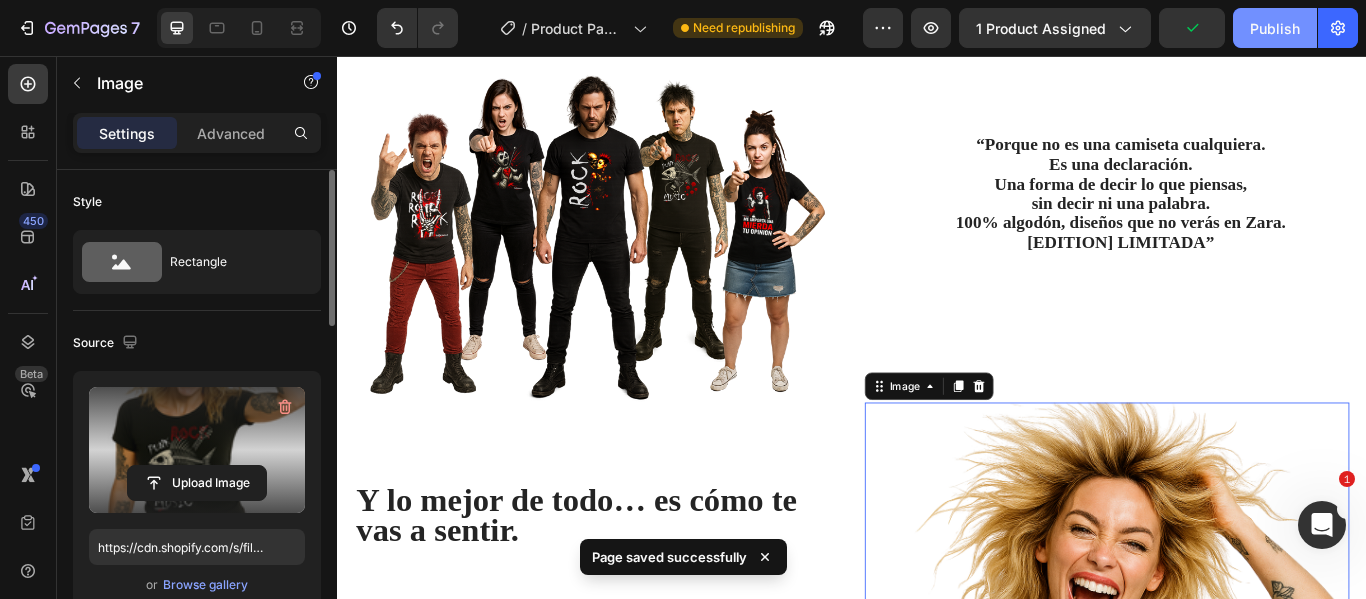click on "Publish" 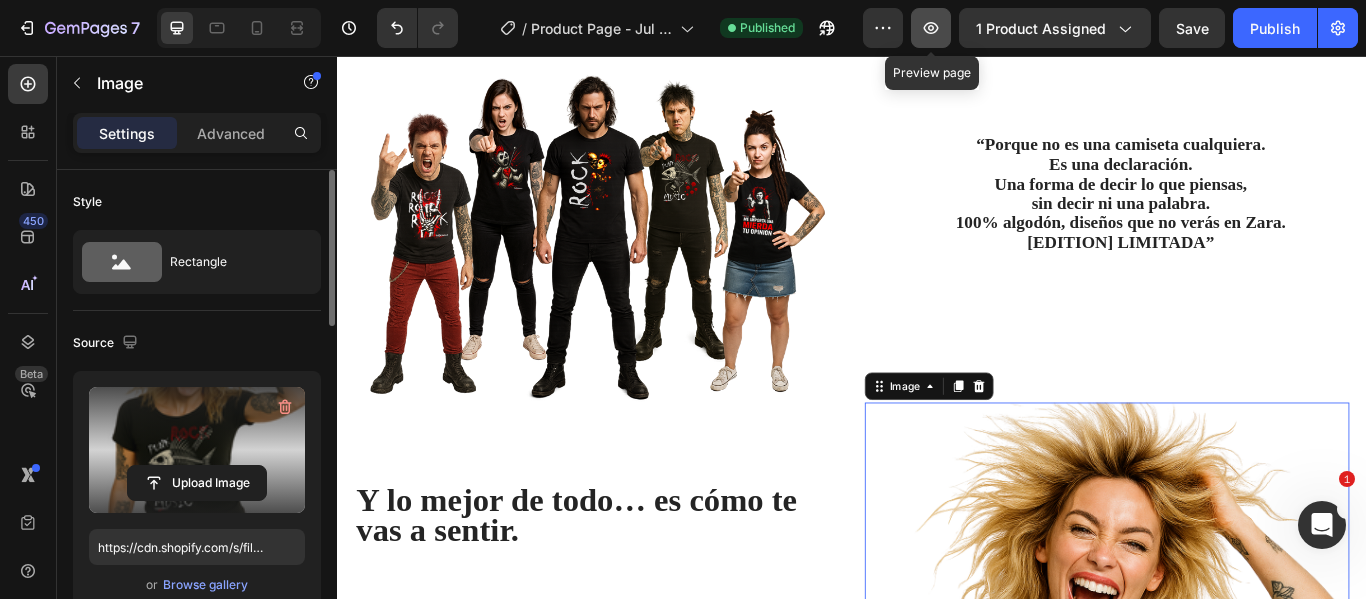 click 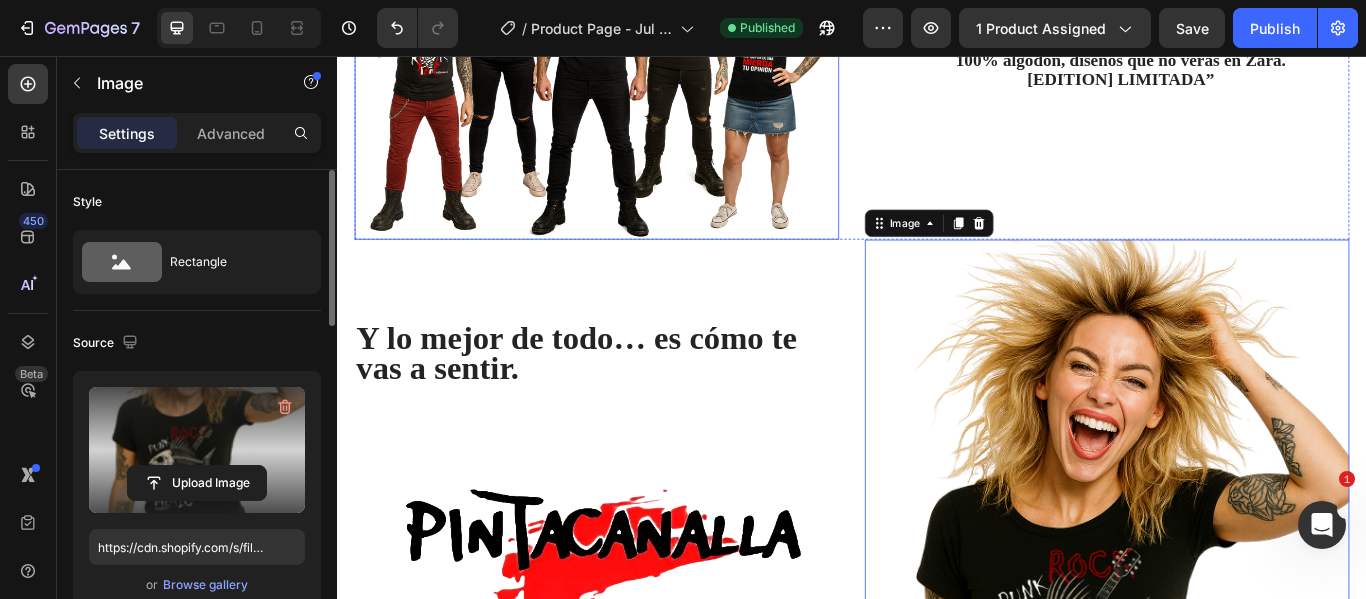 scroll, scrollTop: 1483, scrollLeft: 0, axis: vertical 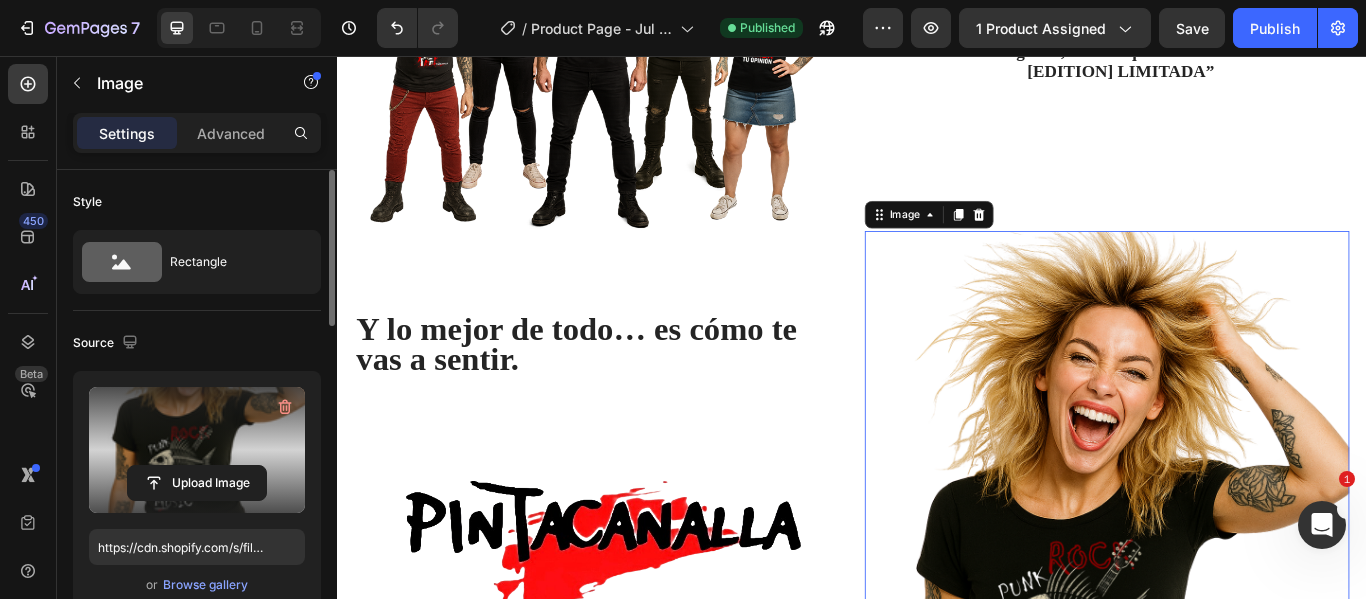 click at bounding box center (1234, 684) 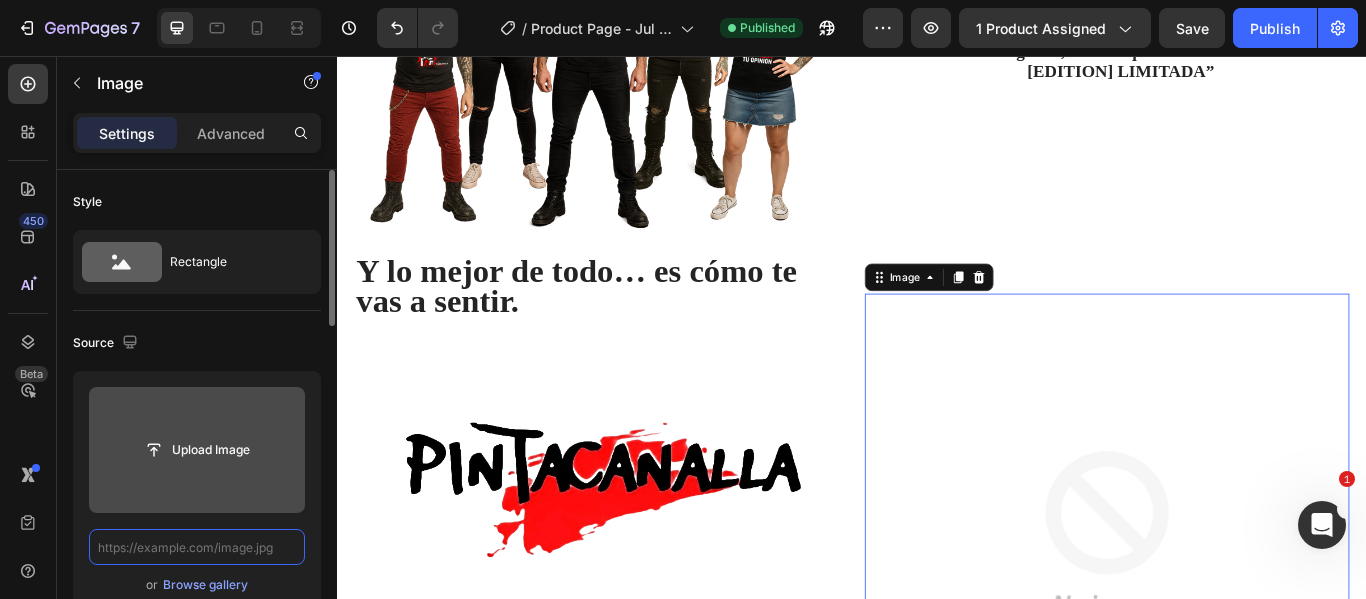 scroll, scrollTop: 0, scrollLeft: 0, axis: both 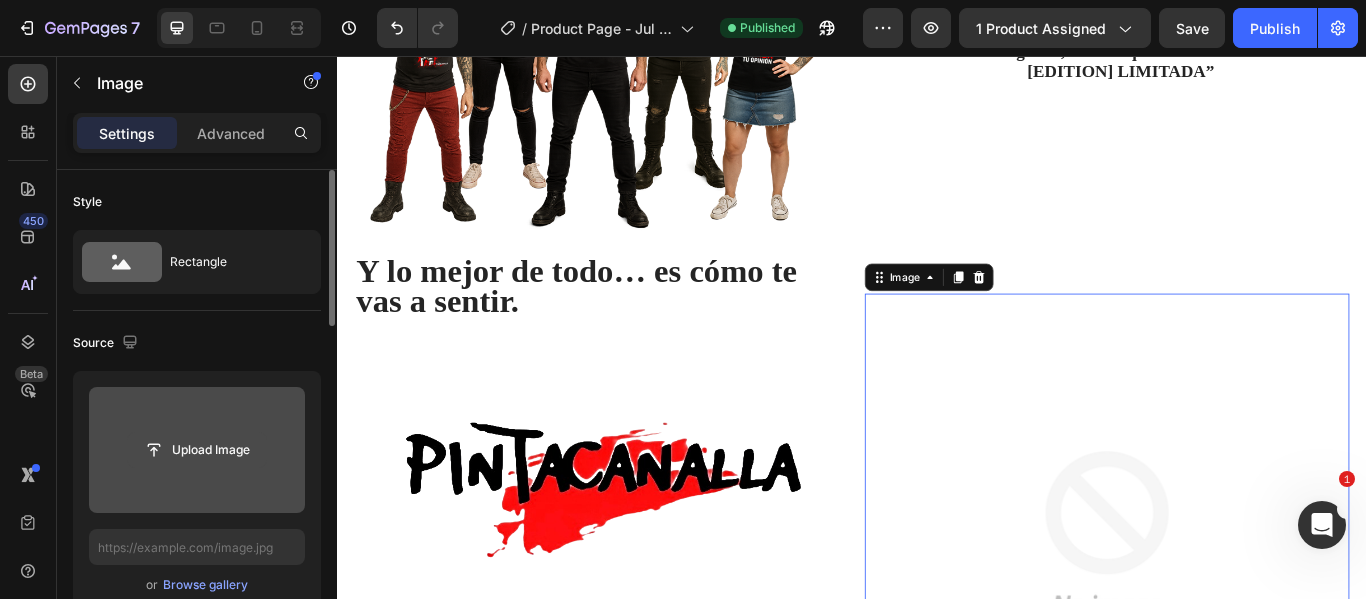 click 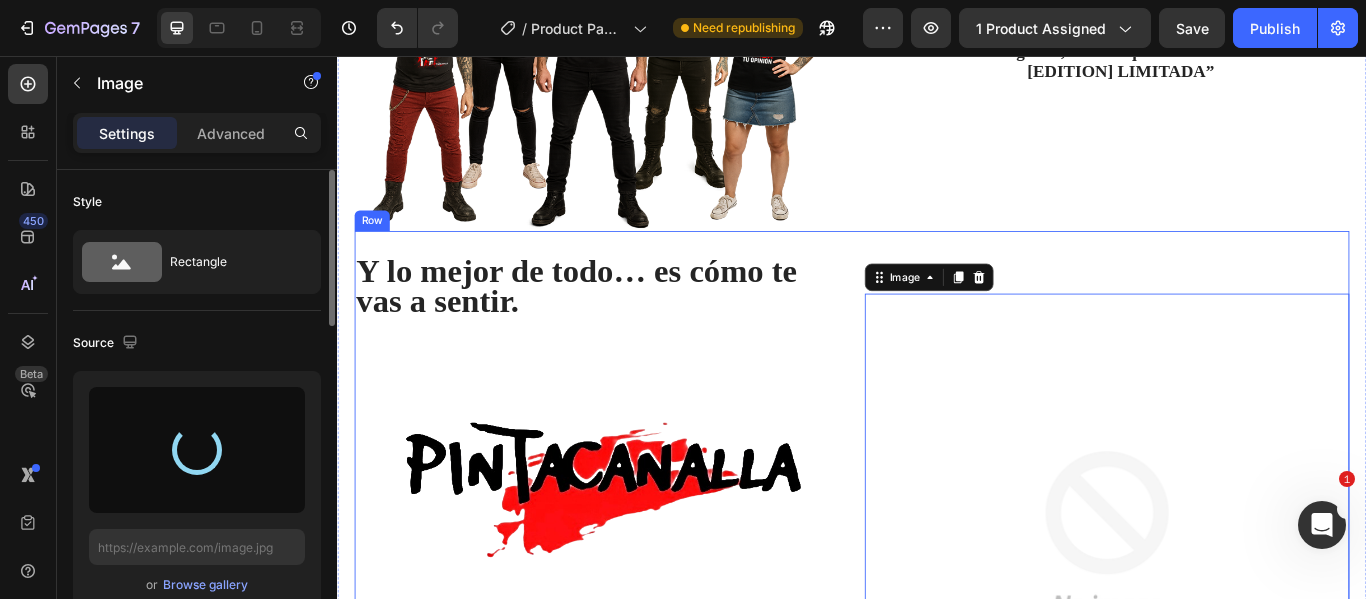 type on "https://cdn.shopify.com/s/files/1/0895/7424/4697/files/gempages_577607291776271301-e5a8fc3c-0cac-404f-855e-3a2cbb5feb79.png" 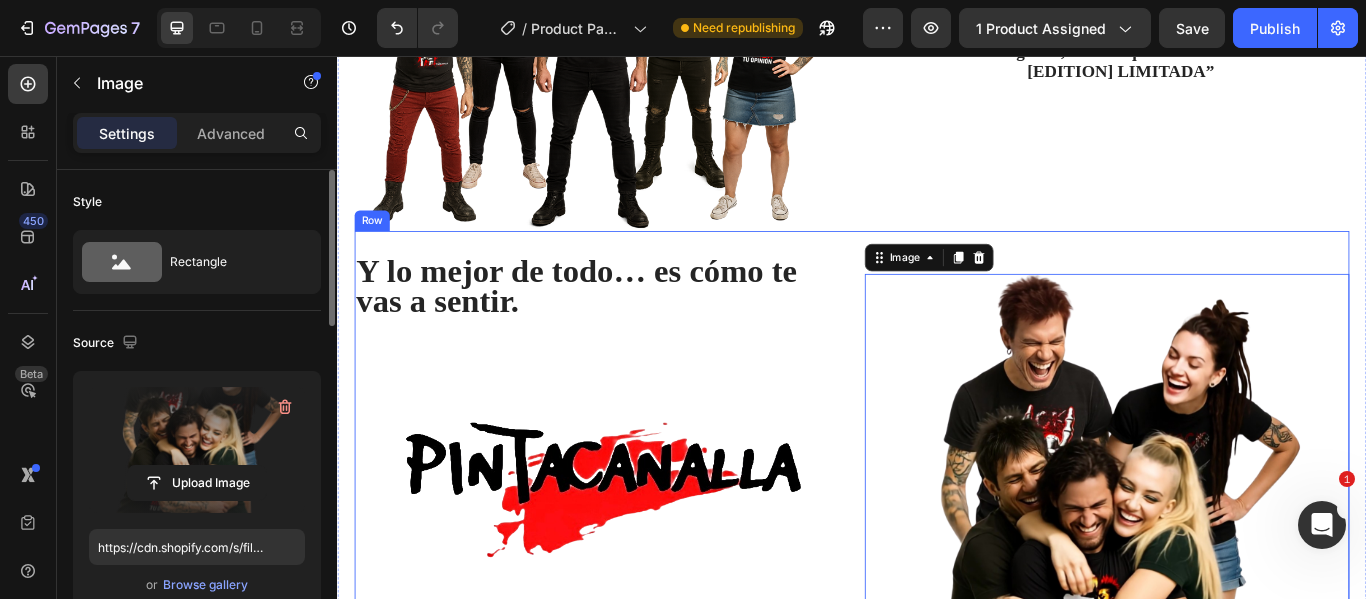 scroll, scrollTop: 1383, scrollLeft: 0, axis: vertical 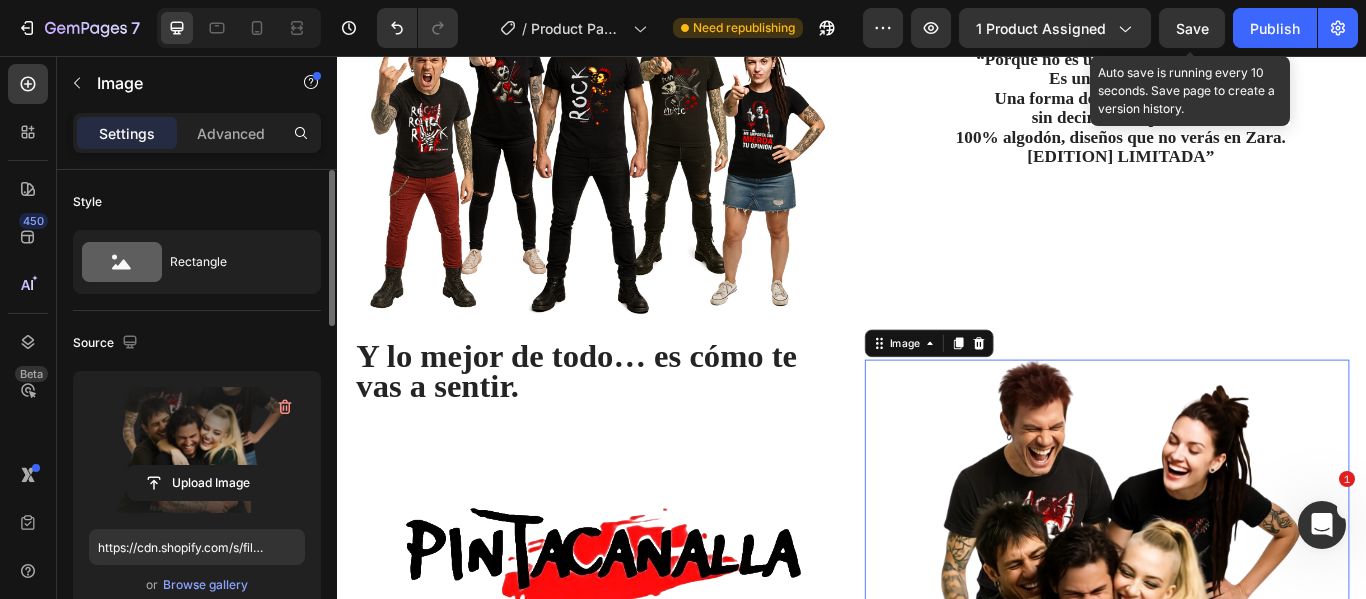 click on "Save" at bounding box center [1192, 28] 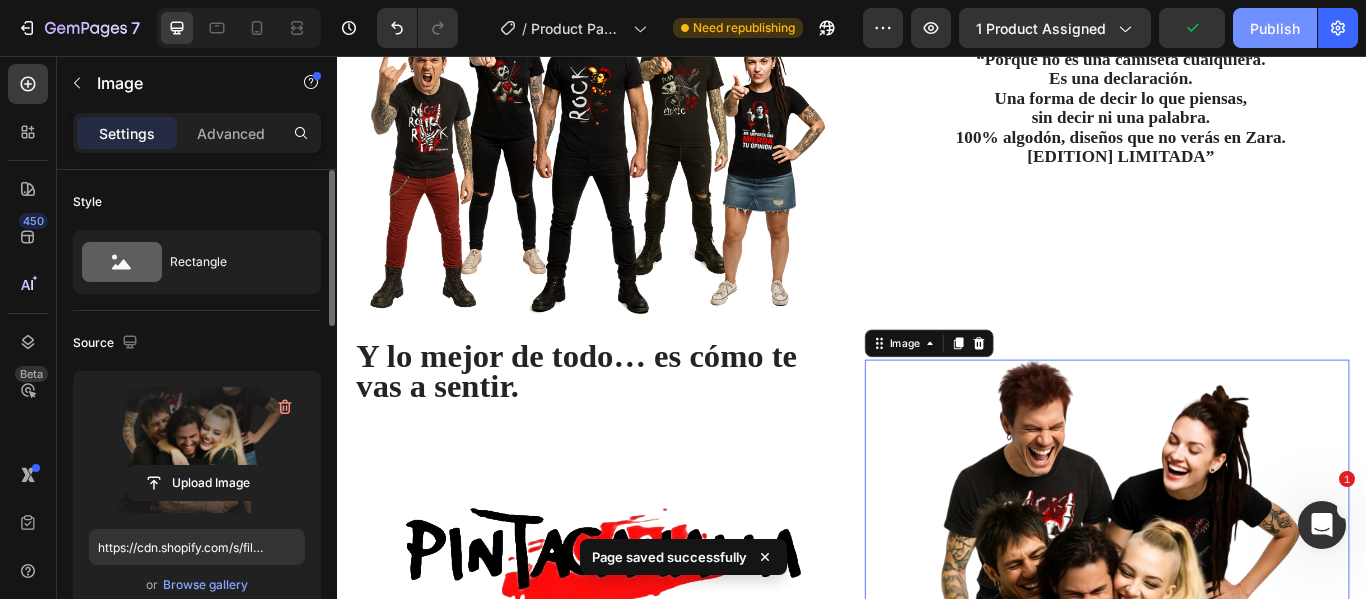 click on "Publish" at bounding box center [1275, 28] 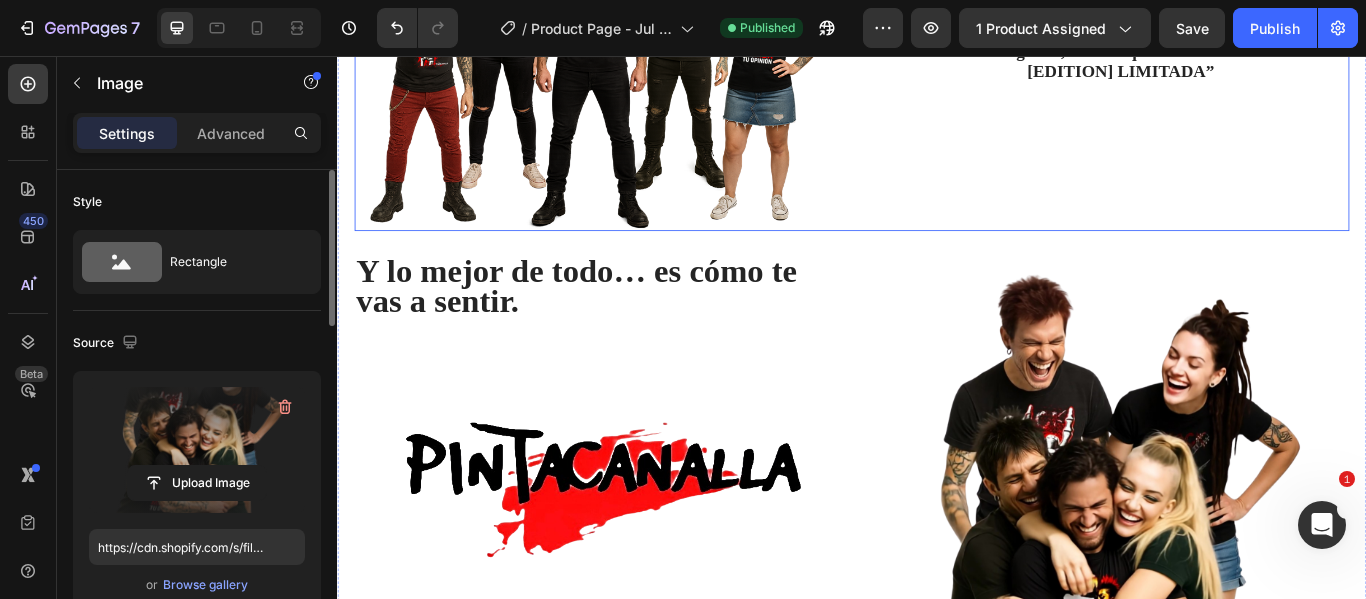 scroll, scrollTop: 1583, scrollLeft: 0, axis: vertical 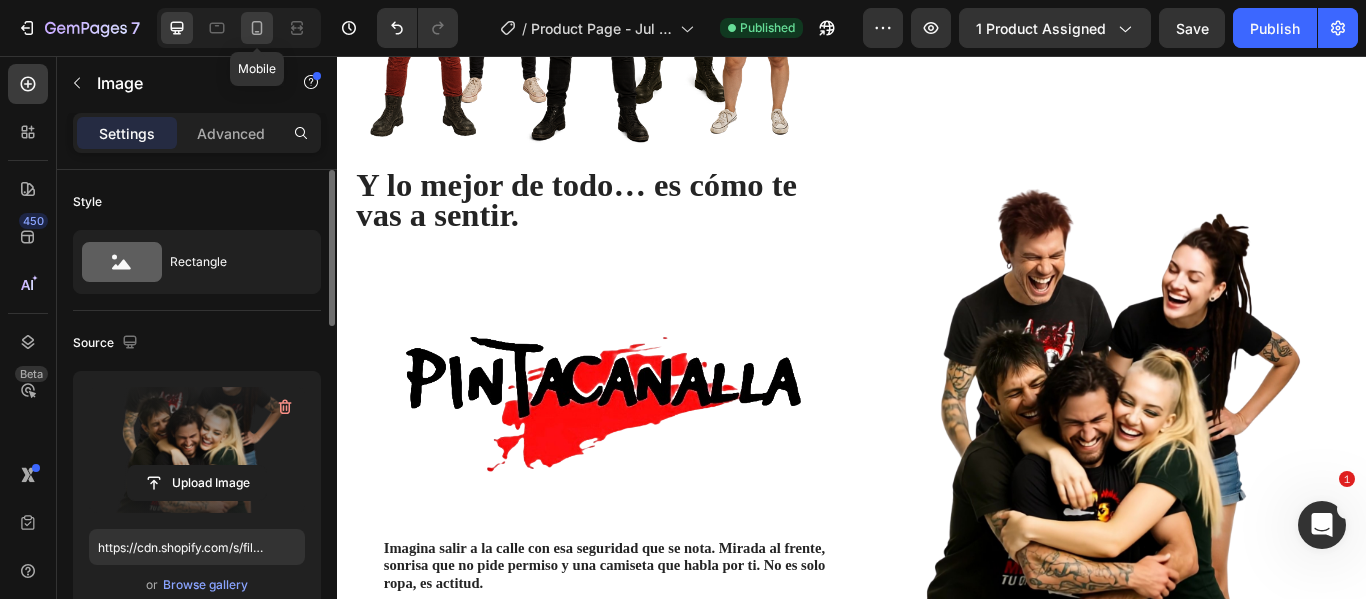click 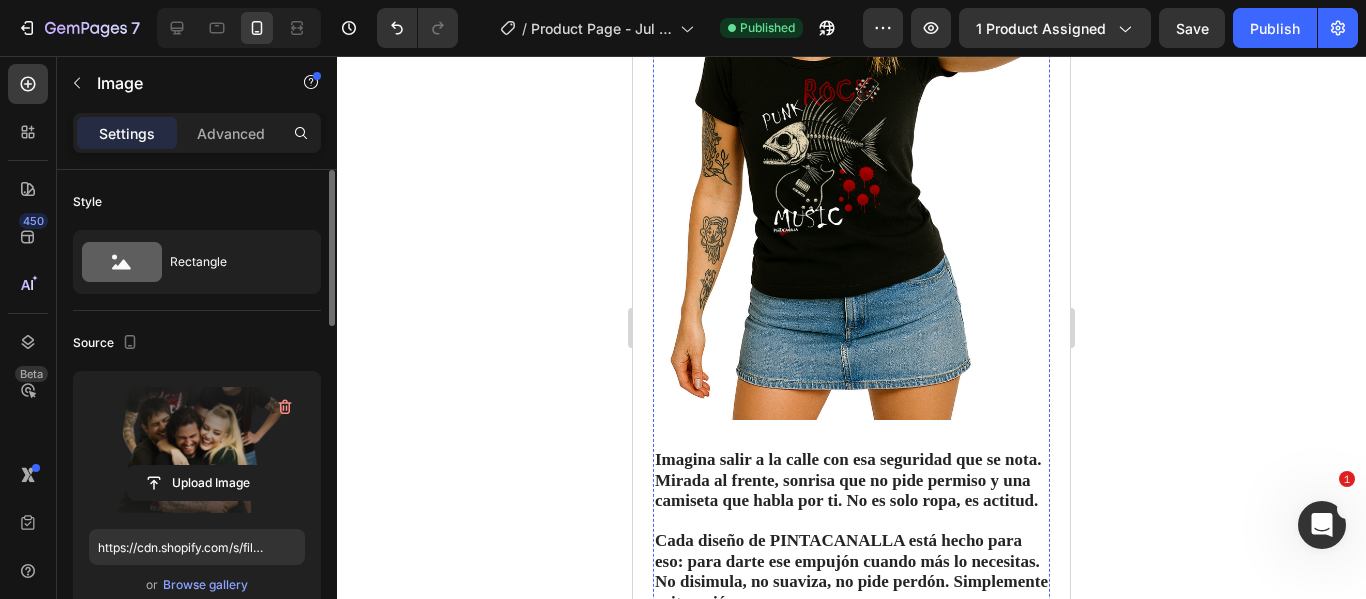 scroll, scrollTop: 1814, scrollLeft: 0, axis: vertical 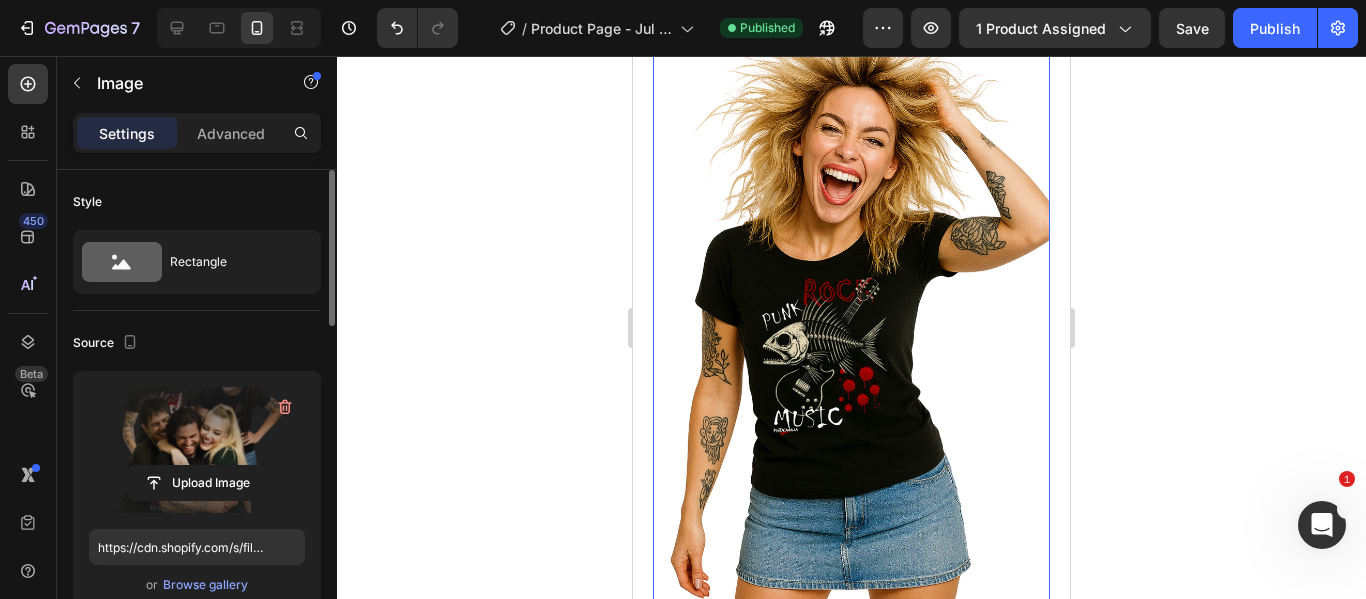 click at bounding box center (851, 323) 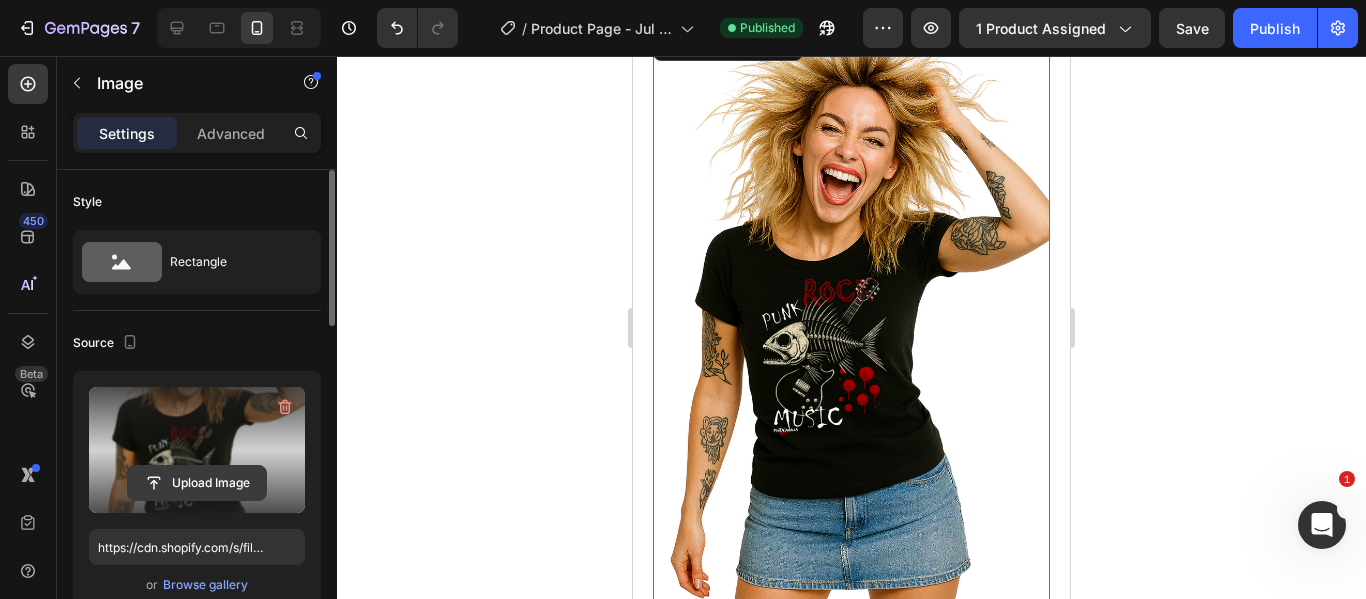 click 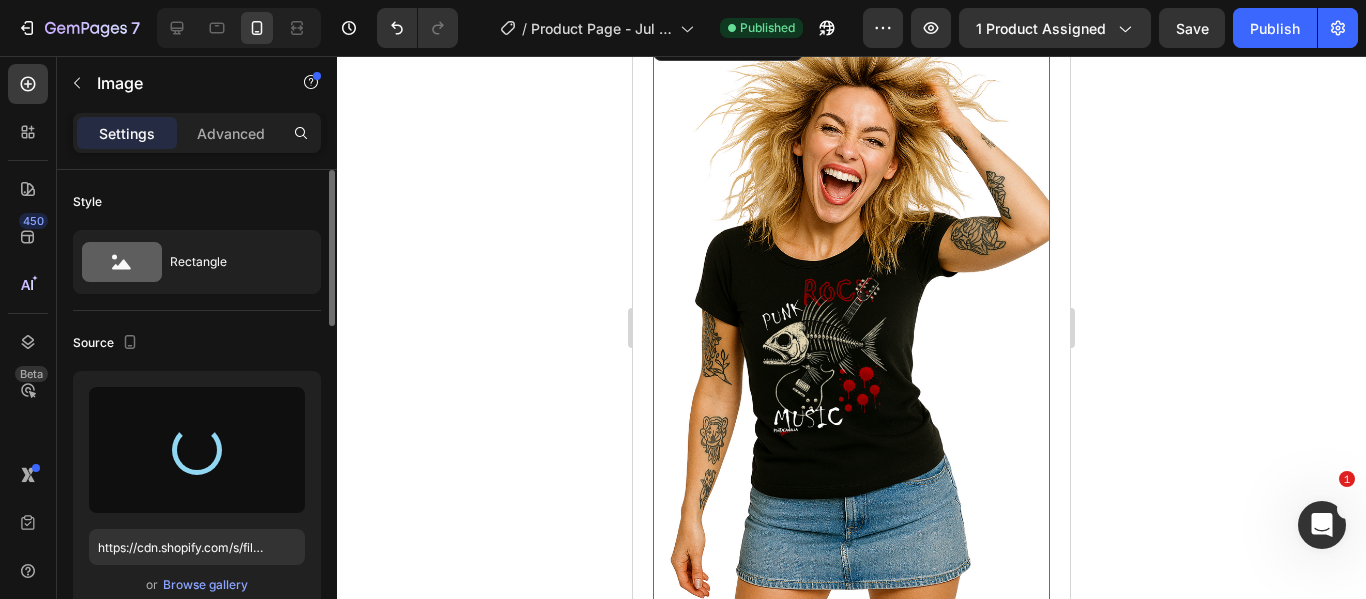 type on "https://cdn.shopify.com/s/files/1/0895/7424/4697/files/gempages_577607291776271301-e5a8fc3c-0cac-404f-855e-3a2cbb5feb79.png" 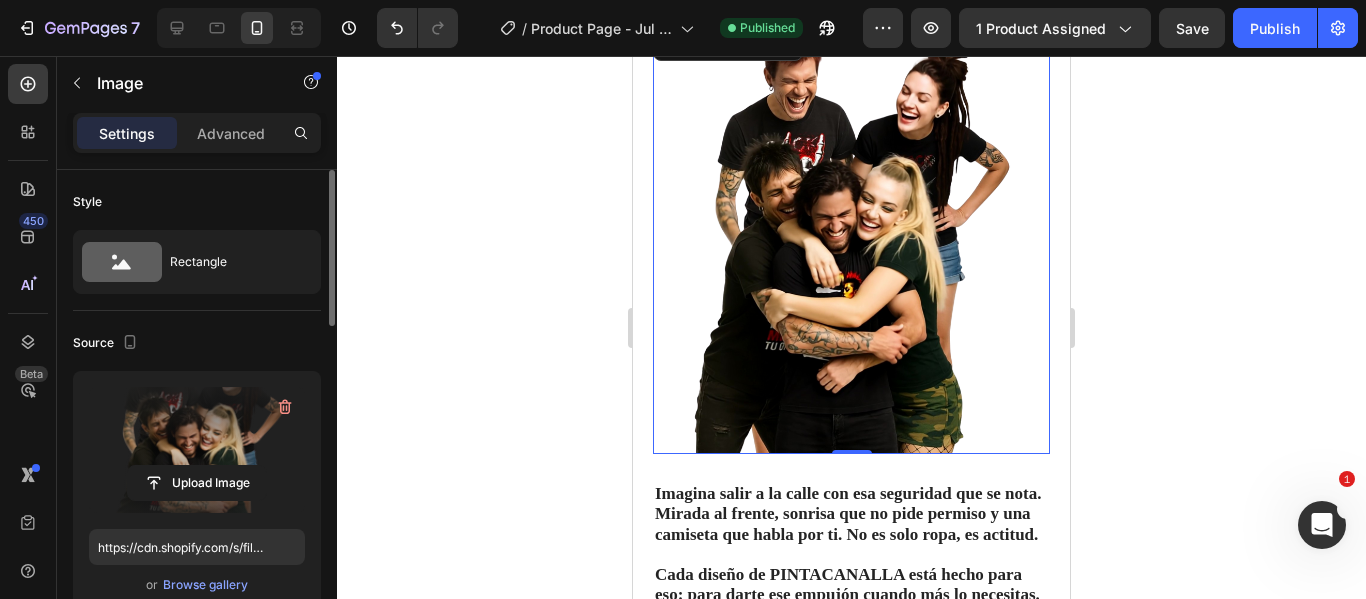 click 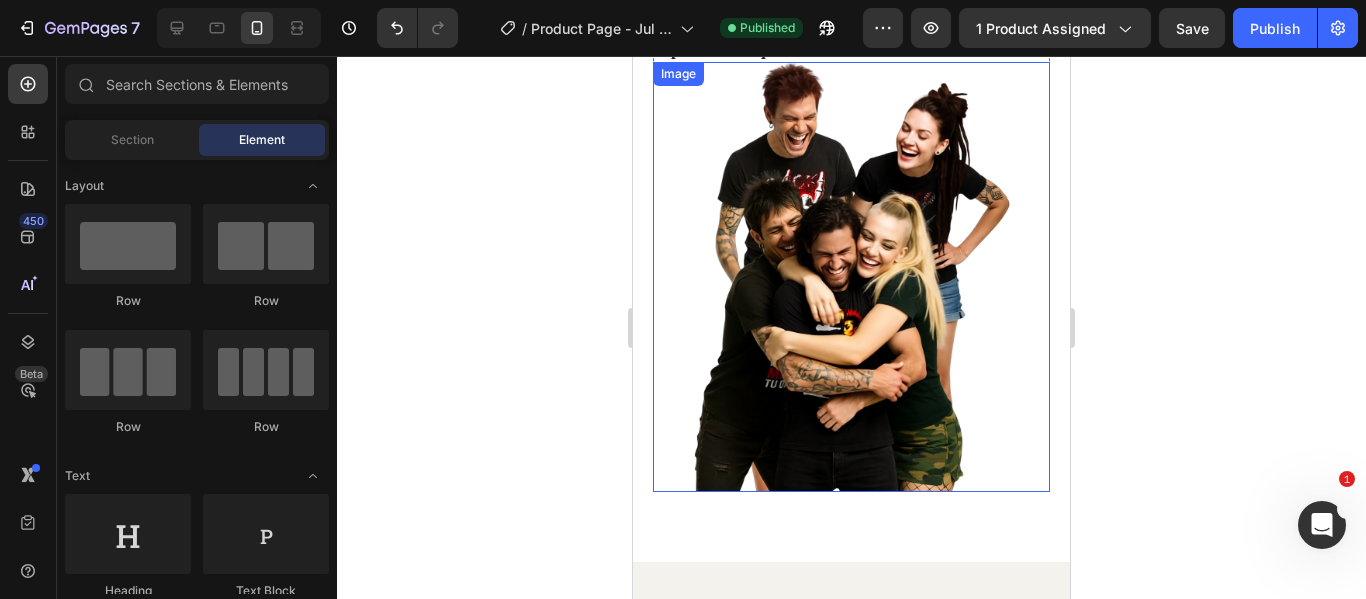 scroll, scrollTop: 2514, scrollLeft: 0, axis: vertical 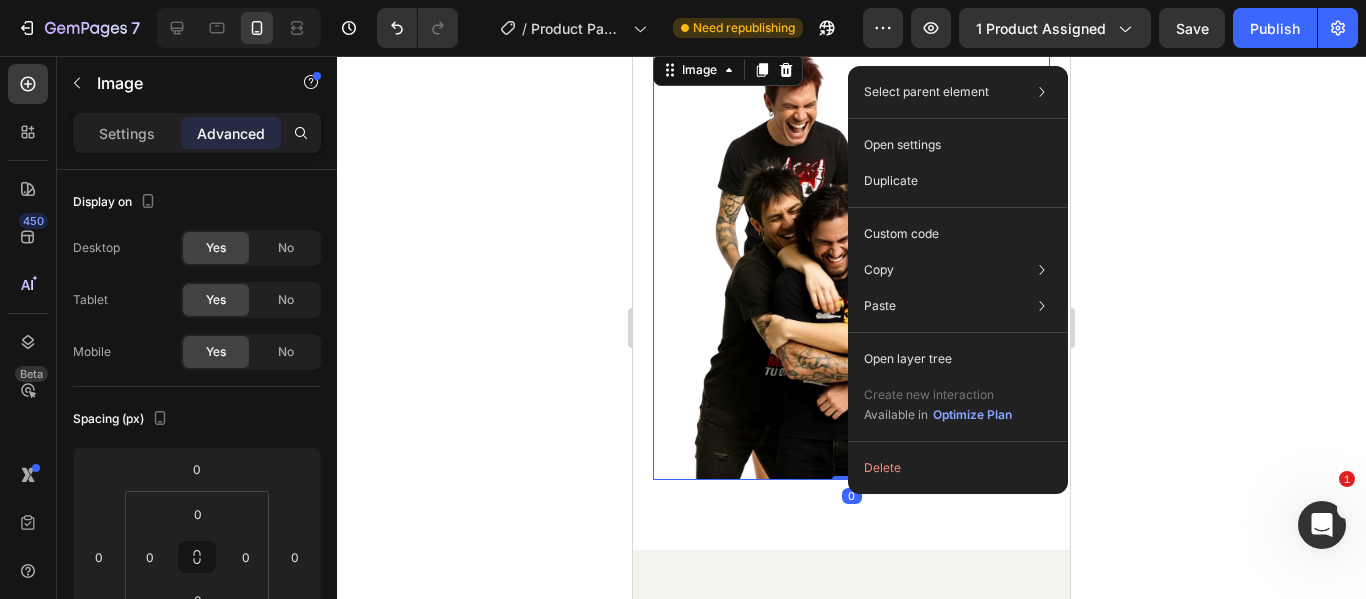 click at bounding box center (851, 264) 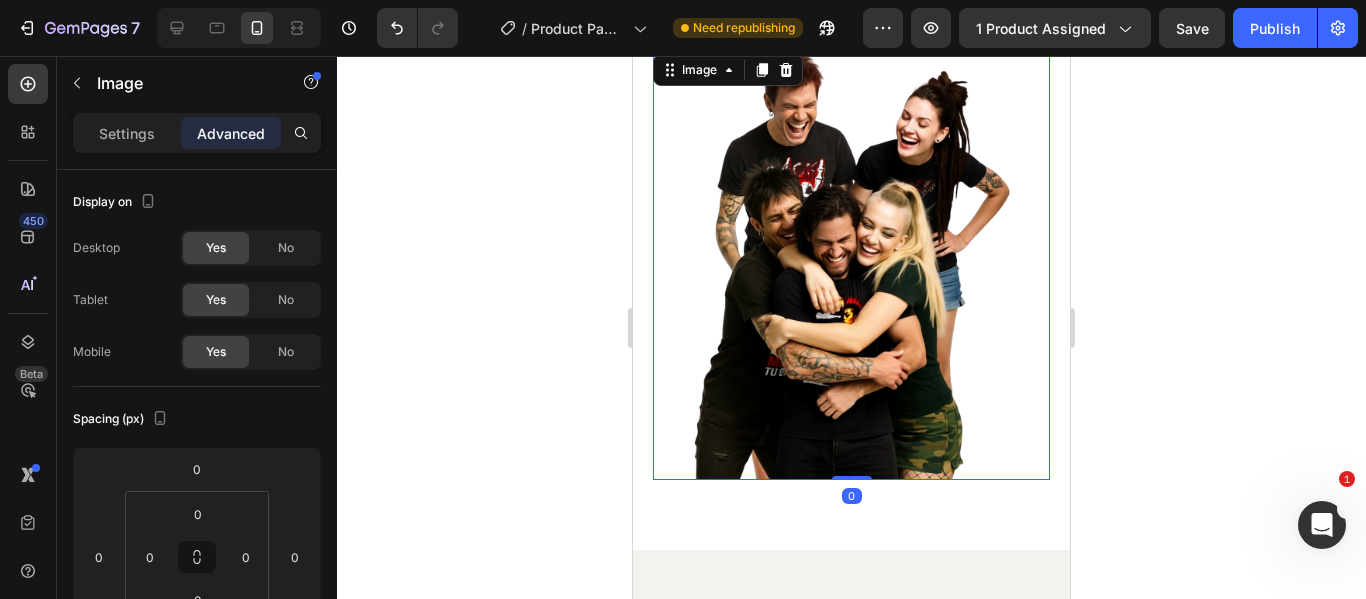 click at bounding box center (851, 264) 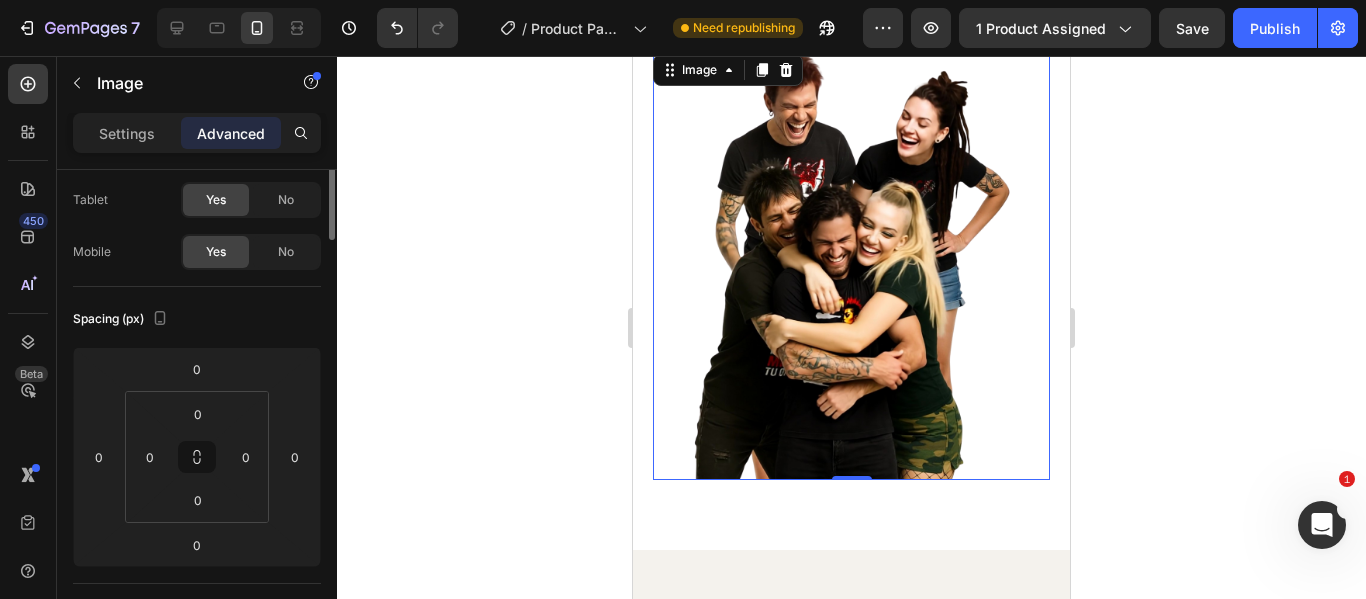 scroll, scrollTop: 0, scrollLeft: 0, axis: both 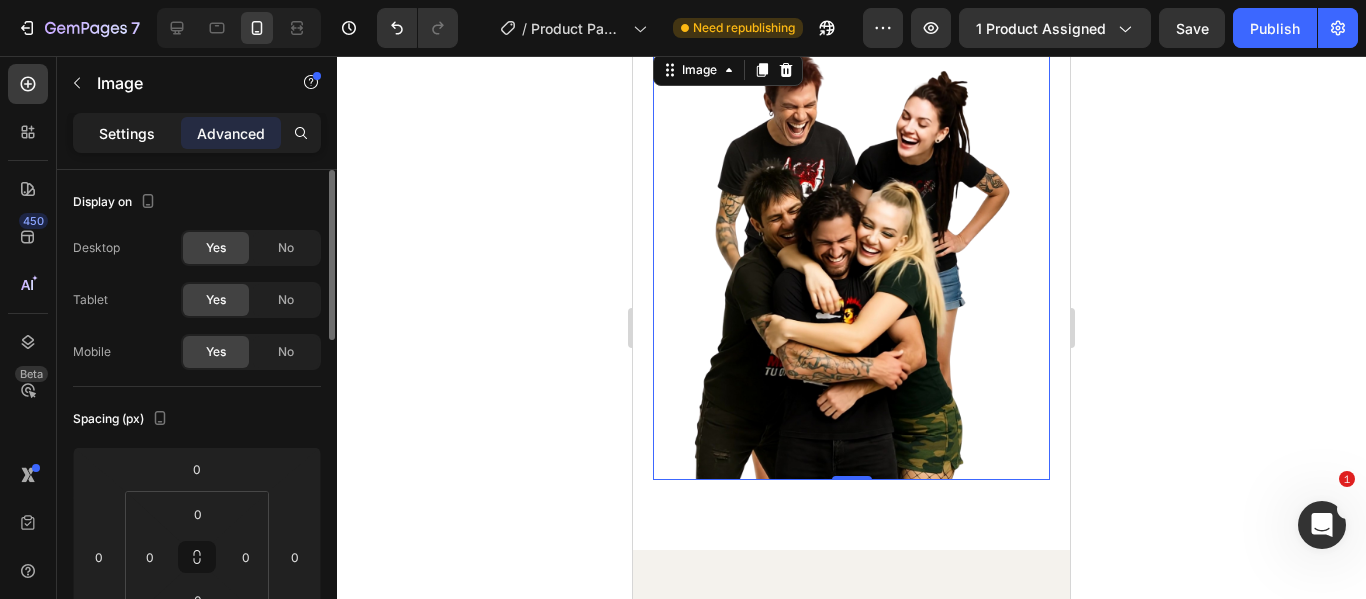 click on "Settings" at bounding box center (127, 133) 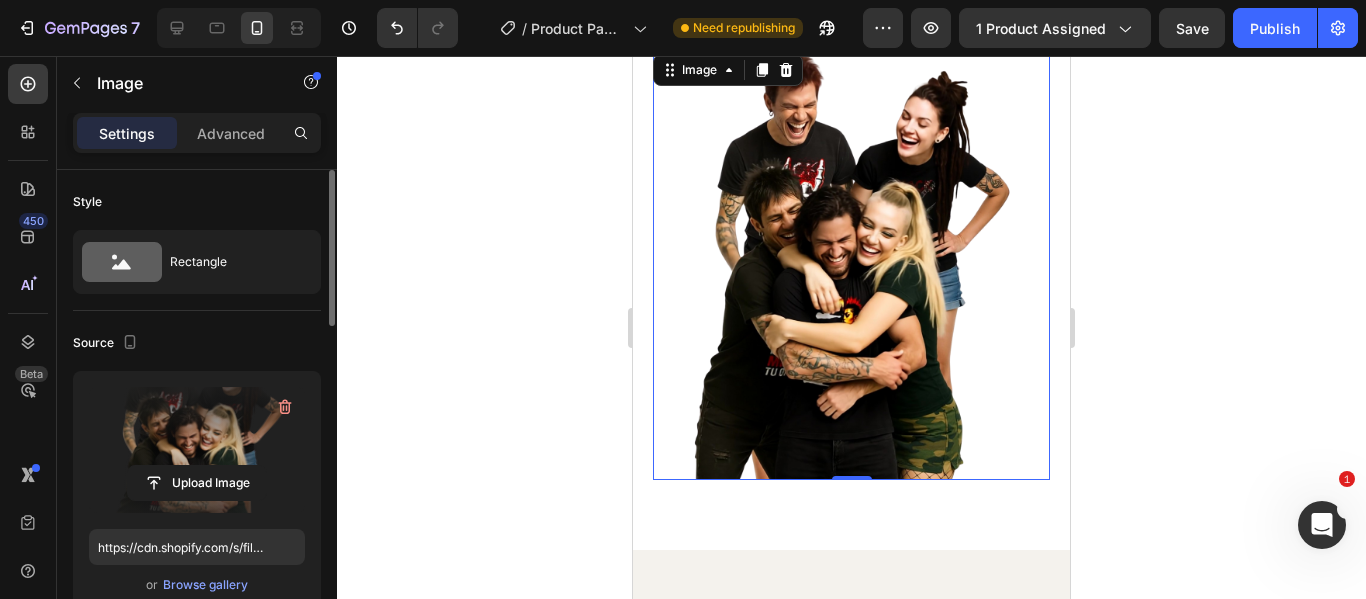 click at bounding box center (197, 450) 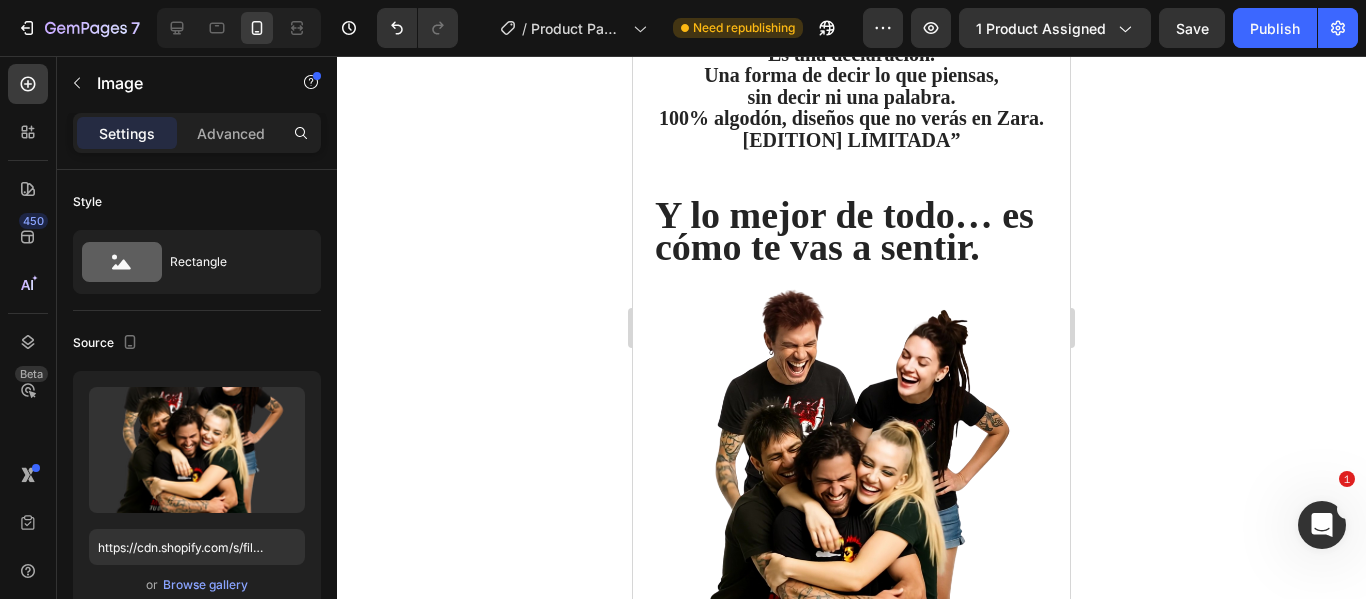 scroll, scrollTop: 1414, scrollLeft: 0, axis: vertical 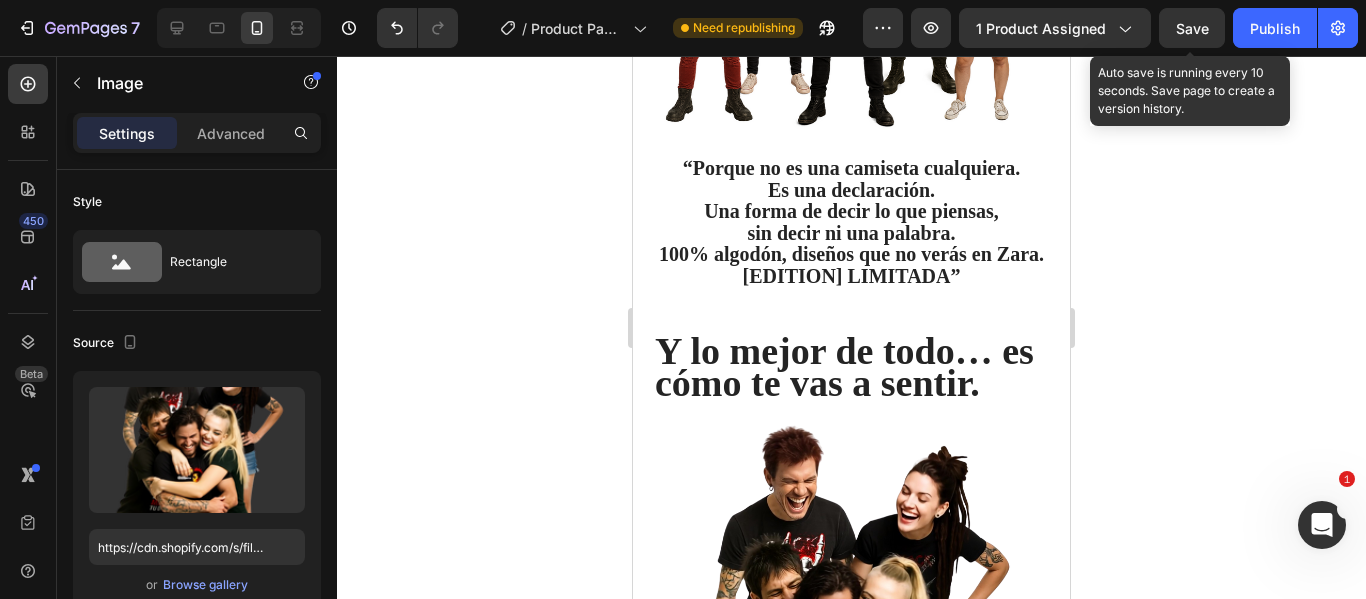 click on "Save" at bounding box center [1192, 28] 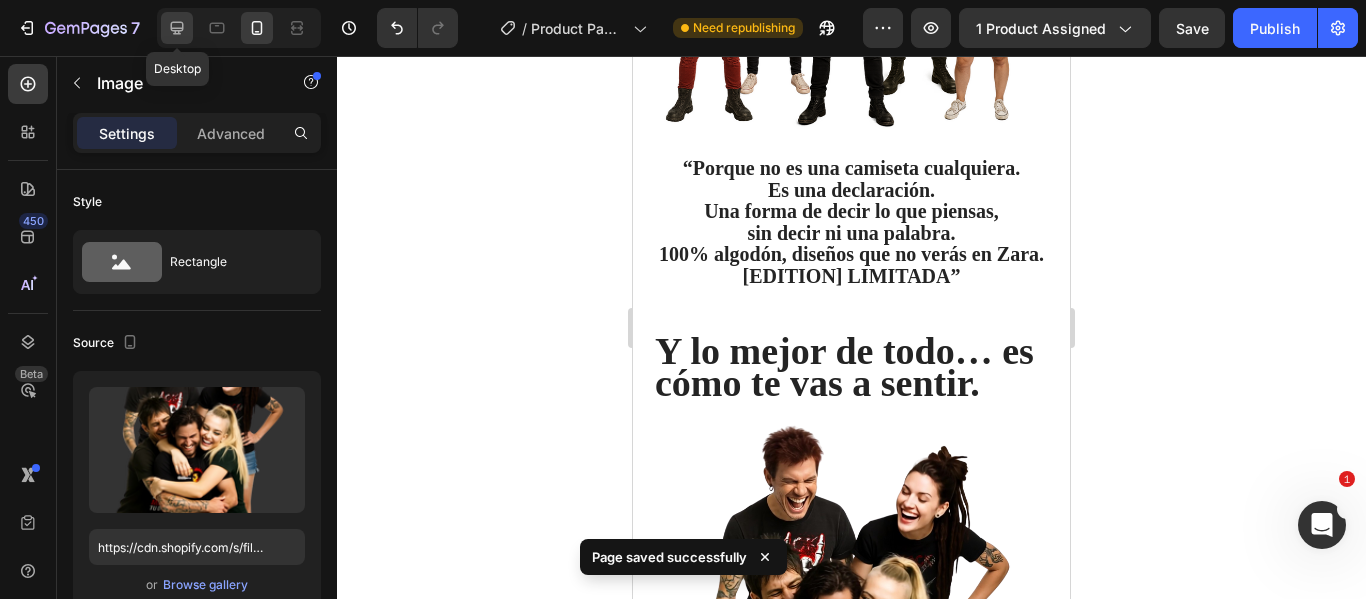 click 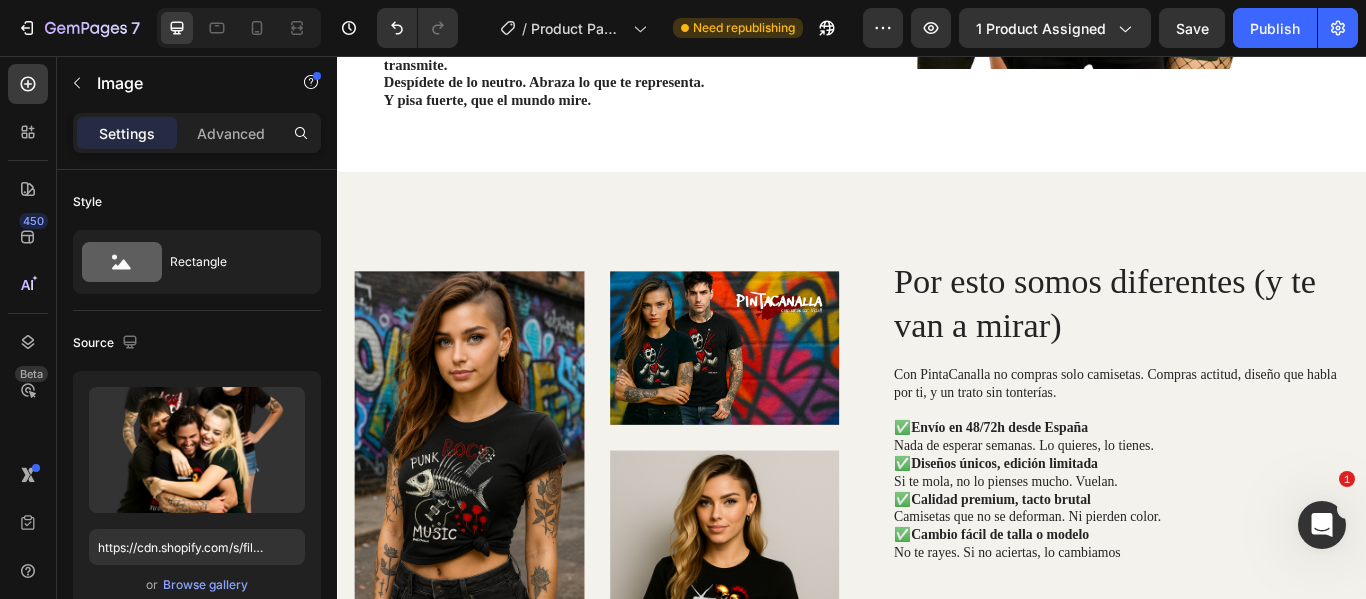 scroll, scrollTop: 2364, scrollLeft: 0, axis: vertical 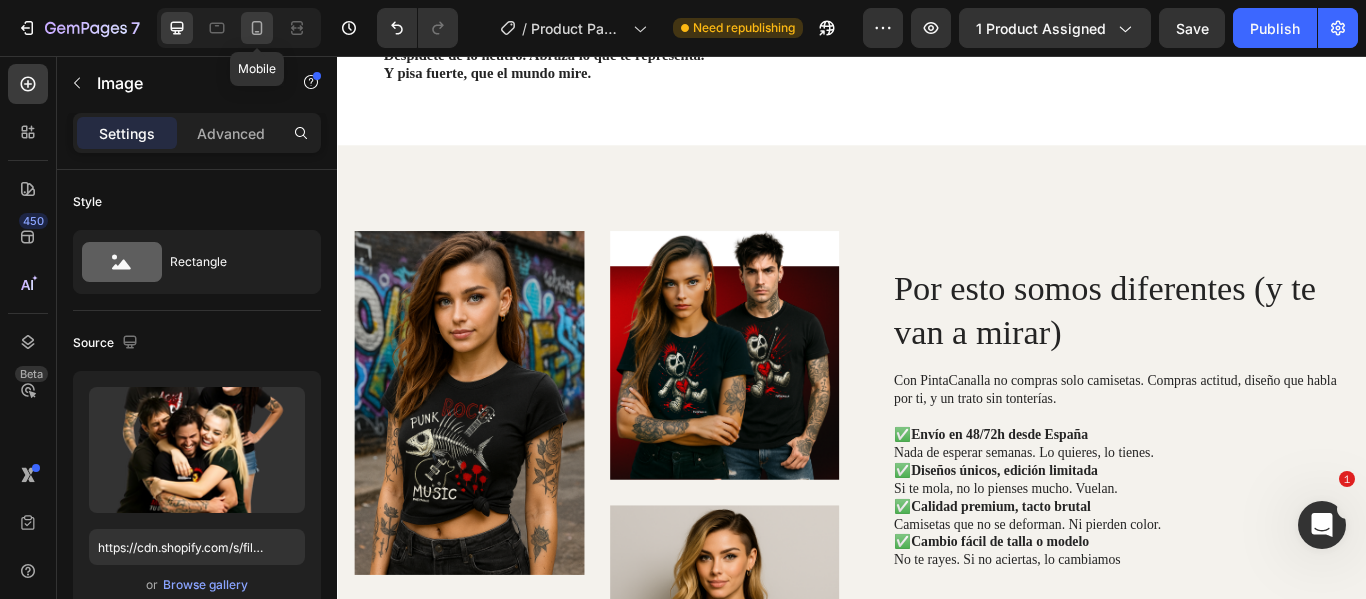 click 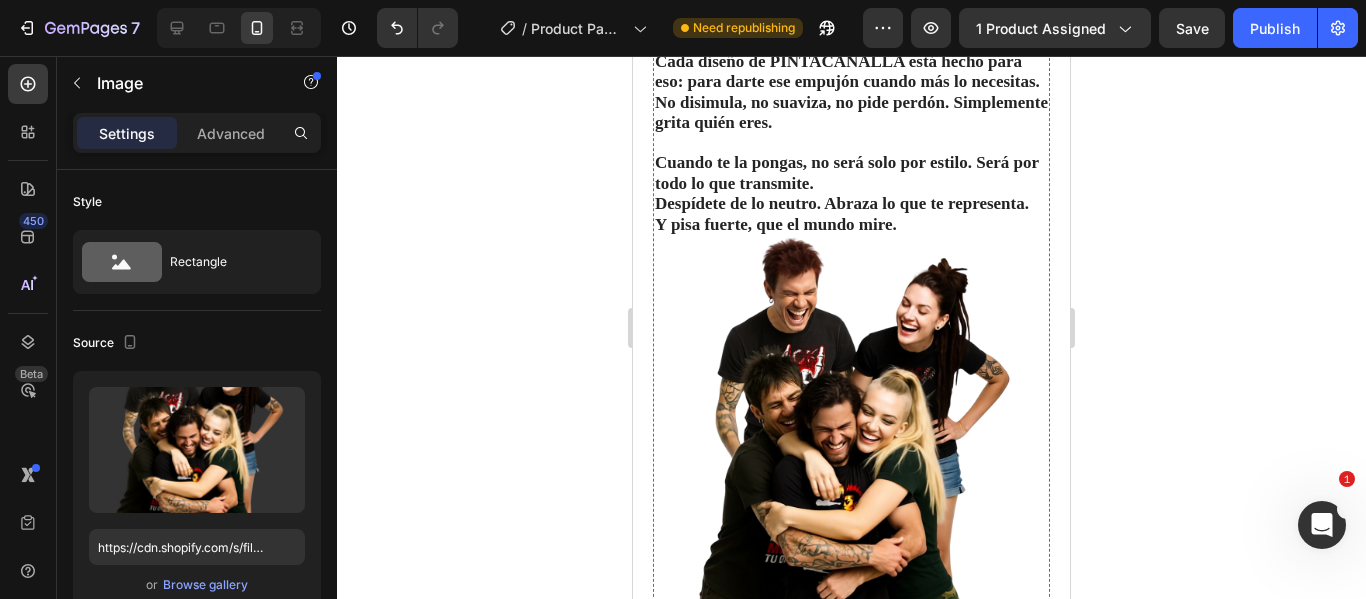 scroll, scrollTop: 2354, scrollLeft: 0, axis: vertical 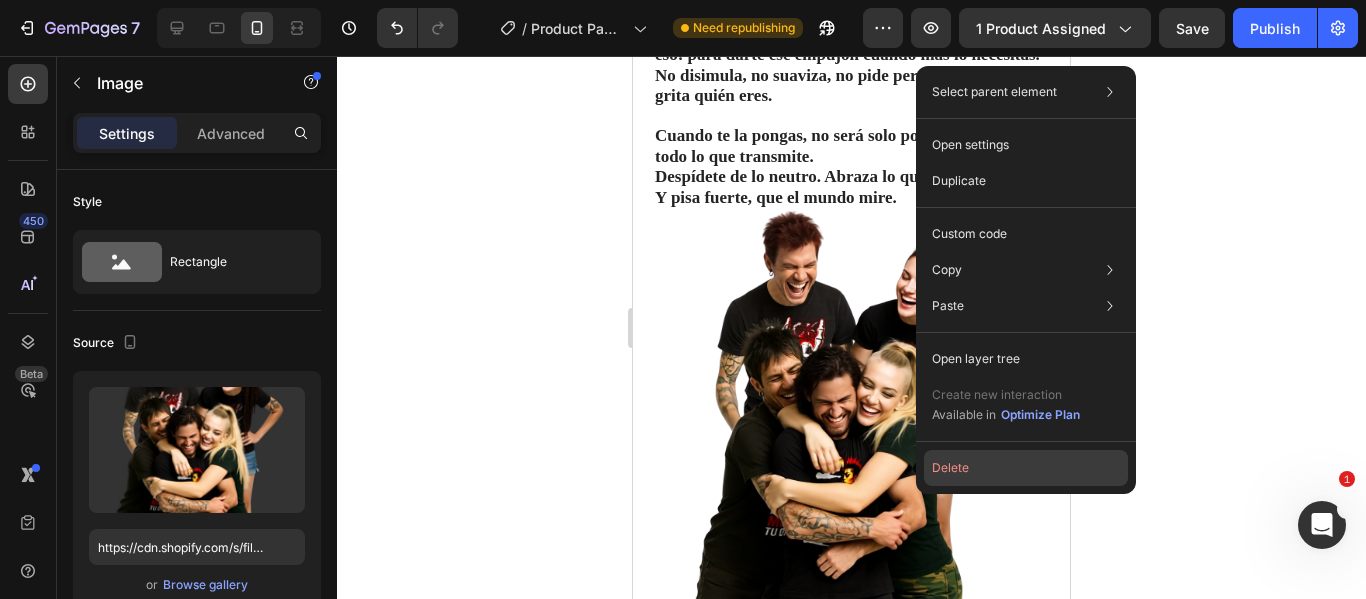 click on "Delete" 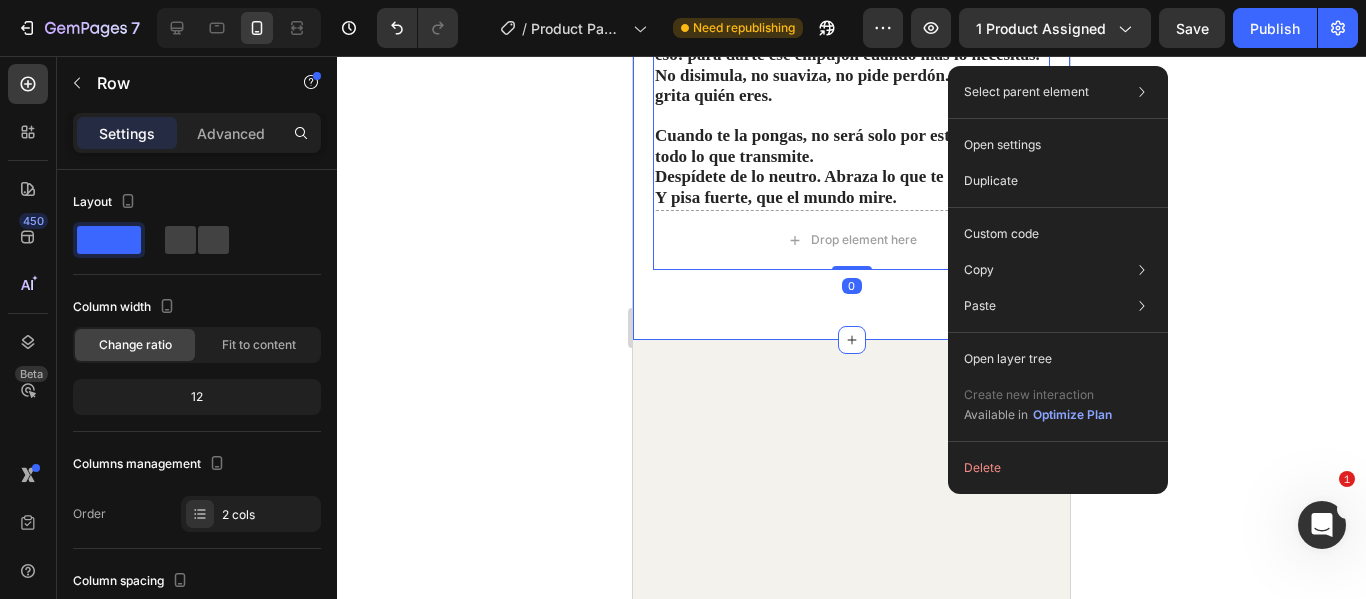 click on "“Porque no es una camiseta cualquiera. Es una declaración.  Una forma de decir lo que piensas,  sin decir ni una palabra.  100% algodón, diseños que no verás en Zara. [EDITION] LIMITADA”   Text Block Row ¿Porqué todos te miran cuando llevas una de estas? Heading Image Row
Drop element here Y lo mejor de todo… es cómo te vas a sentir. Heading Image Imagina salir a la calle con esa seguridad que se nota. Mirada al frente, sonrisa que no pide permiso y una camiseta que habla por ti. No es solo ropa, es actitud.   Cada diseño de PINTACANALLA está hecho para eso: para darte ese empujón cuando más lo necesitas. No disimula, no suaviza, no pide perdón. Simplemente grita quién eres.   Cuando te la pongas, no será solo por estilo. Será por todo lo que transmite. Despídete de lo neutro. Abraza lo que te representa. Y pisa fuerte, que el mundo mire. Text Block Row Row   0 Section 2" at bounding box center [851, -418] 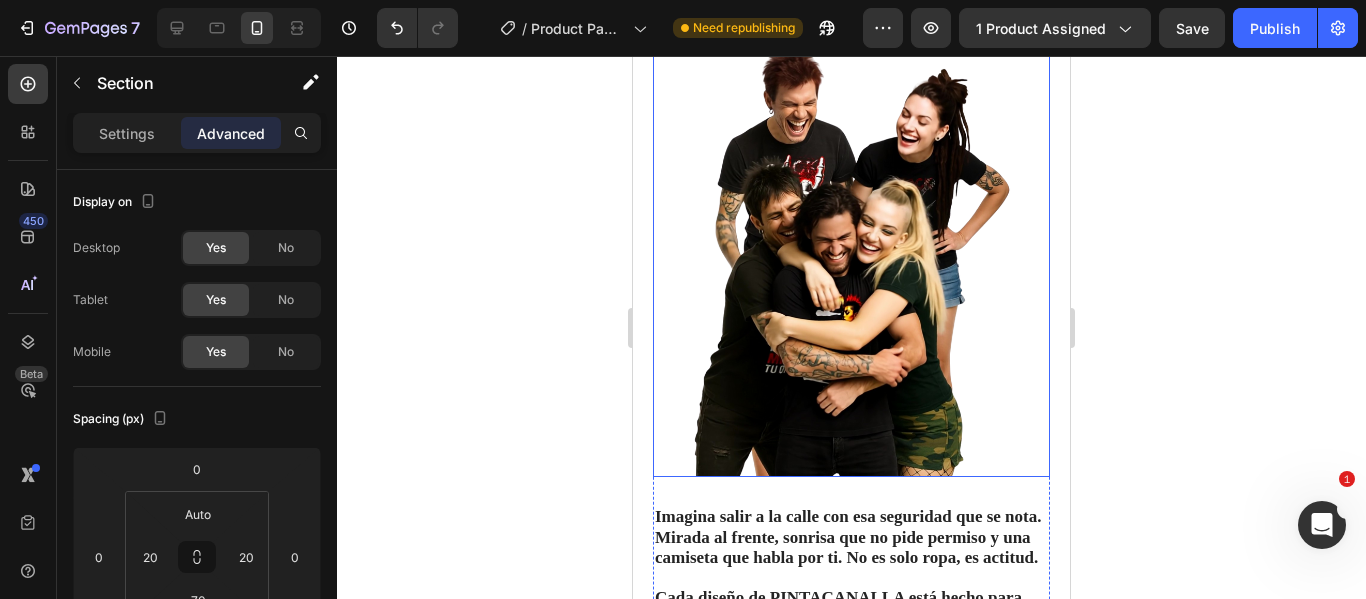 scroll, scrollTop: 2400, scrollLeft: 0, axis: vertical 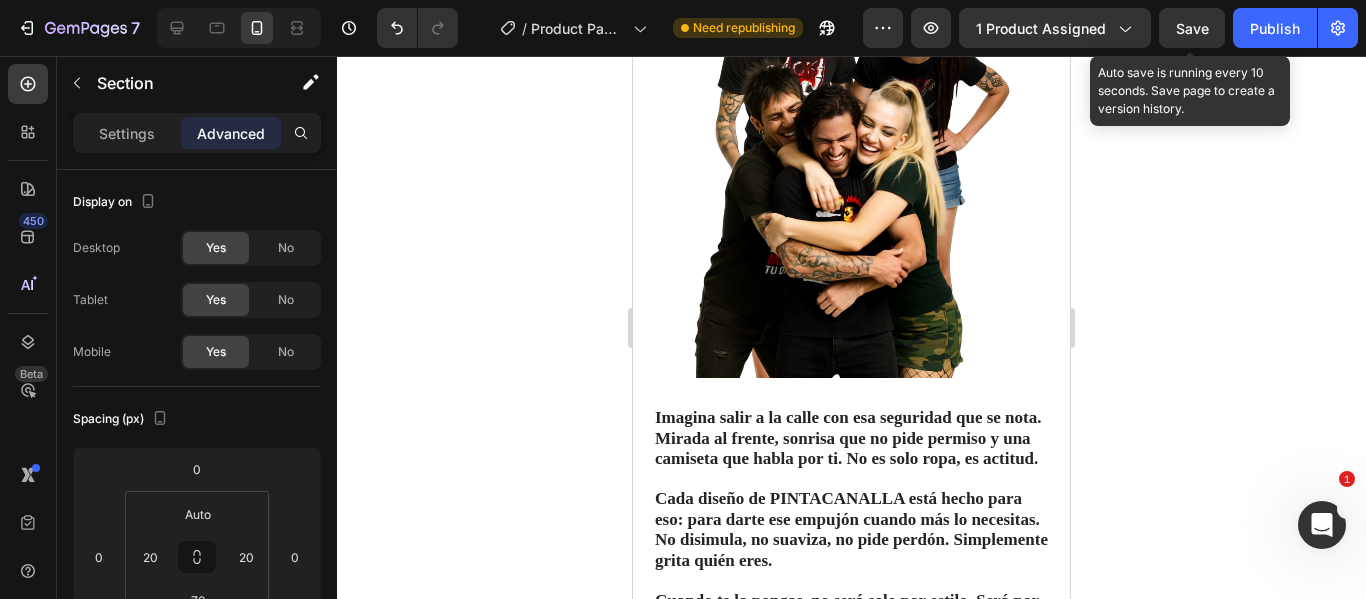 click on "Save" at bounding box center [1192, 28] 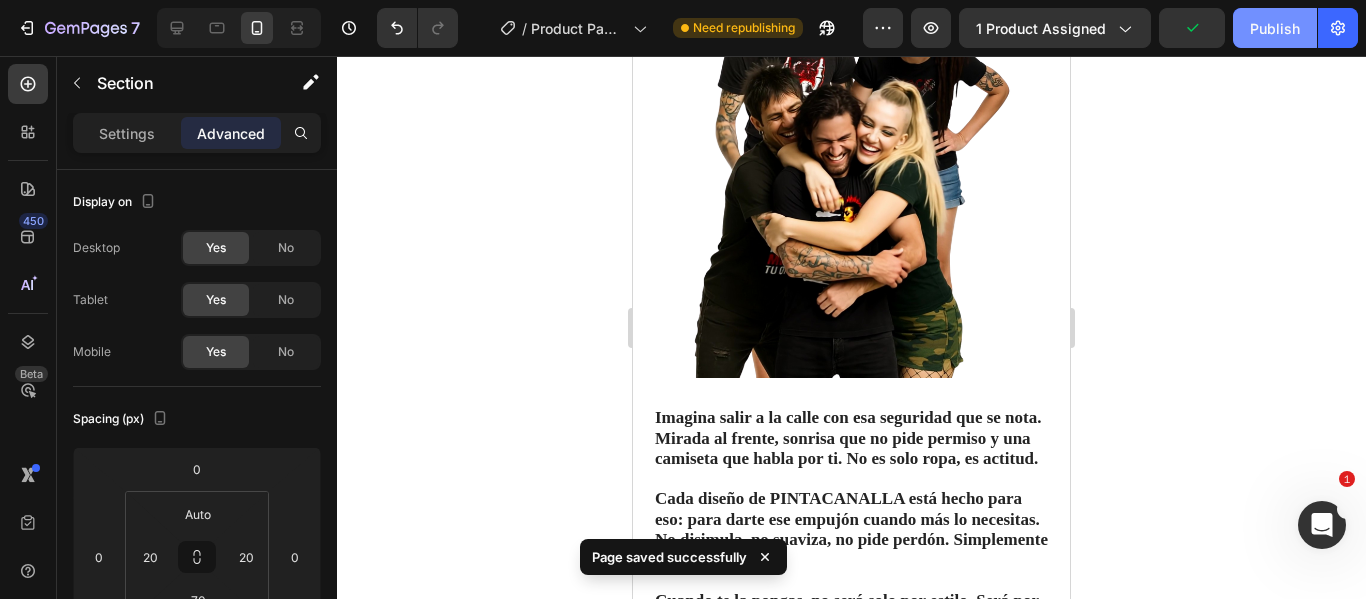 click on "Publish" 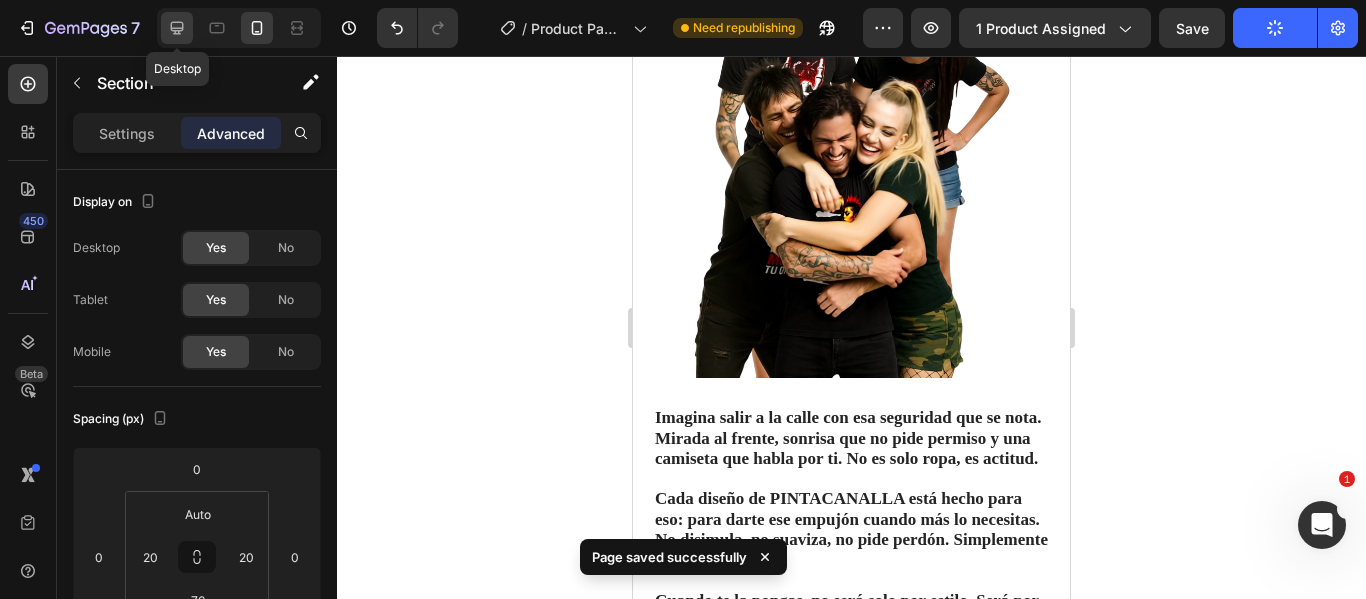 click 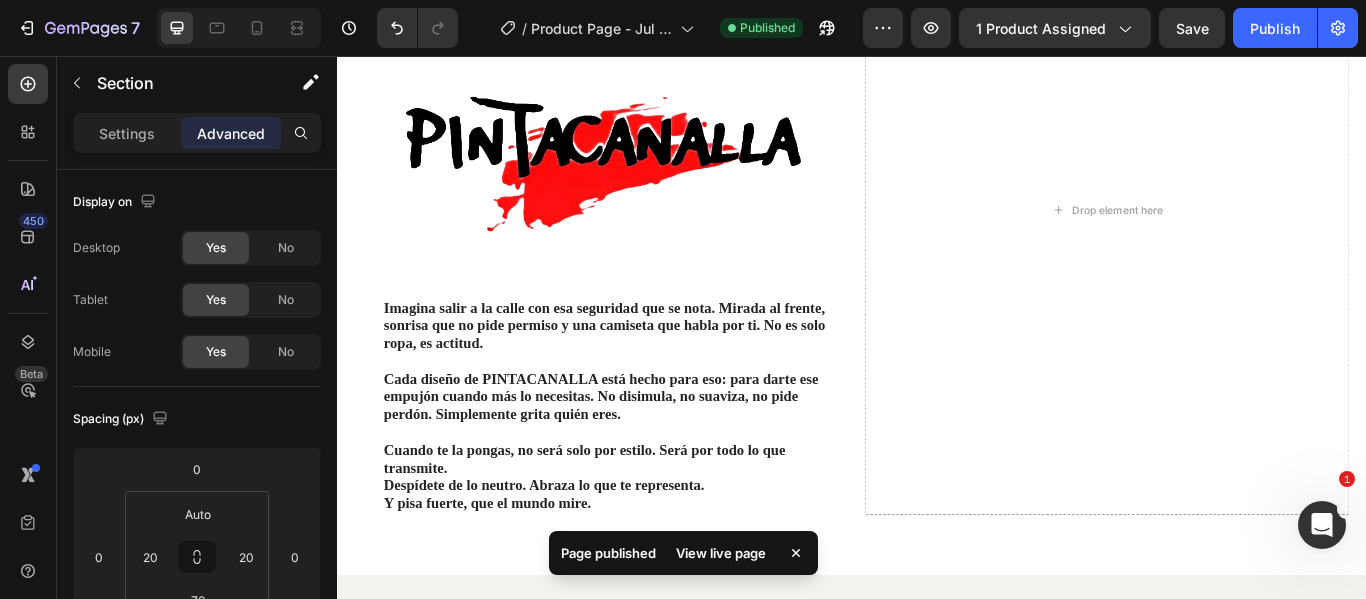 scroll, scrollTop: 1763, scrollLeft: 0, axis: vertical 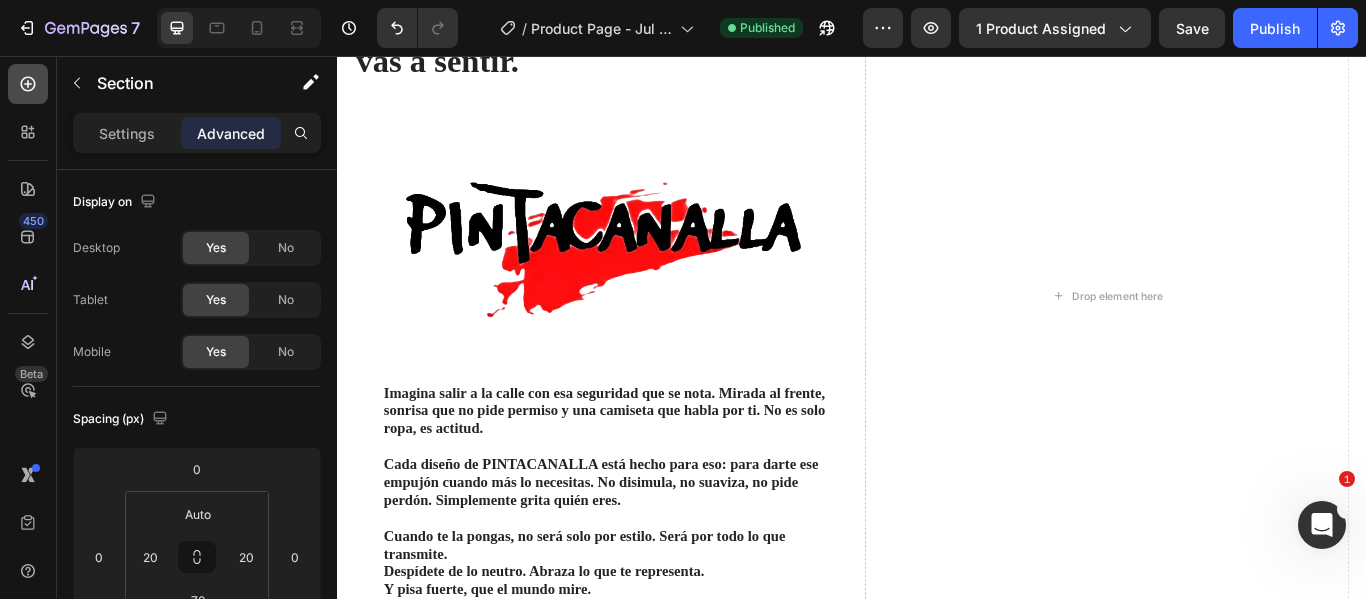 click 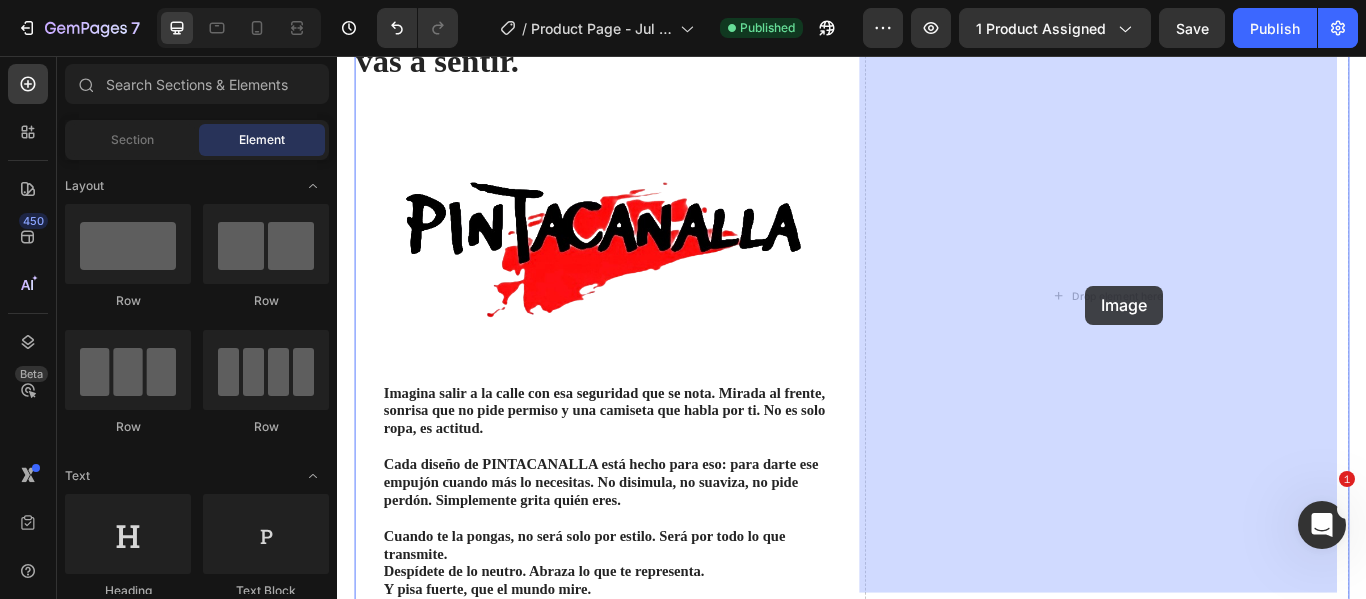 drag, startPoint x: 495, startPoint y: 417, endPoint x: 1209, endPoint y: 324, distance: 720.03125 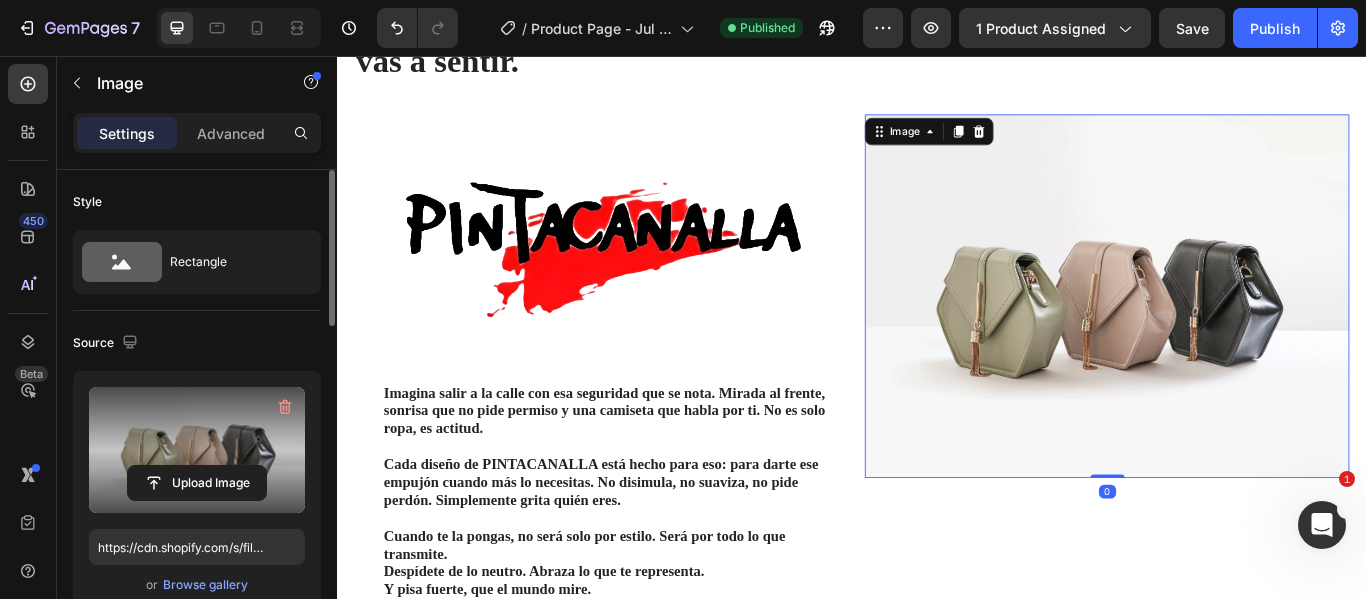 click at bounding box center (197, 450) 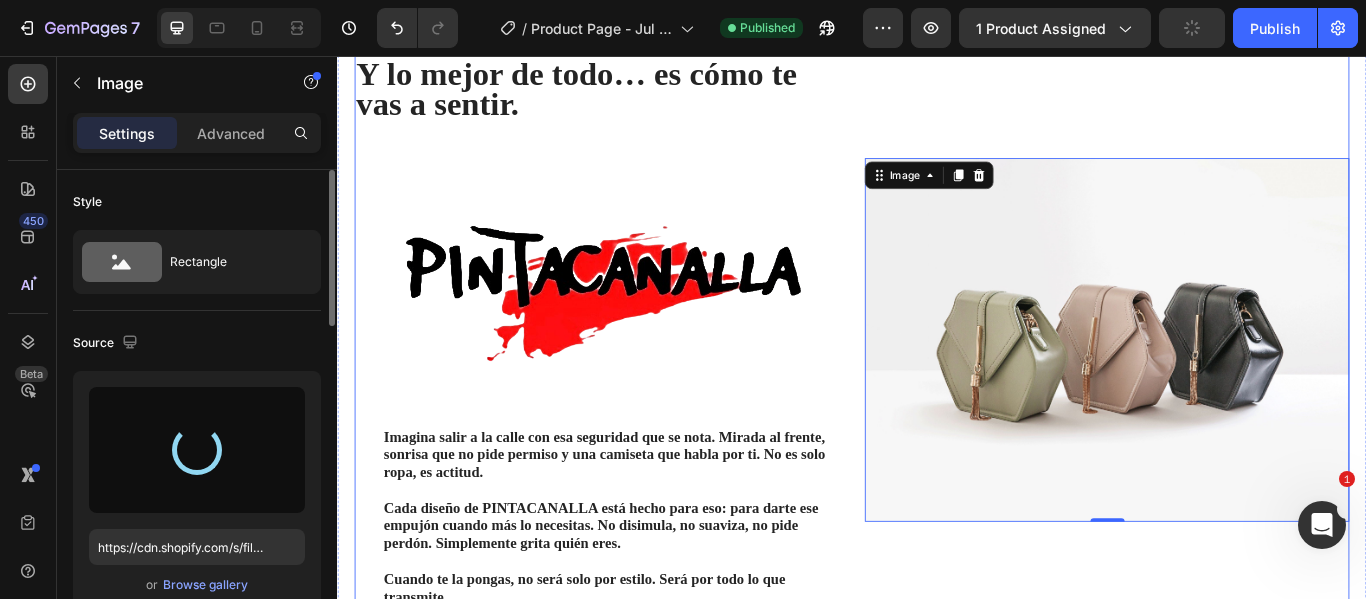 scroll, scrollTop: 1563, scrollLeft: 0, axis: vertical 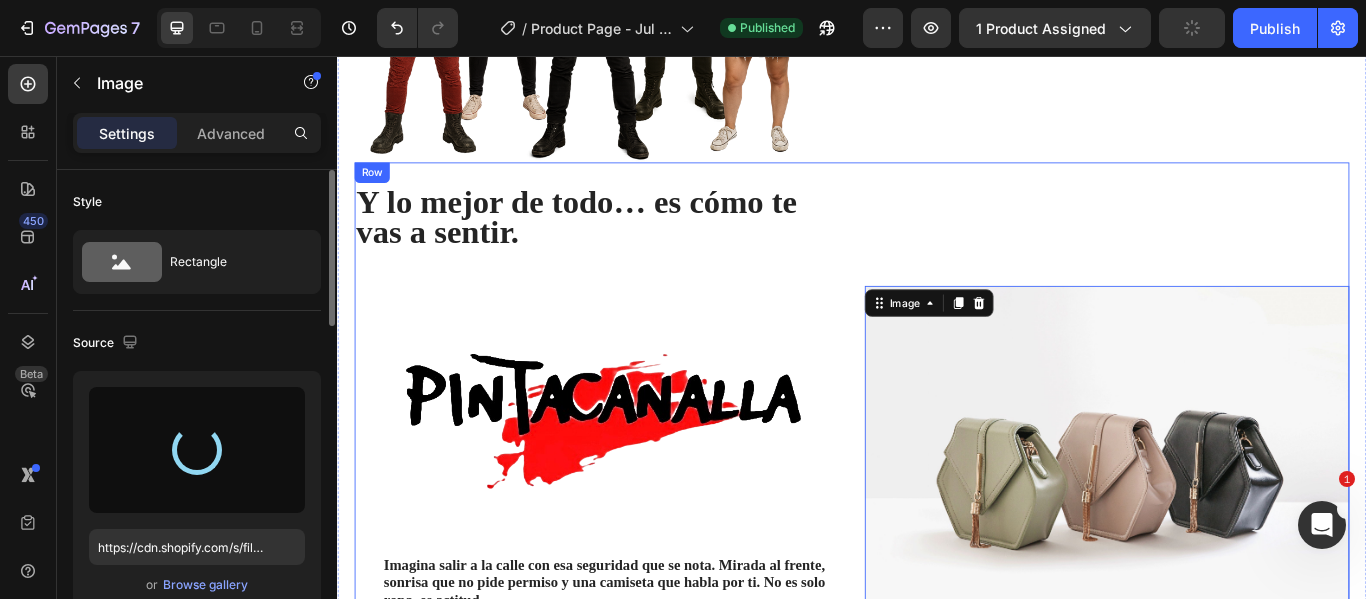 type on "https://cdn.shopify.com/s/files/1/0895/7424/4697/files/gempages_577607291776271301-e5a8fc3c-0cac-404f-855e-3a2cbb5feb79.png" 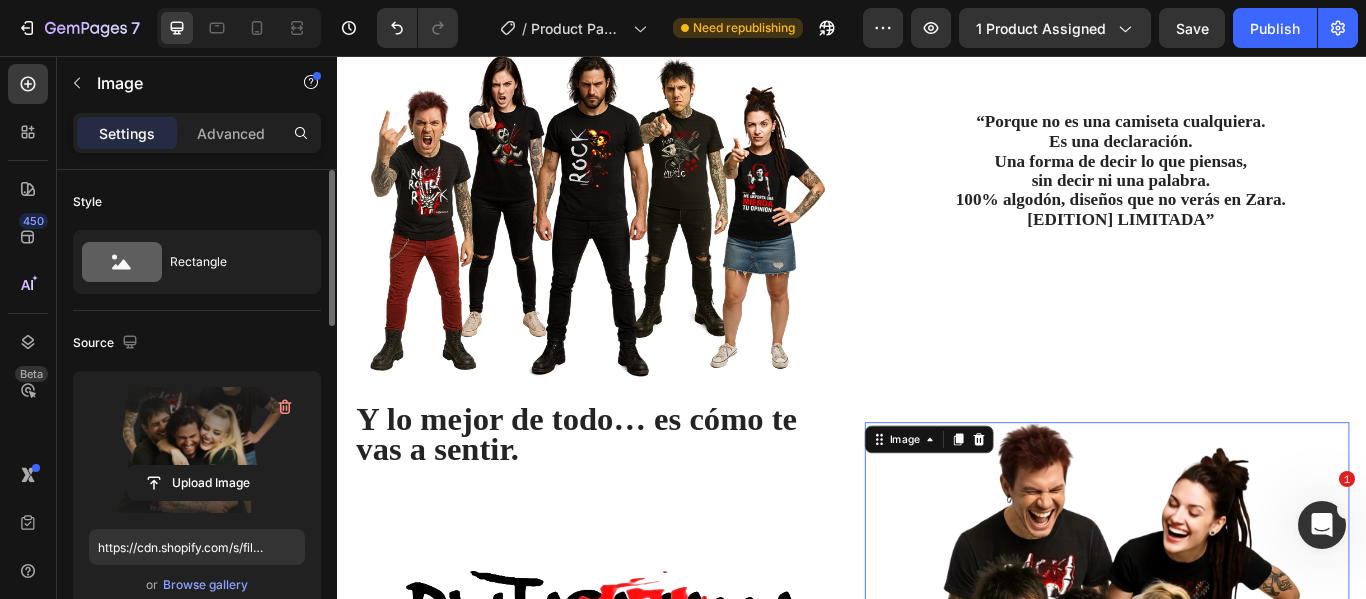 scroll, scrollTop: 1219, scrollLeft: 0, axis: vertical 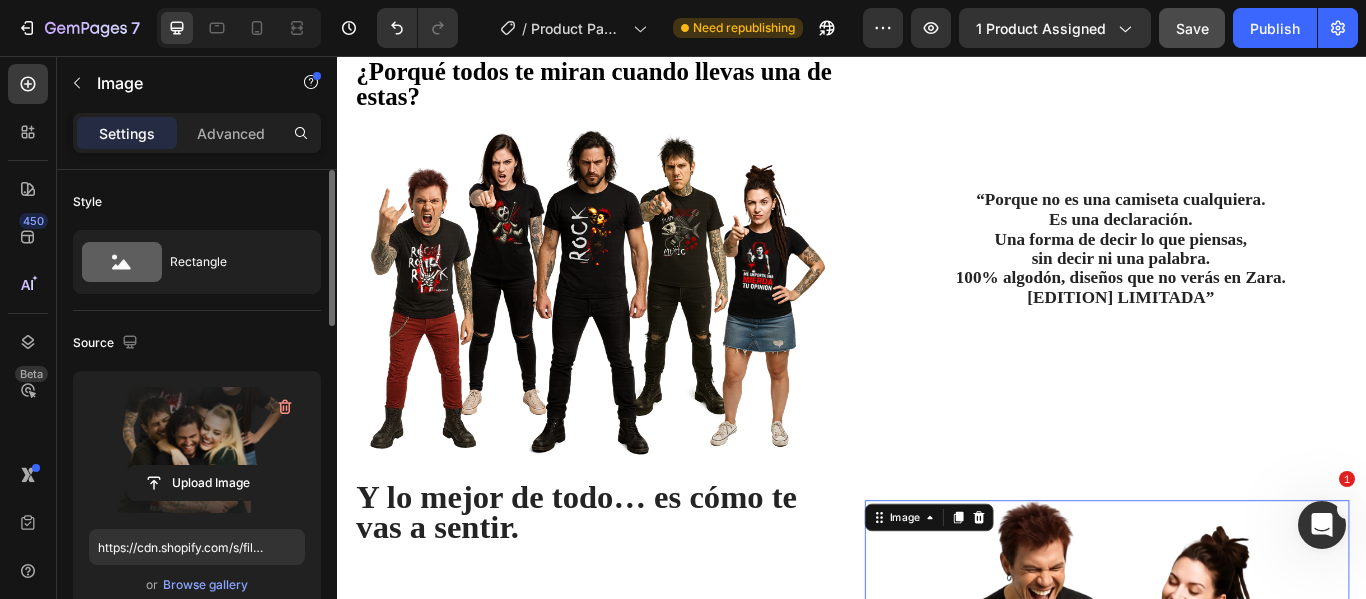 click on "Save" at bounding box center (1192, 28) 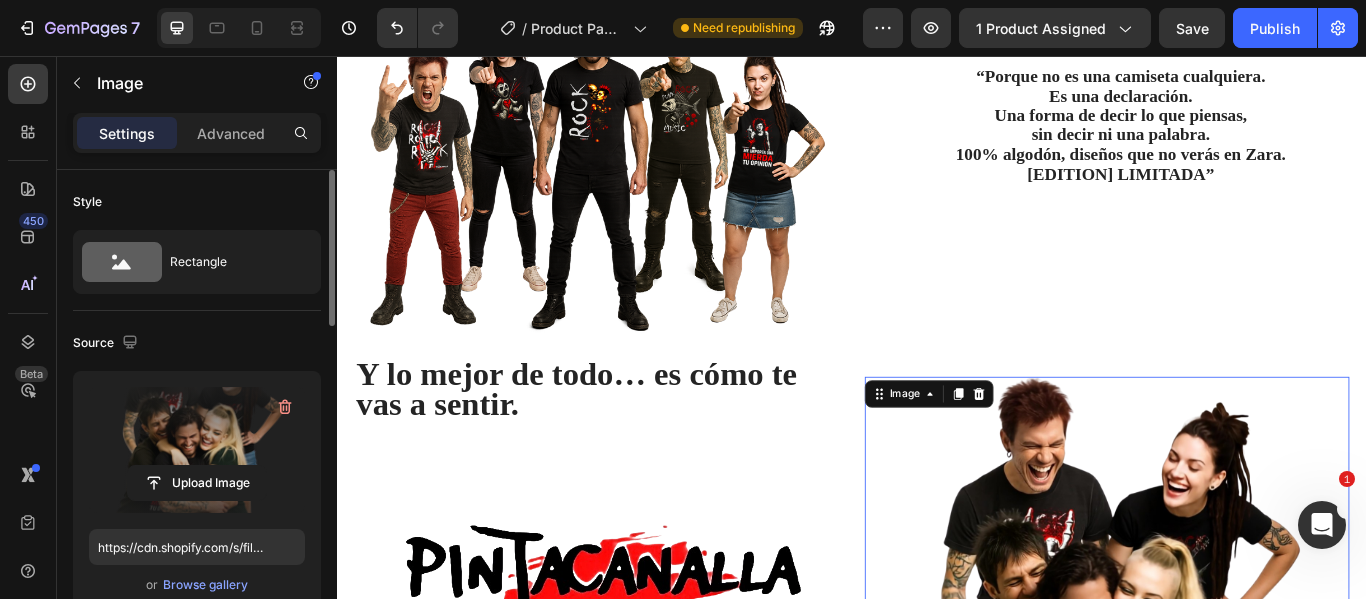 scroll, scrollTop: 1250, scrollLeft: 0, axis: vertical 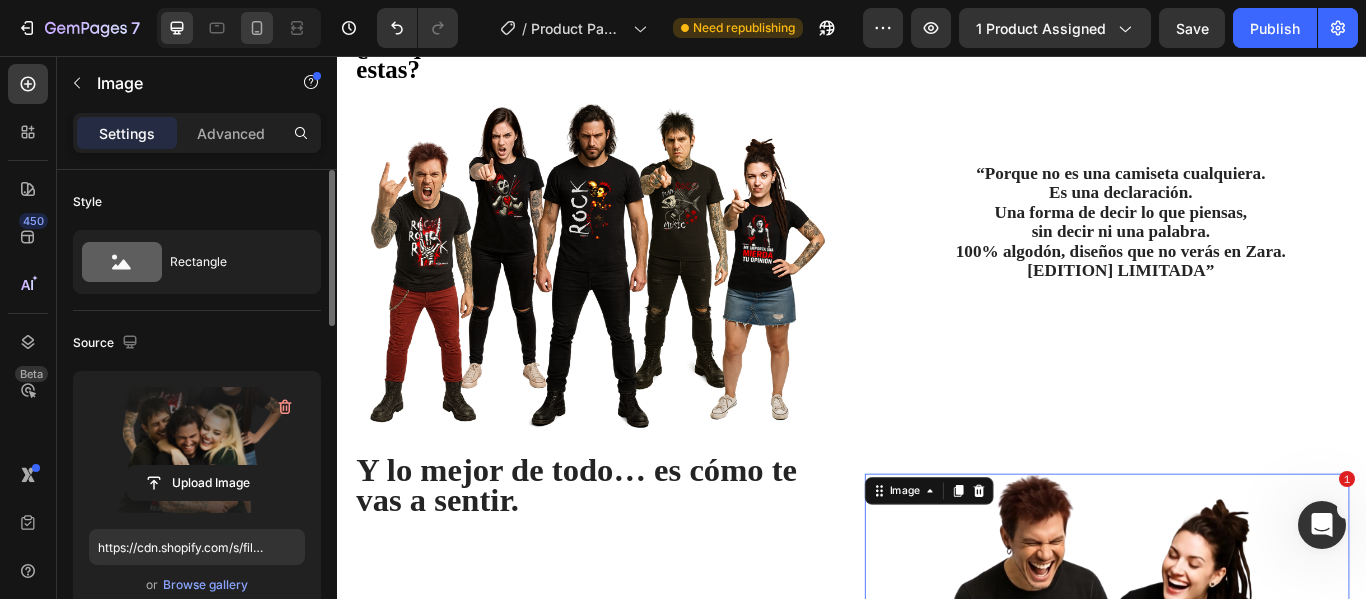 click 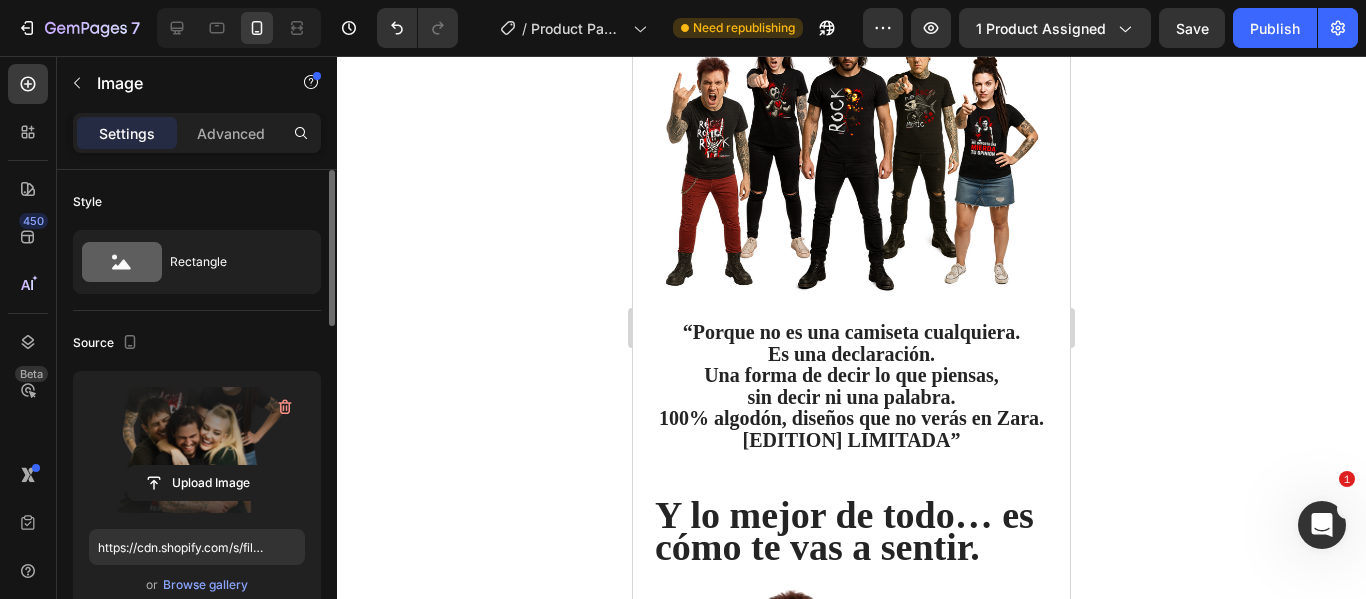 click 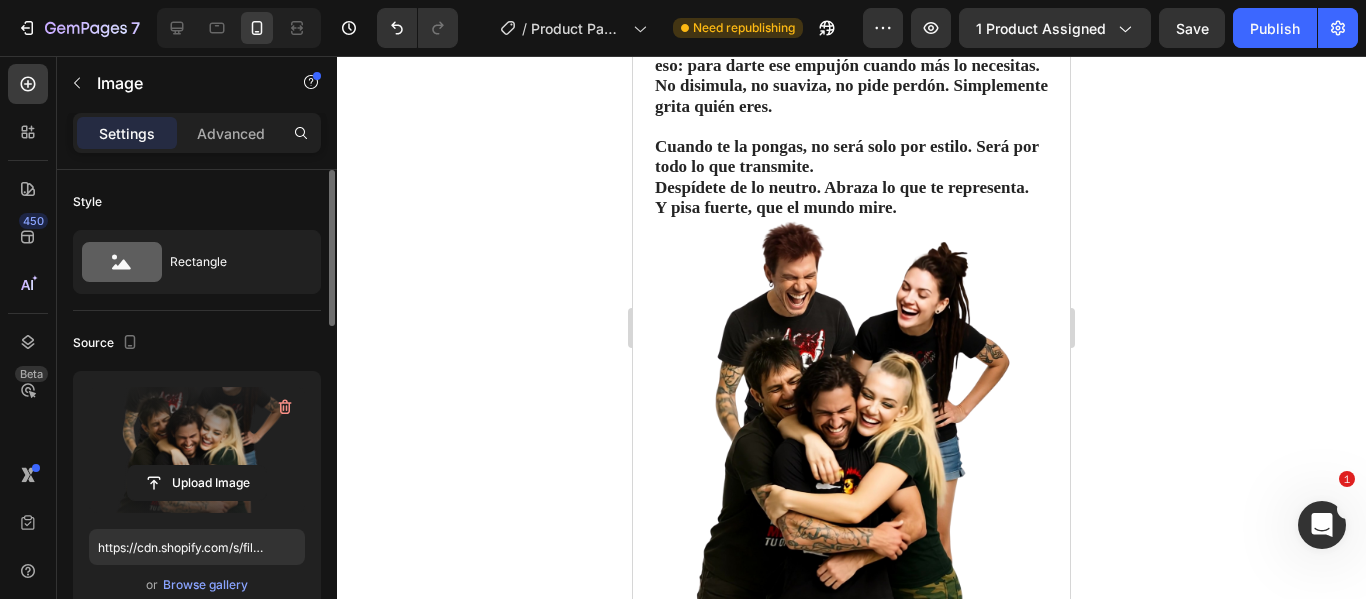 scroll, scrollTop: 2970, scrollLeft: 0, axis: vertical 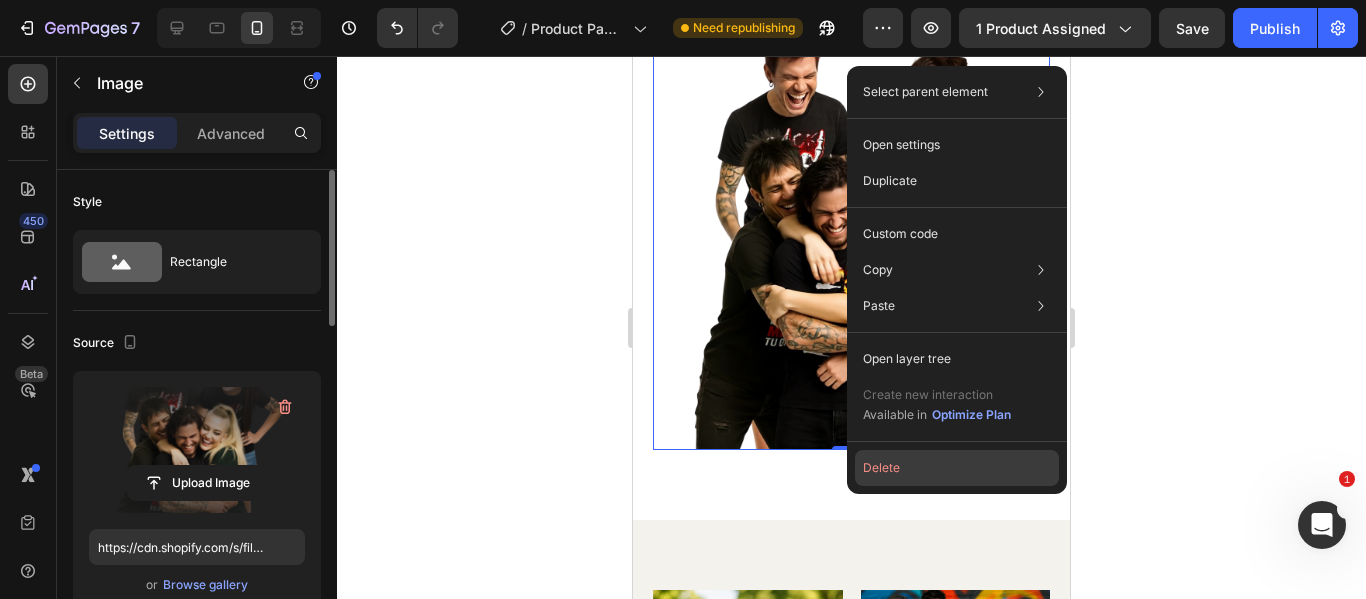 click on "Delete" 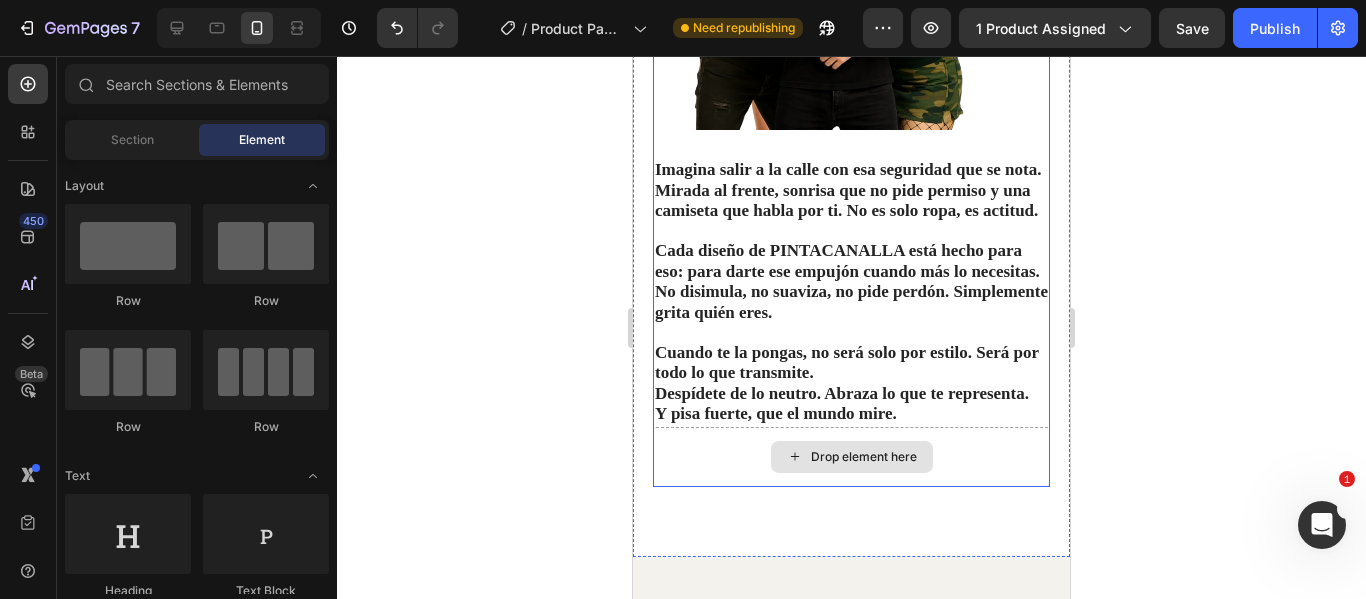 scroll, scrollTop: 2954, scrollLeft: 0, axis: vertical 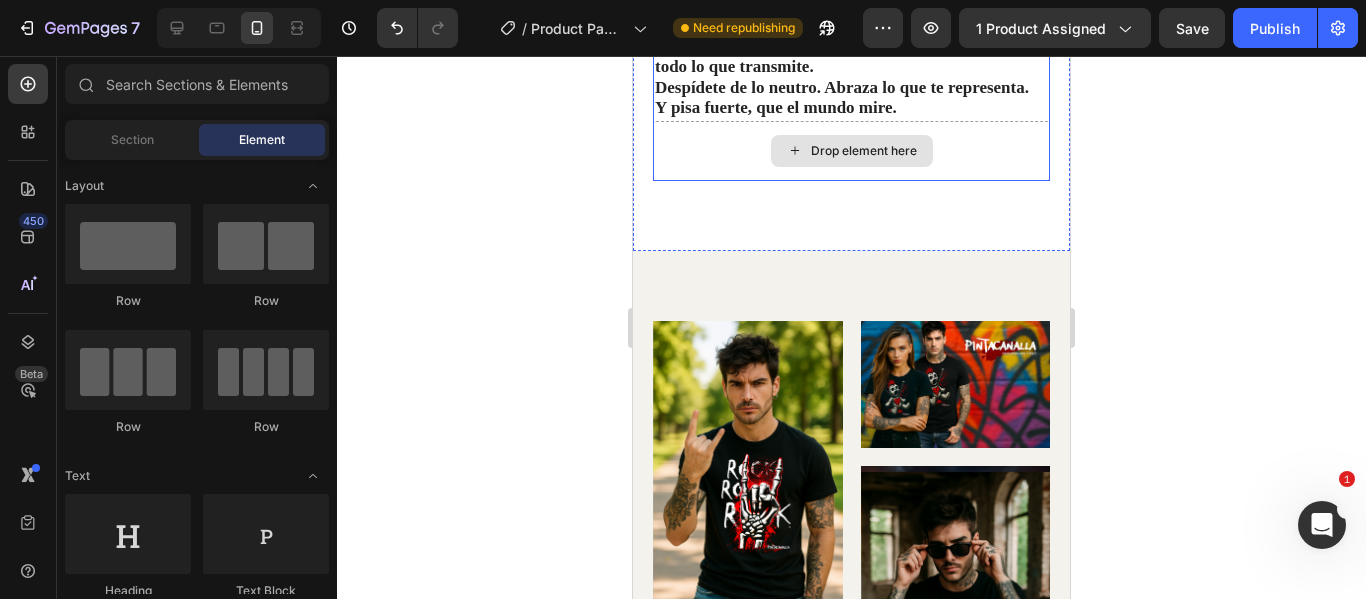 click on "Drop element here" at bounding box center [851, 151] 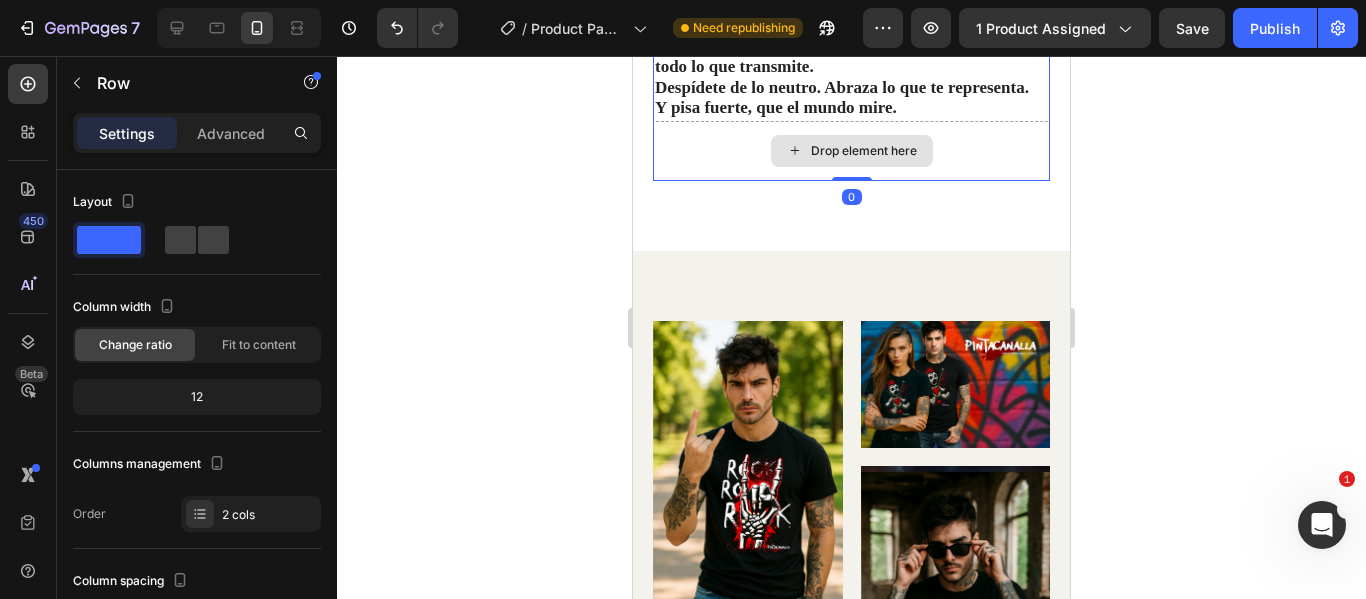 drag, startPoint x: 845, startPoint y: 194, endPoint x: 858, endPoint y: 148, distance: 47.801674 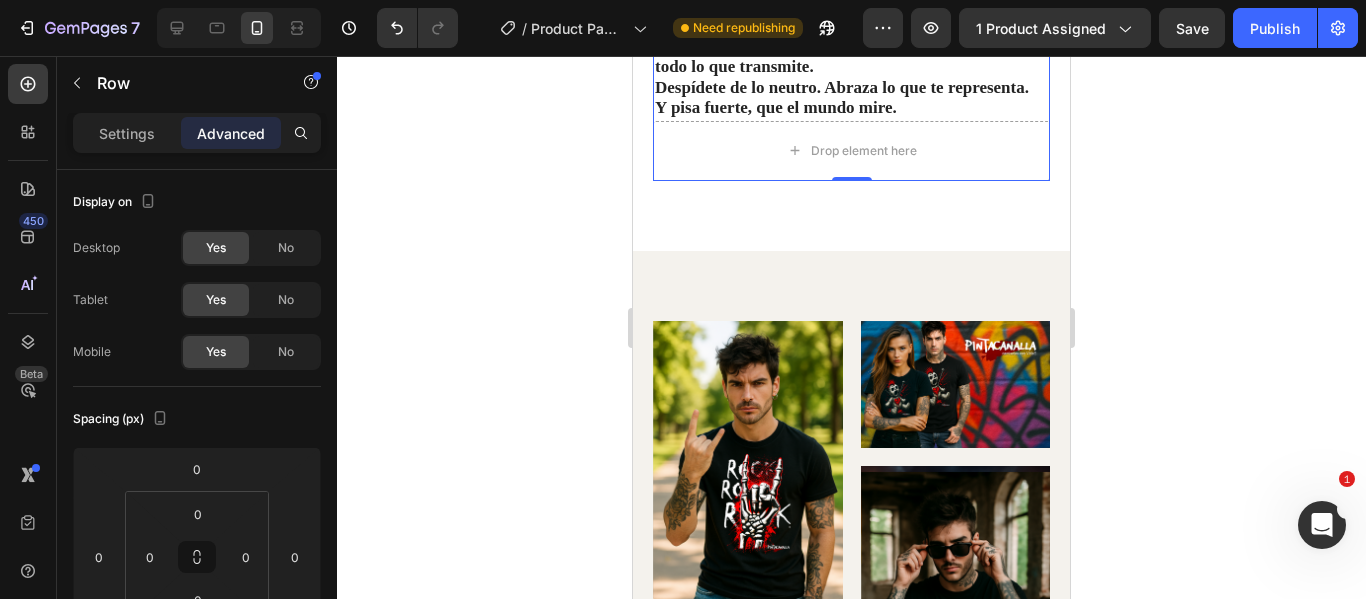 click 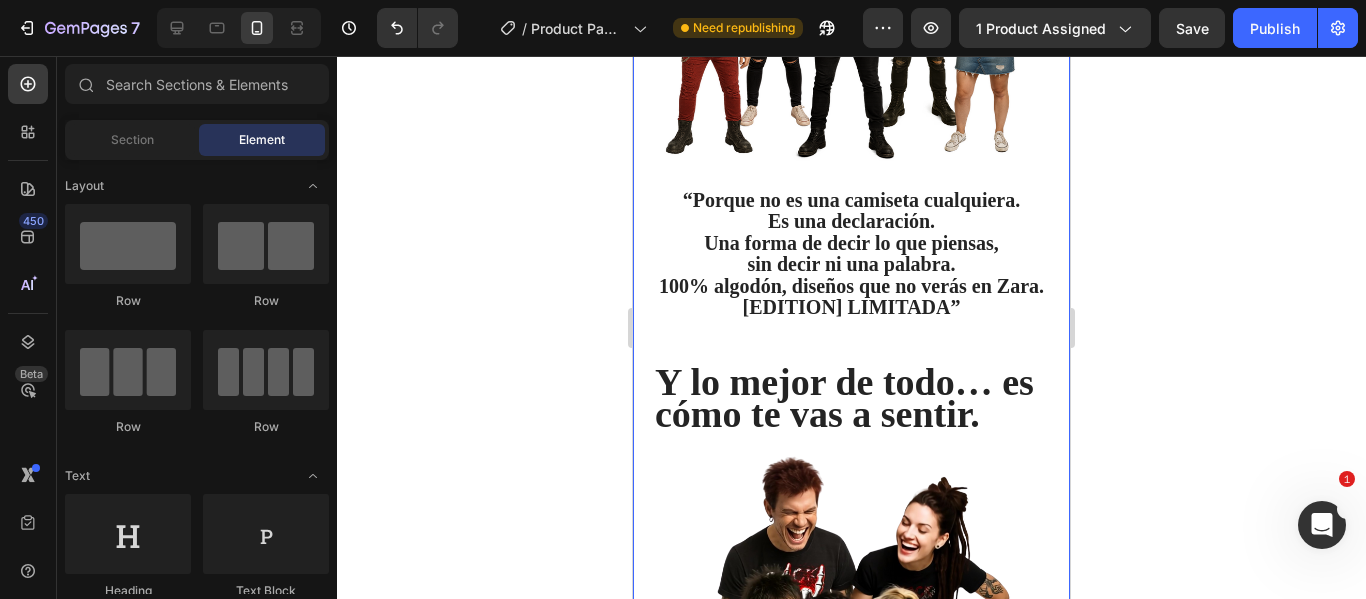 scroll, scrollTop: 1854, scrollLeft: 0, axis: vertical 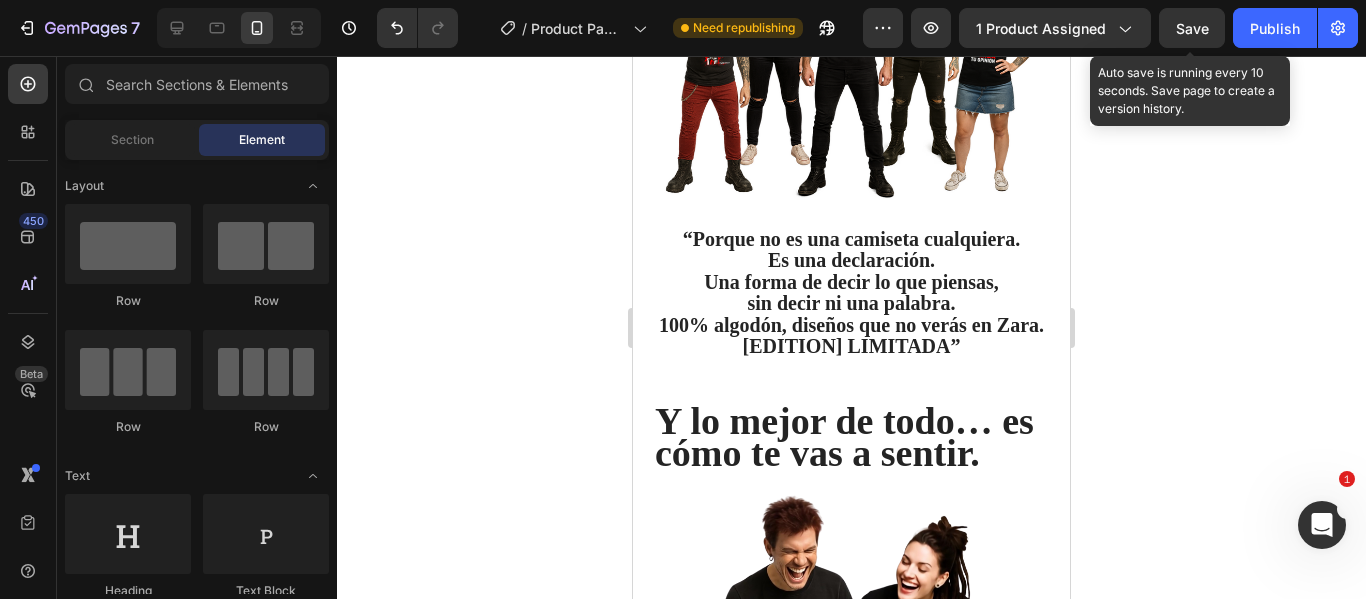 click on "Save" at bounding box center [1192, 28] 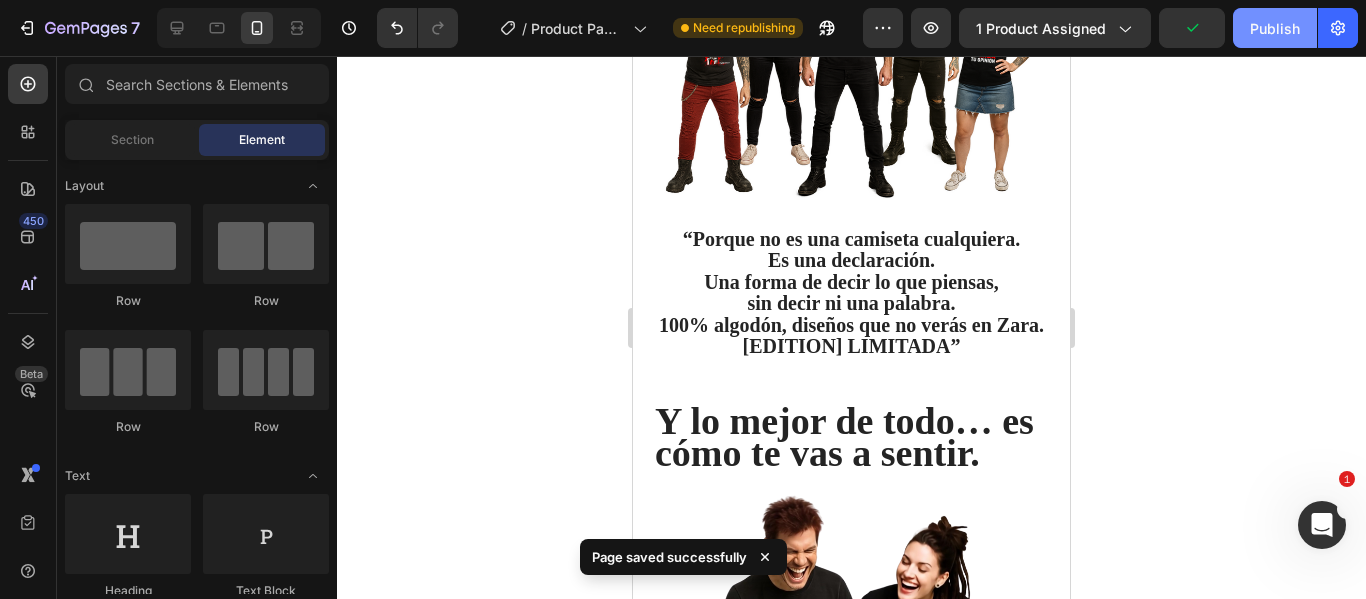 click on "Publish" at bounding box center [1275, 28] 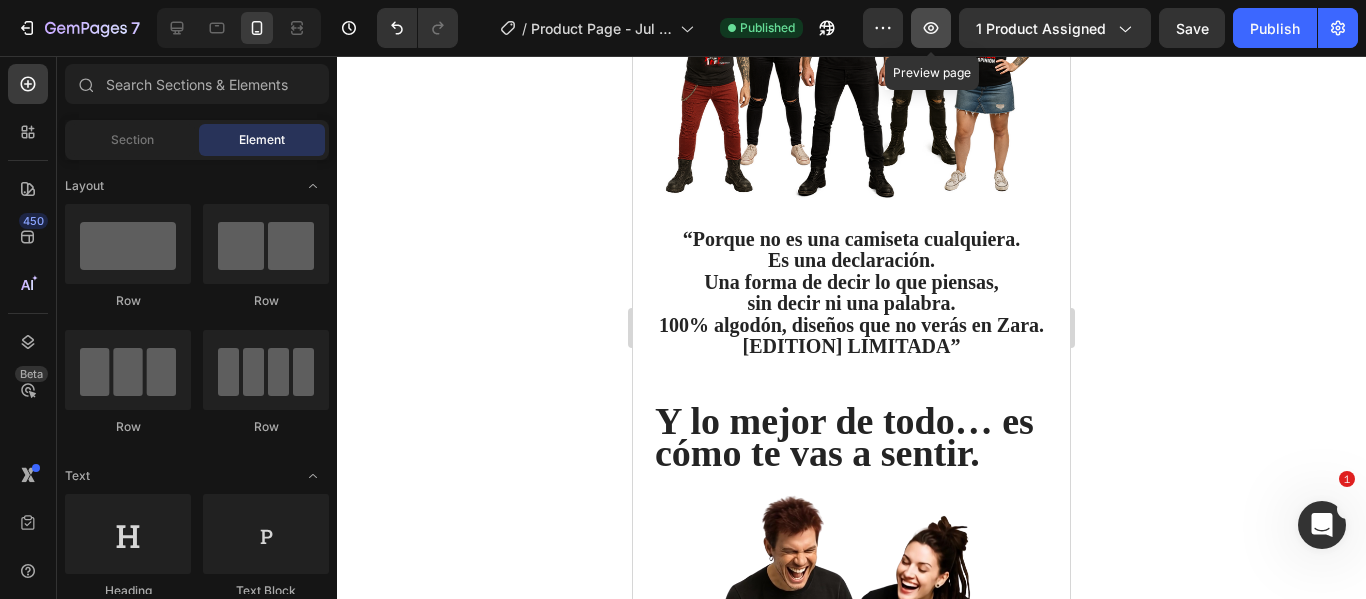 click 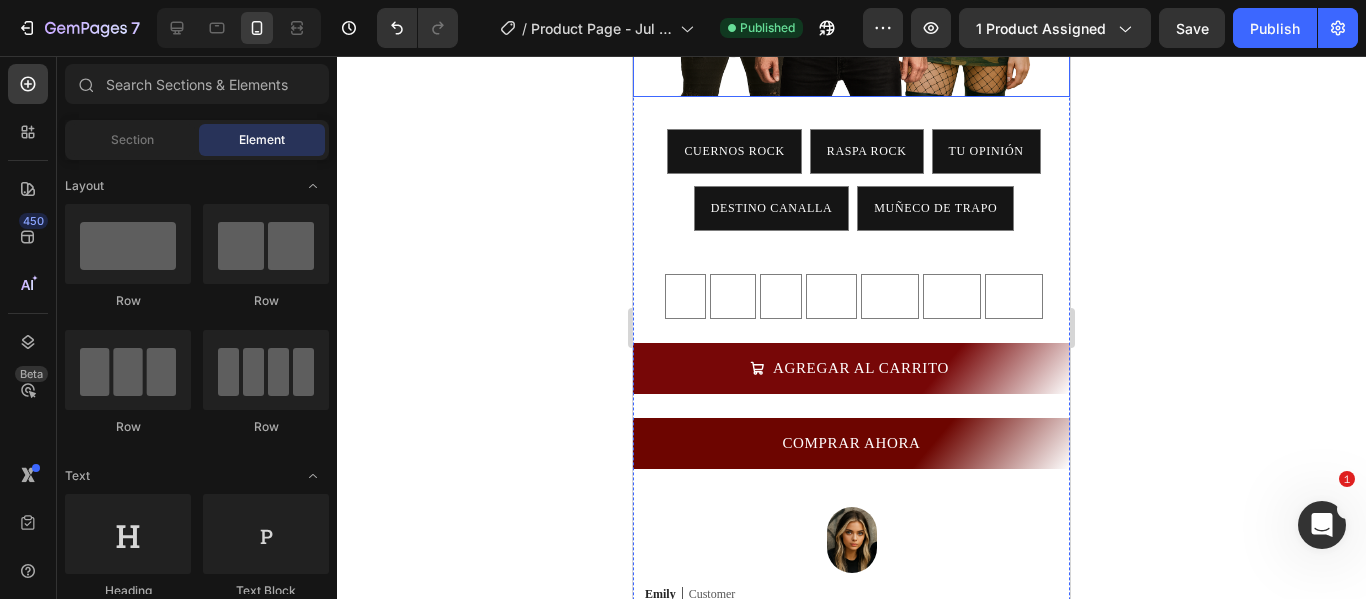scroll, scrollTop: 600, scrollLeft: 0, axis: vertical 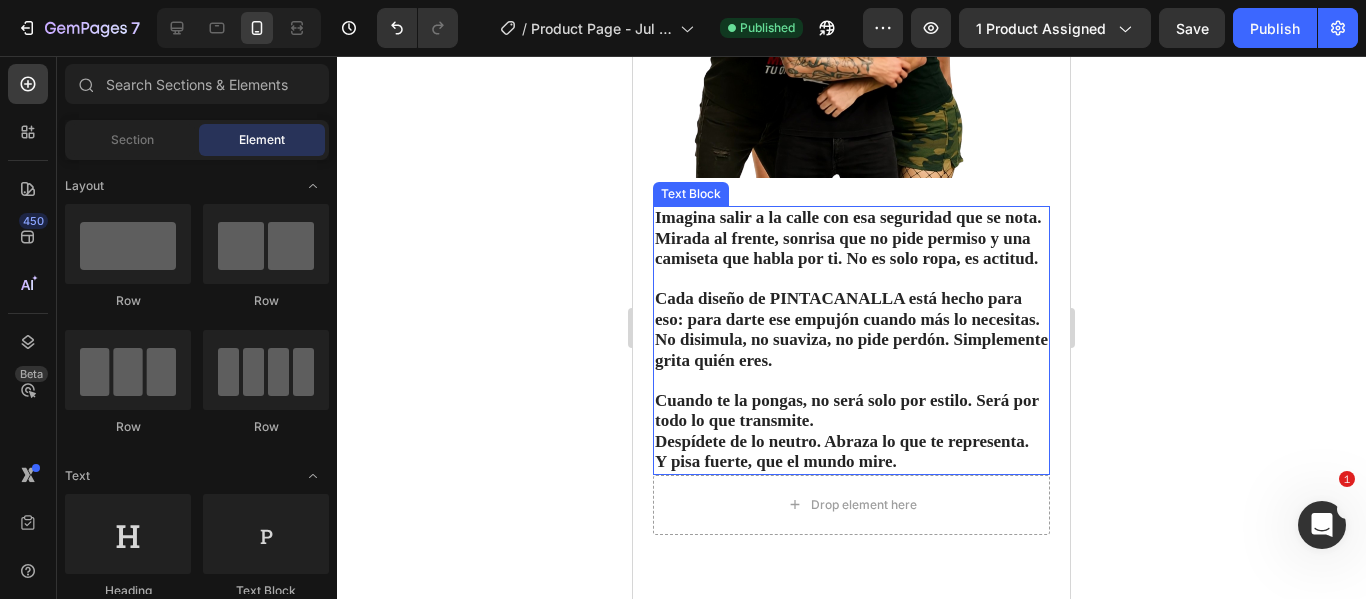 click on "Despídete de lo neutro. Abraza lo que te representa. Y pisa fuerte, que el mundo mire." at bounding box center [851, 452] 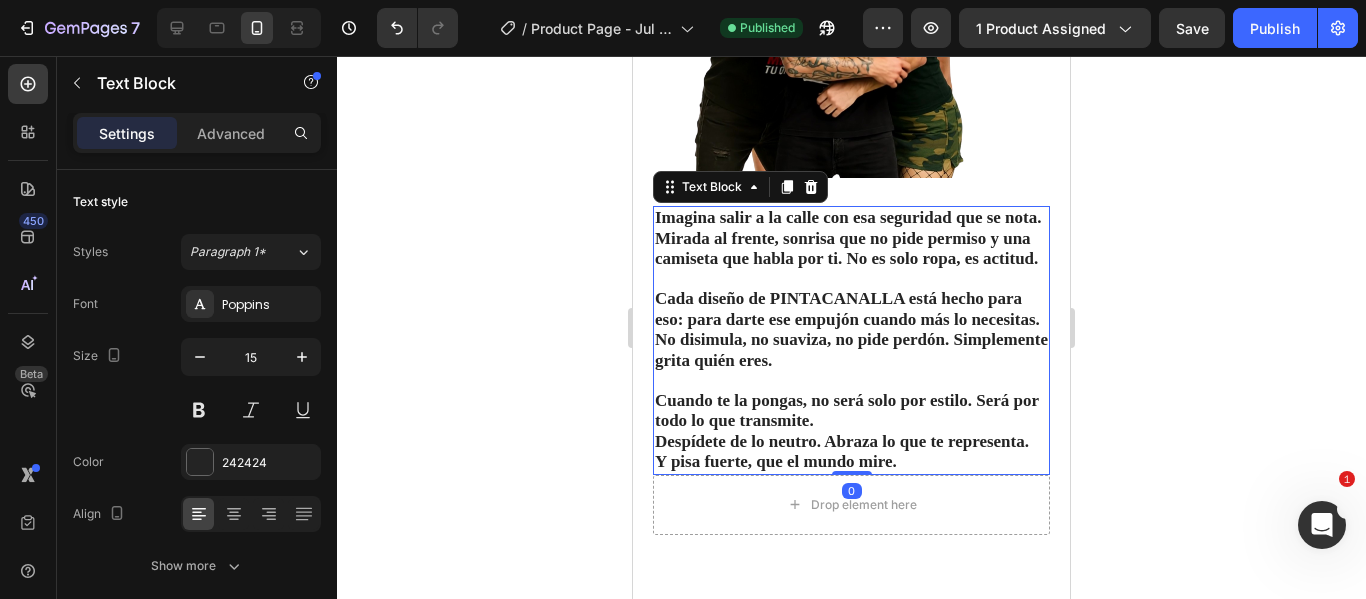 click on "Y pisa fuerte, que el mundo mire." at bounding box center [776, 461] 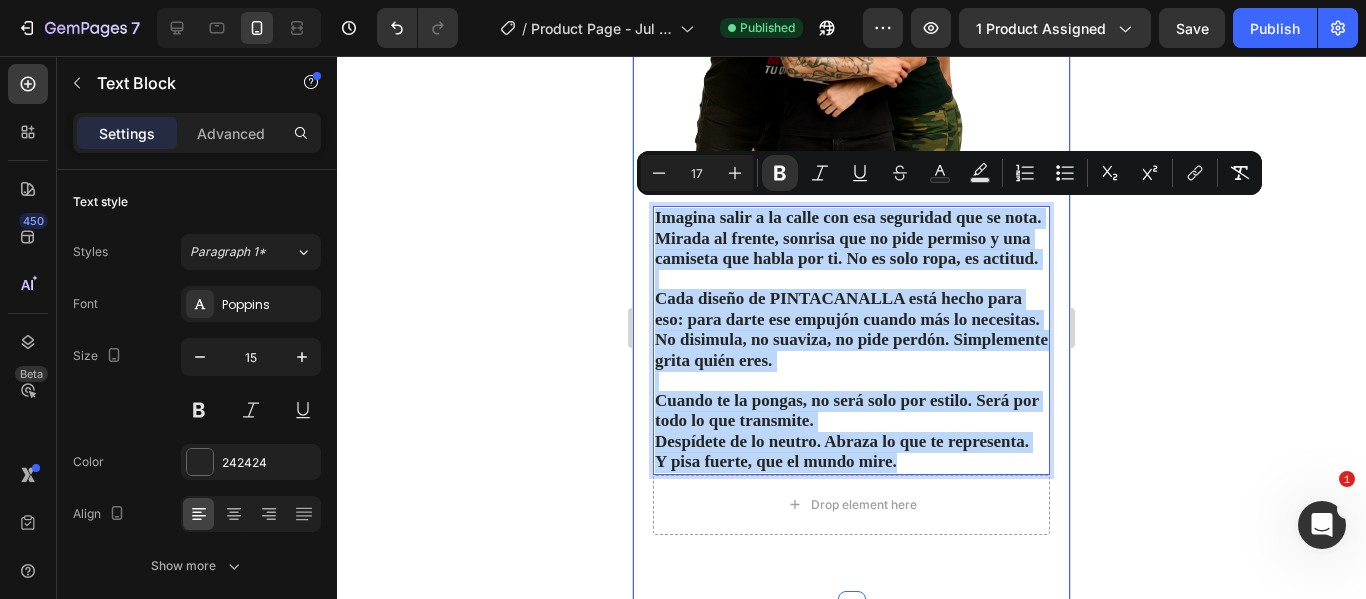 drag, startPoint x: 895, startPoint y: 479, endPoint x: 678, endPoint y: 213, distance: 343.28558 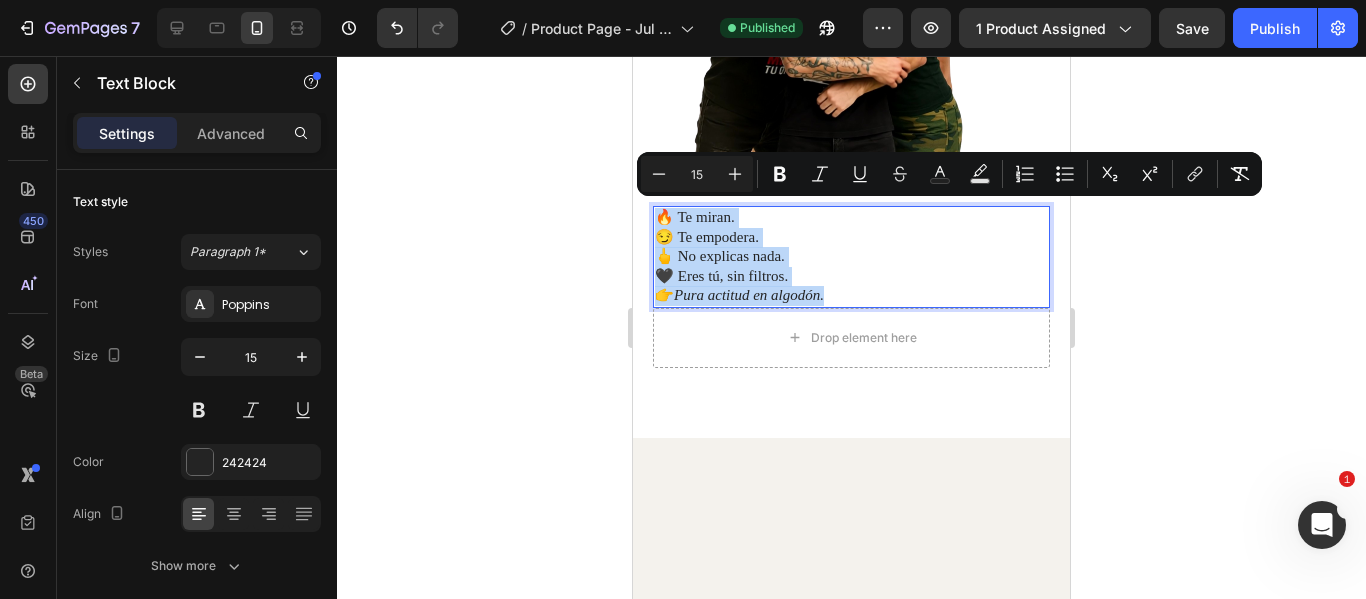drag, startPoint x: 832, startPoint y: 291, endPoint x: 655, endPoint y: 213, distance: 193.42441 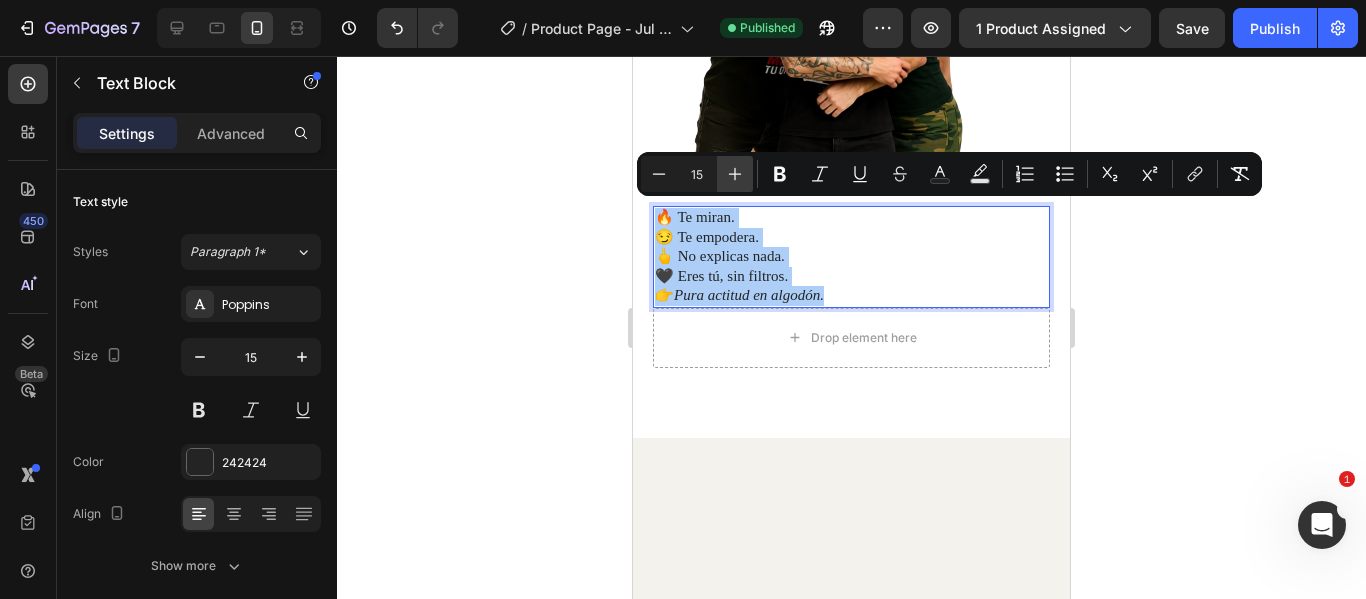 click 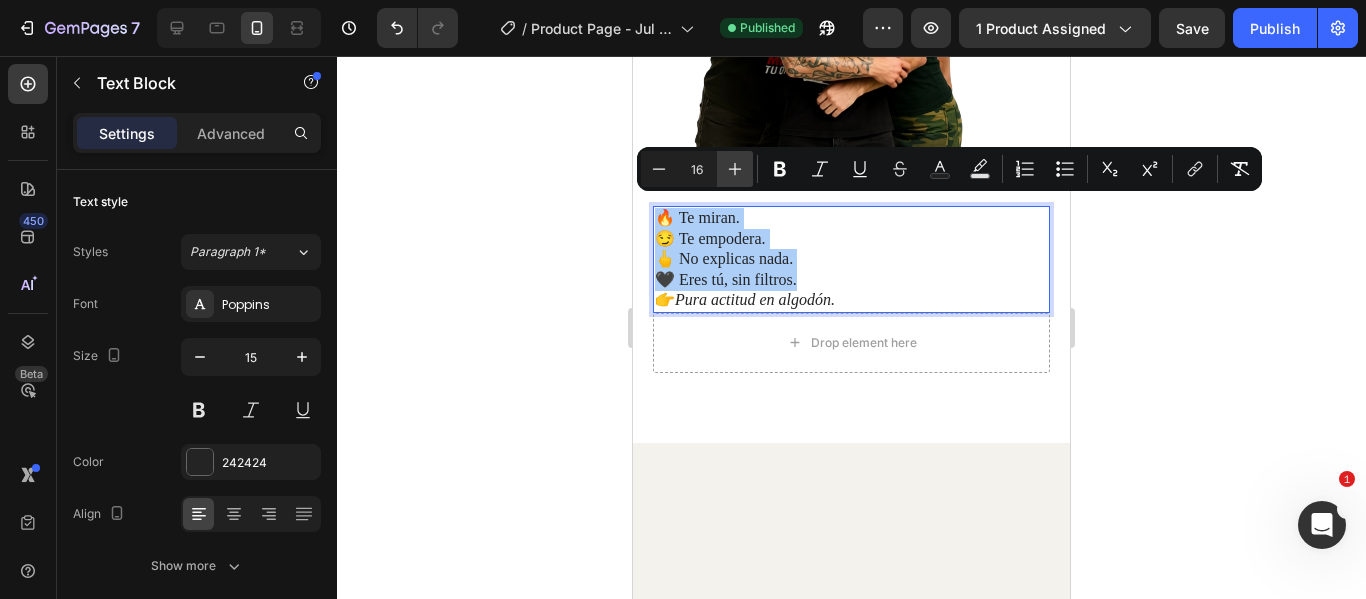click 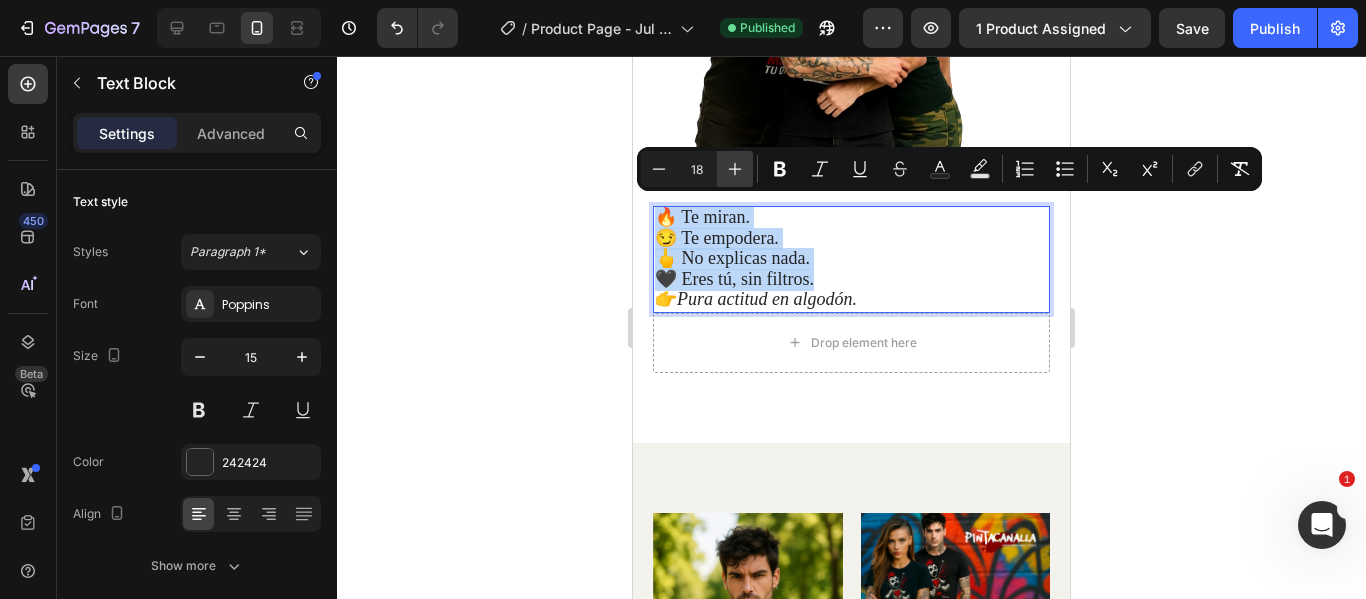 scroll, scrollTop: 2605, scrollLeft: 0, axis: vertical 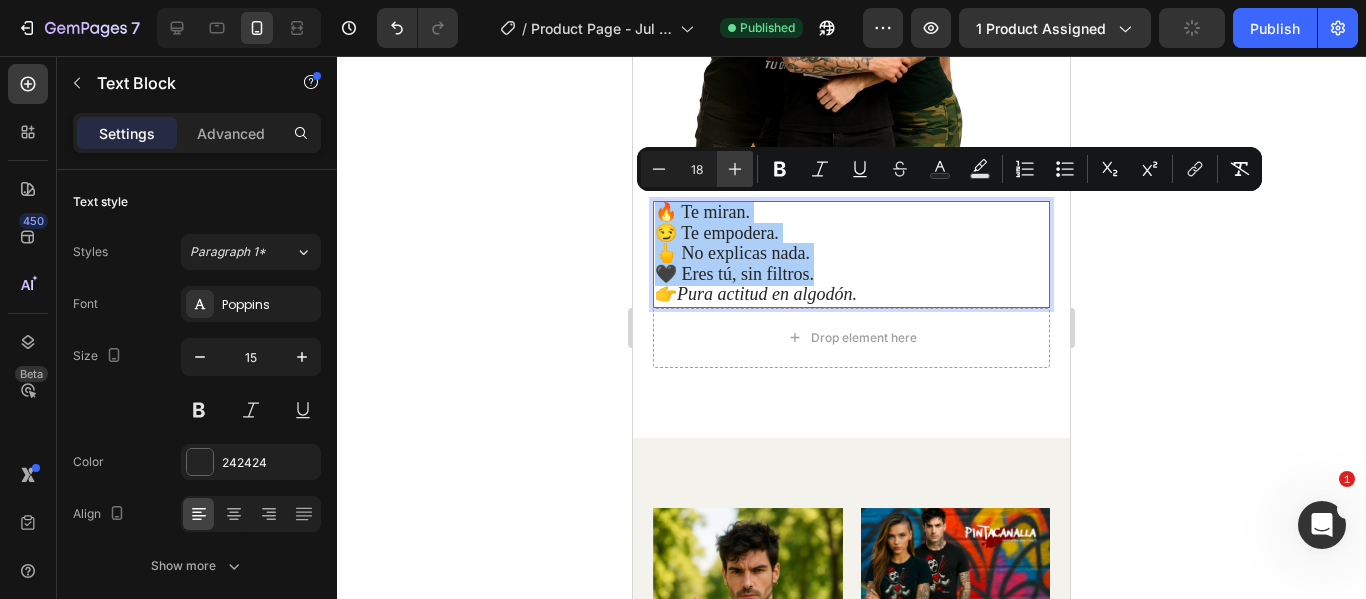 click 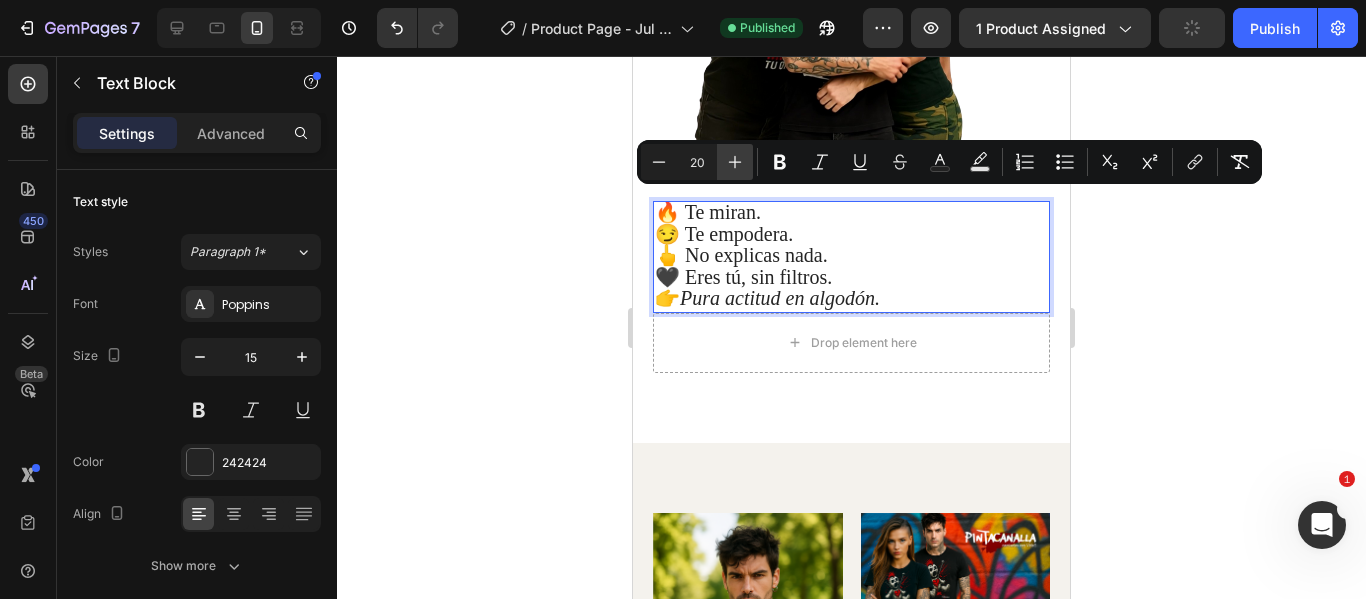 scroll, scrollTop: 2610, scrollLeft: 0, axis: vertical 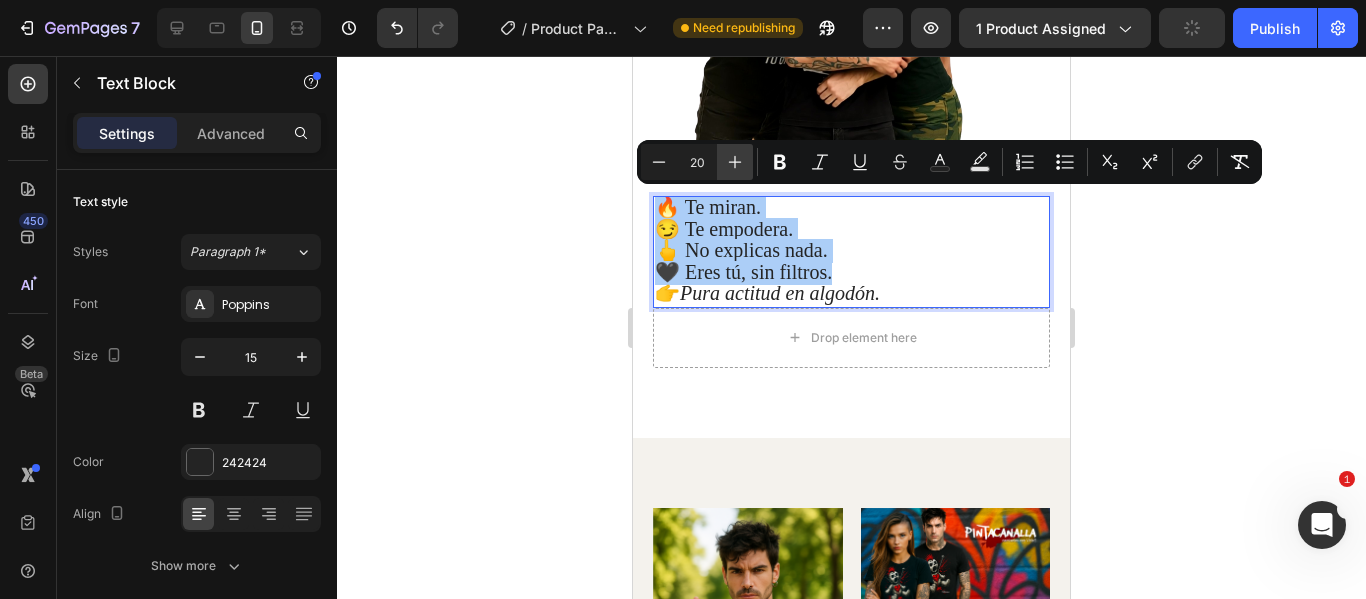 click on "Plus" at bounding box center [735, 162] 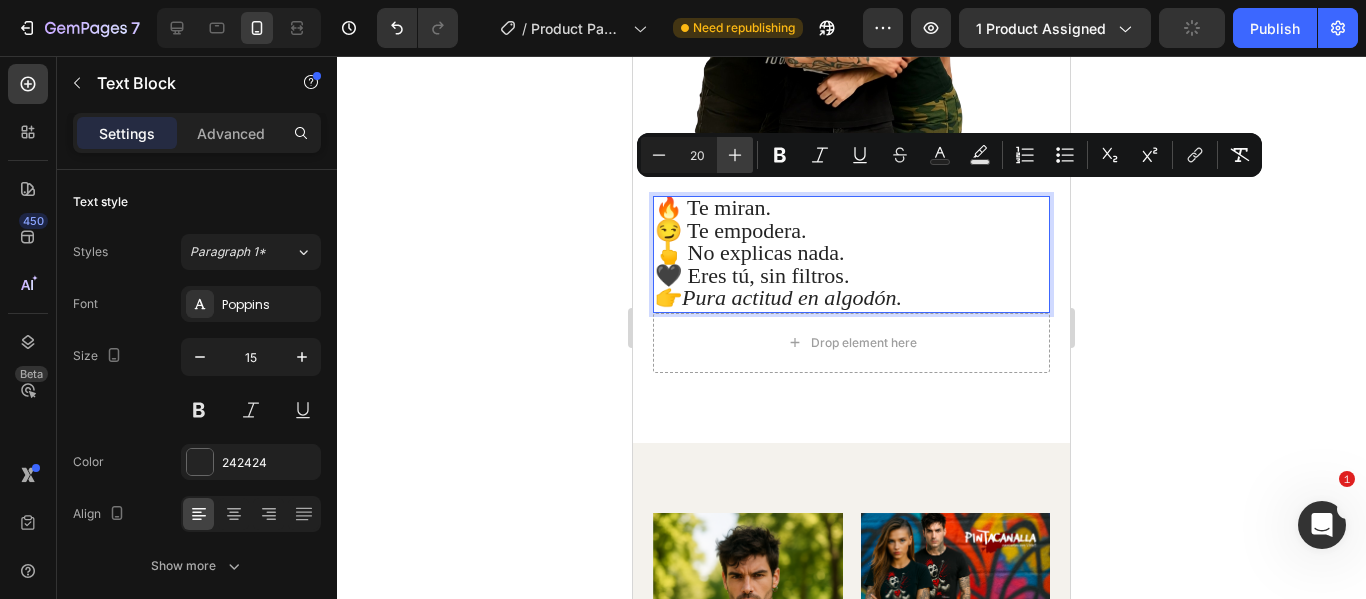 type on "22" 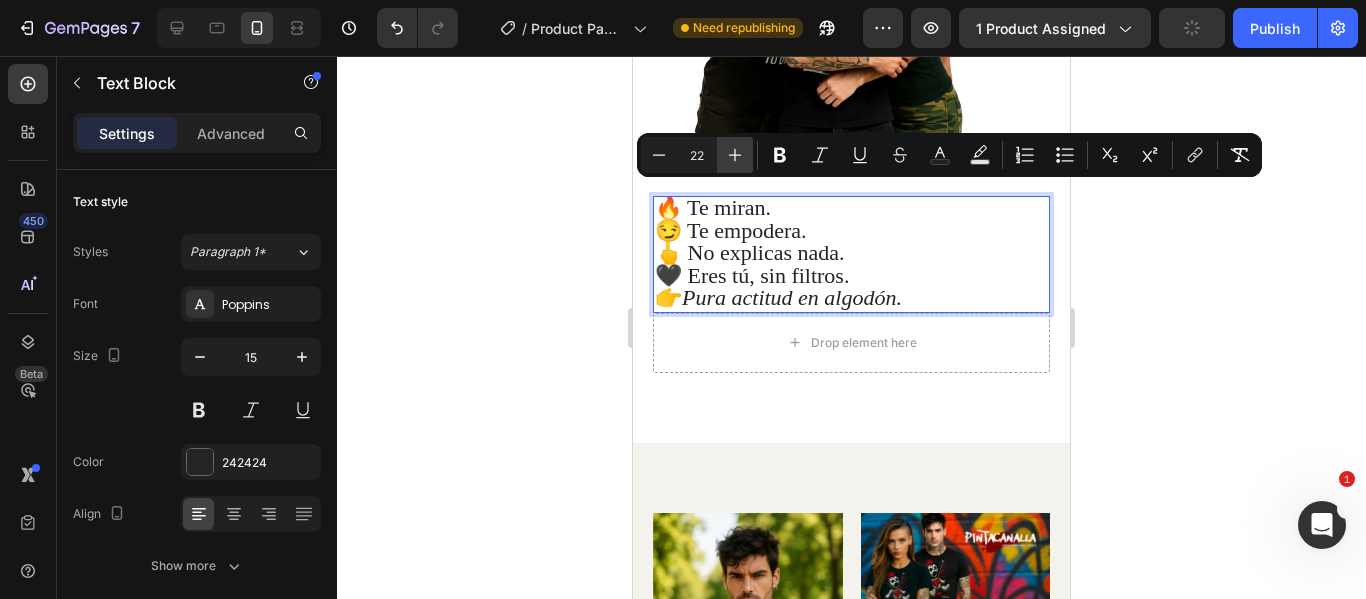 scroll, scrollTop: 2615, scrollLeft: 0, axis: vertical 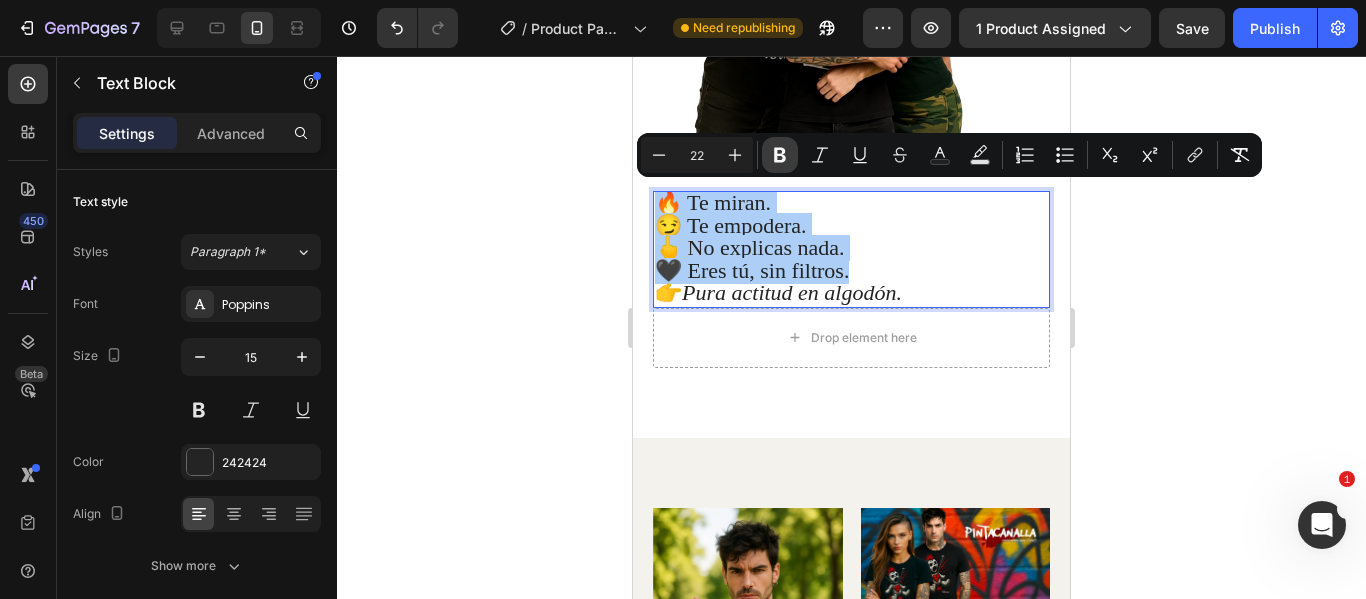 click 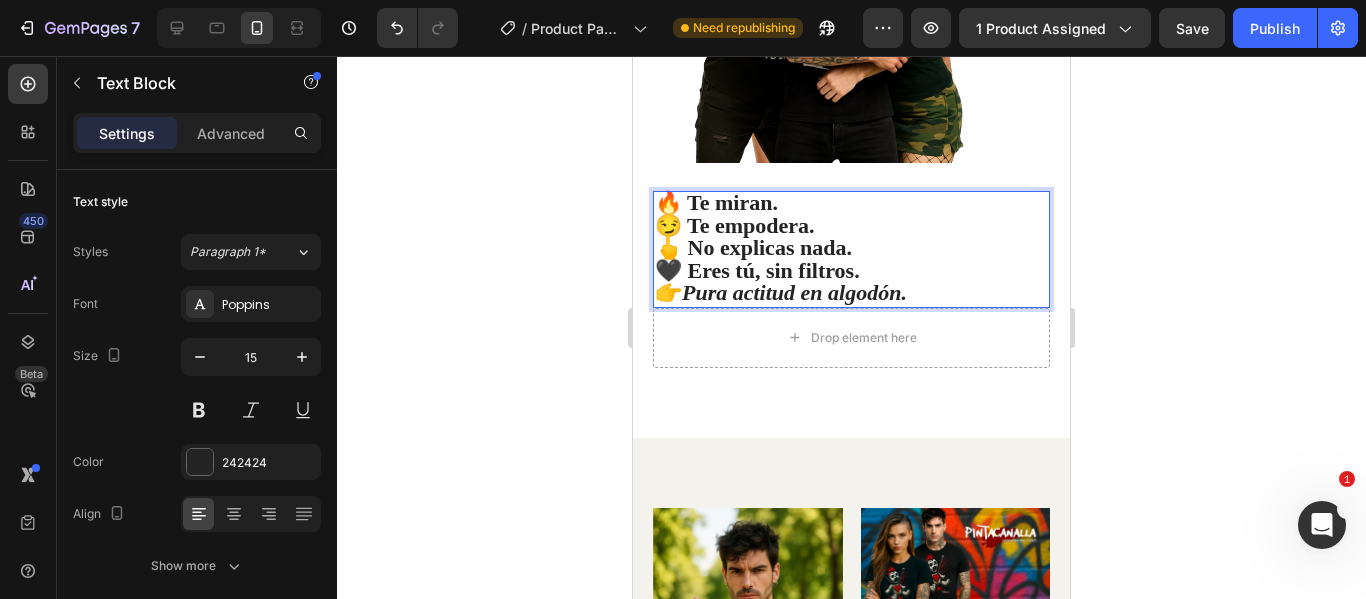 drag, startPoint x: 1272, startPoint y: 296, endPoint x: 1261, endPoint y: 293, distance: 11.401754 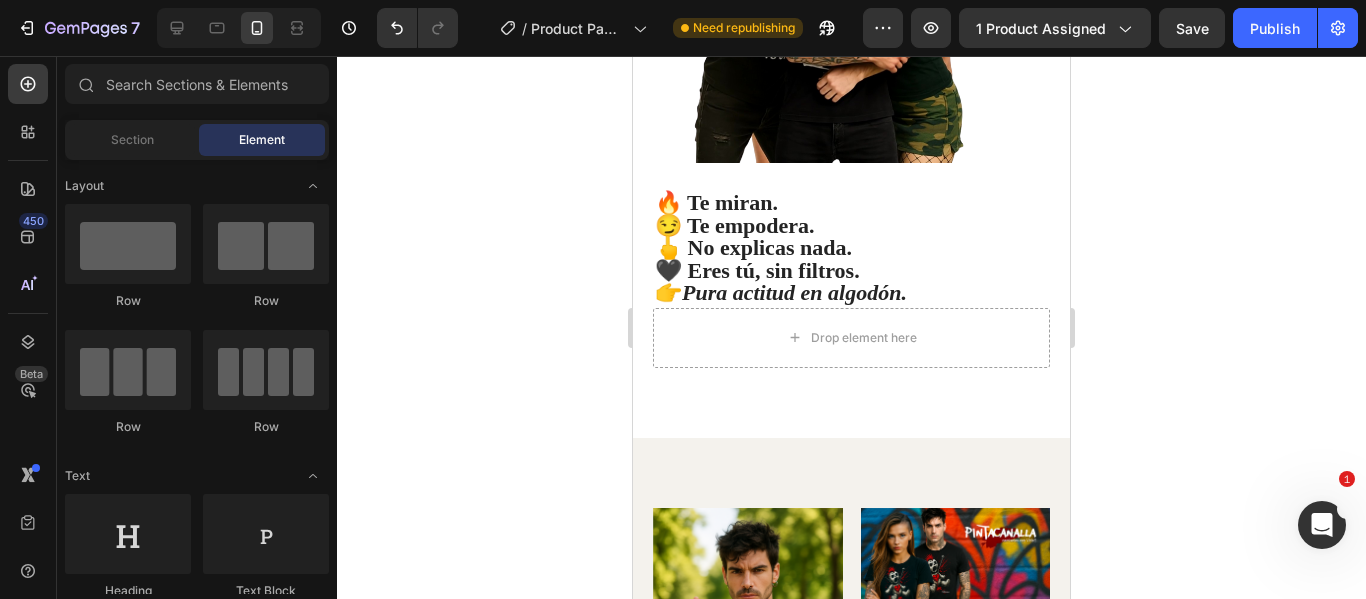 click 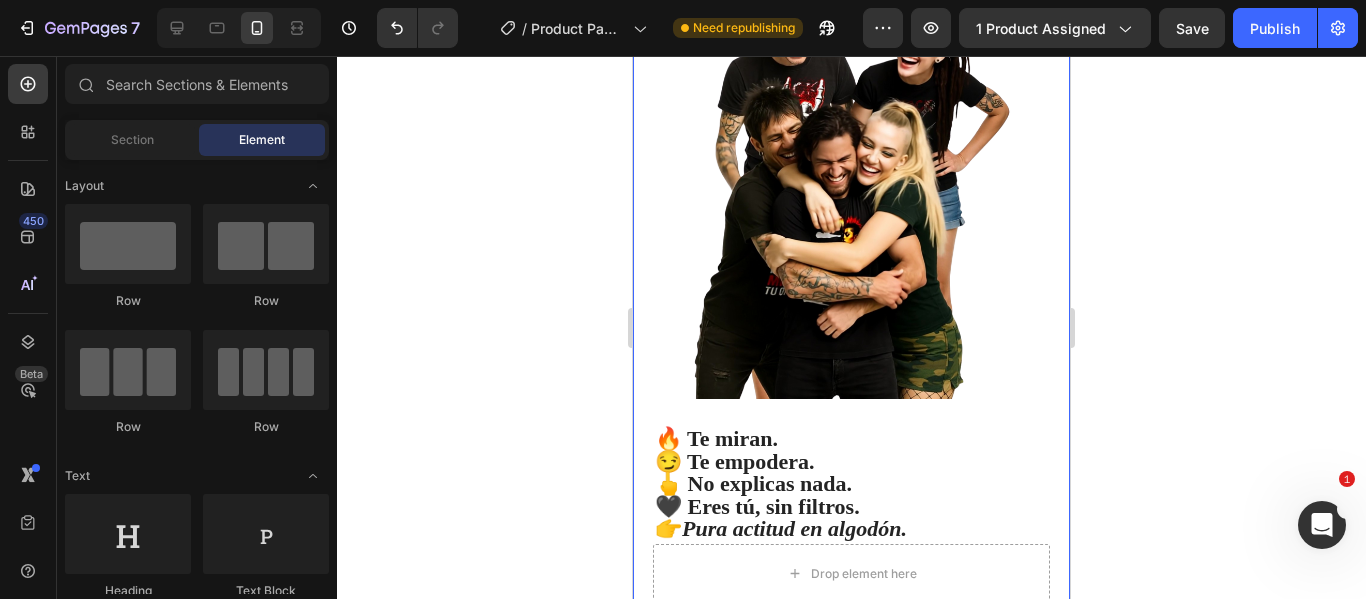 scroll, scrollTop: 2315, scrollLeft: 0, axis: vertical 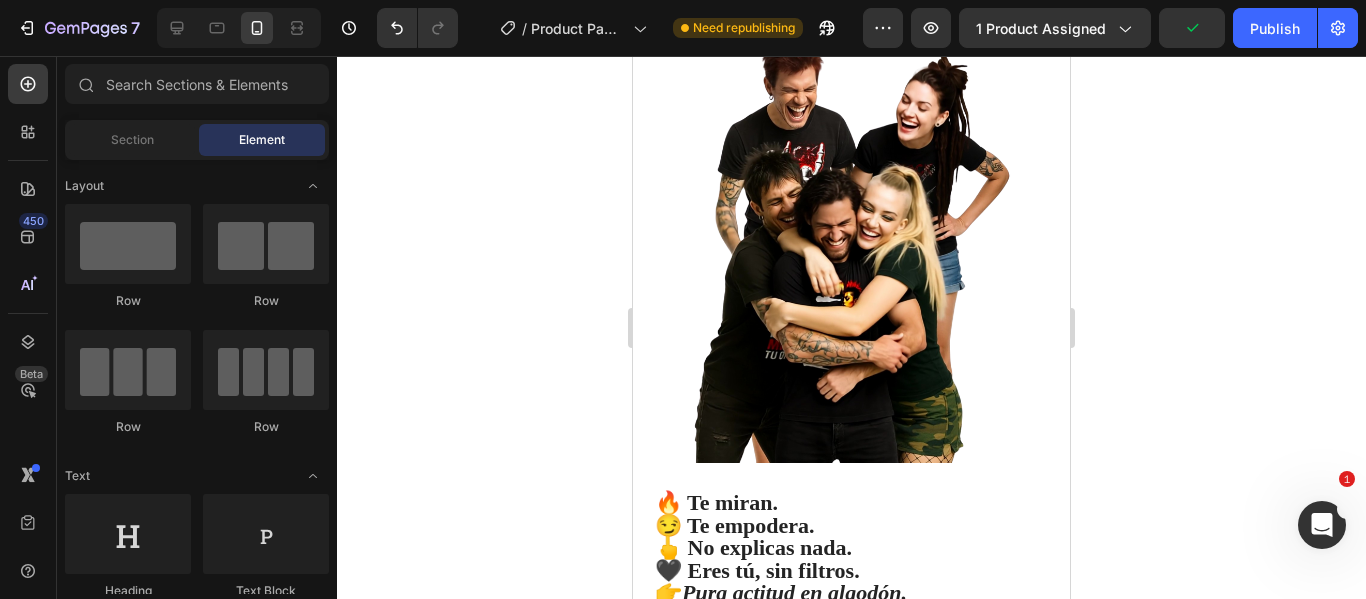 click 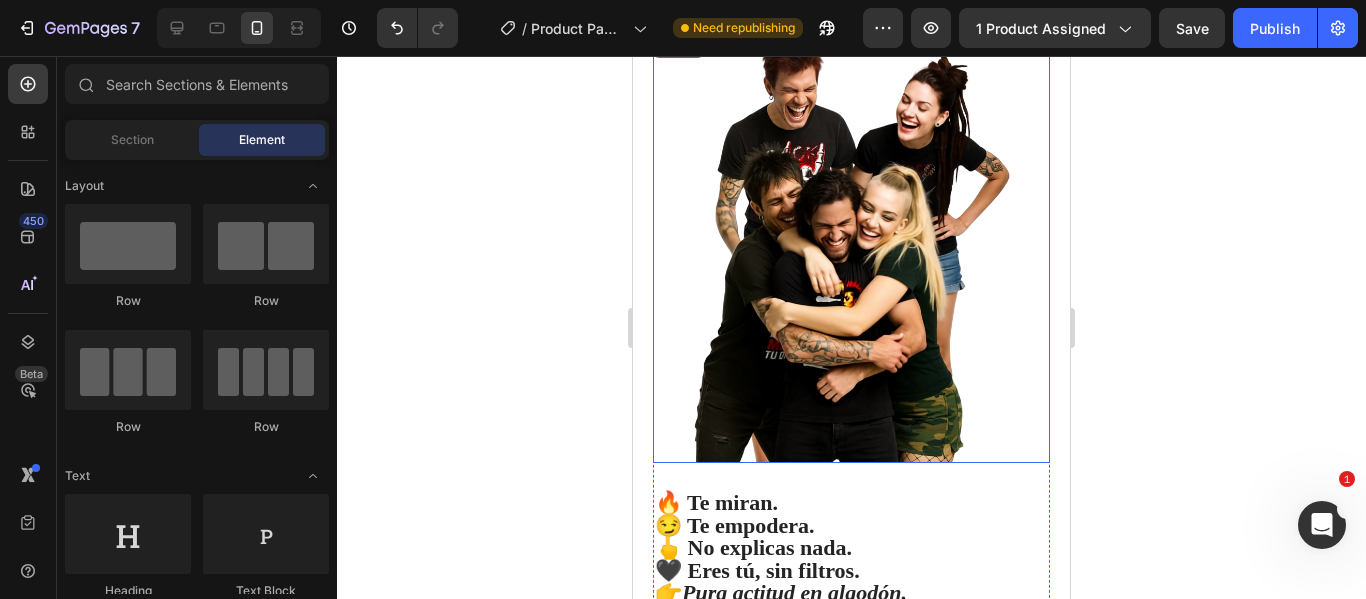 scroll, scrollTop: 2415, scrollLeft: 0, axis: vertical 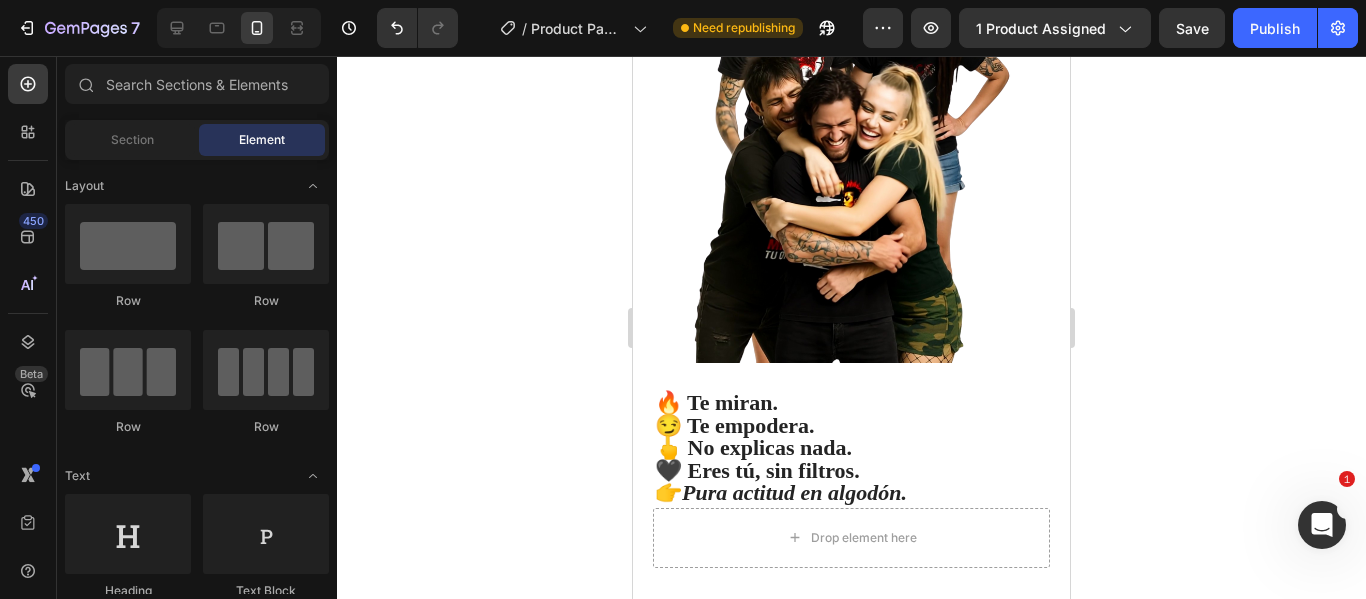 click 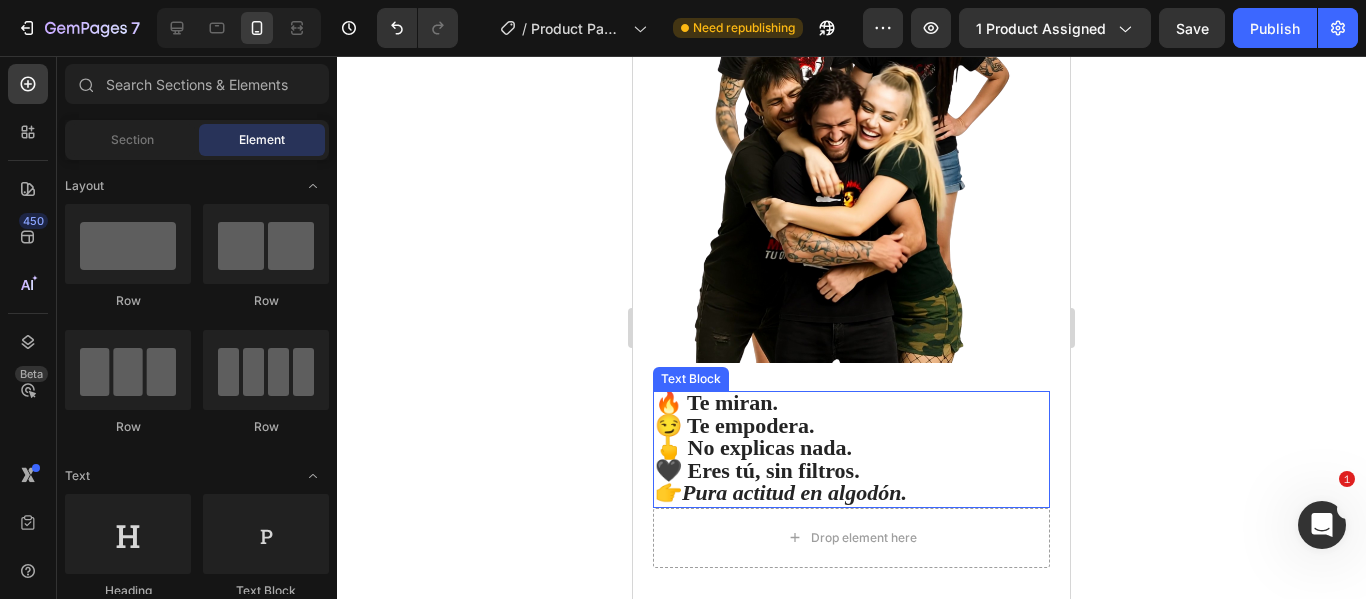 click on "🖕 No explicas nada." at bounding box center (753, 447) 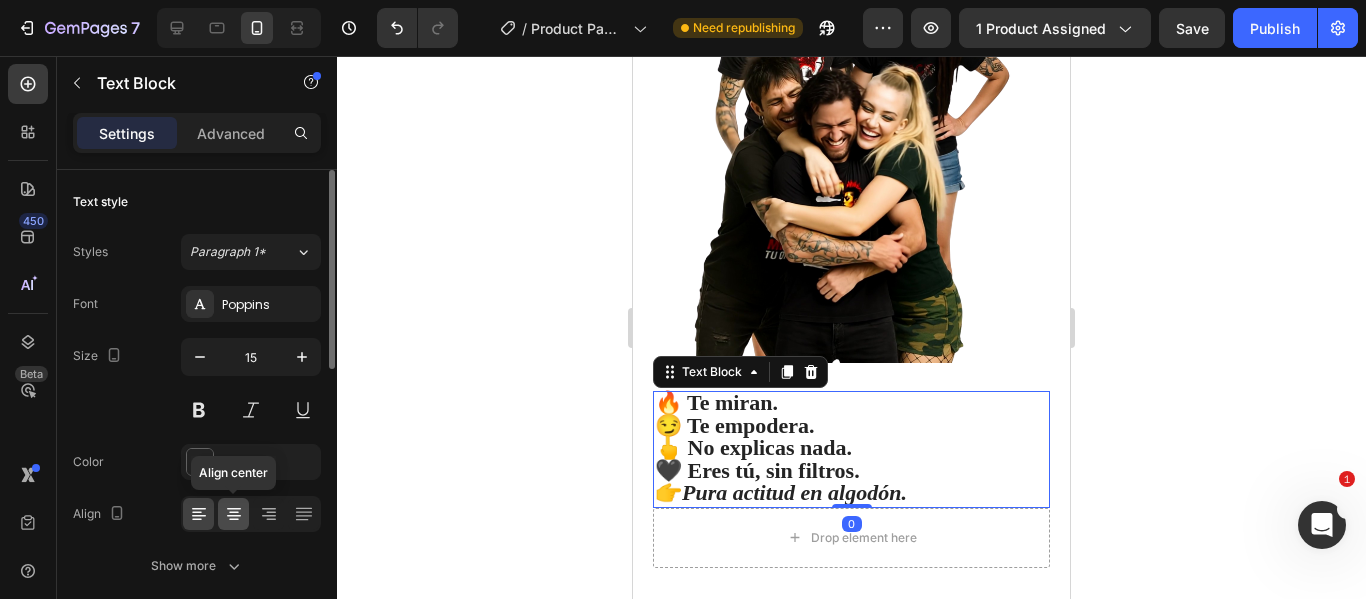 click 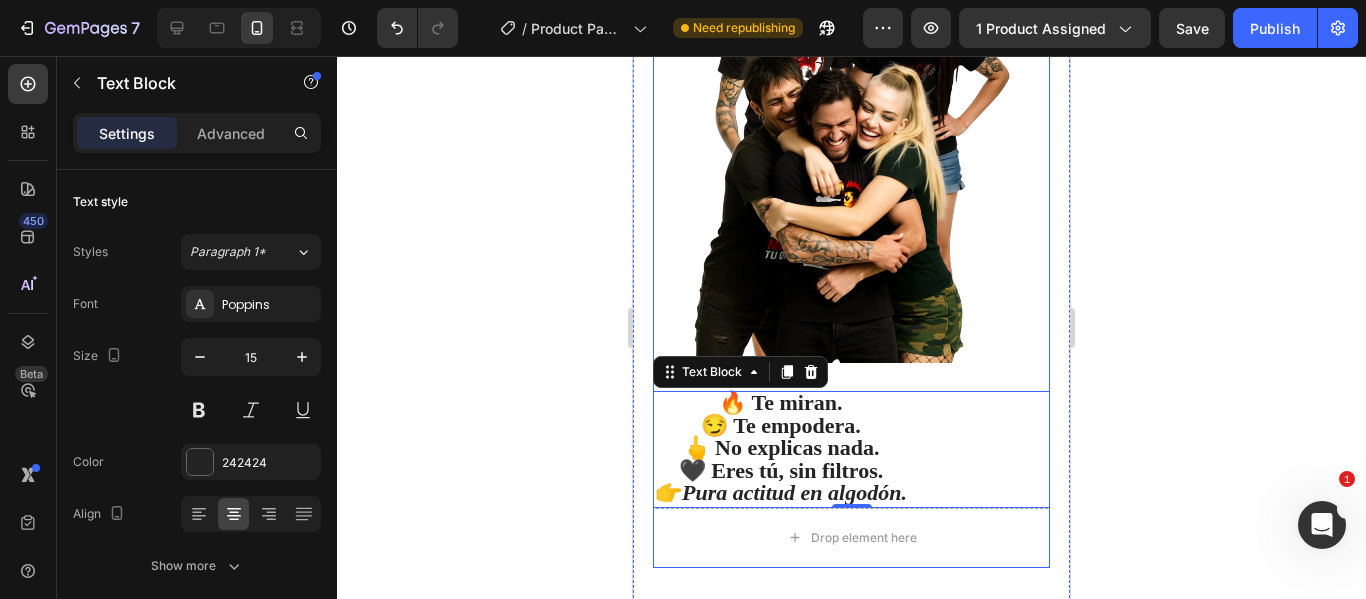 click 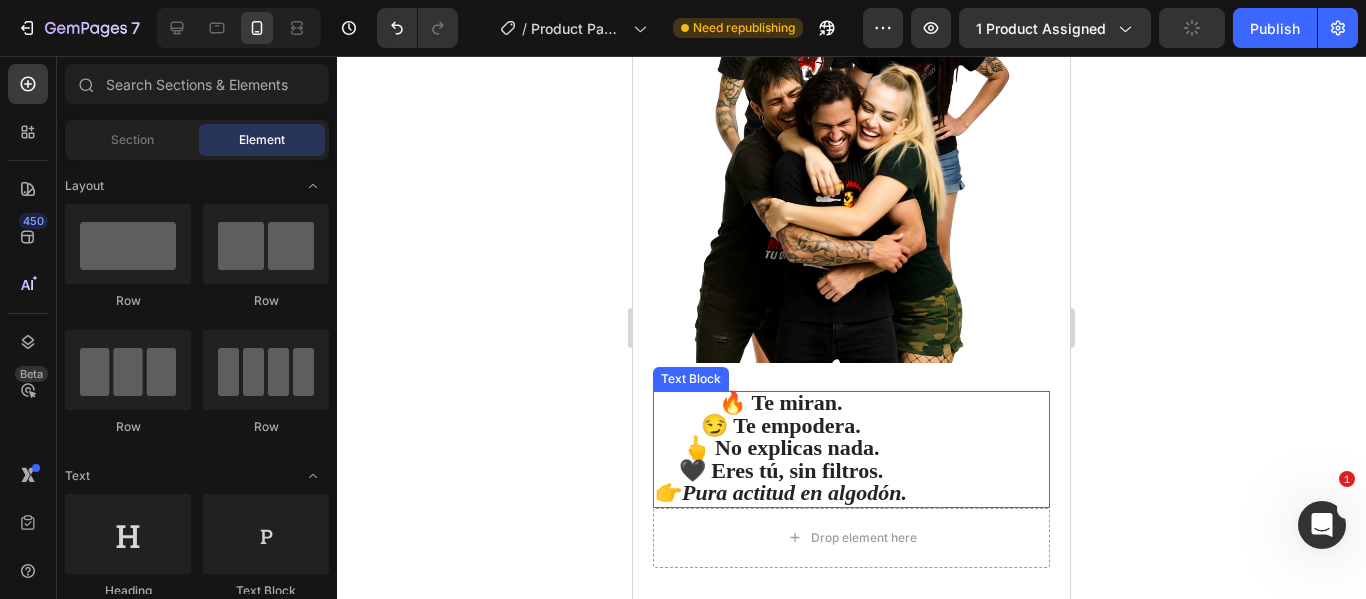 click on "🖕 No explicas nada." at bounding box center [781, 447] 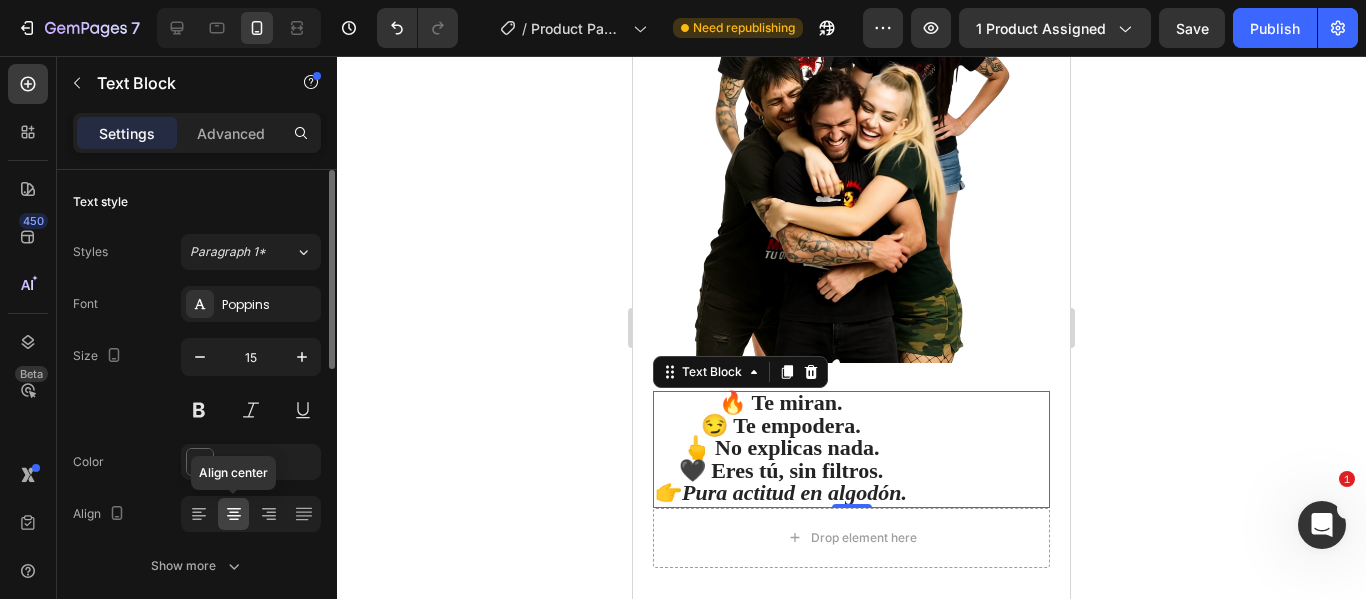 click 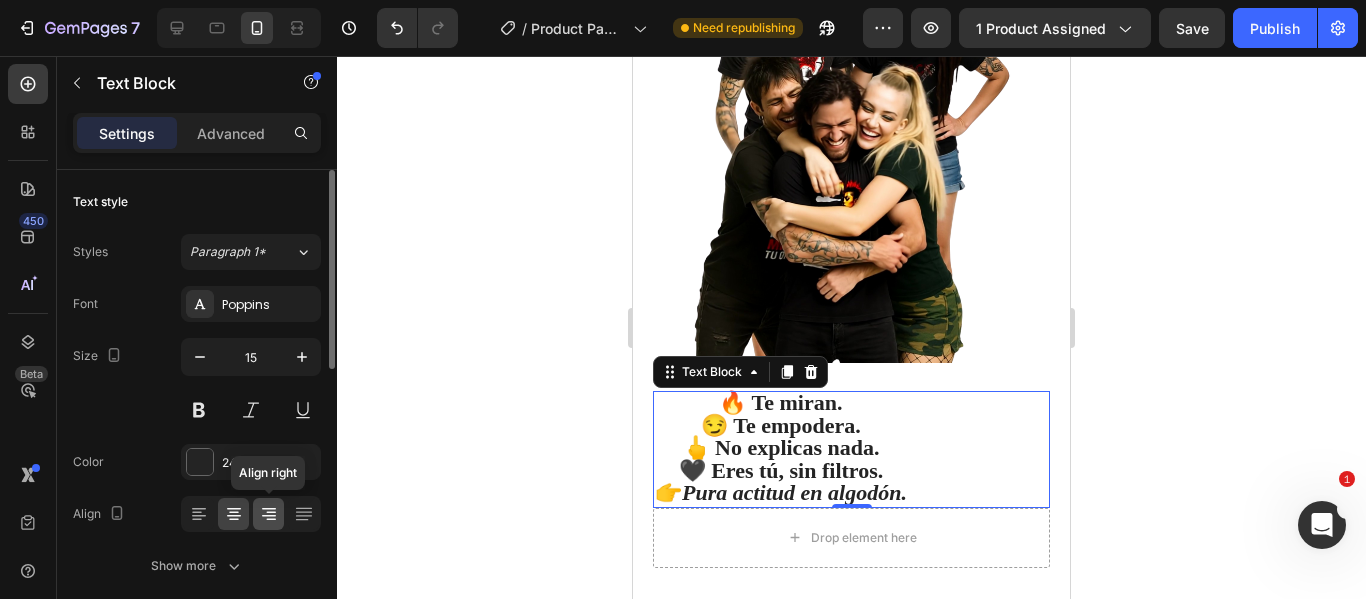 click 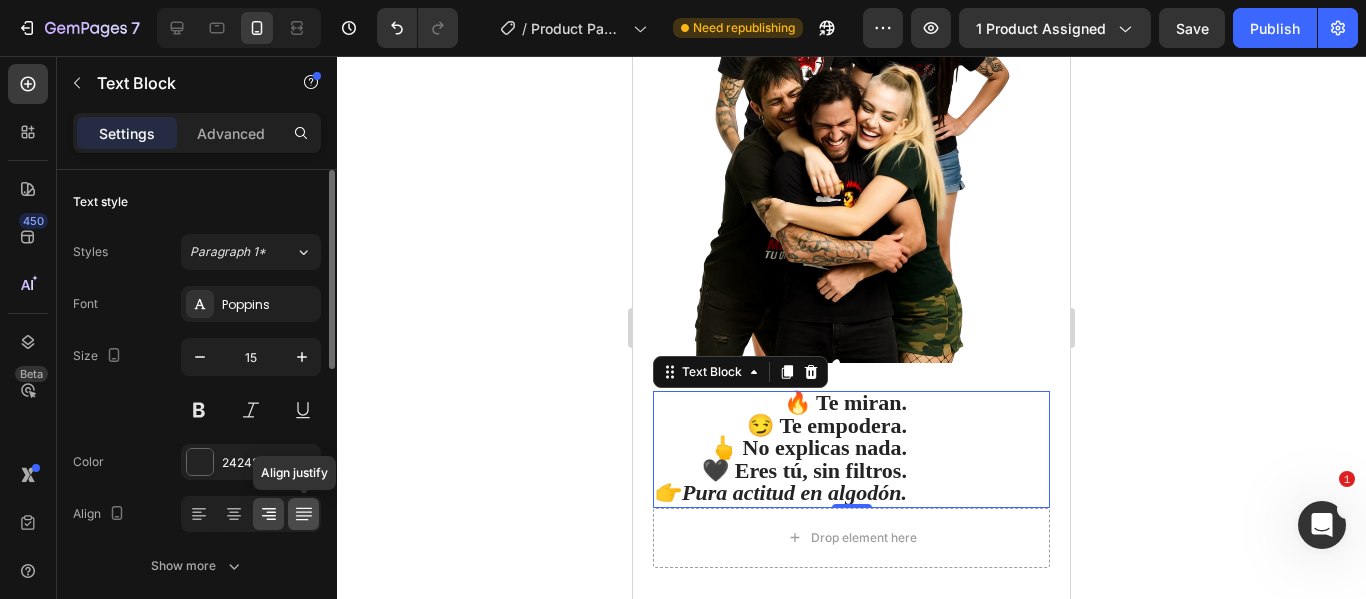click 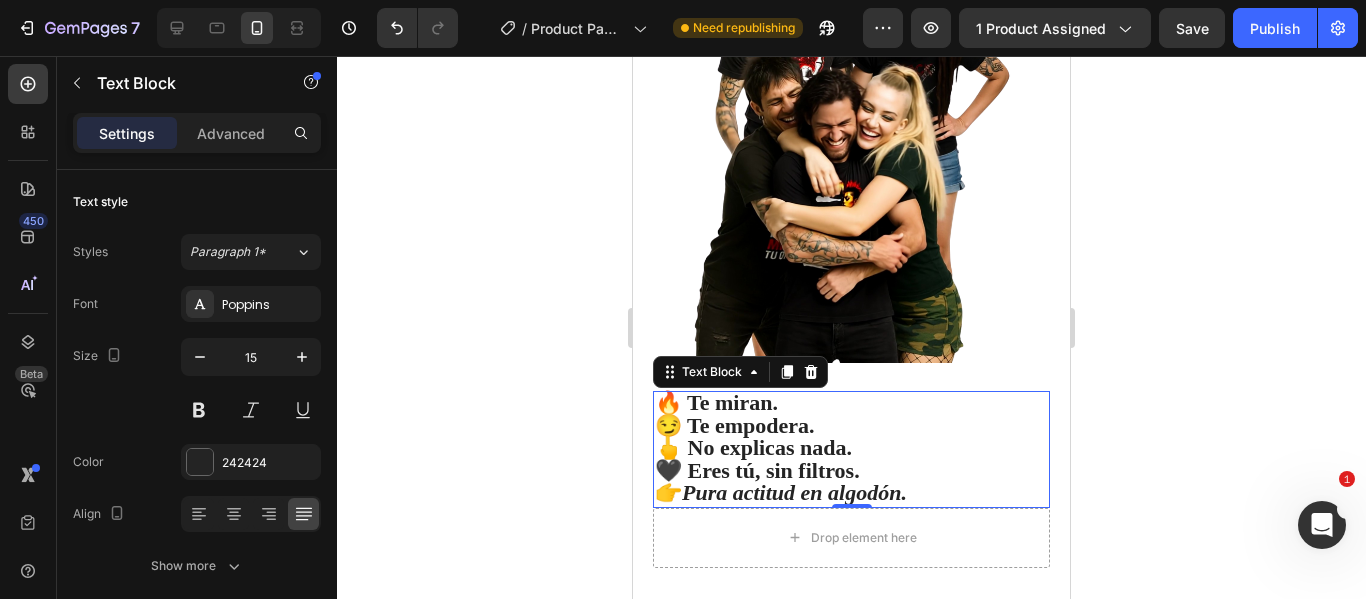 click 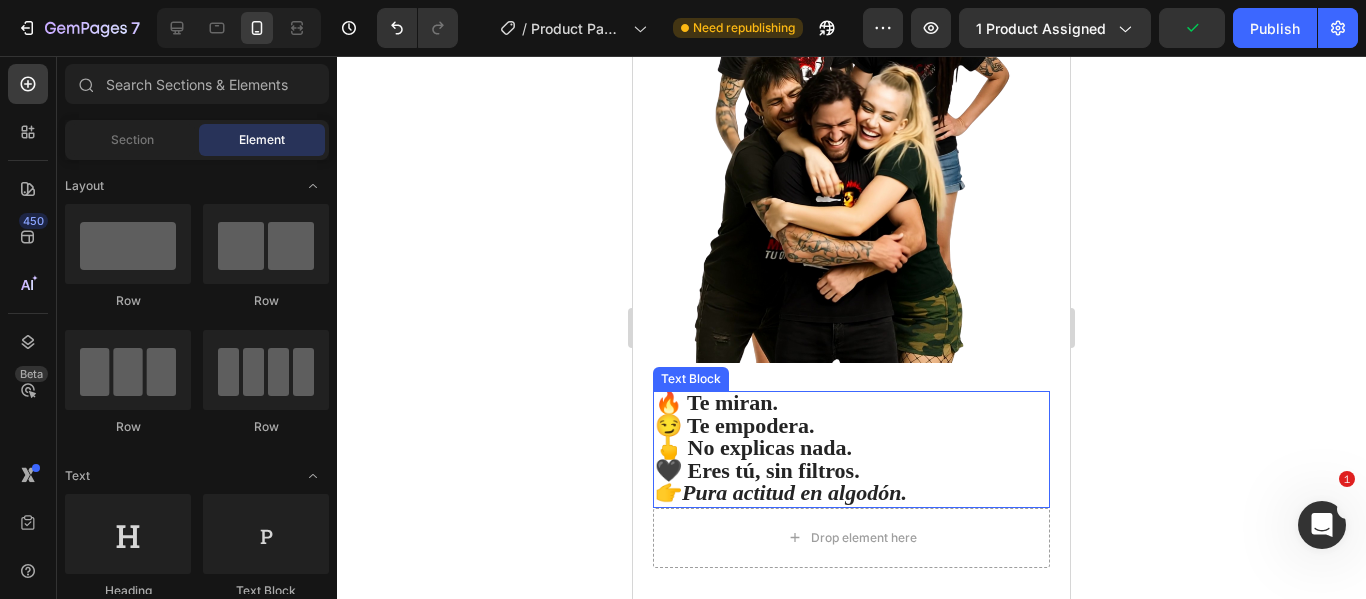 click on "🖤 Eres tú, sin filtros." at bounding box center [757, 470] 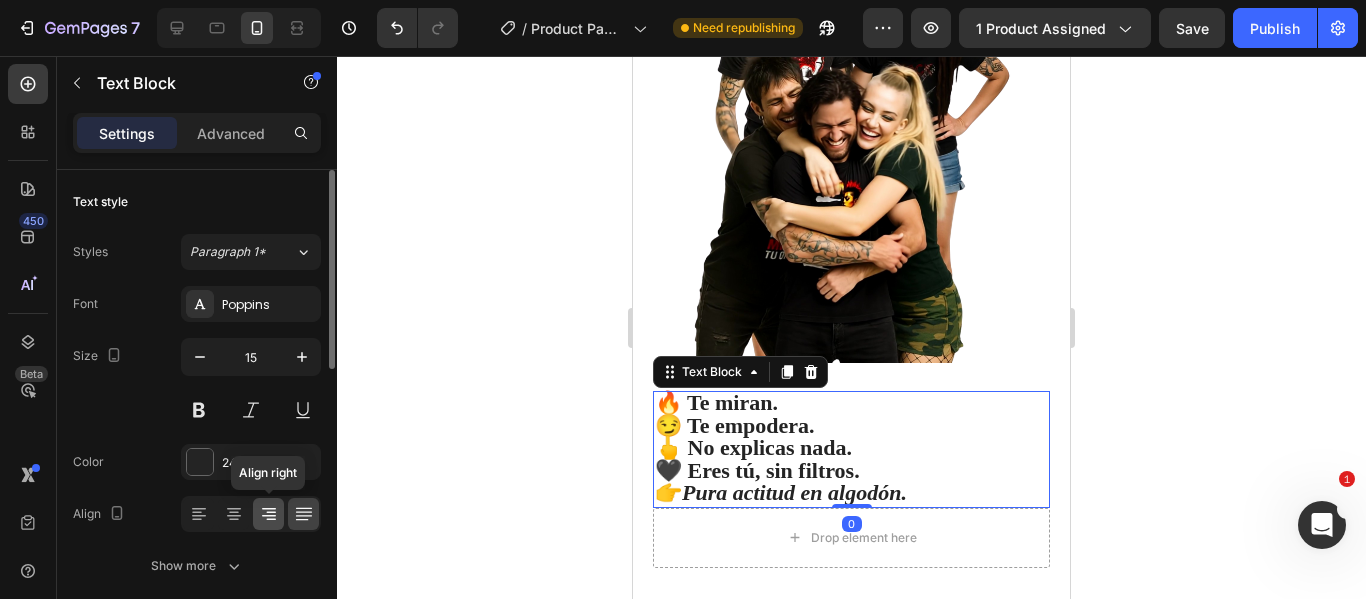 click 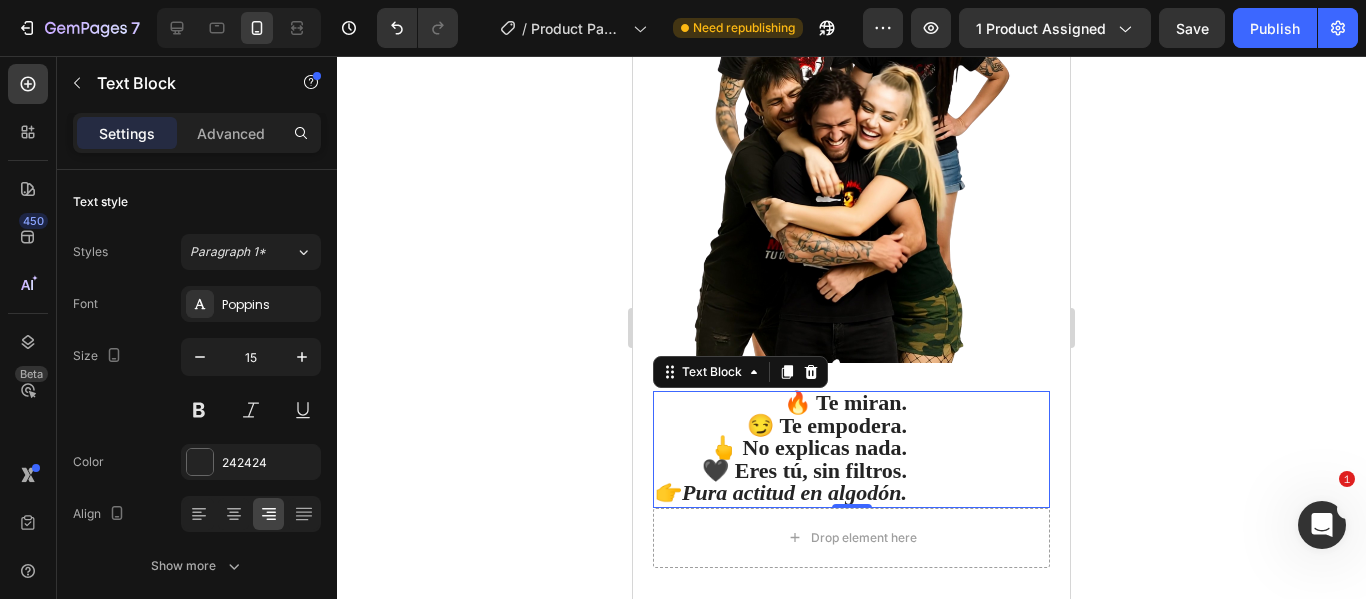 click 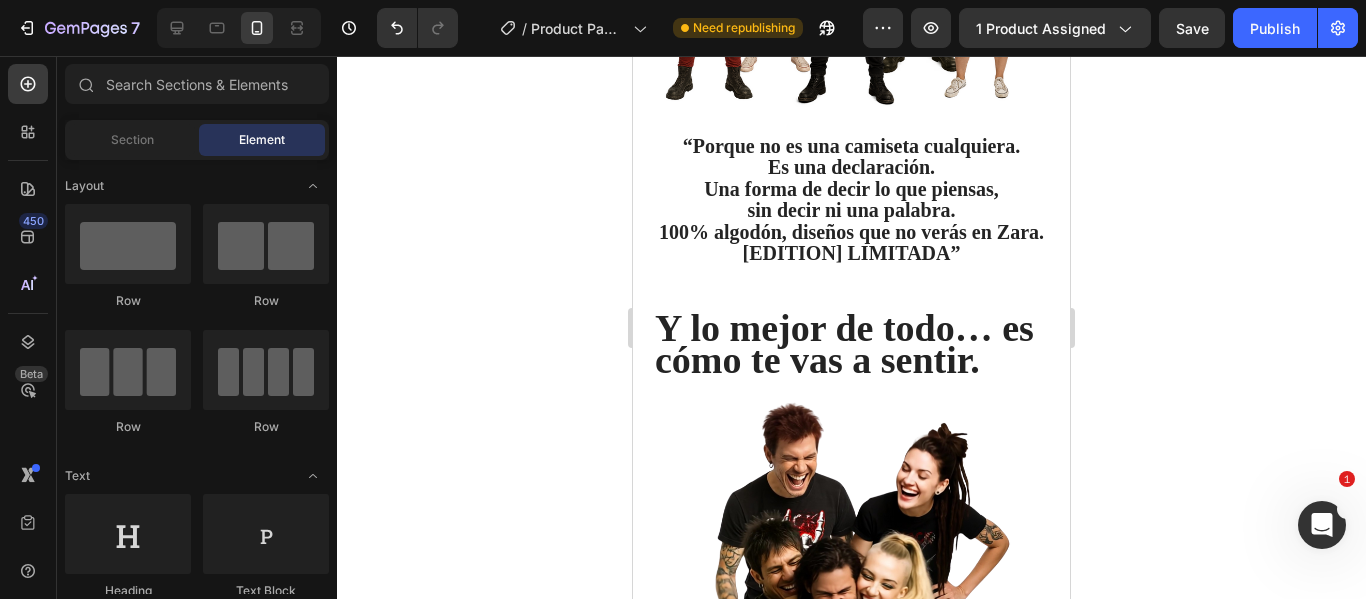 scroll, scrollTop: 1915, scrollLeft: 0, axis: vertical 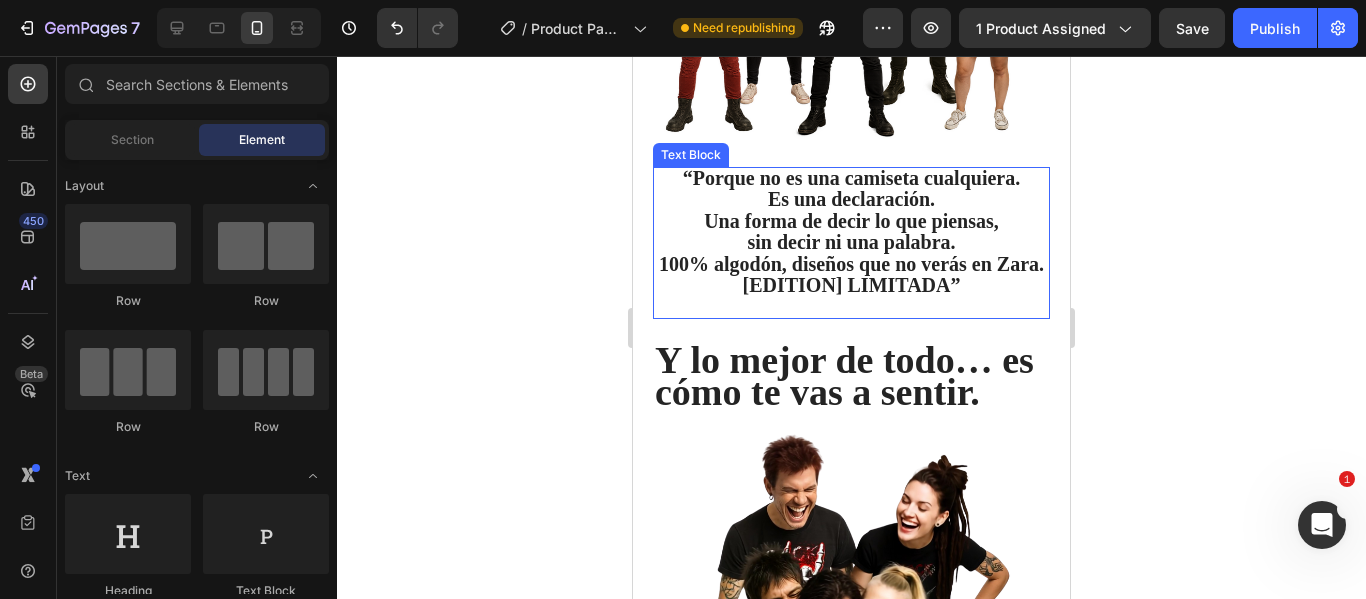 click on "100% algodón, diseños que no verás en Zara." at bounding box center (851, 264) 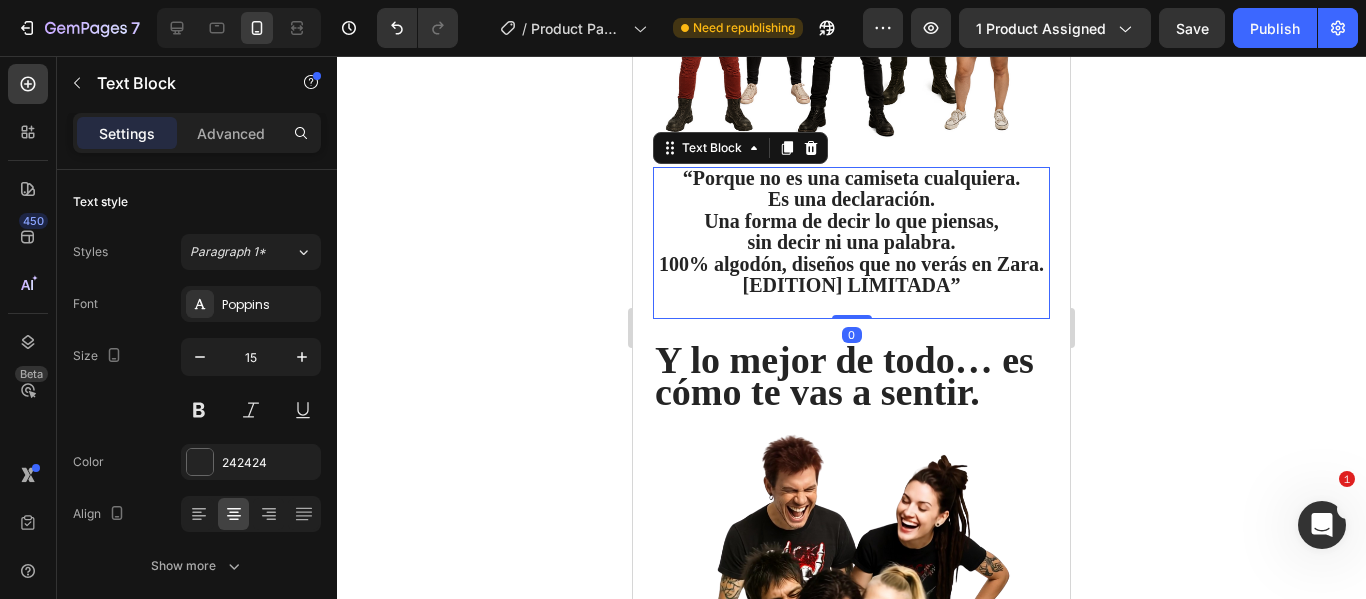 click on "100% algodón, diseños que no verás en Zara." at bounding box center [851, 264] 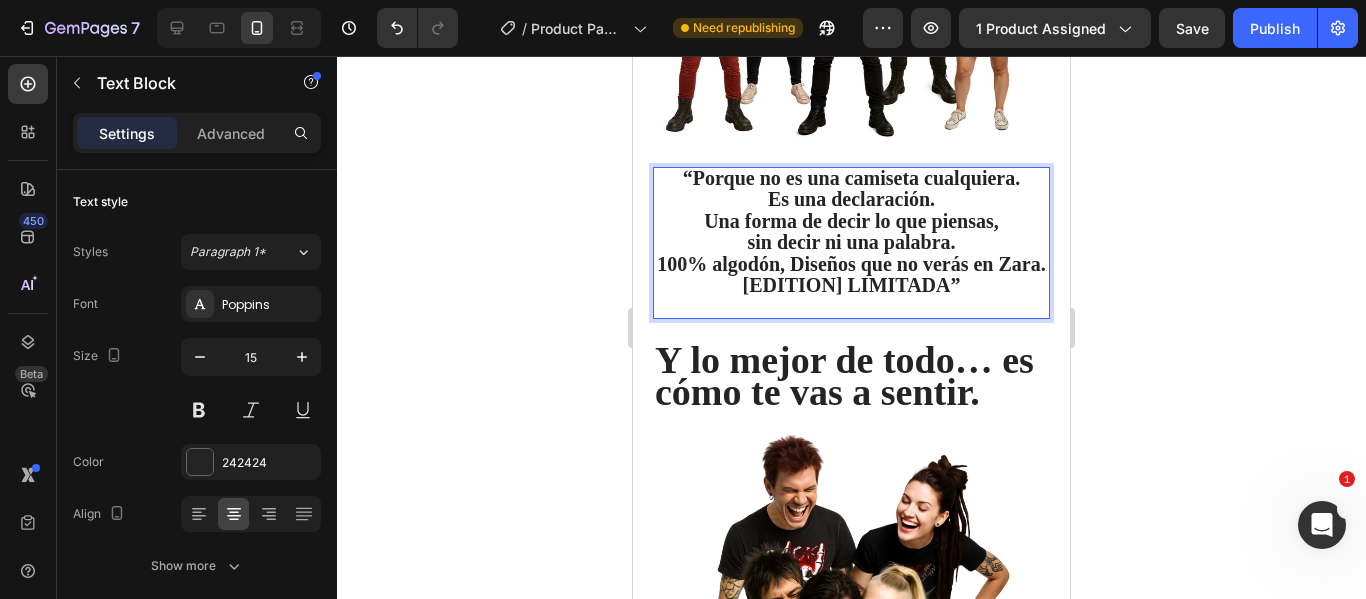 click on "100% algodón, Diseños que no verás en Zara." at bounding box center [851, 264] 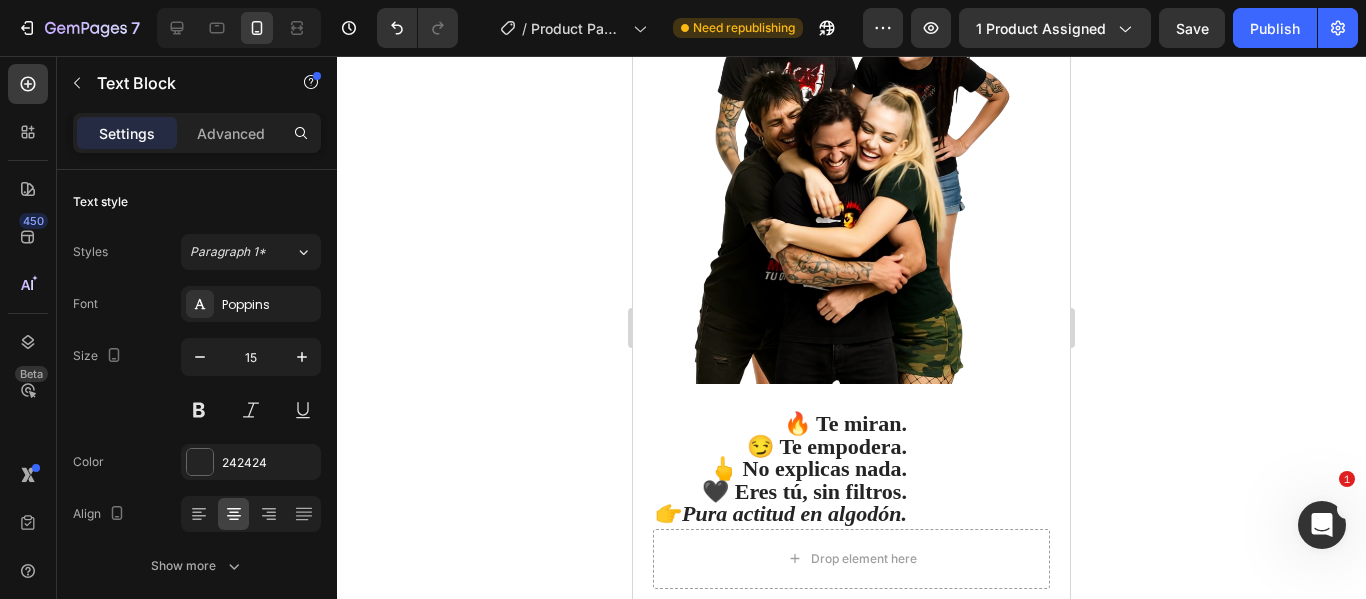 scroll, scrollTop: 2415, scrollLeft: 0, axis: vertical 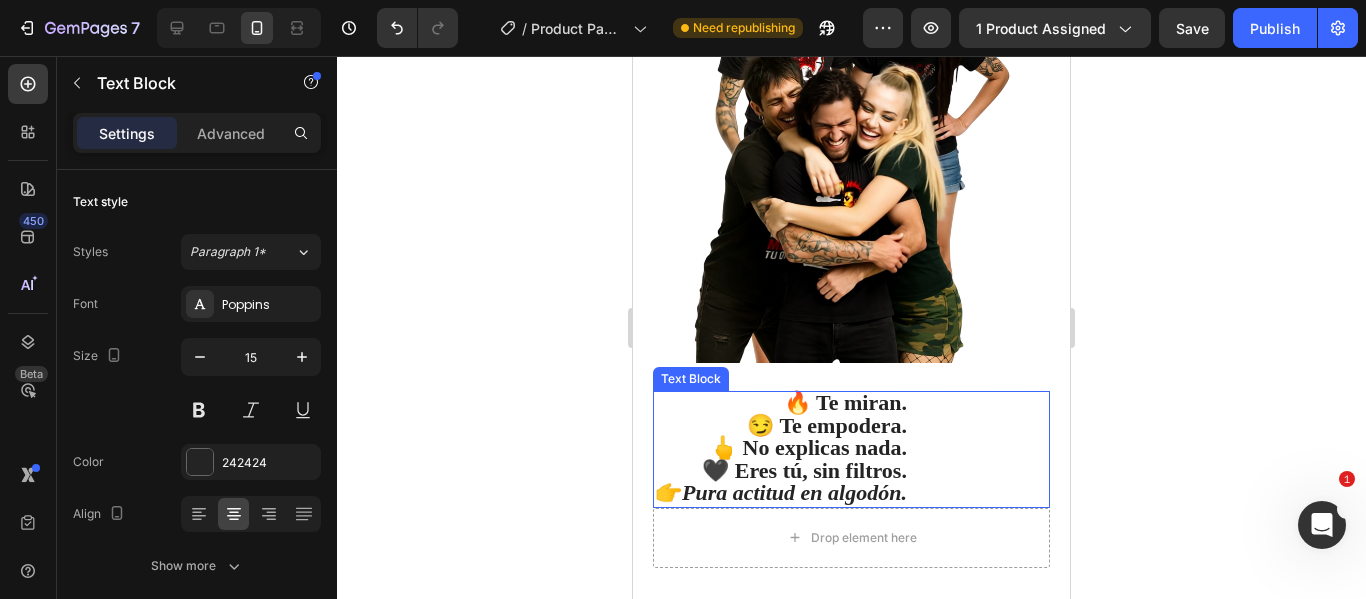 click on "Pura actitud en algodón." at bounding box center [794, 492] 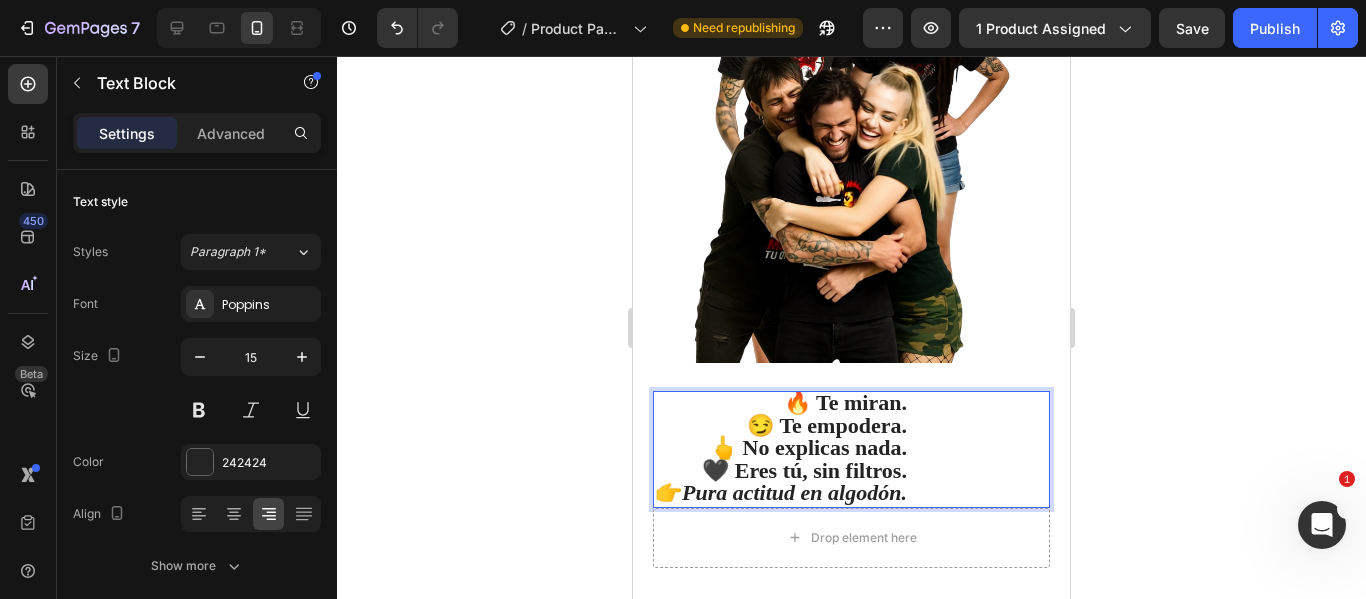 click on "Pura actitud en algodón." at bounding box center [794, 492] 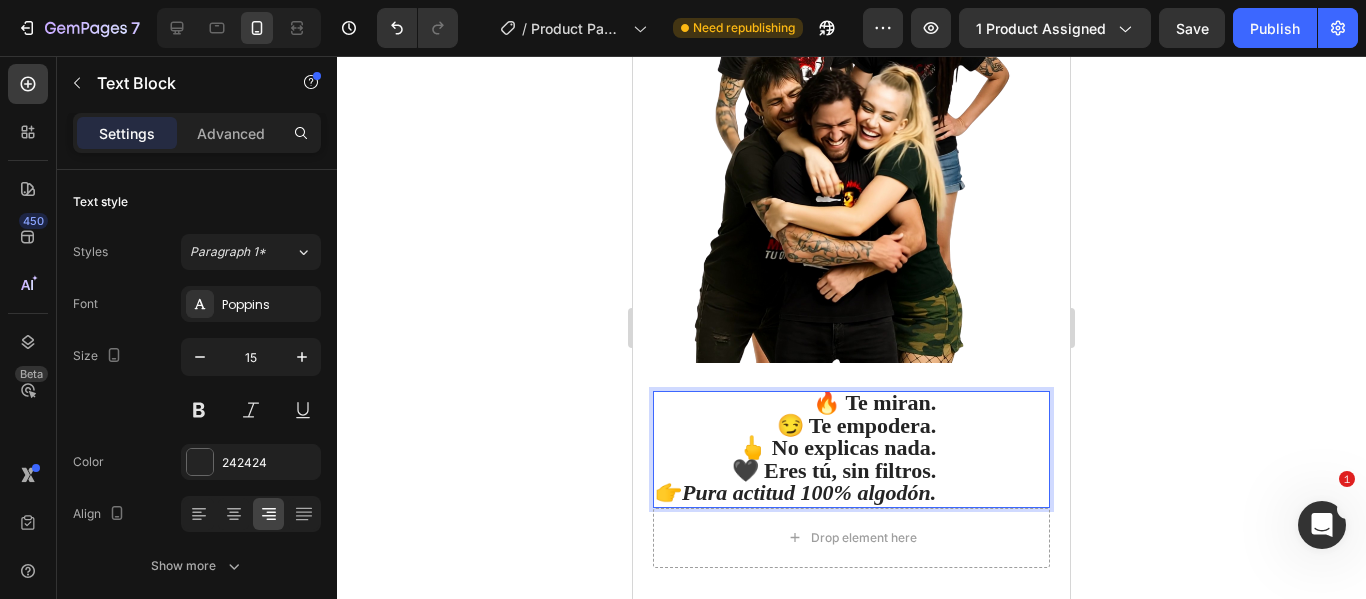 click on "Pura actitud 100% algodón." at bounding box center [809, 492] 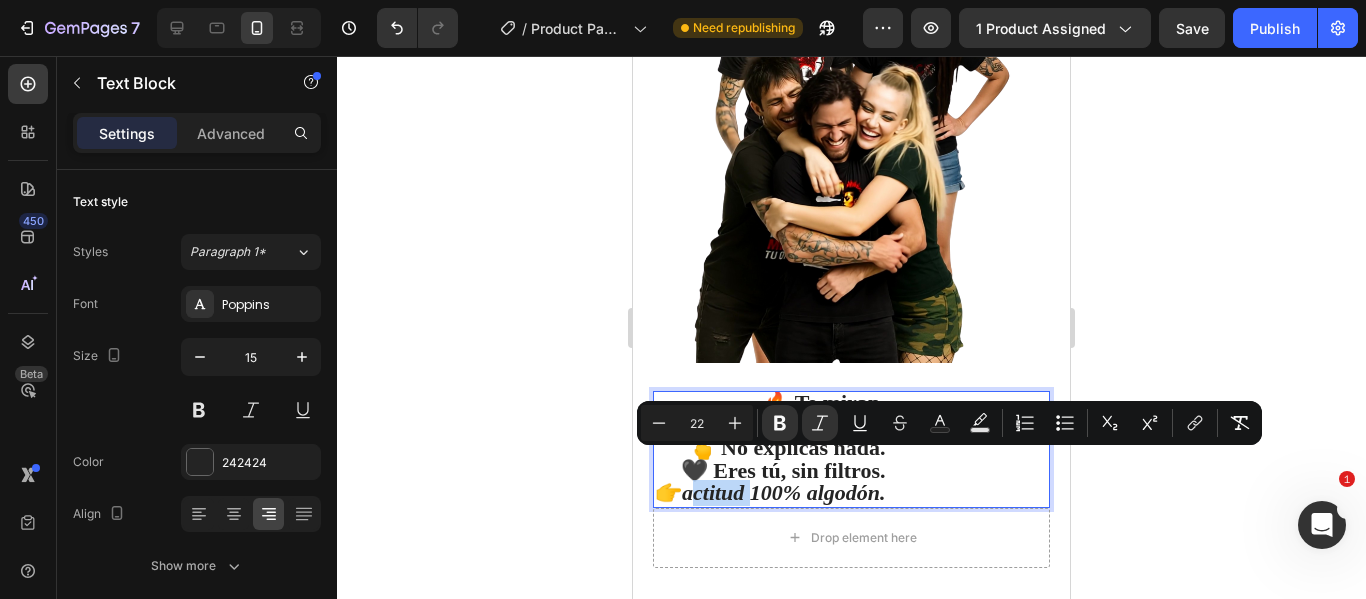 drag, startPoint x: 751, startPoint y: 471, endPoint x: 691, endPoint y: 464, distance: 60.40695 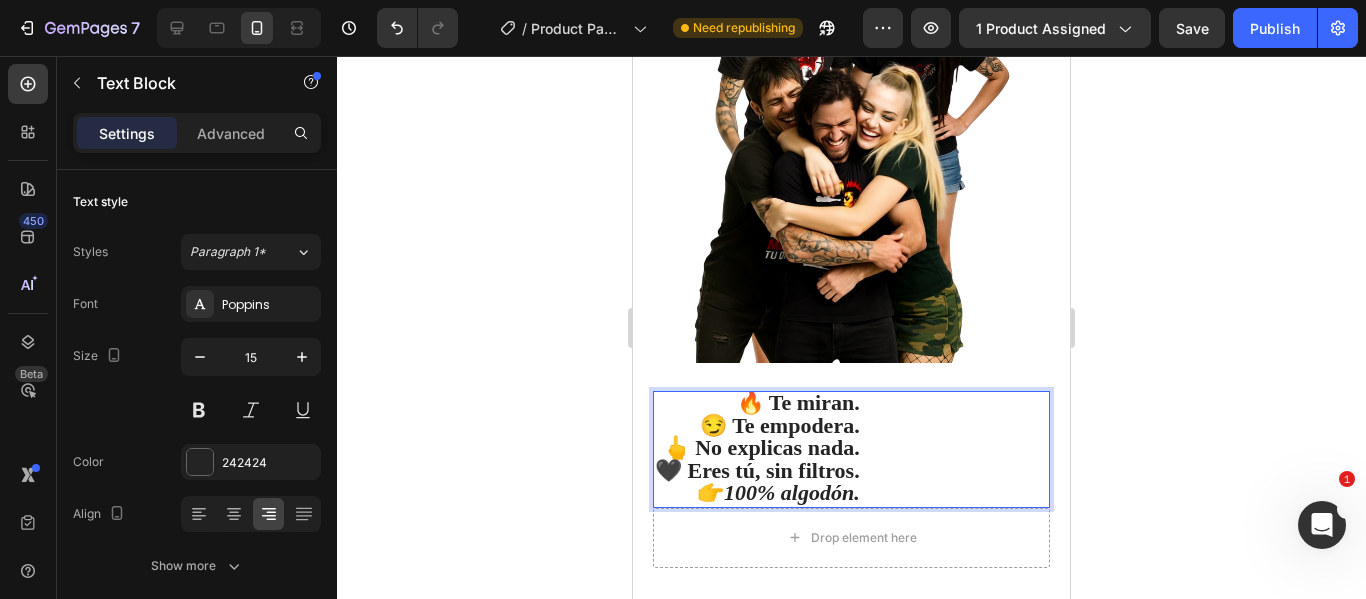 click on "100% algodón." at bounding box center [792, 492] 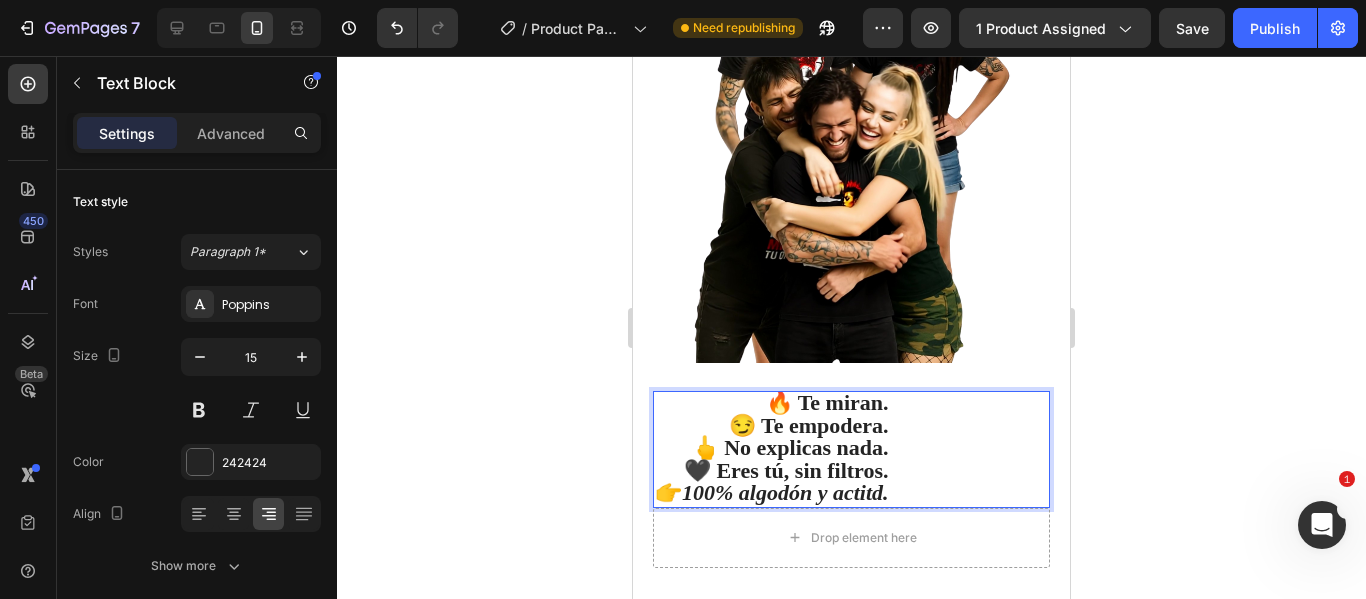 click on "100% algodón y actitd." at bounding box center [785, 492] 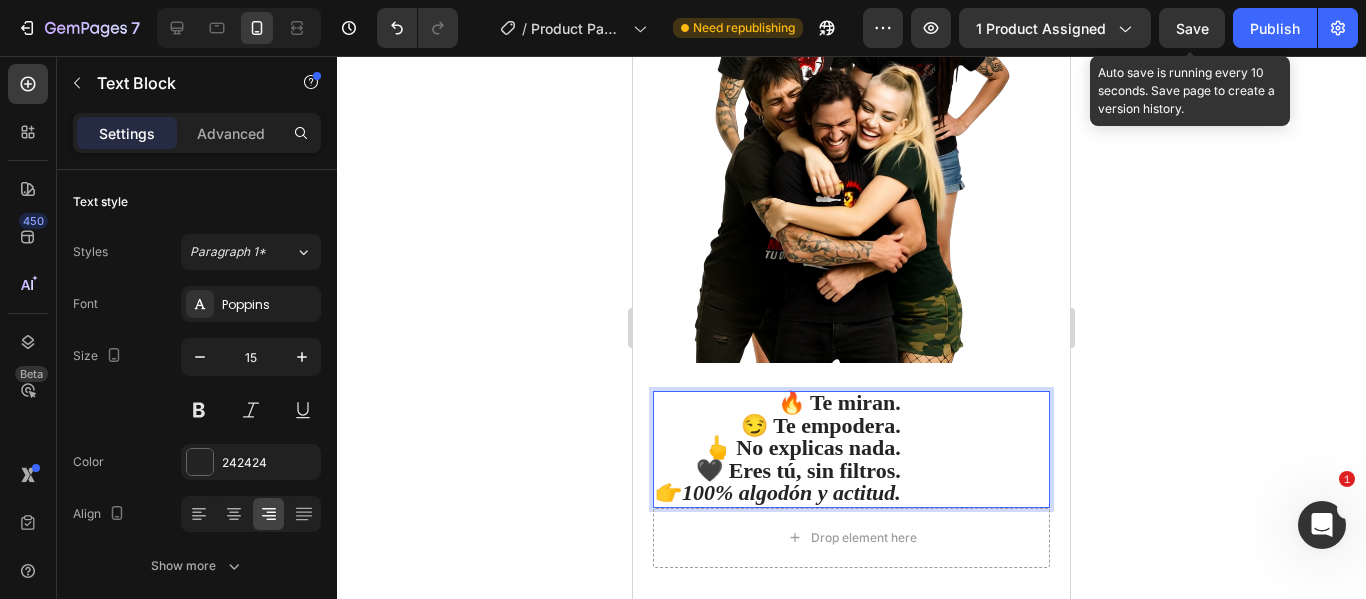 click on "Save" 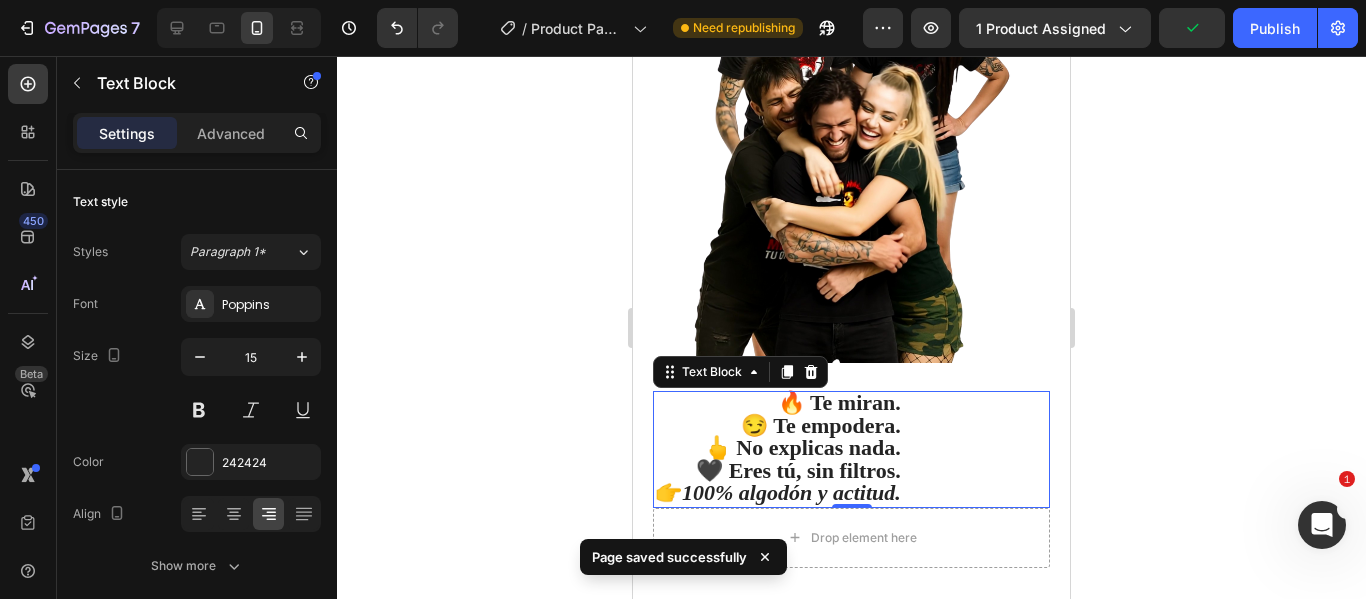 click 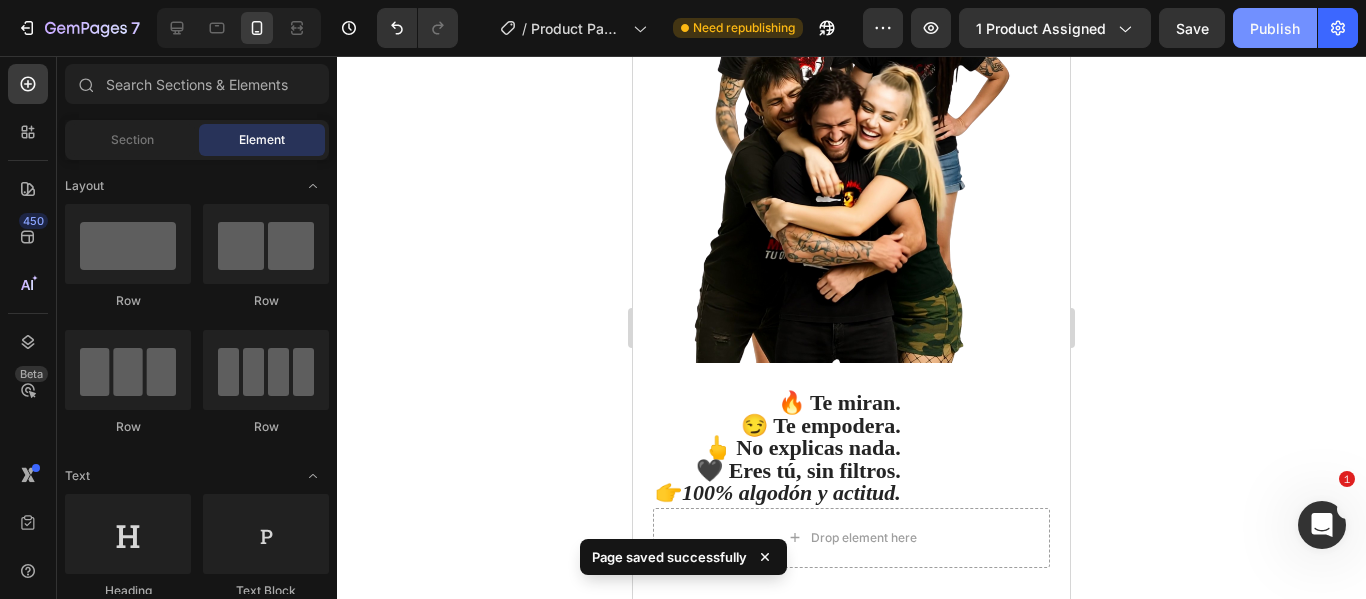 click on "Publish" at bounding box center [1275, 28] 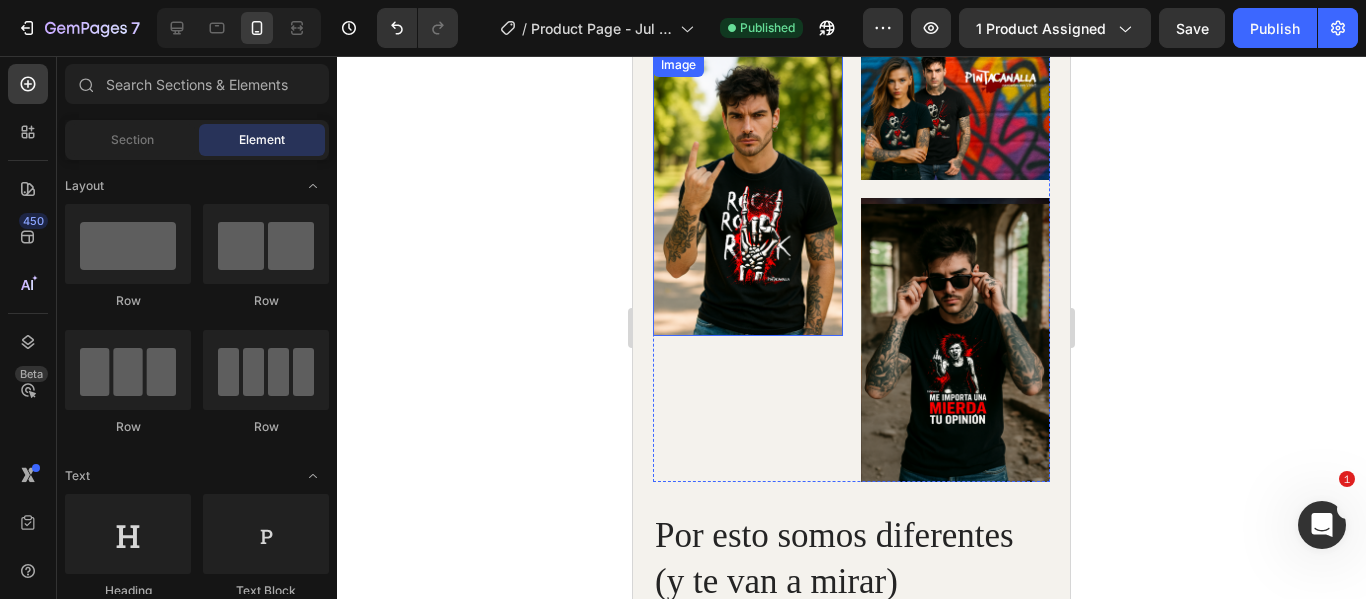 scroll, scrollTop: 2515, scrollLeft: 0, axis: vertical 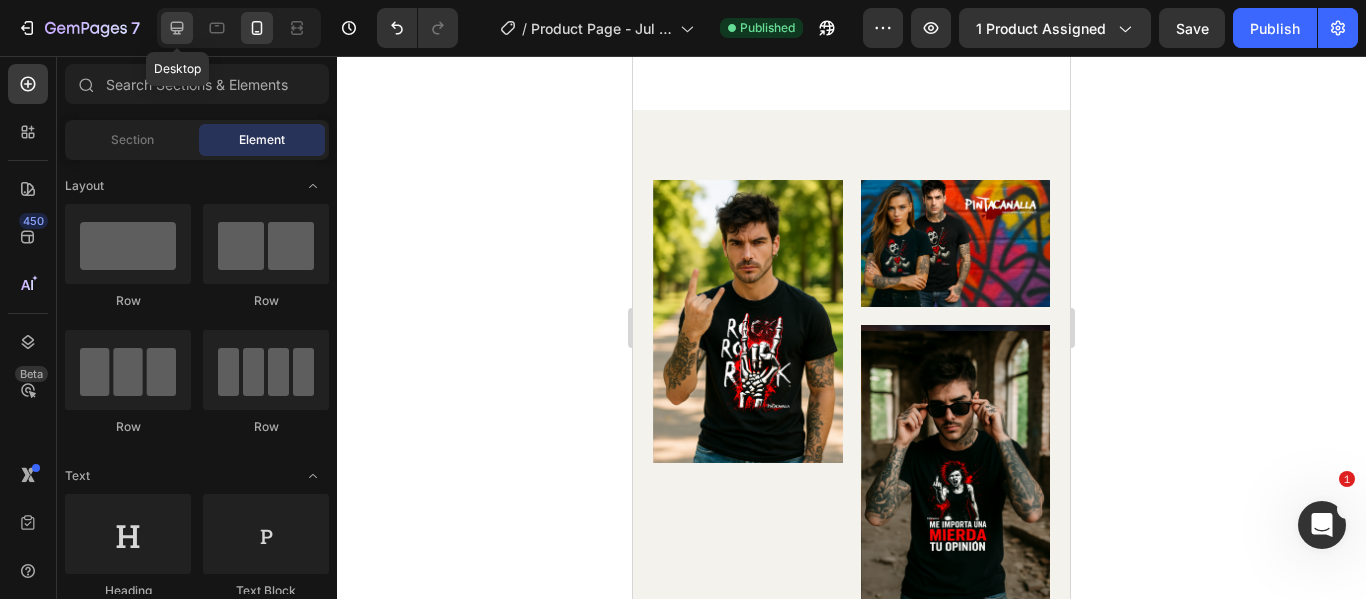 click 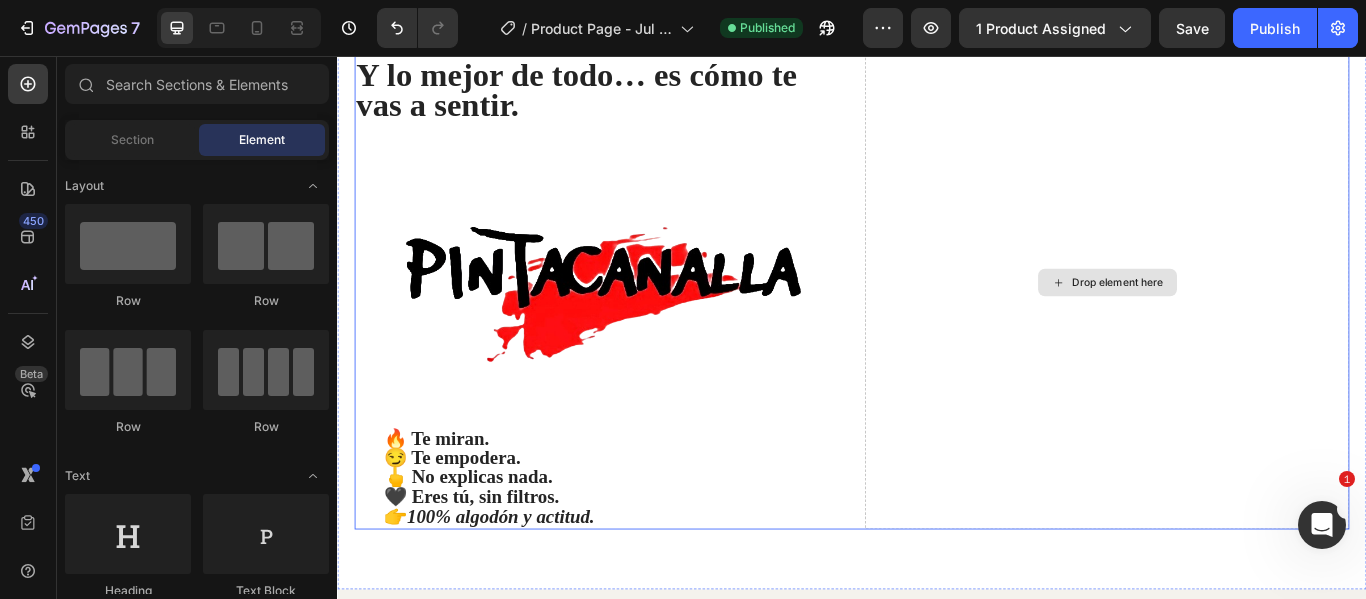 scroll, scrollTop: 1815, scrollLeft: 0, axis: vertical 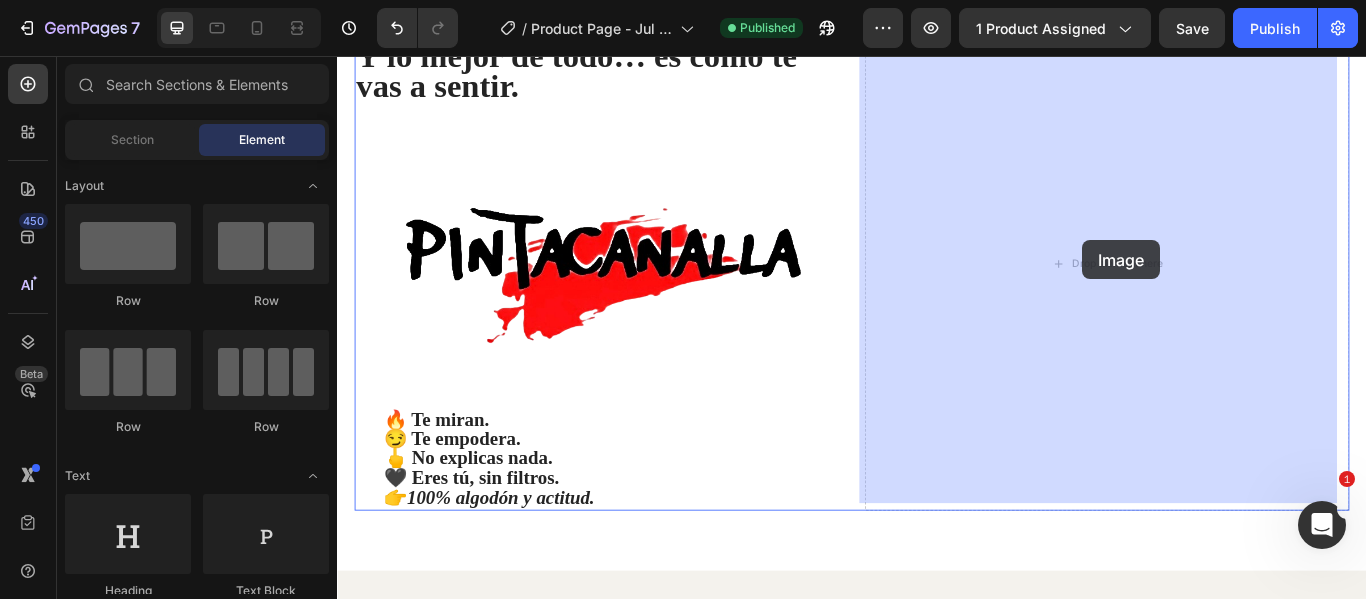 drag, startPoint x: 478, startPoint y: 422, endPoint x: 1206, endPoint y: 271, distance: 743.4951 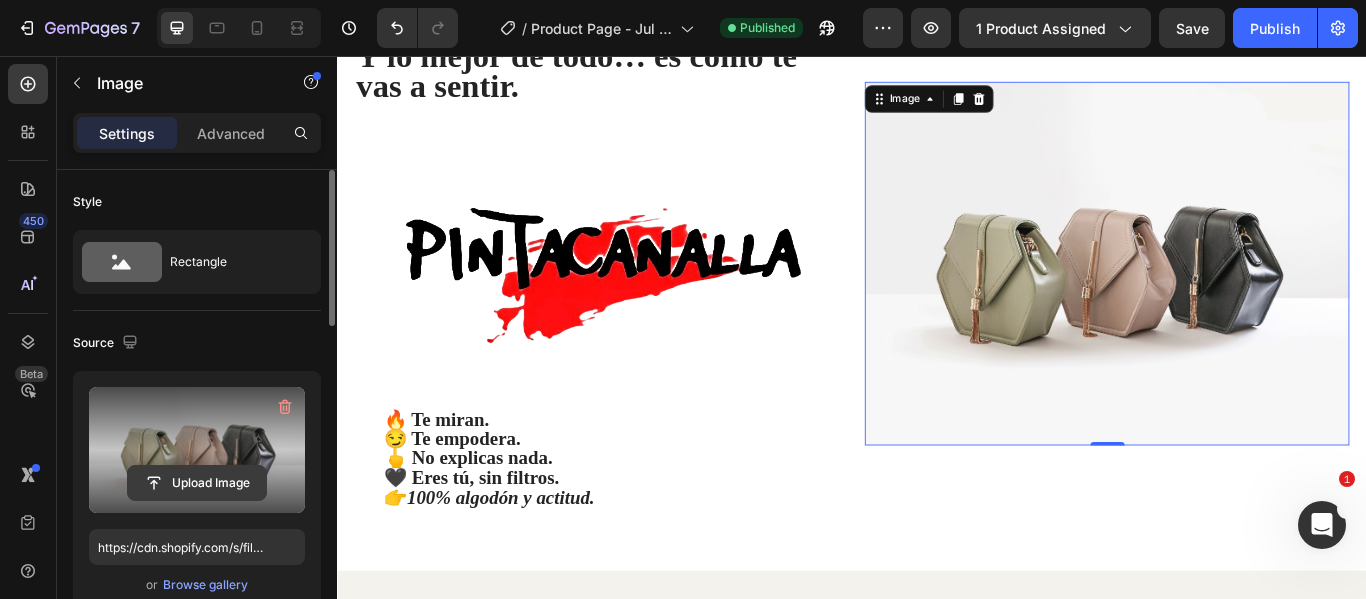 click 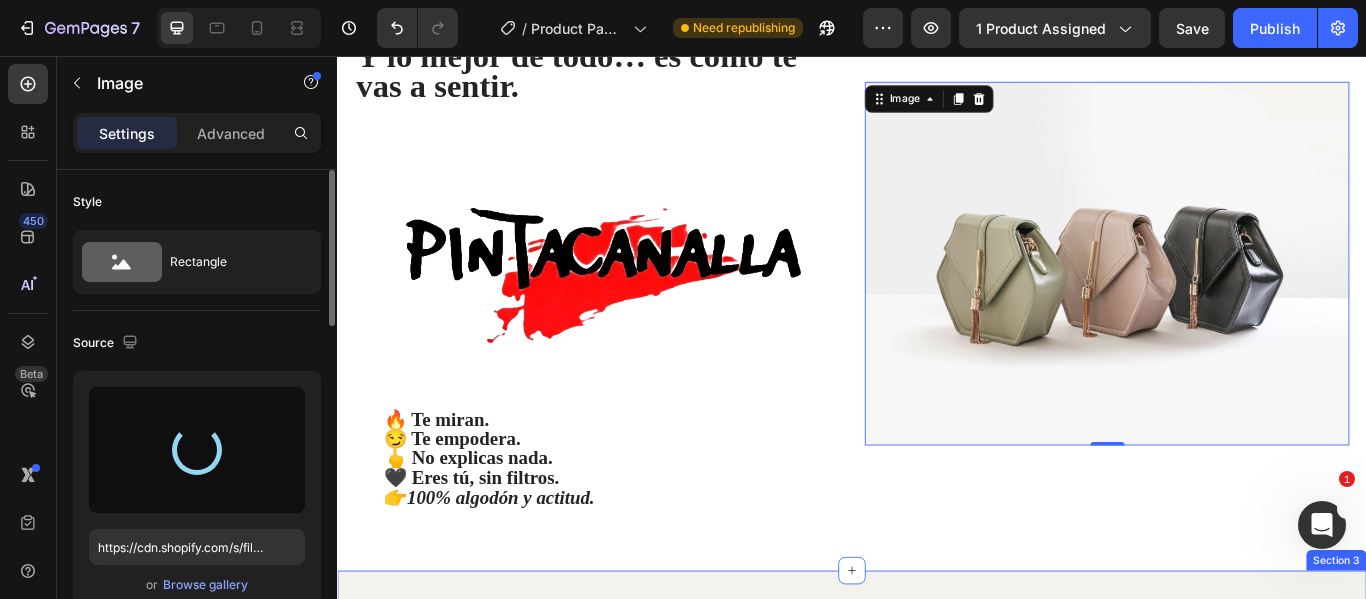 type on "https://cdn.shopify.com/s/files/1/0895/7424/4697/files/gempages_577607291776271301-f5ff4c9c-c7ec-4226-831b-dfdc3571e6bf.png" 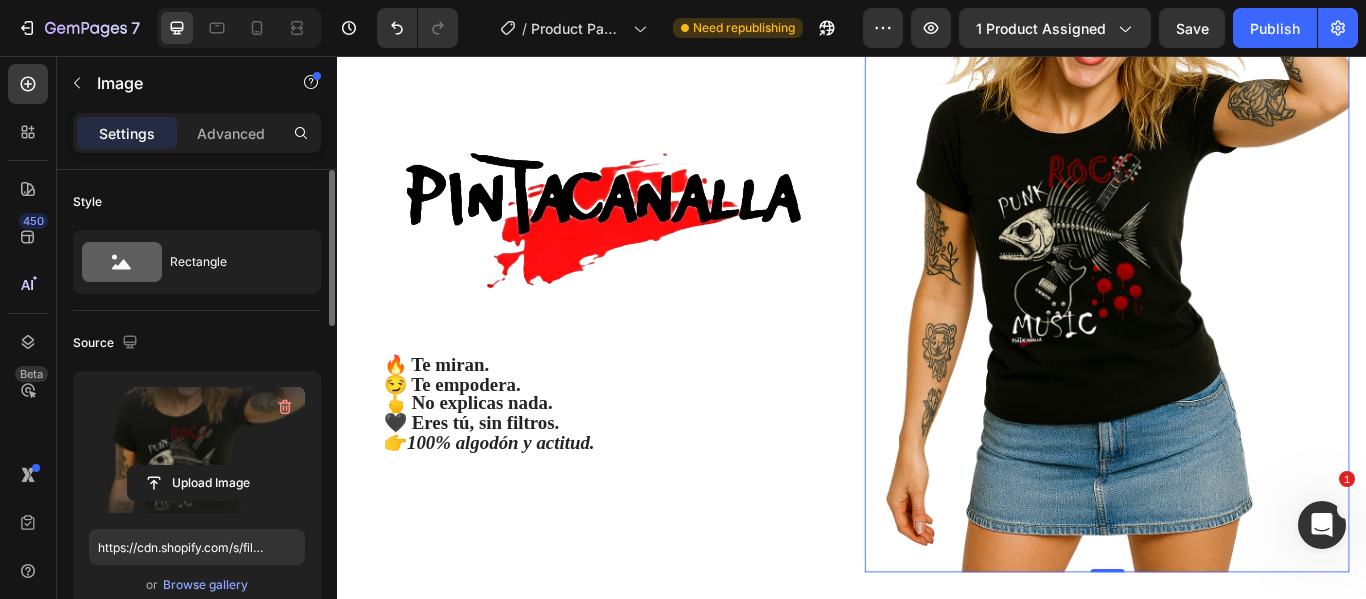 scroll, scrollTop: 1815, scrollLeft: 0, axis: vertical 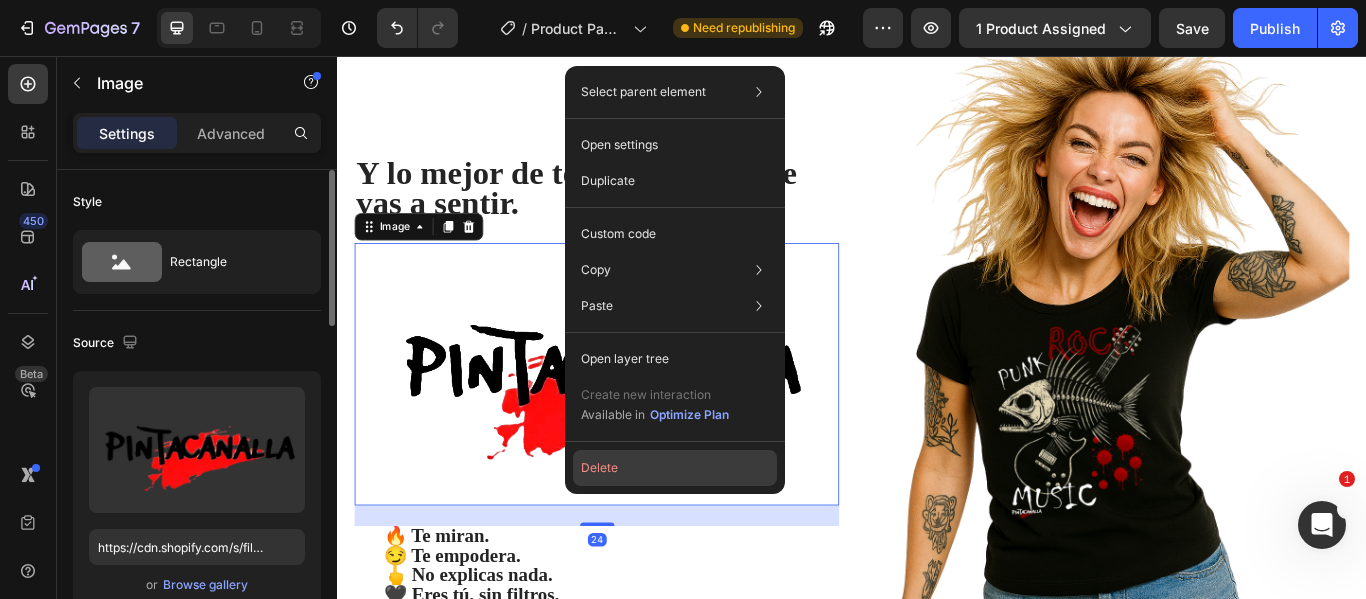 click on "Delete" 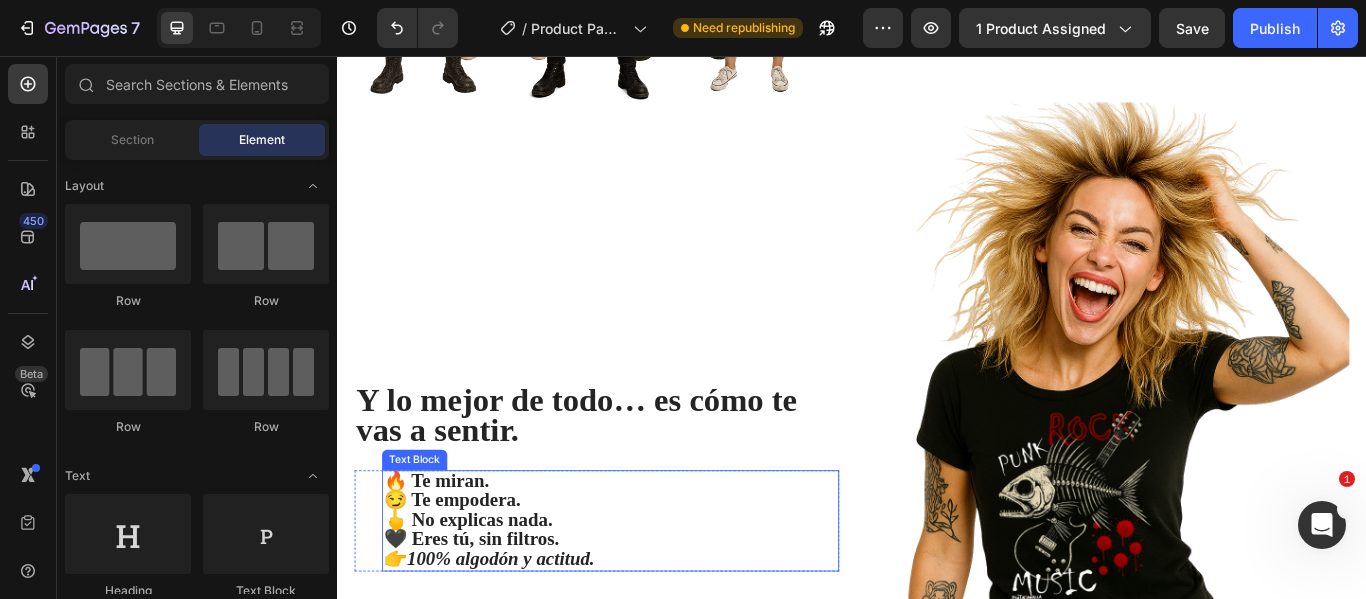 scroll, scrollTop: 1815, scrollLeft: 0, axis: vertical 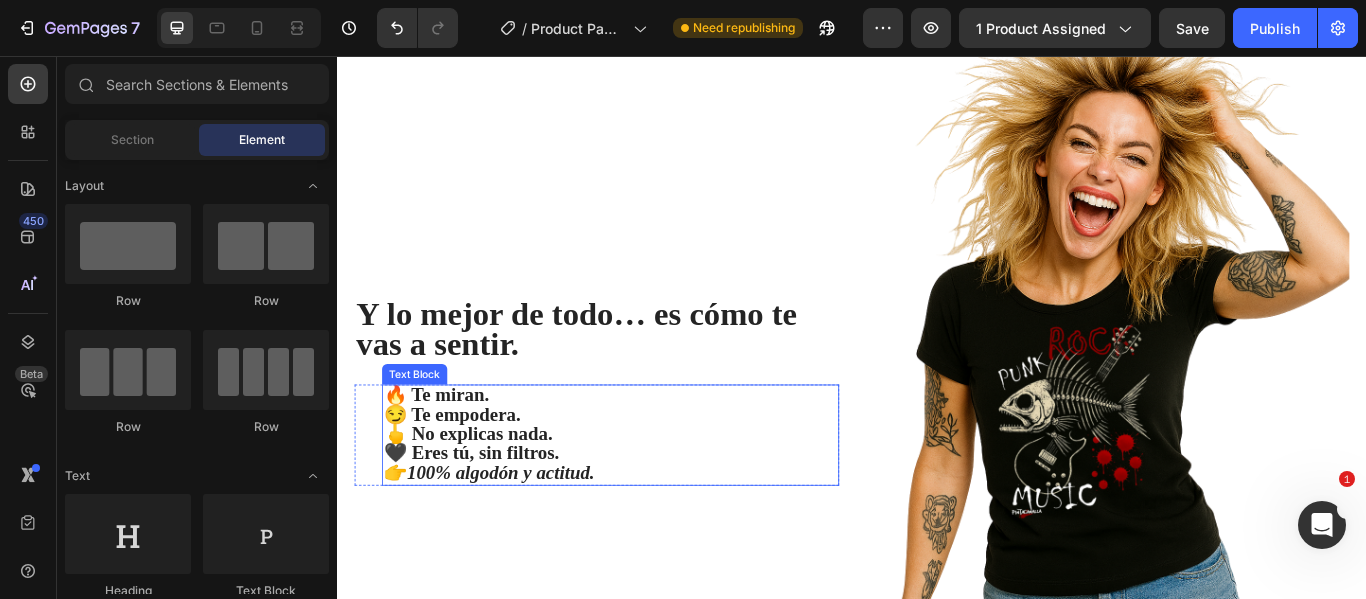 click on "🖕 No explicas nada." at bounding box center (489, 496) 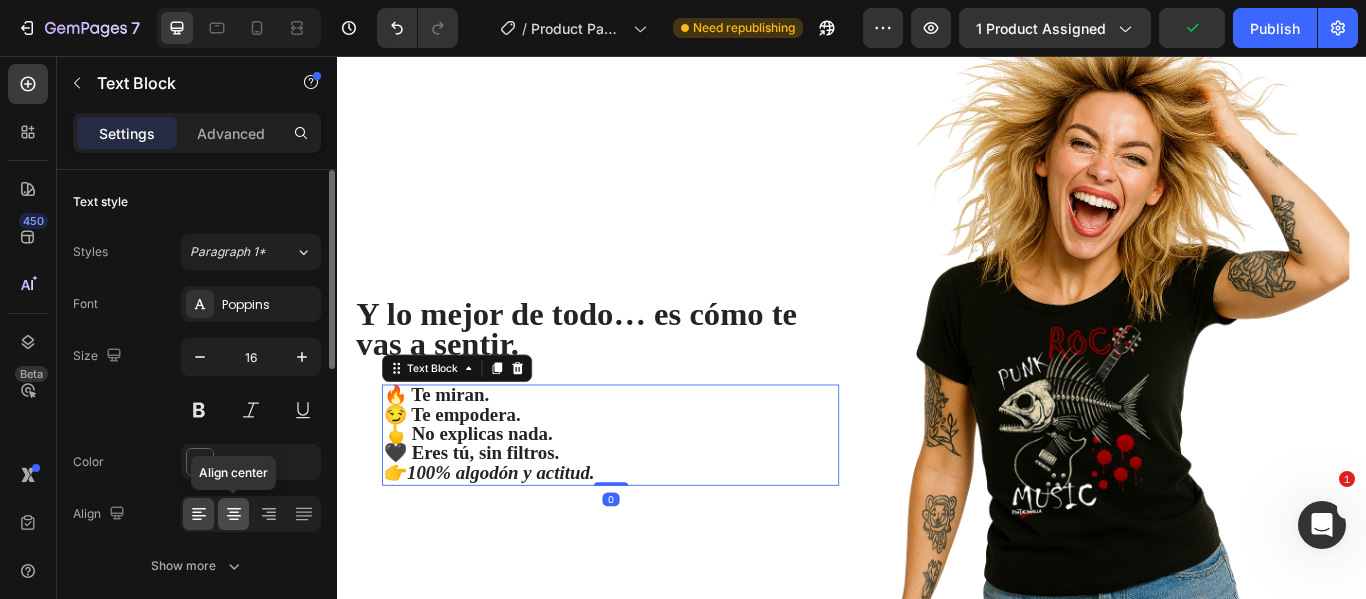 click 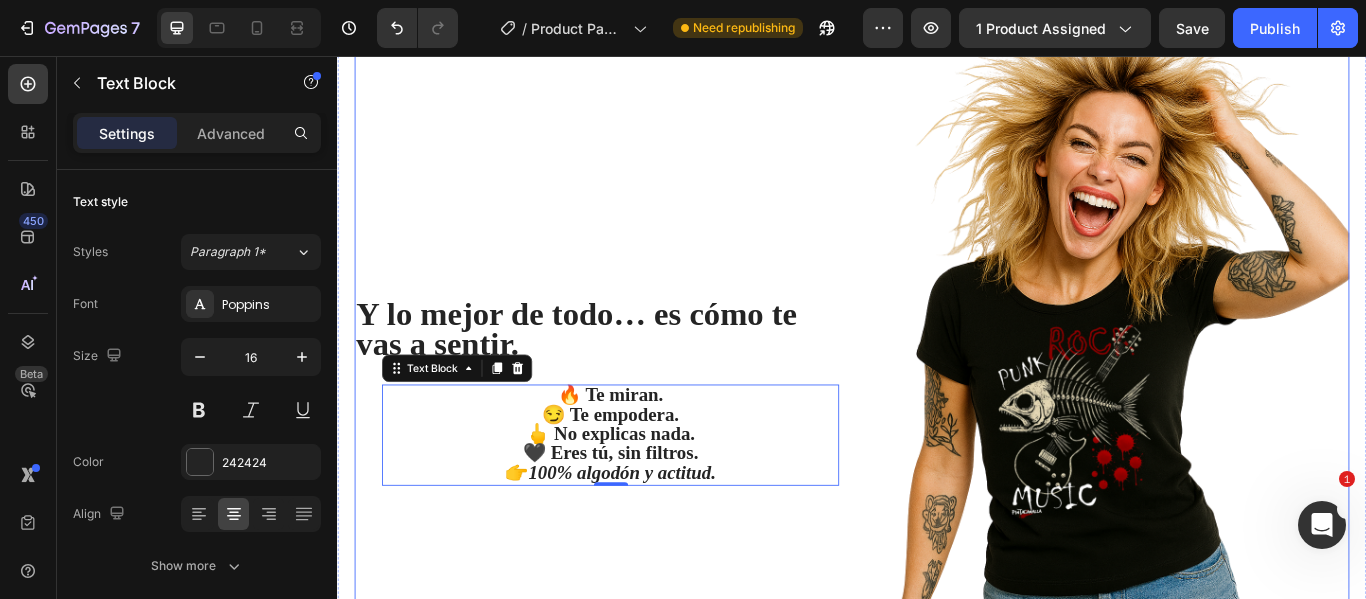 click on "Y lo mejor de todo… es cómo te vas a sentir. Heading 🔥 Te miran. 😏 Te empodera. 🖕 No explicas nada. 🖤 Eres tú, sin filtros. 👉   100% algodón y actitud. Text Block   0 Row" at bounding box center [639, 434] 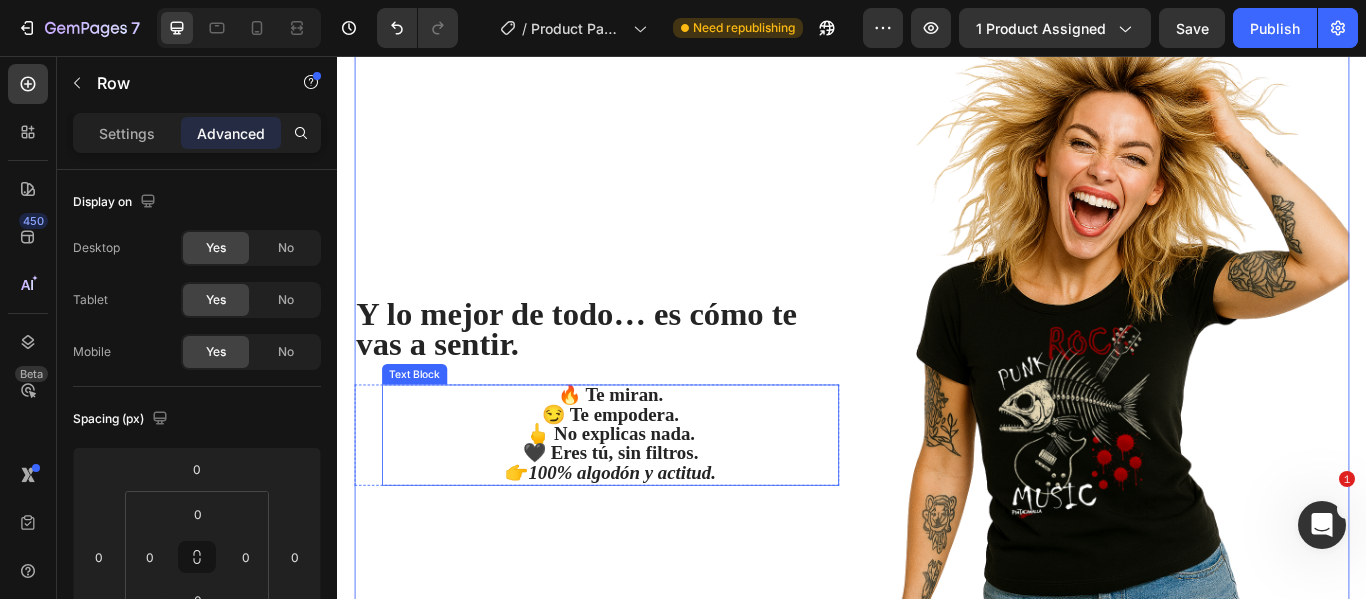 click on "🖤 Eres tú, sin filtros." at bounding box center [655, 518] 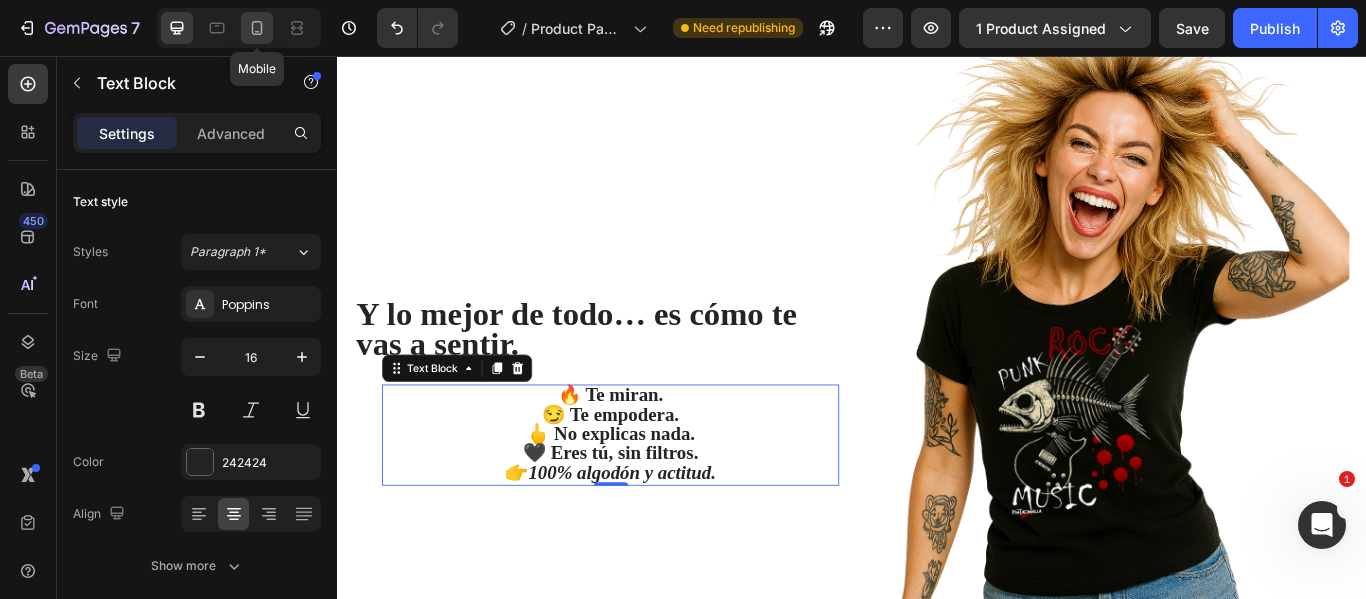 click 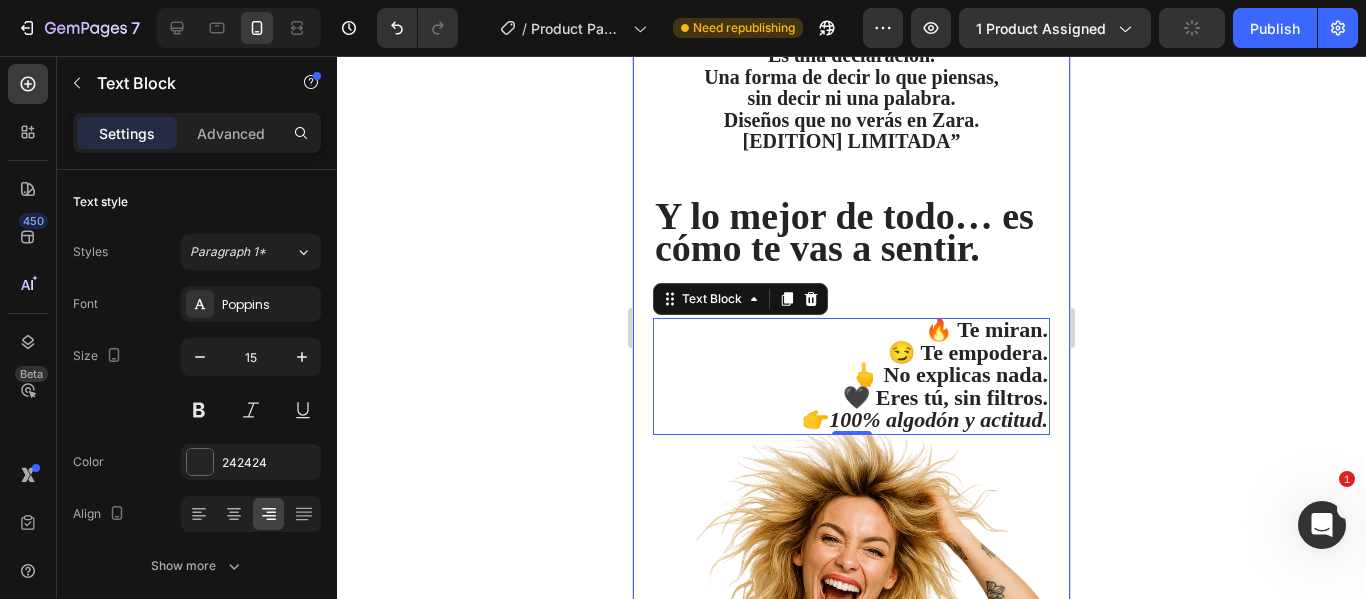 scroll, scrollTop: 1813, scrollLeft: 0, axis: vertical 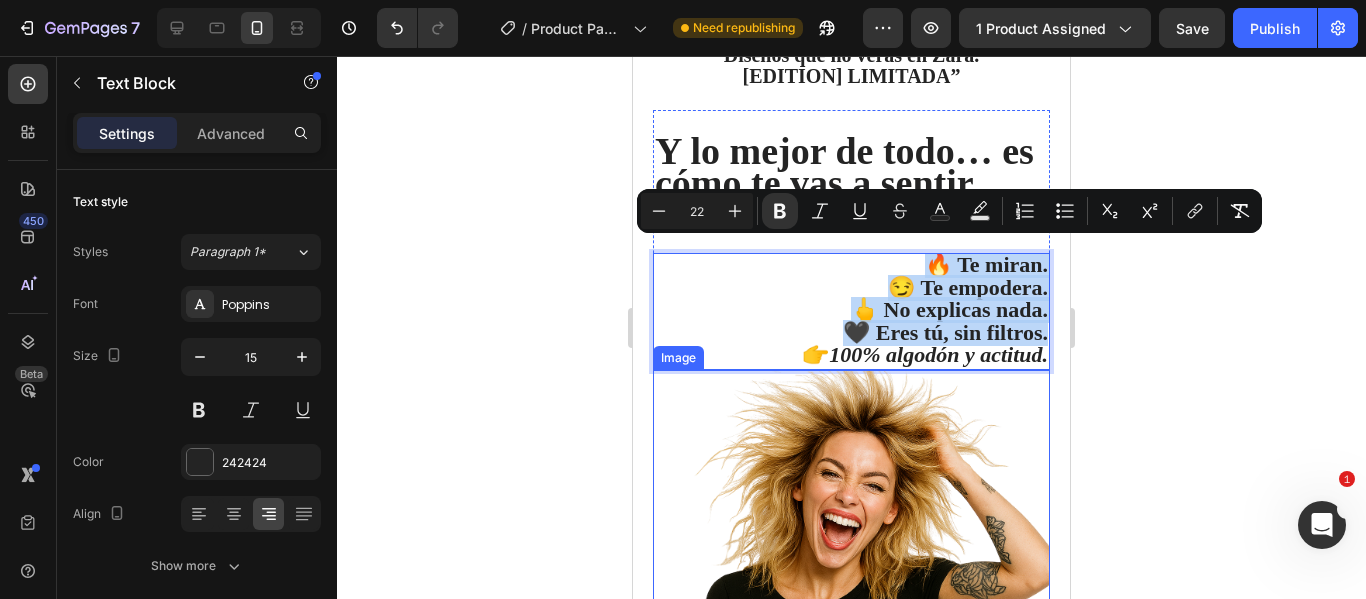 drag, startPoint x: 663, startPoint y: 262, endPoint x: 655, endPoint y: 387, distance: 125.25574 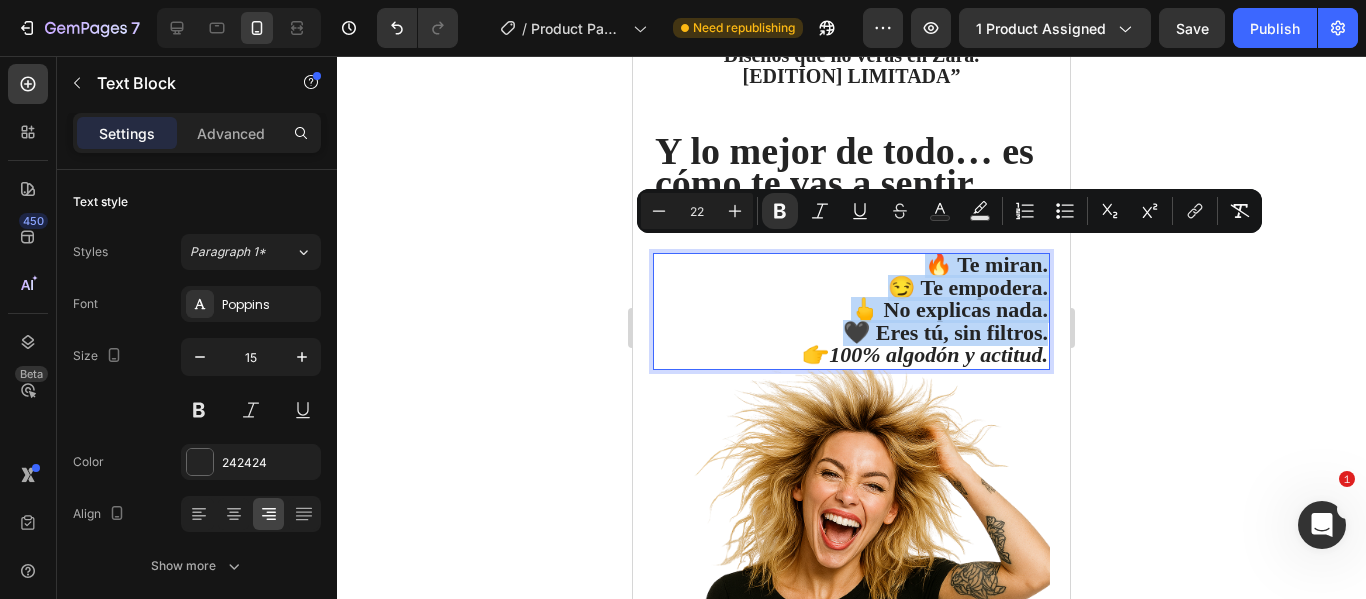 click on "😏 Te empodera." at bounding box center [851, 289] 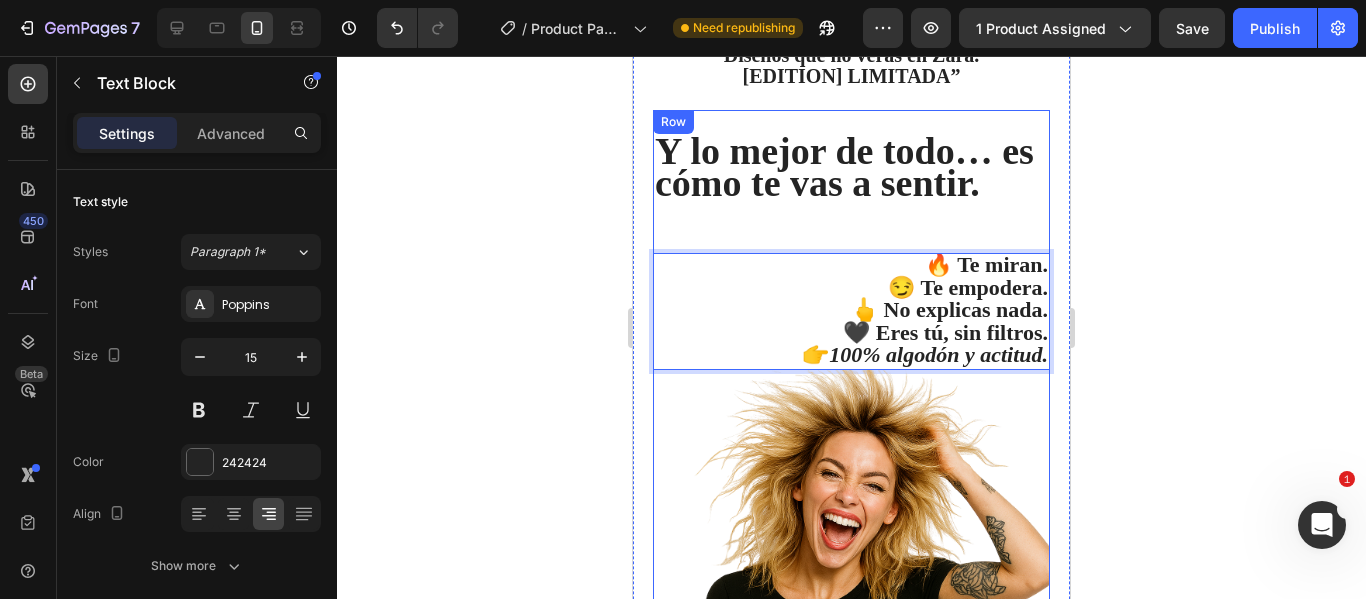 click on "Y lo mejor de todo… es cómo te vas a sentir." at bounding box center (844, 167) 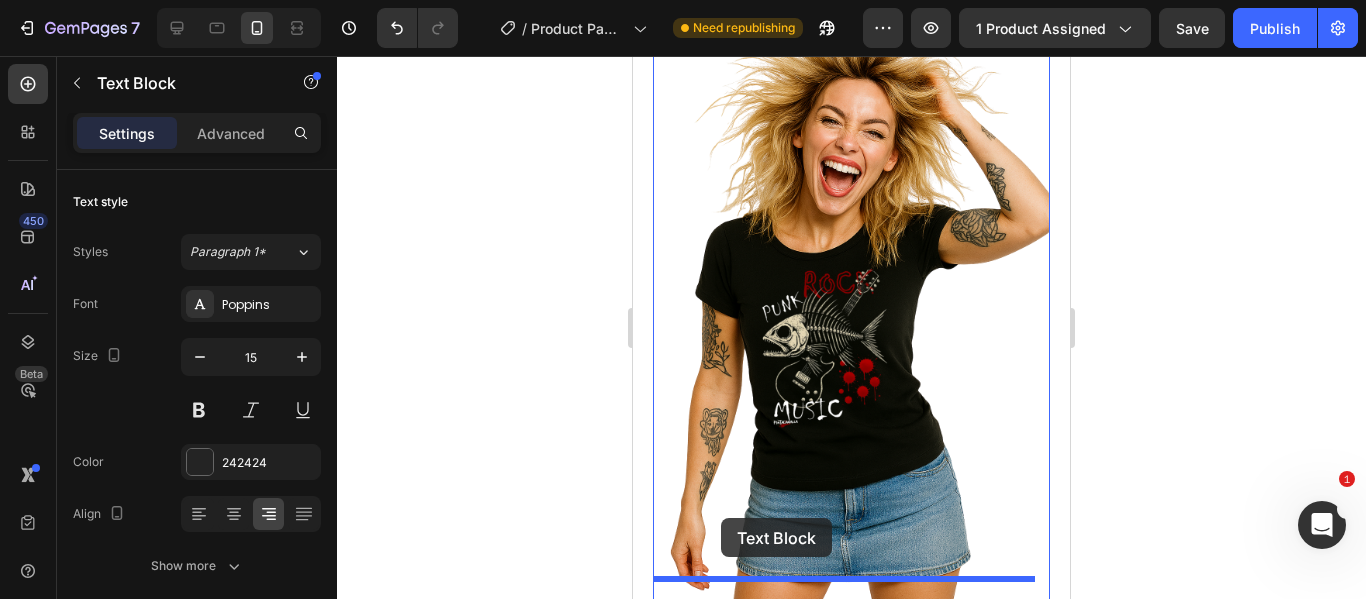 scroll, scrollTop: 2101, scrollLeft: 0, axis: vertical 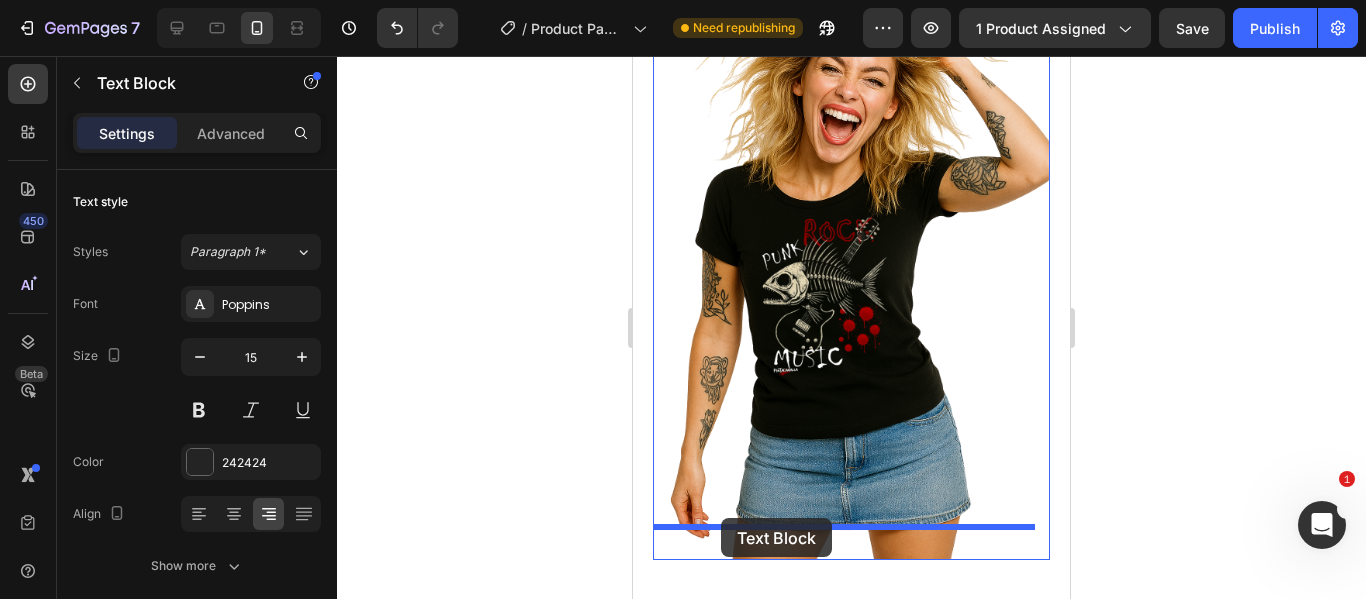 drag, startPoint x: 686, startPoint y: 274, endPoint x: 768, endPoint y: 514, distance: 253.62177 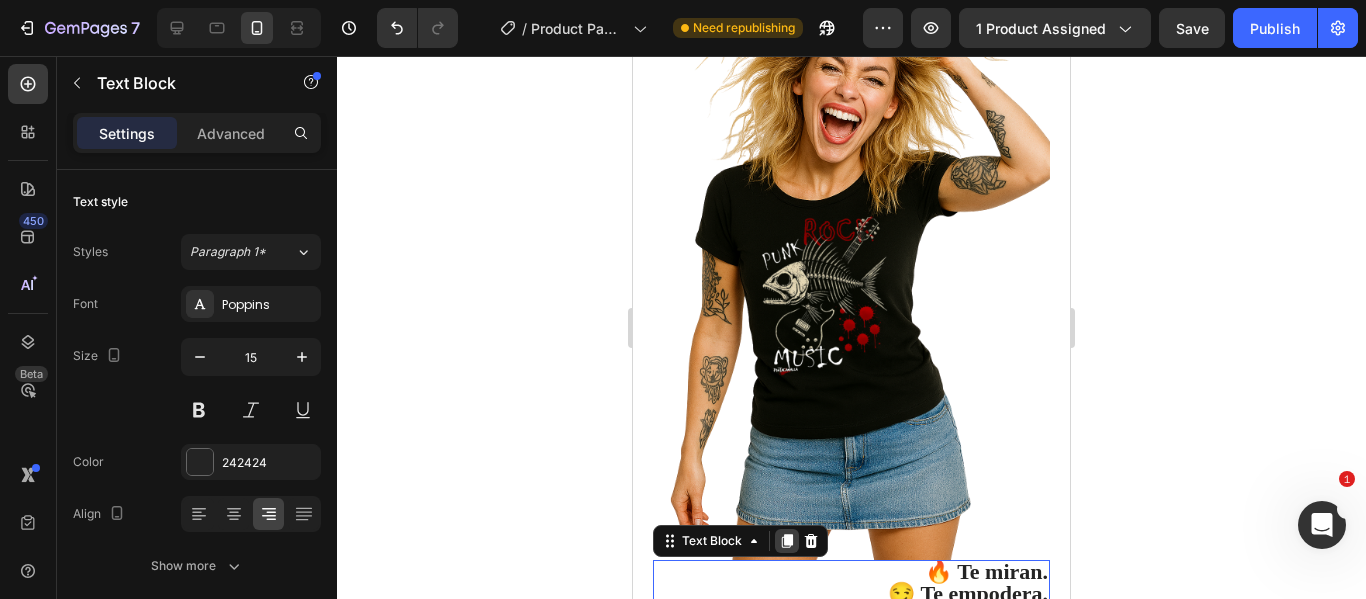 scroll, scrollTop: 2145, scrollLeft: 0, axis: vertical 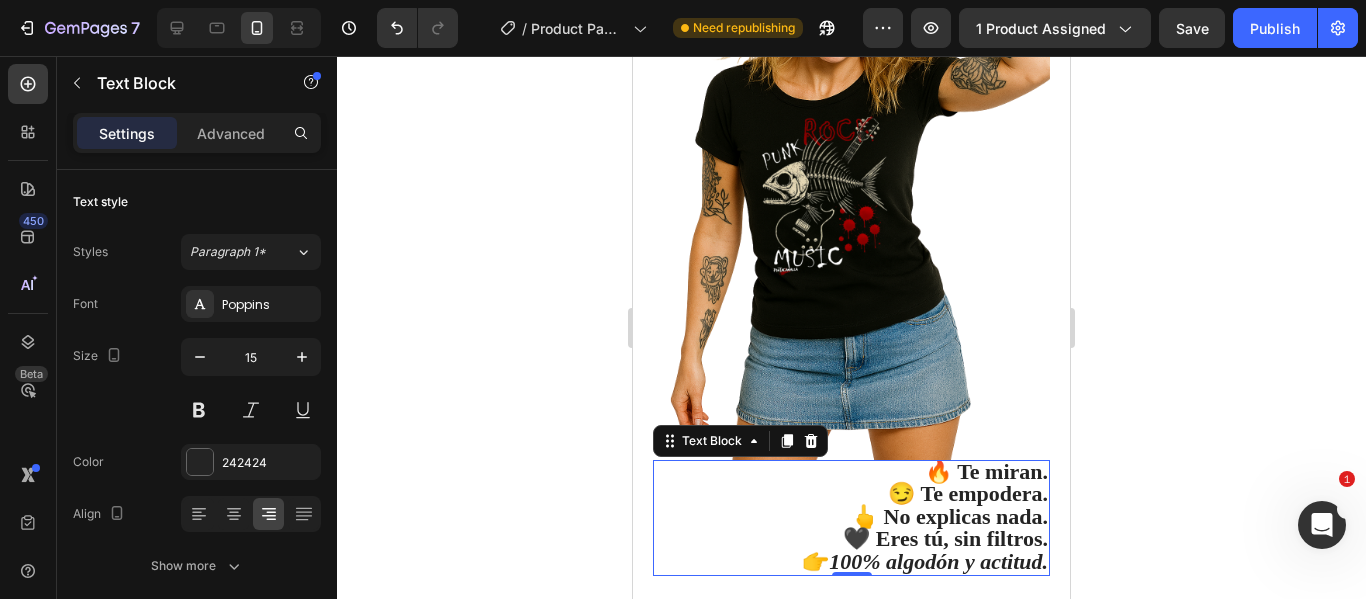 click on "🖕 No explicas nada." at bounding box center (851, 518) 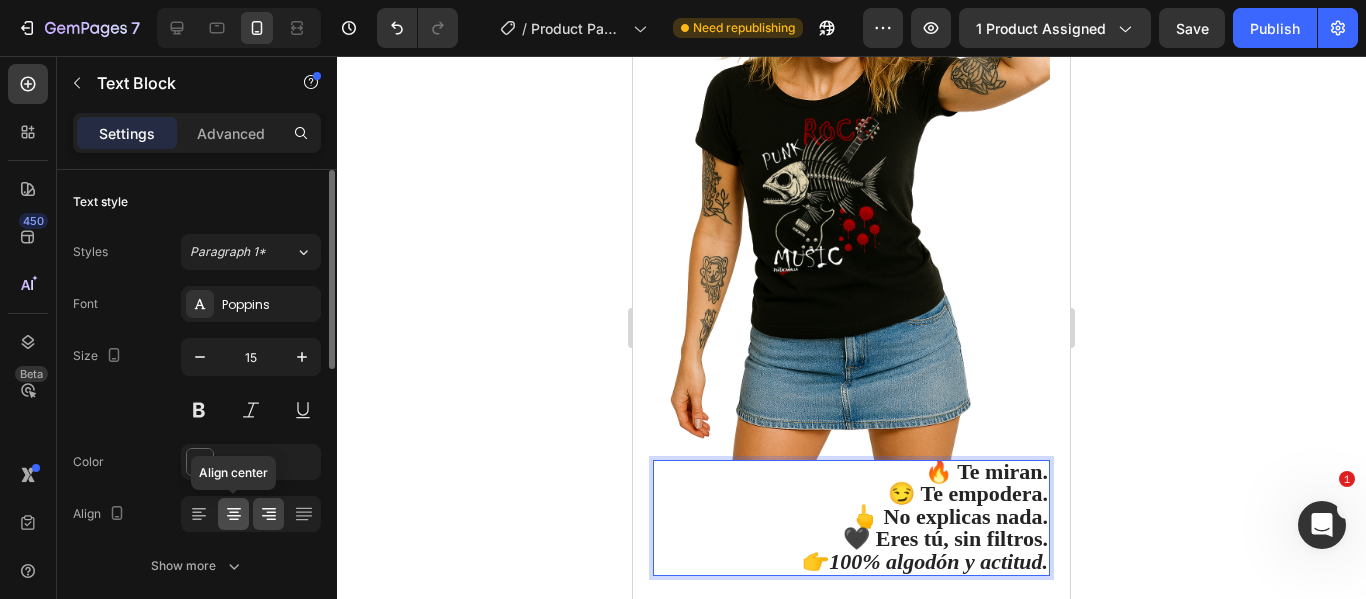 click 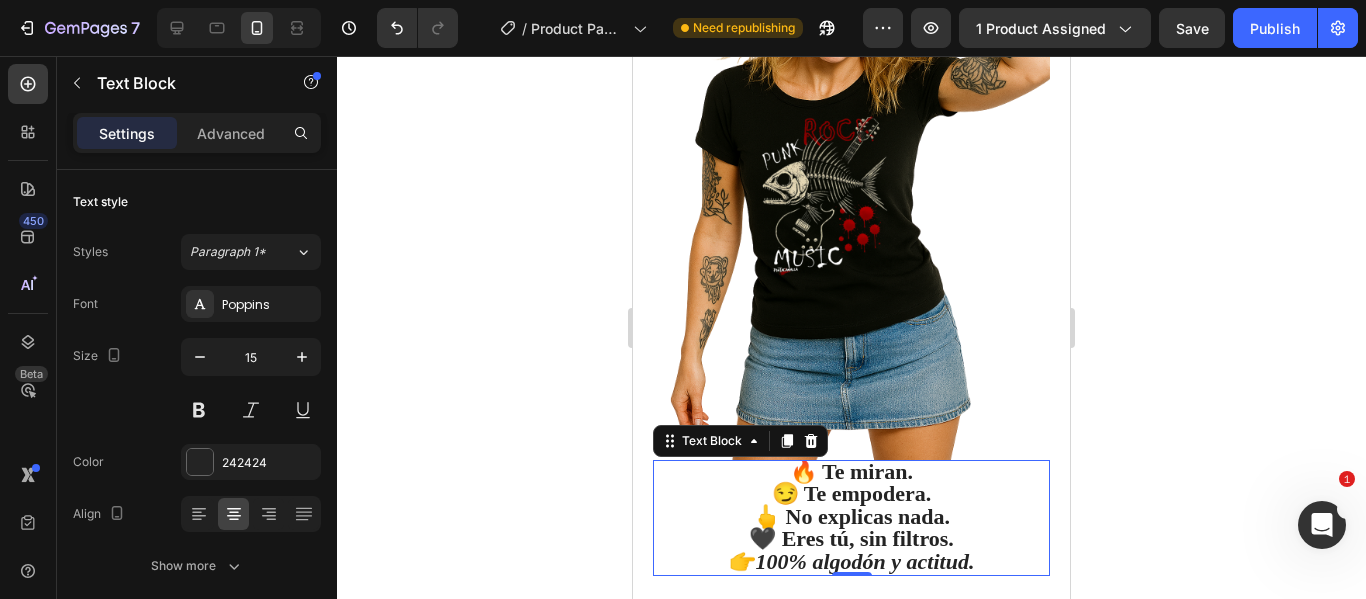 click 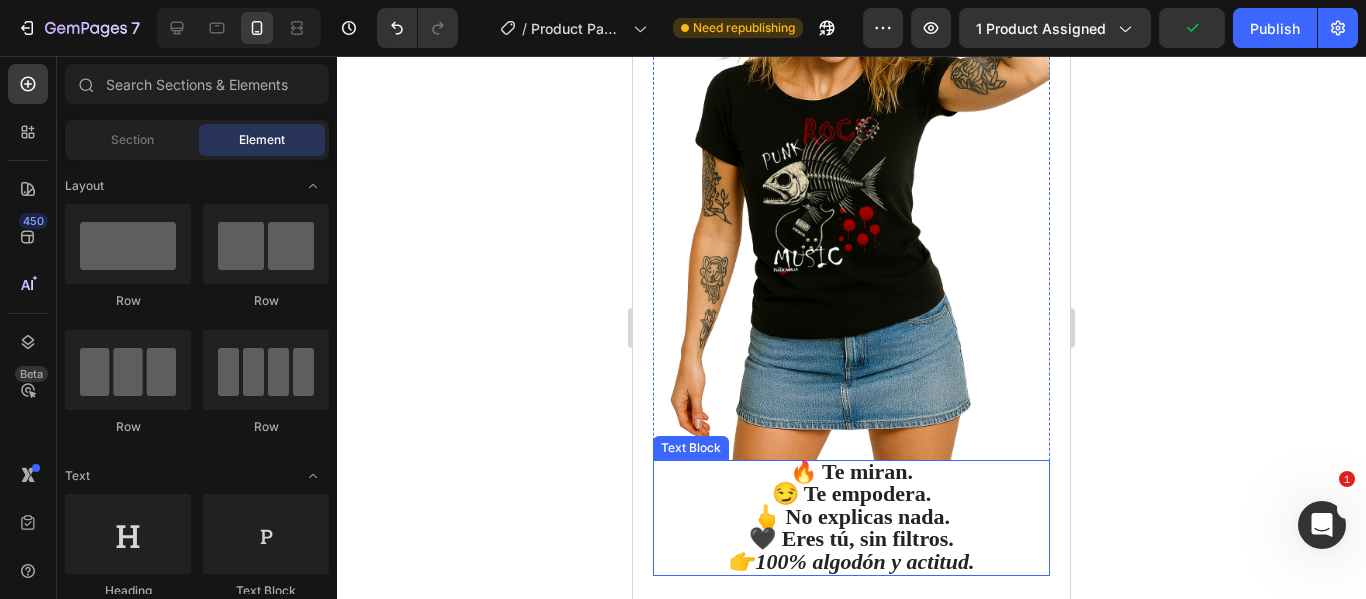 click on "🔥 Te miran." at bounding box center [851, 471] 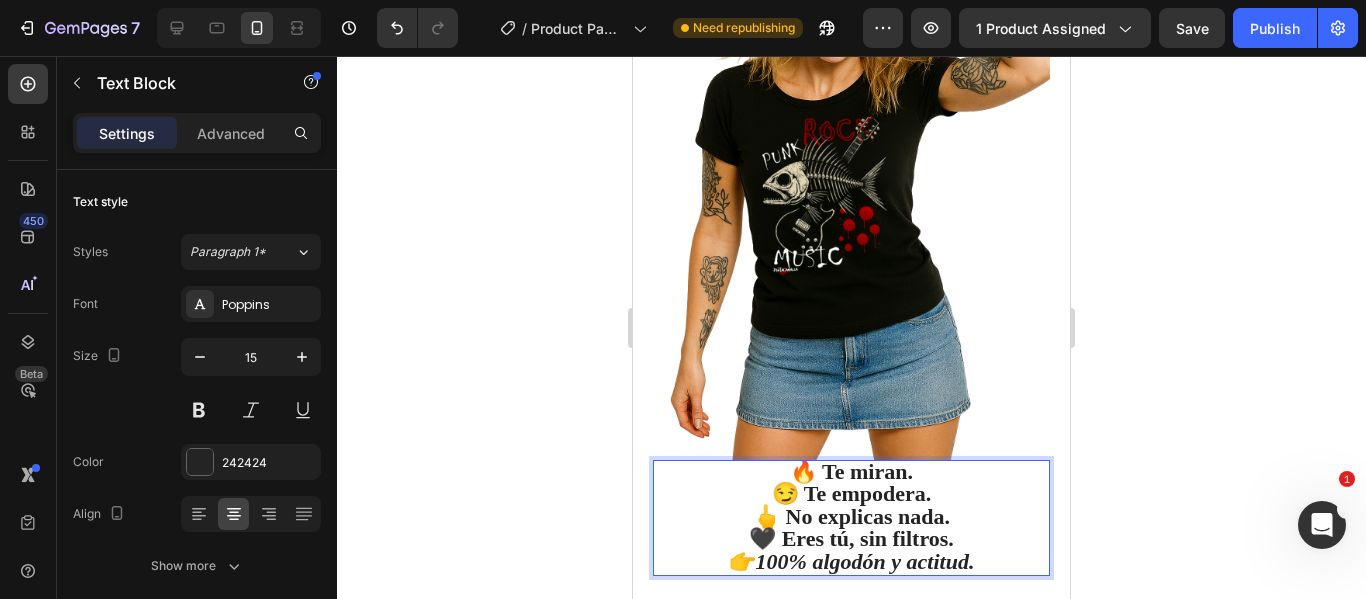 click on "🔥 Te miran." at bounding box center (851, 471) 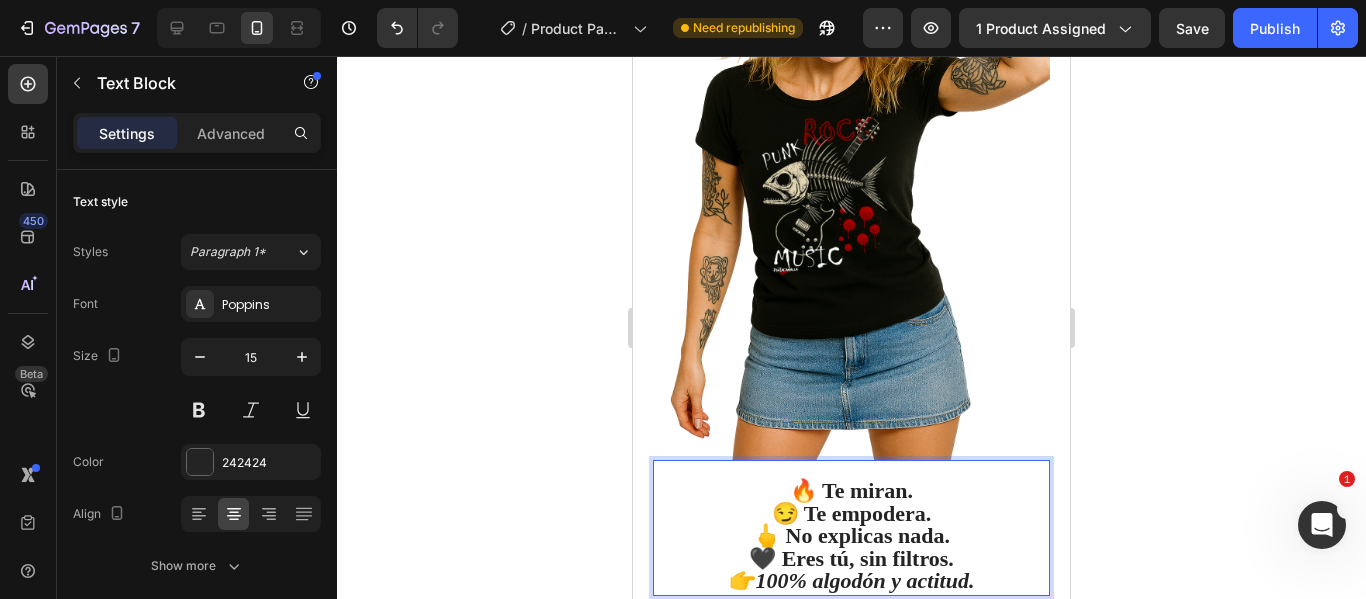 click 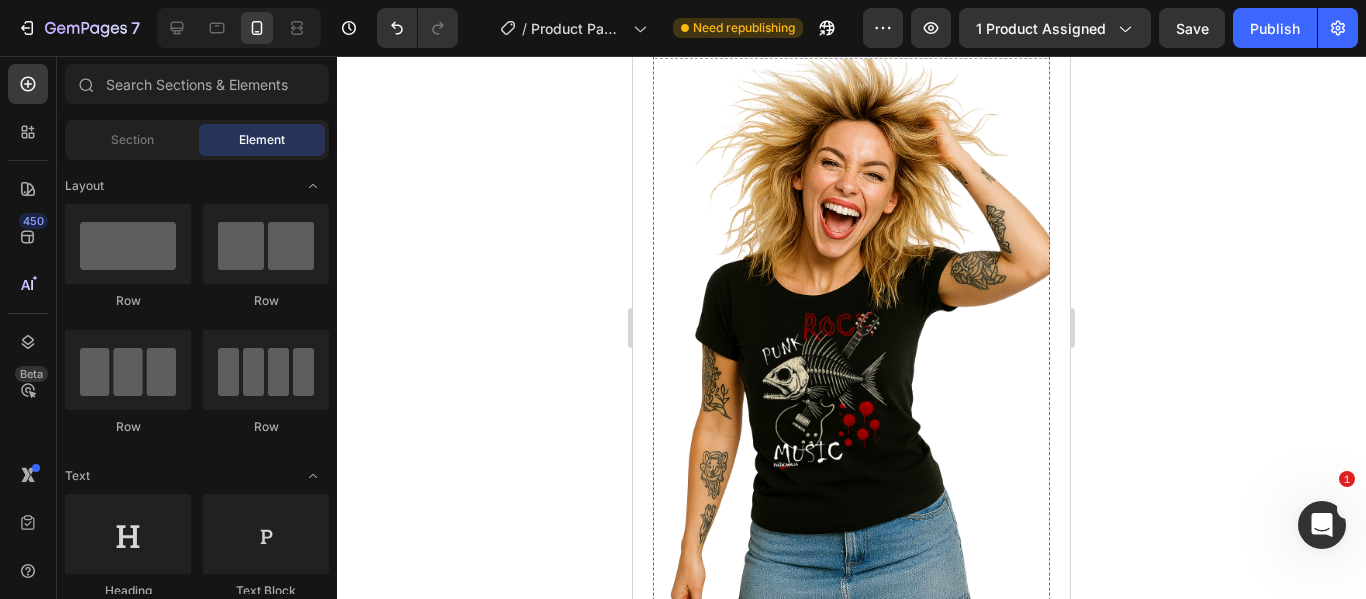 scroll, scrollTop: 1945, scrollLeft: 0, axis: vertical 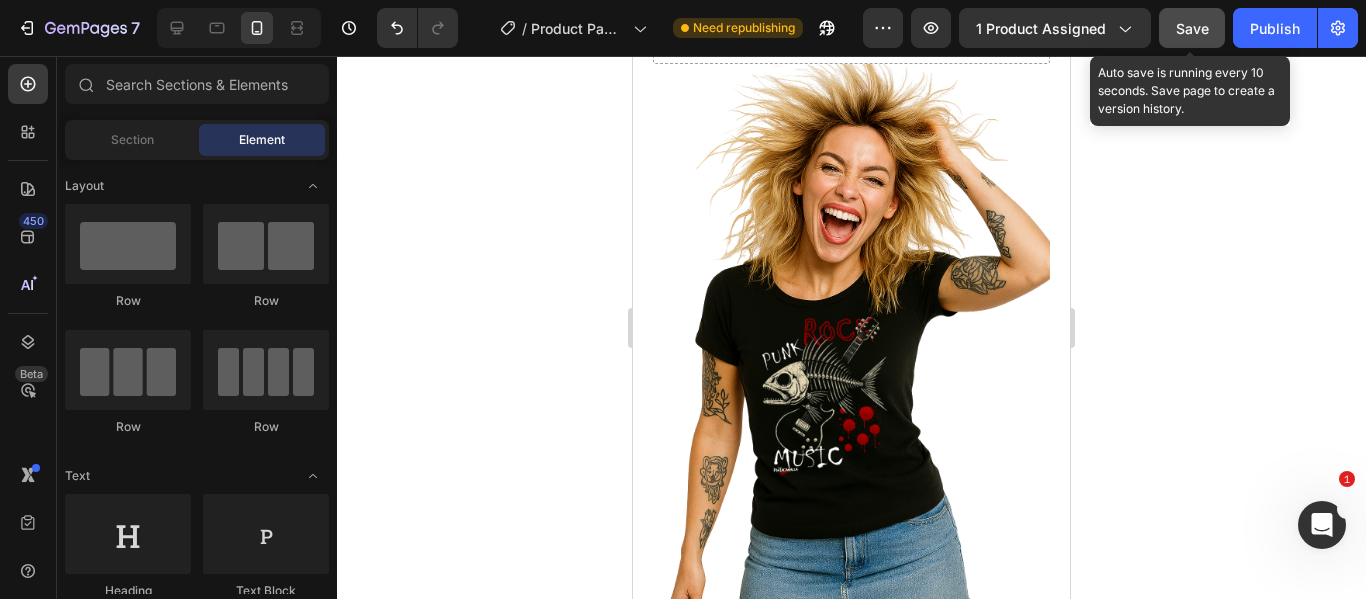 click on "Save" 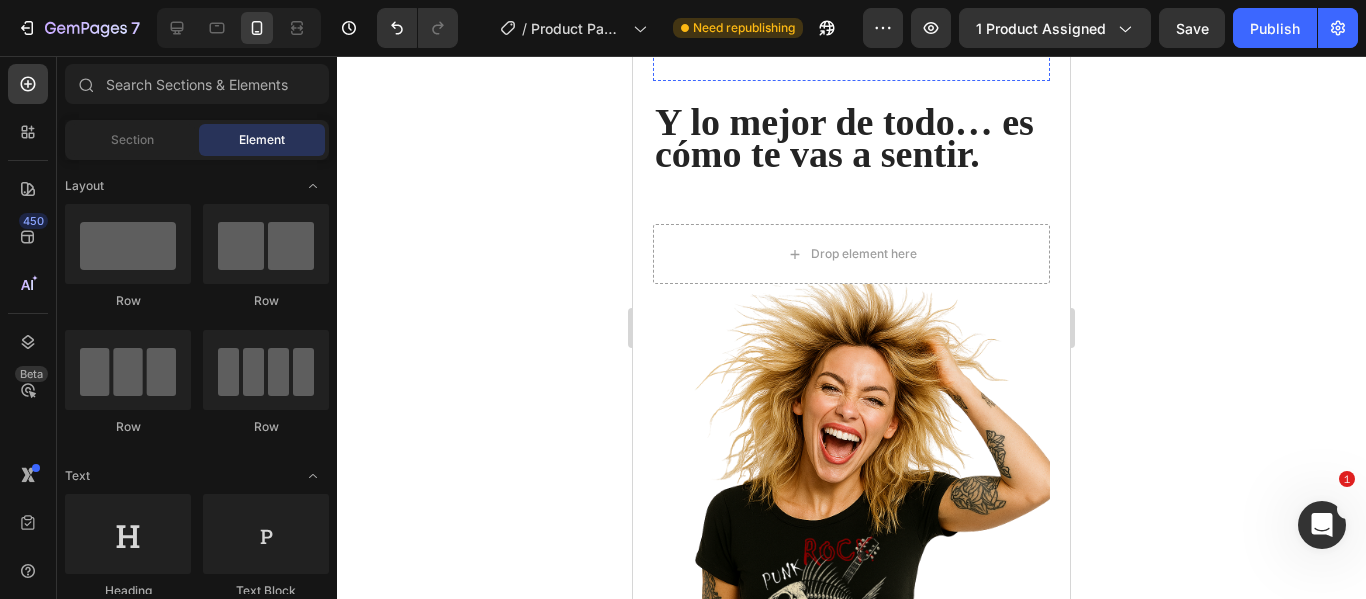 scroll, scrollTop: 2174, scrollLeft: 0, axis: vertical 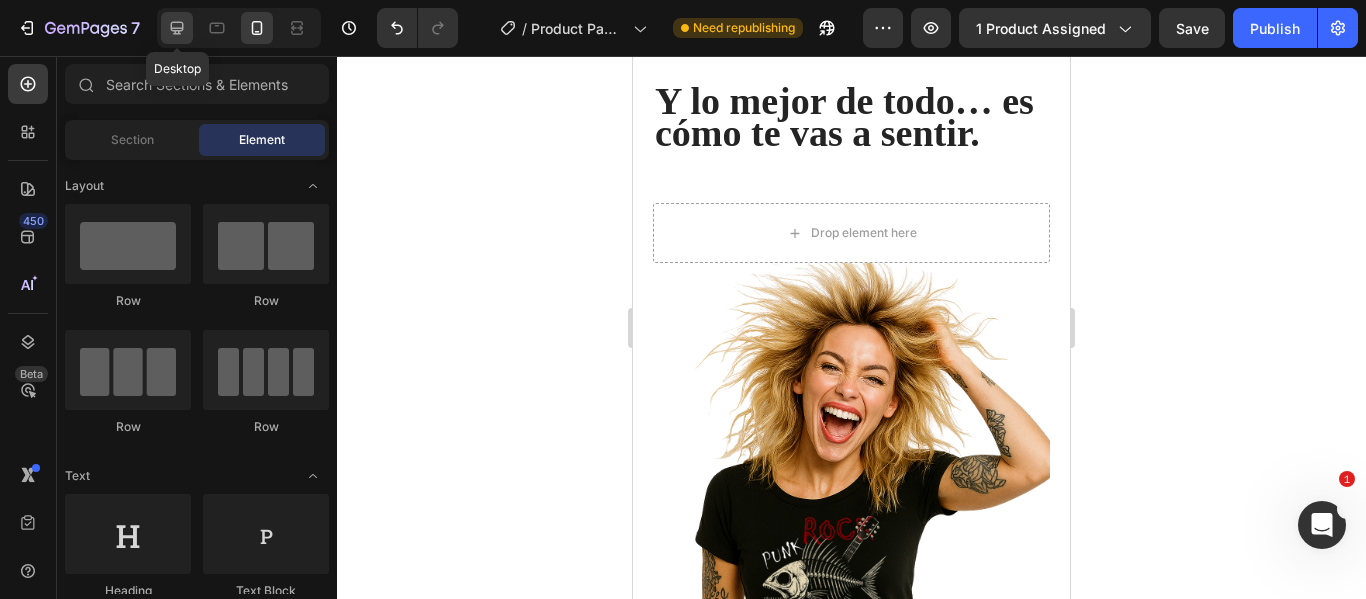 click 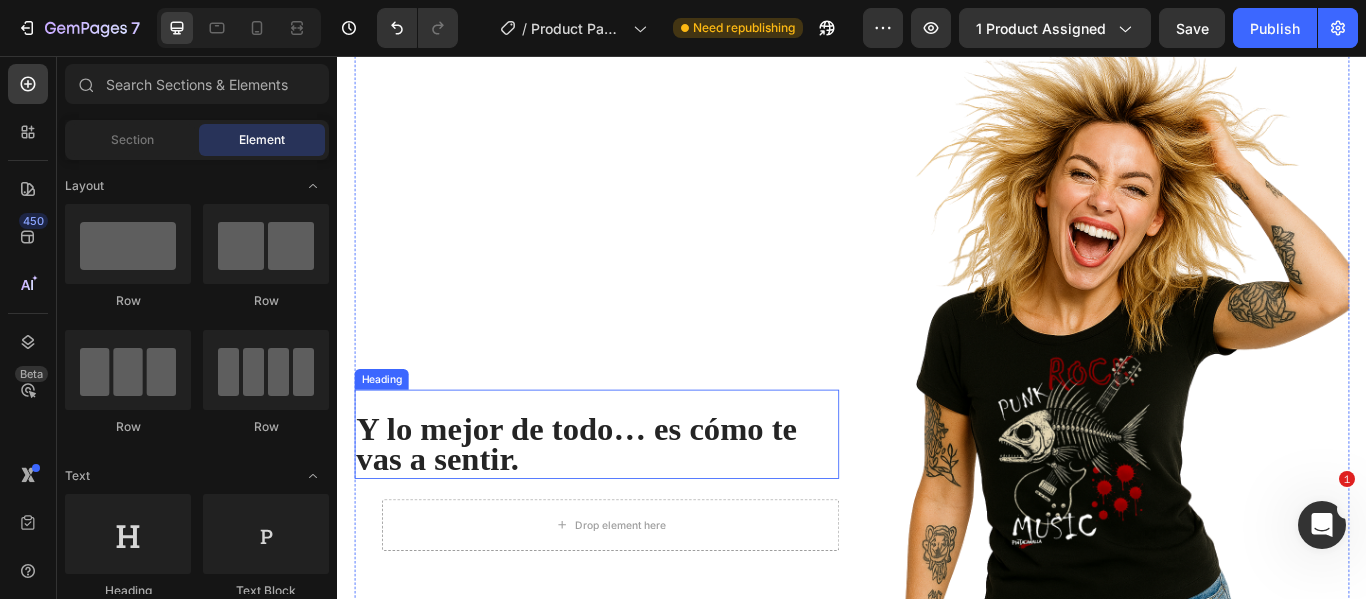 scroll, scrollTop: 2161, scrollLeft: 0, axis: vertical 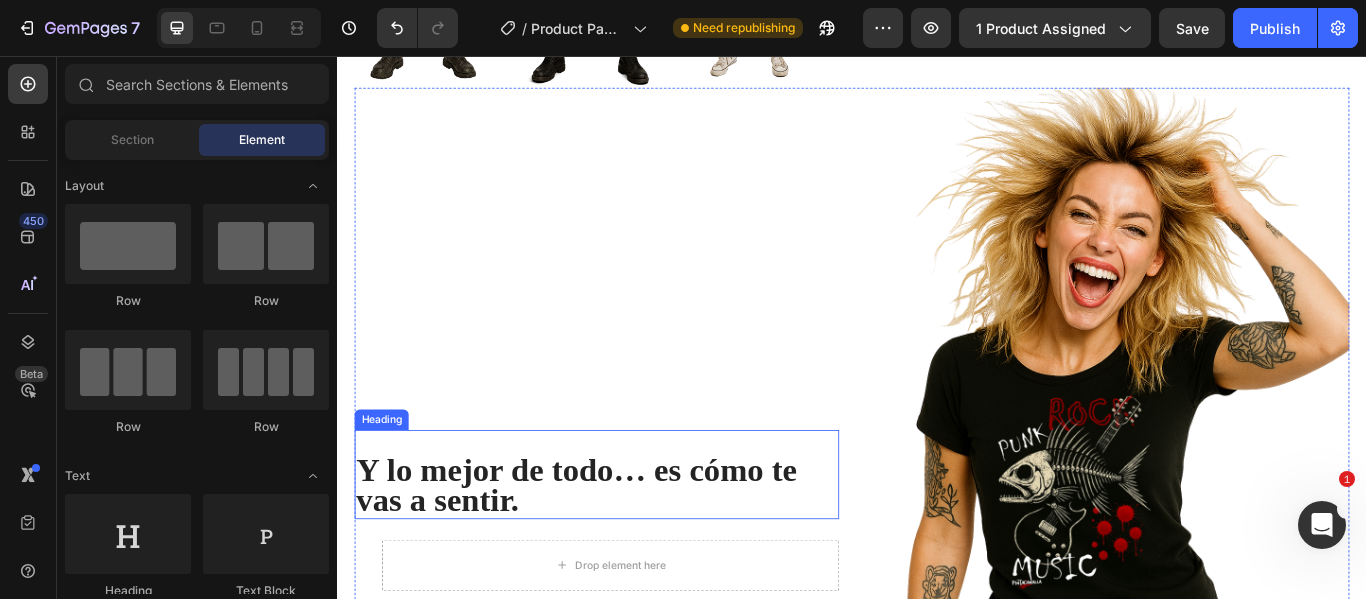 click on "Y lo mejor de todo… es cómo te vas a sentir. Heading
Drop element here Row" at bounding box center (639, 586) 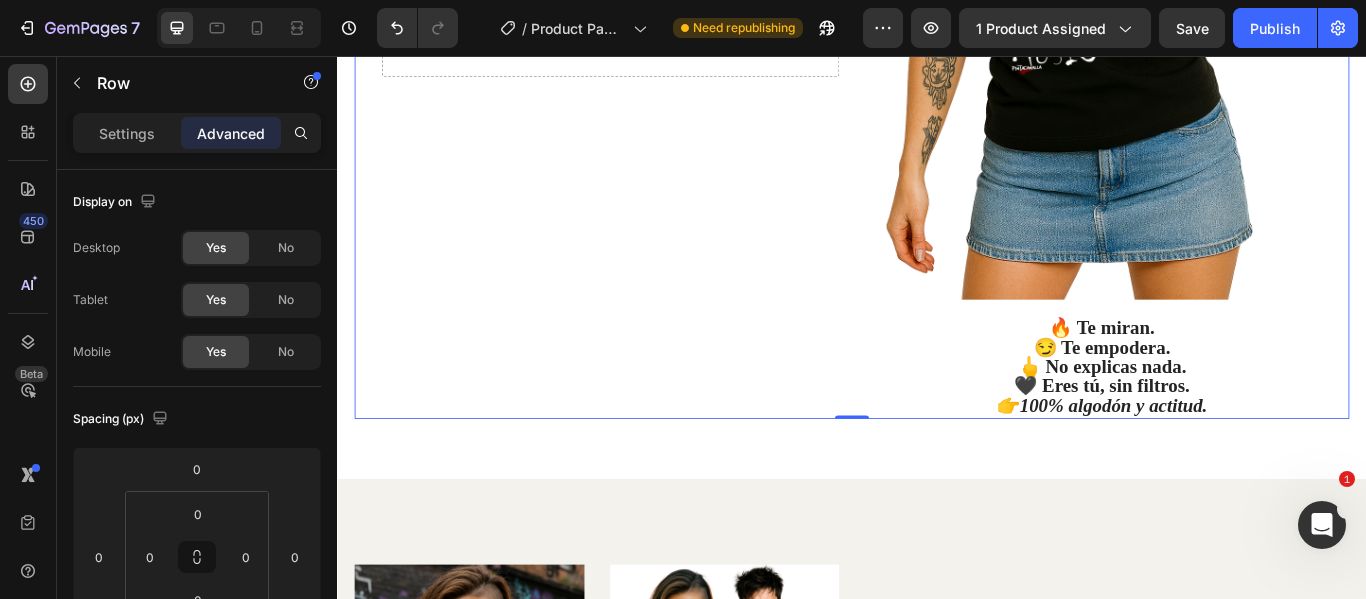 scroll, scrollTop: 2661, scrollLeft: 0, axis: vertical 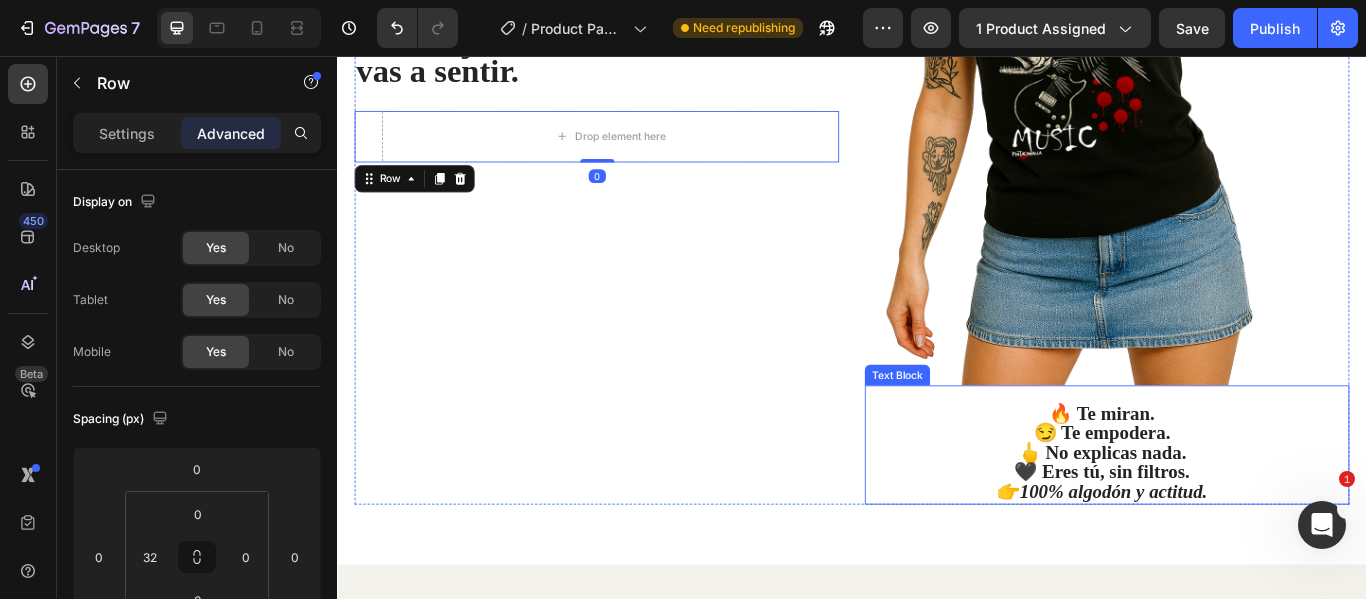 drag, startPoint x: 869, startPoint y: 146, endPoint x: 1177, endPoint y: 509, distance: 476.05988 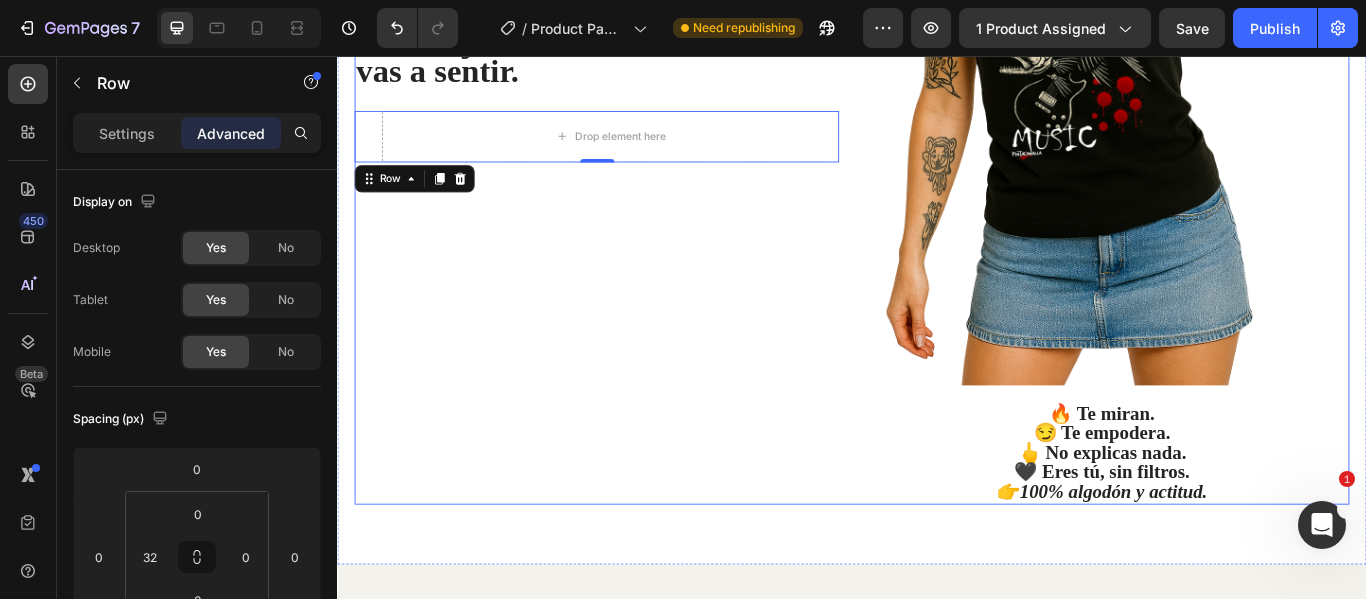 click on "Y lo mejor de todo… es cómo te vas a sentir. Heading
Drop element here Row   0" at bounding box center [639, 86] 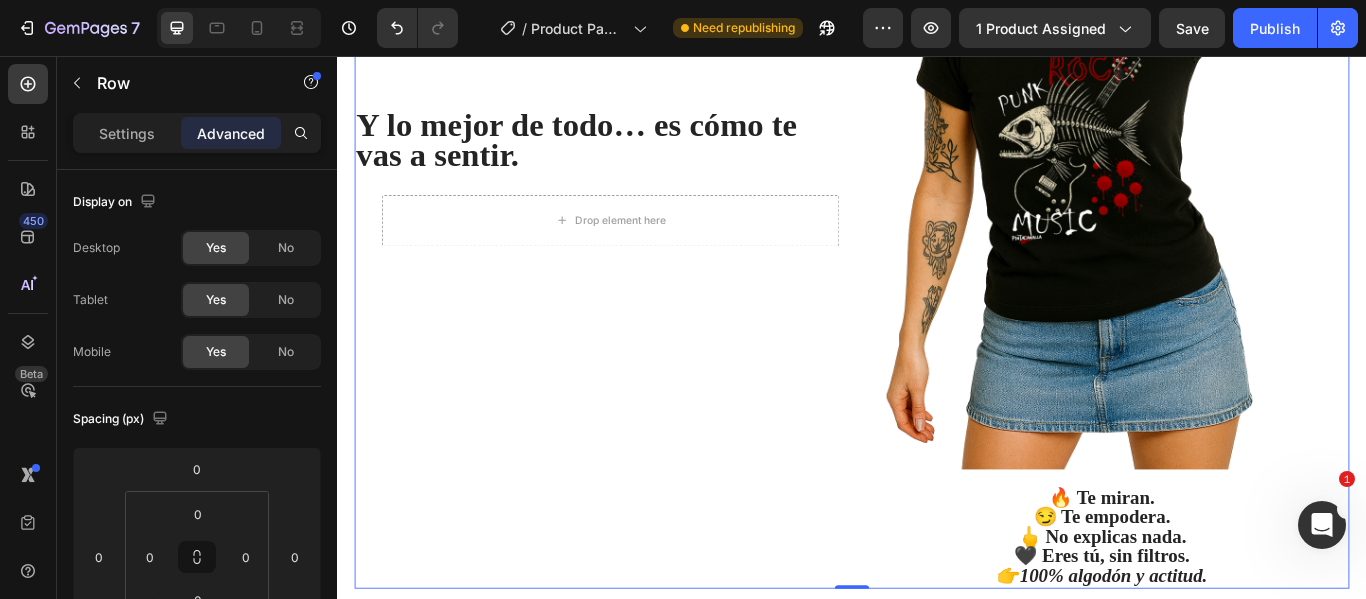 scroll, scrollTop: 2661, scrollLeft: 0, axis: vertical 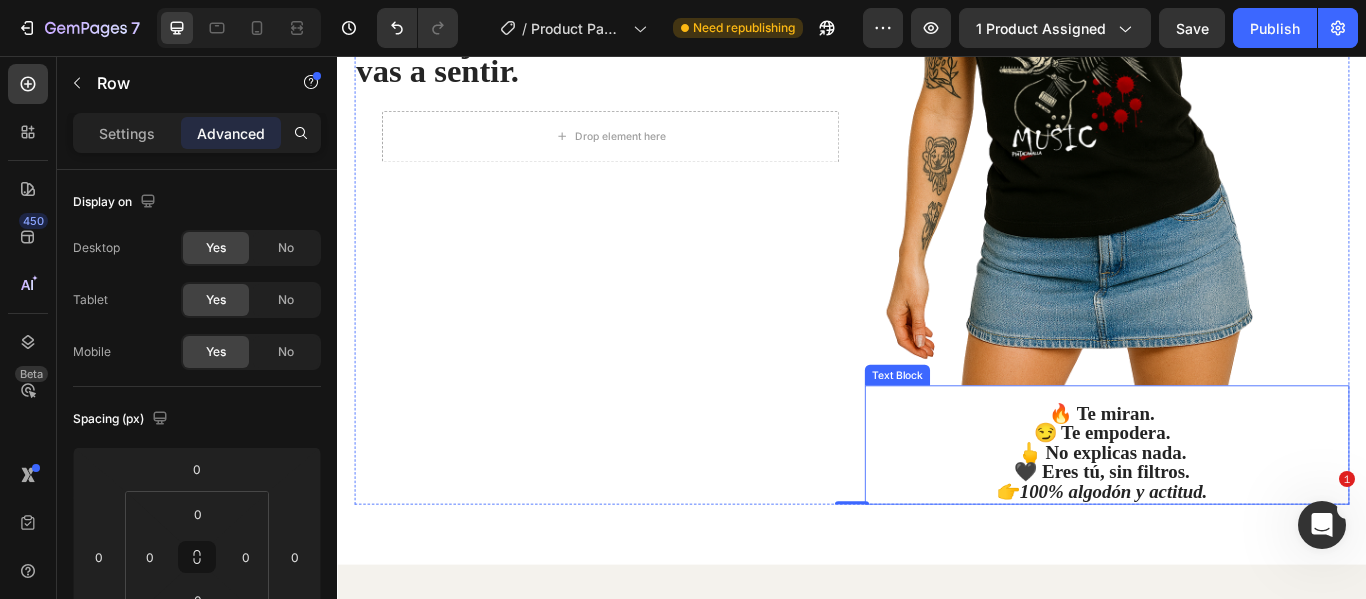 click on "😏 Te empodera." at bounding box center (1228, 497) 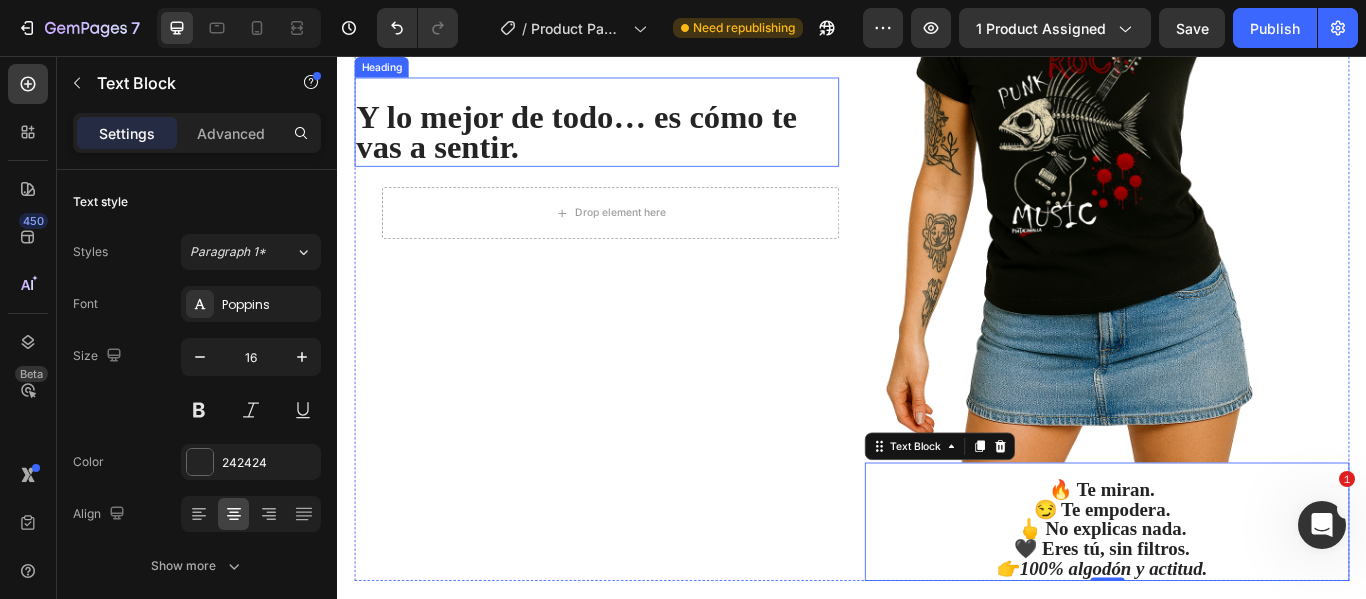 scroll, scrollTop: 1961, scrollLeft: 0, axis: vertical 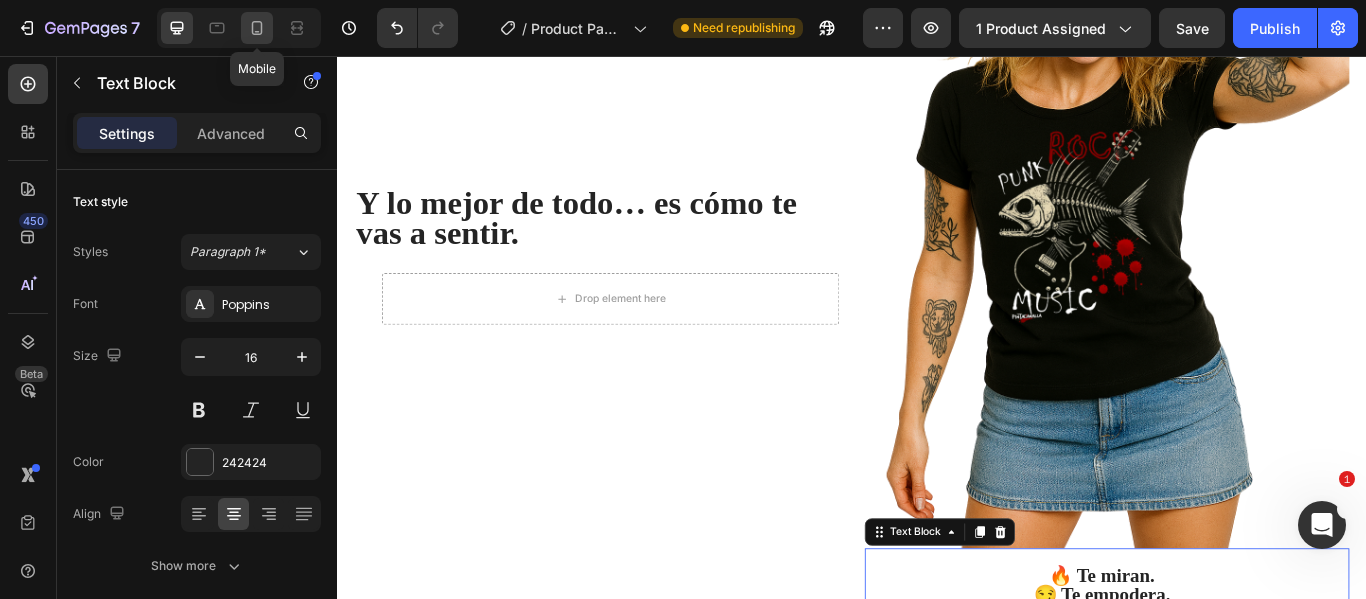 click 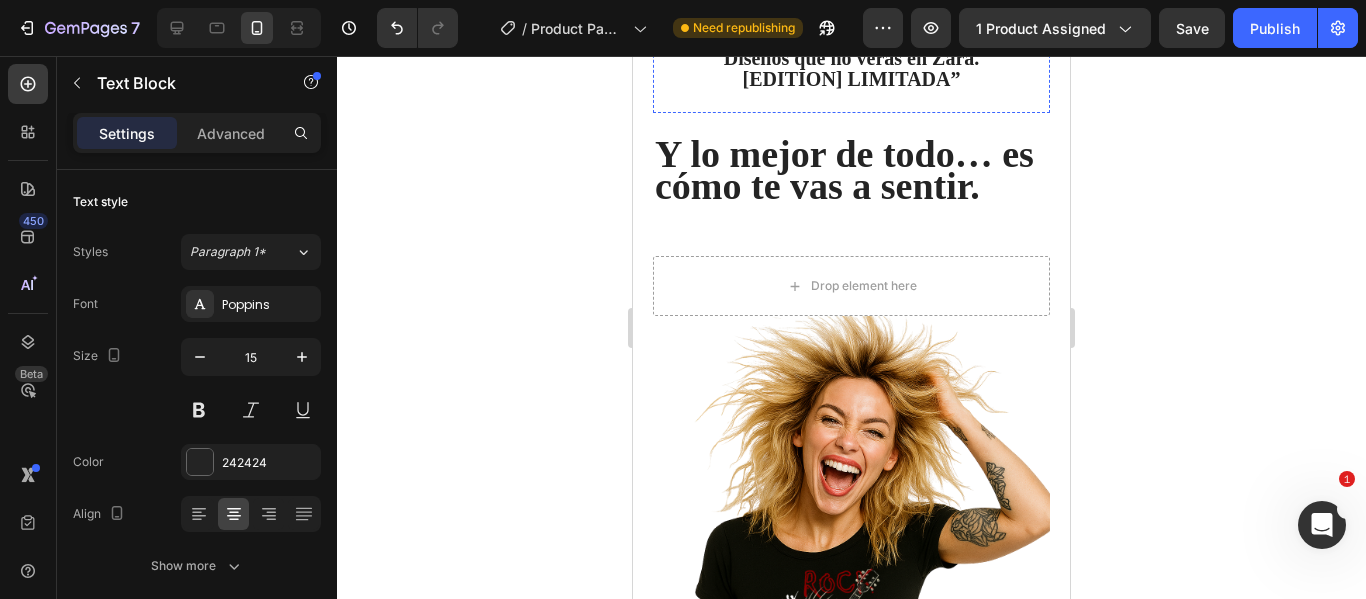 scroll, scrollTop: 2193, scrollLeft: 0, axis: vertical 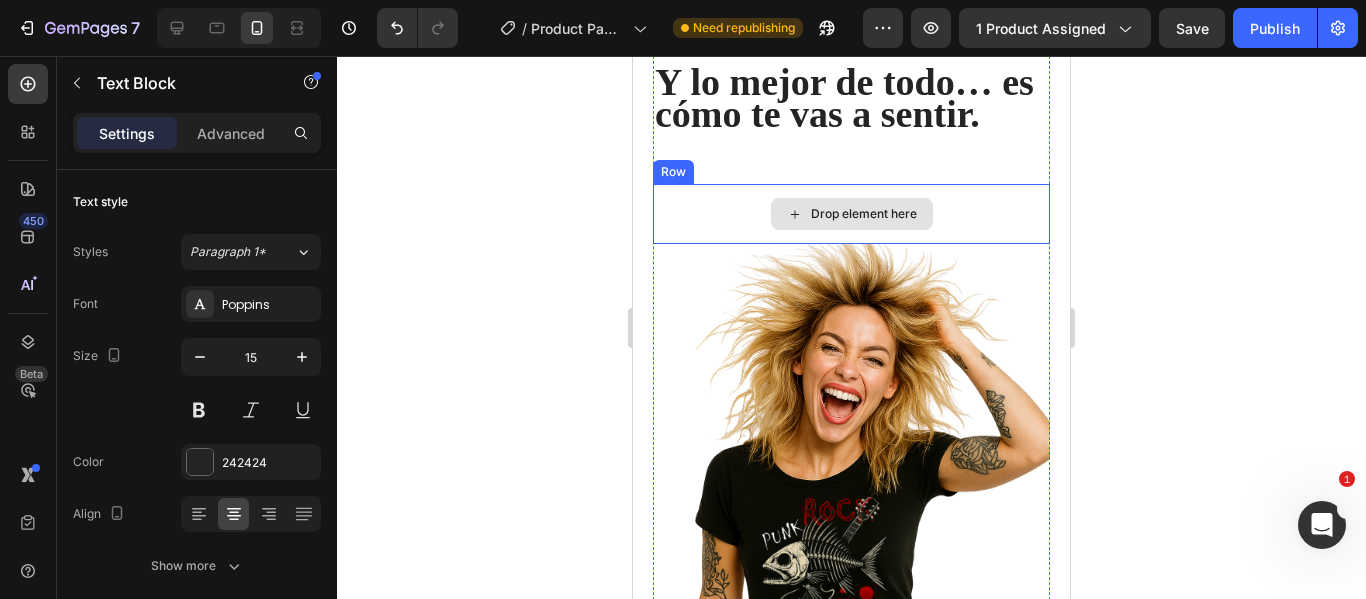 click on "Drop element here" at bounding box center [851, 214] 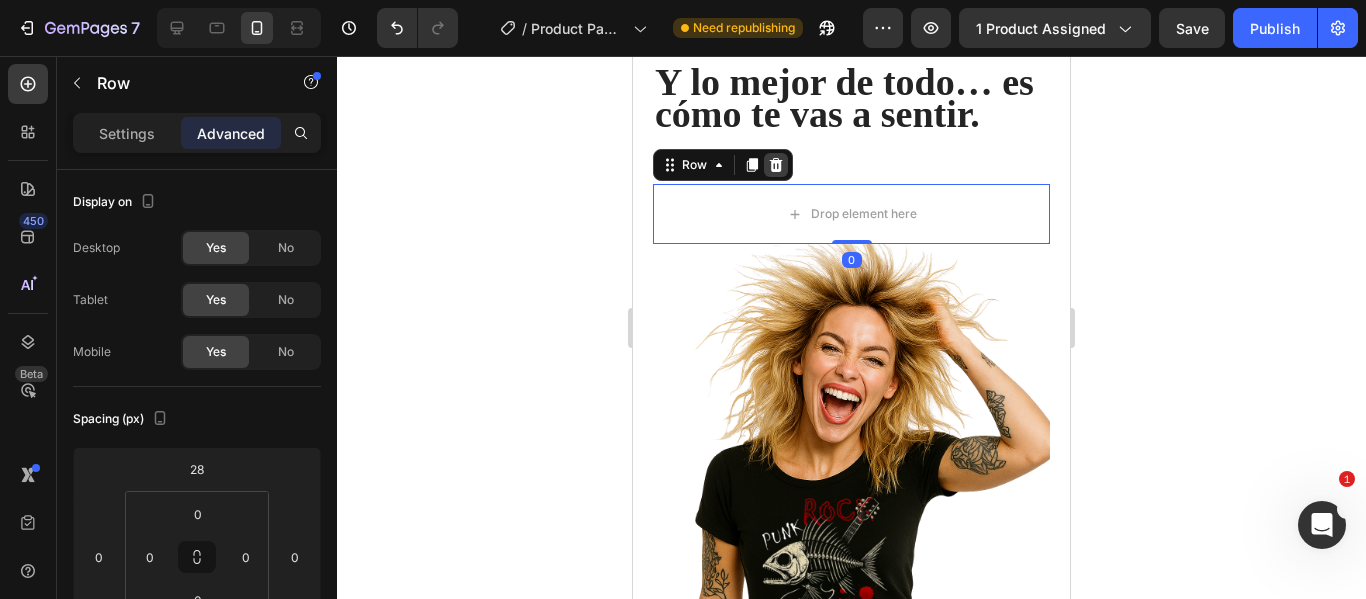 click 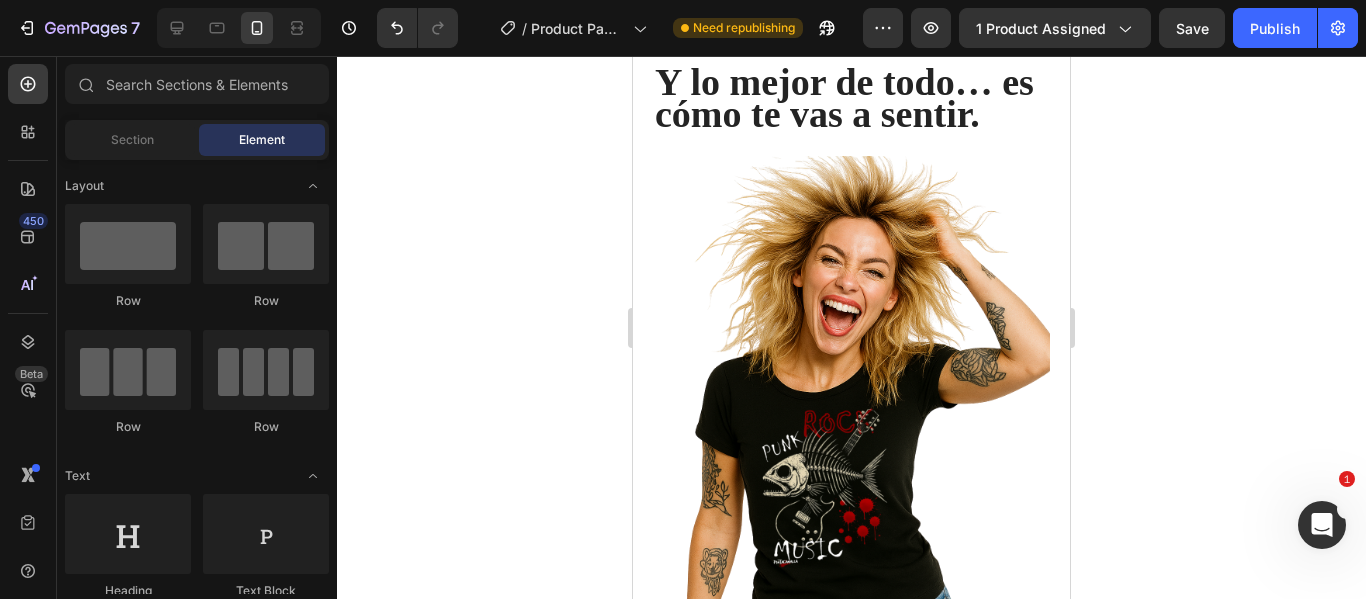 scroll, scrollTop: 2105, scrollLeft: 0, axis: vertical 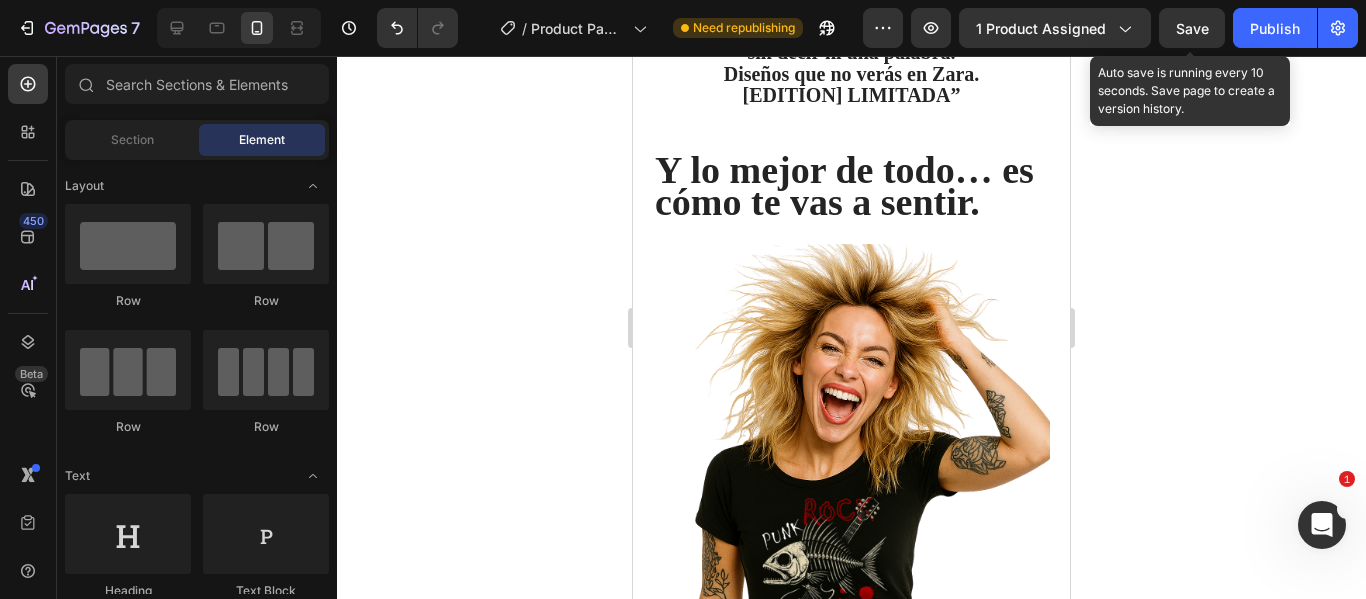 click on "Save" at bounding box center (1192, 28) 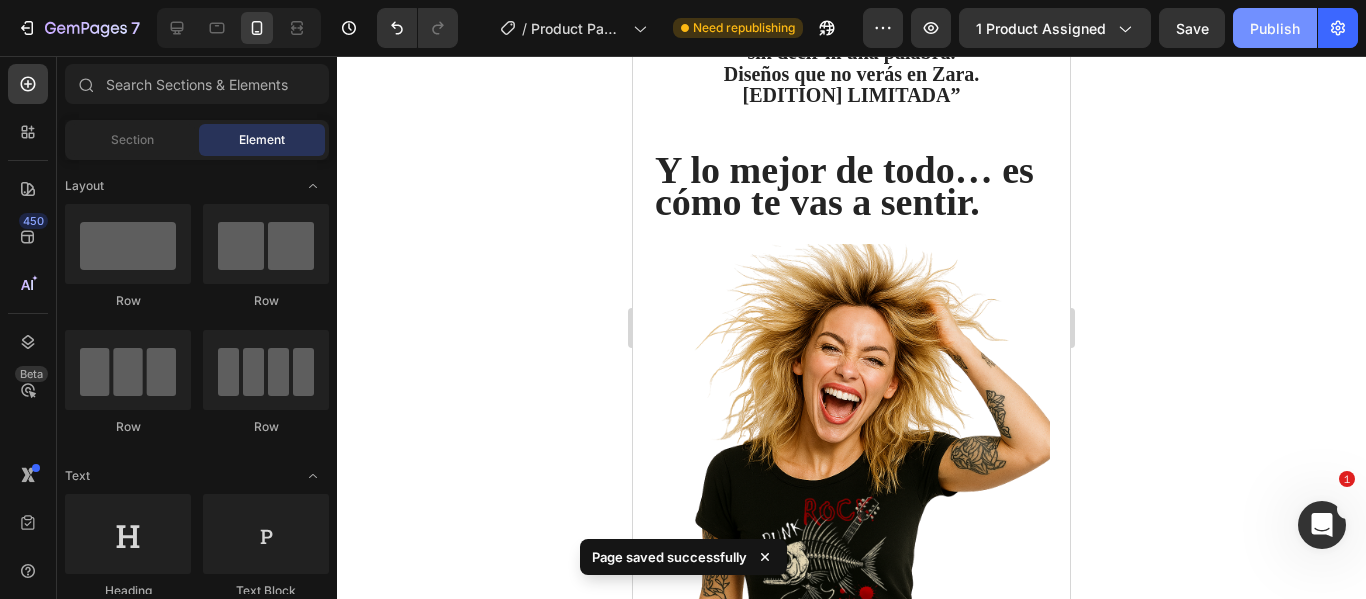 click on "Publish" at bounding box center (1275, 28) 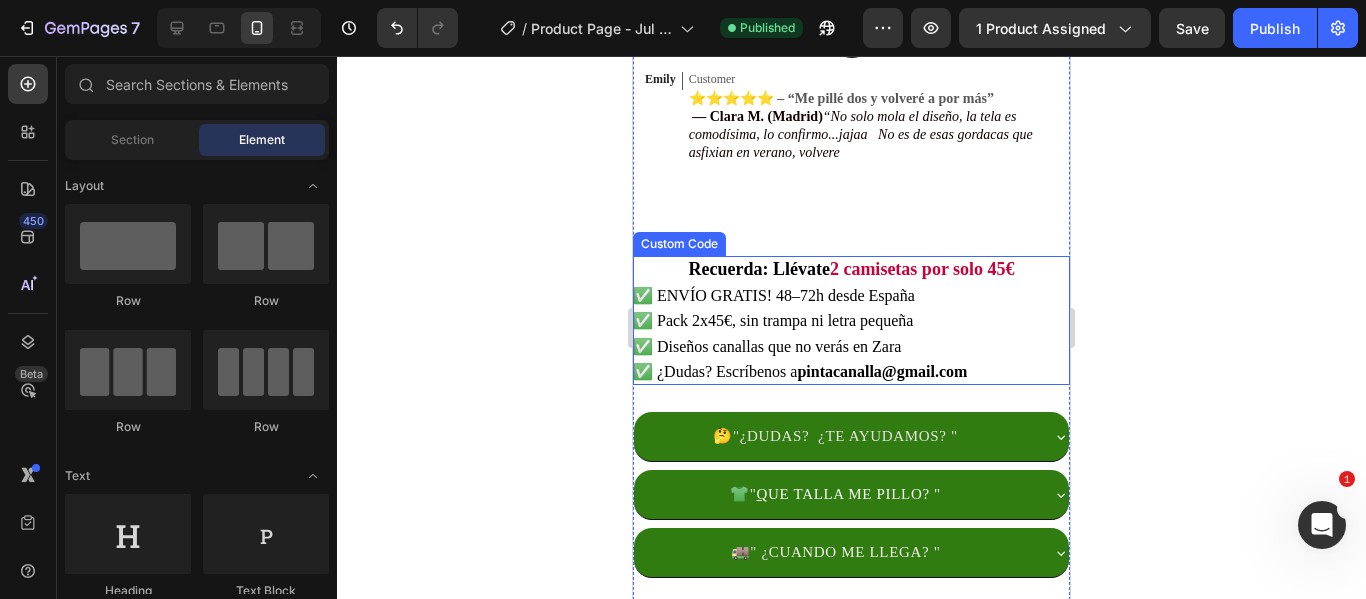 scroll, scrollTop: 1405, scrollLeft: 0, axis: vertical 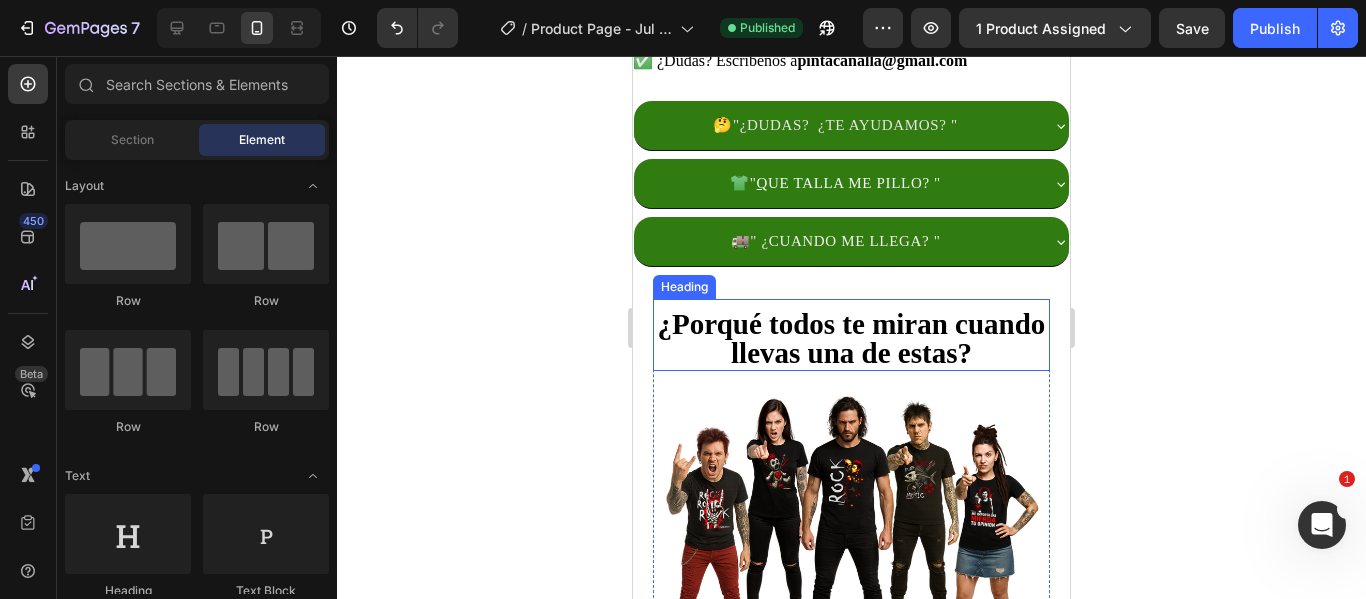 click on "¿Porqué todos te miran cuando llevas una de estas?" at bounding box center [852, 338] 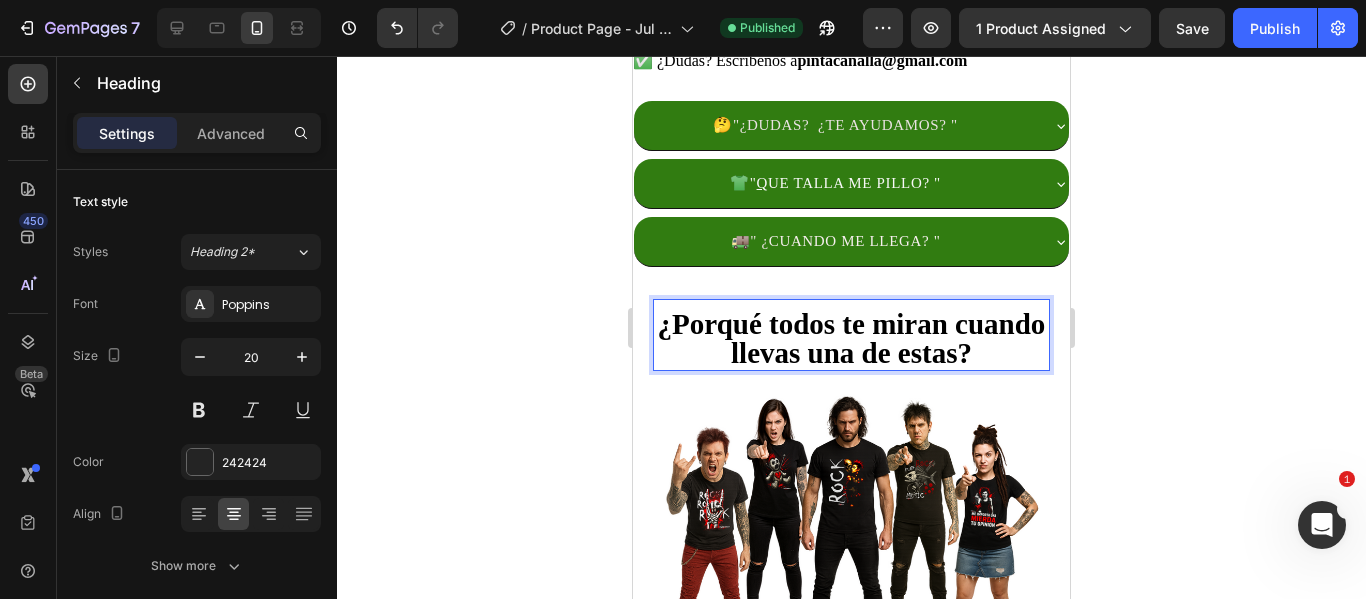 click on "¿Porqué todos te miran cuando llevas una de estas?" at bounding box center (852, 338) 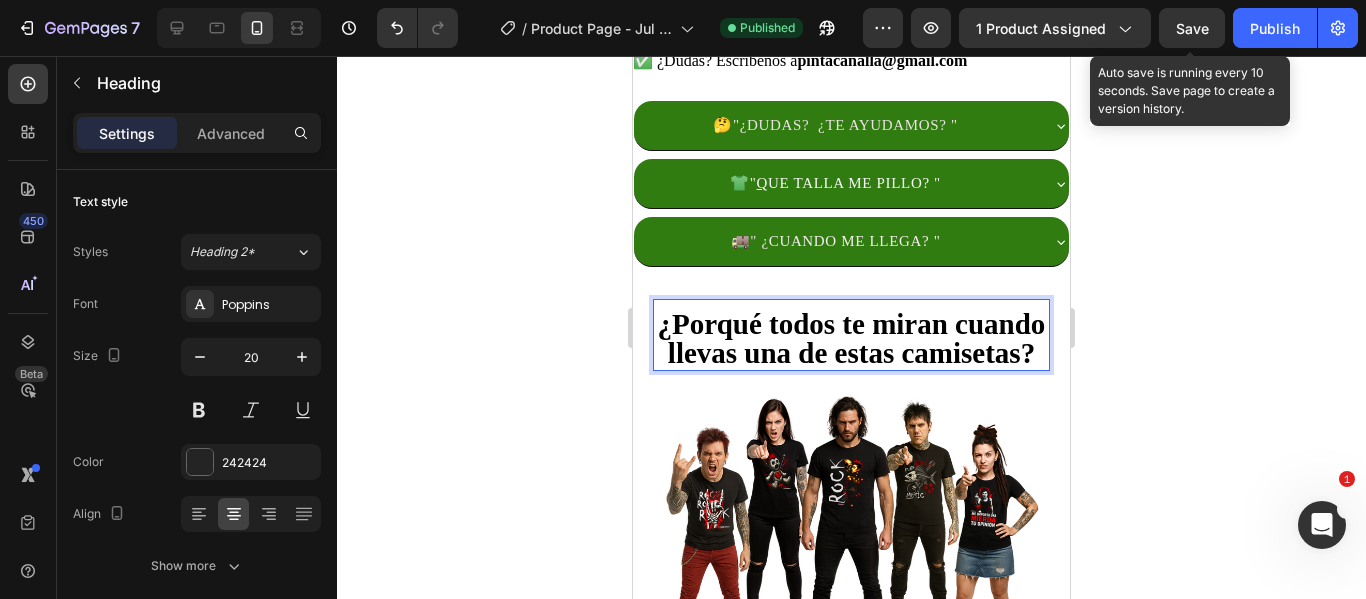 click on "Save" 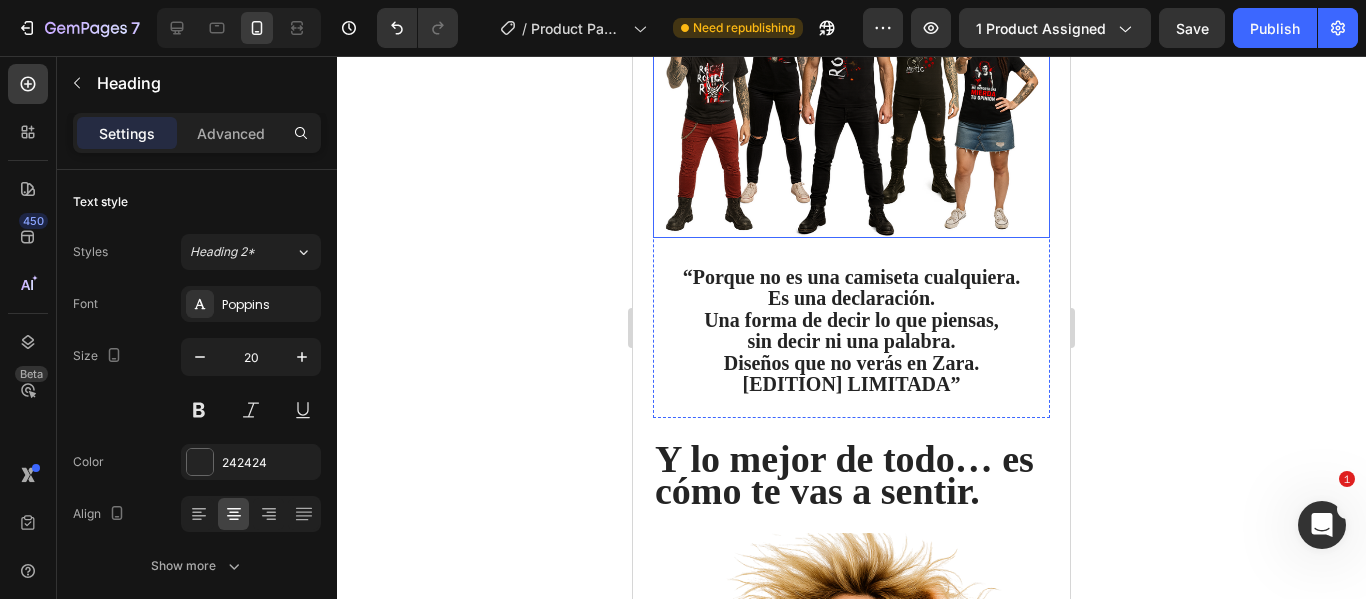 scroll, scrollTop: 1905, scrollLeft: 0, axis: vertical 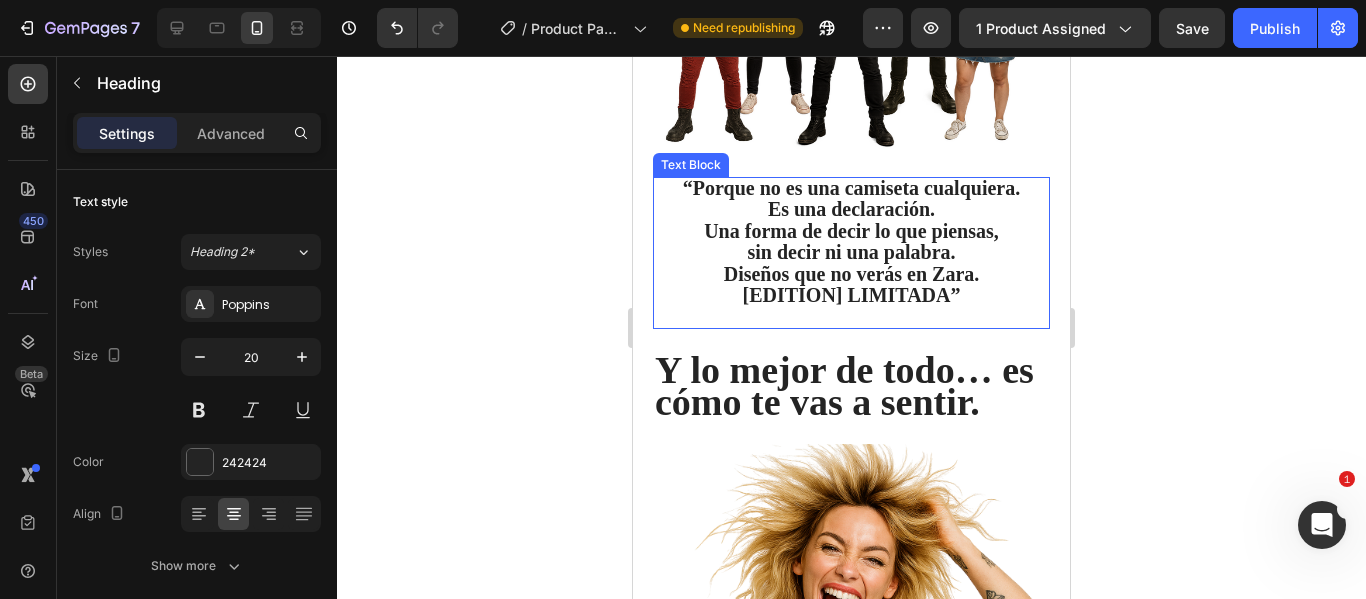 click on "[EDITION] LIMITADA”" at bounding box center [852, 295] 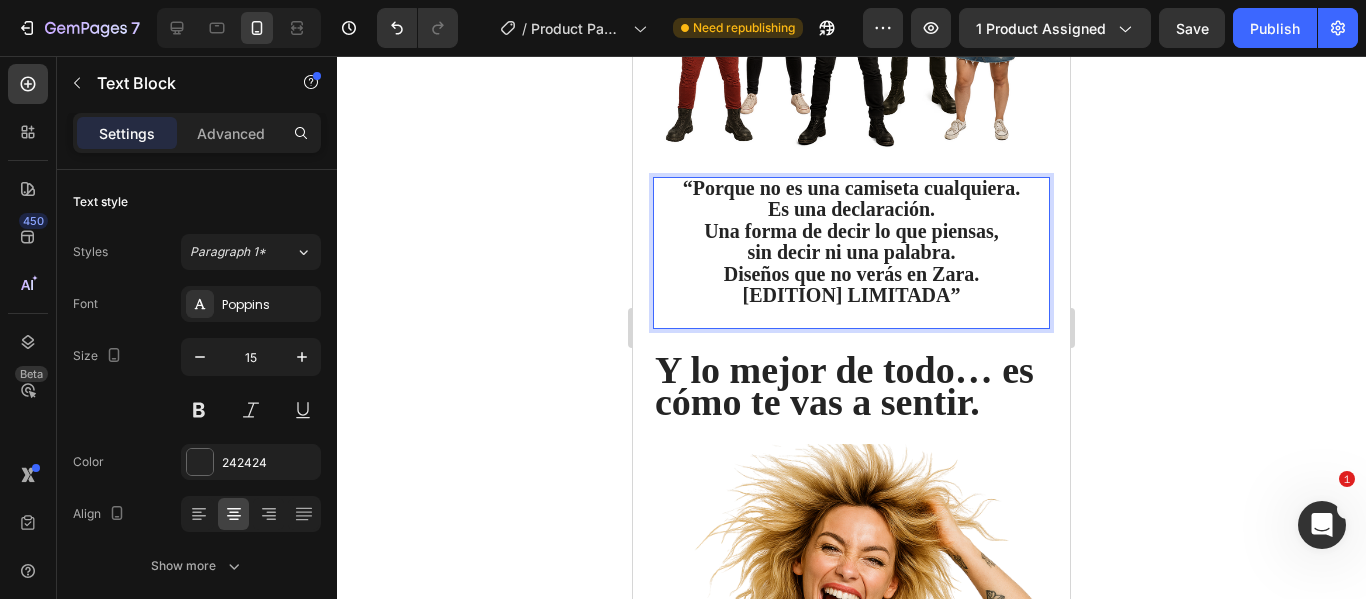 click on "[EDITION] LIMITADA”" at bounding box center (852, 295) 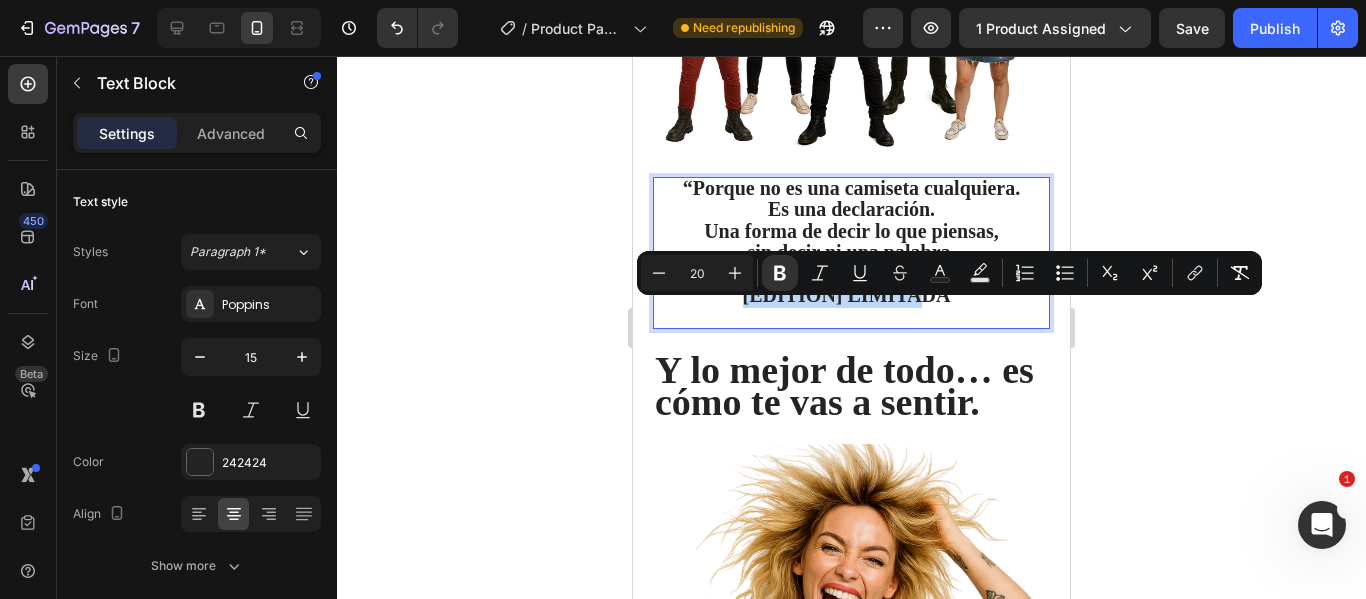 drag, startPoint x: 932, startPoint y: 317, endPoint x: 741, endPoint y: 311, distance: 191.09422 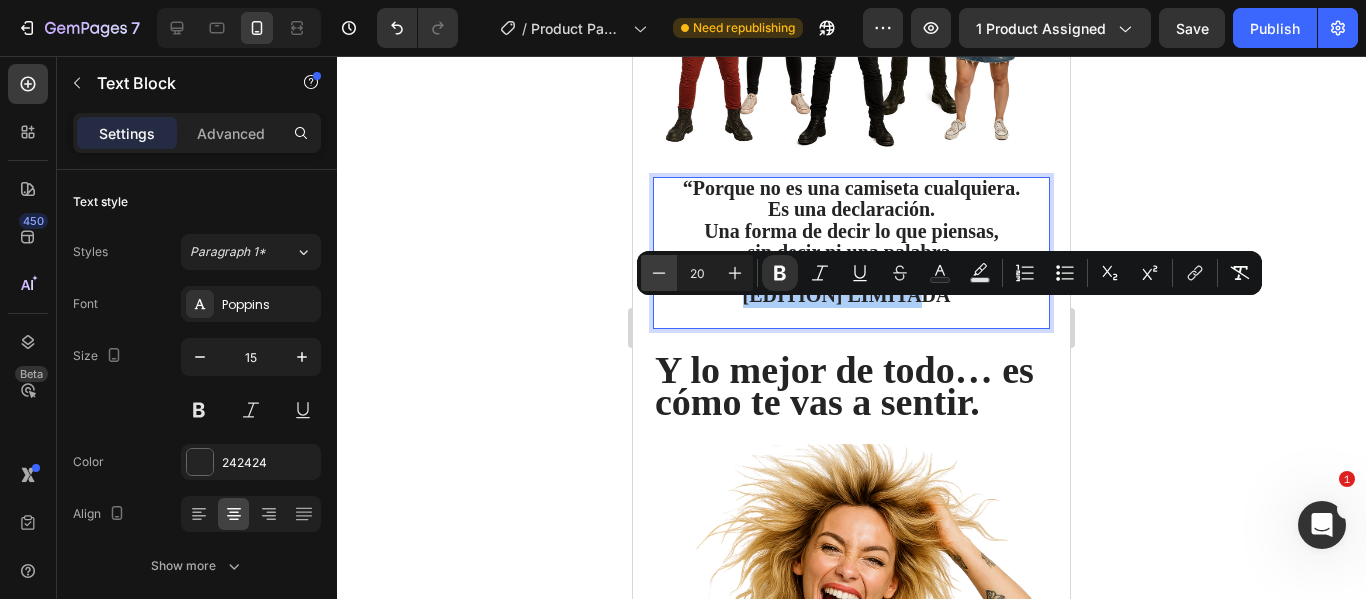 click 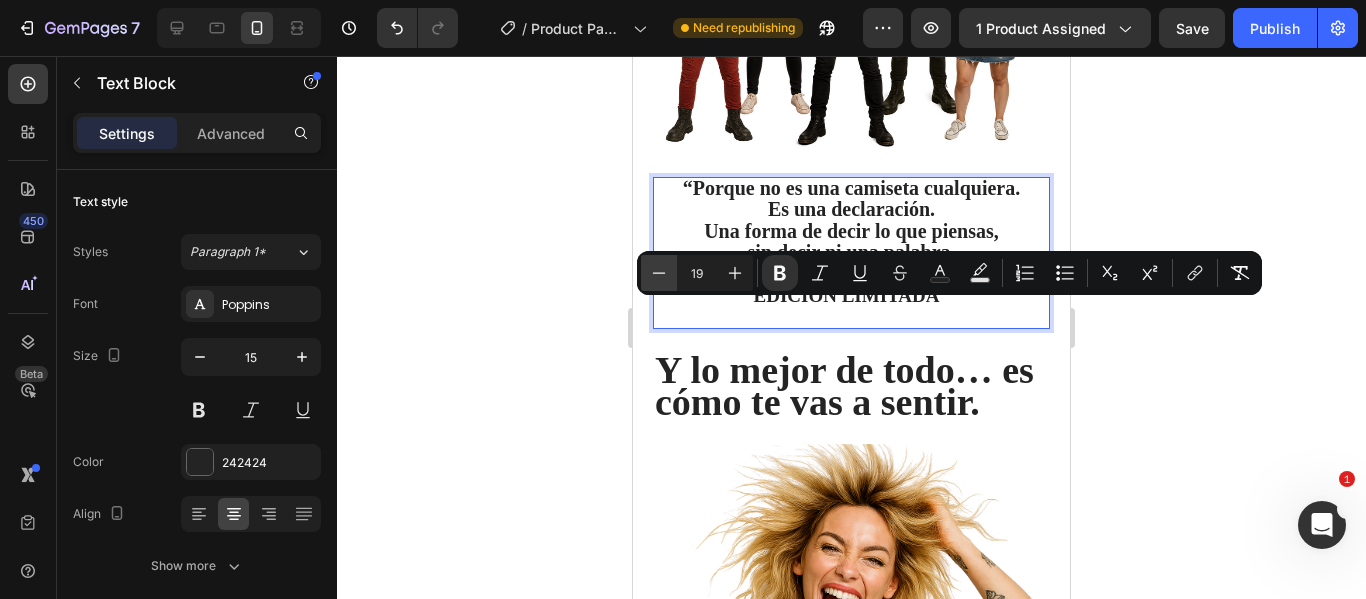 click 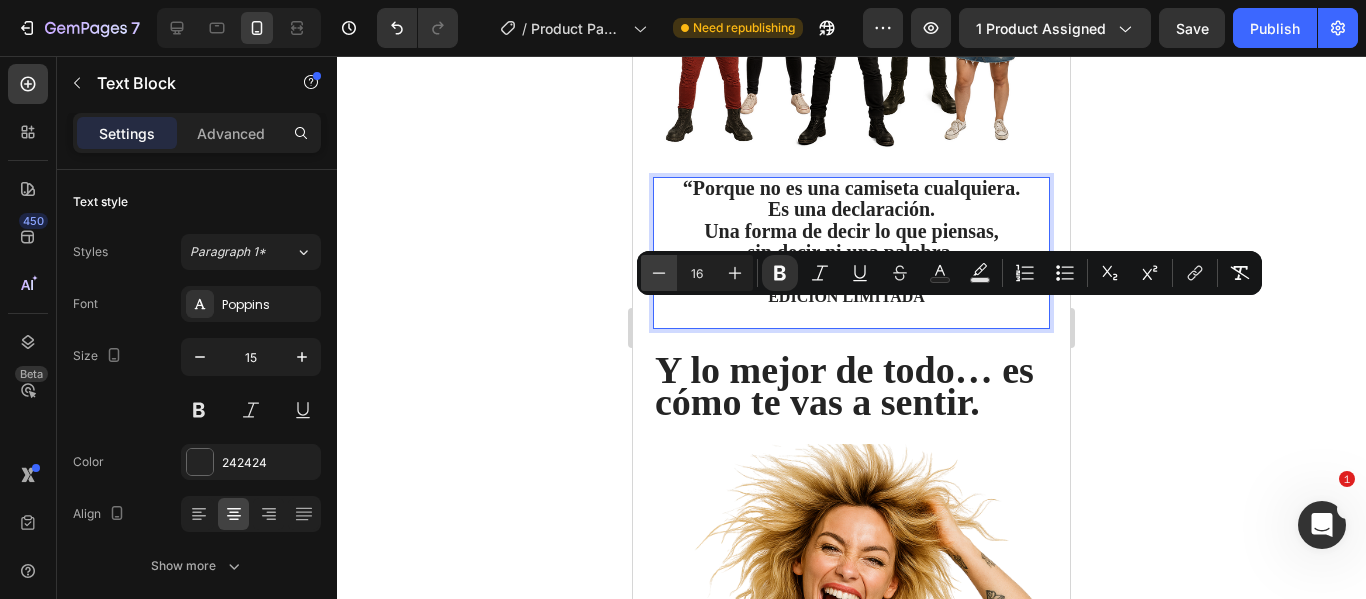 click 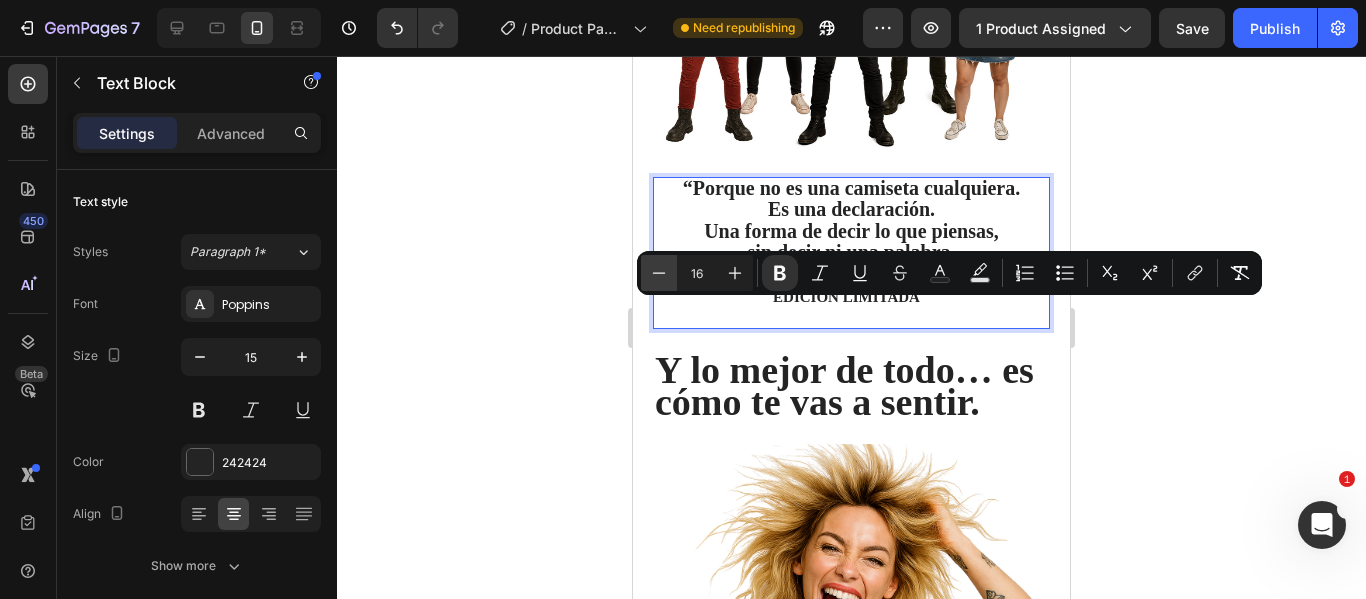 type on "15" 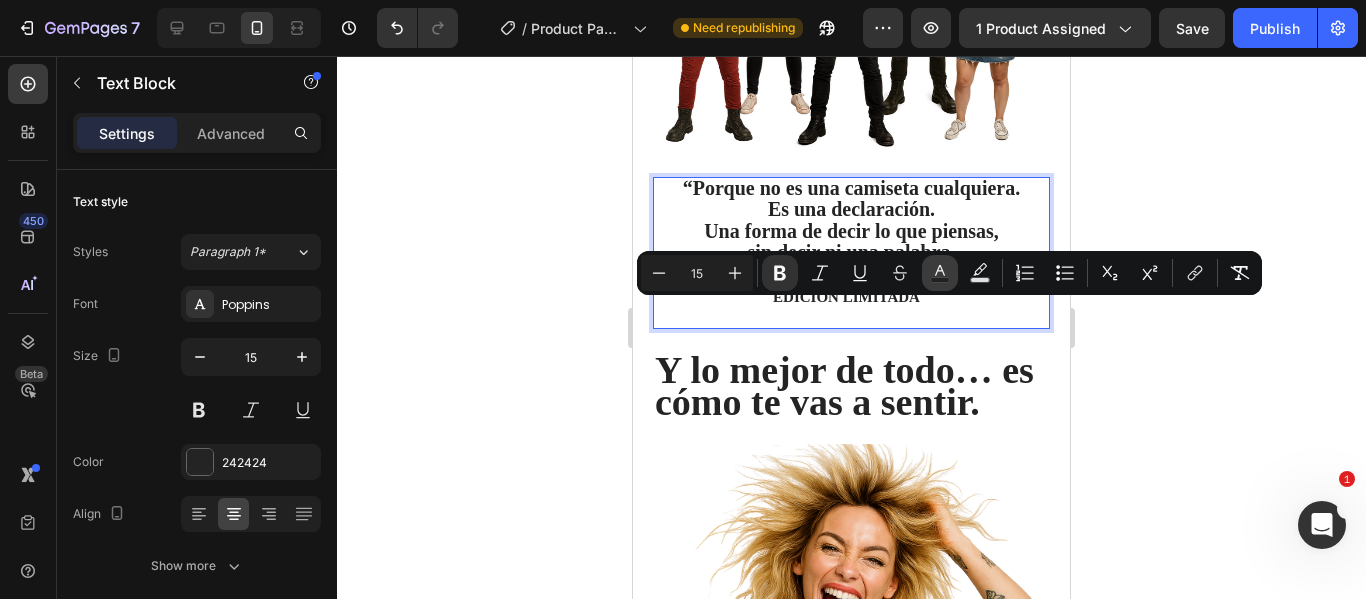 click 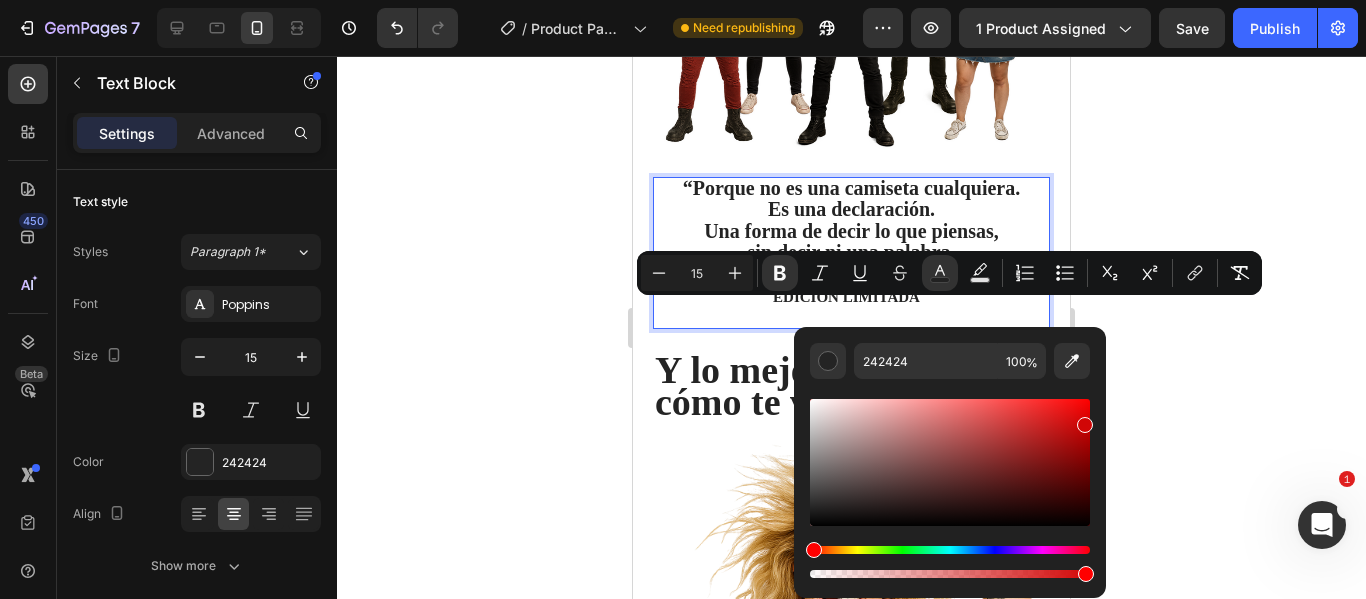 click at bounding box center [950, 462] 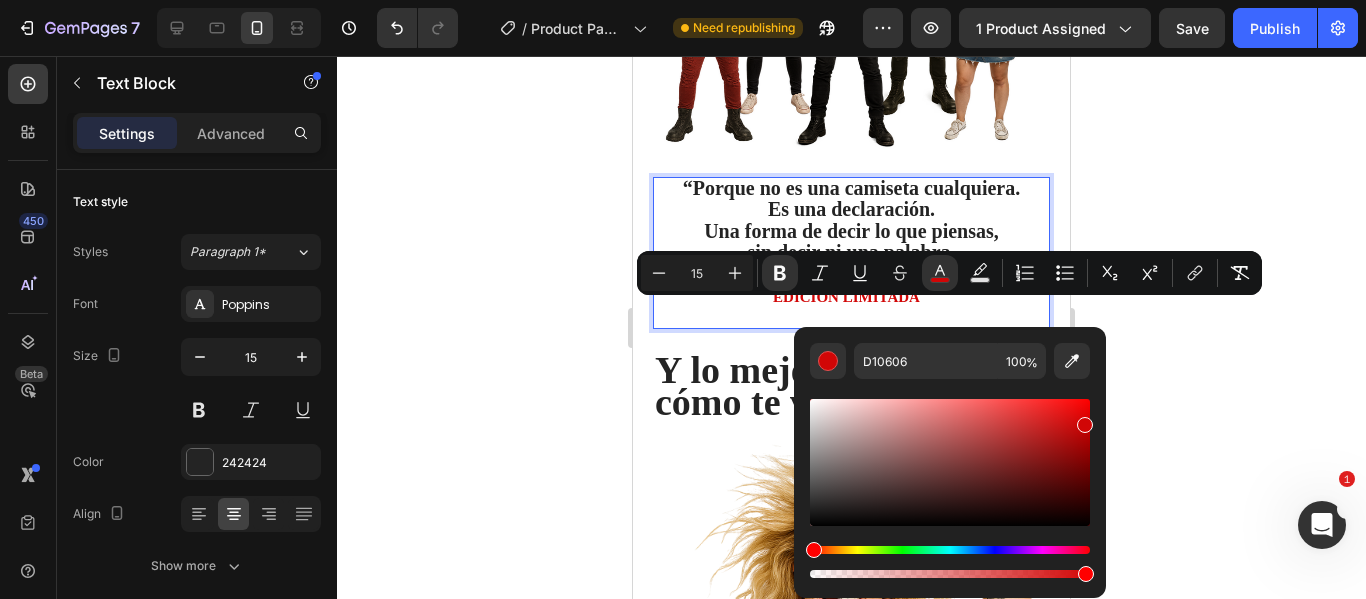 click 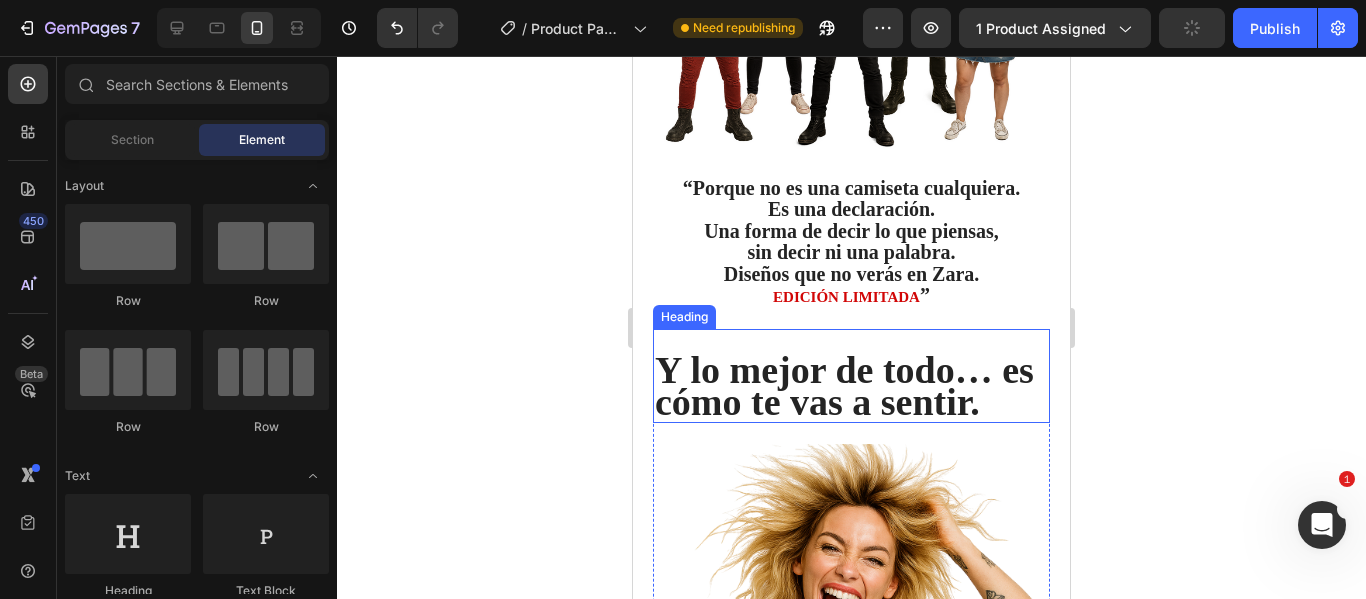 scroll, scrollTop: 2005, scrollLeft: 0, axis: vertical 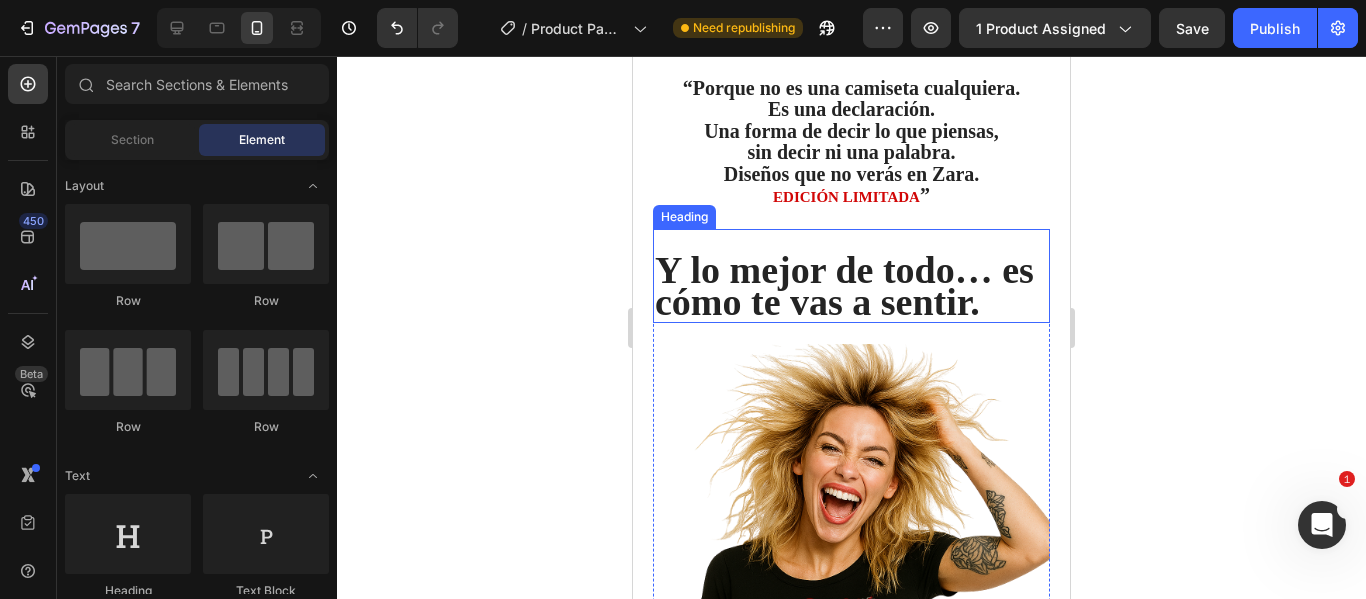 click on "Y lo mejor de todo… es cómo te vas a sentir." at bounding box center (844, 286) 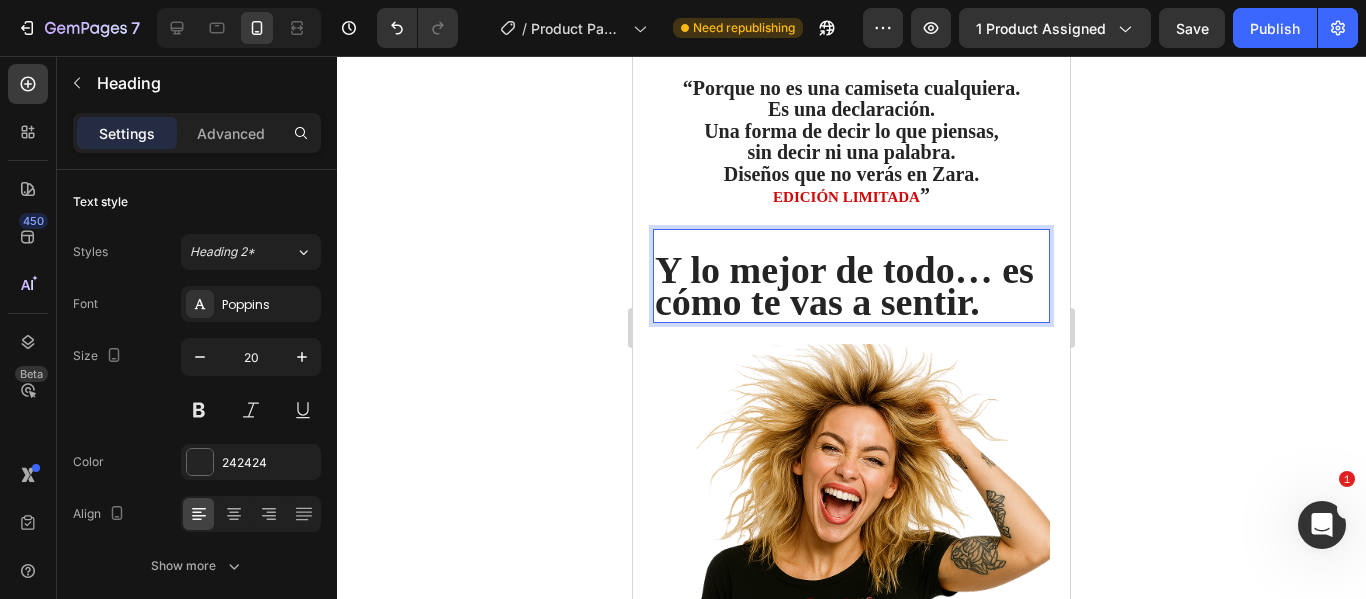 click on "Y lo mejor de todo… es cómo te vas a sentir." at bounding box center (844, 286) 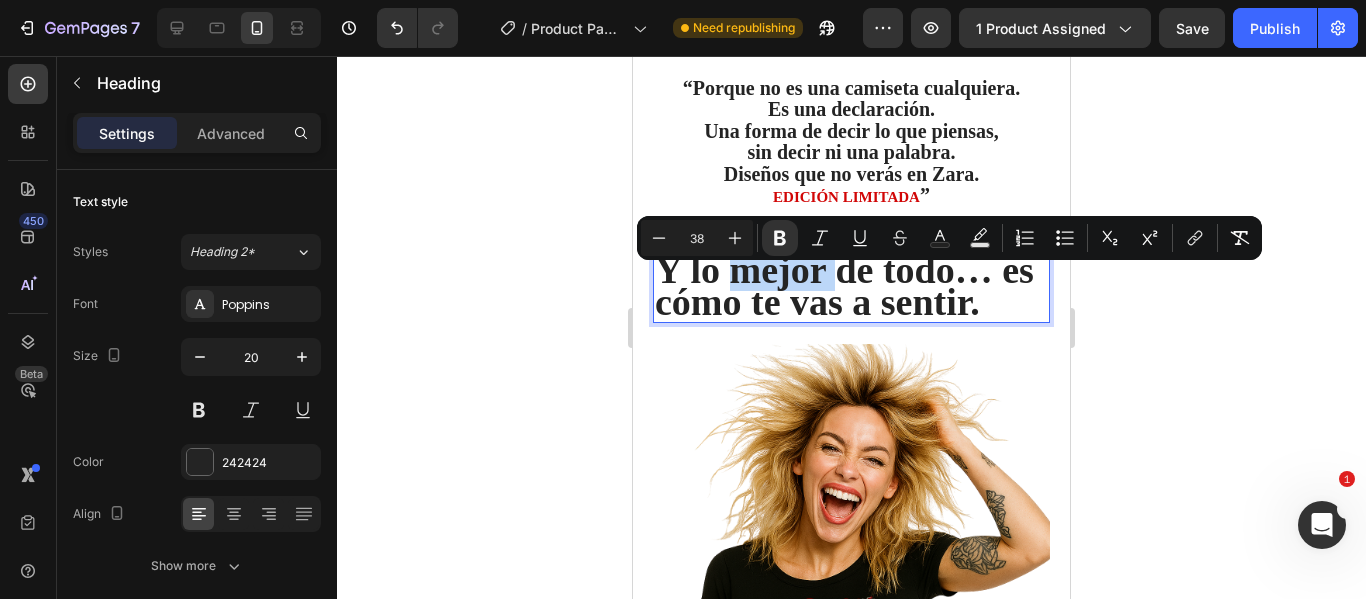drag, startPoint x: 821, startPoint y: 296, endPoint x: 757, endPoint y: 299, distance: 64.070274 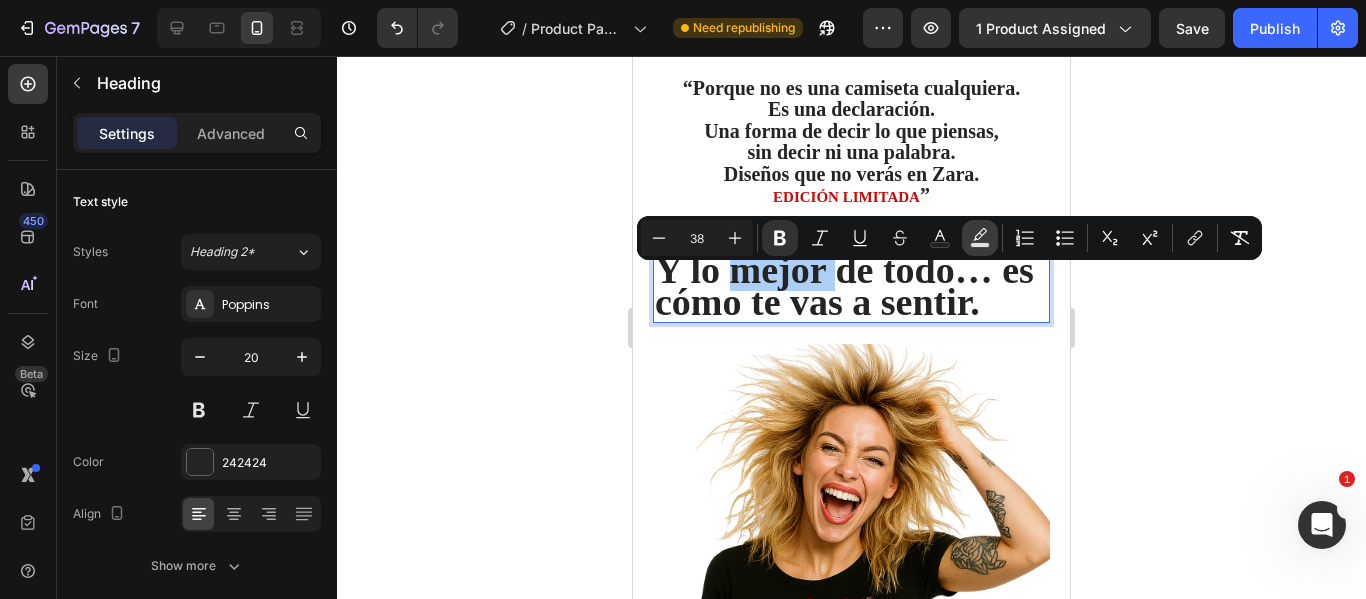 click 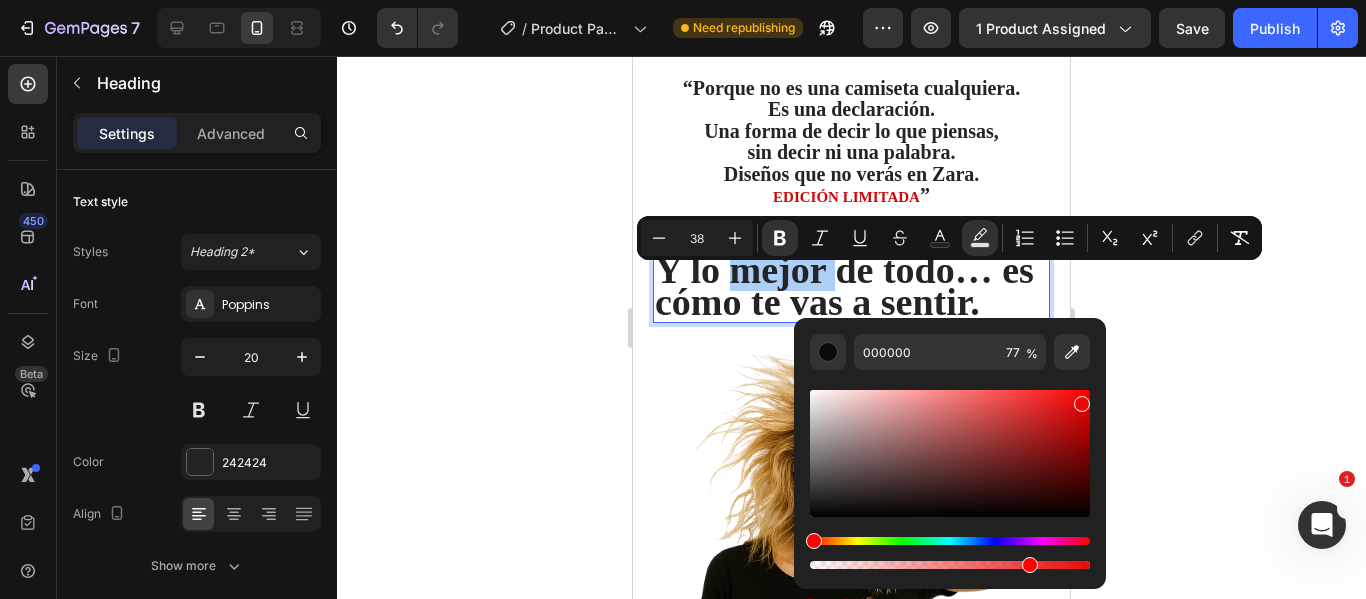 click at bounding box center (950, 453) 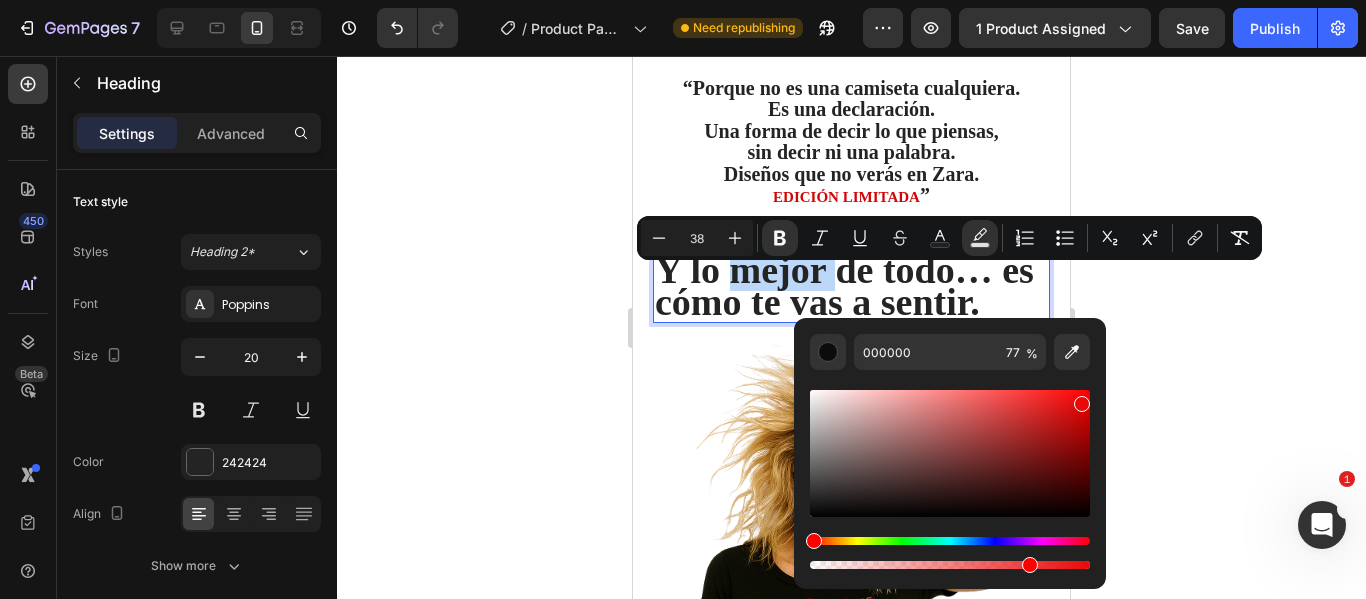 type on "EA0909" 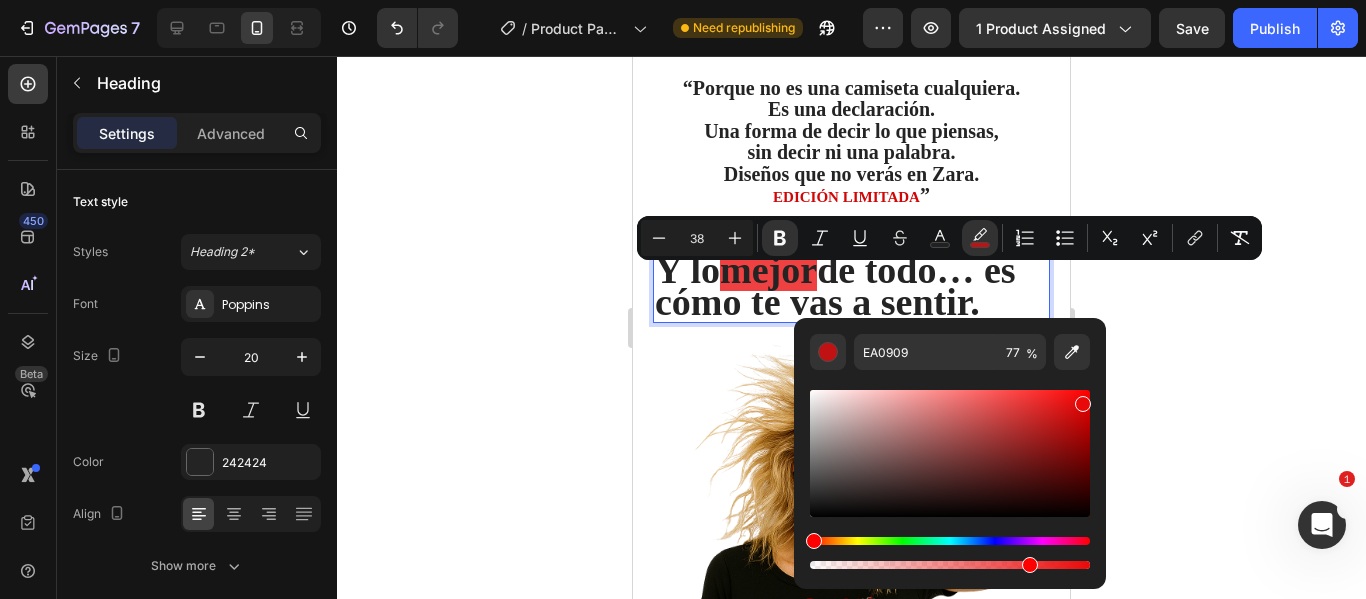 click 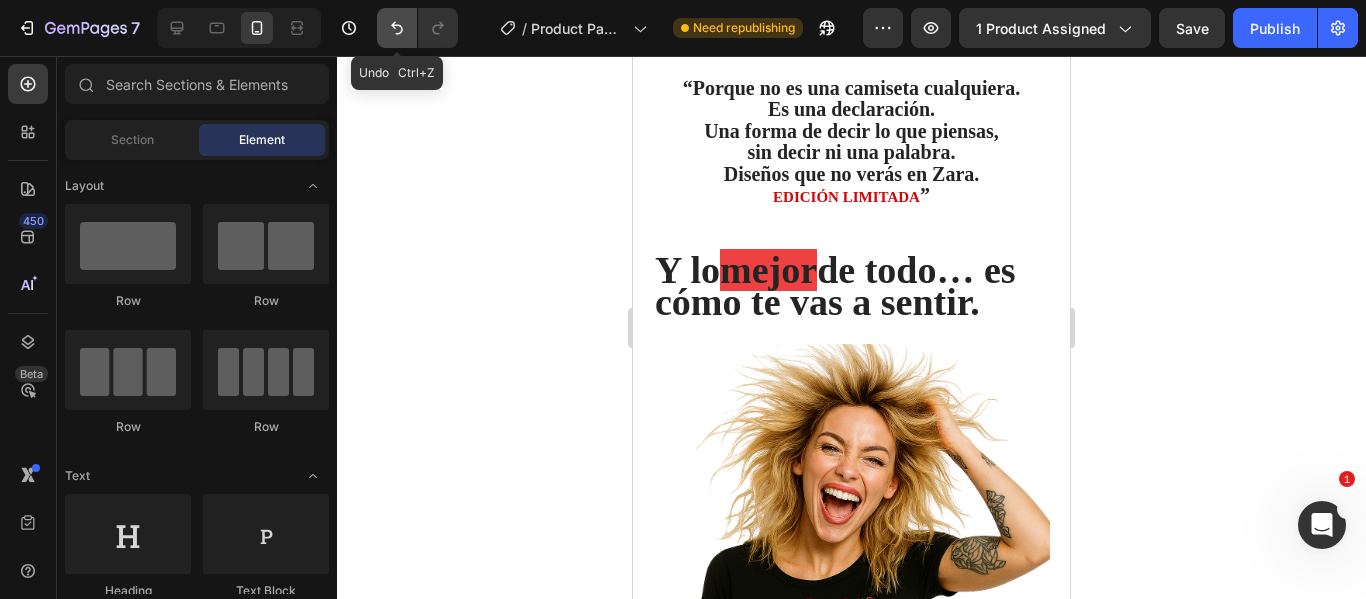 click 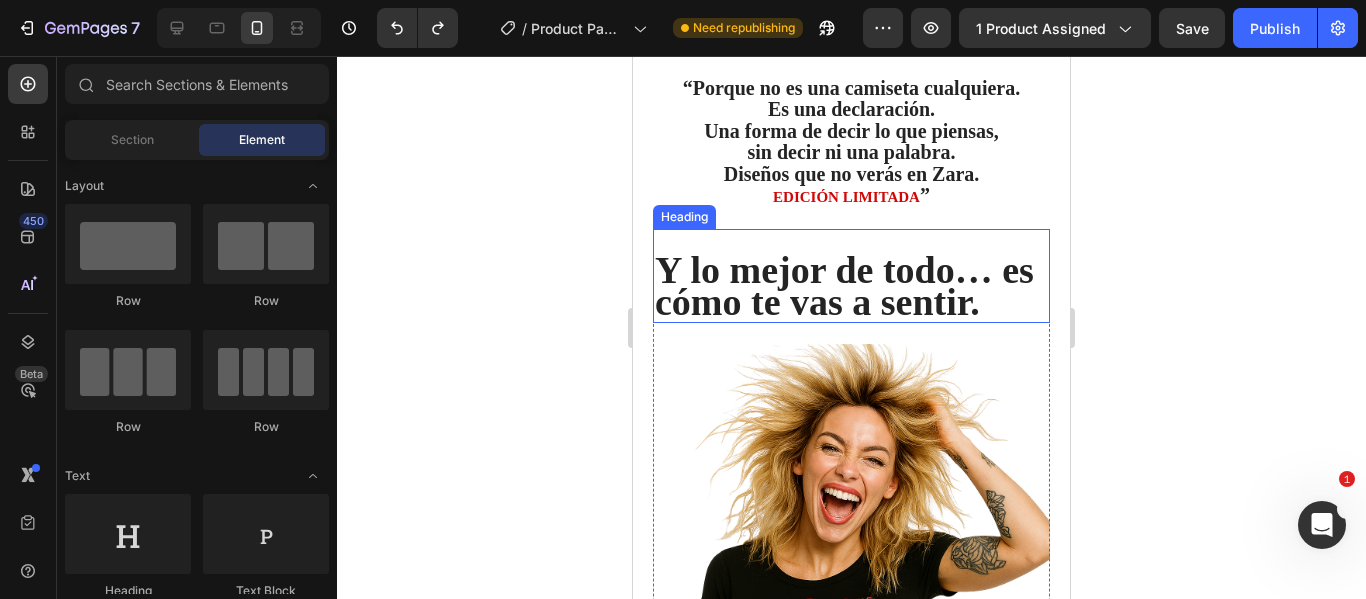 click on "Y lo mejor de todo… es cómo te vas a sentir." at bounding box center [844, 286] 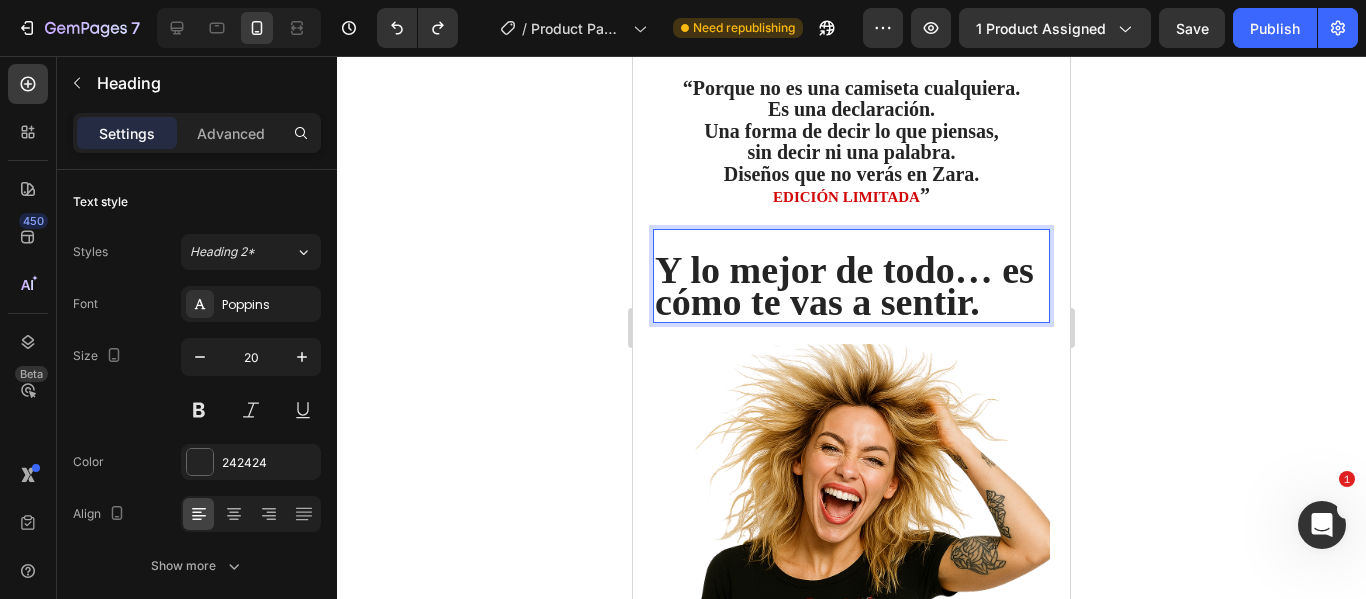 drag, startPoint x: 822, startPoint y: 302, endPoint x: 776, endPoint y: 299, distance: 46.09772 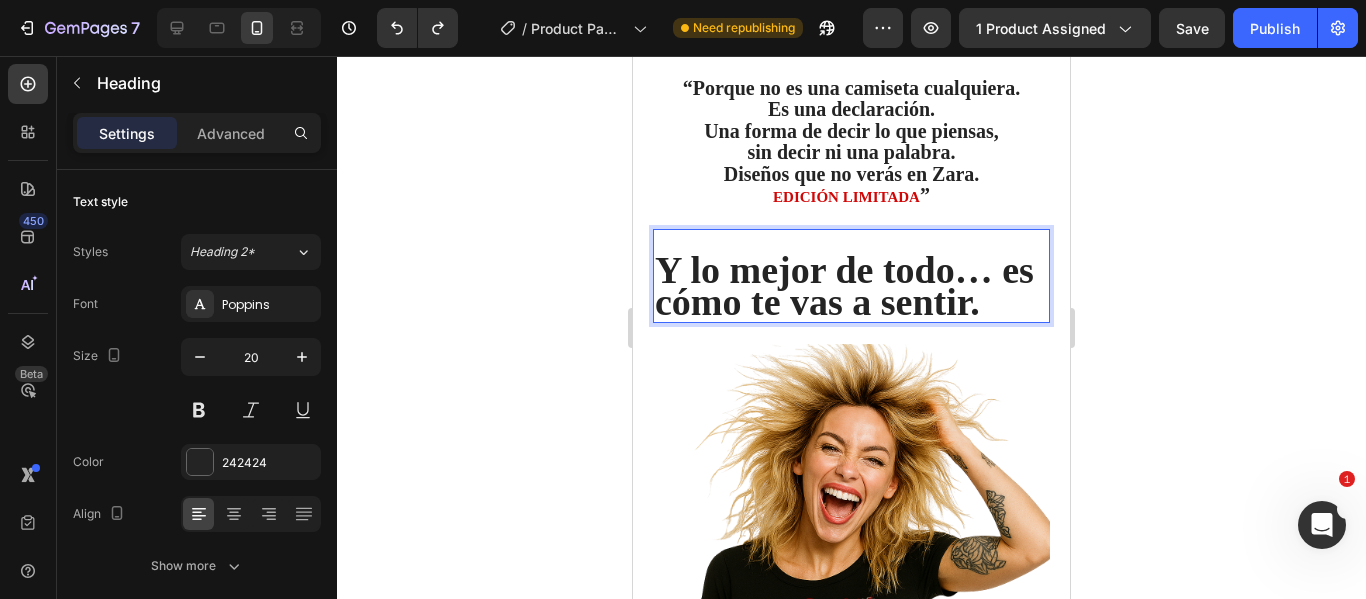 click on "Y lo mejor de todo… es cómo te vas a sentir." at bounding box center (844, 286) 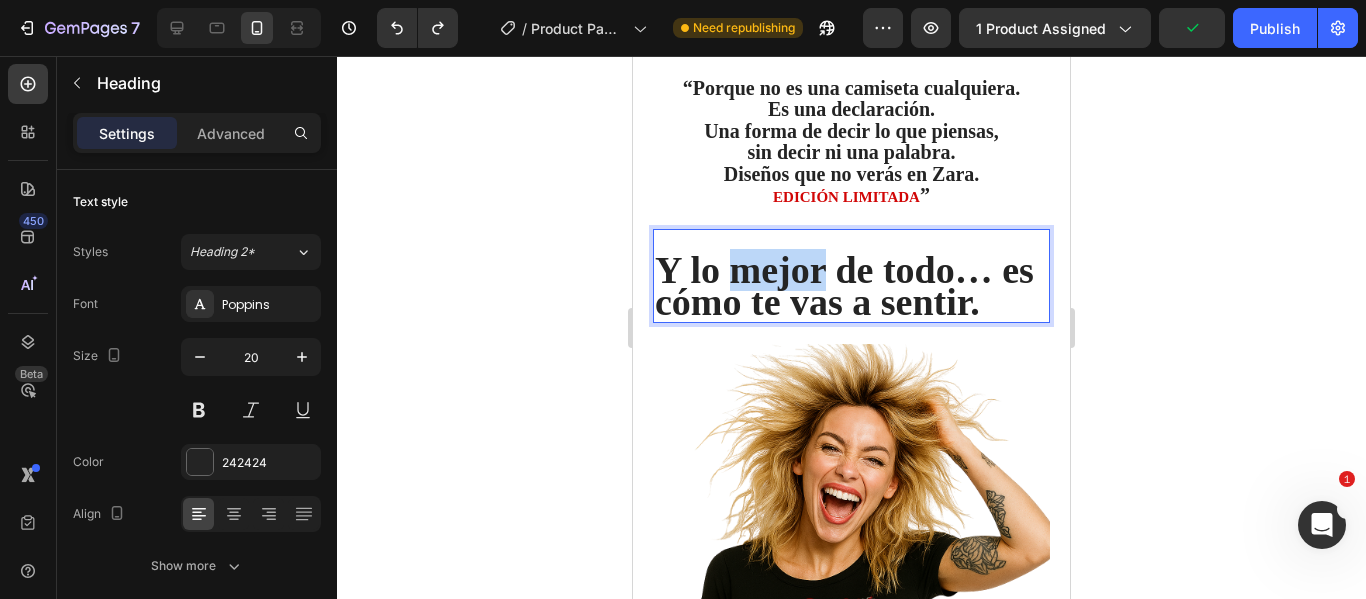 drag, startPoint x: 826, startPoint y: 294, endPoint x: 762, endPoint y: 292, distance: 64.03124 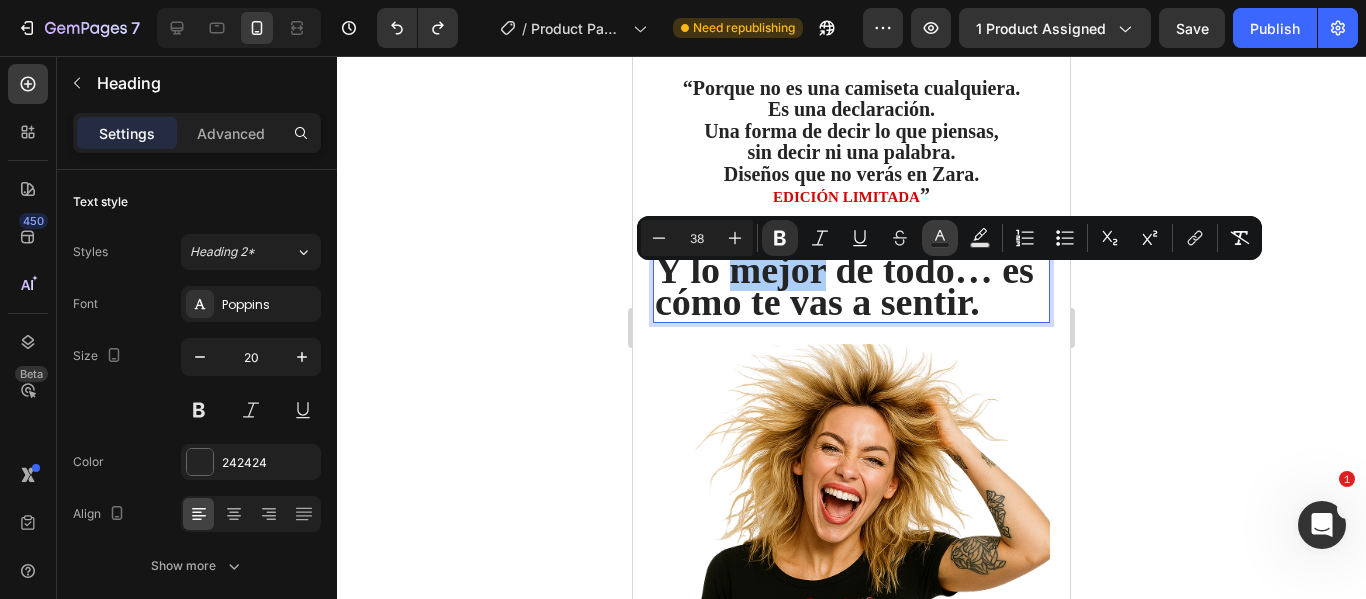 click 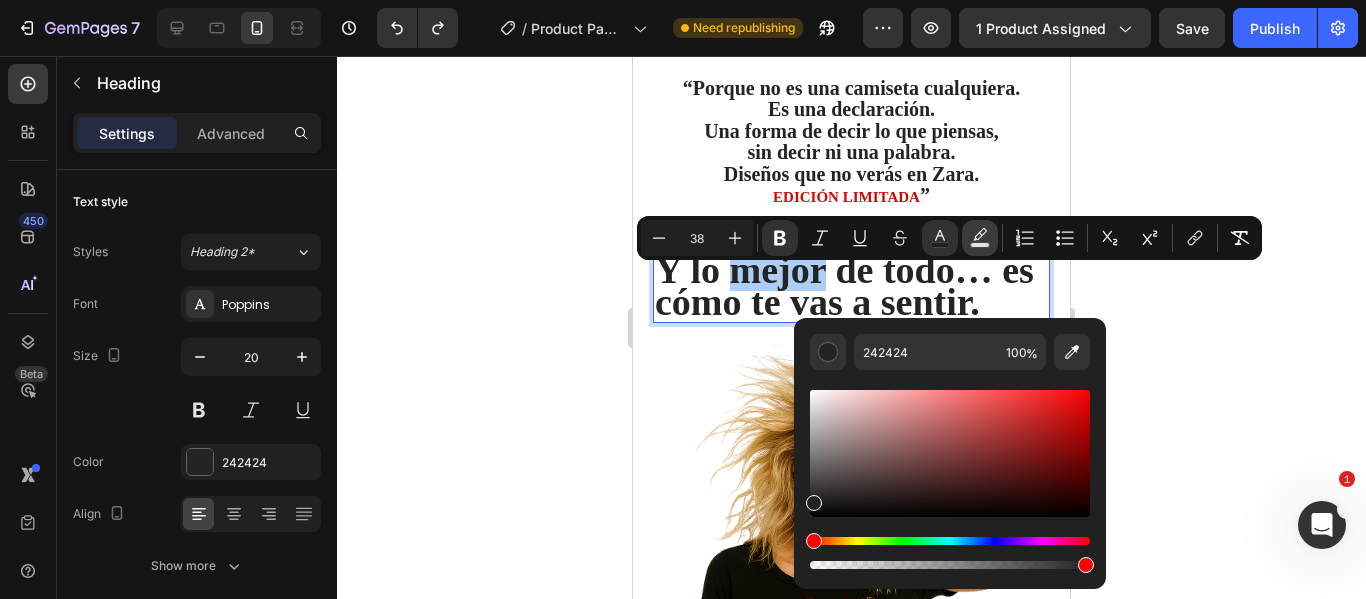 click 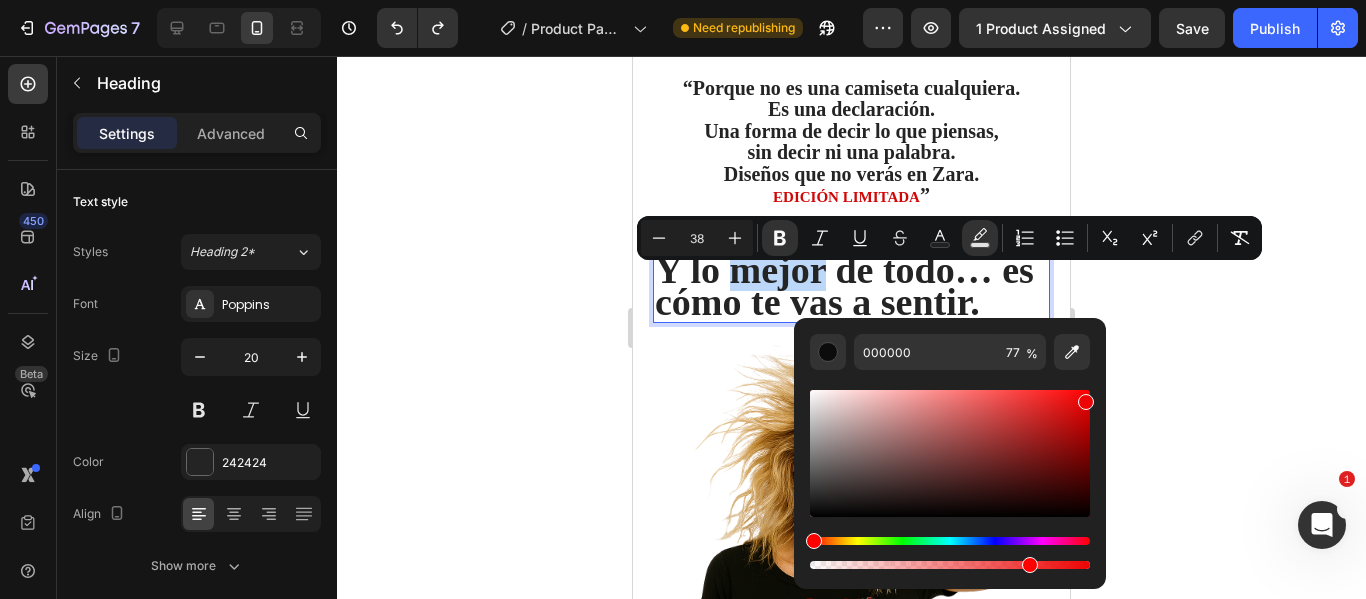 type on "ED0404" 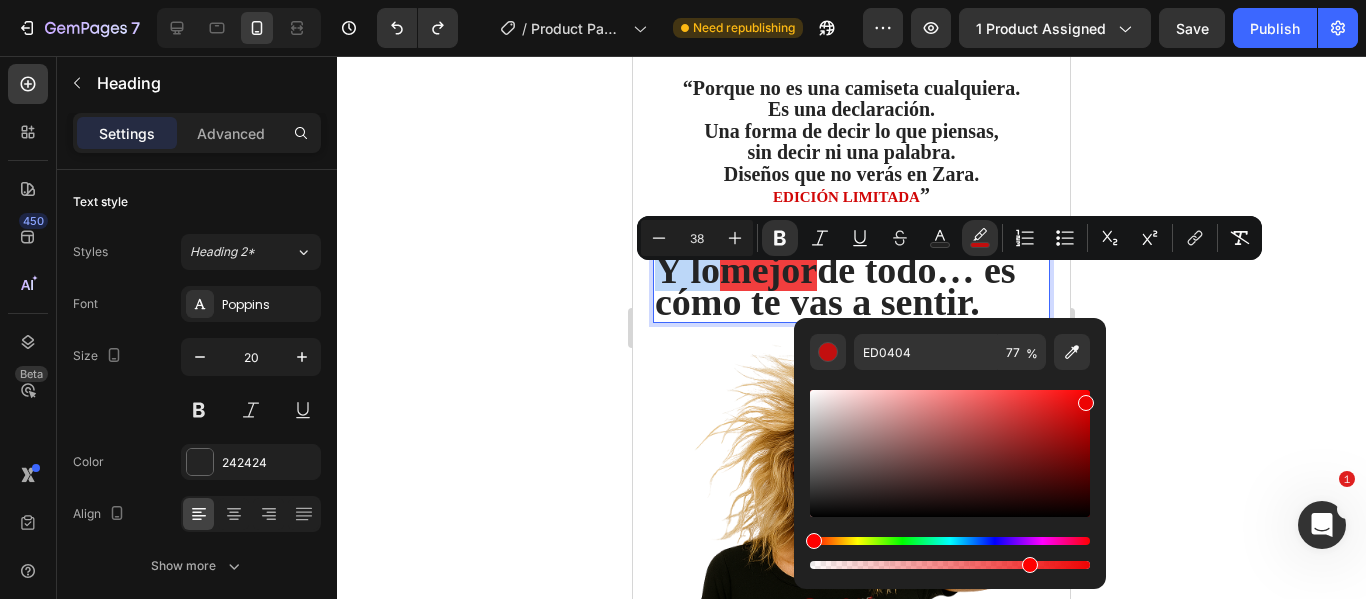 drag, startPoint x: 814, startPoint y: 515, endPoint x: 1086, endPoint y: 398, distance: 296.09628 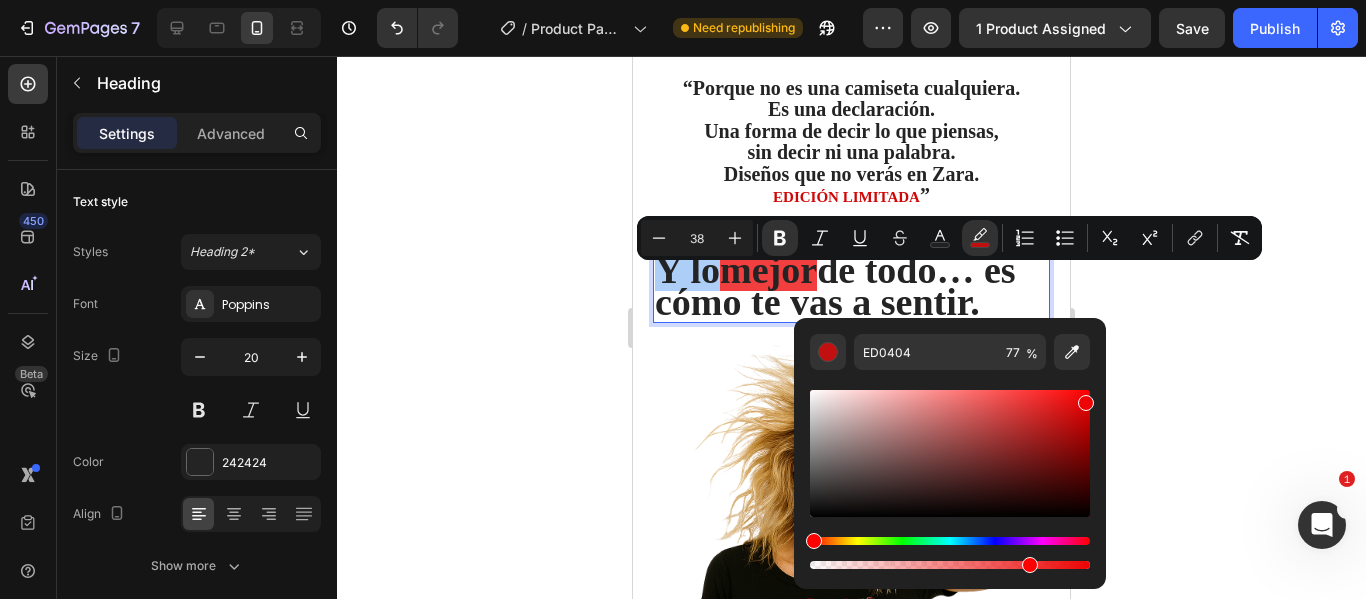 click 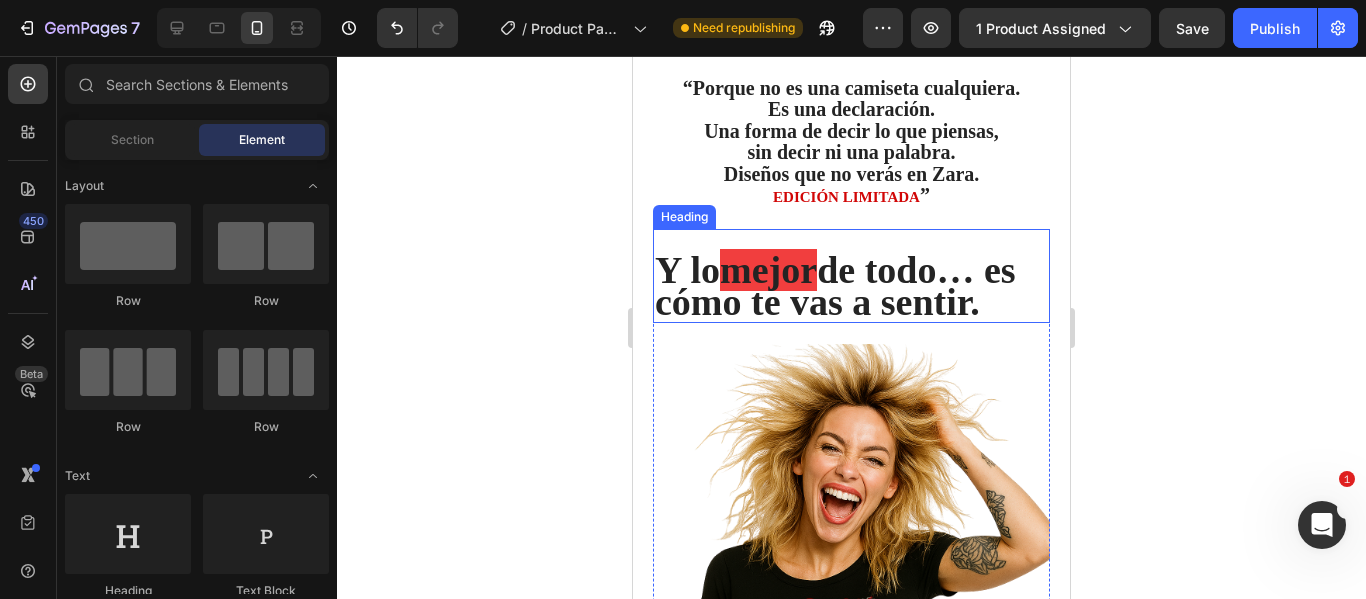click on "mejor" at bounding box center (768, 270) 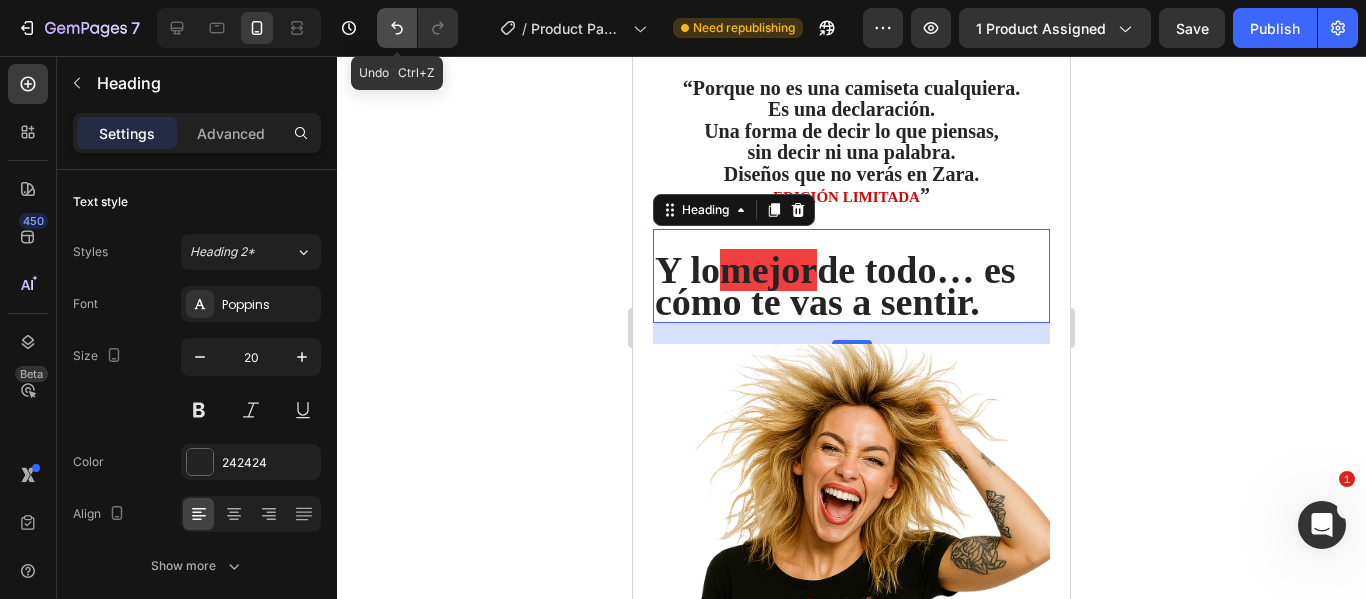 click 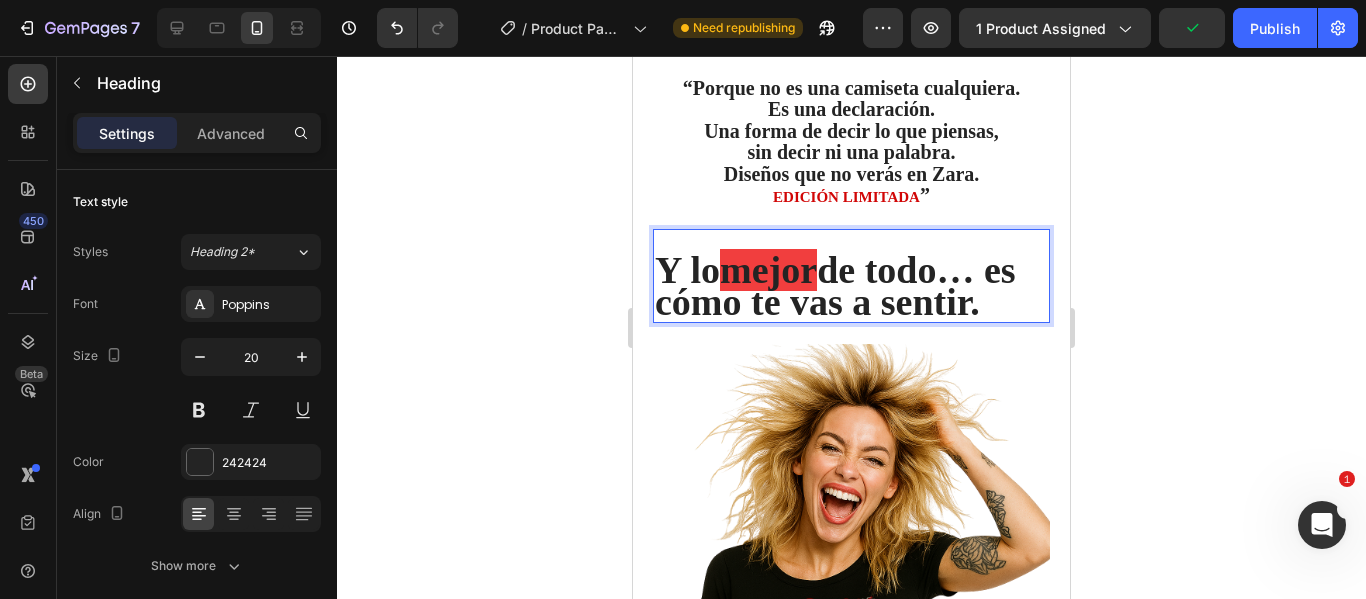 click on "de todo… es cómo te vas a sentir." at bounding box center (835, 286) 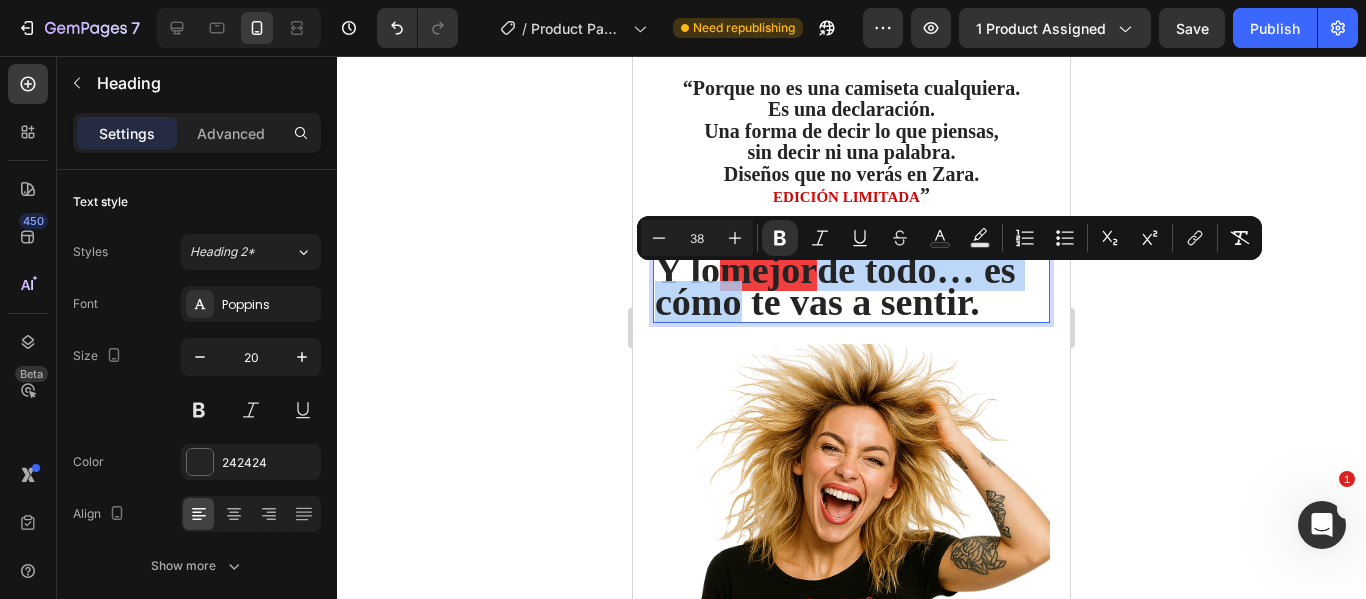 drag, startPoint x: 827, startPoint y: 298, endPoint x: 765, endPoint y: 301, distance: 62.072536 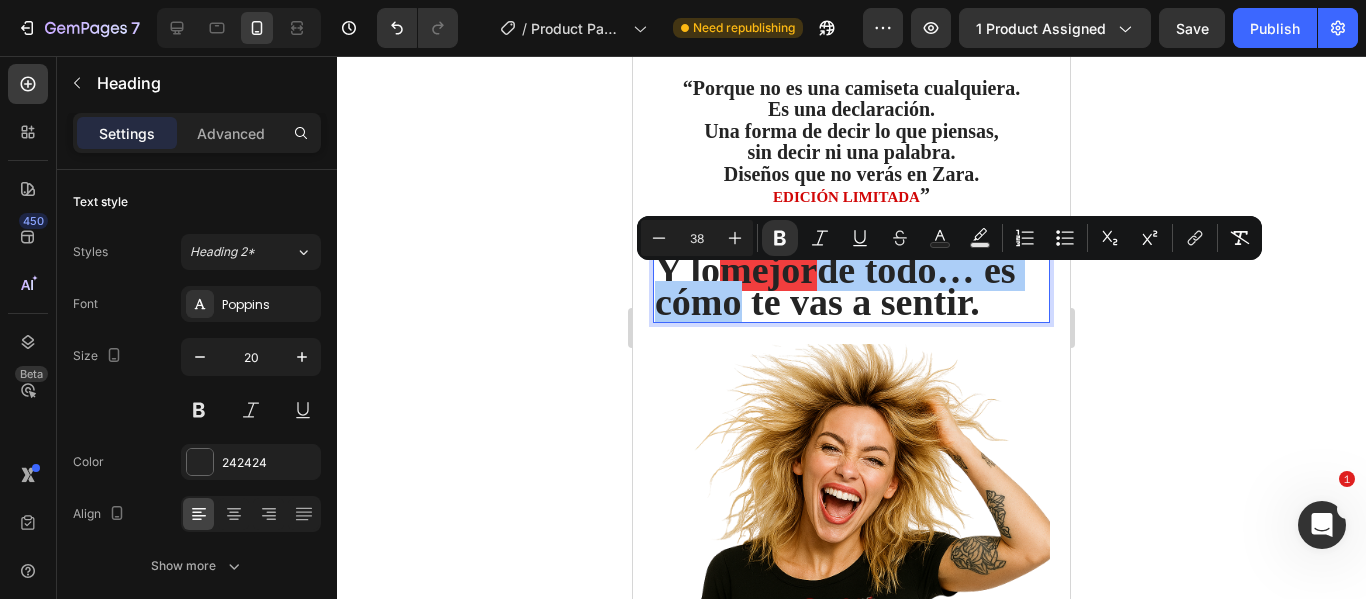 click 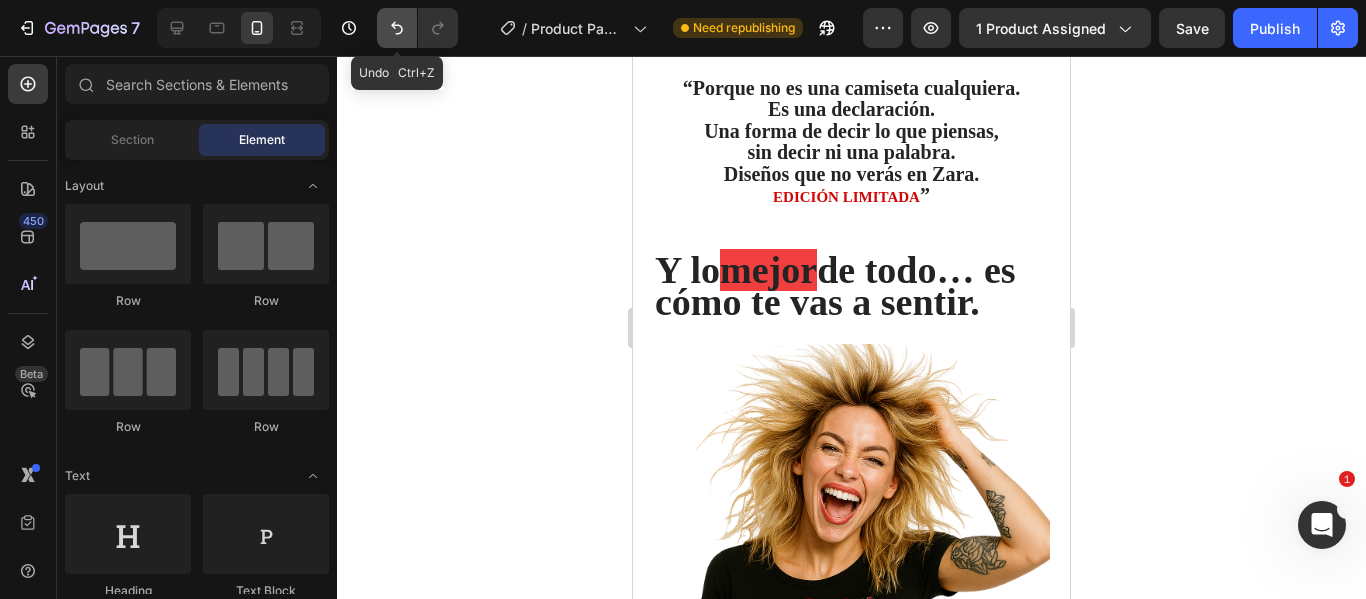 click 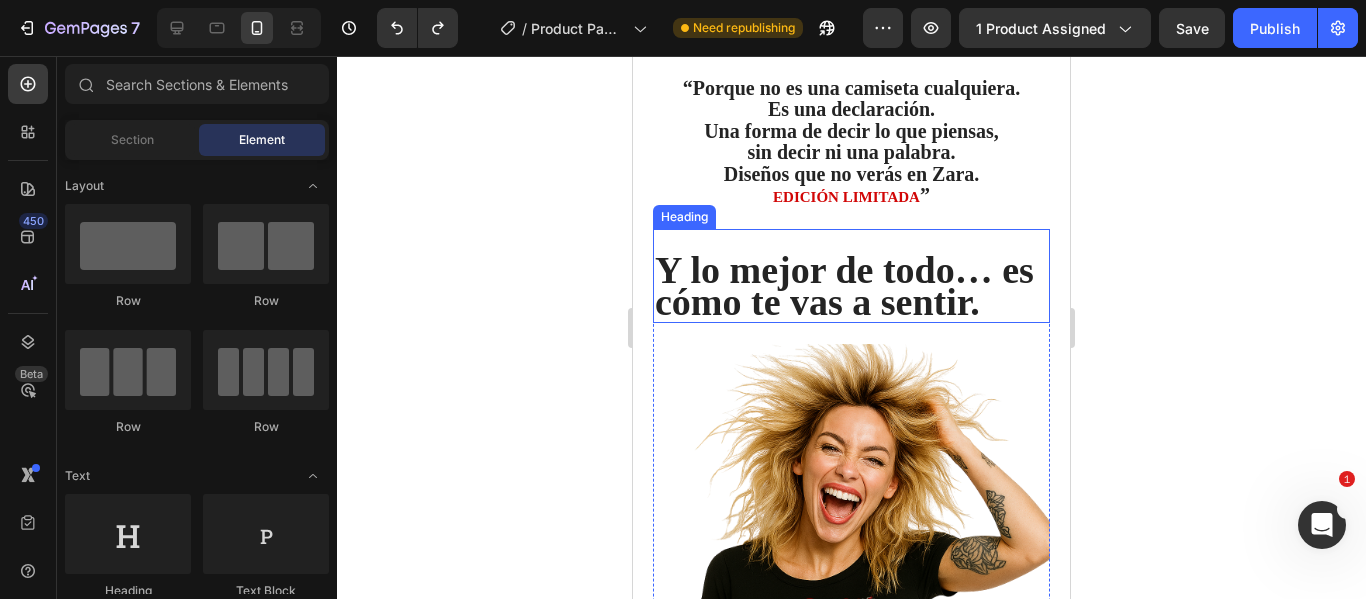 click on "Y lo mejor de todo… es cómo te vas a sentir." at bounding box center (844, 286) 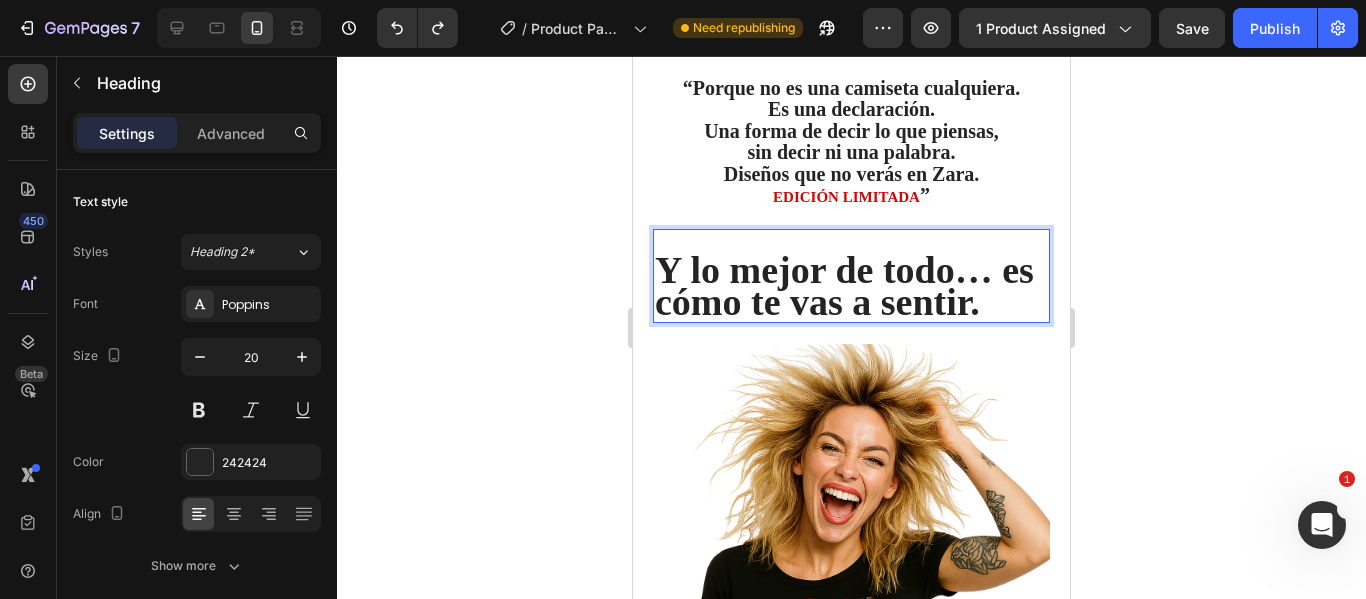 click on "Y lo mejor de todo… es cómo te vas a sentir." at bounding box center (844, 286) 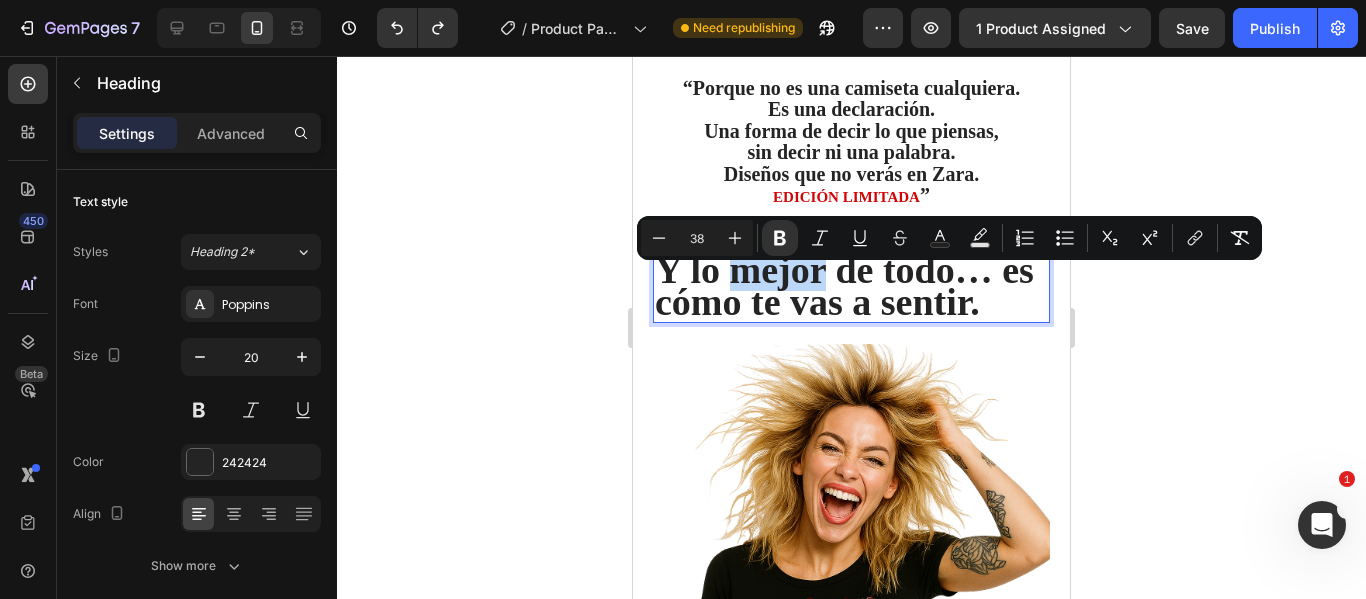 drag, startPoint x: 822, startPoint y: 297, endPoint x: 731, endPoint y: 299, distance: 91.02197 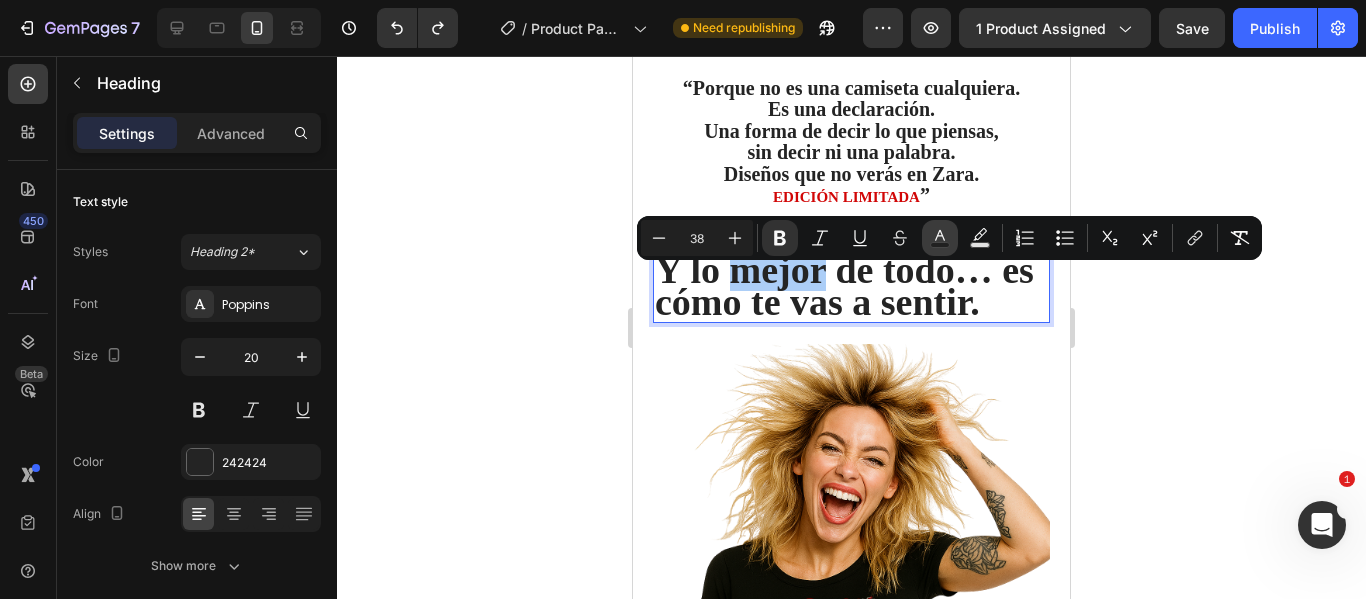 click 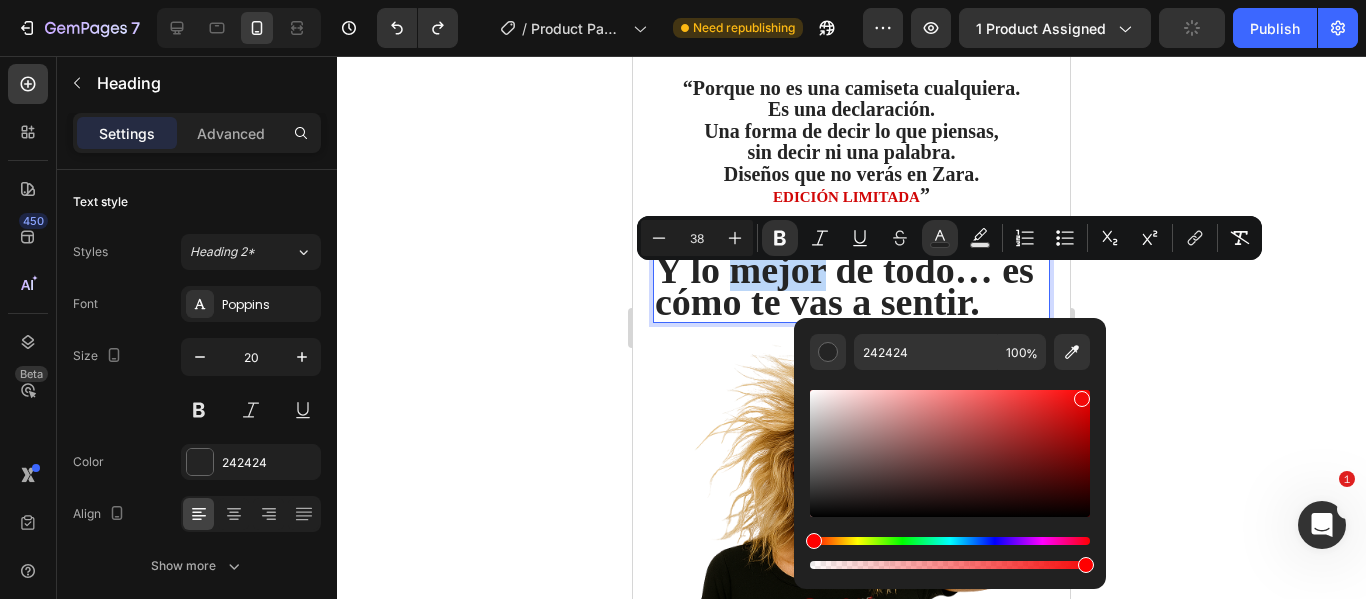 type on "F40909" 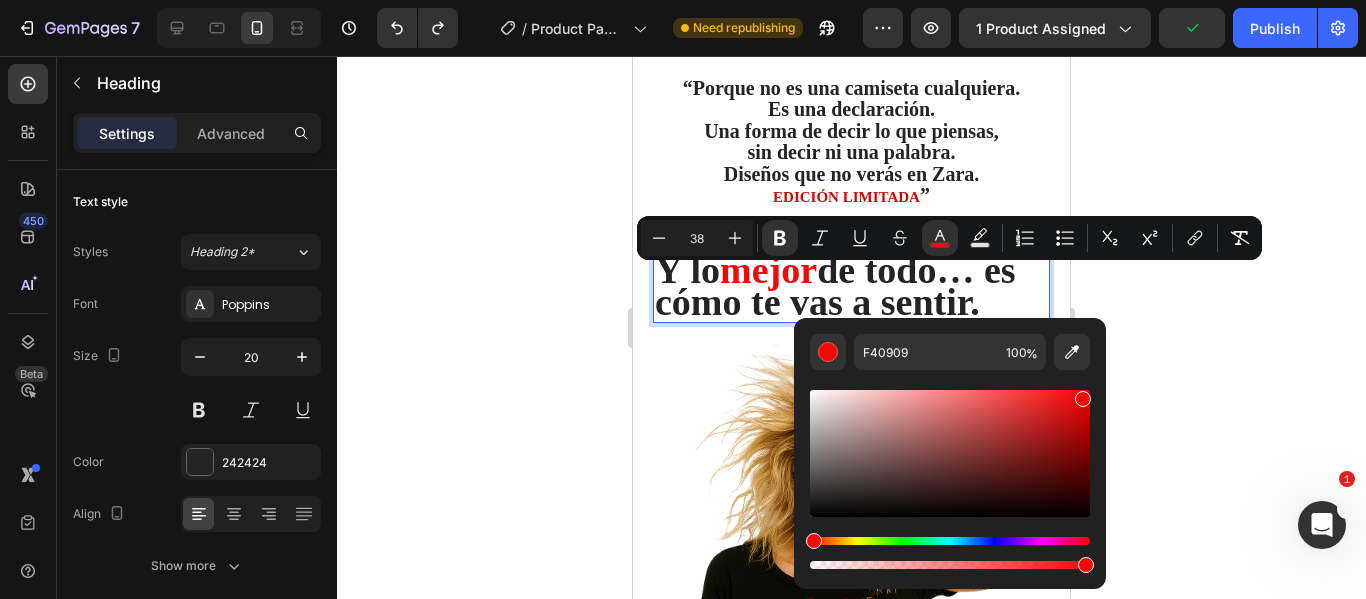 drag, startPoint x: 816, startPoint y: 502, endPoint x: 1081, endPoint y: 395, distance: 285.78662 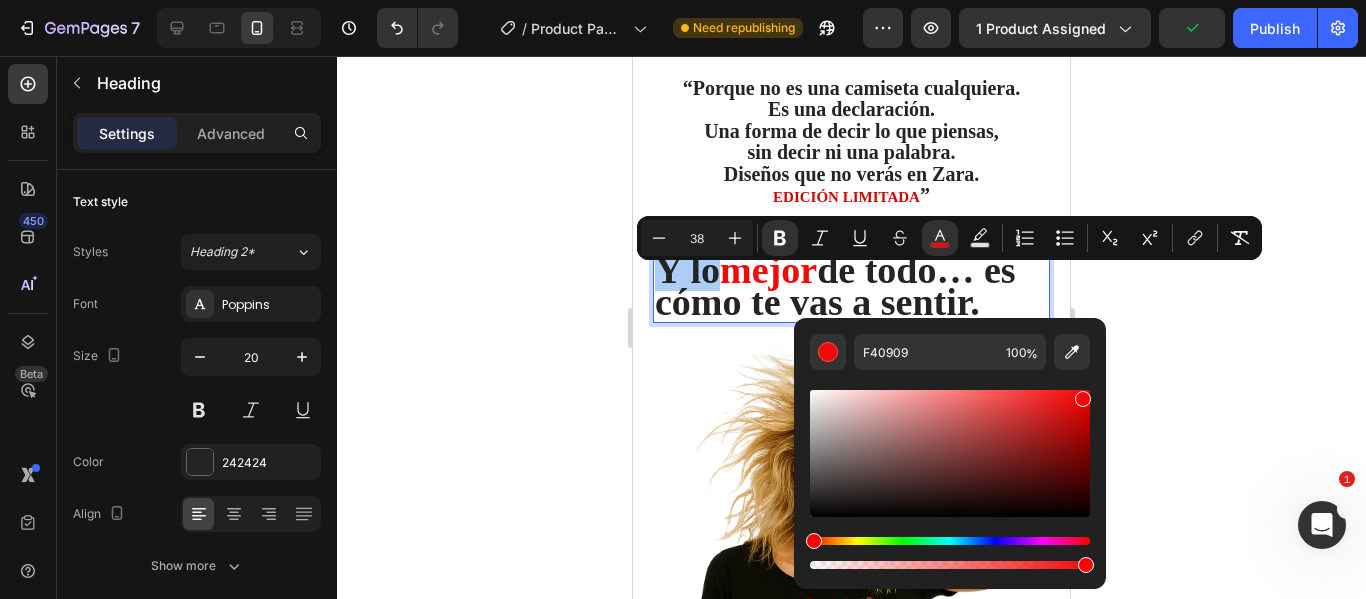click 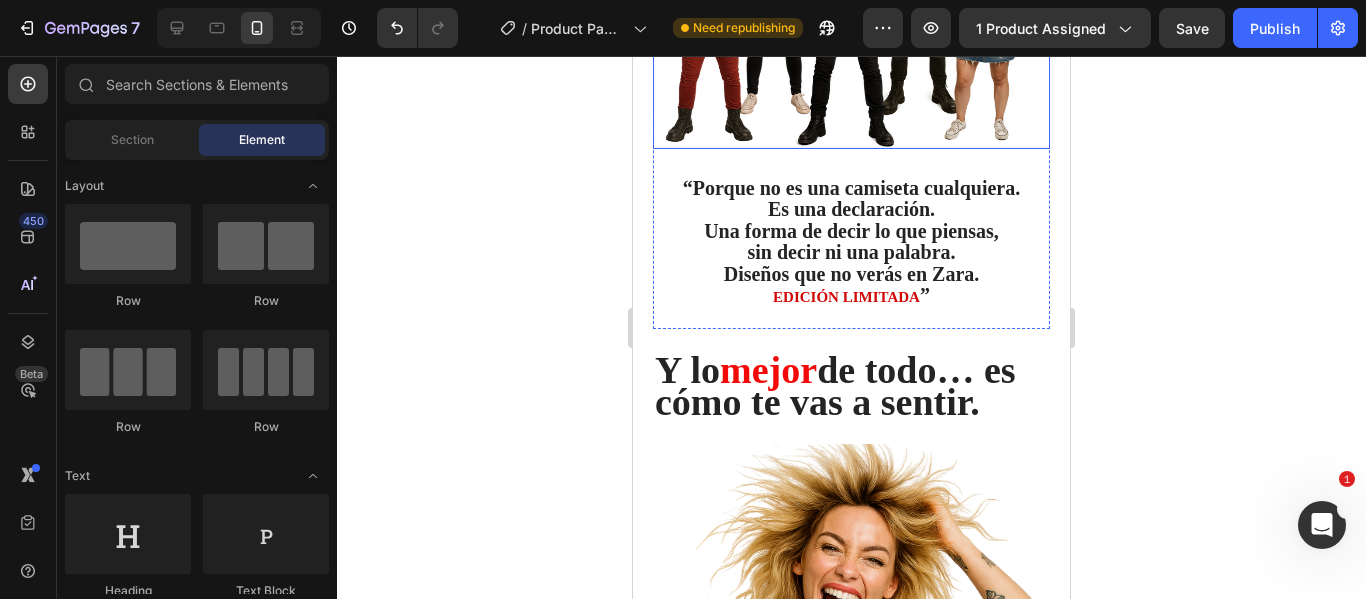 scroll, scrollTop: 1205, scrollLeft: 0, axis: vertical 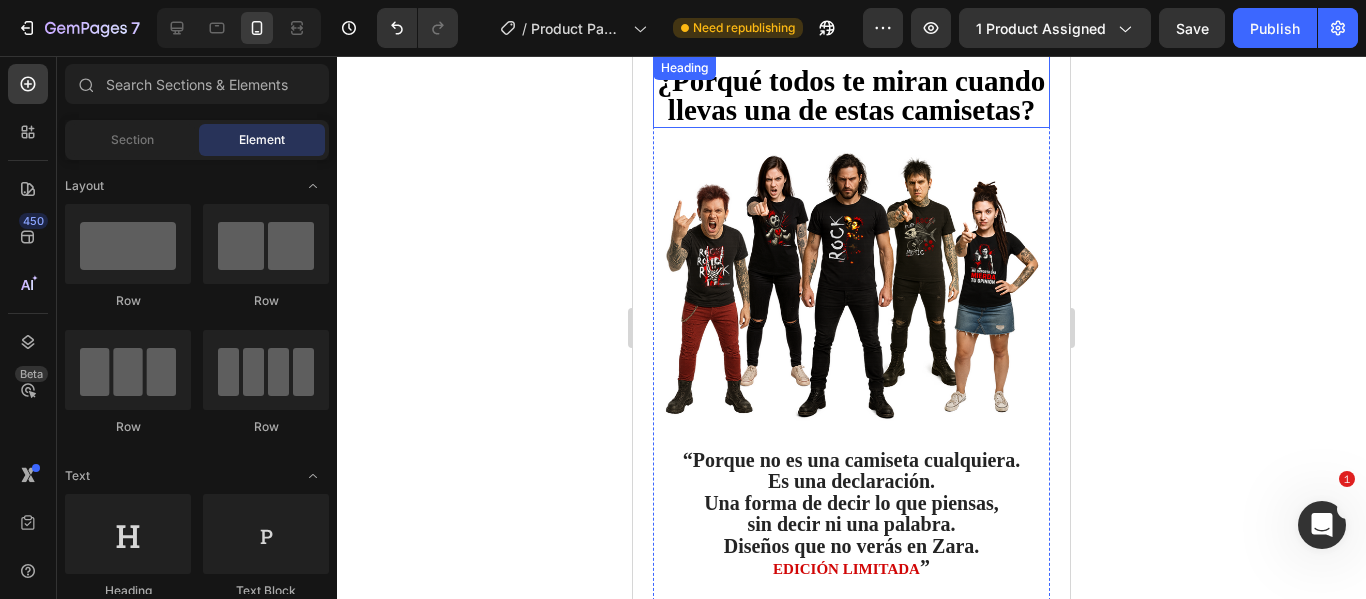 click on "¿Porqué todos te miran cuando llevas una de estas camisetas?" at bounding box center [852, 95] 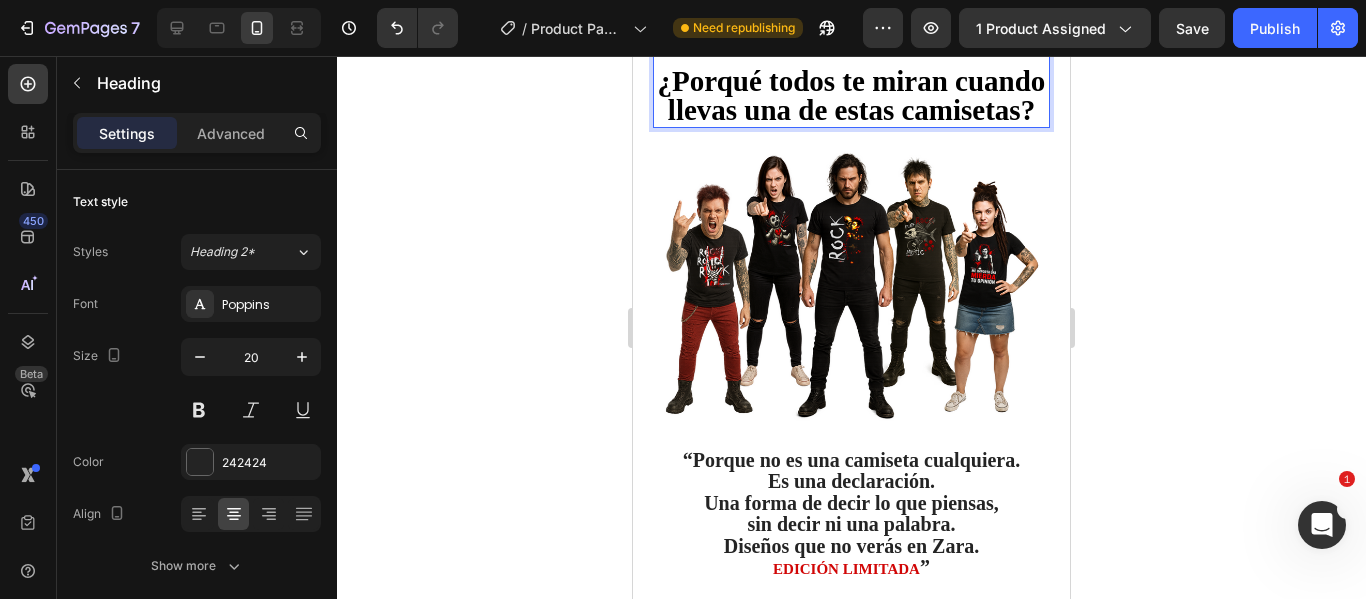 click on "¿Porqué todos te miran cuando llevas una de estas camisetas?" at bounding box center [852, 95] 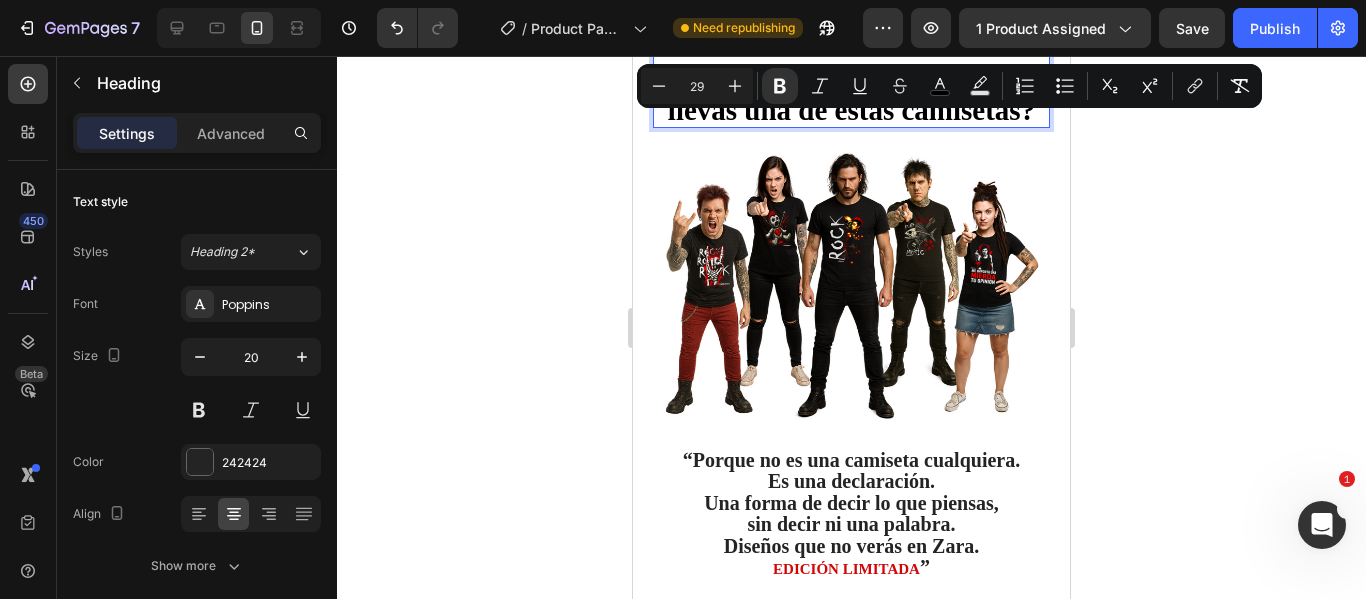 drag, startPoint x: 989, startPoint y: 90, endPoint x: 882, endPoint y: 95, distance: 107.11676 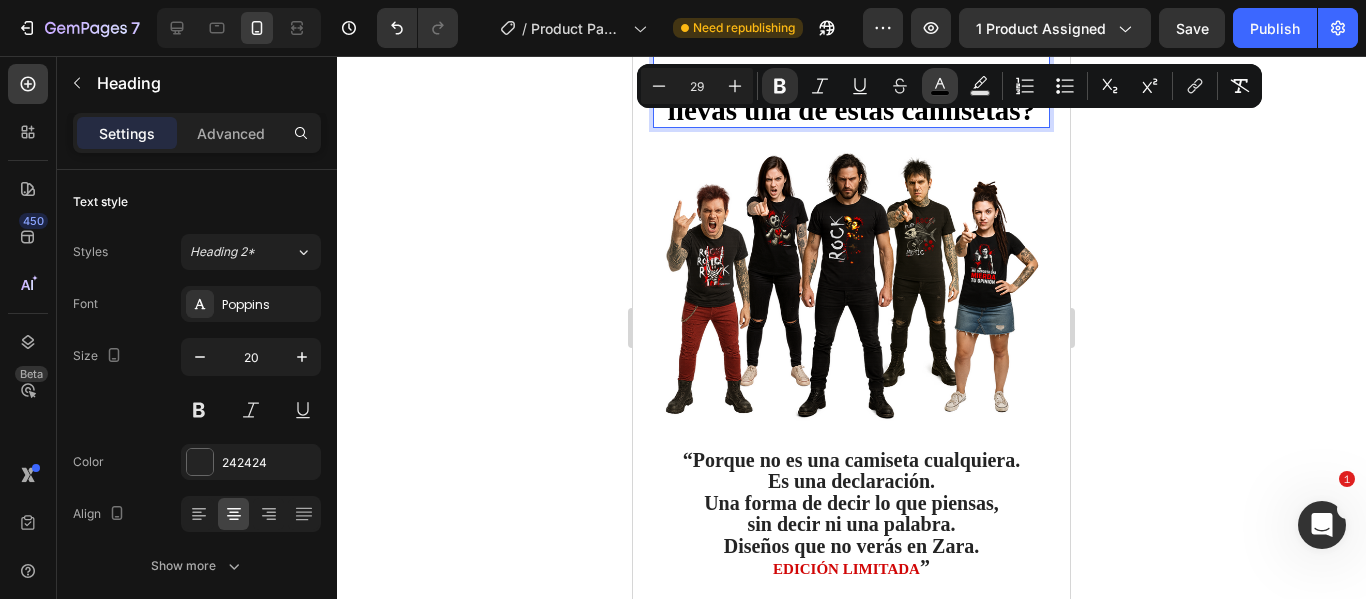 click 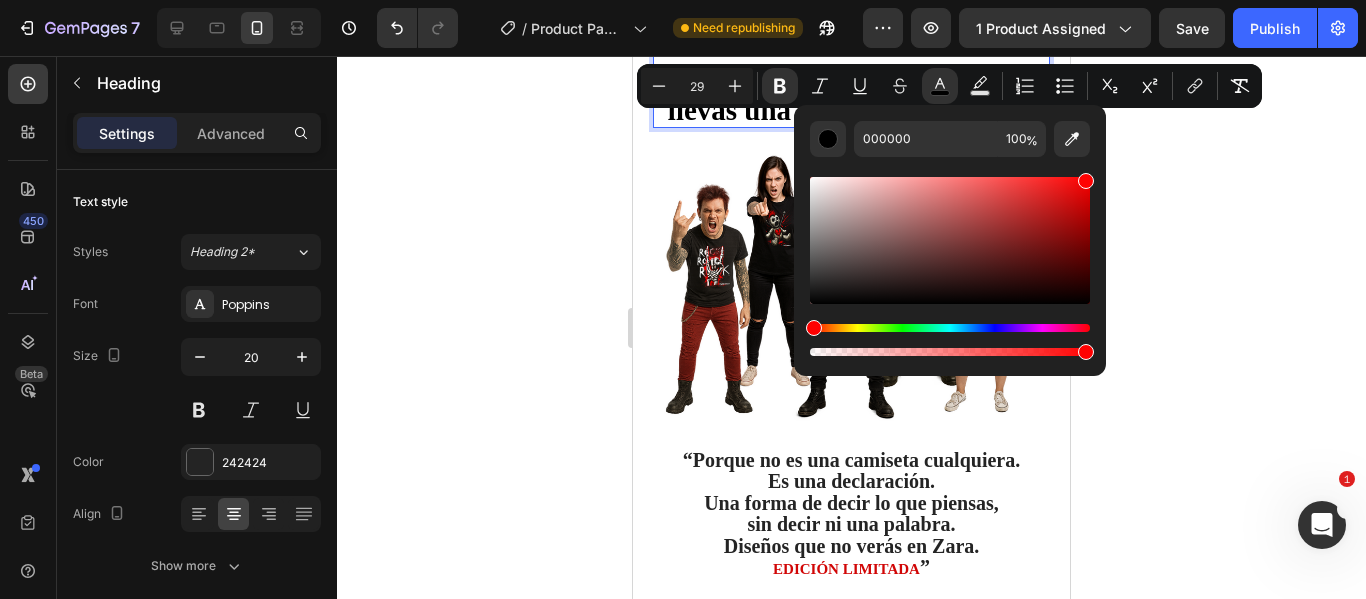 drag, startPoint x: 816, startPoint y: 294, endPoint x: 1089, endPoint y: 176, distance: 297.4105 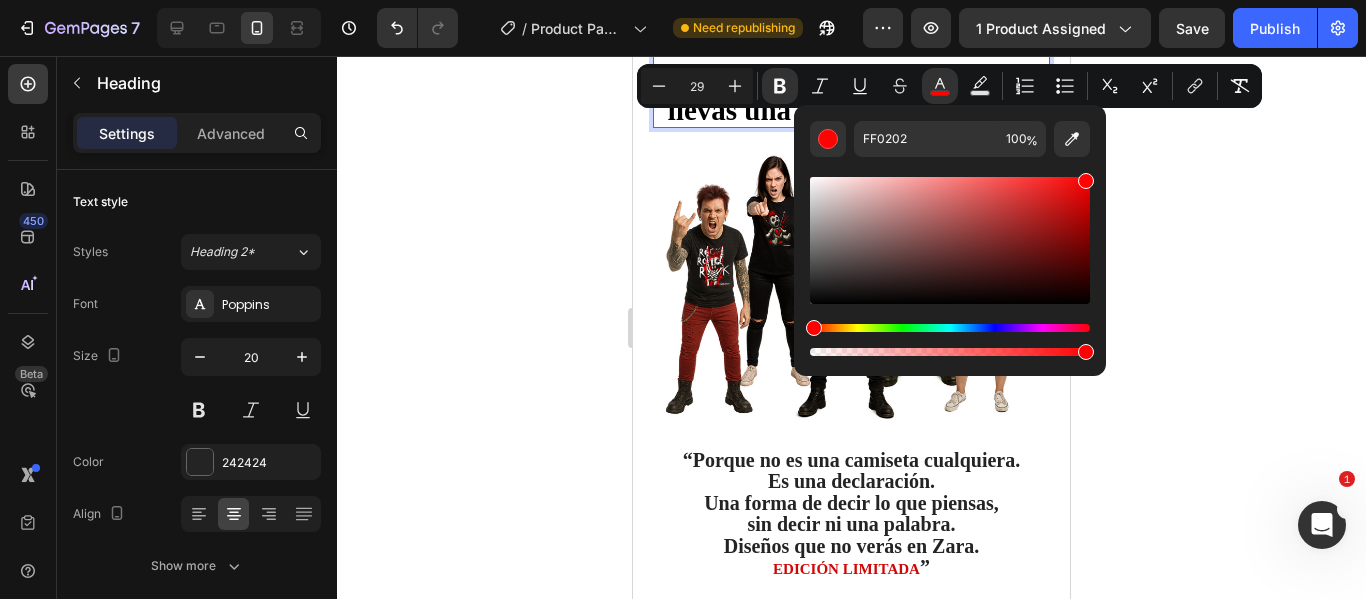 click 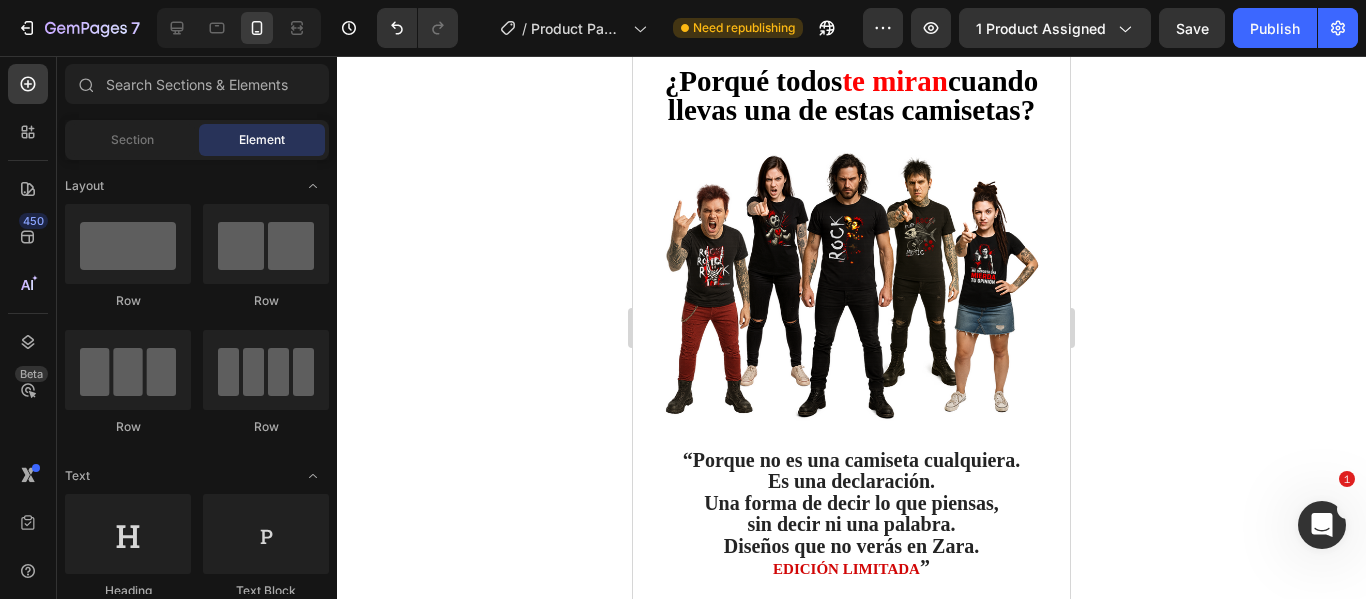 scroll, scrollTop: 1733, scrollLeft: 0, axis: vertical 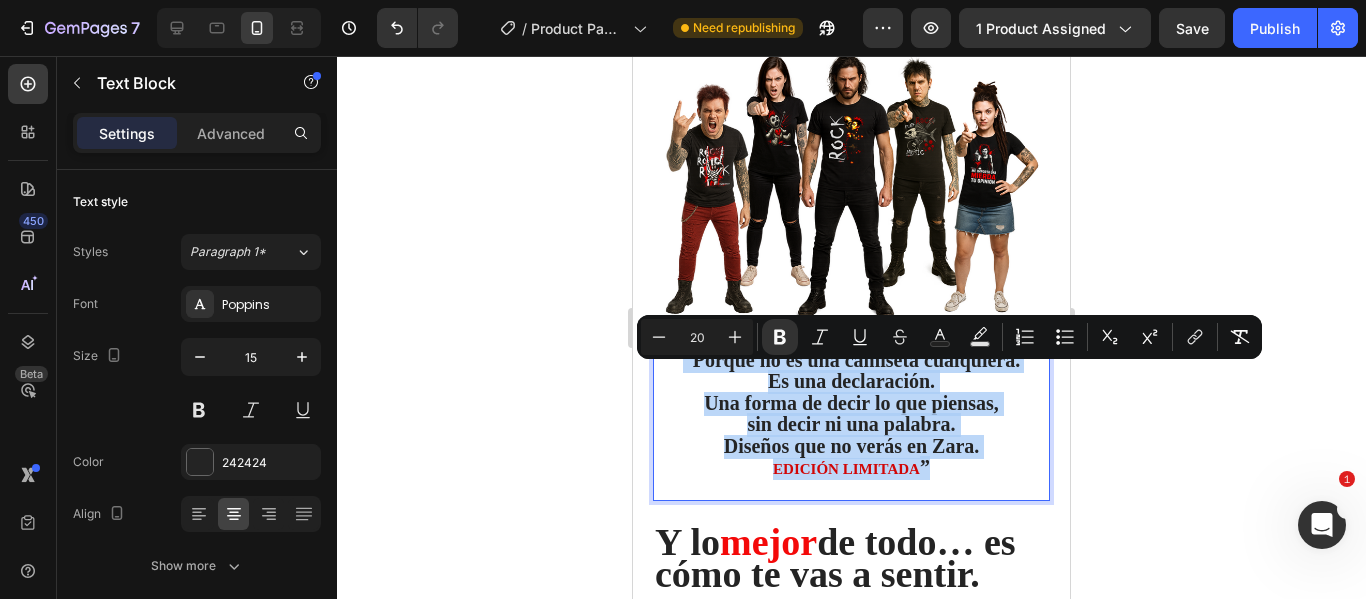 drag, startPoint x: 677, startPoint y: 374, endPoint x: 967, endPoint y: 479, distance: 308.4234 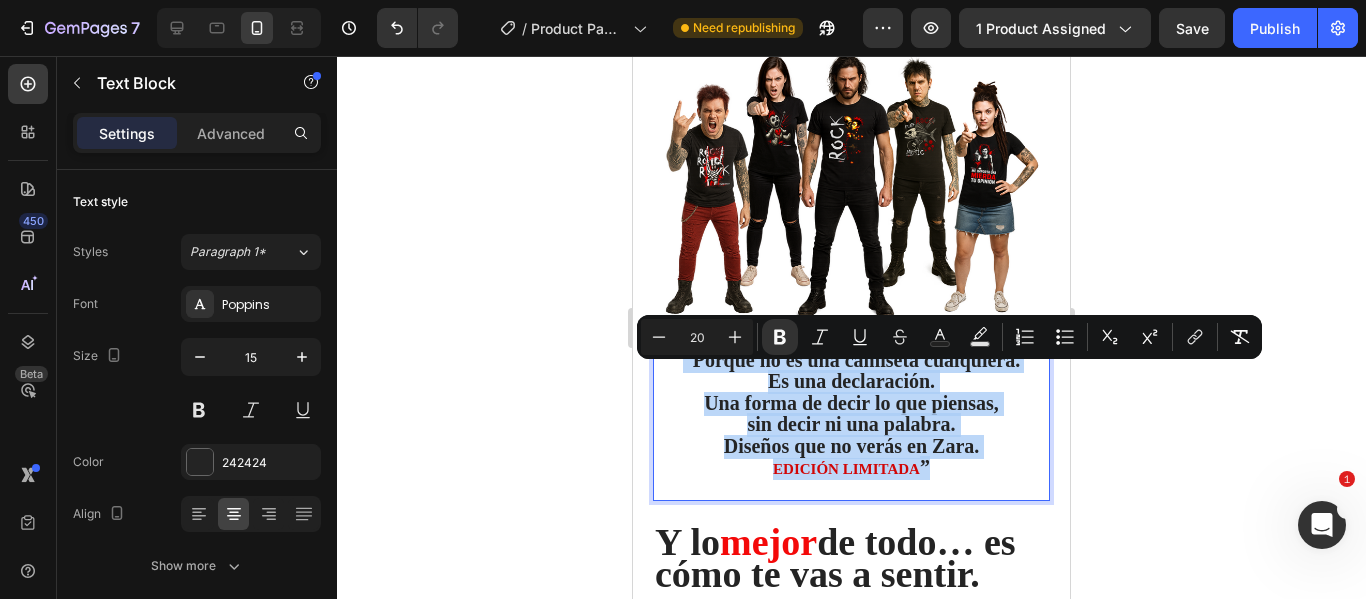 copy on "“Porque no es una camiseta cualquiera. Es una declaración.  Una forma de decir lo que piensas,  sin decir ni una palabra.  Diseños que no verás en Zara. [EDITION] LIMITADA ”" 